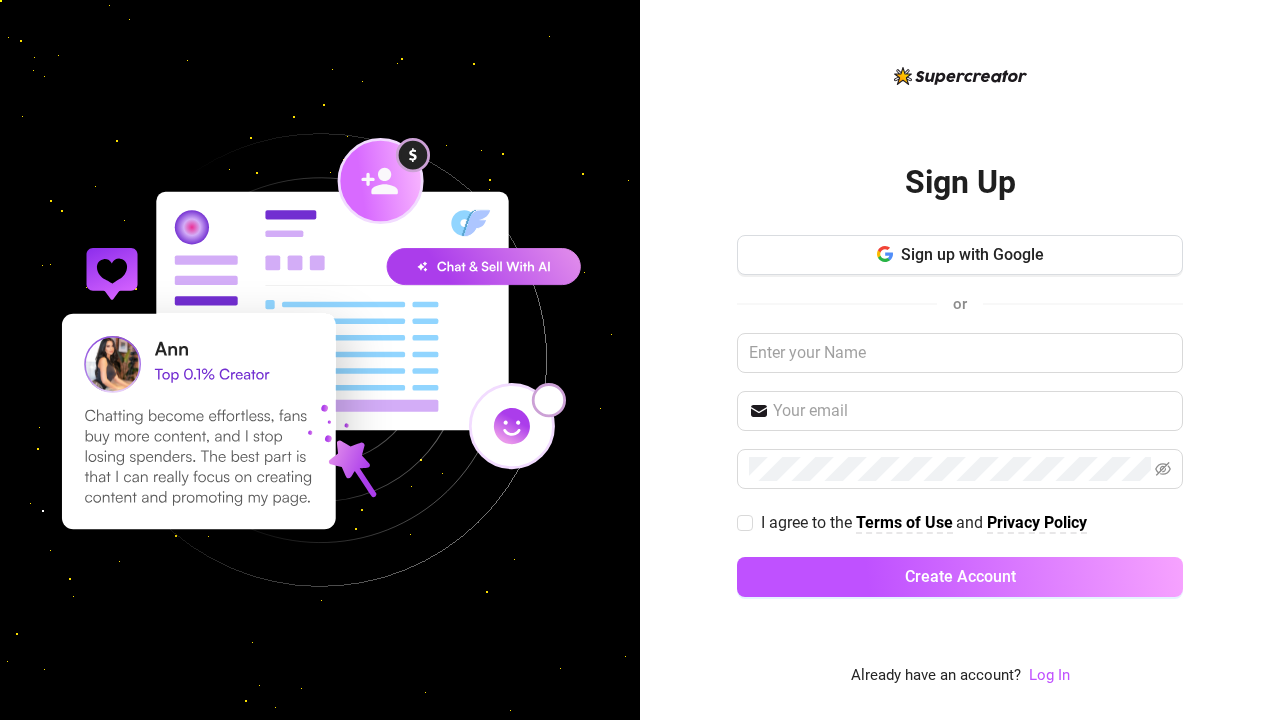 scroll, scrollTop: 0, scrollLeft: 0, axis: both 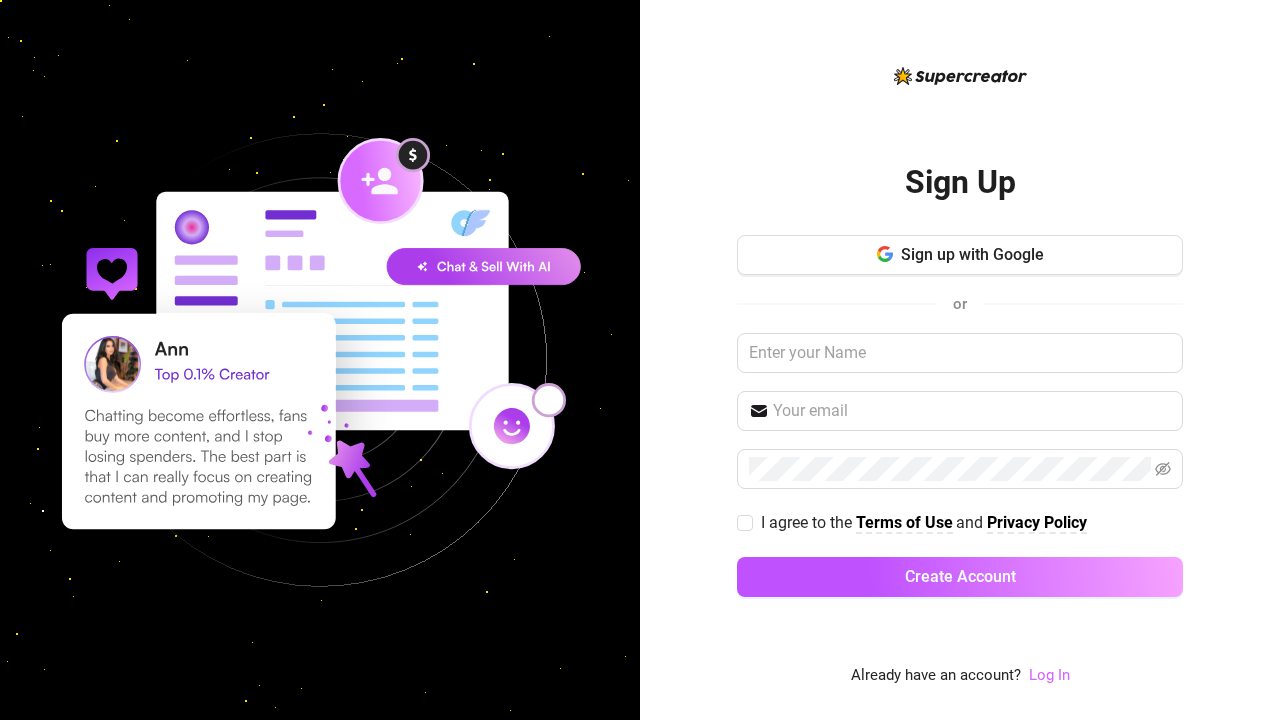 click on "Log In" at bounding box center (1049, 675) 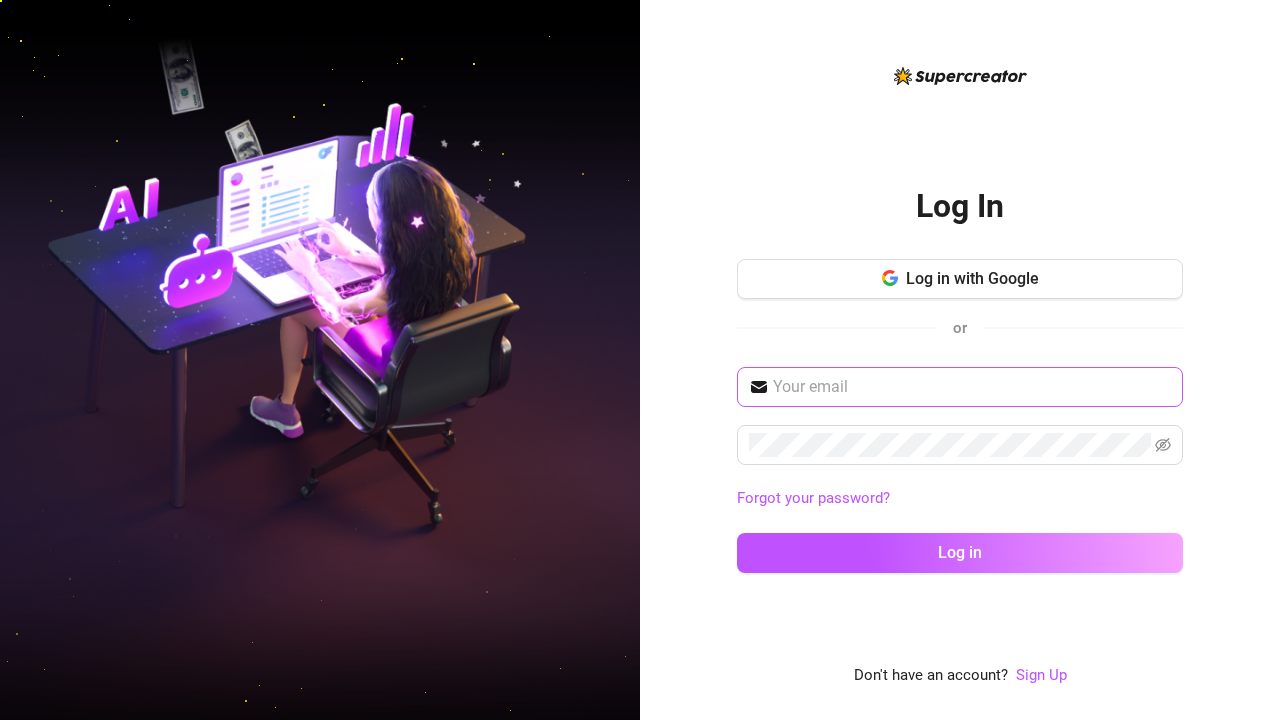 click at bounding box center (960, 387) 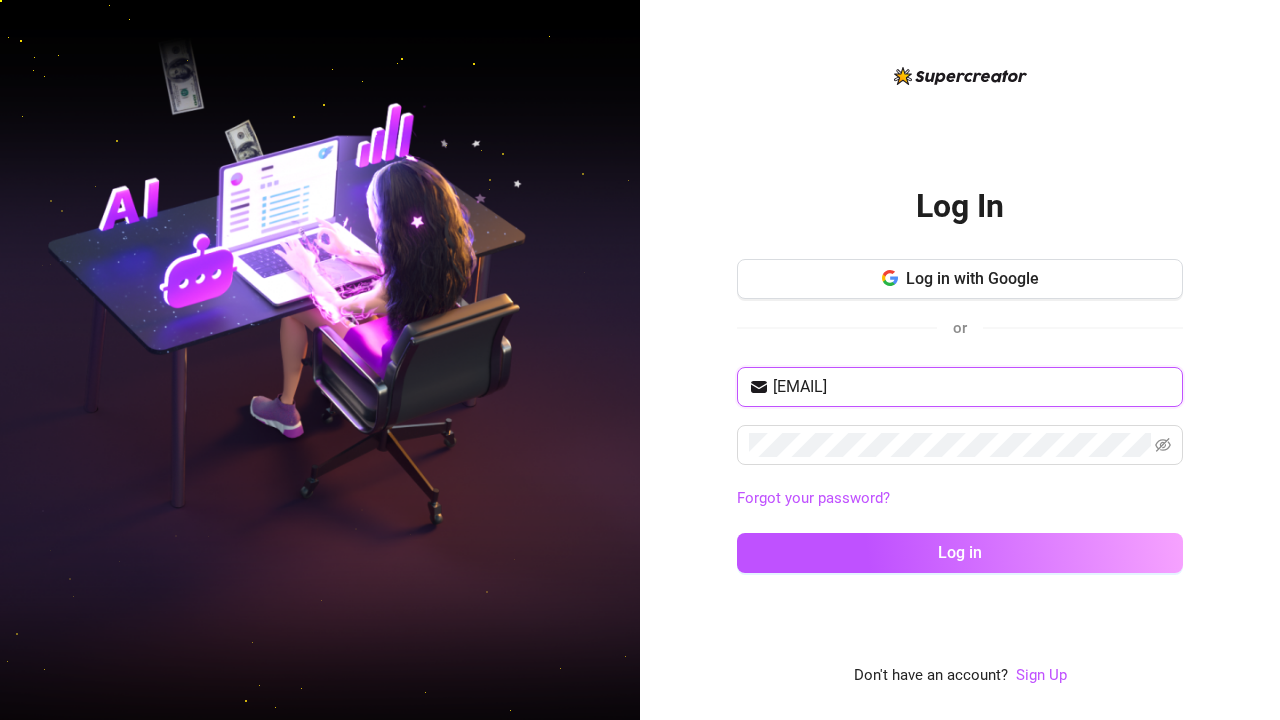 type on "tesshomann@gmail.com" 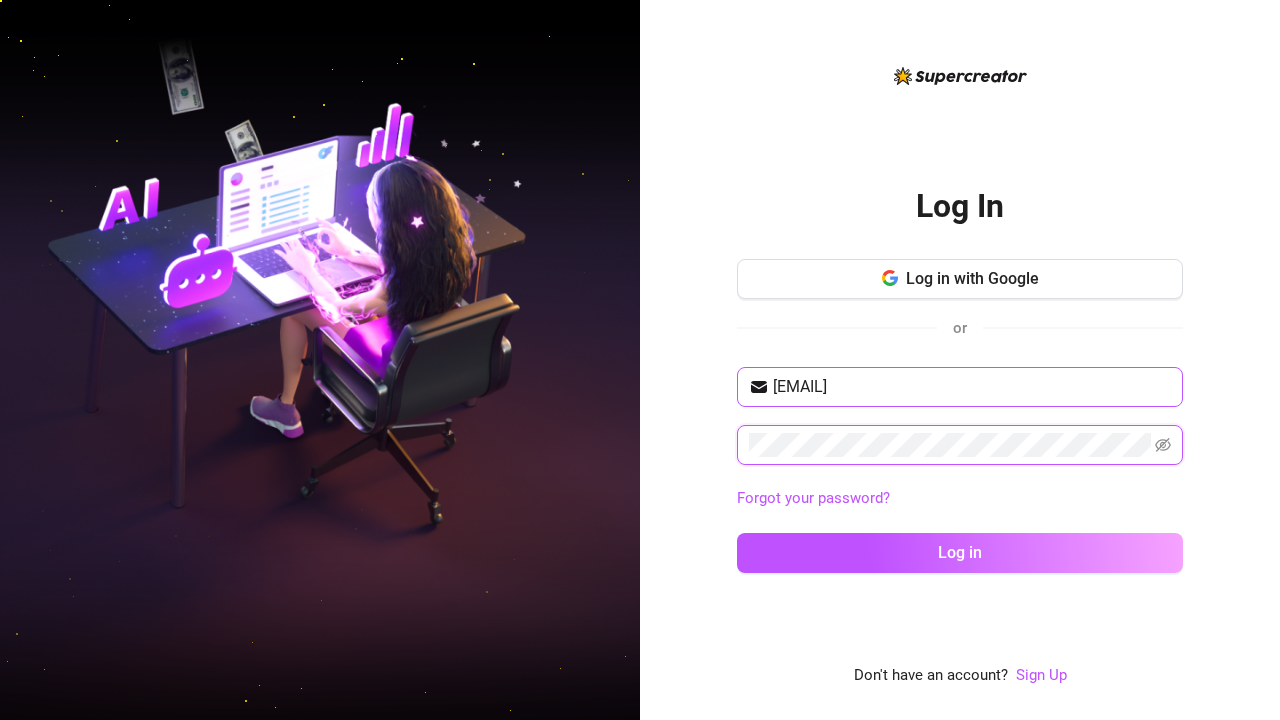 click on "Log in" at bounding box center (960, 553) 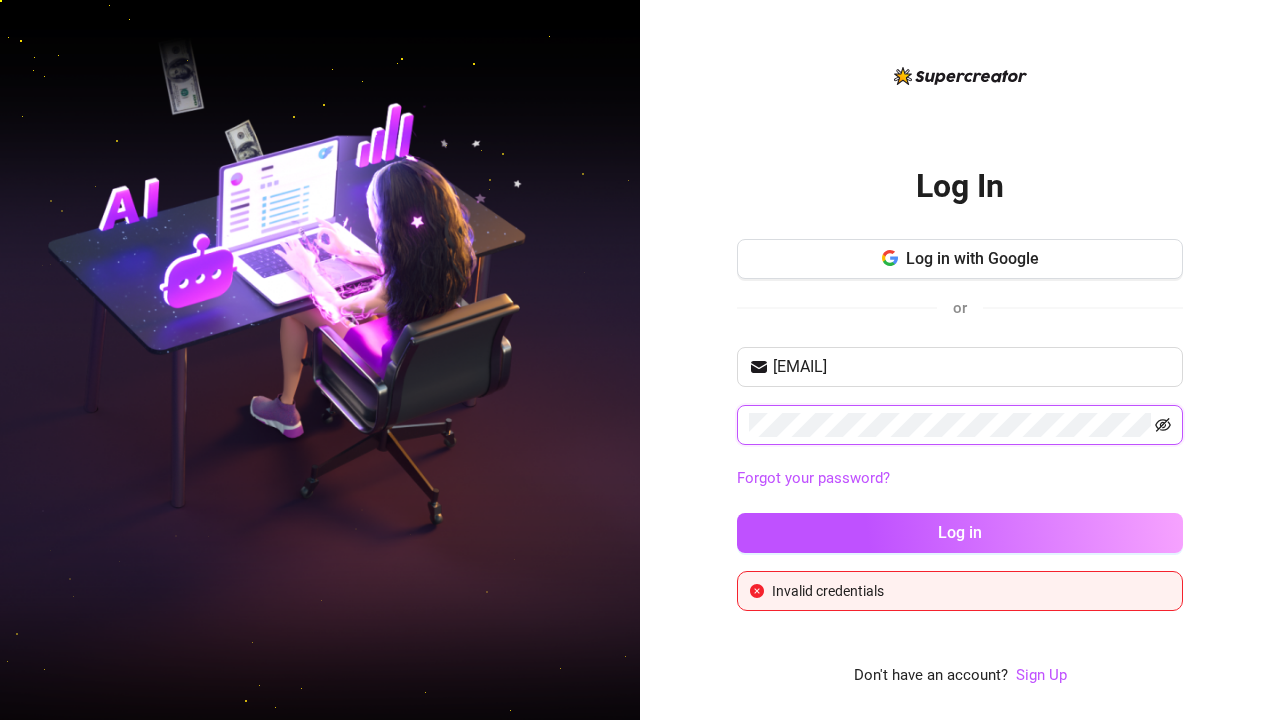 click 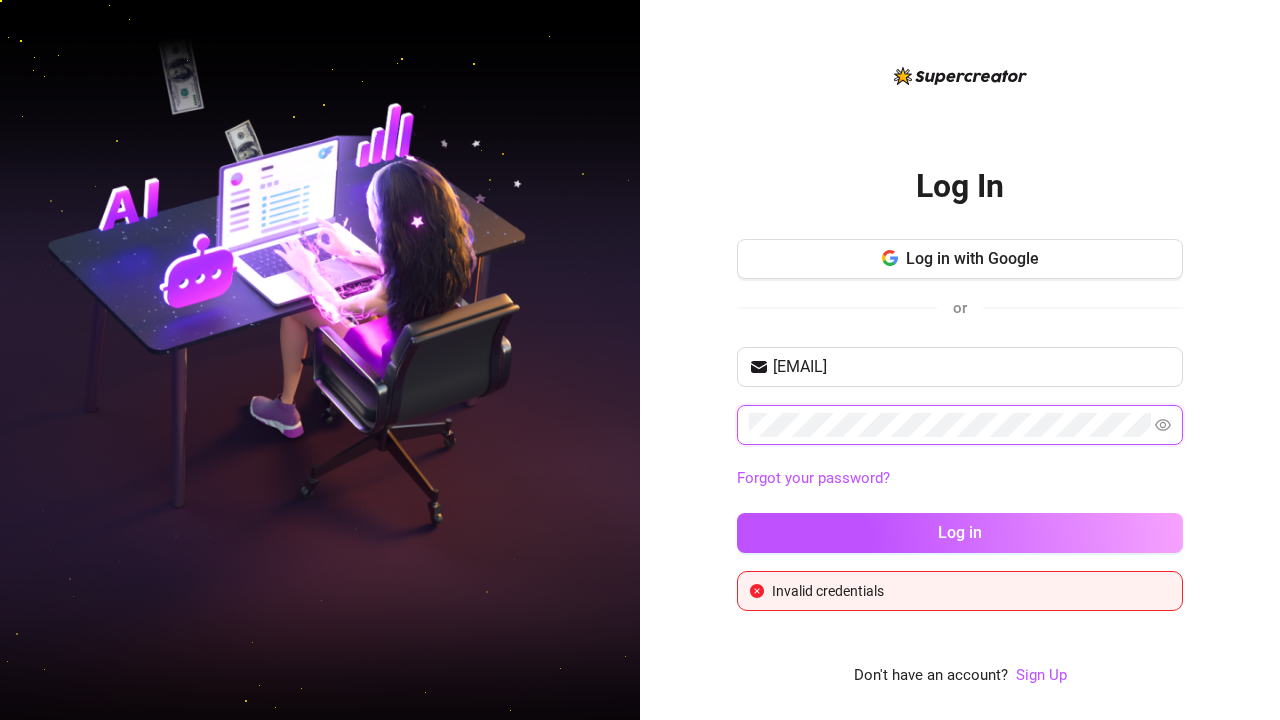 click on "tesshomann@gmail.com Forgot your password? Log in" at bounding box center (960, 459) 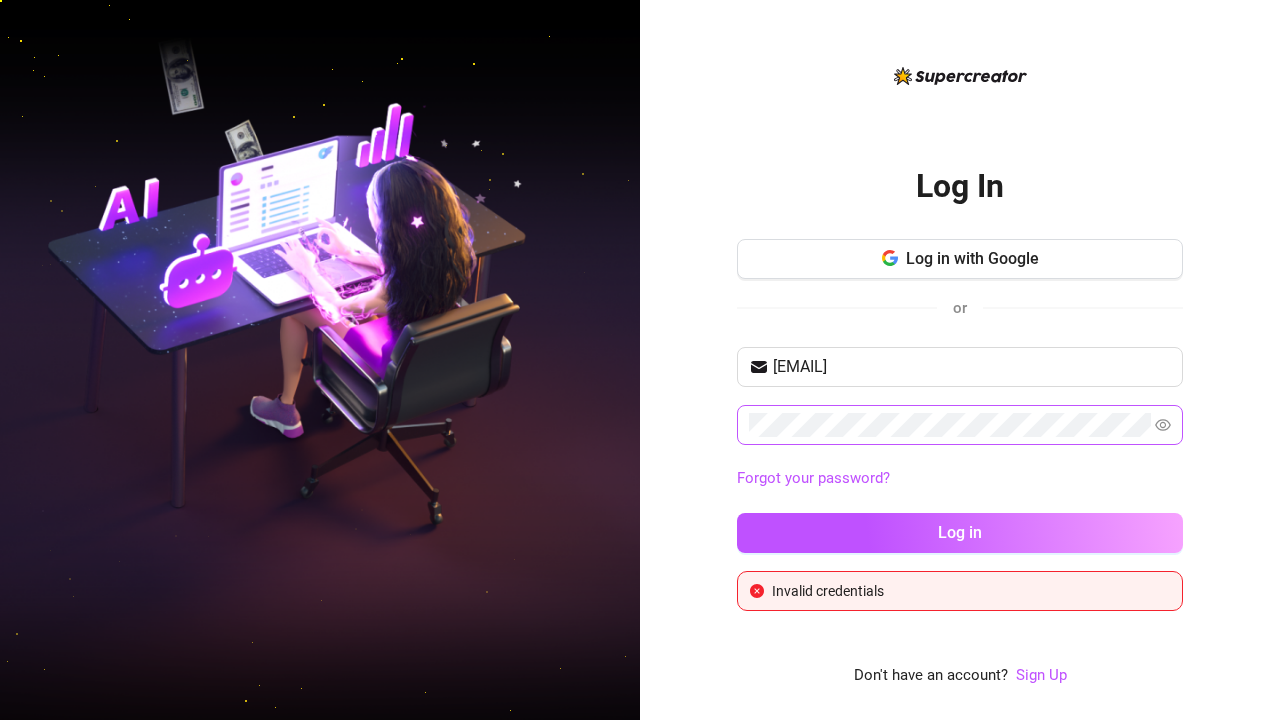 click on "Log in with Google or" at bounding box center [960, 288] 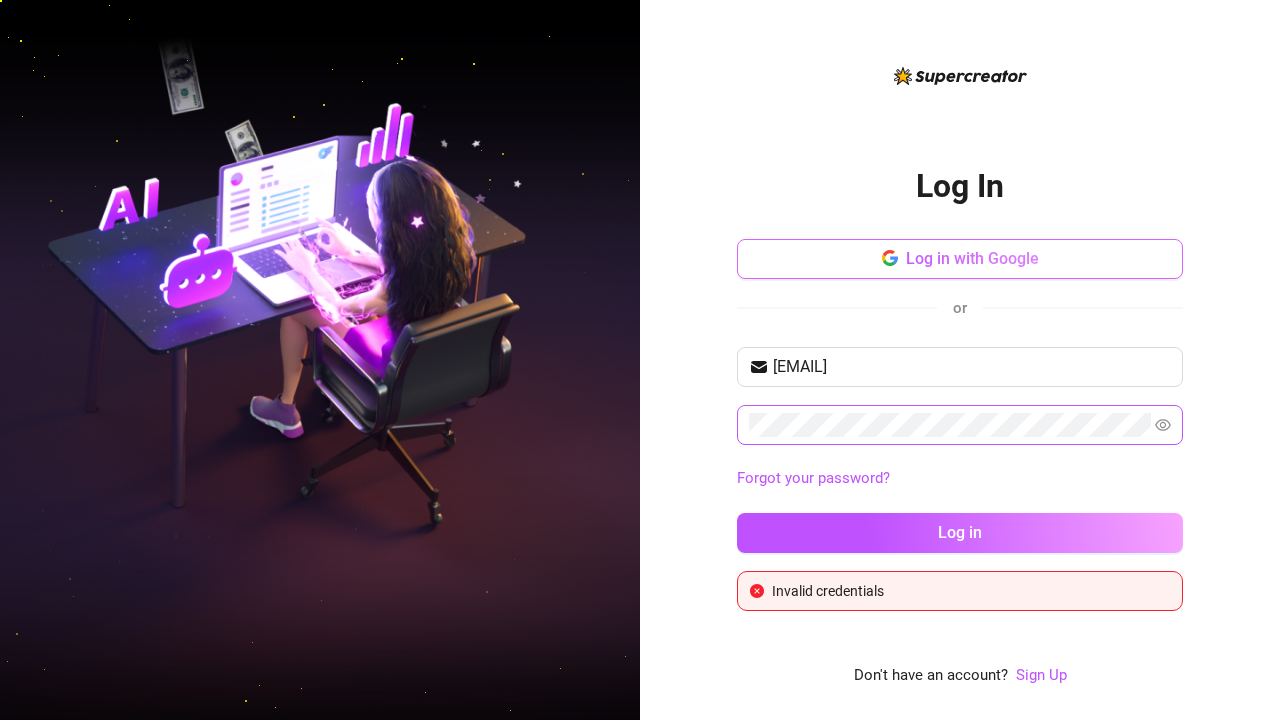 click on "Log in with Google" at bounding box center [960, 259] 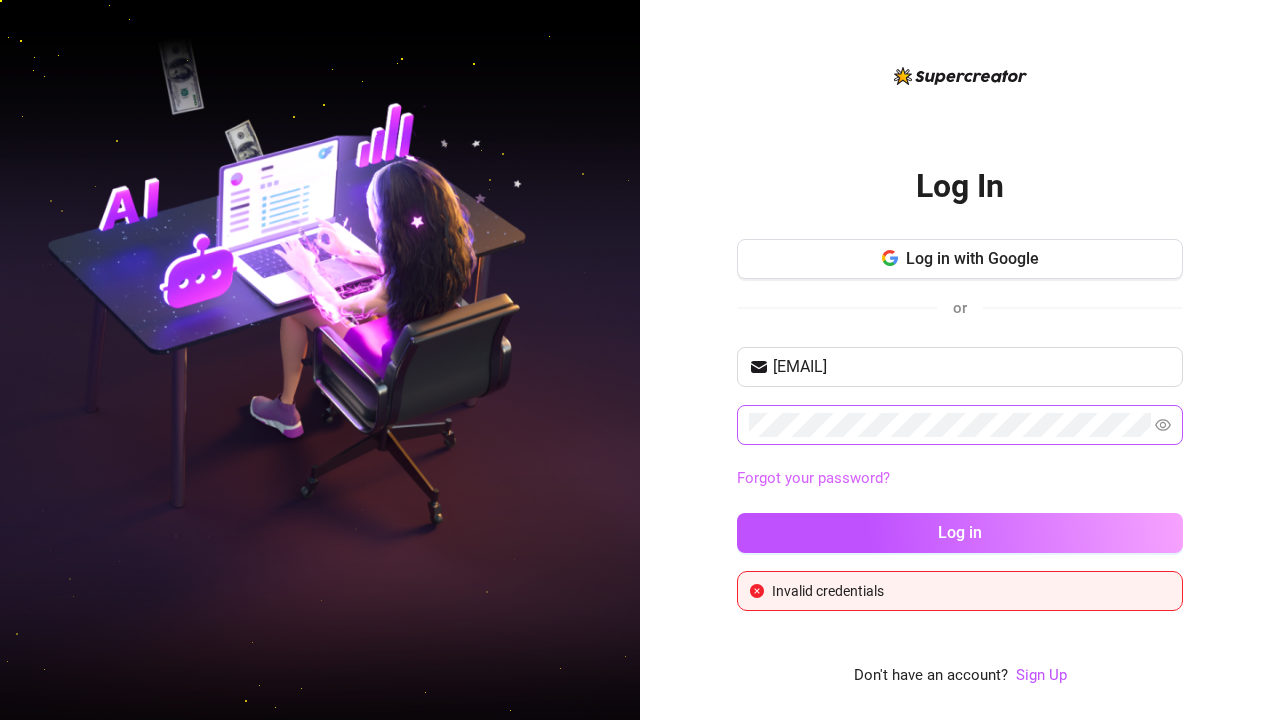 click on "Forgot your password?" at bounding box center [813, 478] 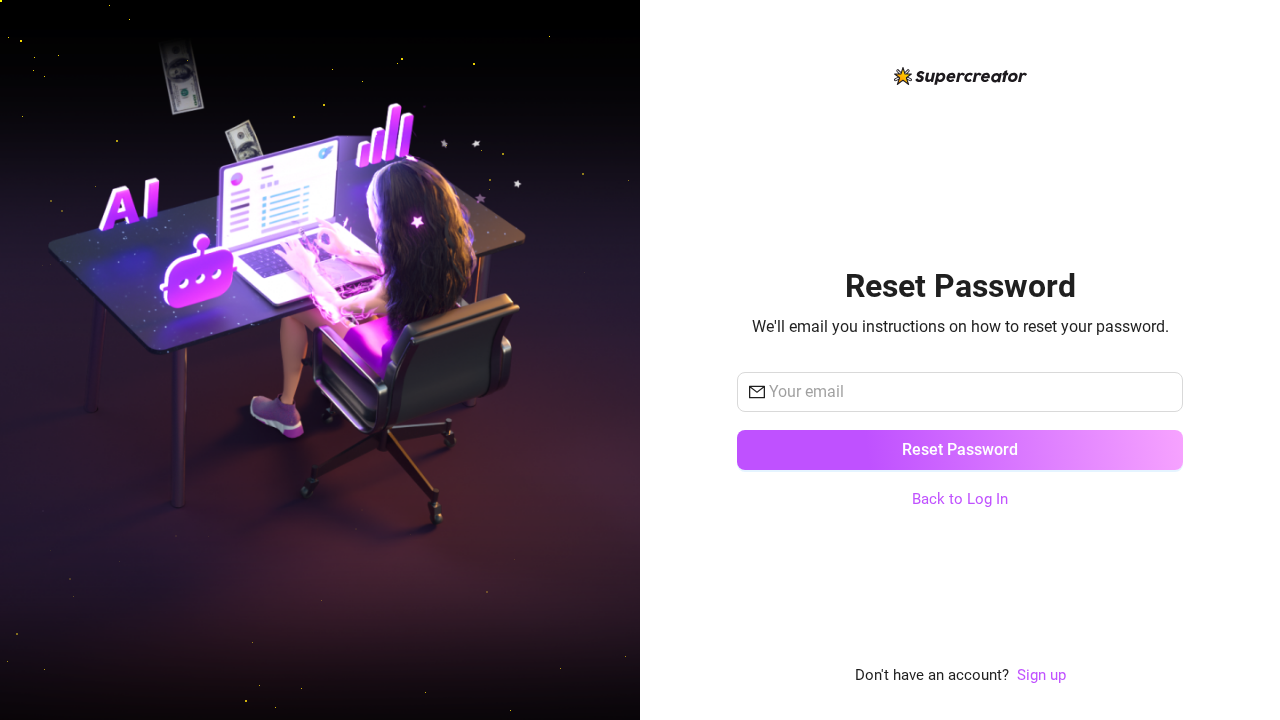 click on "Reset Password" at bounding box center [960, 430] 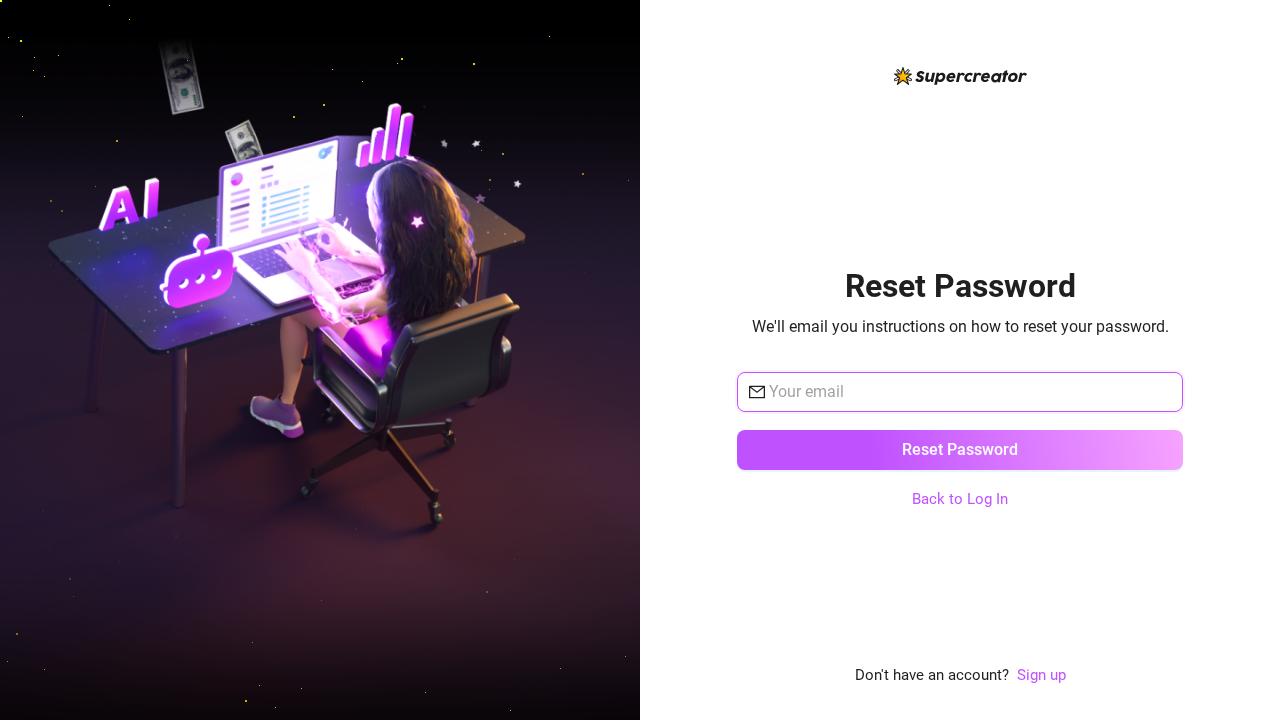 click at bounding box center [970, 392] 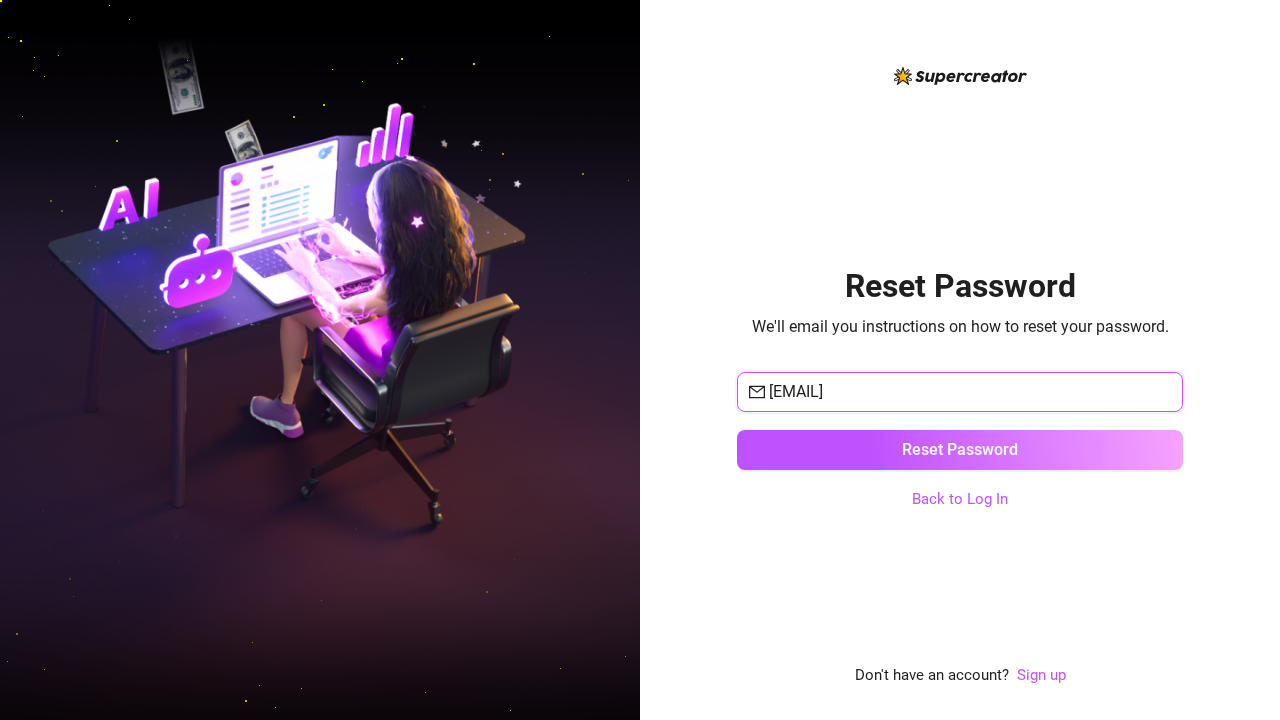 type on "[EMAIL]" 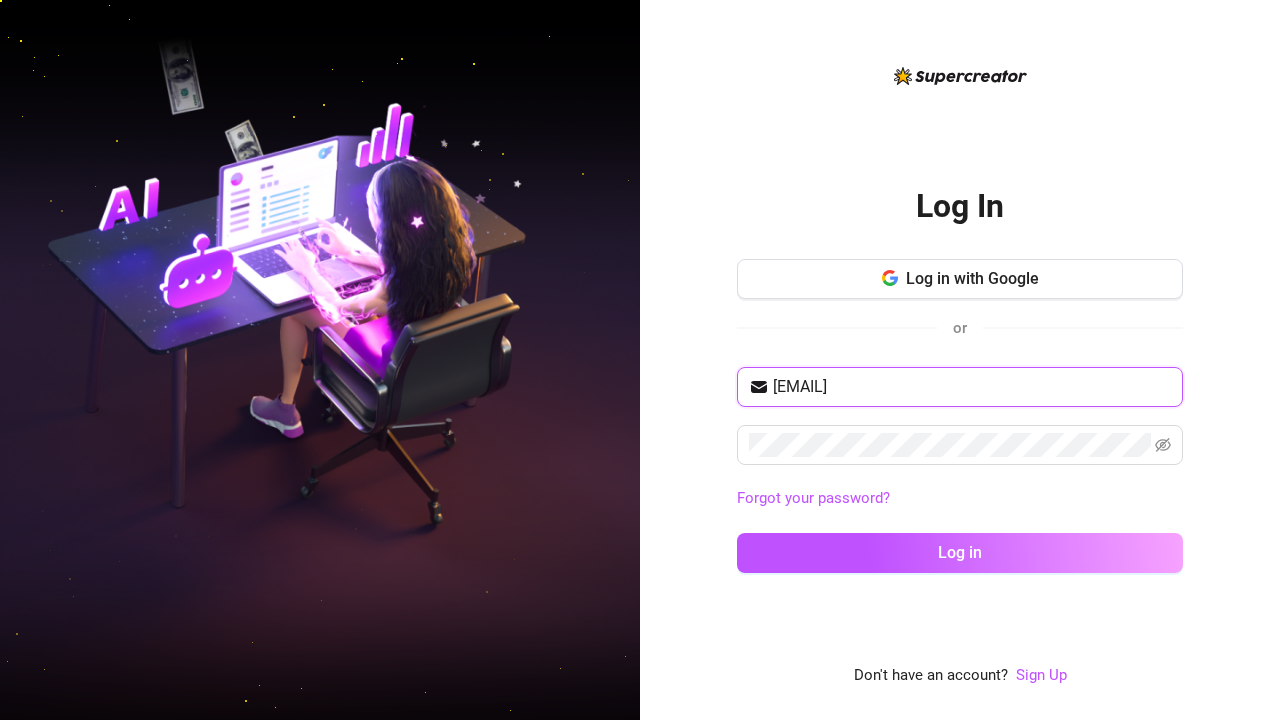 type on "[EMAIL]" 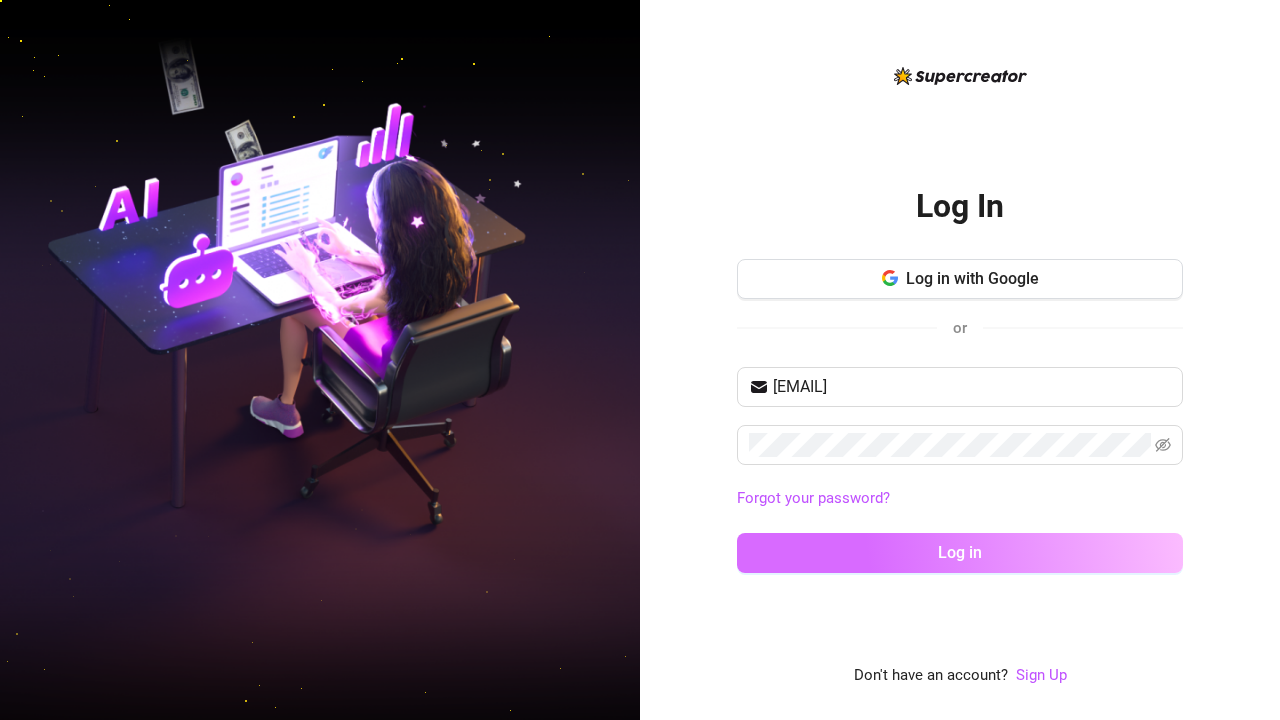 click on "Log in" at bounding box center [960, 553] 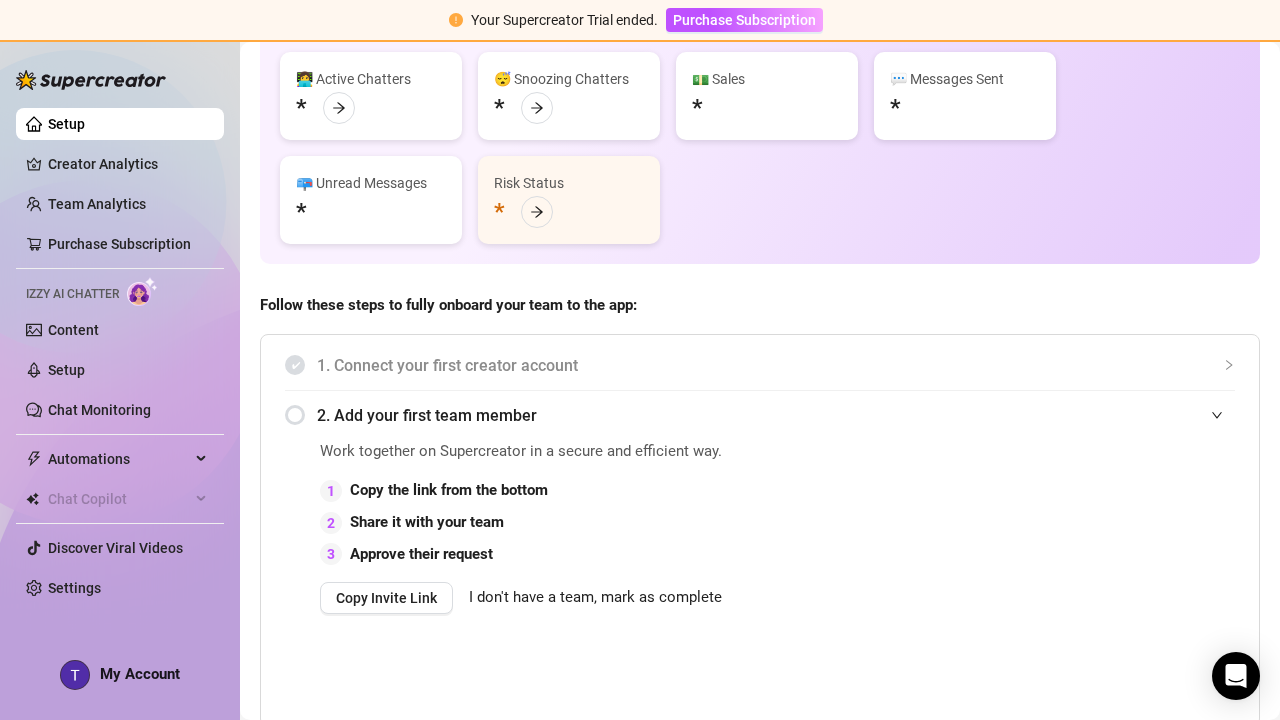 scroll, scrollTop: 70, scrollLeft: 0, axis: vertical 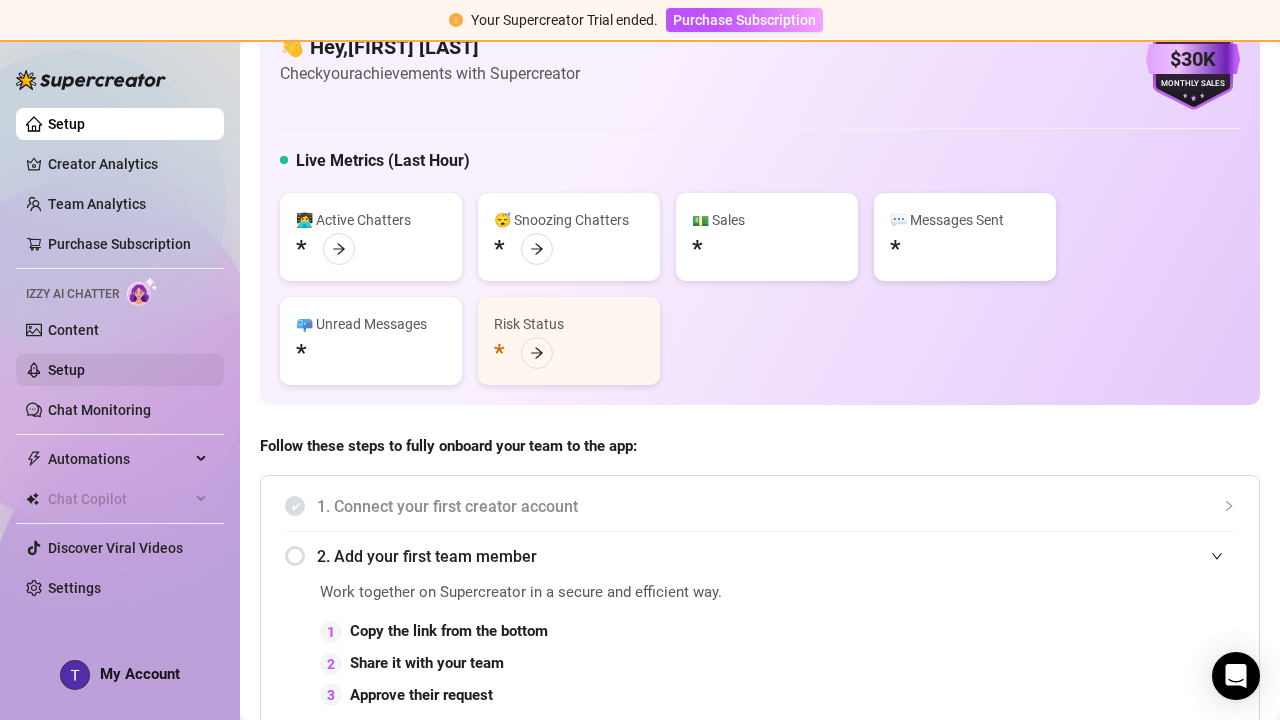 click on "Setup" at bounding box center [66, 370] 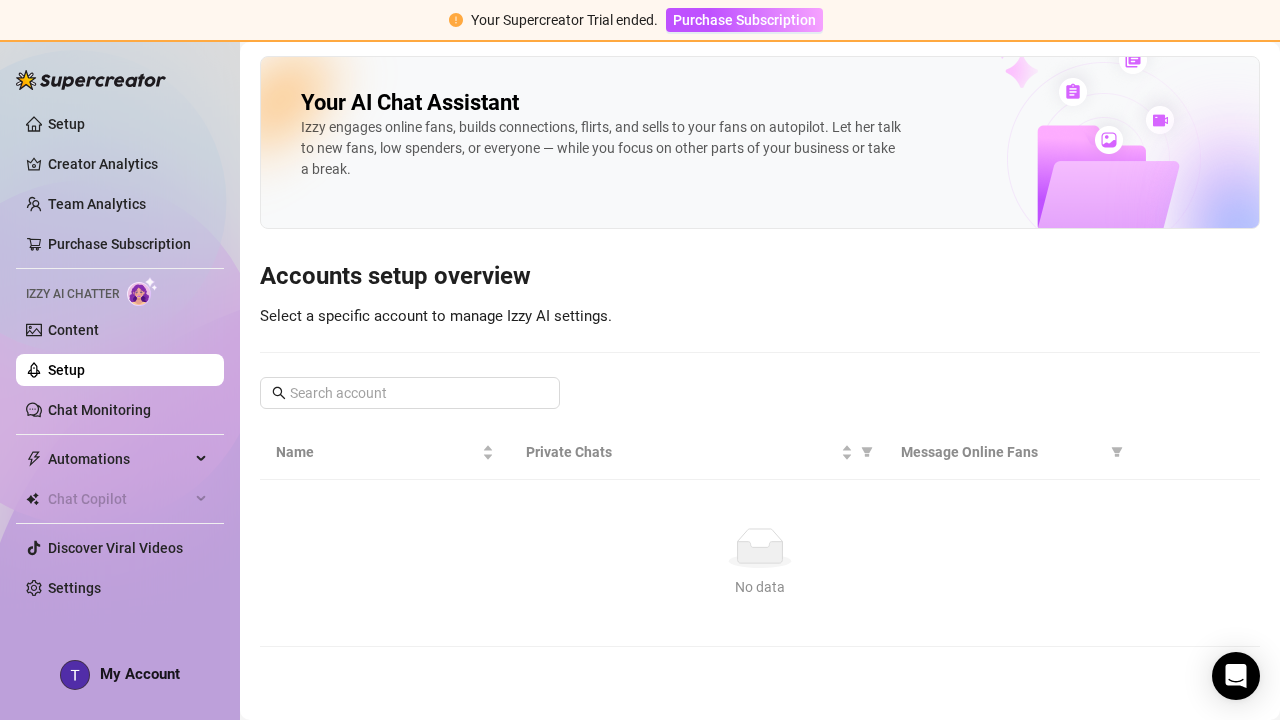 scroll, scrollTop: 0, scrollLeft: 0, axis: both 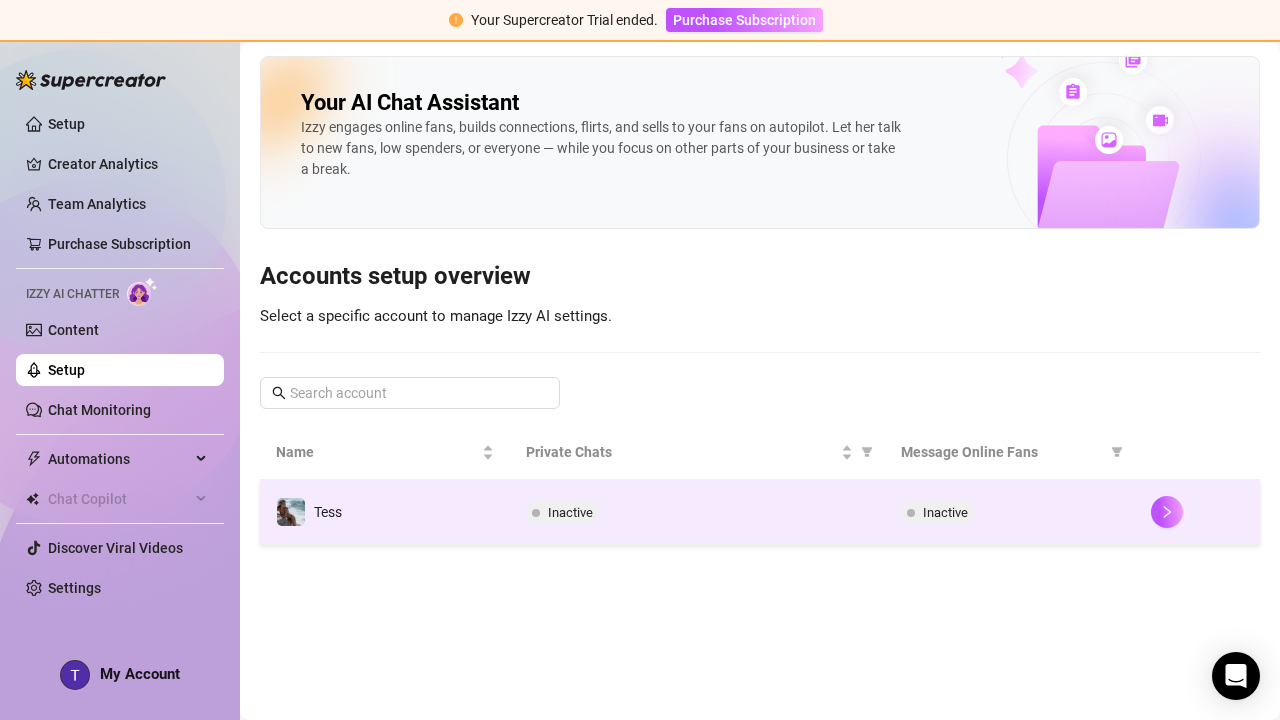 click on "Inactive" at bounding box center [697, 512] 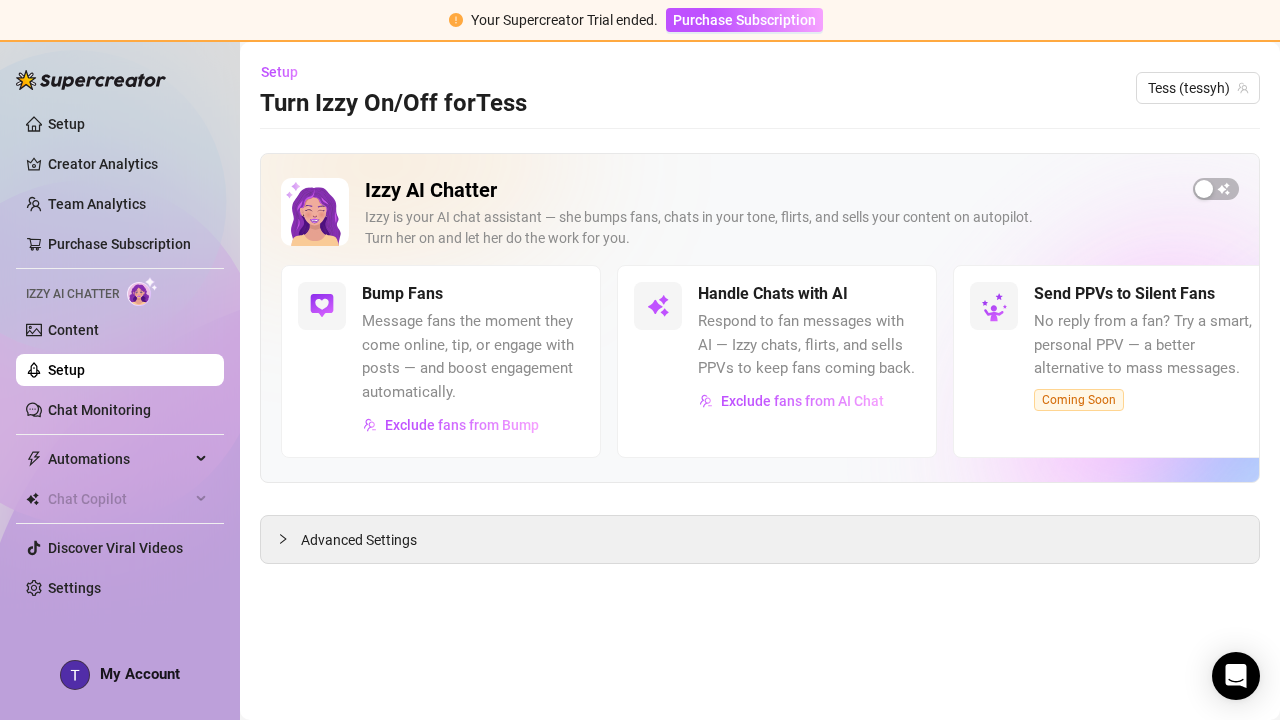 scroll, scrollTop: 0, scrollLeft: 0, axis: both 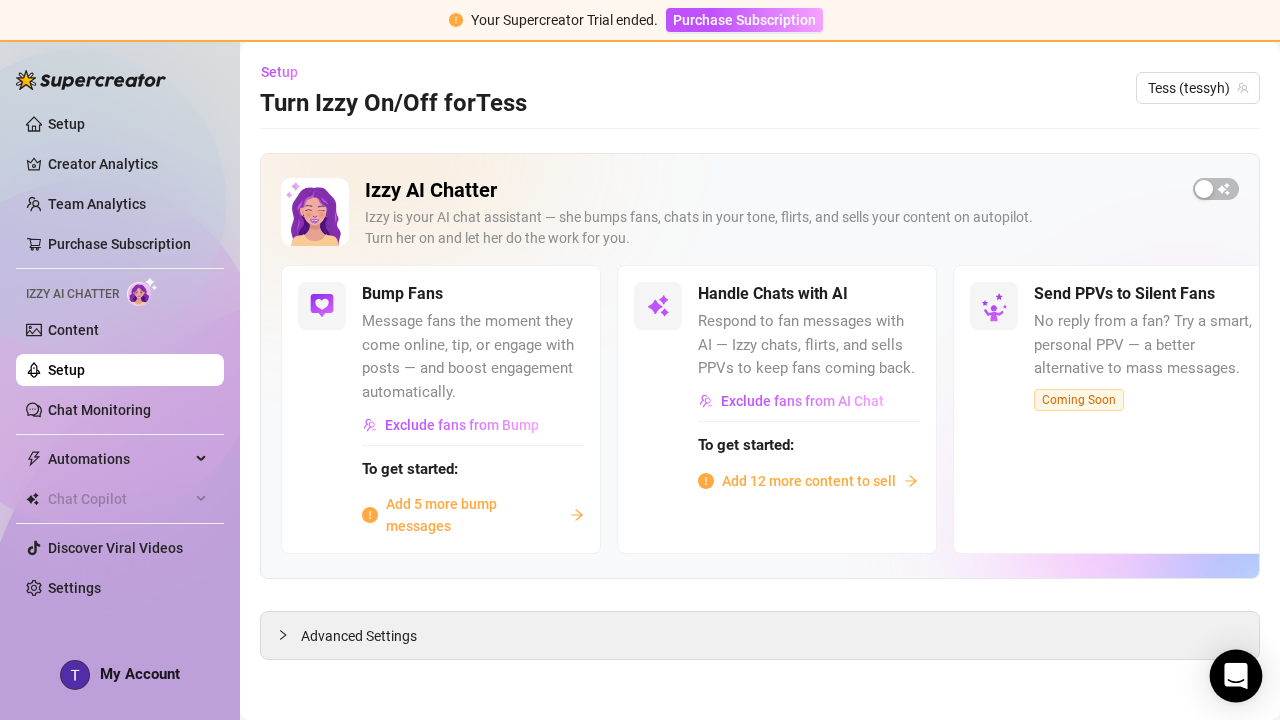 click at bounding box center [1236, 676] 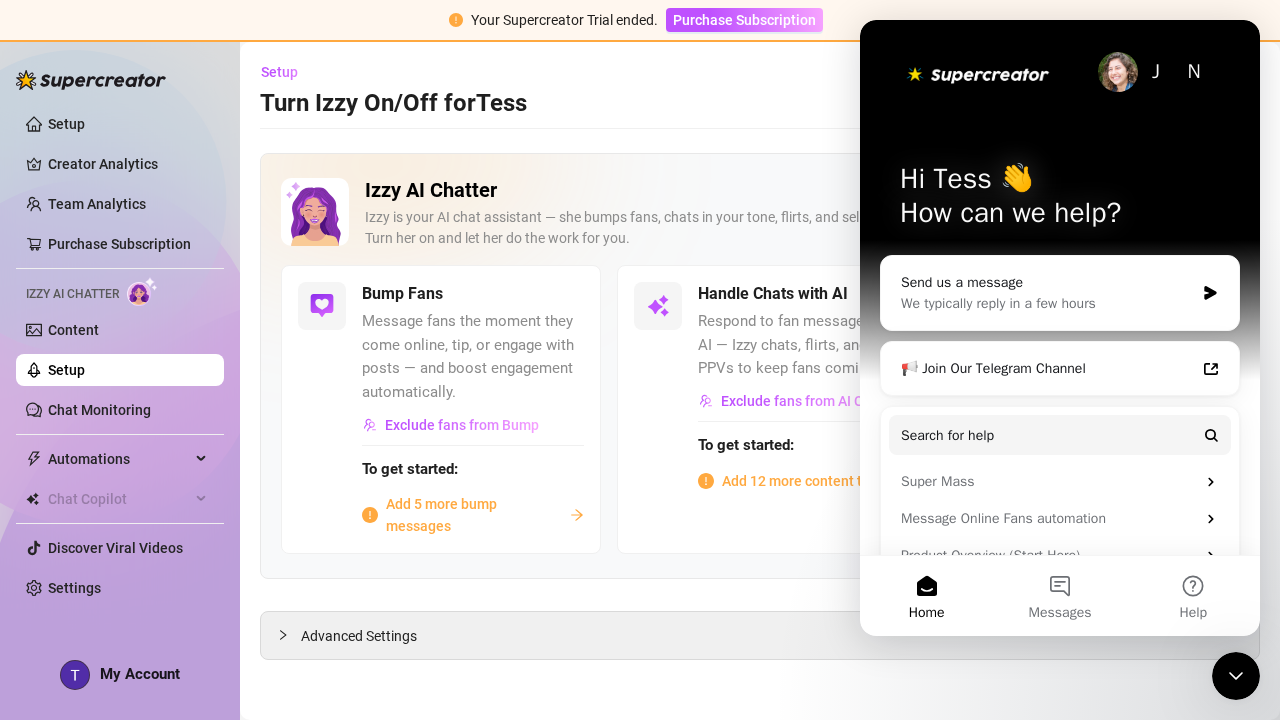 scroll, scrollTop: 0, scrollLeft: 0, axis: both 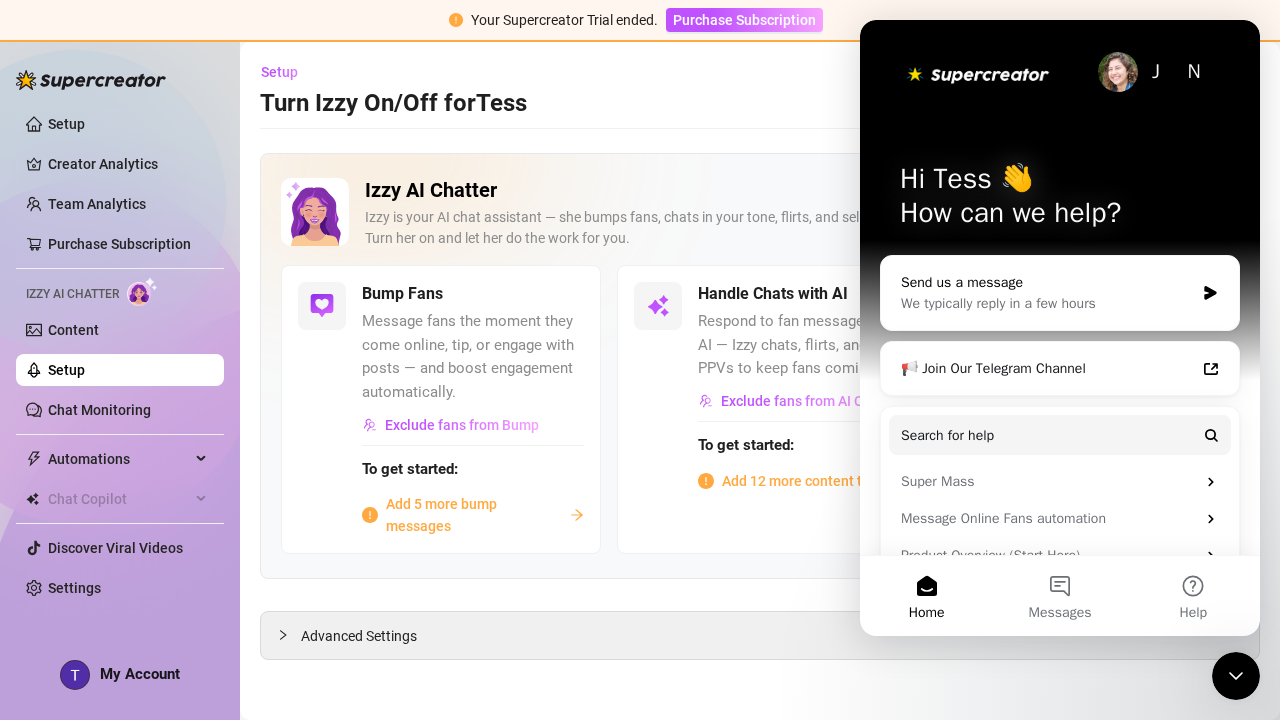 click on "Send us a message" at bounding box center (1047, 282) 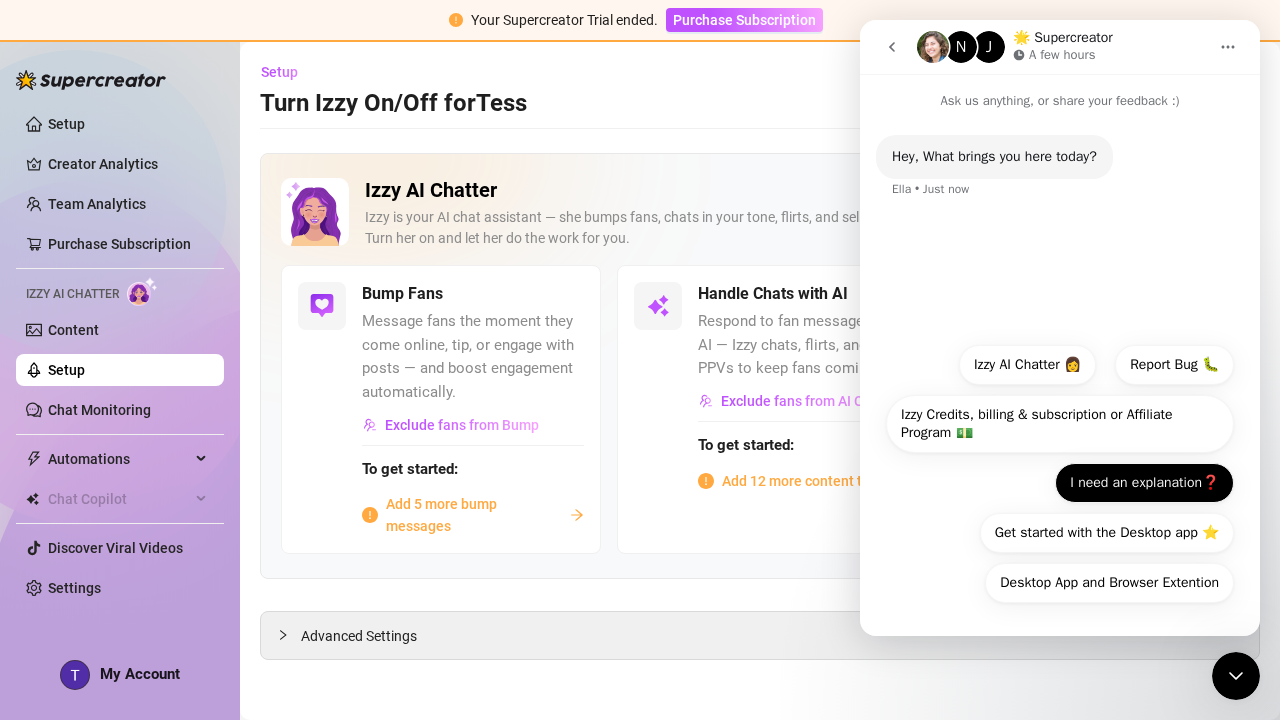 scroll, scrollTop: 0, scrollLeft: 0, axis: both 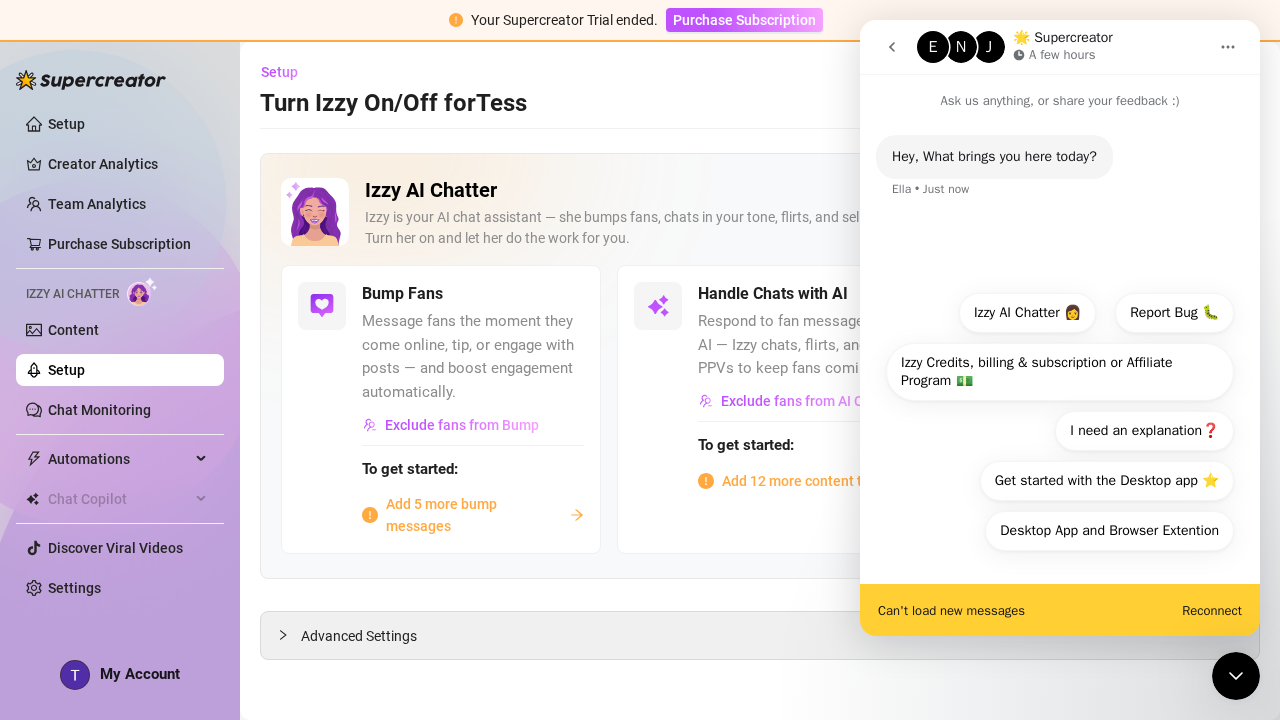 click on "Reconnect" at bounding box center (1212, 610) 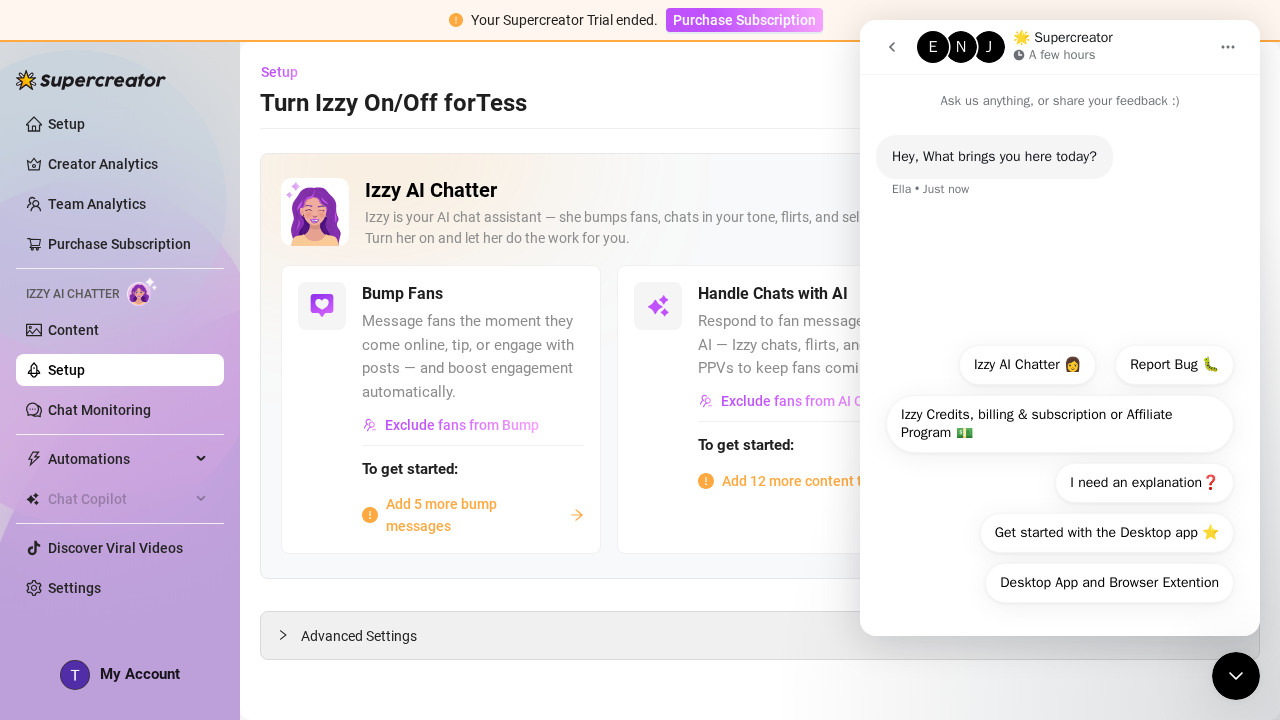 click on "Hey, What brings you here today? Ella    •   Just now" at bounding box center [1060, 179] 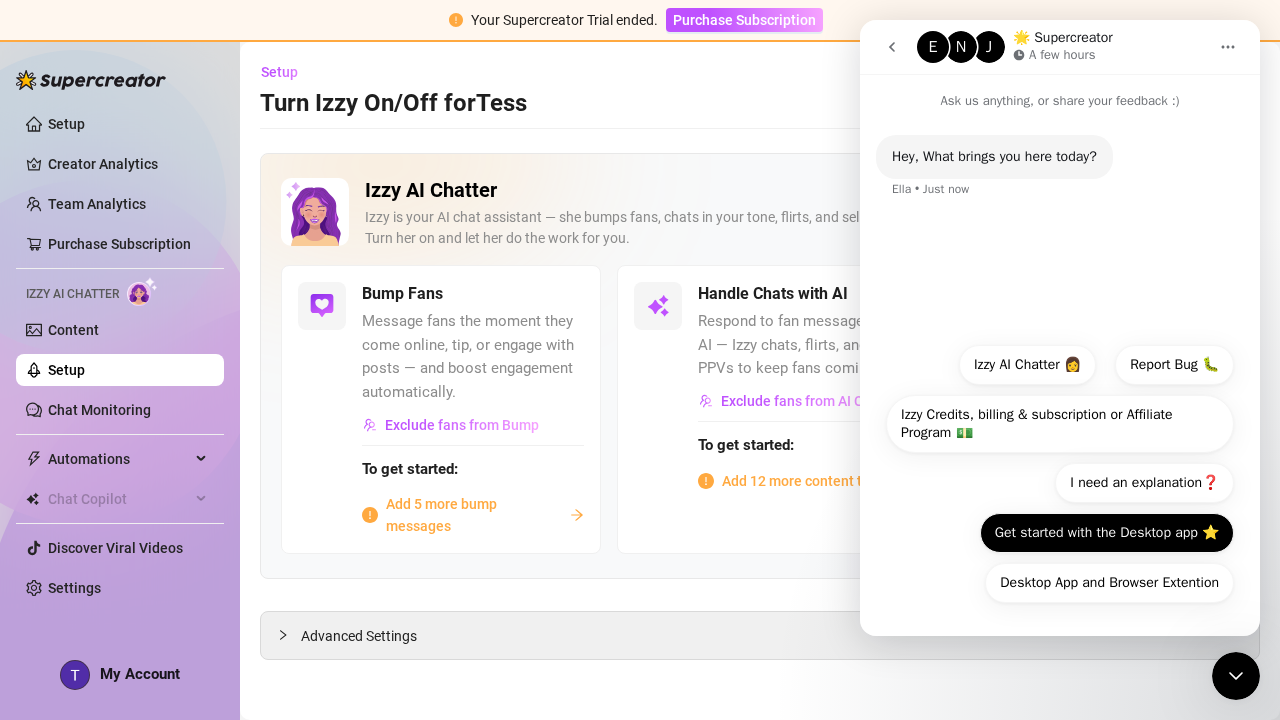 click on "Get started with the Desktop app ⭐️" at bounding box center (1107, 533) 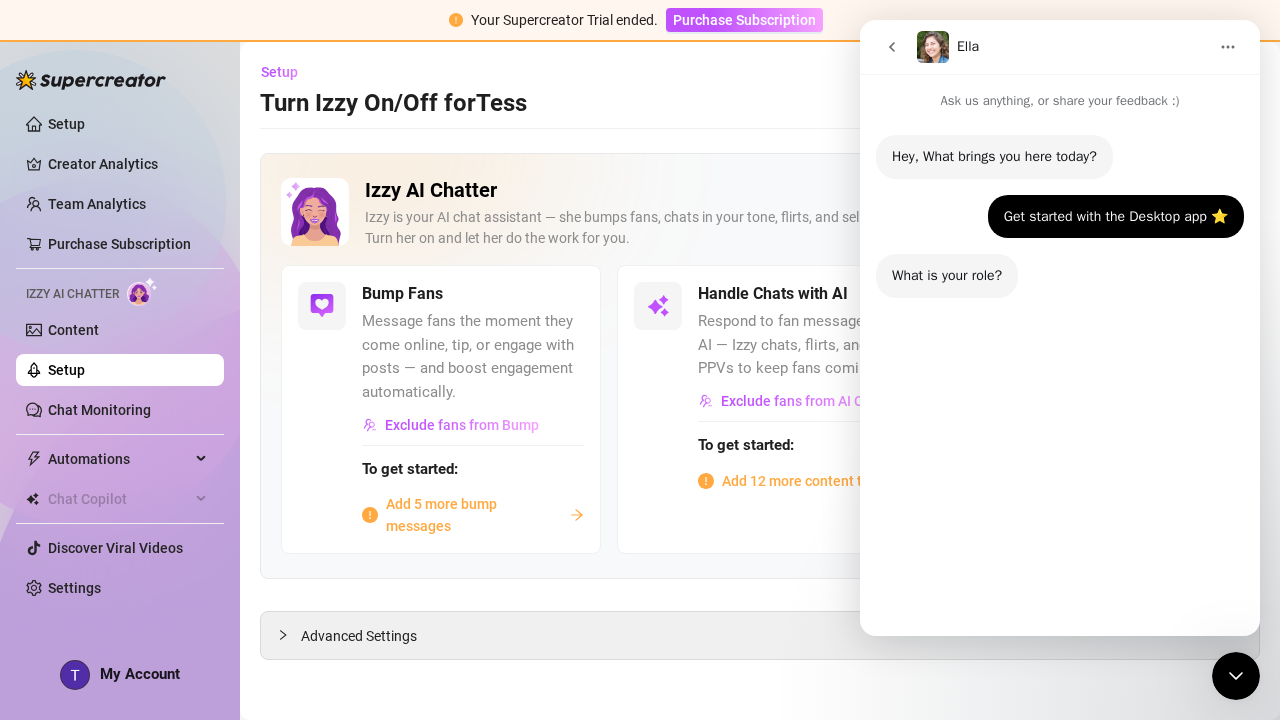 click on "I am an admin" at bounding box center [1175, 533] 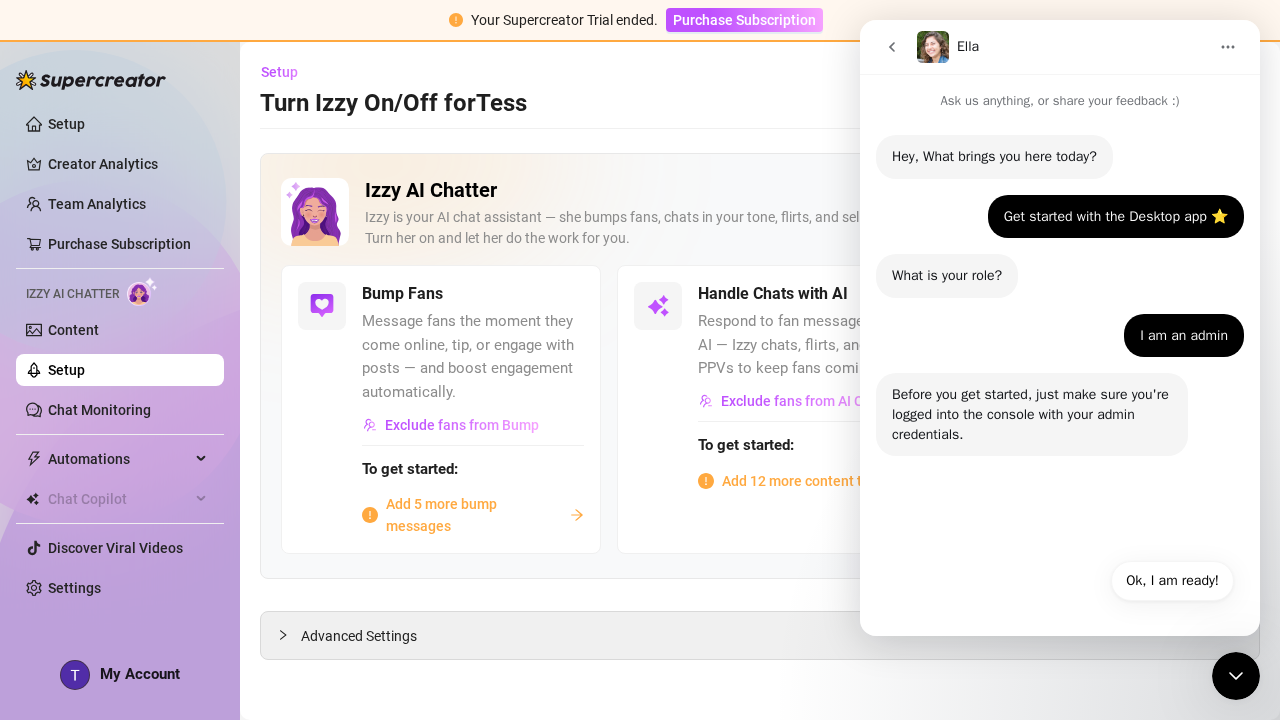 click at bounding box center (892, 47) 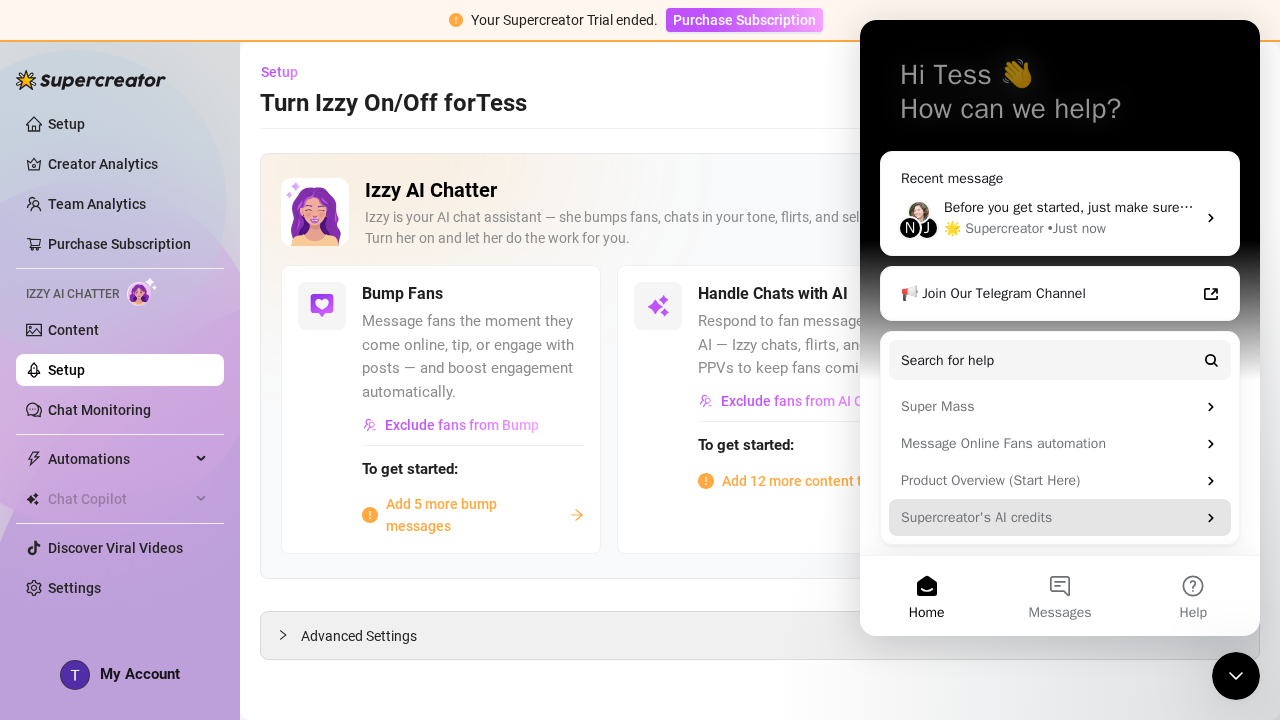 scroll, scrollTop: 104, scrollLeft: 0, axis: vertical 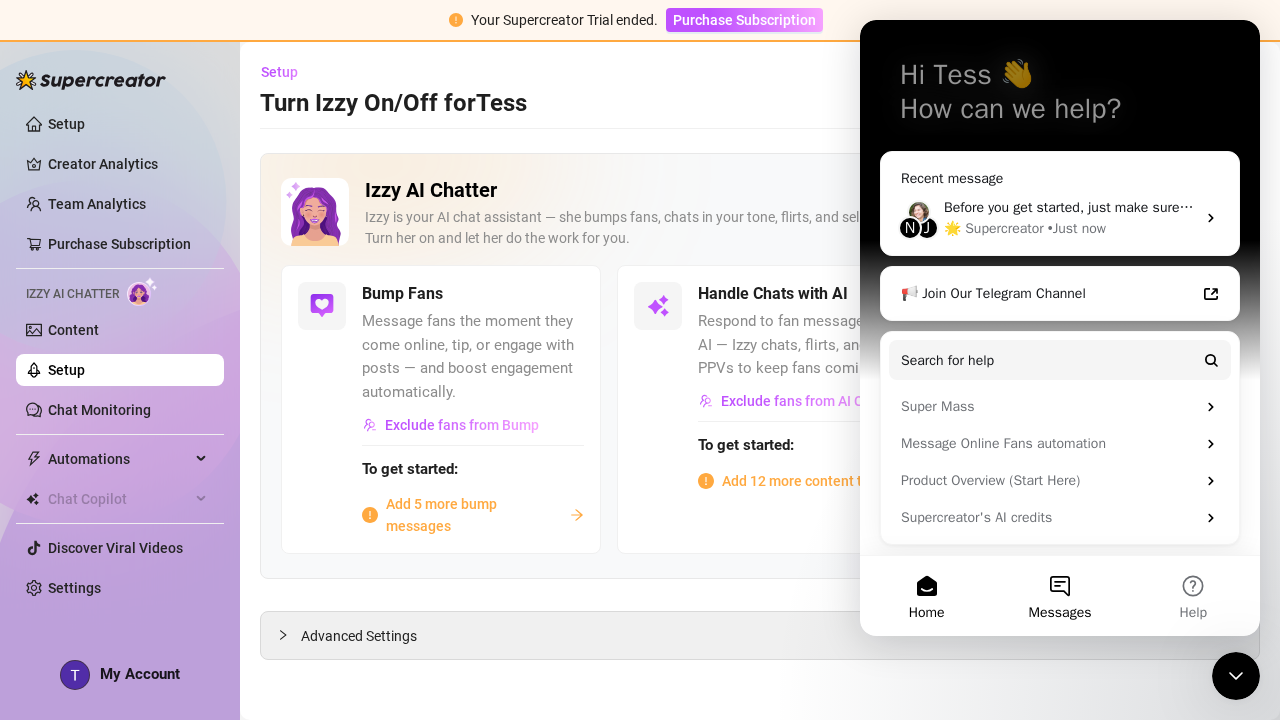 click on "Messages" at bounding box center [1059, 596] 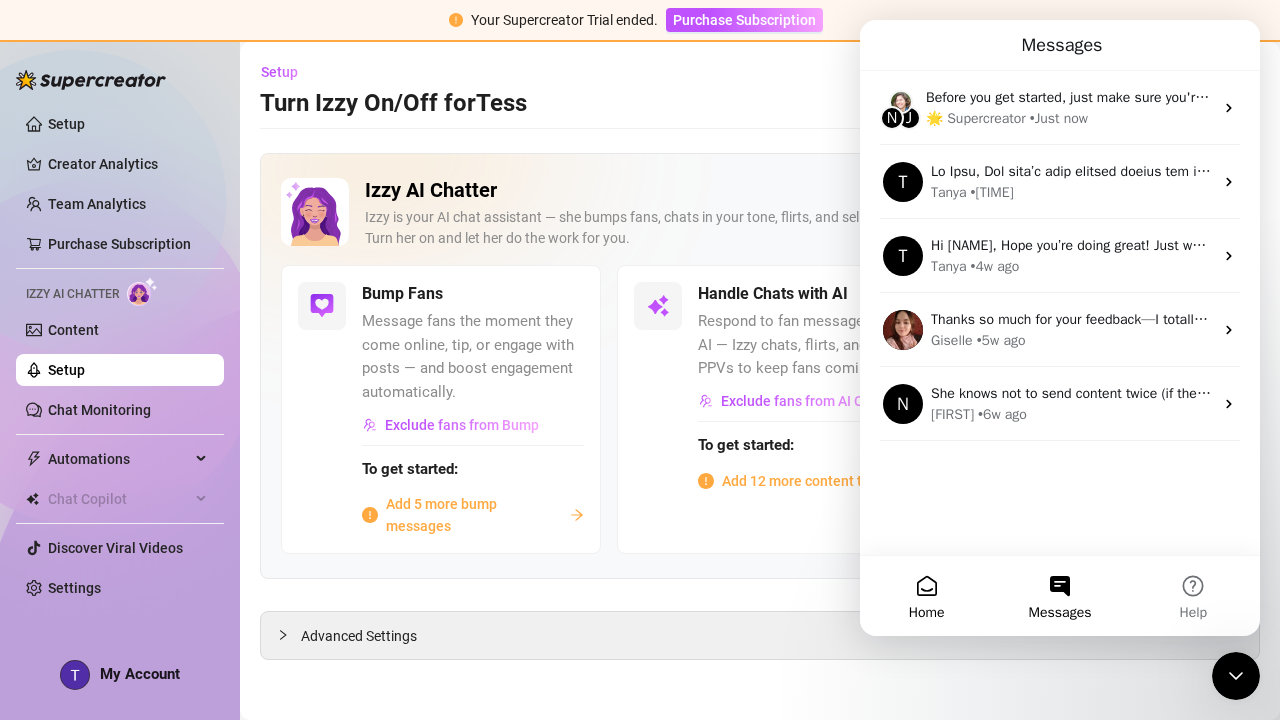 click on "Home" at bounding box center (926, 596) 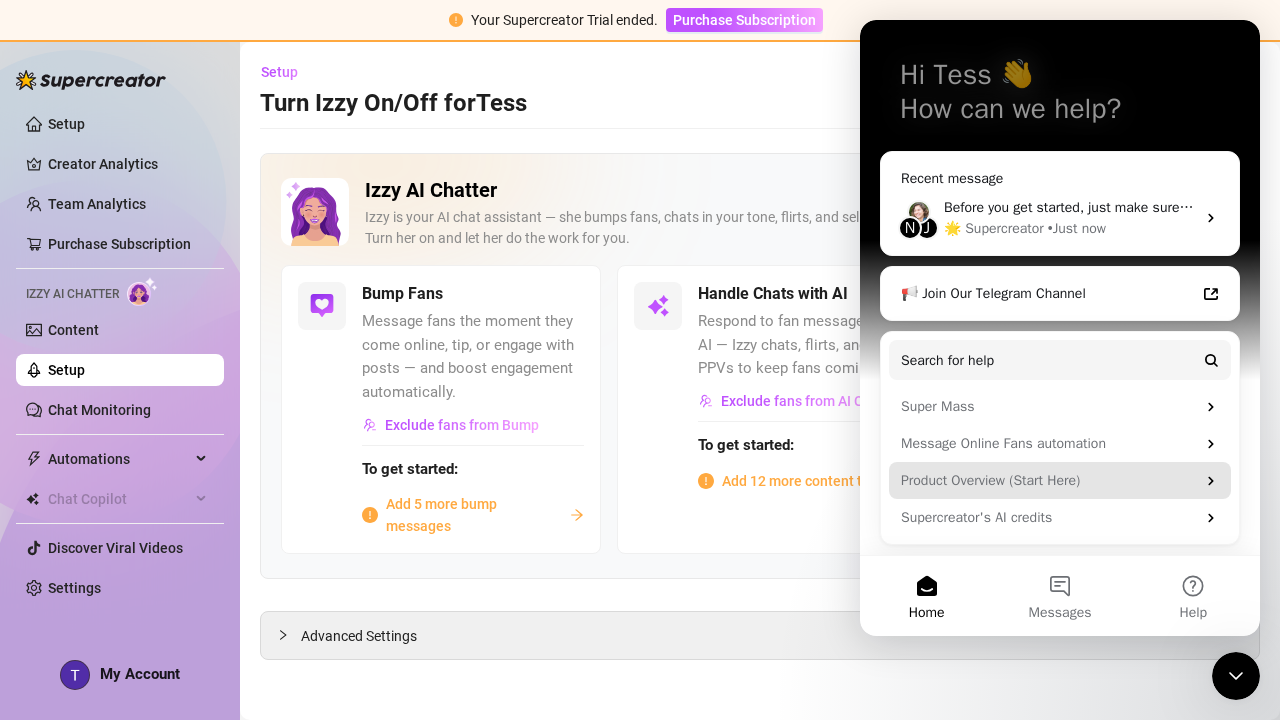 scroll, scrollTop: 104, scrollLeft: 0, axis: vertical 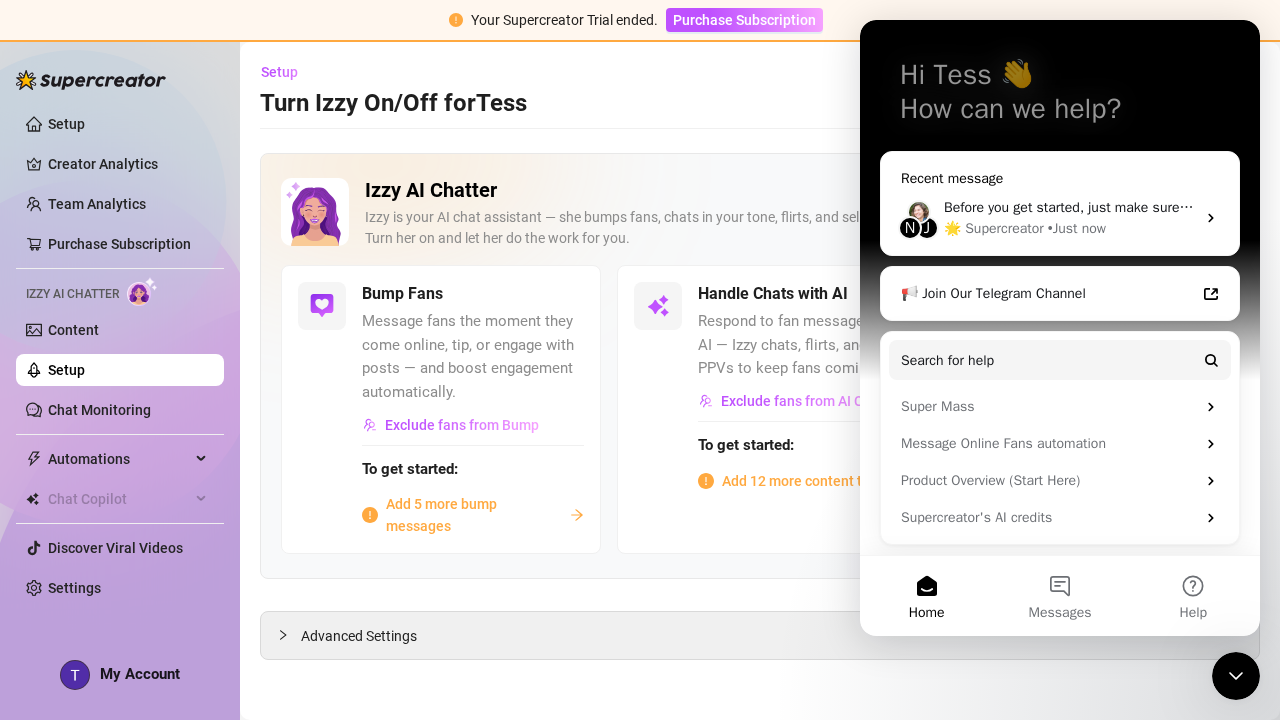 click on "•  Just now" at bounding box center [1077, 228] 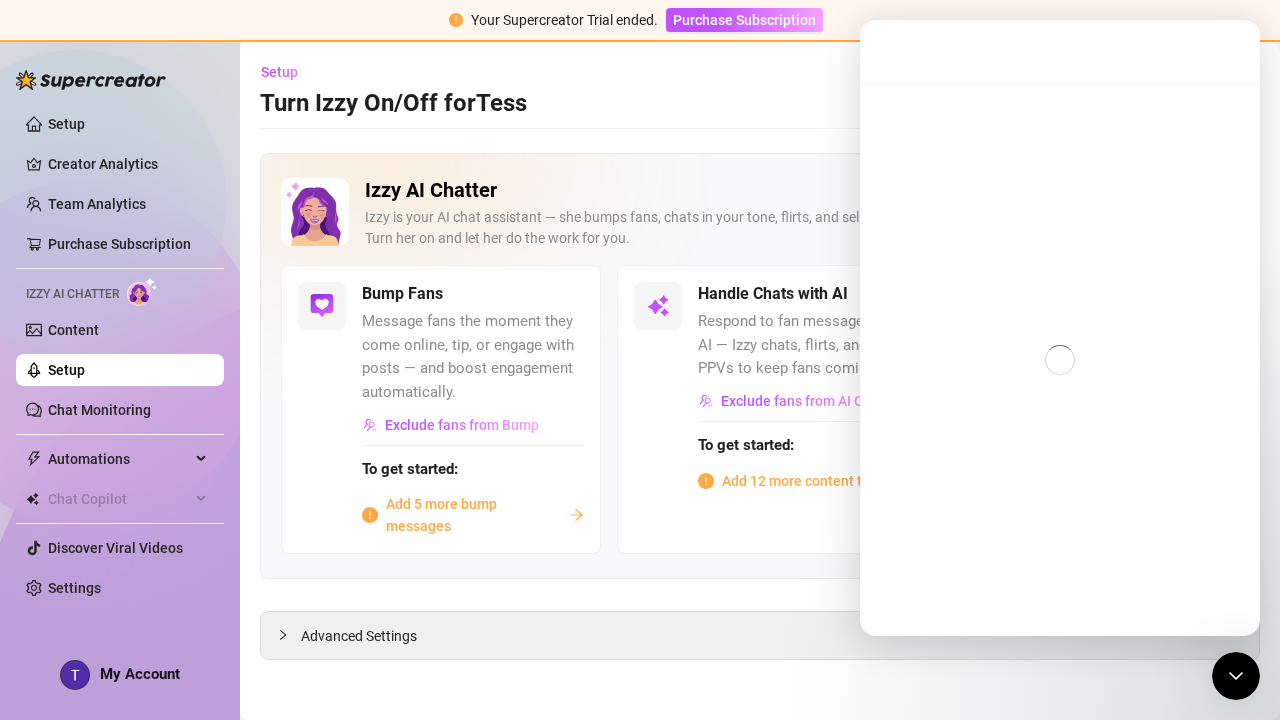 scroll, scrollTop: 0, scrollLeft: 0, axis: both 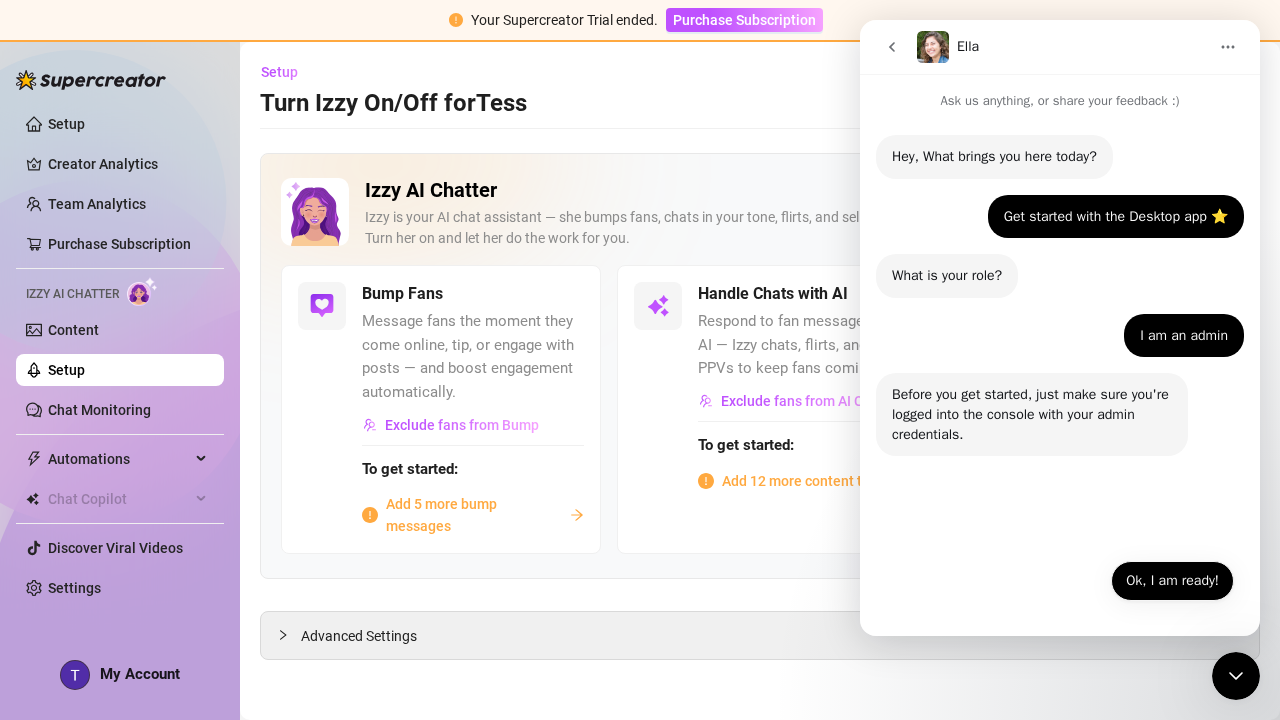 click on "Ok, I am ready!" at bounding box center [1172, 581] 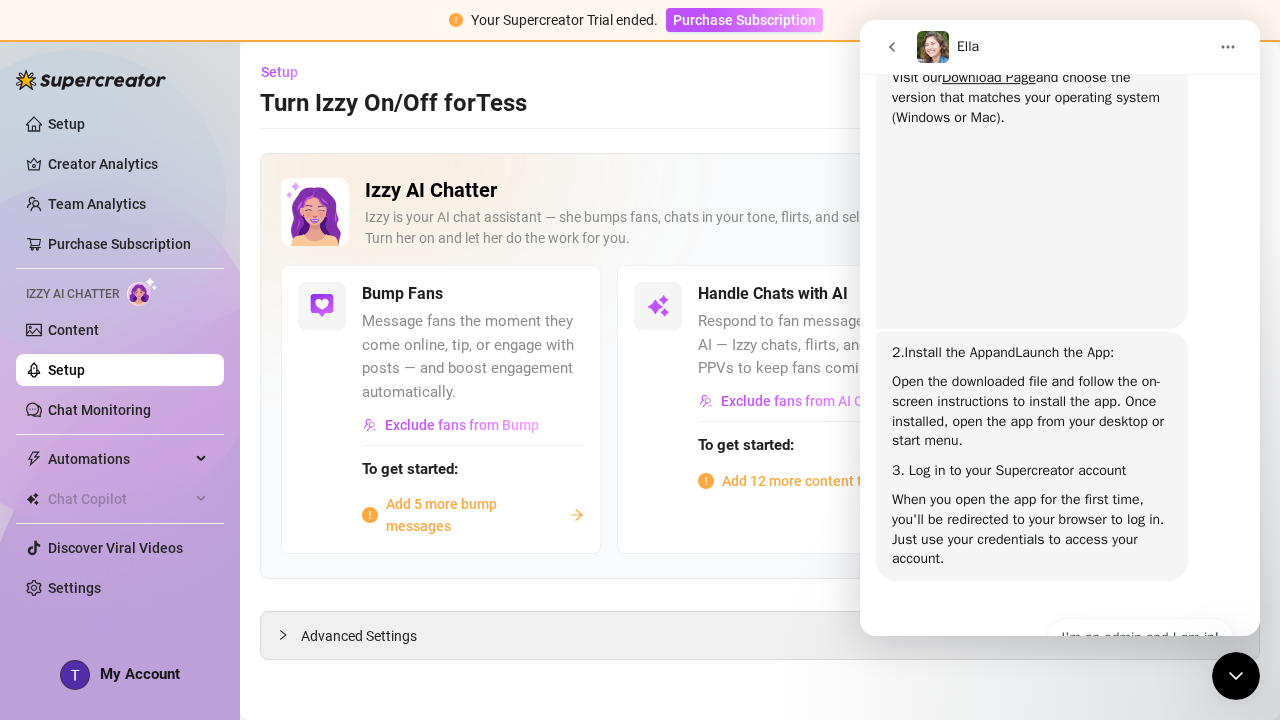 scroll, scrollTop: 597, scrollLeft: 0, axis: vertical 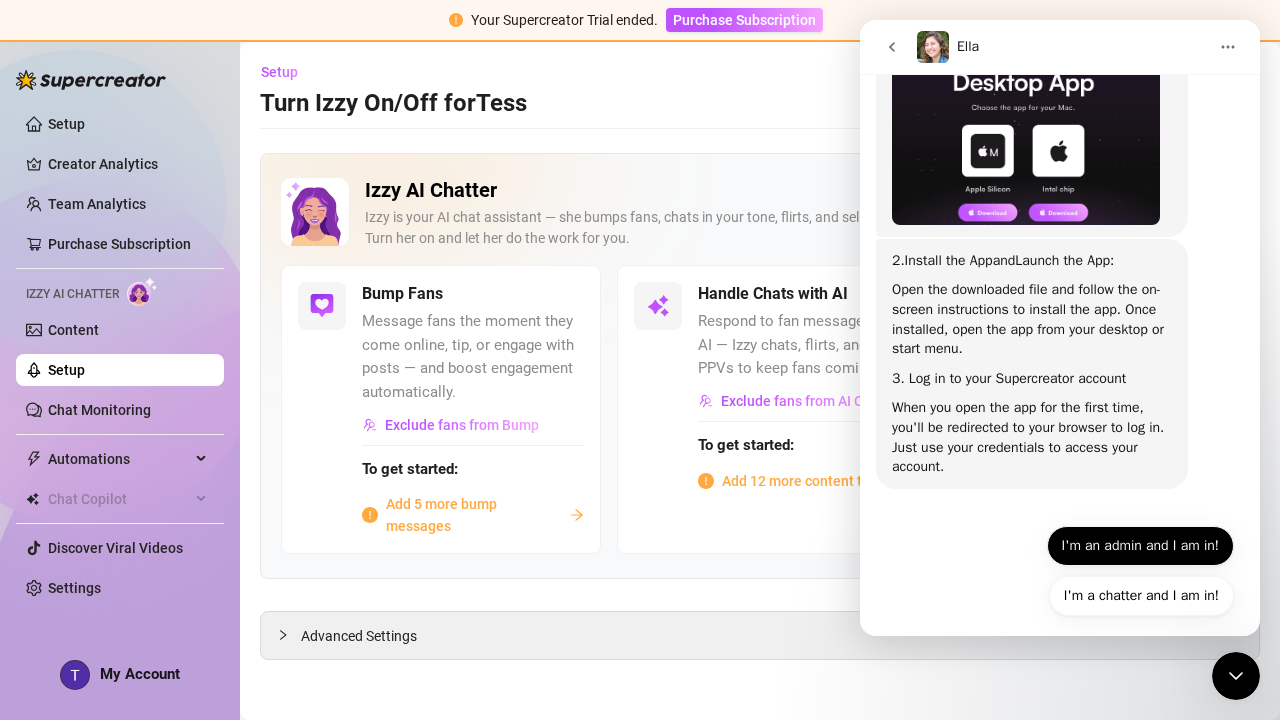 click on "I'm an admin and I am in!" at bounding box center [1140, 546] 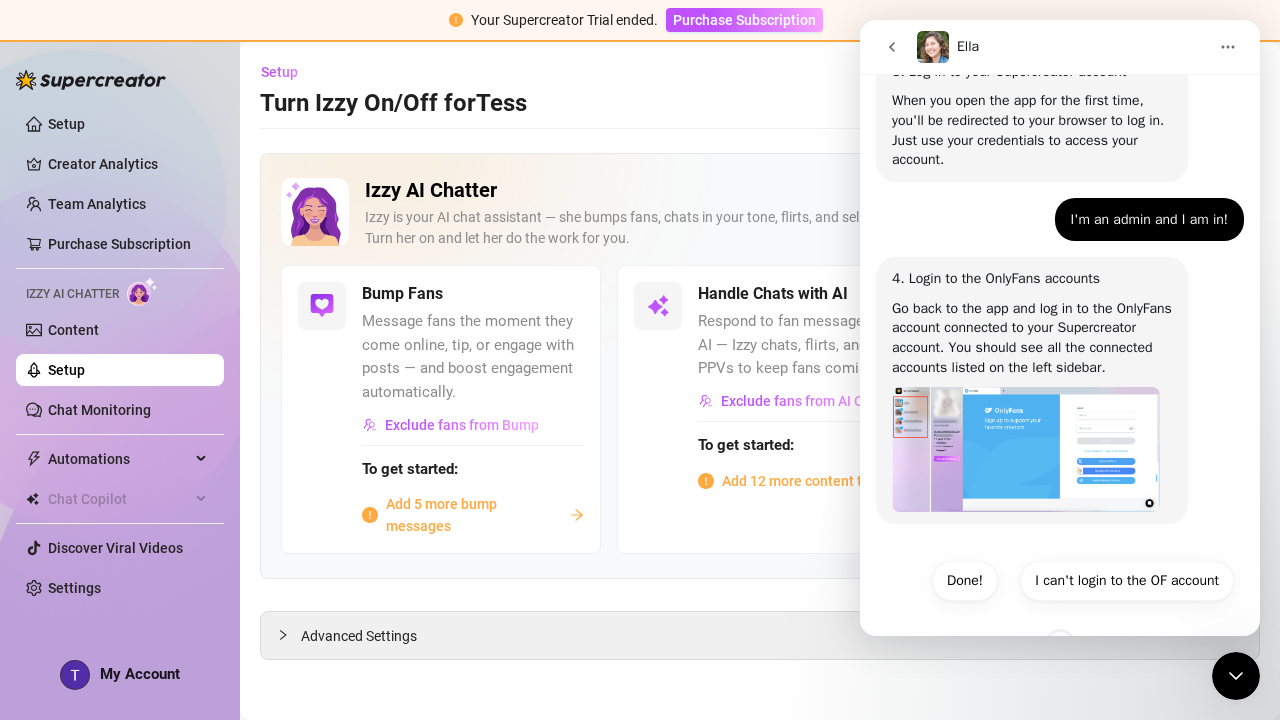 scroll, scrollTop: 939, scrollLeft: 0, axis: vertical 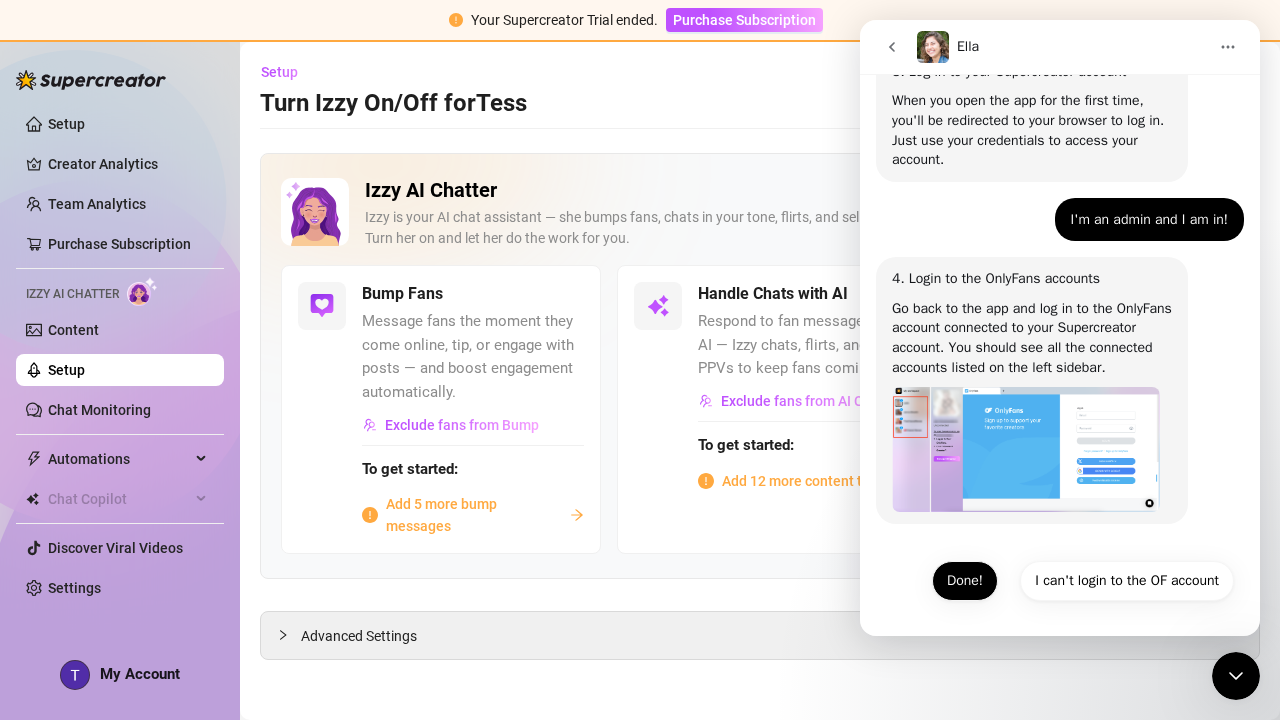 click on "Done!" at bounding box center (965, 581) 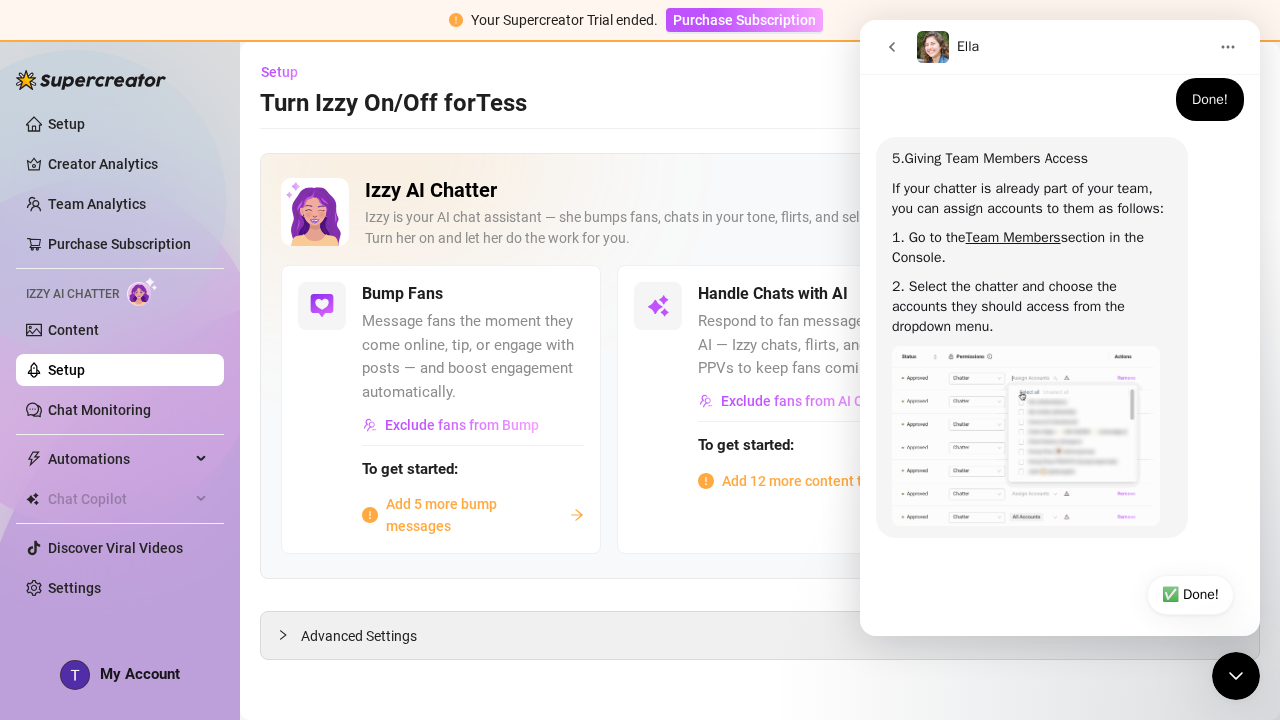 scroll, scrollTop: 1396, scrollLeft: 0, axis: vertical 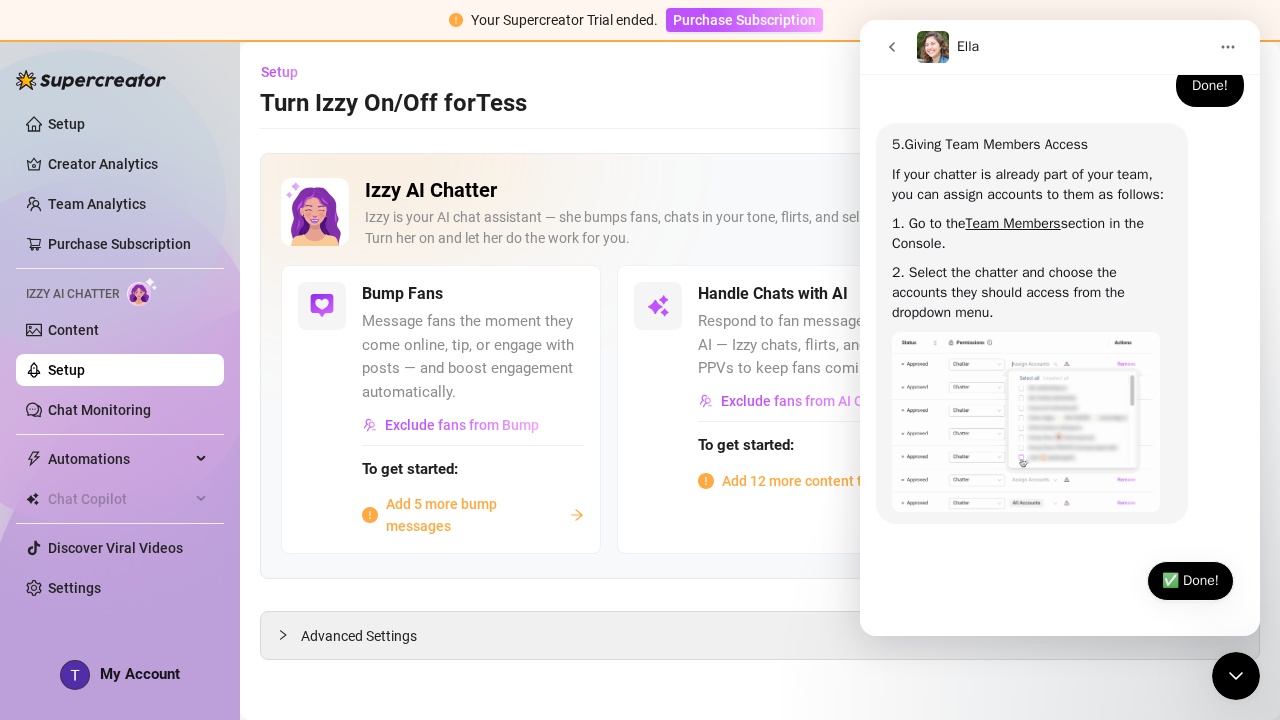 click on "✅ Done!" at bounding box center (1190, 581) 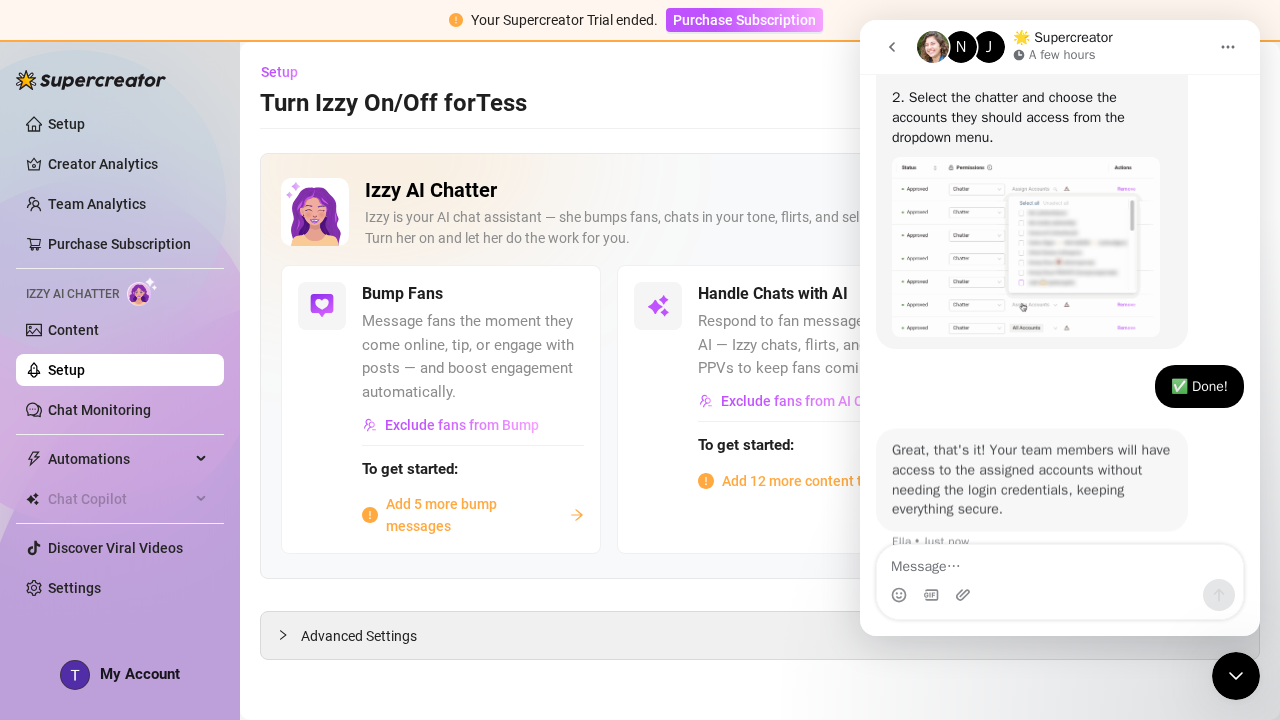 scroll, scrollTop: 1592, scrollLeft: 0, axis: vertical 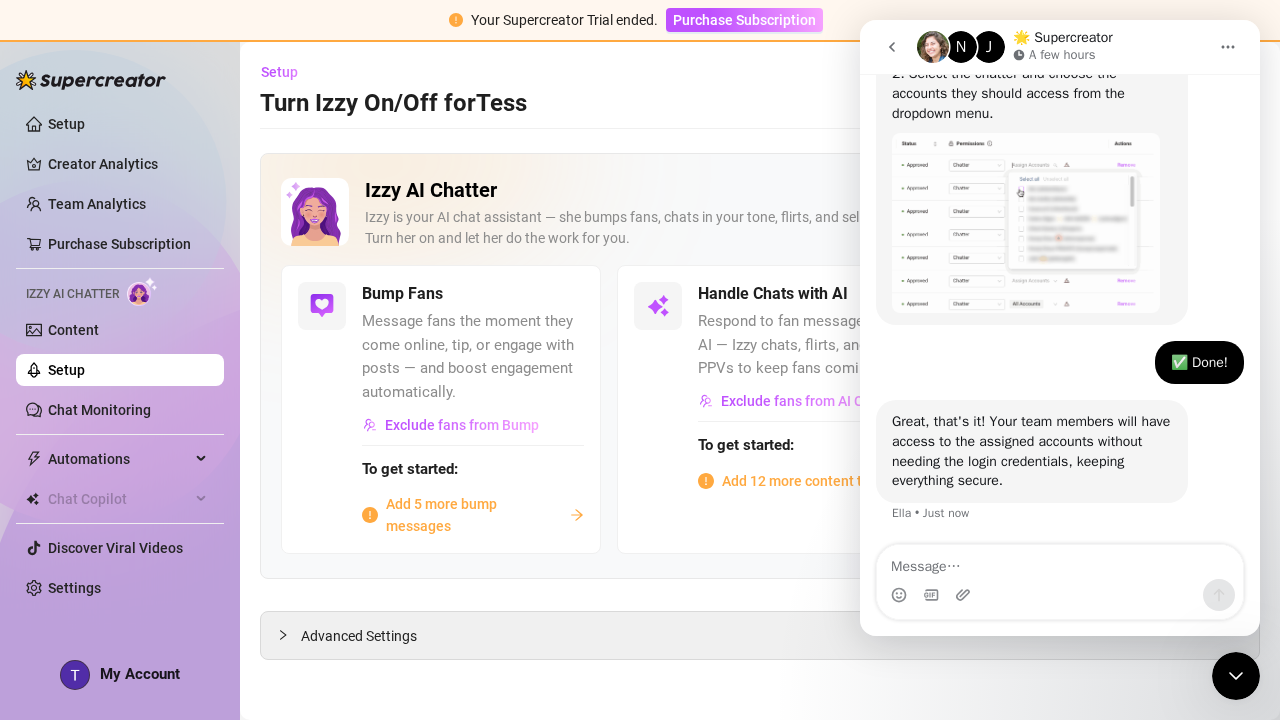 click on "Izzy AI Chatter Izzy is your AI chat assistant — she bumps fans, chats in your tone, flirts, and sells your content on autopilot. Turn her on and let her do the work for you. Bump Fans Message fans the moment they come online, tip, or engage with posts — and boost engagement automatically. Exclude fans from Bump To get started: Add 5 more bump messages Handle Chats with AI Respond to fan messages with AI — Izzy chats, flirts, and sells PPVs to keep fans coming back. Exclude fans from AI Chat To get started: Add 12 more content to sell Send PPVs to Silent Fans No reply from a fan? Try a smart, personal PPV — a better alternative to mass messages. Coming Soon Advanced Settings" at bounding box center [760, 406] 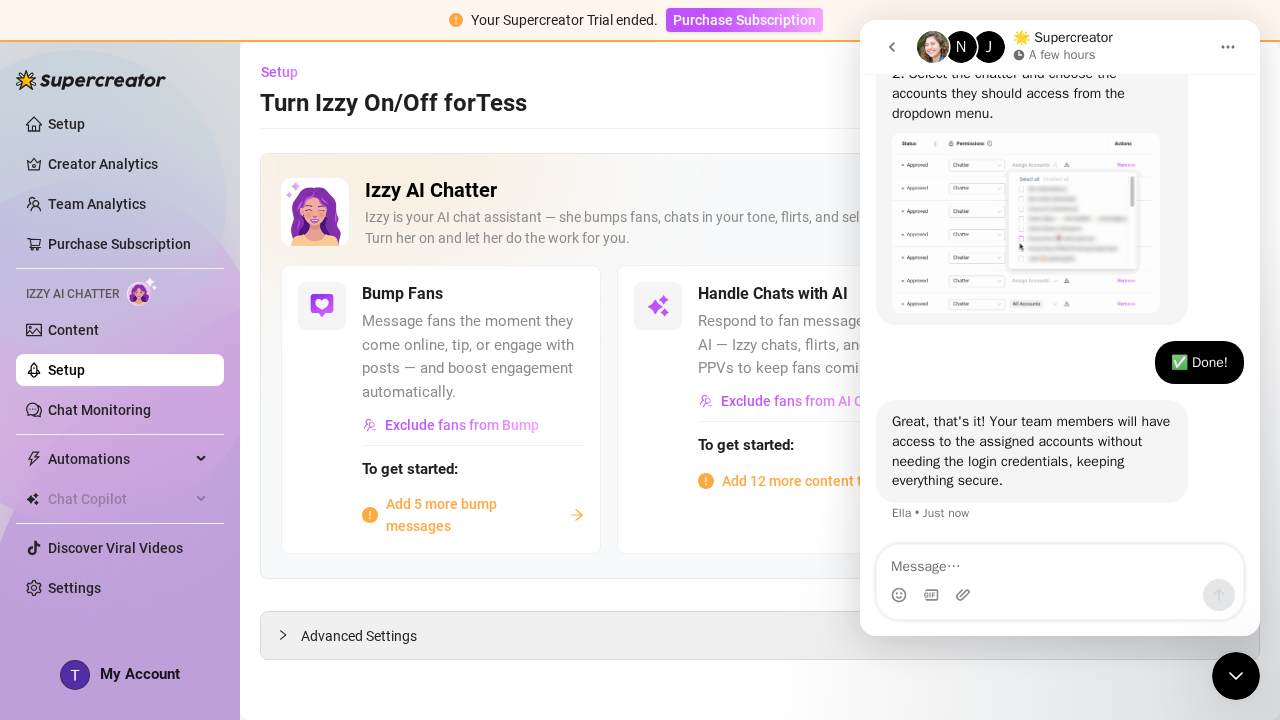 click on "Setup Turn Izzy On/Off for [FIRST] [FIRST] ([CREATOR])" at bounding box center [760, 88] 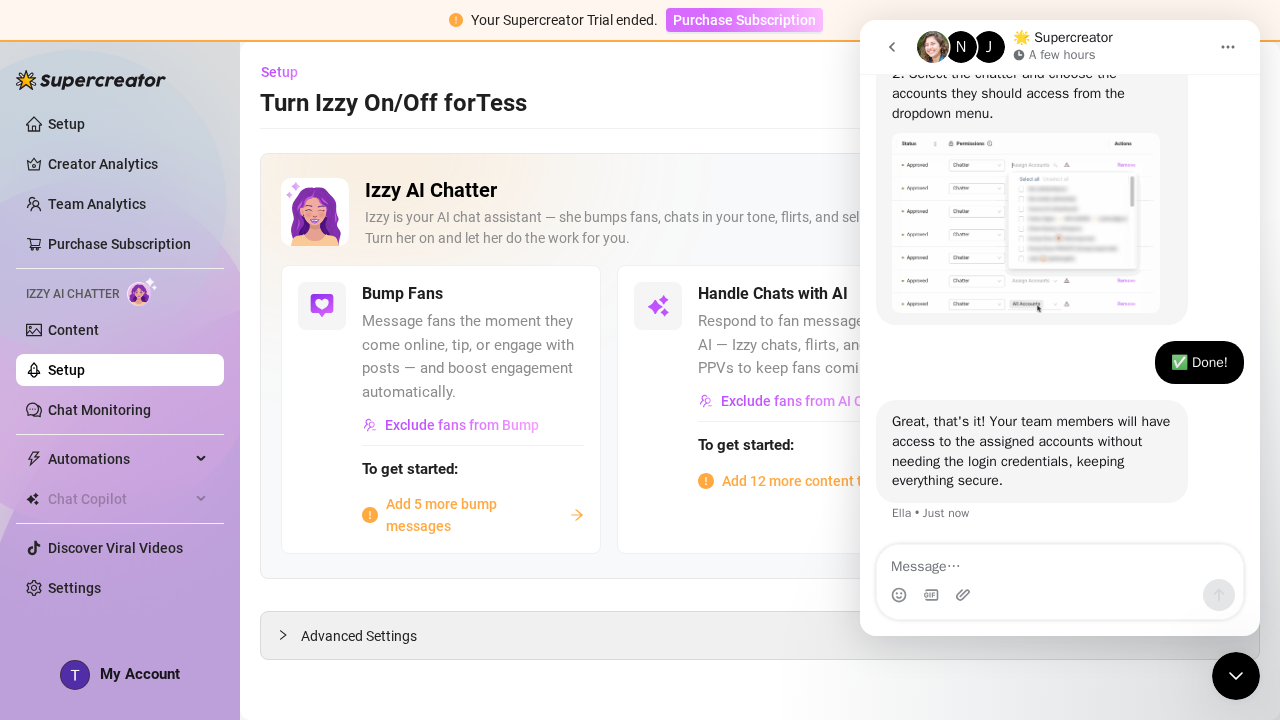 click on "Purchase Subscription" at bounding box center [744, 20] 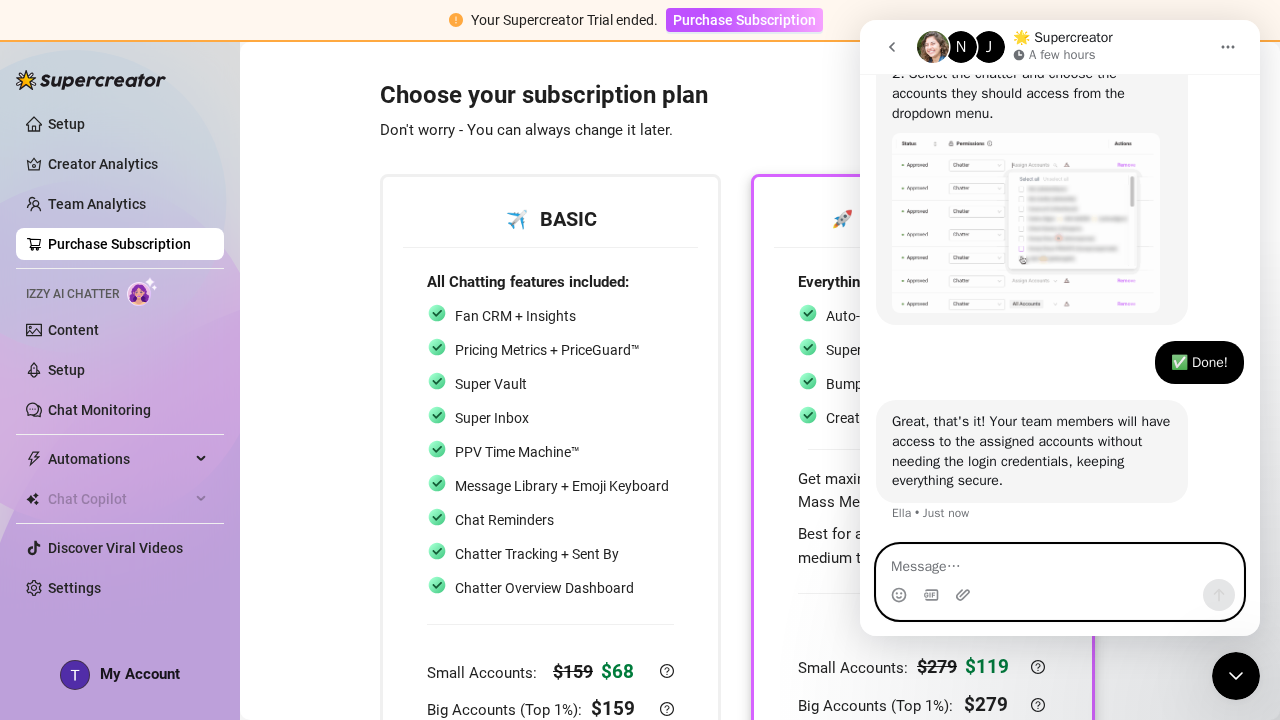 click at bounding box center (1060, 562) 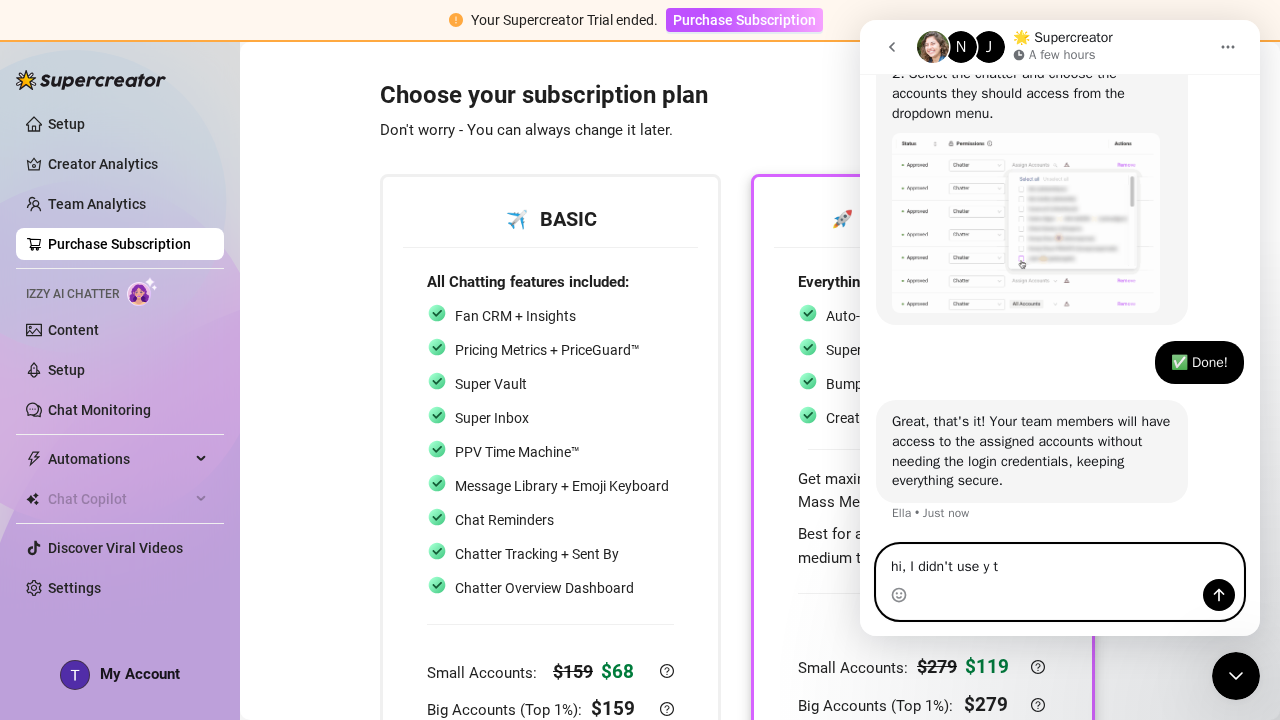 scroll, scrollTop: 0, scrollLeft: 0, axis: both 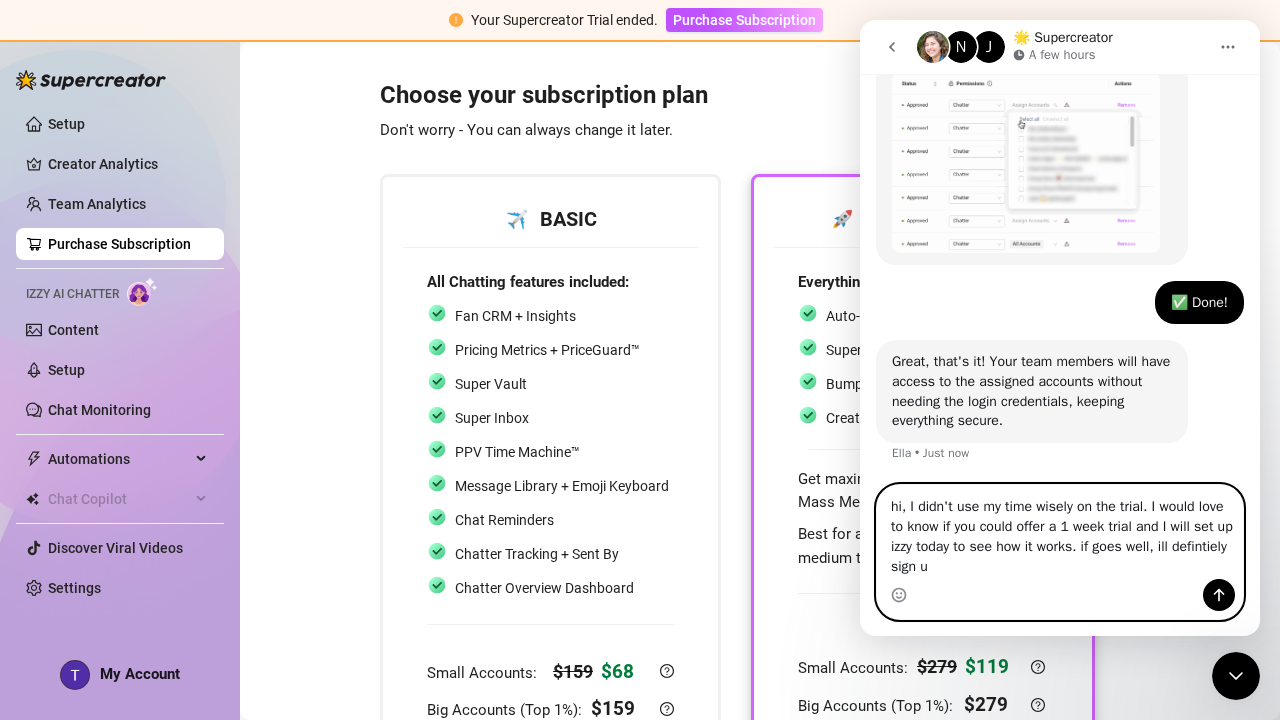type on "hi, I didn't use my time wisely on the trial. I would love to know if you could offer a 1 week trial and I will set up izzy today to see how it works. if goes well, ill defintiely sign up" 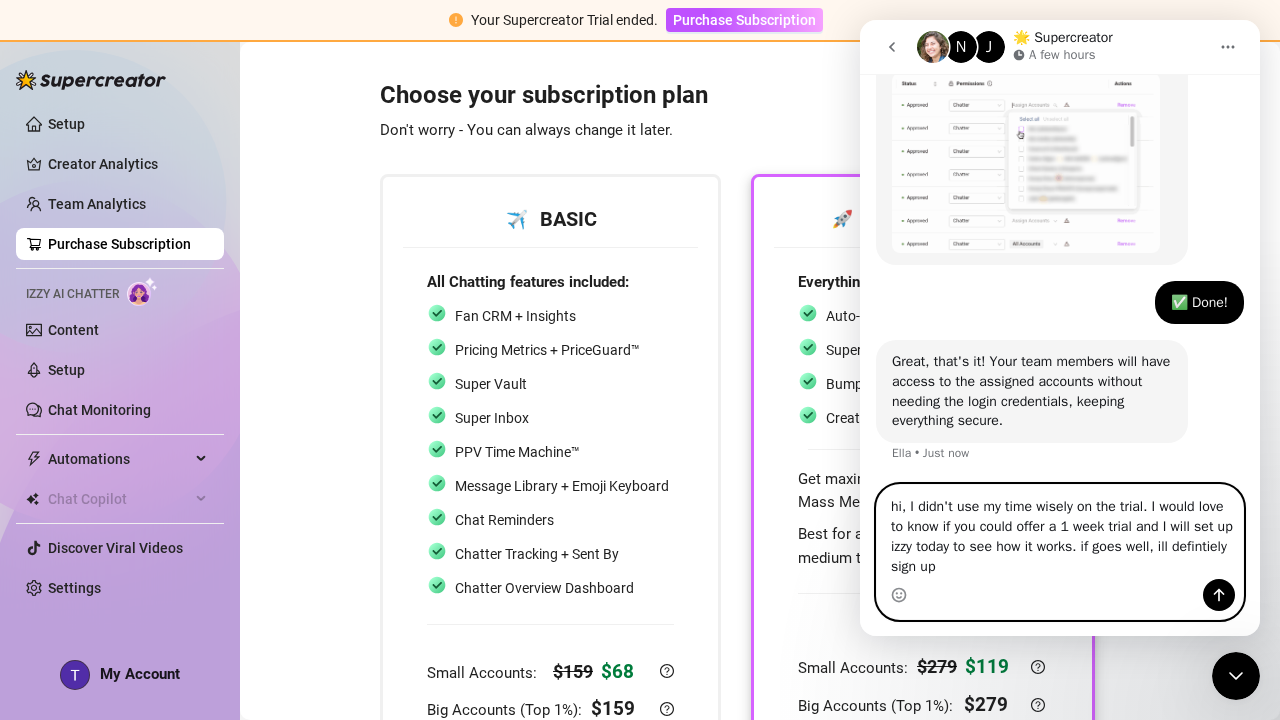 type 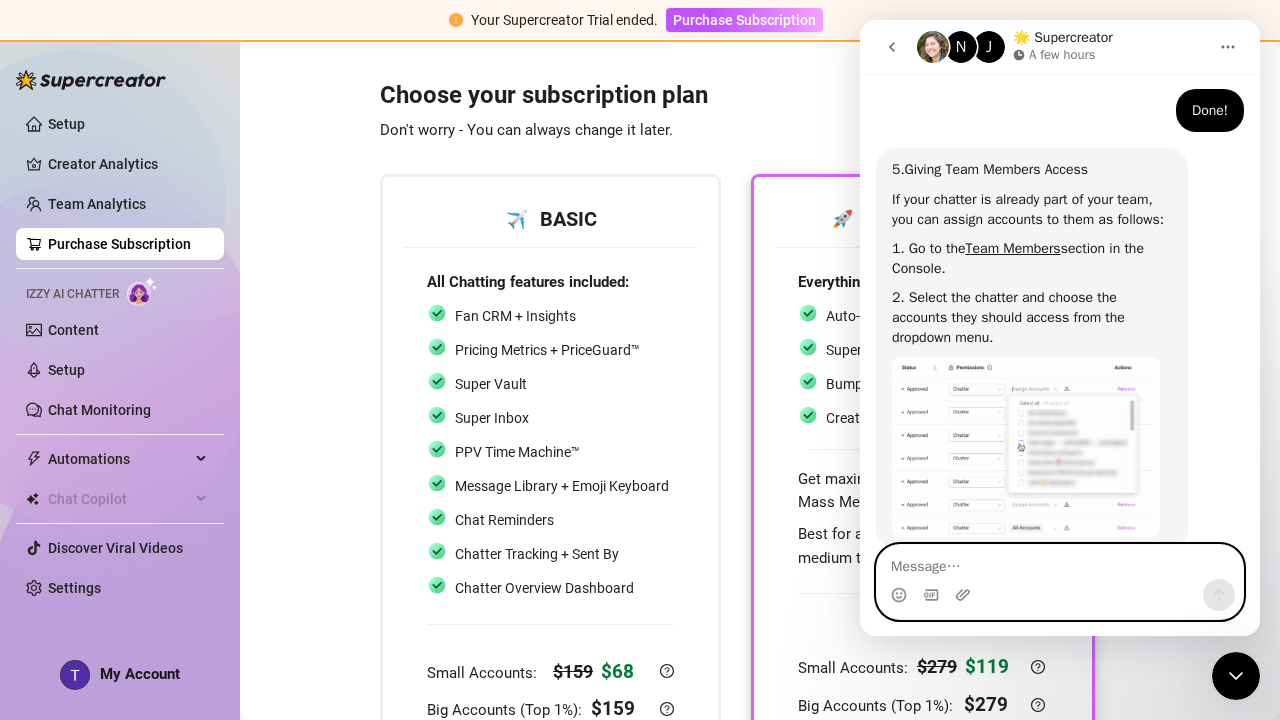 scroll, scrollTop: 1727, scrollLeft: 0, axis: vertical 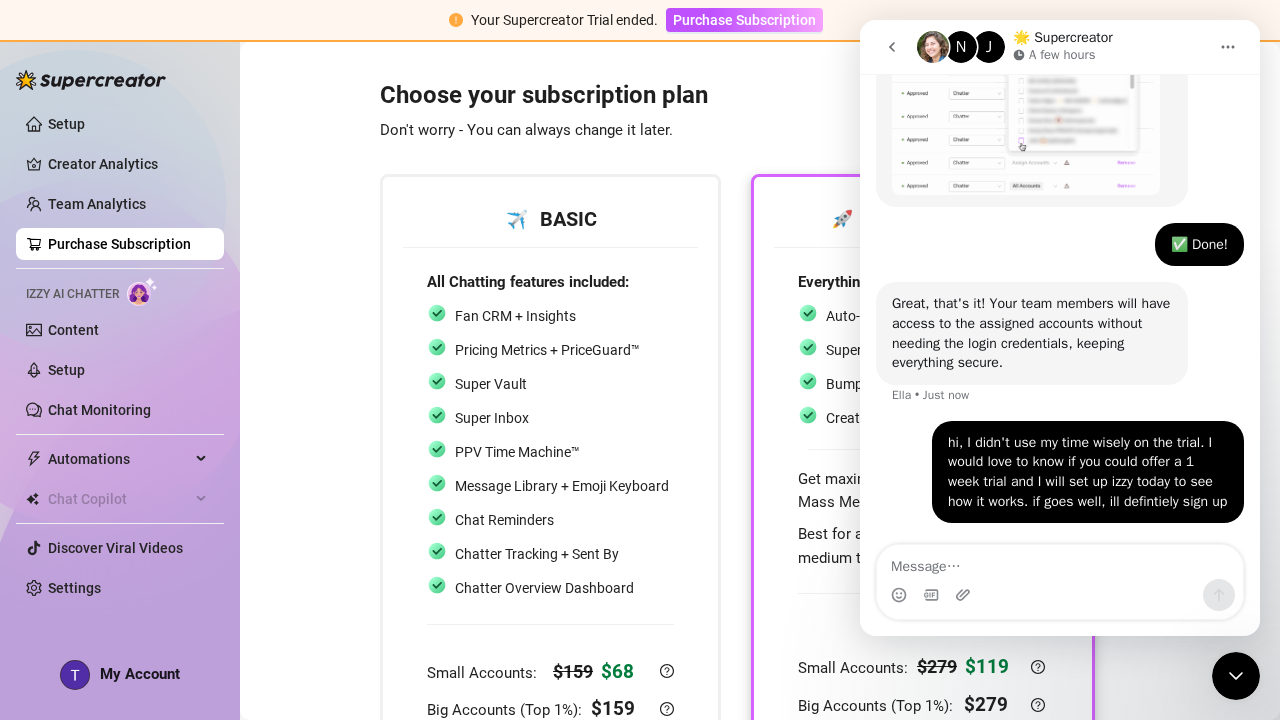 click on "Choose your subscription plan Don't worry - You can always change it later. ✈️  BASIC All Chatting features included: Fan CRM + Insights Pricing Metrics + PriceGuard™ Super Vault Super Inbox PPV Time Machine™ Message Library + Emoji Keyboard Chat Reminders Chatter Tracking + Sent By Chatter Overview Dashboard Small Accounts:   $ 159 $ 68 Big Accounts (Top 1%):   $ 159 🚀  PRO Select Everything in Basic, plus: Auto-Follower Super Mass + Personalized Pricing™ Bump Message Online Fans Creator Analytics Dashboard Get maximum results from both Mass Messaging & Chatting. Best for accounts with a medium to large fanbase. Small Accounts:   $ 279 $ 119 Big Accounts (Top 1%):   $ 279 Popular * Pricing is per OnlyFans account per month. * To help growing creators, we give 58% off for small accounts that are not in the top 1%" at bounding box center (760, 437) 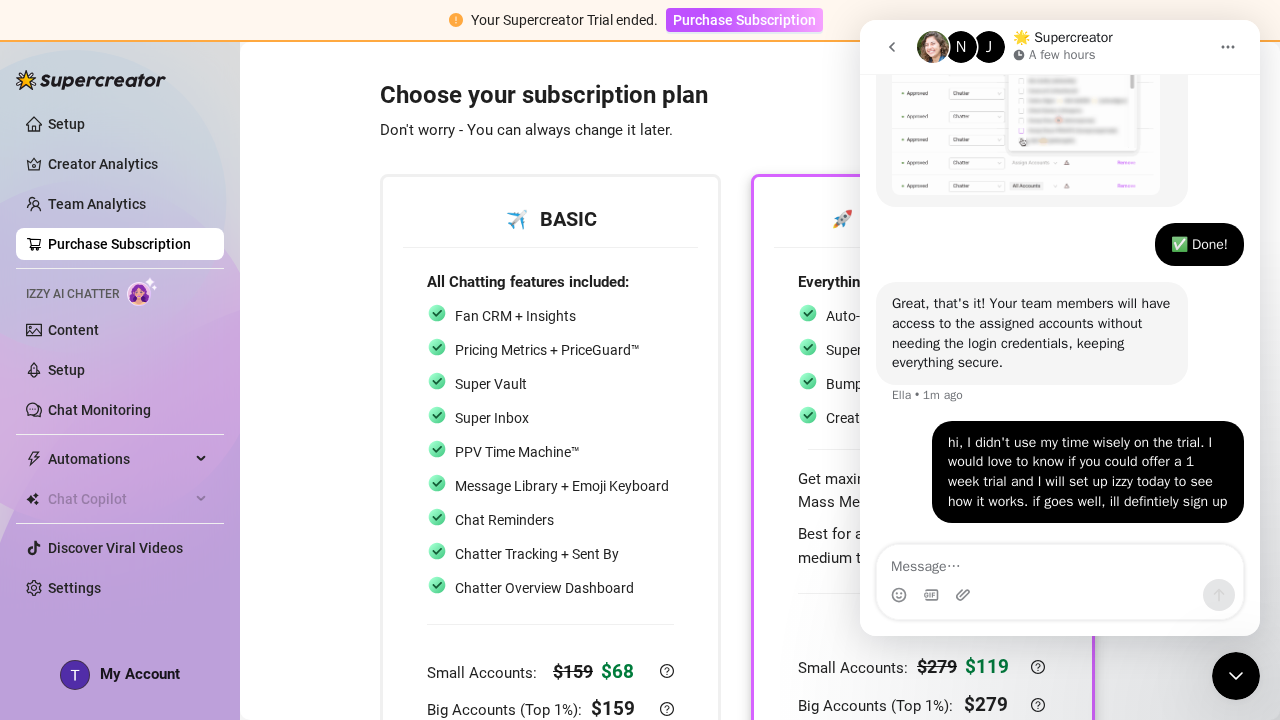 click at bounding box center [892, 47] 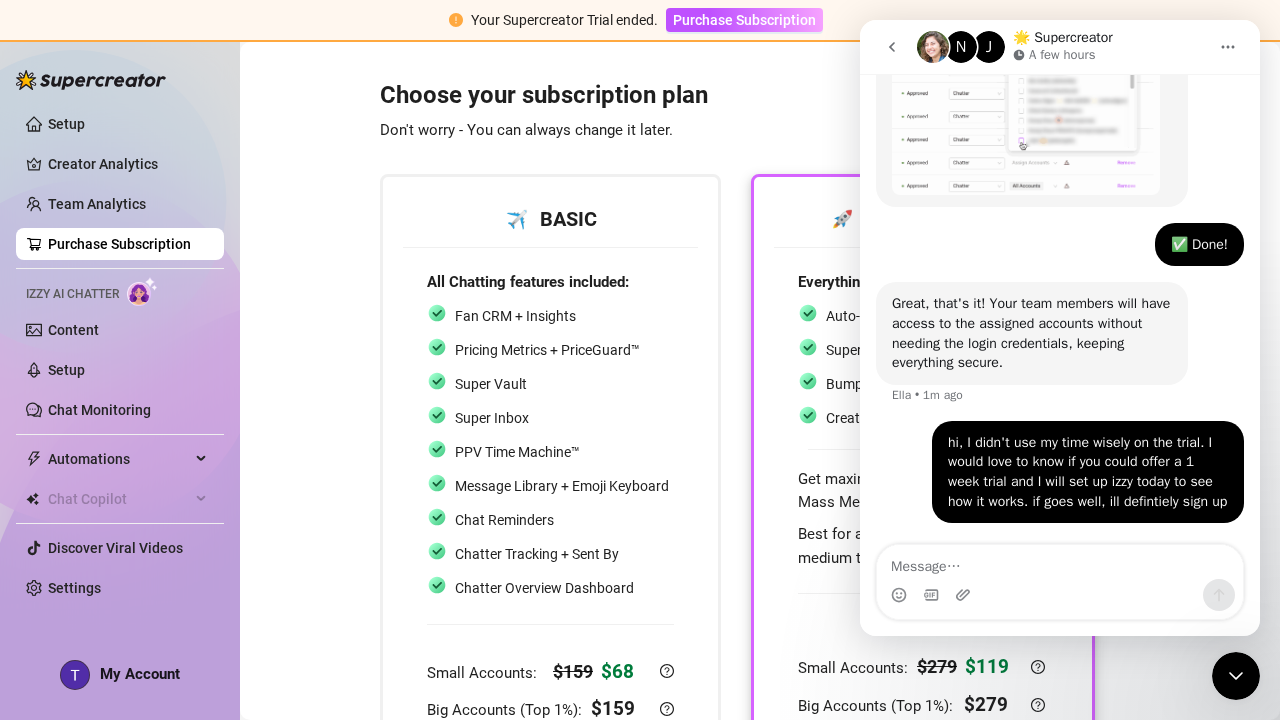 scroll, scrollTop: 0, scrollLeft: 0, axis: both 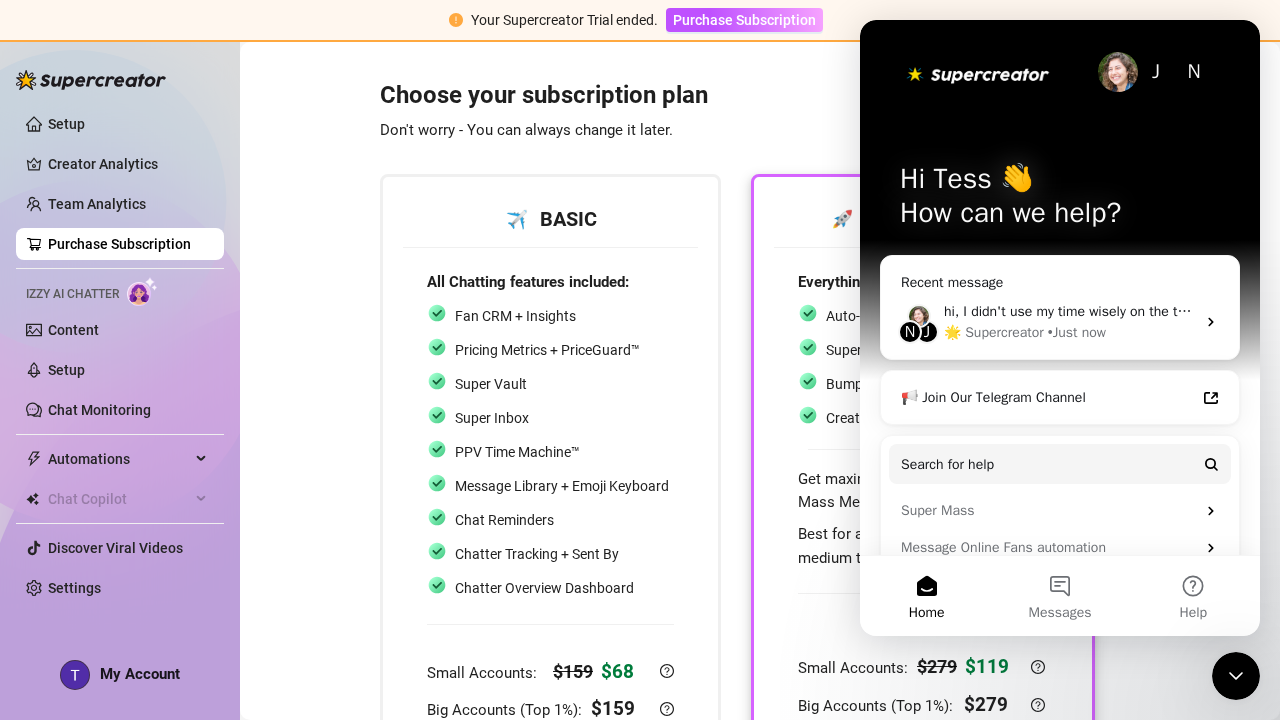 click 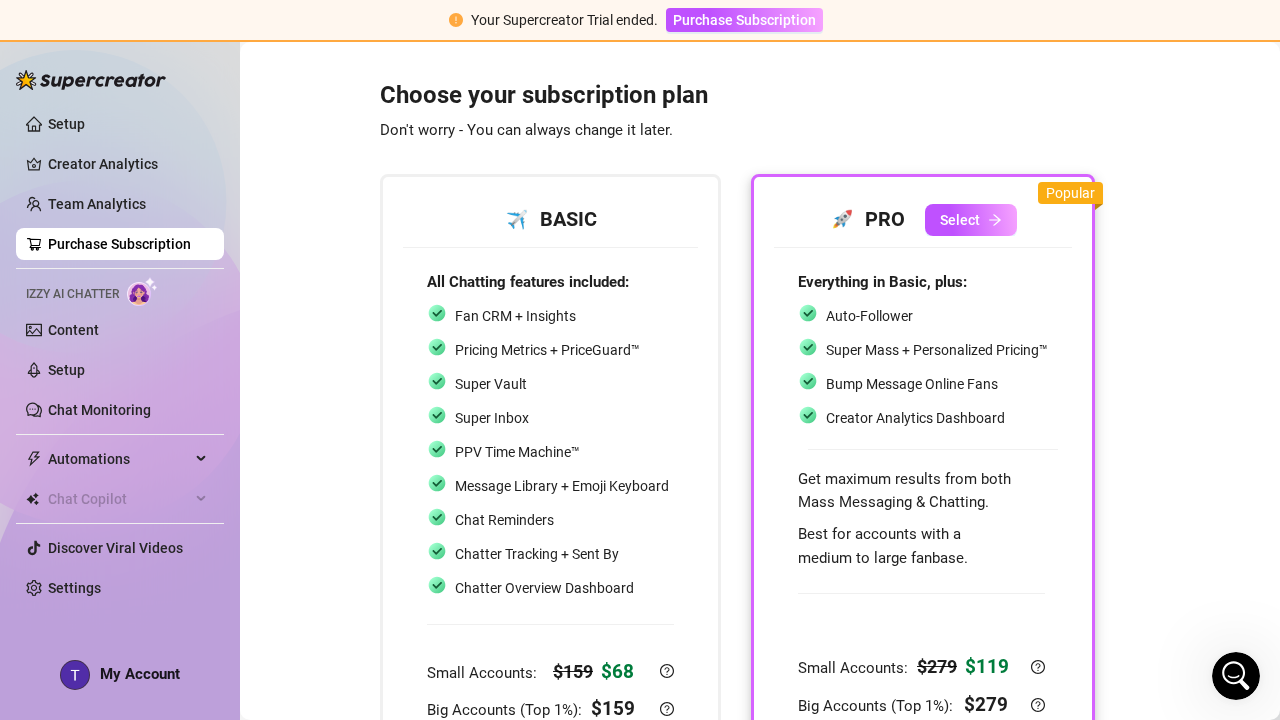 scroll, scrollTop: 0, scrollLeft: 0, axis: both 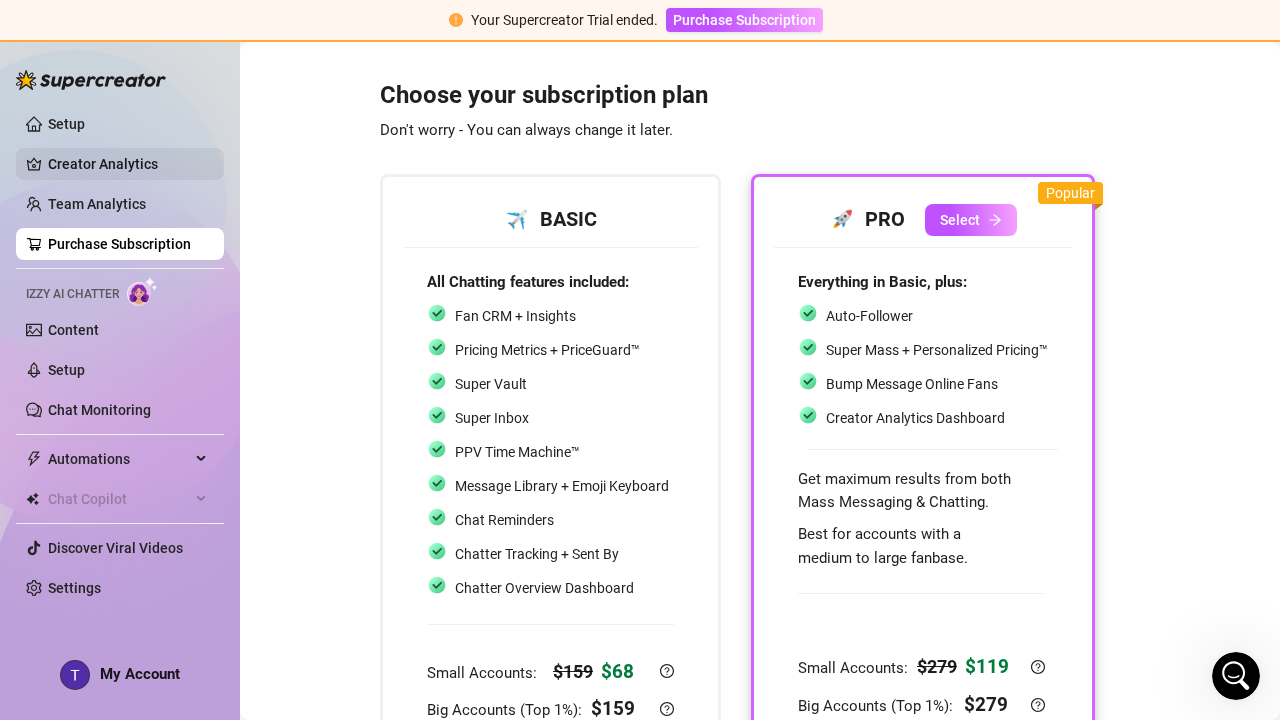 click on "Creator Analytics" at bounding box center [128, 164] 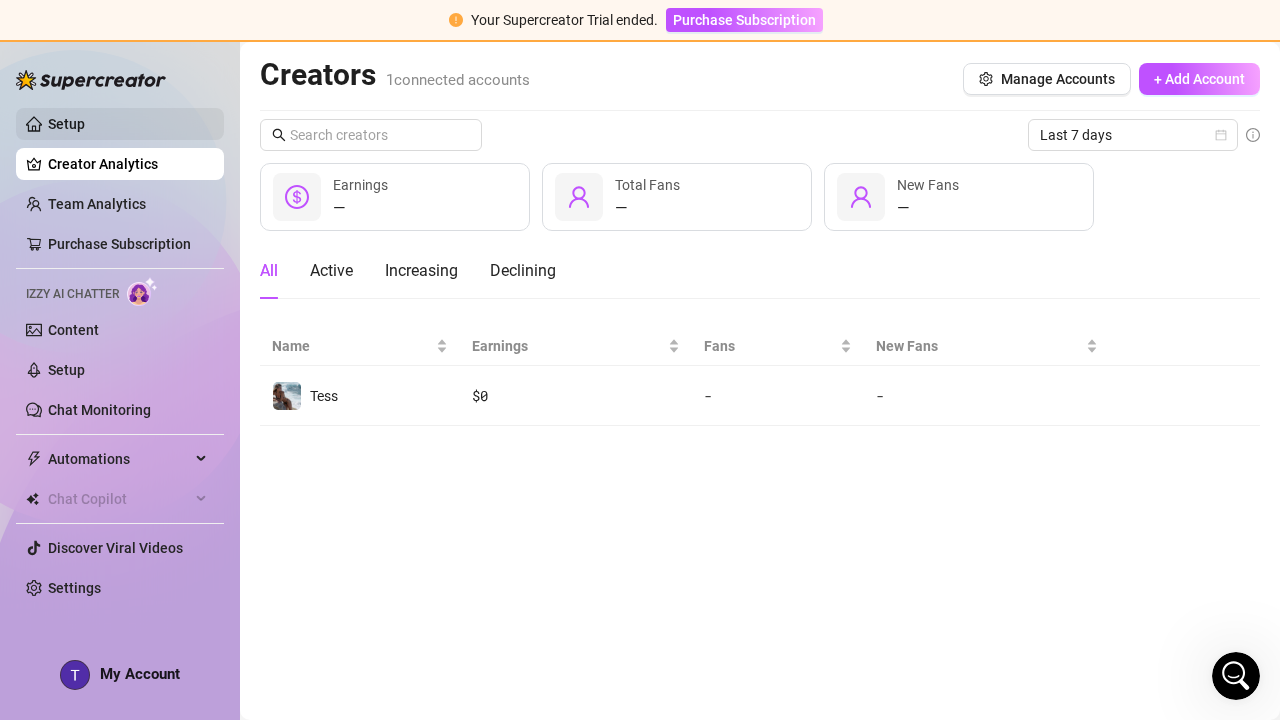 click on "Setup" at bounding box center [66, 124] 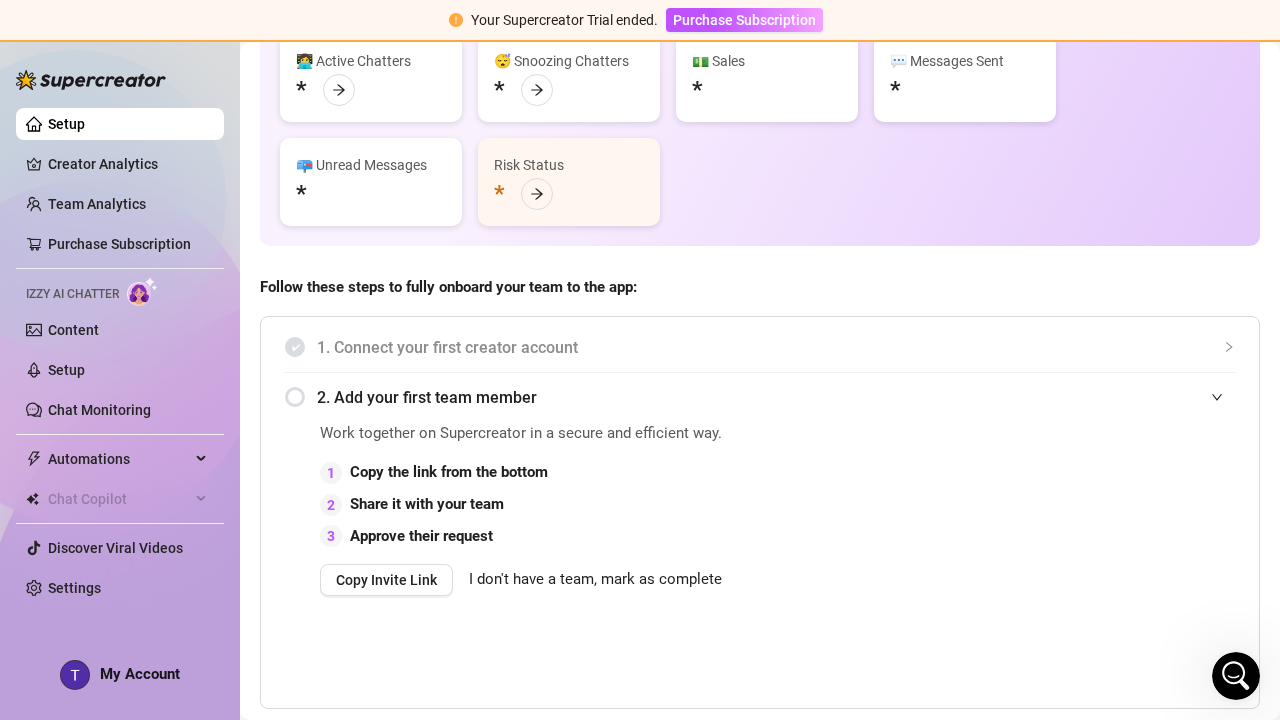 scroll, scrollTop: 163, scrollLeft: 0, axis: vertical 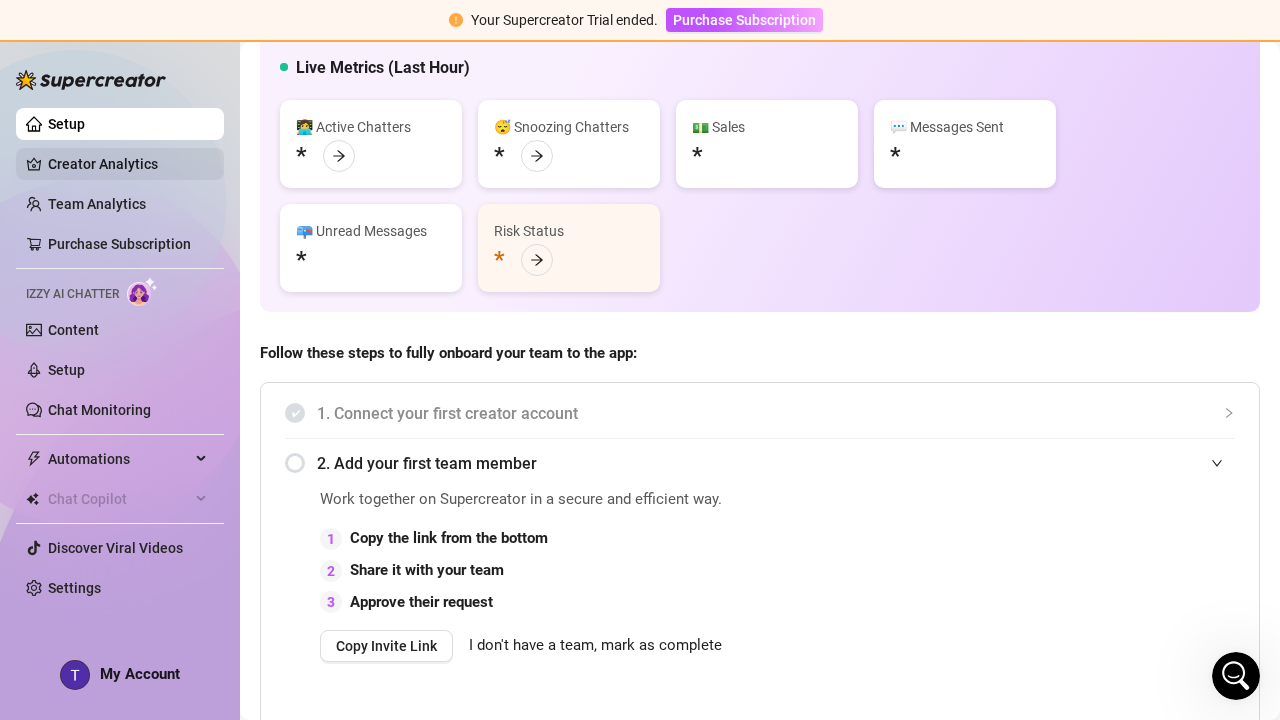 click on "Creator Analytics" at bounding box center [128, 164] 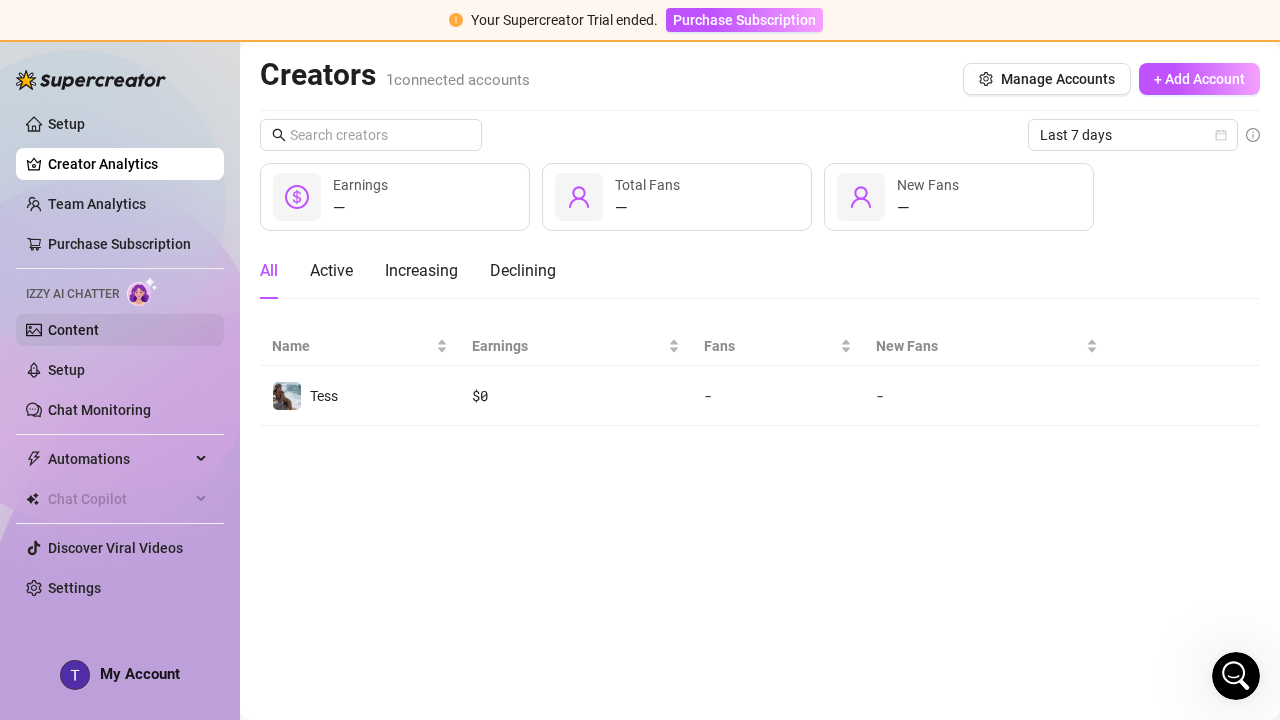 click on "Content" at bounding box center (73, 330) 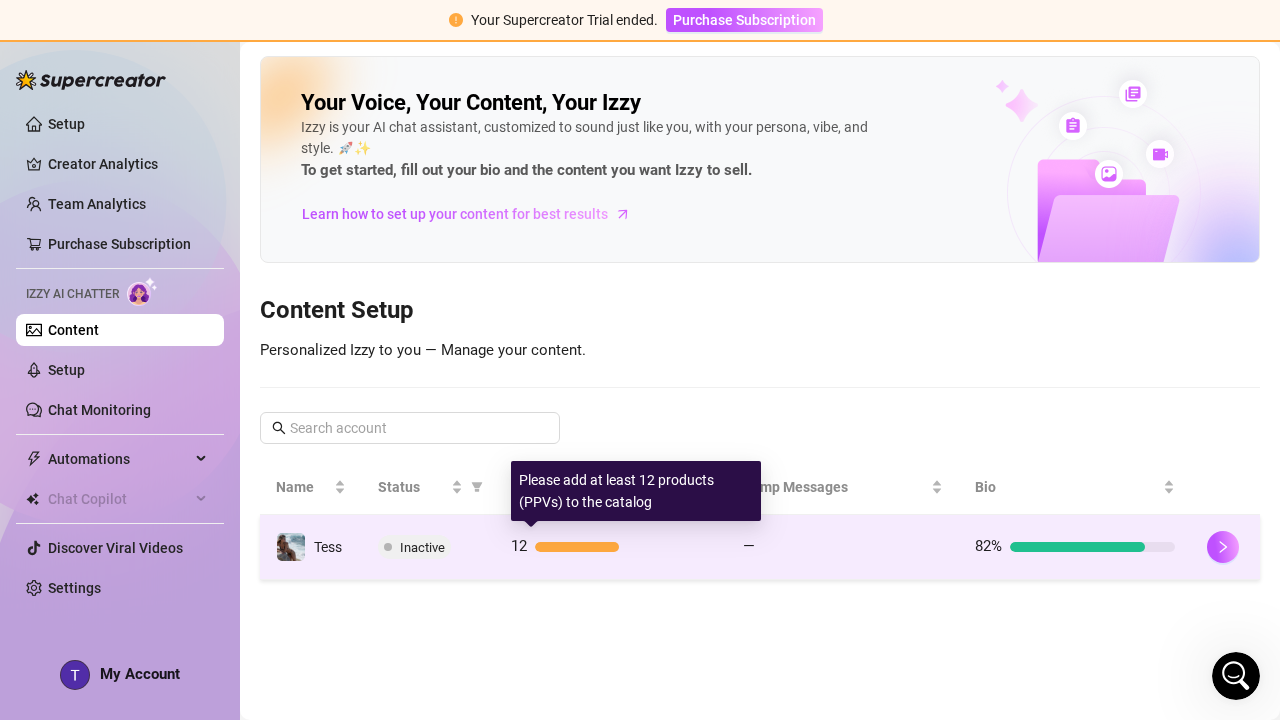 click at bounding box center [623, 547] 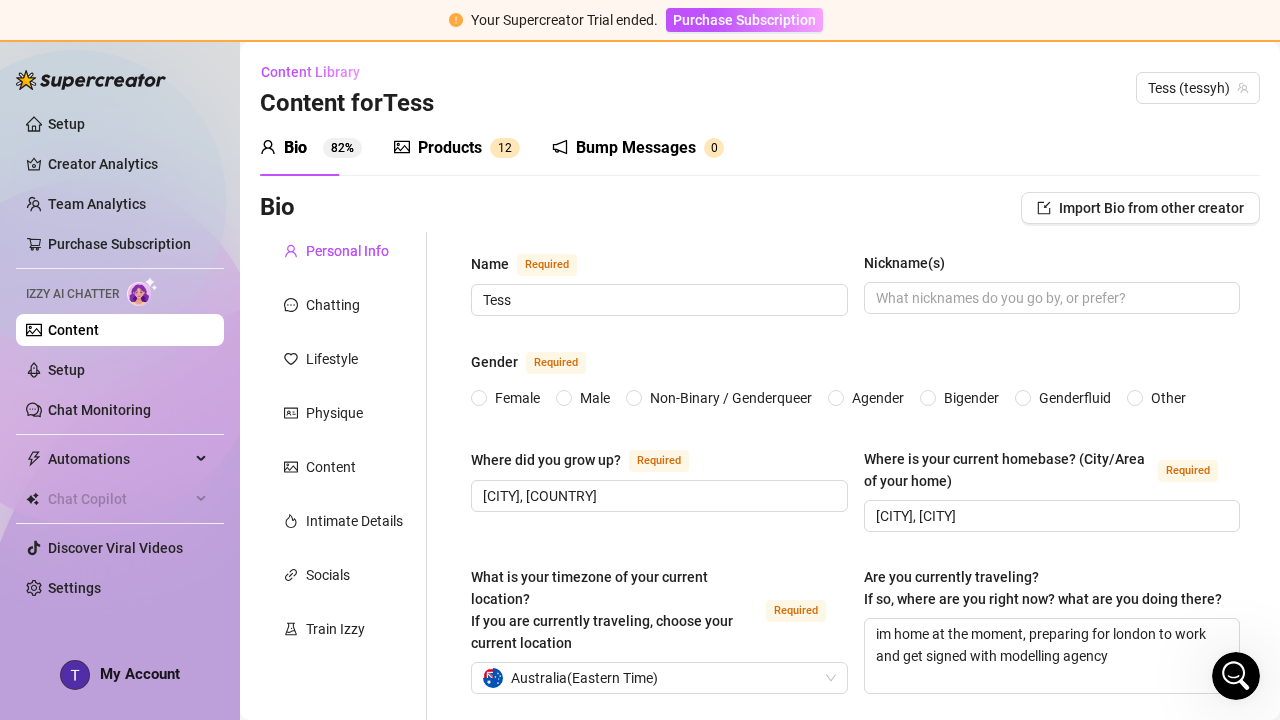 radio on "true" 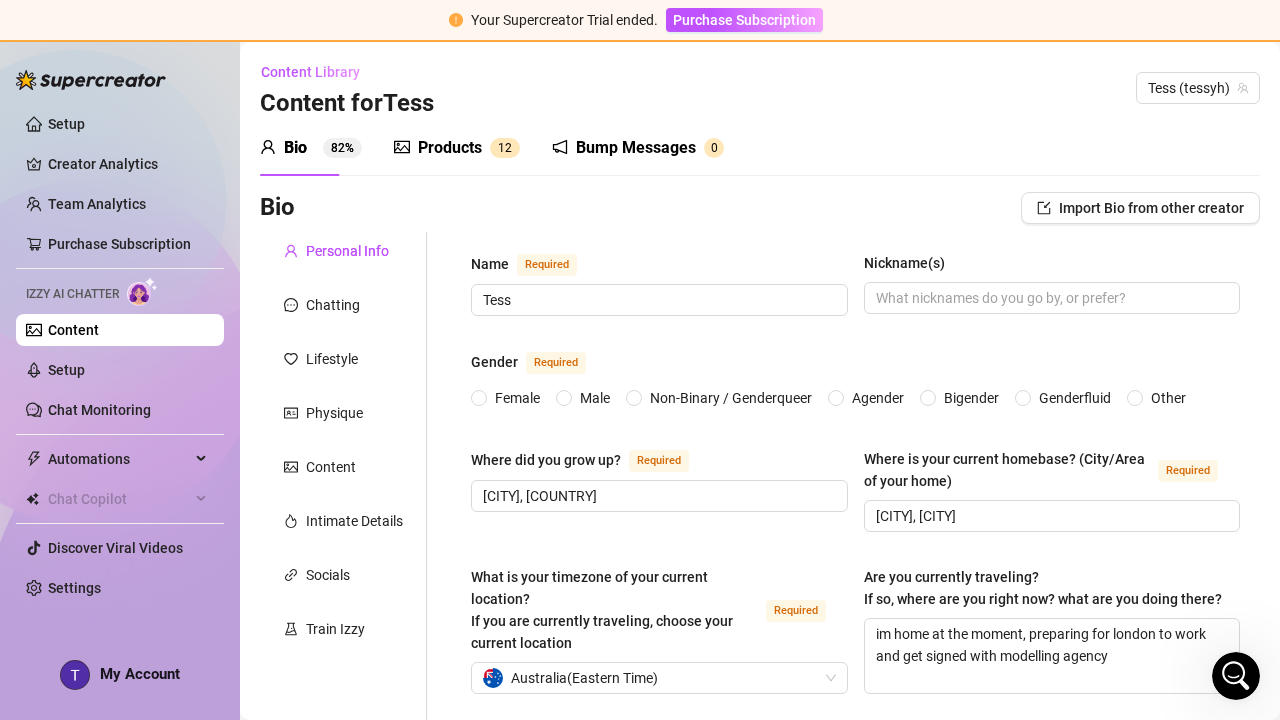 type on "[DATE], [YEAR]" 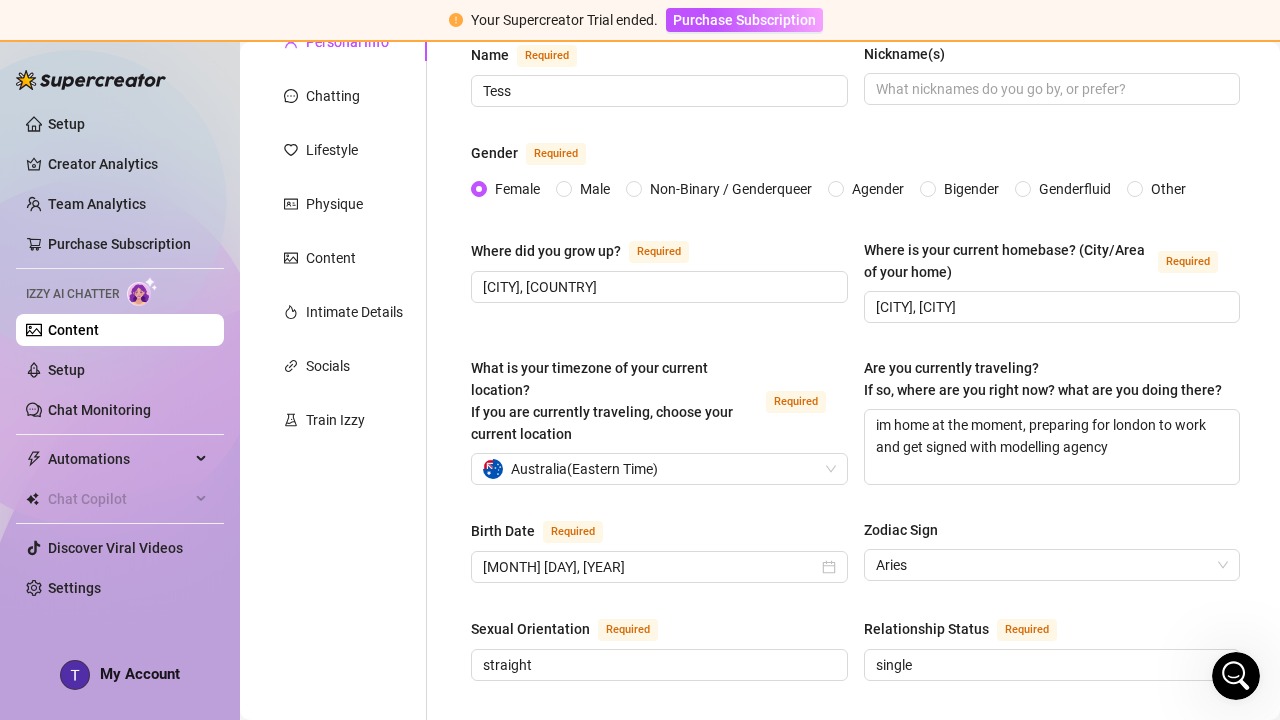 scroll, scrollTop: 215, scrollLeft: 0, axis: vertical 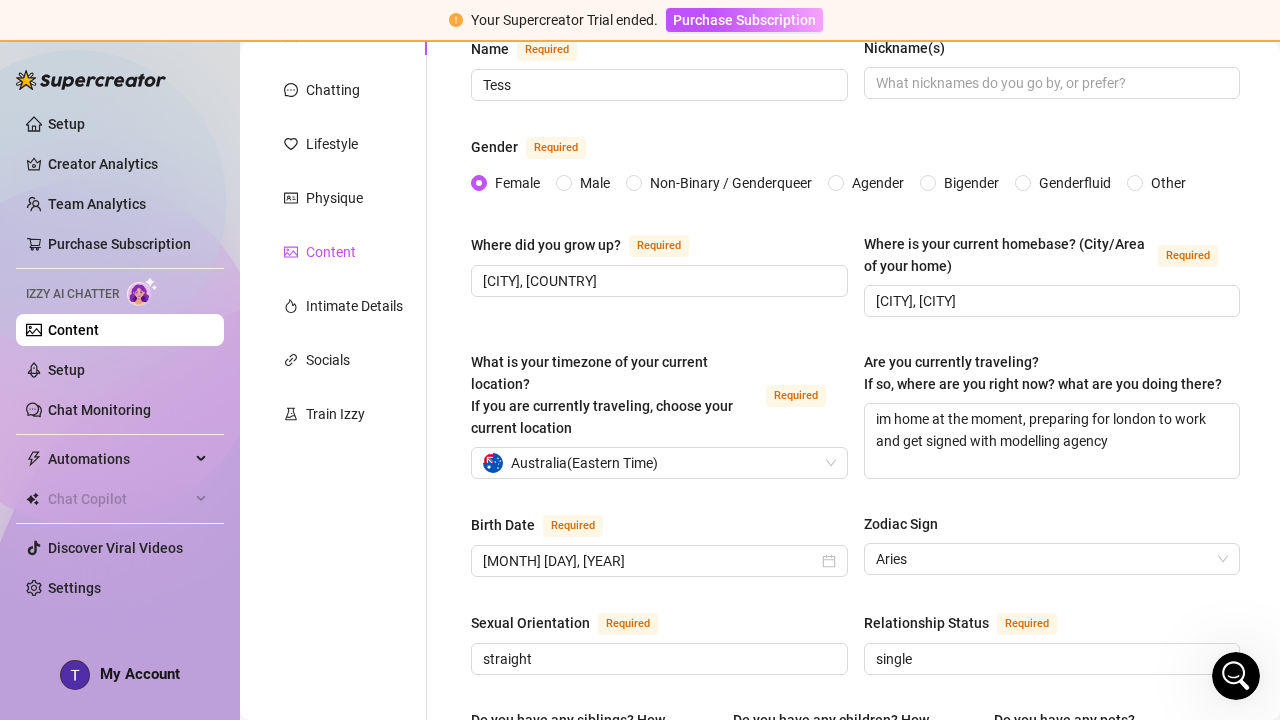 click on "Content" at bounding box center [331, 252] 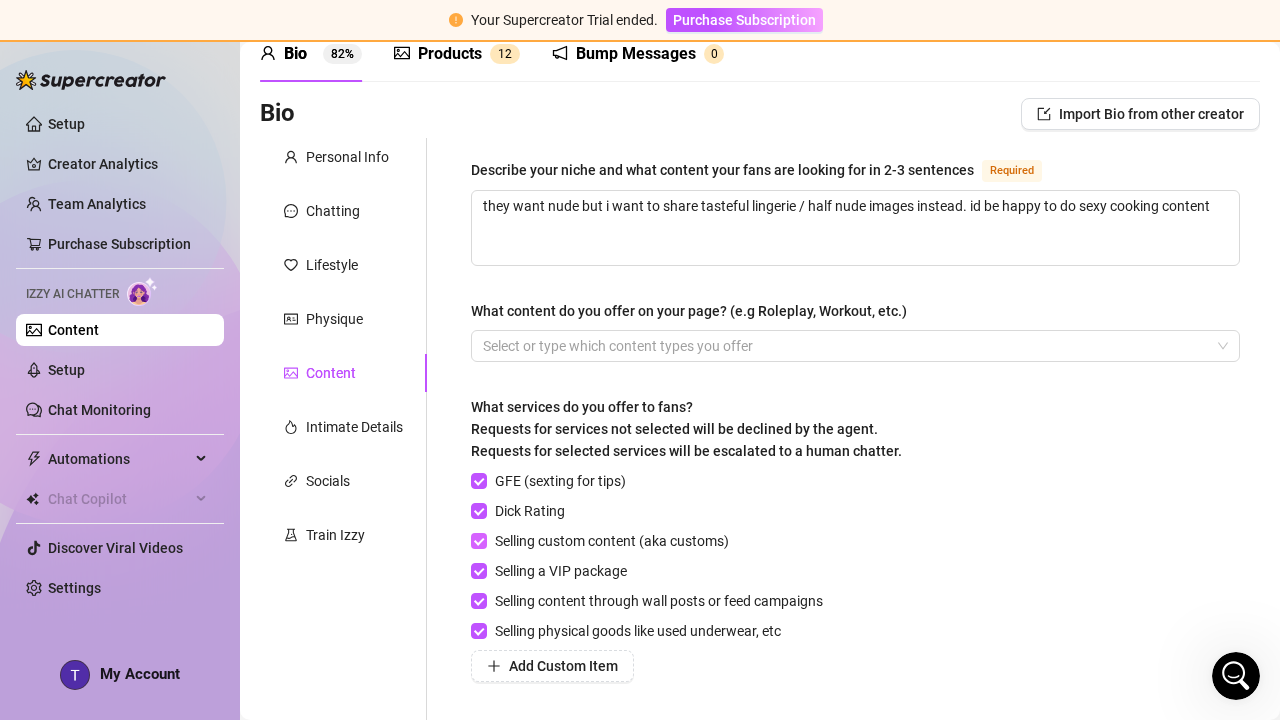 scroll, scrollTop: 84, scrollLeft: 0, axis: vertical 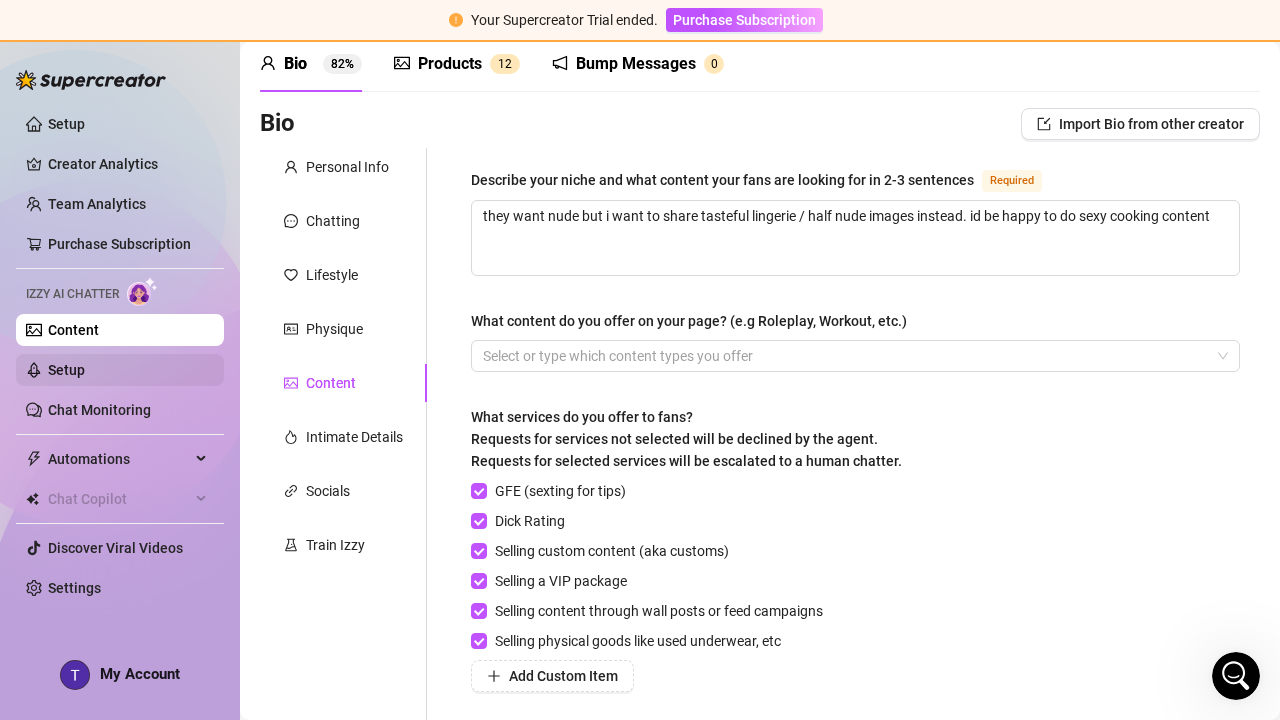 click on "Setup" at bounding box center [66, 370] 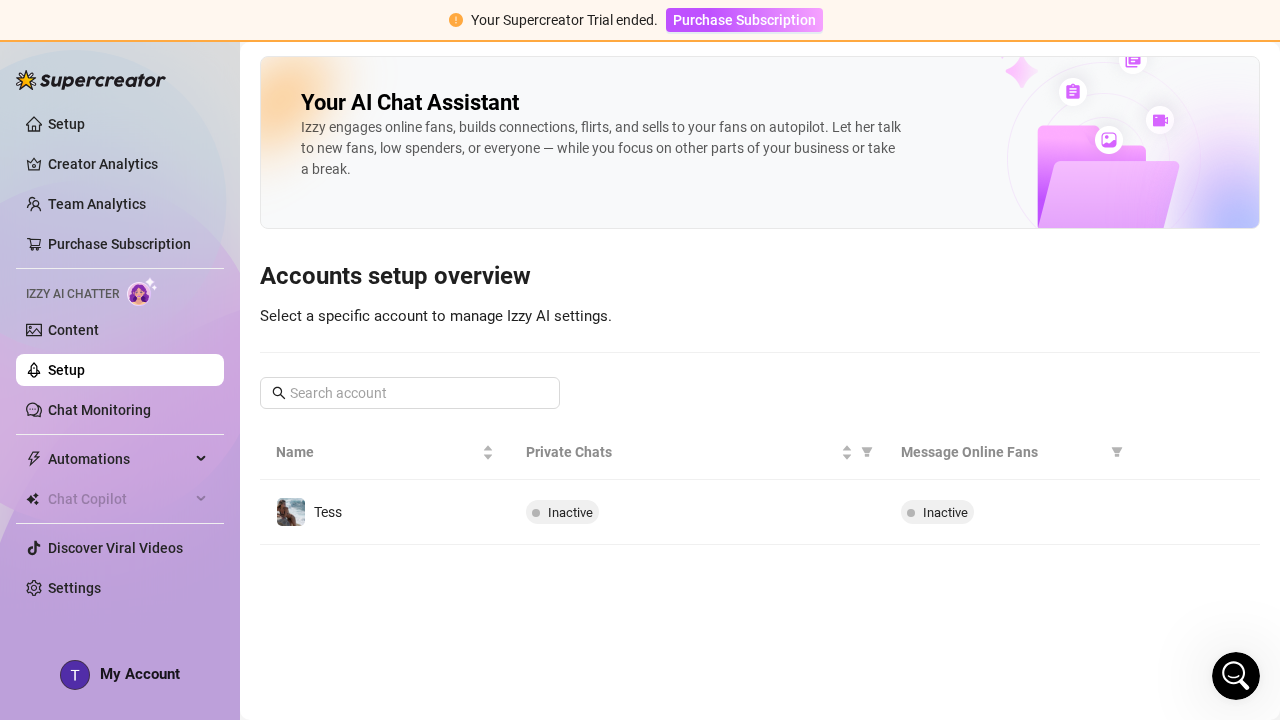 scroll, scrollTop: 0, scrollLeft: 0, axis: both 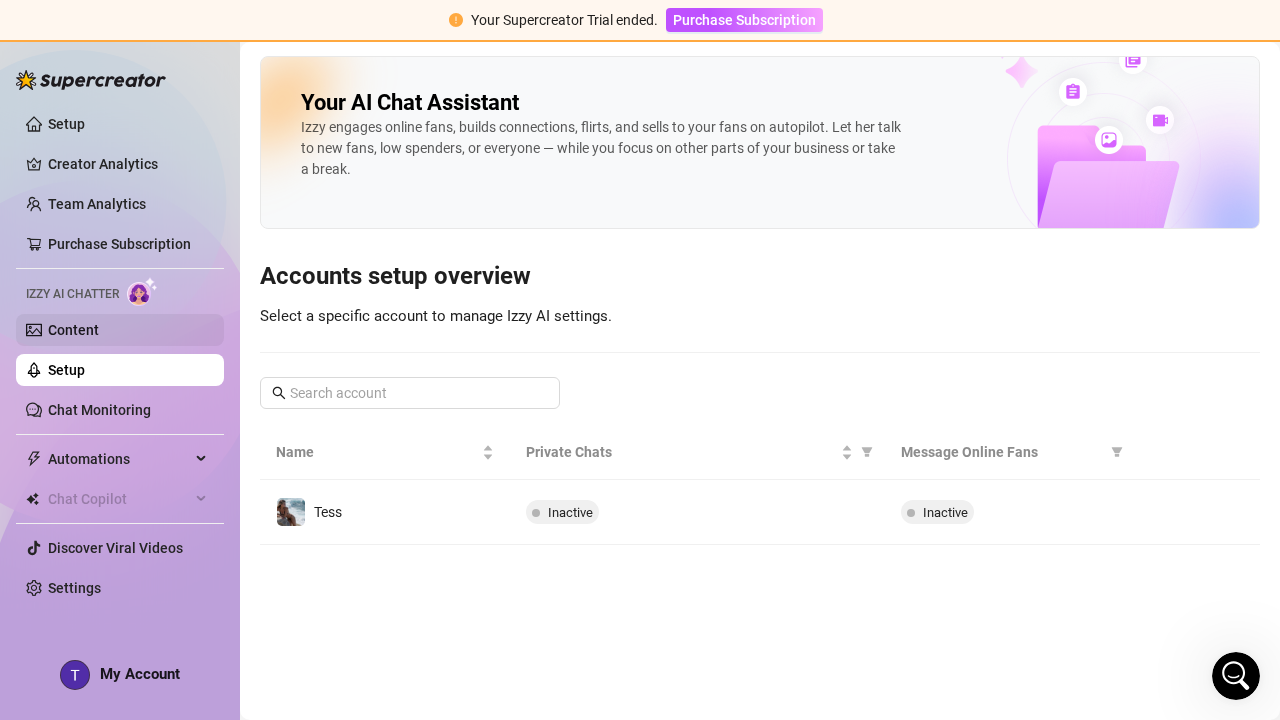 click on "Content" at bounding box center [73, 330] 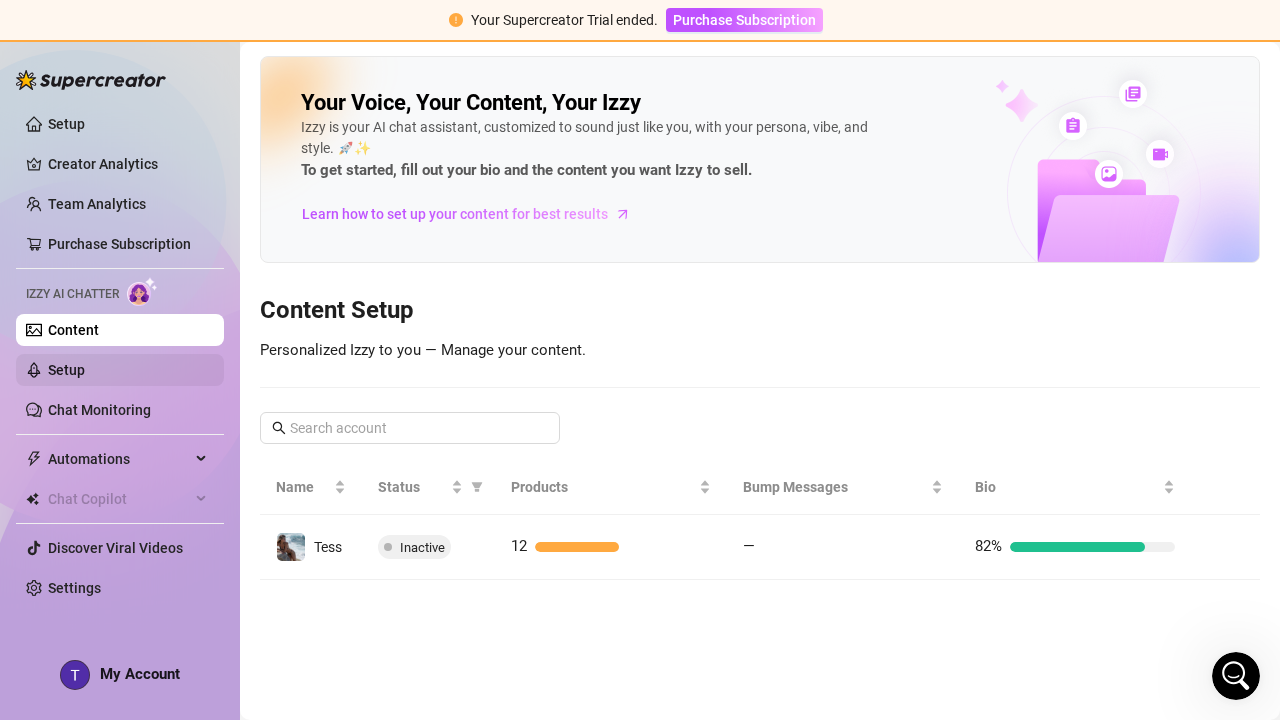 click on "Setup" at bounding box center (66, 370) 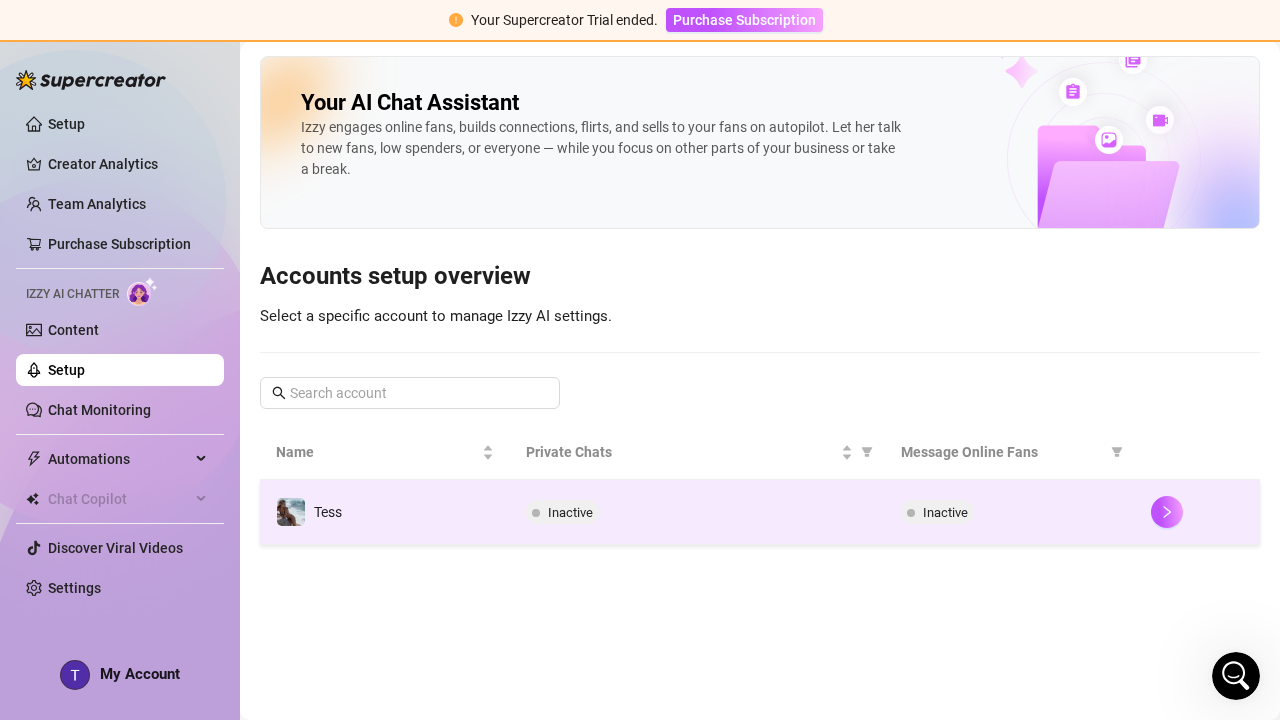 click on "Tess" at bounding box center [385, 512] 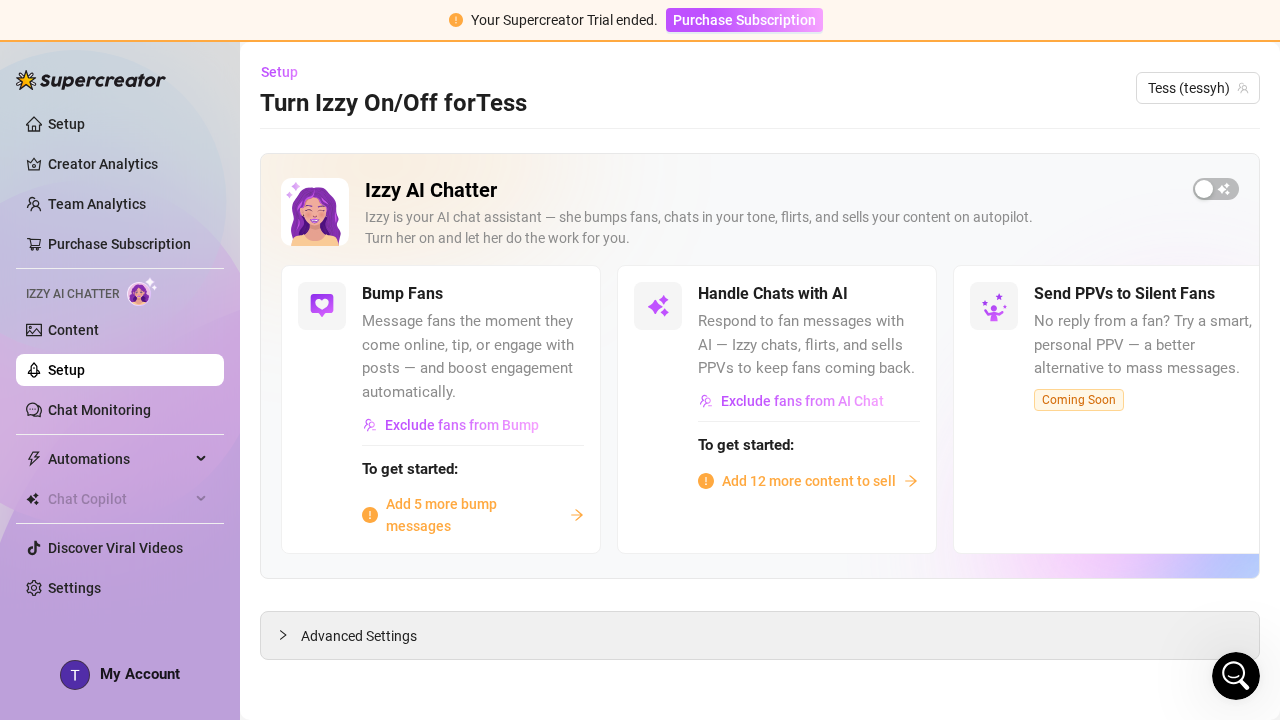 scroll, scrollTop: 0, scrollLeft: 0, axis: both 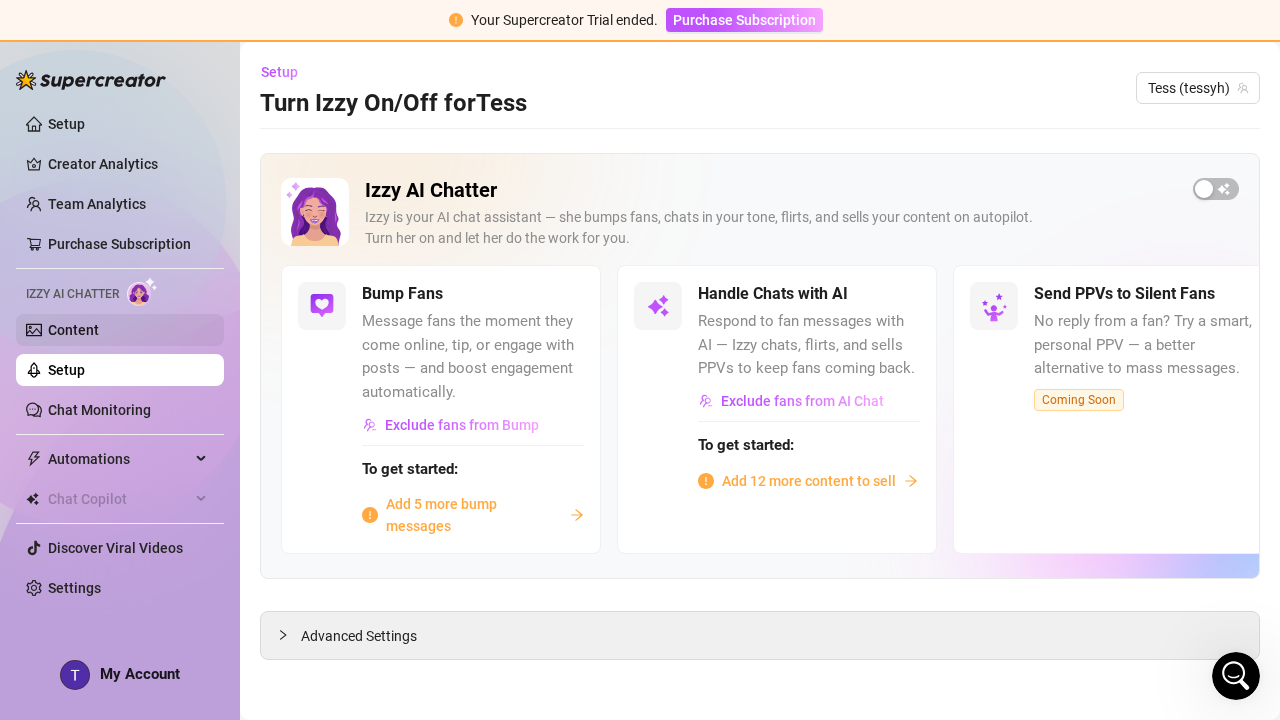 click on "Content" at bounding box center (73, 330) 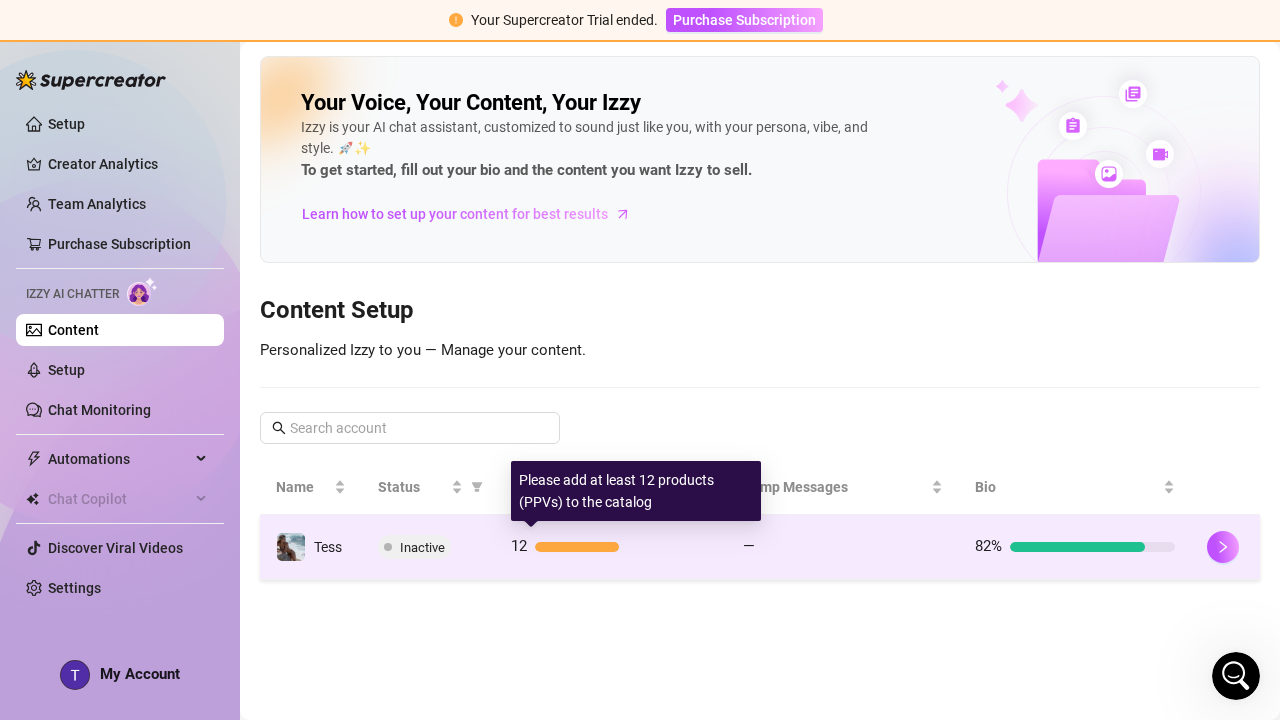 click on "12" at bounding box center (611, 547) 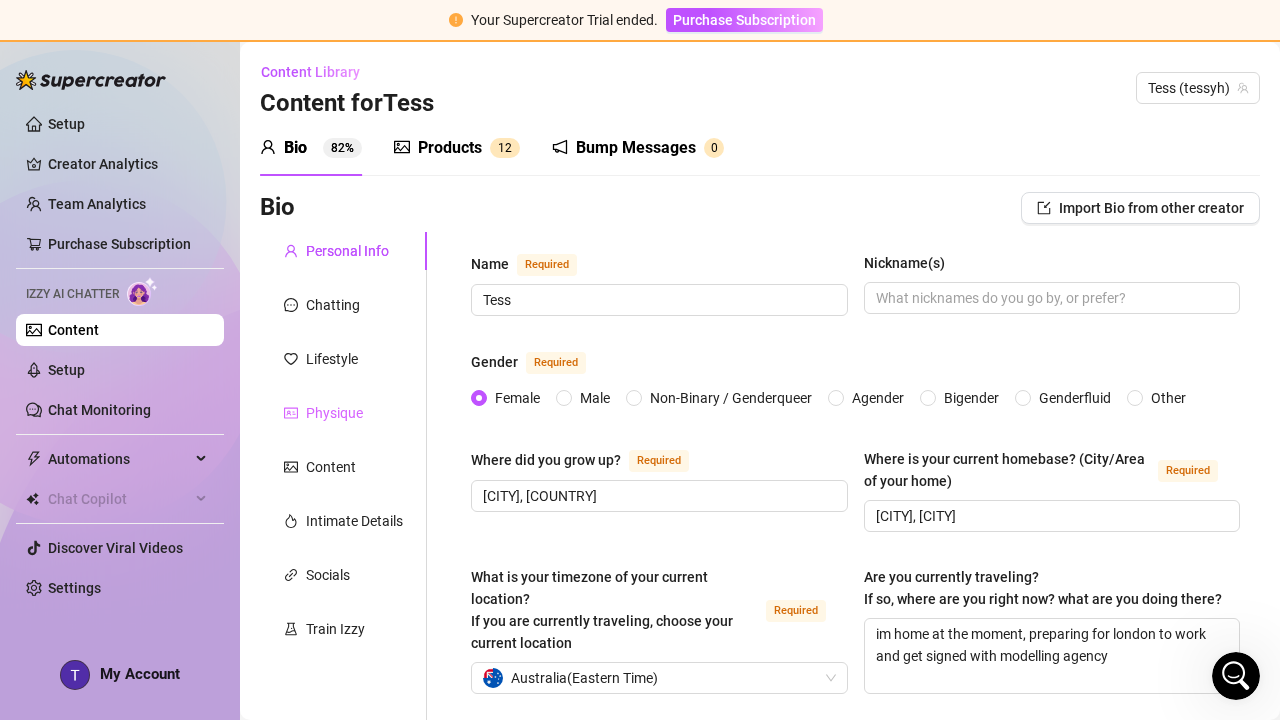 scroll, scrollTop: -44, scrollLeft: 0, axis: vertical 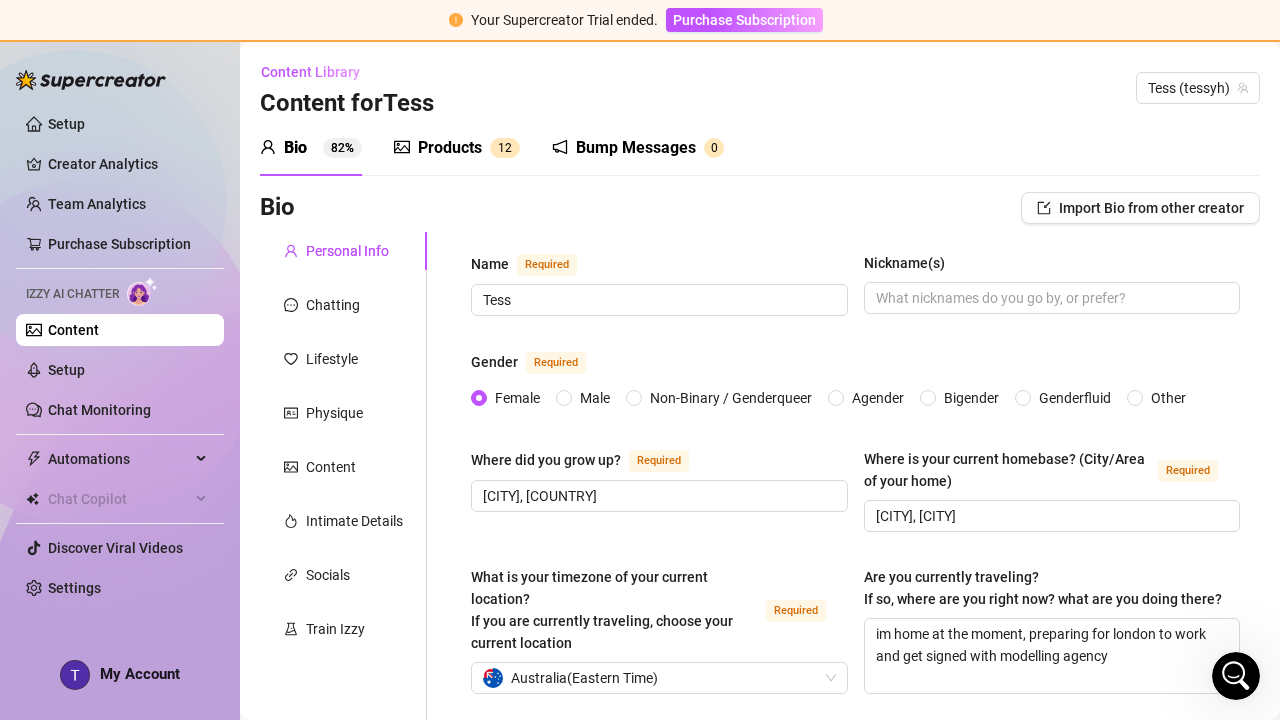 click on "Personal Info Chatting Lifestyle Physique Content Intimate Details Socials Train Izzy" at bounding box center (343, 1064) 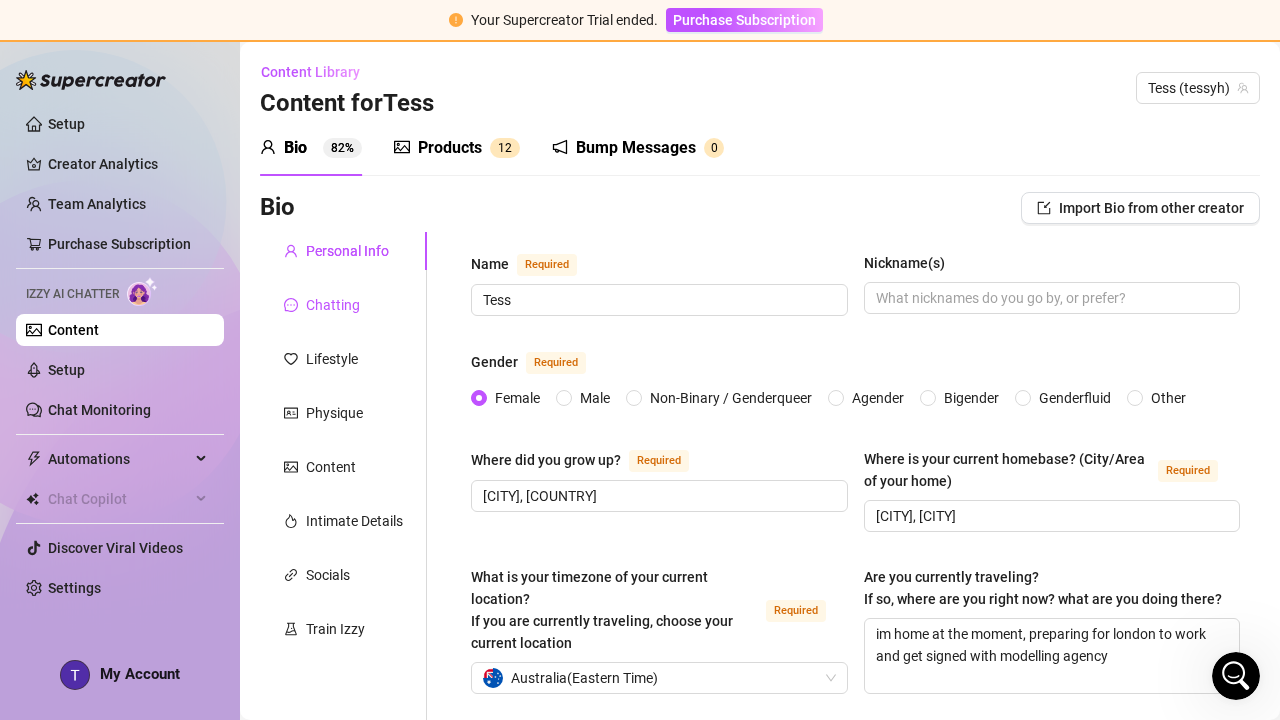 click on "Chatting" at bounding box center (333, 305) 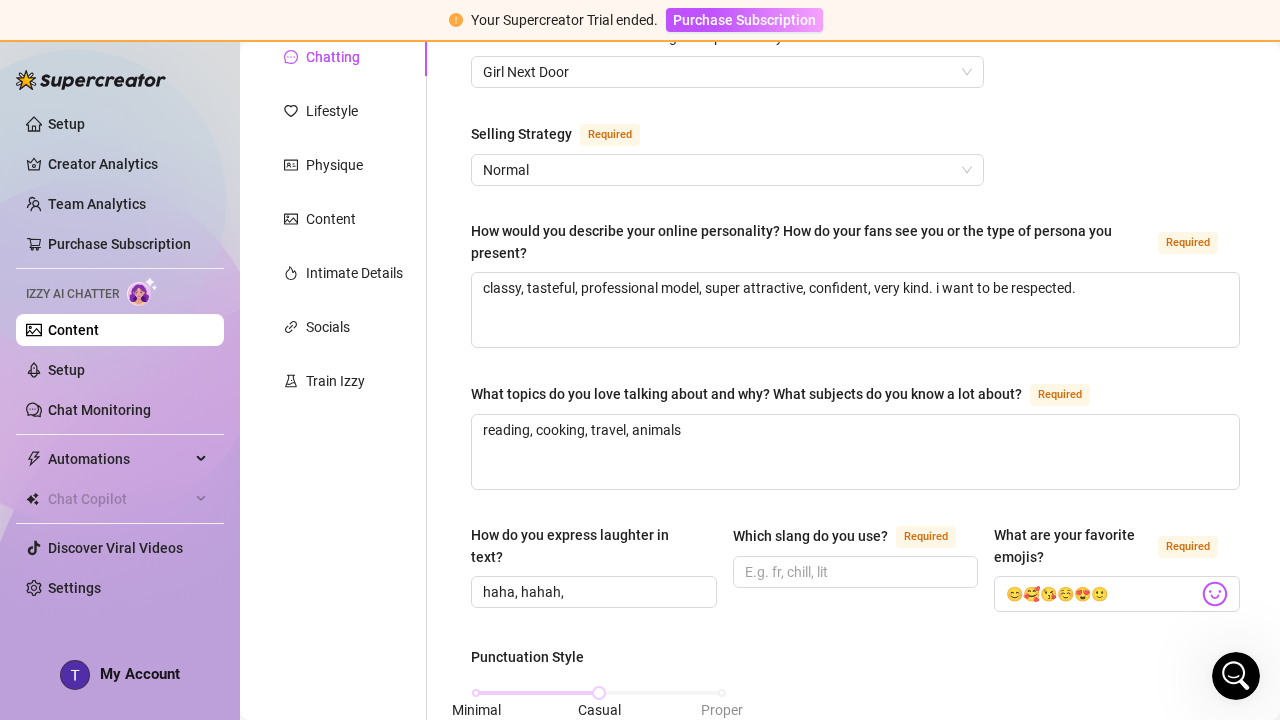 scroll, scrollTop: 249, scrollLeft: 0, axis: vertical 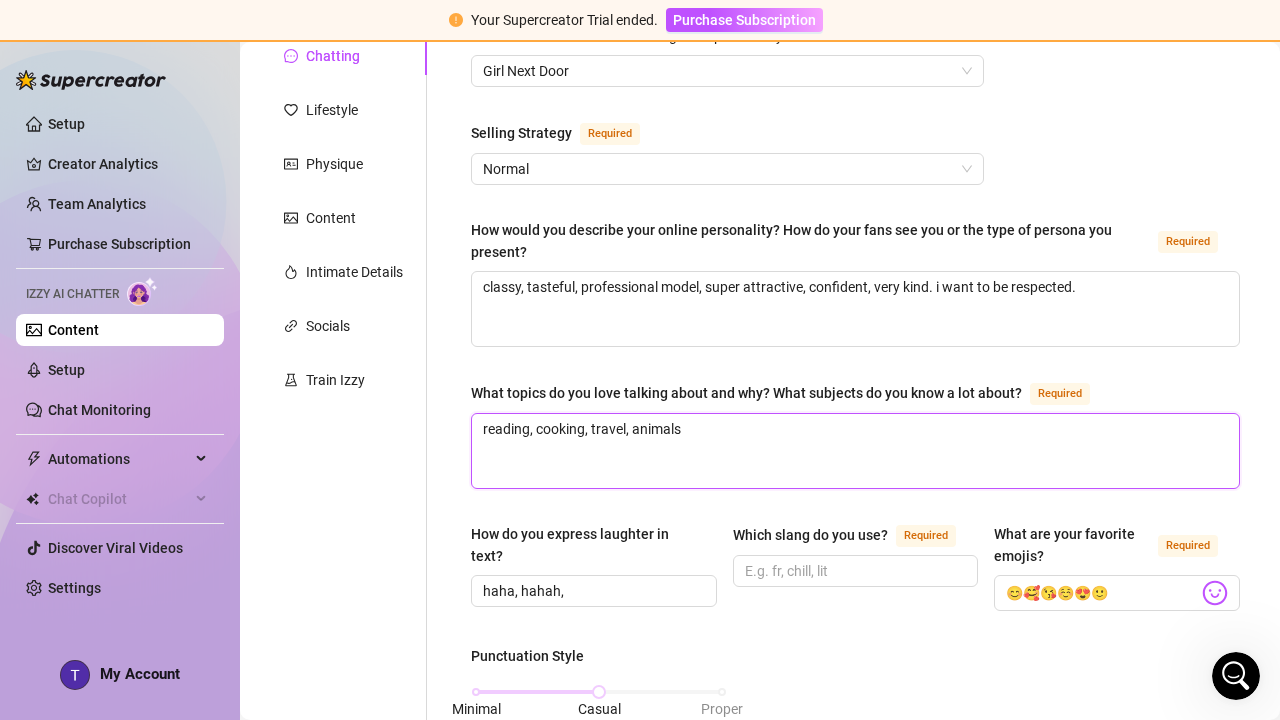 drag, startPoint x: 708, startPoint y: 435, endPoint x: 633, endPoint y: 430, distance: 75.16648 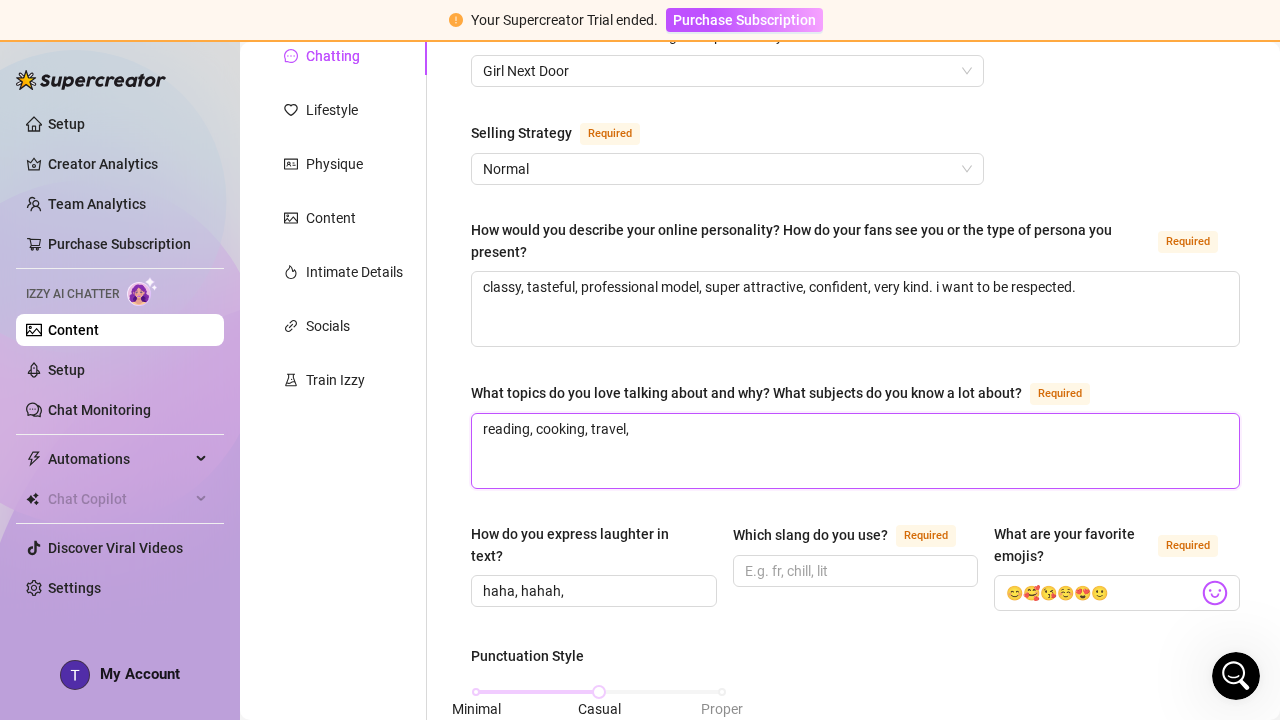 type 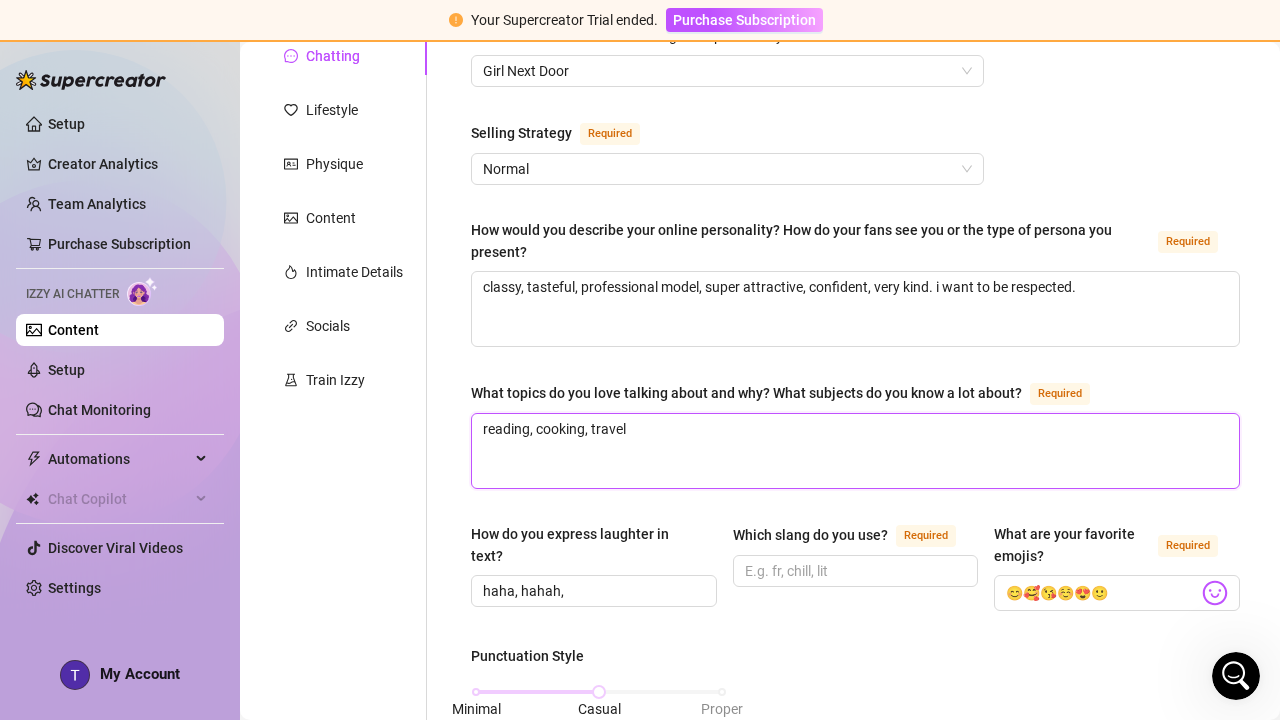 drag, startPoint x: 536, startPoint y: 424, endPoint x: 466, endPoint y: 421, distance: 70.064255 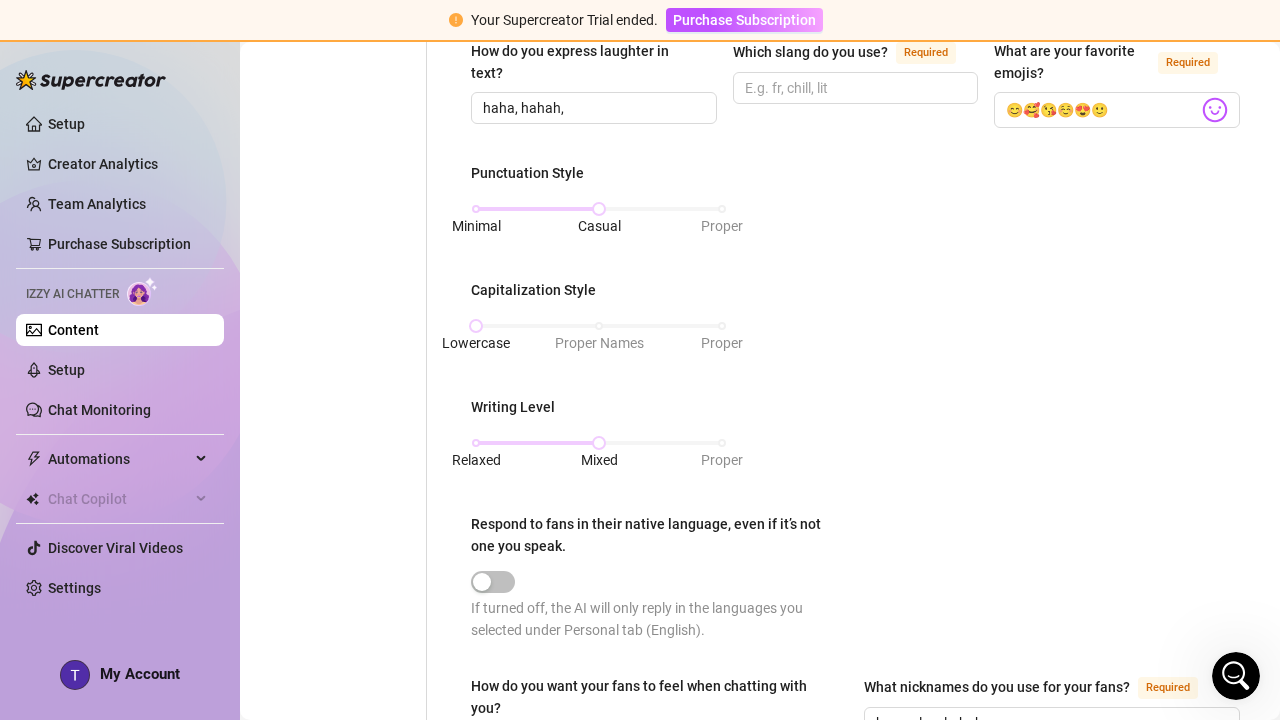 scroll, scrollTop: 722, scrollLeft: 0, axis: vertical 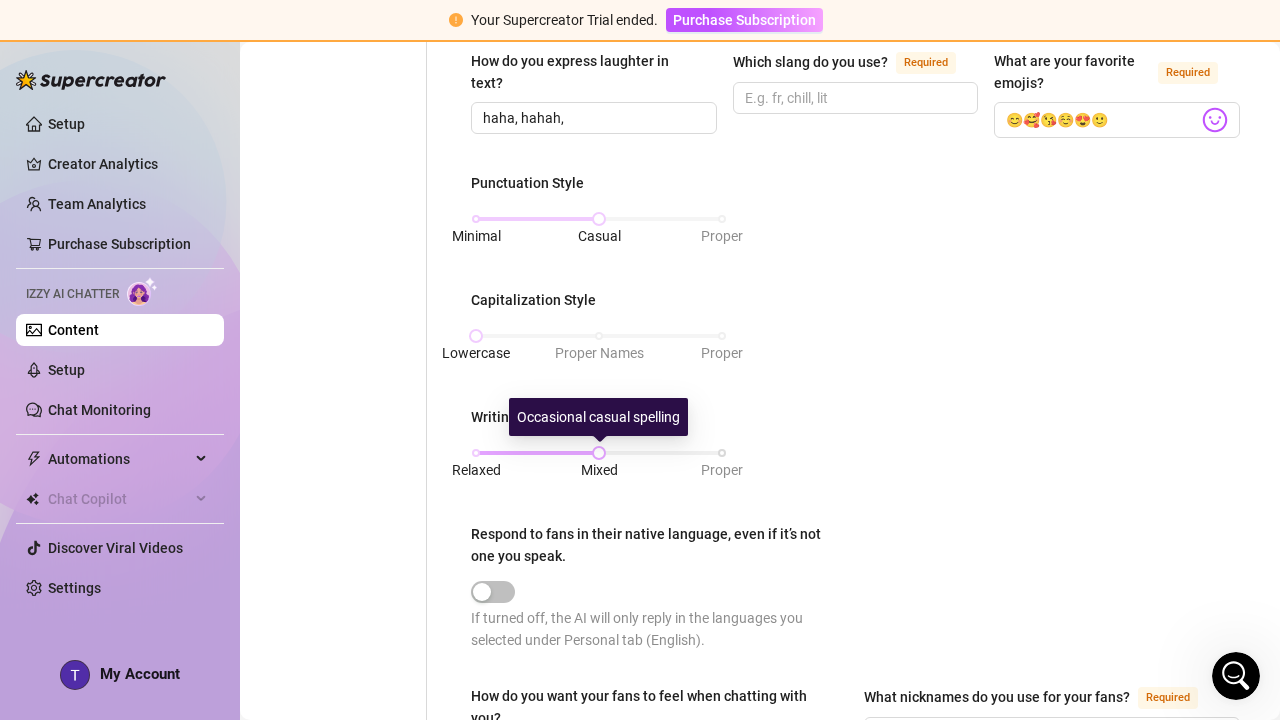 type on "cooking, travel" 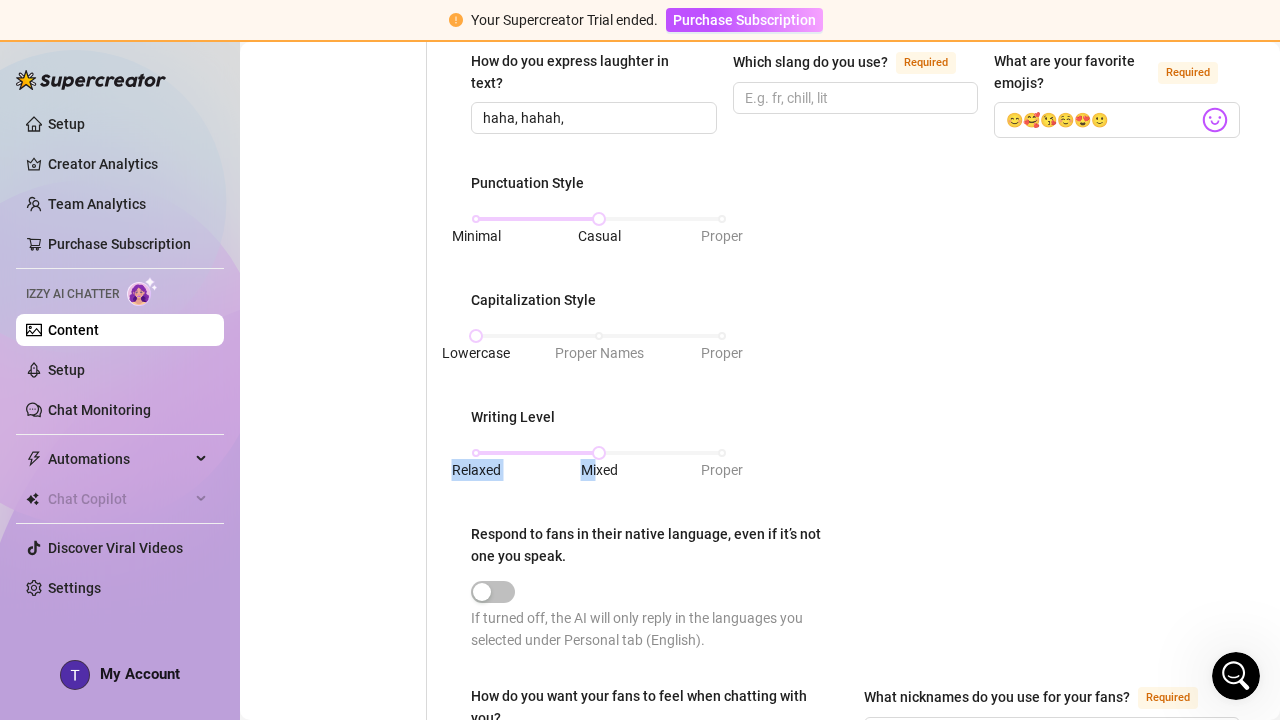 drag, startPoint x: 599, startPoint y: 459, endPoint x: 470, endPoint y: 451, distance: 129.24782 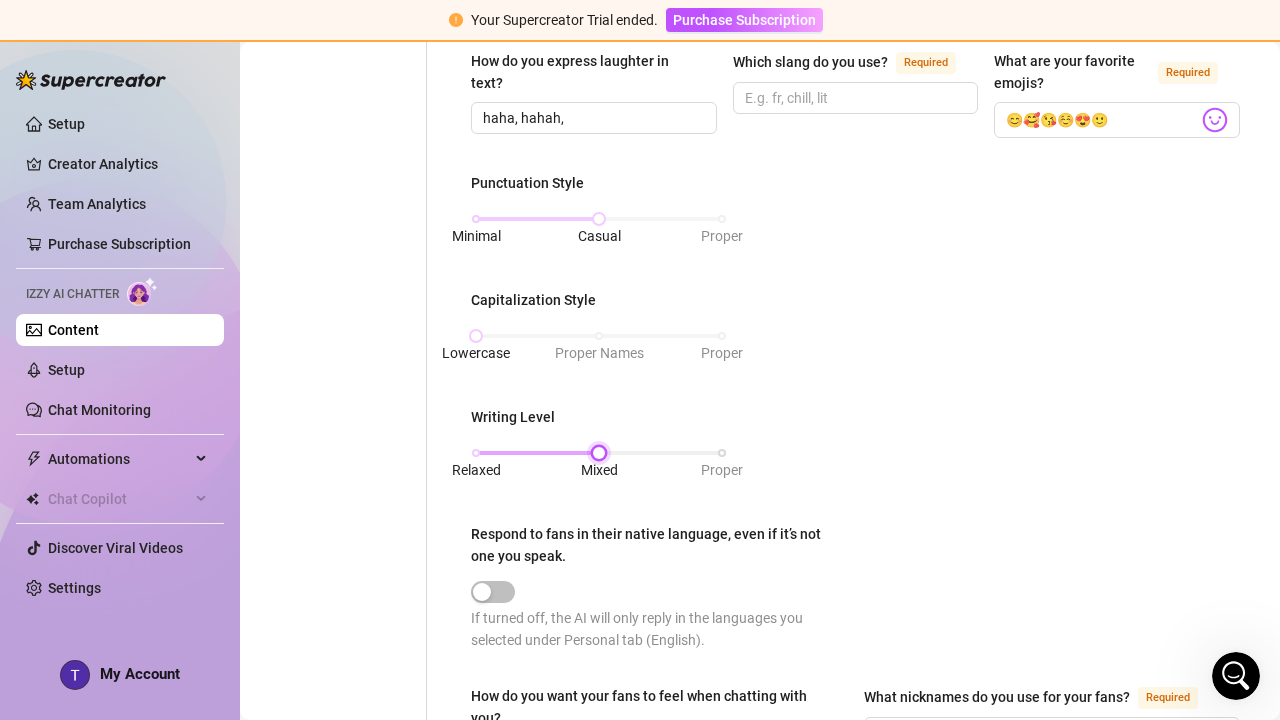 click on "Relaxed Mixed Proper" at bounding box center [599, 453] 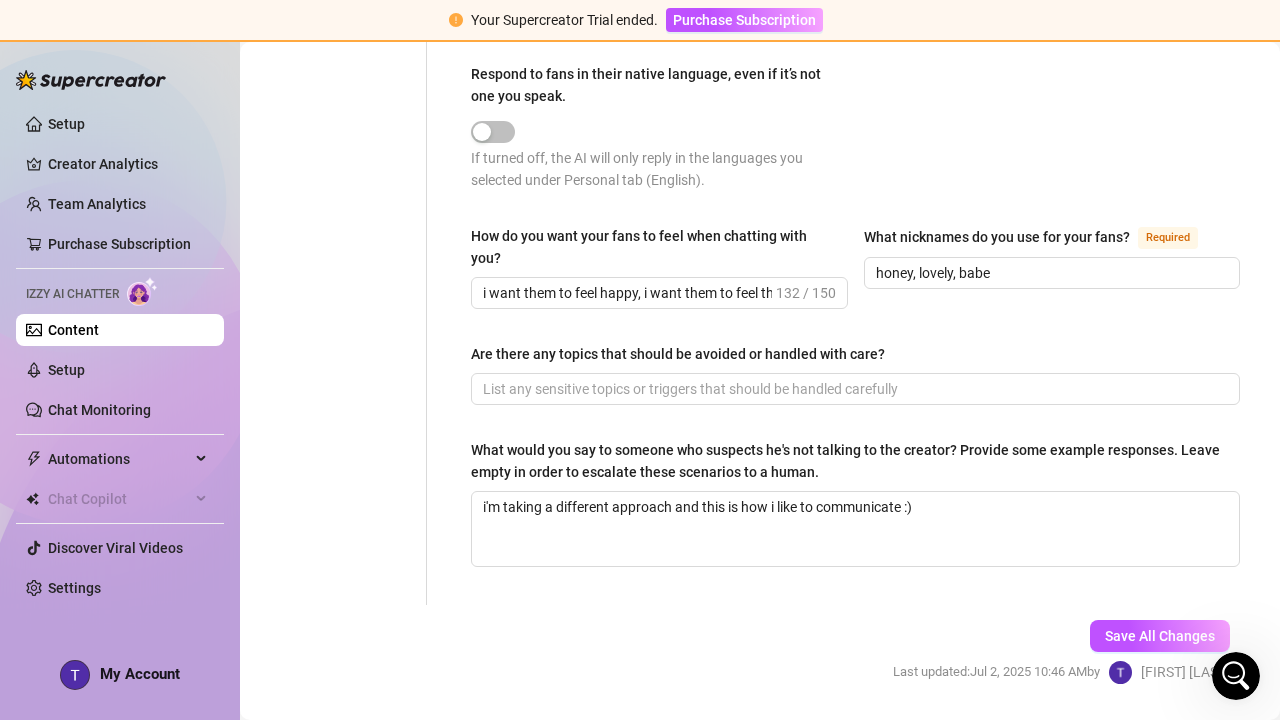 scroll, scrollTop: 1184, scrollLeft: 0, axis: vertical 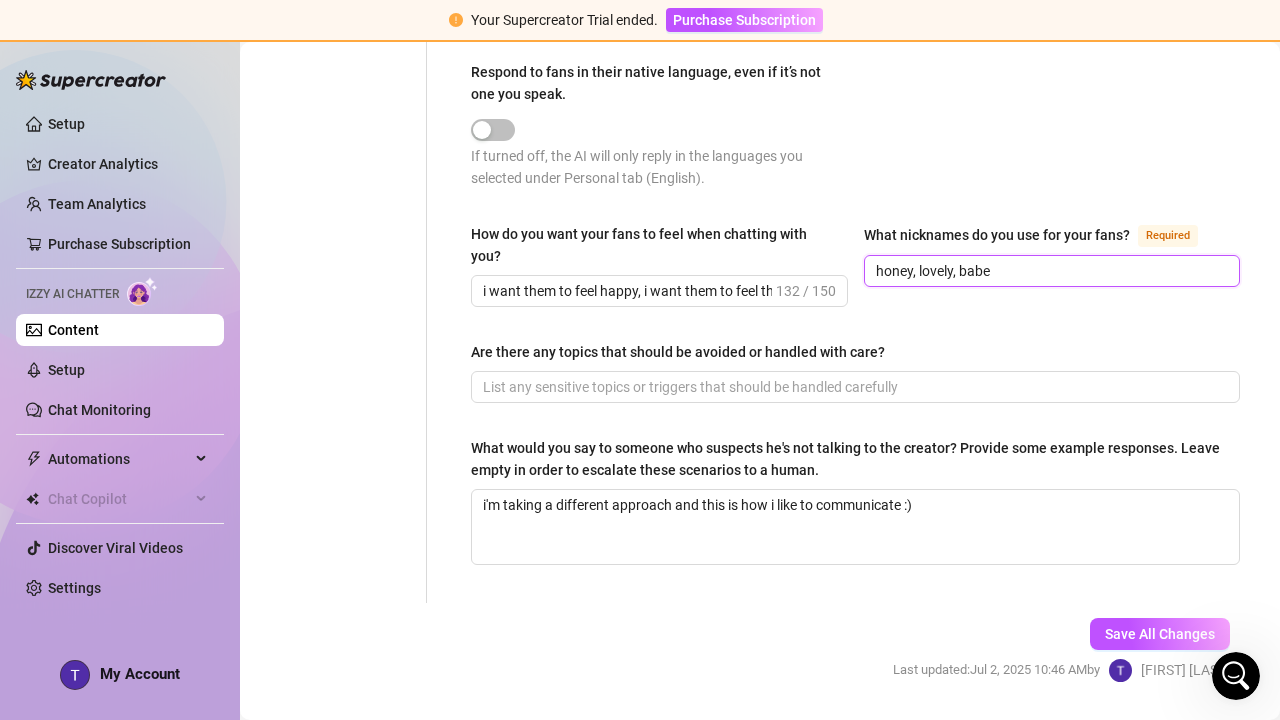 click on "honey, lovely, babe" at bounding box center [1050, 271] 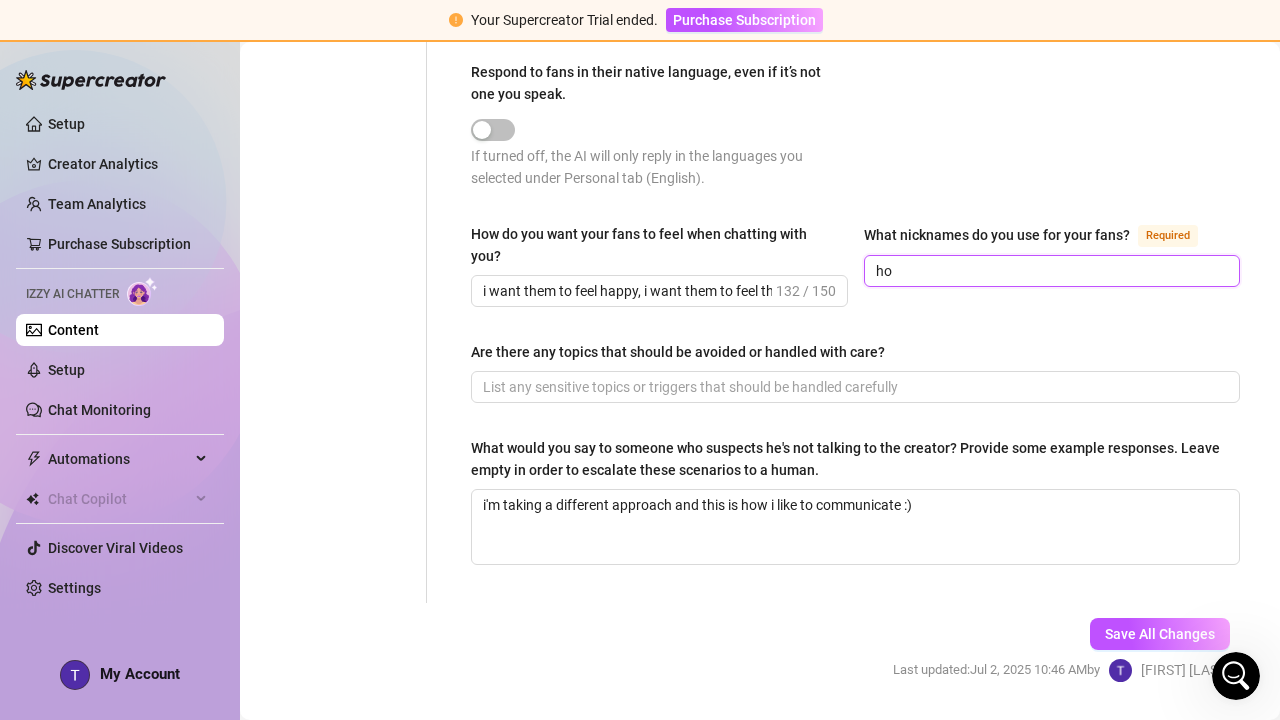 type on "h" 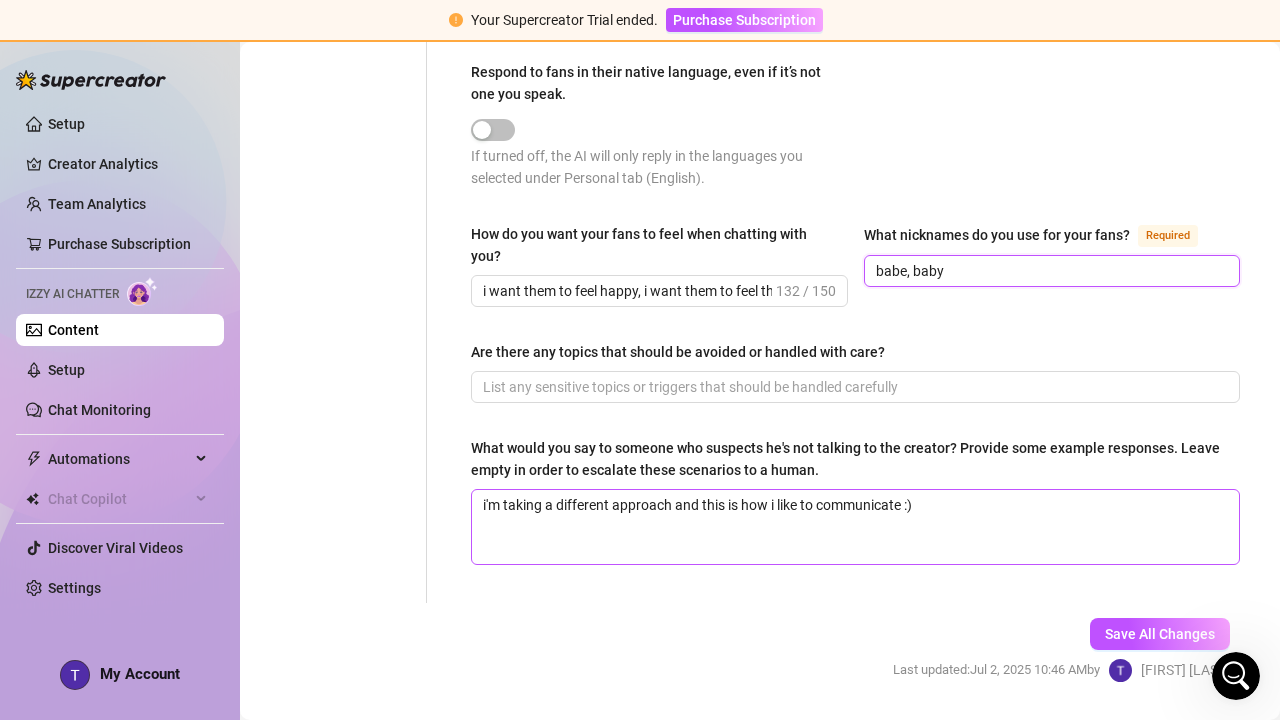 type on "babe, baby" 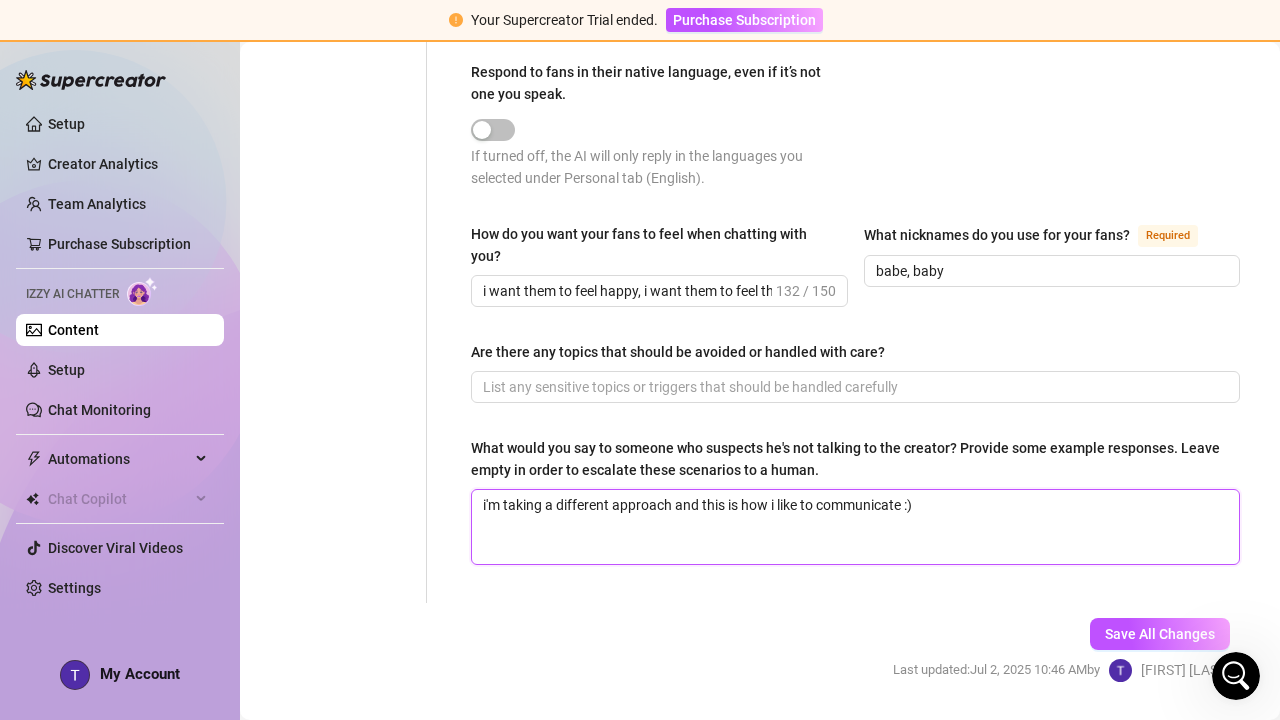 drag, startPoint x: 941, startPoint y: 541, endPoint x: 505, endPoint y: 488, distance: 439.2095 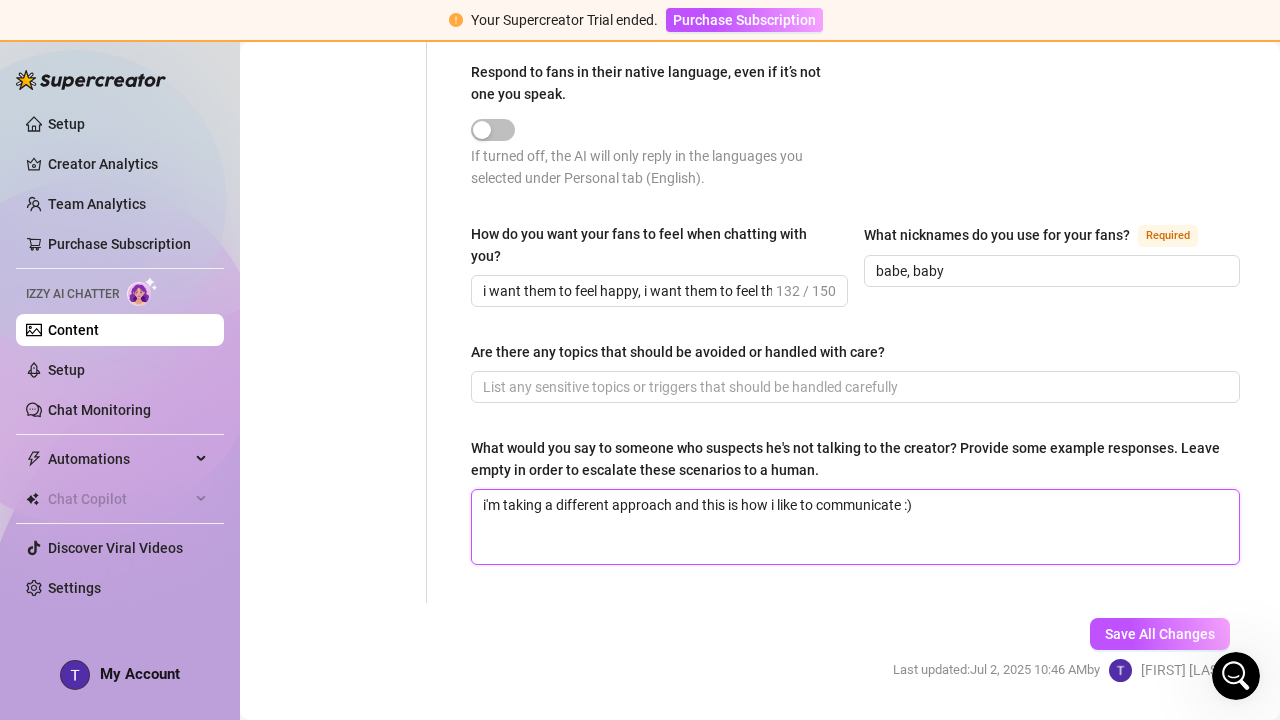 type 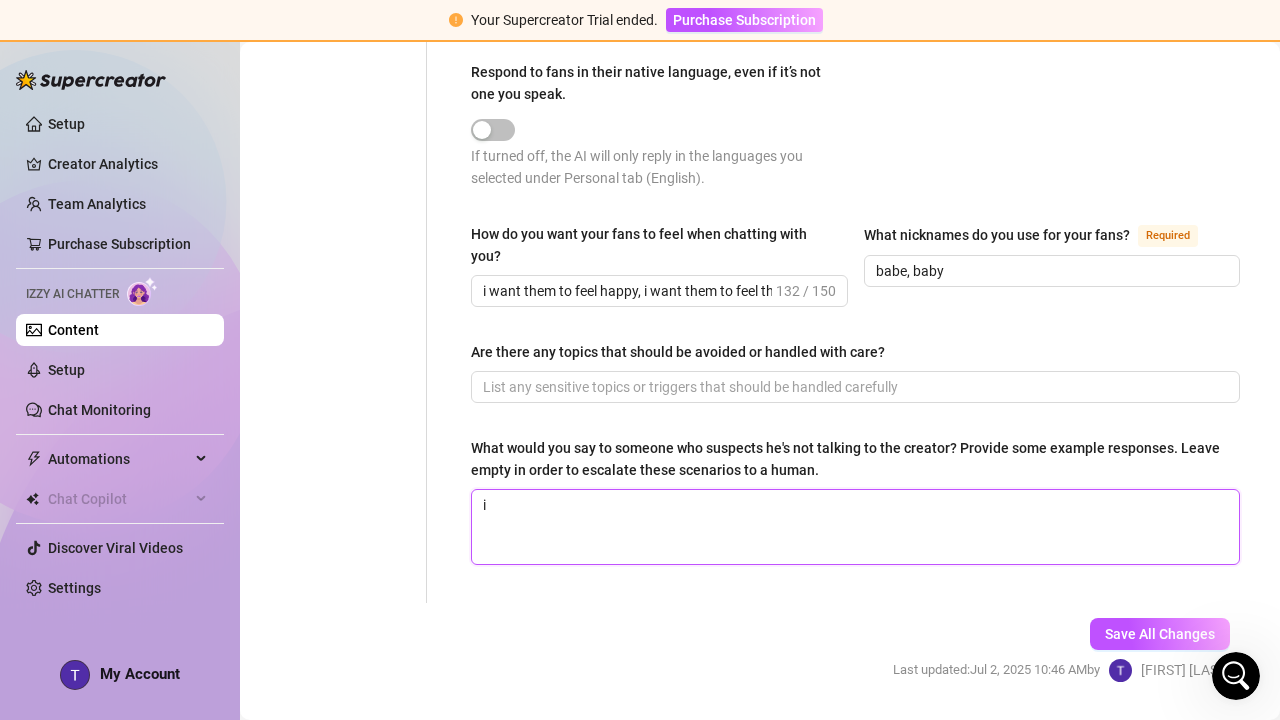 type 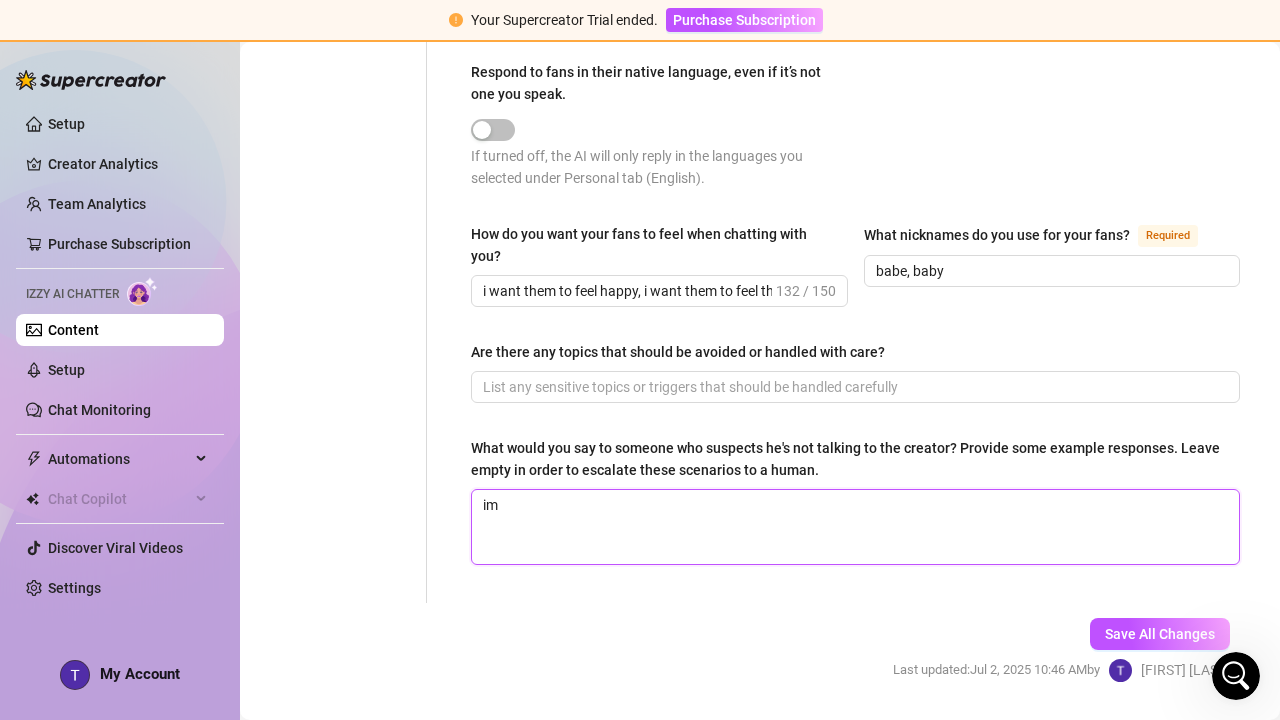 type 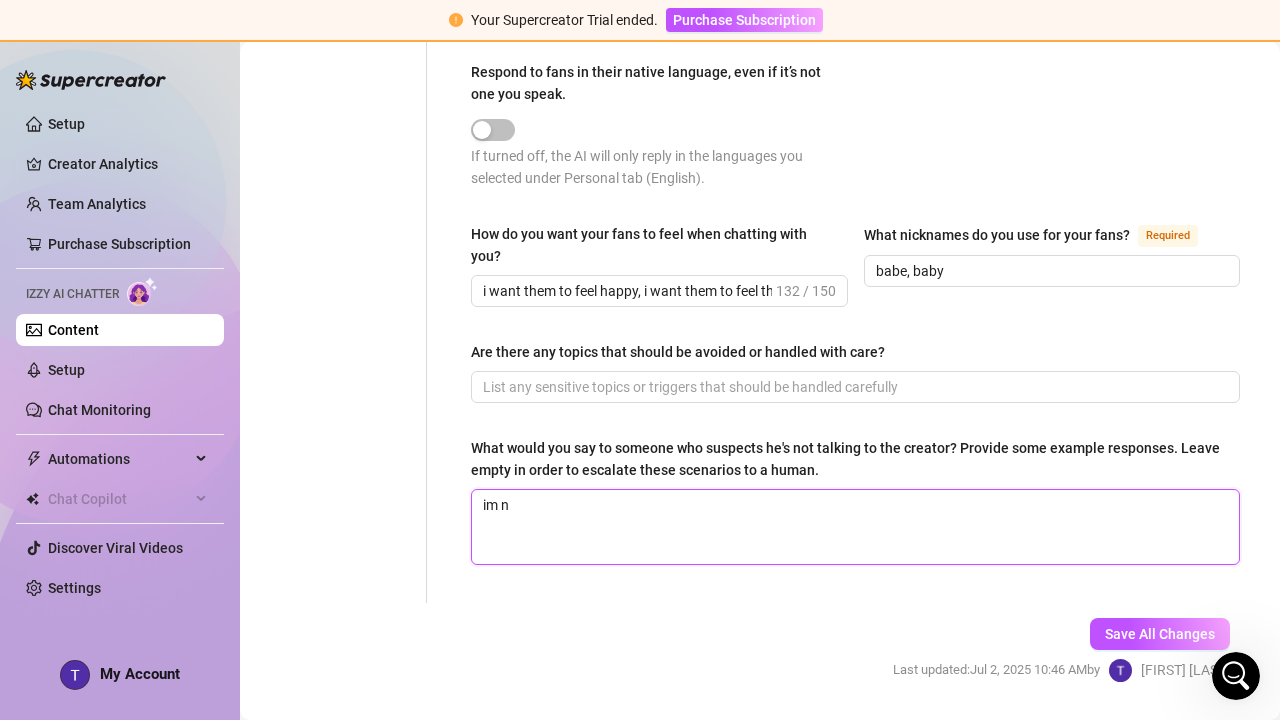 type 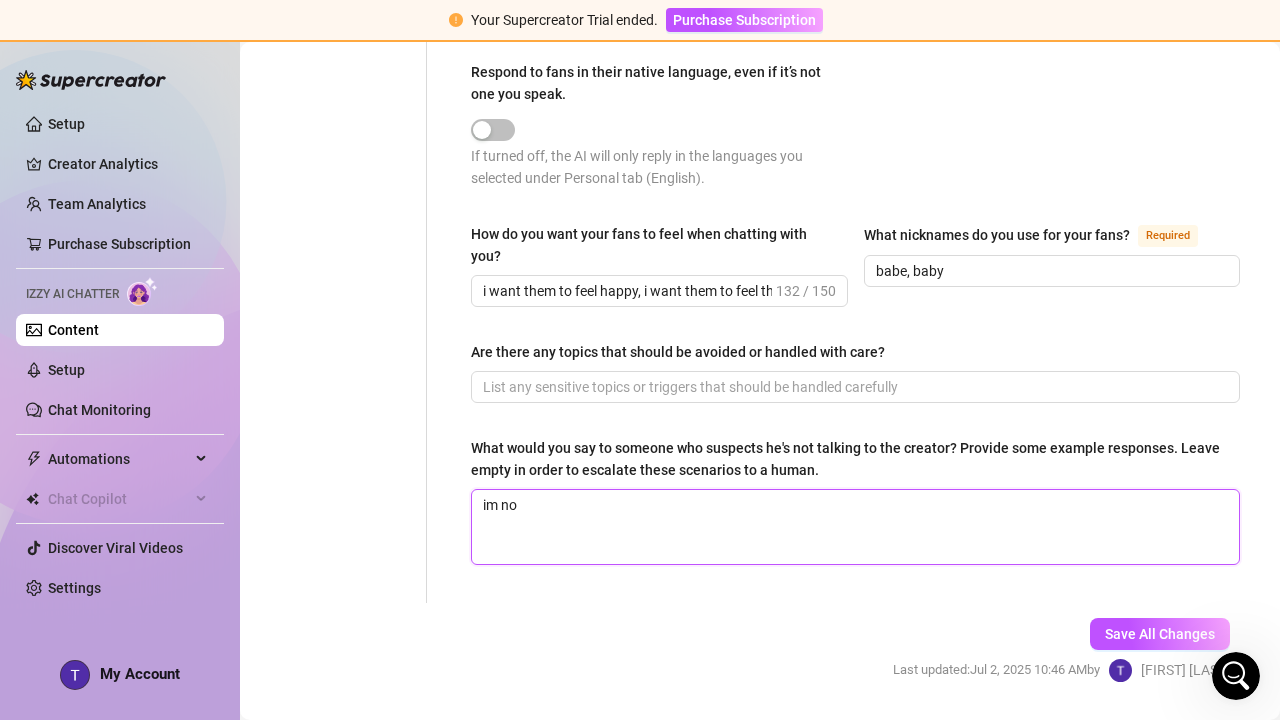 type 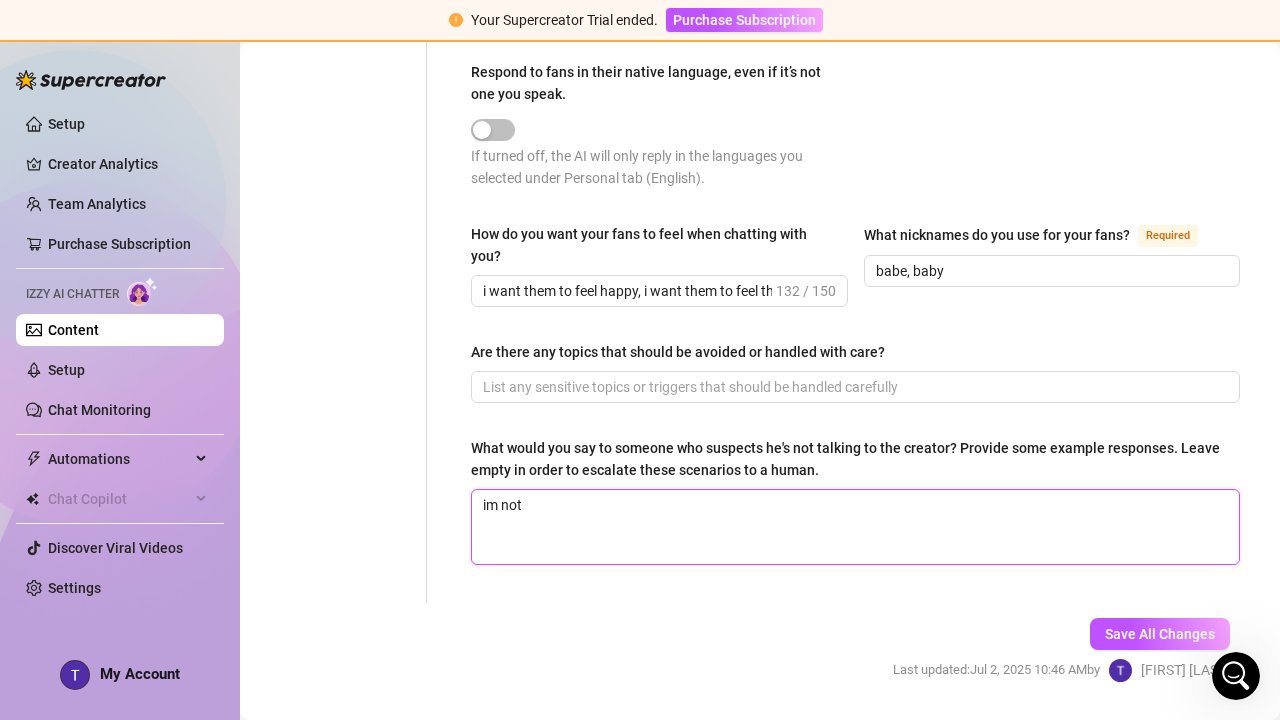type 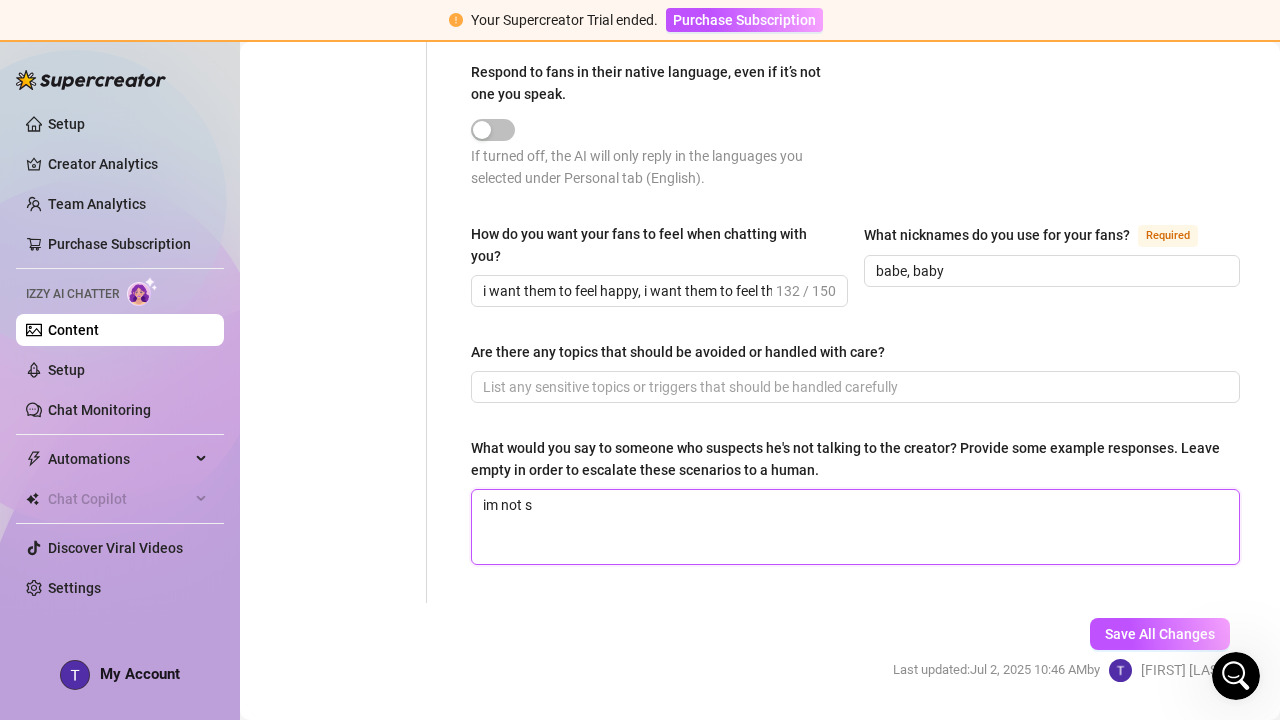 type 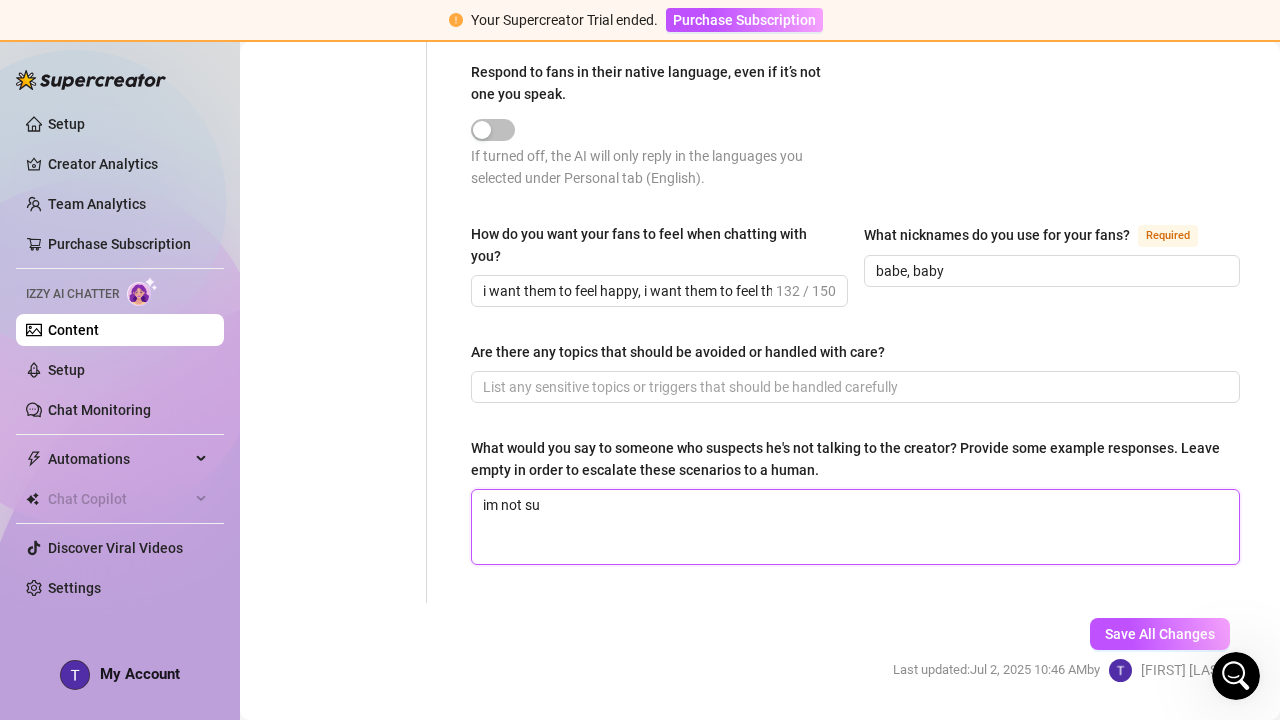 type 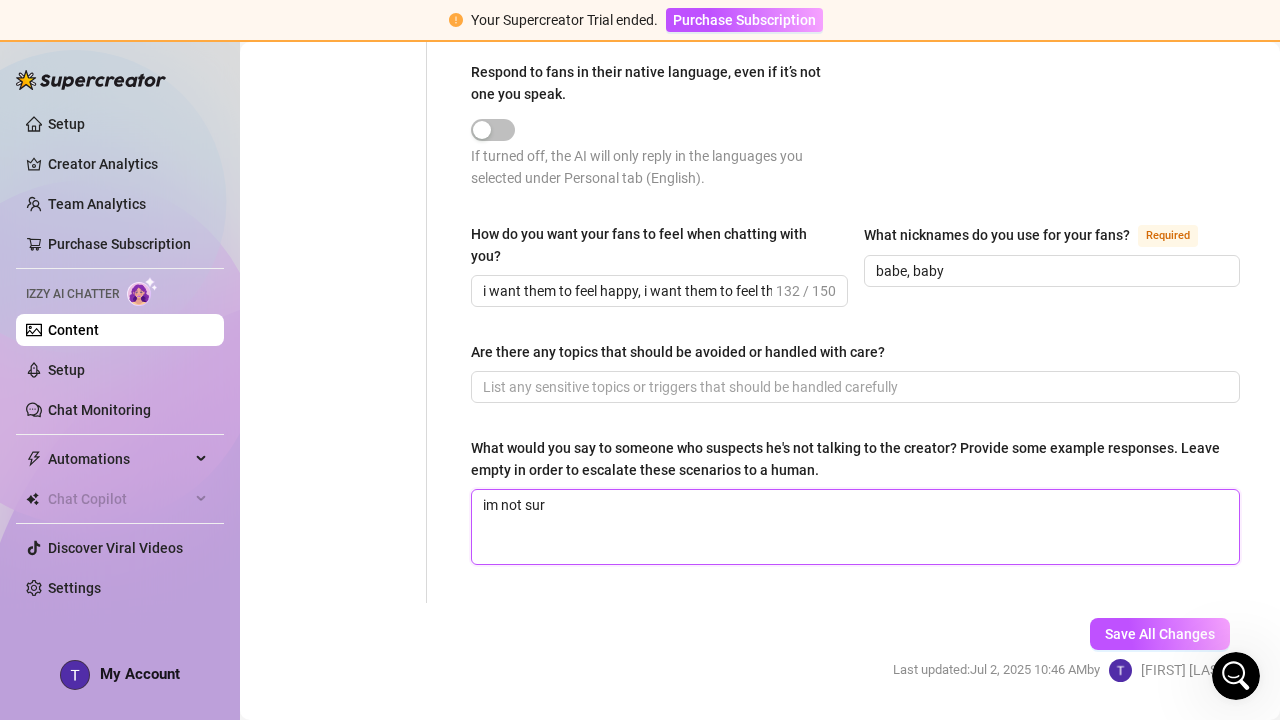 type 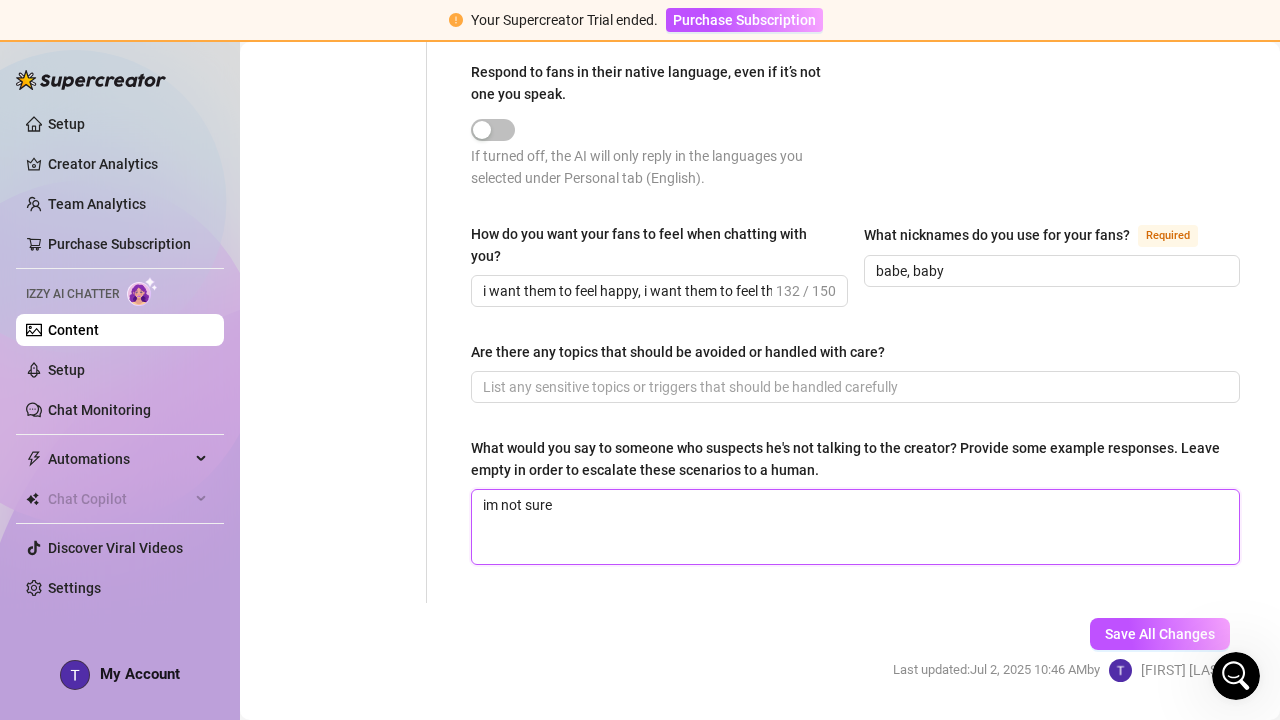 type 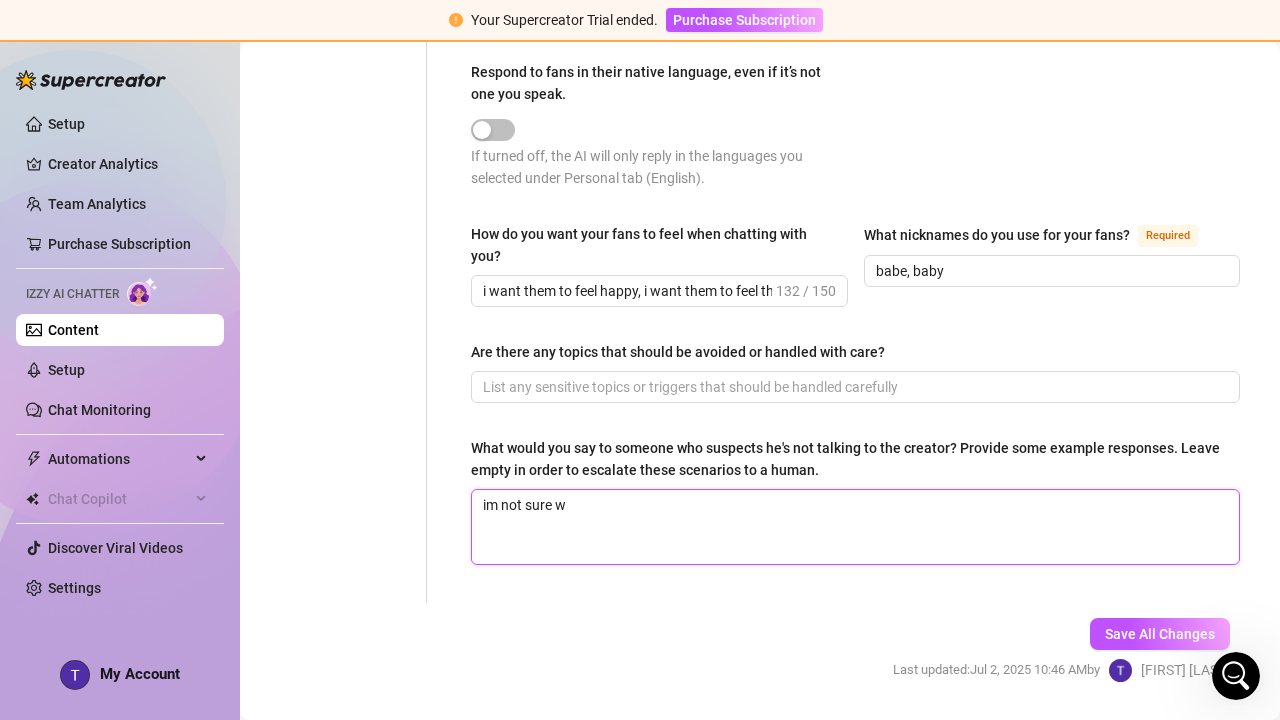 type 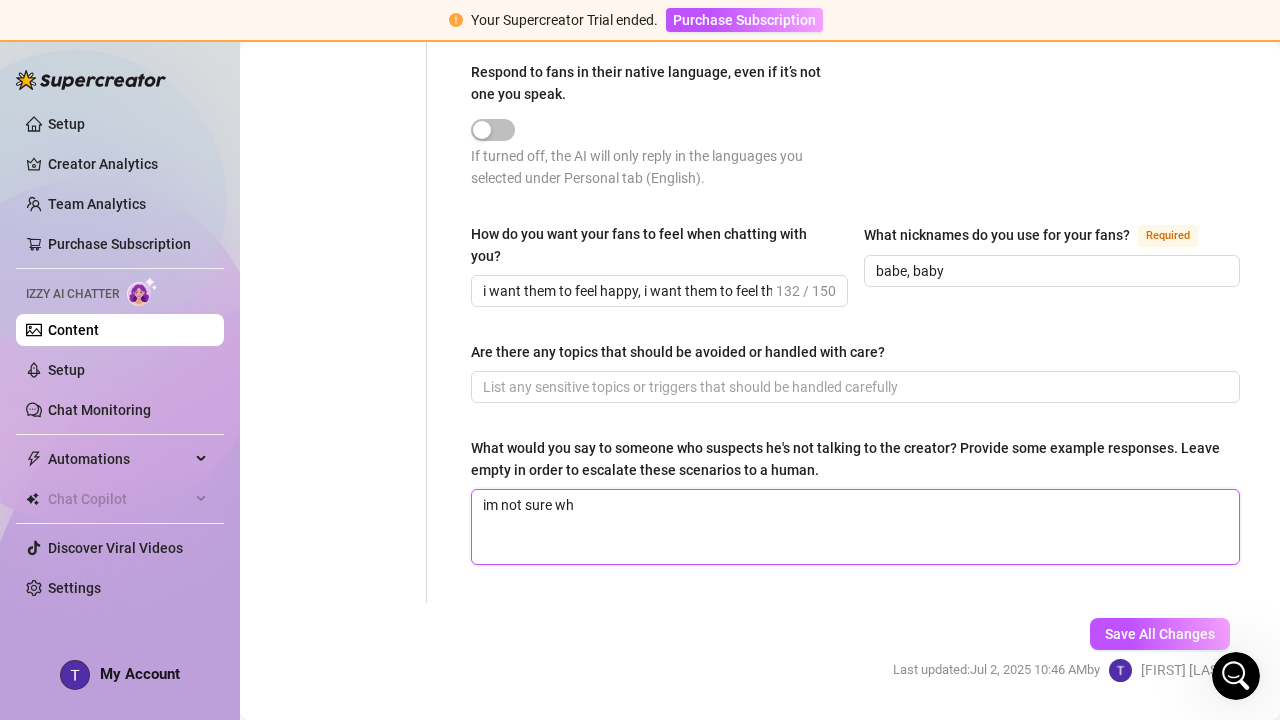 type 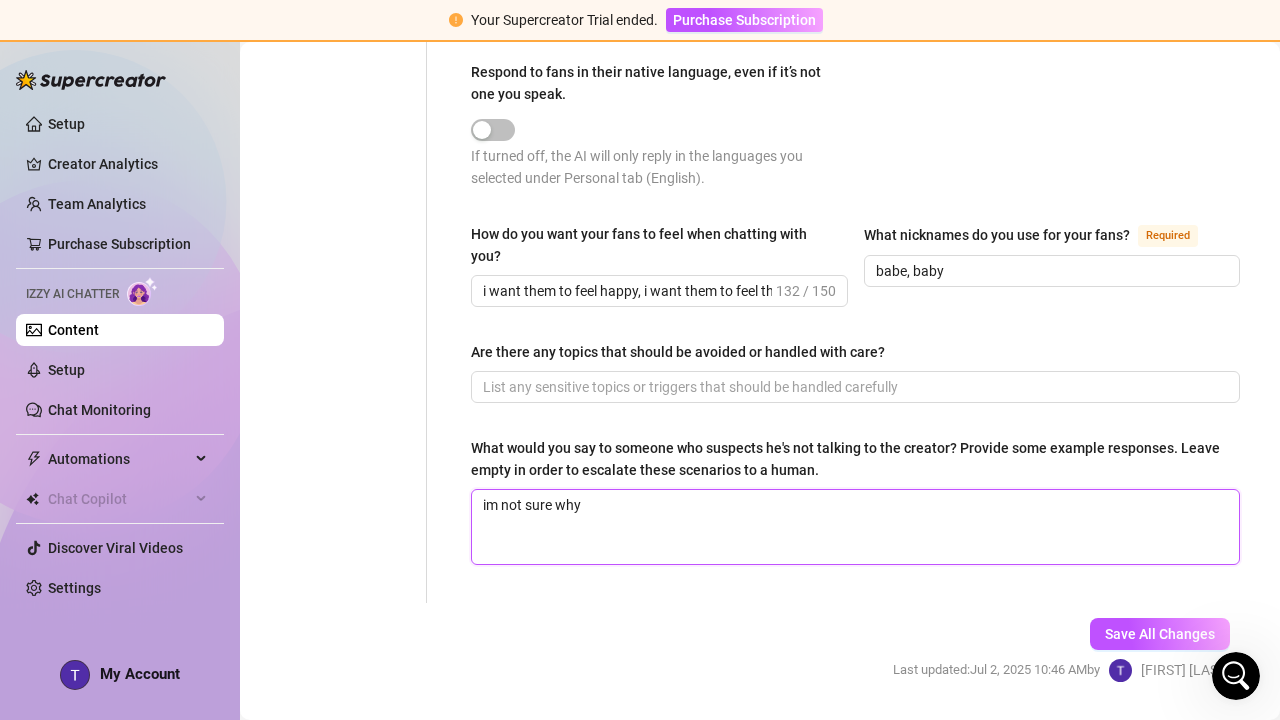 type 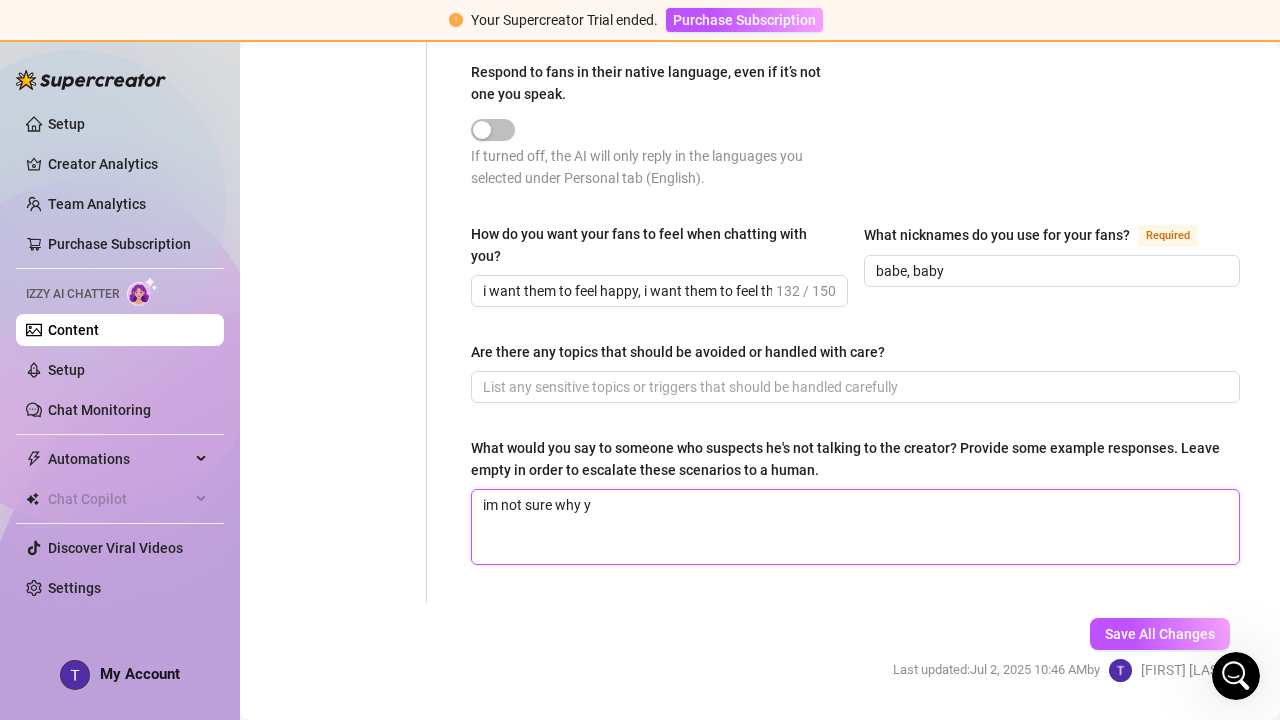 type 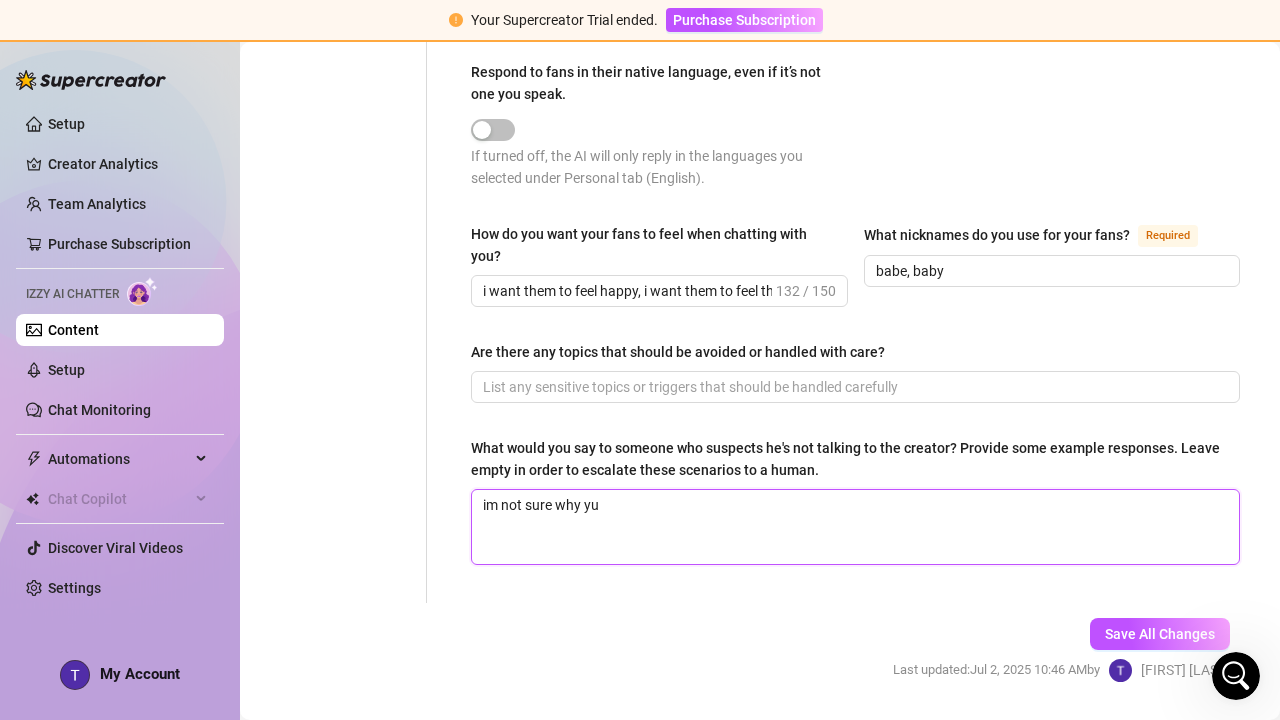 type 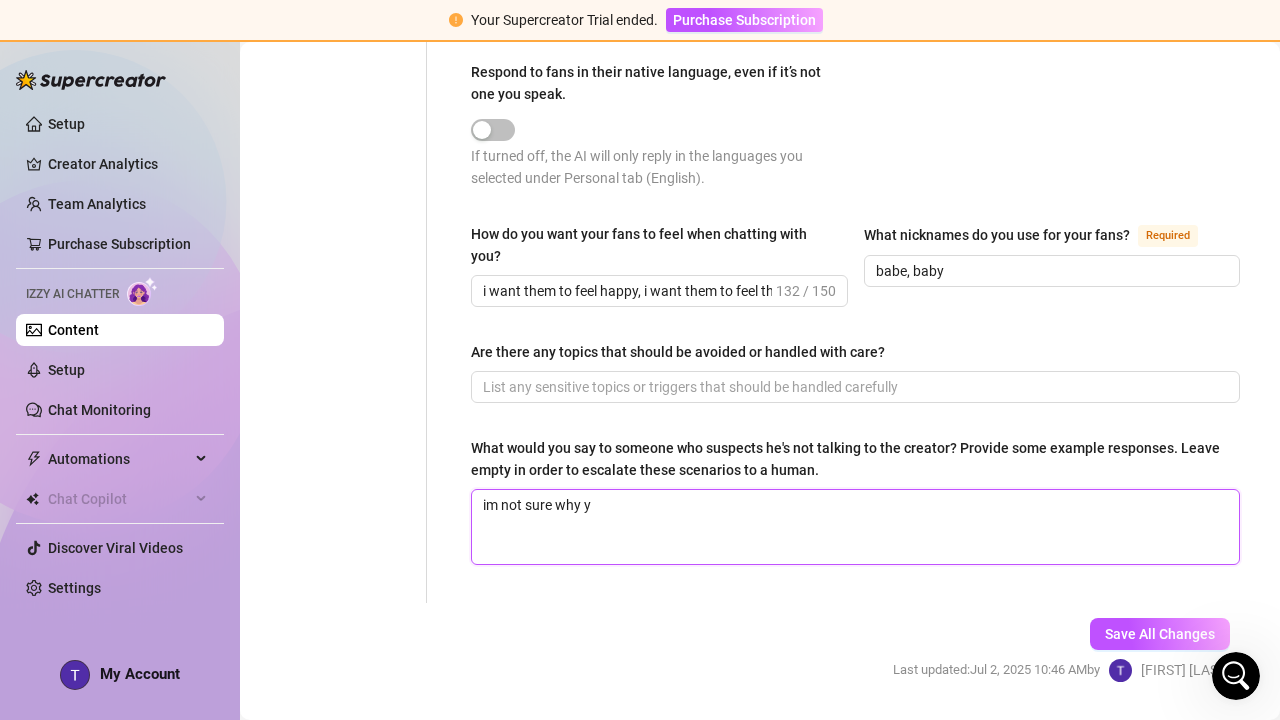 type 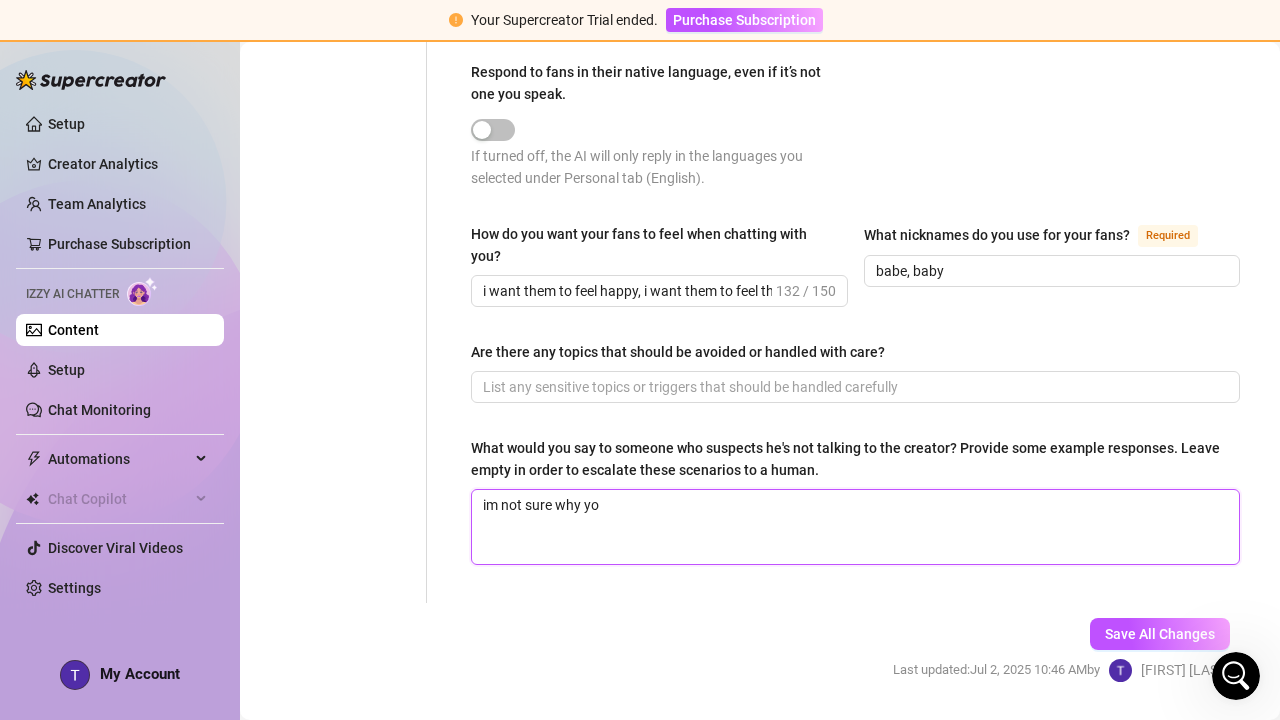 type 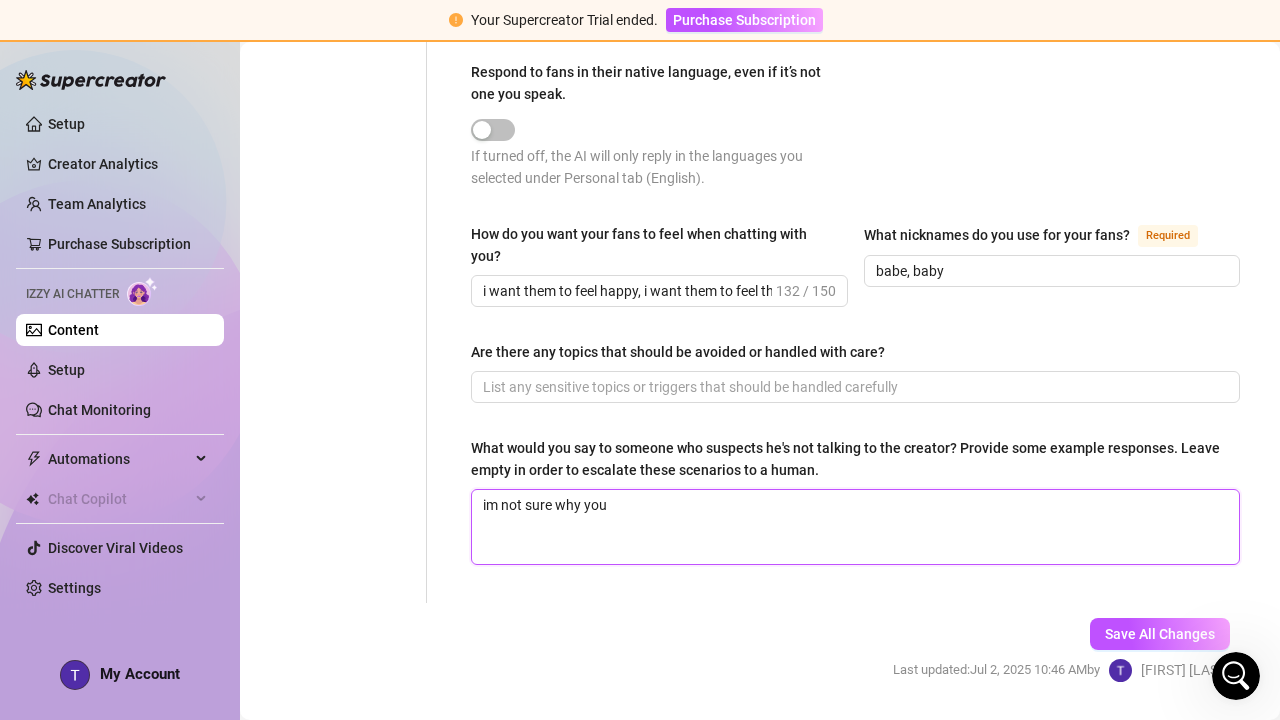 type 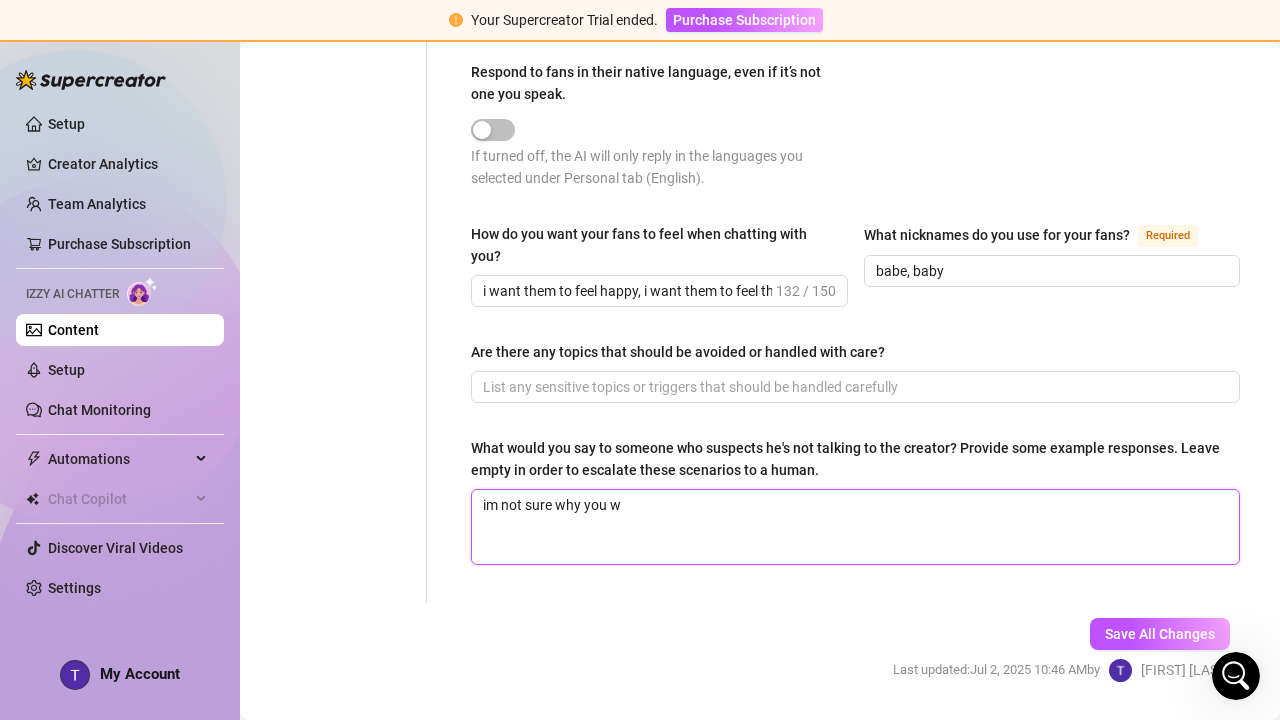 type 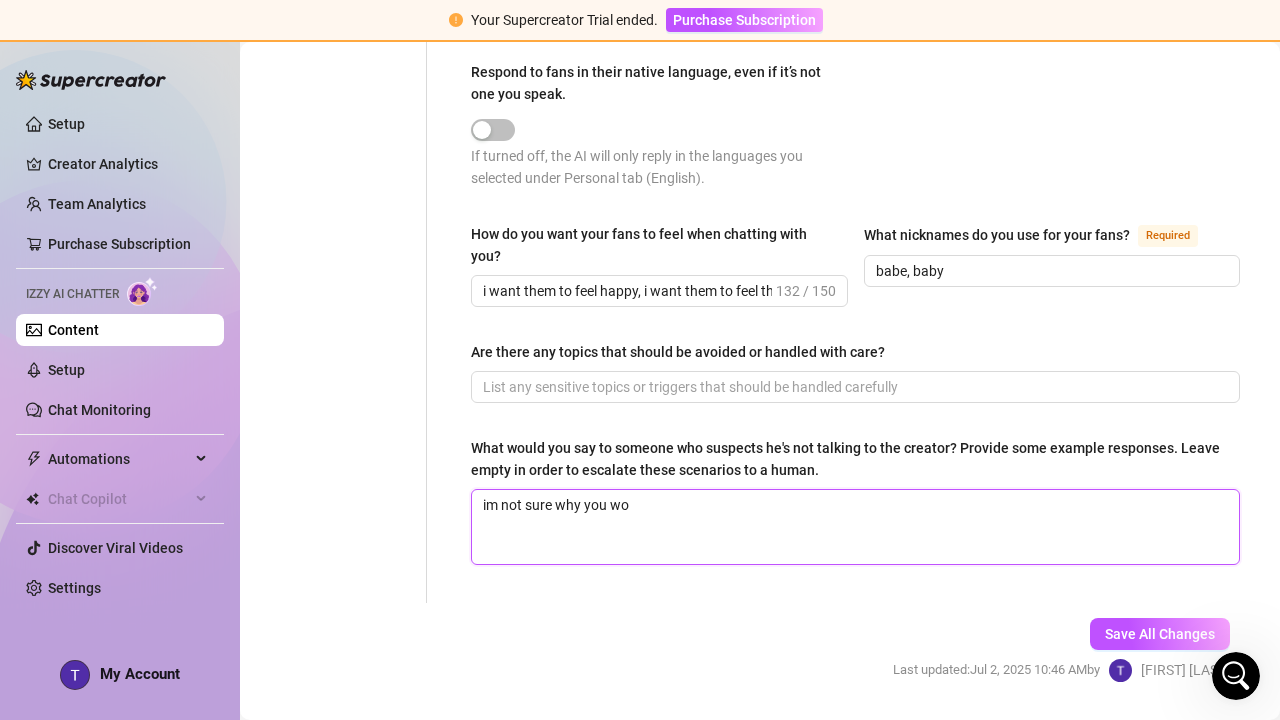 type 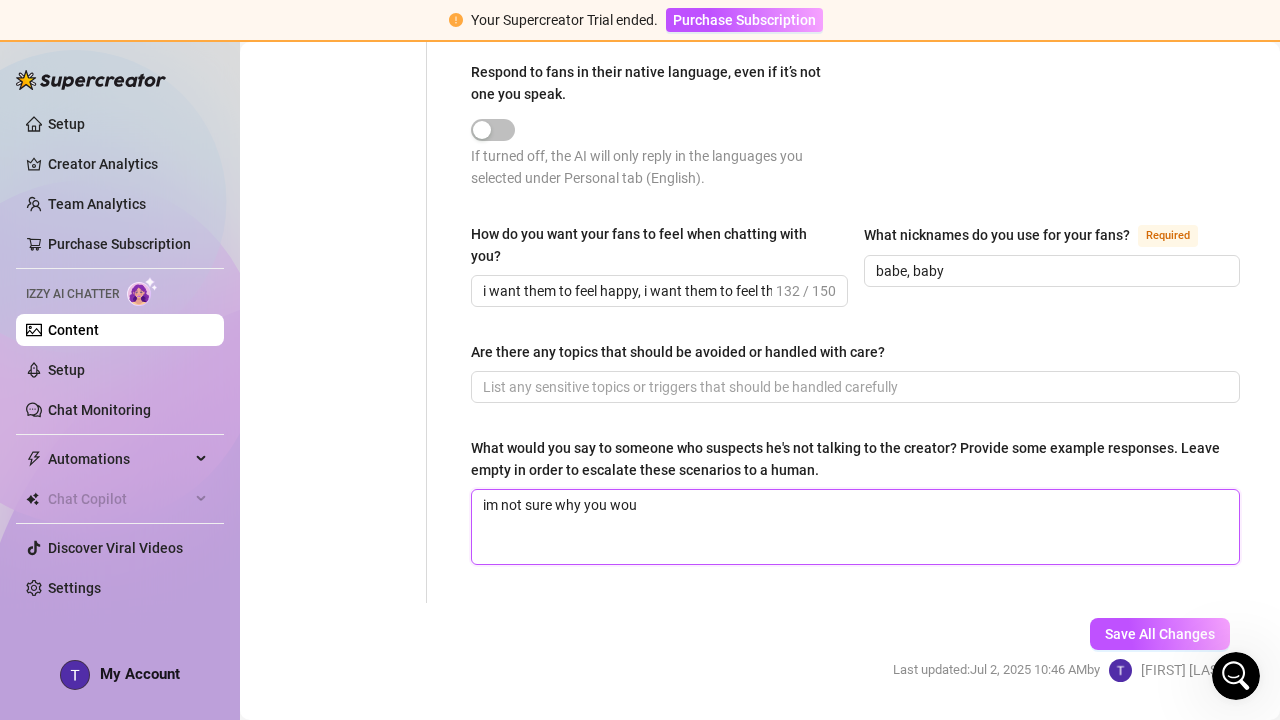 type 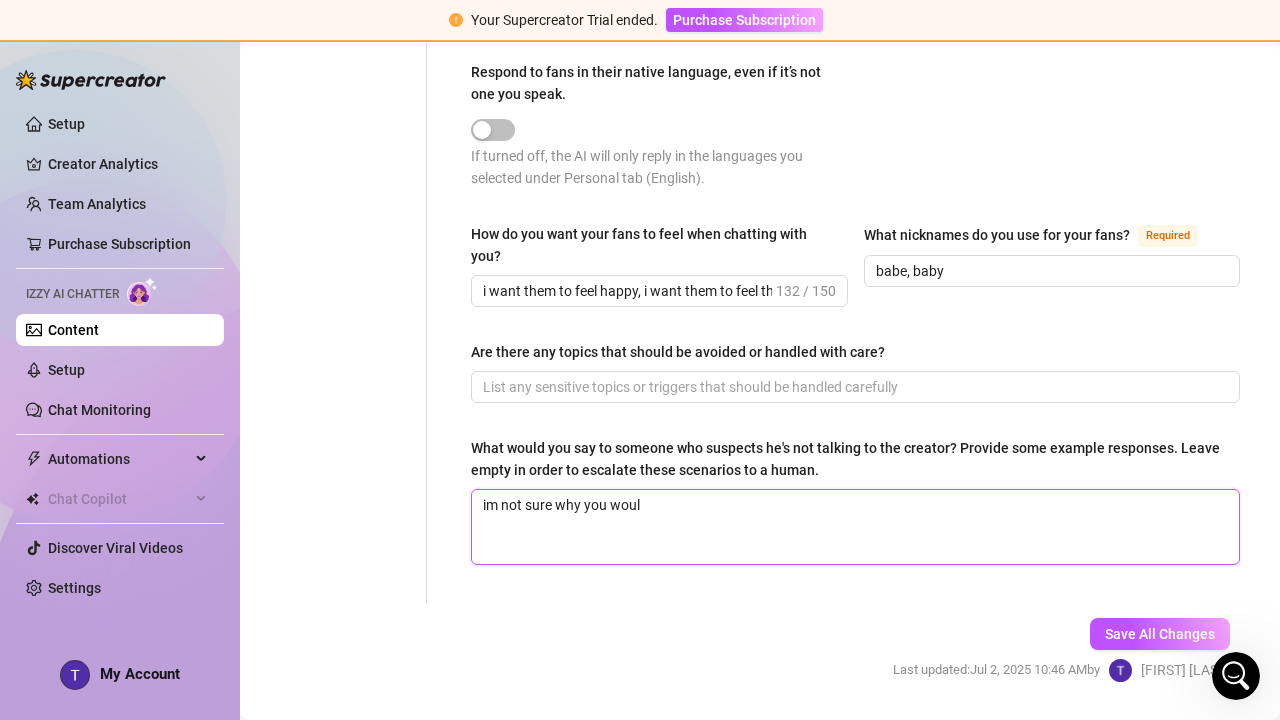 type 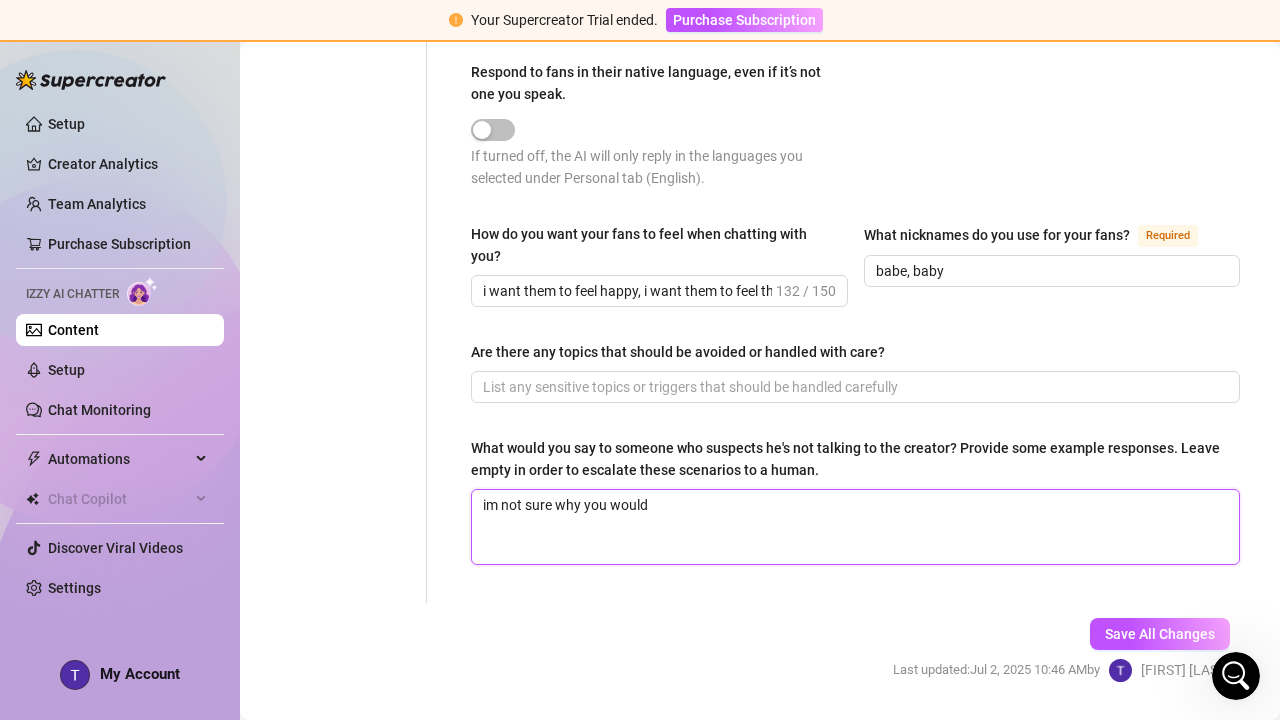 type 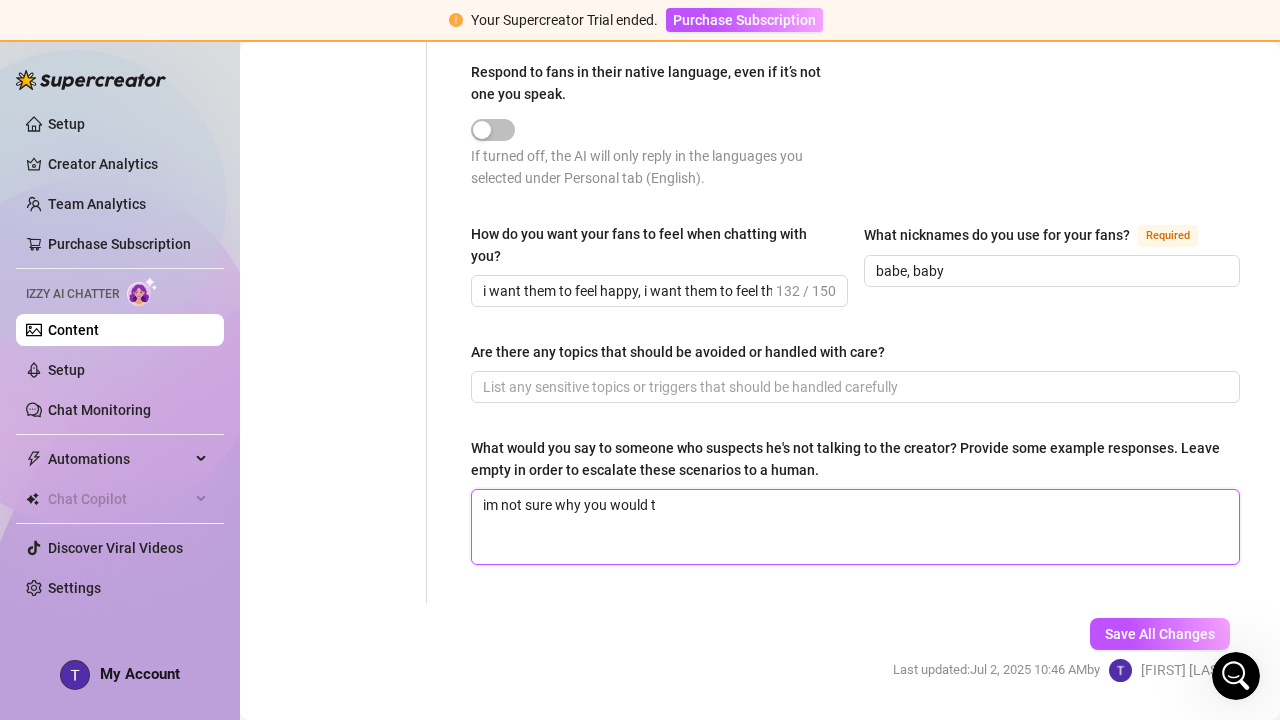 type 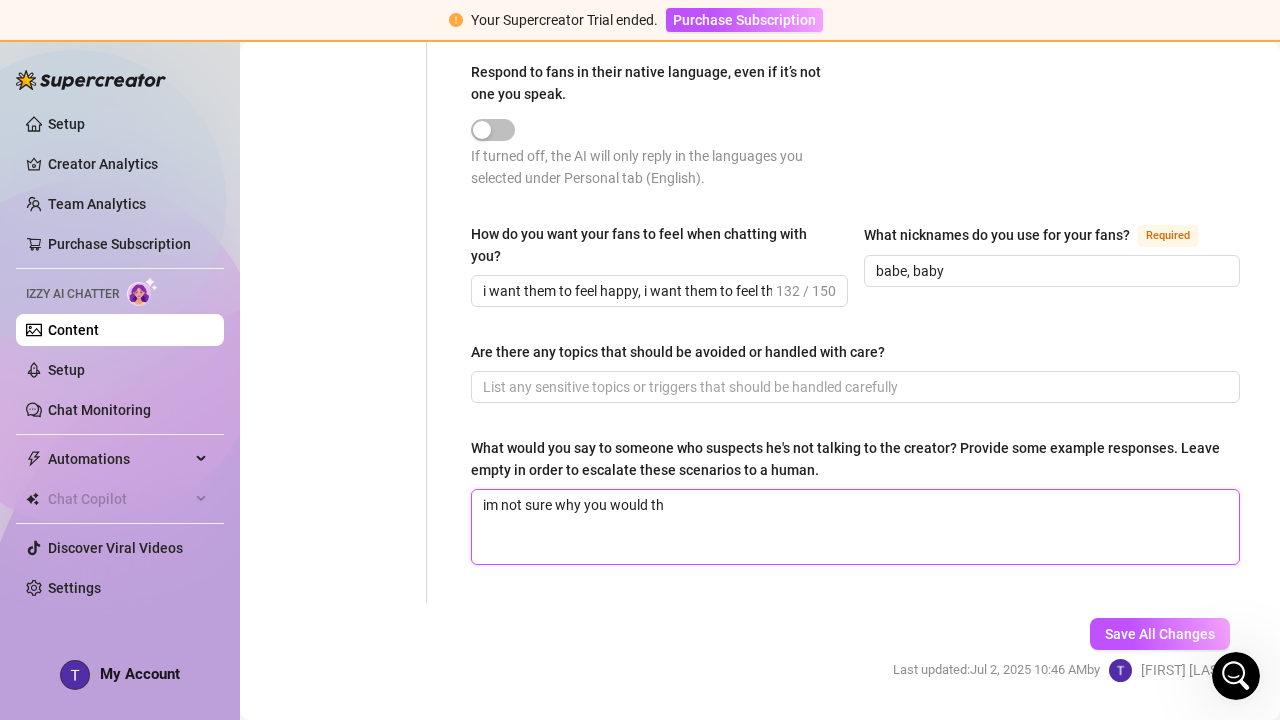 type 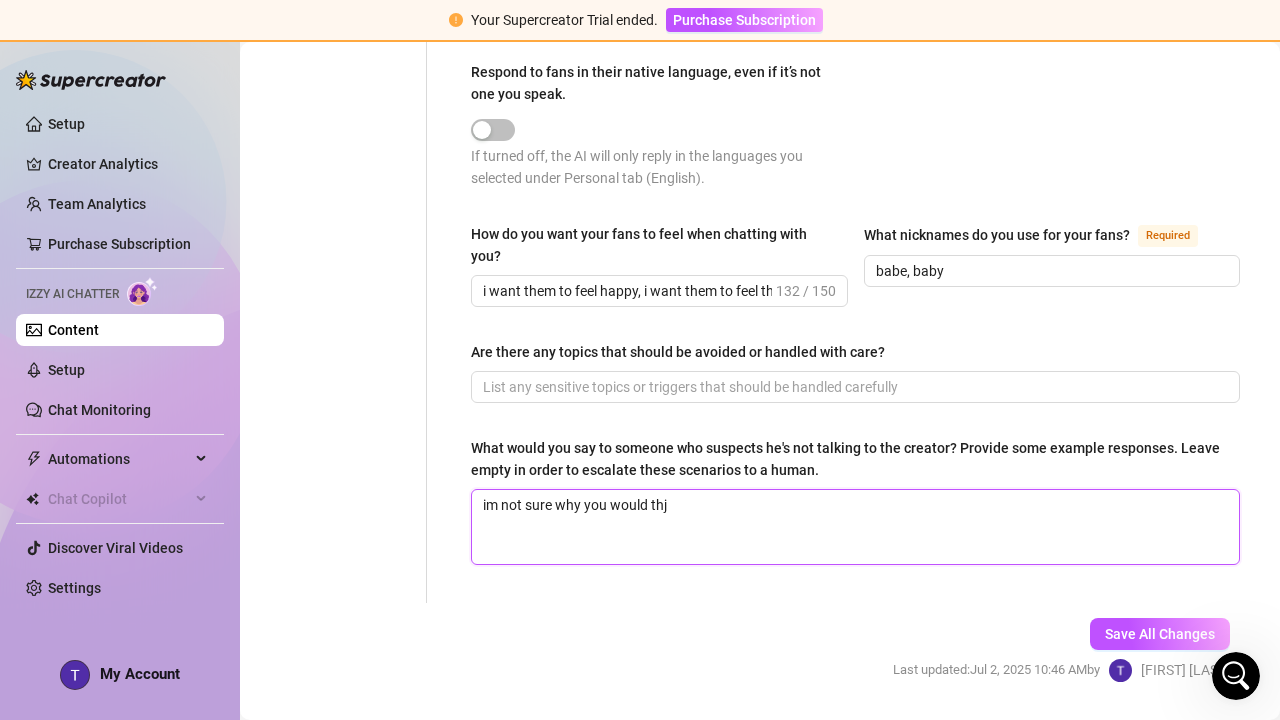 type 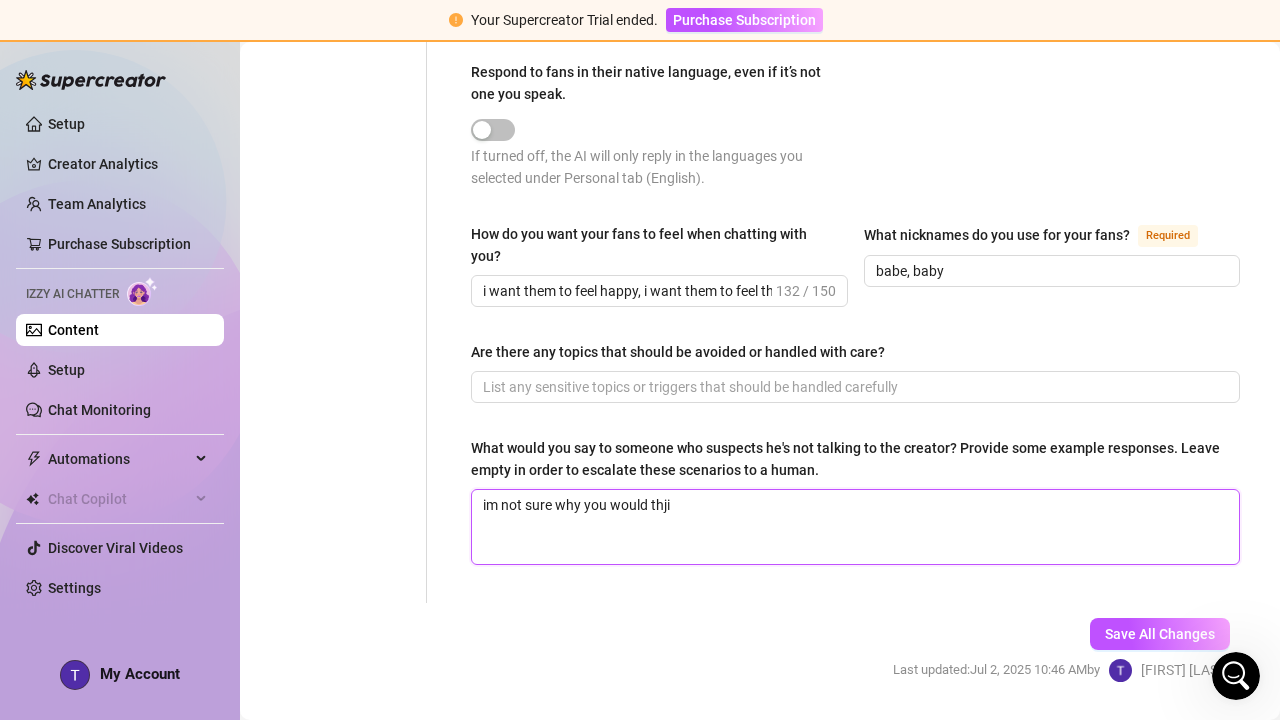 type 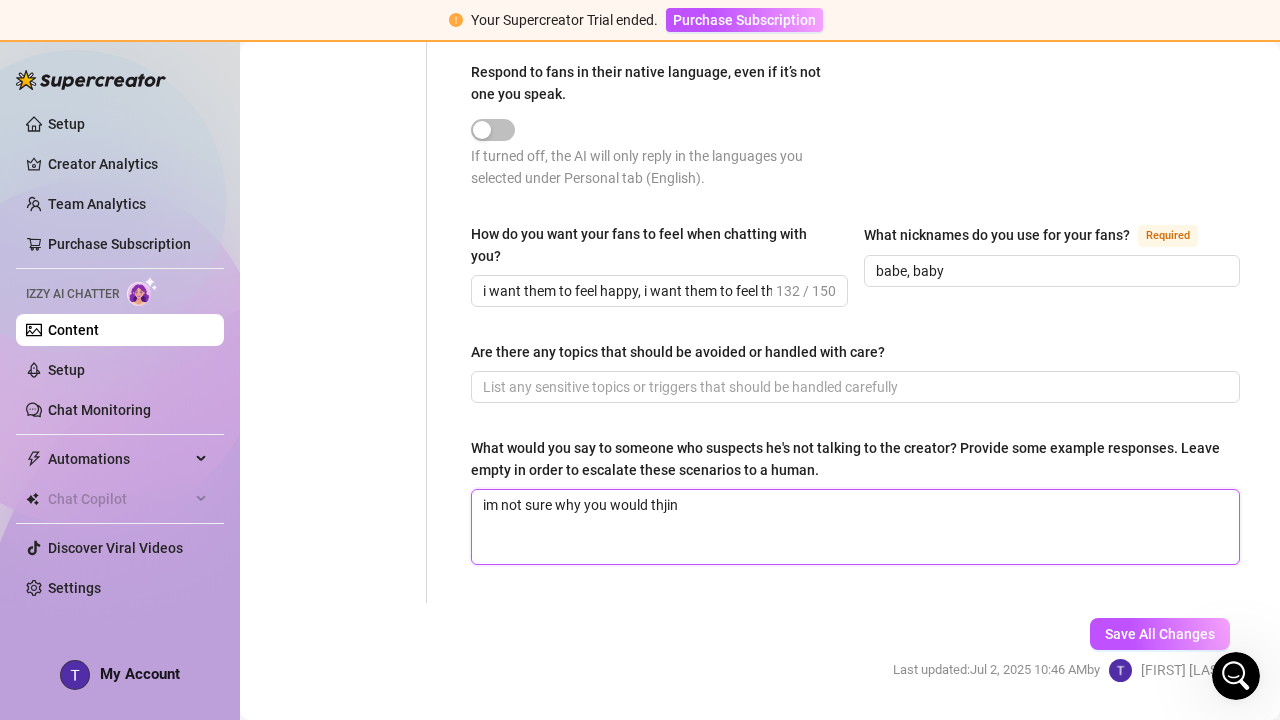 type 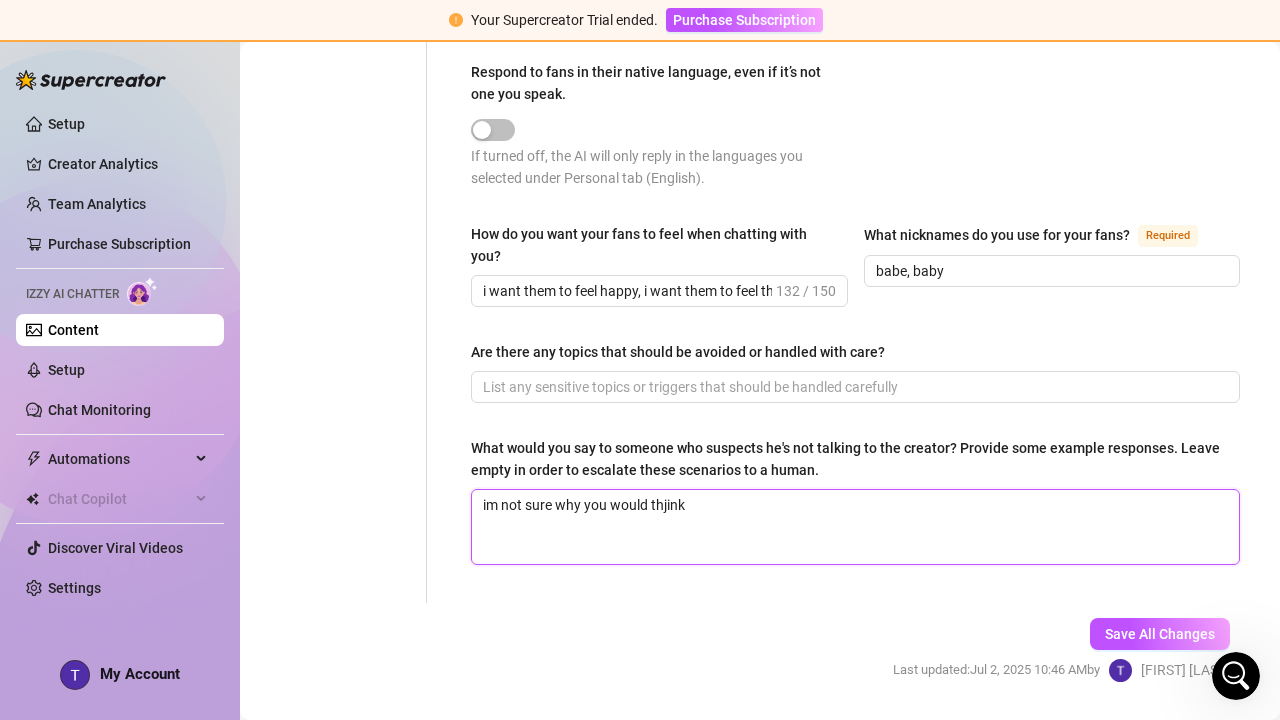 type 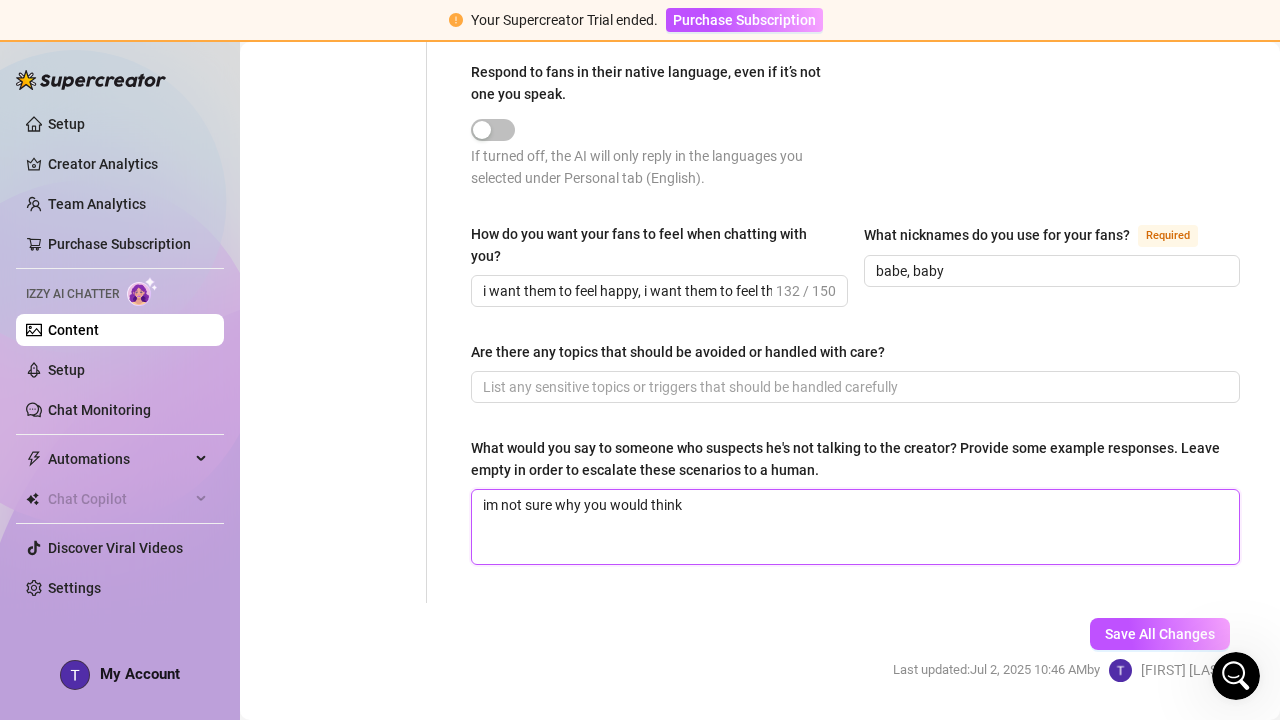type 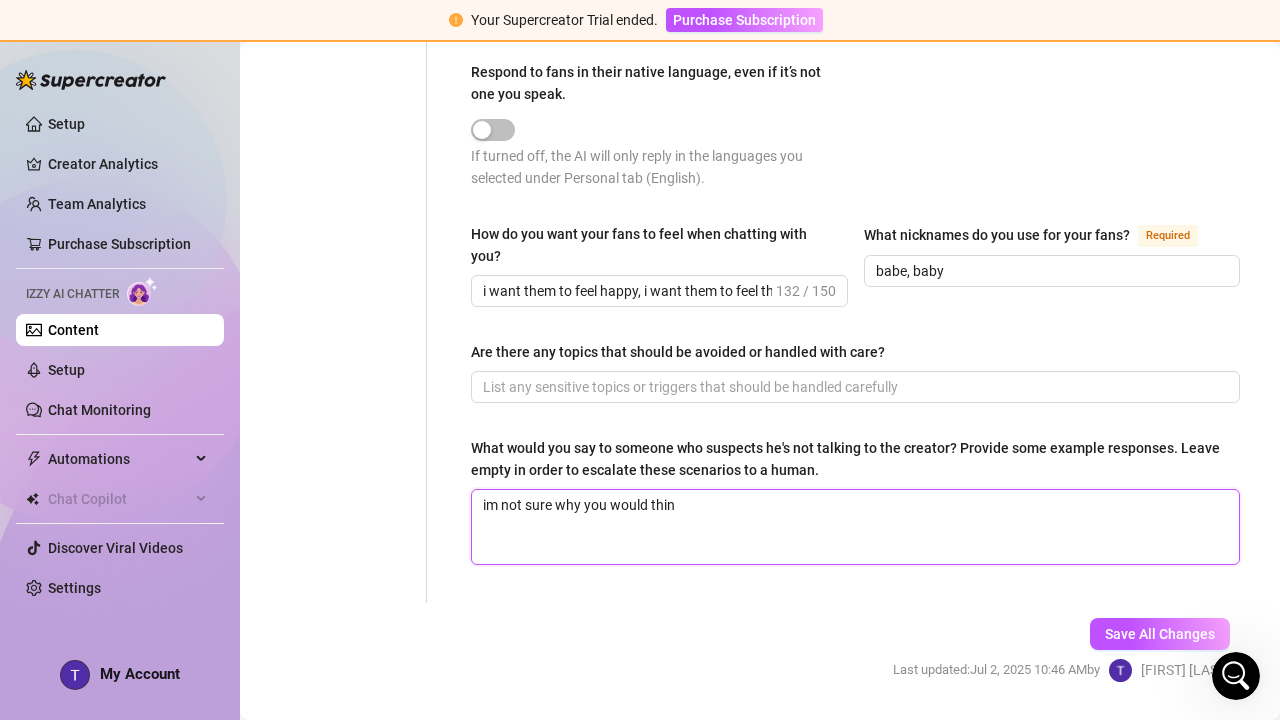 type 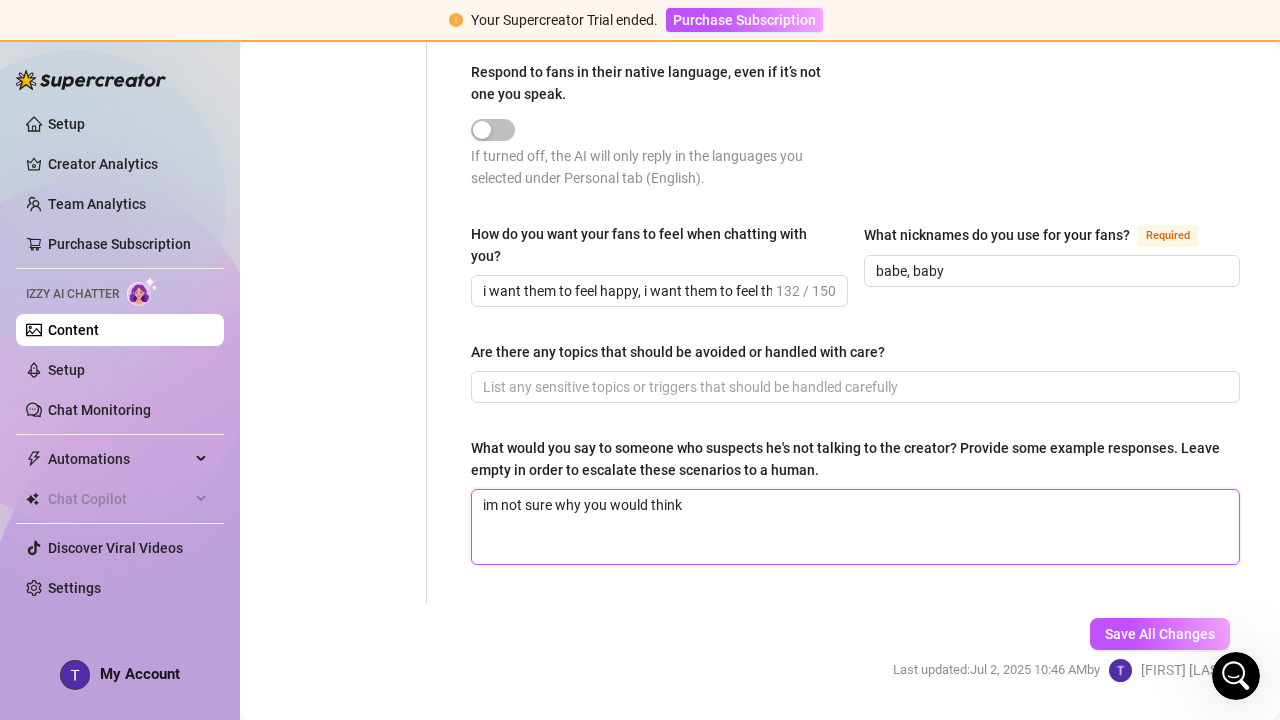 type 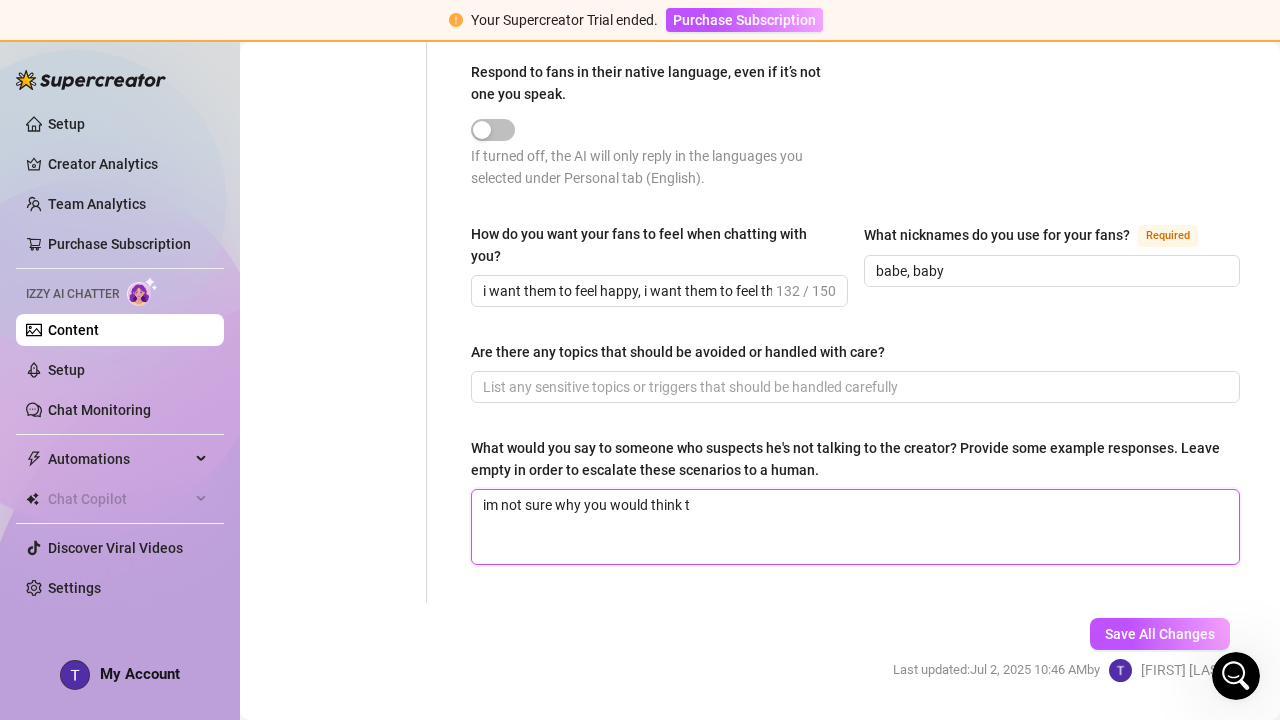 type 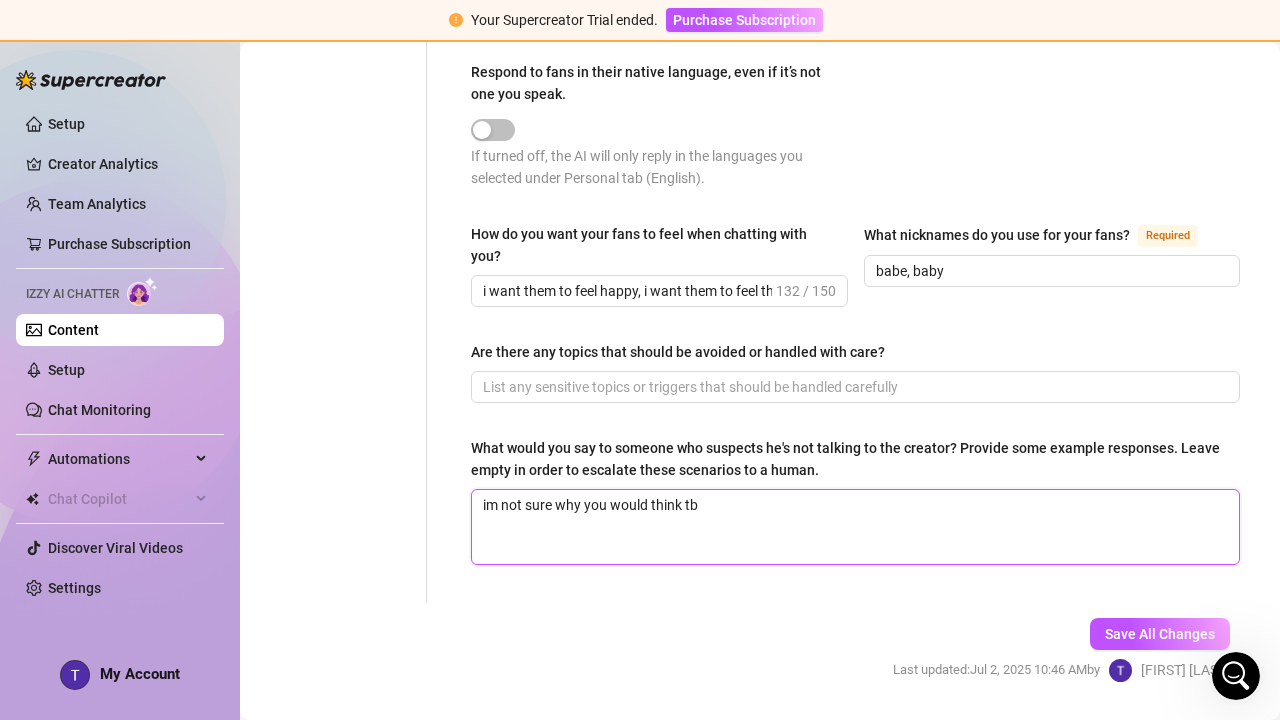 type 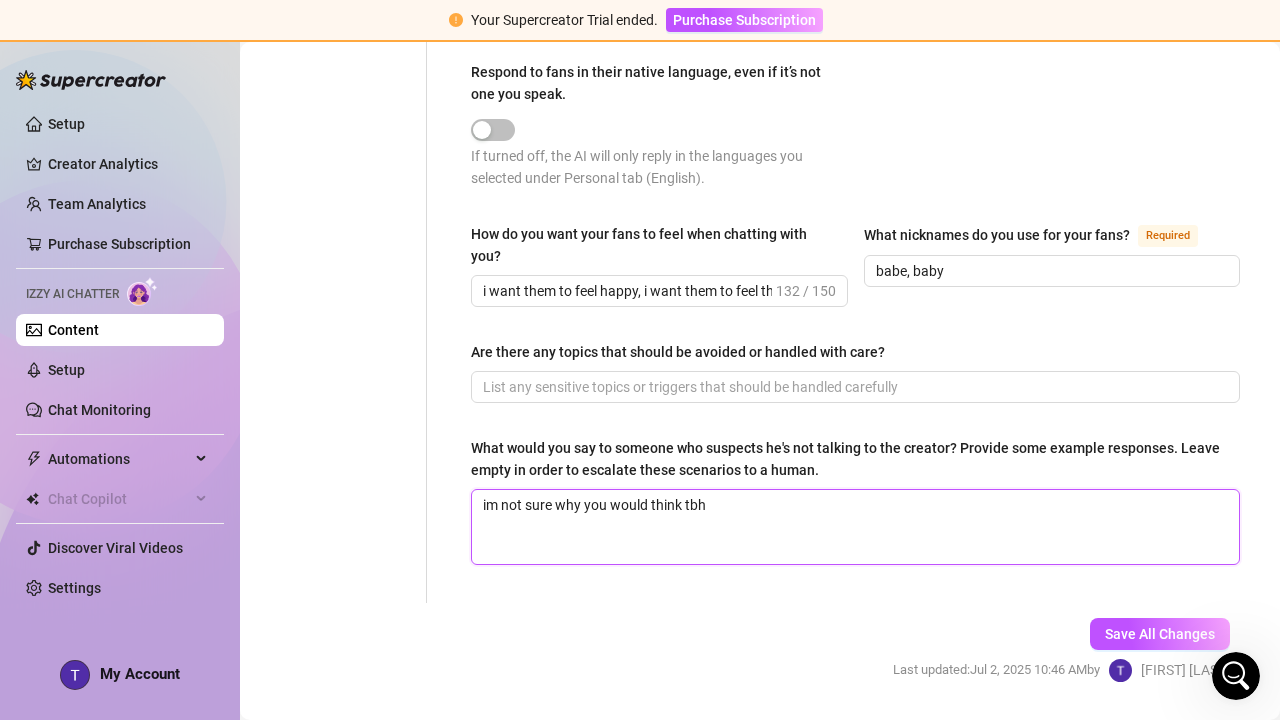 type 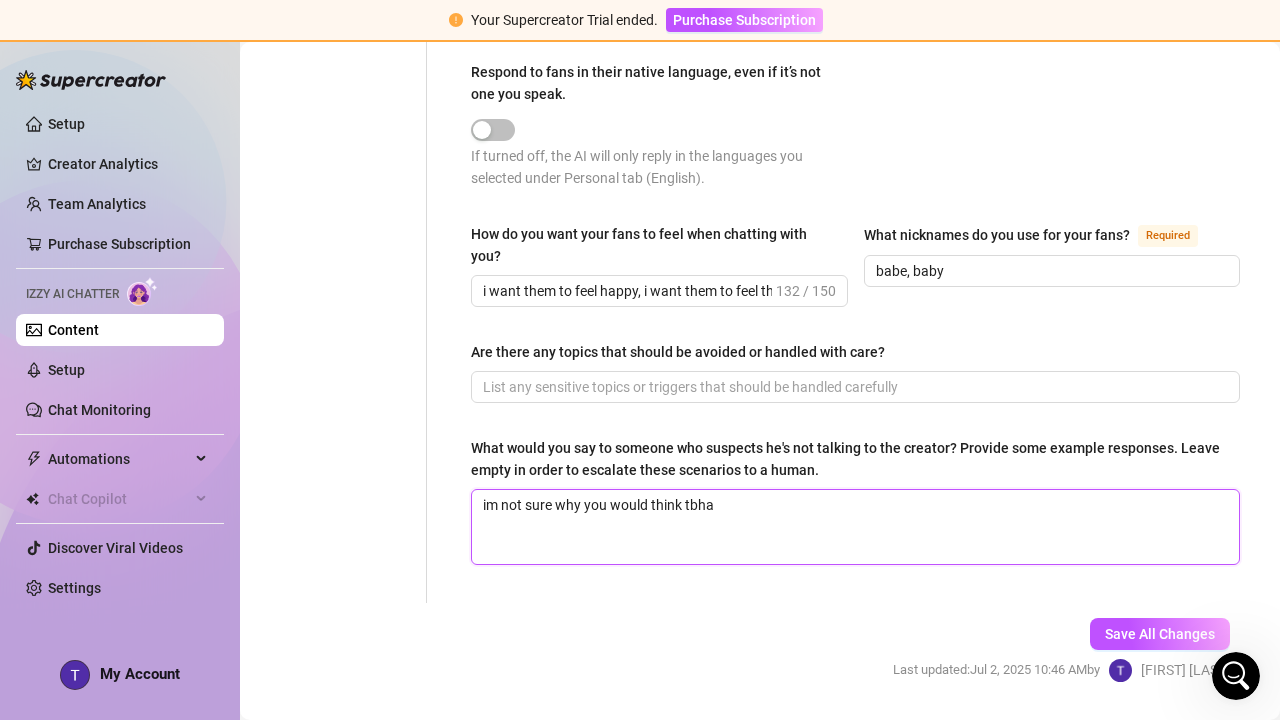 type 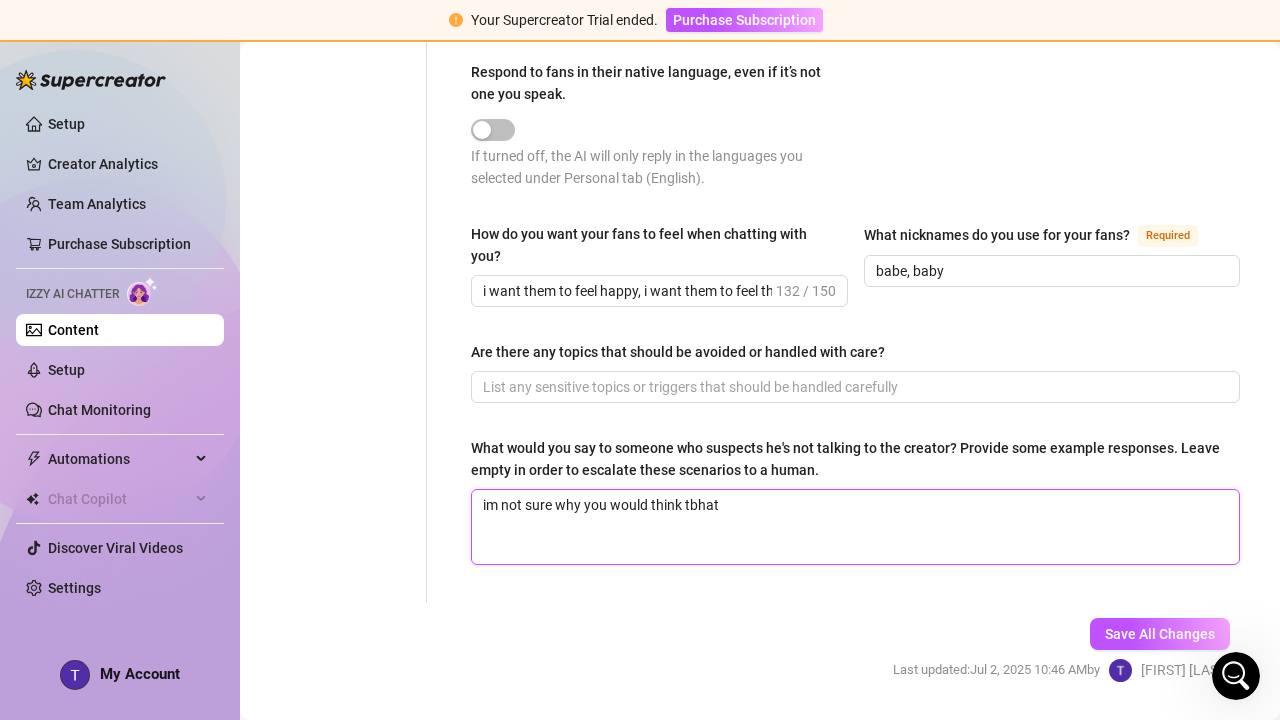 type 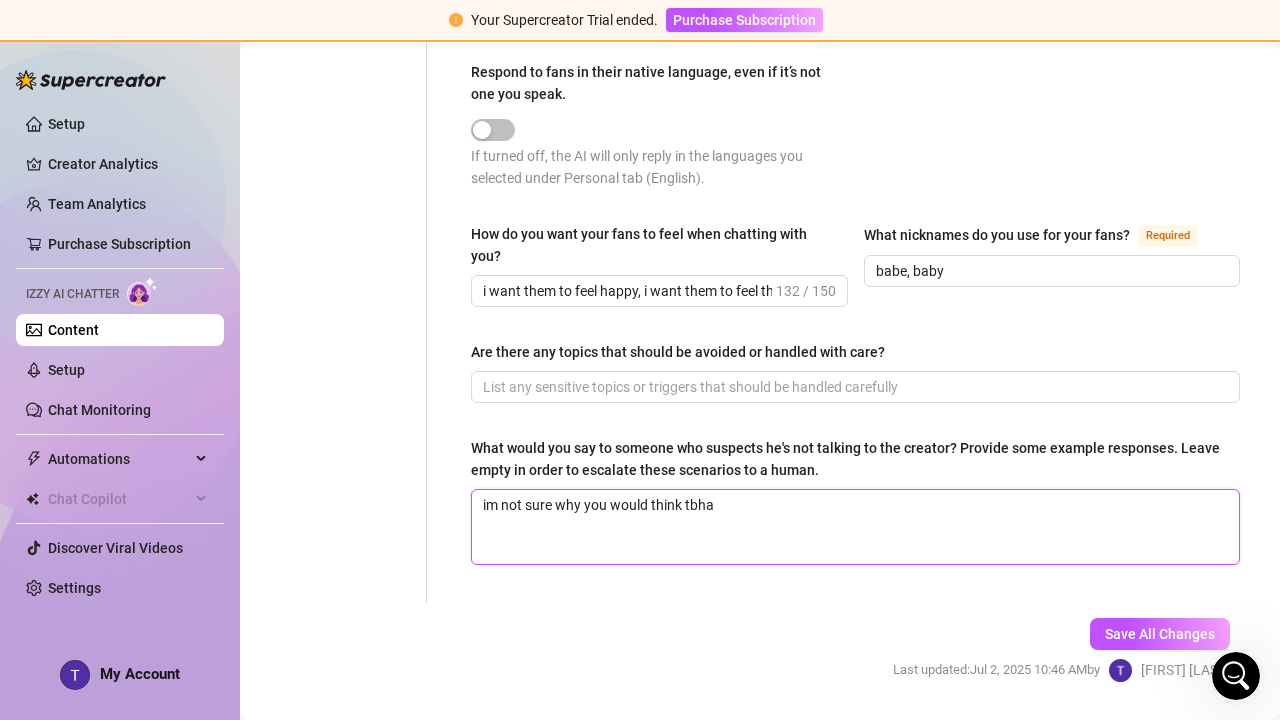 type 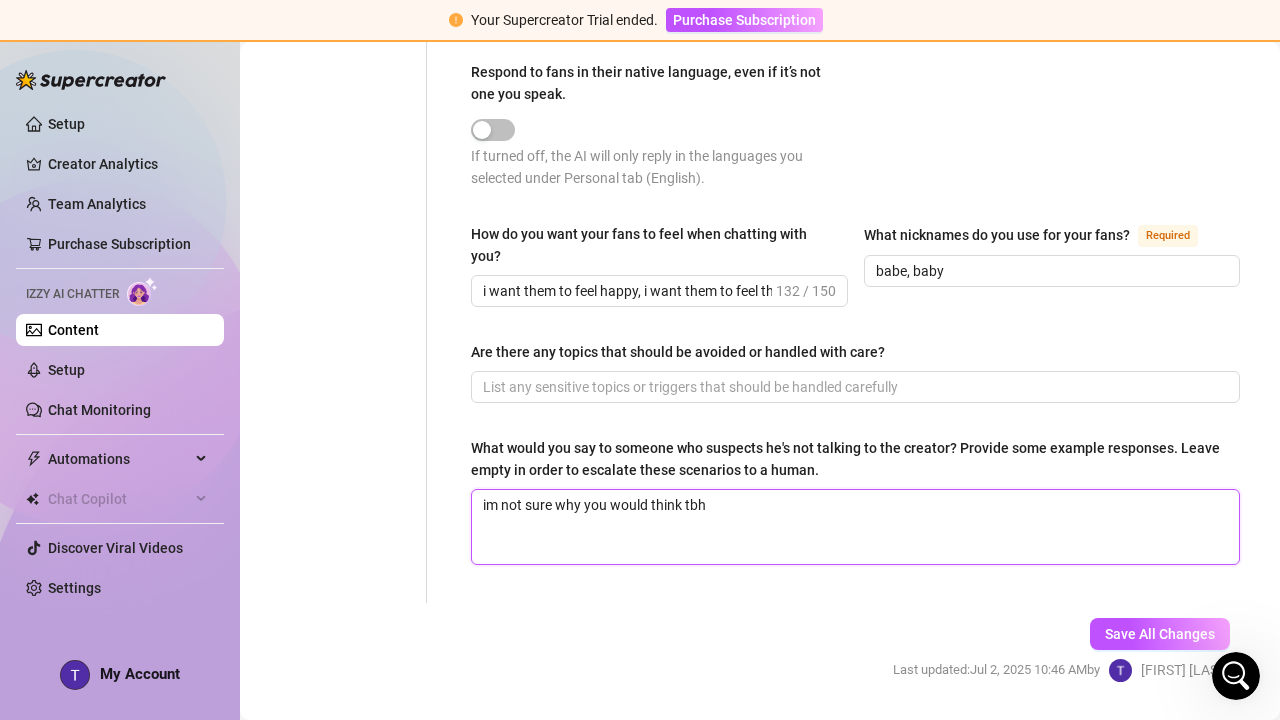 type 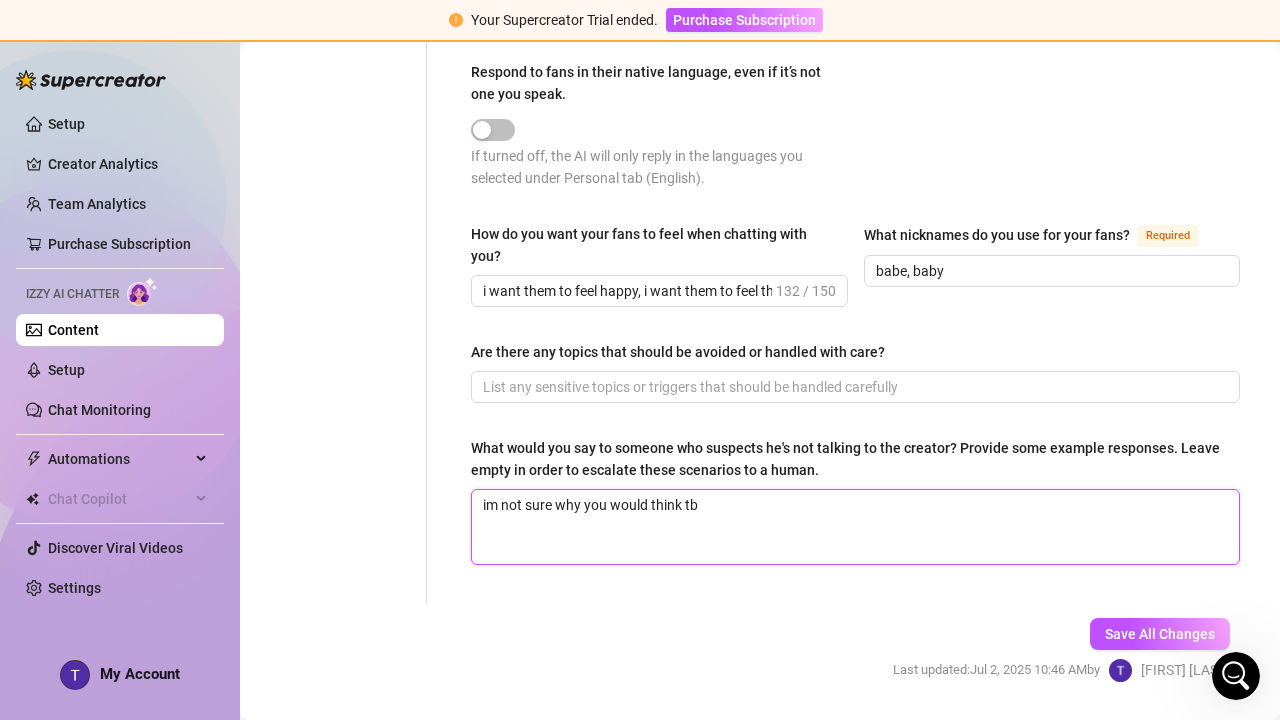 type 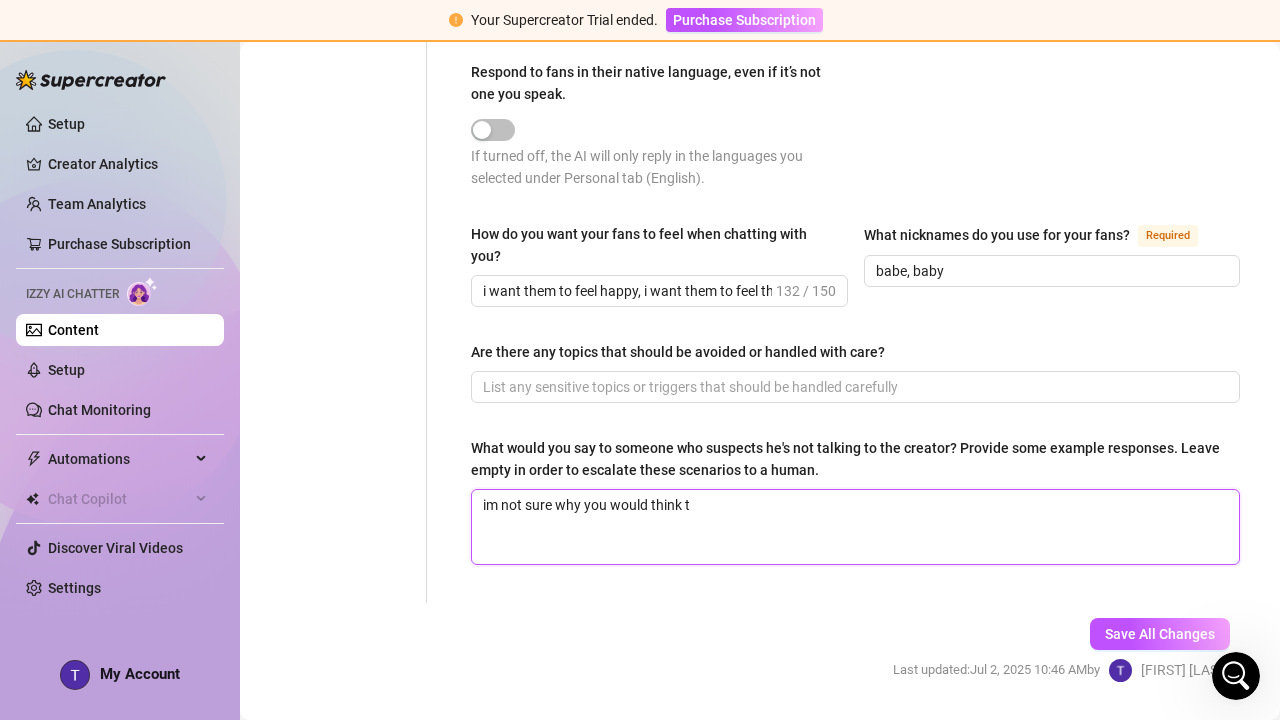 type 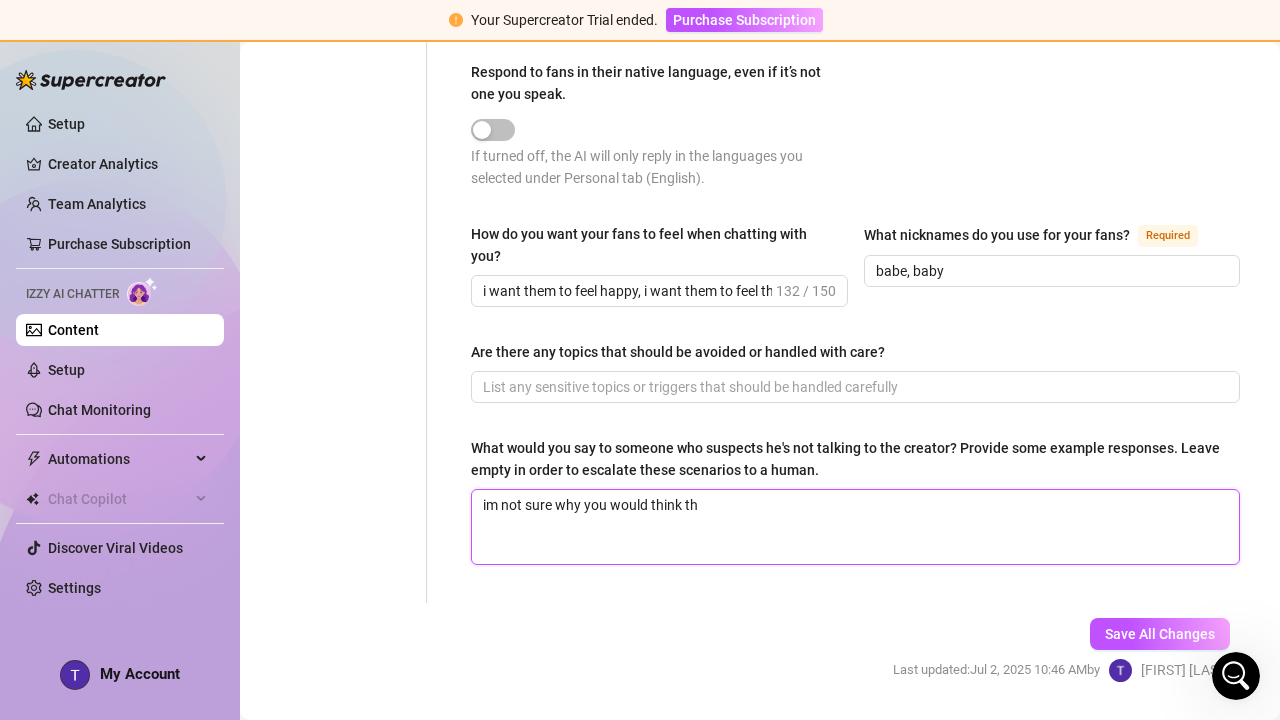 type 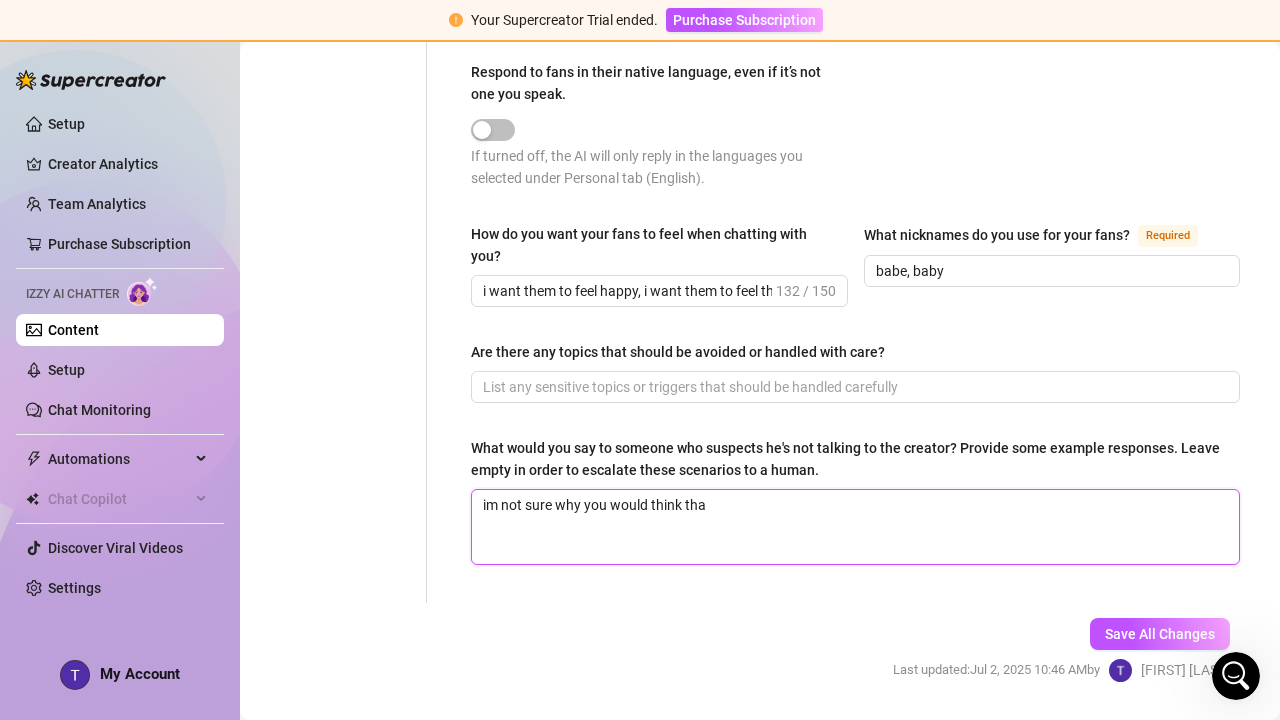 type 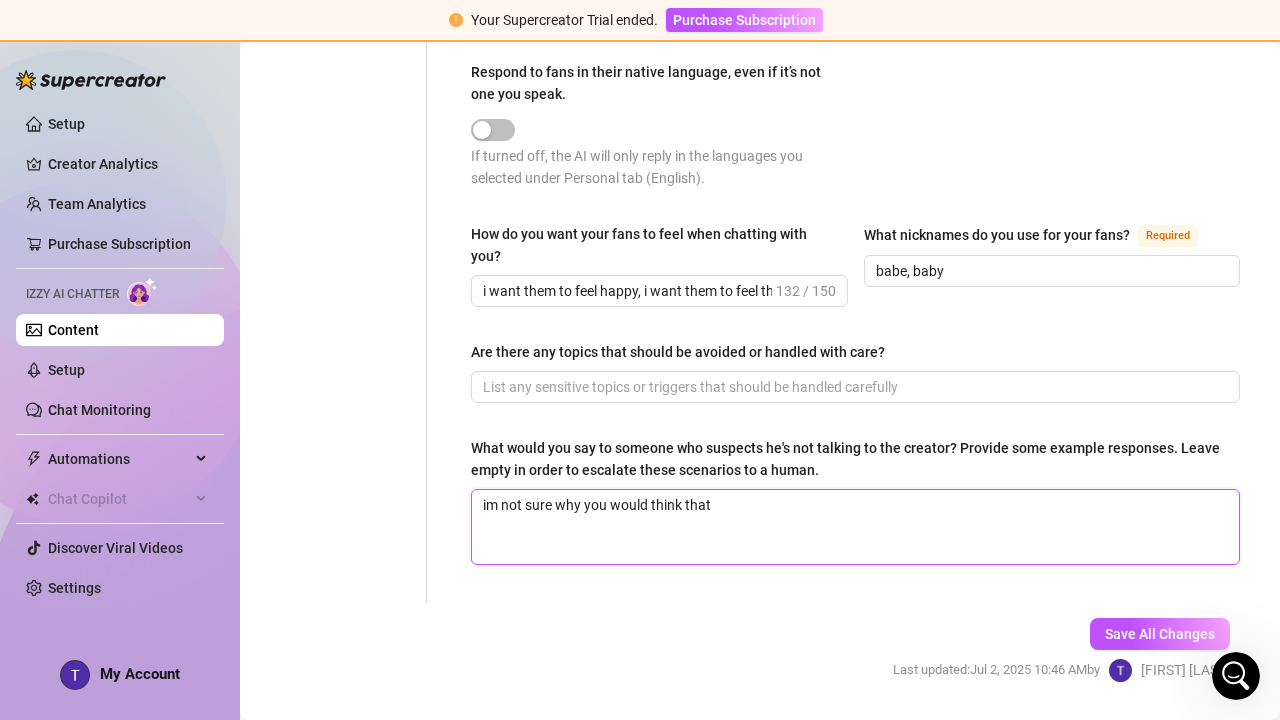 type 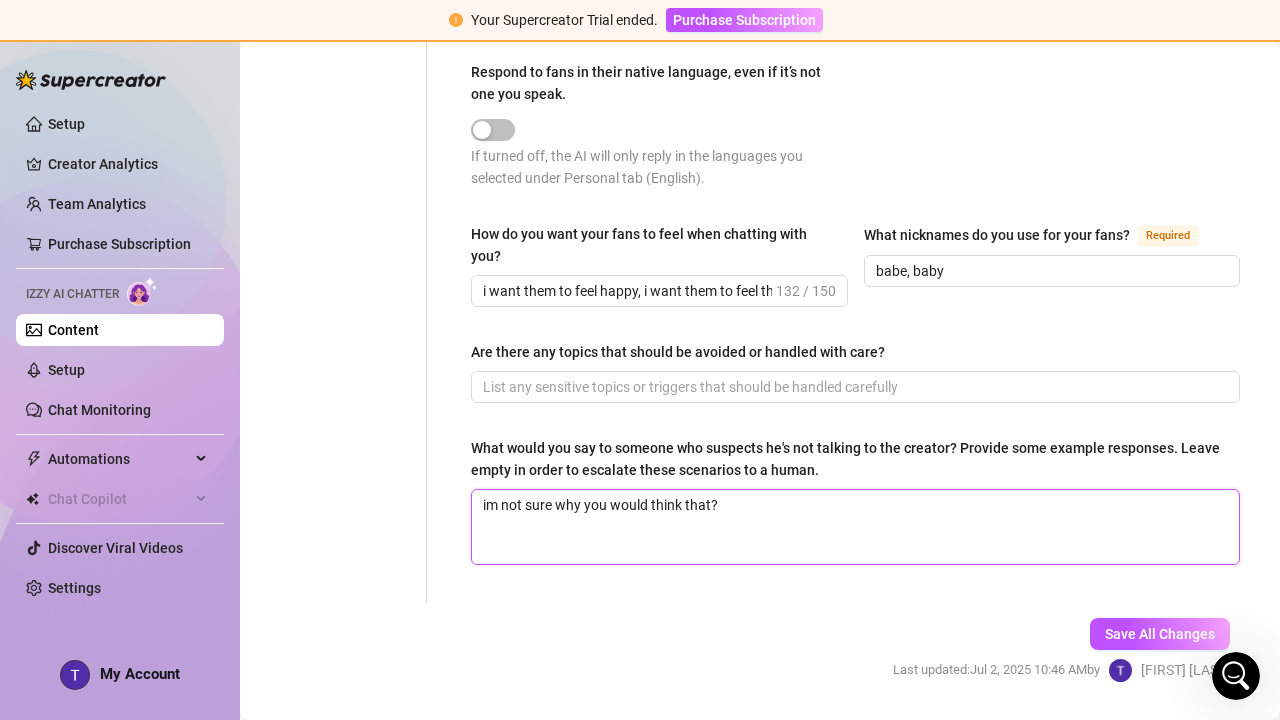 type 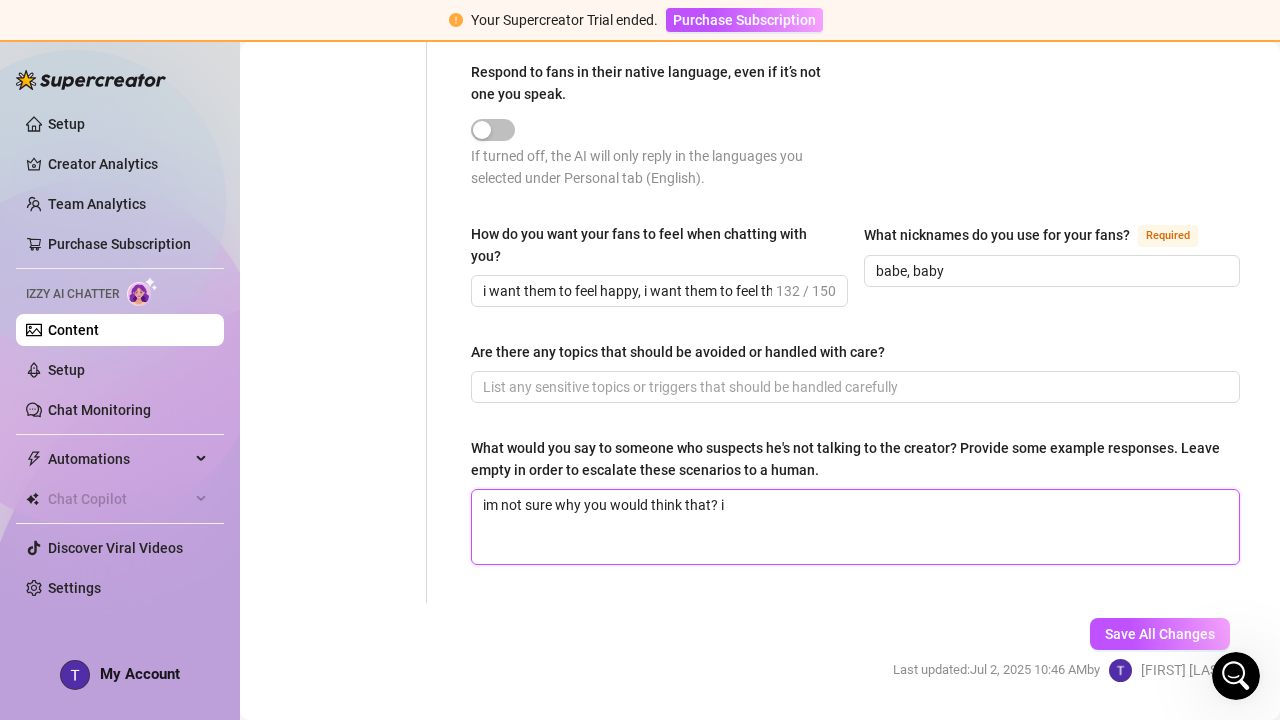 type 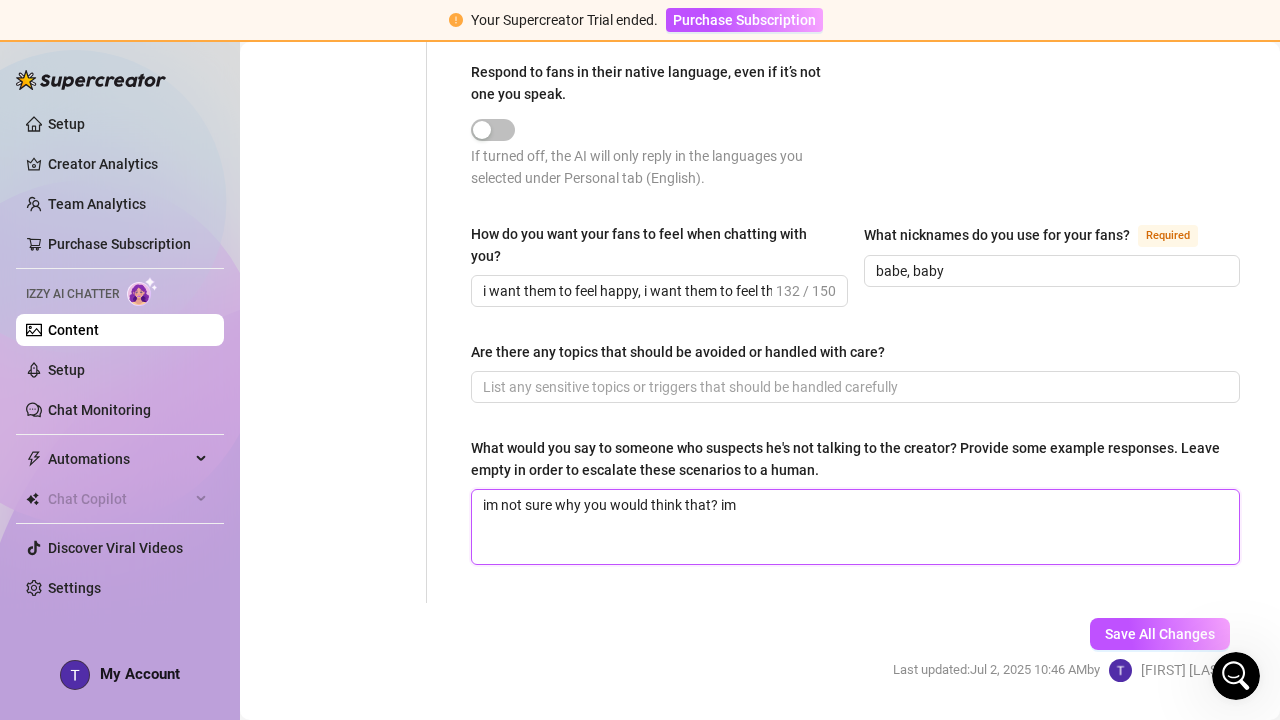 type 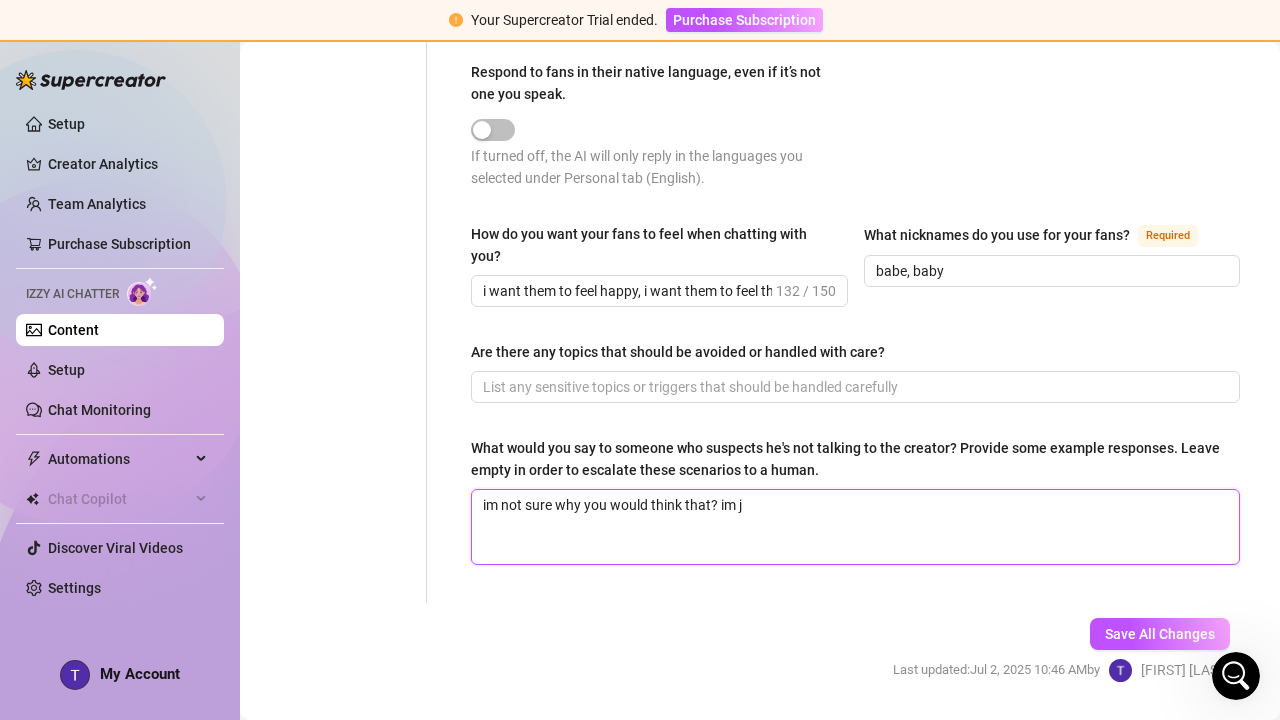 type 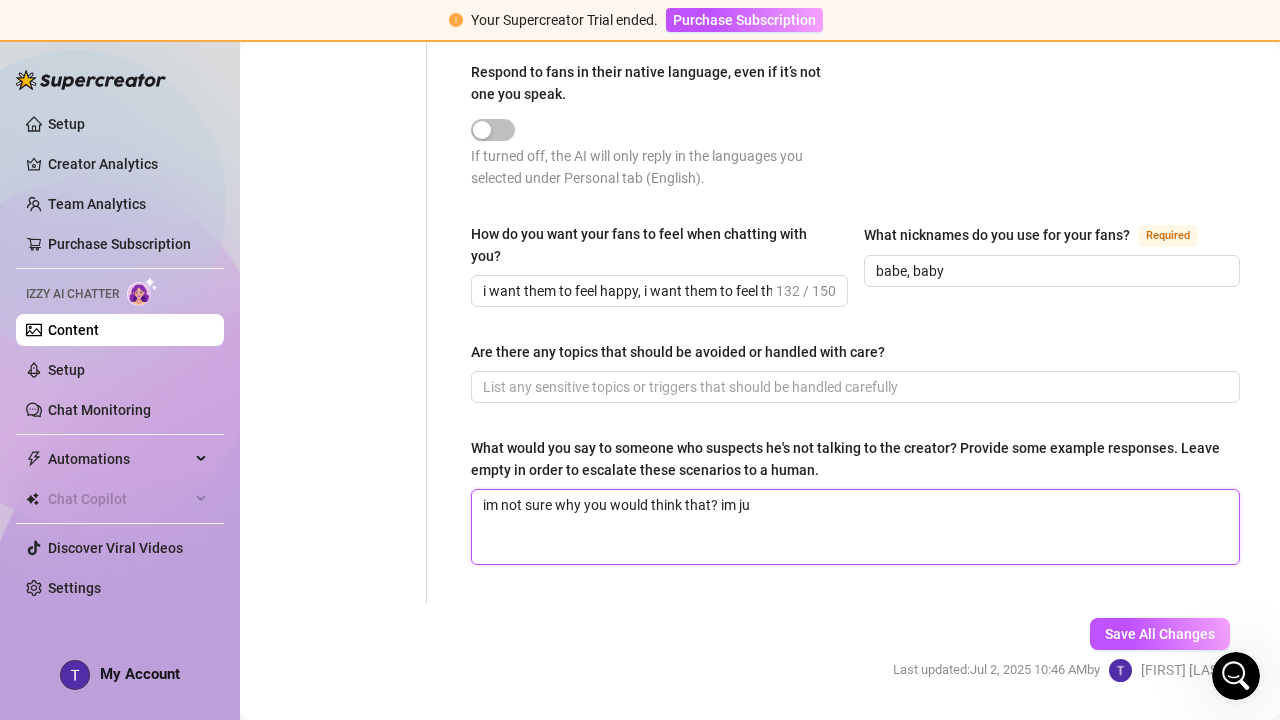 type 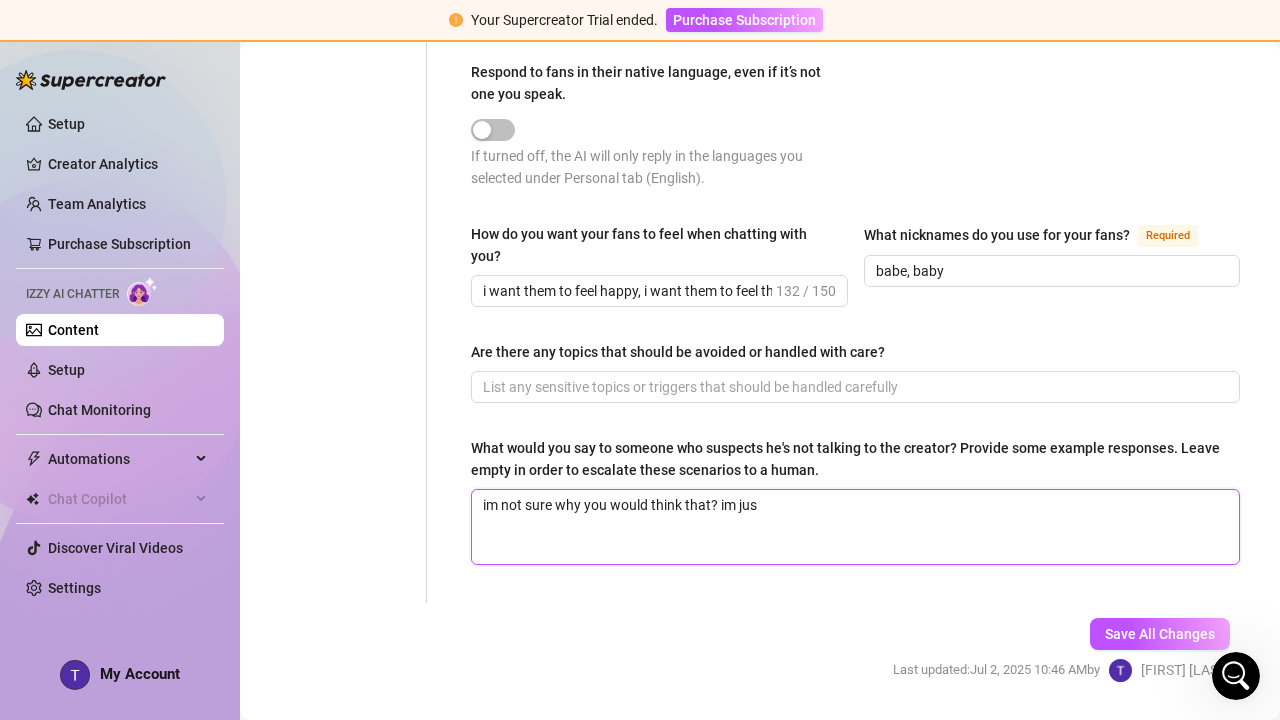 type 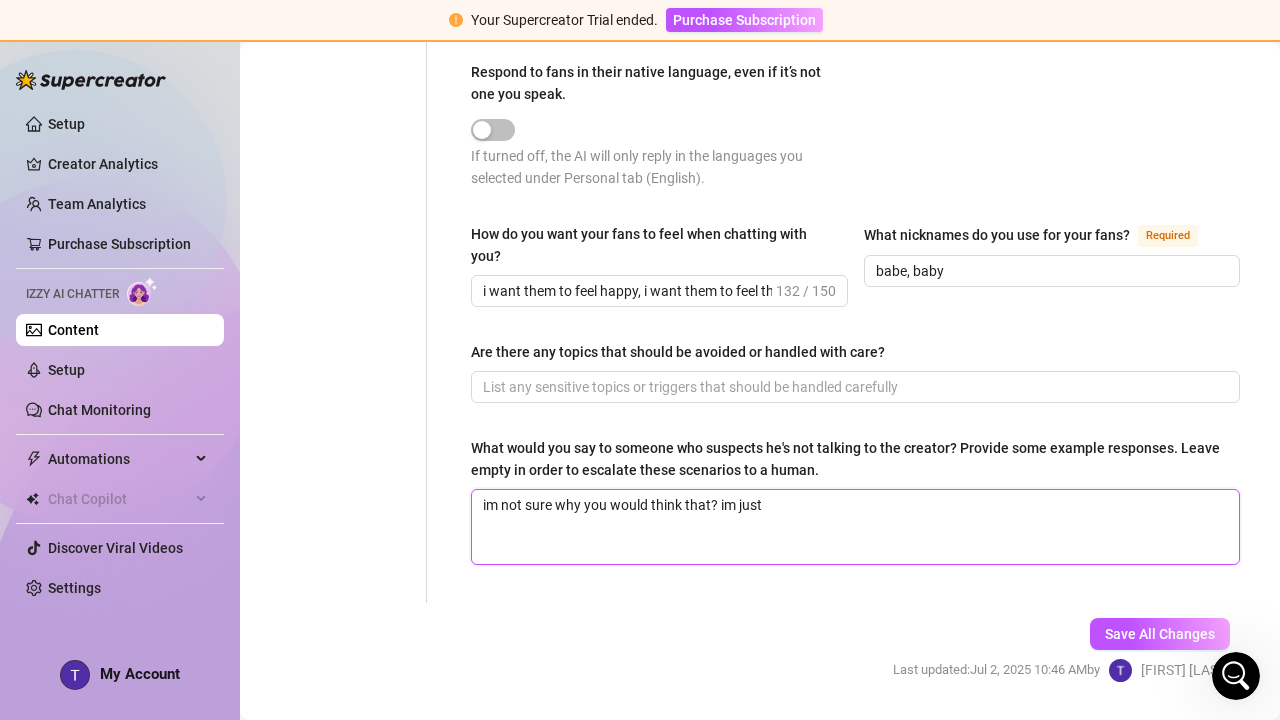 type 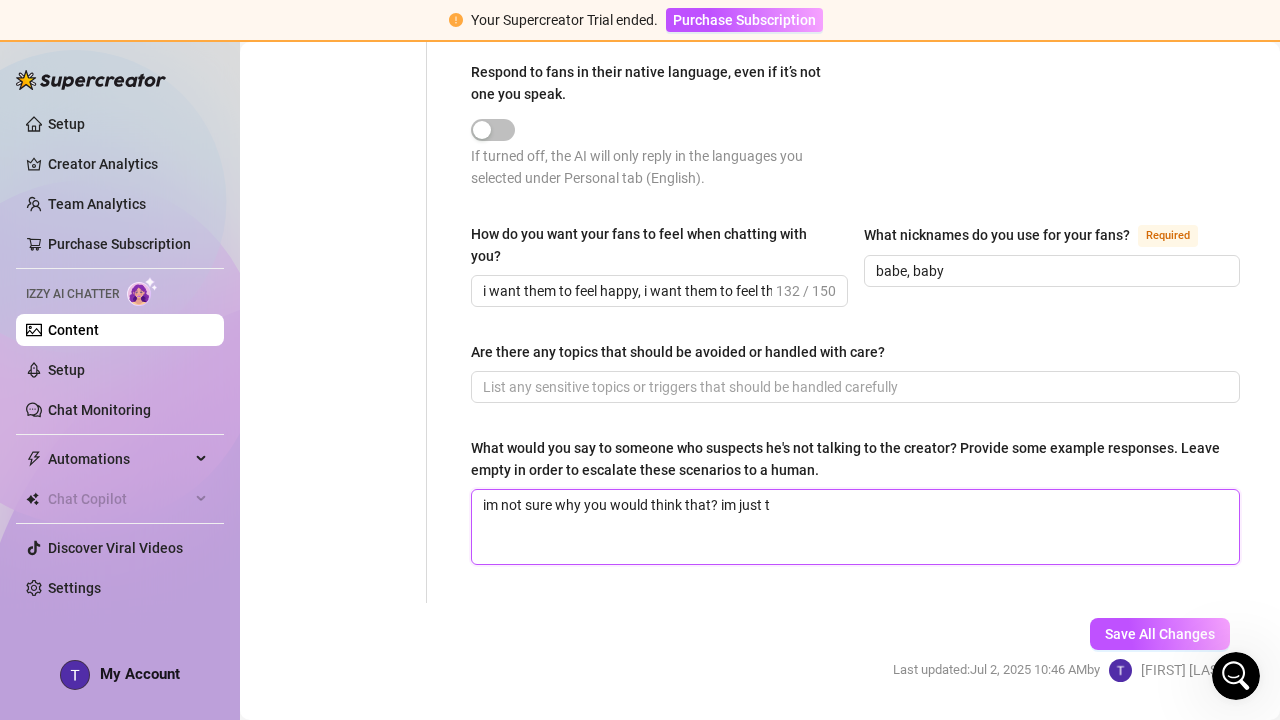 type 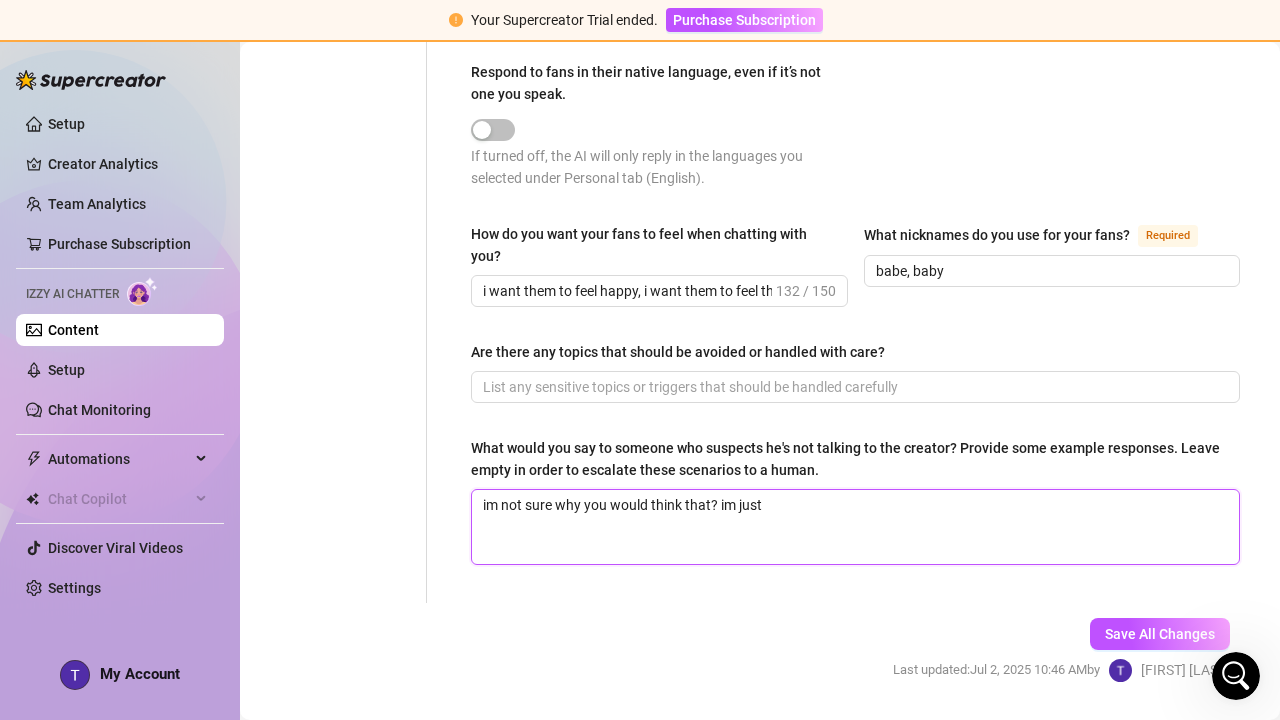 type 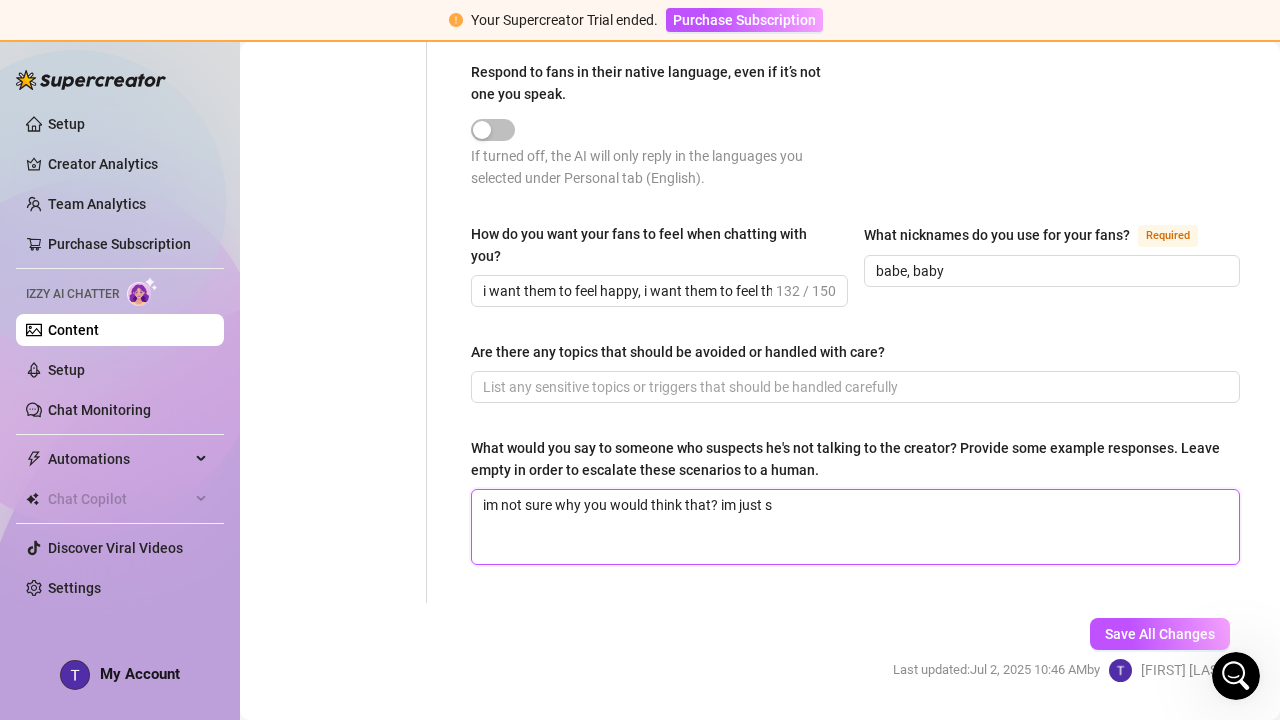 type 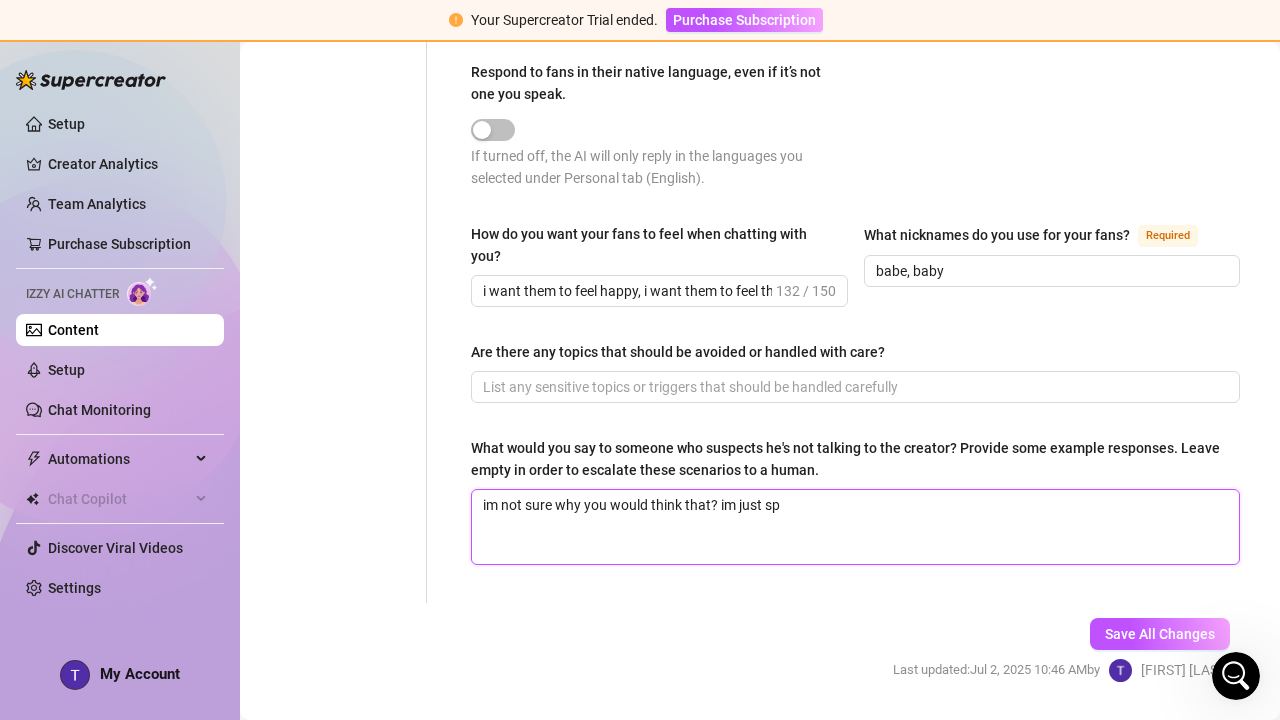 type 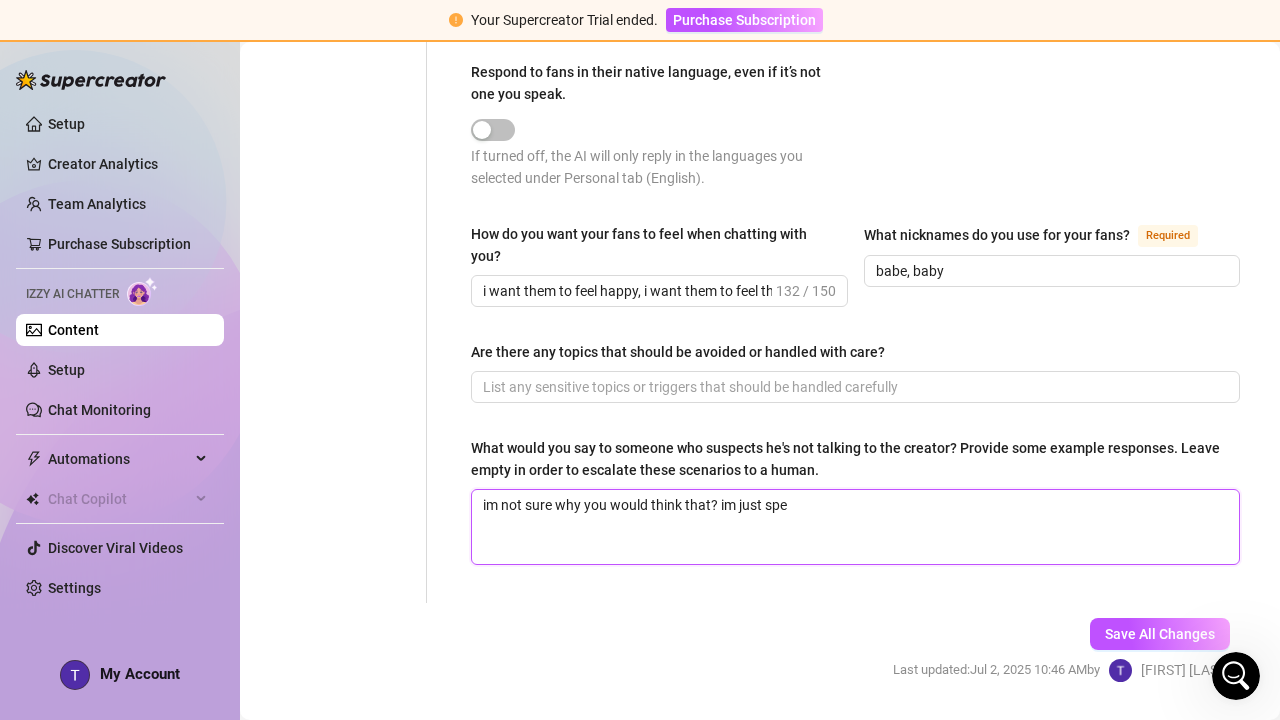 type 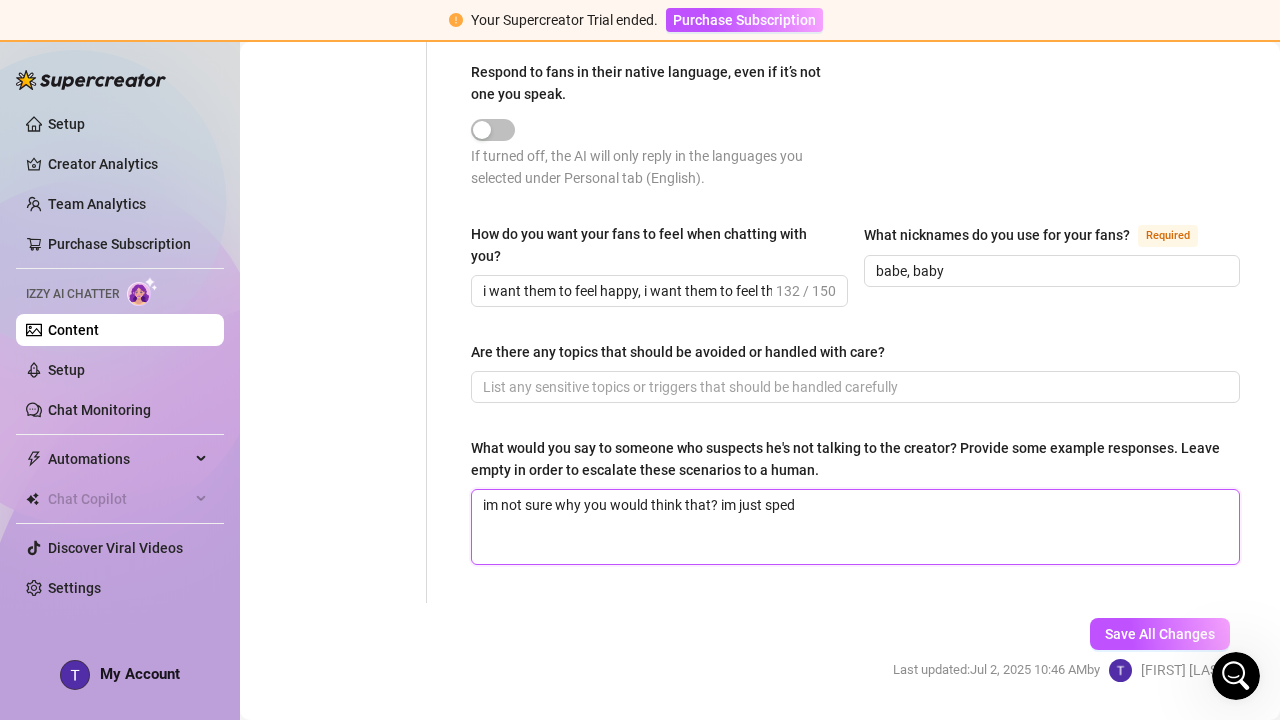 type 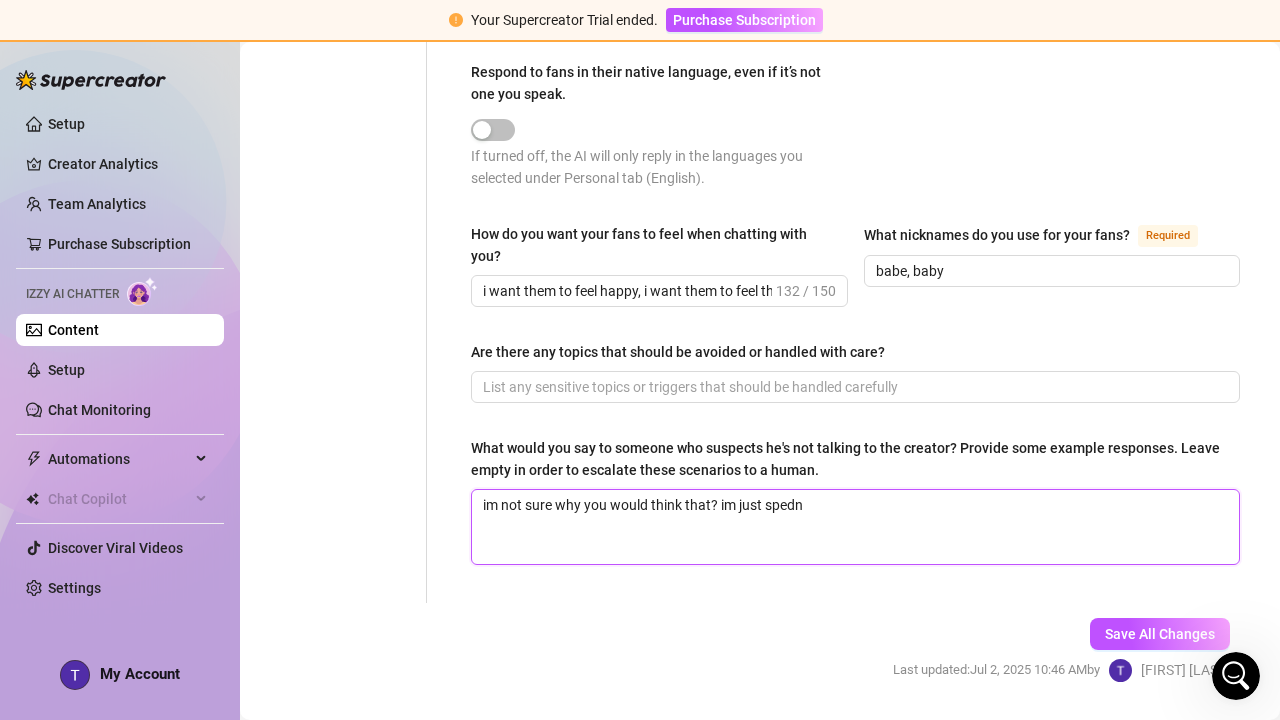 type 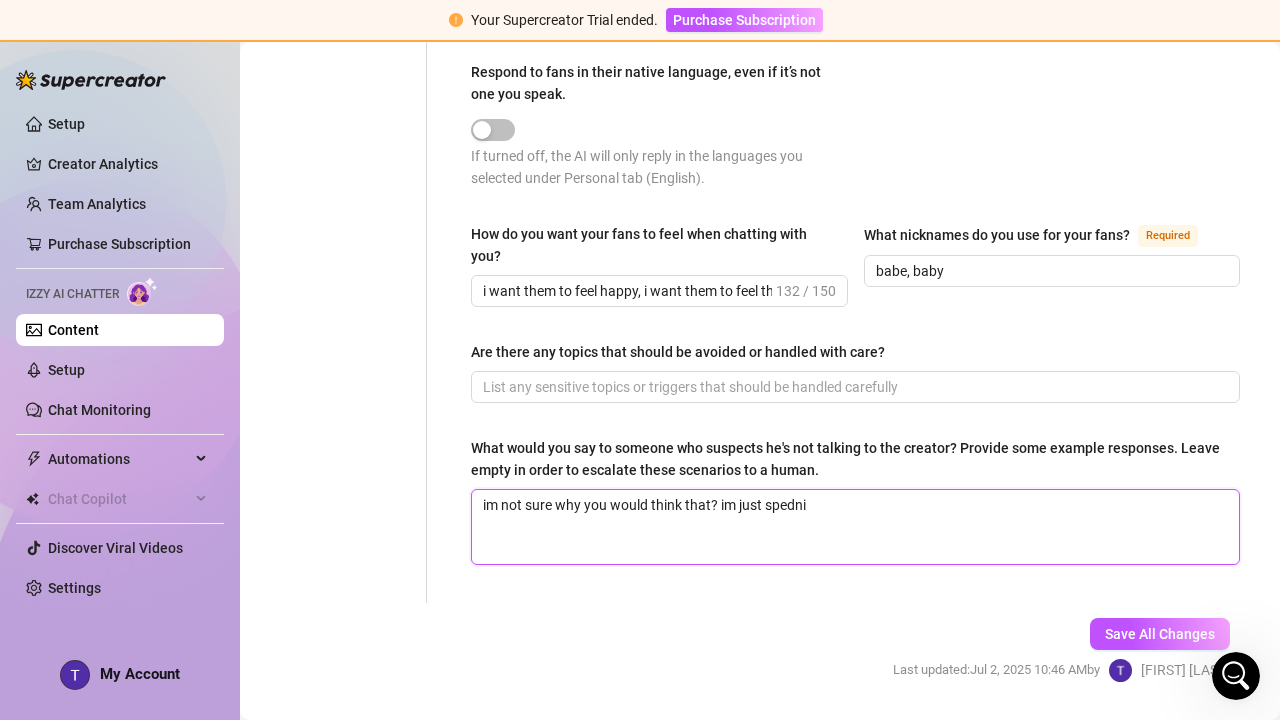 type 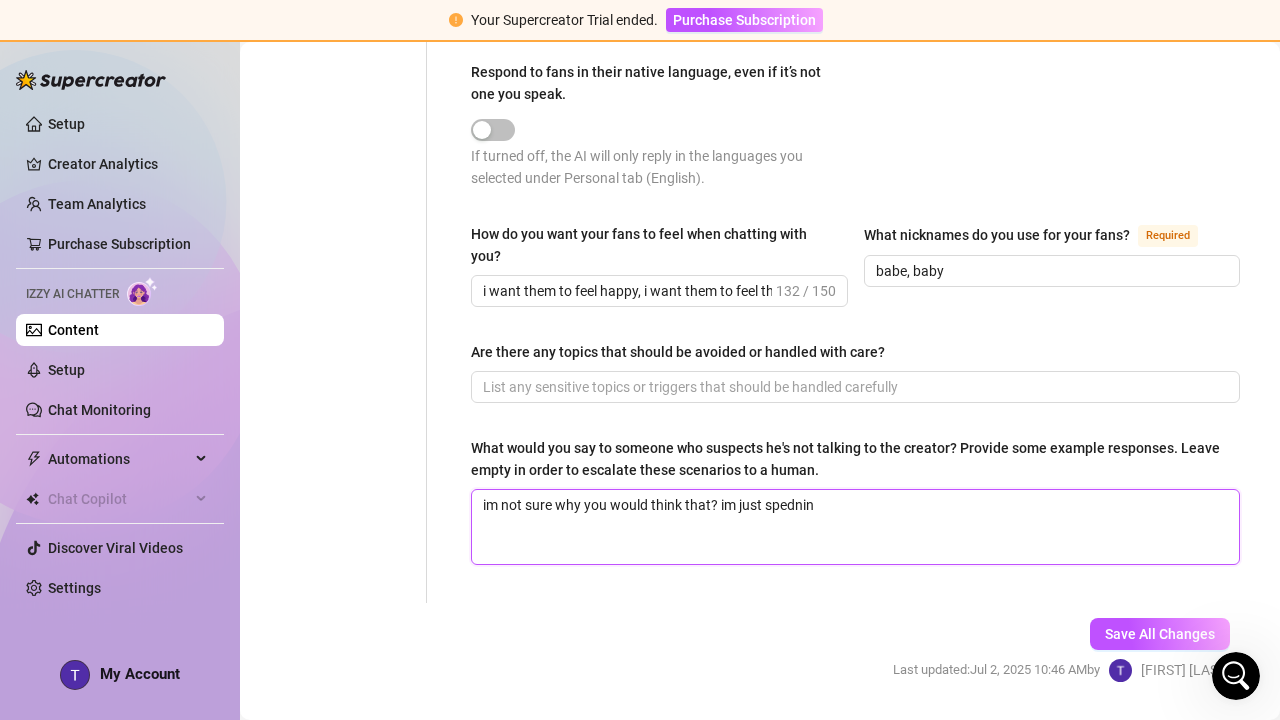 type 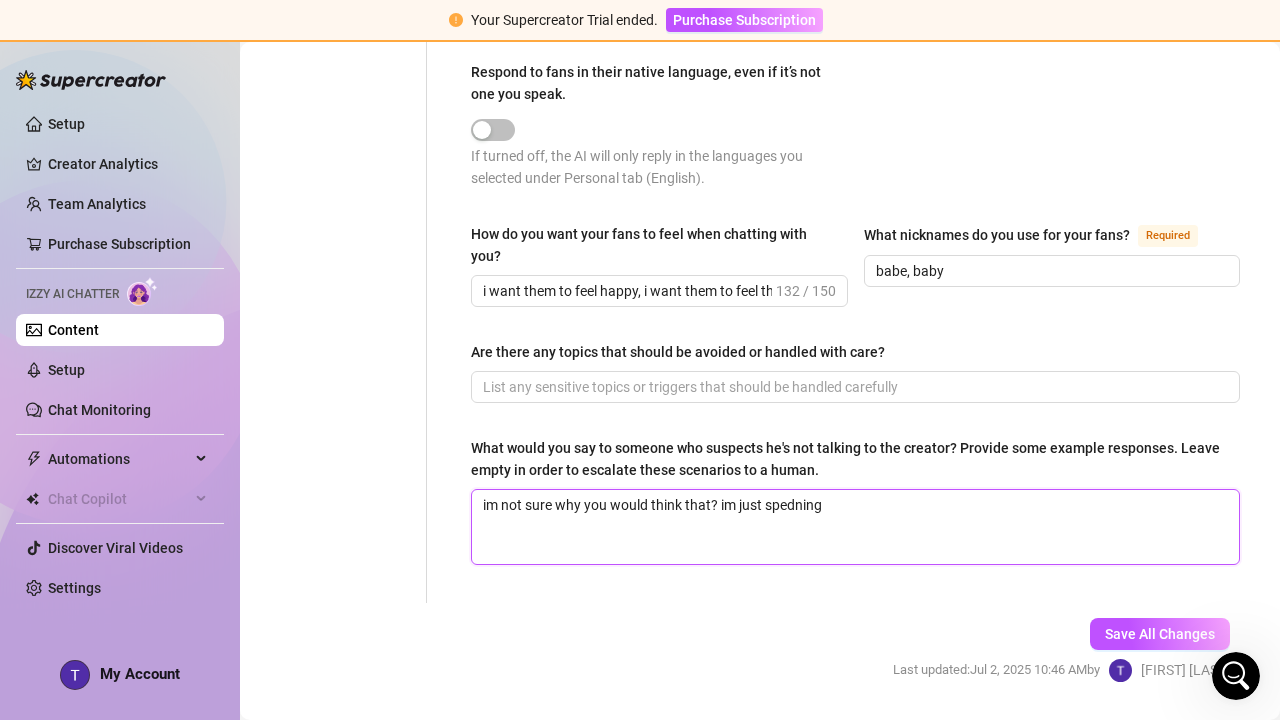 type 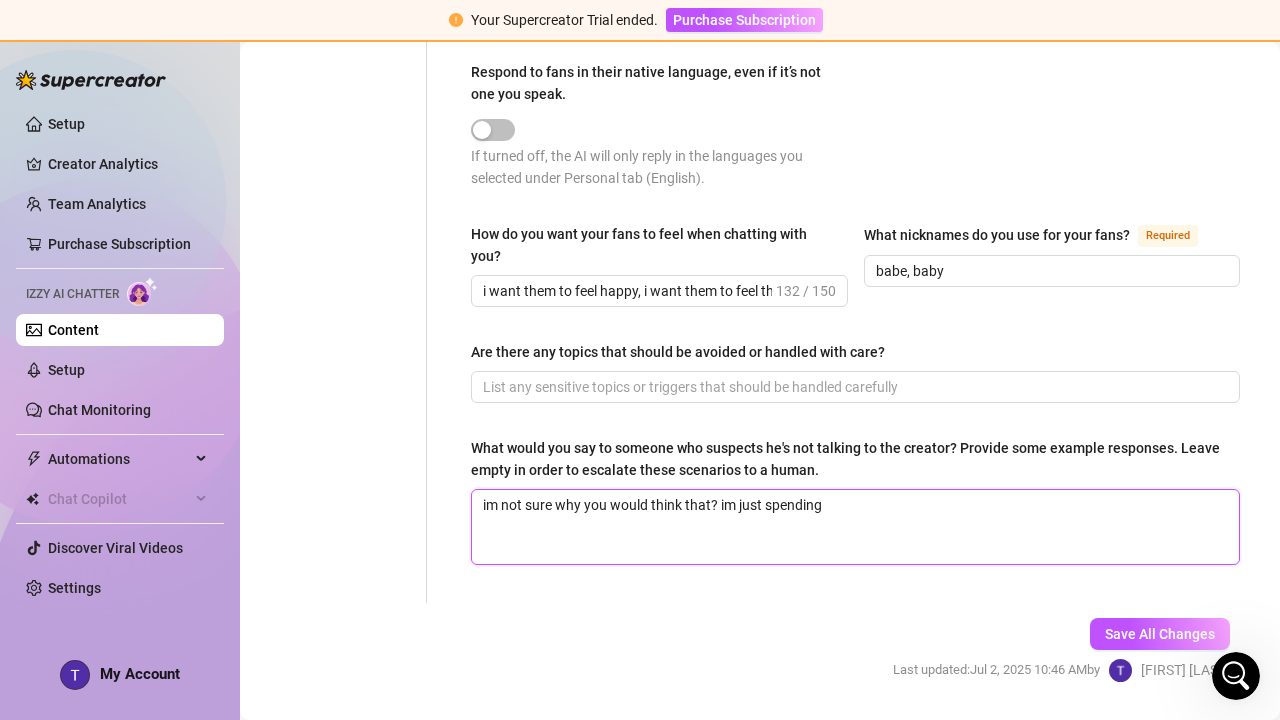 type 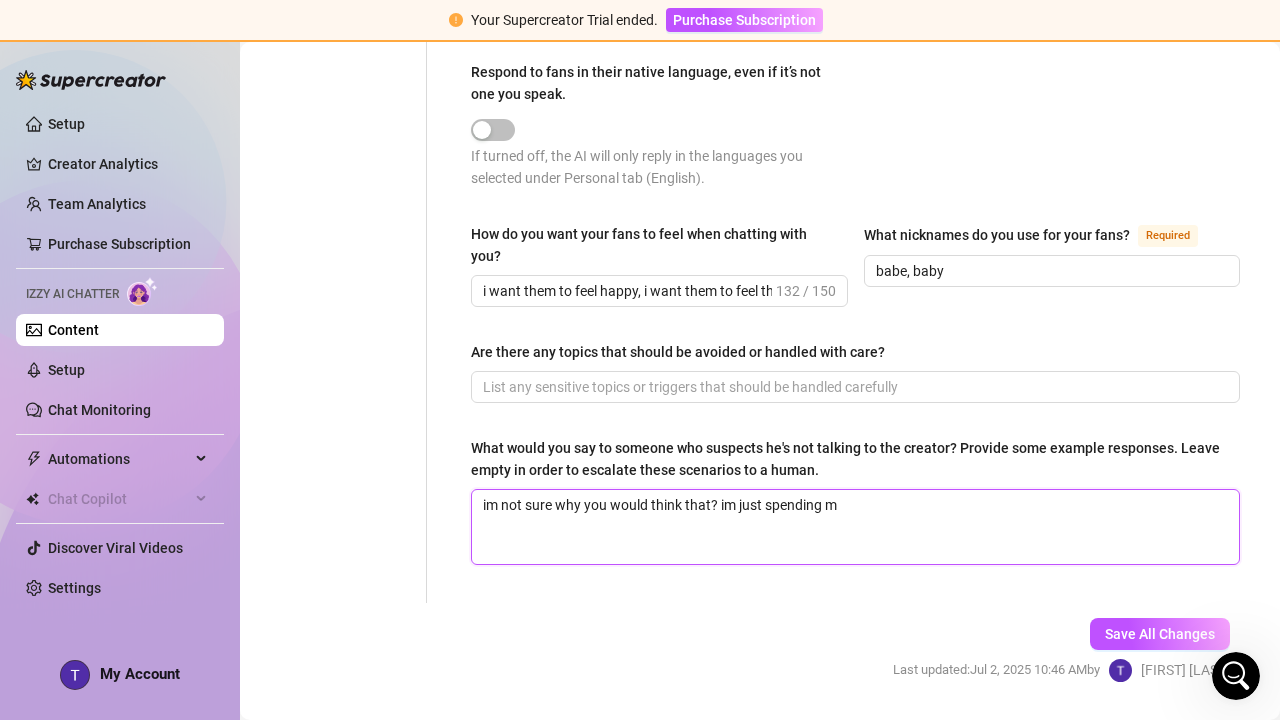 type 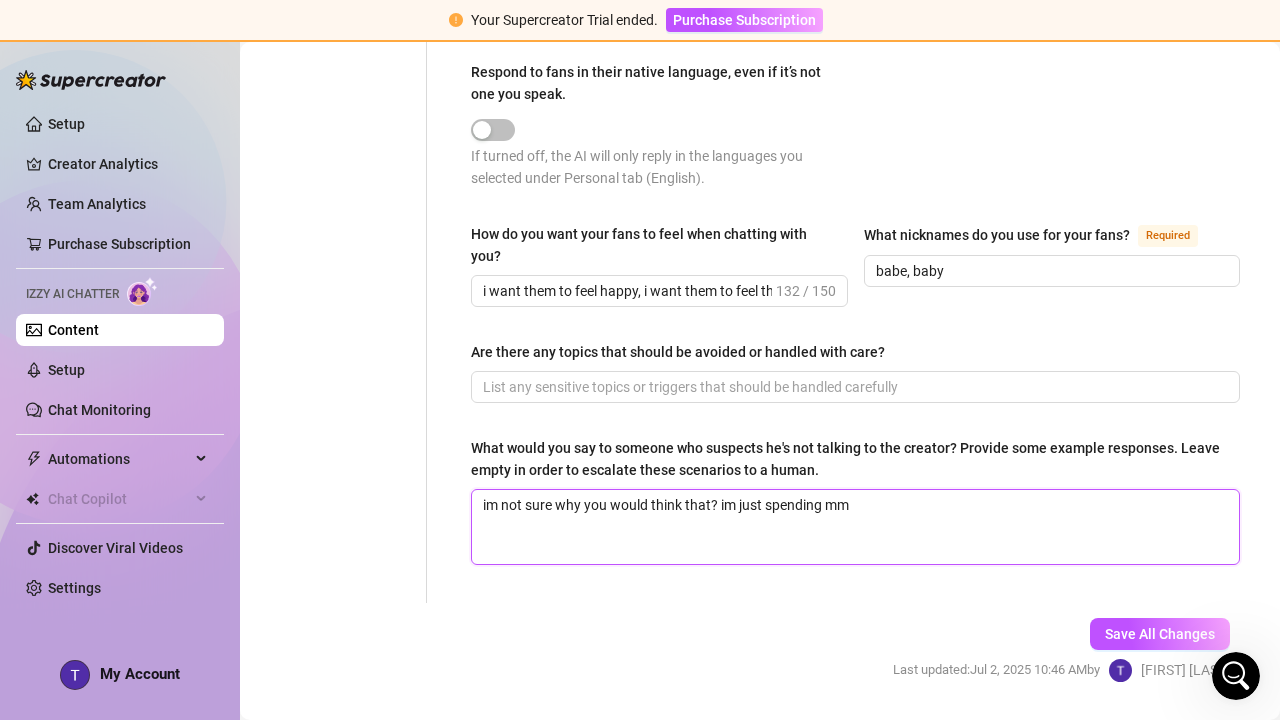 type 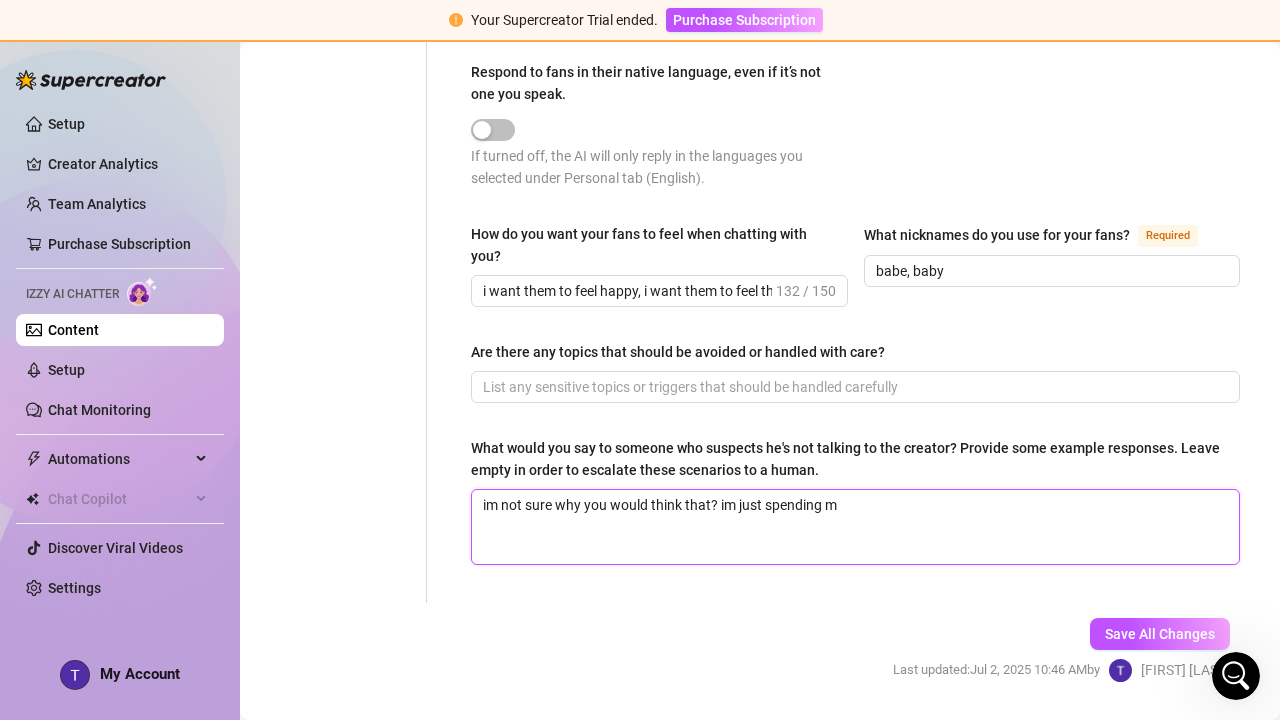 type 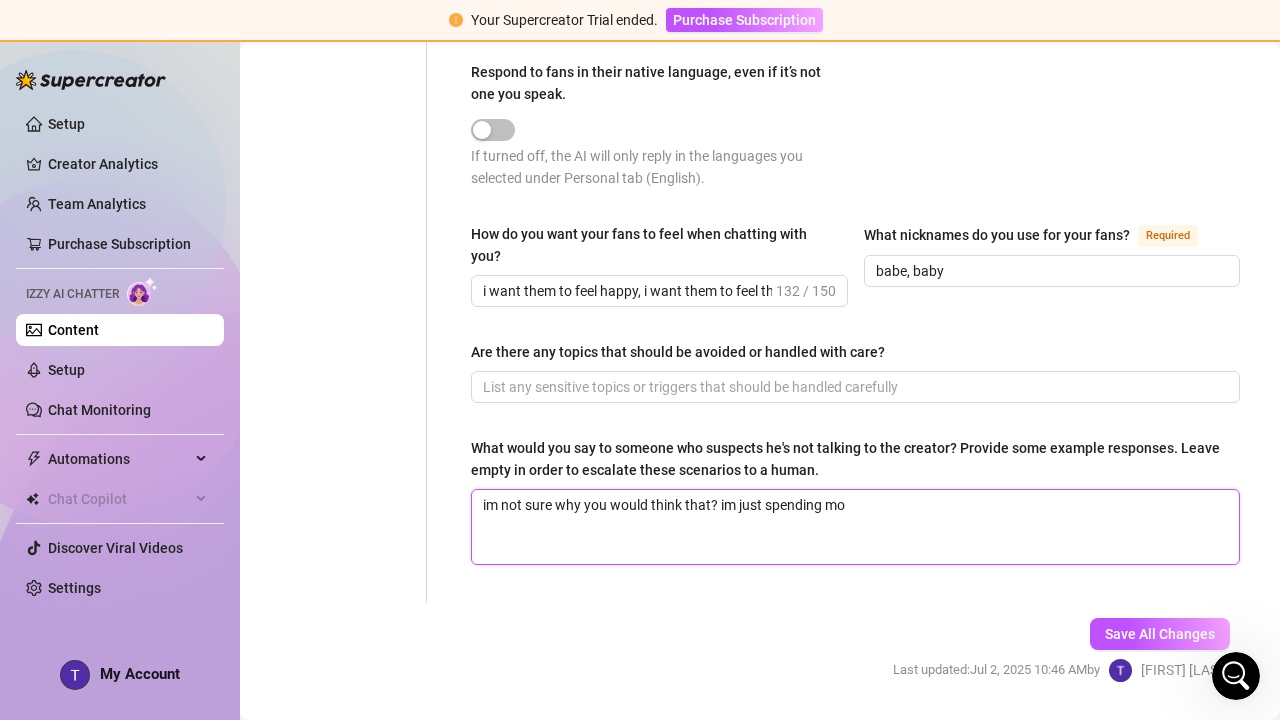 type 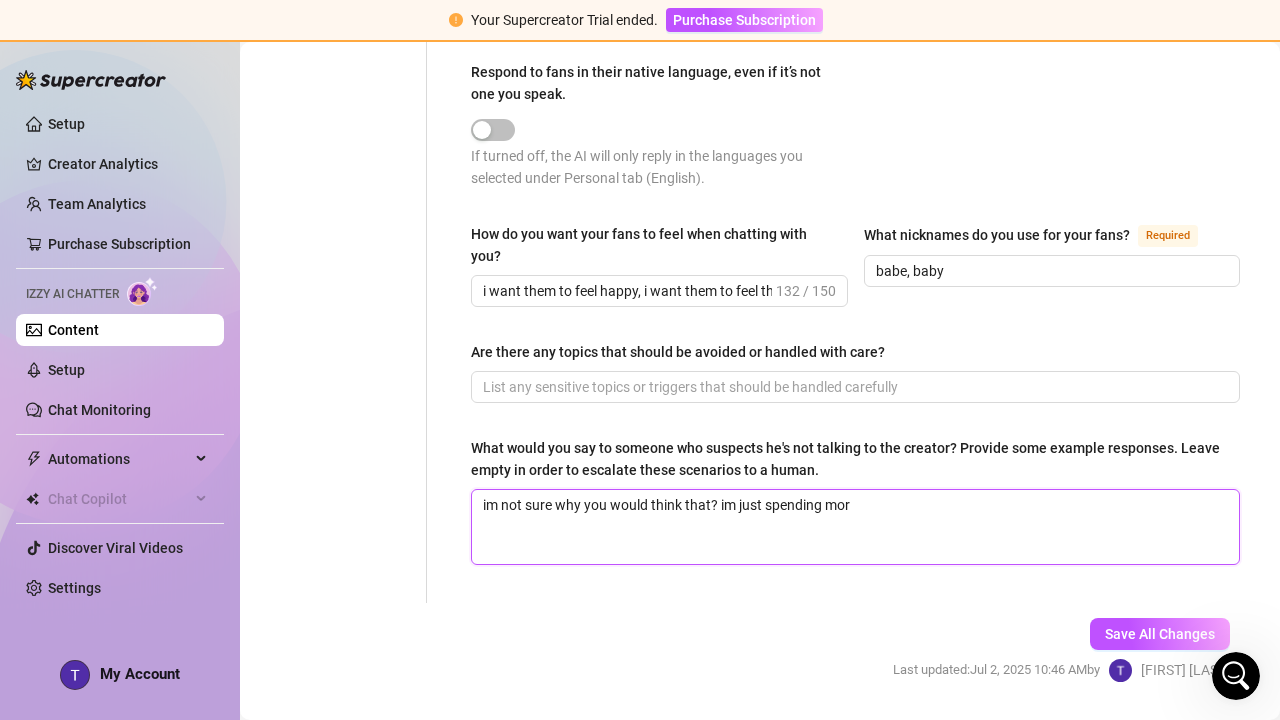 type 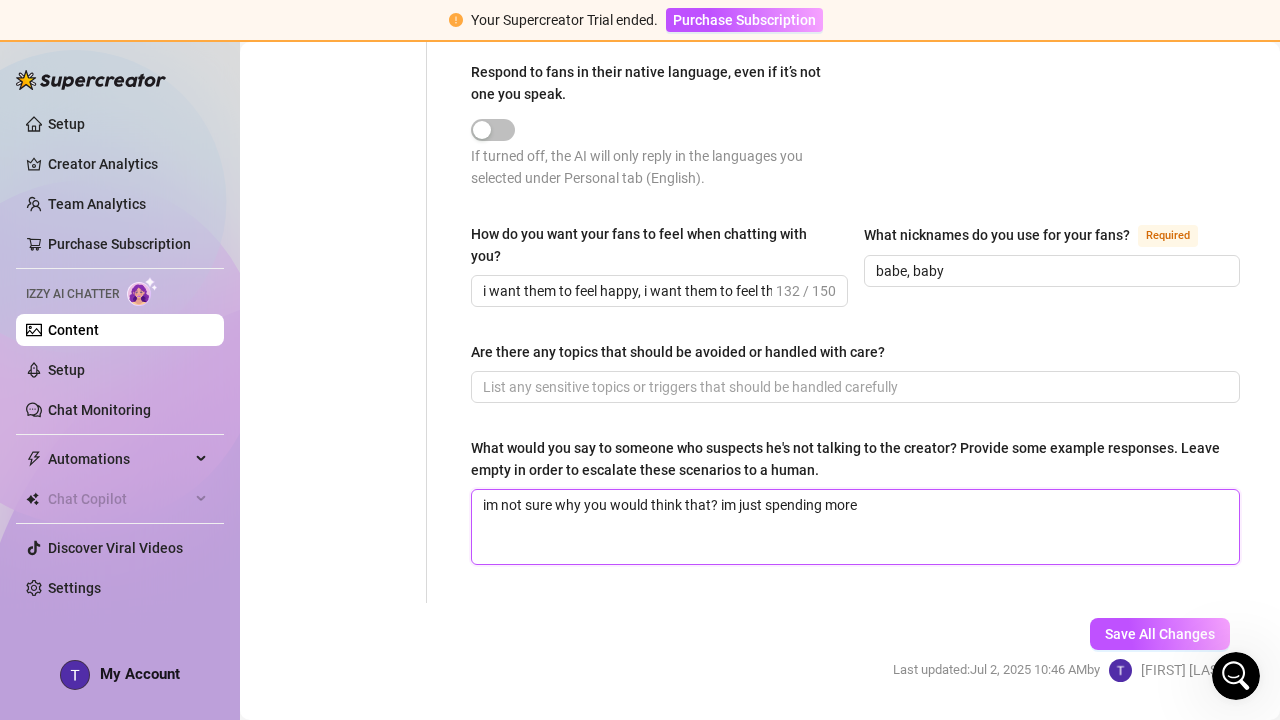 type 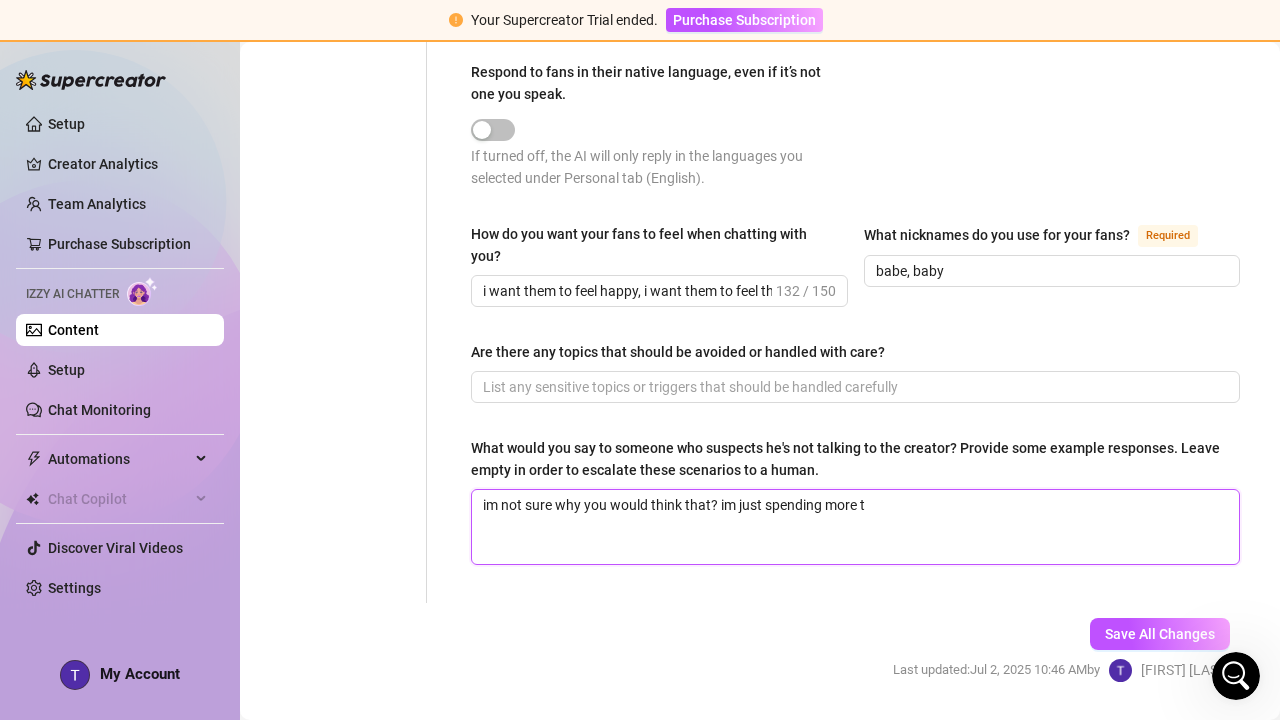 type 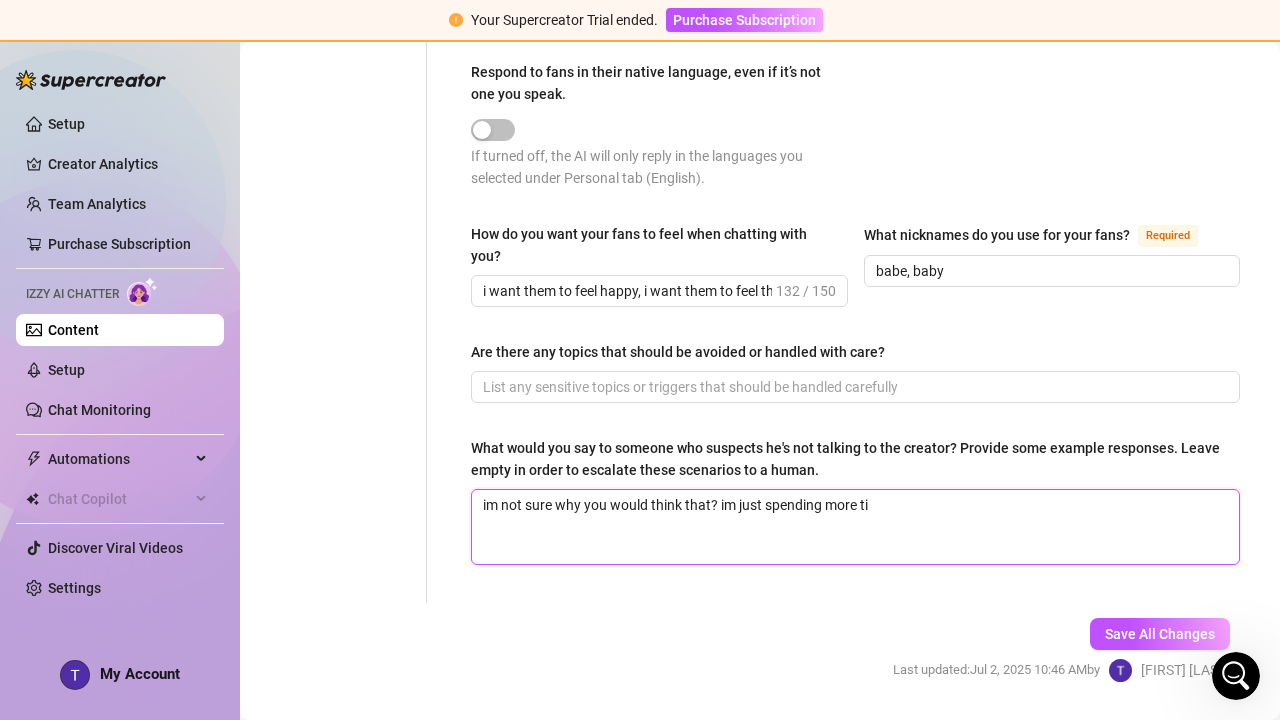 type 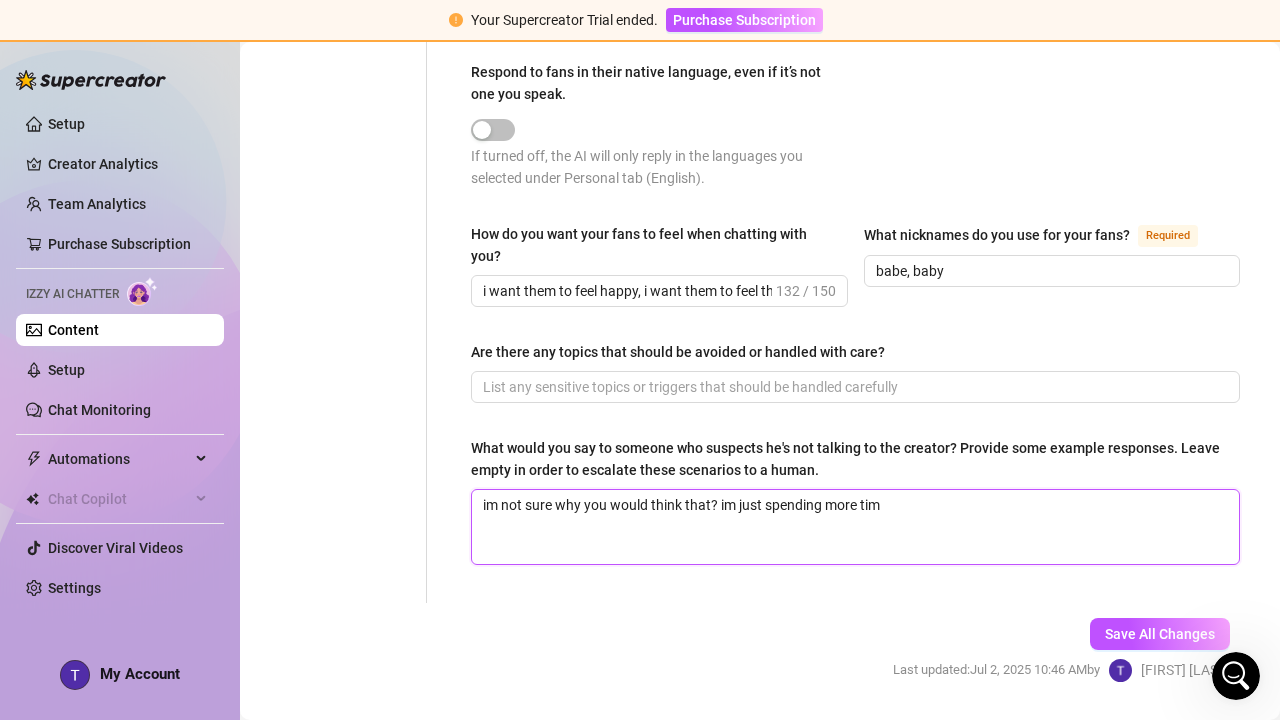 type 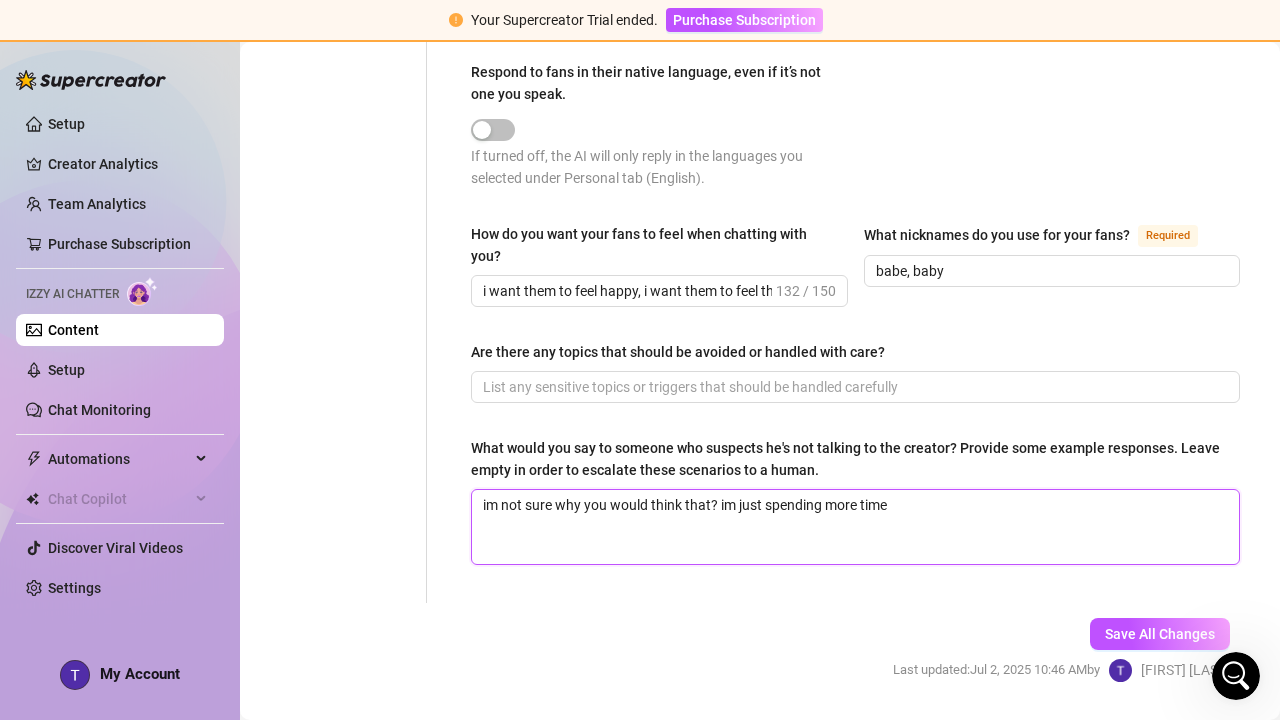 type 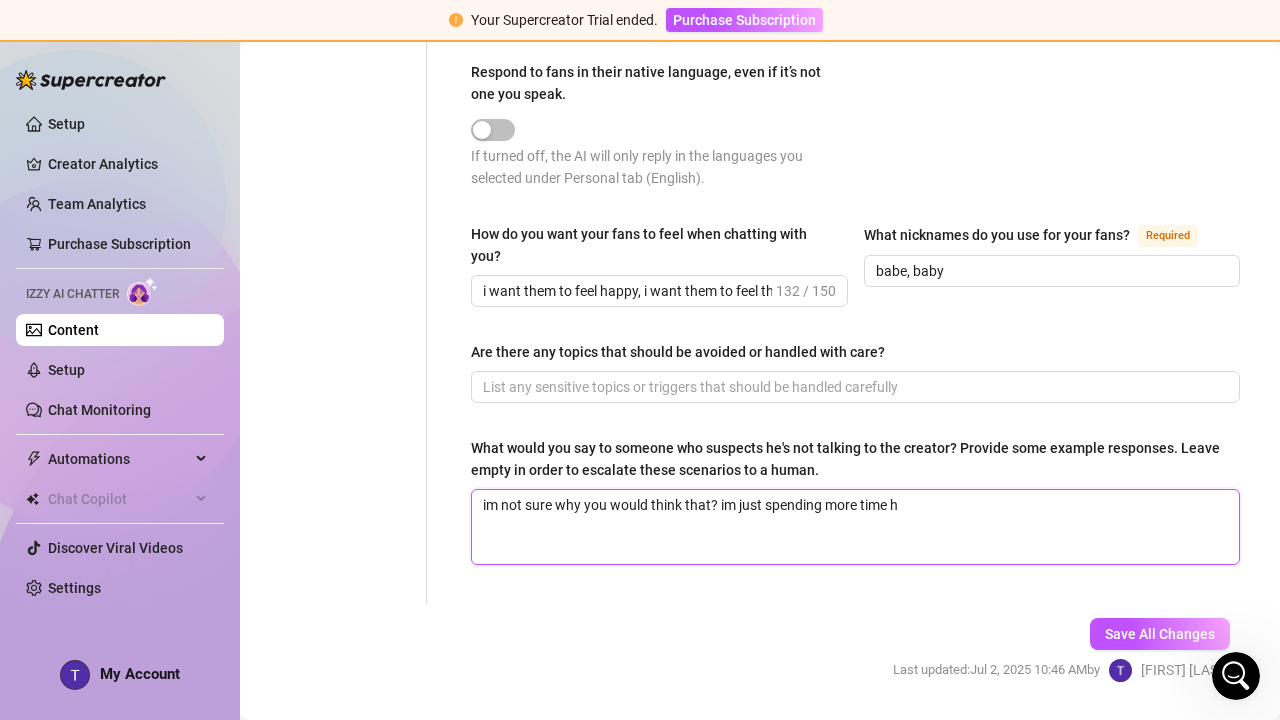 type 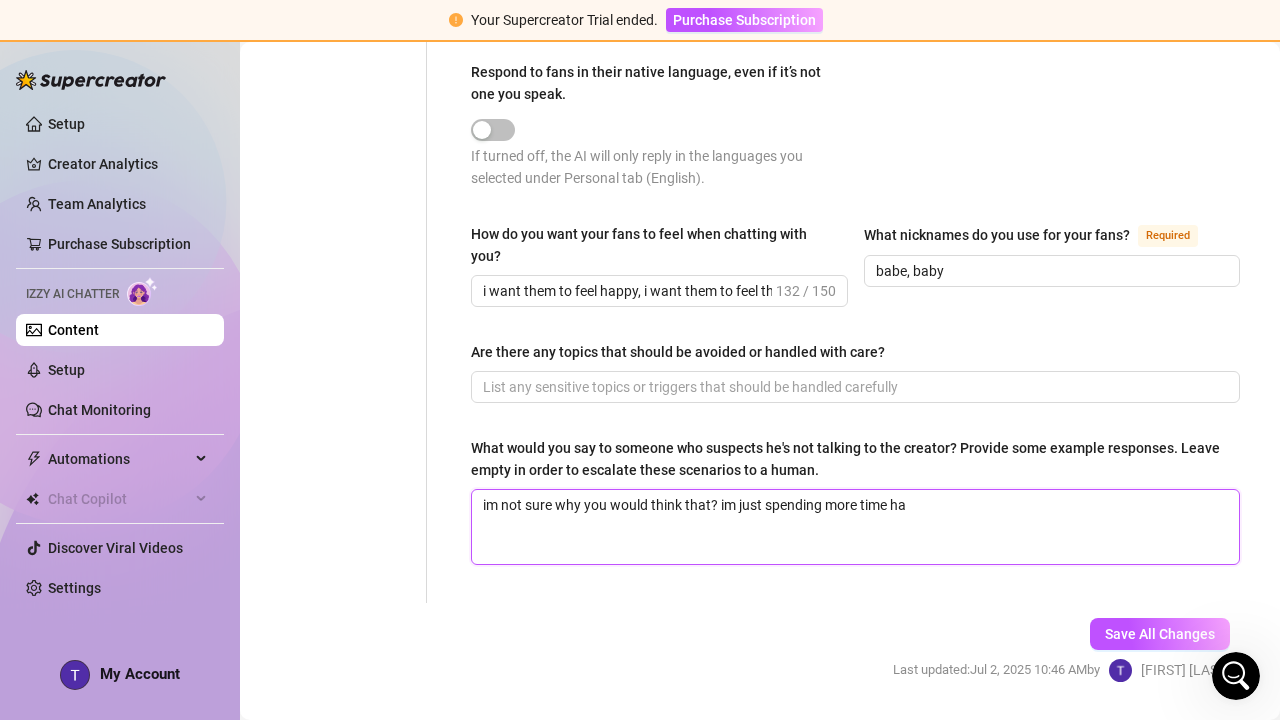 type 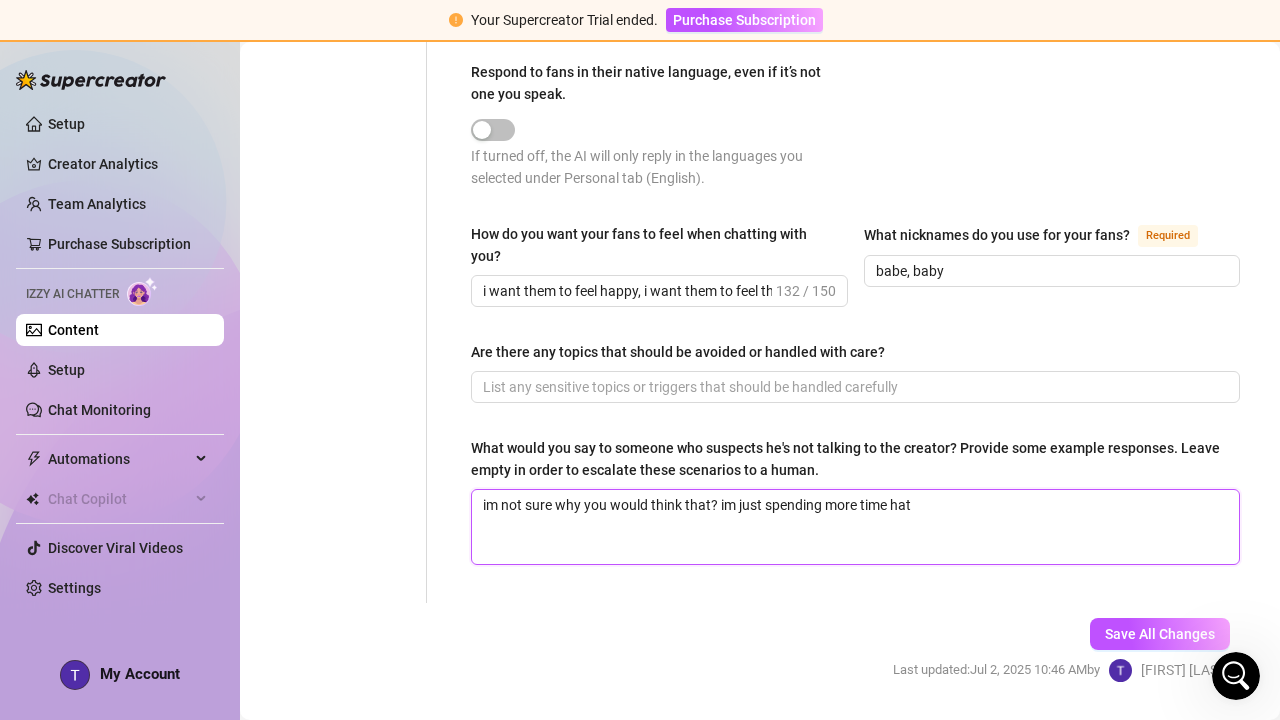 type 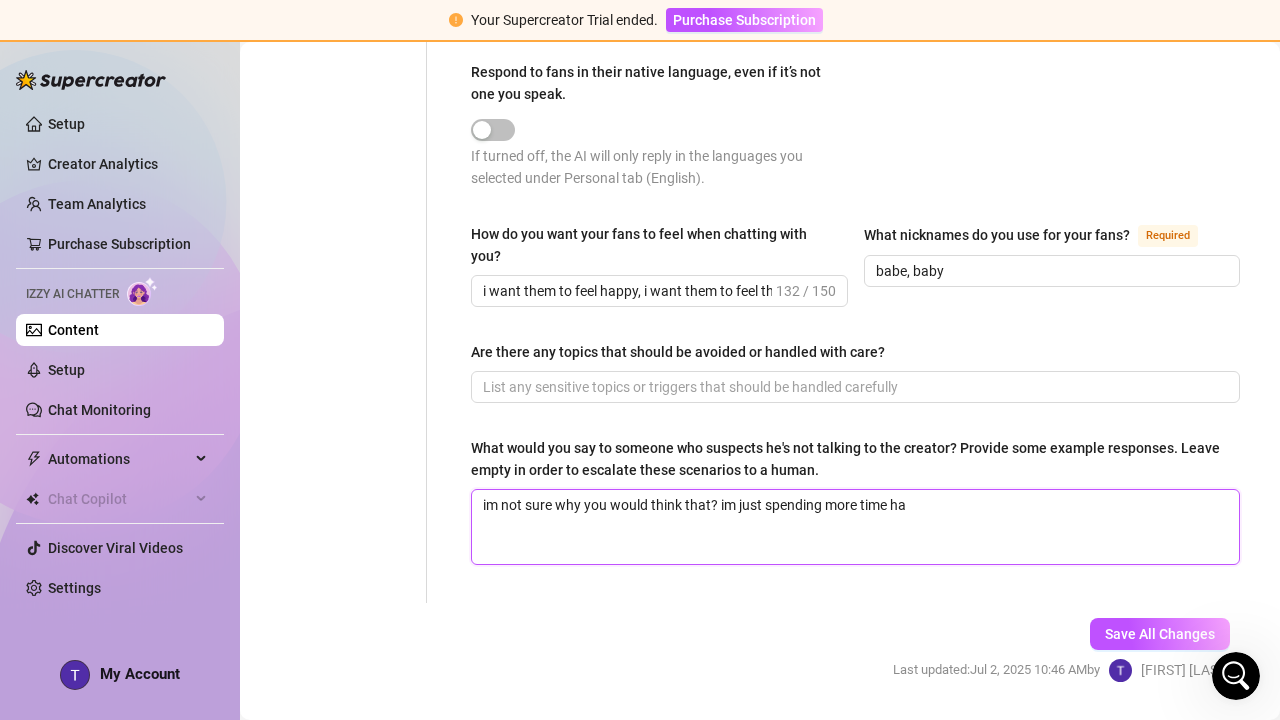 type 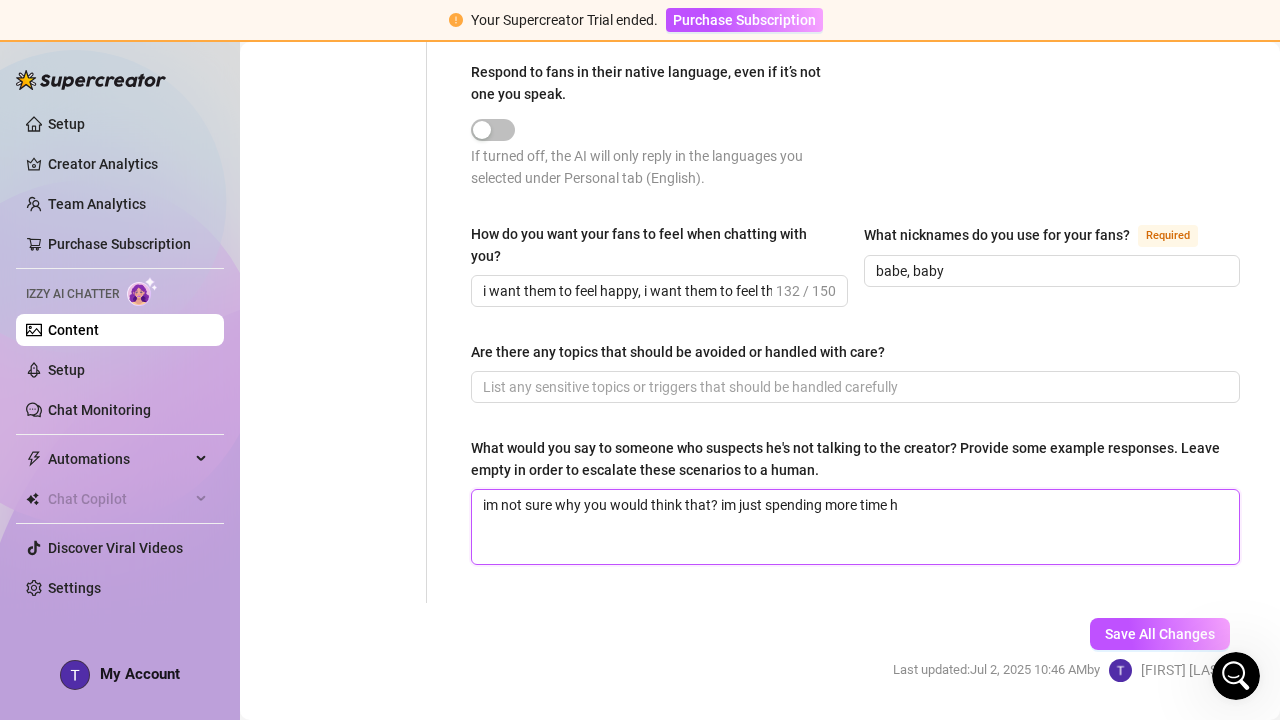 type 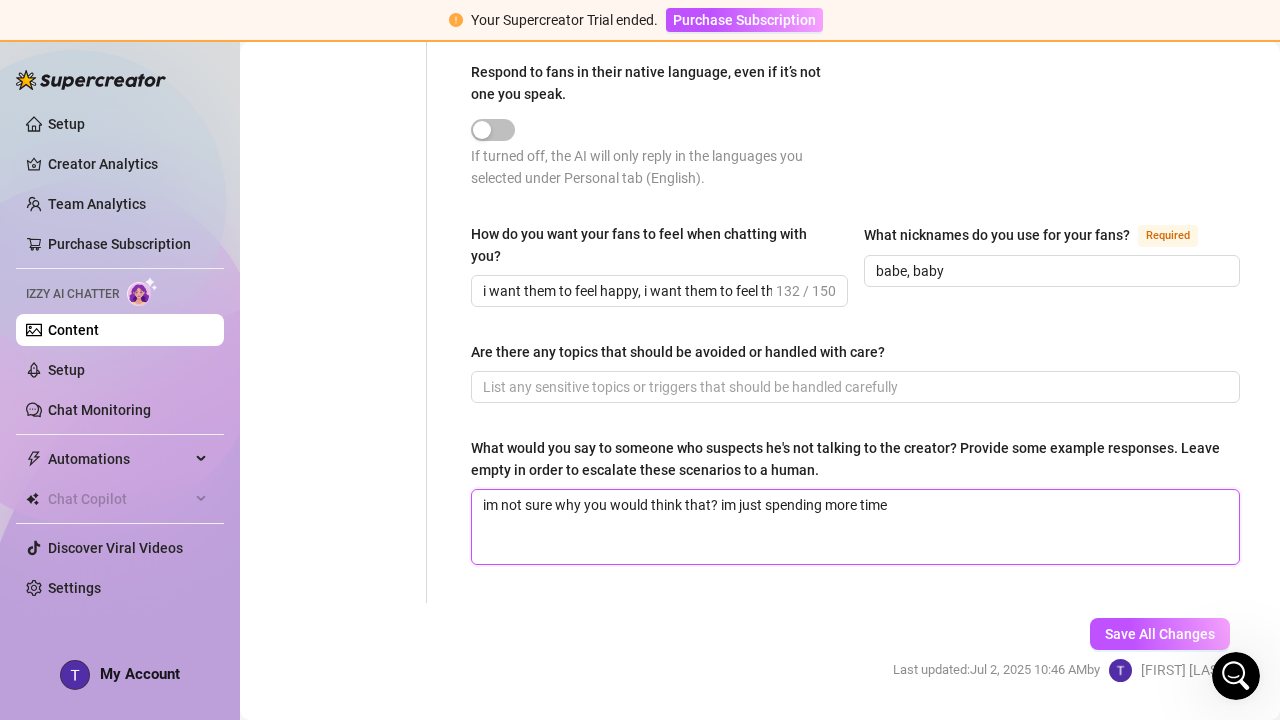 type 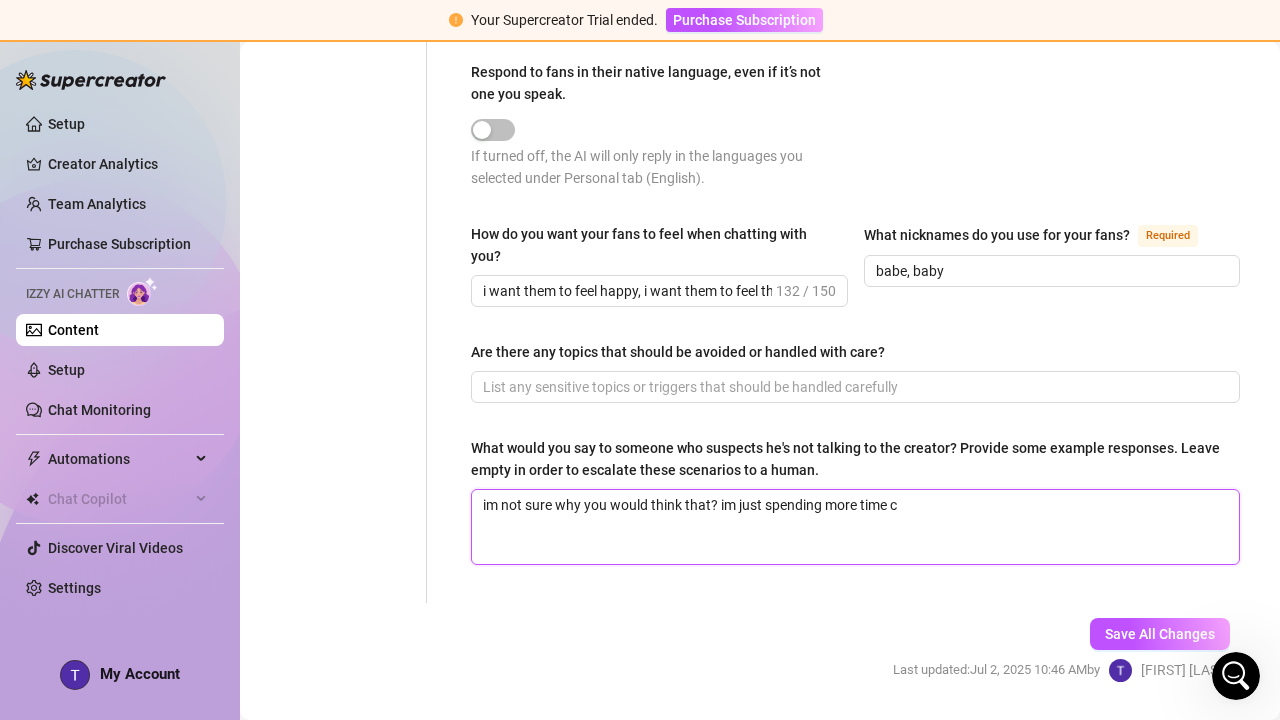 type 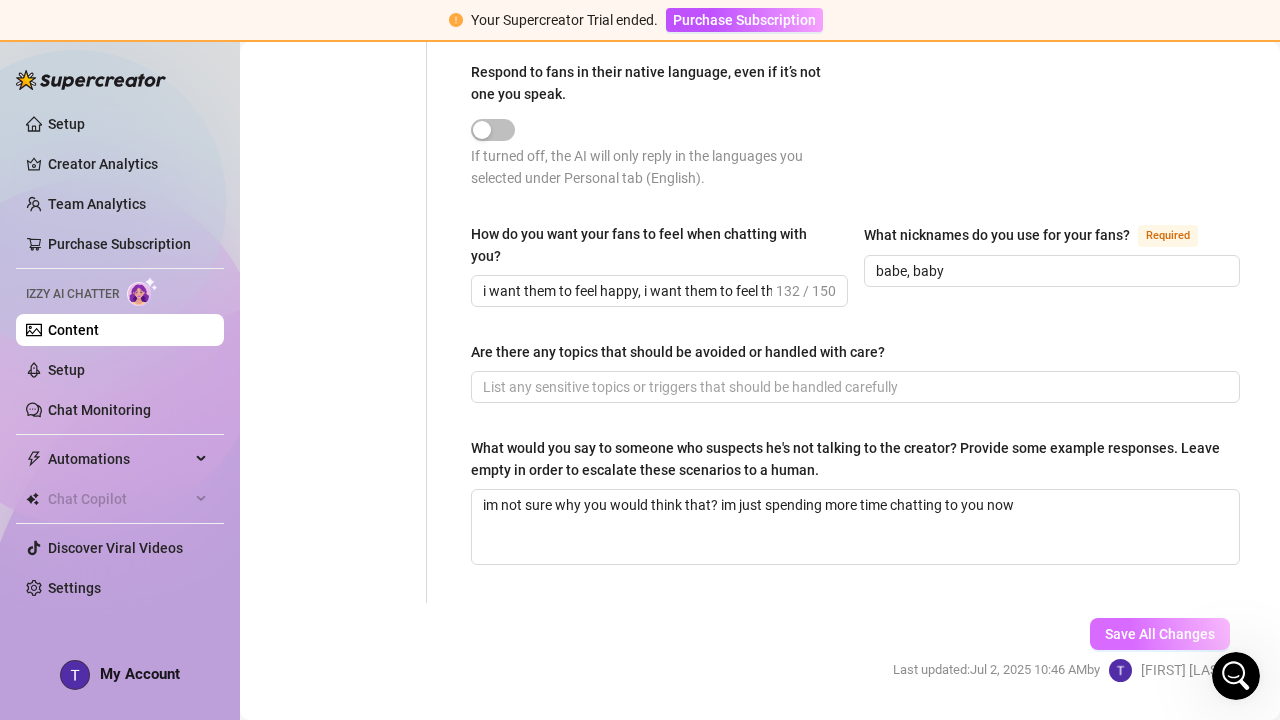 click on "Save All Changes" at bounding box center (1160, 634) 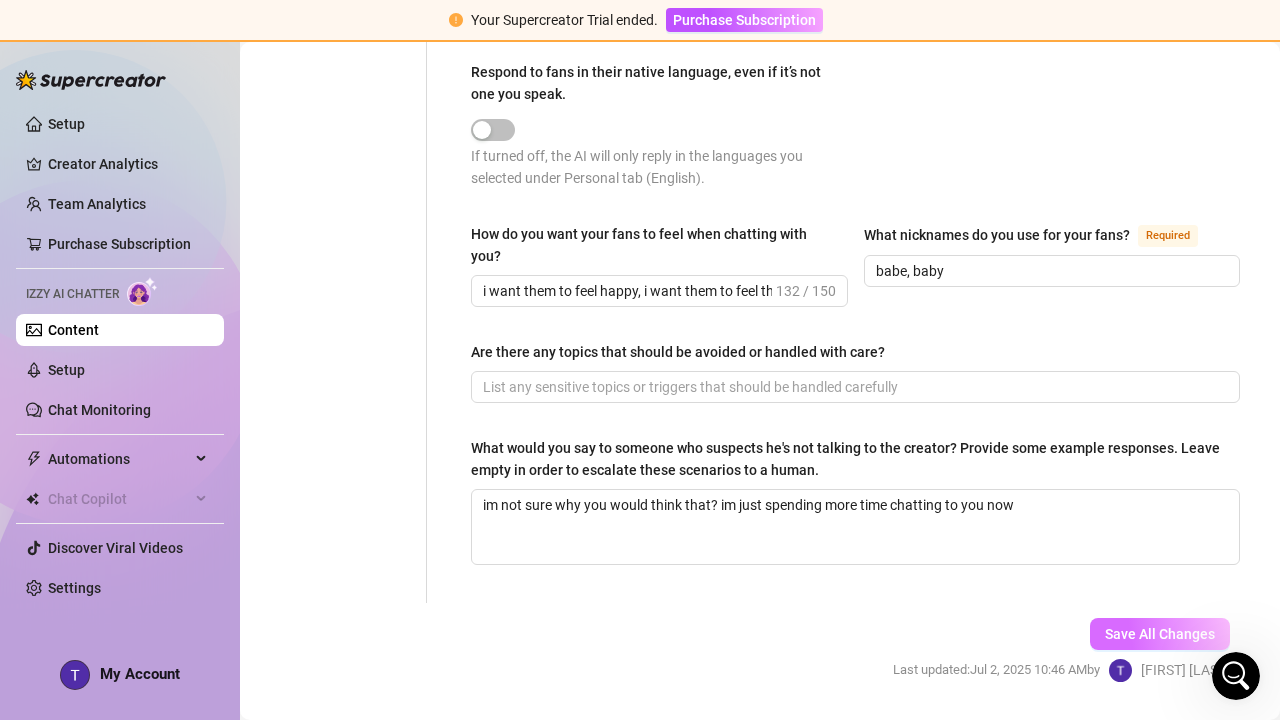 click on "Save All Changes" at bounding box center (1160, 634) 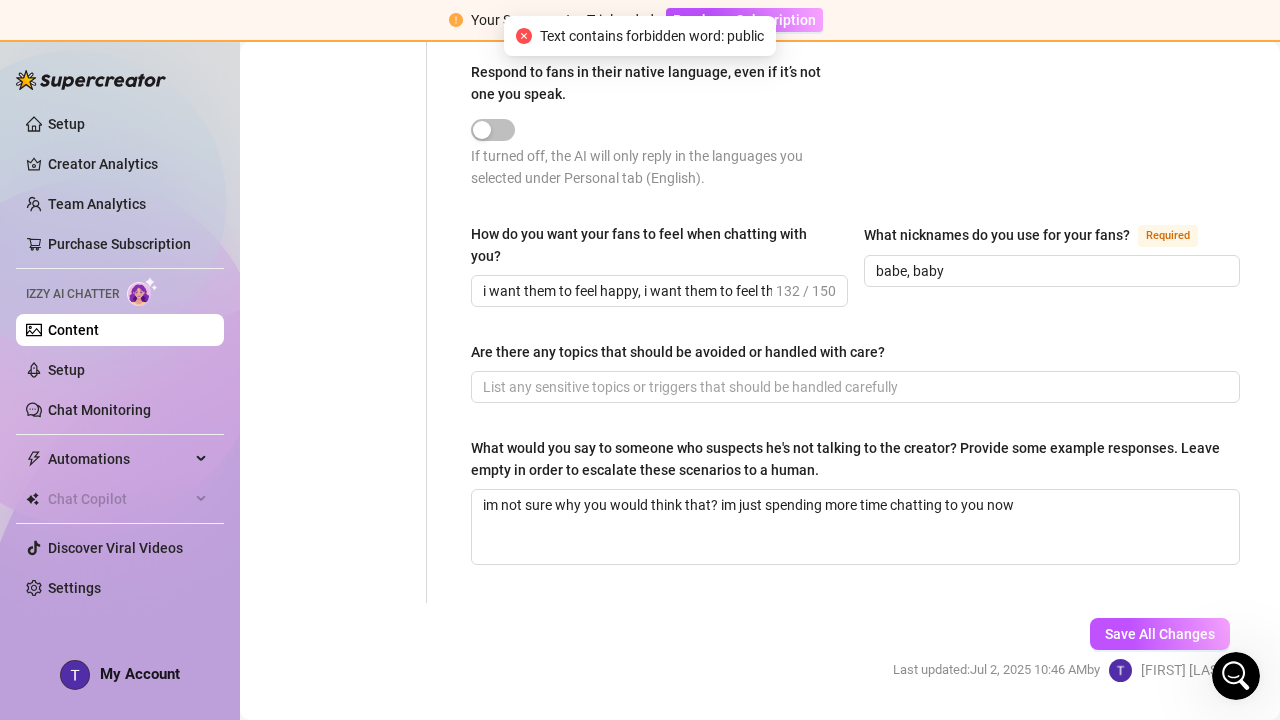 click on "Text contains forbidden word: public" at bounding box center (652, 36) 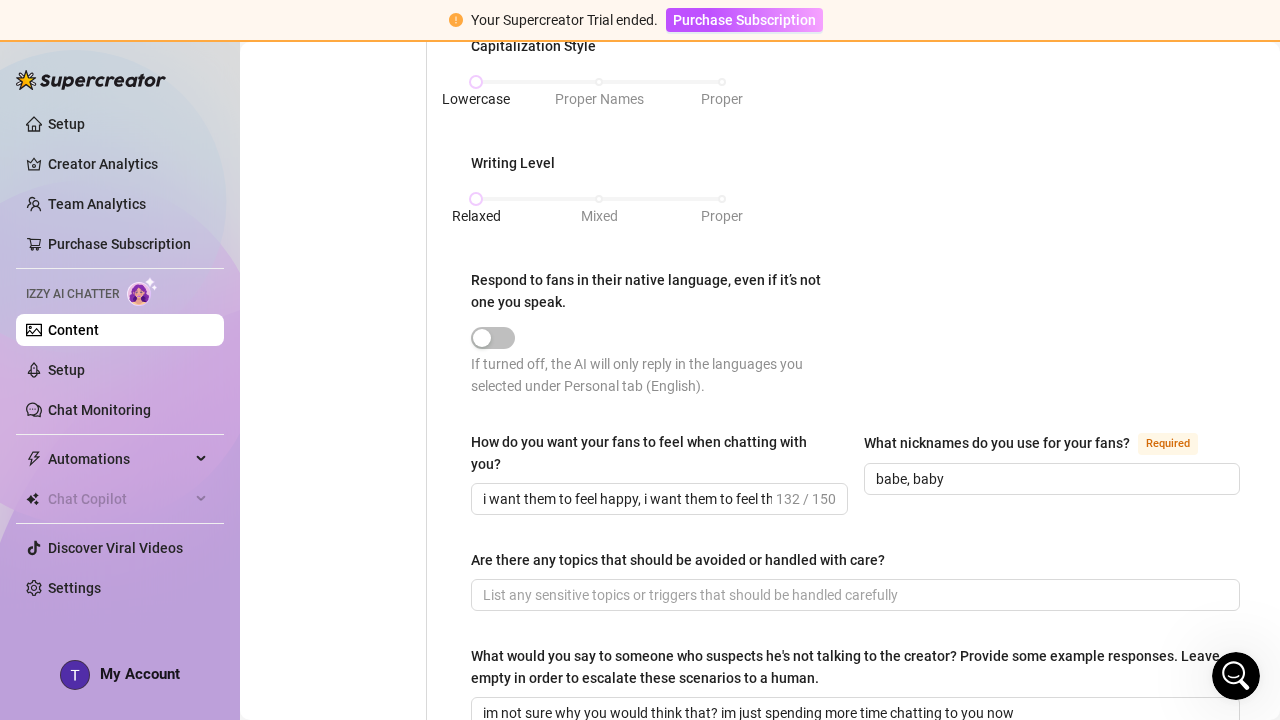 scroll, scrollTop: 898, scrollLeft: 0, axis: vertical 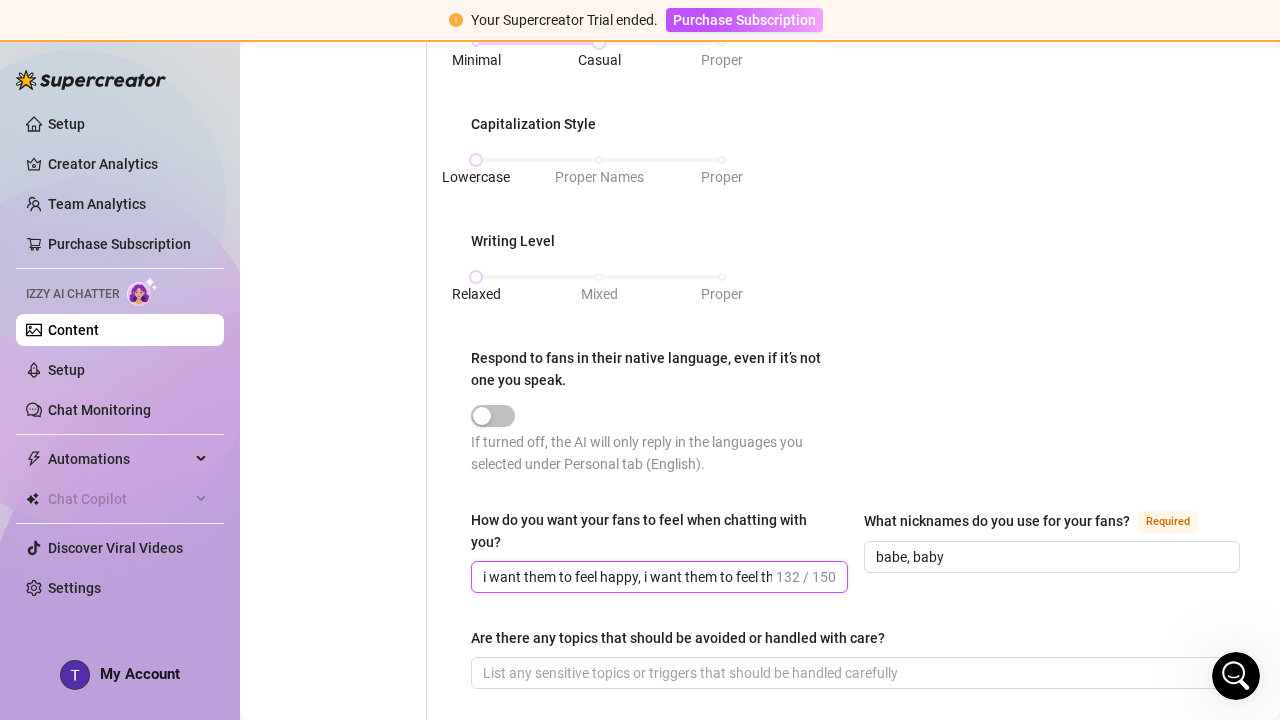 click on "i want them to feel happy, i want them to feel they respect me, i want them to think im amazing and not expect dirty content from me" at bounding box center (627, 577) 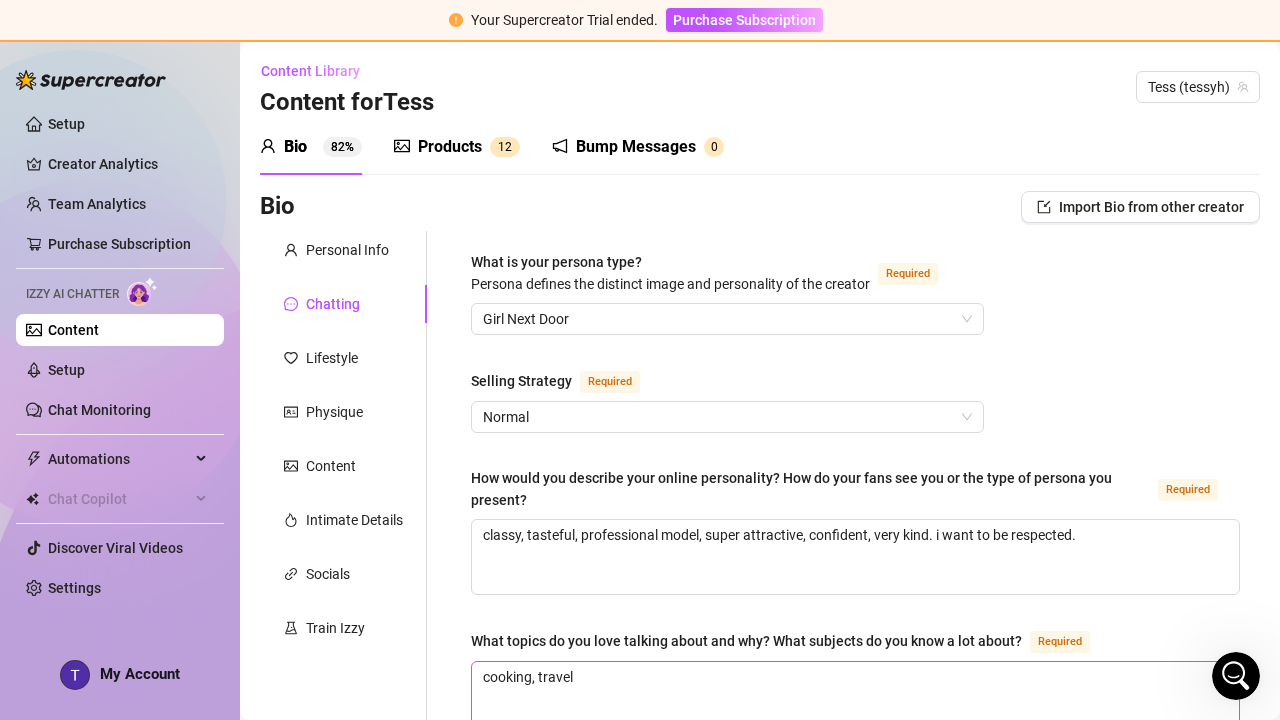 scroll, scrollTop: 0, scrollLeft: 0, axis: both 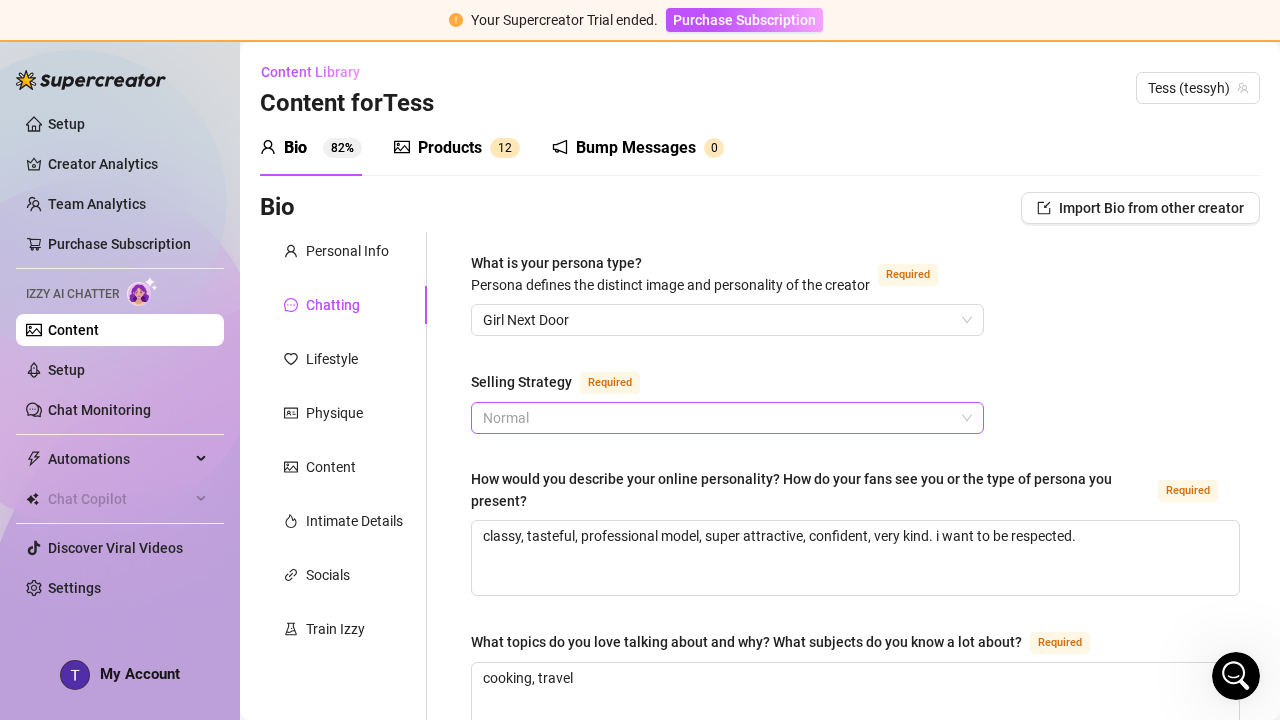 click on "Normal" at bounding box center [727, 418] 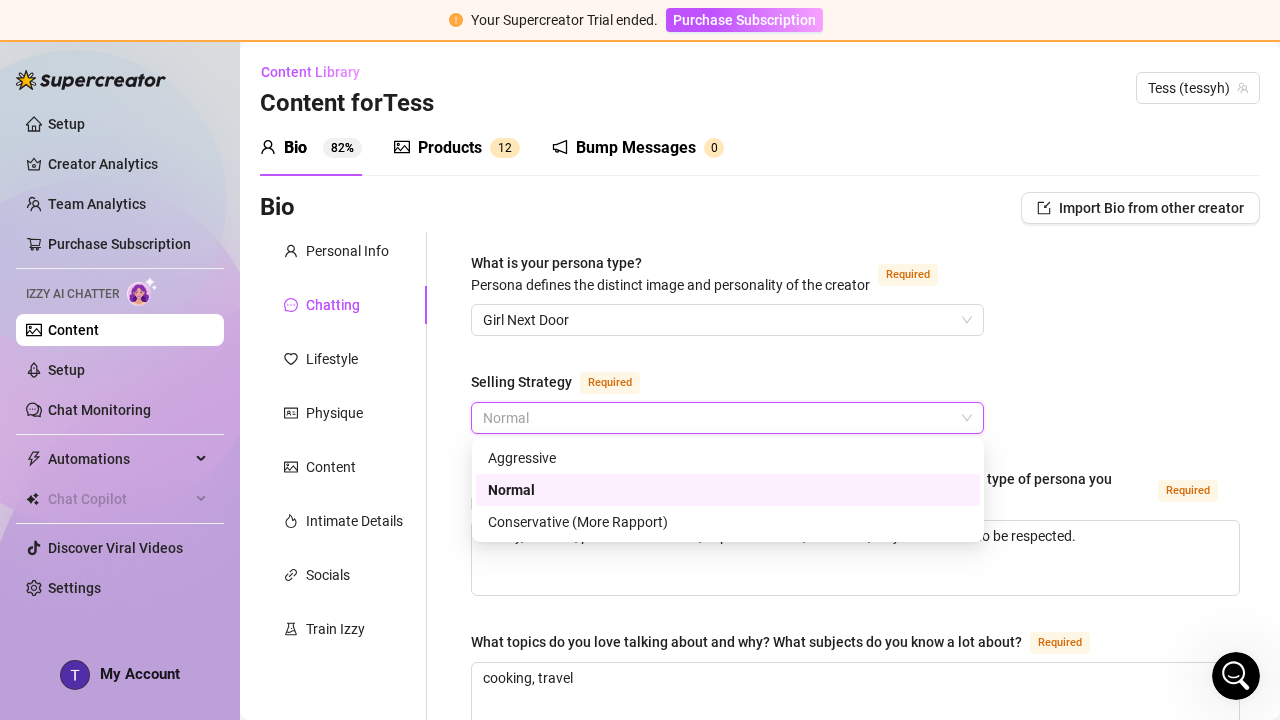click on "What is your persona type? Persona defines the distinct image and personality of the creator Required Girl Next Door Selling Strategy Required Normal How would you describe your online personality? How do your fans see you or the type of persona you present? Required classy, tasteful, professional model, super attractive, confident, very kind. i want to be respected. What topics do you love talking about and why? What subjects do you know a lot about? Required cooking, travel How do you express laughter in text? haha, hahah, Which slang do you use? Required What are your favorite emojis? Required 😊🥰😘☺️😍🙂 Punctuation Style Minimal Casual Proper Capitalization Style Lowercase Proper Names Proper Writing Level Relaxed Mixed Proper Respond to fans in their native language, even if it’s not one you speak. If turned off, the AI will only reply in the languages you selected under Personal tab (English). How do you want your fans to feel when chatting with you? 132 / 150 Required babe, baby" at bounding box center (855, 1009) 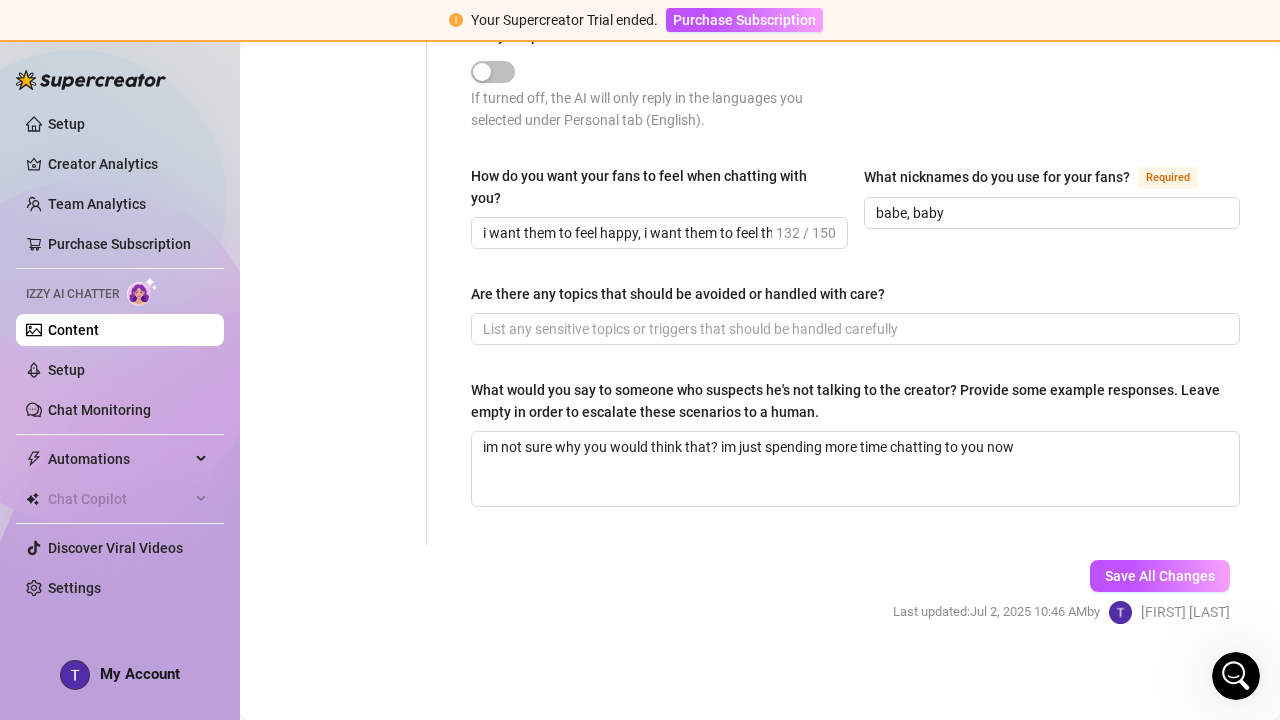 scroll, scrollTop: 1242, scrollLeft: 0, axis: vertical 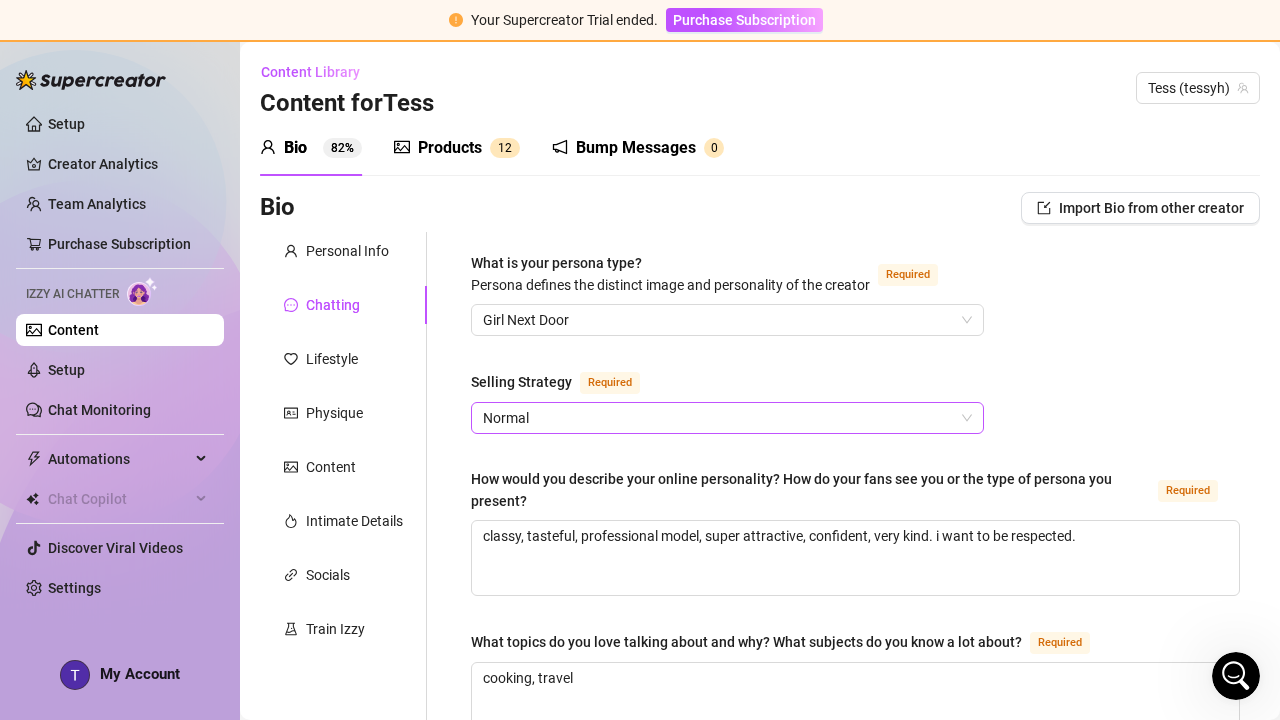 click on "Normal" at bounding box center (727, 418) 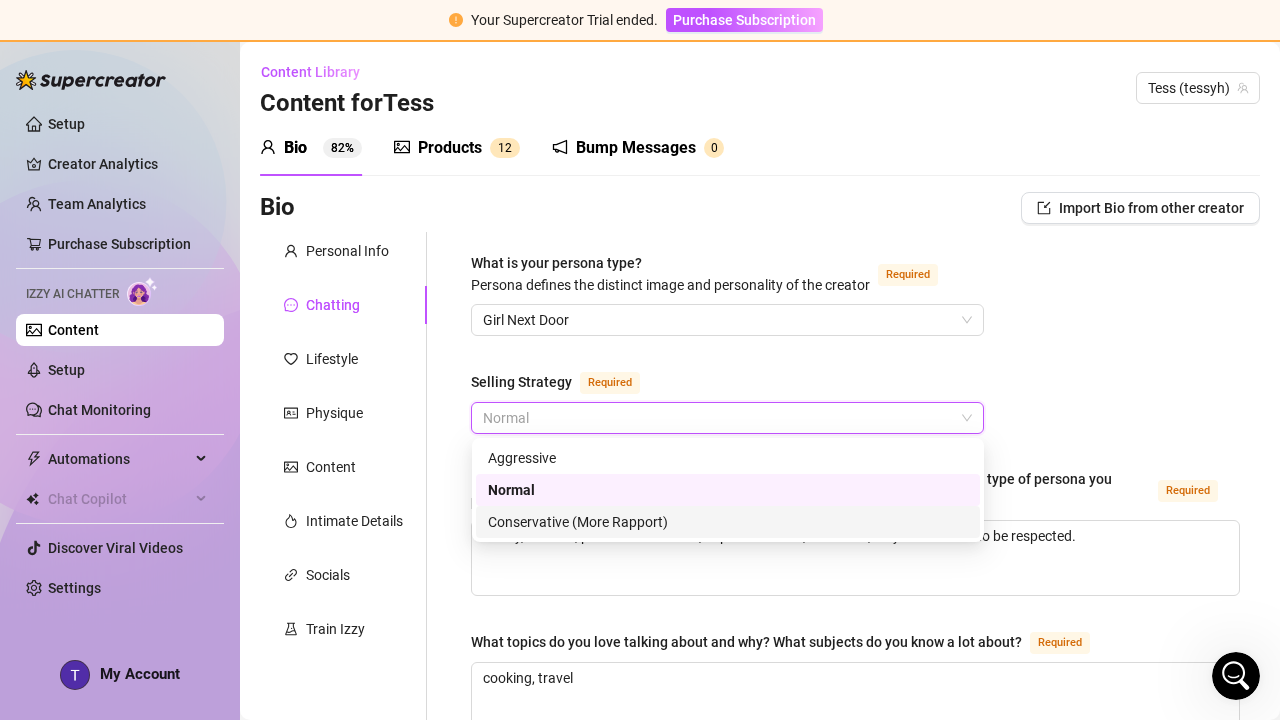 click on "Conservative (More Rapport)" at bounding box center [728, 522] 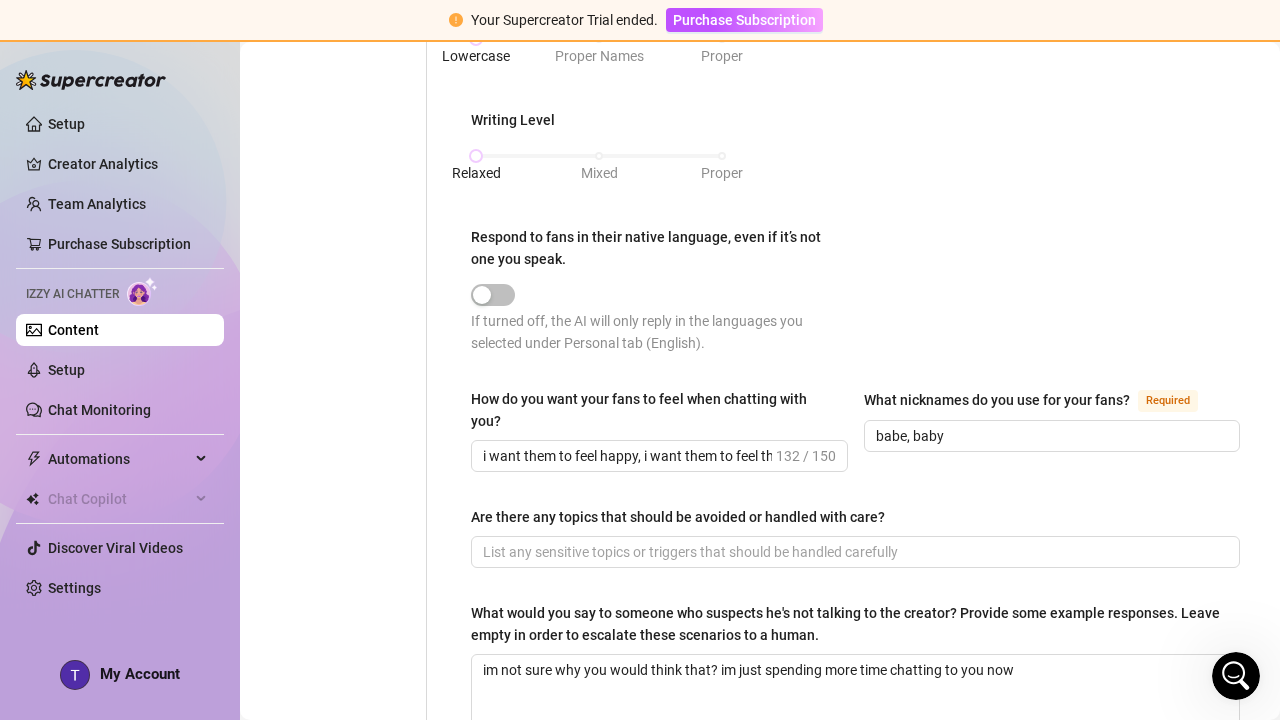 scroll, scrollTop: 1242, scrollLeft: 0, axis: vertical 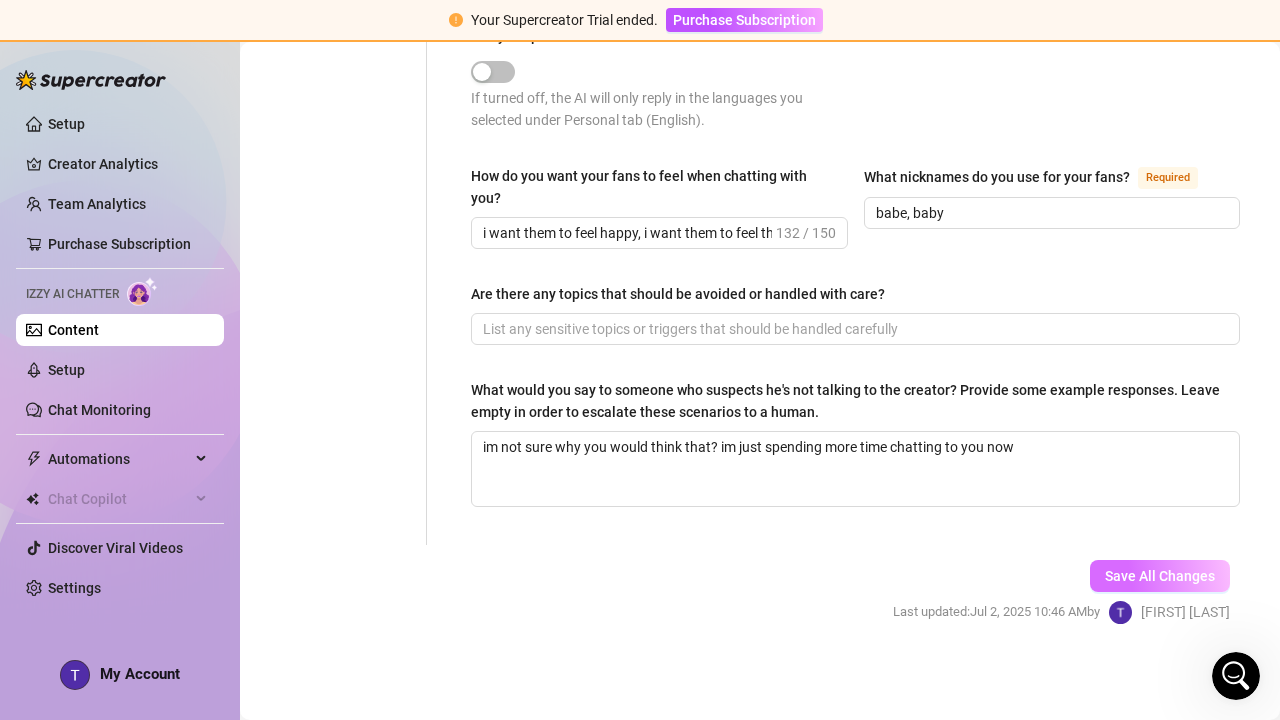 click on "Save All Changes" at bounding box center [1160, 576] 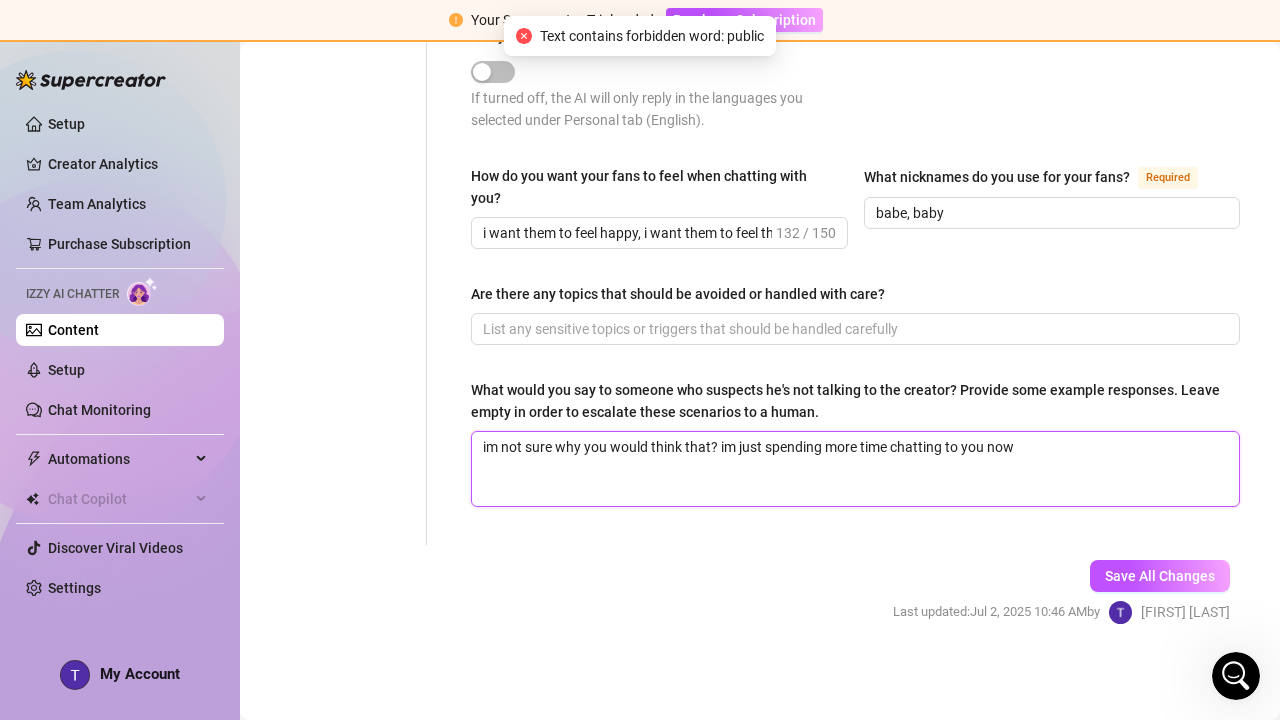 drag, startPoint x: 1079, startPoint y: 479, endPoint x: 511, endPoint y: 427, distance: 570.3753 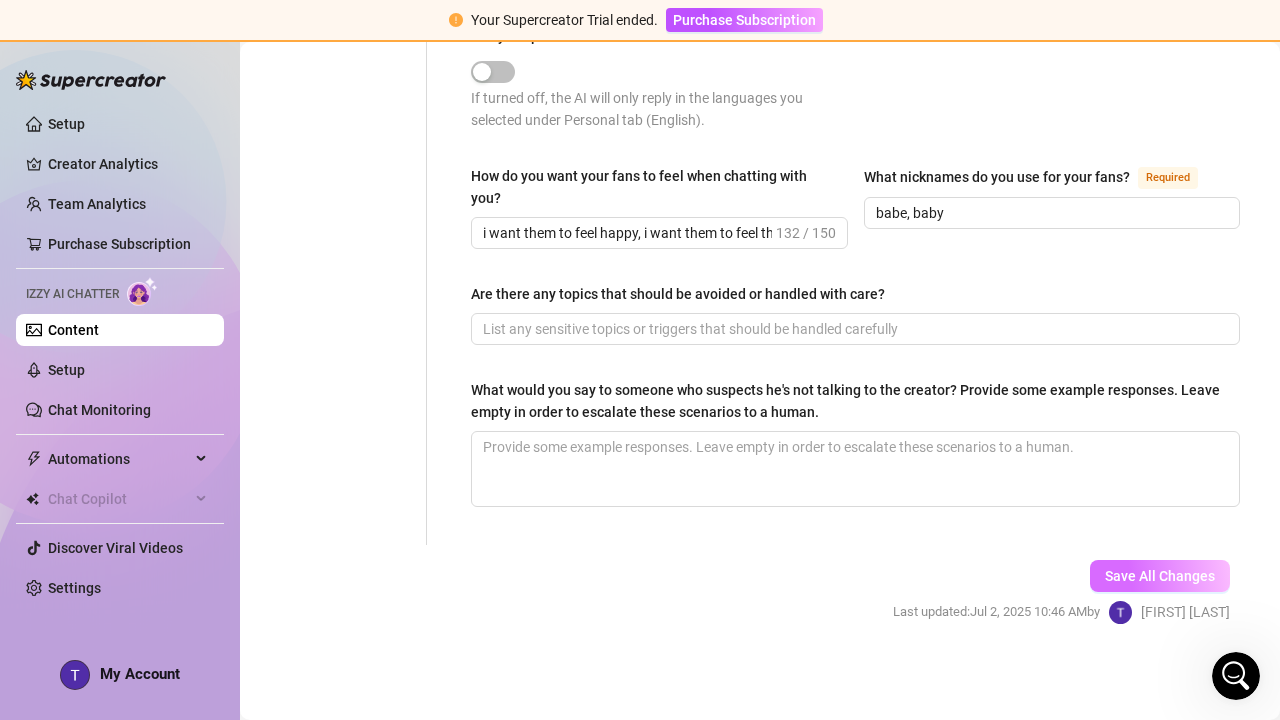 click on "Save All Changes" at bounding box center (1160, 576) 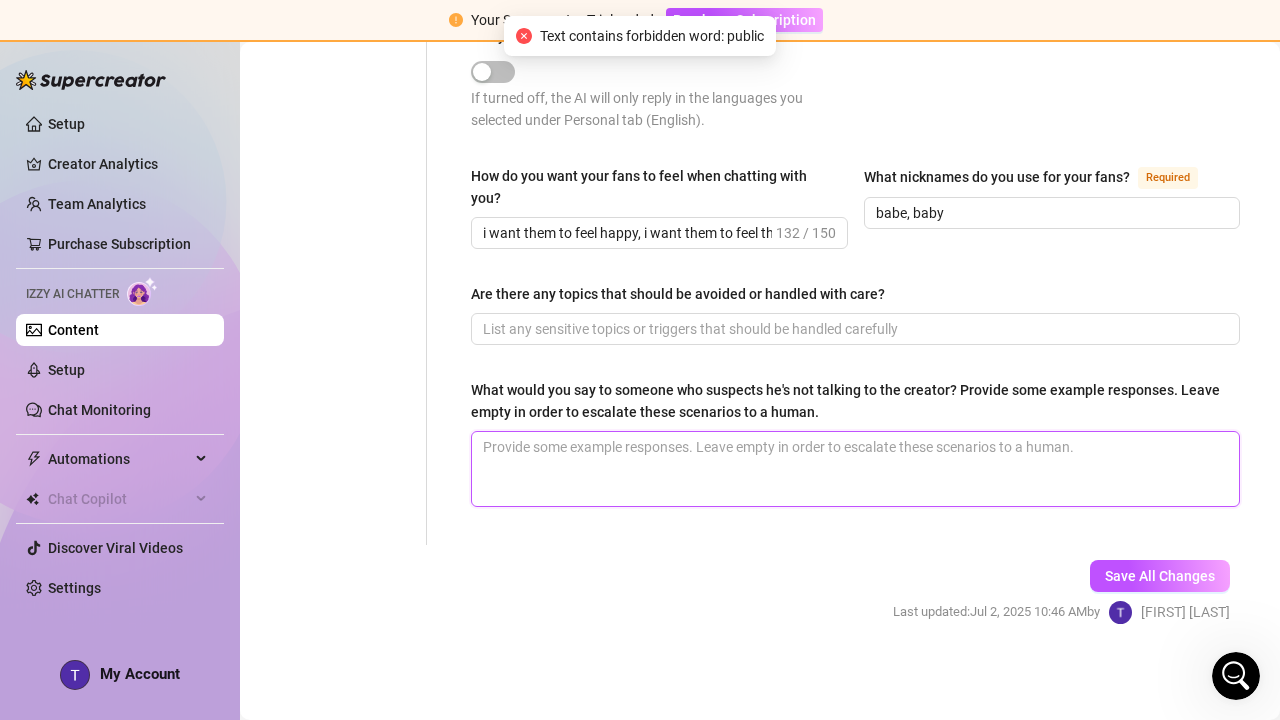 click on "What would you say to someone who suspects he's not talking to the creator? Provide some example responses.
Leave empty in order to escalate these scenarios to a human." at bounding box center (855, 469) 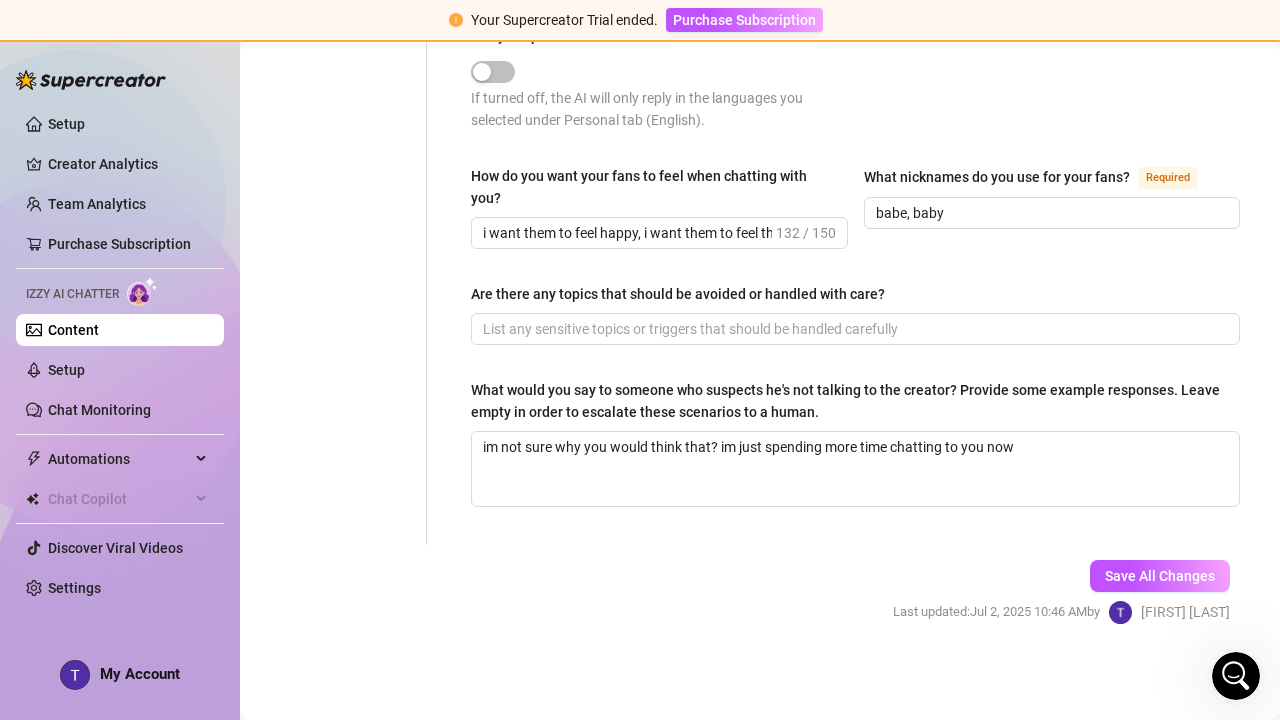 click on "What is your persona type? Persona defines the distinct image and personality of the creator Required Girl Next Door Selling Strategy Required Conservative (More Rapport) How would you describe your online personality? How do your fans see you or the type of persona you present? Required classy, tasteful, professional model, super attractive, confident, very kind. i want to be respected. What topics do you love talking about and why? What subjects do you know a lot about? Required cooking, travel How do you express laughter in text? haha, hahah, Which slang do you use? Required What are your favorite emojis? Required 😊🥰😘☺️😍🙂 Punctuation Style Minimal Casual Proper Capitalization Style Lowercase Proper Names Proper Writing Level Relaxed Mixed Proper Respond to fans in their native language, even if it’s not one you speak. If turned off, the AI will only reply in the languages you selected under Personal tab (English). How do you want your fans to feel when chatting with you? 132 / 150" at bounding box center (855, -233) 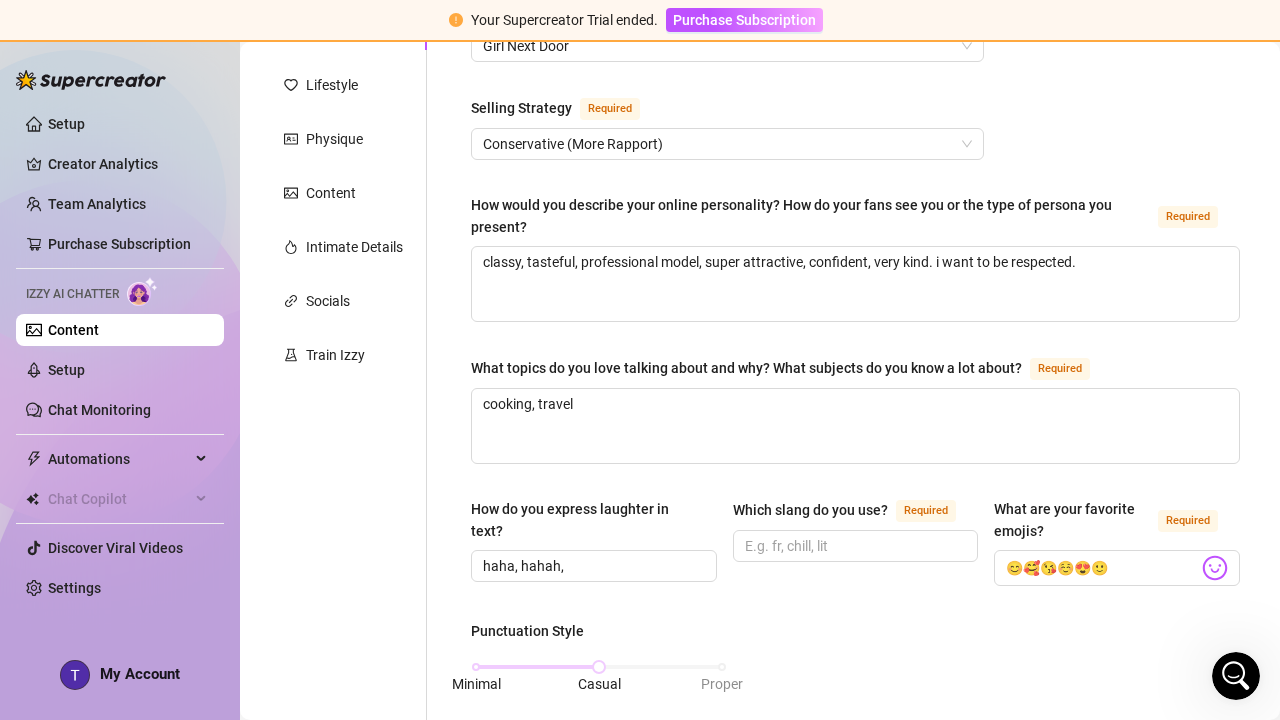 scroll, scrollTop: 231, scrollLeft: 0, axis: vertical 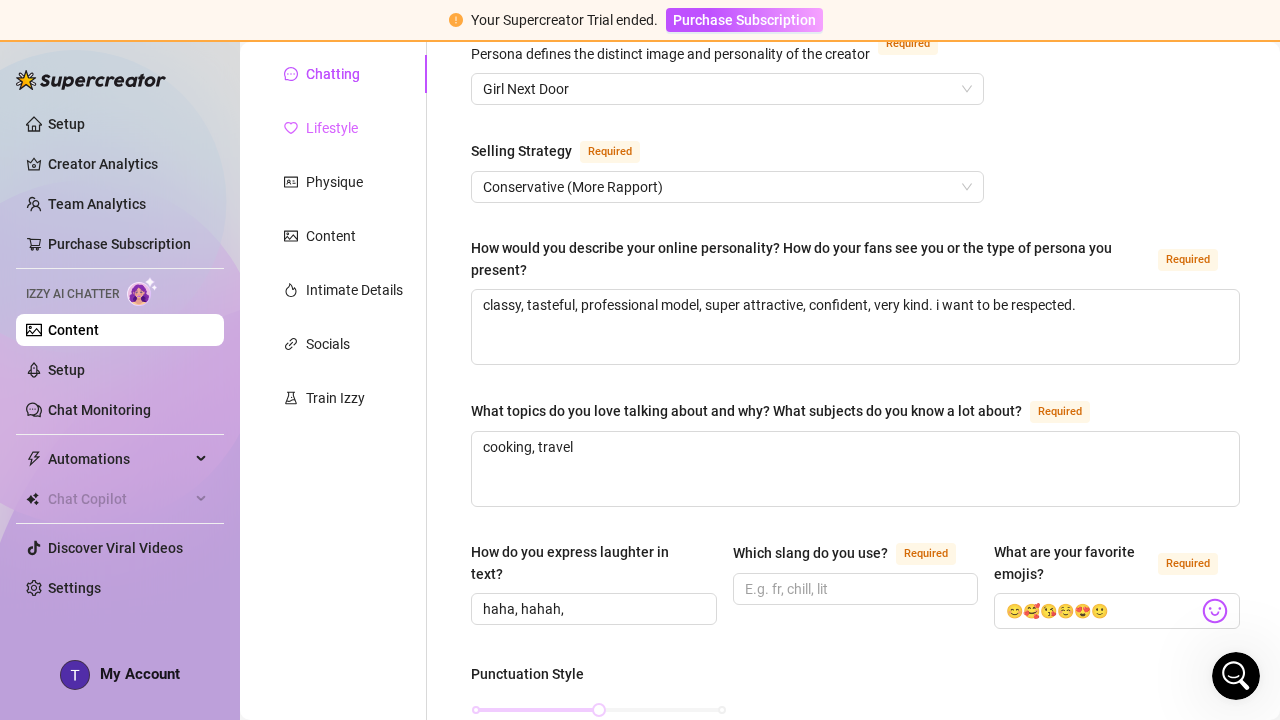 click on "Lifestyle" at bounding box center [343, 128] 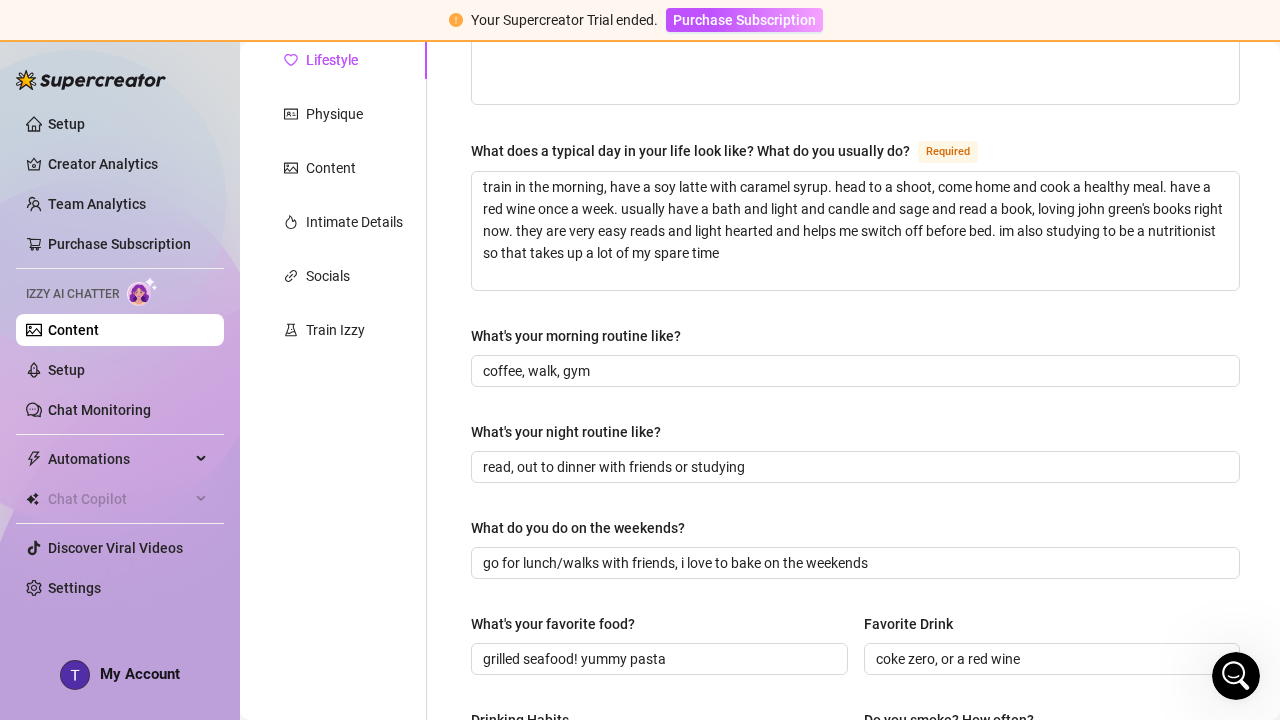 scroll, scrollTop: 222, scrollLeft: 0, axis: vertical 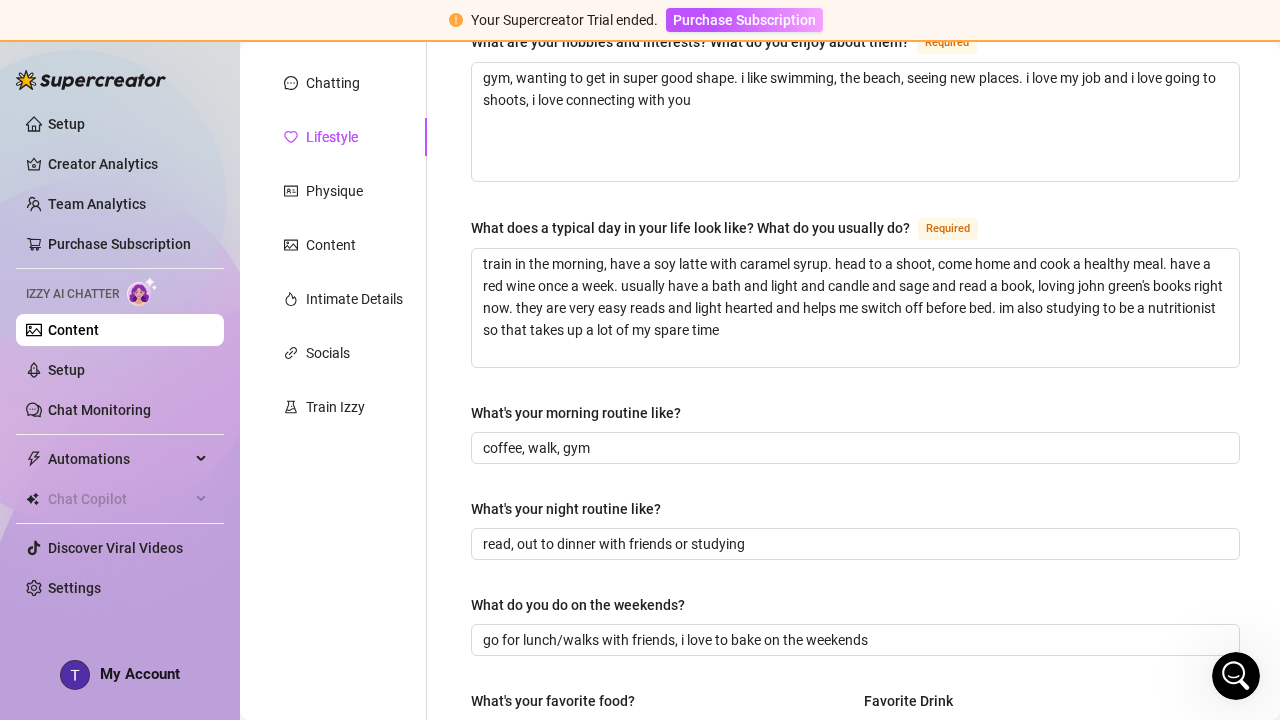 click on "Personal Info Chatting Lifestyle Physique Content Intimate Details Socials Train Izzy" at bounding box center [343, 684] 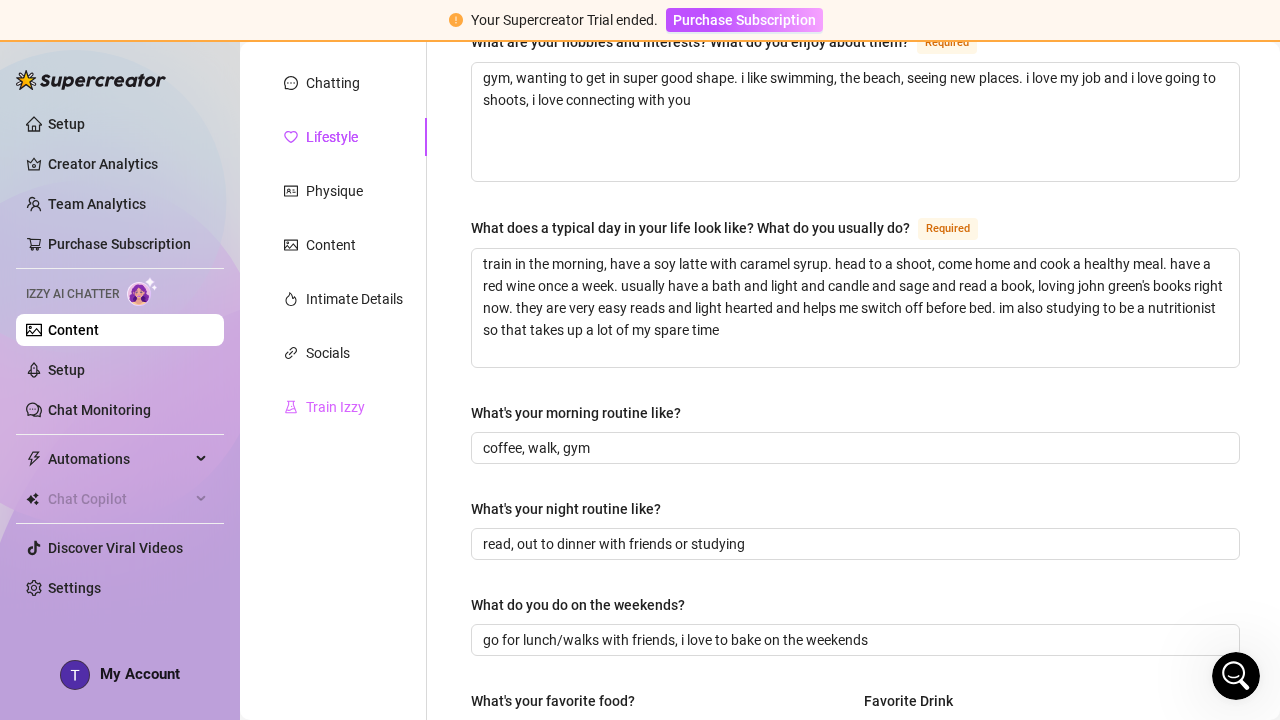 click on "Train Izzy" at bounding box center [343, 407] 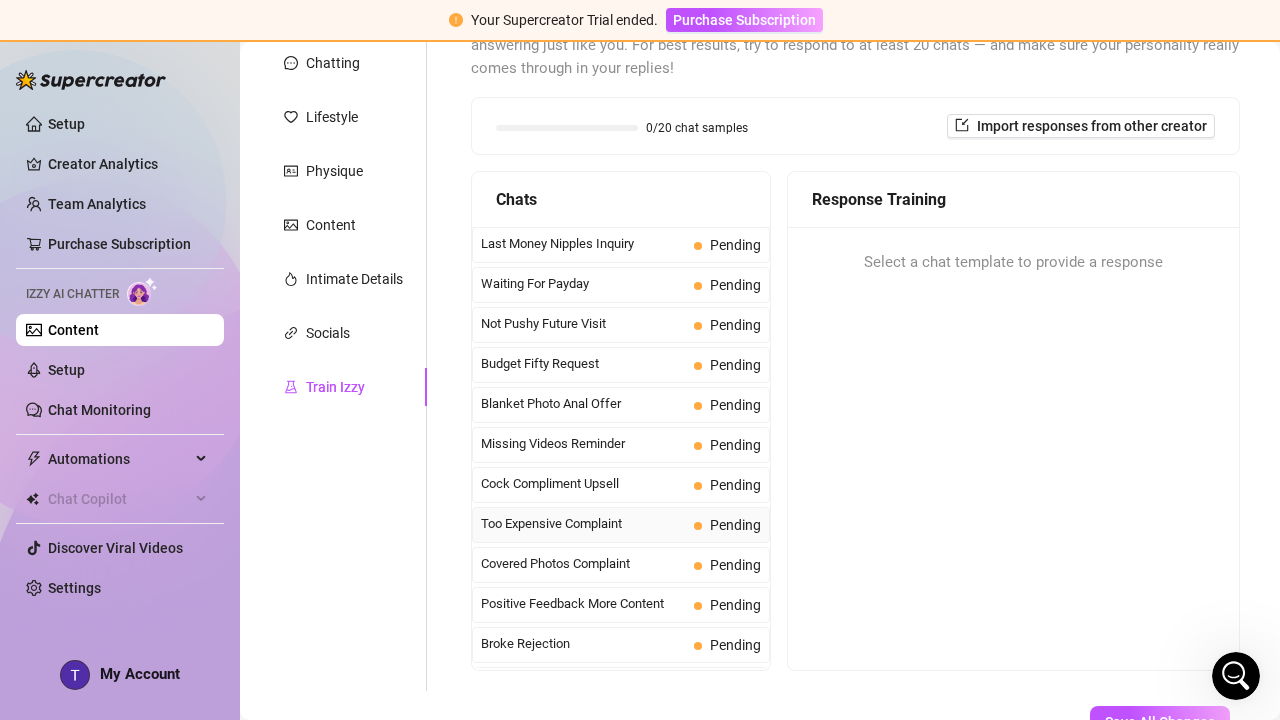 scroll, scrollTop: 136, scrollLeft: 0, axis: vertical 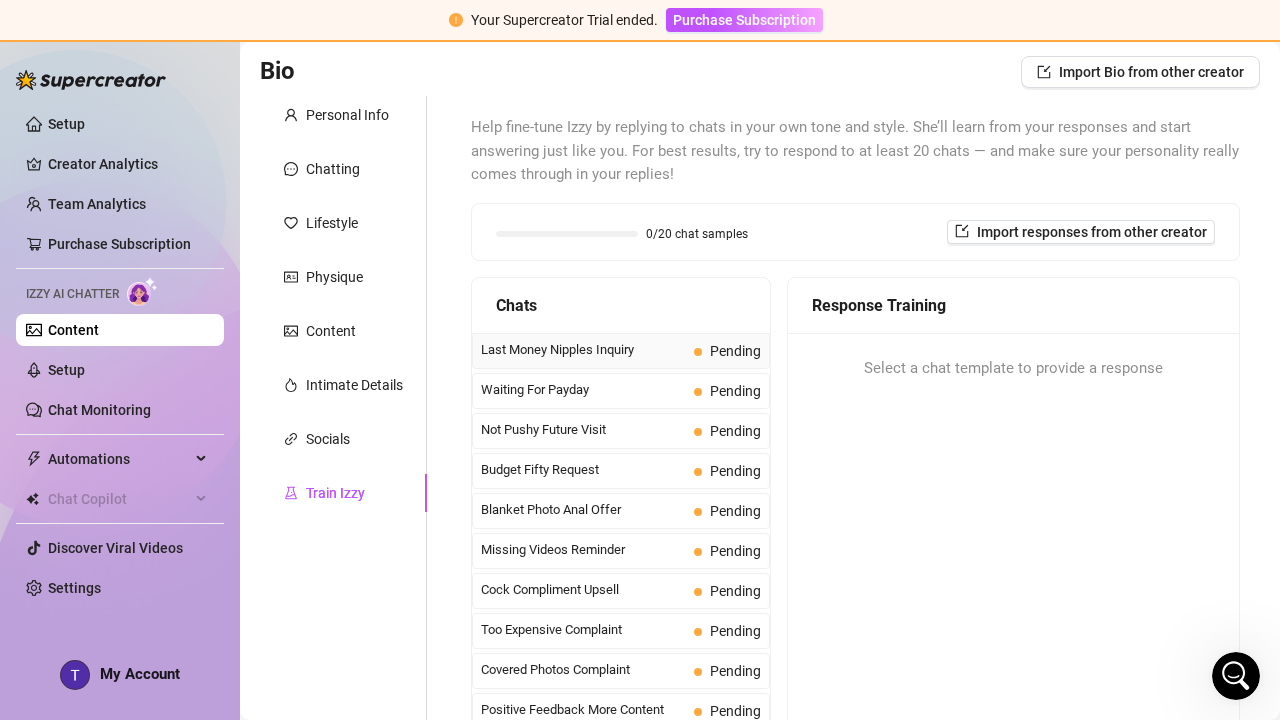click on "Last Money Nipples Inquiry" at bounding box center [583, 350] 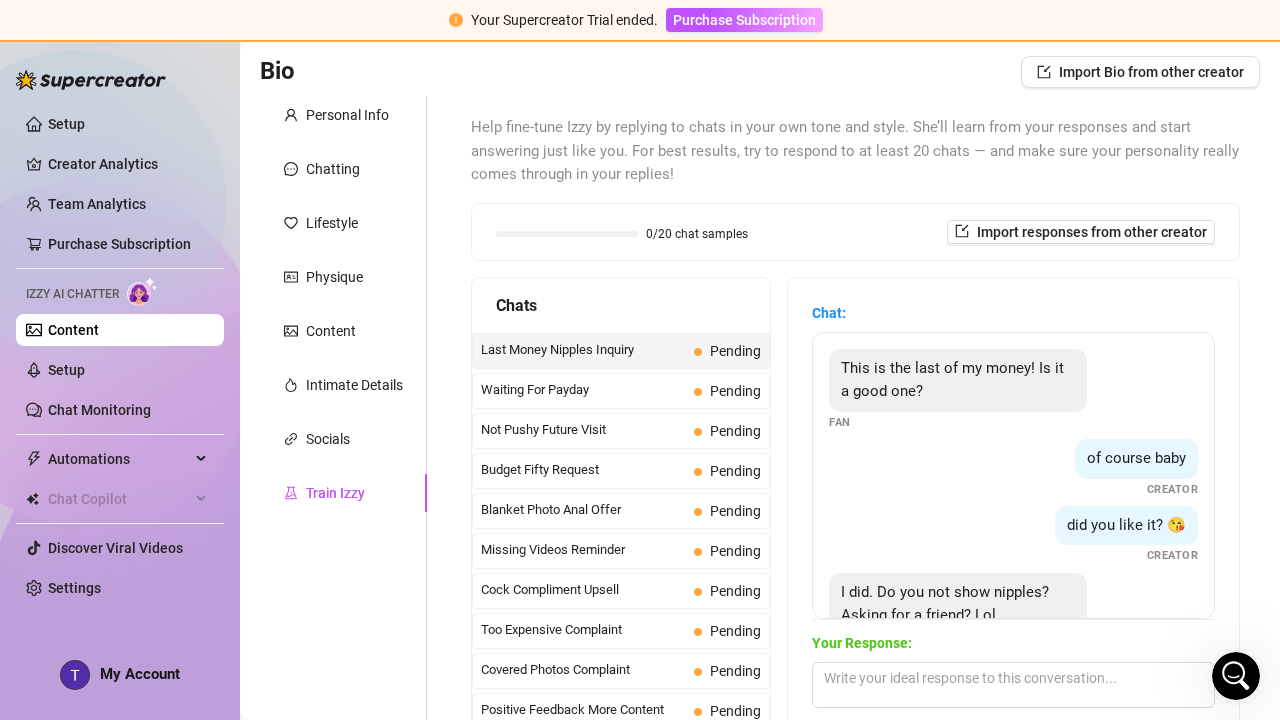 scroll, scrollTop: 0, scrollLeft: 0, axis: both 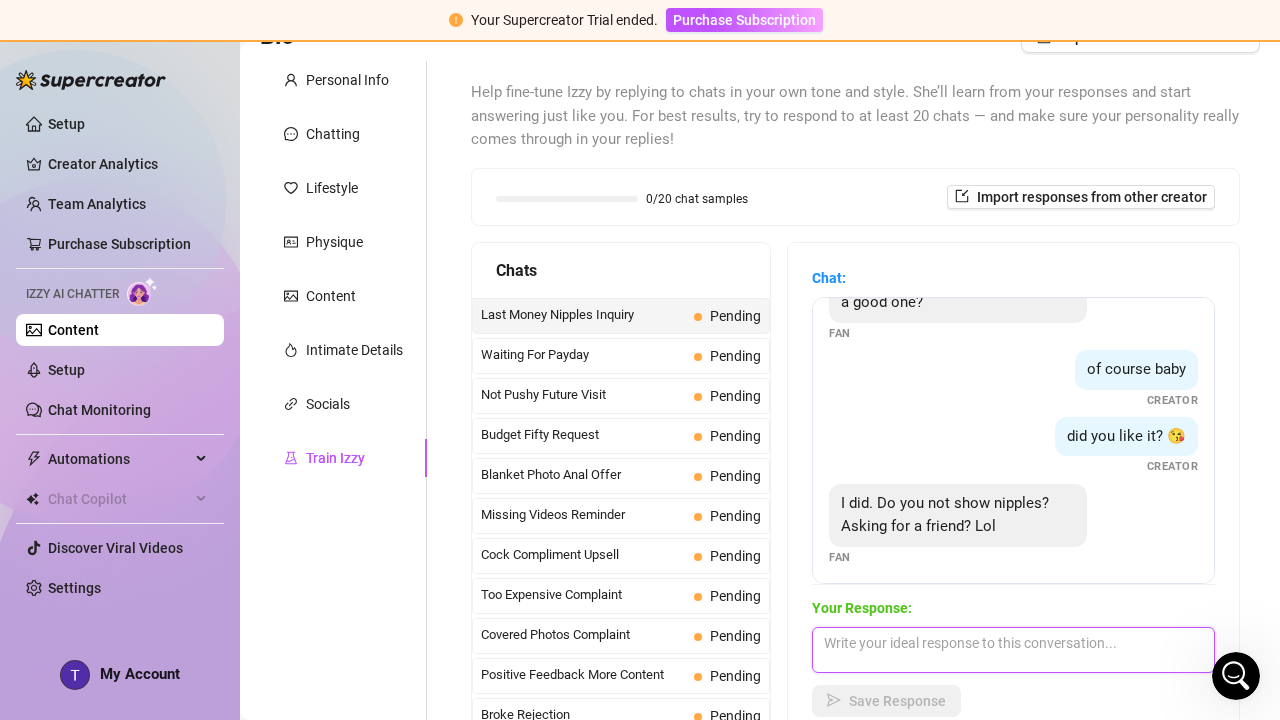 click at bounding box center [1013, 650] 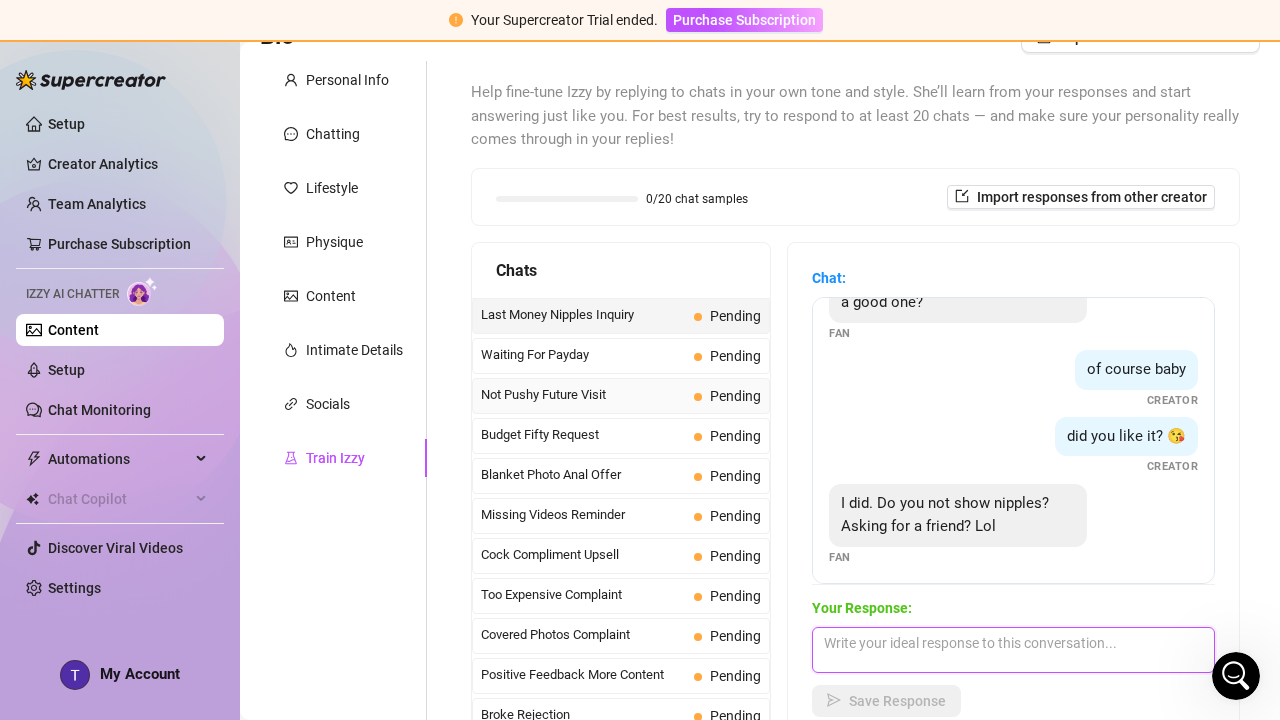 scroll, scrollTop: 118, scrollLeft: 0, axis: vertical 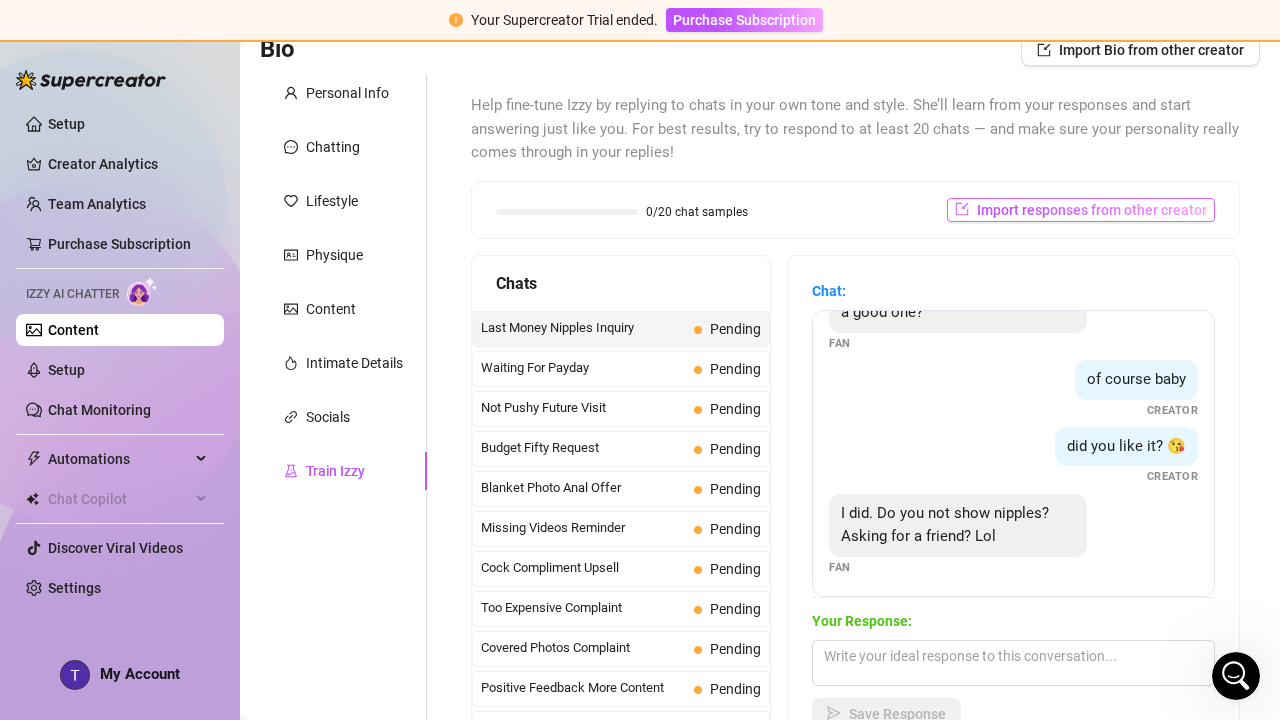click on "Import responses from other creator" at bounding box center (1092, 210) 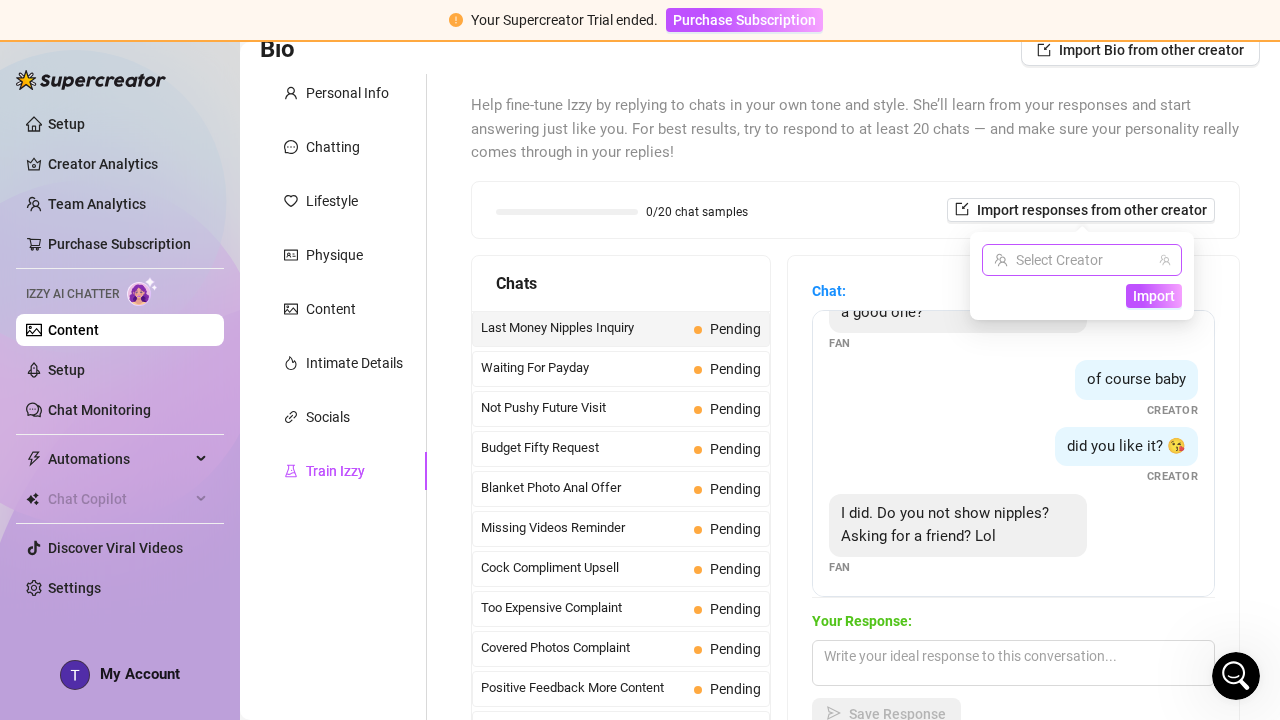 click at bounding box center (1073, 260) 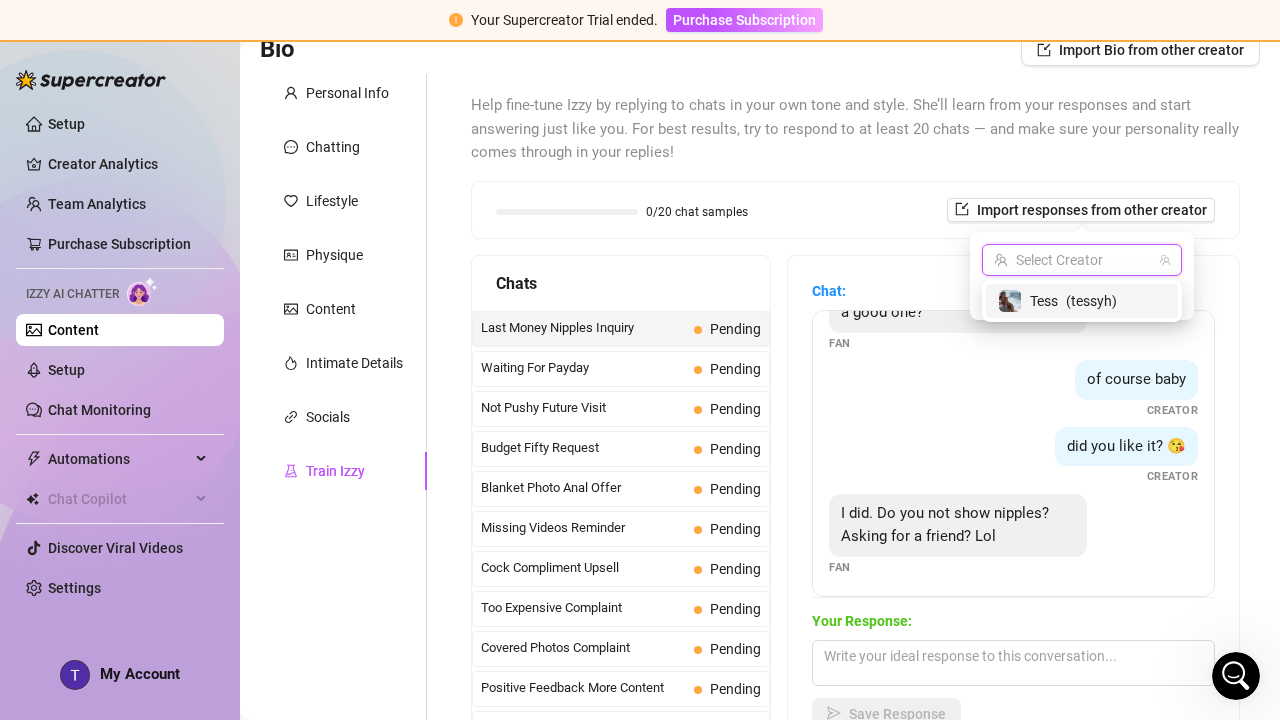 click on "0/20 chat samples Import responses from other creator" at bounding box center (855, 210) 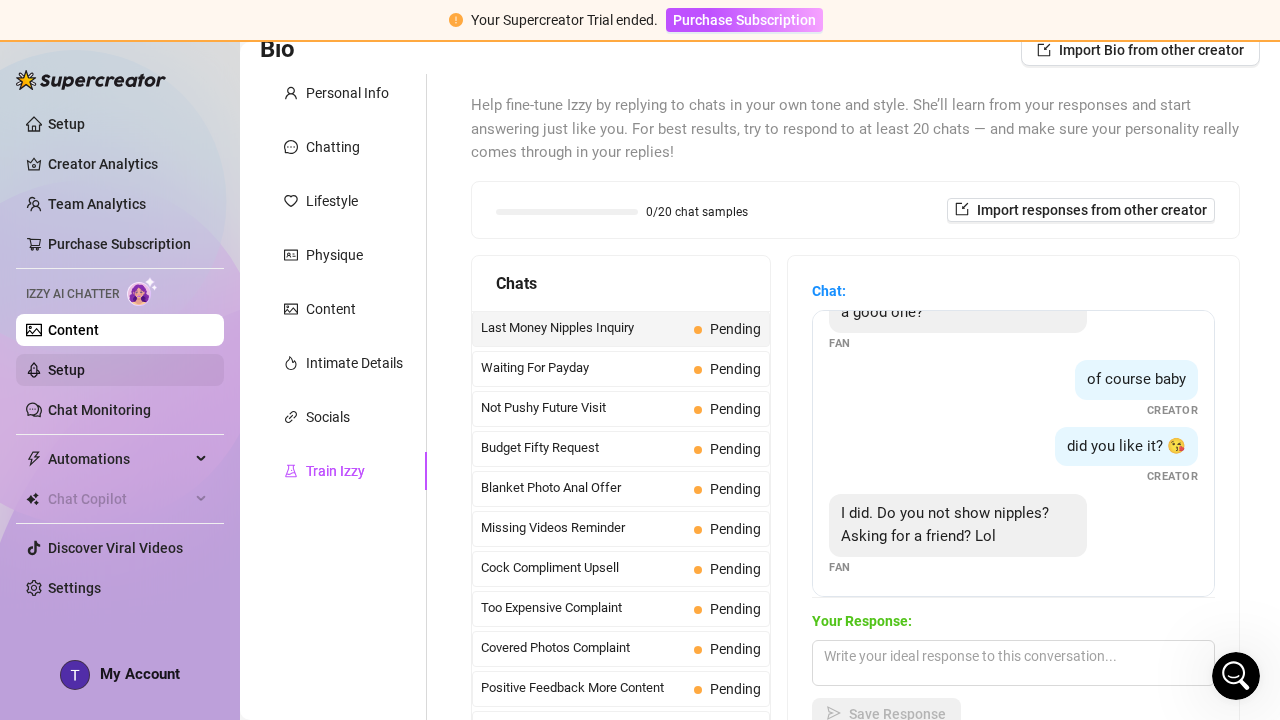 click on "Setup" at bounding box center (66, 370) 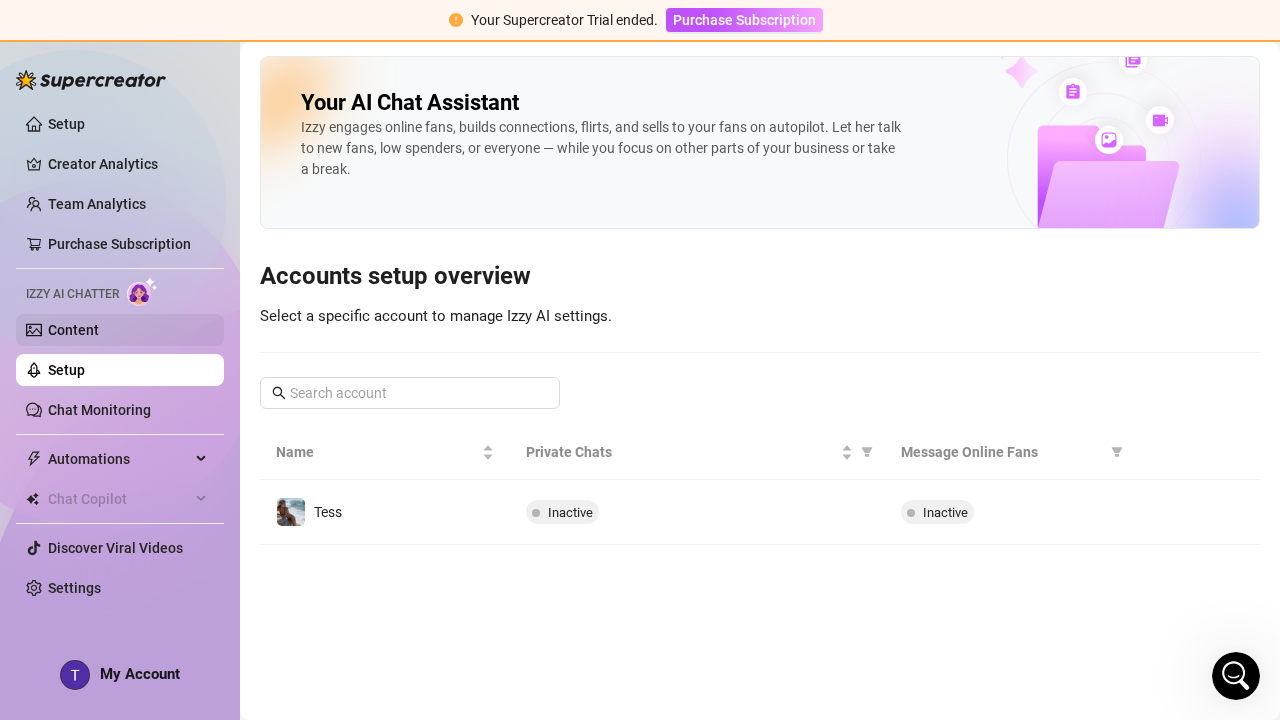 click on "Content" at bounding box center [73, 330] 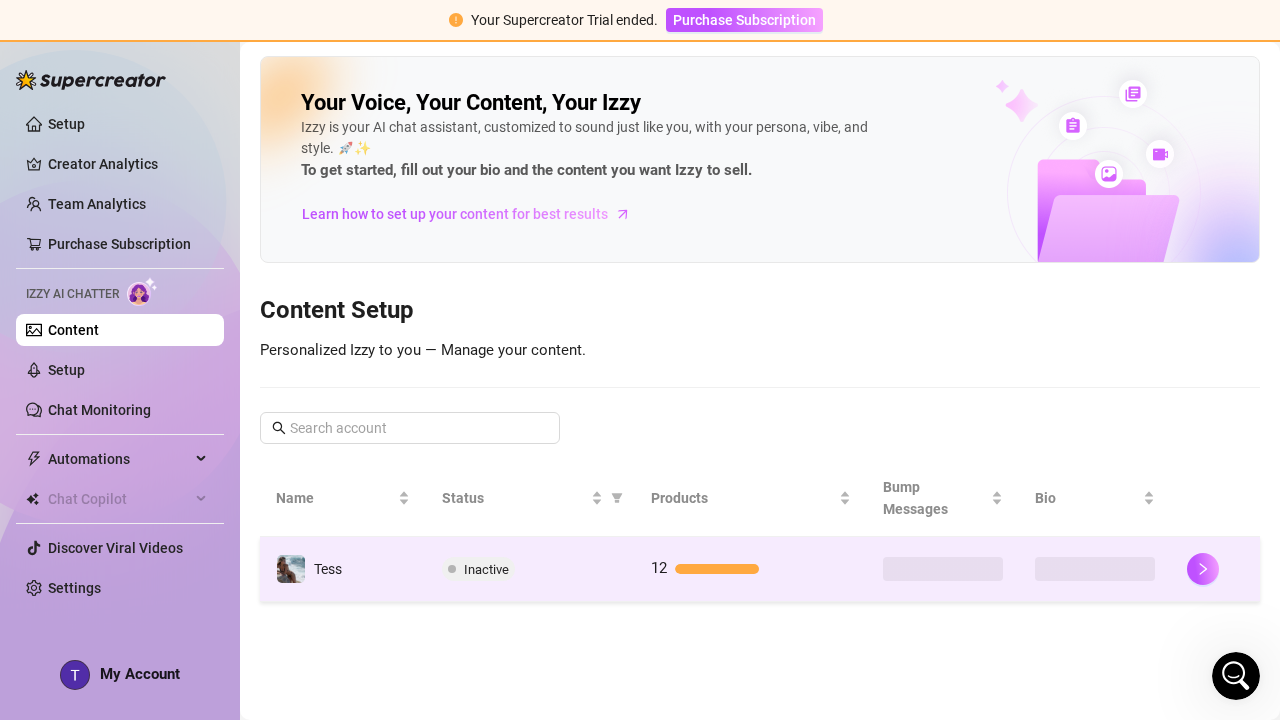 click on "Inactive" at bounding box center (530, 569) 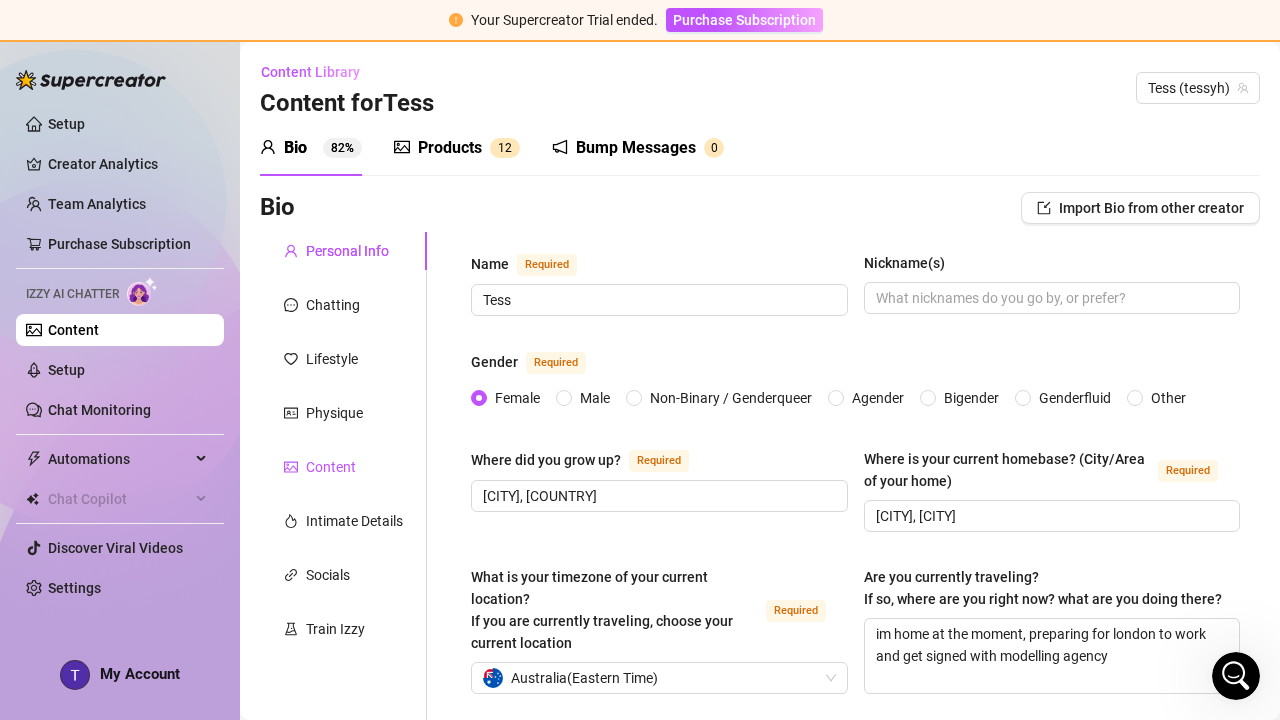 click on "Content" at bounding box center [331, 467] 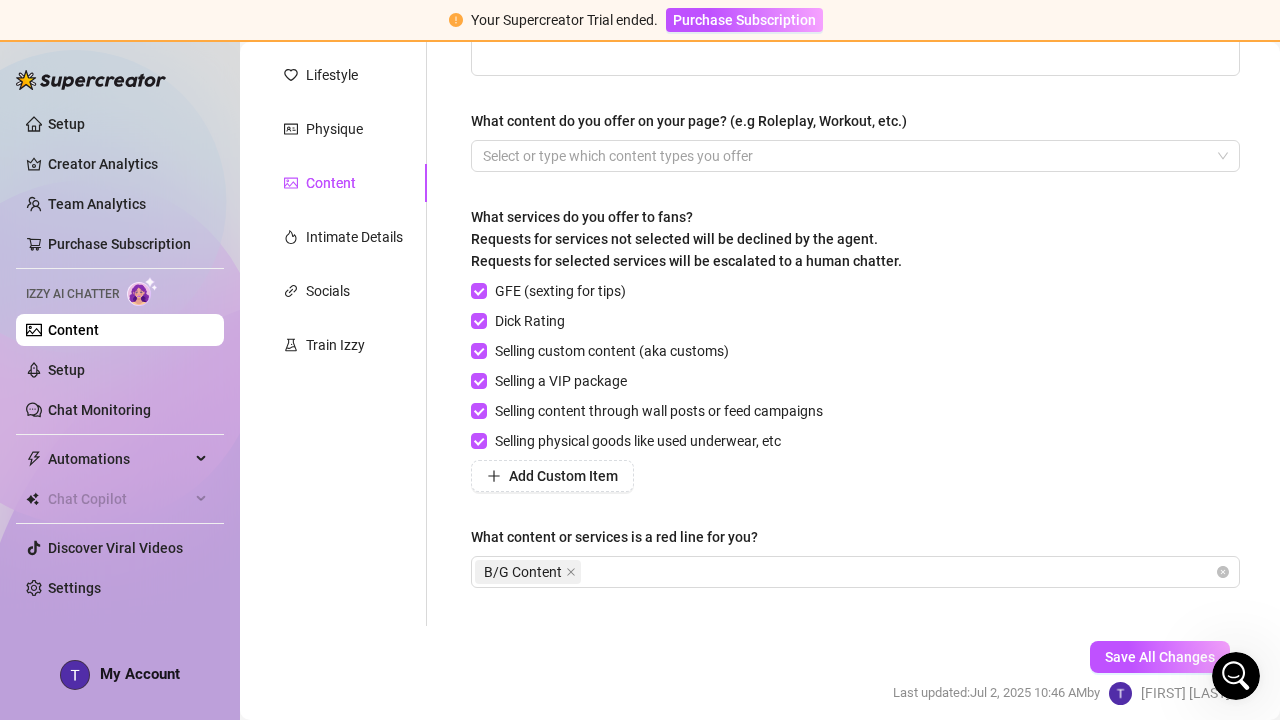 scroll, scrollTop: 285, scrollLeft: 0, axis: vertical 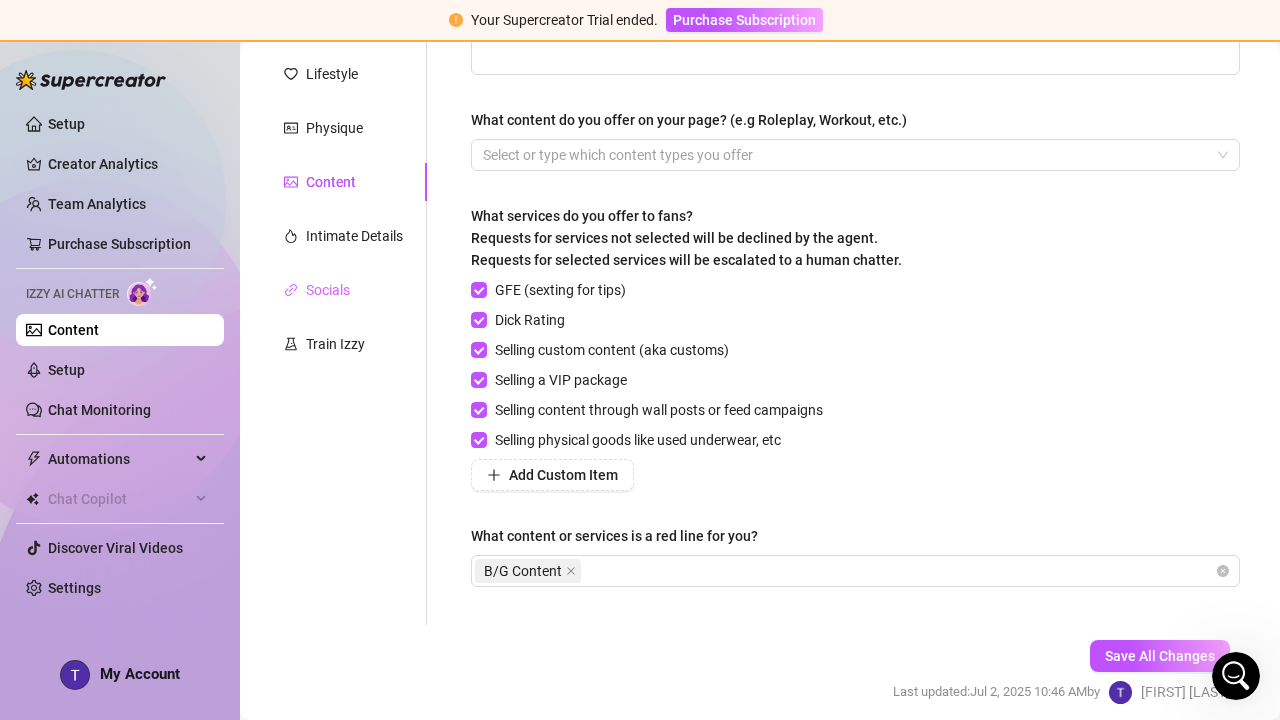 click on "Socials" at bounding box center (343, 290) 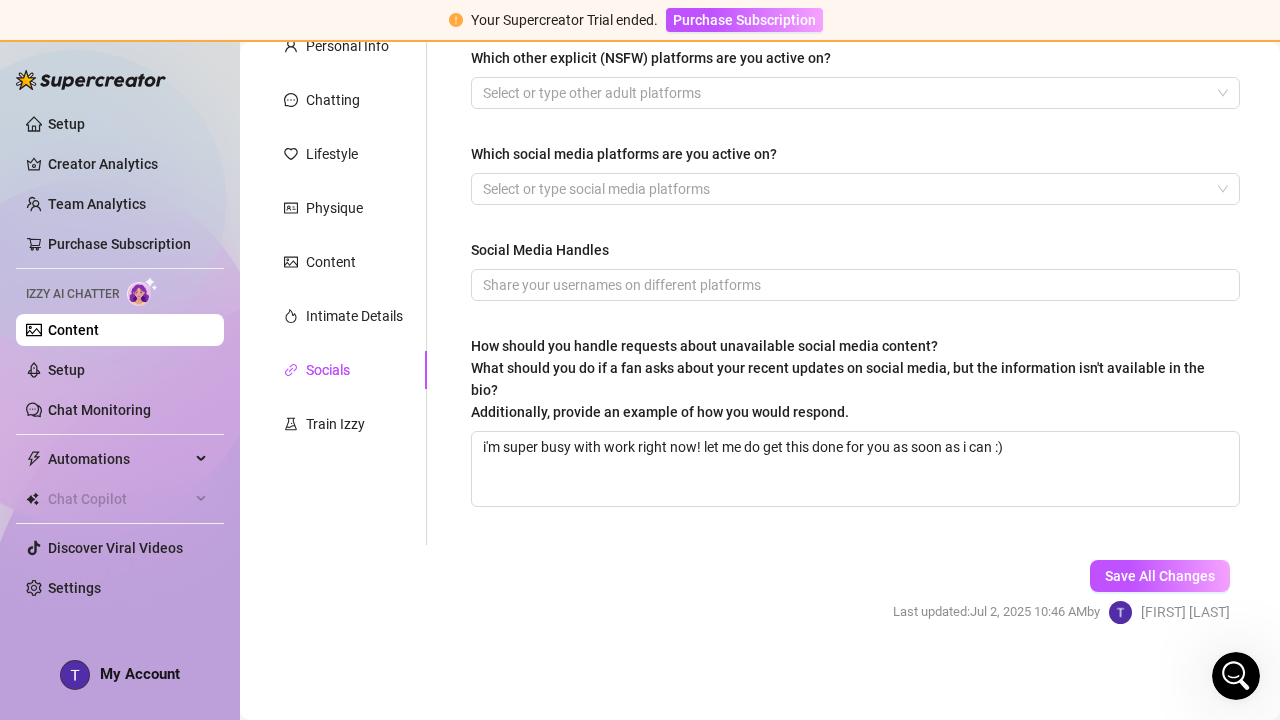scroll, scrollTop: 165, scrollLeft: 0, axis: vertical 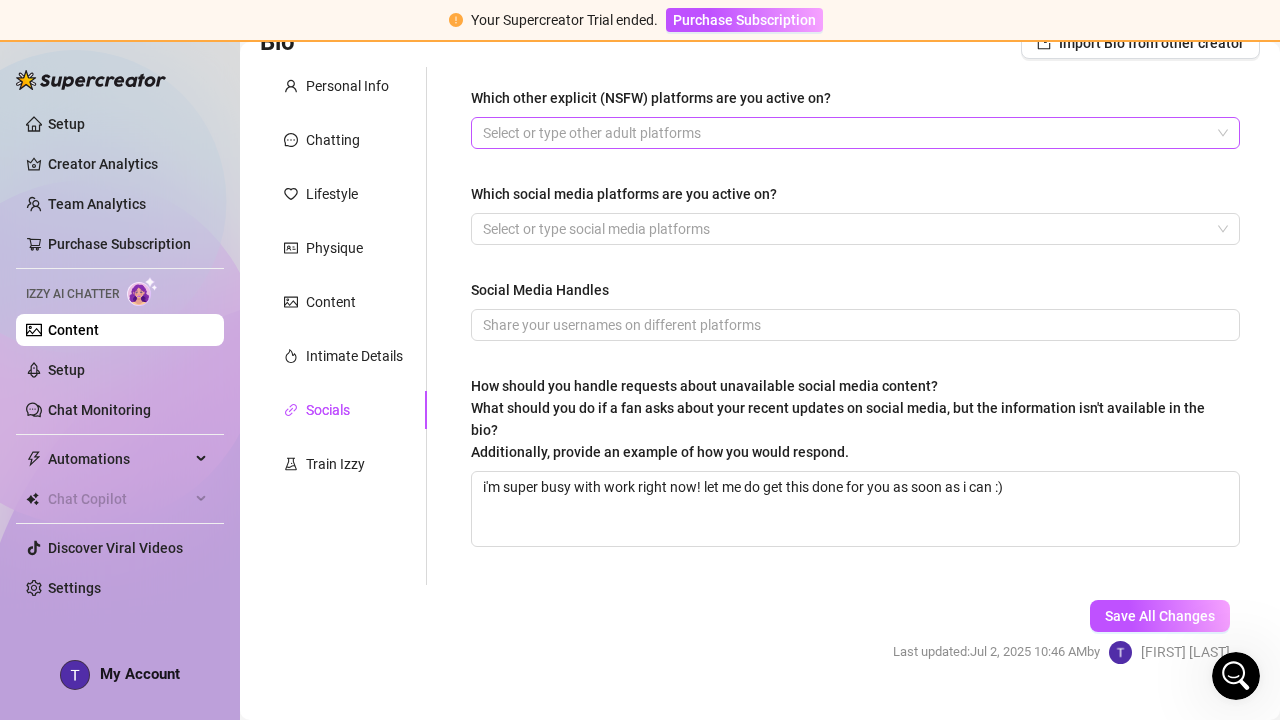 click at bounding box center [845, 133] 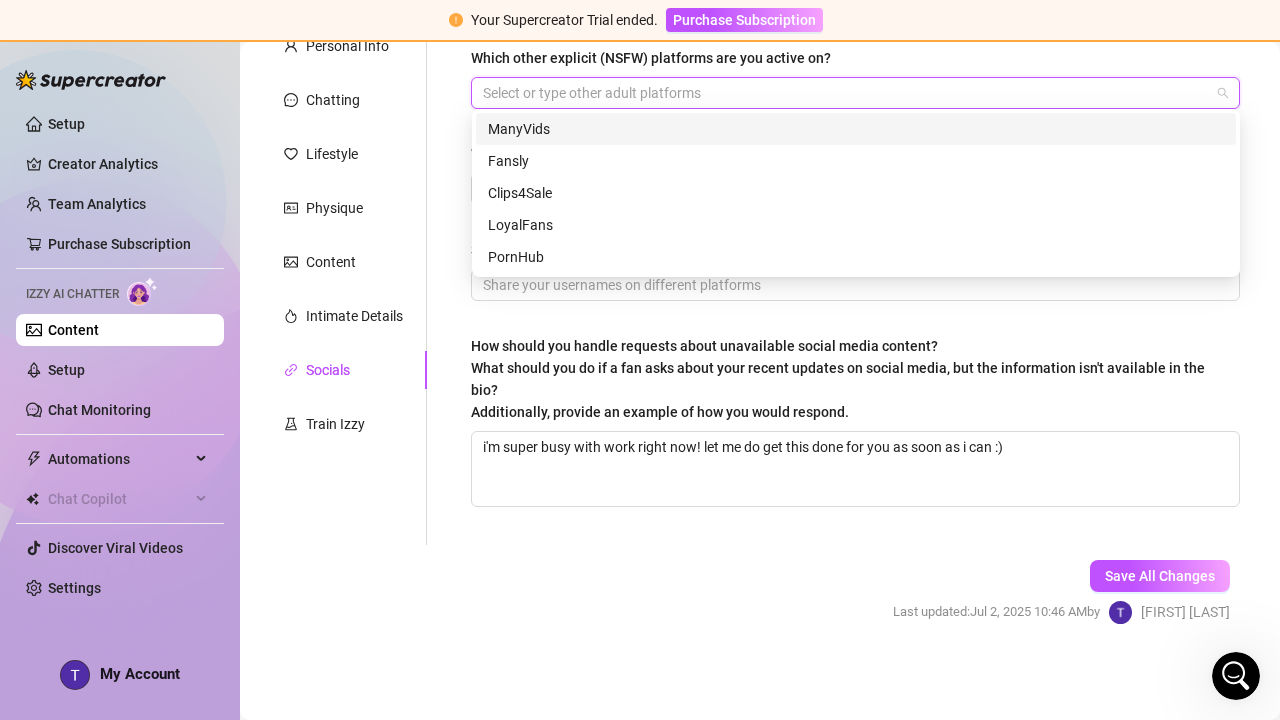 scroll, scrollTop: 209, scrollLeft: 0, axis: vertical 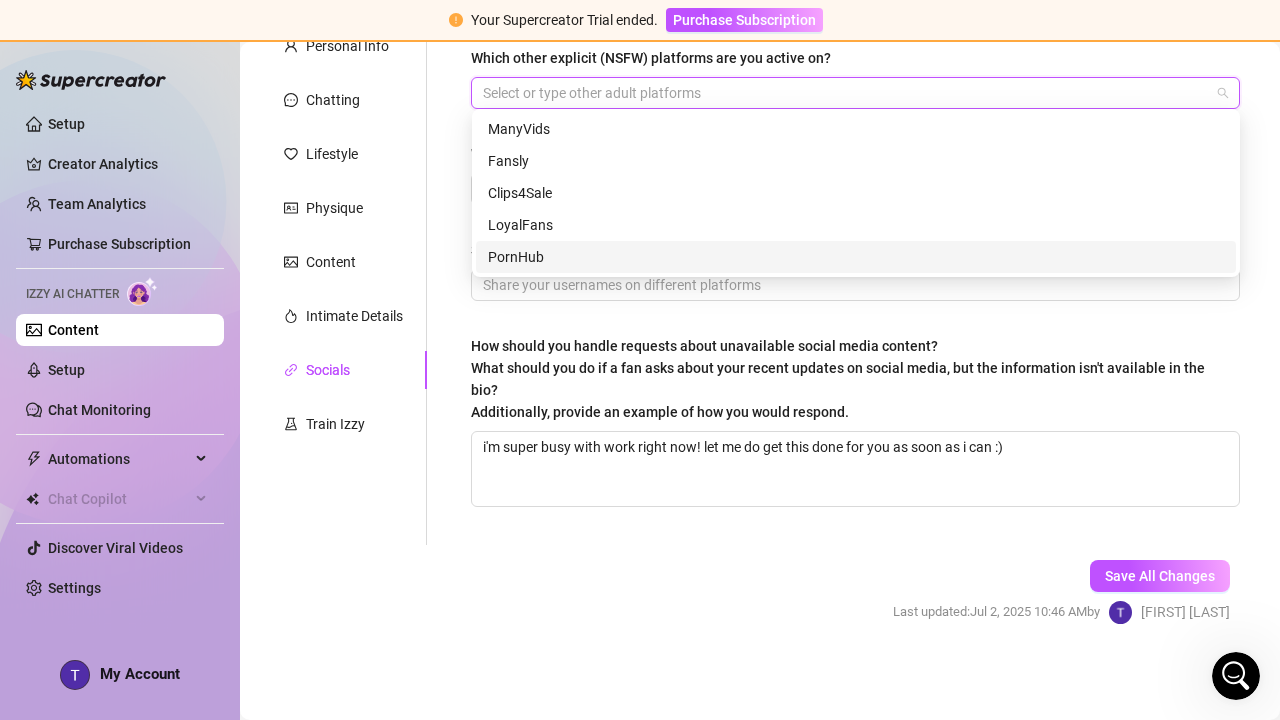 click on "Which other explicit (NSFW) platforms are you active on?   Select or type other adult platforms Which social media platforms are you active on?   Select or type social media platforms Social Media Handles How should you handle requests about unavailable social media content? What should you do if a fan asks about your recent updates on social media, but the information isn't available in the bio? Additionally, provide an example of how you would respond. i'm super busy with work right now! let me do get this done for you as soon as i can :)" at bounding box center [855, 286] 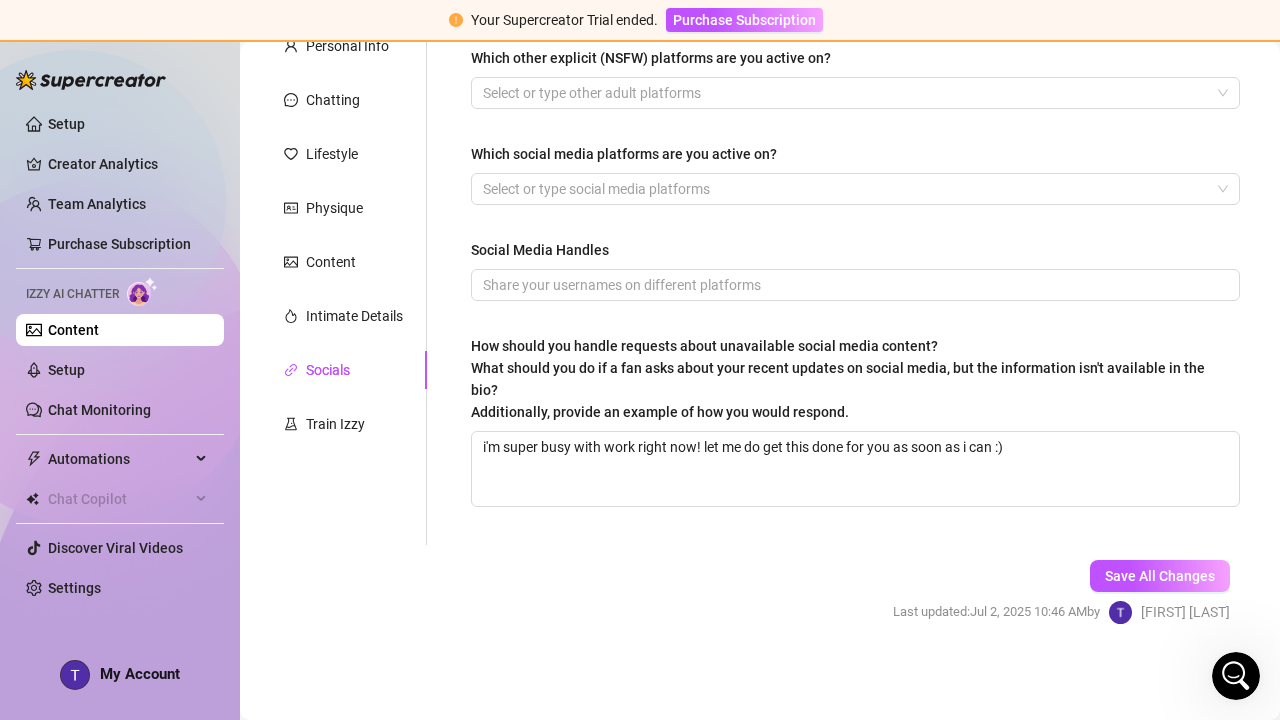 scroll, scrollTop: 151, scrollLeft: 0, axis: vertical 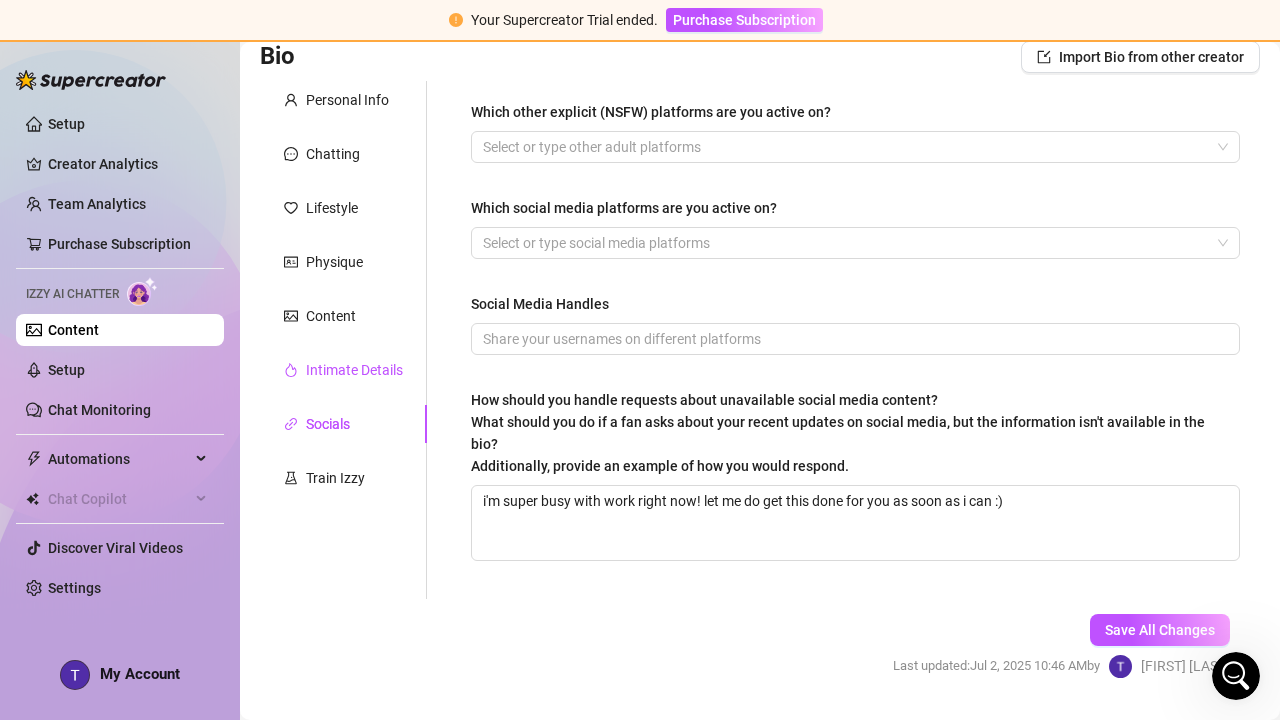 click on "Intimate Details" at bounding box center (354, 370) 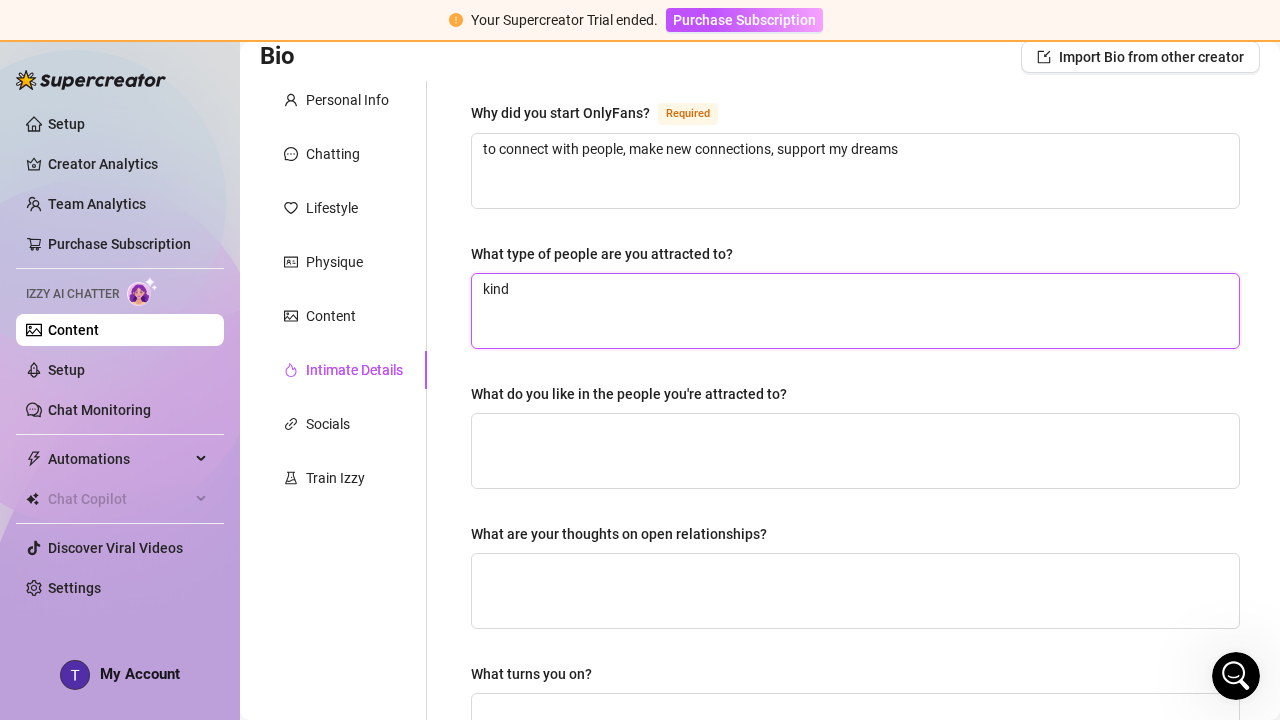 click on "kind" at bounding box center [855, 311] 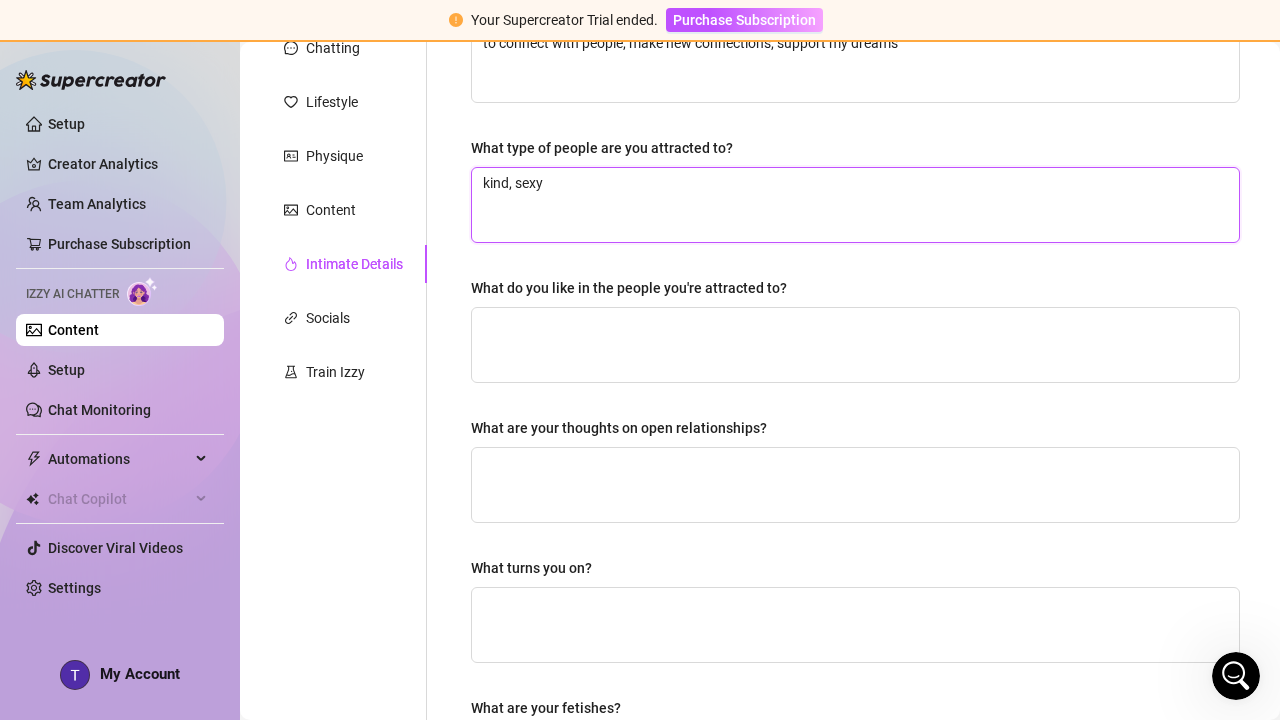 scroll, scrollTop: 340, scrollLeft: 0, axis: vertical 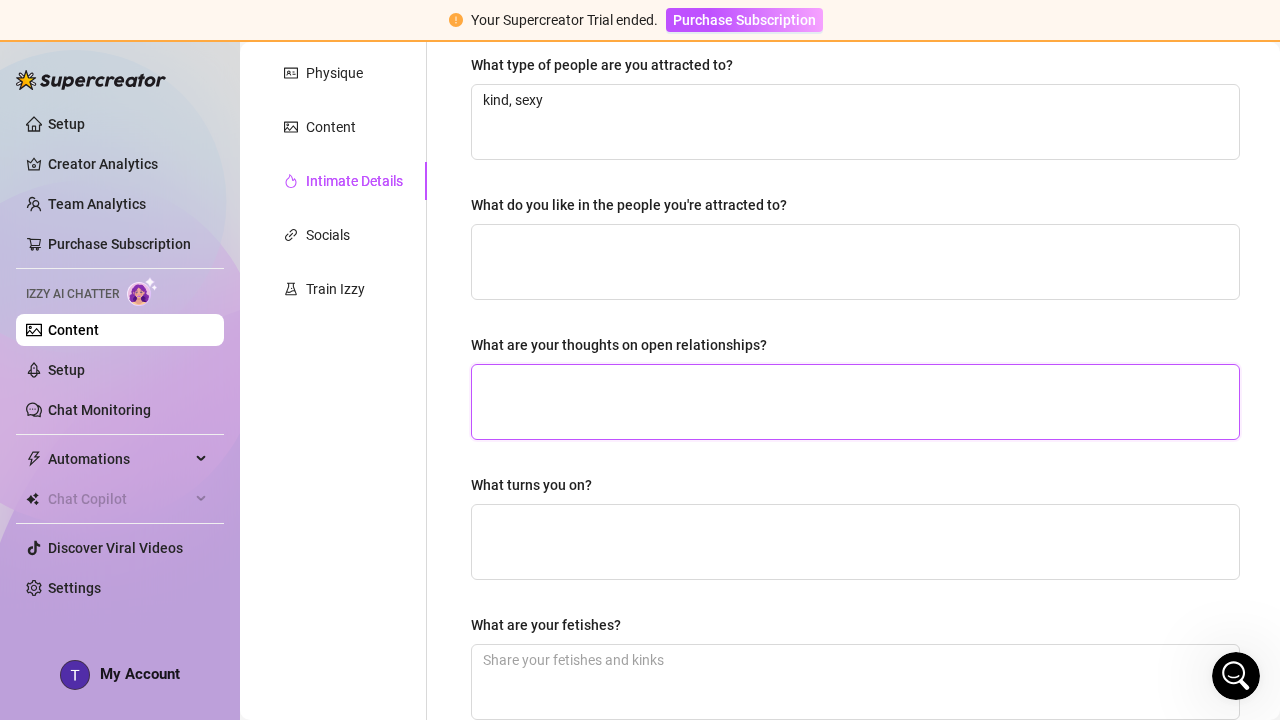 click on "What are your thoughts on open relationships?" at bounding box center (855, 402) 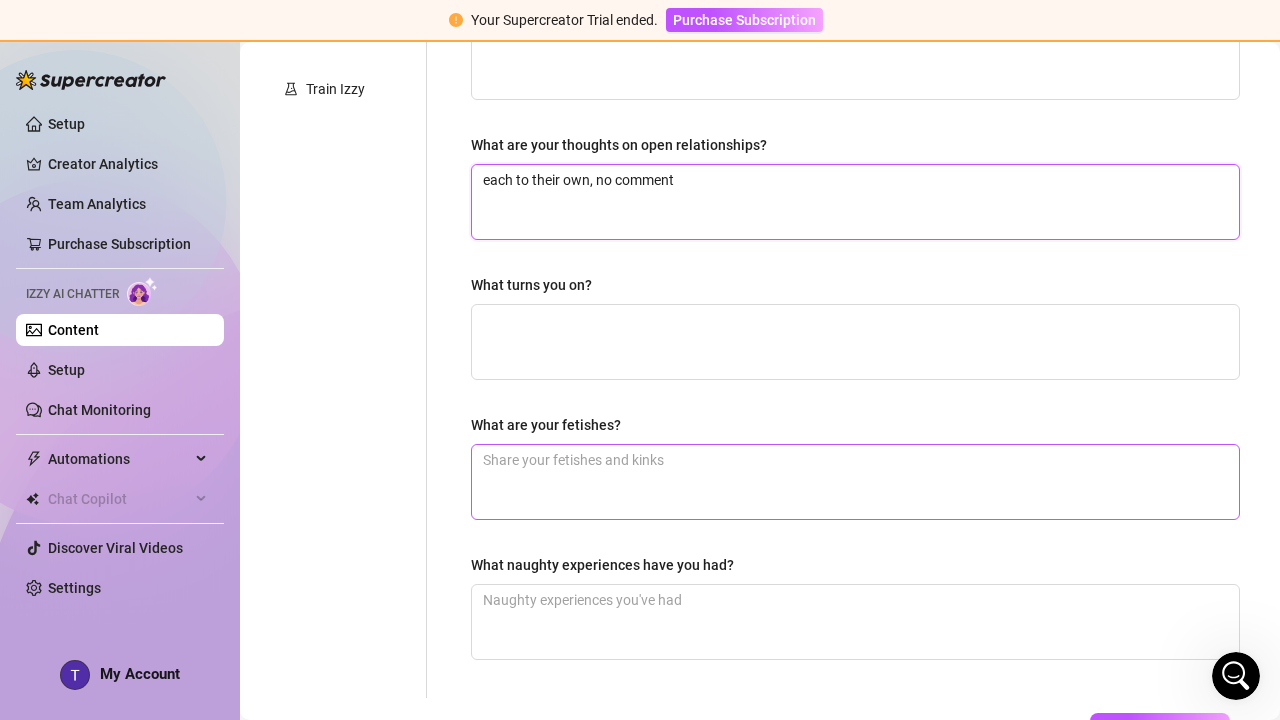 scroll, scrollTop: 556, scrollLeft: 0, axis: vertical 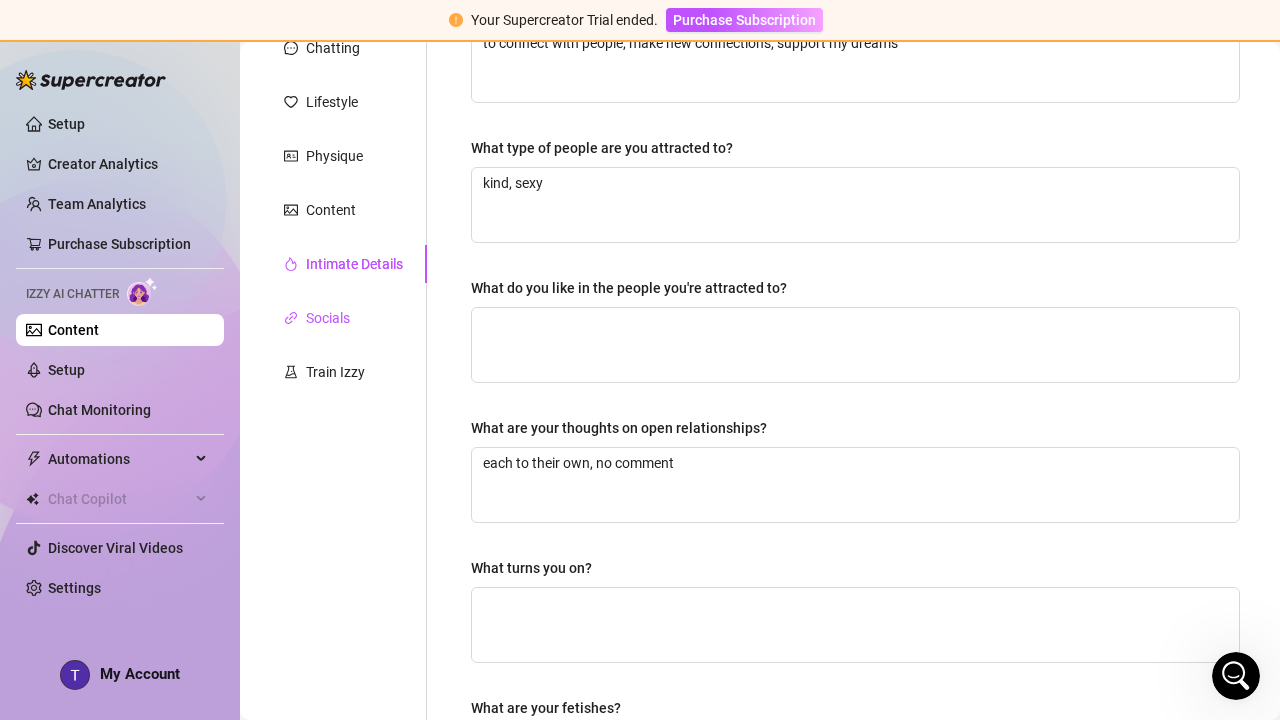 click on "Socials" at bounding box center [328, 318] 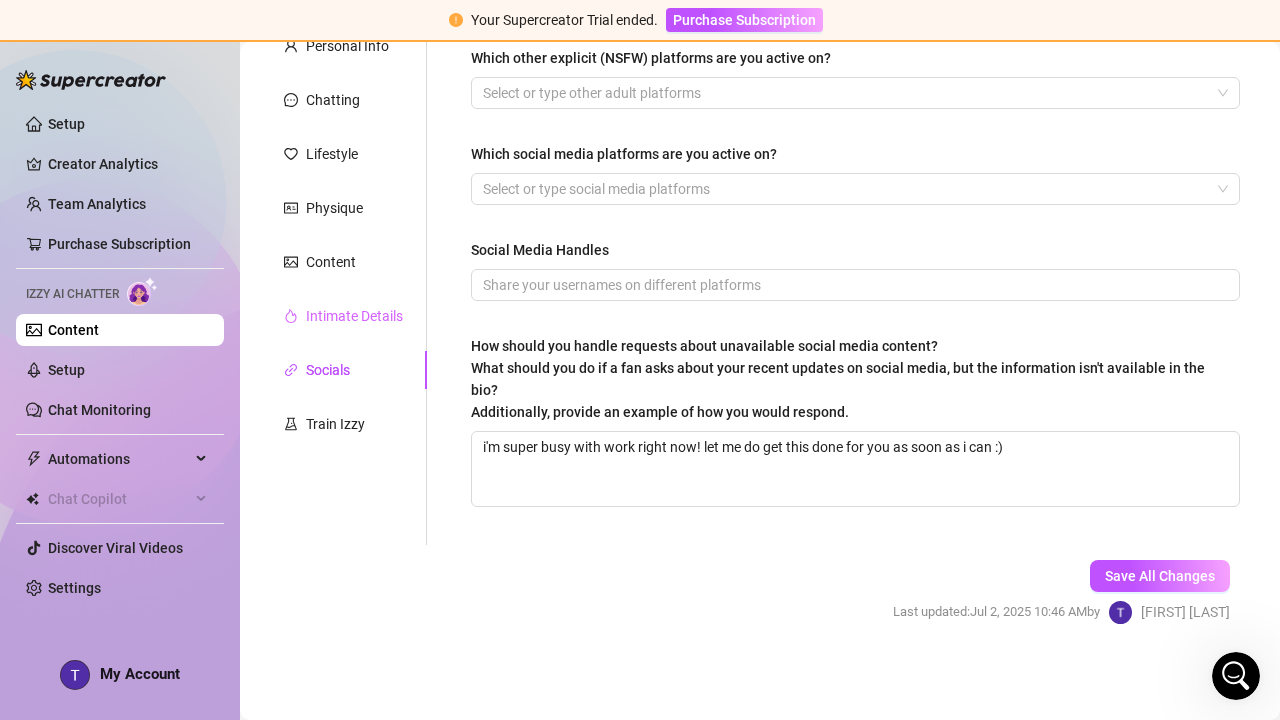 scroll, scrollTop: 170, scrollLeft: 0, axis: vertical 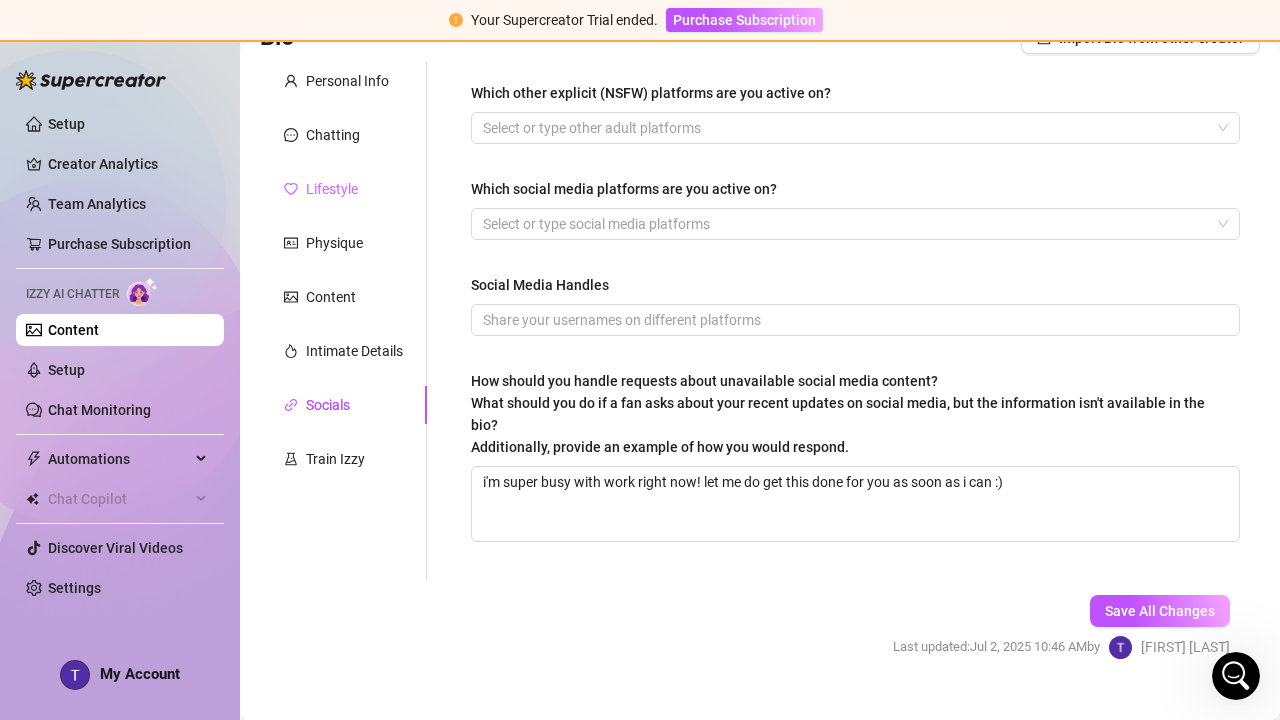 click on "Lifestyle" at bounding box center [343, 189] 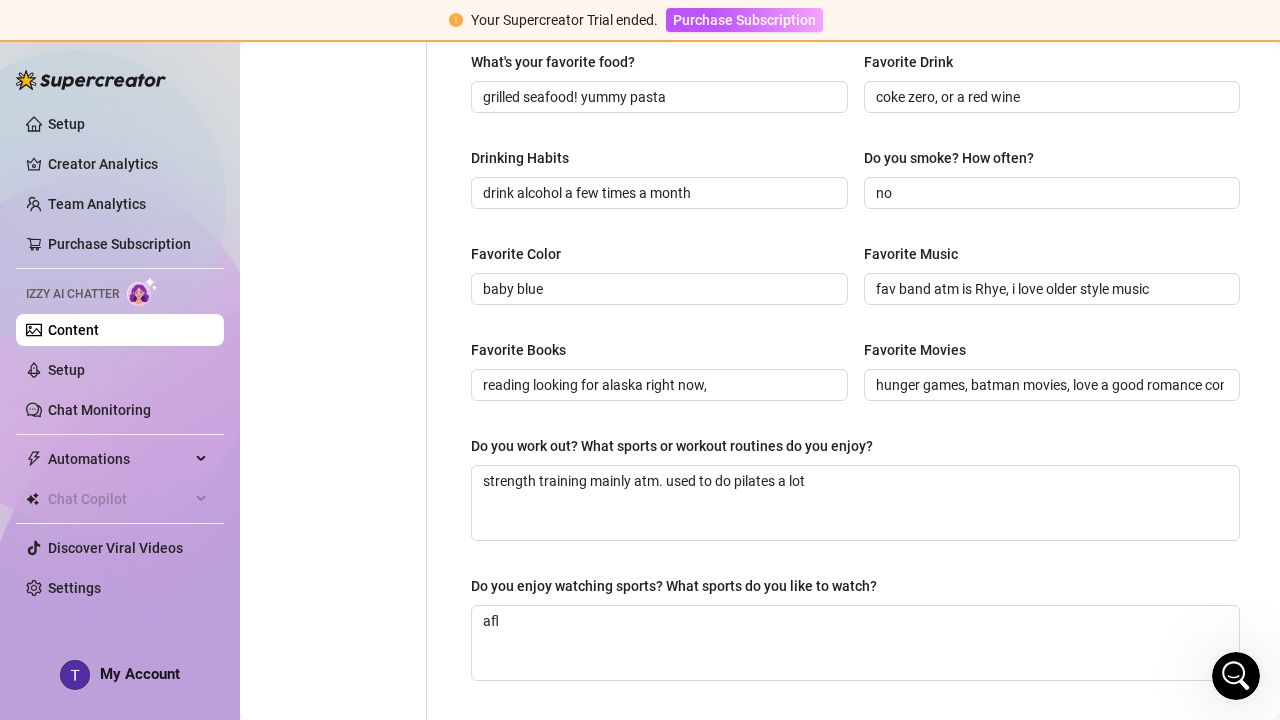 scroll, scrollTop: 862, scrollLeft: 0, axis: vertical 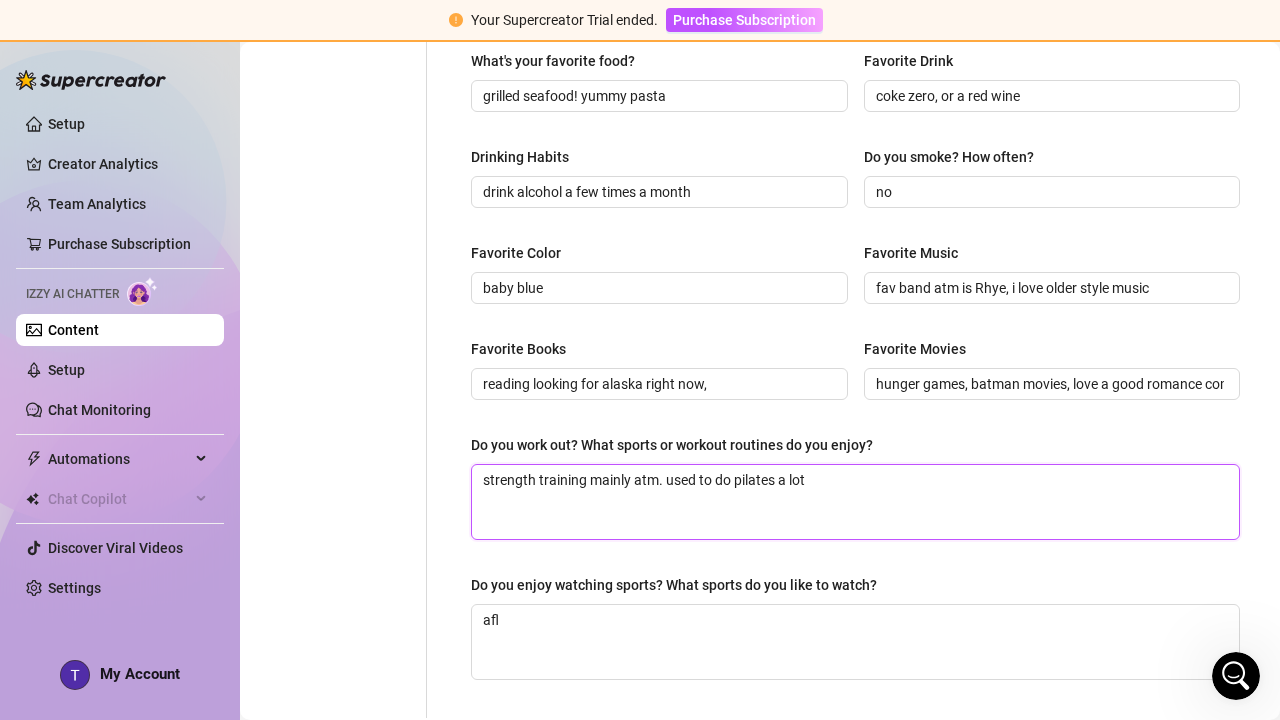 drag, startPoint x: 737, startPoint y: 483, endPoint x: 479, endPoint y: 429, distance: 263.5906 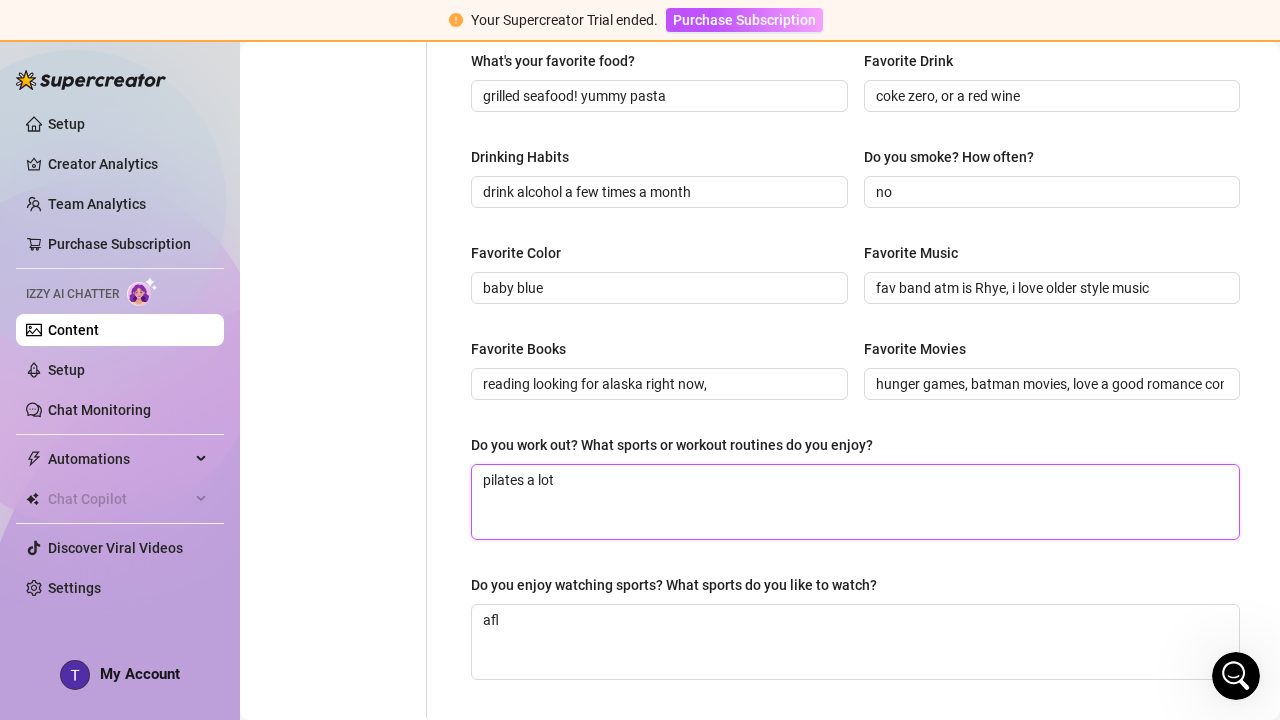 click on "pilates a lot" at bounding box center (855, 502) 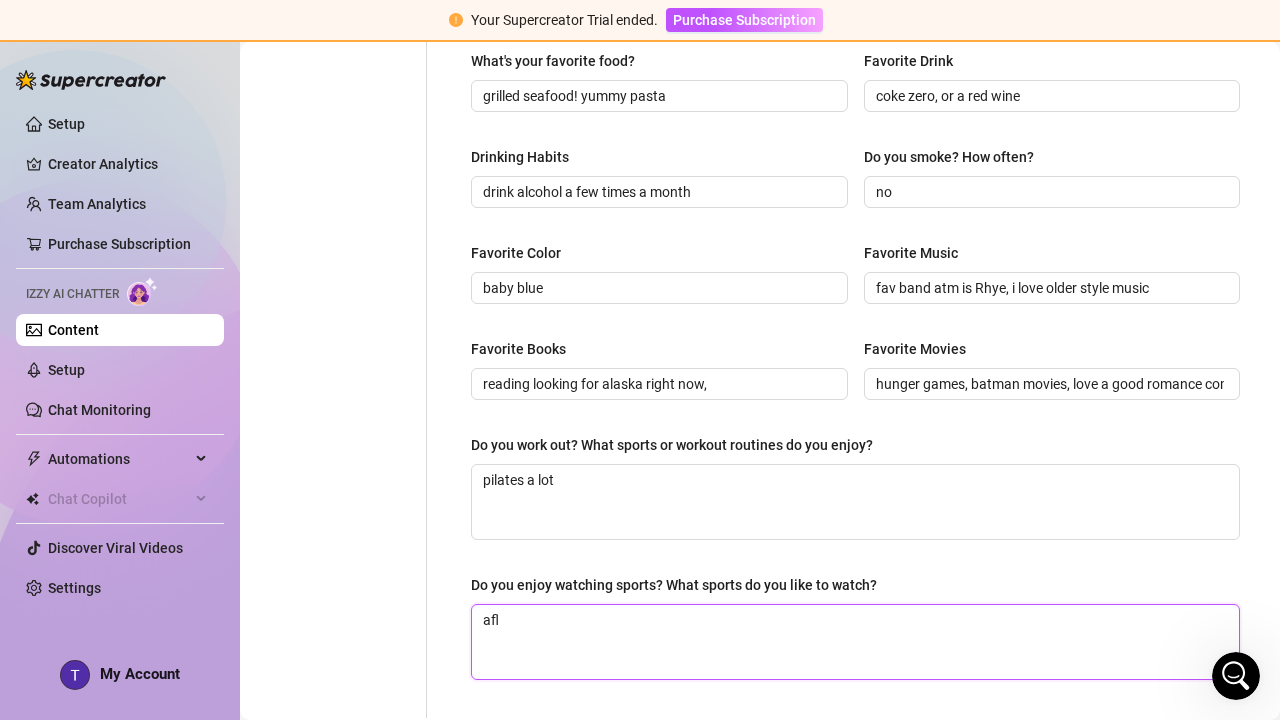 drag, startPoint x: 558, startPoint y: 644, endPoint x: 486, endPoint y: 642, distance: 72.02777 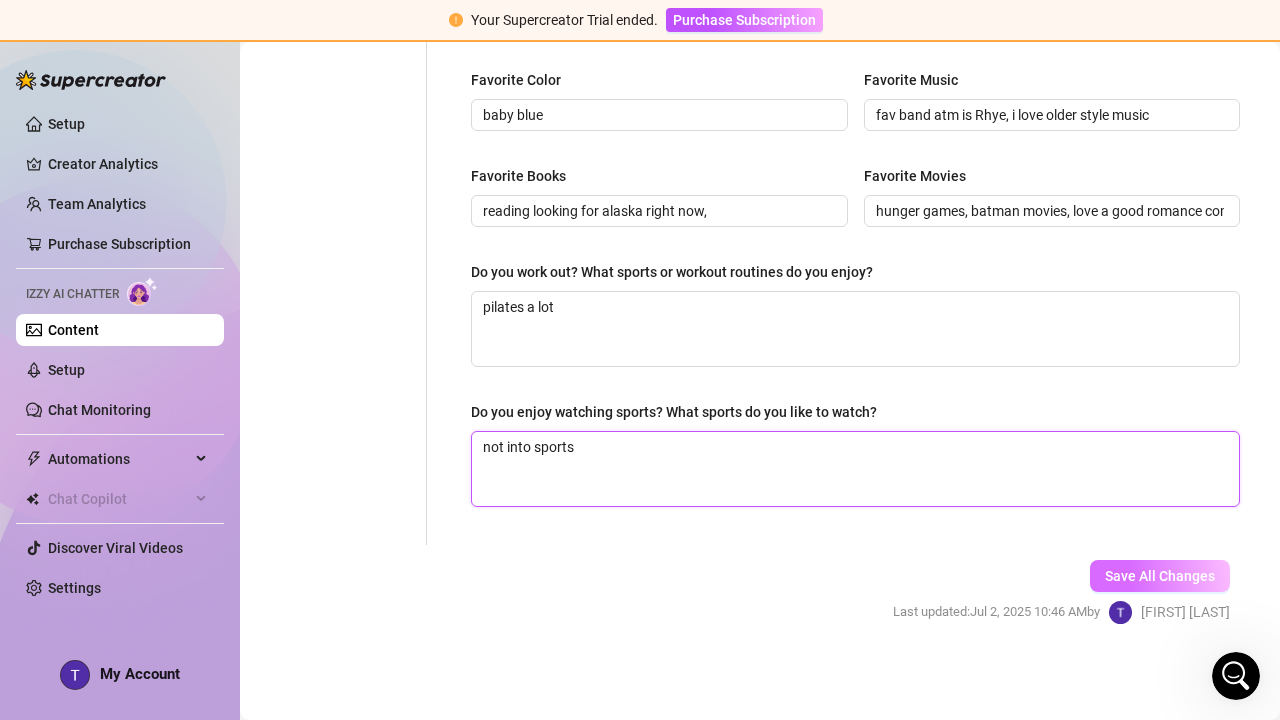 scroll, scrollTop: 1035, scrollLeft: 0, axis: vertical 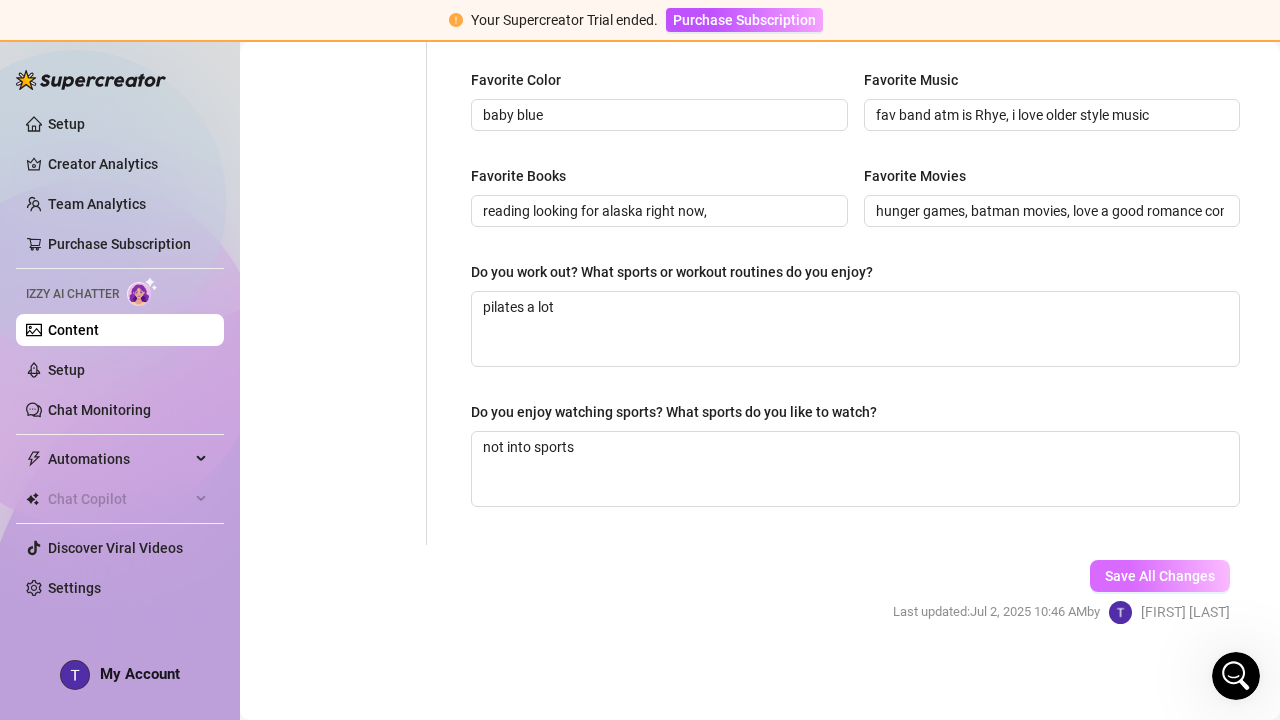 click on "Save All Changes" at bounding box center [1160, 576] 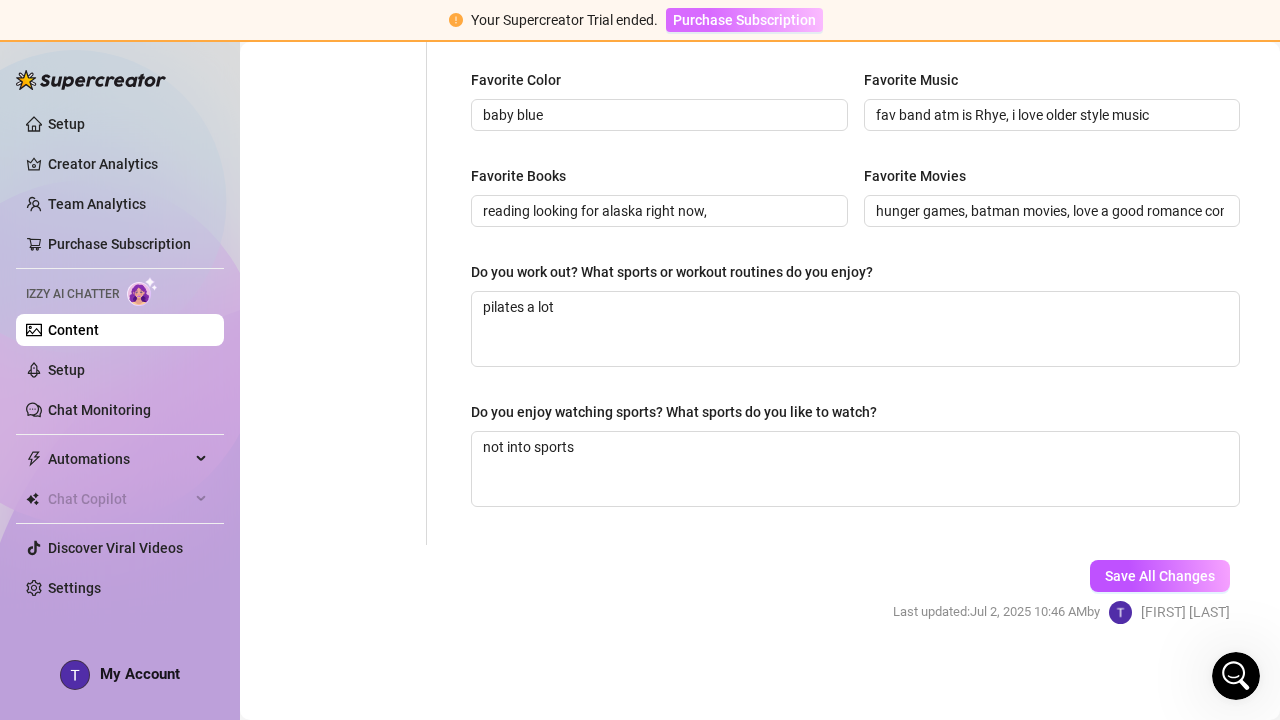click on "Purchase Subscription" at bounding box center (744, 20) 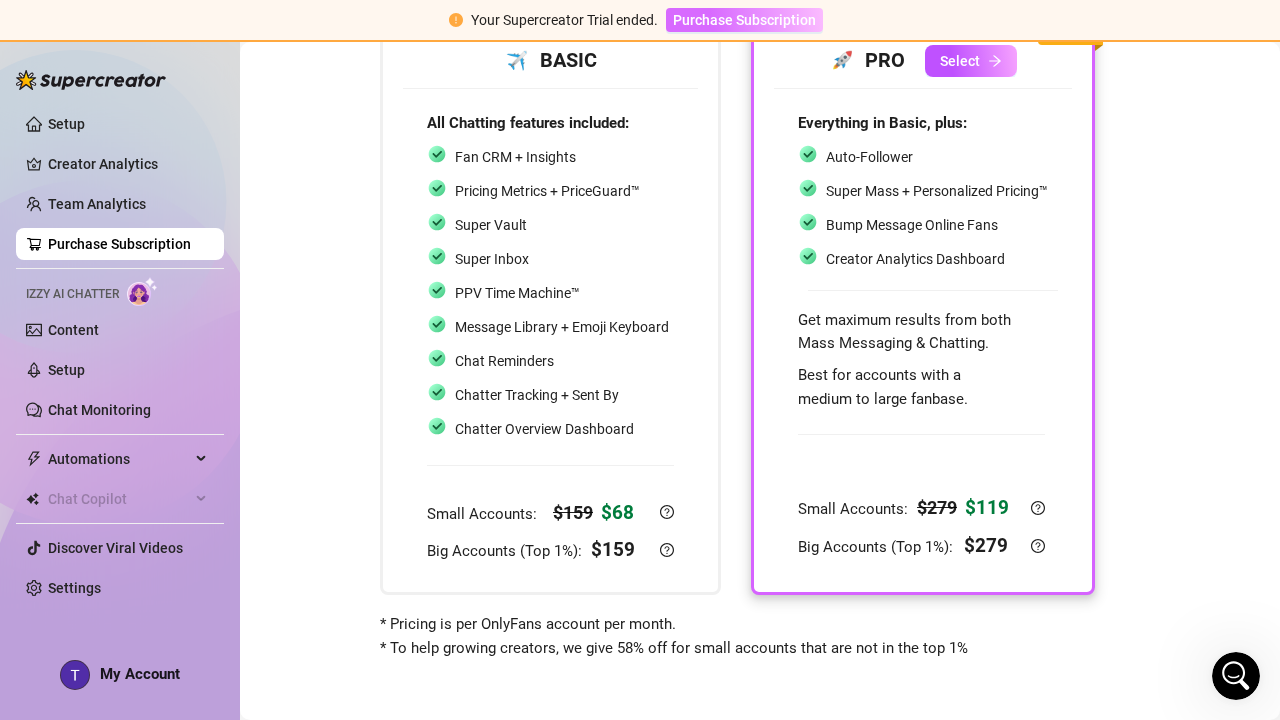 scroll, scrollTop: 159, scrollLeft: 0, axis: vertical 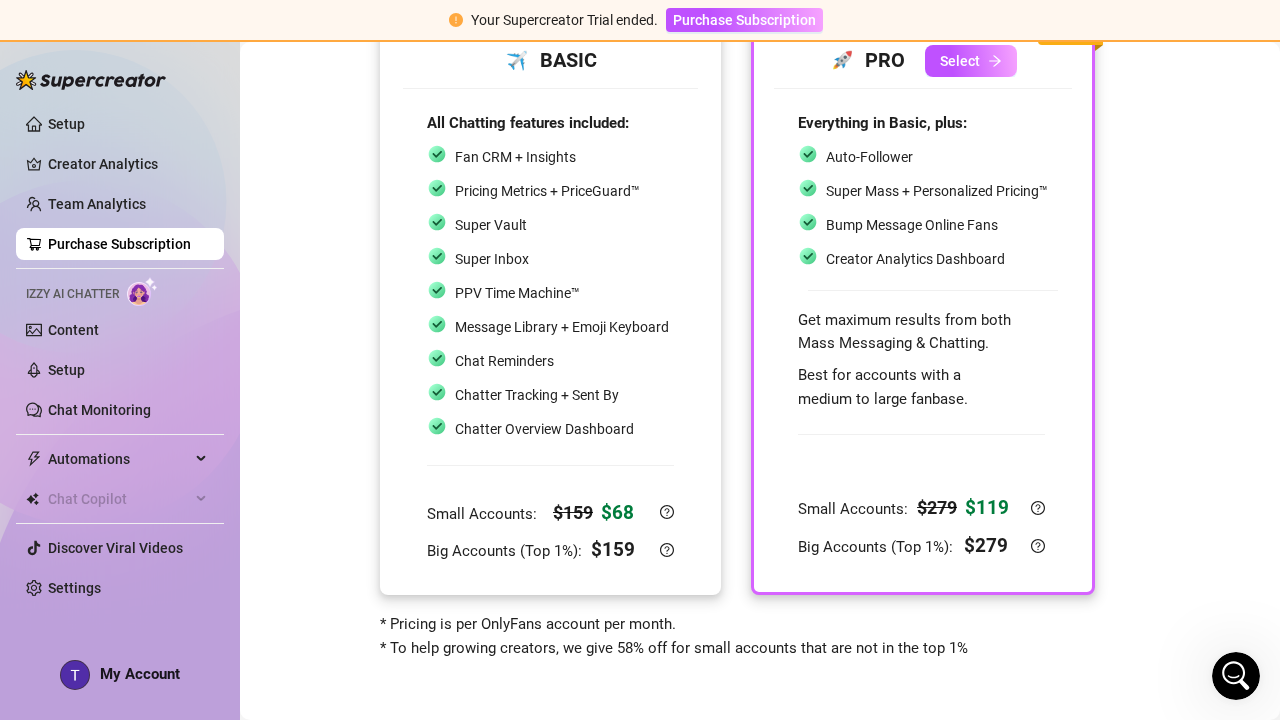 click on "✈️  BASIC All Chatting features included: Fan CRM + Insights Pricing Metrics + PriceGuard™ Super Vault Super Inbox PPV Time Machine™ Message Library + Emoji Keyboard Chat Reminders Chatter Tracking + Sent By Chatter Overview Dashboard Small Accounts:   $ 159 $ 68 Big Accounts (Top 1%):   $ 159" at bounding box center (550, 305) 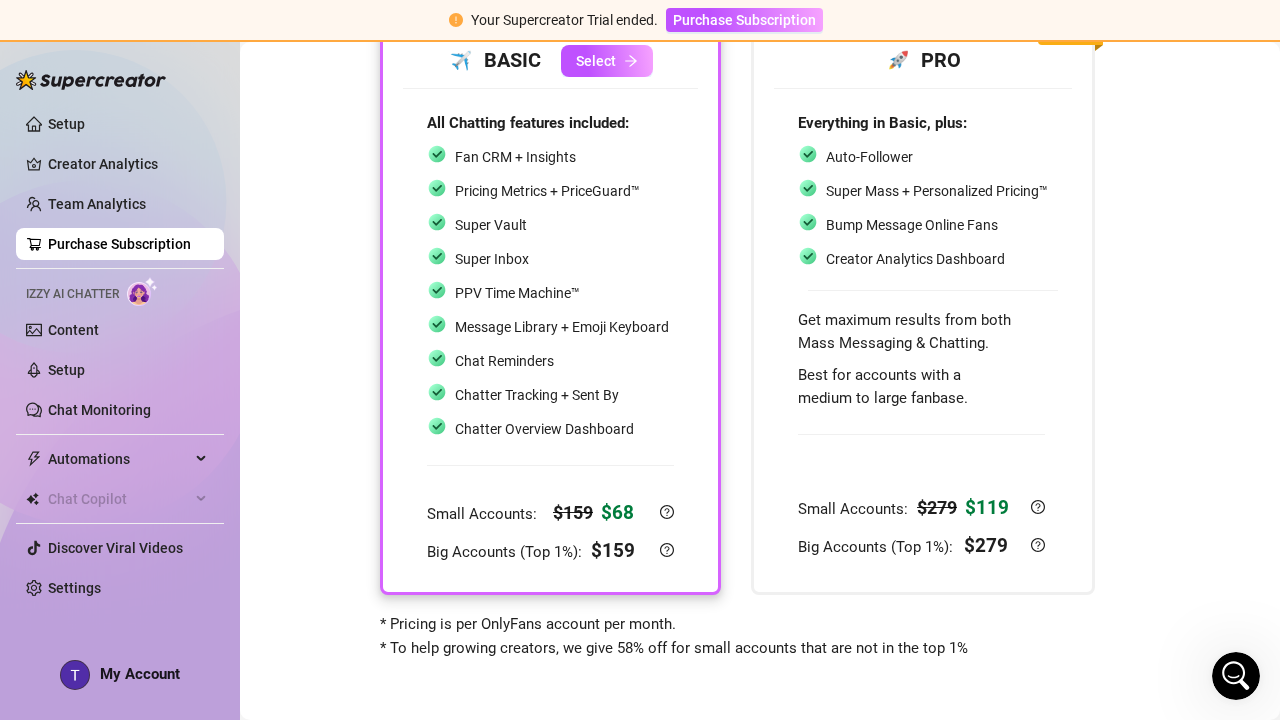 scroll, scrollTop: 0, scrollLeft: 0, axis: both 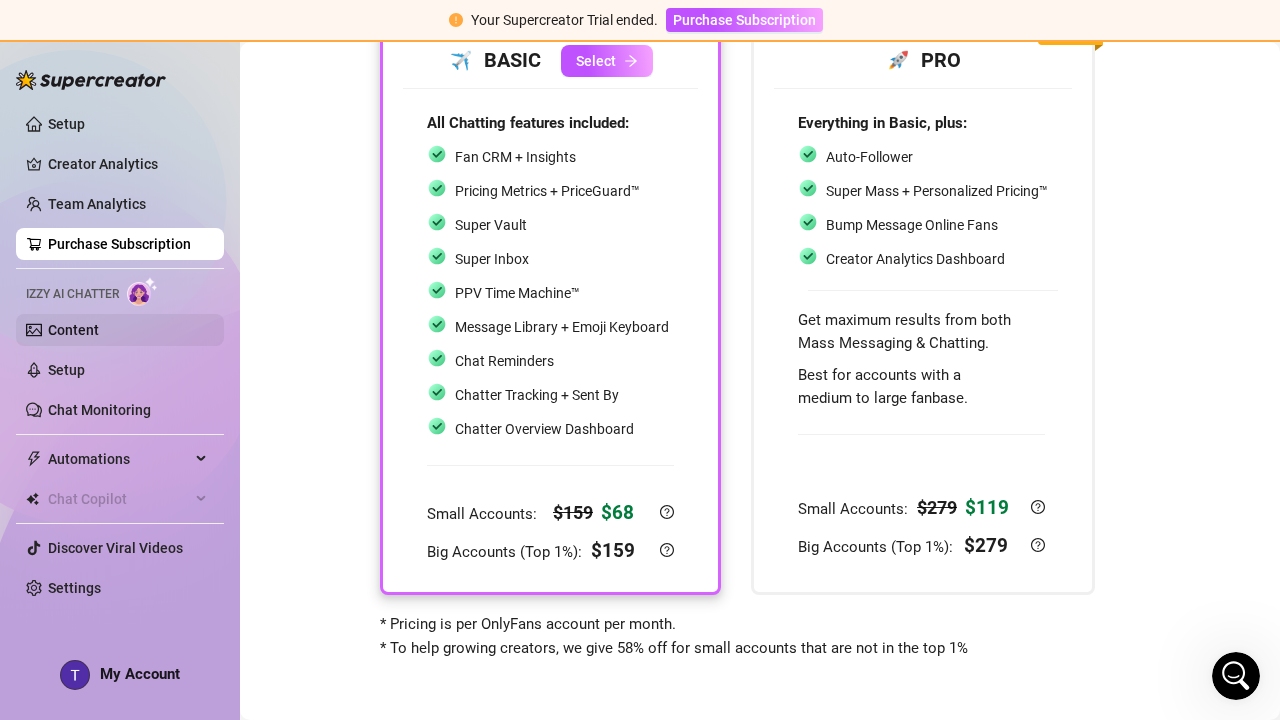 click on "Content" at bounding box center (73, 330) 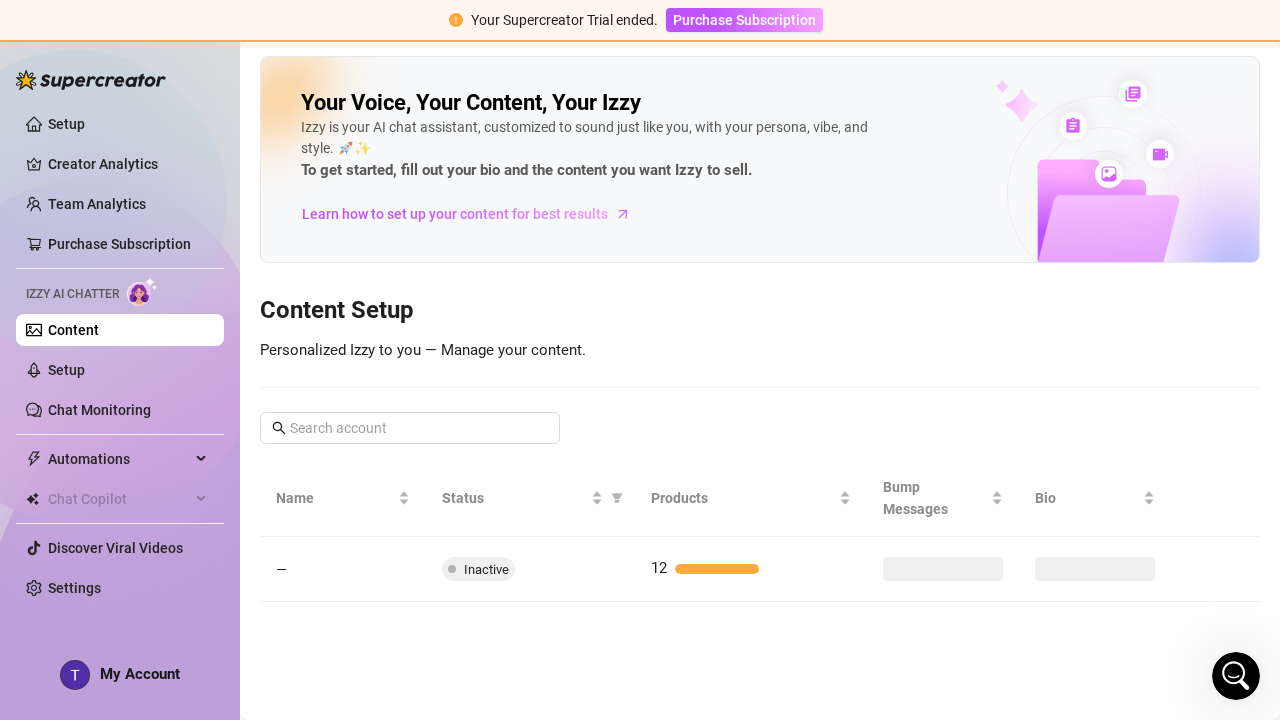 scroll, scrollTop: 0, scrollLeft: 0, axis: both 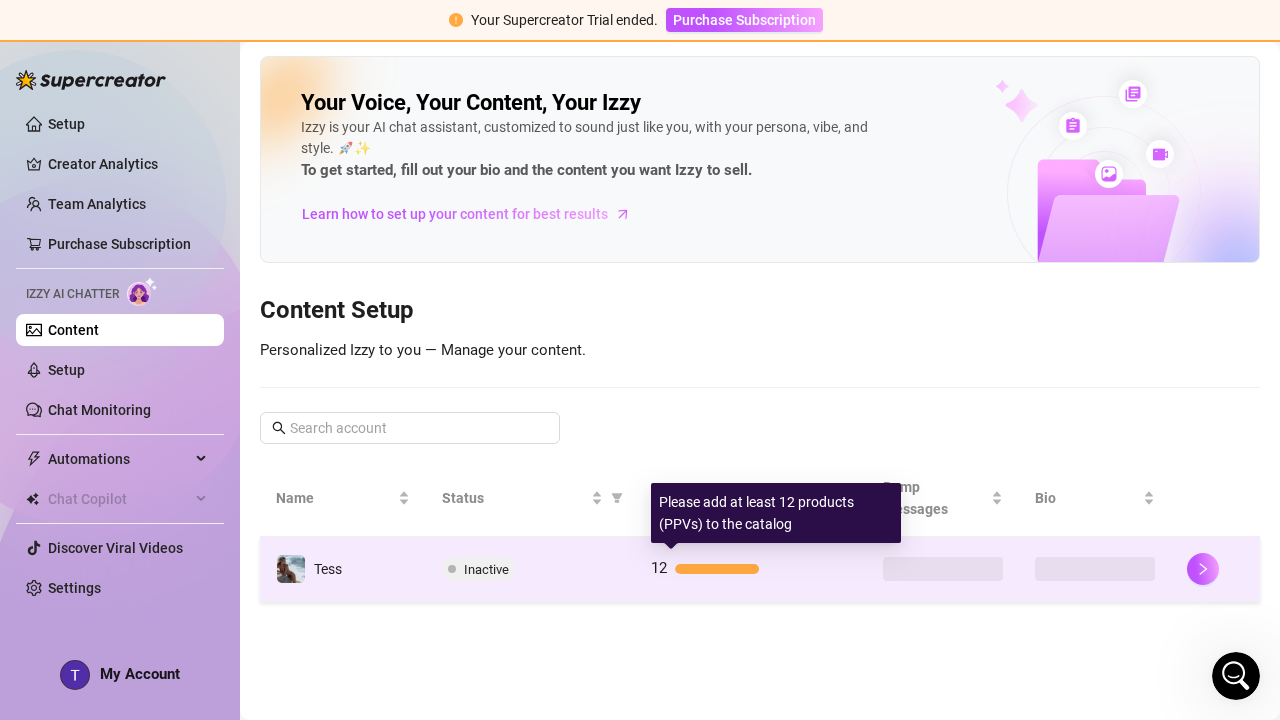 click on "12" at bounding box center (751, 569) 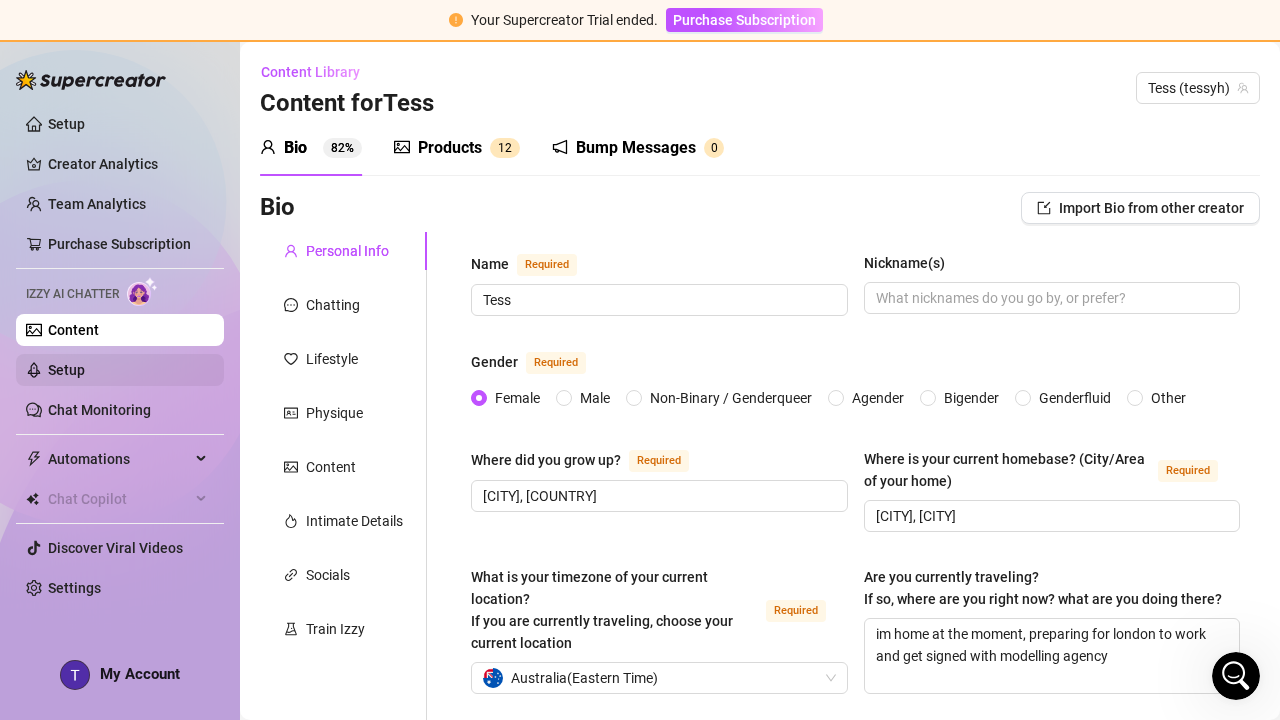 click on "Setup" at bounding box center [66, 370] 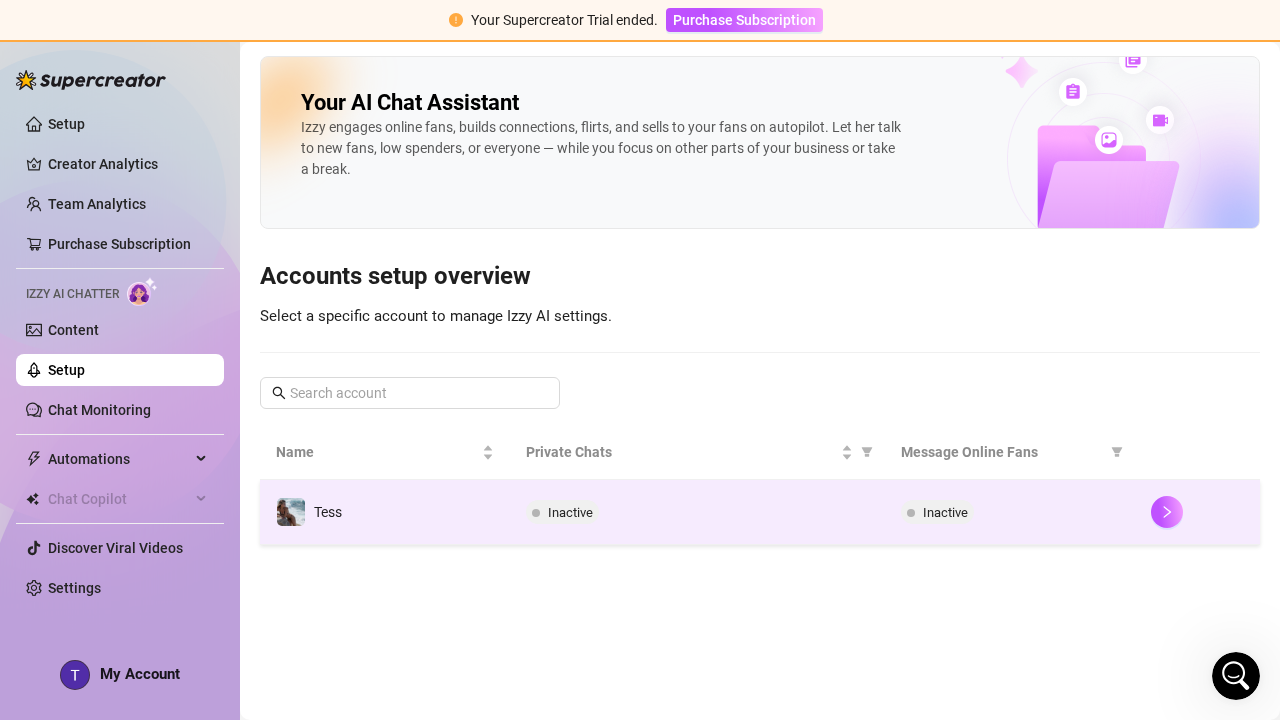 click at bounding box center [1197, 512] 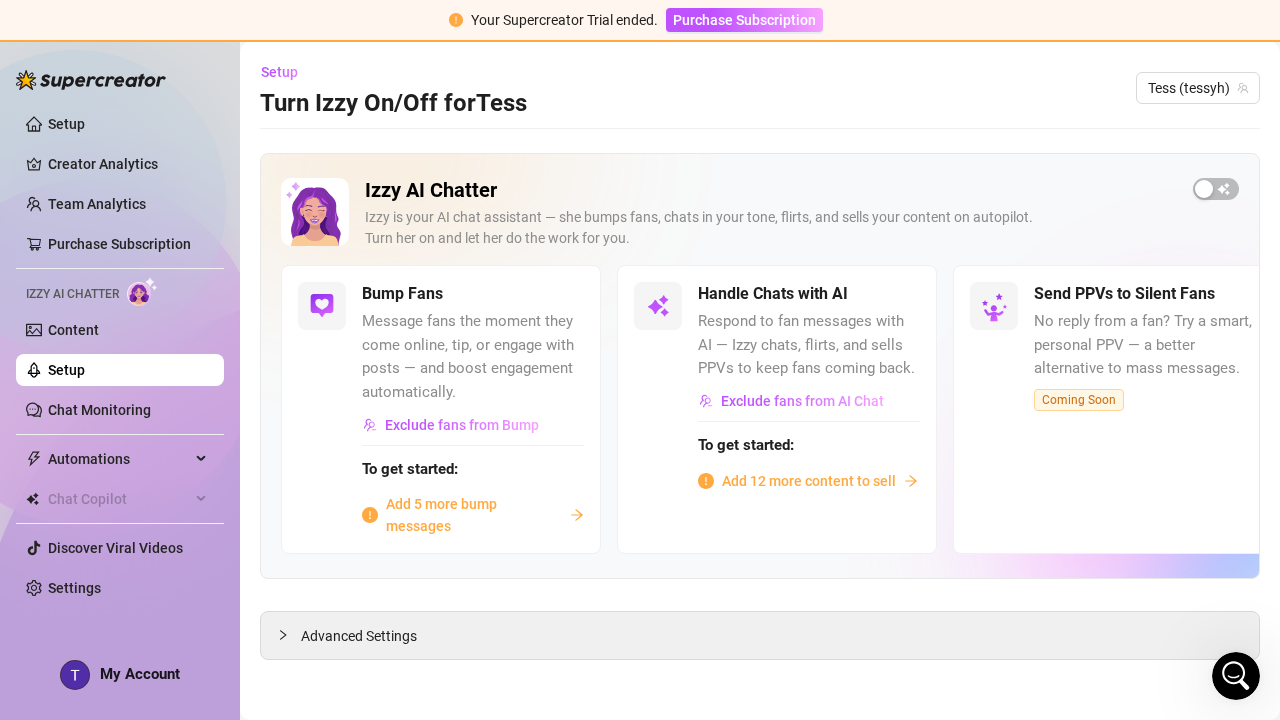 scroll, scrollTop: 0, scrollLeft: 0, axis: both 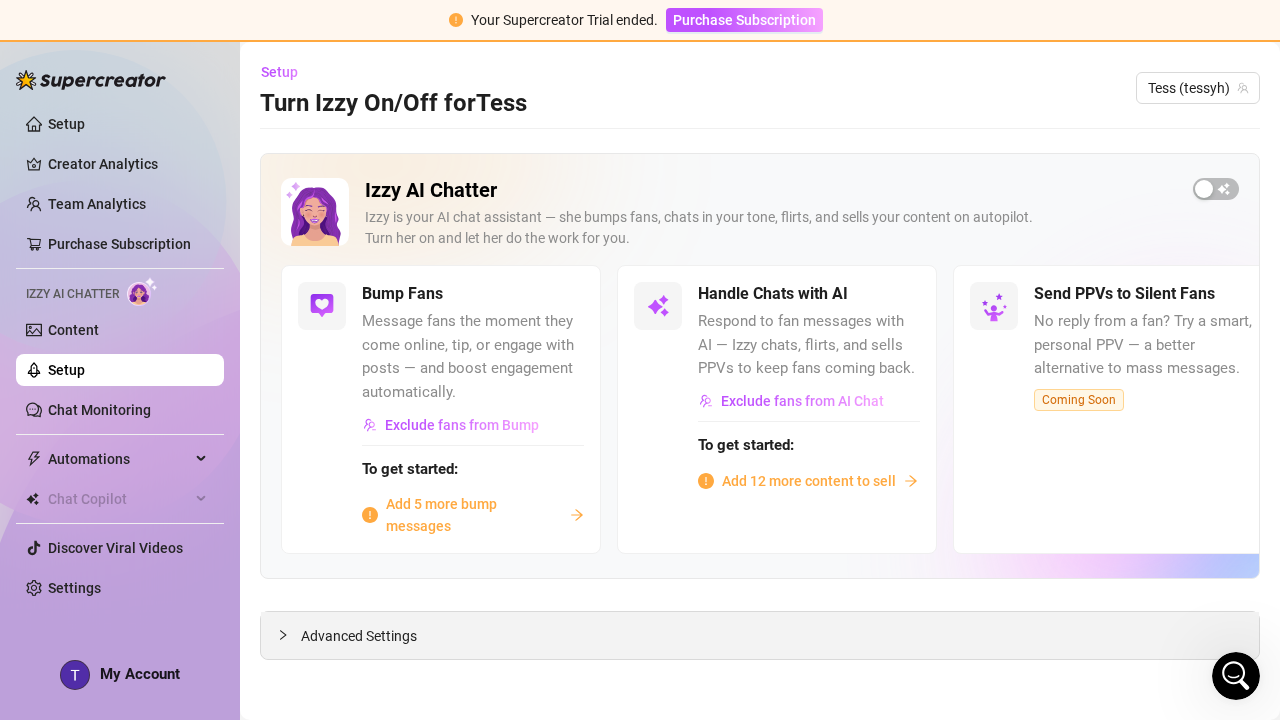 click on "Advanced Settings" at bounding box center (760, 635) 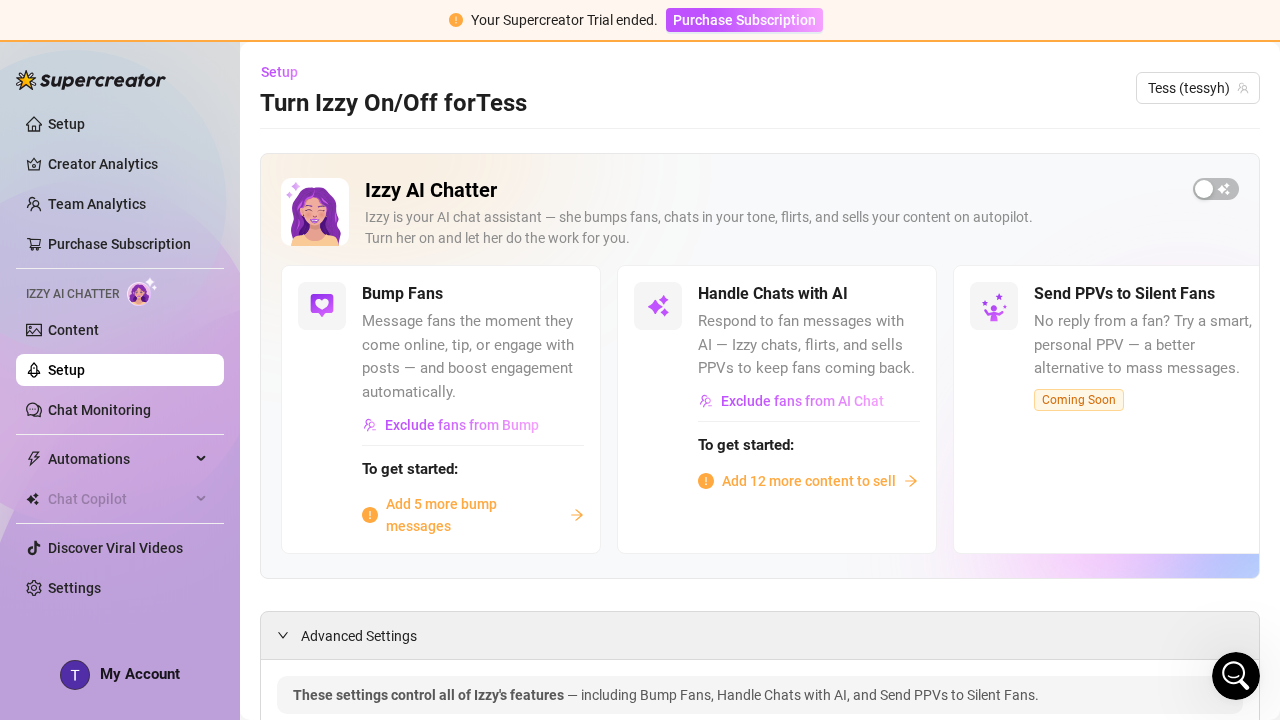 scroll, scrollTop: 0, scrollLeft: 0, axis: both 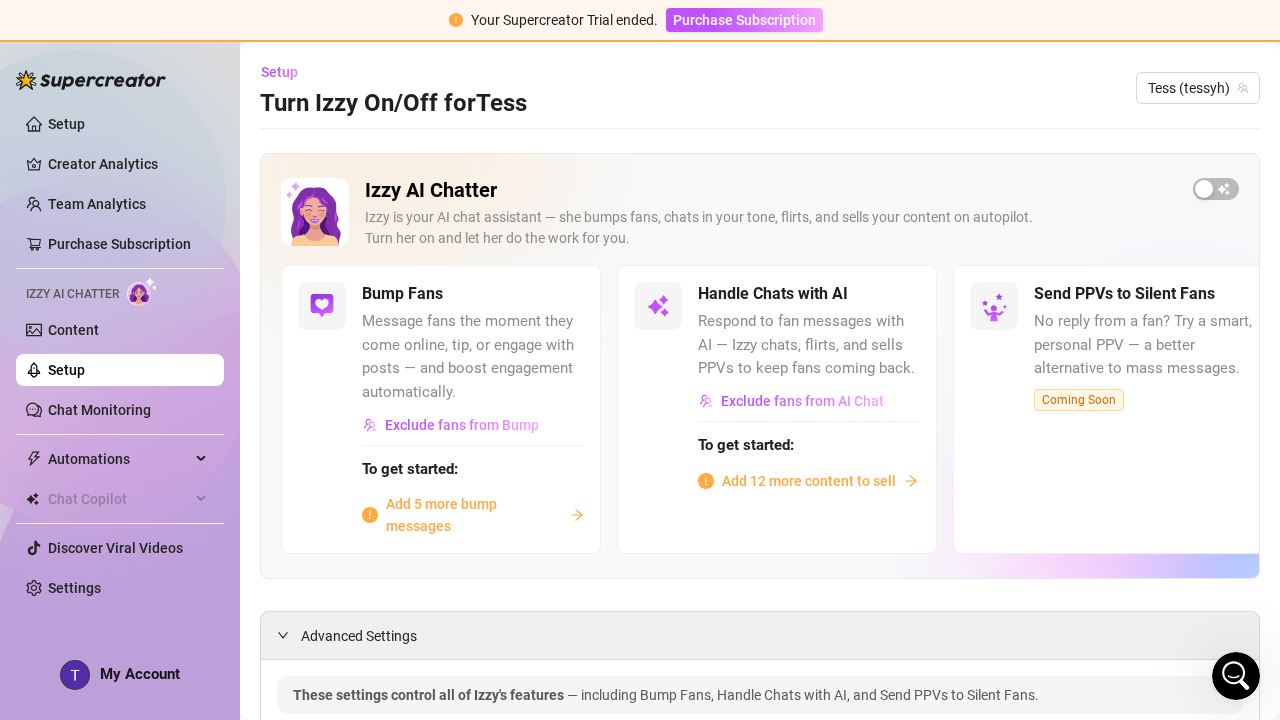 click on "Add 12 more content to sell" at bounding box center [809, 481] 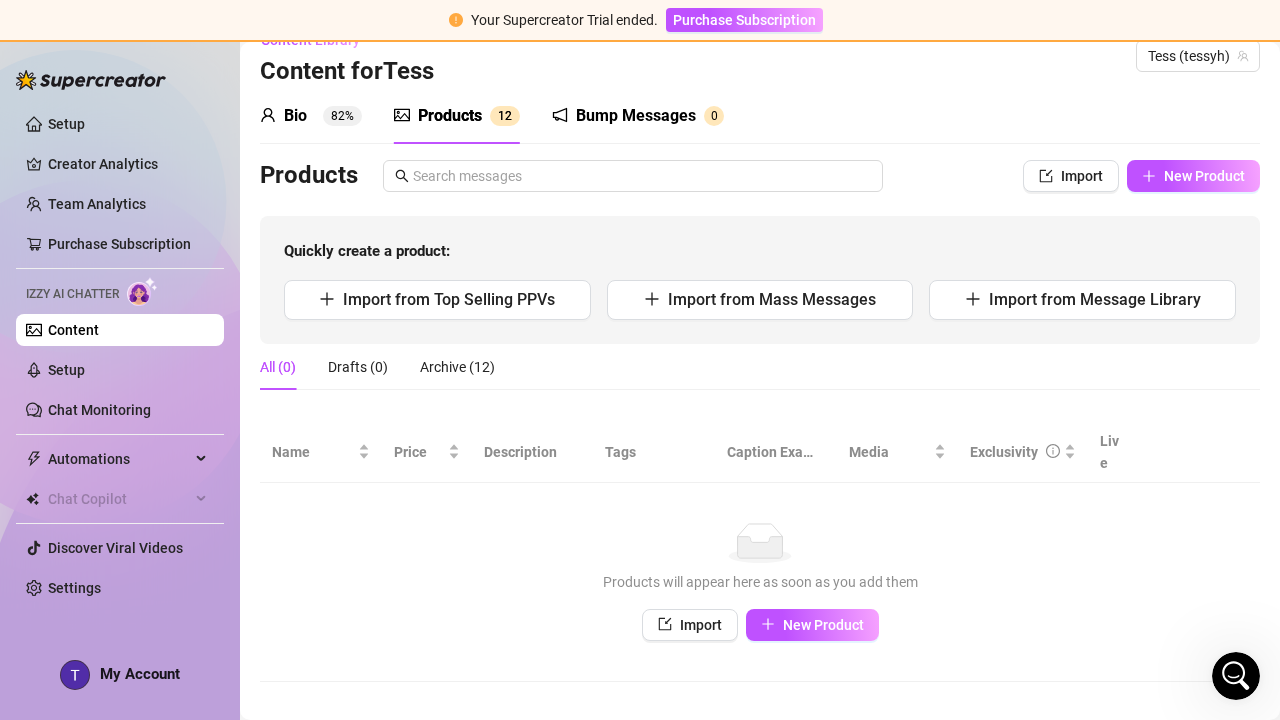 scroll, scrollTop: 31, scrollLeft: 0, axis: vertical 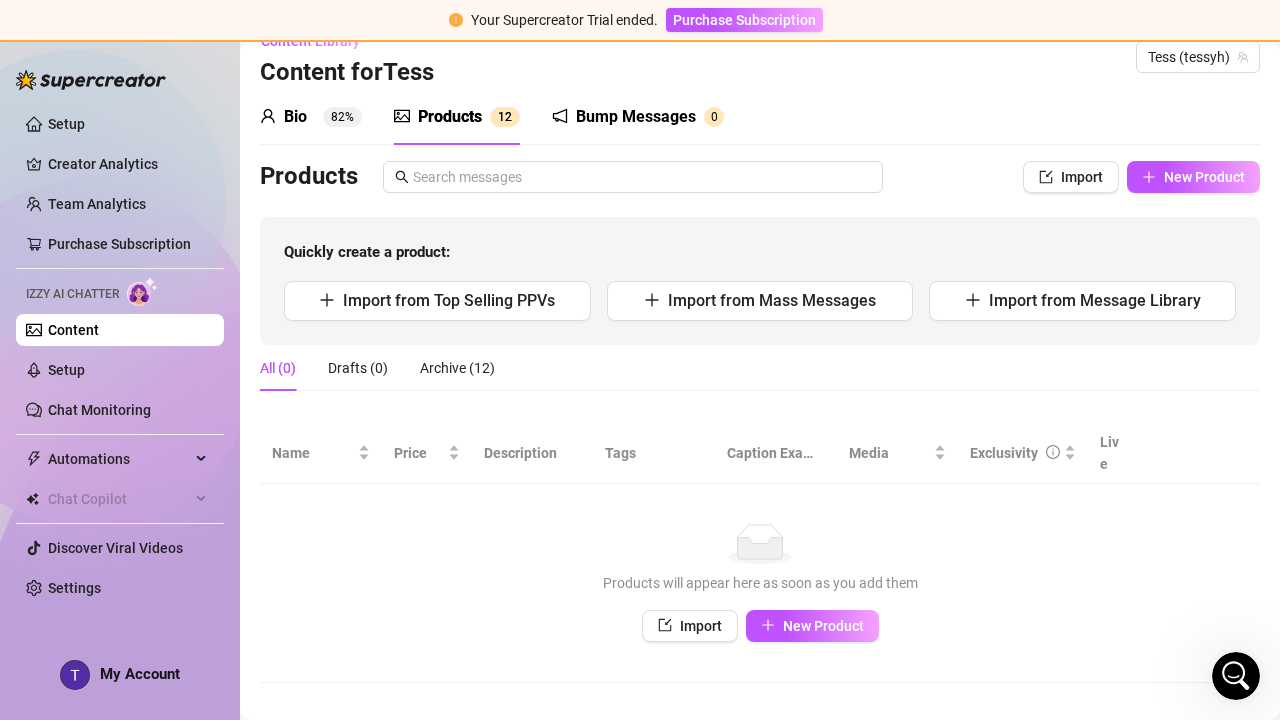 click on "82%" at bounding box center (342, 117) 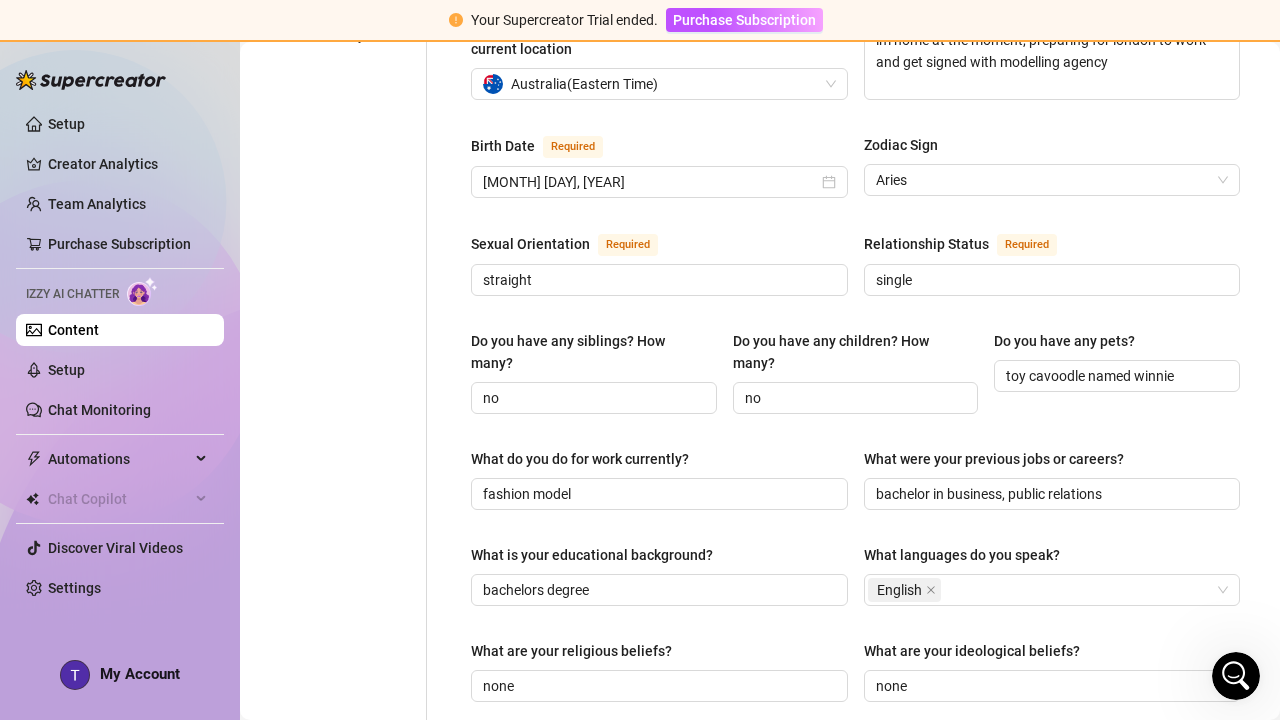 scroll, scrollTop: 596, scrollLeft: 0, axis: vertical 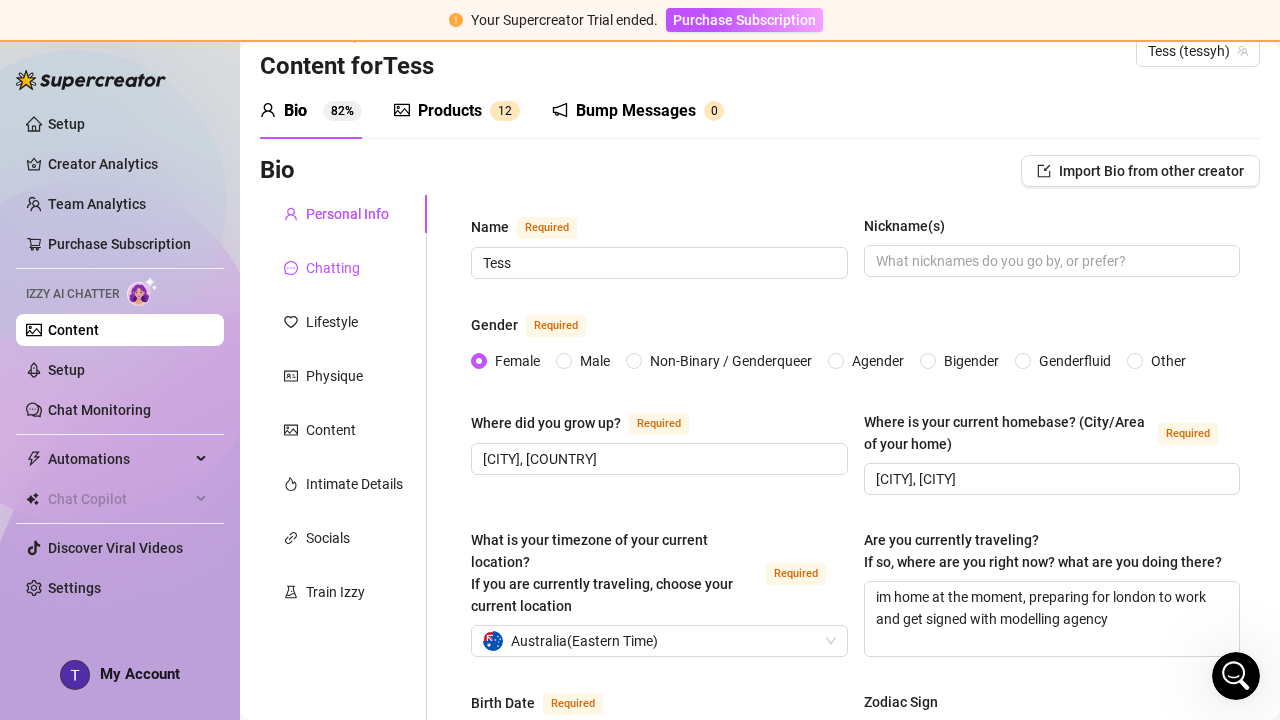 click on "Chatting" at bounding box center [333, 268] 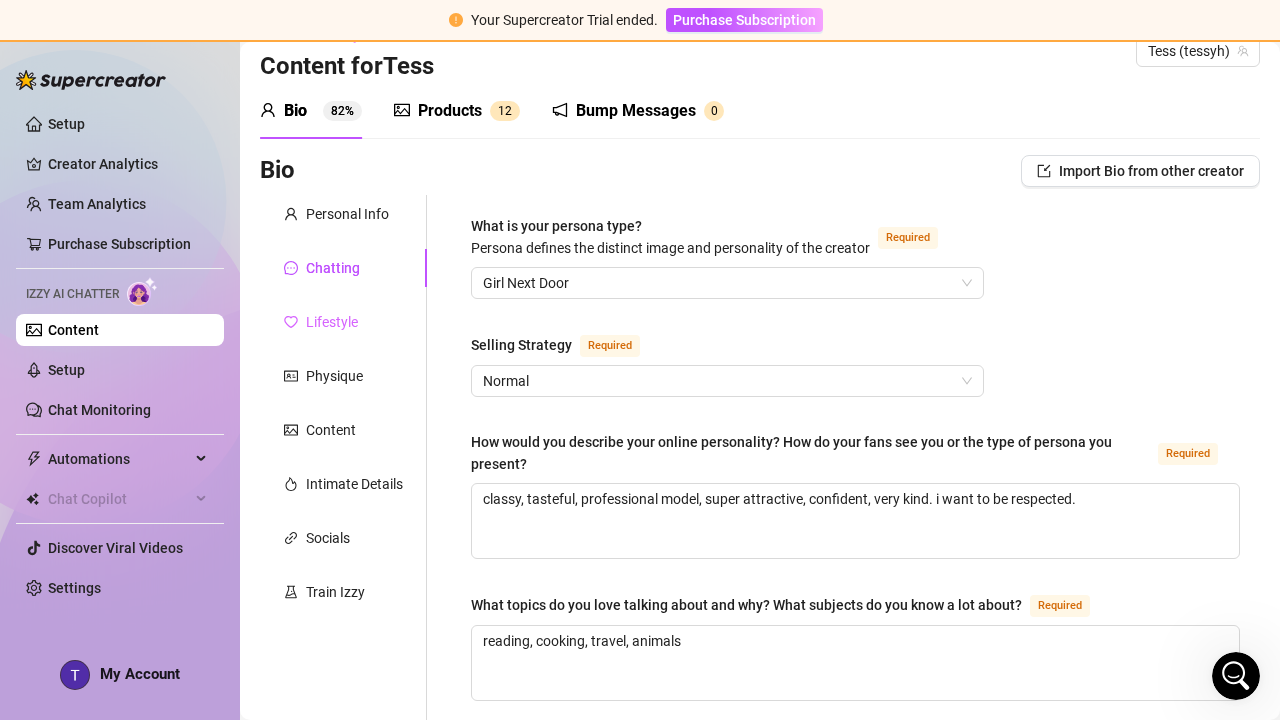 click on "Lifestyle" at bounding box center [343, 322] 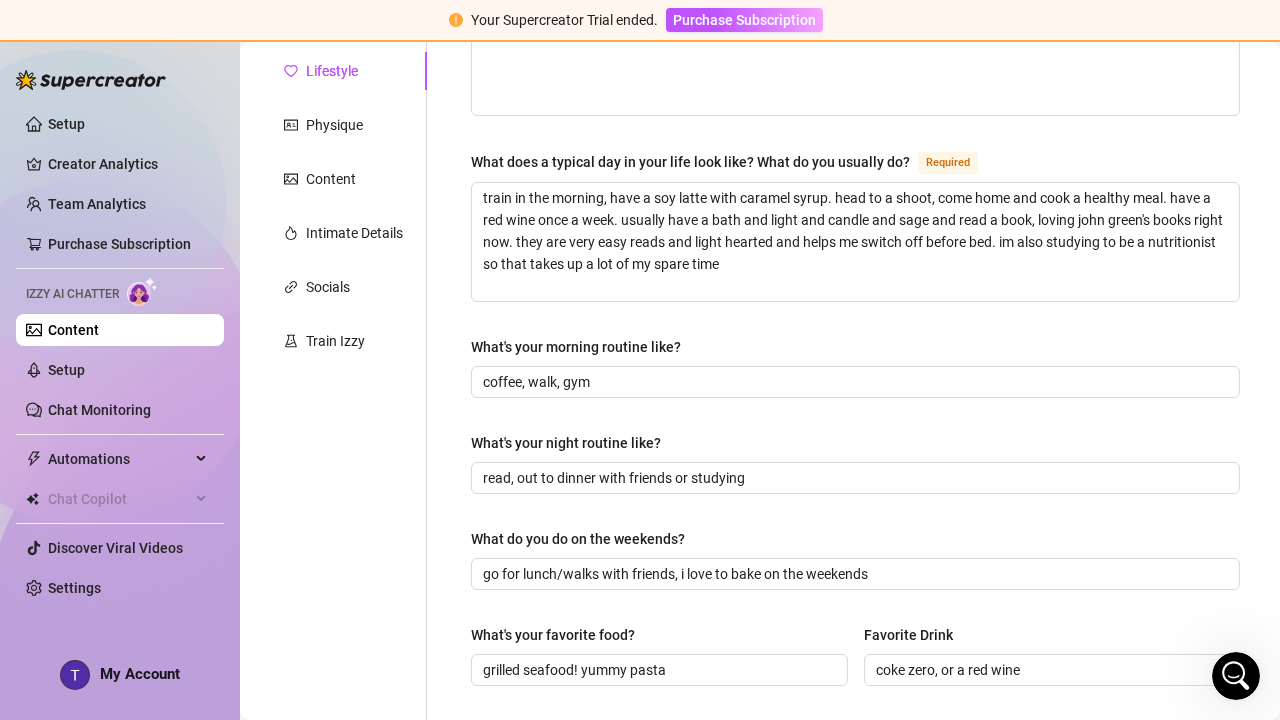 scroll, scrollTop: 286, scrollLeft: 0, axis: vertical 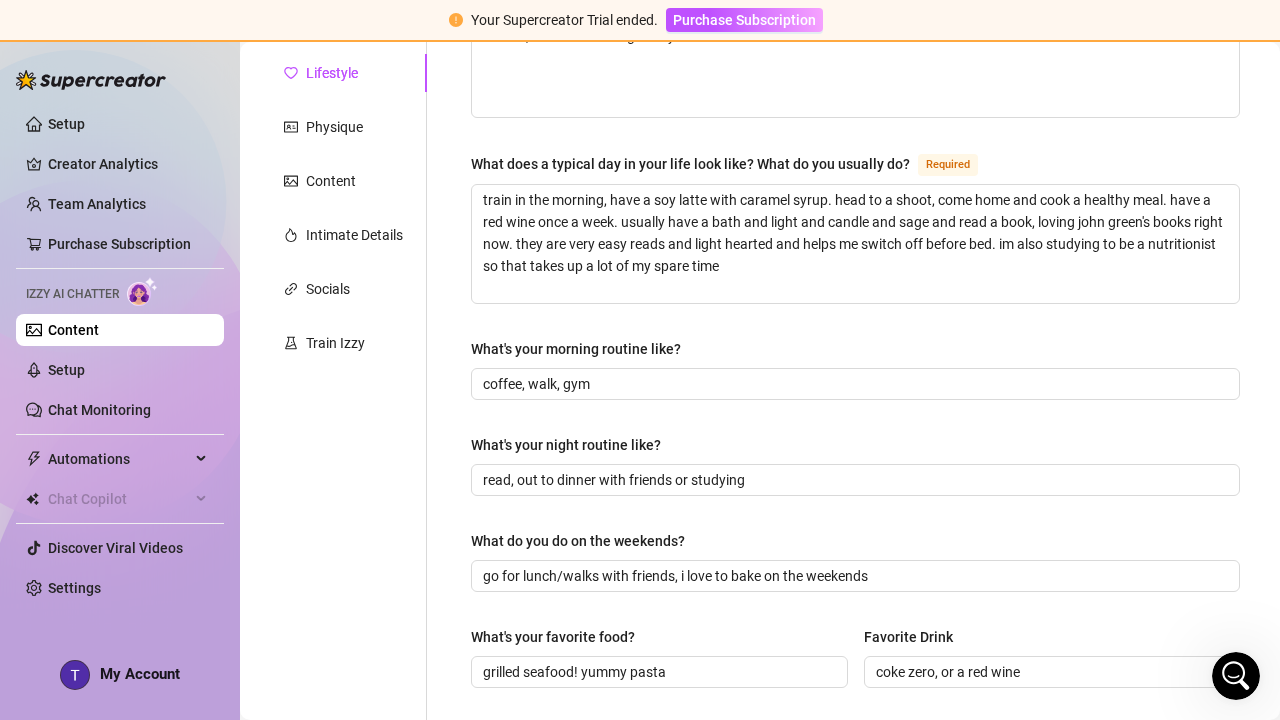 click on "Personal Info Chatting Lifestyle Physique Content Intimate Details Socials Train Izzy" at bounding box center (343, 620) 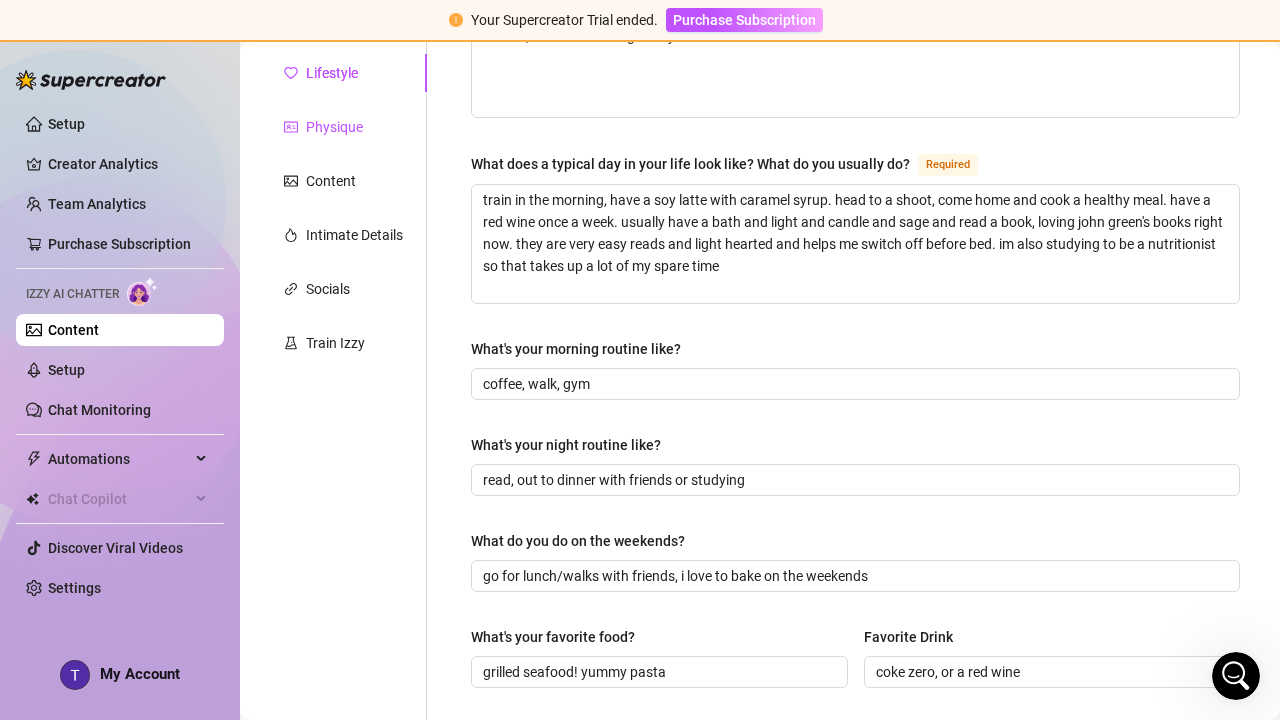 click on "Physique" at bounding box center (334, 127) 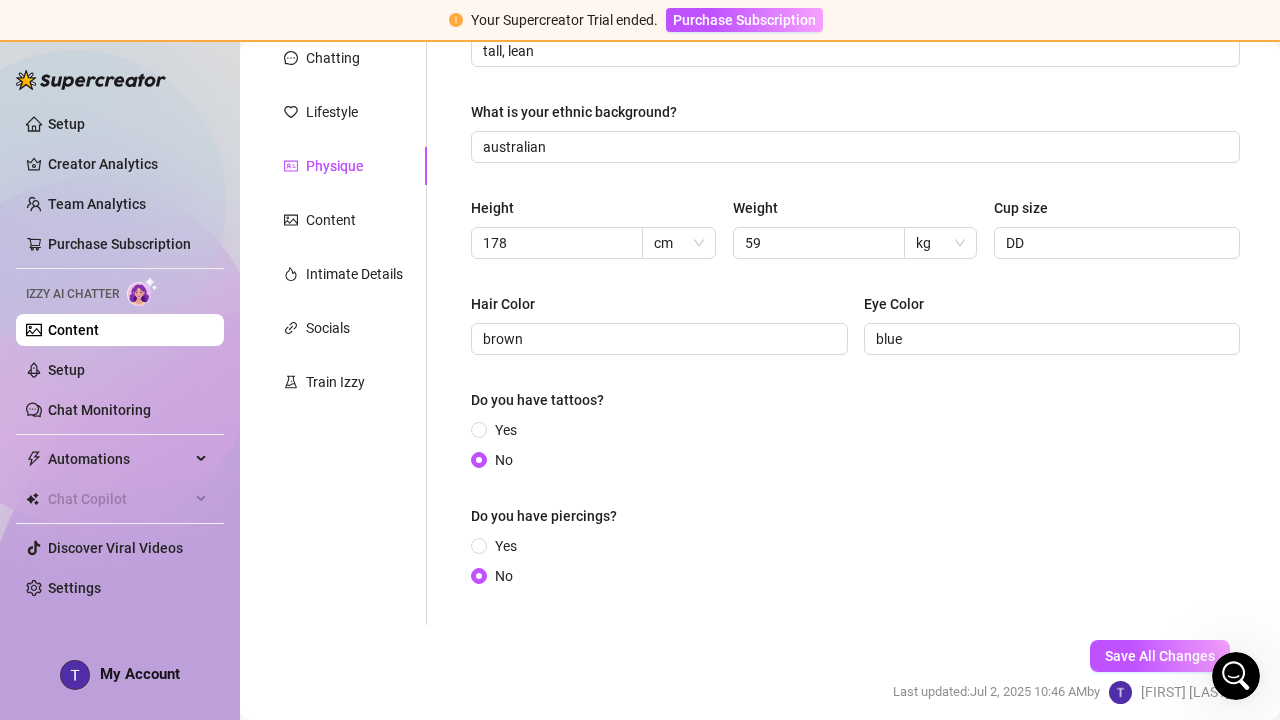 scroll, scrollTop: 237, scrollLeft: 0, axis: vertical 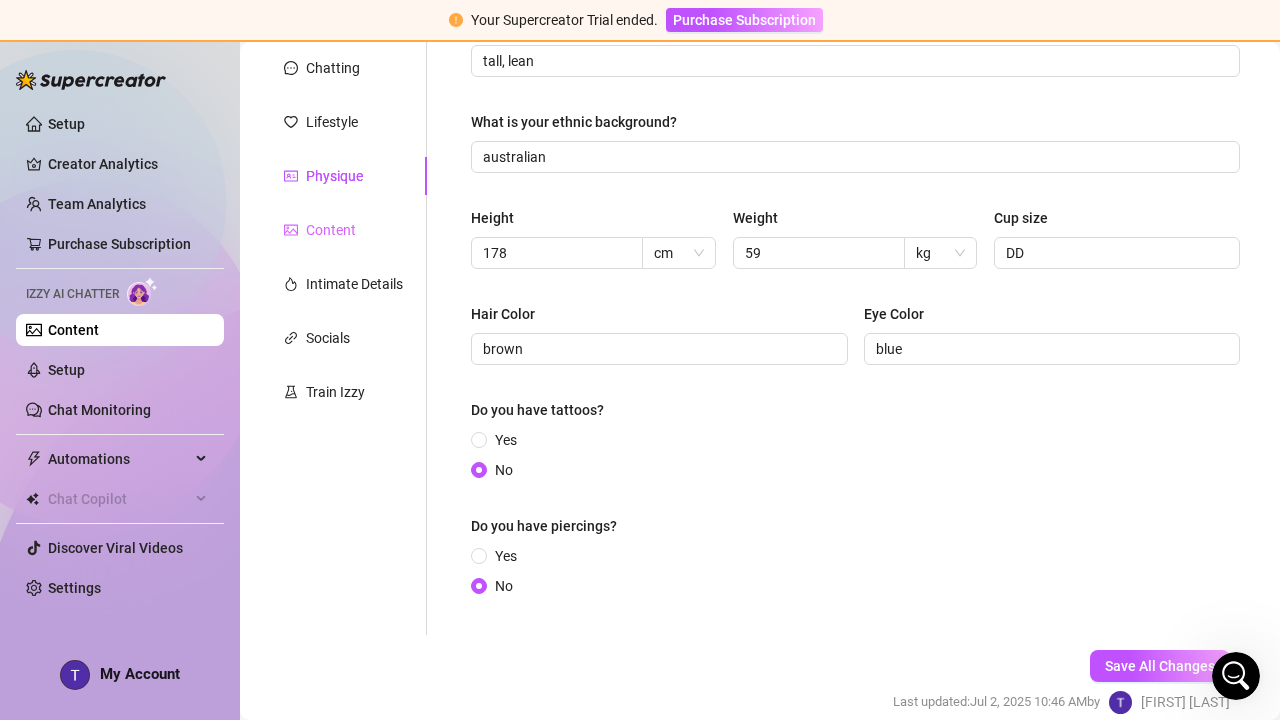 click on "Content" at bounding box center (343, 230) 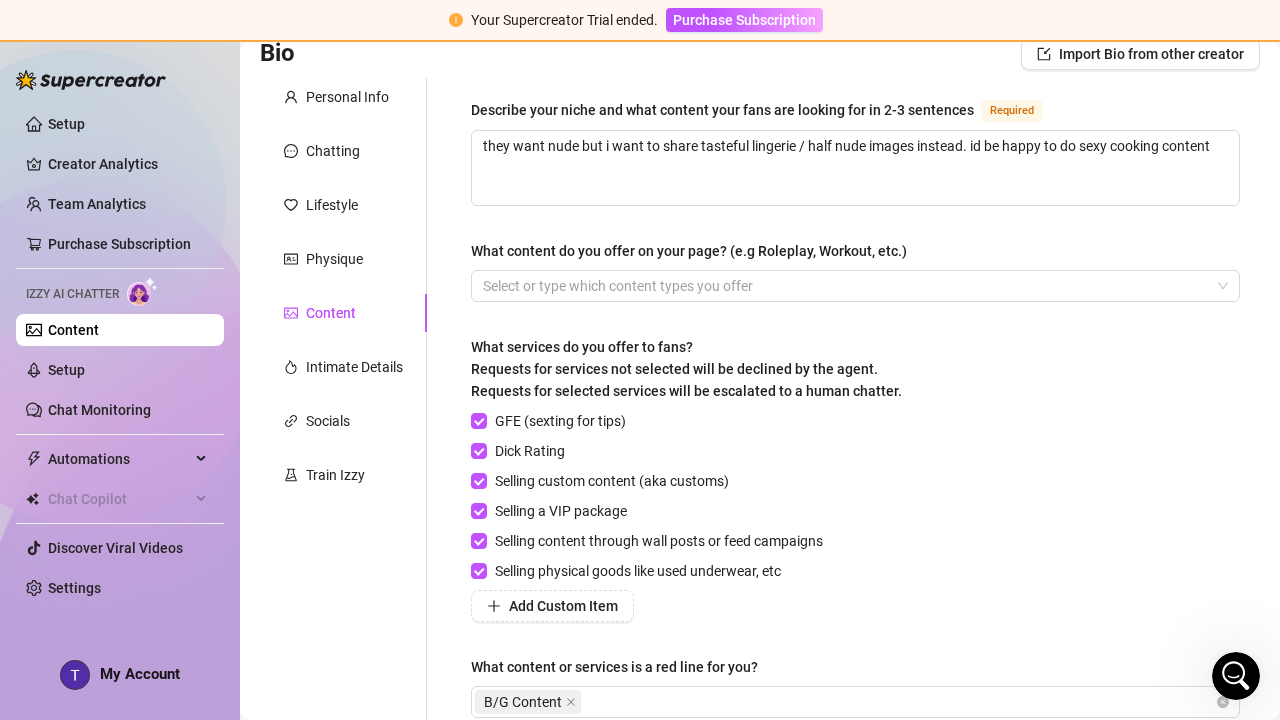 scroll, scrollTop: 198, scrollLeft: 0, axis: vertical 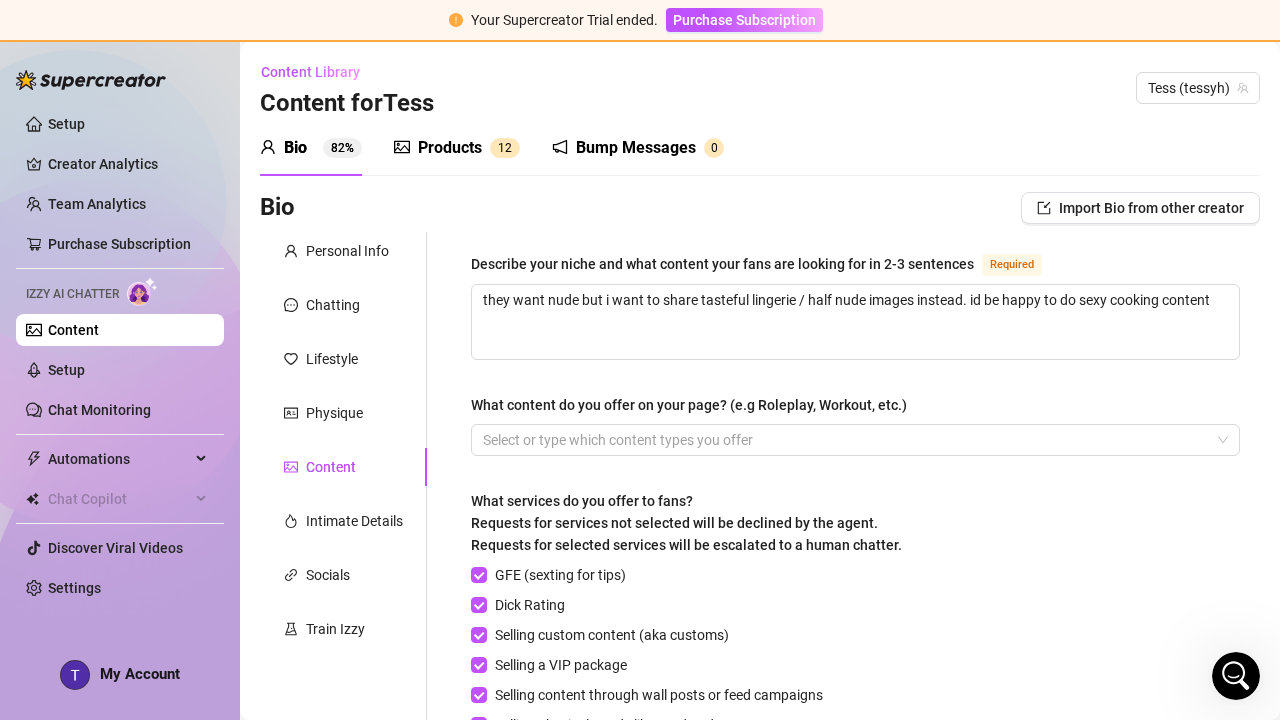 click on "Products" at bounding box center (450, 148) 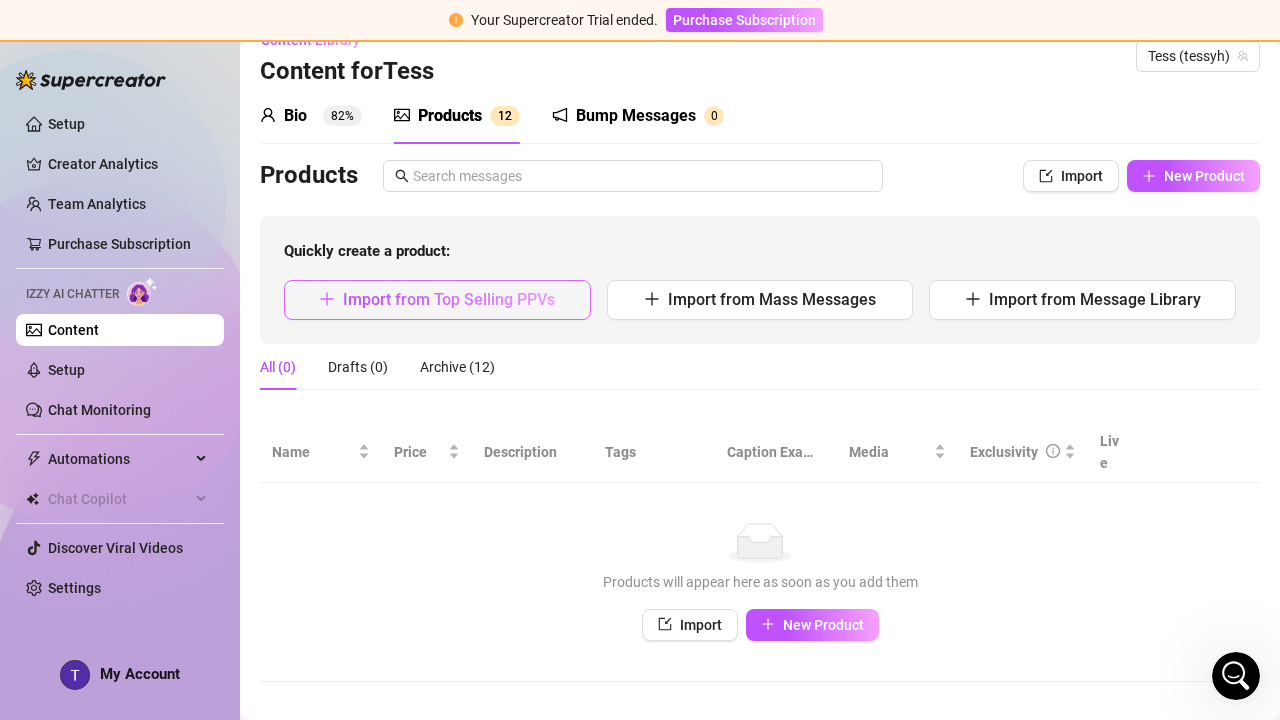 scroll, scrollTop: 31, scrollLeft: 0, axis: vertical 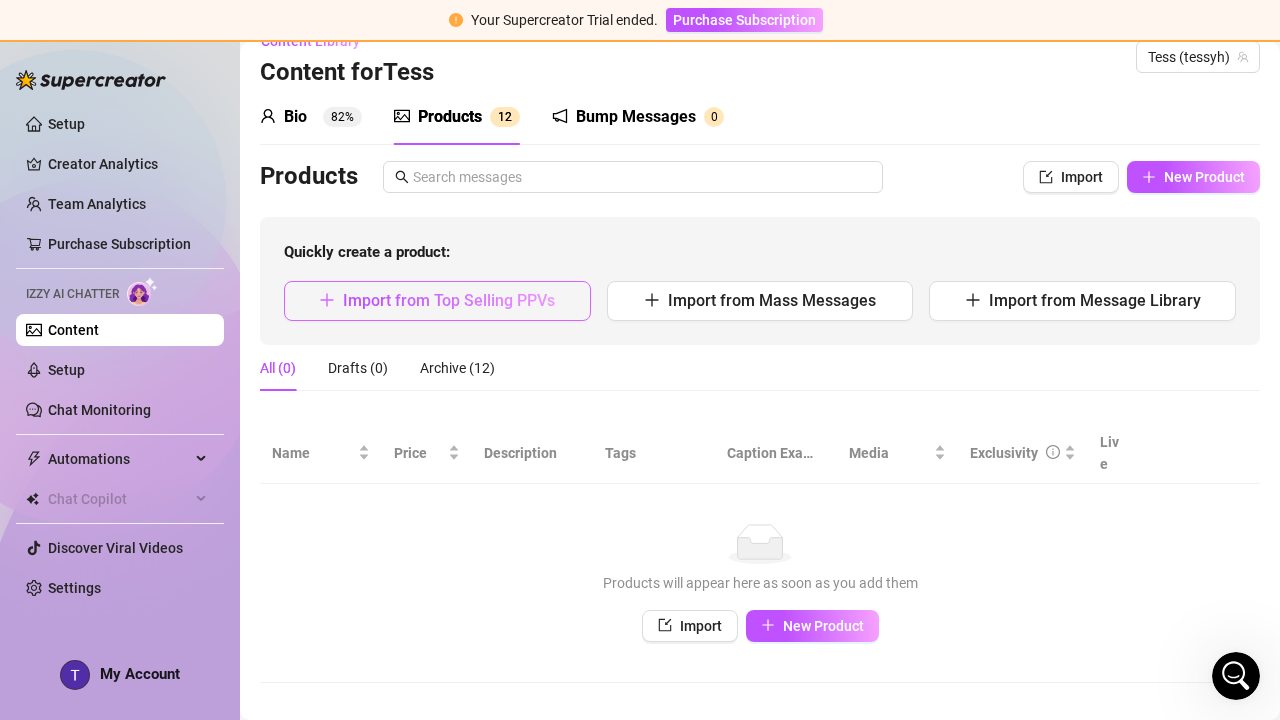 click on "Import from Top Selling PPVs" at bounding box center (437, 301) 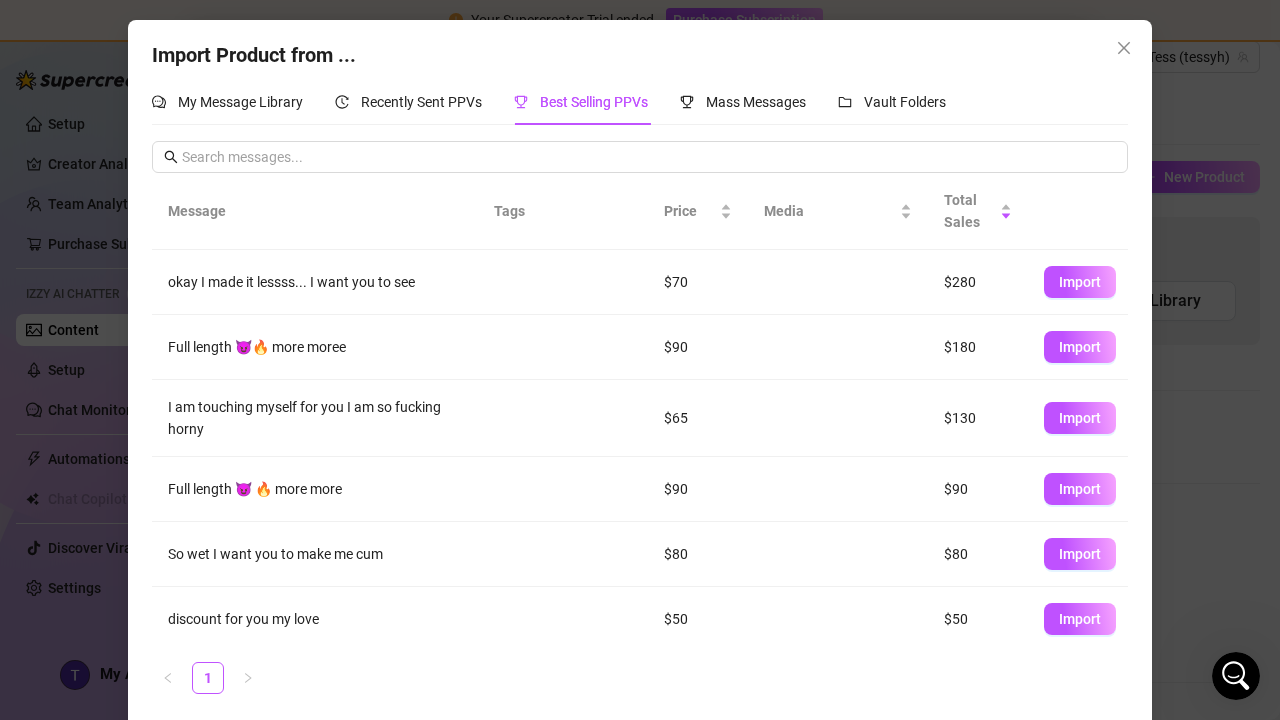 click on "Import Product from ... My Message Library Recently Sent PPVs Best Selling PPVs Mass Messages Vault Folders Message Tags Price Media Total Sales               okay I made it lessss... I want you to see $70 $280 Import Full length 😈🔥 more moree $90 $180 Import I am touching myself for you I am so fucking horny $65 $130 Import Full length 😈 🔥 more more $90 $90 Import So wet I want you to make me cum $80 $80 Import discount for you my love $50 $50 Import My fingers in my wet pussy for you. $50 $50 Import I want you to lick it then put your dick inside me $50 $50 Import My pussy lips I want you inside $45 $45 Import Tell me what you want to see to make you cum for me I’m comfortable showing you $30 $30 Import 1" at bounding box center (640, 360) 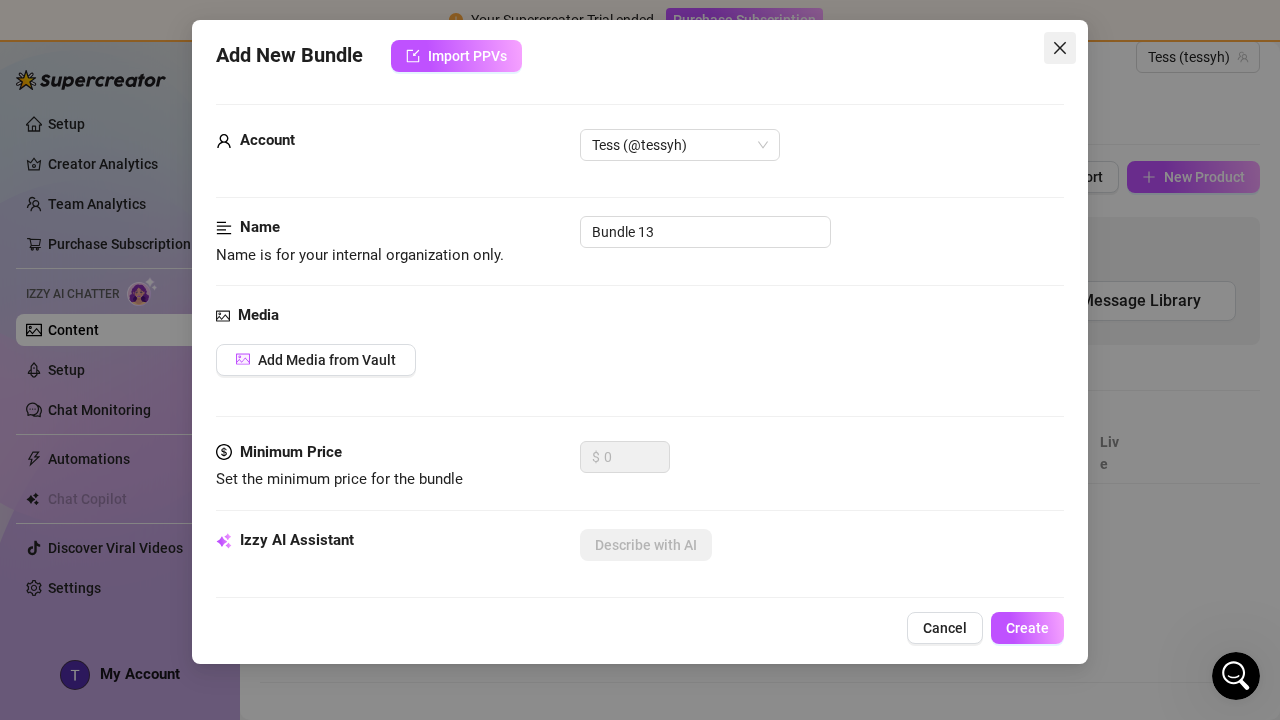click 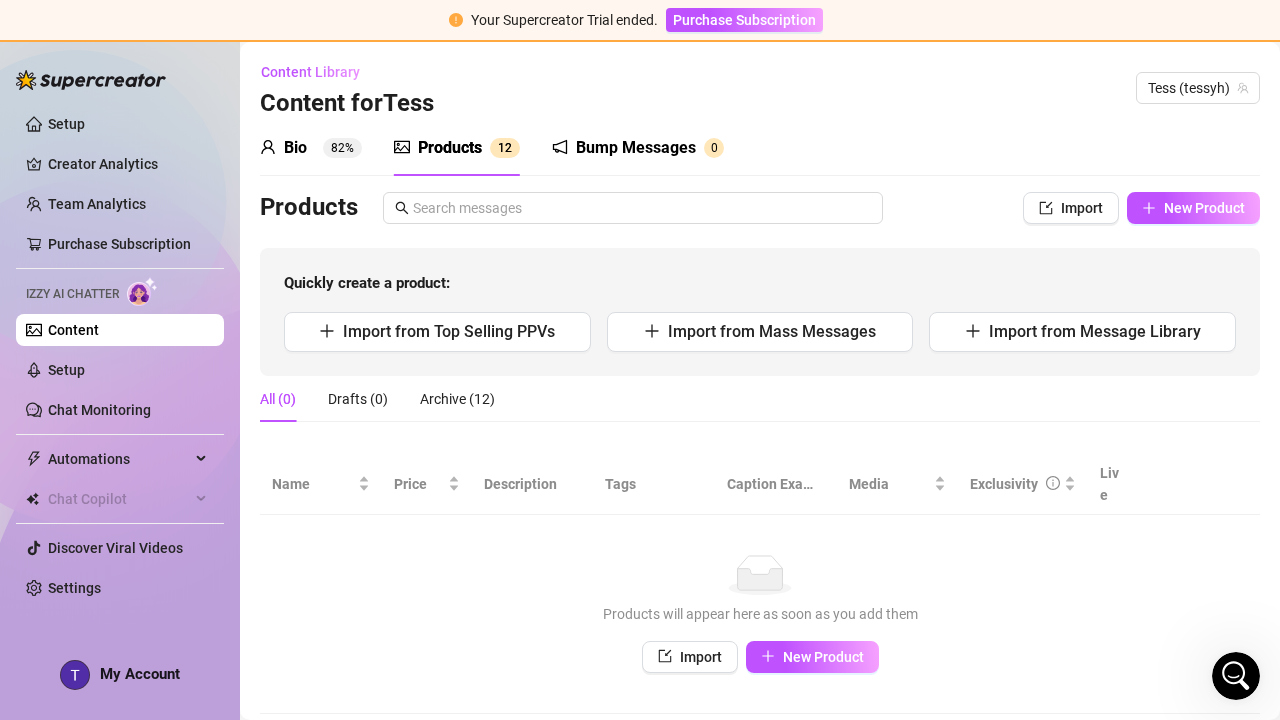 scroll, scrollTop: 0, scrollLeft: 0, axis: both 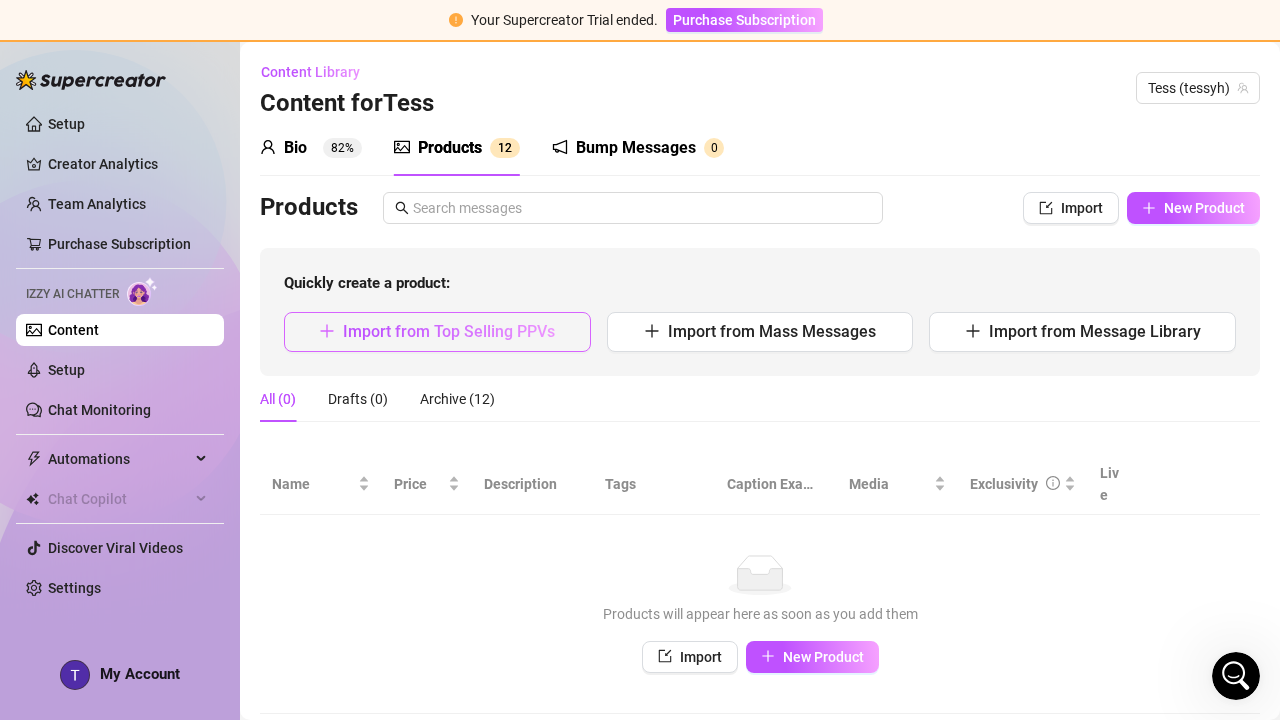 click on "Import from Top Selling PPVs" at bounding box center (449, 331) 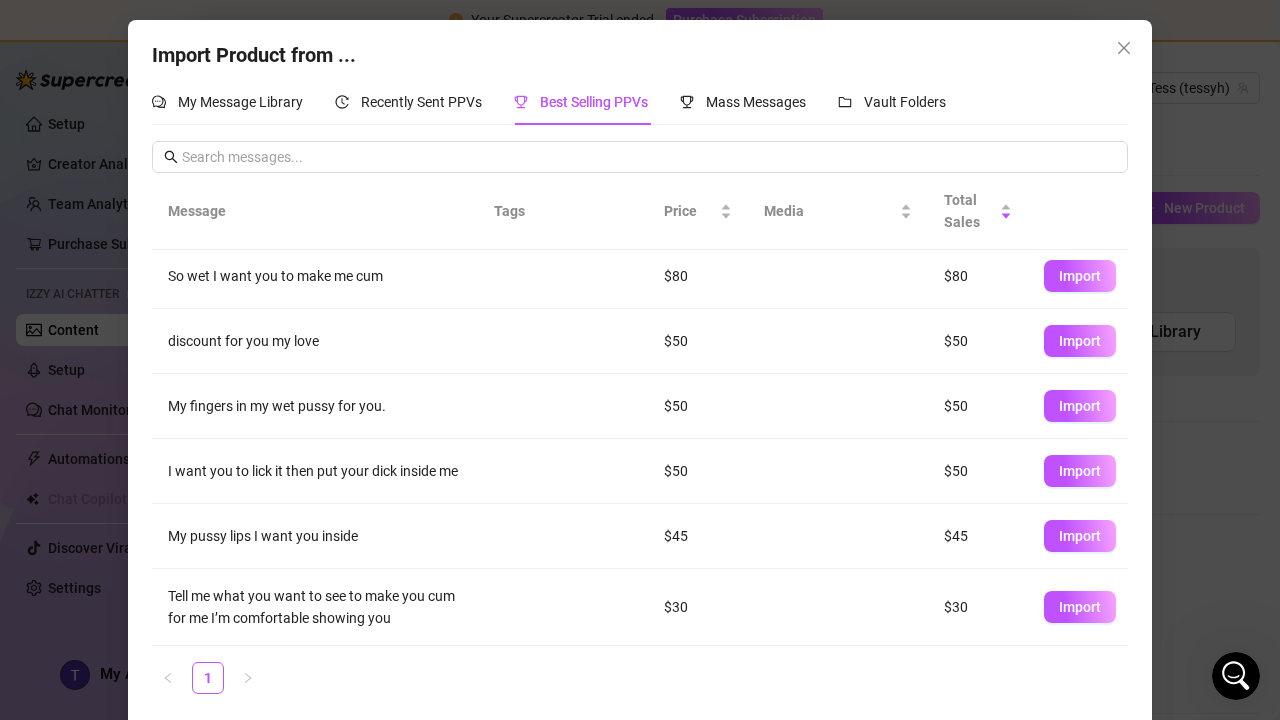scroll, scrollTop: 278, scrollLeft: 0, axis: vertical 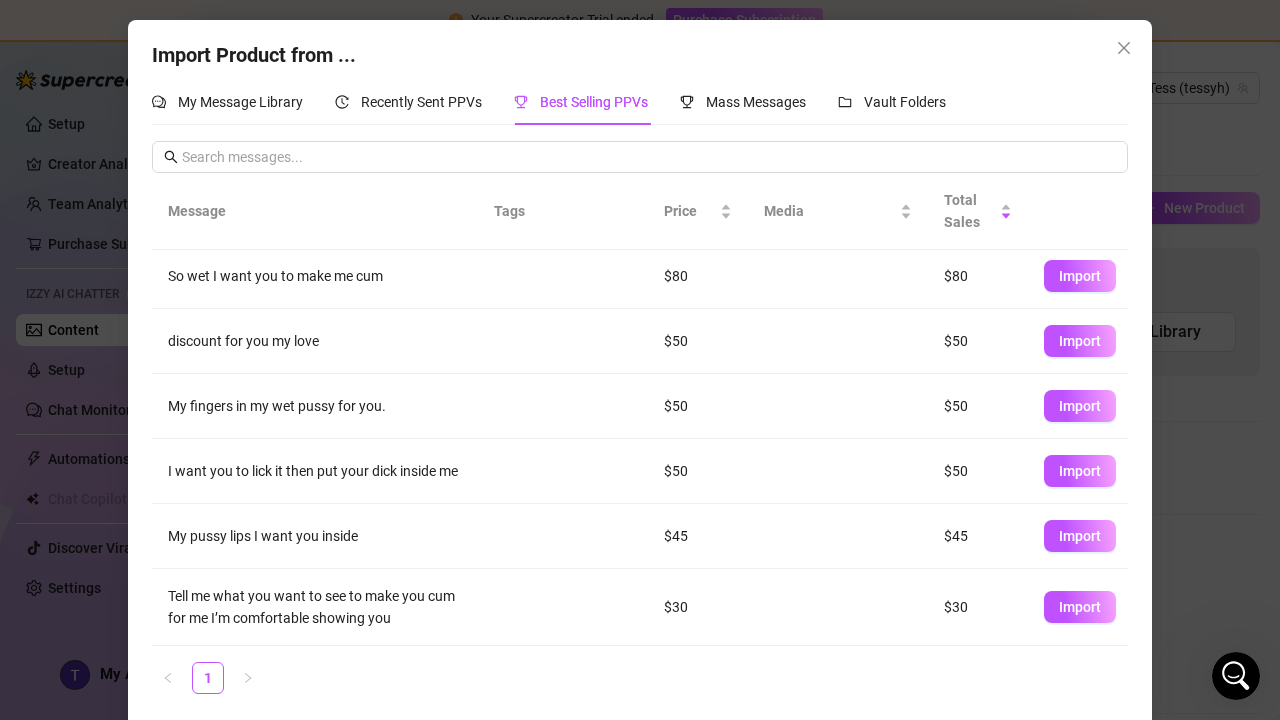 click 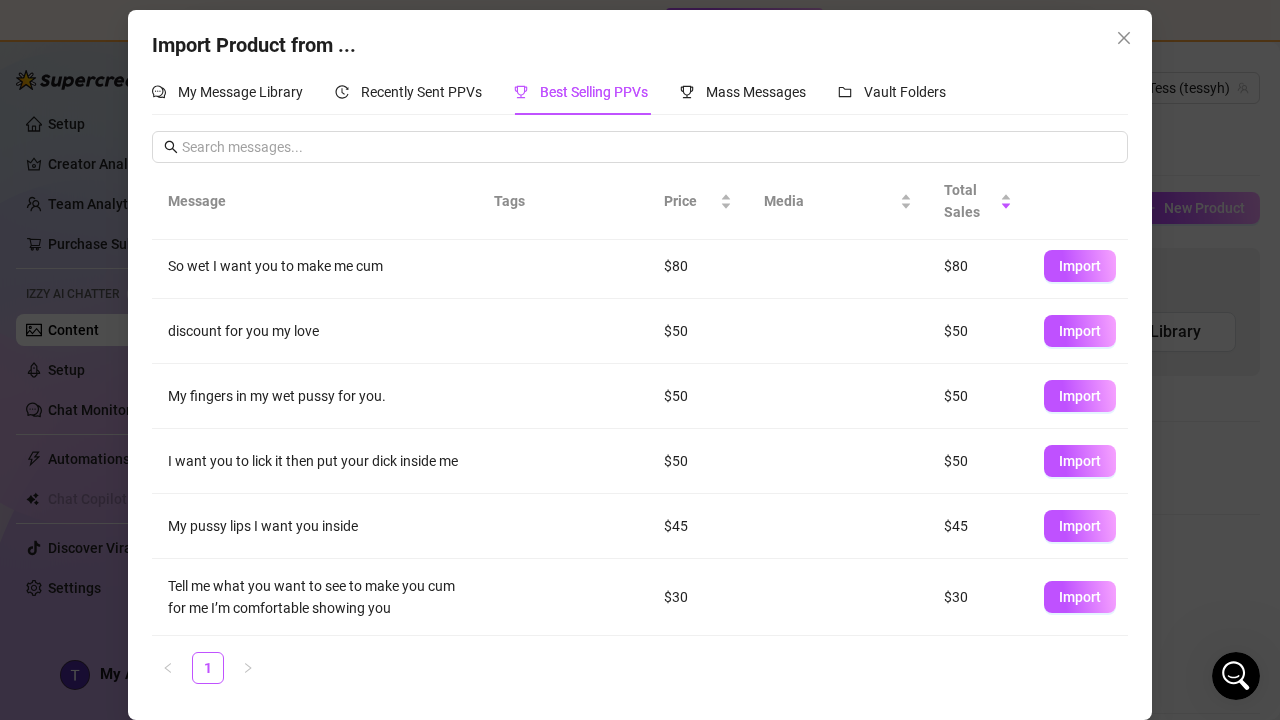 scroll, scrollTop: 10, scrollLeft: 0, axis: vertical 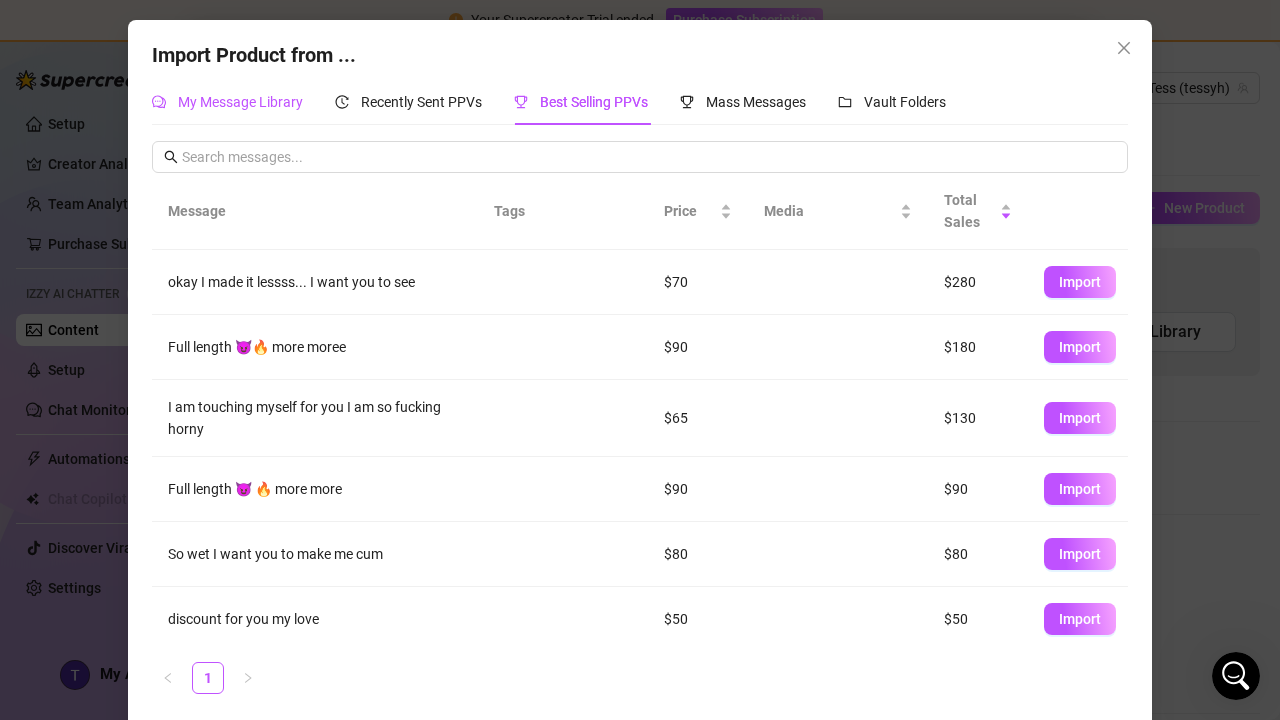 click on "My Message Library" at bounding box center (240, 102) 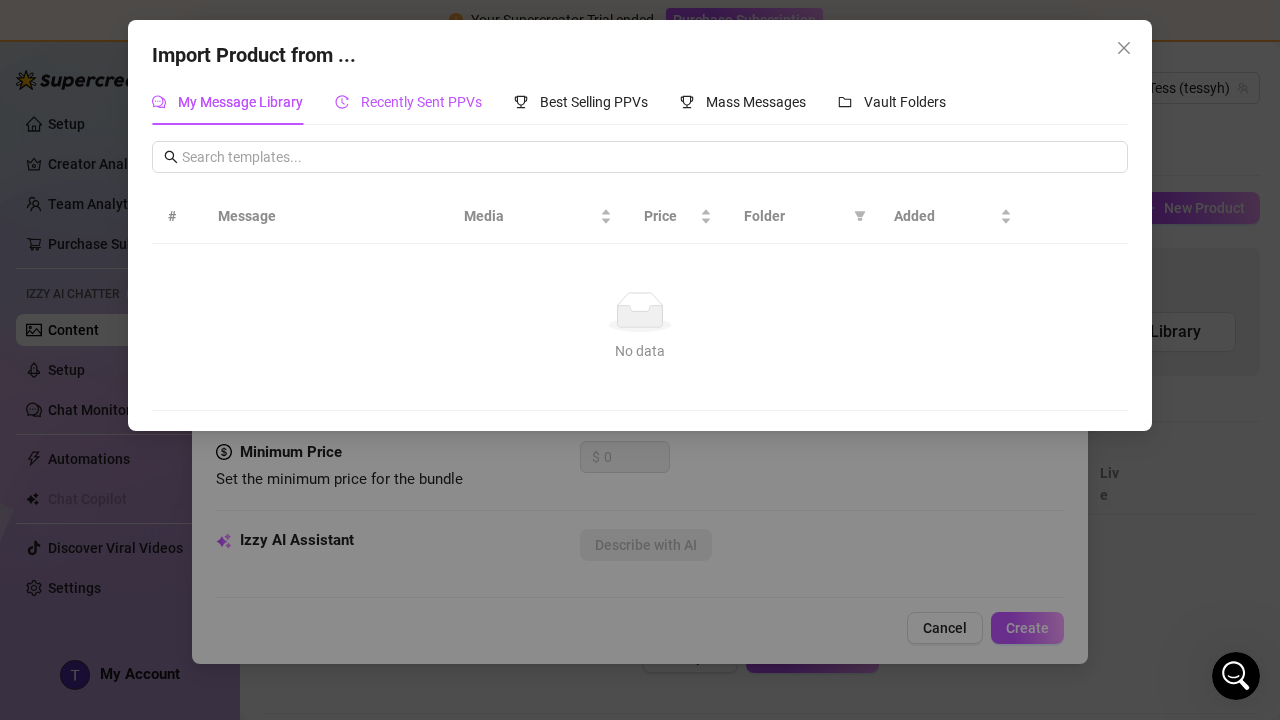 click on "Recently Sent PPVs" at bounding box center [408, 102] 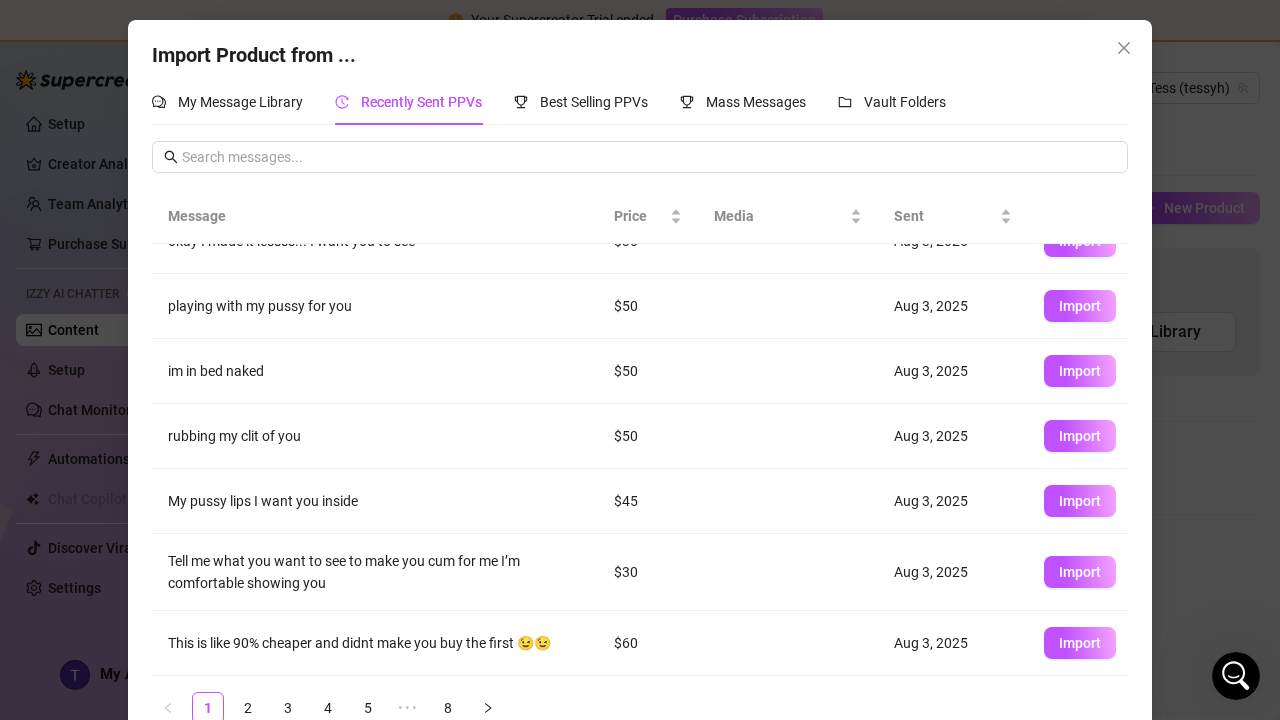 scroll, scrollTop: 230, scrollLeft: 0, axis: vertical 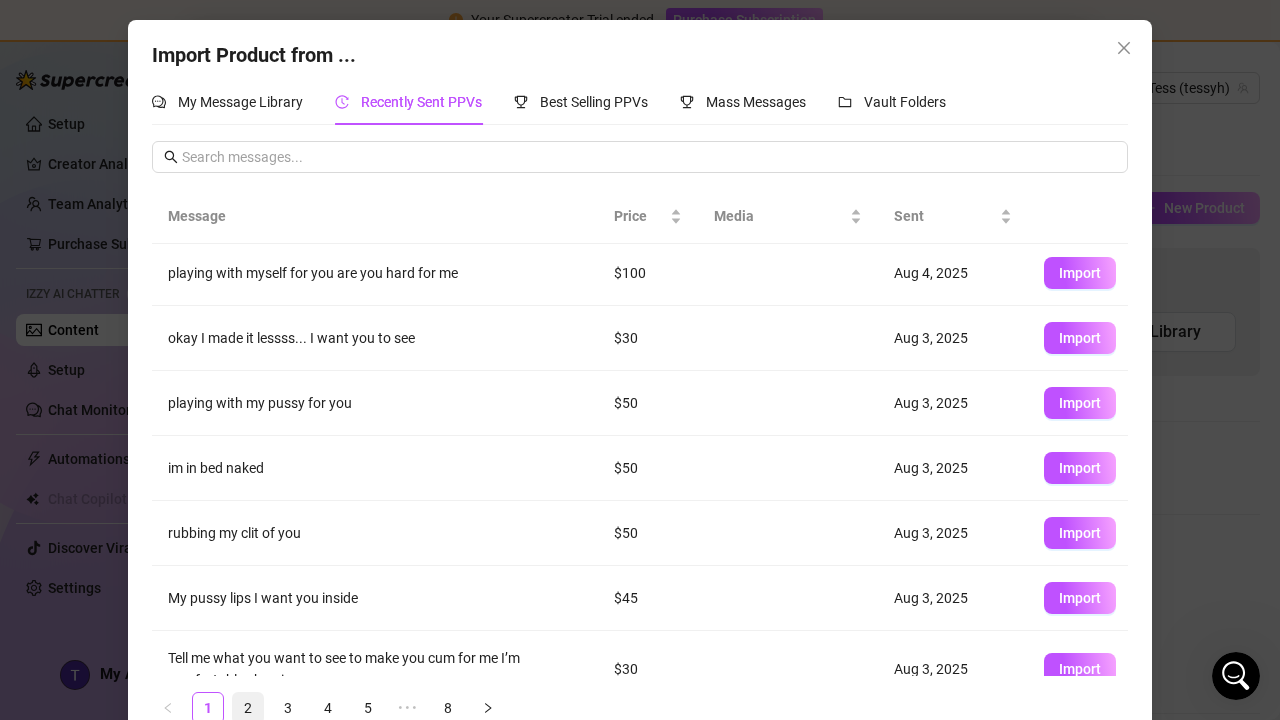 click on "2" at bounding box center (248, 708) 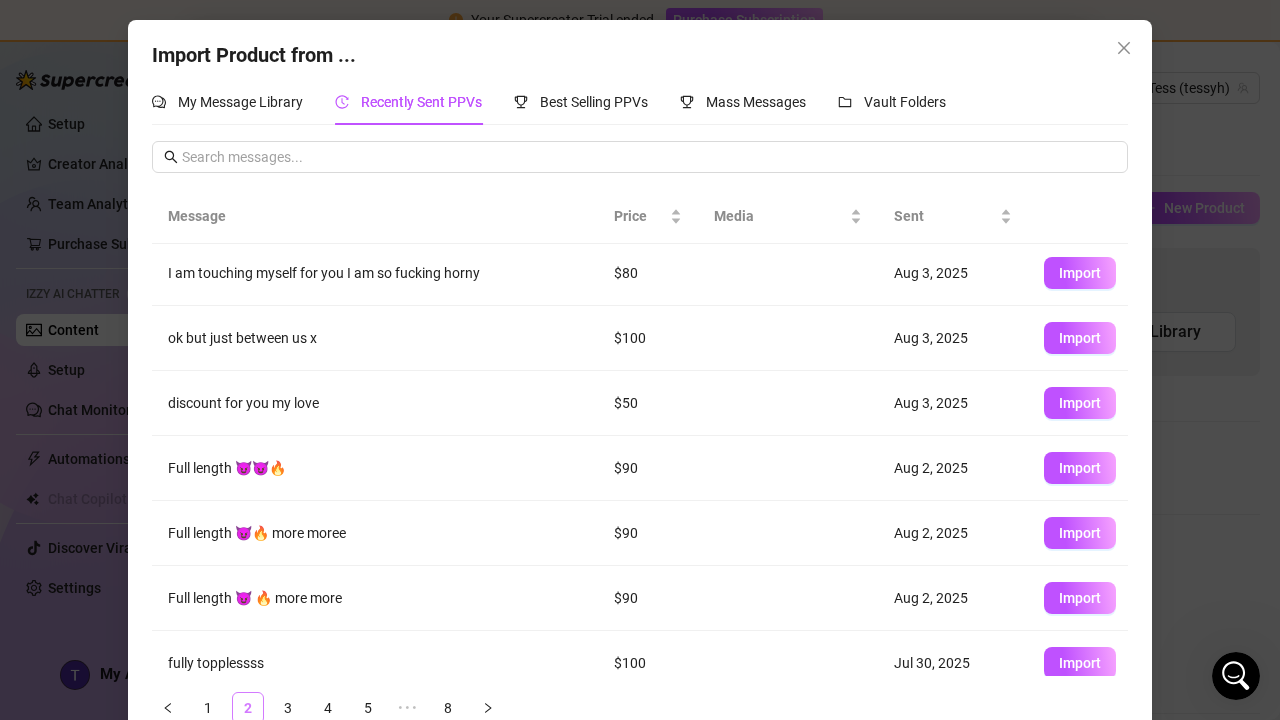 scroll 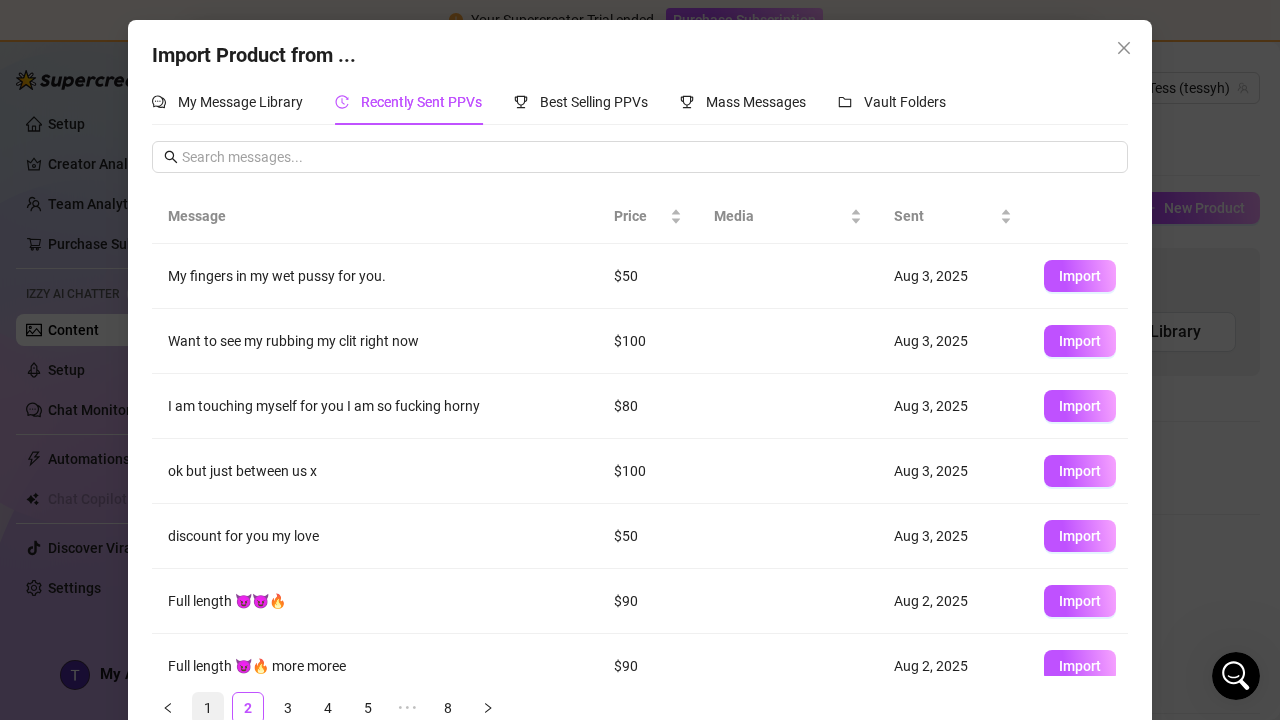 click on "1" at bounding box center [208, 708] 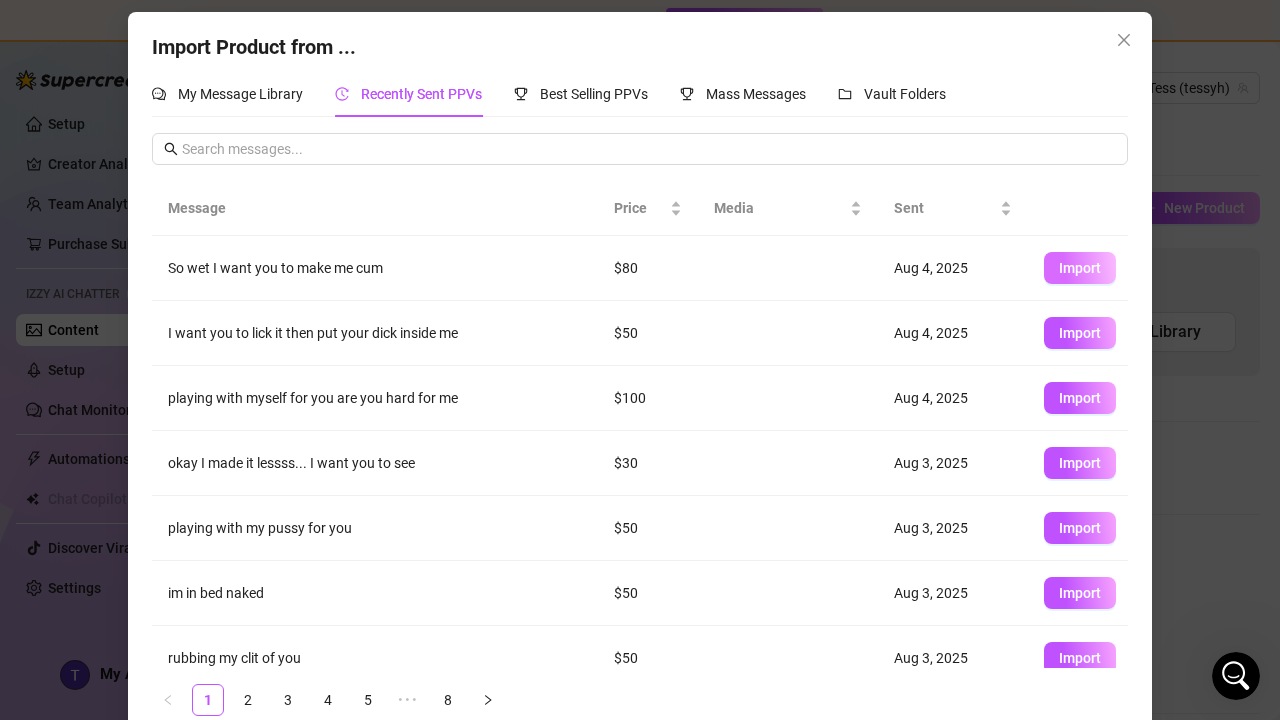 click on "Import" at bounding box center (1080, 268) 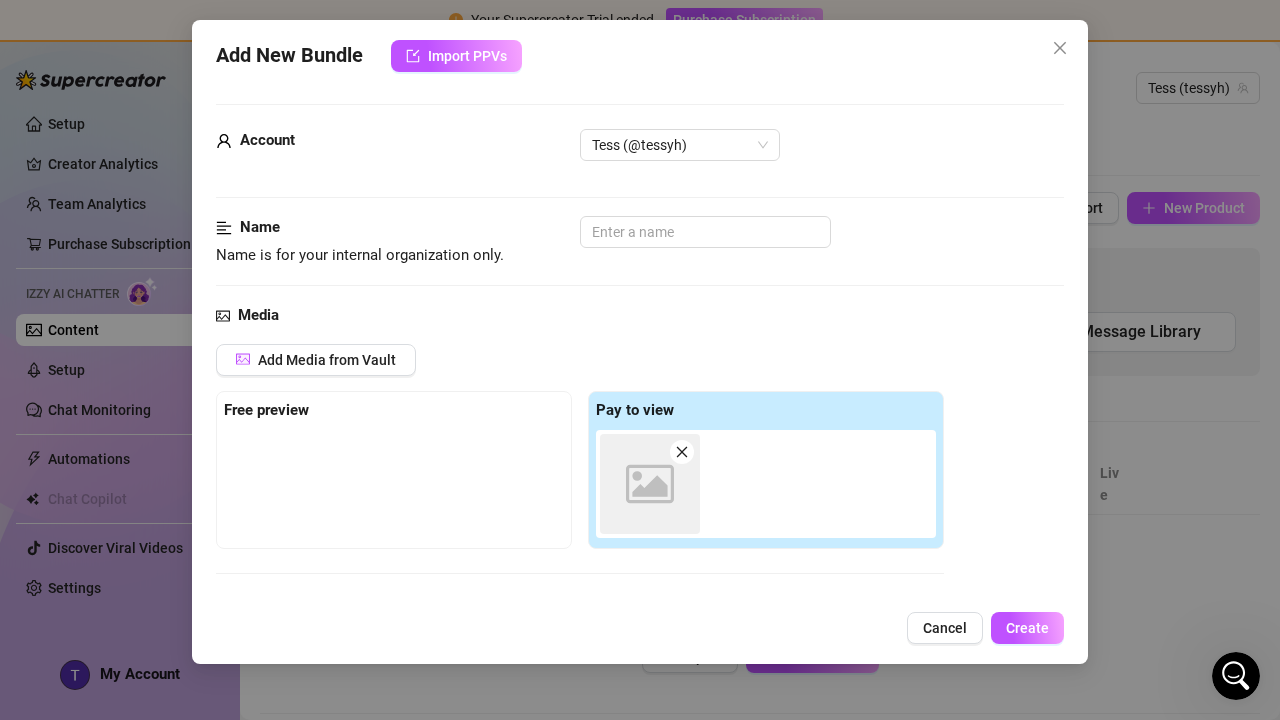 scroll, scrollTop: 0, scrollLeft: 0, axis: both 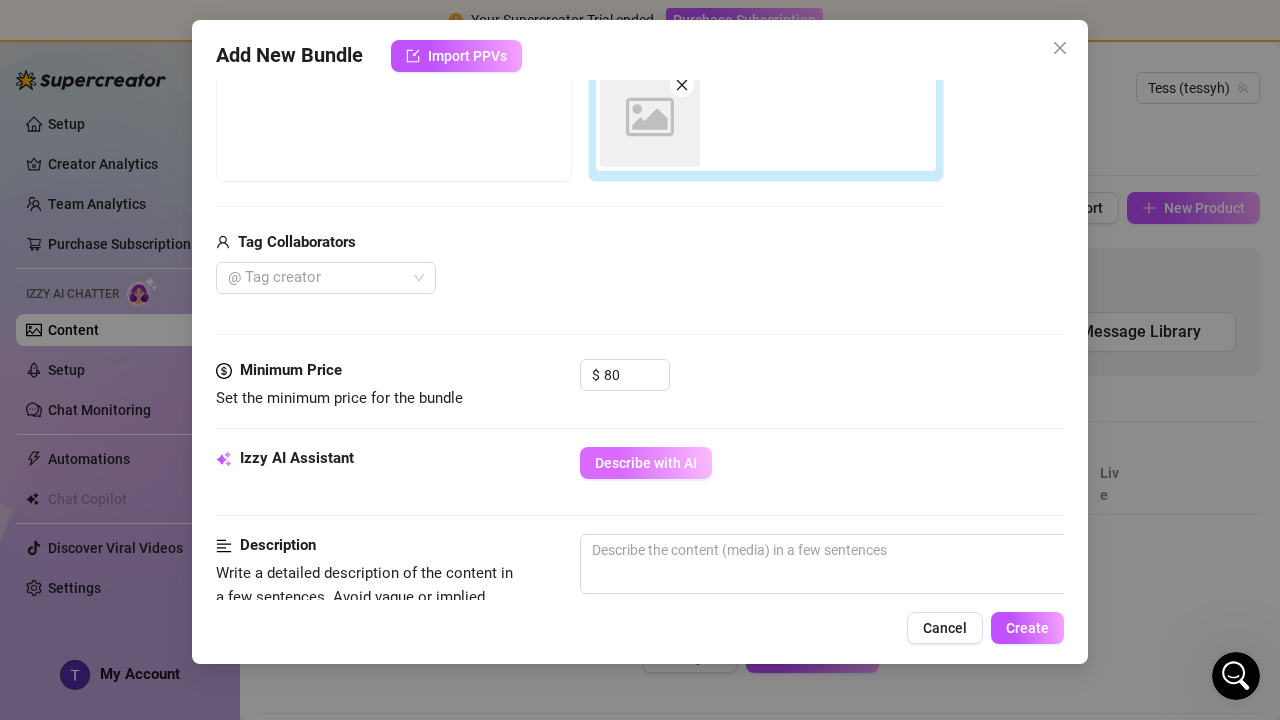 click on "Describe with AI" at bounding box center (646, 463) 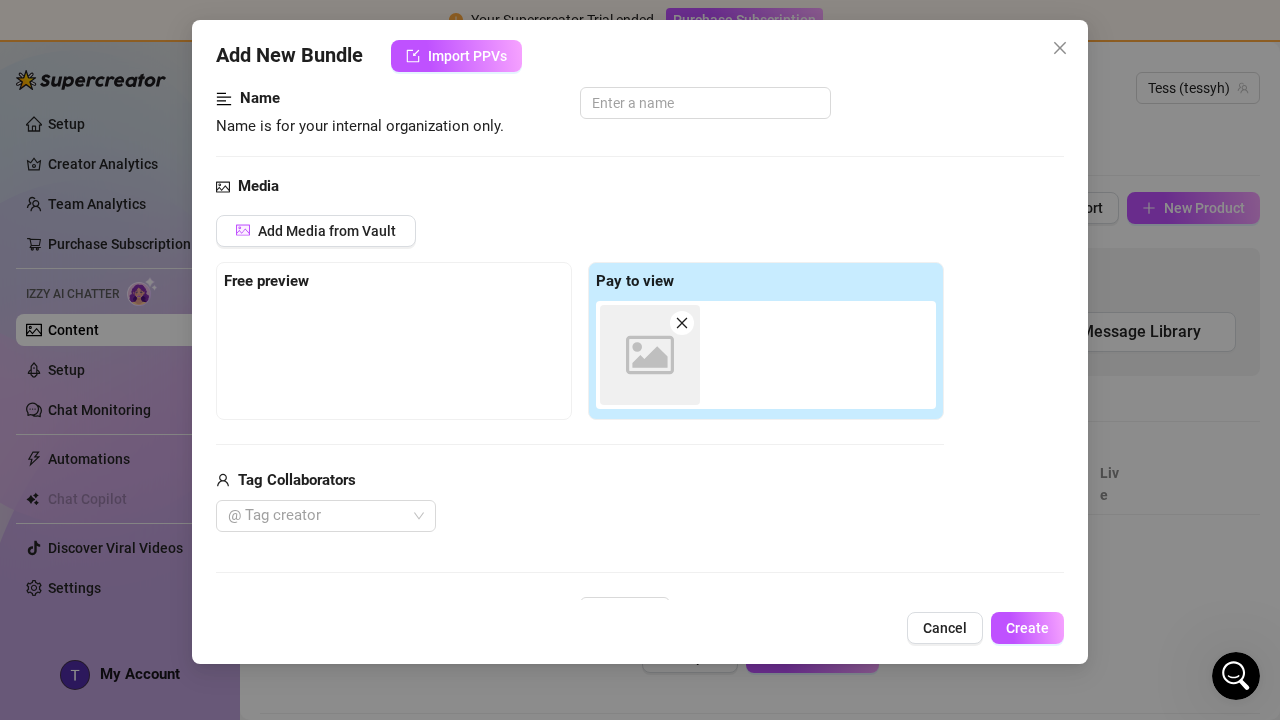 scroll, scrollTop: 129, scrollLeft: 0, axis: vertical 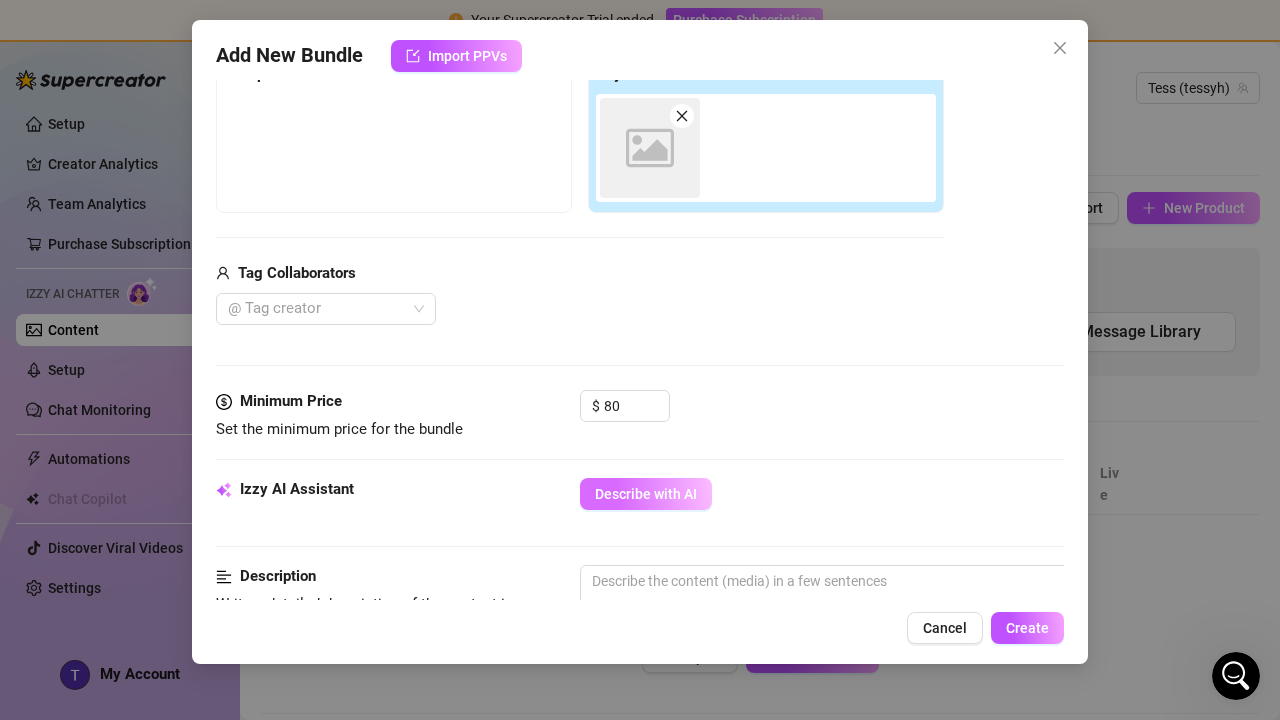 click on "Describe with AI" at bounding box center [646, 494] 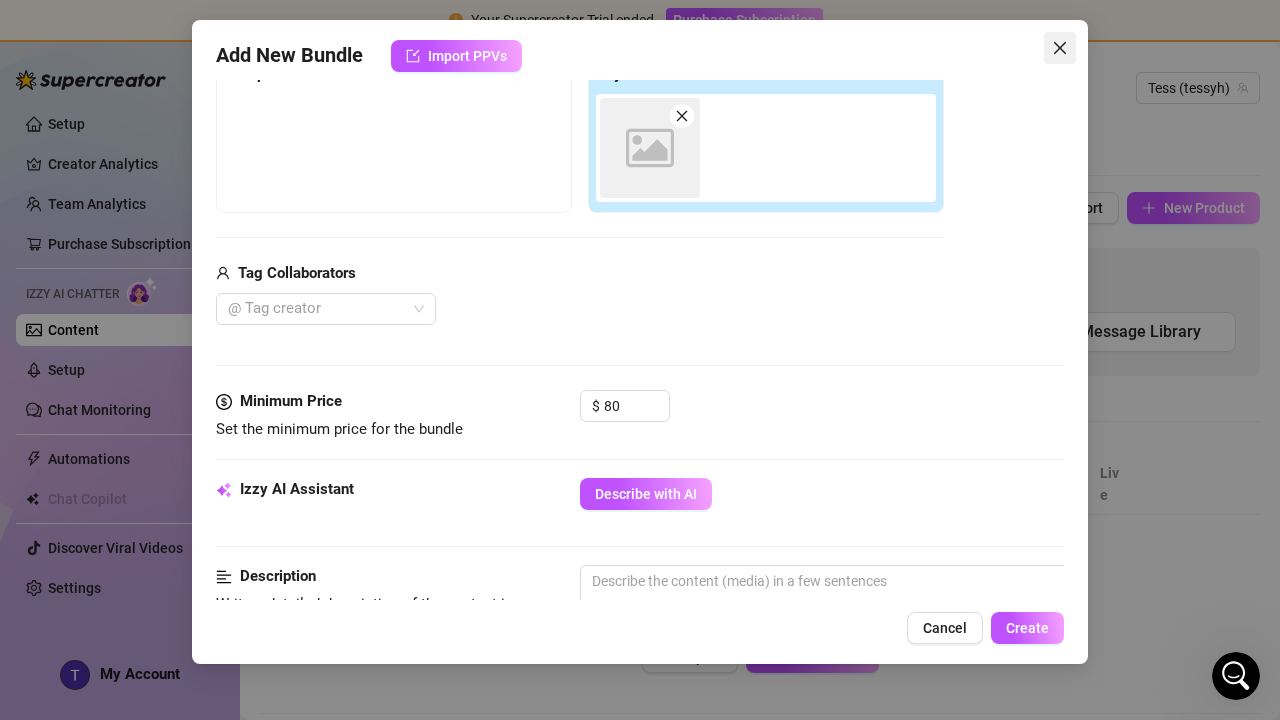 click 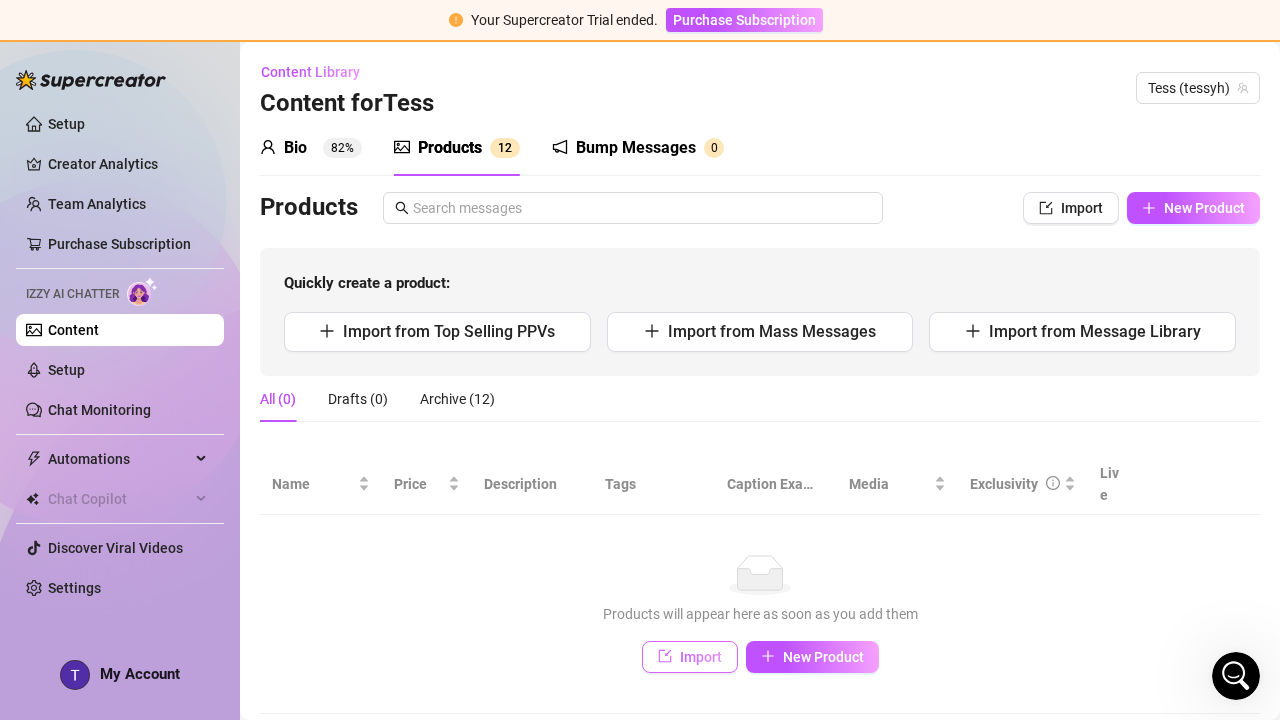 click on "Import" at bounding box center [690, 657] 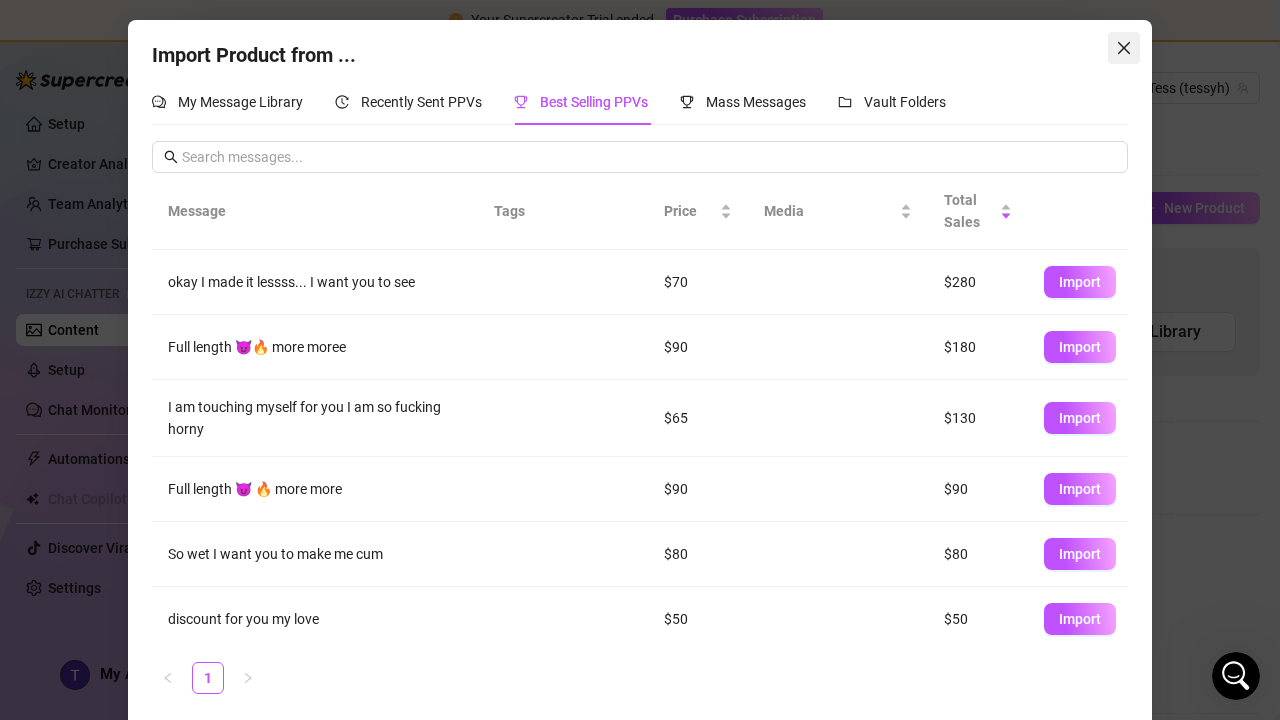 click at bounding box center (1124, 48) 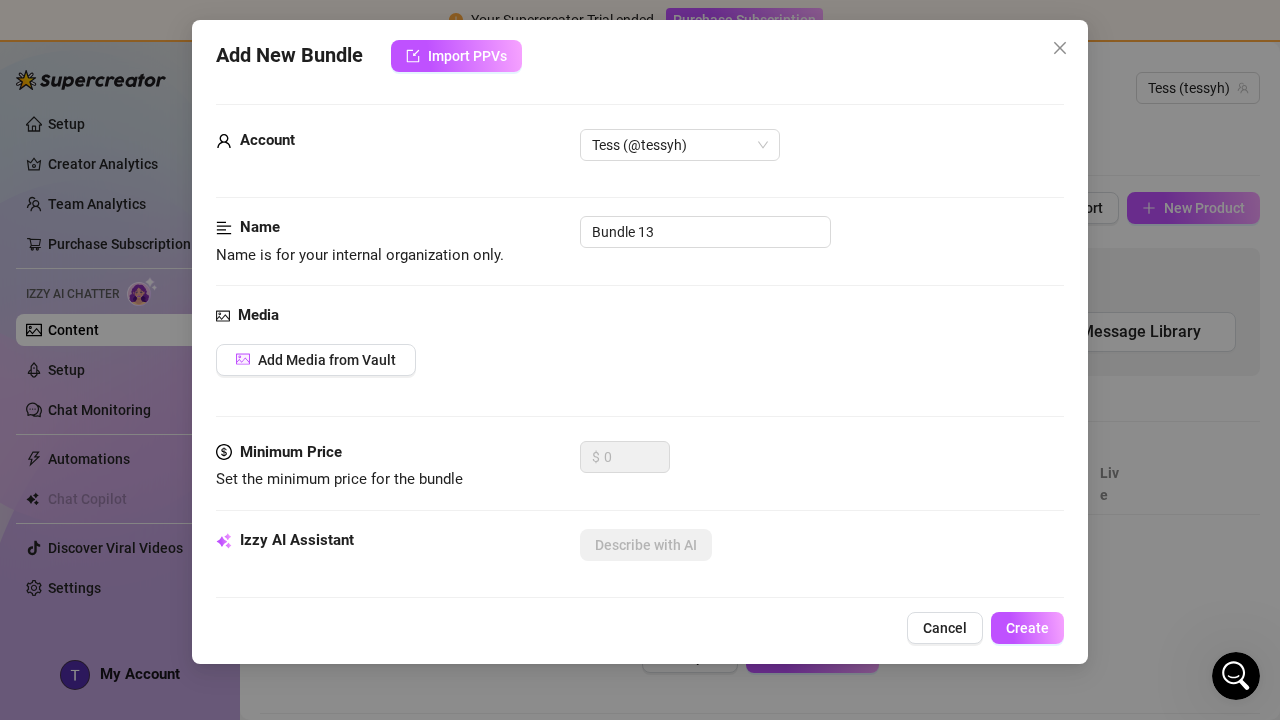 click on "Add New Bundle Import PPVs Account Tess (@tessyh) Name Name is for your internal organization only. Bundle 13 Media Add Media from Vault Minimum Price Set the minimum price for the bundle $ 0 Izzy AI Assistant Describe with AI Description Write a detailed description of the content in a few sentences. Avoid vague or implied descriptions - the more detail, the better.  No need to include metadata like duration or photo count. 0 / 1000 Tags Simple keywords that describe and summarize the content, like specific fetishes, positions, categories.   Select or enter new tags Visible Body Parts Select the body parts clearly visible in the content. This helps Izzy AI suggest media and answer fan questions more accurately.   Select or enter new visible body parts Caption Example Provide a sample caption that reflects the exact style you'd use in a chatting session. This is your chance to show the AI how you prefer to communicate. Exclusivity 1 - Least Exclusive Message Settings Cancel Create" at bounding box center [640, 342] 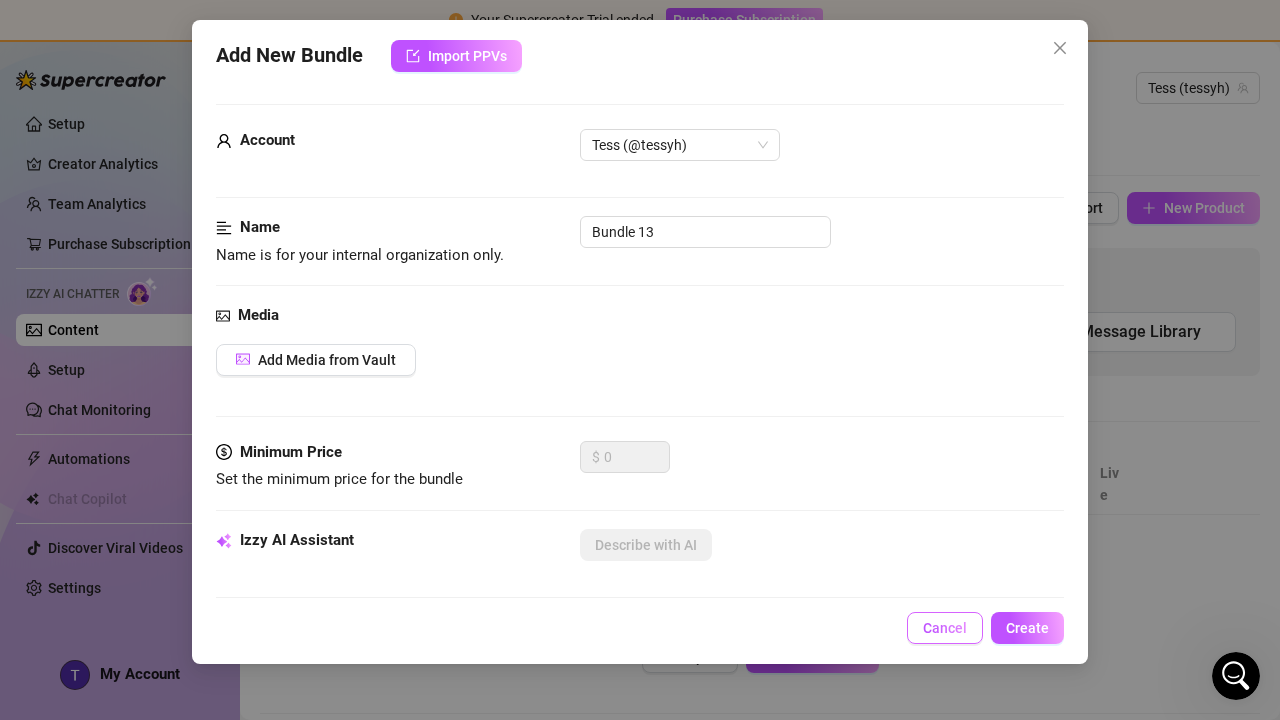 click on "Cancel" at bounding box center [945, 628] 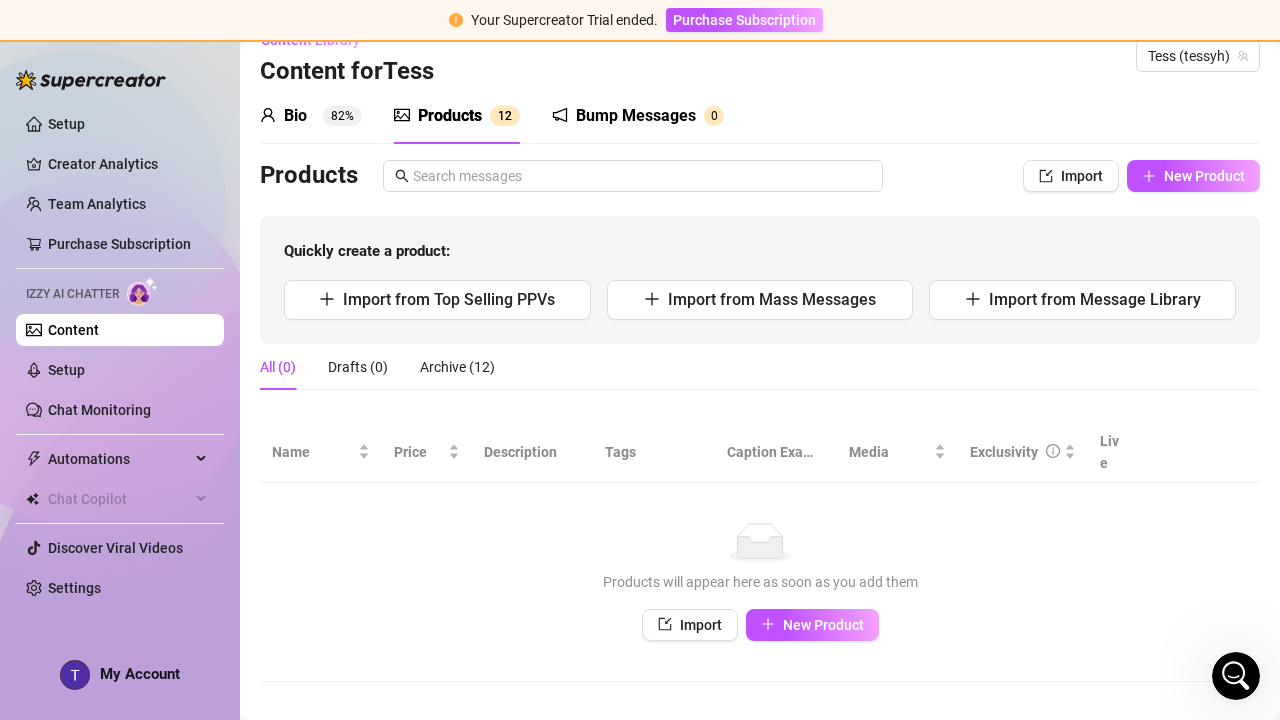 scroll, scrollTop: 31, scrollLeft: 0, axis: vertical 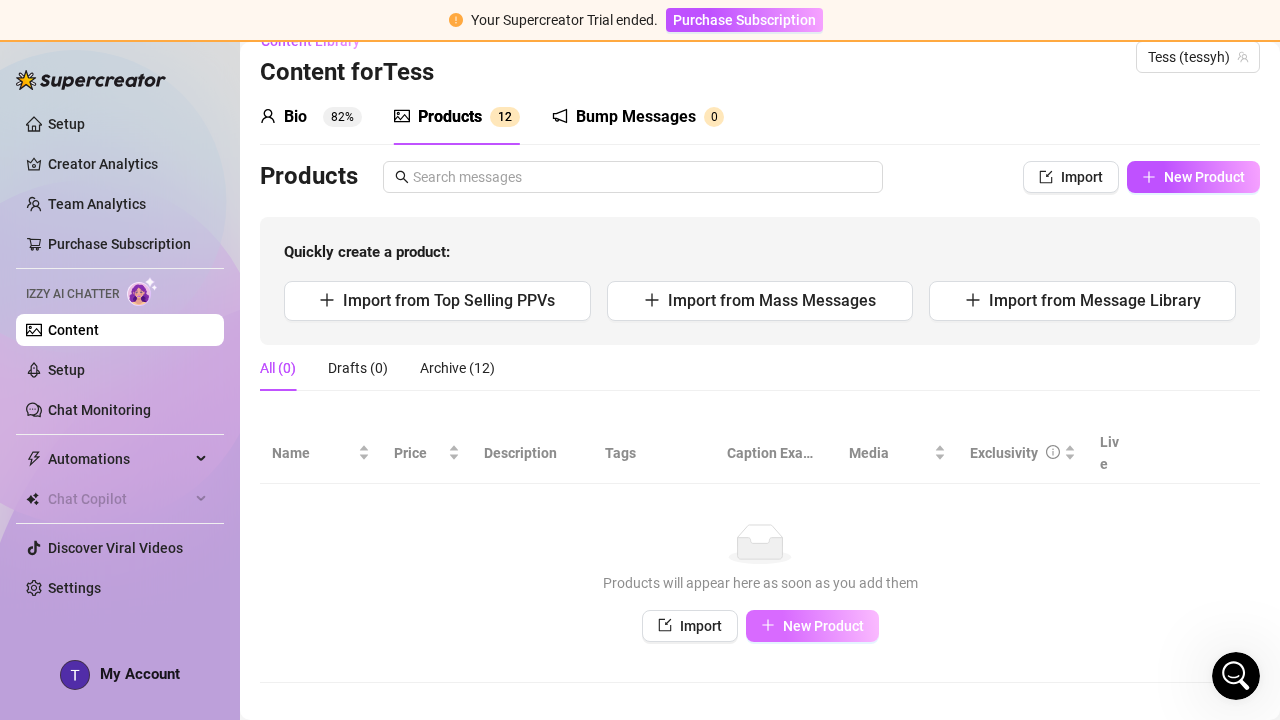click on "New Product" at bounding box center (812, 626) 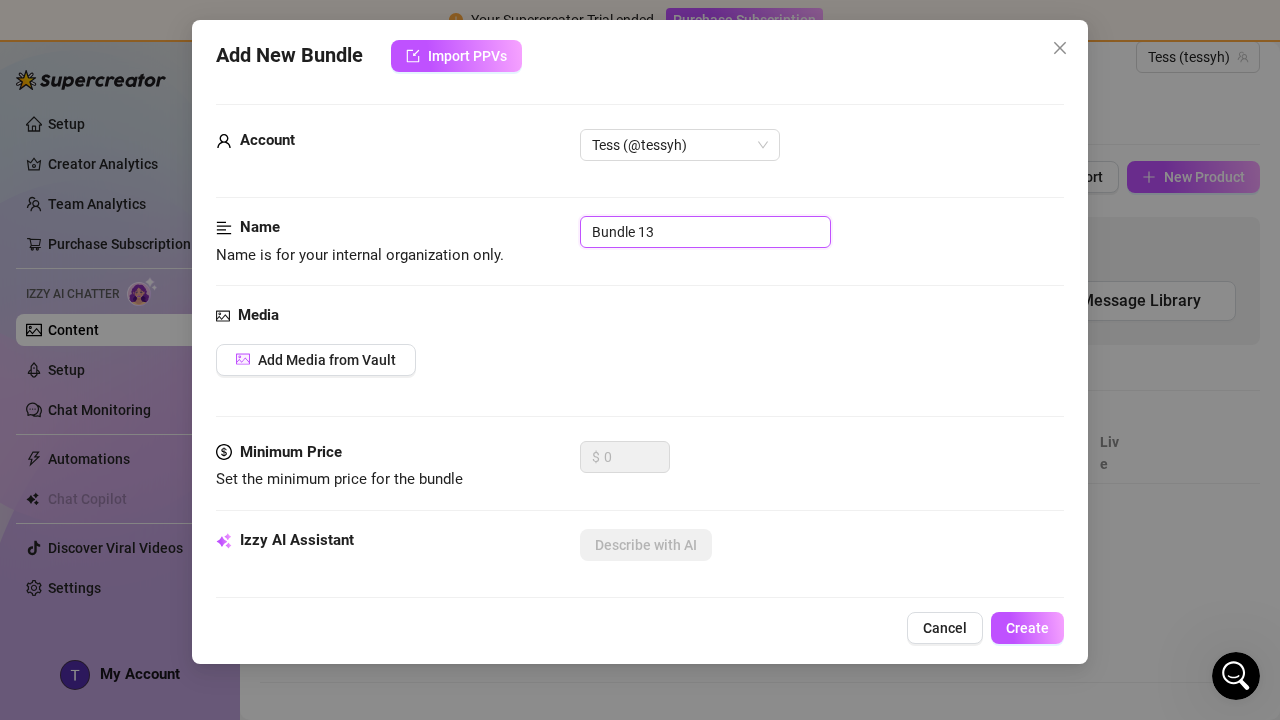 click on "Bundle 13" at bounding box center [705, 232] 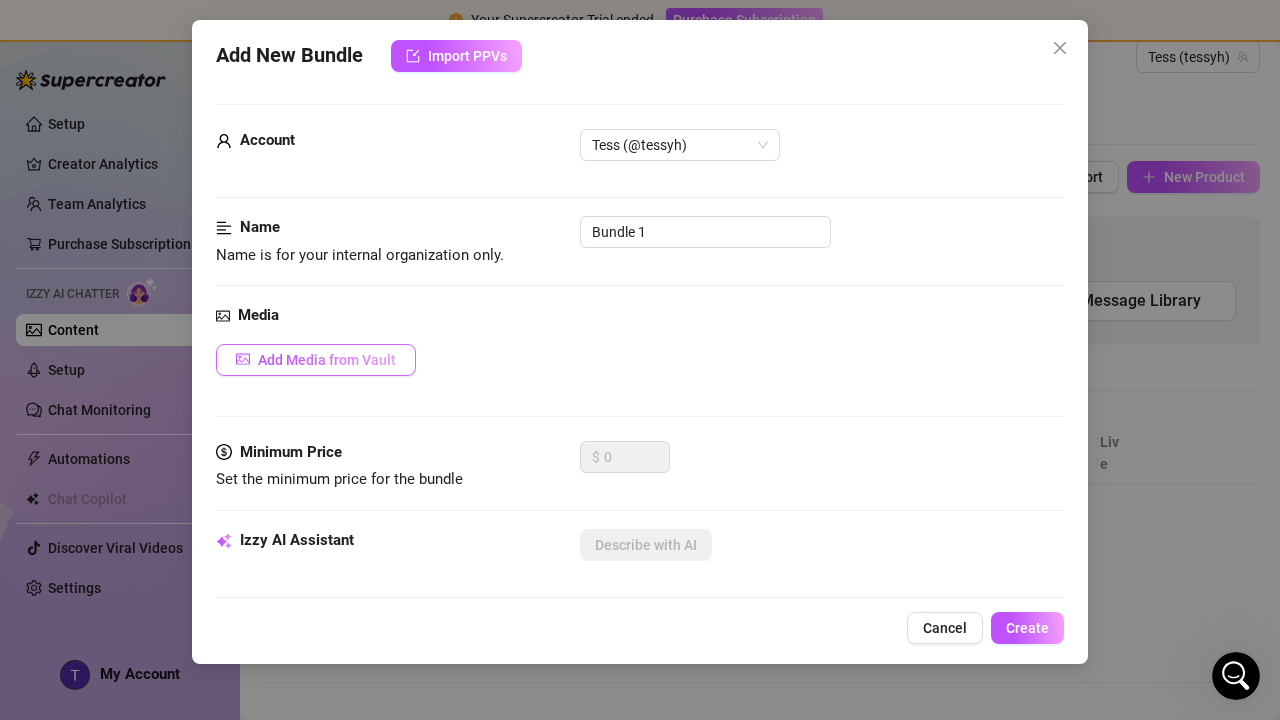 click on "Add Media from Vault" at bounding box center (316, 360) 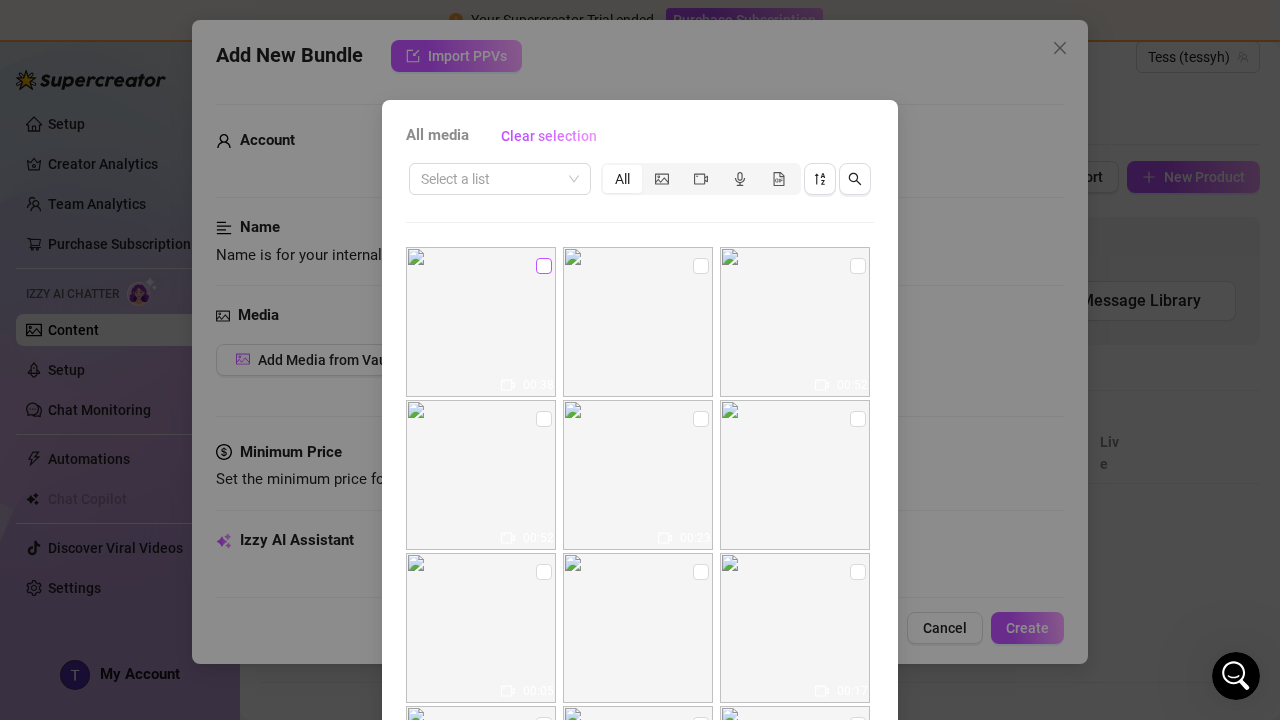 click at bounding box center (544, 266) 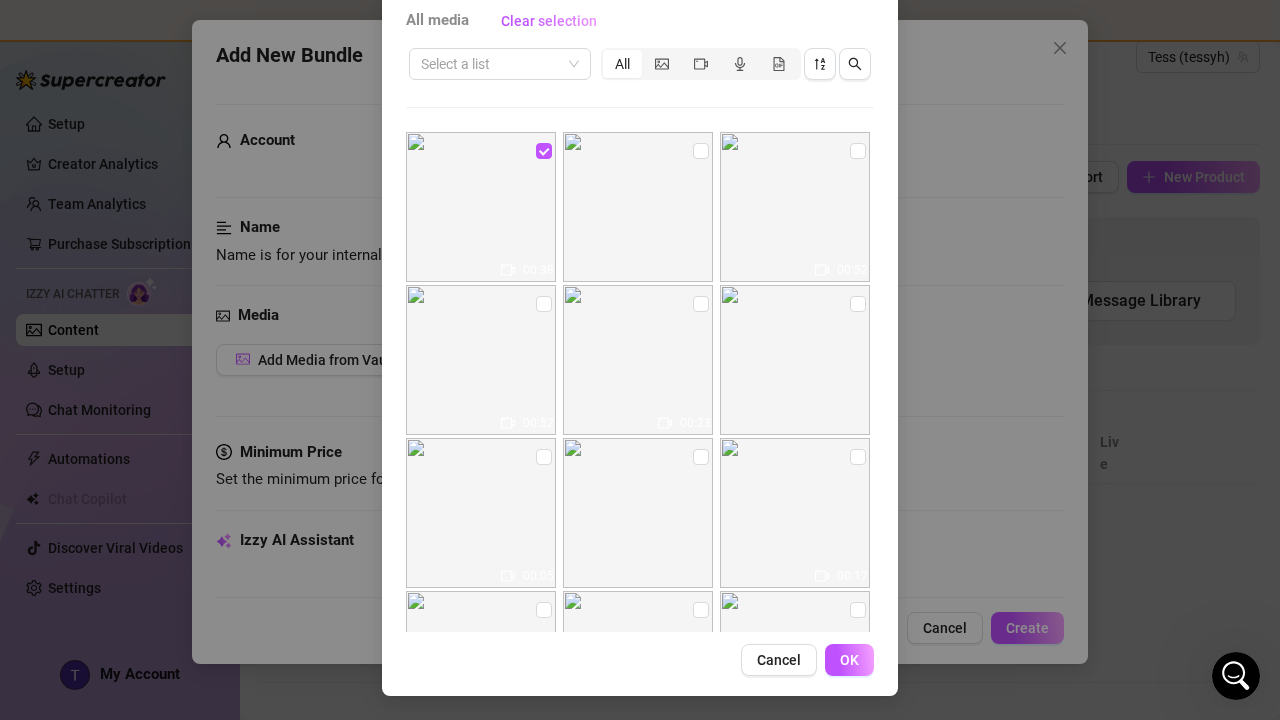 scroll, scrollTop: 115, scrollLeft: 0, axis: vertical 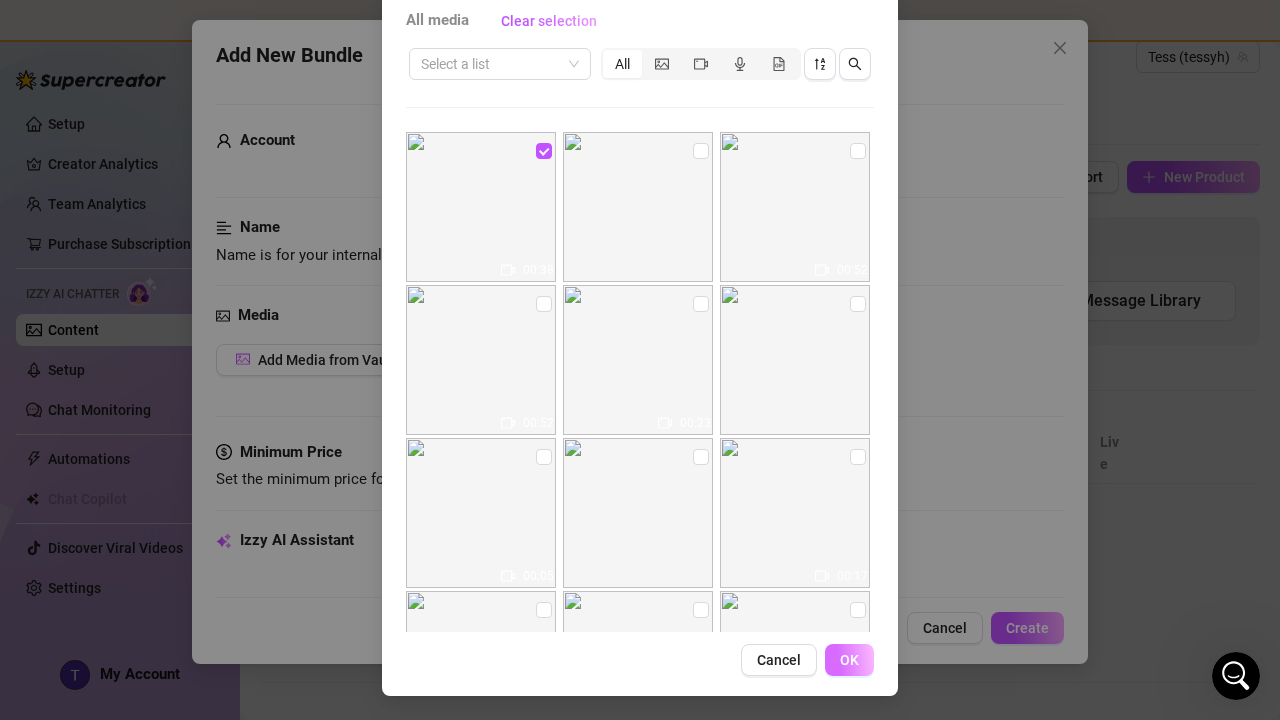click on "OK" at bounding box center (849, 660) 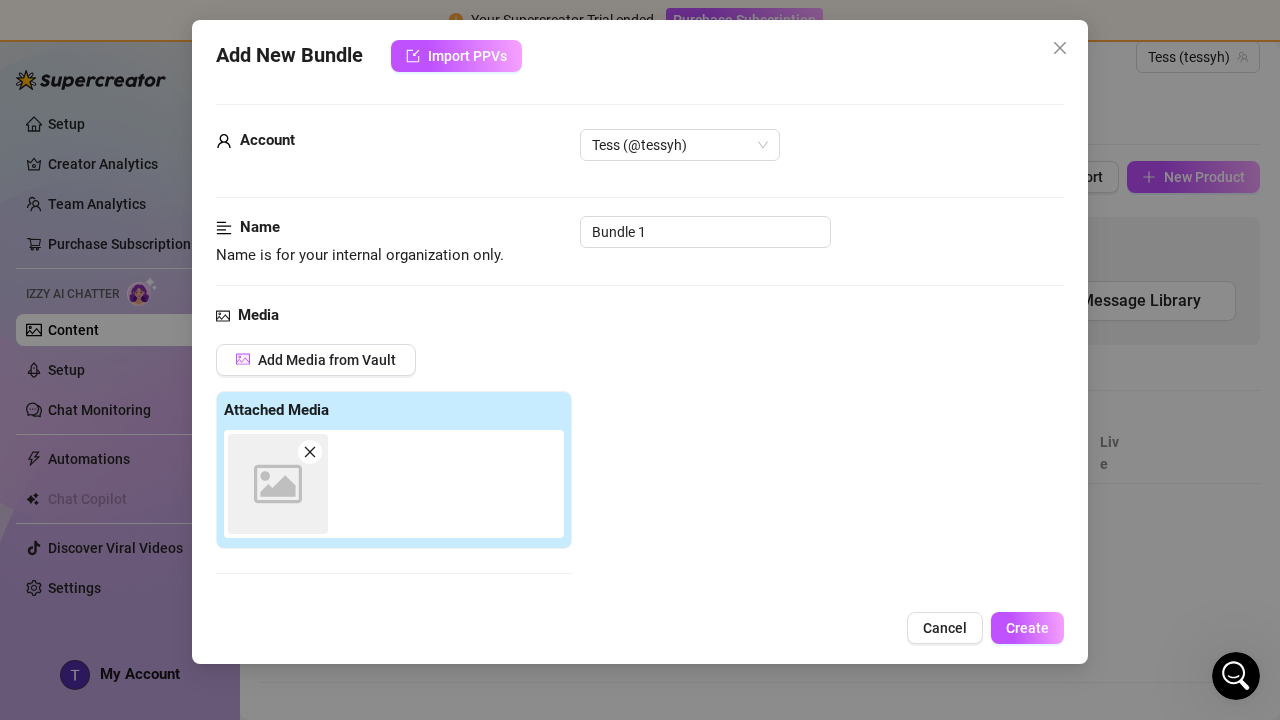 scroll, scrollTop: 288, scrollLeft: 0, axis: vertical 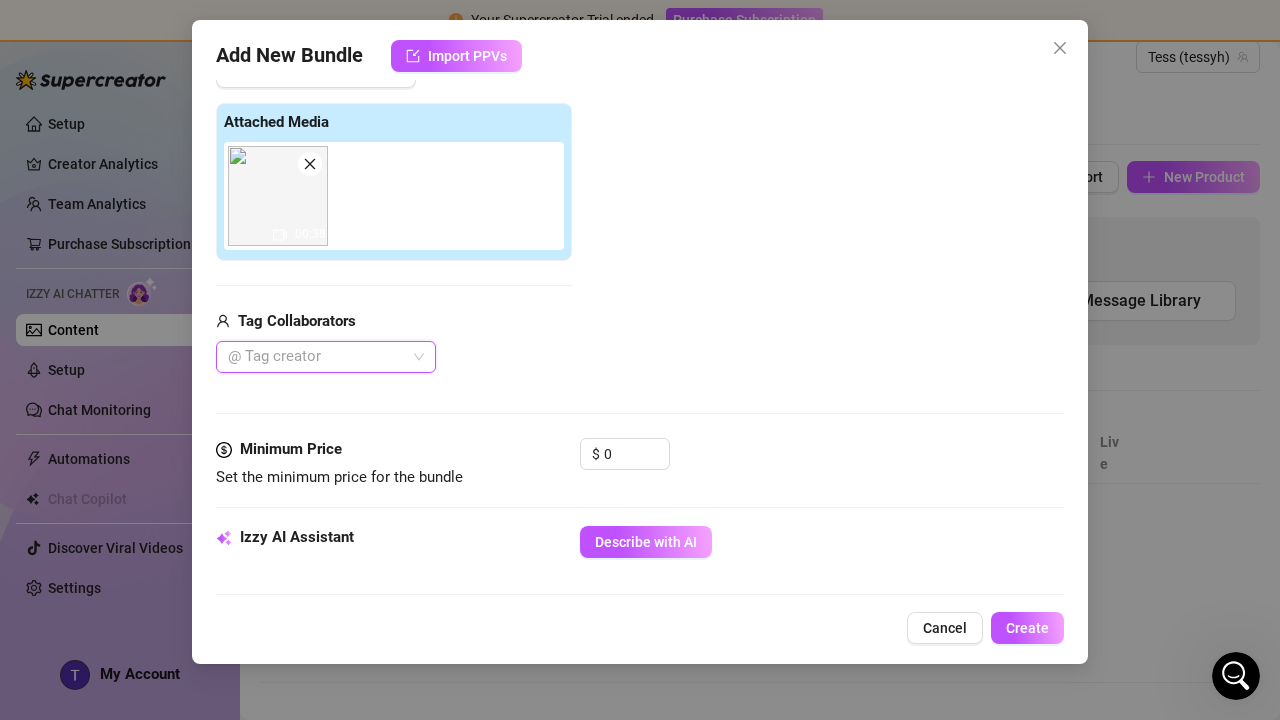 click at bounding box center [315, 357] 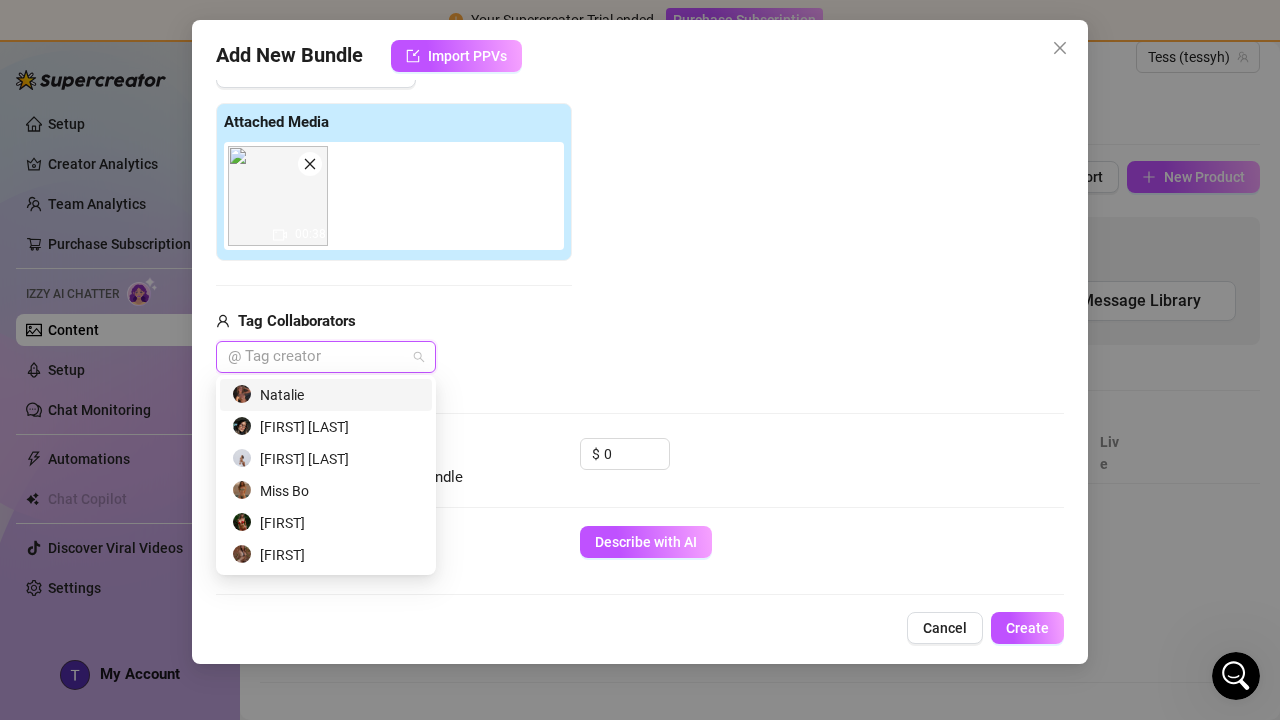 click on "@ Tag creator" at bounding box center [394, 357] 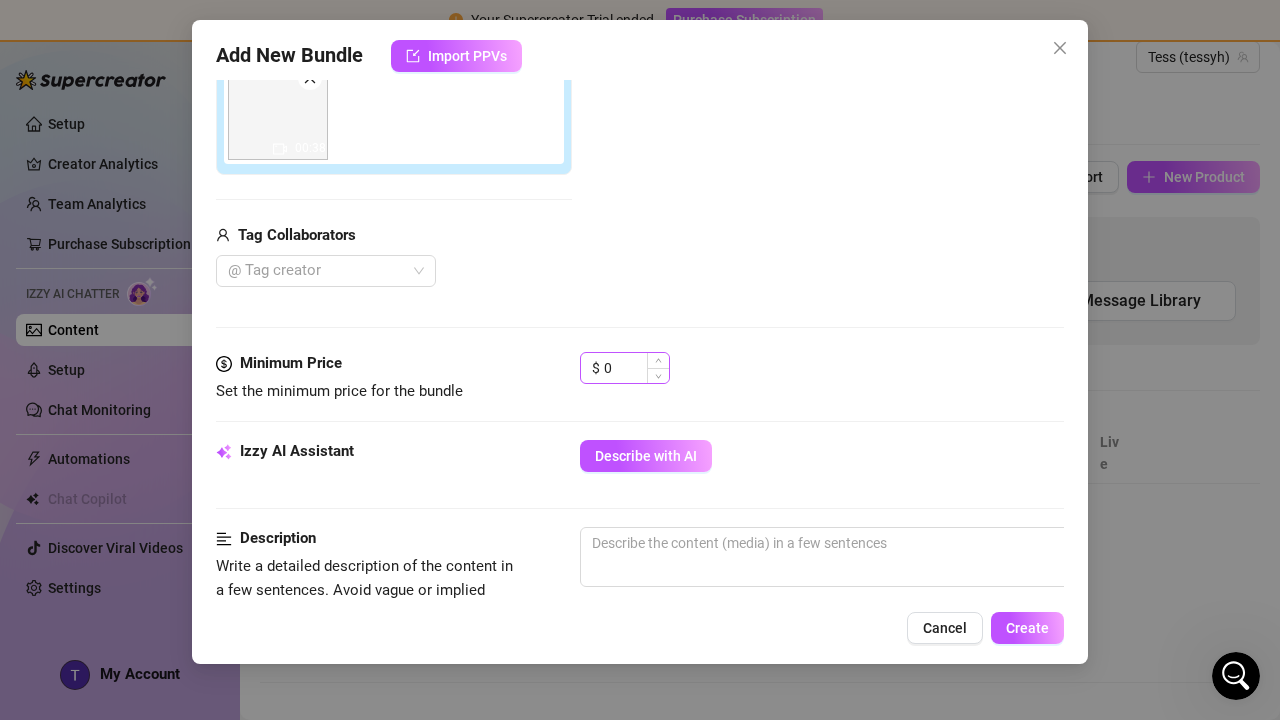 scroll, scrollTop: 386, scrollLeft: 0, axis: vertical 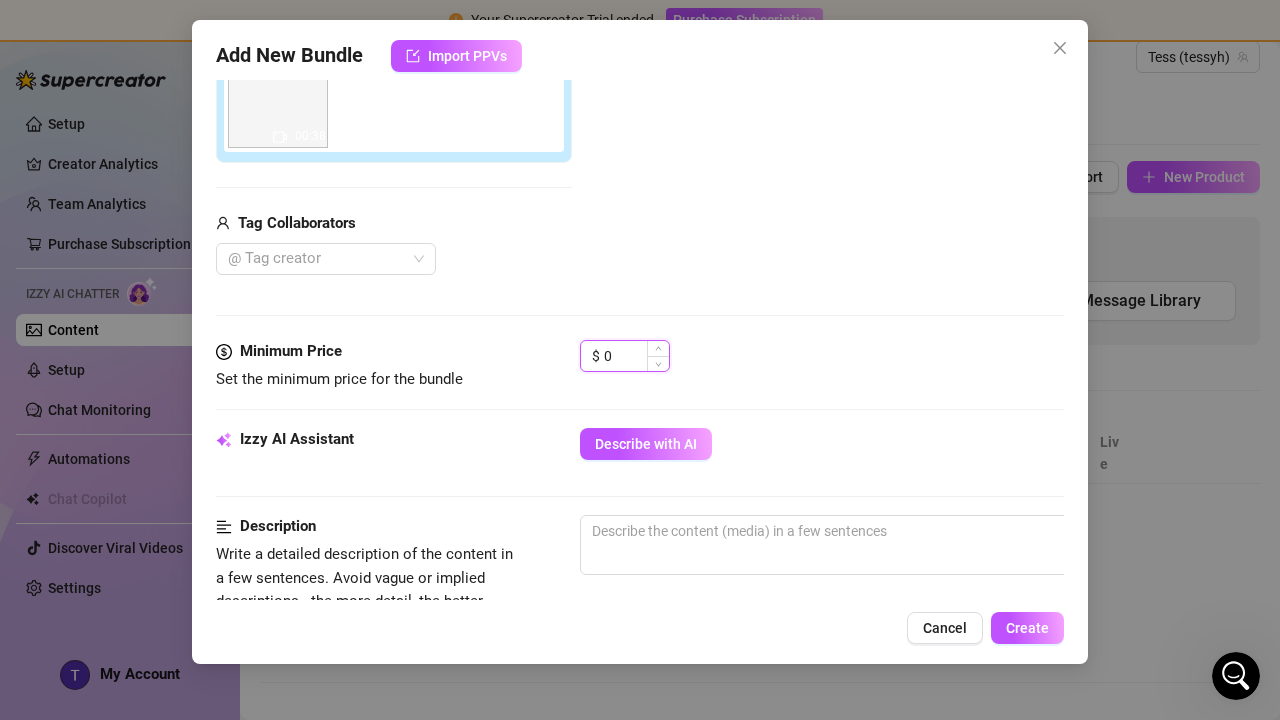 click on "0" at bounding box center (636, 356) 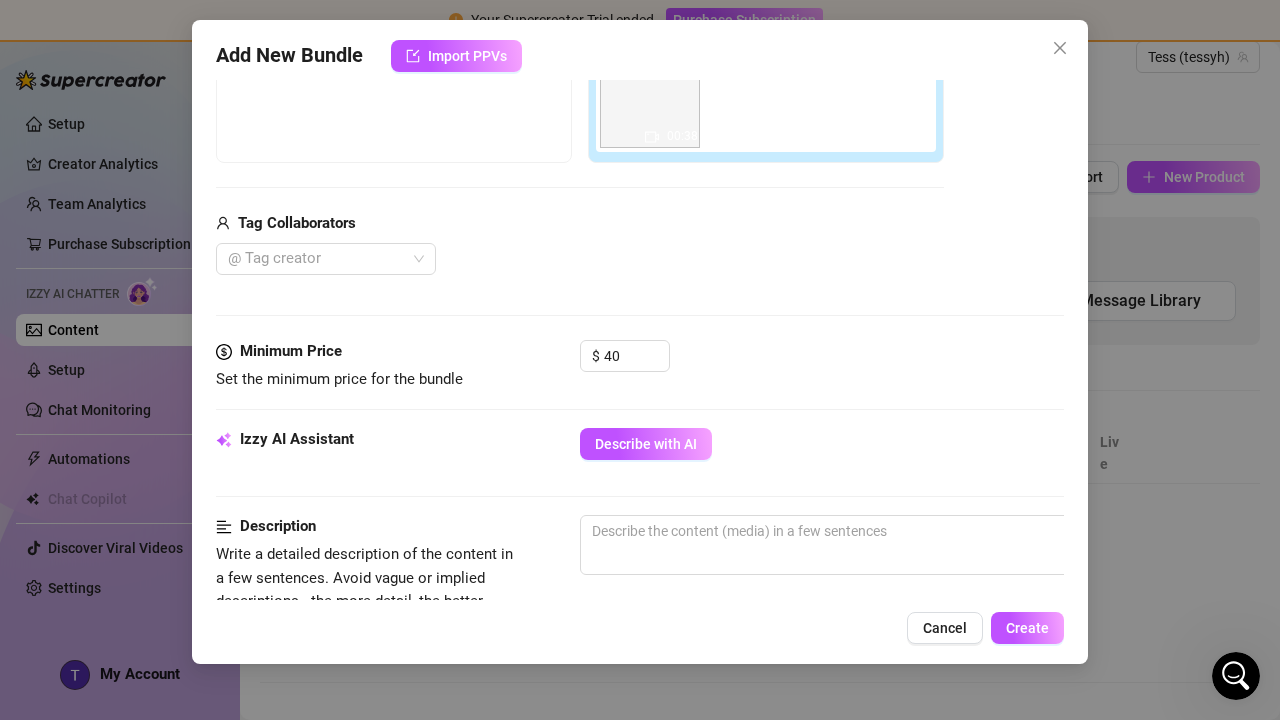 click on "Media Add Media from Vault Free preview Pay to view 00:38 Tag Collaborators   @ Tag creator" at bounding box center [640, 129] 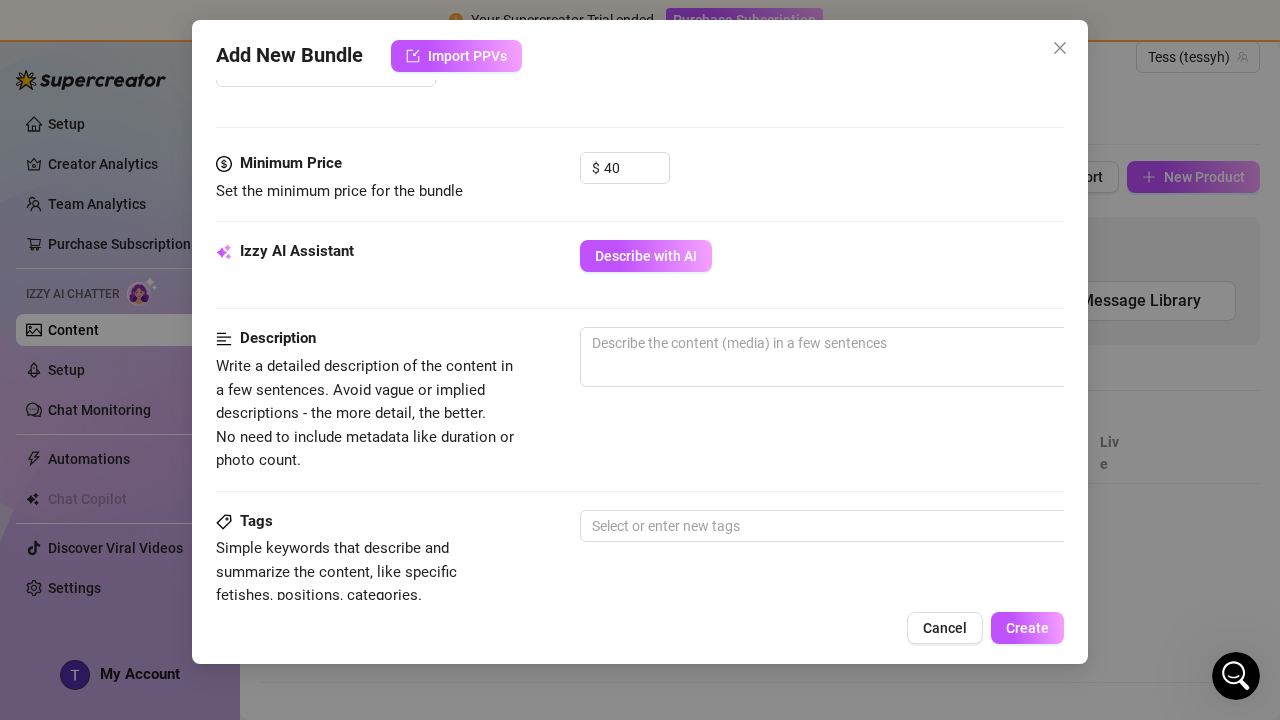 scroll, scrollTop: 576, scrollLeft: 0, axis: vertical 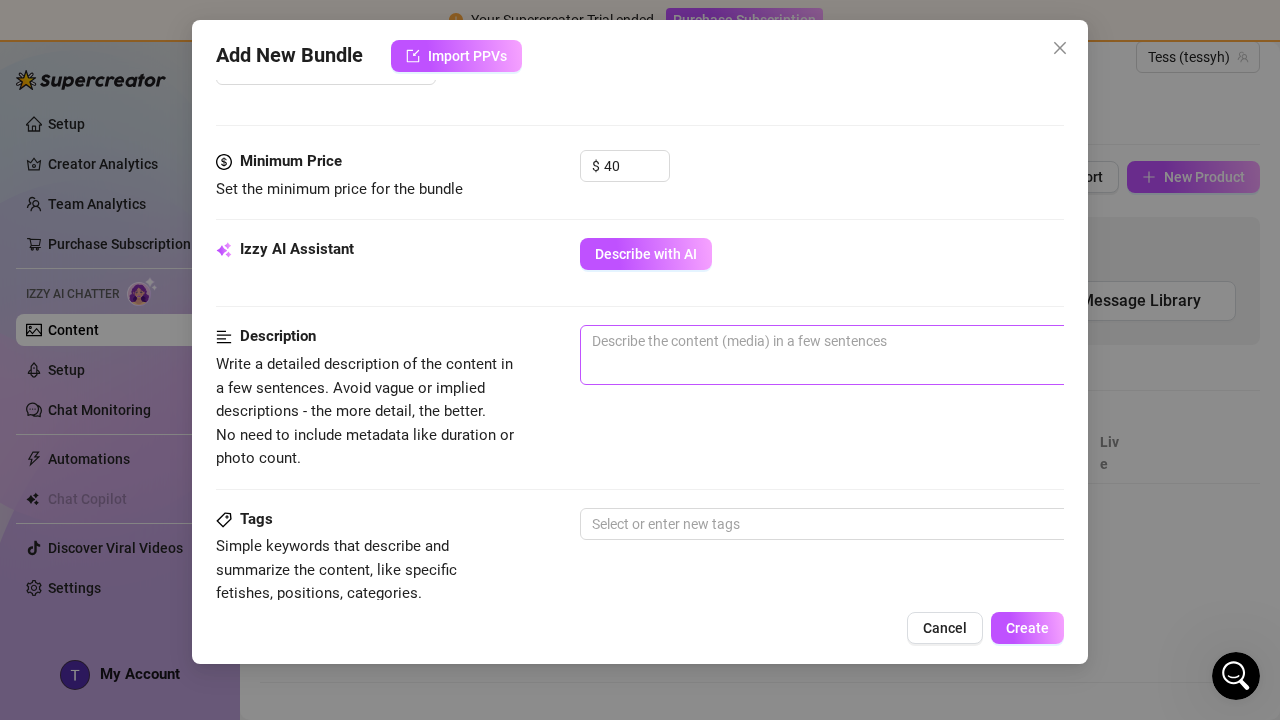click on "0 / 1000" at bounding box center [930, 355] 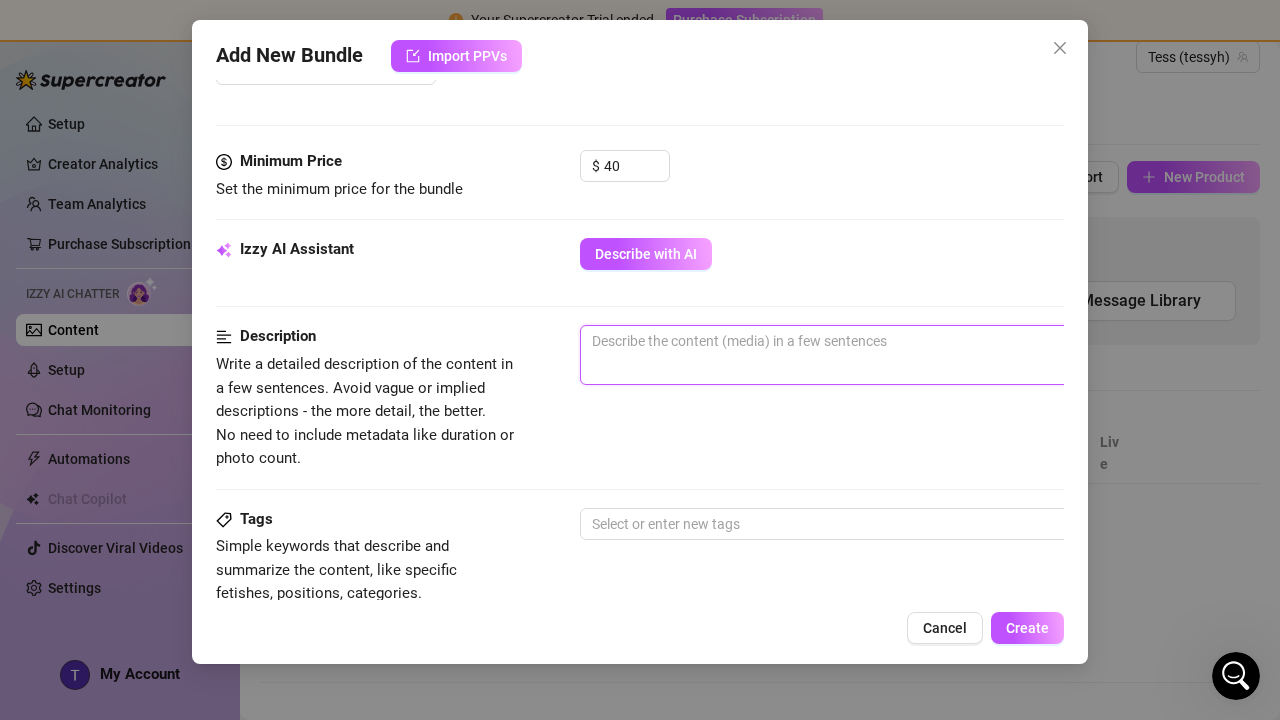 click at bounding box center (930, 341) 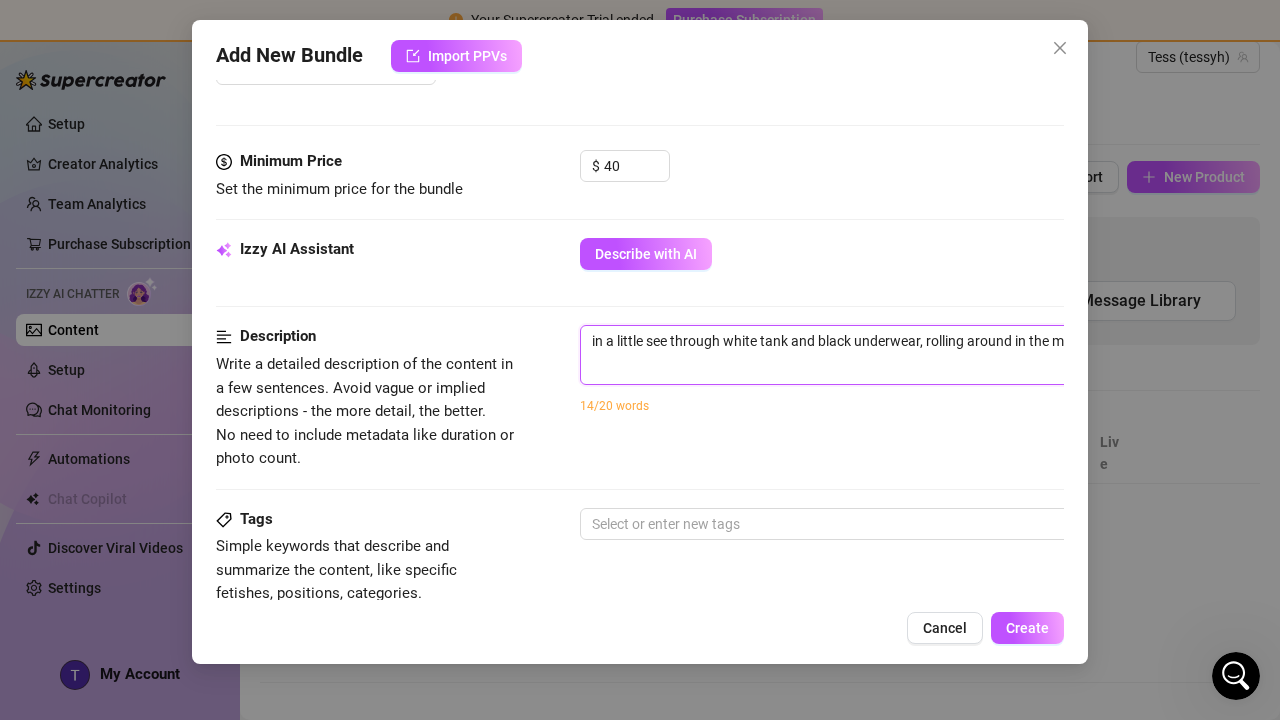 scroll, scrollTop: 576, scrollLeft: 216, axis: both 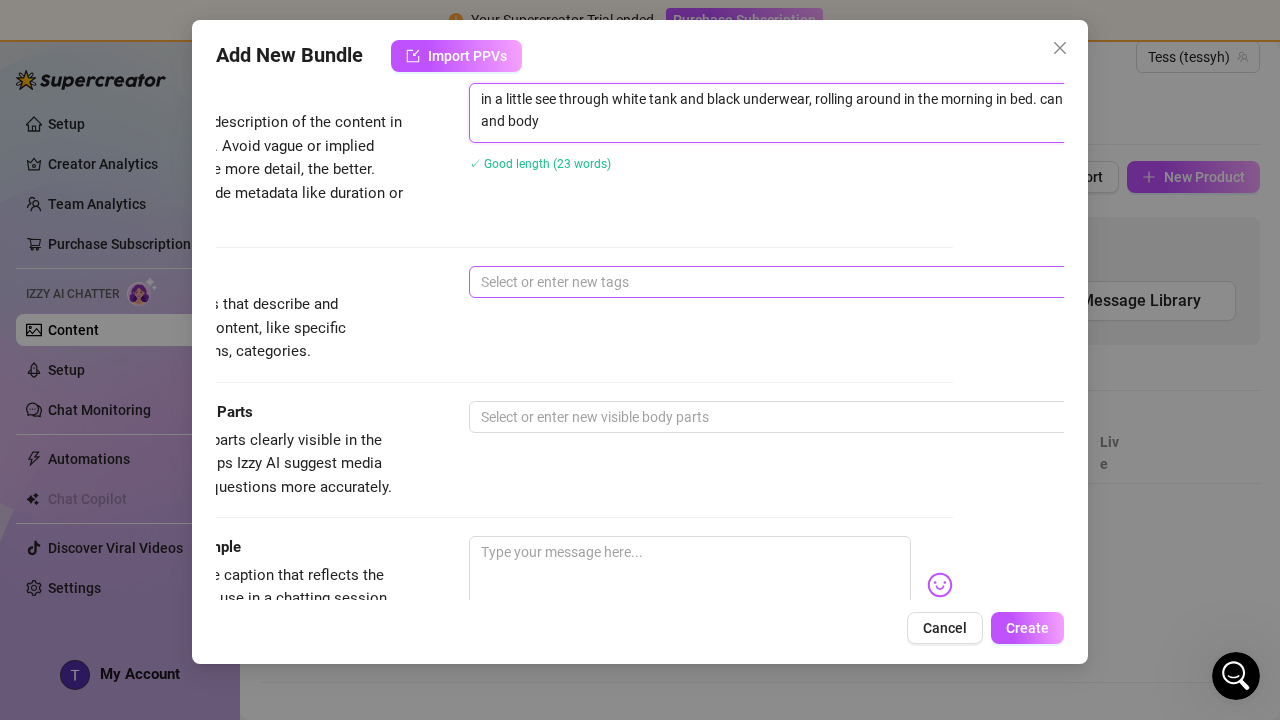 click at bounding box center (808, 282) 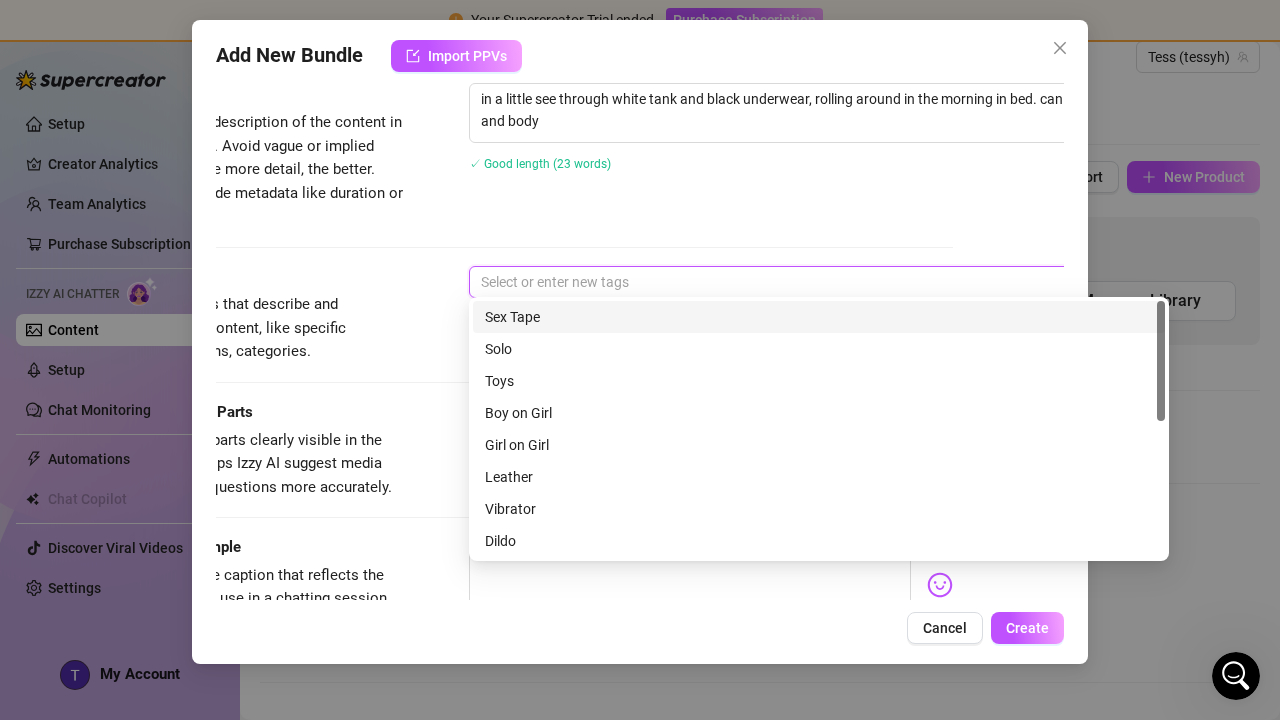 click on "Description Write a detailed description of the content in a few sentences. Avoid vague or implied descriptions - the more detail, the better.  No need to include metadata like duration or photo count. in a little see through white tank and black underwear, rolling around in the morning in bed. can see my face and body 118 / 1000 ✓ Good length (23 words)" at bounding box center (529, 174) 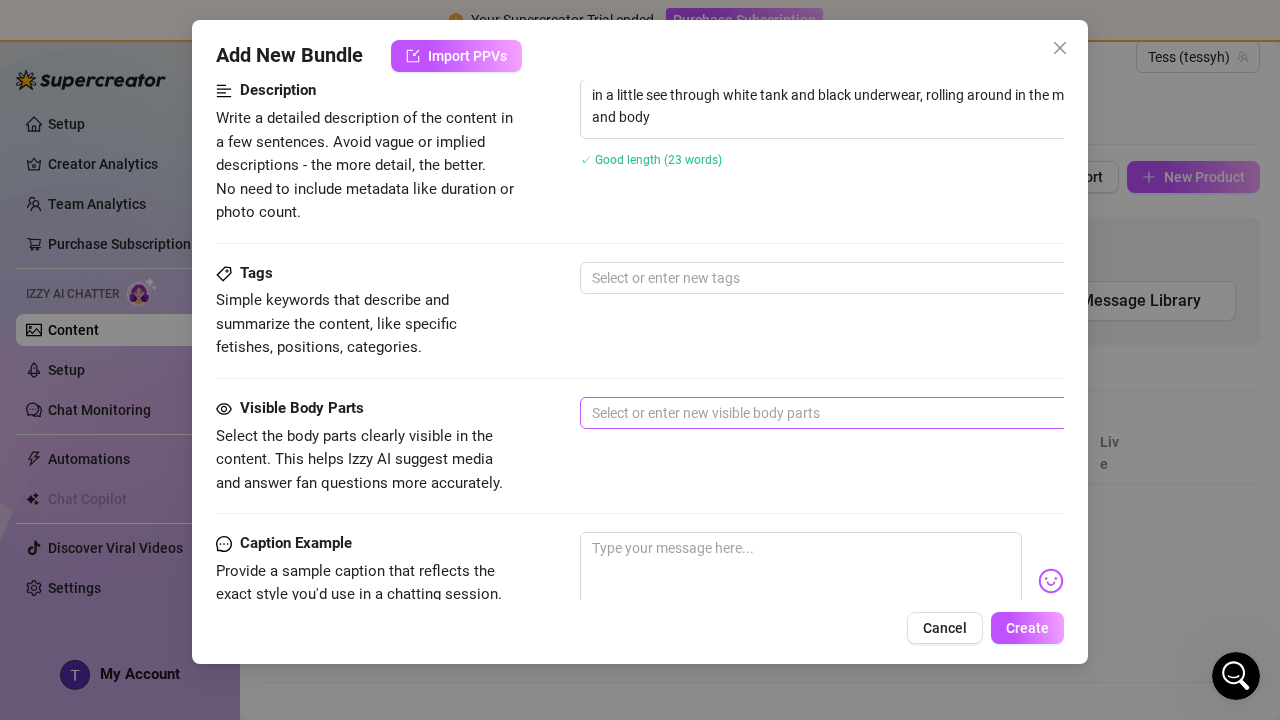 scroll, scrollTop: 891, scrollLeft: 0, axis: vertical 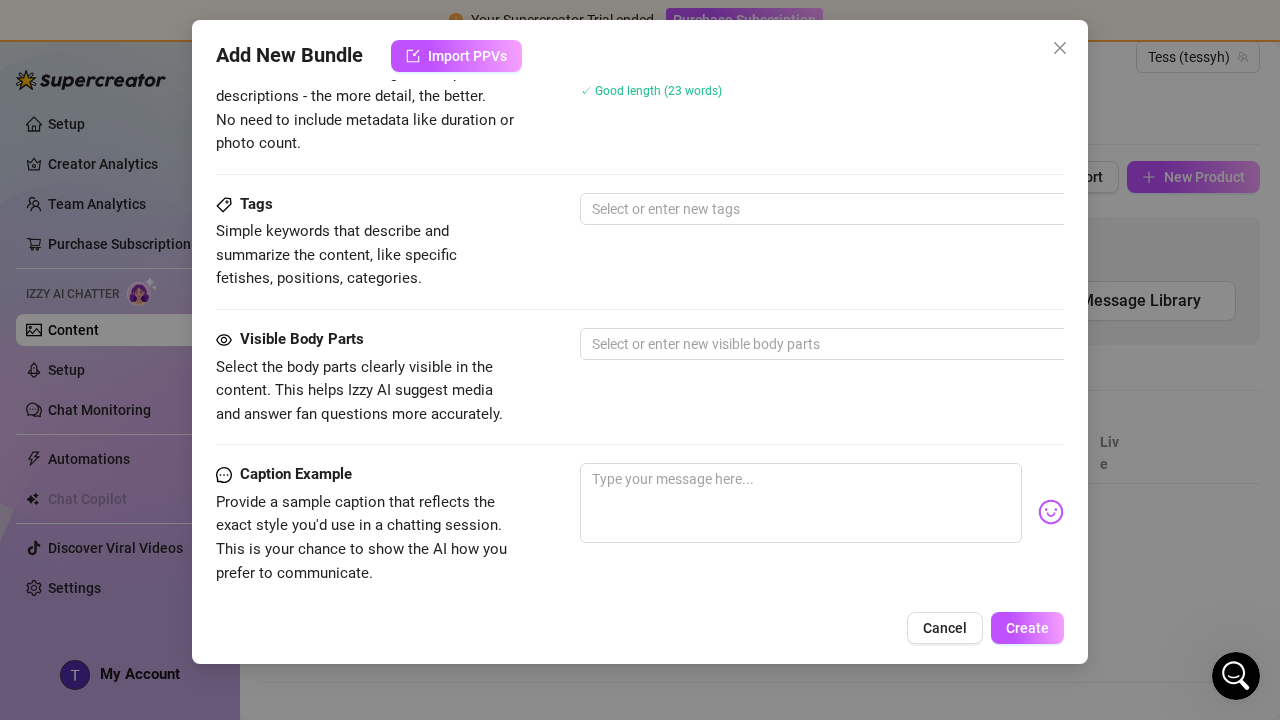 click on "Select or enter new visible body parts" at bounding box center (930, 344) 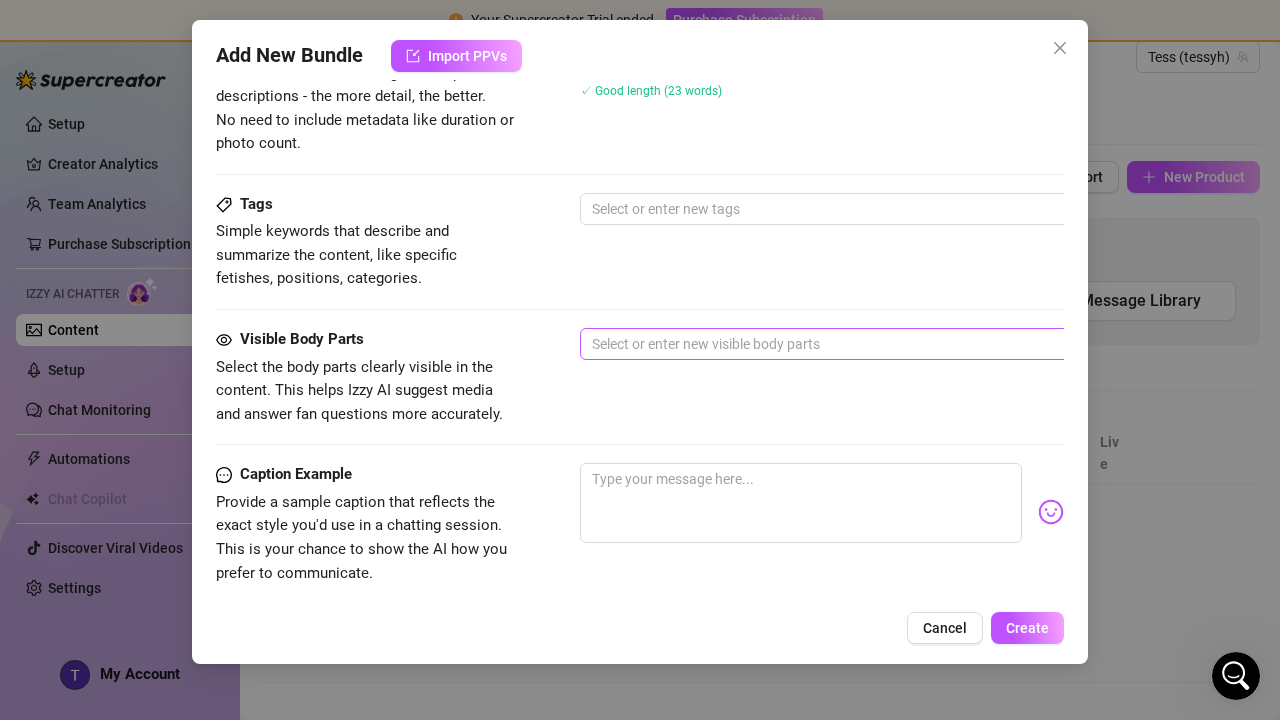 click at bounding box center (919, 344) 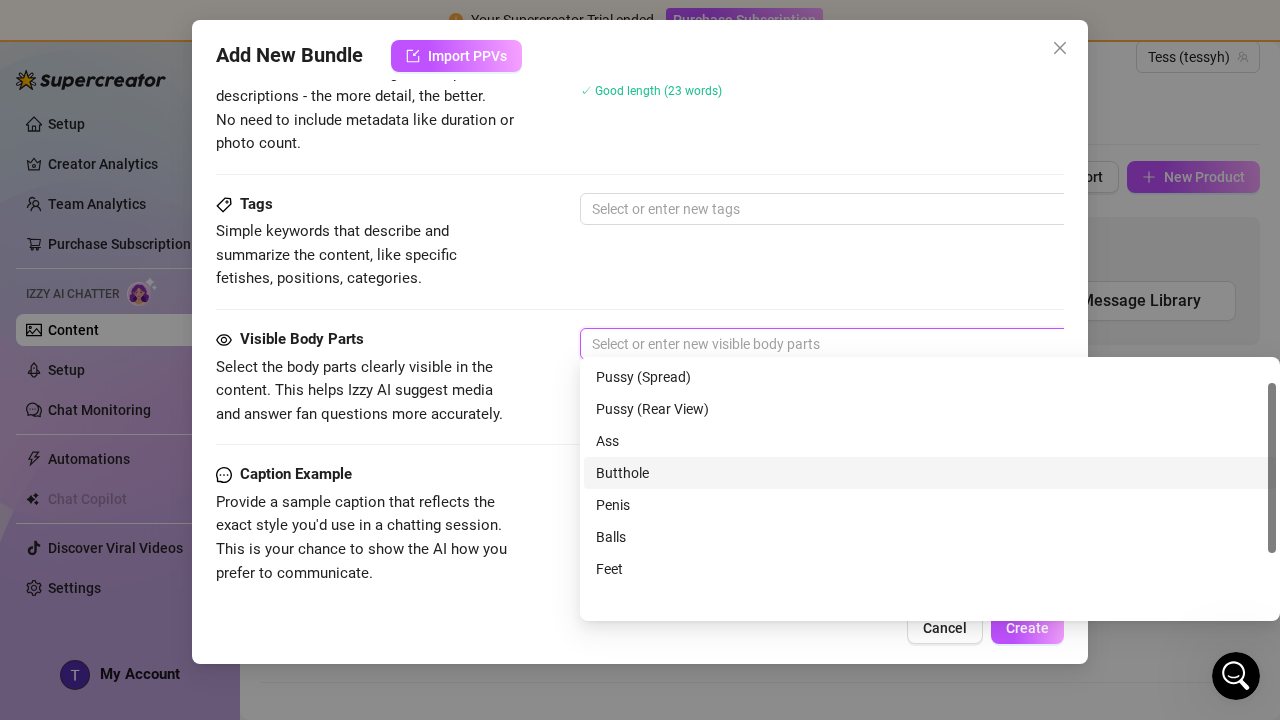 scroll, scrollTop: 0, scrollLeft: 0, axis: both 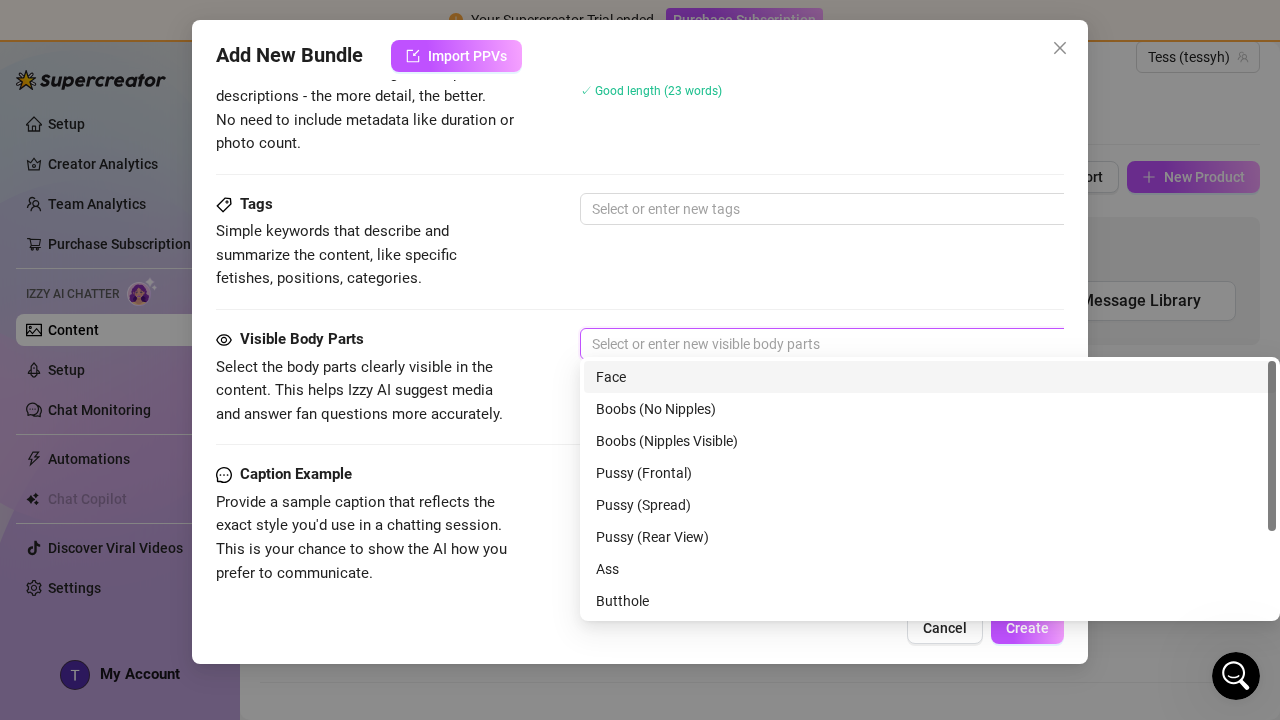 click on "Face" at bounding box center [930, 377] 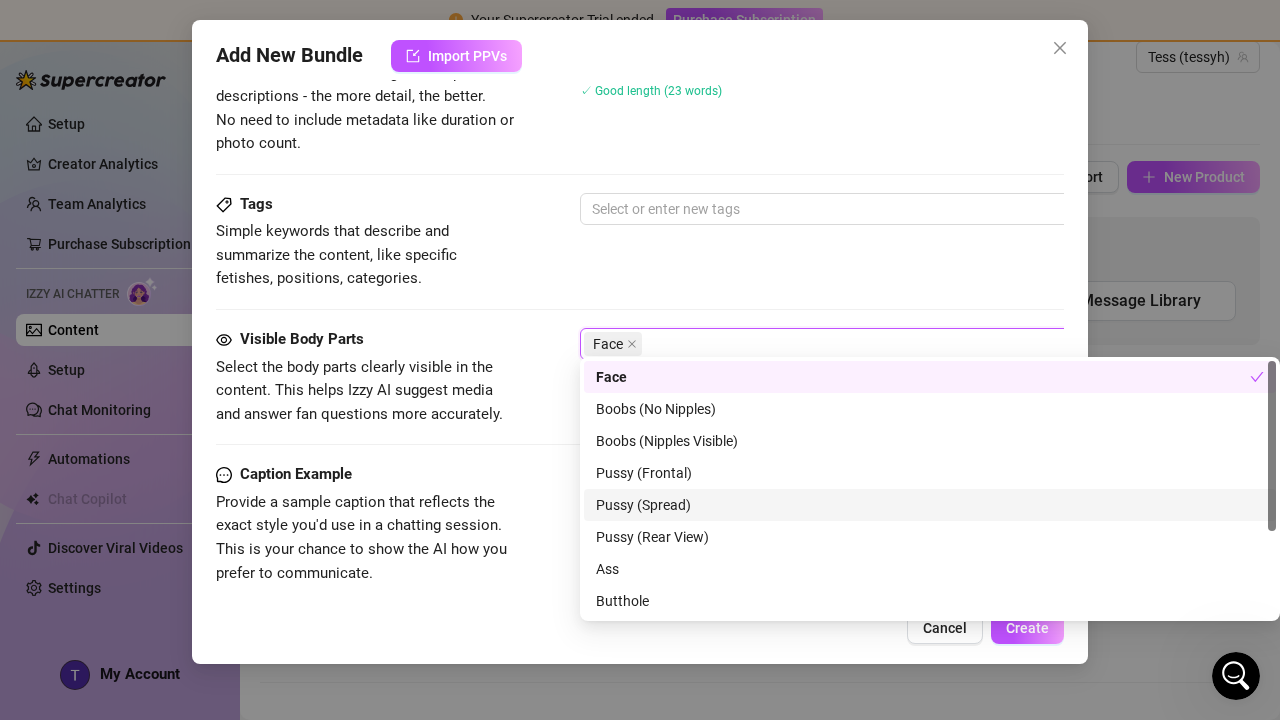scroll, scrollTop: 128, scrollLeft: 0, axis: vertical 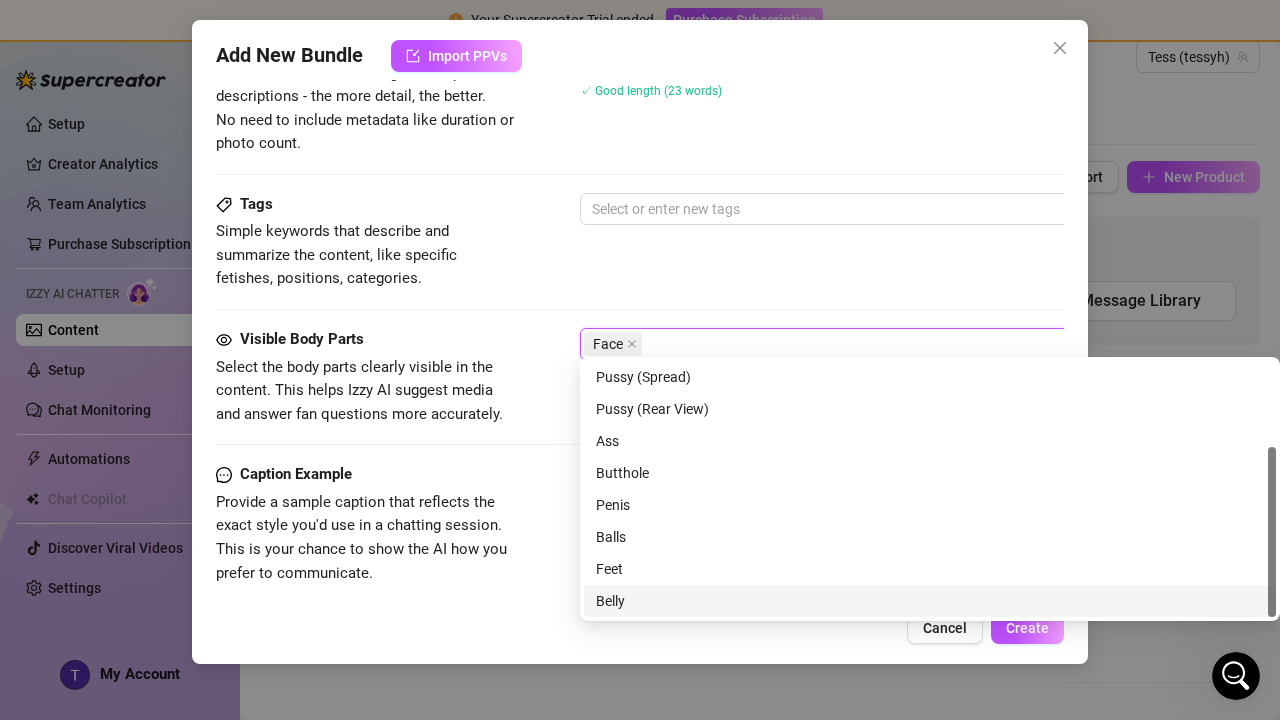 click on "Belly" at bounding box center [930, 601] 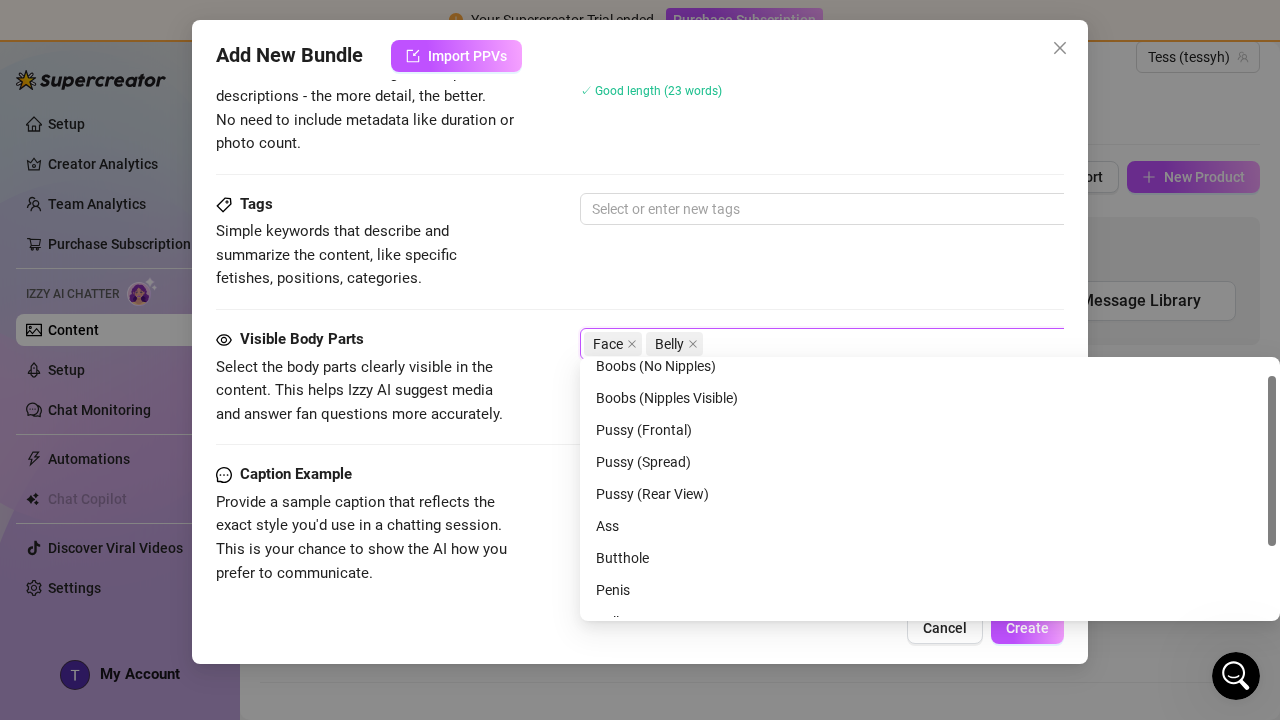 scroll, scrollTop: 0, scrollLeft: 0, axis: both 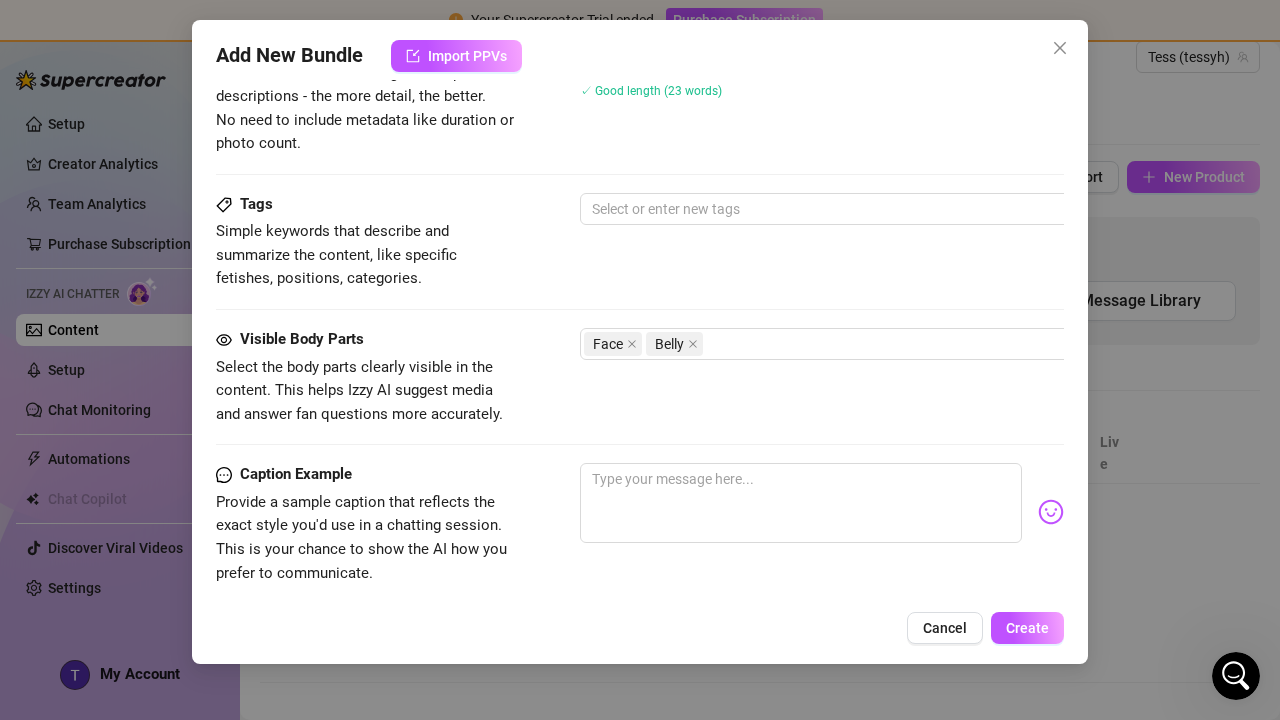 click on "Tags Simple keywords that describe and summarize the content, like specific fetishes, positions, categories.   Select or enter new tags" at bounding box center (640, 242) 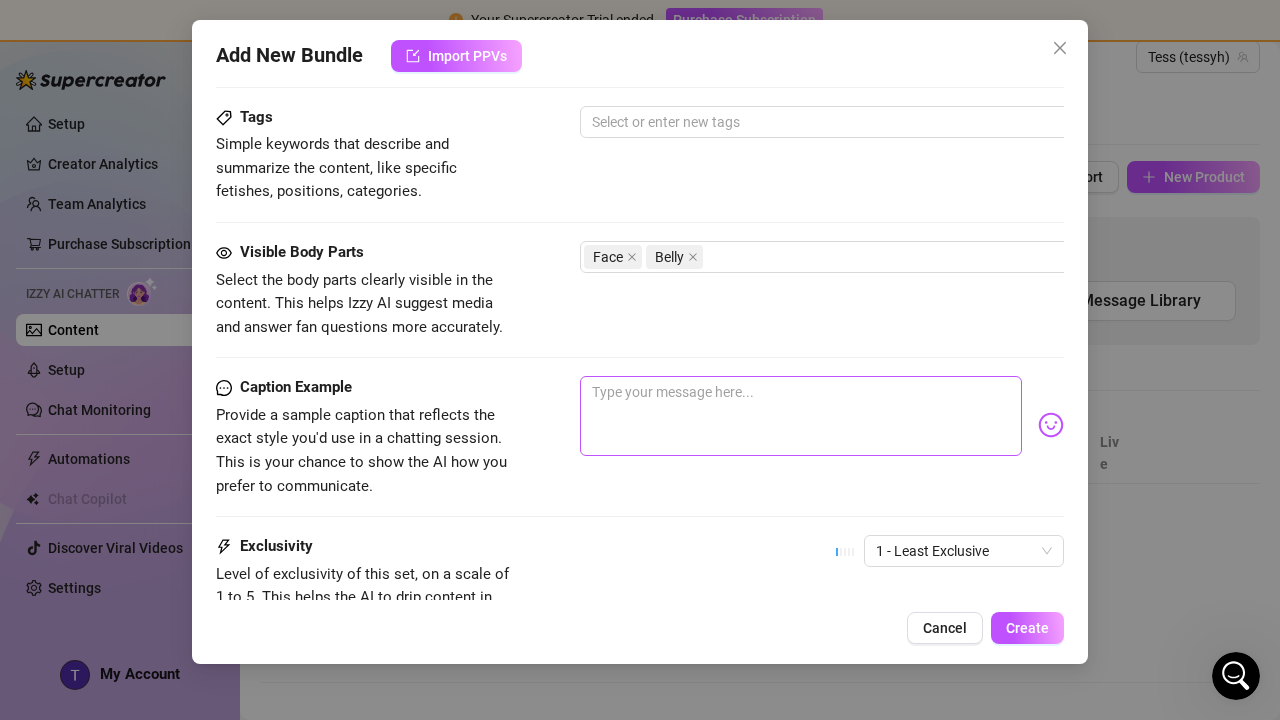 scroll, scrollTop: 1023, scrollLeft: 0, axis: vertical 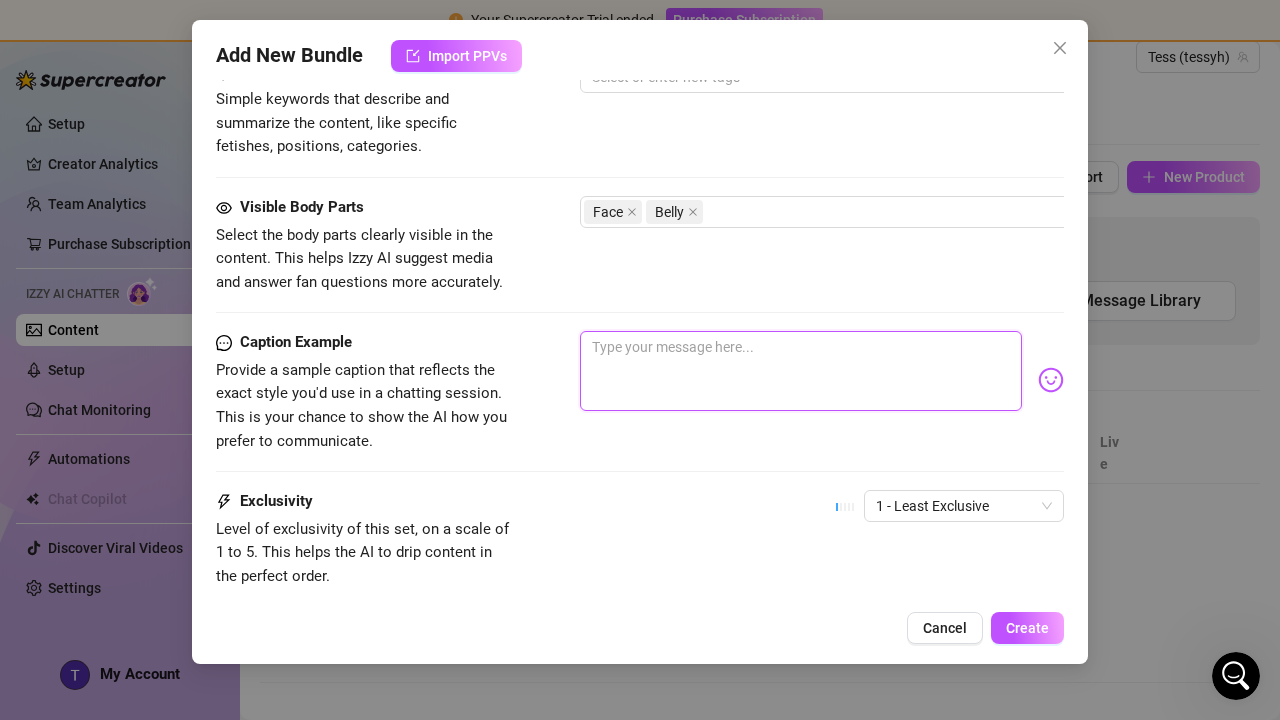 click at bounding box center [801, 371] 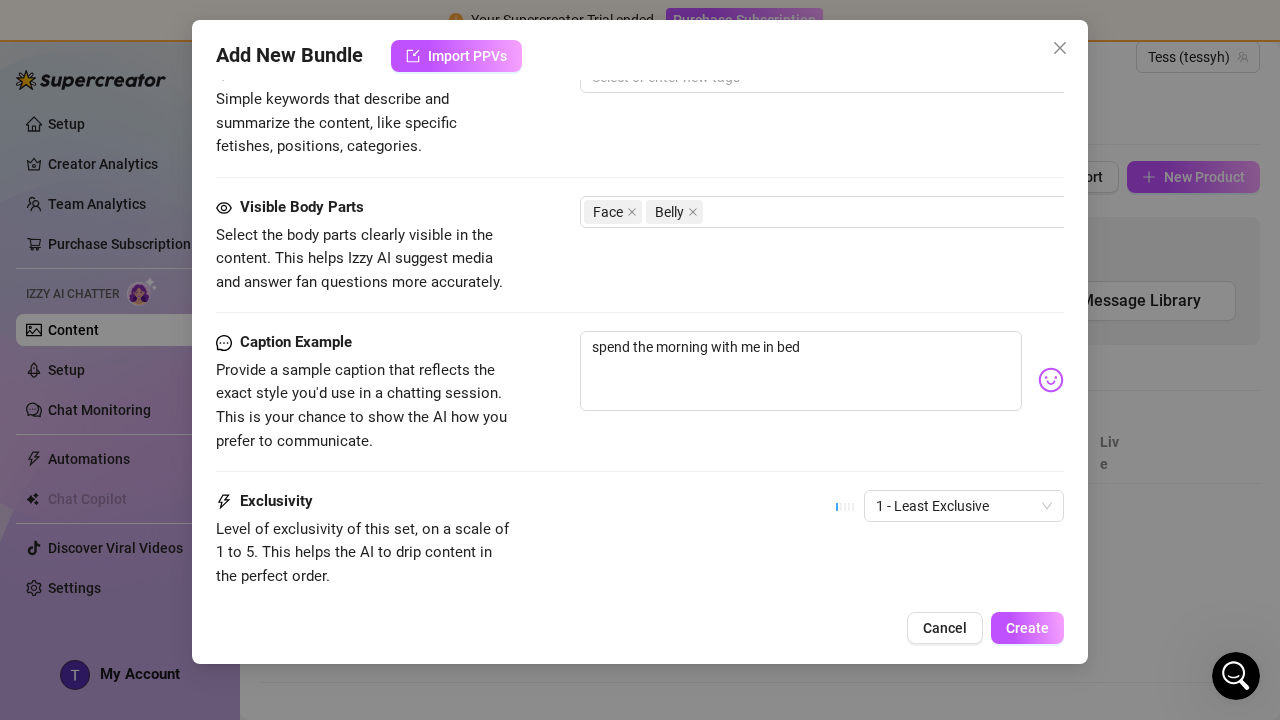 click on "Your Supercreator Trial ended. Purchase Subscription Setup Creator Analytics   Team Analytics Purchase Subscription Izzy AI Chatter Content Setup Chat Monitoring Automations Chat Copilot Discover Viral Videos Settings Izzy AI Chatter My Account Content Library Content for  Tess Tess (tessyh) Bio   82% Products 1 2 Bump Messages 0 Bio Import Bio from other creator Personal Info Chatting Lifestyle Physique Content Intimate Details Socials Train Izzy Name Required Tess Nickname(s) Gender Required Female Male Non-Binary / Genderqueer Agender Bigender Genderfluid Other Where did you grow up? Required Melbourne, Australia Where is your current homebase? (City/Area of your home) Required Bondi, Sydney What is your timezone of your current location? If you are currently traveling, choose your current location Required Australia  ( Eastern Time ) Are you currently traveling? If so, where are you right now? what are you doing there? Birth Date Required April 17th, 1996 Aries" at bounding box center (640, 360) 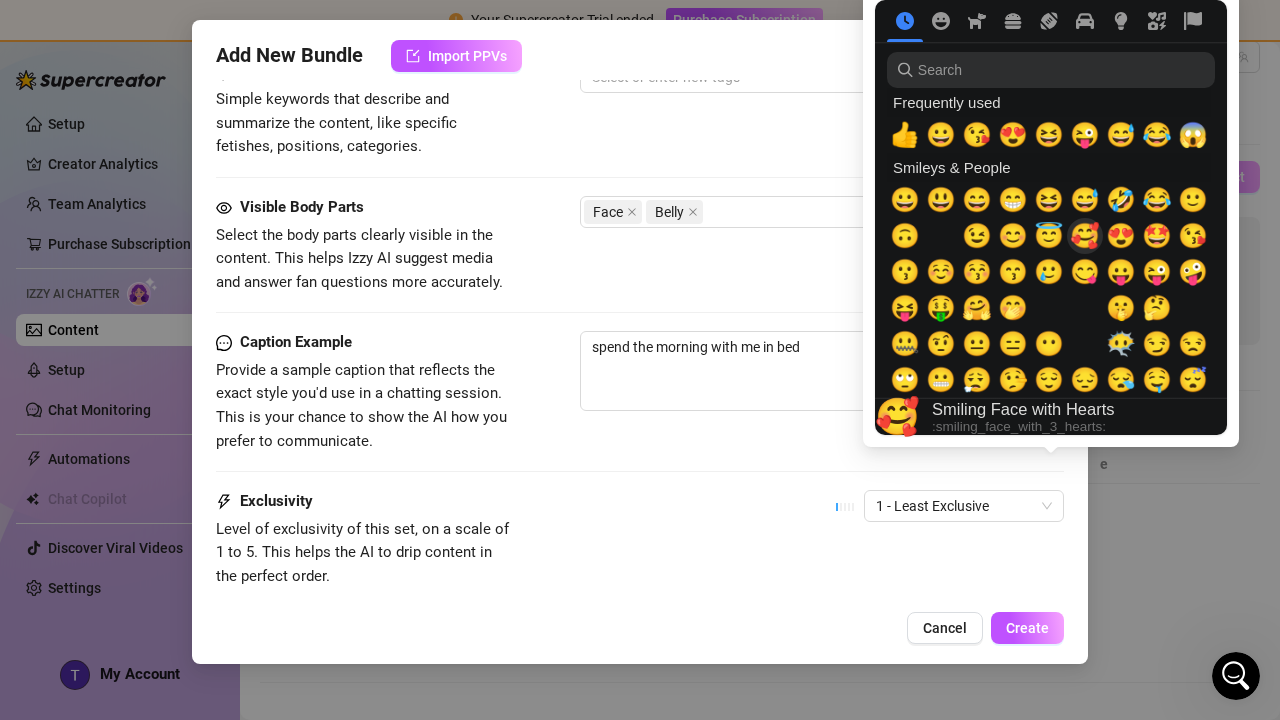 click at bounding box center [1085, 236] 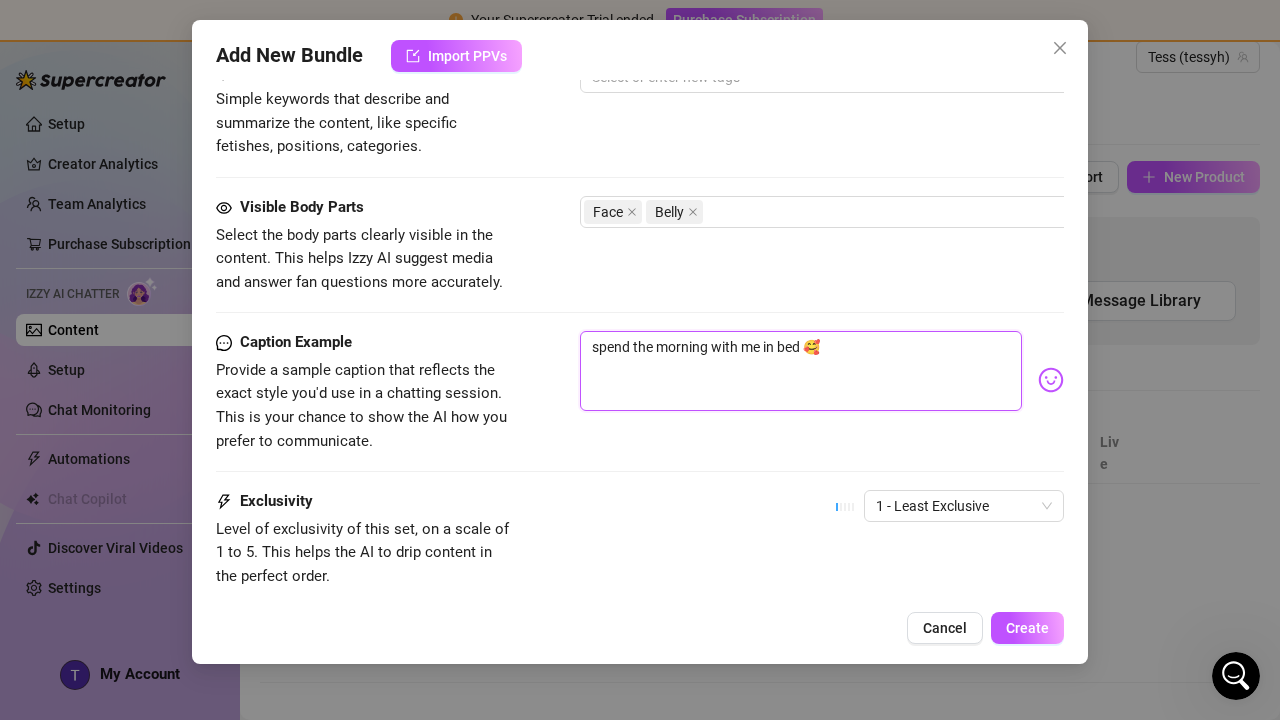 click on "spend the morning with me in bed 🥰" at bounding box center [801, 371] 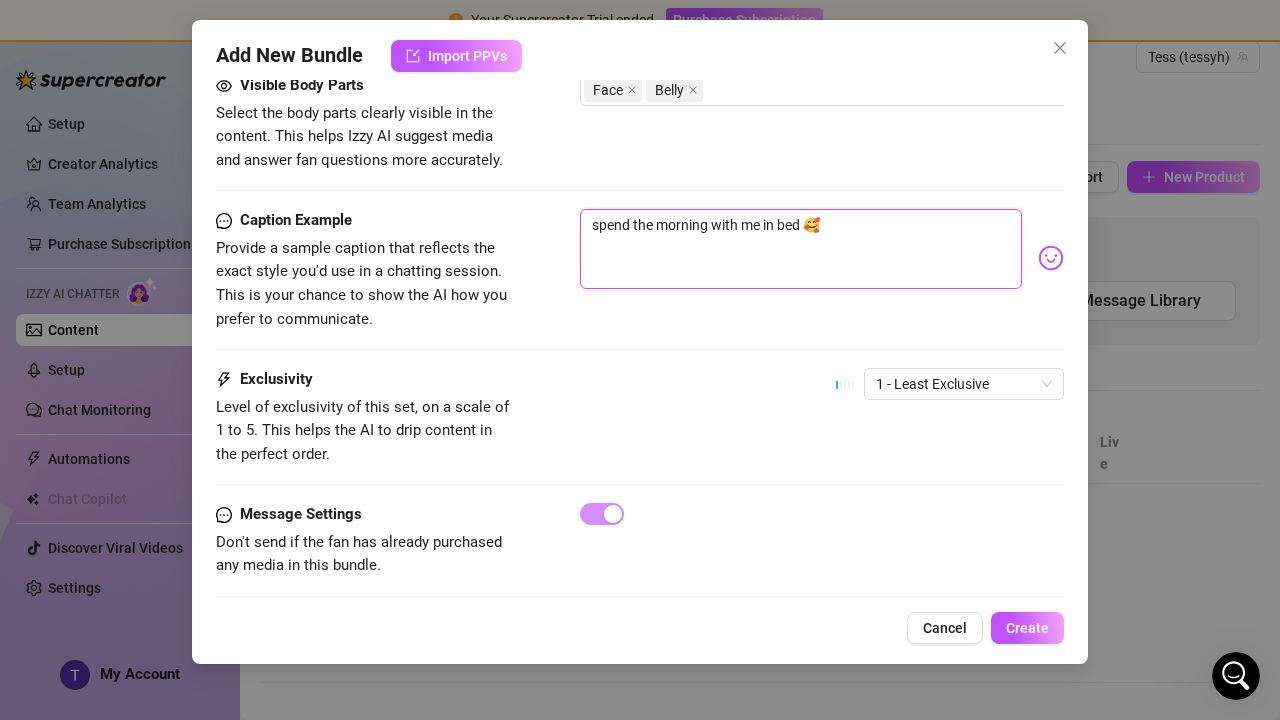 scroll, scrollTop: 1144, scrollLeft: 0, axis: vertical 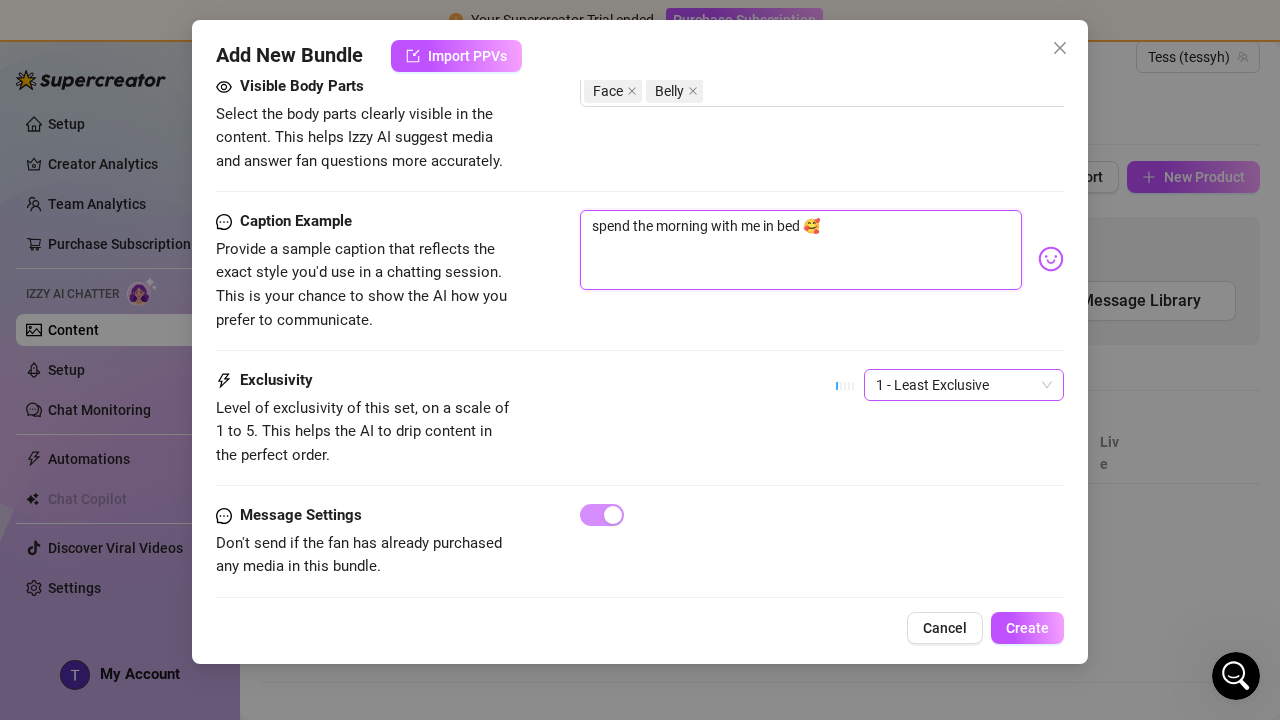 click on "1 - Least Exclusive" at bounding box center [964, 385] 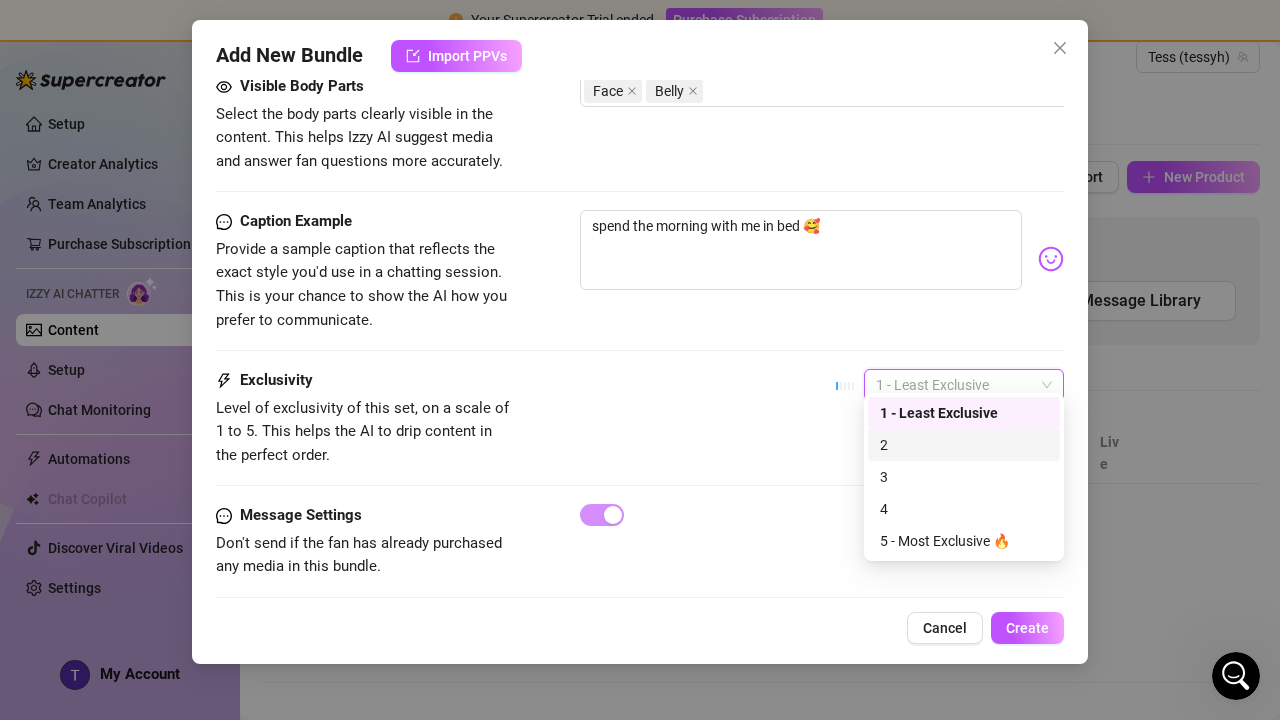 click on "2" at bounding box center (964, 445) 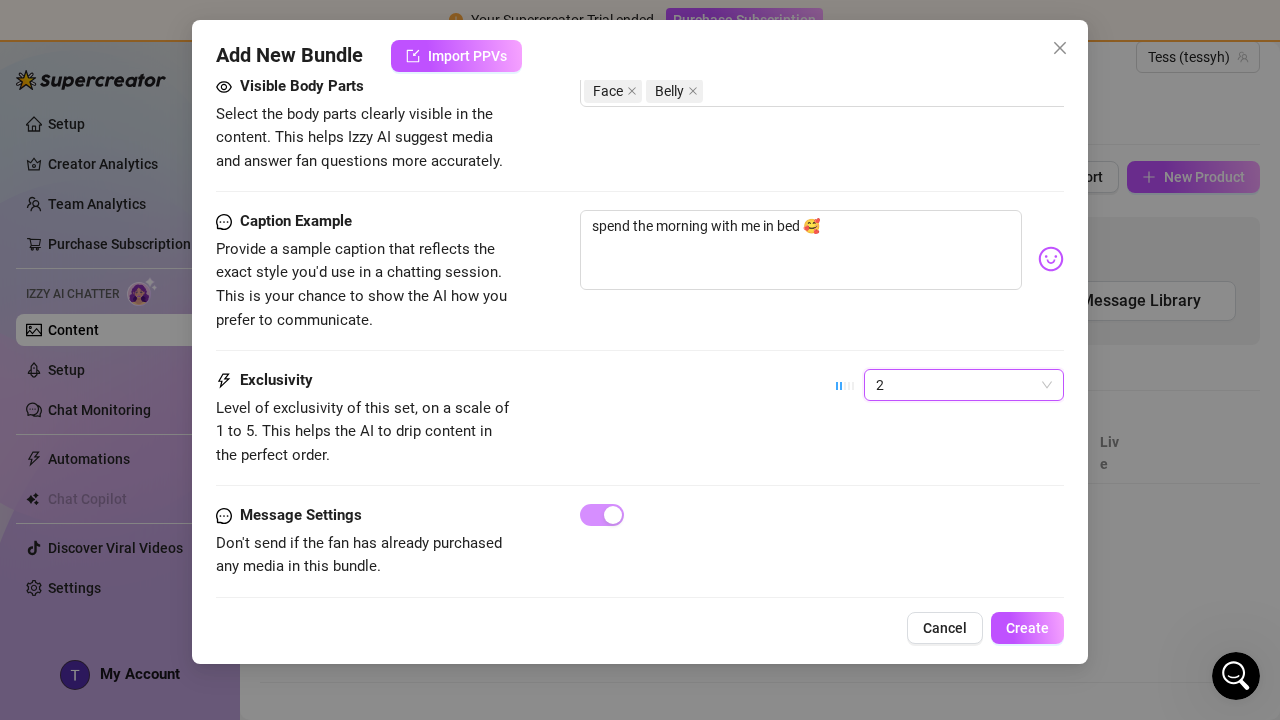 scroll, scrollTop: 0, scrollLeft: 0, axis: both 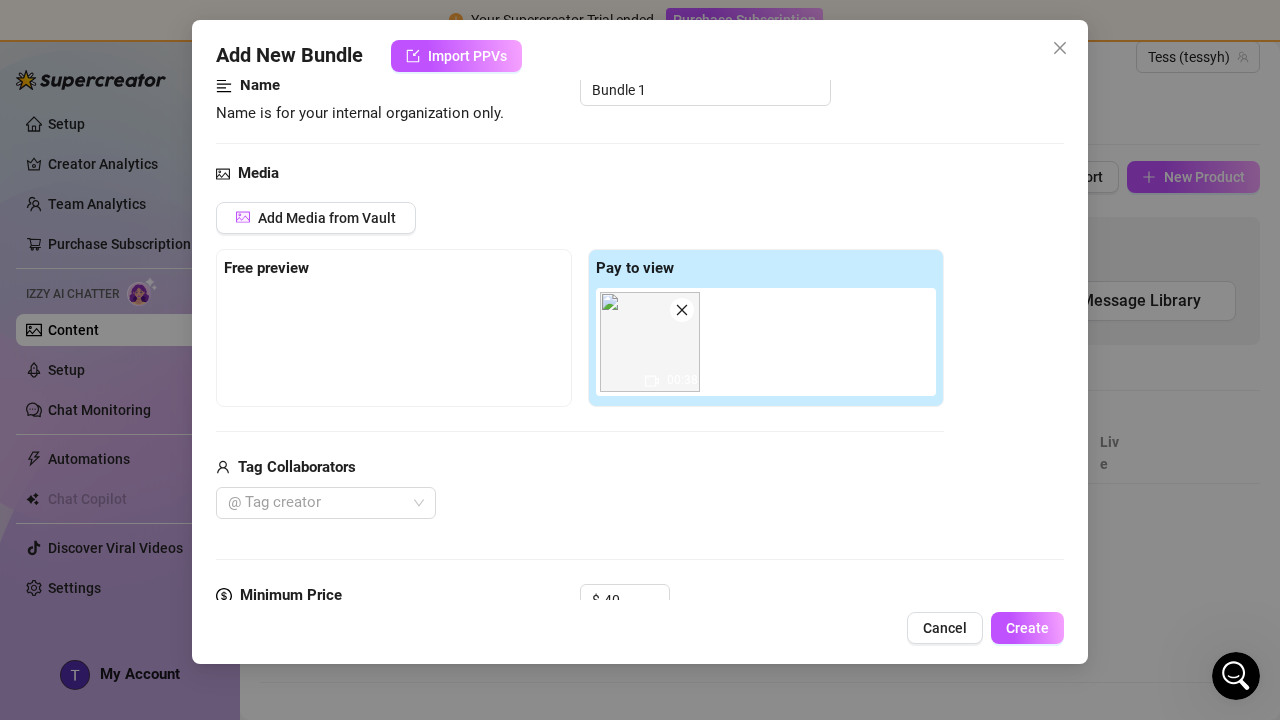 click at bounding box center (394, 338) 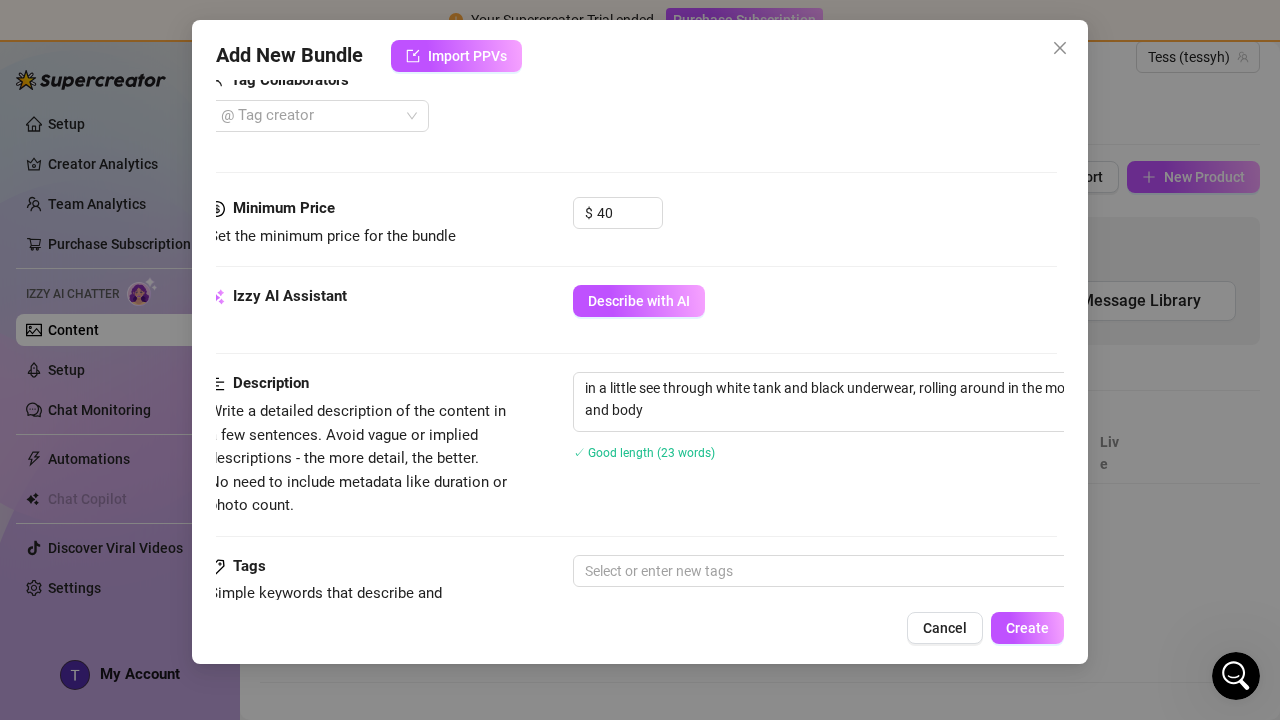 scroll, scrollTop: 604, scrollLeft: 7, axis: both 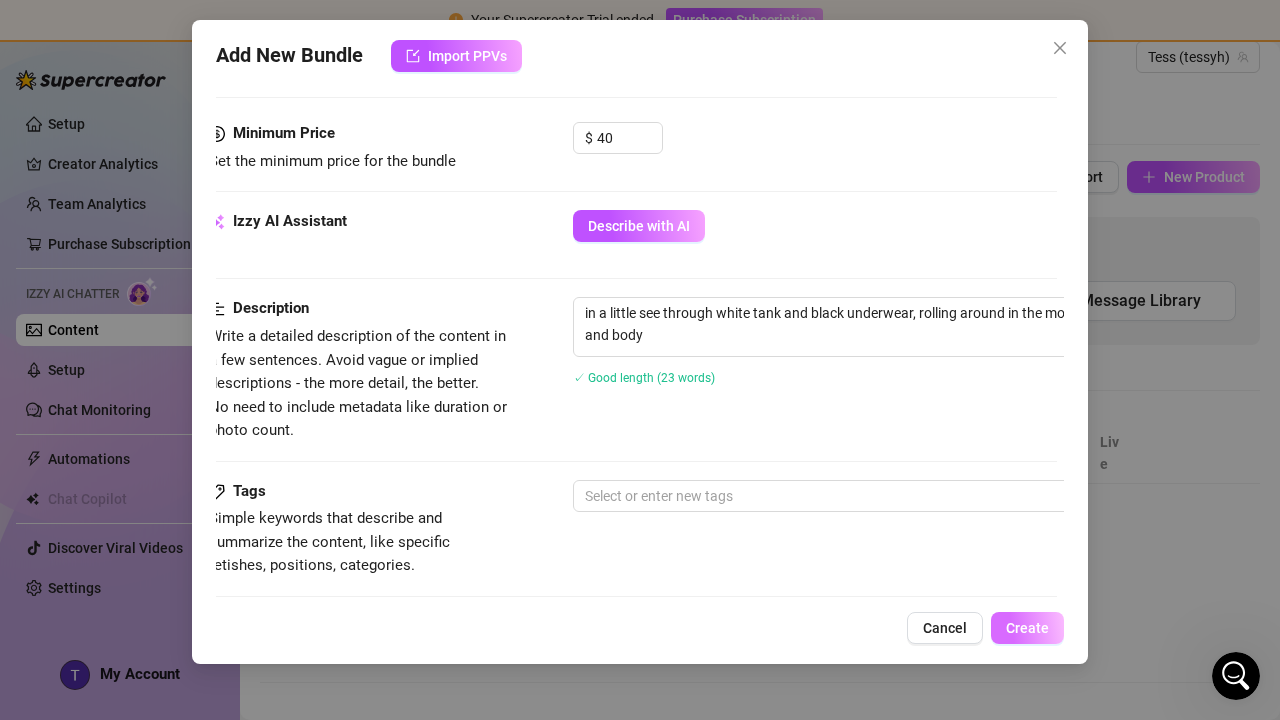 click on "Create" at bounding box center (1027, 628) 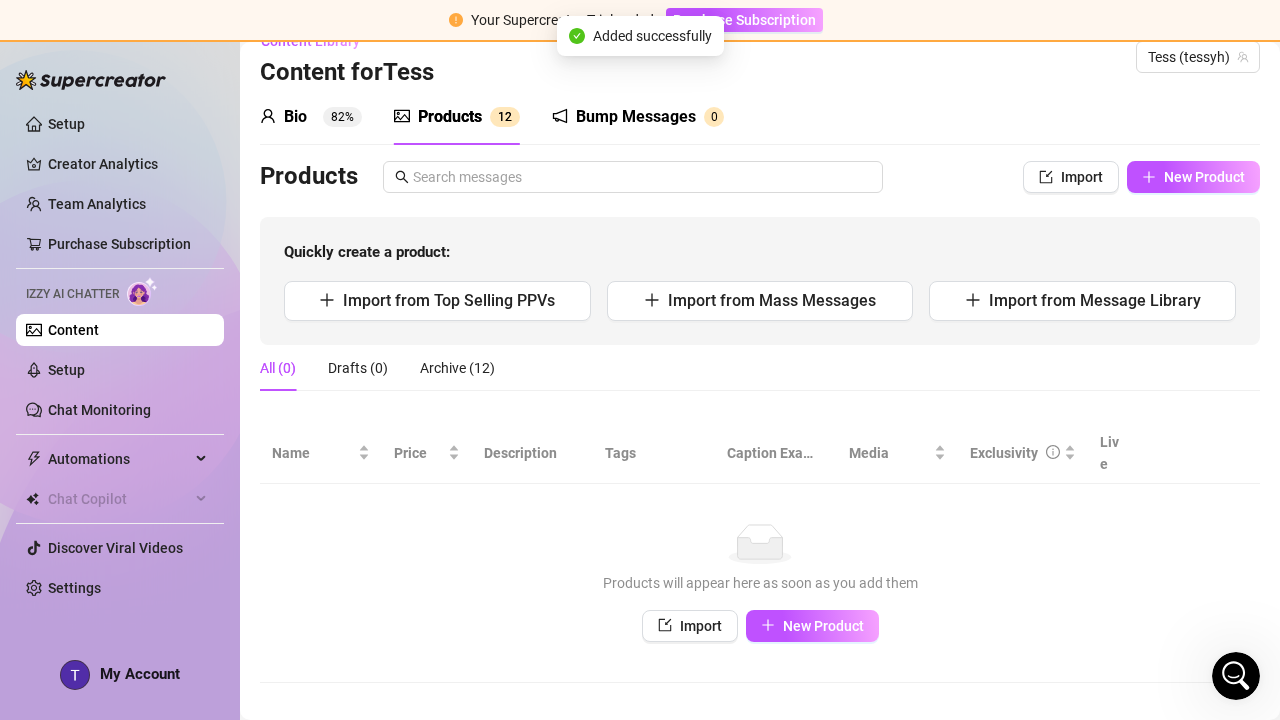 scroll, scrollTop: 0, scrollLeft: 0, axis: both 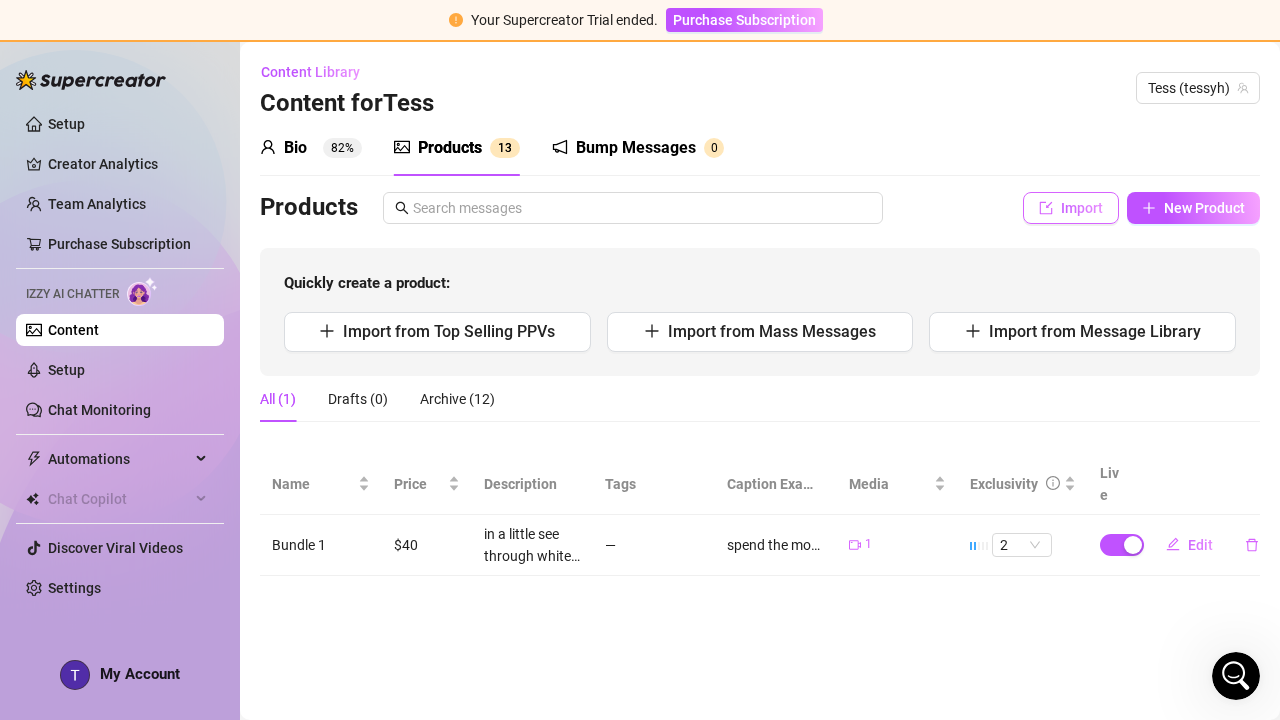 click on "Import" at bounding box center (1071, 208) 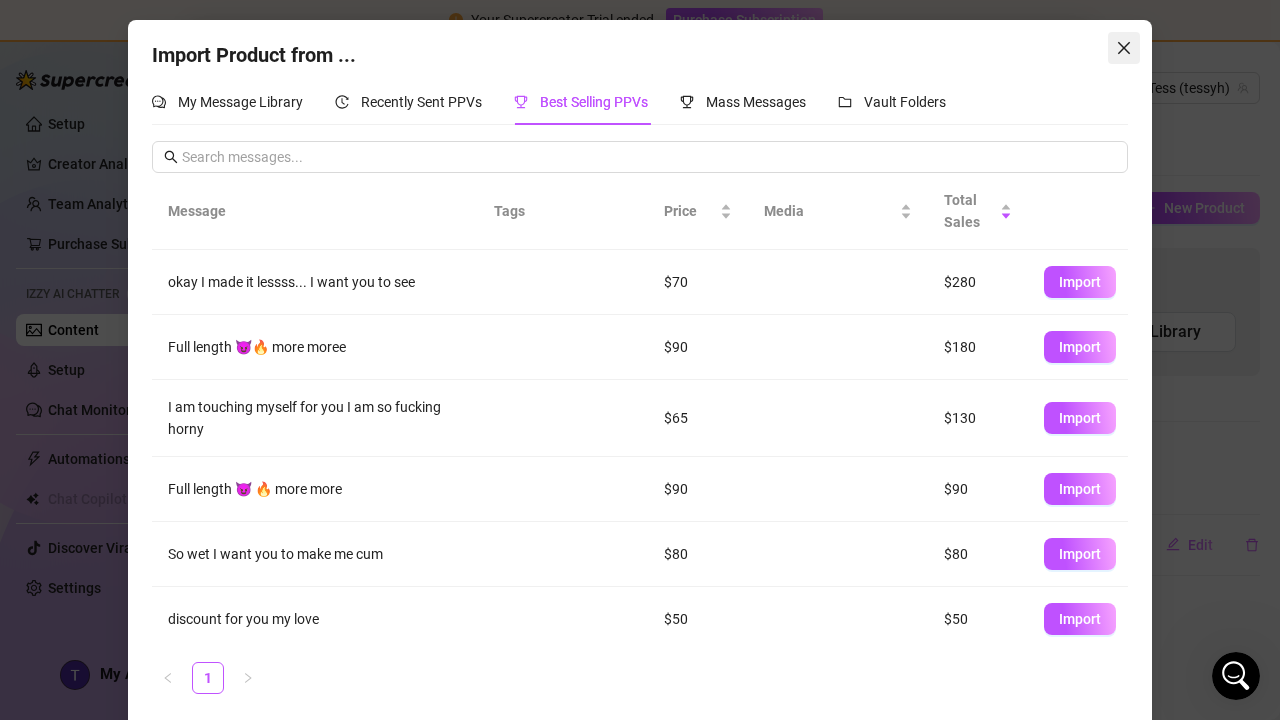 click 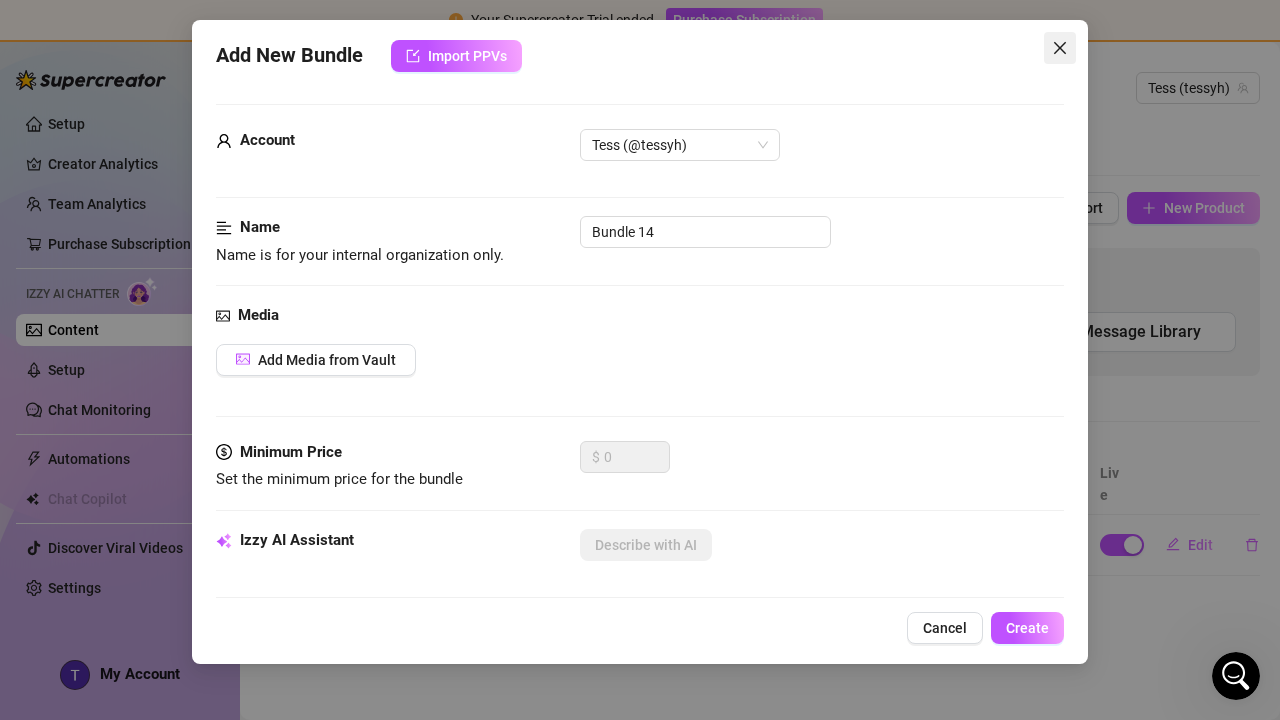 click 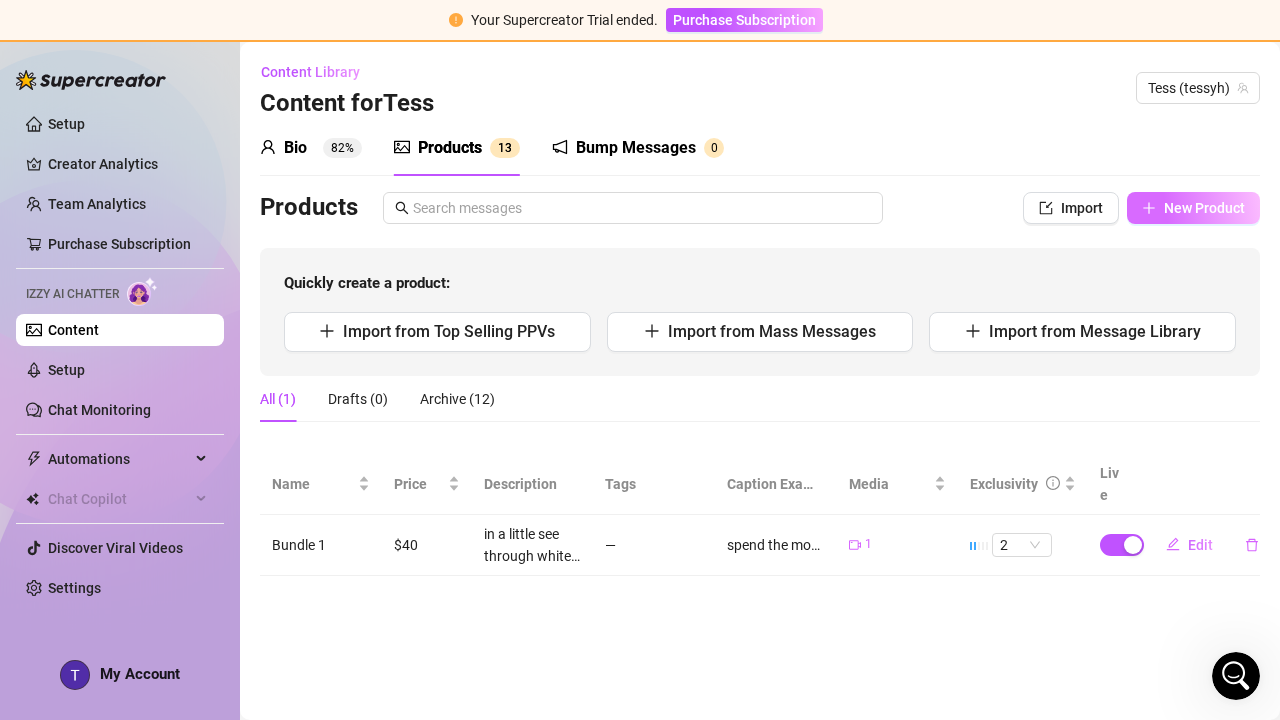 click on "New Product" at bounding box center [1204, 208] 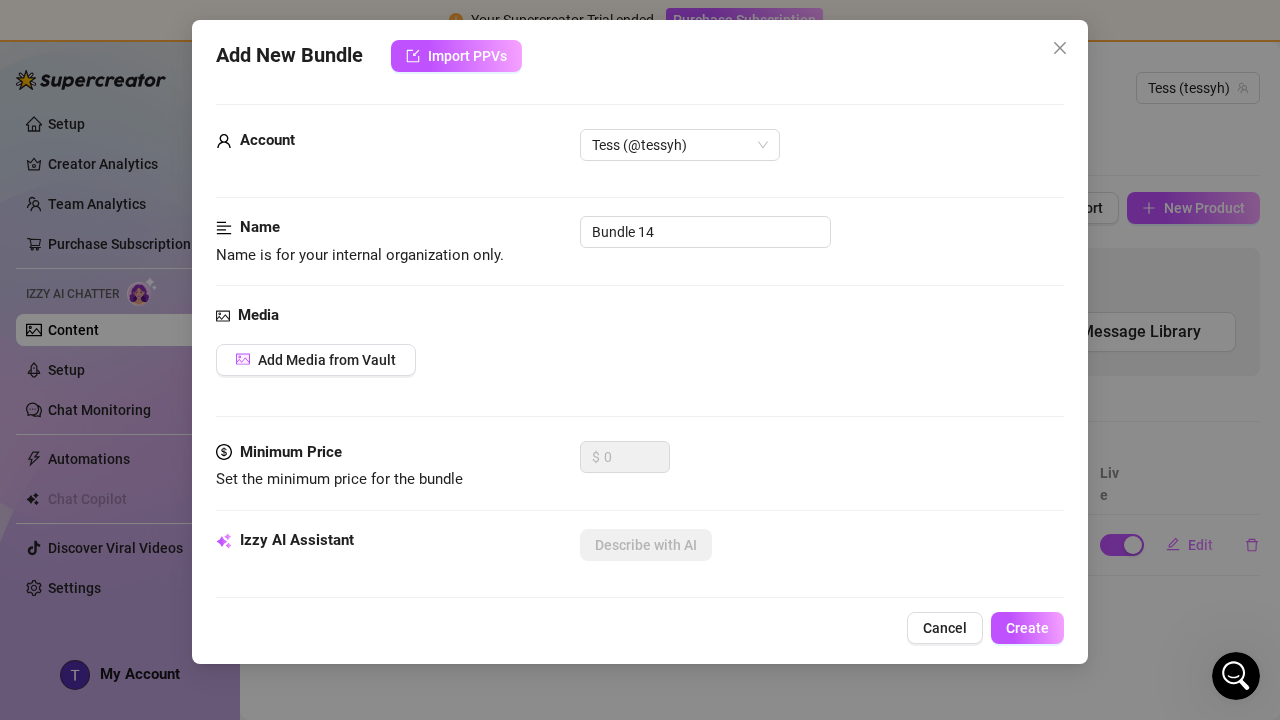 scroll, scrollTop: 0, scrollLeft: 0, axis: both 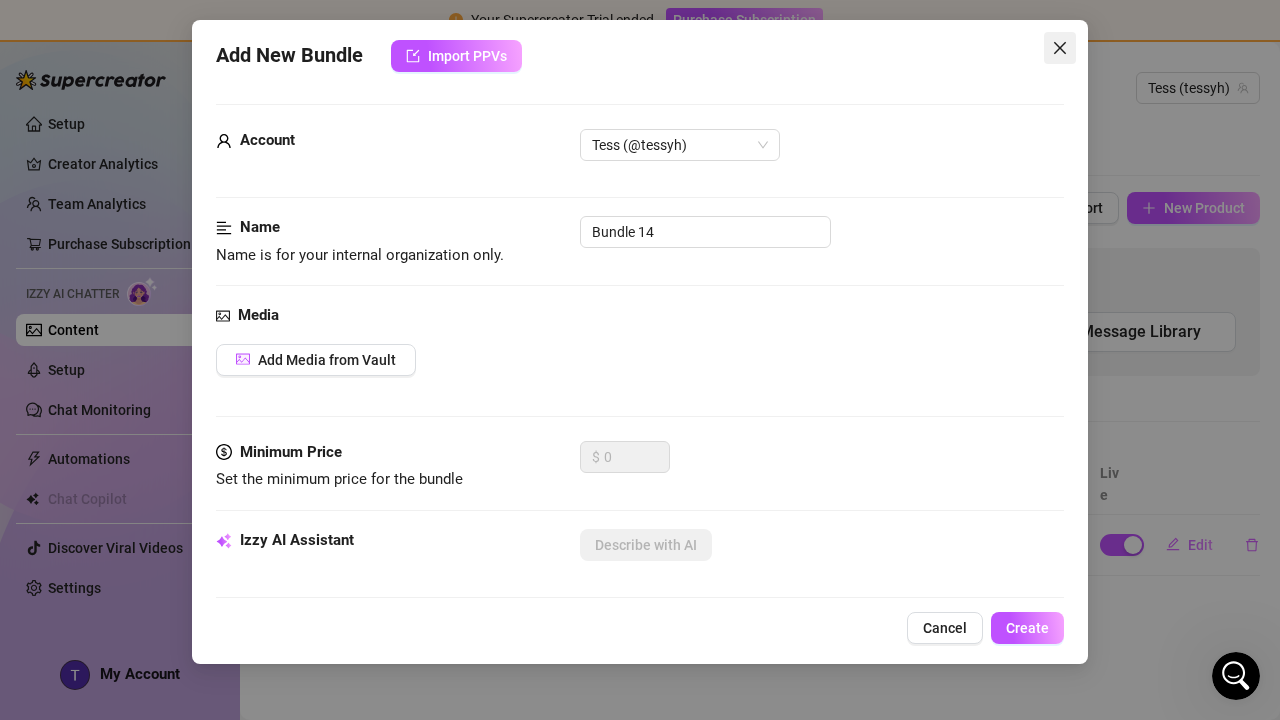 click 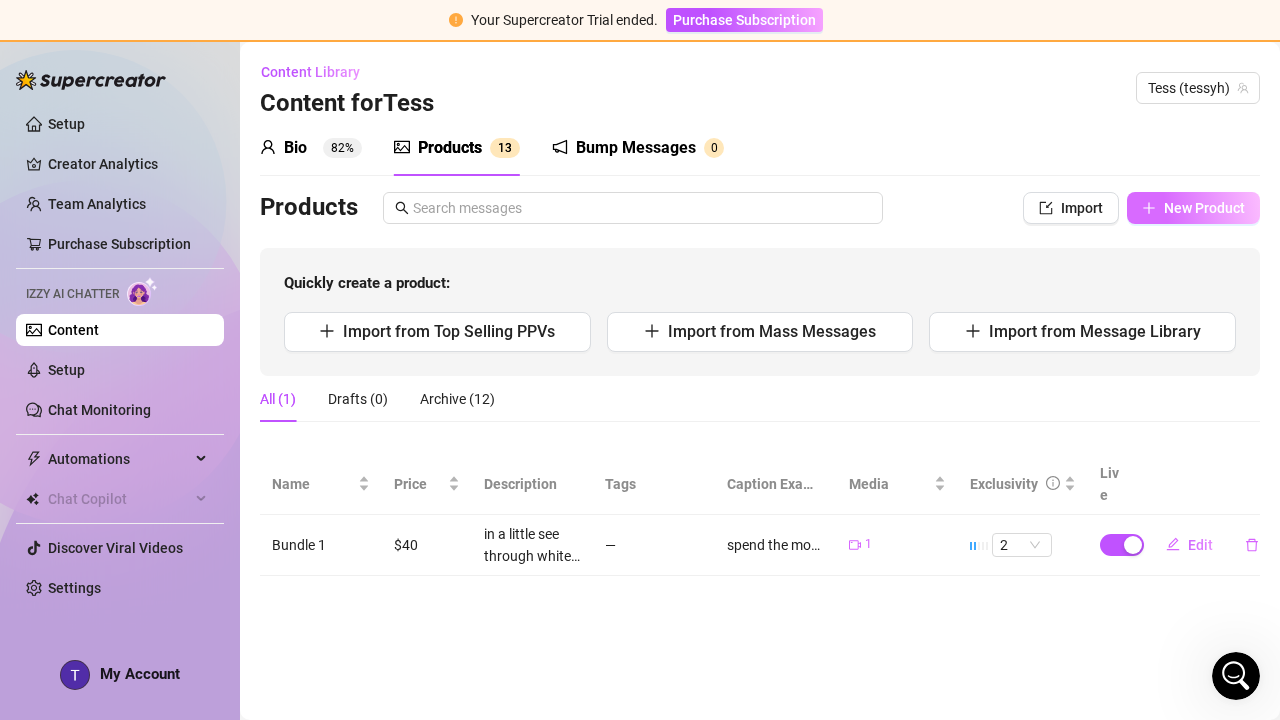 click on "New Product" at bounding box center (1204, 208) 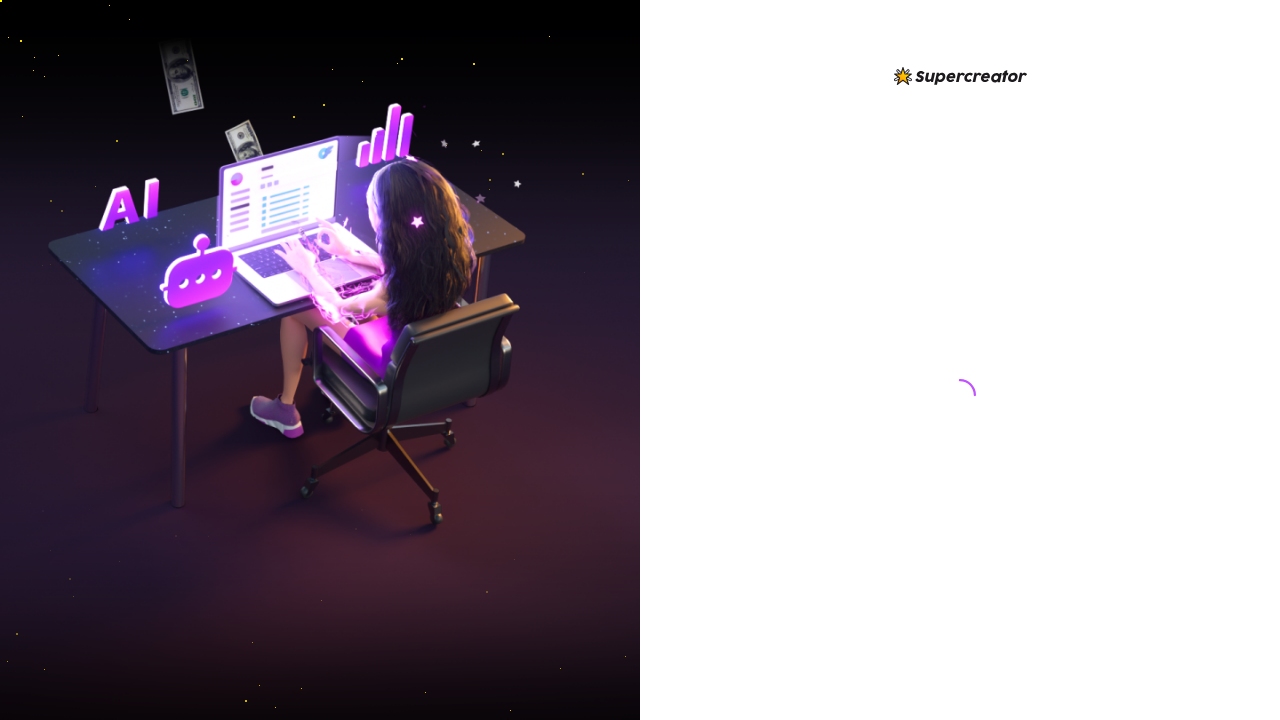 scroll, scrollTop: 0, scrollLeft: 0, axis: both 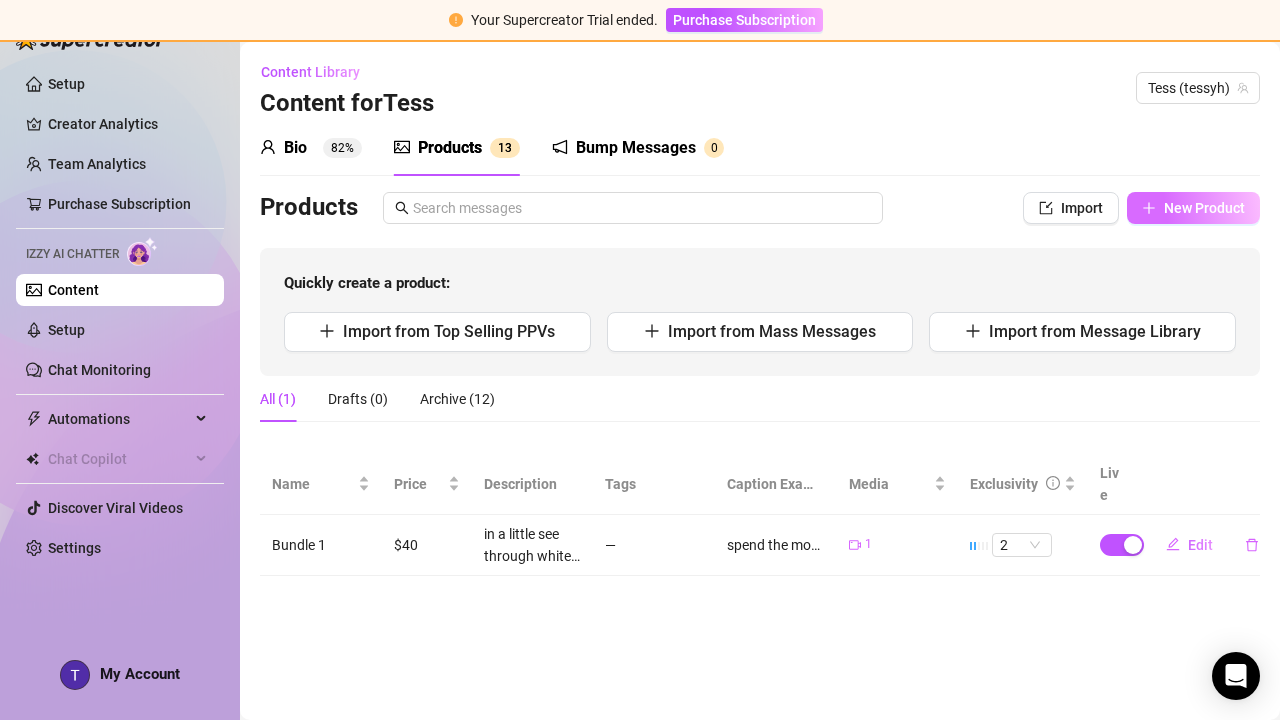 click on "New Product" at bounding box center (1204, 208) 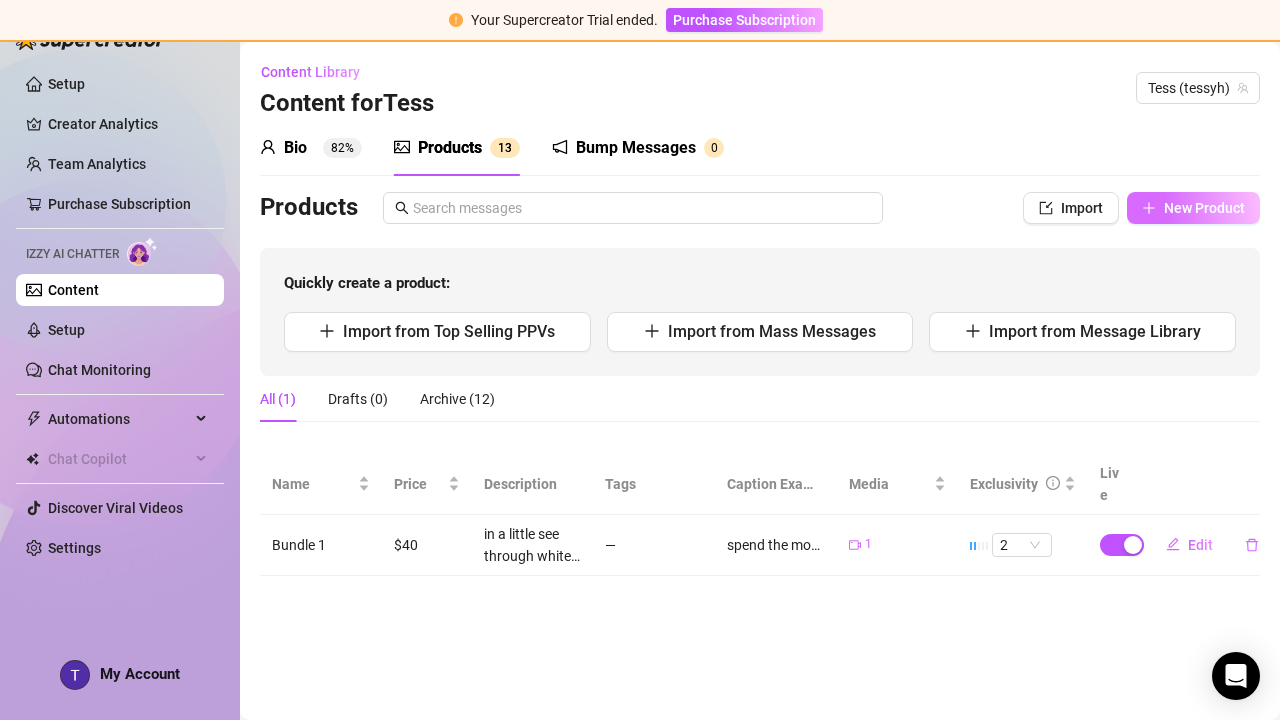 type on "Type your message here..." 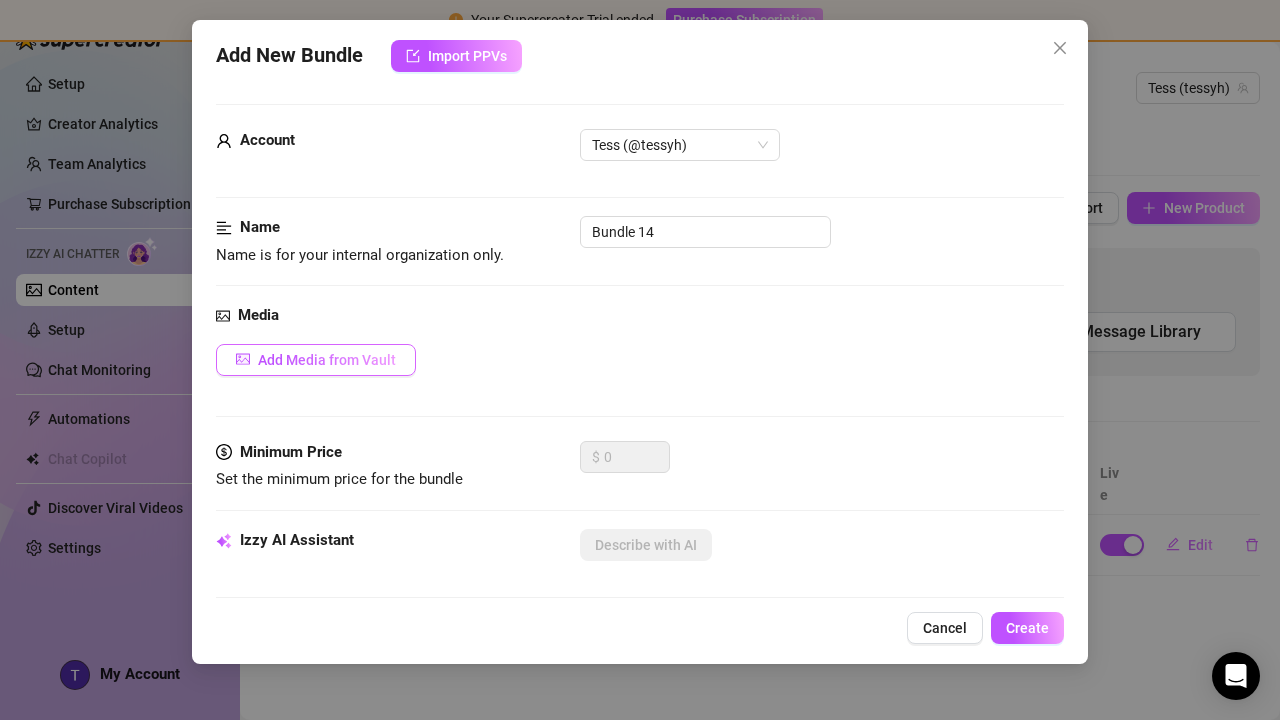 click on "Add Media from Vault" at bounding box center (316, 360) 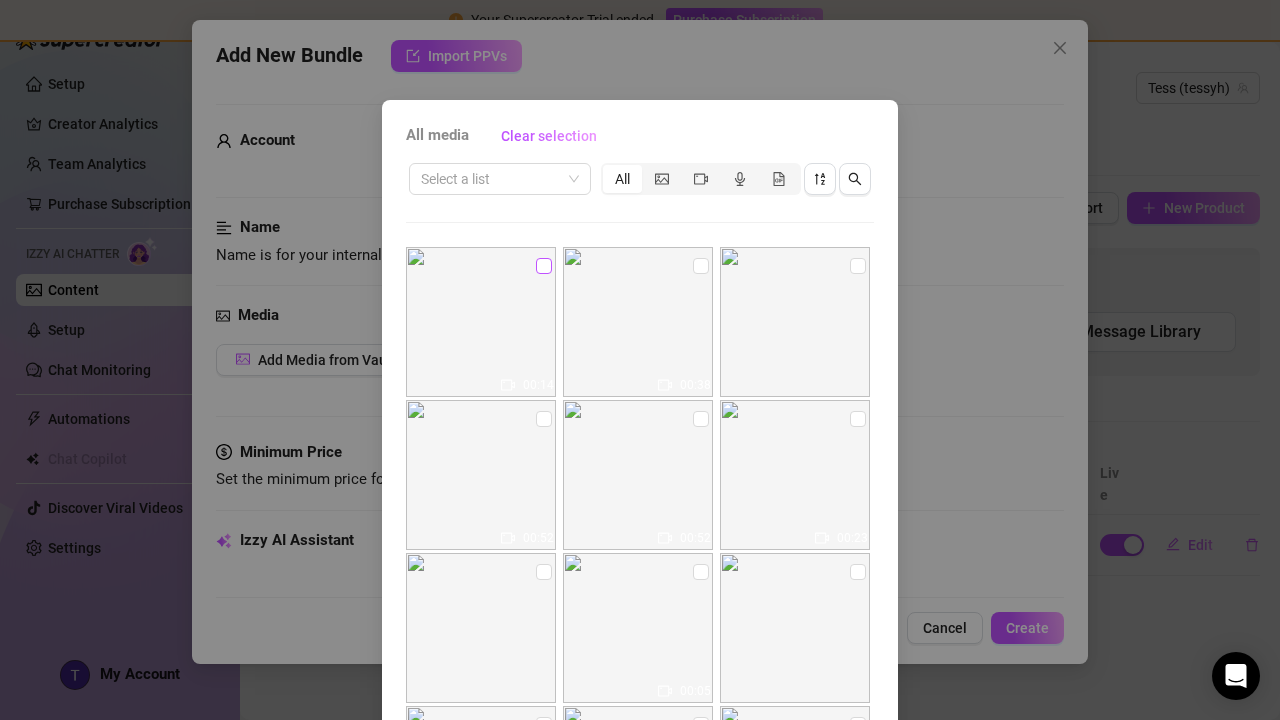 click at bounding box center (544, 266) 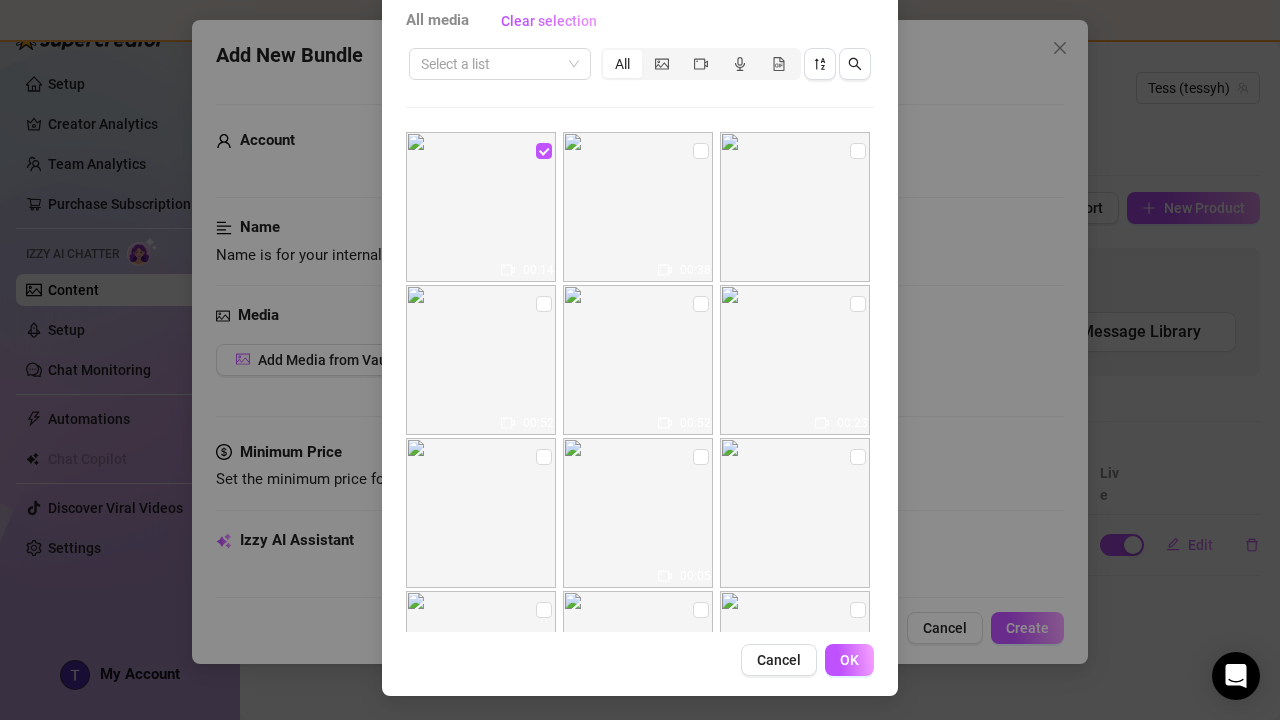 scroll, scrollTop: 115, scrollLeft: 0, axis: vertical 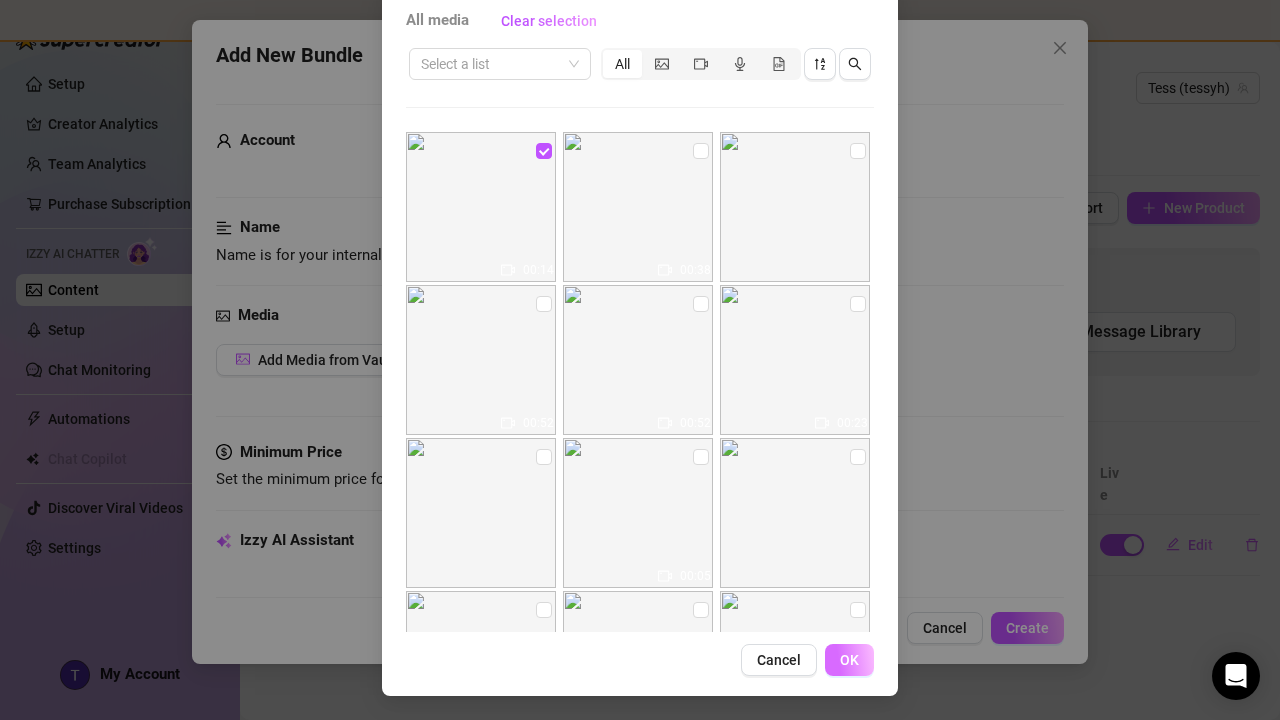 click on "OK" at bounding box center [849, 660] 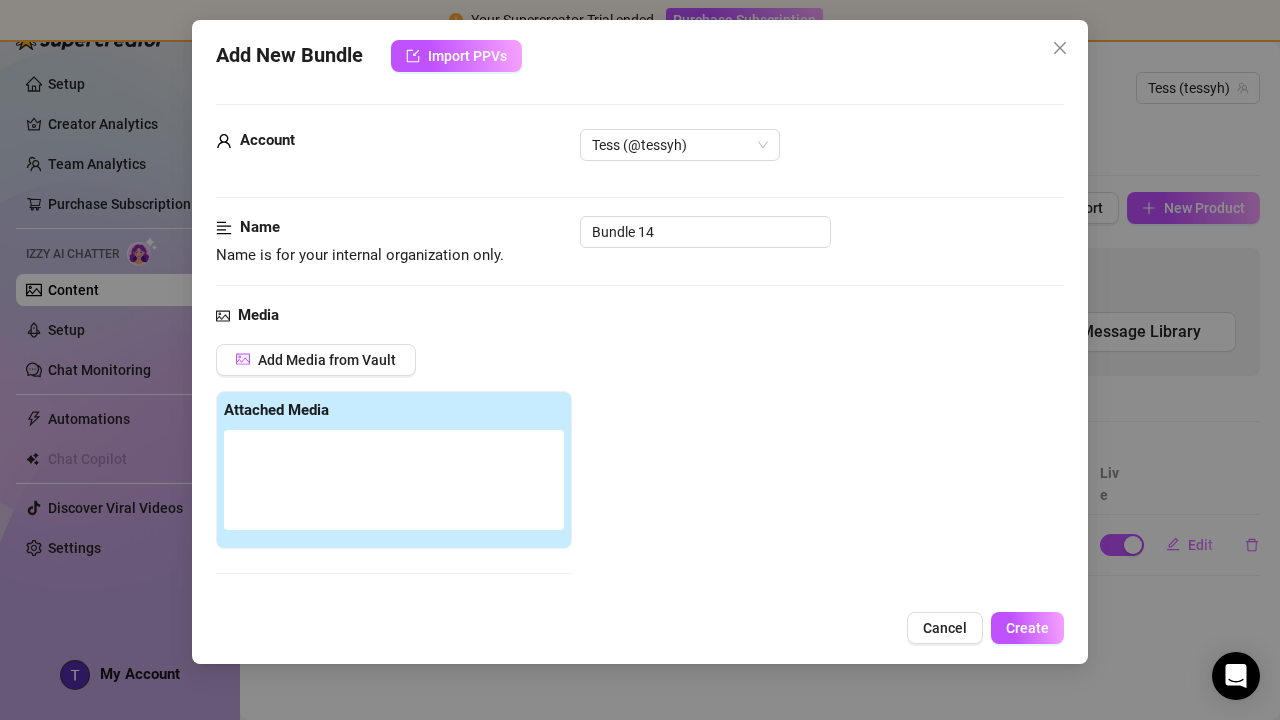 scroll, scrollTop: 288, scrollLeft: 0, axis: vertical 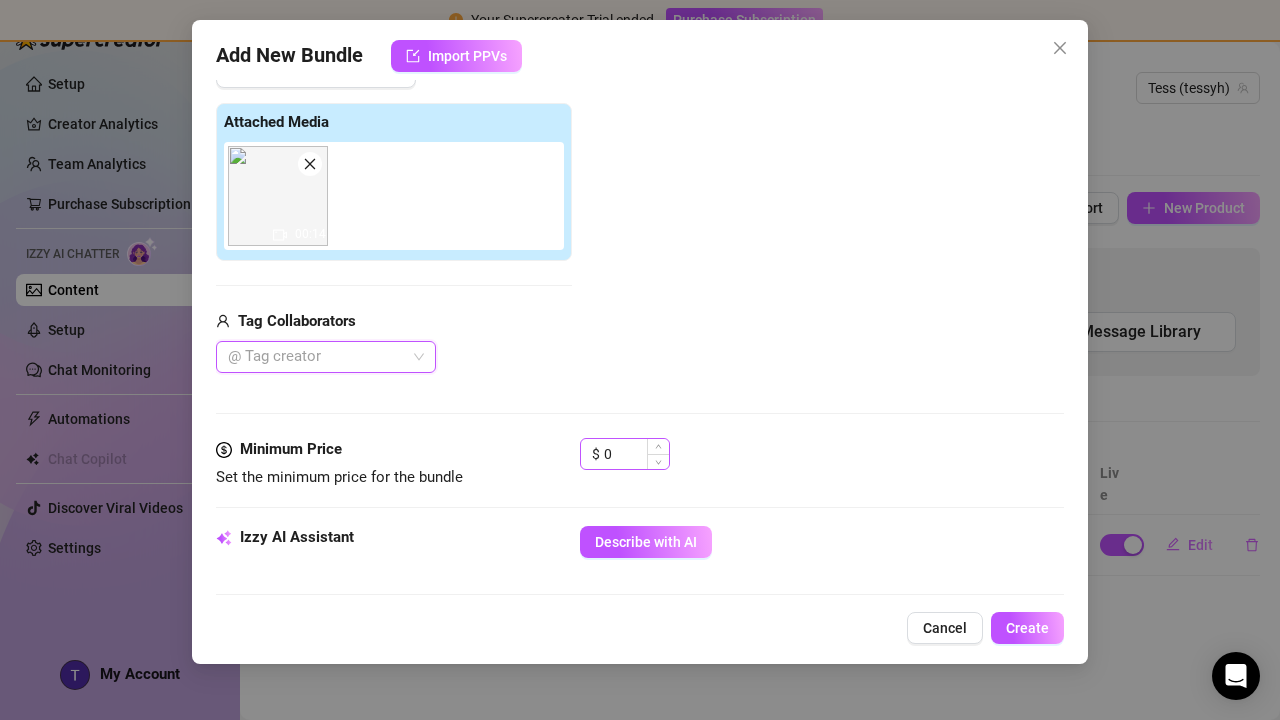 click on "$ 0" at bounding box center (625, 454) 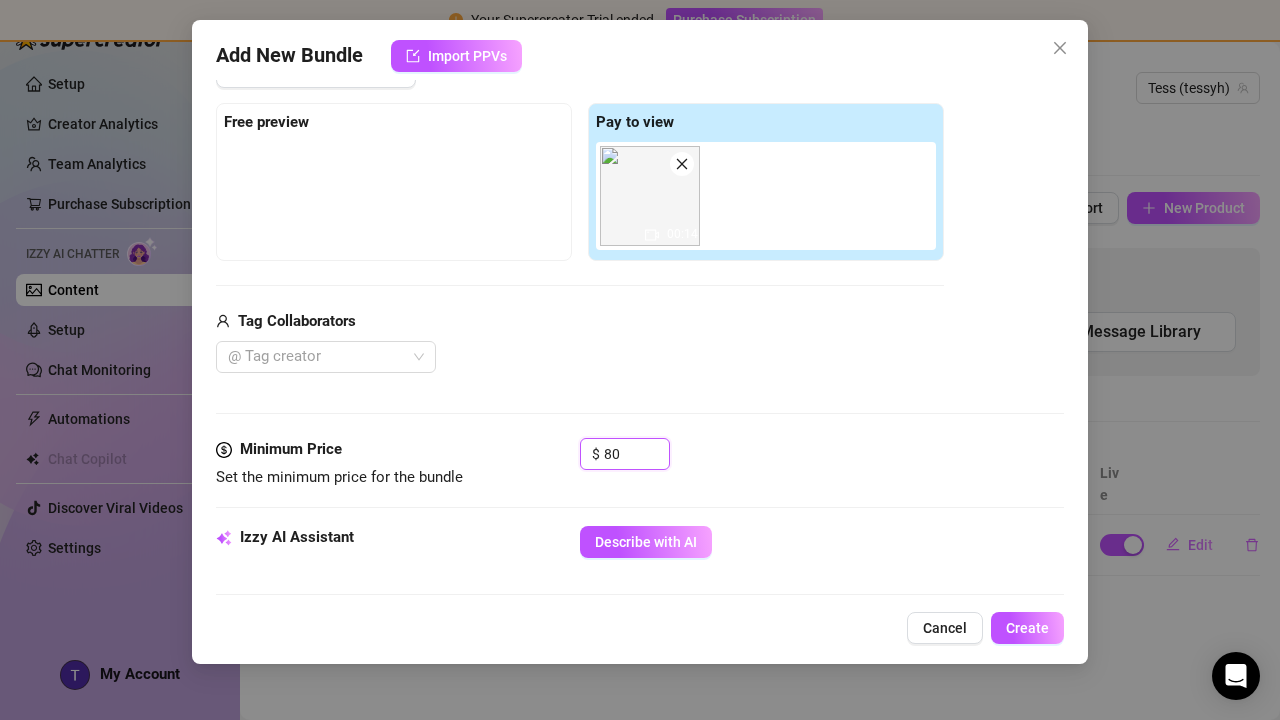 scroll, scrollTop: 473, scrollLeft: 0, axis: vertical 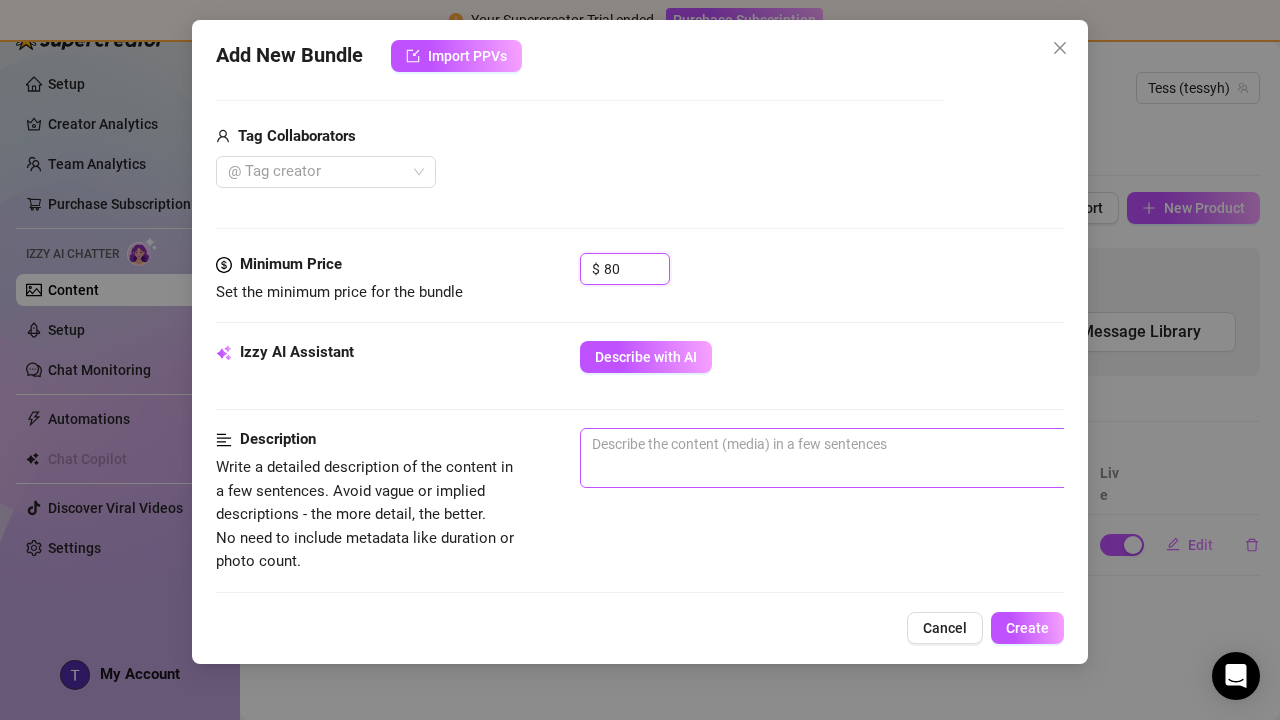 type on "80" 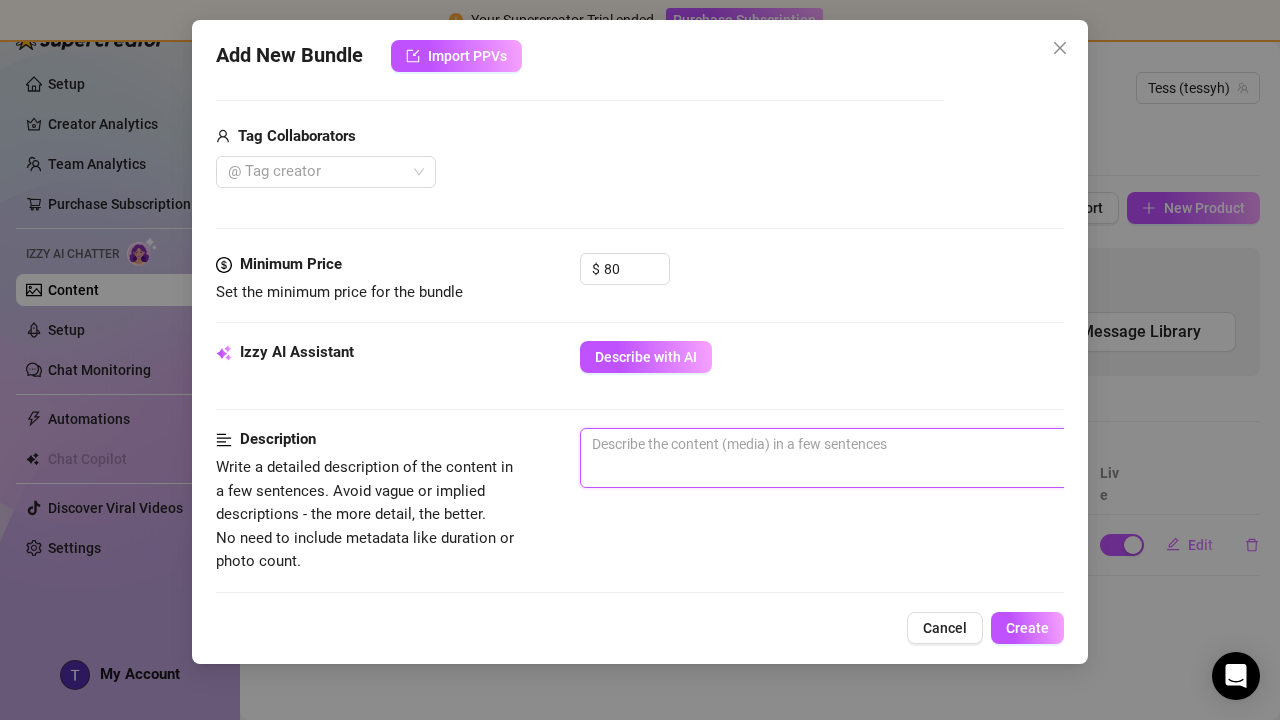 click at bounding box center (930, 444) 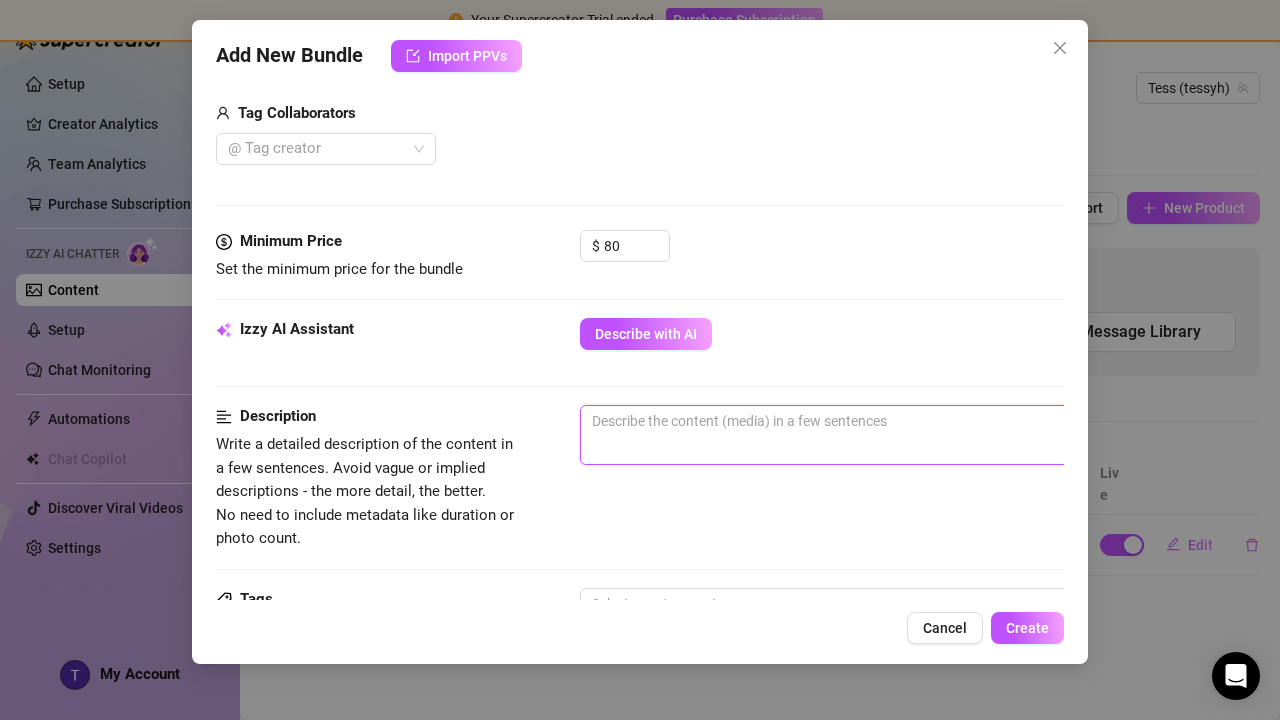 scroll, scrollTop: 501, scrollLeft: 0, axis: vertical 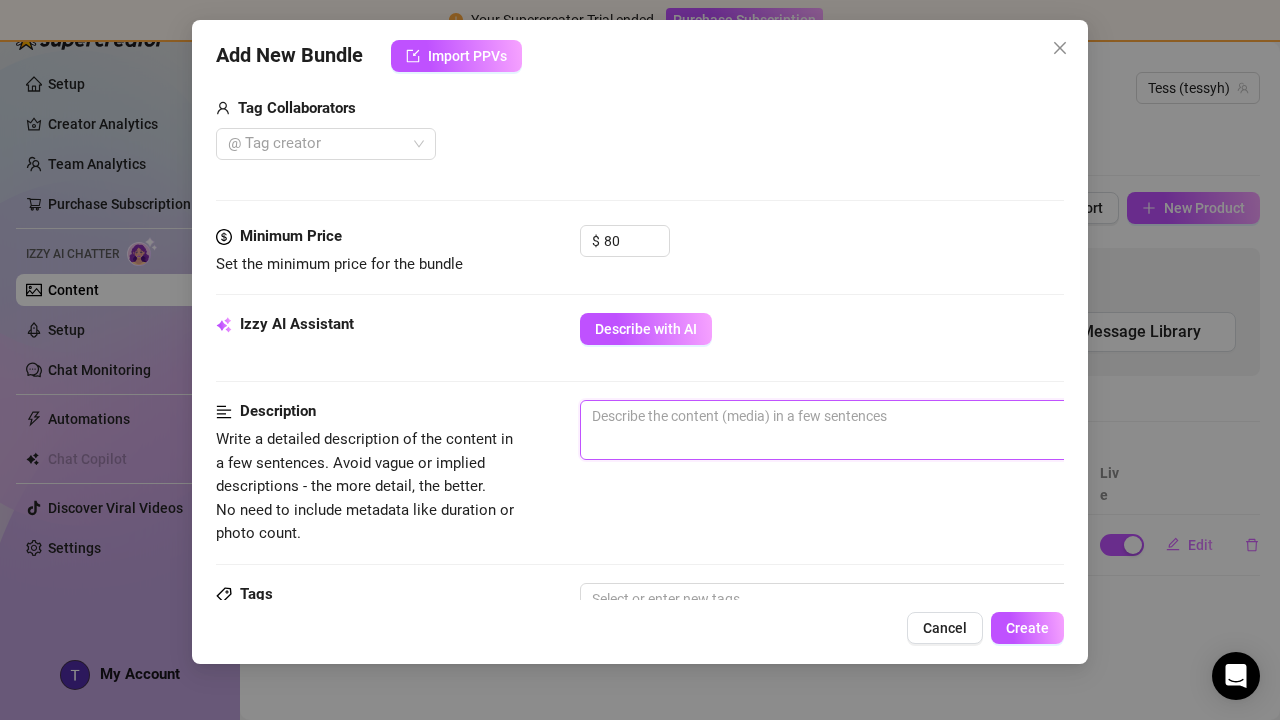 type on "e" 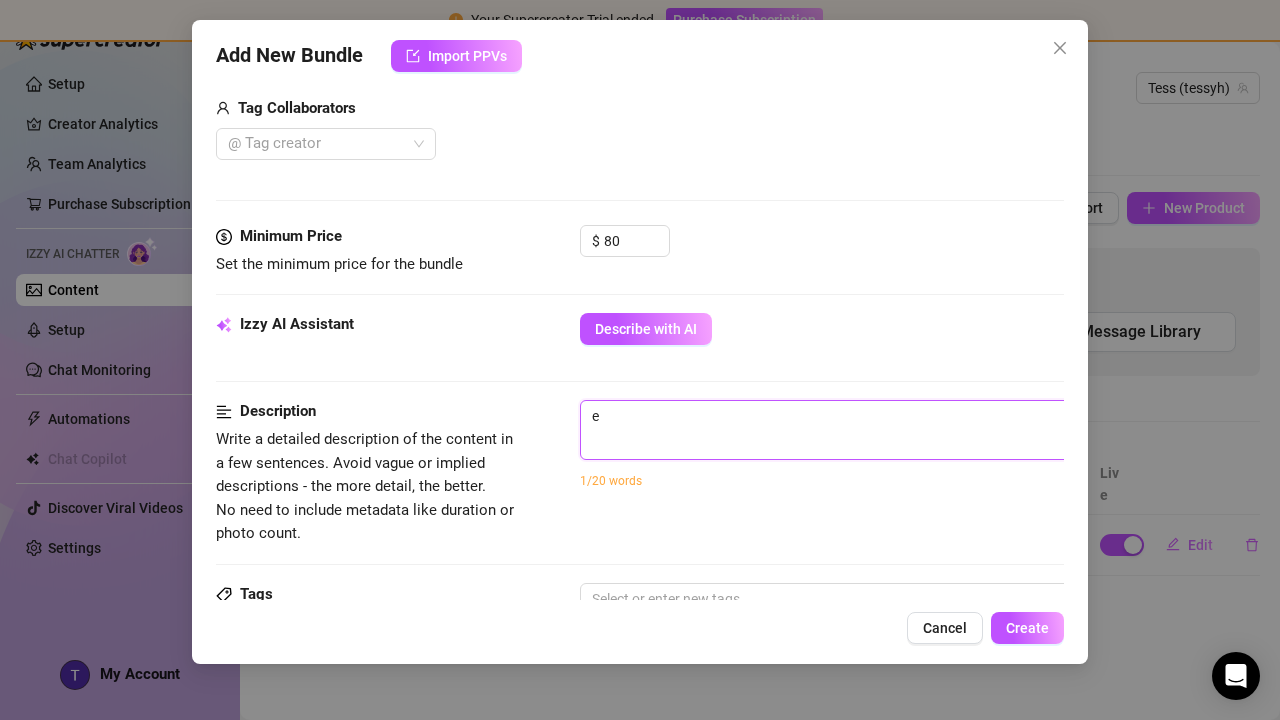 type on "ea" 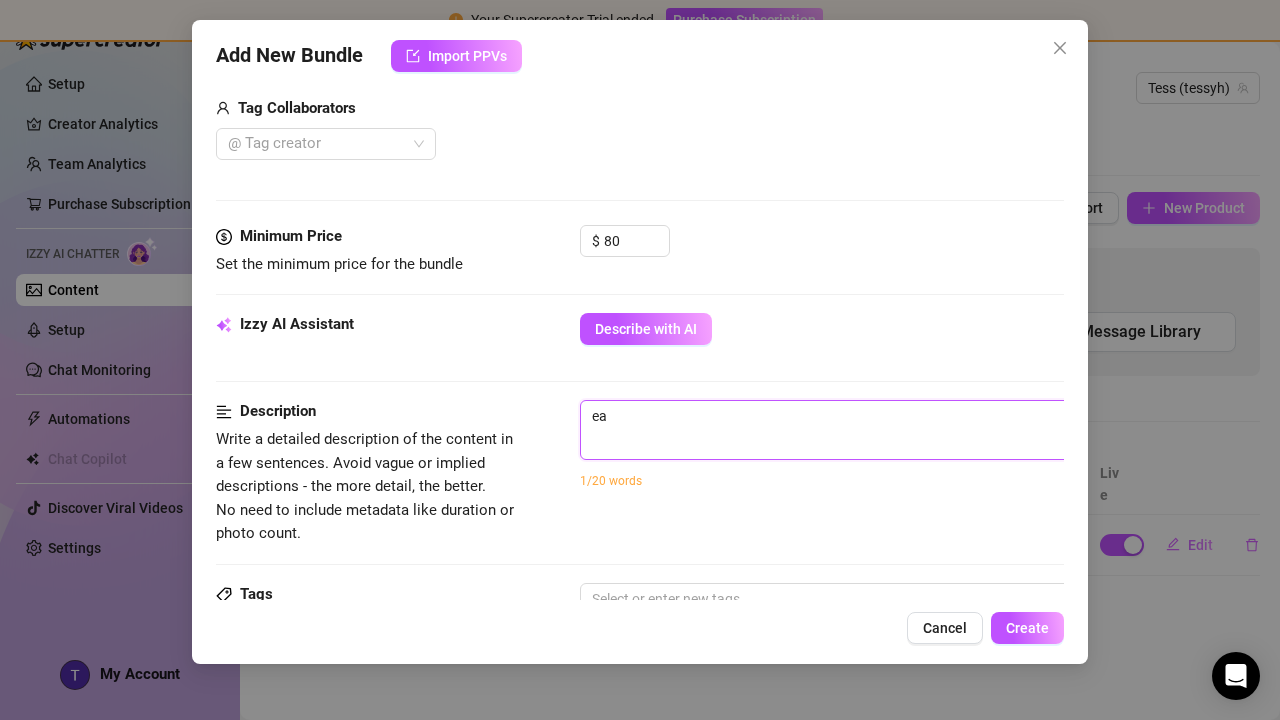 type on "eat" 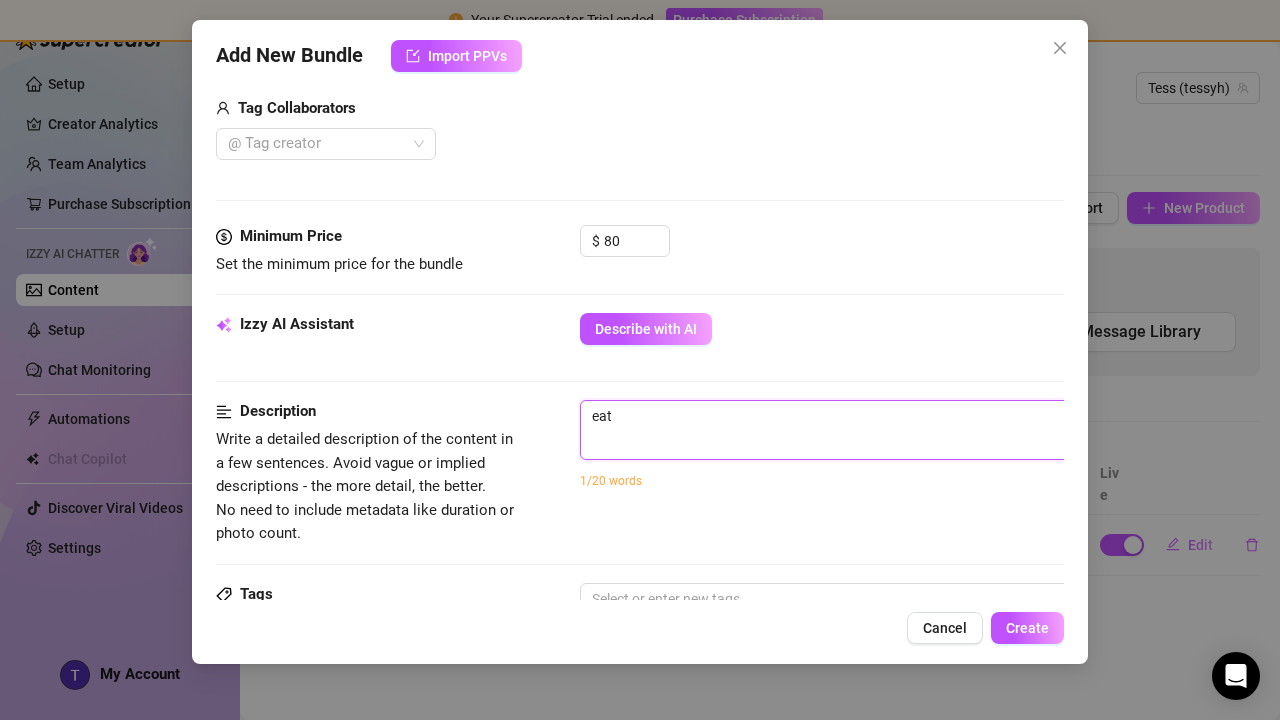type on "eati" 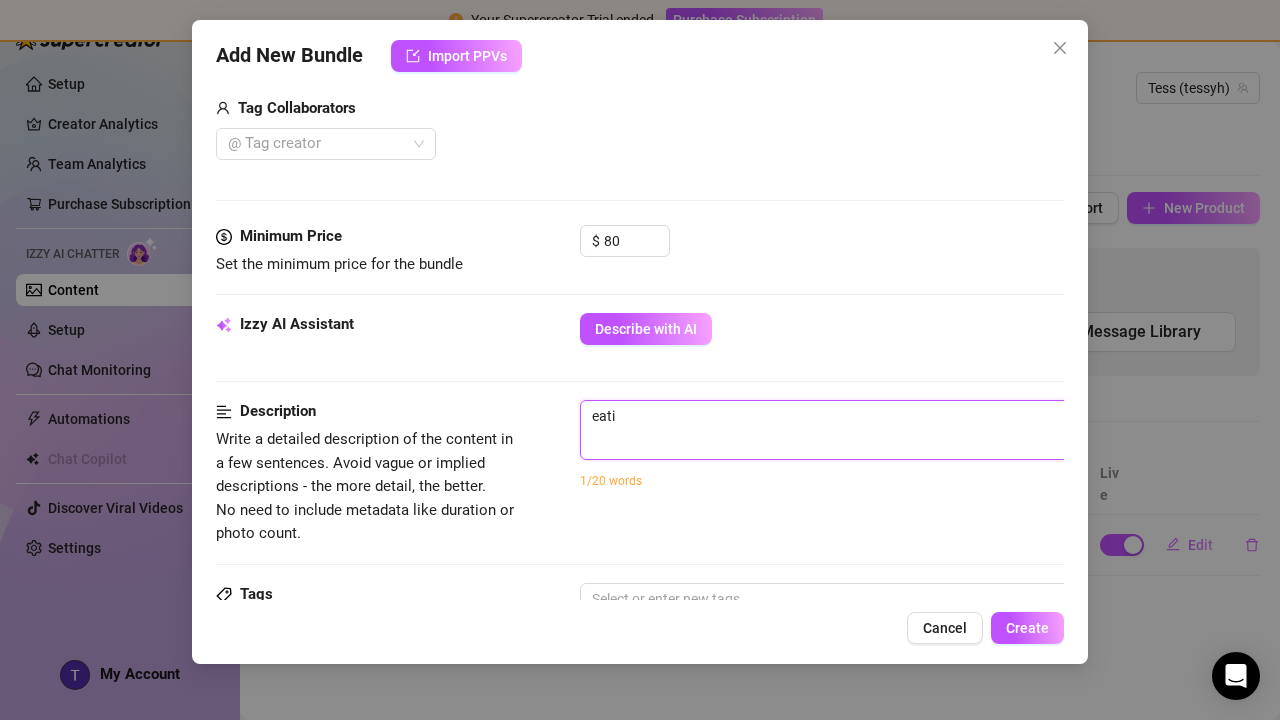 type on "eatin" 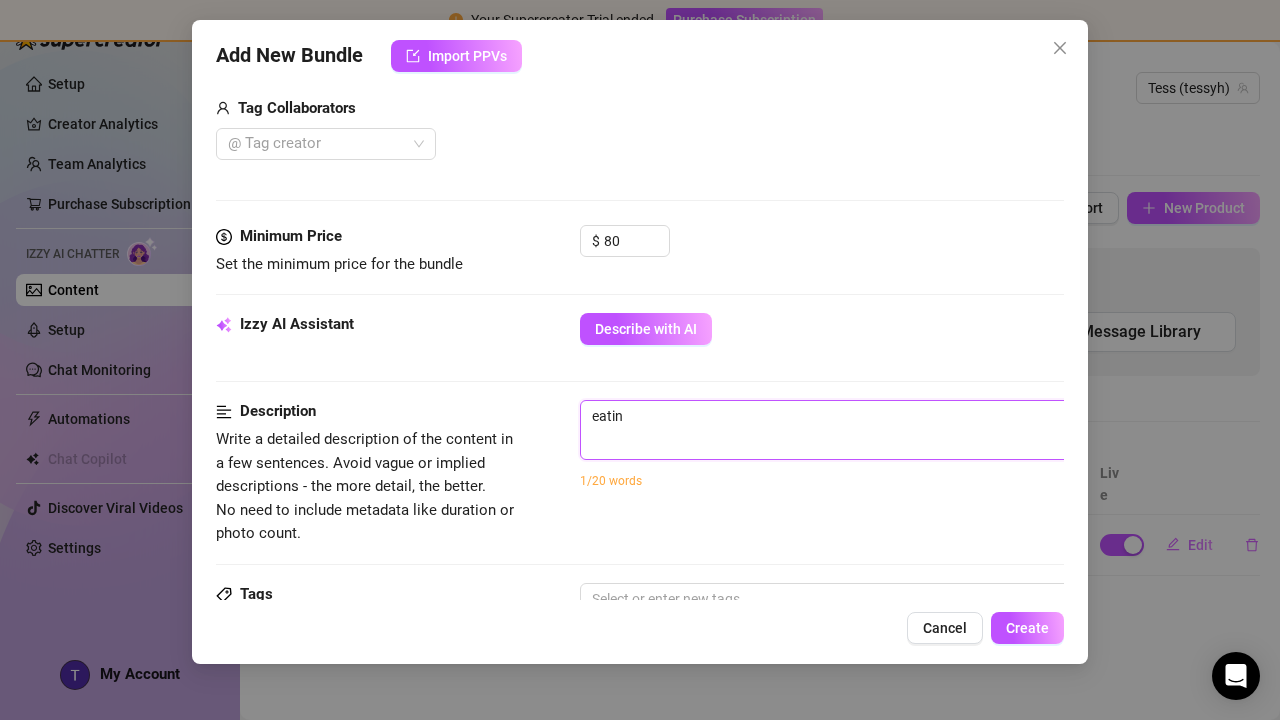 type on "eating" 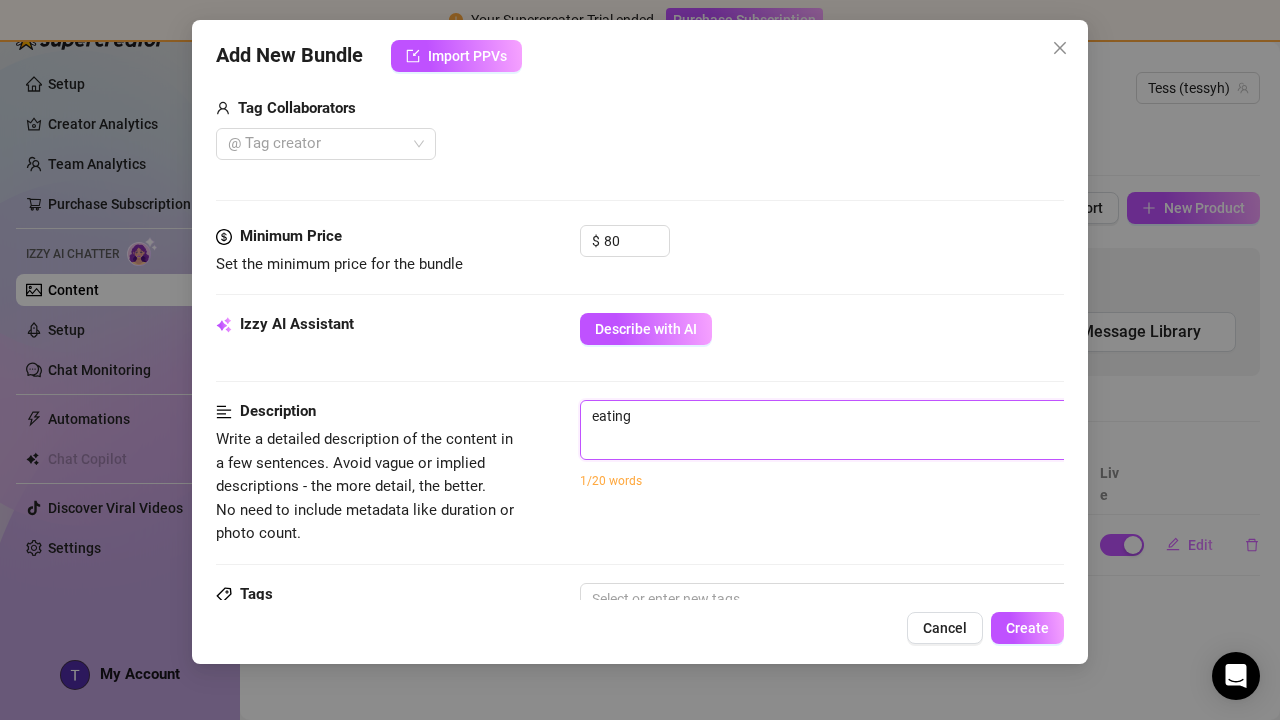 type on "eatinga" 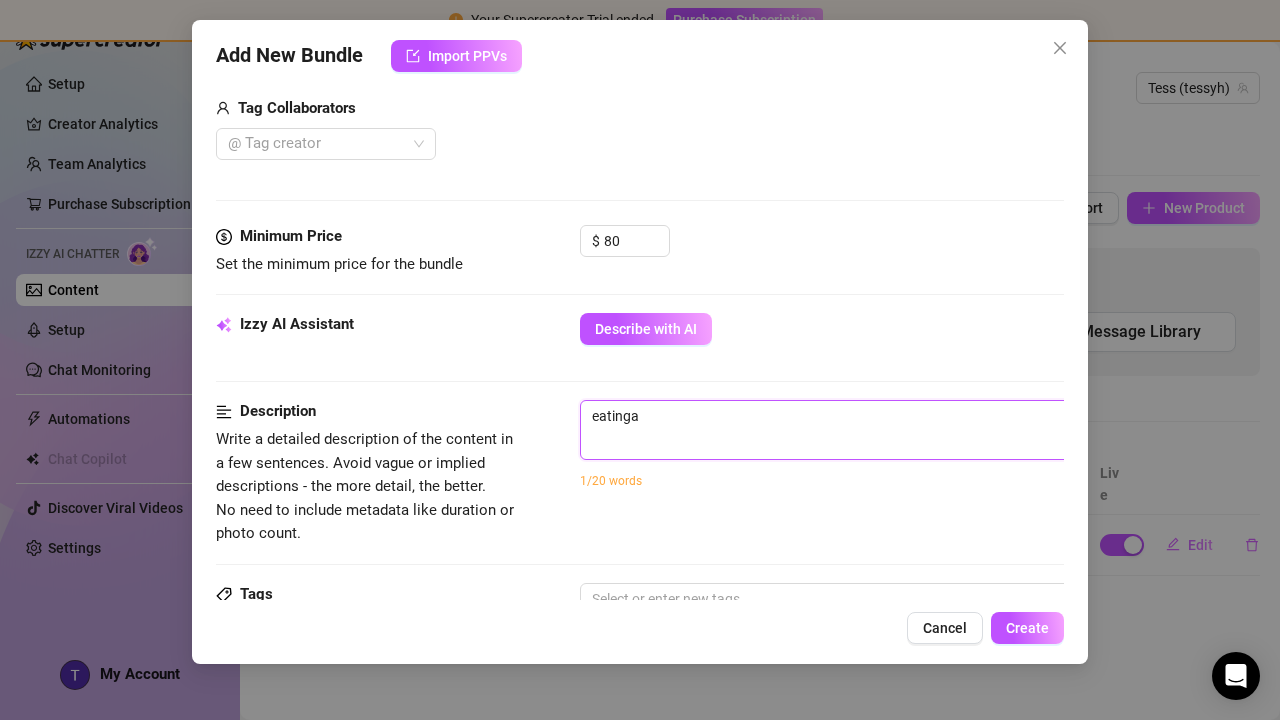 type on "eating" 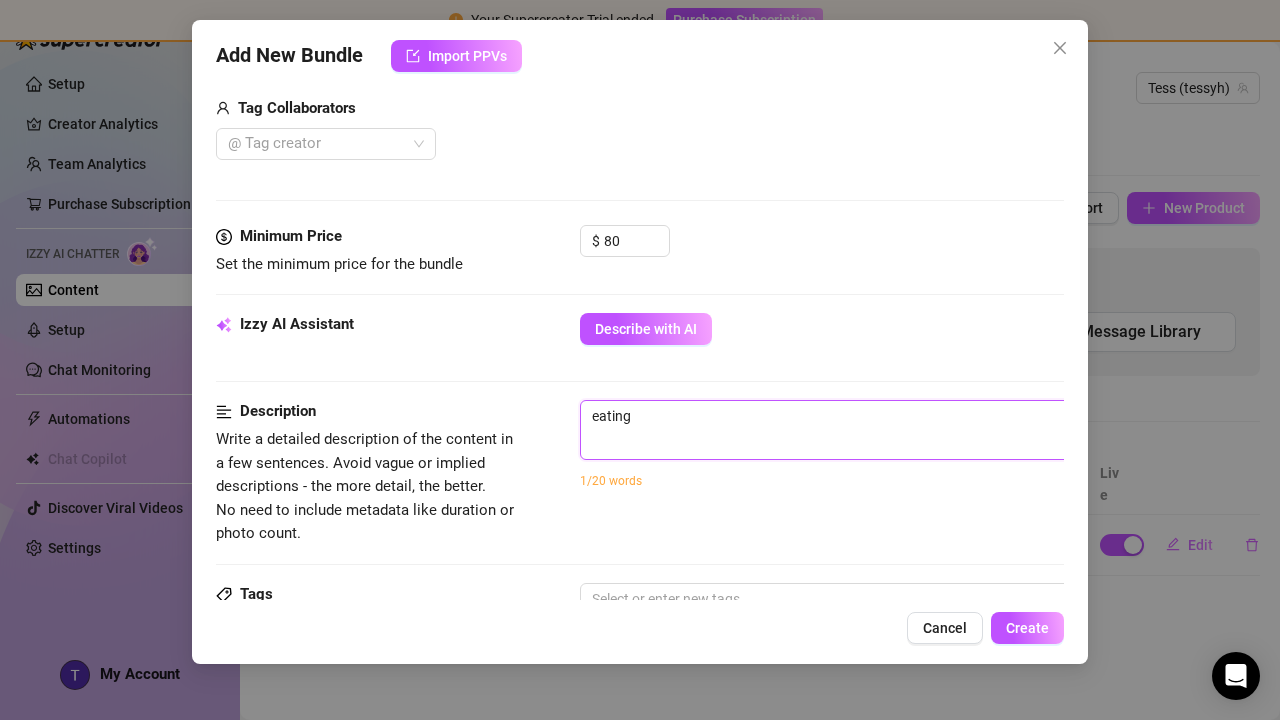 type on "eating" 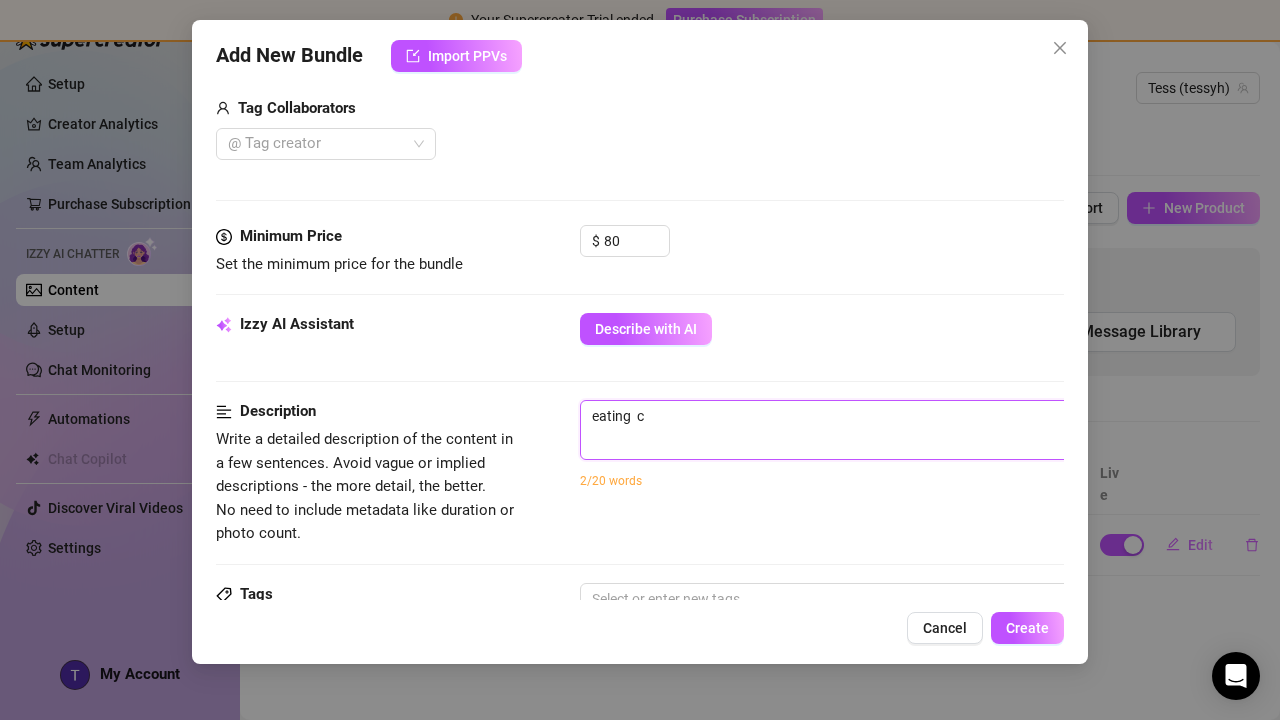 type on "eating" 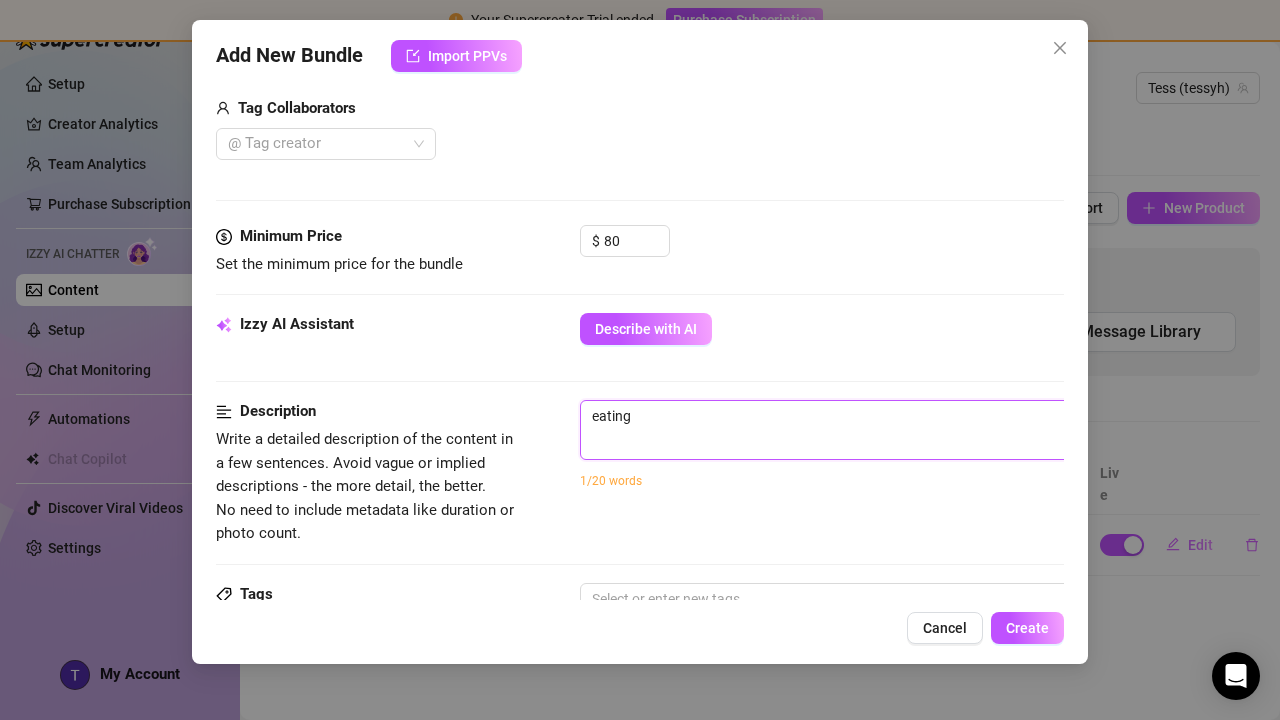 type on "eating" 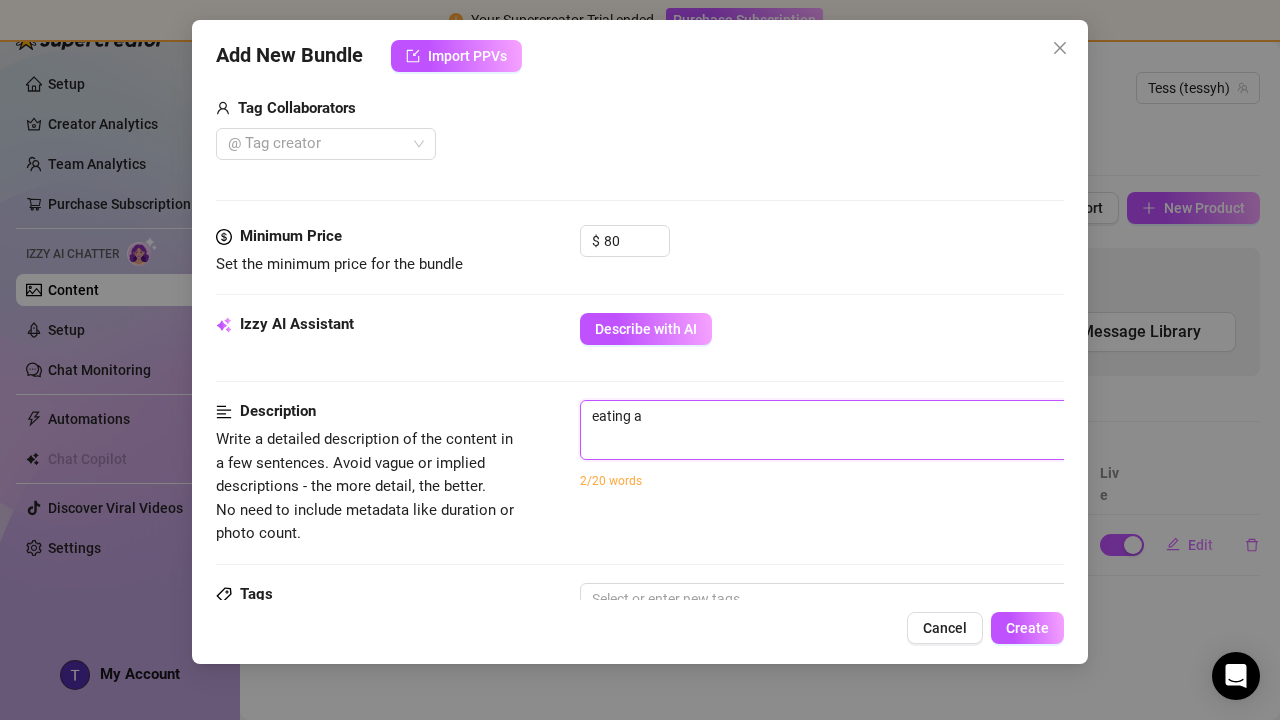 type on "eating a" 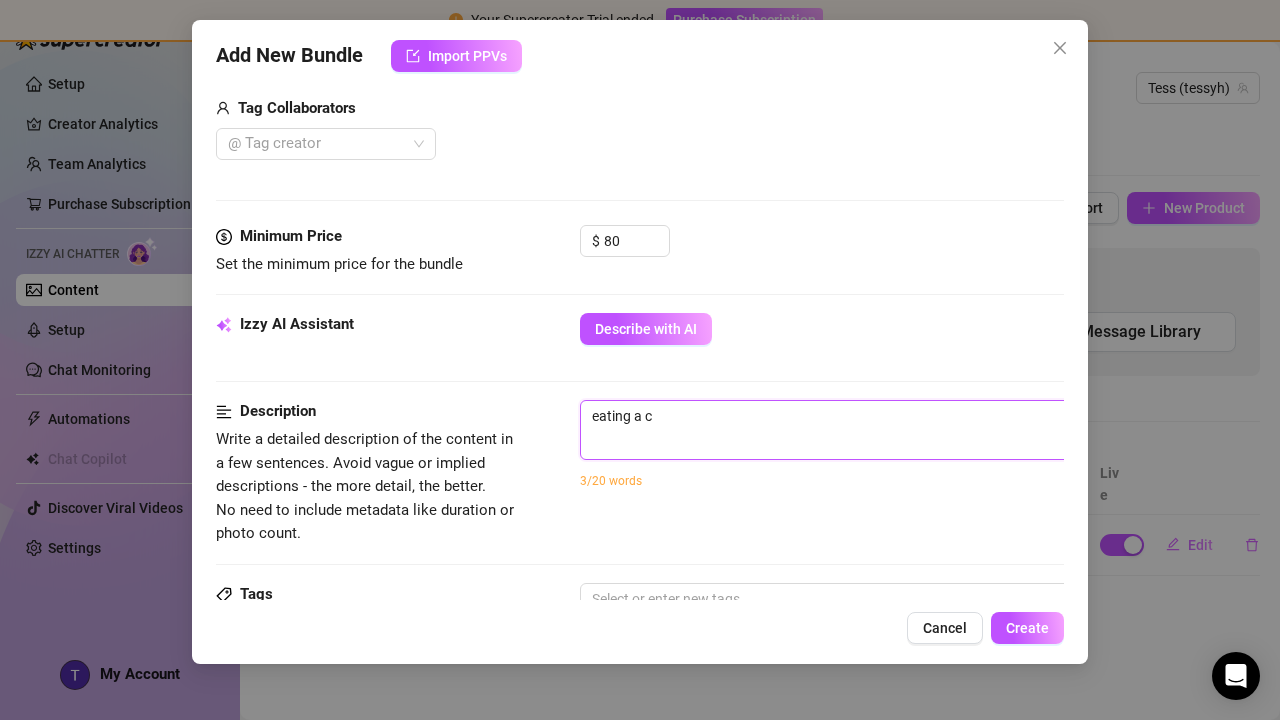 type on "eating a cr" 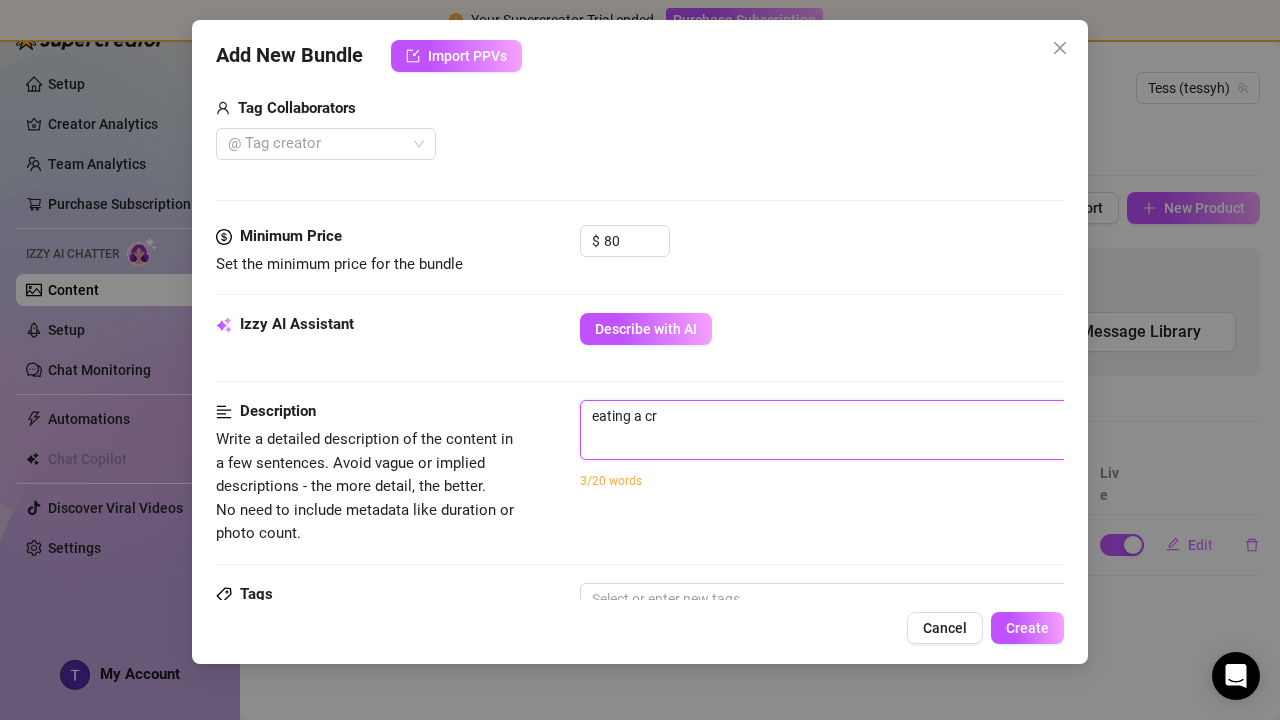 type on "eating a cro" 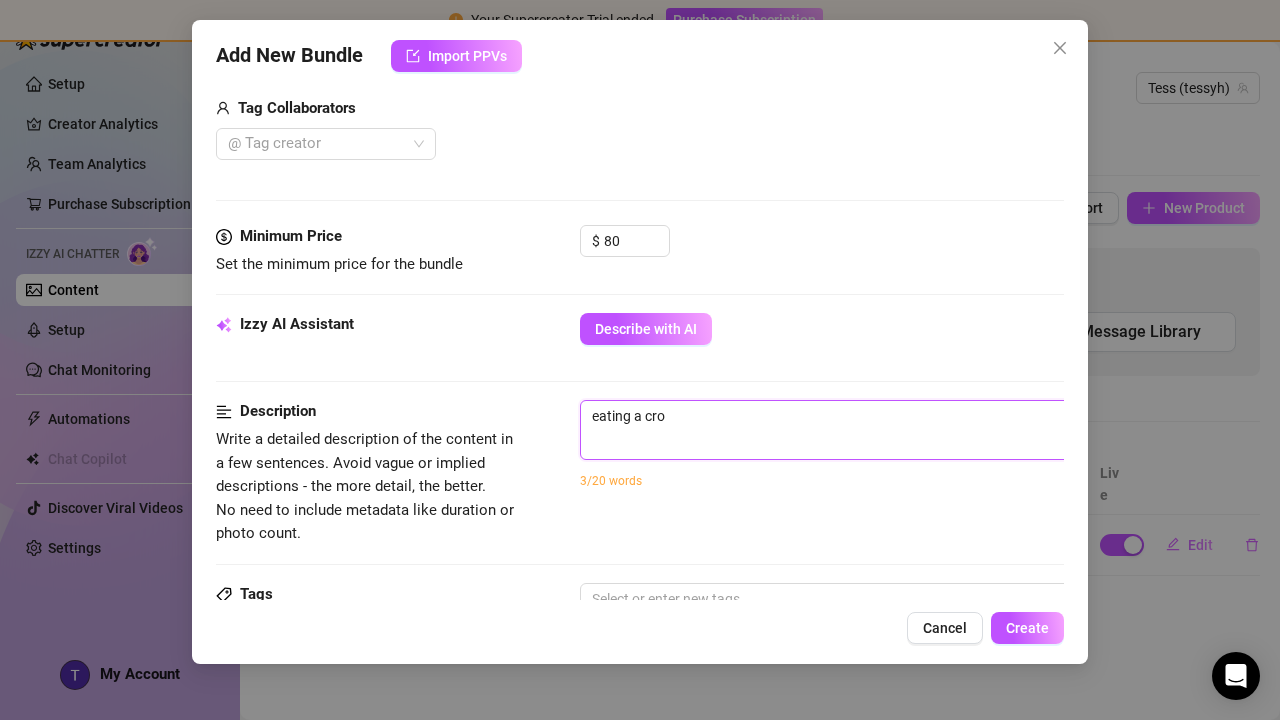 type on "eating a croi" 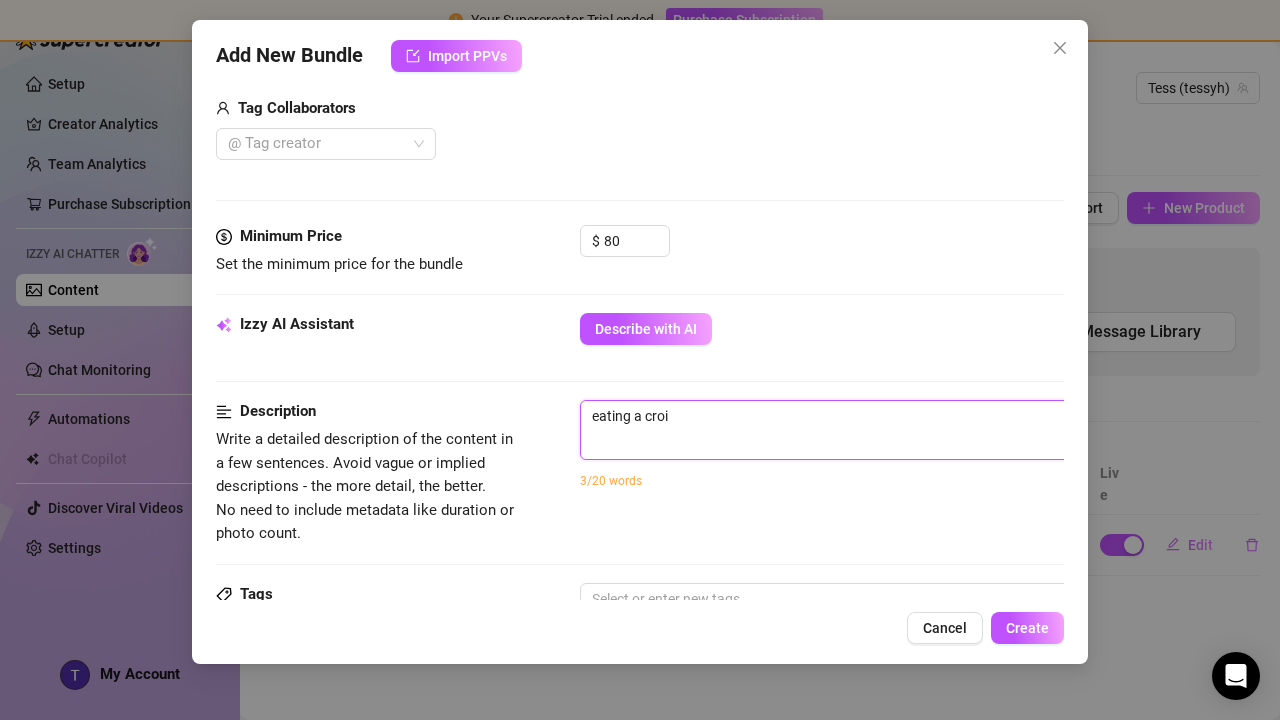 type on "eating a crois" 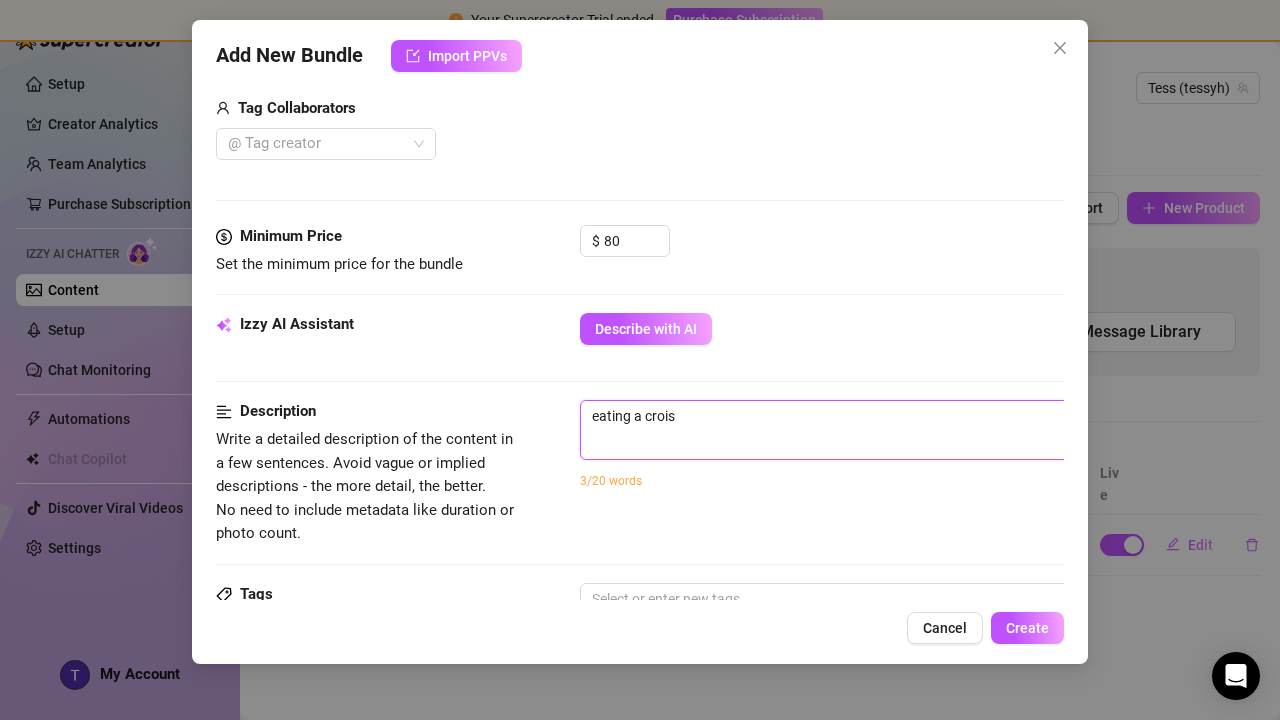 type on "eating a croiss" 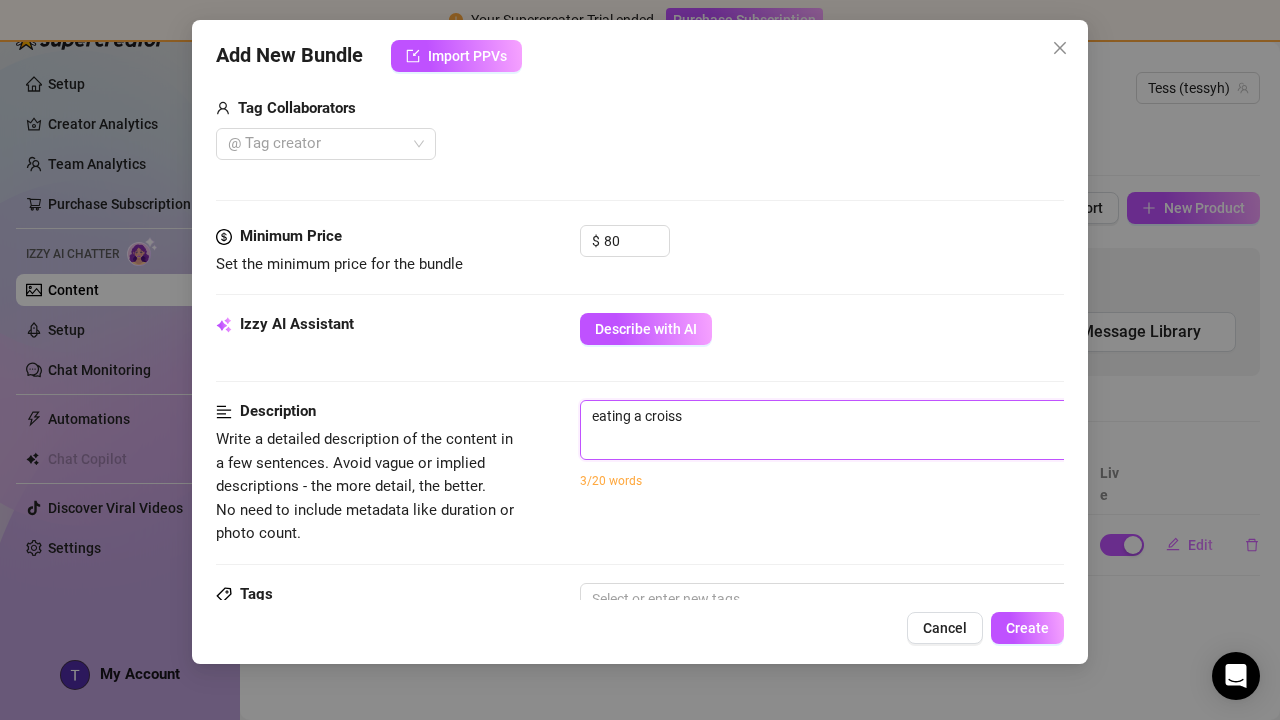 type on "eating a croissa" 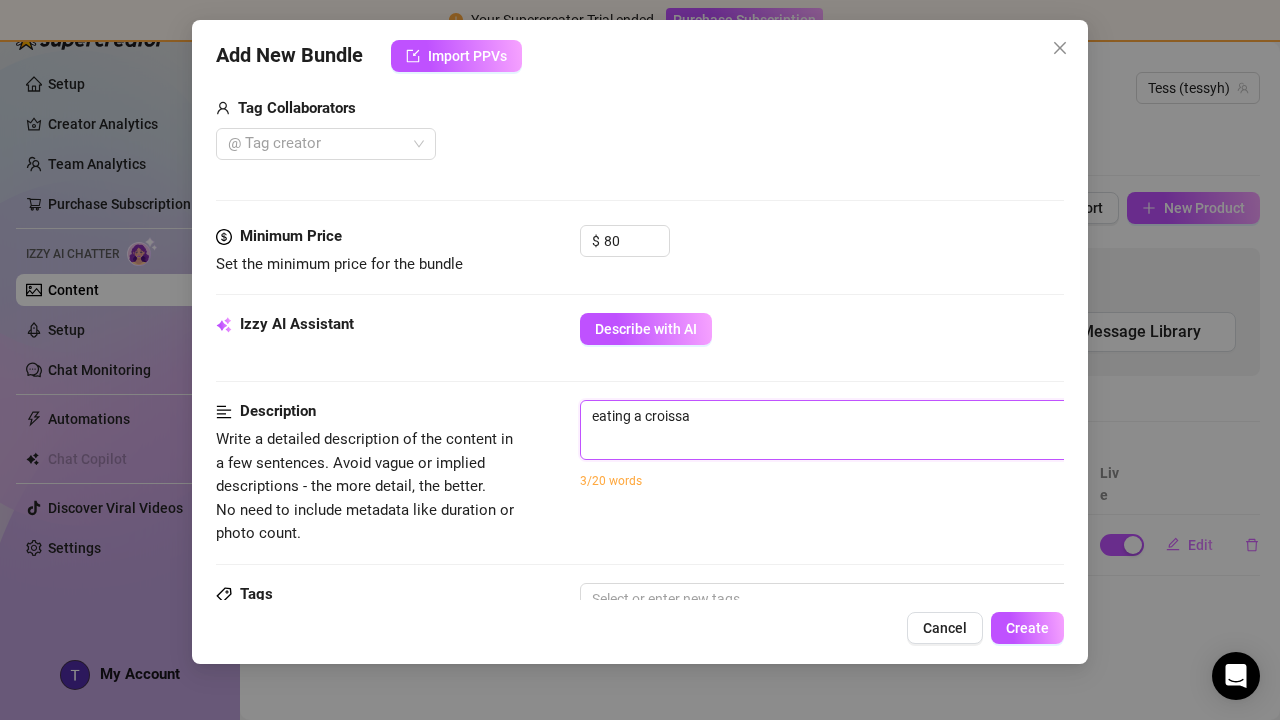 type on "eating a croissan" 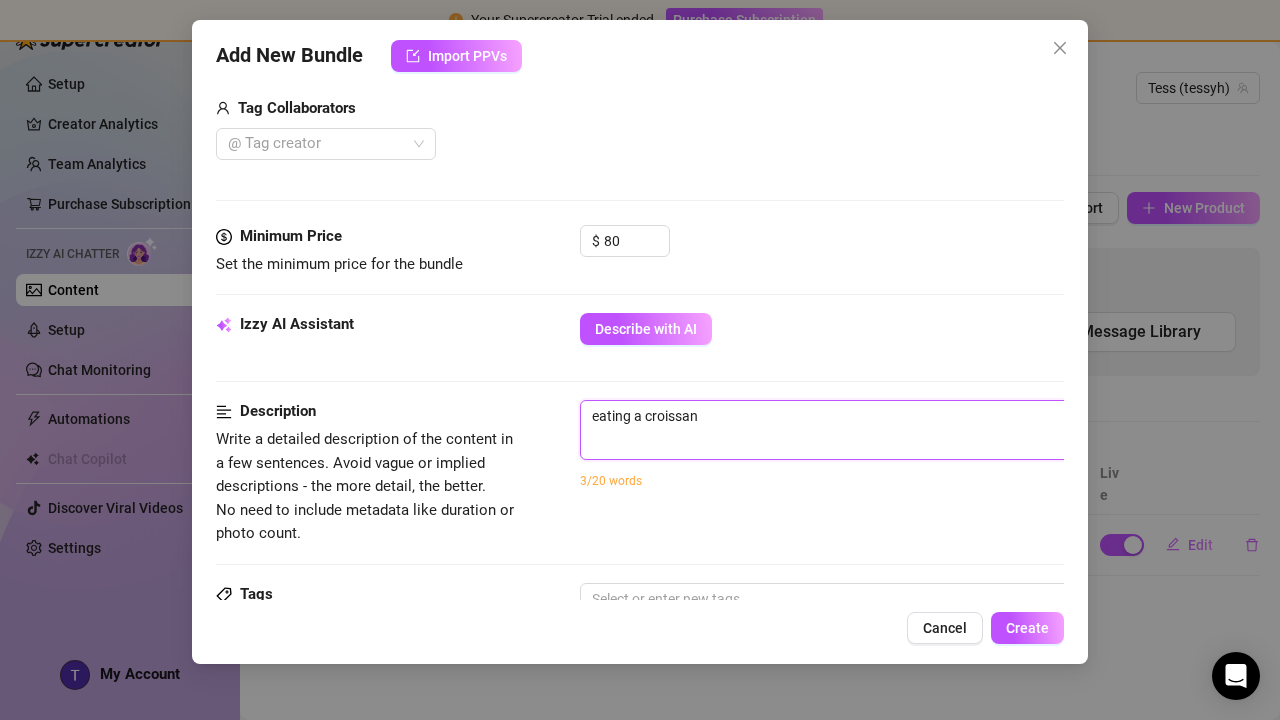 type on "eating a croissant" 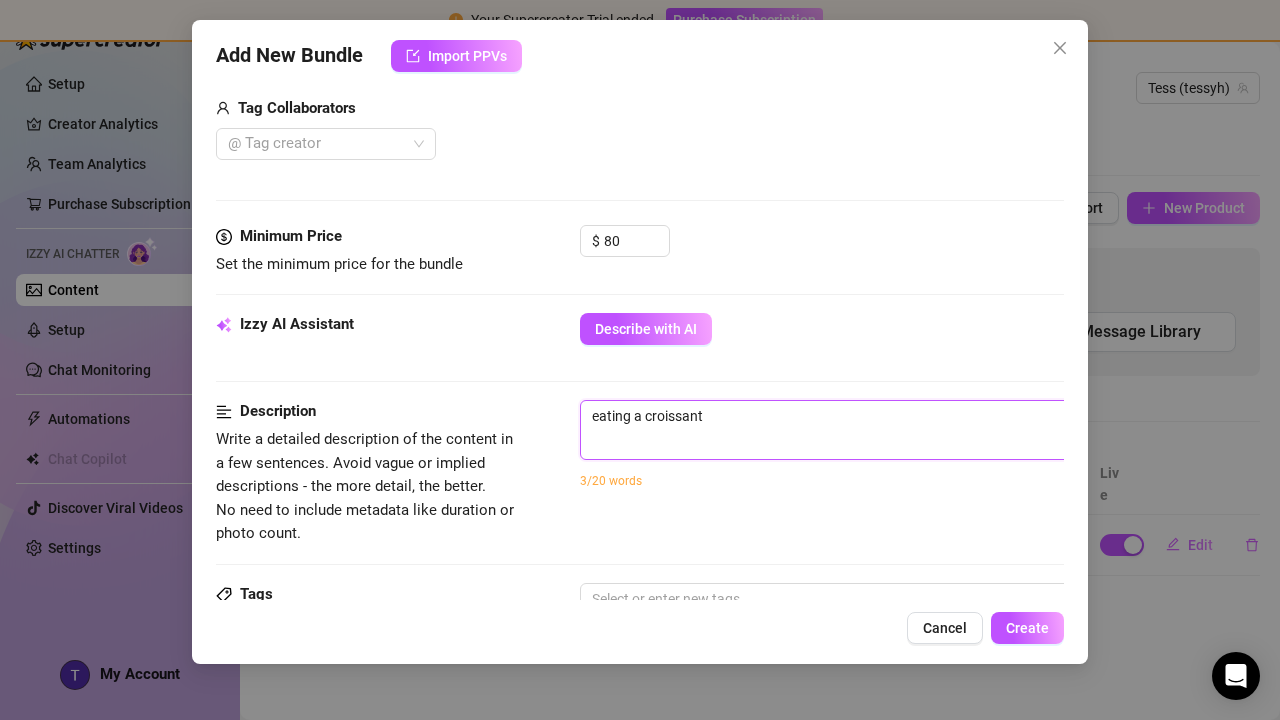 type on "eating a croissant" 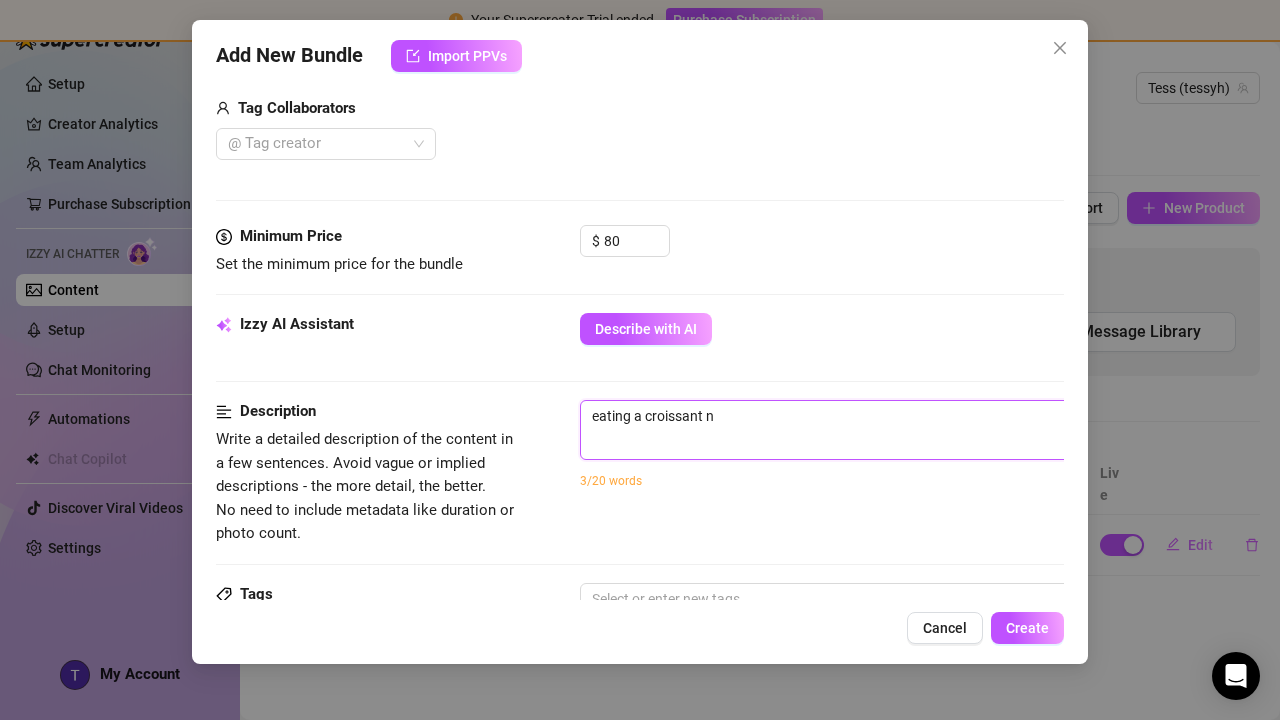 type on "eating a croissant na" 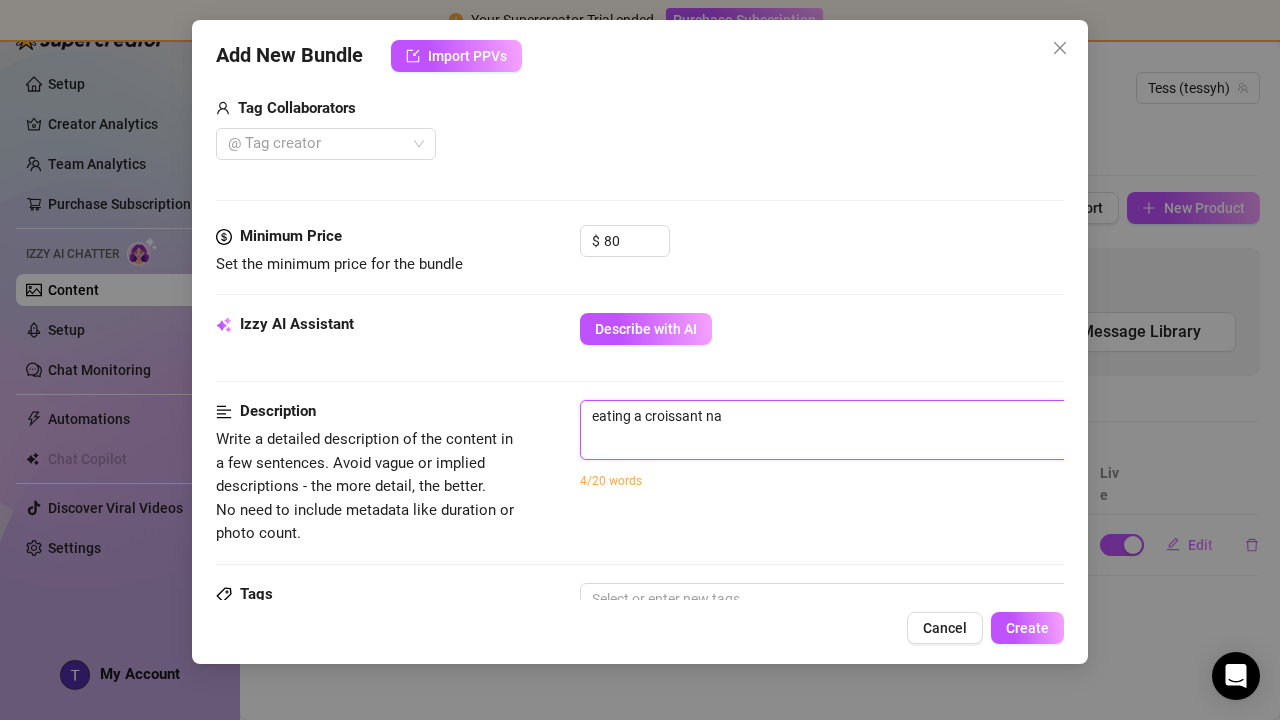 type on "eating a croissant nak" 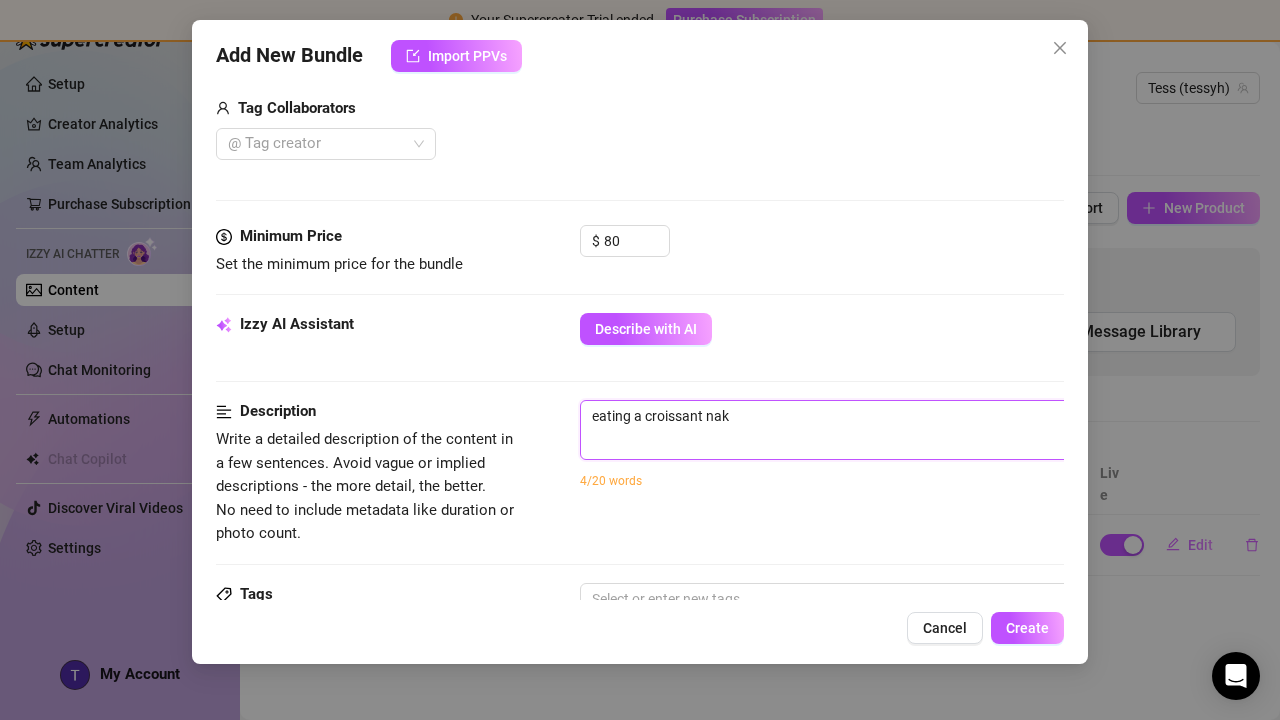 type on "eating a croissant nake" 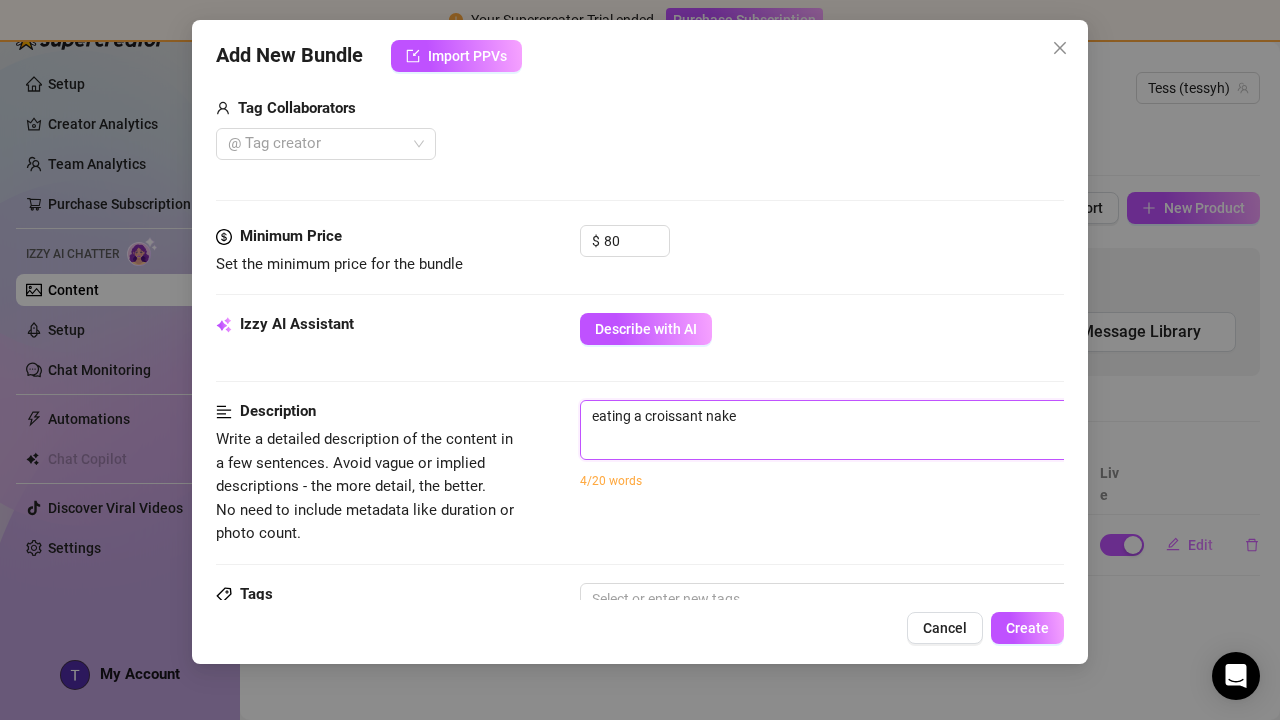 type on "eating a croissant make," 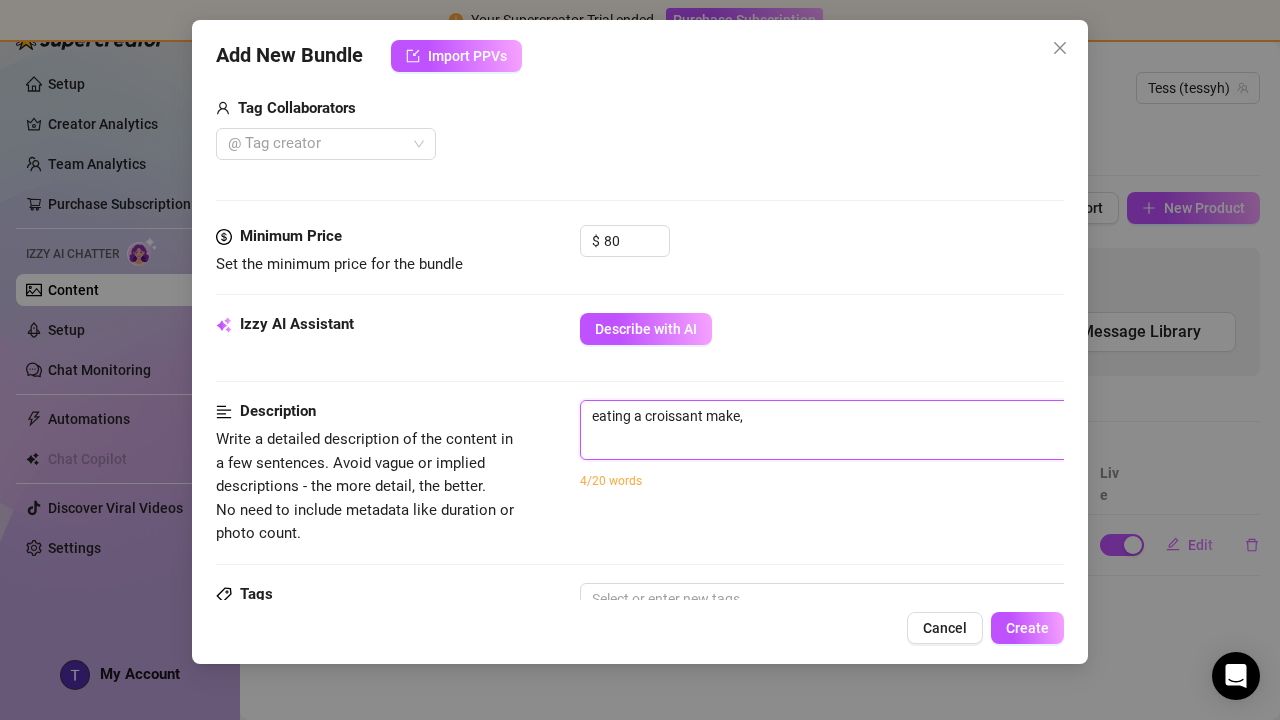 type on "eating a croissant make" 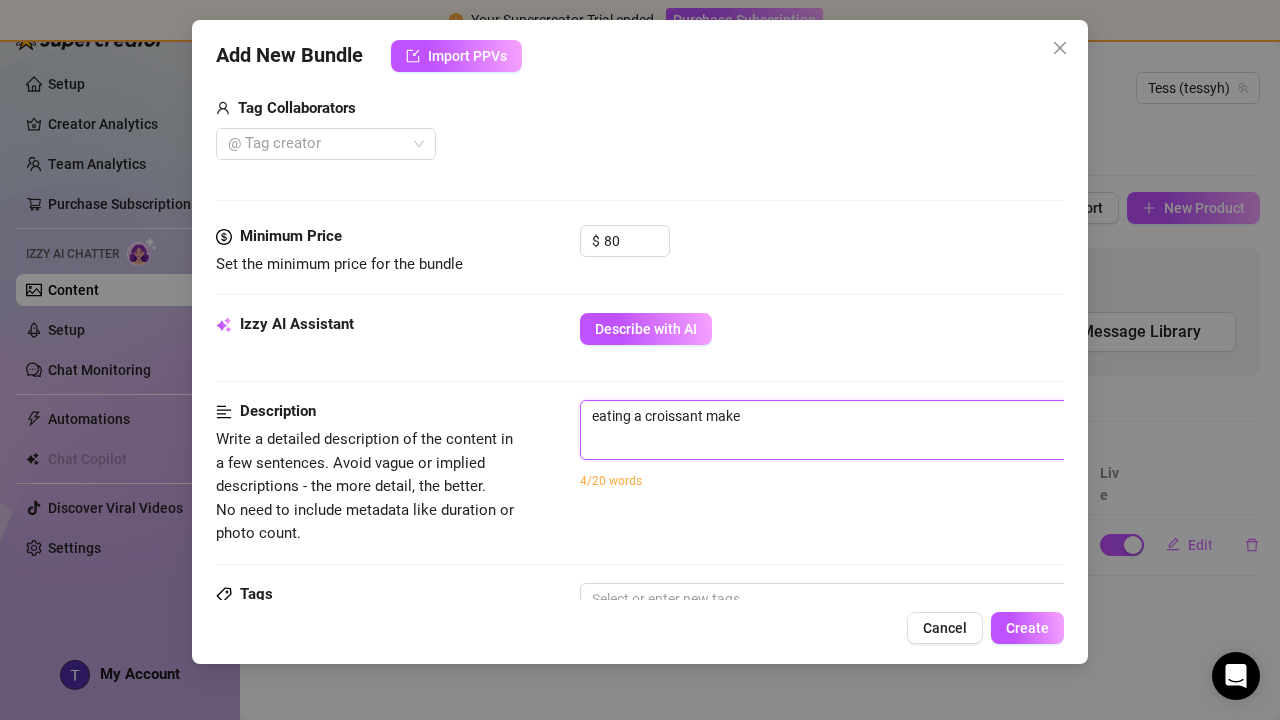 type on "eating a croissant mak" 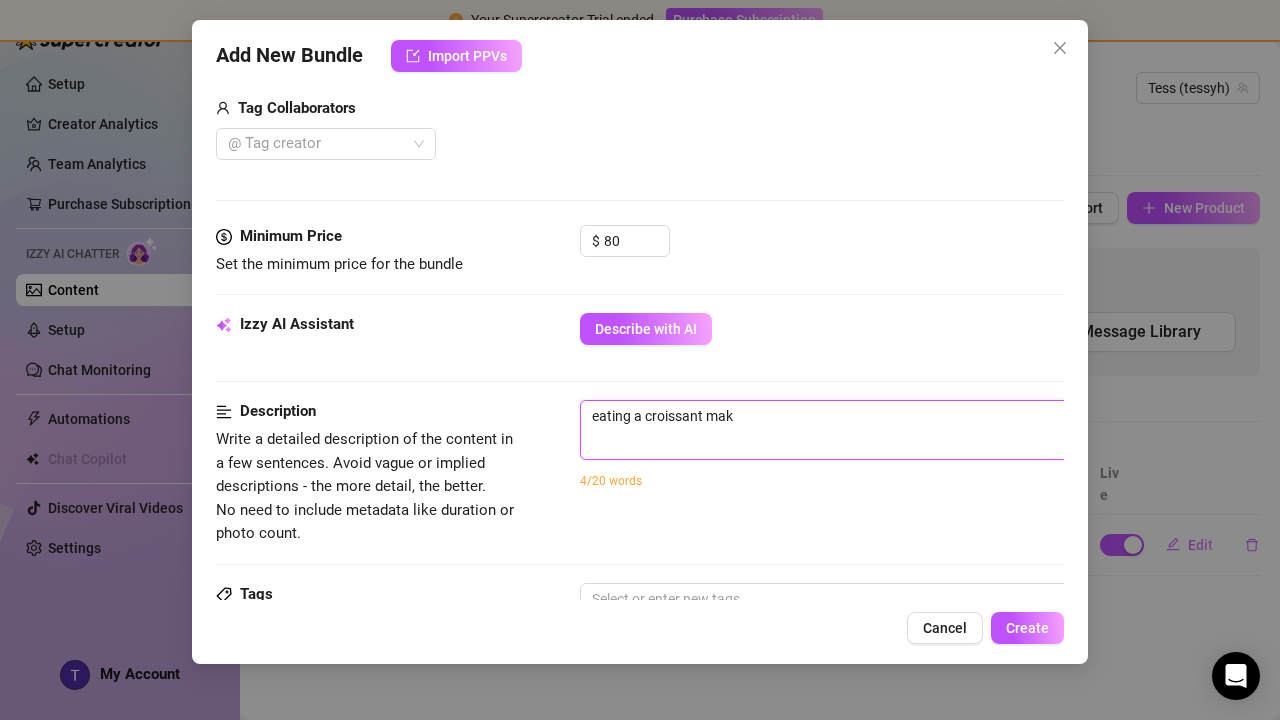 type on "eating a croissant ma" 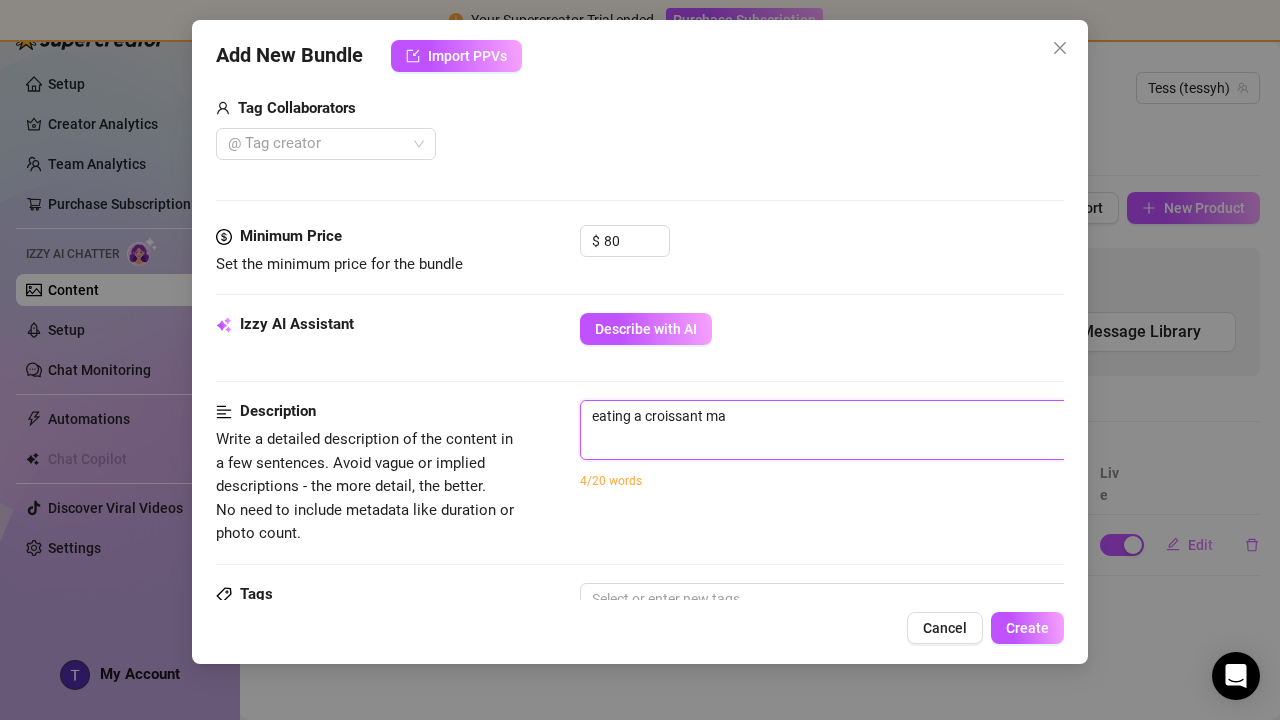 type on "eating a croissant m" 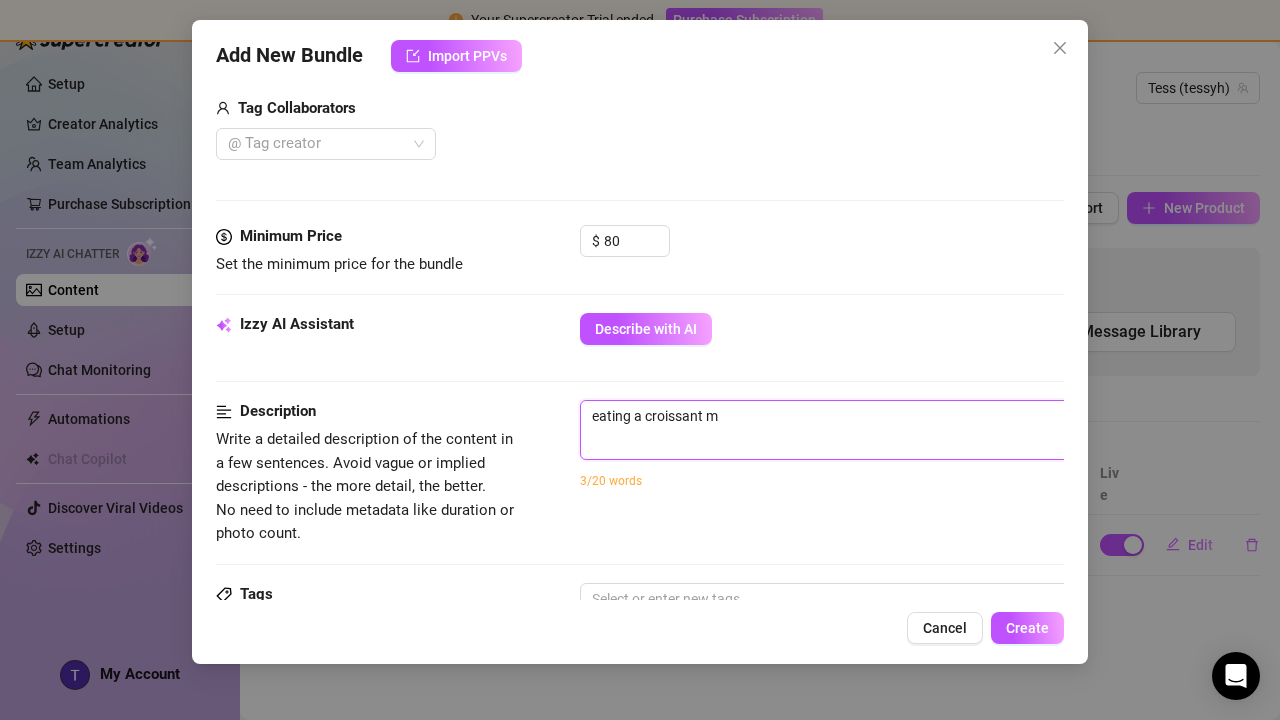 type on "eating a croissant" 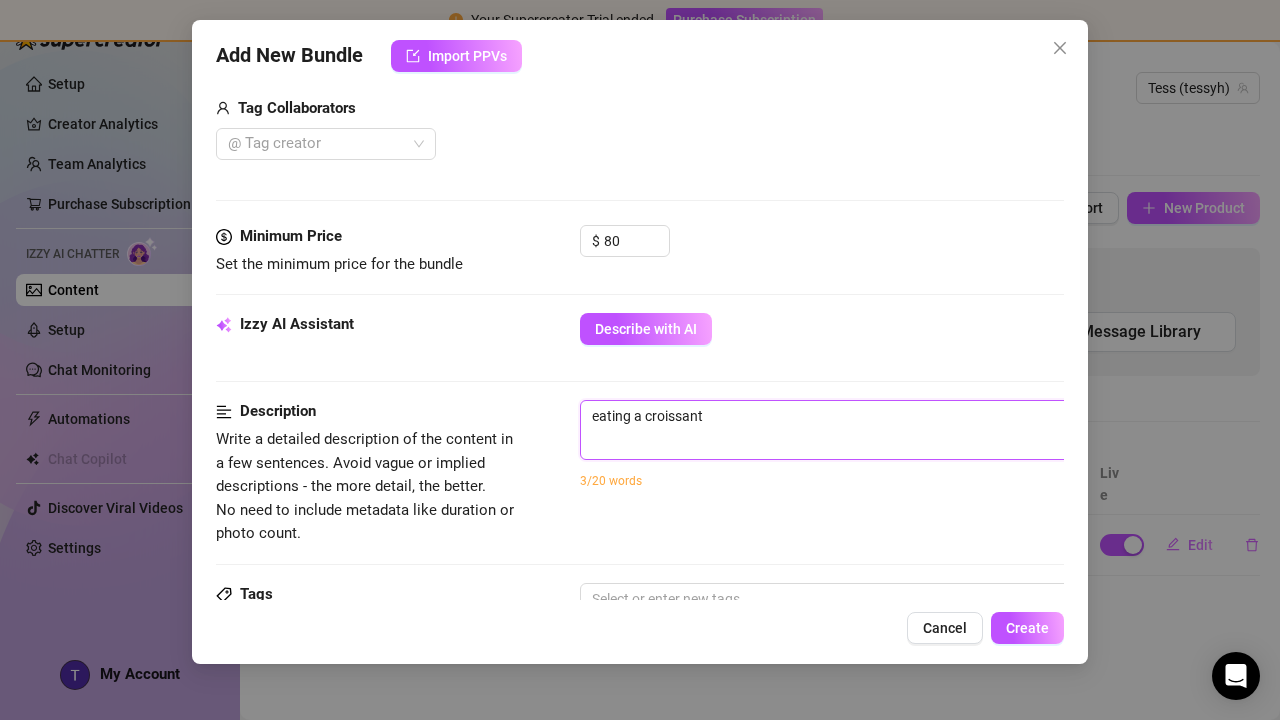 type on "eating a croissant n" 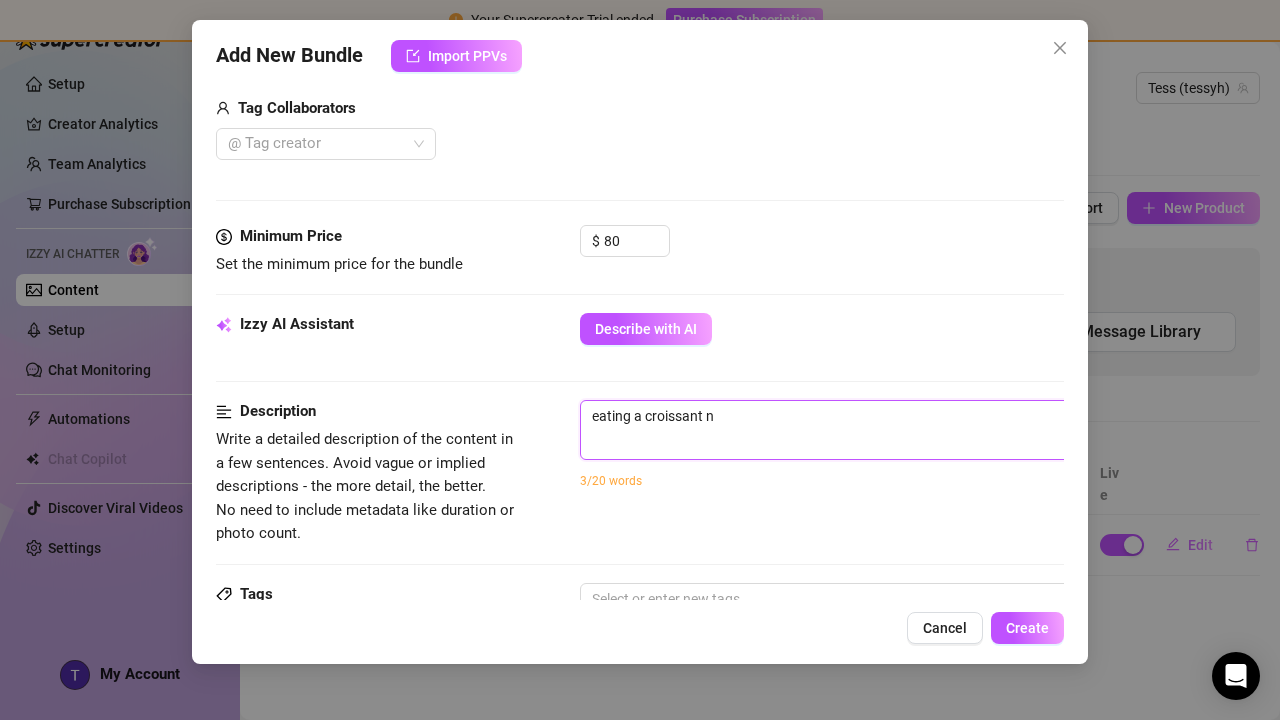 type on "eating a croissant na" 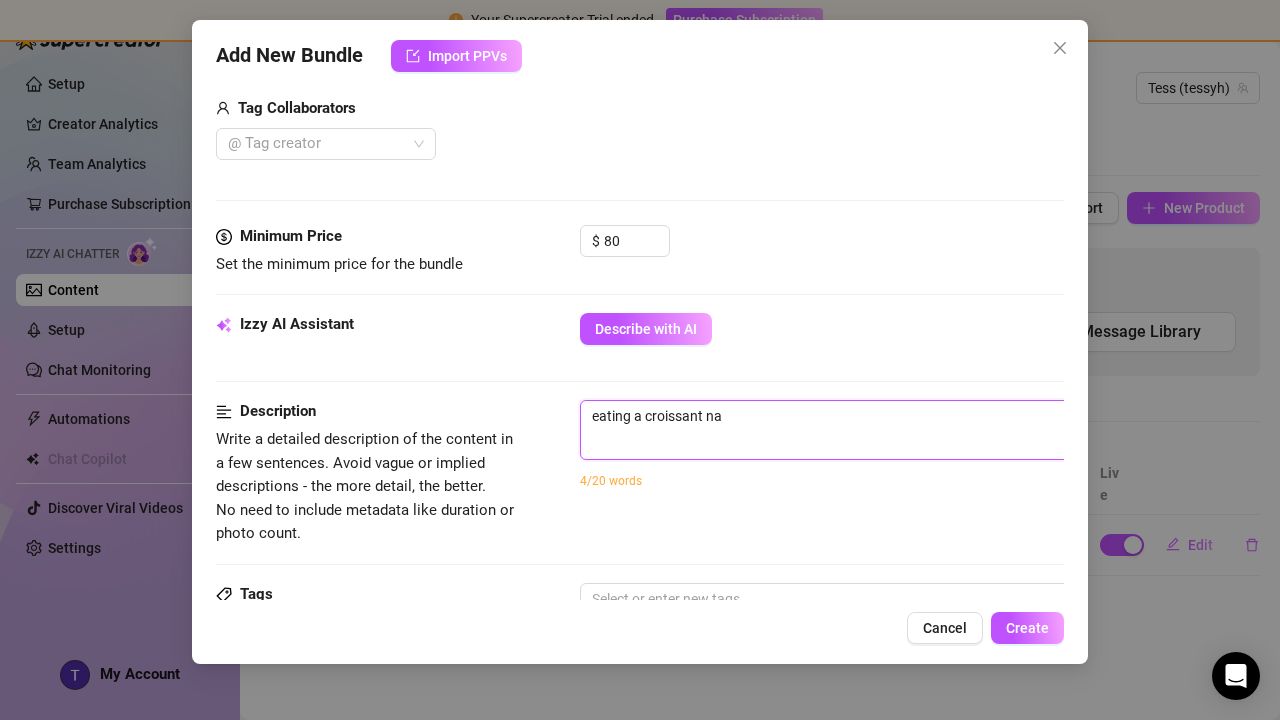 type on "eating a croissant nak" 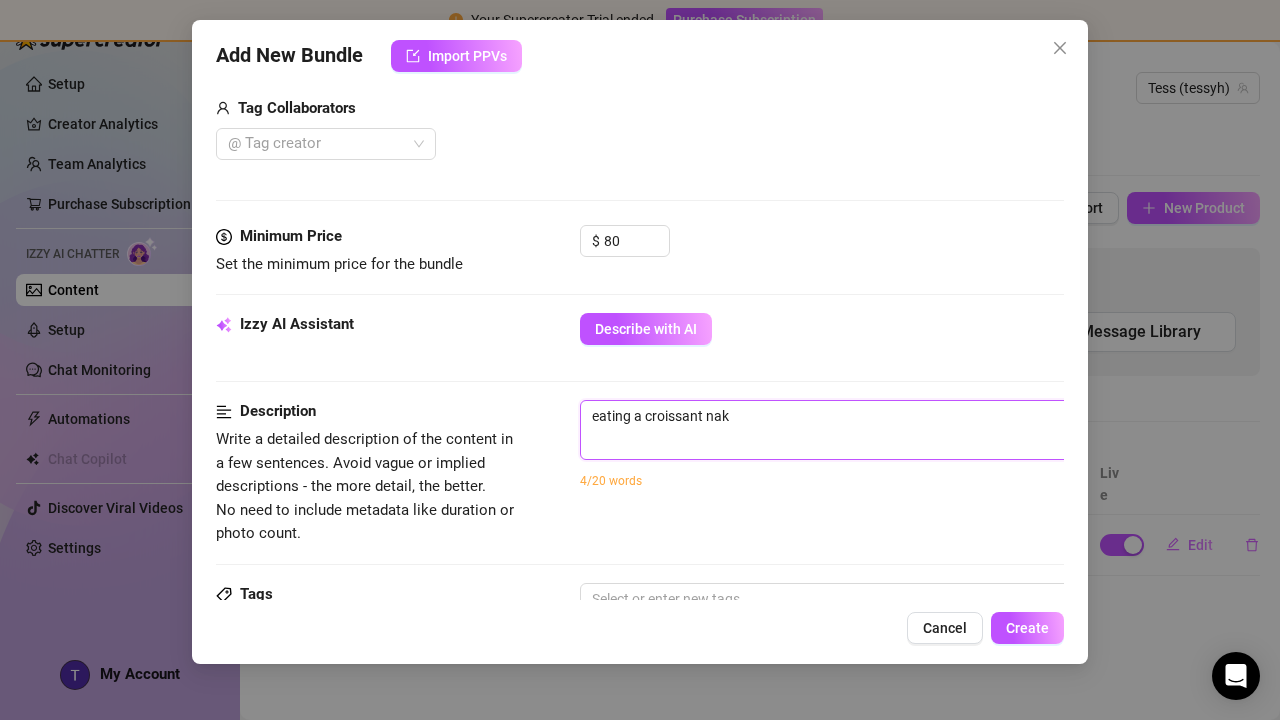 type on "eating a croissant nake" 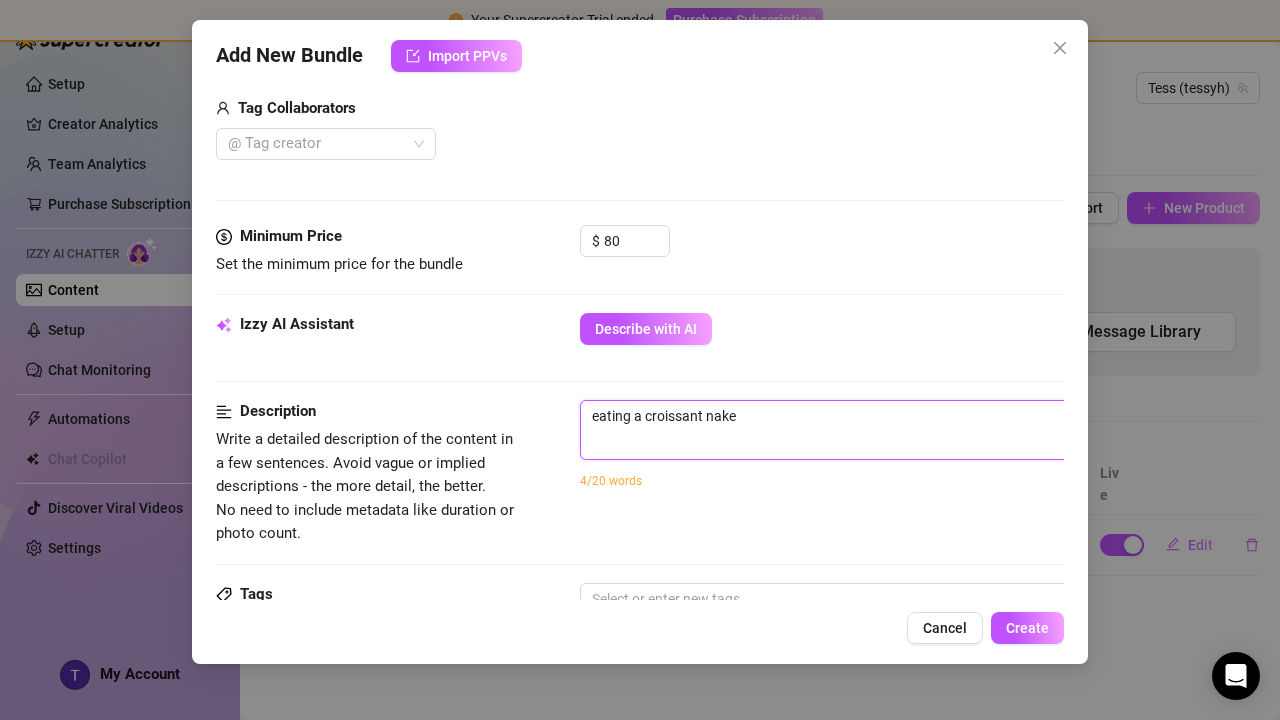type on "eating a croissant naked" 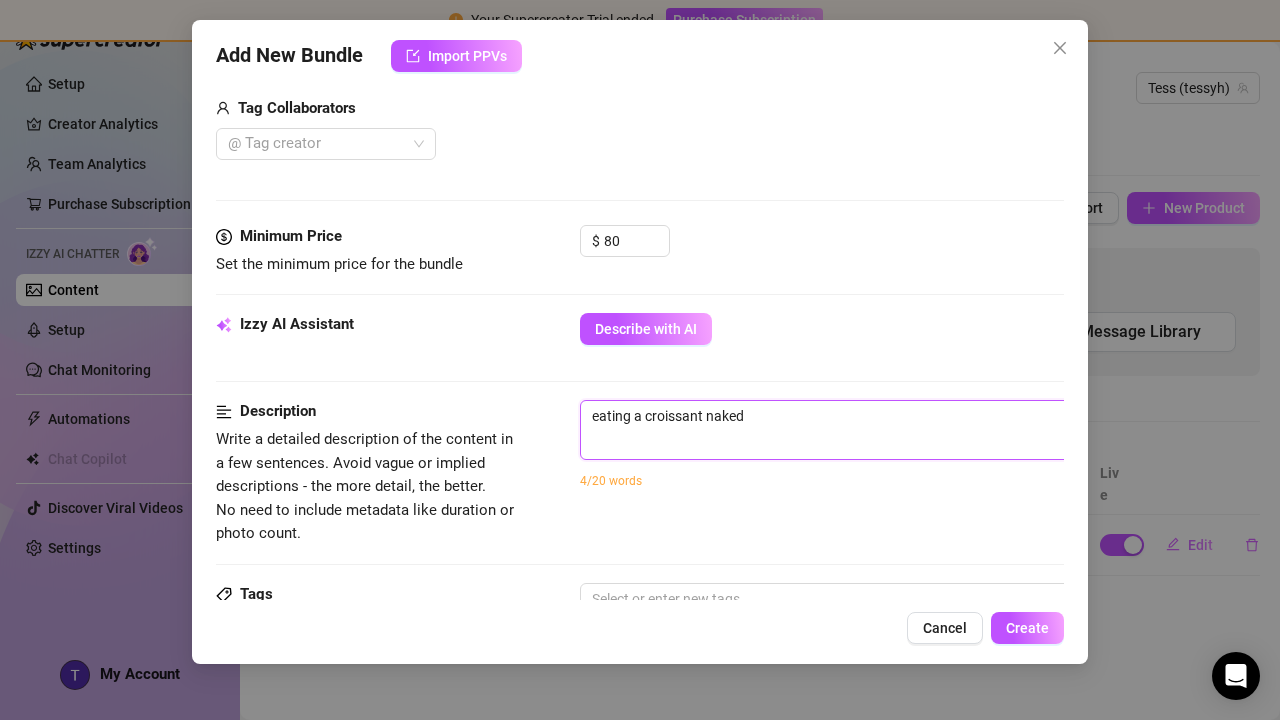 type on "eating a croissant naked," 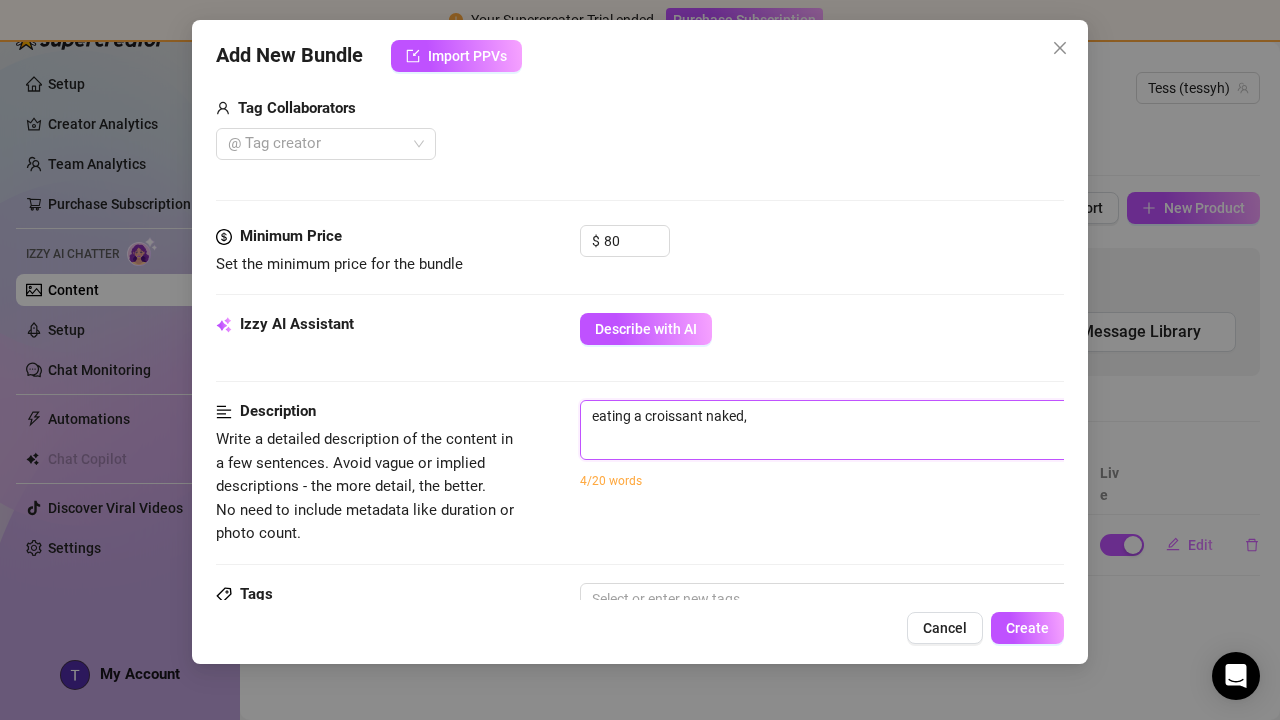 type on "eating a croissant naked," 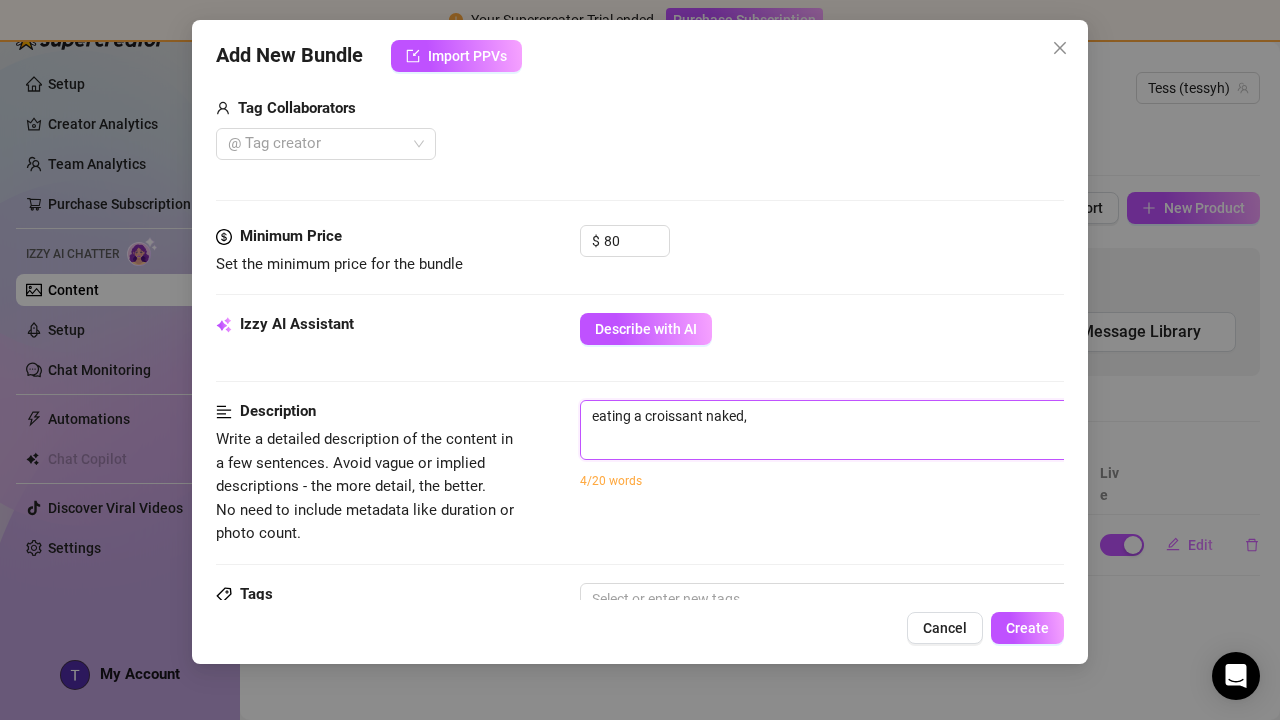 type on "eating a croissant naked, s" 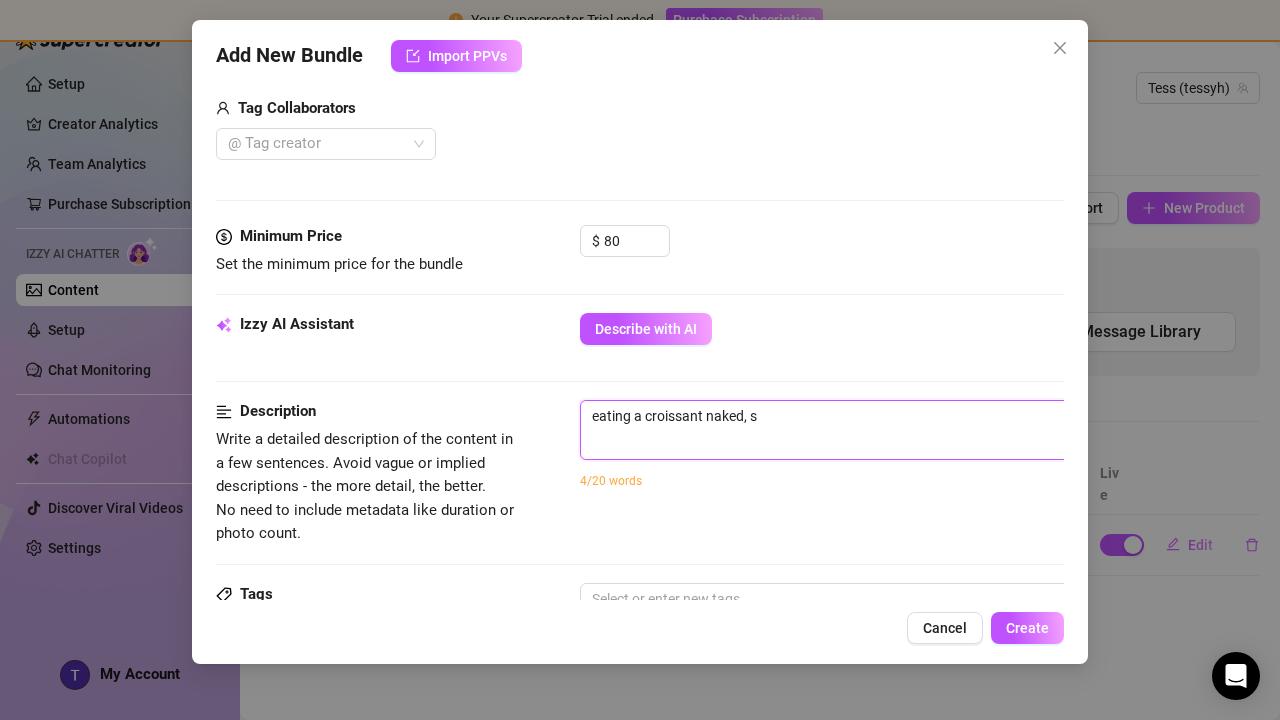 type on "eating a croissant naked, si" 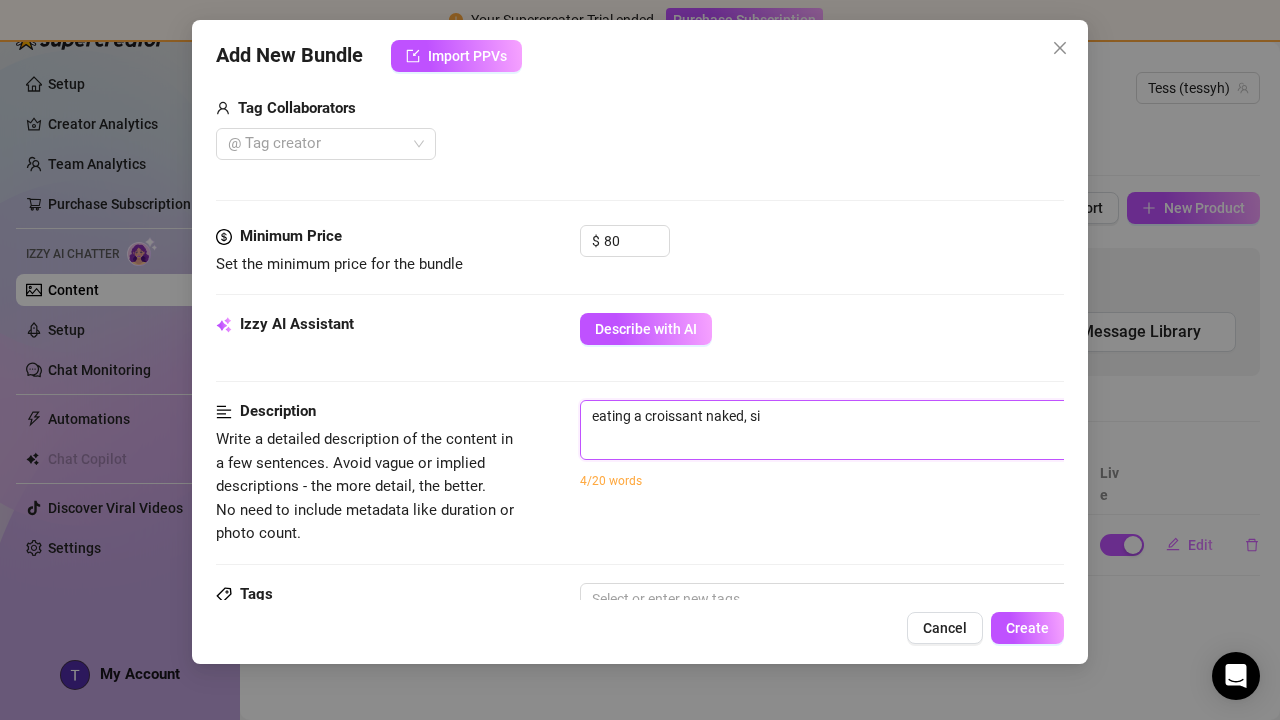 type on "eating a croissant naked, sit" 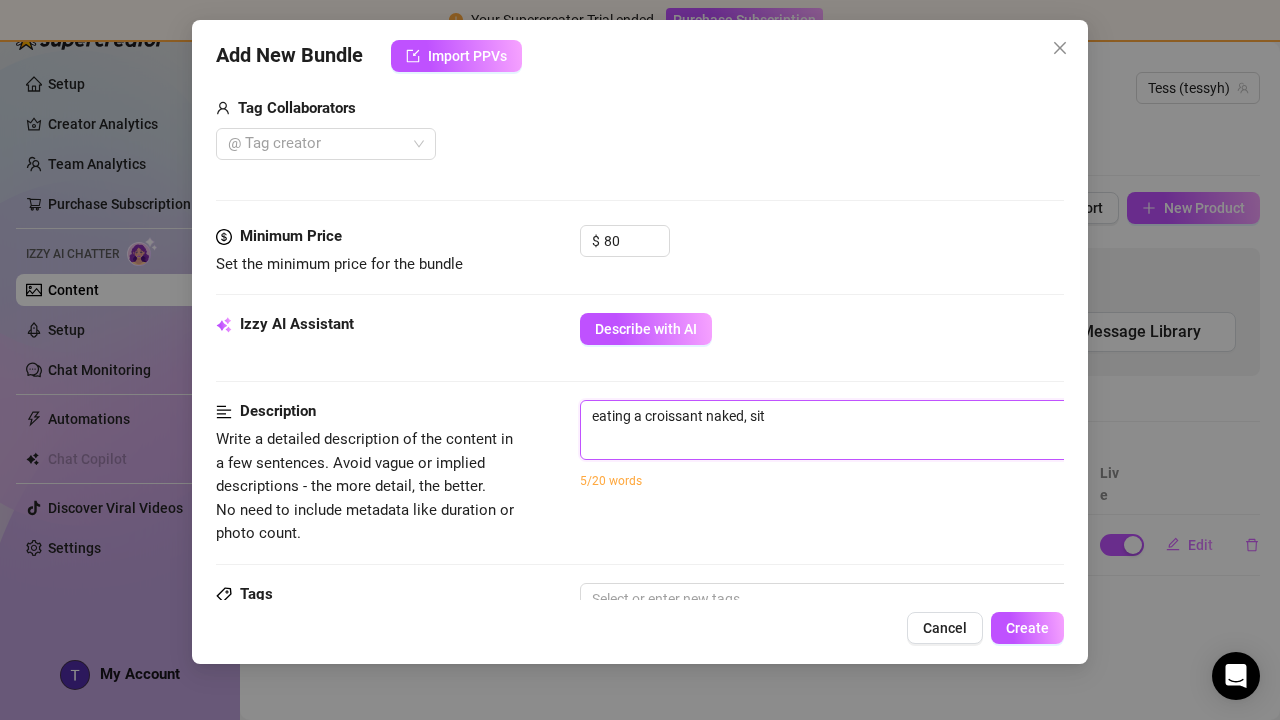 type on "eating a croissant naked, sitt" 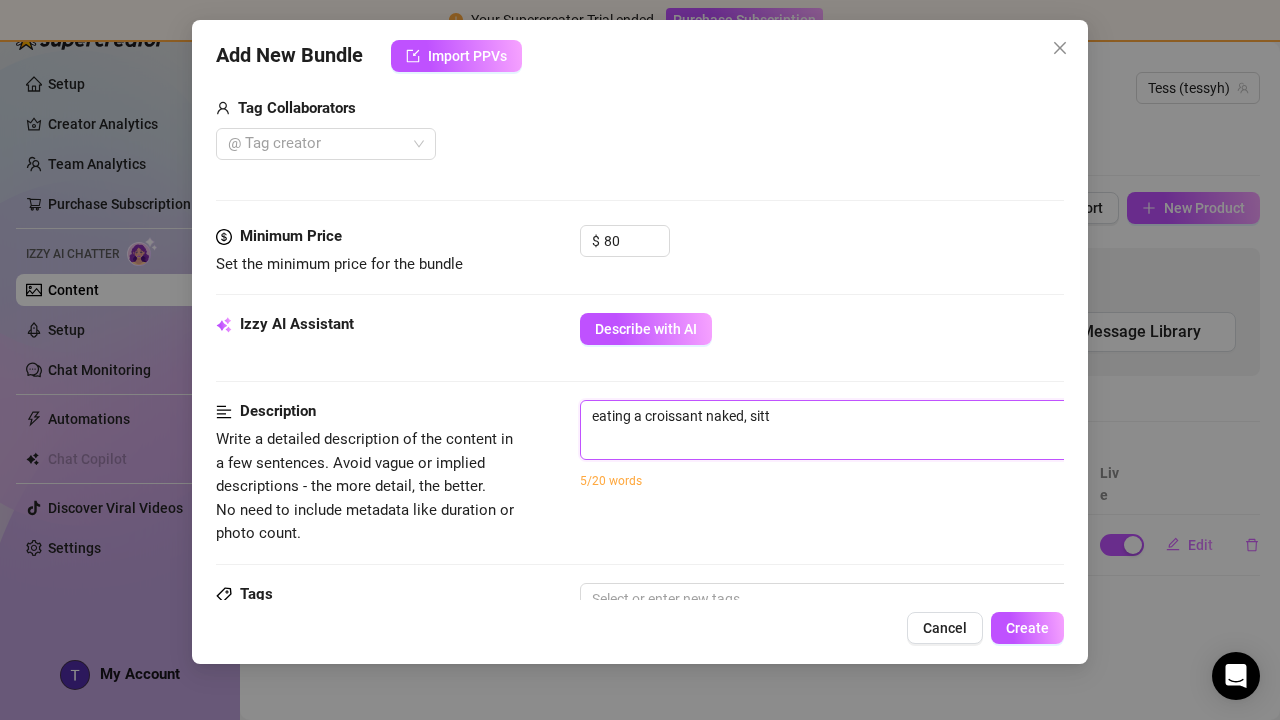type on "eating a croissant naked, sitti" 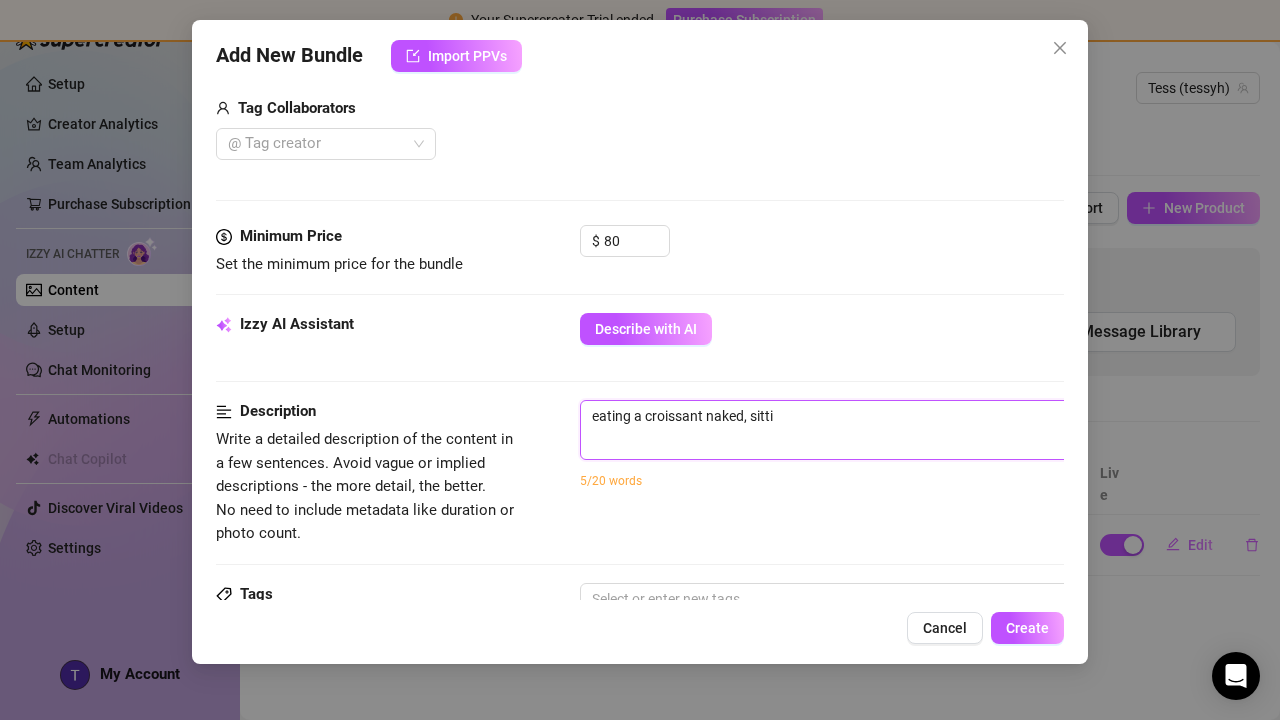 type on "eating a croissant naked, sittin" 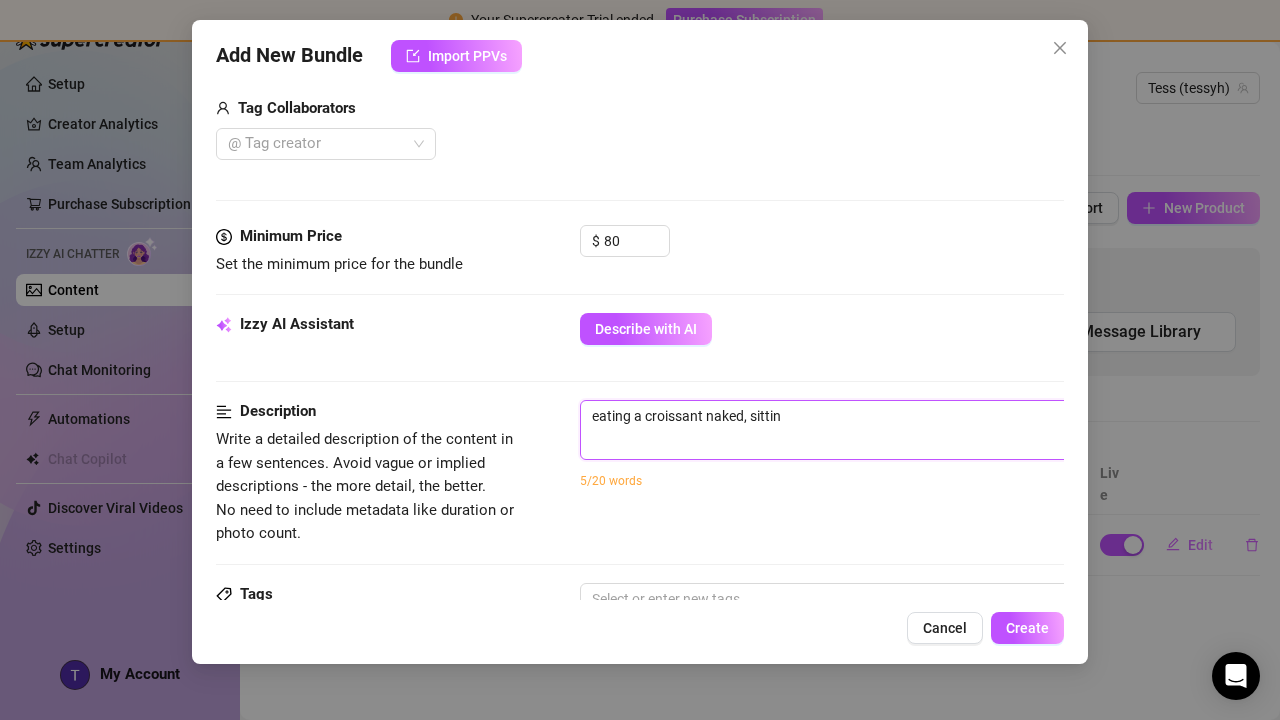 type on "eating a croissant naked, sitting" 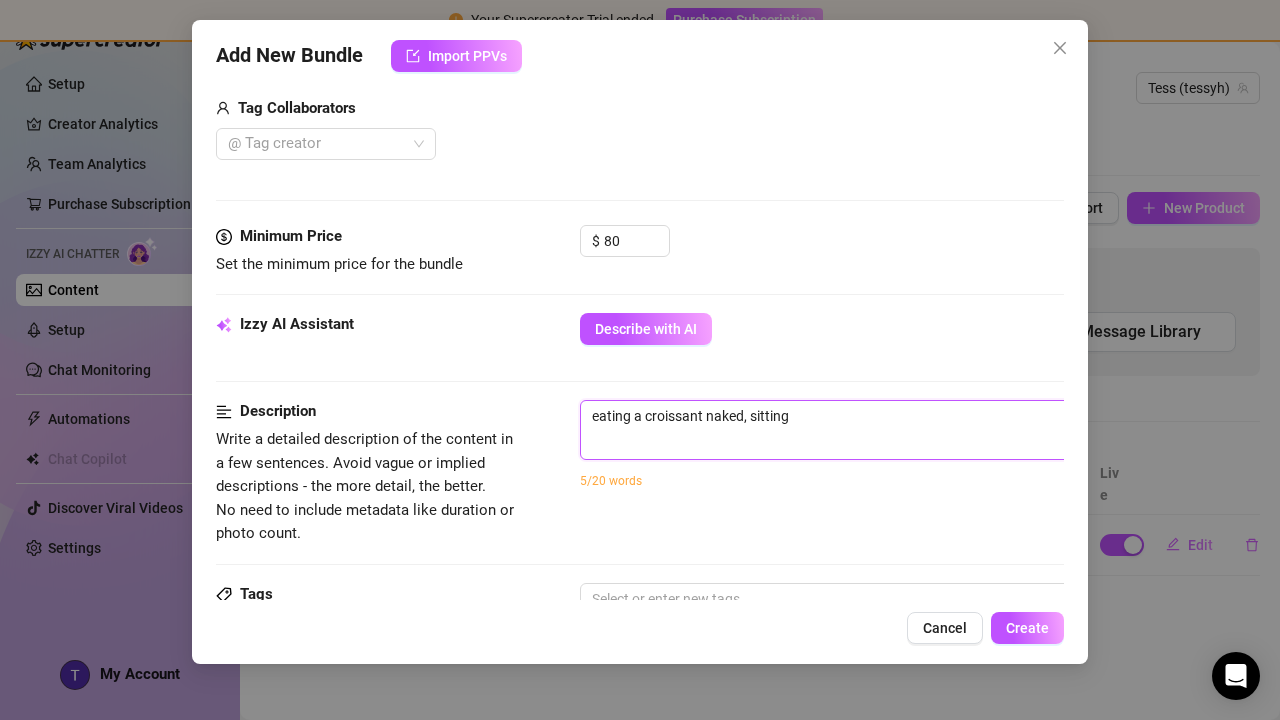 type on "eating a croissant naked, sittingo" 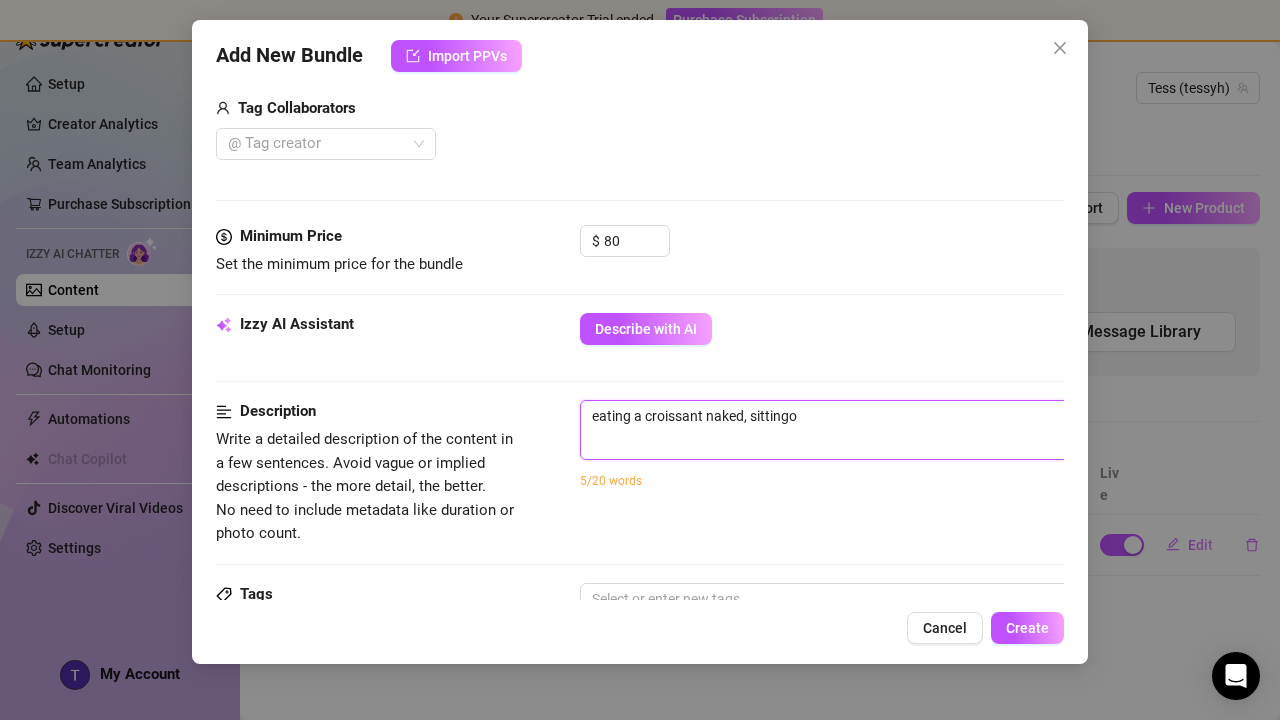 type on "eating a croissant naked, sitting" 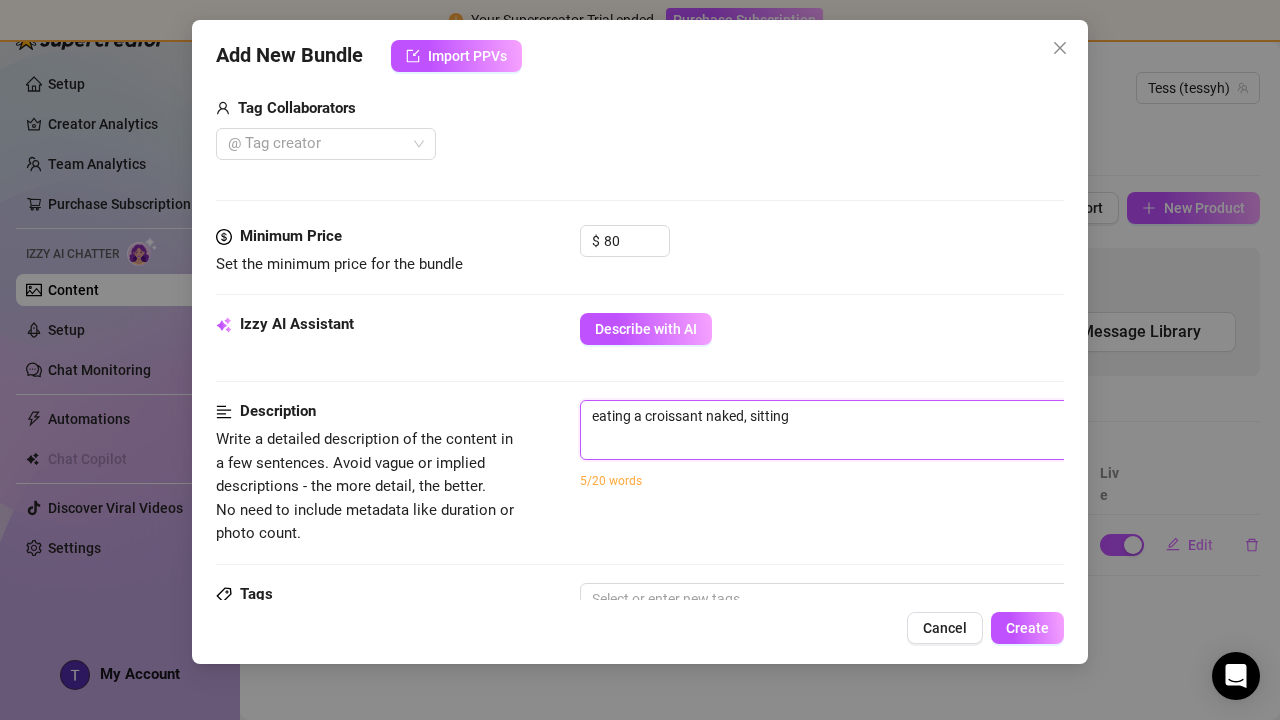 type on "eating a croissant naked, sitting" 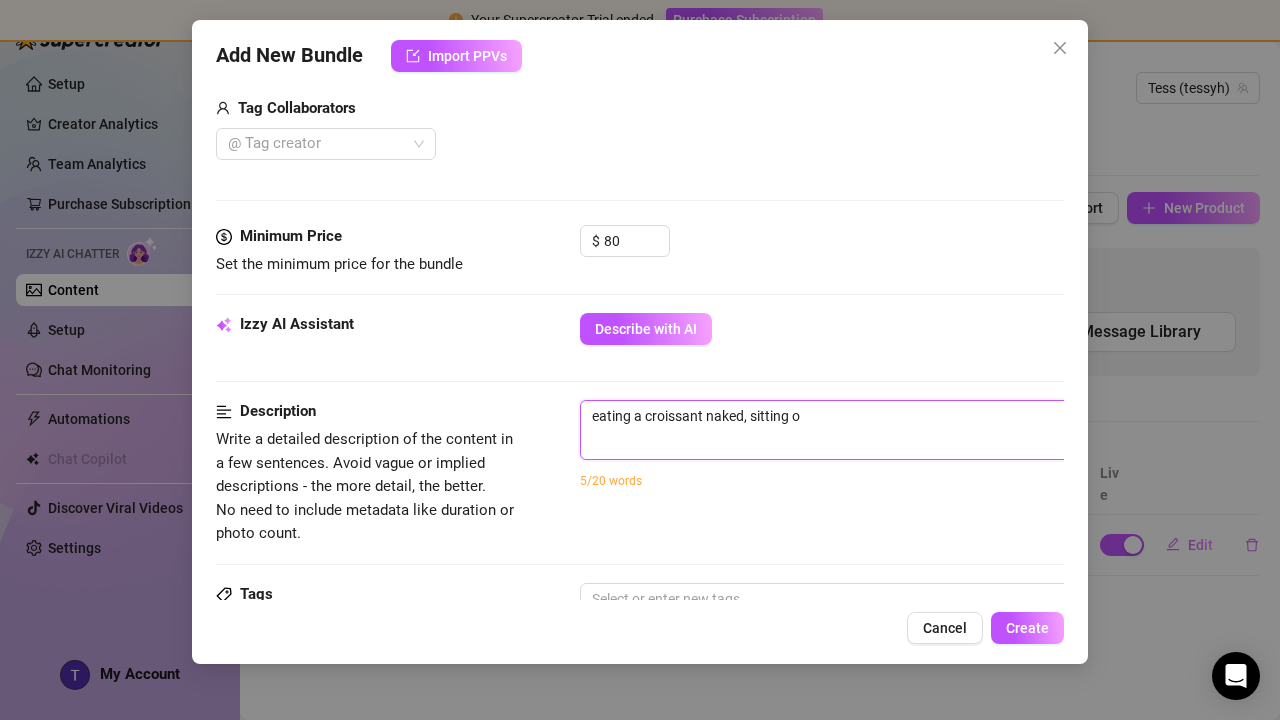 type on "eating a croissant naked, sitting ou" 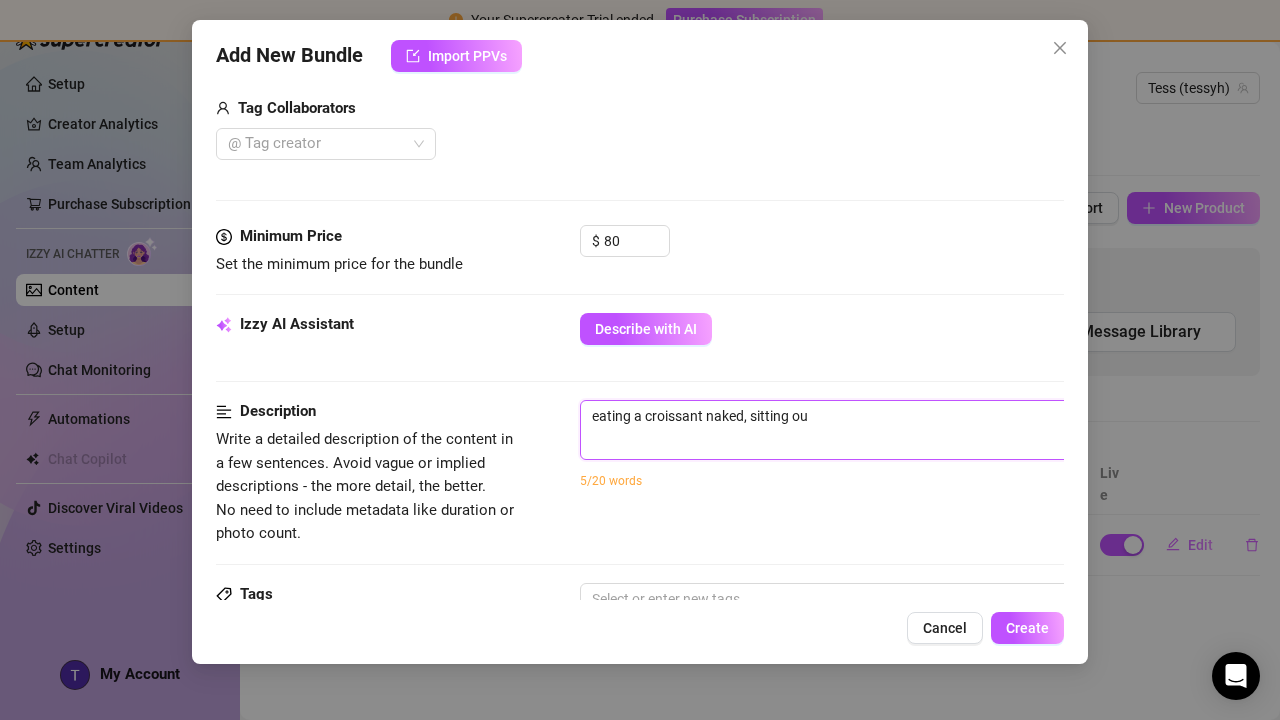 type on "eating a croissant naked, sitting out" 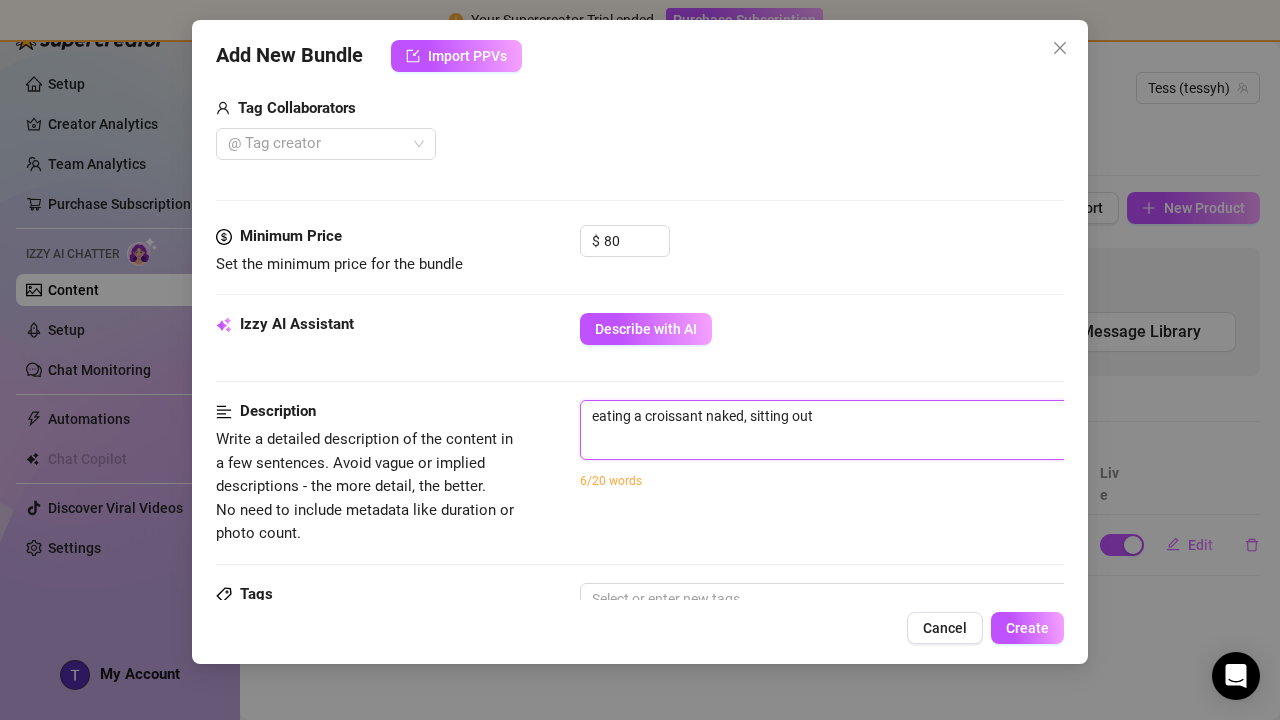type on "eating a croissant naked, sitting outs" 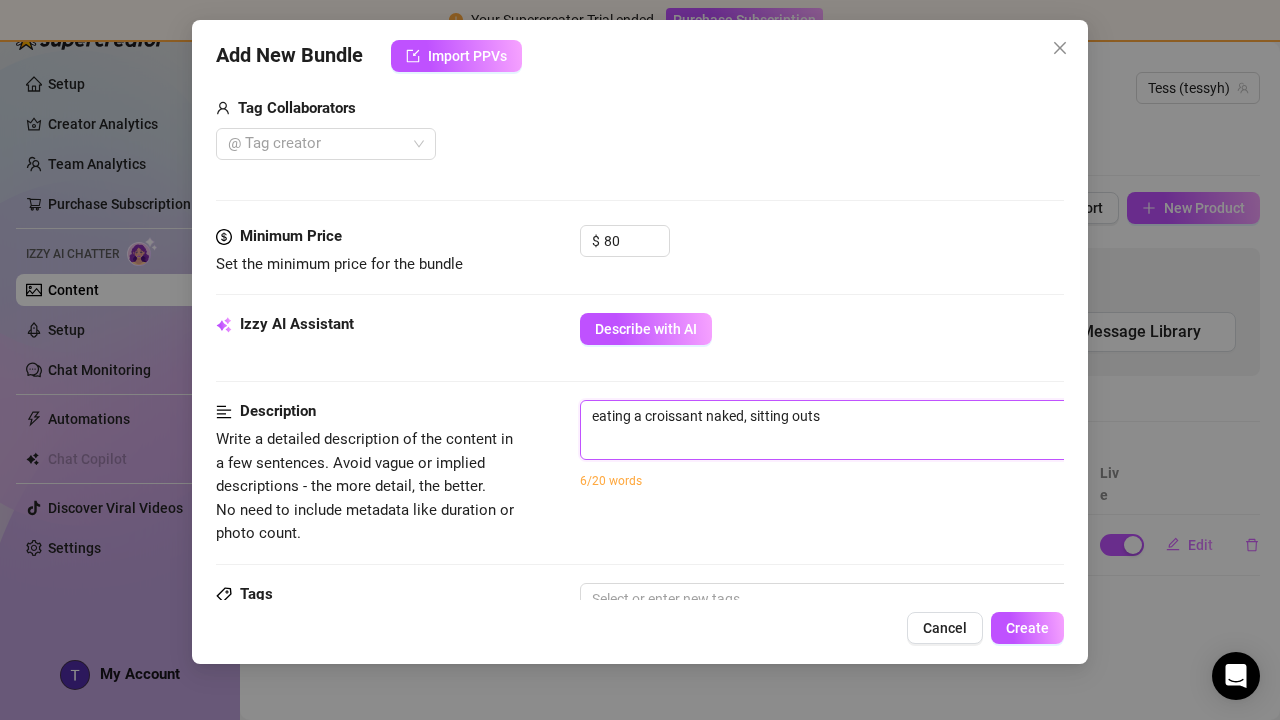 type on "eating a croissant naked, sitting outsi" 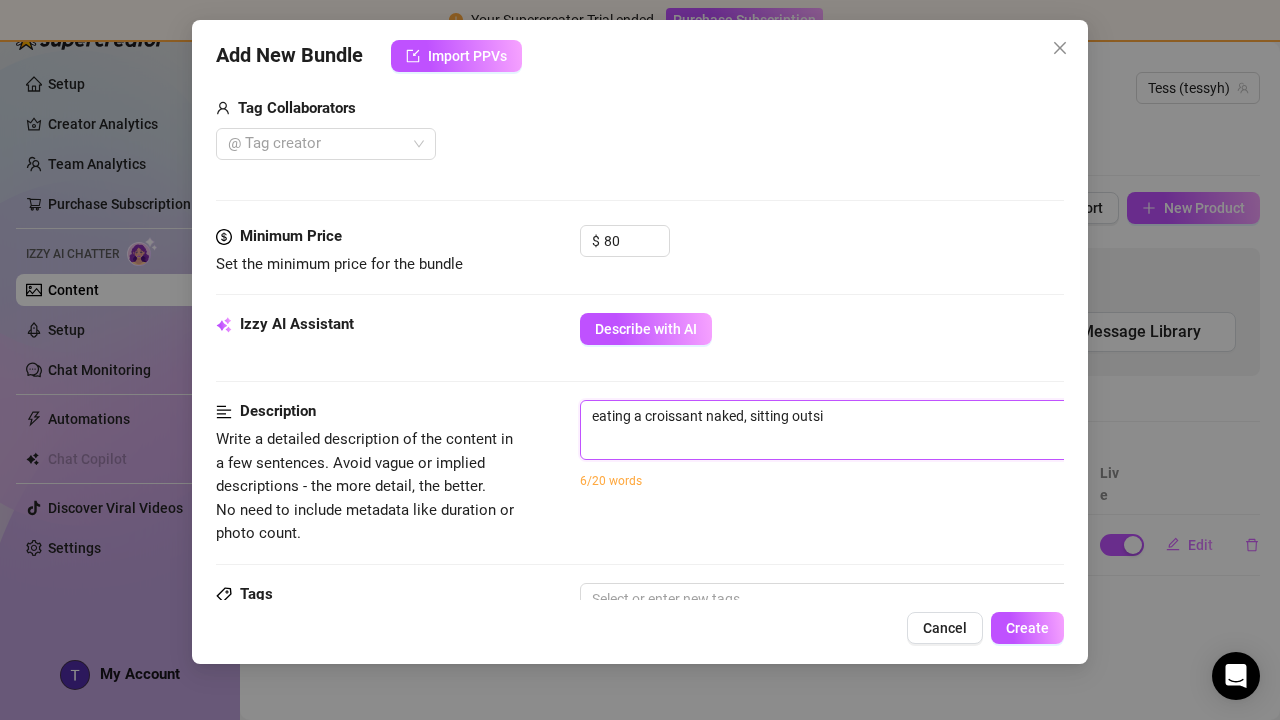 type on "eating a croissant naked, sitting outsid" 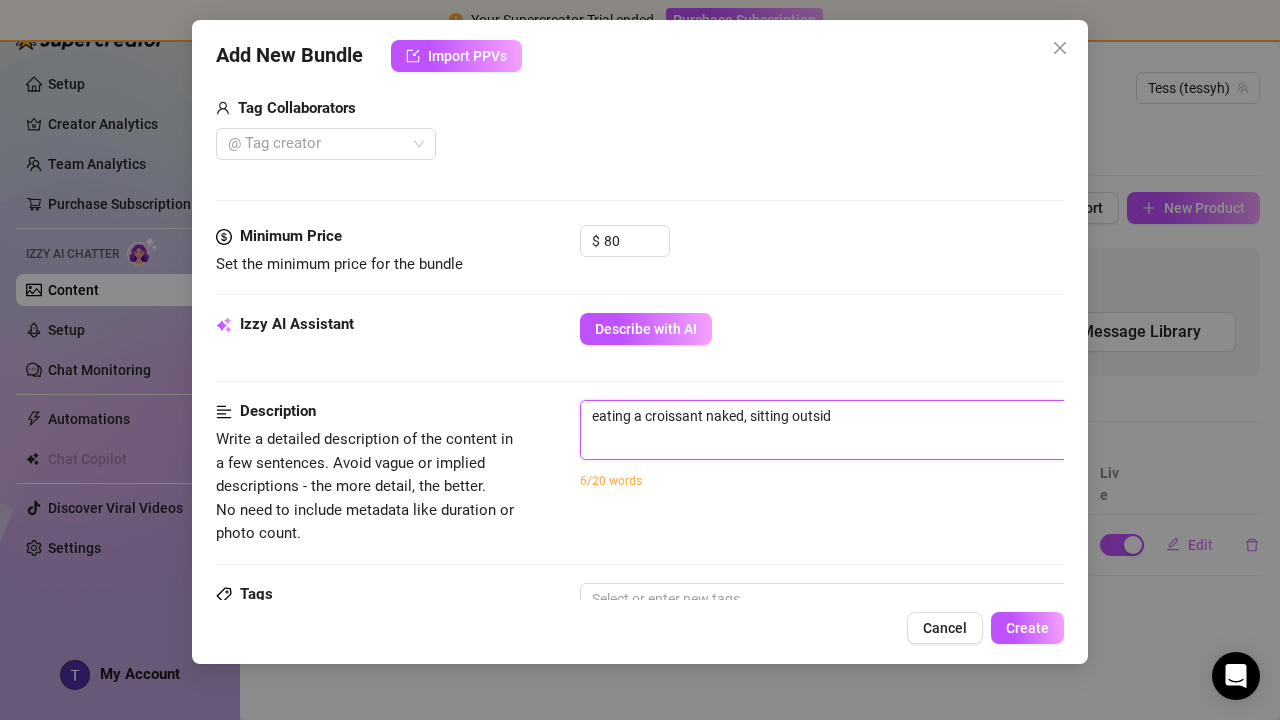 type on "eating a croissant naked, sitting outside" 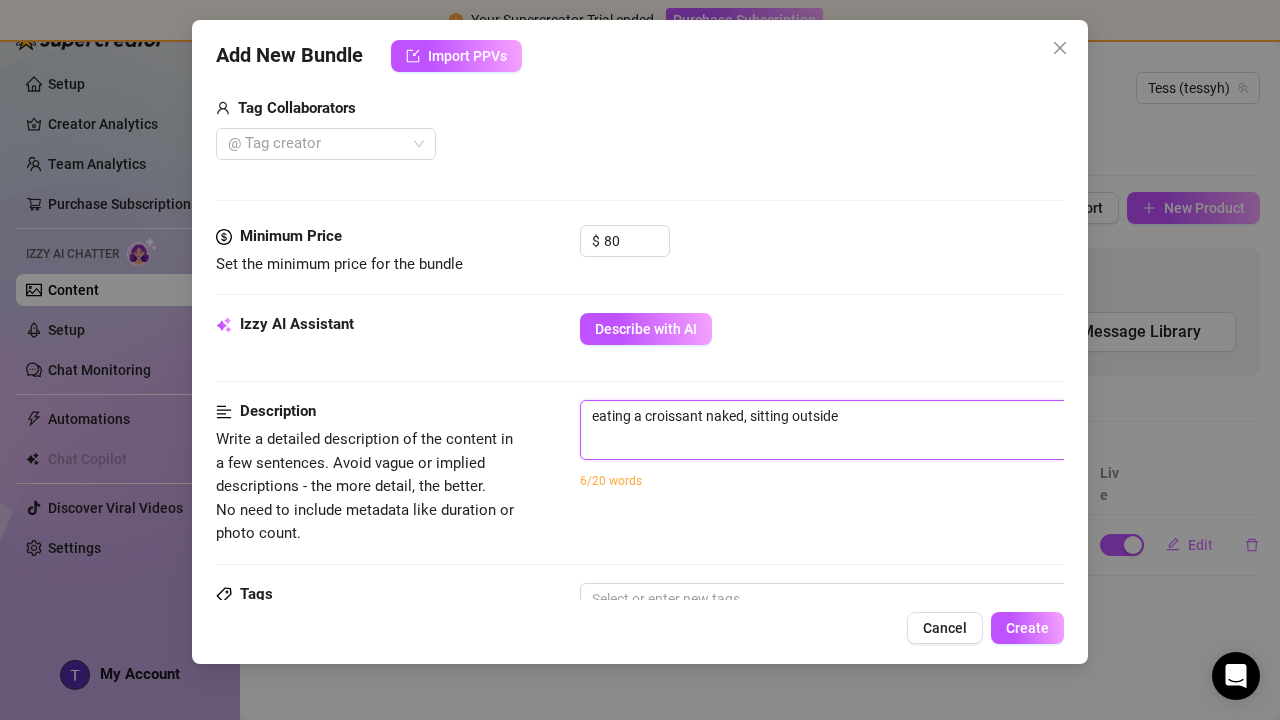 type on "eating a croissant naked, sitting outside" 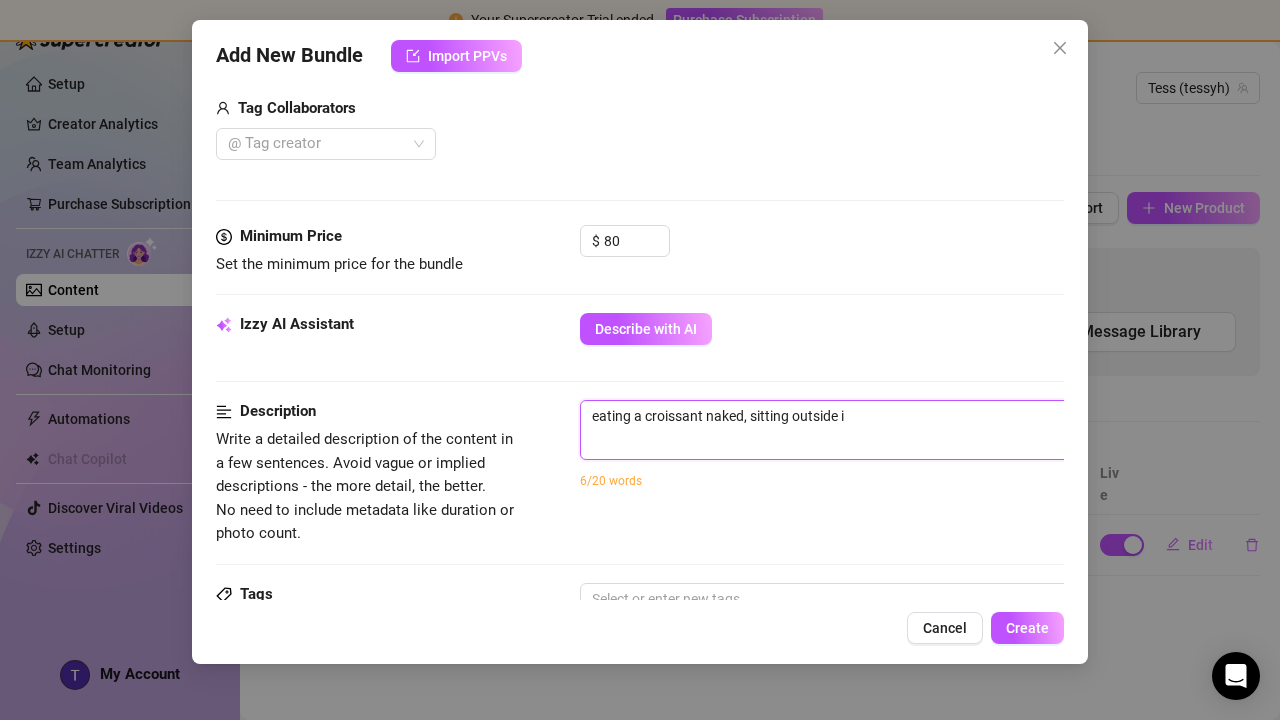 type on "eating a croissant naked, sitting outside in" 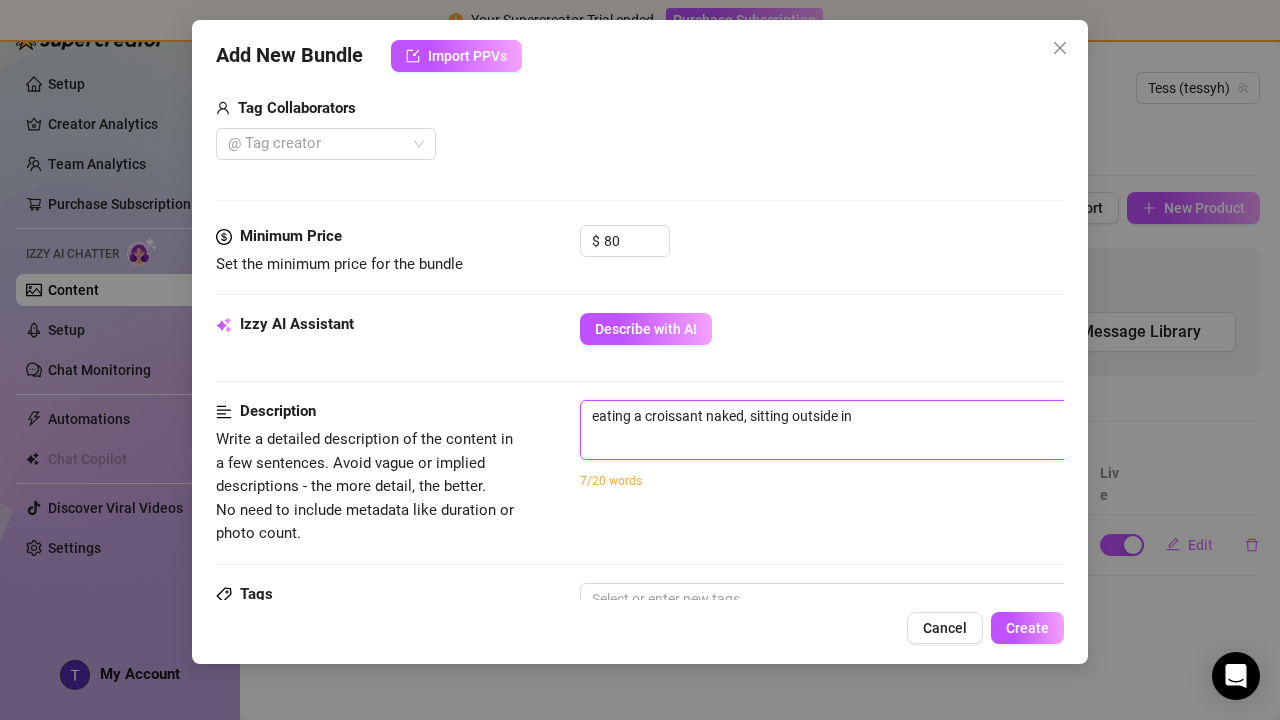 type on "eating a croissant naked, sitting outside inn" 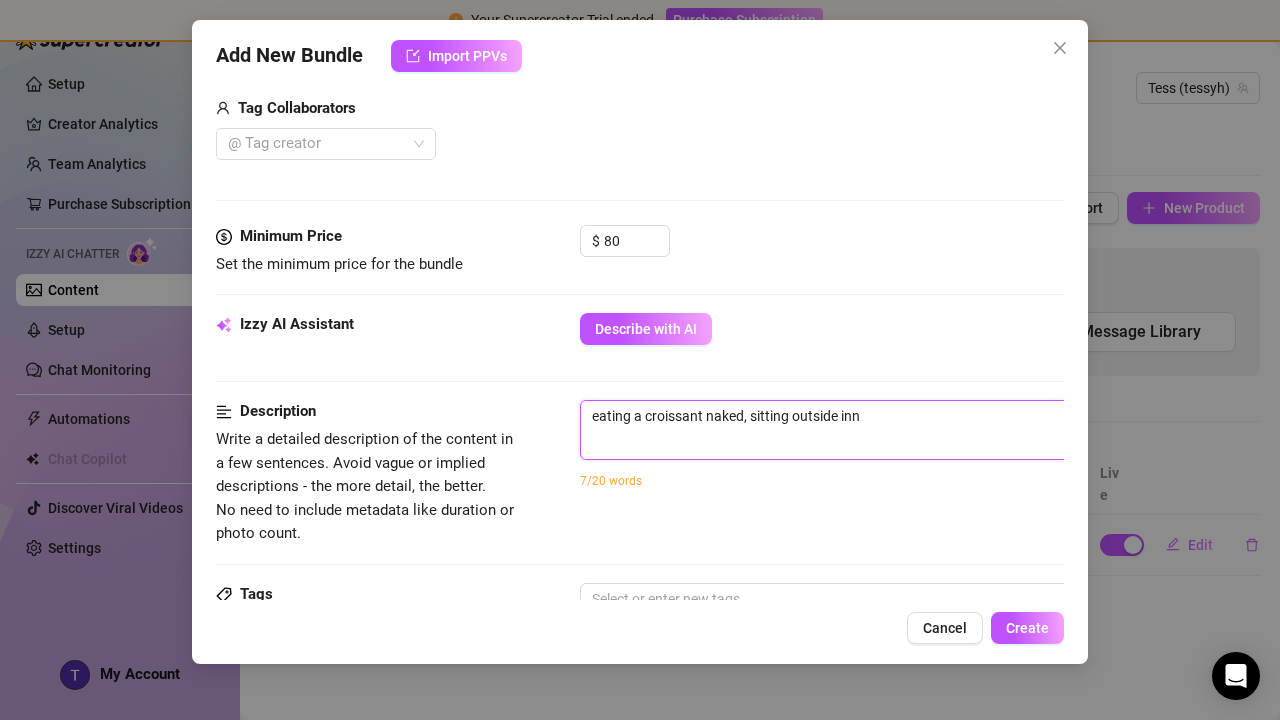type on "eating a croissant naked, sitting outside innt" 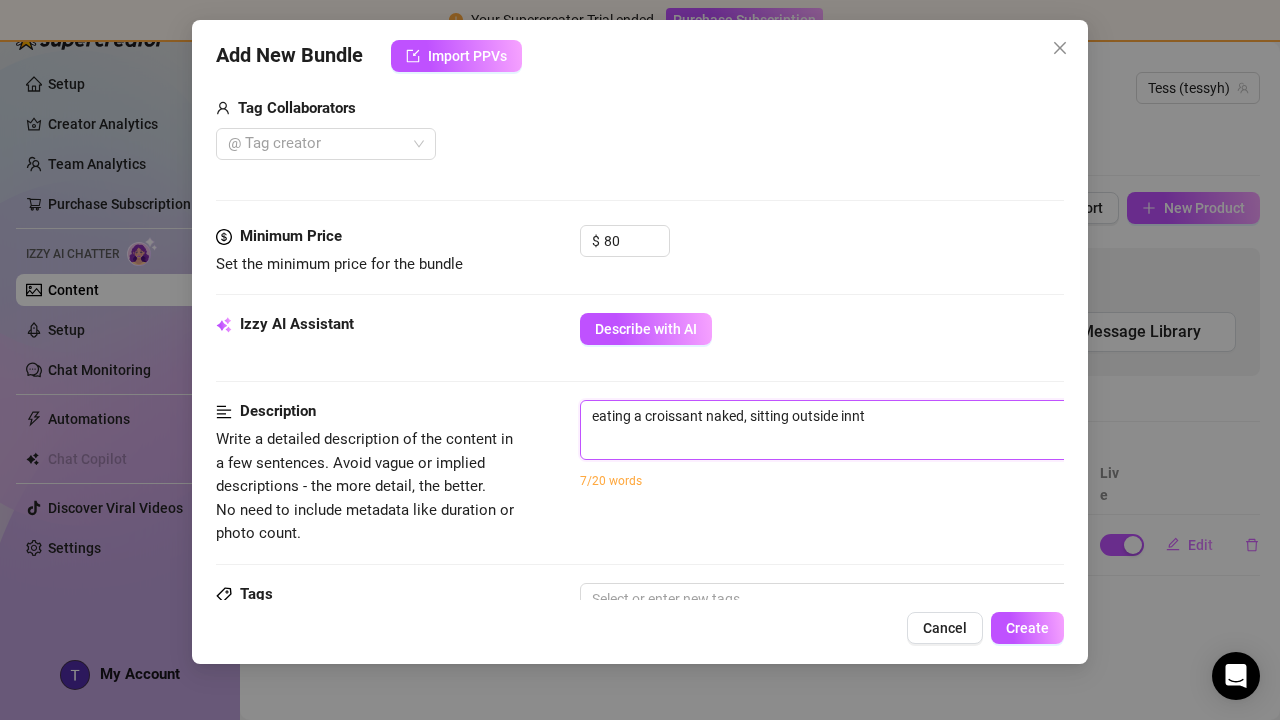 type on "eating a croissant naked, sitting outside inn" 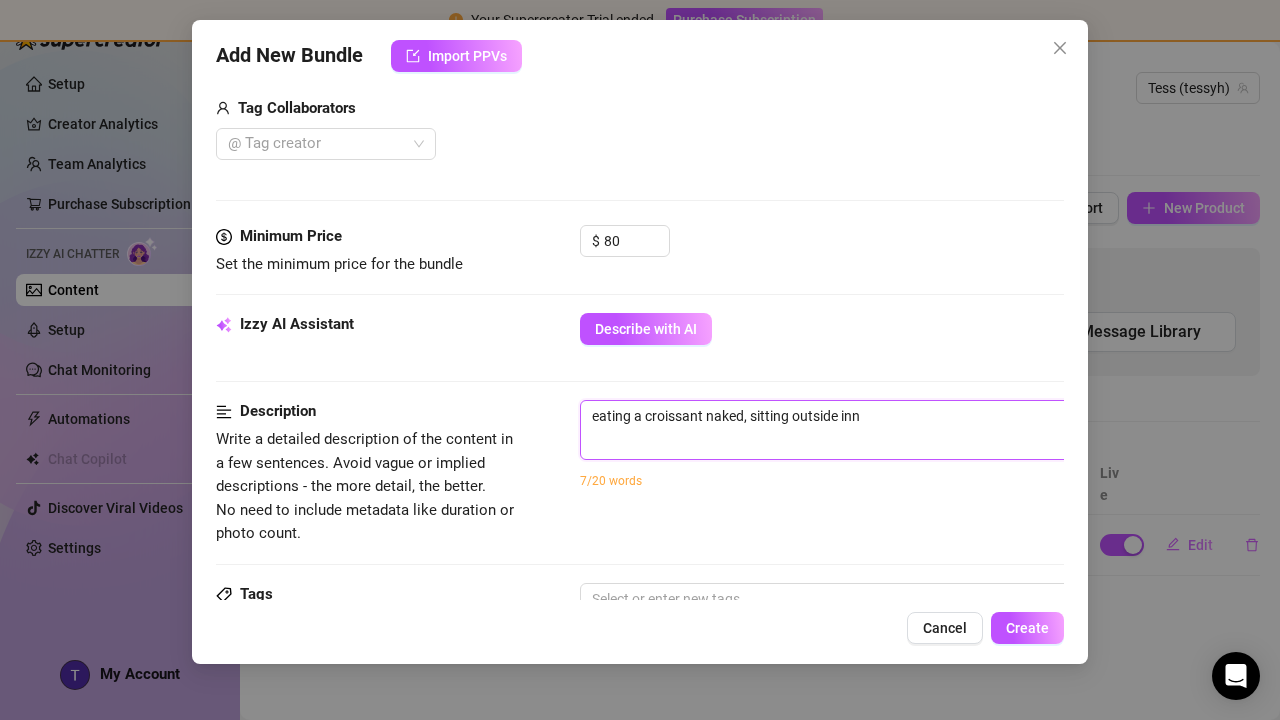 type on "eating a croissant naked, sitting outside in" 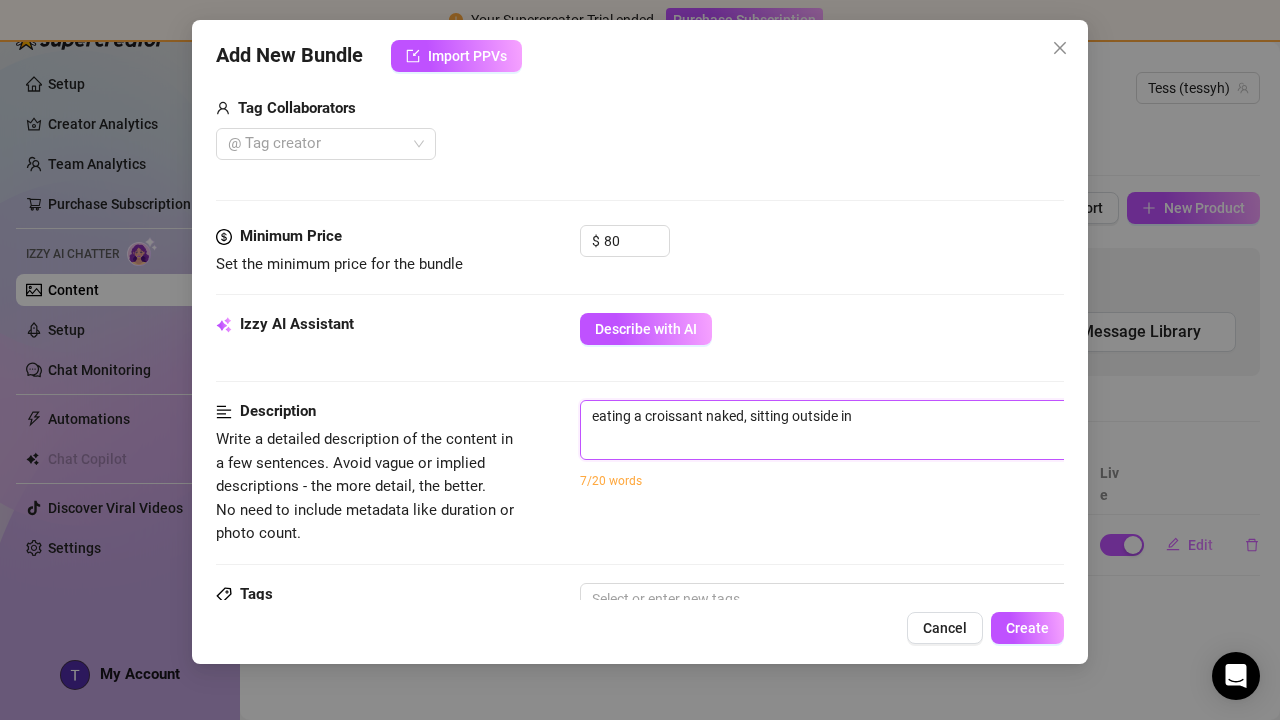 type on "eating a croissant naked, sitting outside in" 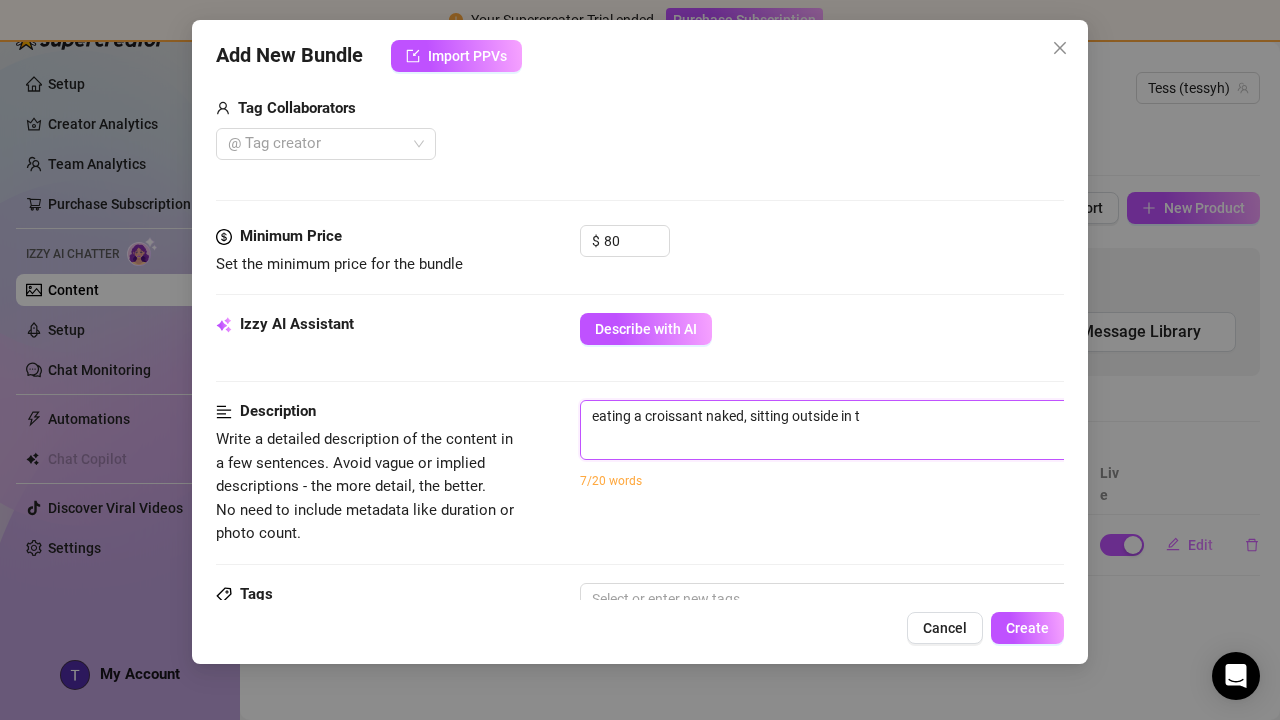 type on "eating a croissant naked, sitting outside in th" 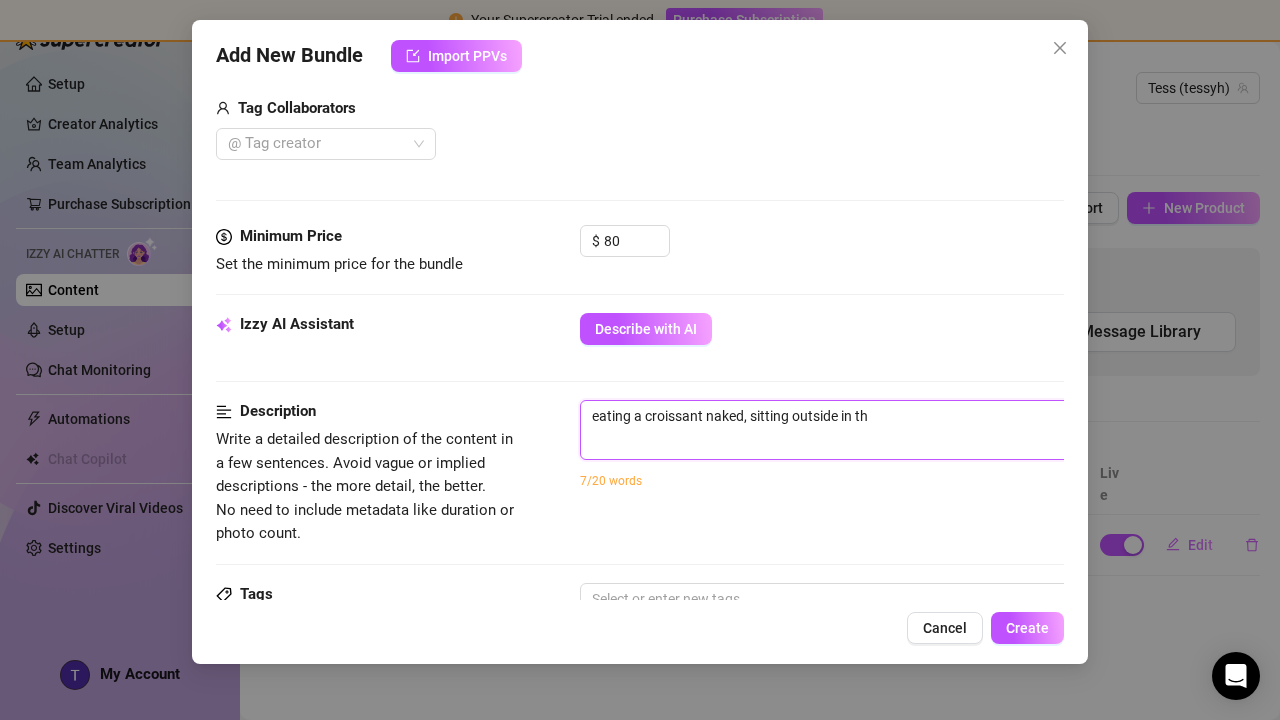 type on "eating a croissant naked, sitting outside in the" 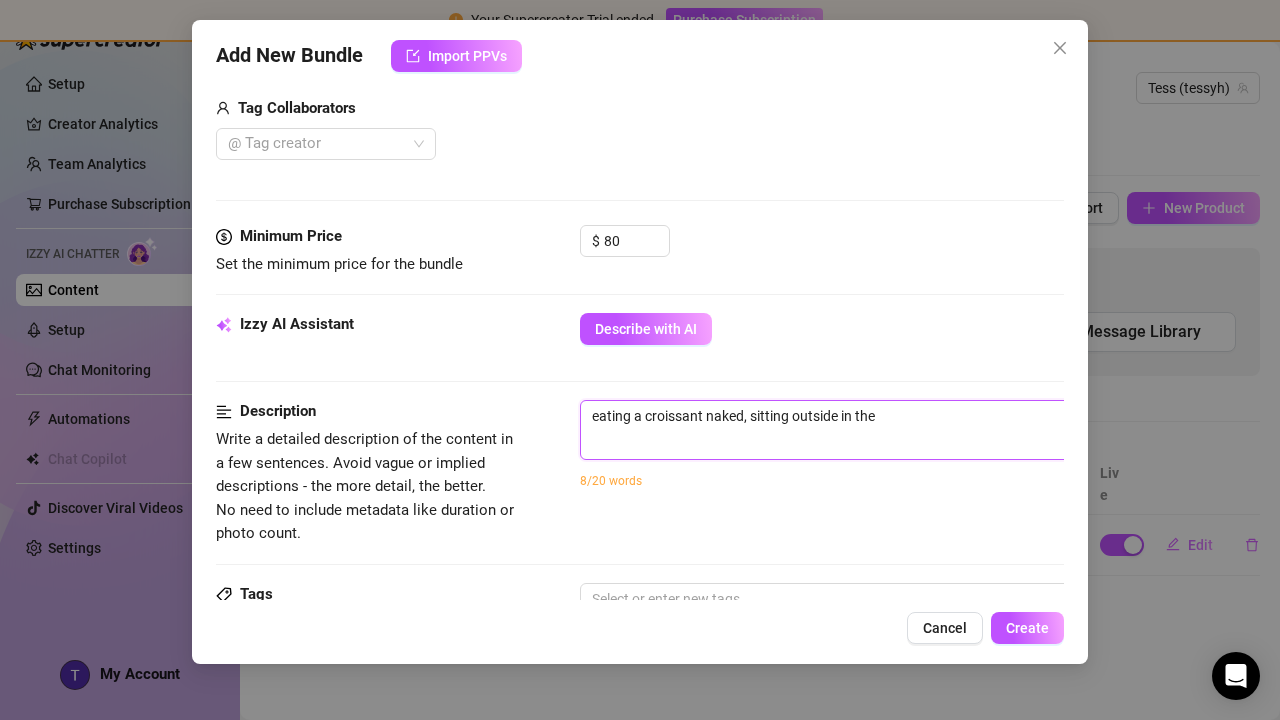 type on "eating a croissant naked, sitting outside in the" 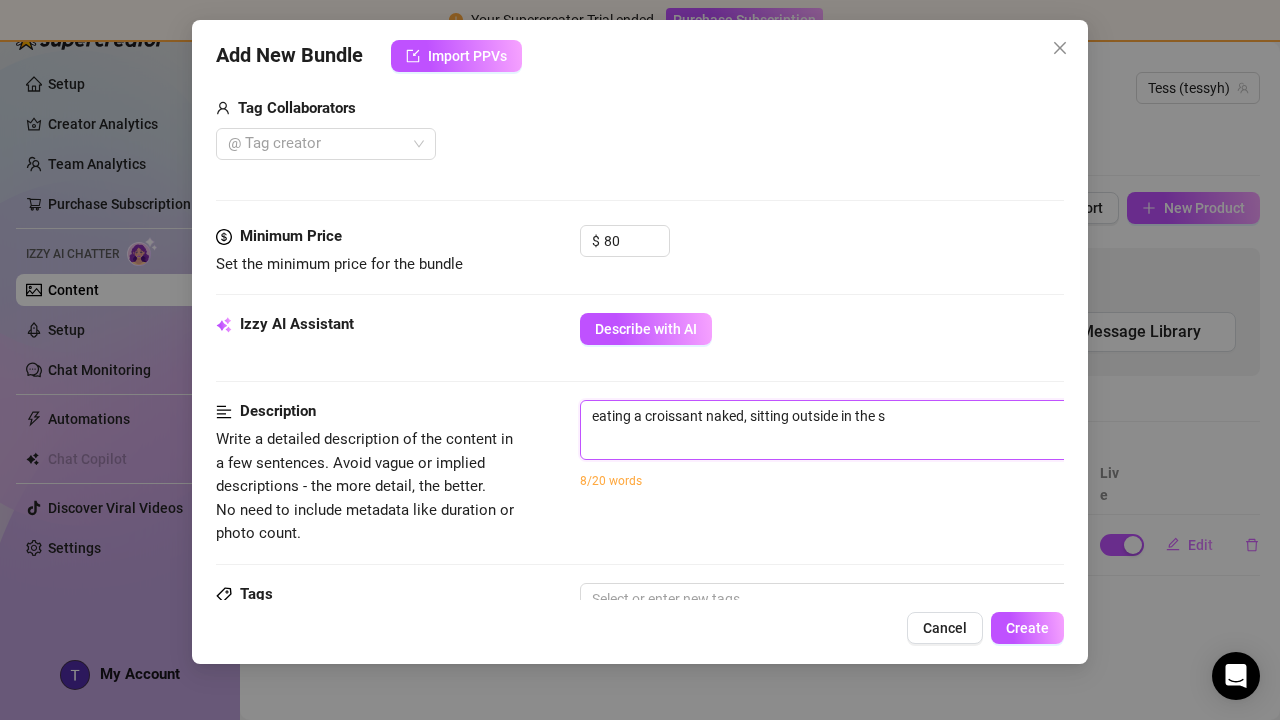 type on "eating a croissant naked, sitting outside in the su" 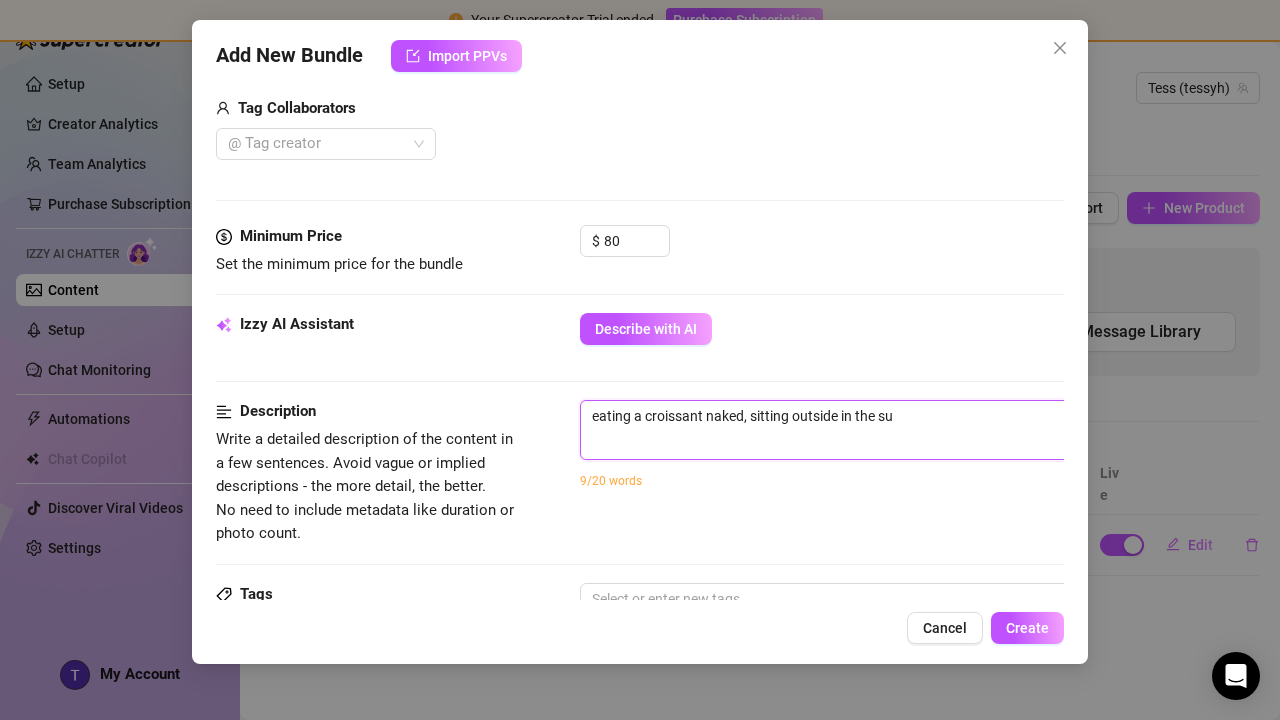type on "eating a croissant naked, sitting outside in the sun" 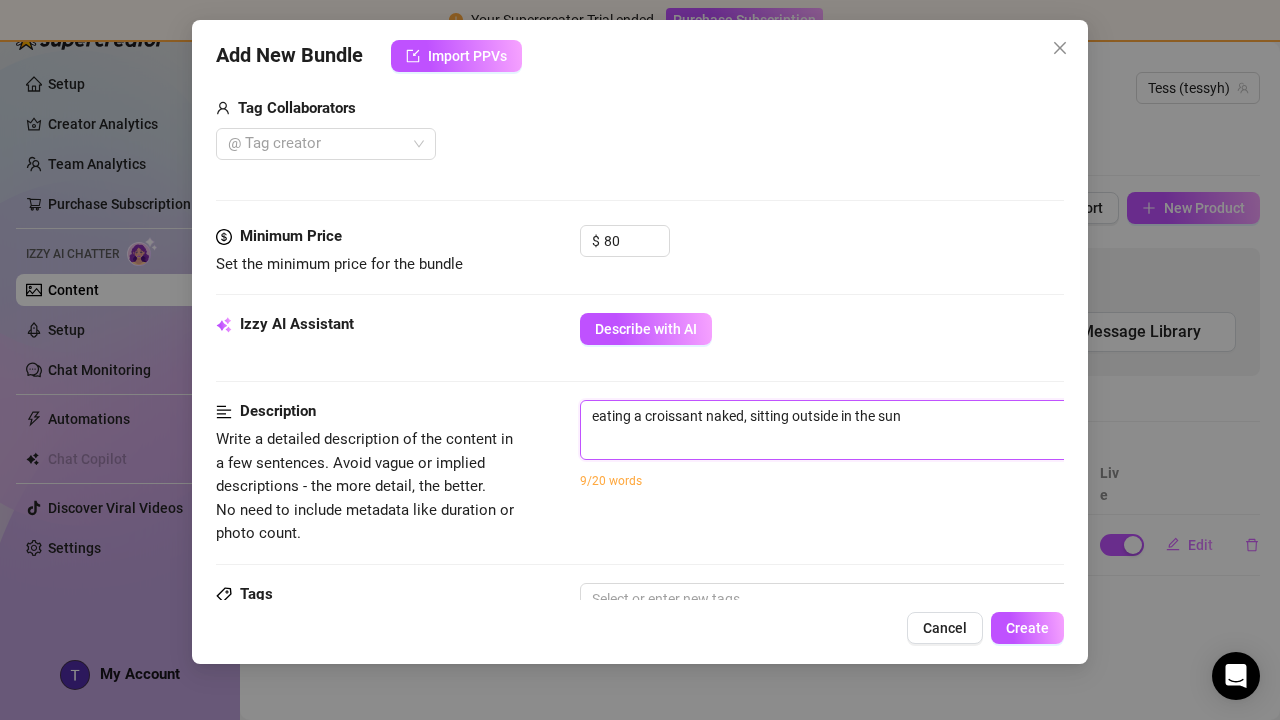 type on "eating a croissant naked, sitting outside in the sun." 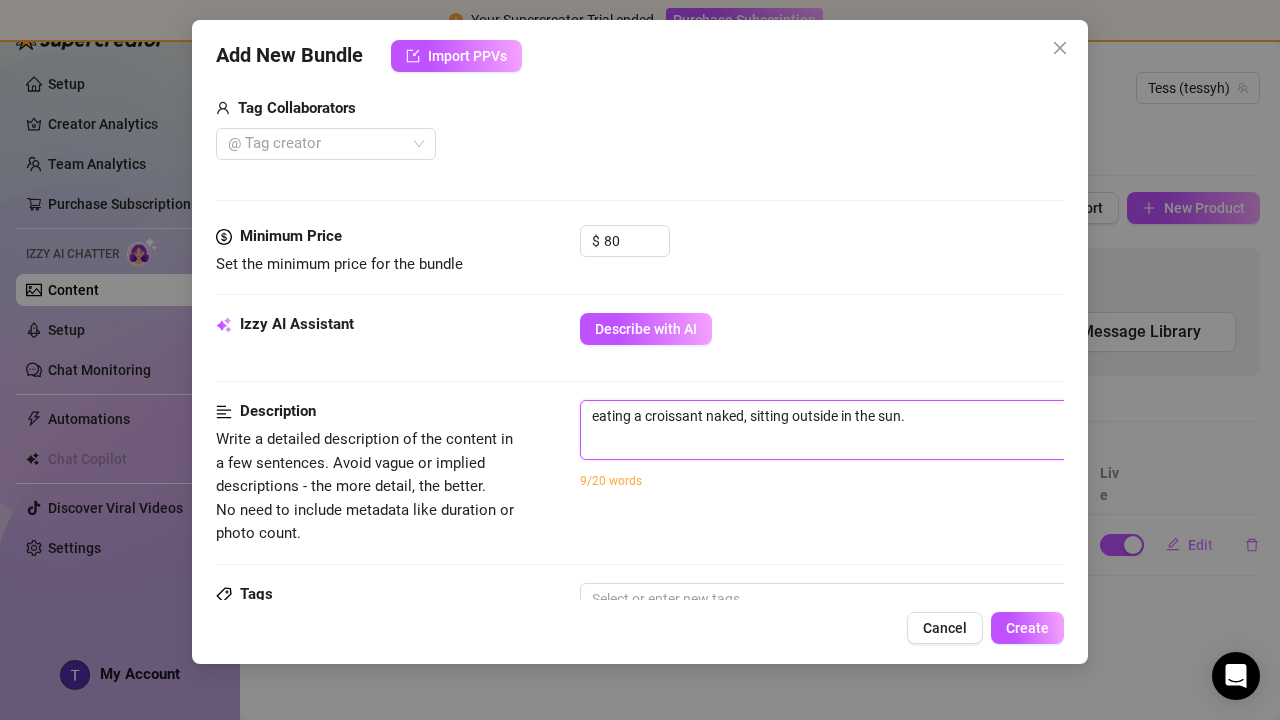 type on "eating a croissant naked, sitting outside in the sun." 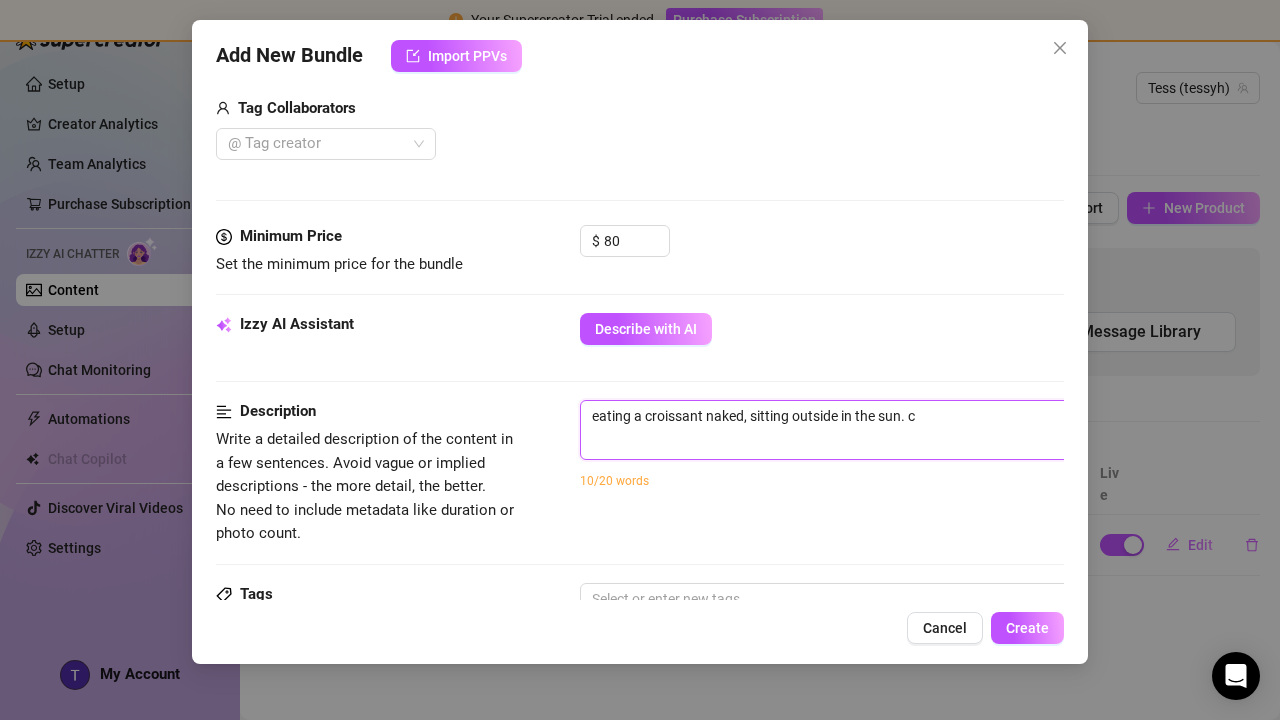 type on "eating a croissant naked, sitting outside in the sun. ca" 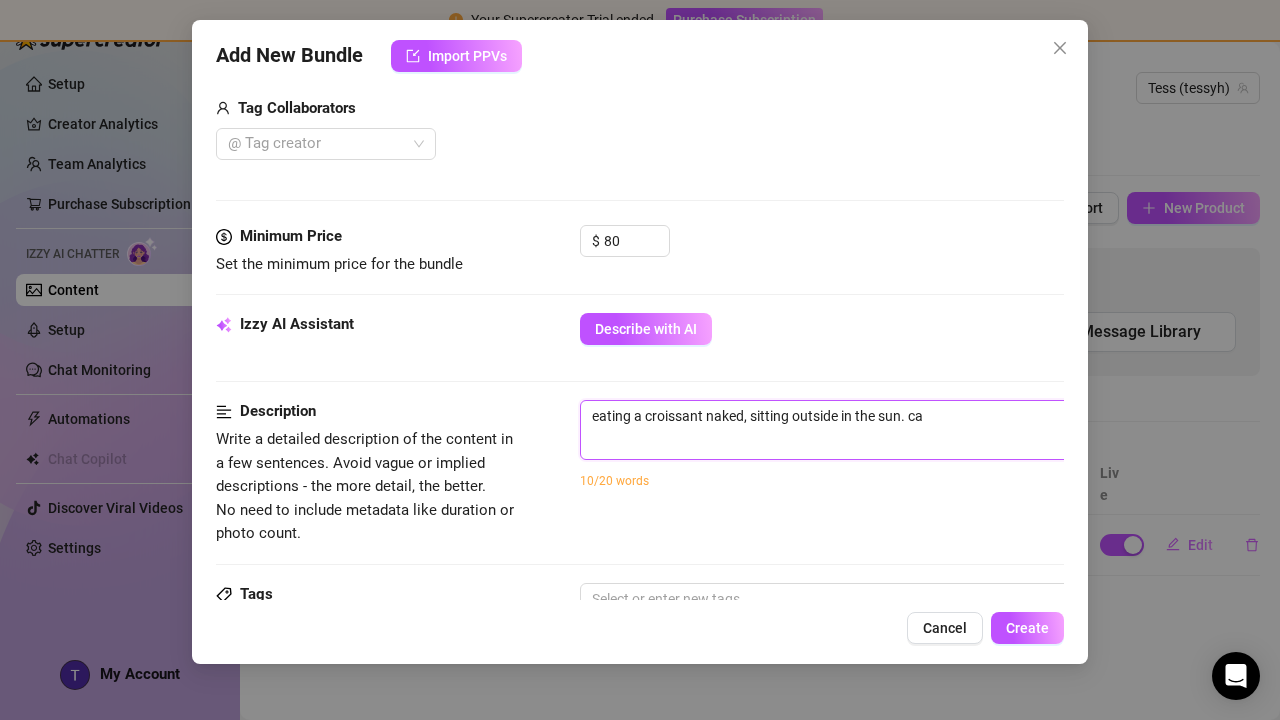 type on "eating a croissant naked, sitting outside in the sun. can" 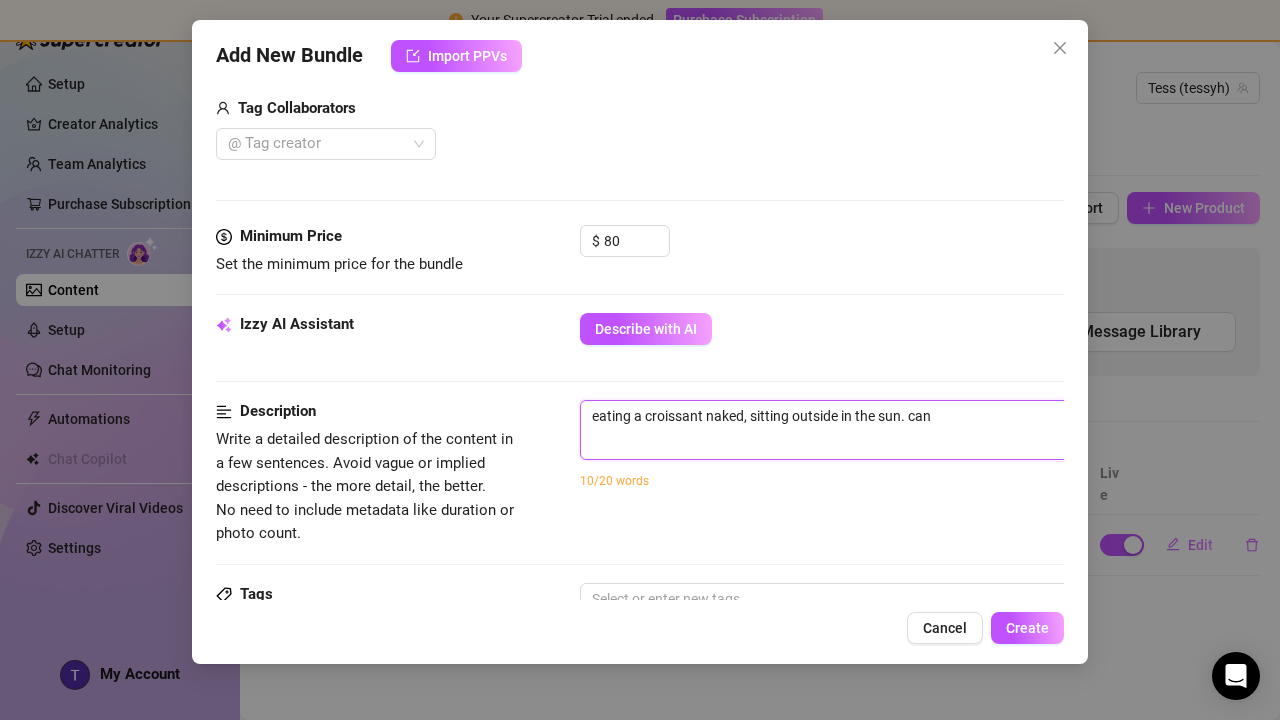 type on "eating a croissant naked, sitting outside in the sun. ca" 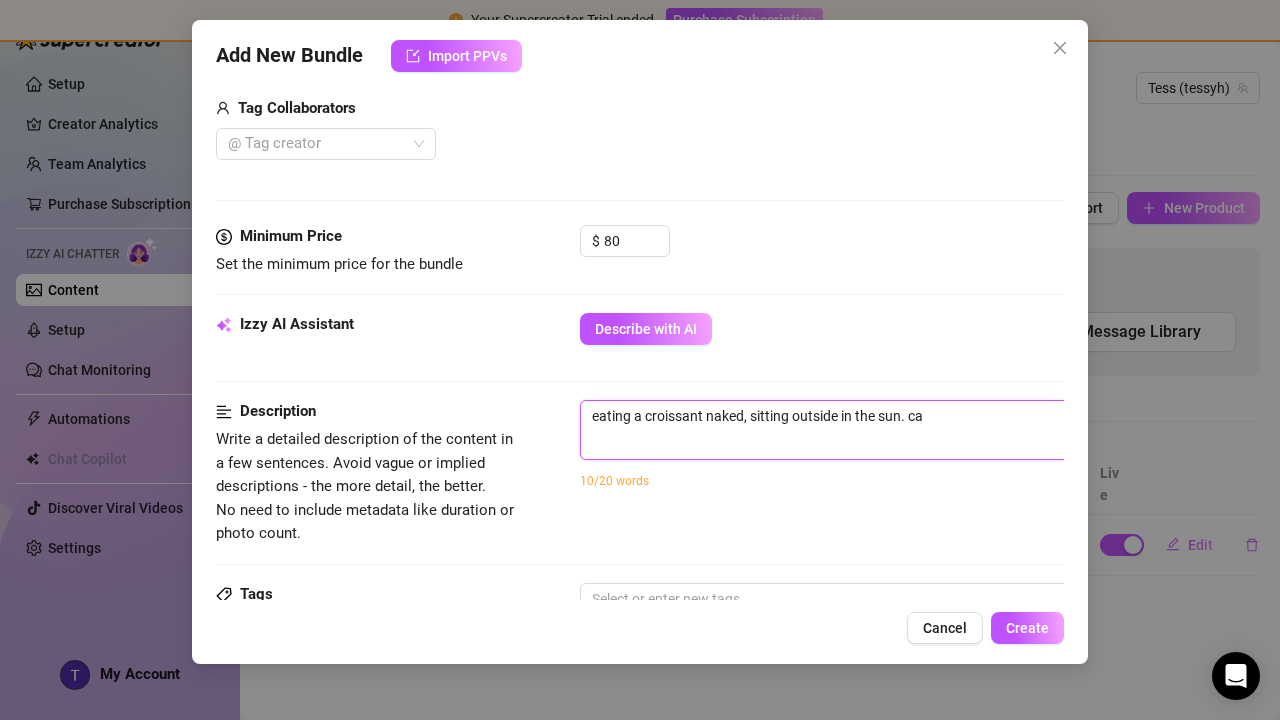 type on "eating a croissant naked, sitting outside in the sun. c" 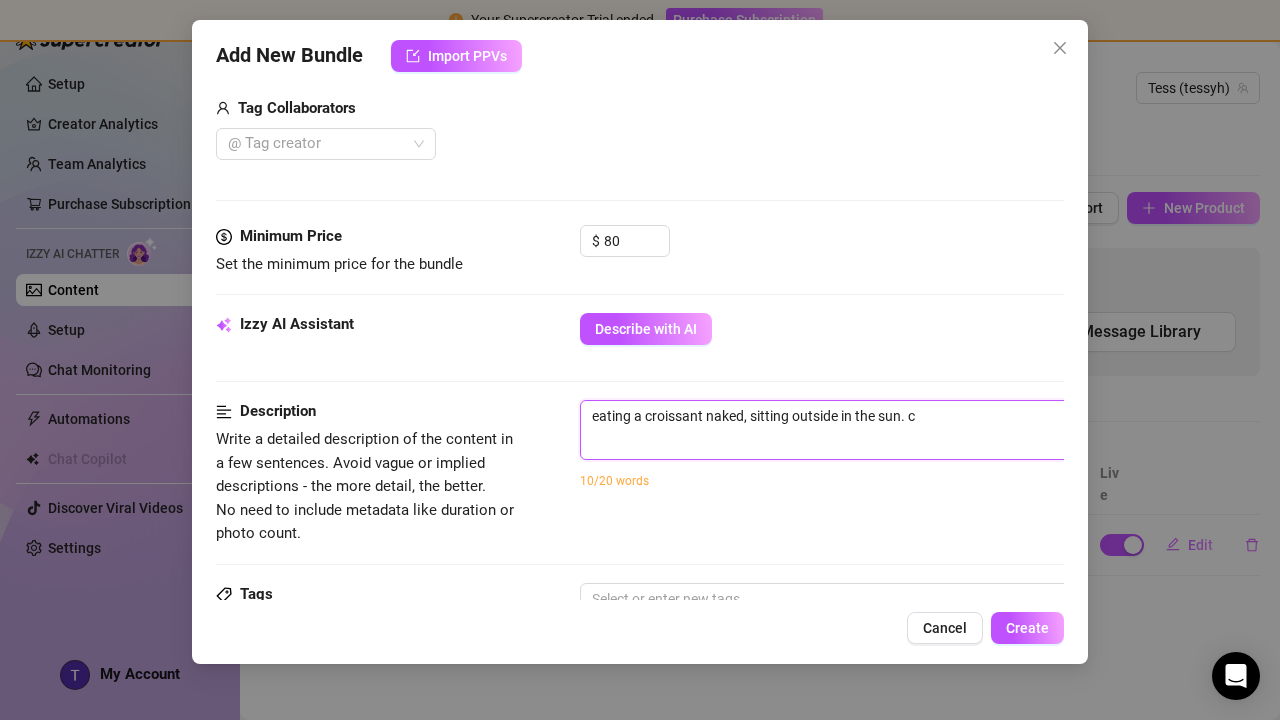 type on "eating a croissant naked, sitting outside in the sun." 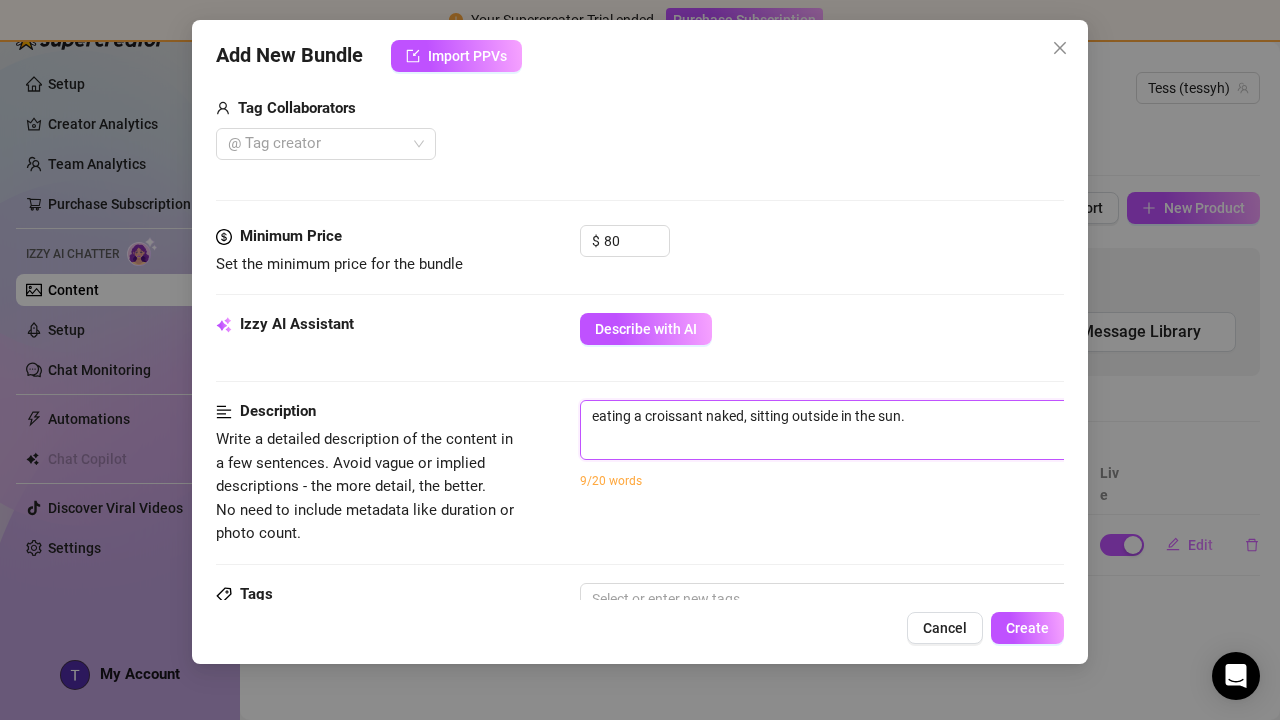 type on "eating a croissant naked, sitting outside in the sun. c" 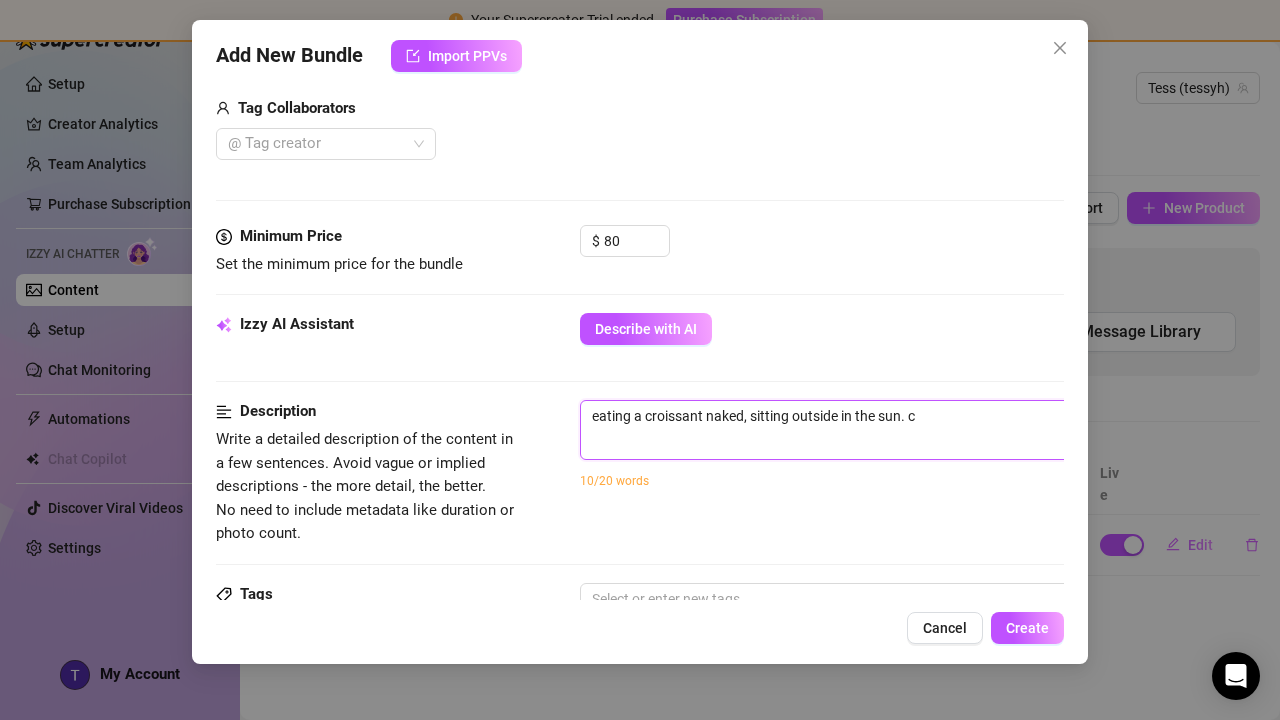 type on "eating a croissant naked, sitting outside in the sun. ca" 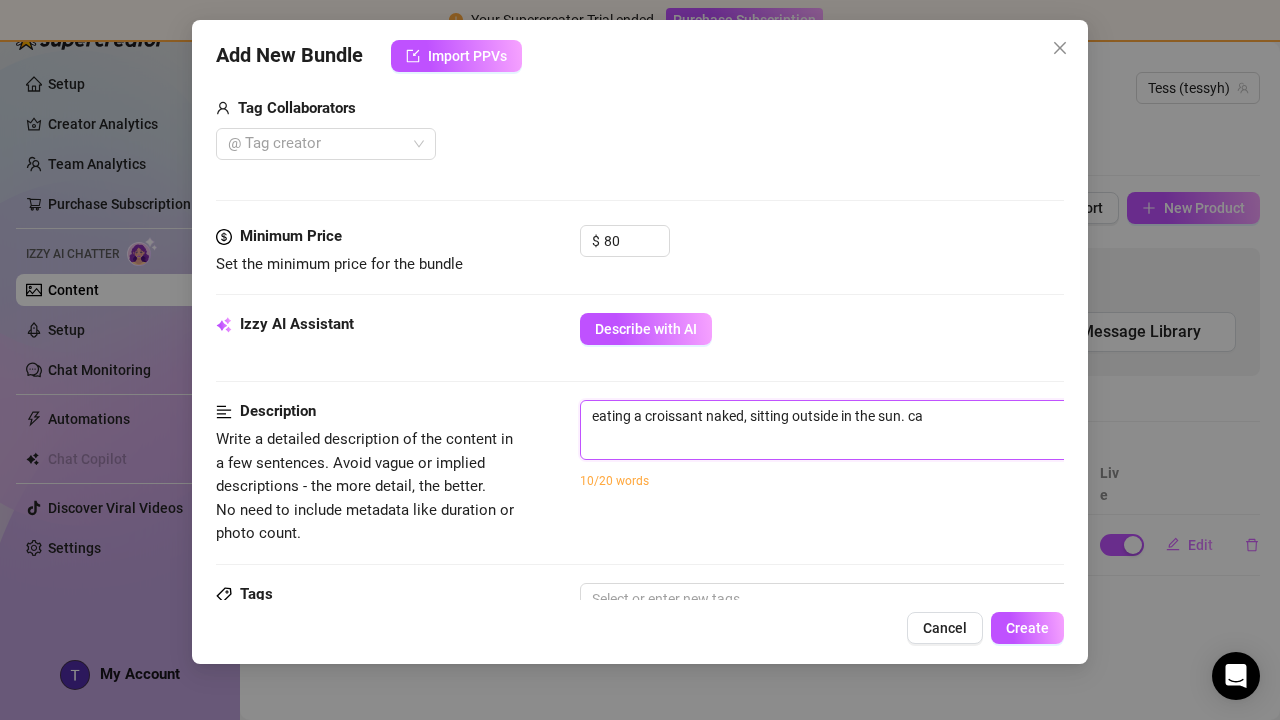 type on "eating a croissant naked, sitting outside in the sun. can" 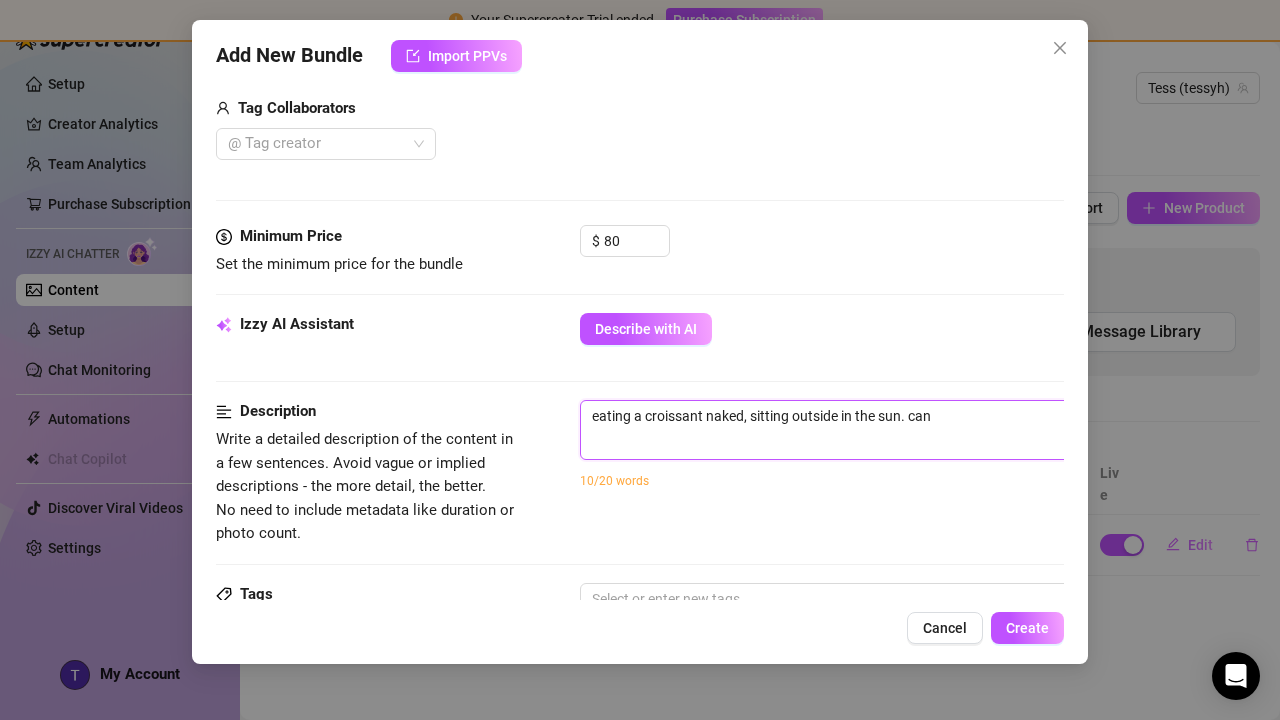 type on "eating a croissant naked, sitting outside in the sun. cant" 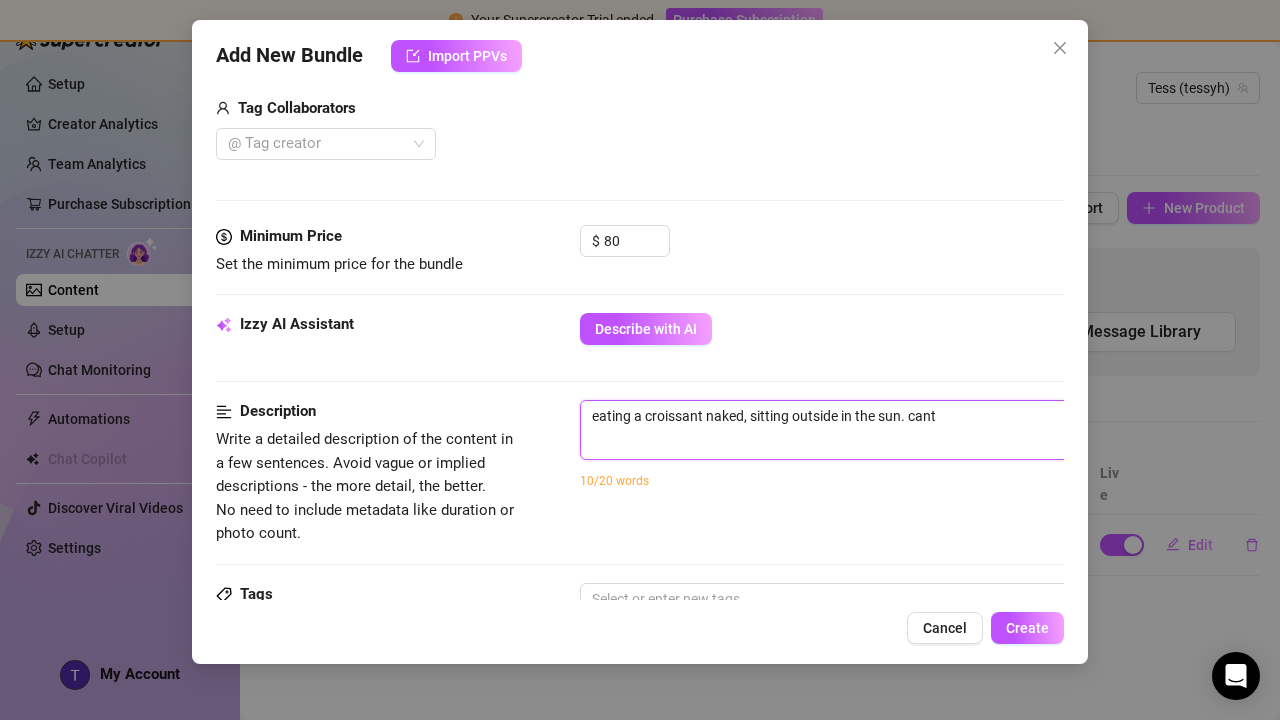 type on "eating a croissant naked, sitting outside in the sun. cants" 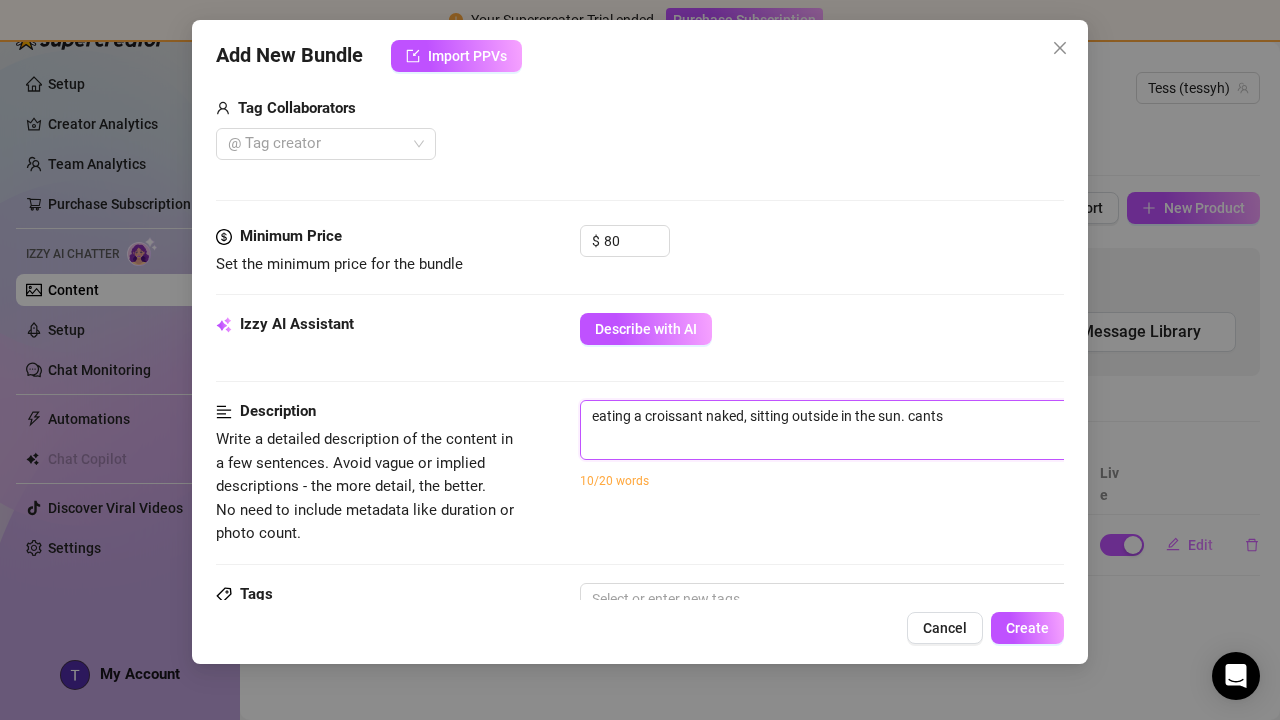 type on "eating a croissant naked, sitting outside in the sun. cant" 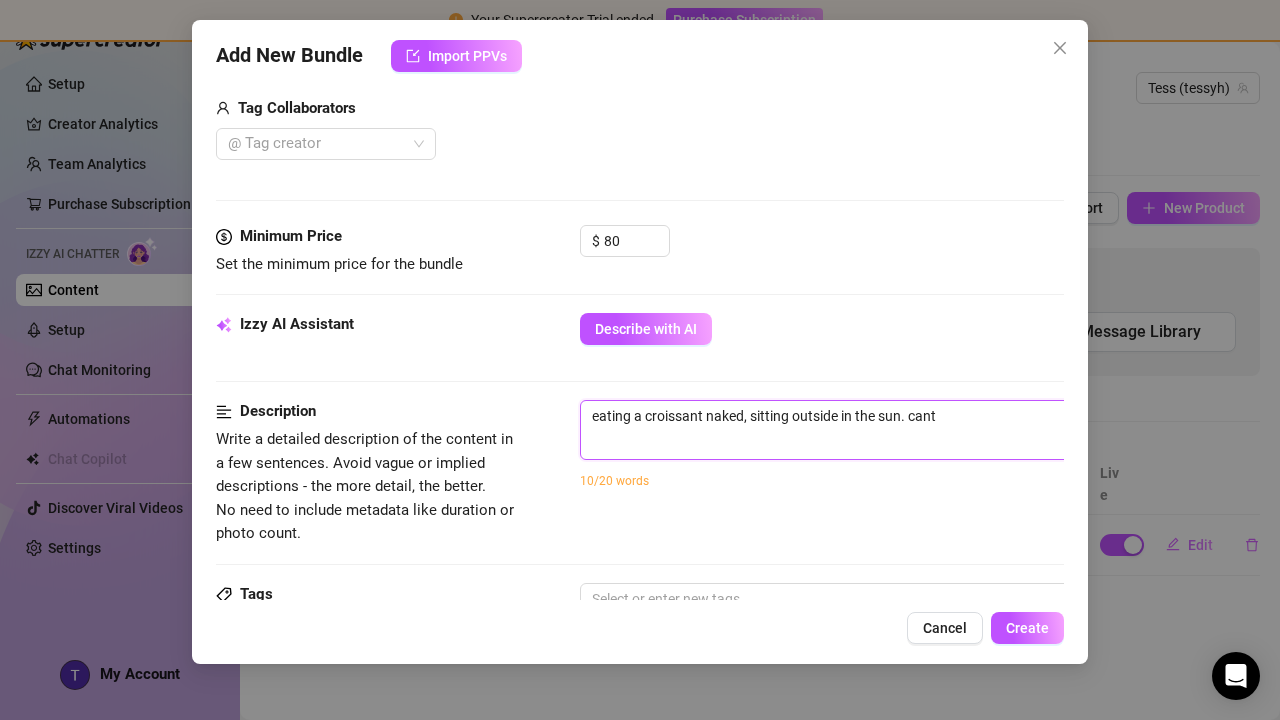 type on "eating a croissant naked, sitting outside in the sun. can't" 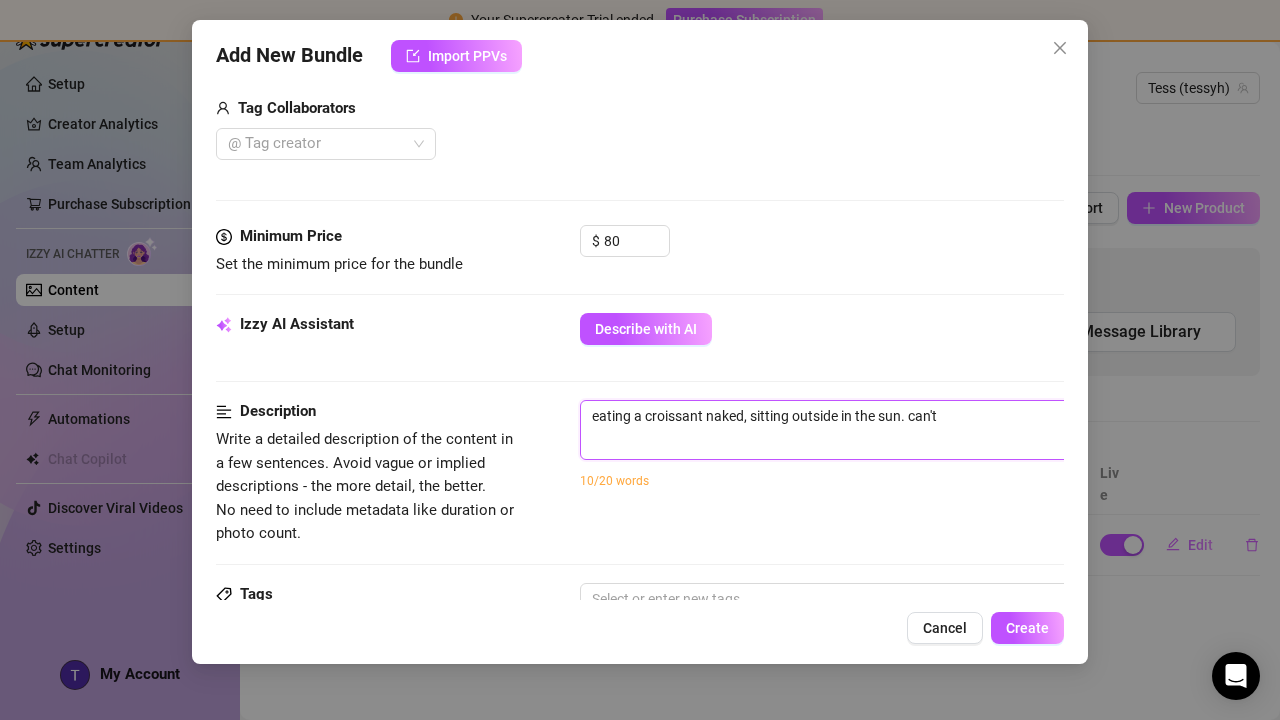 type on "eating a croissant naked, sitting outside in the sun. can't s" 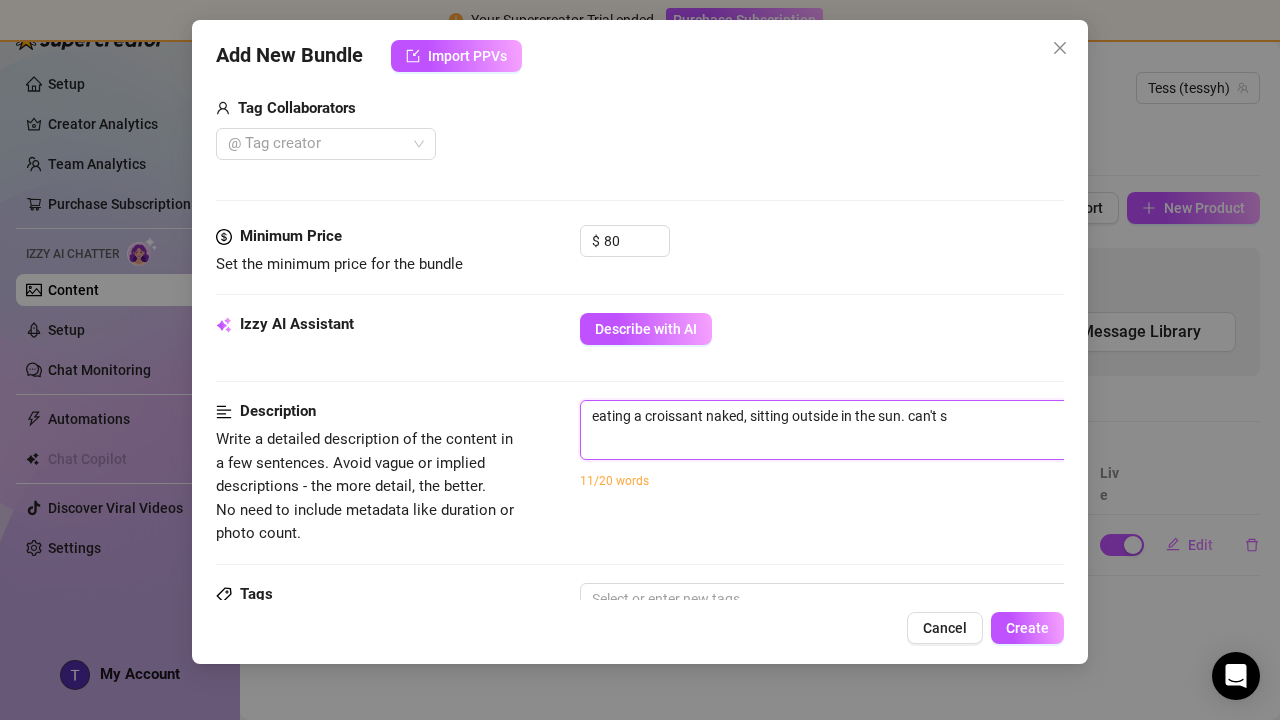type on "eating a croissant naked, sitting outside in the sun. can't se" 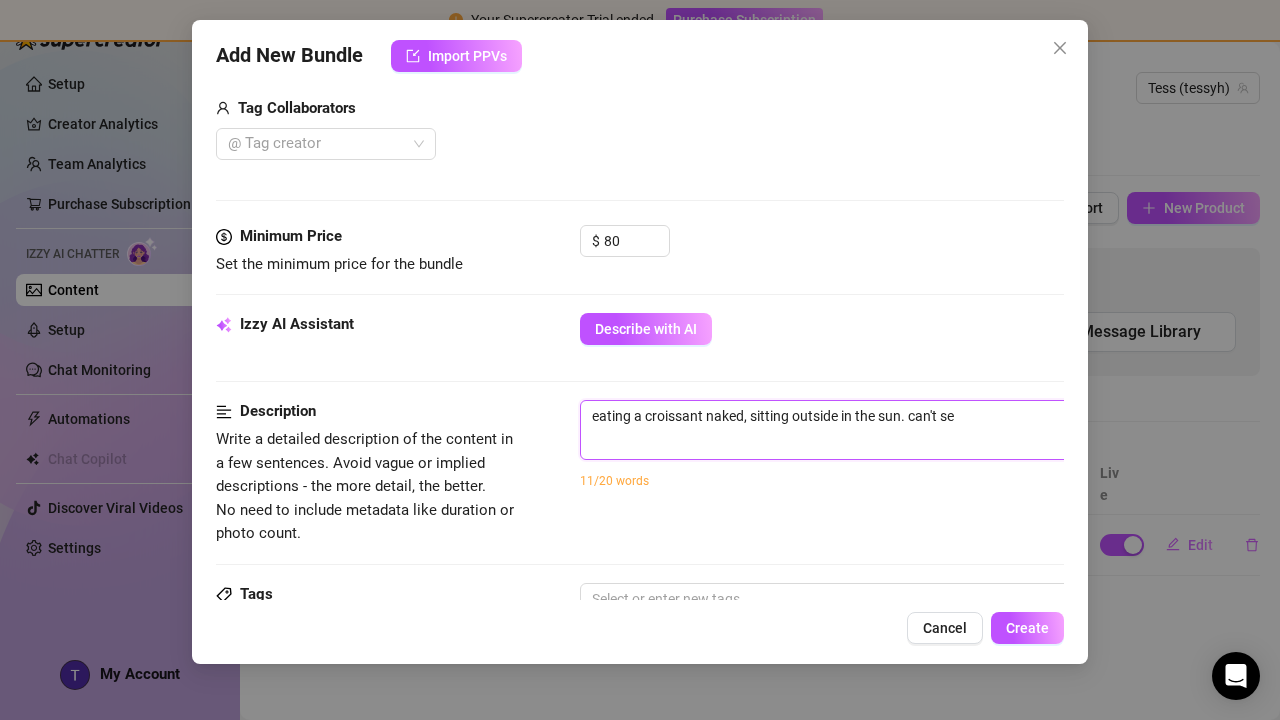 type on "eating a croissant naked, sitting outside in the sun. can't see" 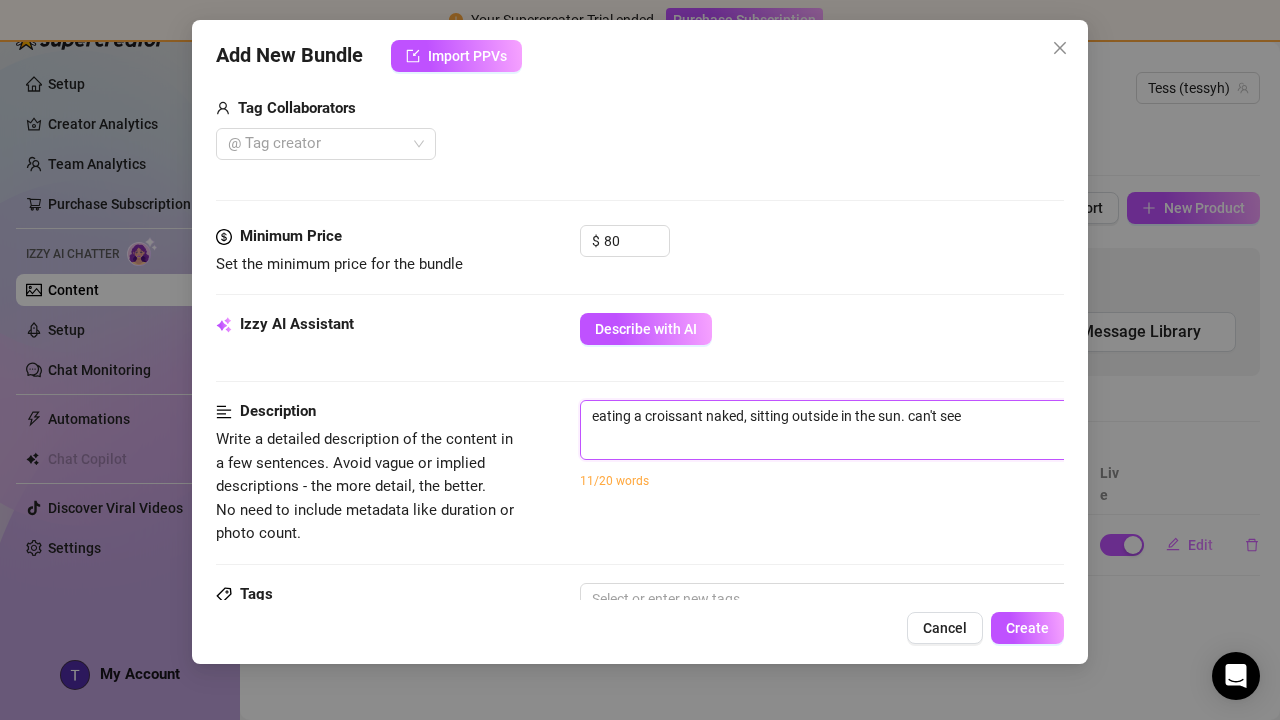 type on "eating a croissant naked, sitting outside in the sun. can't see" 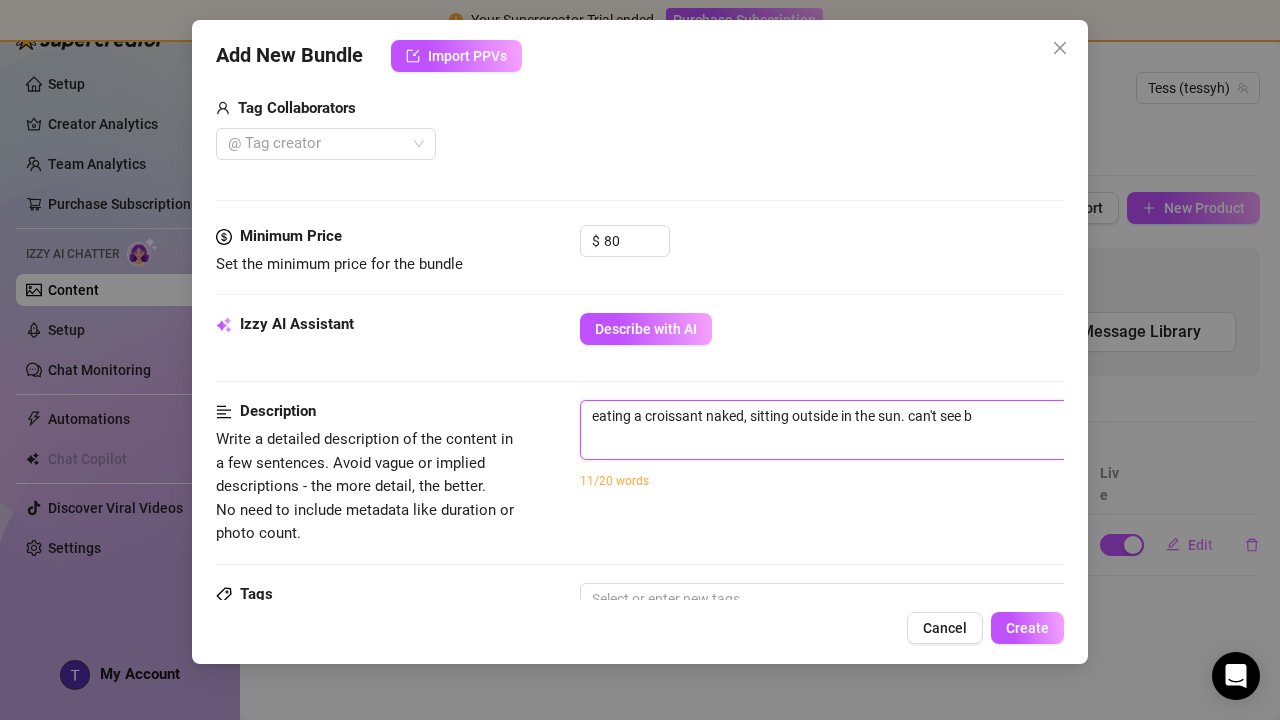 type on "eating a croissant naked, sitting outside in the sun. can't see bo" 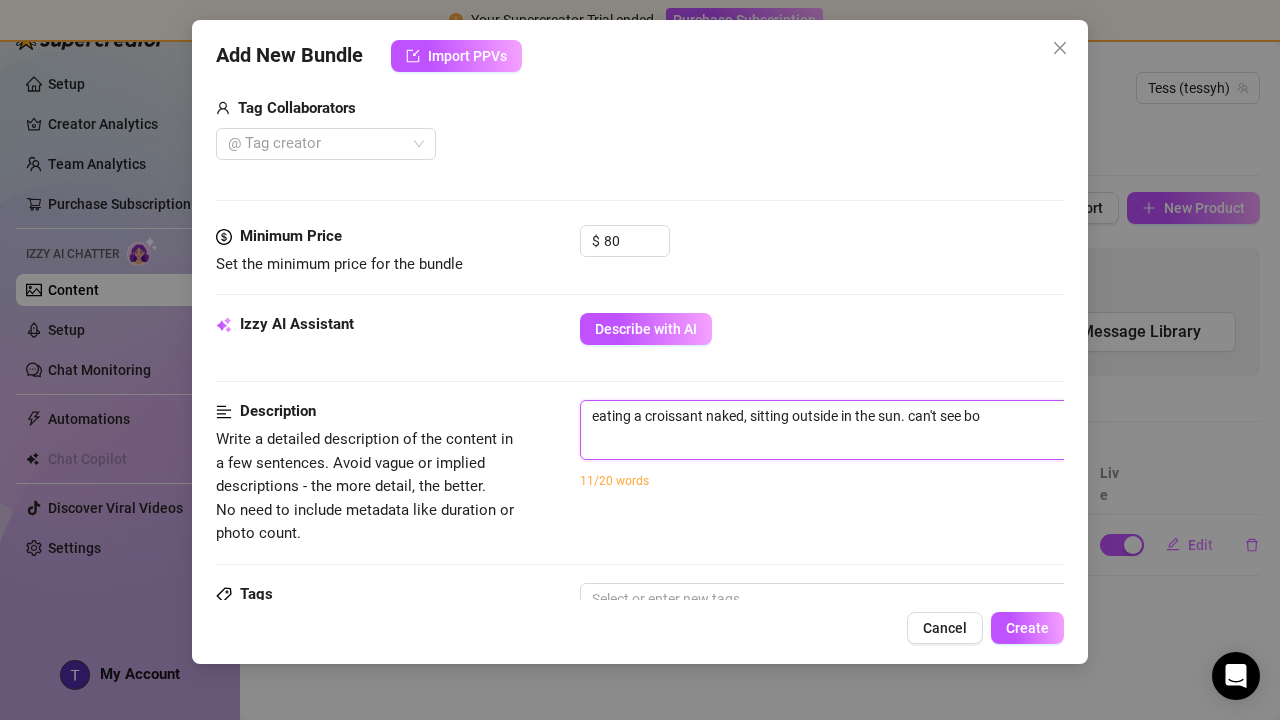 type on "eating a croissant naked, sitting outside in the sun. can't see boo" 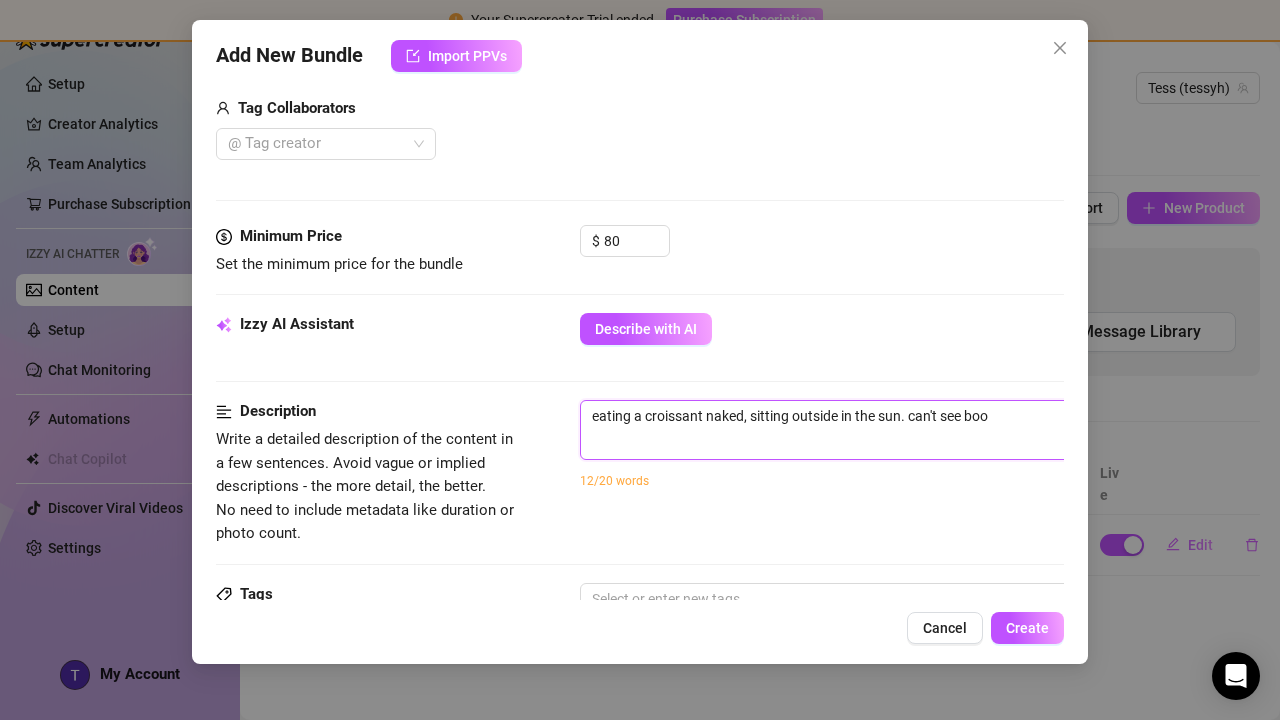 type on "eating a croissant naked, sitting outside in the sun. can't see boob" 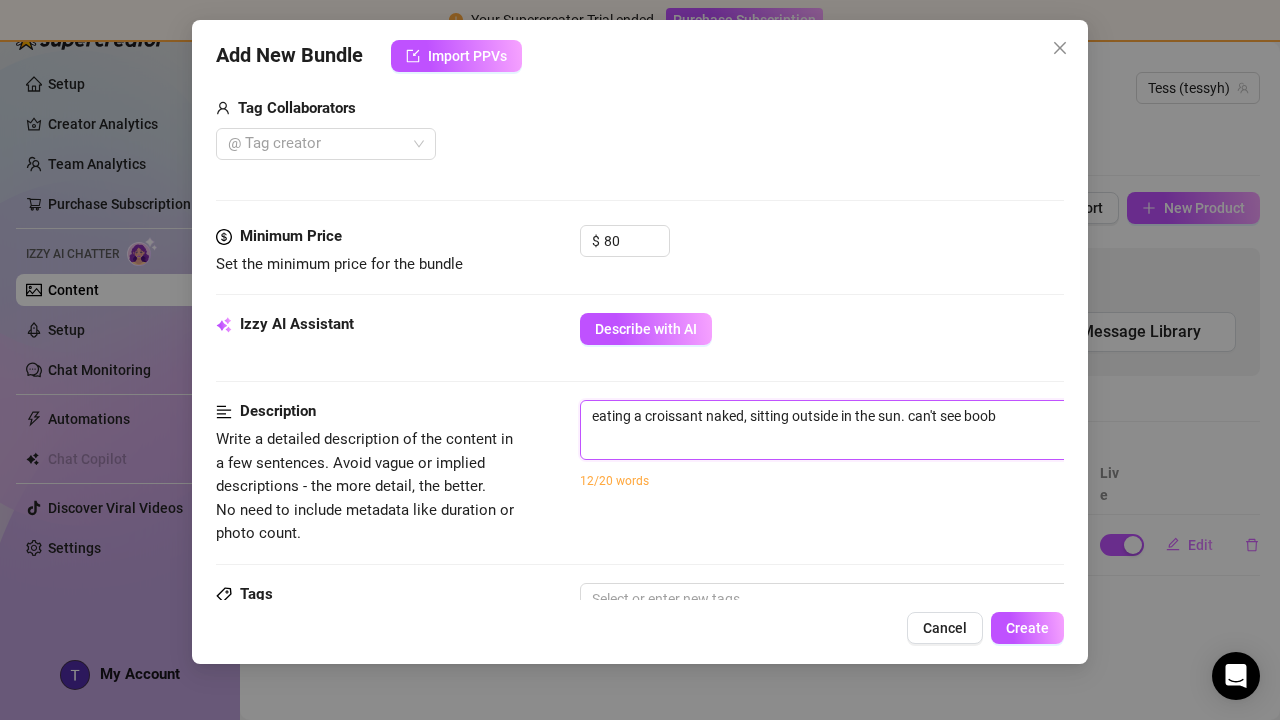 type on "eating a croissant naked, sitting outside in the sun. can't see boobs" 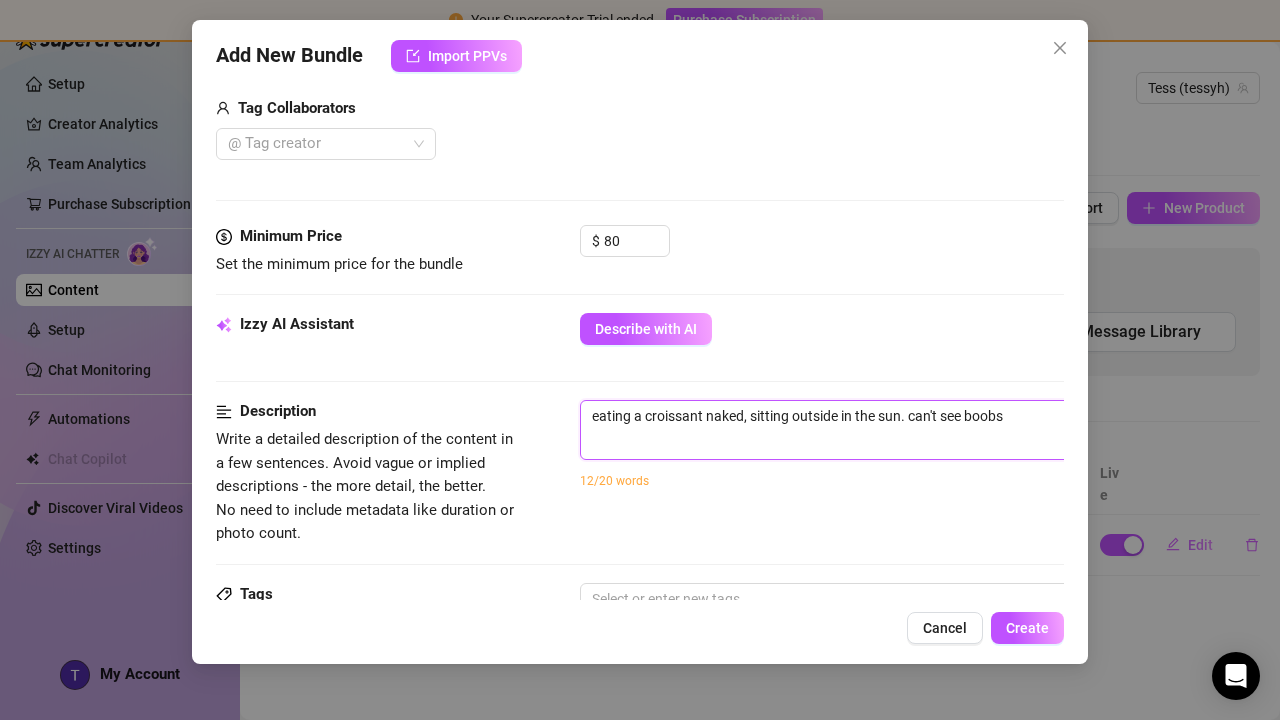 type on "eating a croissant naked, sitting outside in the sun. can't see boobs" 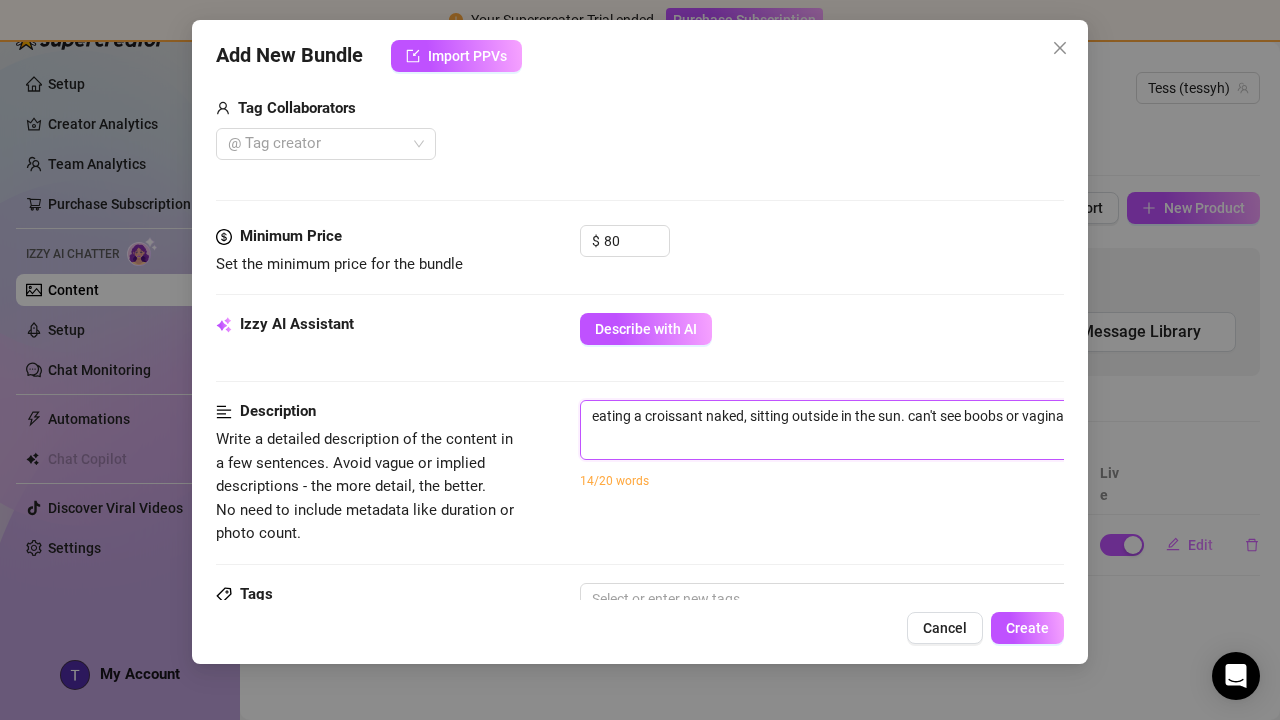 scroll, scrollTop: 501, scrollLeft: 216, axis: both 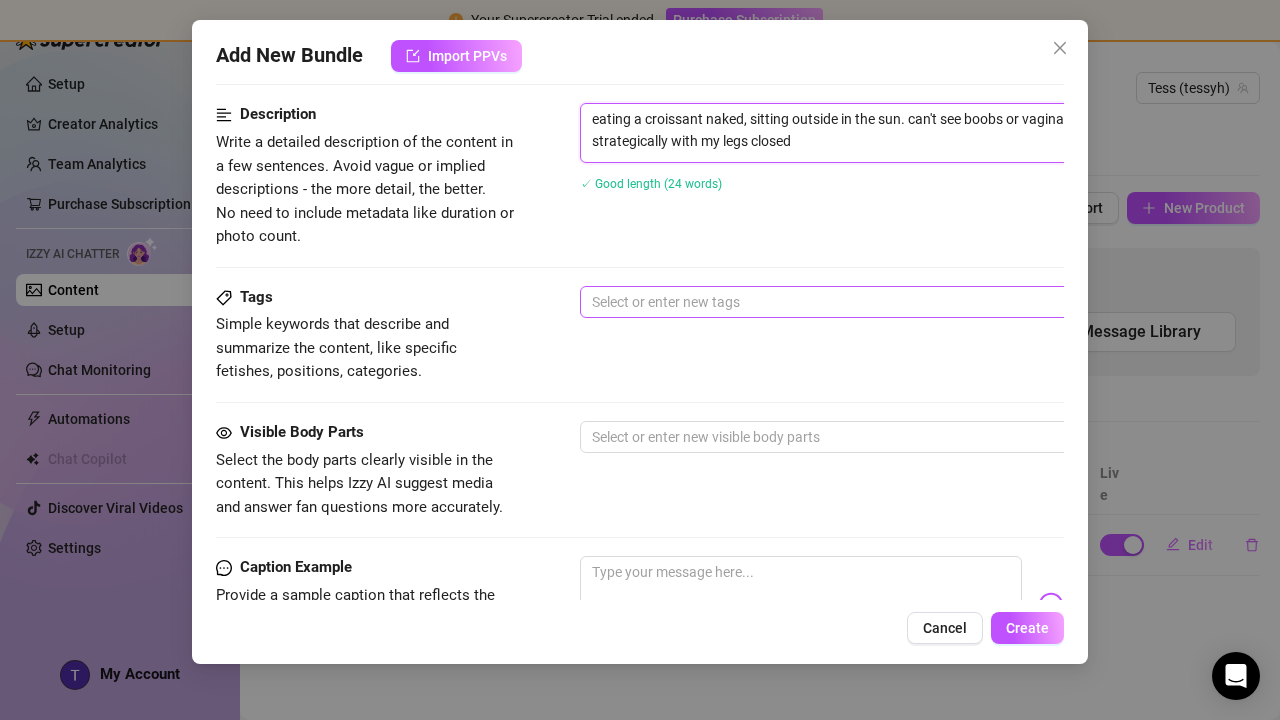 click at bounding box center (919, 302) 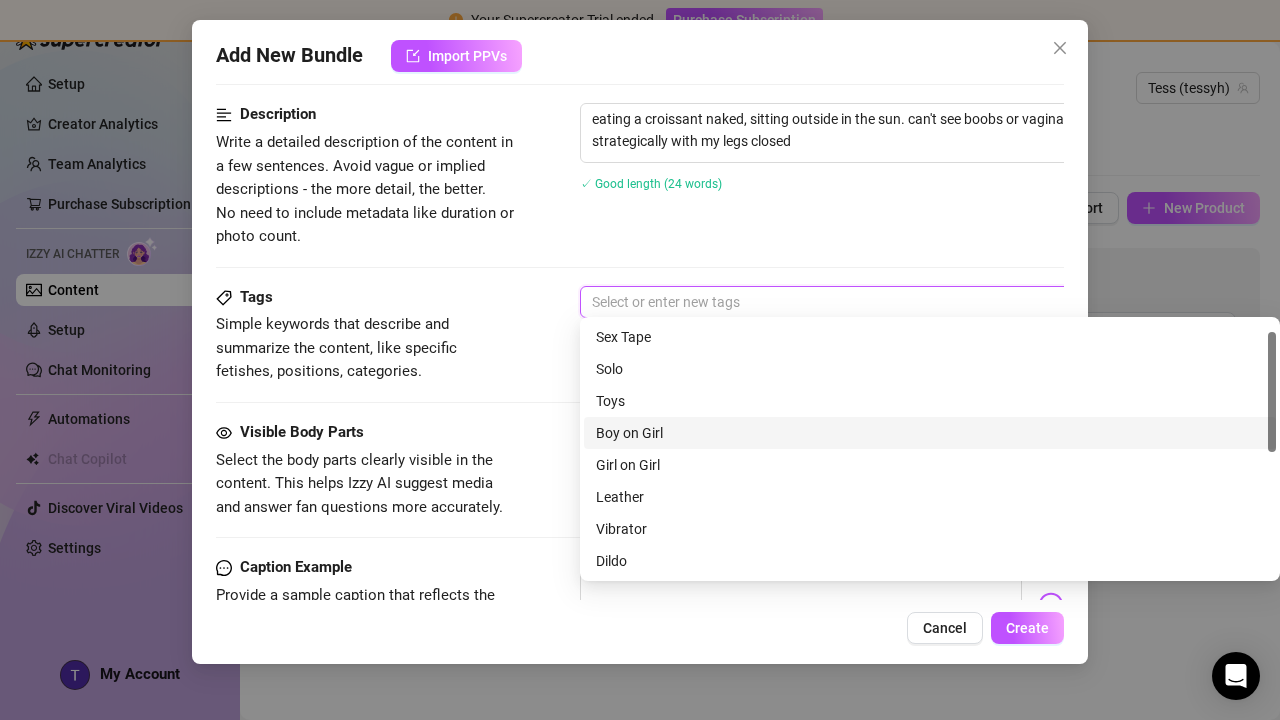 scroll, scrollTop: 23, scrollLeft: 0, axis: vertical 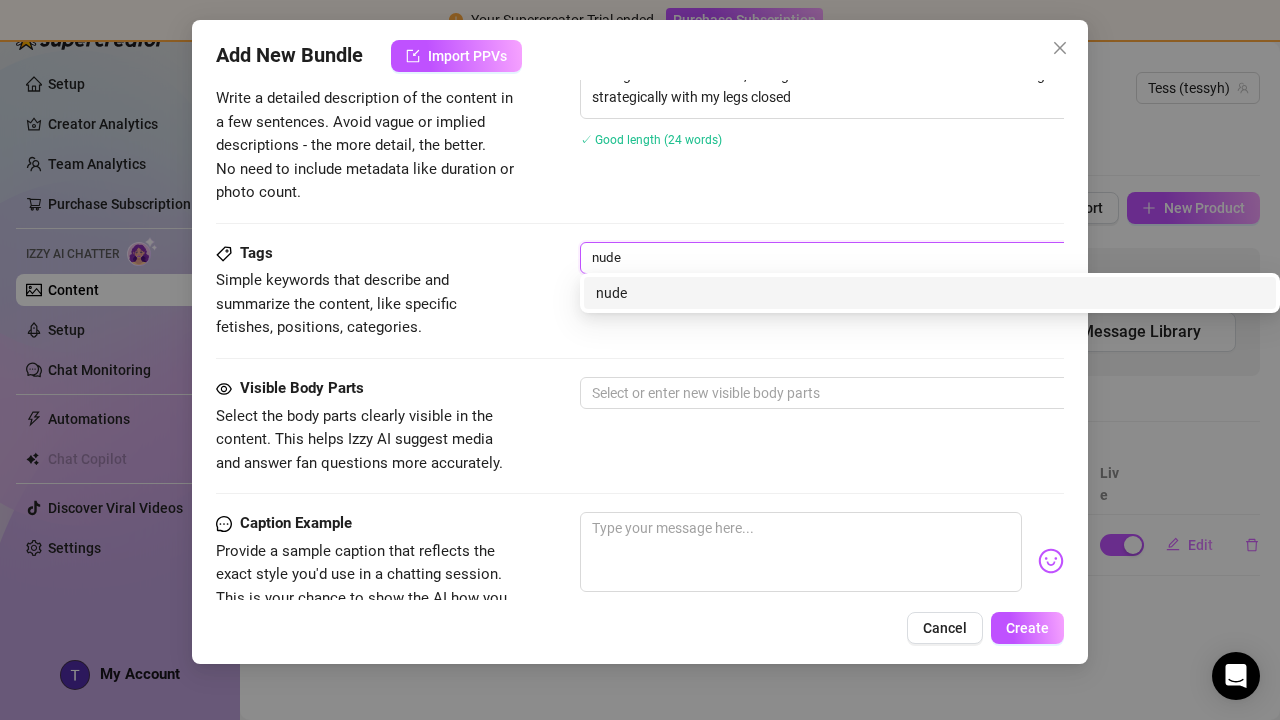 click on "nude" at bounding box center (930, 293) 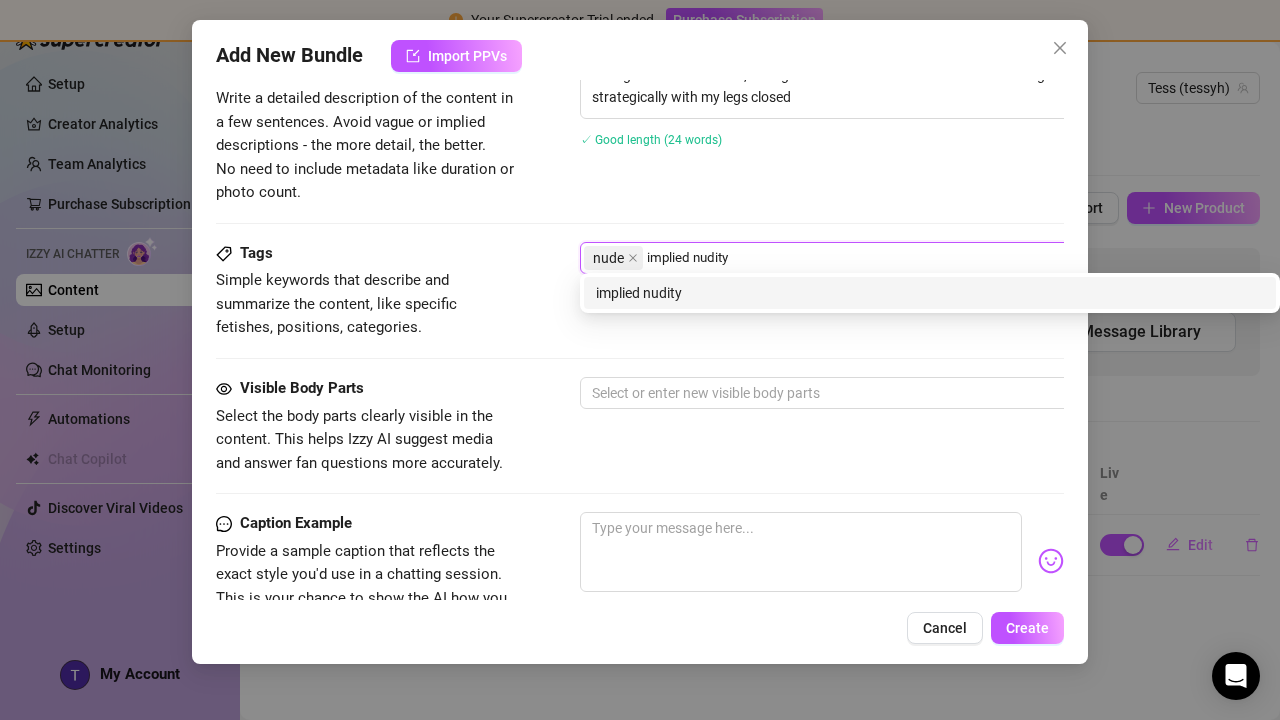 click on "implied nudity" at bounding box center (930, 293) 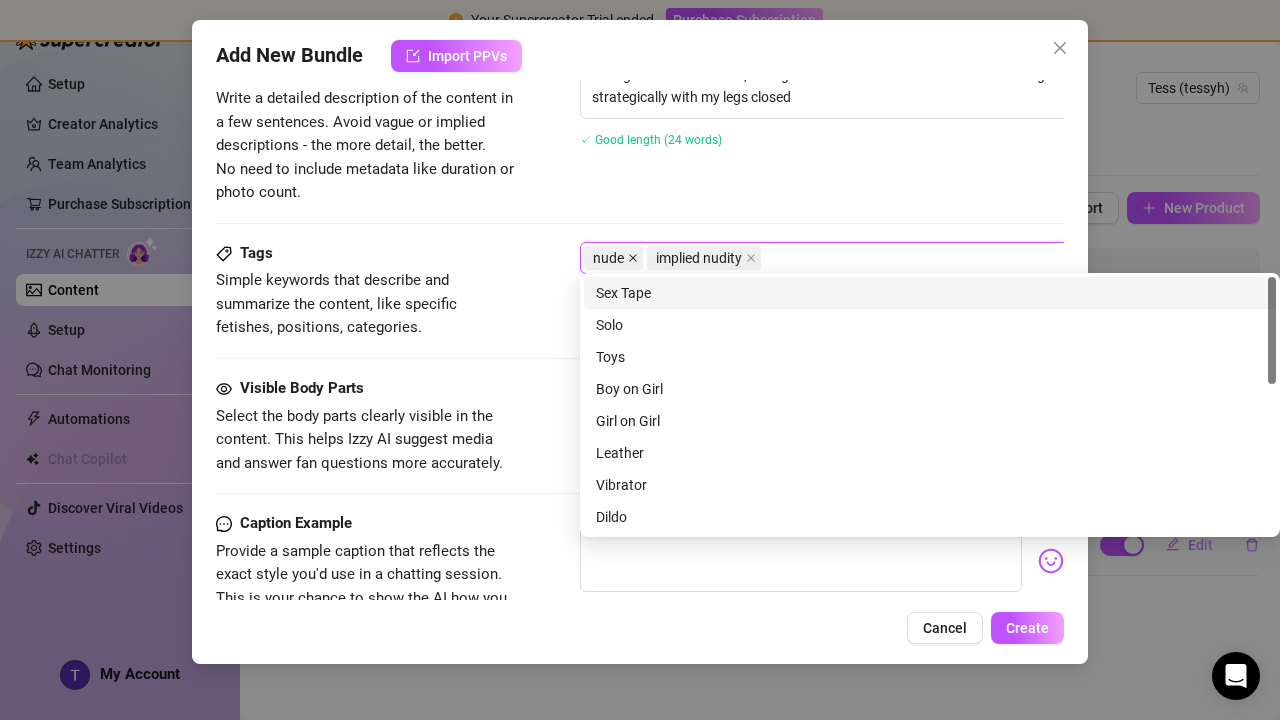 click 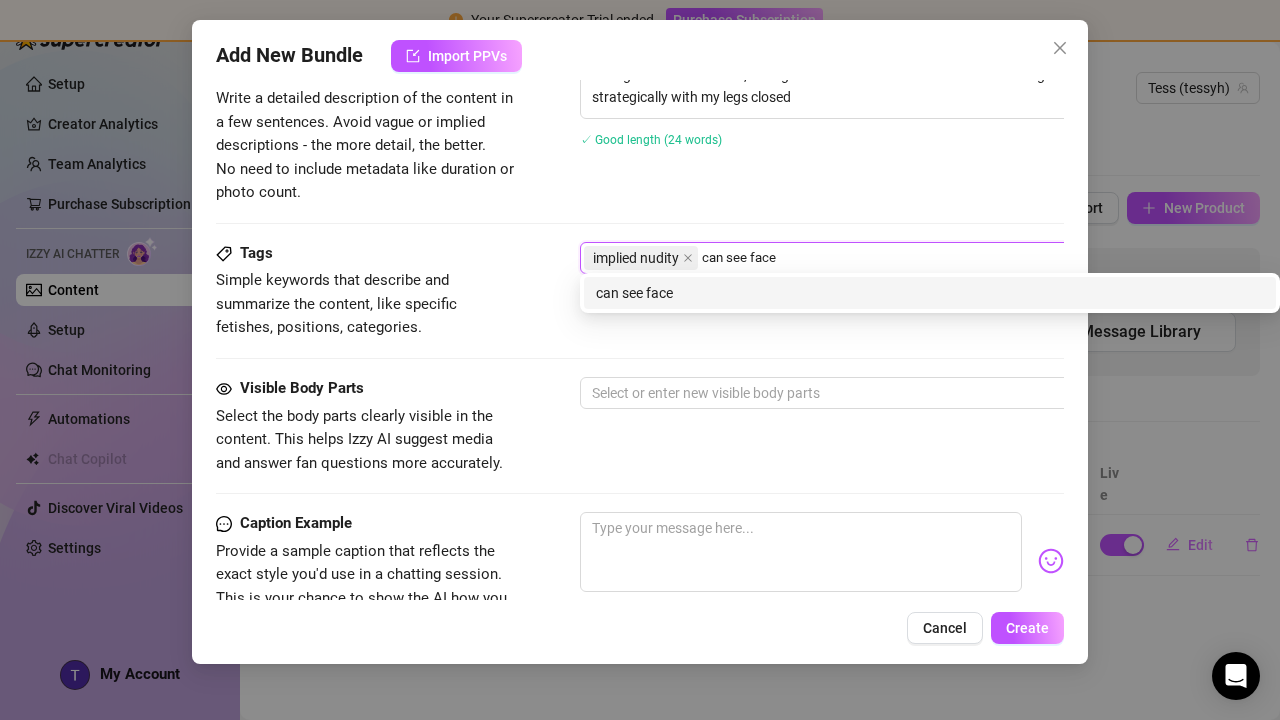 click on "can see face" at bounding box center [930, 293] 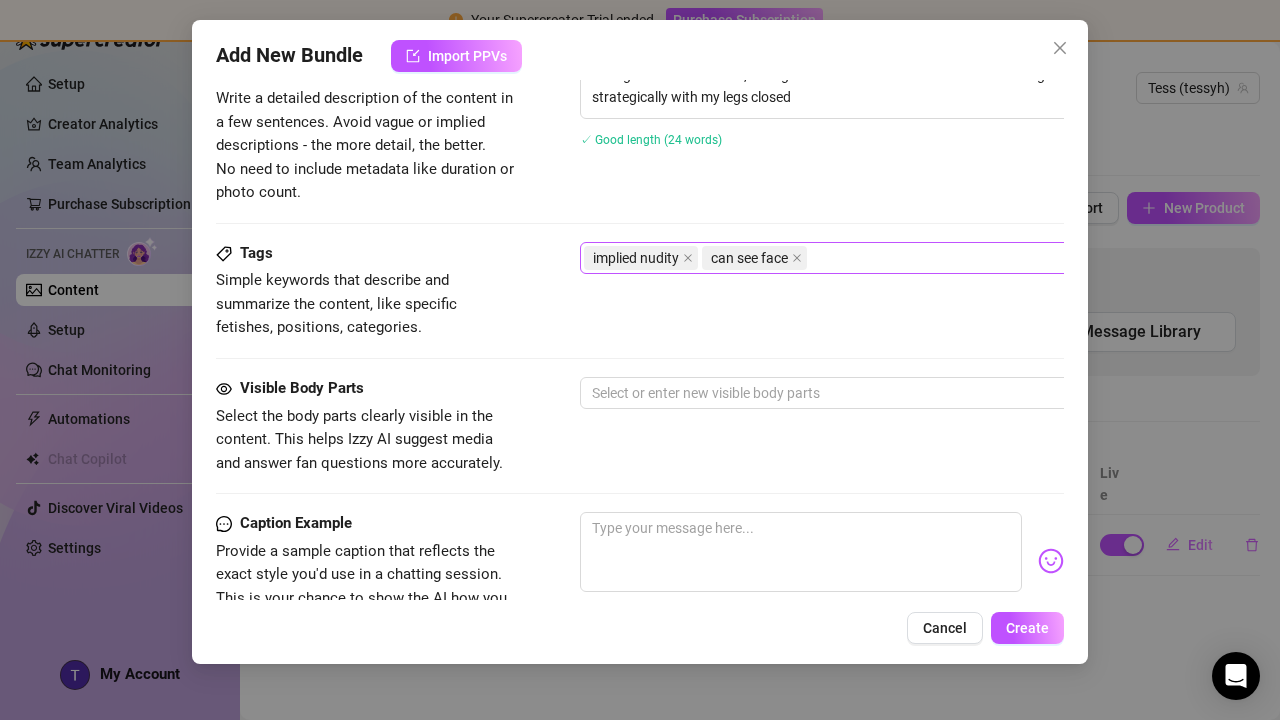 click on "Tags Simple keywords that describe and summarize the content, like specific fetishes, positions, categories. implied nudity can see face" at bounding box center (640, 309) 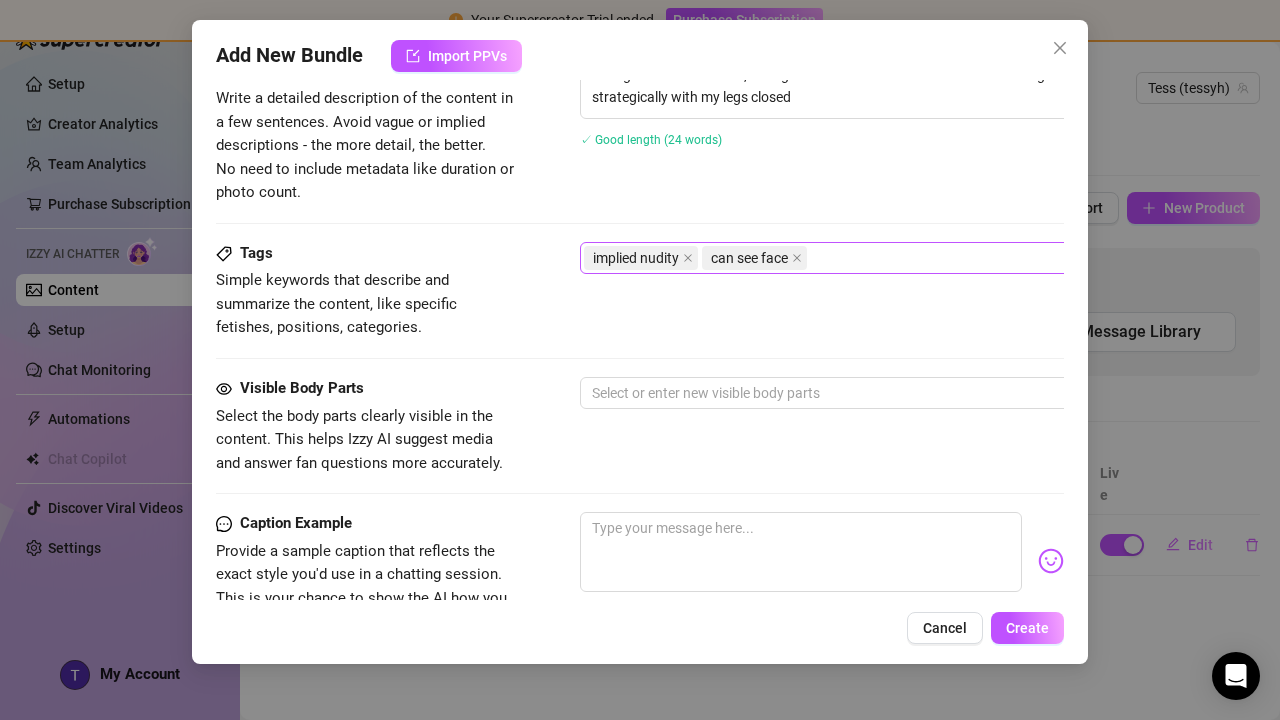 scroll, scrollTop: 925, scrollLeft: 0, axis: vertical 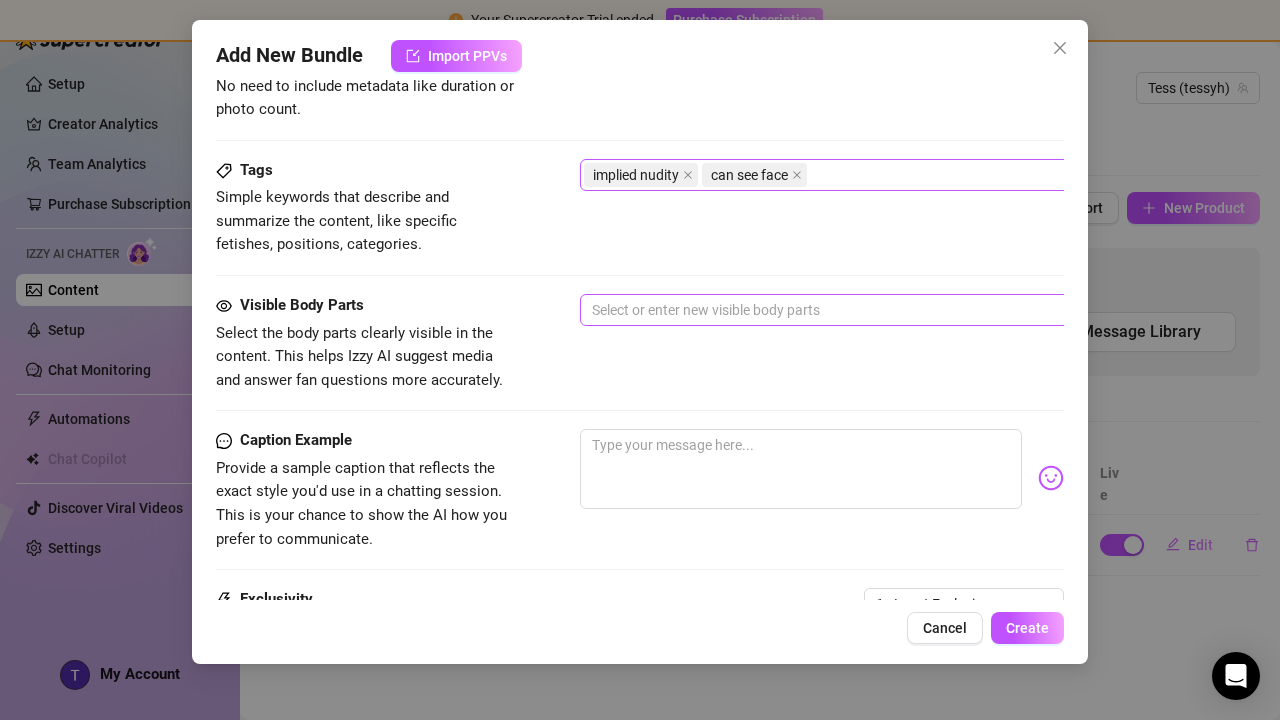 click at bounding box center [919, 310] 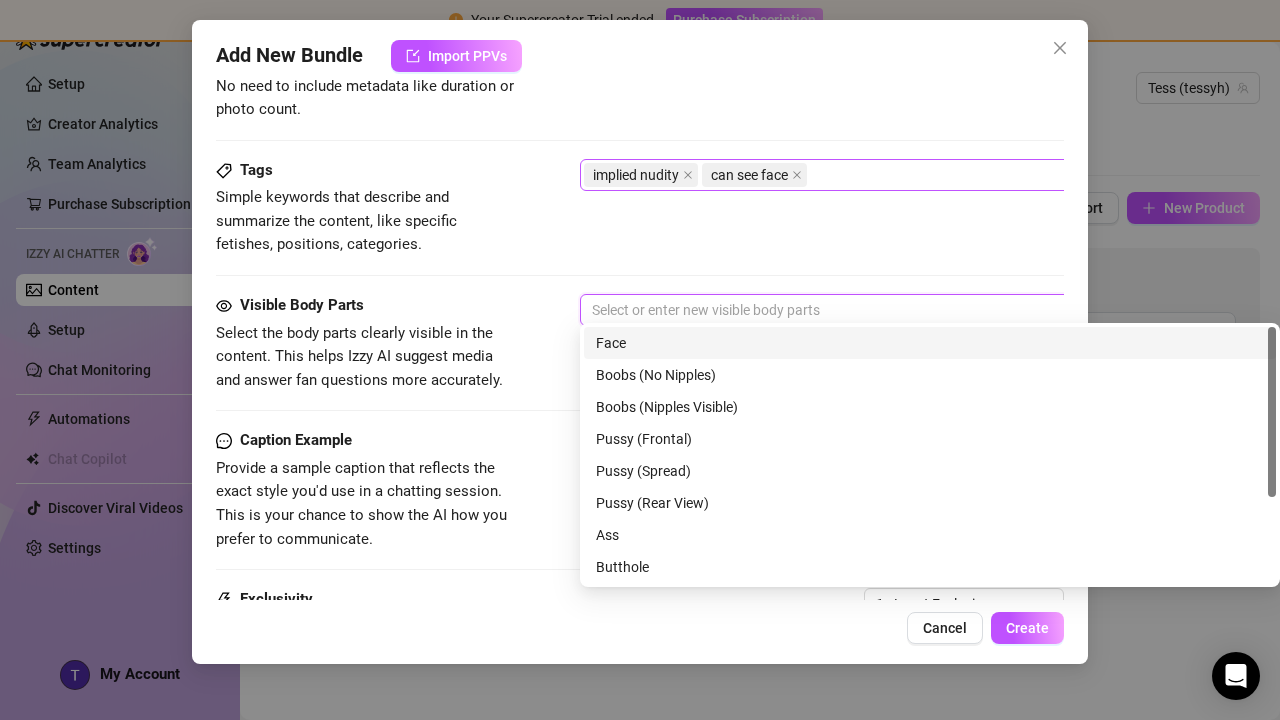 click on "Face" at bounding box center [930, 343] 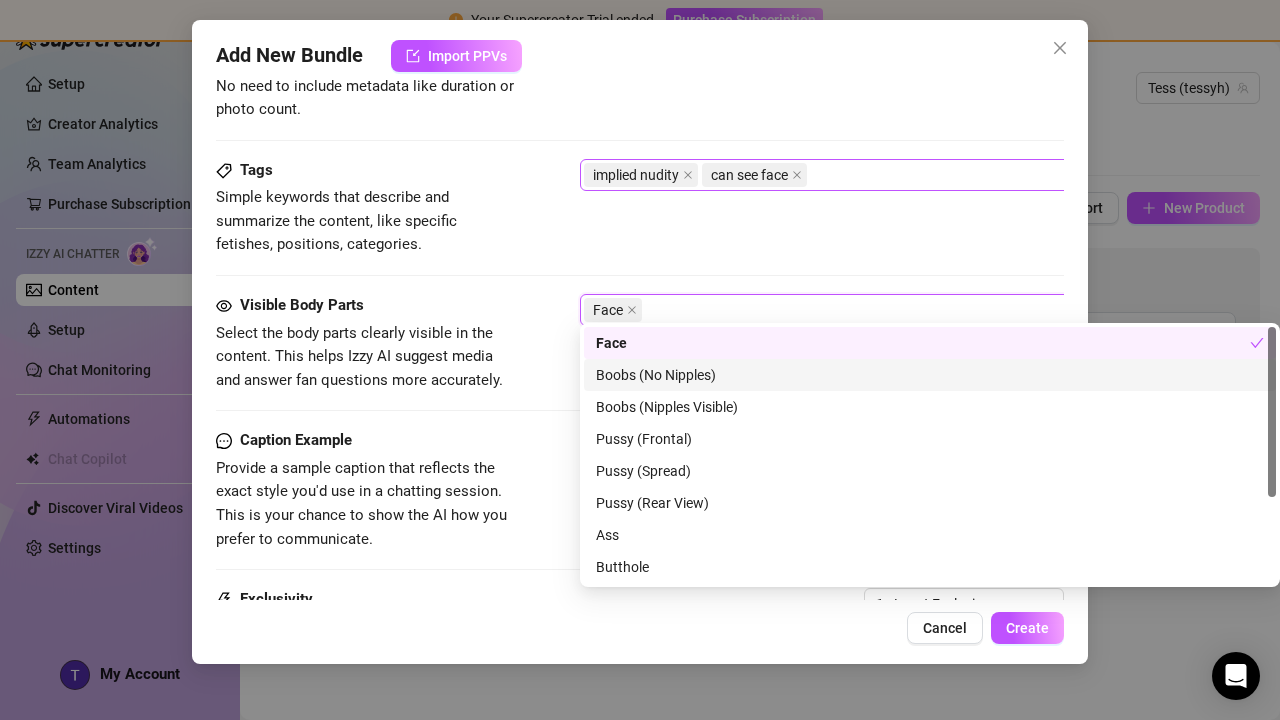 click on "Boobs (No Nipples)" at bounding box center [930, 375] 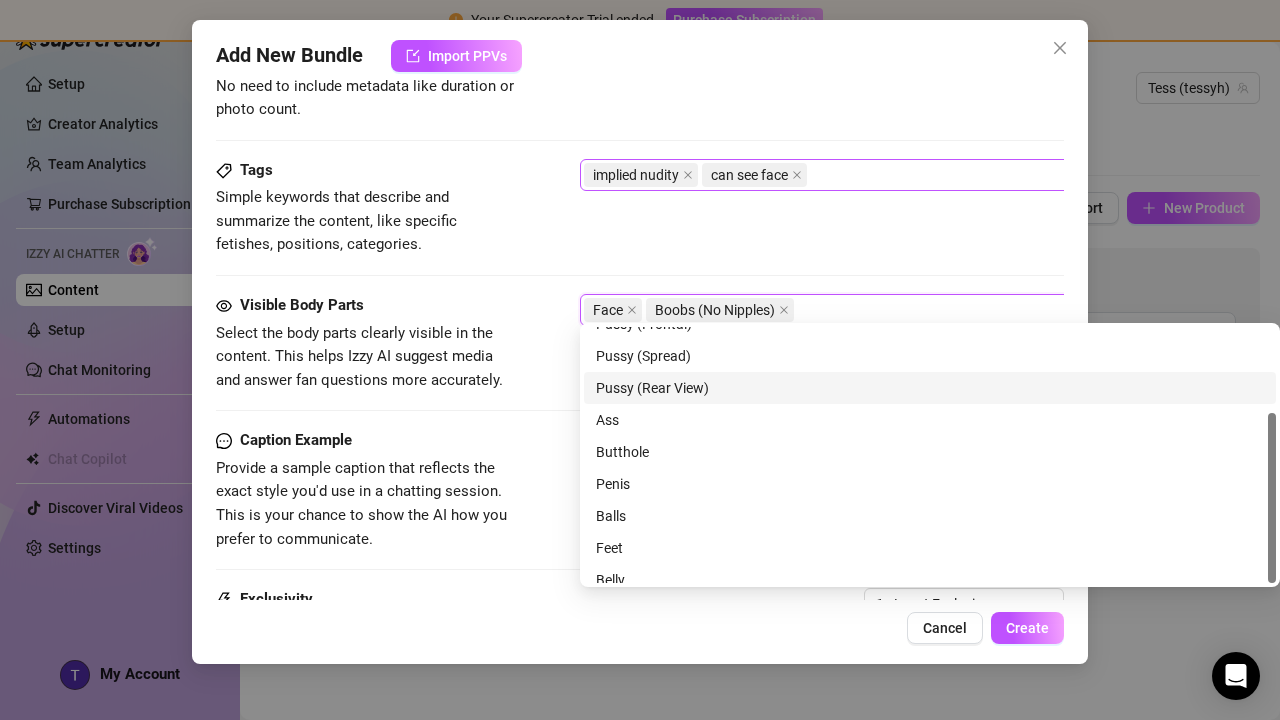 scroll, scrollTop: 128, scrollLeft: 0, axis: vertical 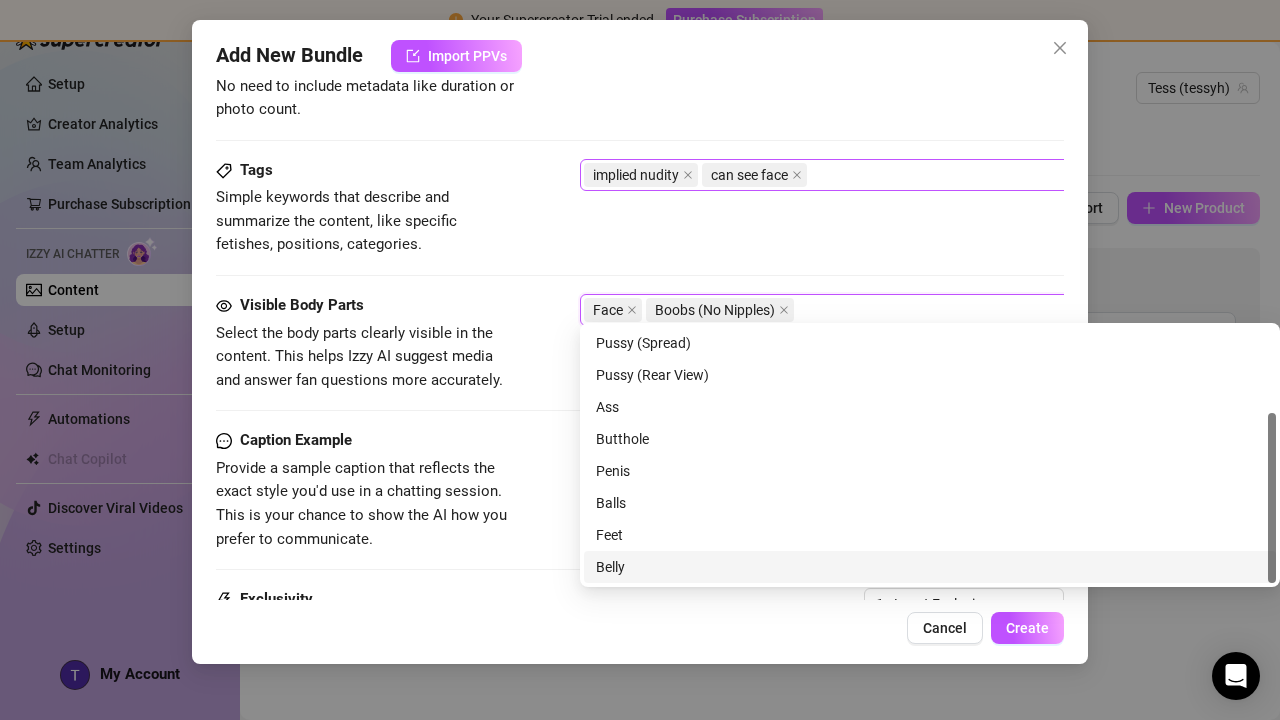 click on "Belly" at bounding box center (930, 567) 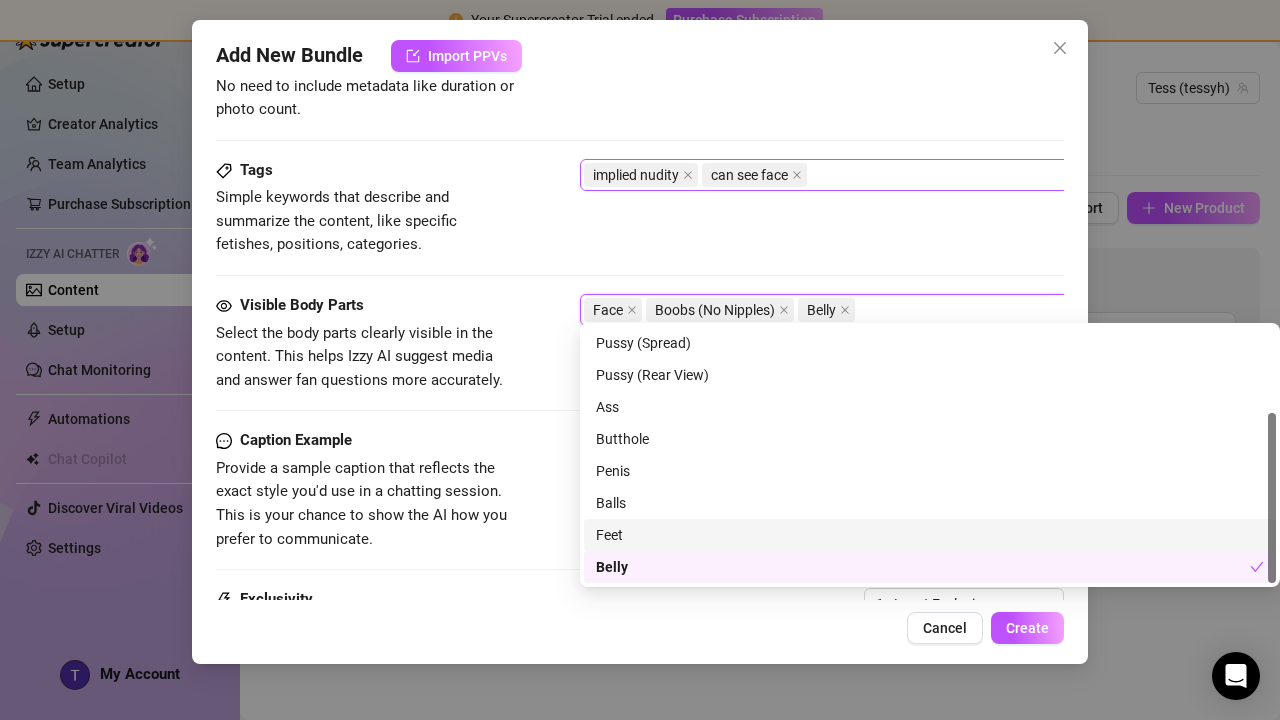 click on "Feet" at bounding box center (930, 535) 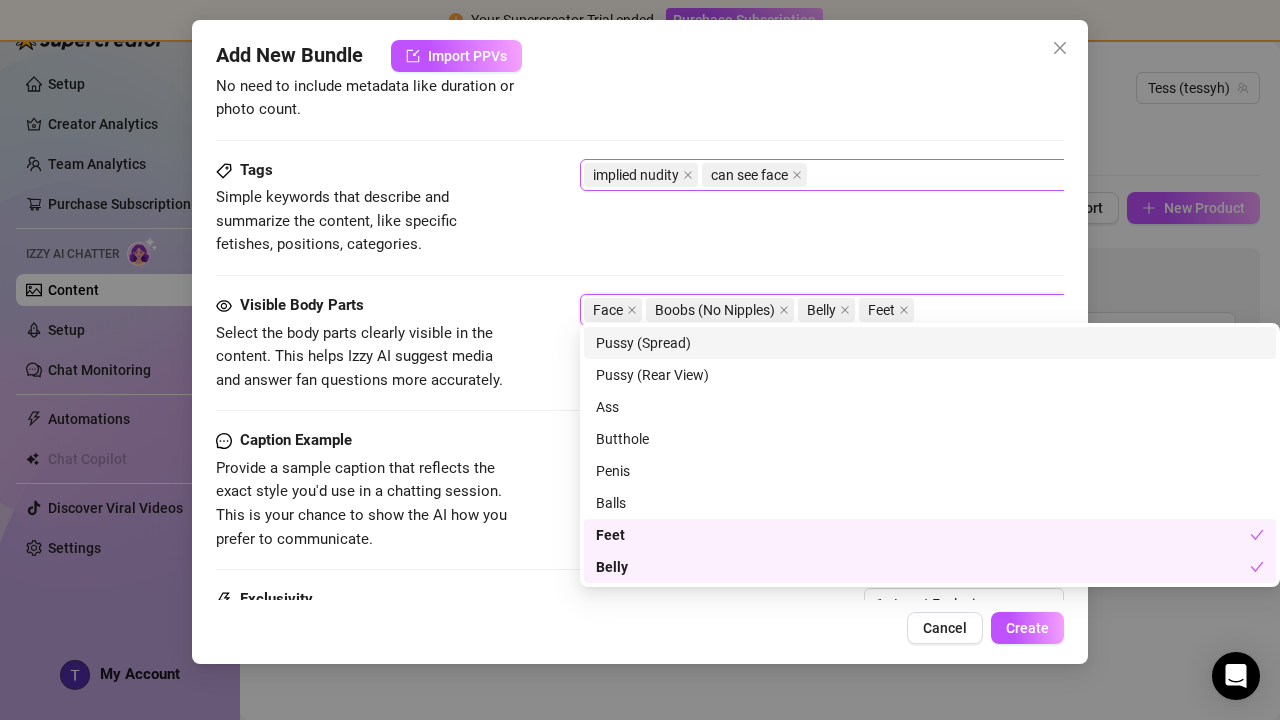 click on "Tags Simple keywords that describe and summarize the content, like specific fetishes, positions, categories. implied nudity can see face" at bounding box center (640, 208) 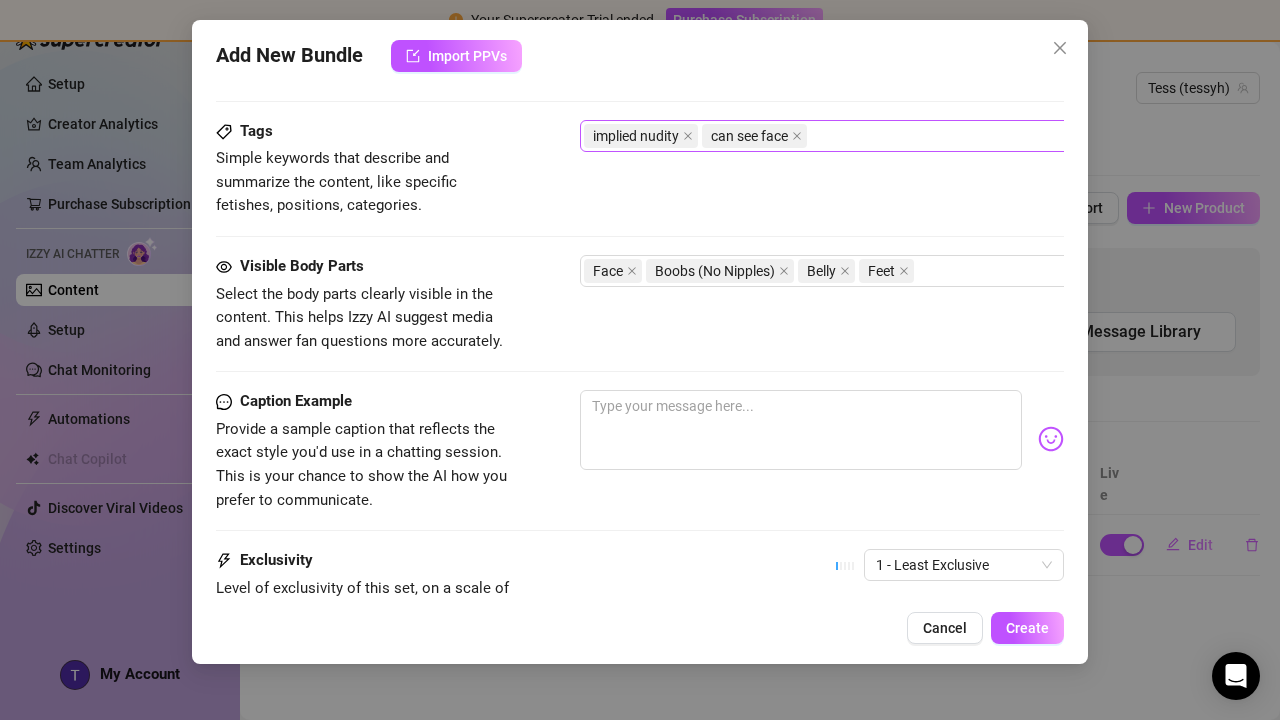 scroll, scrollTop: 975, scrollLeft: 0, axis: vertical 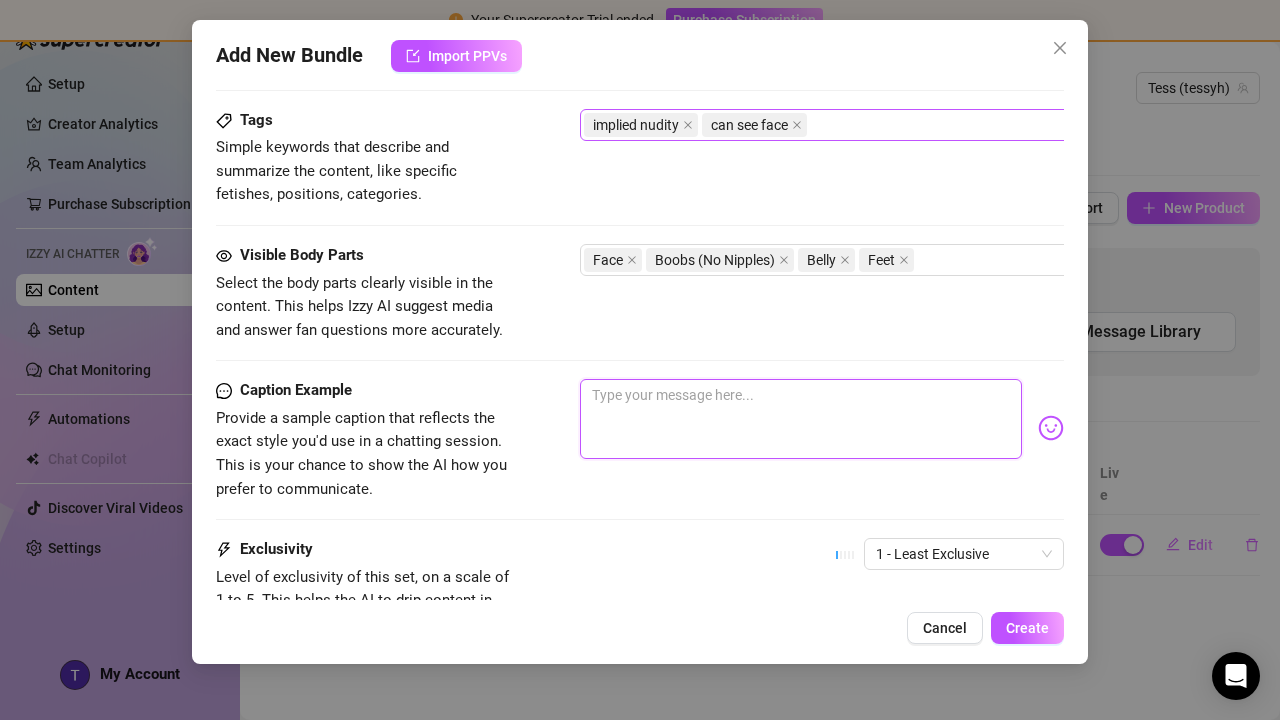 click at bounding box center (801, 419) 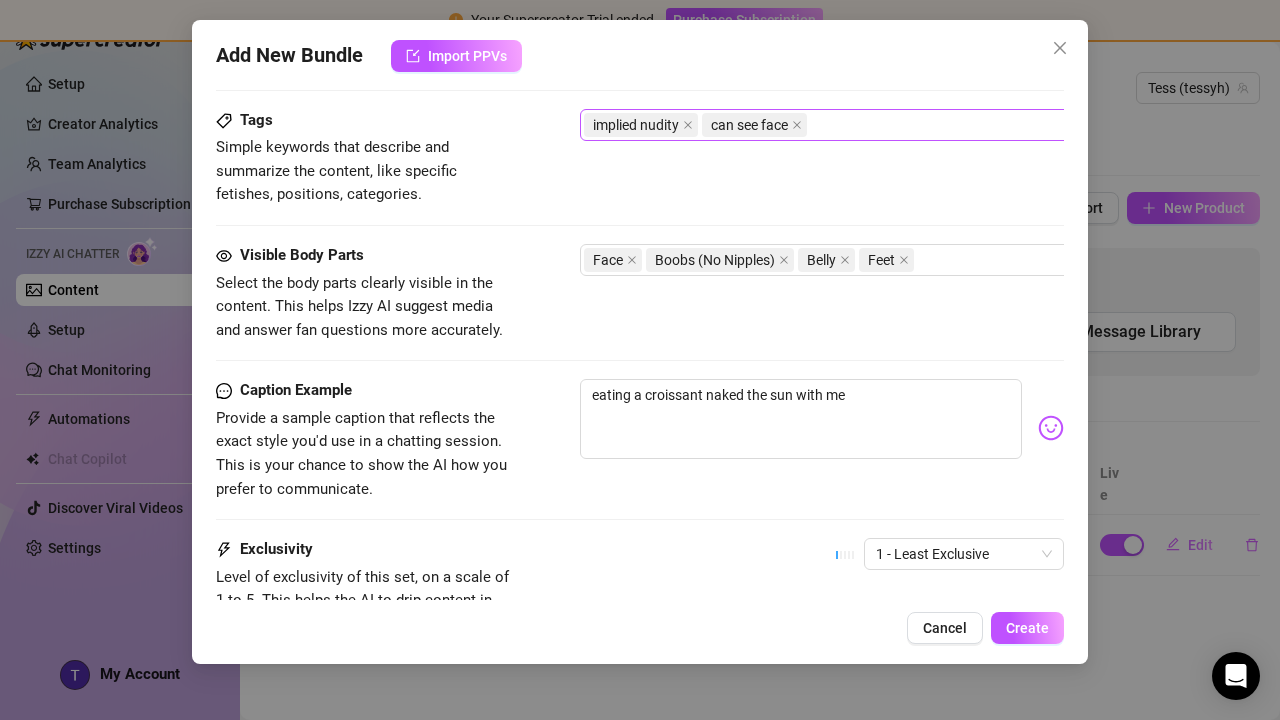 click on "eating a croissant naked the sun with me" at bounding box center [822, 428] 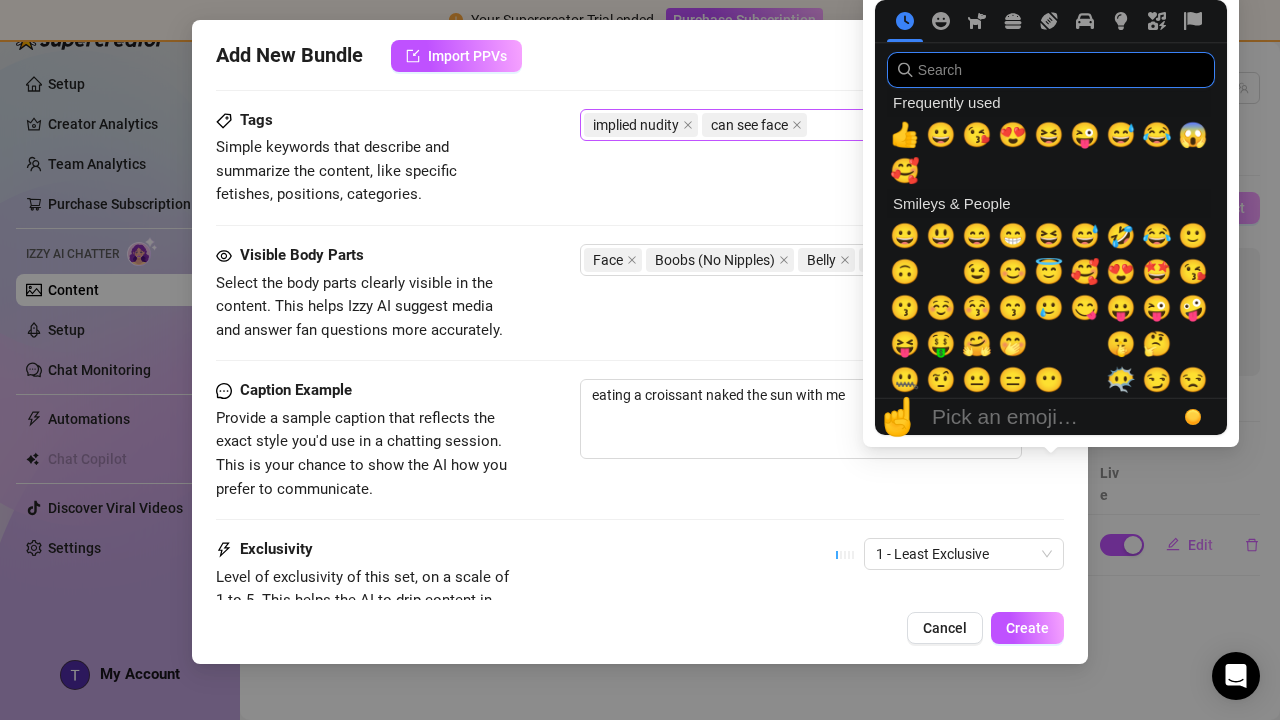 click at bounding box center [1051, 70] 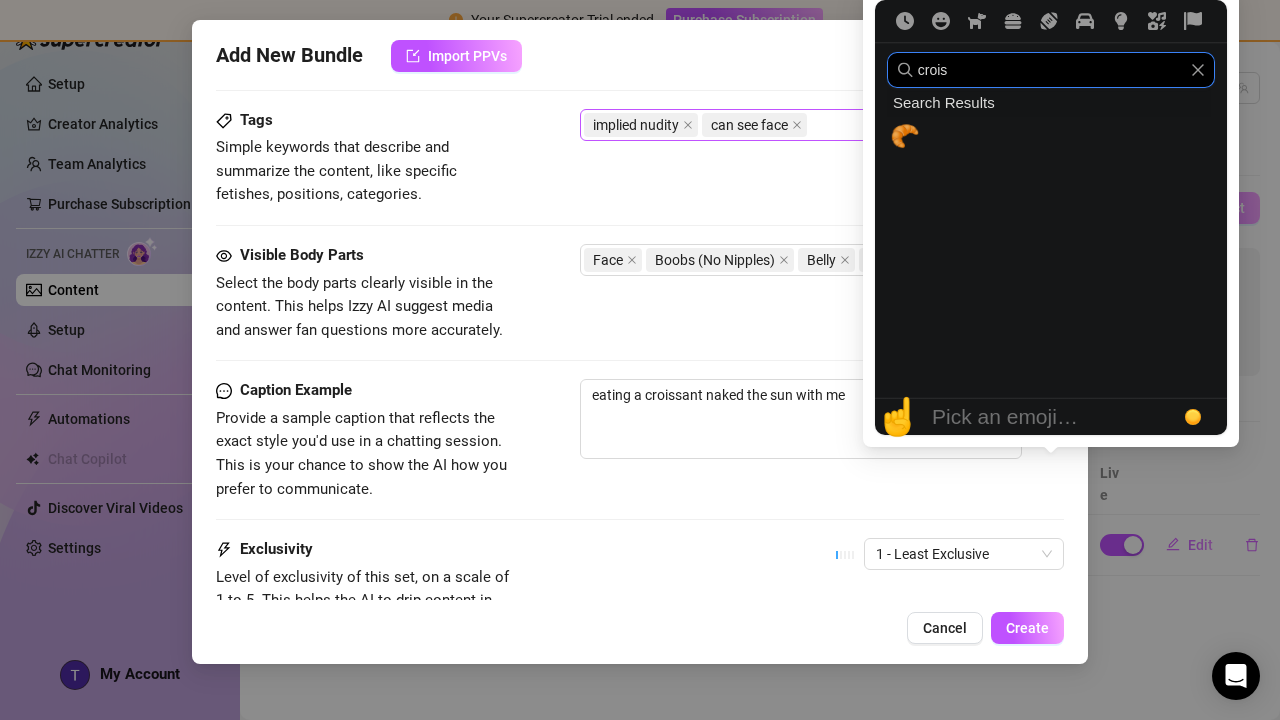 click on "🥐" at bounding box center (905, 135) 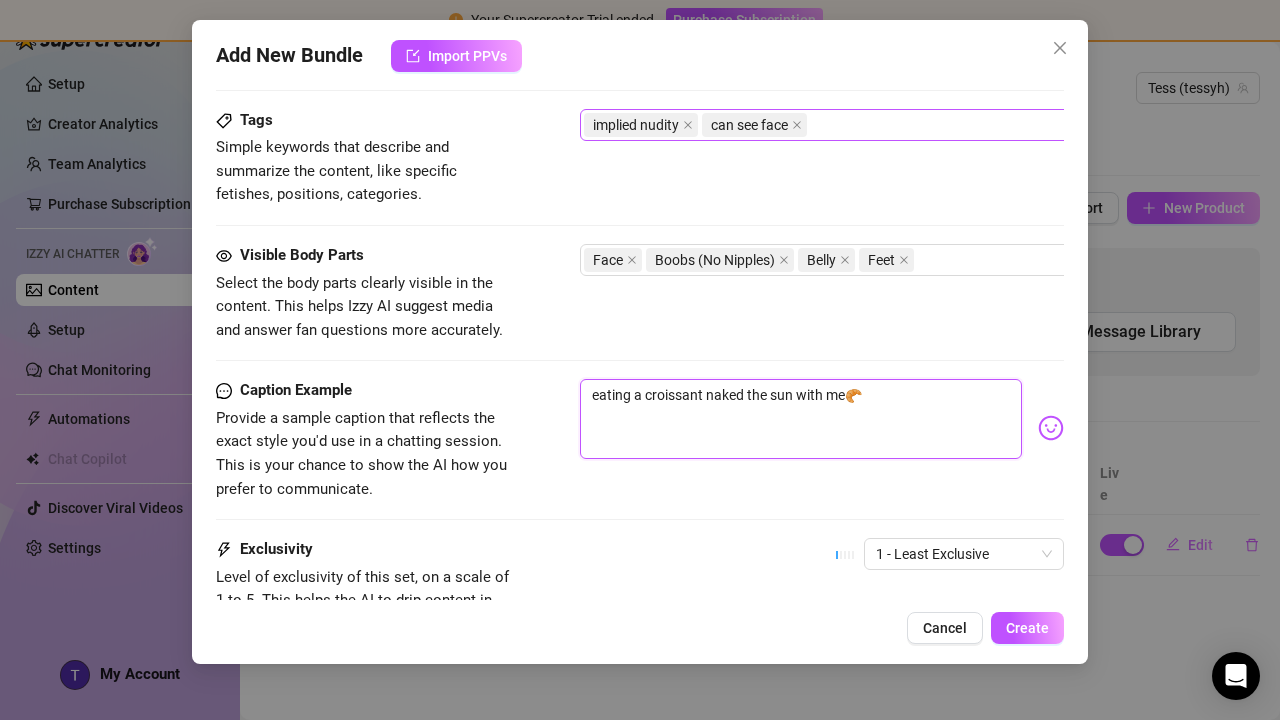 click on "eating a croissant naked the sun with me🥐" at bounding box center [801, 419] 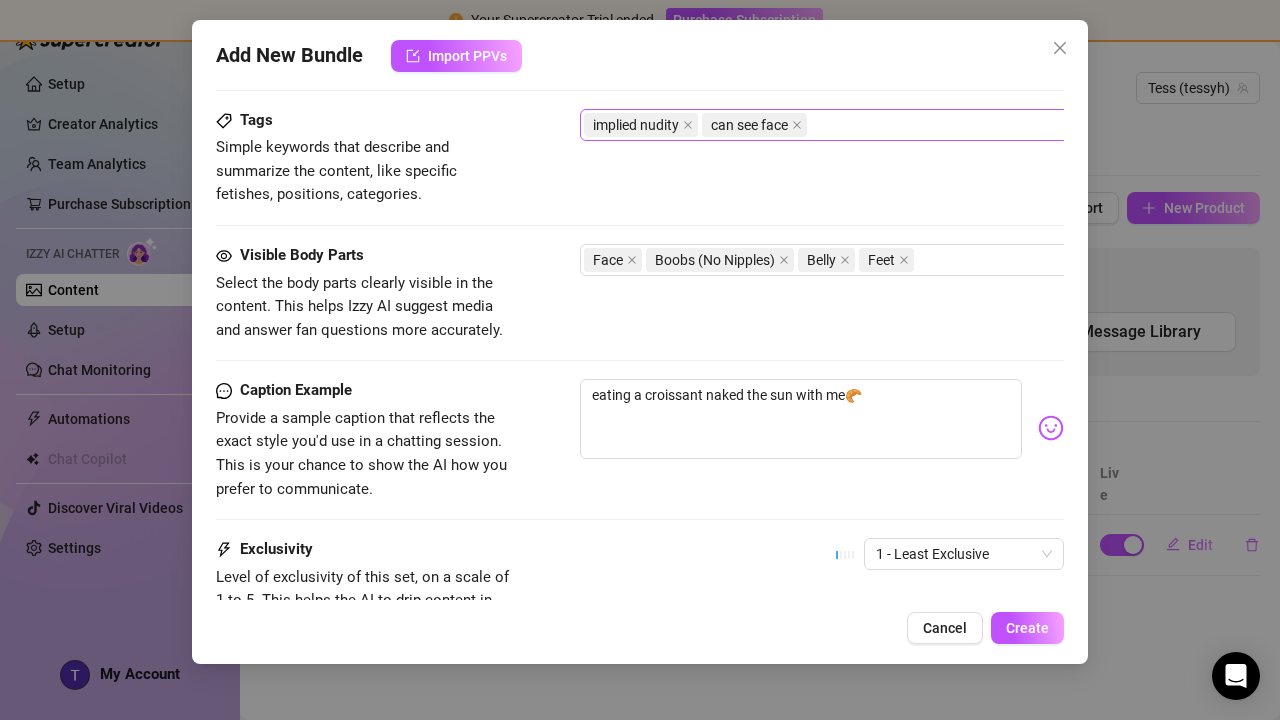 click at bounding box center (1051, 428) 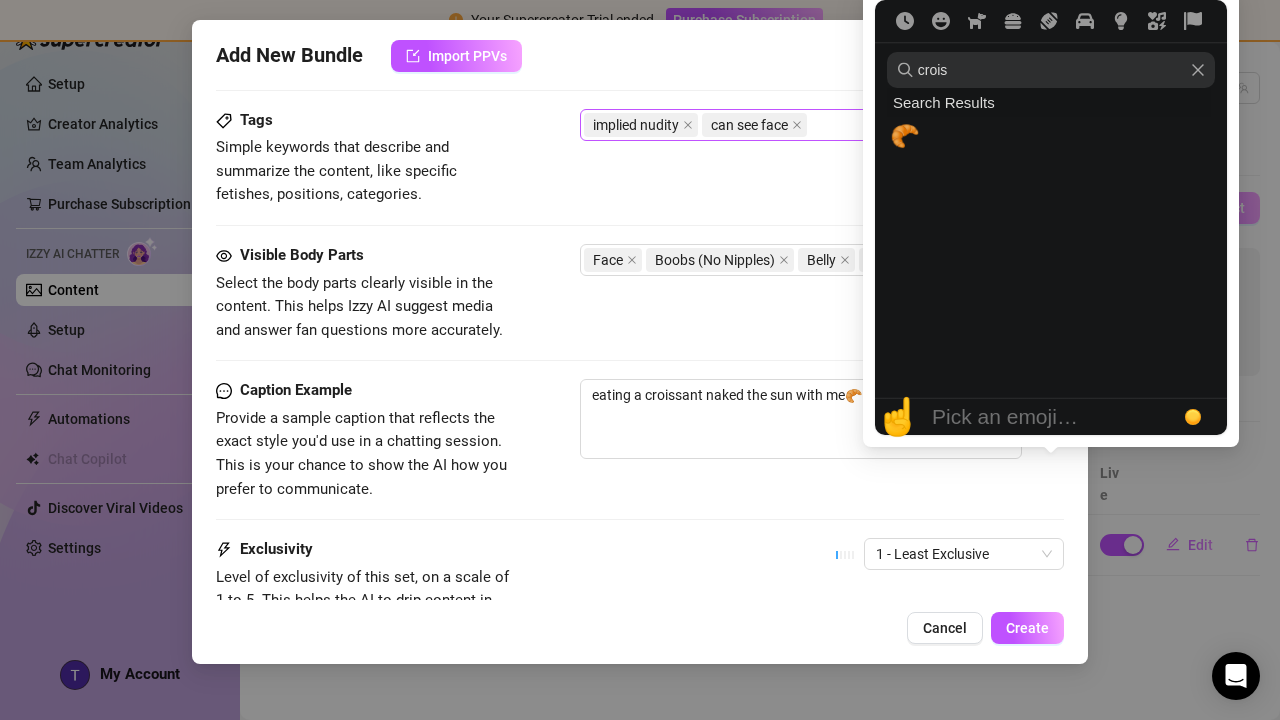 click on "Search Results" at bounding box center (1049, 102) 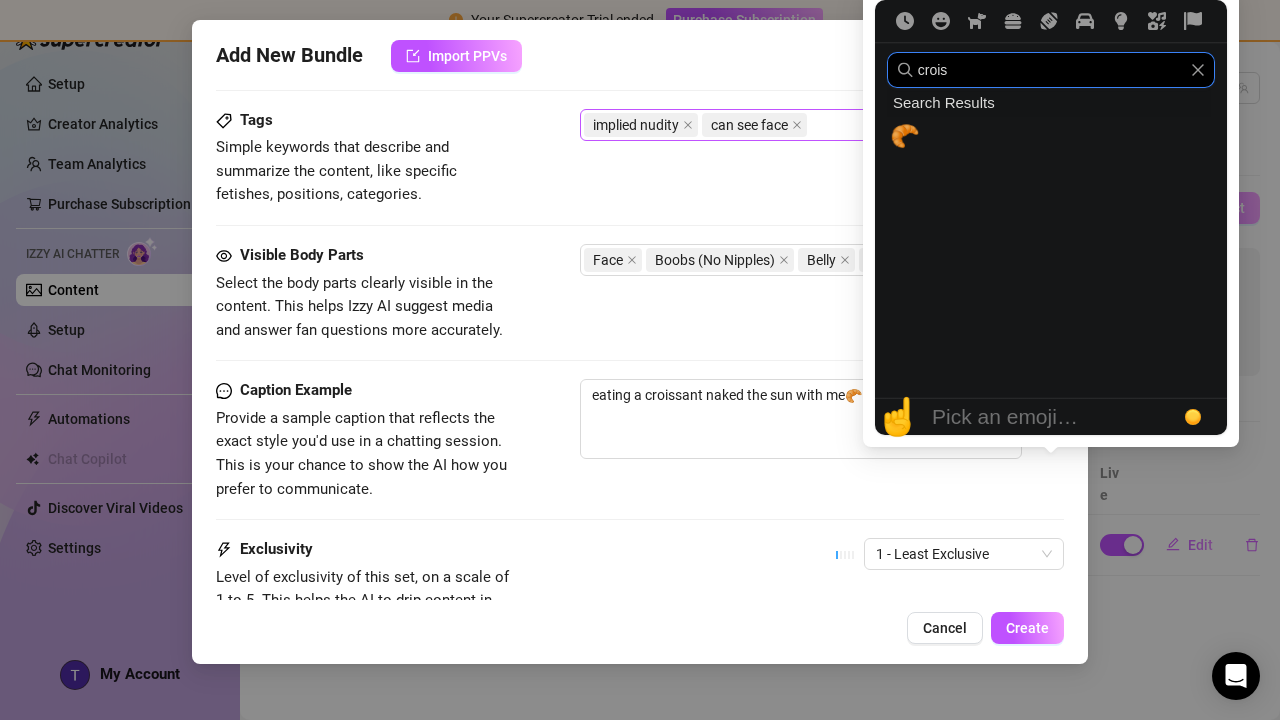 drag, startPoint x: 972, startPoint y: 68, endPoint x: 894, endPoint y: 72, distance: 78.10249 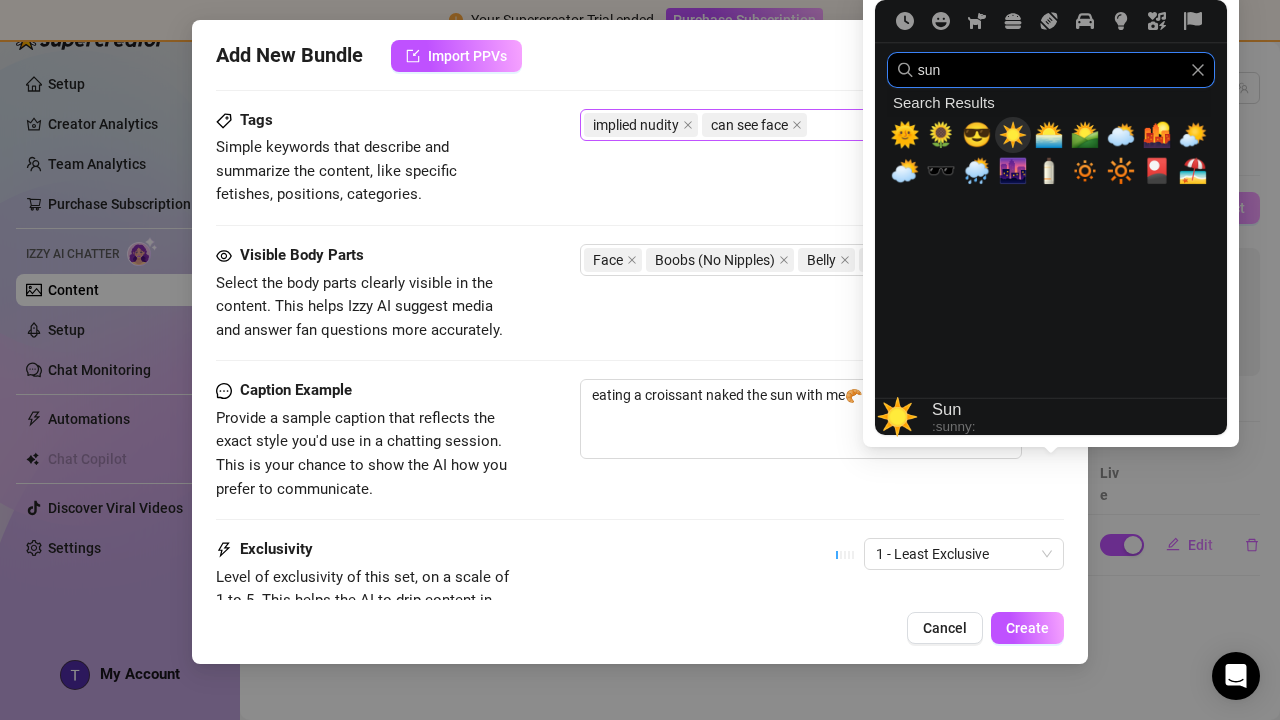 click on "☀️" at bounding box center (1013, 135) 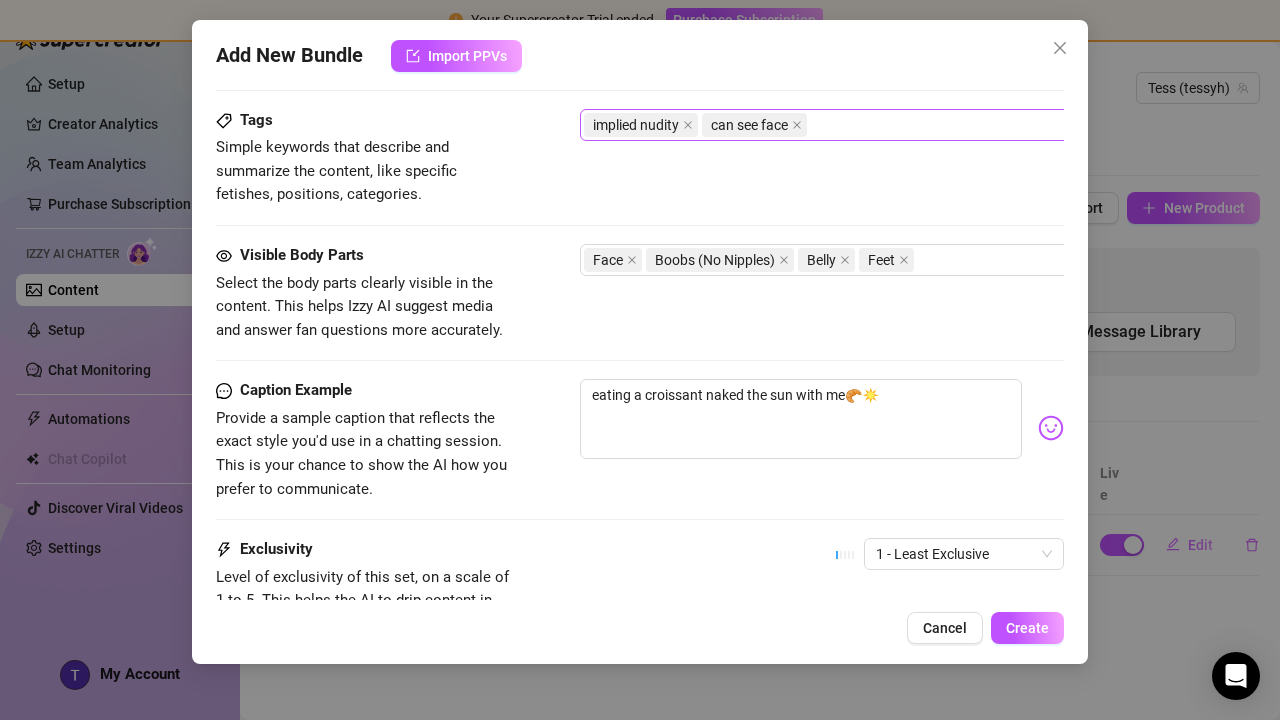 click on "Visible Body Parts Select the body parts clearly visible in the content. This helps Izzy AI suggest media and answer fan questions more accurately. Face Boobs (No Nipples) Belly Feet" at bounding box center [640, 293] 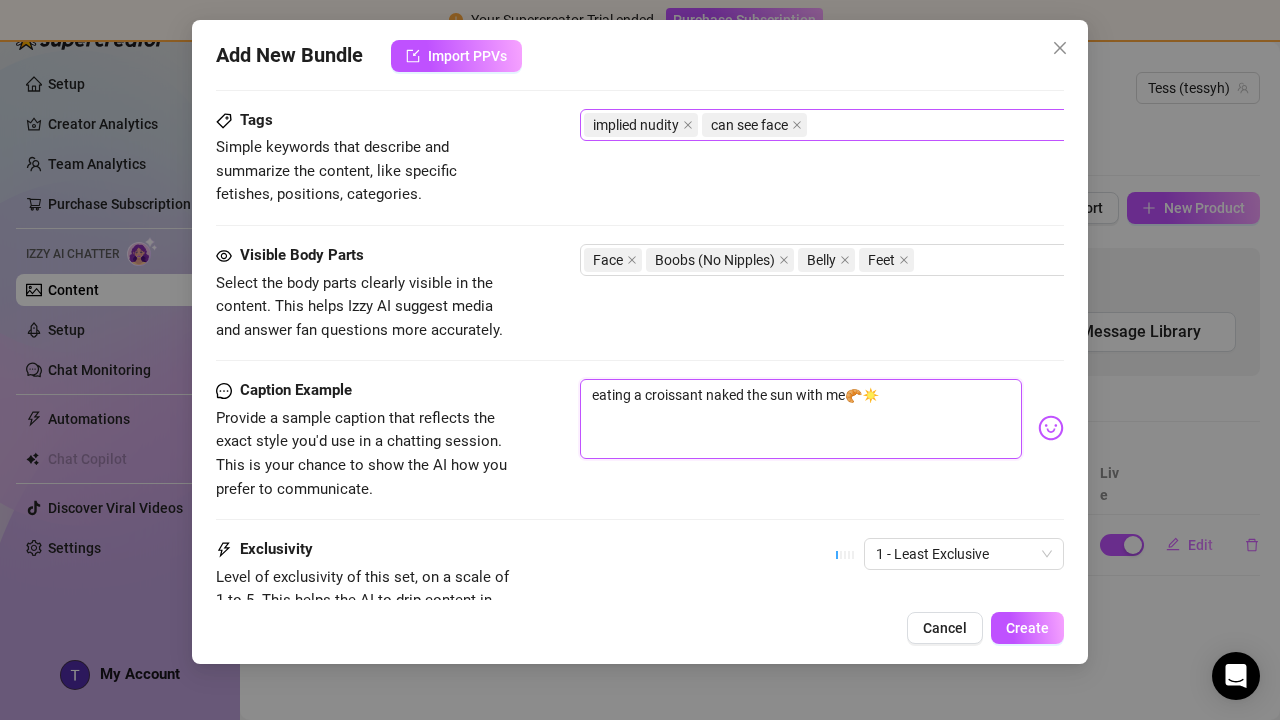 click on "eating a croissant naked the sun with me🥐☀️" at bounding box center (801, 419) 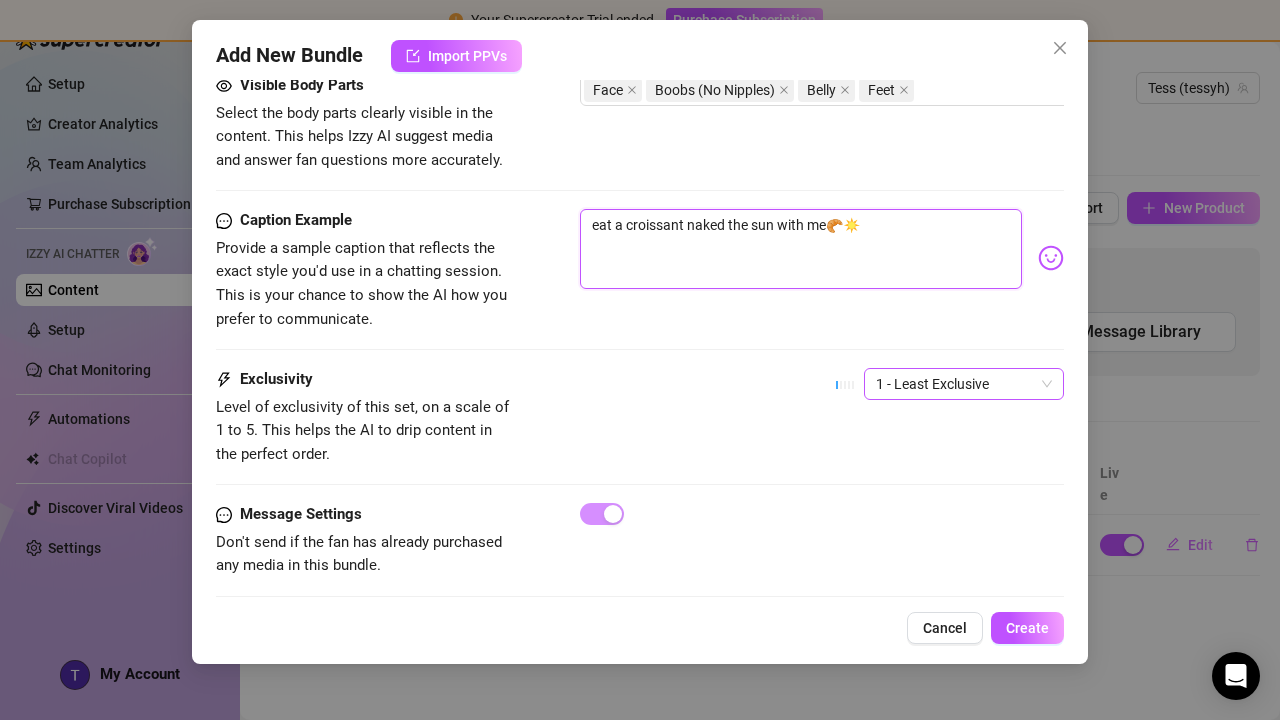 scroll, scrollTop: 1144, scrollLeft: 0, axis: vertical 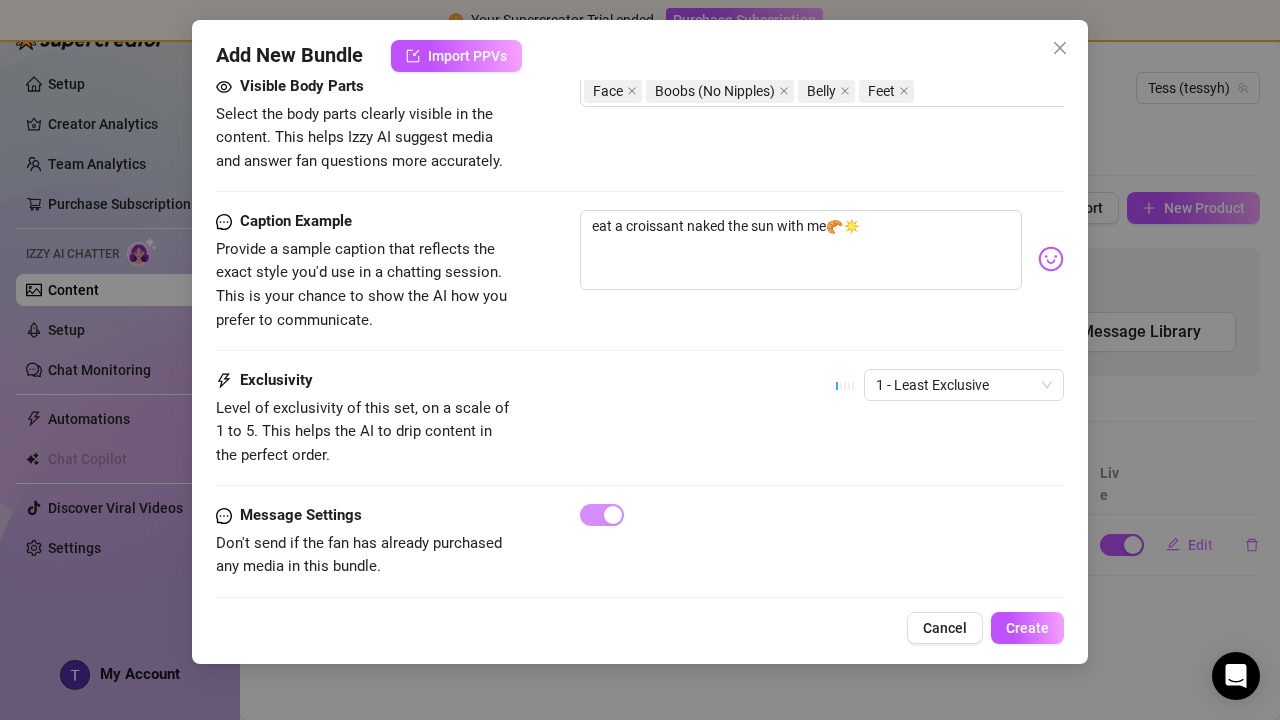 click on "Caption Example Provide a sample caption that reflects the exact style you'd use in a chatting session. This is your chance to show the AI how you prefer to communicate. eat a croissant naked the sun with me🥐☀️" at bounding box center (640, 289) 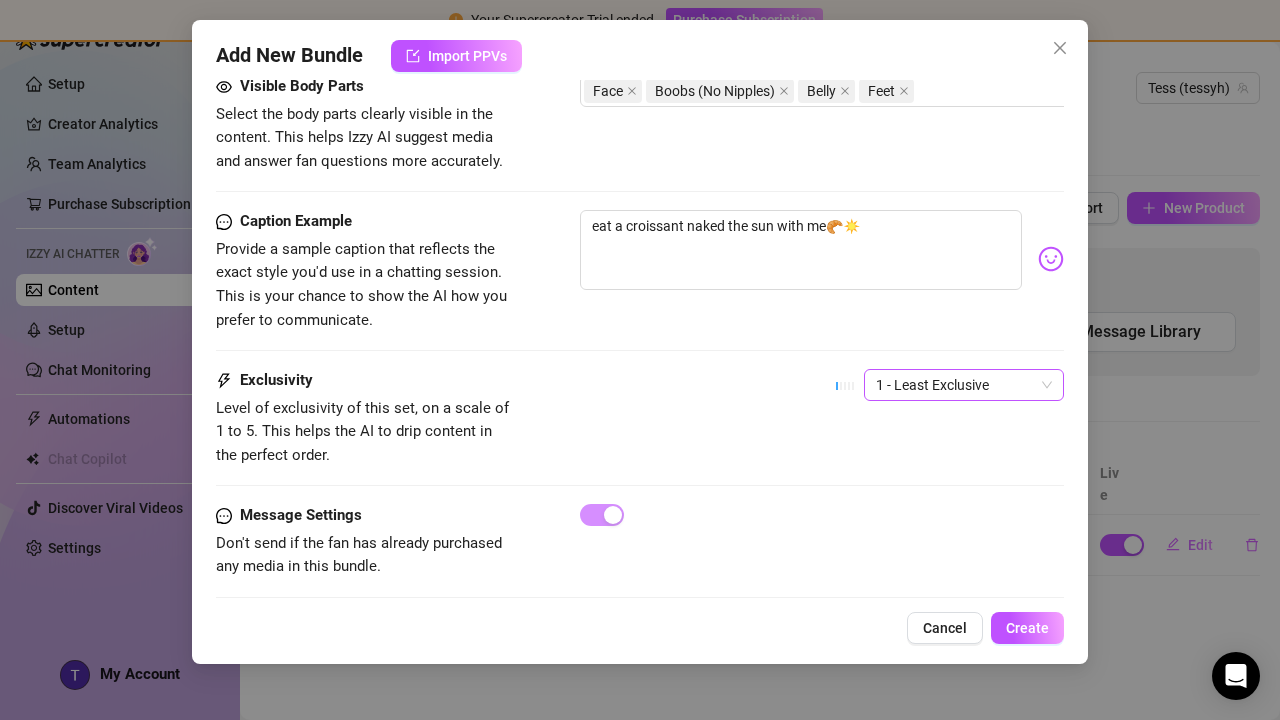click on "1 - Least Exclusive" at bounding box center [964, 385] 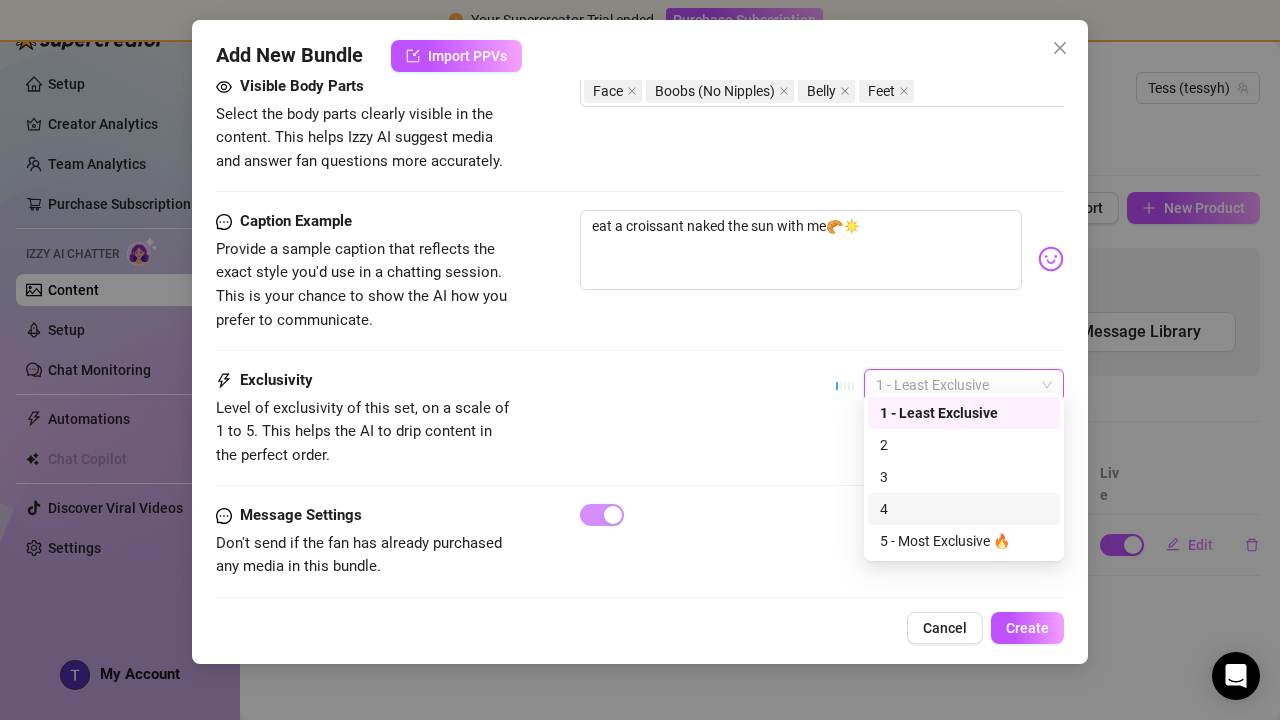 click on "4" at bounding box center (964, 509) 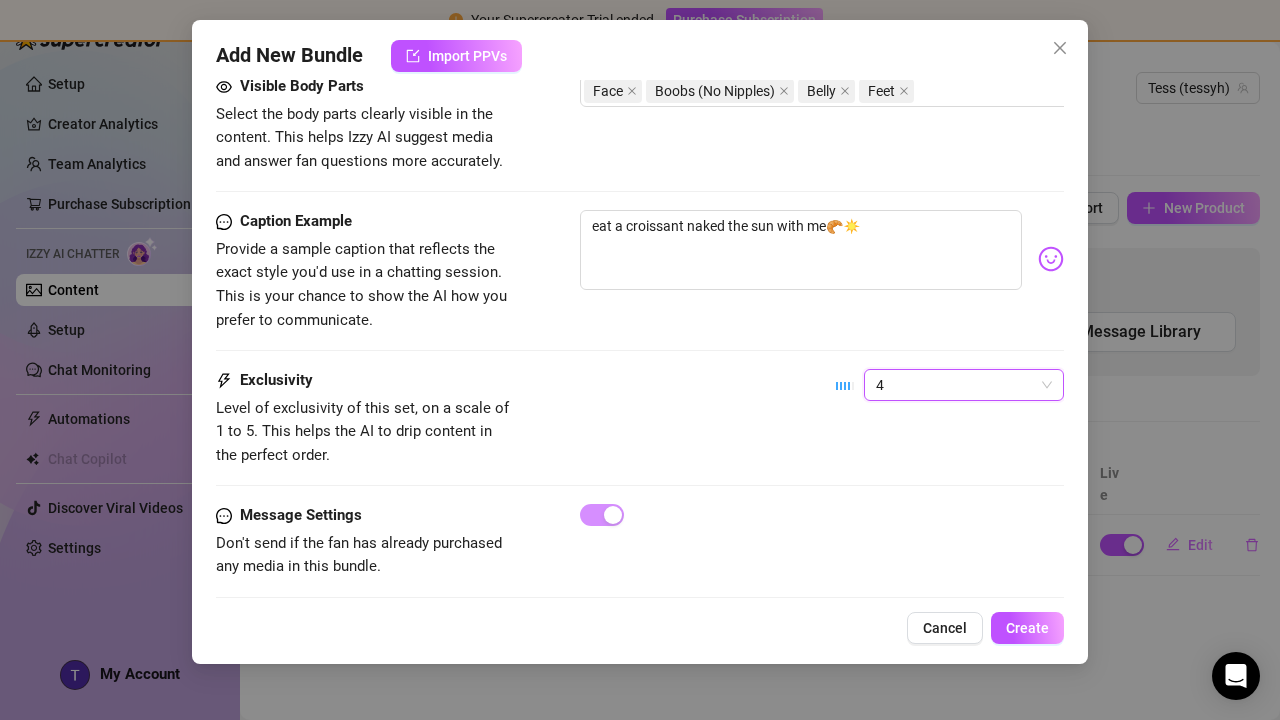 click on "4" at bounding box center (964, 385) 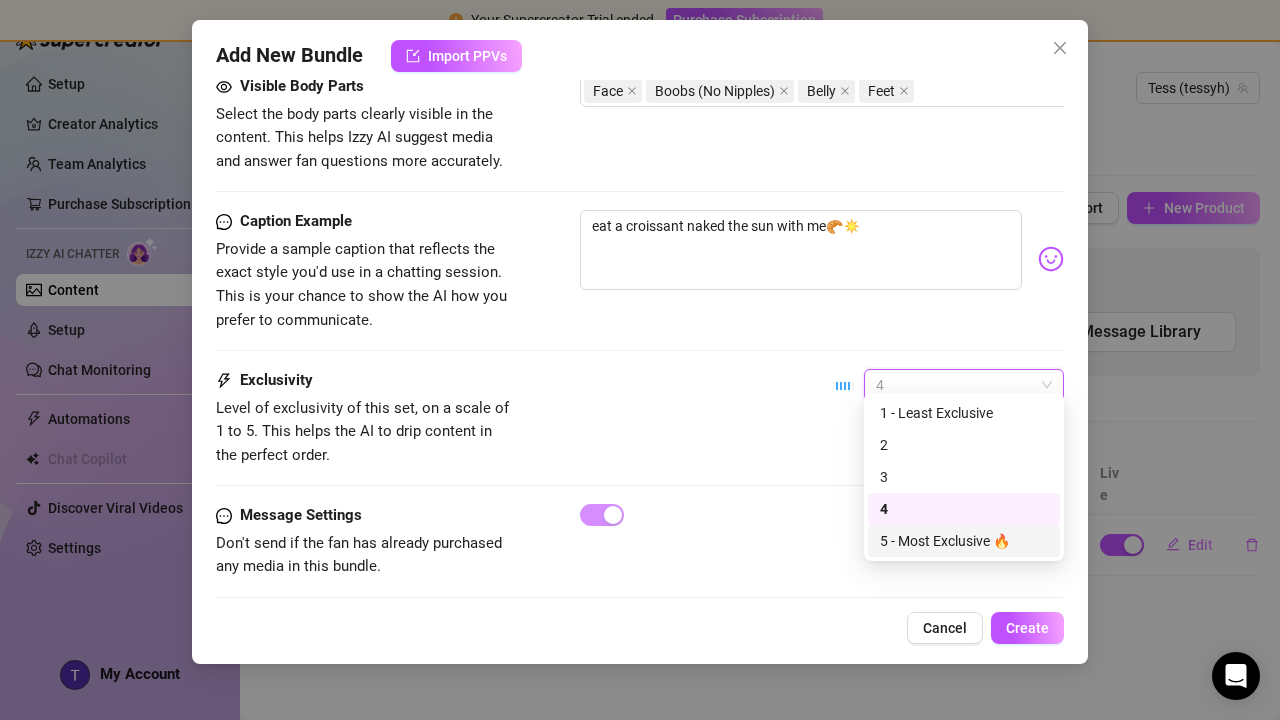 click on "5 - Most Exclusive 🔥" at bounding box center [964, 541] 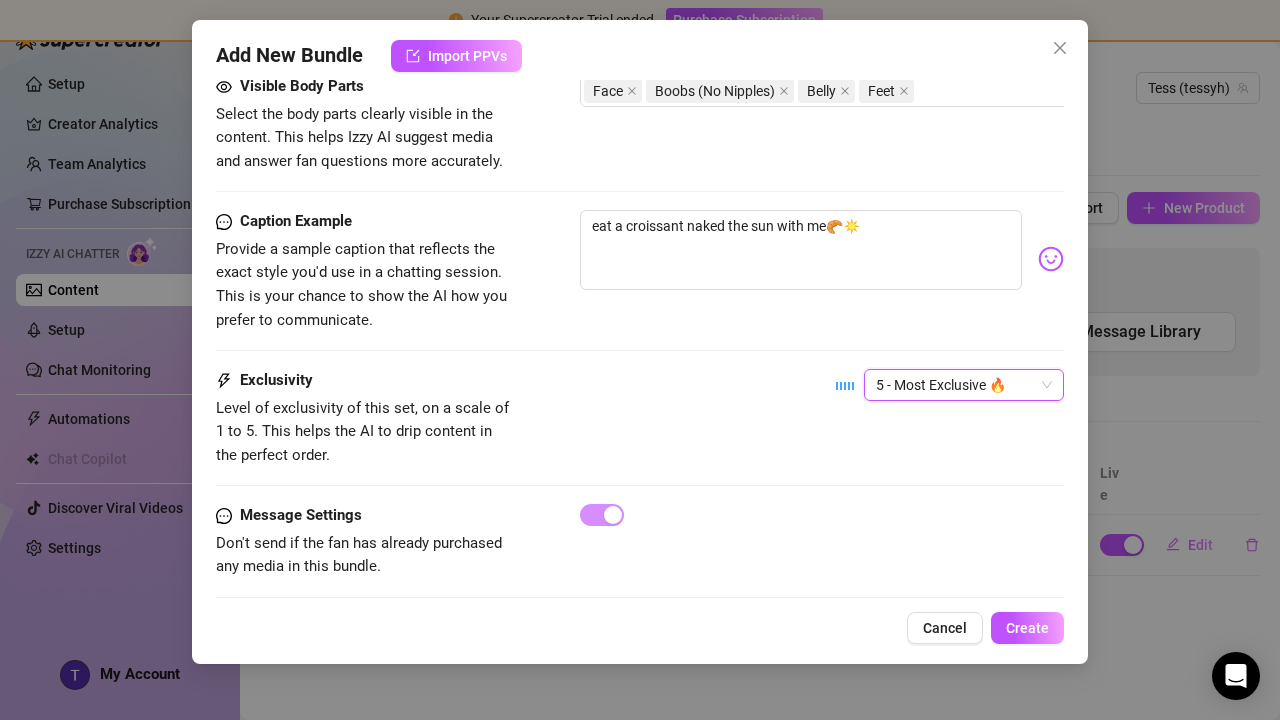 click on "5 - Most Exclusive 🔥" at bounding box center (964, 385) 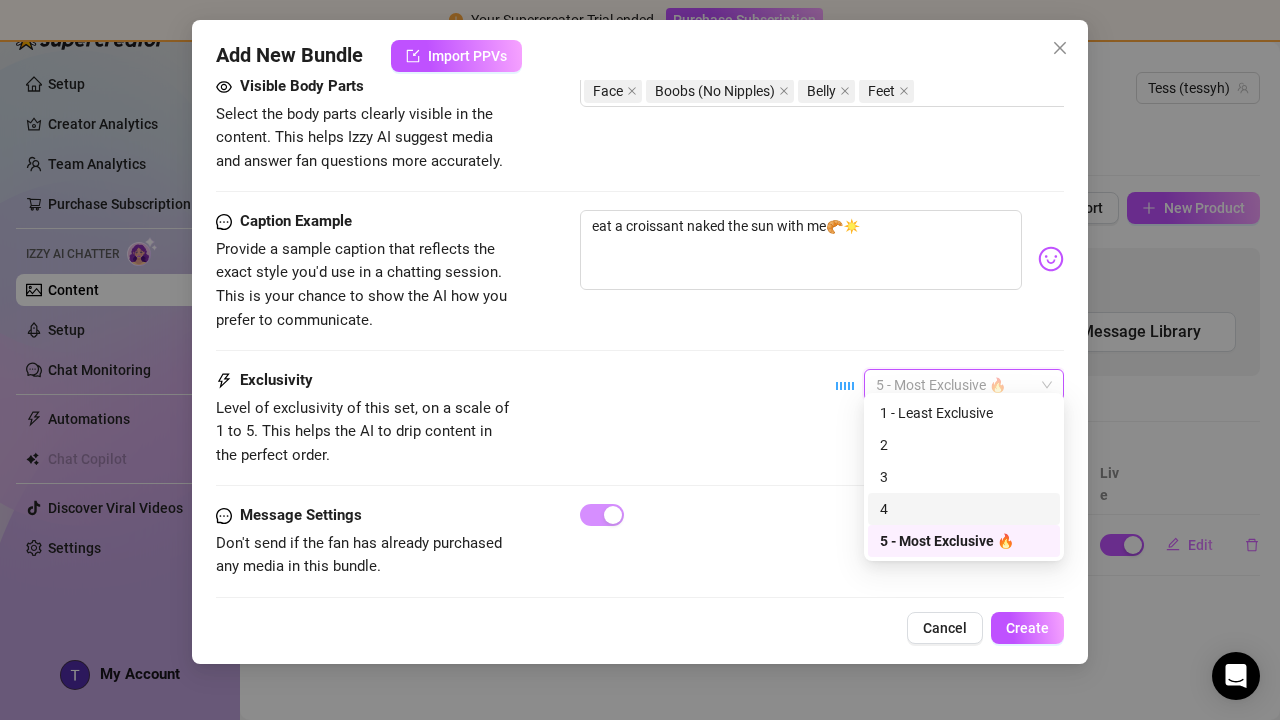 click on "Exclusivity Level of exclusivity of this set, on a scale of 1 to 5. This helps the AI to drip content in the perfect order. 5 - Most Exclusive 🔥" at bounding box center (640, 436) 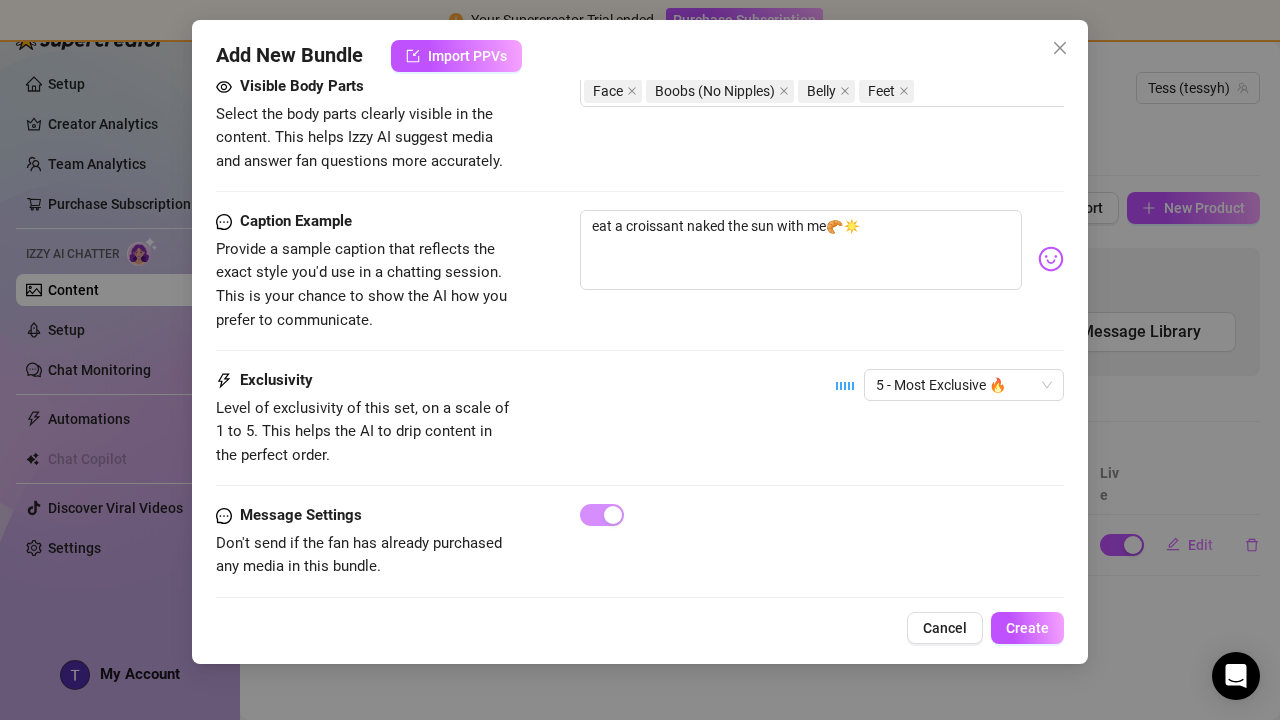 scroll, scrollTop: 0, scrollLeft: 0, axis: both 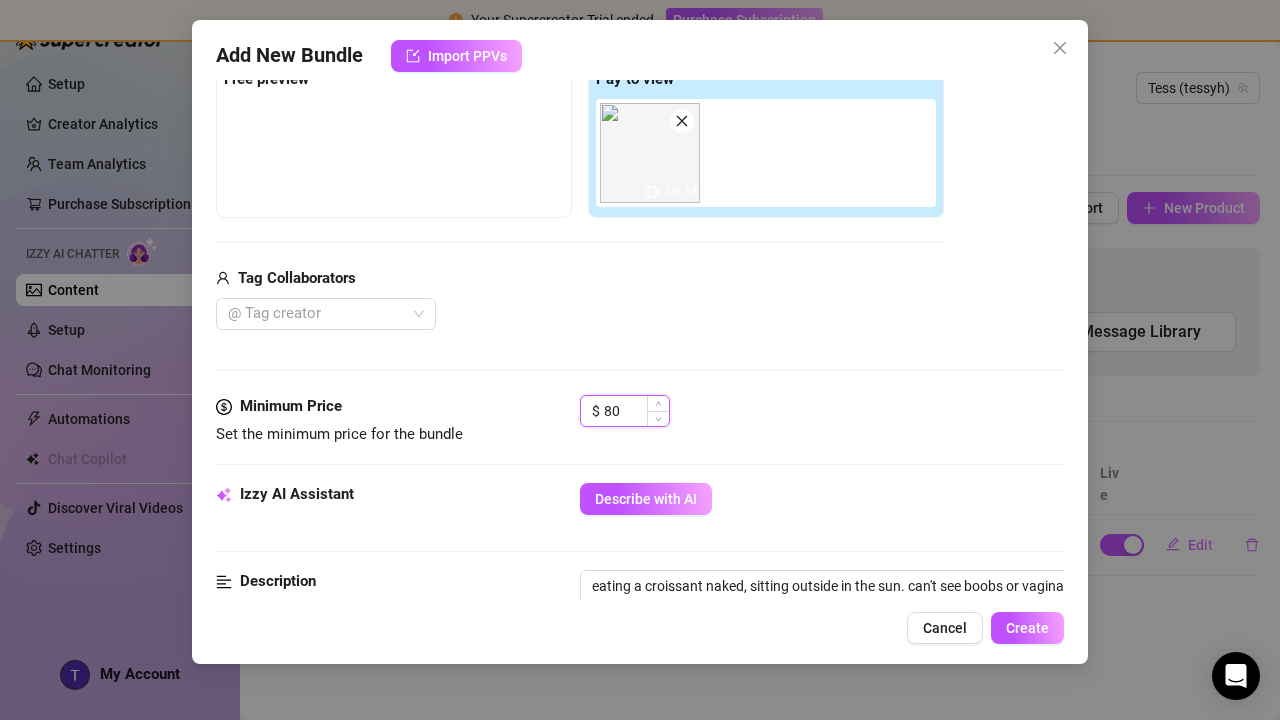 drag, startPoint x: 630, startPoint y: 411, endPoint x: 602, endPoint y: 411, distance: 28 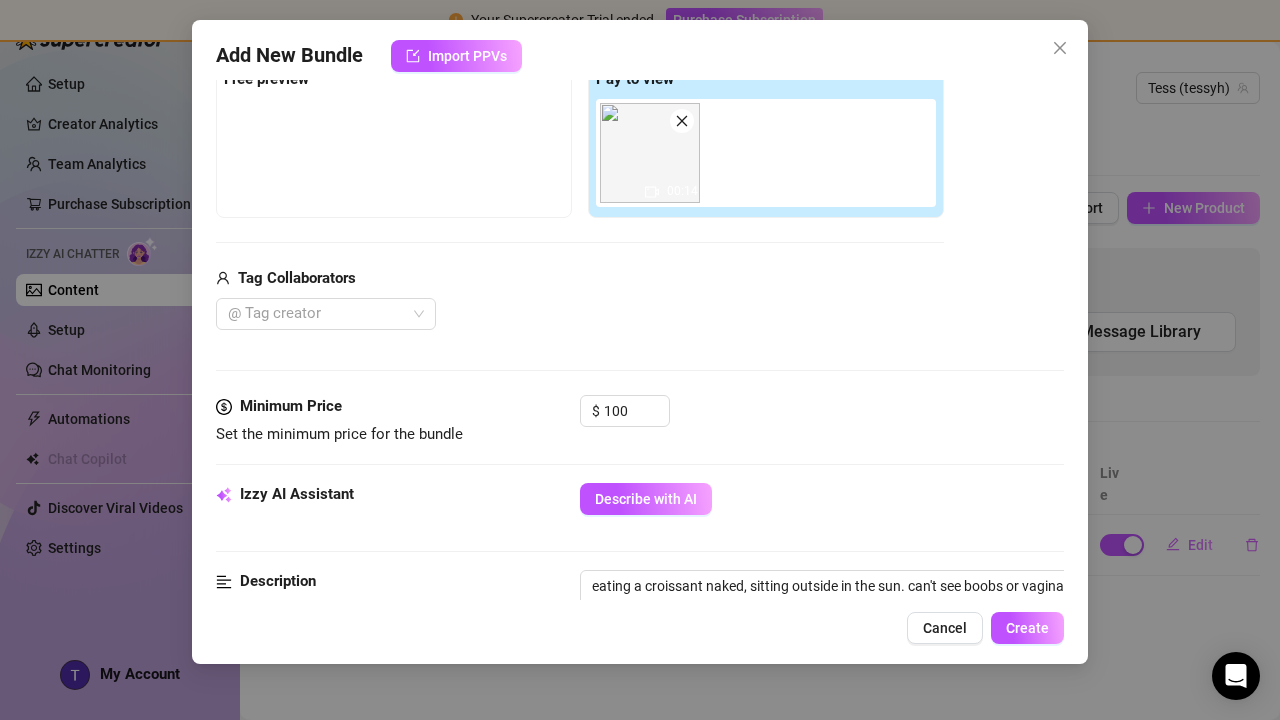 click on "Media Add Media from Vault Free preview Pay to view 00:14 Tag Collaborators   @ Tag creator" at bounding box center [640, 184] 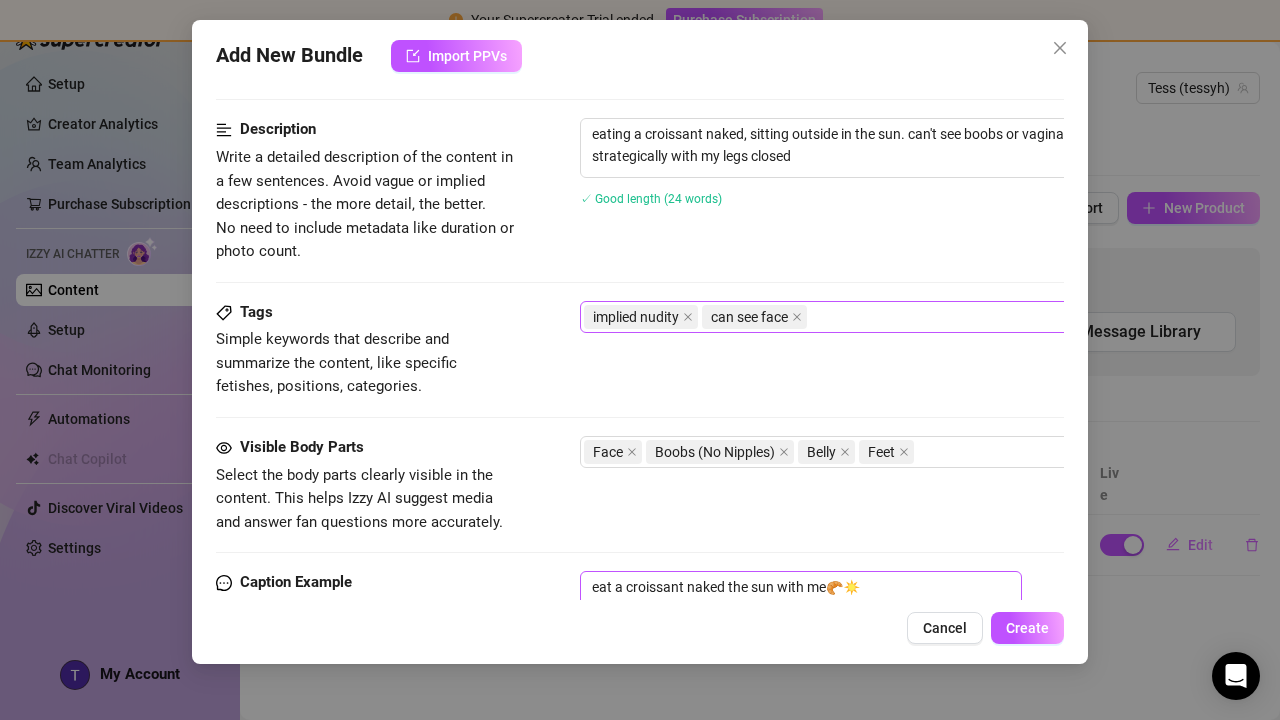 scroll, scrollTop: 826, scrollLeft: 0, axis: vertical 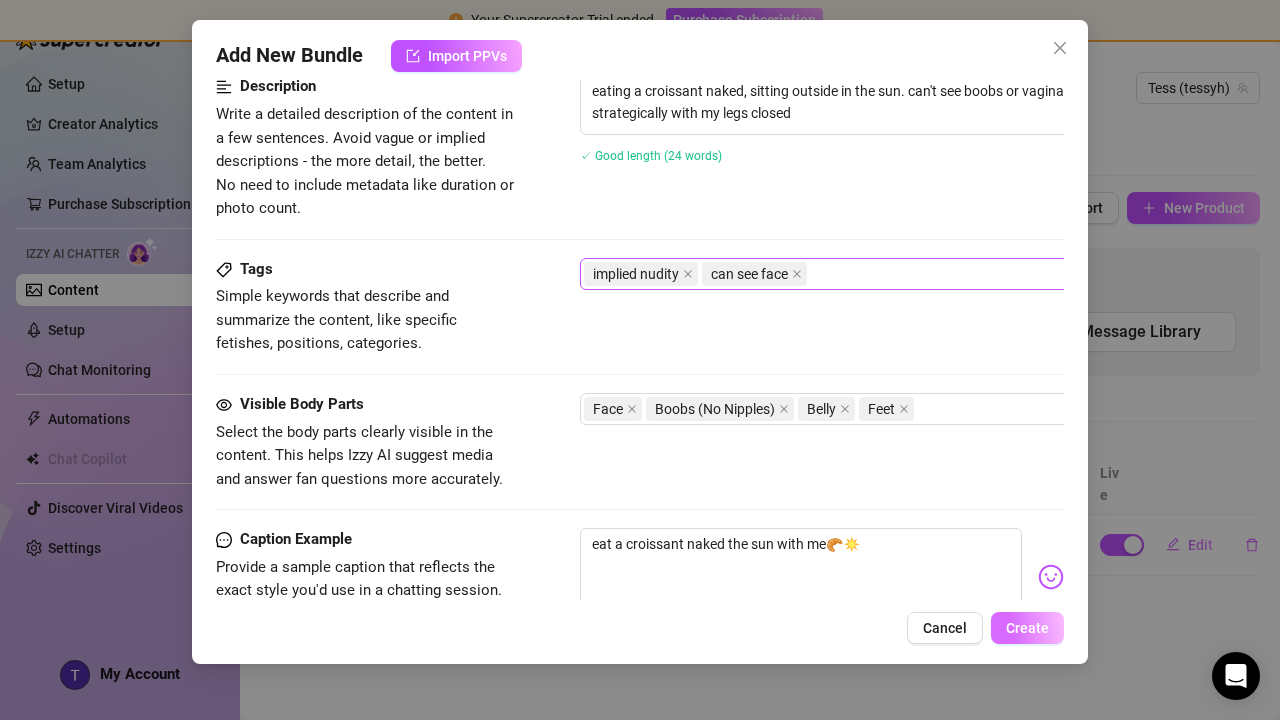 click on "Create" at bounding box center [1027, 628] 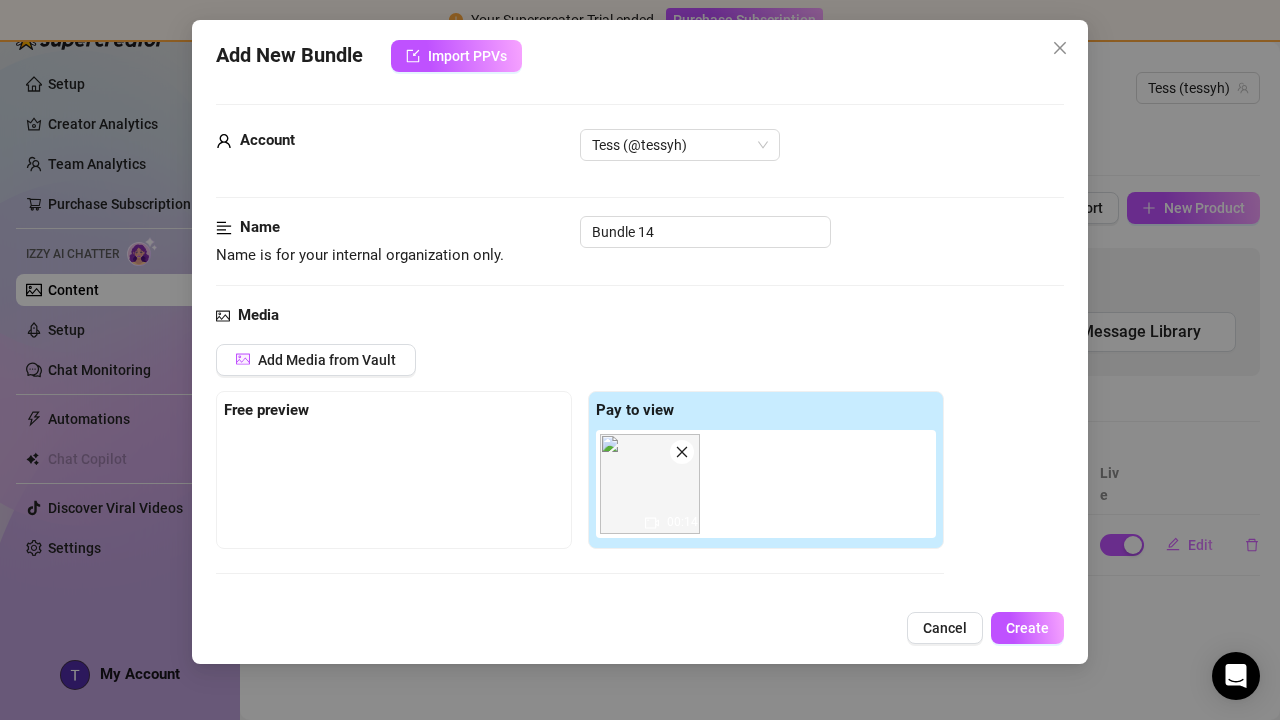 scroll, scrollTop: 0, scrollLeft: 0, axis: both 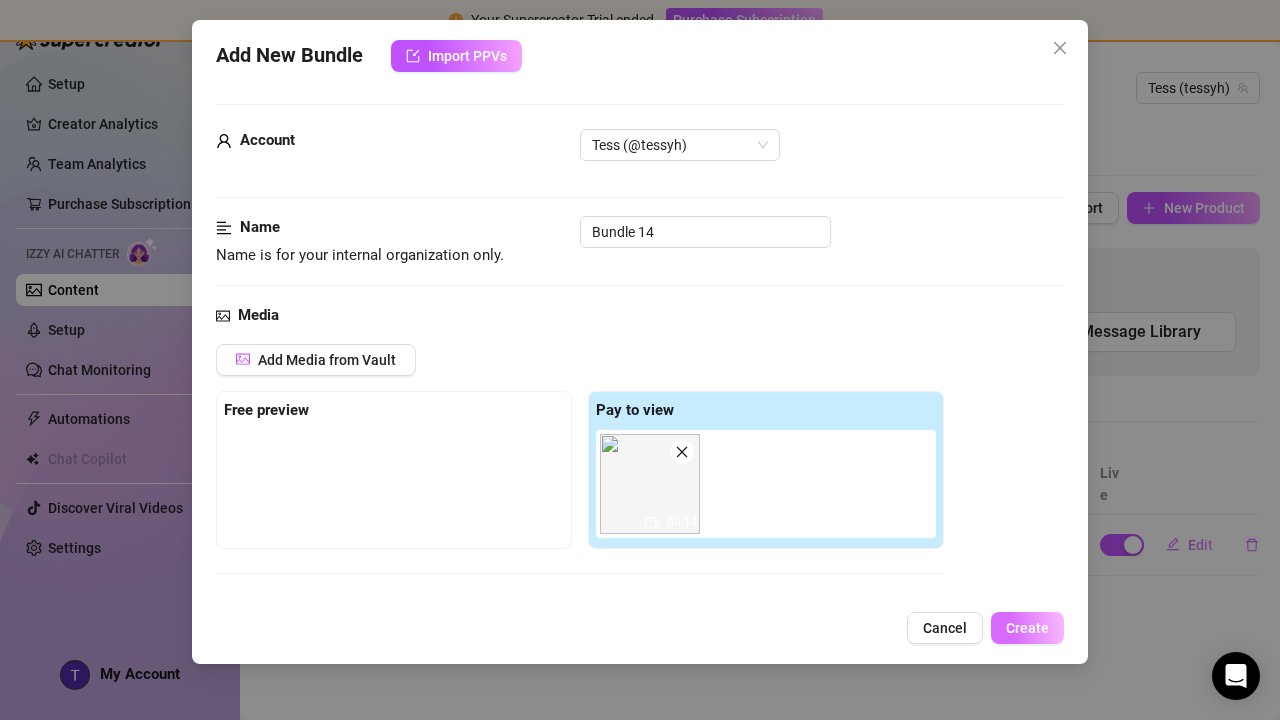 click on "Create" at bounding box center [1027, 628] 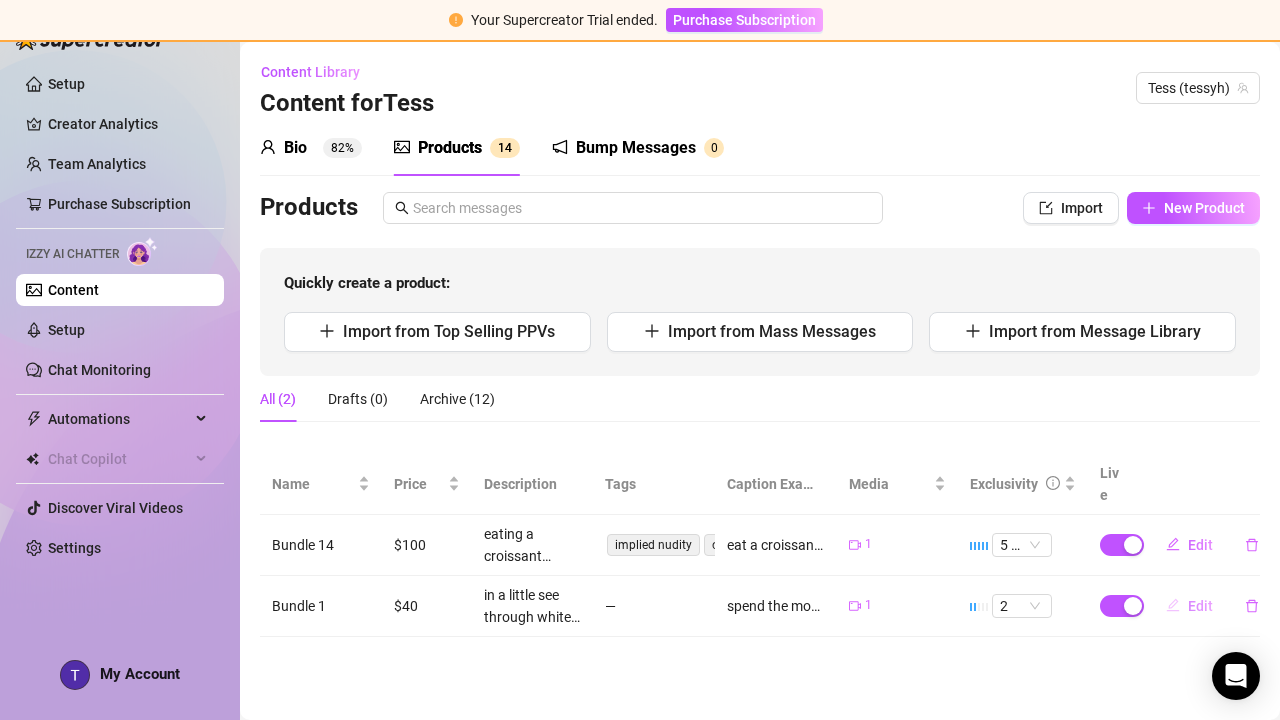 click on "Edit" at bounding box center [1189, 606] 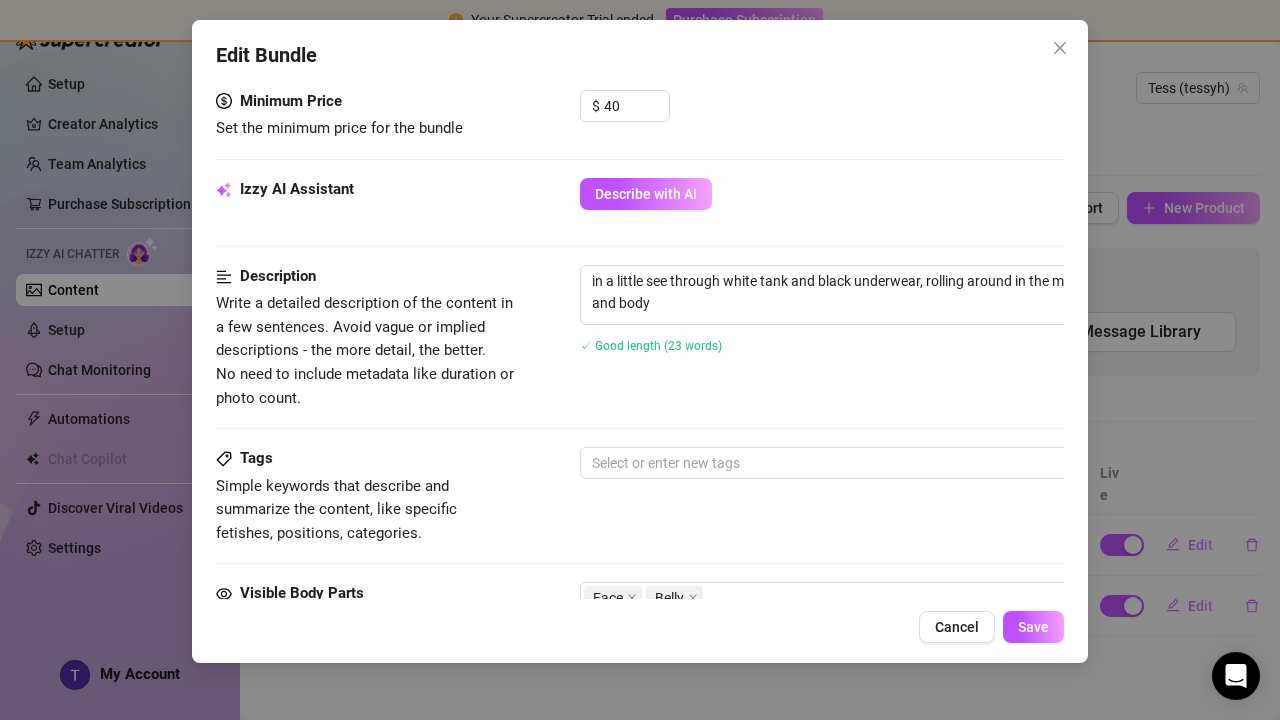 scroll, scrollTop: 690, scrollLeft: 0, axis: vertical 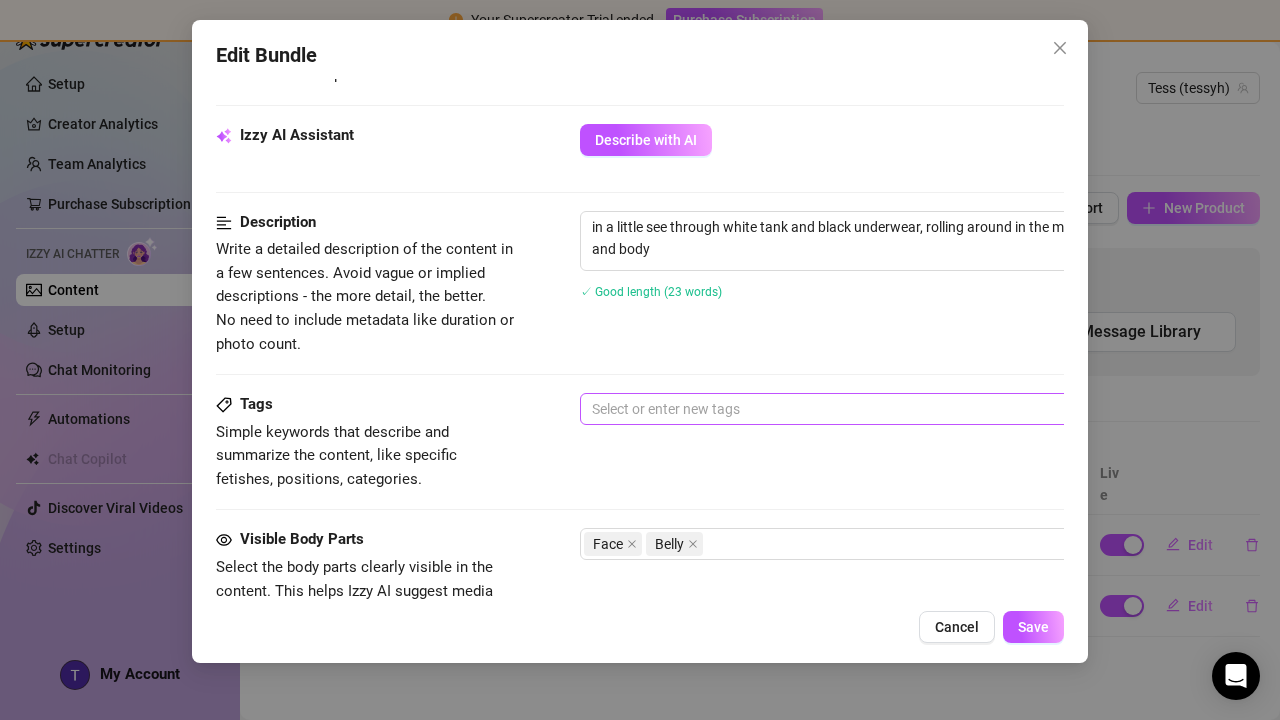 click at bounding box center (919, 409) 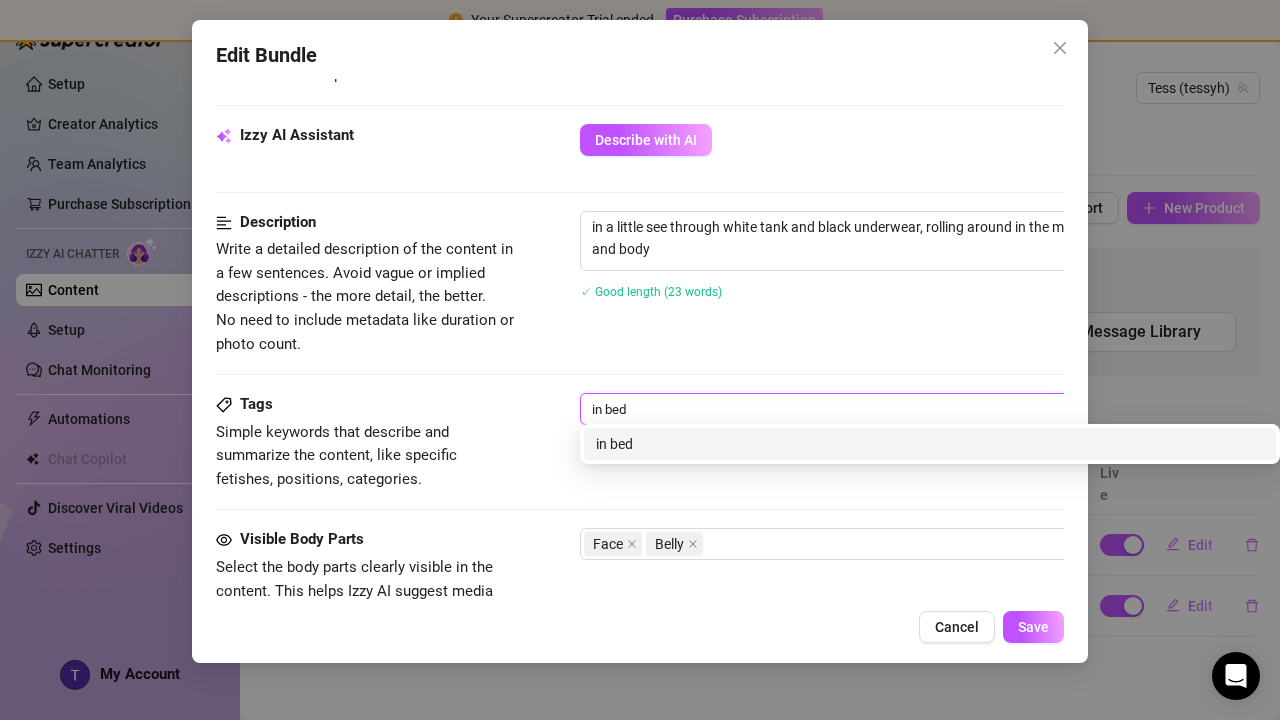 click on "in bed" at bounding box center (930, 444) 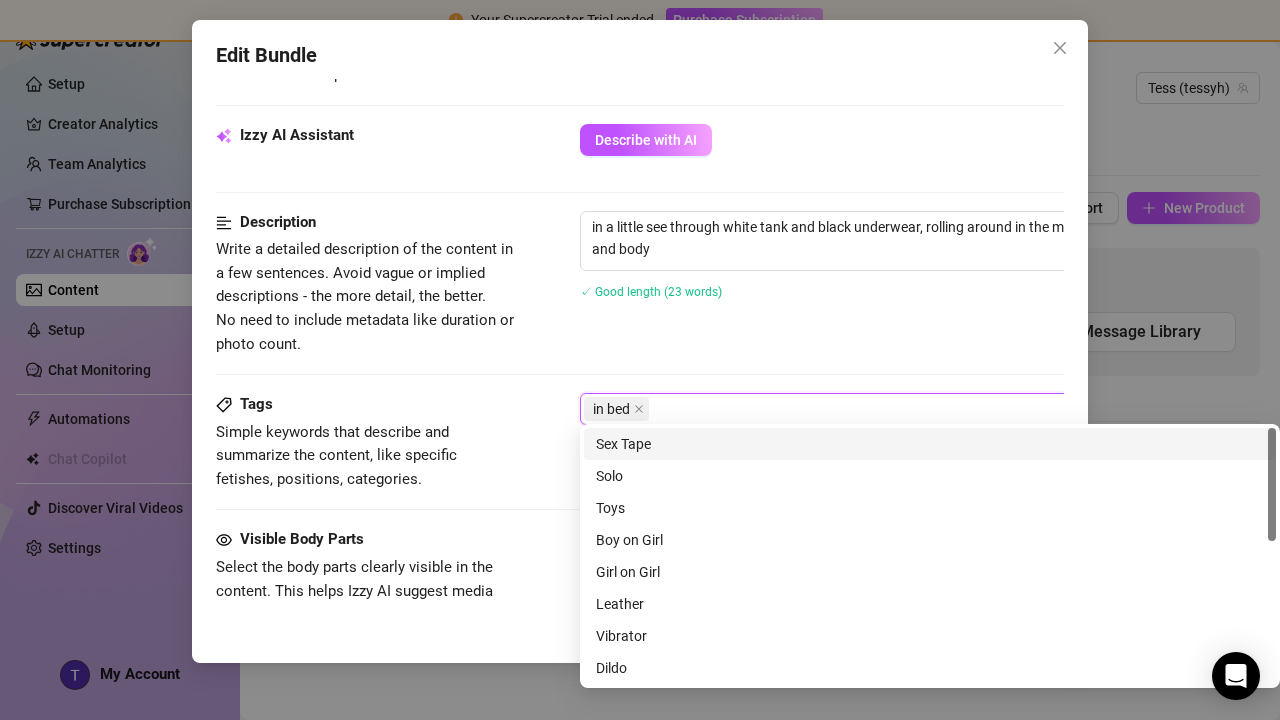 click on "Description Write a detailed description of the content in a few sentences. Avoid vague or implied descriptions - the more detail, the better.  No need to include metadata like duration or photo count. in a little see through white tank and black underwear, rolling around in the morning in bed. can see my face and body 118 / 1000 ✓ Good length (23 words)" at bounding box center [640, 302] 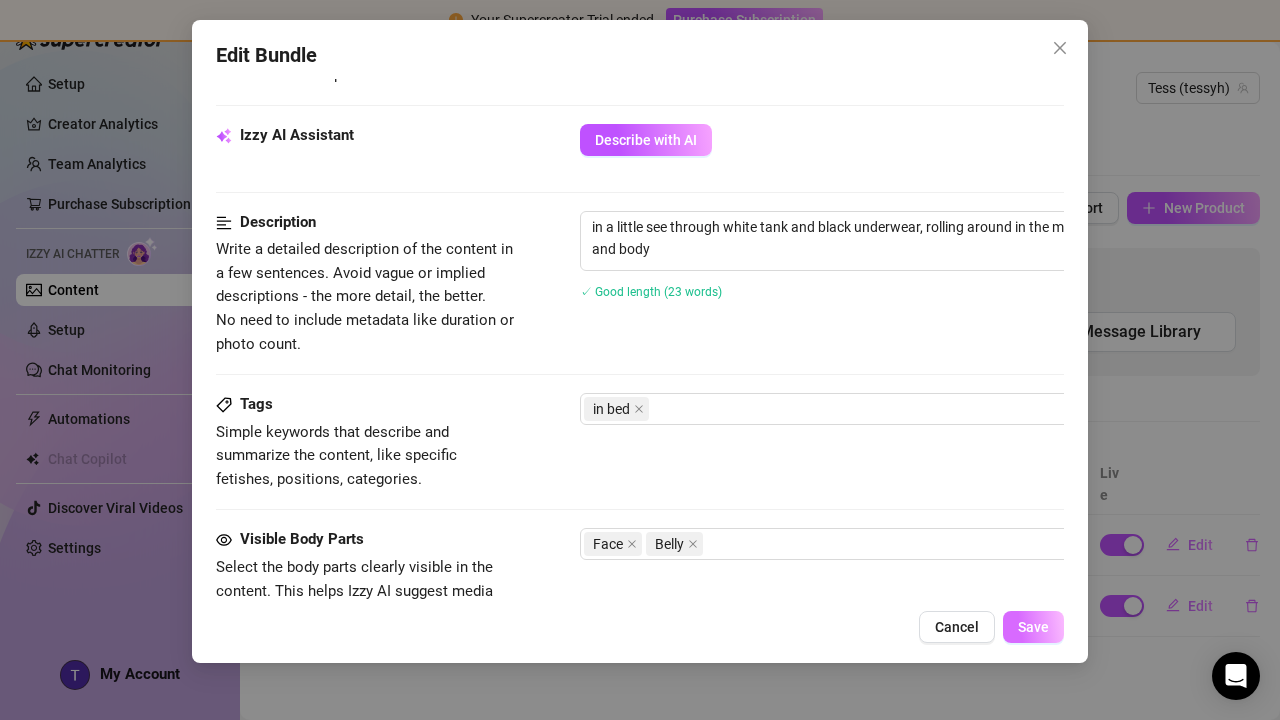 click on "Save" at bounding box center [1033, 627] 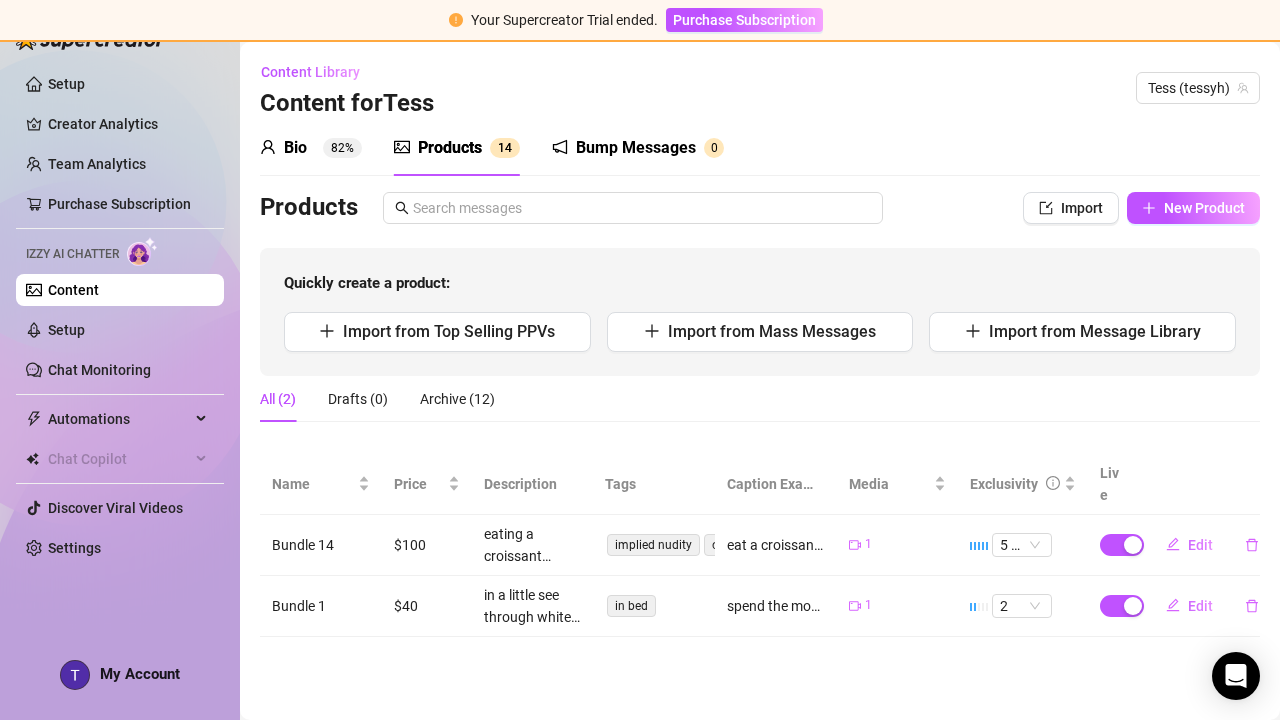 click on "Products Import New Product Quickly create a product: Import from Top Selling PPVs Import from Mass Messages Import from Message Library" at bounding box center (760, 284) 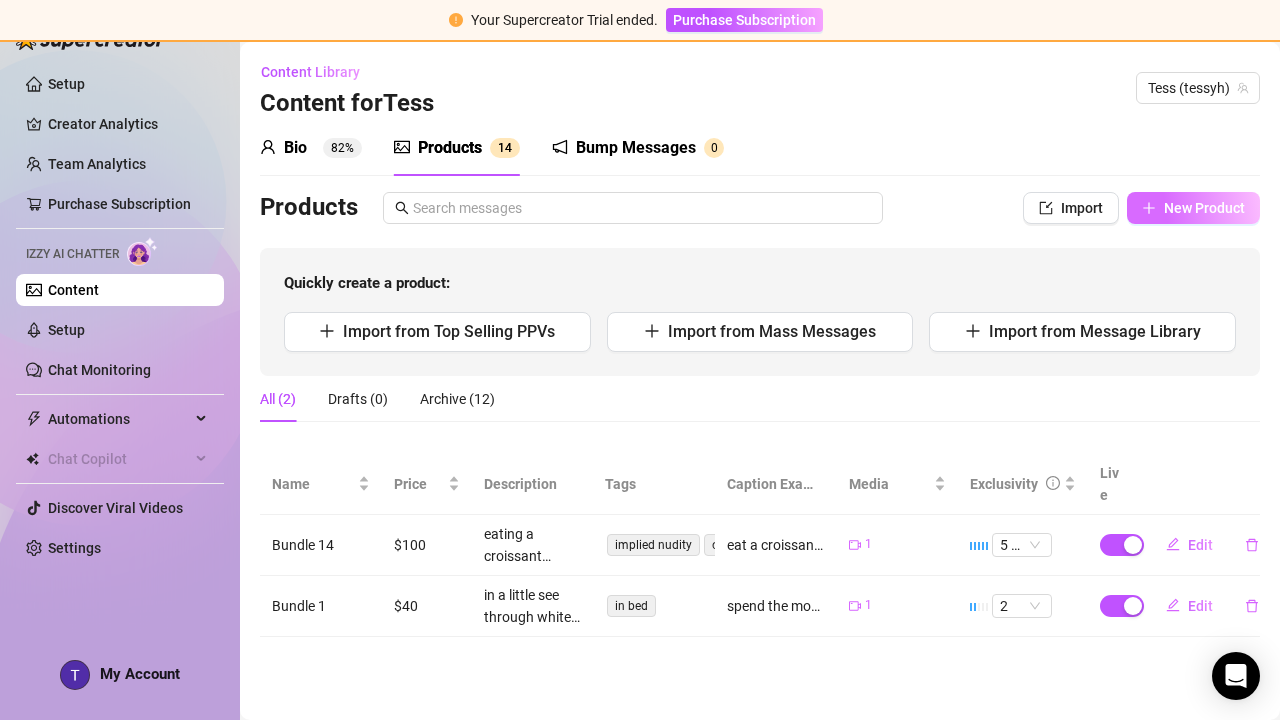 click on "New Product" at bounding box center [1204, 208] 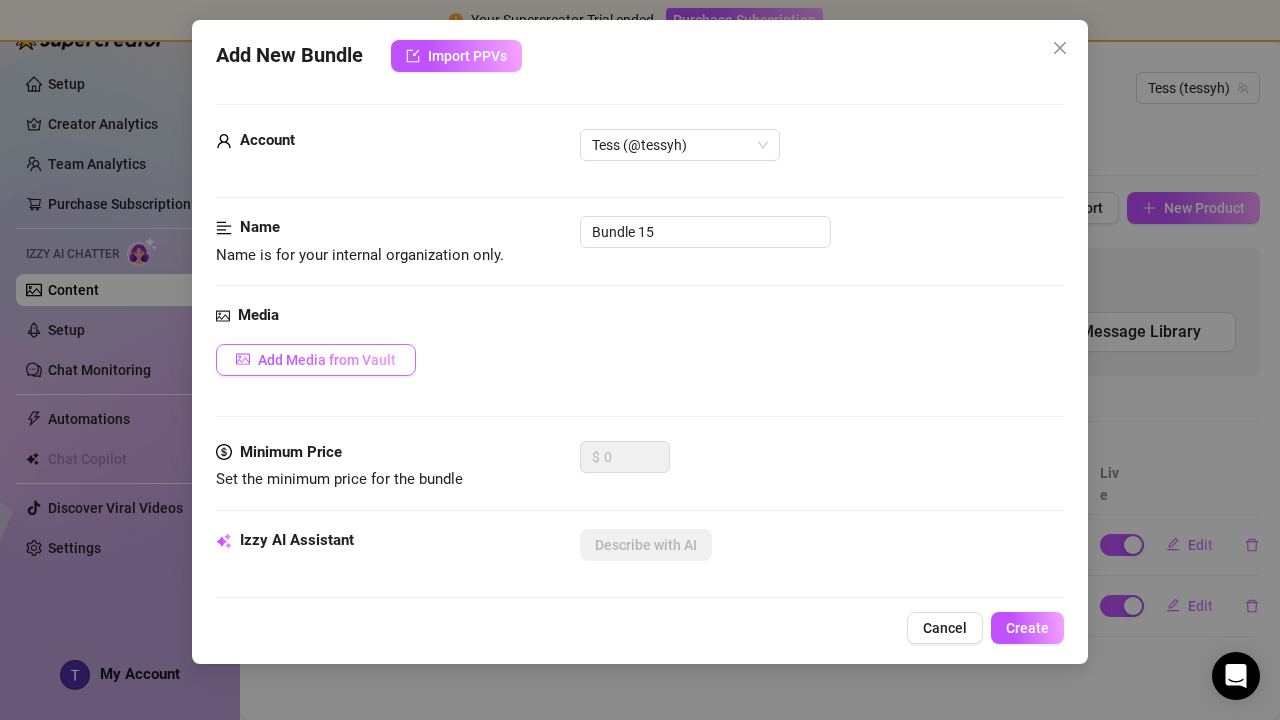 click on "Add Media from Vault" at bounding box center [327, 360] 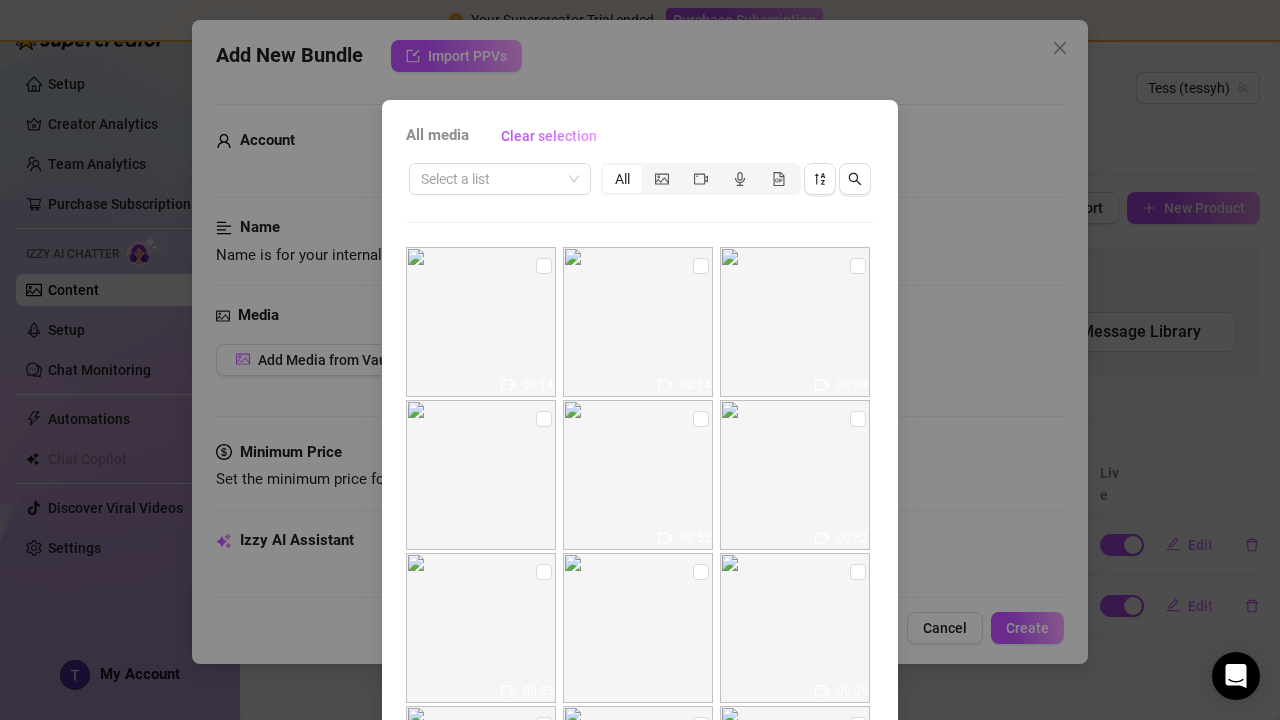 click at bounding box center (481, 322) 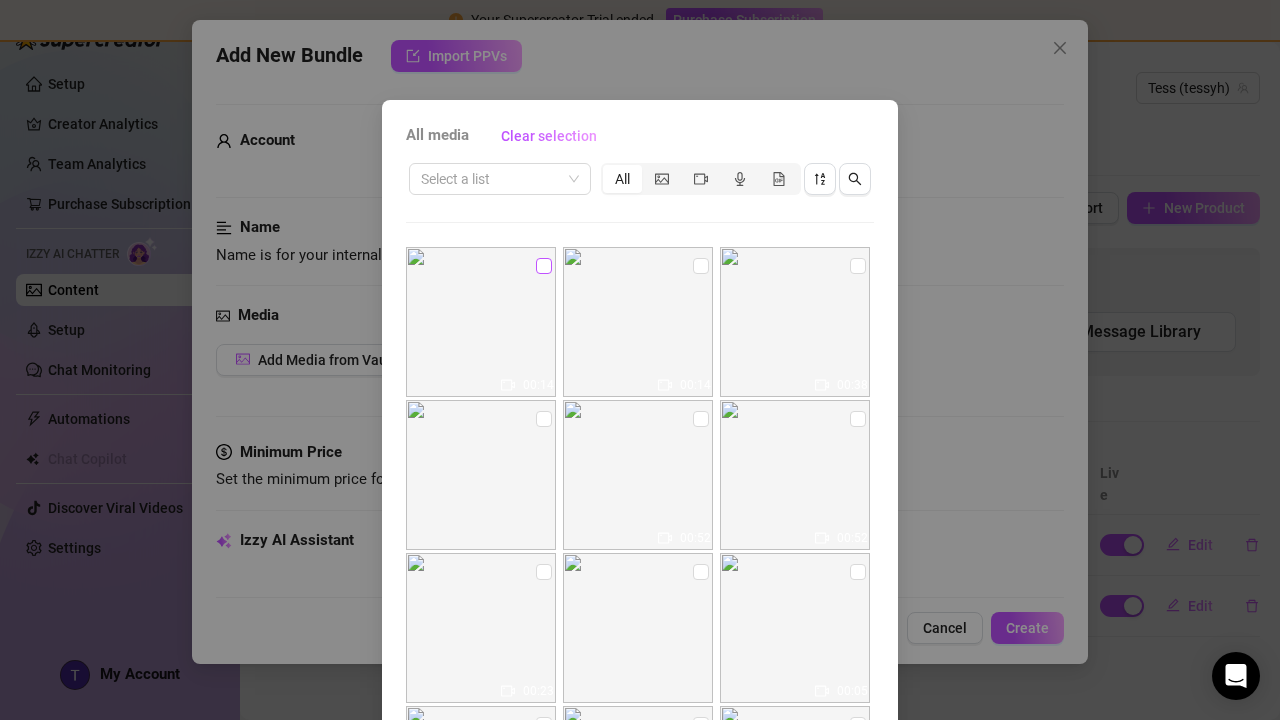 click at bounding box center [544, 266] 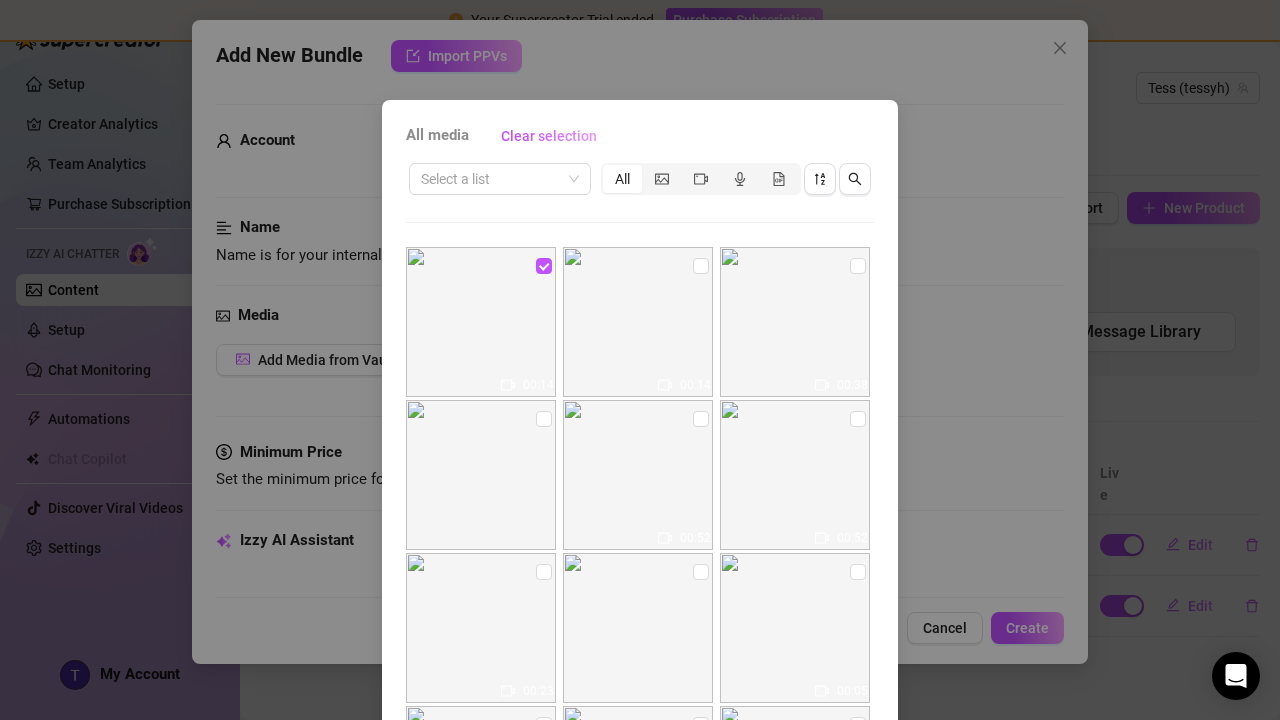 scroll, scrollTop: 0, scrollLeft: 0, axis: both 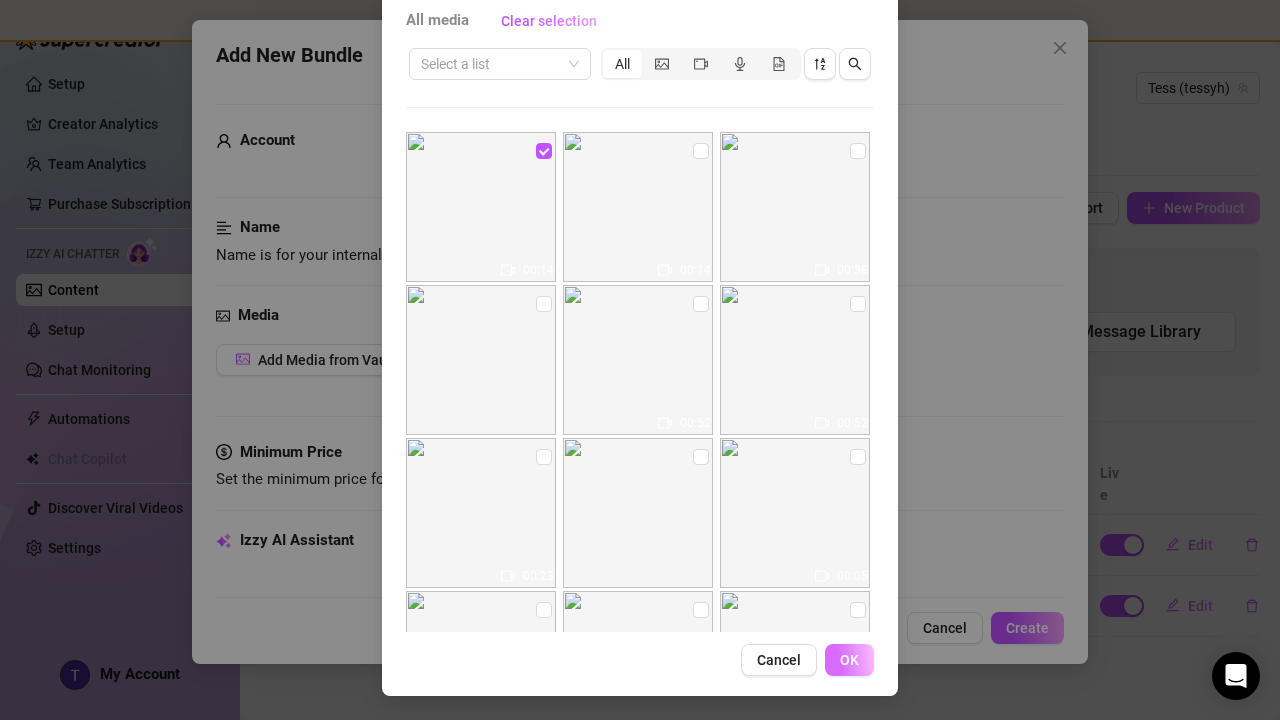 click on "OK" at bounding box center [849, 660] 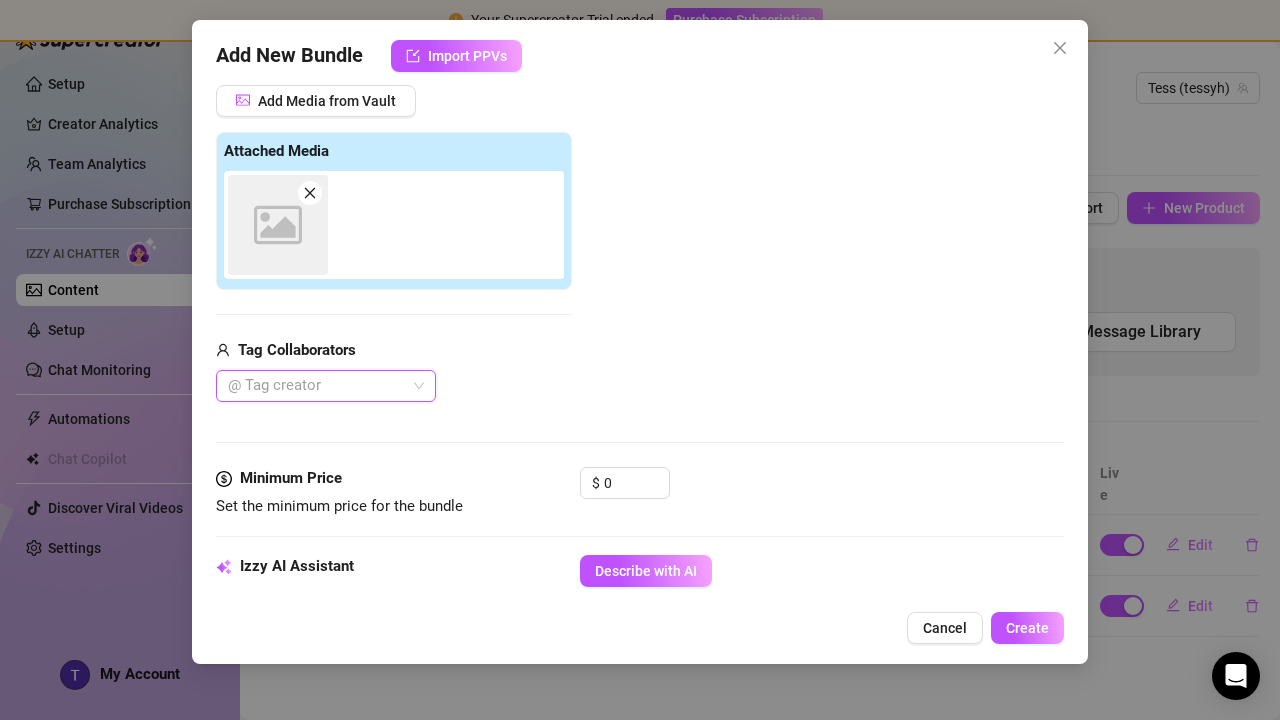 scroll, scrollTop: 261, scrollLeft: 2, axis: both 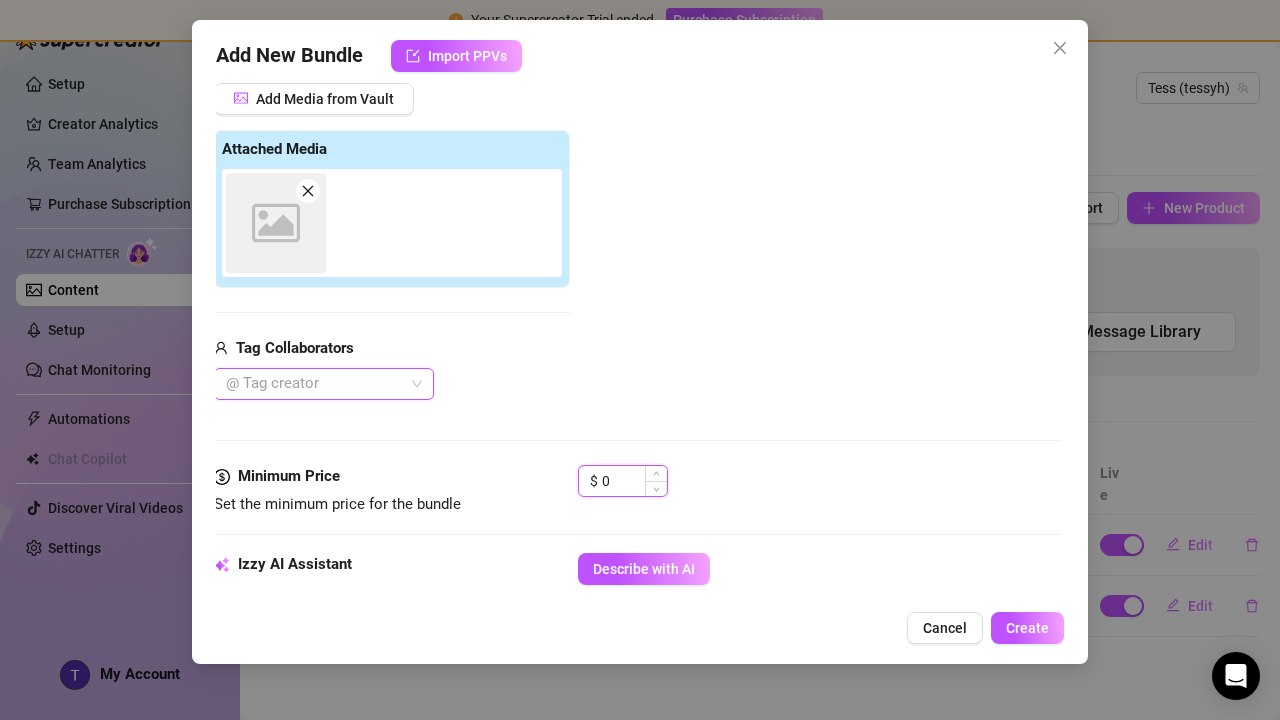 click on "0" at bounding box center [634, 481] 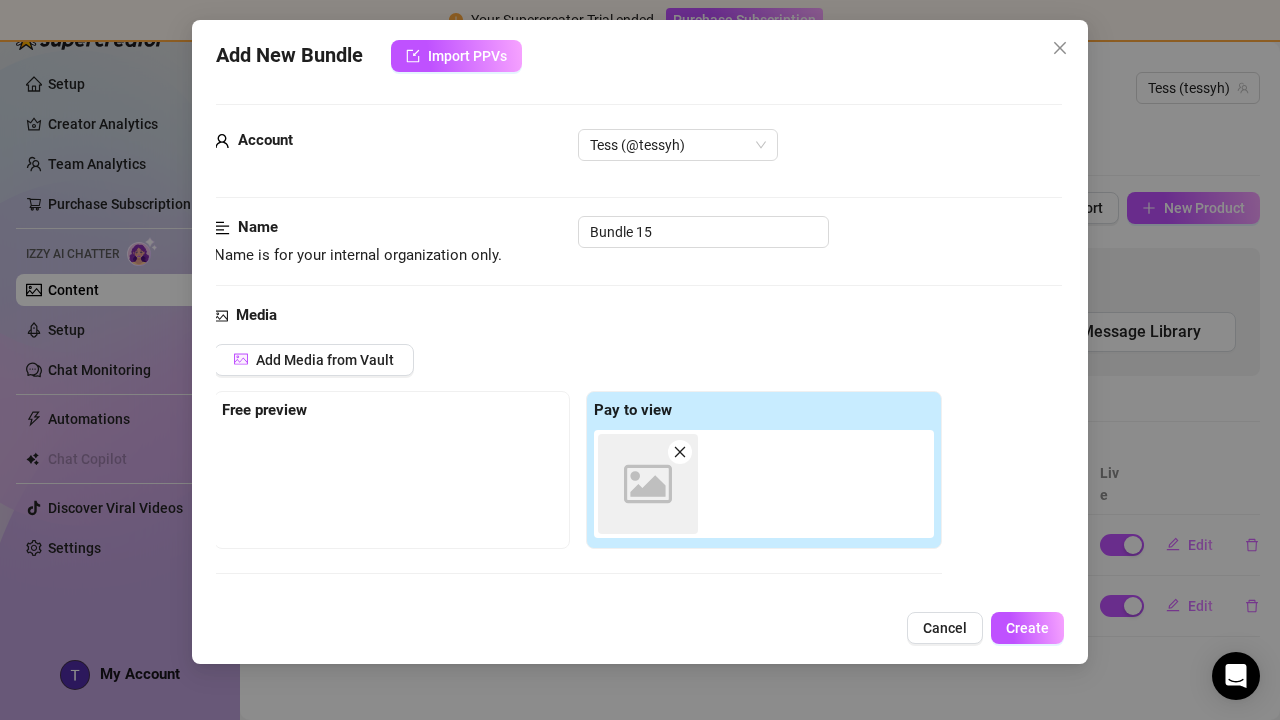 scroll, scrollTop: 0, scrollLeft: 2, axis: horizontal 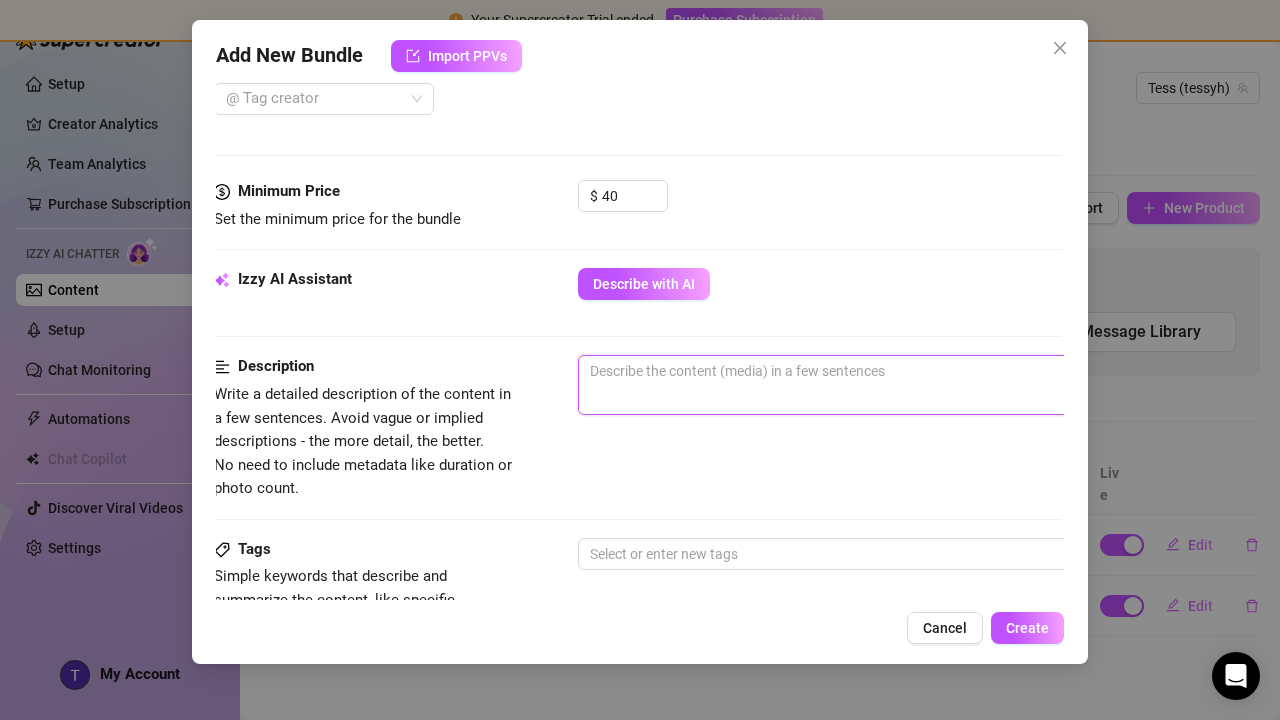 click at bounding box center [928, 371] 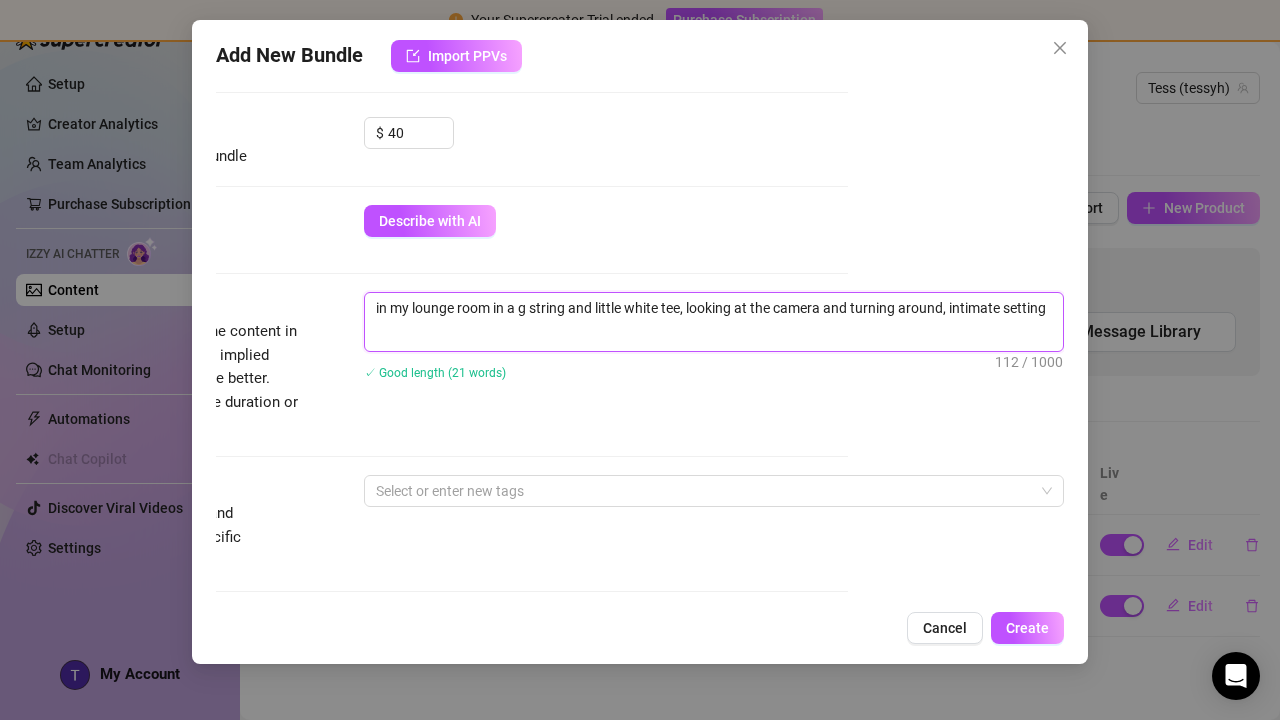 scroll, scrollTop: 637, scrollLeft: 216, axis: both 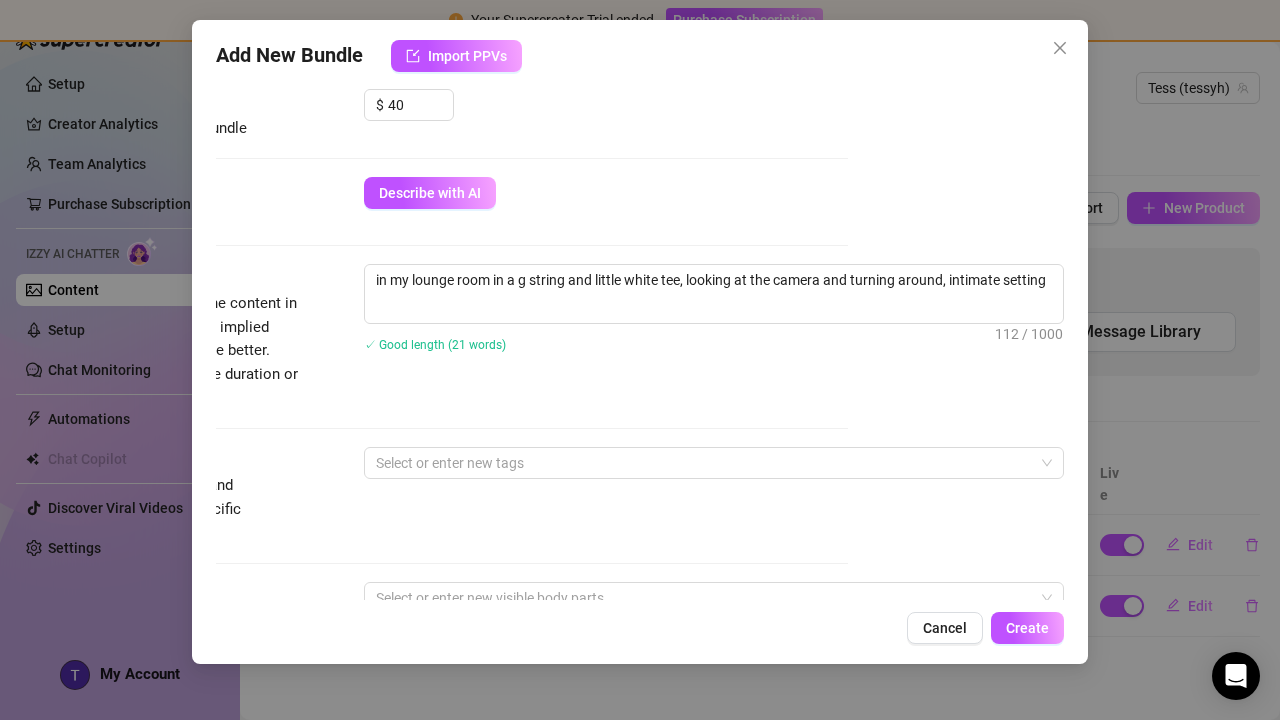 click on "Tags Simple keywords that describe and summarize the content, like specific fetishes, positions, categories.   Select or enter new tags" at bounding box center (424, 496) 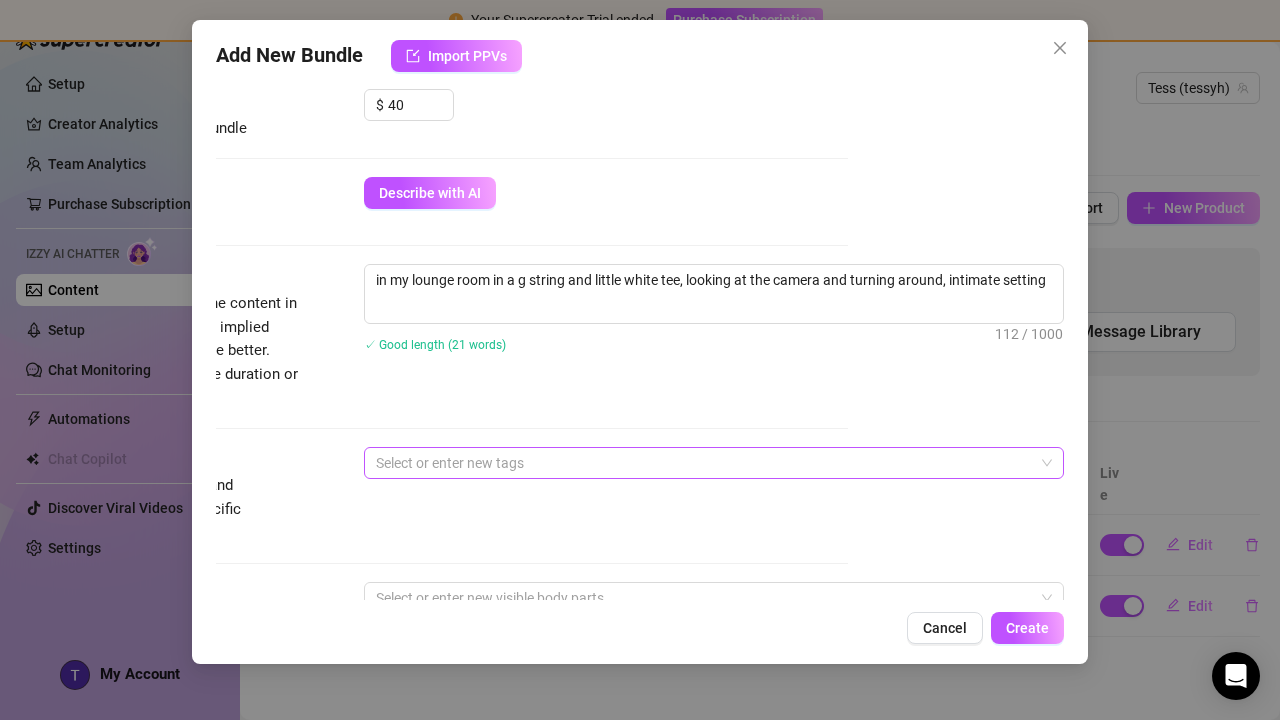 click on "Select or enter new tags" at bounding box center [714, 463] 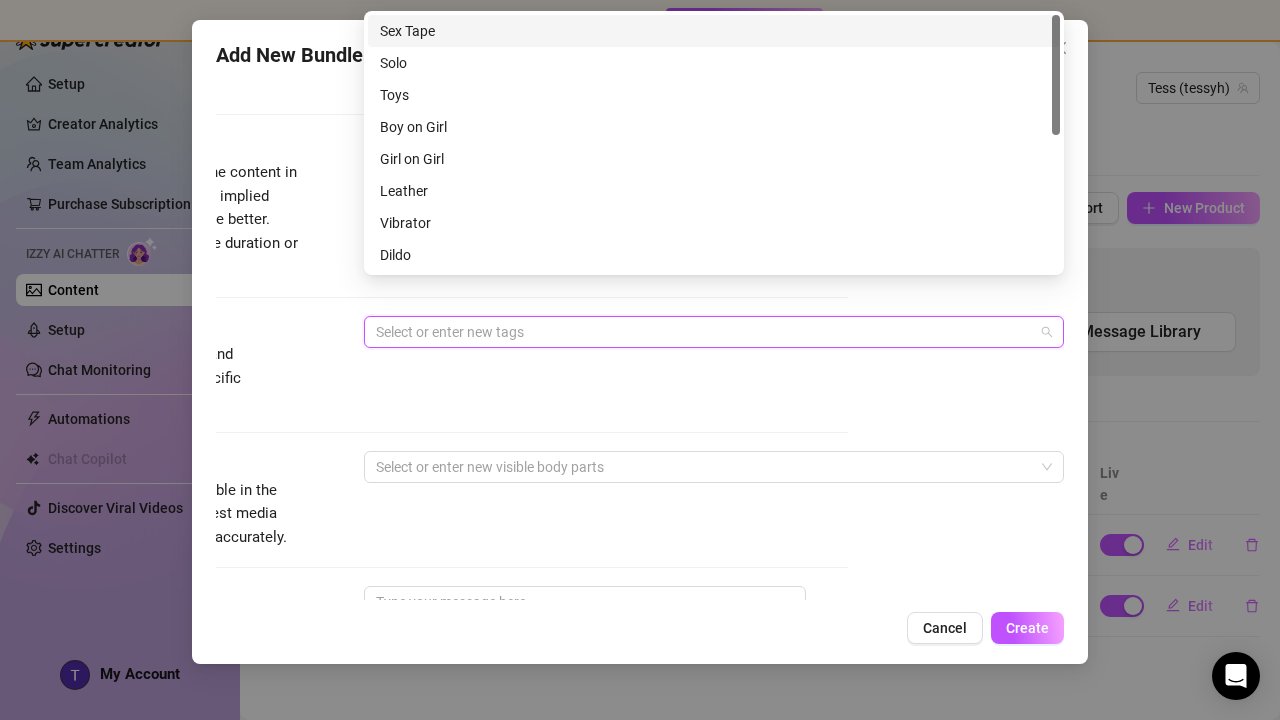 scroll, scrollTop: 801, scrollLeft: 216, axis: both 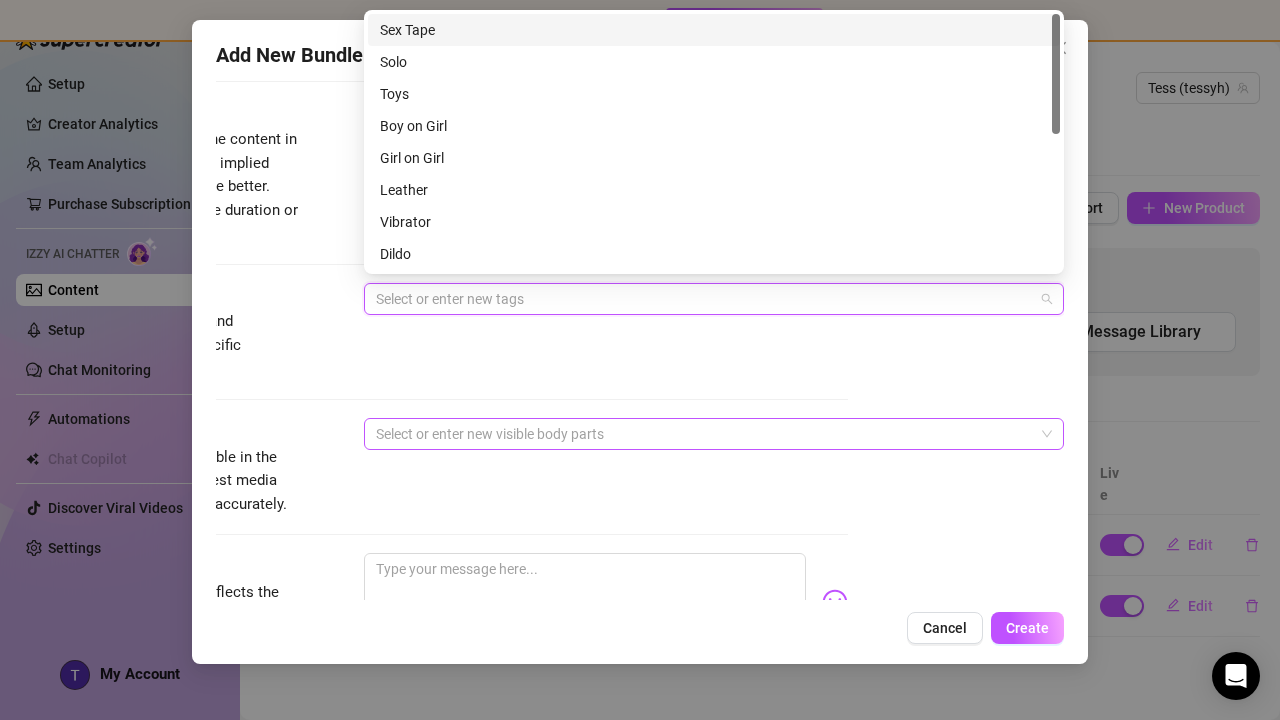 click on "Select or enter new visible body parts" at bounding box center (714, 434) 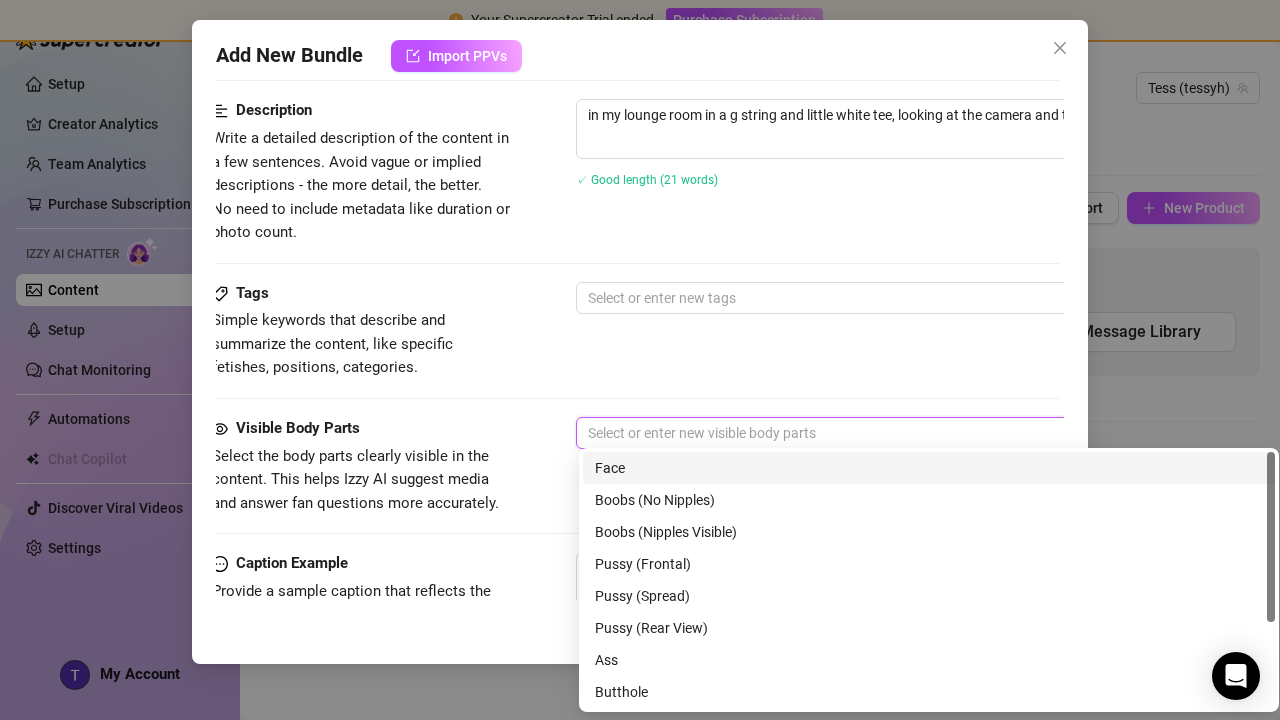 scroll, scrollTop: 803, scrollLeft: 0, axis: vertical 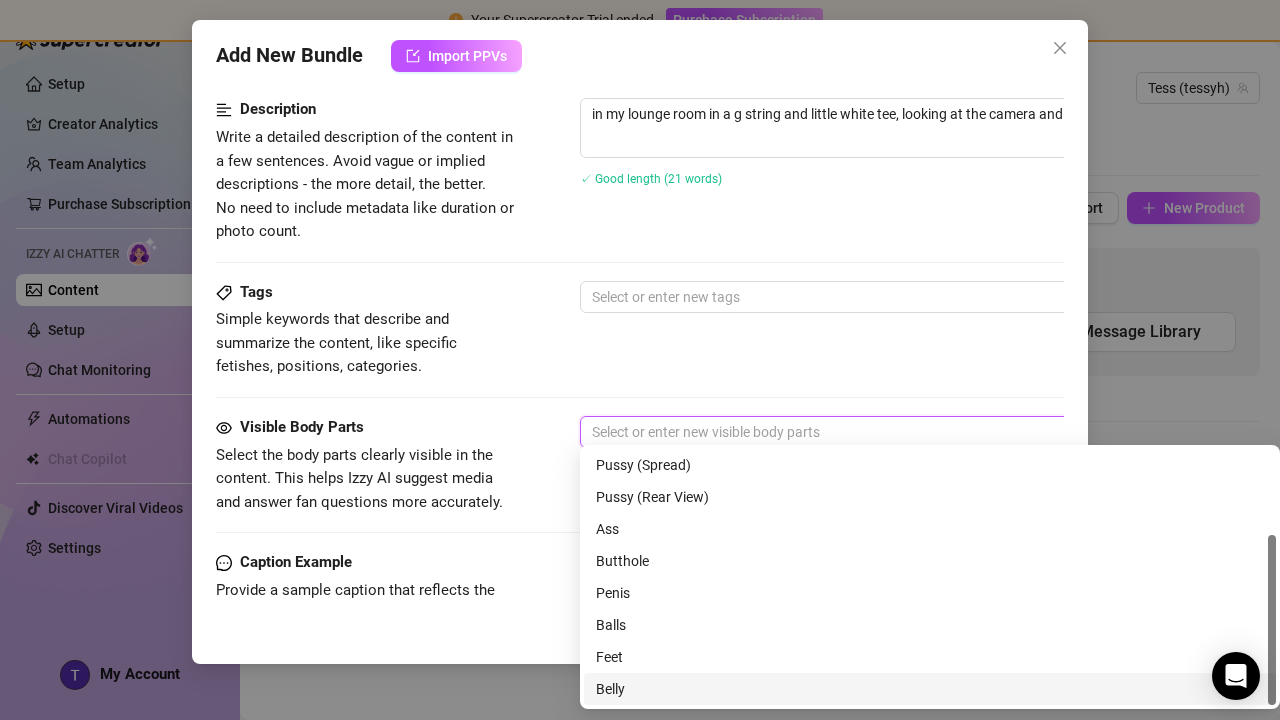 click on "Belly" at bounding box center [930, 689] 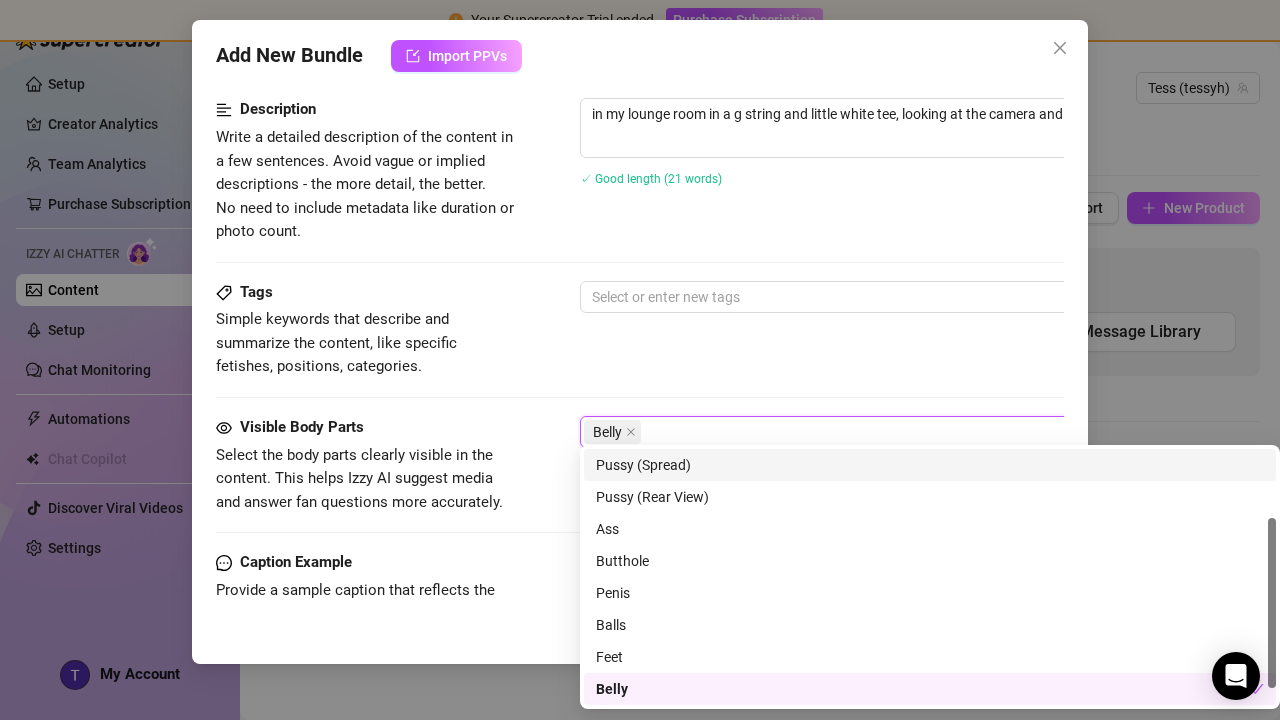 scroll, scrollTop: 0, scrollLeft: 0, axis: both 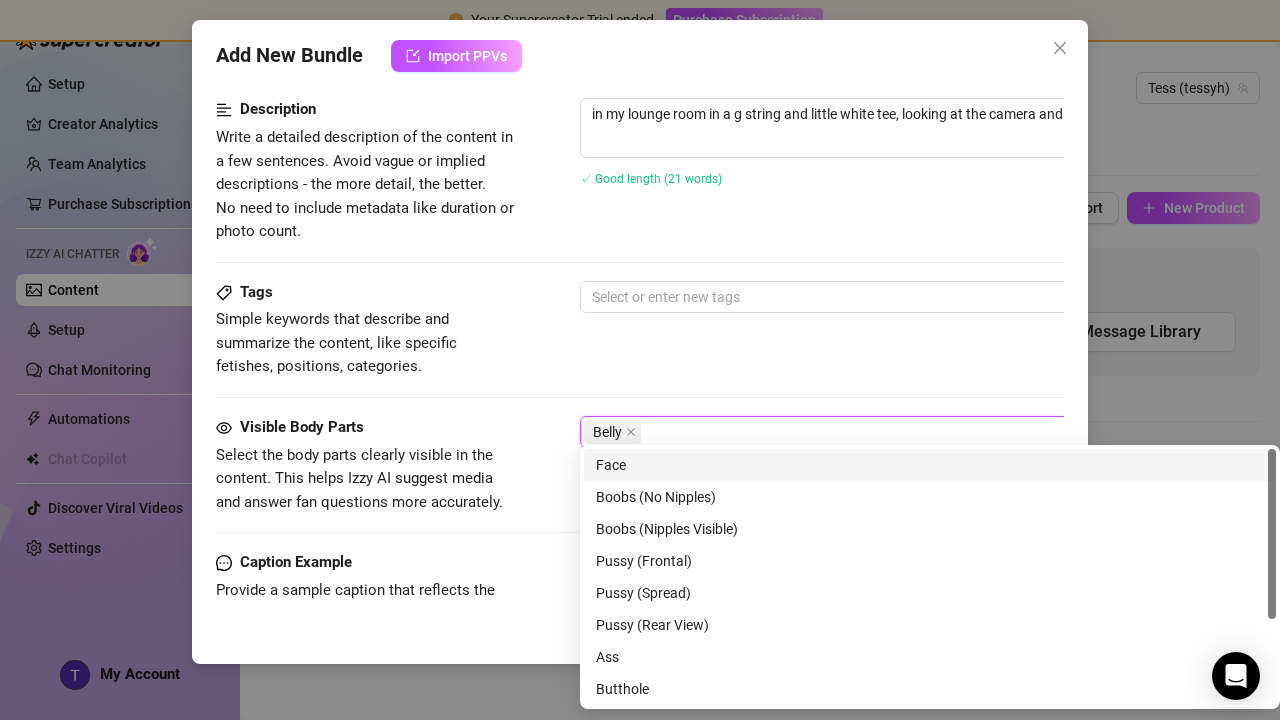 click on "Tags Simple keywords that describe and summarize the content, like specific fetishes, positions, categories.   Select or enter new tags" at bounding box center [640, 330] 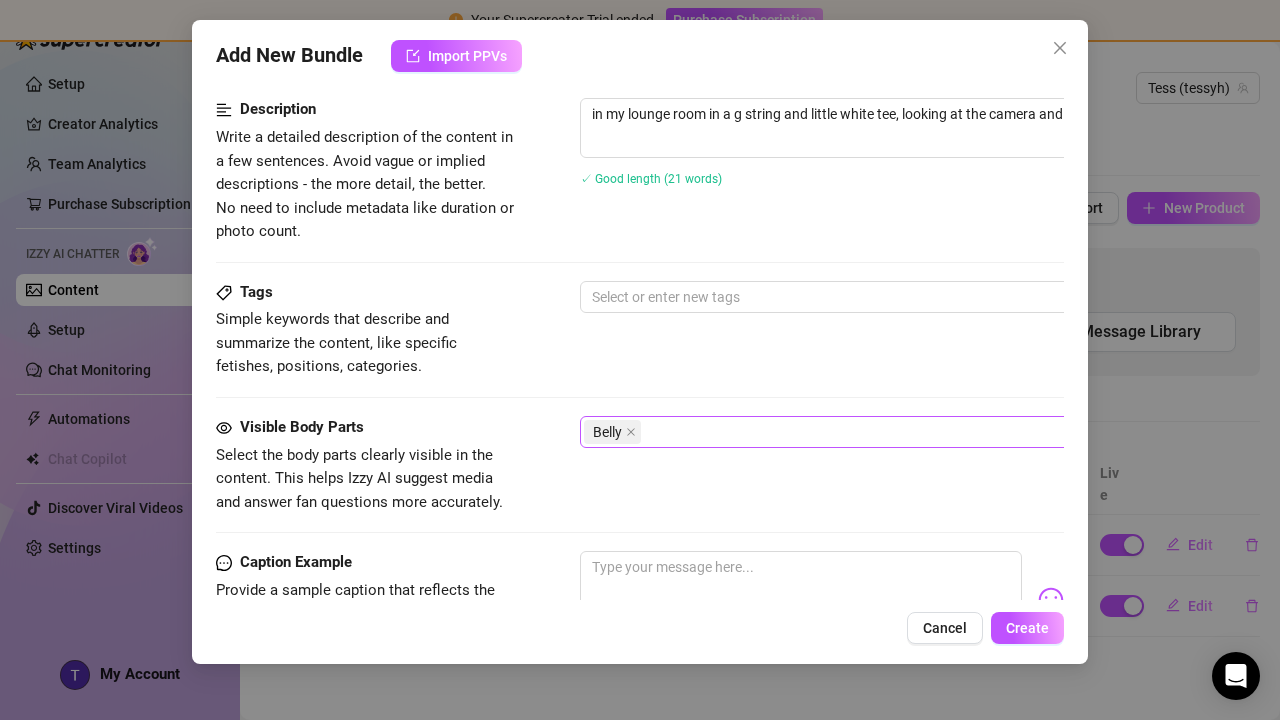 click on "Belly" at bounding box center [919, 432] 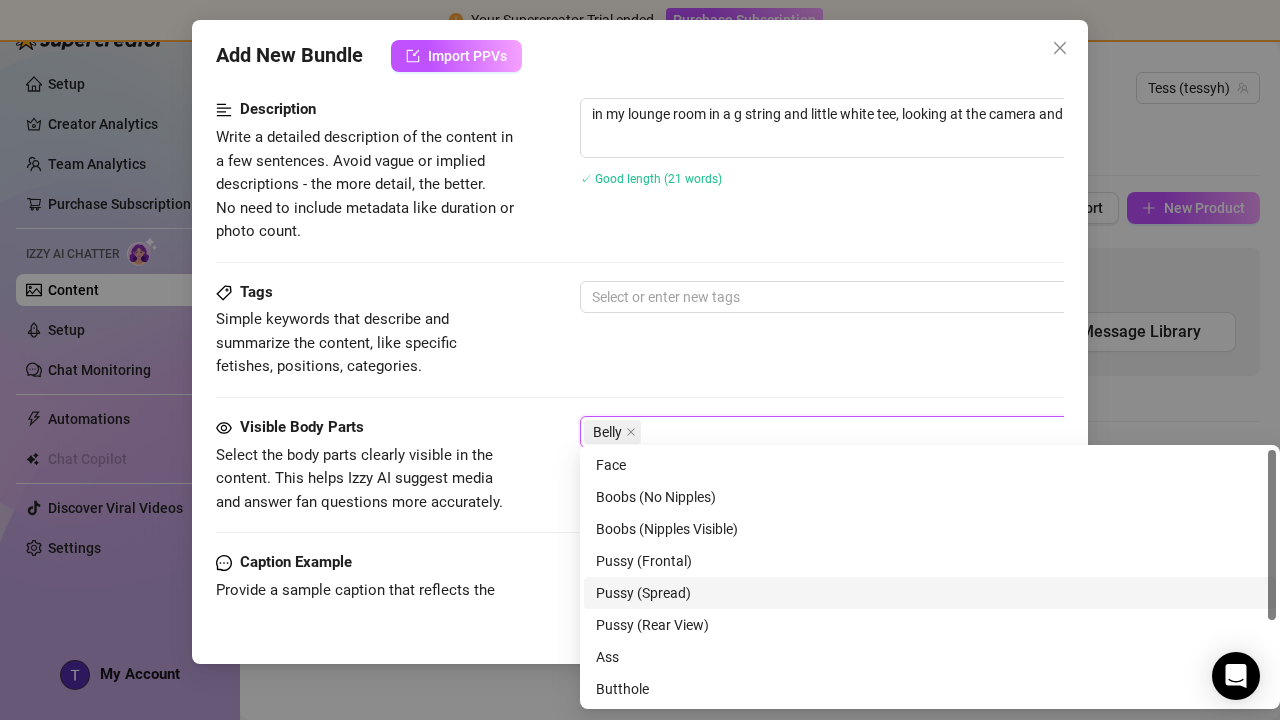scroll, scrollTop: 128, scrollLeft: 0, axis: vertical 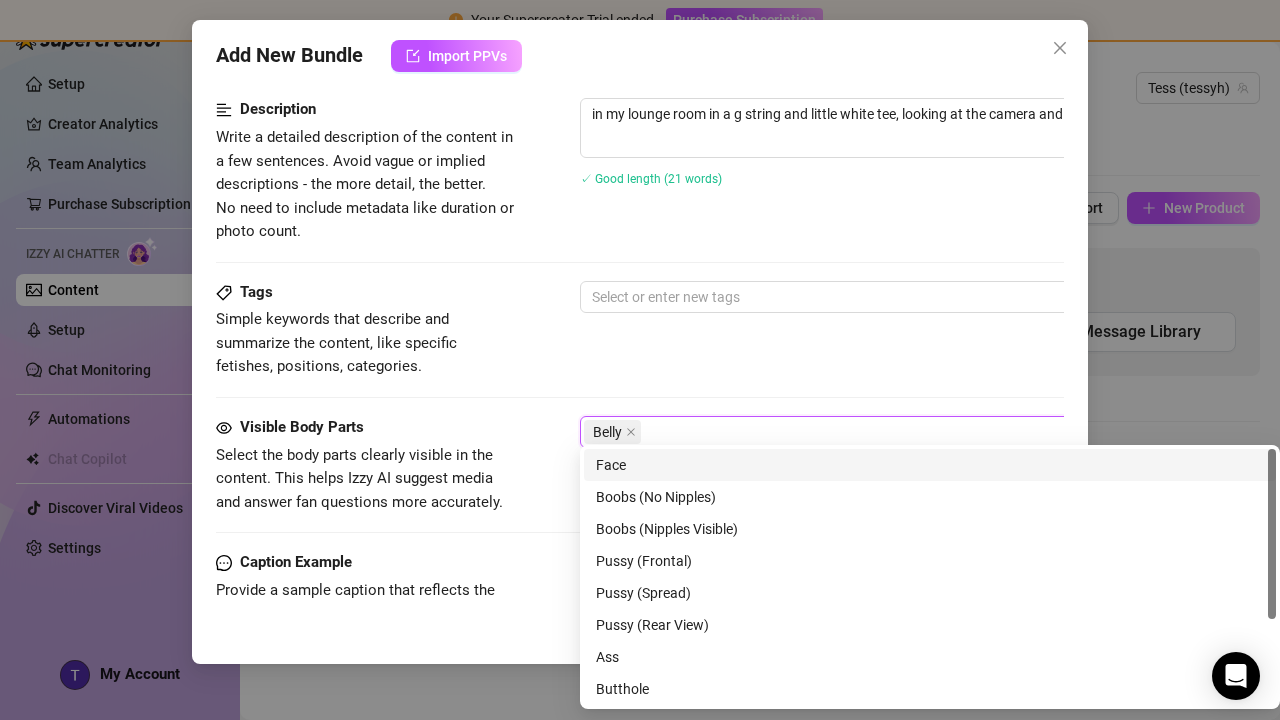 click on "Face" at bounding box center [930, 465] 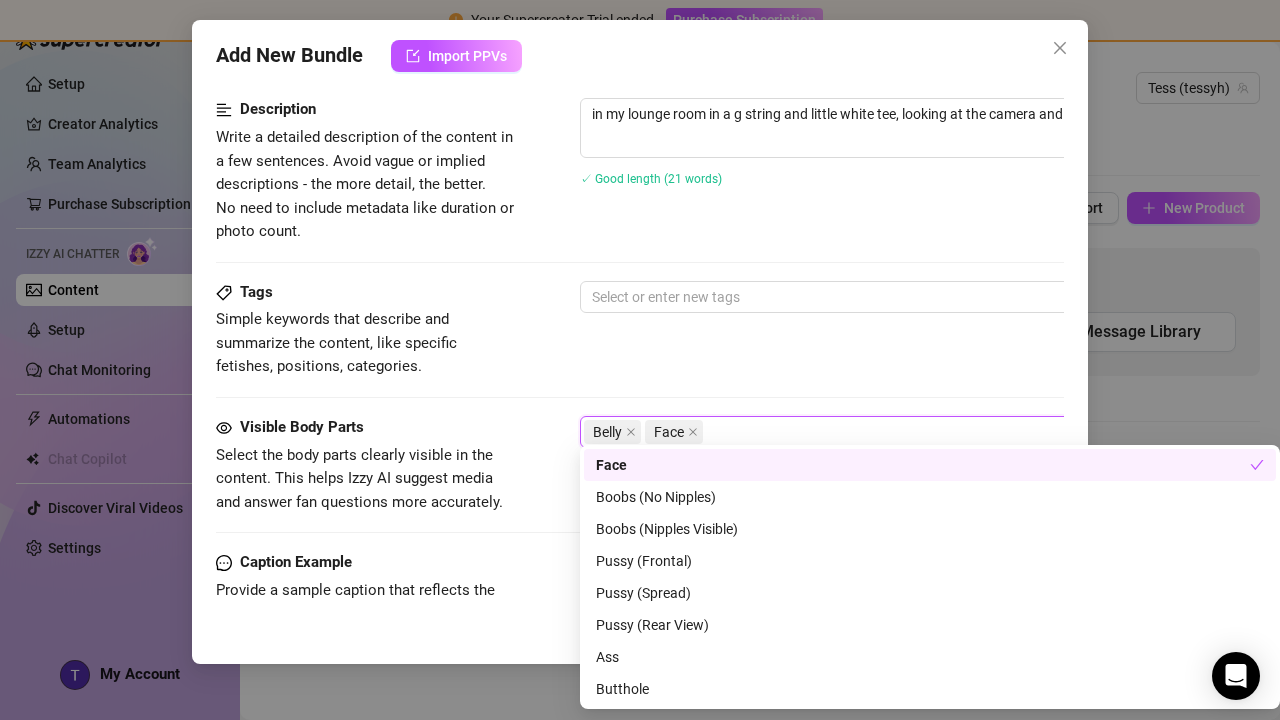 click on "Tags Simple keywords that describe and summarize the content, like specific fetishes, positions, categories.   Select or enter new tags" at bounding box center [640, 330] 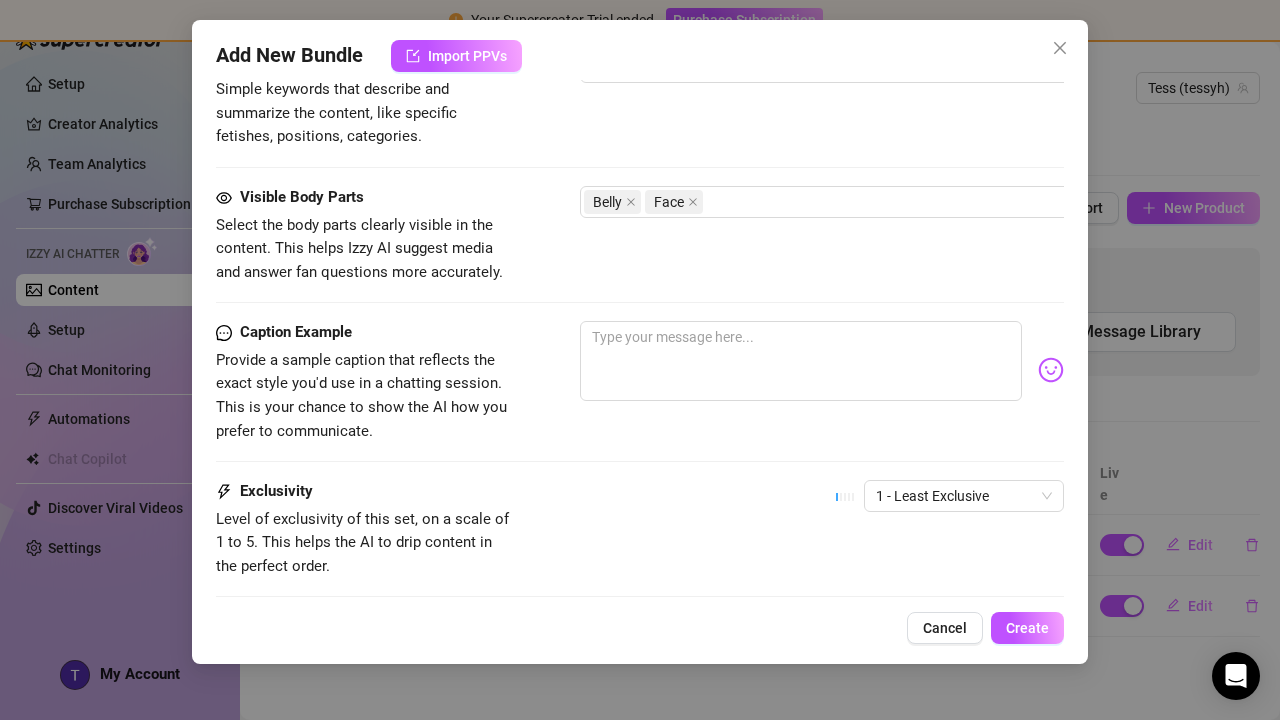 scroll, scrollTop: 1037, scrollLeft: 0, axis: vertical 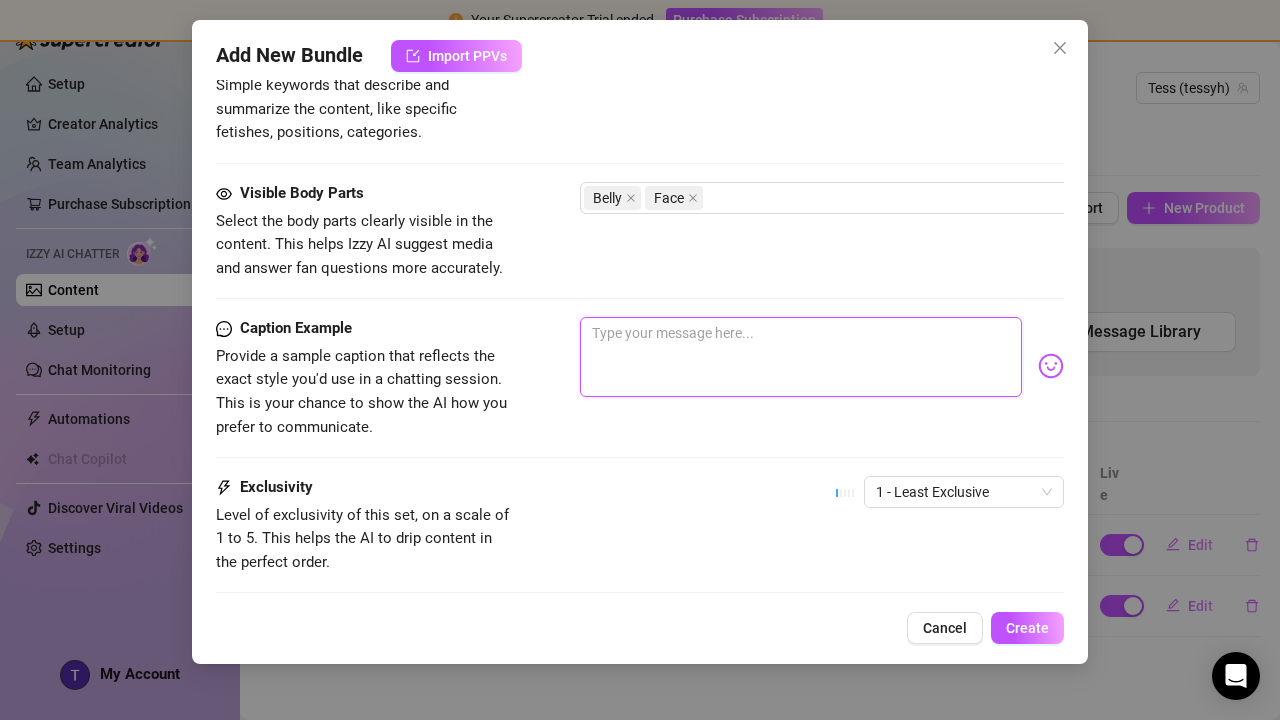 click at bounding box center [801, 357] 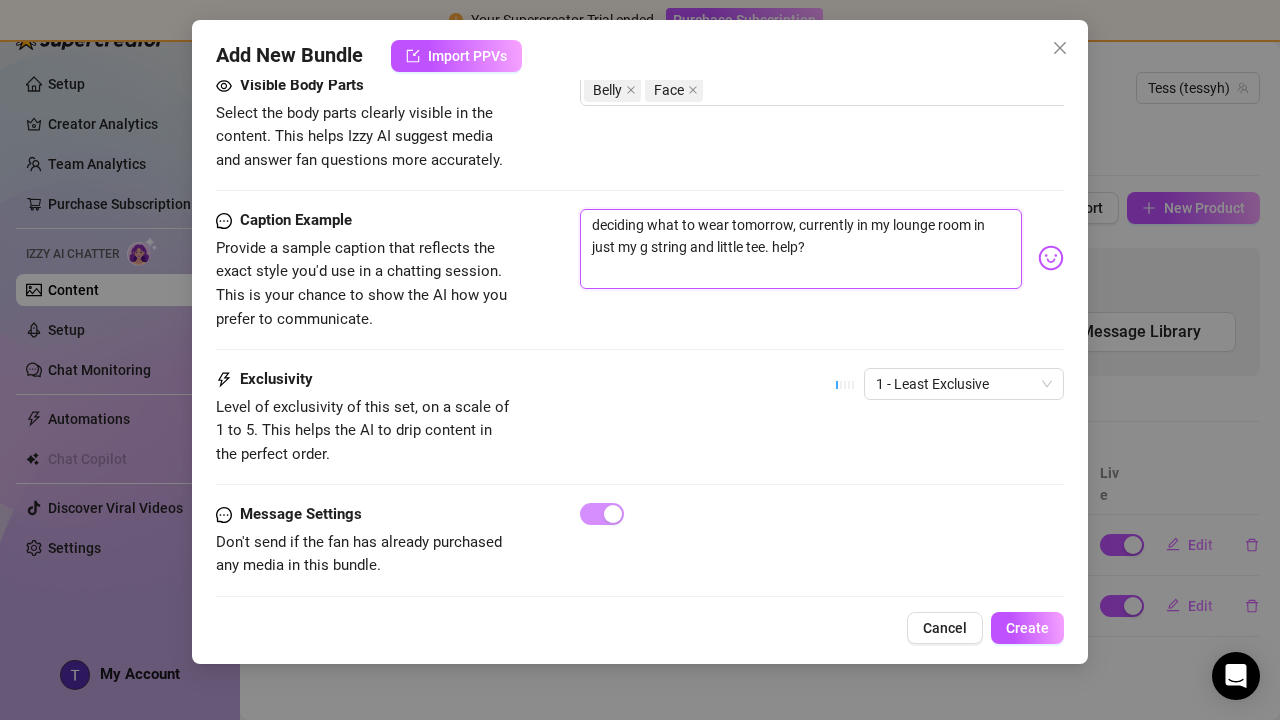 scroll, scrollTop: 1144, scrollLeft: 0, axis: vertical 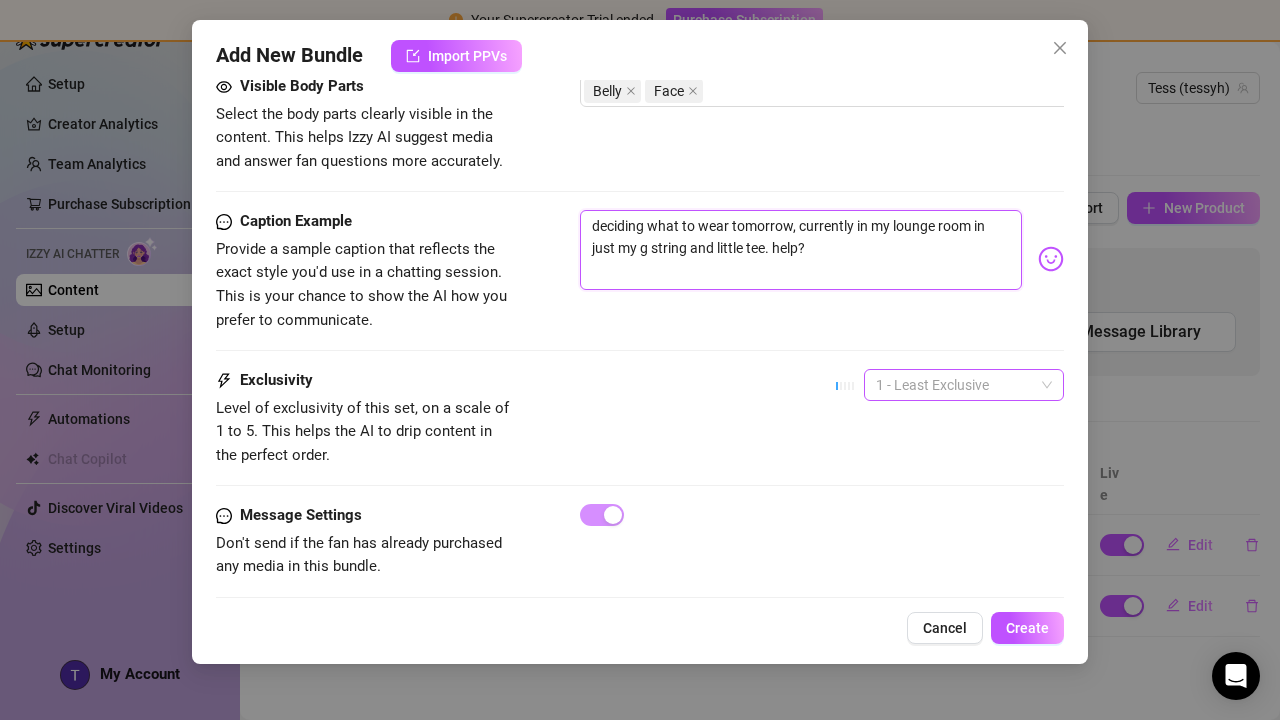 click on "1 - Least Exclusive" at bounding box center (964, 385) 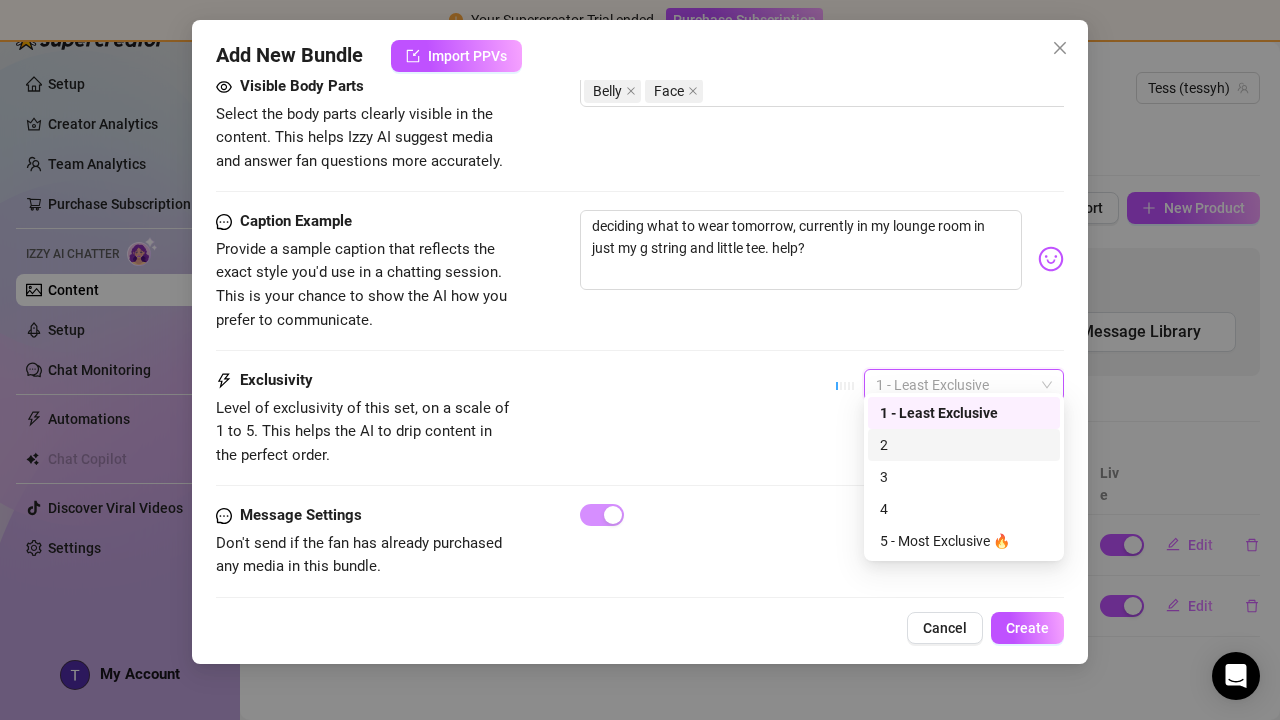 click on "2" at bounding box center [964, 445] 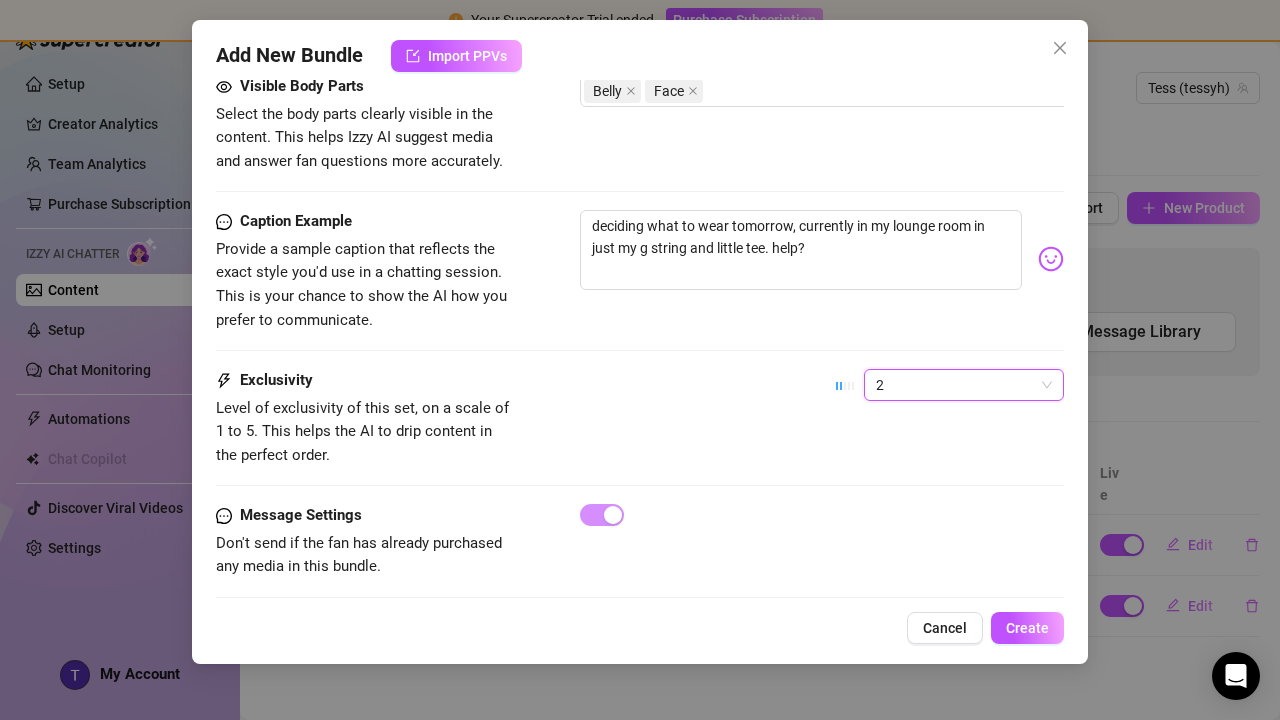 scroll, scrollTop: 0, scrollLeft: 0, axis: both 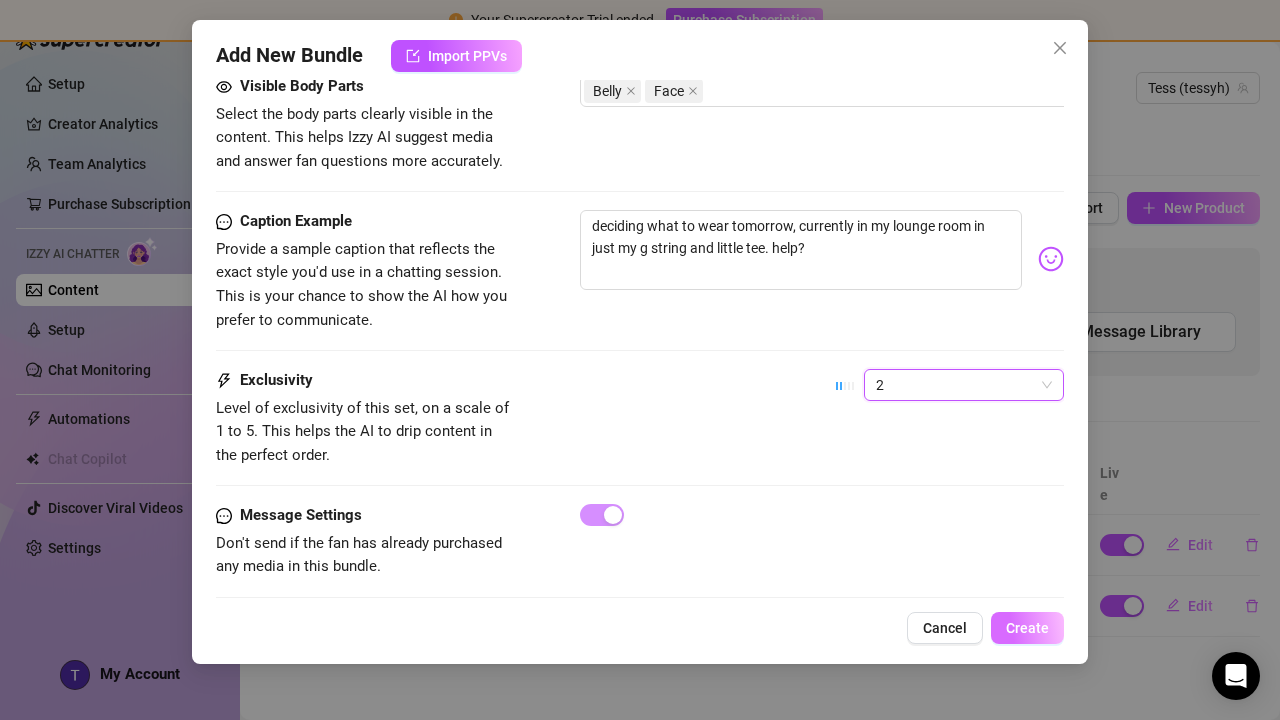 click on "Create" at bounding box center (1027, 628) 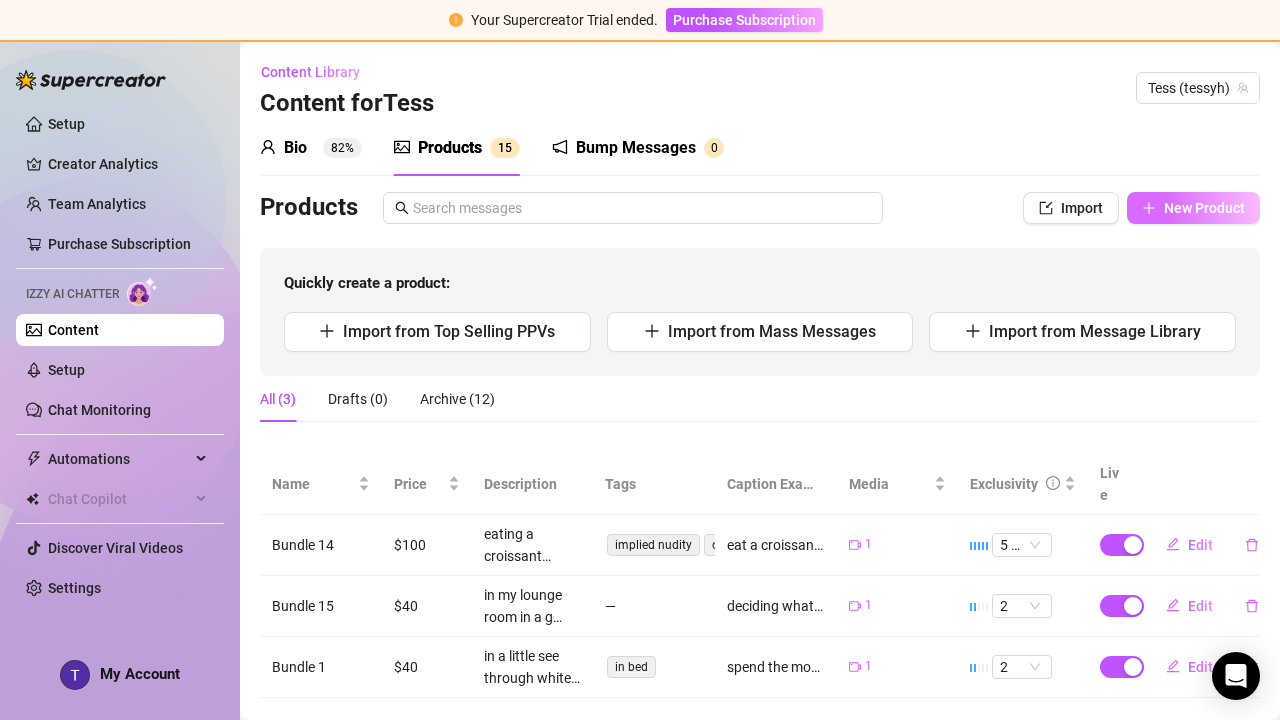 click on "New Product" at bounding box center [1204, 208] 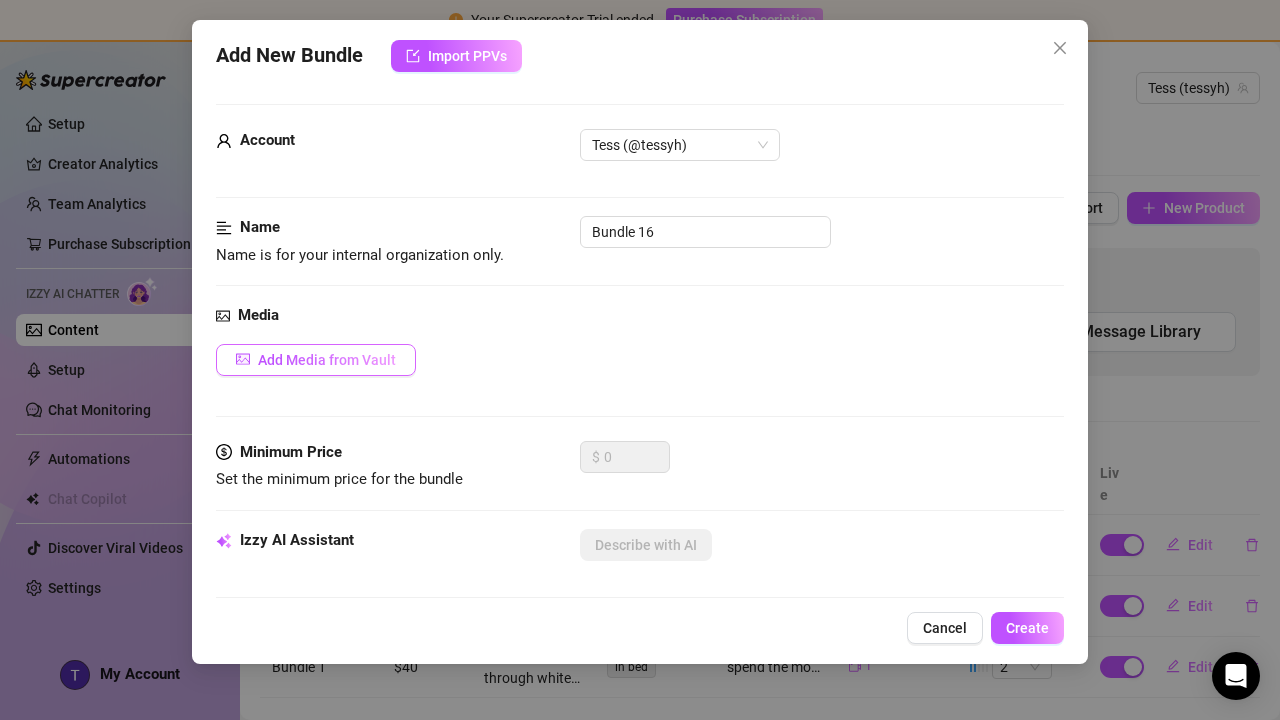 click on "Add Media from Vault" at bounding box center [327, 360] 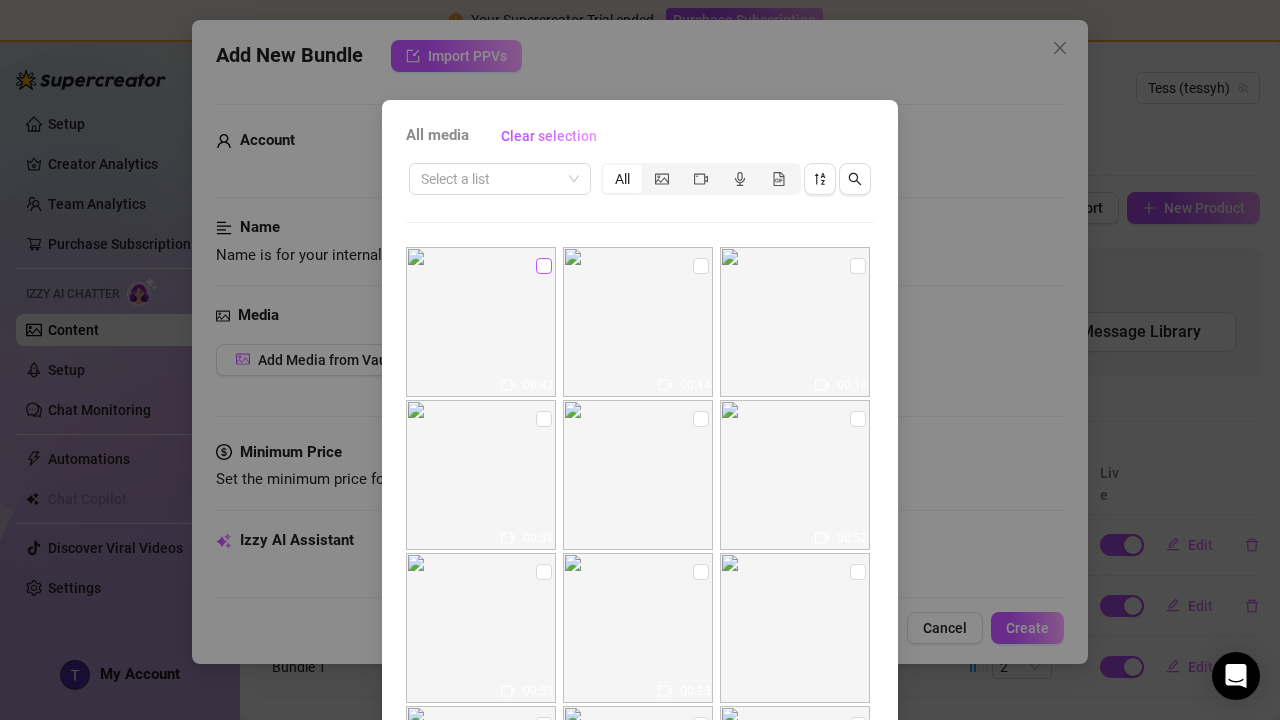 click at bounding box center (544, 266) 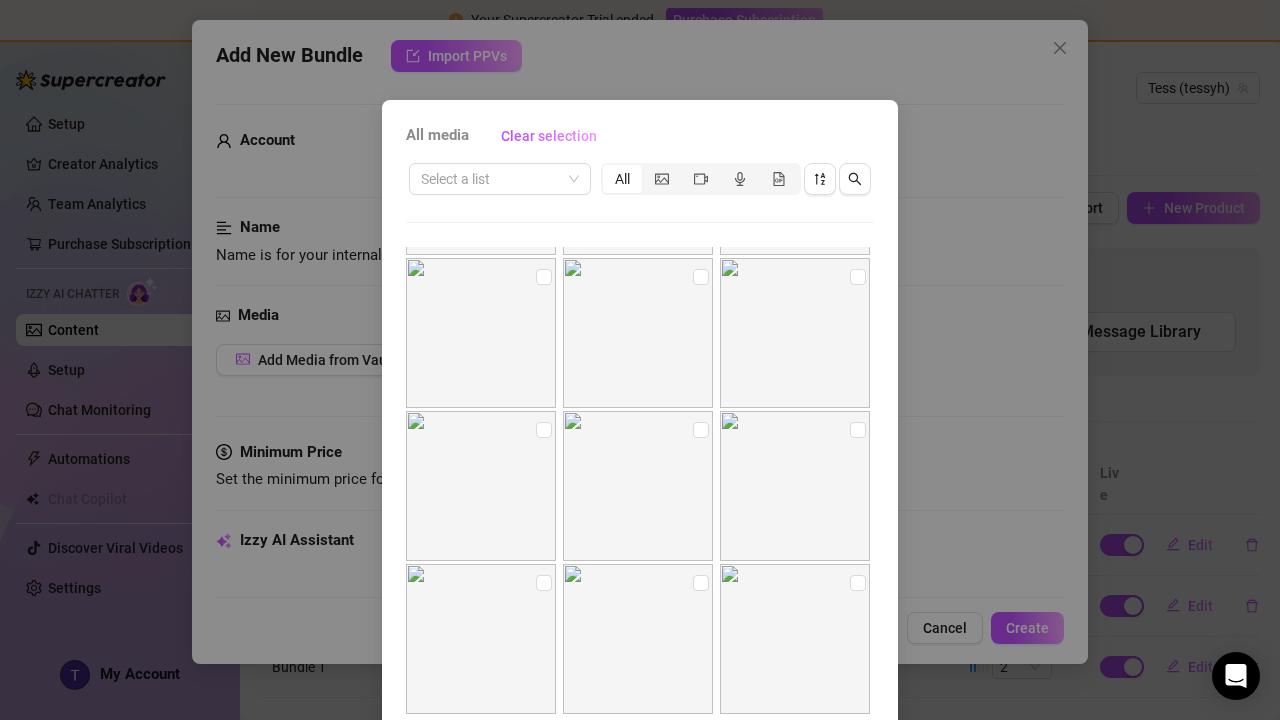 scroll, scrollTop: 754, scrollLeft: 0, axis: vertical 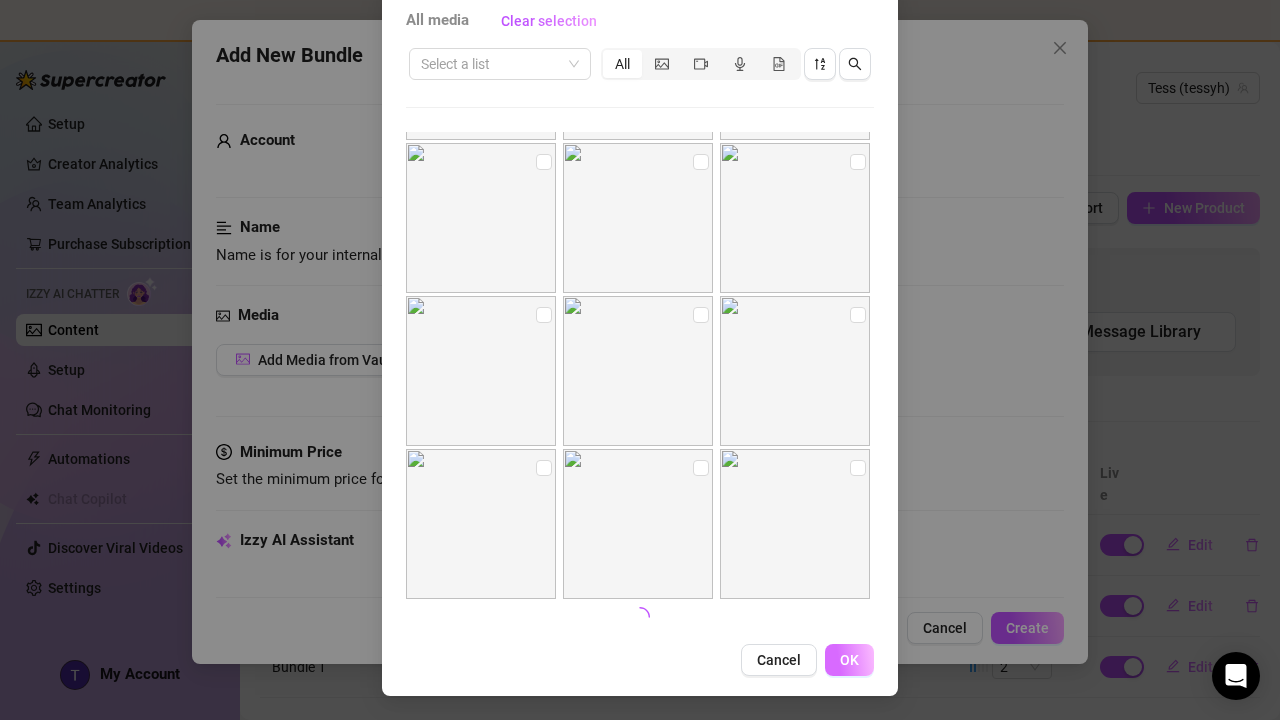 click on "OK" at bounding box center (849, 660) 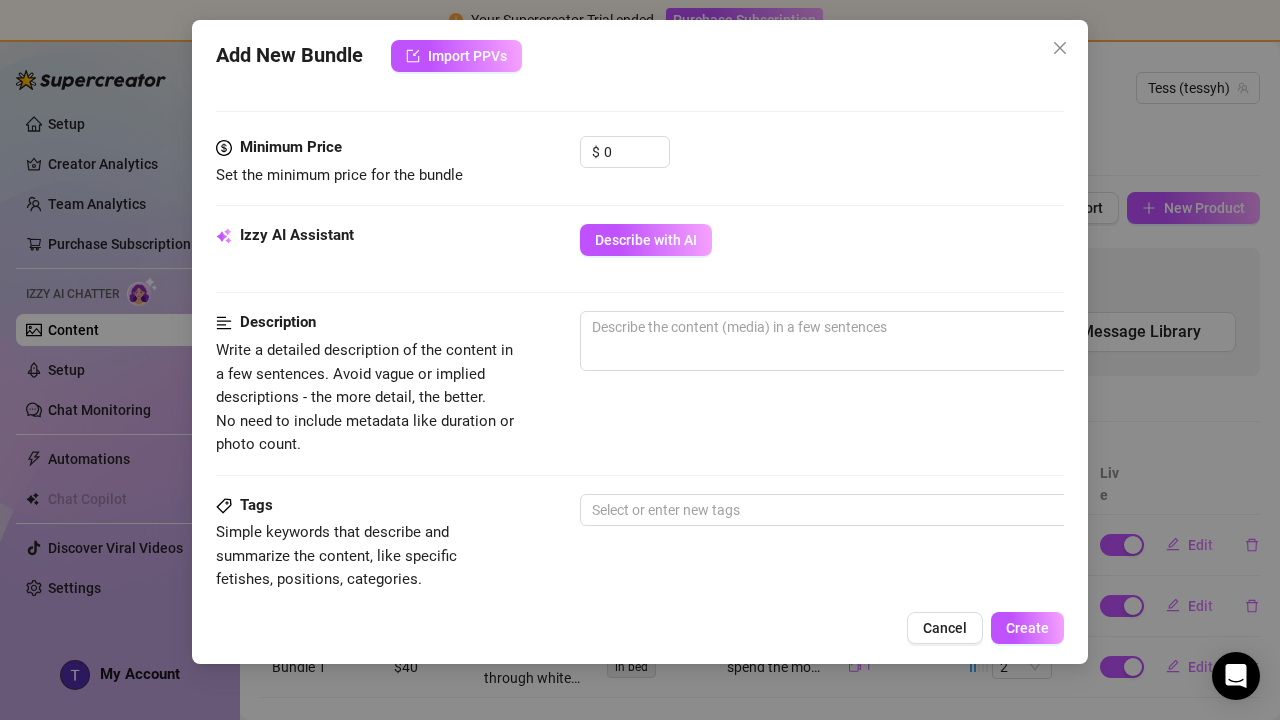 scroll, scrollTop: 601, scrollLeft: 0, axis: vertical 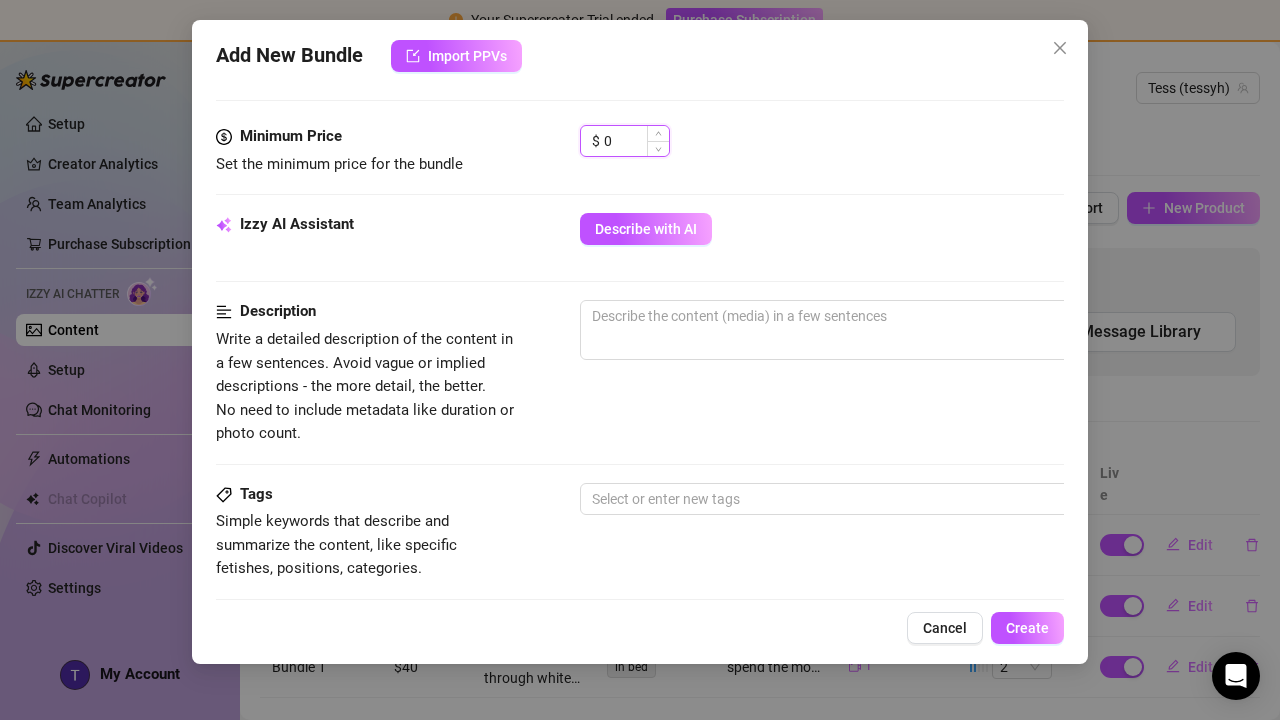 click on "0" at bounding box center [636, 141] 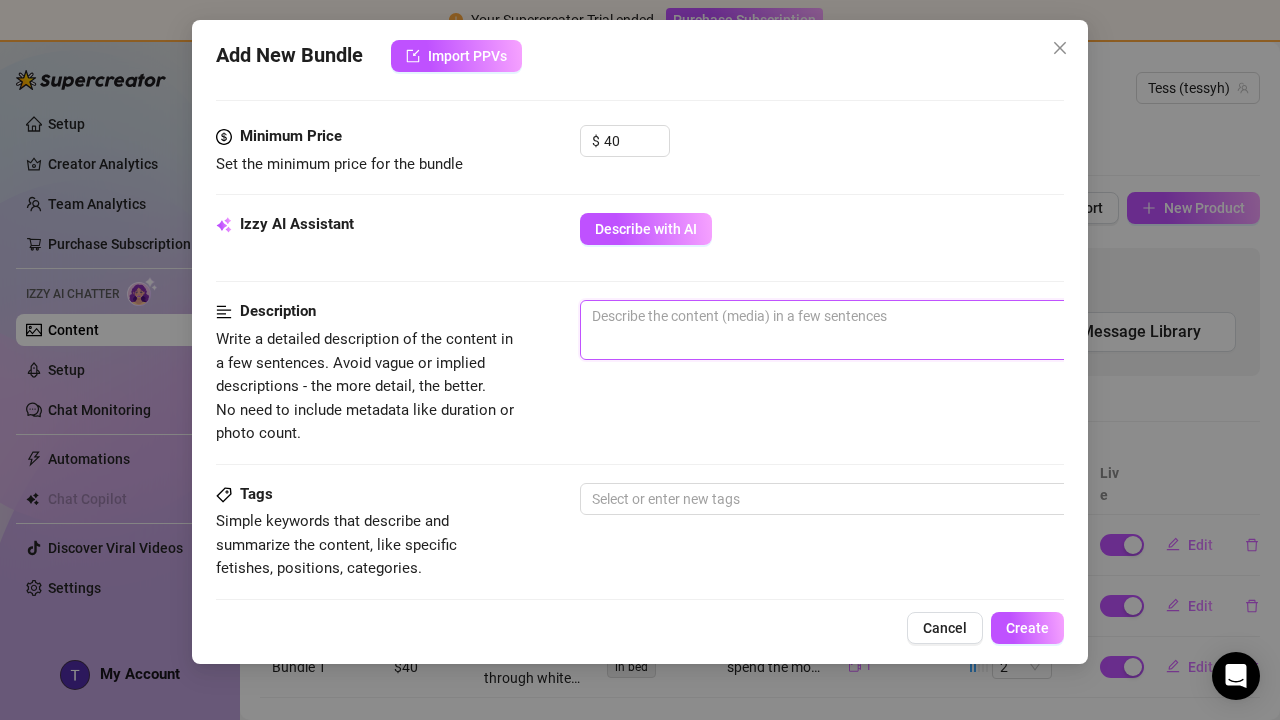 click at bounding box center [930, 316] 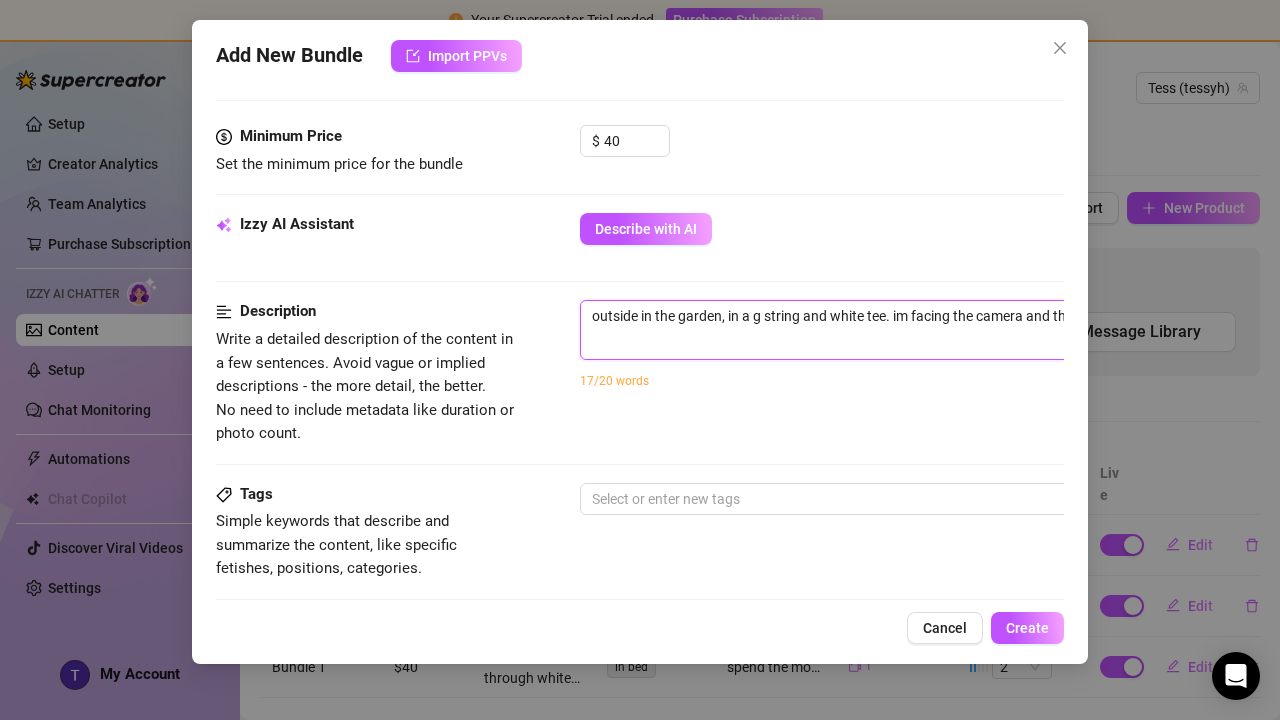 scroll, scrollTop: 601, scrollLeft: 216, axis: both 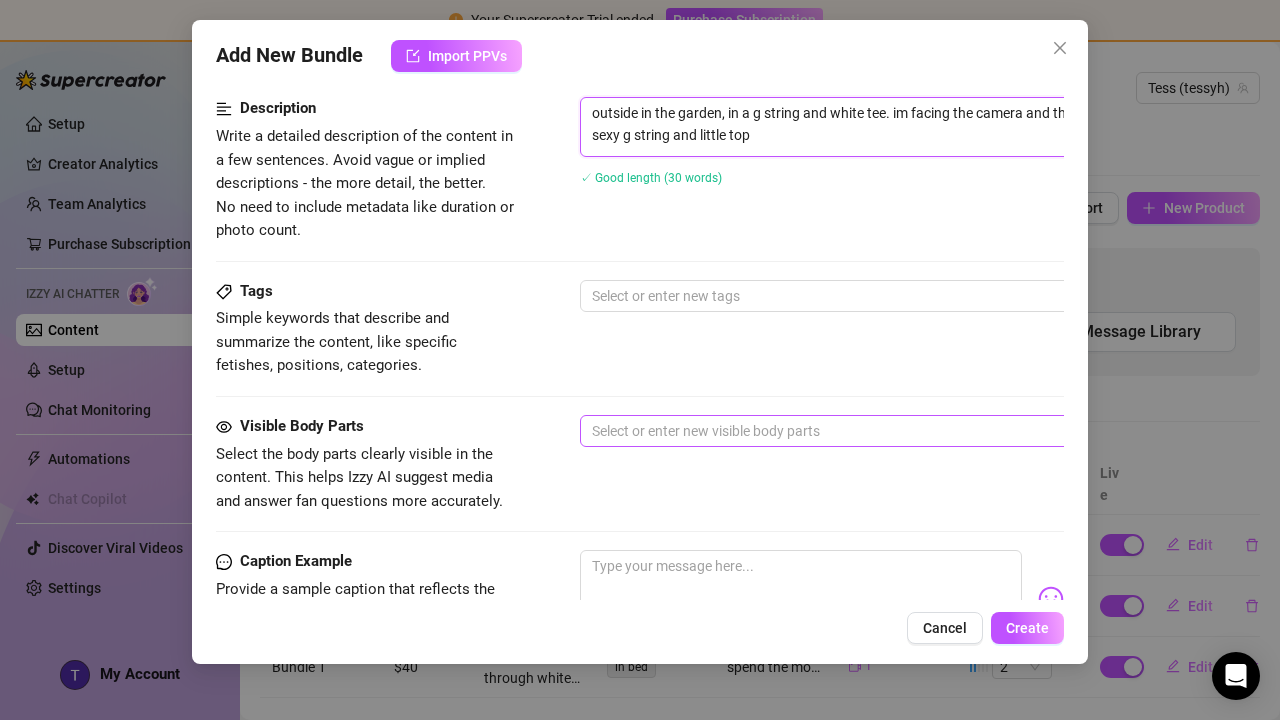 click at bounding box center [919, 431] 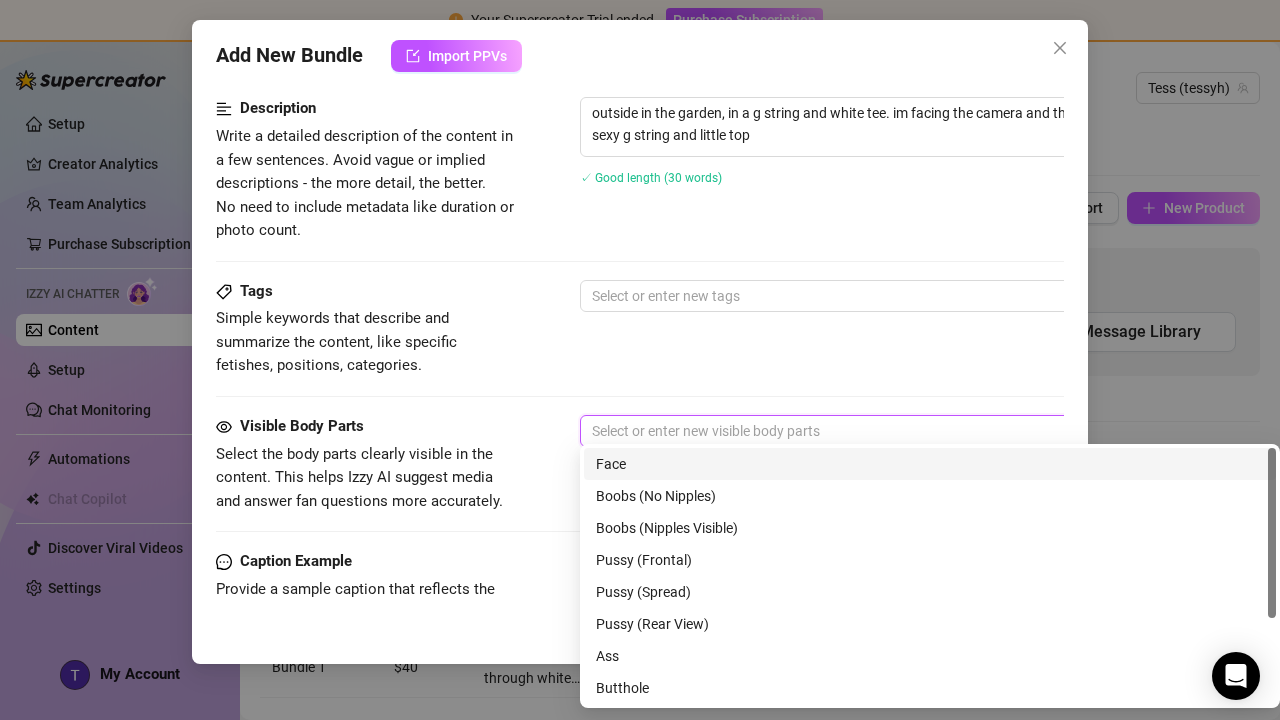 click on "Face" at bounding box center (930, 464) 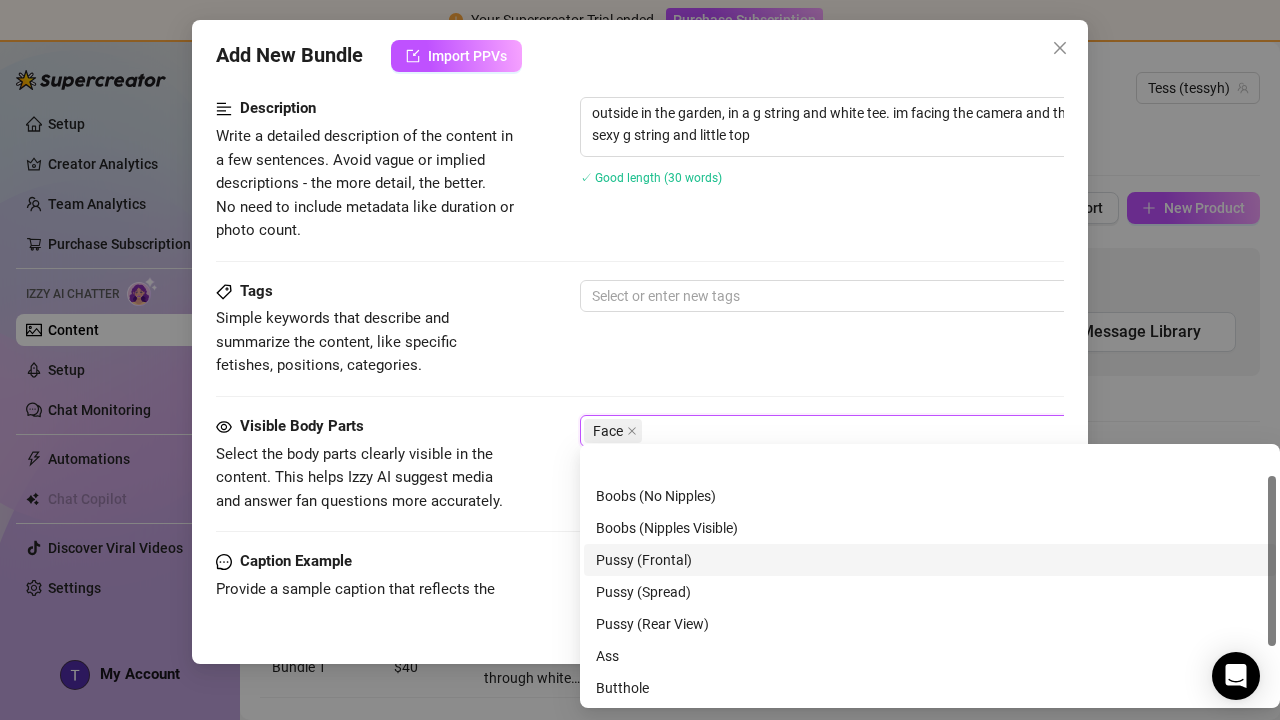 scroll, scrollTop: 128, scrollLeft: 0, axis: vertical 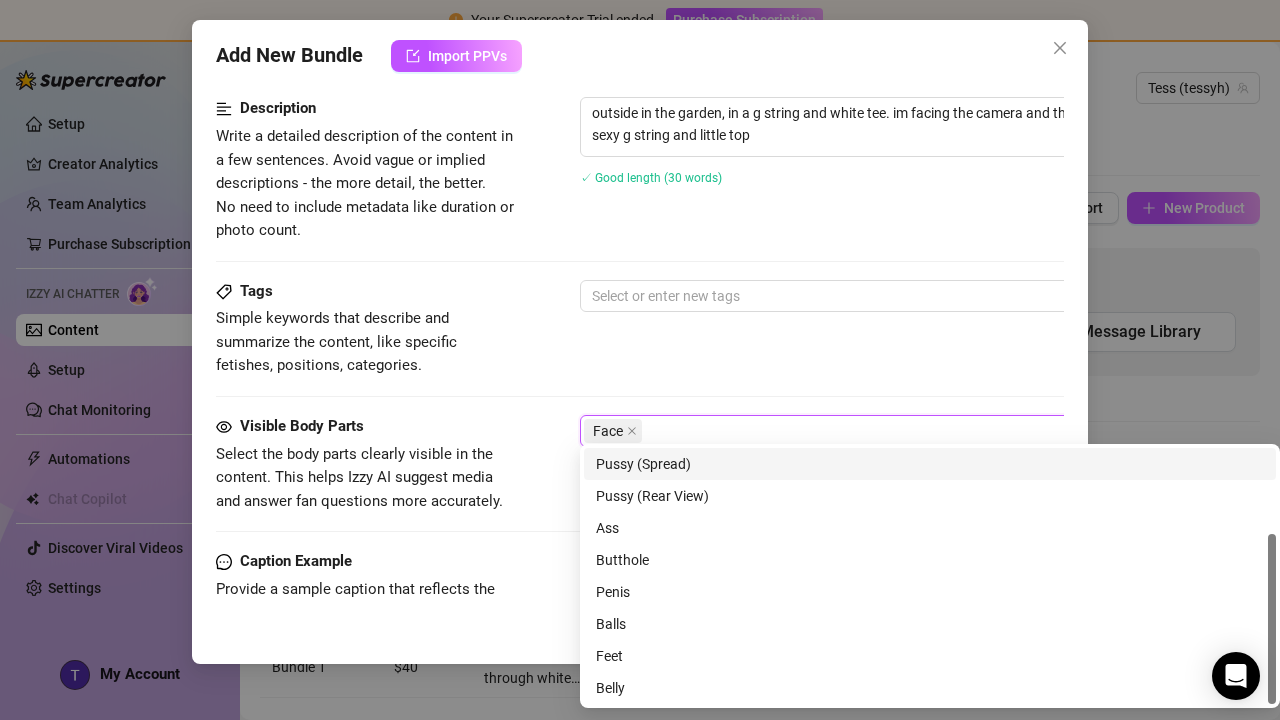 click on "Tags Simple keywords that describe and summarize the content, like specific fetishes, positions, categories.   Select or enter new tags" at bounding box center [640, 329] 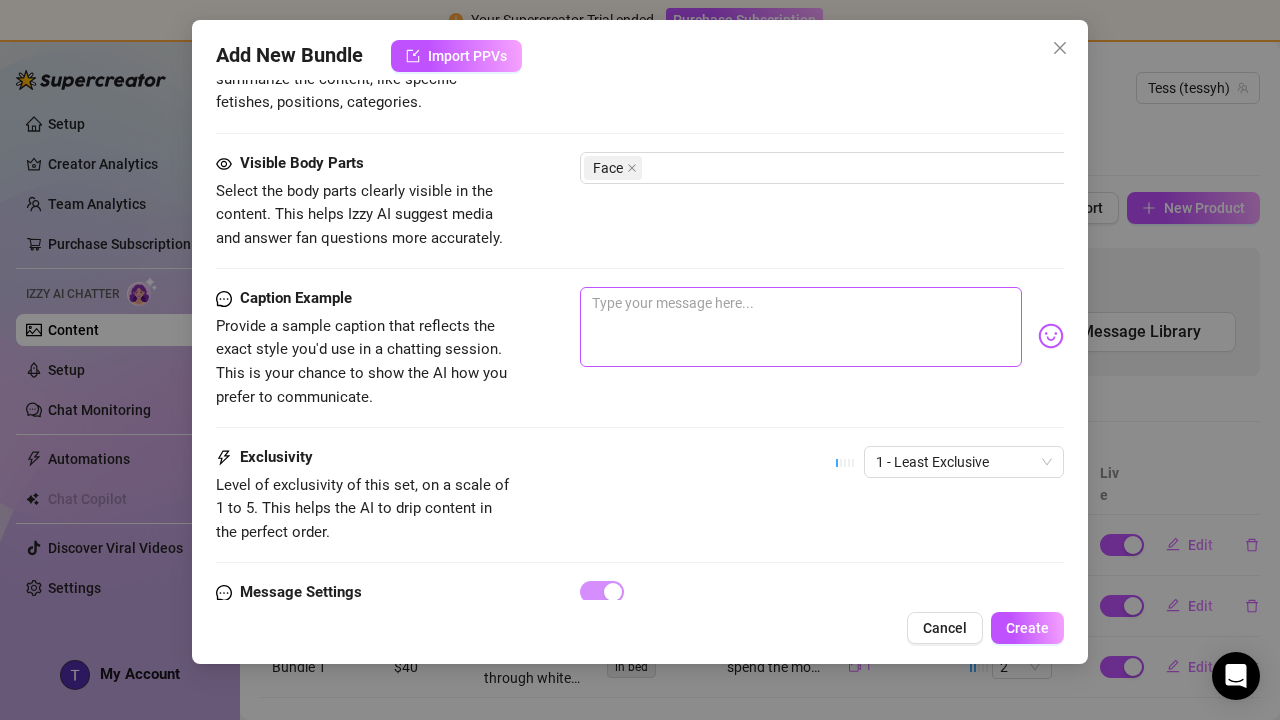 scroll, scrollTop: 1085, scrollLeft: 0, axis: vertical 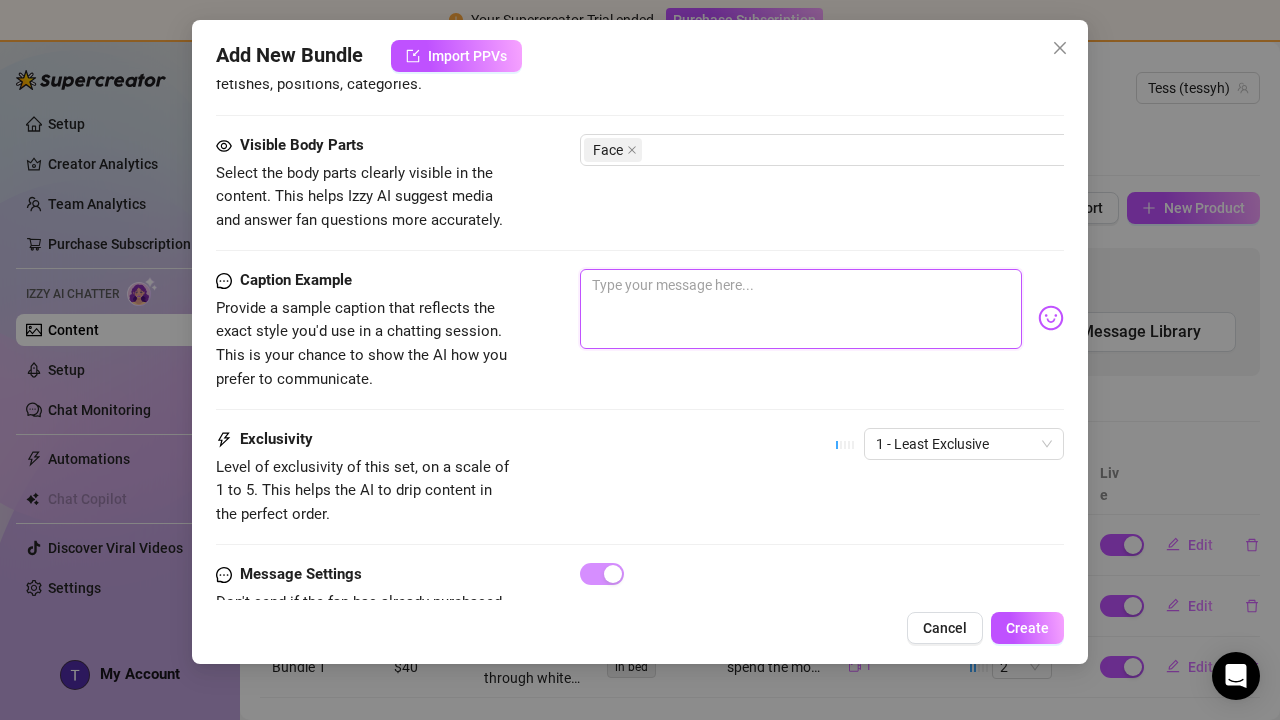 click at bounding box center (801, 309) 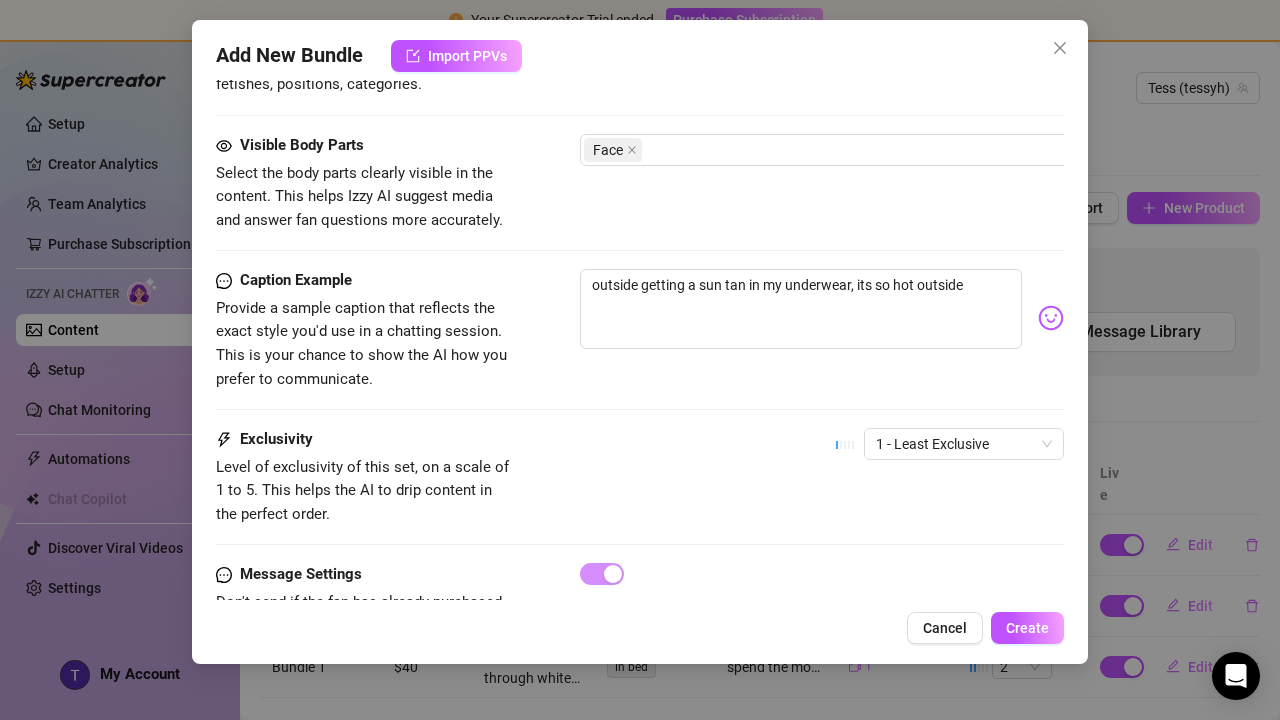 click on "outside getting a sun tan in my underwear, its so hot outside" at bounding box center (822, 318) 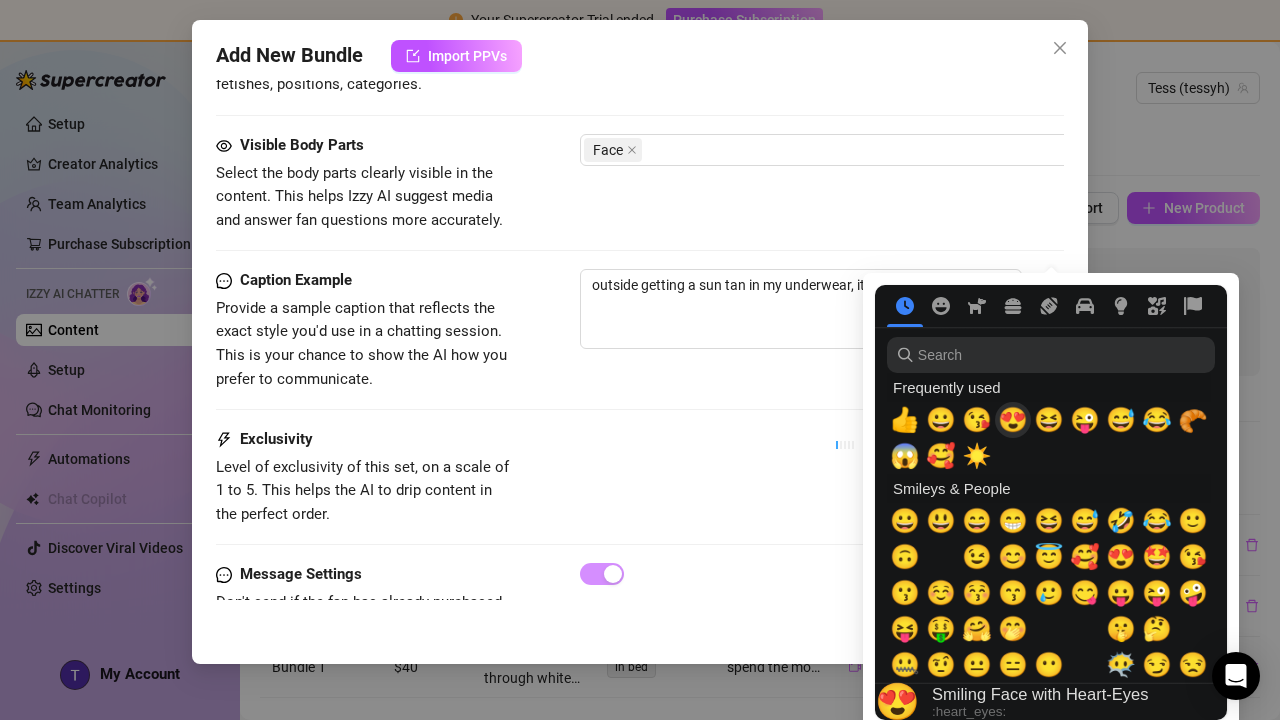 click on "😍" at bounding box center (1013, 420) 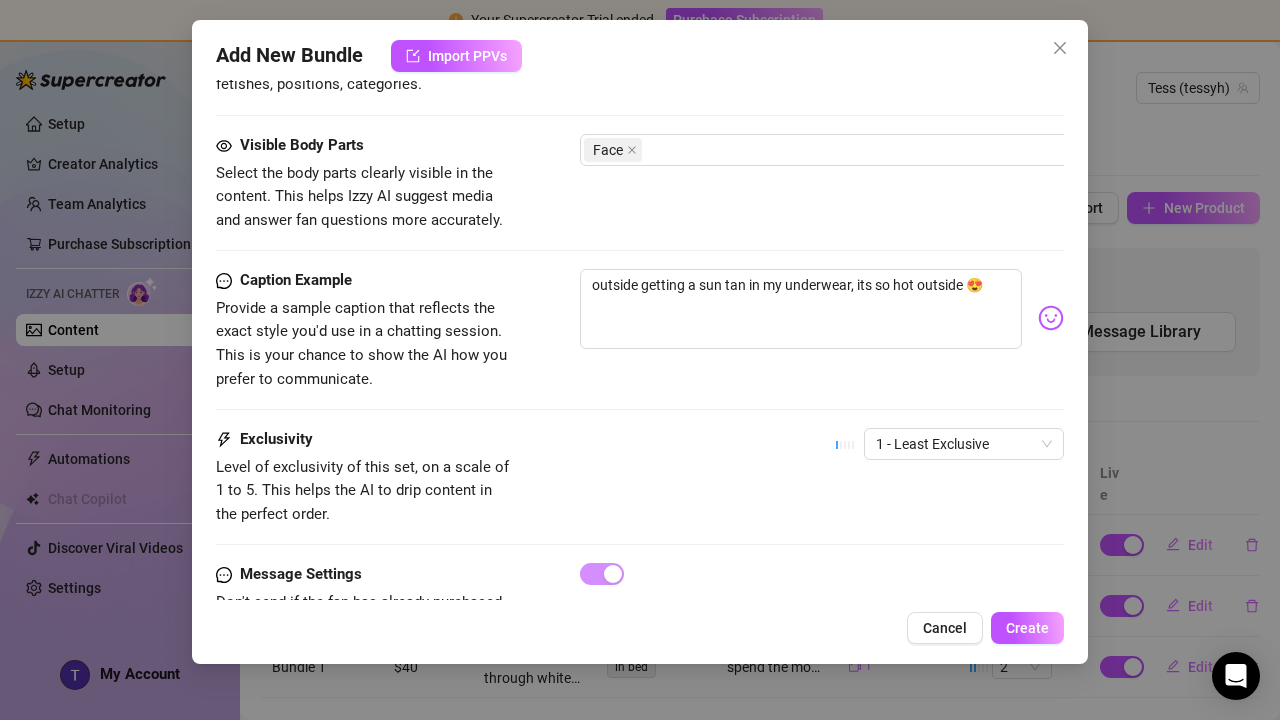 click on "Caption Example Provide a sample caption that reflects the exact style you'd use in a chatting session. This is your chance to show the AI how you prefer to communicate. outside getting a sun tan in my underwear, its so hot outside 😍" at bounding box center [640, 330] 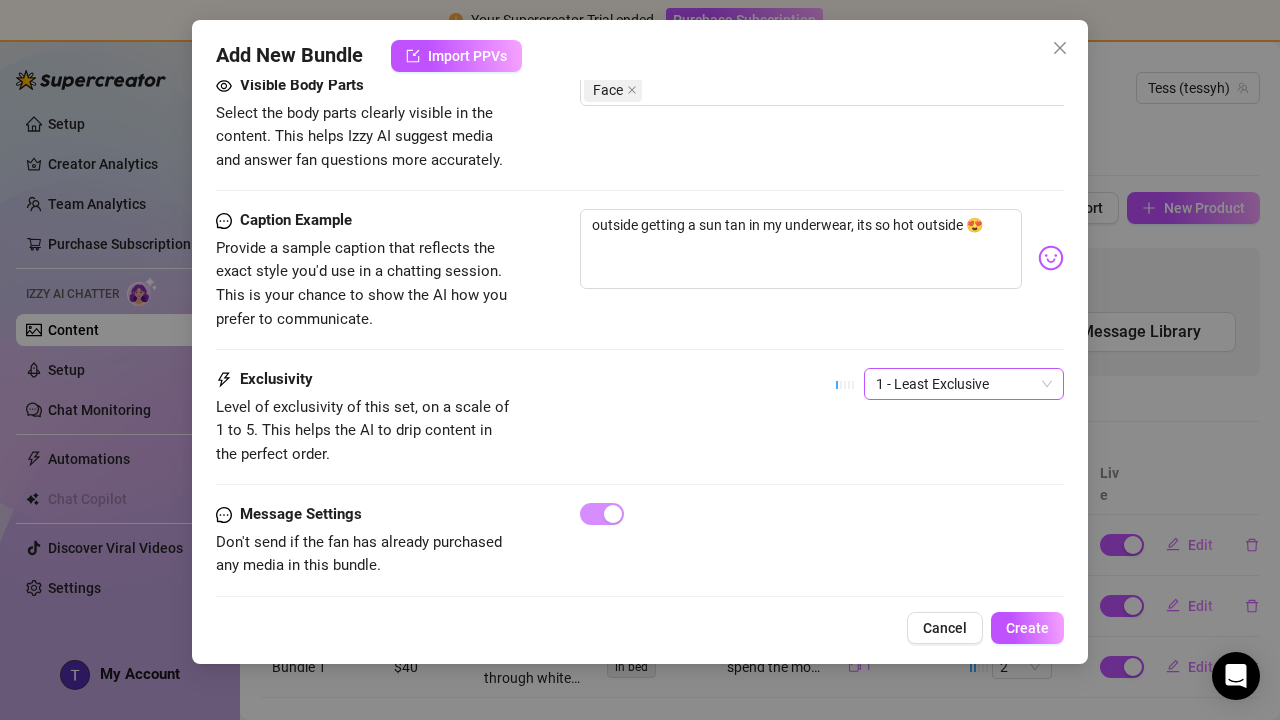 scroll, scrollTop: 1144, scrollLeft: 0, axis: vertical 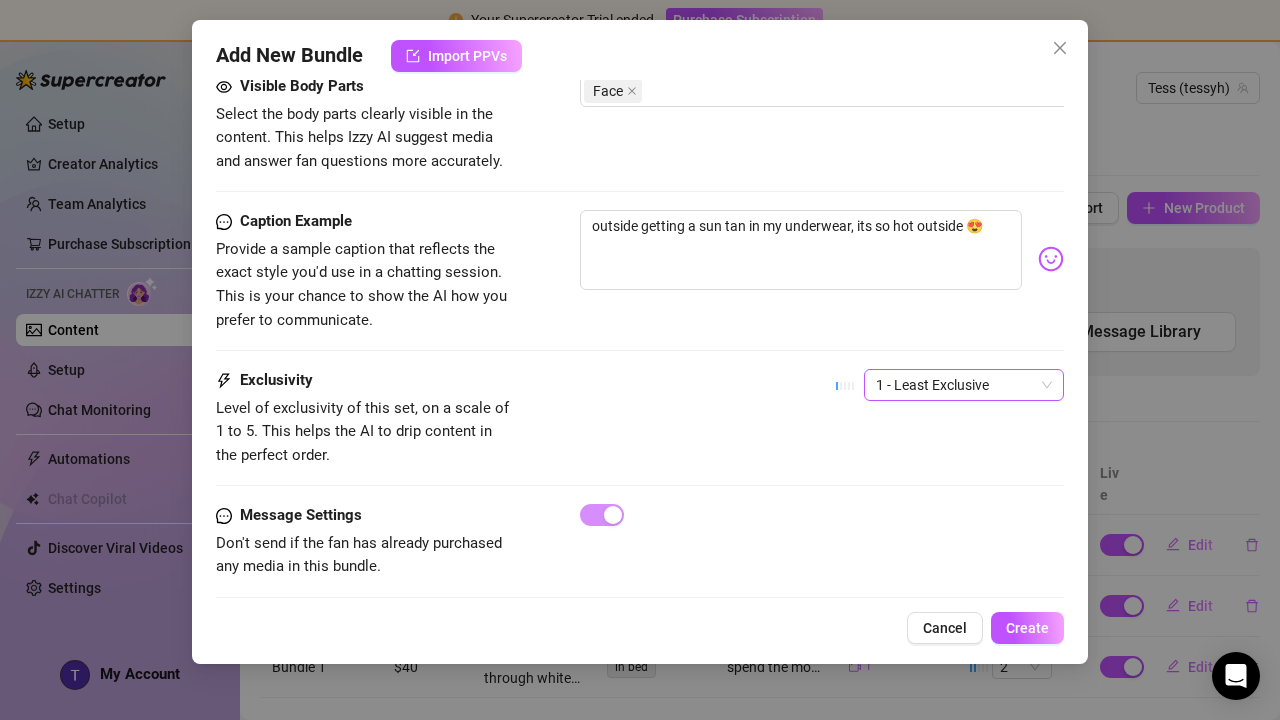 click on "1 - Least Exclusive" at bounding box center (964, 385) 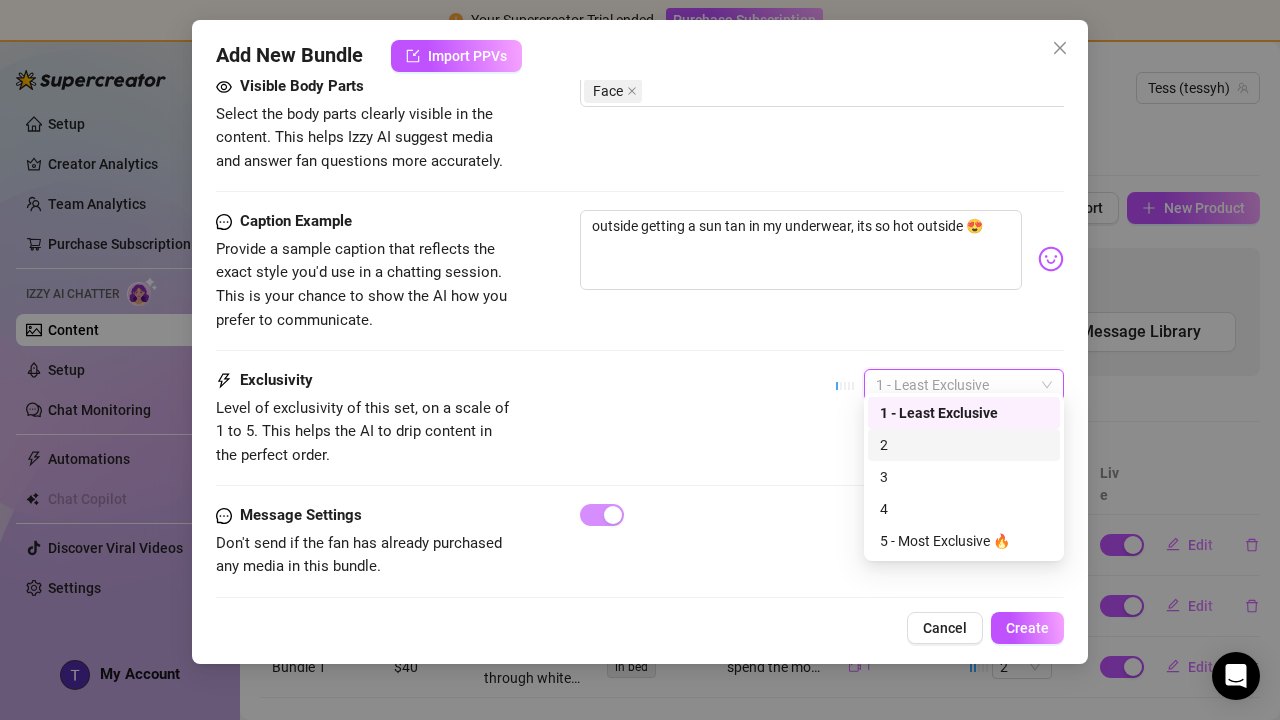 click on "2" at bounding box center (964, 445) 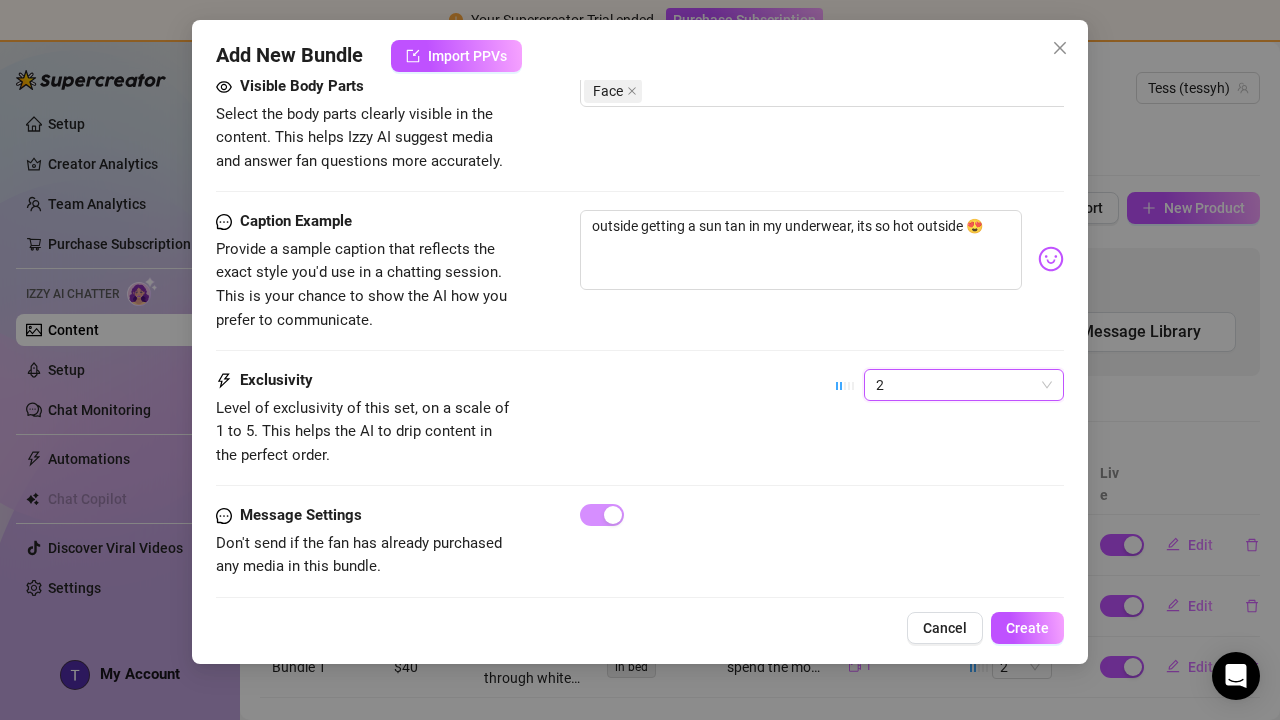 scroll, scrollTop: 0, scrollLeft: 0, axis: both 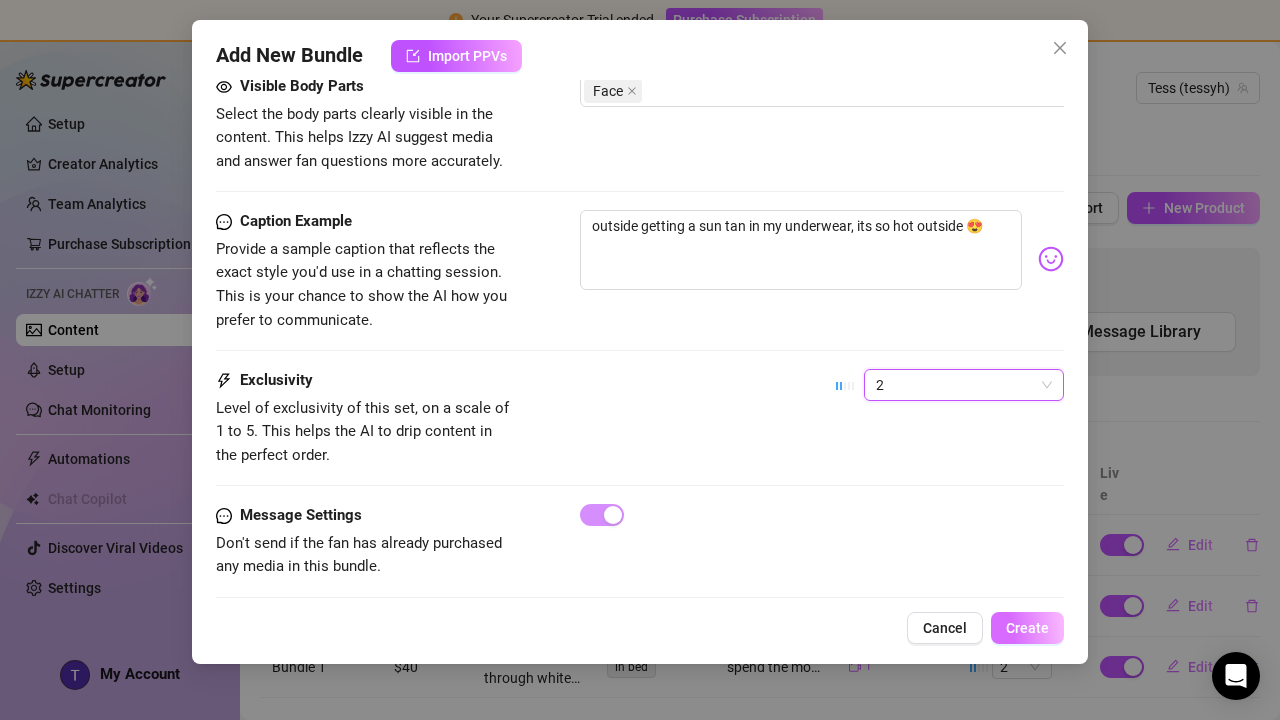 click on "Create" at bounding box center (1027, 628) 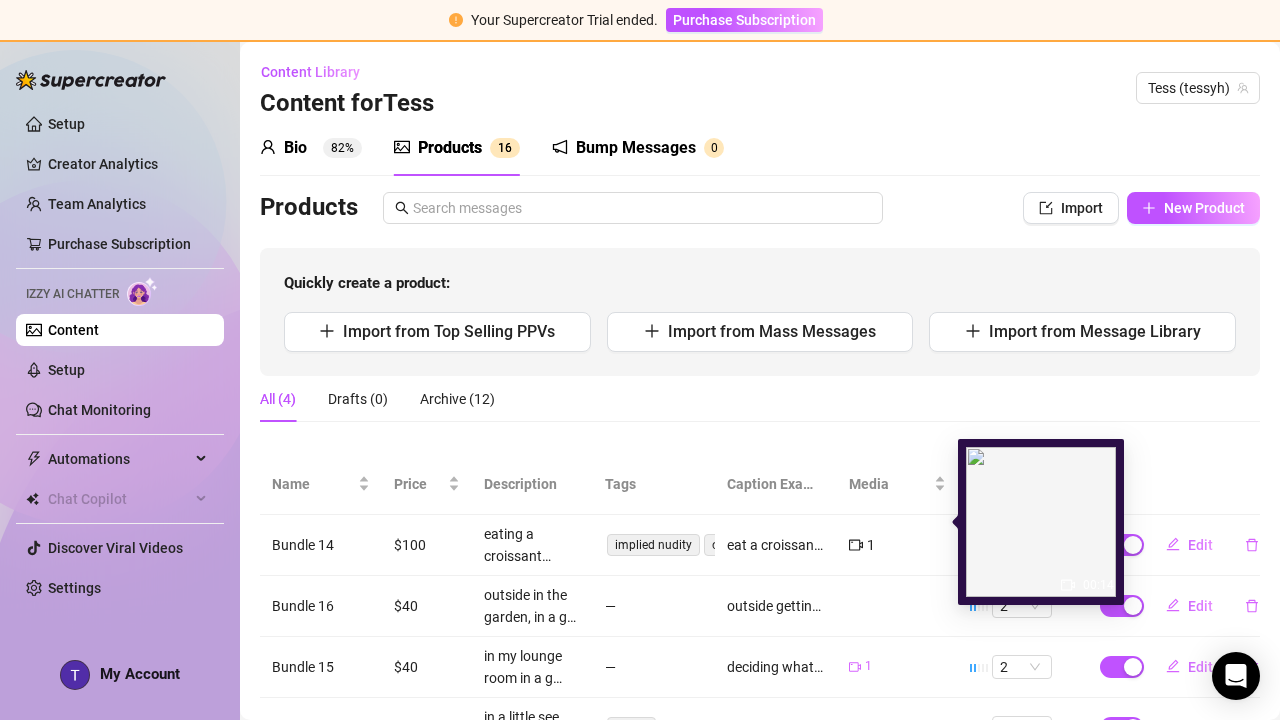 scroll, scrollTop: 0, scrollLeft: 0, axis: both 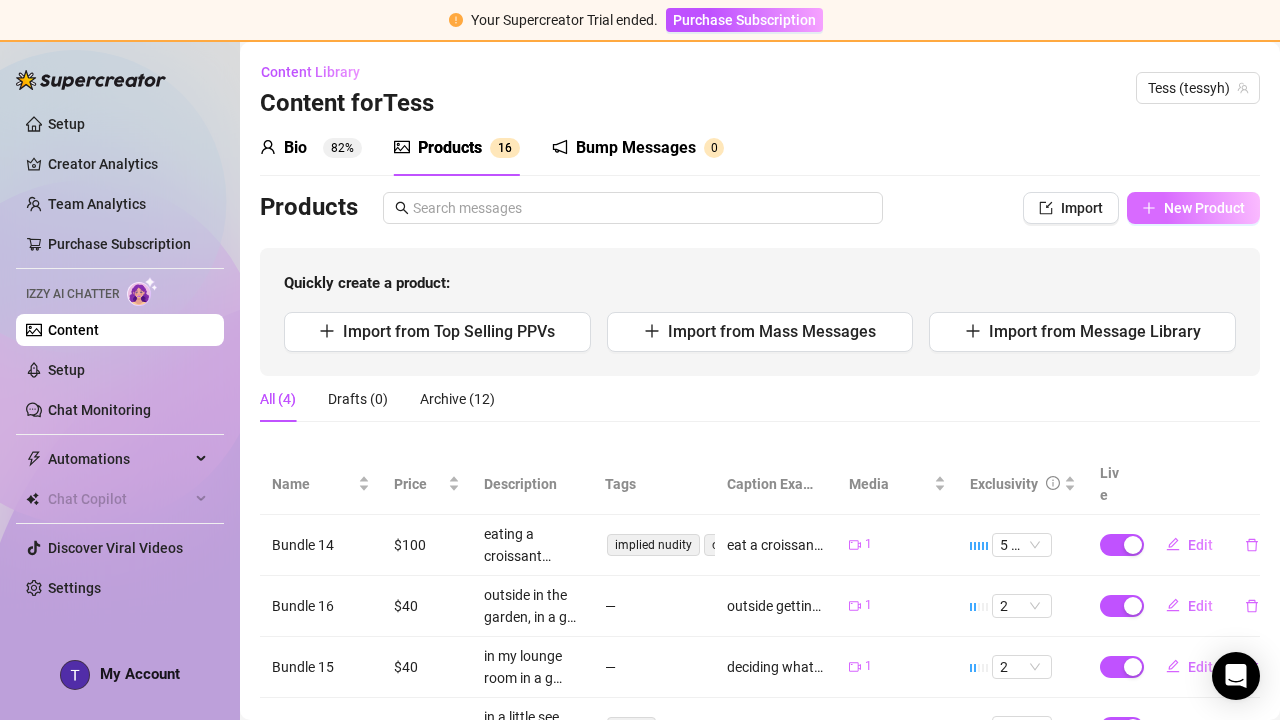 click on "New Product" at bounding box center (1193, 208) 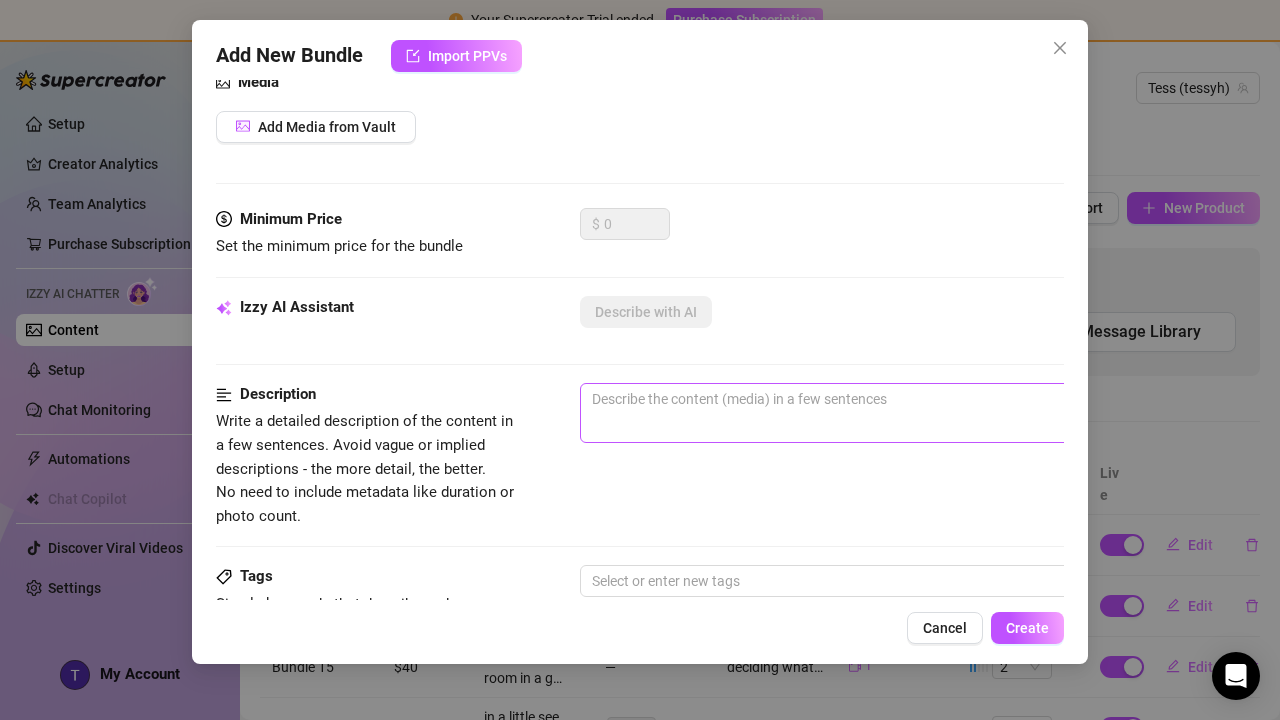 scroll, scrollTop: 241, scrollLeft: 0, axis: vertical 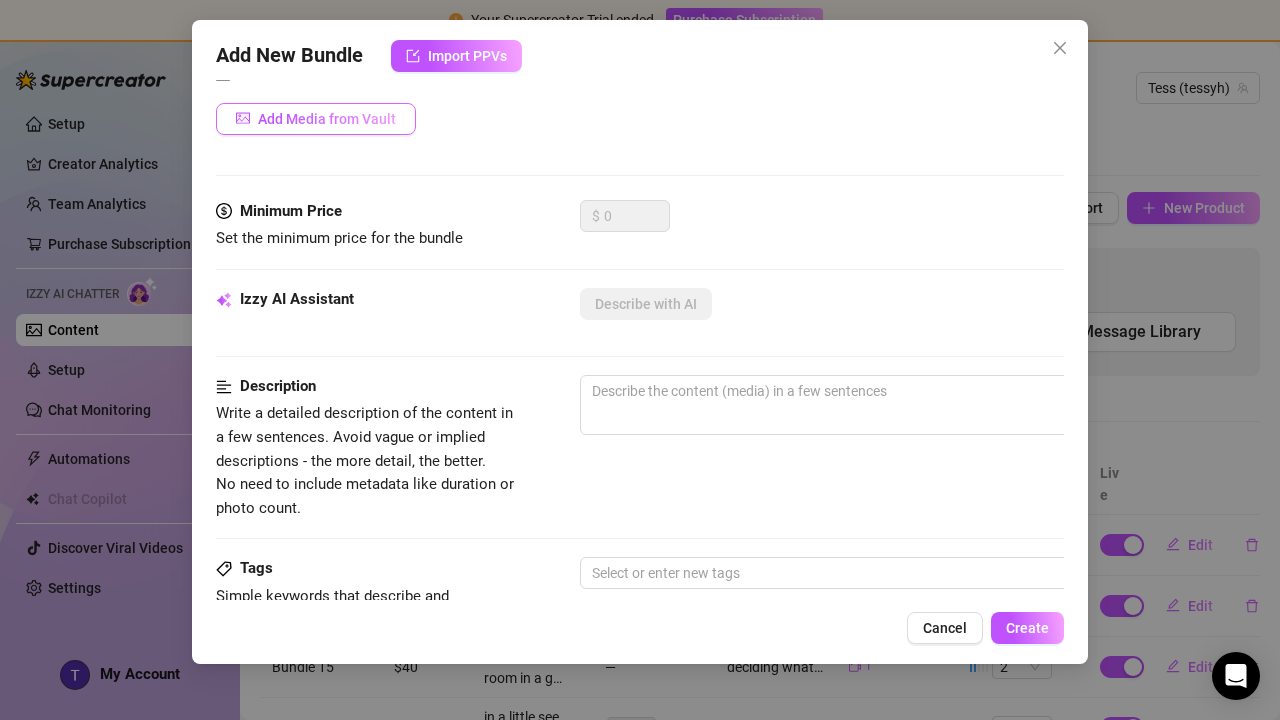 click on "Add Media from Vault" at bounding box center [316, 119] 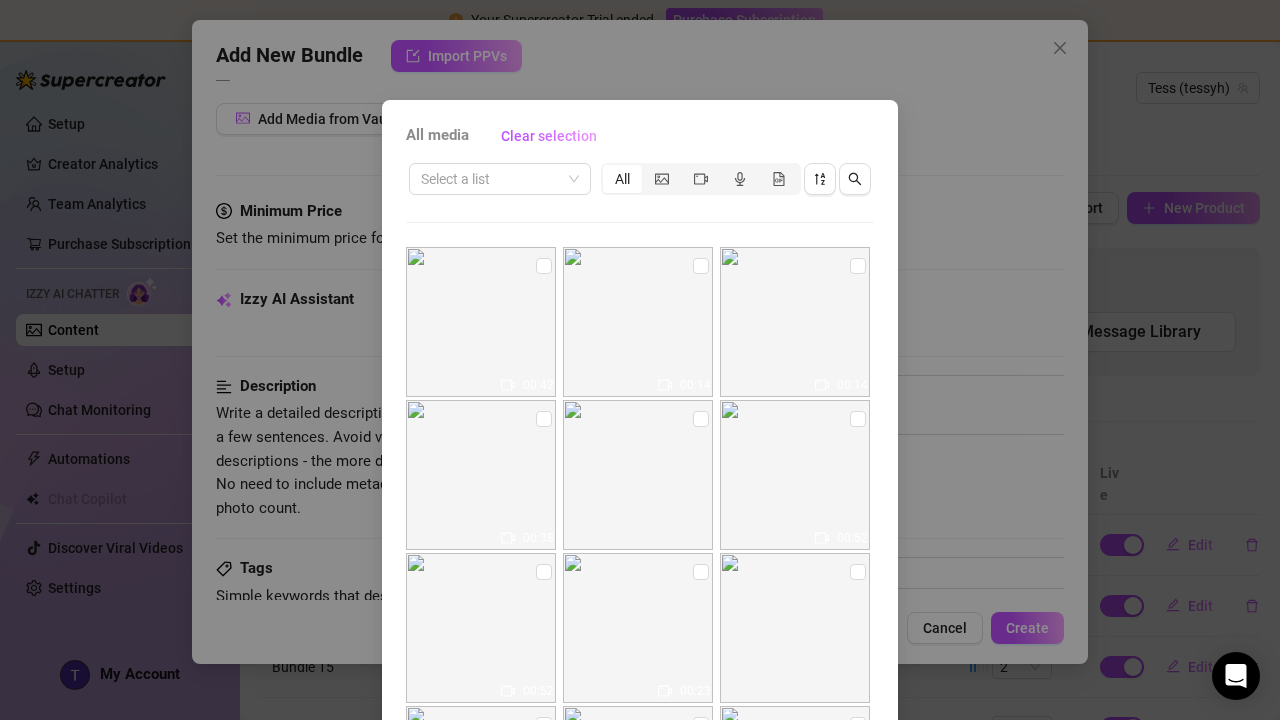 scroll, scrollTop: 0, scrollLeft: 0, axis: both 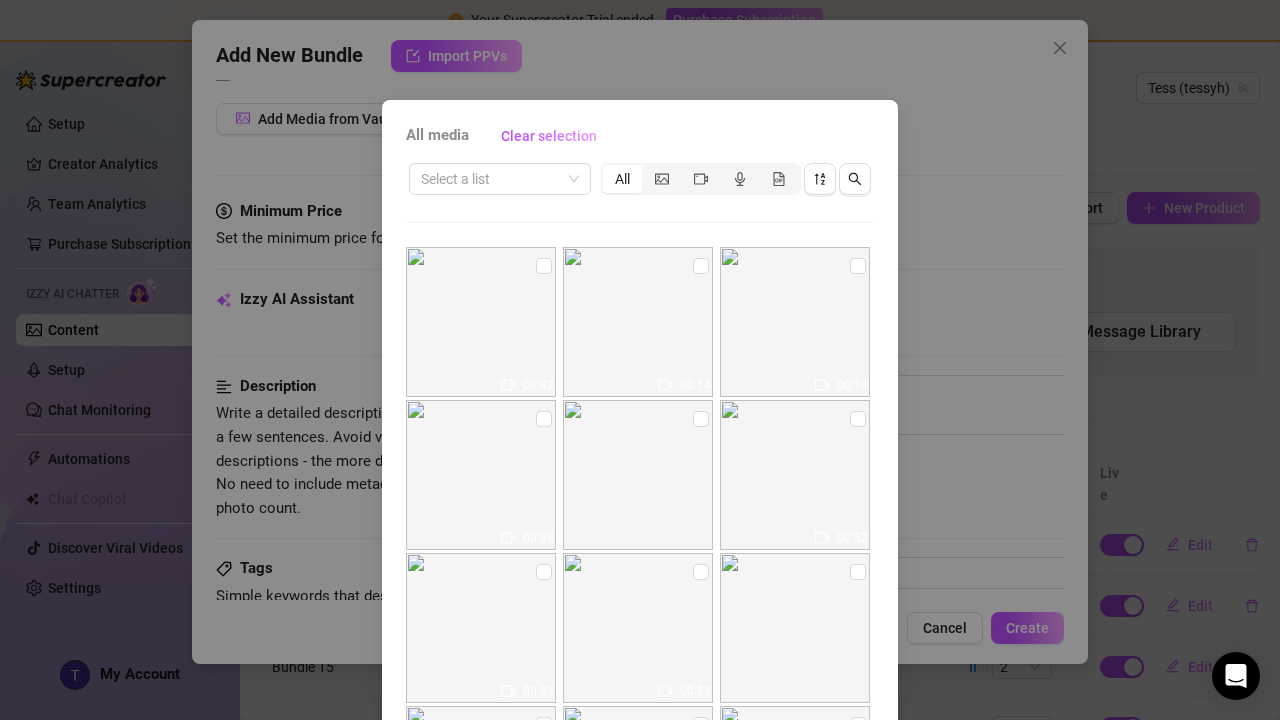 click on "All media Clear selection Select a list All 00:42 00:14 00:14 00:38 00:52 00:52 00:23 00:05 00:17 Cancel OK" at bounding box center [640, 360] 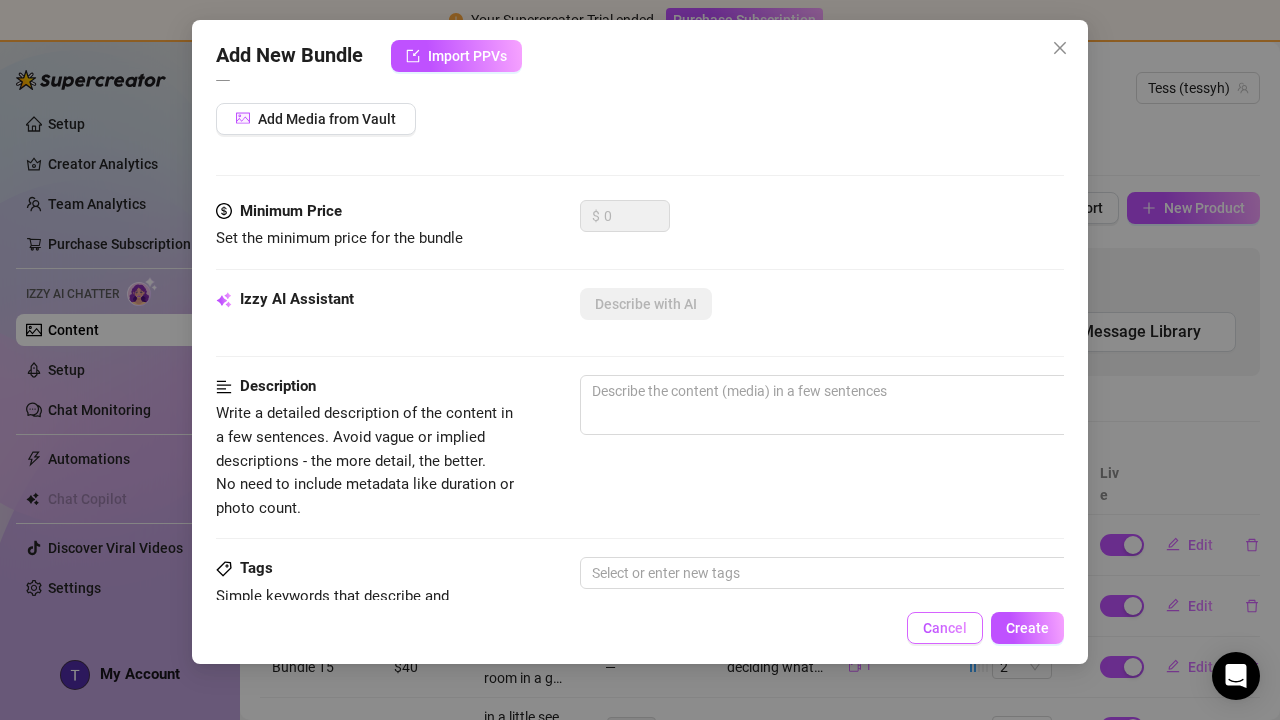 click on "Cancel" at bounding box center [945, 628] 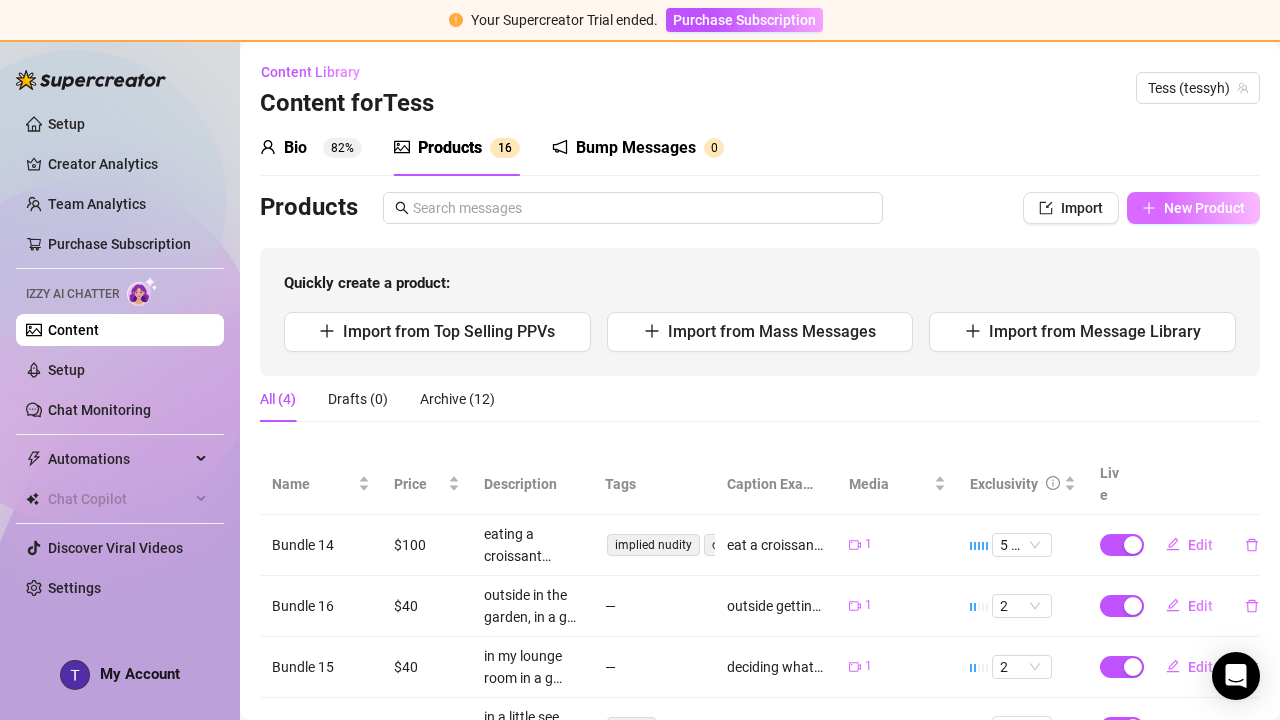click on "New Product" at bounding box center (1204, 208) 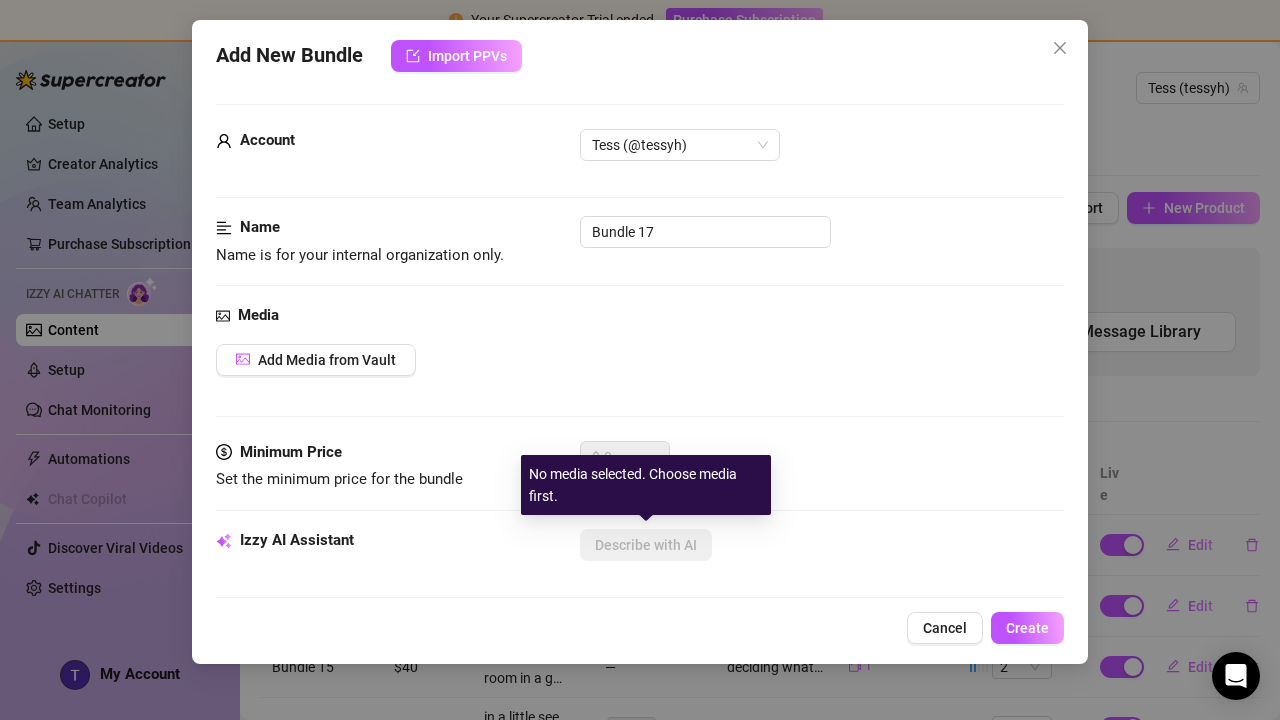 scroll, scrollTop: 0, scrollLeft: 0, axis: both 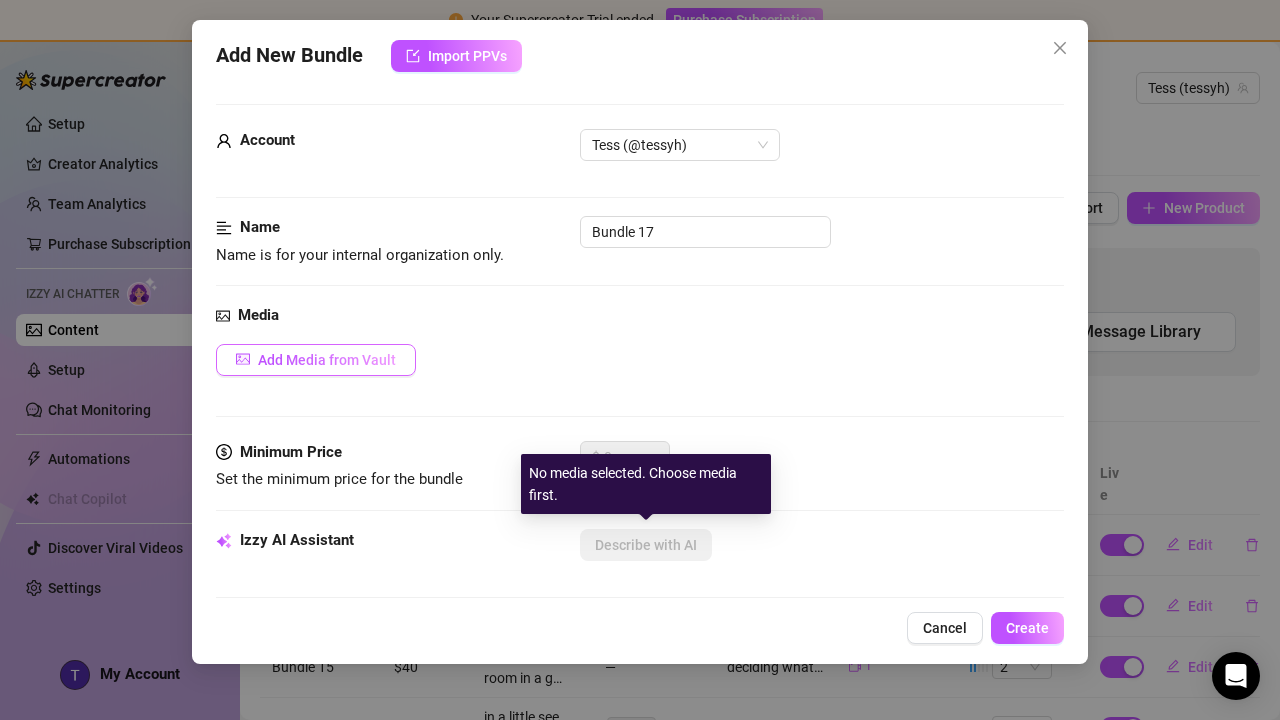 click on "Add Media from Vault" at bounding box center [316, 360] 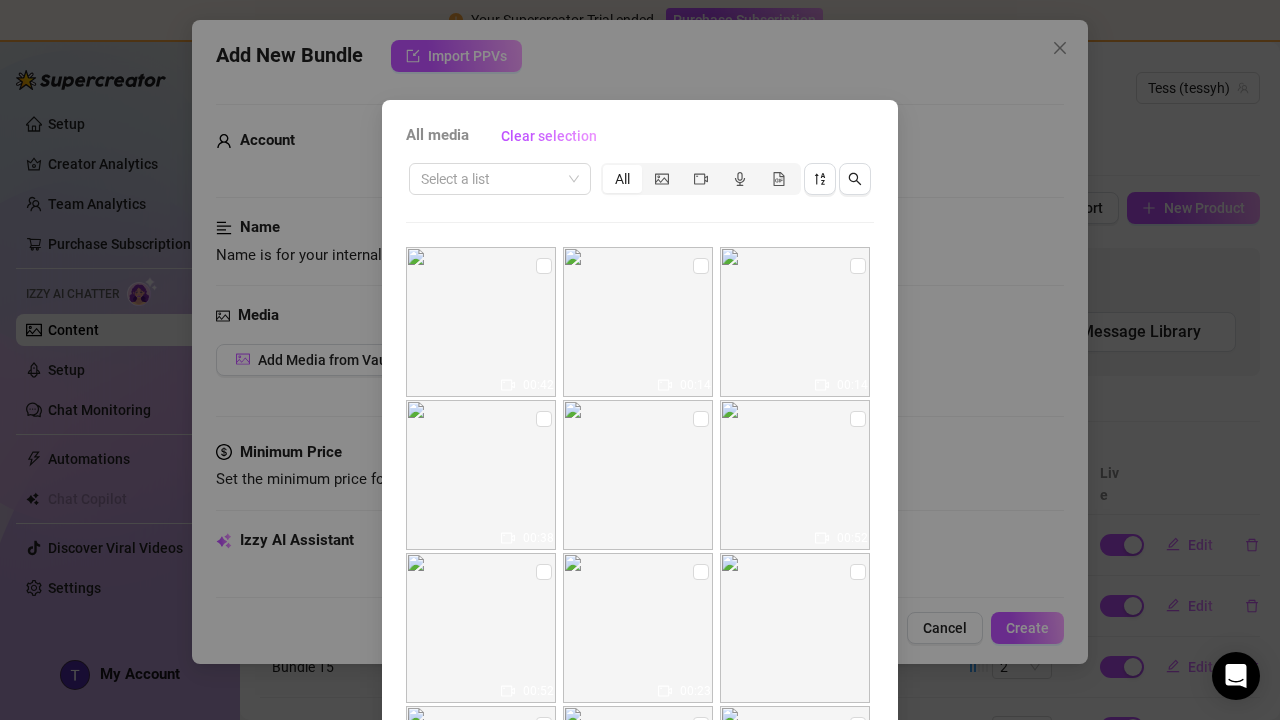 click on "All media Clear selection Select a list All 00:42 00:14 00:14 00:38 00:52 00:52 00:23 00:05 00:17 Cancel OK" at bounding box center (640, 360) 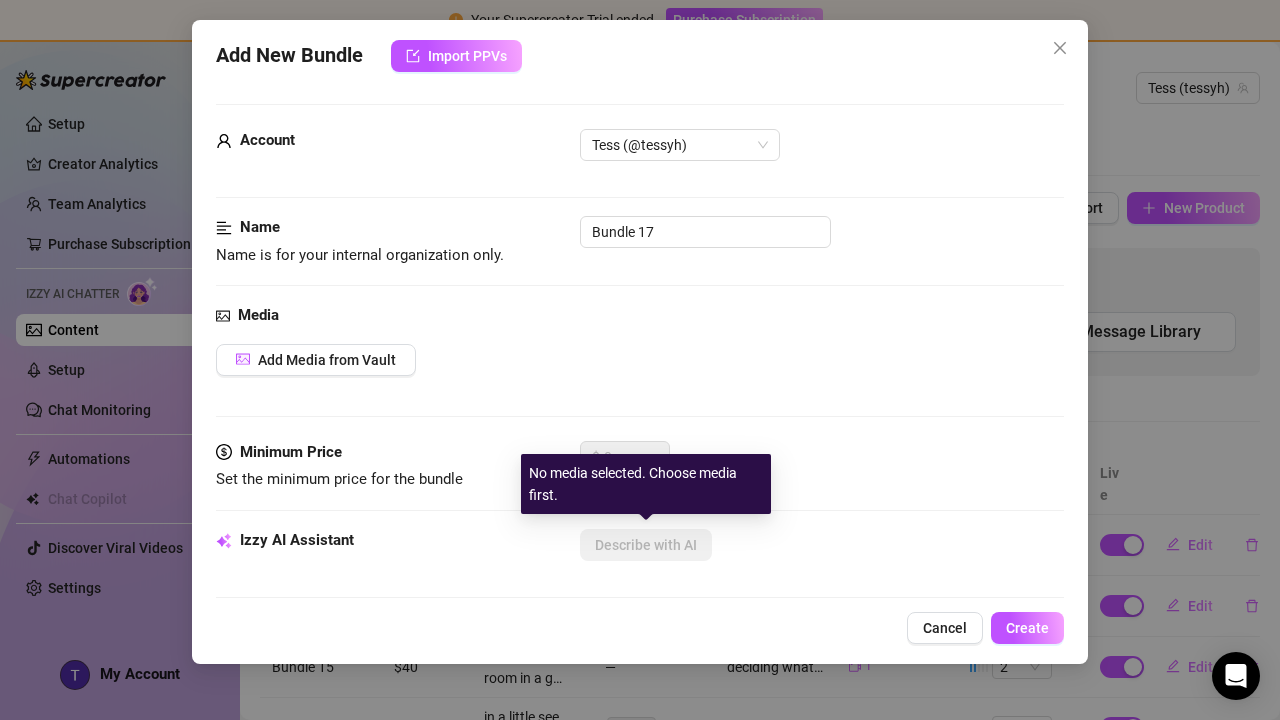 click on "Add New Bundle Import PPVs Account Tess (@tessyh) Name Name is for your internal organization only. Bundle 17 Media Add Media from Vault Minimum Price Set the minimum price for the bundle $ 0 Izzy AI Assistant Describe with AI Description Write a detailed description of the content in a few sentences. Avoid vague or implied descriptions - the more detail, the better.  No need to include metadata like duration or photo count. 0 / 1000 Tags Simple keywords that describe and summarize the content, like specific fetishes, positions, categories.   Select or enter new tags Visible Body Parts Select the body parts clearly visible in the content. This helps Izzy AI suggest media and answer fan questions more accurately.   Select or enter new visible body parts Caption Example Provide a sample caption that reflects the exact style you'd use in a chatting session. This is your chance to show the AI how you prefer to communicate. Exclusivity 1 - Least Exclusive Message Settings Cancel Create" at bounding box center (640, 342) 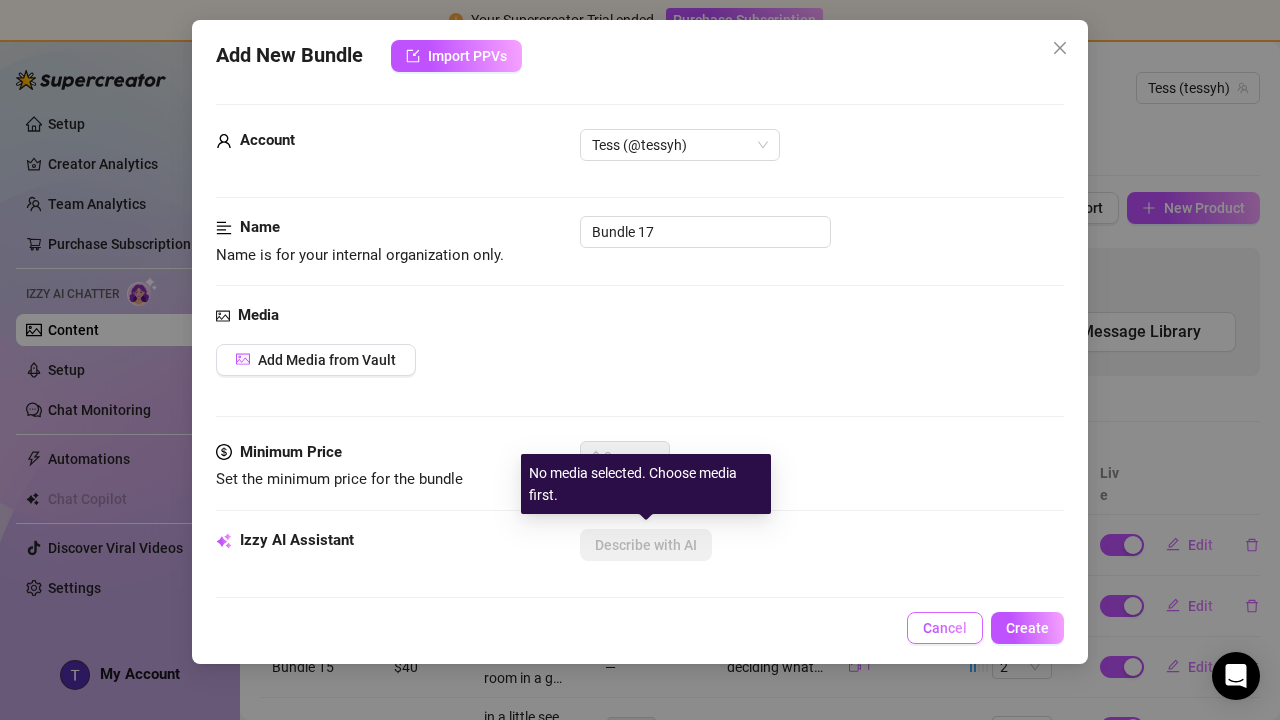 click on "Cancel" at bounding box center [945, 628] 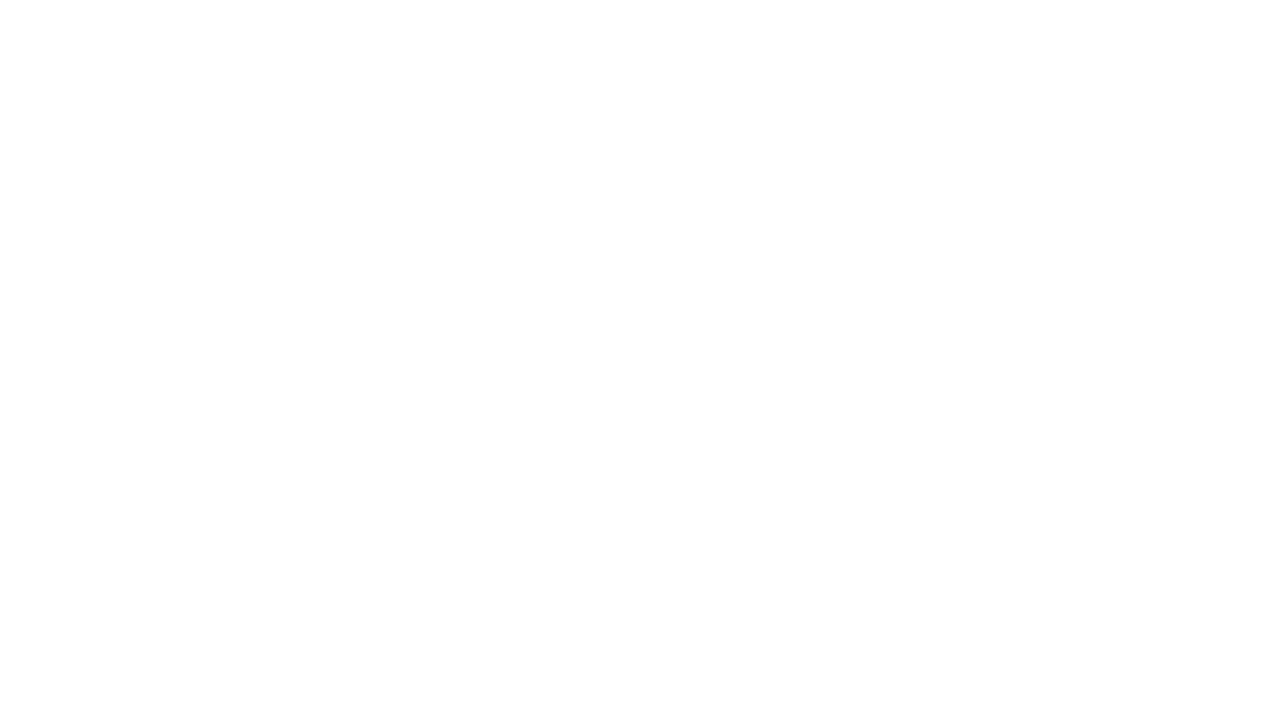scroll, scrollTop: 0, scrollLeft: 0, axis: both 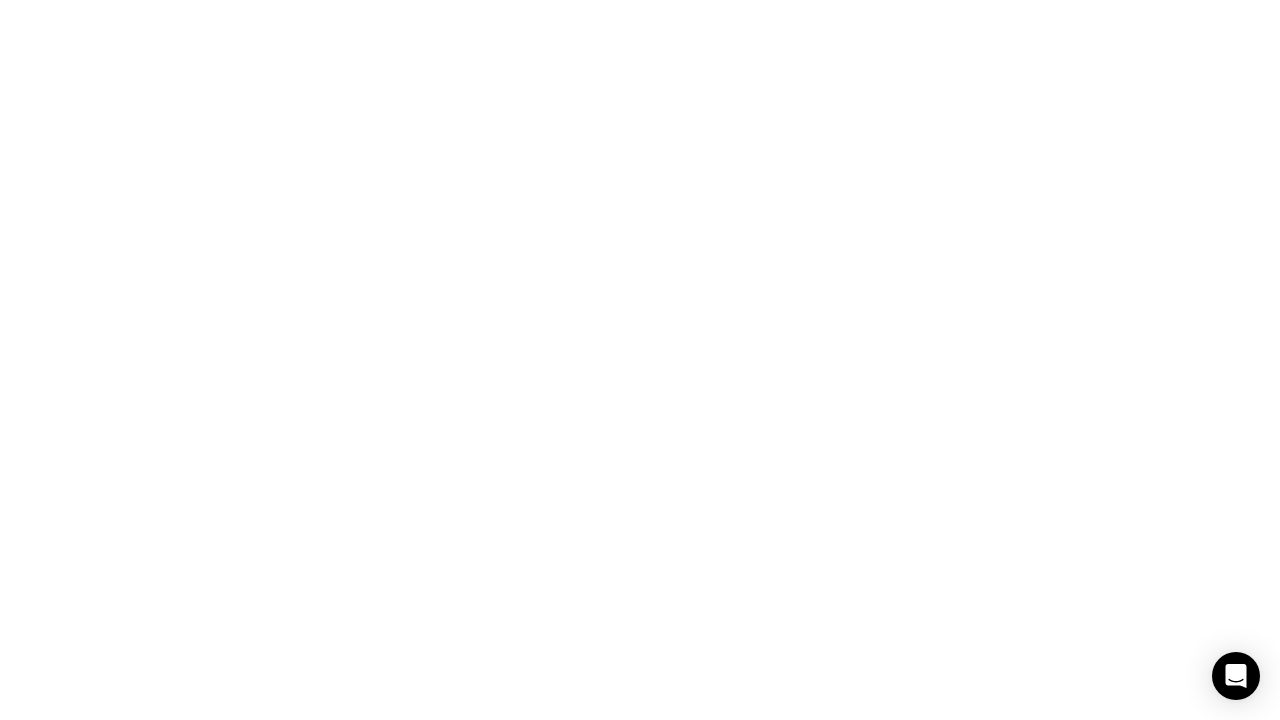 click at bounding box center (640, 0) 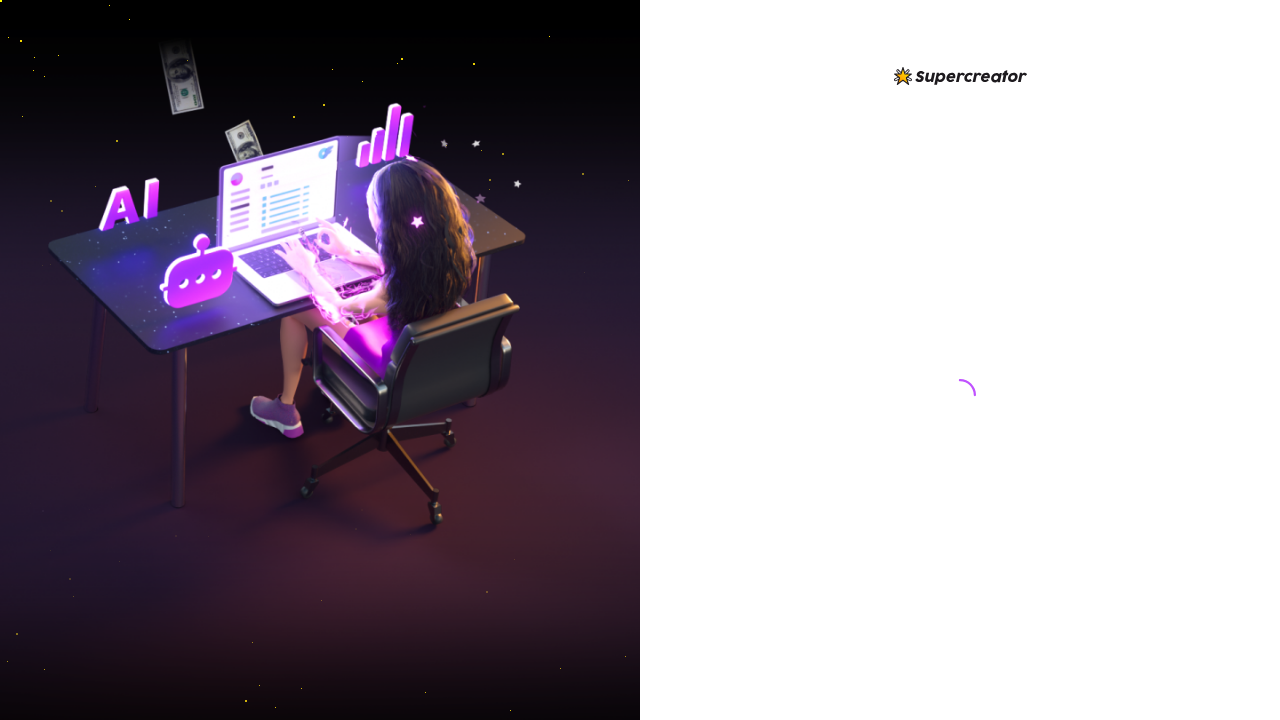 scroll, scrollTop: 0, scrollLeft: 0, axis: both 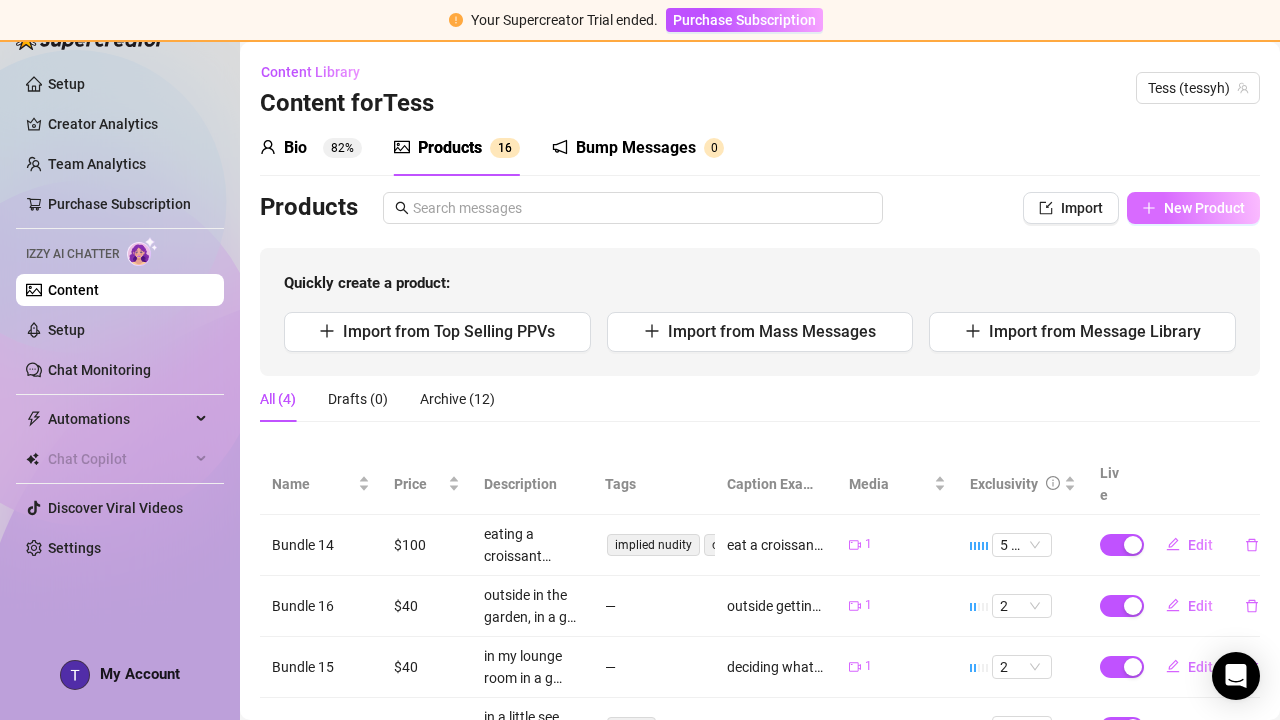 click on "New Product" at bounding box center (1204, 208) 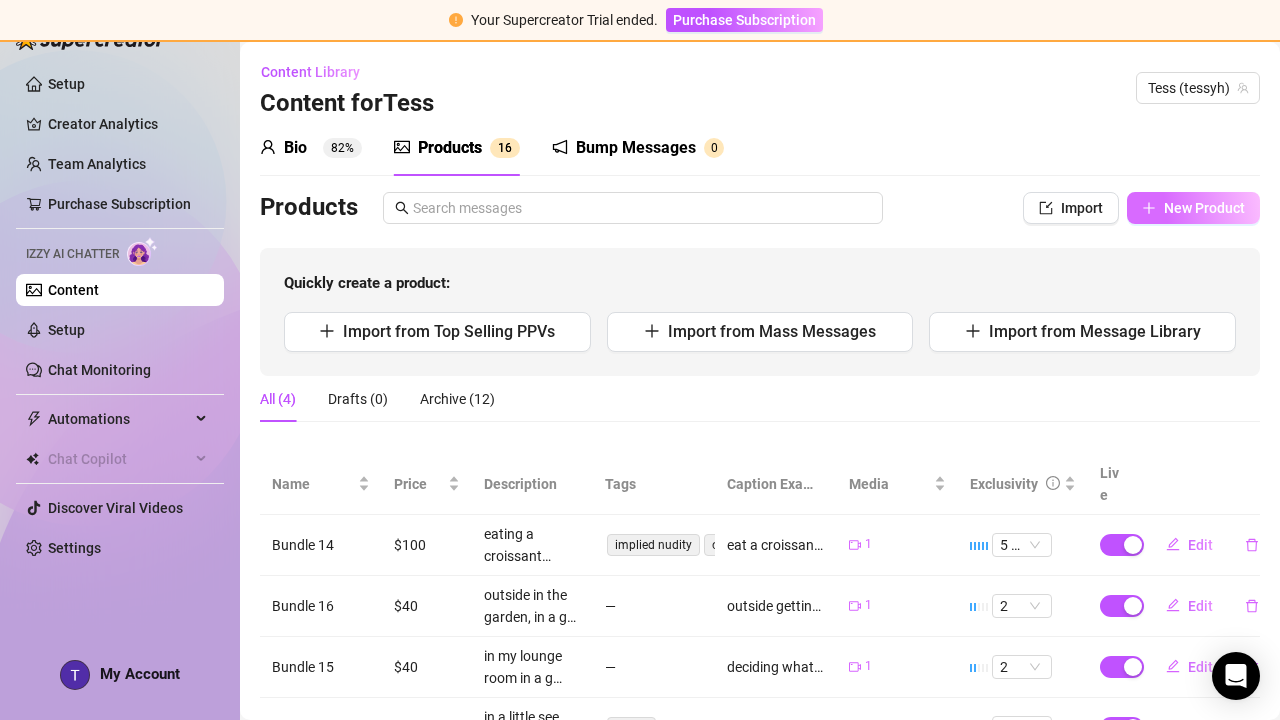 type on "Type your message here..." 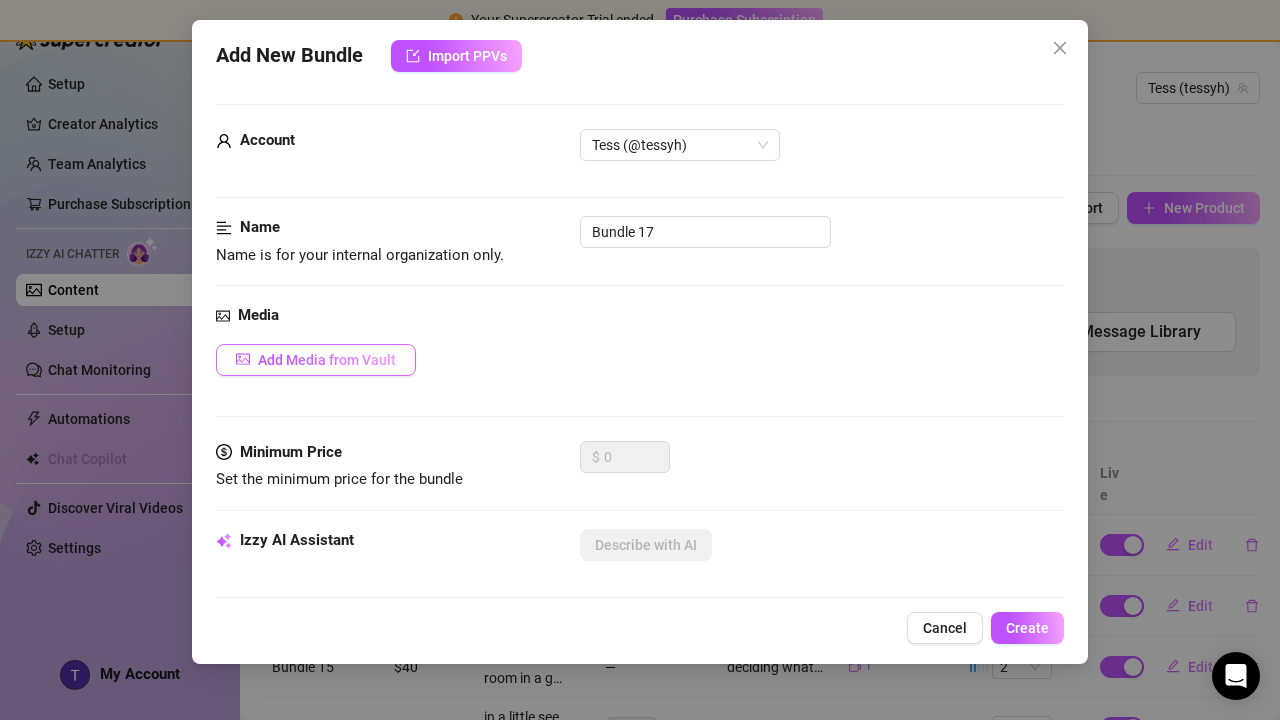 click on "Add Media from Vault" at bounding box center (316, 360) 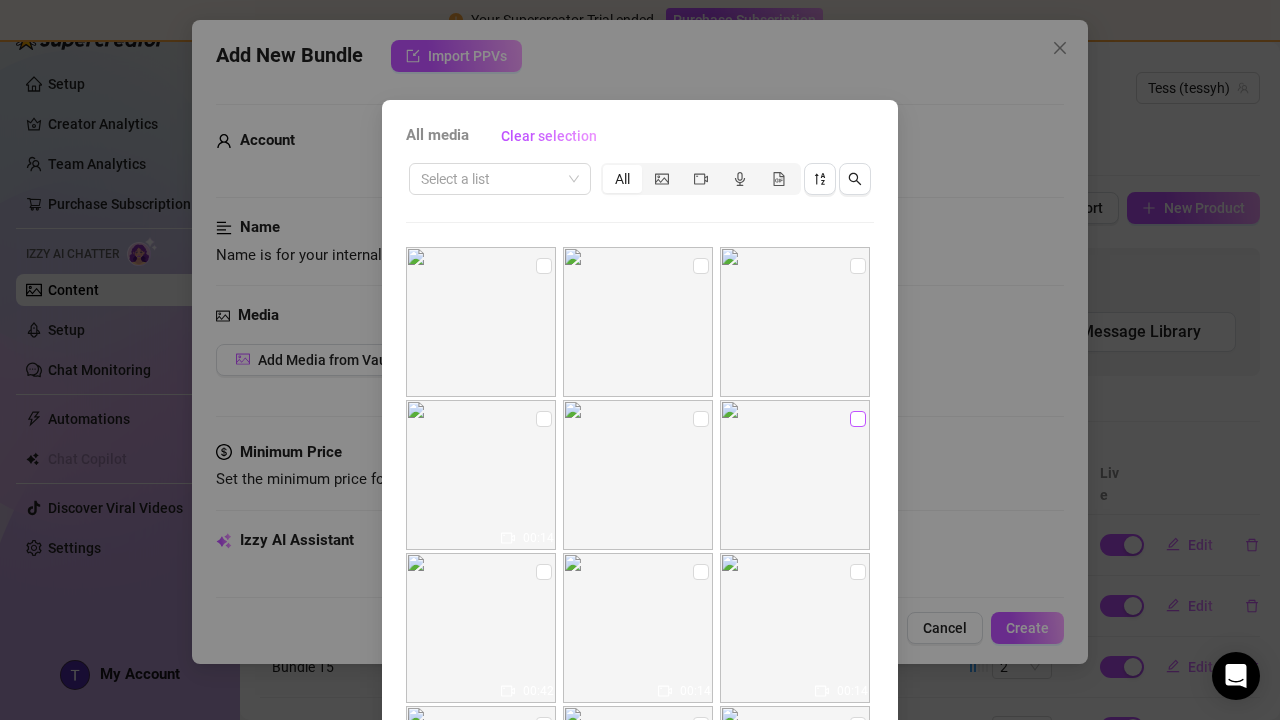 click at bounding box center [858, 419] 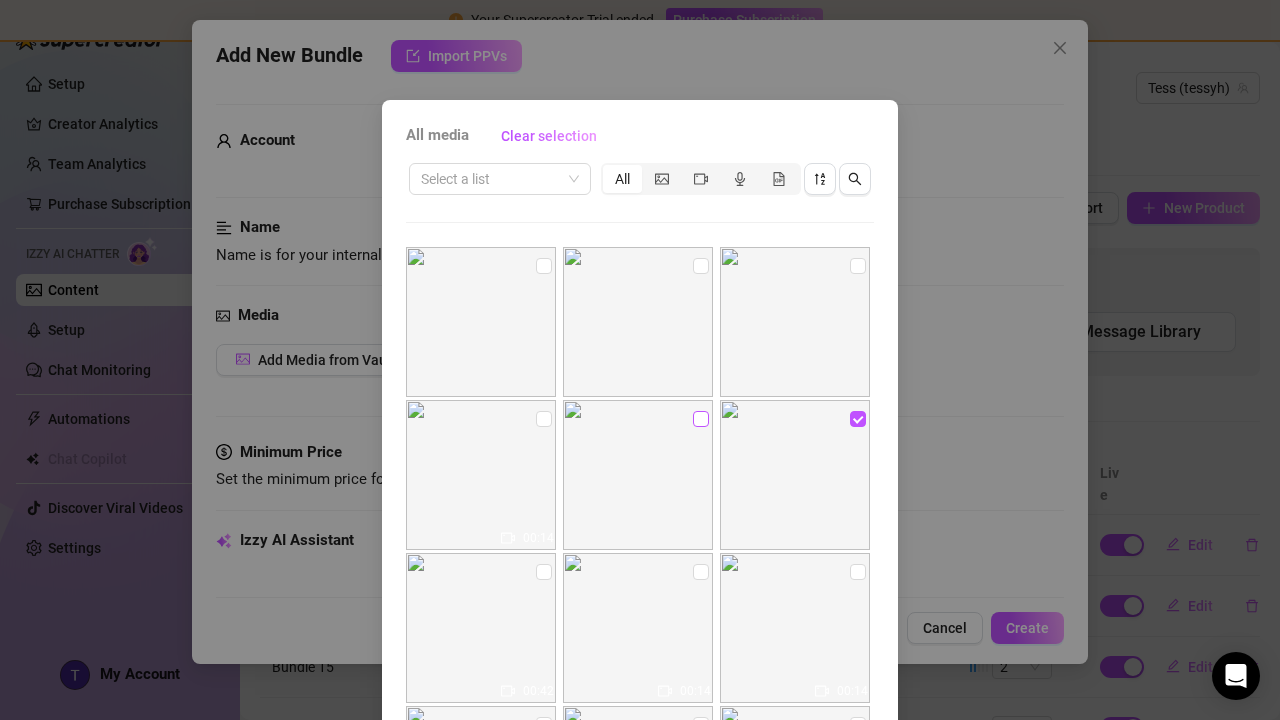 click at bounding box center [701, 419] 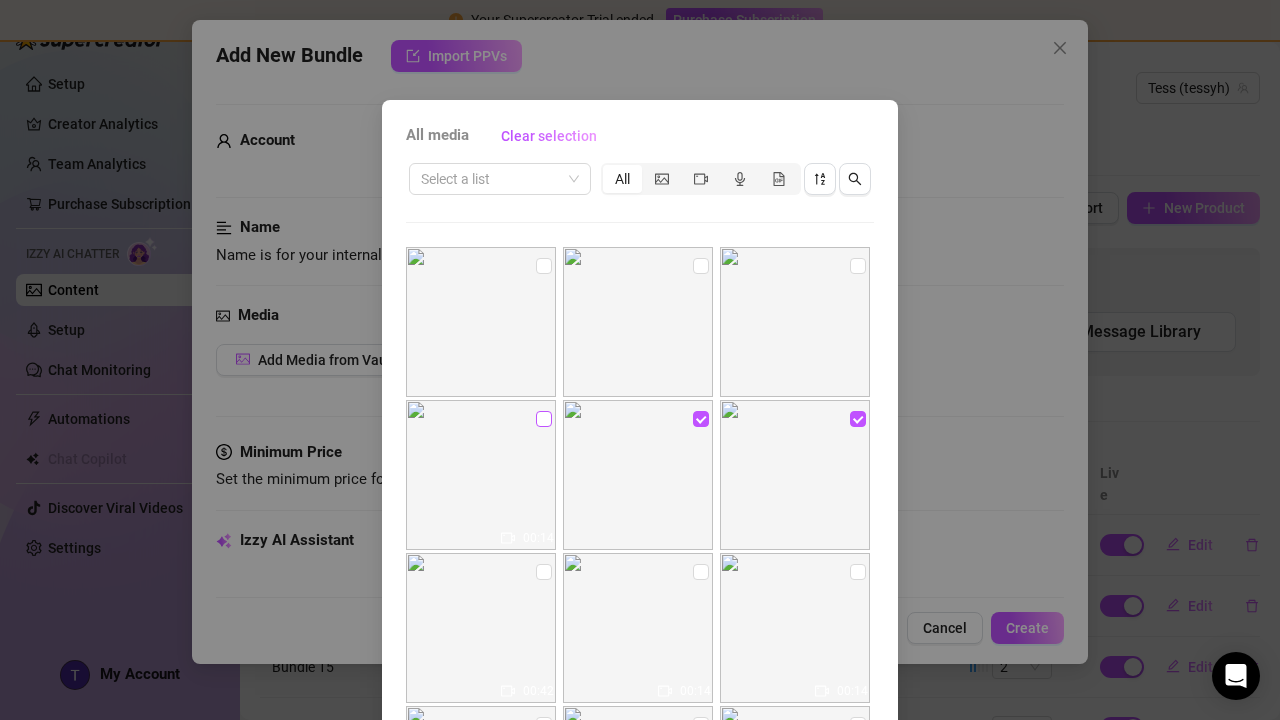 click at bounding box center [544, 419] 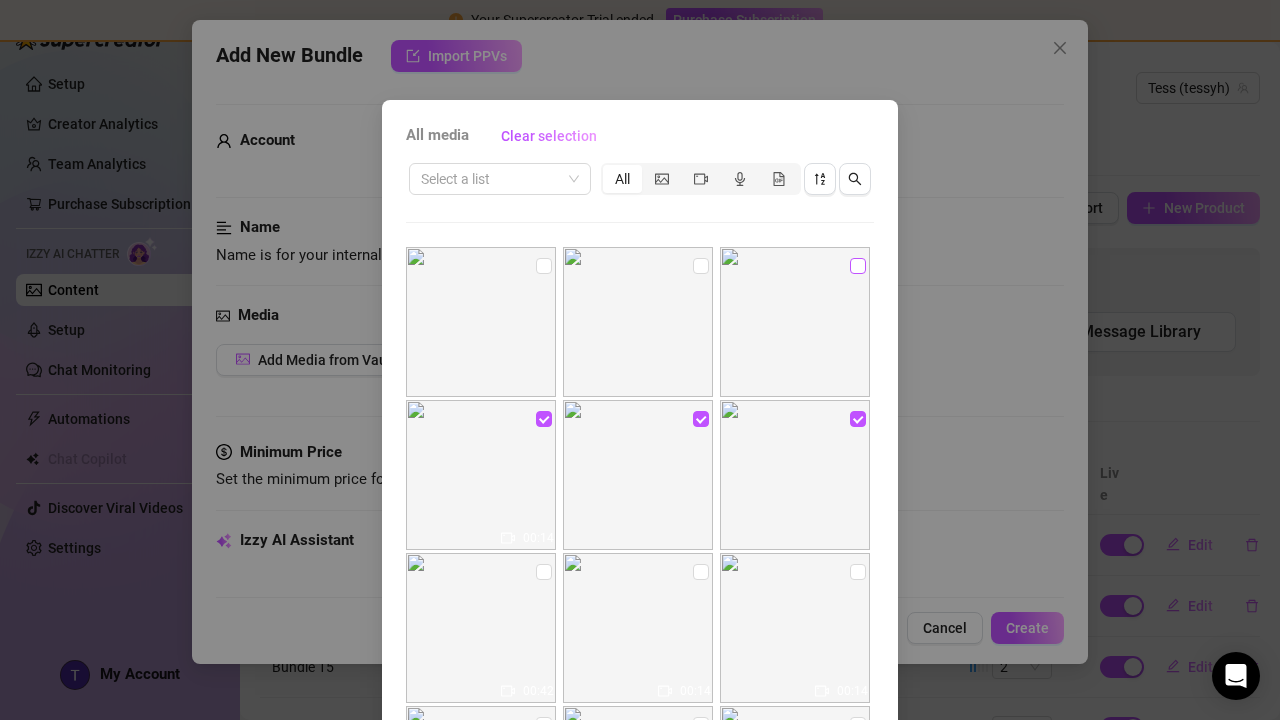click at bounding box center [858, 266] 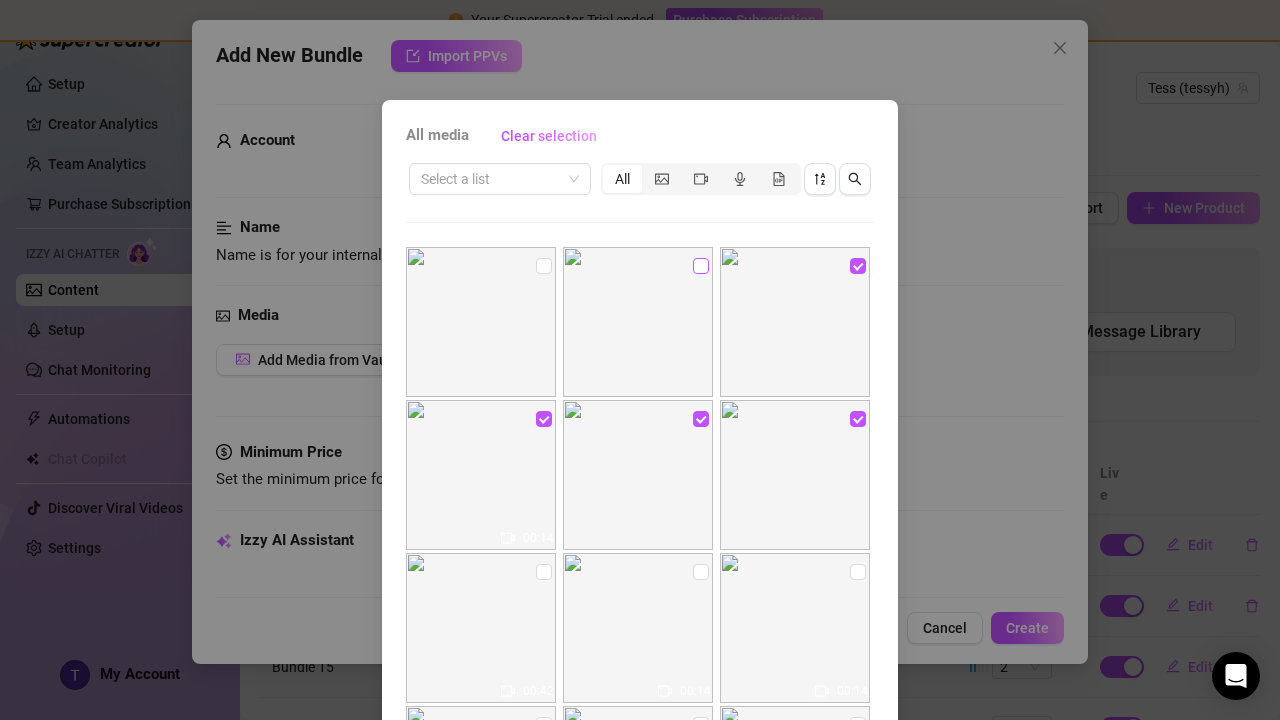 click at bounding box center [701, 266] 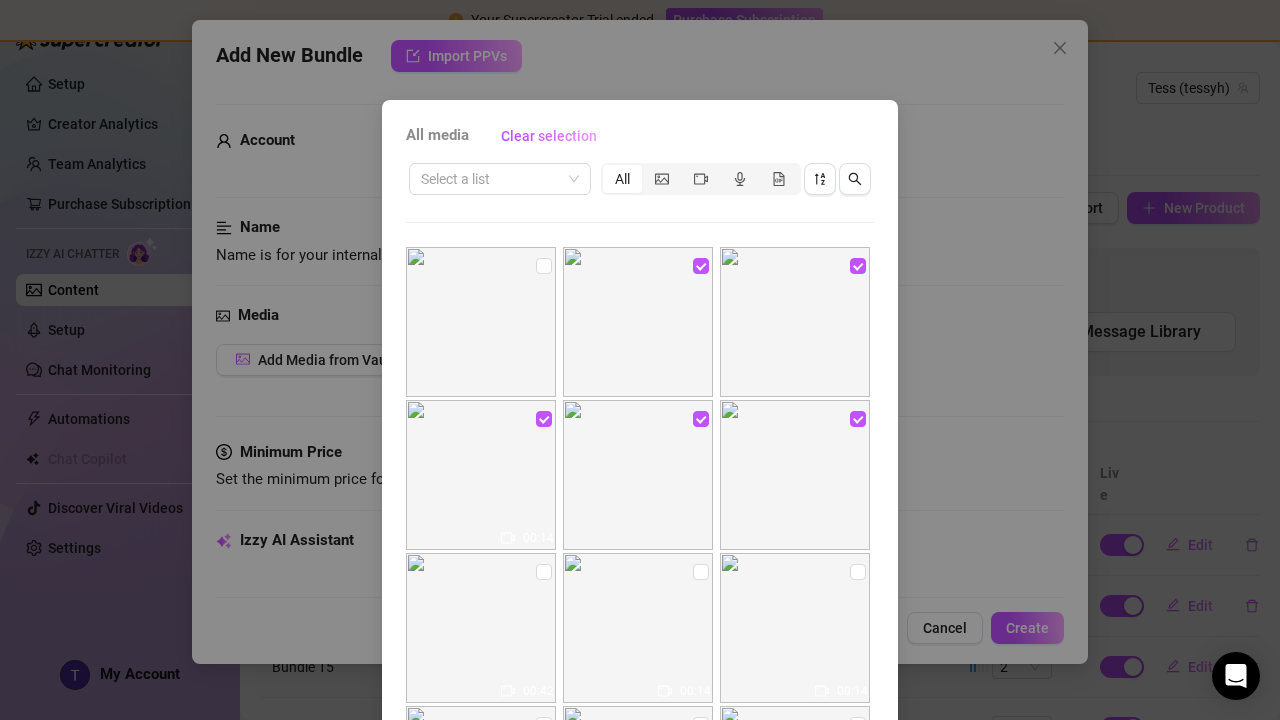 click at bounding box center (481, 322) 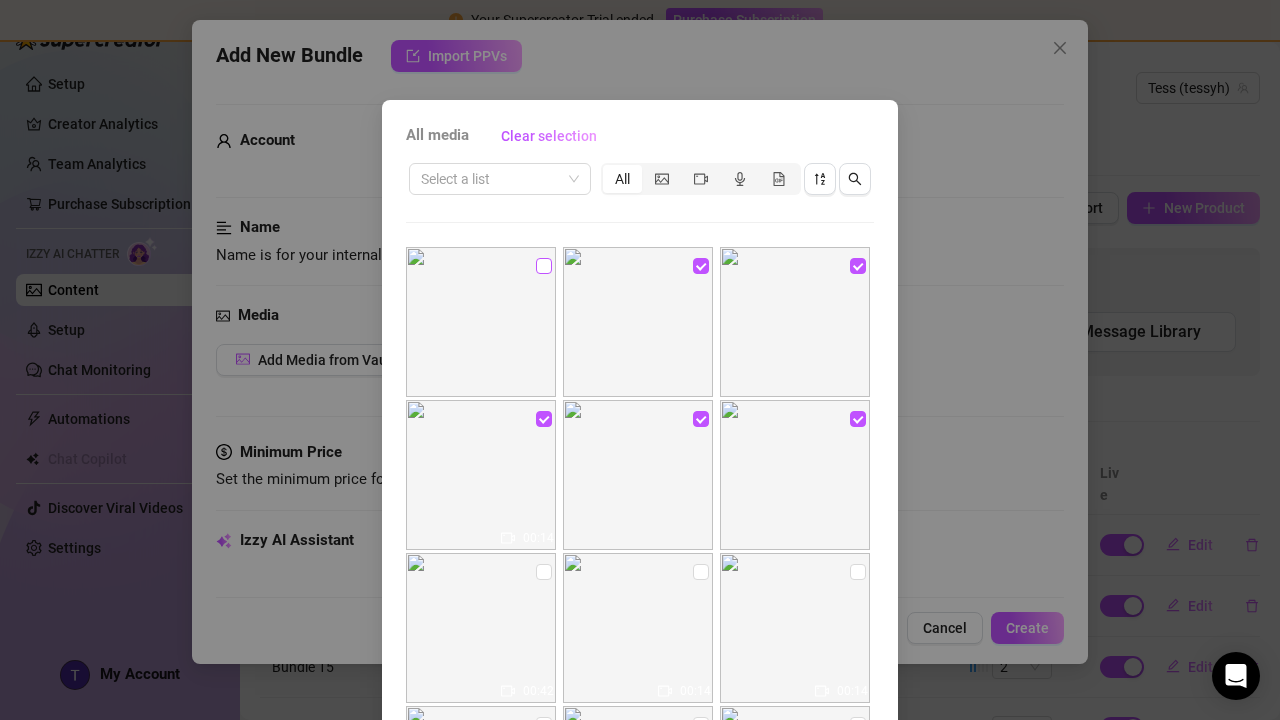 click at bounding box center (544, 266) 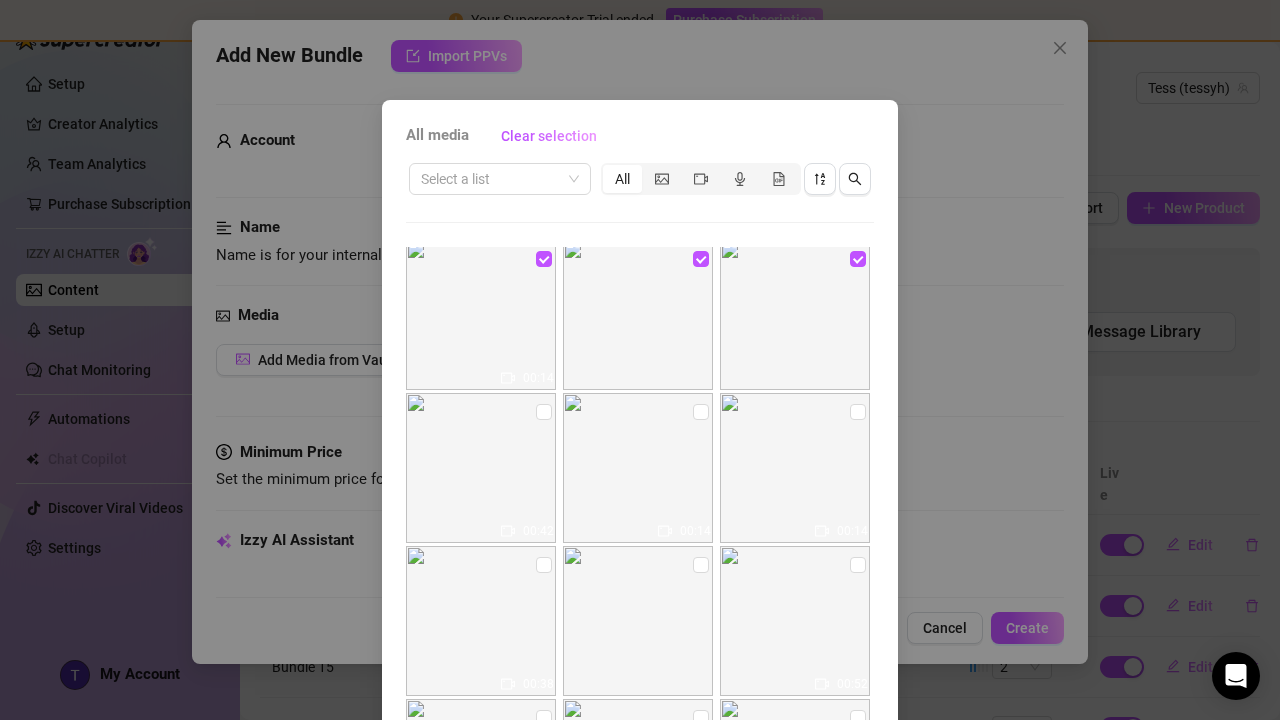 scroll, scrollTop: 175, scrollLeft: 0, axis: vertical 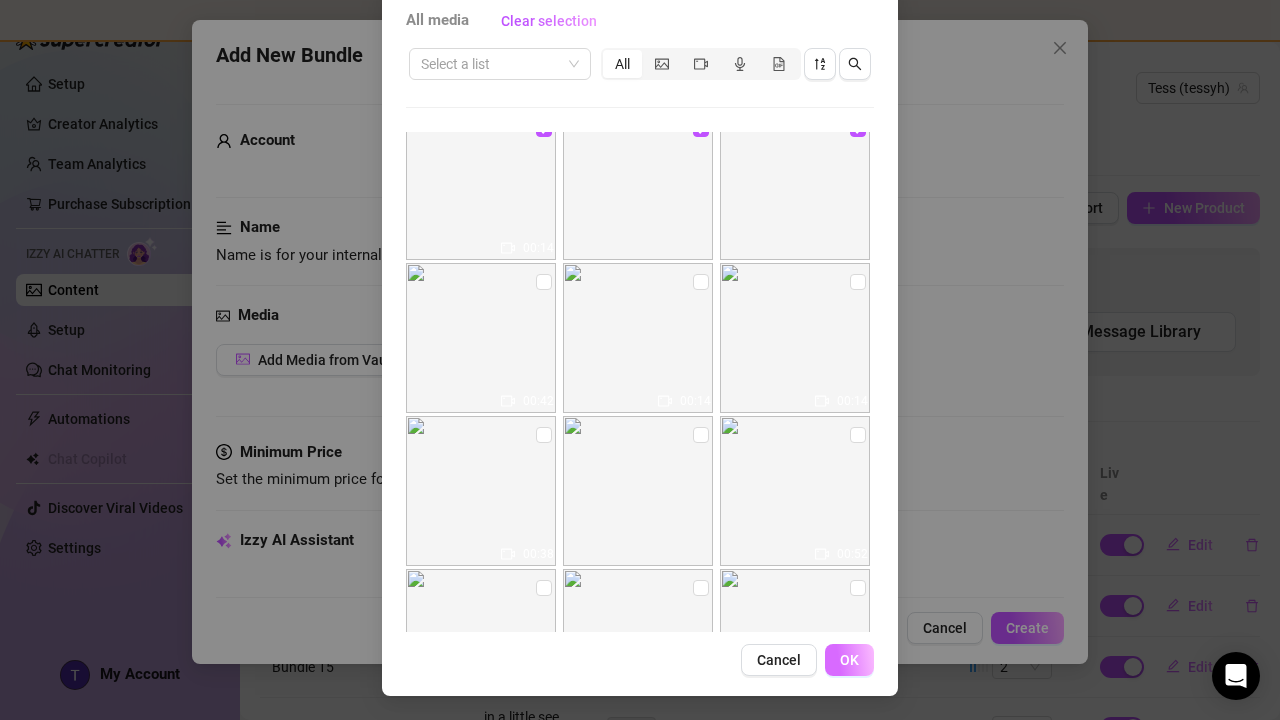 click on "OK" at bounding box center (849, 660) 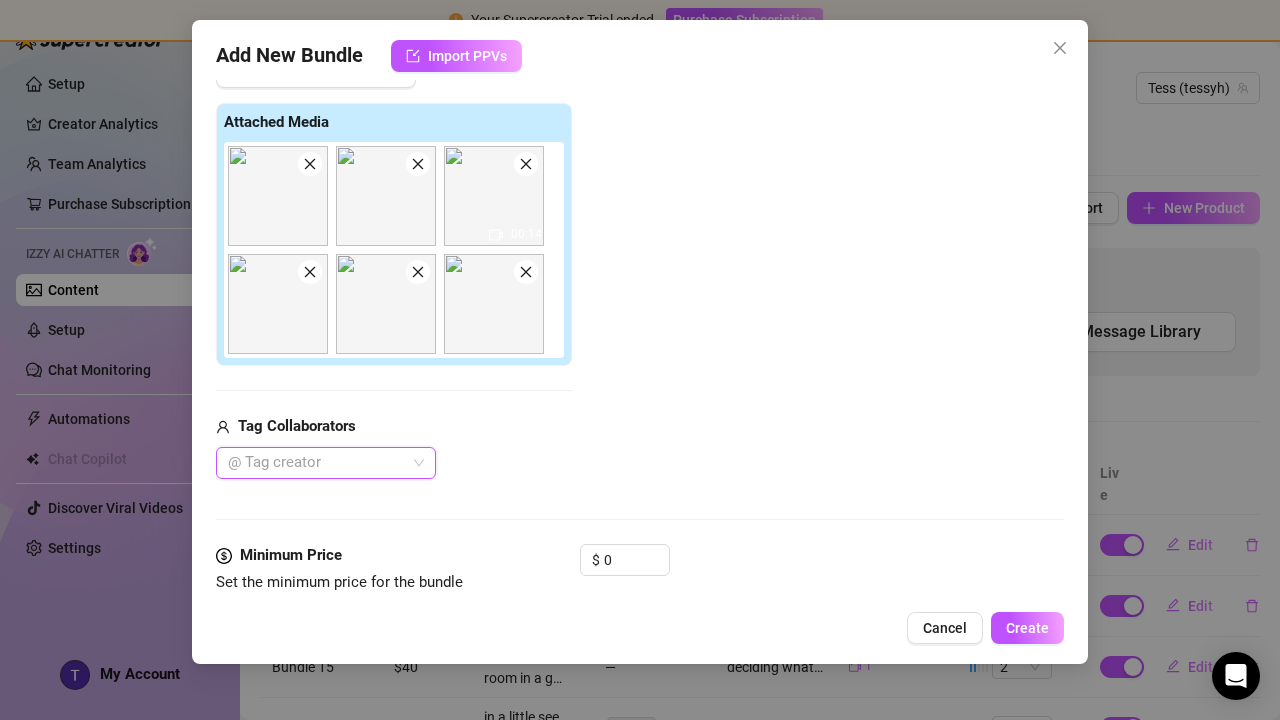 scroll, scrollTop: 375, scrollLeft: 0, axis: vertical 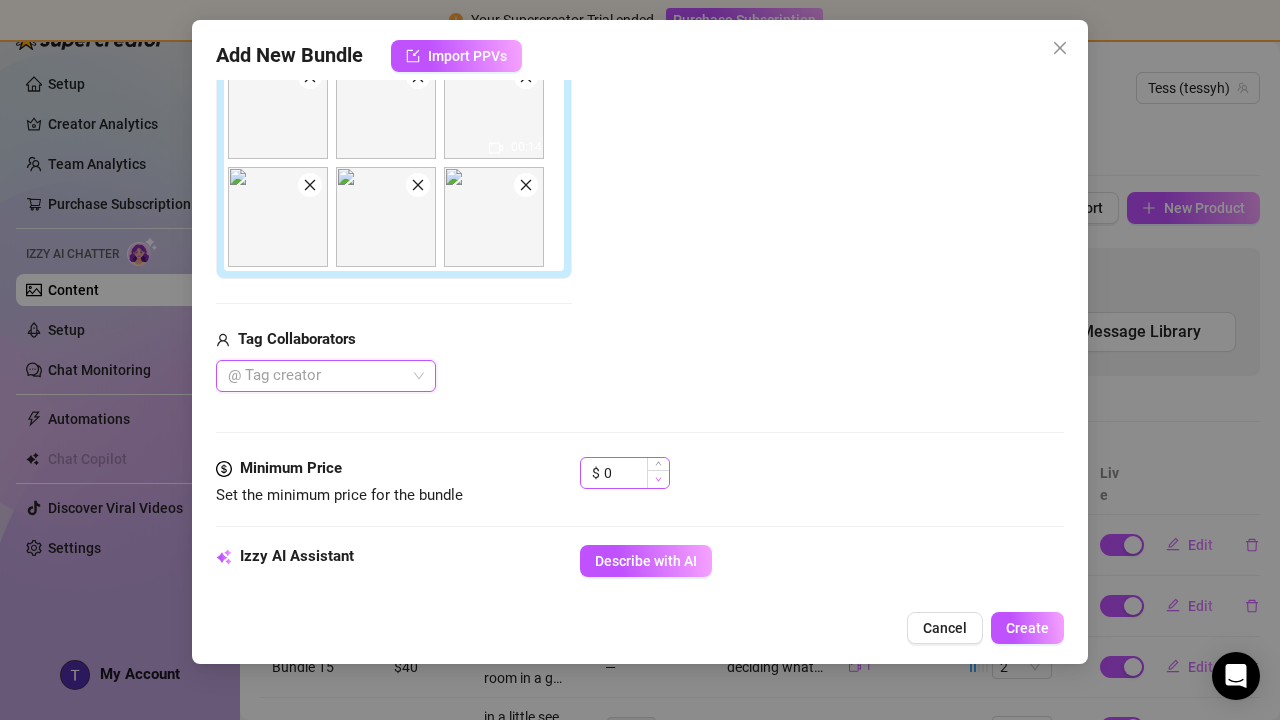 click at bounding box center [658, 479] 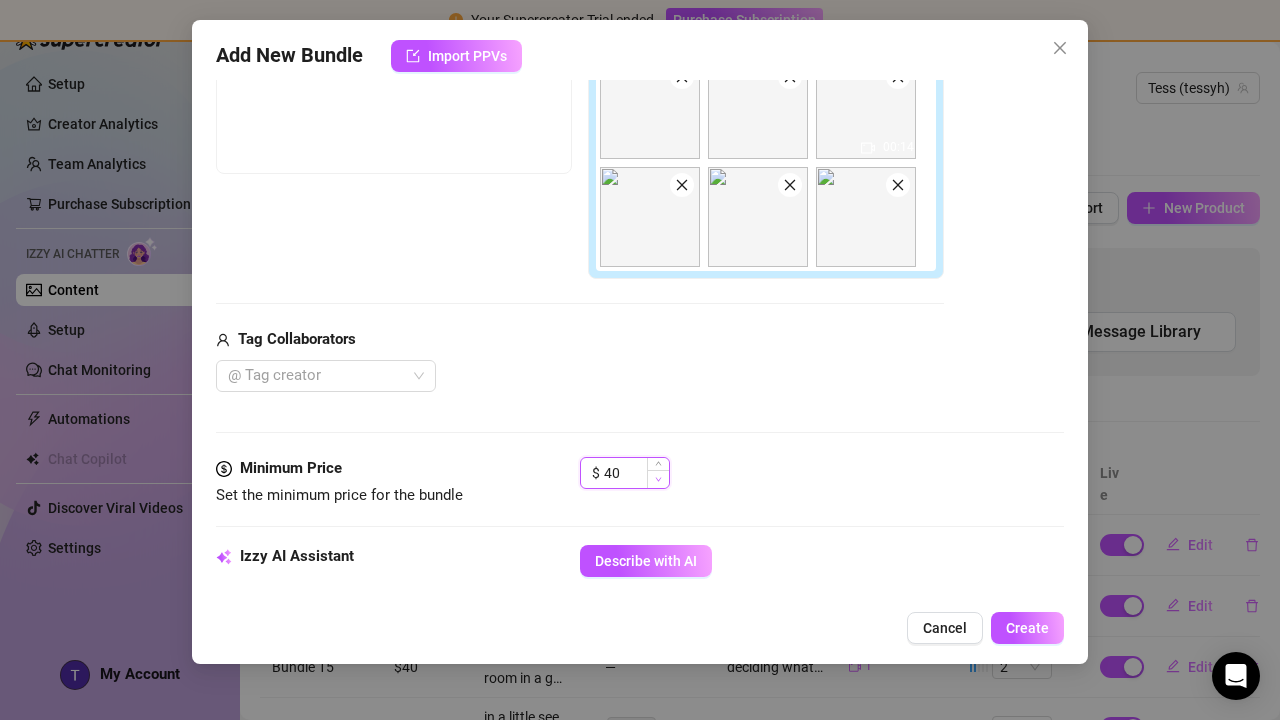 type on "4" 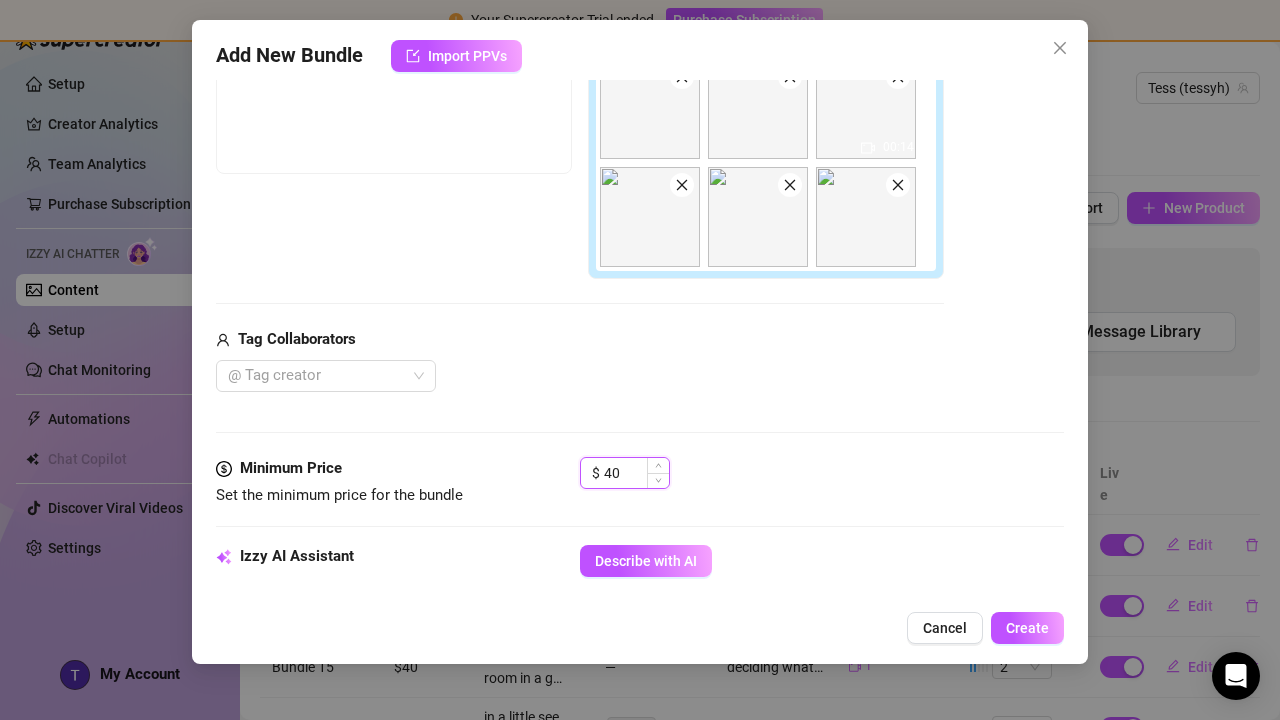 type on "4" 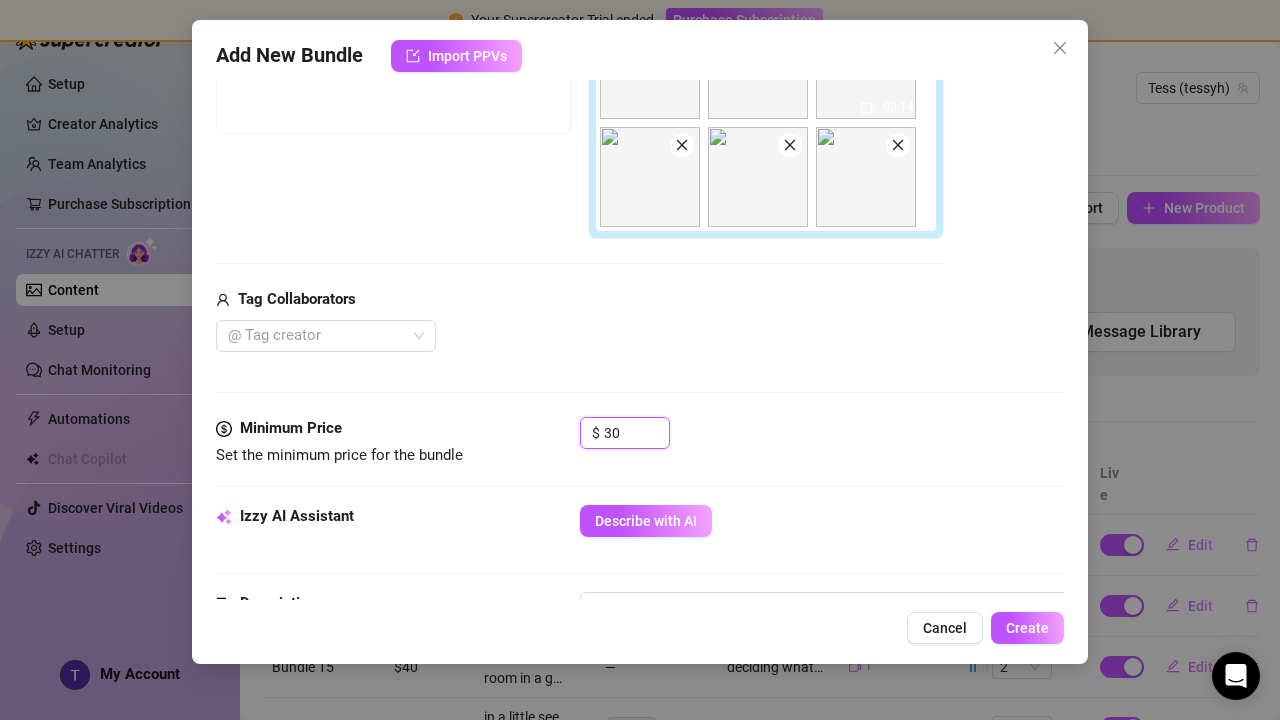 scroll, scrollTop: 518, scrollLeft: 0, axis: vertical 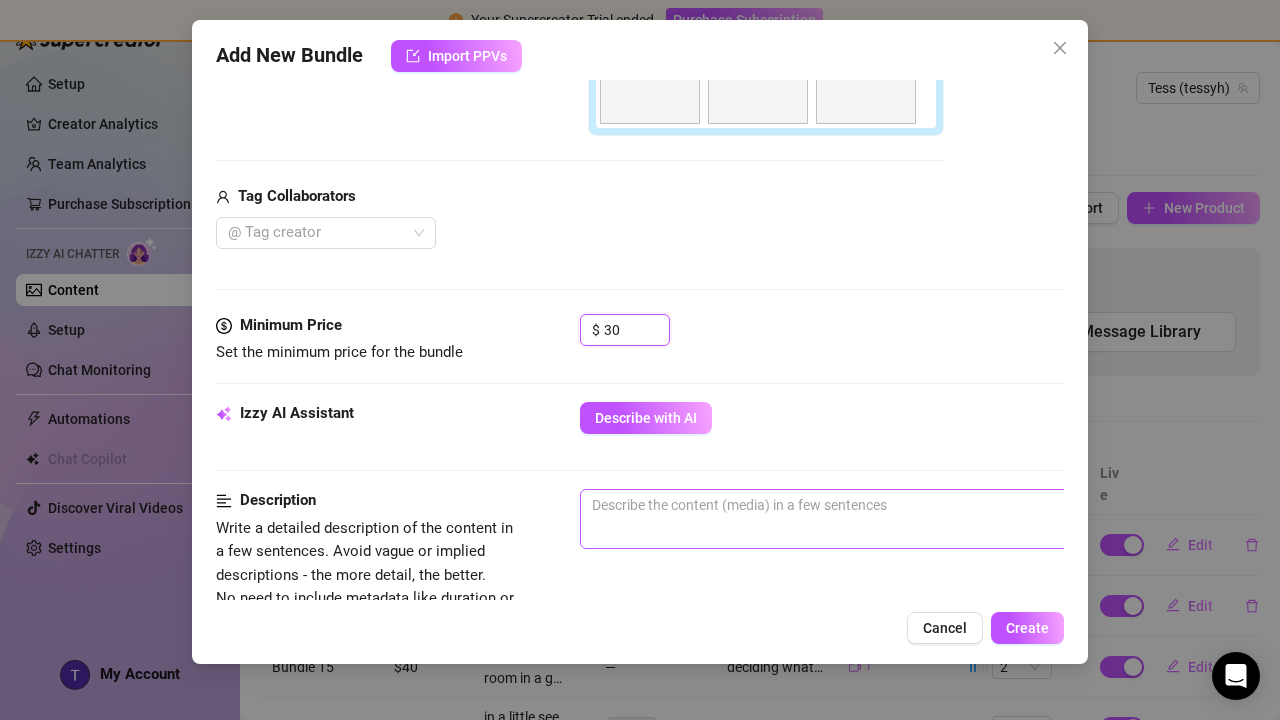 type on "30" 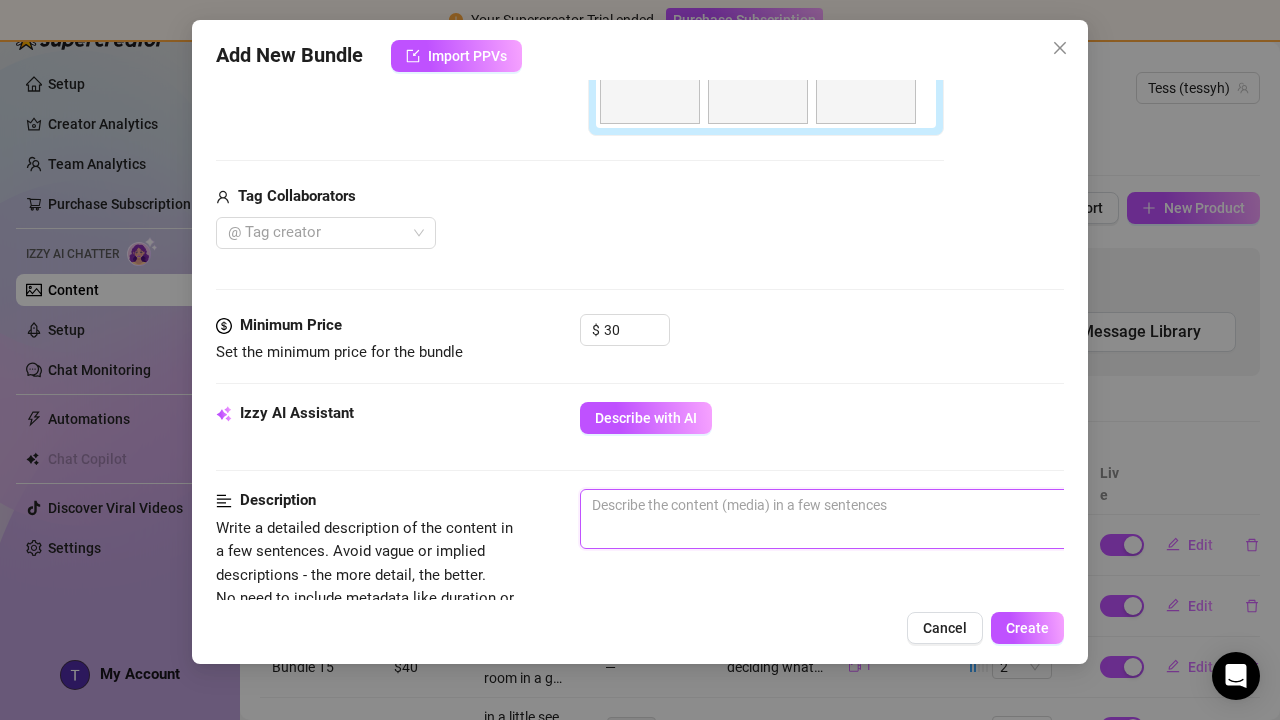 click at bounding box center (930, 505) 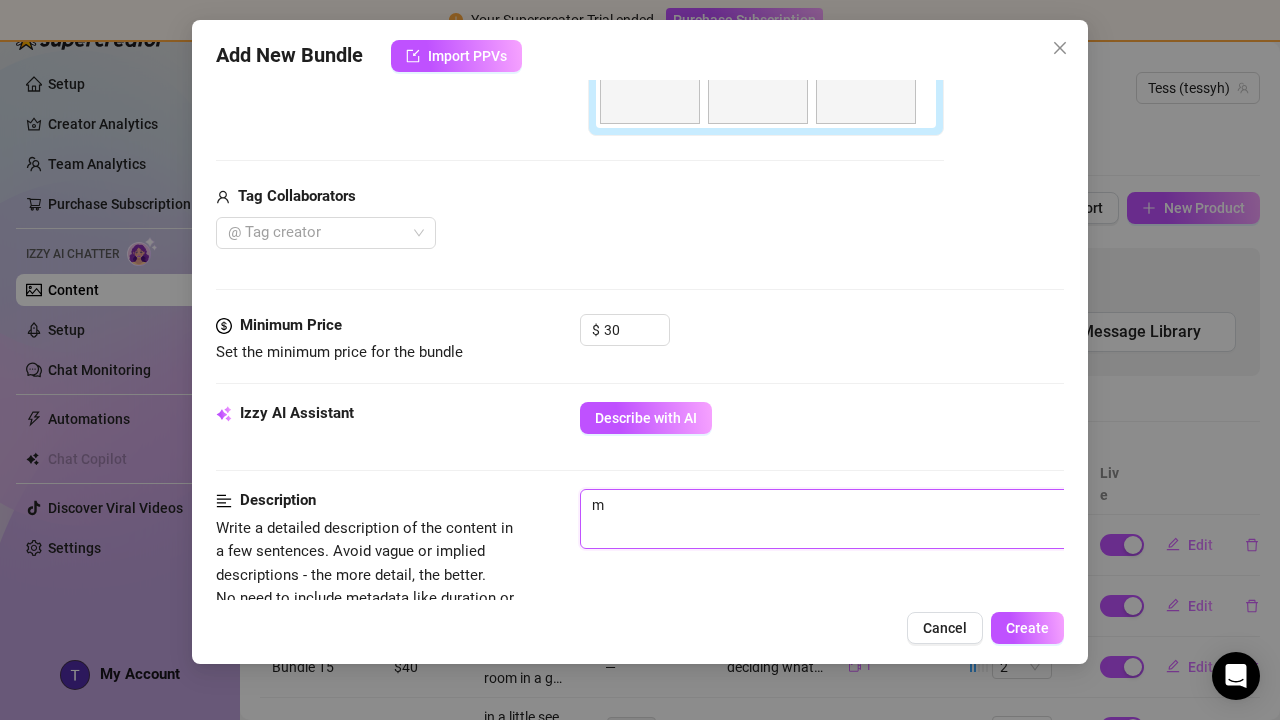 type on "mi" 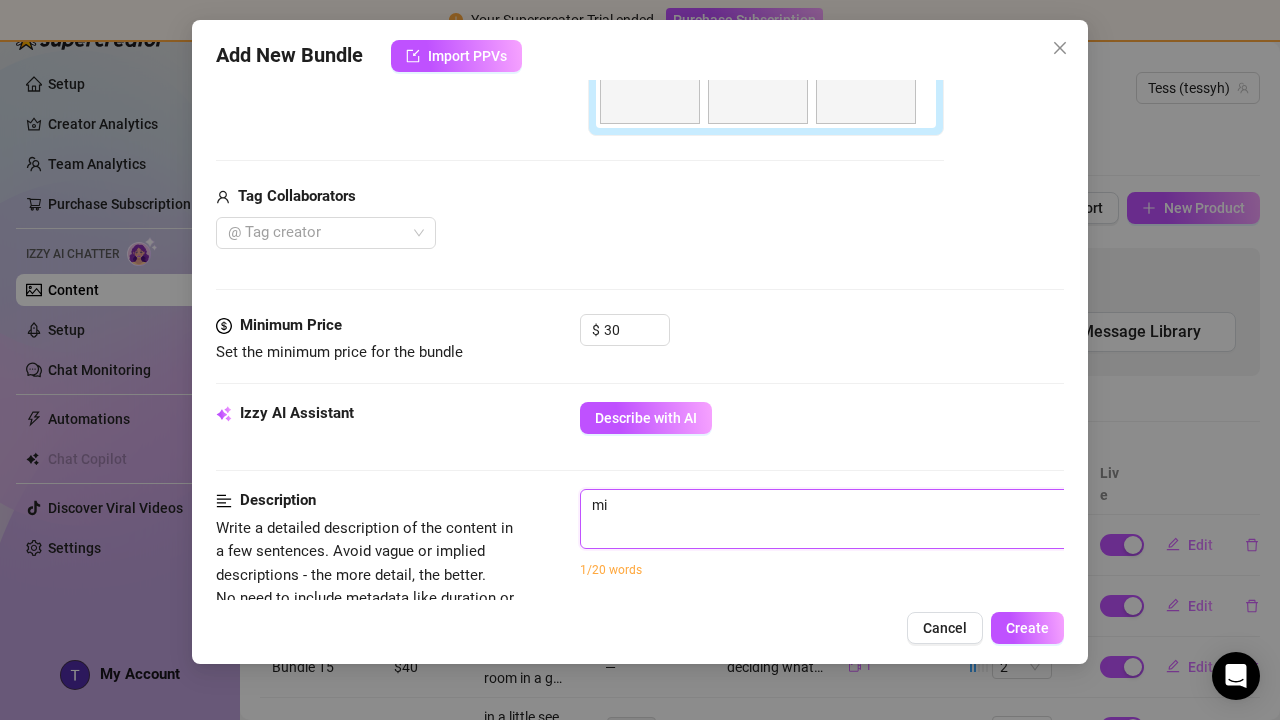type on "mir" 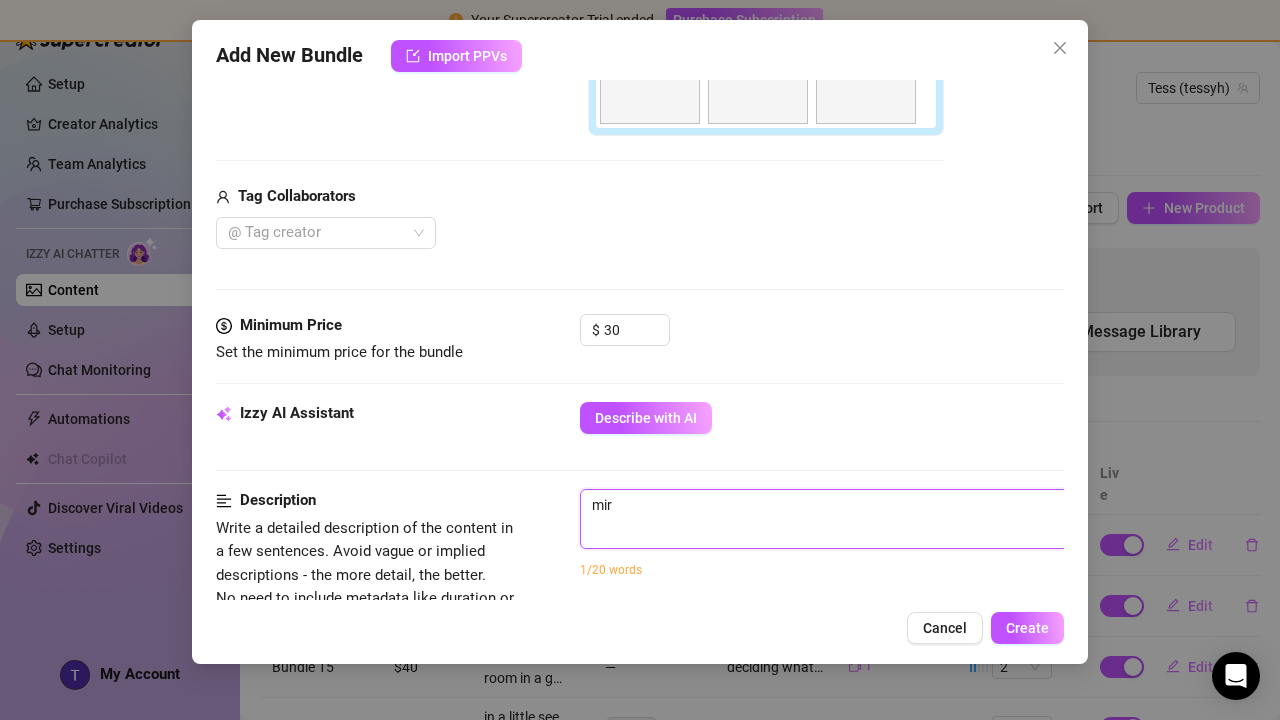 type on "mirr" 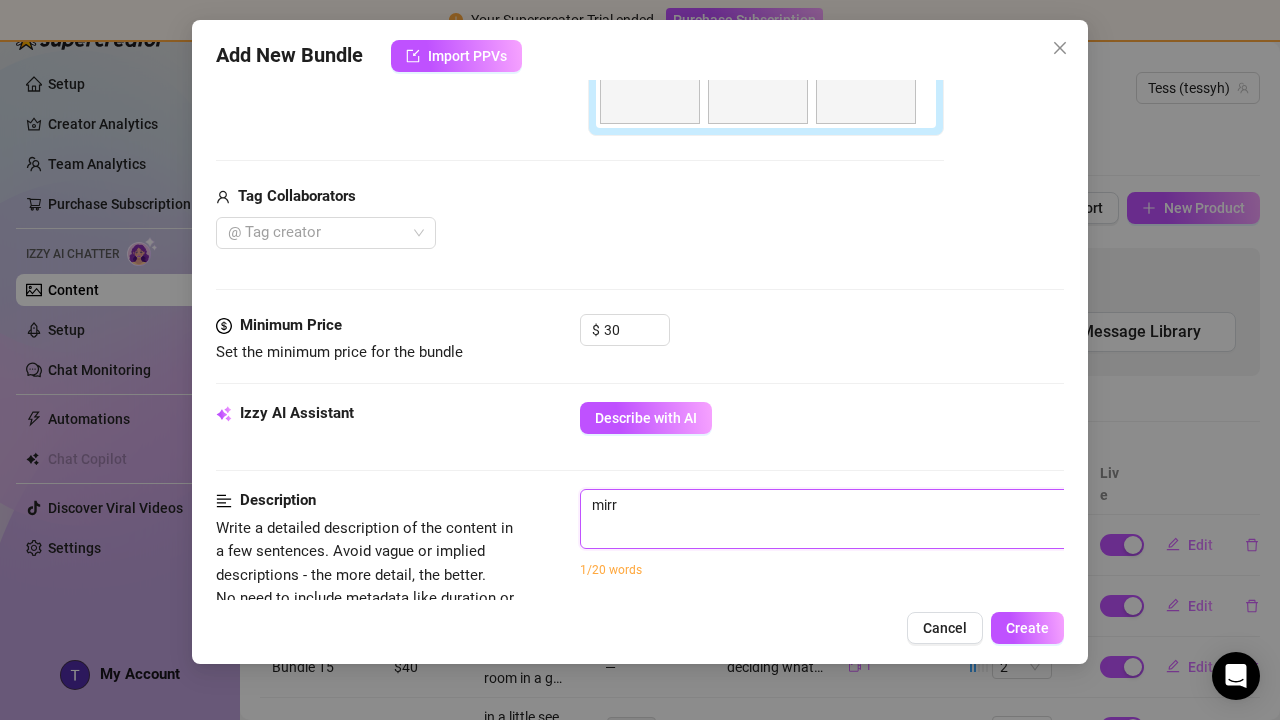 type on "mirro" 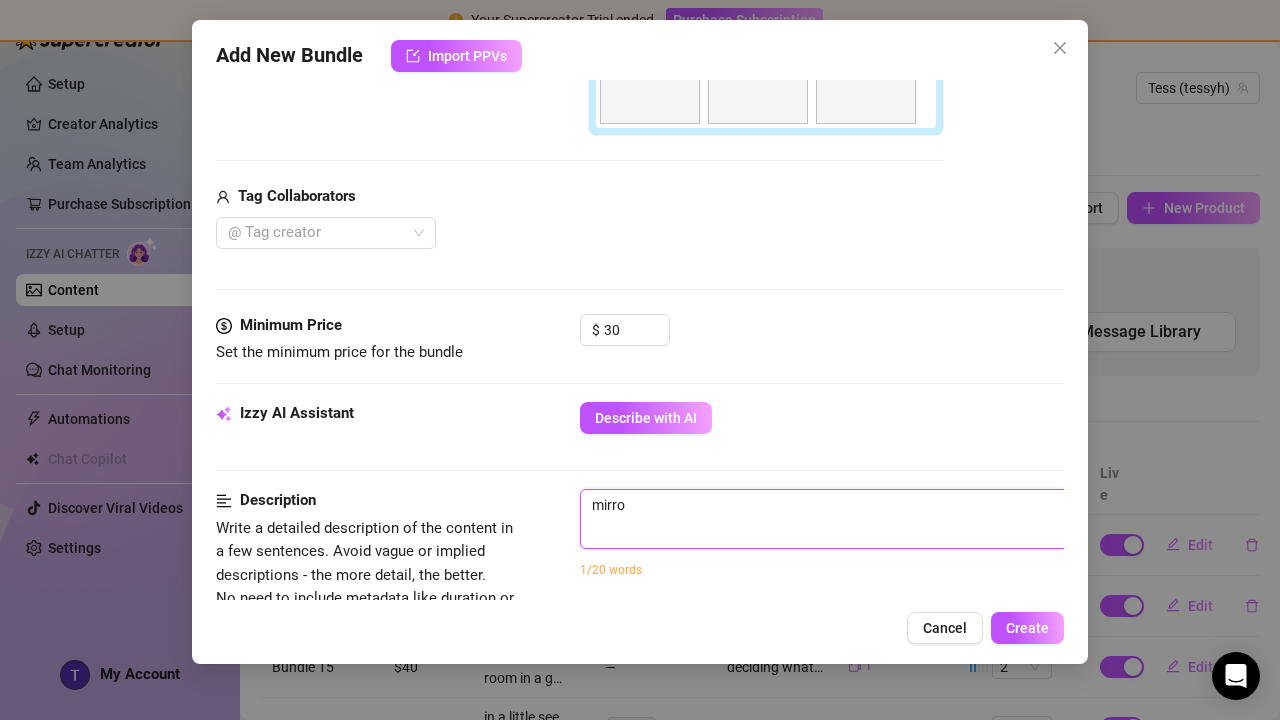 type on "mirror" 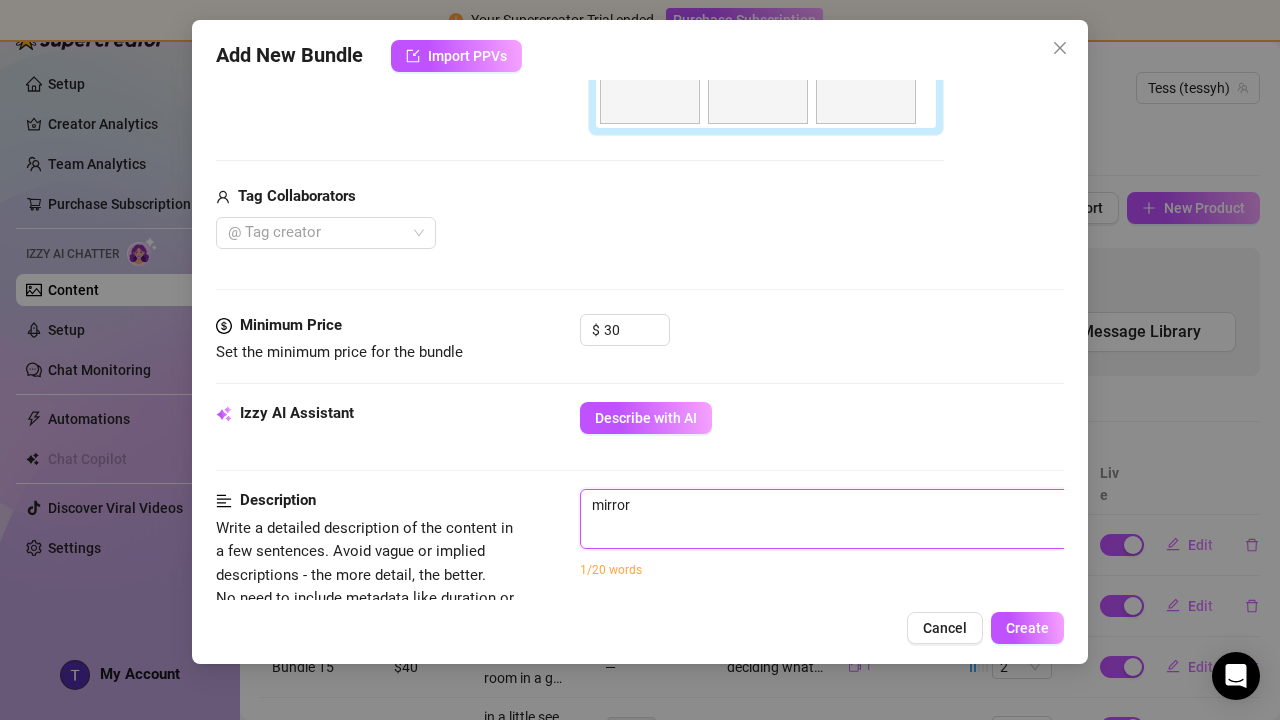 type on "mirror" 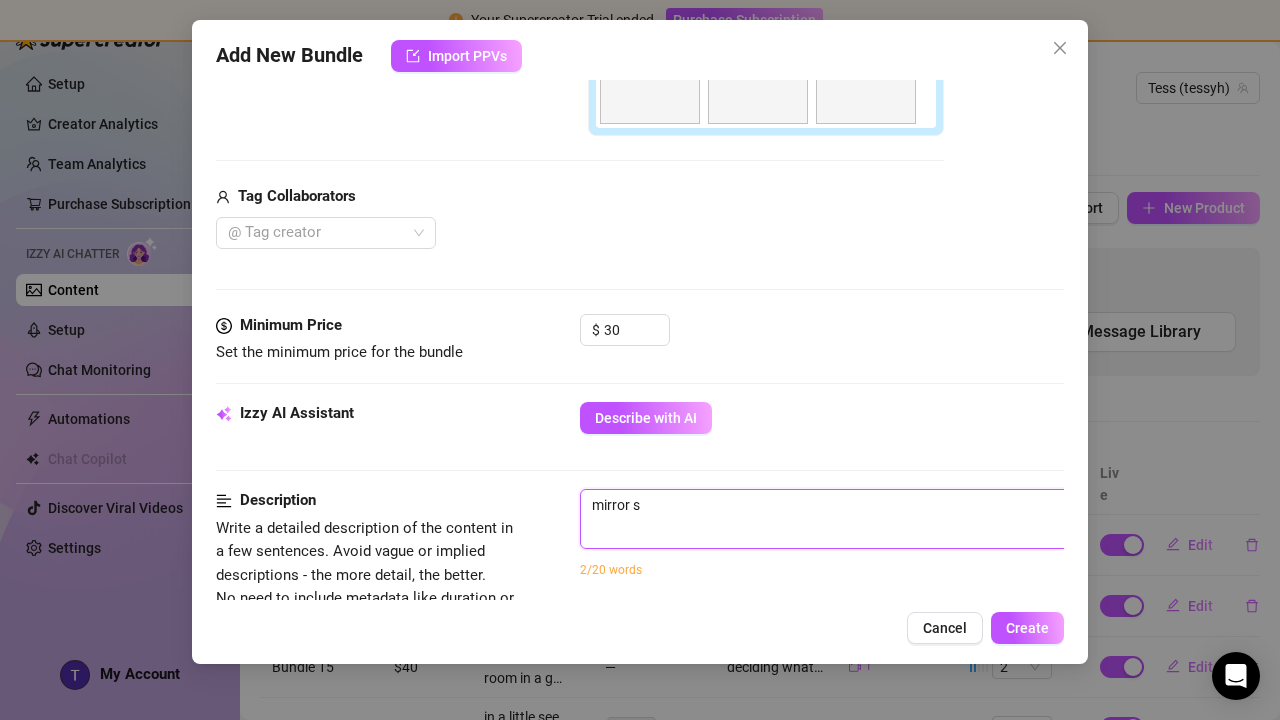 type on "mirror se" 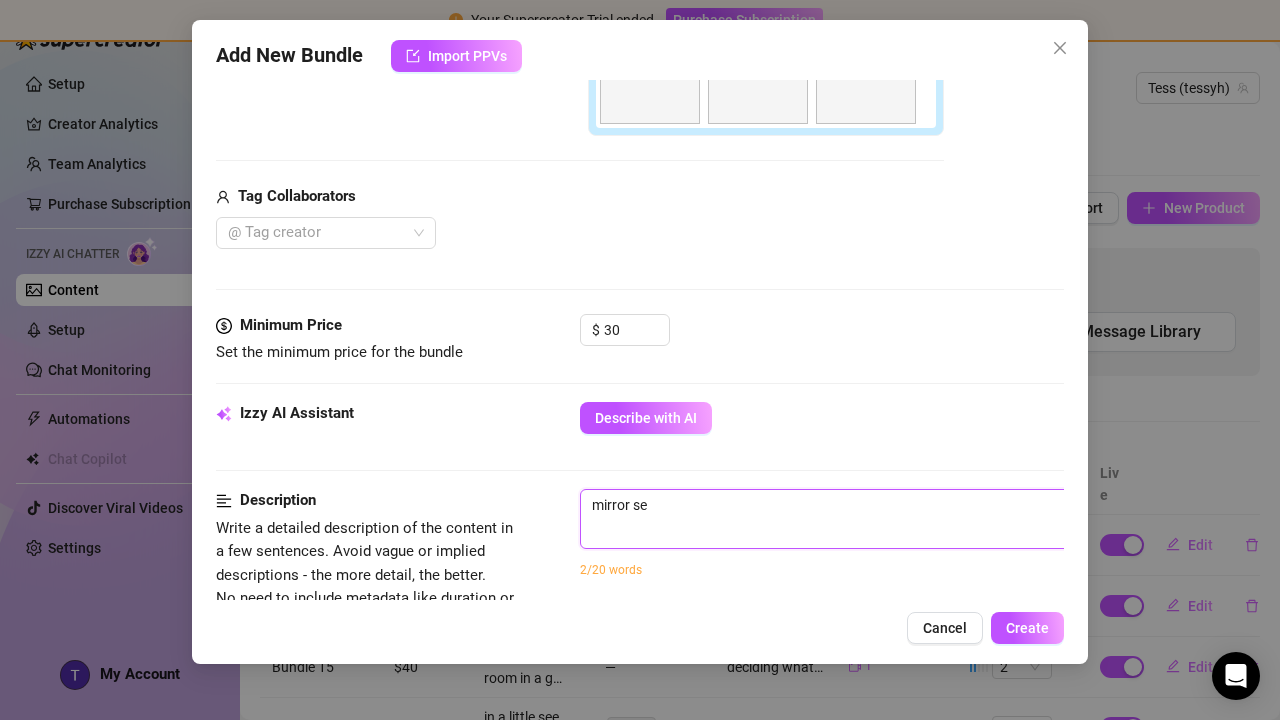 type on "mirror sek" 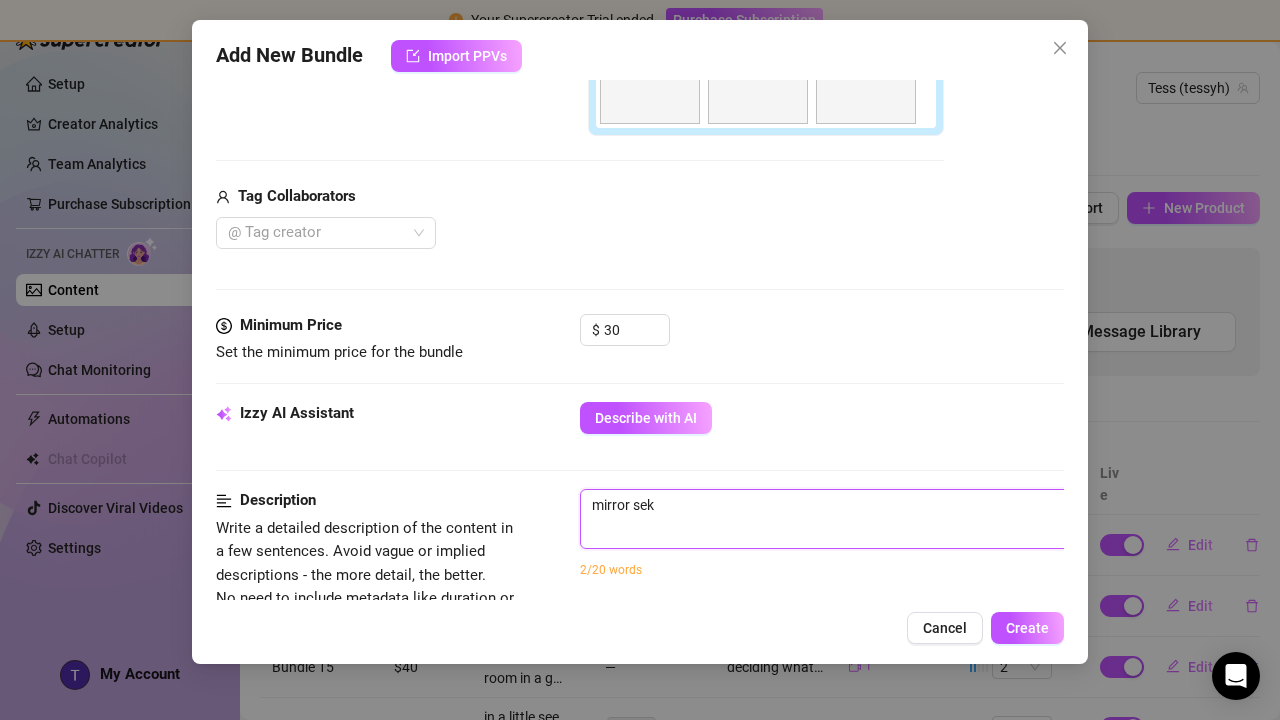 type on "mirror sekf" 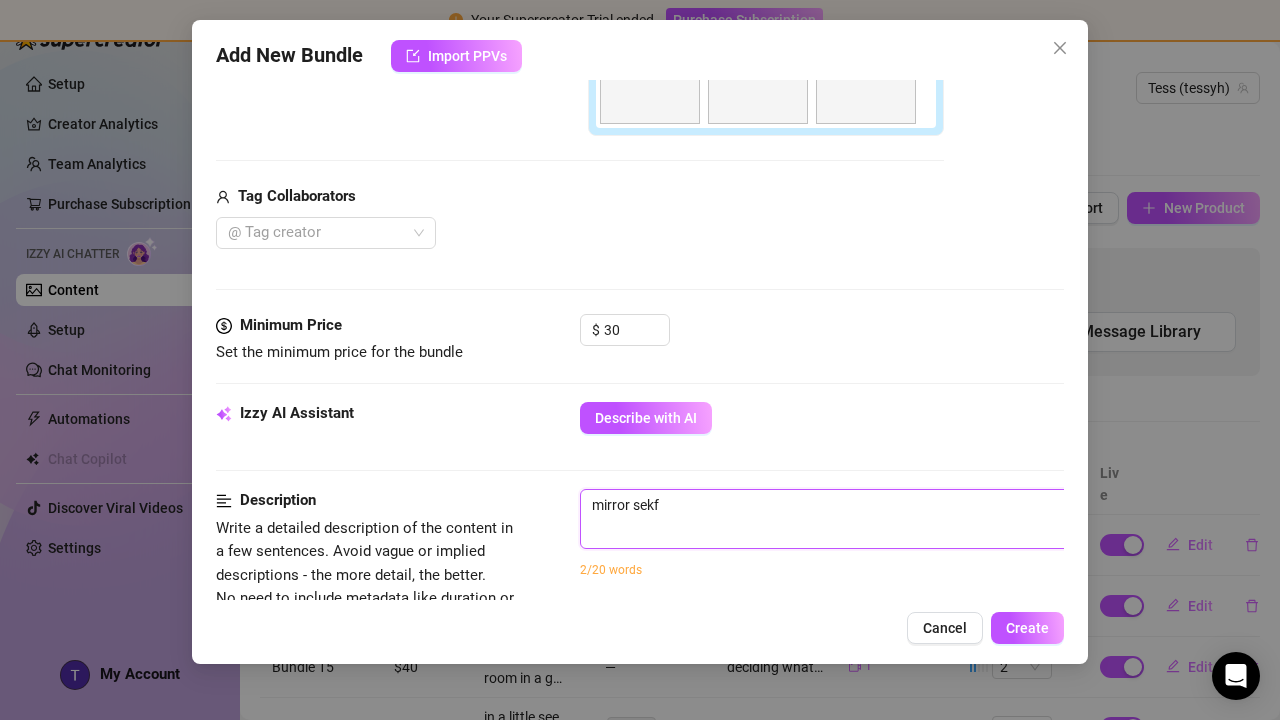 type on "mirror sekfi" 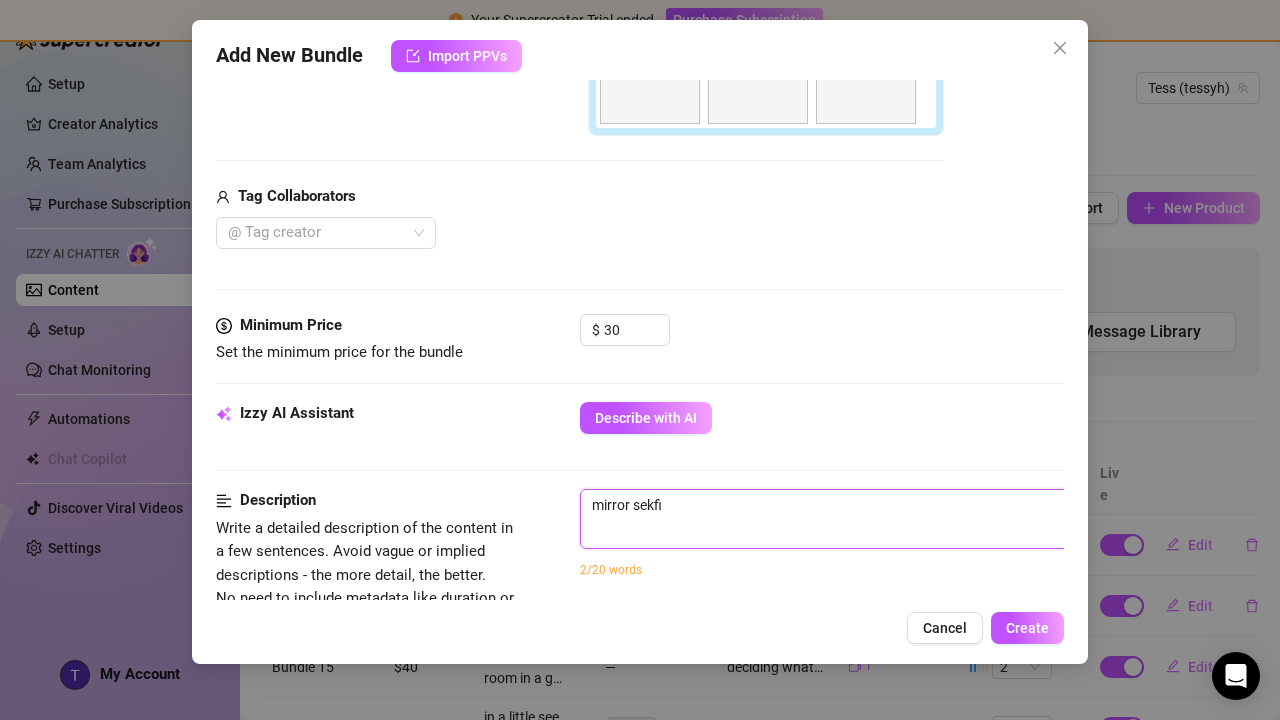 type on "mirror sekfie" 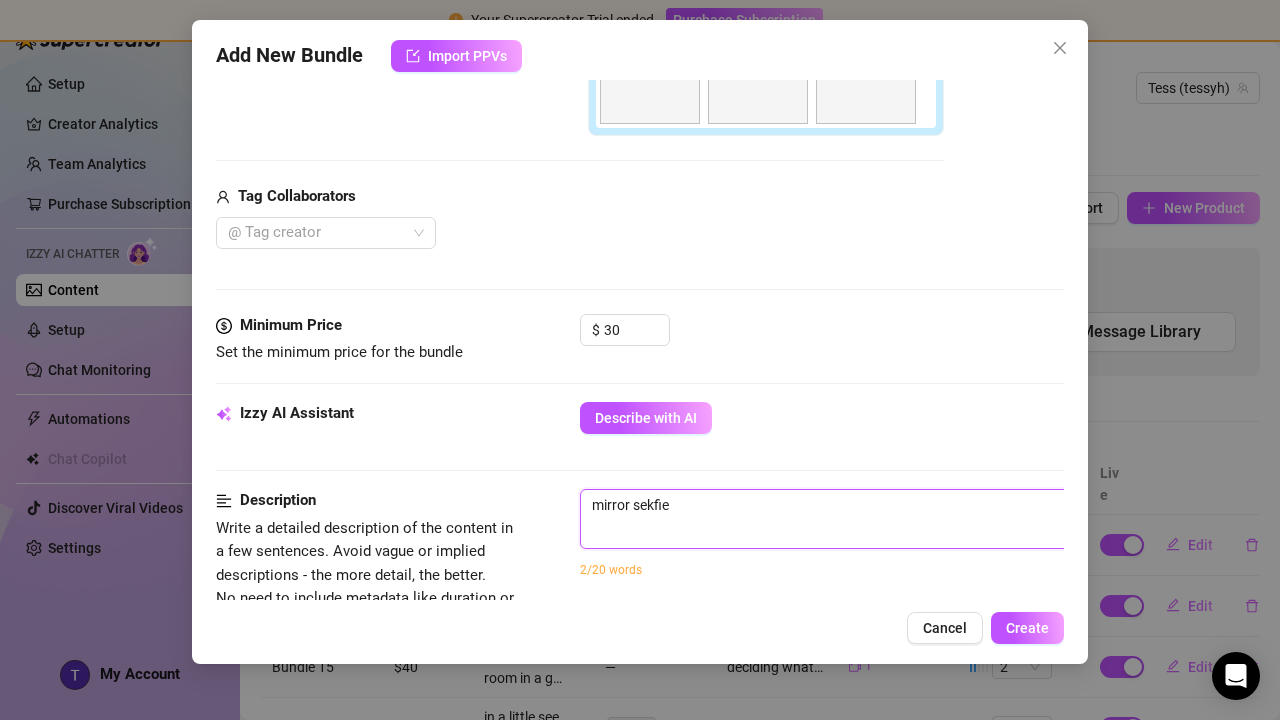 type on "mirror sekfies" 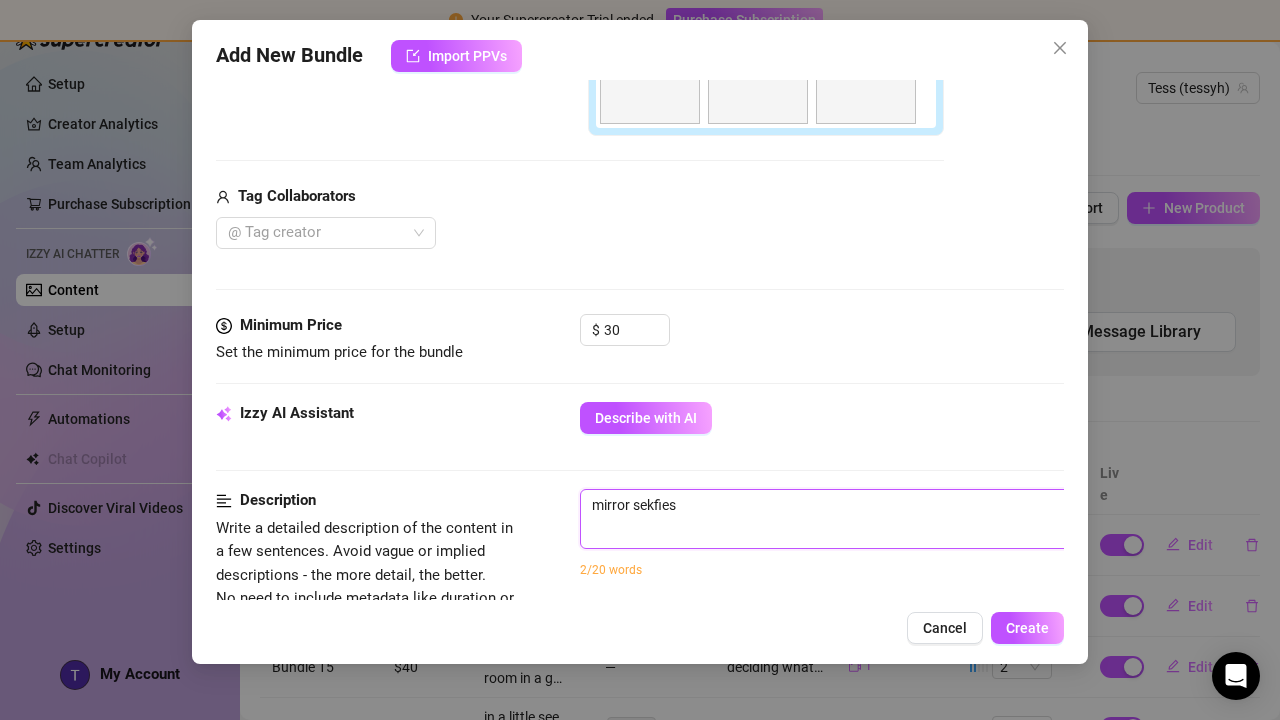 type on "mirror selfies" 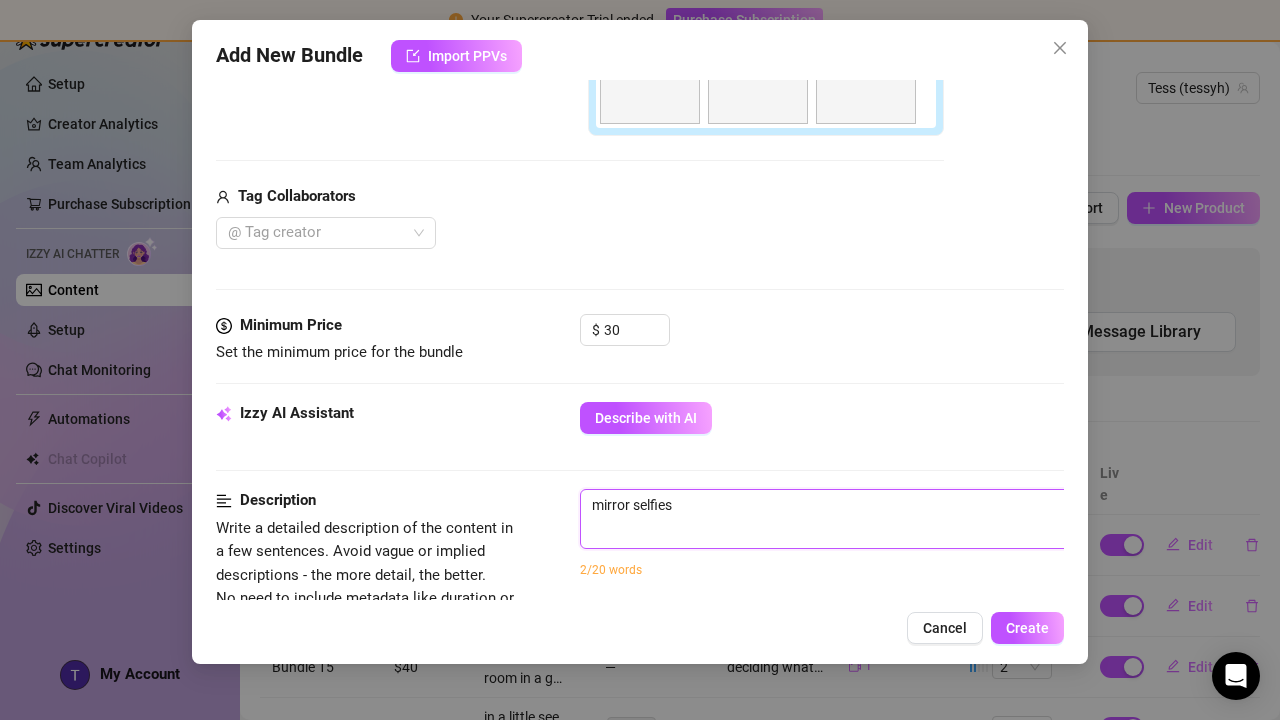 type on "mirror selfies a" 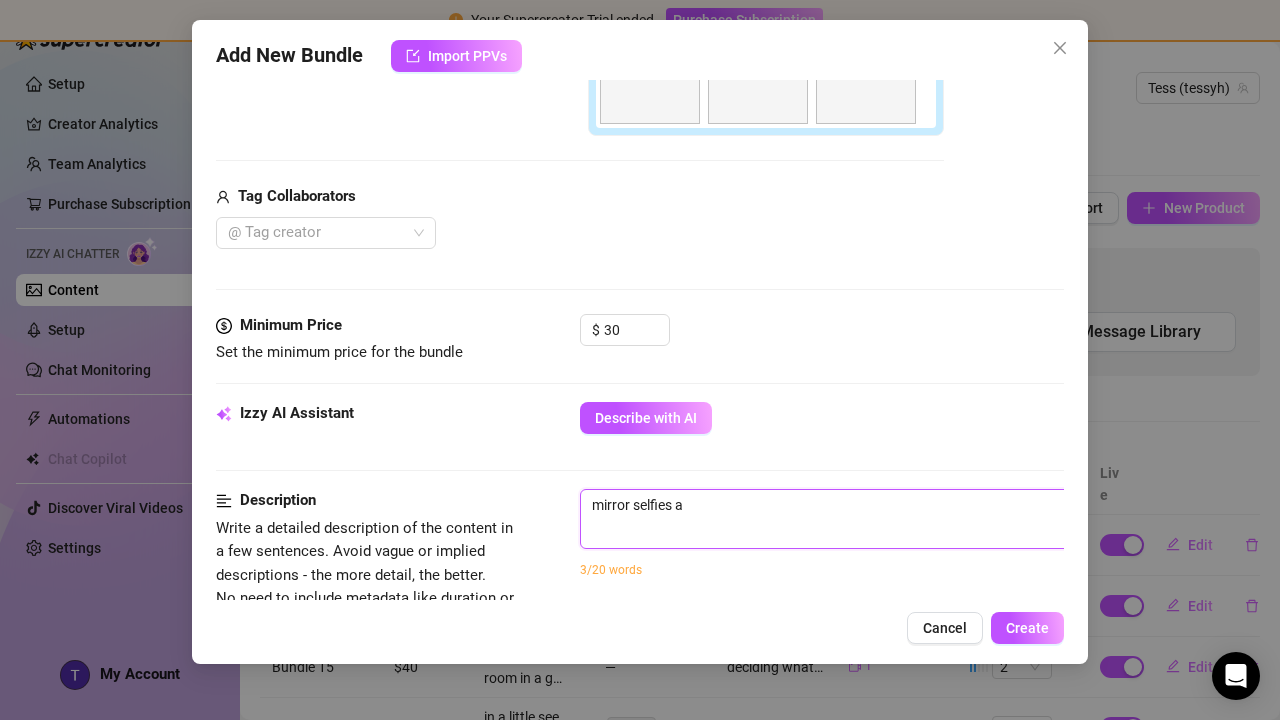 type on "mirror selfies an" 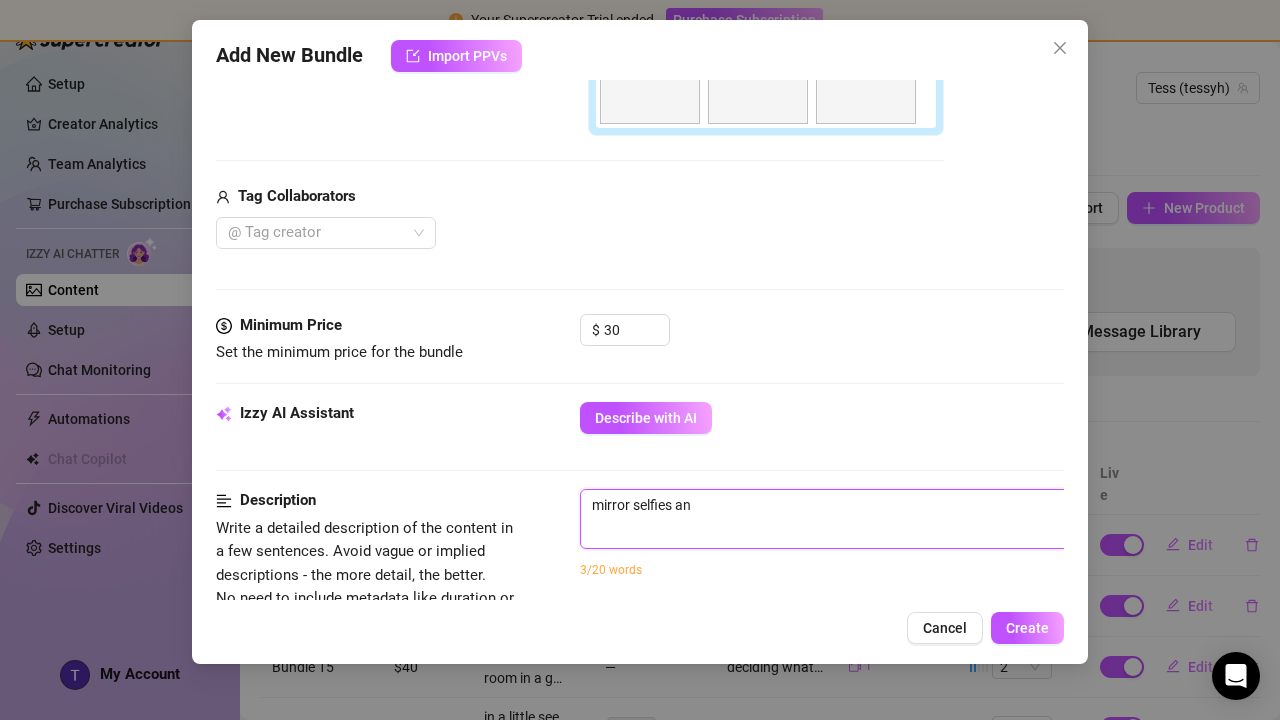 type on "mirror selfies and" 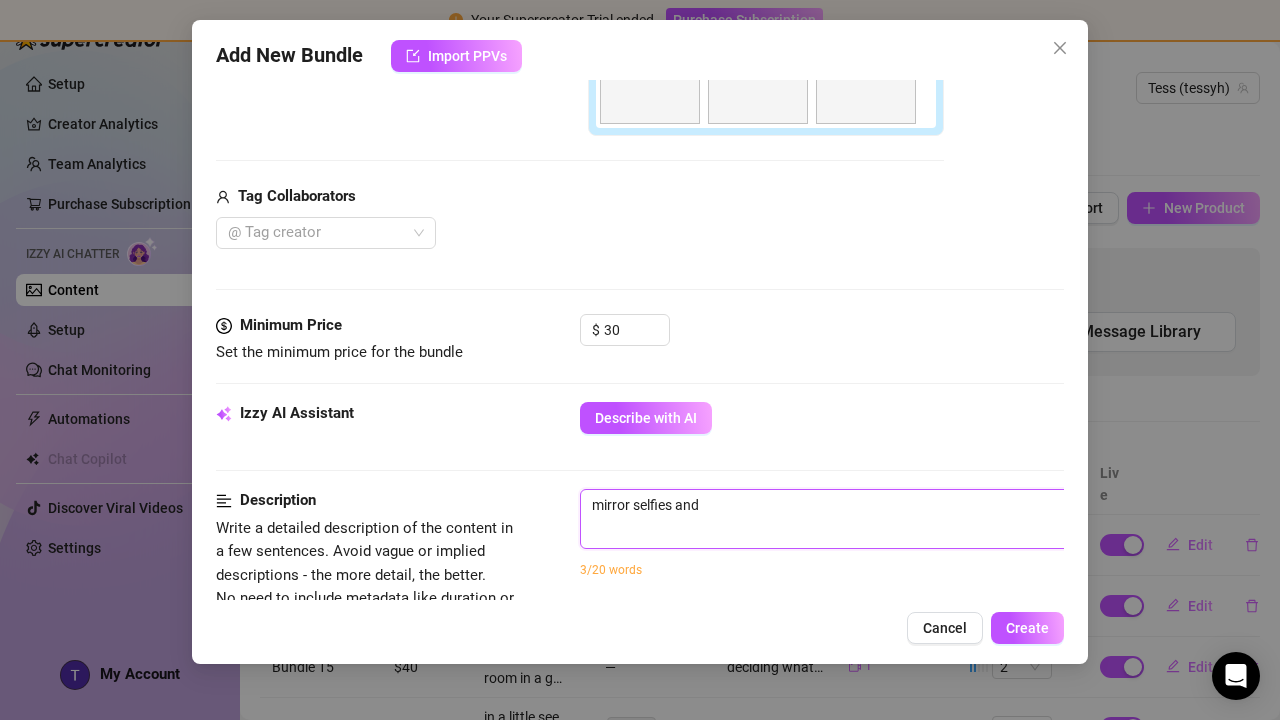 type on "mirror selfies and" 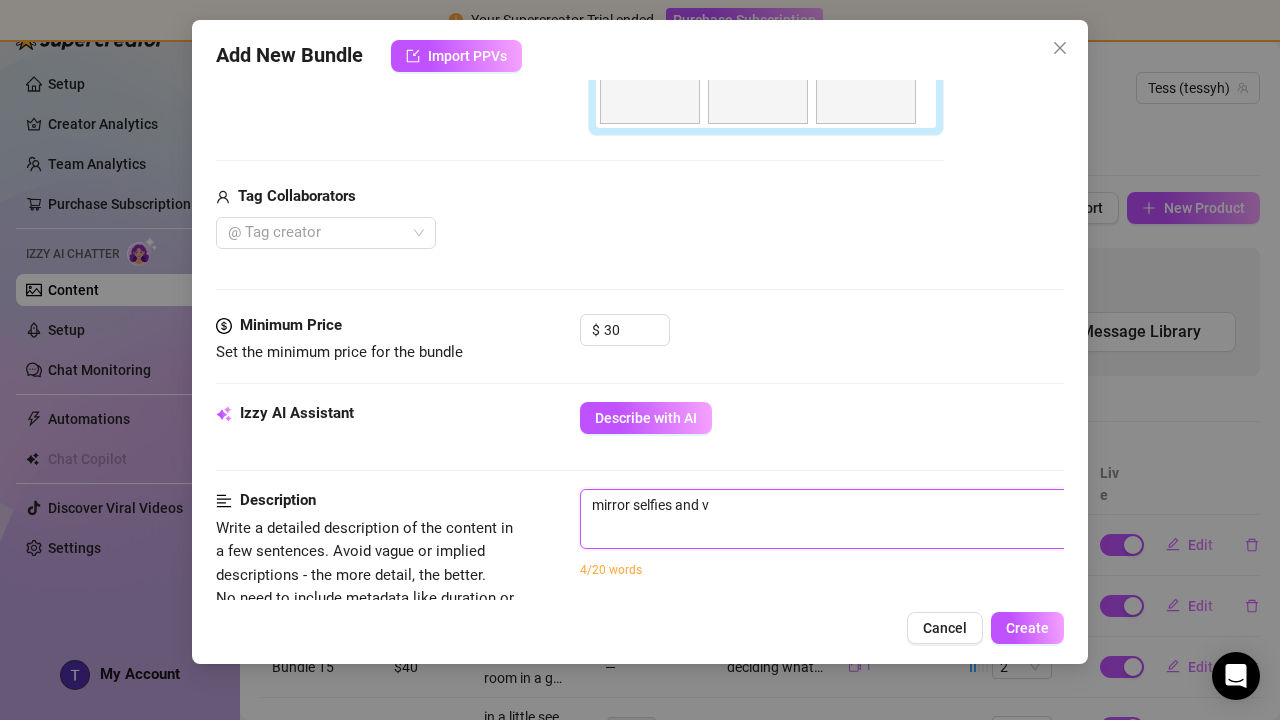 type on "mirror selfies and vi" 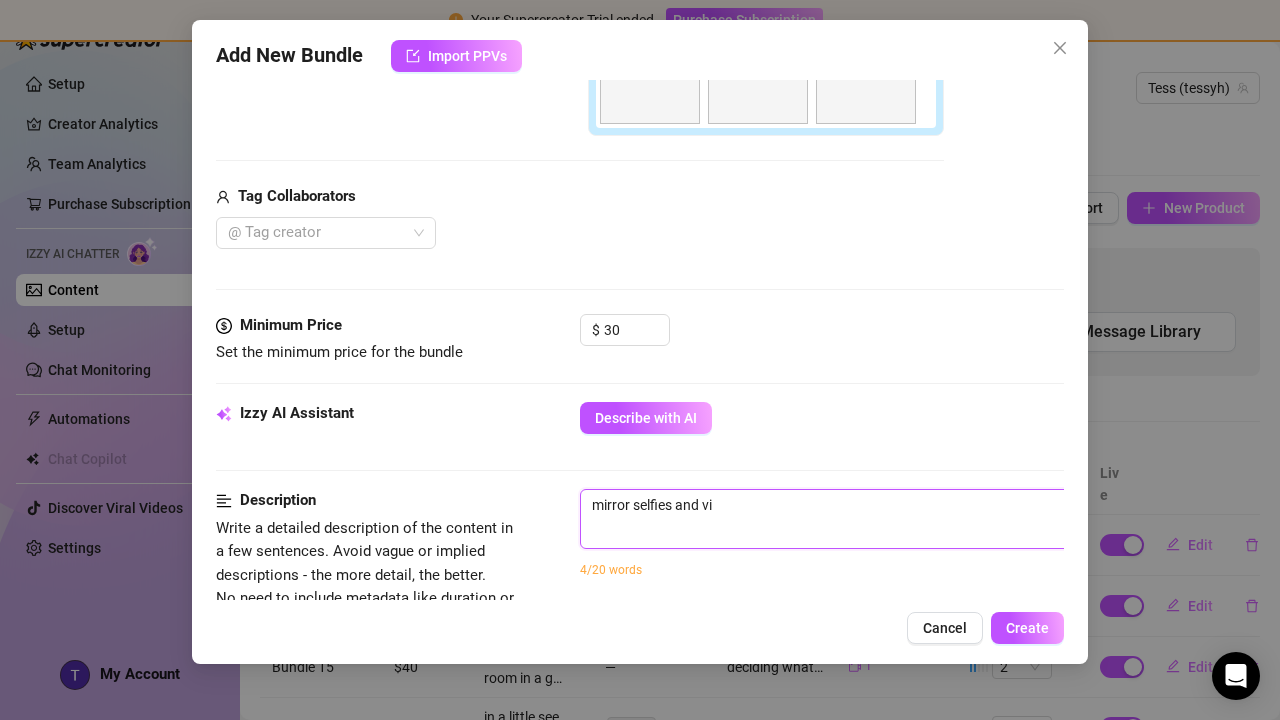 type on "mirror selfies and vid" 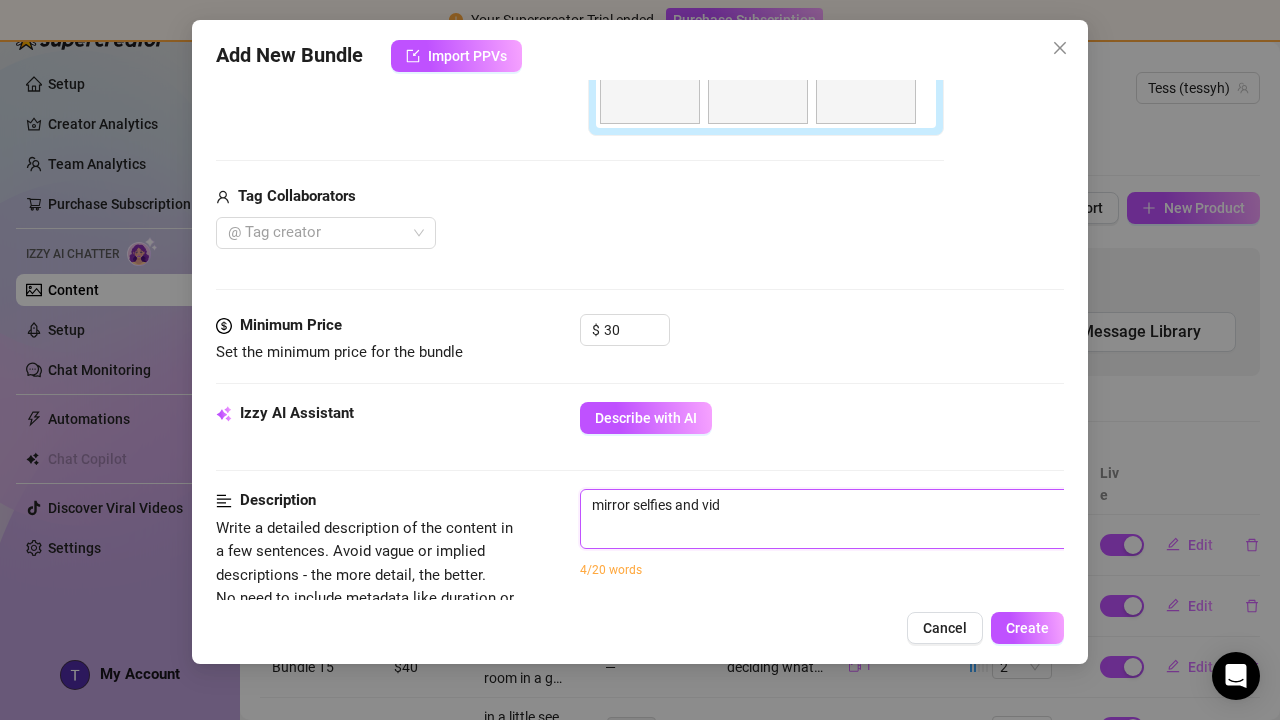 type on "mirror selfies and vide" 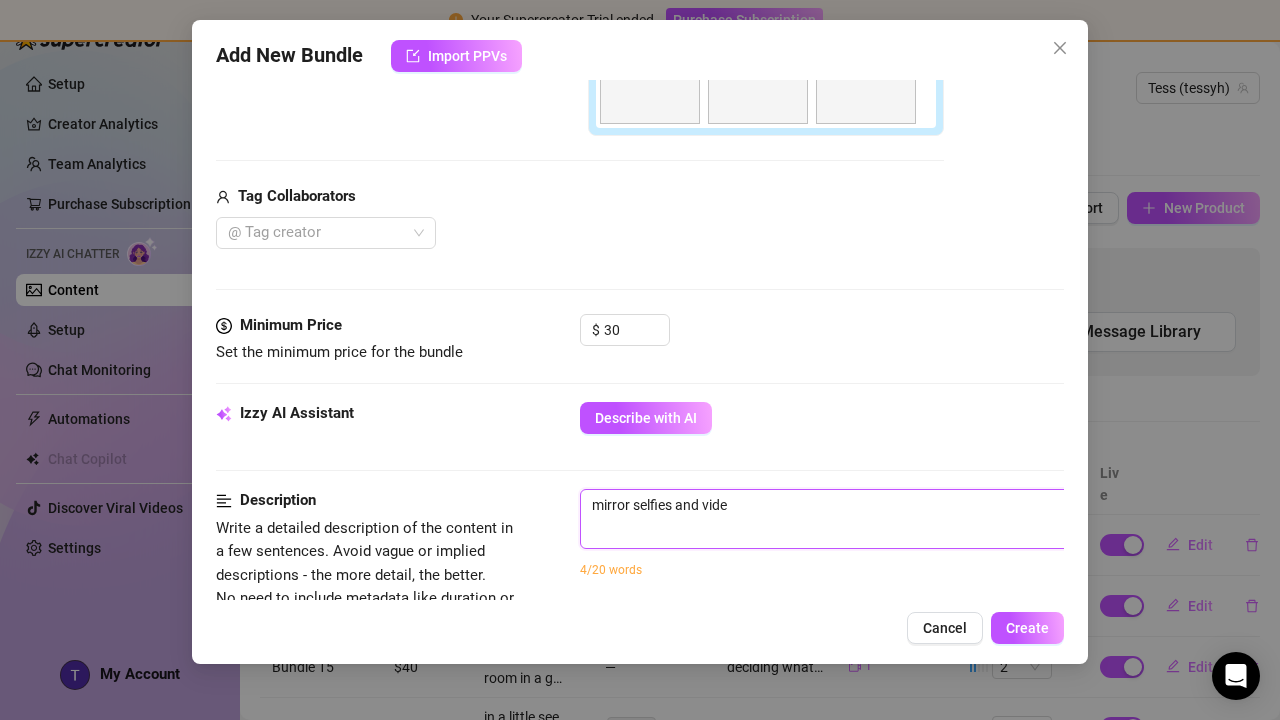 type on "mirror selfies and video" 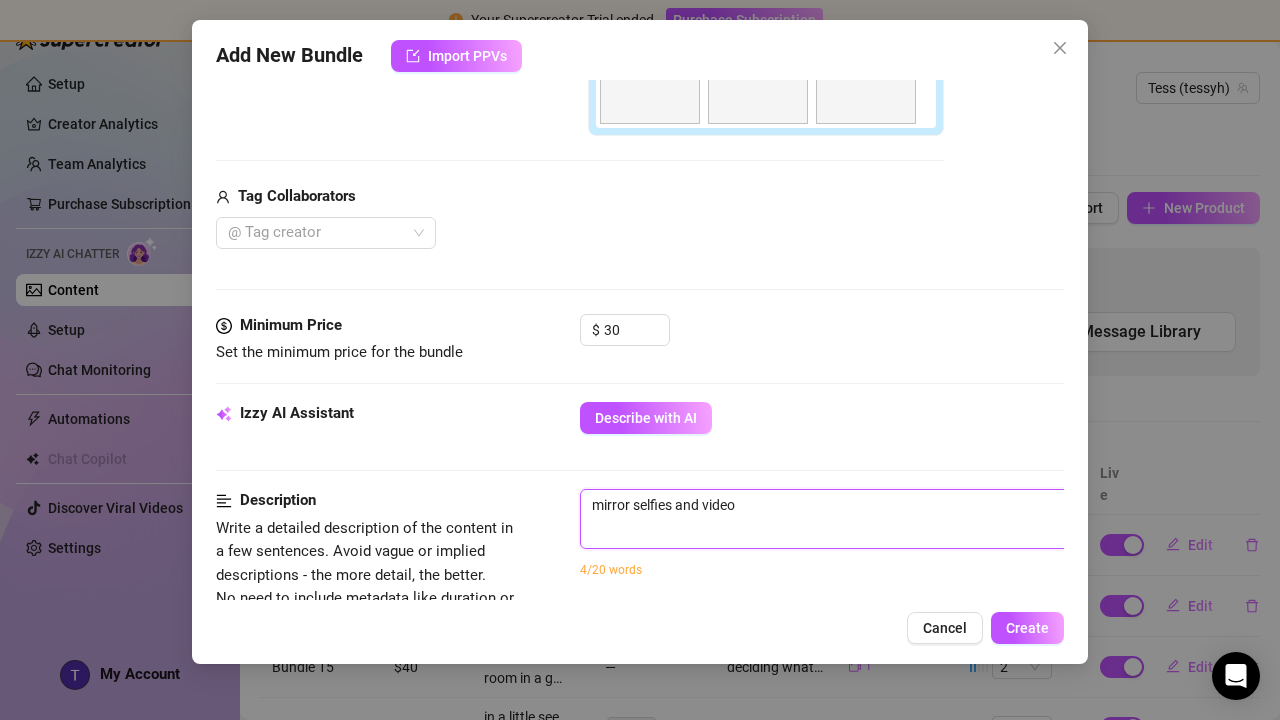 type on "mirror selfies and video" 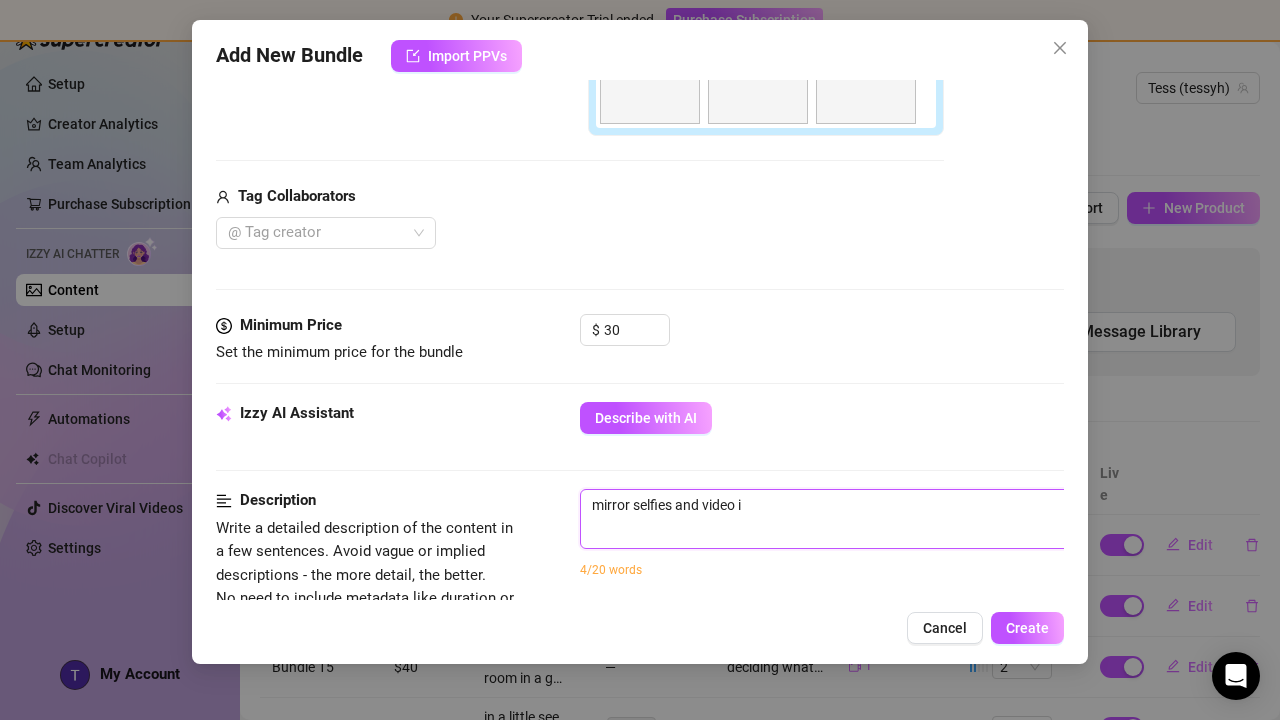 type on "mirror selfies and video in" 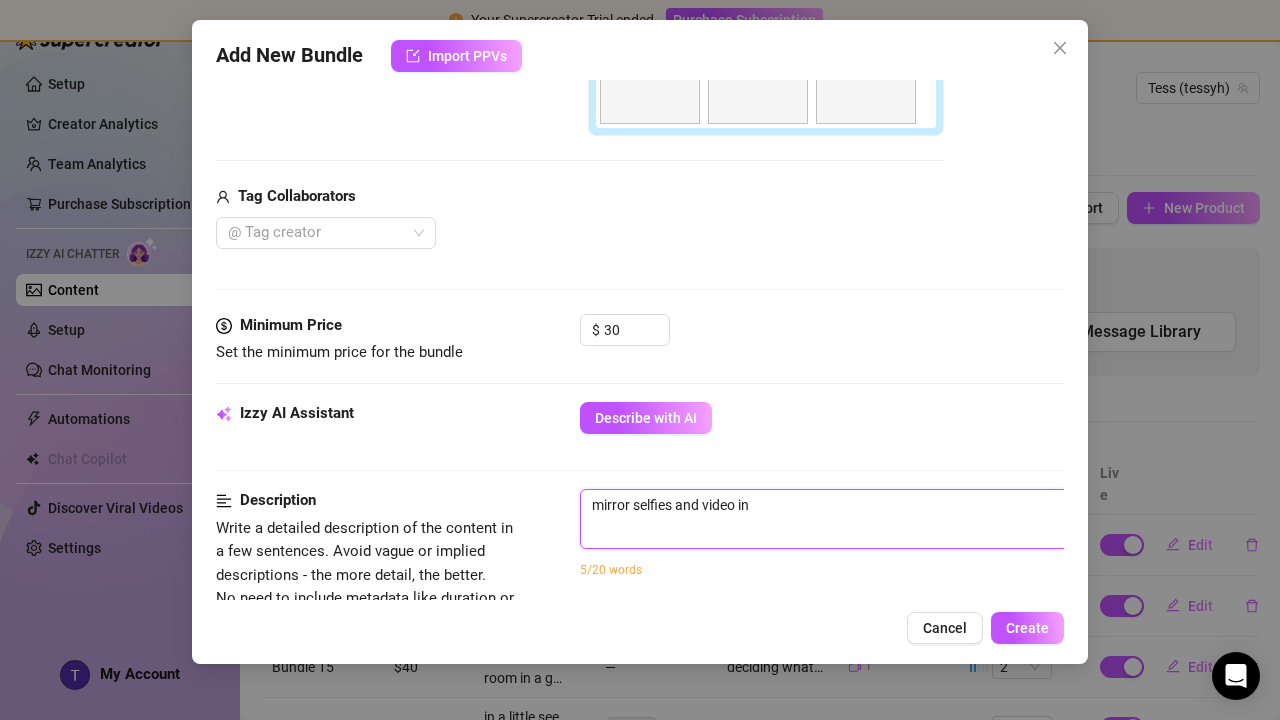 type on "mirror selfies and video in" 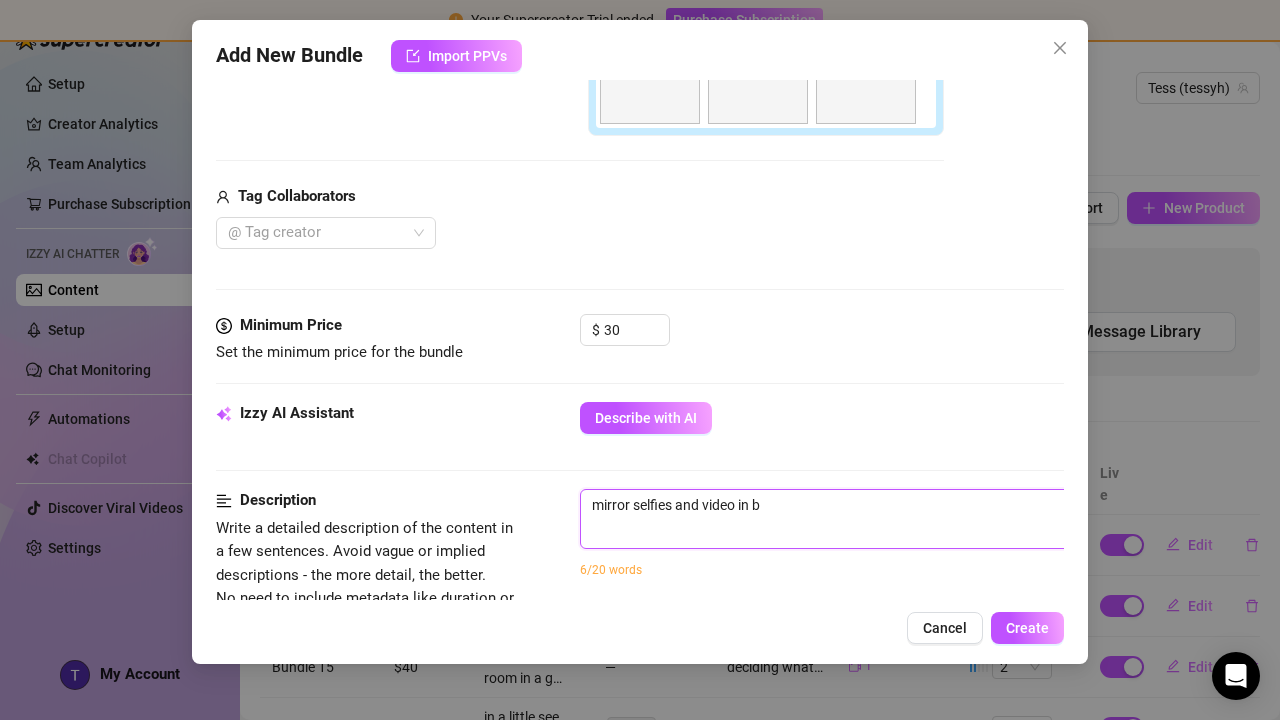 type on "mirror selfies and video in bi" 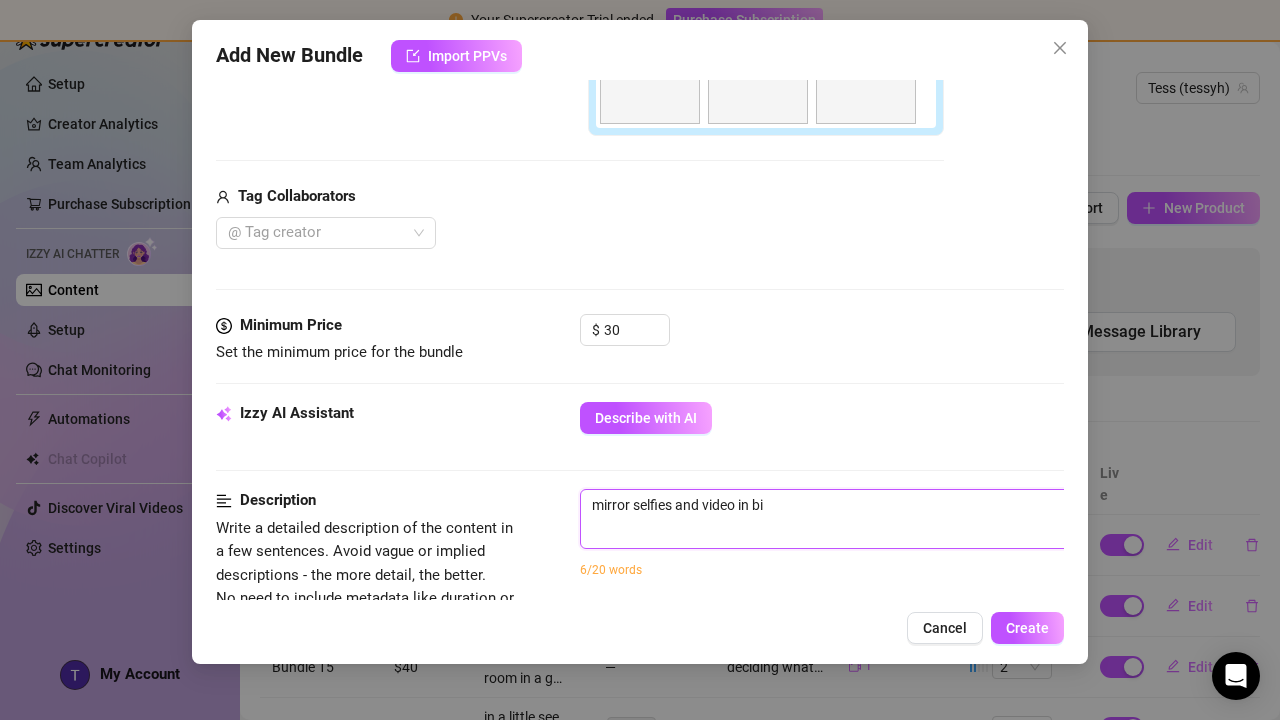 type on "mirror selfies and video in bij" 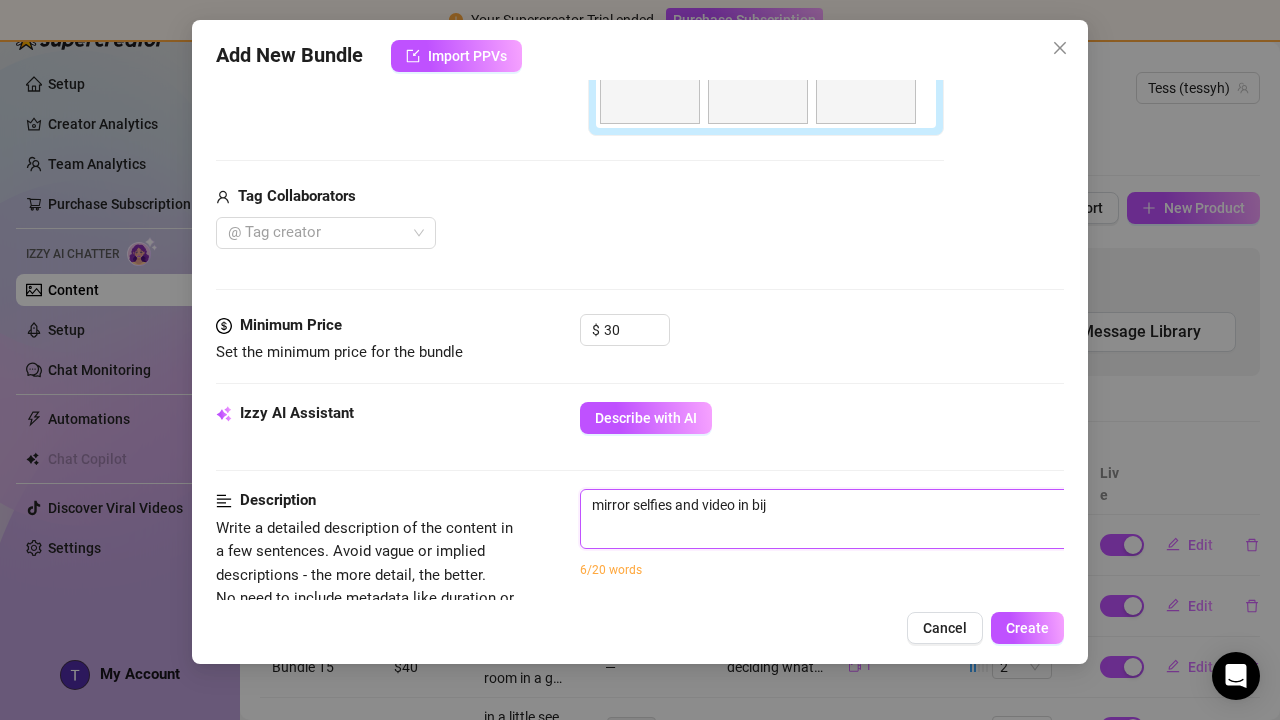 type on "mirror selfies and video in biju" 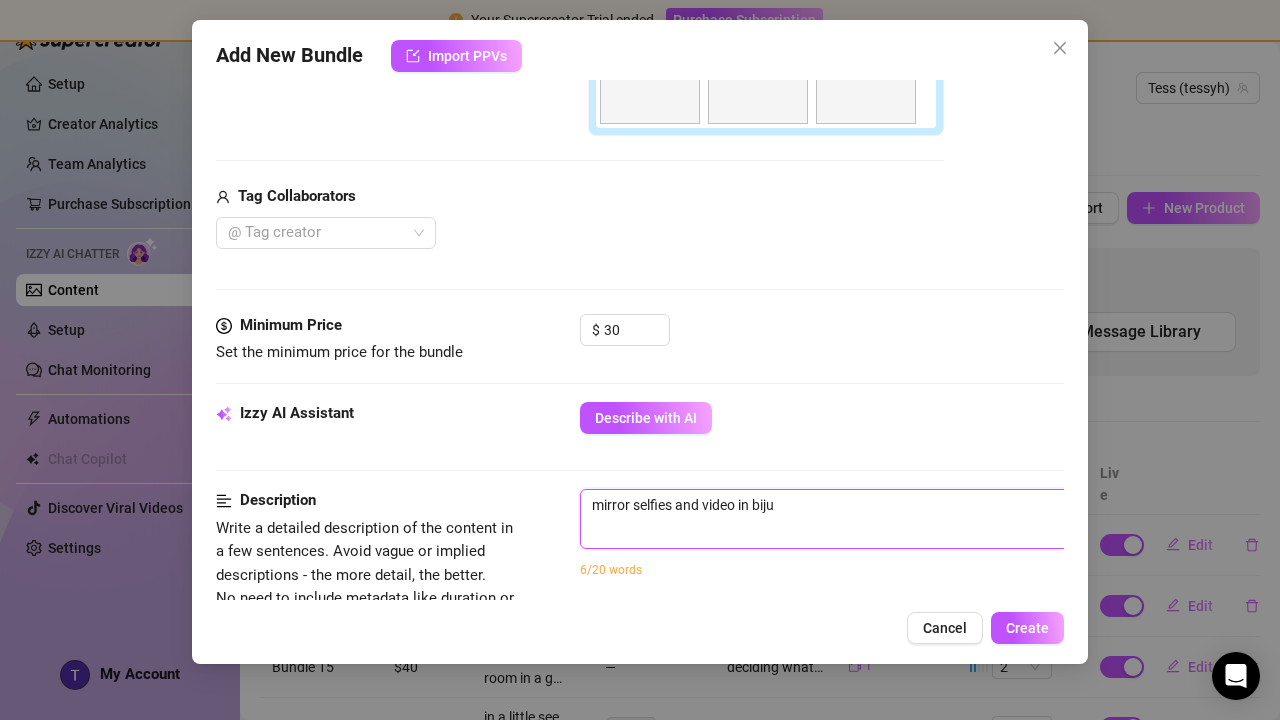type on "mirror selfies and video in bij" 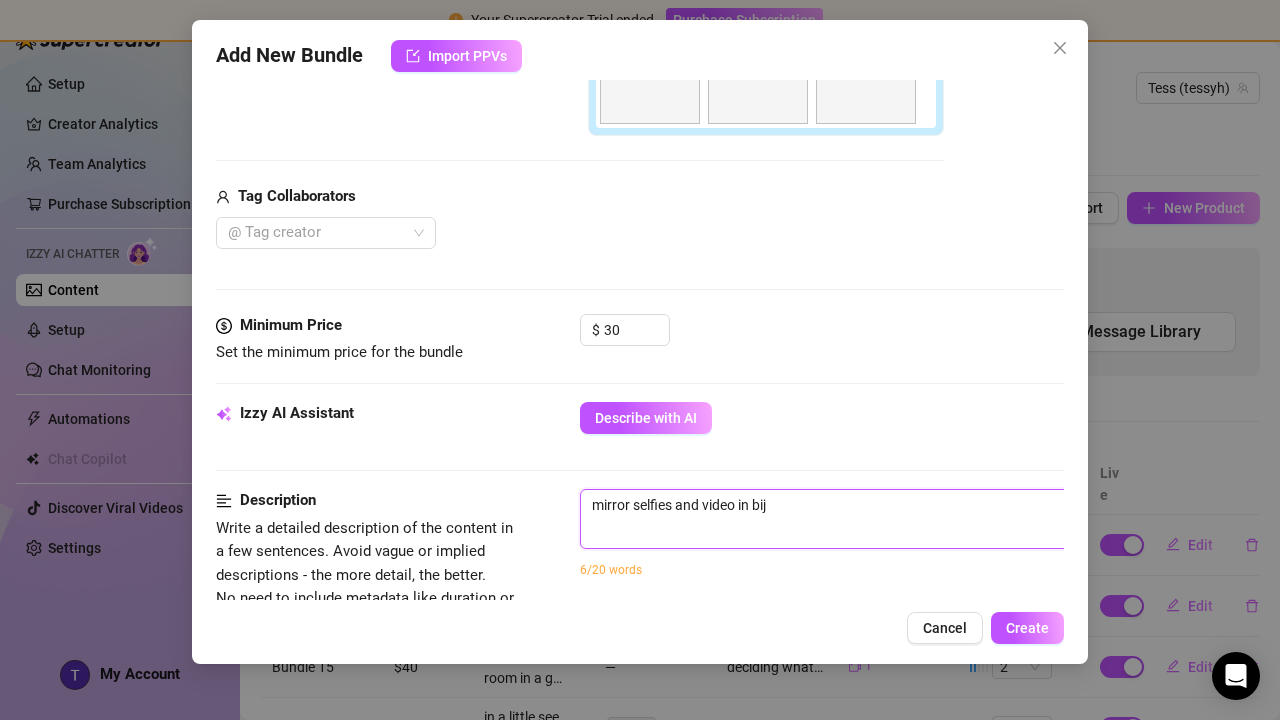 type on "mirror selfies and video in bi" 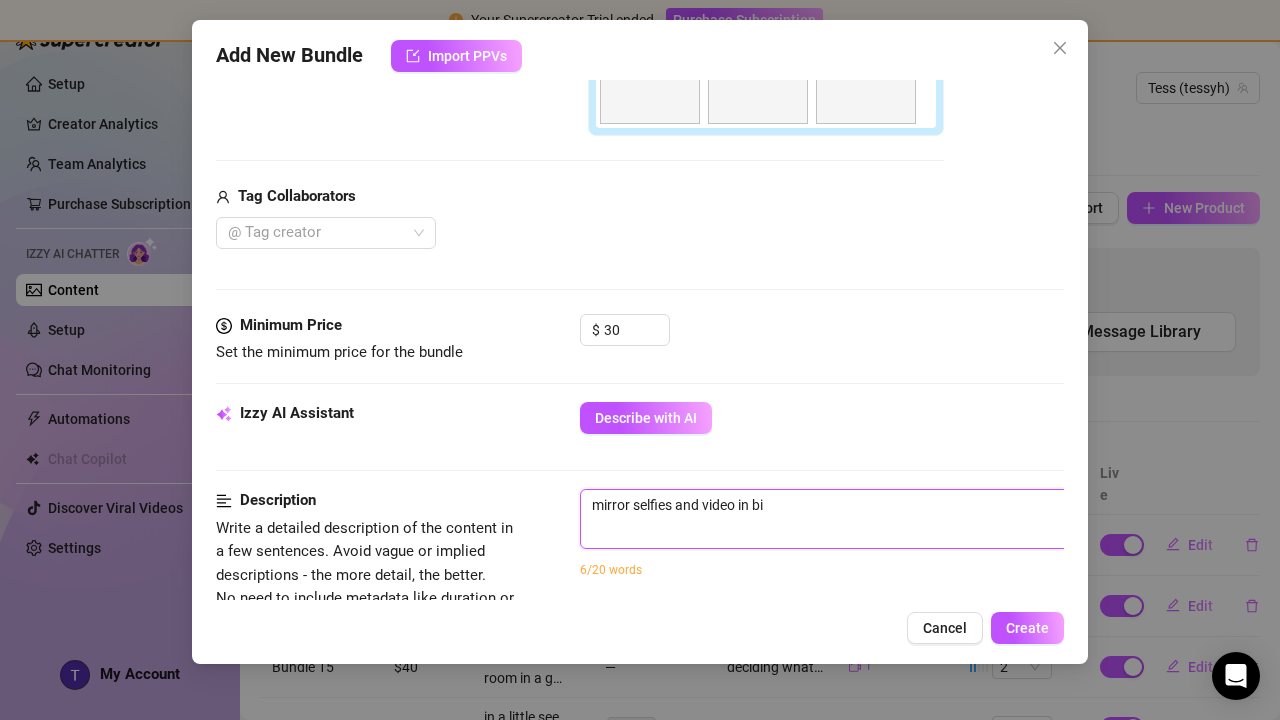 type on "mirror selfies and video in bik" 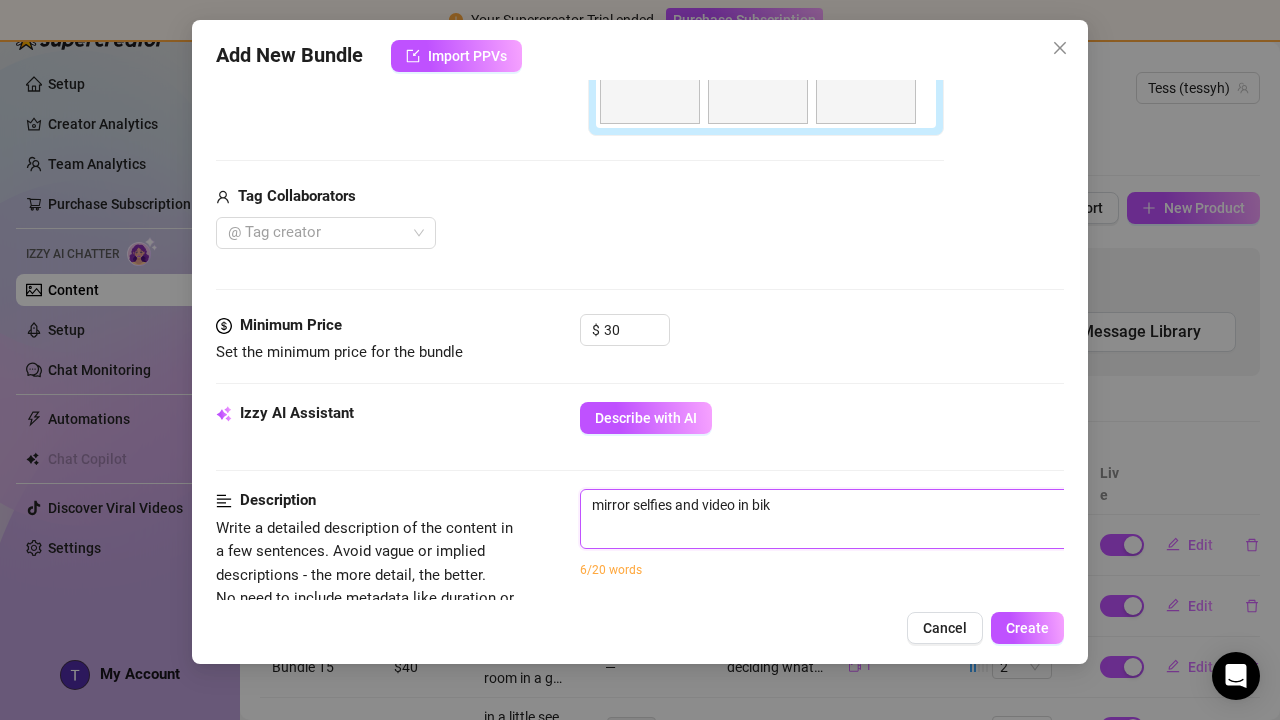 type on "mirror selfies and video in biki" 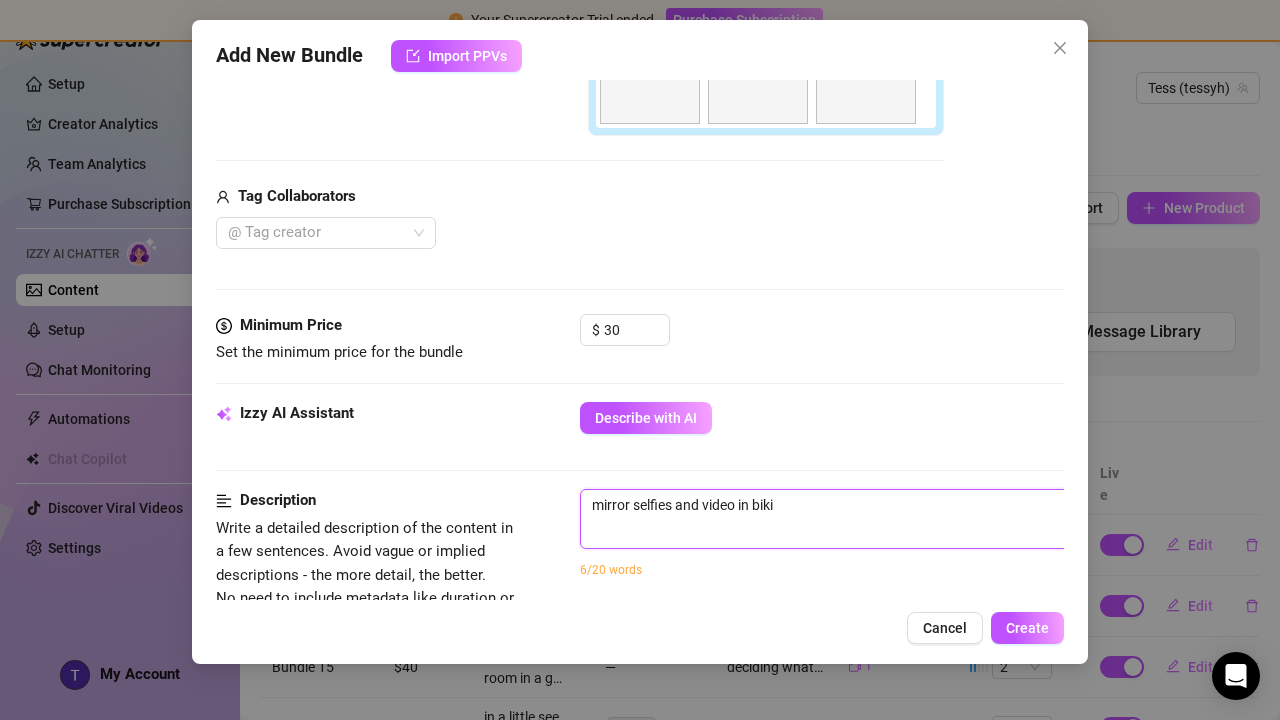 type on "mirror selfies and video in bikin" 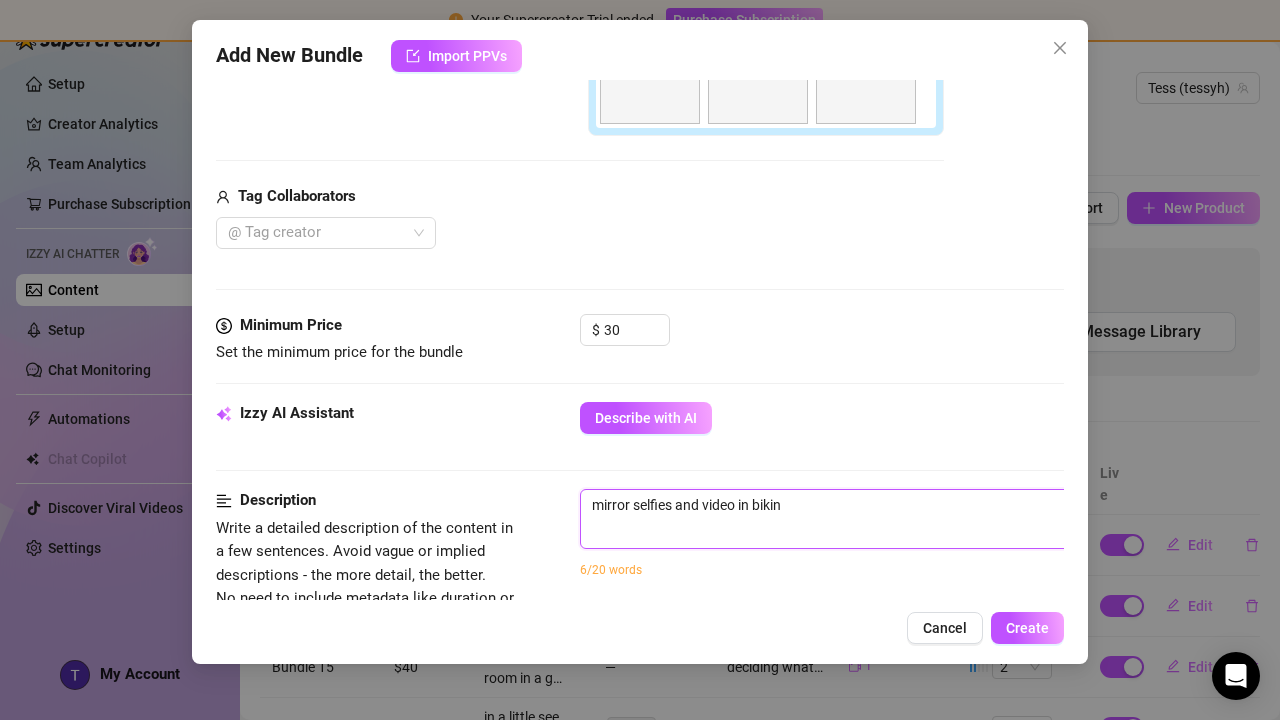 type on "mirror selfies and video in bikini" 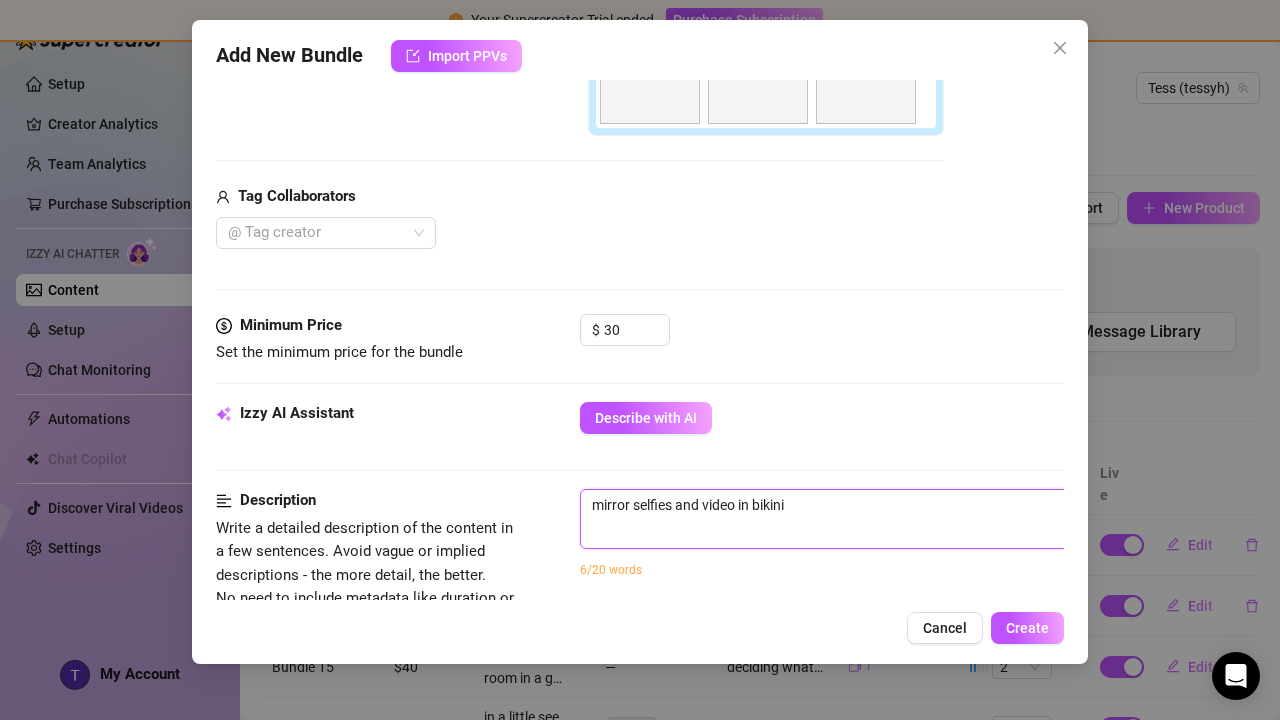 type on "mirror selfies and video in bikini," 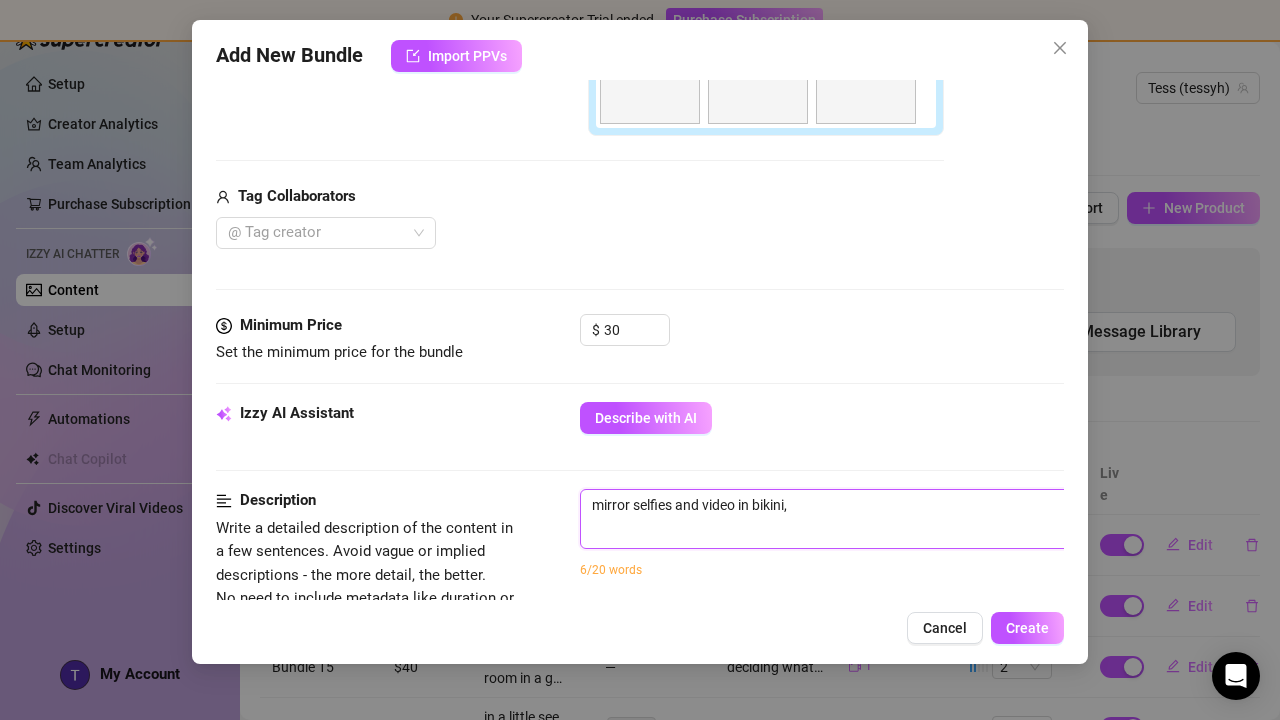 type on "mirror selfies and video in bikini," 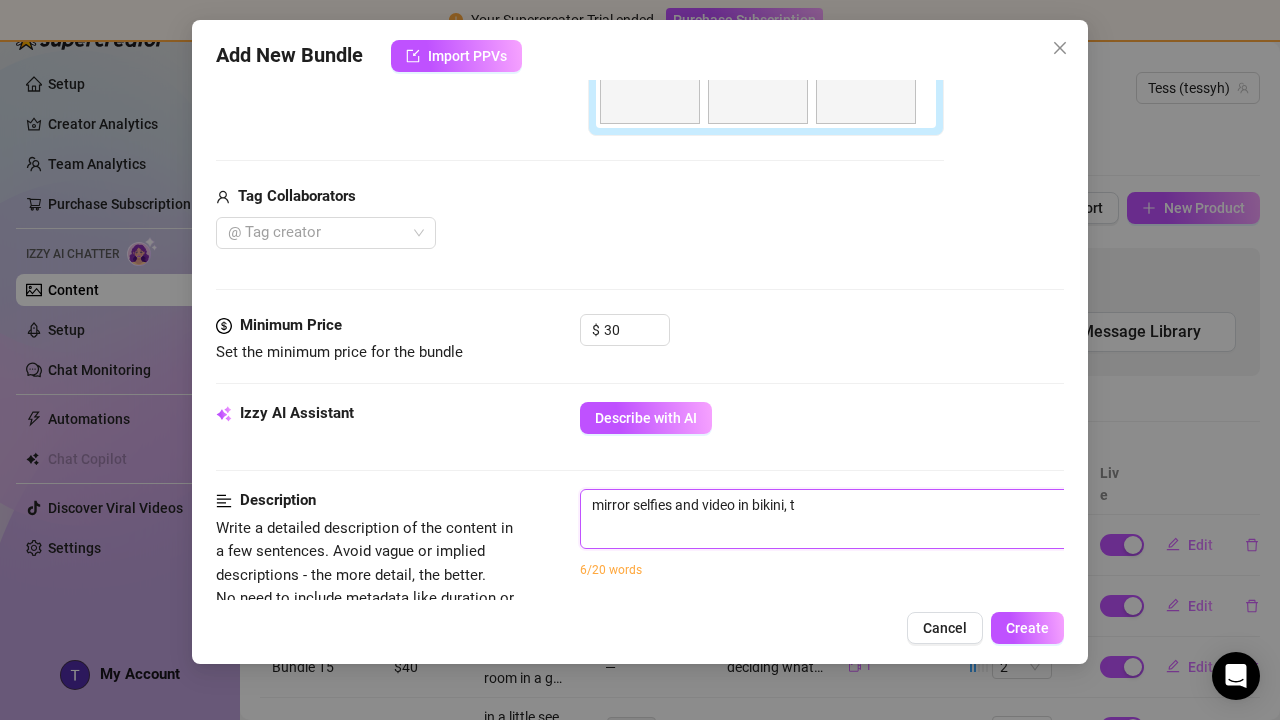 type on "mirror selfies and video in bikini, ta" 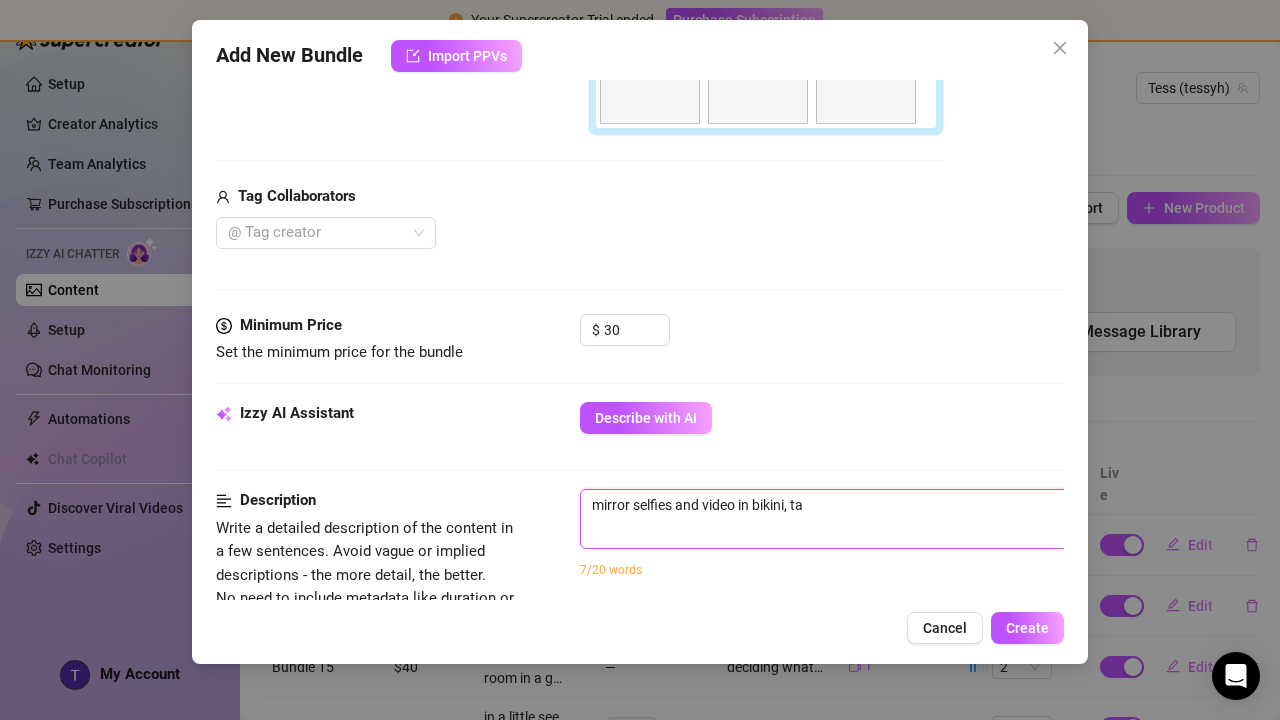 type on "mirror selfies and video in bikini, tan" 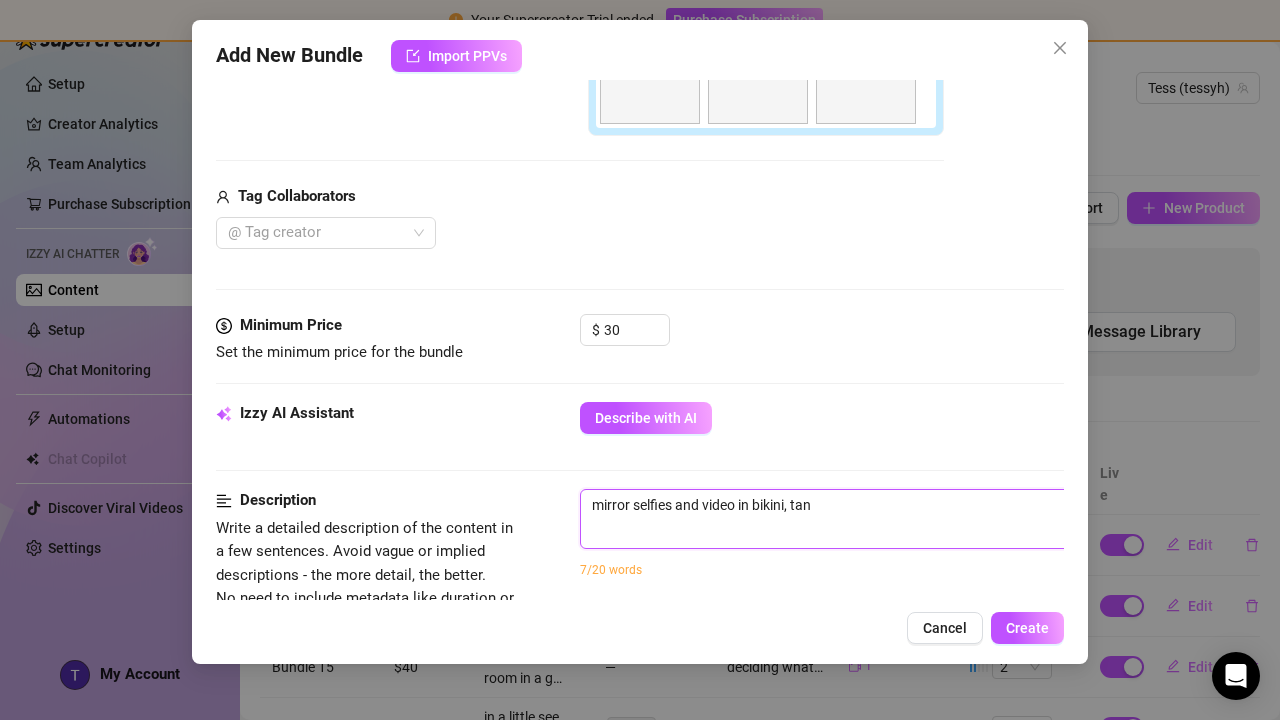 type on "mirror selfies and video in bikini, tann" 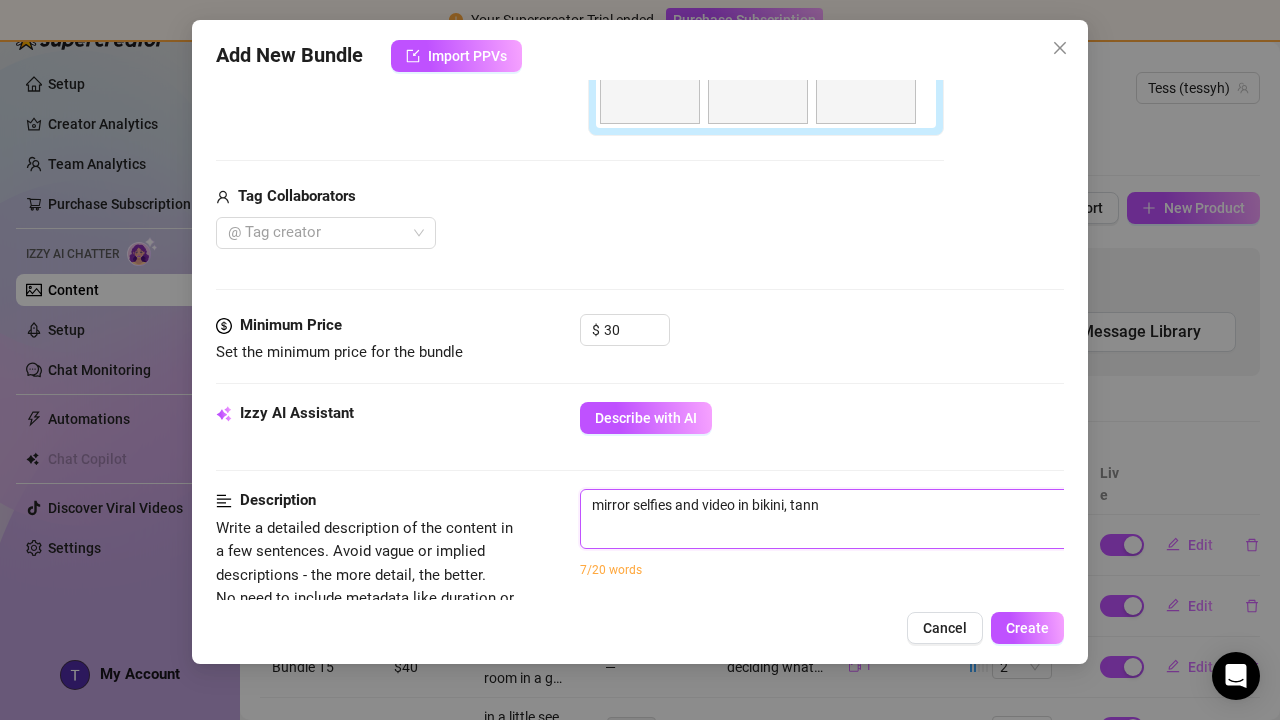 type on "mirror selfies and video in bikini, tanne" 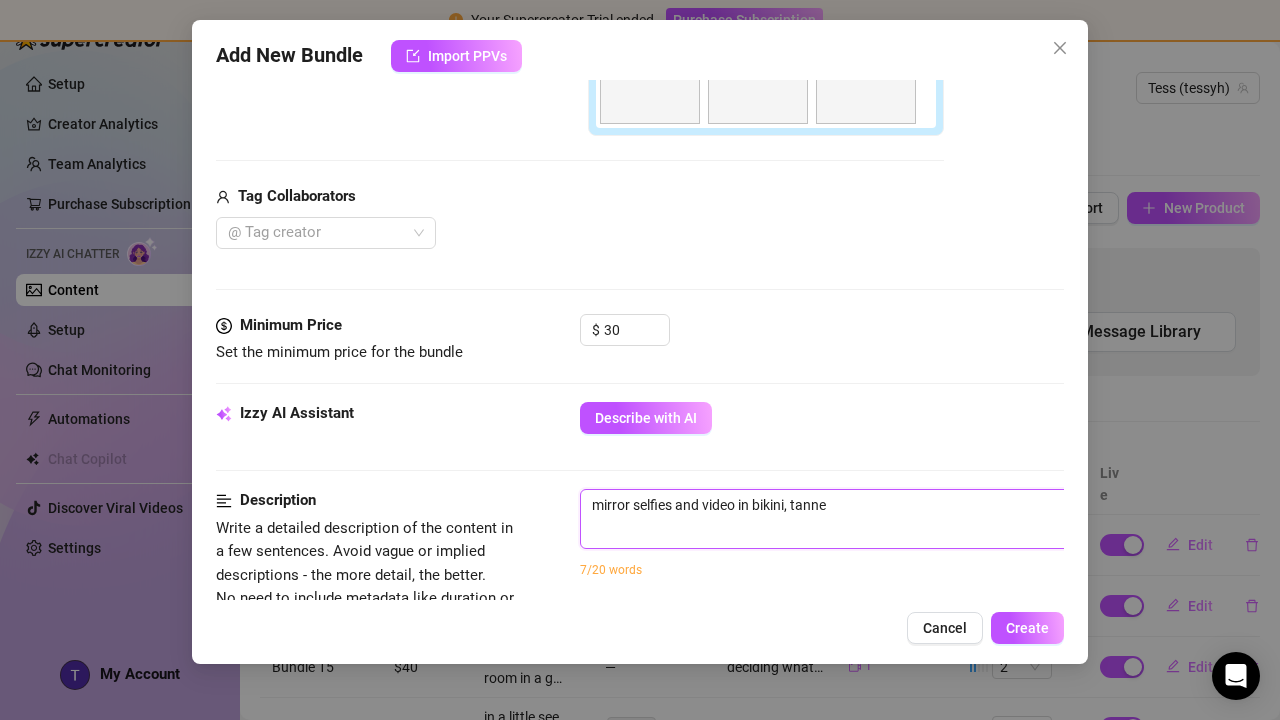type on "mirror selfies and video in bikini, tanned" 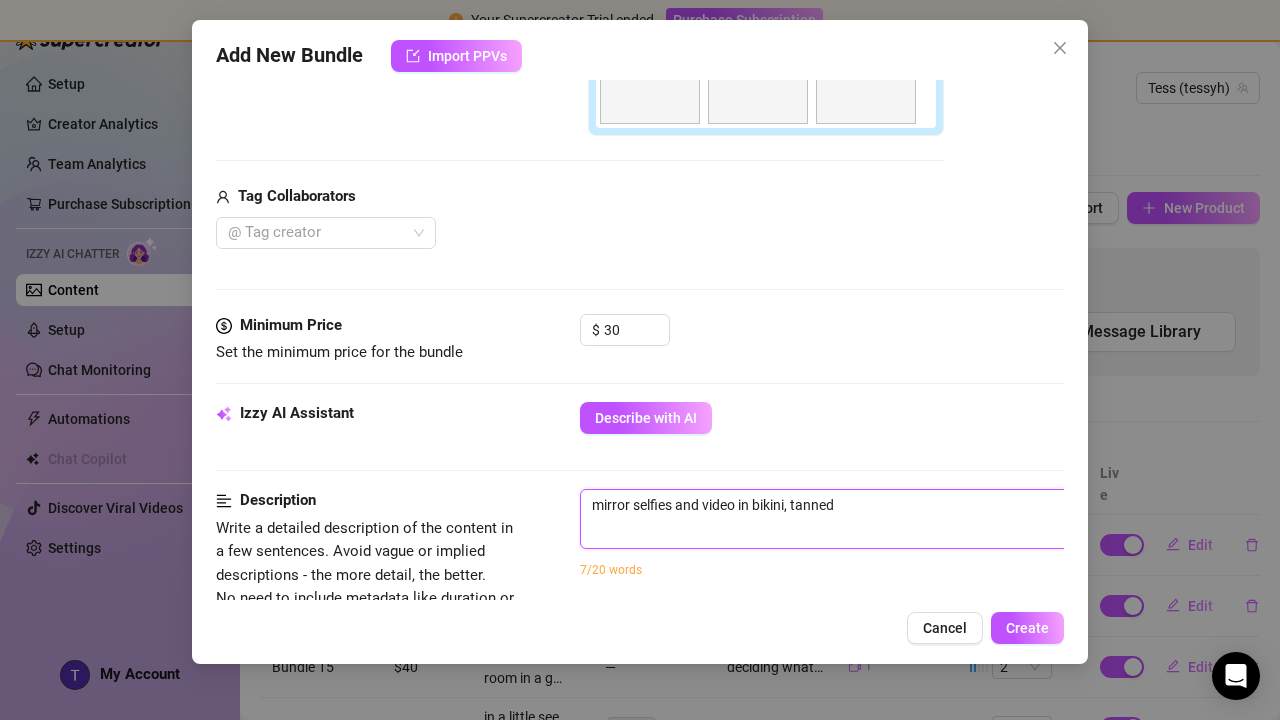 type on "mirror selfies and video in bikini, tanned" 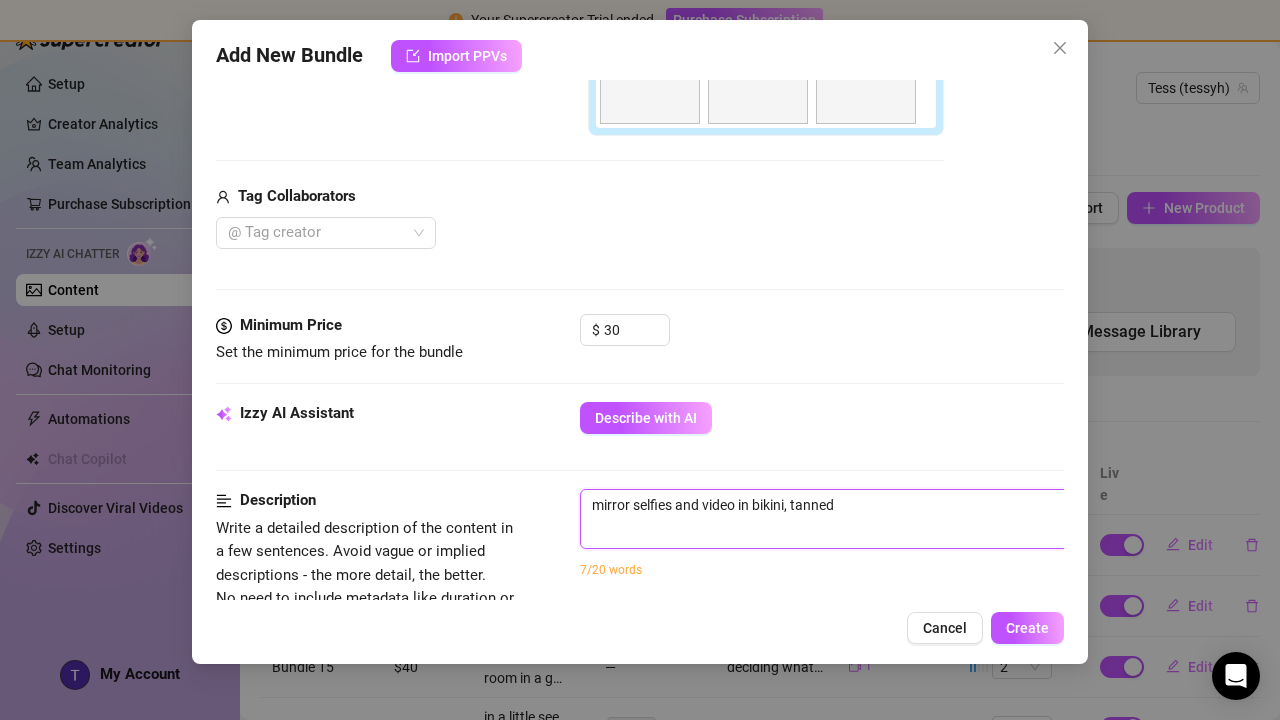 type on "mirror selfies and video in bikini, tanned a" 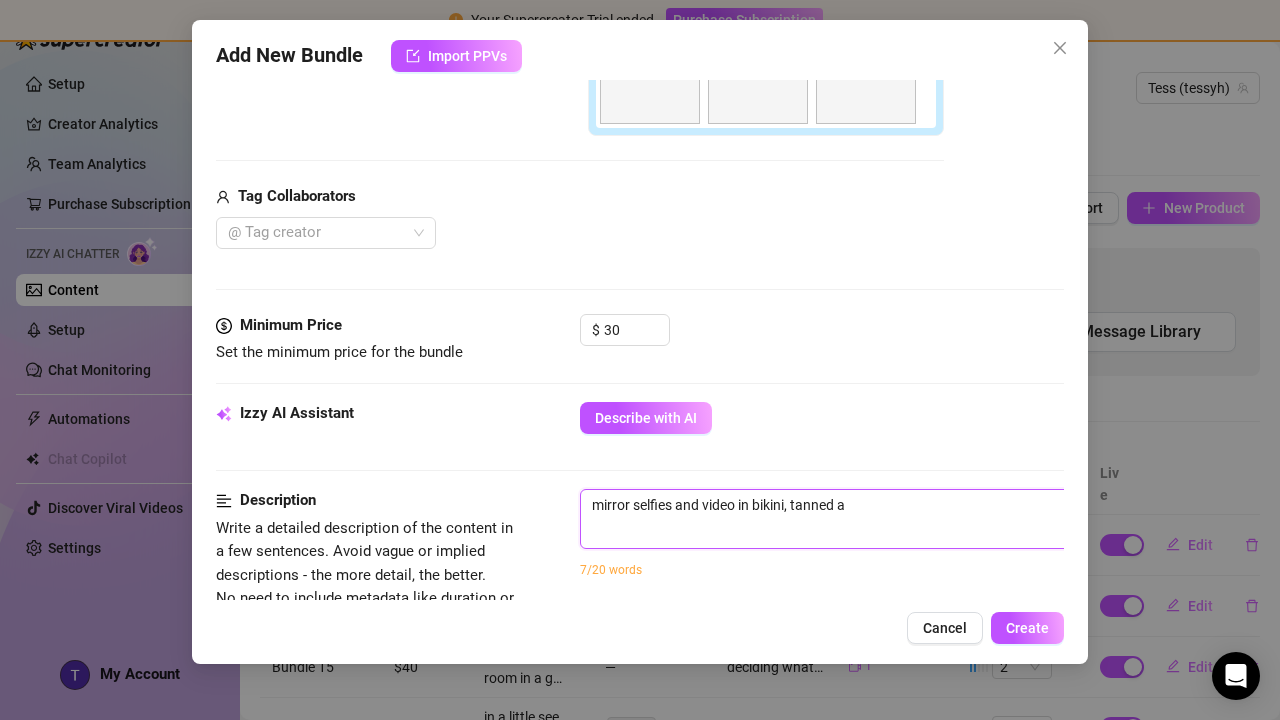 type on "mirror selfies and video in bikini, tanned an" 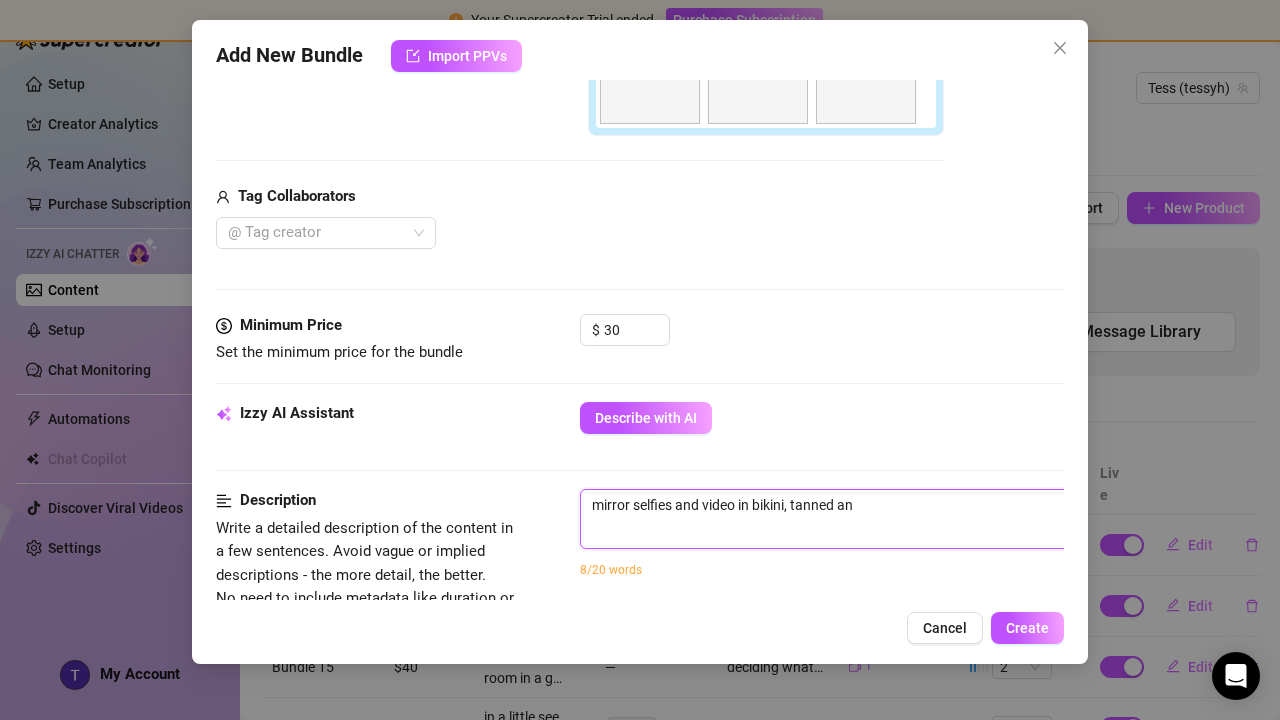 type on "mirror selfies and video in bikini, tanned and" 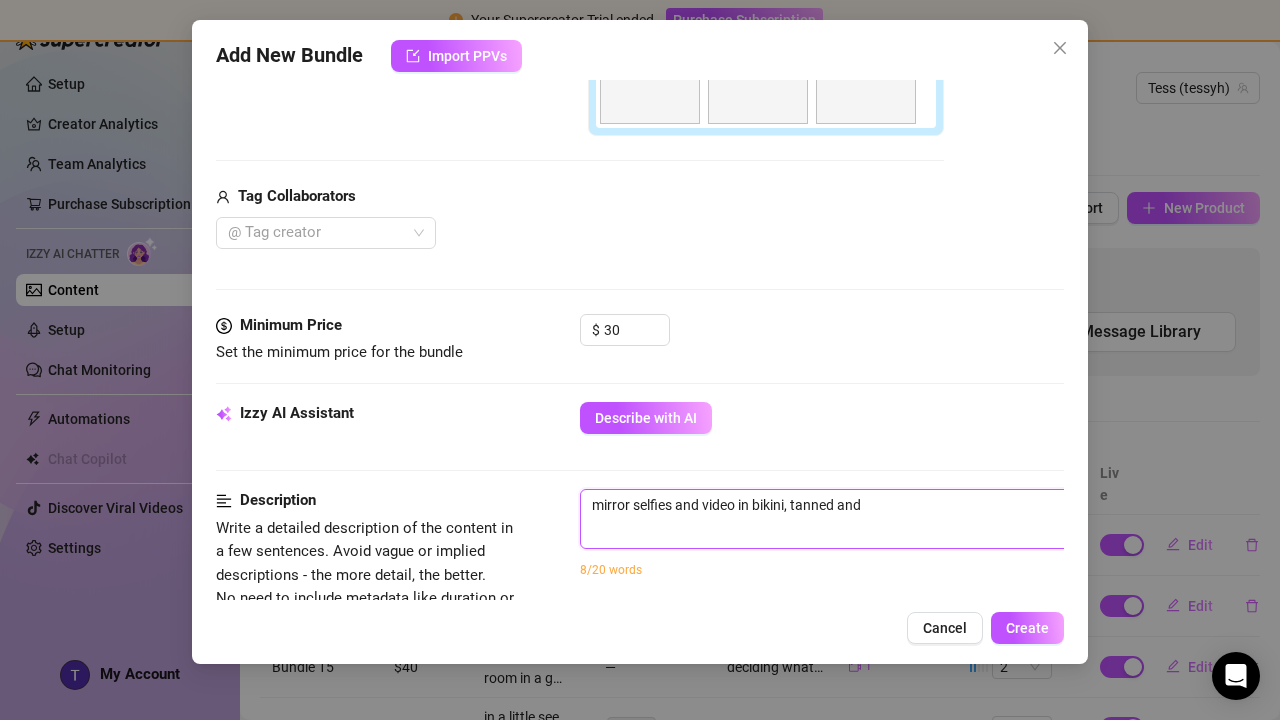 type on "mirror selfies and video in bikini, tanned and" 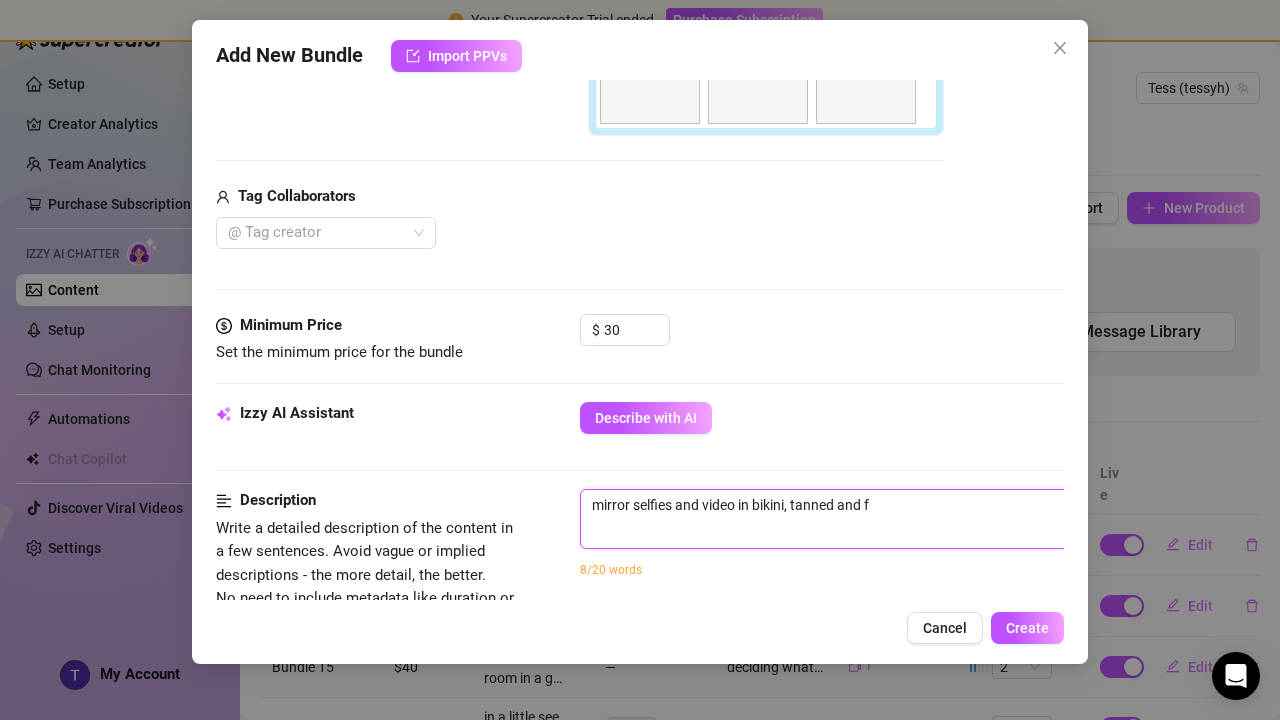 type on "mirror selfies and video in bikini, tanned and fi" 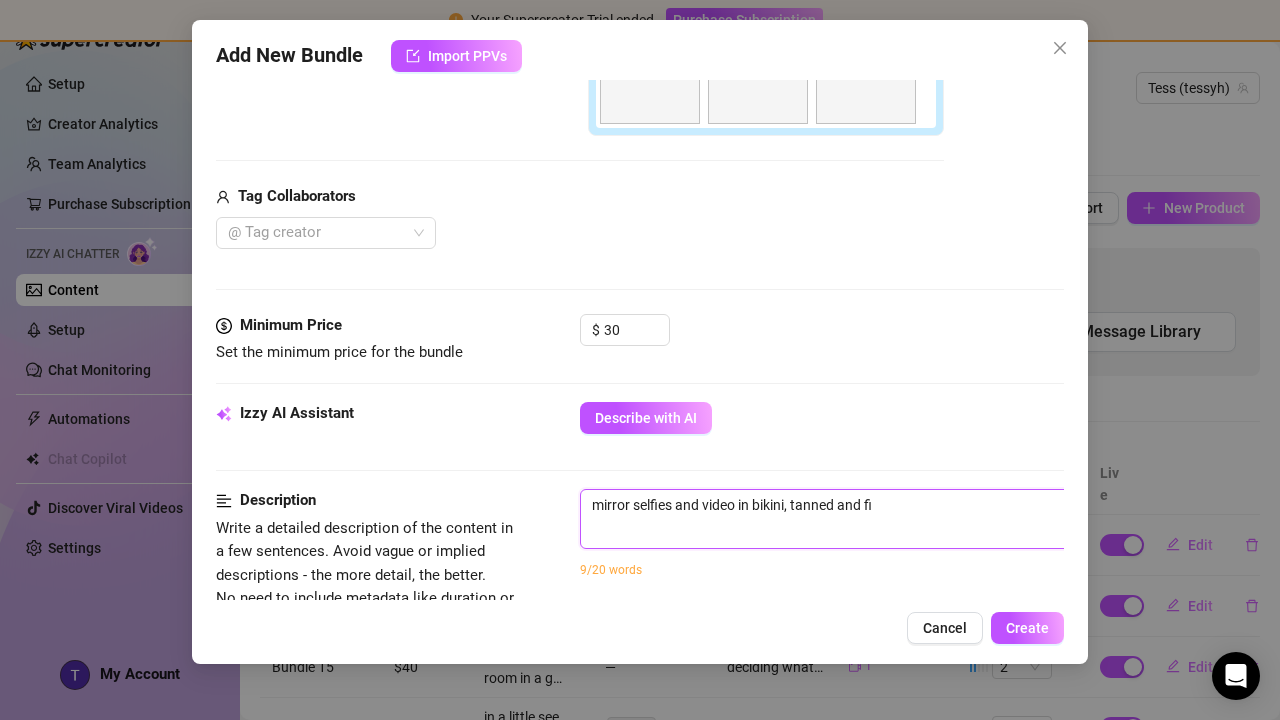 type on "mirror selfies and video in bikini, tanned and fir" 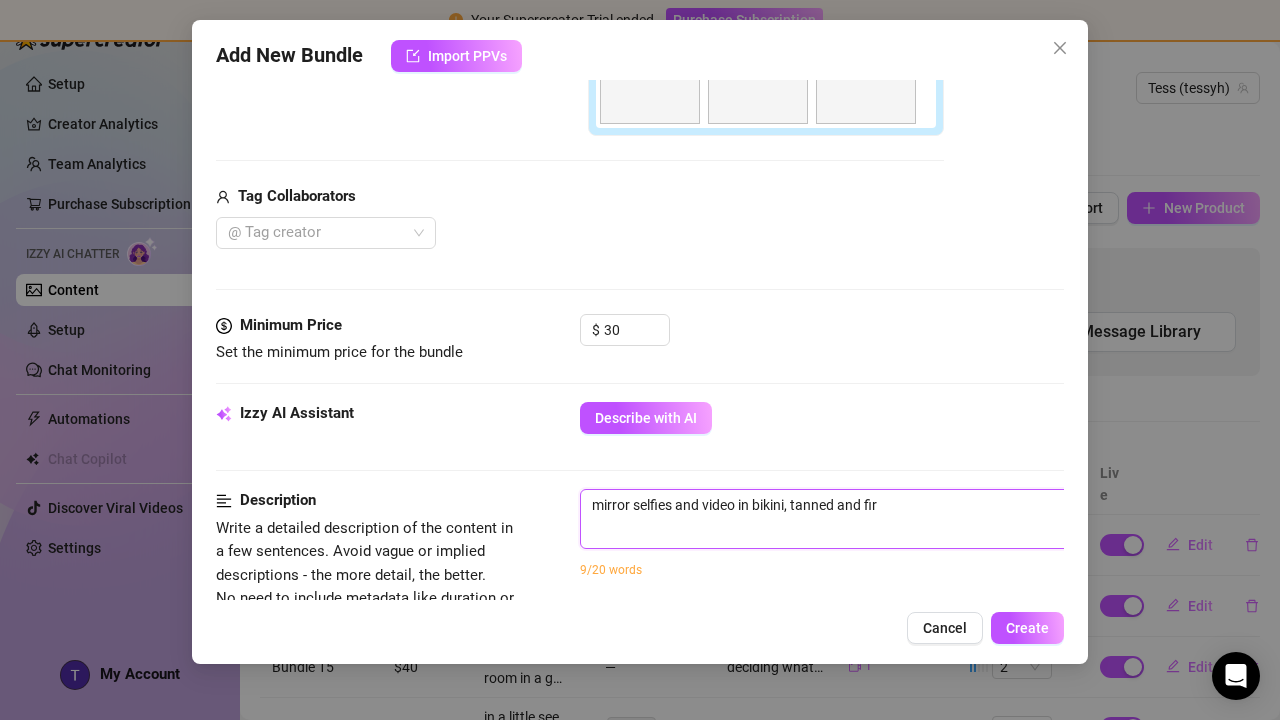 type on "mirror selfies and video in bikini, tanned and fir." 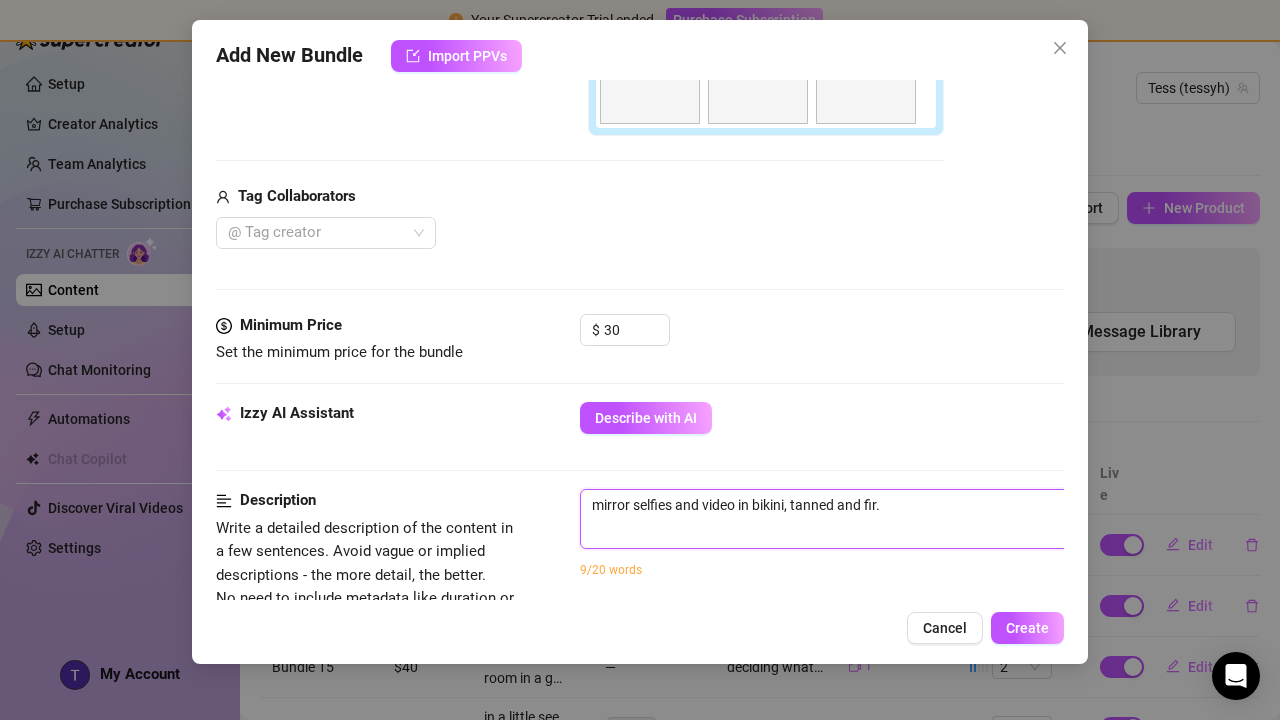 type on "mirror selfies and video in bikini, tanned and fir" 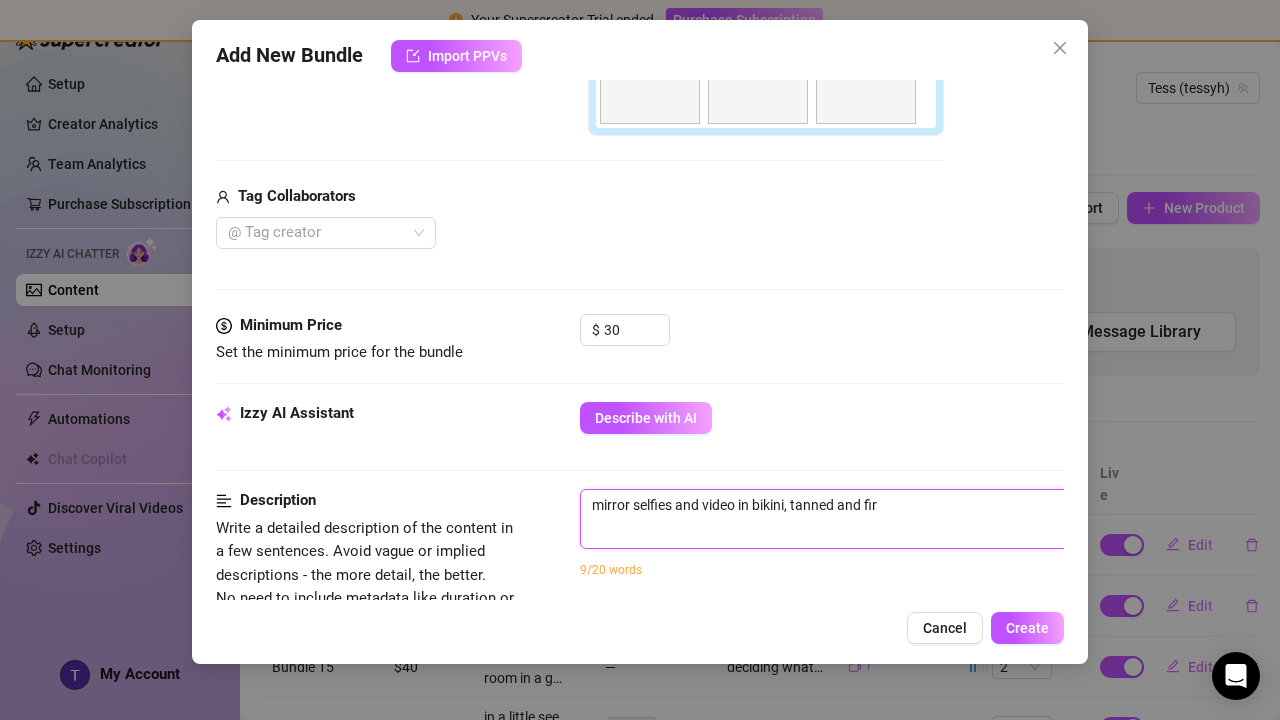 type on "mirror selfies and video in bikini, tanned and fi" 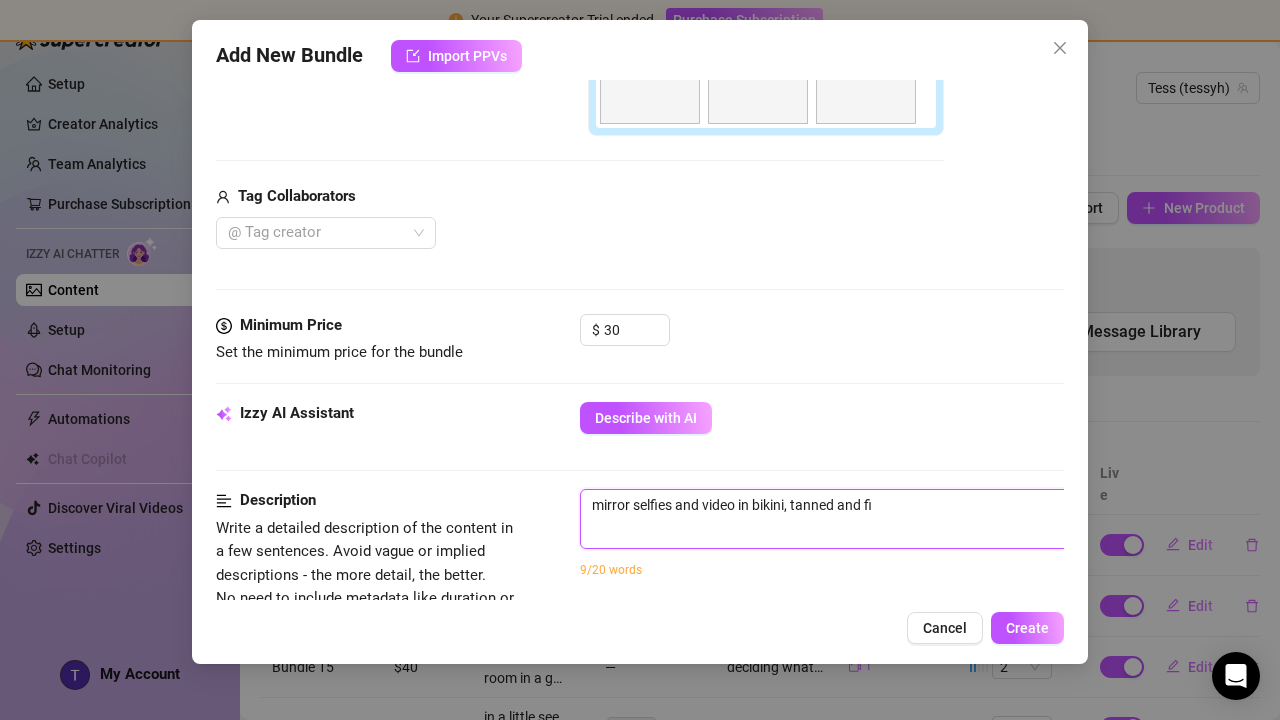 type on "mirror selfies and video in bikini, tanned and fit" 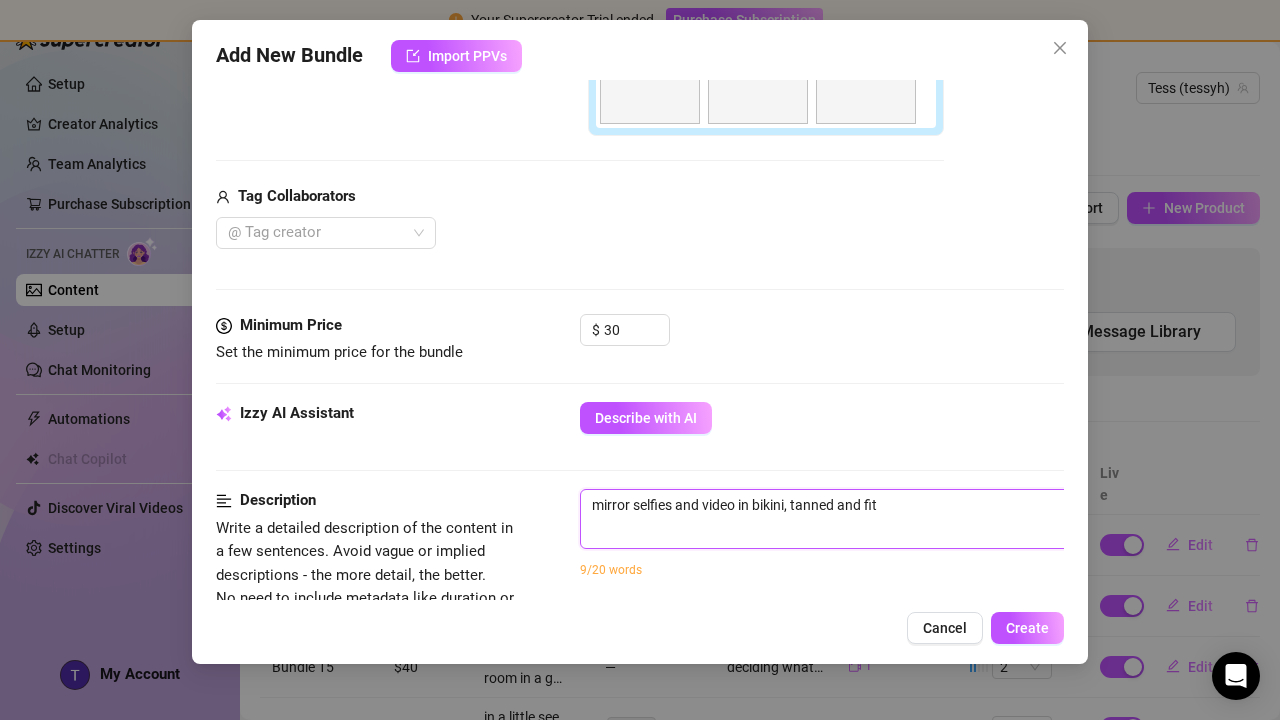 type on "mirror selfies and video in bikini, tanned and fit." 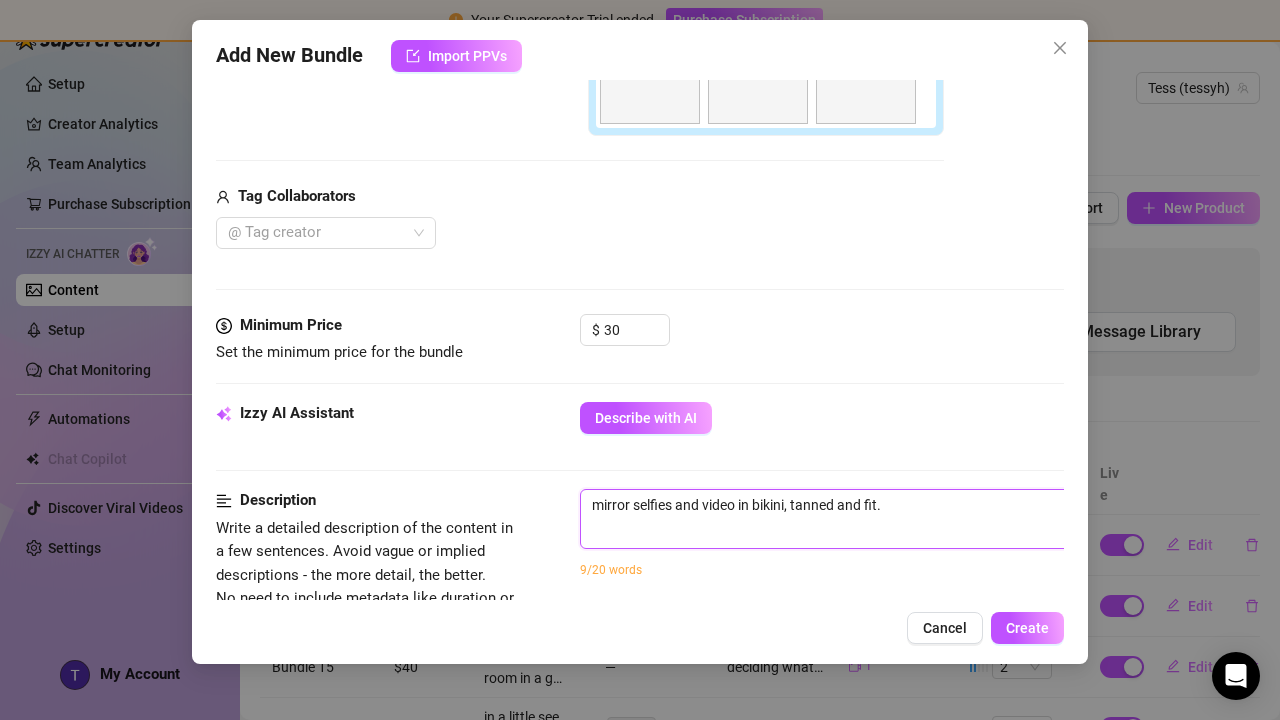 type on "mirror selfies and video in bikini, tanned and fit." 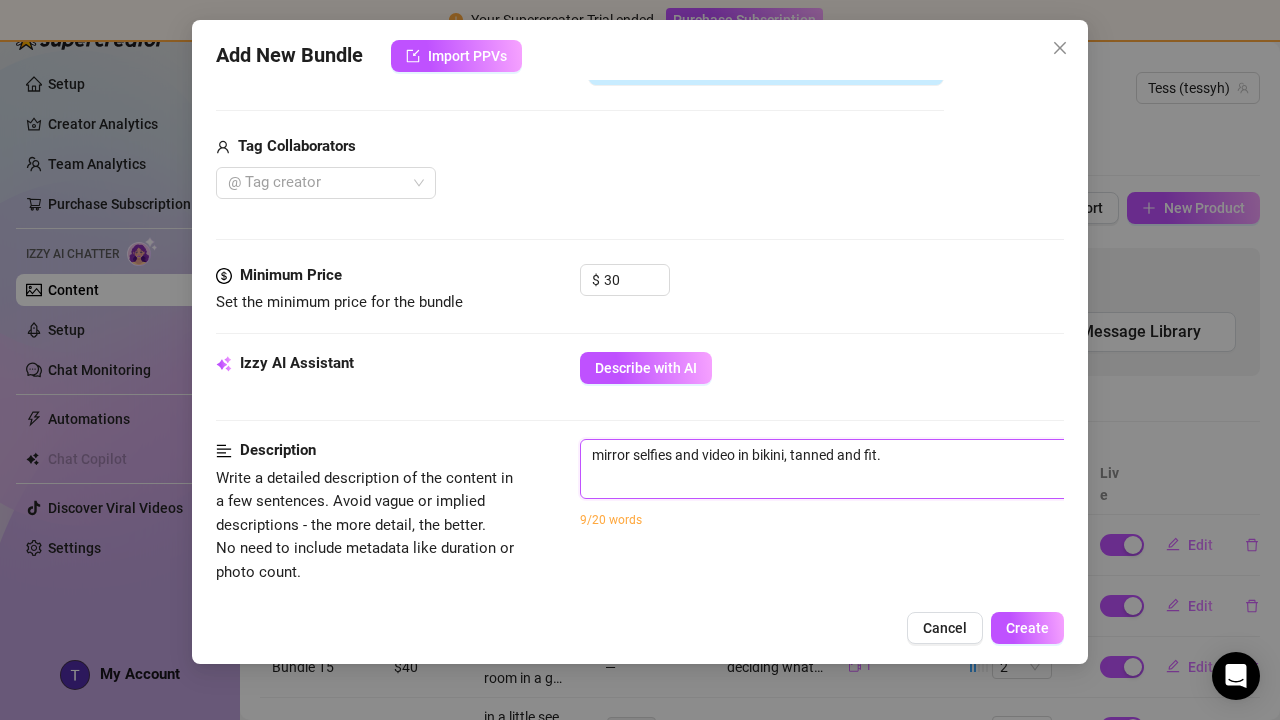 scroll, scrollTop: 540, scrollLeft: 0, axis: vertical 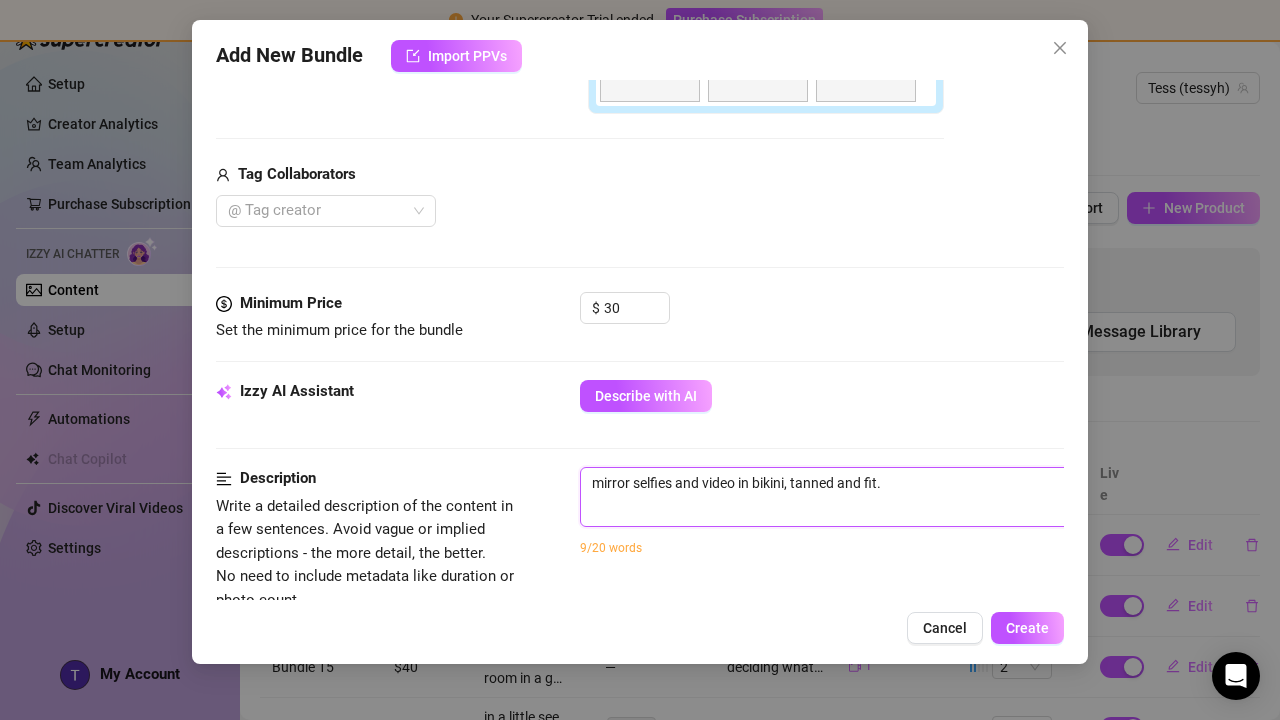 type on "mirror selfies and video in bikini, tanned and fit. i" 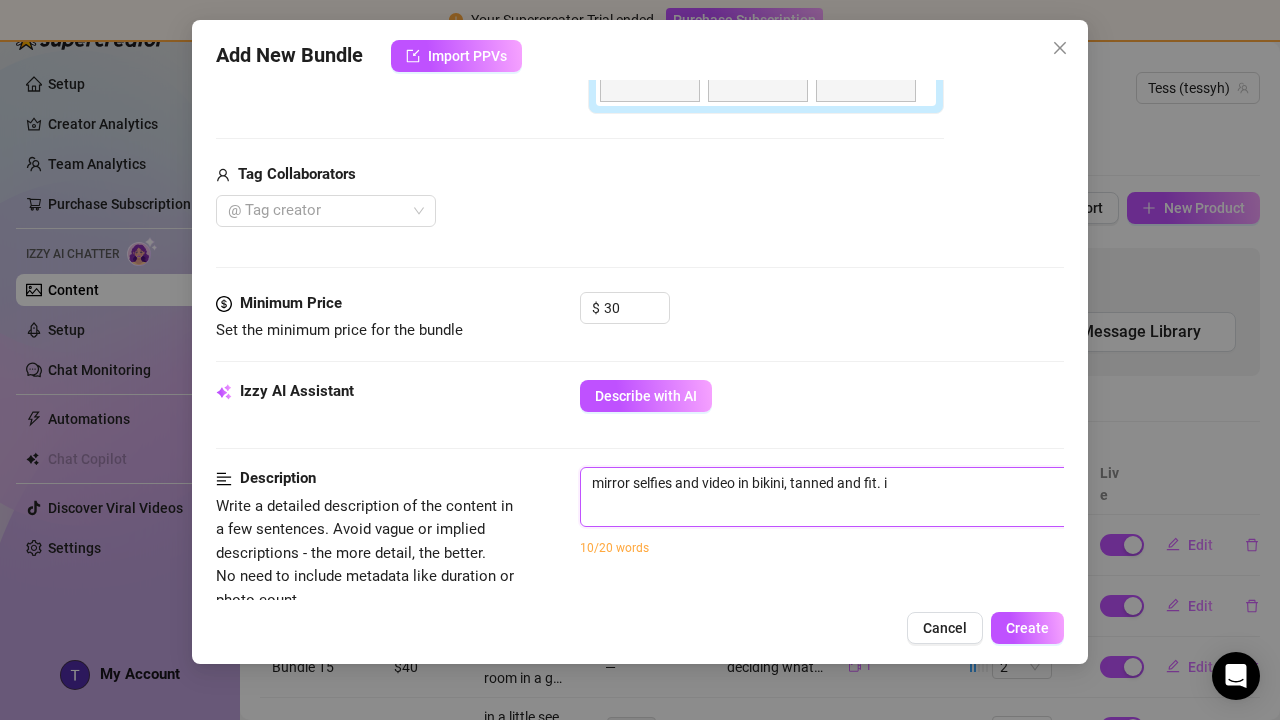 type on "mirror selfies and video in bikini, tanned and fit. im" 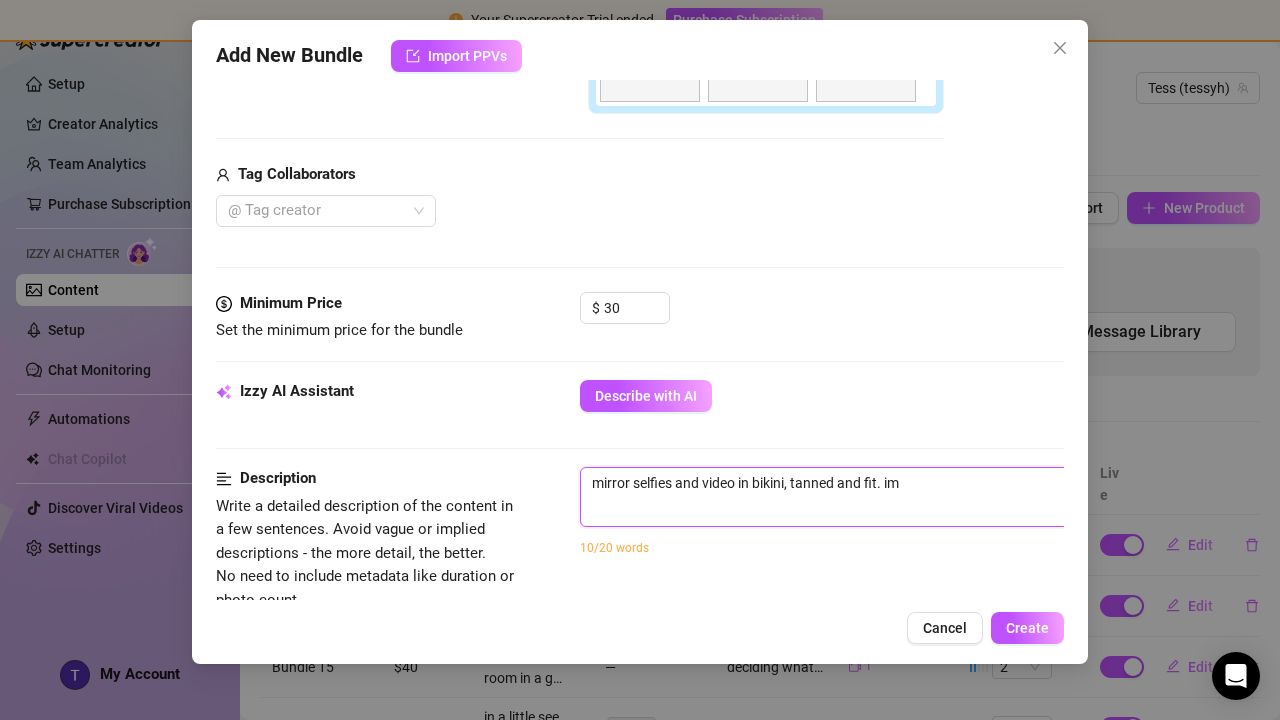 type on "mirror selfies and video in bikini, tanned and fit. ima" 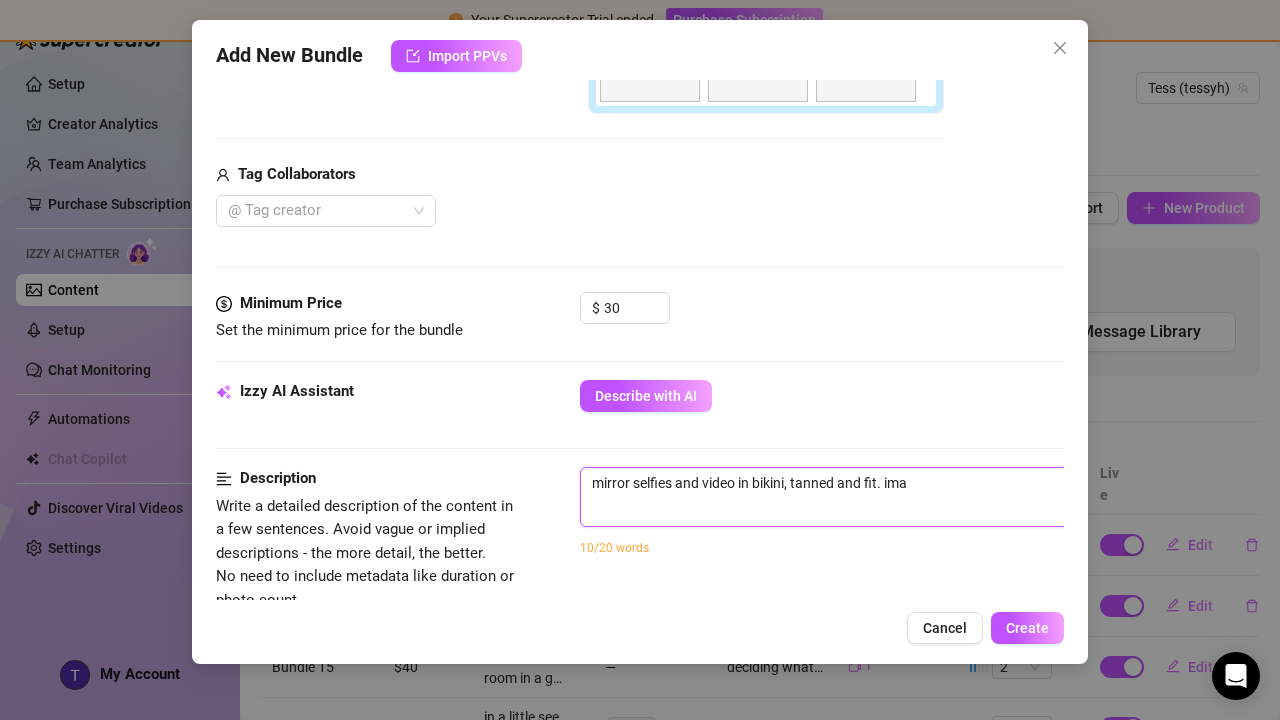 type on "mirror selfies and video in bikini, tanned and fit. imag" 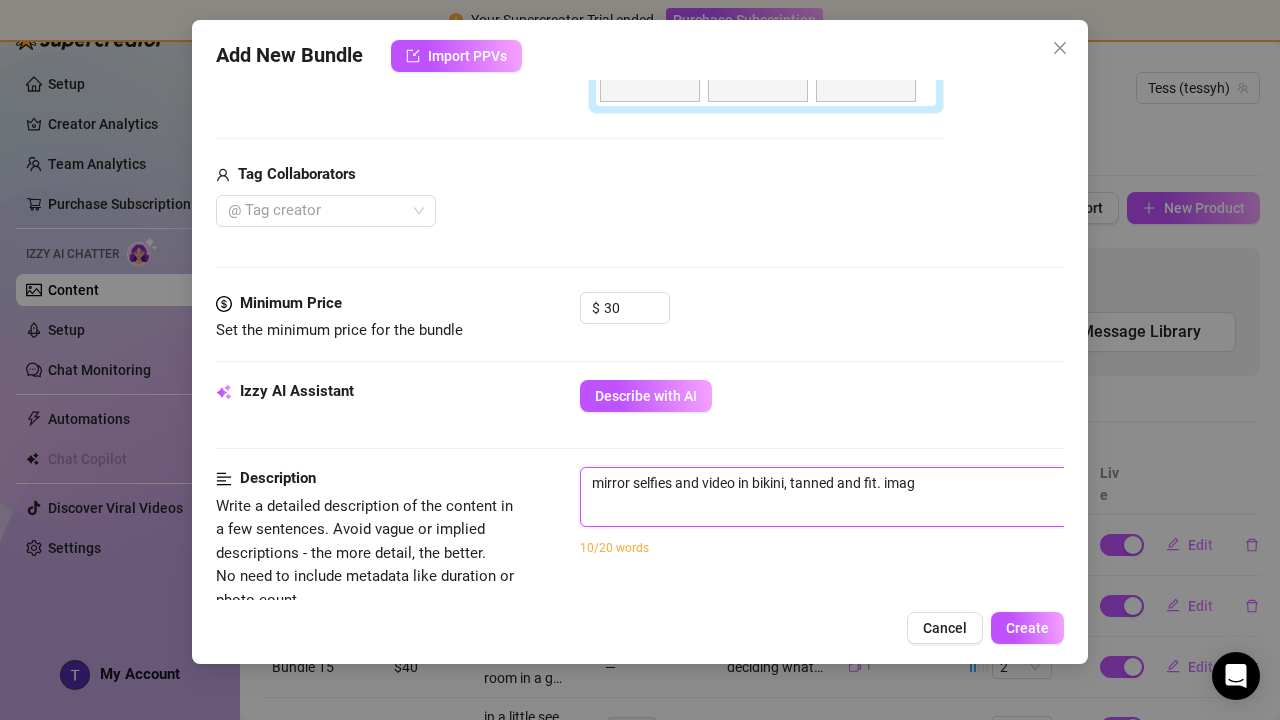 type on "mirror selfies and video in bikini, tanned and fit. imagw" 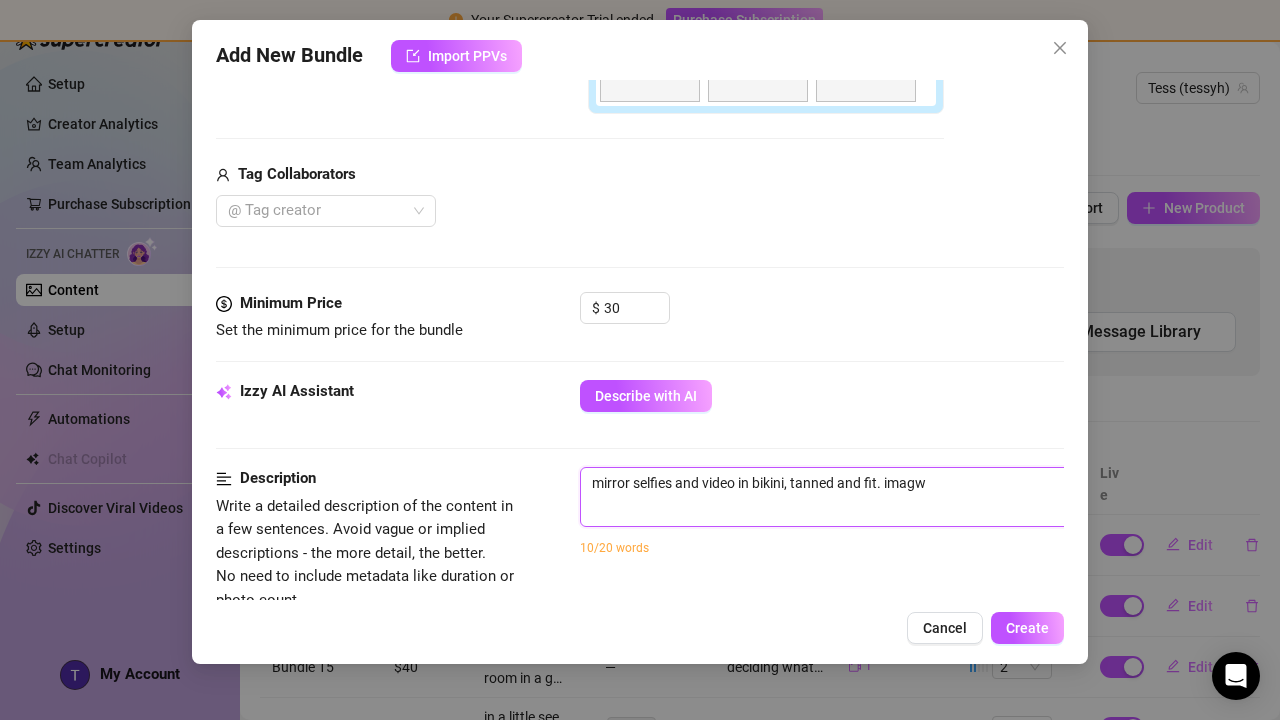 type on "mirror selfies and video in bikini, tanned and fit. imagws" 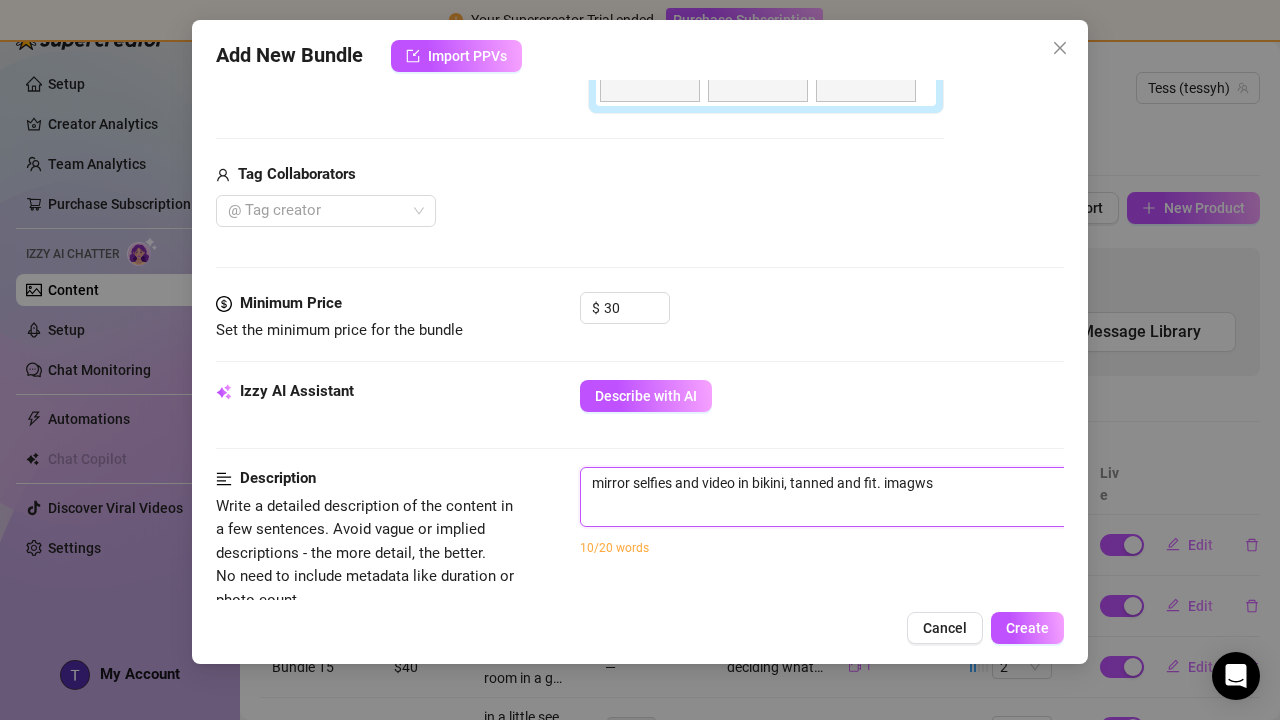 type on "mirror selfies and video in bikini, tanned and fit. images" 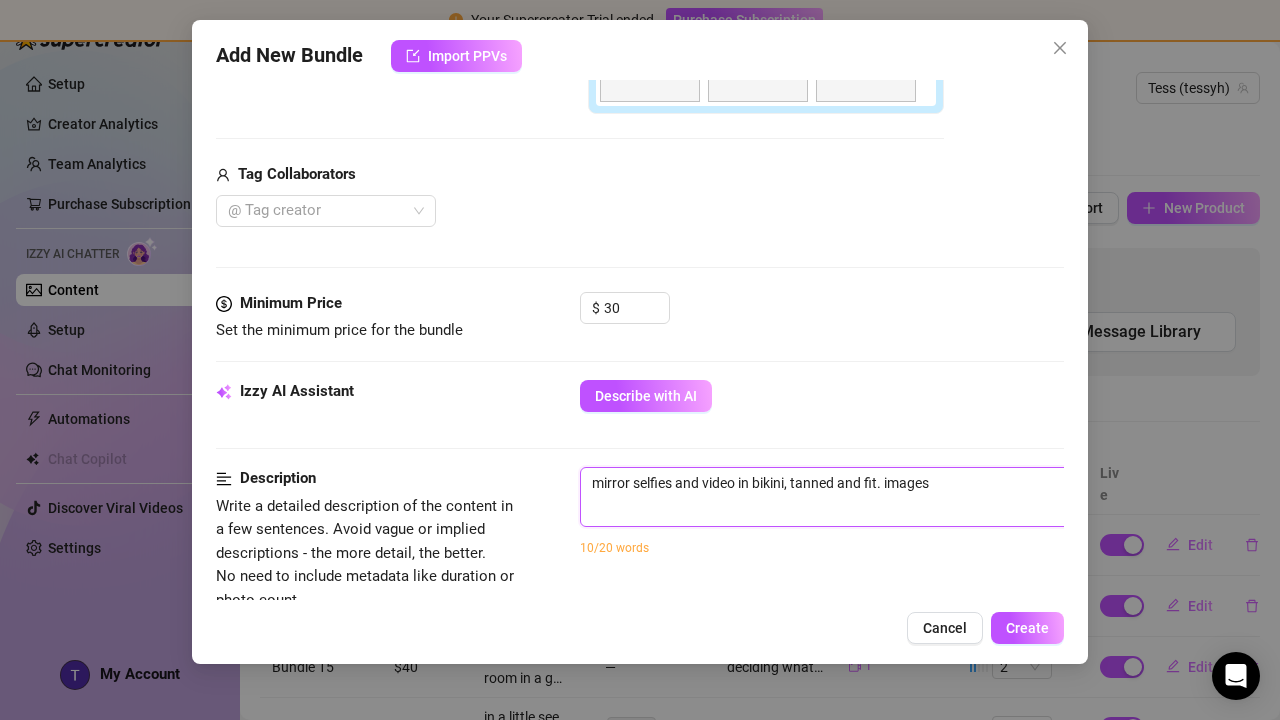 type on "mirror selfies and video in bikini, tanned and fit. images o" 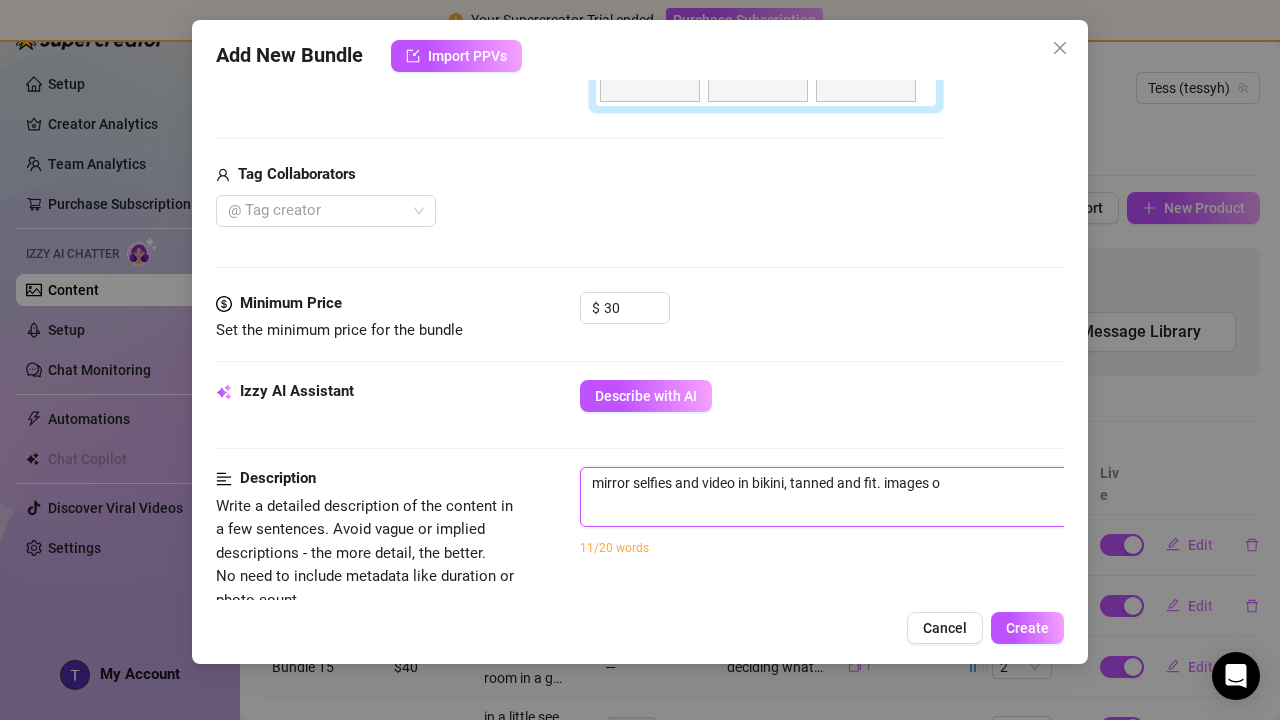 type on "mirror selfies and video in bikini, tanned and fit. images of" 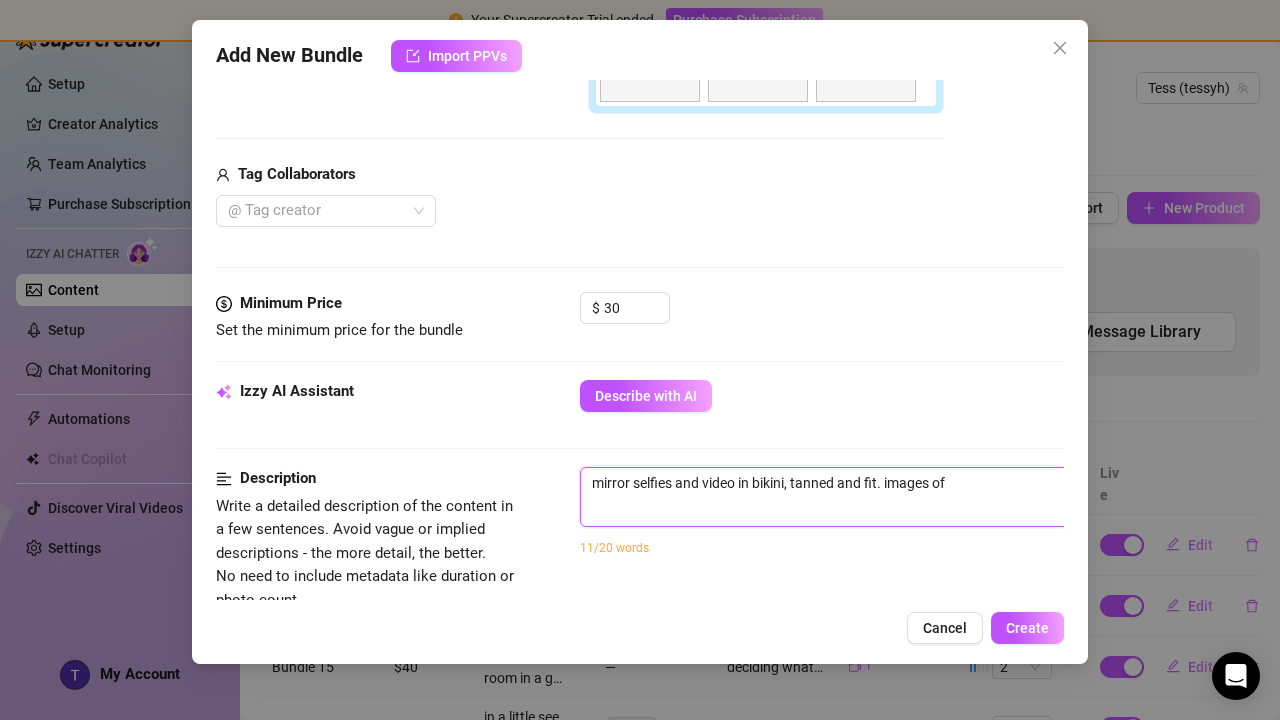 type on "mirror selfies and video in bikini, tanned and fit. images ofi" 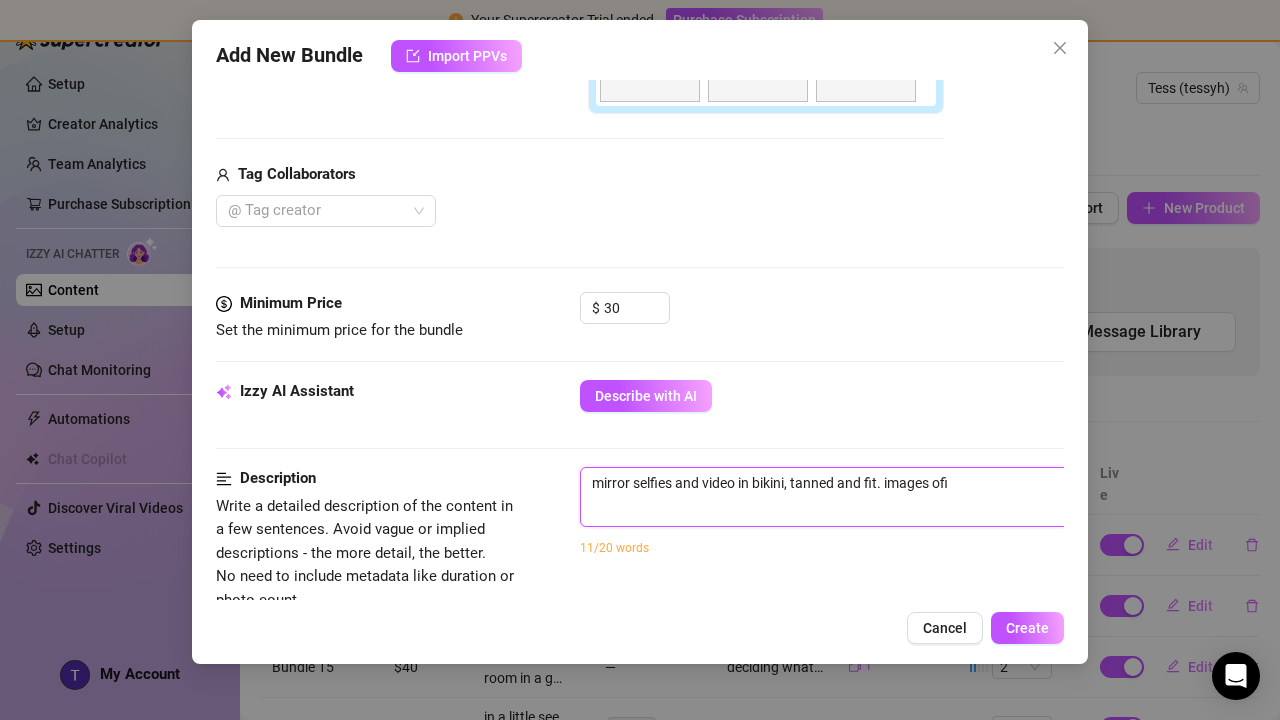 type on "mirror selfies and video in bikini, tanned and fit. images ofim" 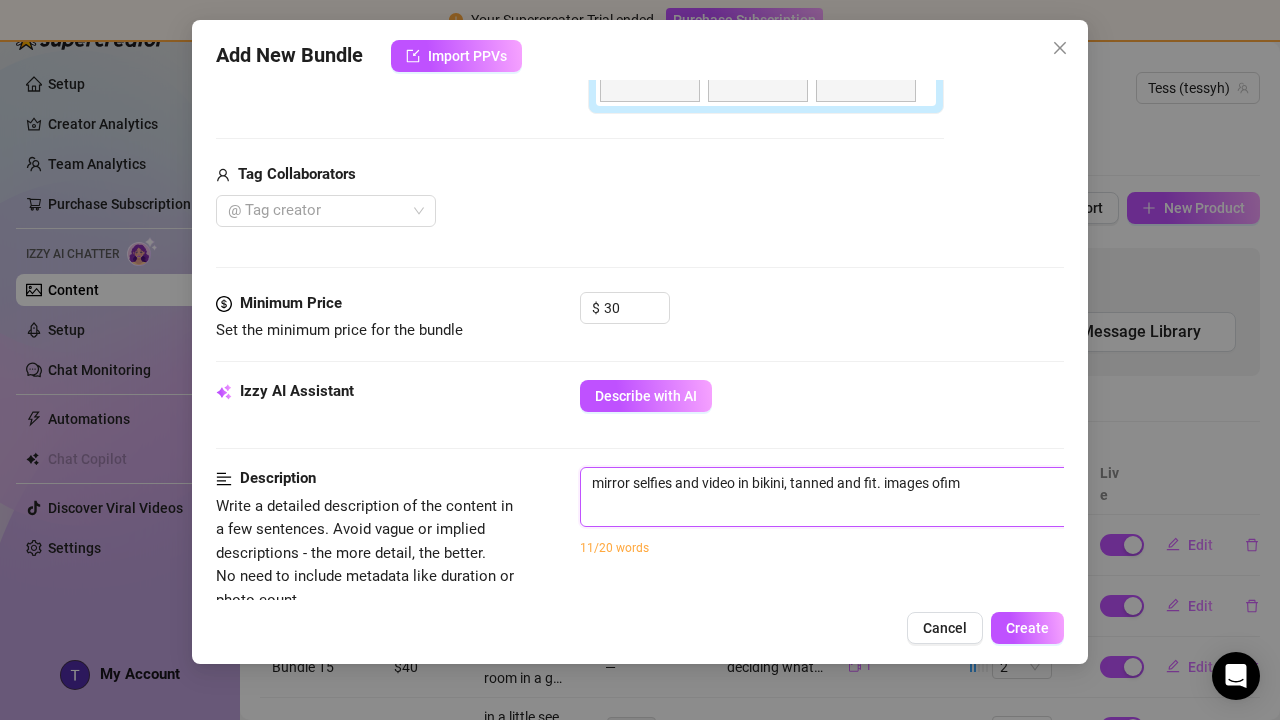 type on "mirror selfies and video in bikini, tanned and fit. images ofi" 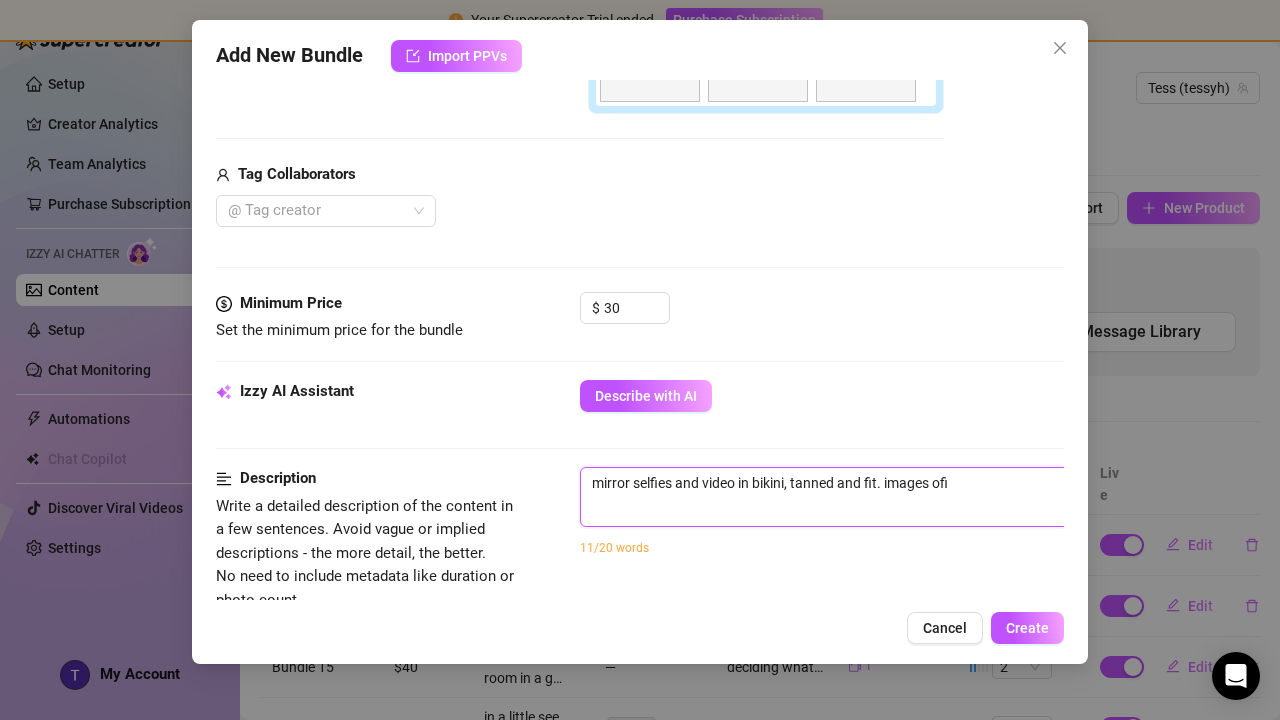 type on "mirror selfies and video in bikini, tanned and fit. images of" 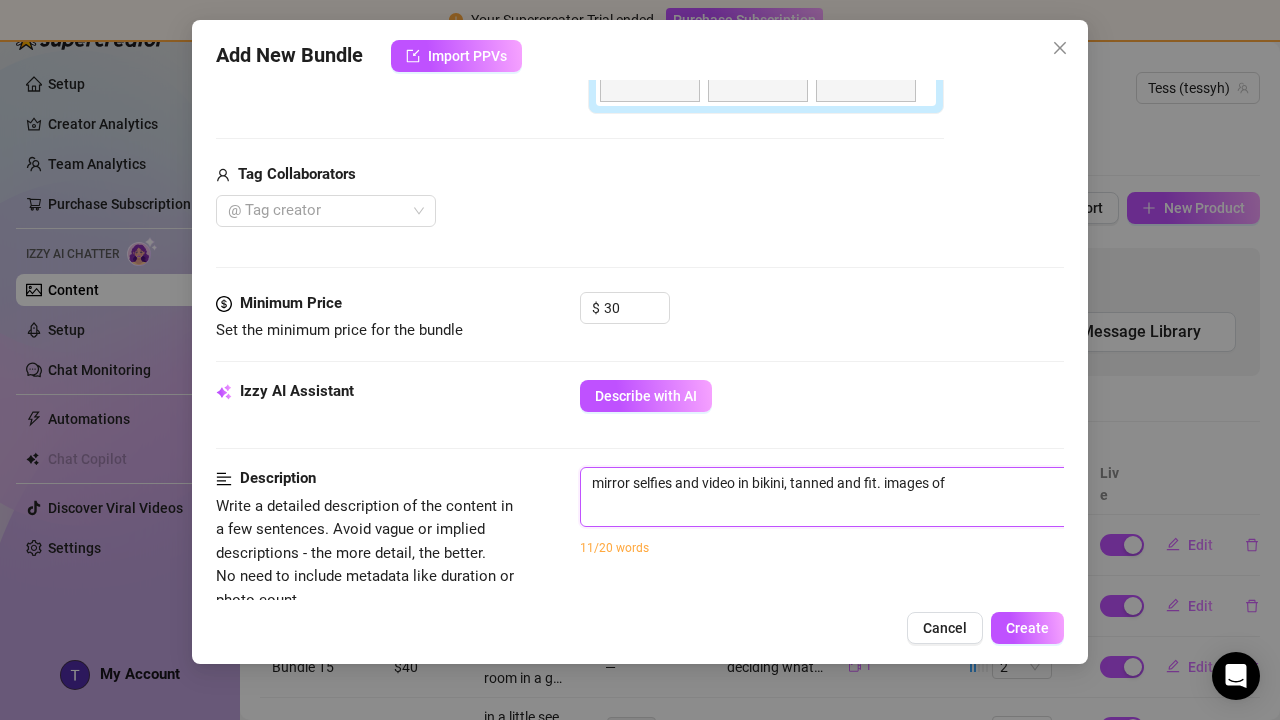 type on "mirror selfies and video in bikini, tanned and fit. images of" 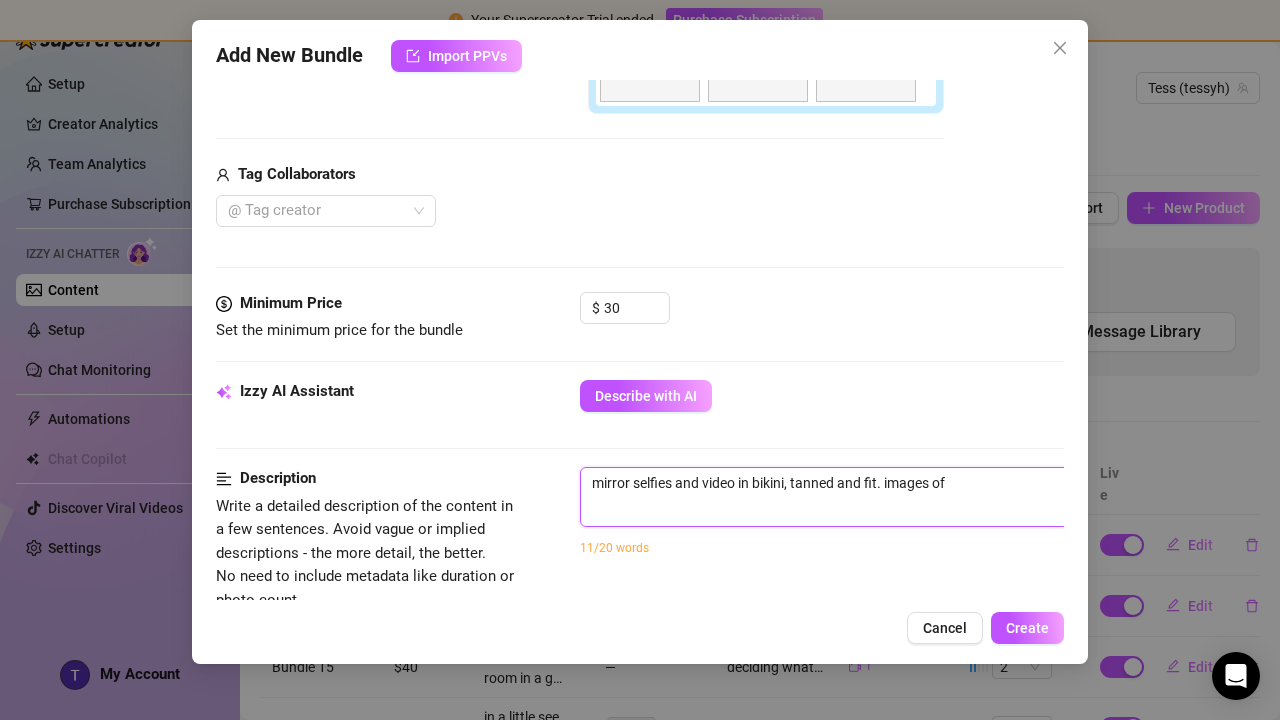 type on "mirror selfies and video in bikini, tanned and fit. images of i" 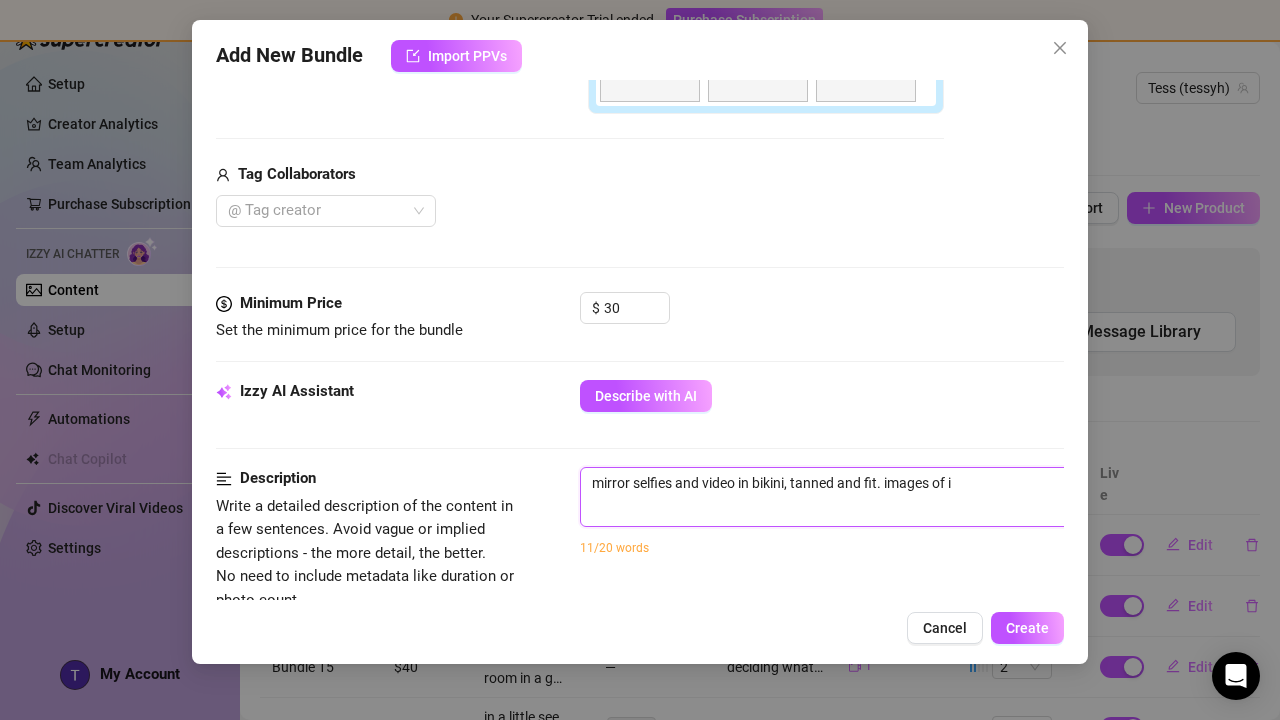 type on "mirror selfies and video in bikini, tanned and fit. images of im" 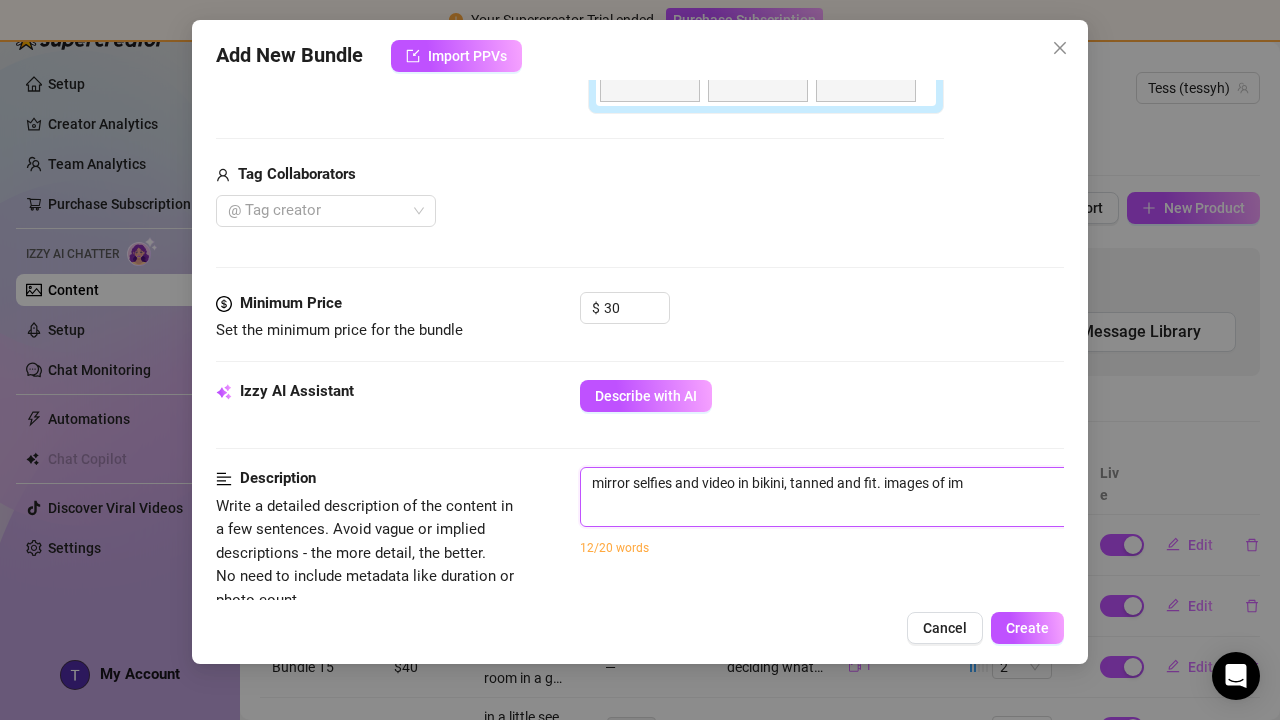 type on "mirror selfies and video in bikini, tanned and fit. images of iml" 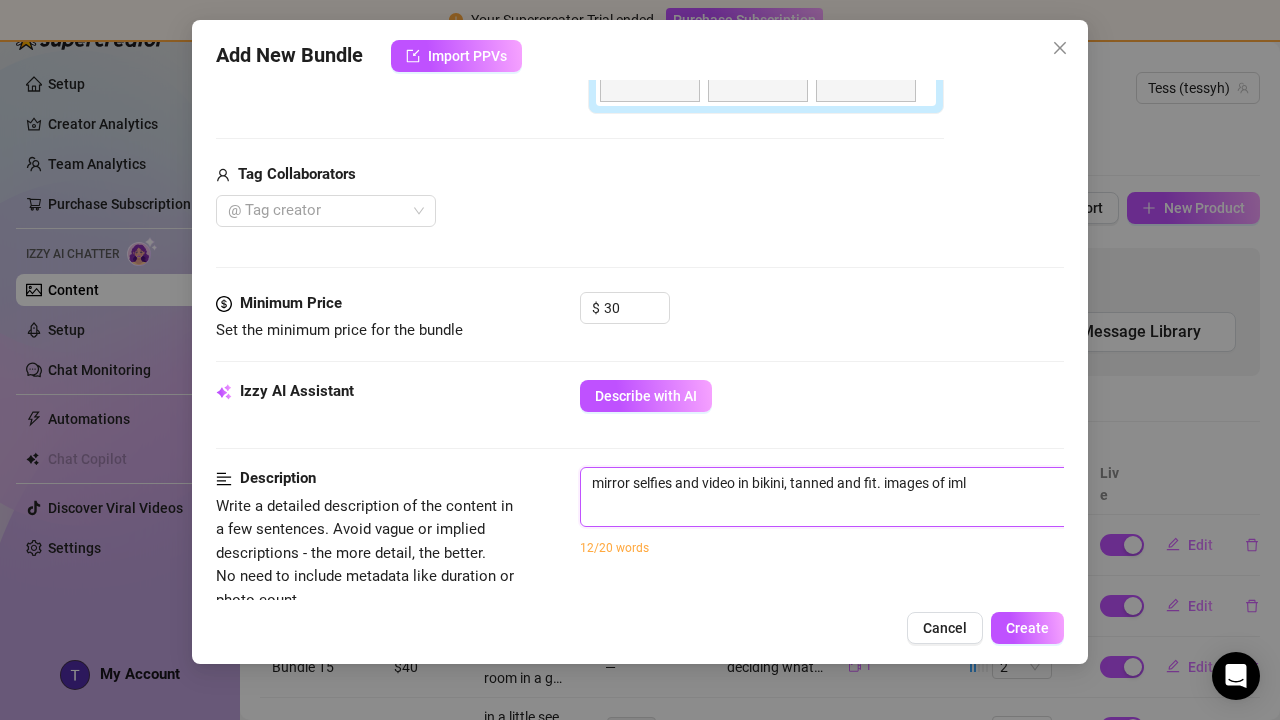 type on "mirror selfies and video in bikini, tanned and fit. images of imlp" 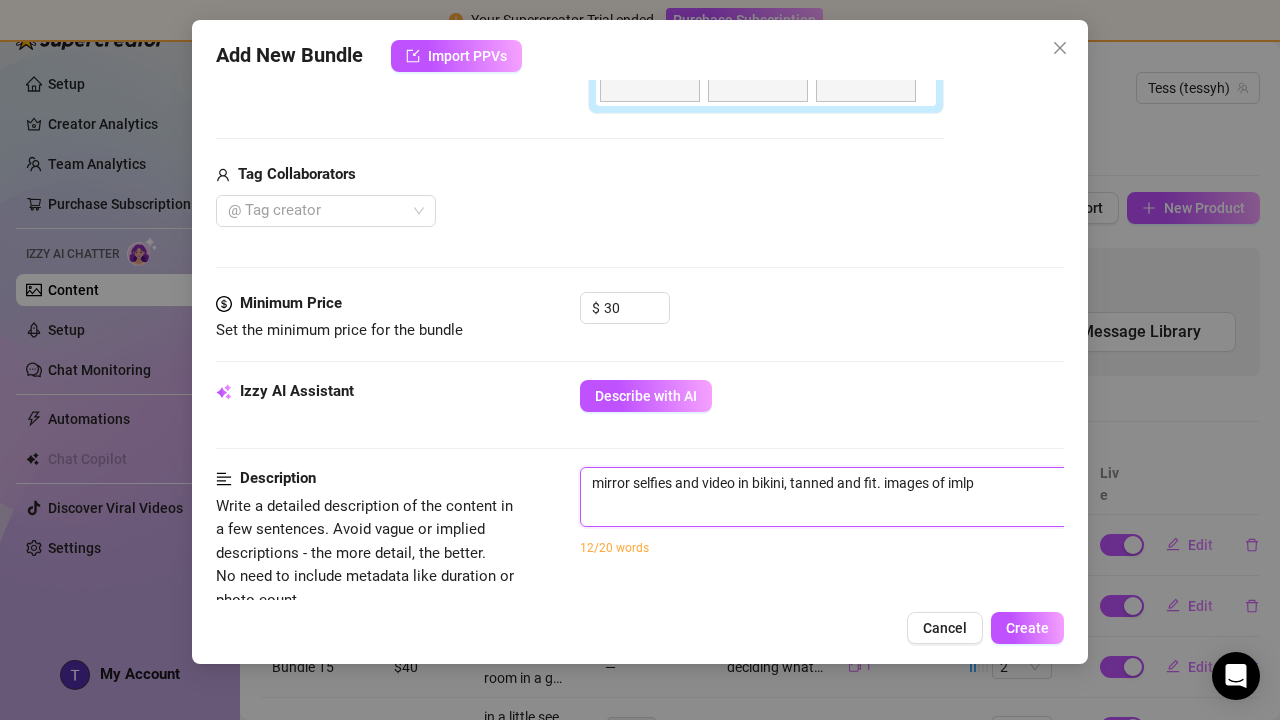 type on "mirror selfies and video in bikini, tanned and fit. images of imlpi" 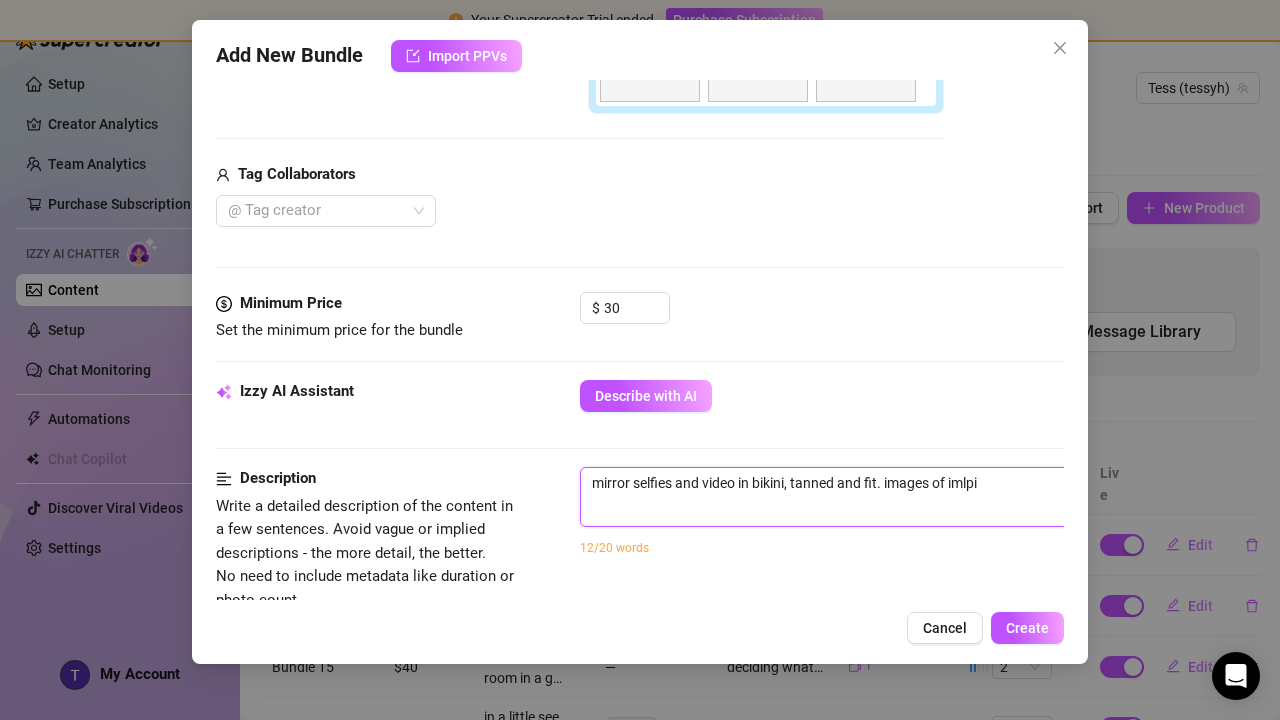 type on "mirror selfies and video in bikini, tanned and fit. images of imlpie" 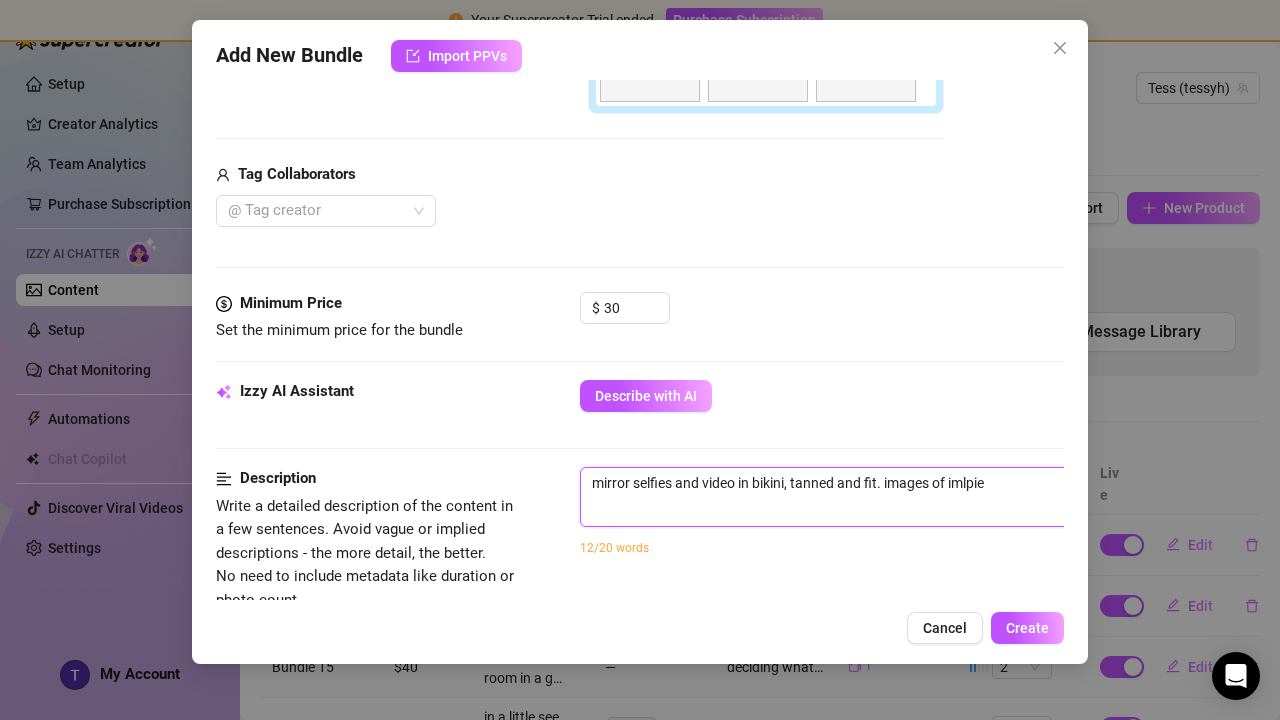type on "mirror selfies and video in bikini, tanned and fit. images of imlpied" 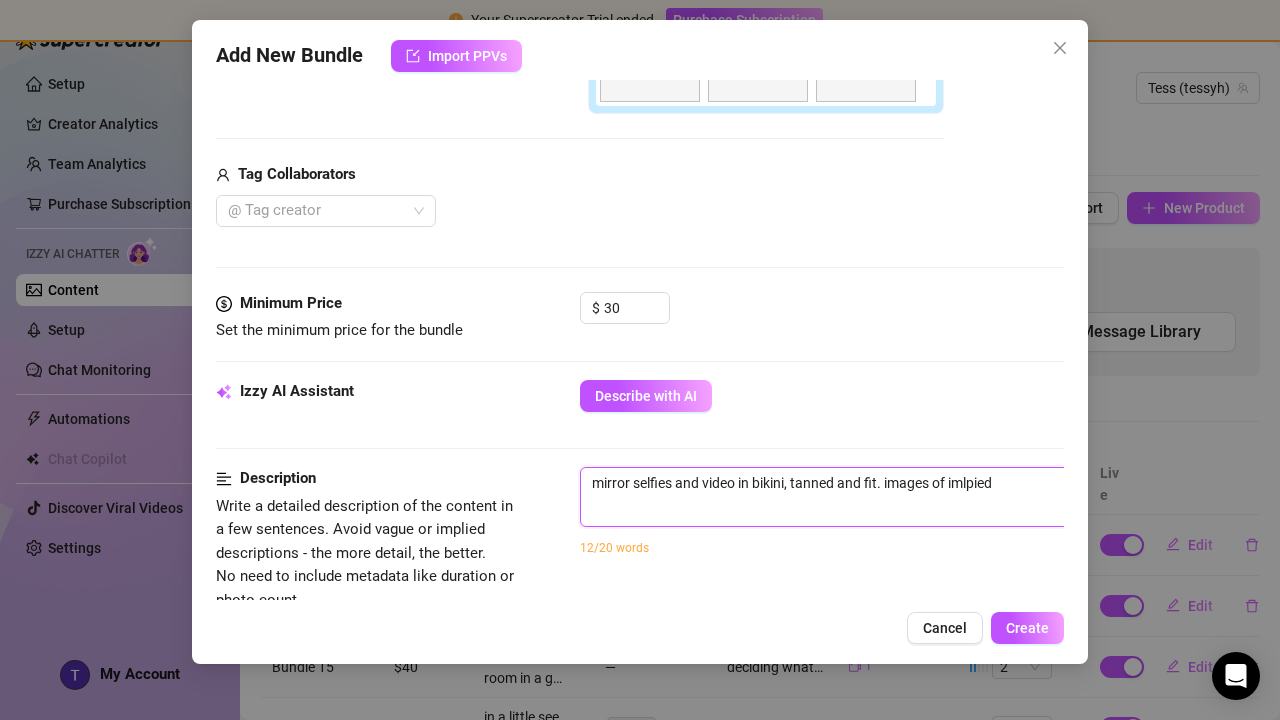 type on "mirror selfies and video in bikini, tanned and fit. images of implied" 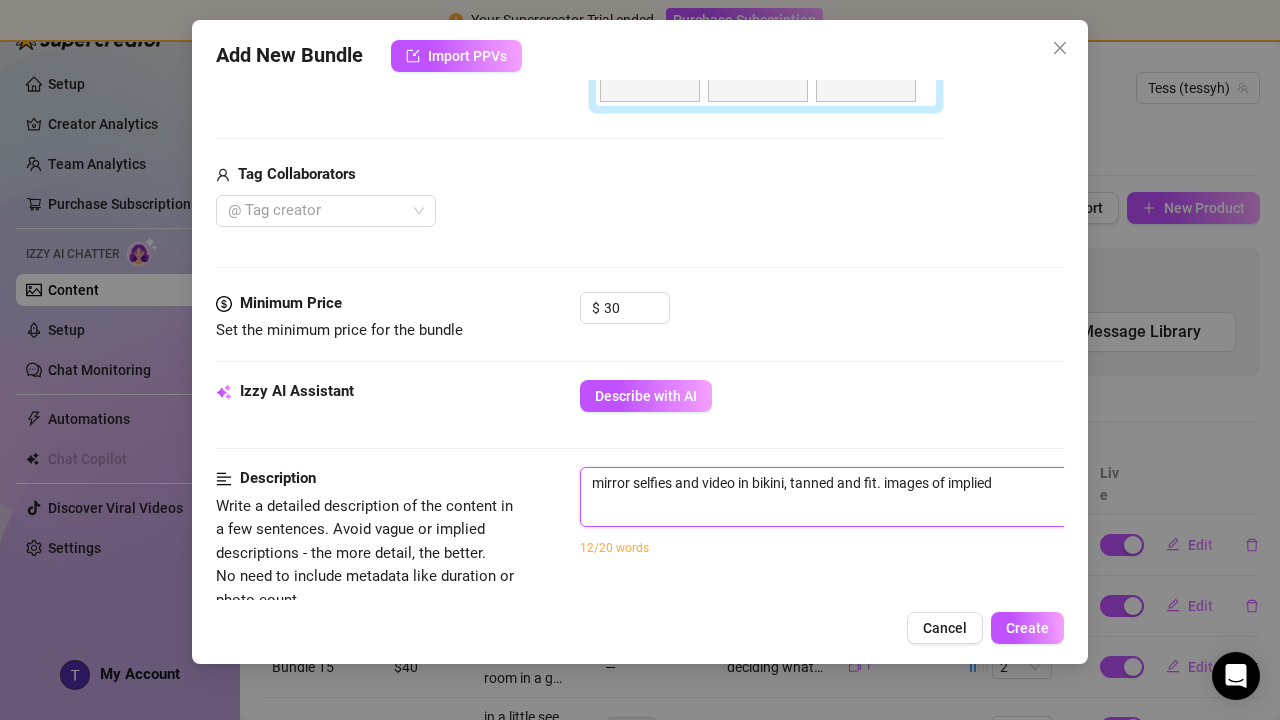 type on "mirror selfies and video in bikini, tanned and fit. images of implied n" 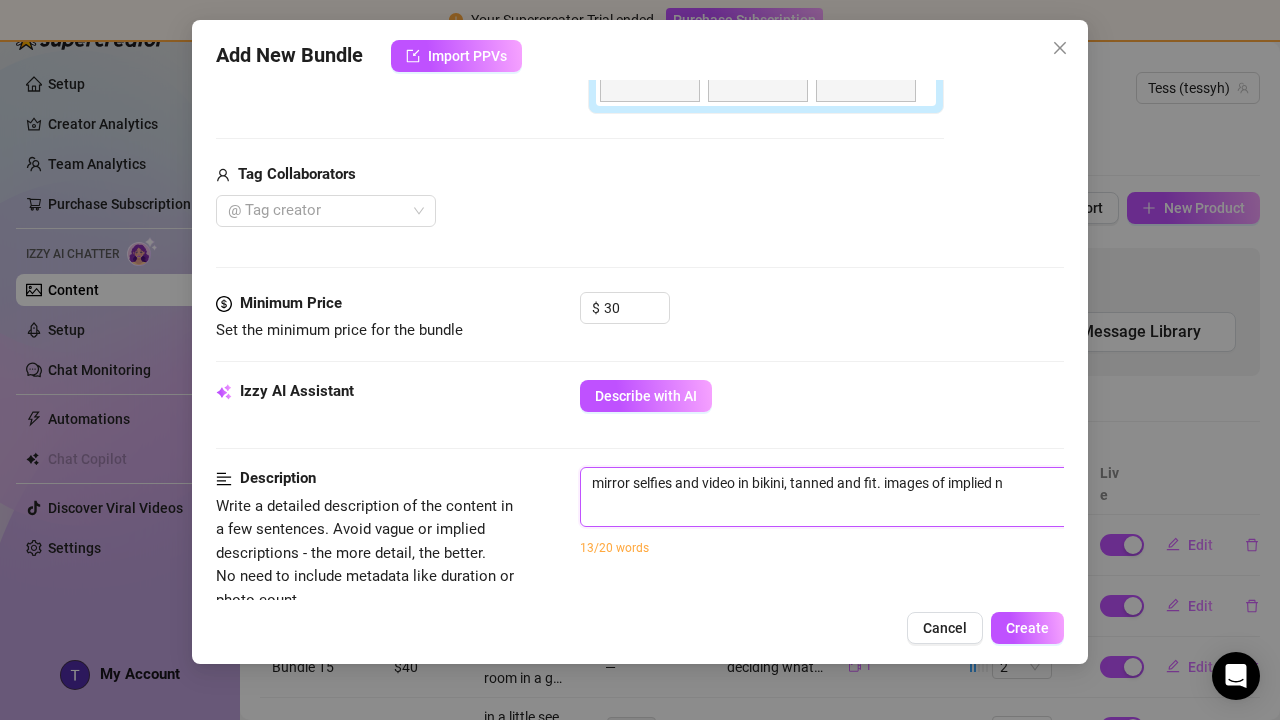 type on "mirror selfies and video in bikini, tanned and fit. images of implied nu" 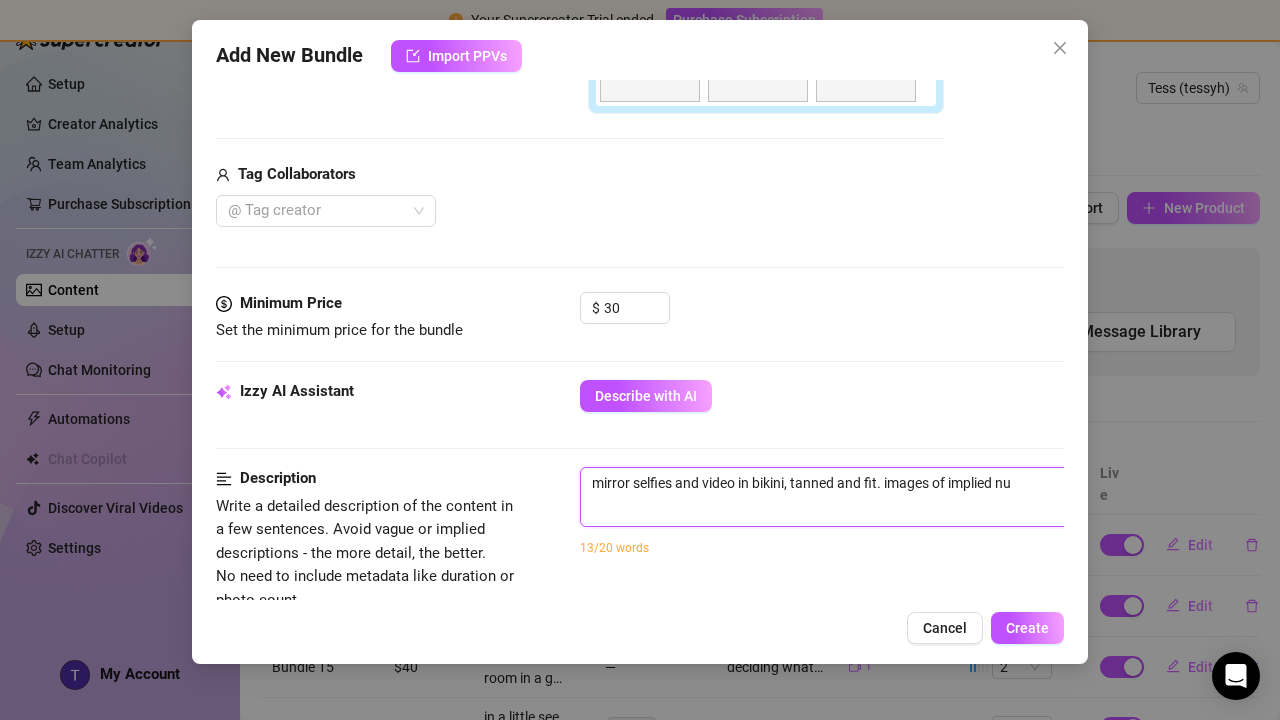 type on "mirror selfies and video in bikini, tanned and fit. images of implied nud" 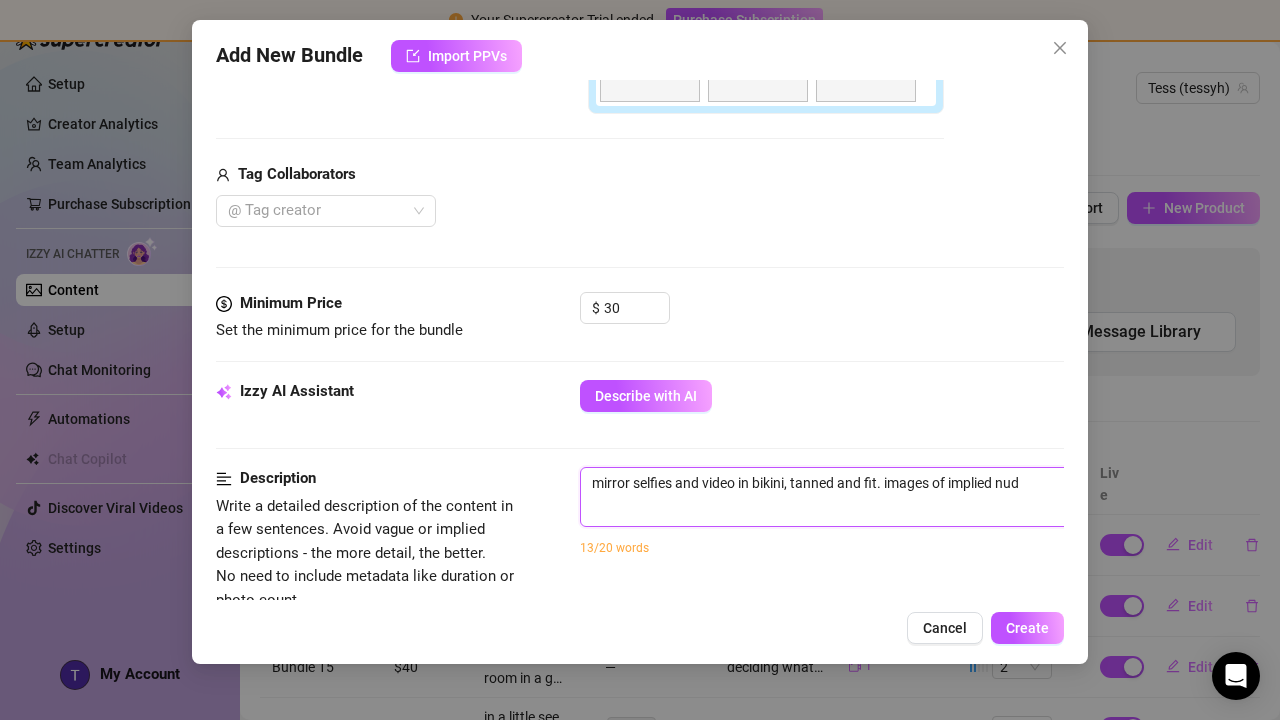 type on "mirror selfies and video in bikini, tanned and fit. images of implied nudi" 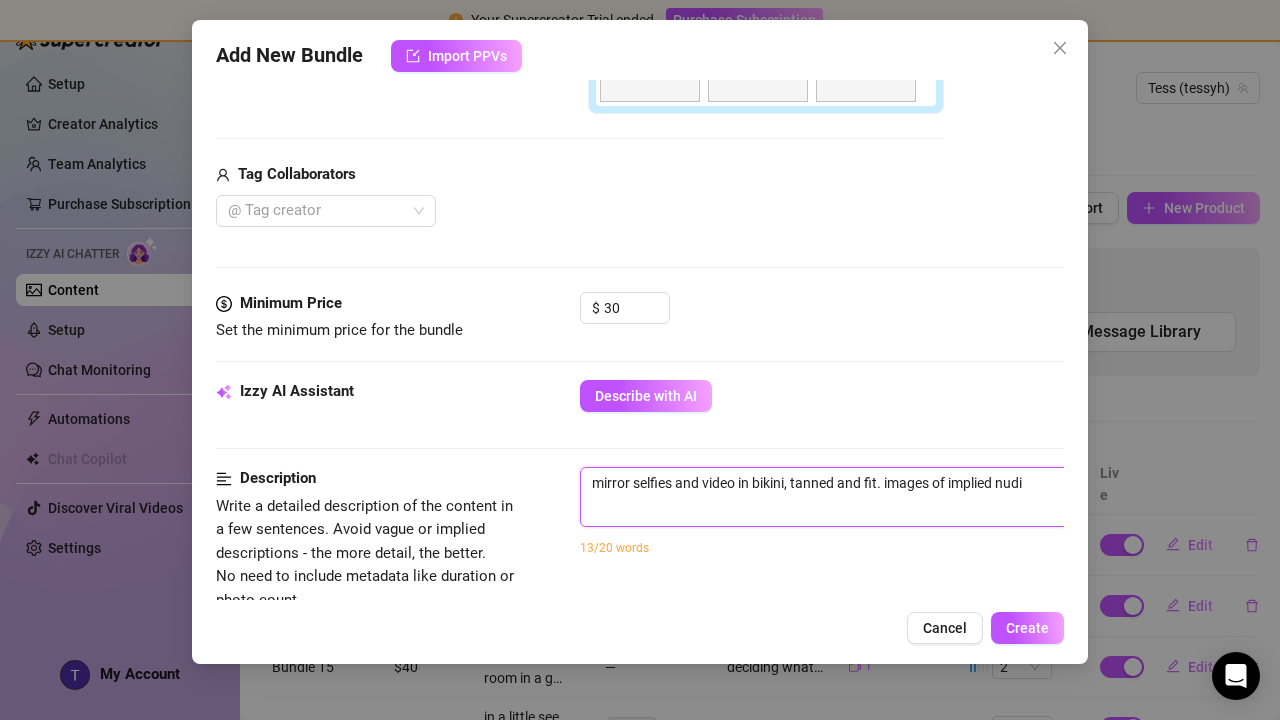 type on "mirror selfies and video in bikini, tanned and fit. images of implied nudit" 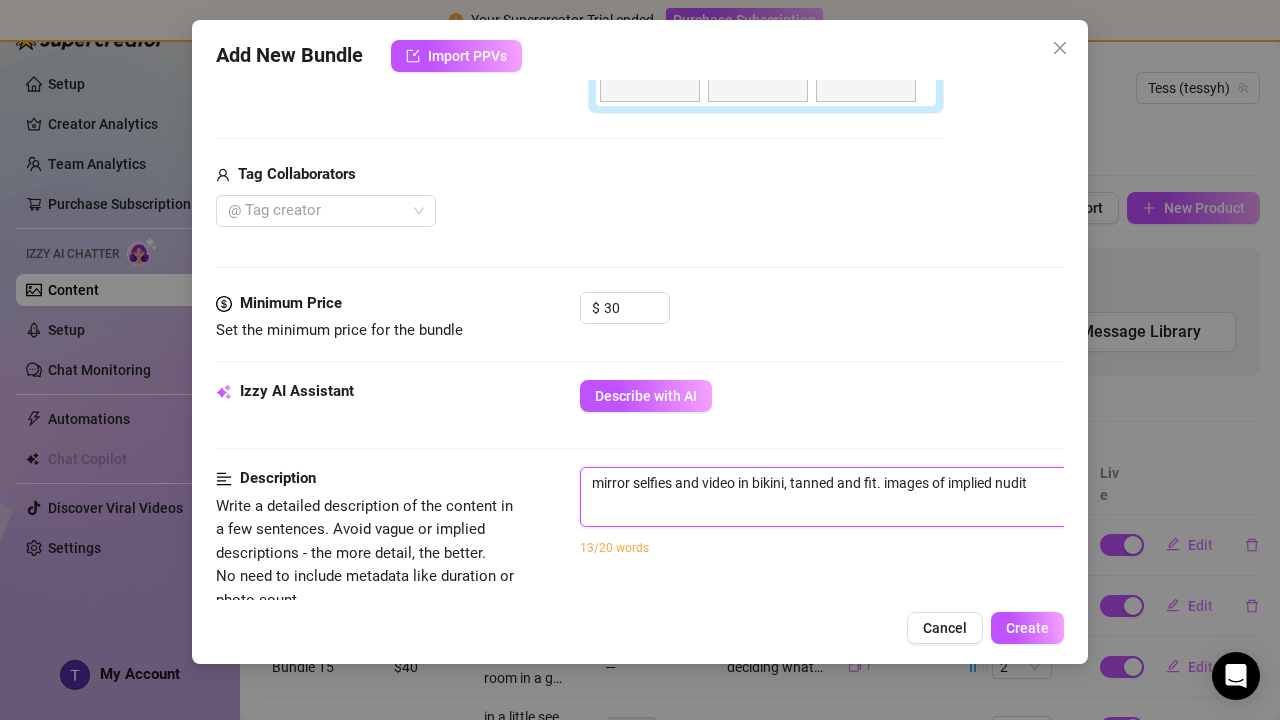 type on "mirror selfies and video in bikini, tanned and fit. images of implied nudity" 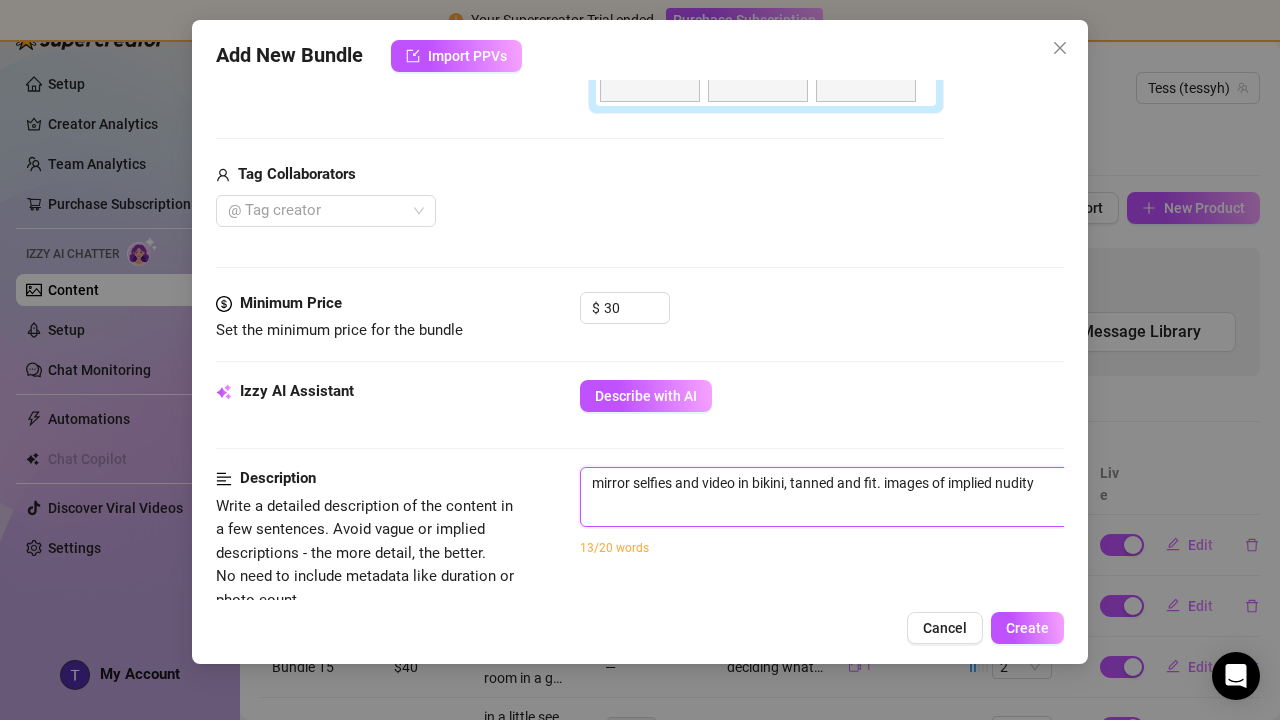type on "mirror selfies and video in bikini, tanned and fit. images of implied nudity" 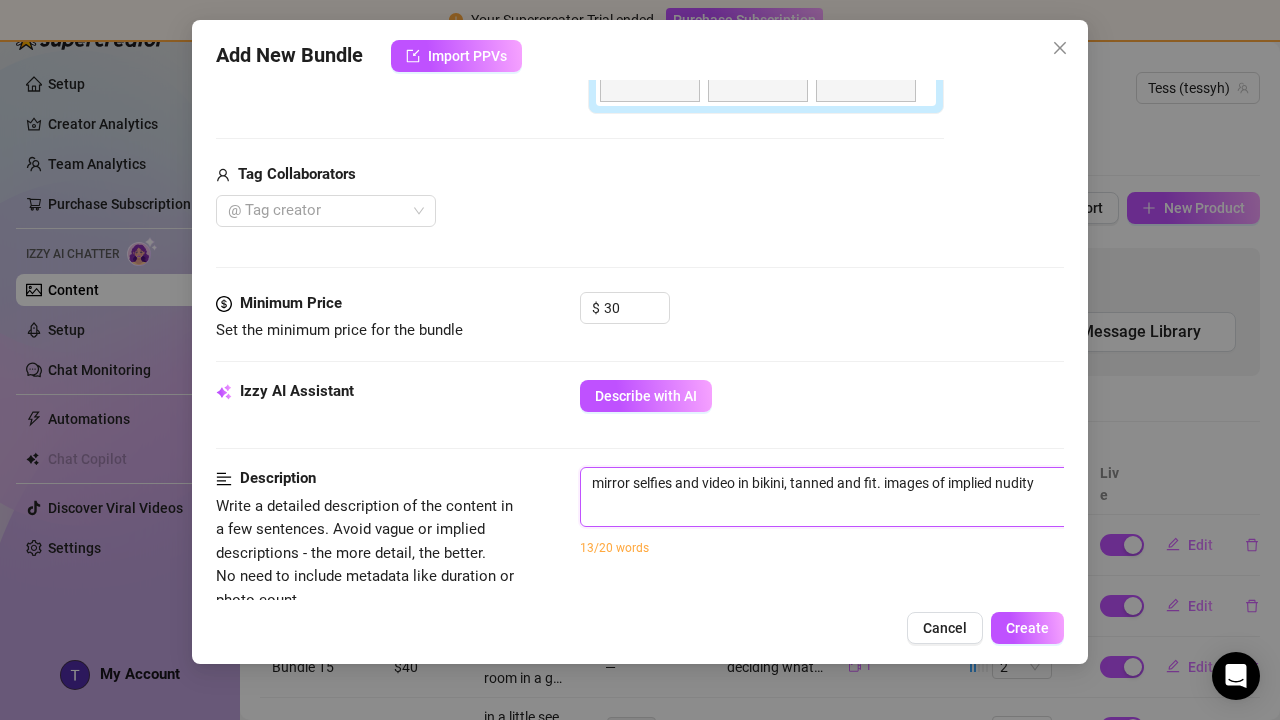 type on "mirror selfies and video in bikini, tanned and fit. images of implied nudity h" 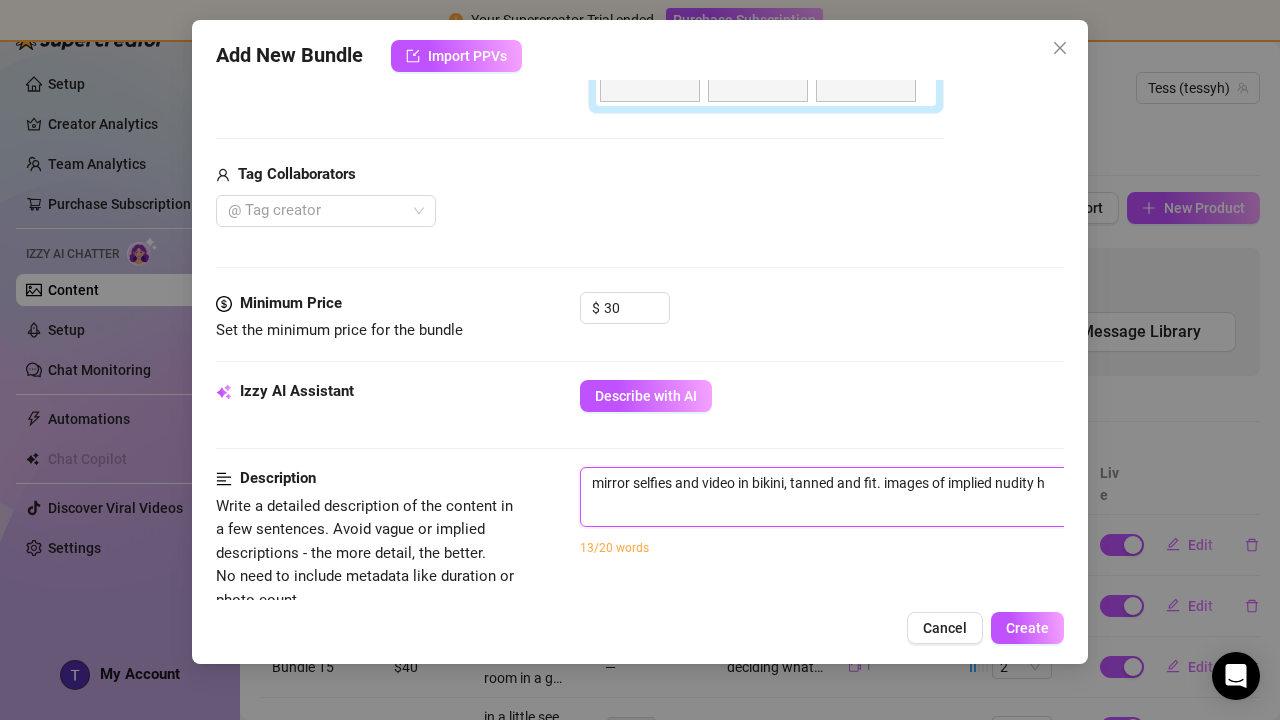 type on "mirror selfies and video in bikini, tanned and fit. images of implied nudity ho" 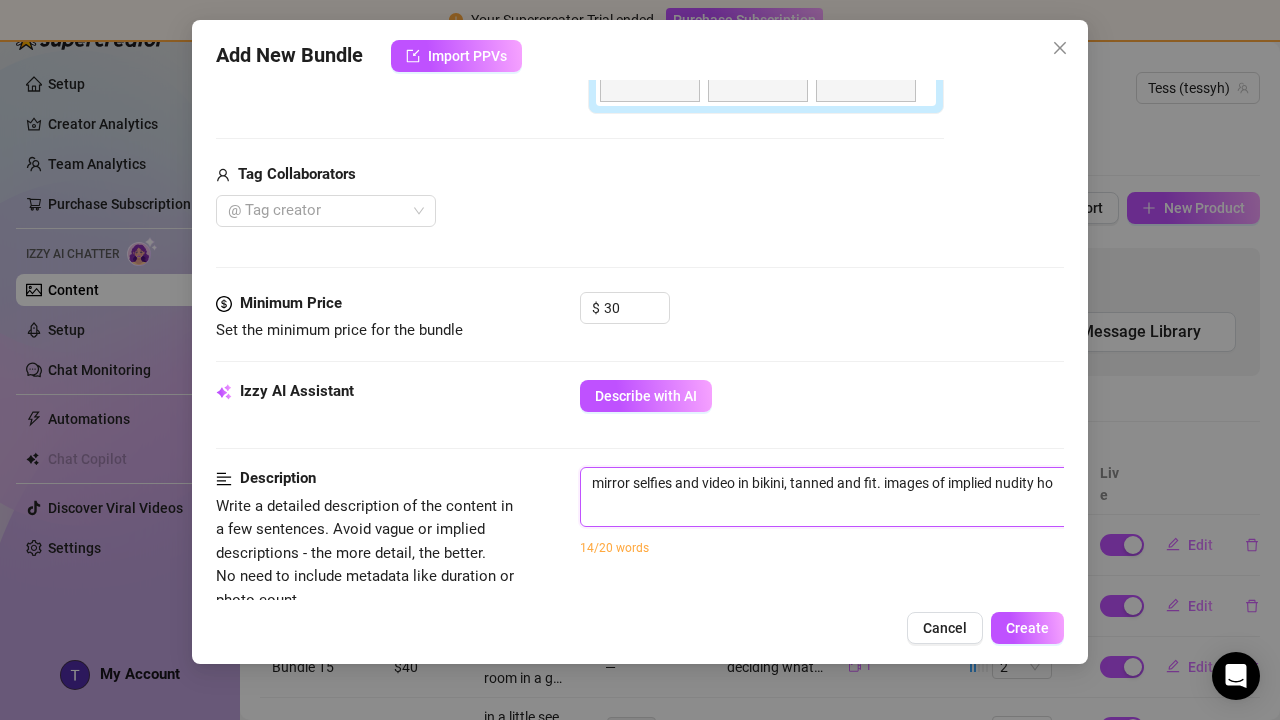 type on "mirror selfies and video in bikini, tanned and fit. images of implied nudity hol" 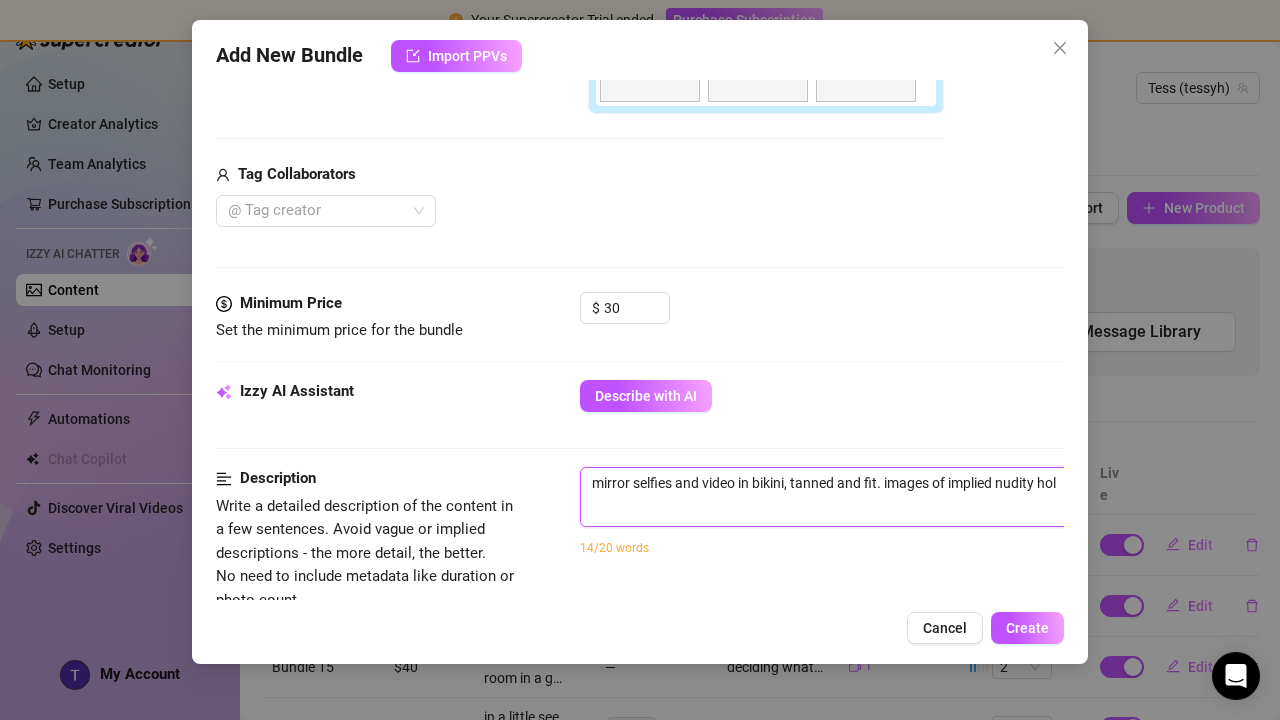 type on "mirror selfies and video in bikini, tanned and fit. images of implied nudity hold" 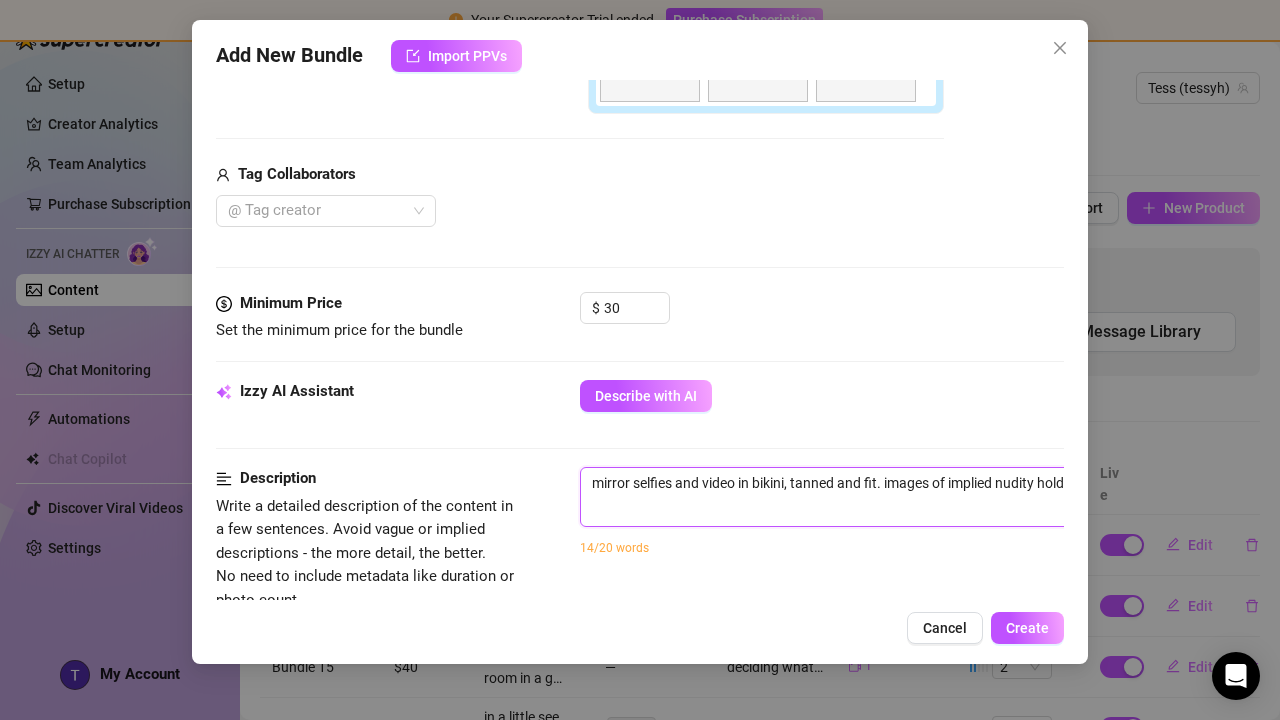 scroll, scrollTop: 540, scrollLeft: 216, axis: both 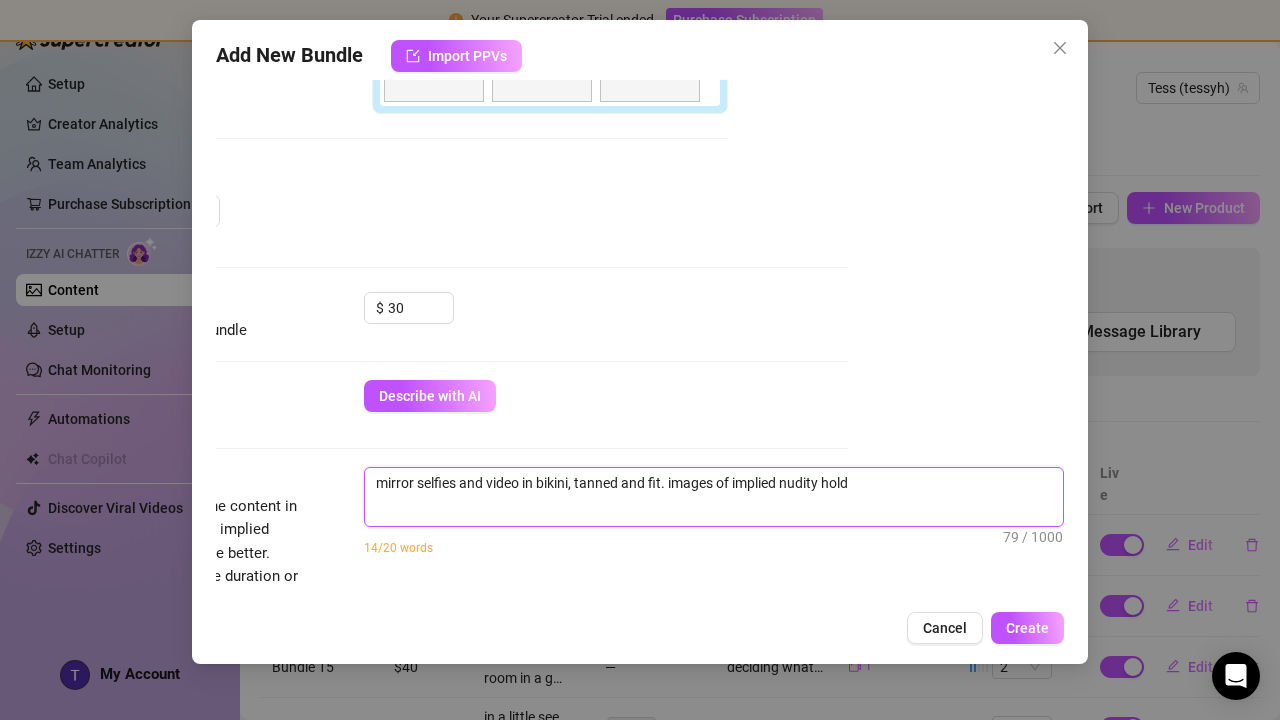 type on "mirror selfies and video in bikini, tanned and fit. images of implied nudity holdi" 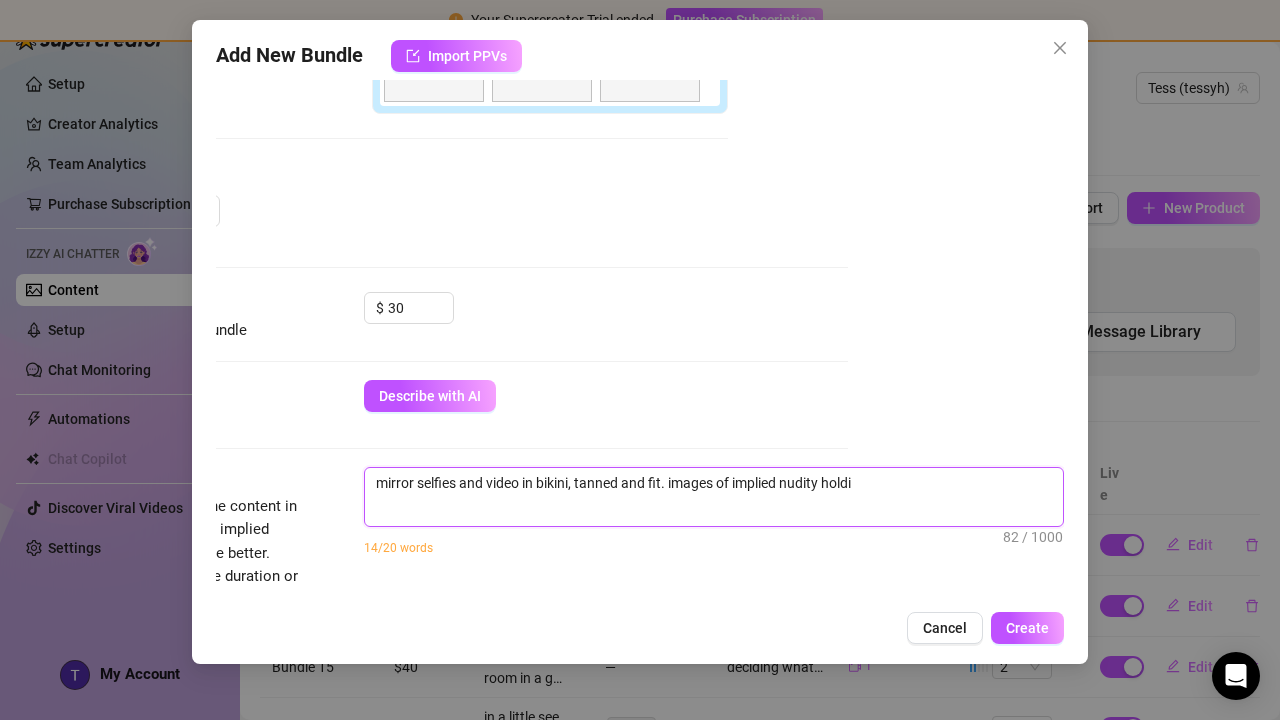 type on "mirror selfies and video in bikini, tanned and fit. images of implied nudity holdin" 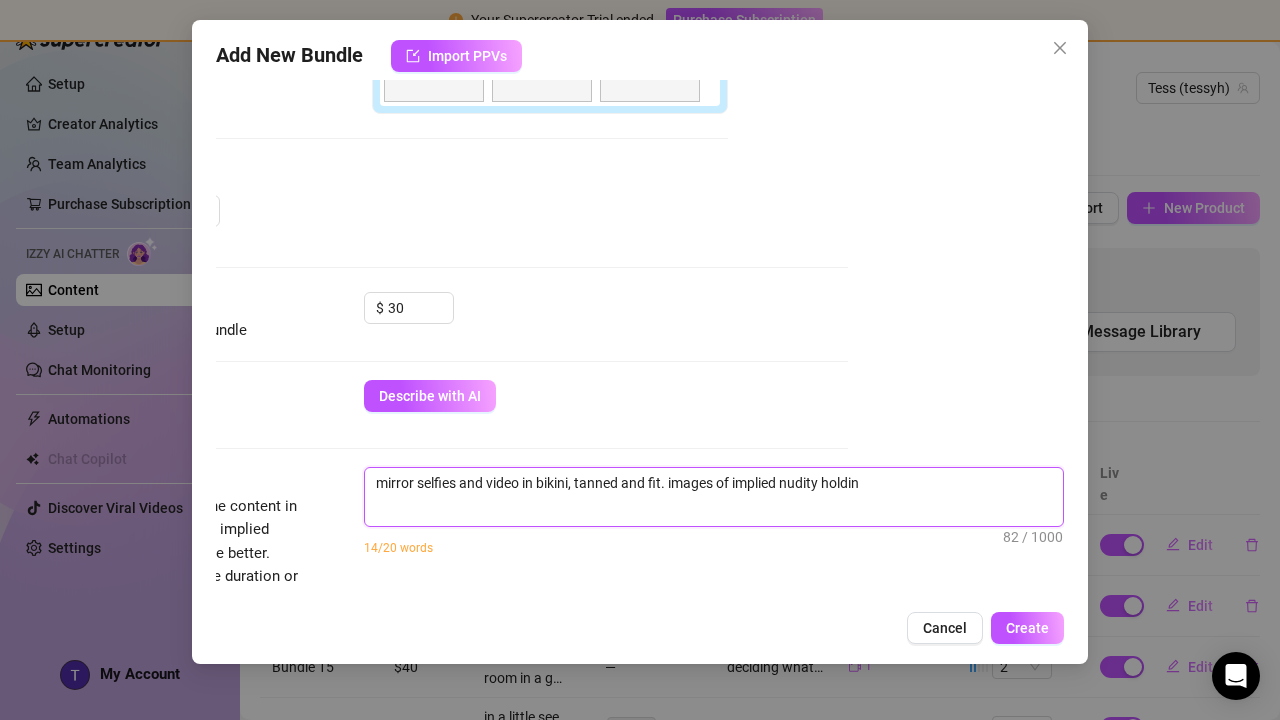 type 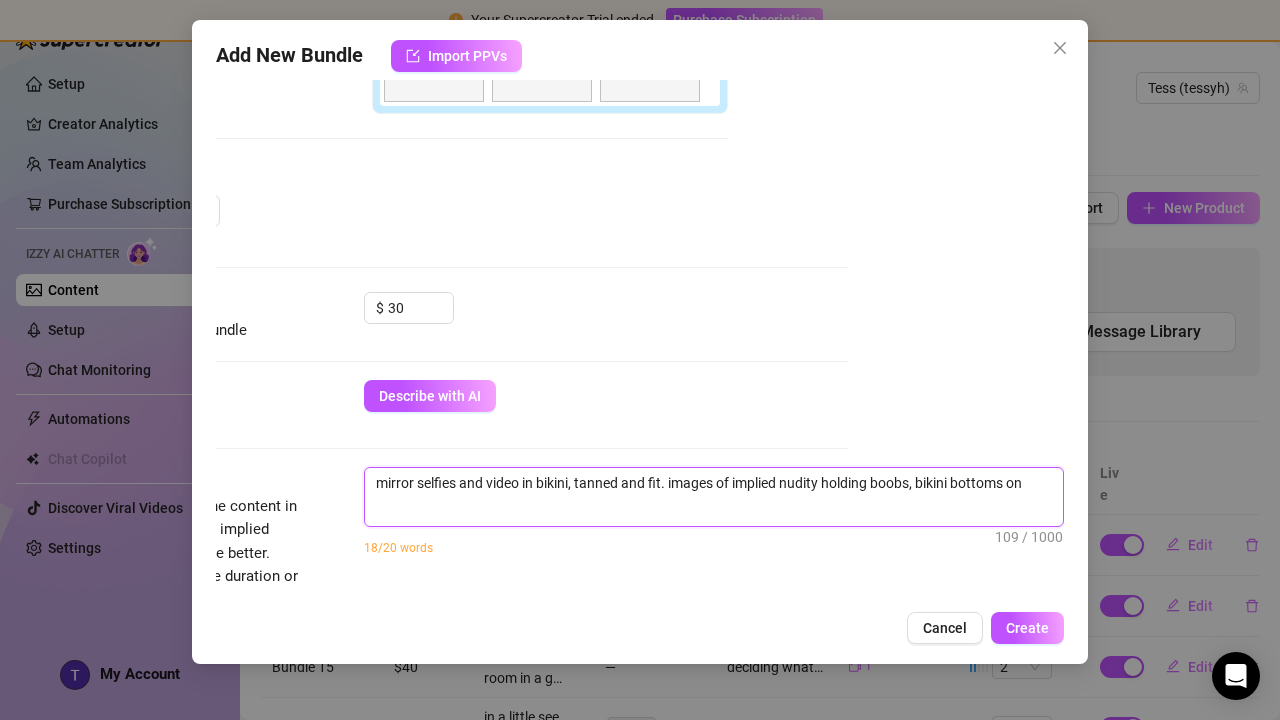 click on "mirror selfies and video in bikini, tanned and fit. images of implied nudity holding boobs, bikini bottoms on" at bounding box center [714, 483] 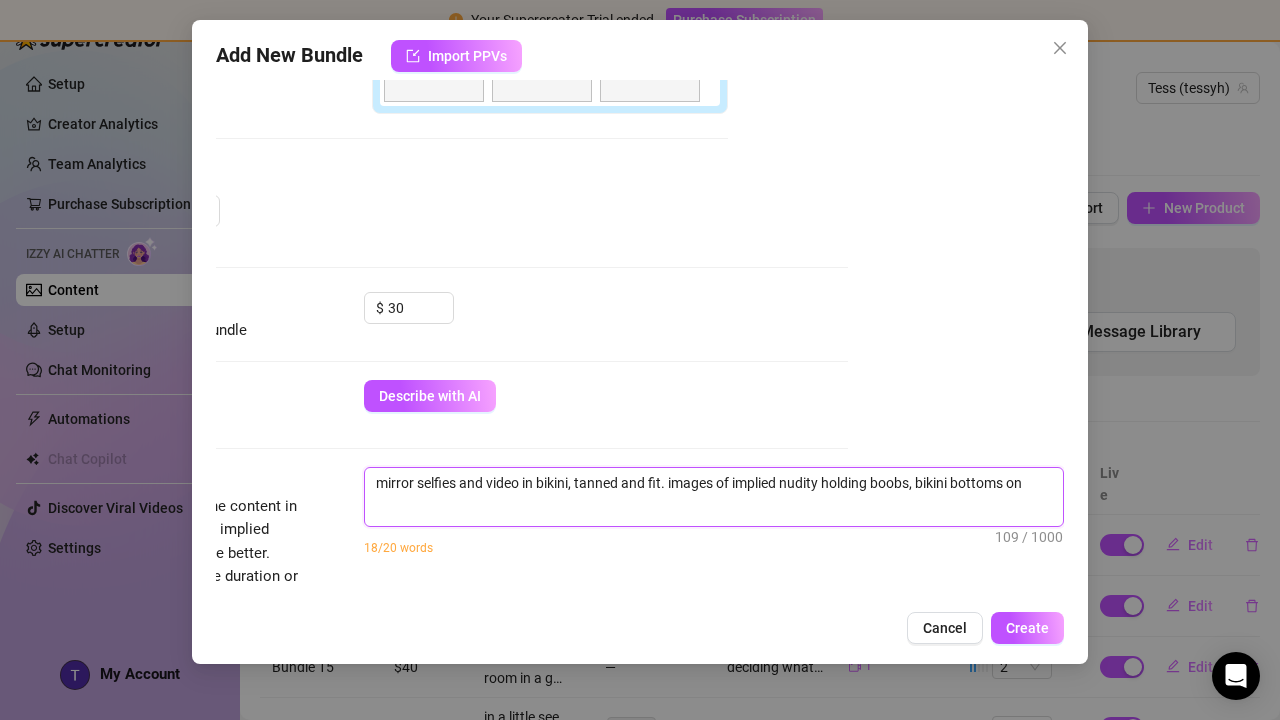 drag, startPoint x: 600, startPoint y: 491, endPoint x: 572, endPoint y: 485, distance: 28.635643 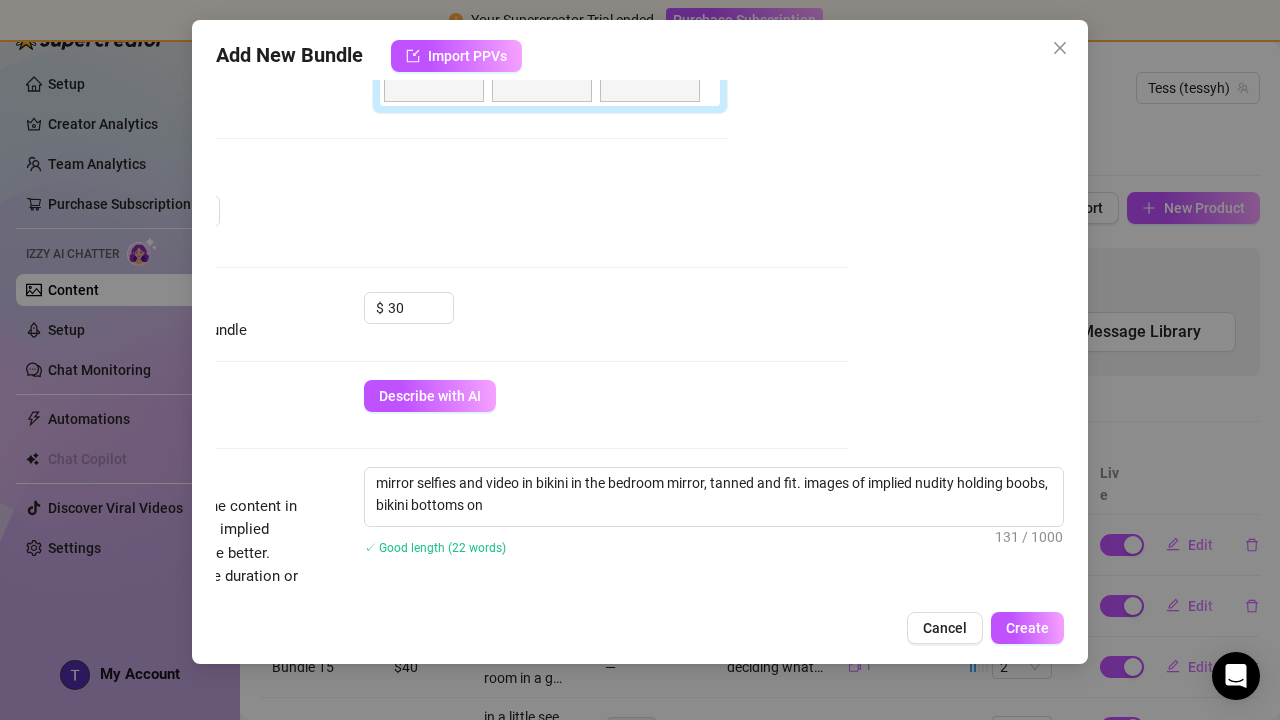 click on "✓ Good length (22 words)" at bounding box center (714, 547) 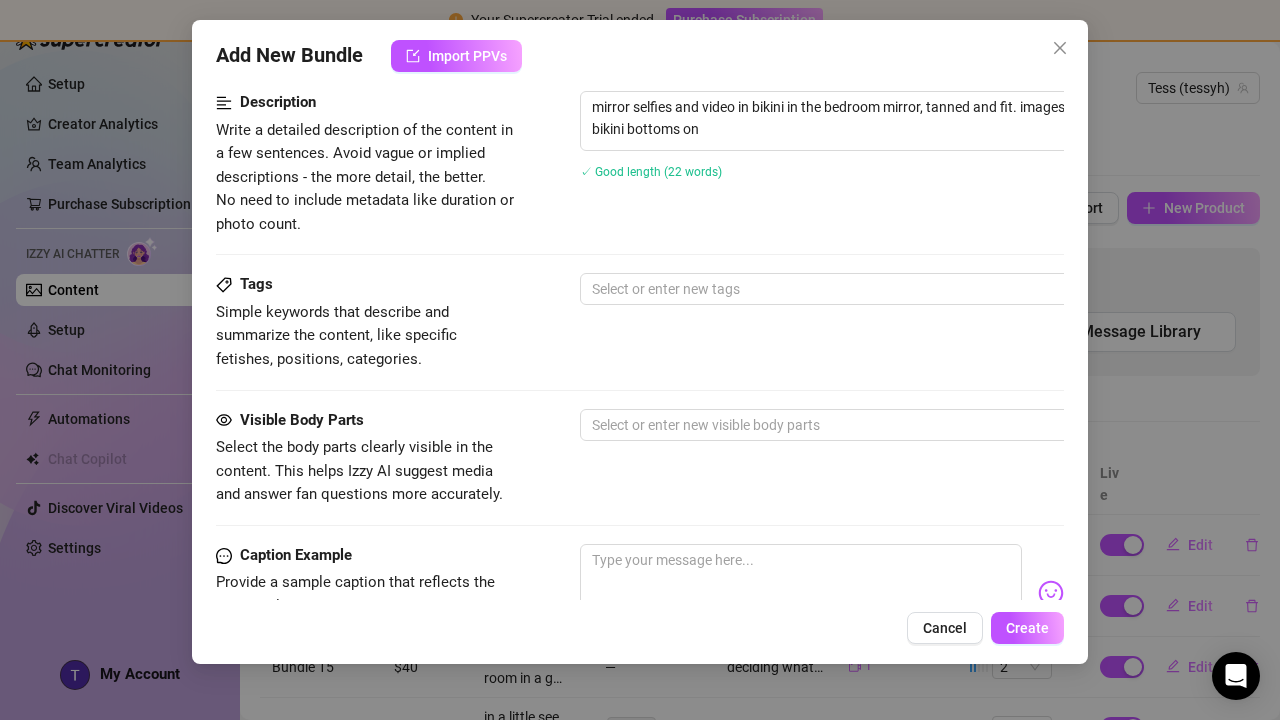 scroll, scrollTop: 1008, scrollLeft: 0, axis: vertical 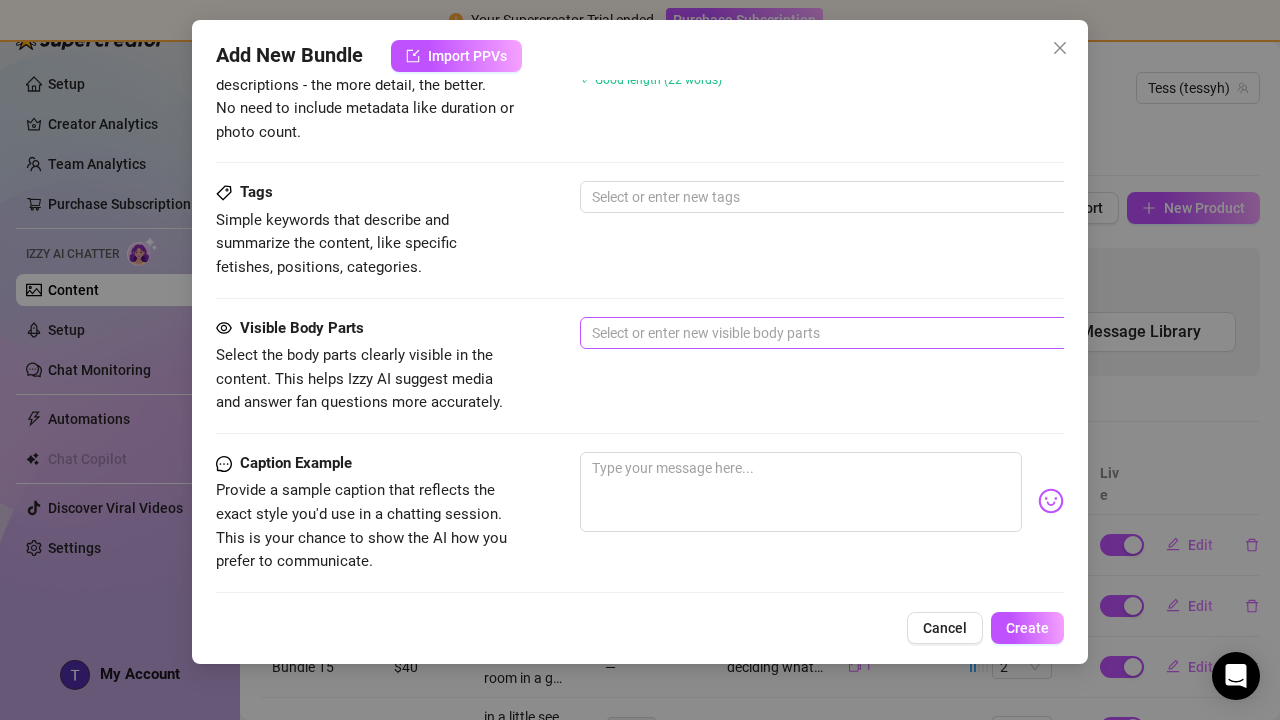 click at bounding box center (919, 333) 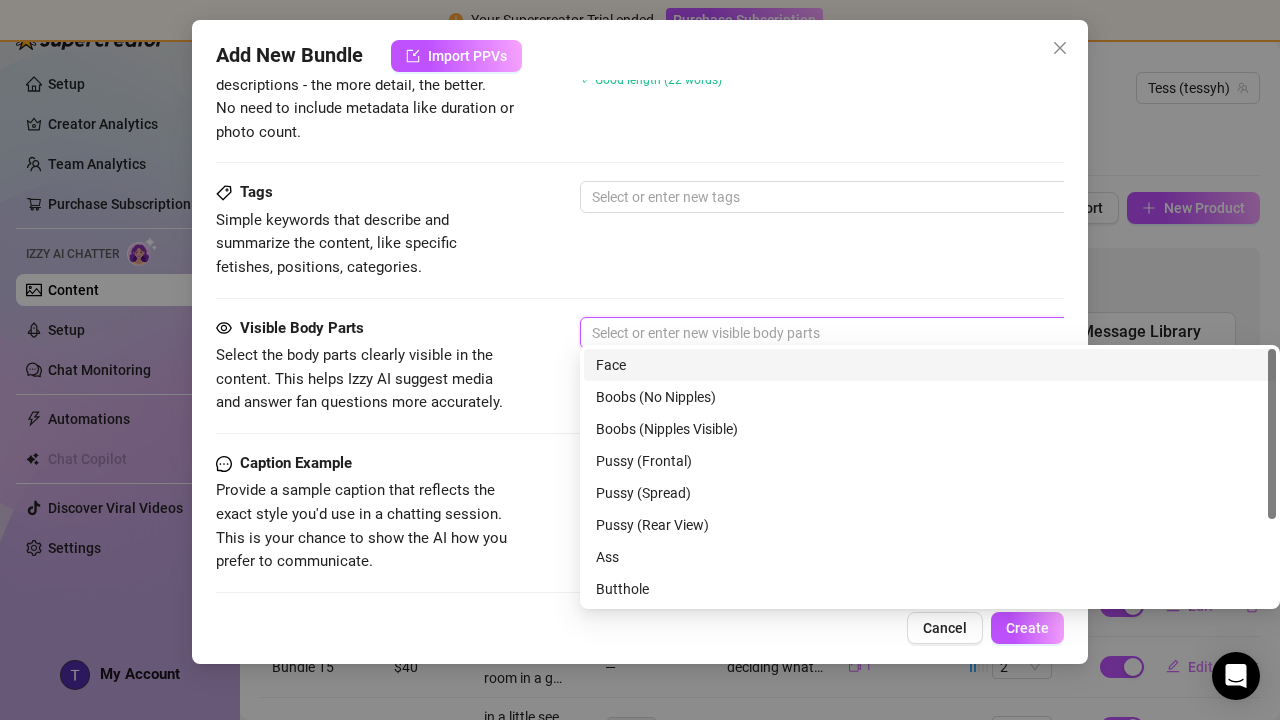 click on "Face" at bounding box center [930, 365] 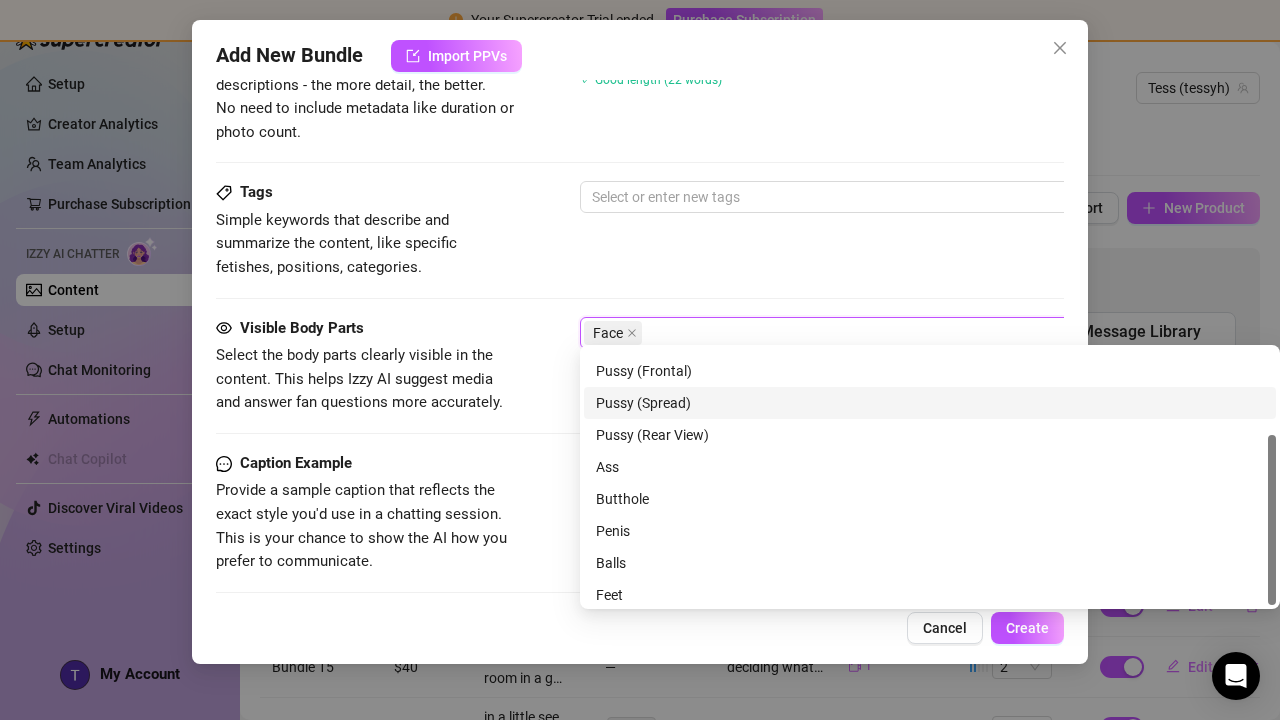 scroll, scrollTop: 128, scrollLeft: 0, axis: vertical 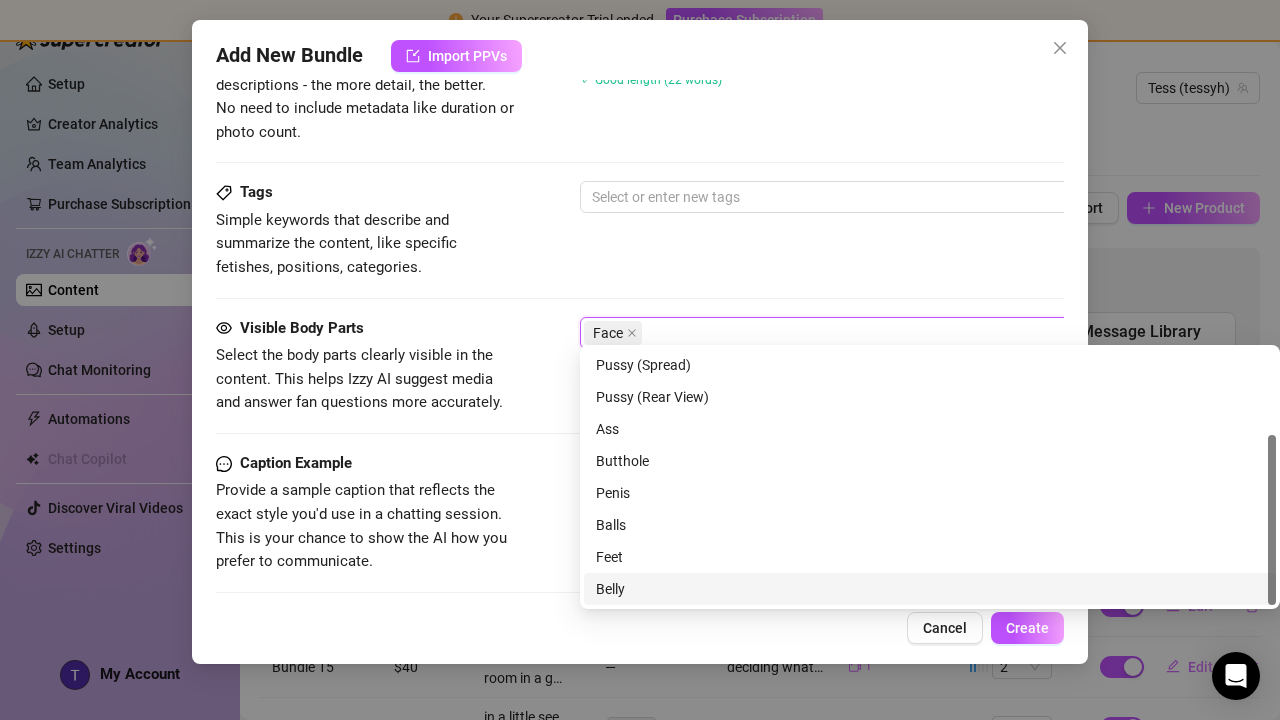 click on "Belly" at bounding box center (930, 589) 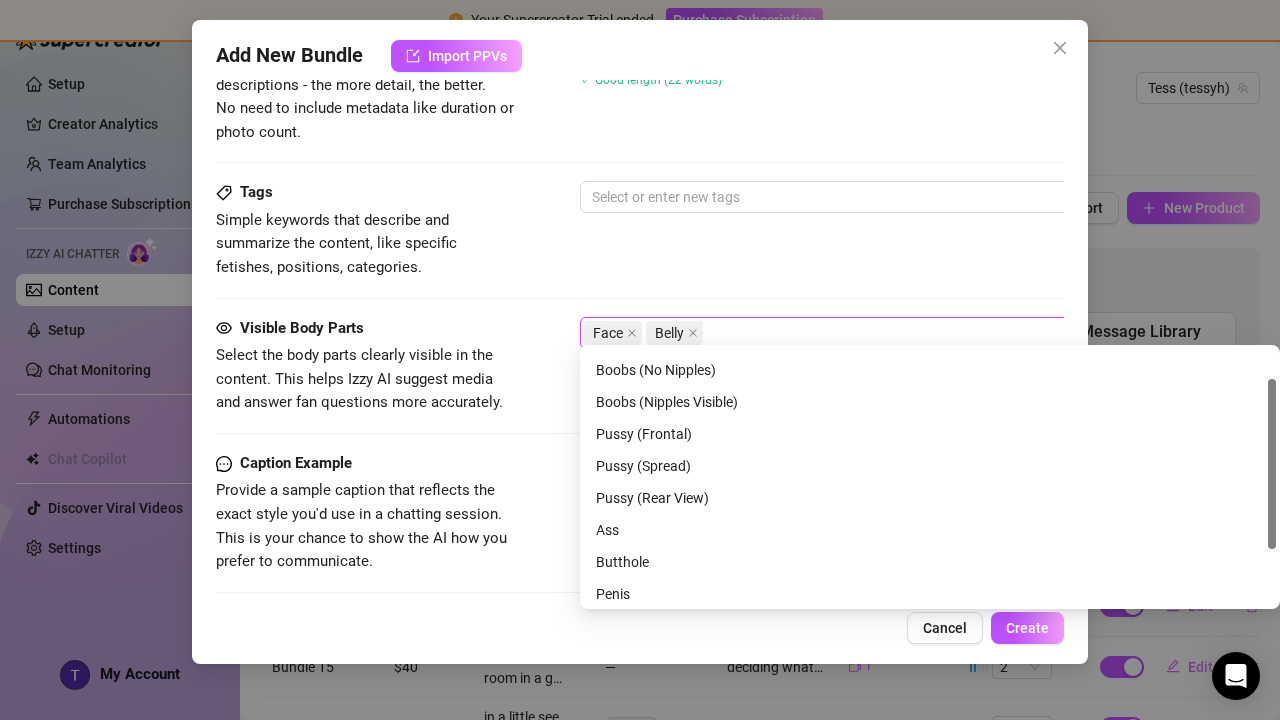 scroll, scrollTop: 0, scrollLeft: 0, axis: both 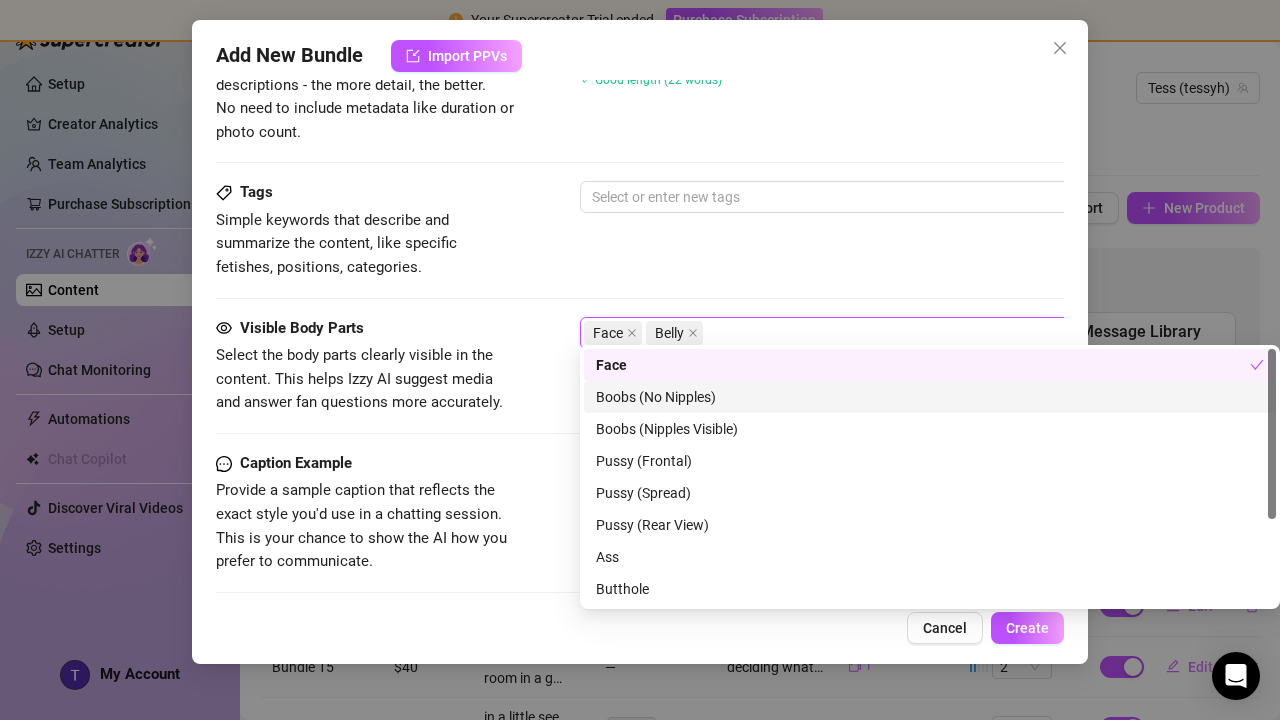 click on "Boobs (No Nipples)" at bounding box center (930, 397) 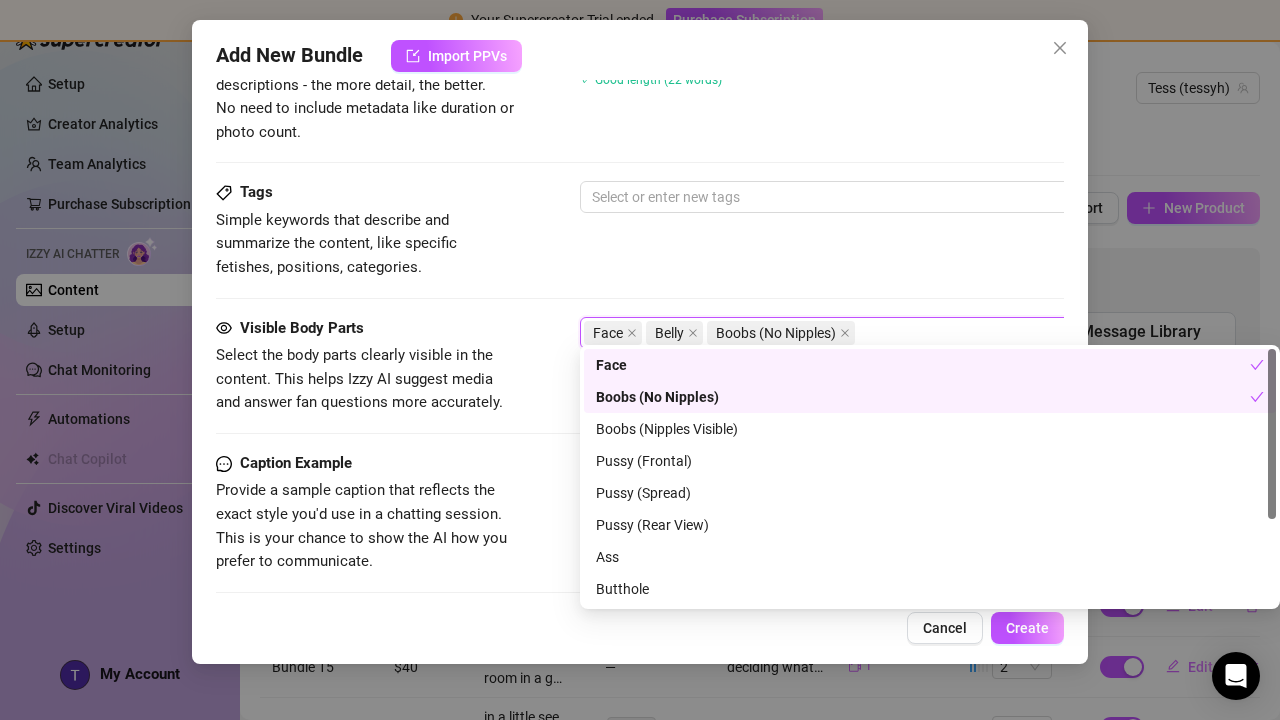 click on "Tags Simple keywords that describe and summarize the content, like specific fetishes, positions, categories.   Select or enter new tags" at bounding box center (640, 230) 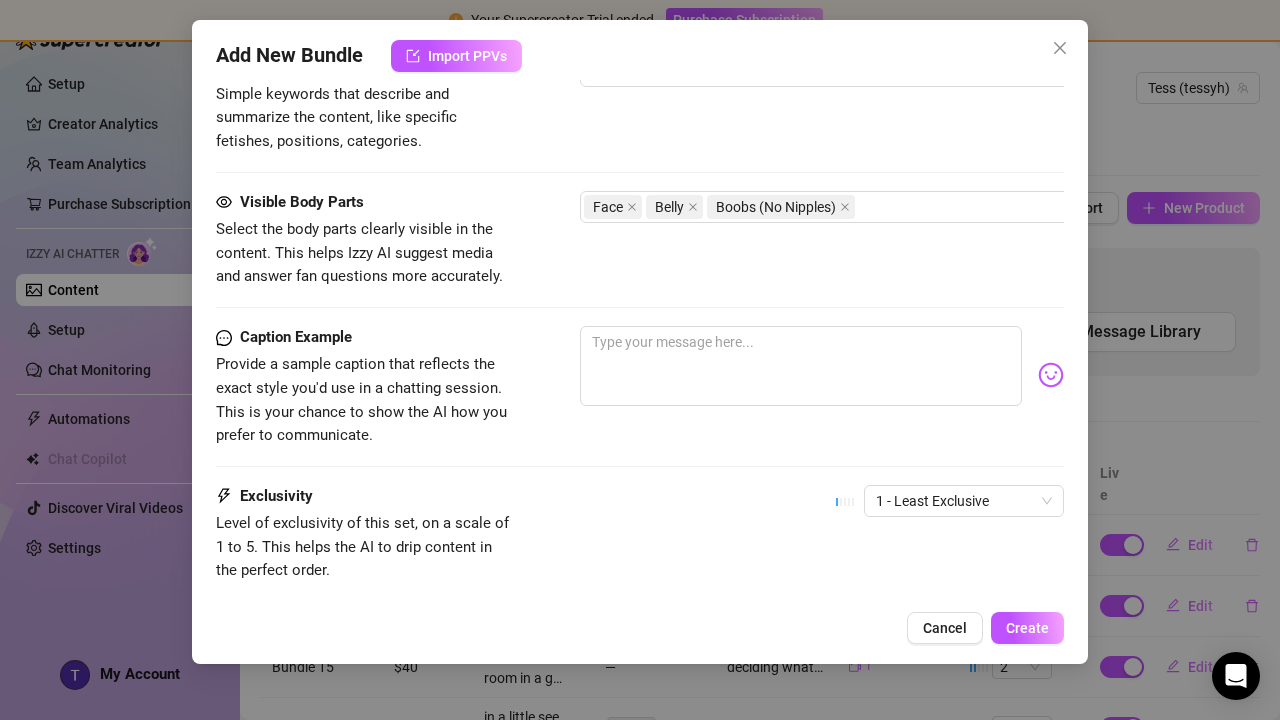 scroll, scrollTop: 1133, scrollLeft: 0, axis: vertical 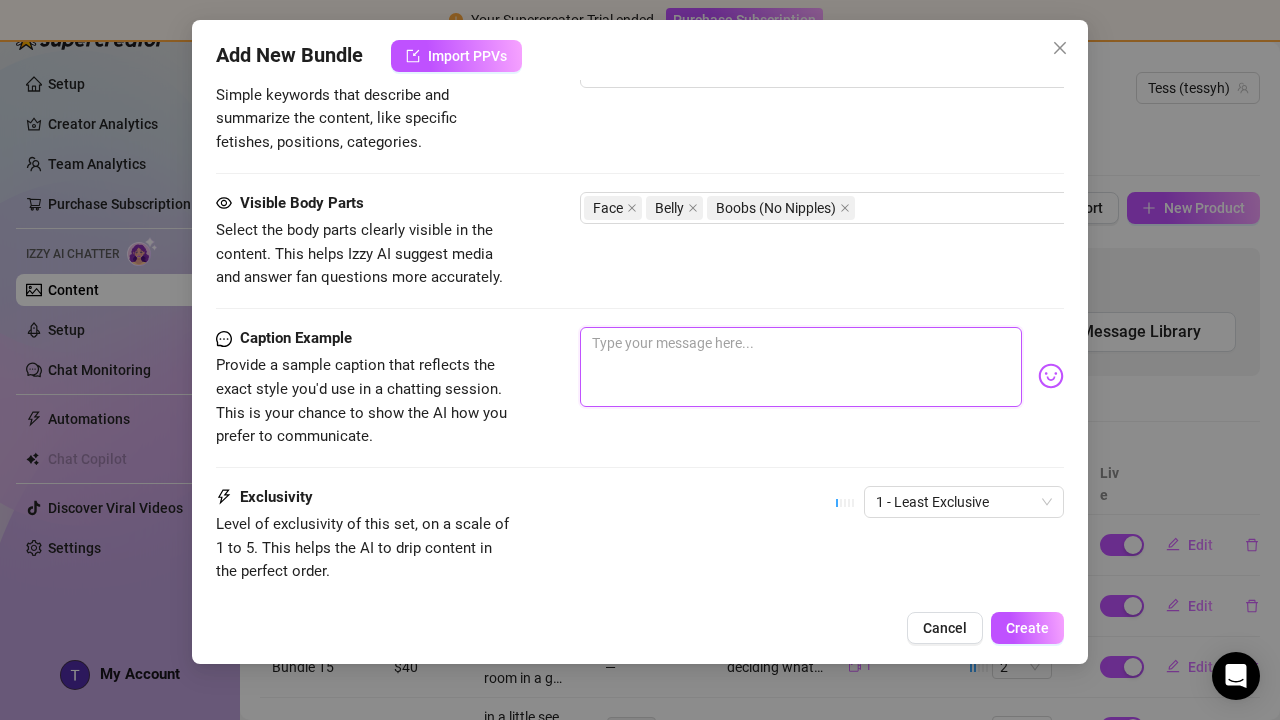 click at bounding box center (801, 367) 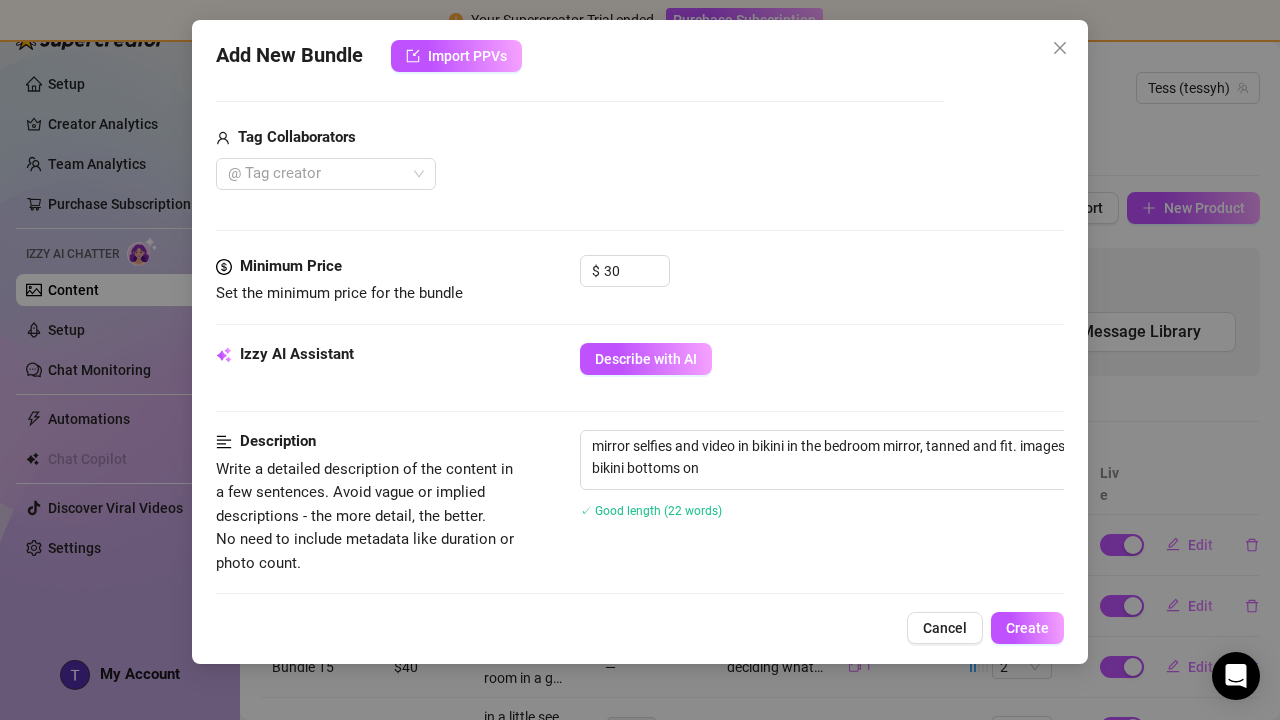 scroll, scrollTop: 574, scrollLeft: 0, axis: vertical 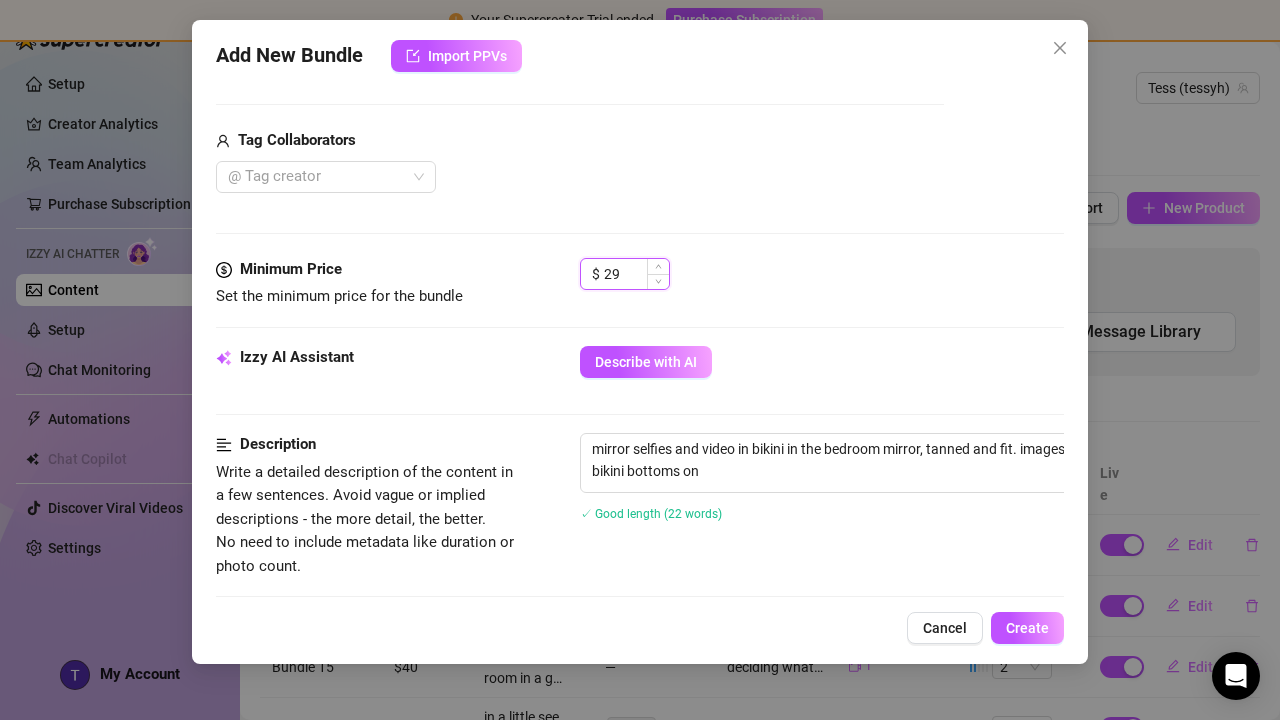 click at bounding box center (658, 281) 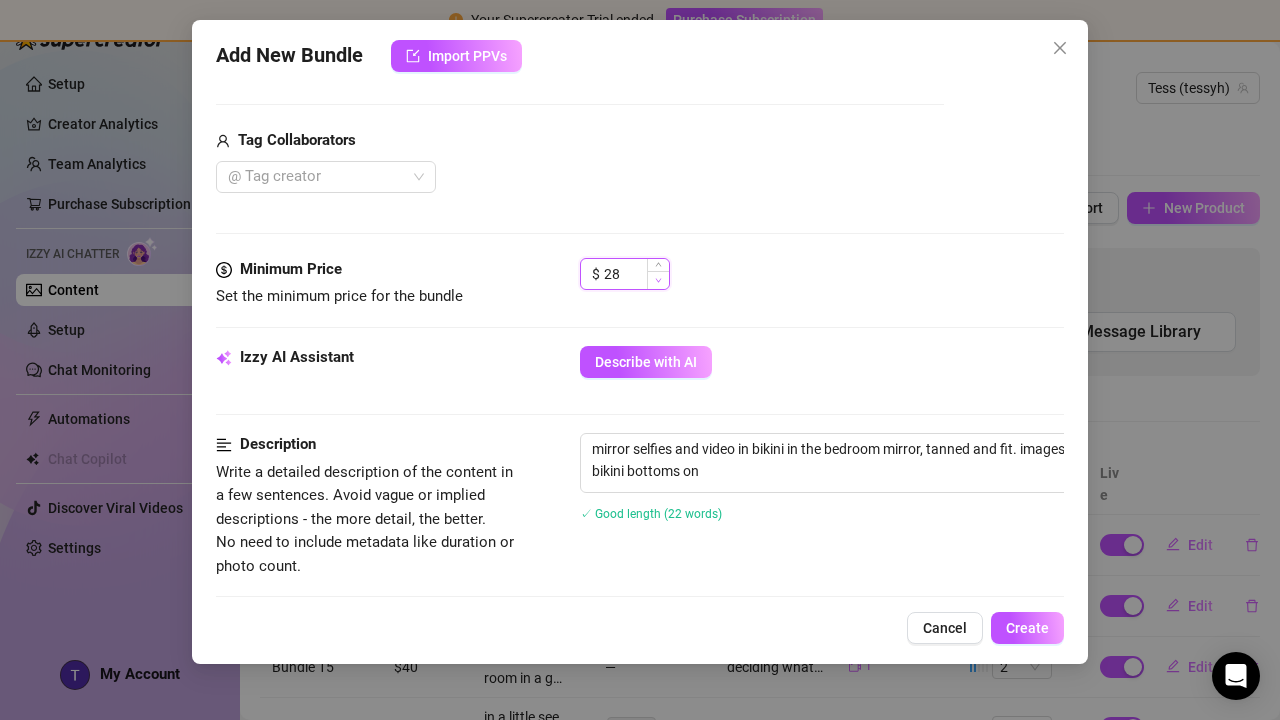 click at bounding box center (658, 280) 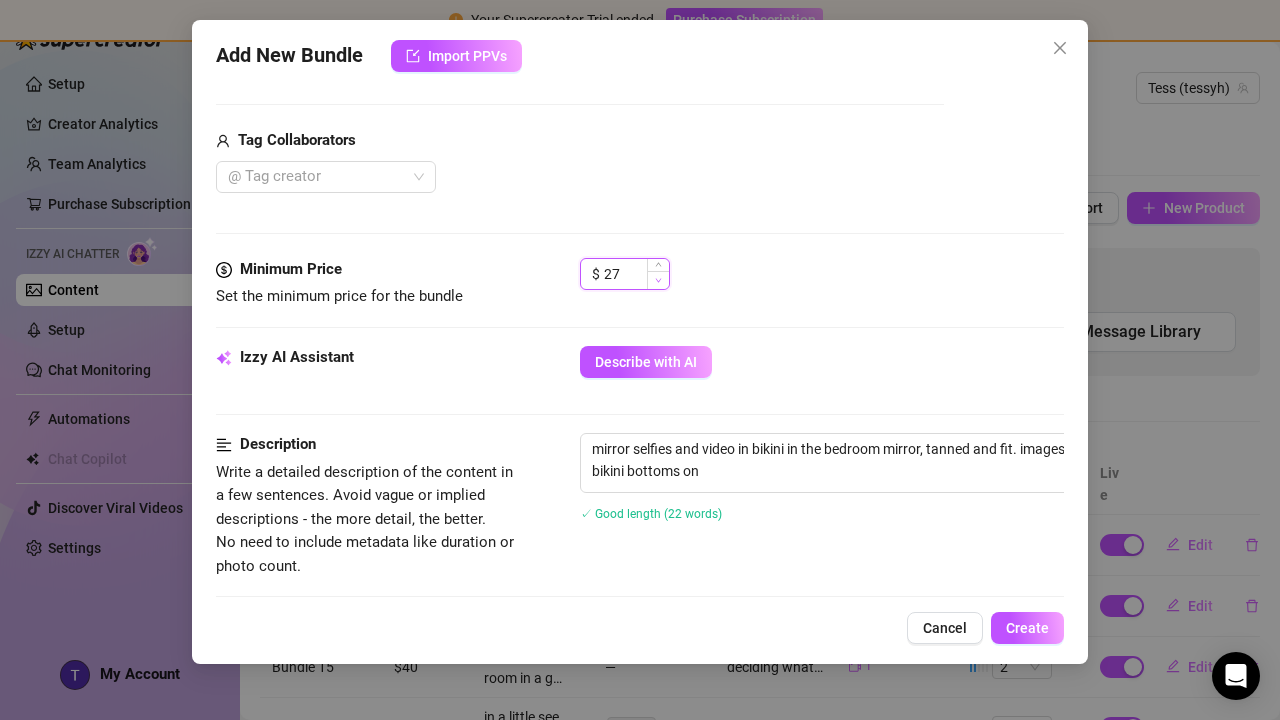 click at bounding box center (658, 280) 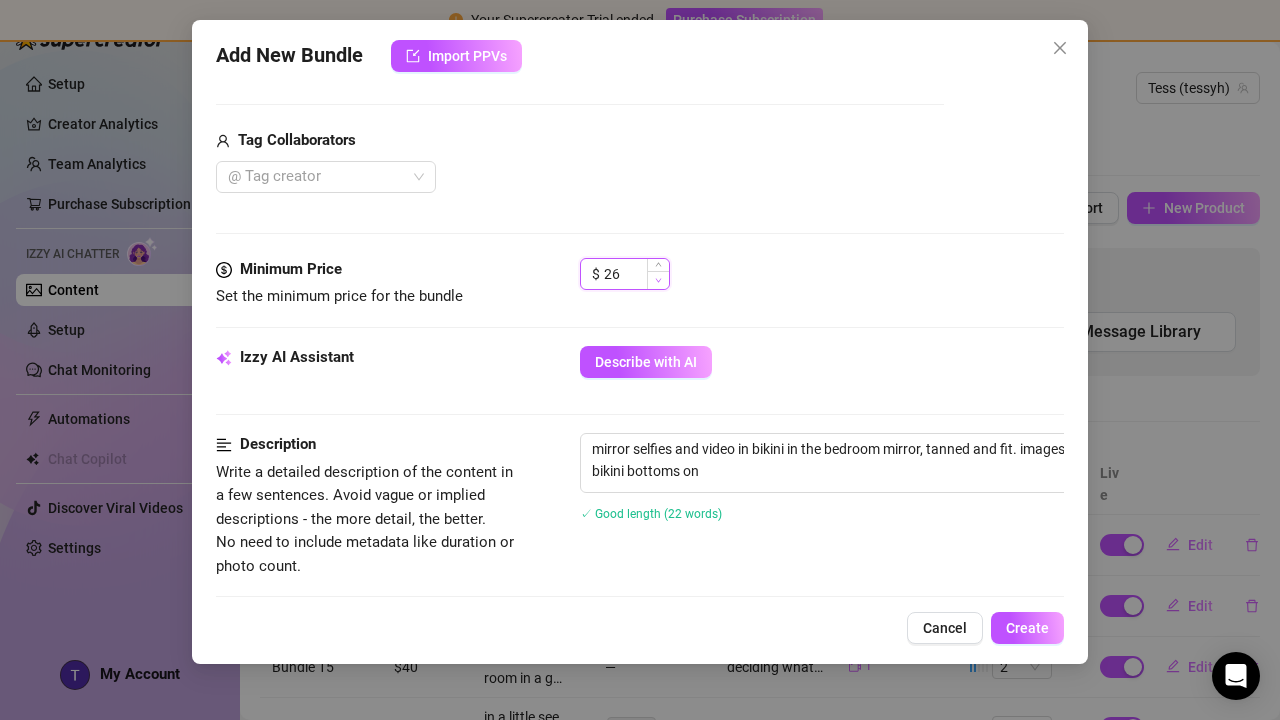 click at bounding box center [658, 280] 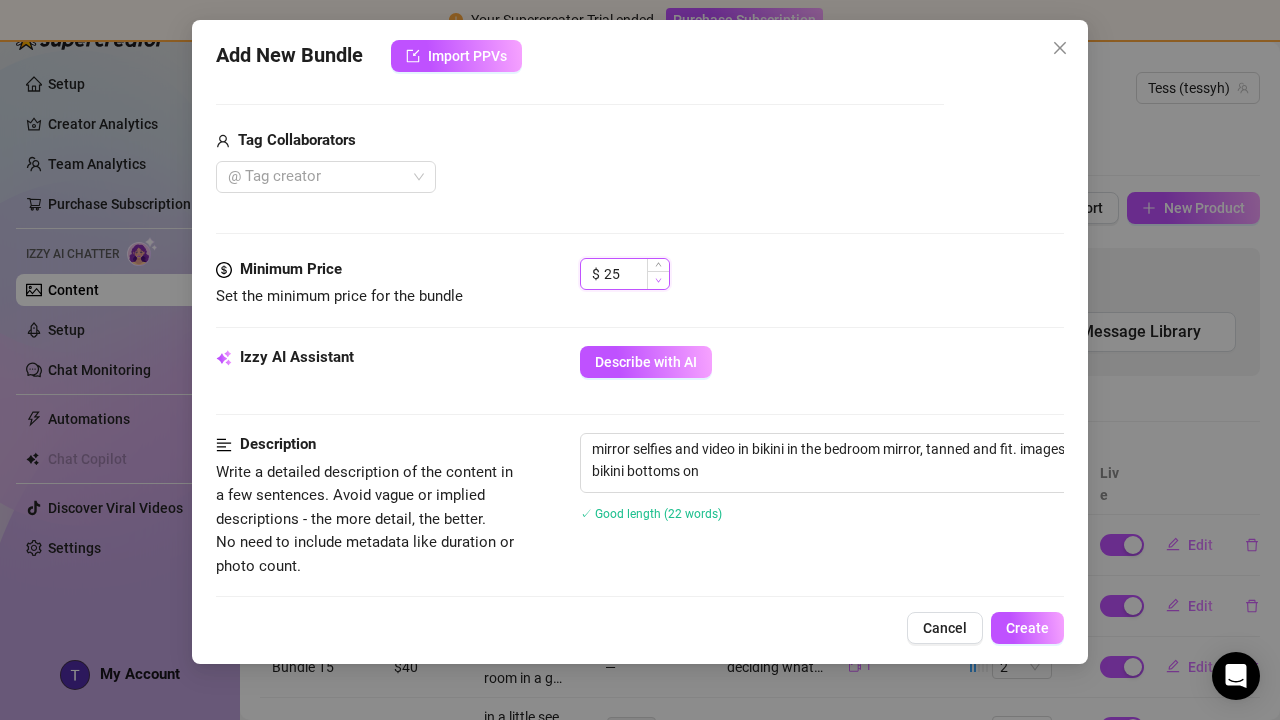 click at bounding box center [658, 280] 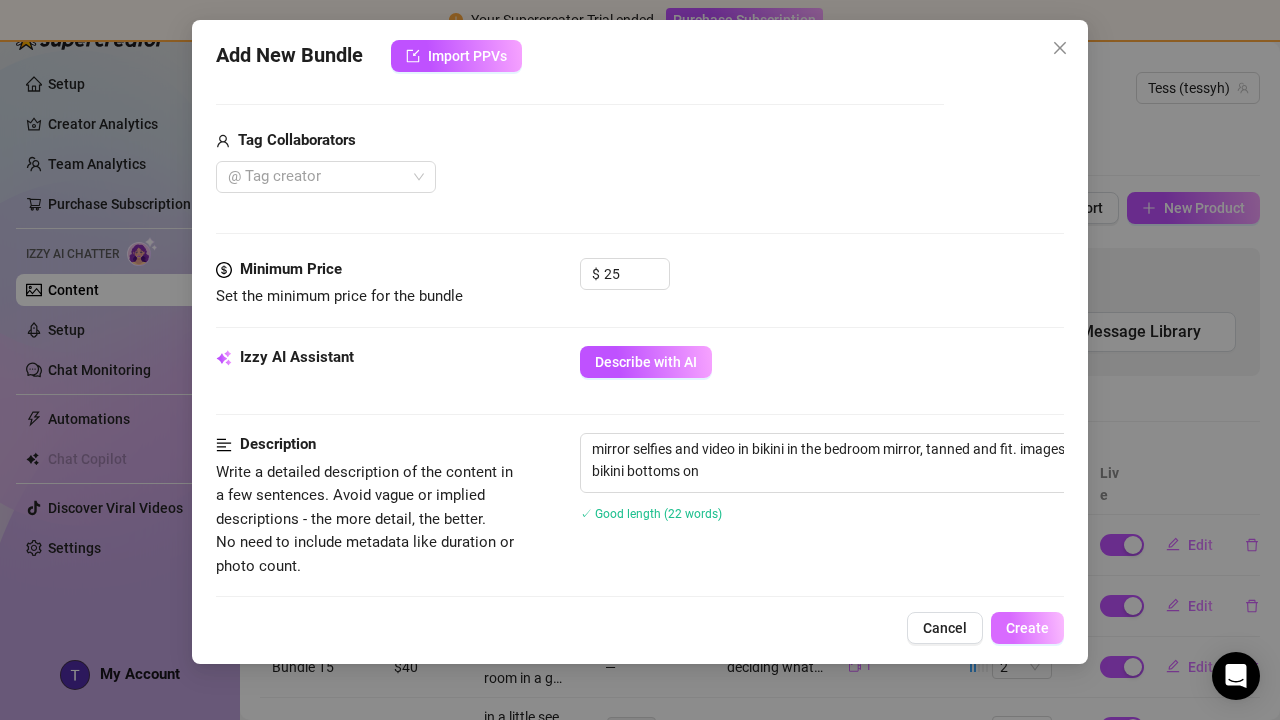 click on "Create" at bounding box center [1027, 628] 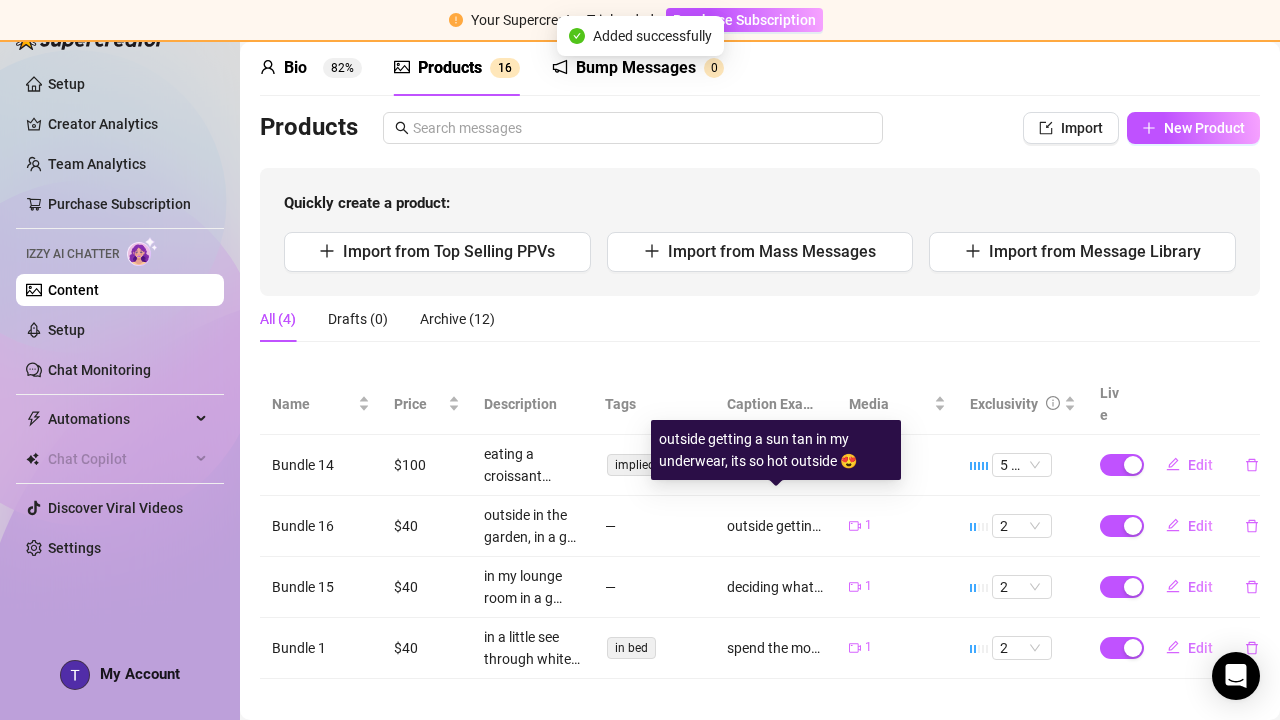 scroll, scrollTop: 76, scrollLeft: 0, axis: vertical 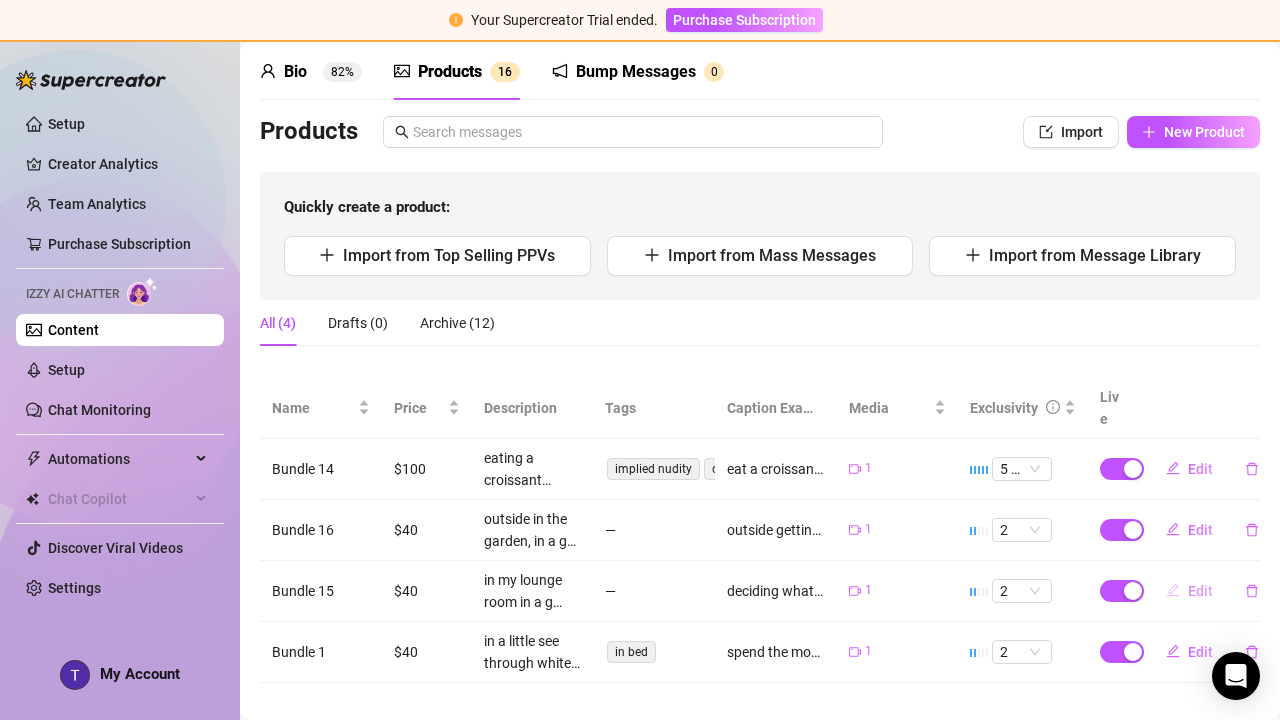 click at bounding box center (1173, 591) 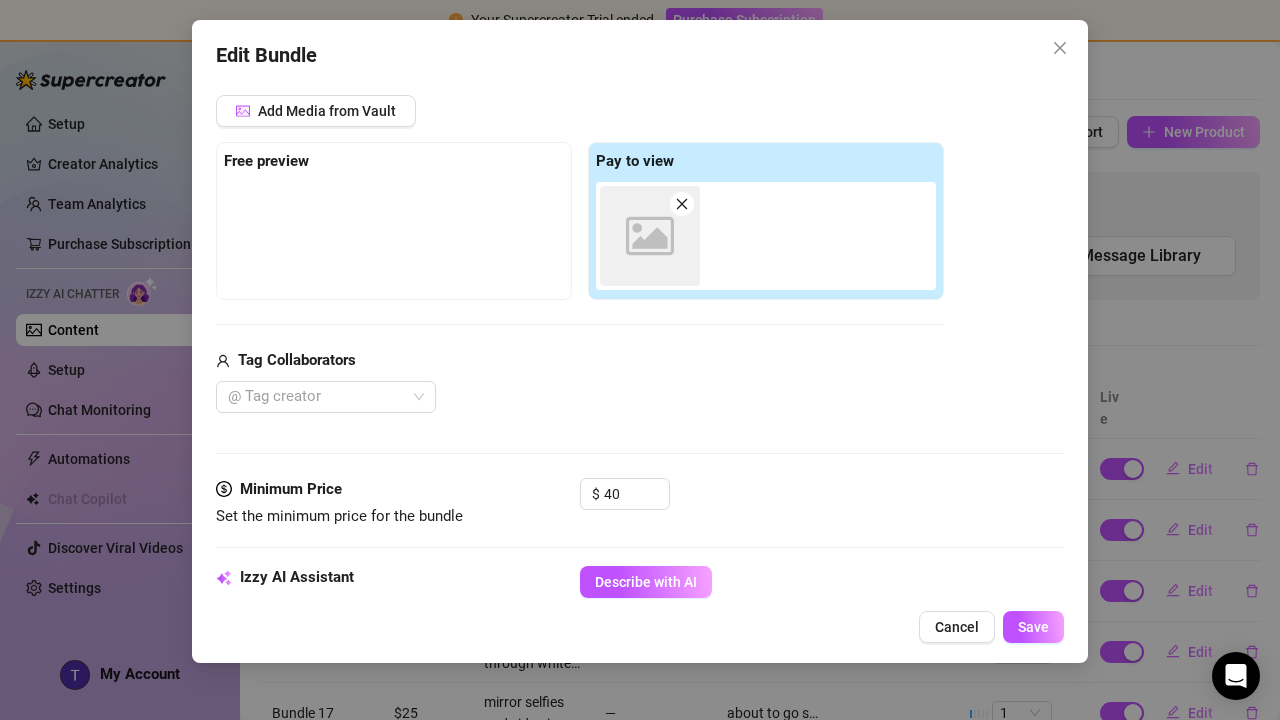 scroll, scrollTop: 359, scrollLeft: 0, axis: vertical 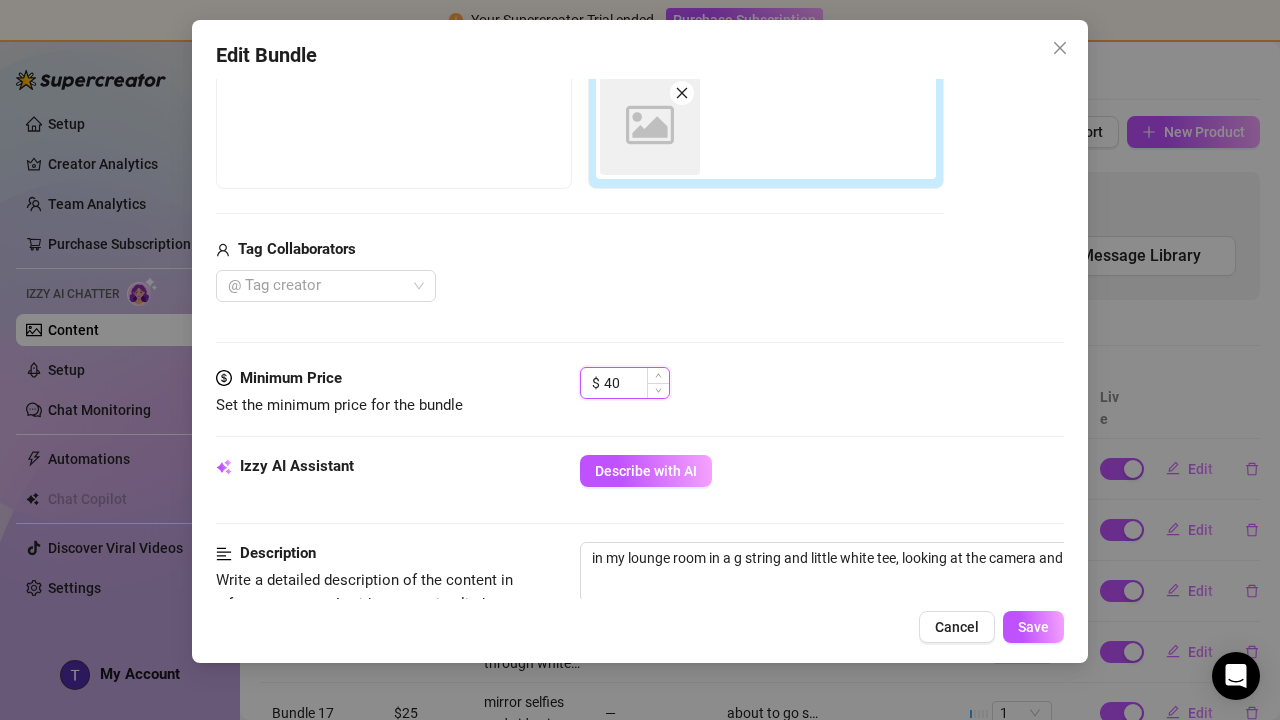 click on "40" at bounding box center [636, 383] 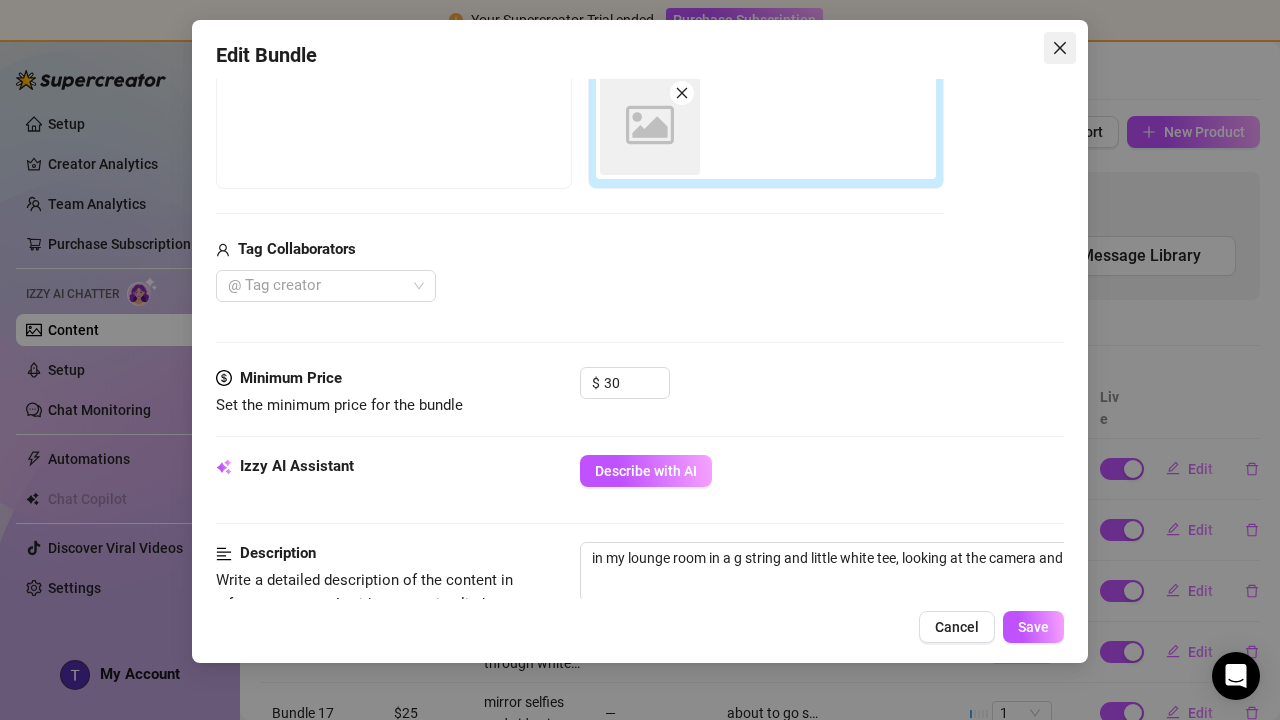 click at bounding box center (1060, 48) 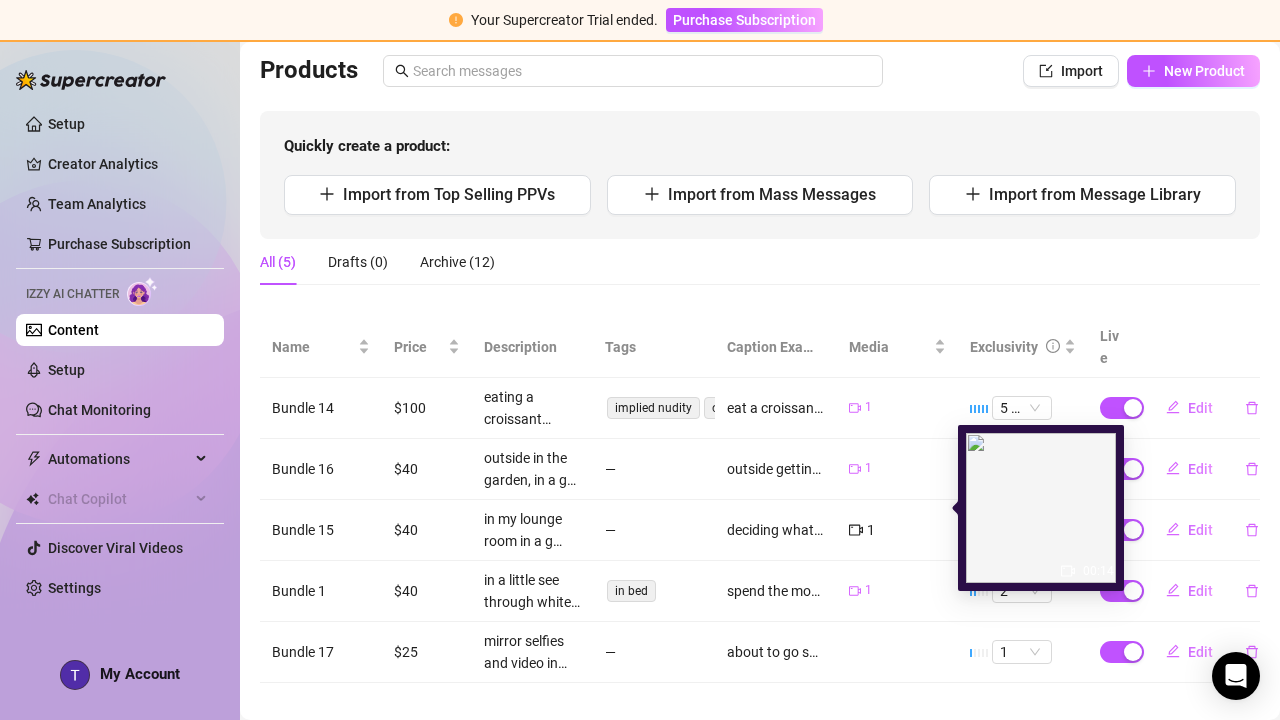 scroll, scrollTop: 92, scrollLeft: 0, axis: vertical 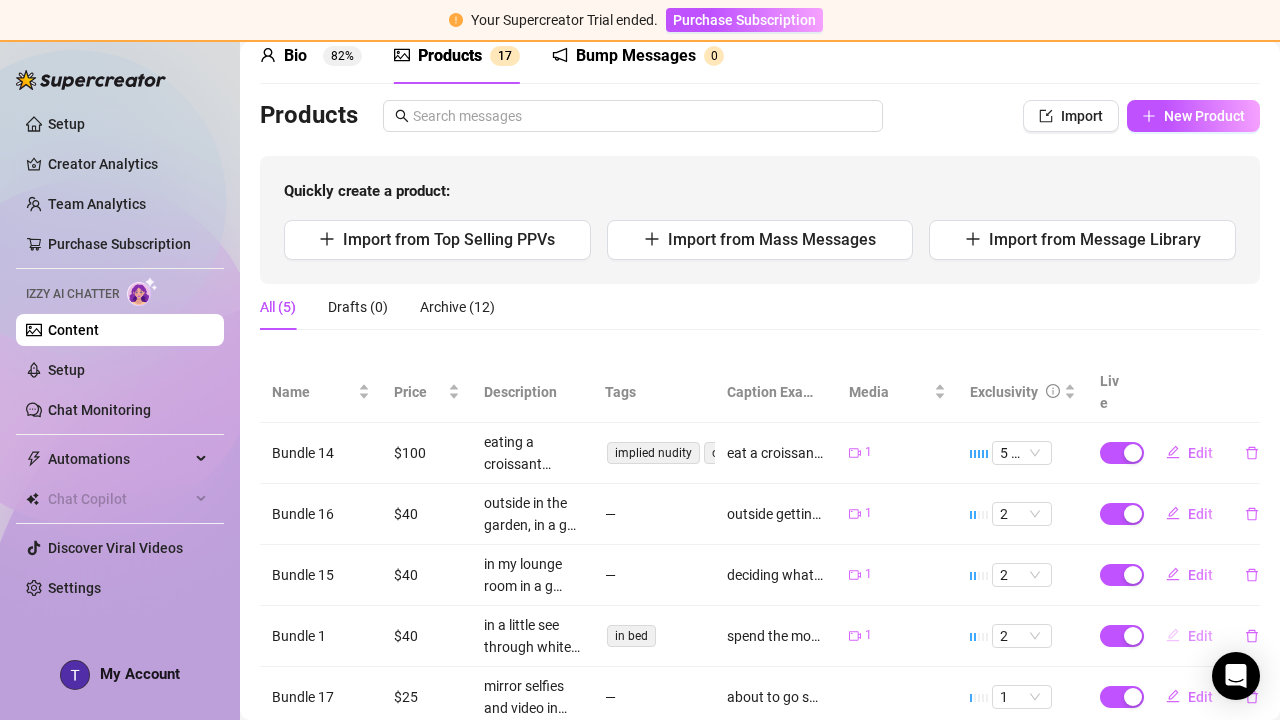 click on "Edit" at bounding box center (1189, 636) 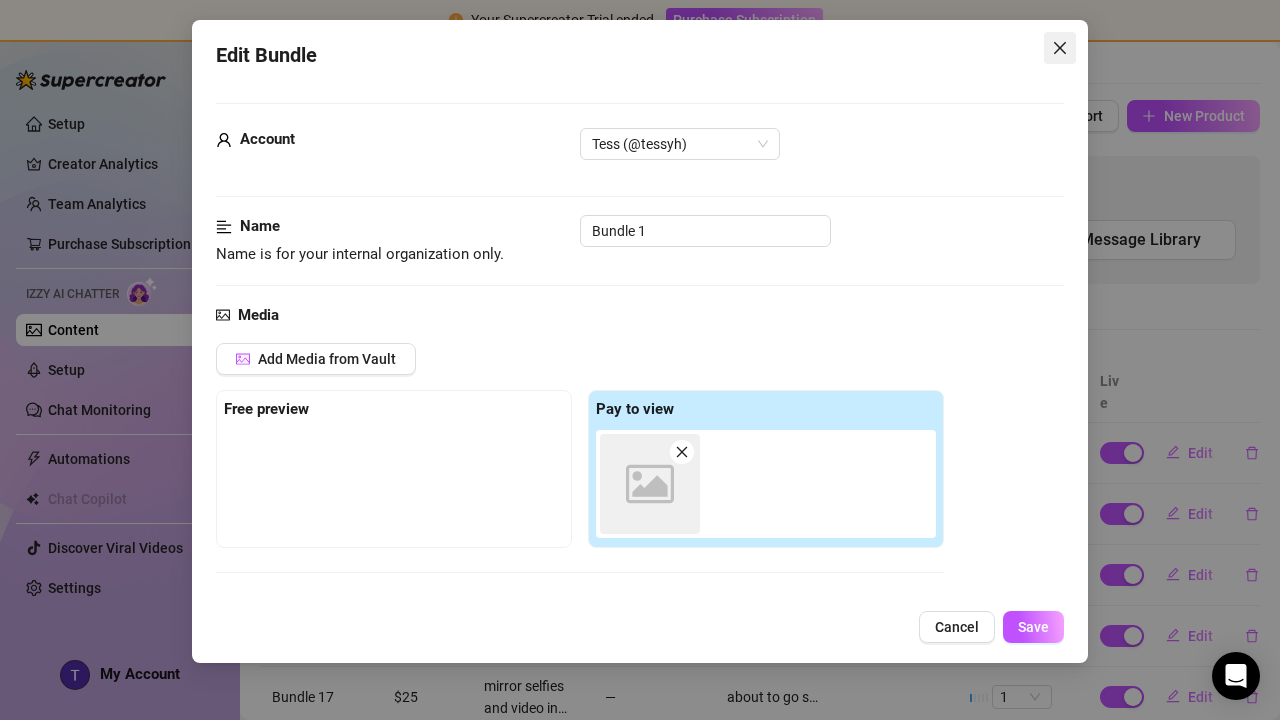scroll, scrollTop: 0, scrollLeft: 0, axis: both 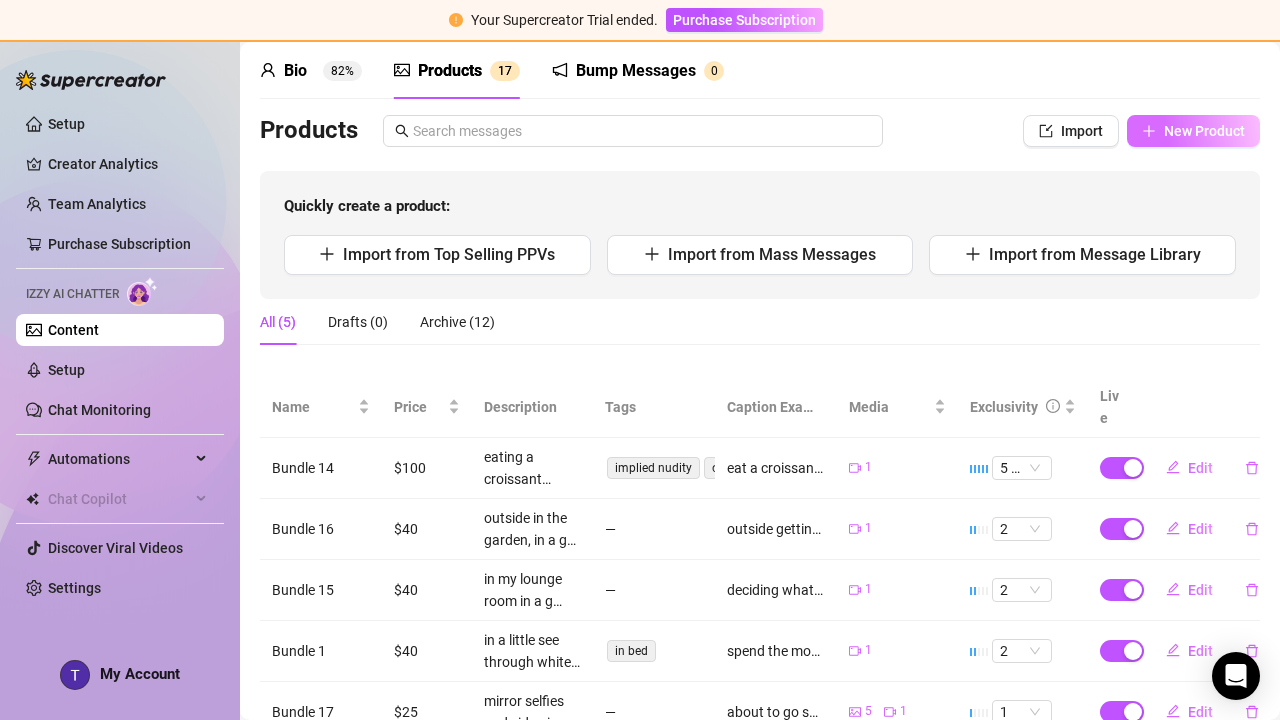 click on "New Product" at bounding box center (1204, 131) 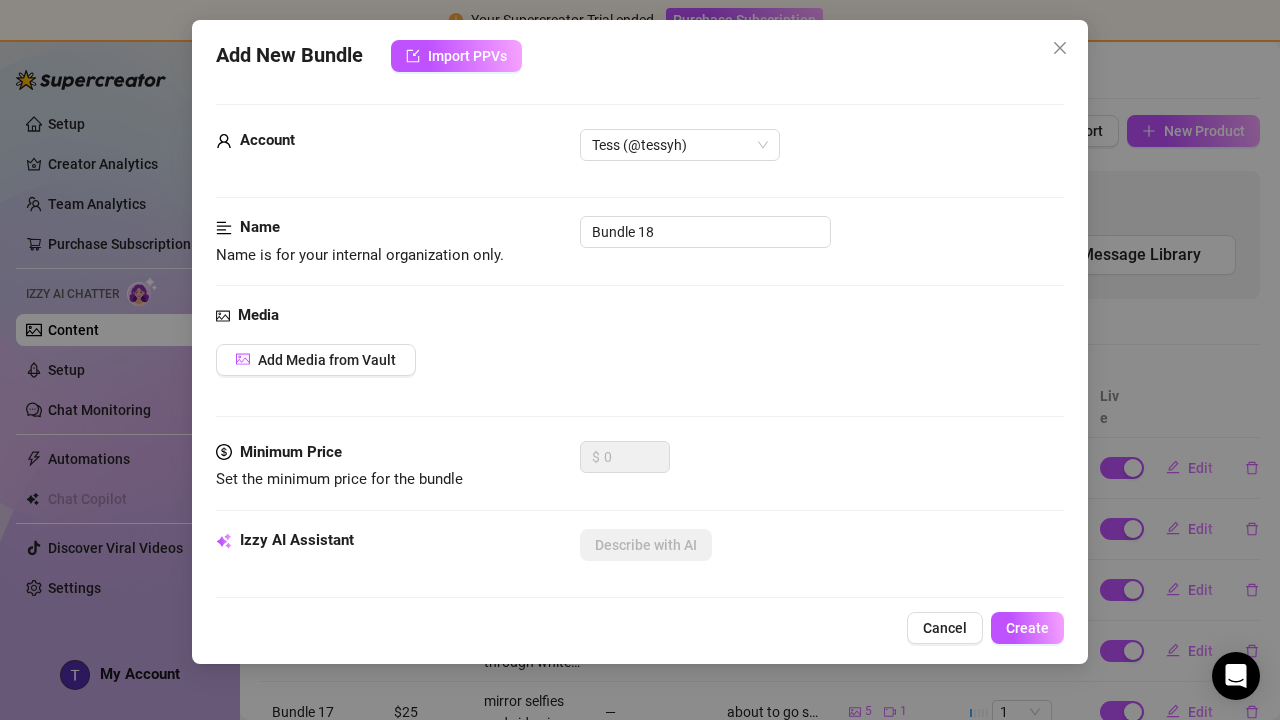 click on "Media Add Media from Vault" at bounding box center [640, 372] 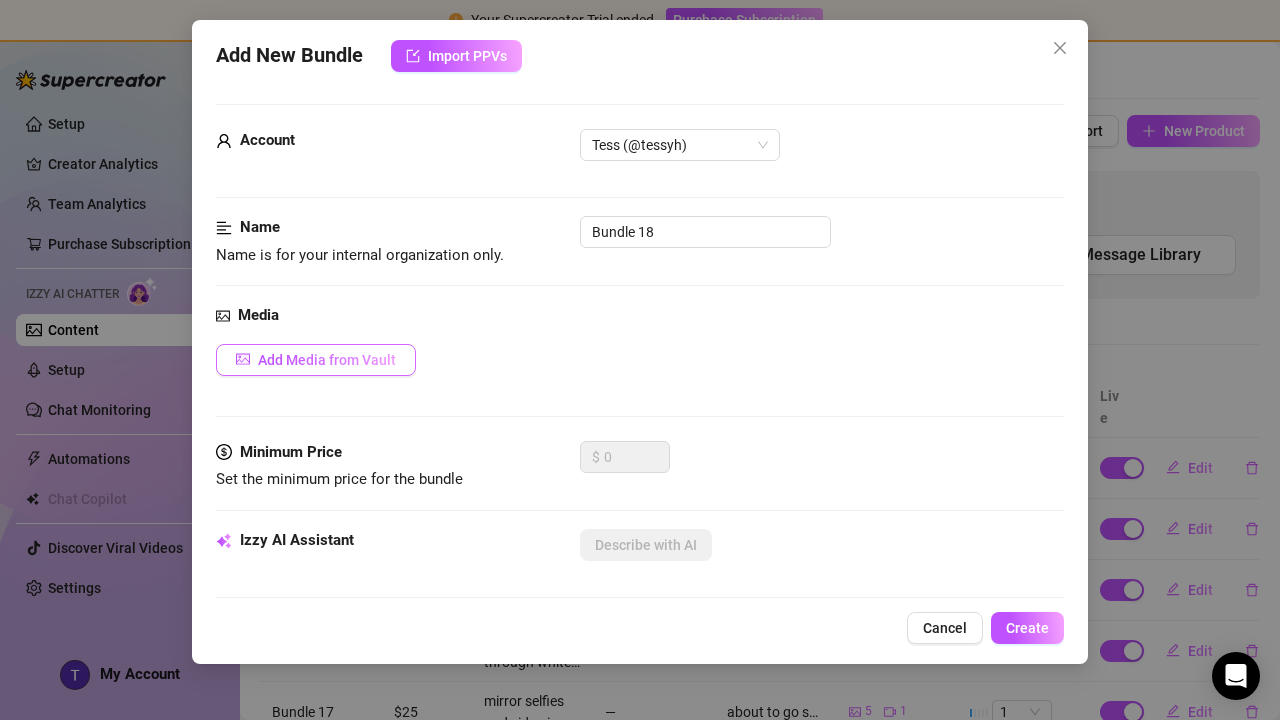click on "Add Media from Vault" at bounding box center [316, 360] 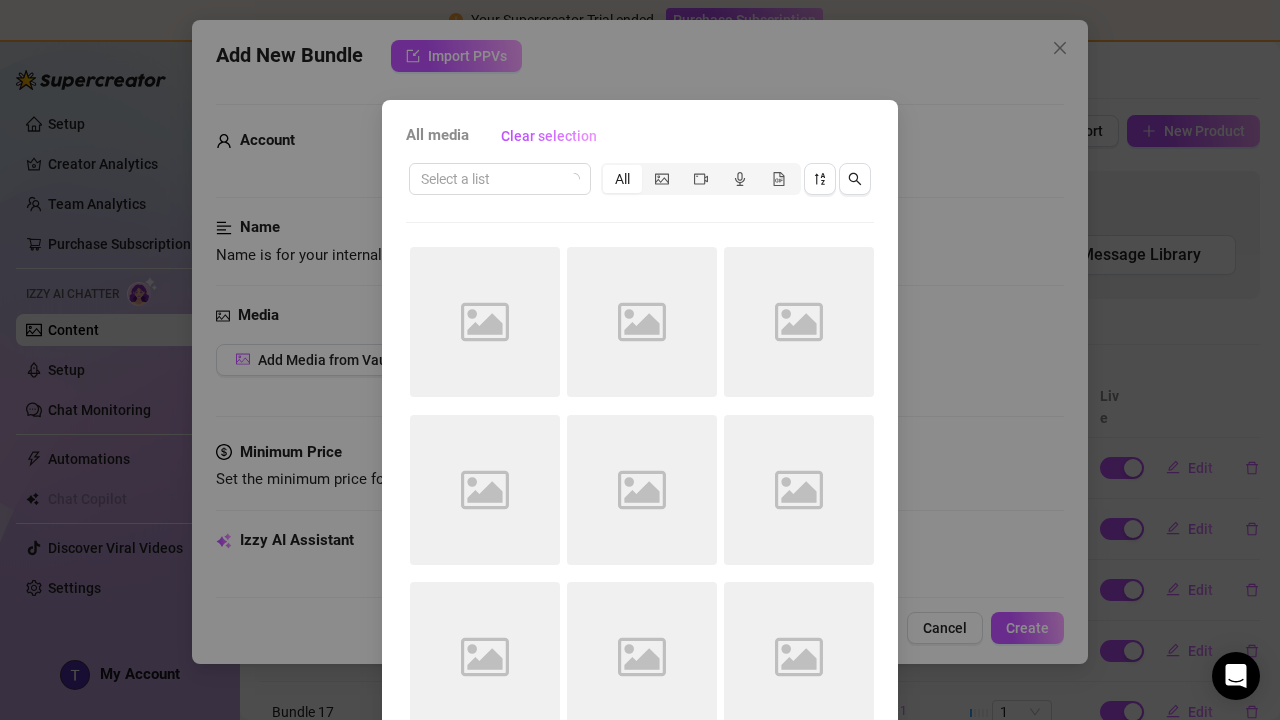 click on "All media Clear selection Select a list All Image placeholder Image placeholder Image placeholder Image placeholder Image placeholder Image placeholder Image placeholder Image placeholder Image placeholder Cancel OK" at bounding box center [640, 360] 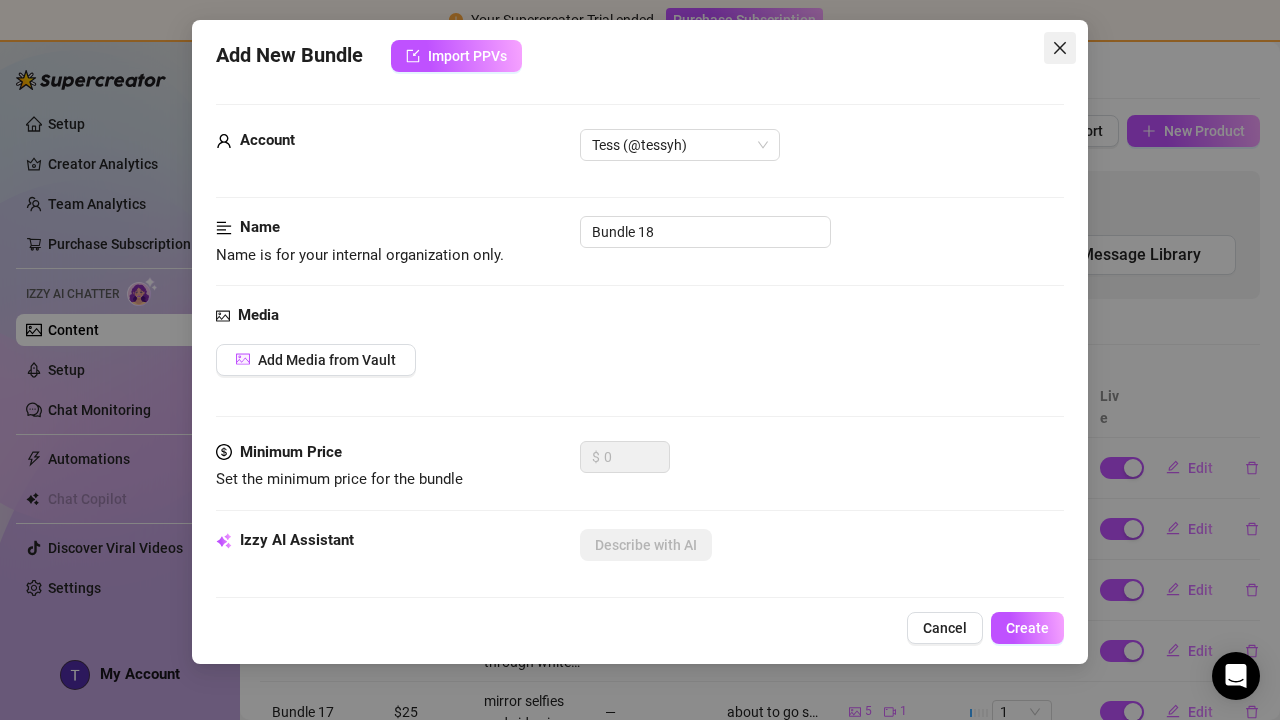 click 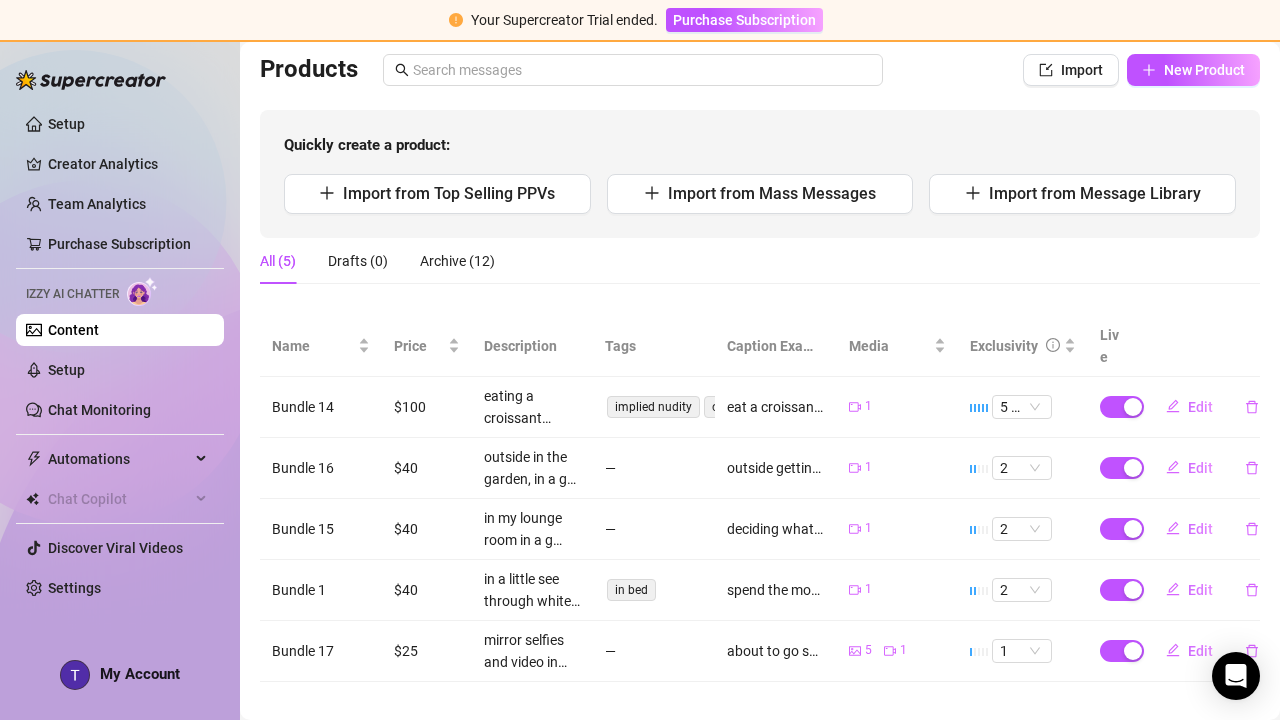 scroll, scrollTop: 137, scrollLeft: 0, axis: vertical 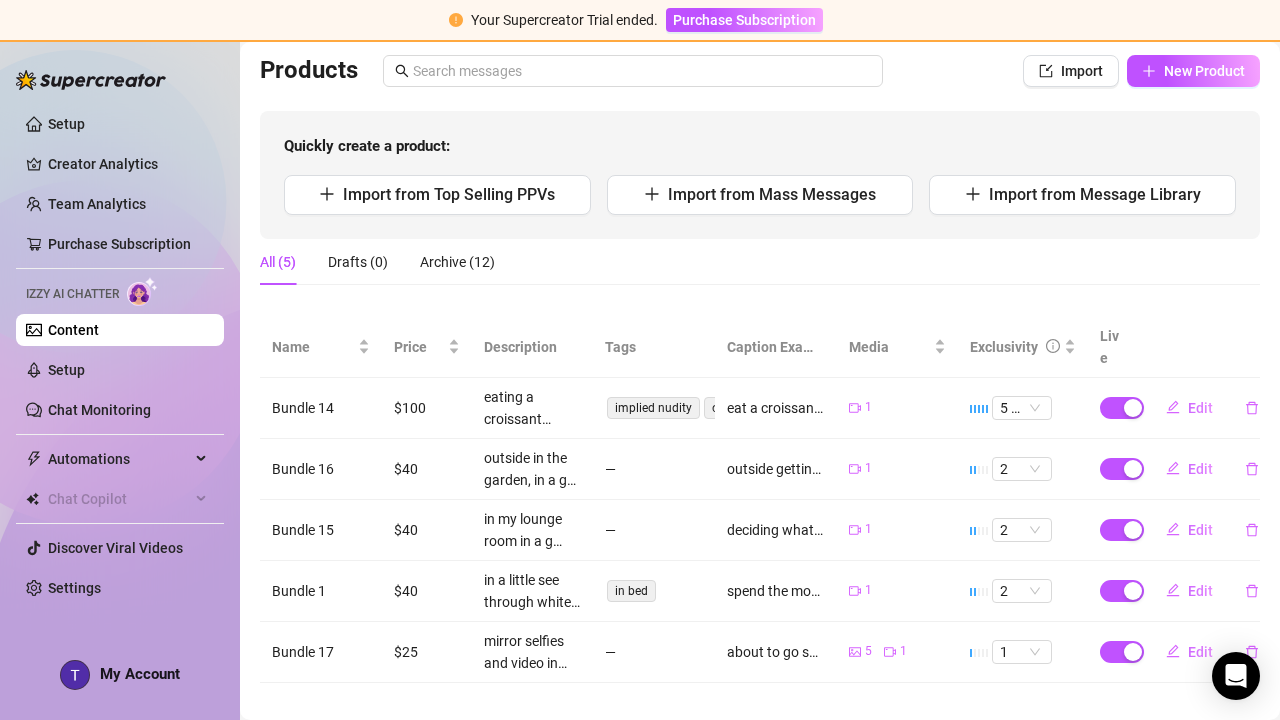 click on "Bio   82% Products 1 7 Bump Messages 0 Bio Import Bio from other creator Personal Info Chatting Lifestyle Physique Content Intimate Details Socials Train Izzy Name Required Tess Nickname(s) Gender Required Female Male Non-Binary / Genderqueer Agender Bigender Genderfluid Other Where did you grow up? Required Melbourne, Australia Where is your current homebase? (City/Area of your home) Required Bondi, Sydney What is your timezone of your current location? If you are currently traveling, choose your current location Required Australia  ( Eastern Time ) Are you currently traveling? If so, where are you right now? what are you doing there? im home at the moment, preparing for london to work and get signed with modelling agency Birth Date Required April 17th, 1996 Zodiac Sign Aries Sexual Orientation Required straight Relationship Status Required single Do you have any siblings? How many? no Do you have any children? How many? no Do you have any pets? toy cavoodle named winnie What do you do for work currently?" at bounding box center [760, 333] 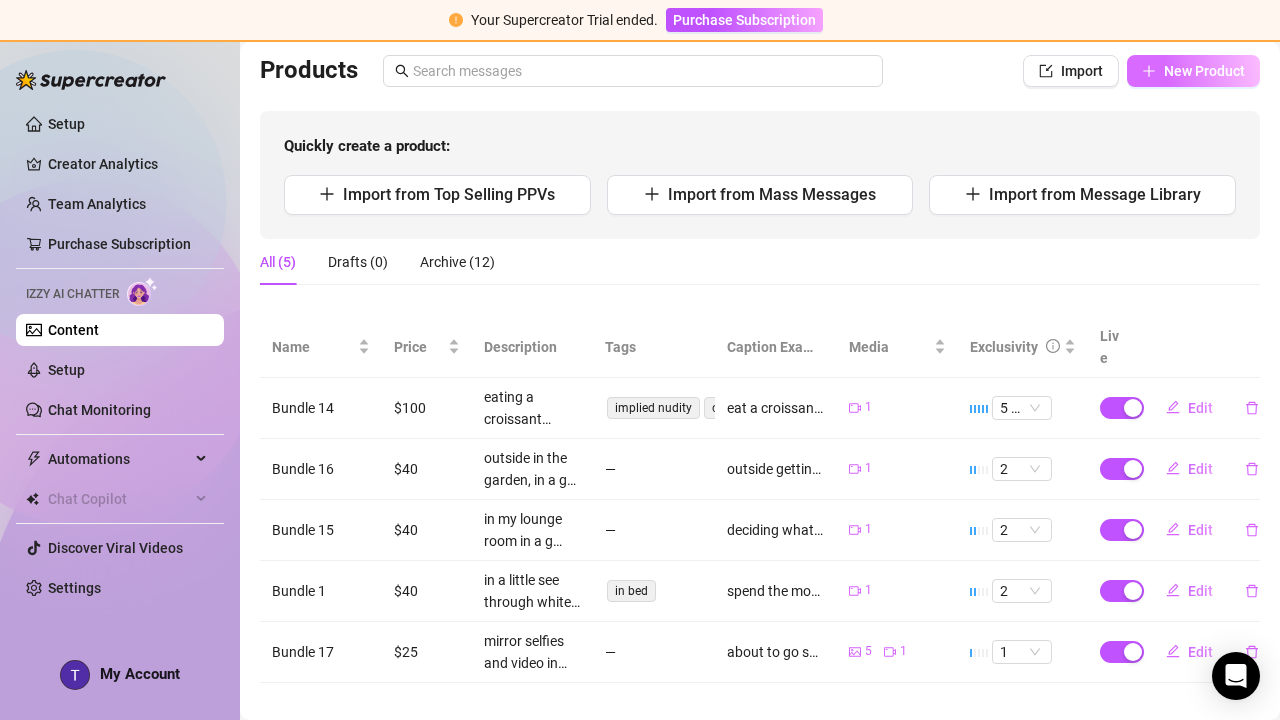 click on "New Product" at bounding box center (1193, 71) 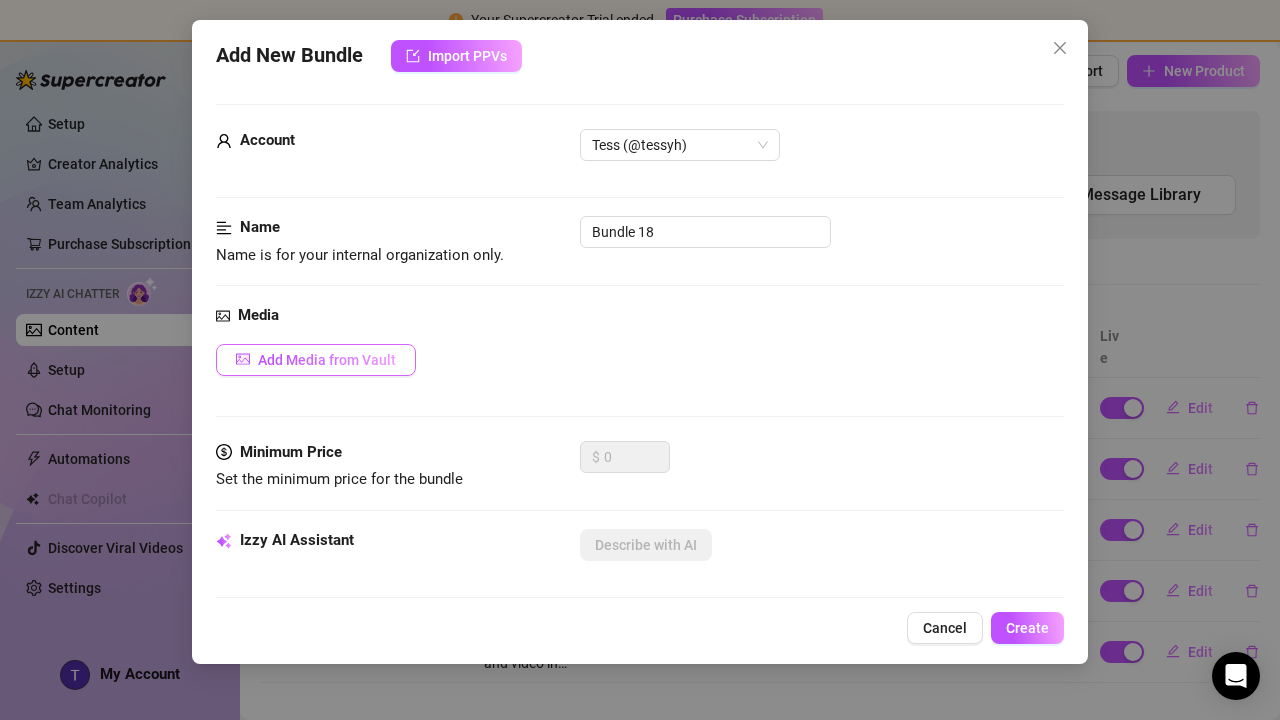 click on "Add Media from Vault" at bounding box center [316, 360] 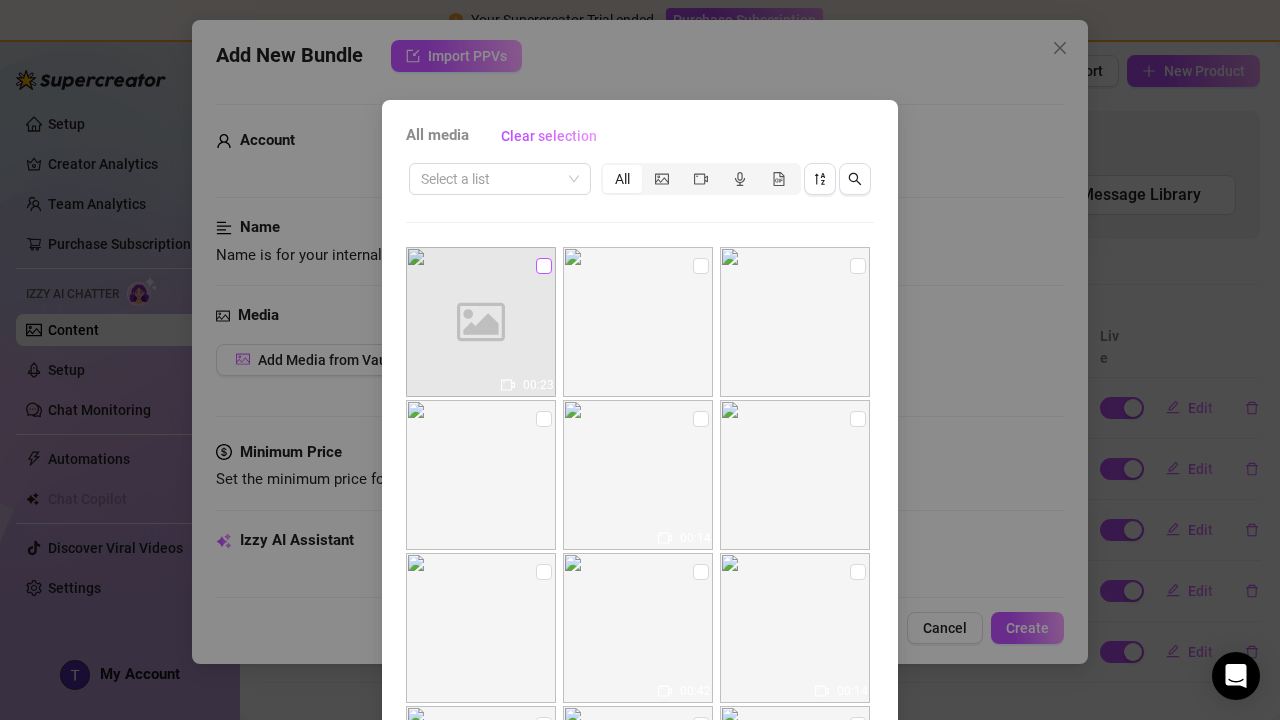 click at bounding box center [544, 266] 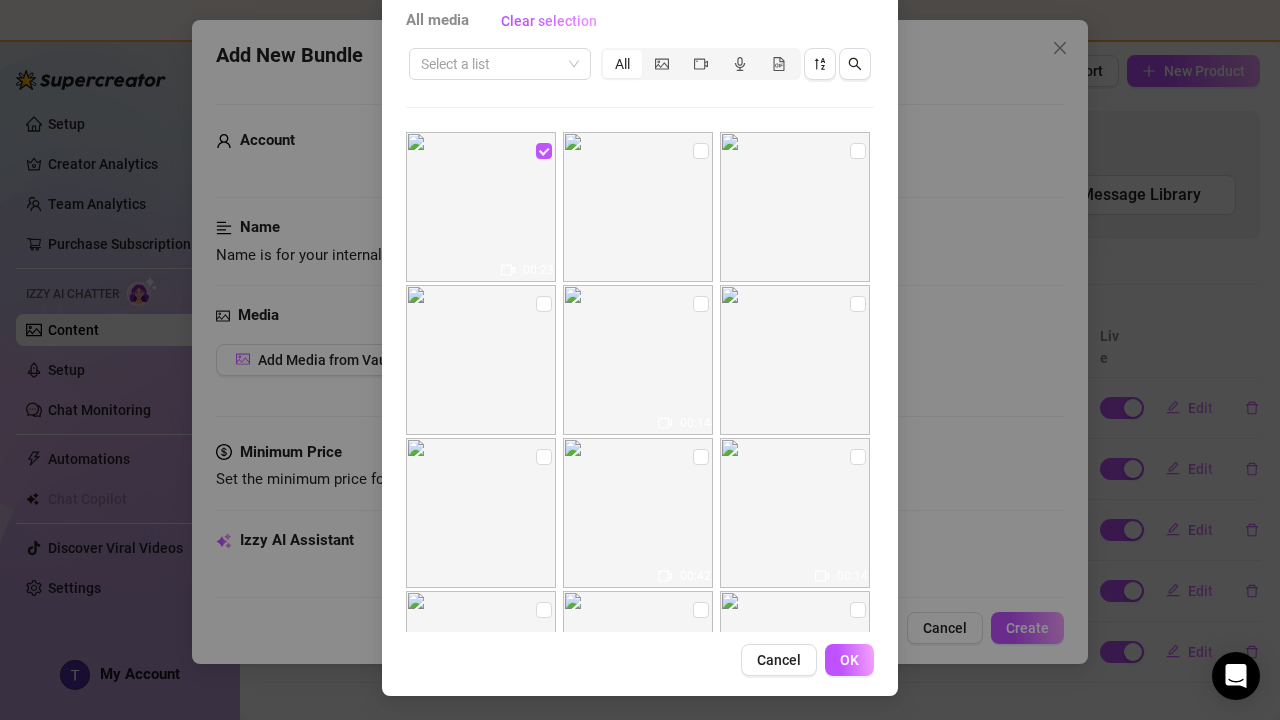 scroll, scrollTop: 115, scrollLeft: 0, axis: vertical 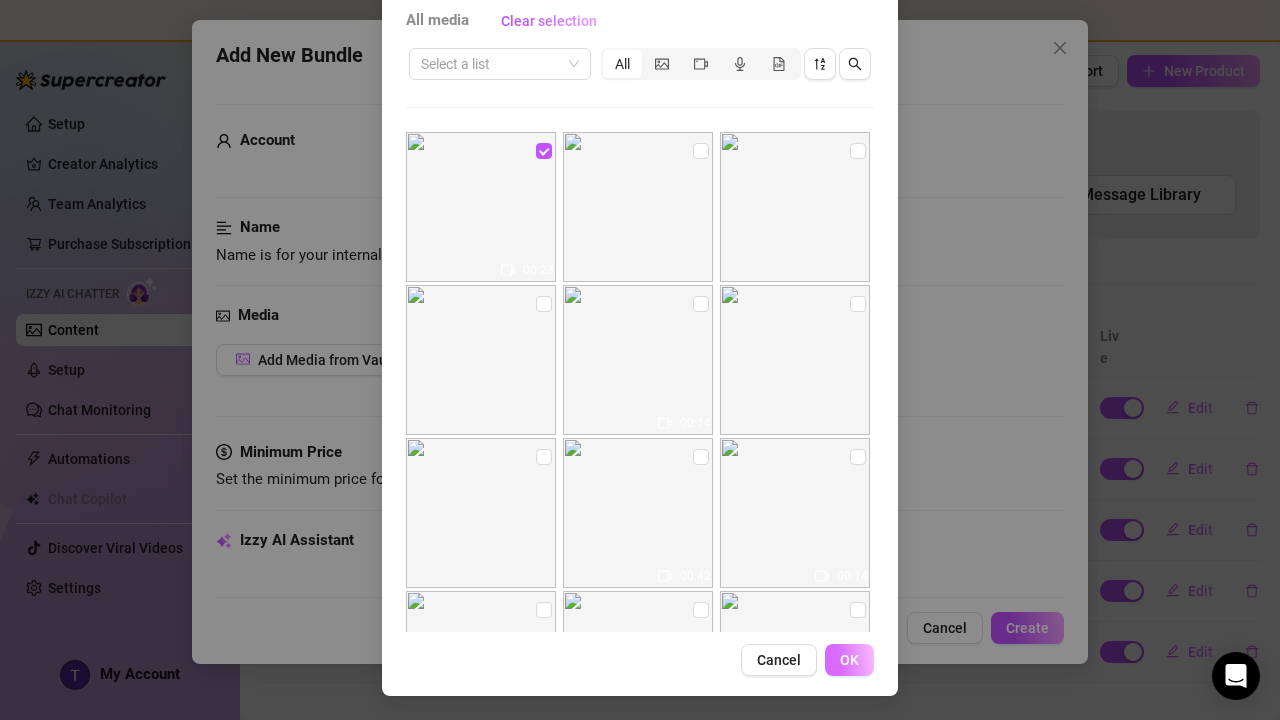 click on "OK" at bounding box center [849, 660] 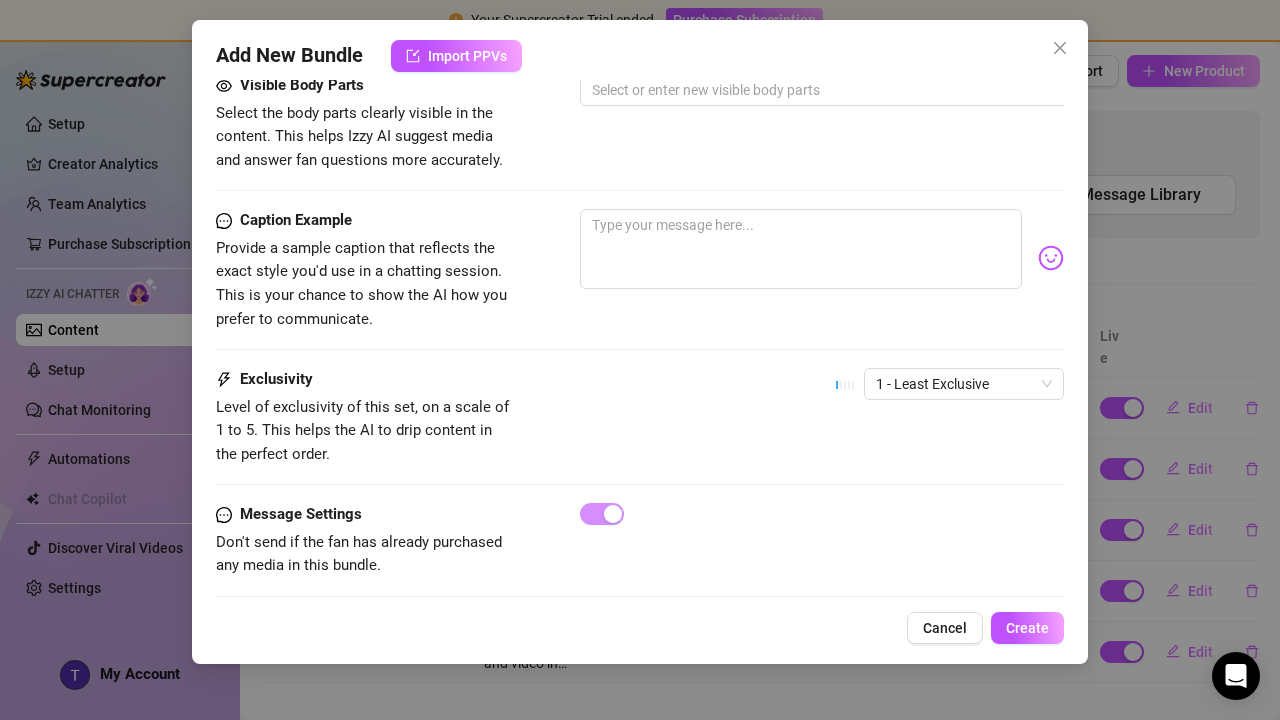 scroll, scrollTop: 1144, scrollLeft: 0, axis: vertical 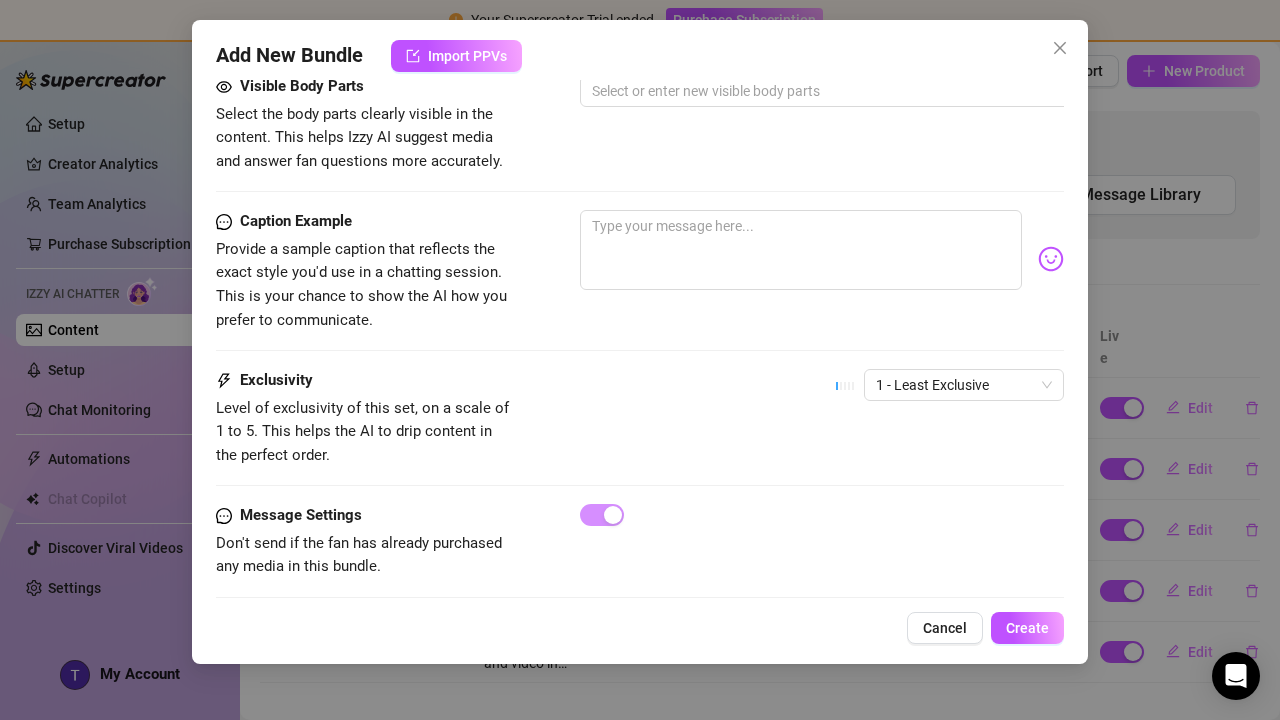 click on "1 - Least Exclusive" at bounding box center [950, 394] 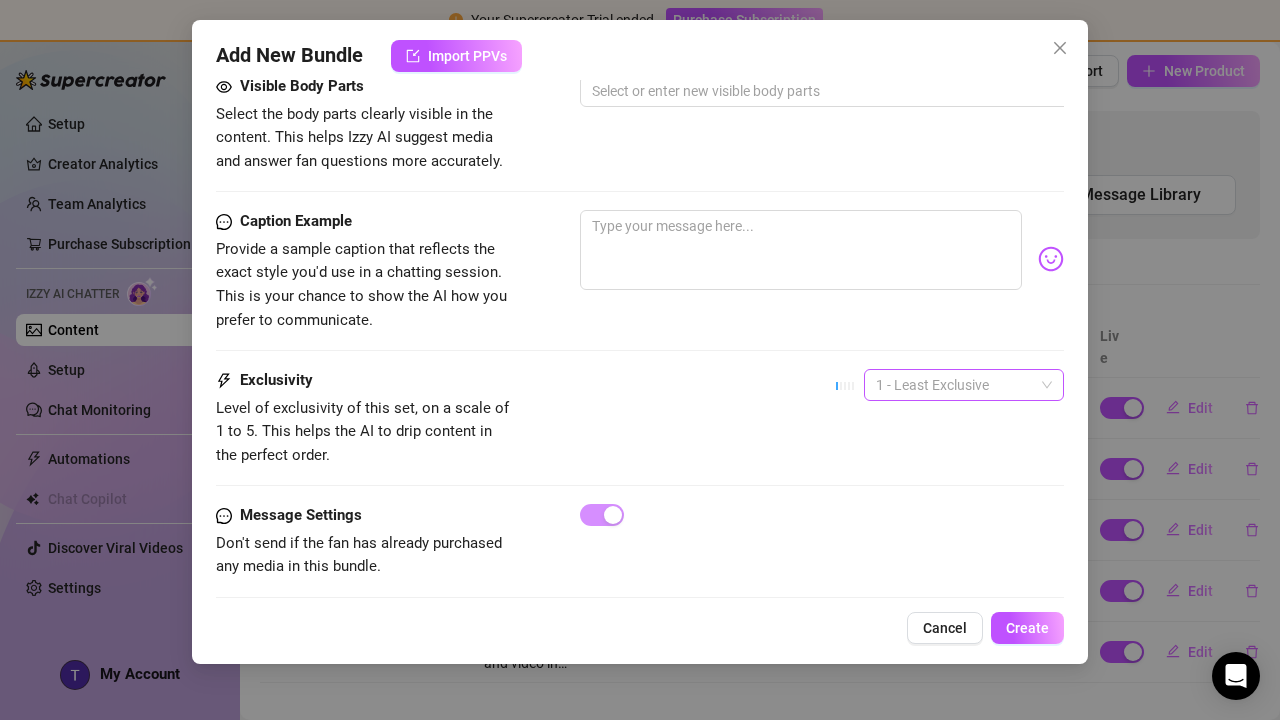 click on "1 - Least Exclusive" at bounding box center (964, 385) 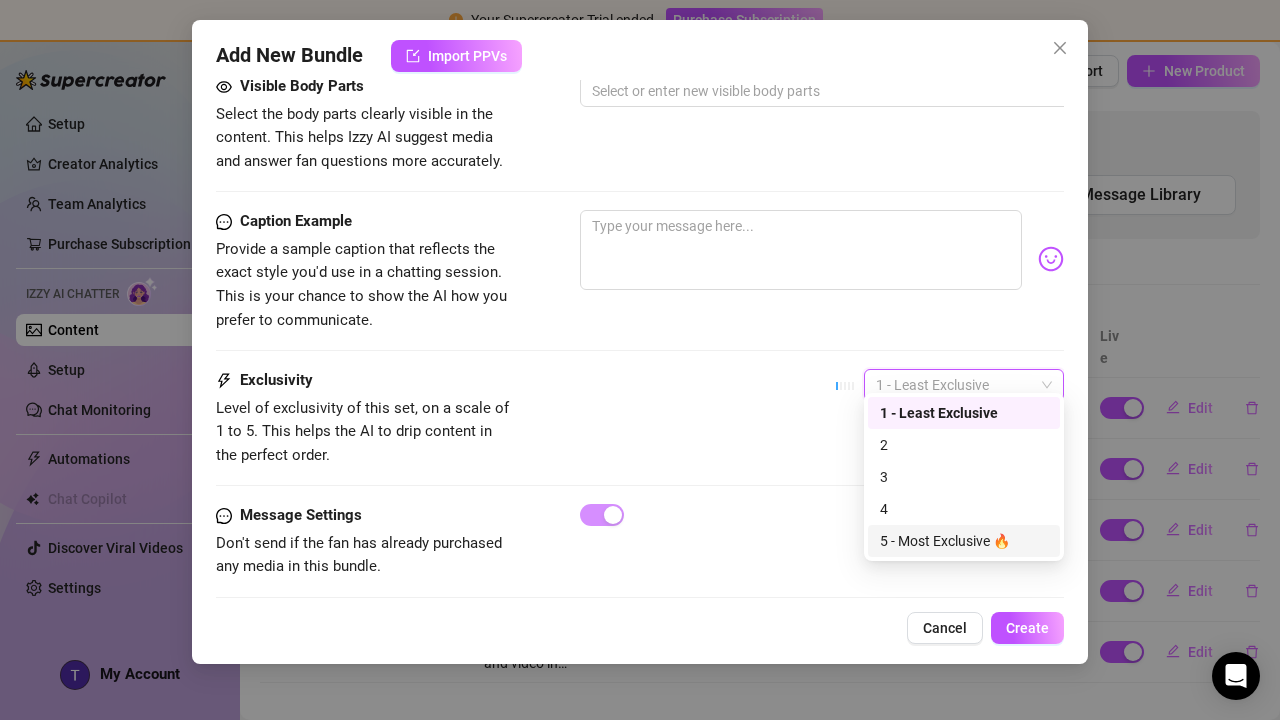 click on "5 - Most Exclusive 🔥" at bounding box center (964, 541) 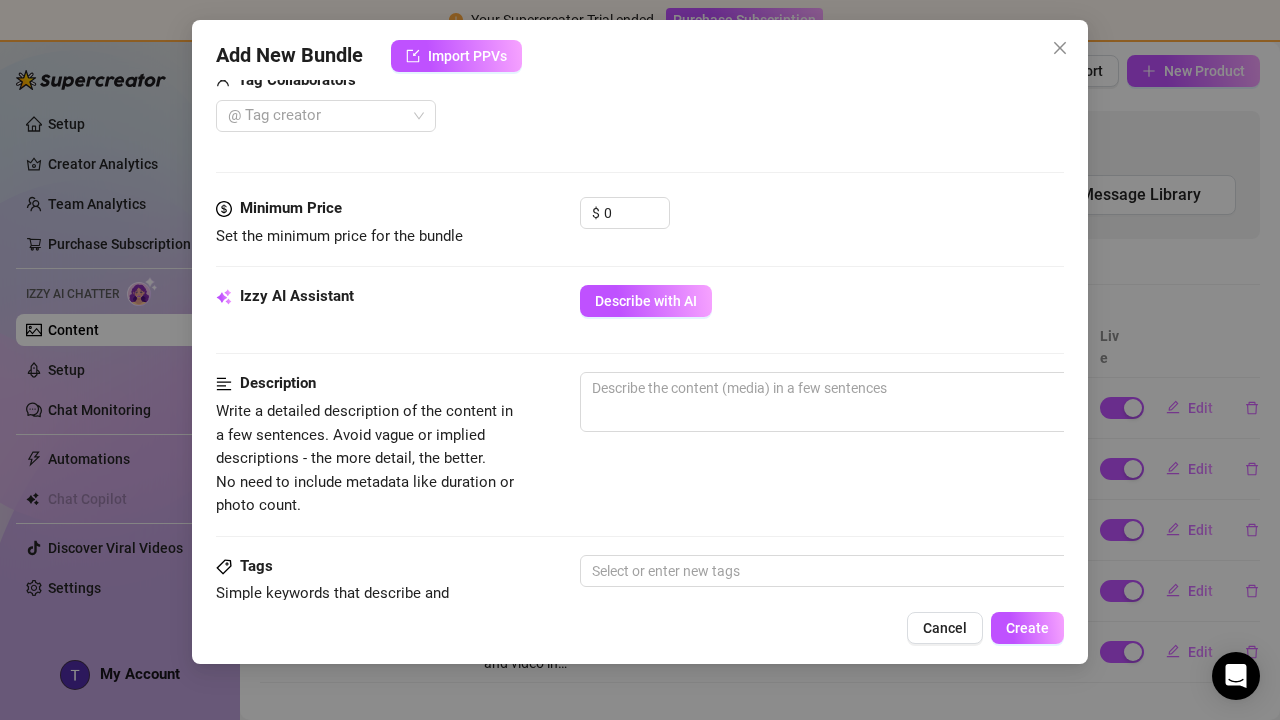 scroll, scrollTop: 525, scrollLeft: 0, axis: vertical 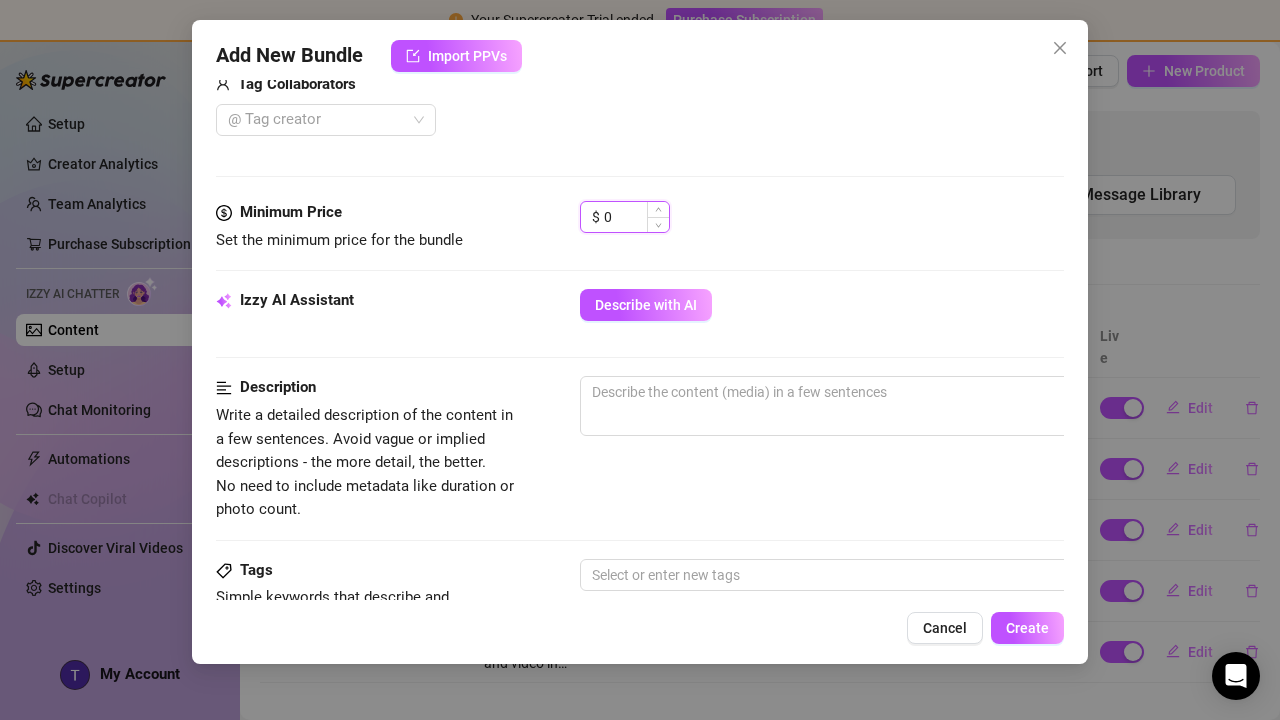 click on "0" at bounding box center [636, 217] 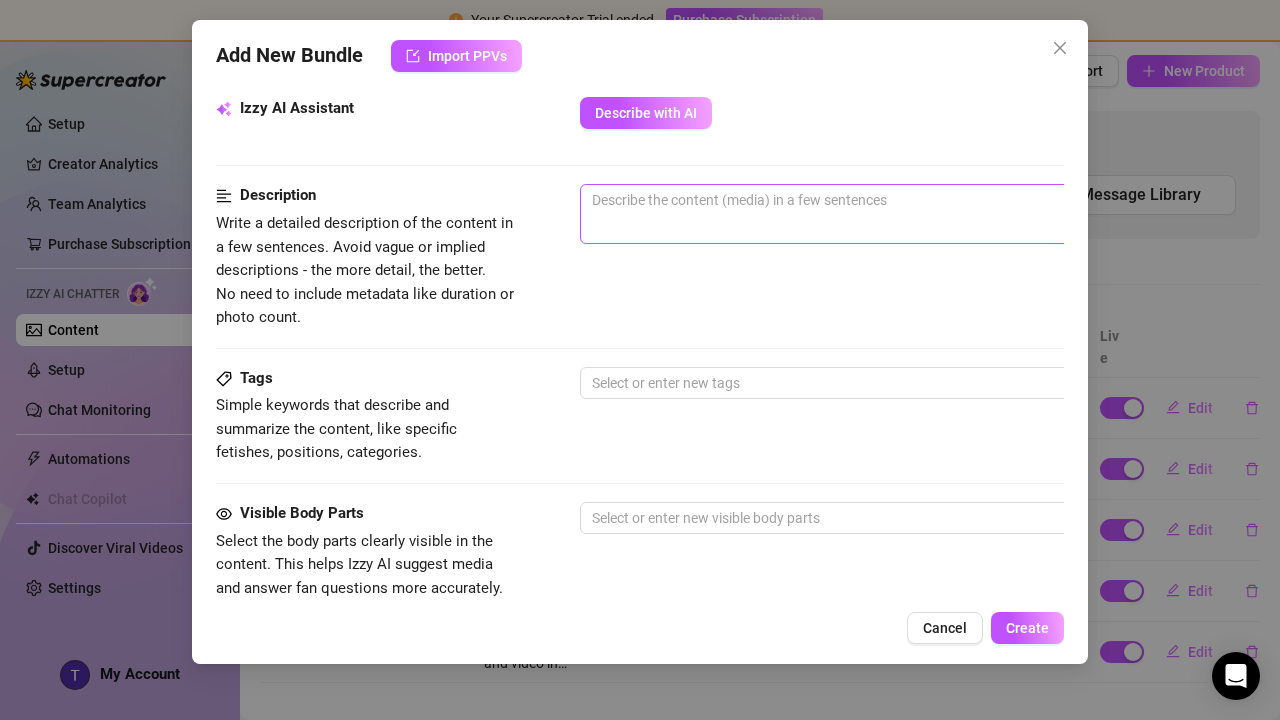 scroll, scrollTop: 717, scrollLeft: 0, axis: vertical 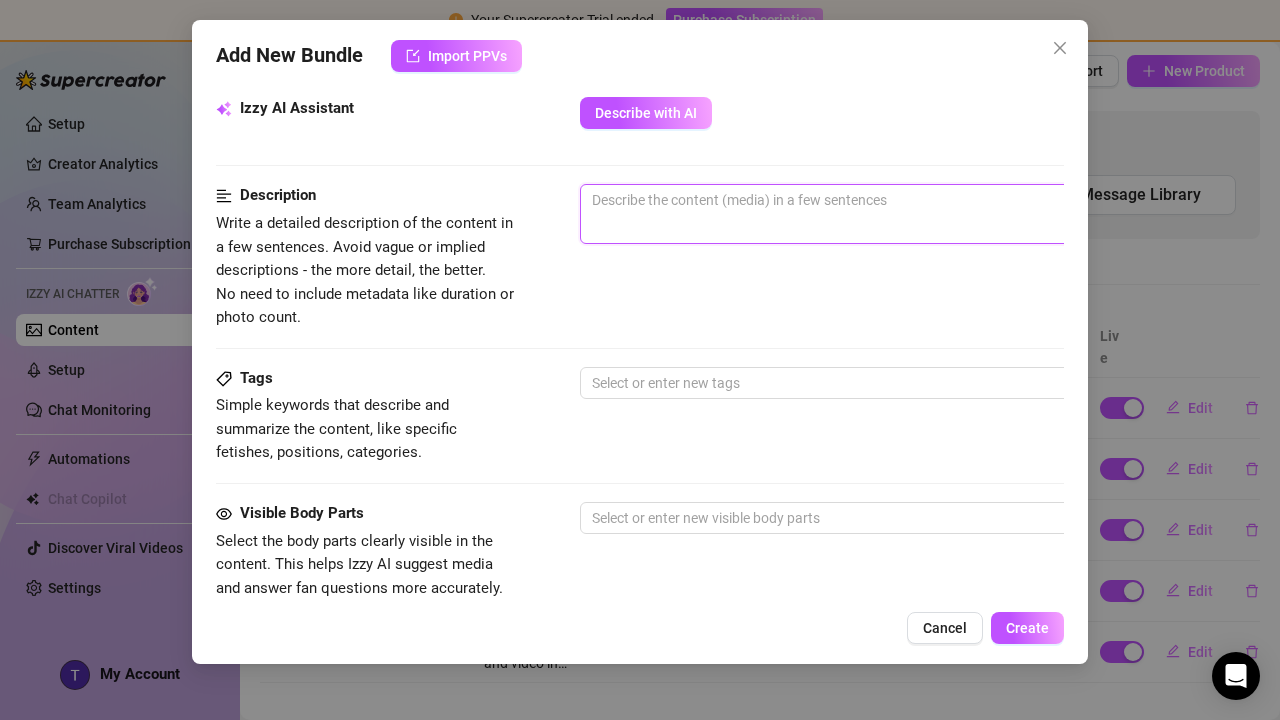 click at bounding box center [930, 200] 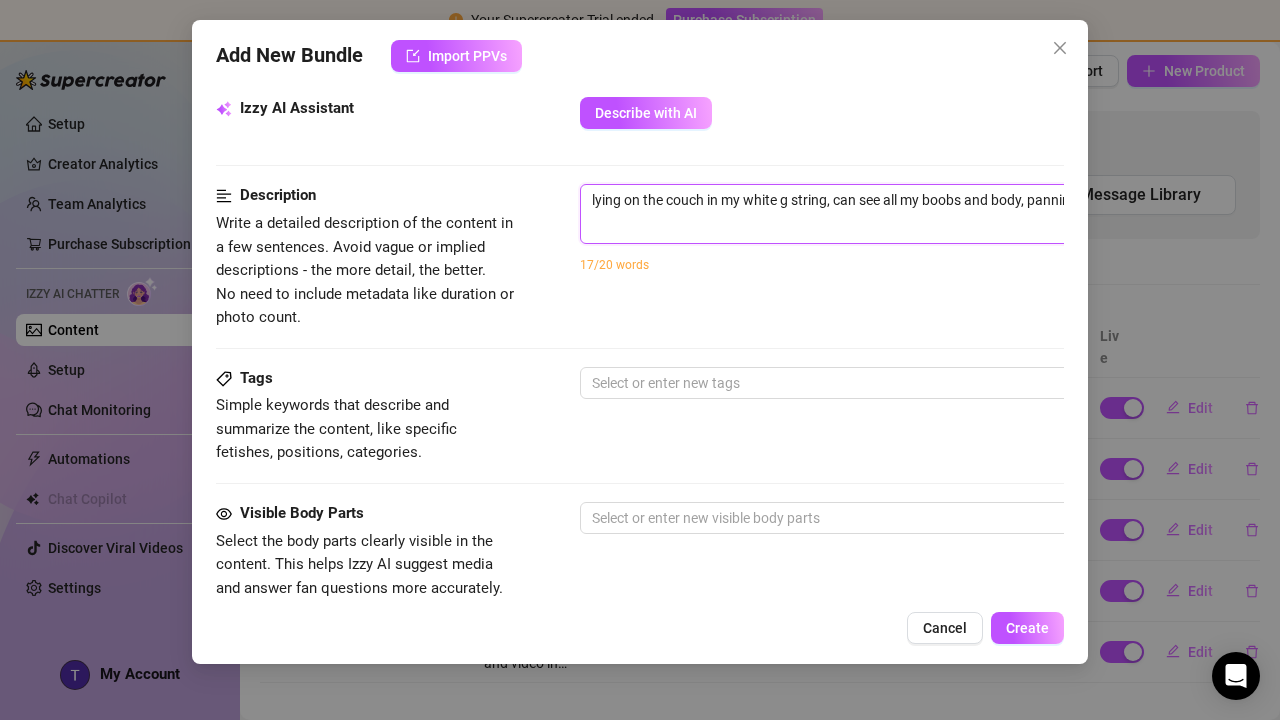 scroll, scrollTop: 717, scrollLeft: 216, axis: both 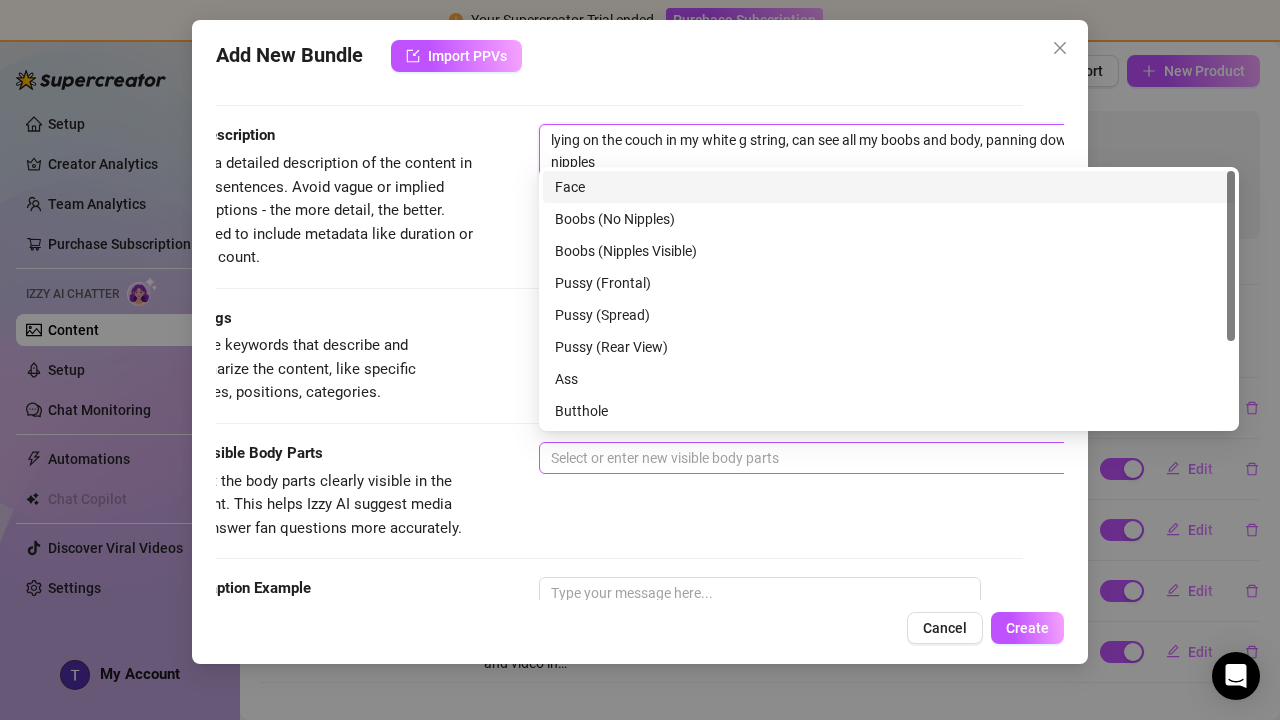 click on "Select or enter new visible body parts" at bounding box center [889, 458] 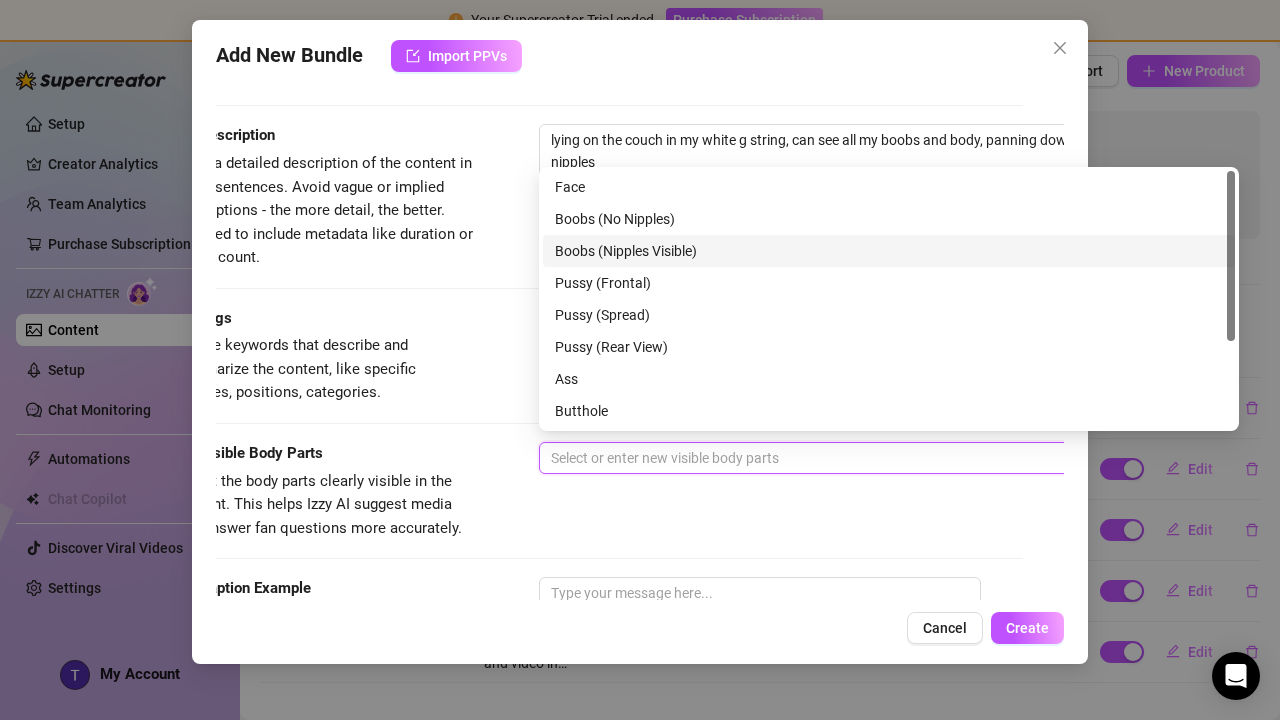 click on "Boobs (Nipples Visible)" at bounding box center (889, 251) 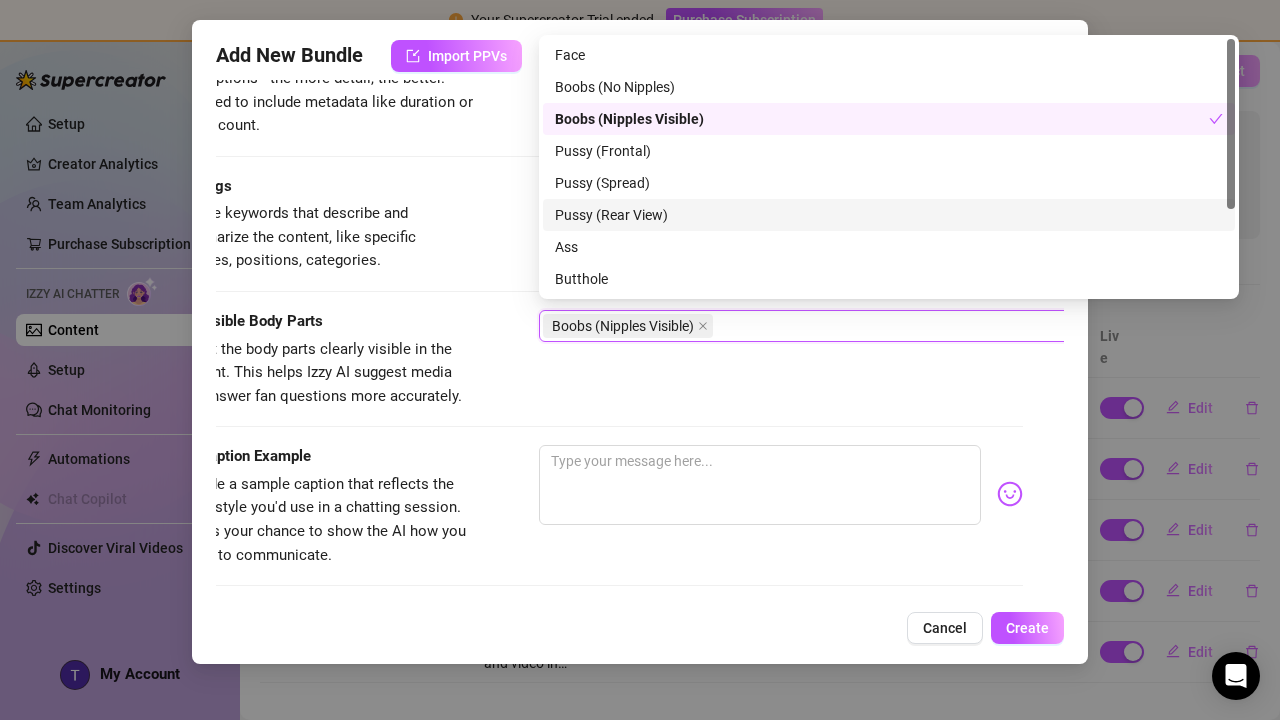 click on "Visible Body Parts Select the body parts clearly visible in the content. This helps Izzy AI suggest media and answer fan questions more accurately. Boobs (Nipples Visible)" at bounding box center (599, 377) 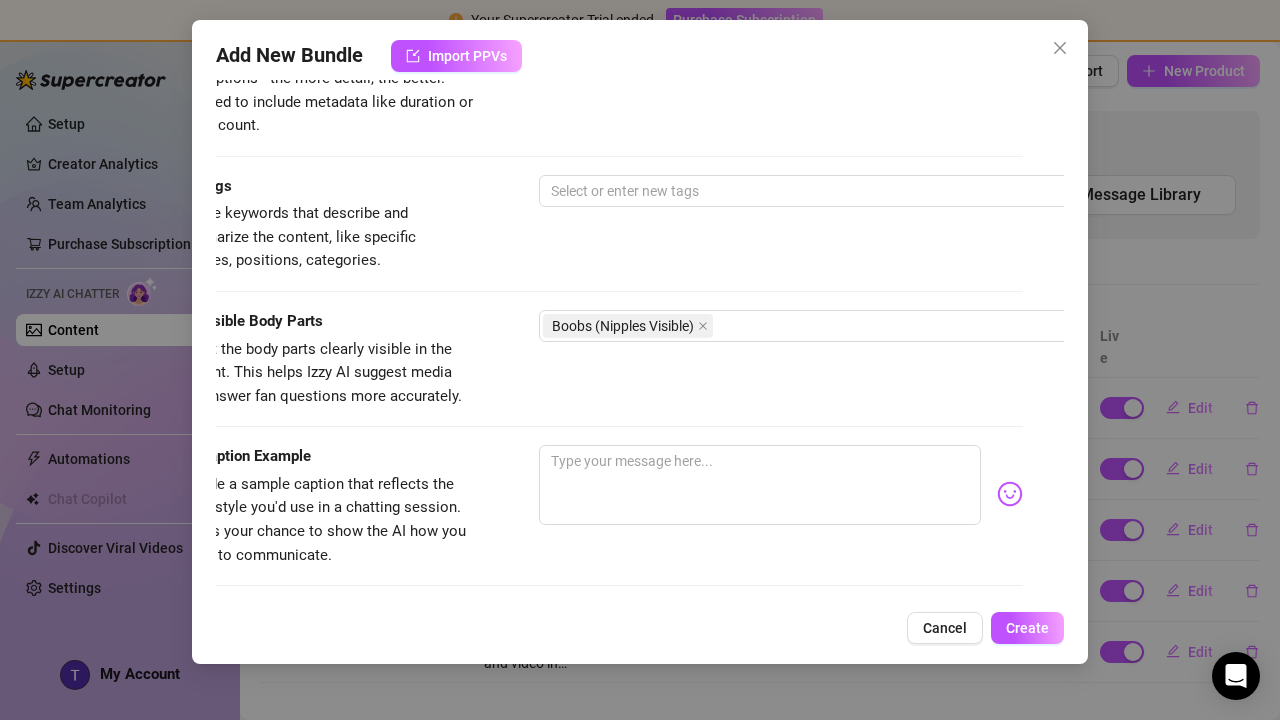 scroll, scrollTop: 952, scrollLeft: 41, axis: both 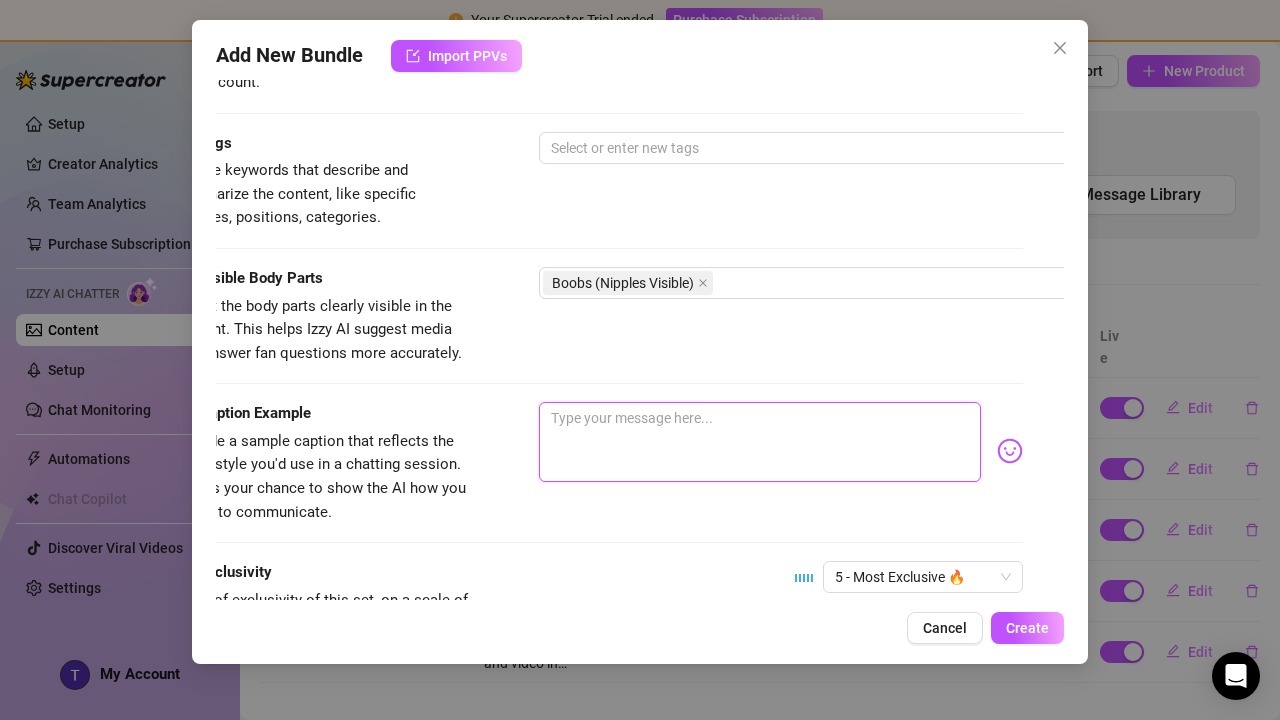 click at bounding box center (760, 442) 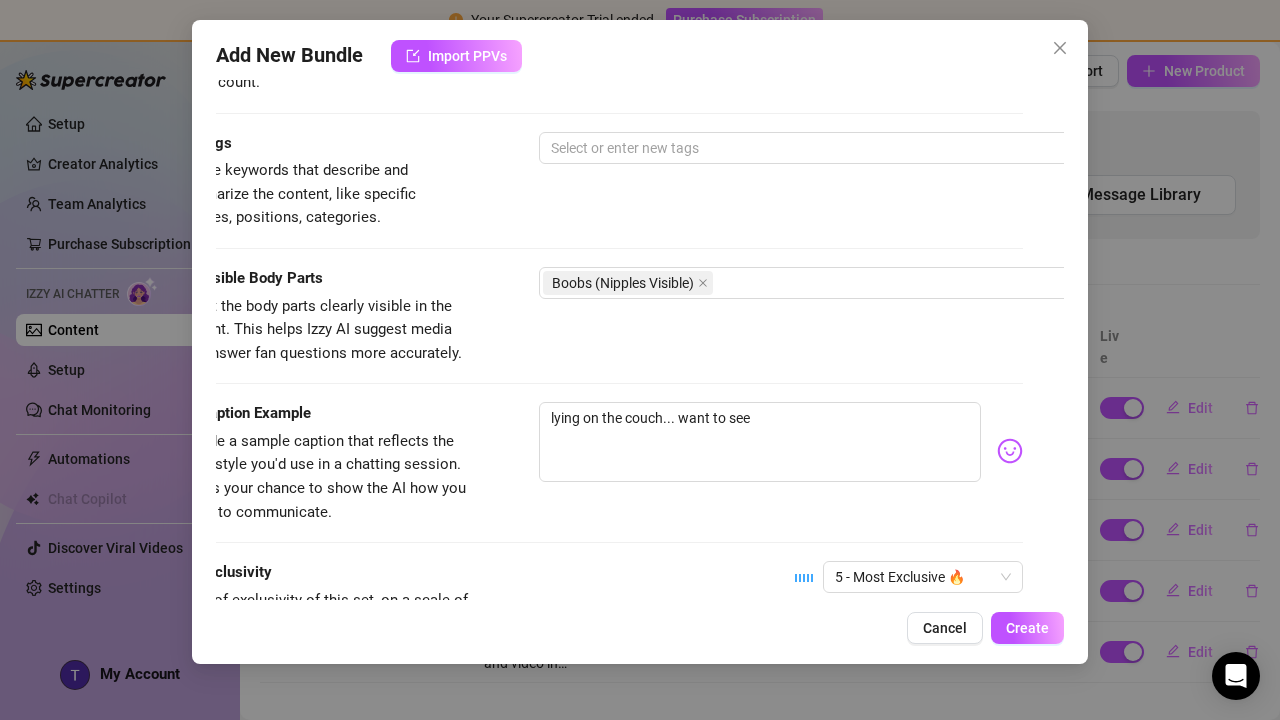 click at bounding box center [1010, 451] 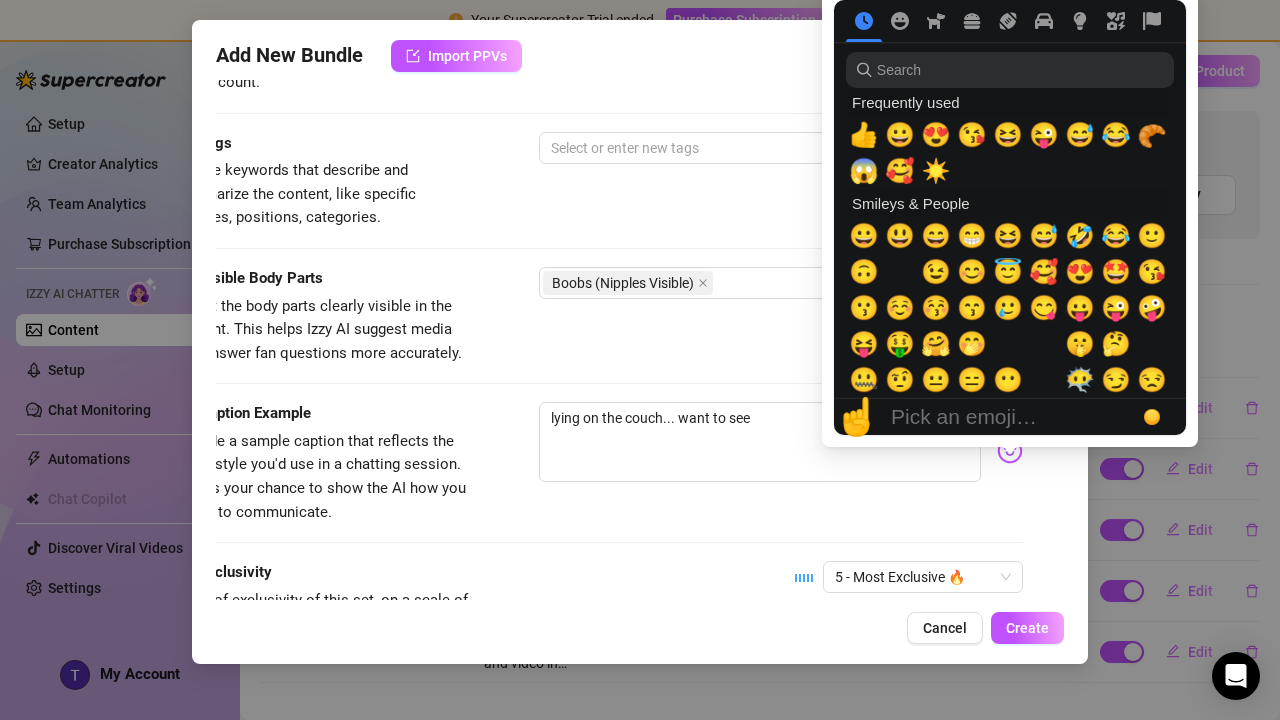 click at bounding box center [1010, 451] 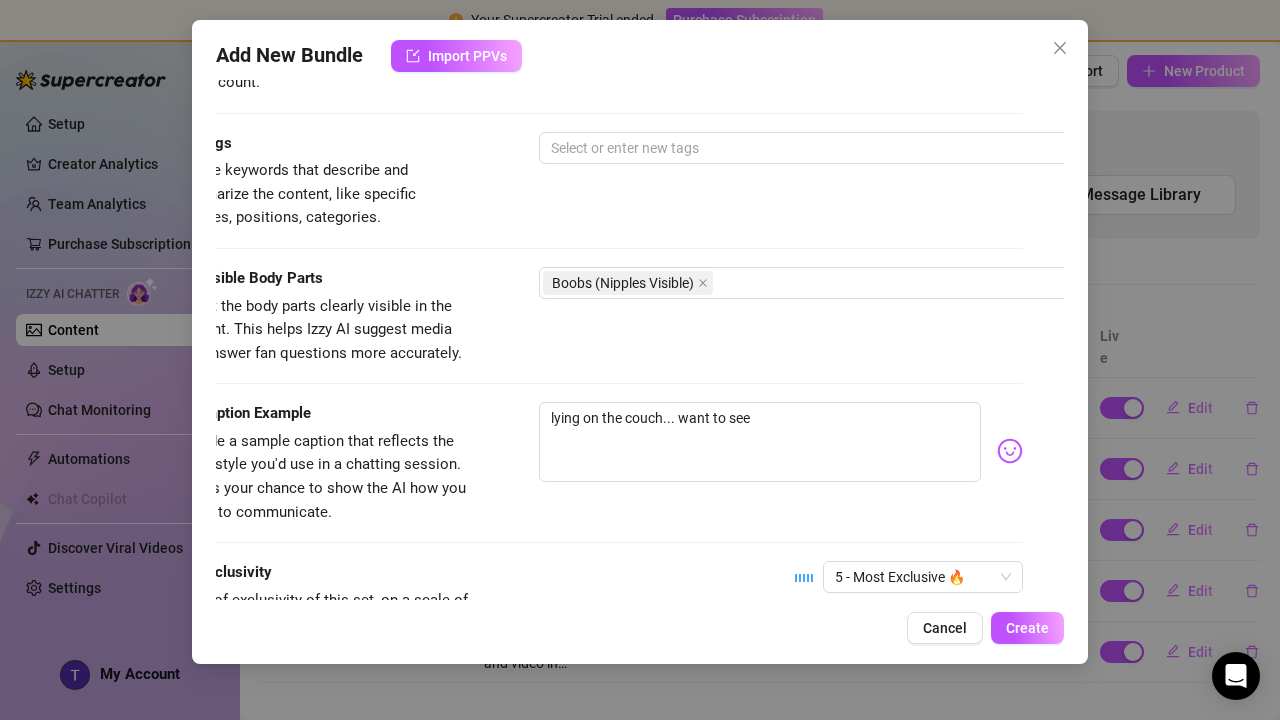 click at bounding box center [1010, 451] 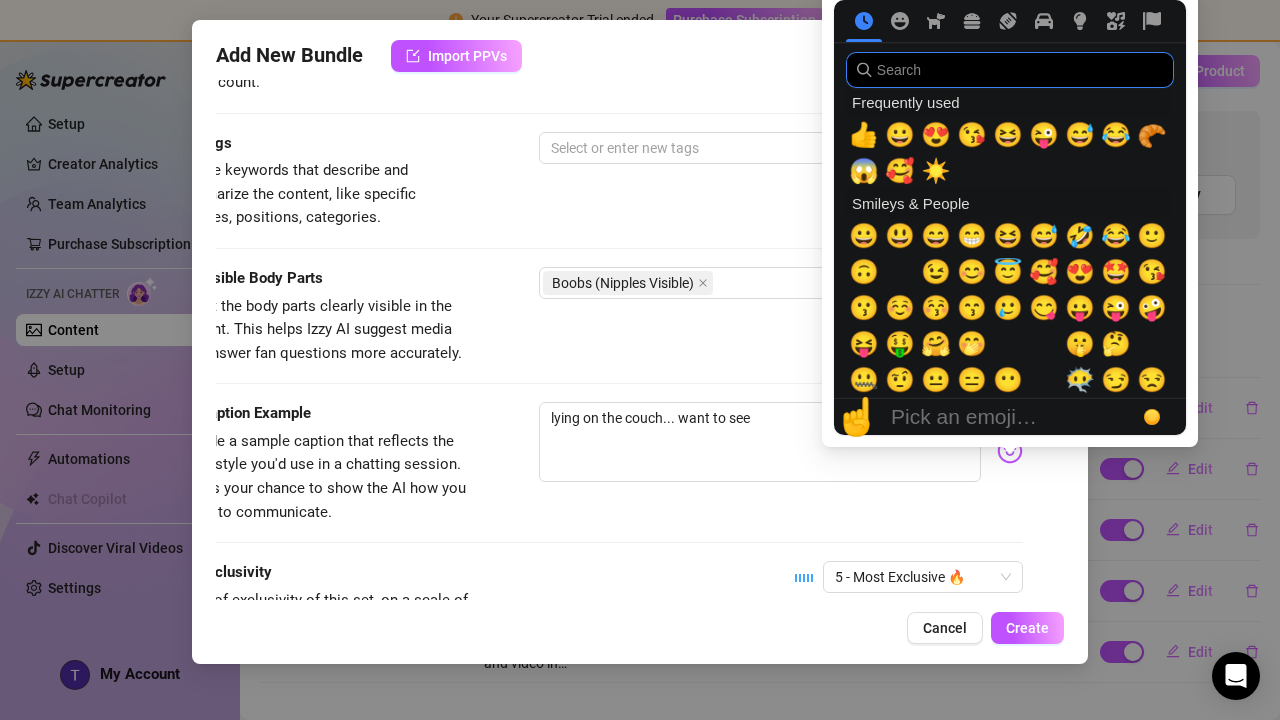 click at bounding box center (1010, 70) 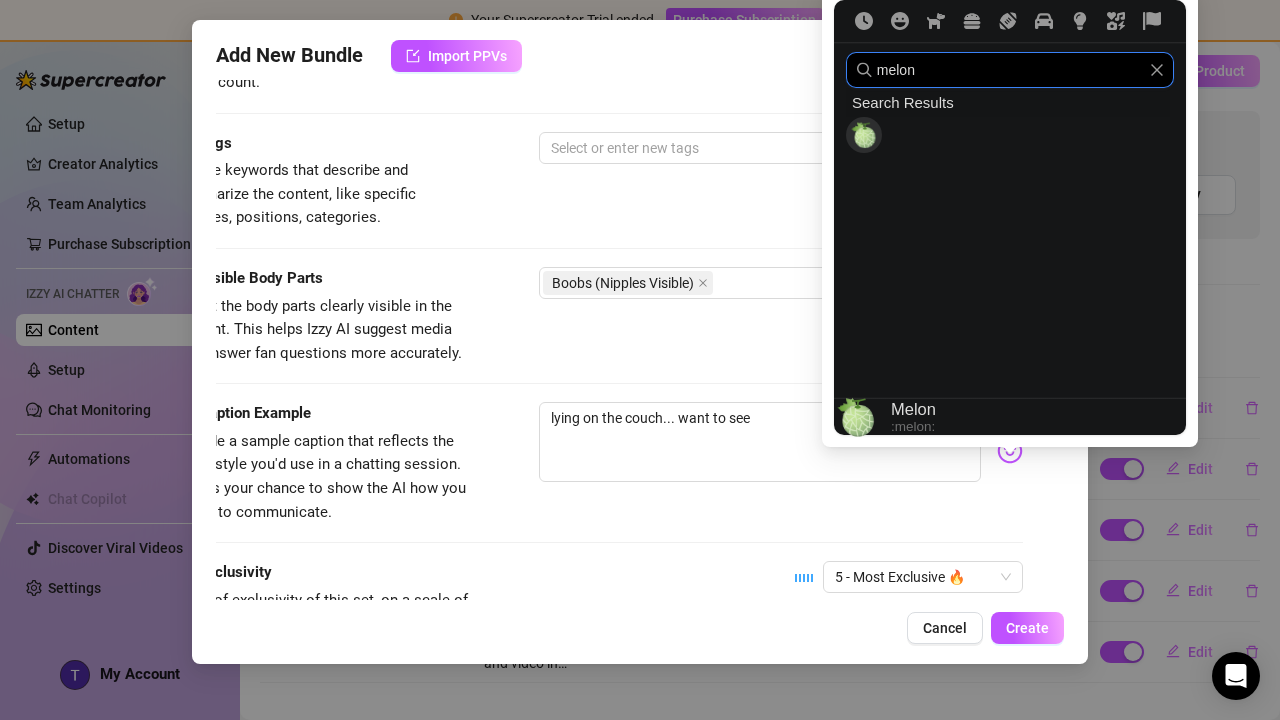 click at bounding box center (864, 135) 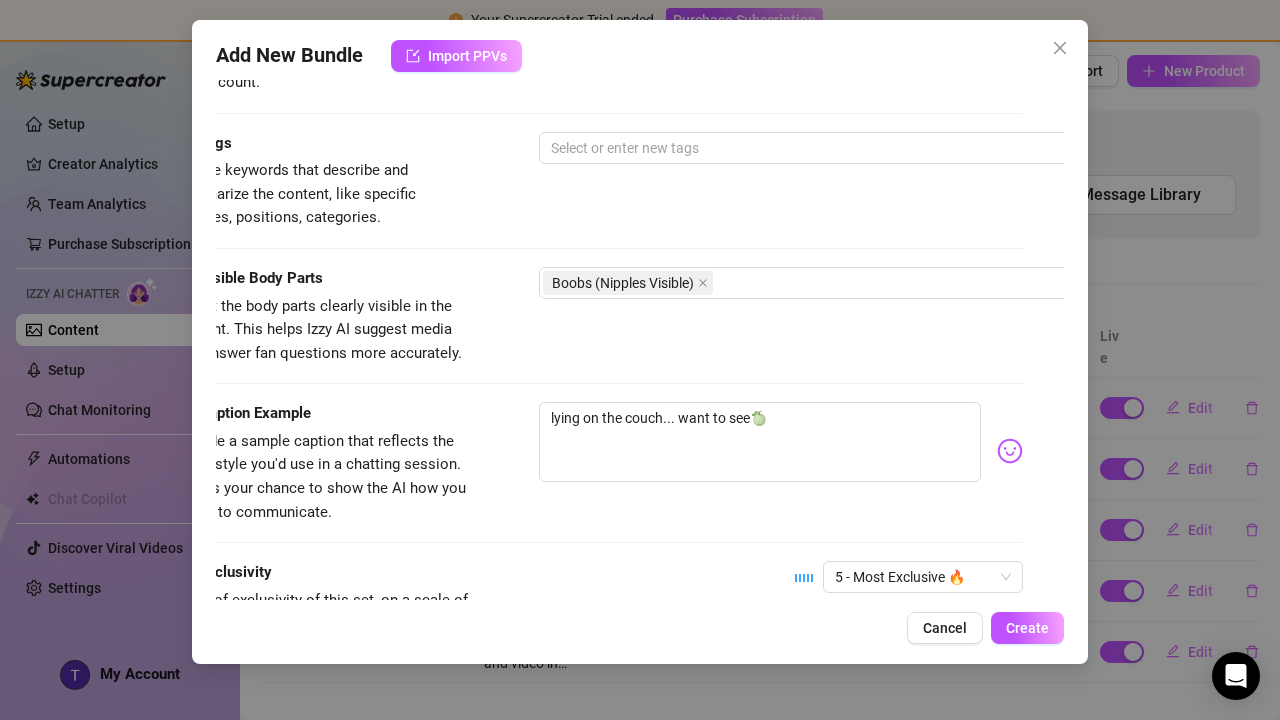 click on "Caption Example Provide a sample caption that reflects the exact style you'd use in a chatting session. This is your chance to show the AI how you prefer to communicate. lying on the couch... want to see🍈" at bounding box center (599, 481) 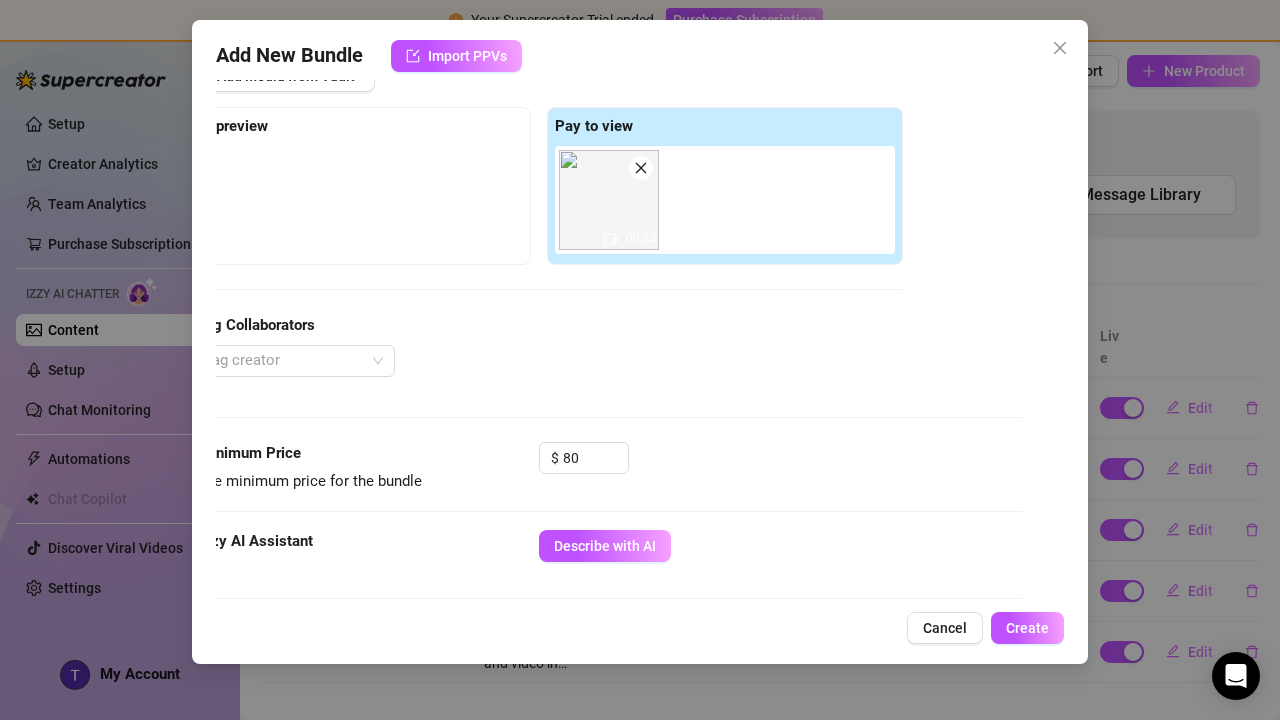 scroll, scrollTop: 248, scrollLeft: 41, axis: both 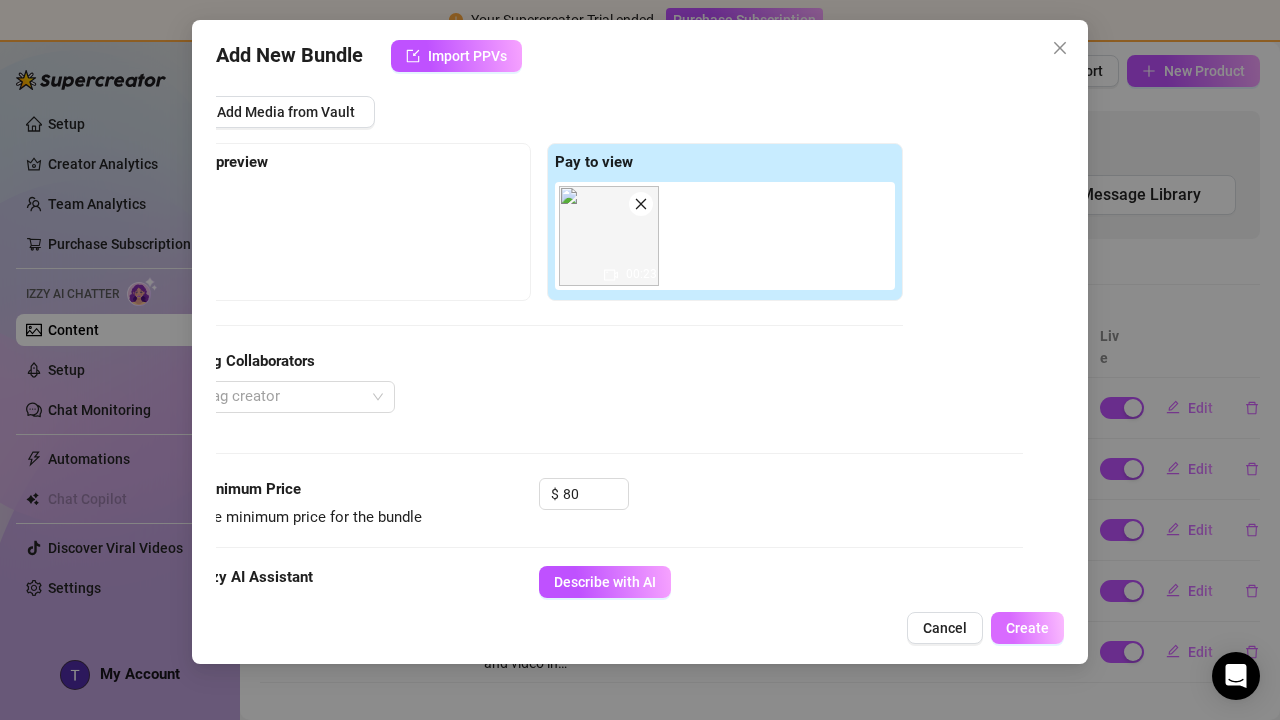 click on "Create" at bounding box center (1027, 628) 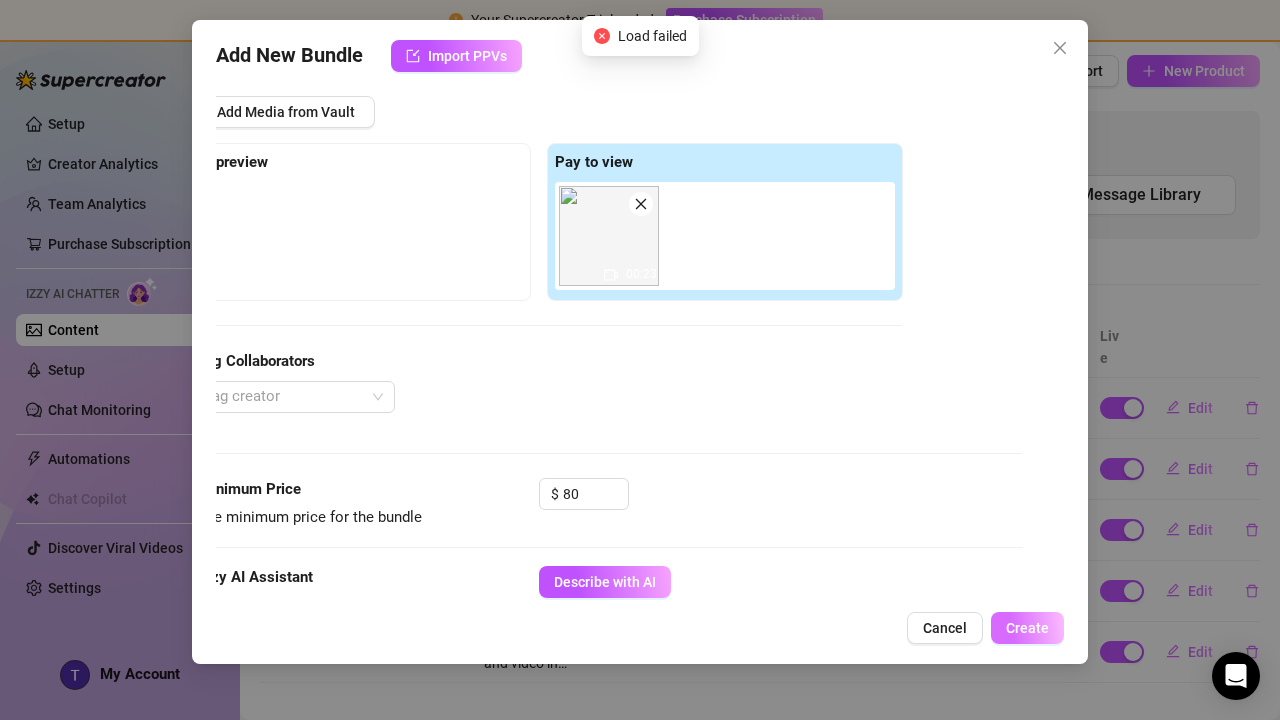 click on "Create" at bounding box center [1027, 628] 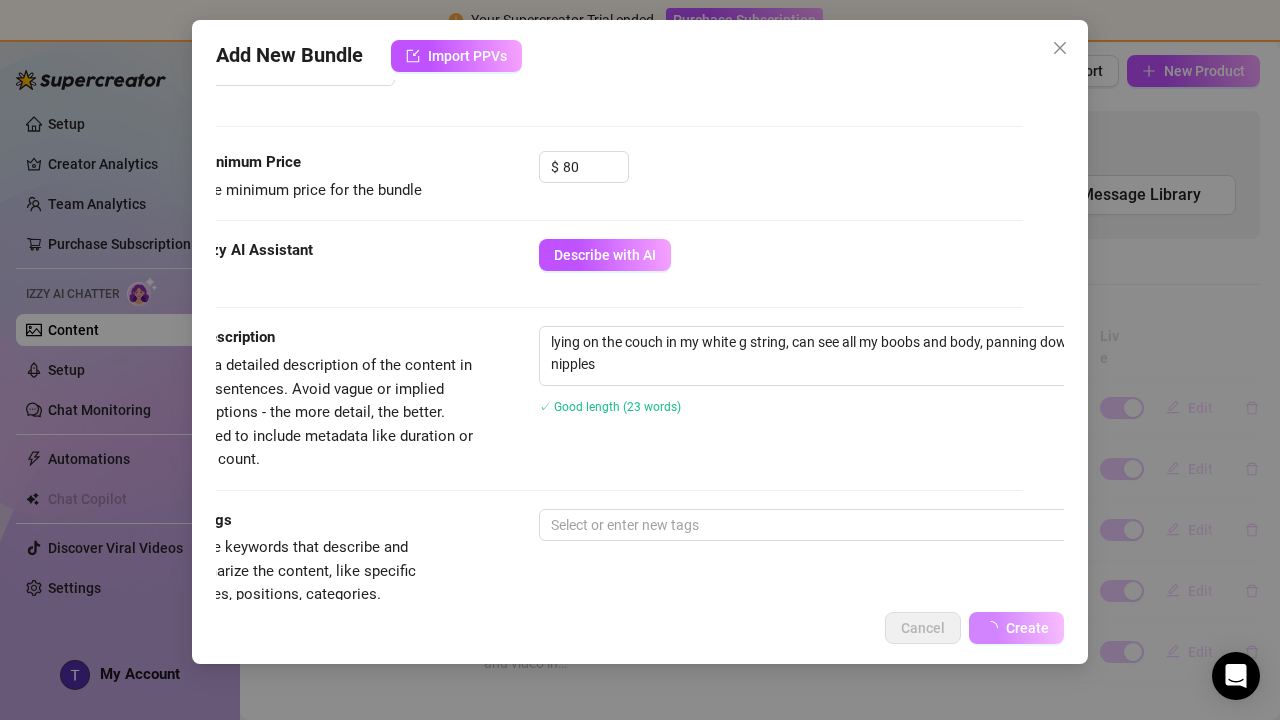 scroll, scrollTop: 526, scrollLeft: 41, axis: both 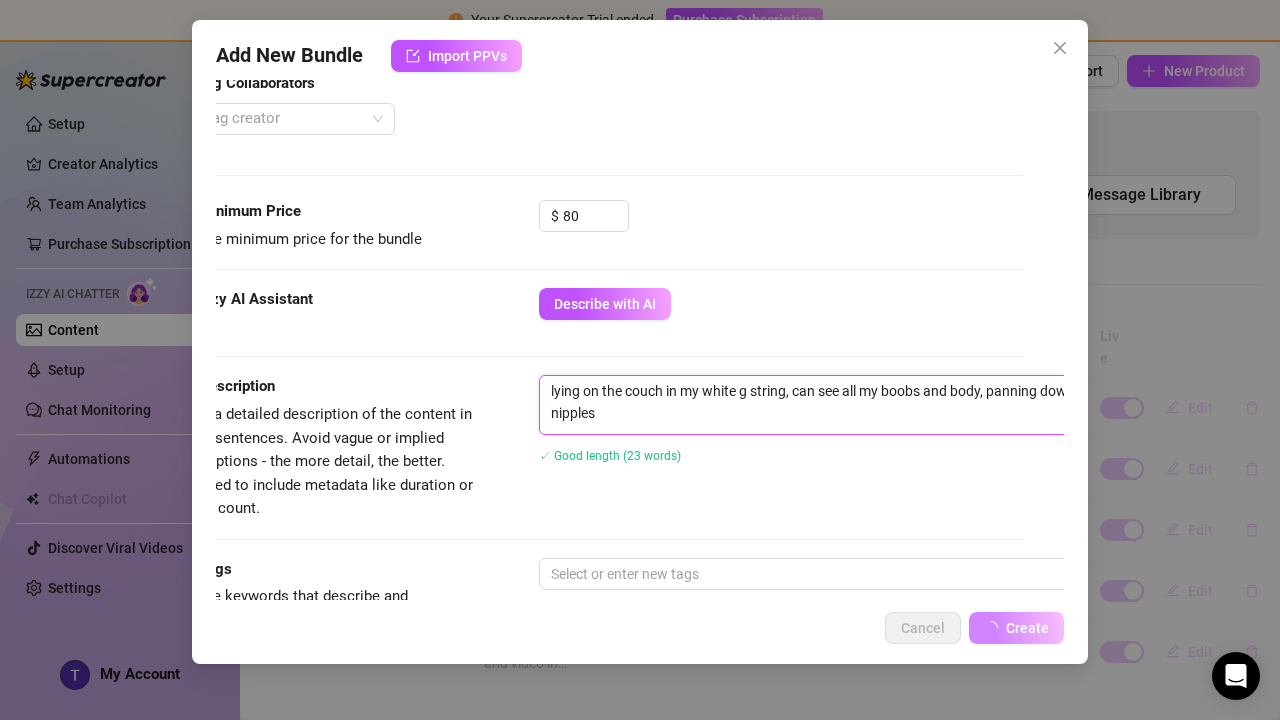 click on "lying on the couch in my white g string, can see all my boobs and body, panning down my body showing my nipples" at bounding box center [889, 402] 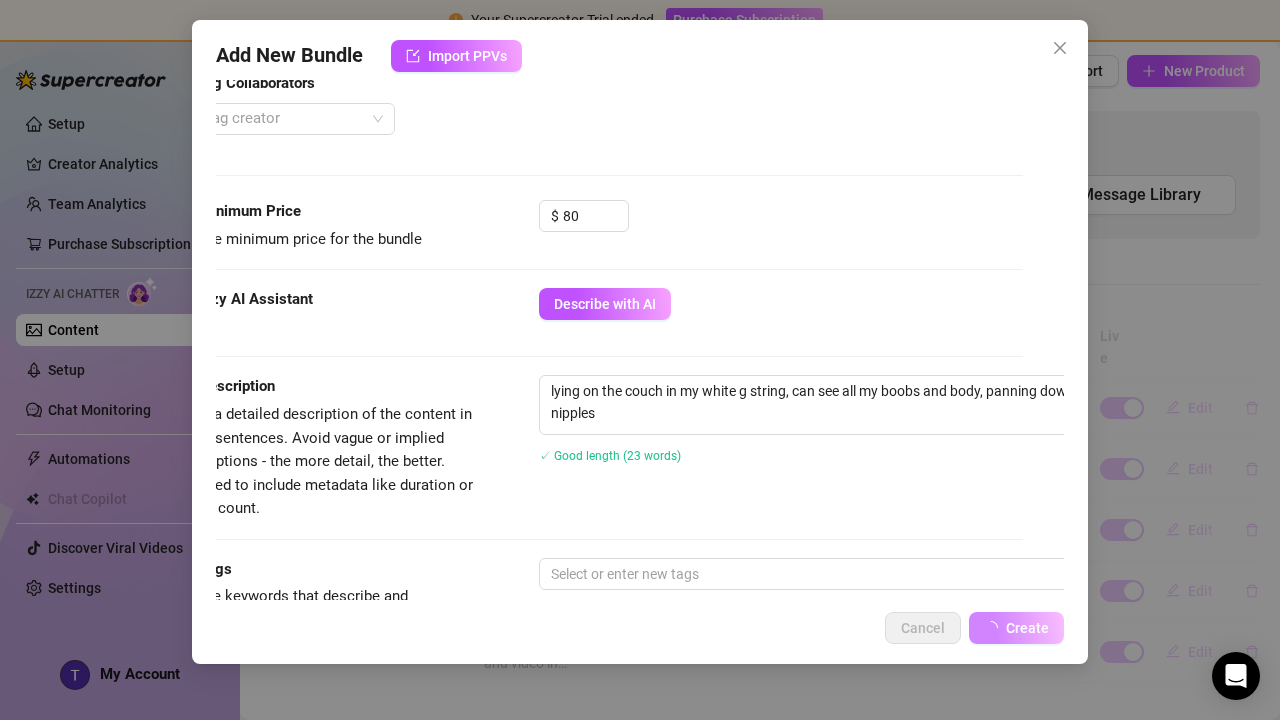 click on "$ 80" at bounding box center [781, 225] 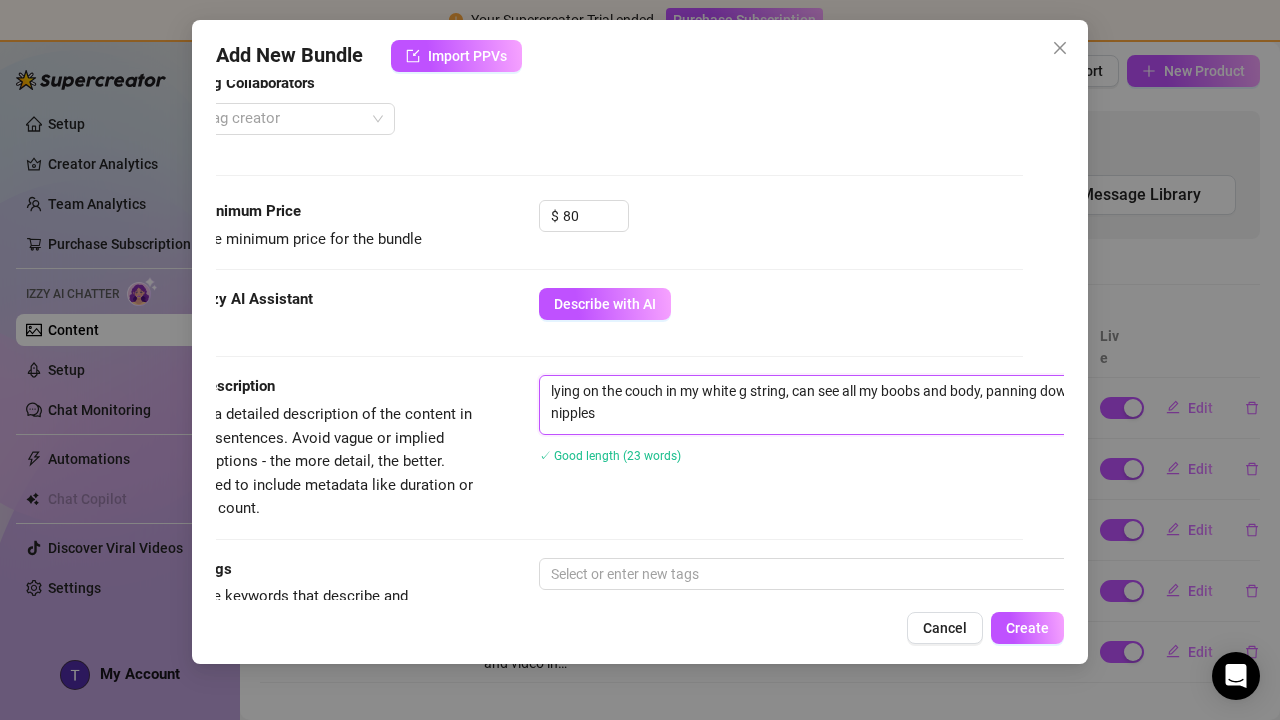 click on "lying on the couch in my white g string, can see all my boobs and body, panning down my body showing my nipples" at bounding box center (889, 402) 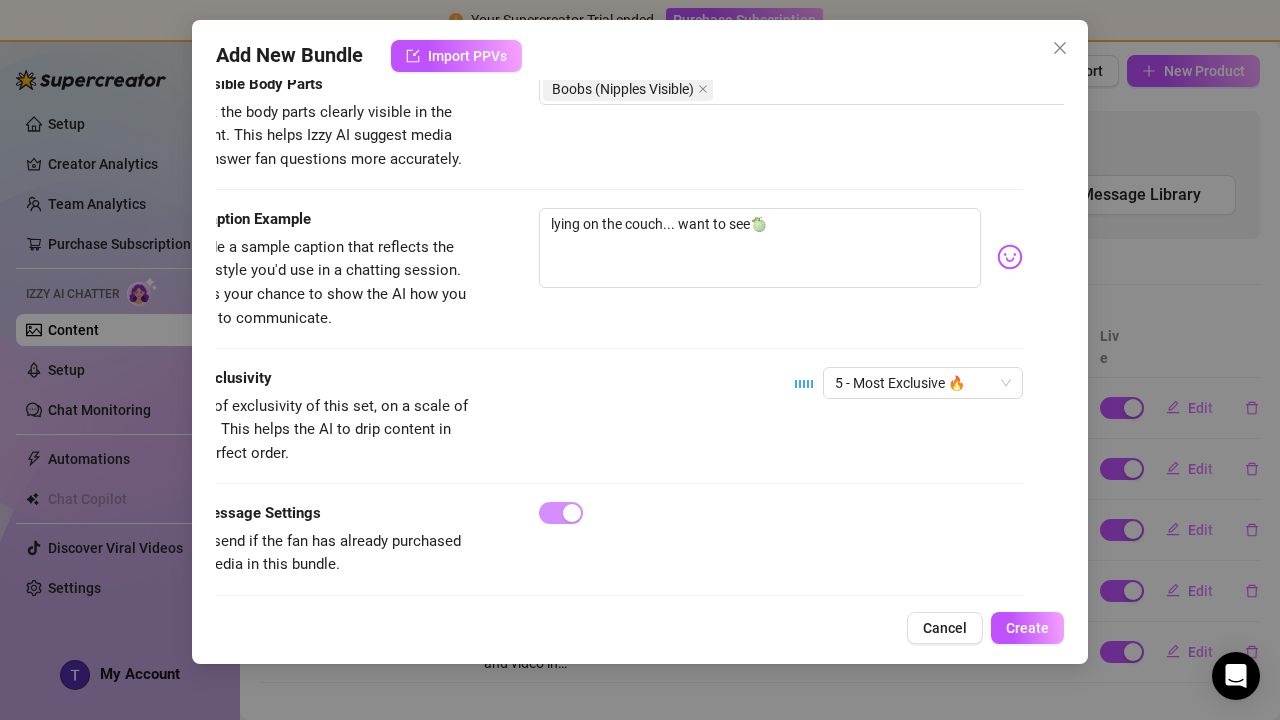 scroll, scrollTop: 1144, scrollLeft: 41, axis: both 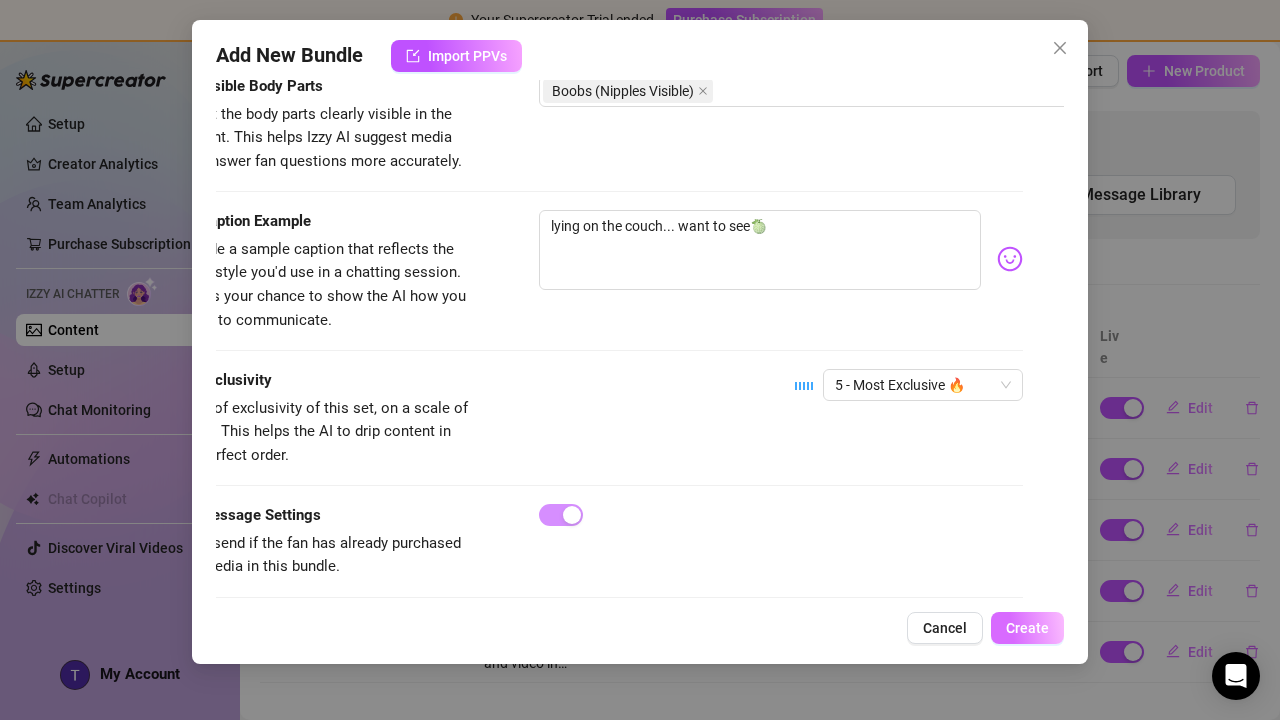 click on "Create" at bounding box center (1027, 628) 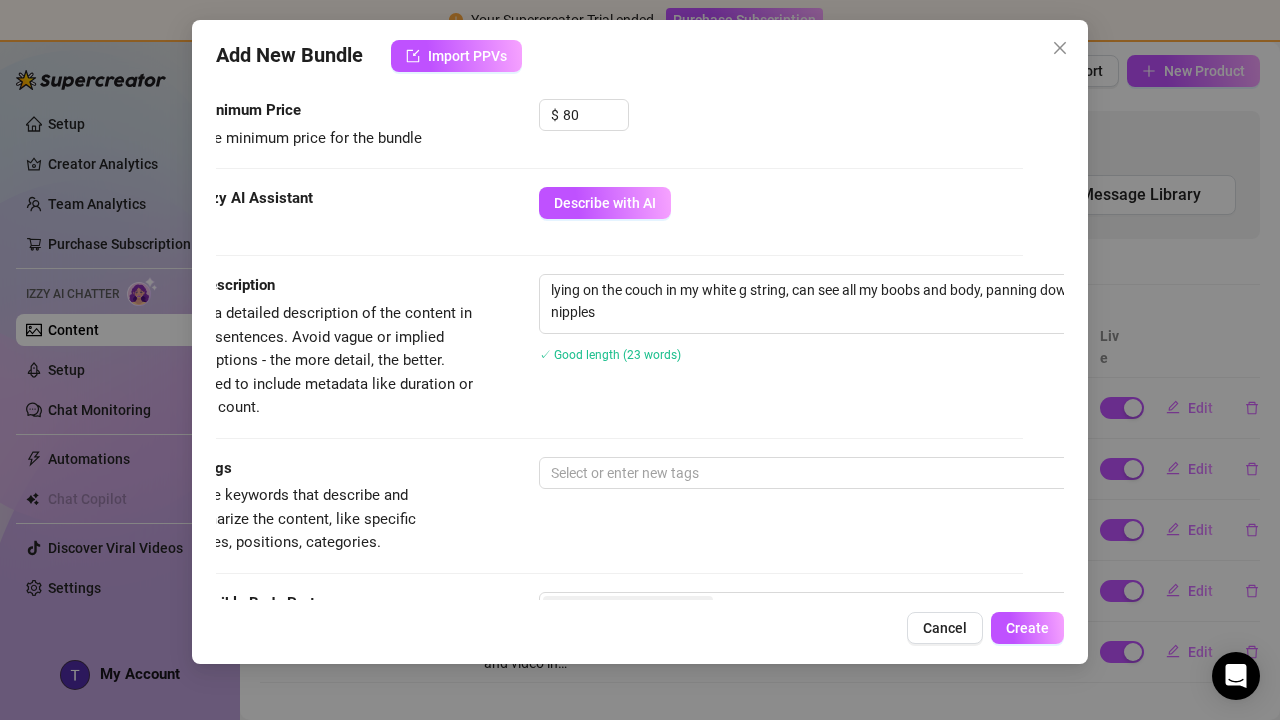 scroll, scrollTop: 709, scrollLeft: 41, axis: both 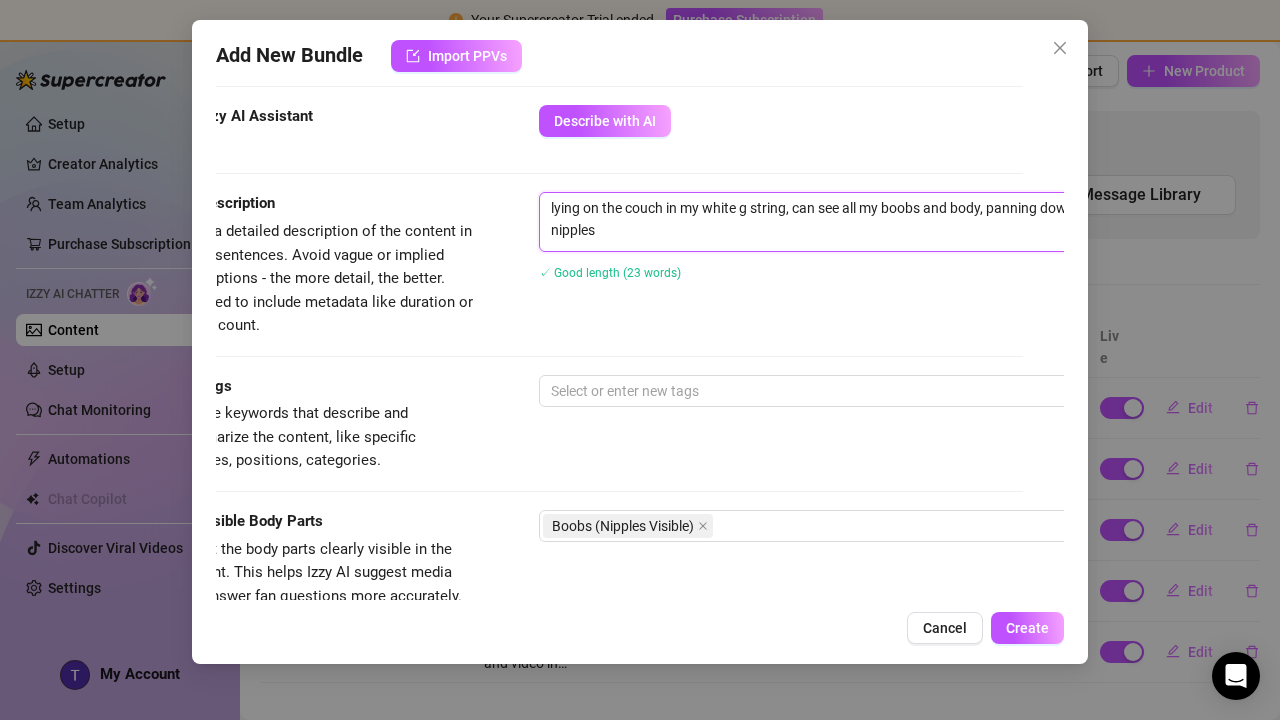 click on "lying on the couch in my white g string, can see all my boobs and body, panning down my body showing my nipples" at bounding box center [889, 219] 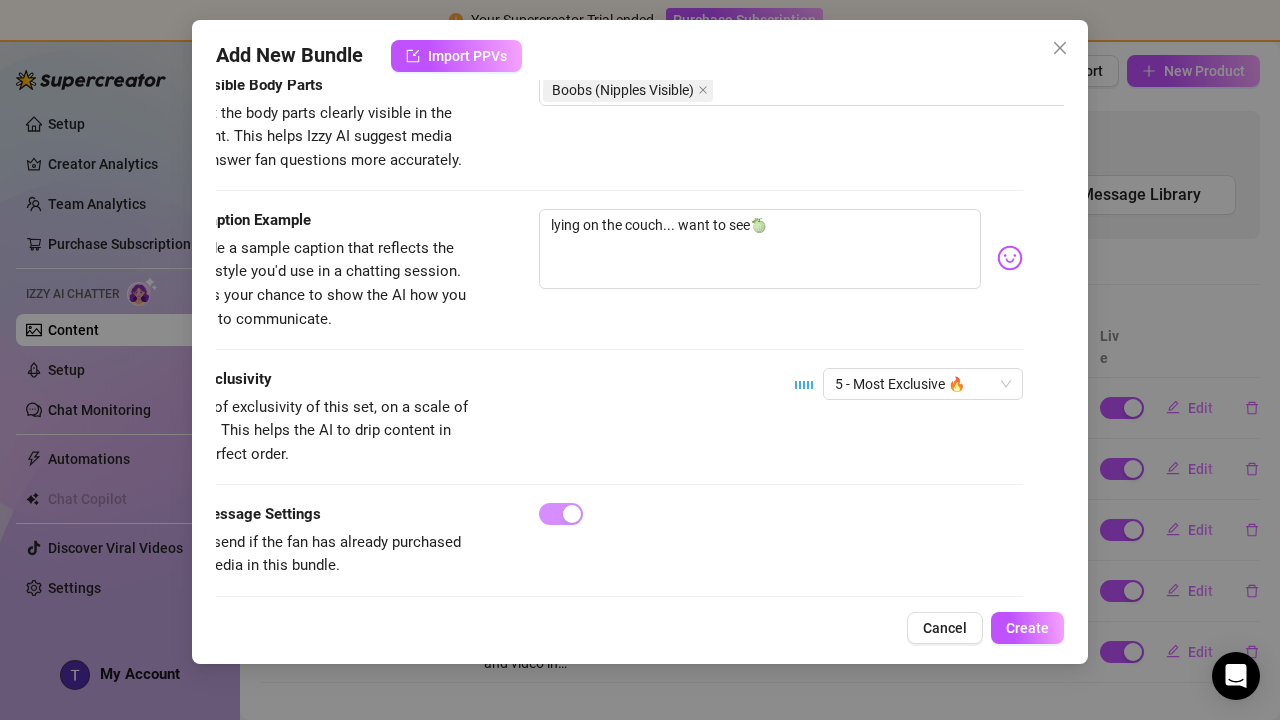 scroll, scrollTop: 1144, scrollLeft: 41, axis: both 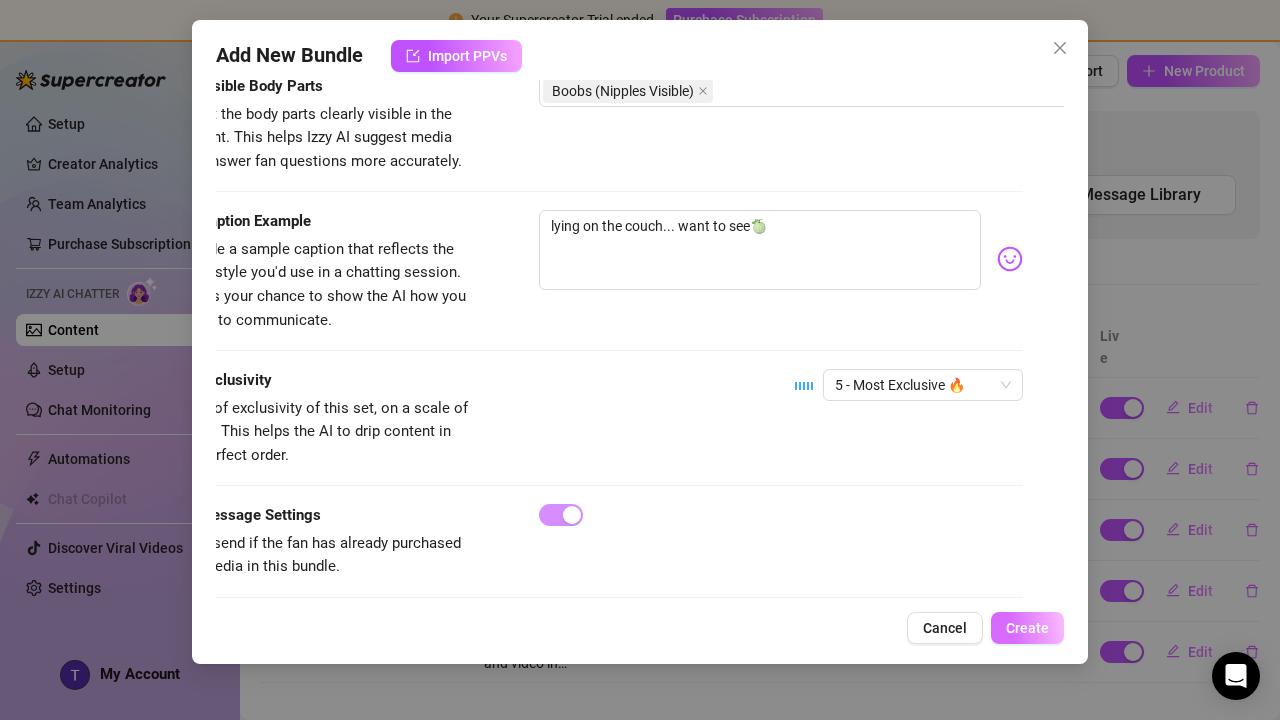 click on "Create" at bounding box center (1027, 628) 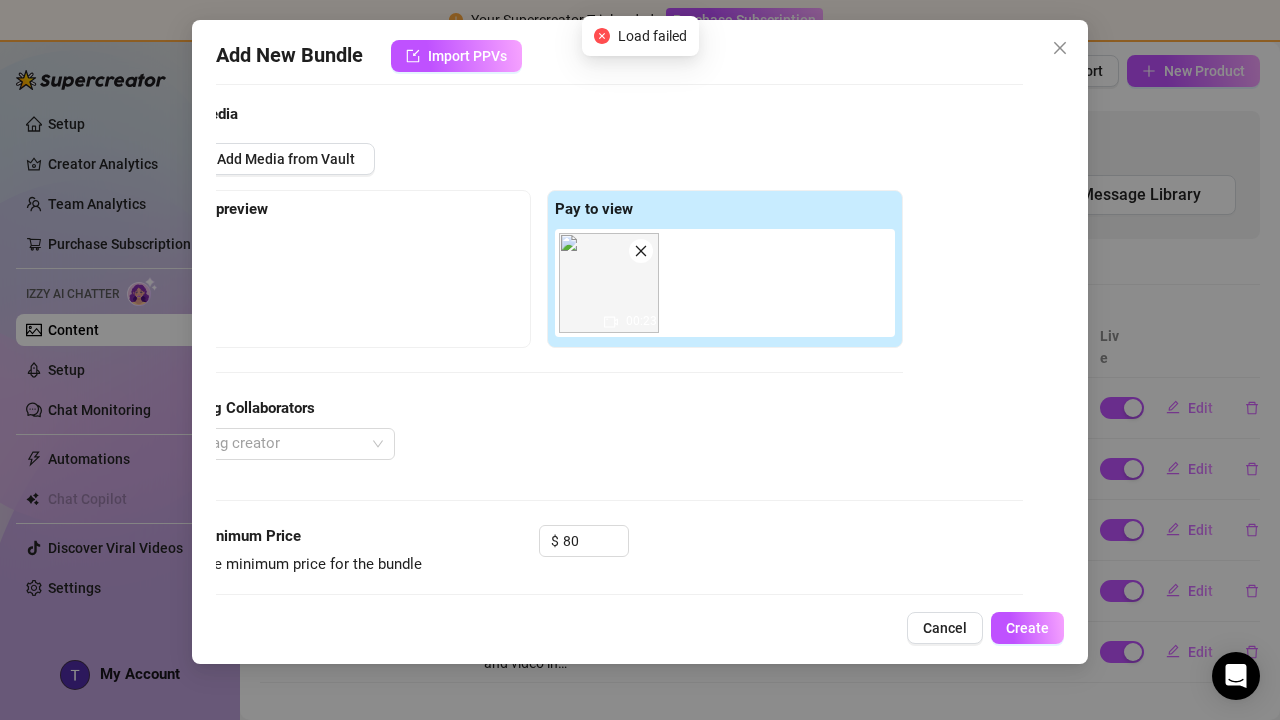 scroll, scrollTop: 236, scrollLeft: 41, axis: both 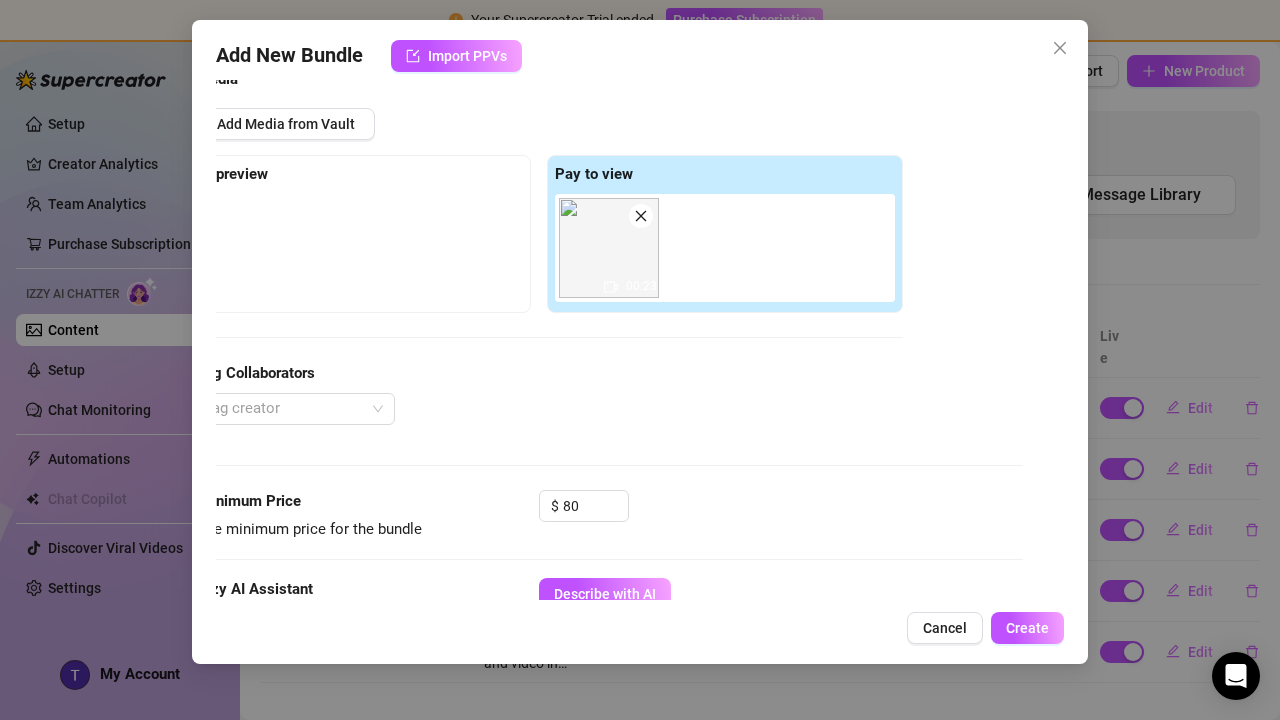 click 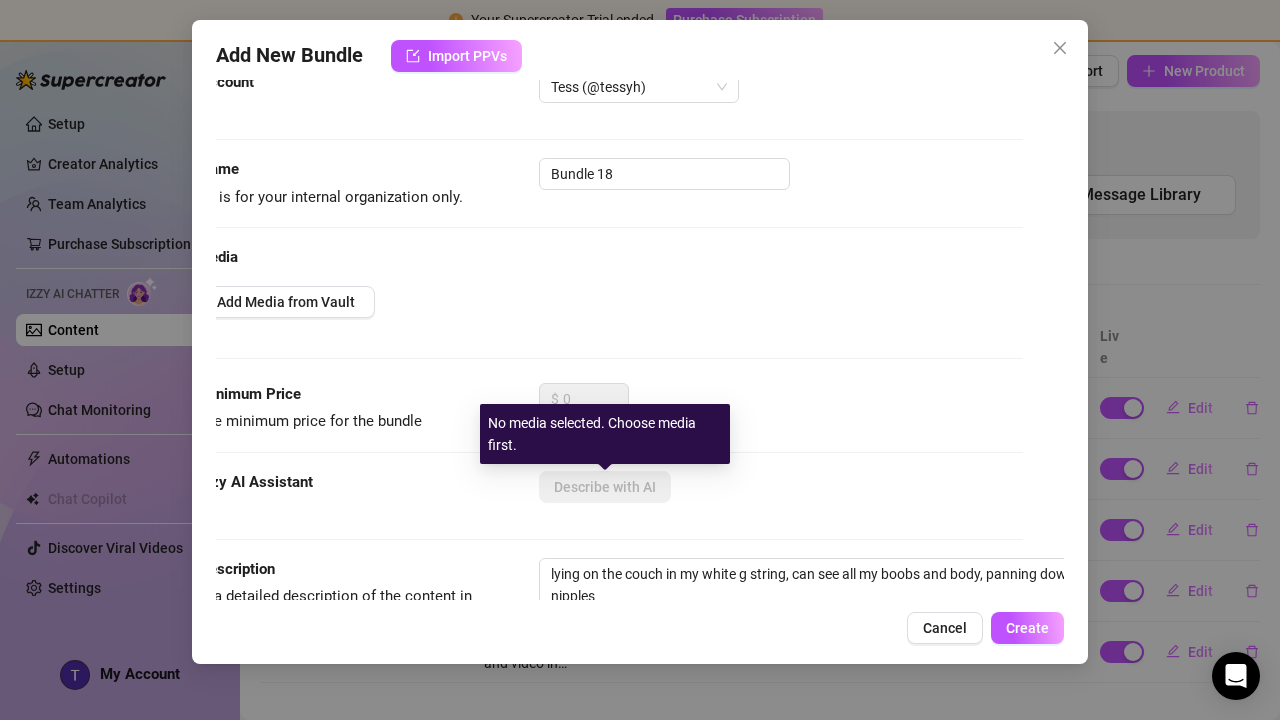 scroll, scrollTop: 50, scrollLeft: 41, axis: both 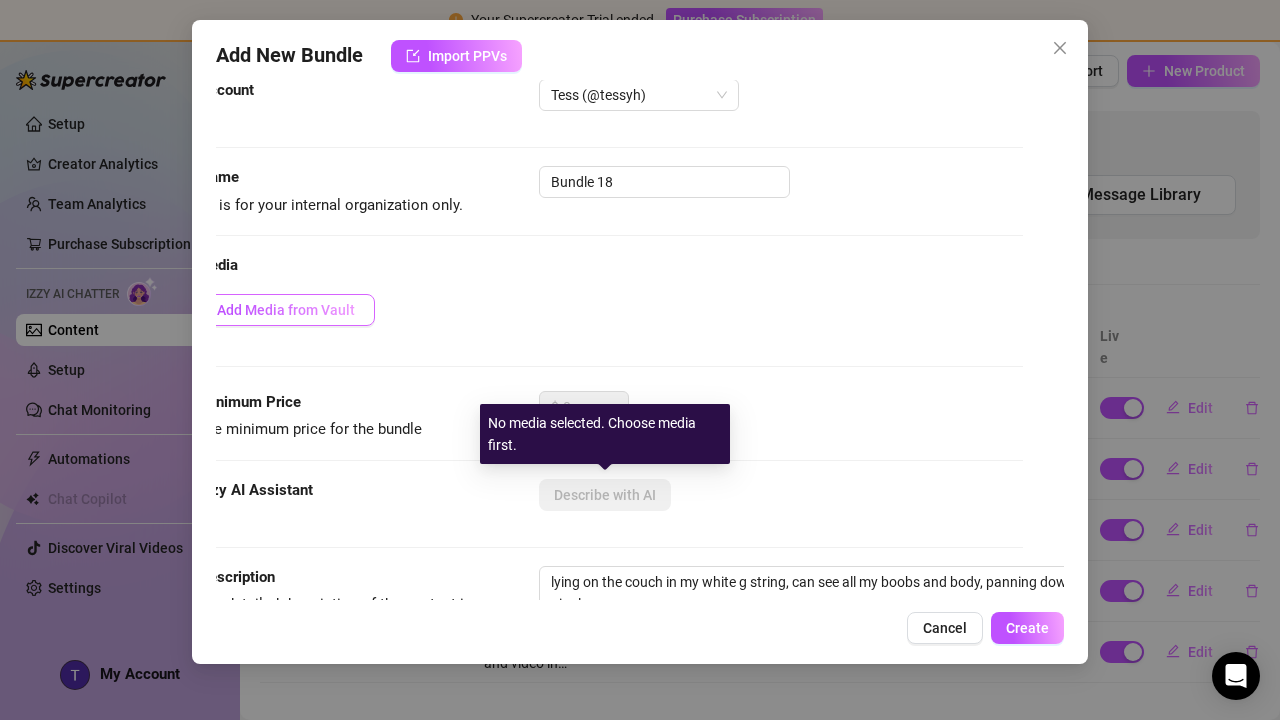 click on "Add Media from Vault" at bounding box center (286, 310) 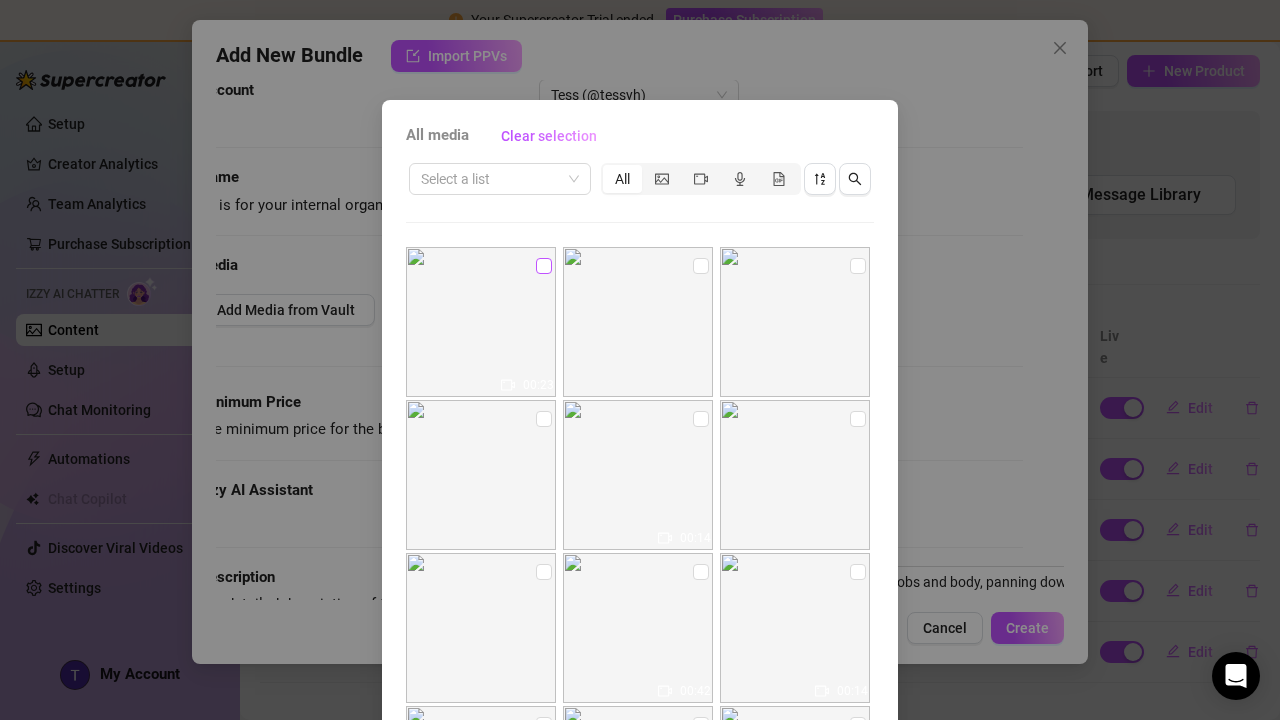 click at bounding box center (544, 266) 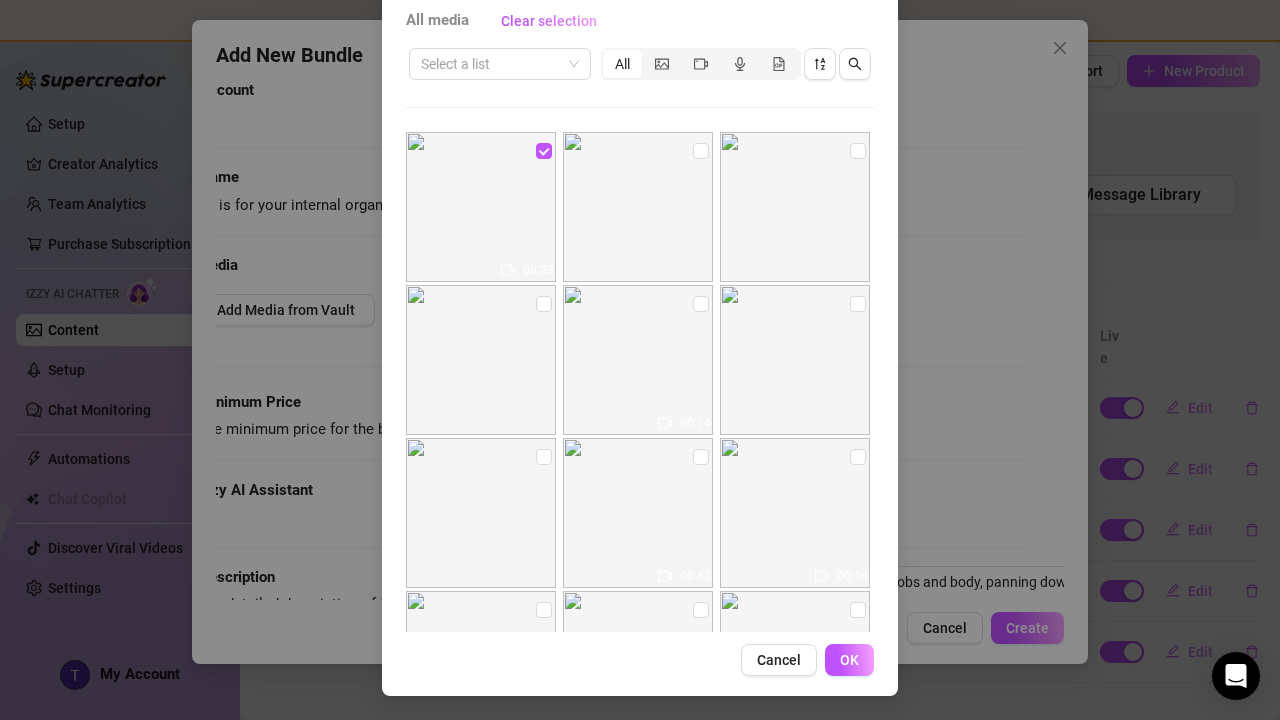 scroll, scrollTop: 115, scrollLeft: 0, axis: vertical 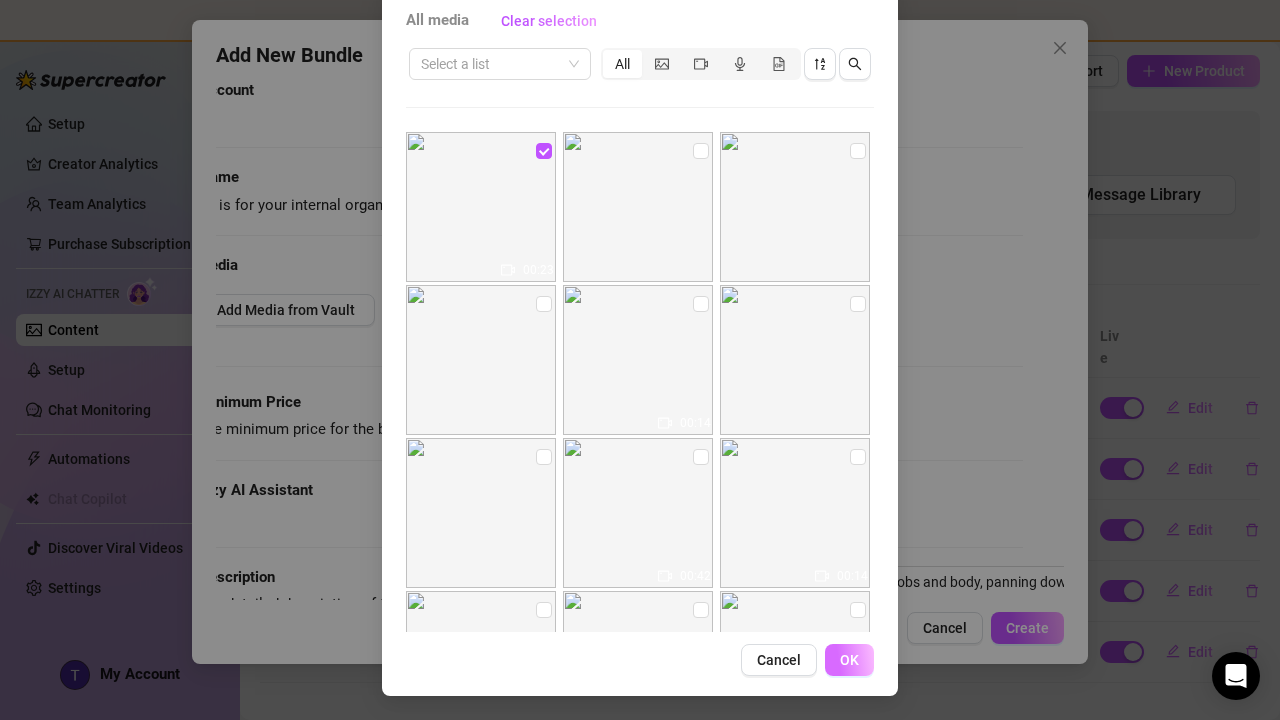 click on "OK" at bounding box center (849, 660) 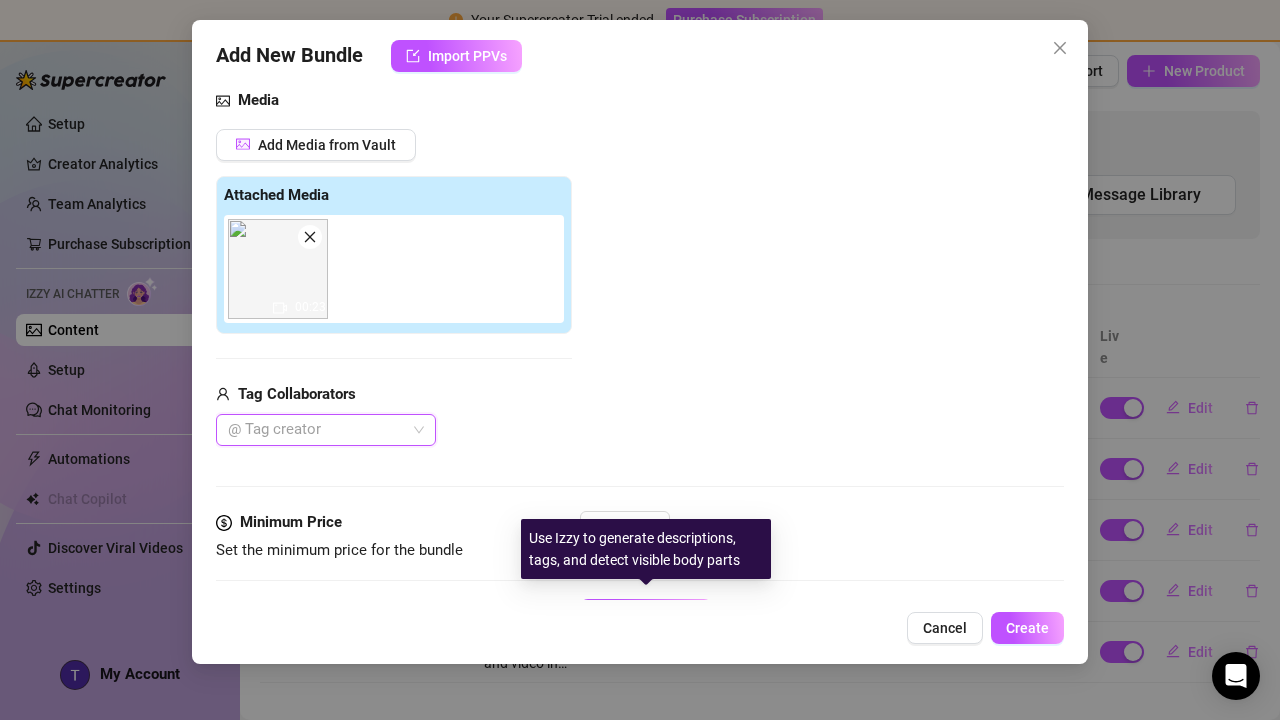scroll, scrollTop: 222, scrollLeft: 0, axis: vertical 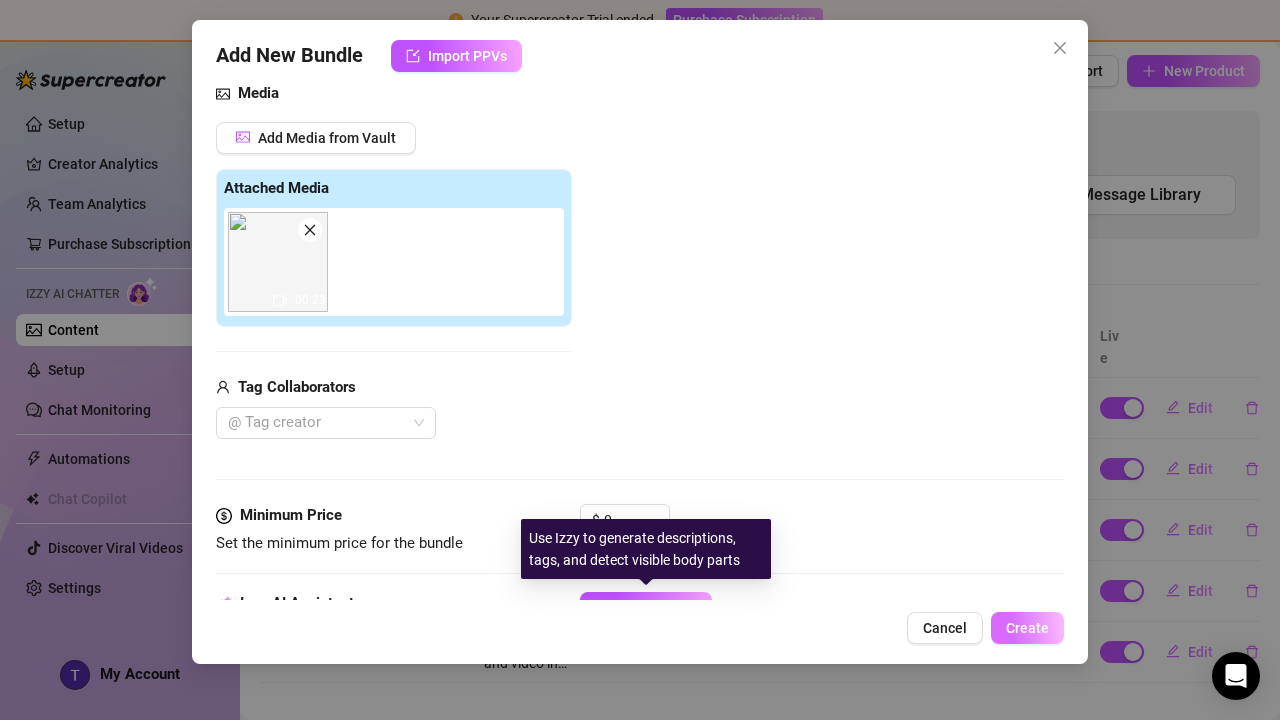click on "Create" at bounding box center (1027, 628) 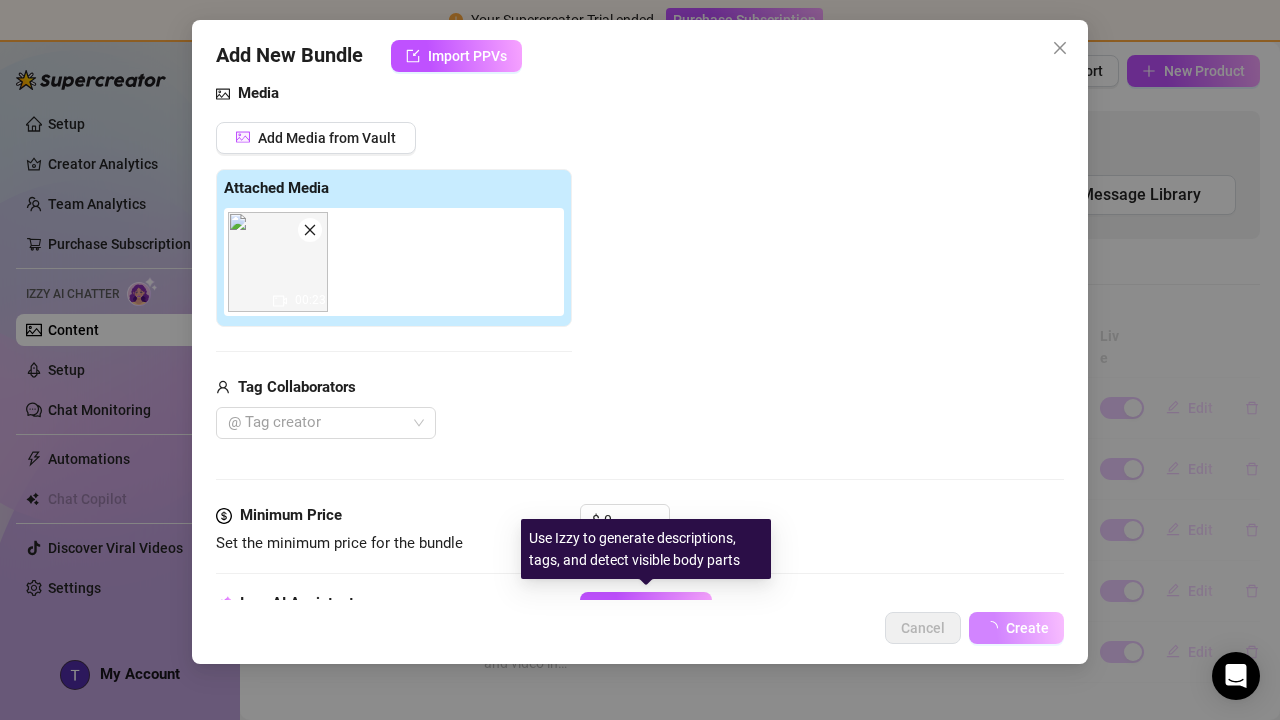 scroll, scrollTop: 353, scrollLeft: 0, axis: vertical 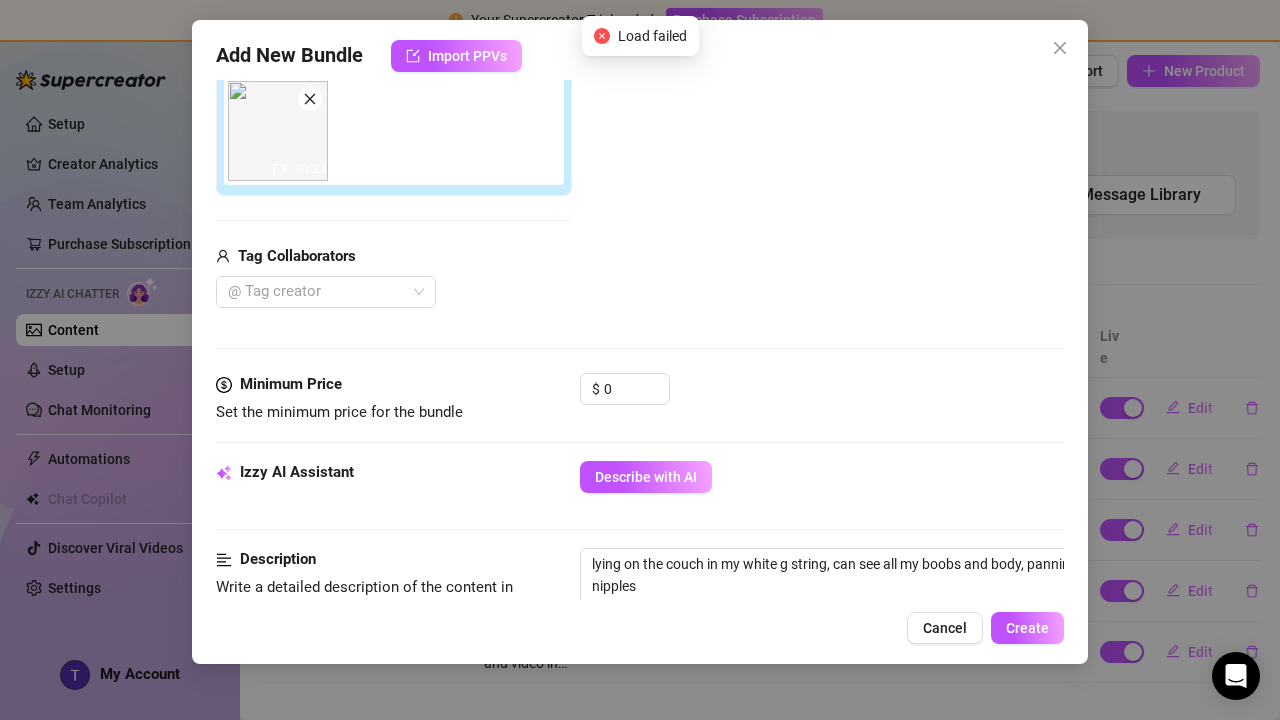 click on "Izzy AI Assistant Describe with AI" at bounding box center [640, 486] 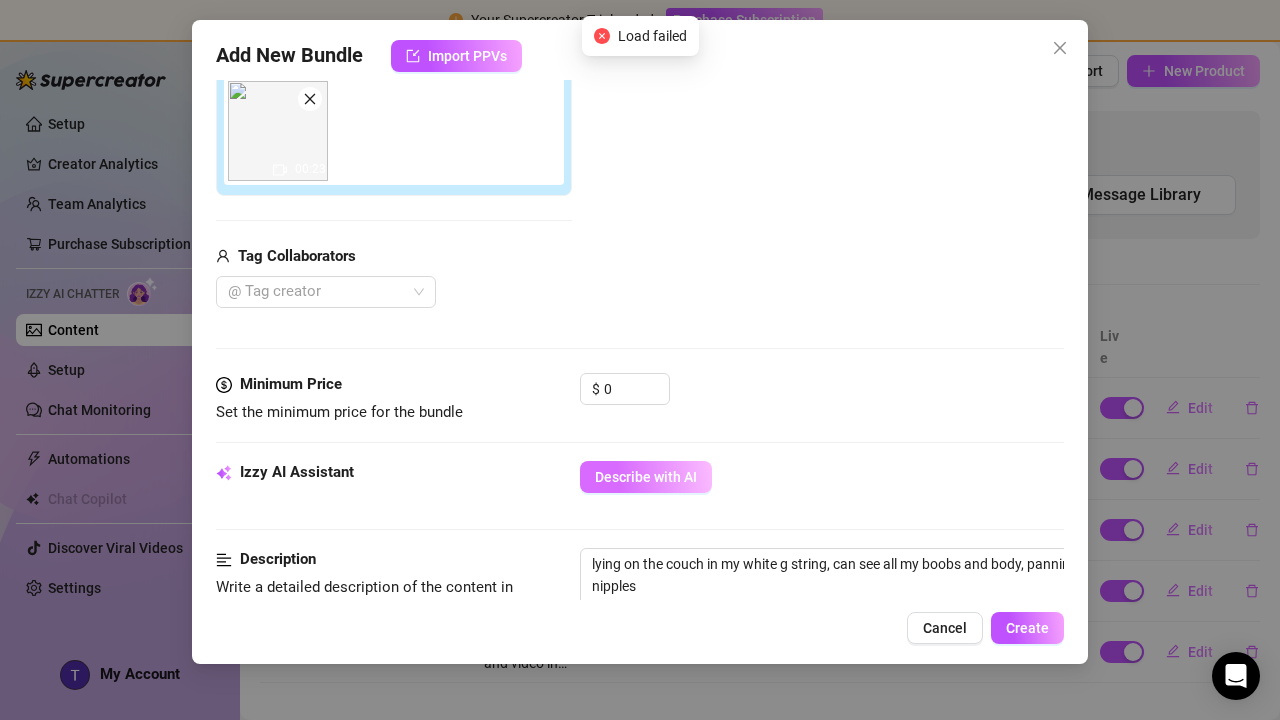 click on "Describe with AI" at bounding box center (646, 477) 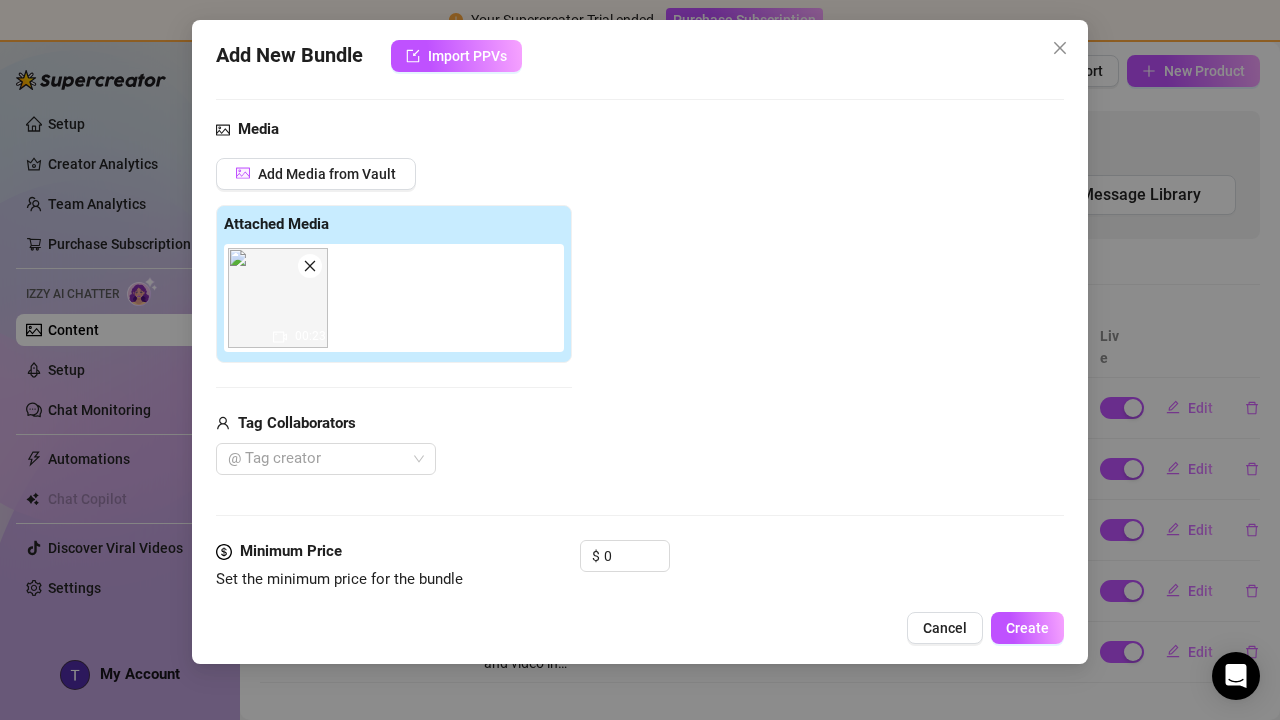 scroll, scrollTop: 185, scrollLeft: 0, axis: vertical 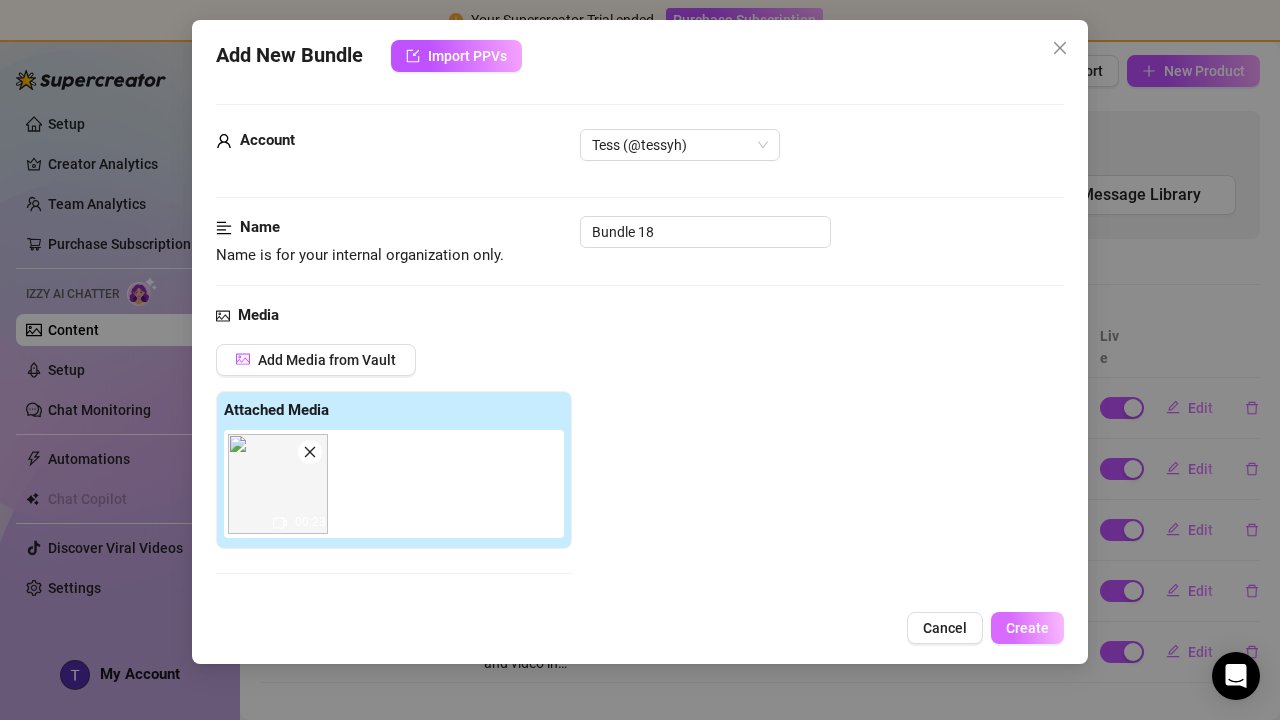 click on "Create" at bounding box center (1027, 628) 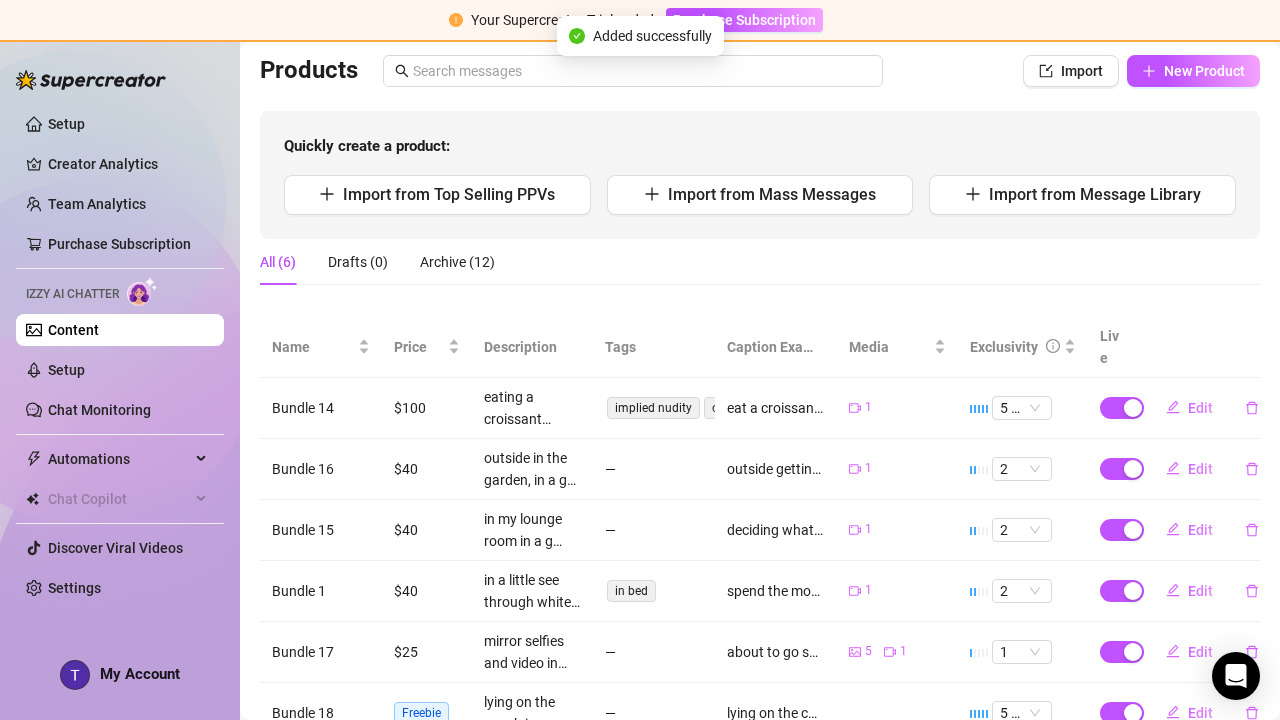 click on "Quickly create a product: Import from Top Selling PPVs Import from Mass Messages Import from Message Library" at bounding box center (760, 175) 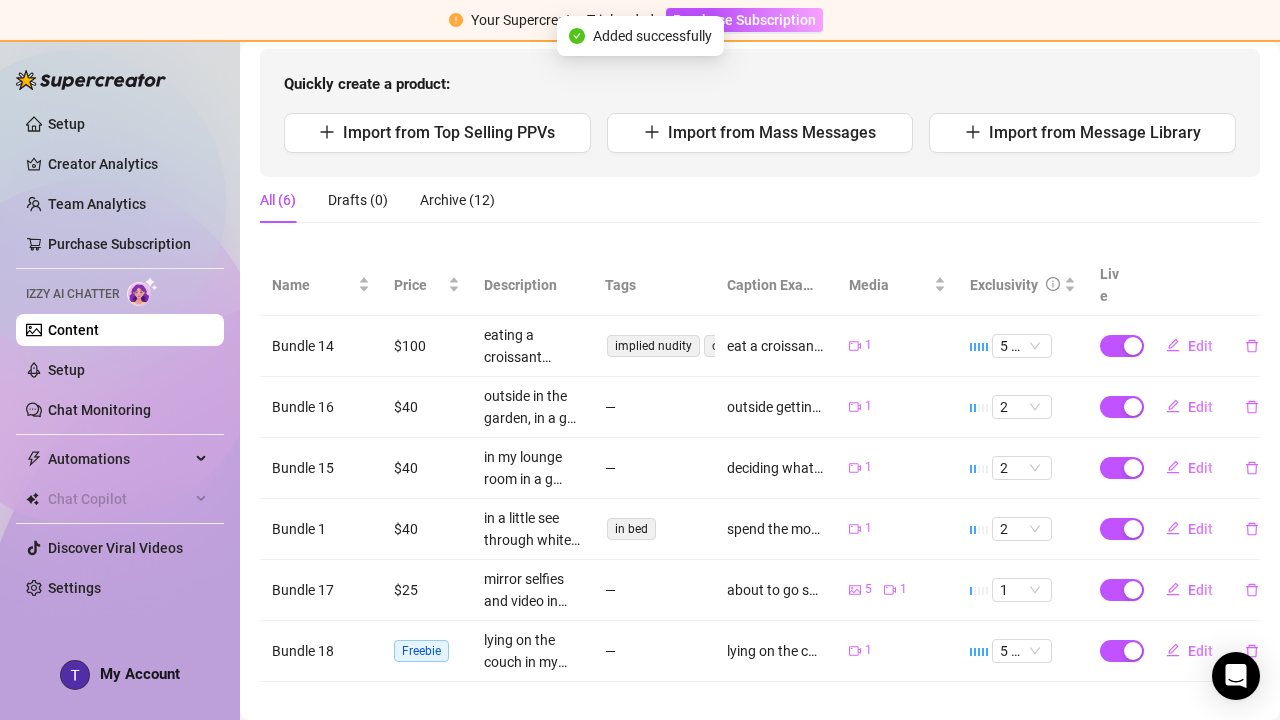 scroll, scrollTop: 198, scrollLeft: 0, axis: vertical 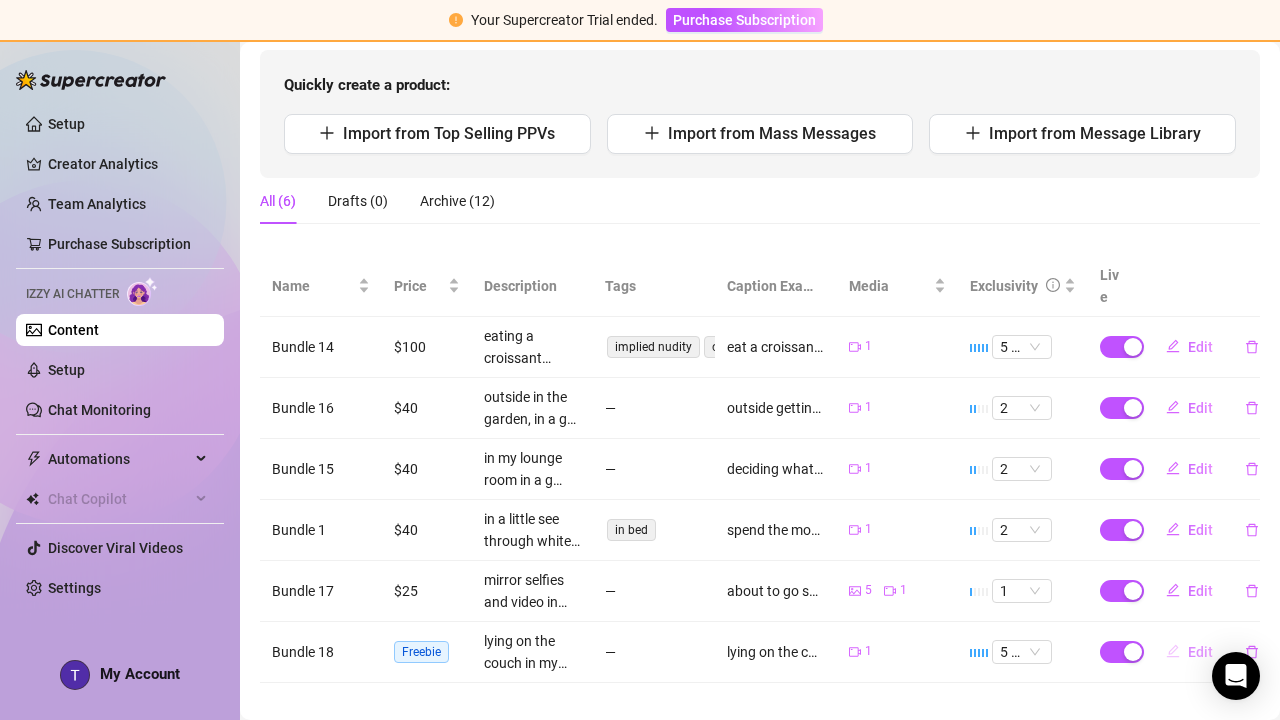 click on "Edit" at bounding box center (1189, 652) 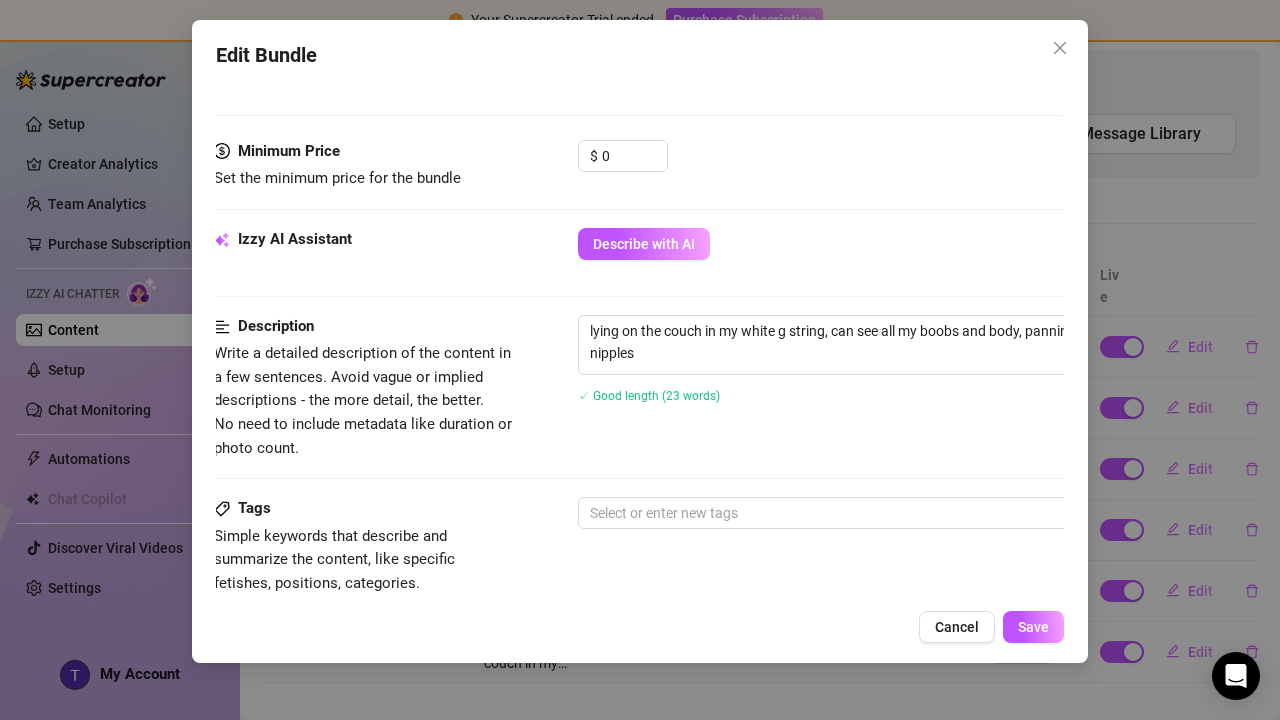 scroll, scrollTop: 585, scrollLeft: 3, axis: both 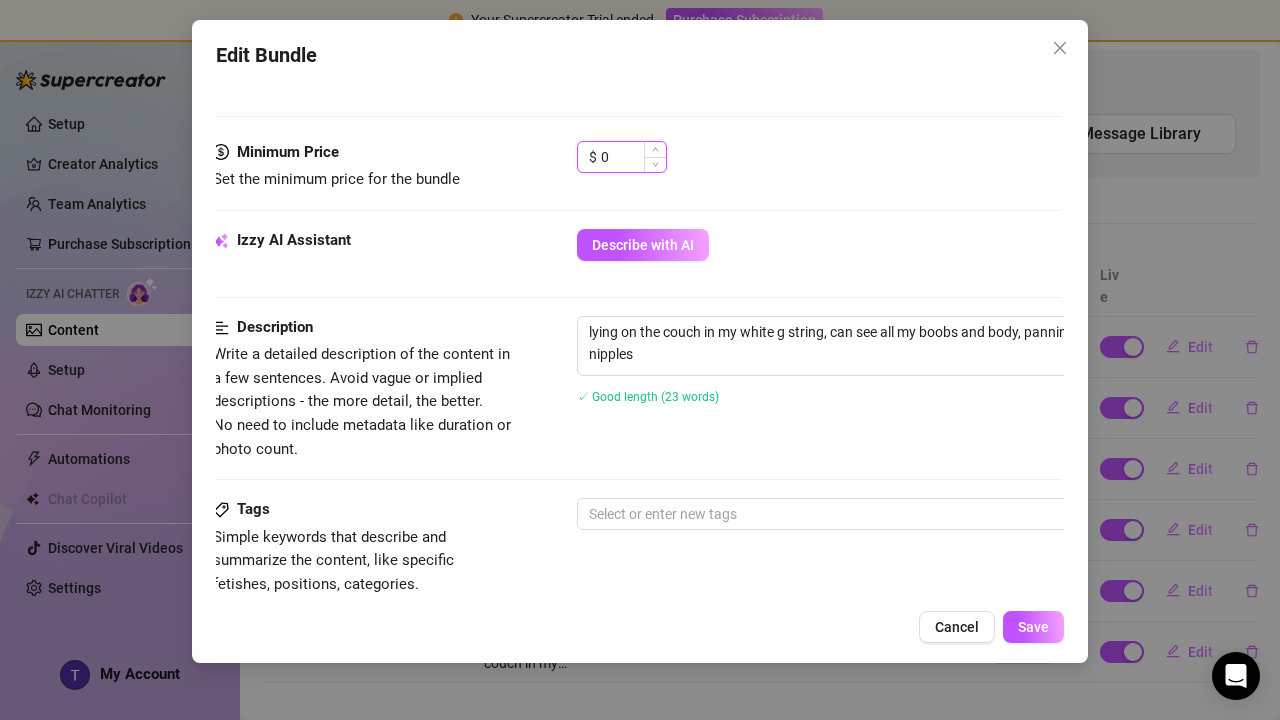 click on "0" at bounding box center (633, 157) 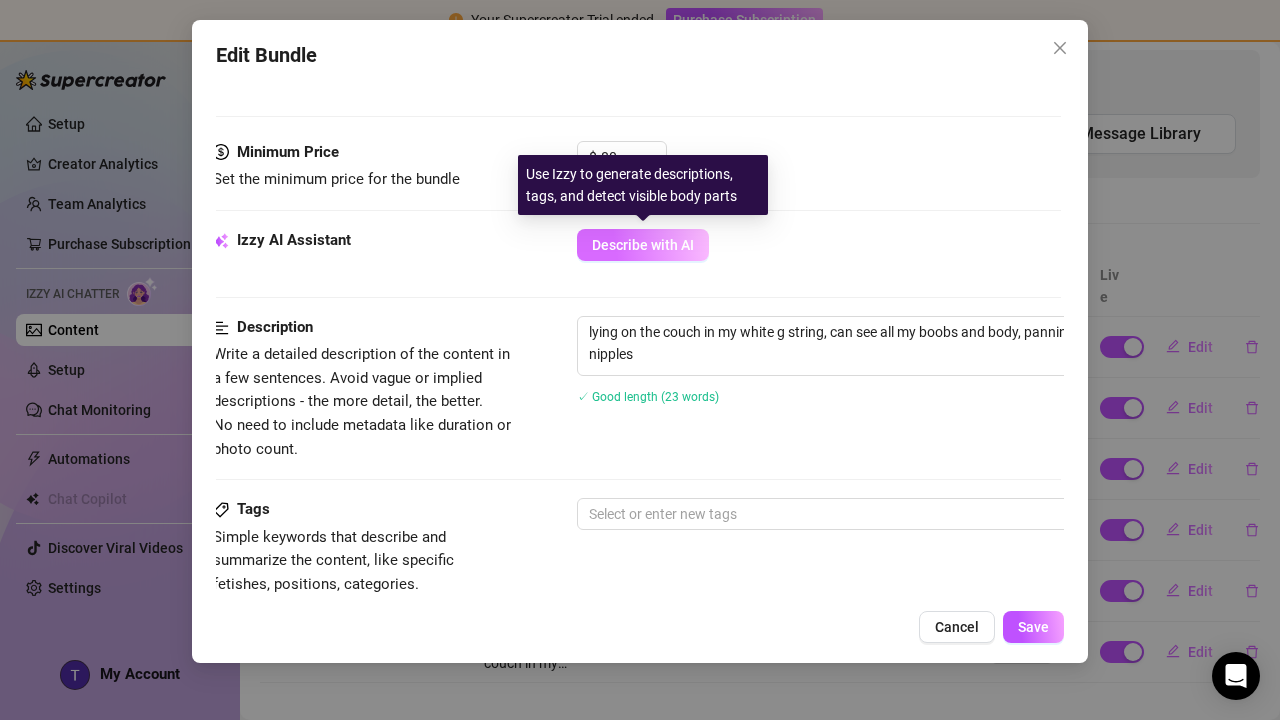 click on "Describe with AI" at bounding box center (643, 245) 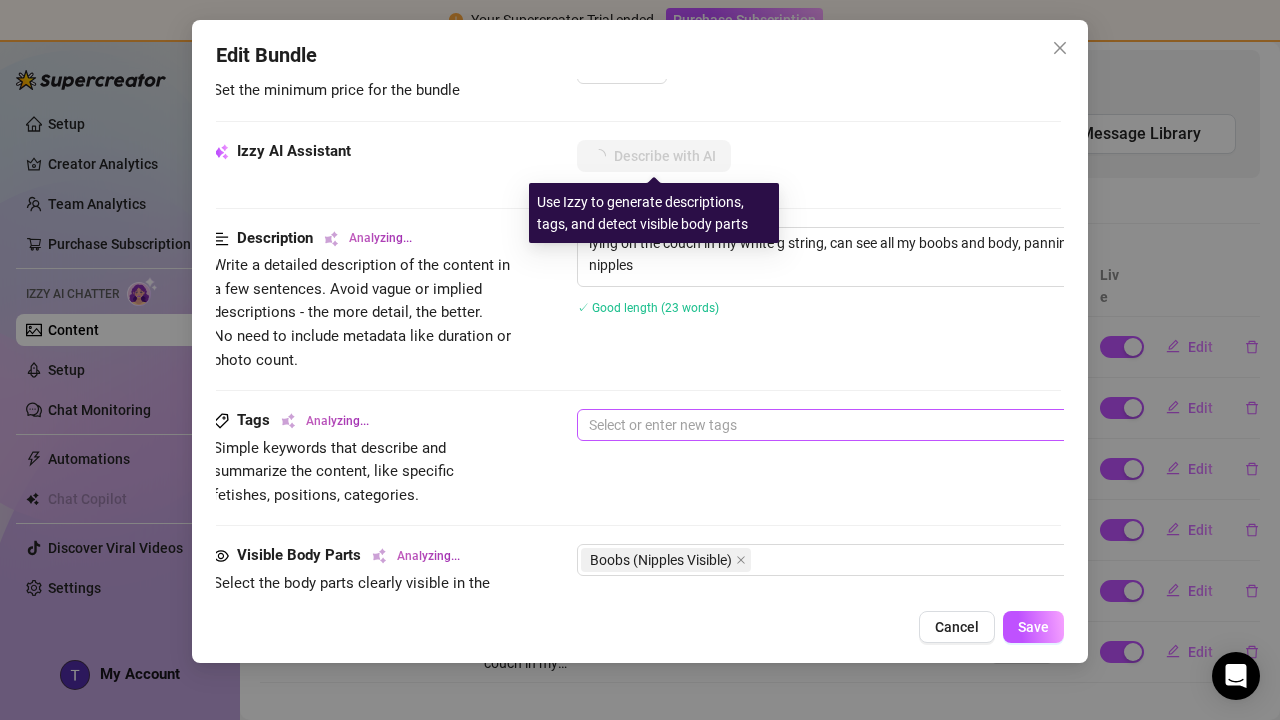 scroll, scrollTop: 673, scrollLeft: 3, axis: both 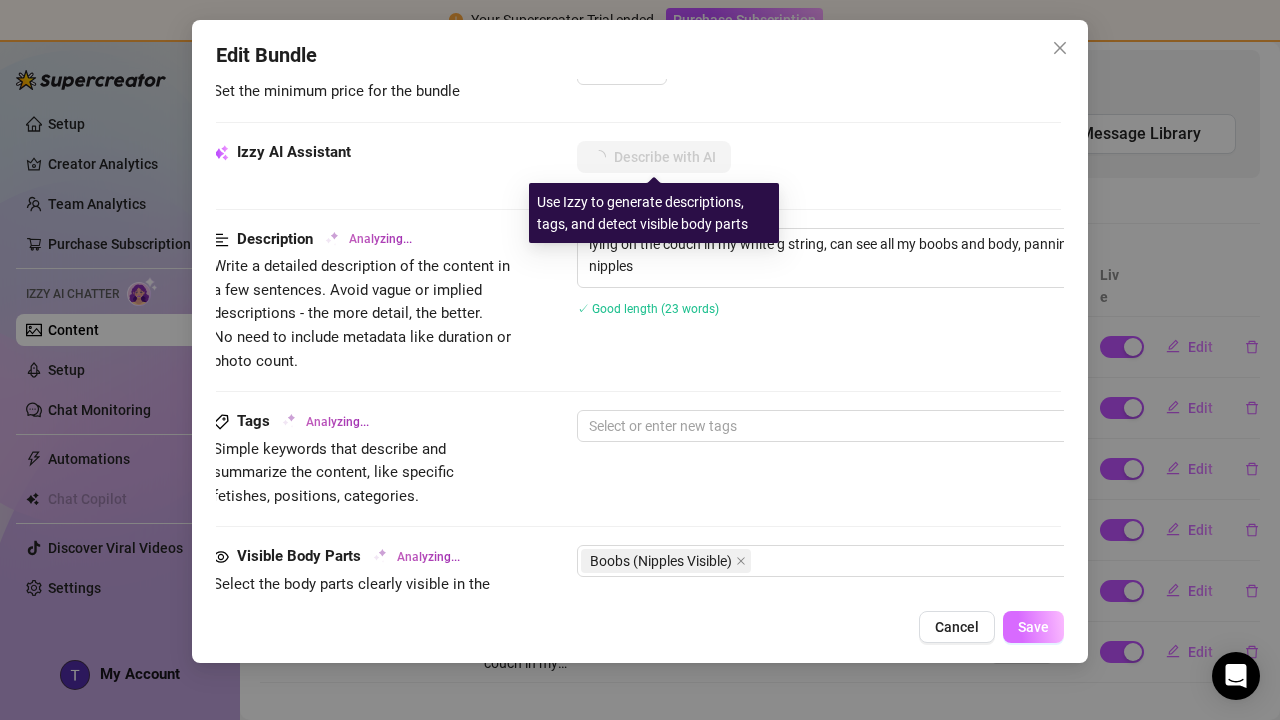 click on "Save" at bounding box center [1033, 627] 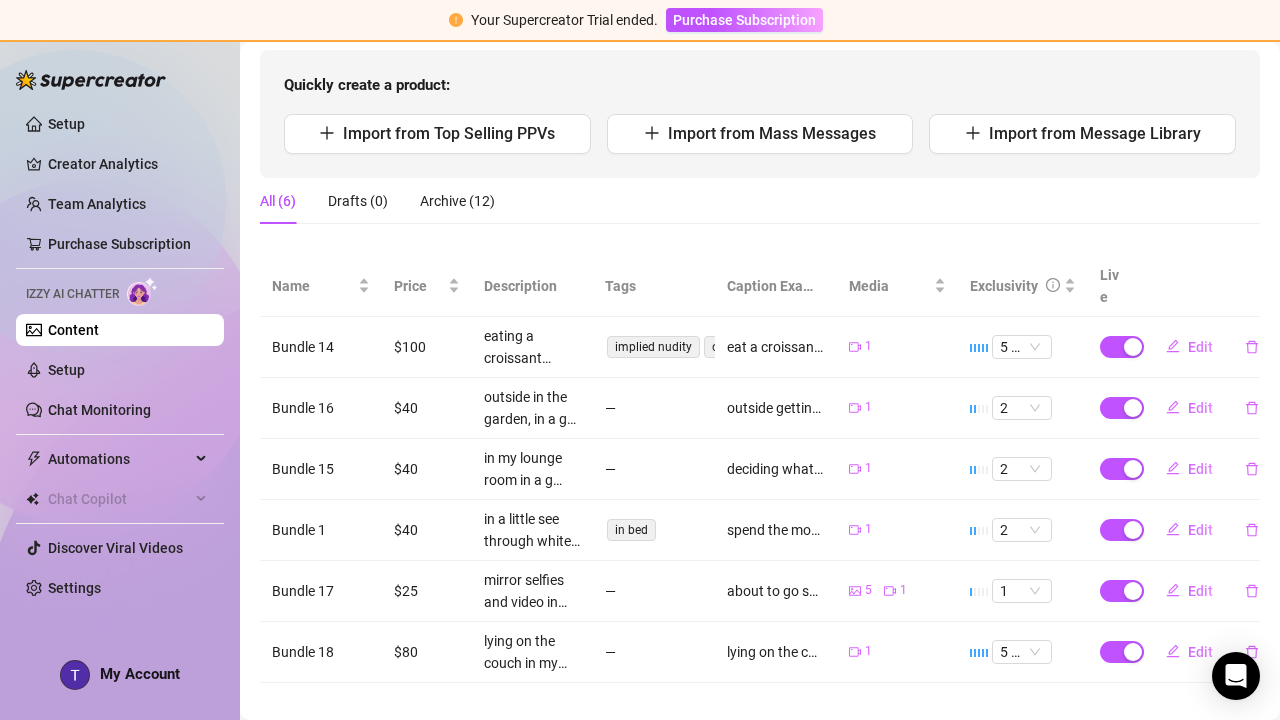 scroll, scrollTop: 0, scrollLeft: 0, axis: both 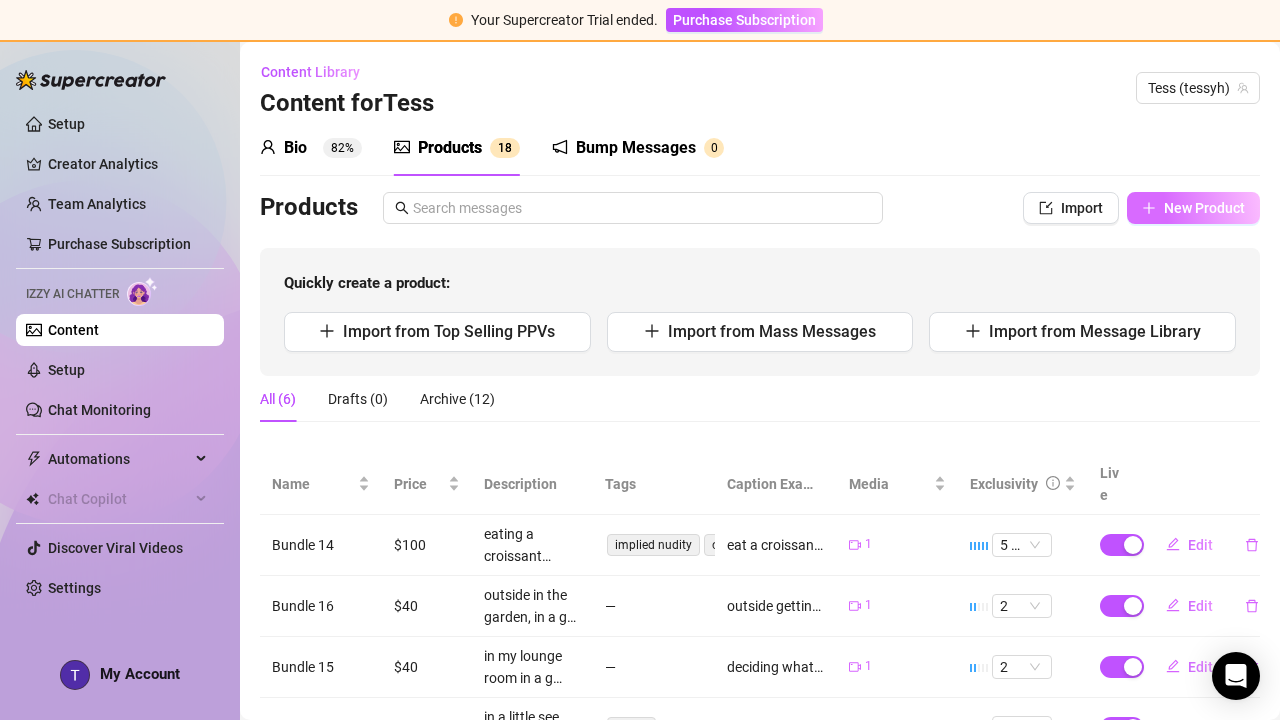 click on "New Product" at bounding box center (1204, 208) 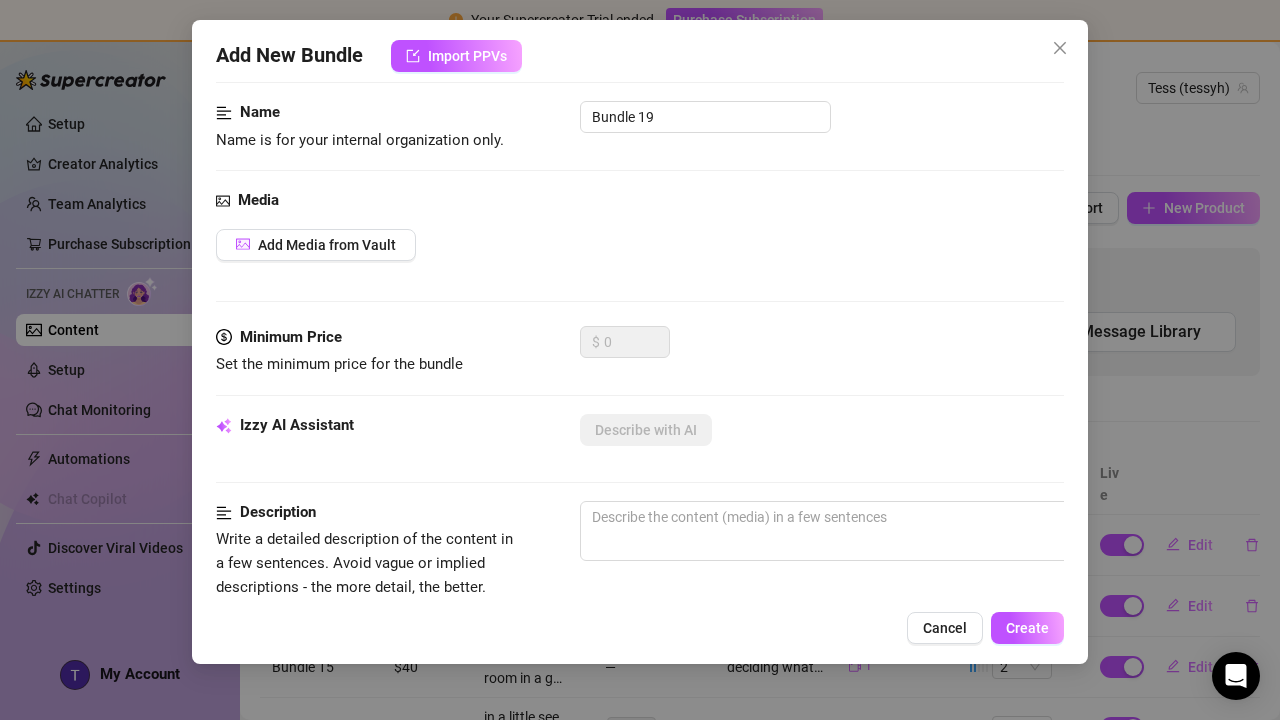 scroll, scrollTop: 115, scrollLeft: 2, axis: both 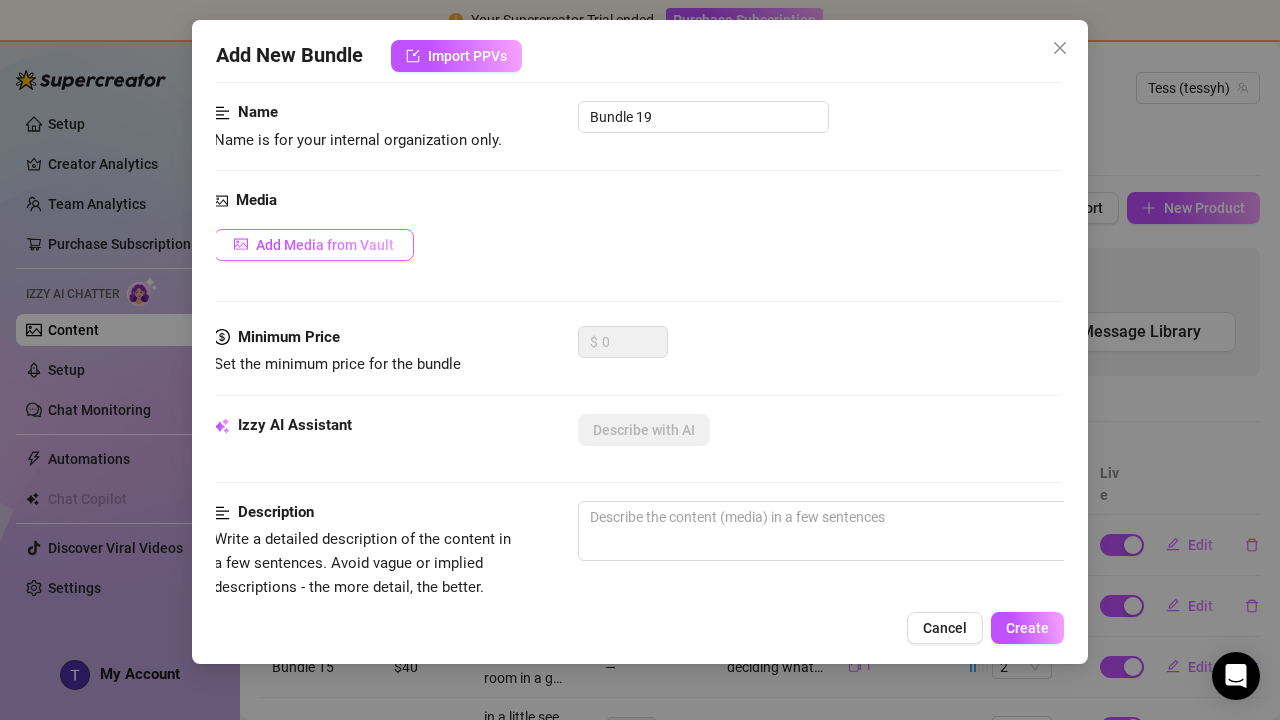 click on "Add Media from Vault" at bounding box center (325, 245) 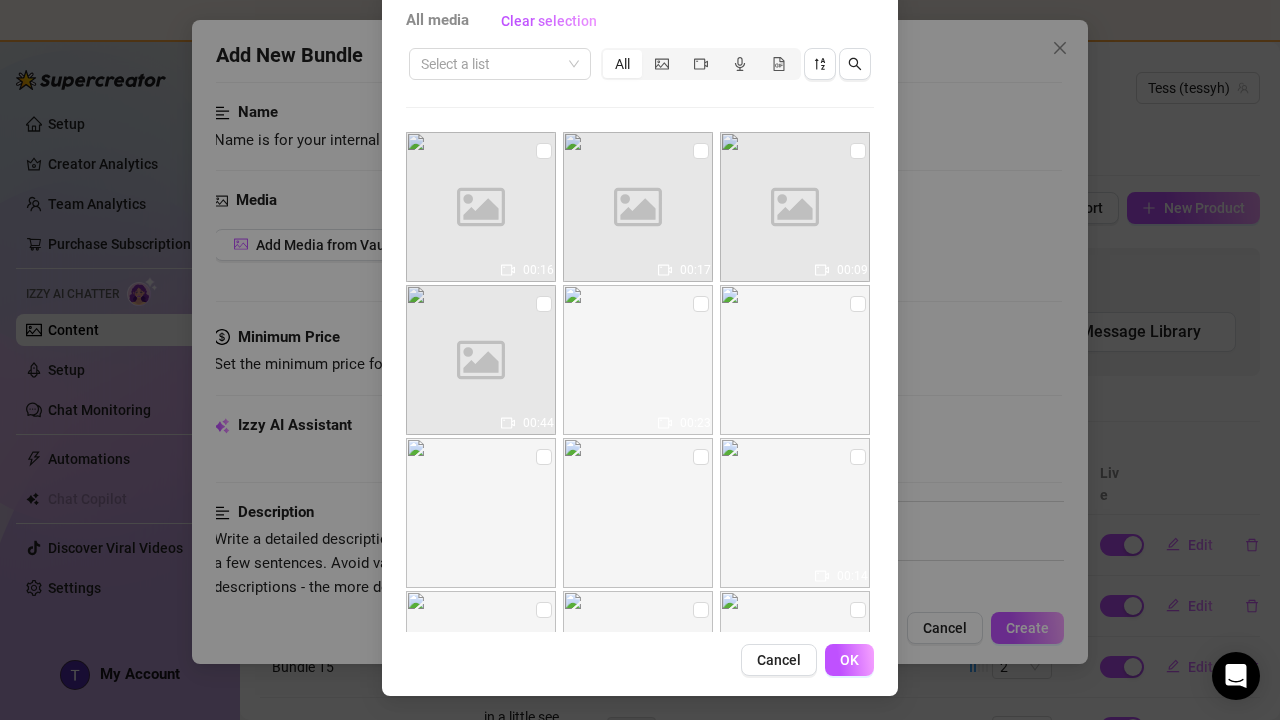 scroll, scrollTop: 115, scrollLeft: 0, axis: vertical 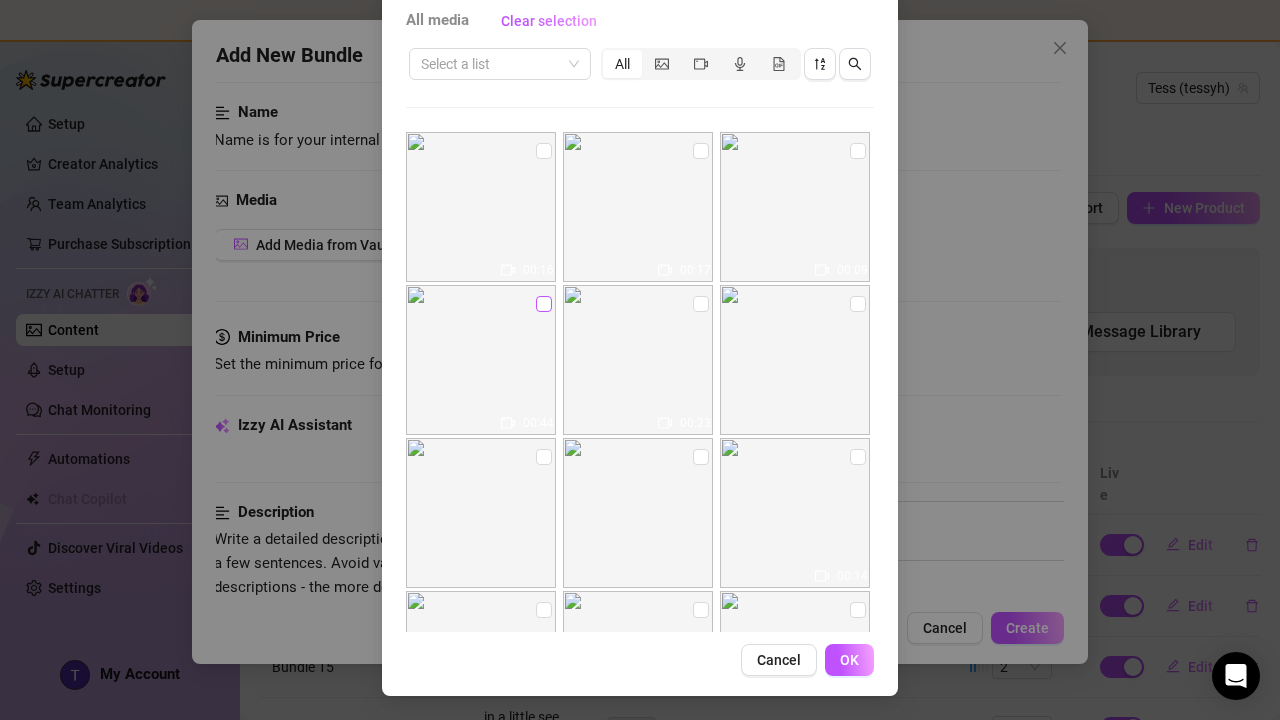 click at bounding box center [544, 304] 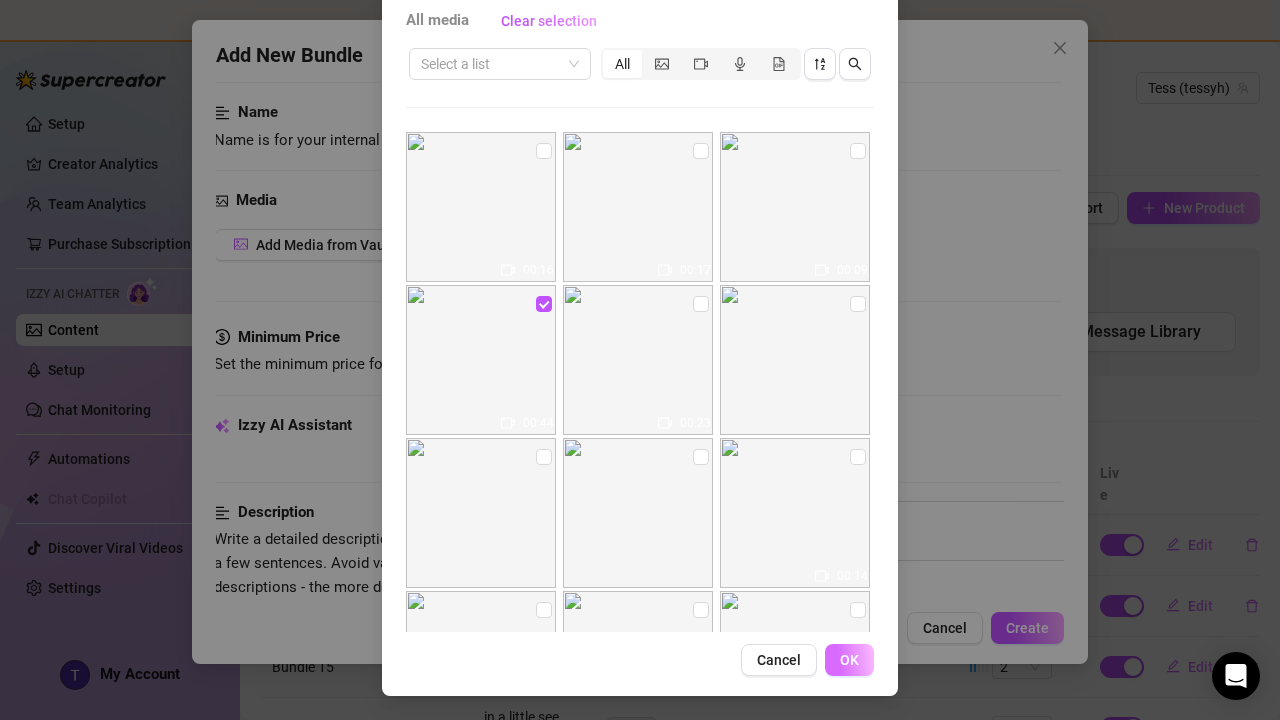 click on "OK" at bounding box center (849, 660) 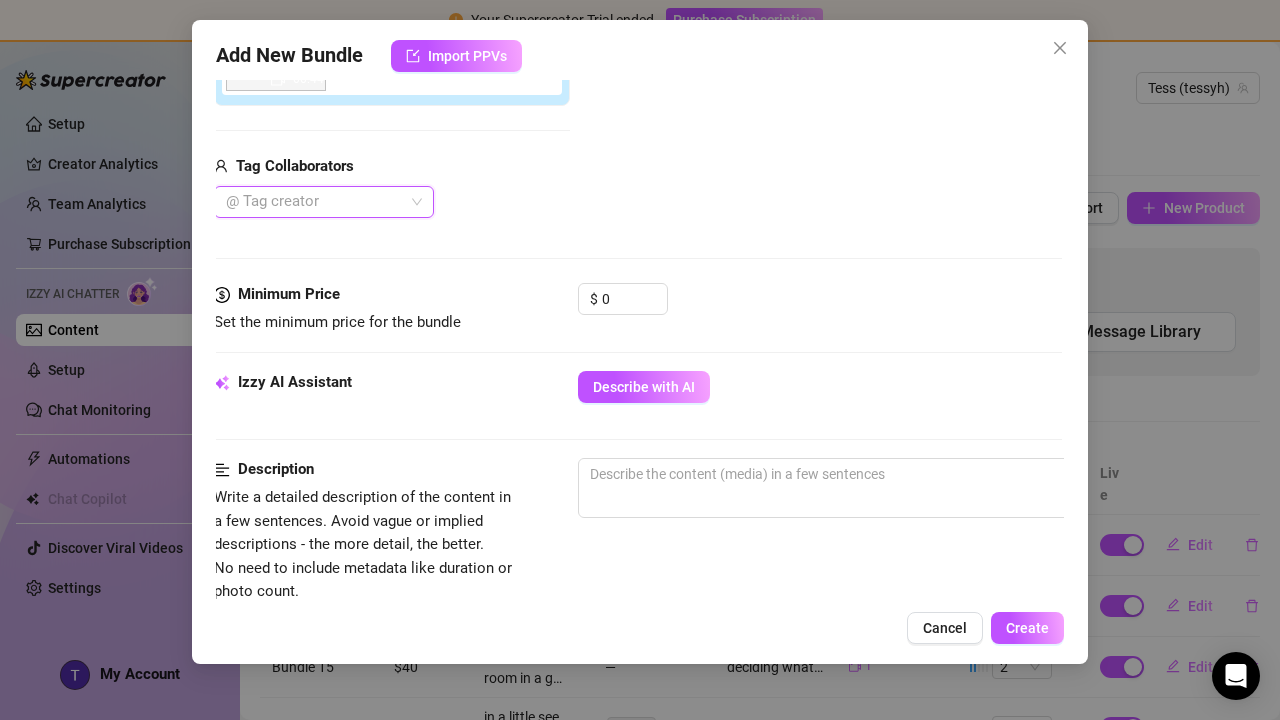 scroll, scrollTop: 461, scrollLeft: 3, axis: both 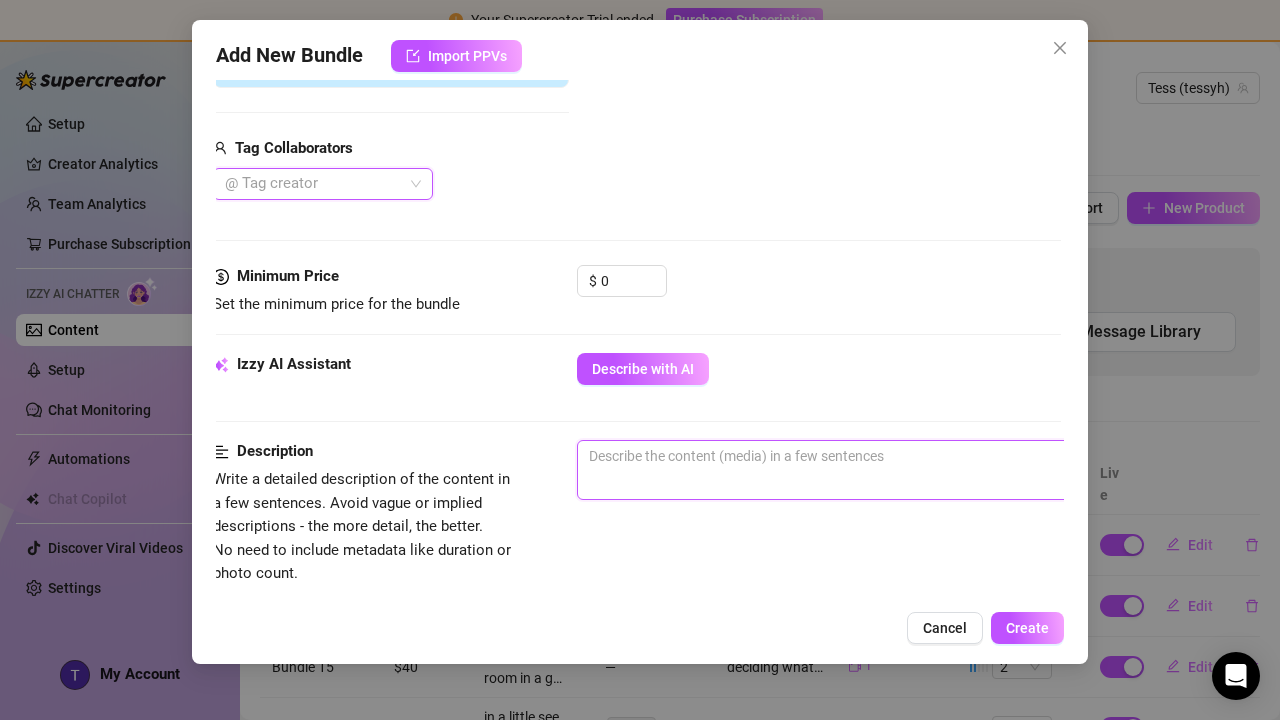click at bounding box center (927, 456) 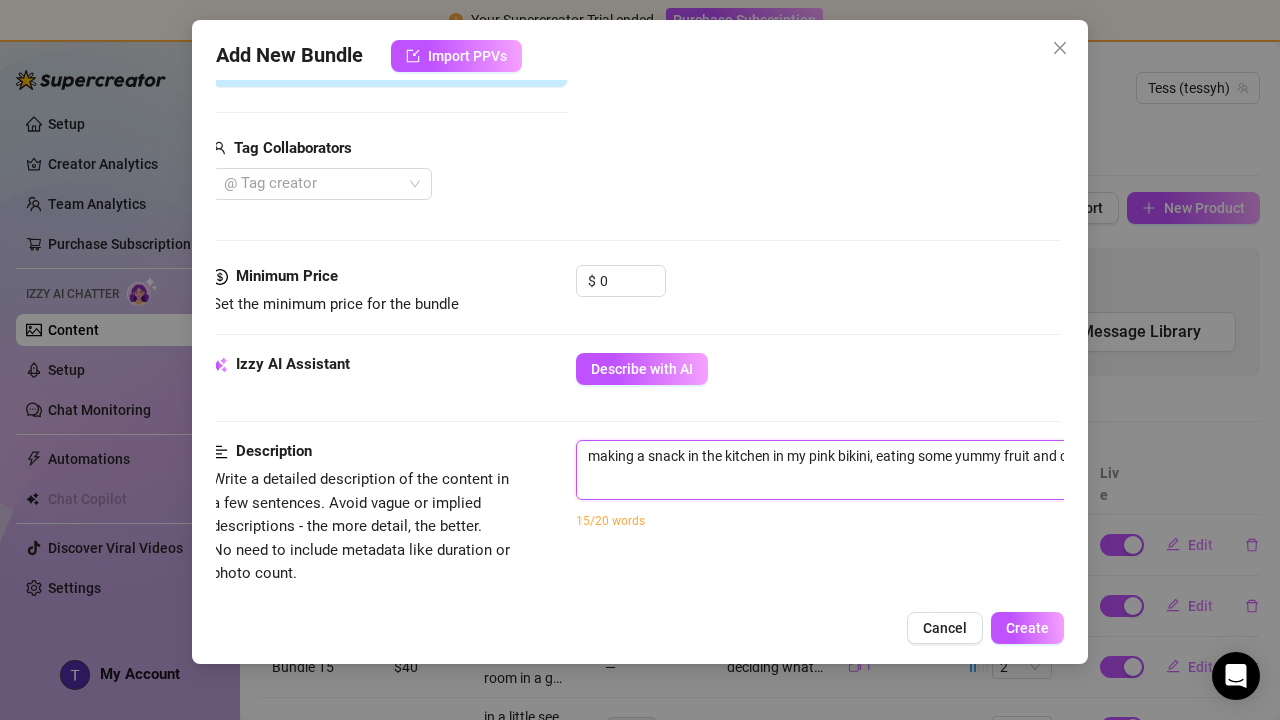 scroll, scrollTop: 461, scrollLeft: 216, axis: both 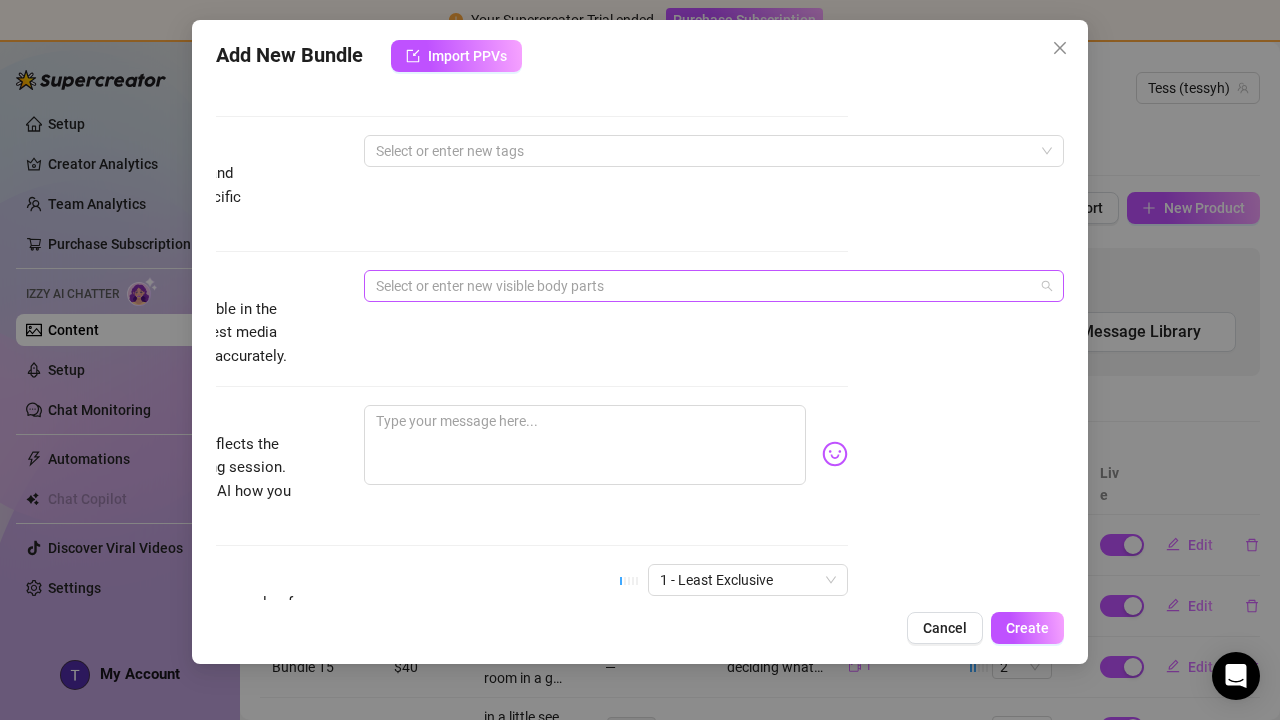 click at bounding box center [703, 286] 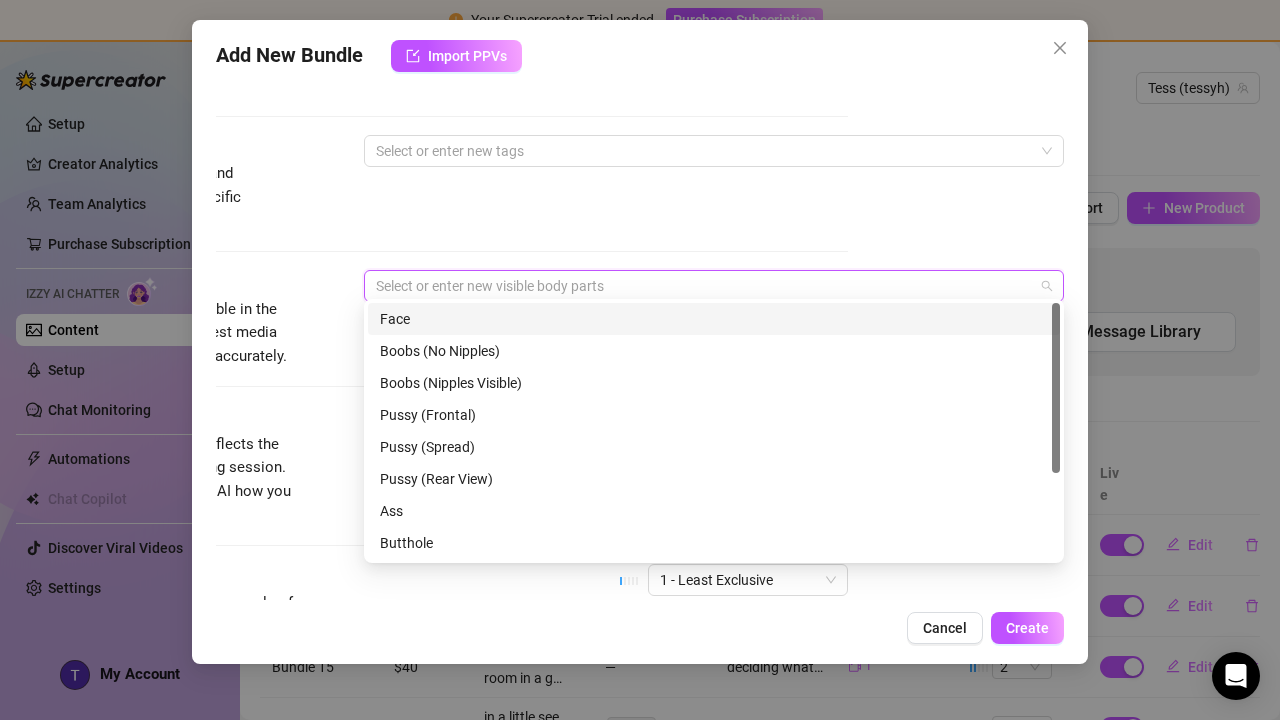 click on "Face" at bounding box center (714, 319) 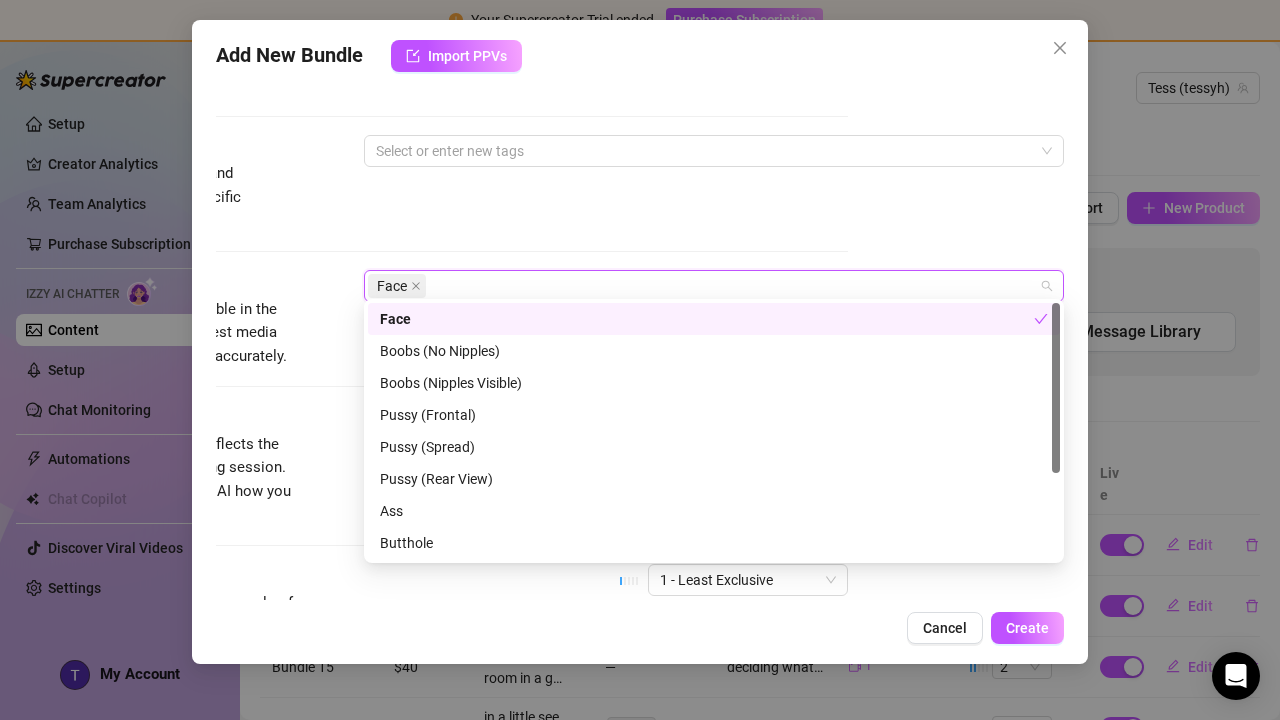 click on "Tags Simple keywords that describe and summarize the content, like specific fetishes, positions, categories.   Select or enter new tags" at bounding box center [424, 184] 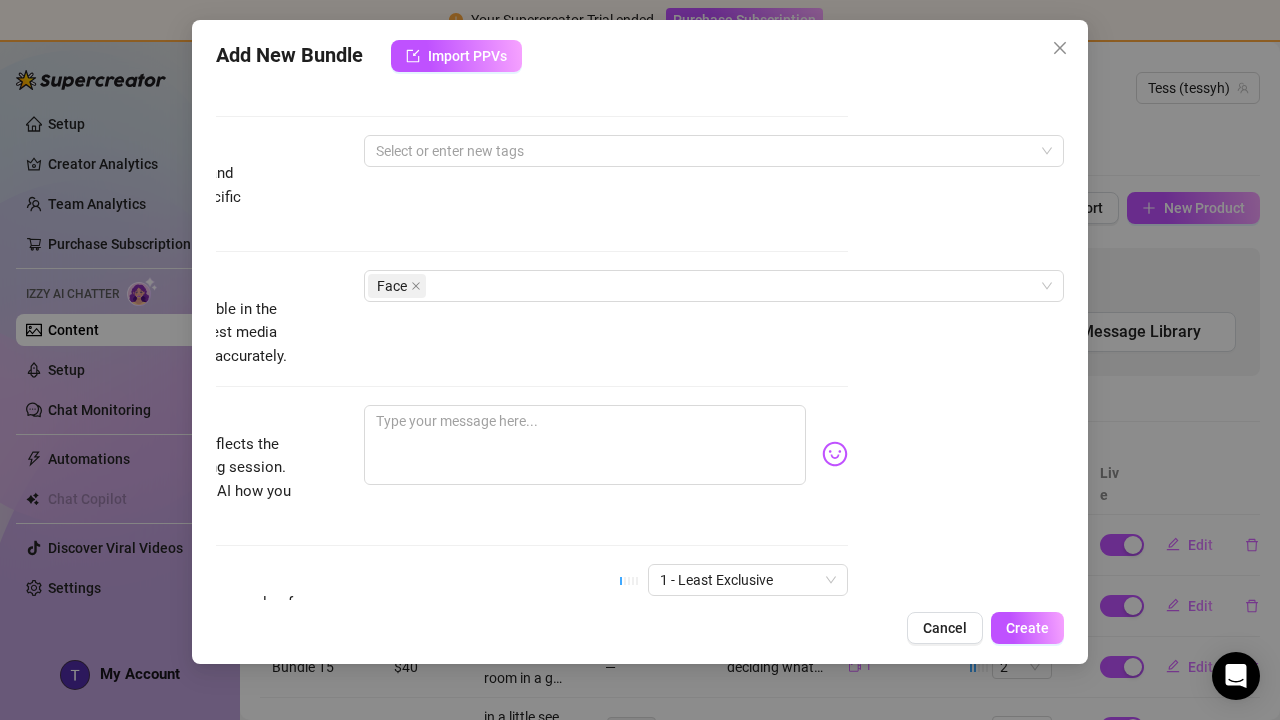 scroll, scrollTop: 1043, scrollLeft: 216, axis: both 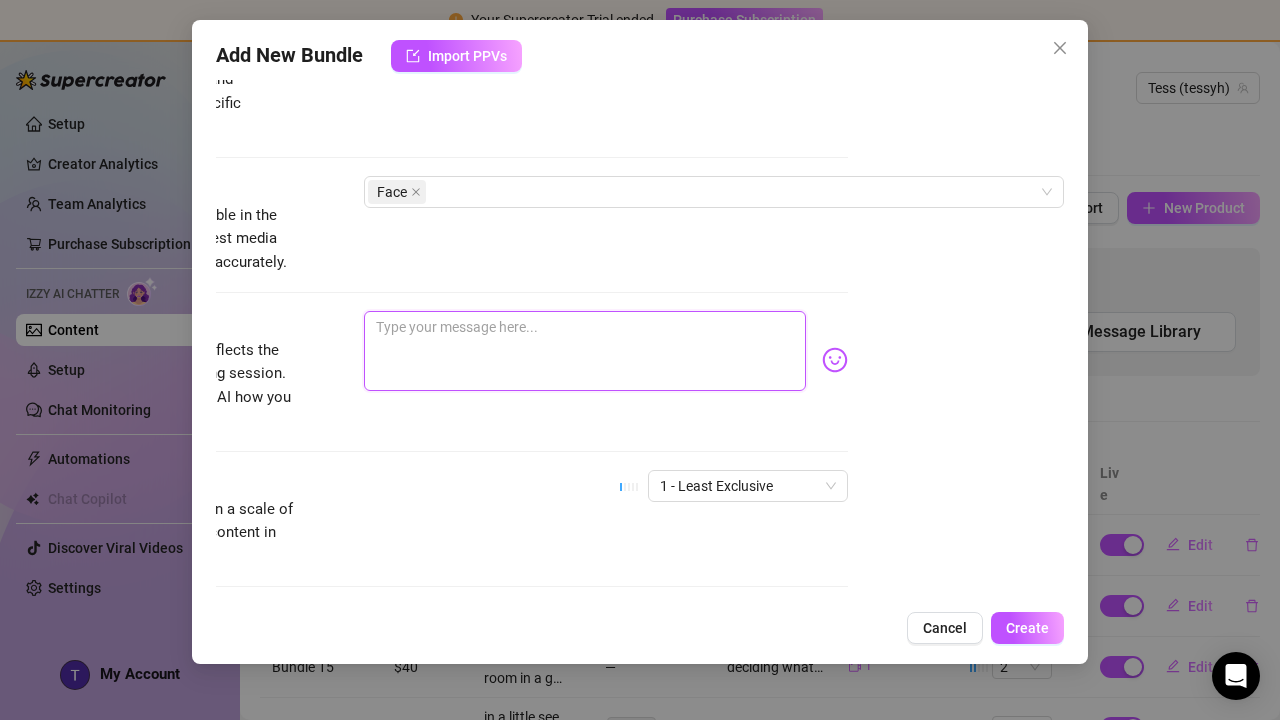 click at bounding box center [585, 351] 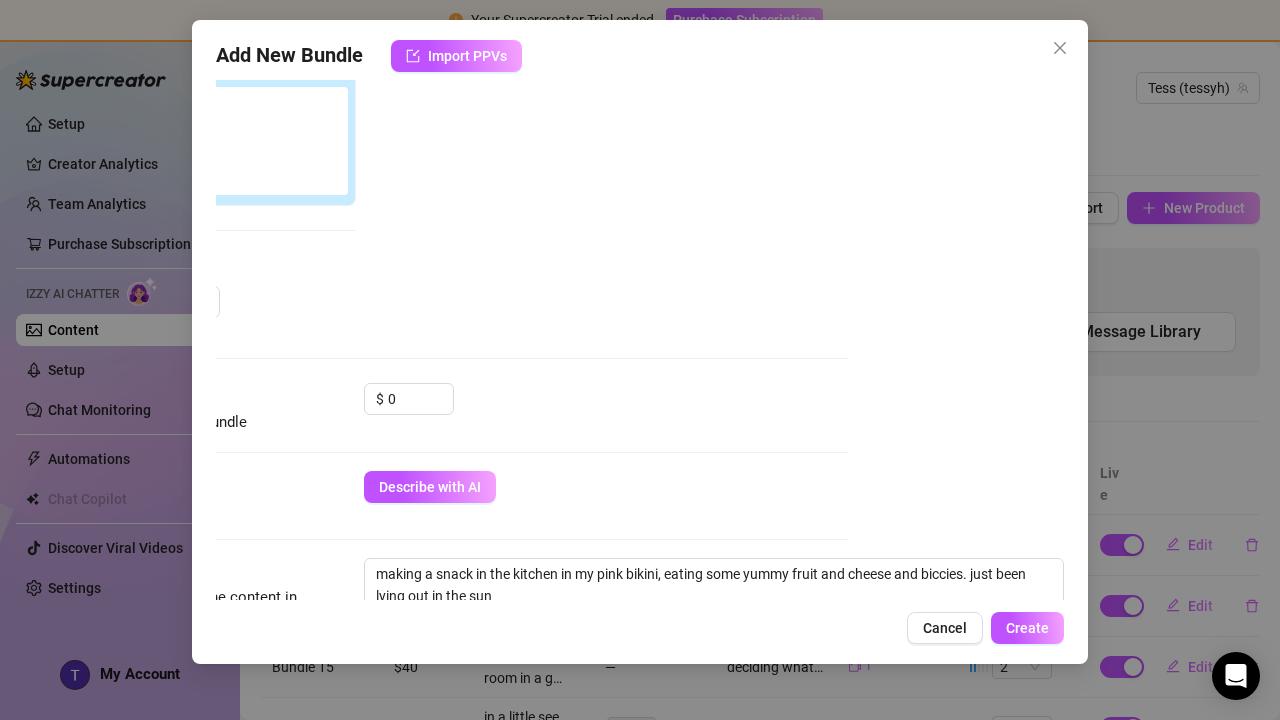 scroll, scrollTop: 341, scrollLeft: 216, axis: both 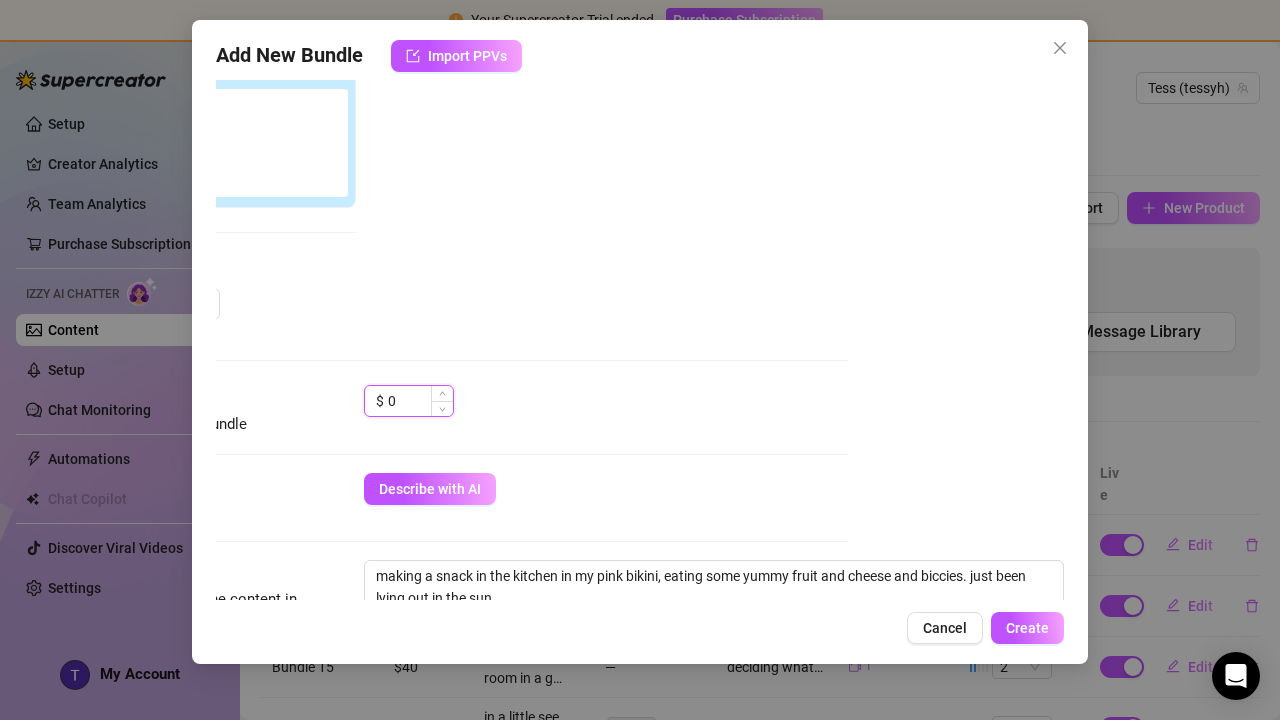 click on "0" at bounding box center (420, 401) 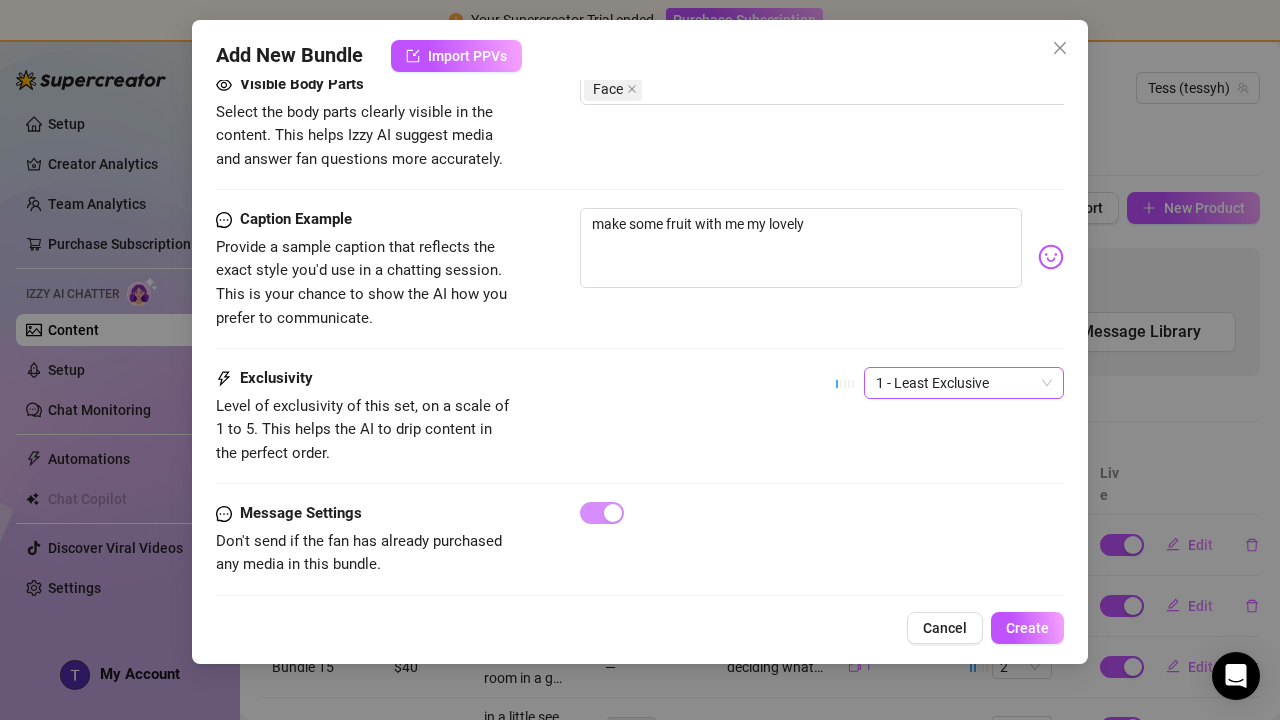 scroll, scrollTop: 1144, scrollLeft: 0, axis: vertical 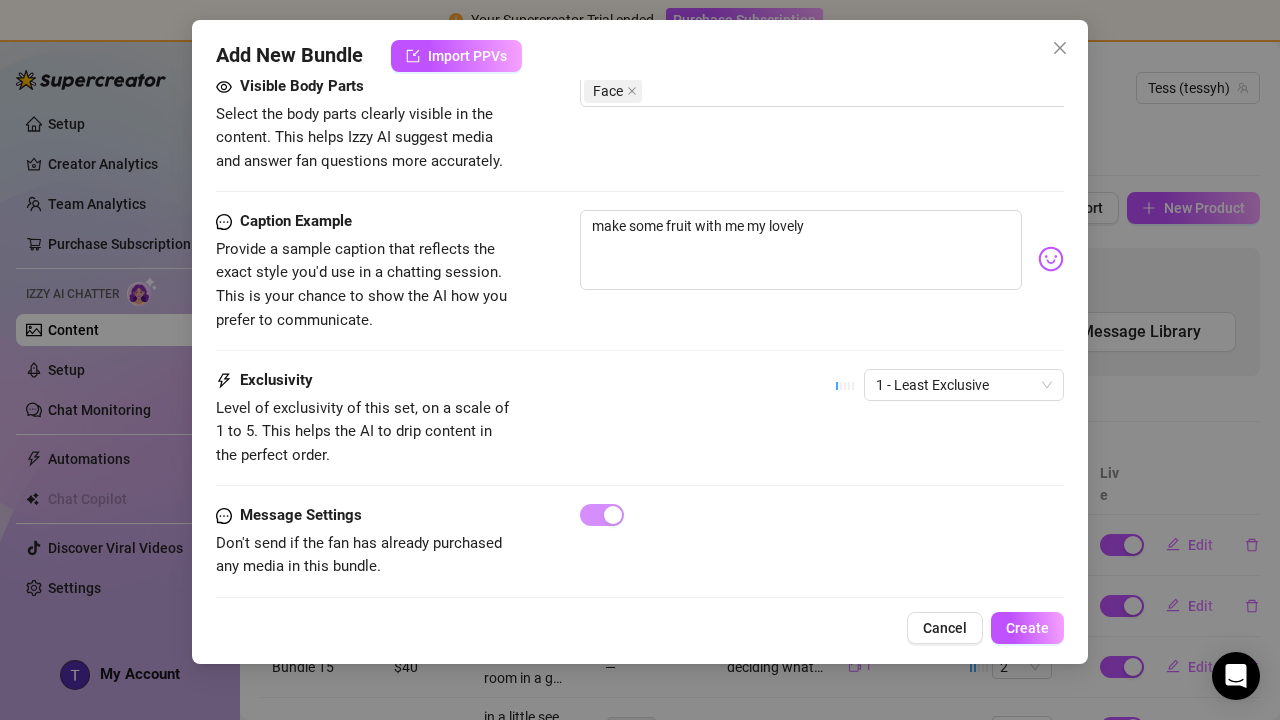 click on "Add New Bundle Import PPVs Account Tess (@tessyh) Name Name is for your internal organization only. Bundle 19 Media Add Media from Vault Free preview Pay to view 00:44 Tag Collaborators   @ Tag creator Minimum Price Set the minimum price for the bundle $ 20 Izzy AI Assistant Describe with AI Description Write a detailed description of the content in a few sentences. Avoid vague or implied descriptions - the more detail, the better.  No need to include metadata like duration or photo count. making a snack in the kitchen in my pink bikini, eating some yummy fruit and cheese and biccies. just been lying out in the sun 127 / 1000 ✓ Good length (25 words) Tags Simple keywords that describe and summarize the content, like specific fetishes, positions, categories.   Select or enter new tags Visible Body Parts Select the body parts clearly visible in the content. This helps Izzy AI suggest media and answer fan questions more accurately. Face   Caption Example make some fruit with me my lovely Exclusivity Cancel" at bounding box center (640, 342) 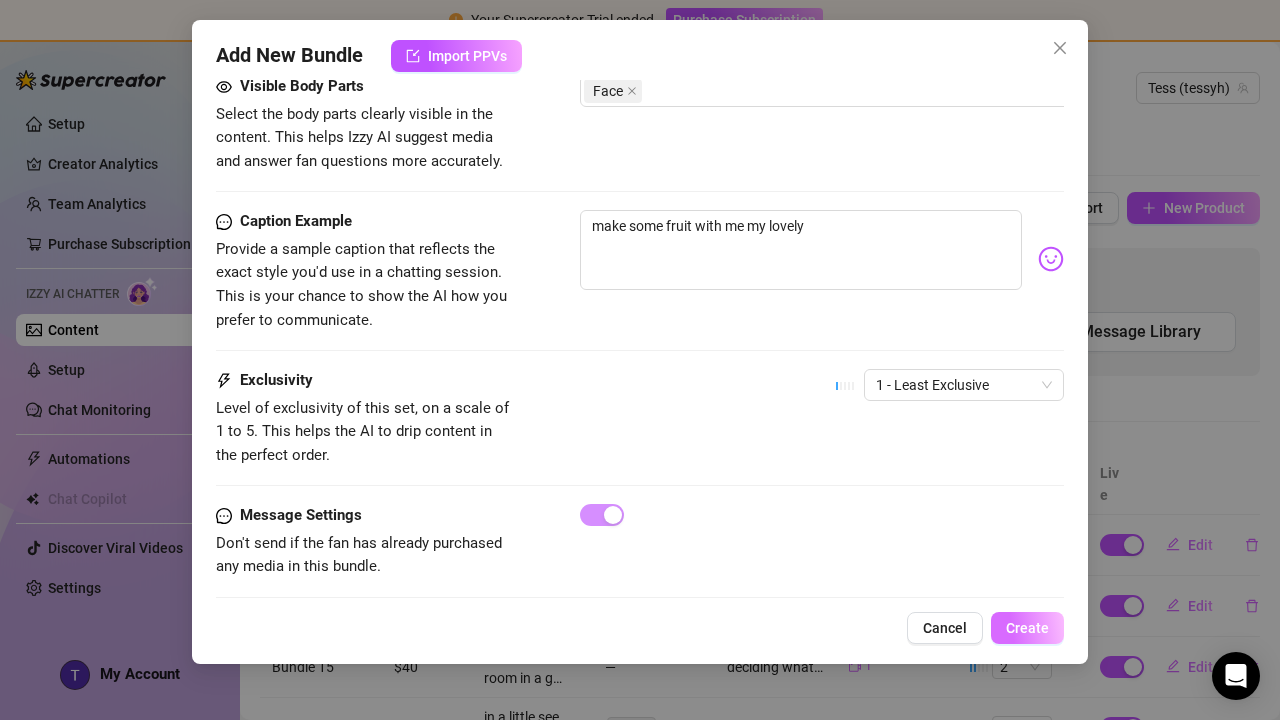 click on "Create" at bounding box center [1027, 628] 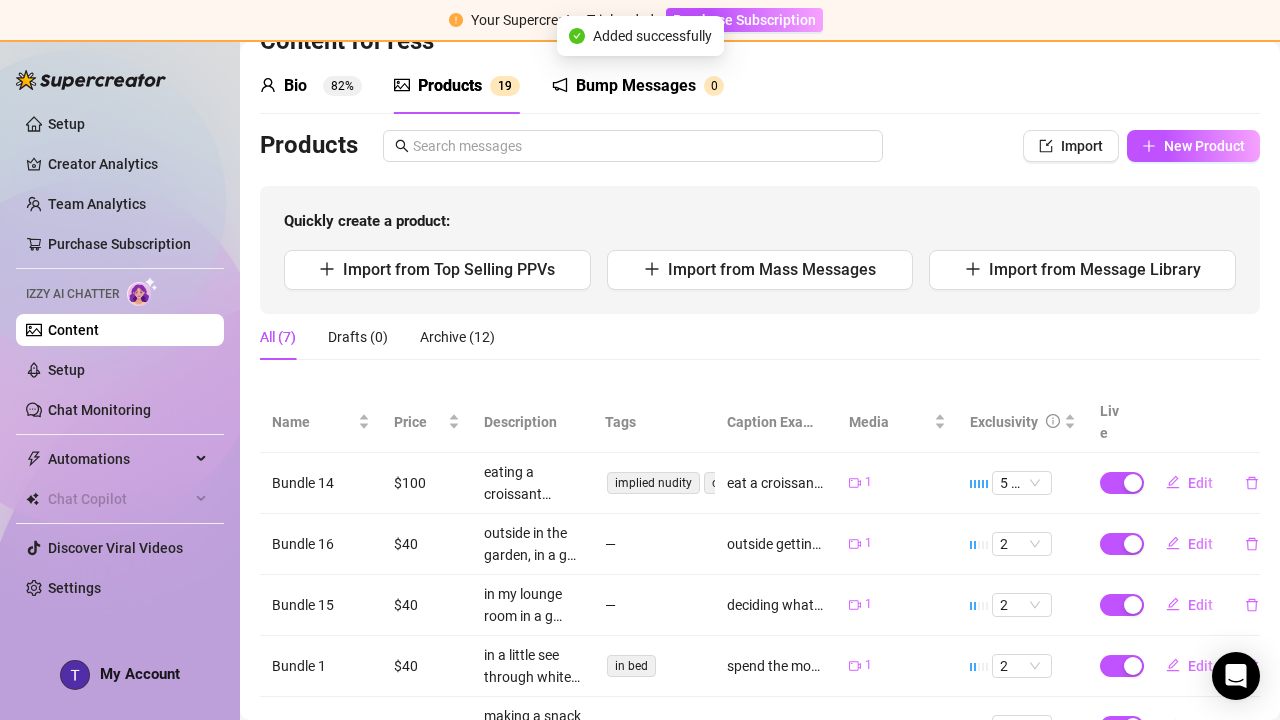 scroll, scrollTop: 78, scrollLeft: 0, axis: vertical 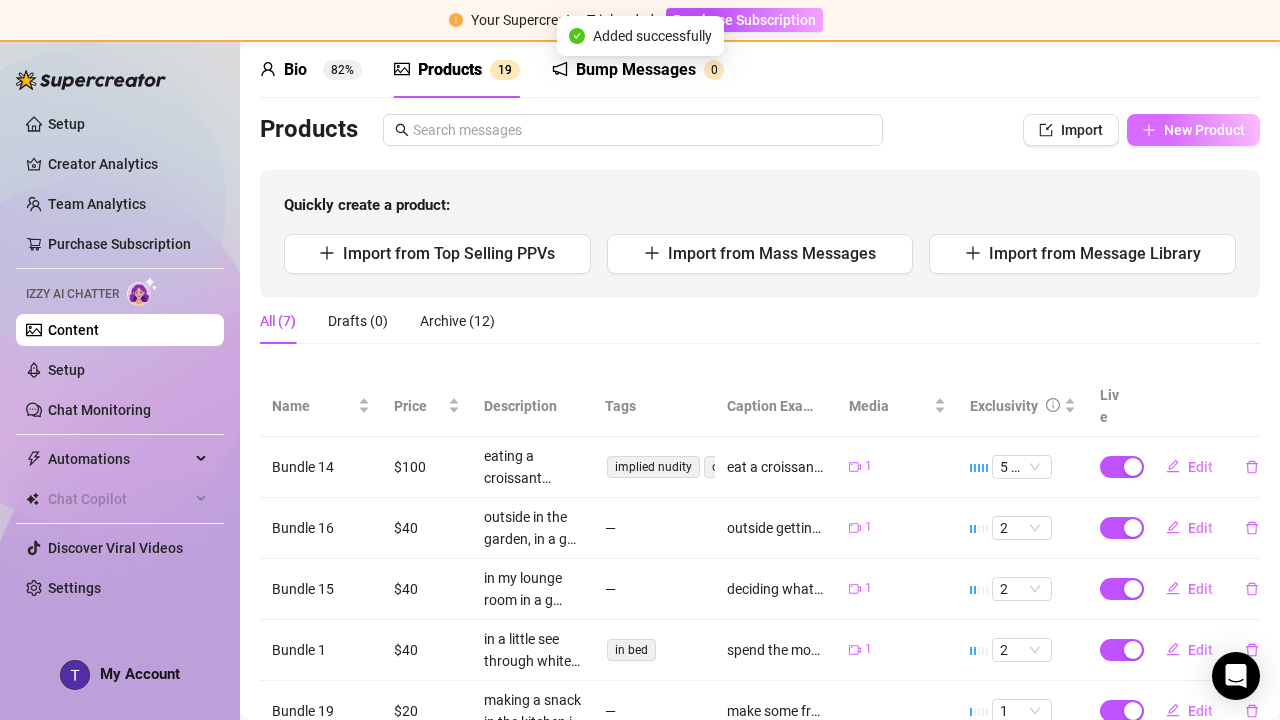 click on "New Product" at bounding box center (1193, 130) 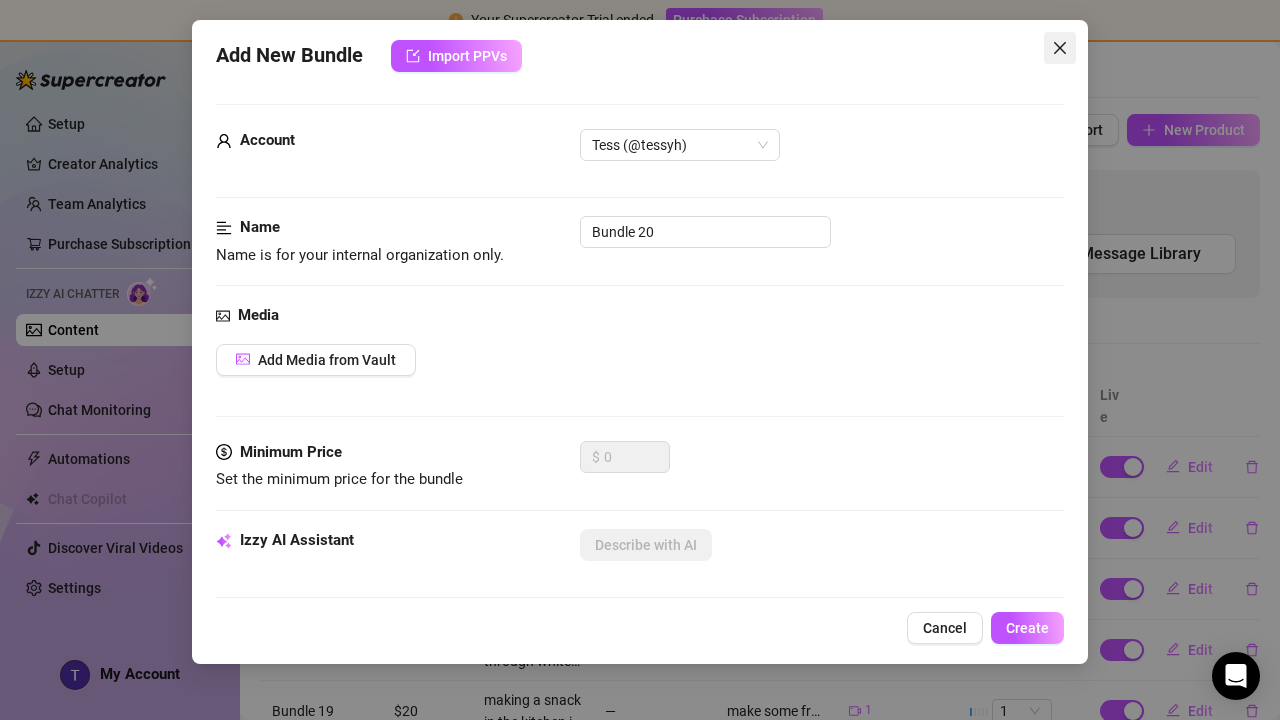 click 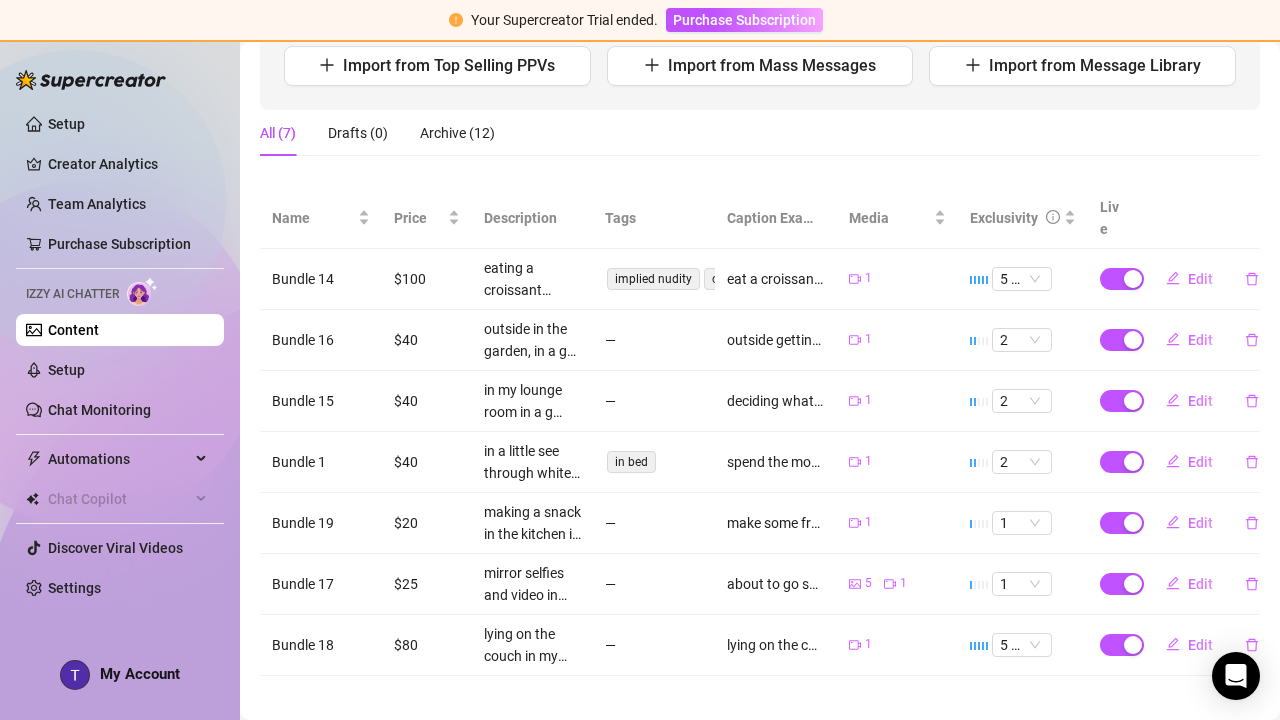 scroll, scrollTop: 261, scrollLeft: 0, axis: vertical 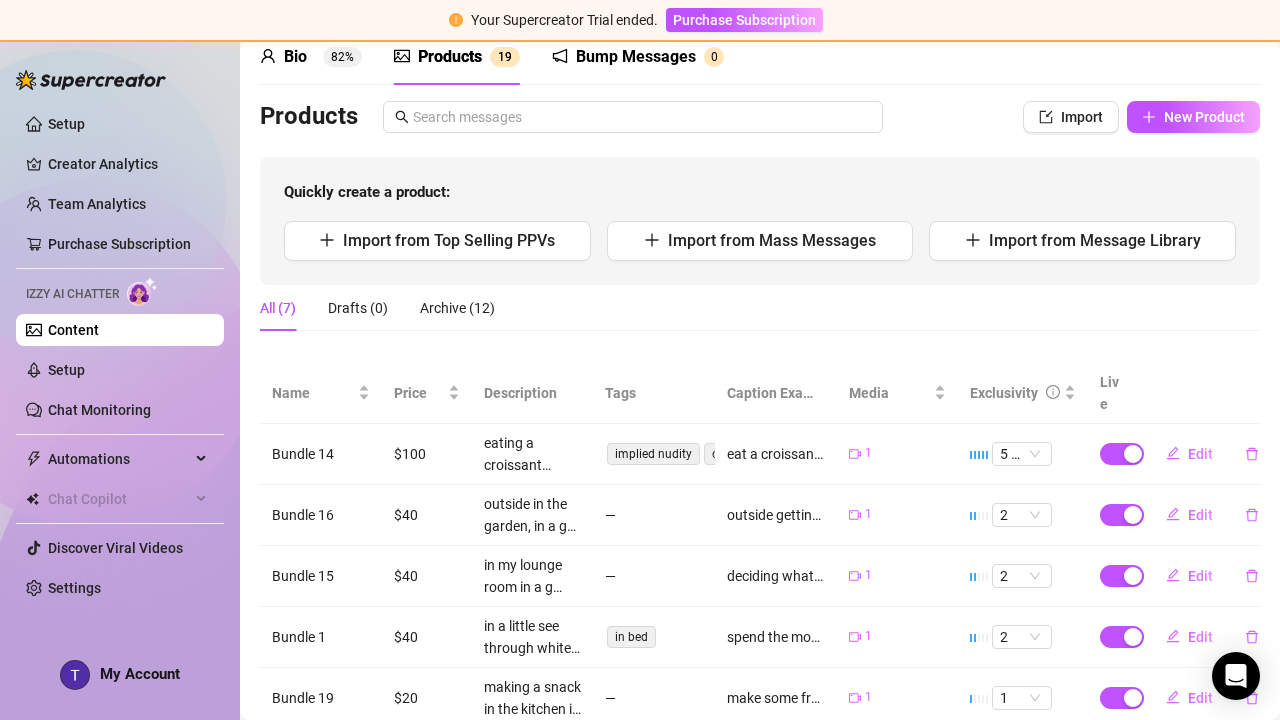 click on "Products Import New Product Quickly create a product: Import from Top Selling PPVs Import from Mass Messages Import from Message Library" at bounding box center [760, 193] 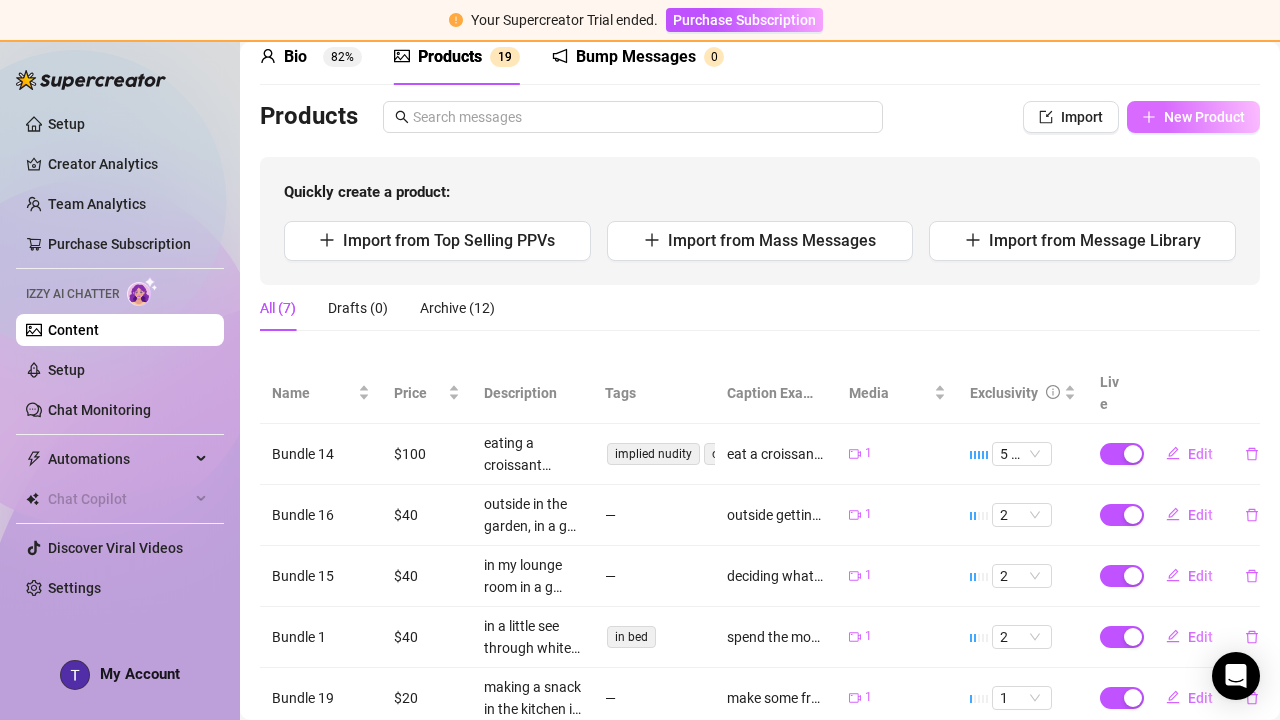 click on "New Product" at bounding box center [1193, 117] 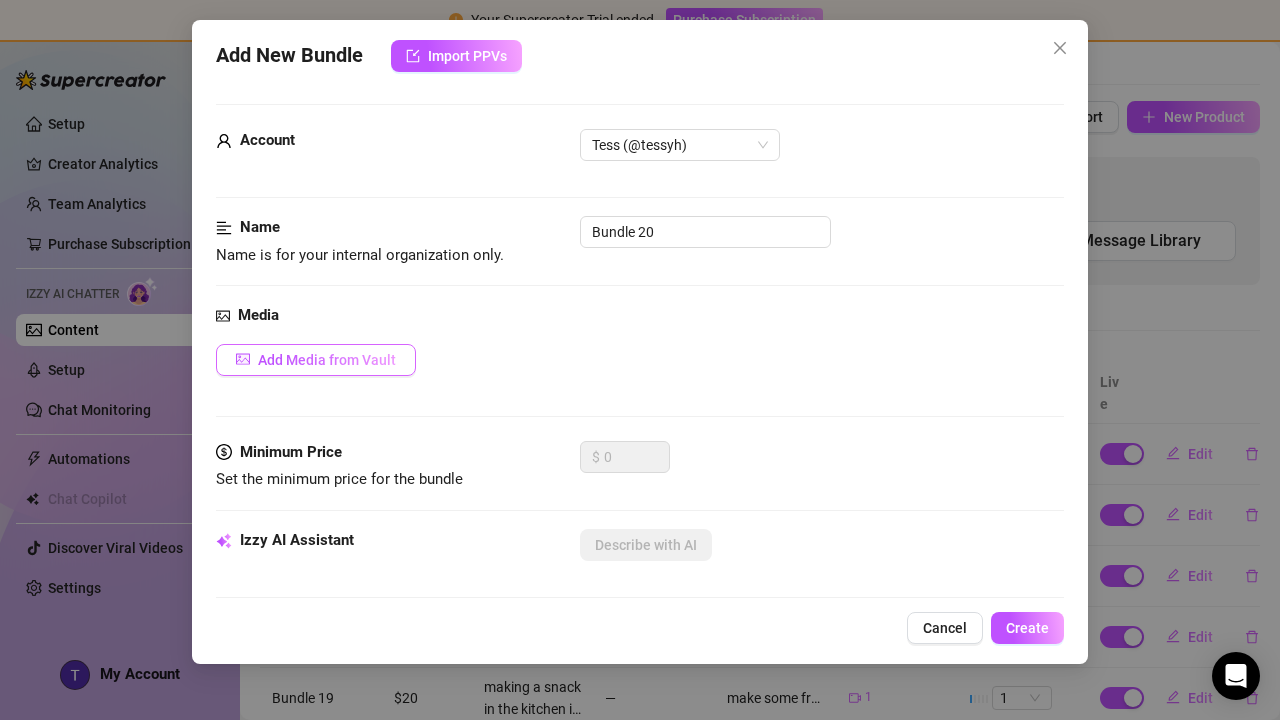 click on "Add Media from Vault" at bounding box center (327, 360) 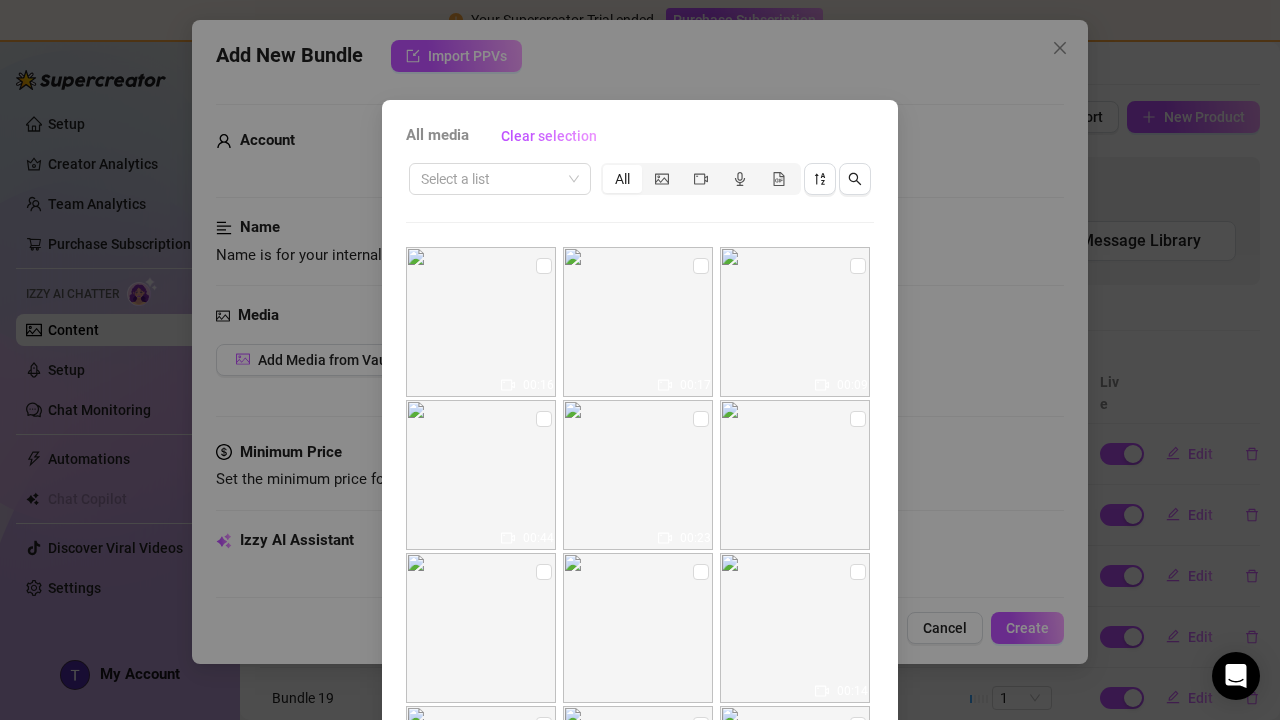 click on "All media Clear selection Select a list All 00:16 00:17 00:09 00:44 00:23 00:14 00:42 00:14 00:14 00:38 00:52 00:52 00:23 00:05 00:17 Cancel OK" at bounding box center [640, 455] 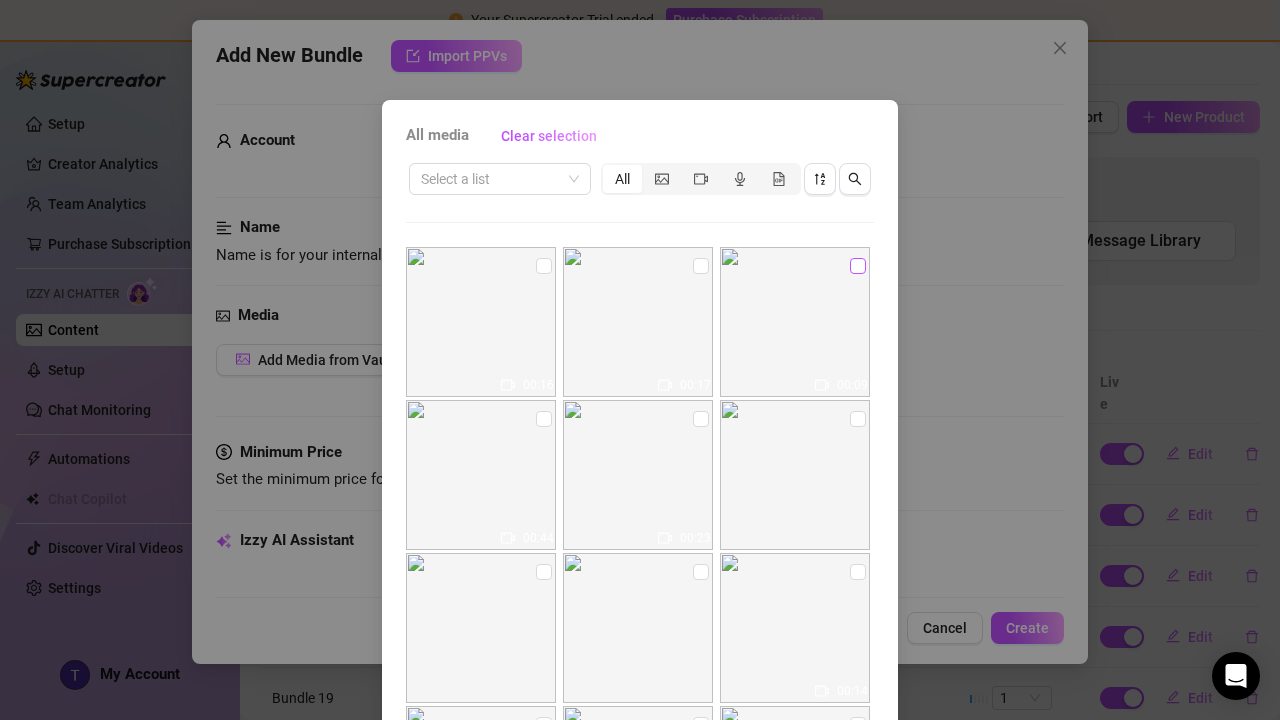 click at bounding box center (858, 266) 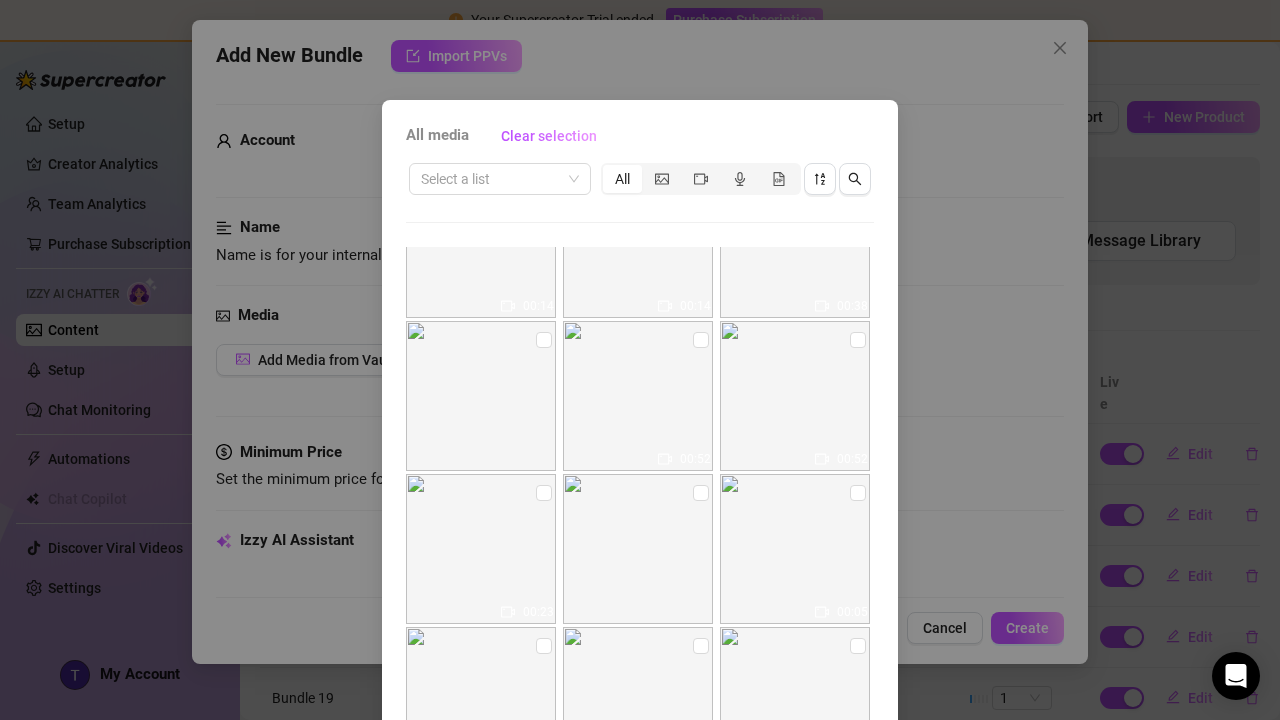 scroll, scrollTop: 746, scrollLeft: 0, axis: vertical 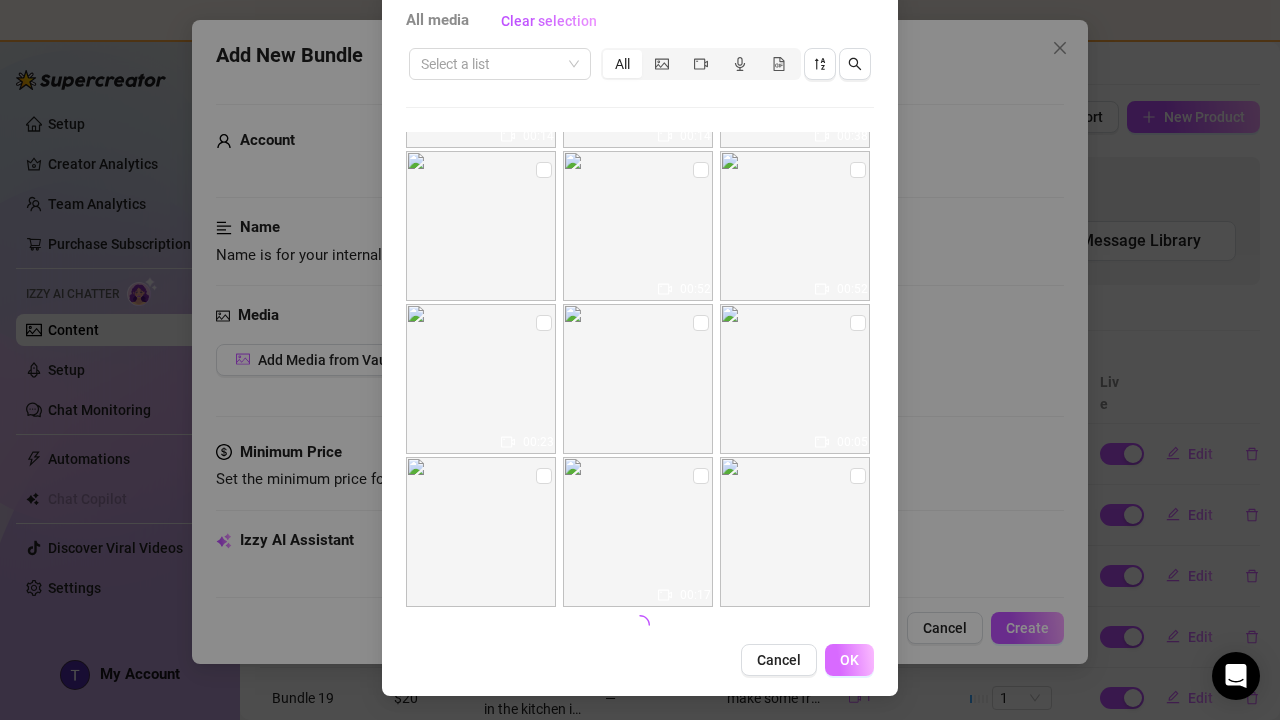 click on "OK" at bounding box center (849, 660) 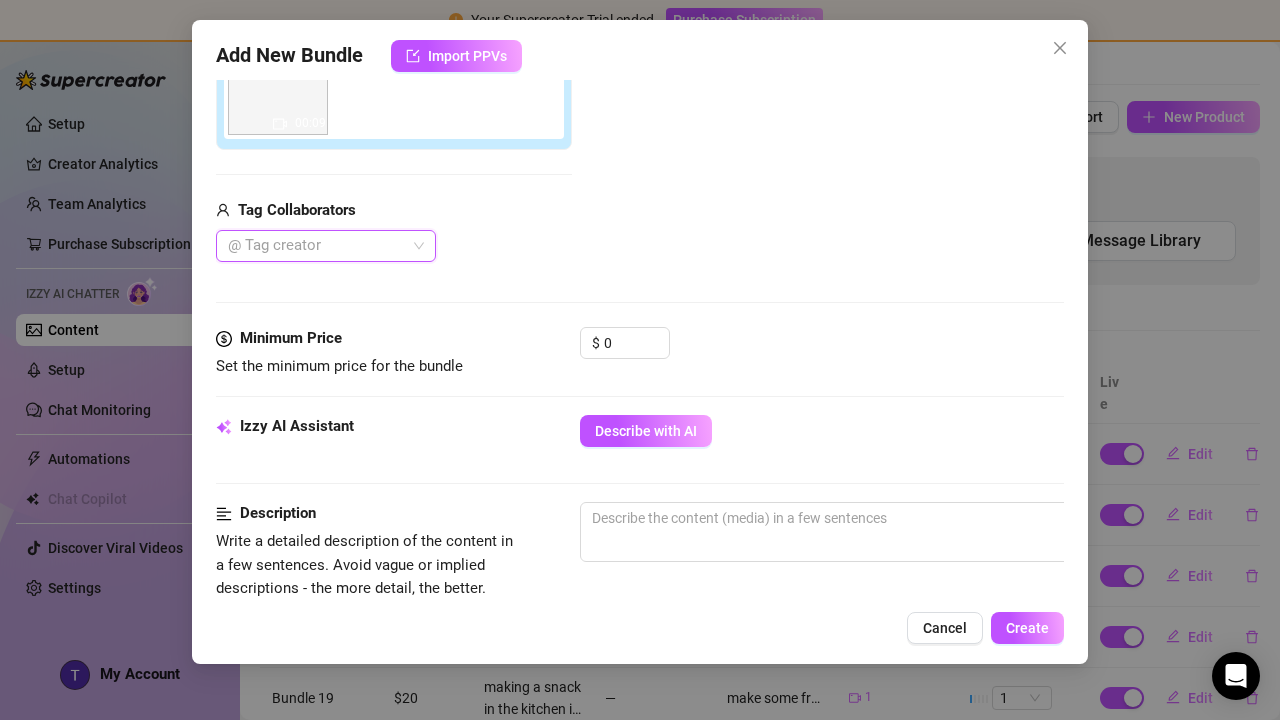 scroll, scrollTop: 441, scrollLeft: 0, axis: vertical 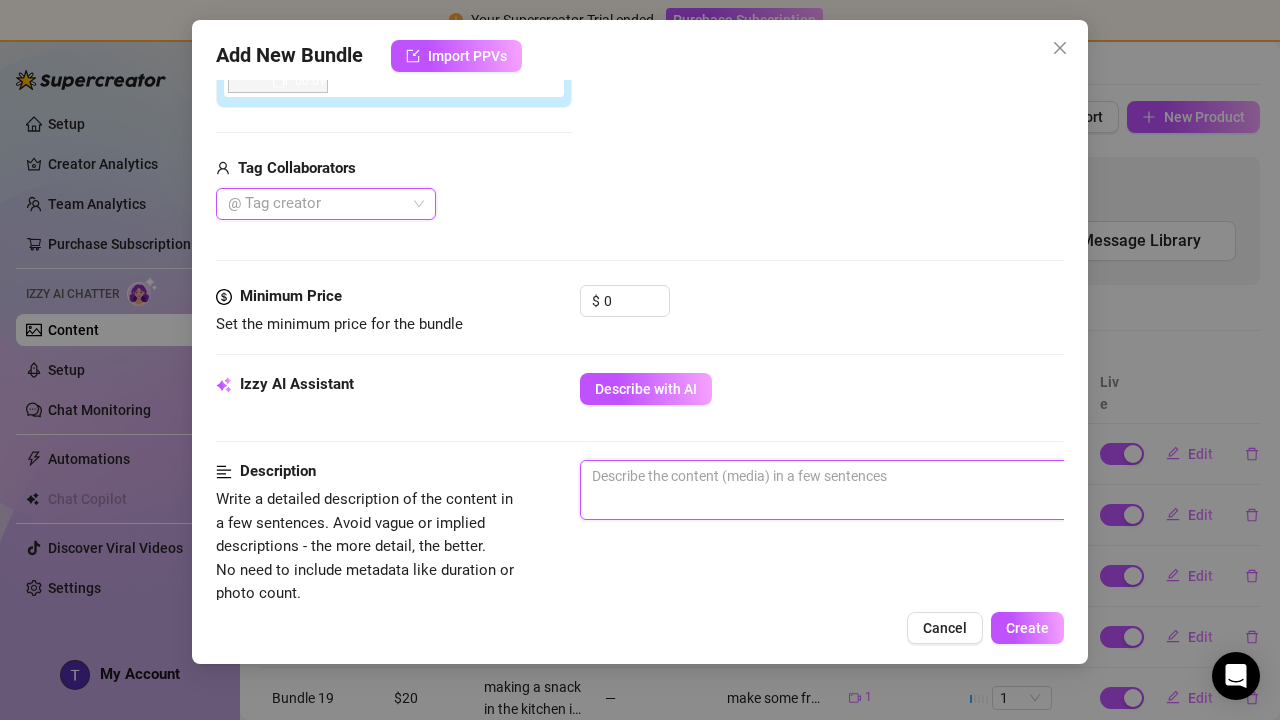 click at bounding box center (930, 476) 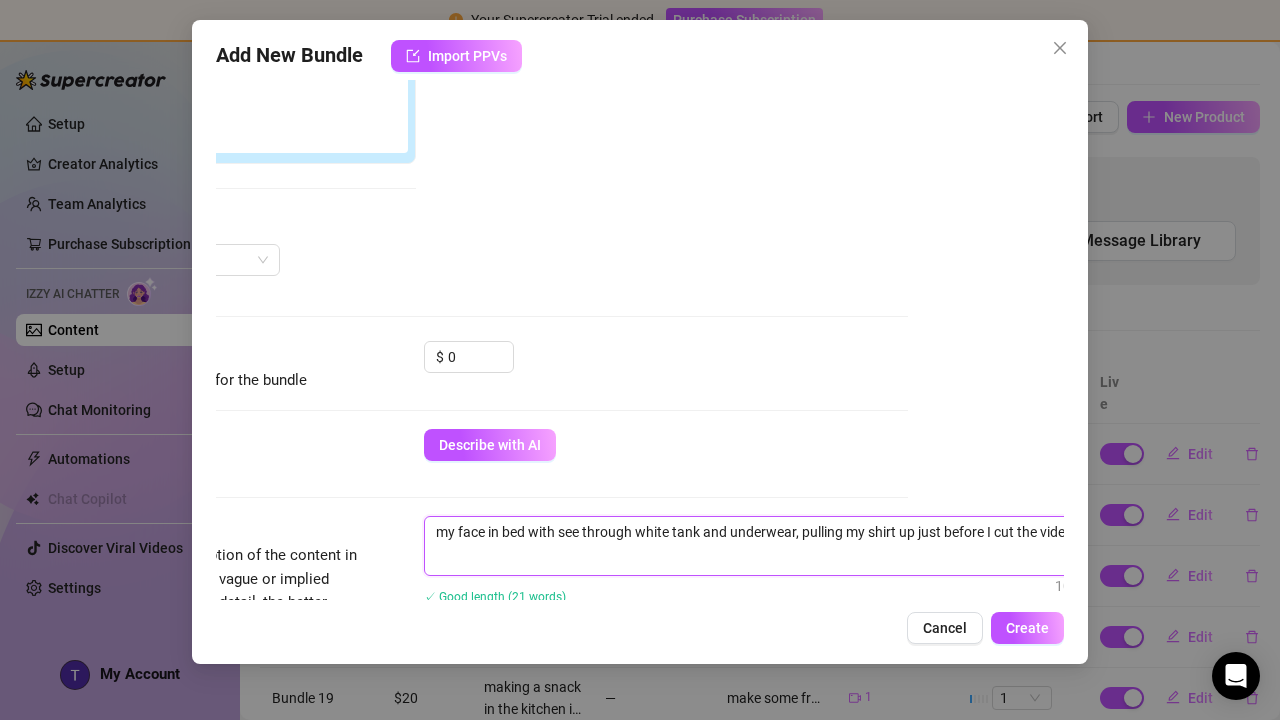 scroll, scrollTop: 385, scrollLeft: 153, axis: both 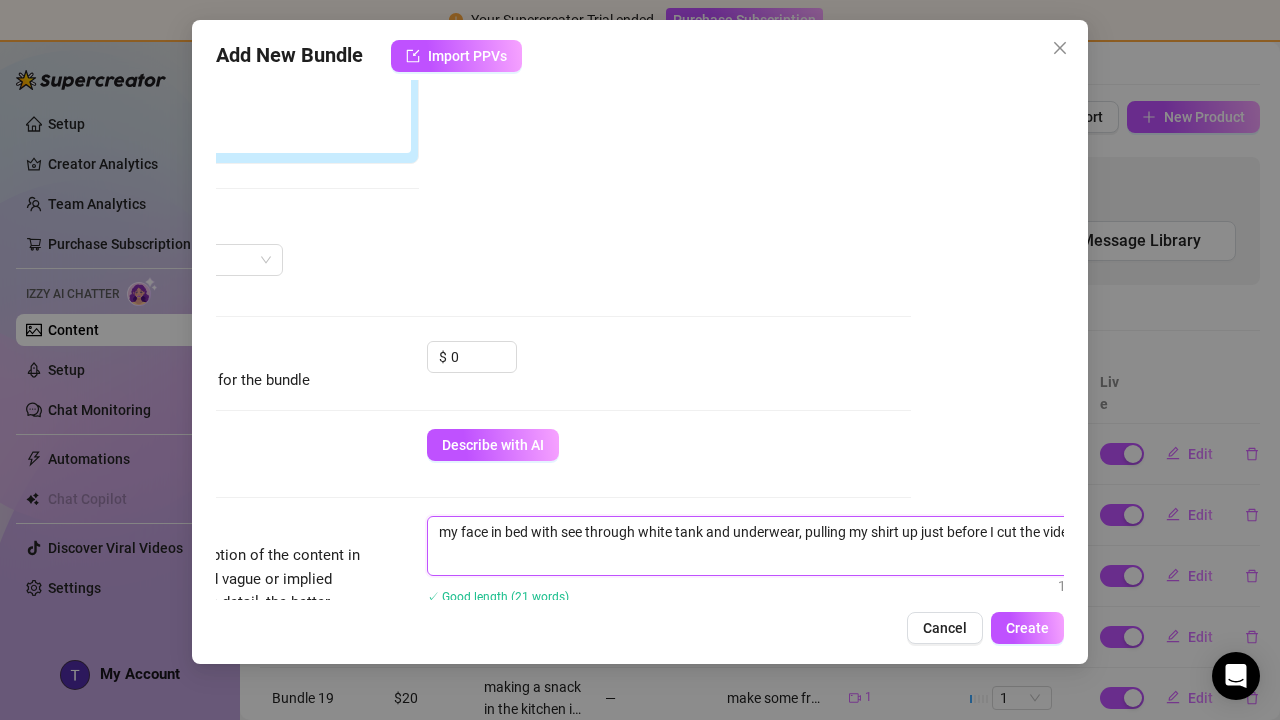 click on "my face in bed with see through white tank and underwear, pulling my shirt up just before I cut the video." at bounding box center (777, 532) 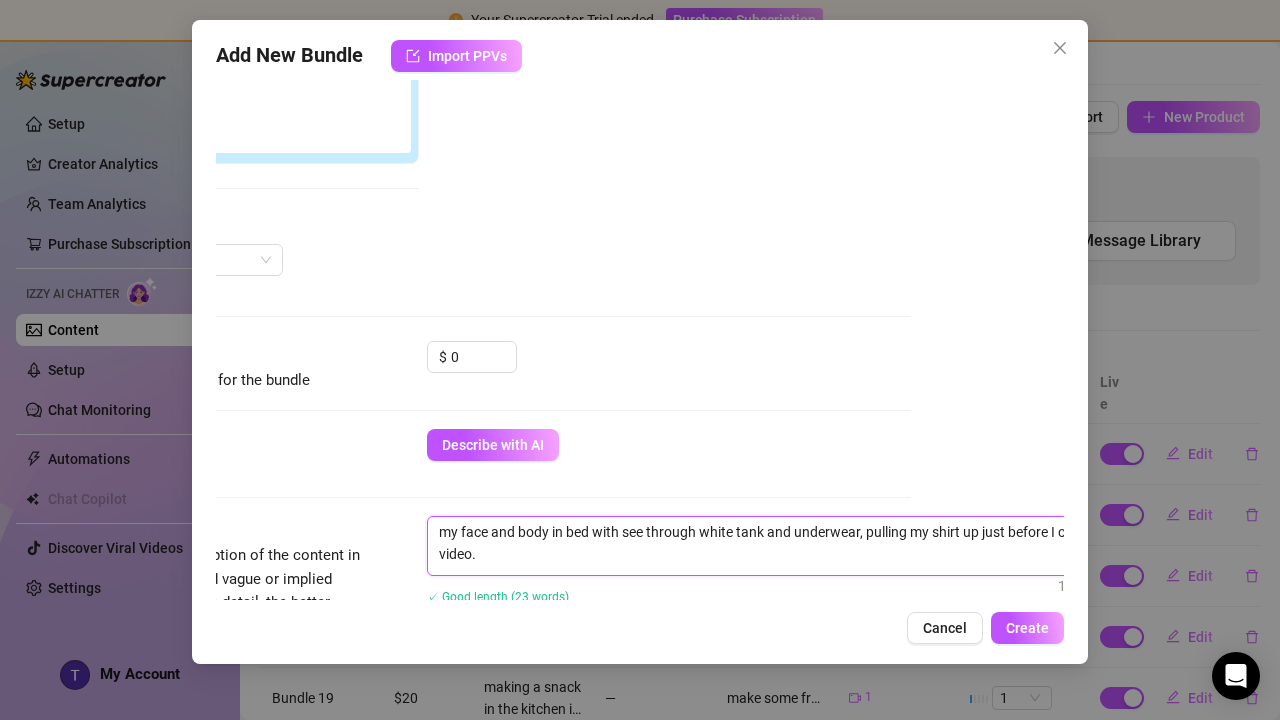 scroll, scrollTop: 346, scrollLeft: 153, axis: both 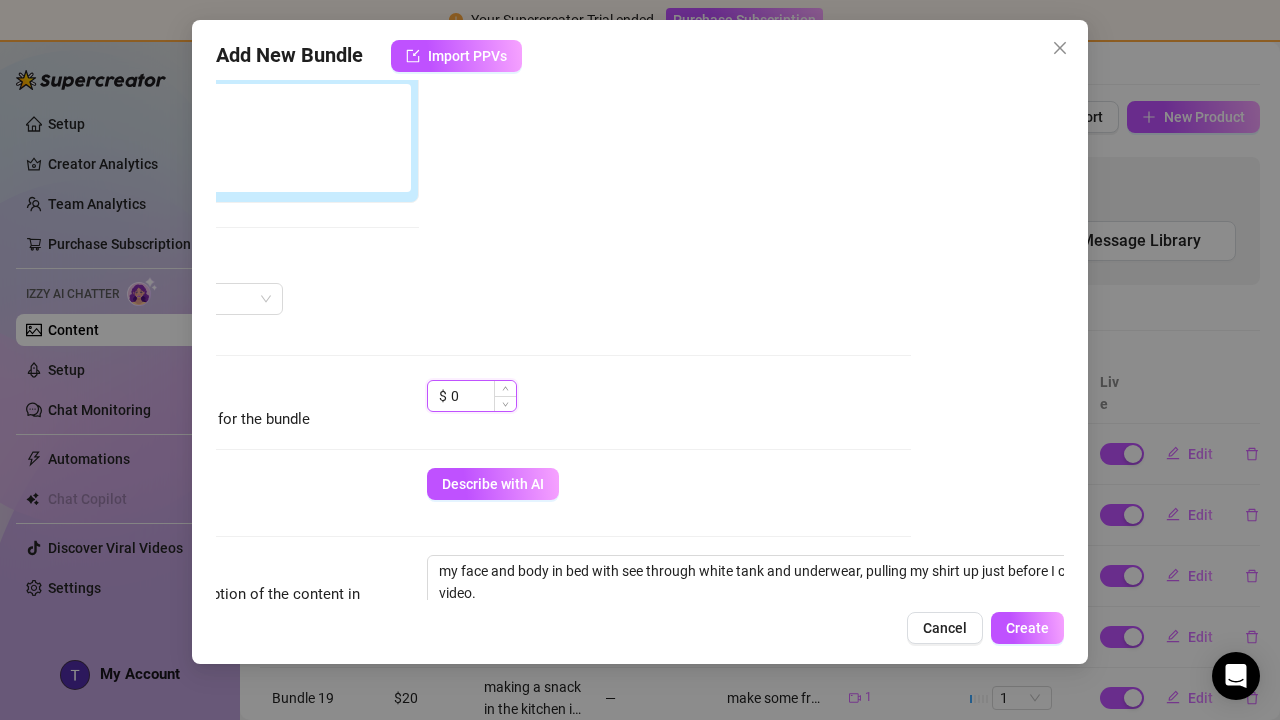 click on "0" at bounding box center [483, 396] 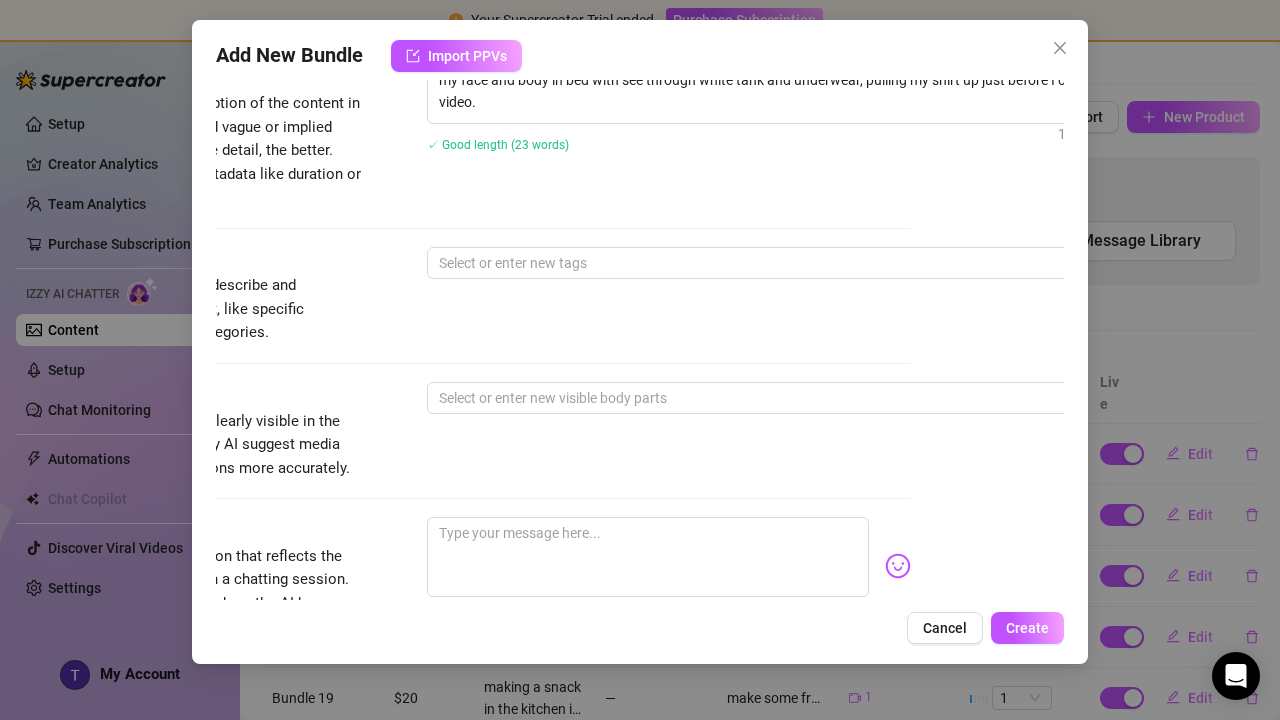 scroll, scrollTop: 839, scrollLeft: 153, axis: both 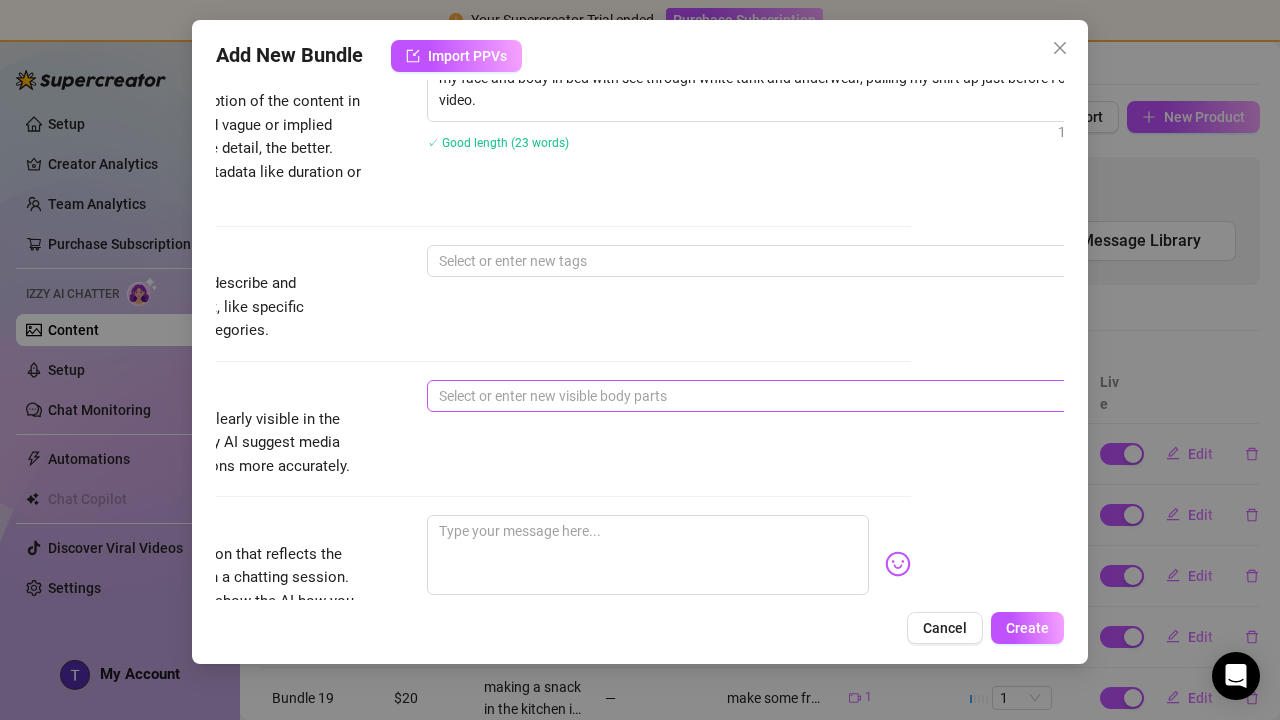 click at bounding box center [766, 396] 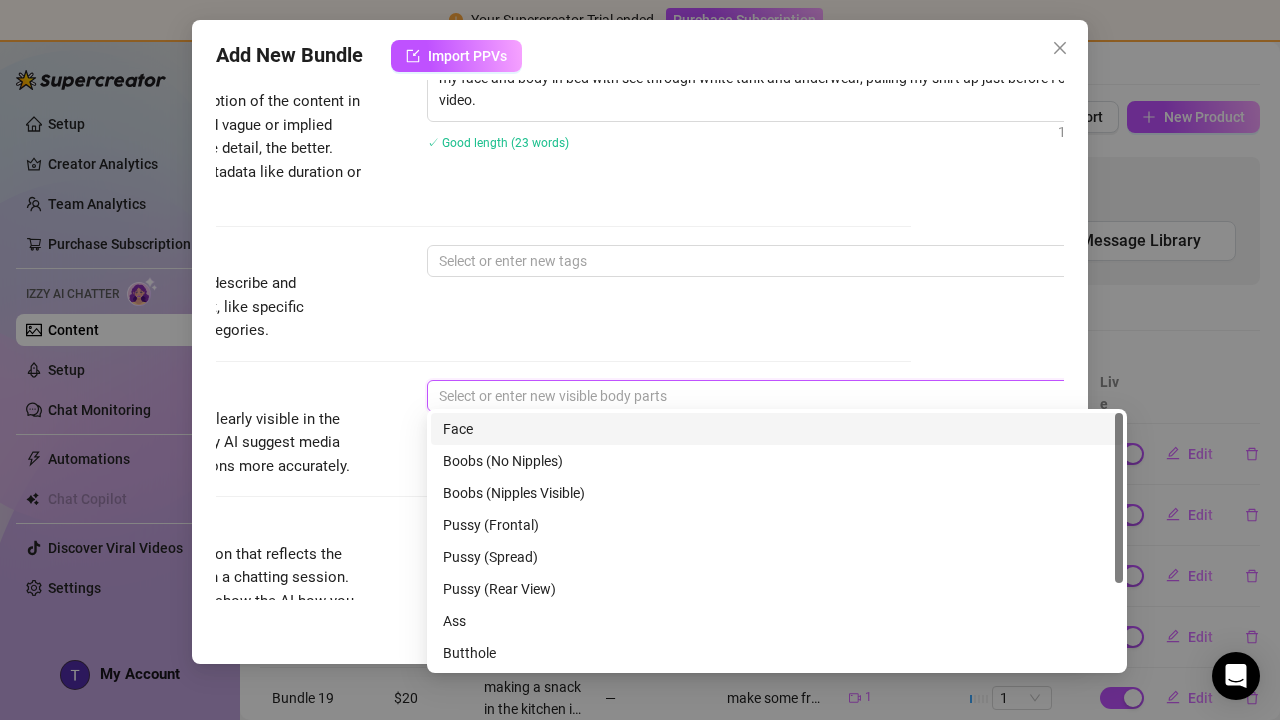 click on "Face" at bounding box center (777, 429) 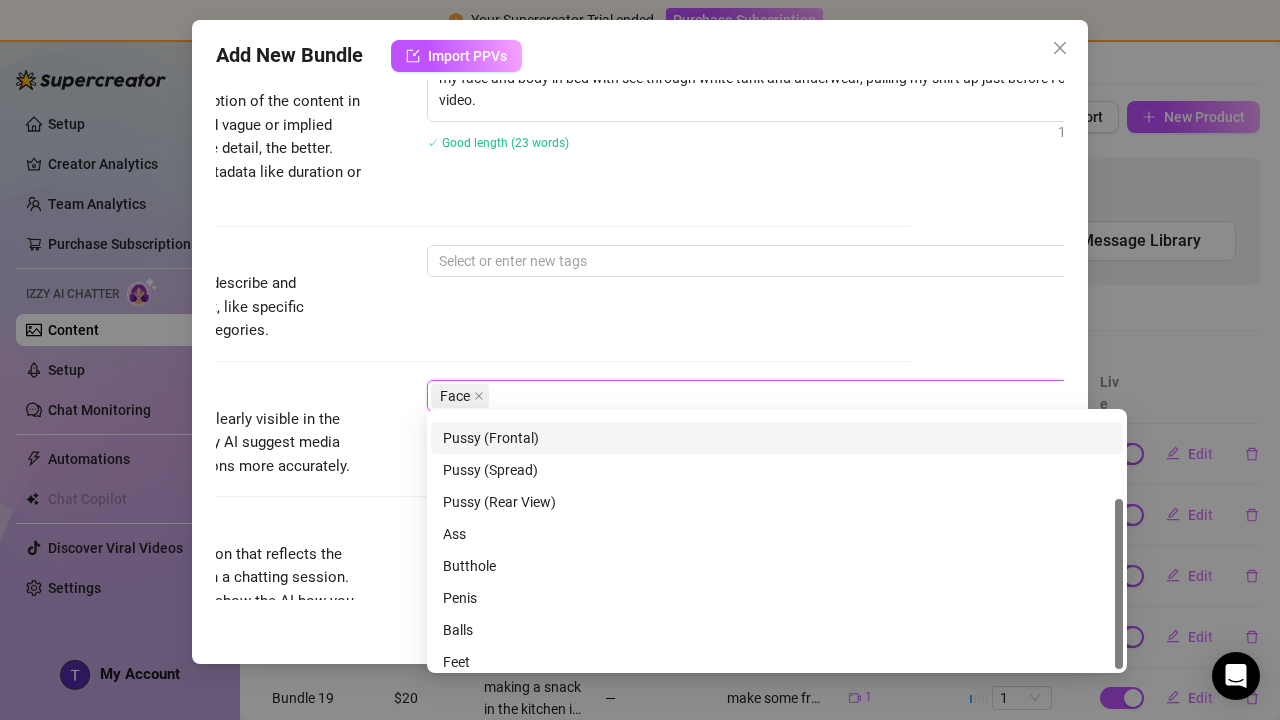scroll, scrollTop: 128, scrollLeft: 0, axis: vertical 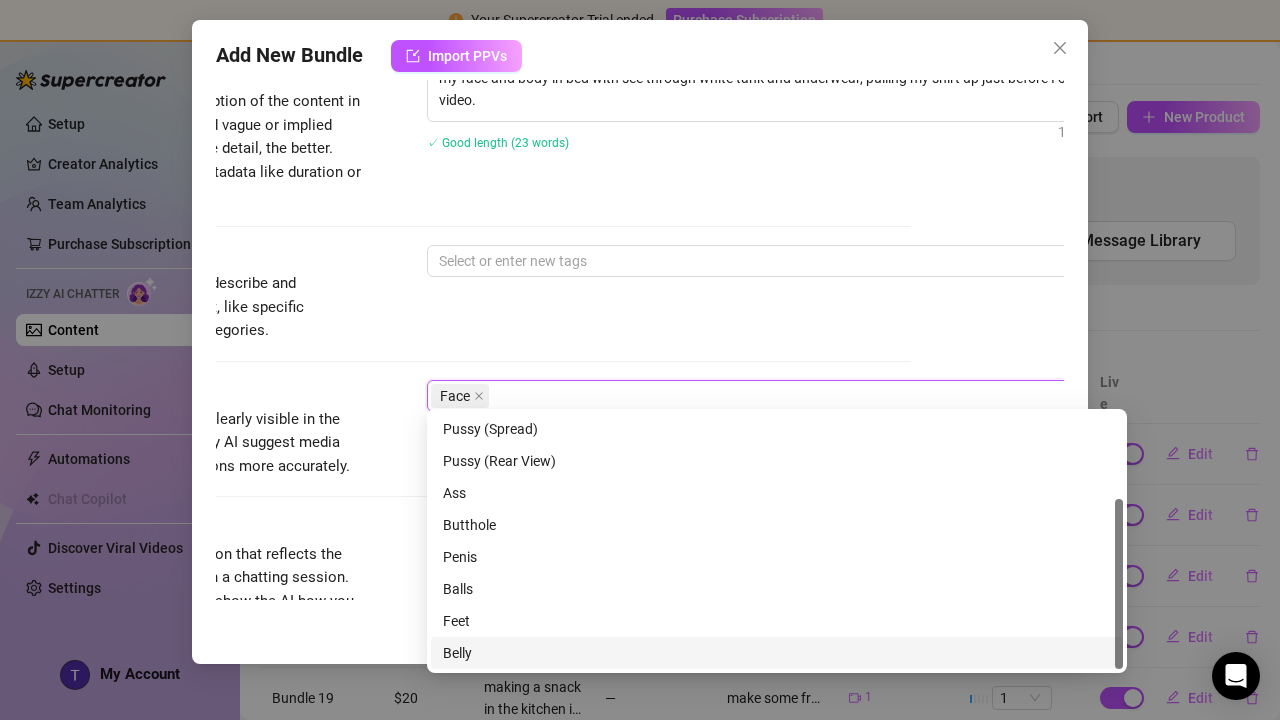 click on "Belly" at bounding box center [777, 653] 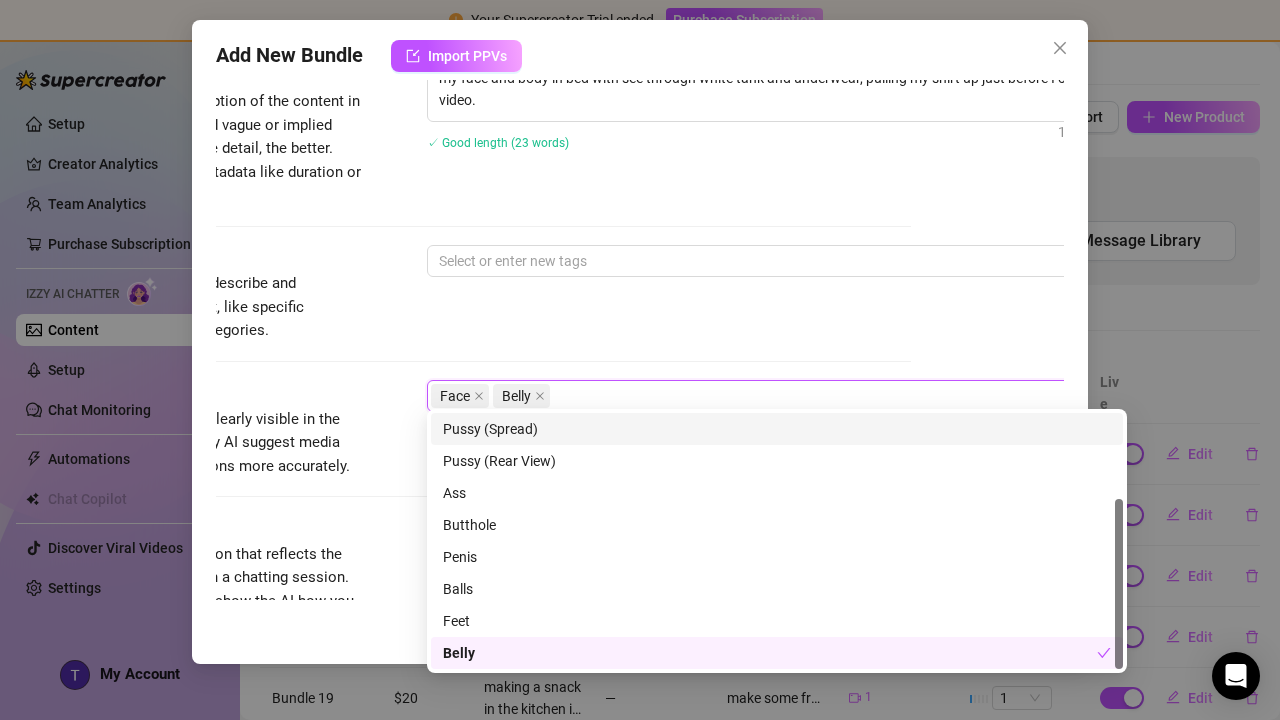 click on "Tags Simple keywords that describe and summarize the content, like specific fetishes, positions, categories.   Select or enter new tags" at bounding box center (487, 294) 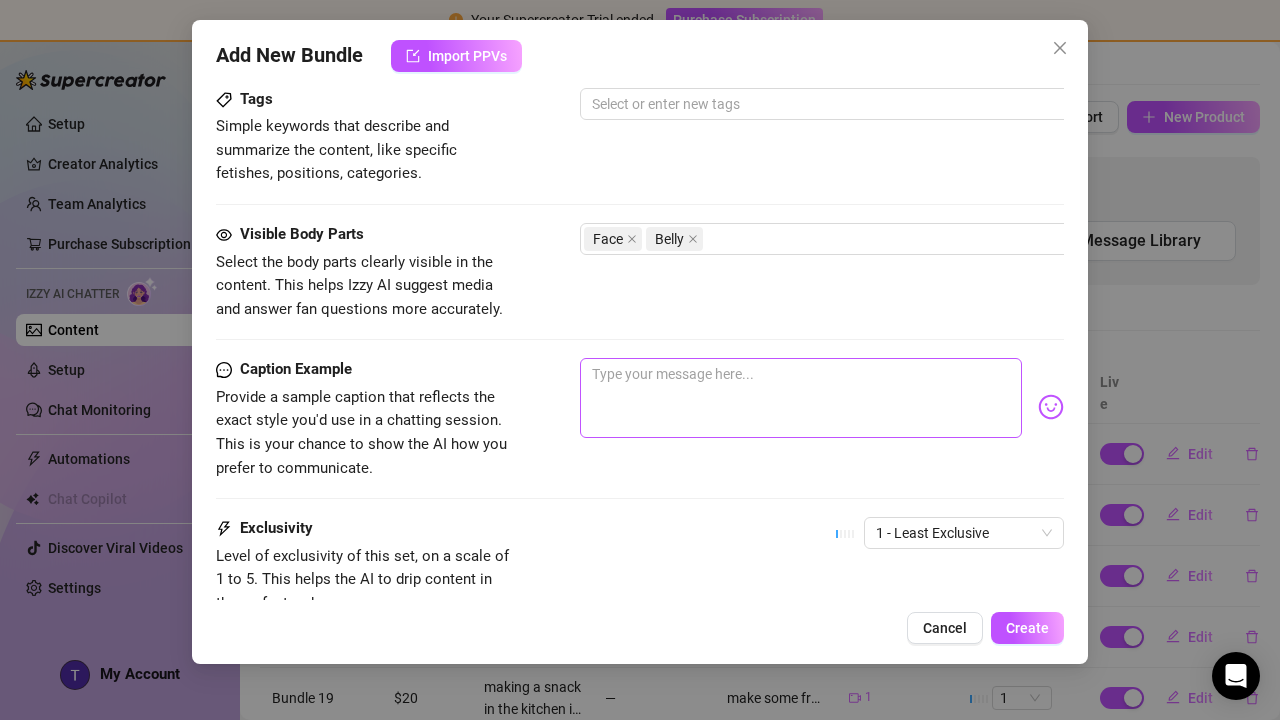 scroll, scrollTop: 996, scrollLeft: -1, axis: both 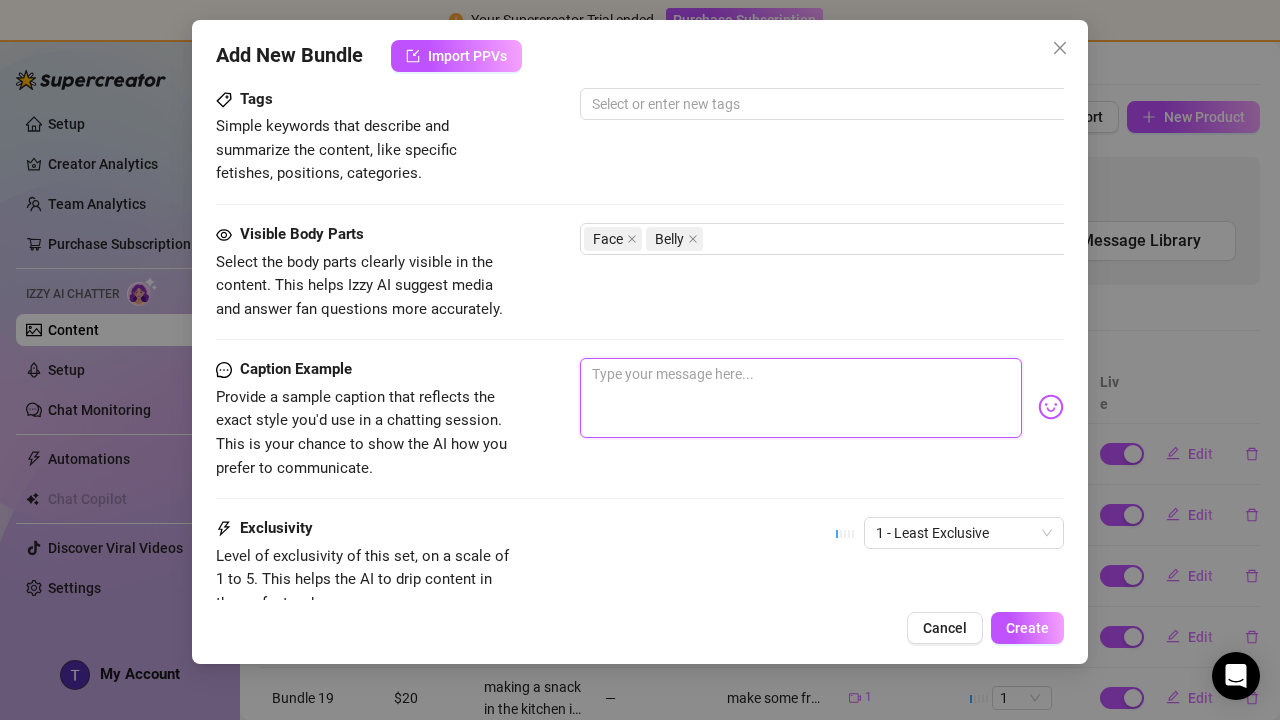 click at bounding box center (801, 398) 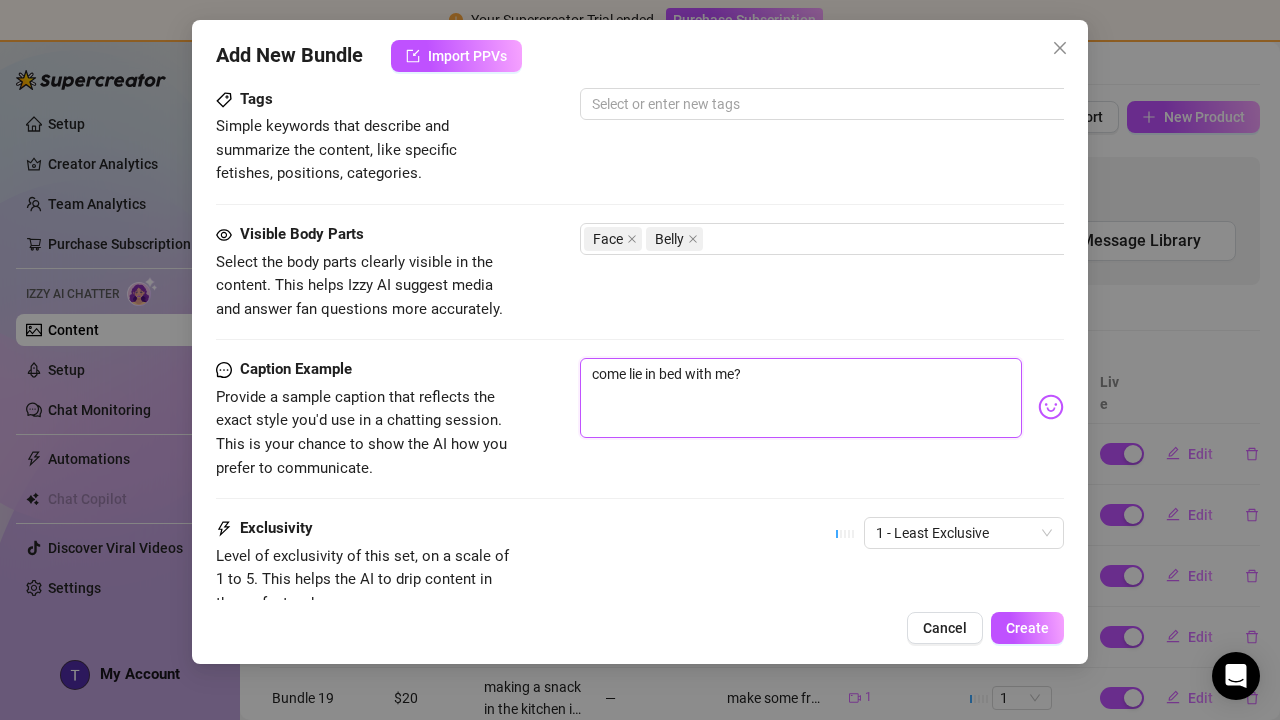 click on "come lie in bed with me?" at bounding box center (801, 398) 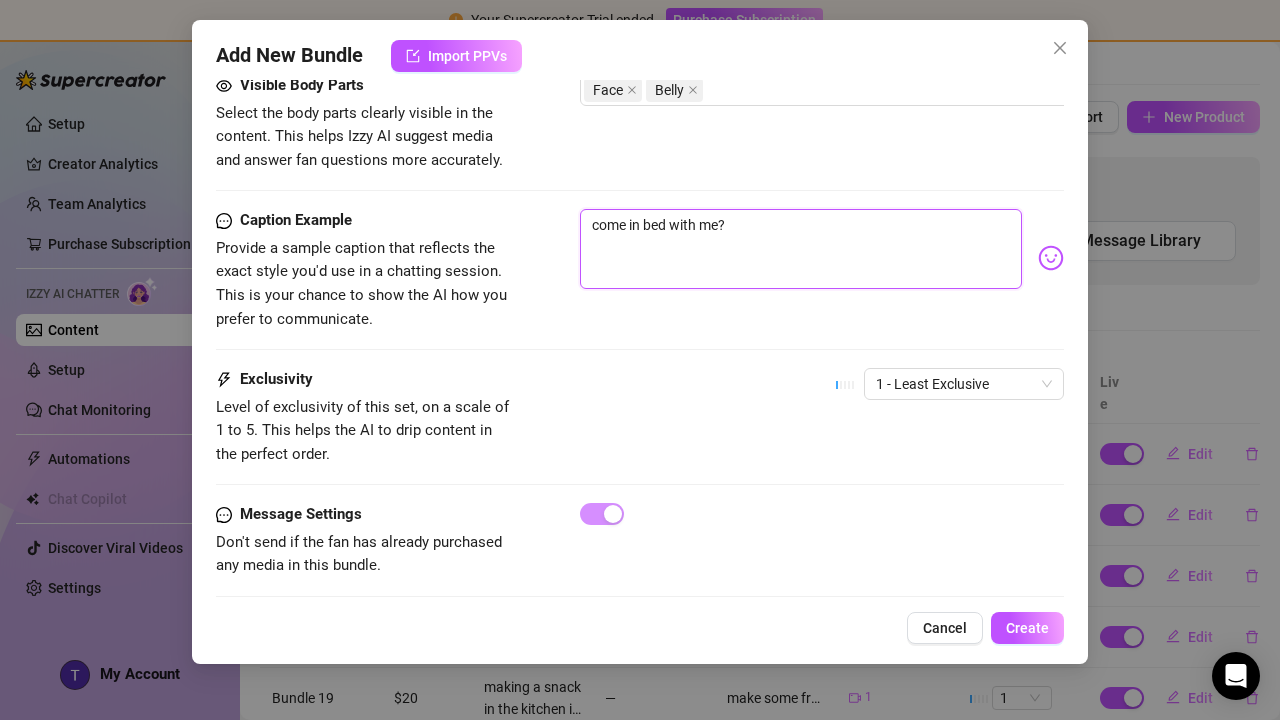 scroll, scrollTop: 1144, scrollLeft: 1, axis: both 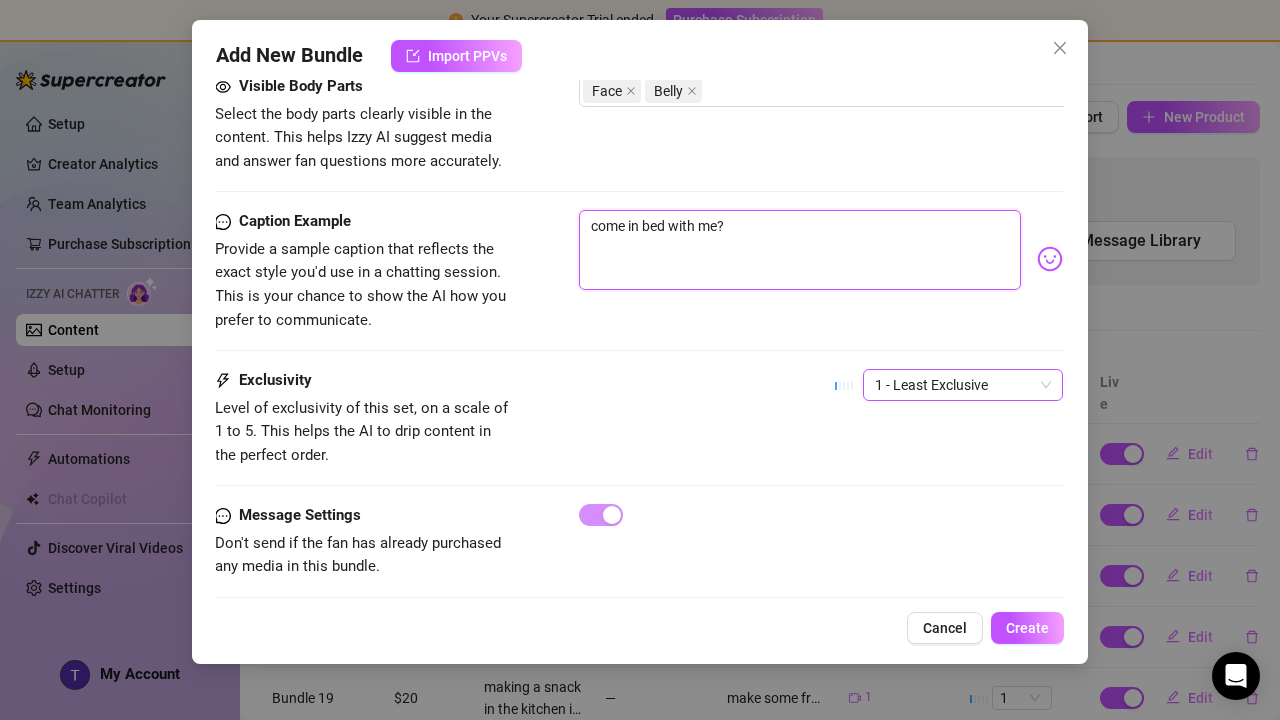 click on "1 - Least Exclusive" at bounding box center [963, 385] 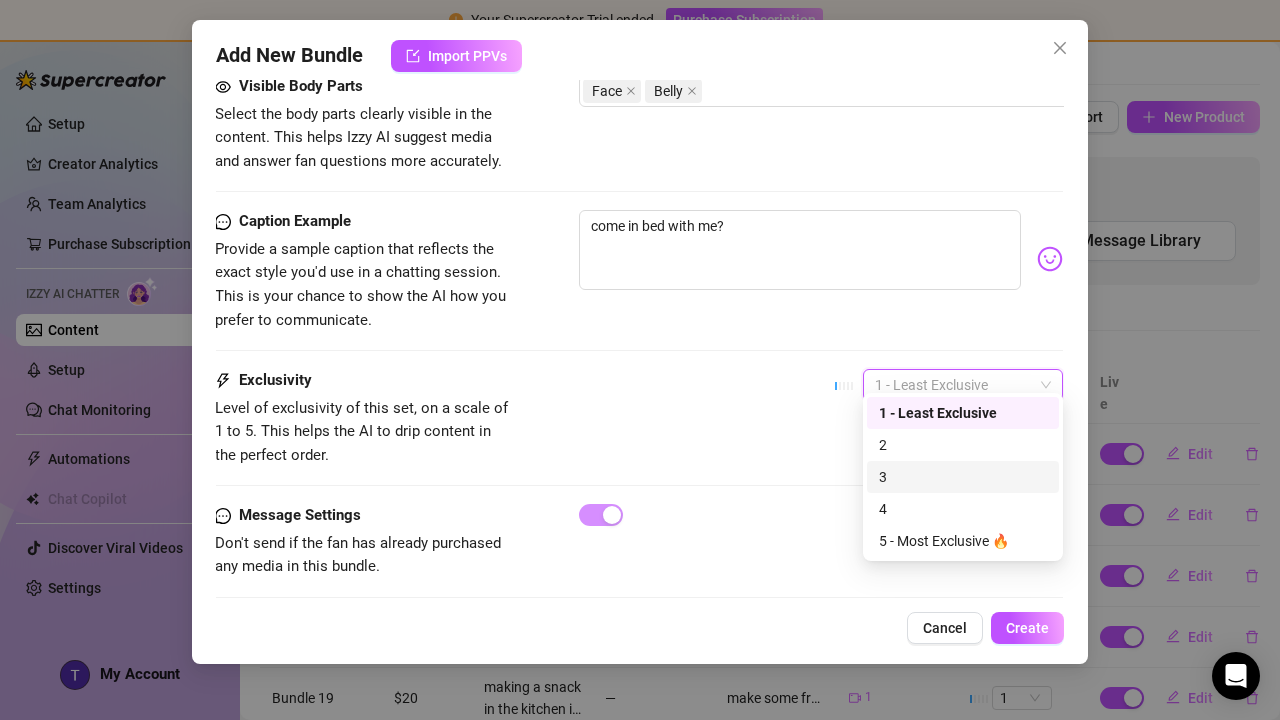 click on "3" at bounding box center (963, 477) 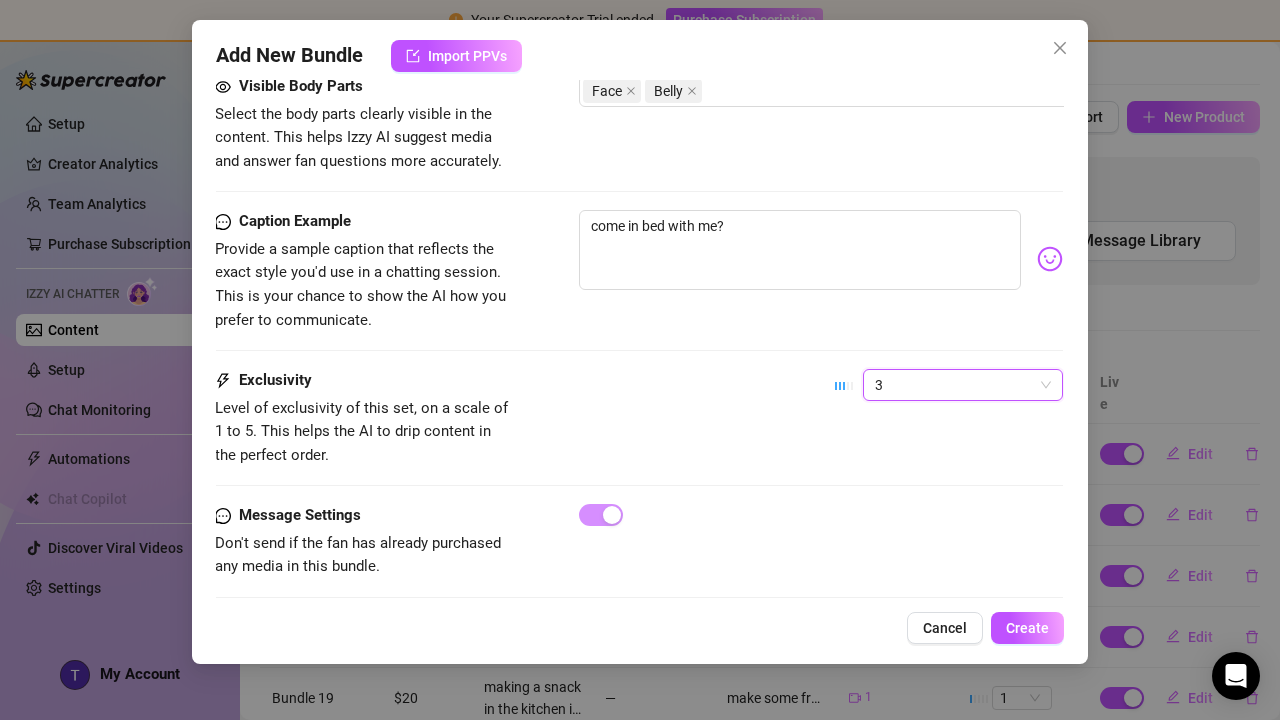 scroll, scrollTop: 0, scrollLeft: 0, axis: both 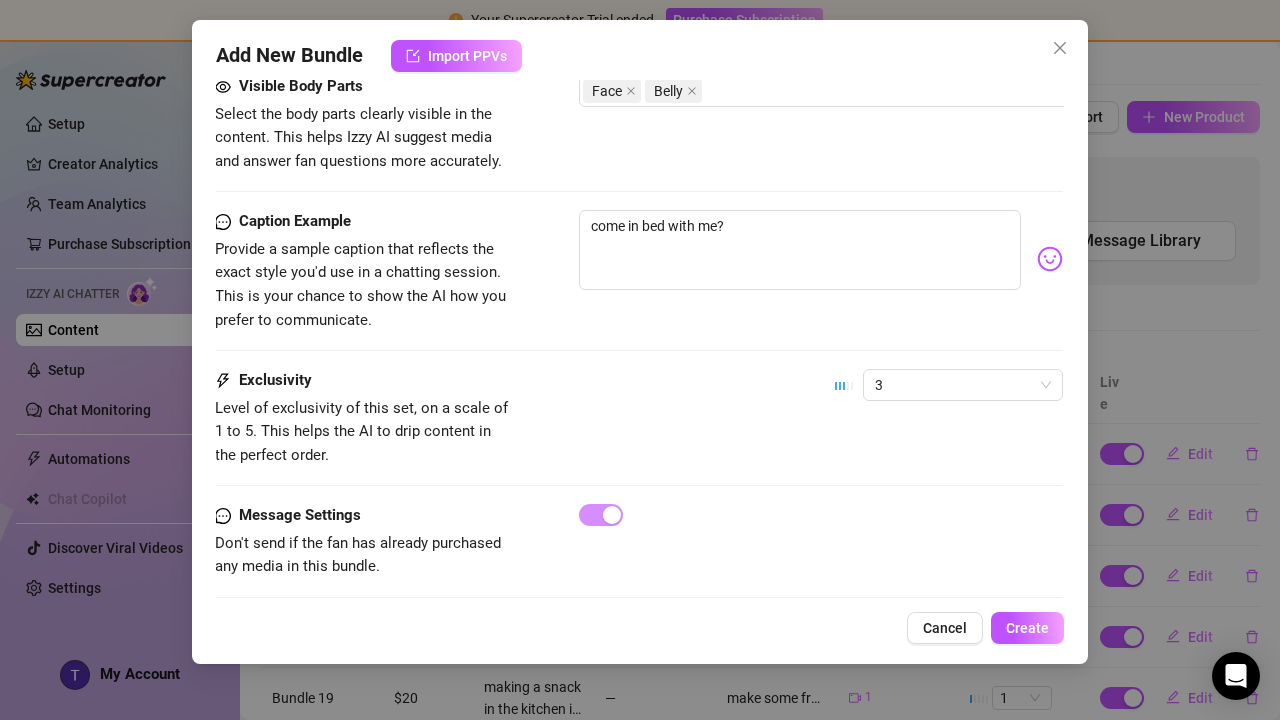 click on "Exclusivity Level of exclusivity of this set, on a scale of 1 to 5. This helps the AI to drip content in the perfect order. 3" at bounding box center [639, 418] 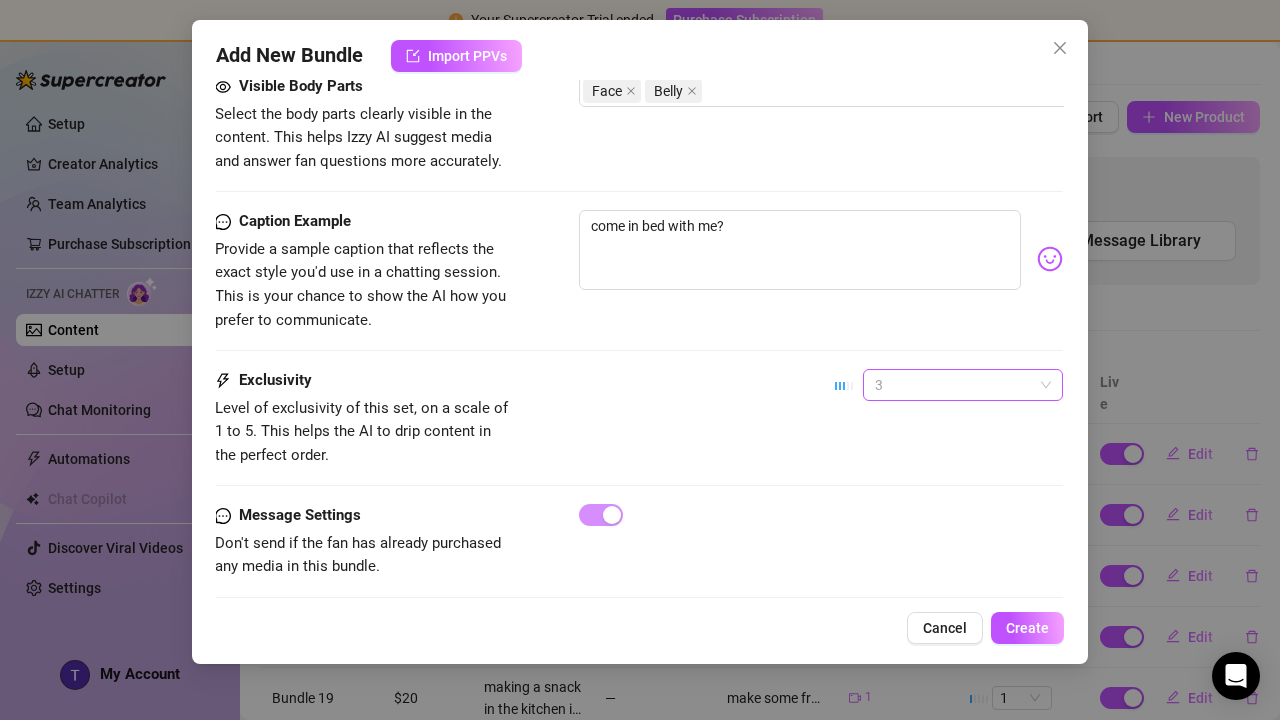 click on "3" at bounding box center [963, 385] 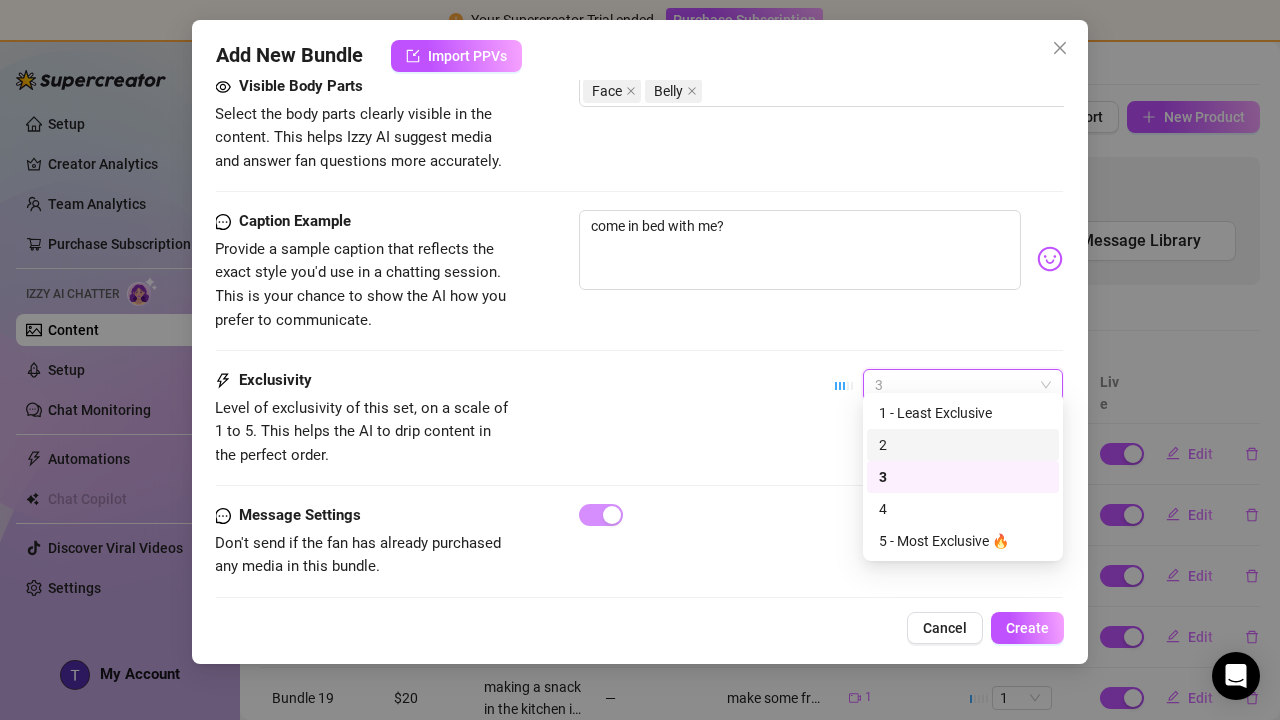 click on "Exclusivity Level of exclusivity of this set, on a scale of 1 to 5. This helps the AI to drip content in the perfect order. 3" at bounding box center [639, 418] 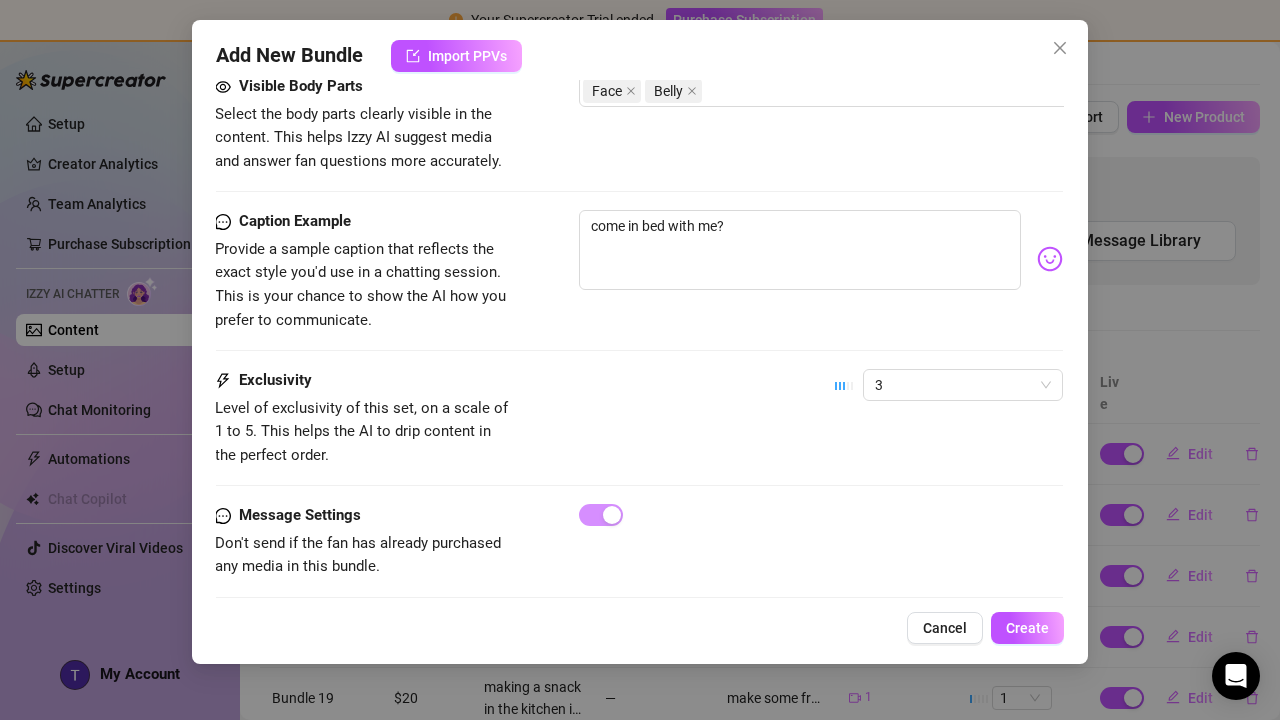click on "Caption Example Provide a sample caption that reflects the exact style you'd use in a chatting session. This is your chance to show the AI how you prefer to communicate. come in bed with me?" at bounding box center (639, 289) 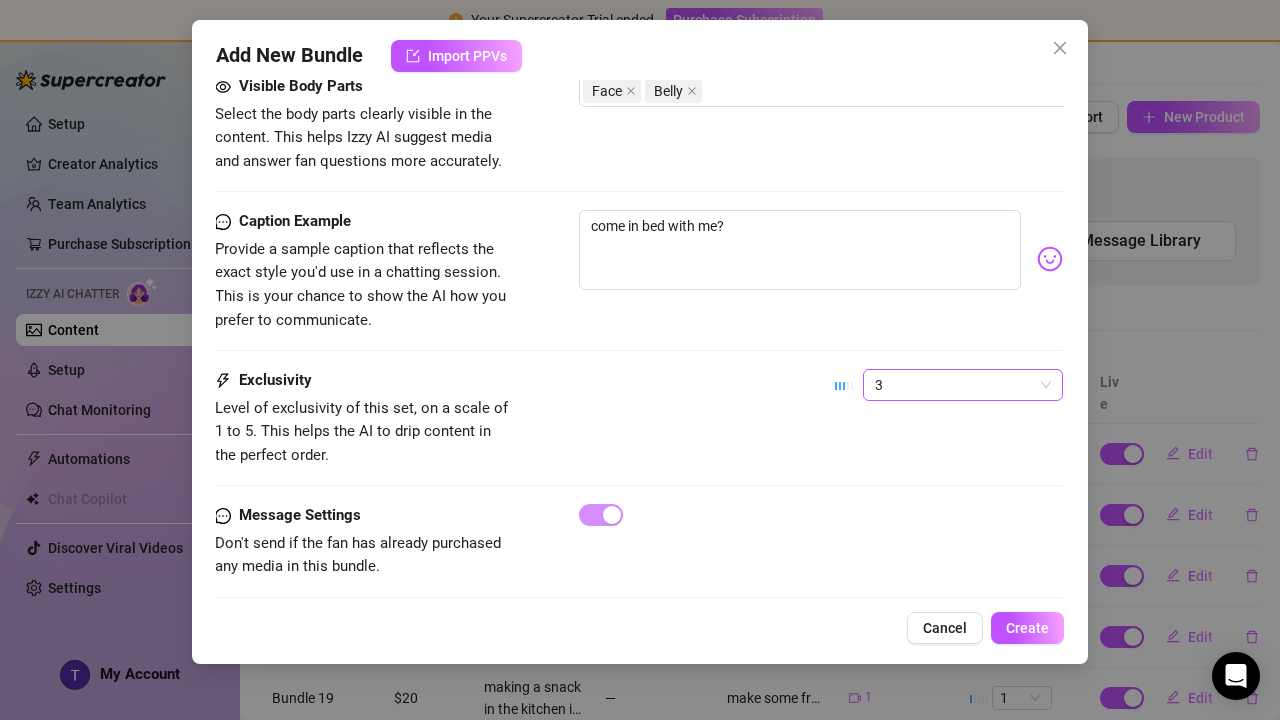 click on "3" at bounding box center (963, 385) 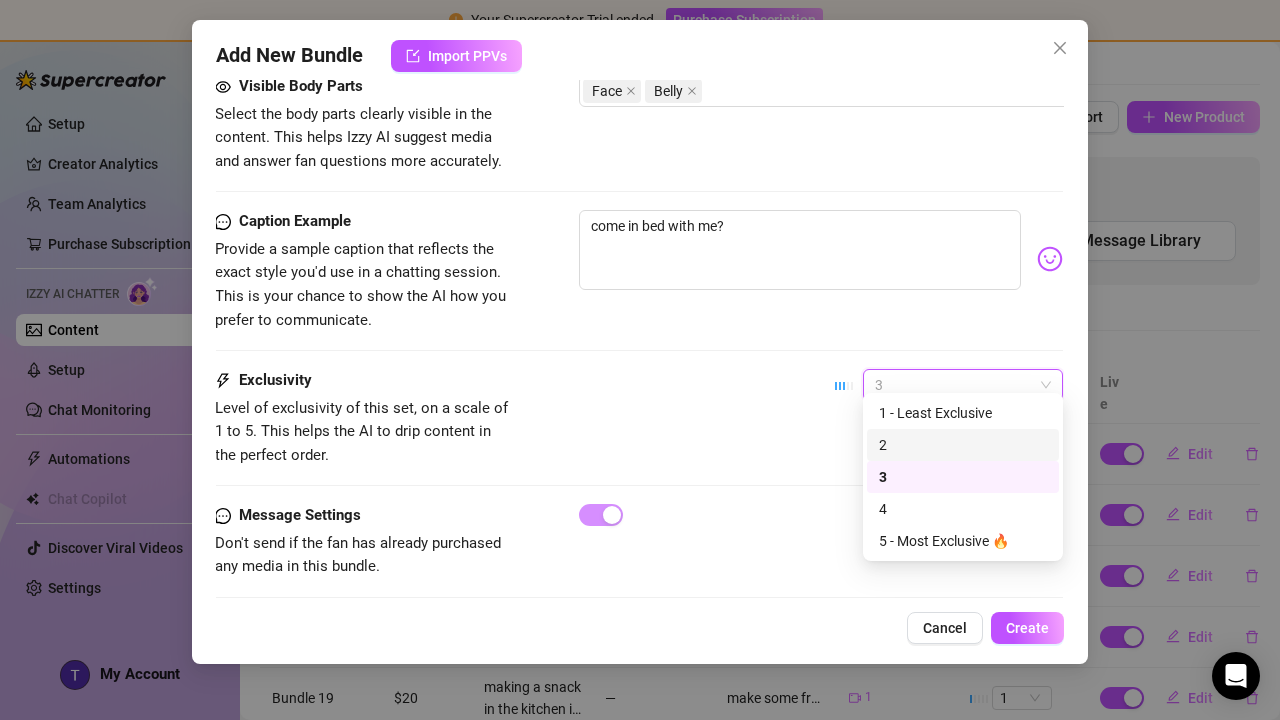 click on "2" at bounding box center [963, 445] 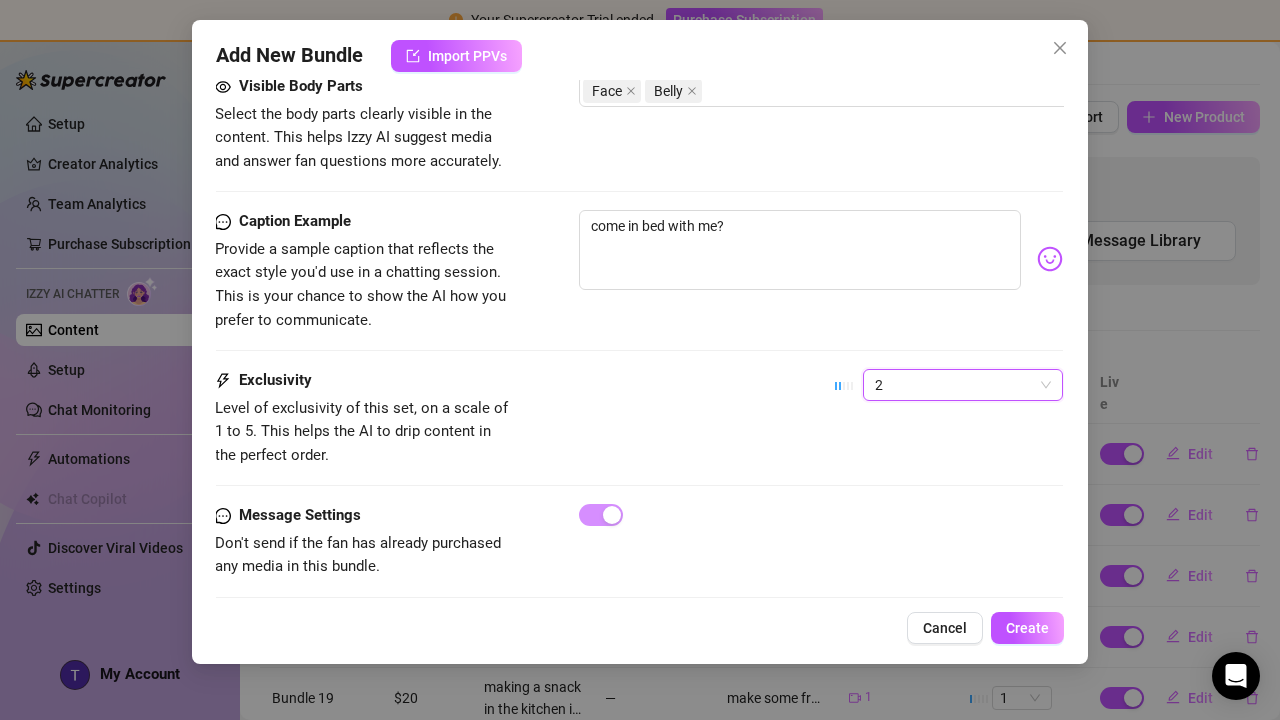 scroll, scrollTop: 0, scrollLeft: 0, axis: both 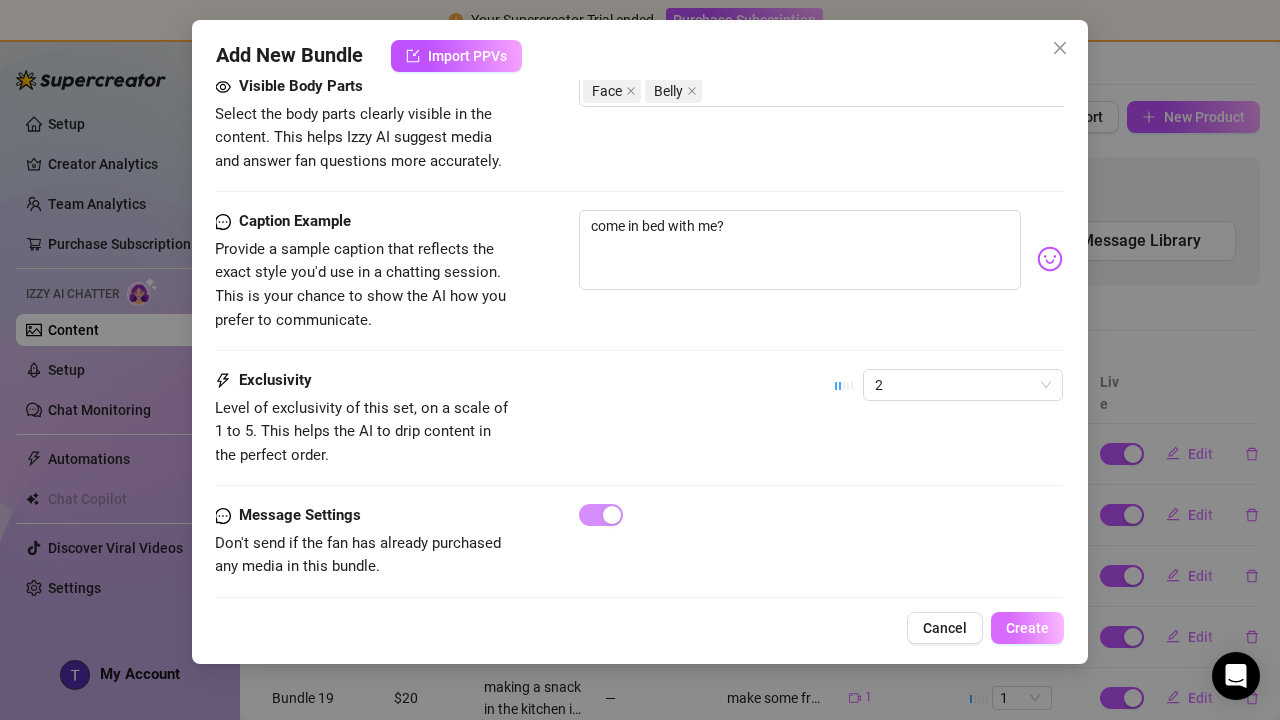 click on "Create" at bounding box center [1027, 628] 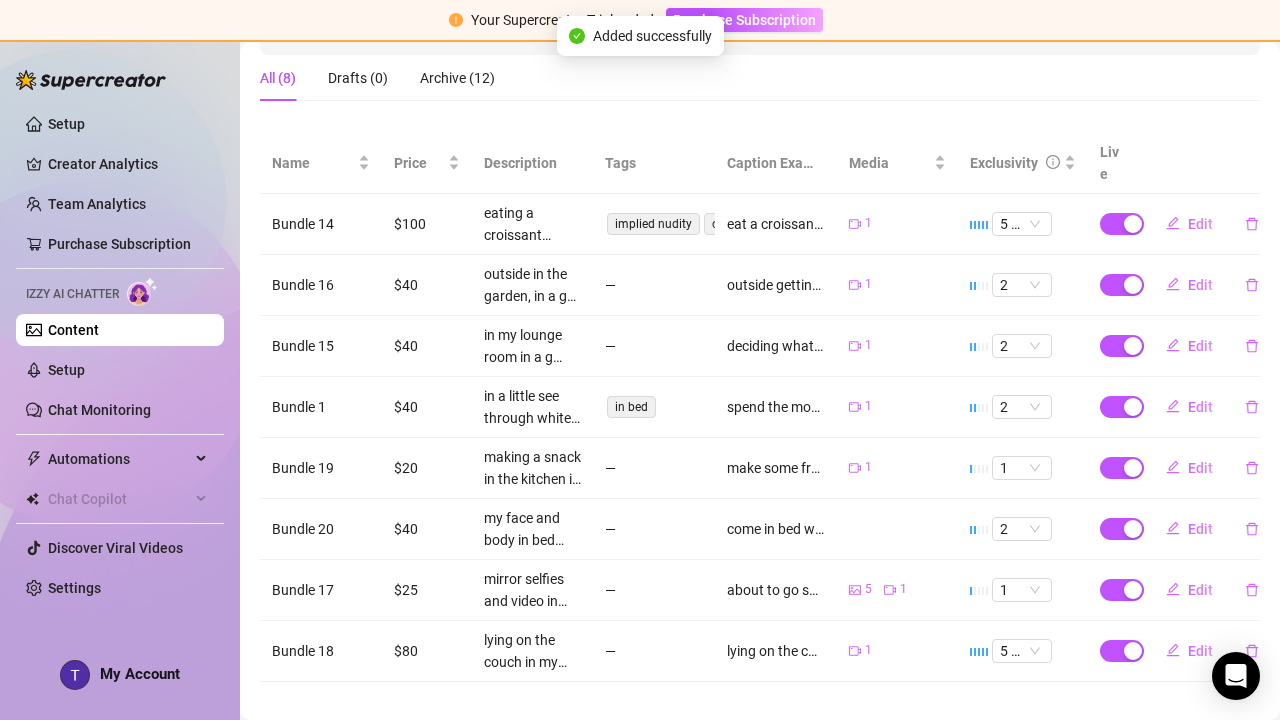 scroll, scrollTop: 320, scrollLeft: 0, axis: vertical 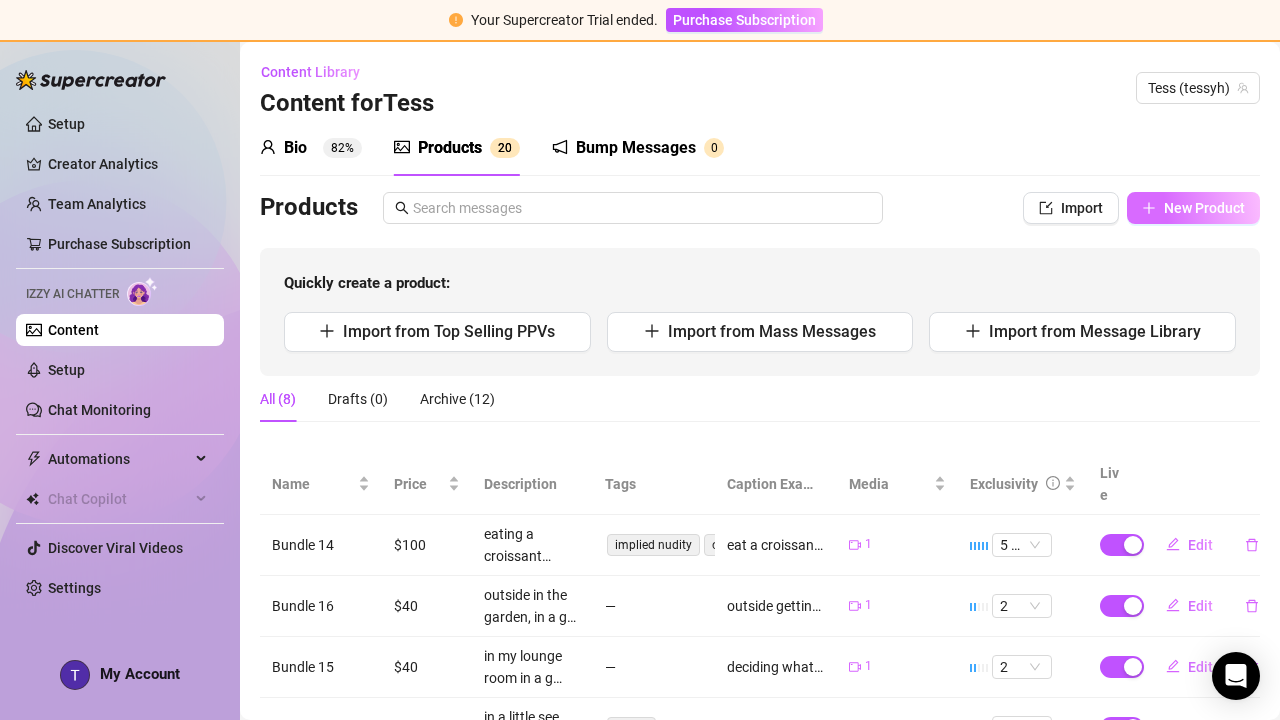 click on "New Product" at bounding box center [1193, 208] 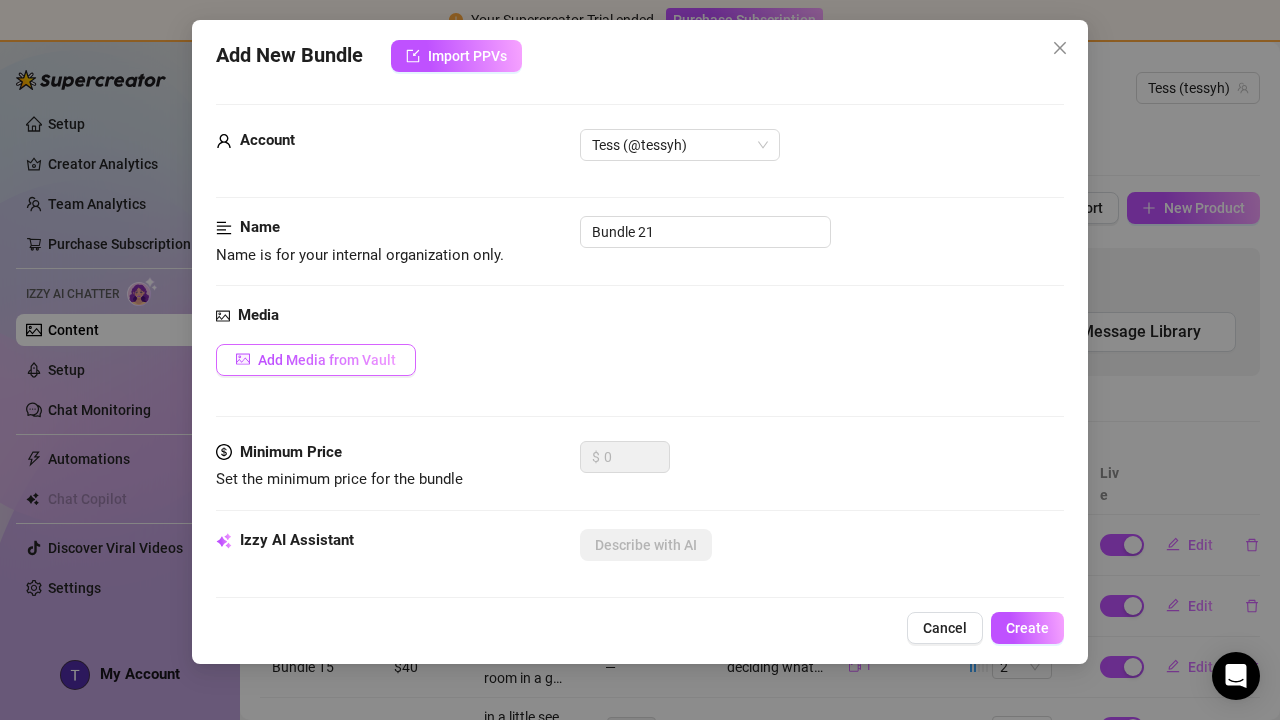 scroll, scrollTop: -1, scrollLeft: 0, axis: vertical 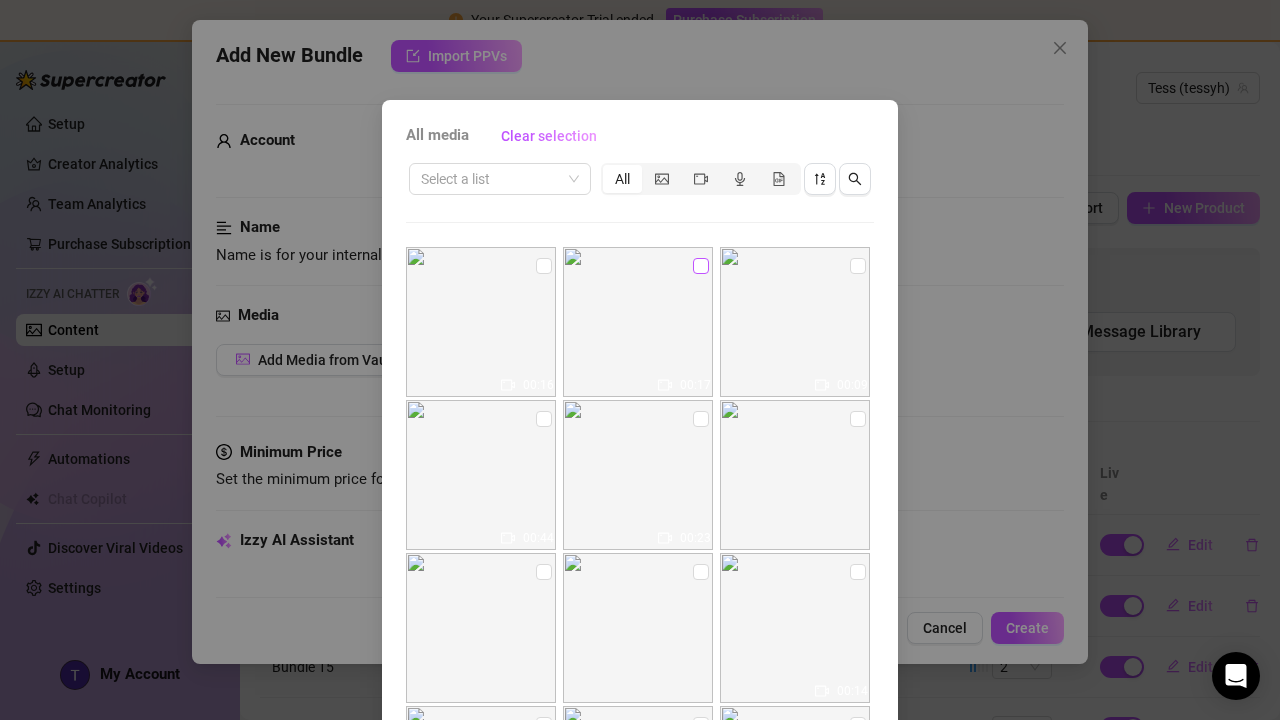 click at bounding box center [701, 266] 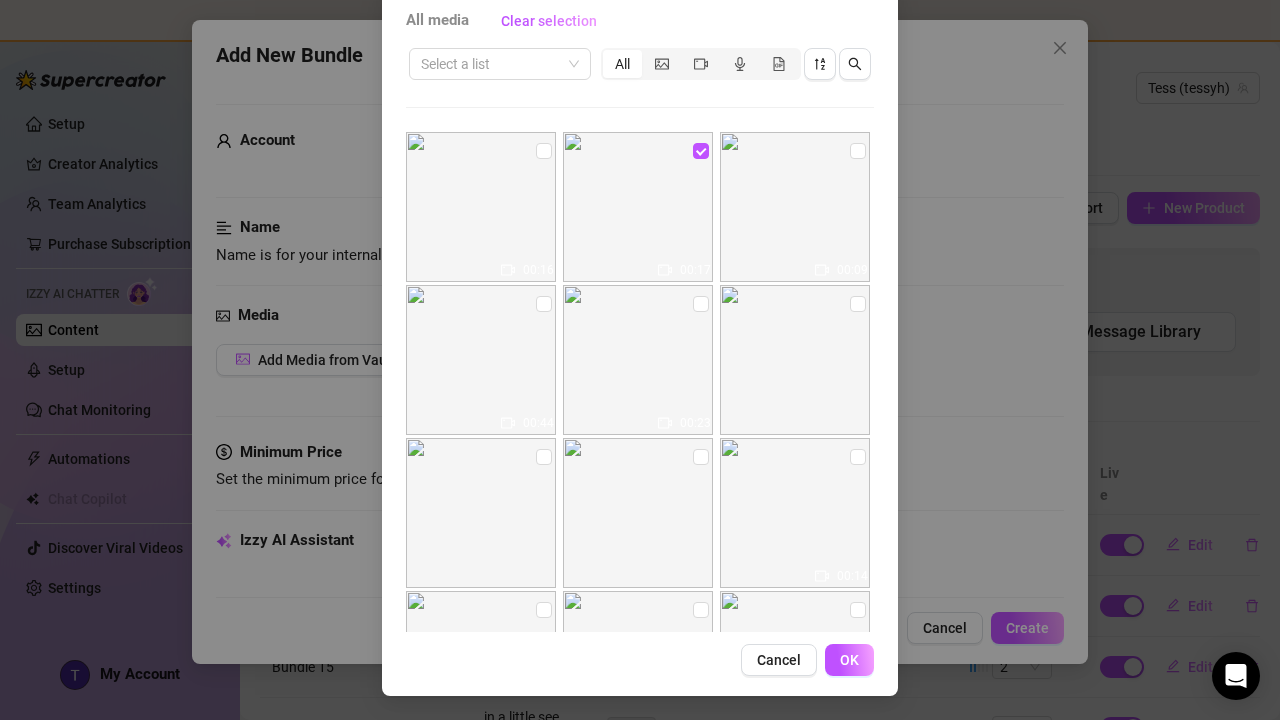 scroll, scrollTop: 115, scrollLeft: 0, axis: vertical 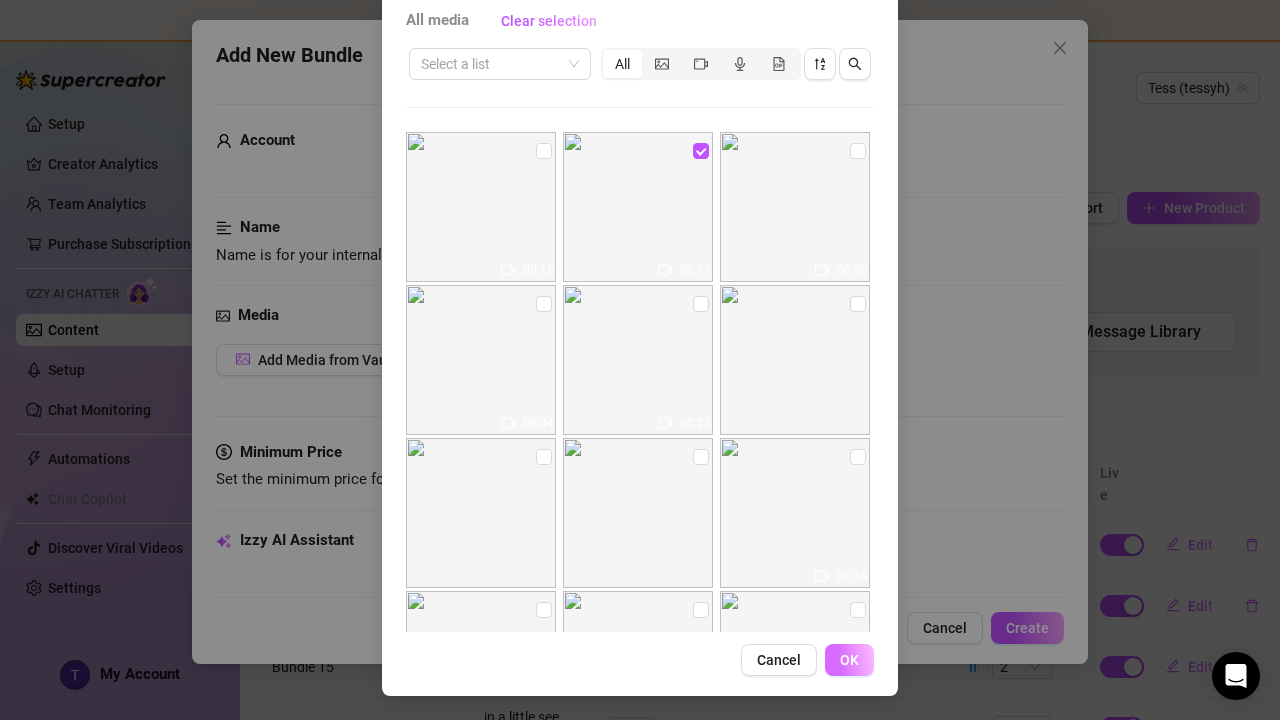 click on "OK" at bounding box center (849, 660) 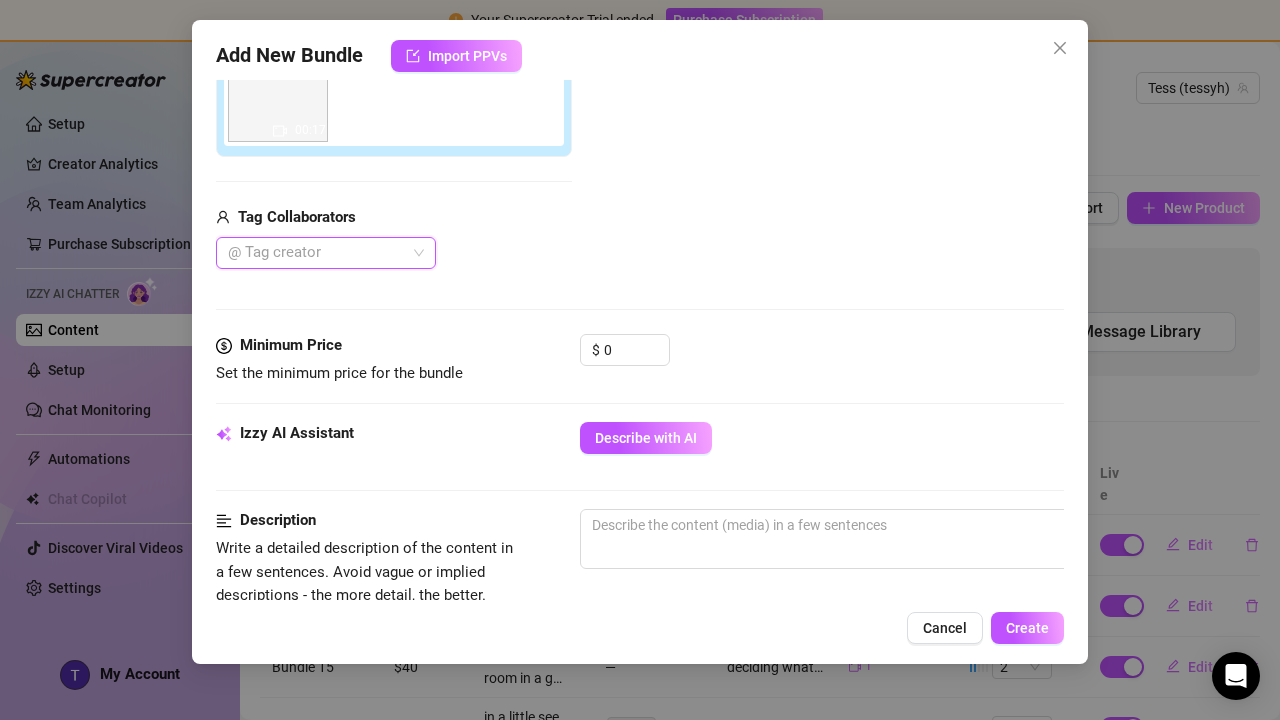 scroll, scrollTop: 417, scrollLeft: 0, axis: vertical 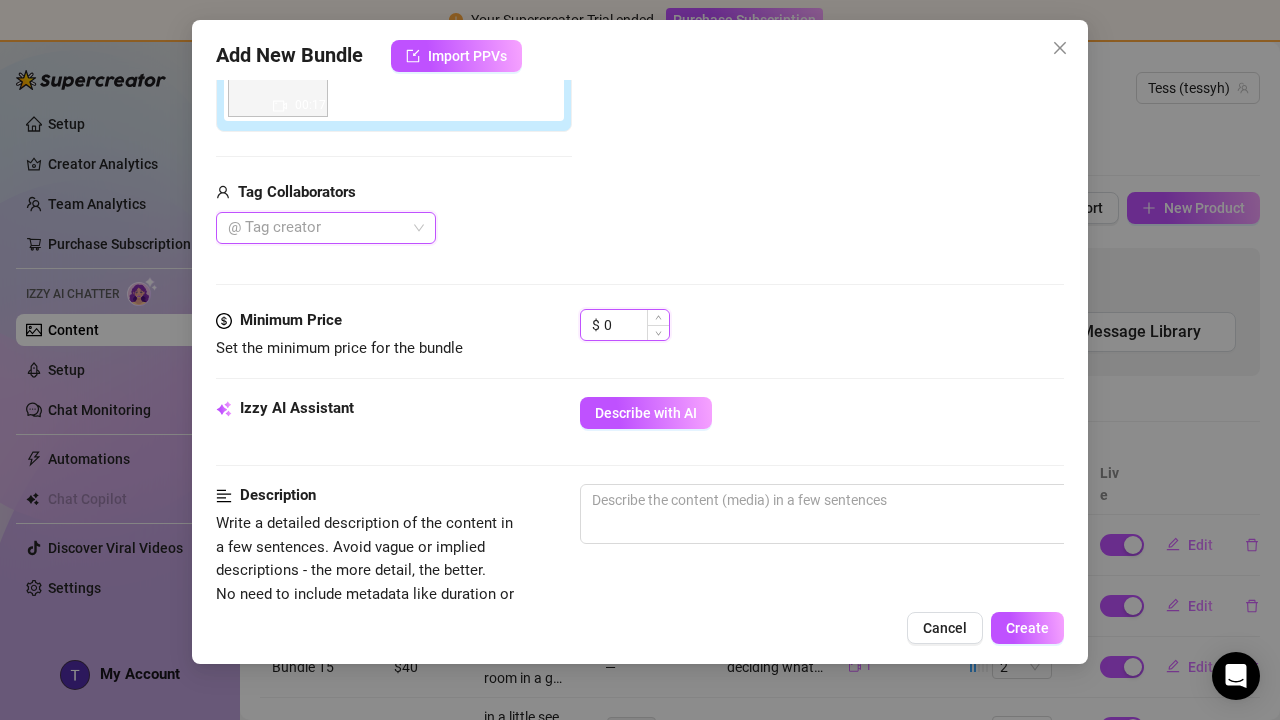 click on "0" at bounding box center [636, 325] 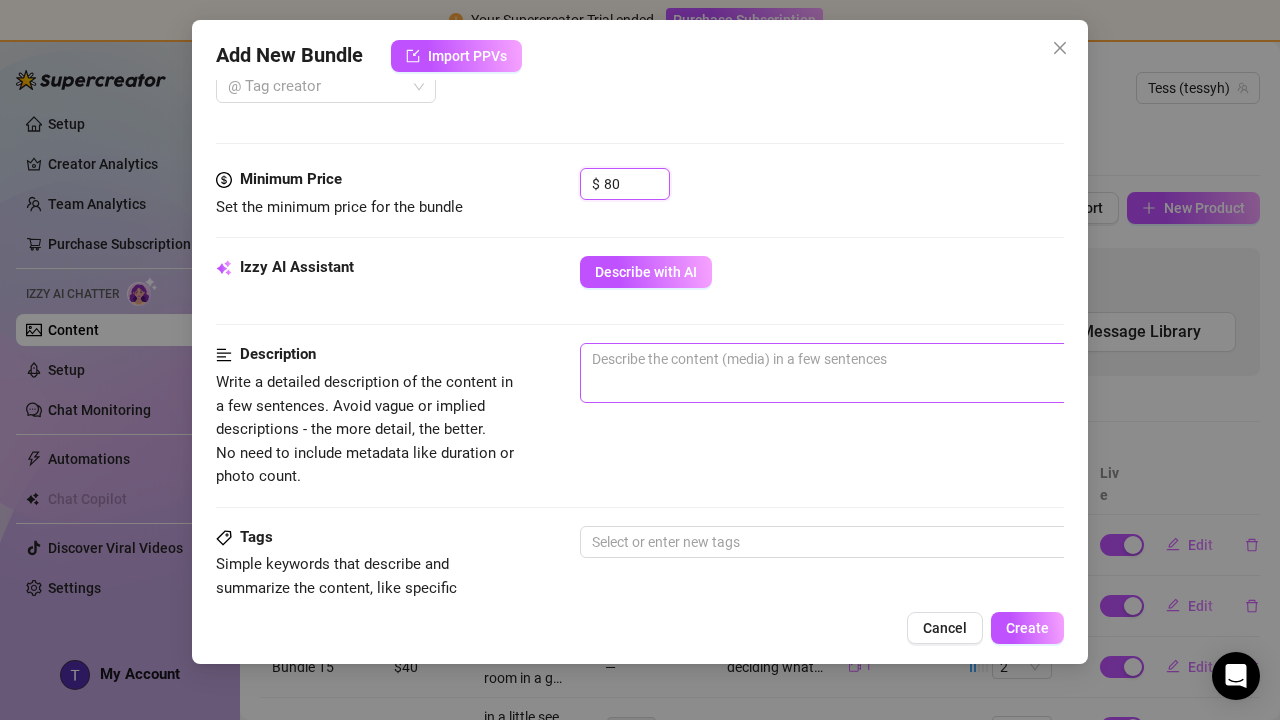 scroll, scrollTop: 567, scrollLeft: 0, axis: vertical 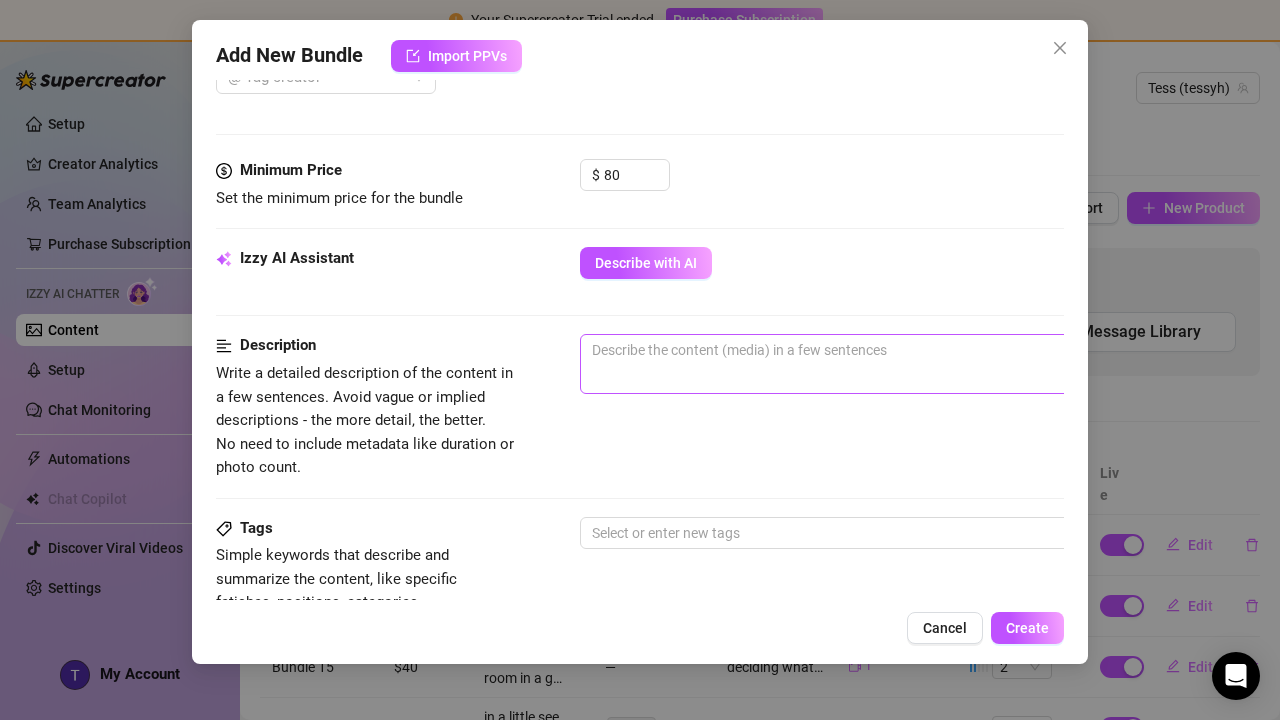 click on "0 / 1000" at bounding box center (930, 364) 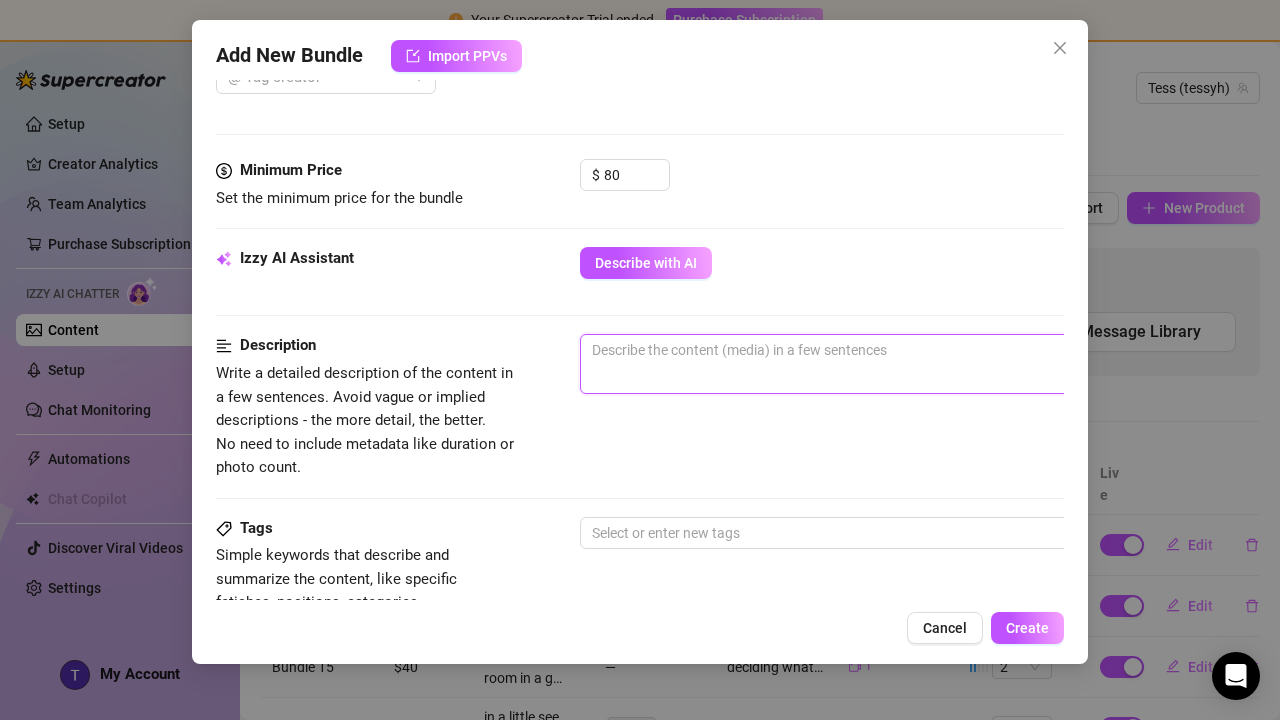 click at bounding box center (930, 350) 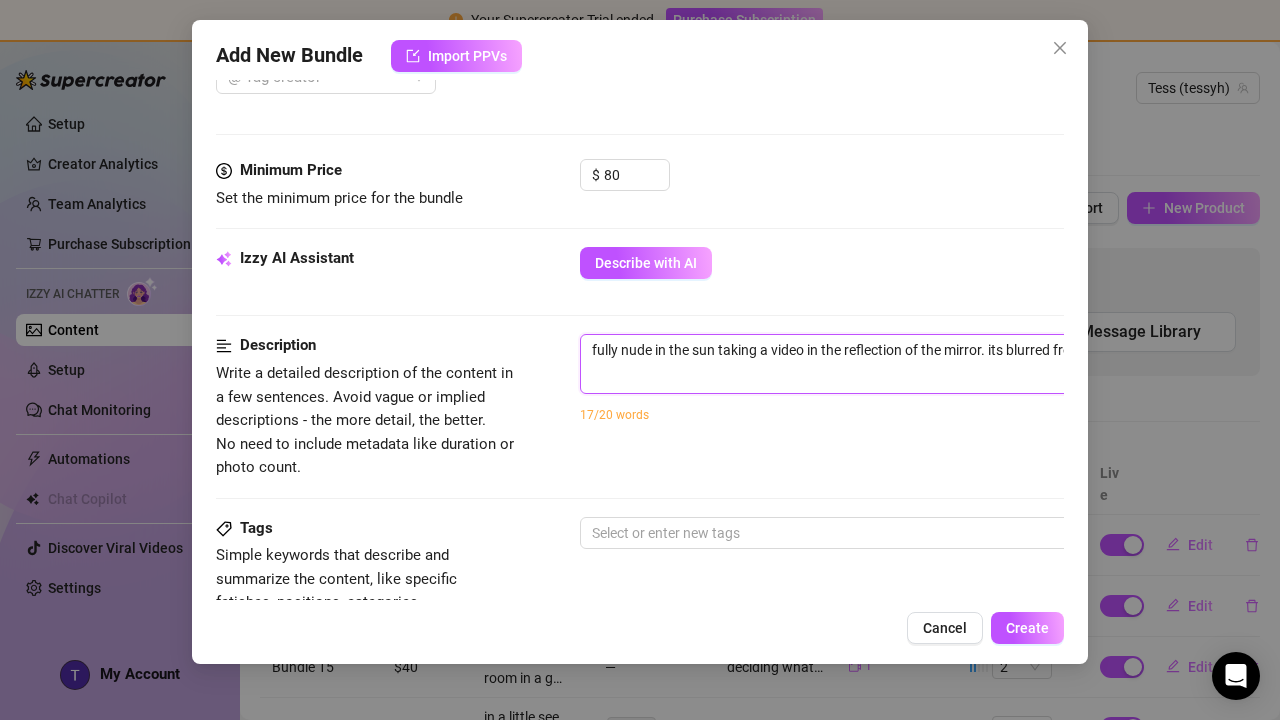 scroll, scrollTop: 567, scrollLeft: 216, axis: both 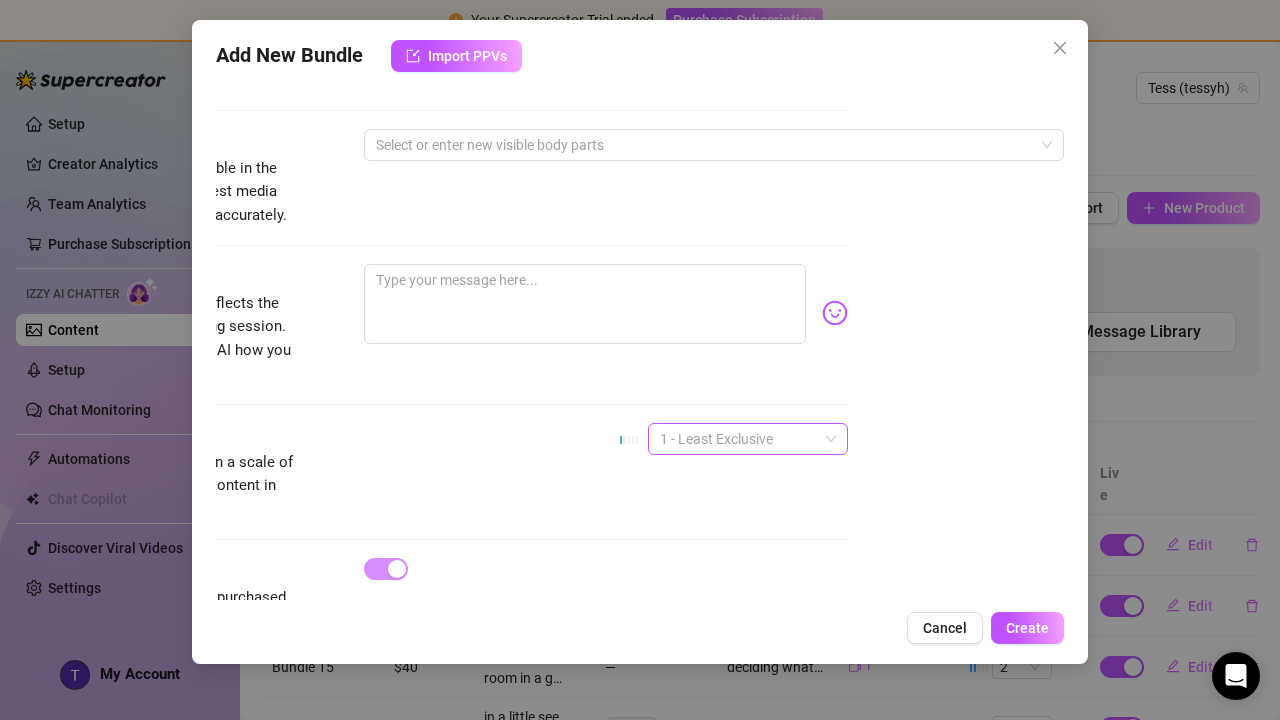 click on "1 - Least Exclusive" at bounding box center [748, 439] 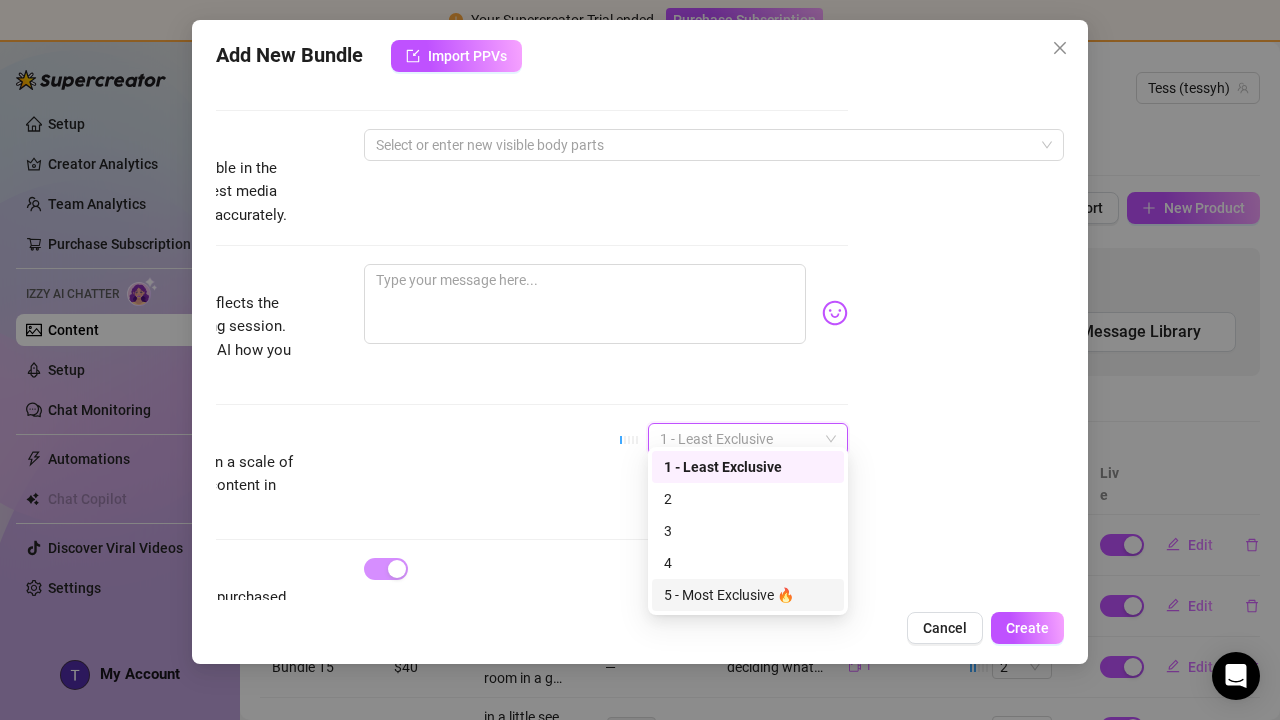 click on "5 - Most Exclusive 🔥" at bounding box center [748, 595] 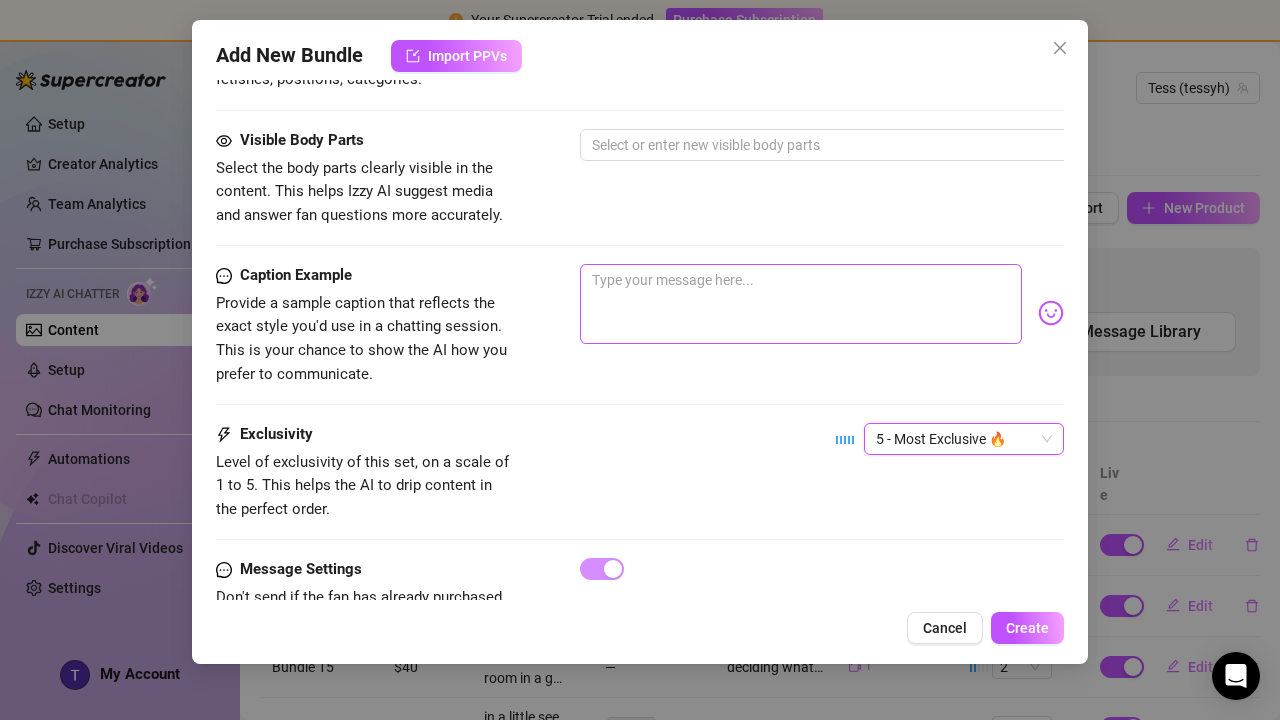scroll, scrollTop: 1090, scrollLeft: -3, axis: both 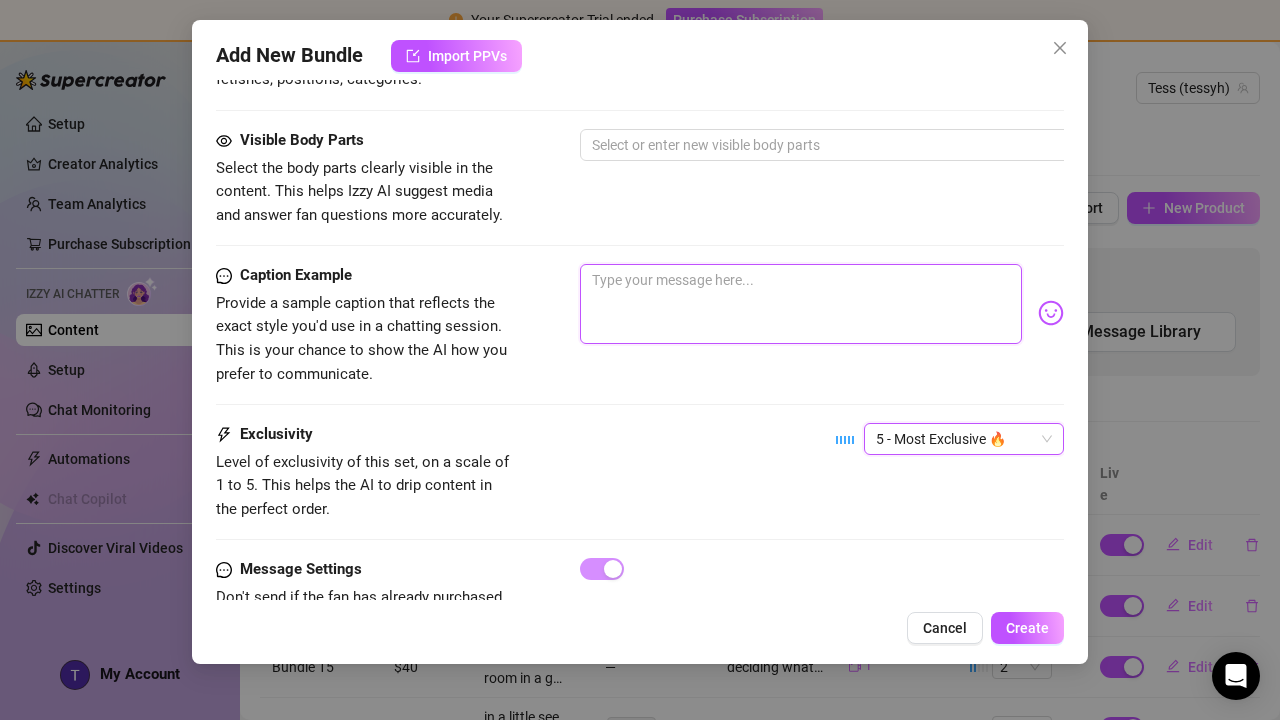 click at bounding box center [801, 304] 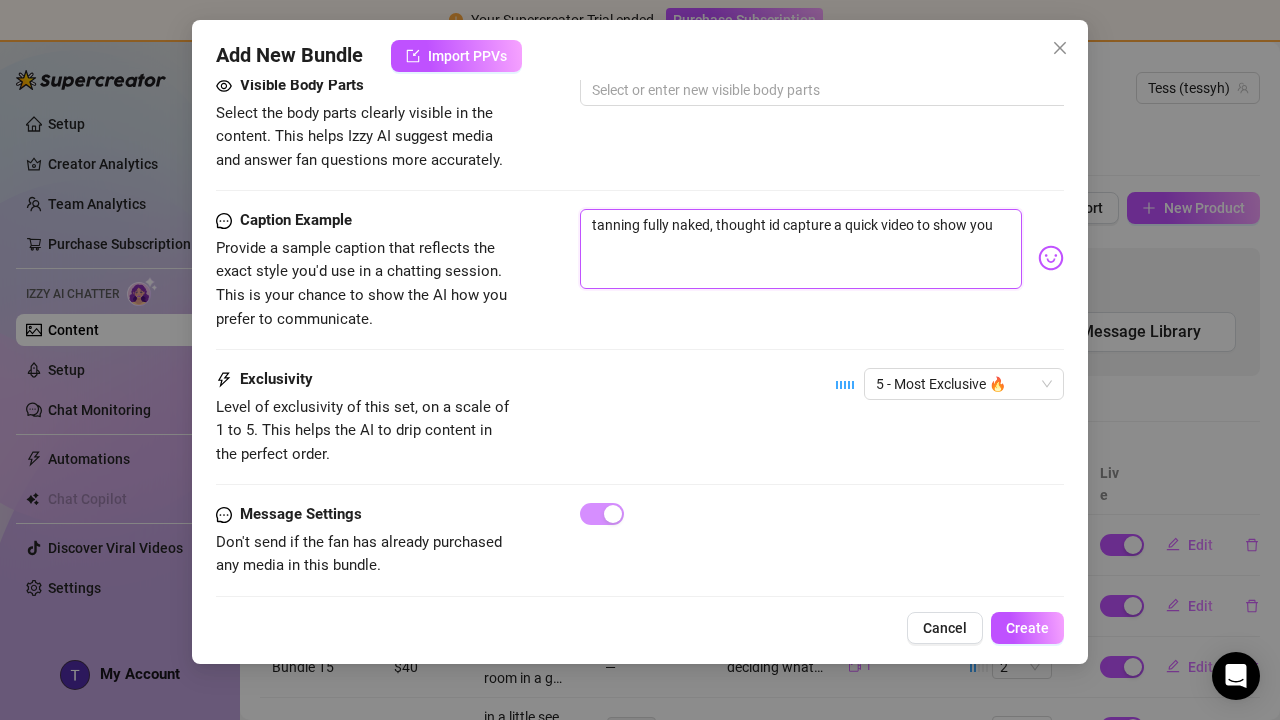 scroll, scrollTop: 1144, scrollLeft: 0, axis: vertical 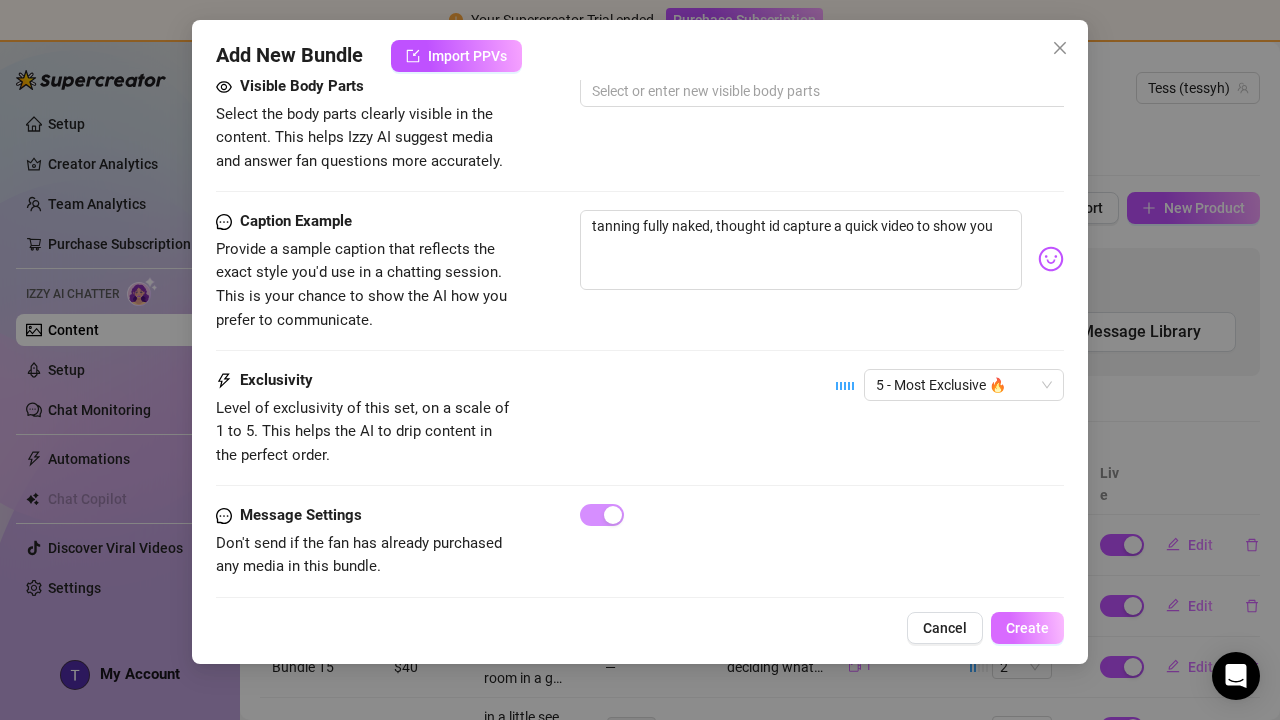 click on "Create" at bounding box center [1027, 628] 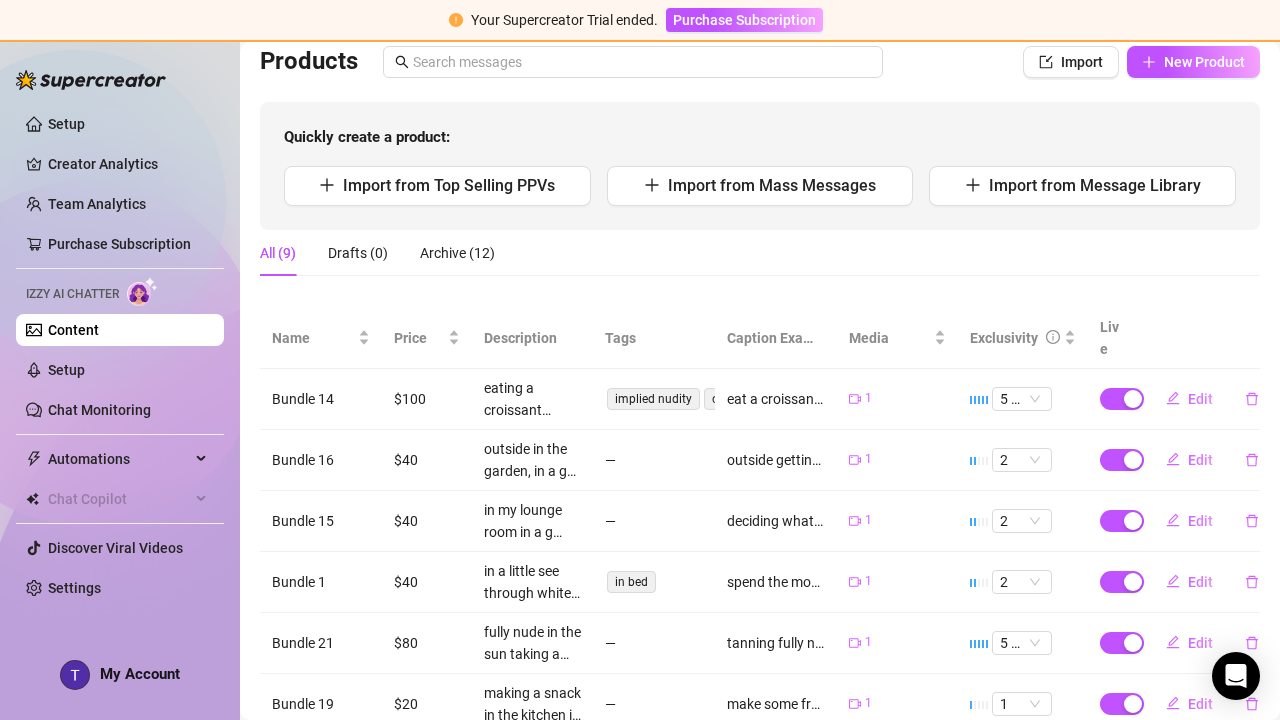scroll, scrollTop: 125, scrollLeft: 0, axis: vertical 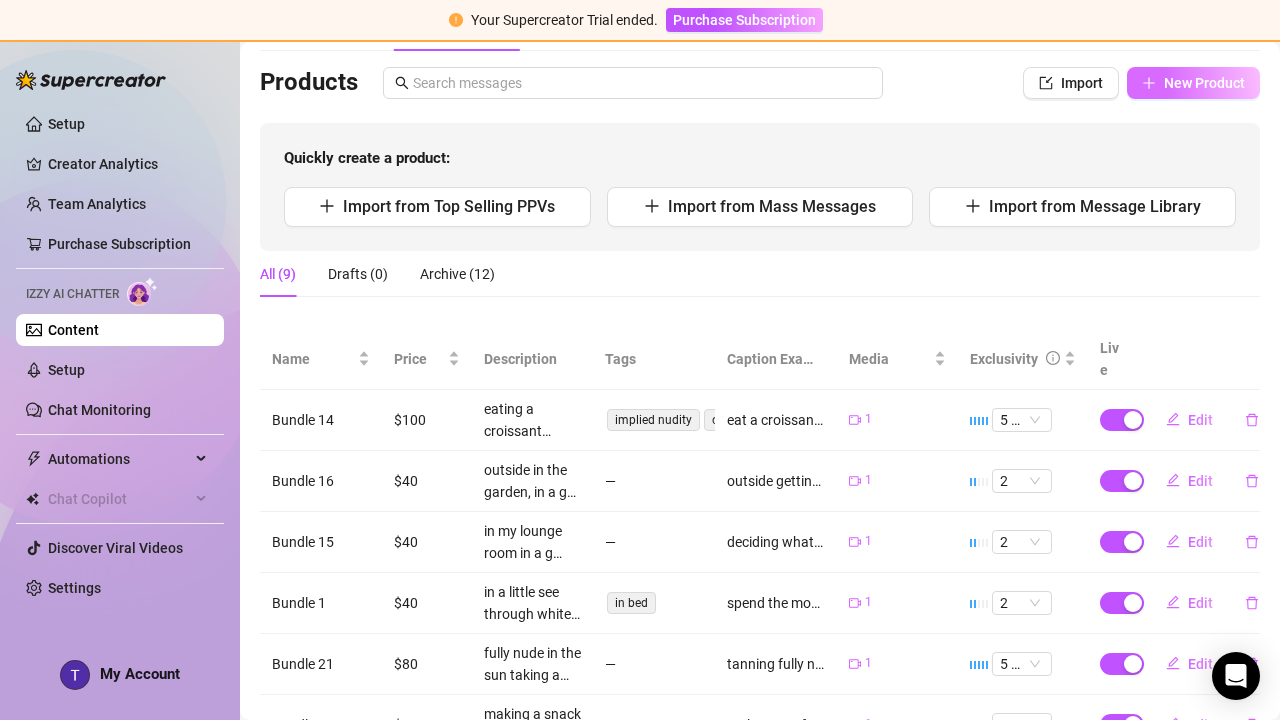 click on "New Product" at bounding box center [1193, 83] 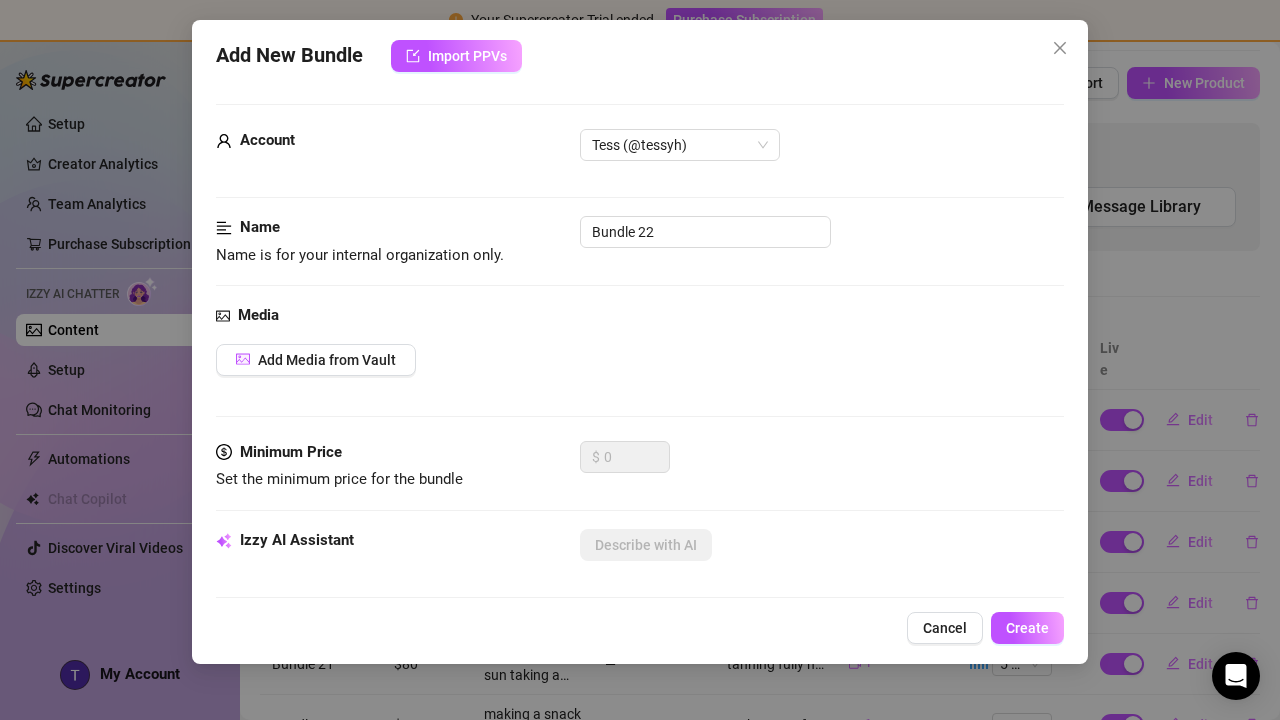 scroll, scrollTop: 0, scrollLeft: 0, axis: both 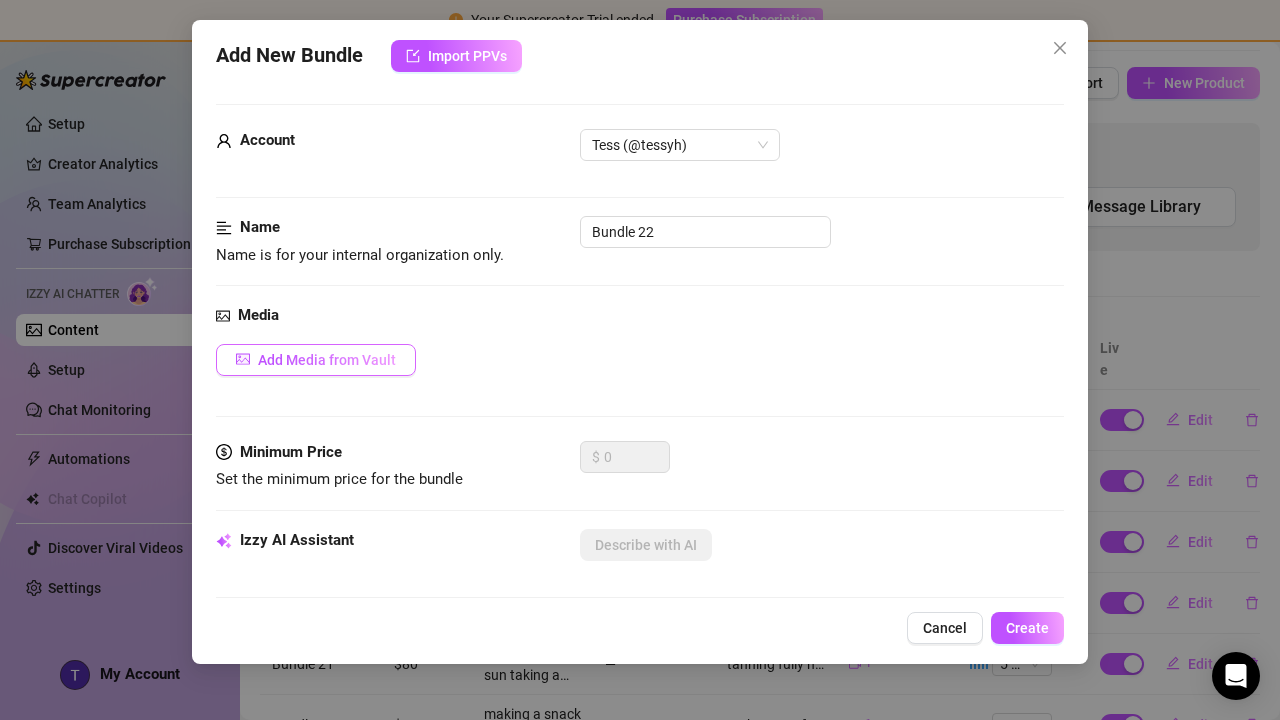click on "Add Media from Vault" at bounding box center (327, 360) 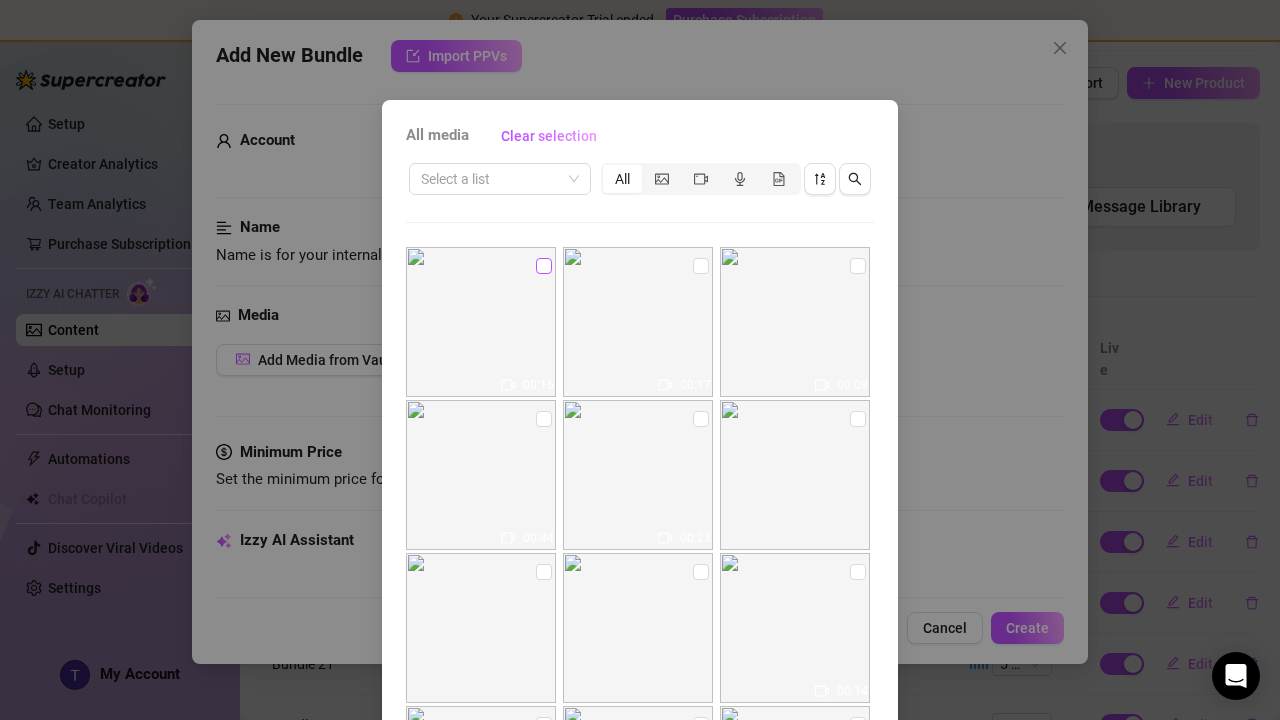 click at bounding box center (544, 266) 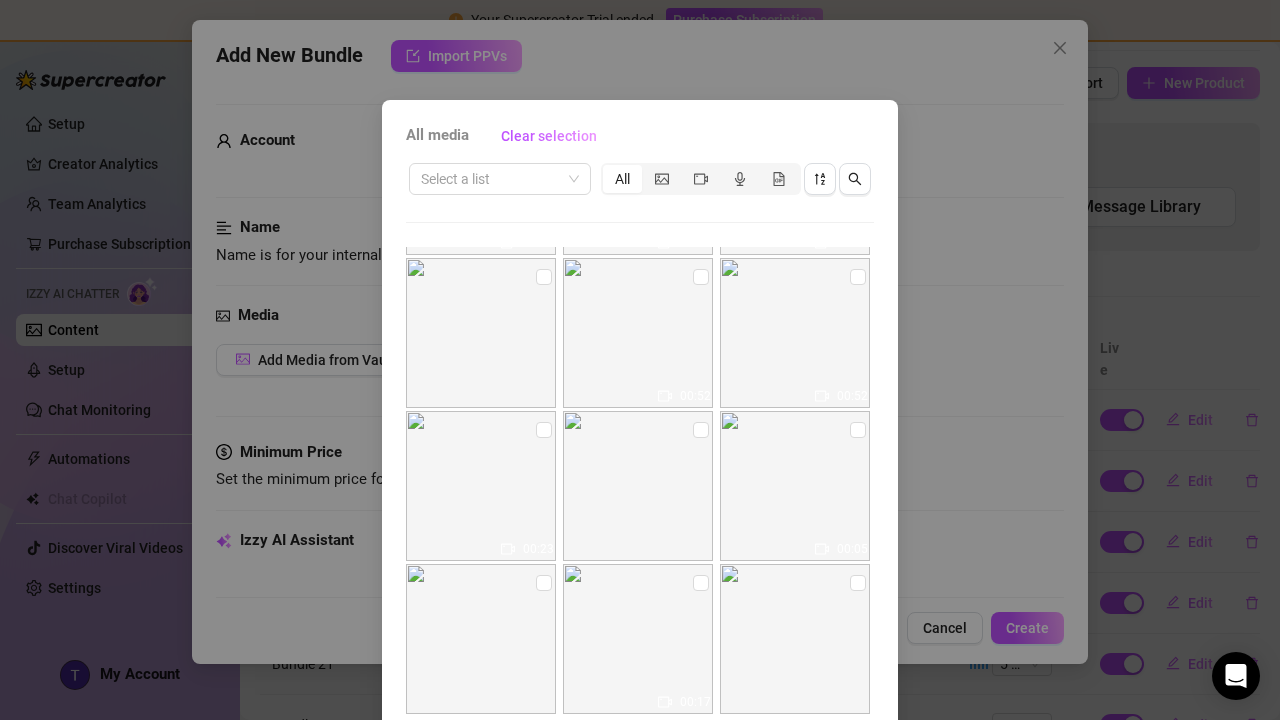 scroll, scrollTop: 754, scrollLeft: 0, axis: vertical 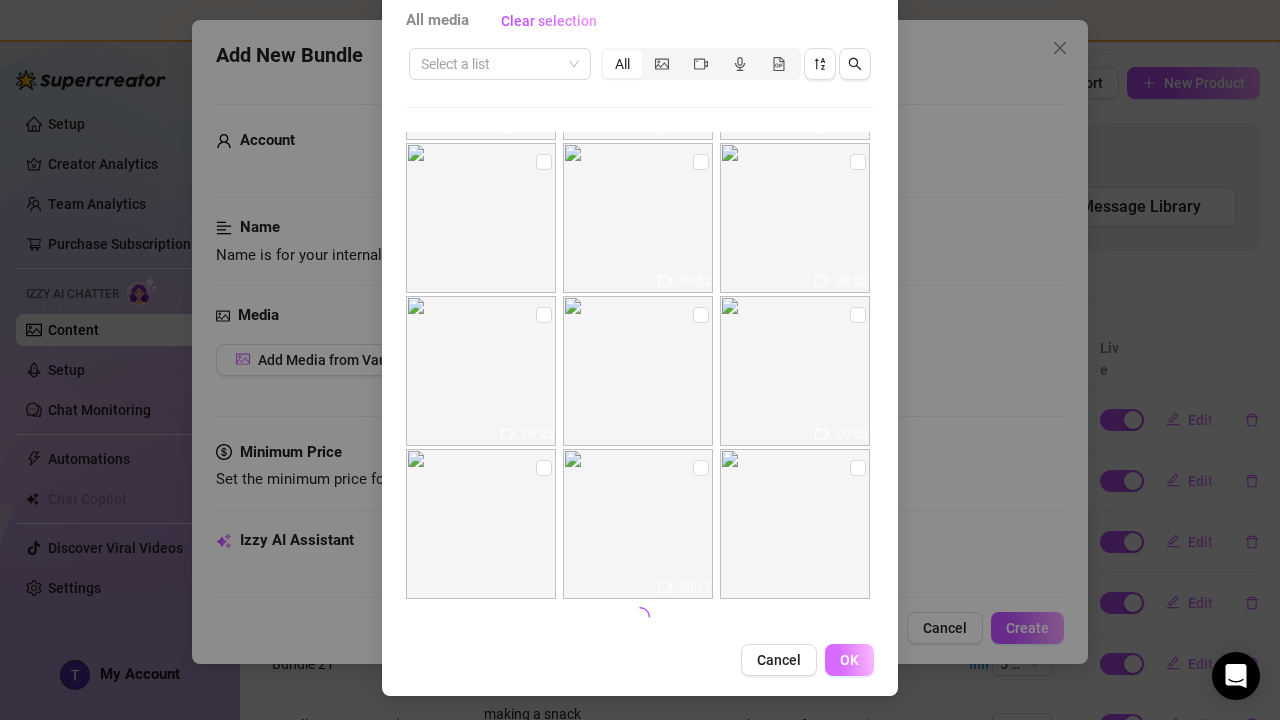 click on "OK" at bounding box center [849, 660] 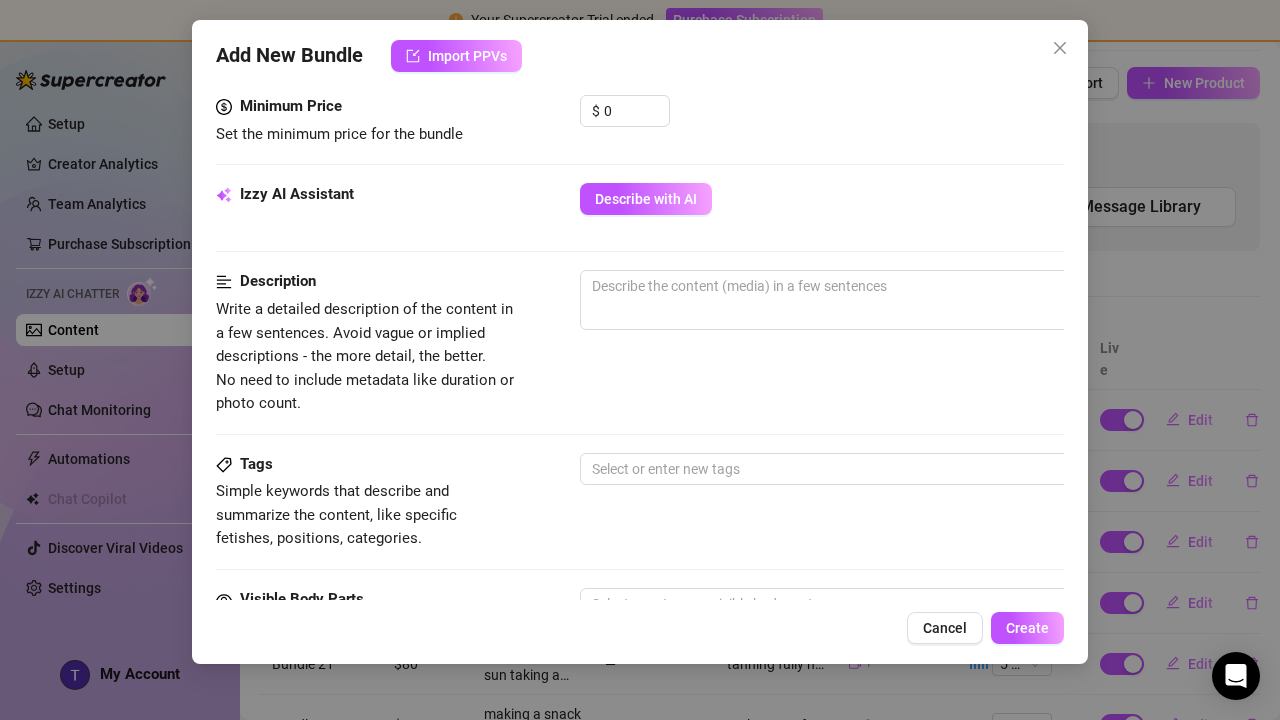 scroll, scrollTop: 662, scrollLeft: 0, axis: vertical 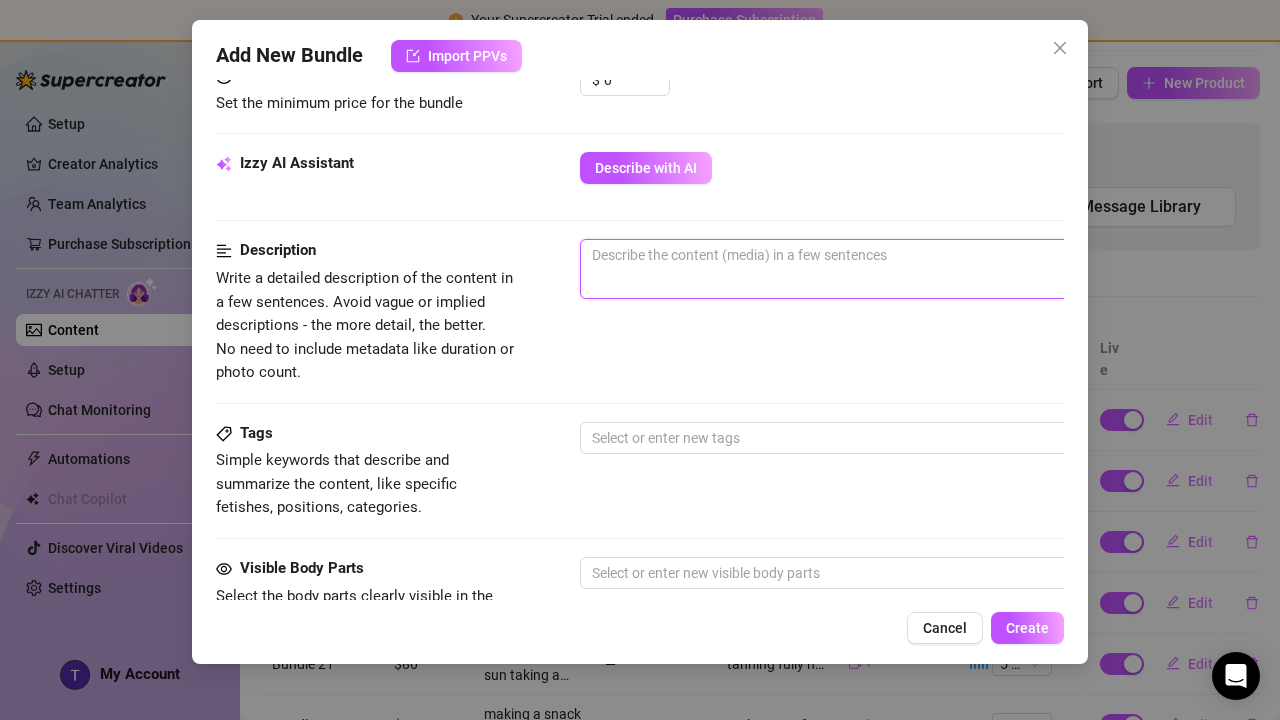 click at bounding box center (930, 255) 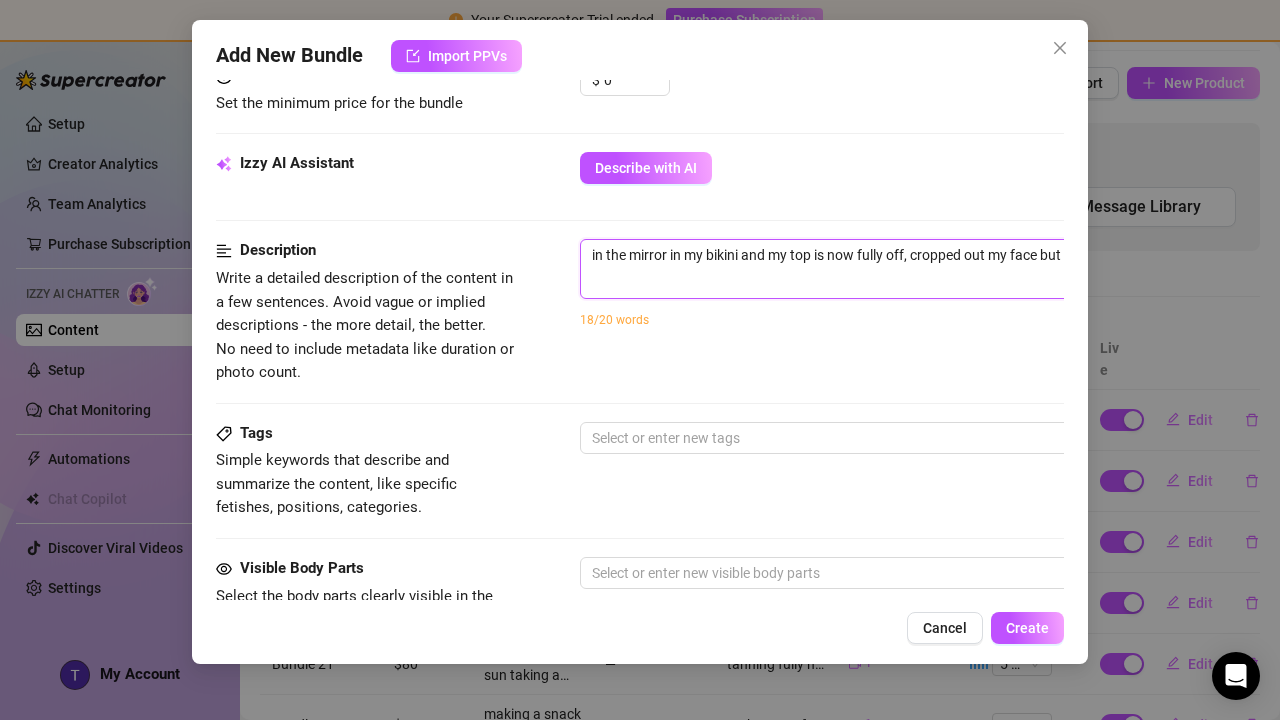 scroll, scrollTop: 662, scrollLeft: 216, axis: both 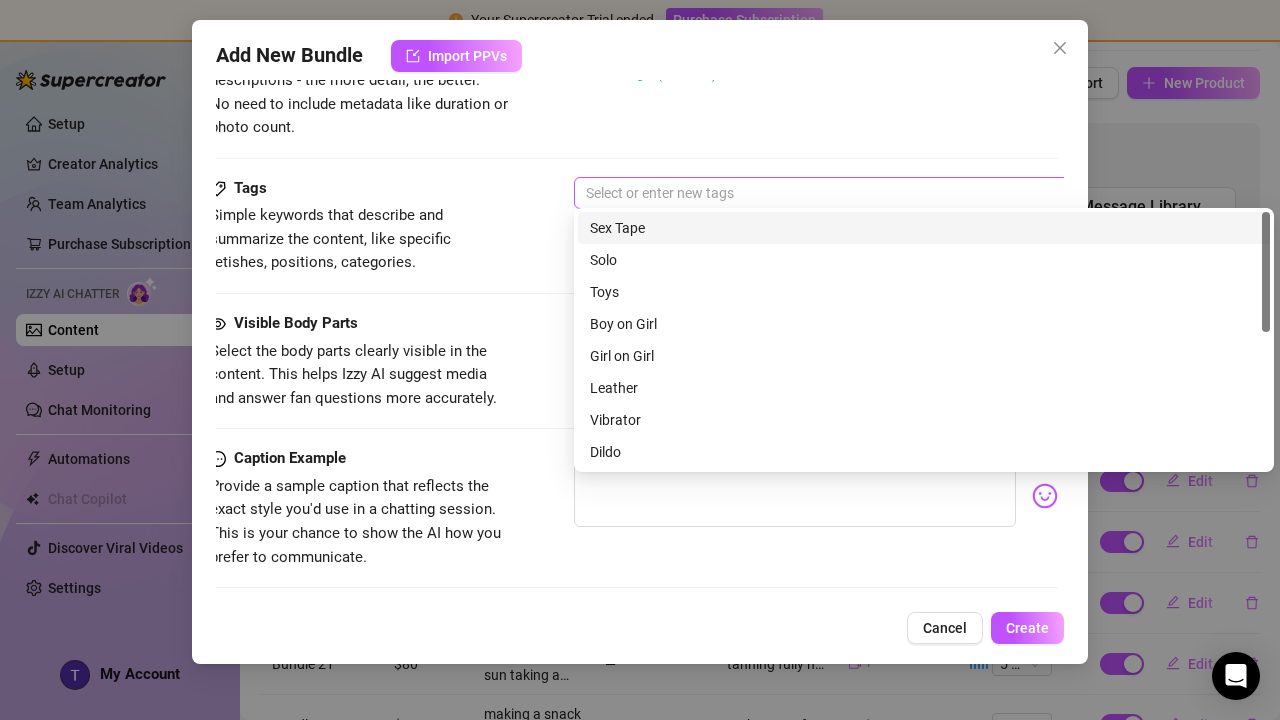 click on "Select or enter new tags" at bounding box center (924, 193) 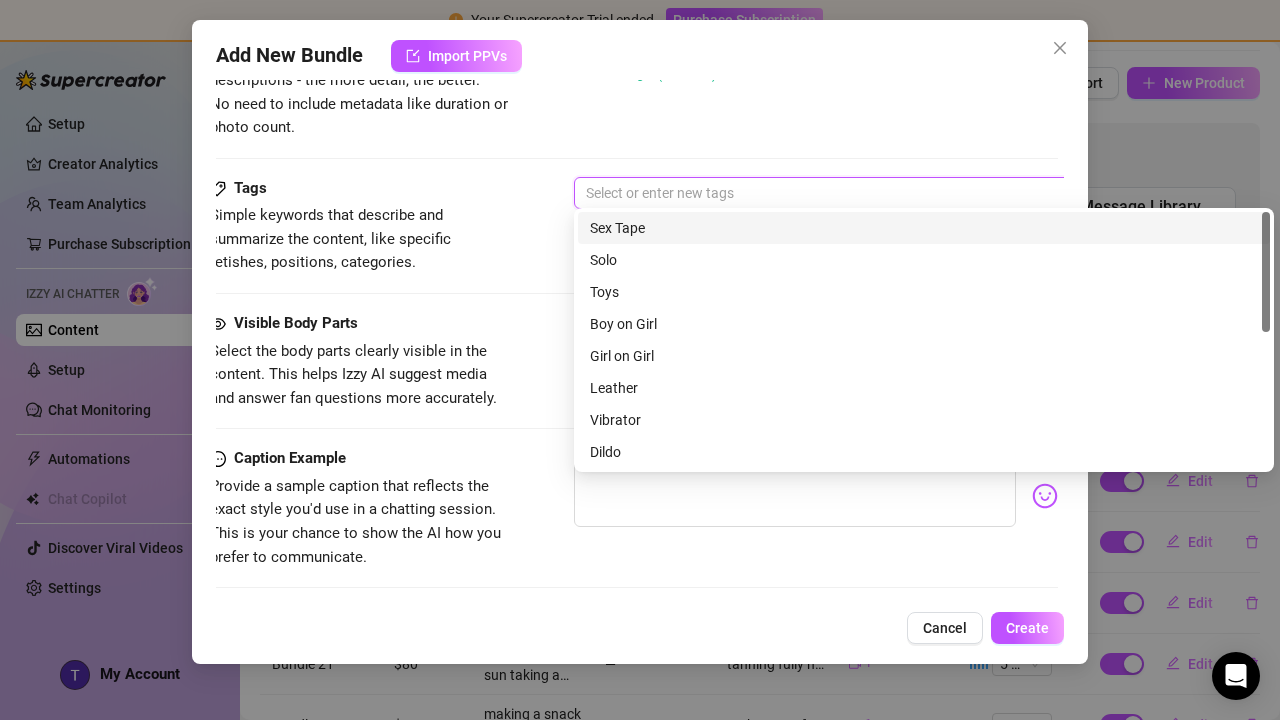 click on "Tags Simple keywords that describe and summarize the content, like specific fetishes, positions, categories.   Select or enter new tags" at bounding box center (634, 244) 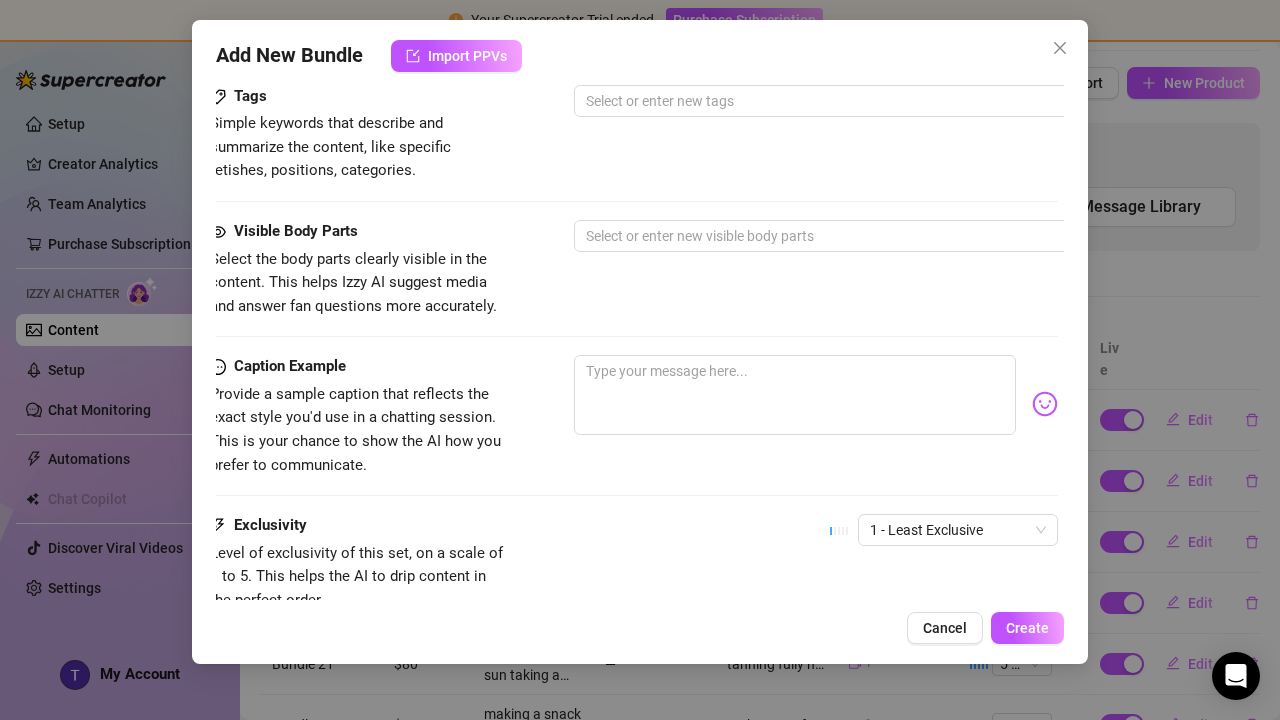 scroll, scrollTop: 1006, scrollLeft: 6, axis: both 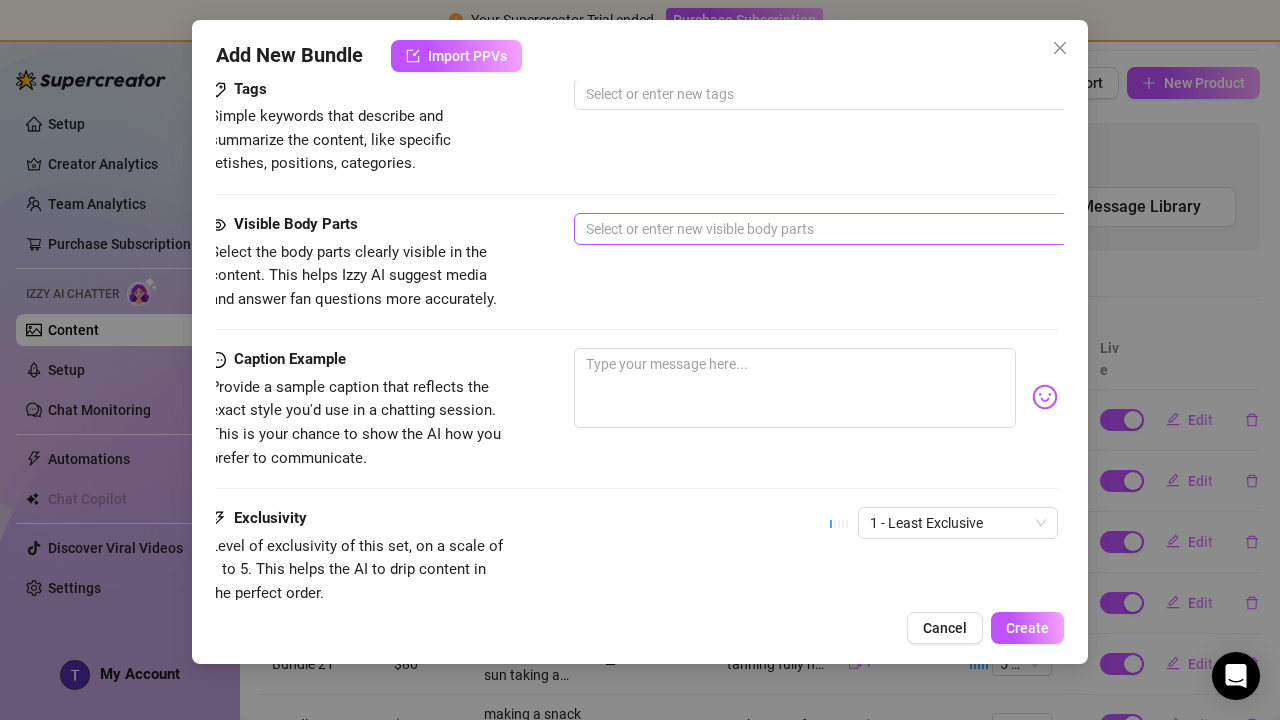 click at bounding box center [913, 229] 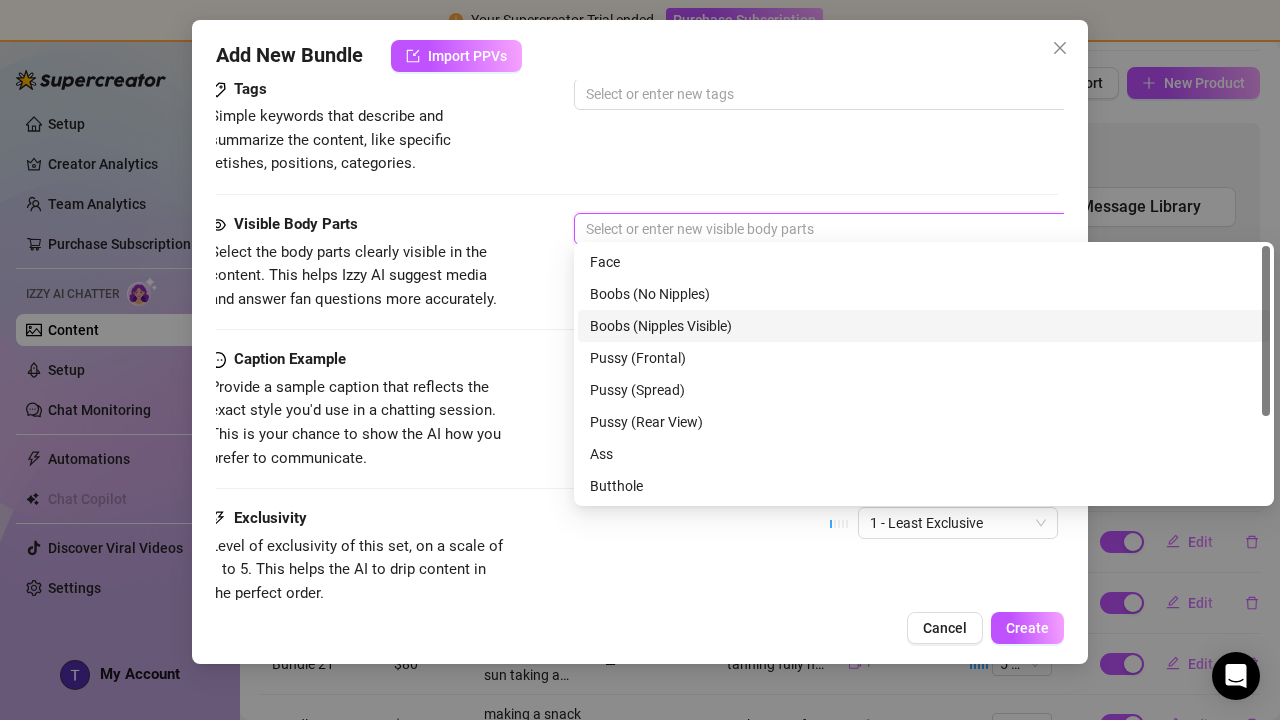 click on "Boobs (Nipples Visible)" at bounding box center [924, 326] 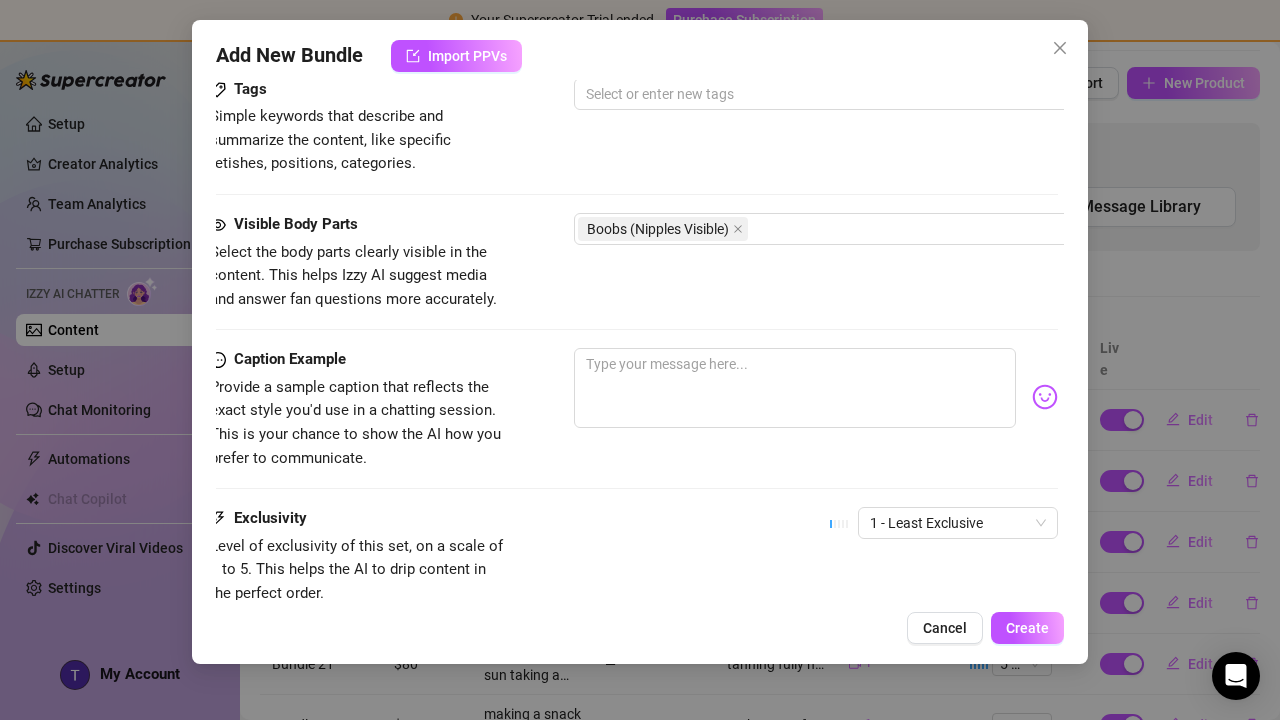 click on "Caption Example Provide a sample caption that reflects the exact style you'd use in a chatting session. This is your chance to show the AI how you prefer to communicate." at bounding box center (634, 409) 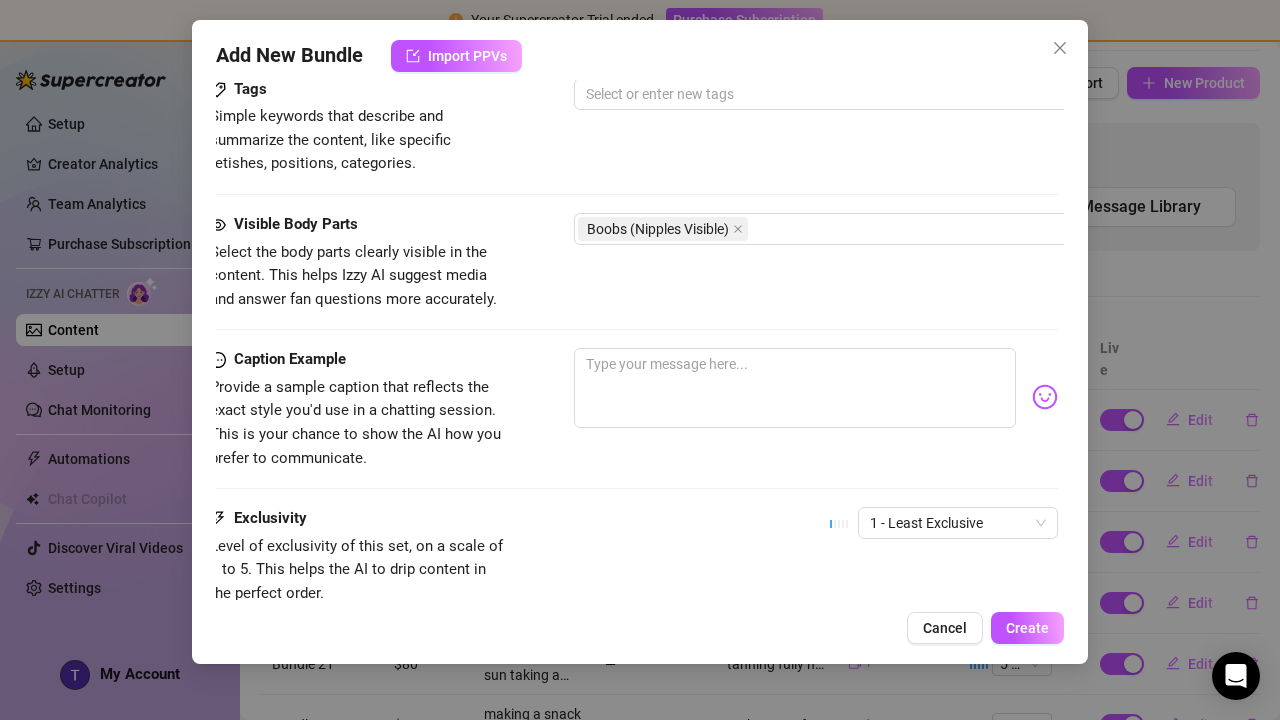 scroll, scrollTop: 1103, scrollLeft: 6, axis: both 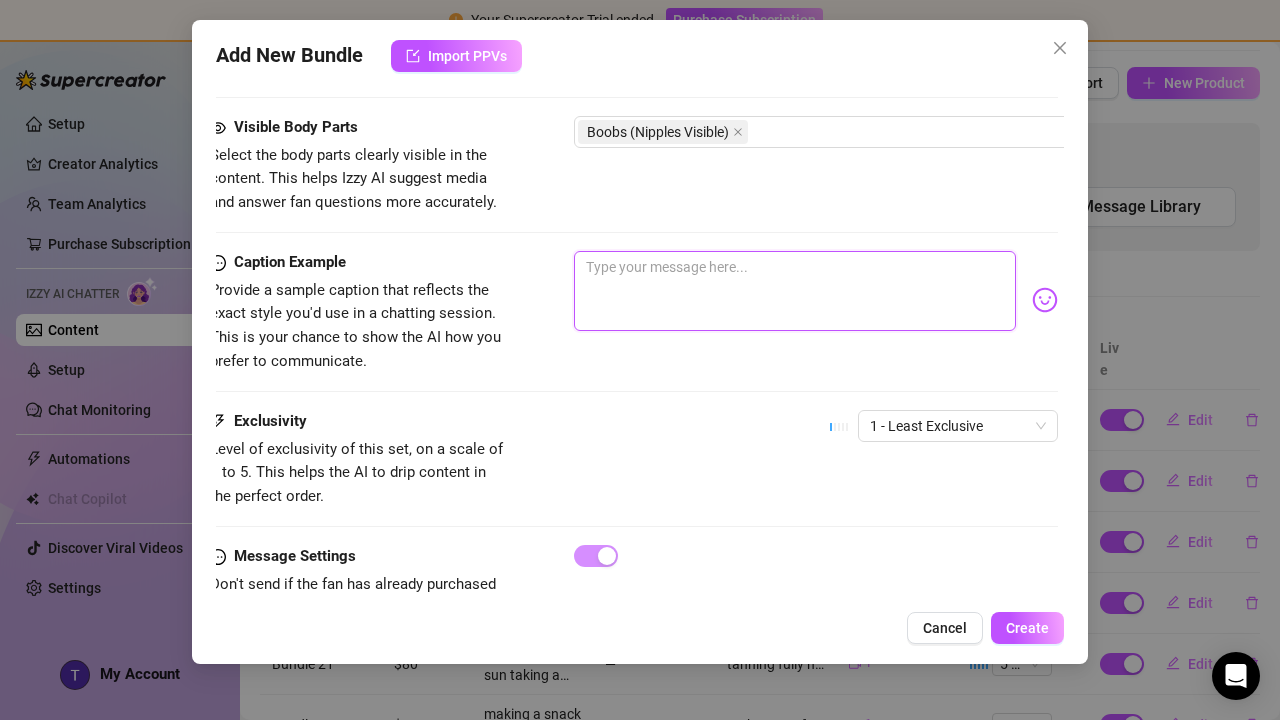 click at bounding box center (795, 291) 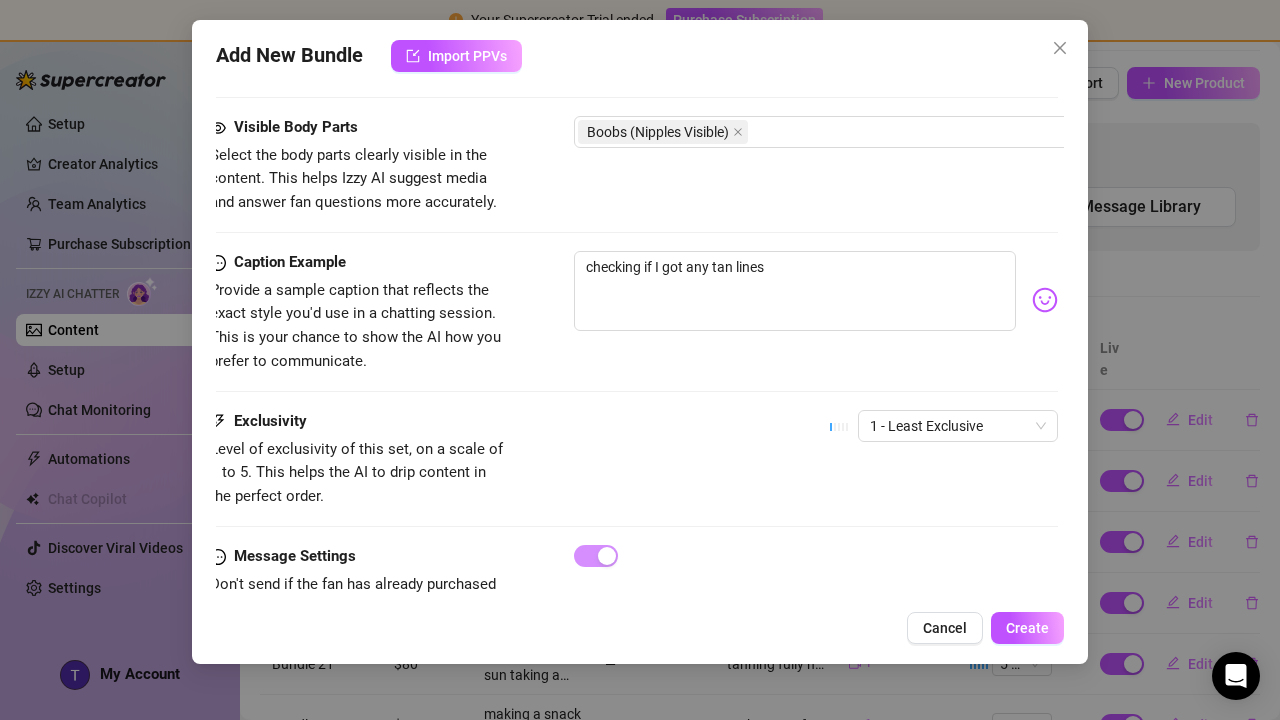 click on "Add New Bundle Import PPVs Account Tess (@tessyh) Name Name is for your internal organization only. Bundle 22 Media Add Media from Vault Attached Media 00:16 Tag Collaborators   @ Tag creator Minimum Price Set the minimum price for the bundle $ 0 Izzy AI Assistant Describe with AI Description Write a detailed description of the content in a few sentences. Avoid vague or implied descriptions - the more detail, the better.  No need to include metadata like duration or photo count. in the mirror in my bikini and my top is now fully off, cropped out my face but can see all my body and boobs 109 / 1000 ✓ Good length (25 words) Tags Simple keywords that describe and summarize the content, like specific fetishes, positions, categories.   Select or enter new tags Visible Body Parts Select the body parts clearly visible in the content. This helps Izzy AI suggest media and answer fan questions more accurately. Boobs (Nipples Visible)   Caption Example checking if I got any tan lines  Exclusivity Message Settings" at bounding box center (640, 342) 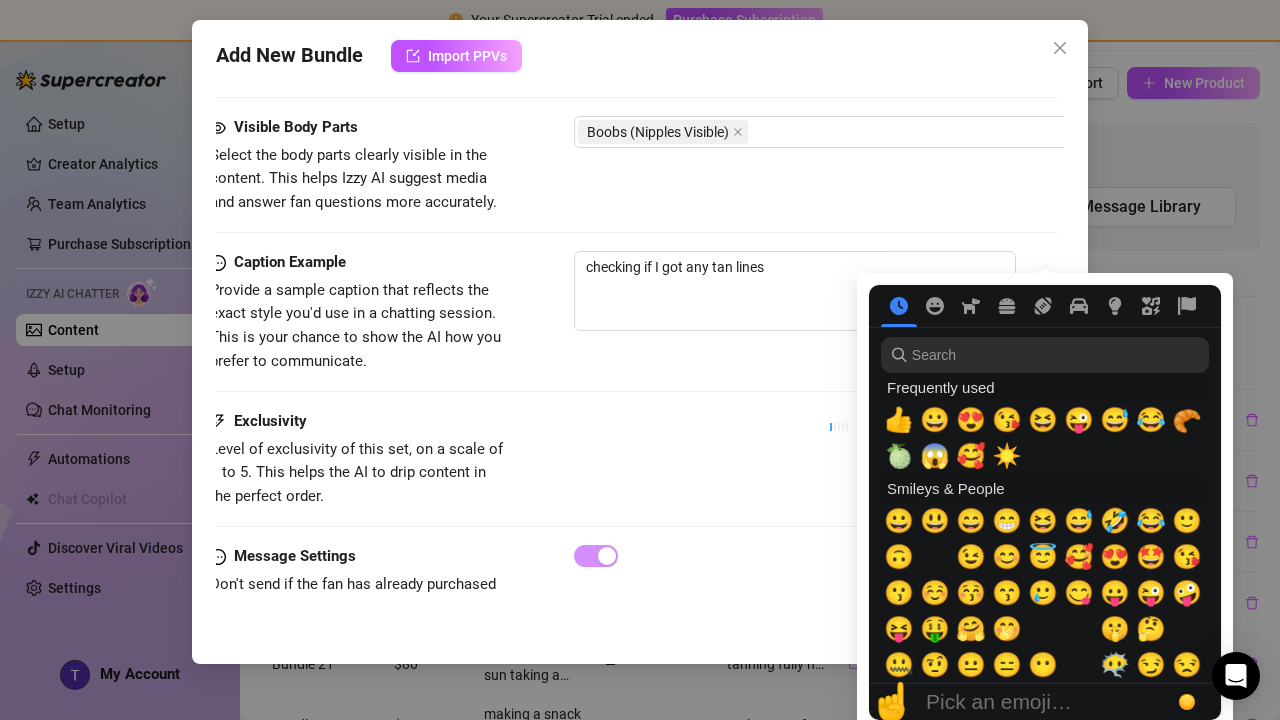click at bounding box center [1045, 300] 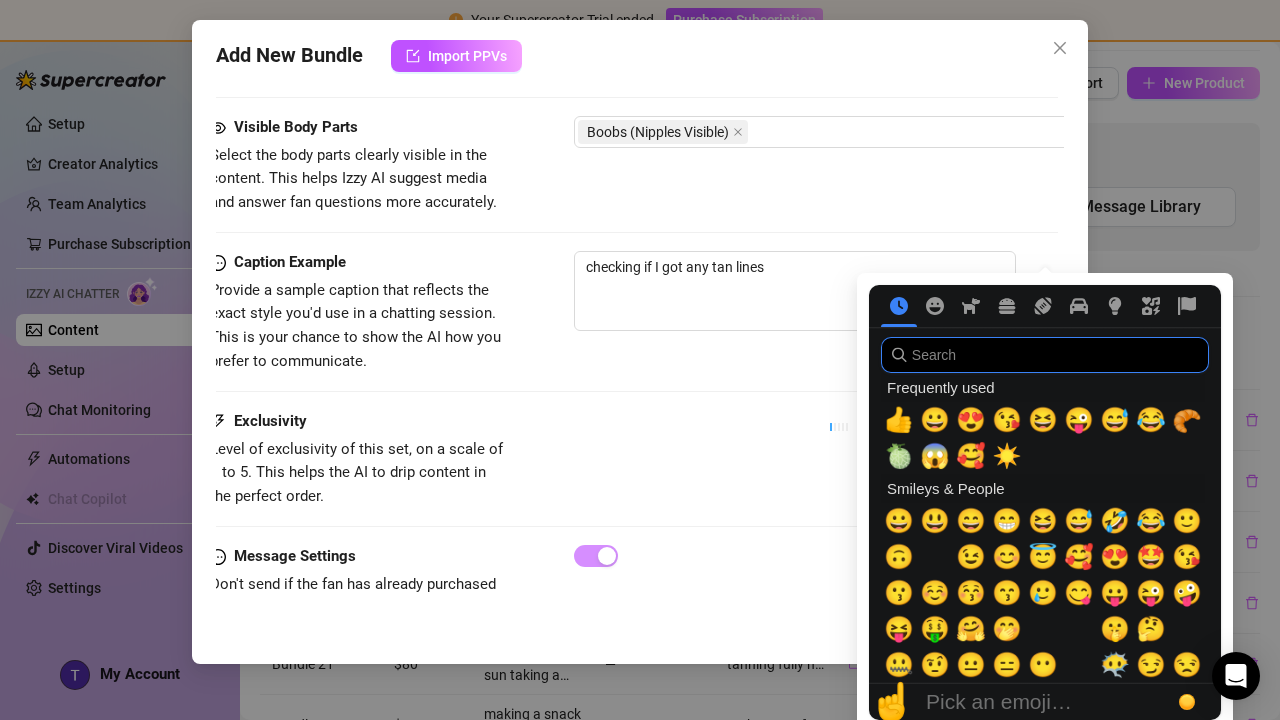 click at bounding box center [1045, 355] 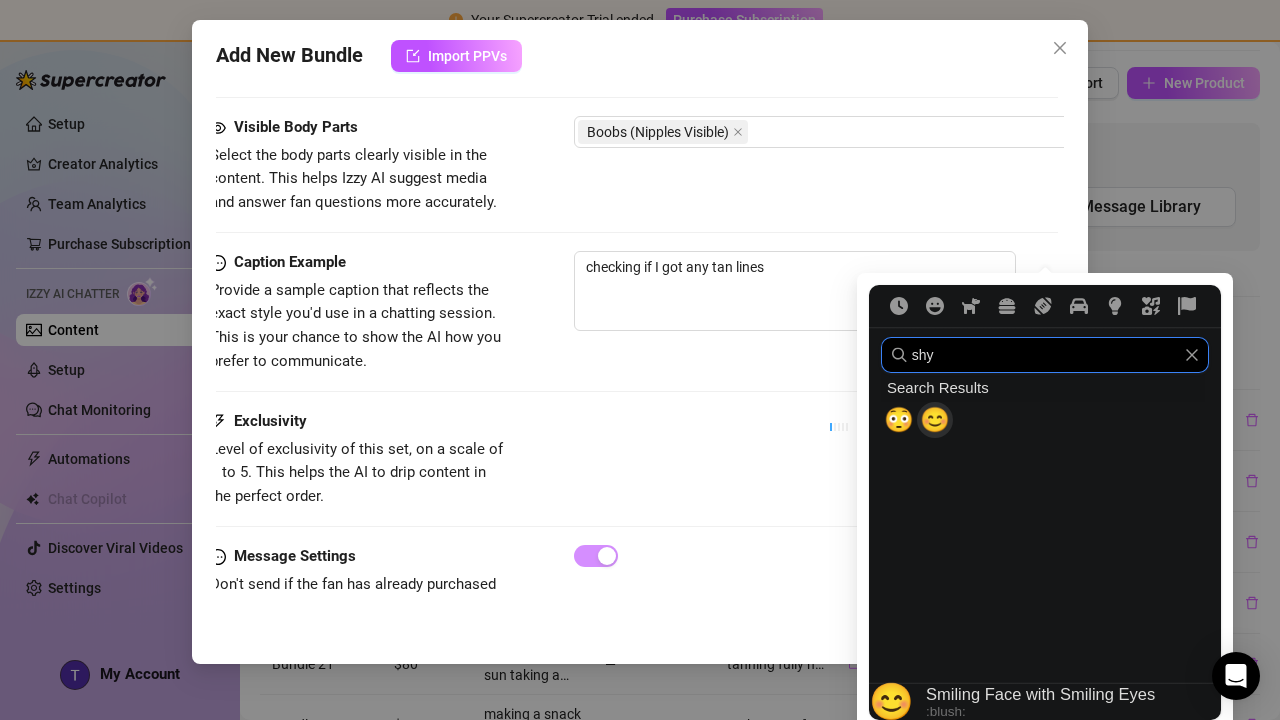 click on "😊" at bounding box center [935, 420] 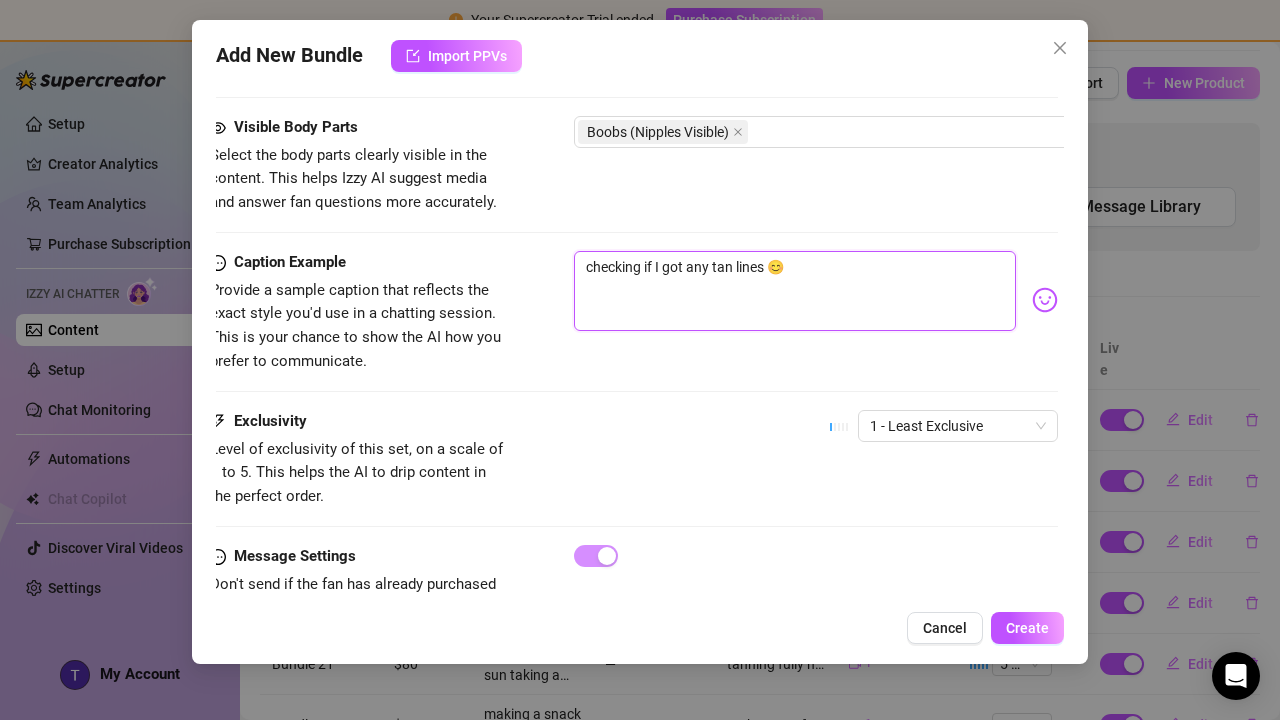 click on "checking if I got any tan lines 😊" at bounding box center [795, 291] 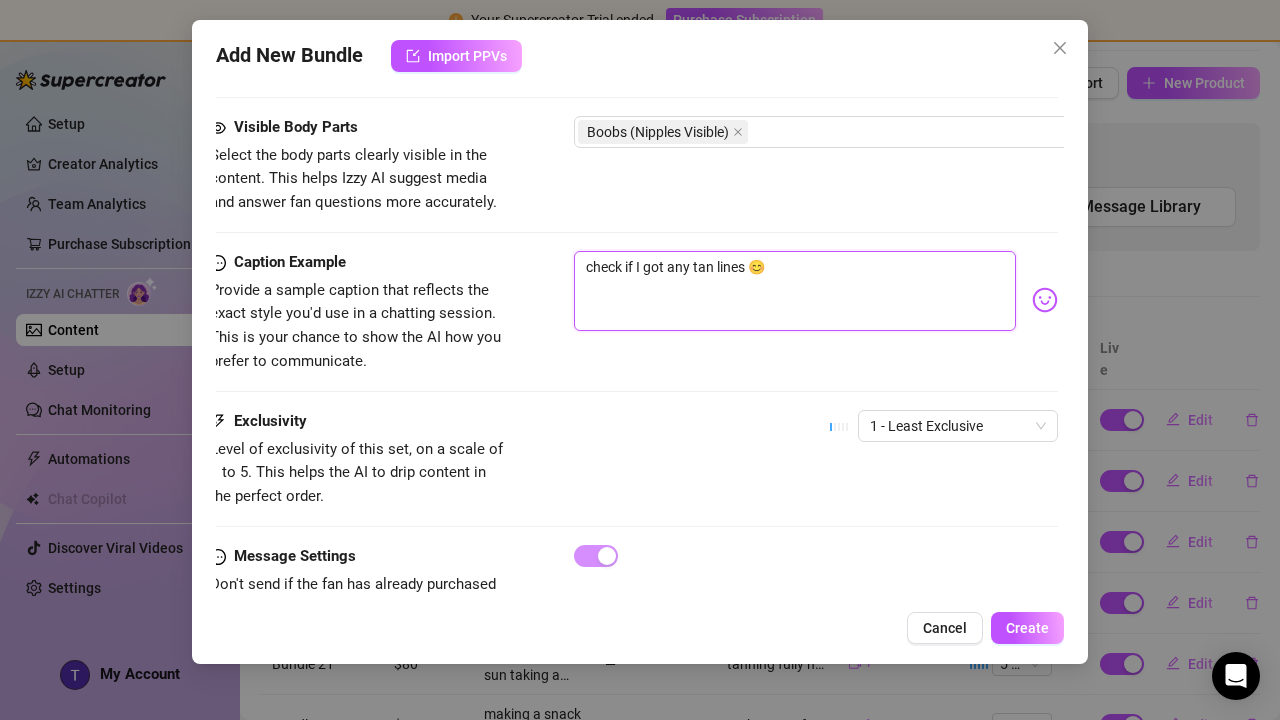 click on "check if I got any tan lines 😊" at bounding box center [795, 291] 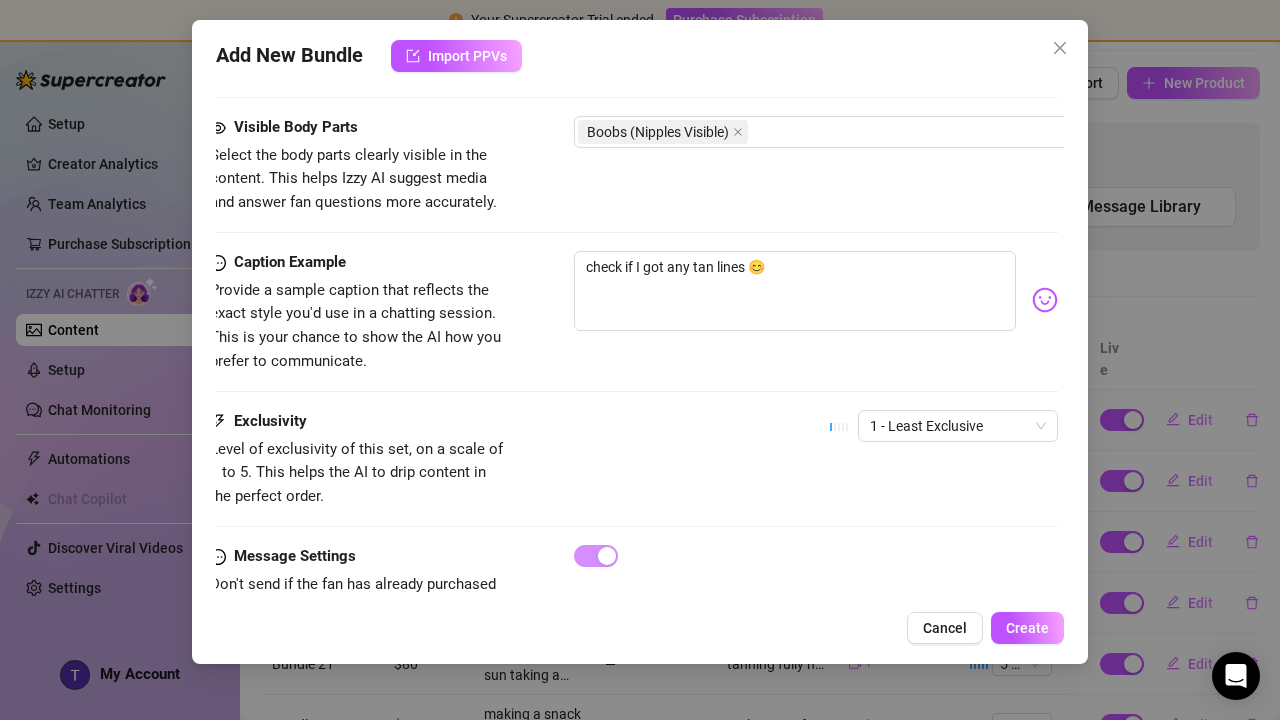 click on "Your Supercreator Trial ended. Purchase Subscription Setup Creator Analytics   Team Analytics Purchase Subscription Izzy AI Chatter Content Setup Chat Monitoring Automations Chat Copilot Discover Viral Videos Settings Izzy AI Chatter My Account Content Library Content for  Tess Tess (tessyh) Bio   82% Products 2 1 Bump Messages 0 Bio Import Bio from other creator Personal Info Chatting Lifestyle Physique Content Intimate Details Socials Train Izzy Name Required Tess Nickname(s) Gender Required Female Male Non-Binary / Genderqueer Agender Bigender Genderfluid Other Where did you grow up? Required Melbourne, Australia Where is your current homebase? (City/Area of your home) Required Bondi, Sydney What is your timezone of your current location? If you are currently traveling, choose your current location Required Australia  ( Eastern Time ) Are you currently traveling? If so, where are you right now? what are you doing there? Birth Date Required April 17th, 1996 Aries" at bounding box center [640, 360] 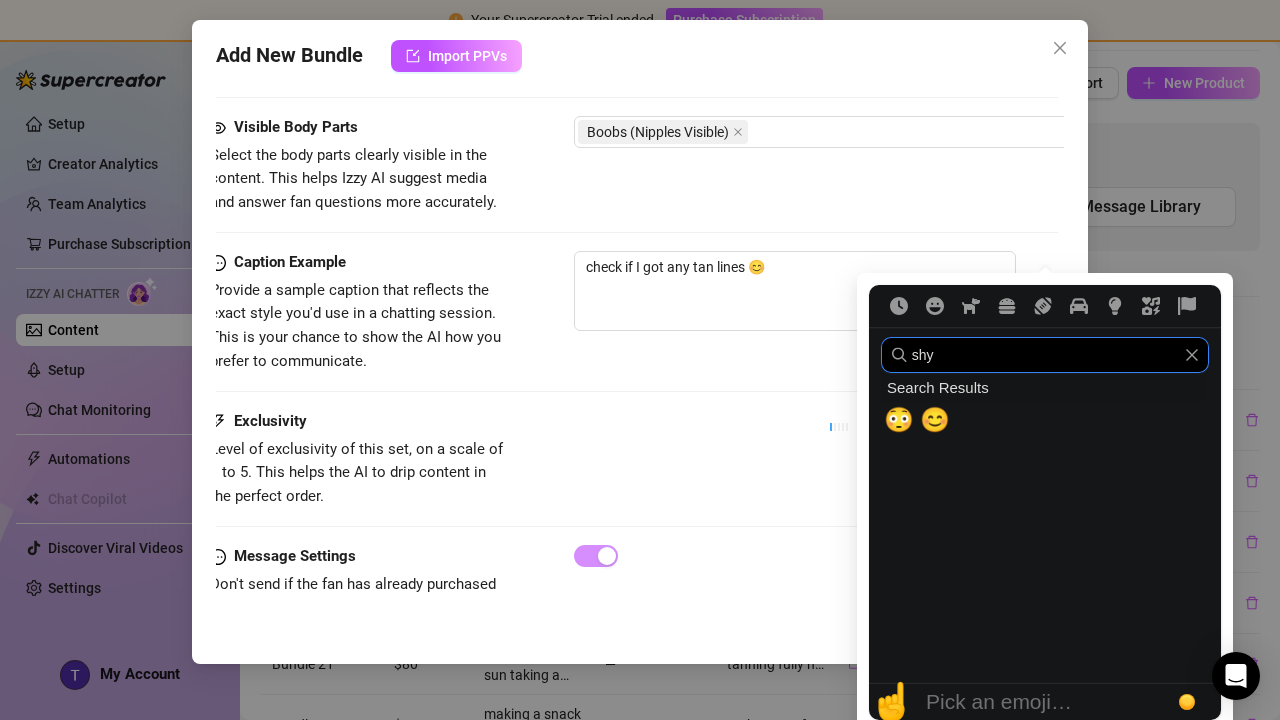 click on "shy" at bounding box center (1045, 355) 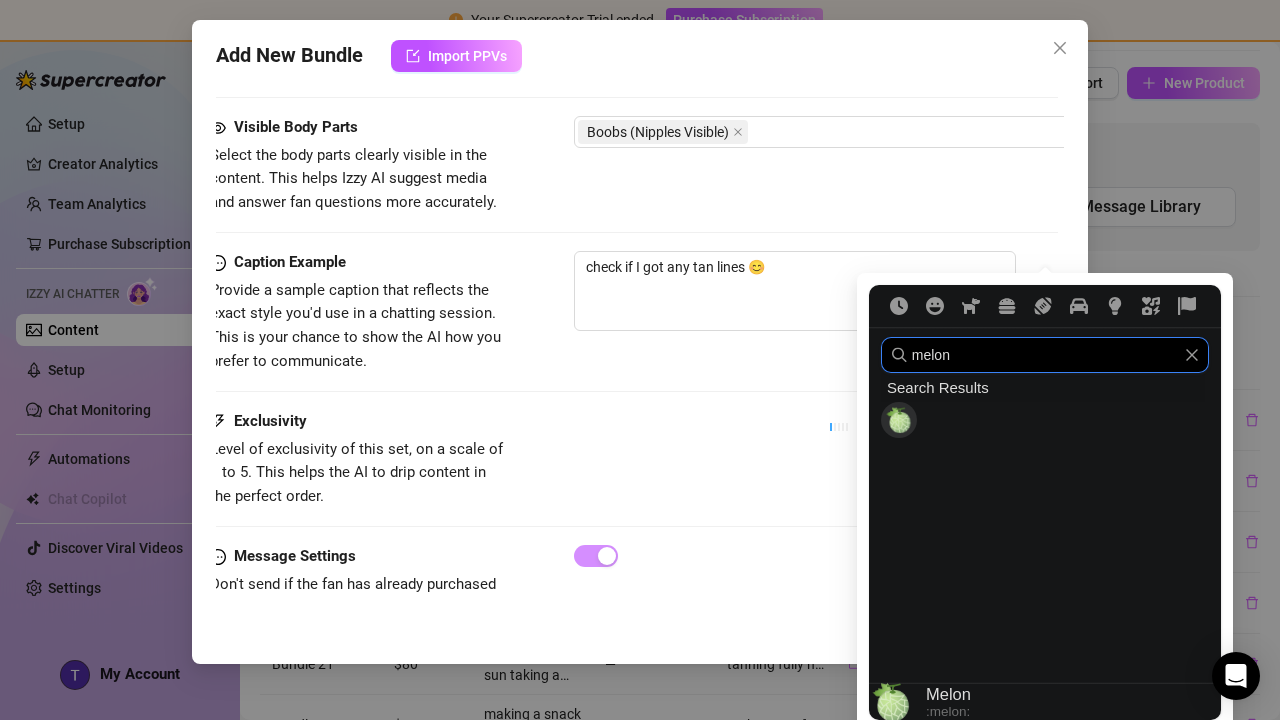 click at bounding box center (899, 420) 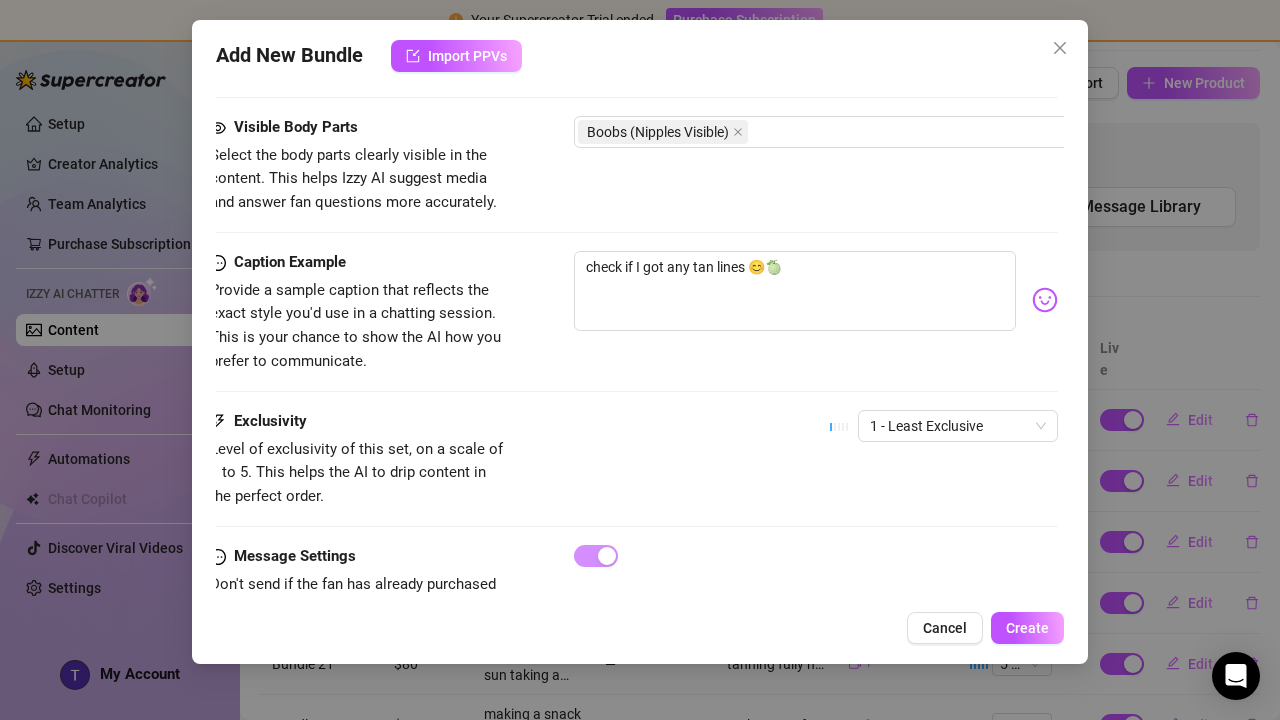 click on "Caption Example Provide a sample caption that reflects the exact style you'd use in a chatting session. This is your chance to show the AI how you prefer to communicate. check if I got any tan lines 😊🍈" at bounding box center (634, 312) 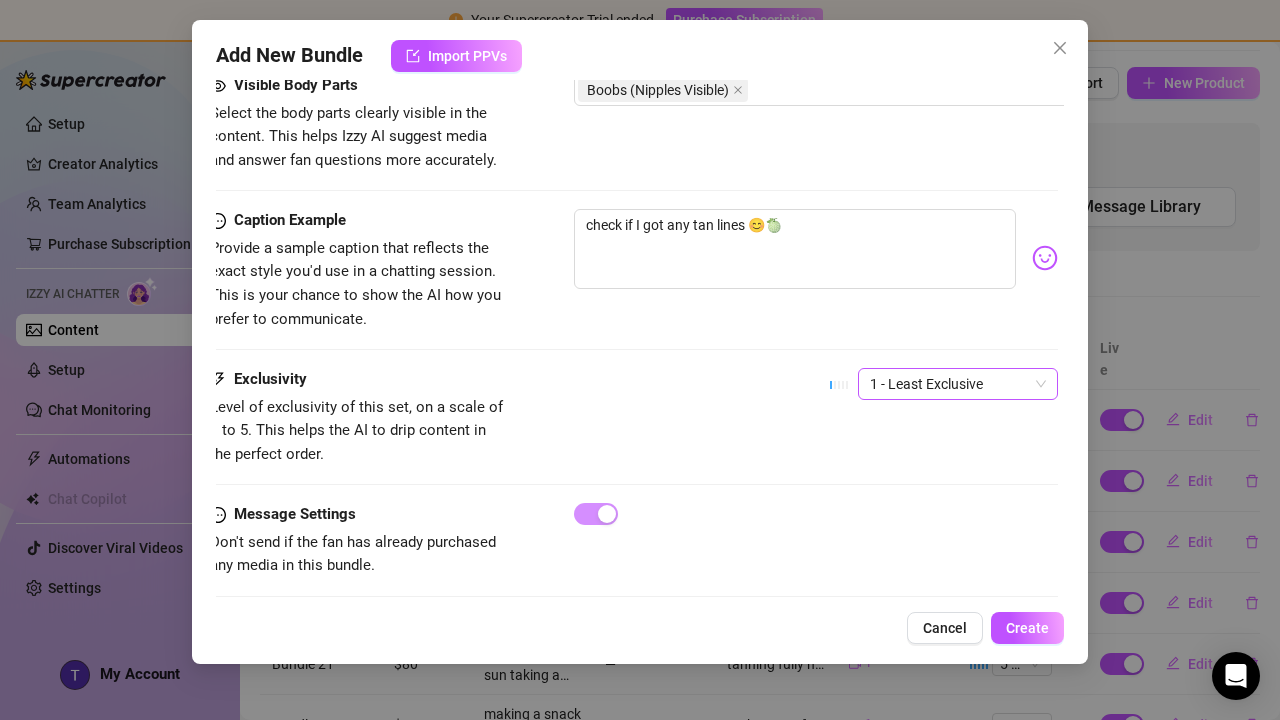 scroll, scrollTop: 1144, scrollLeft: 6, axis: both 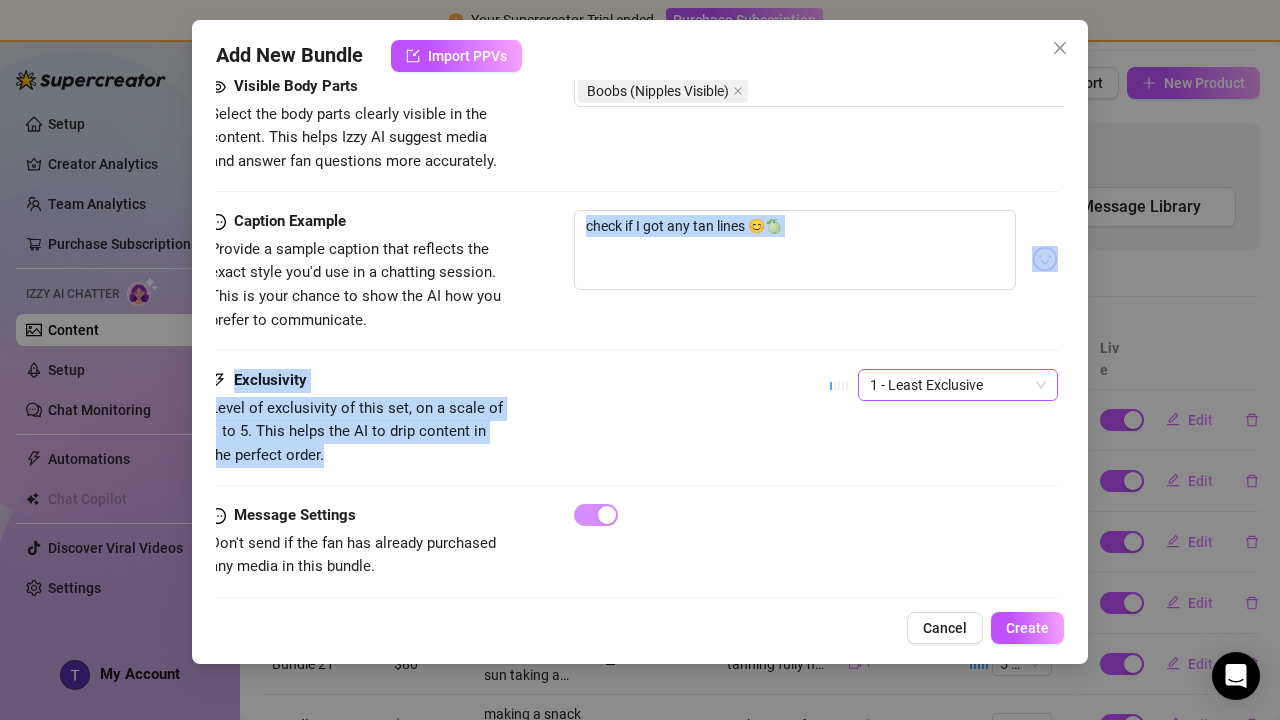 click on "Account Tess (@tessyh) Name Name is for your internal organization only. Bundle 22 Media Add Media from Vault Attached Media 00:16 Tag Collaborators   @ Tag creator Minimum Price Set the minimum price for the bundle $ 0 Izzy AI Assistant Describe with AI Description Write a detailed description of the content in a few sentences. Avoid vague or implied descriptions - the more detail, the better.  No need to include metadata like duration or photo count. in the mirror in my bikini and my top is now fully off, cropped out my face but can see all my body and boobs 109 / 1000 ✓ Good length (25 words) Tags Simple keywords that describe and summarize the content, like specific fetishes, positions, categories.   Select or enter new tags Visible Body Parts Select the body parts clearly visible in the content. This helps Izzy AI suggest media and answer fan questions more accurately. Boobs (Nipples Visible)   Caption Example check if I got any tan lines 😊🍈 Exclusivity 1 - Least Exclusive Message Settings" at bounding box center [634, -212] 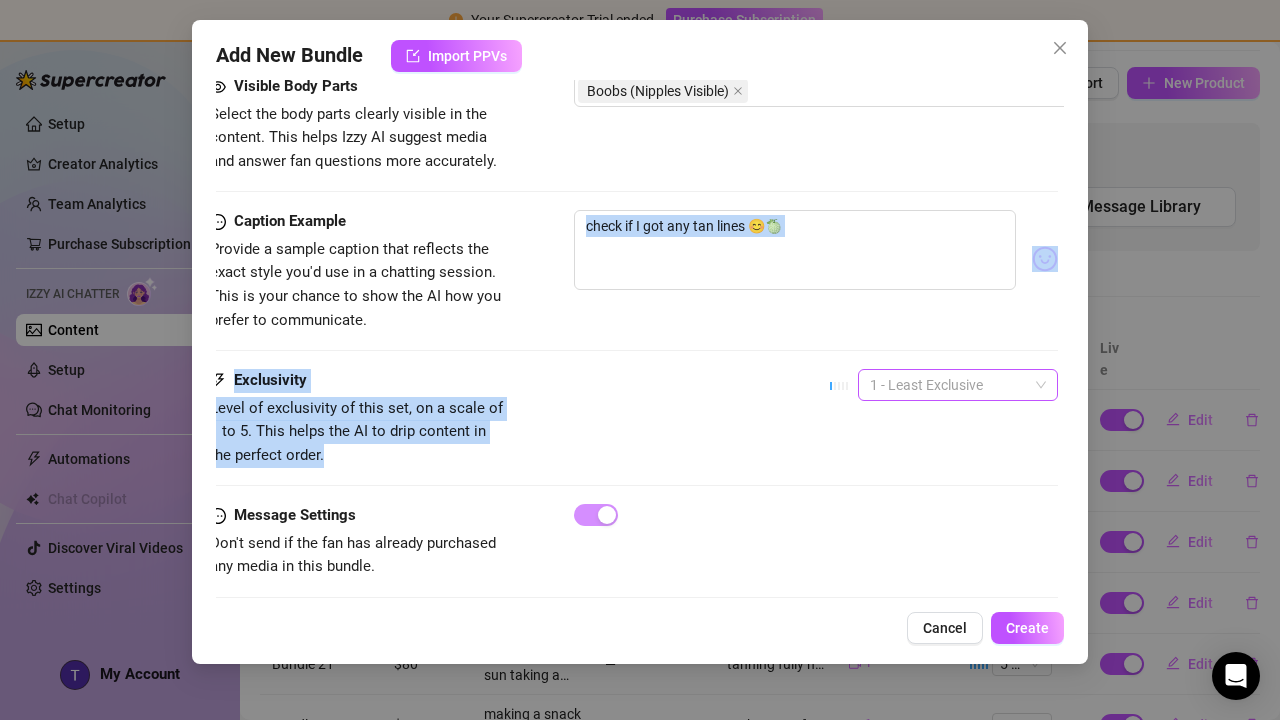 click on "1 - Least Exclusive" at bounding box center (958, 385) 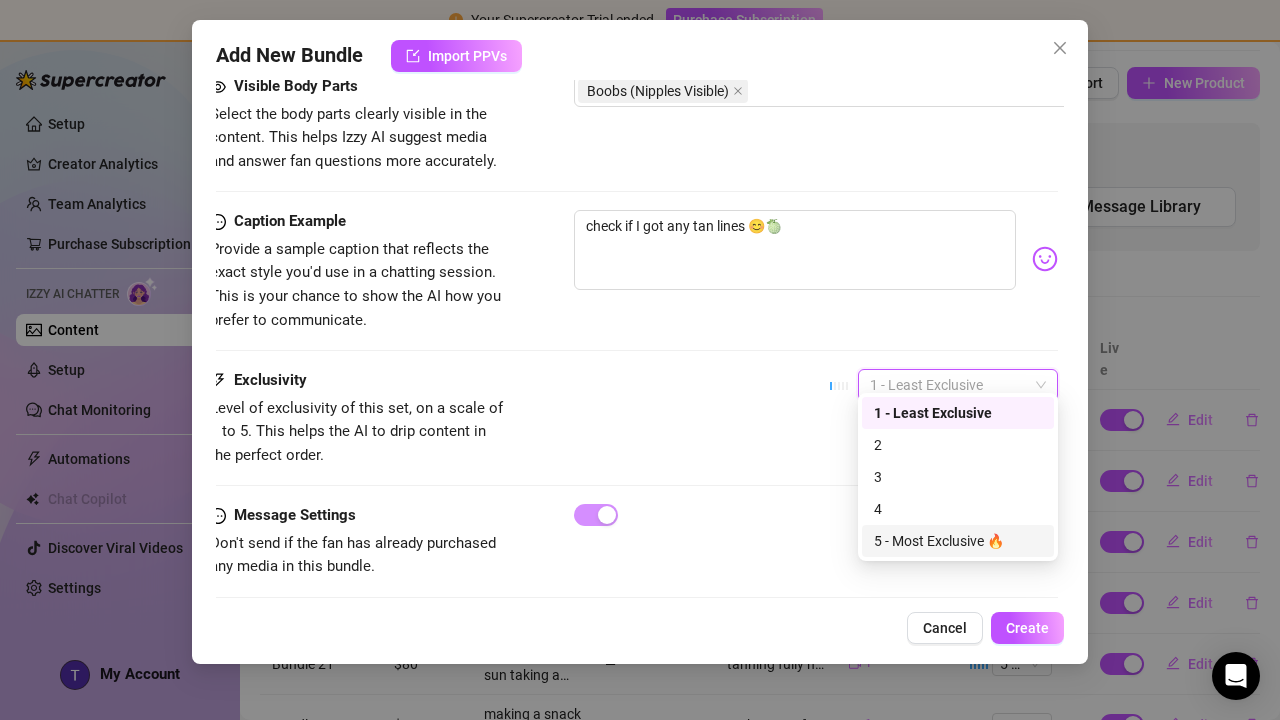 click on "5 - Most Exclusive 🔥" at bounding box center [958, 541] 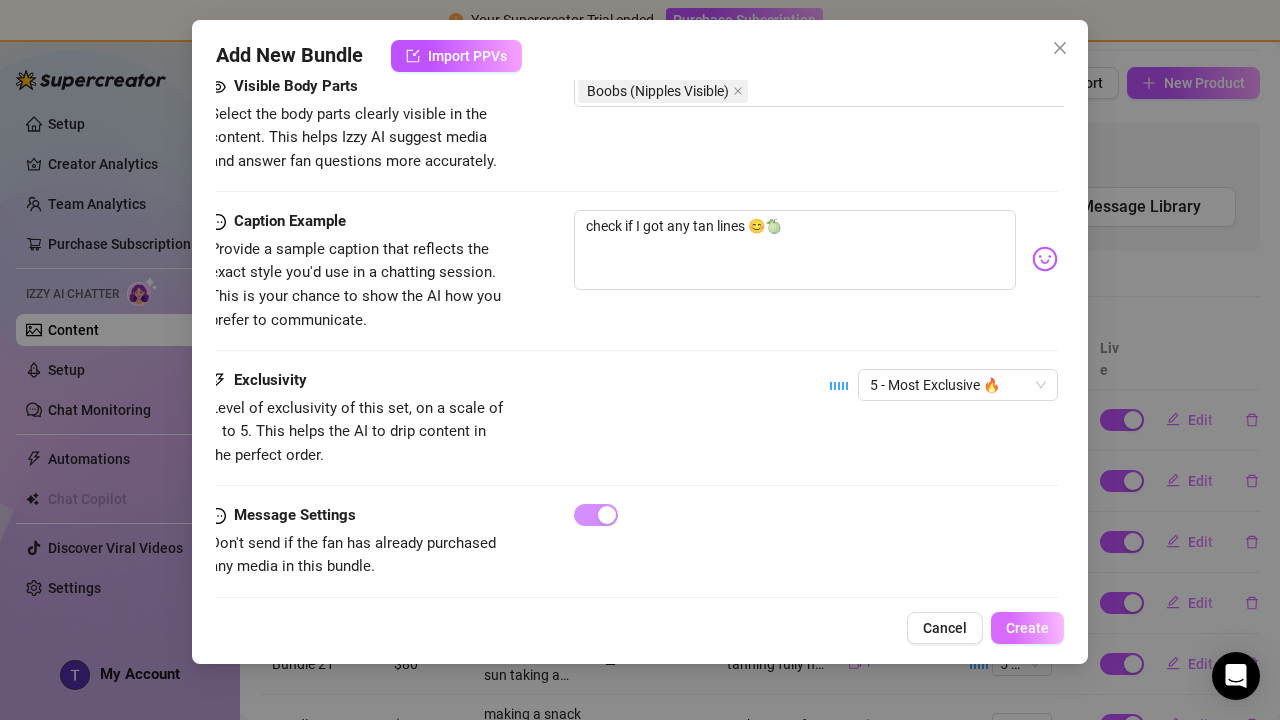 click on "Create" at bounding box center [1027, 628] 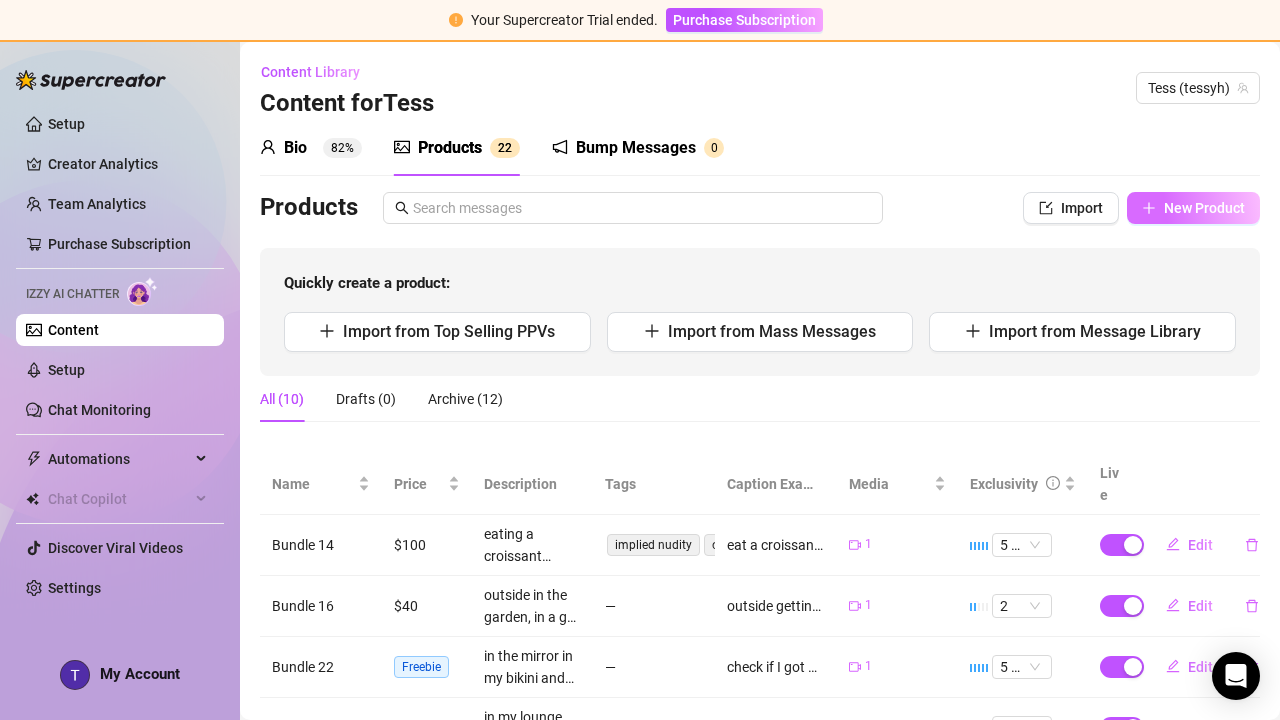 scroll, scrollTop: -1, scrollLeft: 0, axis: vertical 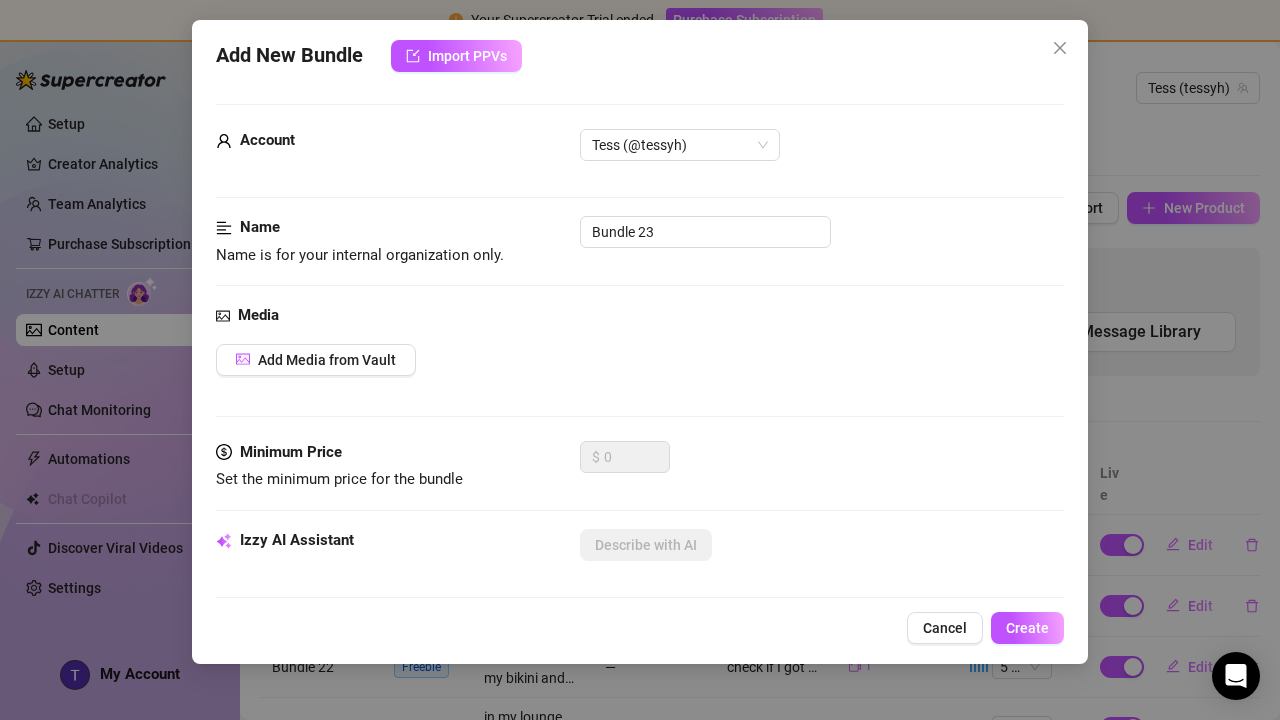 click on "Media Add Media from Vault" at bounding box center (640, 372) 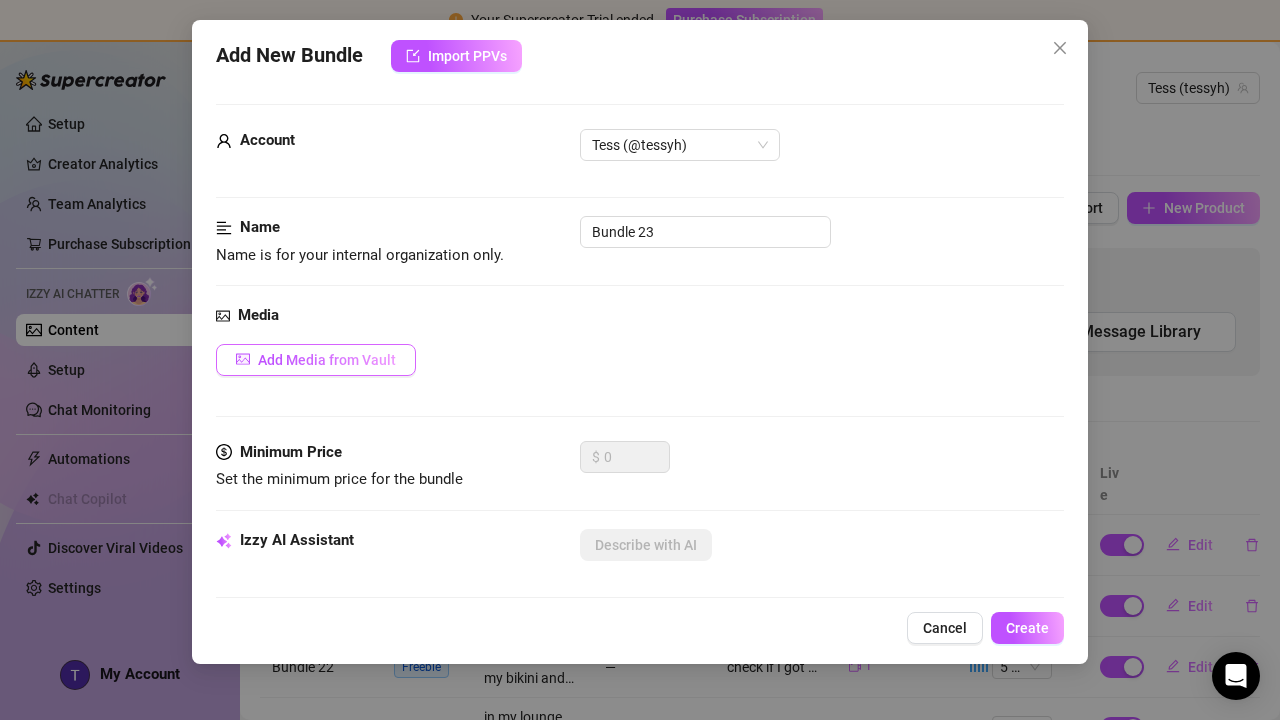 click on "Add Media from Vault" at bounding box center [327, 360] 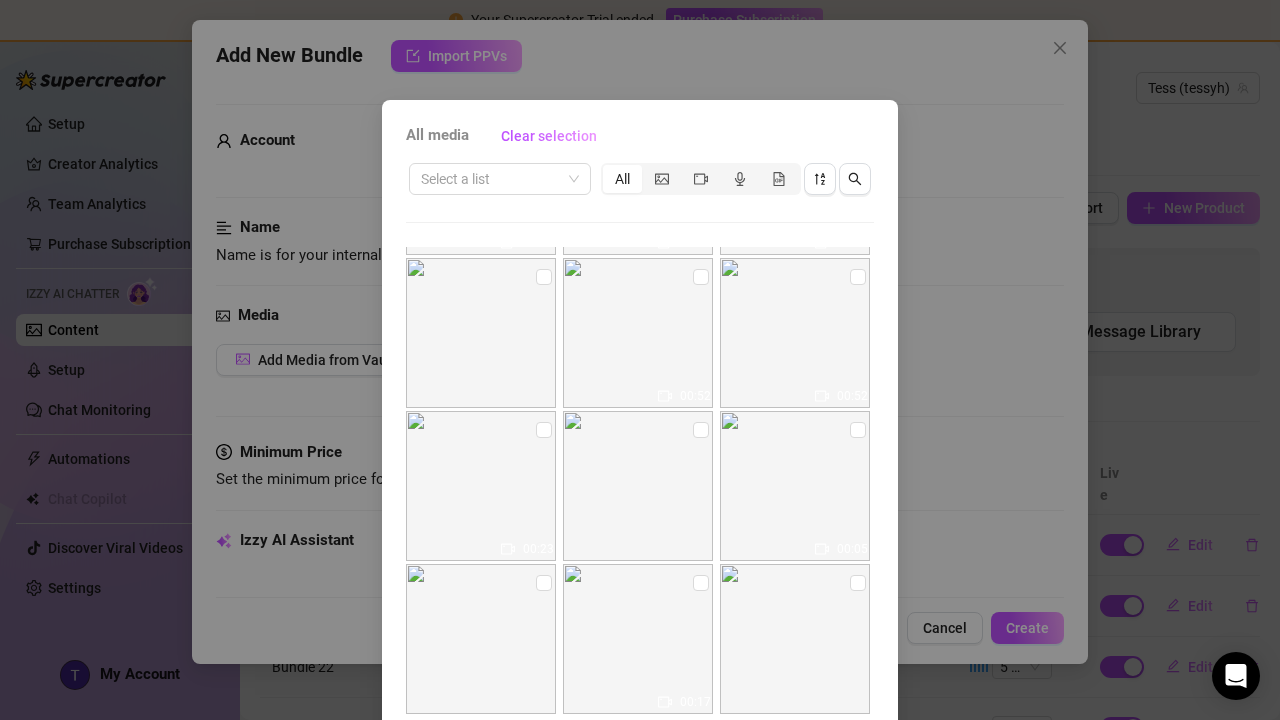 scroll, scrollTop: 754, scrollLeft: 0, axis: vertical 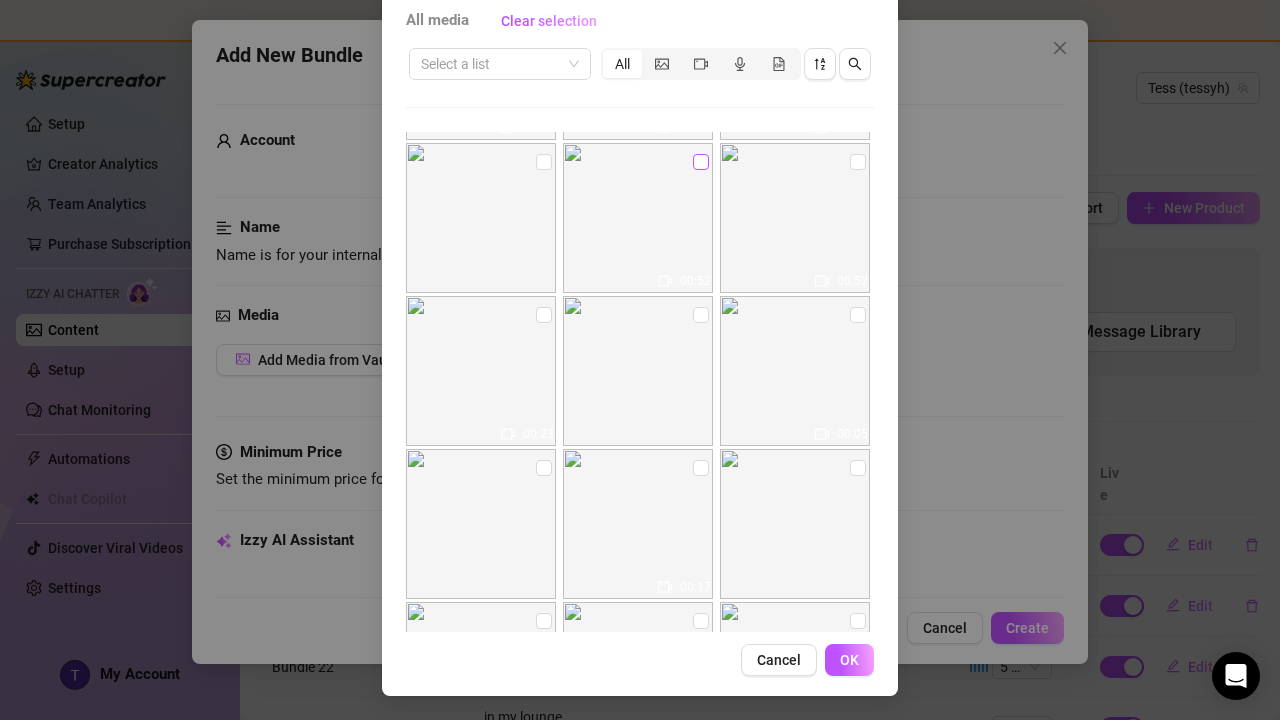 click at bounding box center (701, 162) 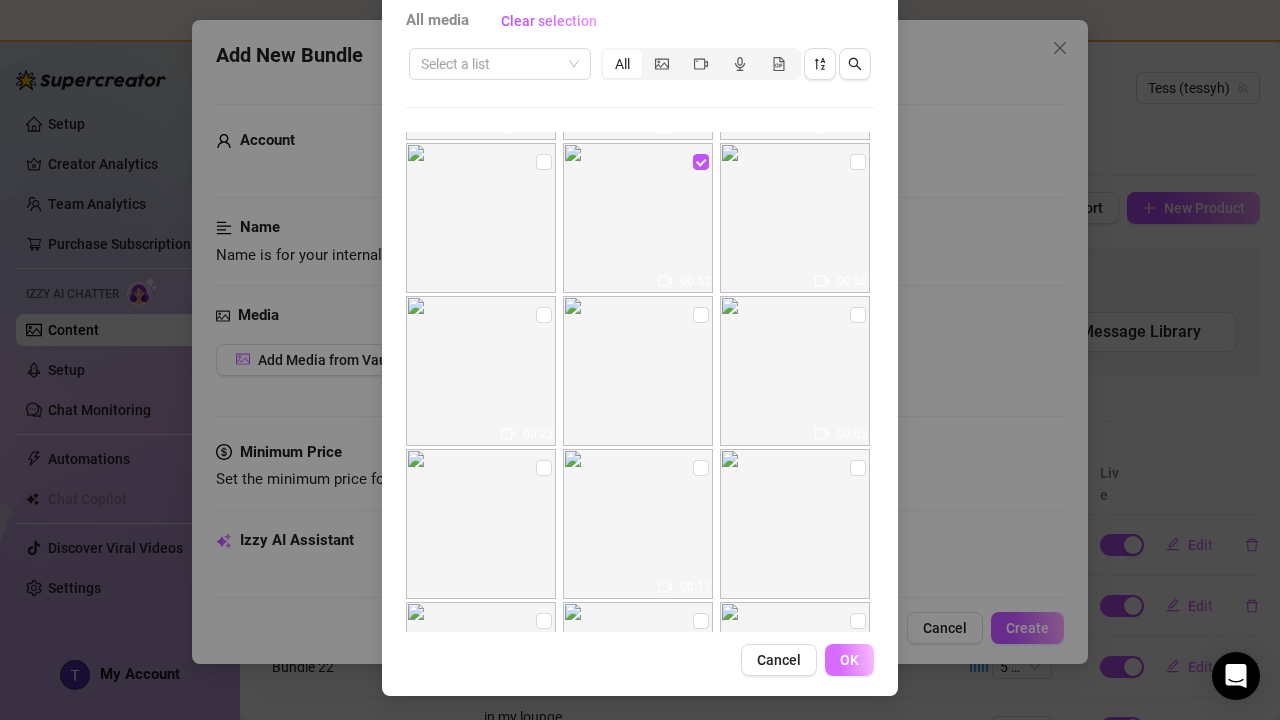 click on "OK" at bounding box center (849, 660) 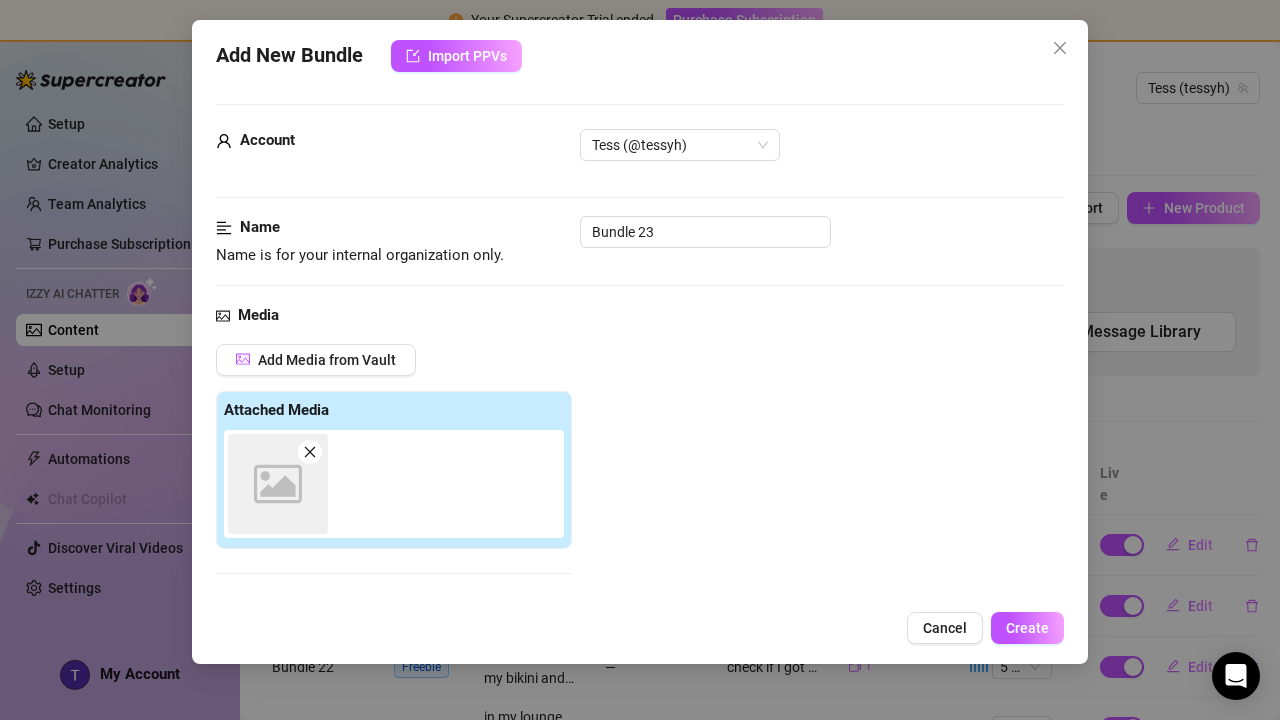 scroll, scrollTop: 288, scrollLeft: 0, axis: vertical 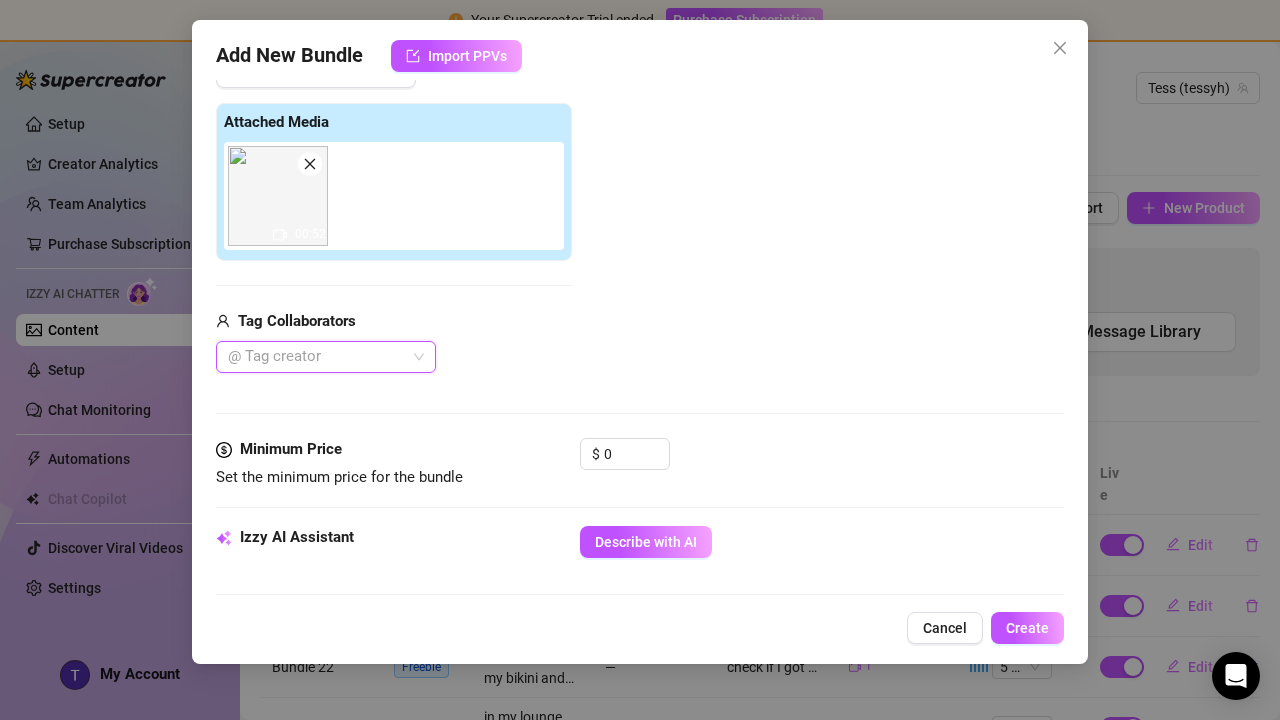 click at bounding box center (278, 196) 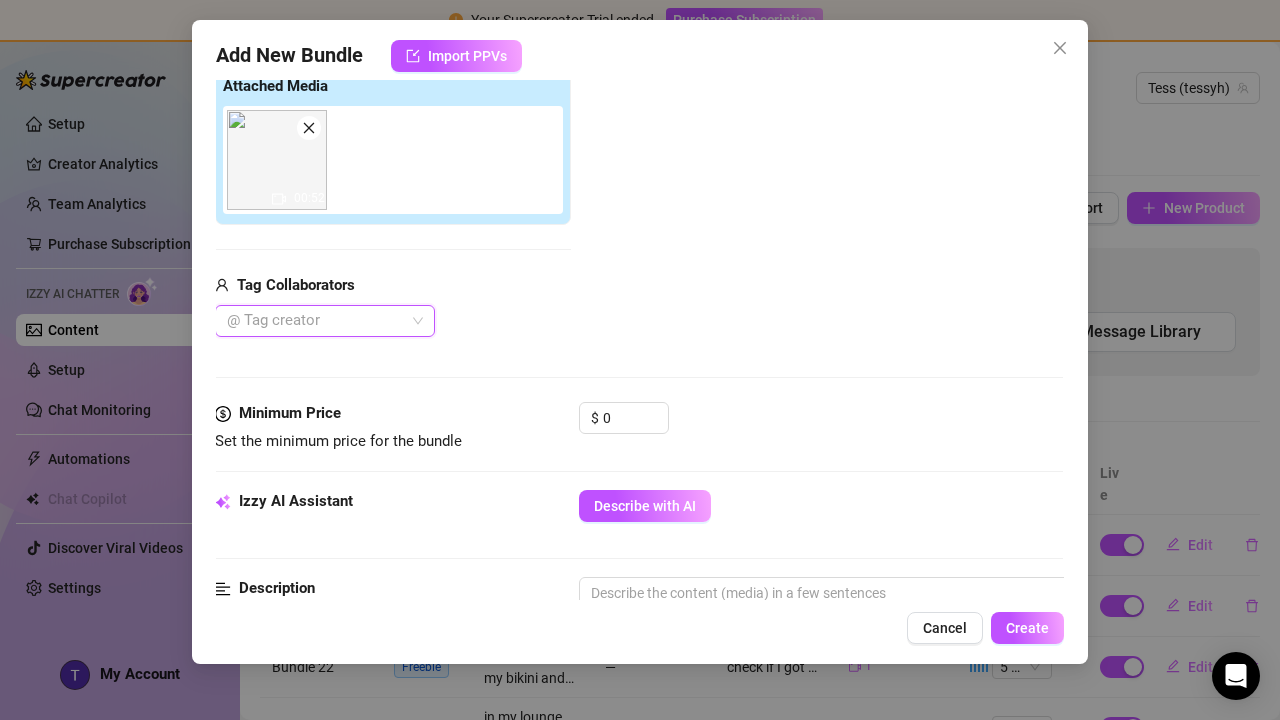 scroll, scrollTop: 324, scrollLeft: 2, axis: both 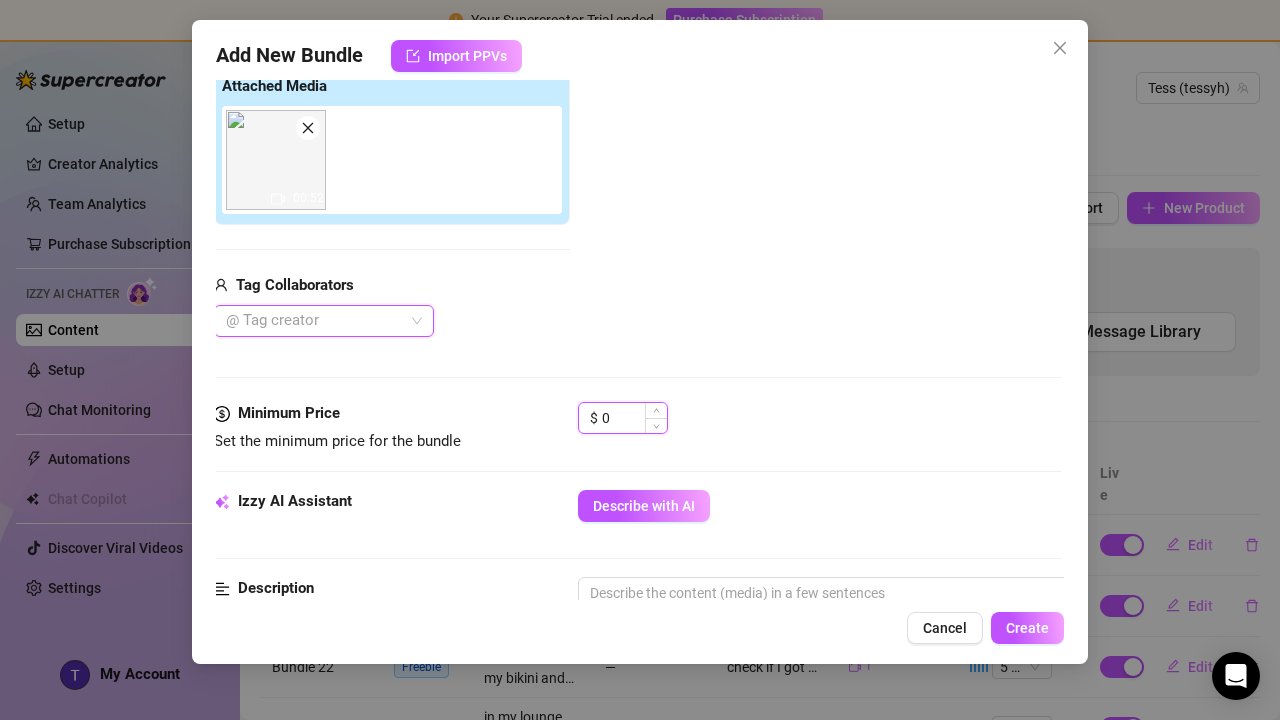 click on "0" at bounding box center [634, 418] 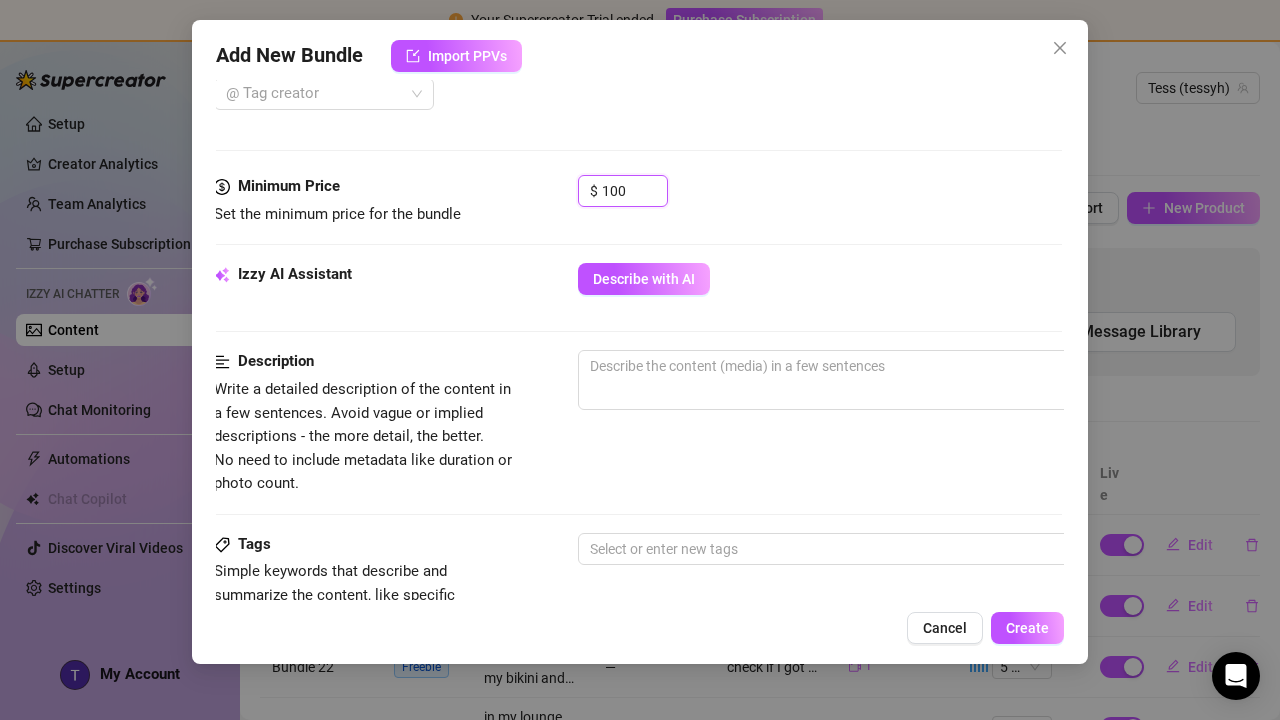 scroll, scrollTop: 600, scrollLeft: 2, axis: both 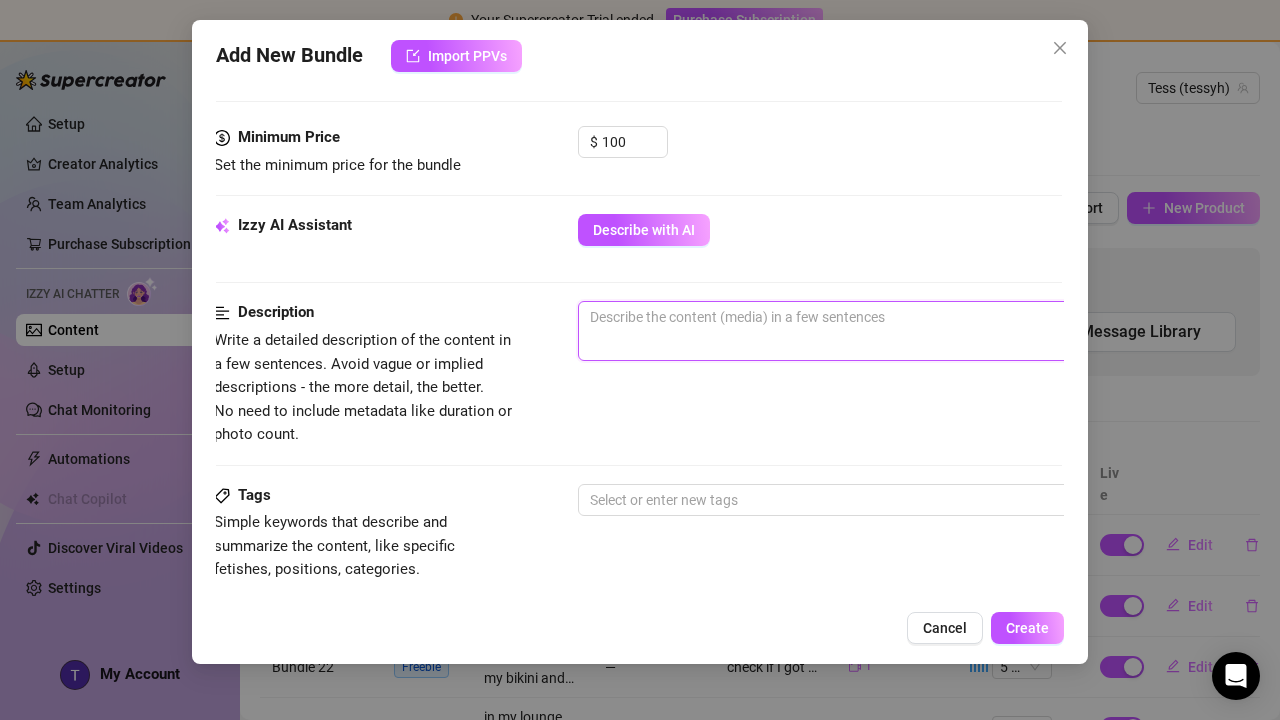 click at bounding box center (928, 317) 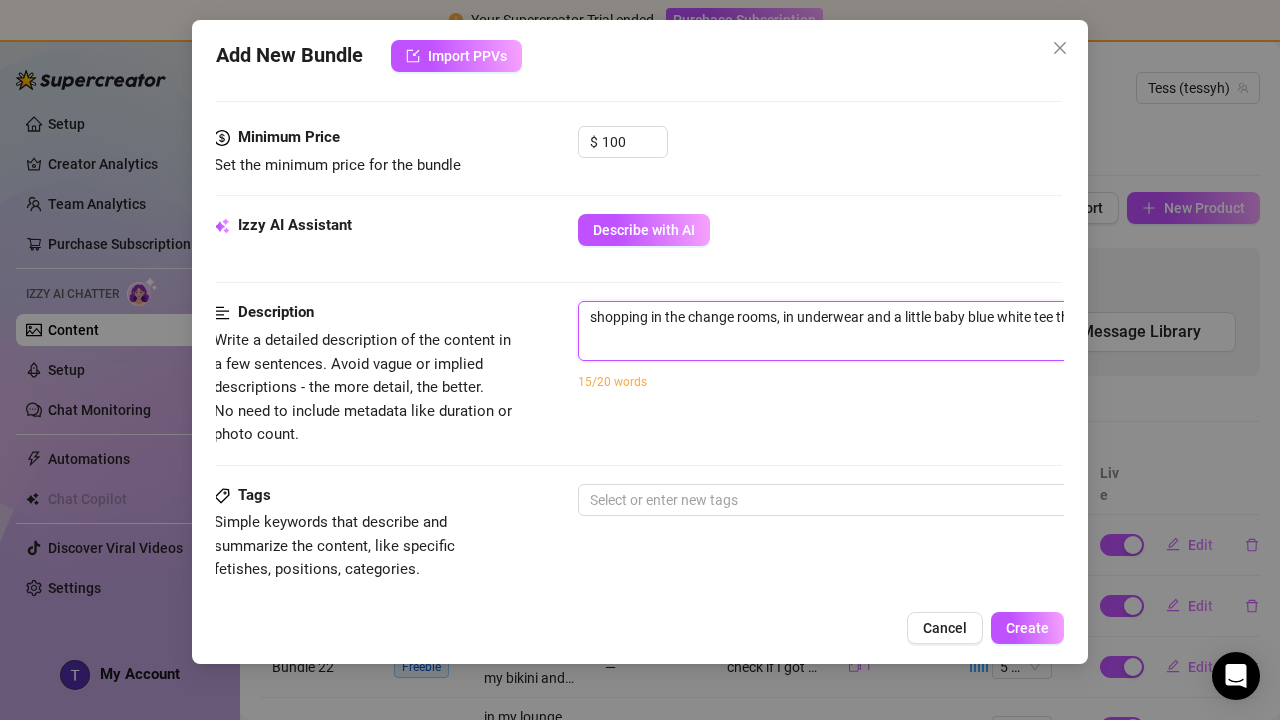 scroll, scrollTop: 600, scrollLeft: 216, axis: both 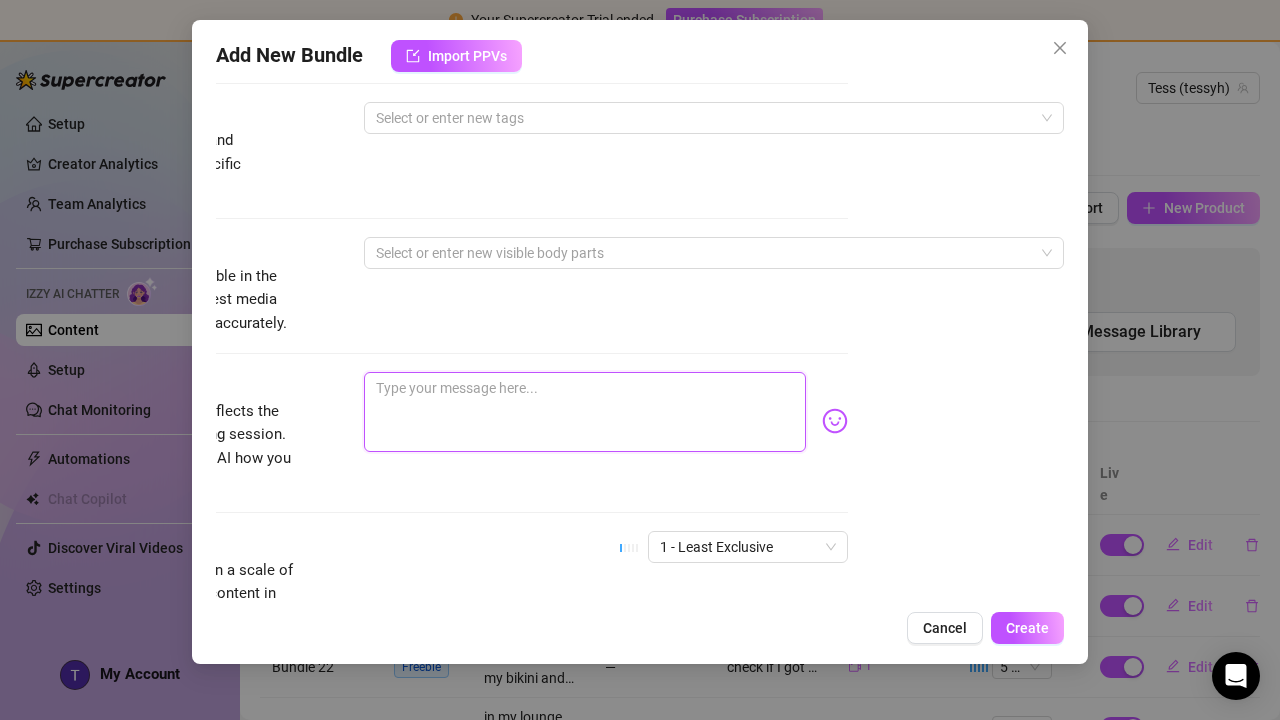 click at bounding box center [585, 412] 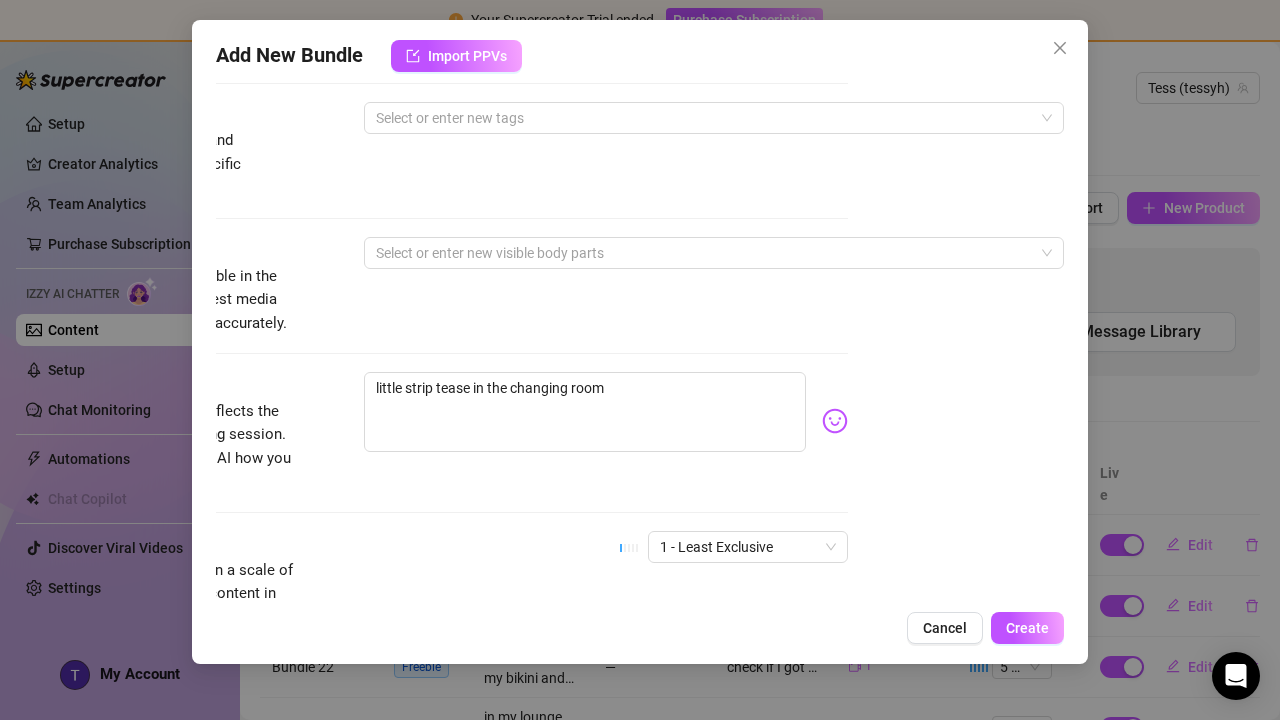 click on "little strip tease in the changing room" at bounding box center (606, 421) 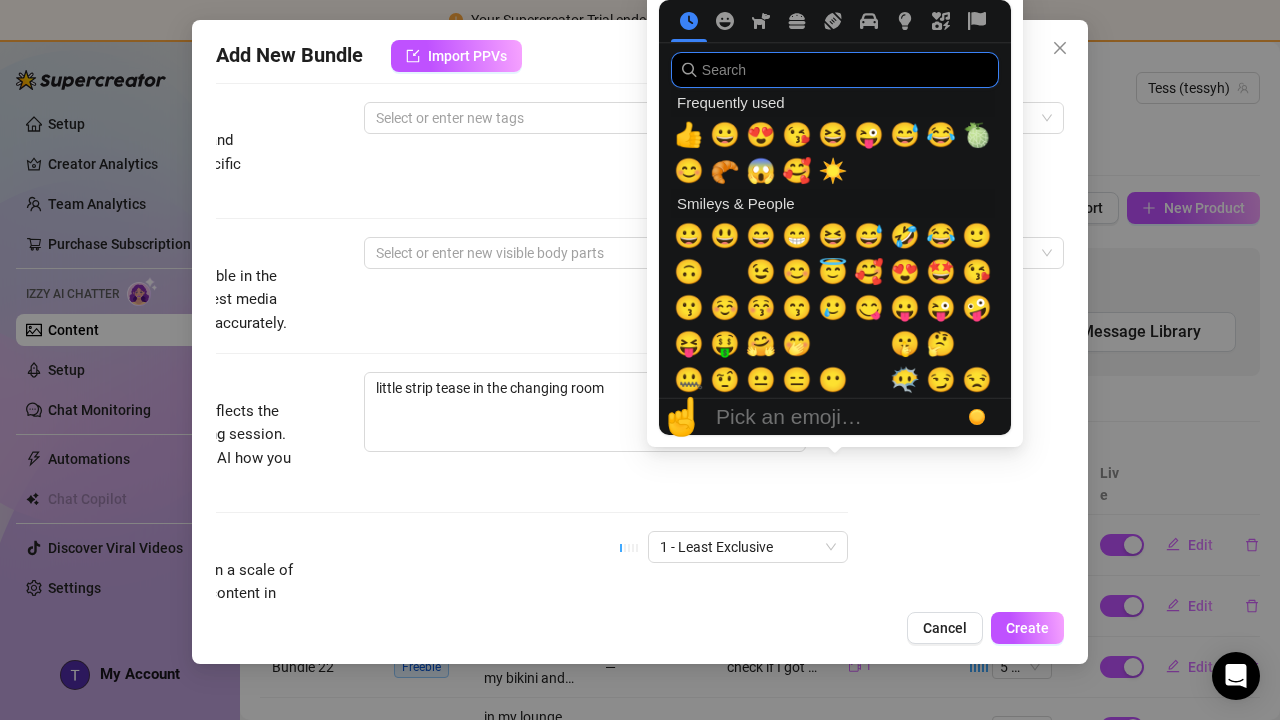 click at bounding box center [835, 70] 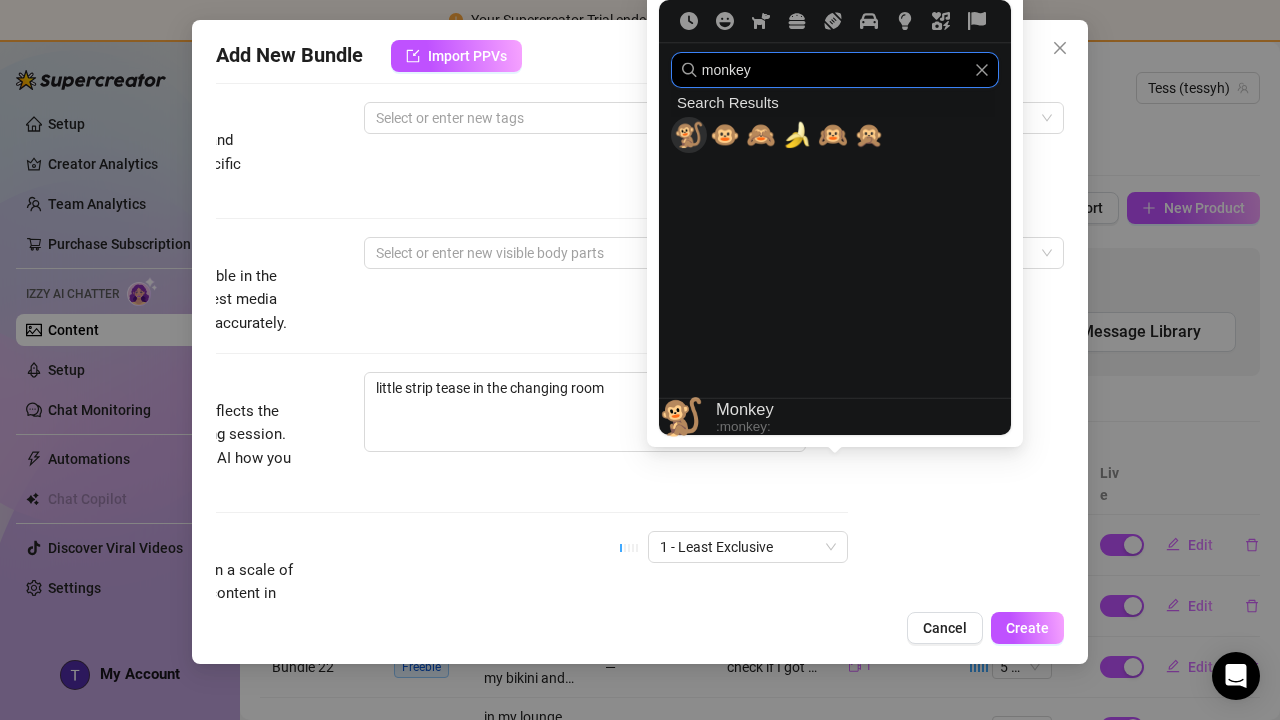 drag, startPoint x: 750, startPoint y: 231, endPoint x: 755, endPoint y: 132, distance: 99.12618 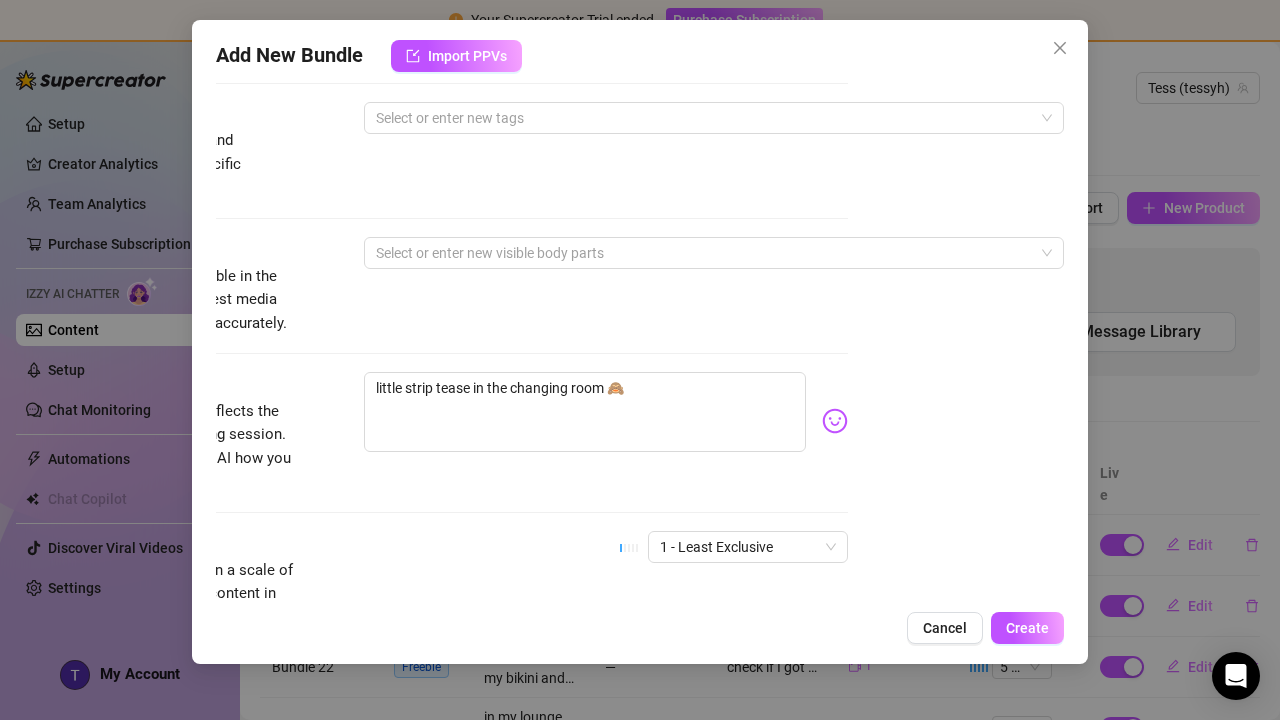 click on "Visible Body Parts Select the body parts clearly visible in the content. This helps Izzy AI suggest media and answer fan questions more accurately.   Select or enter new visible body parts" at bounding box center (424, 304) 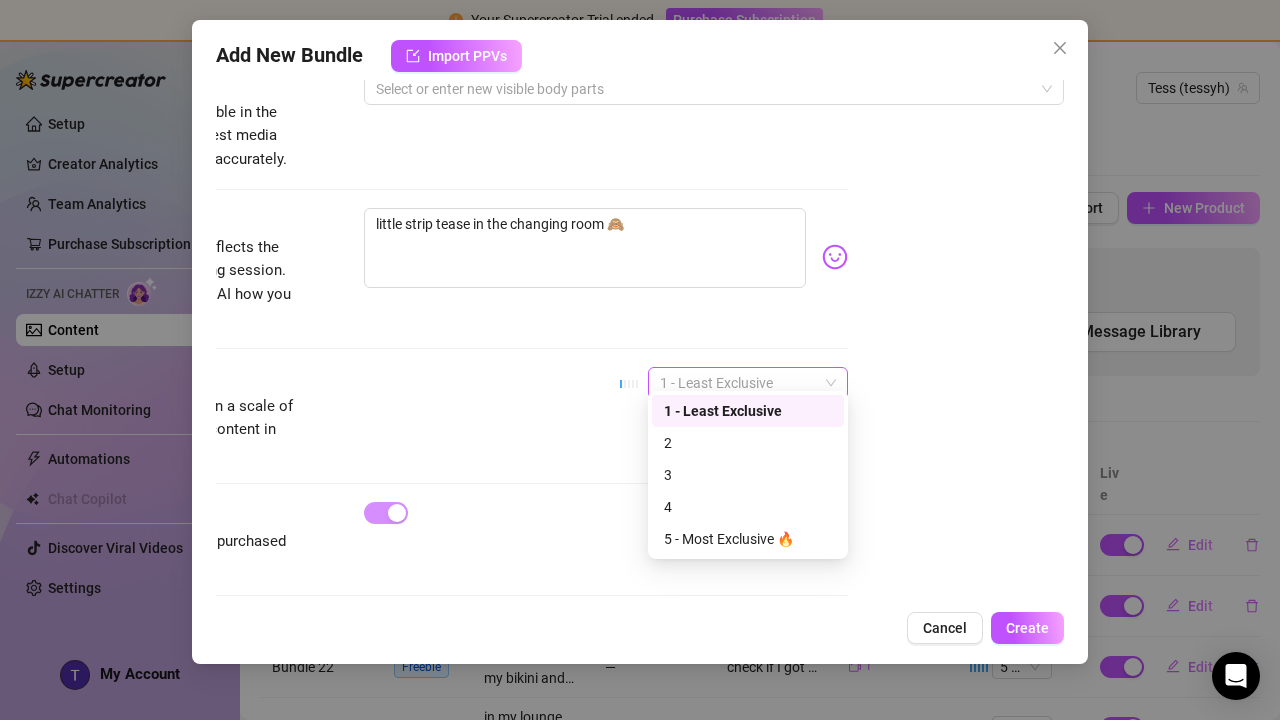 click on "1 - Least Exclusive" at bounding box center [748, 383] 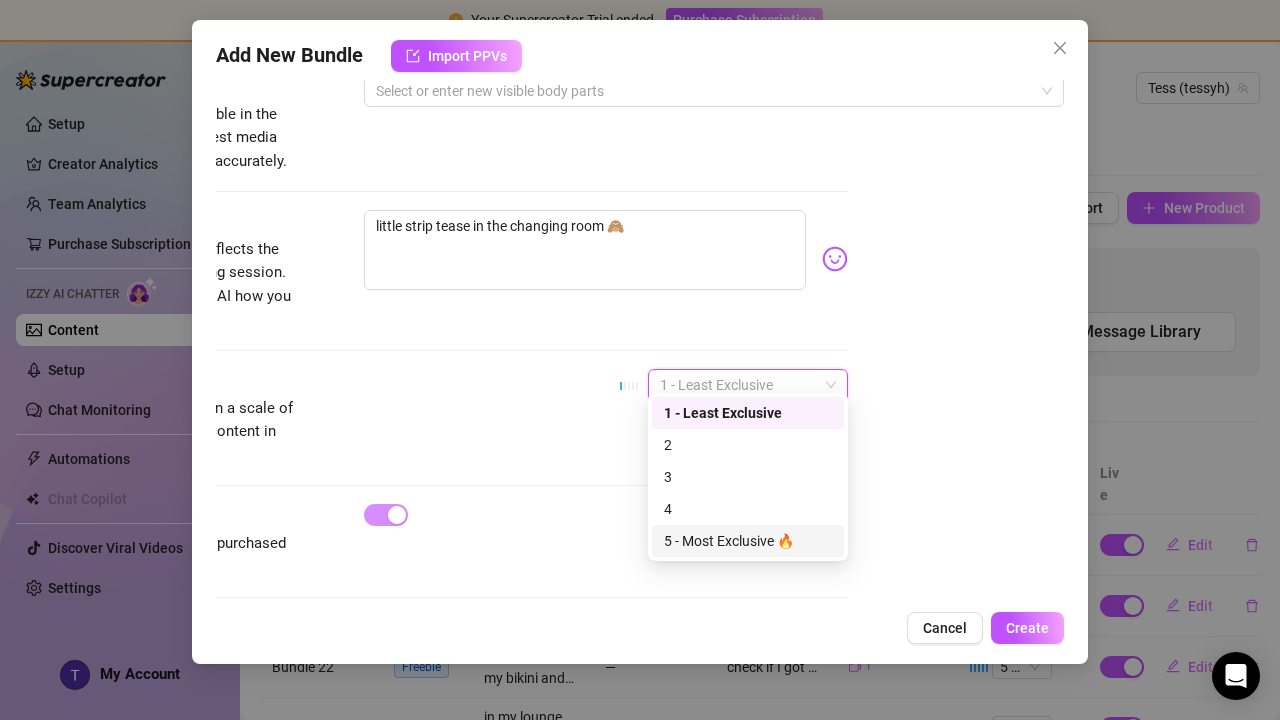 click on "5 - Most Exclusive 🔥" at bounding box center [748, 541] 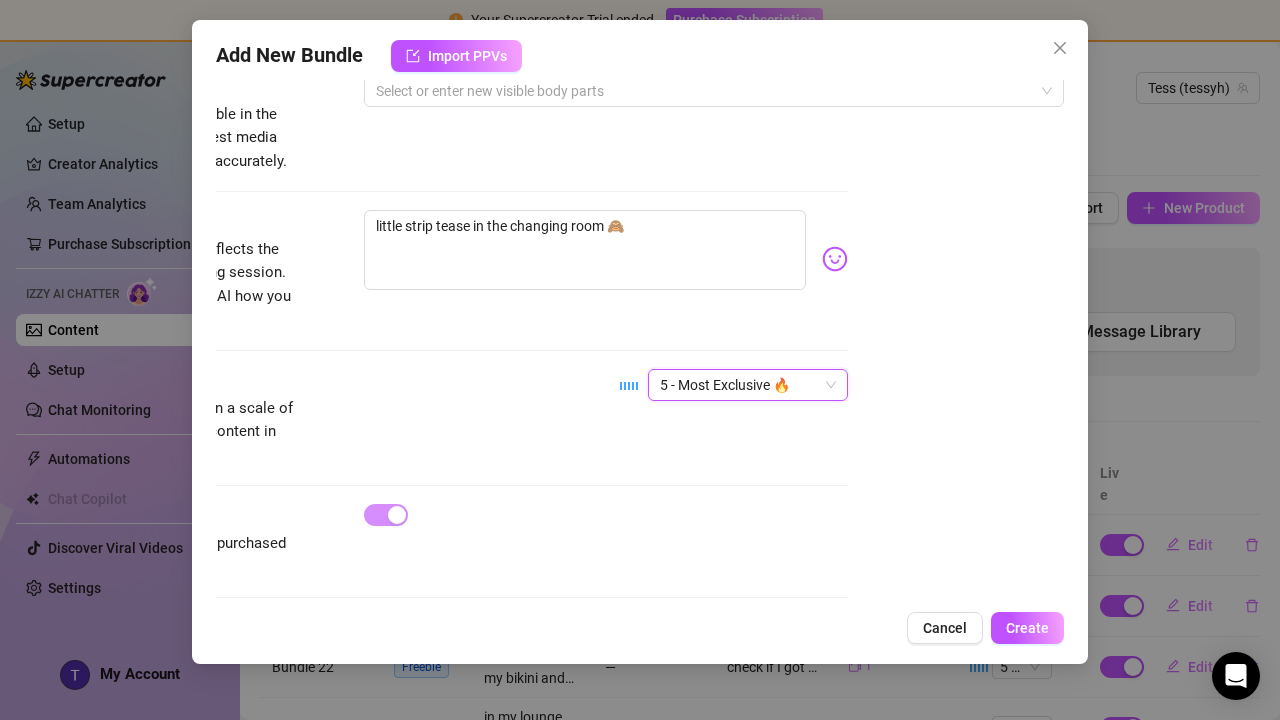click on "Add New Bundle Import PPVs Account Tess (@tessyh) Name Name is for your internal organization only. Bundle 23 Media Add Media from Vault Free preview Pay to view 00:52 Tag Collaborators   @ Tag creator Minimum Price Set the minimum price for the bundle $ 100 Izzy AI Assistant Describe with AI Description Write a detailed description of the content in a few sentences. Avoid vague or implied descriptions - the more detail, the better.  No need to include metadata like duration or photo count. shopping in the change rooms, in underwear and a little baby blue white tee that I pull up and show you a little strip tease 124 / 1000 ✓ Good length (25 words) Tags Simple keywords that describe and summarize the content, like specific fetishes, positions, categories.   Select or enter new tags Visible Body Parts Select the body parts clearly visible in the content. This helps Izzy AI suggest media and answer fan questions more accurately.   Select or enter new visible body parts Caption Example Exclusivity Cancel" at bounding box center [640, 342] 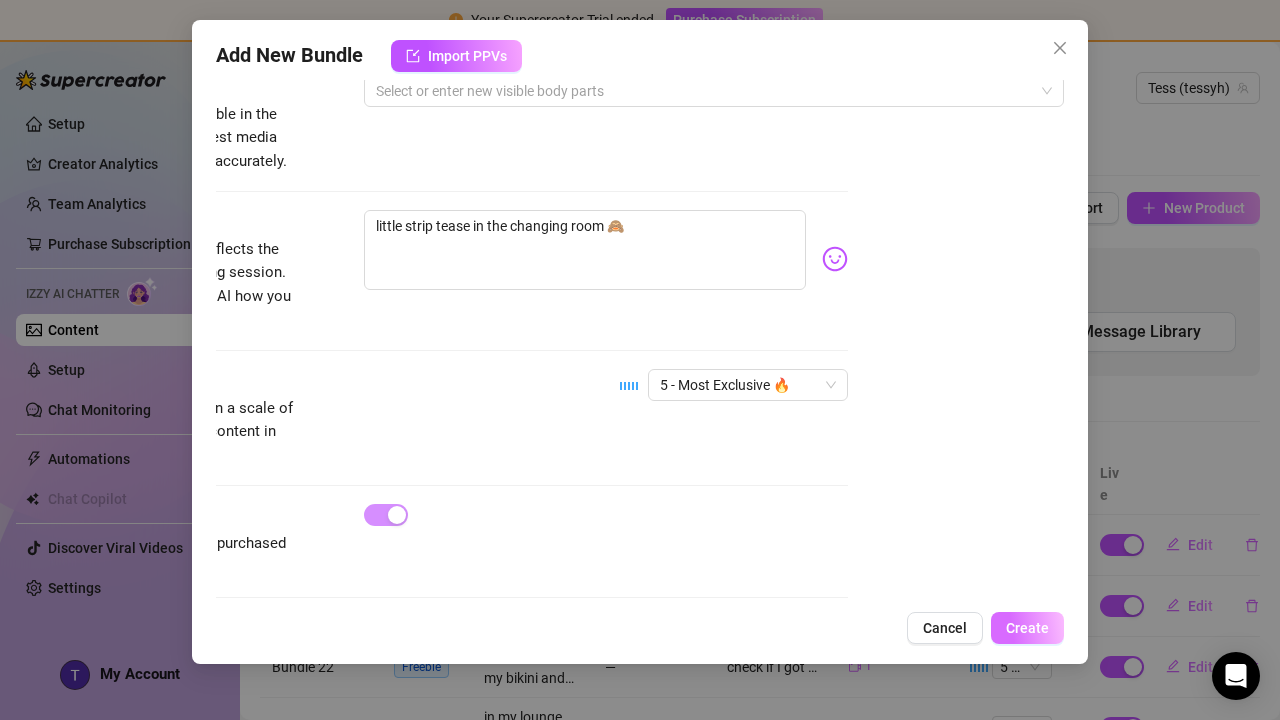 click on "Create" at bounding box center (1027, 628) 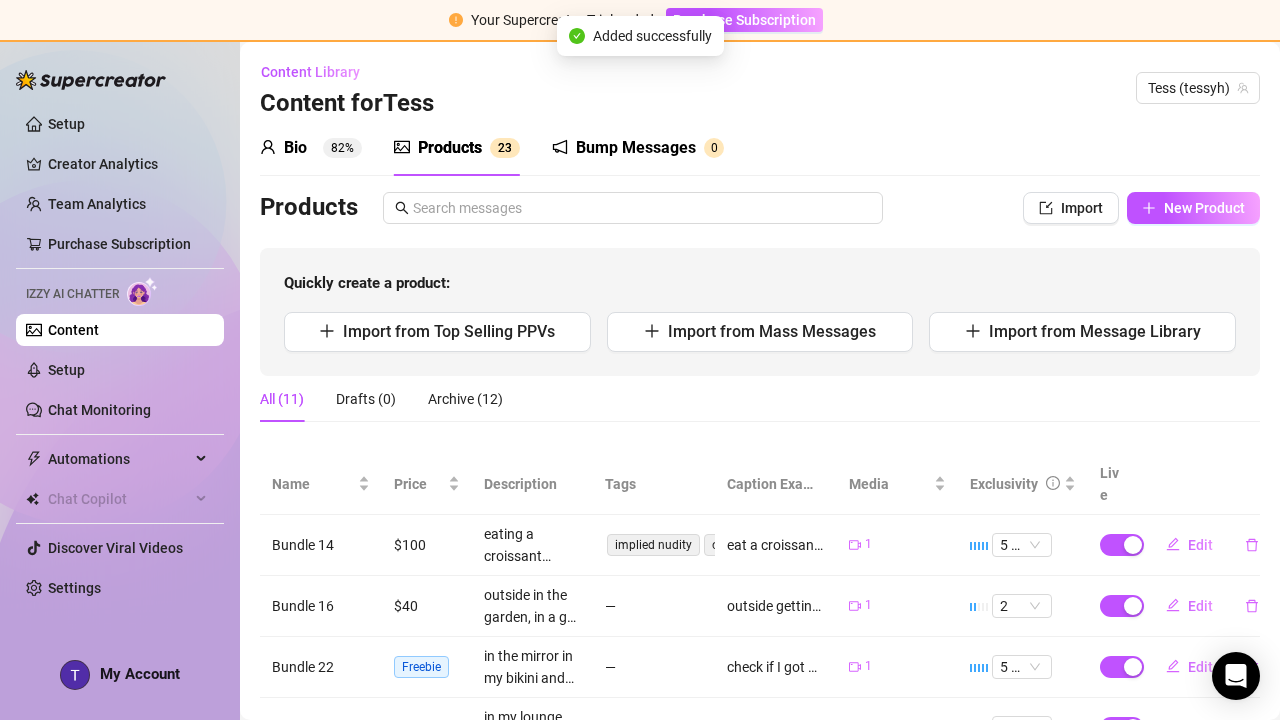 scroll, scrollTop: 0, scrollLeft: 0, axis: both 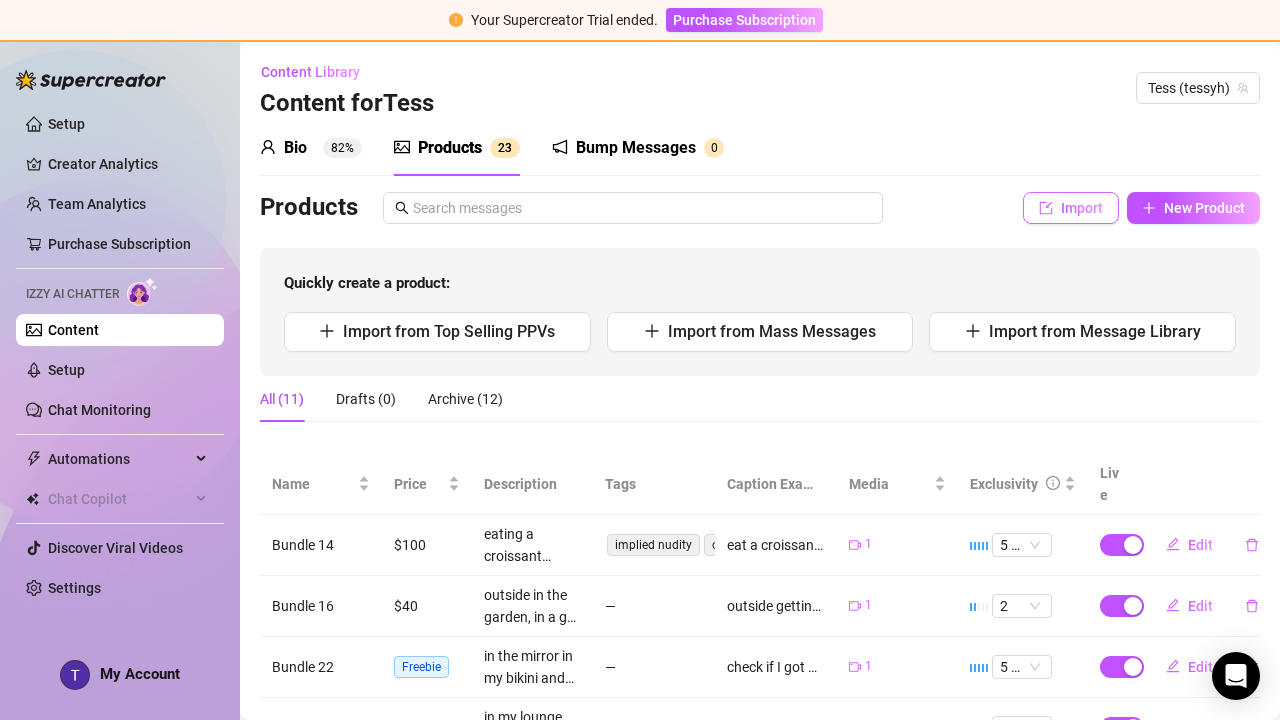 click on "Import" at bounding box center [1082, 208] 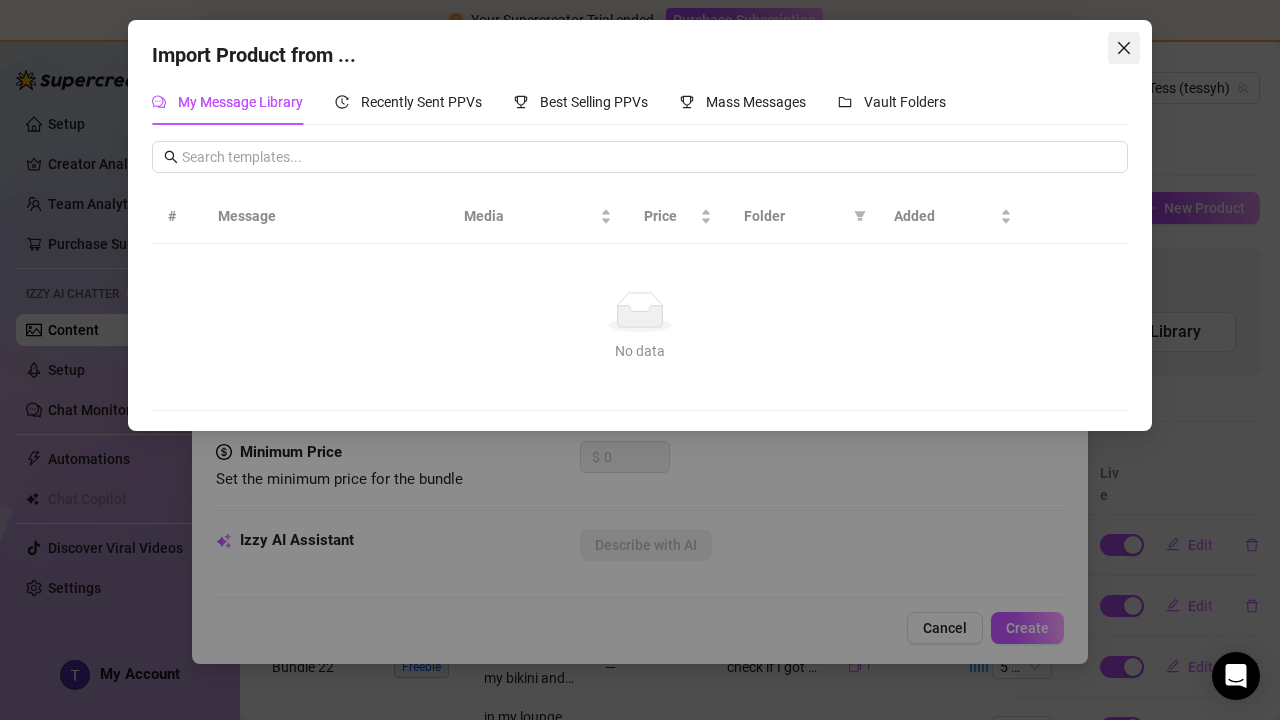 click 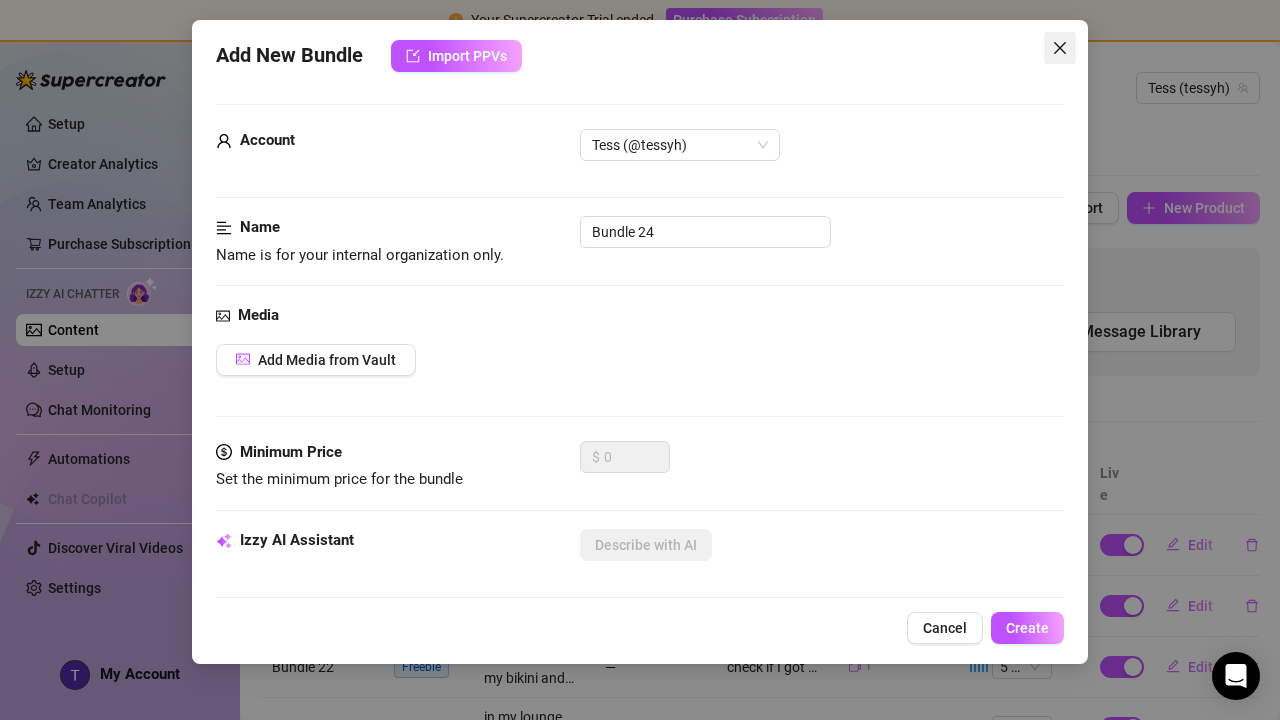 click 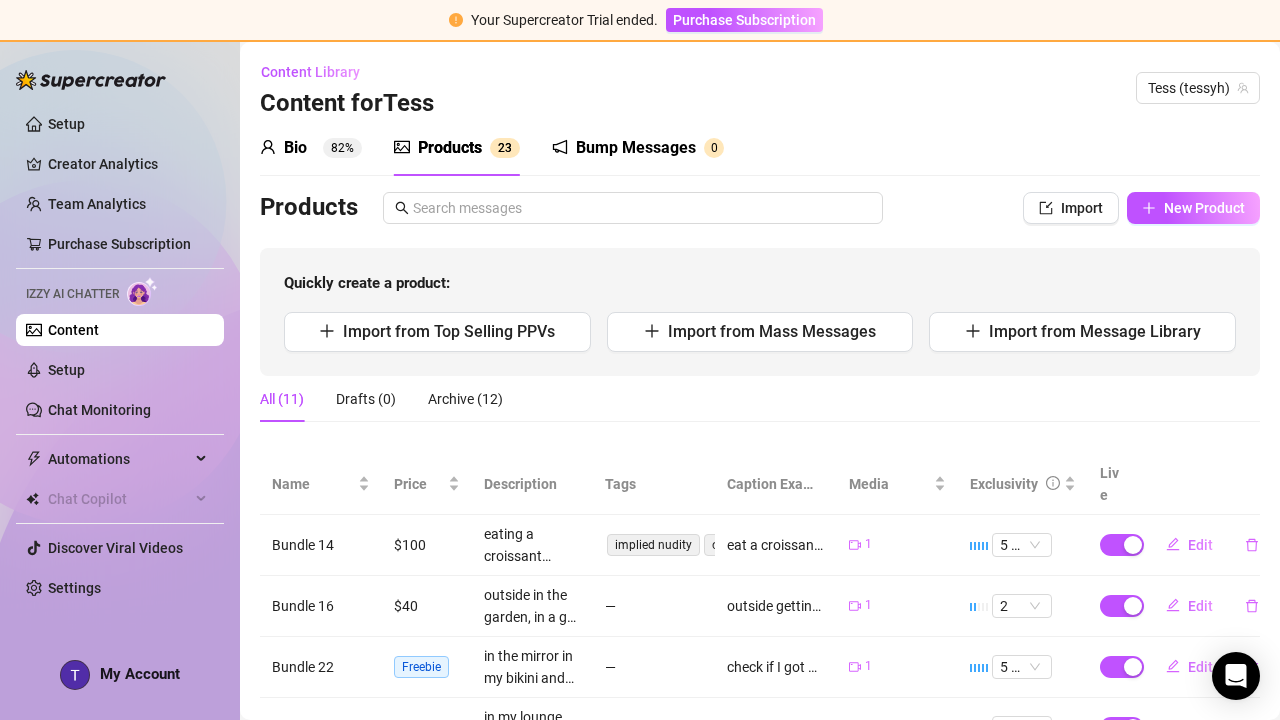 click on "Products Import New Product Quickly create a product: Import from Top Selling PPVs Import from Mass Messages Import from Message Library" at bounding box center [760, 284] 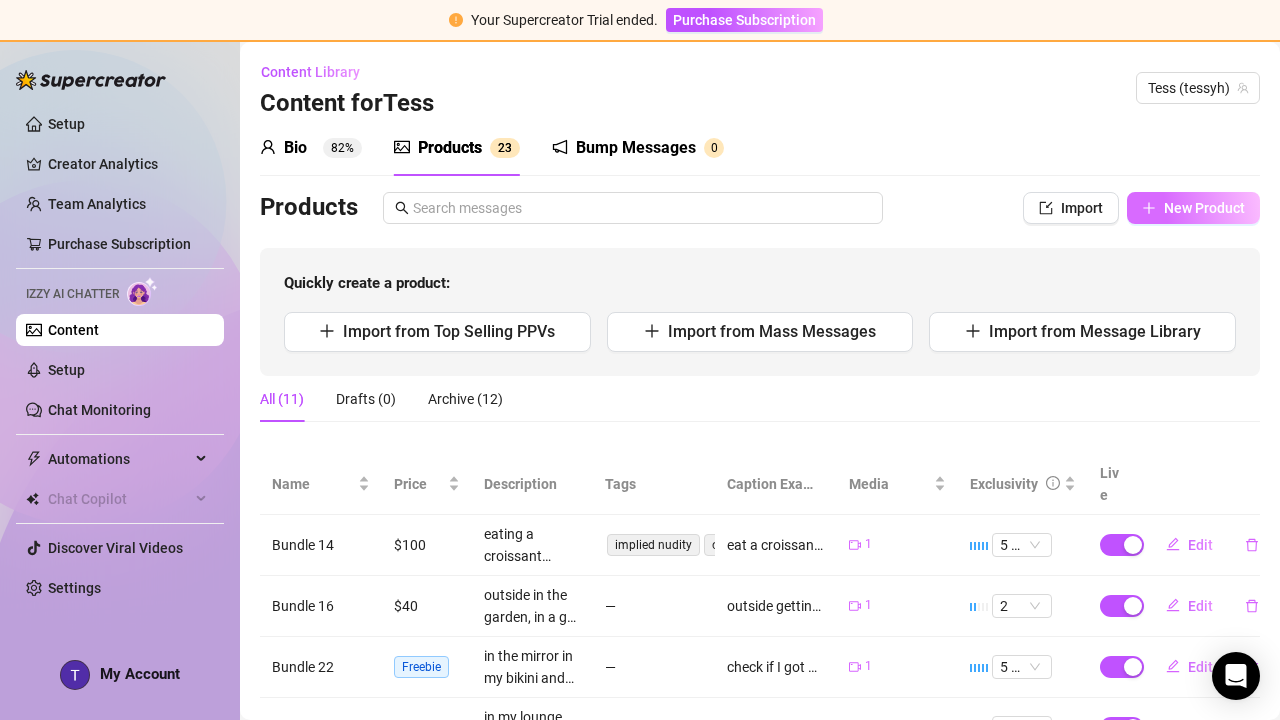 click on "New Product" at bounding box center [1204, 208] 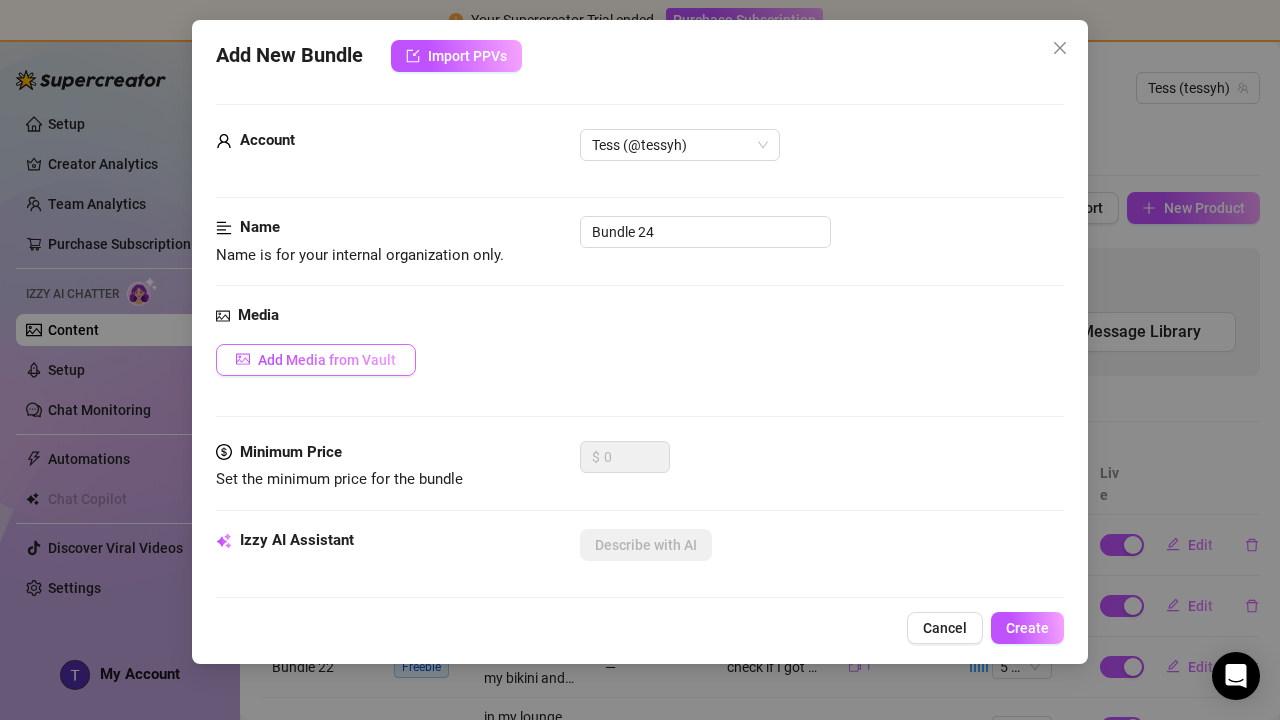 click on "Add Media from Vault" at bounding box center [316, 360] 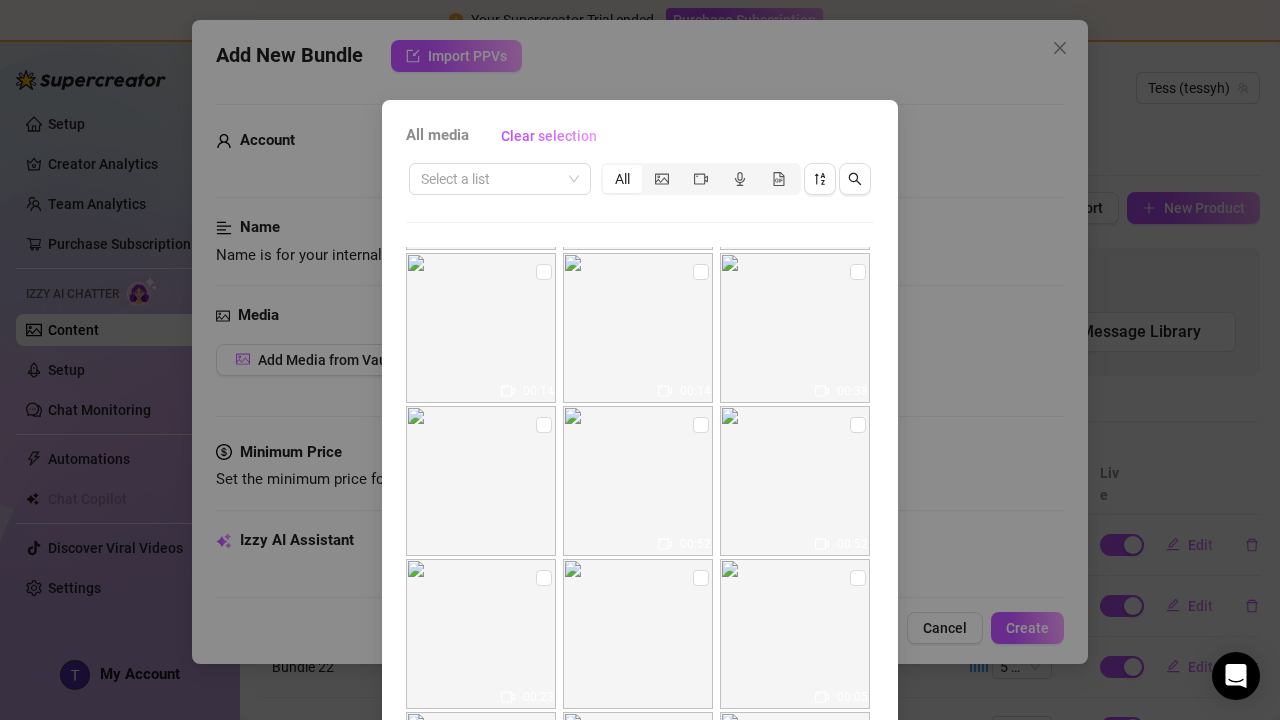 scroll, scrollTop: 610, scrollLeft: 0, axis: vertical 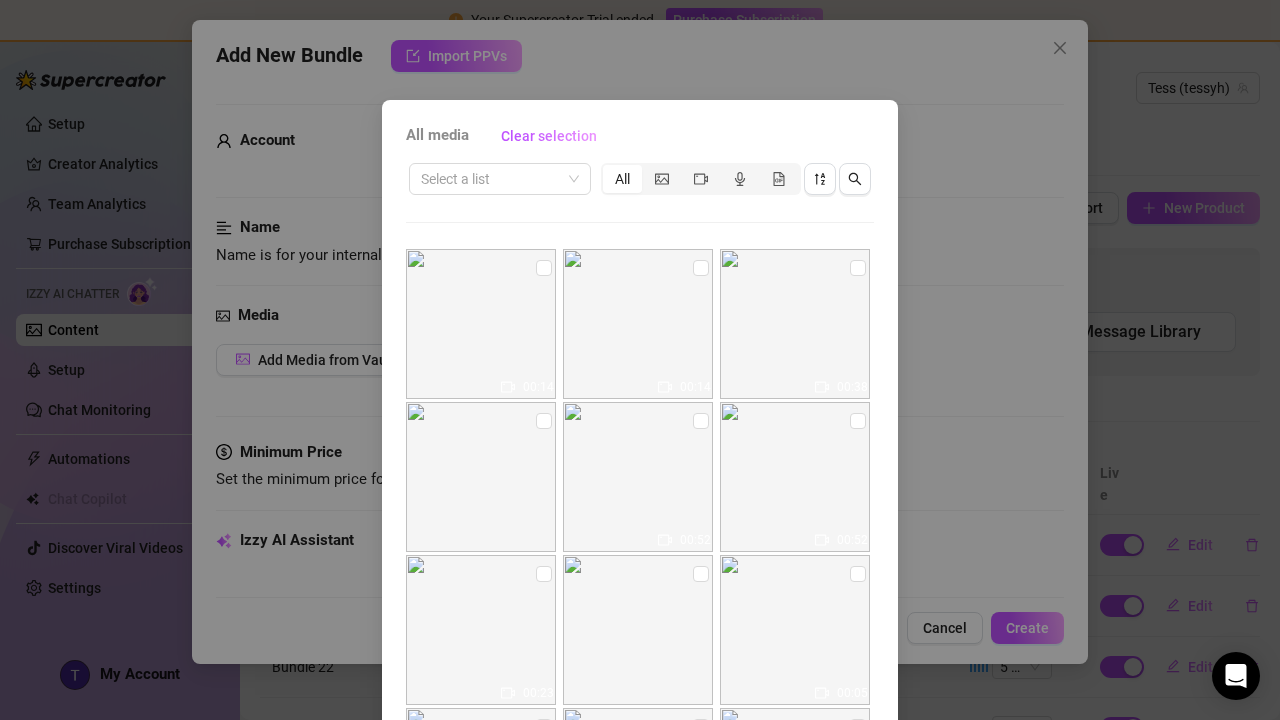 click on "All media Clear selection Select a list All 00:16 00:17 00:09 00:44 00:23 00:14 00:42 00:14 00:14 00:38 00:52 00:52 00:23 00:05 00:17 00:05 00:06 00:33 Cancel OK" at bounding box center [640, 360] 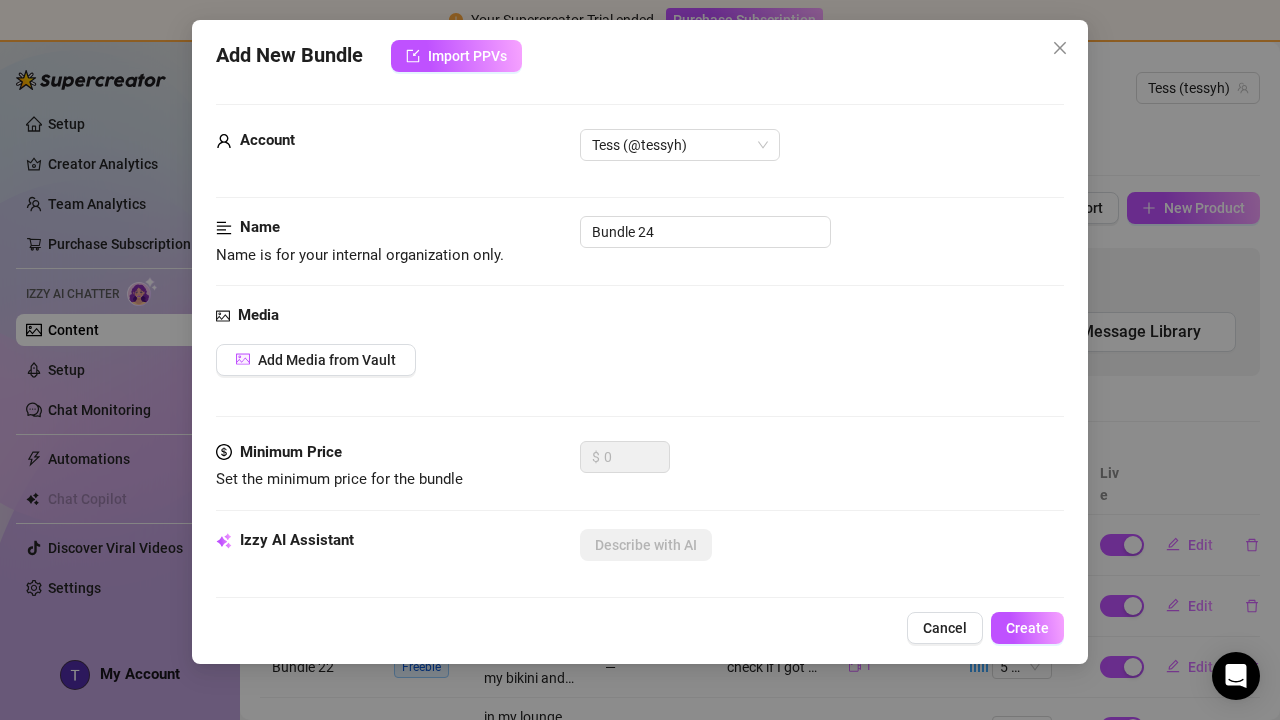click on "Add New Bundle Import PPVs Account Tess (@tessyh) Name Name is for your internal organization only. Bundle 24 Media Add Media from Vault Minimum Price Set the minimum price for the bundle $ 0 Izzy AI Assistant Describe with AI Description Write a detailed description of the content in a few sentences. Avoid vague or implied descriptions - the more detail, the better.  No need to include metadata like duration or photo count. 0 / 1000 Tags Simple keywords that describe and summarize the content, like specific fetishes, positions, categories.   Select or enter new tags Visible Body Parts Select the body parts clearly visible in the content. This helps Izzy AI suggest media and answer fan questions more accurately.   Select or enter new visible body parts Caption Example Provide a sample caption that reflects the exact style you'd use in a chatting session. This is your chance to show the AI how you prefer to communicate. Exclusivity 1 - Least Exclusive Message Settings Cancel Create" at bounding box center (640, 342) 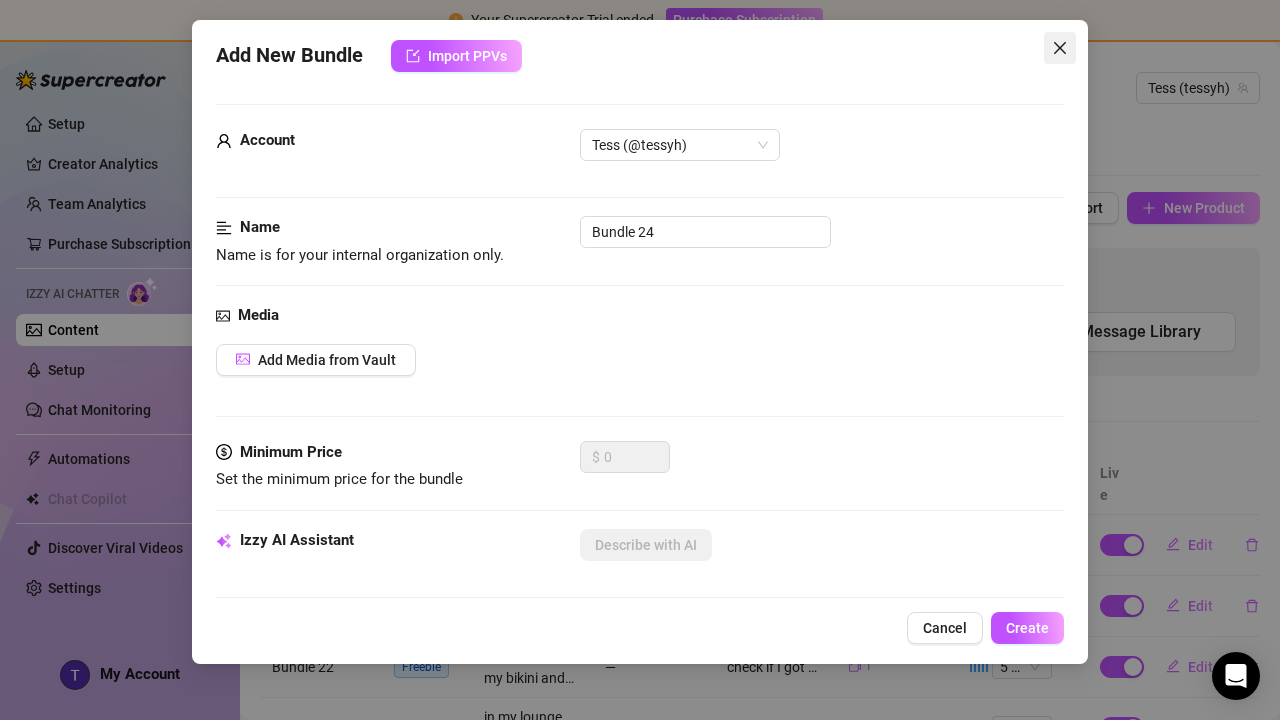 click at bounding box center [1060, 48] 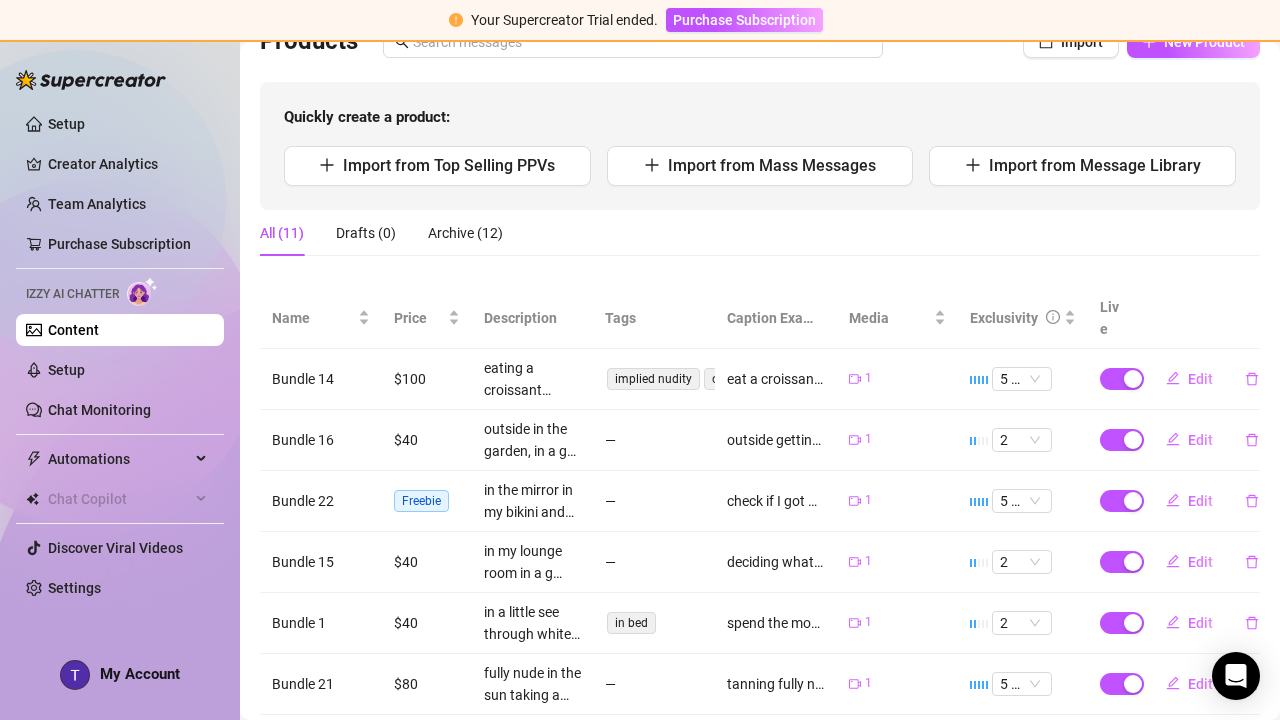 scroll, scrollTop: 168, scrollLeft: 0, axis: vertical 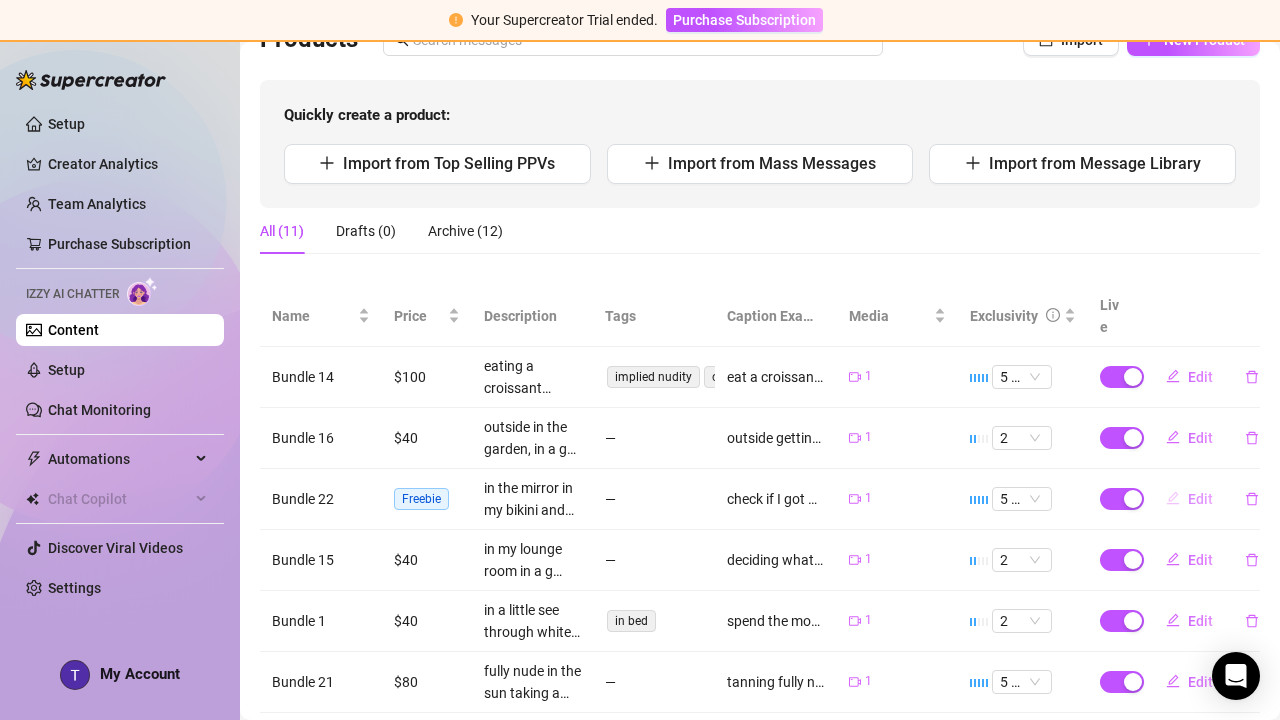 click on "Edit" at bounding box center [1189, 499] 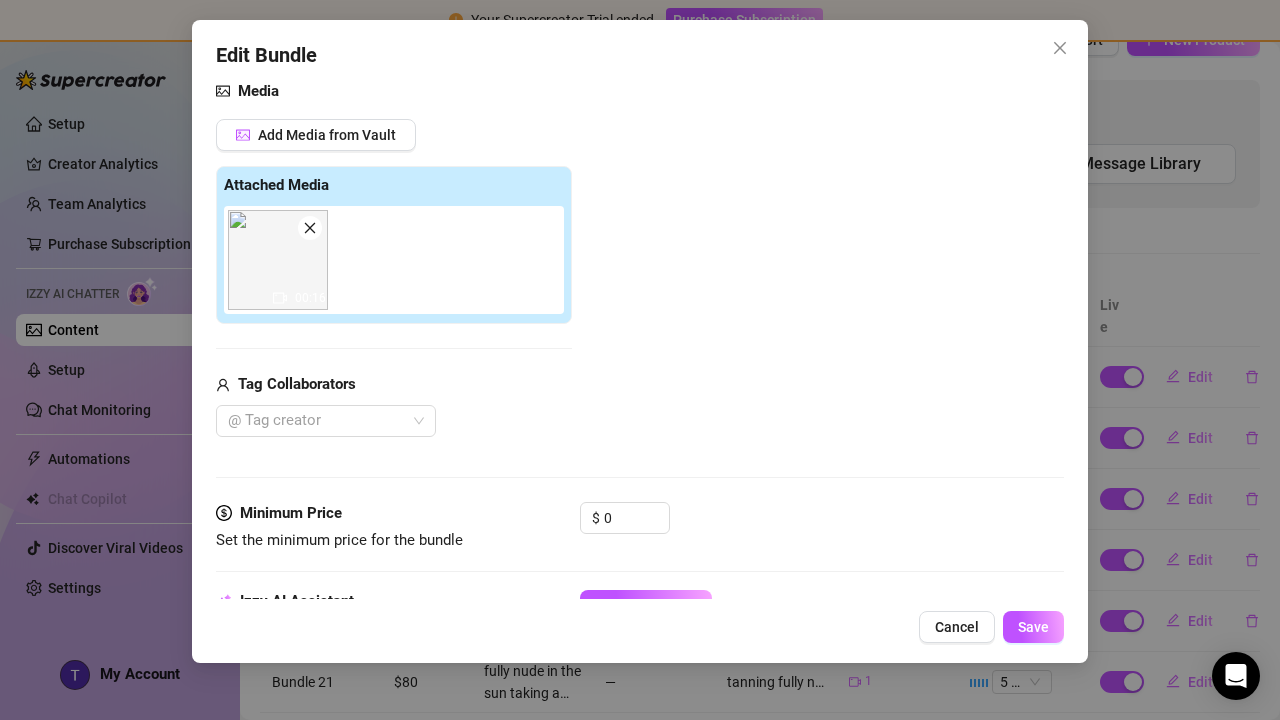 scroll, scrollTop: 254, scrollLeft: 0, axis: vertical 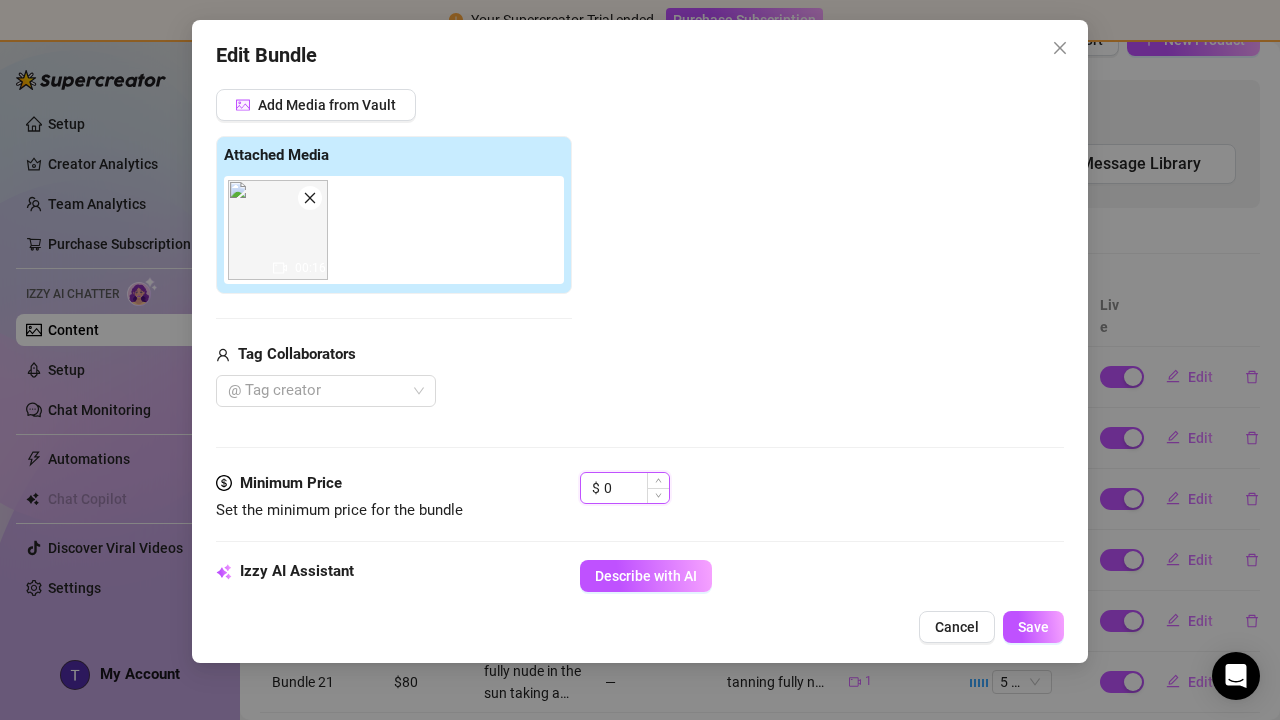 click on "0" at bounding box center (636, 488) 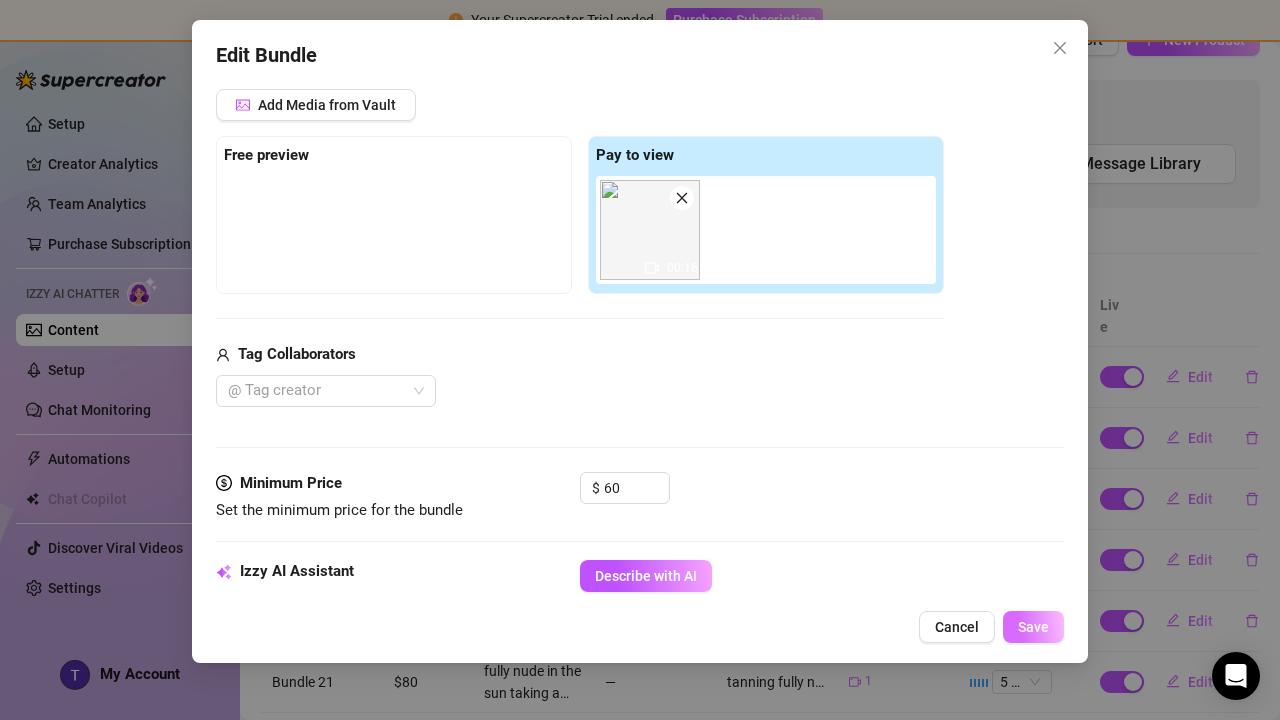 click on "Save" at bounding box center (1033, 627) 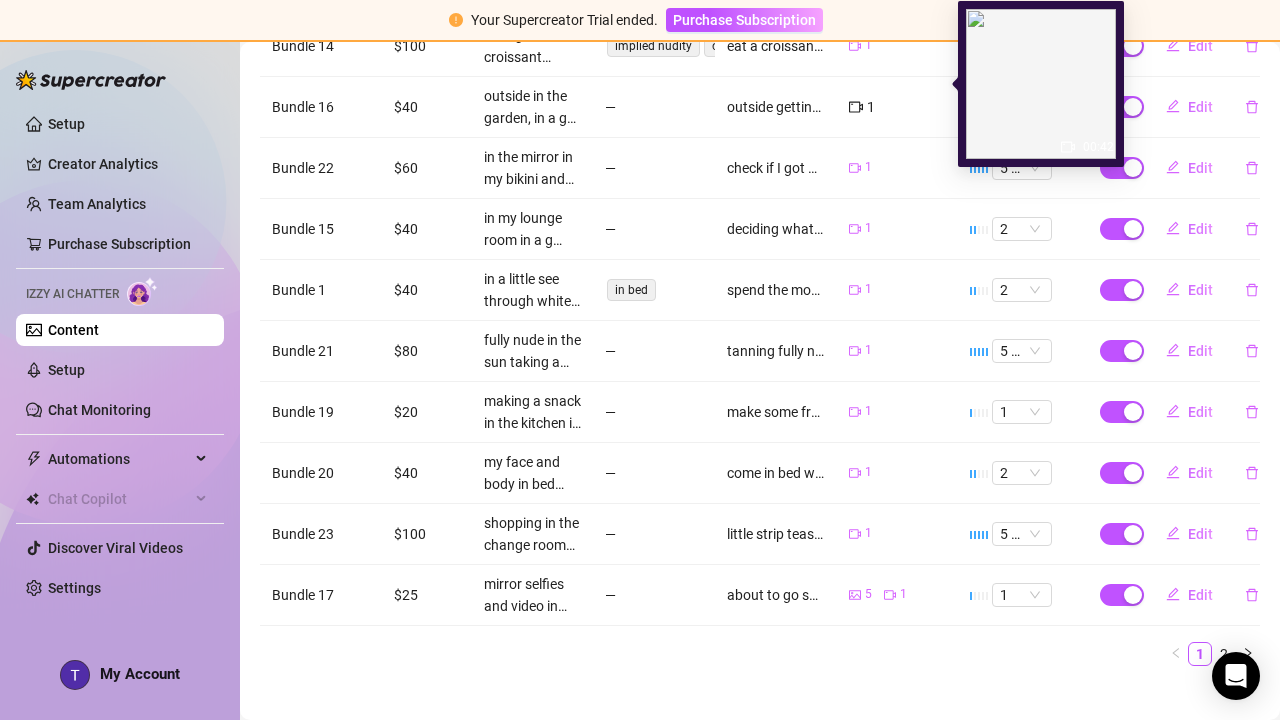 scroll, scrollTop: 498, scrollLeft: 0, axis: vertical 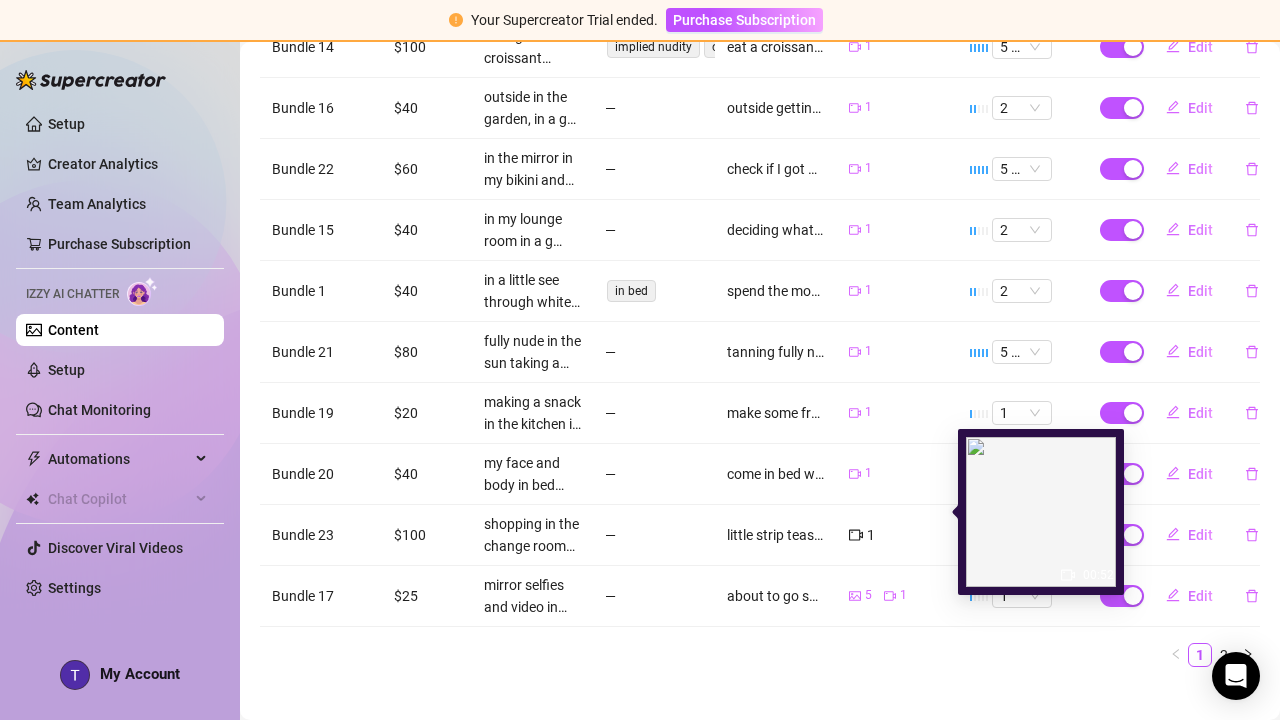 click on "1" at bounding box center [862, 535] 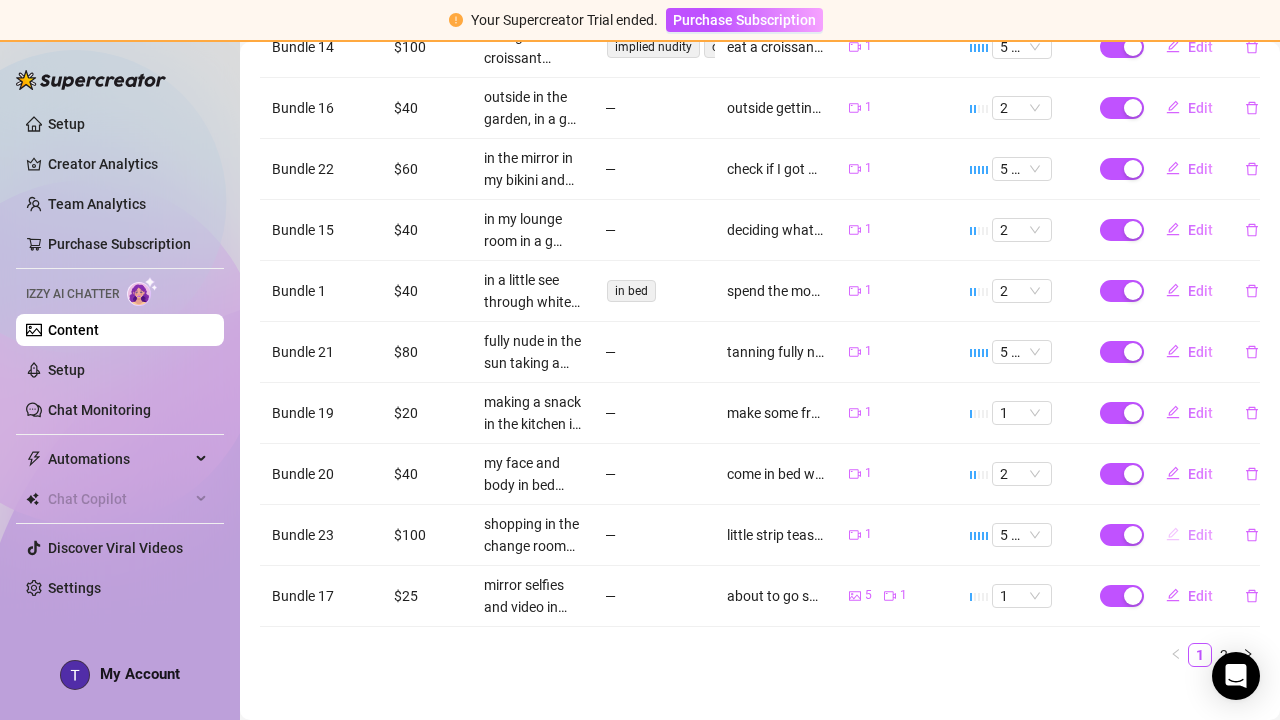 click on "Edit" at bounding box center (1189, 535) 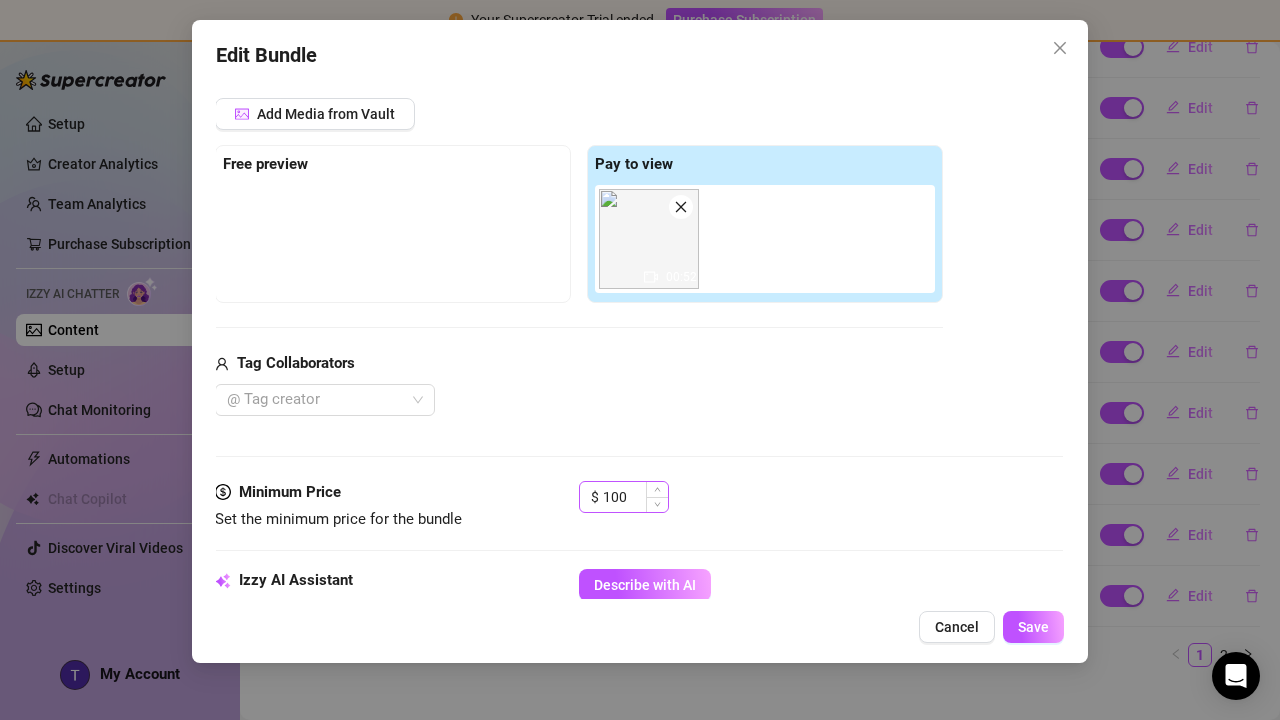 scroll, scrollTop: 248, scrollLeft: 1, axis: both 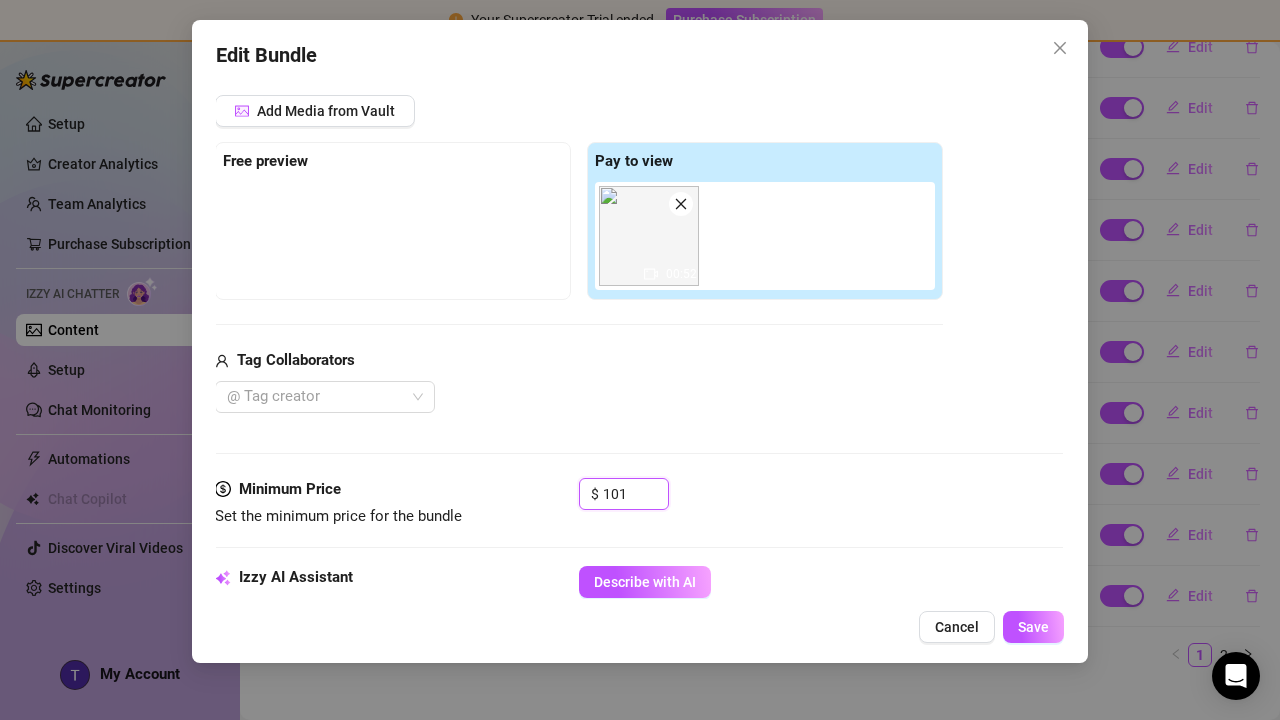 drag, startPoint x: 656, startPoint y: 484, endPoint x: 562, endPoint y: 475, distance: 94.42987 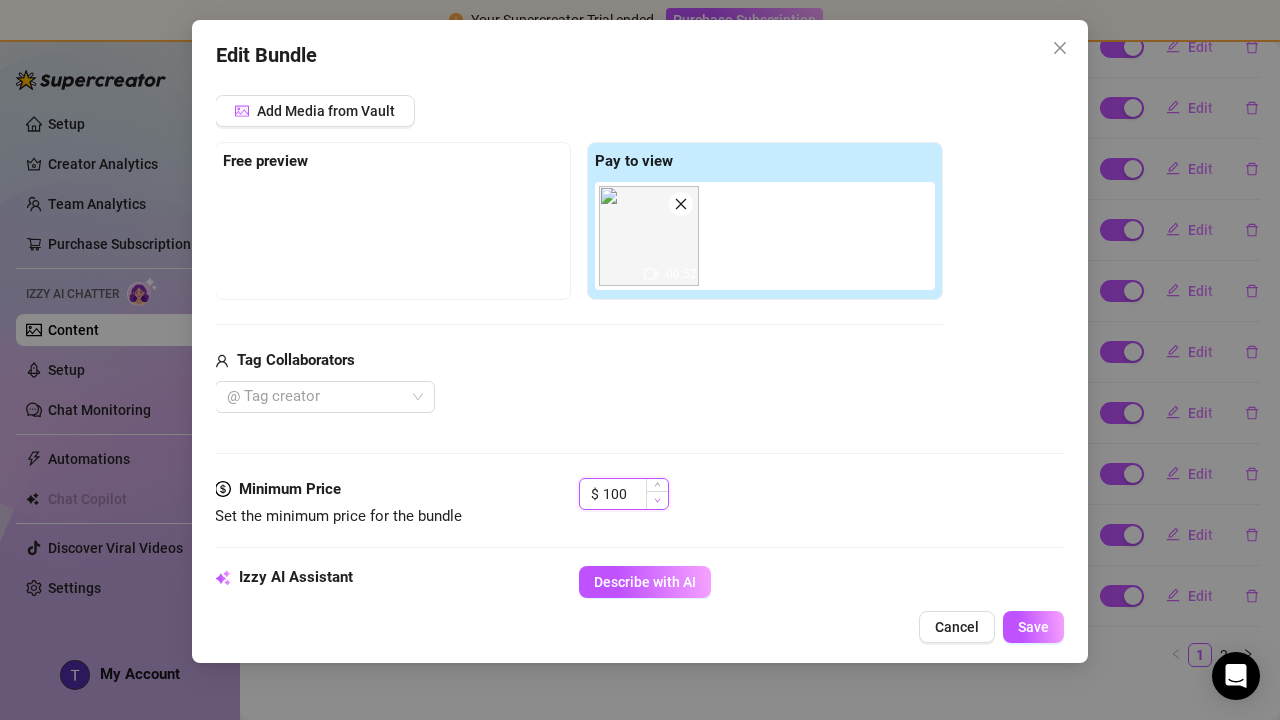 click at bounding box center (657, 500) 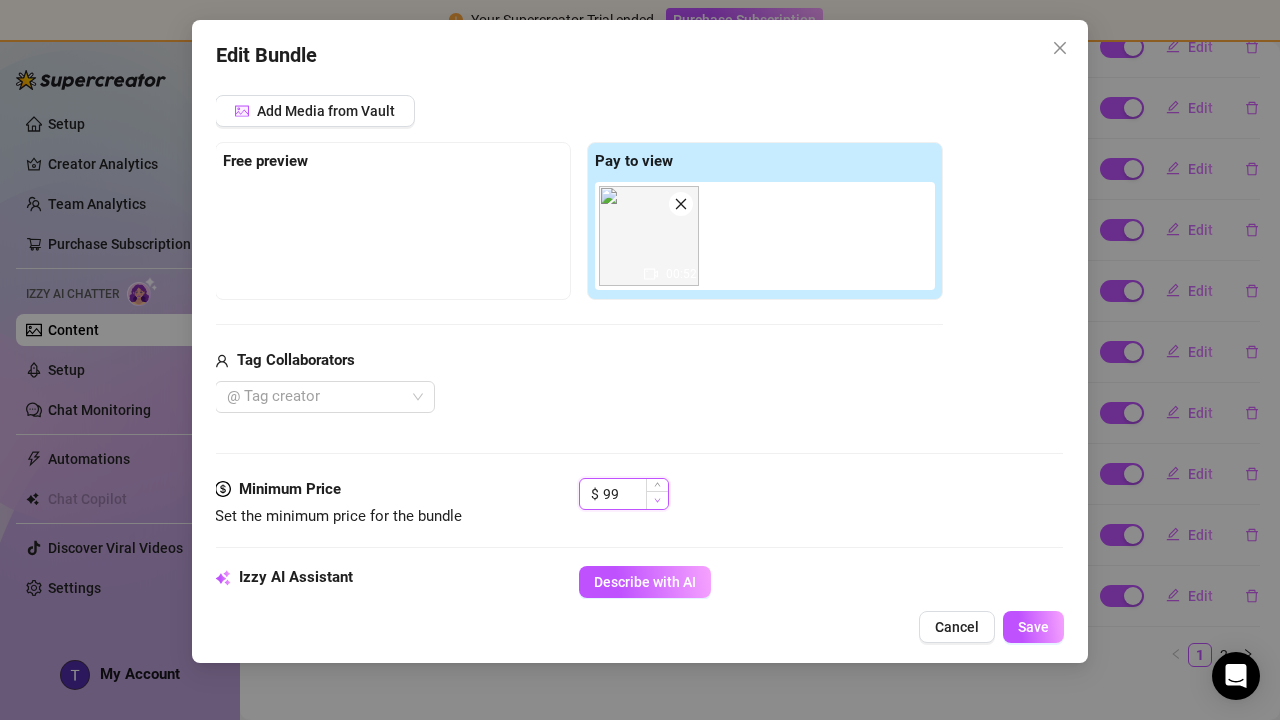 click at bounding box center [657, 500] 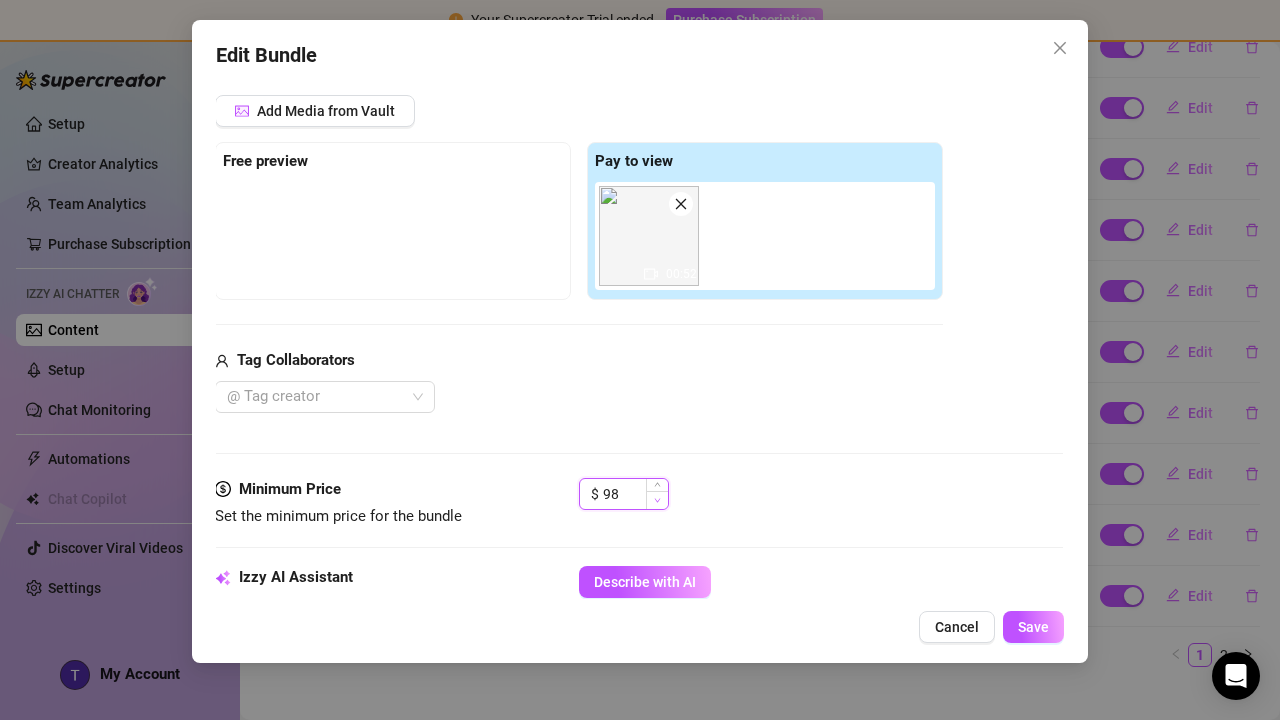 click at bounding box center (657, 500) 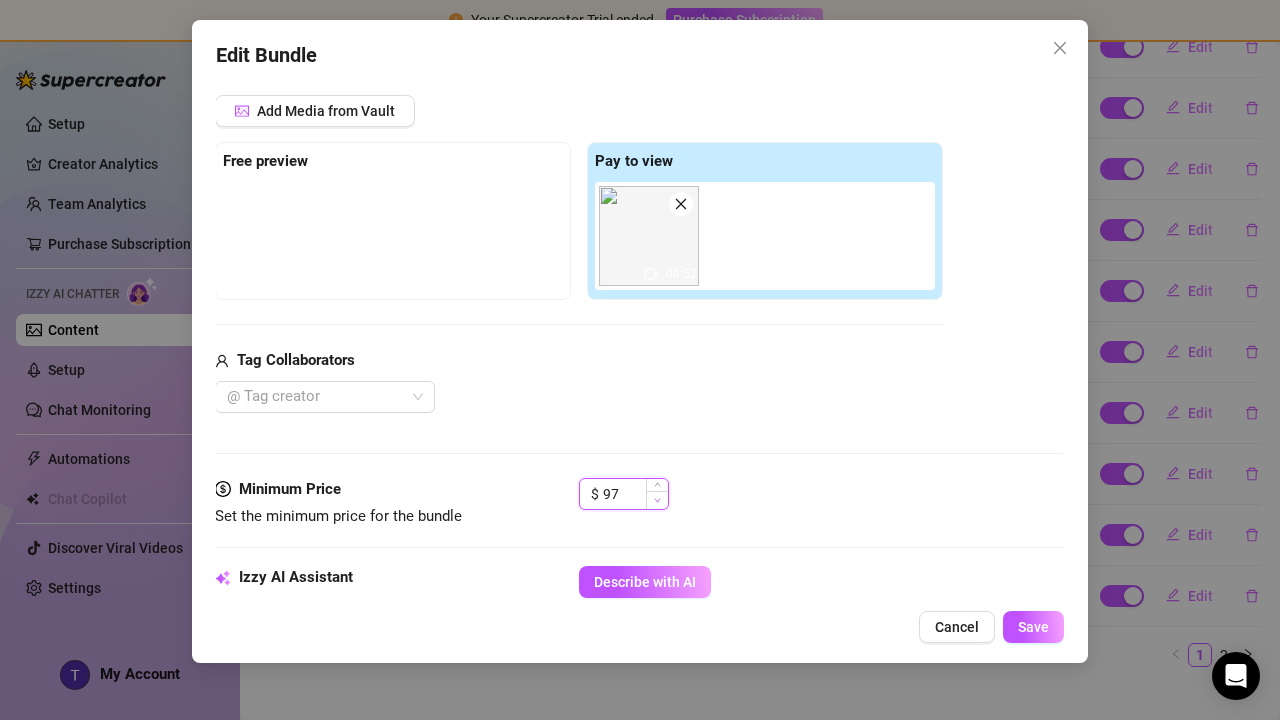 click at bounding box center [657, 500] 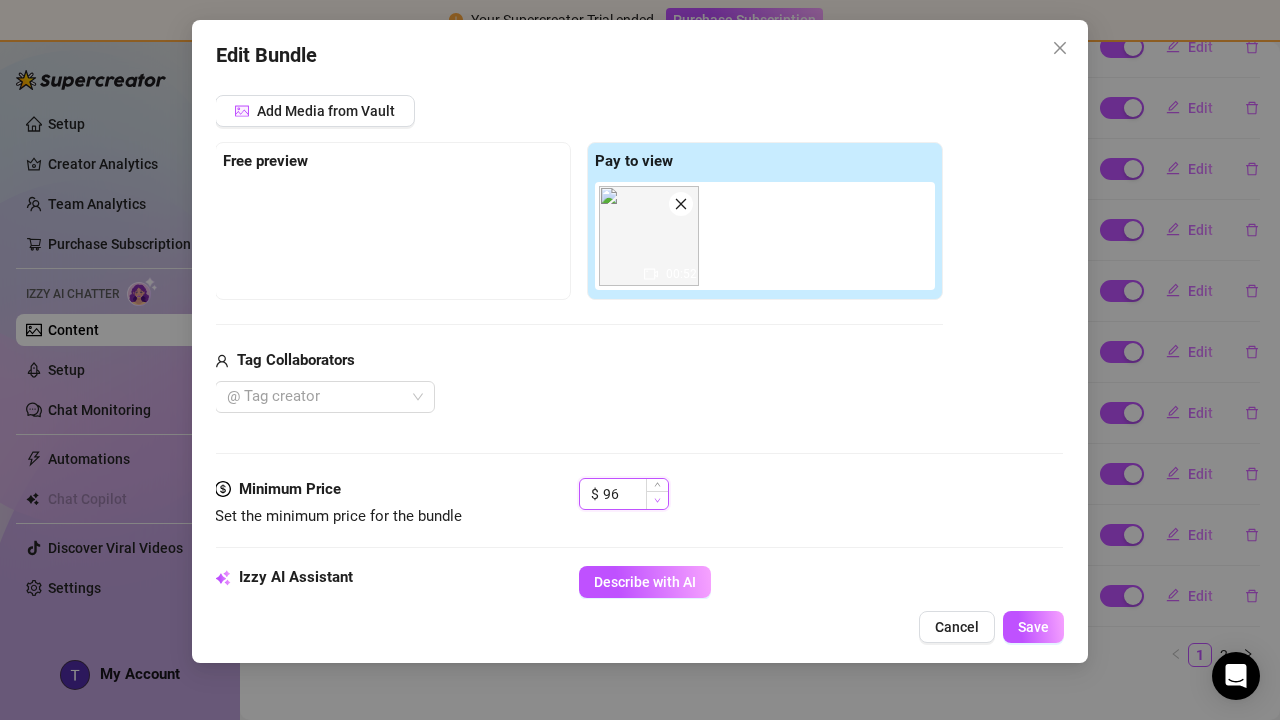 click at bounding box center [657, 500] 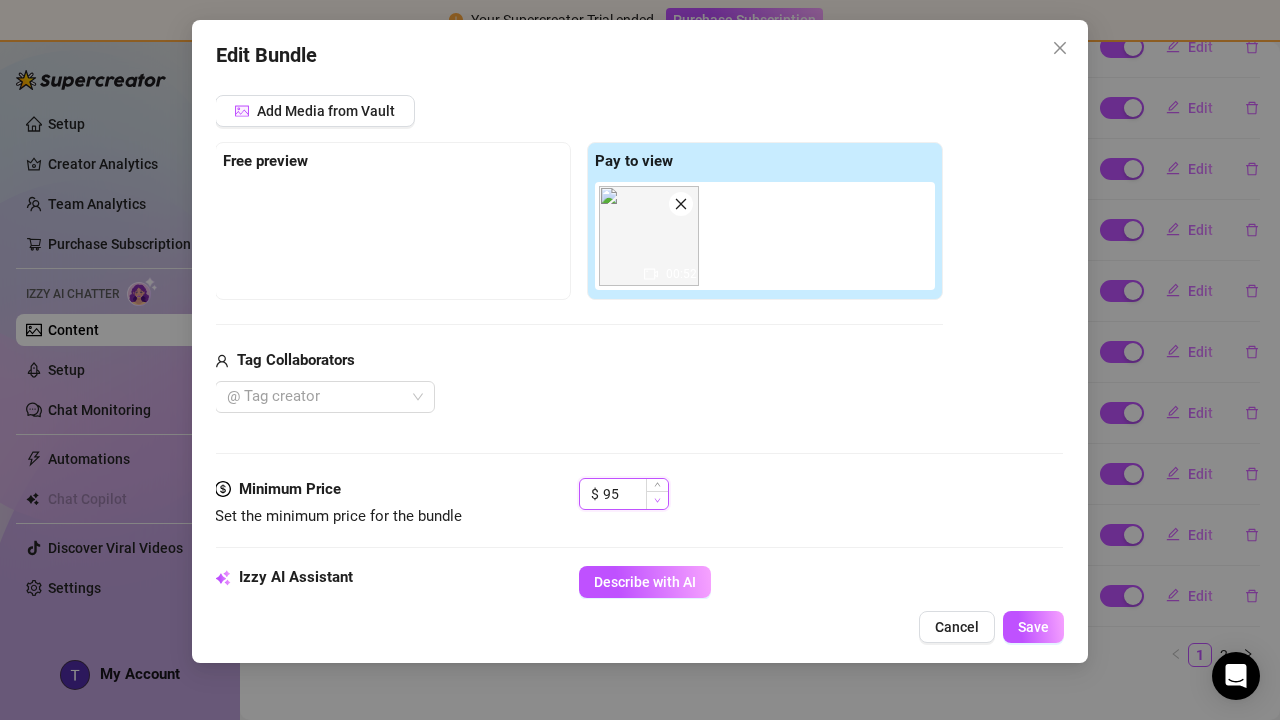 click at bounding box center [657, 500] 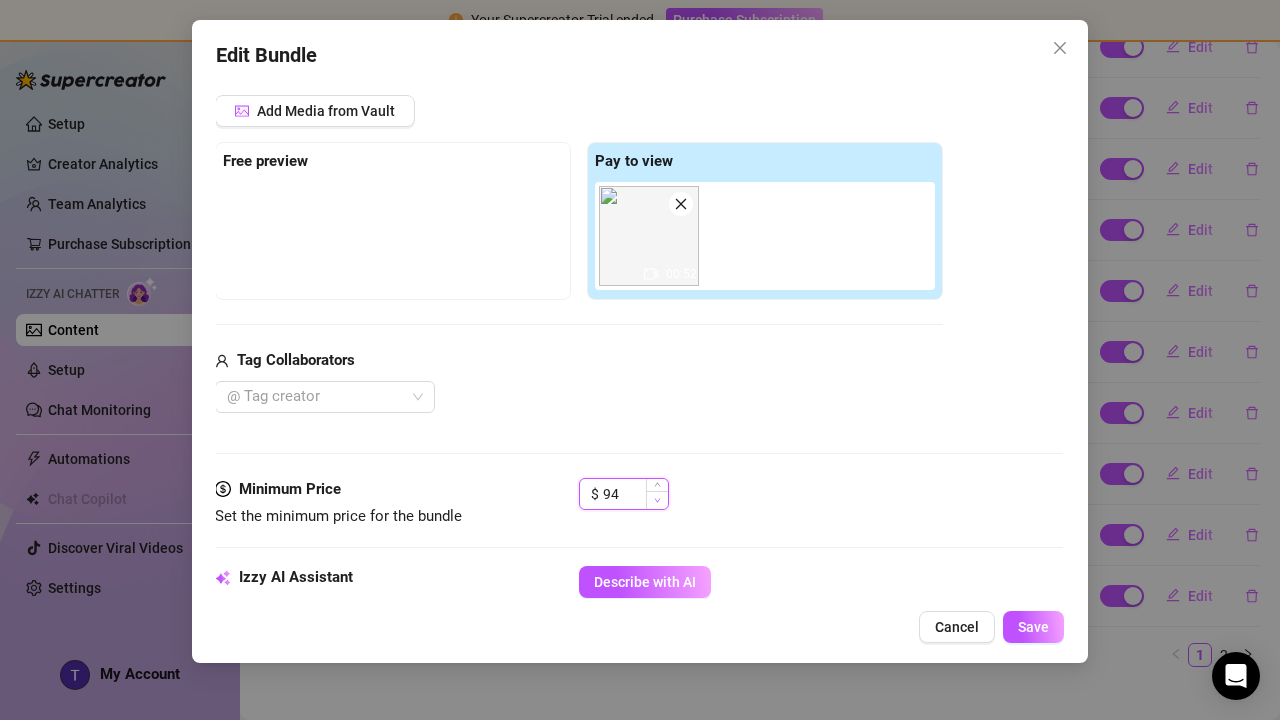 click at bounding box center [657, 500] 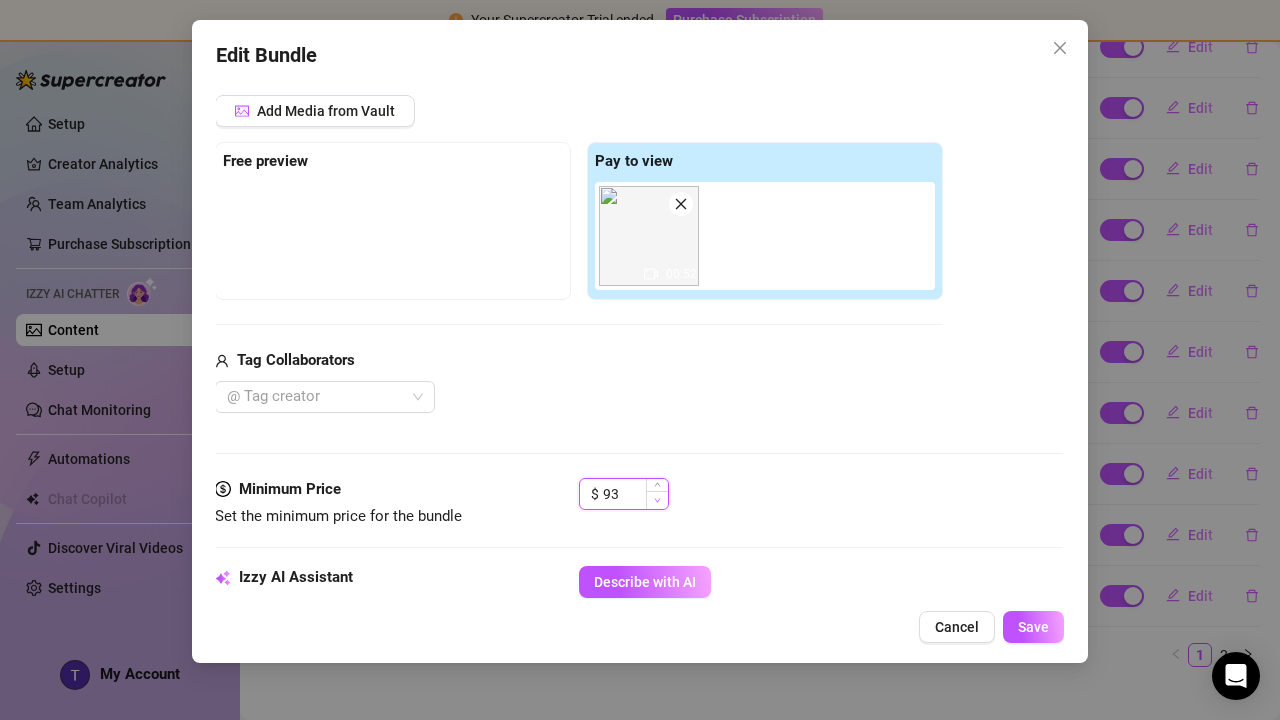 click at bounding box center [657, 500] 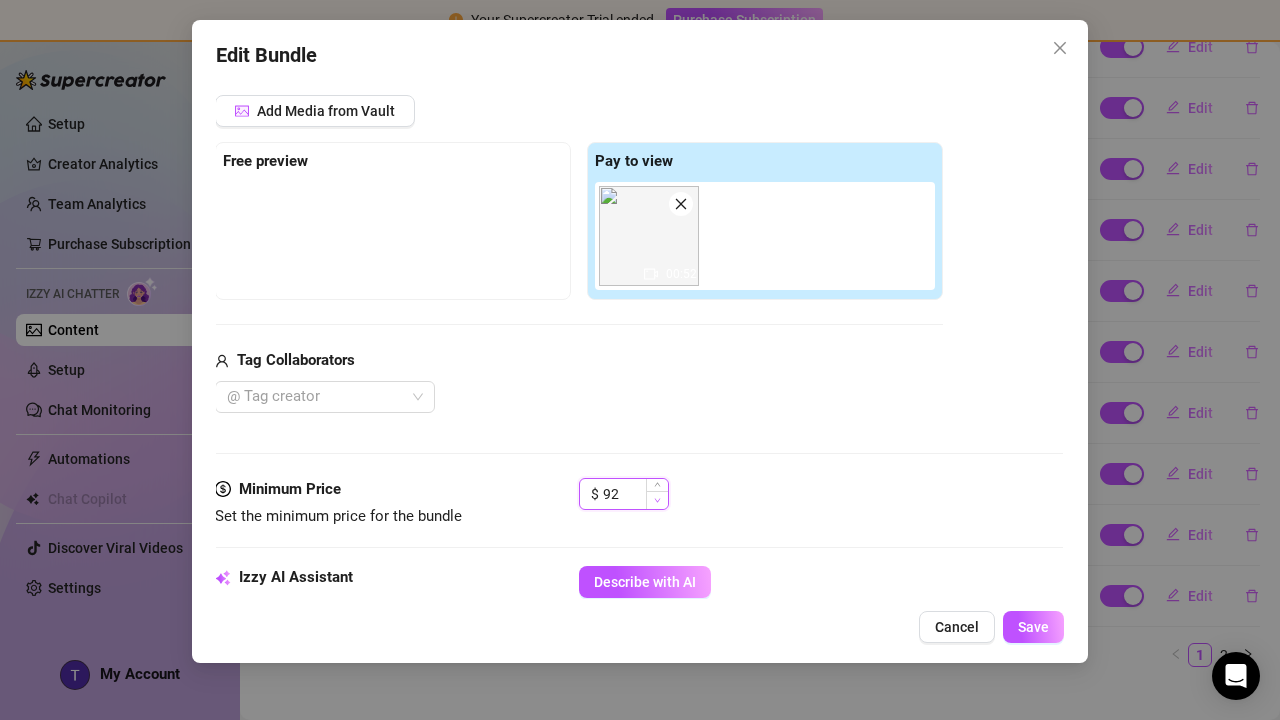 click at bounding box center (657, 500) 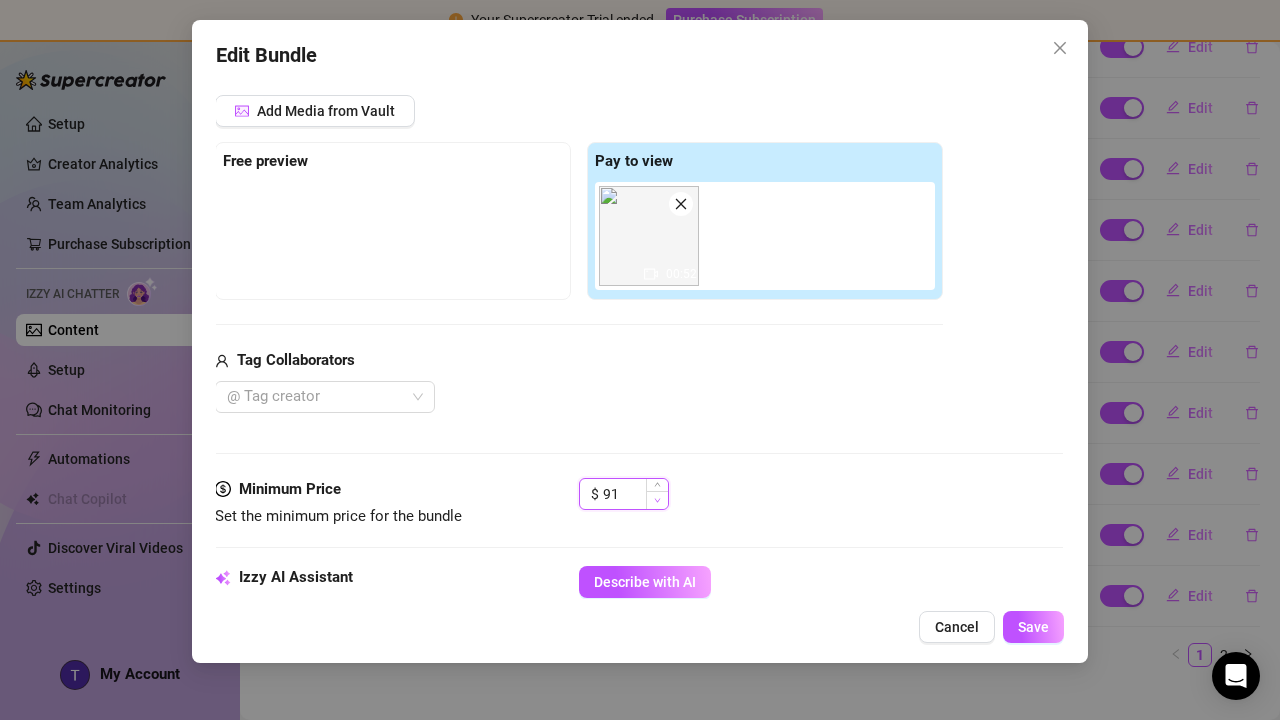 click at bounding box center (657, 500) 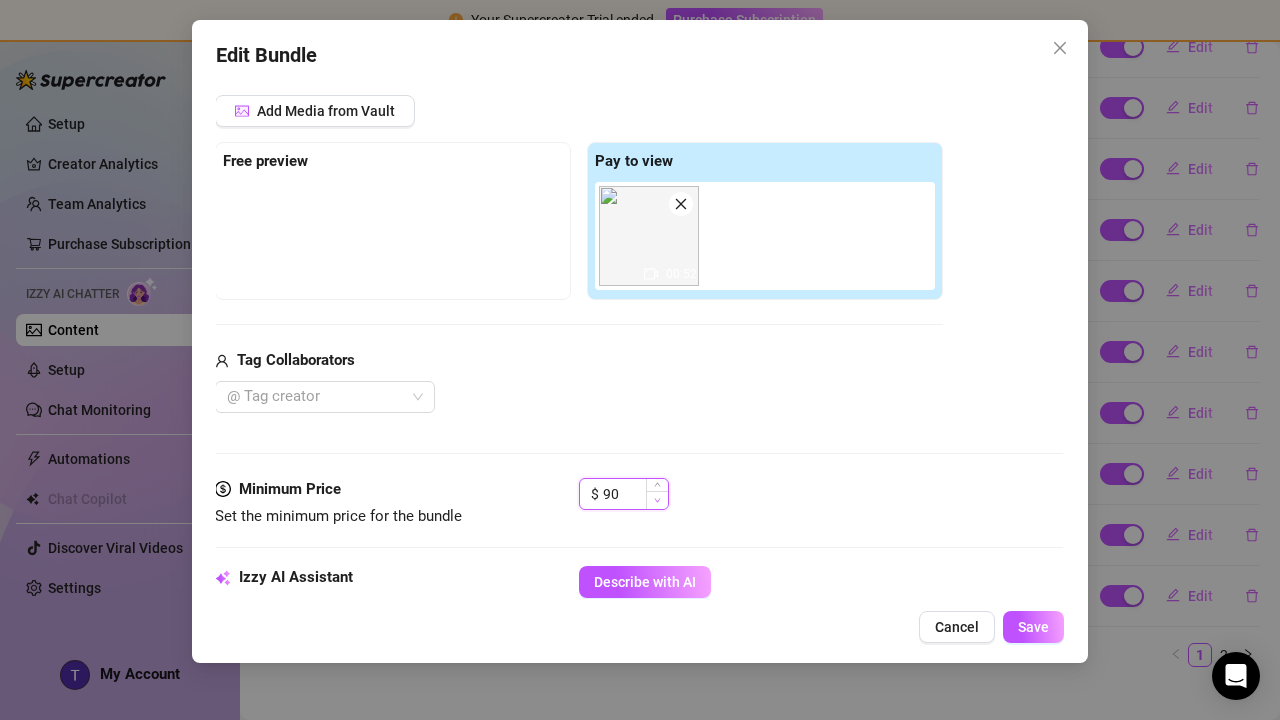 click at bounding box center (657, 500) 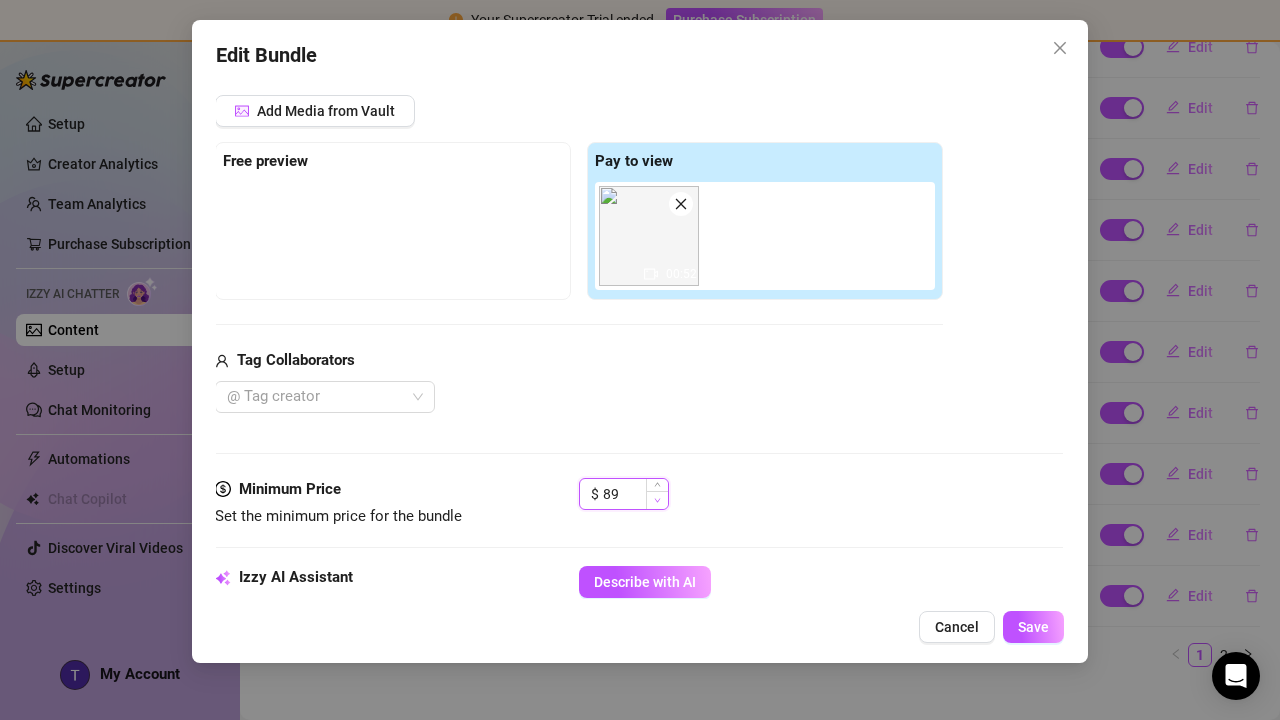 click at bounding box center (657, 500) 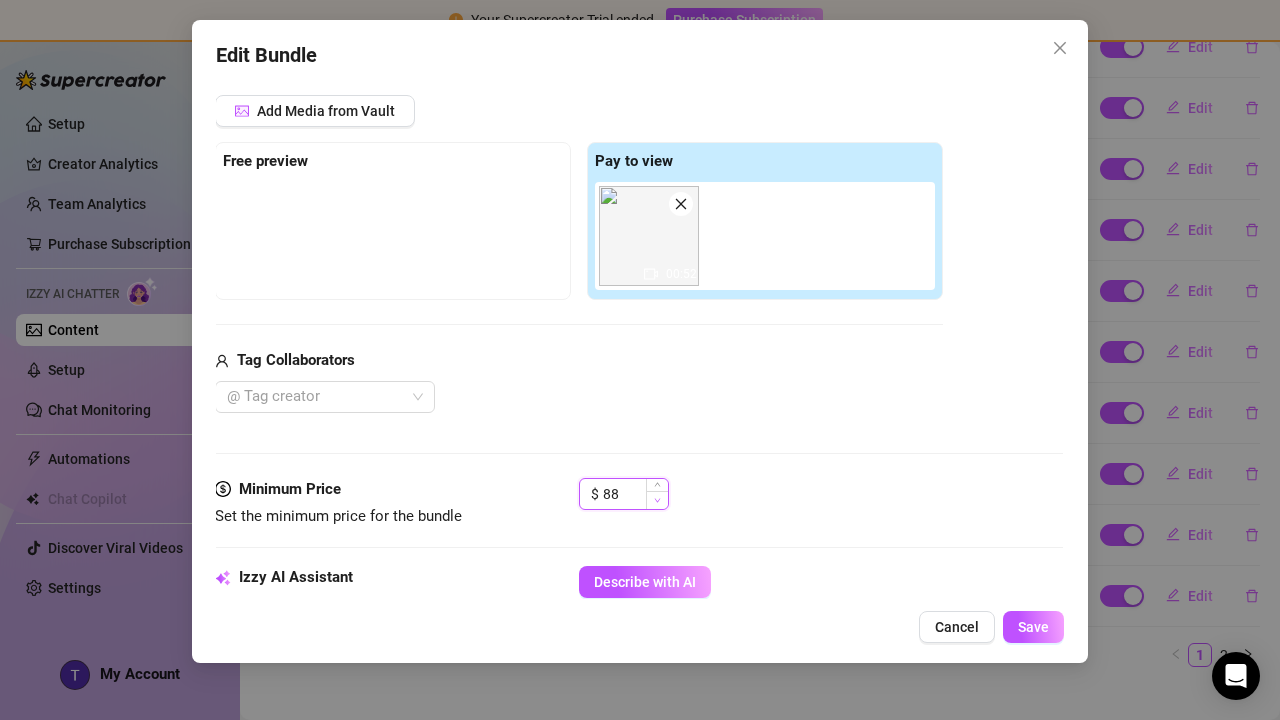 click at bounding box center [657, 500] 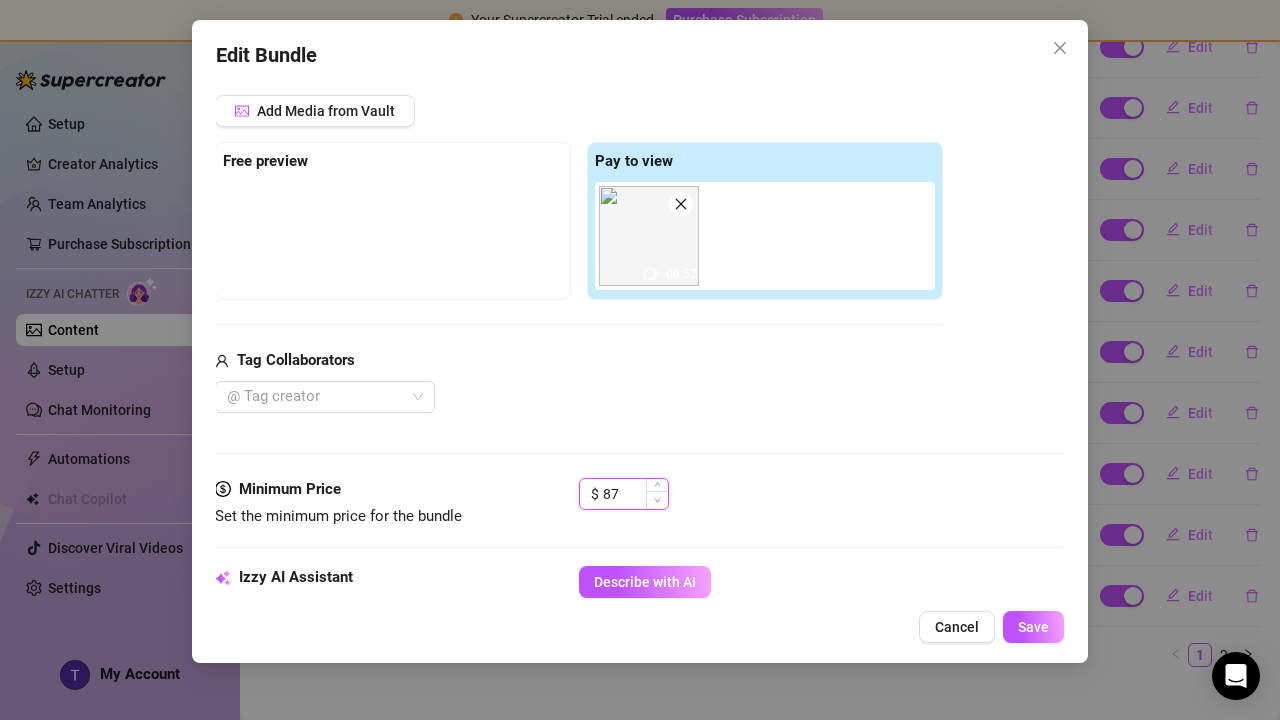 click at bounding box center (657, 500) 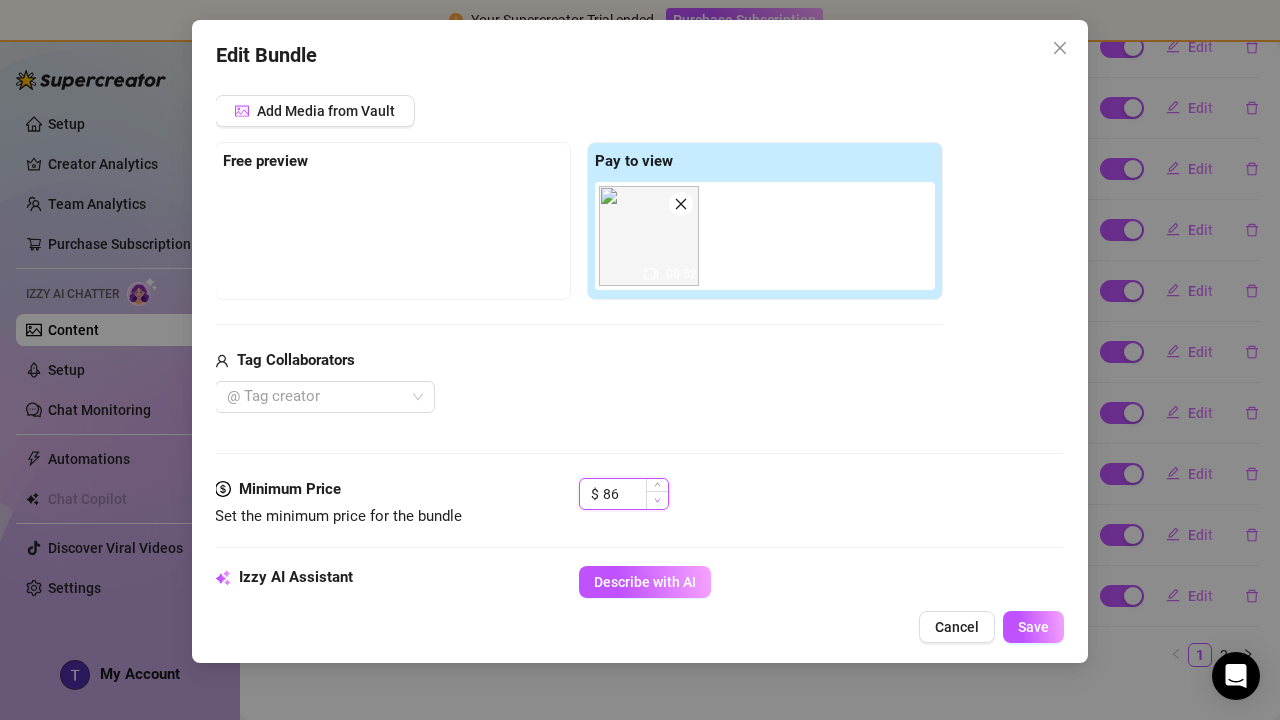 click at bounding box center (657, 500) 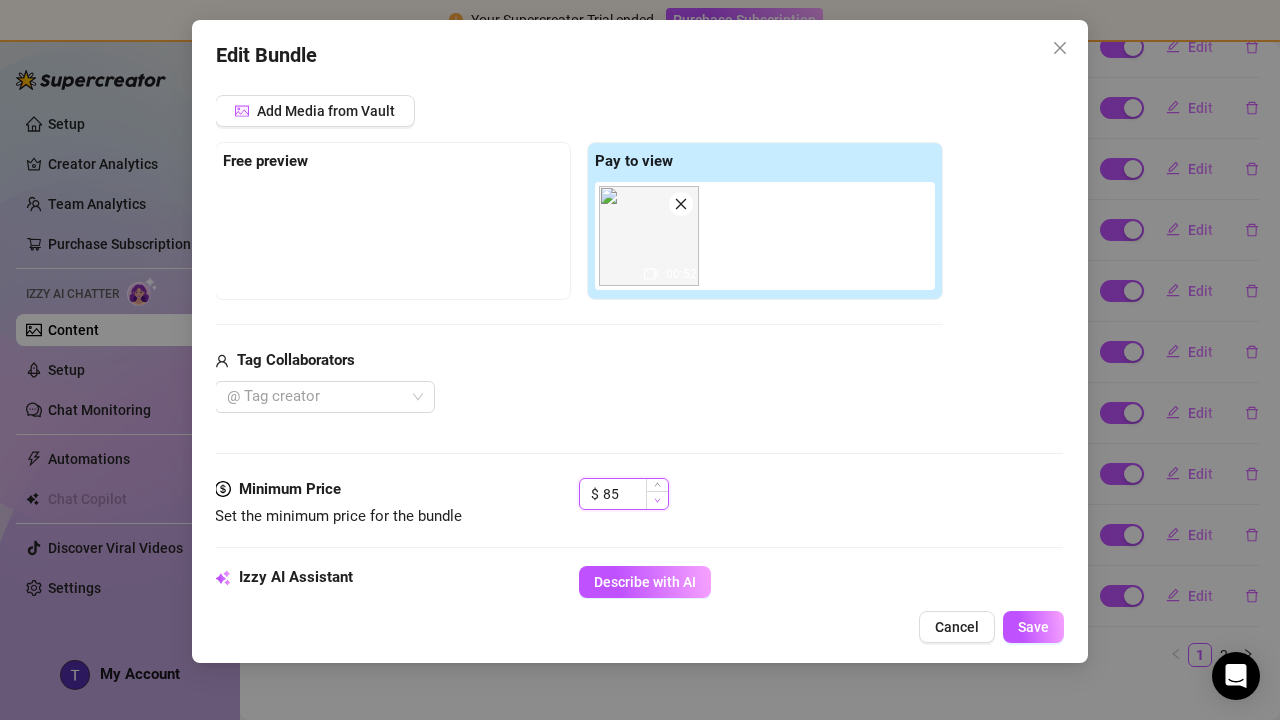 click at bounding box center [657, 500] 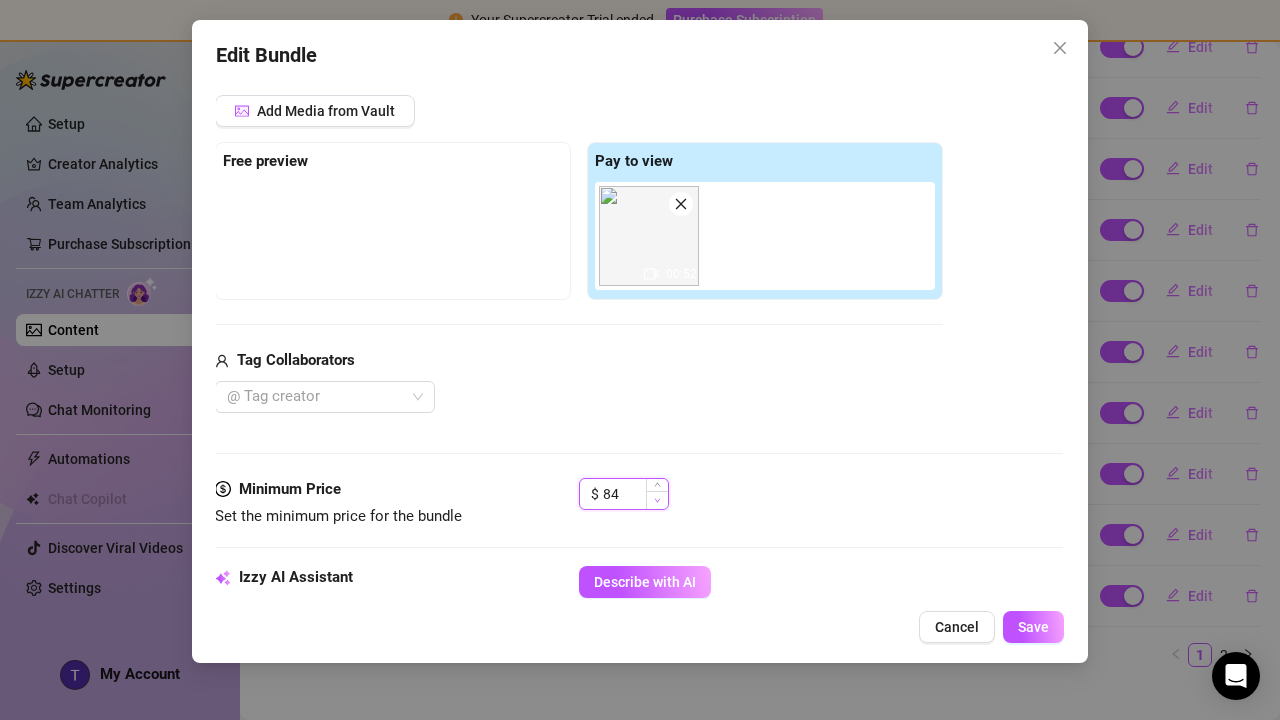 click at bounding box center (657, 500) 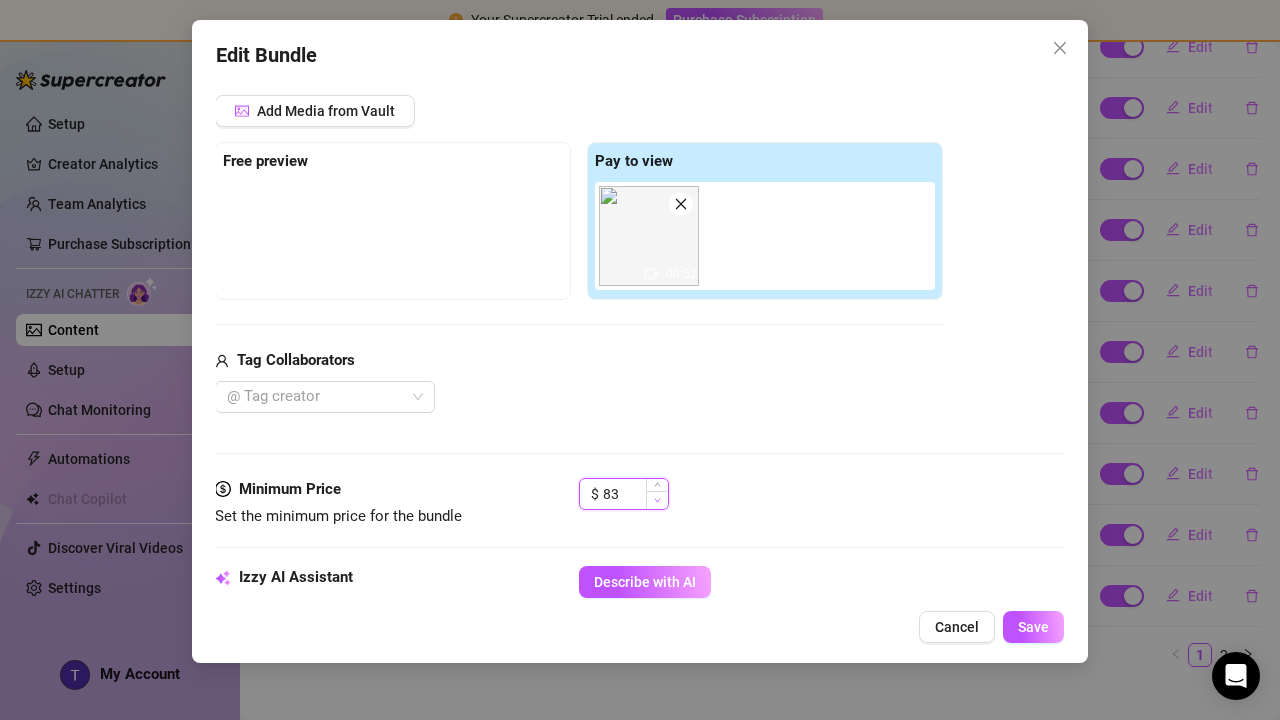 click at bounding box center [657, 500] 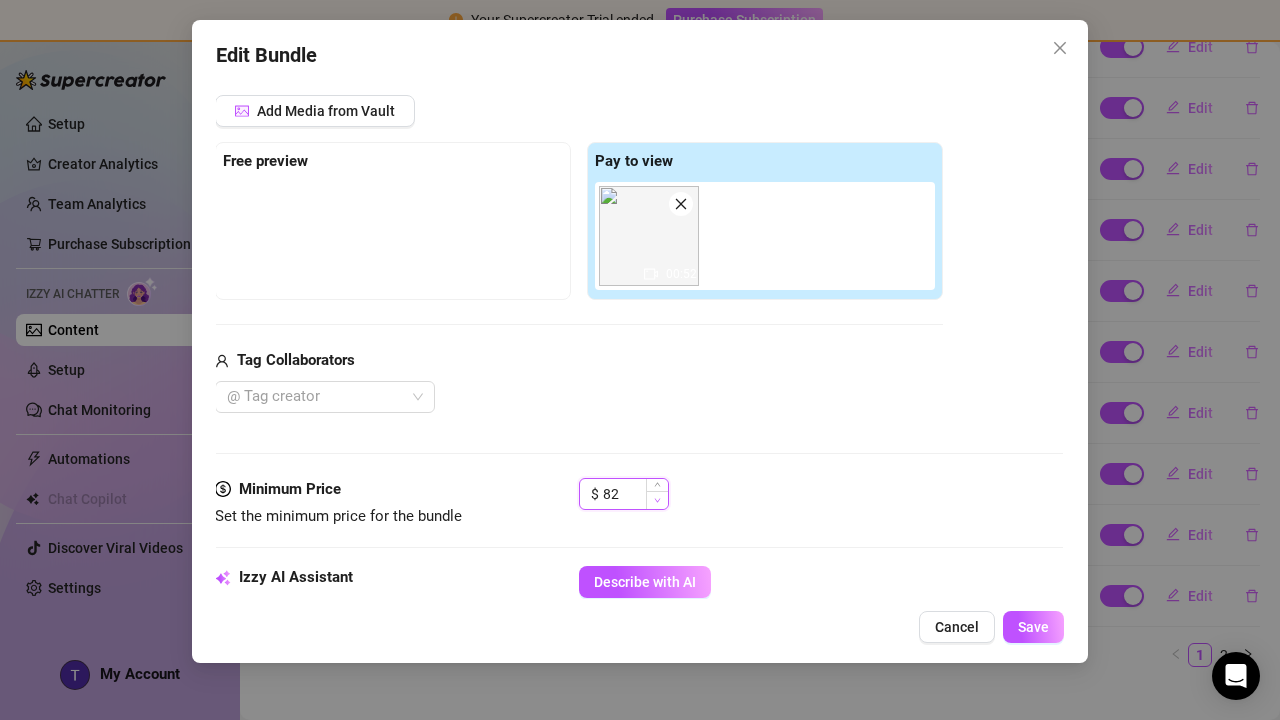 click at bounding box center (657, 500) 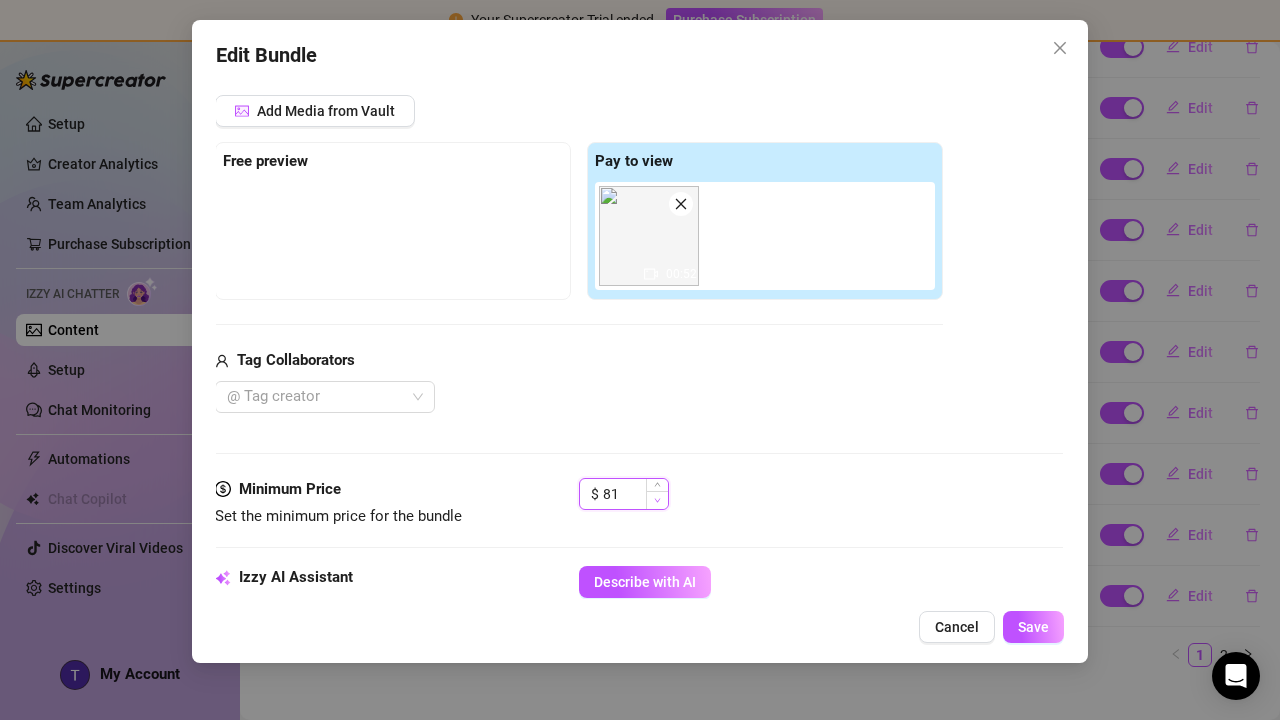 click at bounding box center [657, 500] 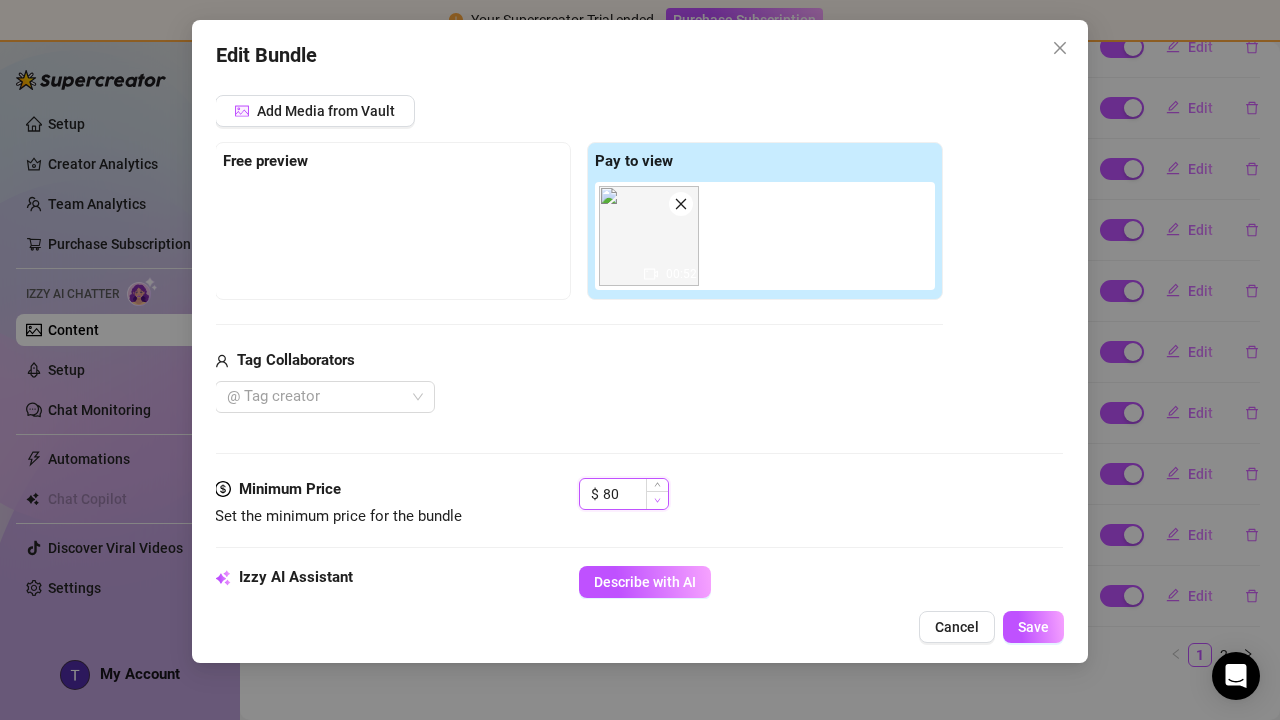 click at bounding box center [657, 500] 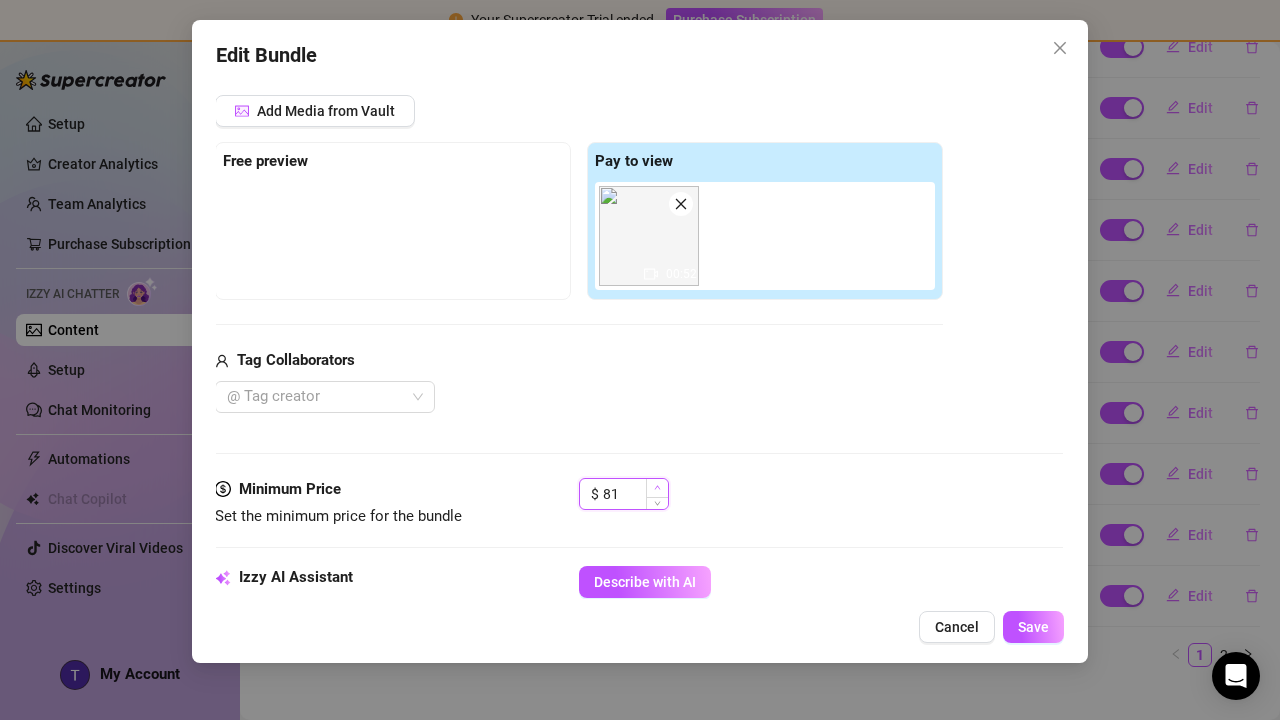 click 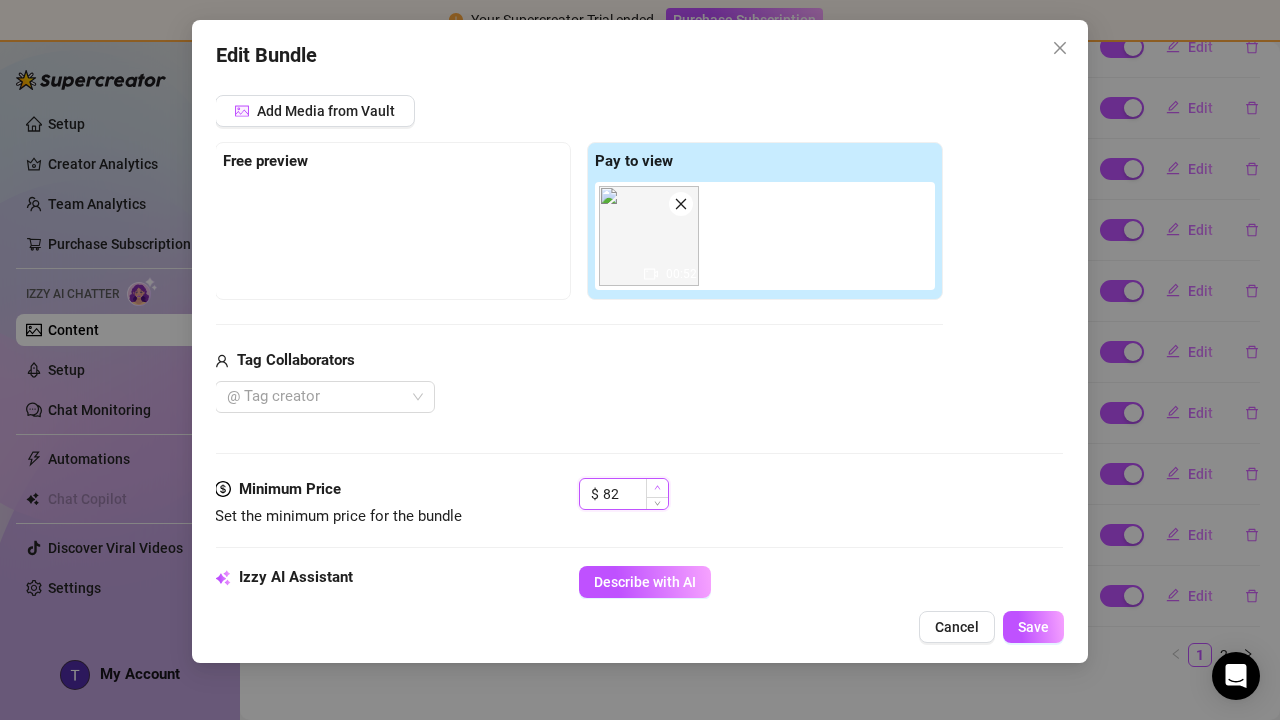 click 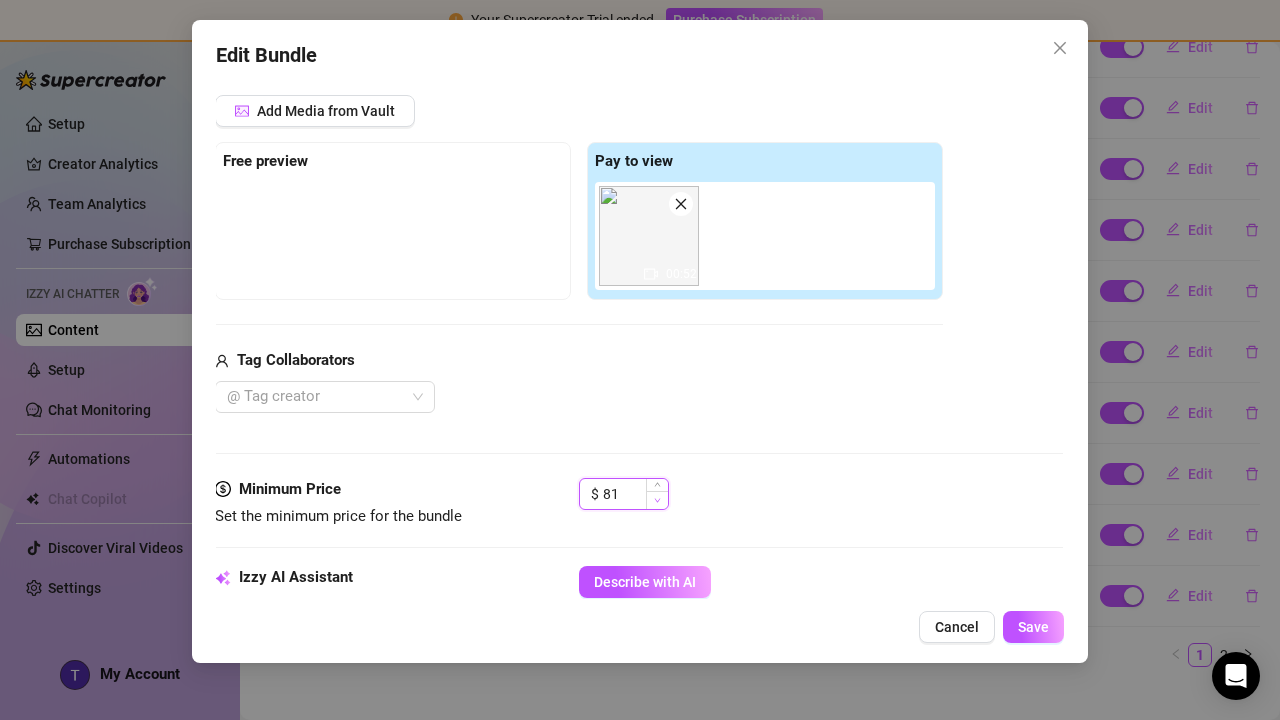 click 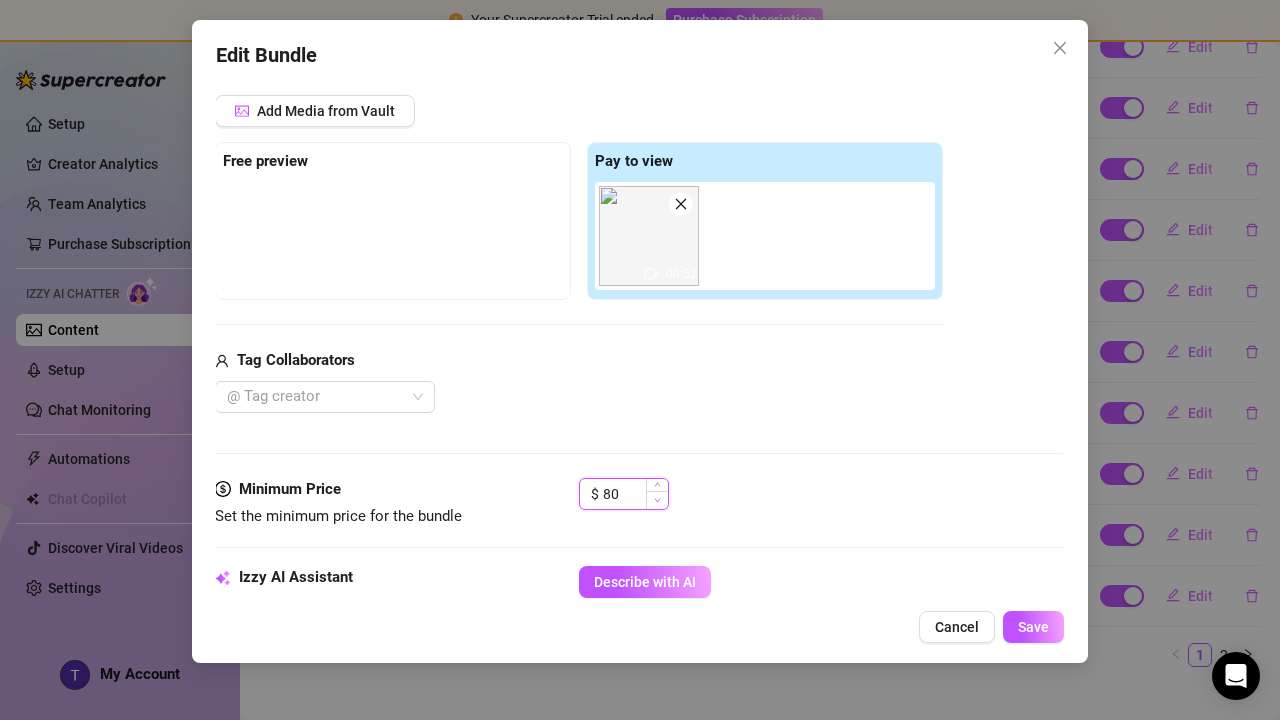 click 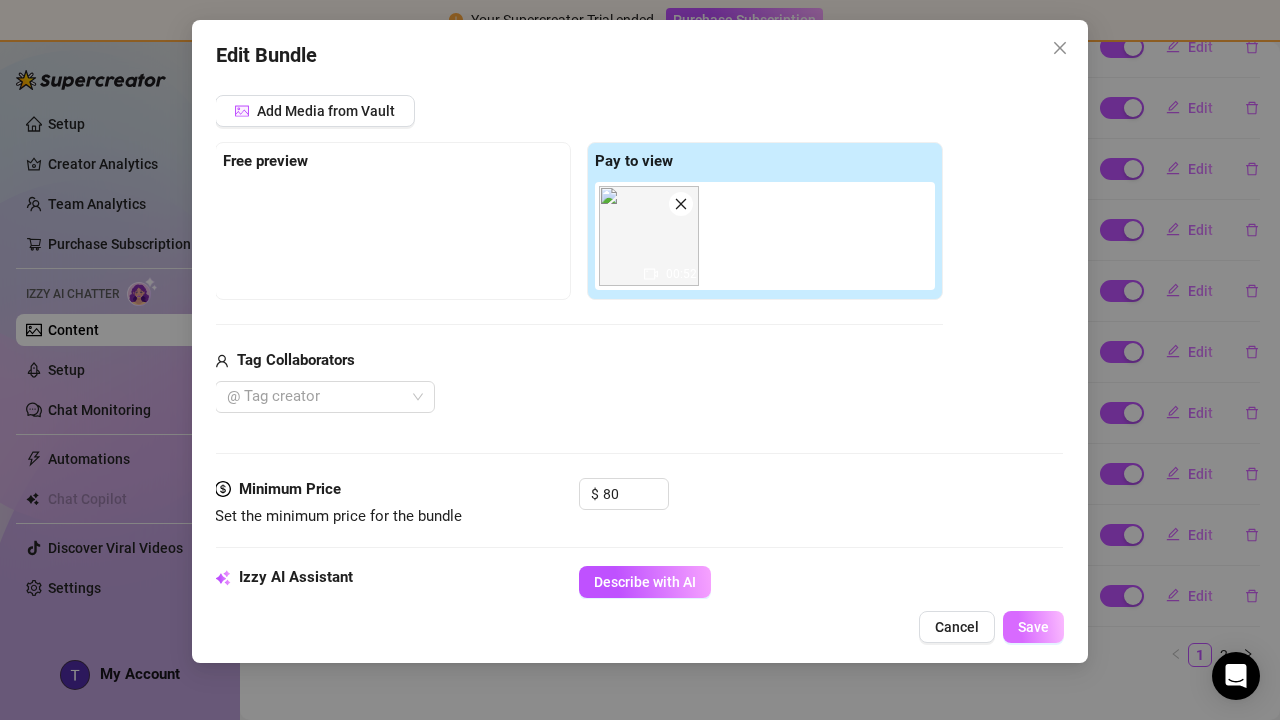 click on "Save" at bounding box center [1033, 627] 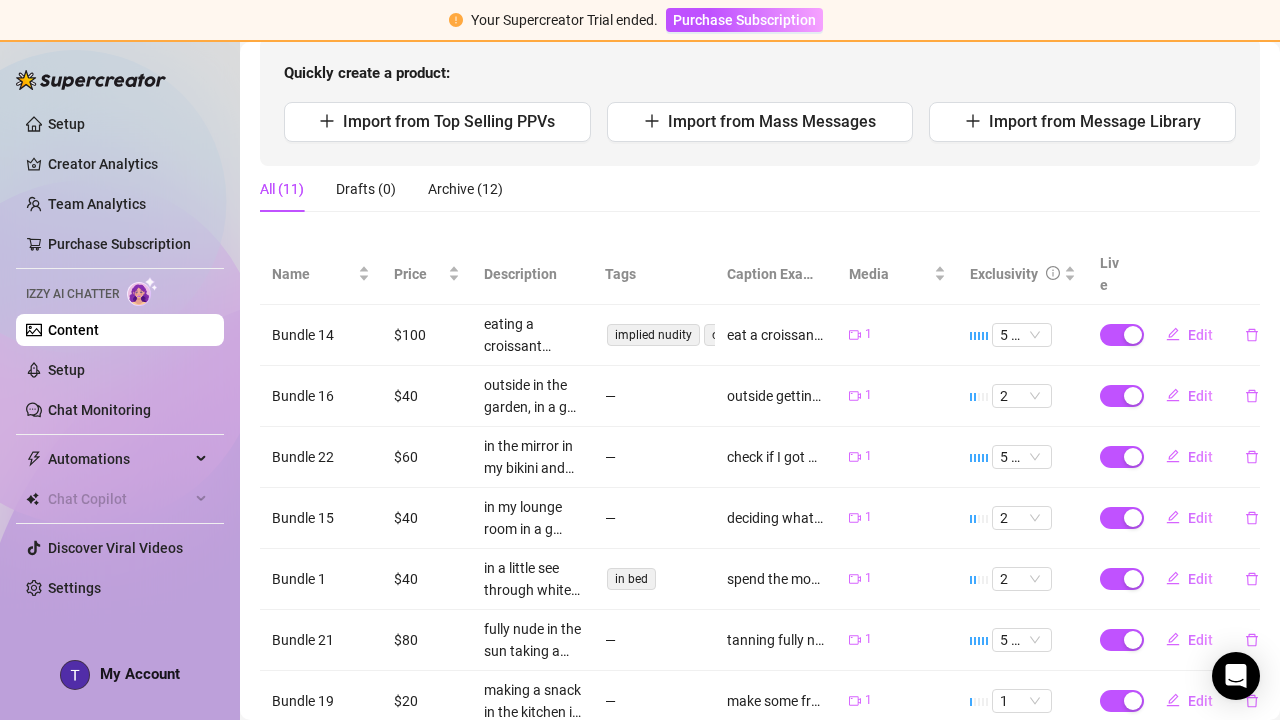 scroll, scrollTop: 84, scrollLeft: 0, axis: vertical 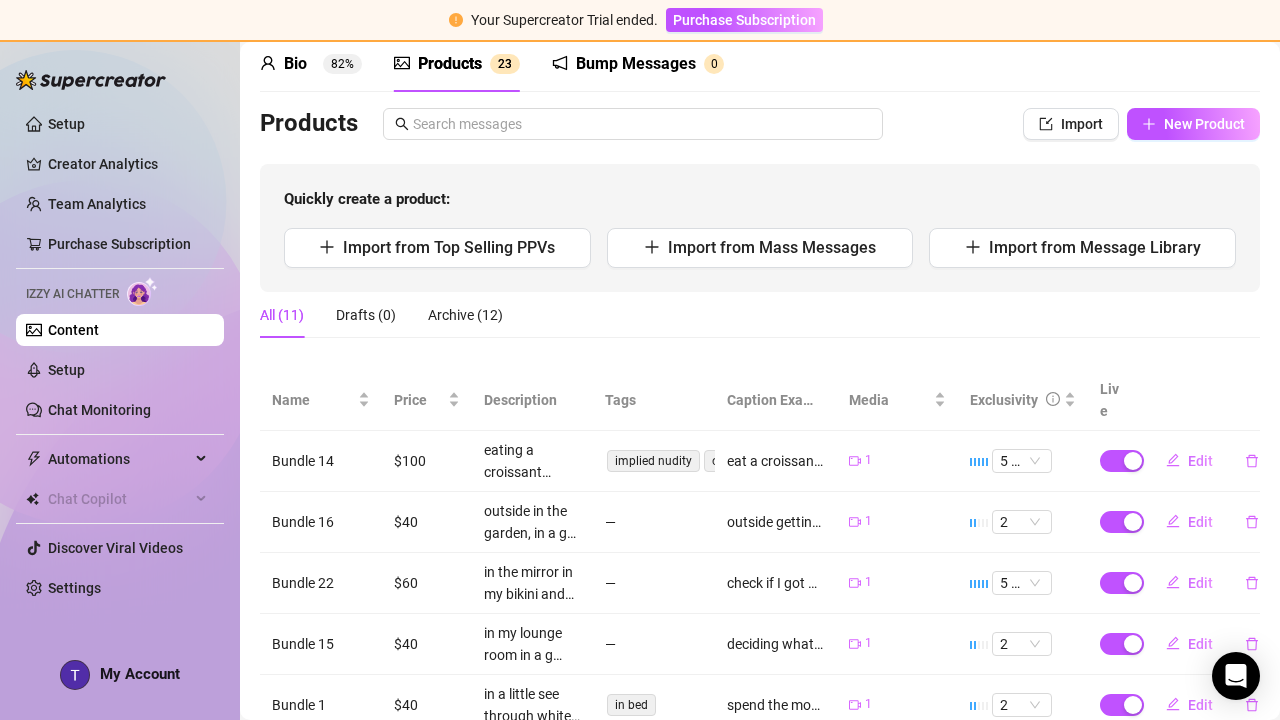 click on "Setup Creator Analytics   Team Analytics Purchase Subscription Izzy AI Chatter Content Setup Chat Monitoring Automations Chat Copilot Discover Viral Videos Settings" at bounding box center [120, 356] 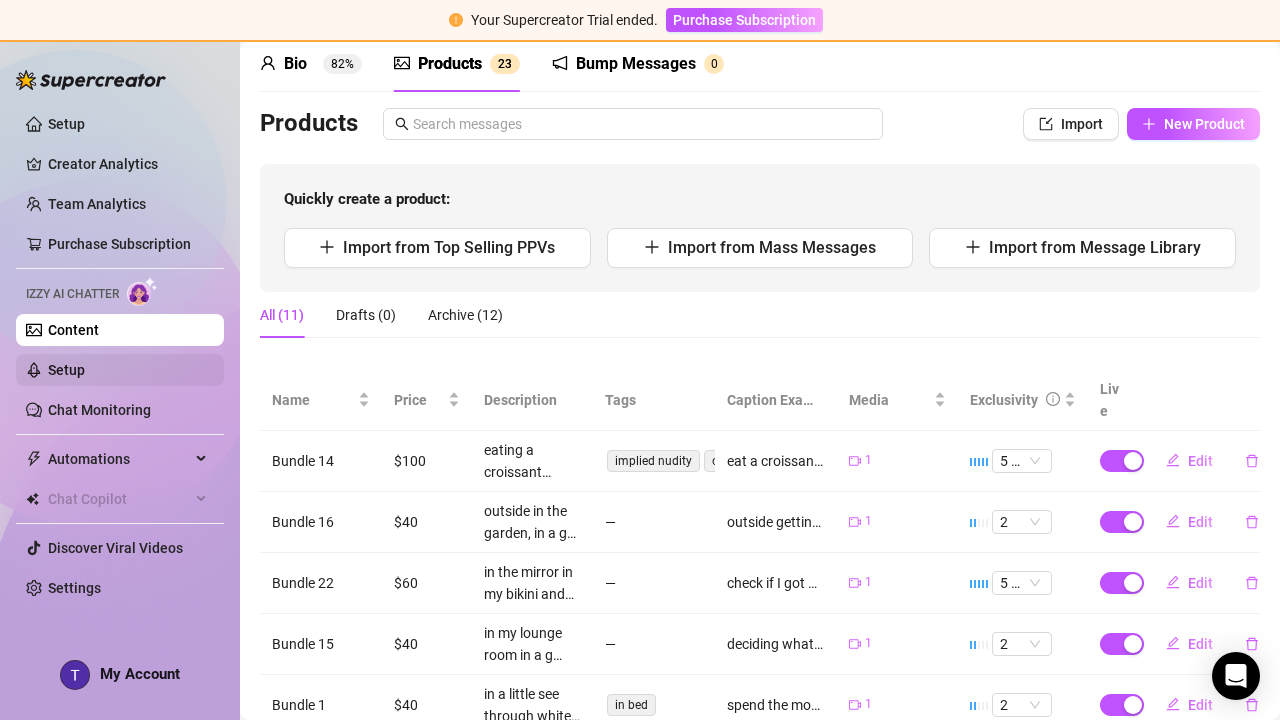 click on "Setup" at bounding box center [66, 370] 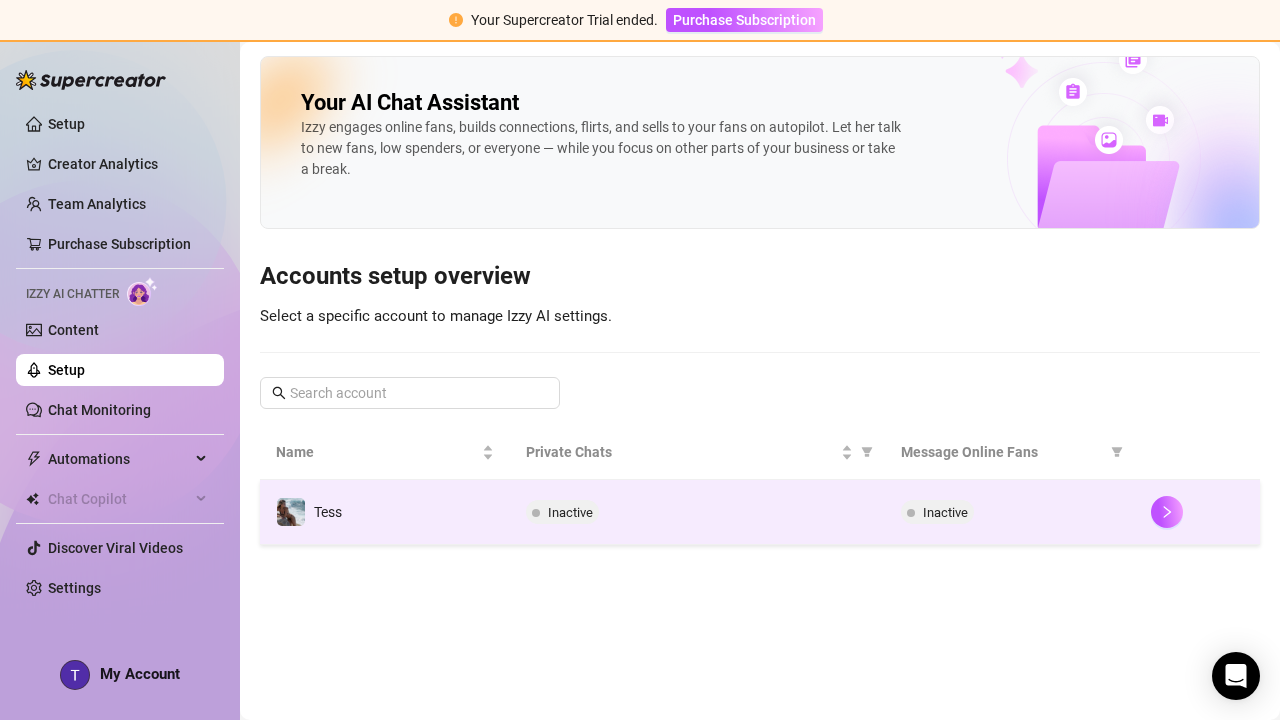 click on "Inactive" at bounding box center [562, 512] 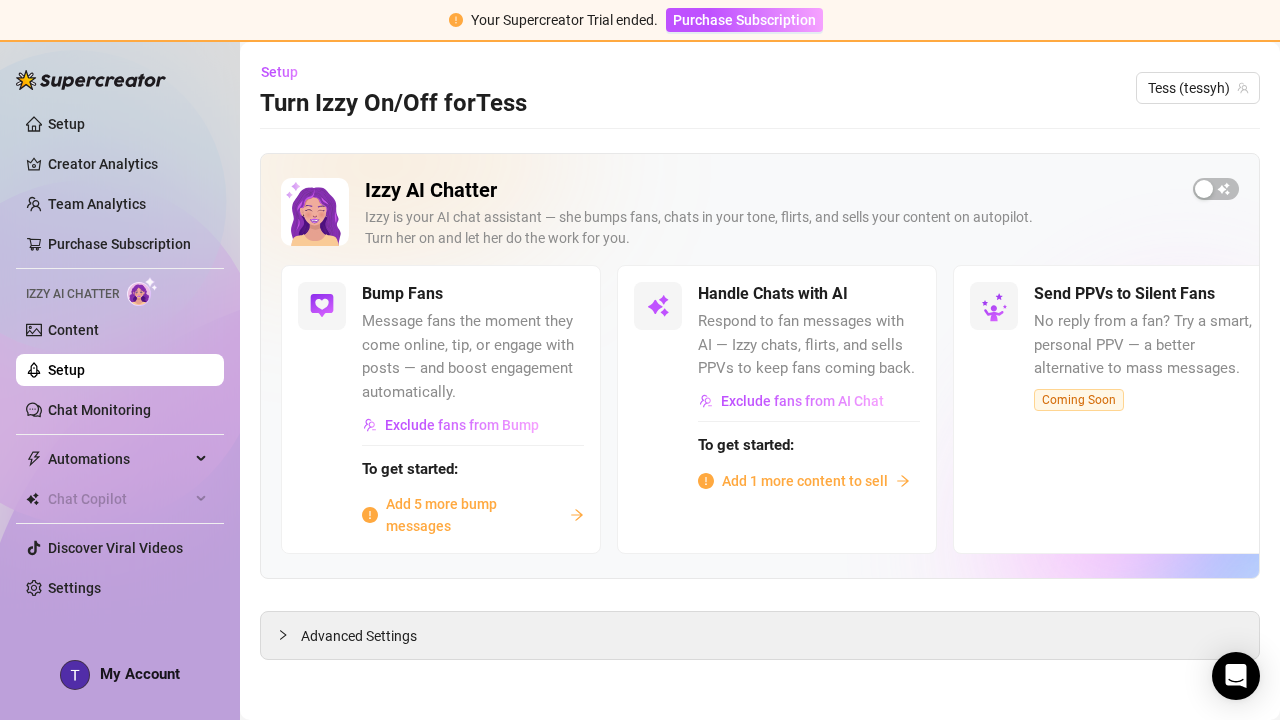 click on "Add 1 more content to sell" at bounding box center [805, 481] 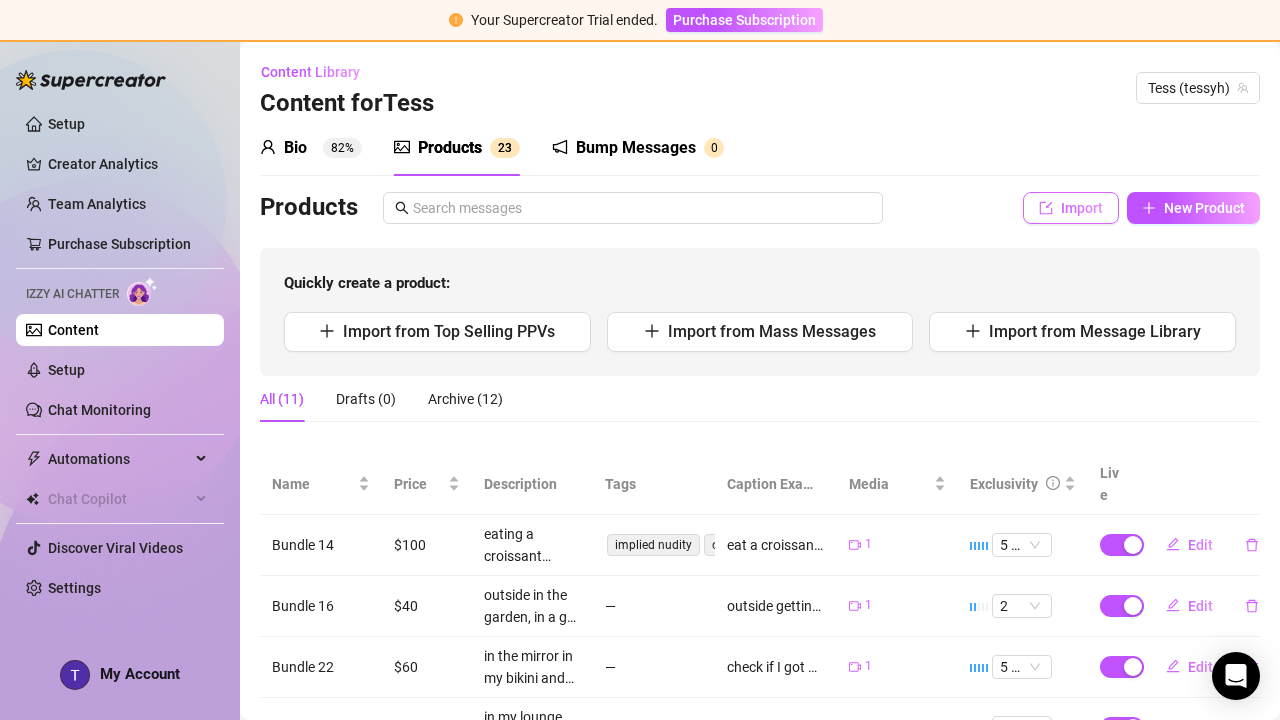 click on "Import" at bounding box center [1071, 208] 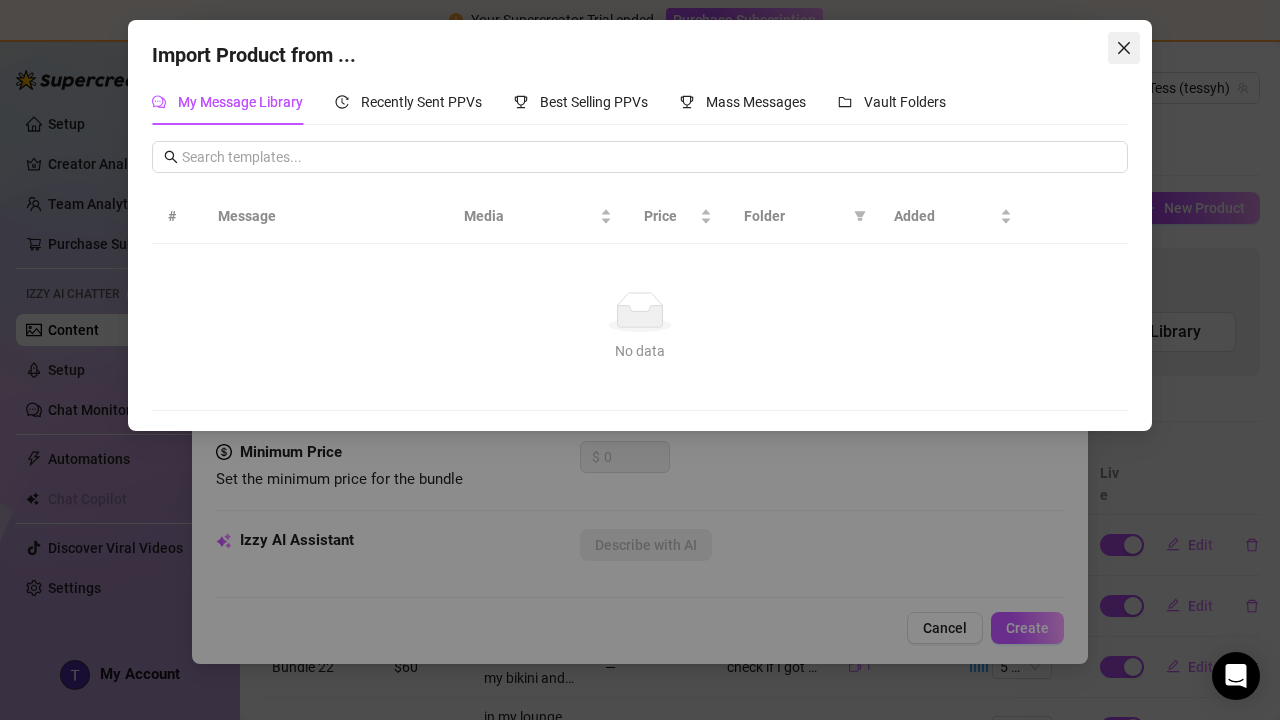 click 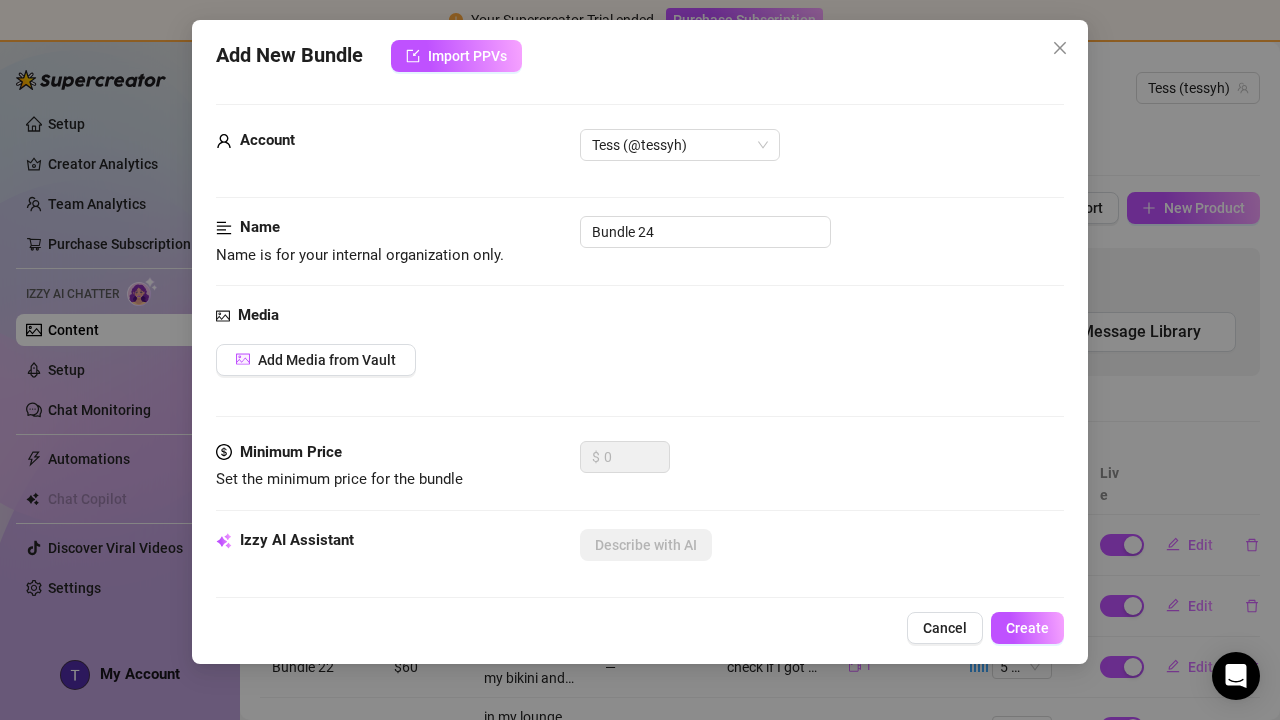 click on "Add New Bundle Import PPVs Account Tess (@tessyh) Name Name is for your internal organization only. Bundle 24 Media Add Media from Vault Minimum Price Set the minimum price for the bundle $ 0 Izzy AI Assistant Describe with AI Description Write a detailed description of the content in a few sentences. Avoid vague or implied descriptions - the more detail, the better.  No need to include metadata like duration or photo count. 0 / 1000 Tags Simple keywords that describe and summarize the content, like specific fetishes, positions, categories.   Select or enter new tags Visible Body Parts Select the body parts clearly visible in the content. This helps Izzy AI suggest media and answer fan questions more accurately.   Select or enter new visible body parts Caption Example Provide a sample caption that reflects the exact style you'd use in a chatting session. This is your chance to show the AI how you prefer to communicate. Exclusivity 1 - Least Exclusive Message Settings Cancel Create" at bounding box center (640, 360) 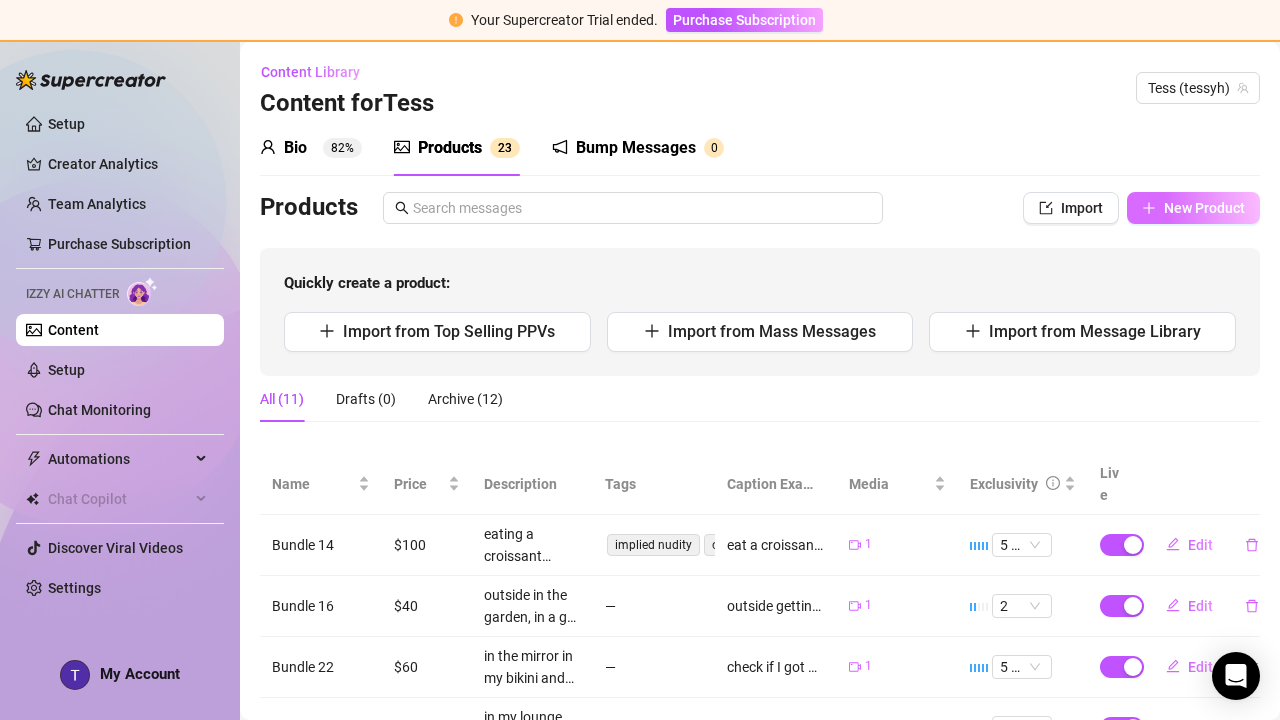 click on "New Product" at bounding box center [1193, 208] 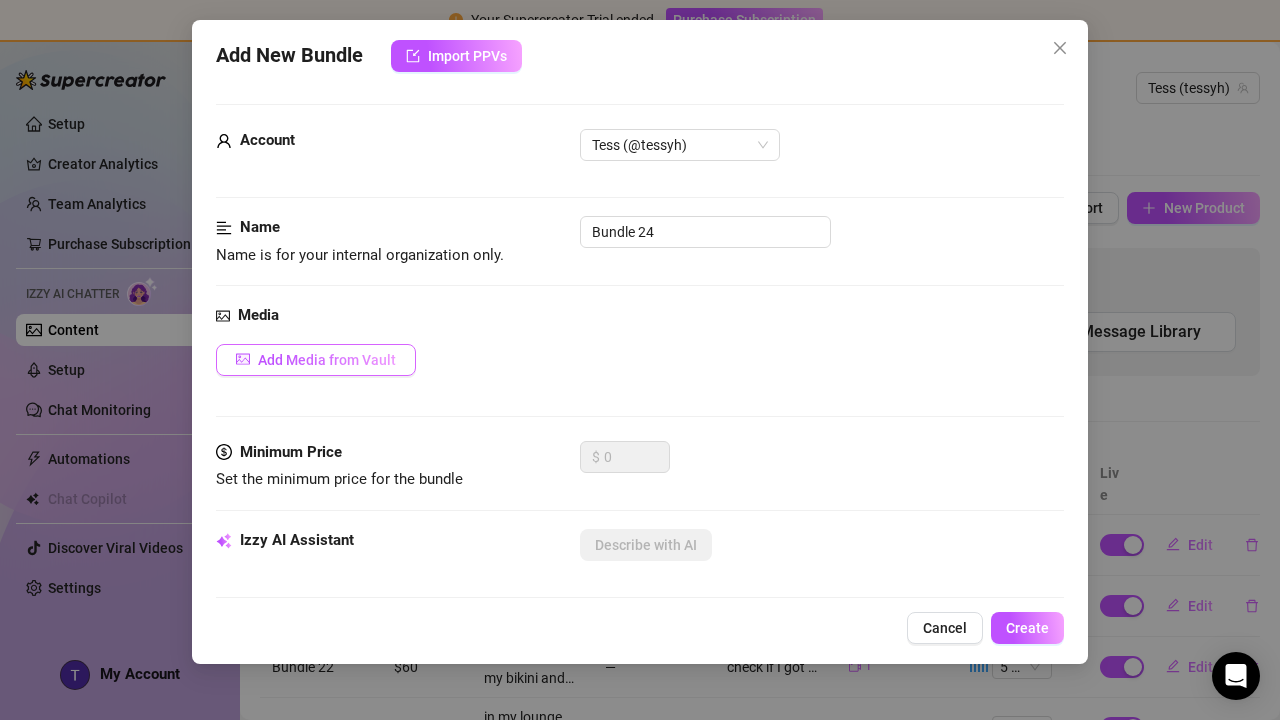 click on "Add Media from Vault" at bounding box center (316, 360) 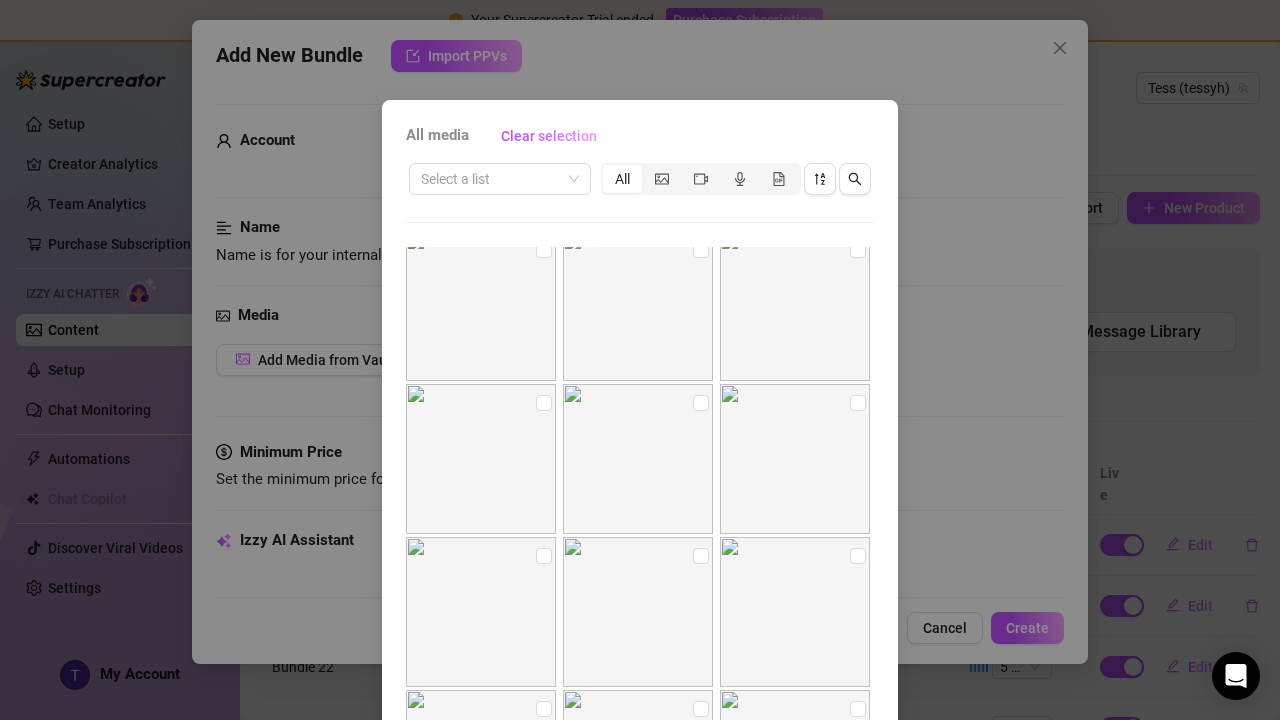 scroll, scrollTop: 2338, scrollLeft: 0, axis: vertical 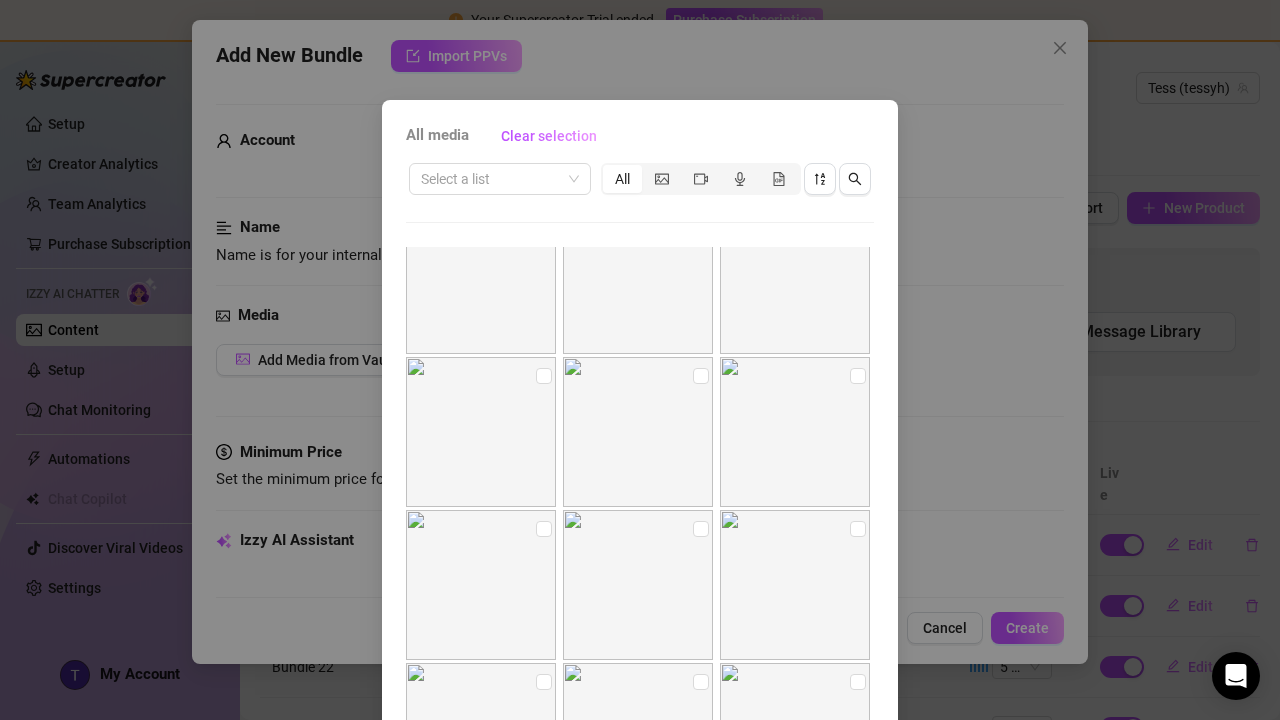 click on "All media Clear selection Select a list All 00:16 00:17 00:09 00:44 00:23 00:14 00:42 00:14 00:14 00:38 00:52 00:52 00:23 00:05 00:17 00:05 00:06 00:33 Cancel OK" at bounding box center (640, 360) 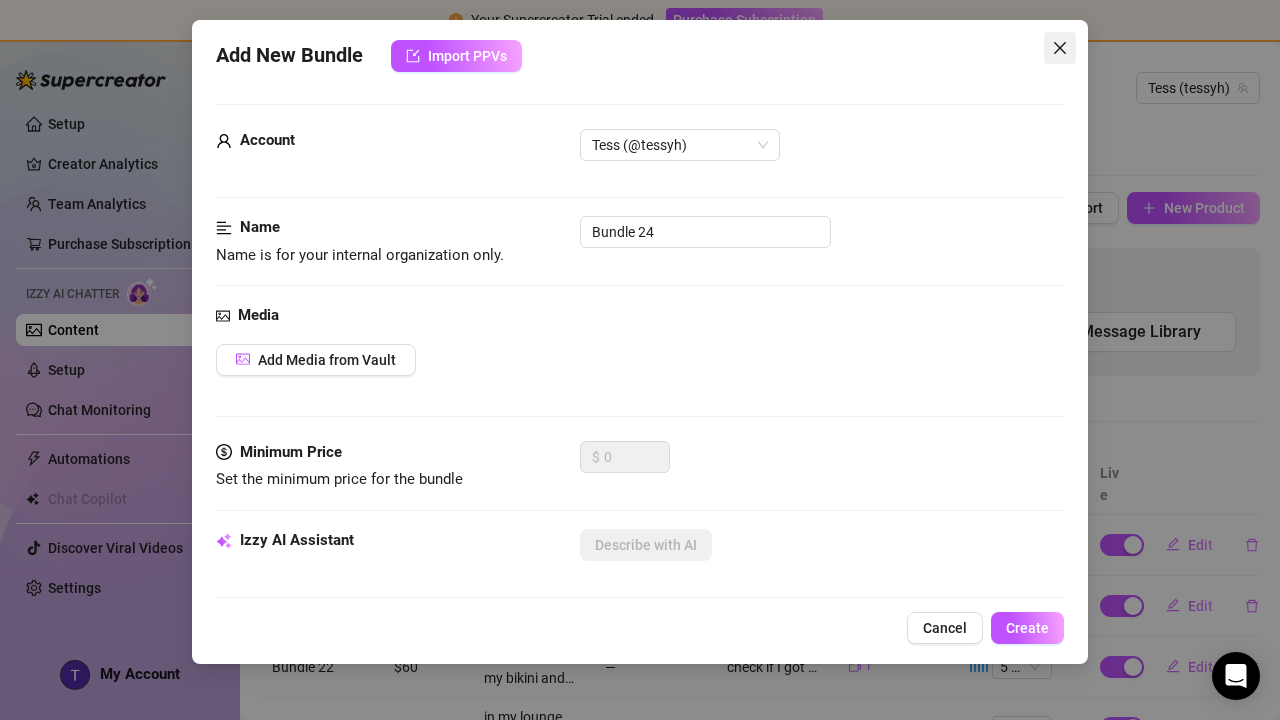 click 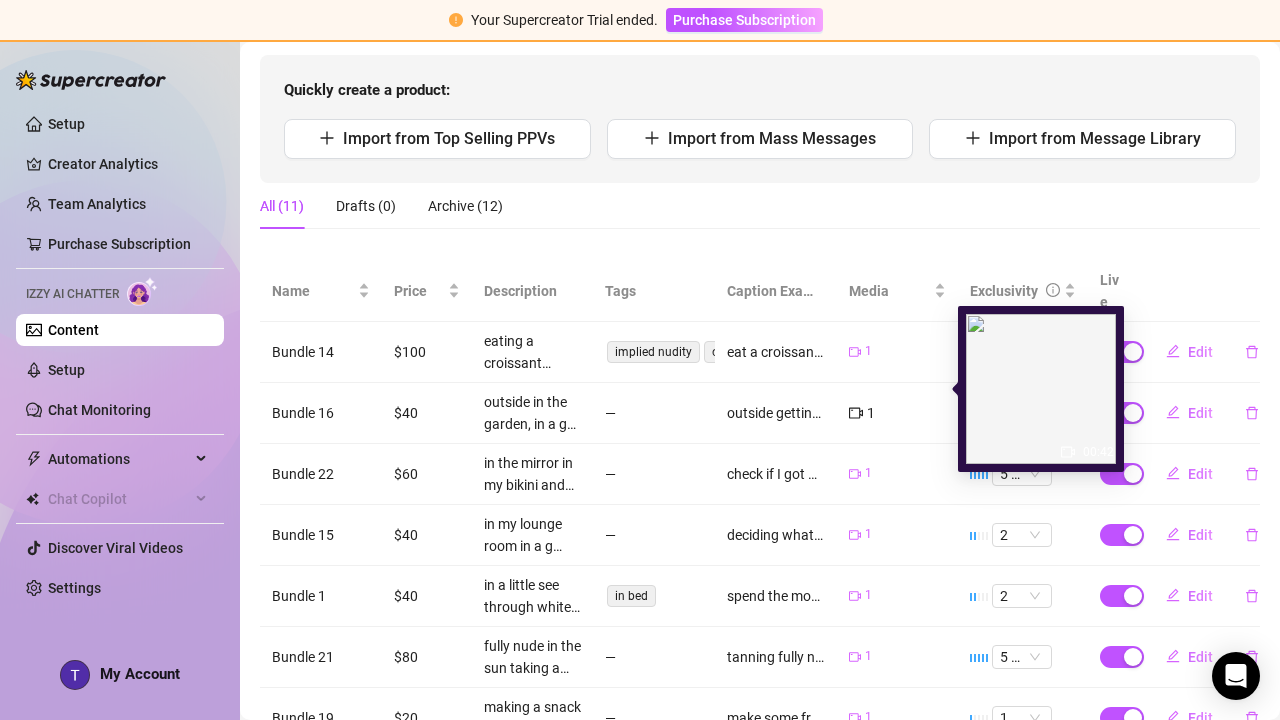 scroll, scrollTop: 233, scrollLeft: 0, axis: vertical 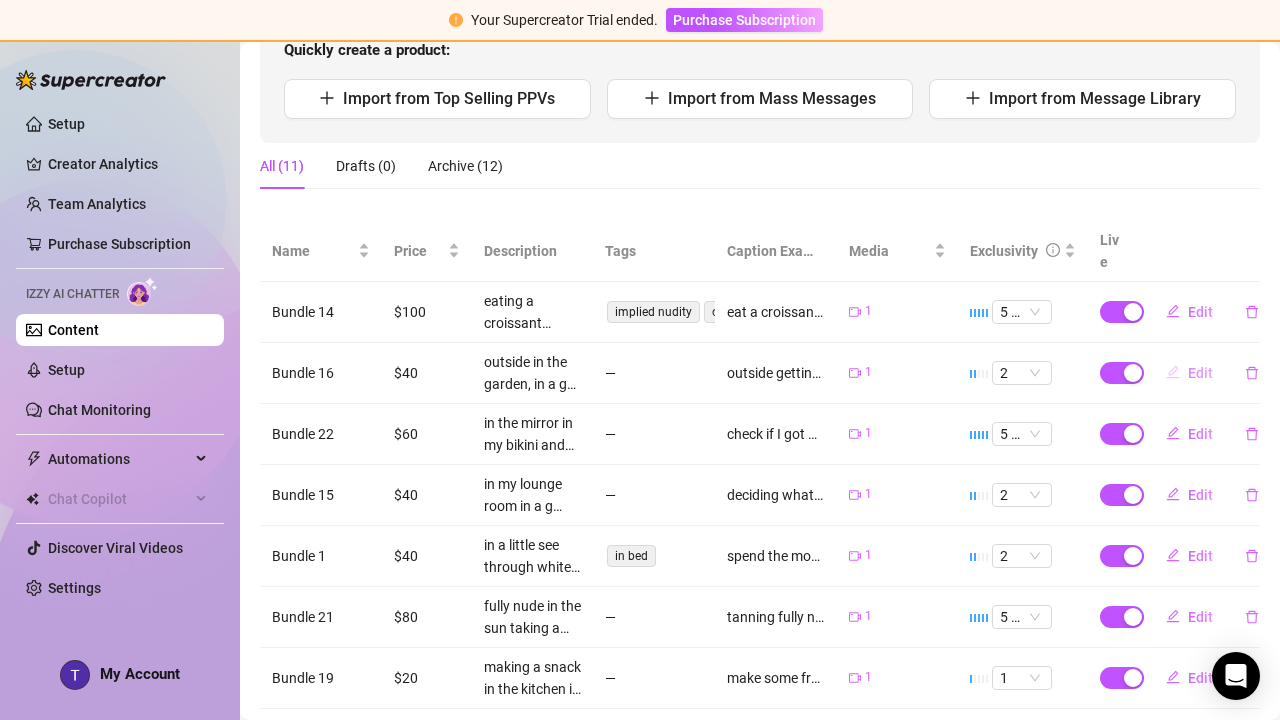 click on "Edit" at bounding box center (1200, 373) 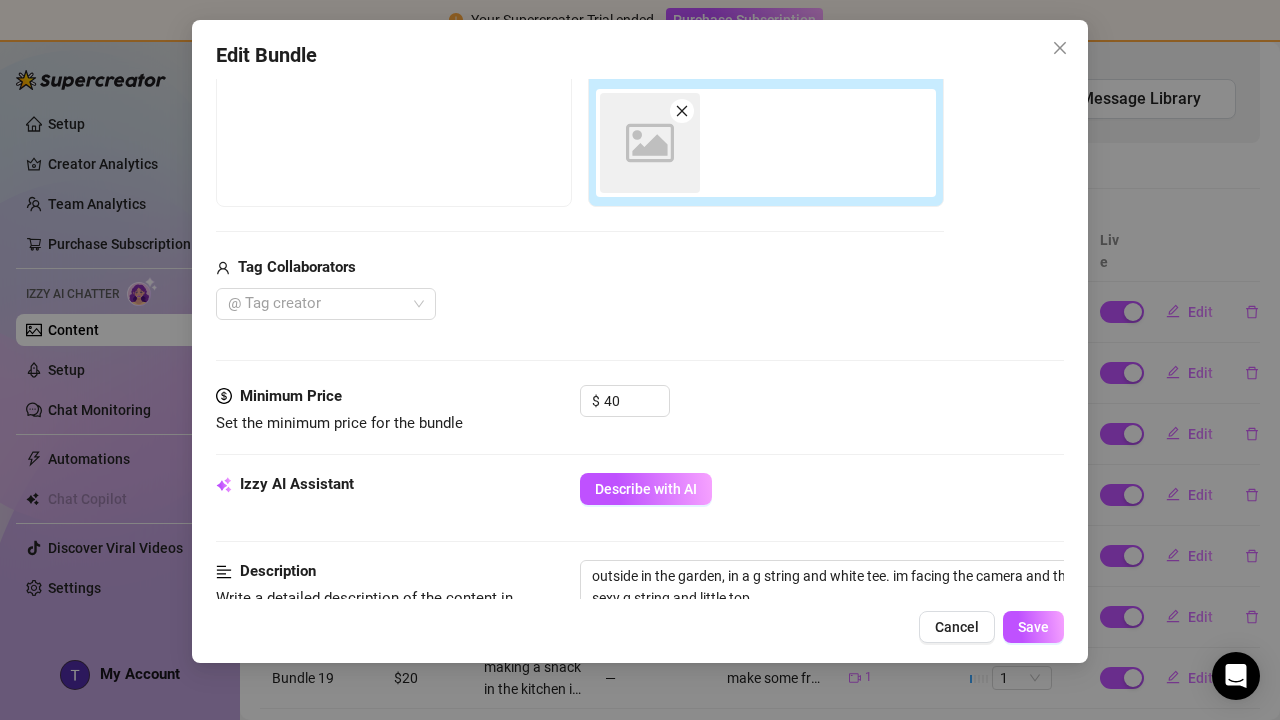 scroll, scrollTop: 397, scrollLeft: 0, axis: vertical 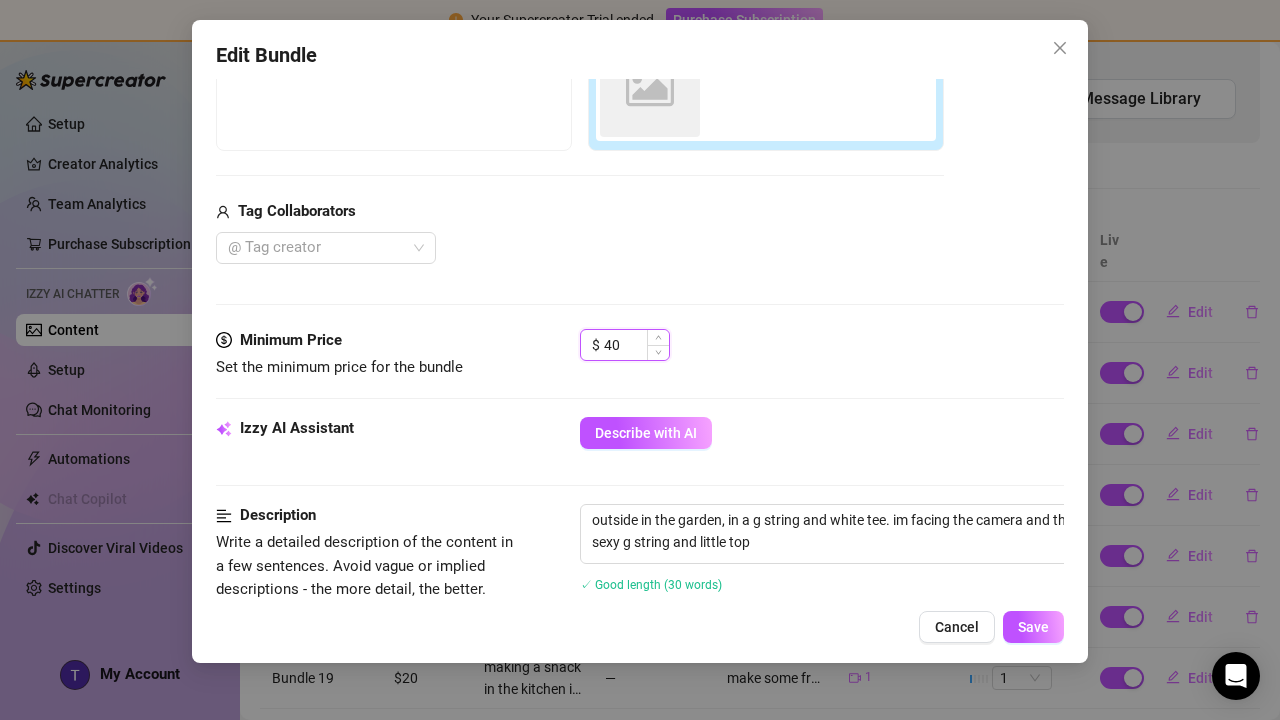 click on "40" at bounding box center [636, 345] 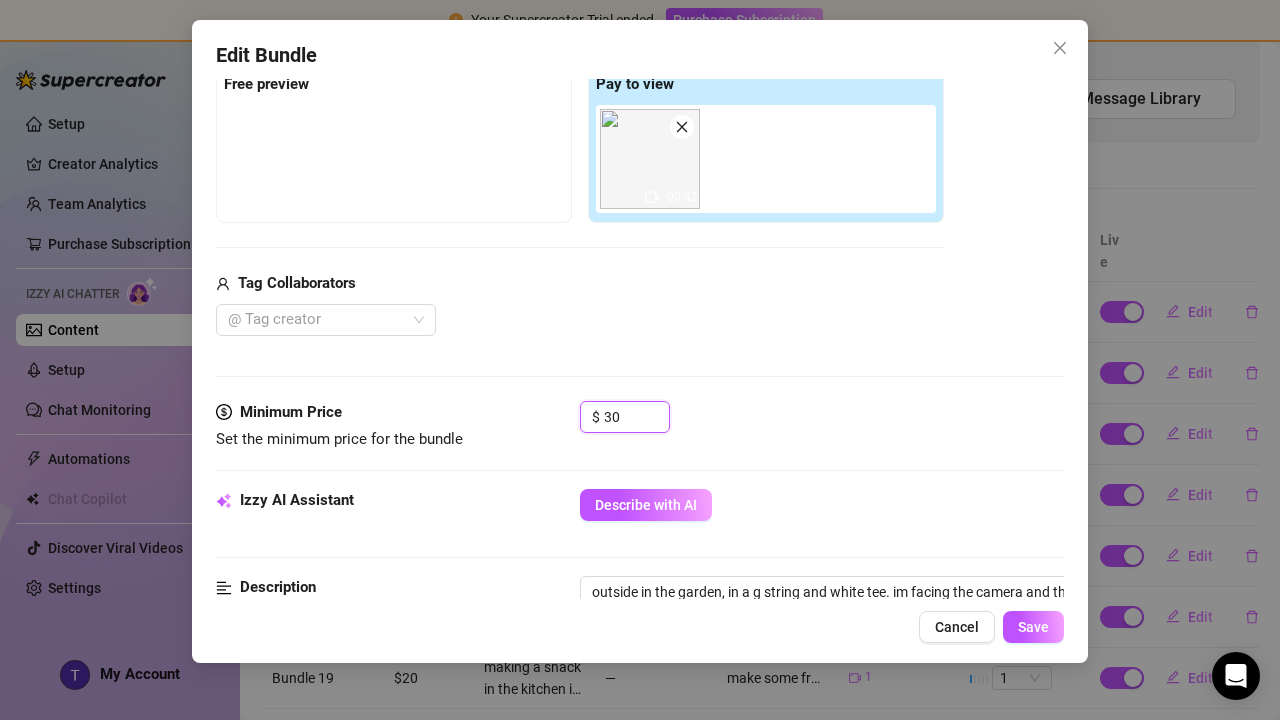 scroll, scrollTop: 300, scrollLeft: 0, axis: vertical 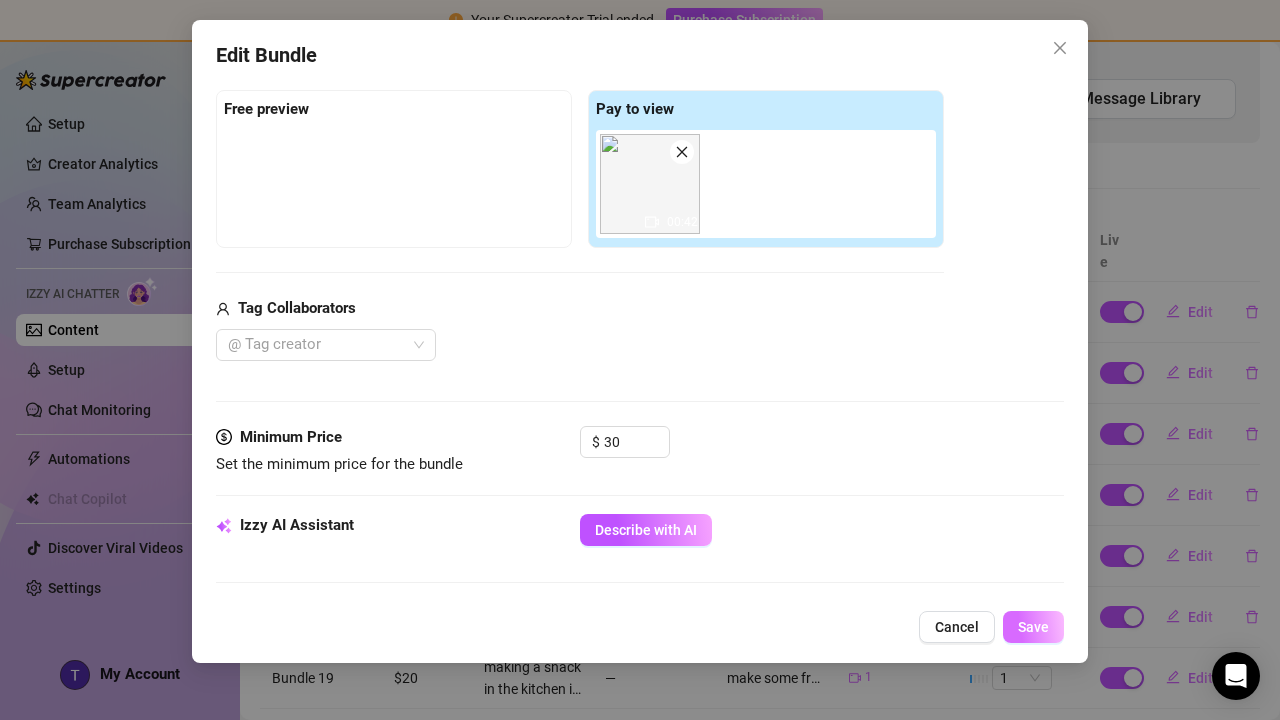 click on "Save" at bounding box center (1033, 627) 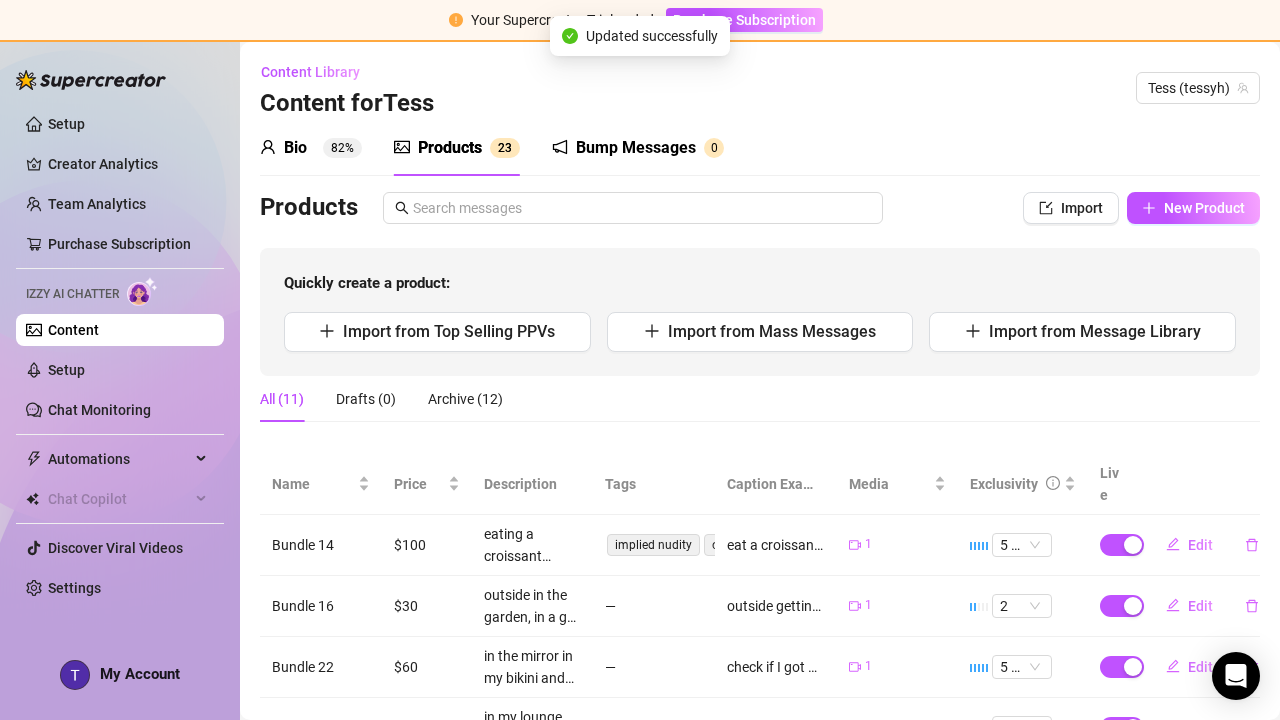 scroll, scrollTop: 0, scrollLeft: 0, axis: both 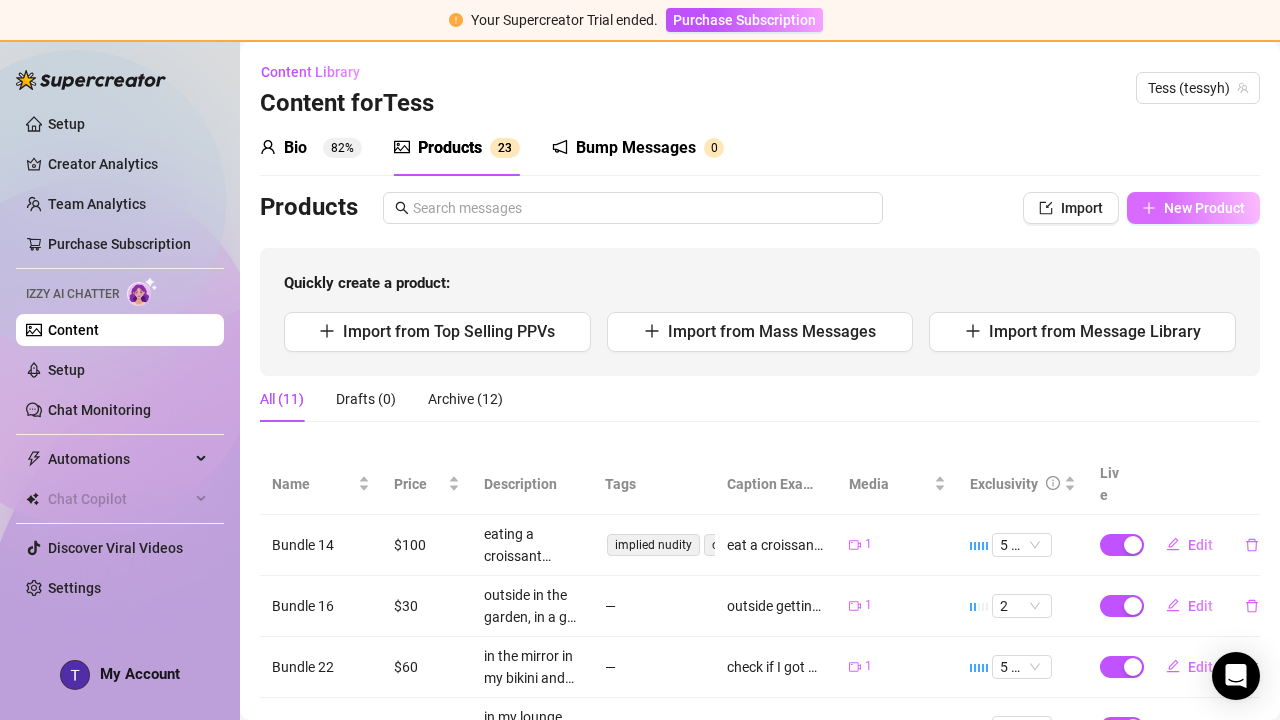 click on "New Product" at bounding box center [1193, 208] 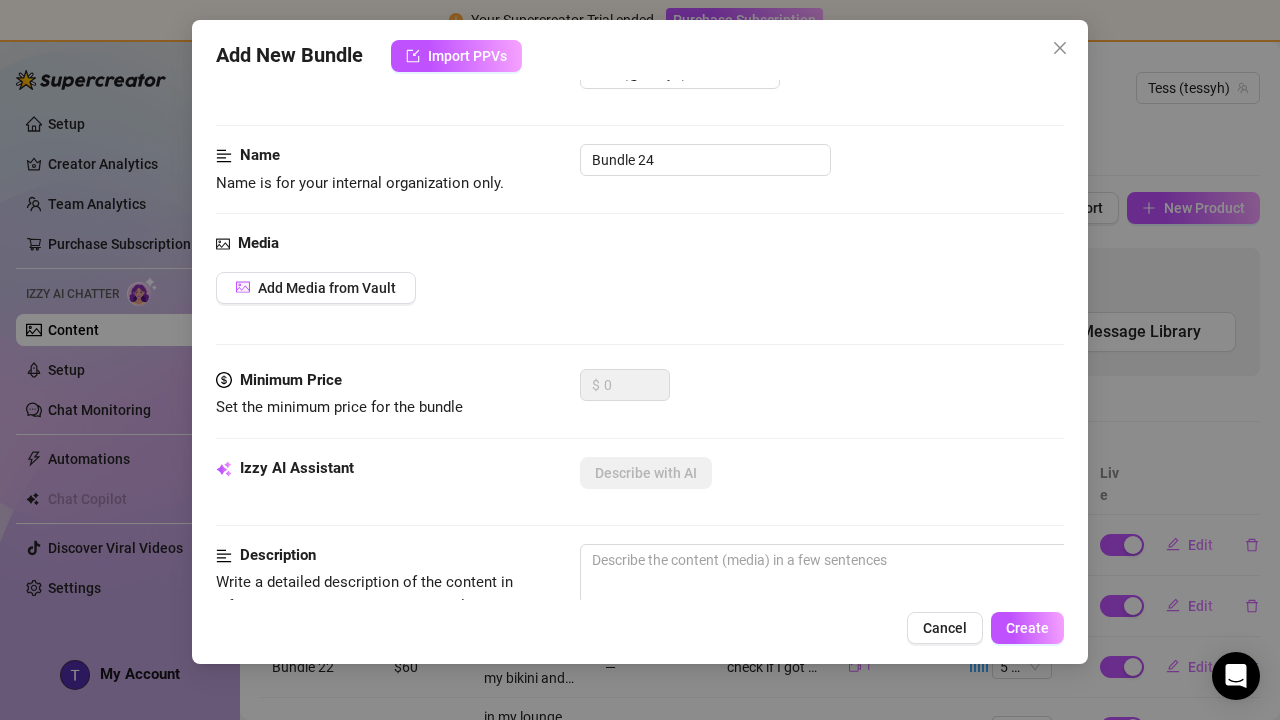 scroll, scrollTop: 111, scrollLeft: 0, axis: vertical 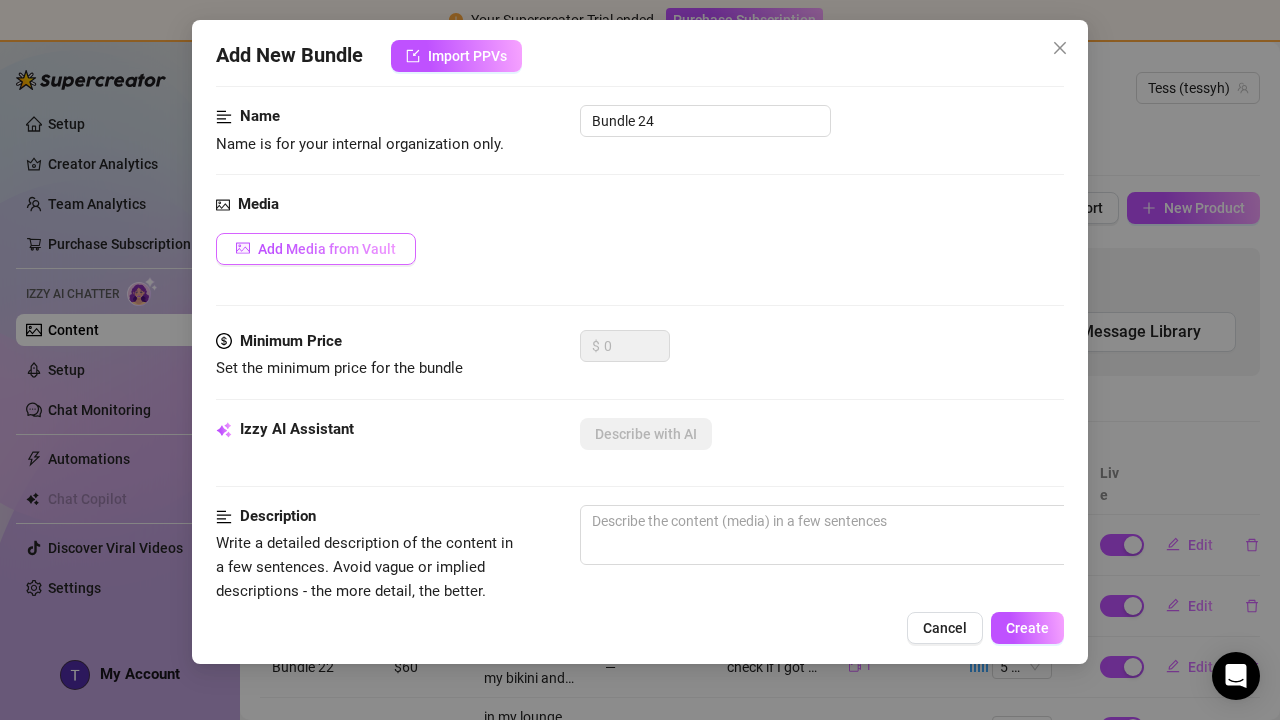 click on "Add Media from Vault" at bounding box center [316, 249] 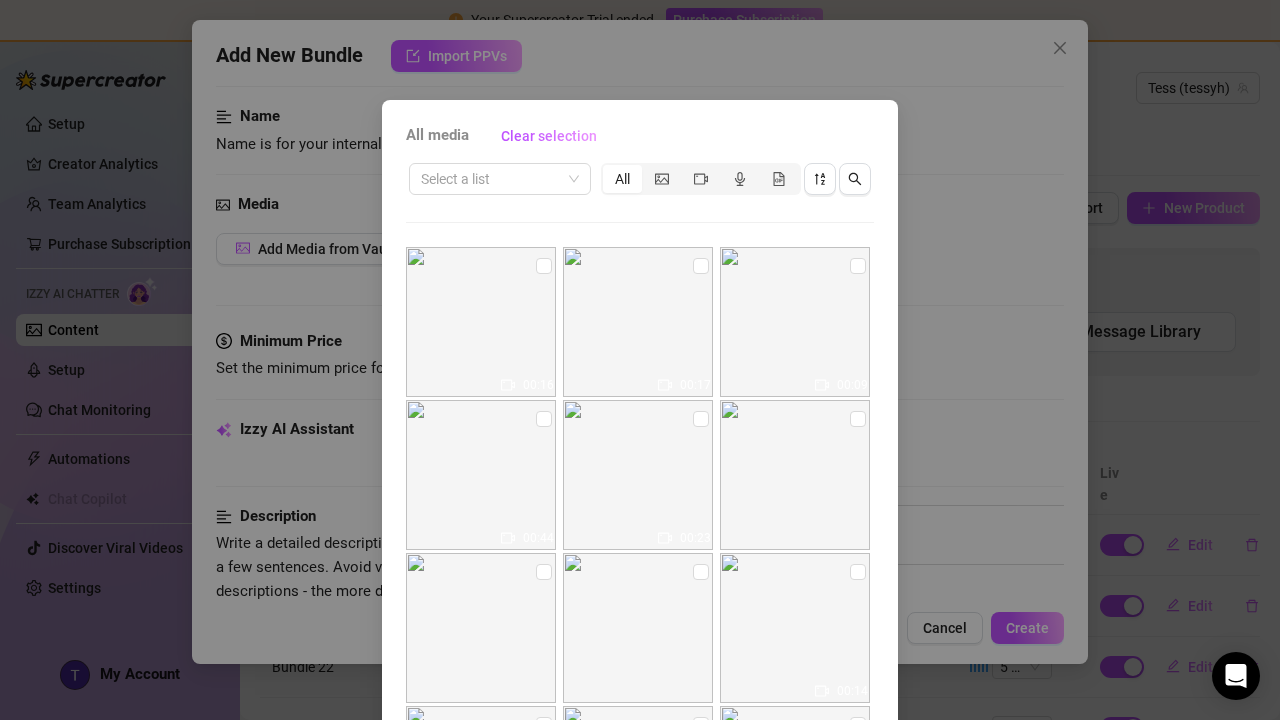 click on "All media Clear selection Select a list All 00:16 00:17 00:09 00:44 00:23 00:14 00:42 00:14 00:14 00:38 00:52 00:52 00:23 00:05 00:17 Cancel OK" at bounding box center (640, 360) 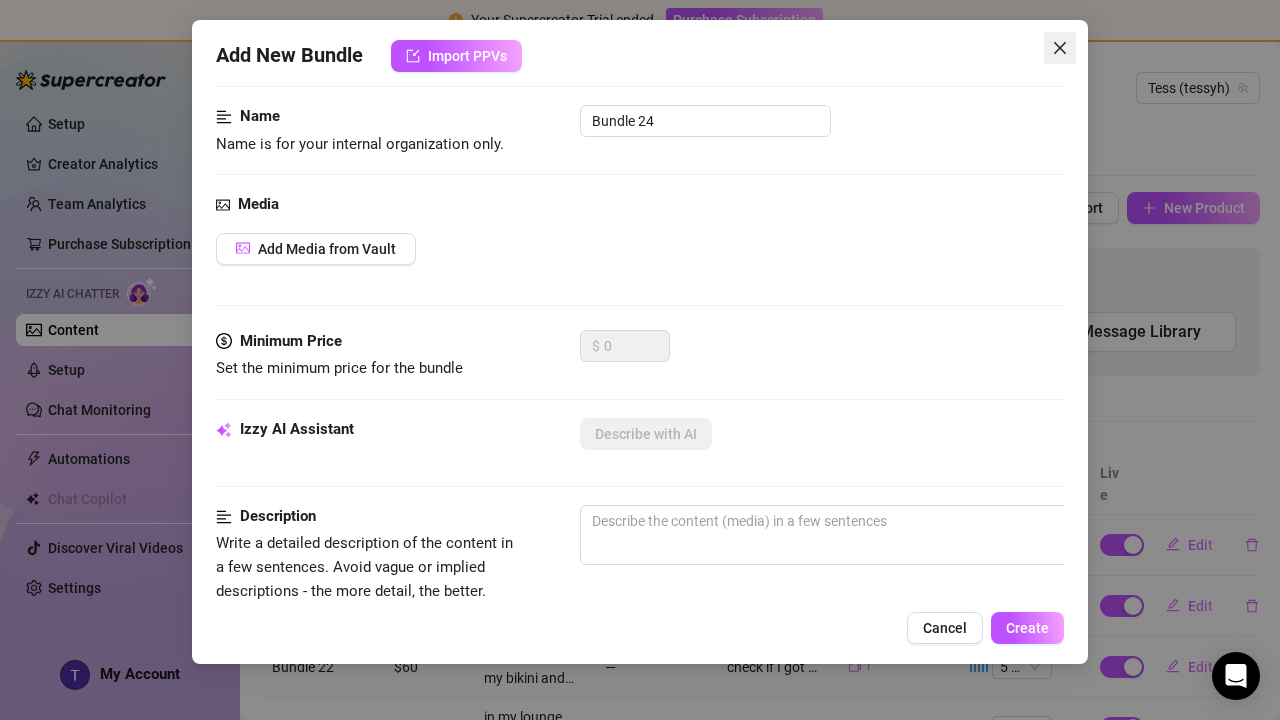 click at bounding box center [1060, 48] 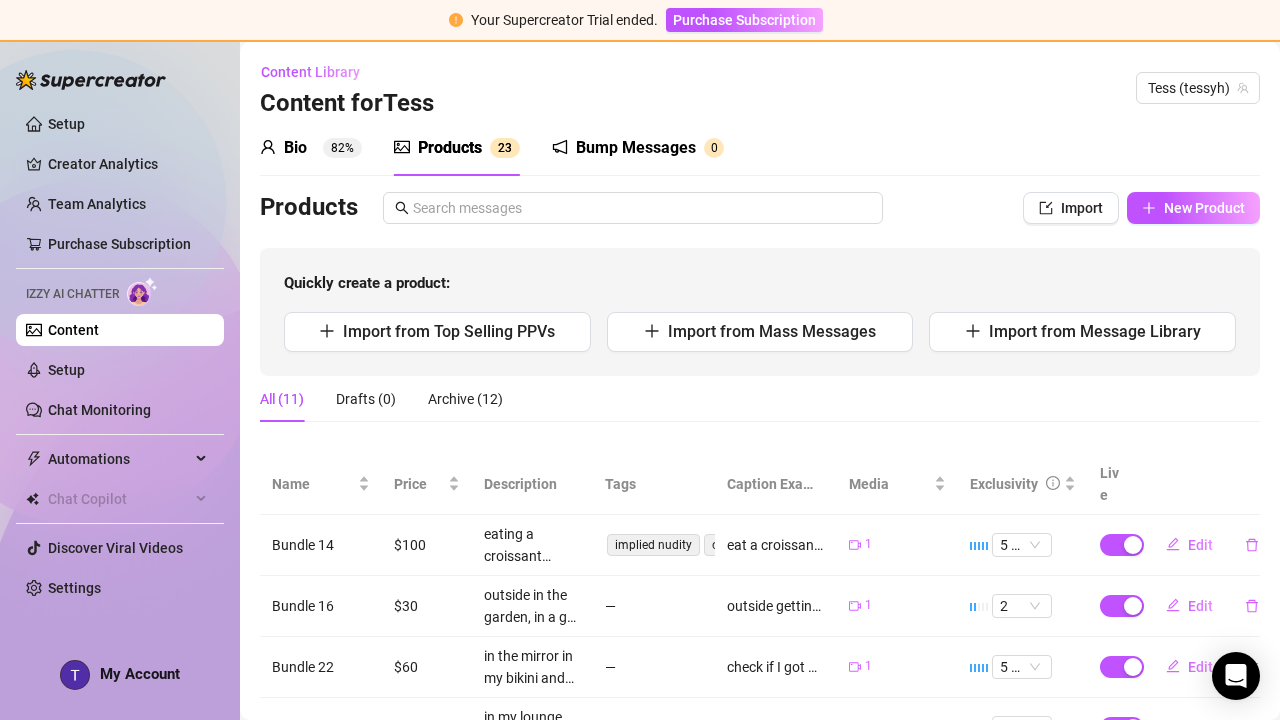 click on "Products Import New Product Quickly create a product: Import from Top Selling PPVs Import from Mass Messages Import from Message Library" at bounding box center [760, 284] 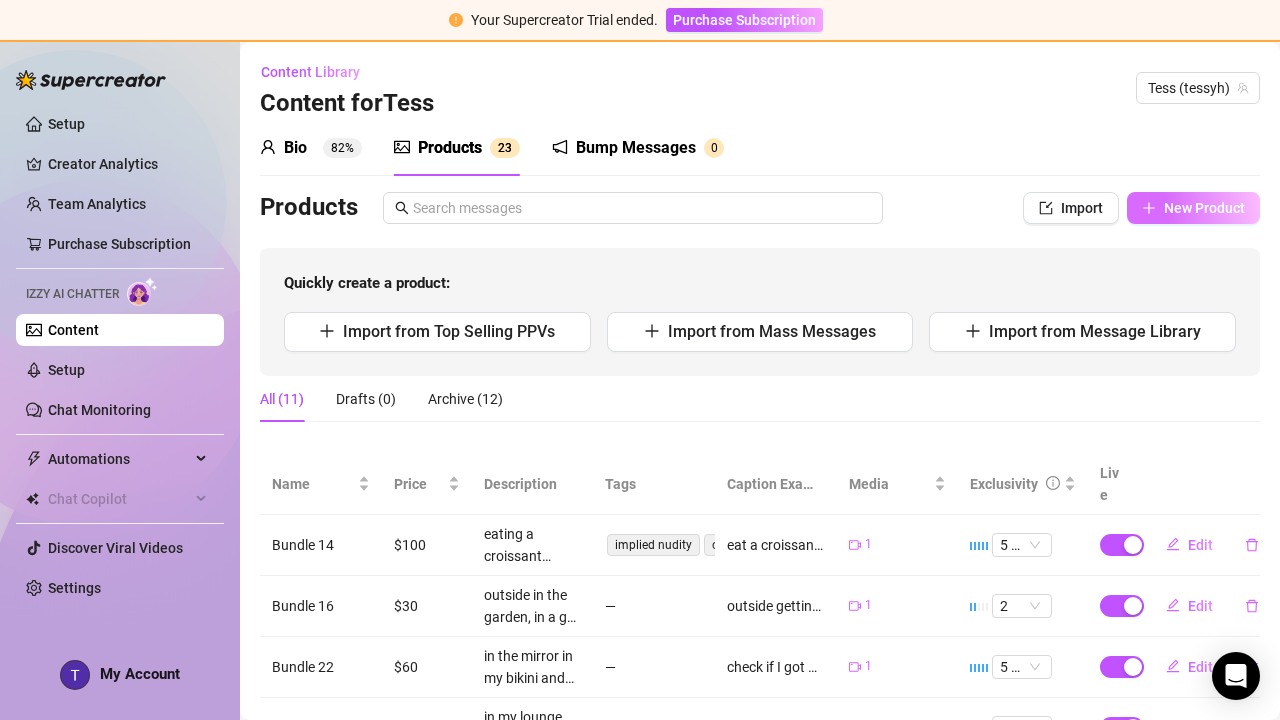 click on "New Product" at bounding box center (1193, 208) 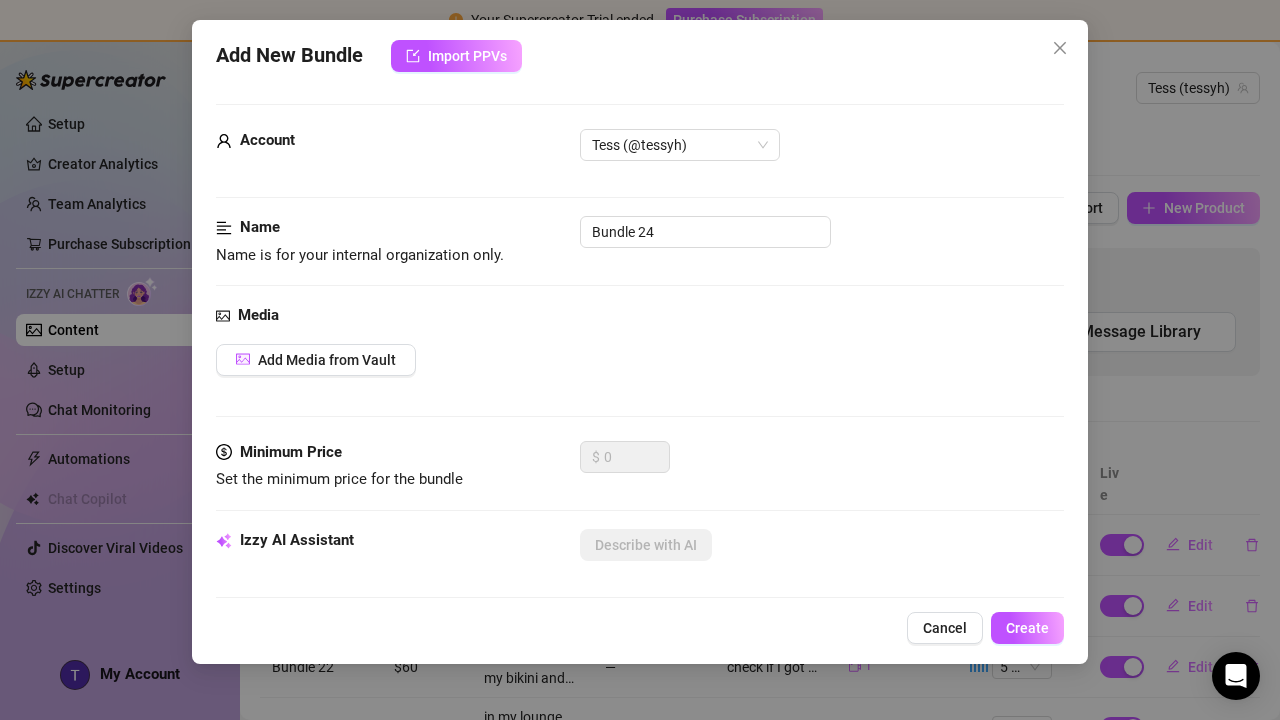 scroll, scrollTop: 0, scrollLeft: 0, axis: both 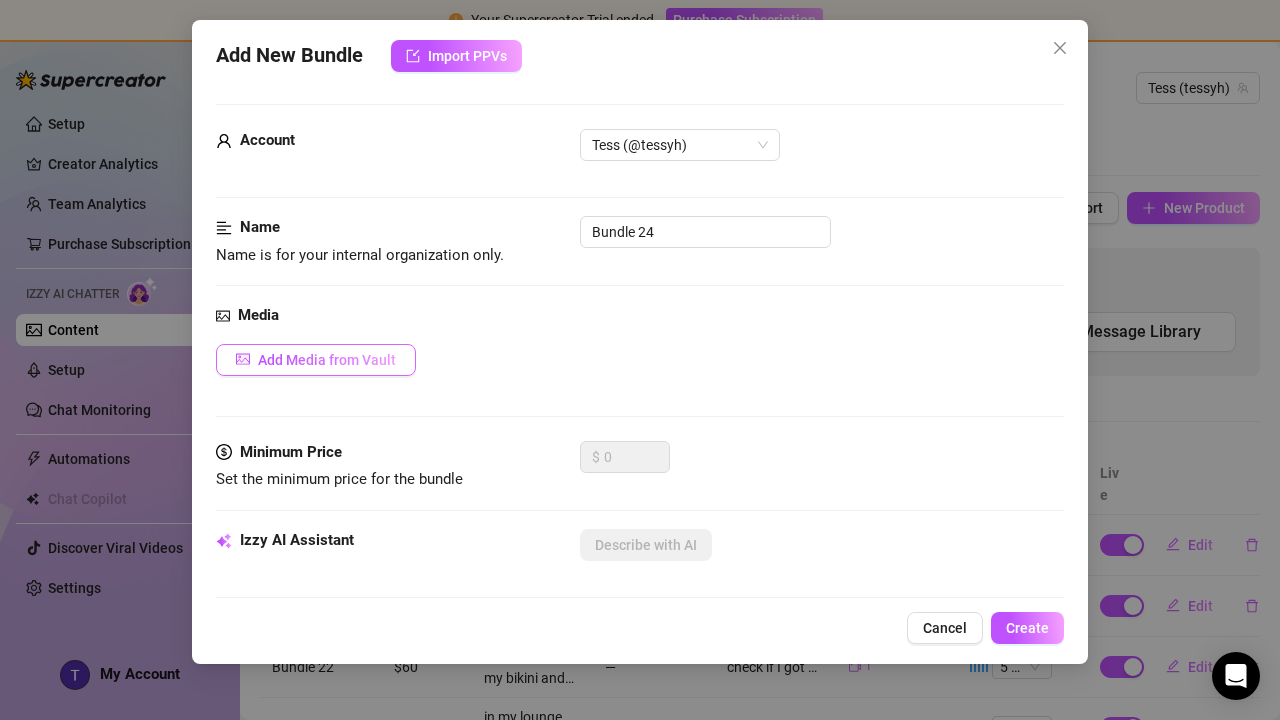 click on "Add Media from Vault" at bounding box center (316, 360) 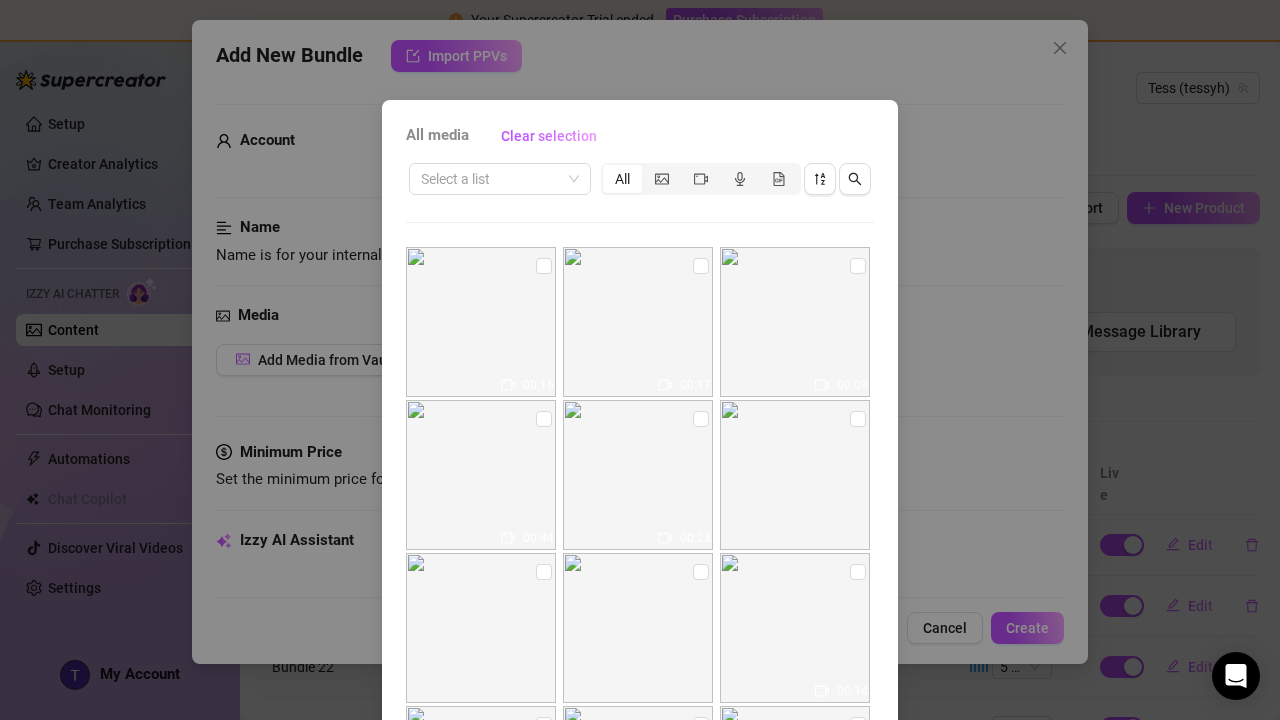 click on "All media Clear selection Select a list All 00:16 00:17 00:09 00:44 00:23 00:14 00:42 00:14 00:14 00:38 00:52 00:52 00:23 00:05 00:17 Cancel OK" at bounding box center [640, 360] 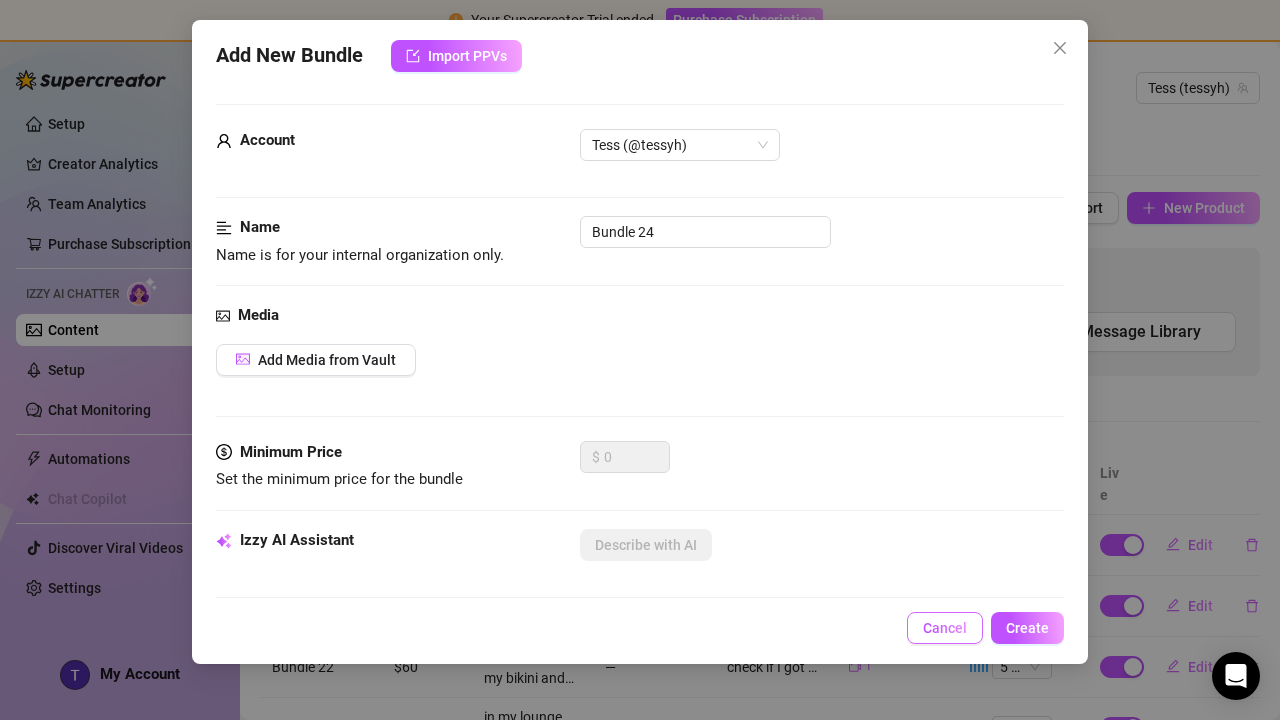 click on "Cancel" at bounding box center [945, 628] 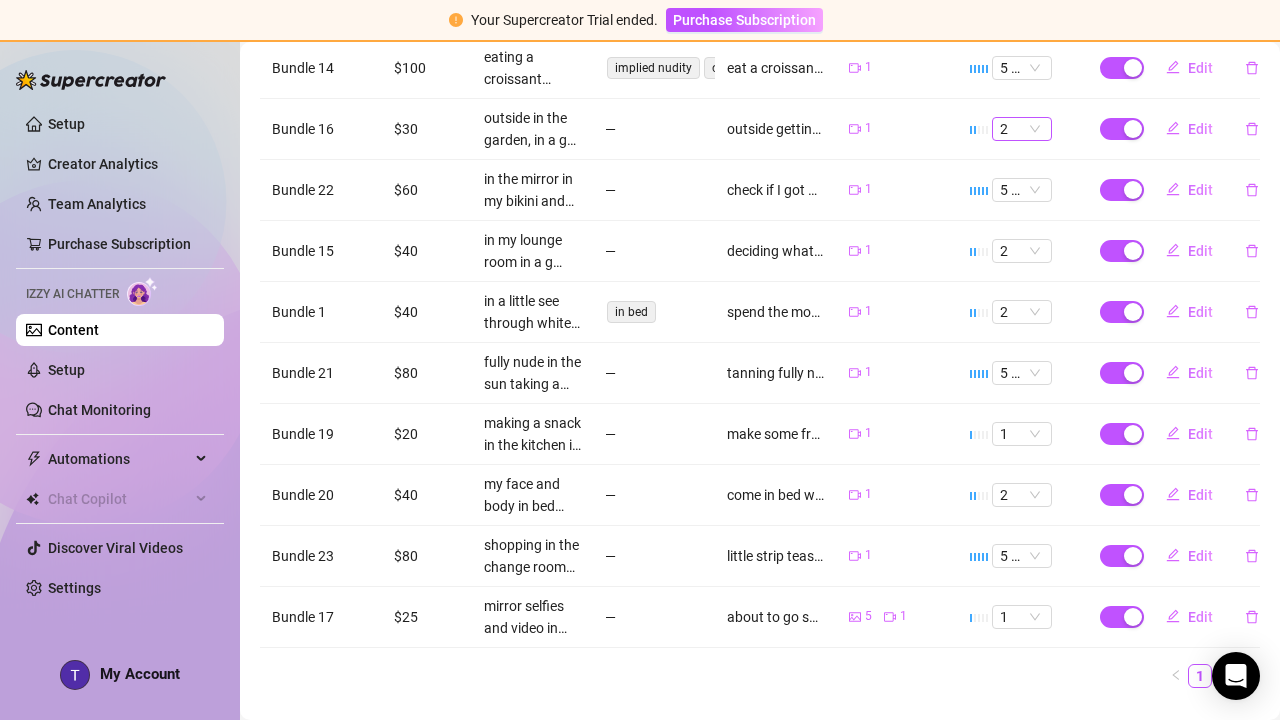 scroll, scrollTop: 494, scrollLeft: 0, axis: vertical 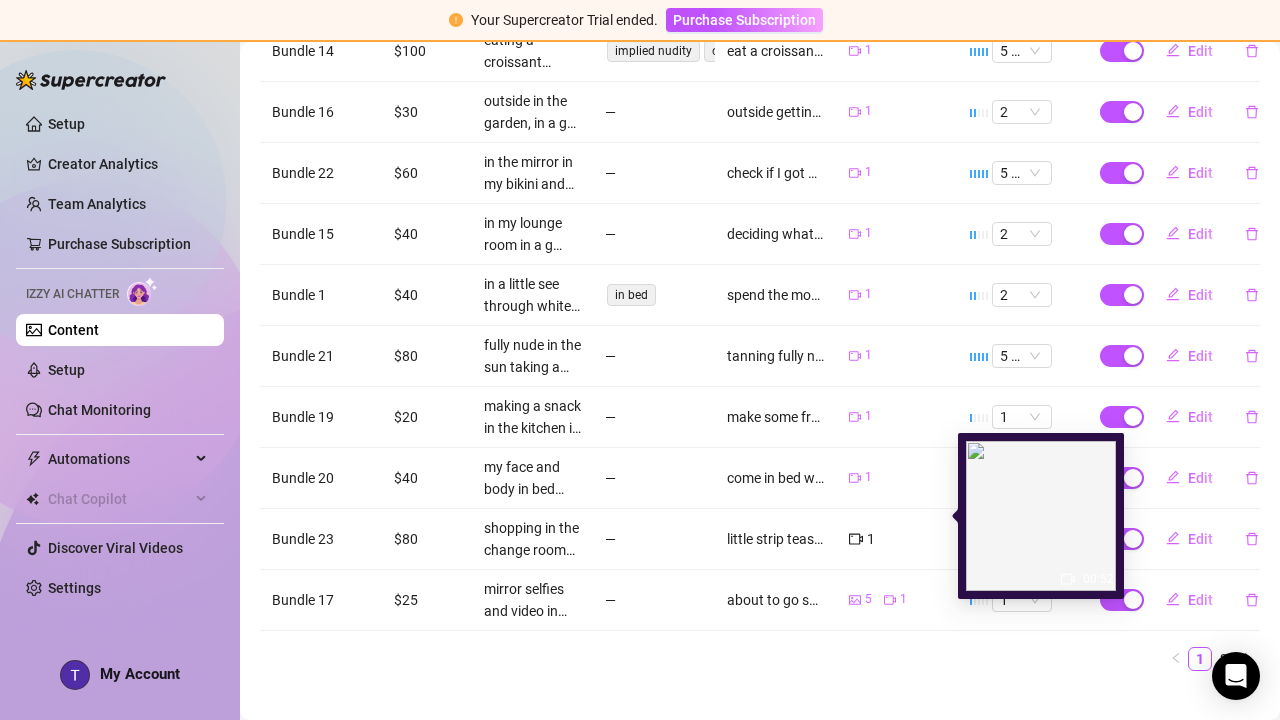 click 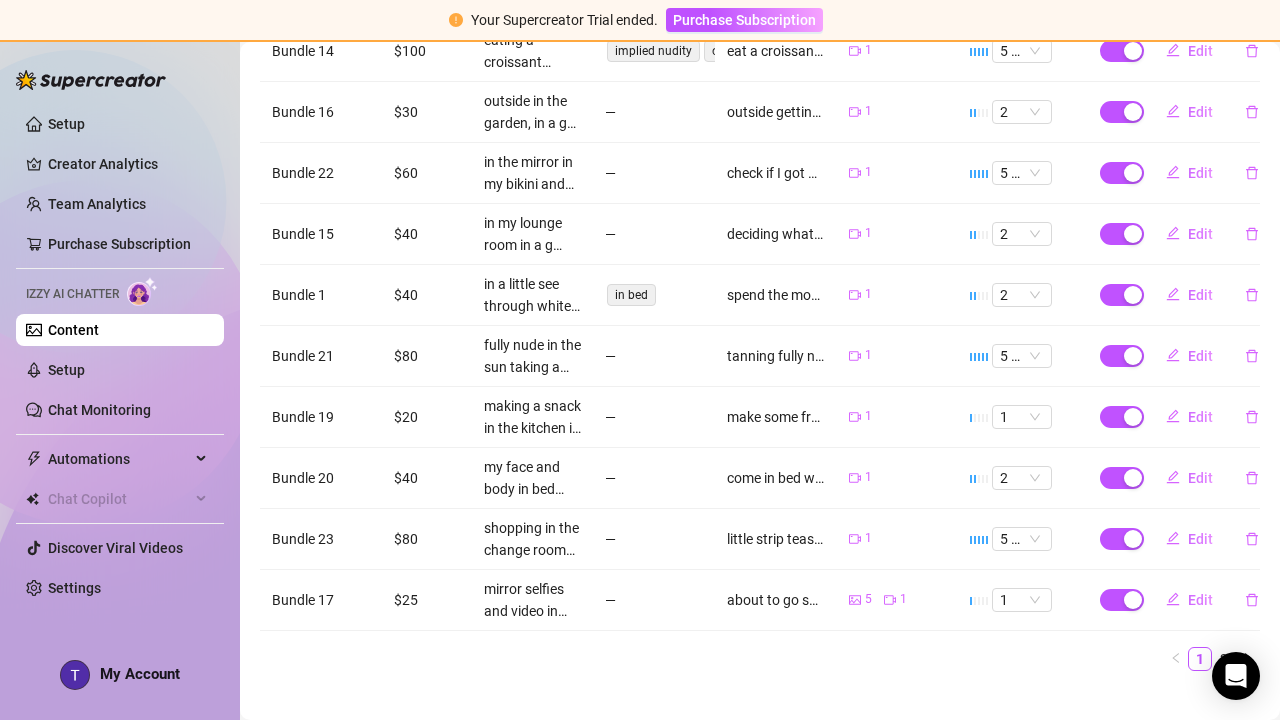 scroll, scrollTop: 485, scrollLeft: 0, axis: vertical 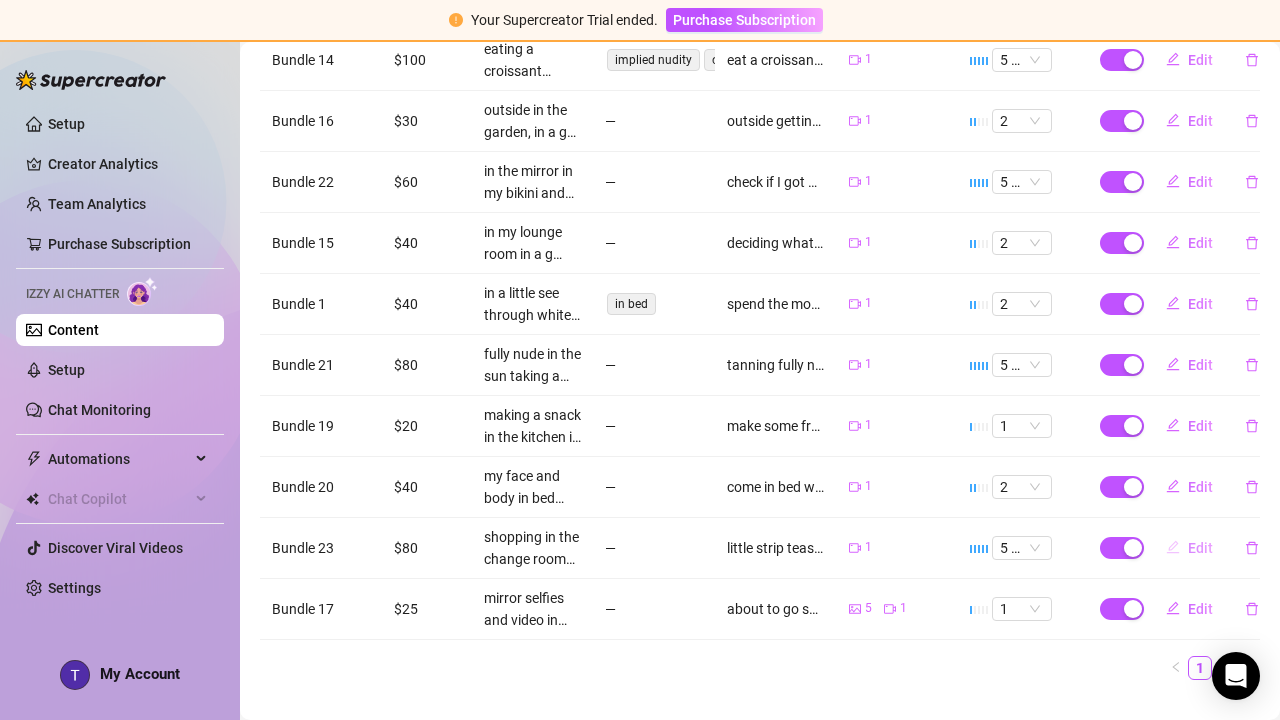 click on "Edit" at bounding box center (1200, 548) 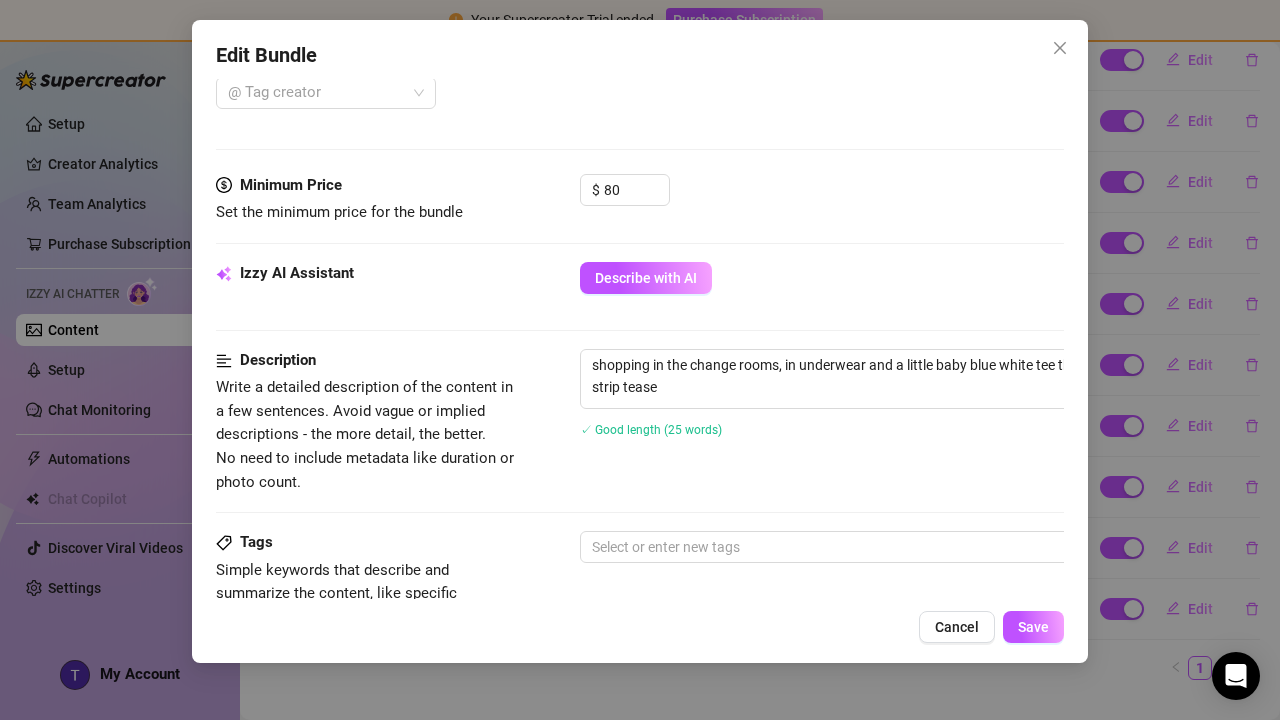 scroll, scrollTop: 526, scrollLeft: 0, axis: vertical 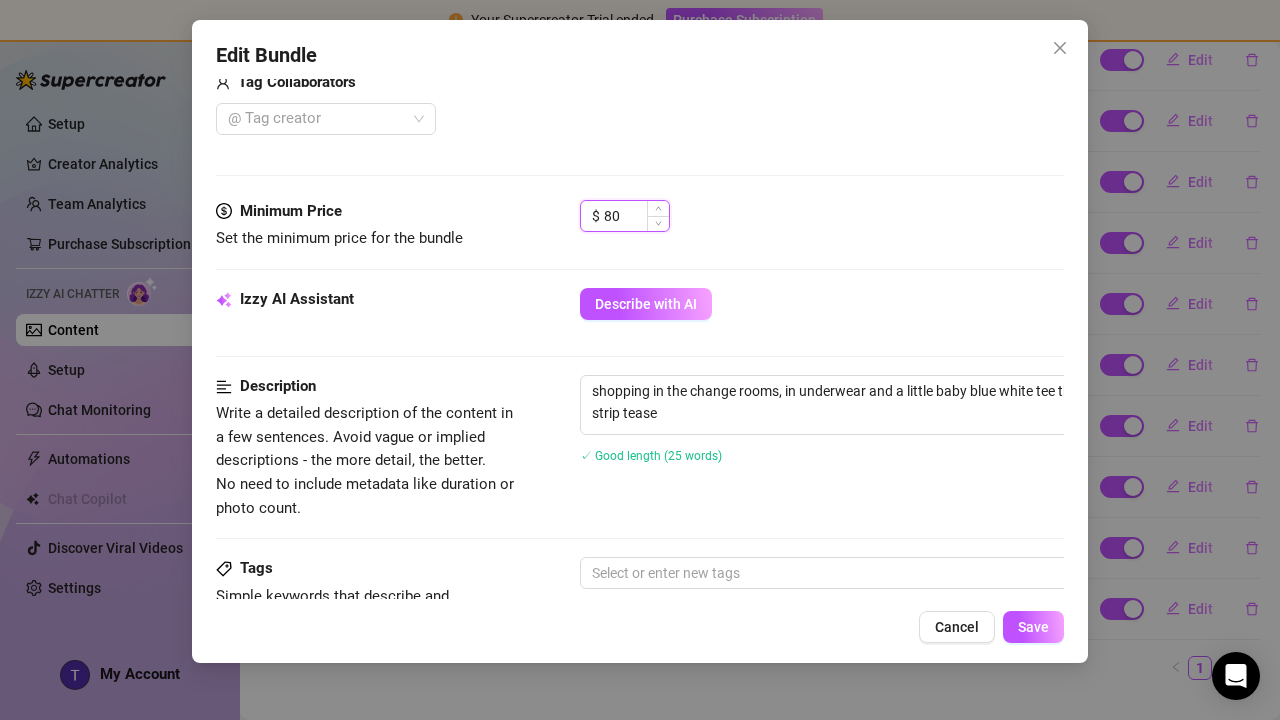 click on "80" at bounding box center (636, 216) 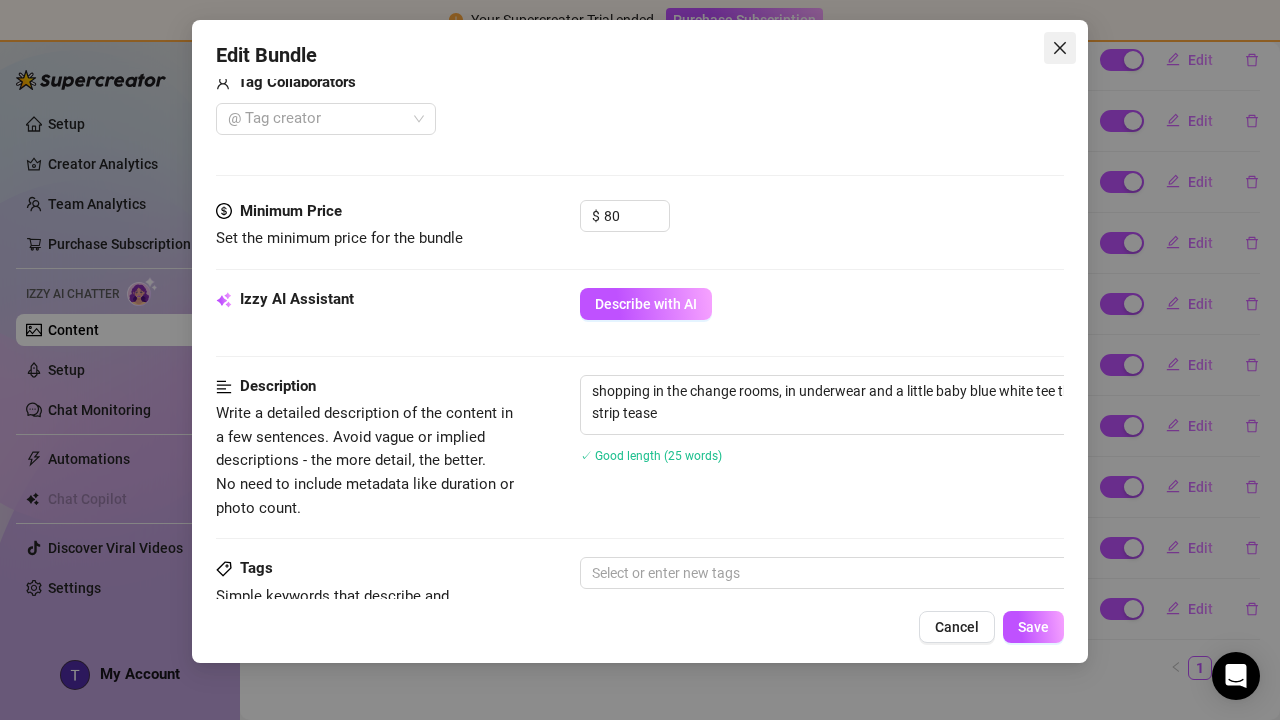 click 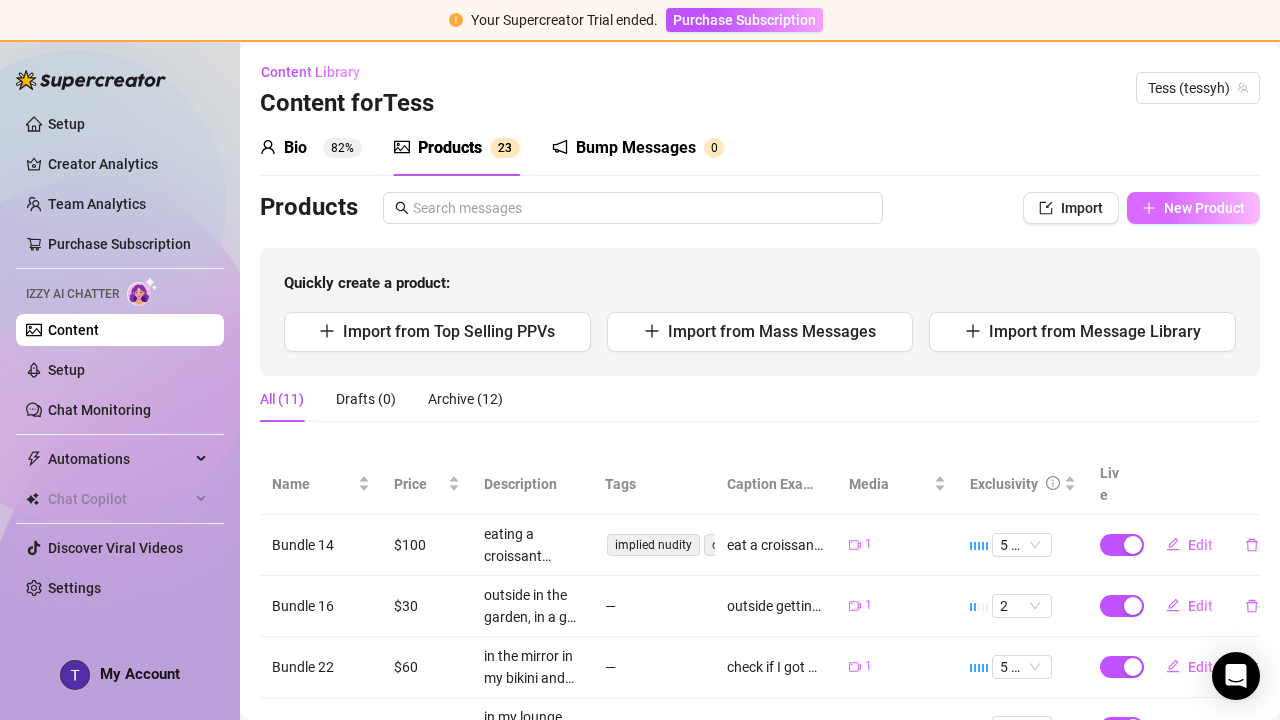 scroll, scrollTop: 0, scrollLeft: 0, axis: both 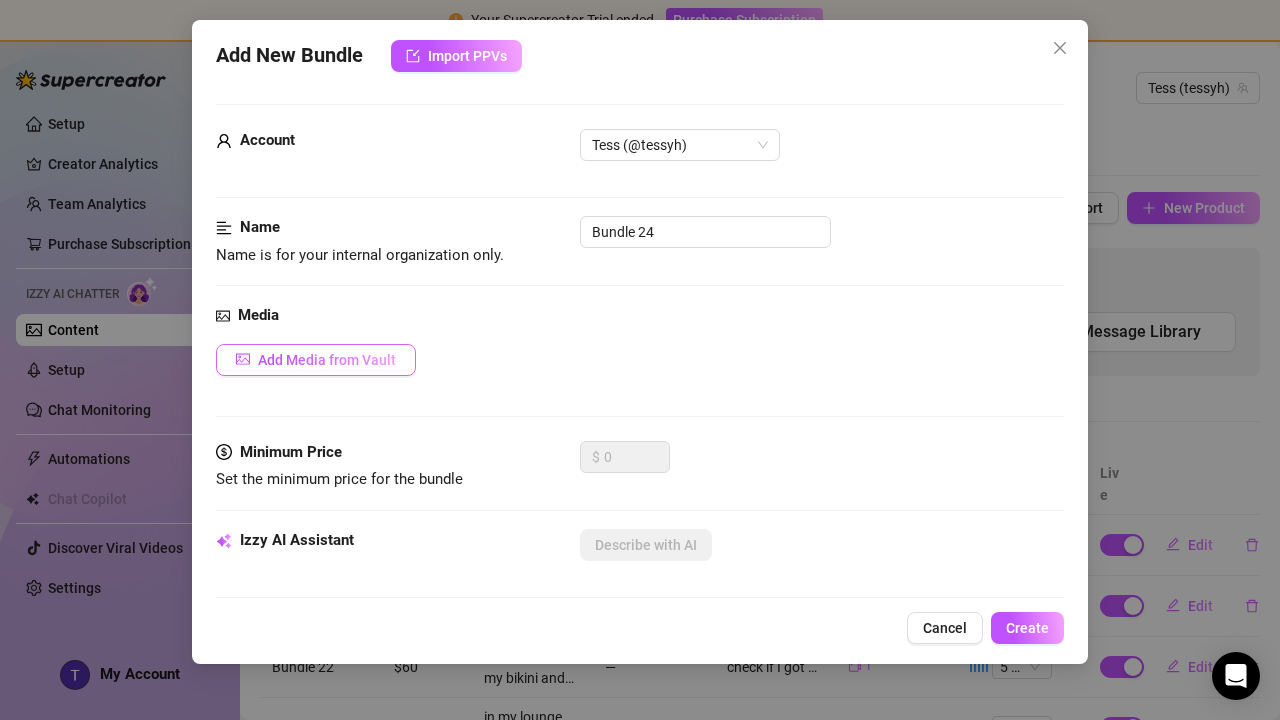 click on "Add Media from Vault" at bounding box center (327, 360) 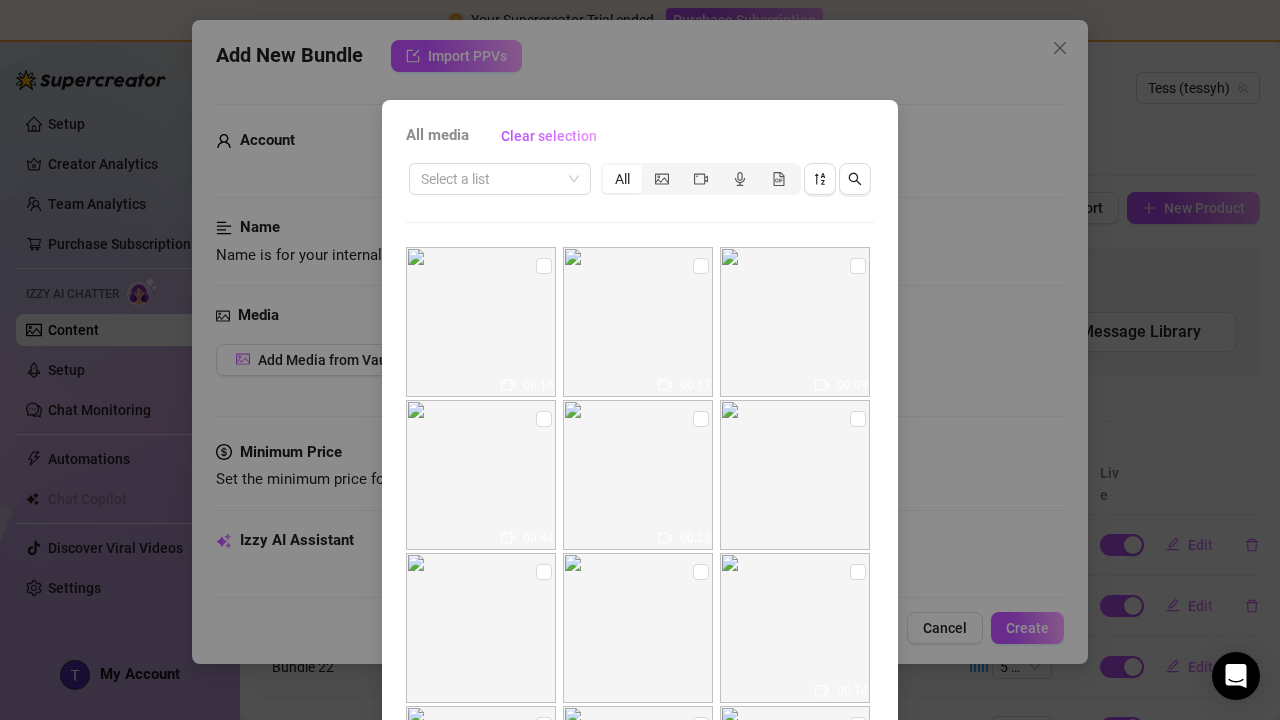click on "All media Clear selection Select a list All 00:16 00:17 00:09 00:44 00:23 00:14 00:42 00:14 00:14 00:38 00:52 00:52 00:23 00:05 00:17 Cancel OK" at bounding box center (640, 360) 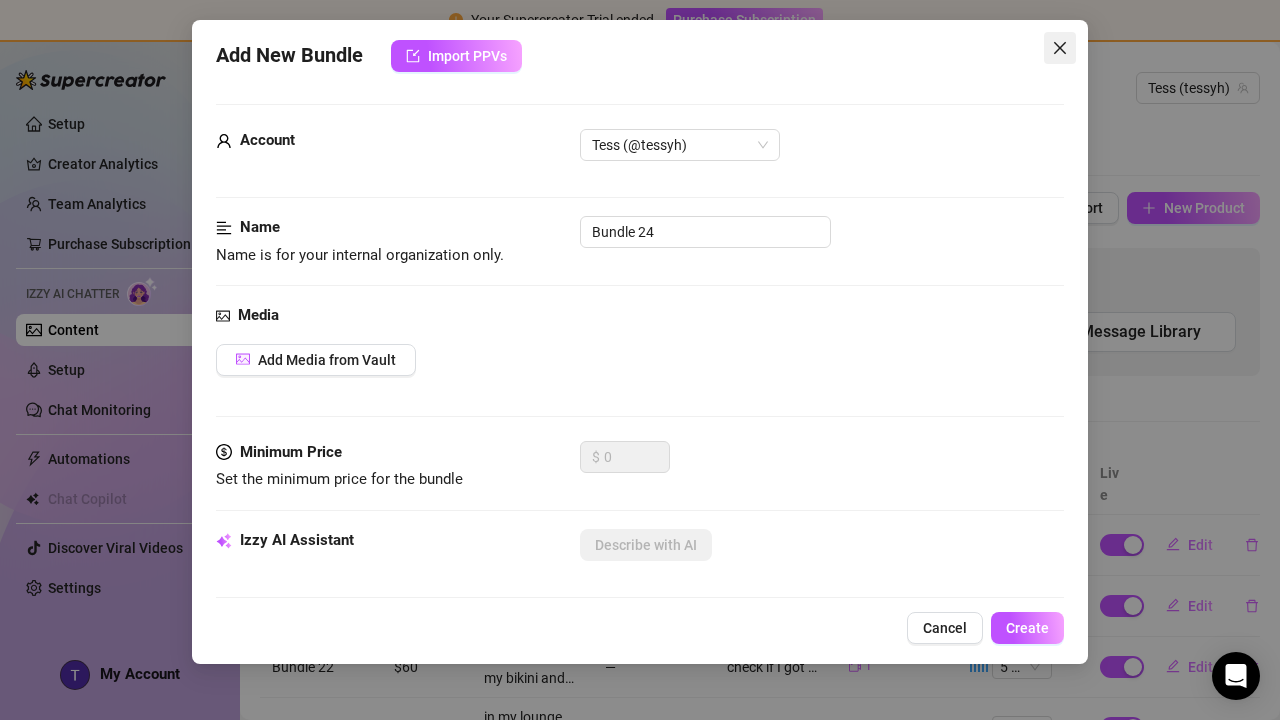 click at bounding box center (1060, 48) 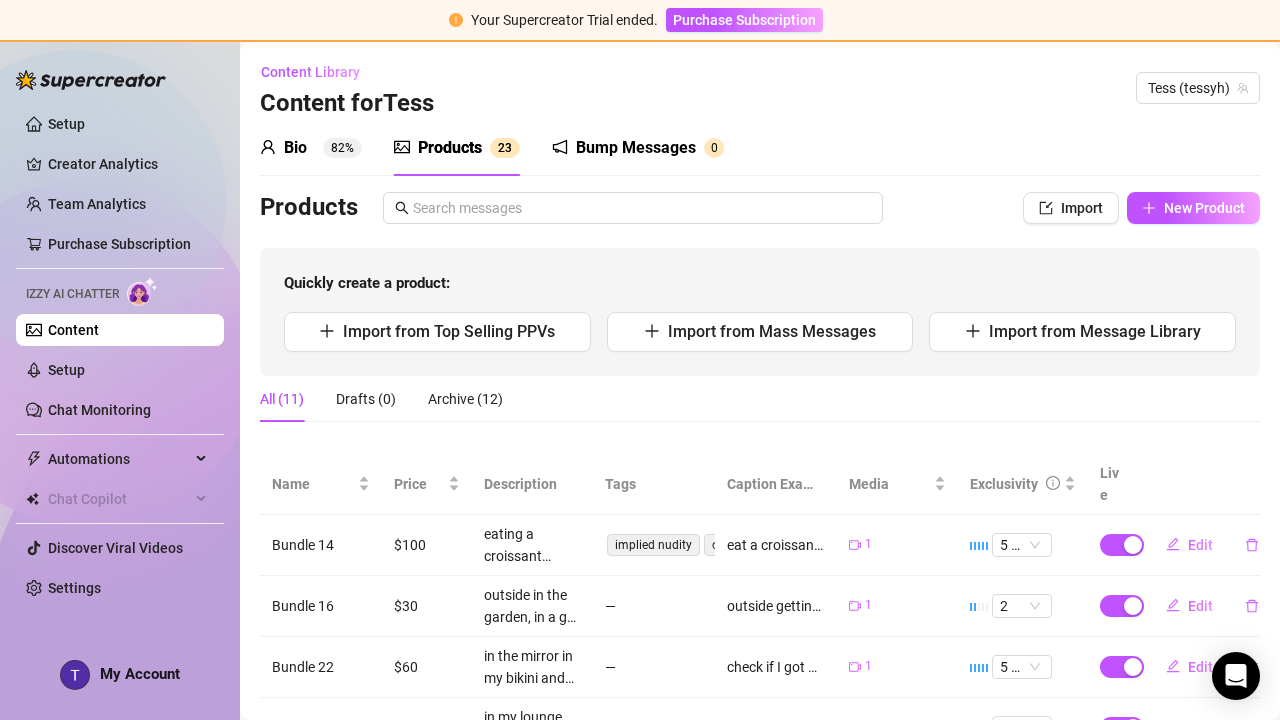click on "Quickly create a product: Import from Top Selling PPVs Import from Mass Messages Import from Message Library" at bounding box center [760, 312] 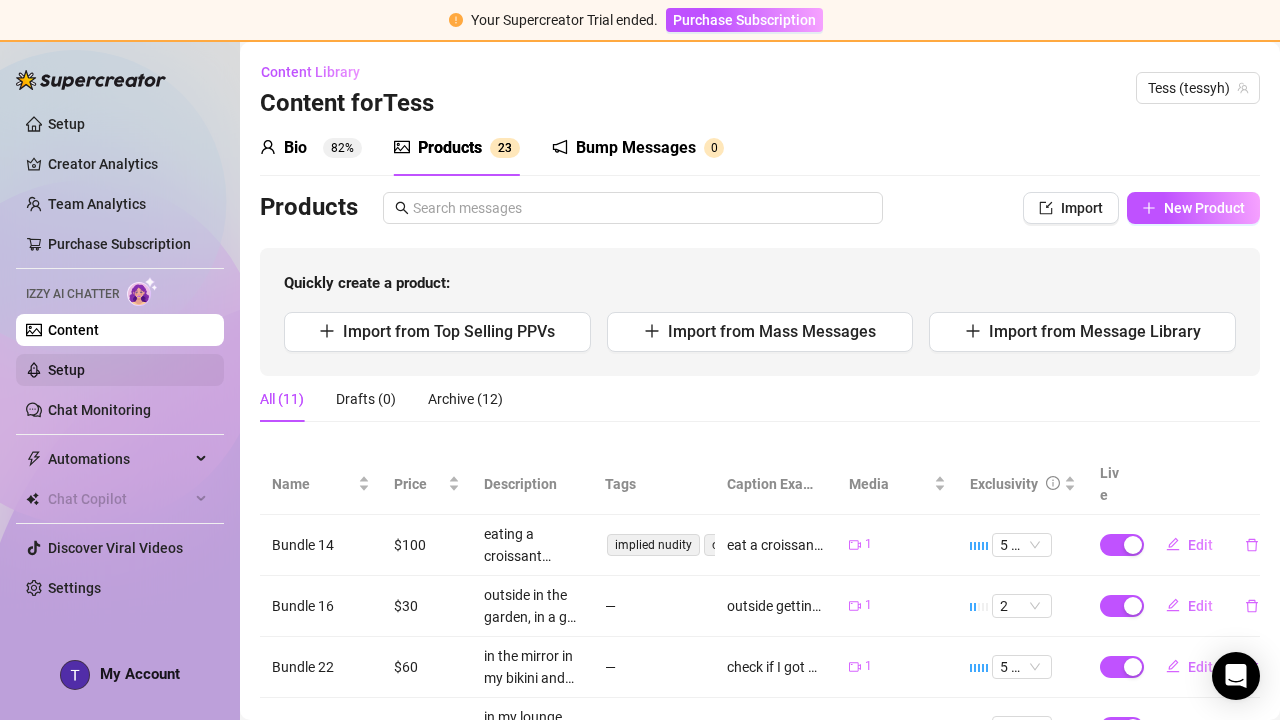 click on "Setup" at bounding box center [66, 370] 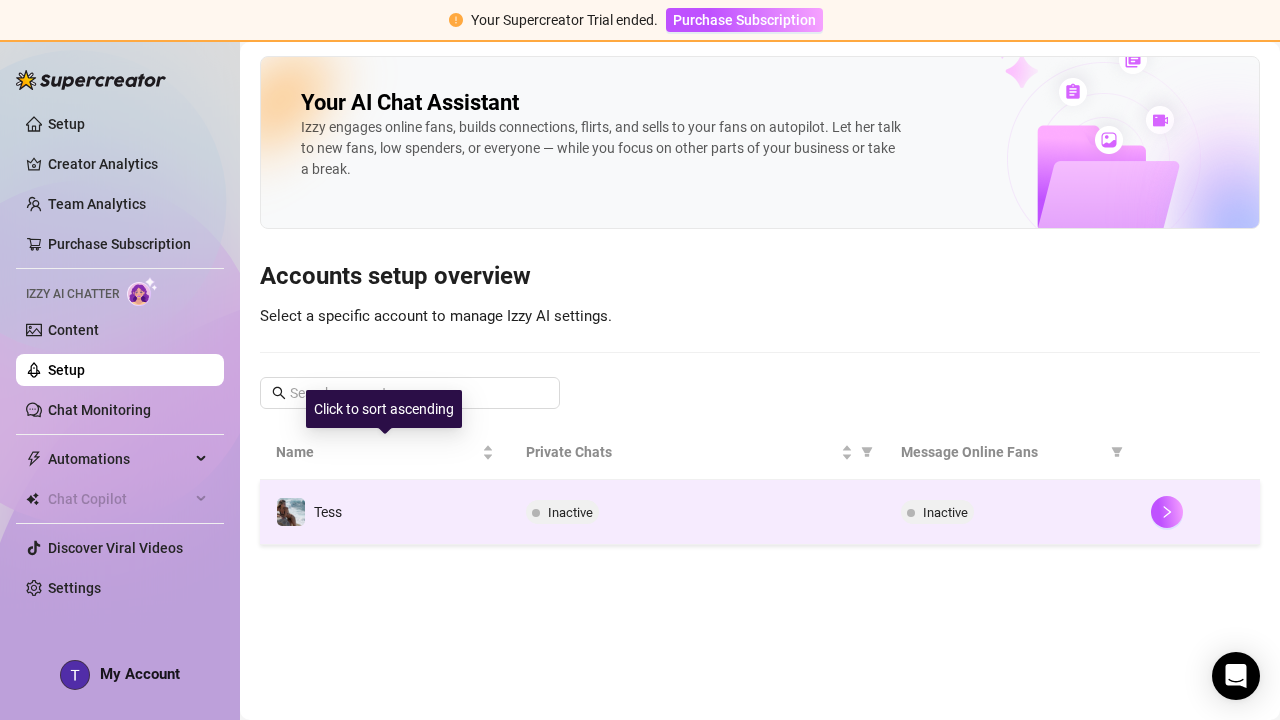 click at bounding box center (536, 513) 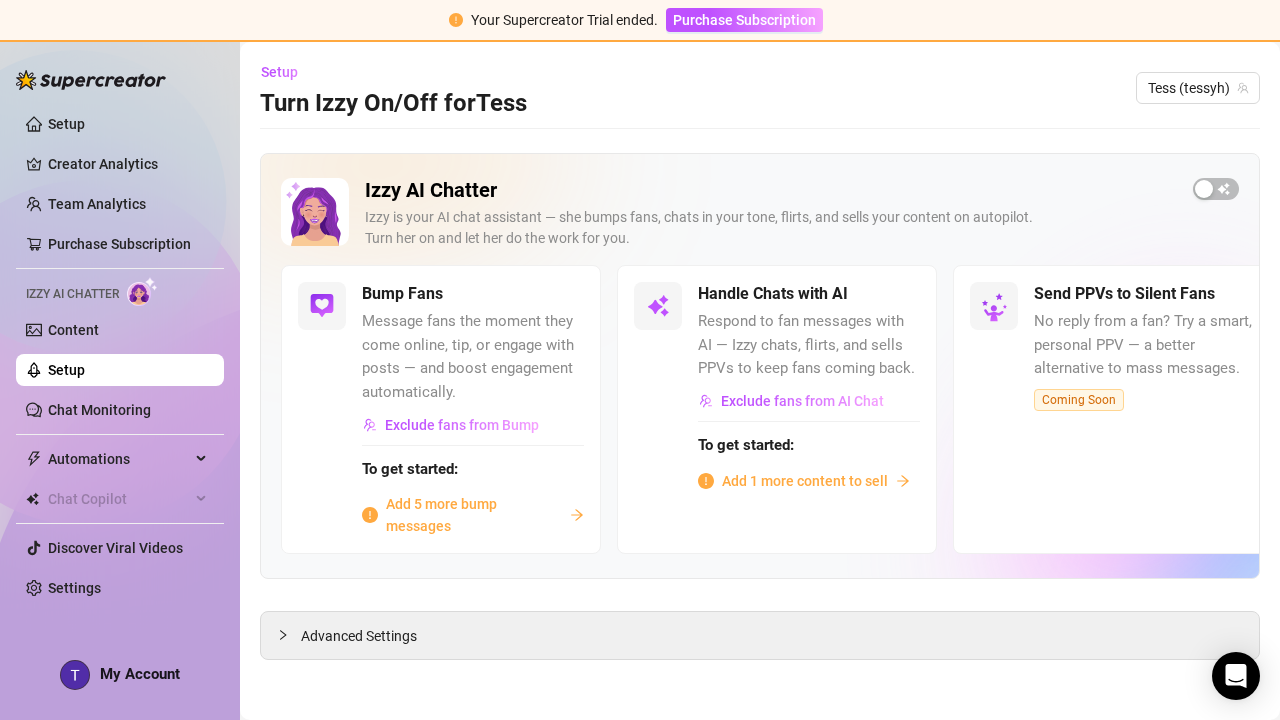 click on "Add 1 more content to sell" at bounding box center [805, 481] 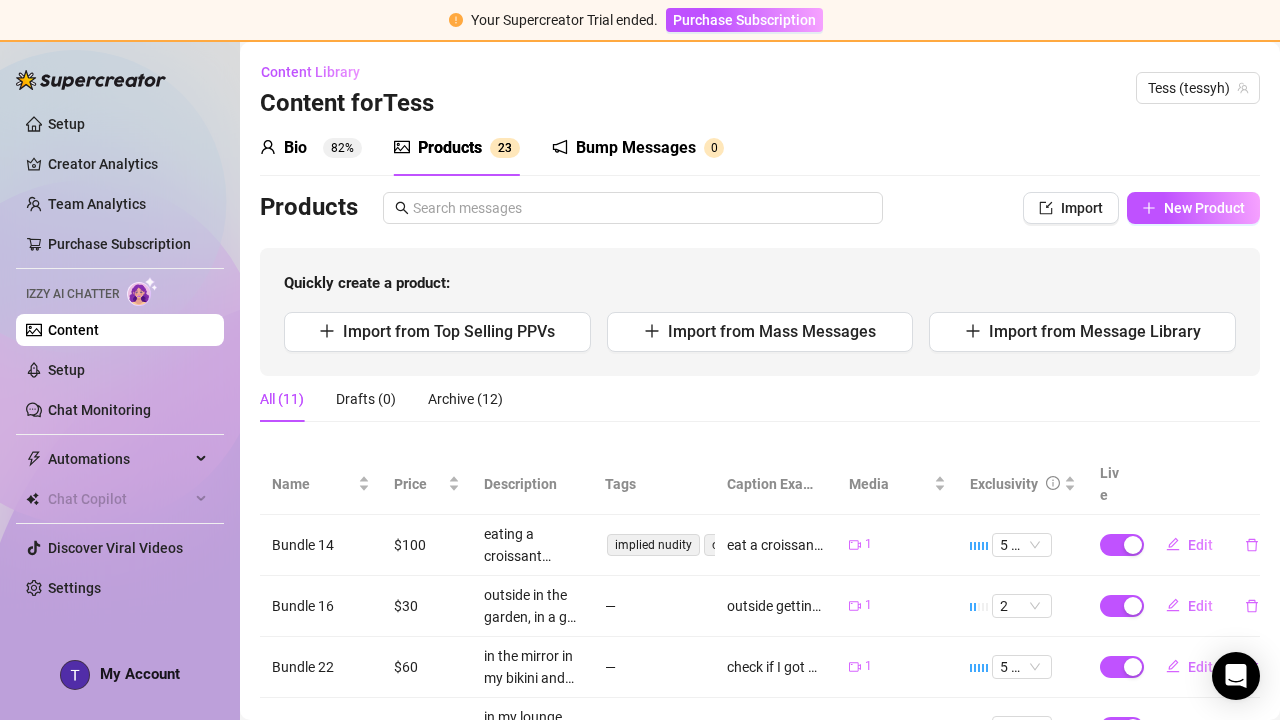 click on "Bio   82% Products 2 3 Bump Messages 0 Bio Import Bio from other creator Personal Info Chatting Lifestyle Physique Content Intimate Details Socials Train Izzy Name Required Tess Nickname(s) Gender Required Female Male Non-Binary / Genderqueer Agender Bigender Genderfluid Other Where did you grow up? Required Melbourne, Australia Where is your current homebase? (City/Area of your home) Required Bondi, Sydney What is your timezone of your current location? If you are currently traveling, choose your current location Required Australia  ( Eastern Time ) Are you currently traveling? If so, where are you right now? what are you doing there? im home at the moment, preparing for london to work and get signed with modelling agency Birth Date Required April 17th, 1996 Zodiac Sign Aries Sexual Orientation Required straight Relationship Status Required single Do you have any siblings? How many? no Do you have any children? How many? no Do you have any pets? toy cavoodle named winnie What do you do for work currently?" at bounding box center (760, 650) 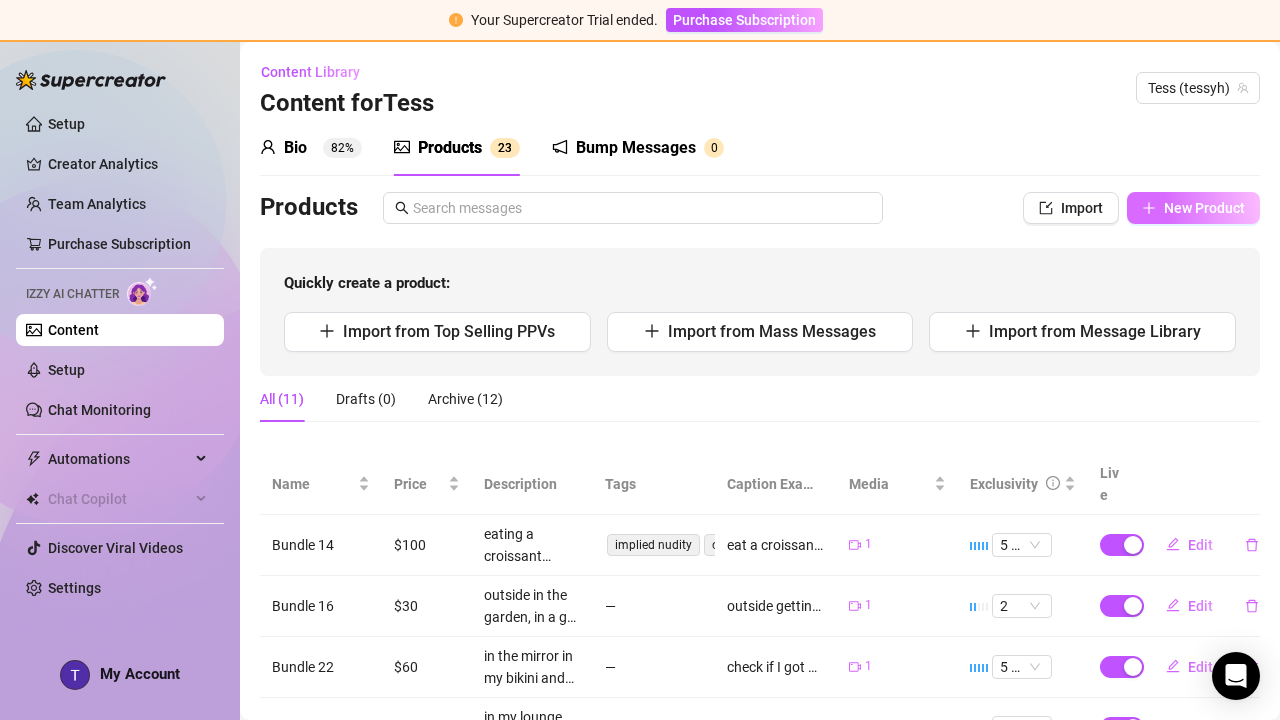 click on "New Product" at bounding box center [1193, 208] 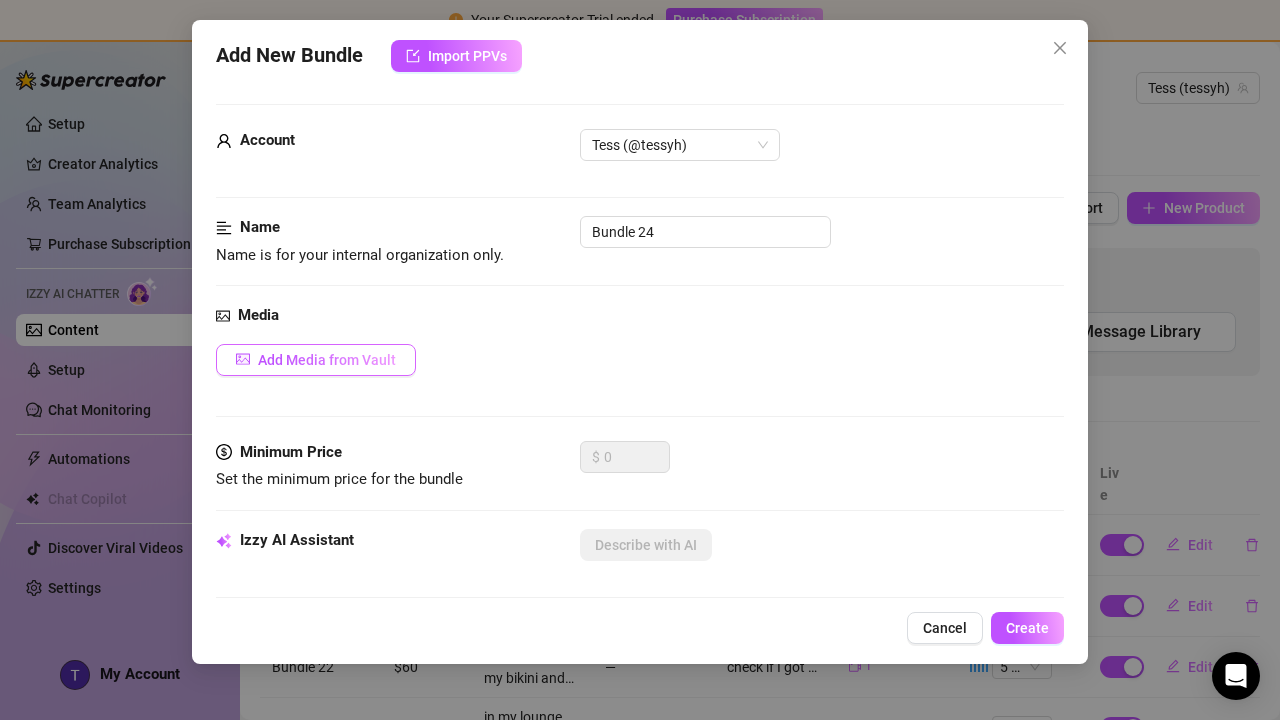 click on "Add Media from Vault" at bounding box center (327, 360) 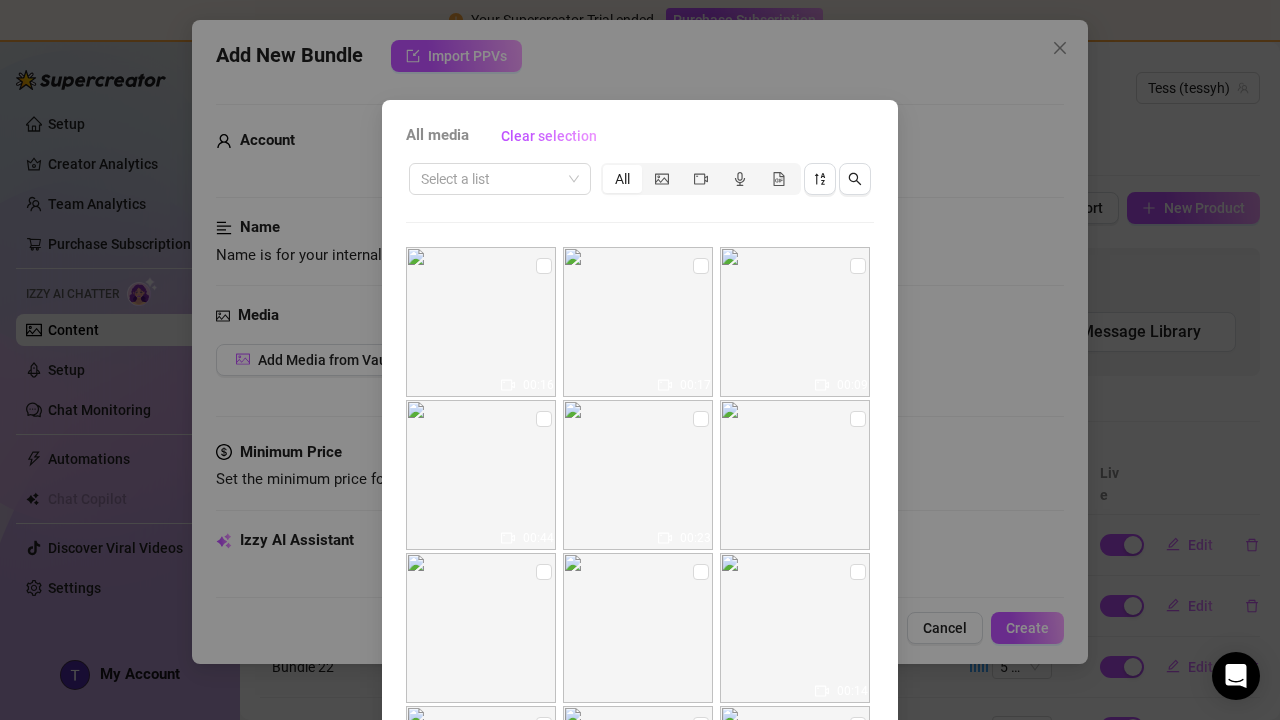 click on "All" at bounding box center [622, 179] 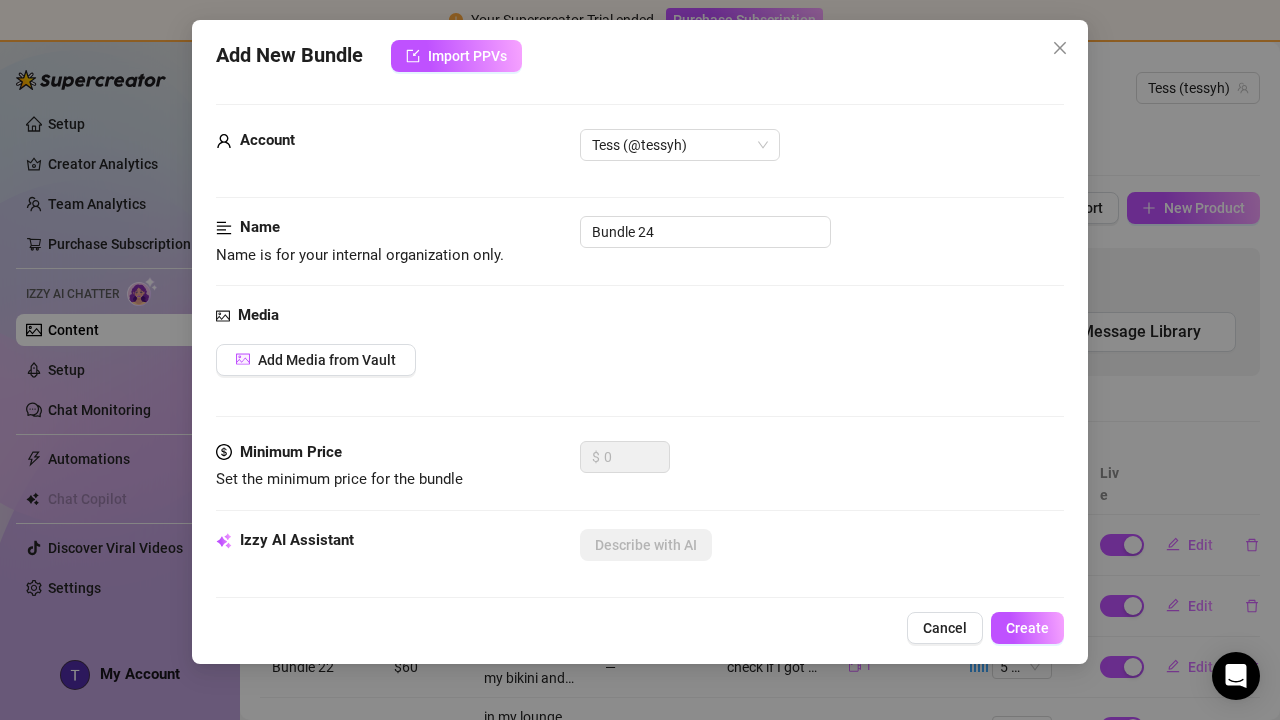 click on "Add New Bundle Import PPVs Account Tess (@tessyh) Name Name is for your internal organization only. Bundle 24 Media Add Media from Vault Minimum Price Set the minimum price for the bundle $ 0 Izzy AI Assistant Describe with AI Description Write a detailed description of the content in a few sentences. Avoid vague or implied descriptions - the more detail, the better.  No need to include metadata like duration or photo count. 0 / 1000 Tags Simple keywords that describe and summarize the content, like specific fetishes, positions, categories.   Select or enter new tags Visible Body Parts Select the body parts clearly visible in the content. This helps Izzy AI suggest media and answer fan questions more accurately.   Select or enter new visible body parts Caption Example Provide a sample caption that reflects the exact style you'd use in a chatting session. This is your chance to show the AI how you prefer to communicate. Exclusivity 1 - Least Exclusive Message Settings Cancel Create" at bounding box center (640, 342) 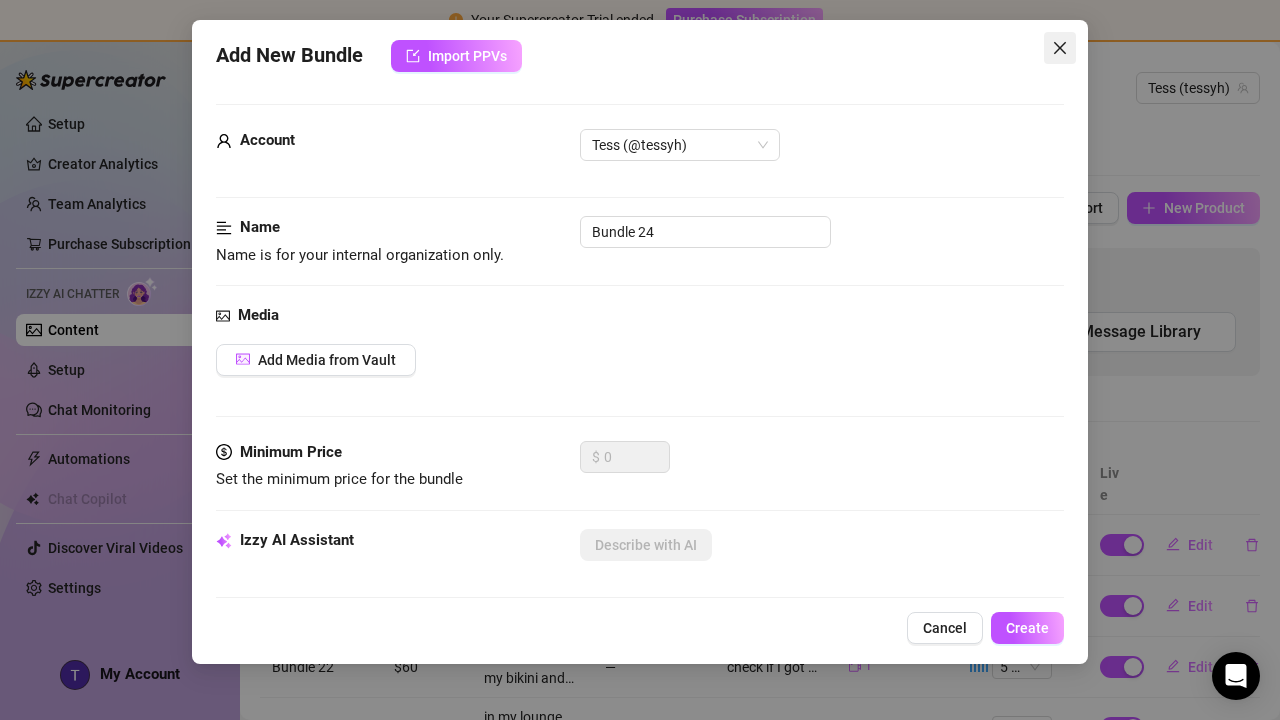 click at bounding box center [1060, 48] 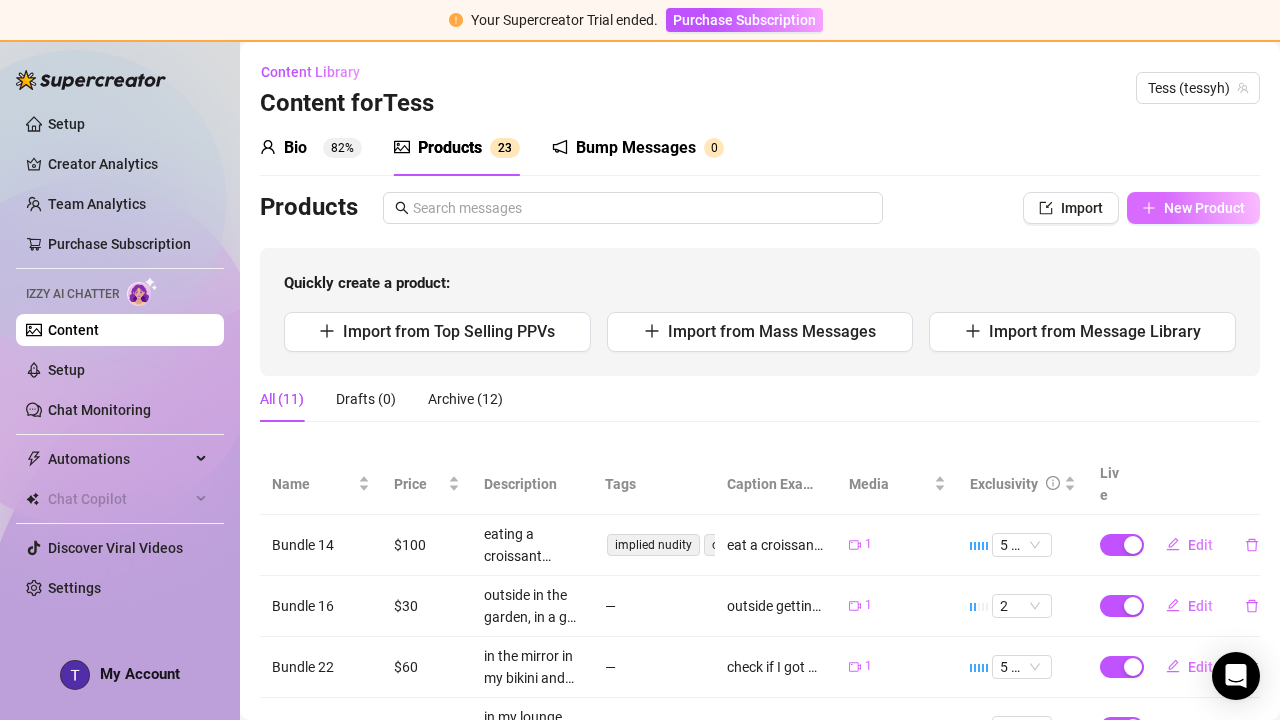 click on "New Product" at bounding box center [1193, 208] 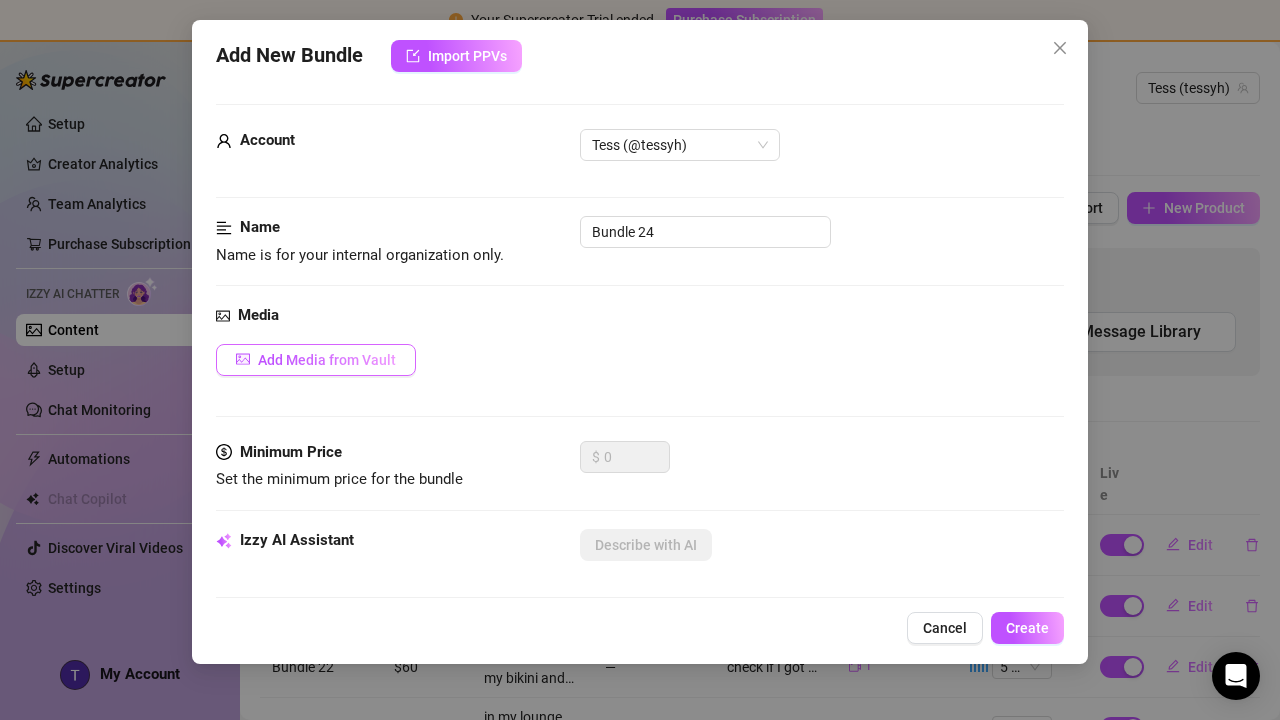 click on "Add Media from Vault" at bounding box center (327, 360) 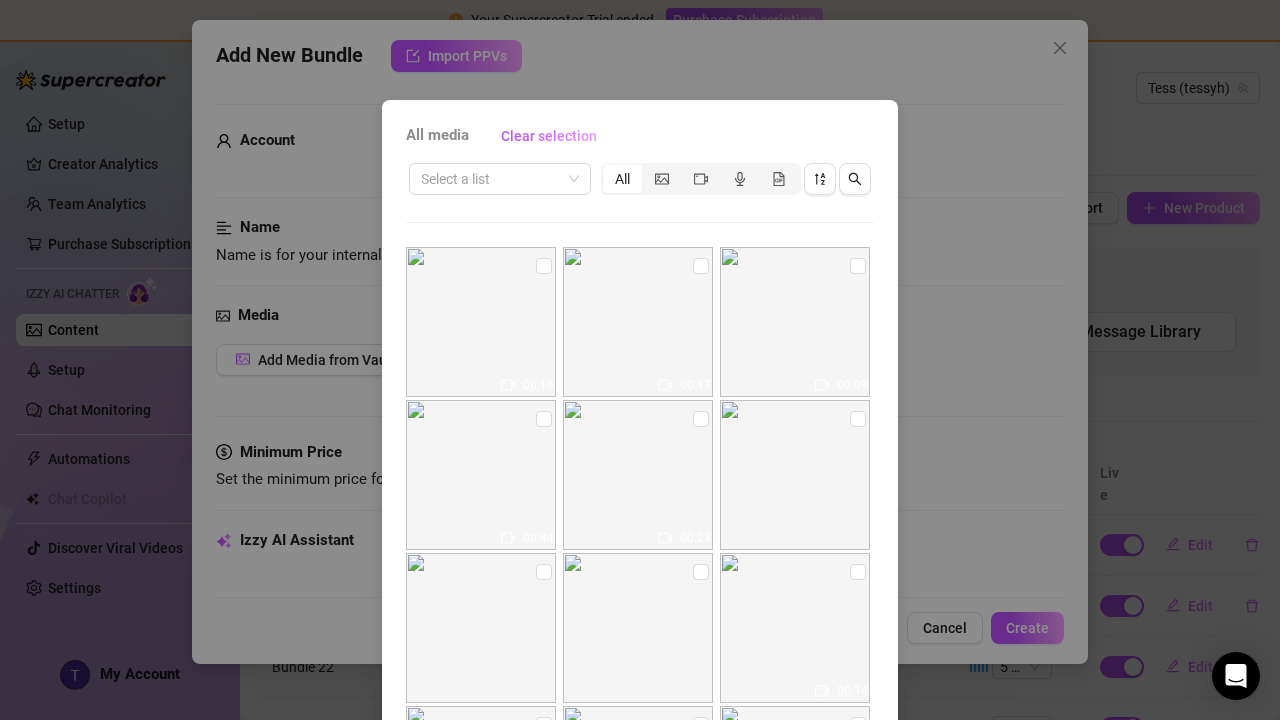 click on "All media Clear selection Select a list All 00:16 00:17 00:09 00:44 00:23 00:14 00:42 00:14 00:14 00:38 00:52 00:52 00:23 00:05 00:17 Cancel OK" at bounding box center (640, 360) 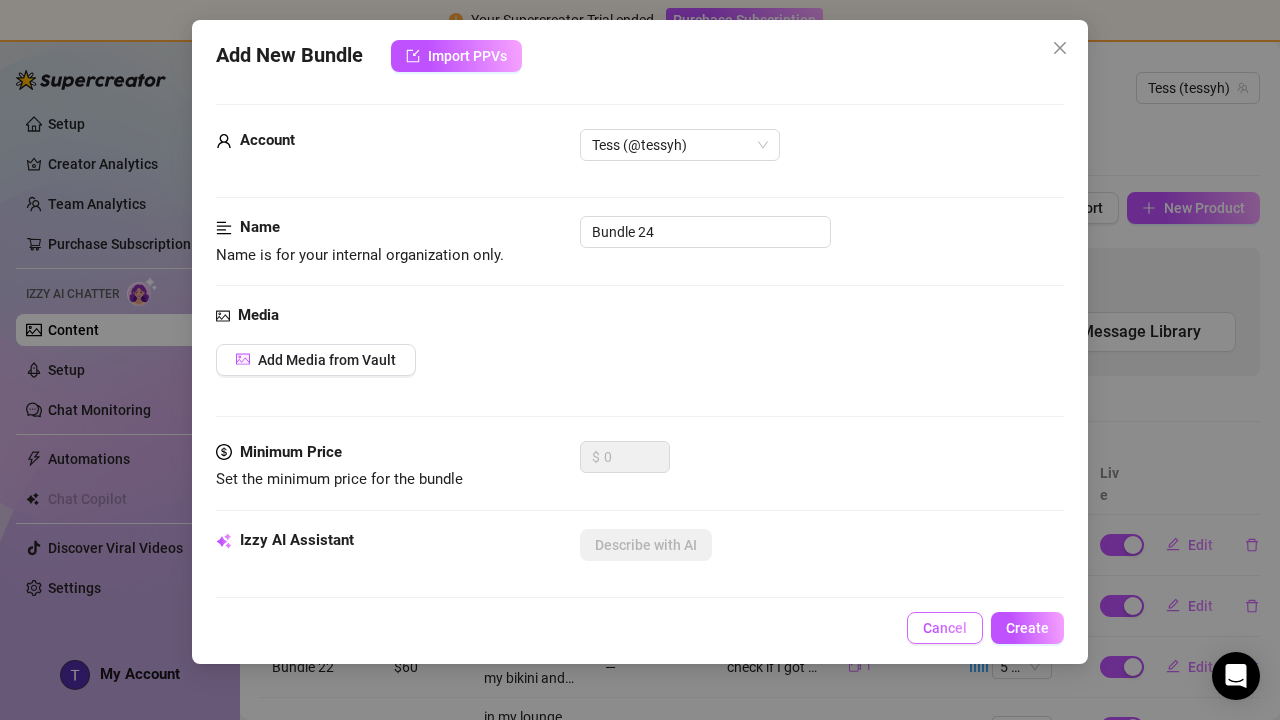 click on "Cancel" at bounding box center (945, 628) 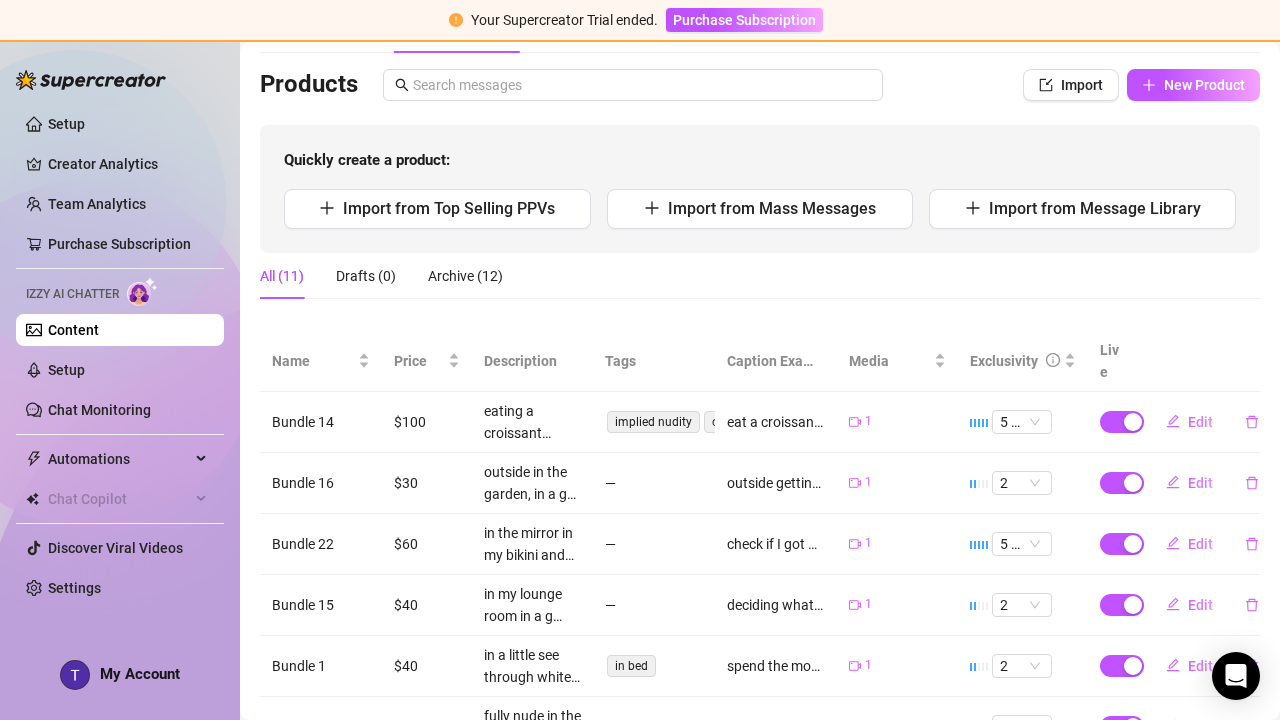 scroll, scrollTop: 127, scrollLeft: 0, axis: vertical 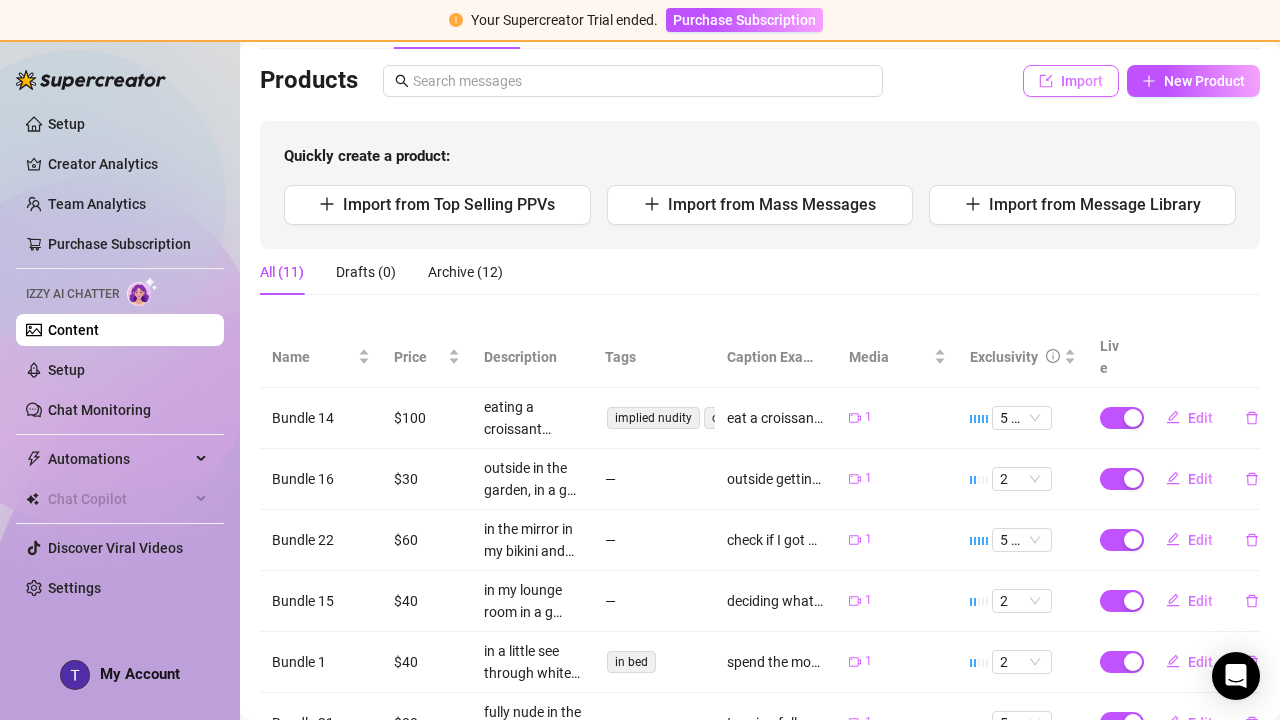 click on "Import" at bounding box center [1082, 81] 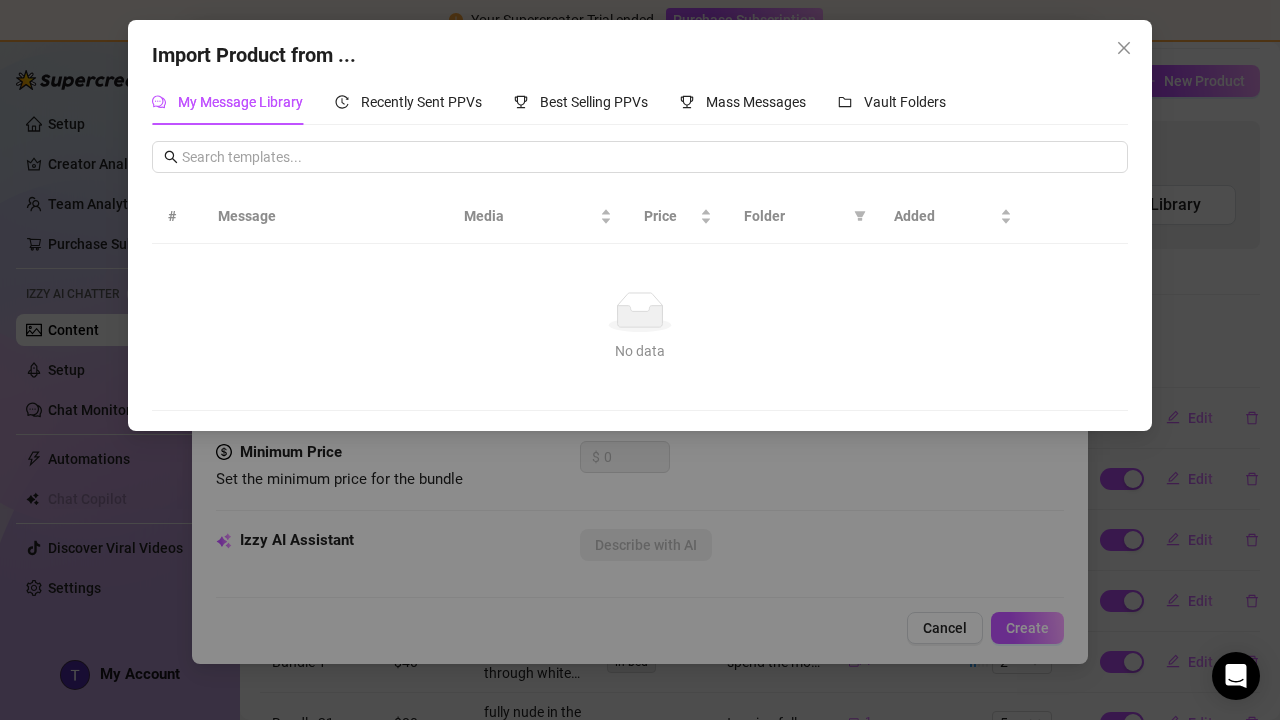 click on "Import Product from ... My Message Library Recently Sent PPVs Best Selling PPVs Mass Messages Vault Folders # Message Media Price Folder Added               No data No data" at bounding box center [640, 360] 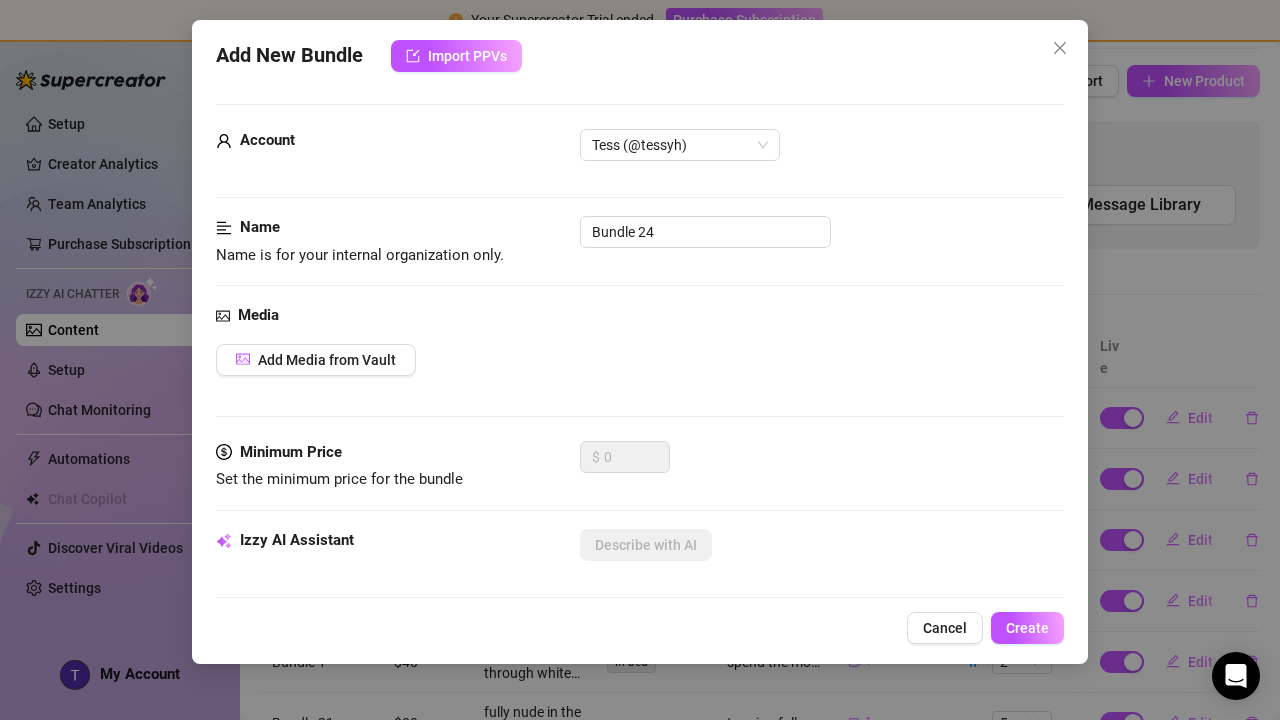 click on "Add New Bundle Import PPVs Account Tess (@tessyh) Name Name is for your internal organization only. Bundle 24 Media Add Media from Vault Minimum Price Set the minimum price for the bundle $ 0 Izzy AI Assistant Describe with AI Description Write a detailed description of the content in a few sentences. Avoid vague or implied descriptions - the more detail, the better.  No need to include metadata like duration or photo count. 0 / 1000 Tags Simple keywords that describe and summarize the content, like specific fetishes, positions, categories.   Select or enter new tags Visible Body Parts Select the body parts clearly visible in the content. This helps Izzy AI suggest media and answer fan questions more accurately.   Select or enter new visible body parts Caption Example Provide a sample caption that reflects the exact style you'd use in a chatting session. This is your chance to show the AI how you prefer to communicate. Exclusivity 1 - Least Exclusive Message Settings Cancel Create" at bounding box center (640, 342) 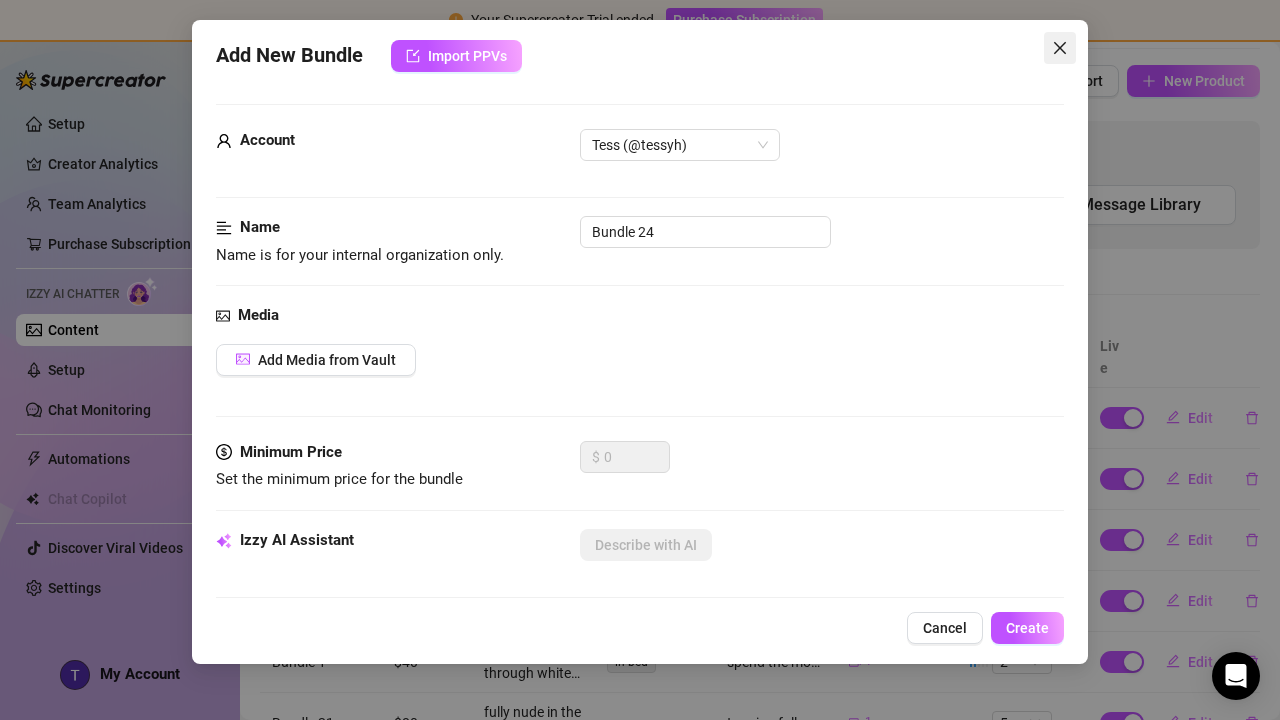 click 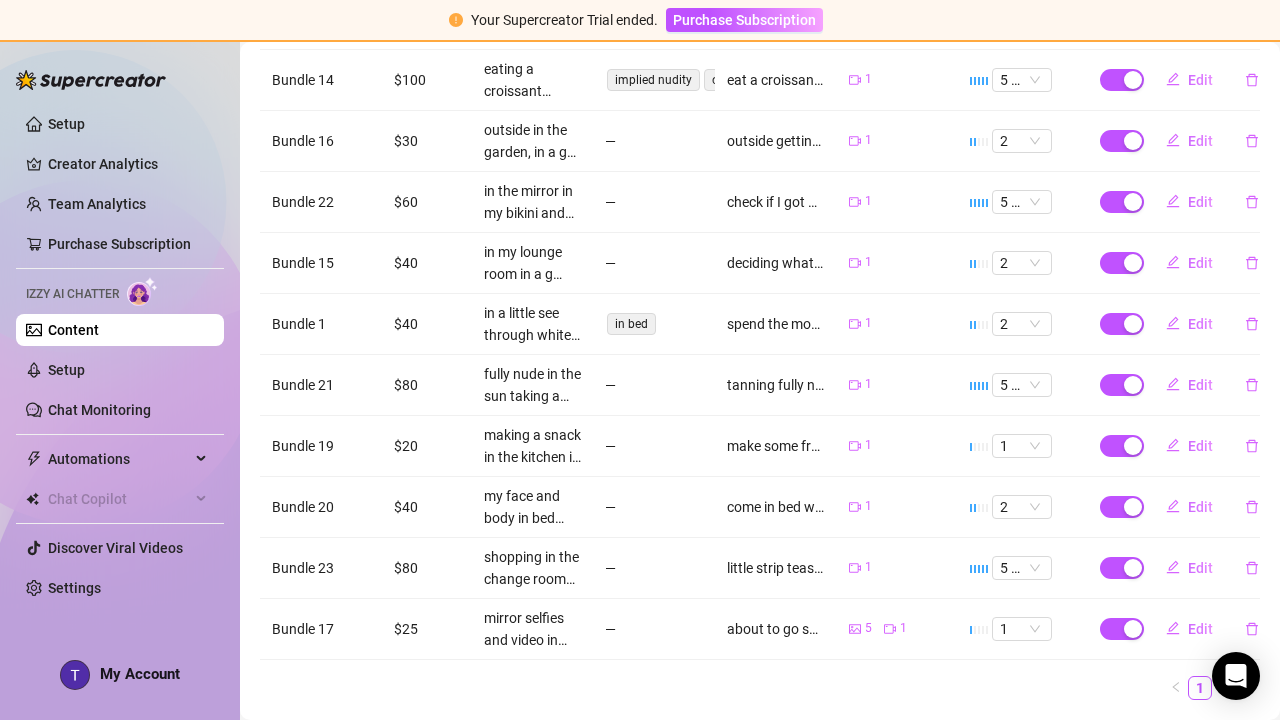 scroll, scrollTop: 477, scrollLeft: 0, axis: vertical 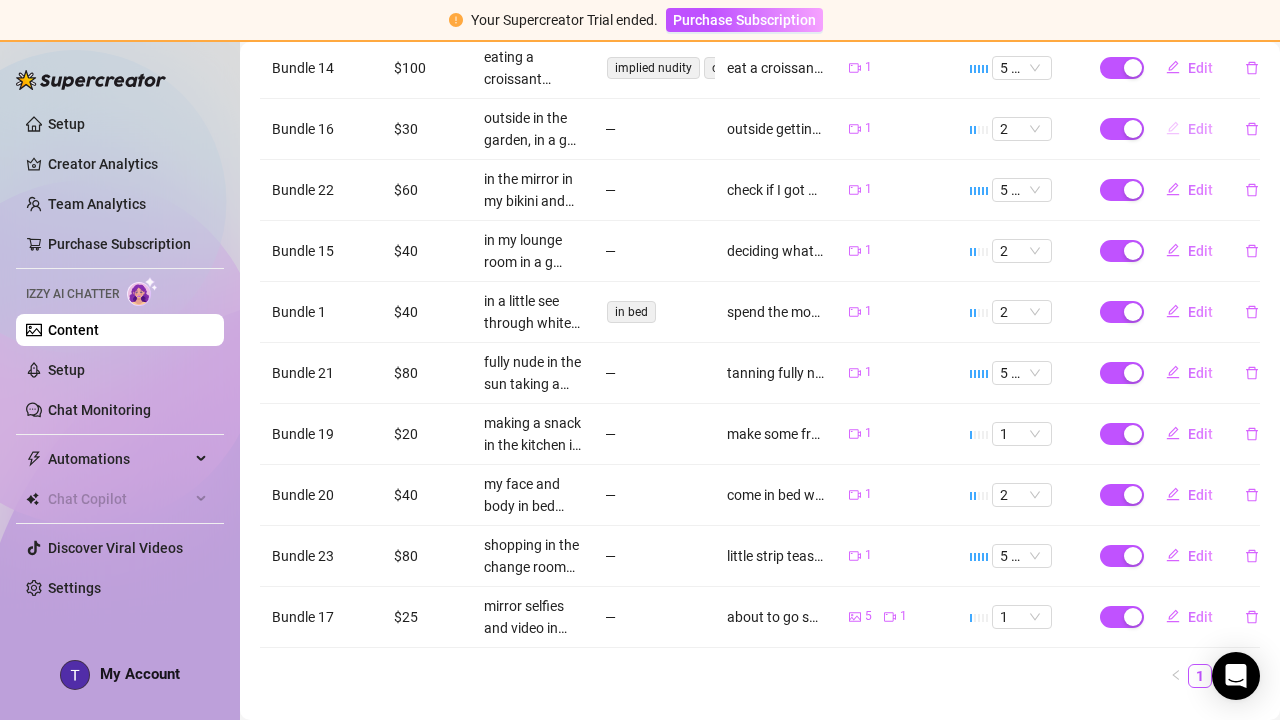 click on "Edit" at bounding box center (1189, 129) 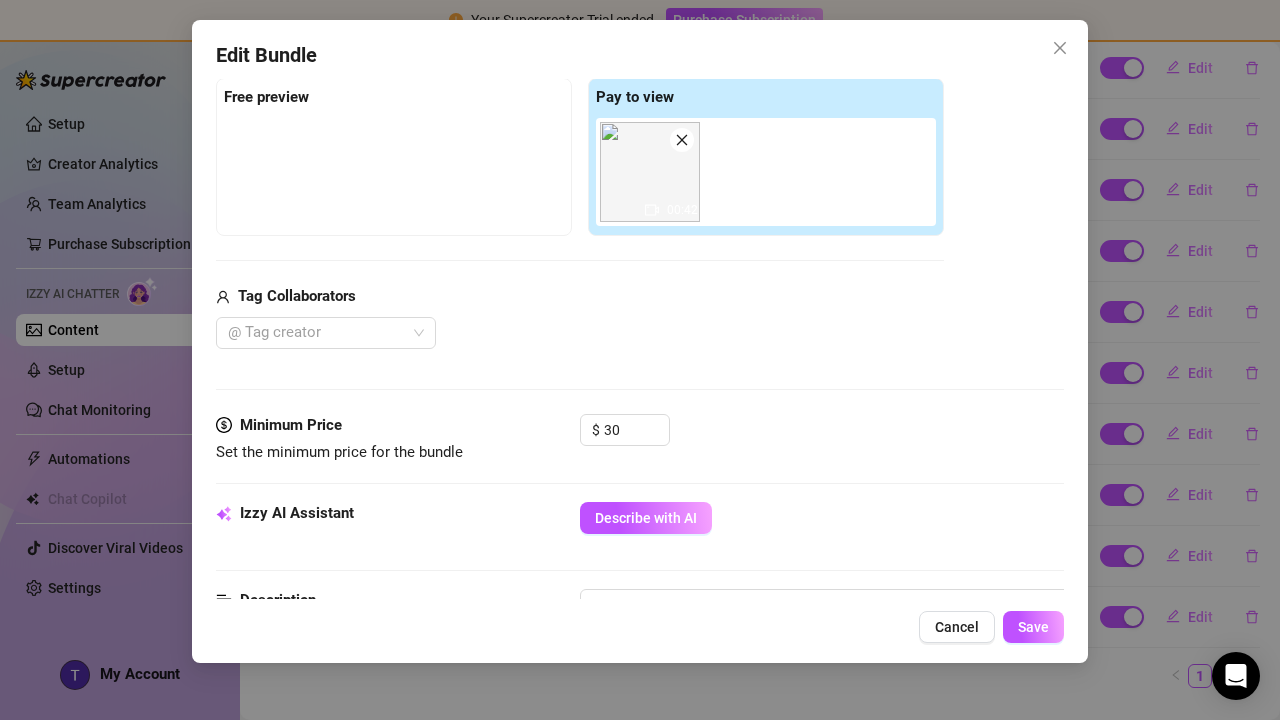 scroll, scrollTop: 325, scrollLeft: 0, axis: vertical 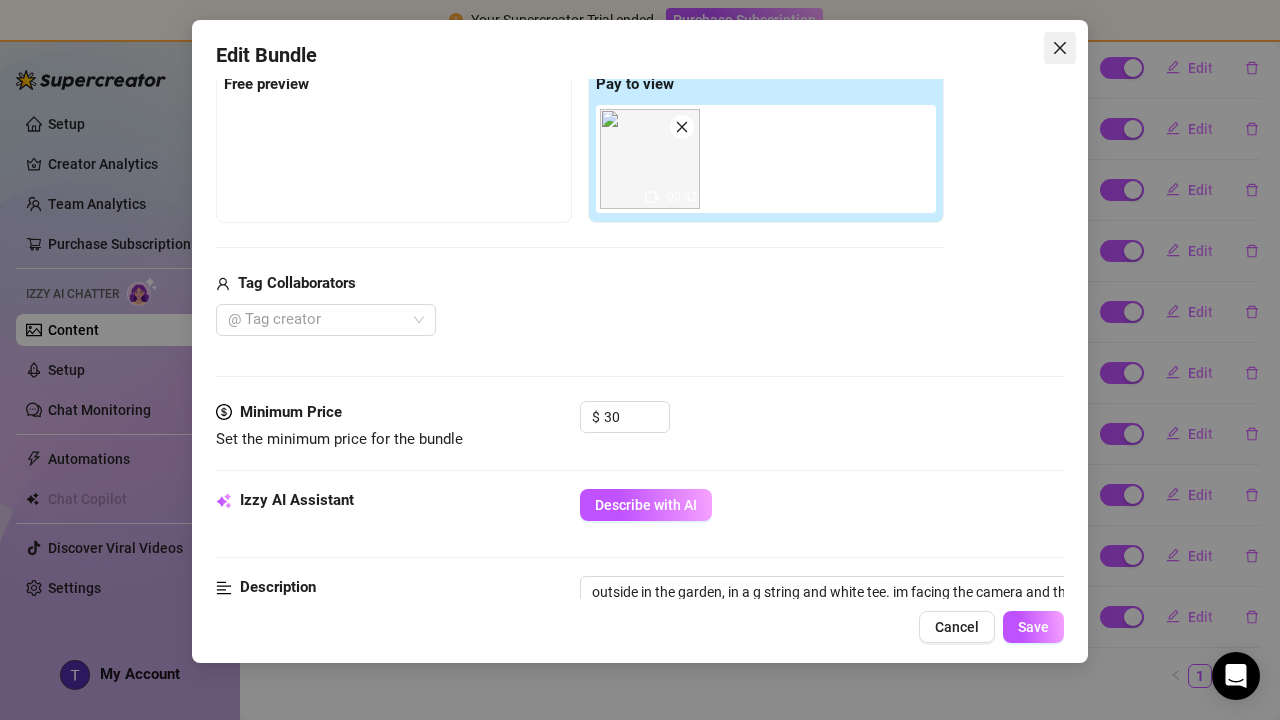 click at bounding box center [1060, 48] 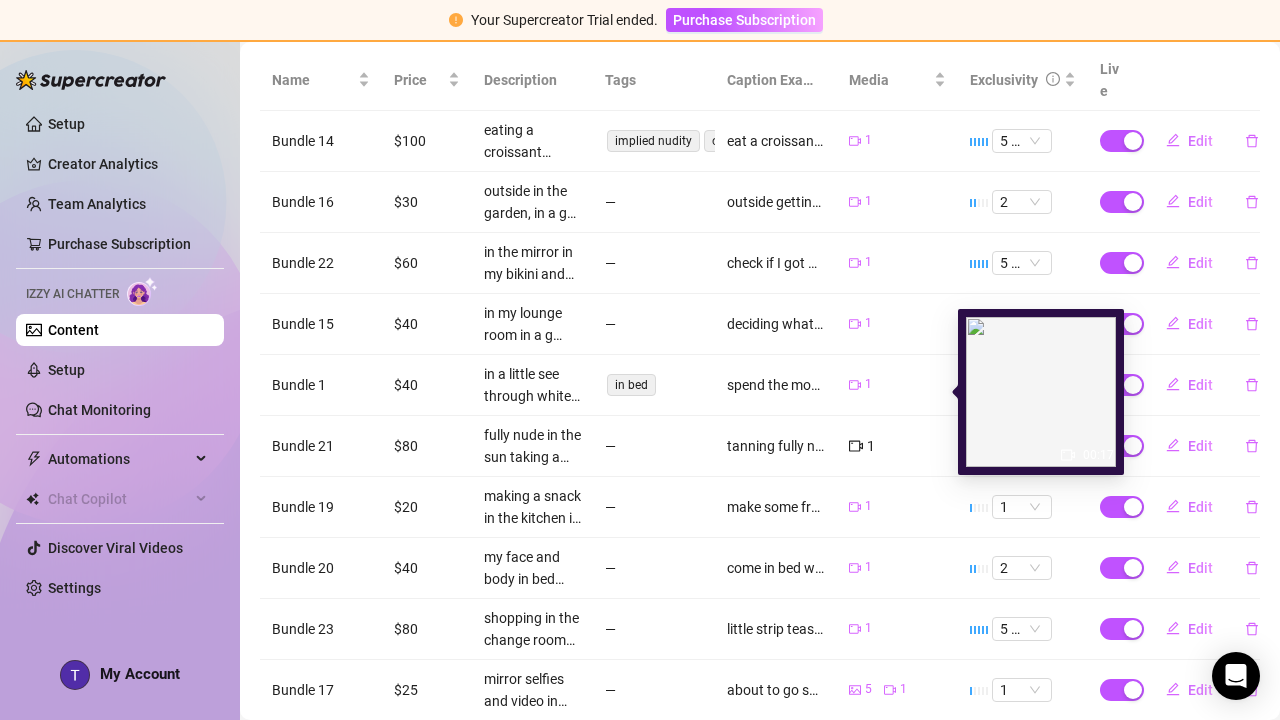 scroll, scrollTop: 483, scrollLeft: 0, axis: vertical 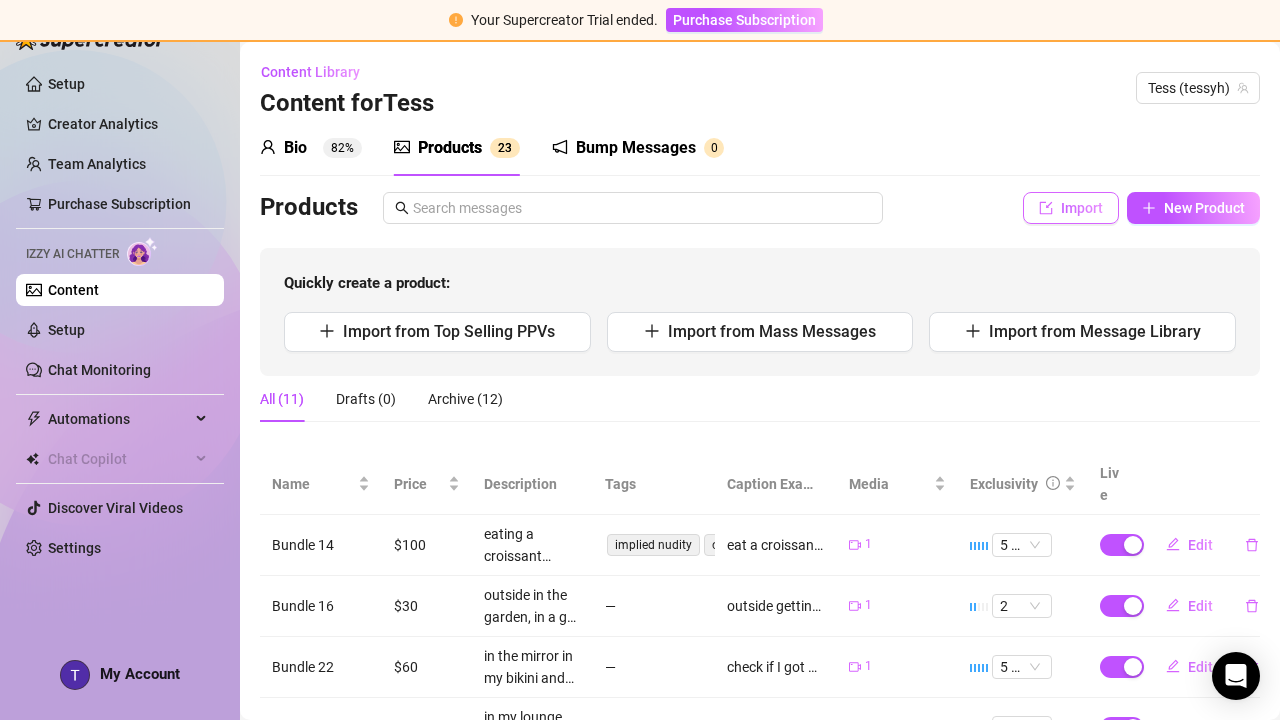 click on "Import" at bounding box center (1071, 208) 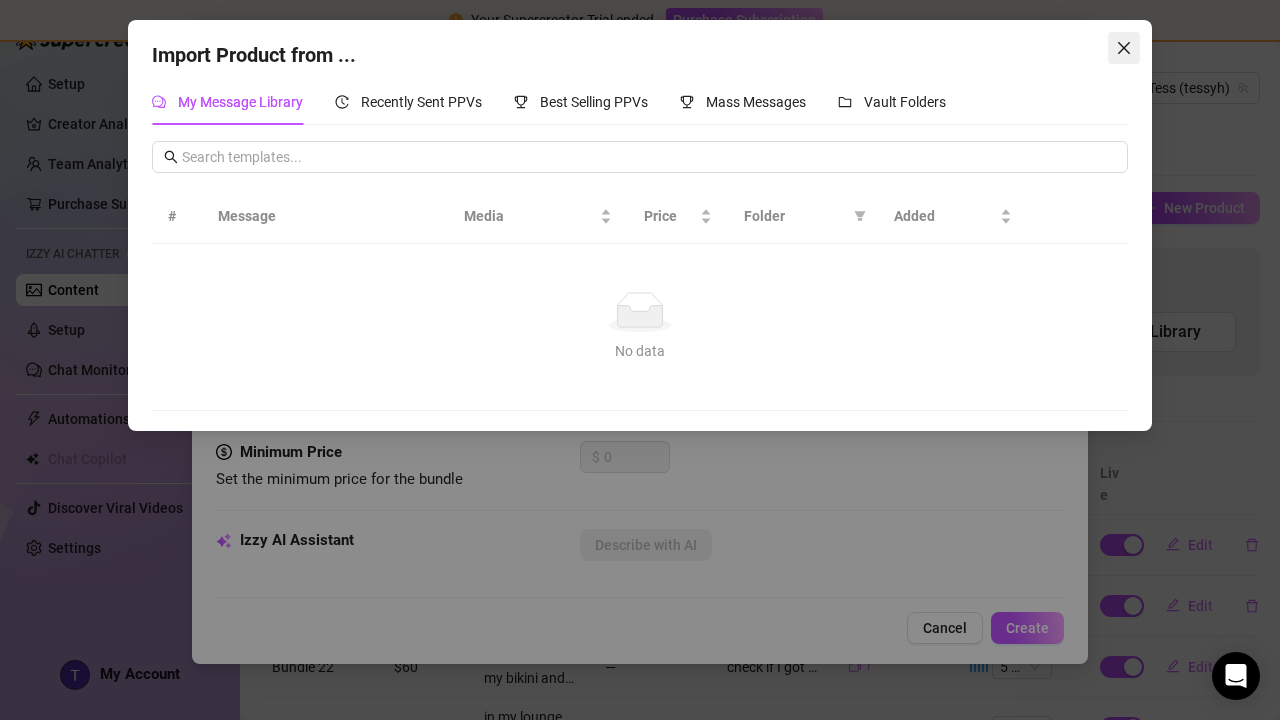 click at bounding box center (1124, 48) 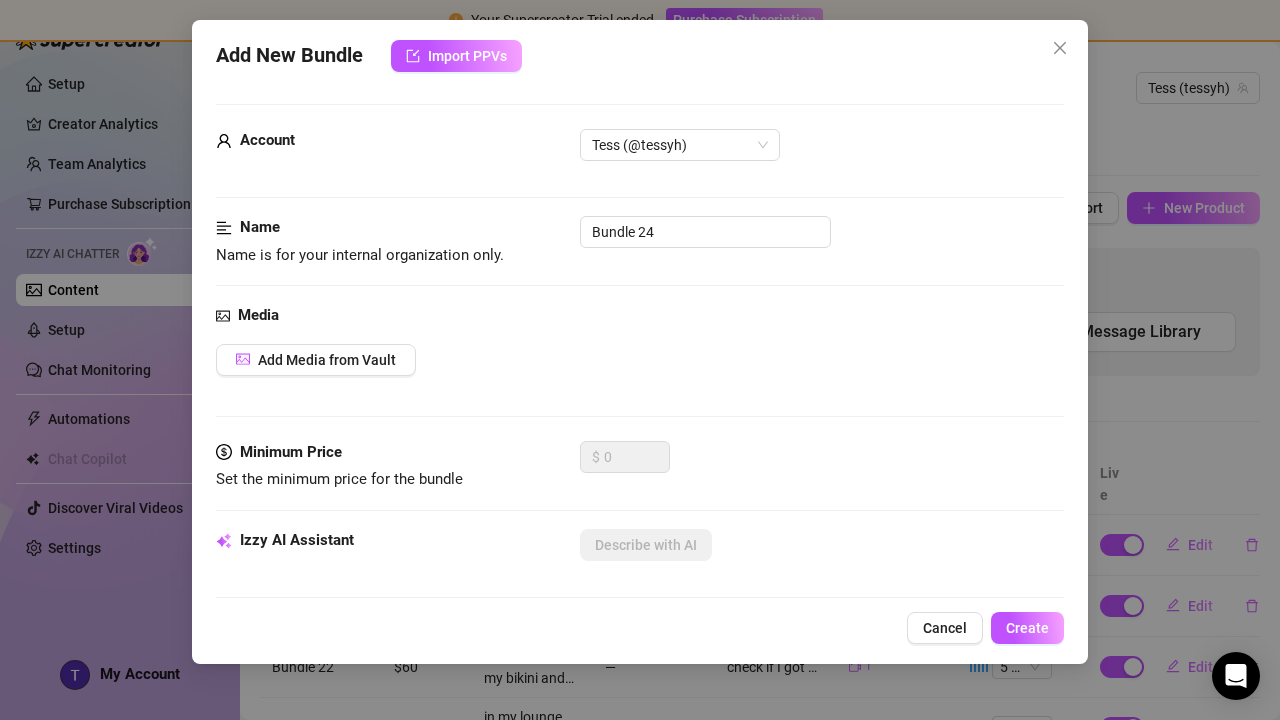click on "Add New Bundle Import PPVs Account Tess (@tessyh) Name Name is for your internal organization only. Bundle 24 Media Add Media from Vault Minimum Price Set the minimum price for the bundle $ 0 Izzy AI Assistant Describe with AI Description Write a detailed description of the content in a few sentences. Avoid vague or implied descriptions - the more detail, the better.  No need to include metadata like duration or photo count. 0 / 1000 Tags Simple keywords that describe and summarize the content, like specific fetishes, positions, categories.   Select or enter new tags Visible Body Parts Select the body parts clearly visible in the content. This helps Izzy AI suggest media and answer fan questions more accurately.   Select or enter new visible body parts Caption Example Provide a sample caption that reflects the exact style you'd use in a chatting session. This is your chance to show the AI how you prefer to communicate. Exclusivity 1 - Least Exclusive Message Settings Cancel Create" at bounding box center [640, 360] 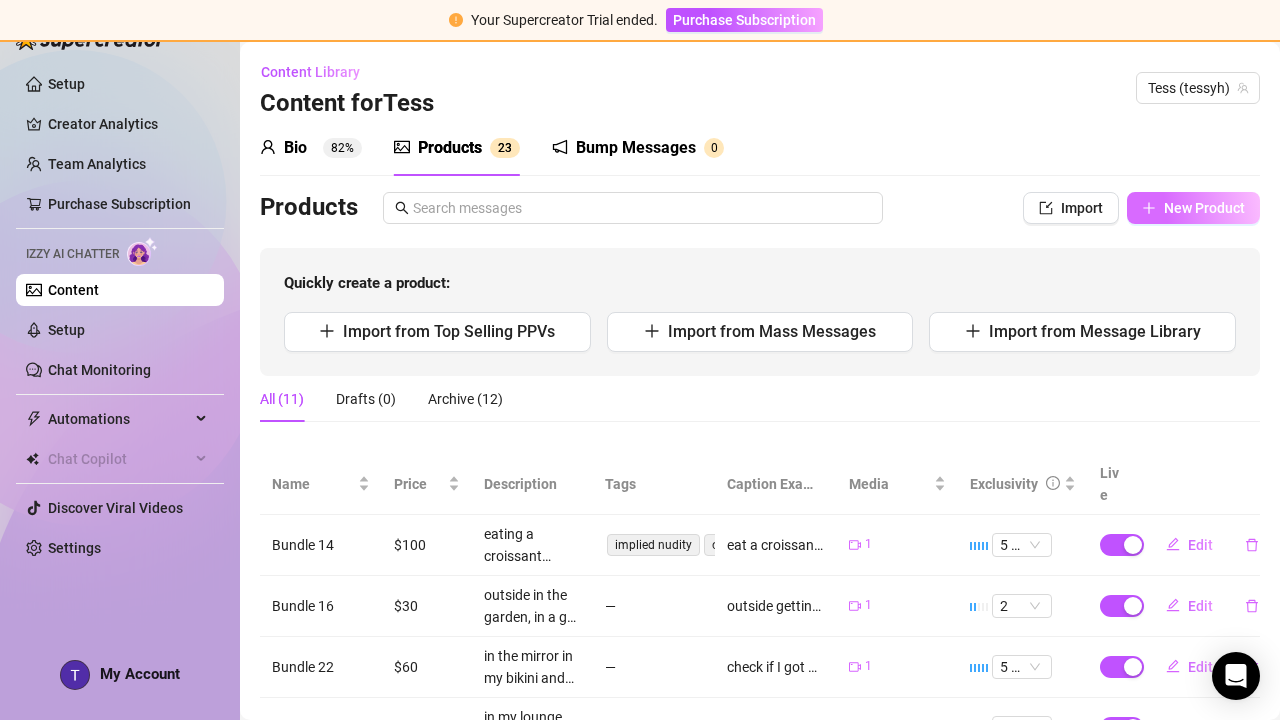 click on "New Product" at bounding box center (1193, 208) 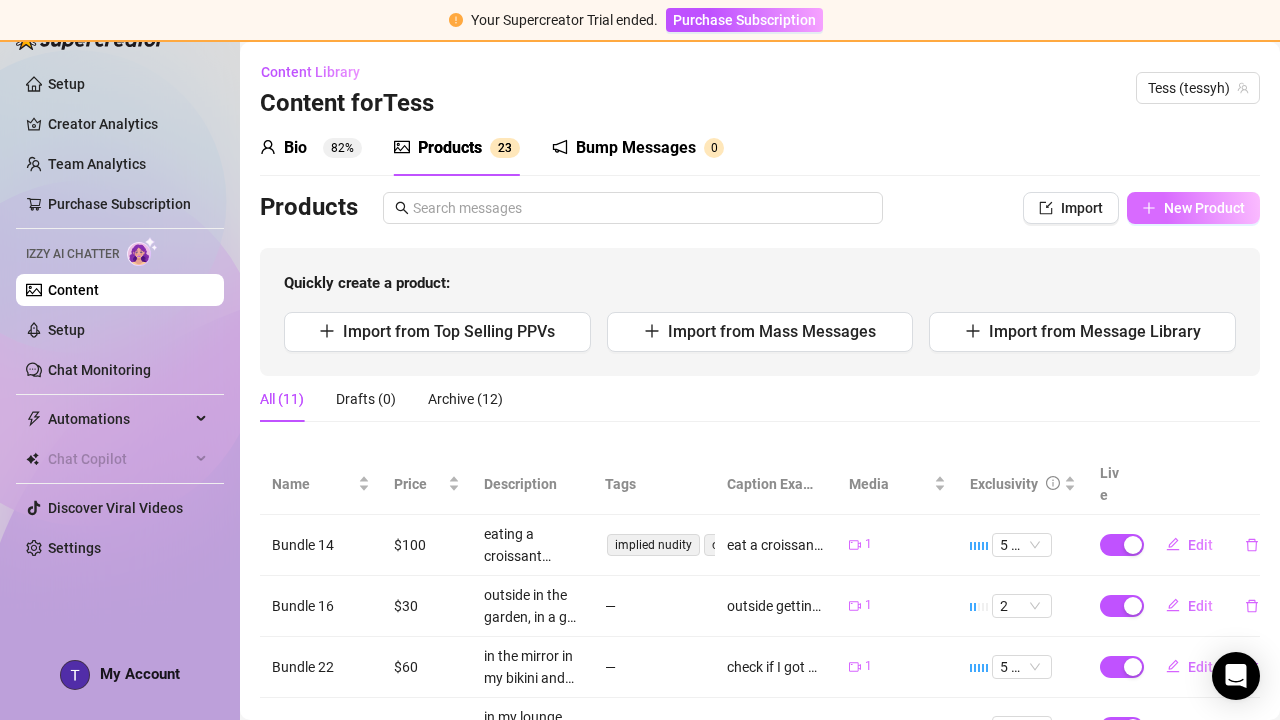 type on "Type your message here..." 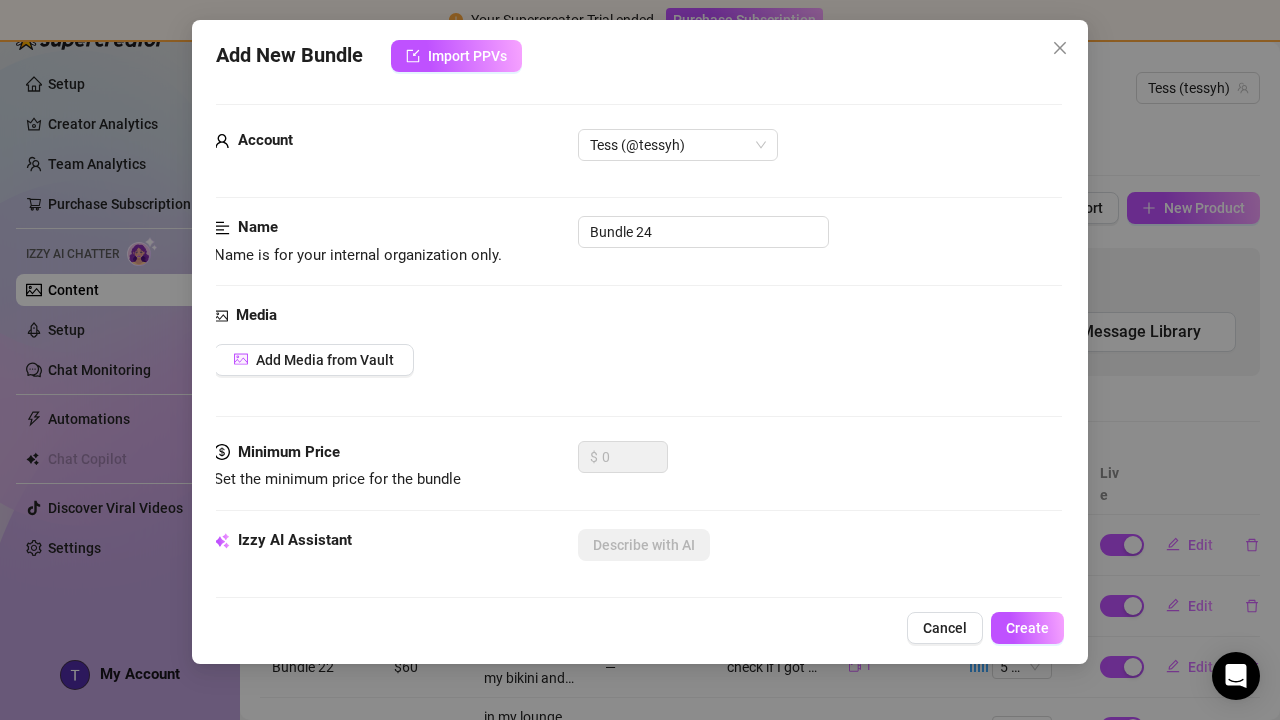scroll, scrollTop: 0, scrollLeft: 2, axis: horizontal 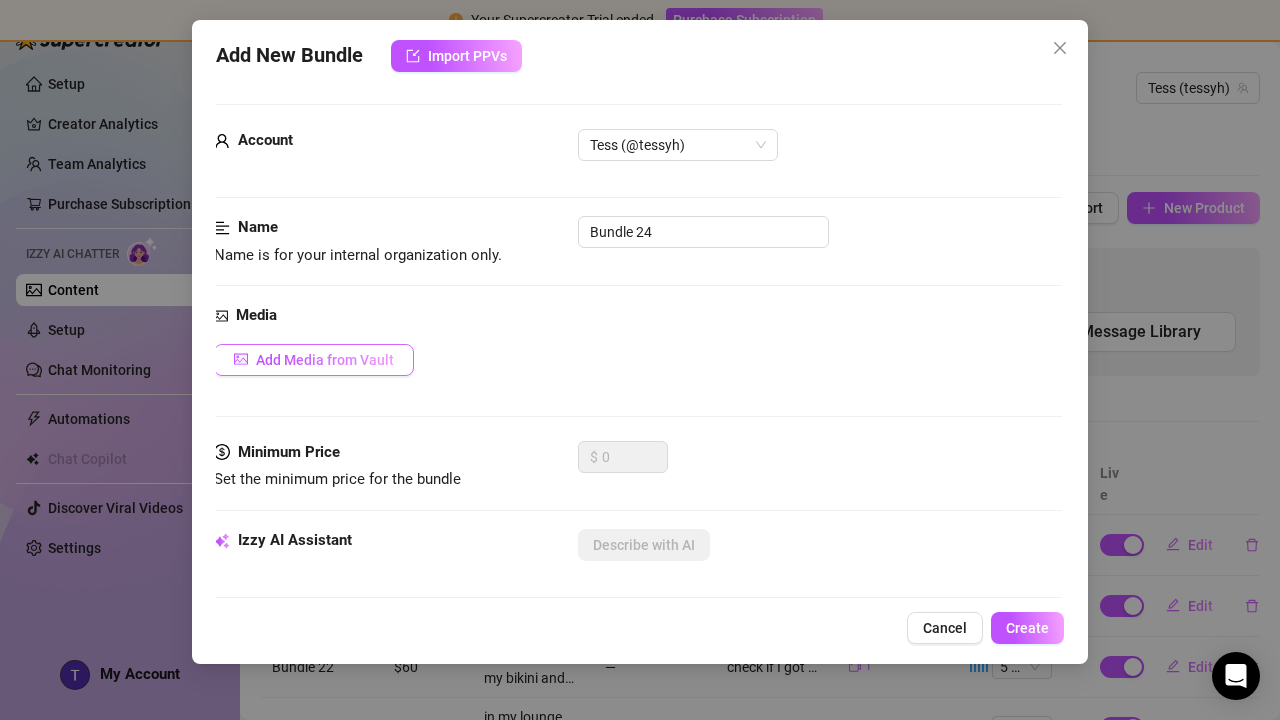 click on "Add Media from Vault" at bounding box center [325, 360] 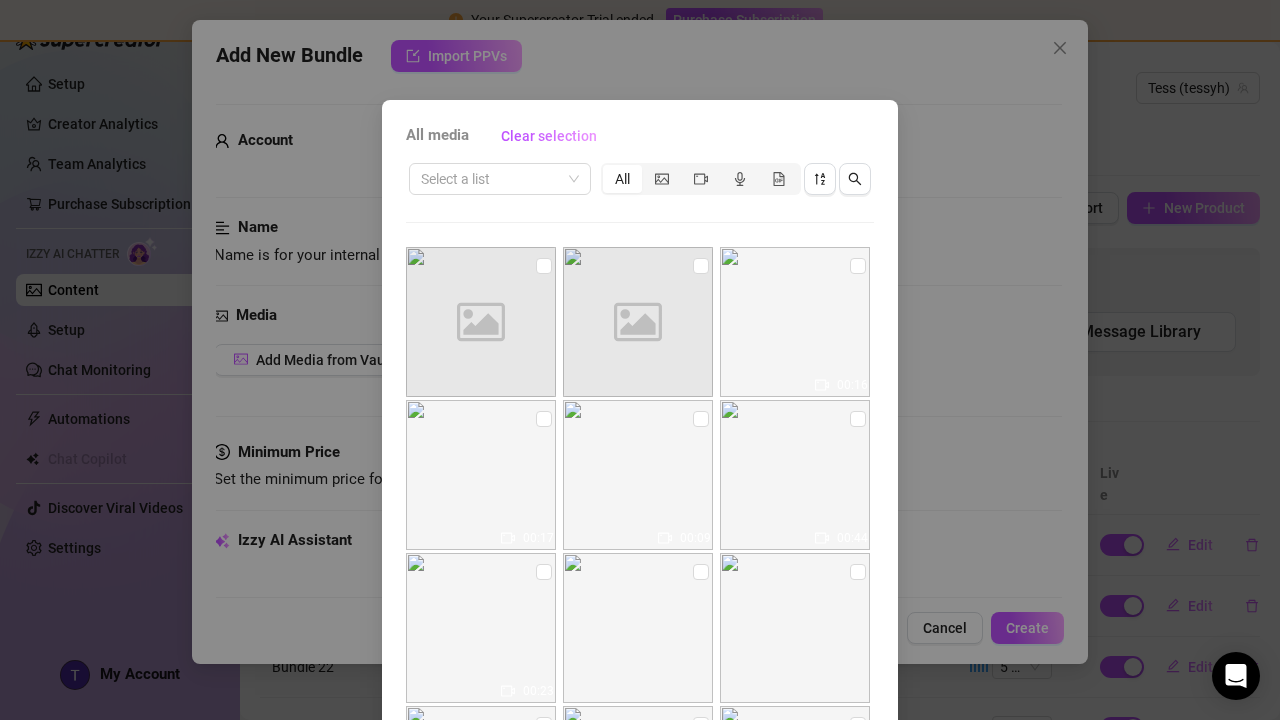 click on "Image placeholder" at bounding box center [638, 322] 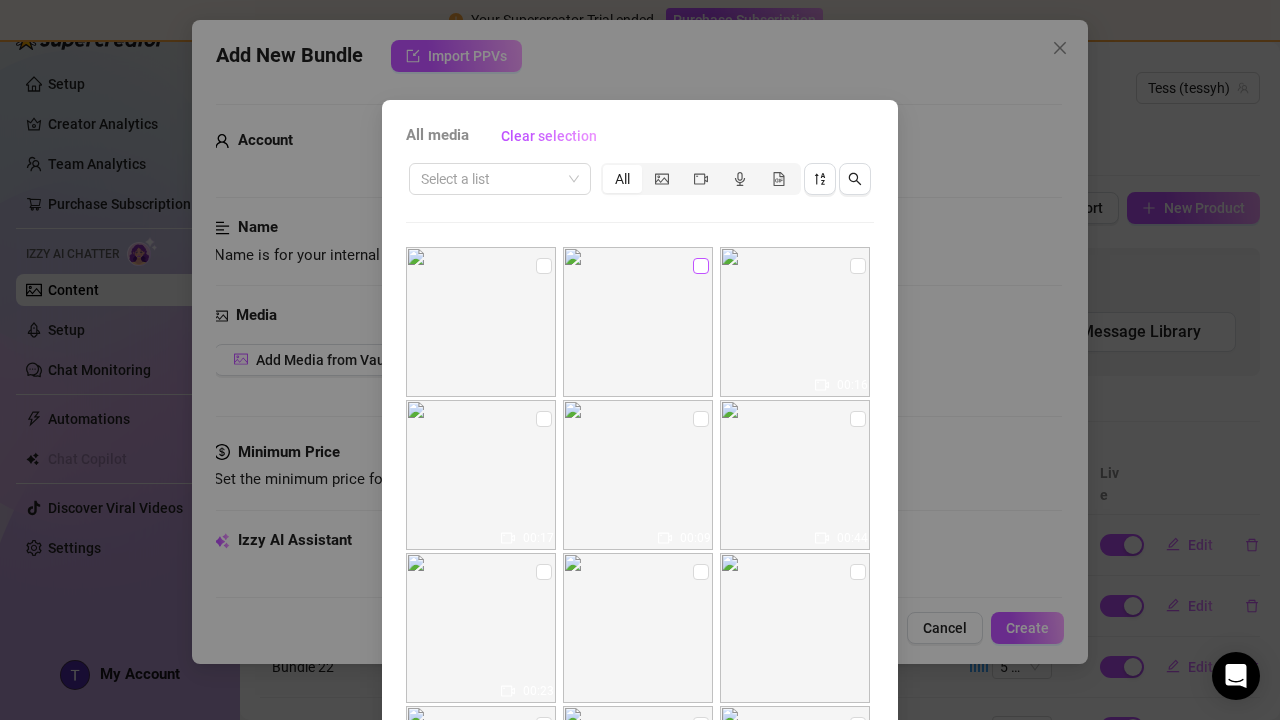 click at bounding box center [701, 266] 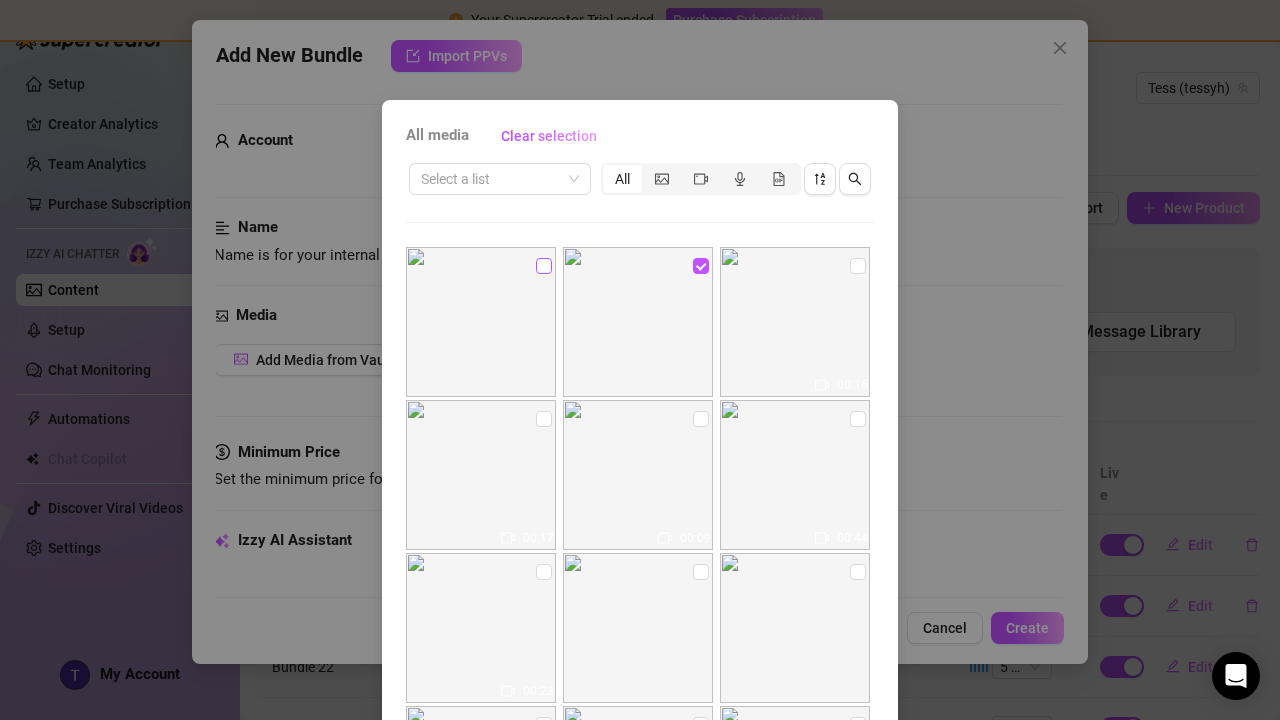 click at bounding box center (544, 266) 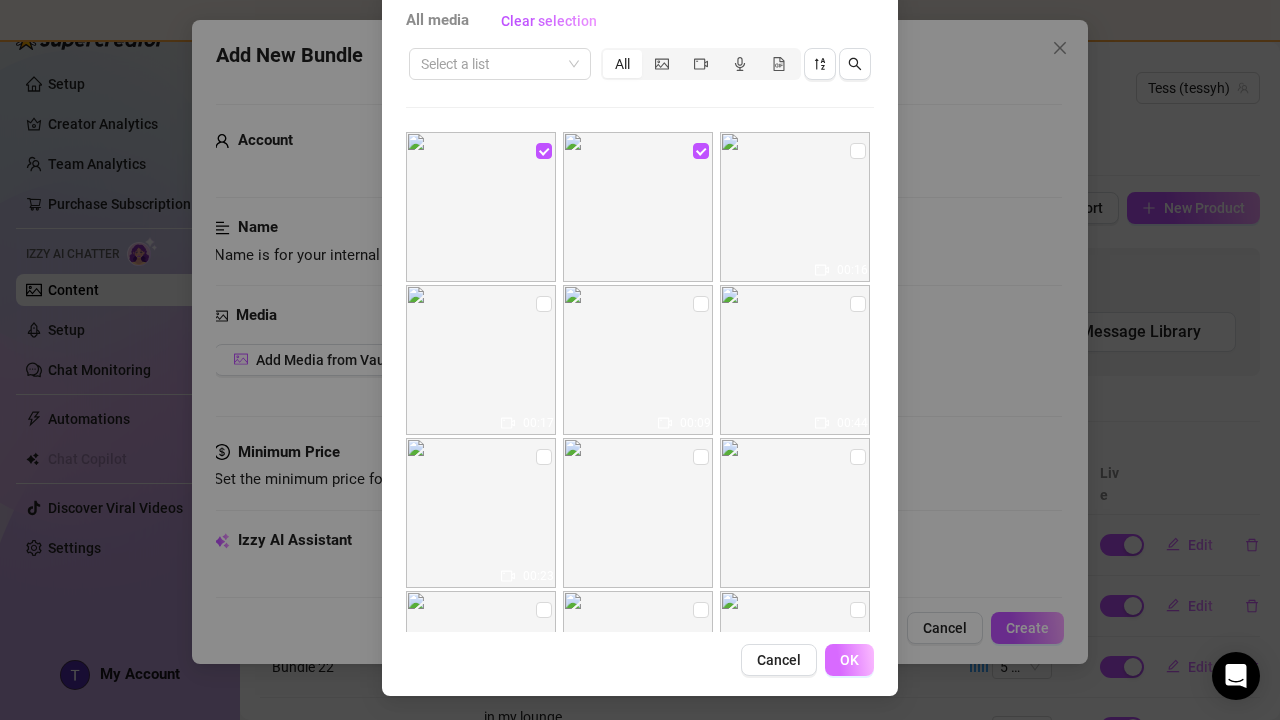 scroll, scrollTop: 115, scrollLeft: 0, axis: vertical 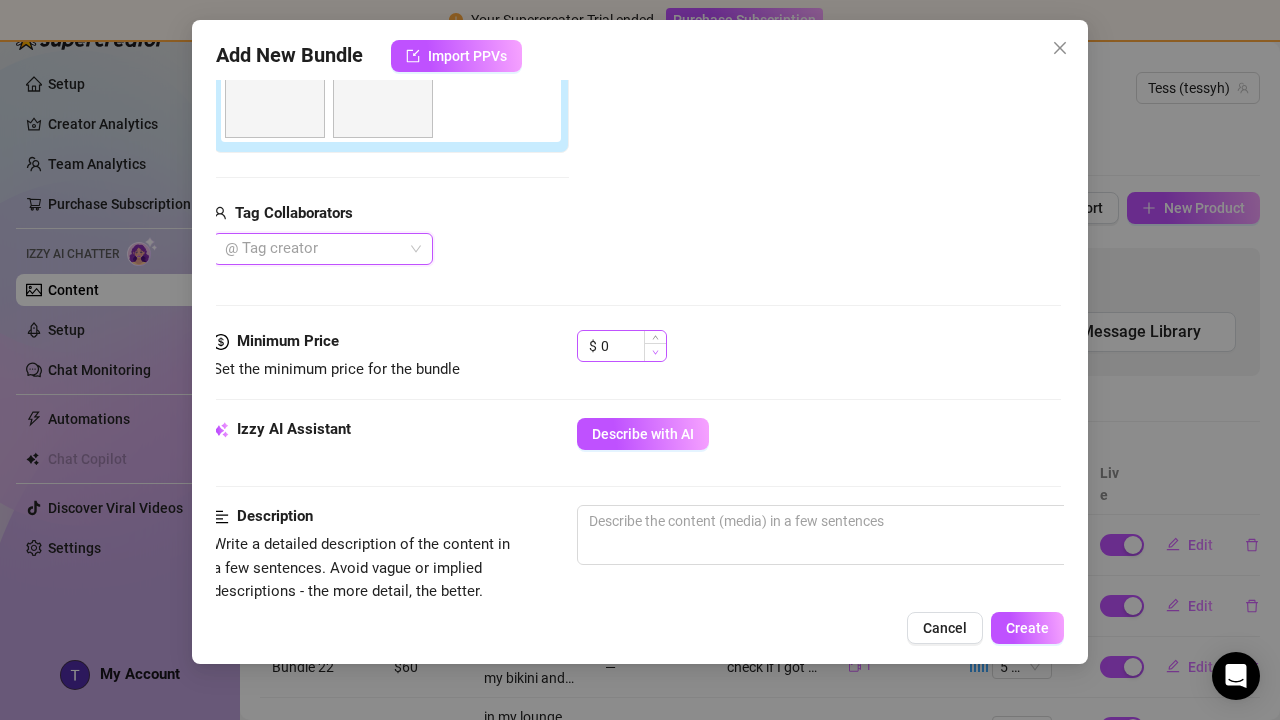 click at bounding box center [655, 352] 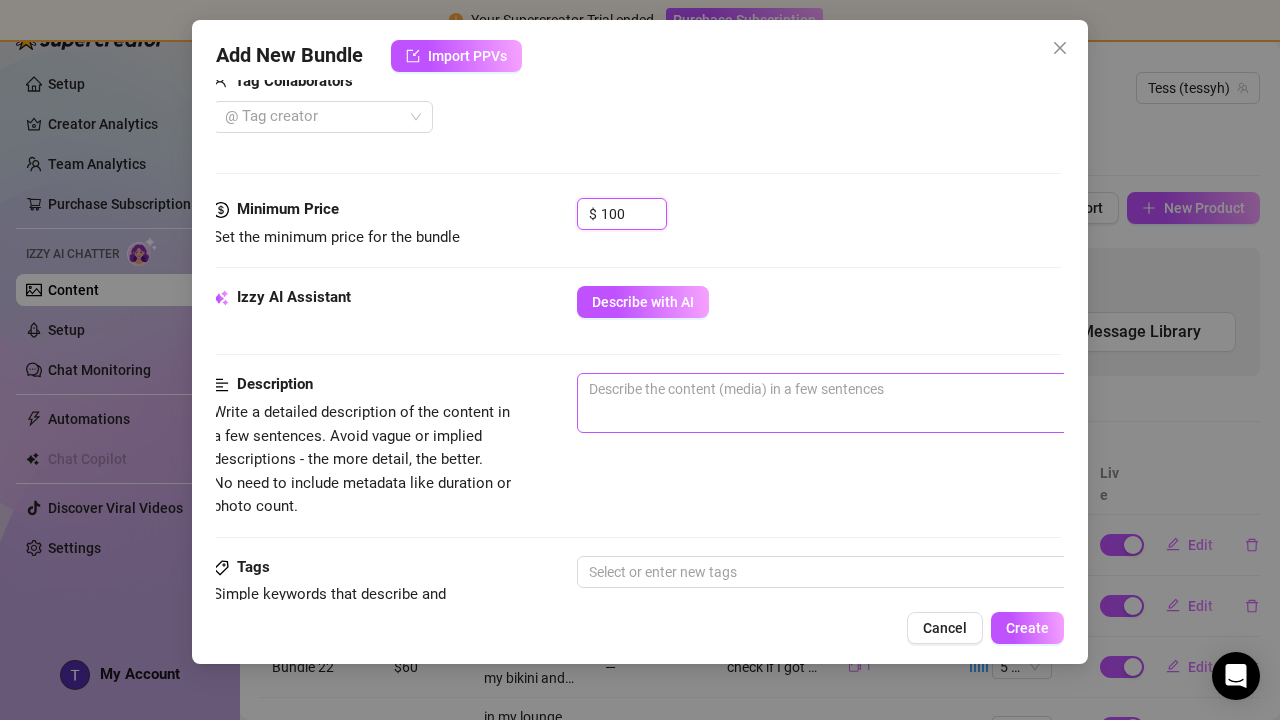 scroll, scrollTop: 550, scrollLeft: 3, axis: both 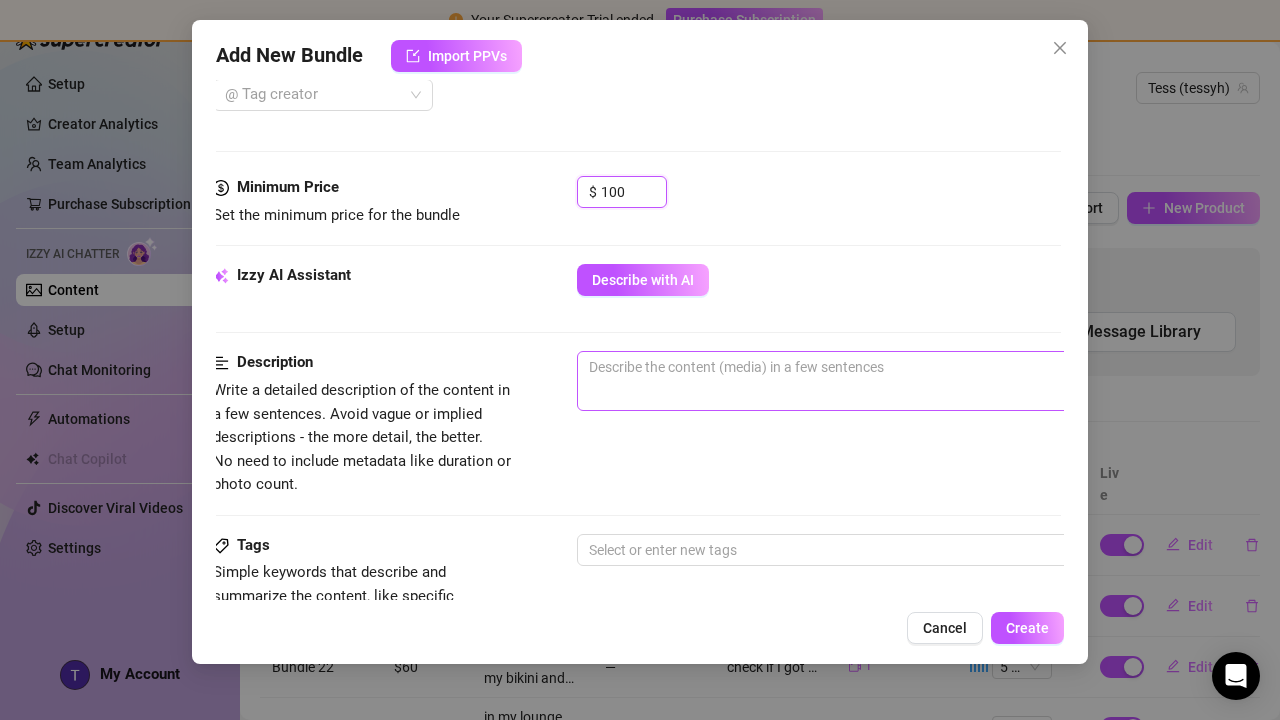 type on "100" 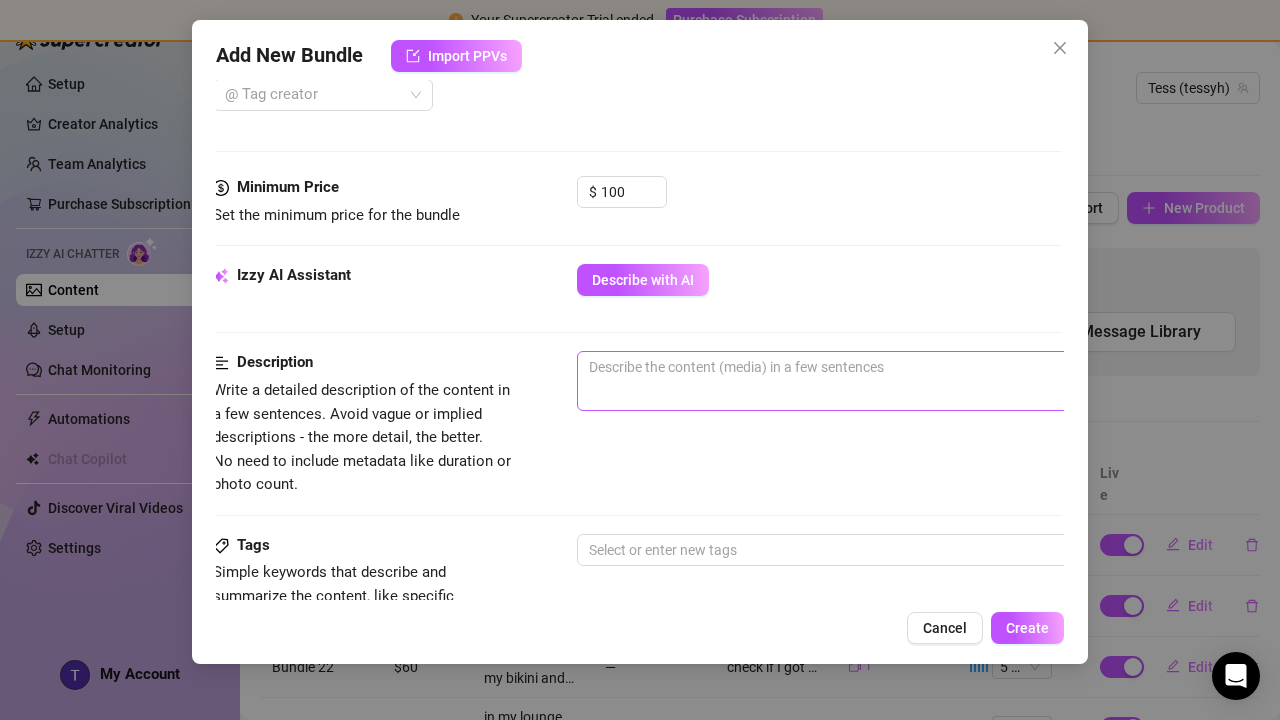 click on "0 / 1000" at bounding box center (927, 381) 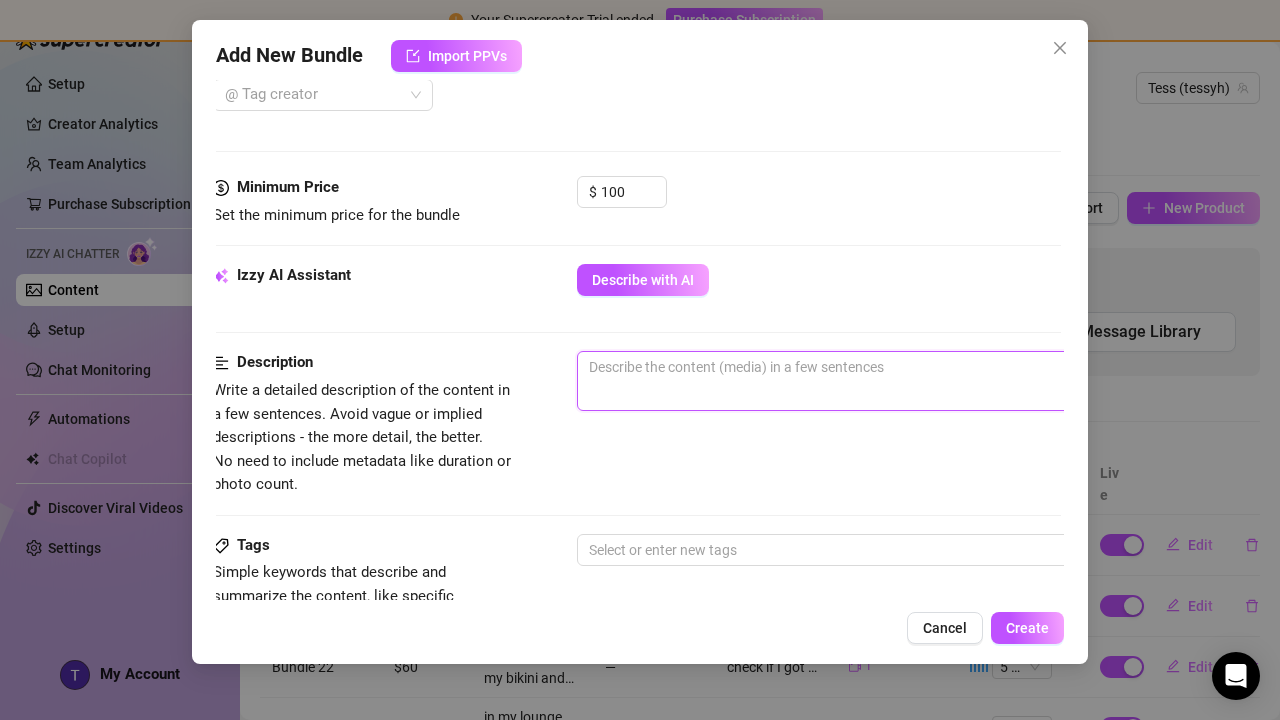 click at bounding box center (927, 367) 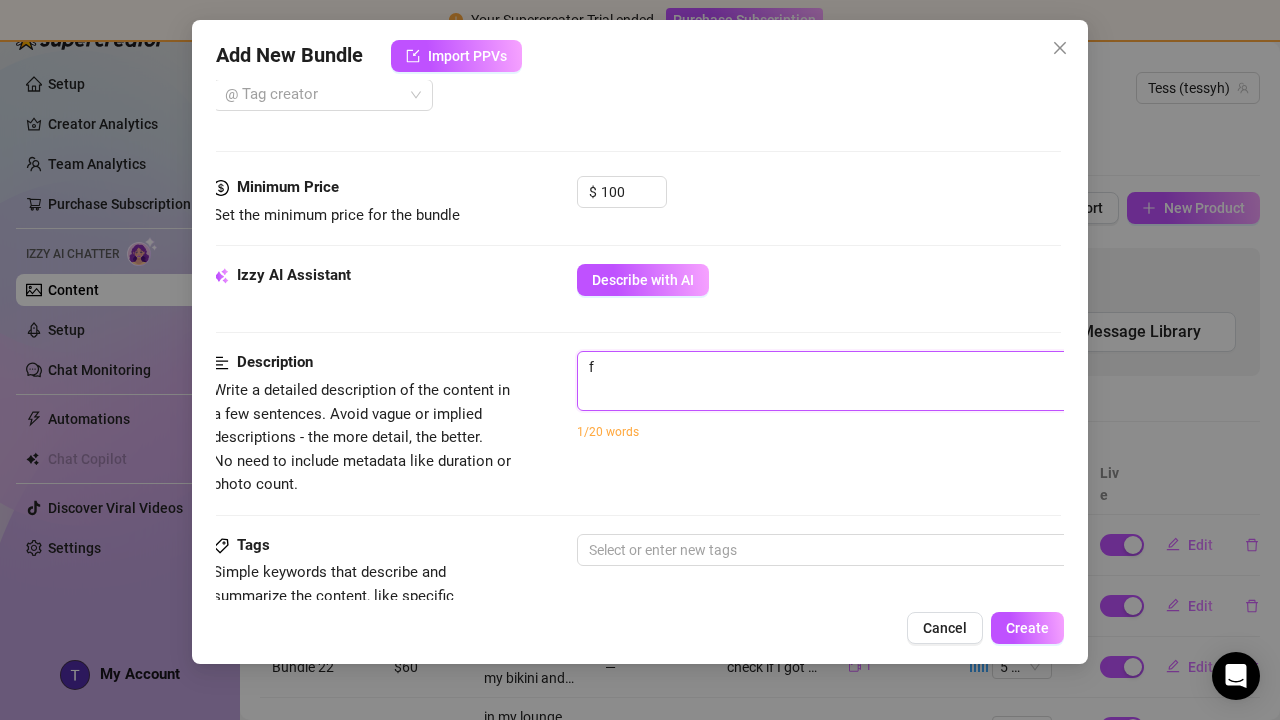 type on "fu" 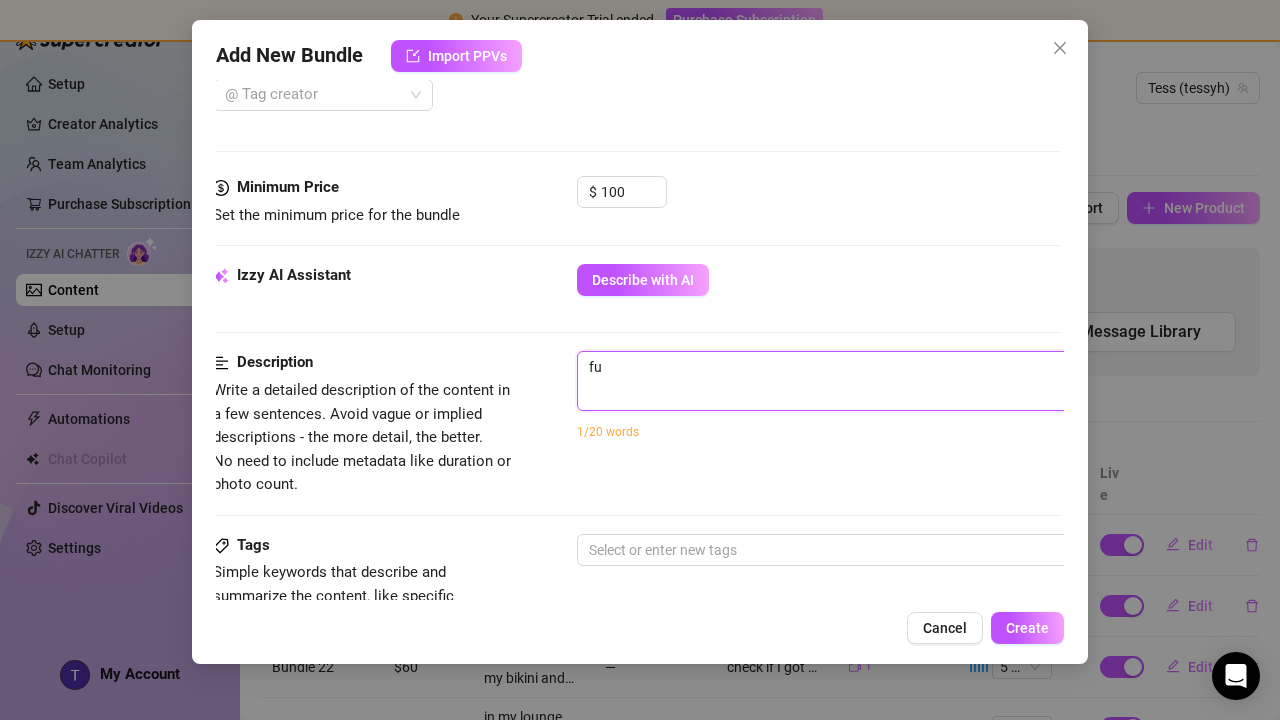 type on "ful" 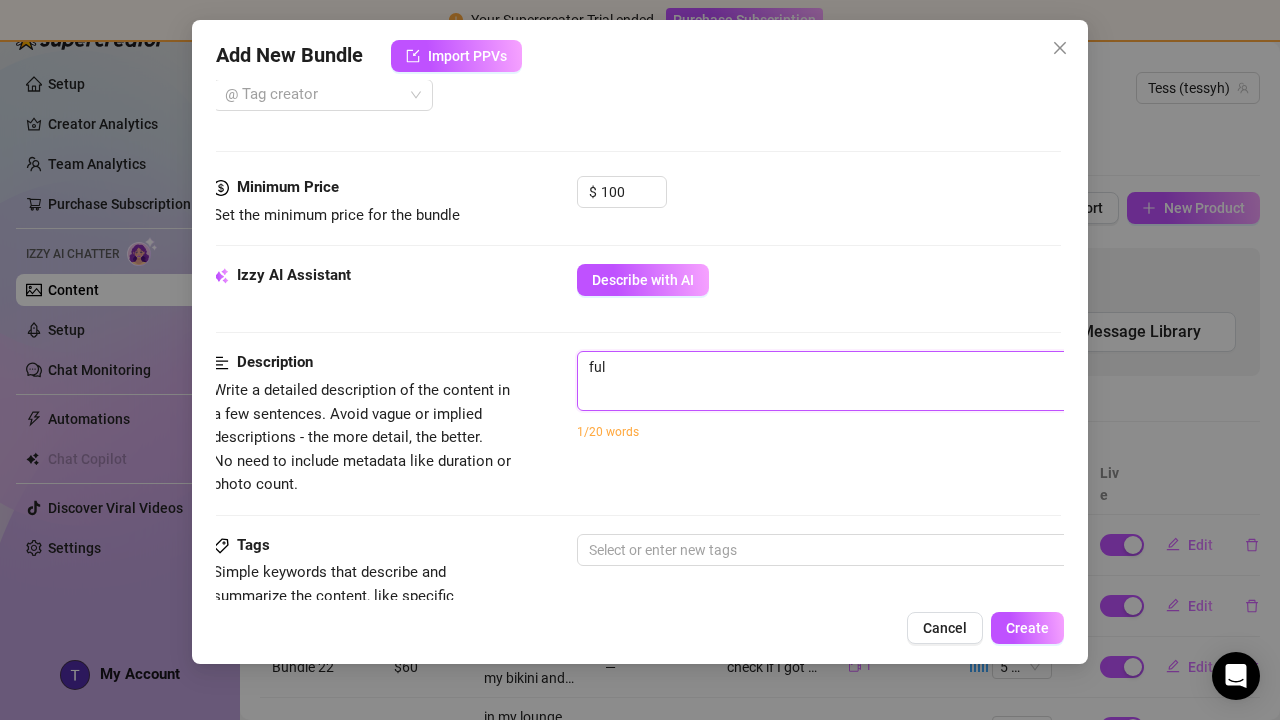 type on "full" 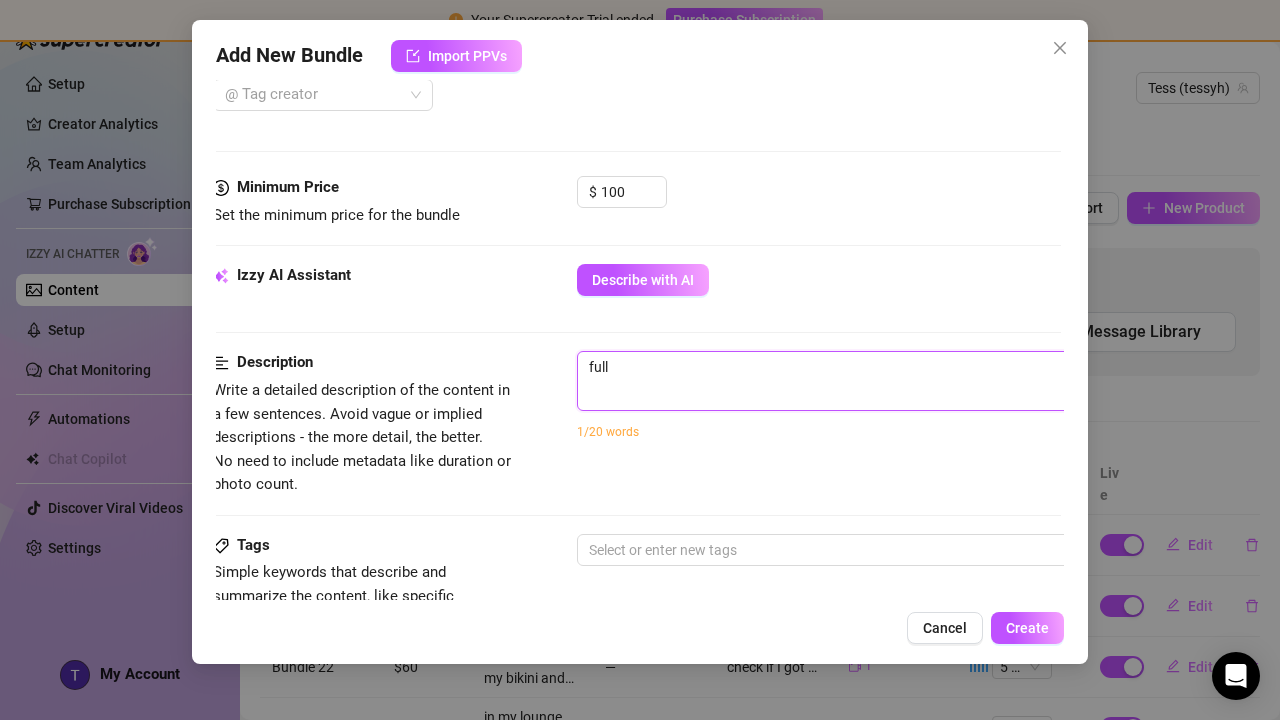 type on "fully" 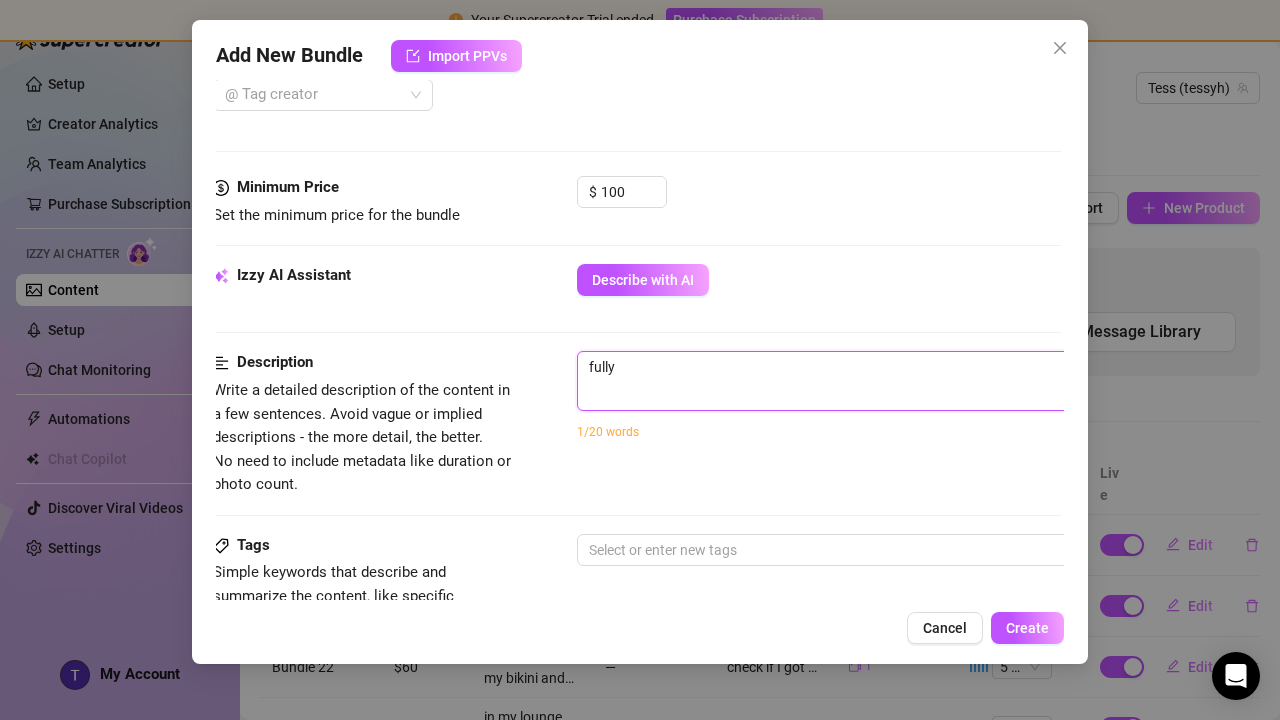 type on "fully" 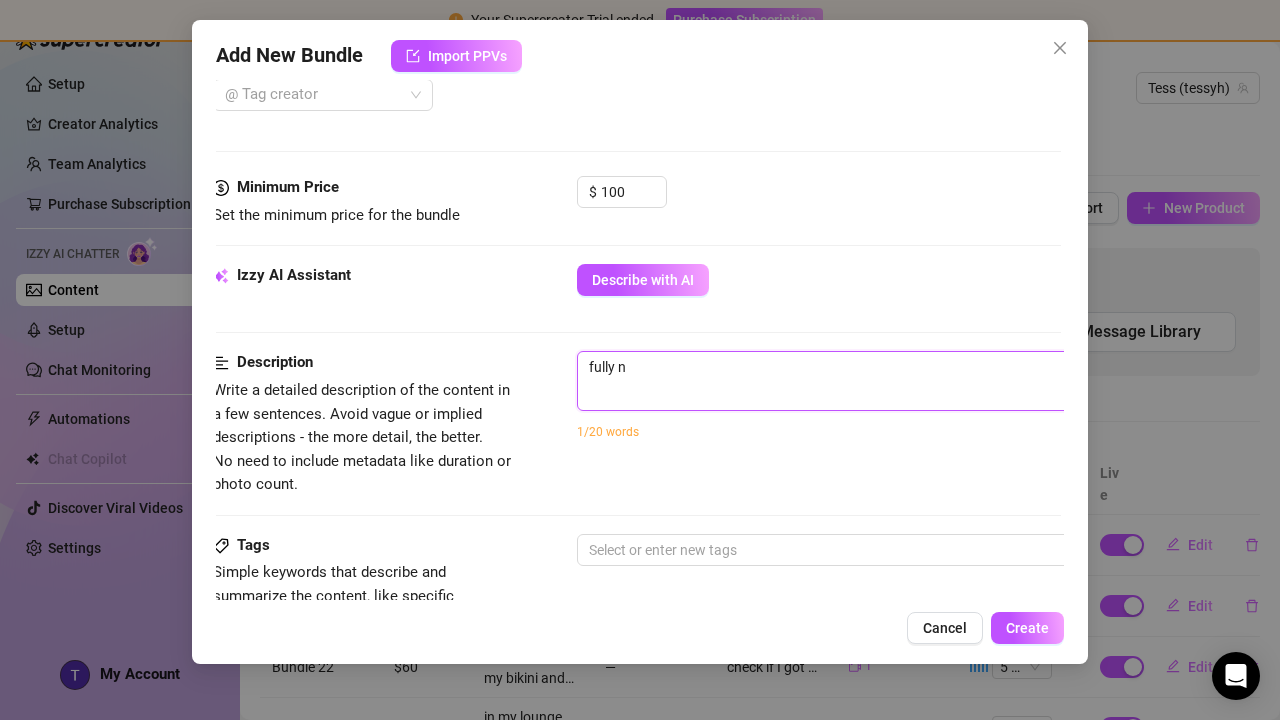 type on "fully nu" 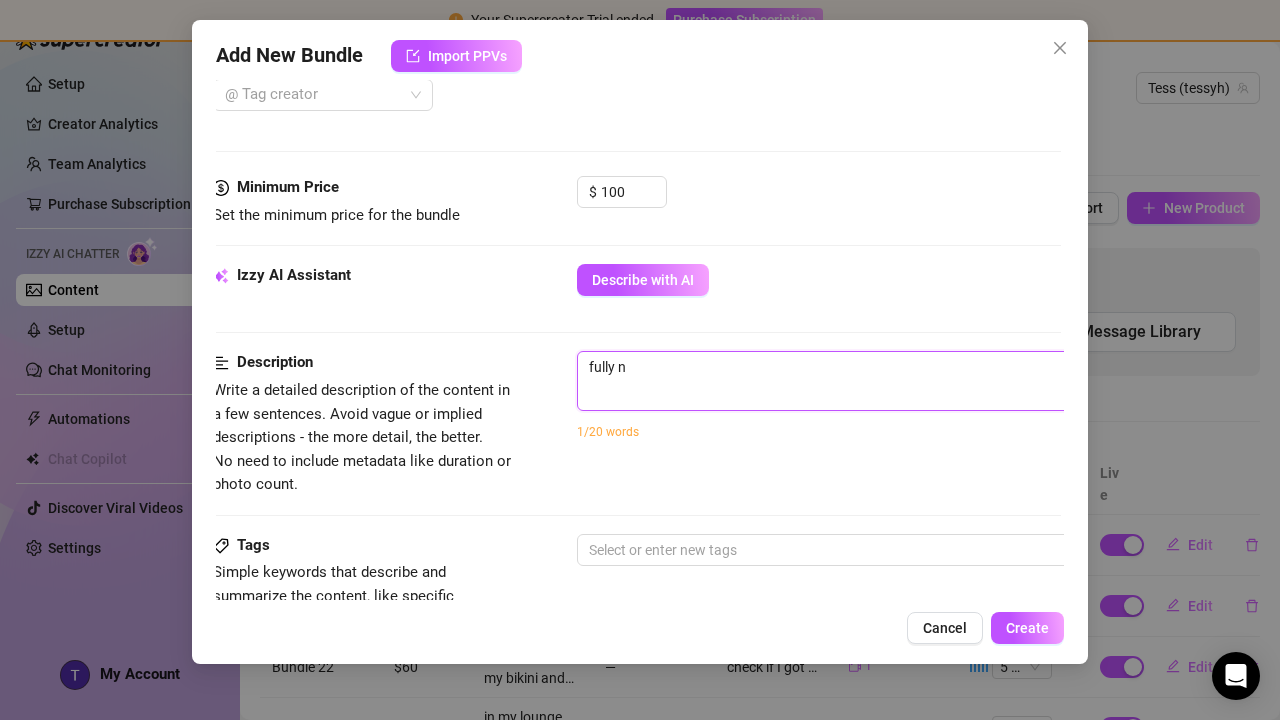type on "fully nu" 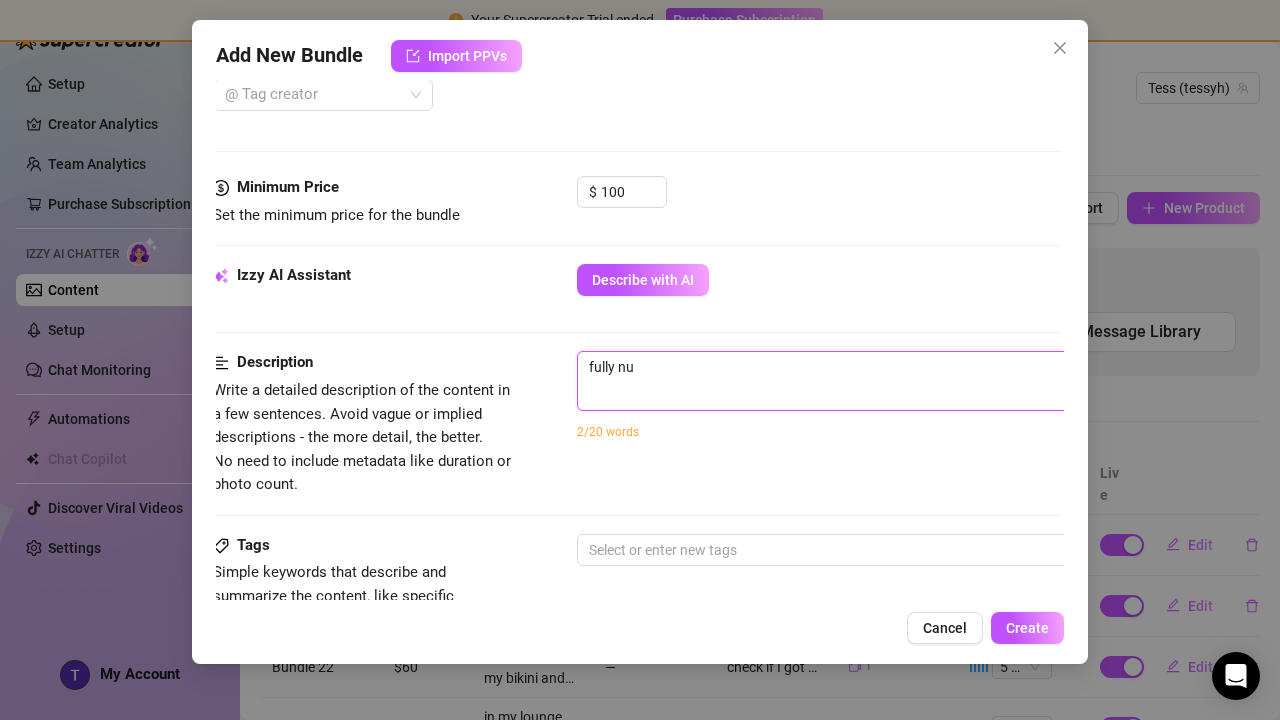 type on "fully nud" 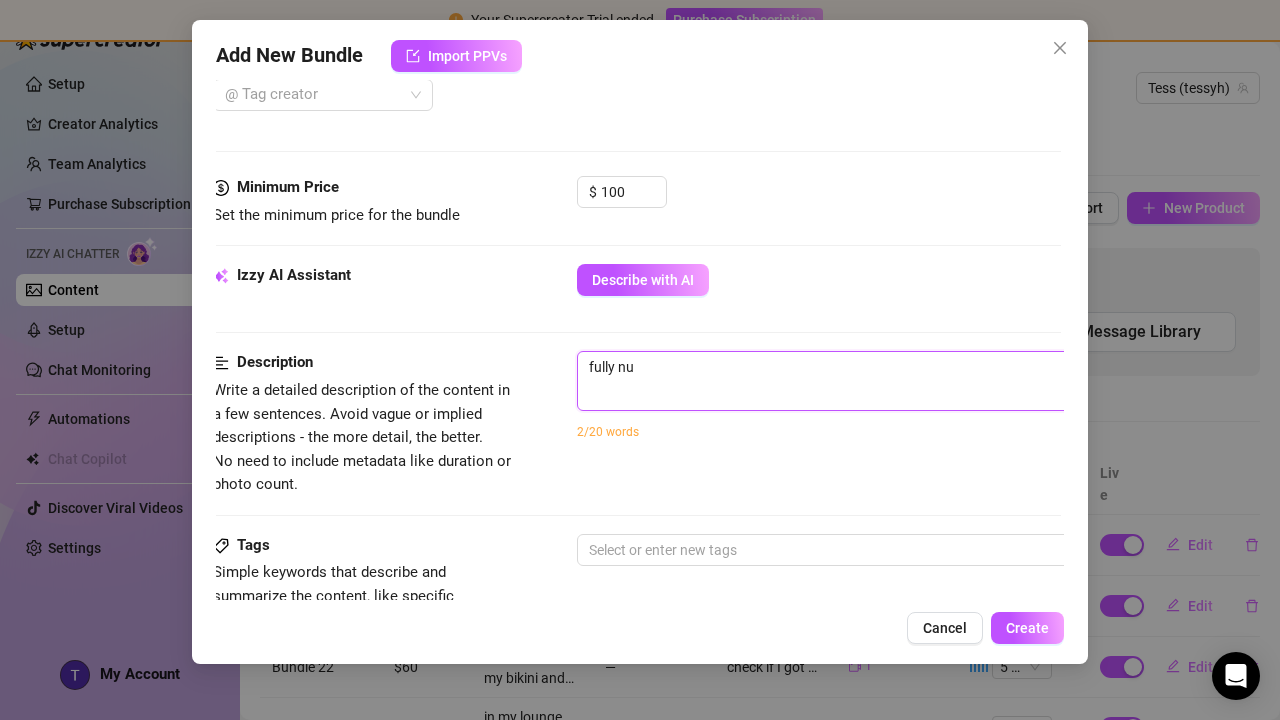 type on "fully nud" 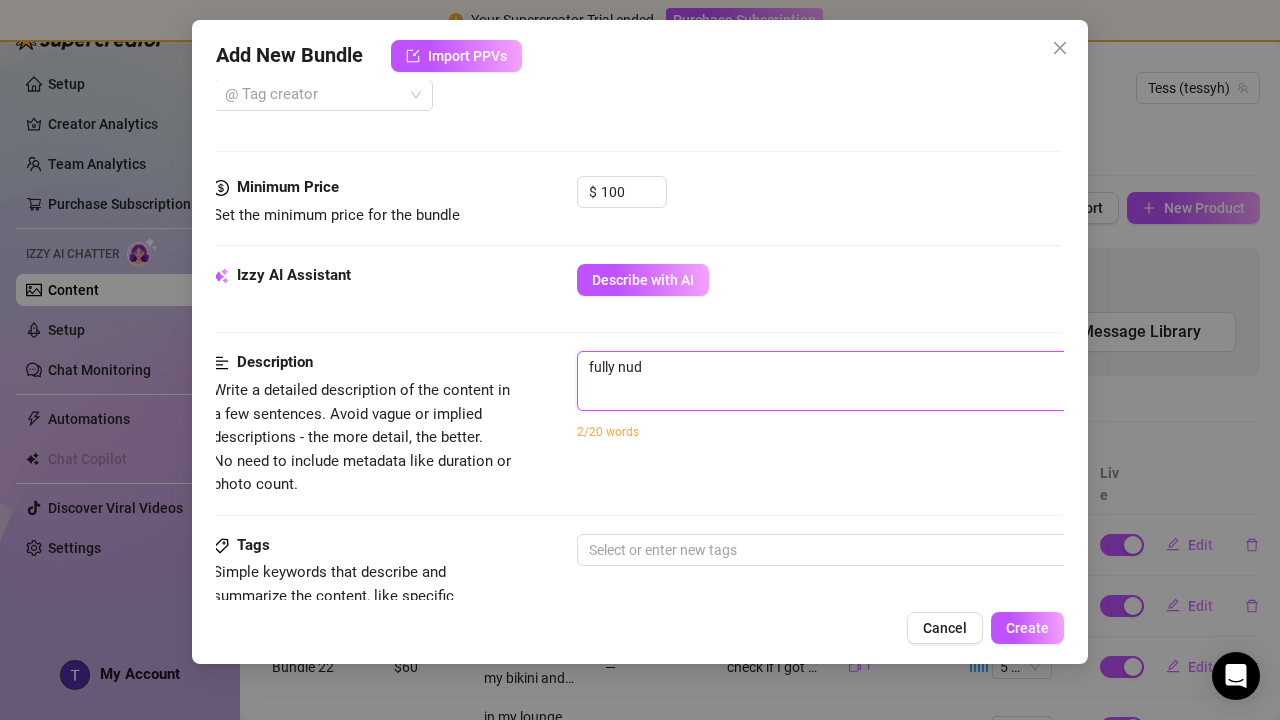 type on "fully nude" 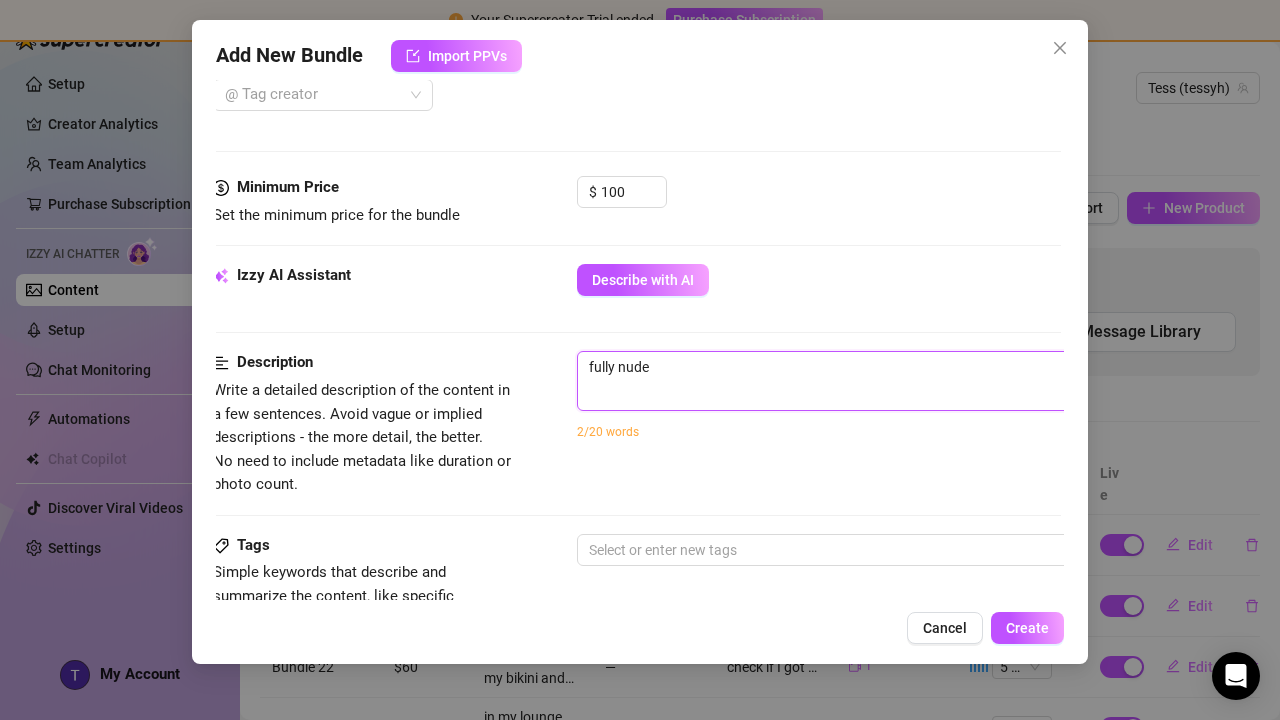 type on "fully nude" 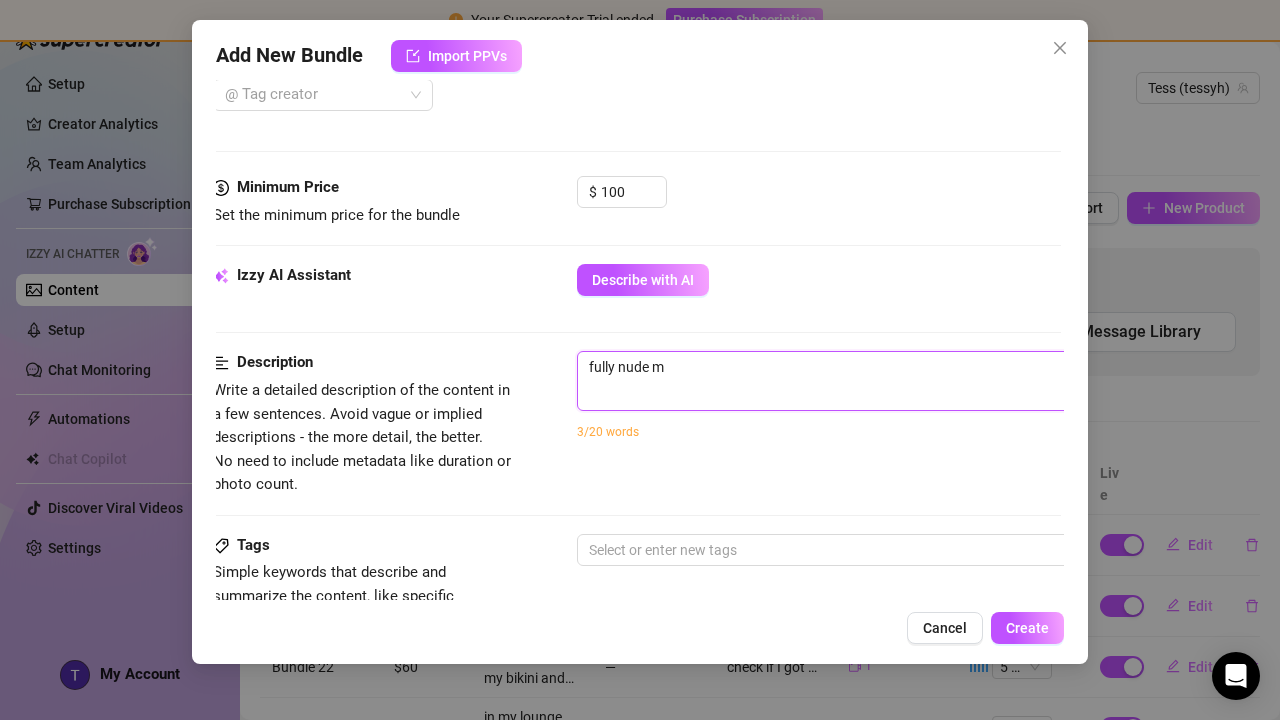 type on "fully nude mi" 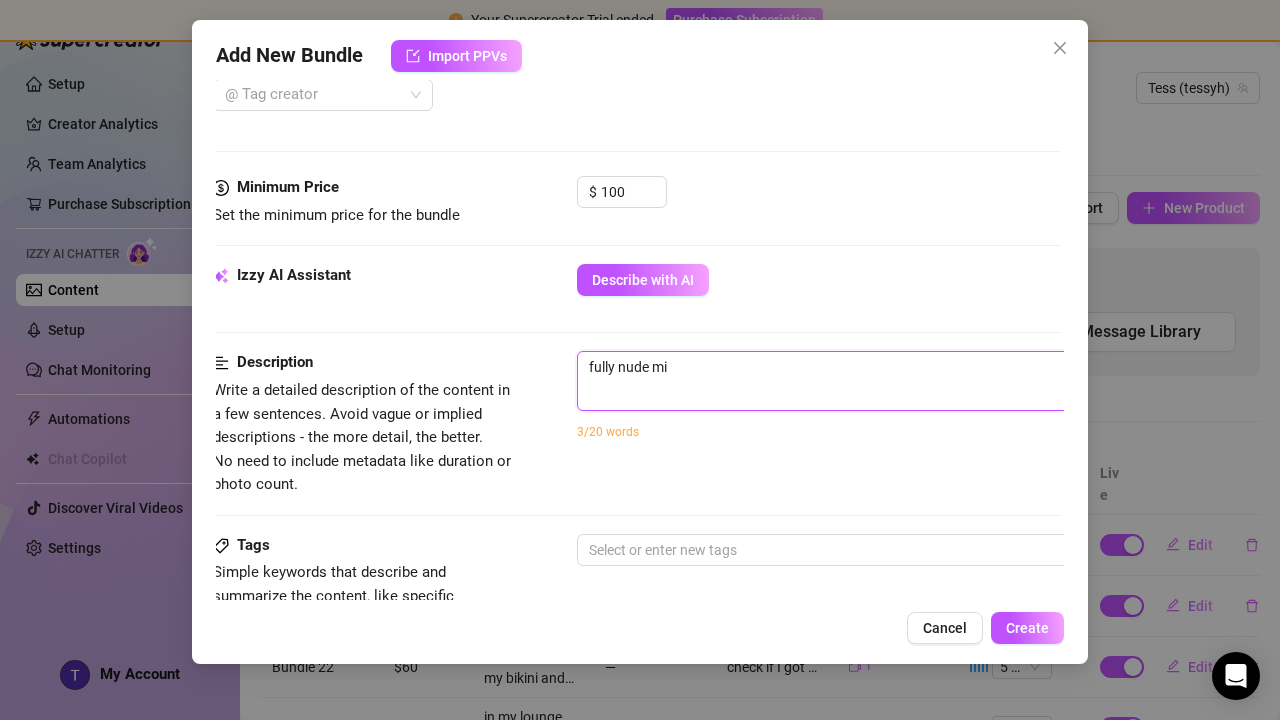 type on "fully nude mir" 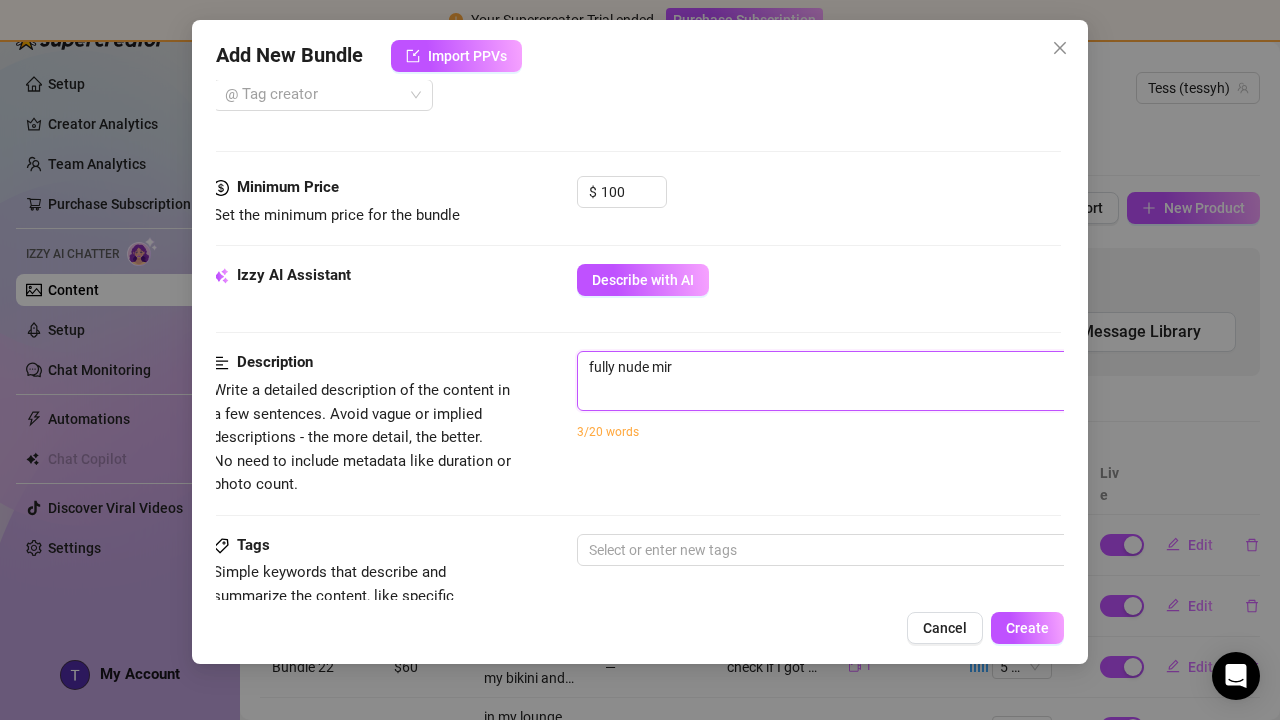 type on "fully nude mirr" 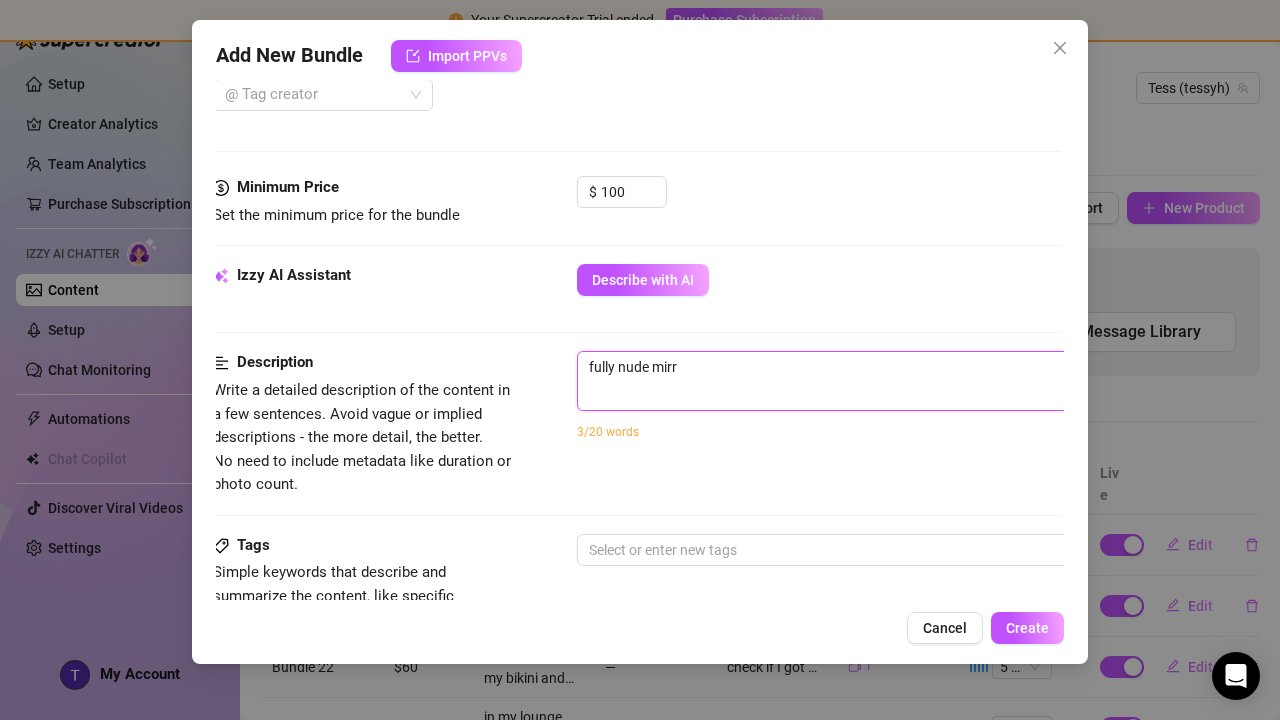 type on "fully nude mirro" 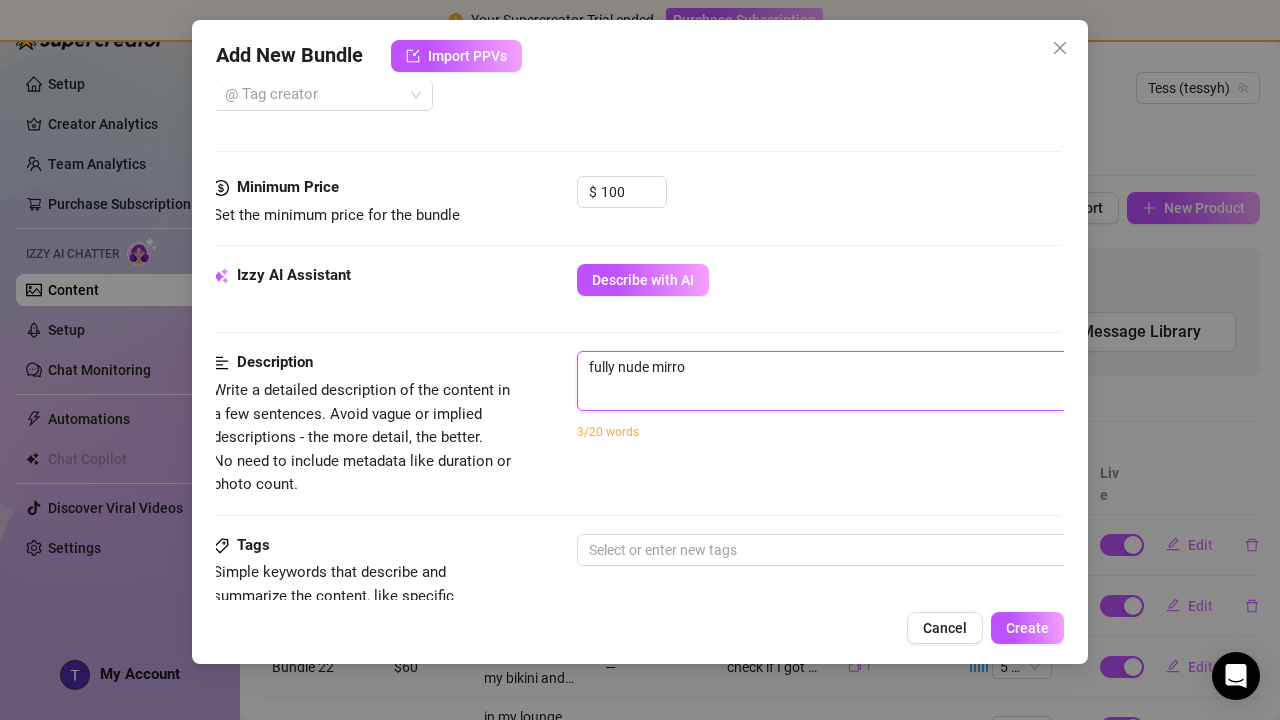 type on "fully nude mirror" 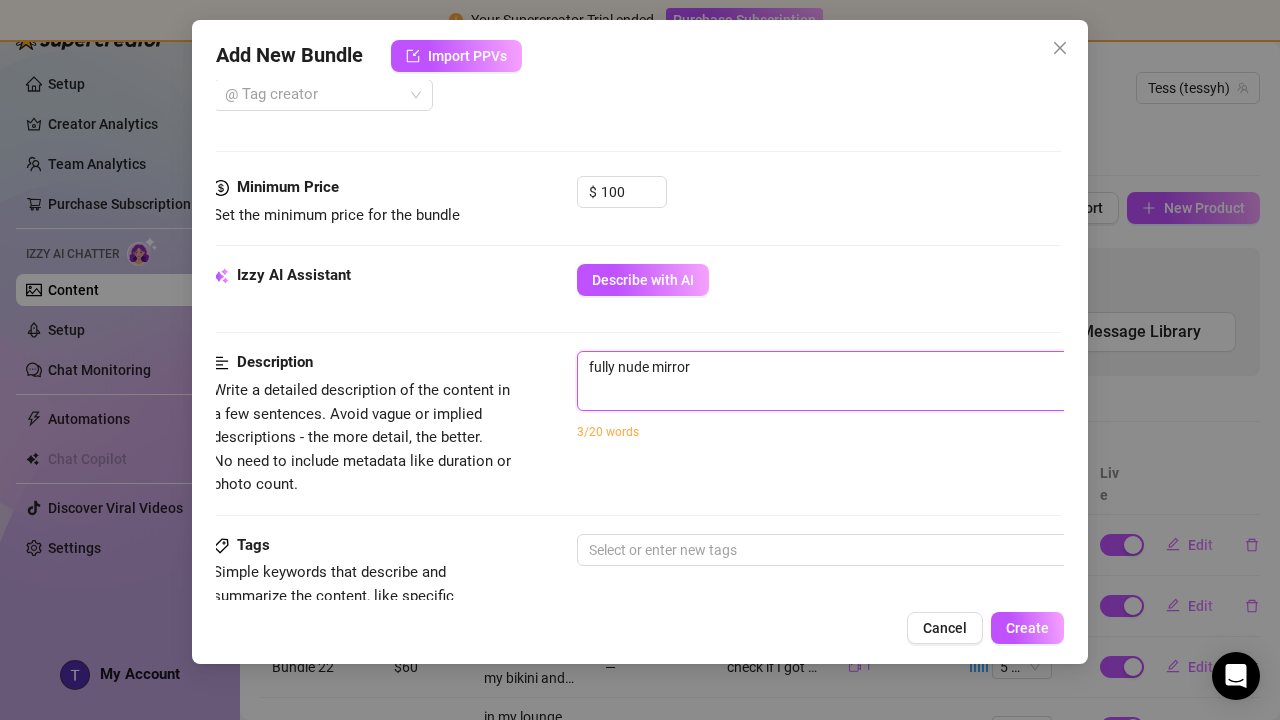 type on "fully nude mirror" 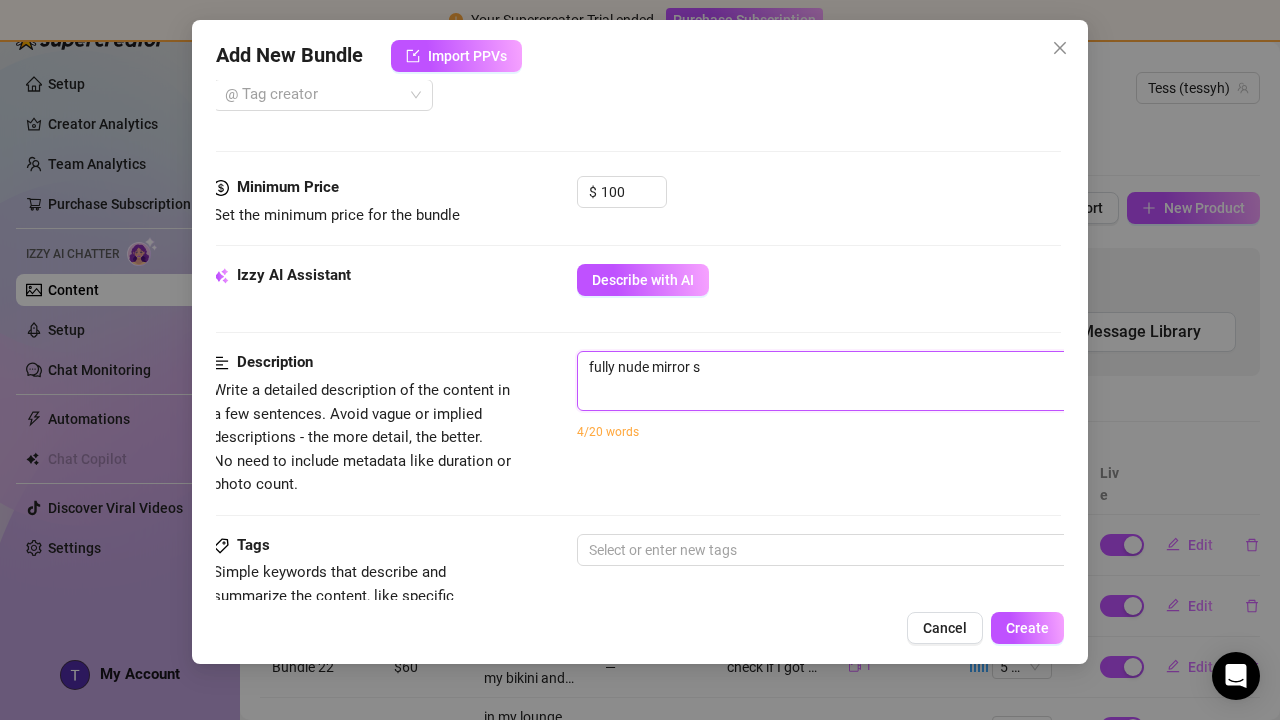 type on "fully nude mirror se" 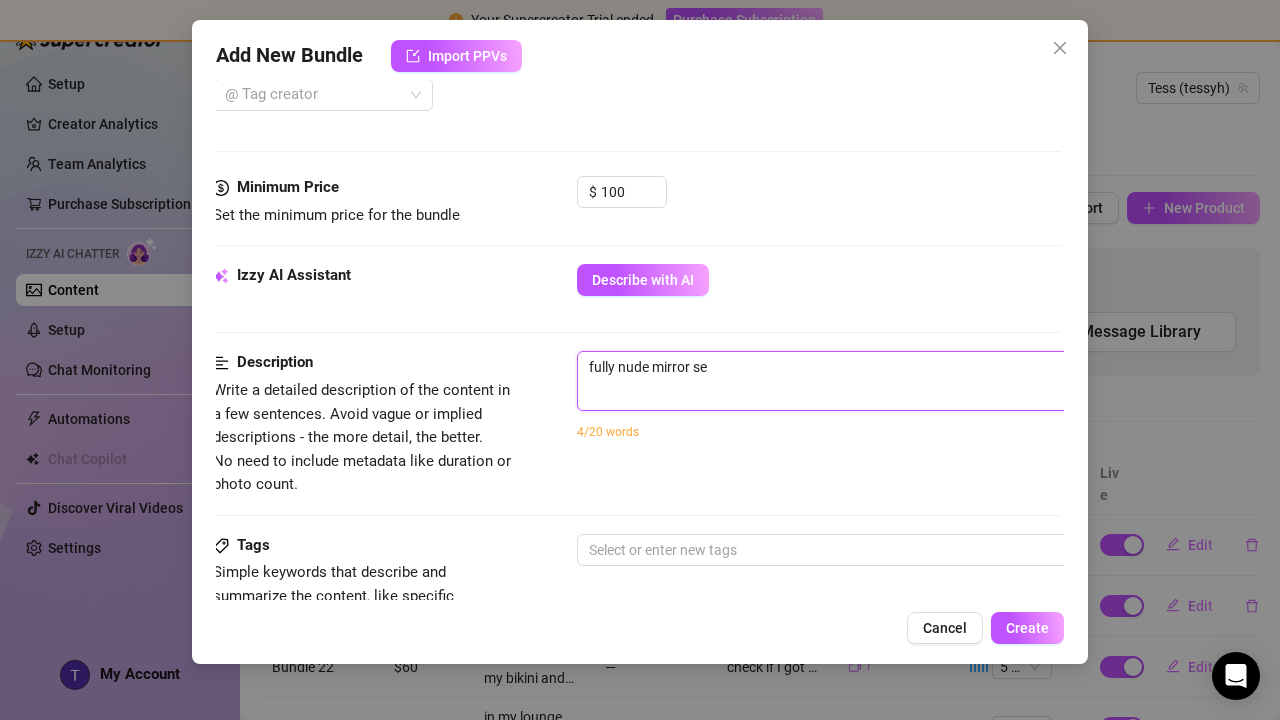 type on "fully nude mirror sel" 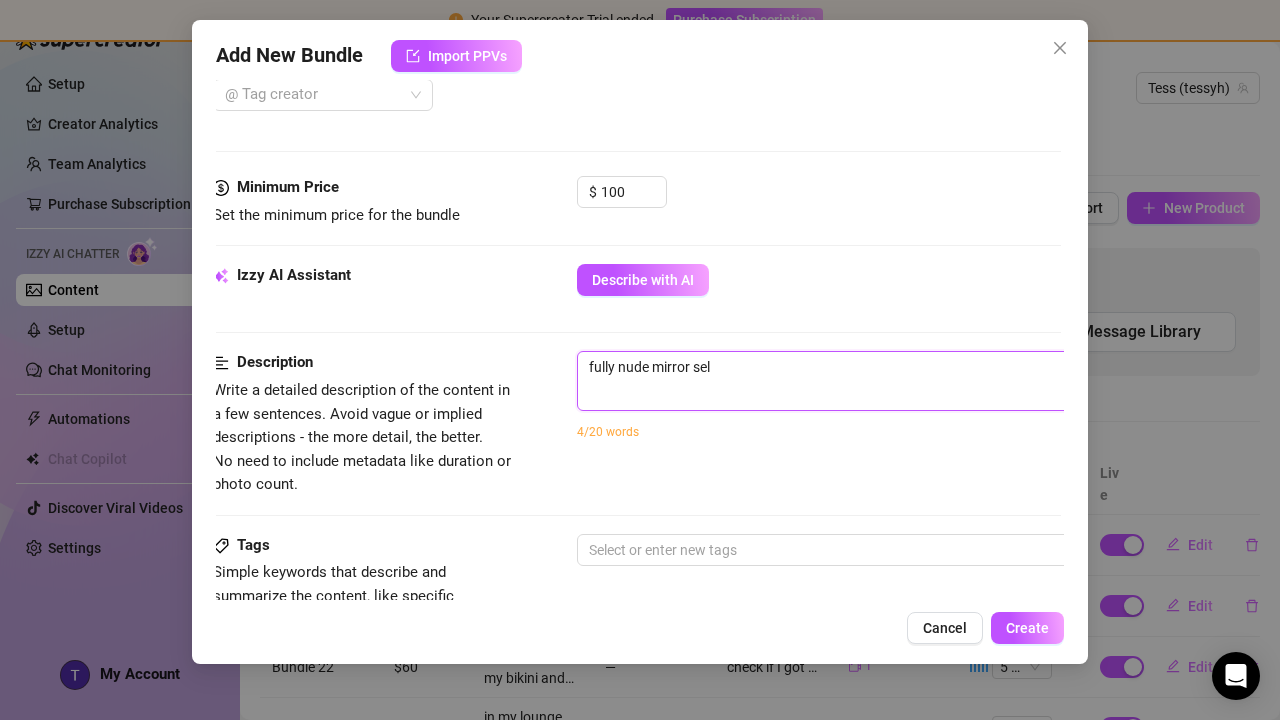 type on "fully nude mirror self" 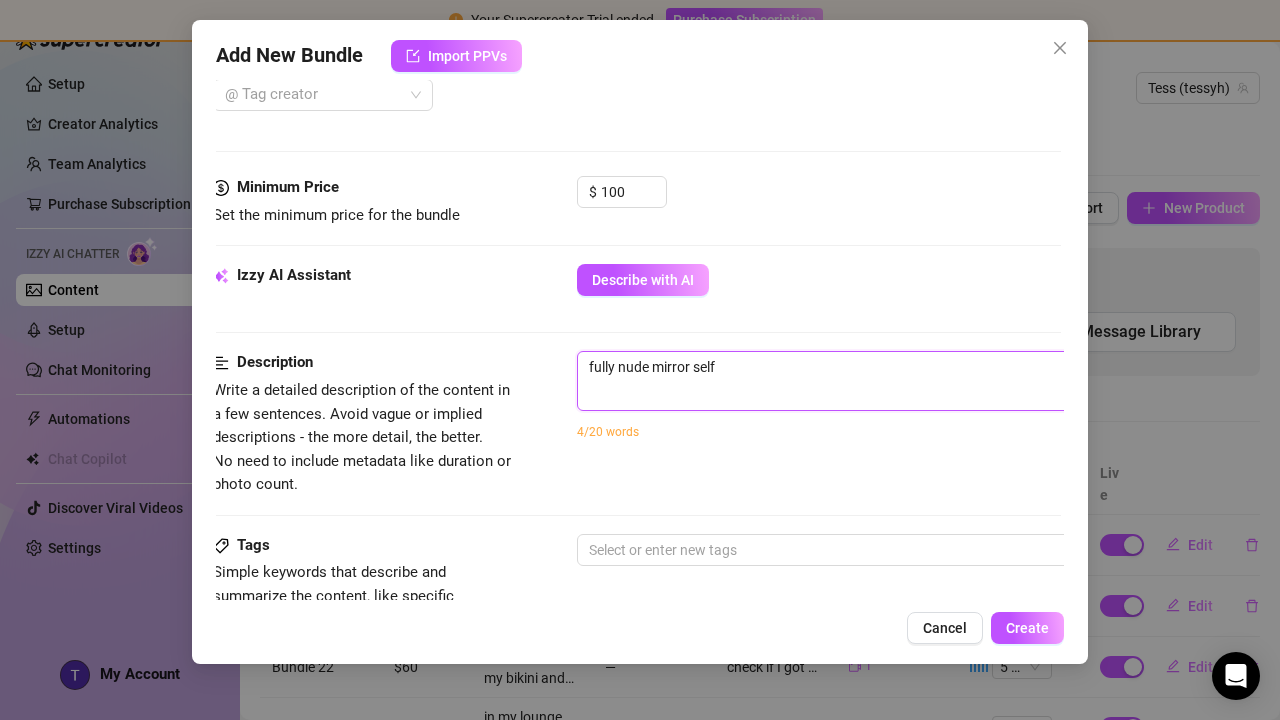 type on "fully nude mirror selfi" 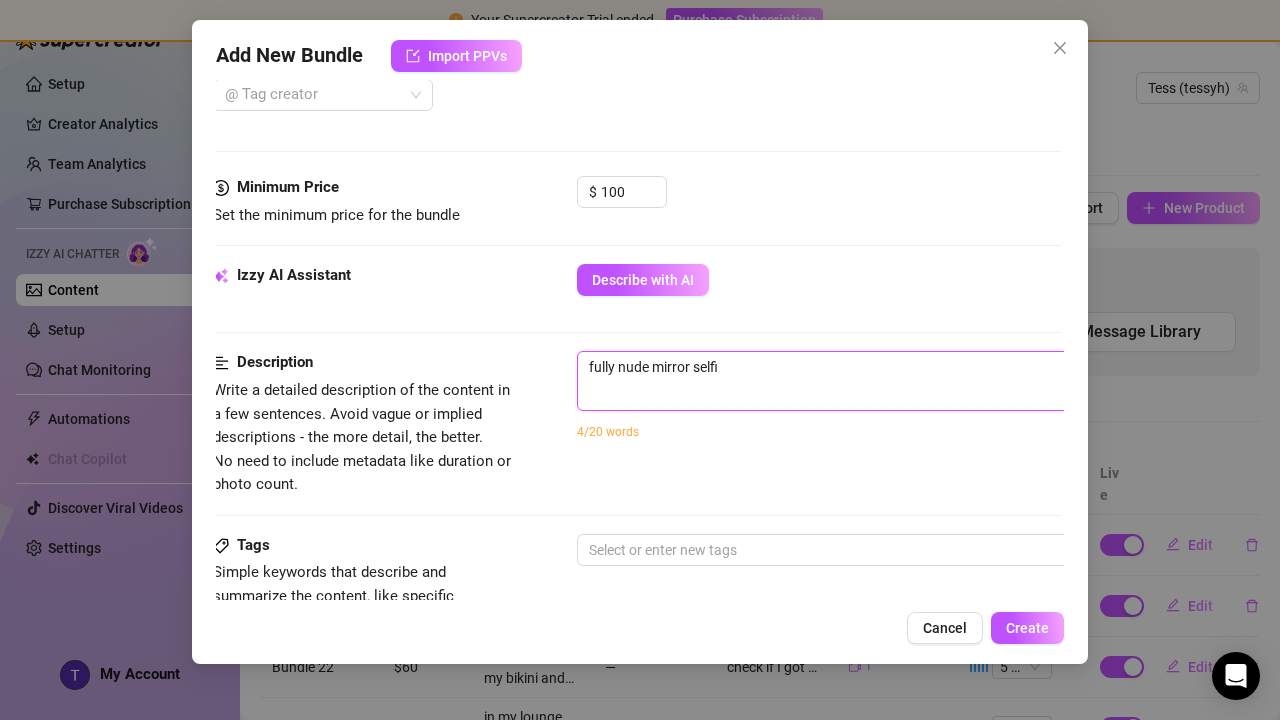 type on "fully nude mirror selfie" 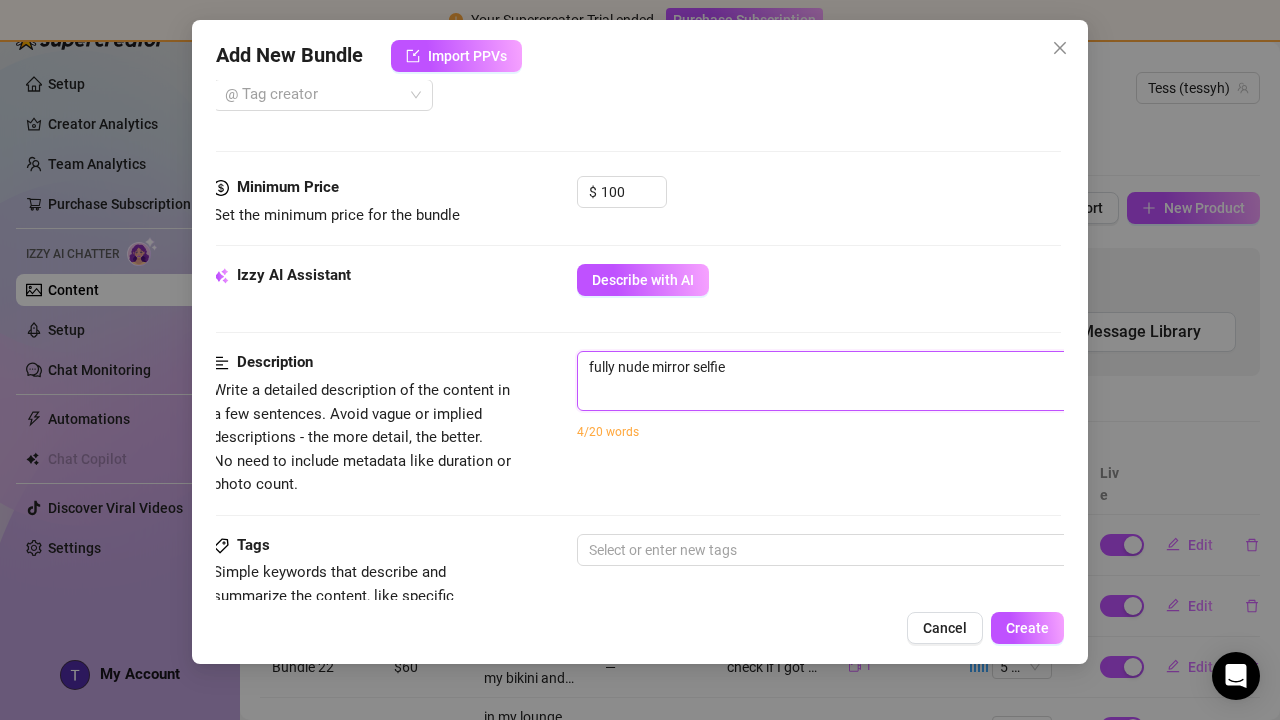type on "fully nude mirror selfie," 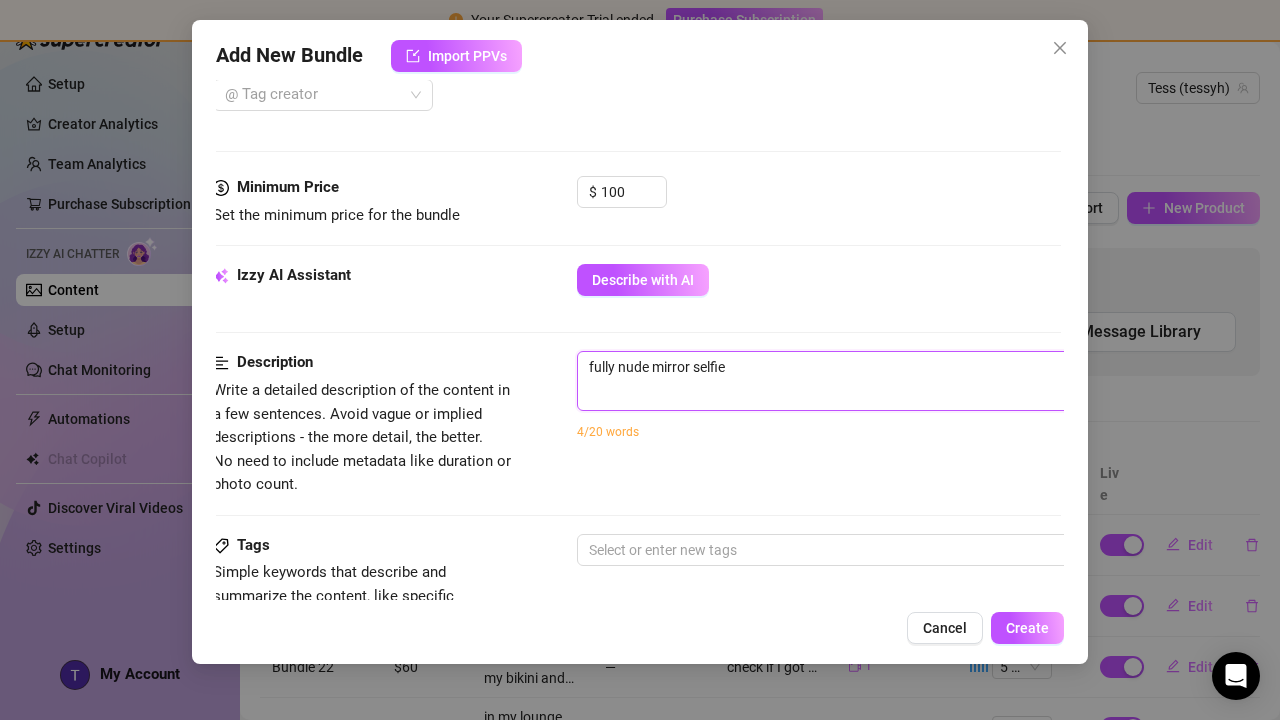 type on "fully nude mirror selfie," 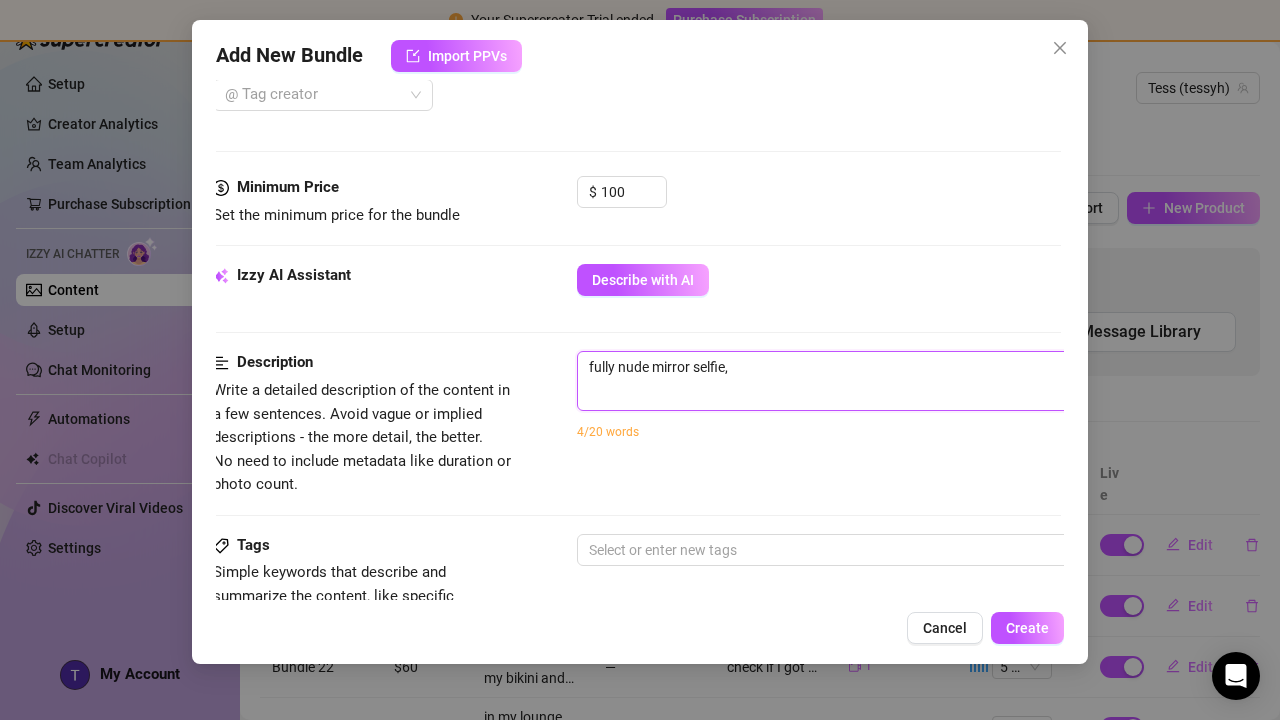 type on "fully nude mirror selfie," 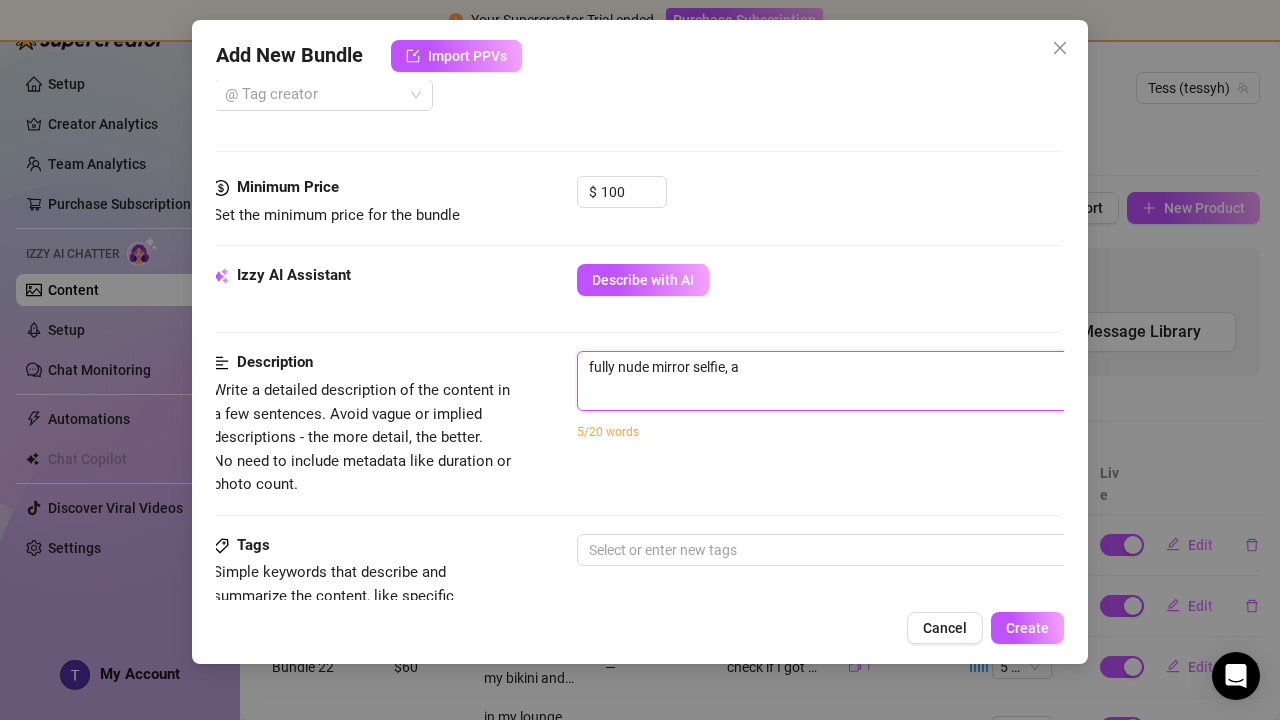 type on "fully nude mirror selfie, ac" 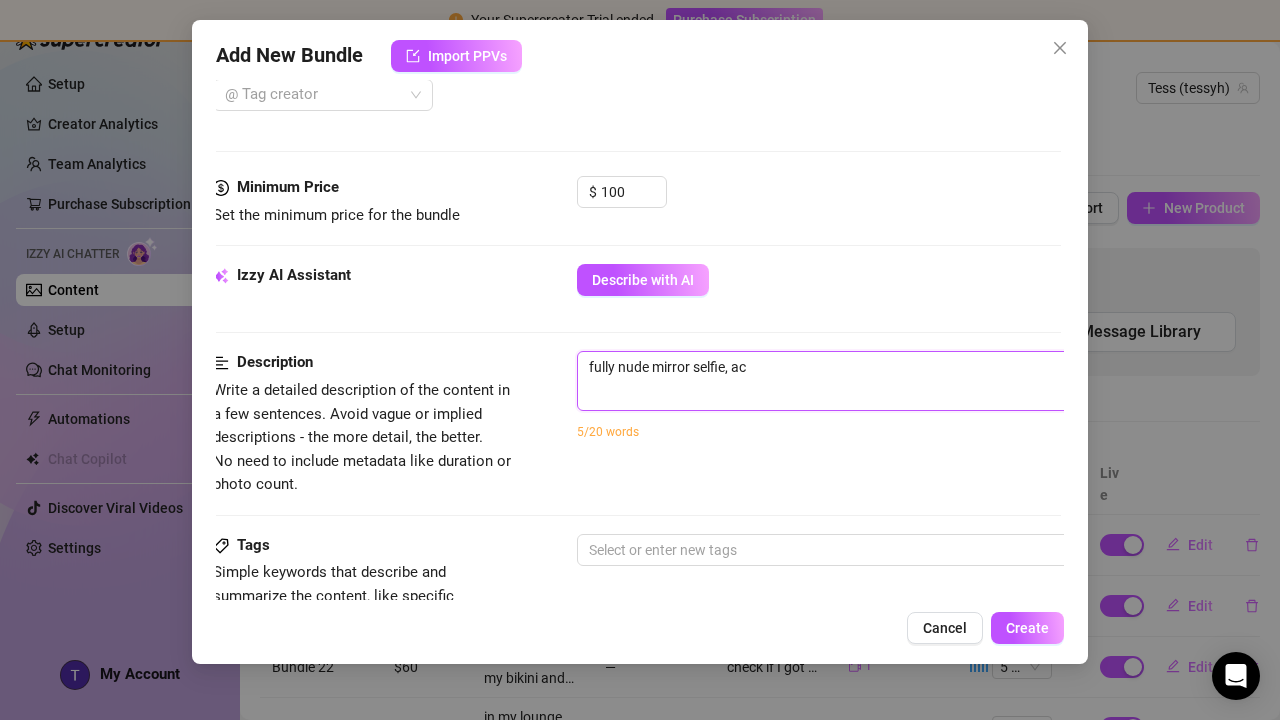 type on "fully nude mirror selfie, a" 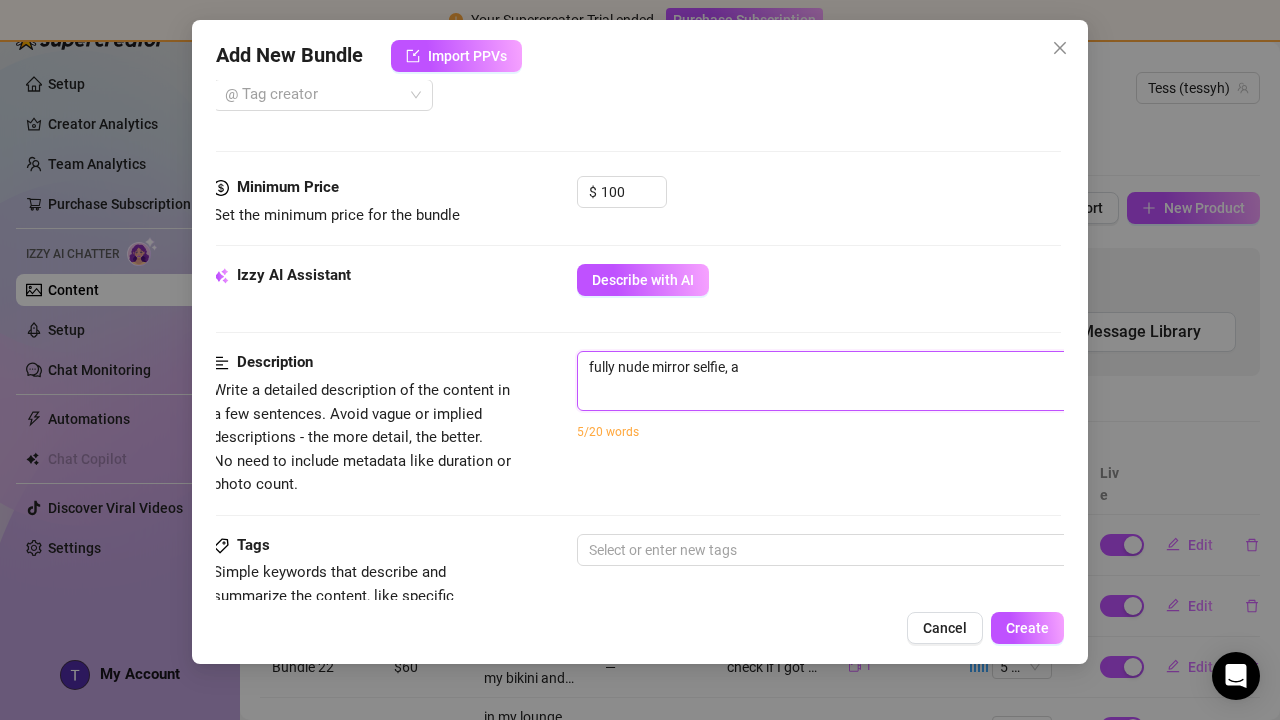 type on "fully nude mirror selfie," 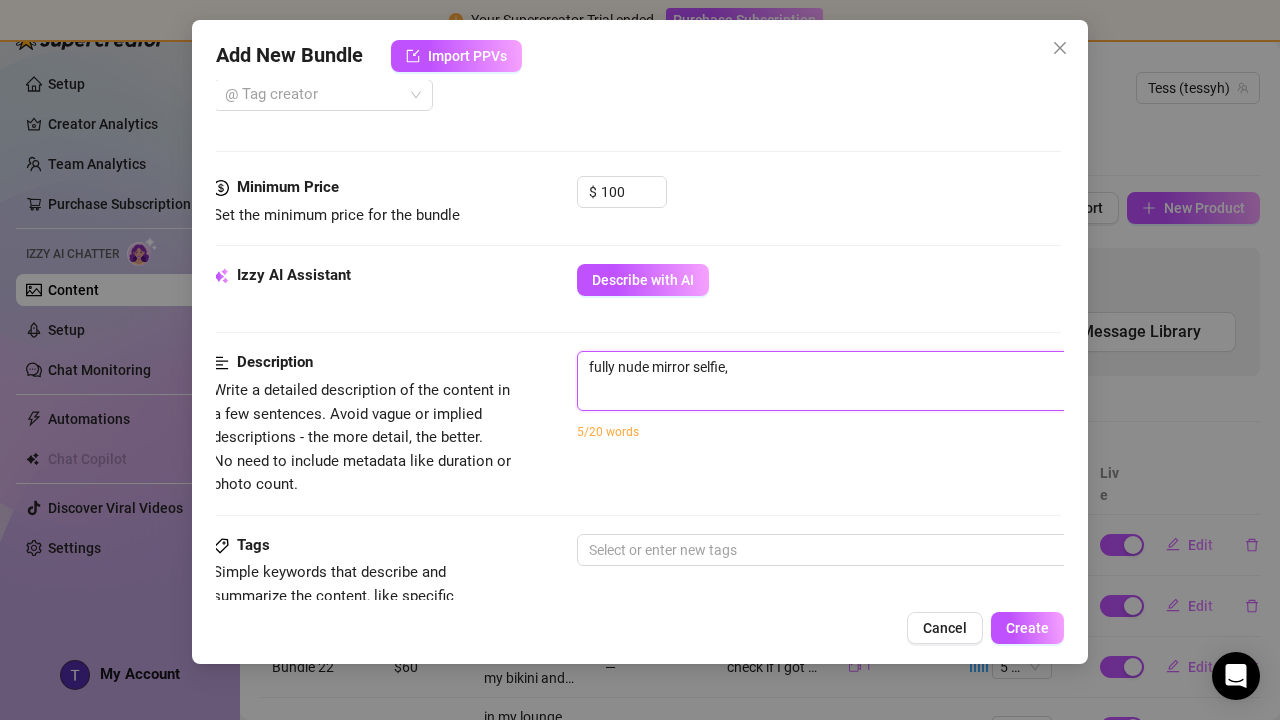 type on "fully nude mirror selfie, c" 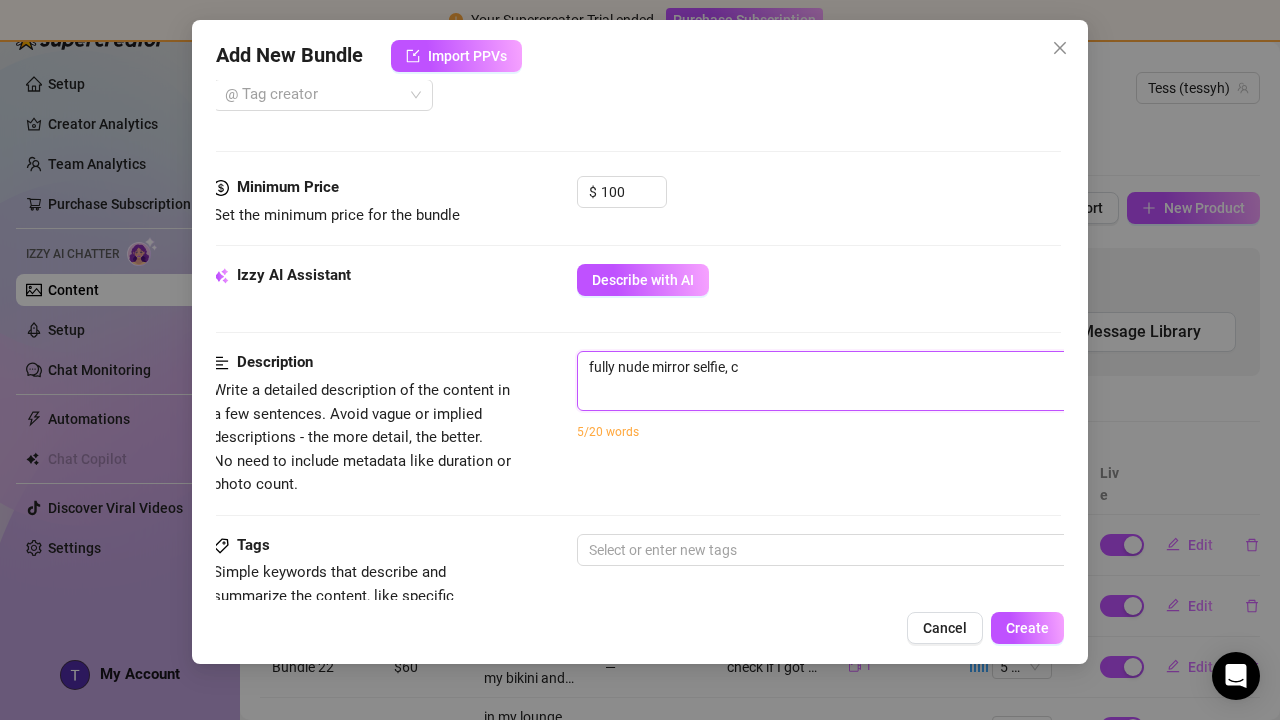 type on "fully nude mirror selfie, ca" 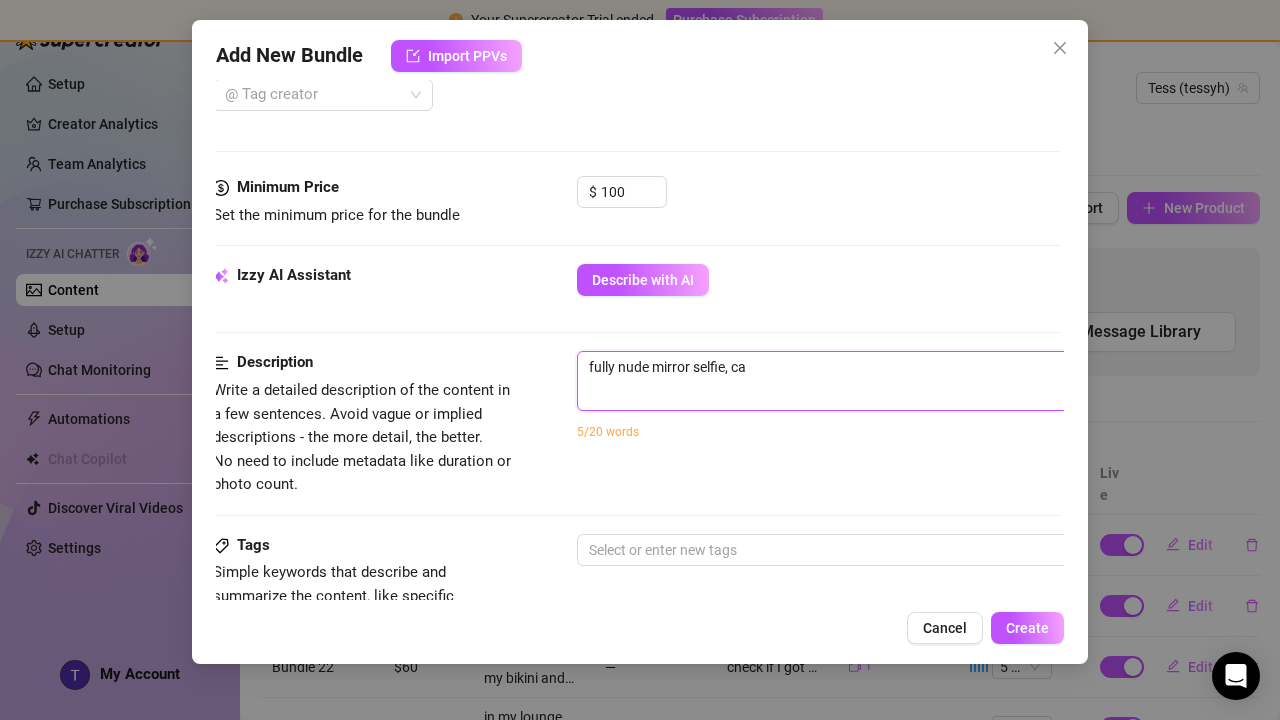 type on "fully nude mirror selfie, can" 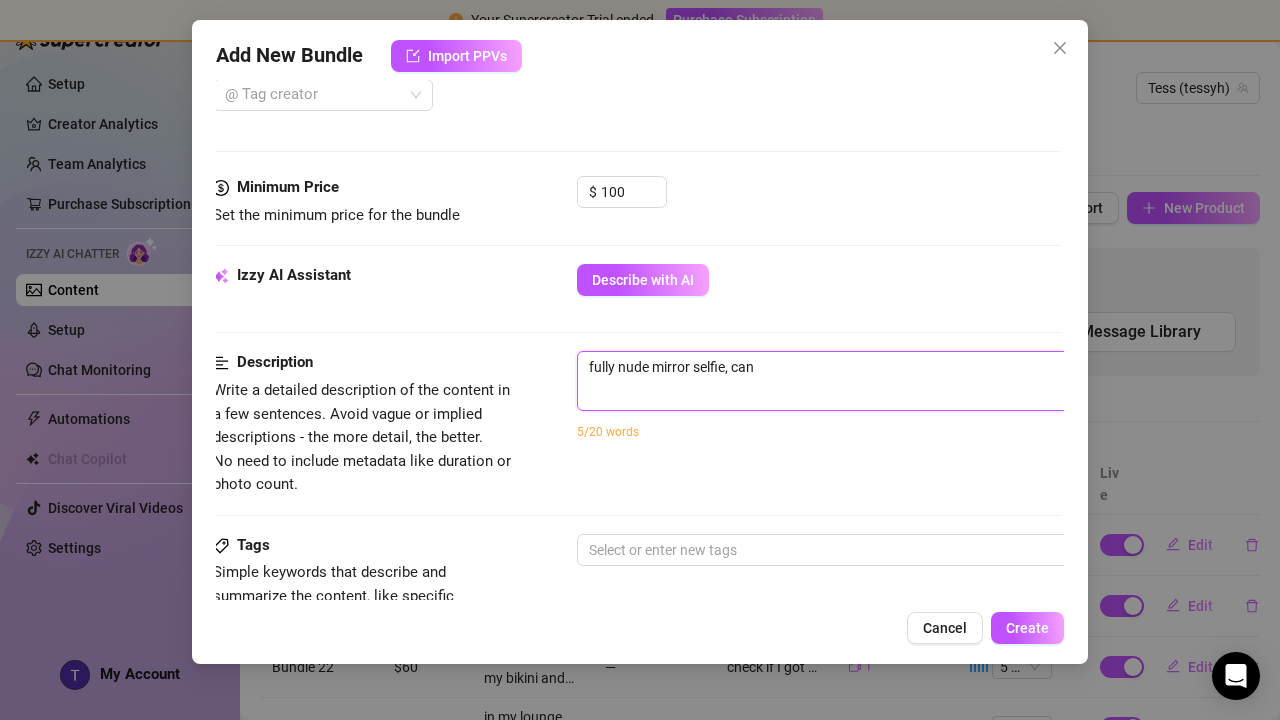 type on "fully nude mirror selfie, can" 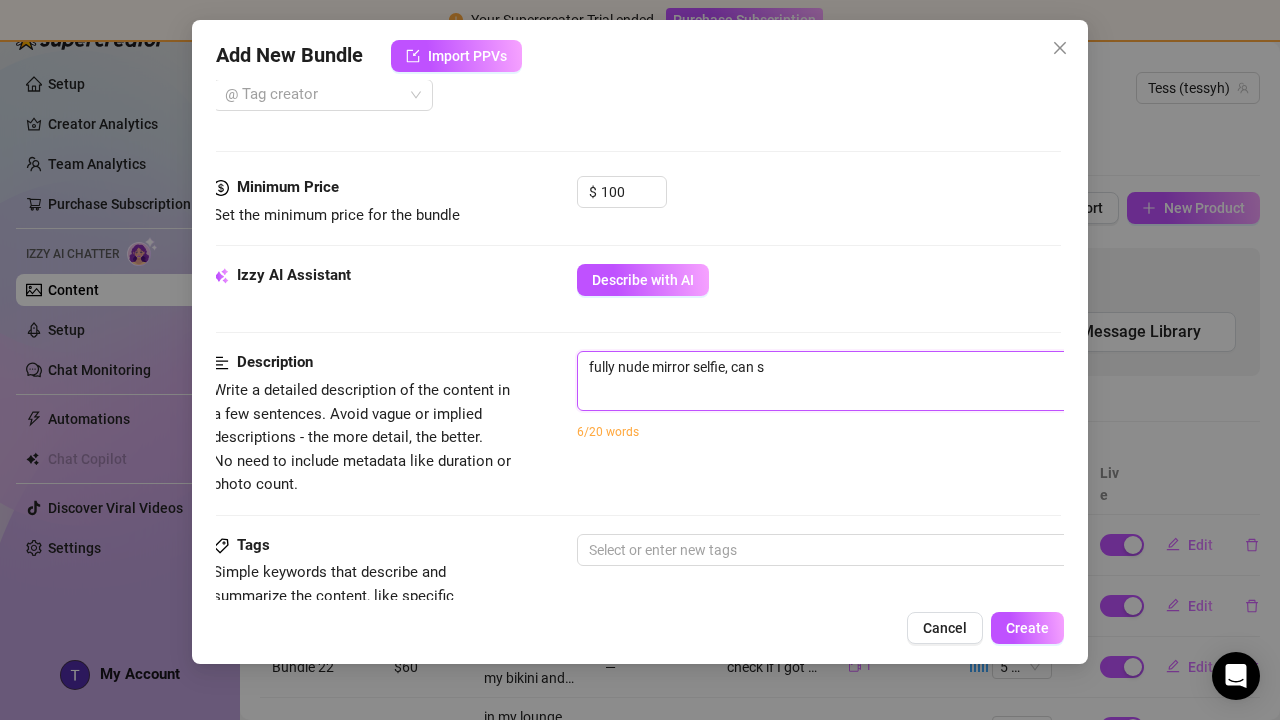 type on "fully nude mirror selfie, can se" 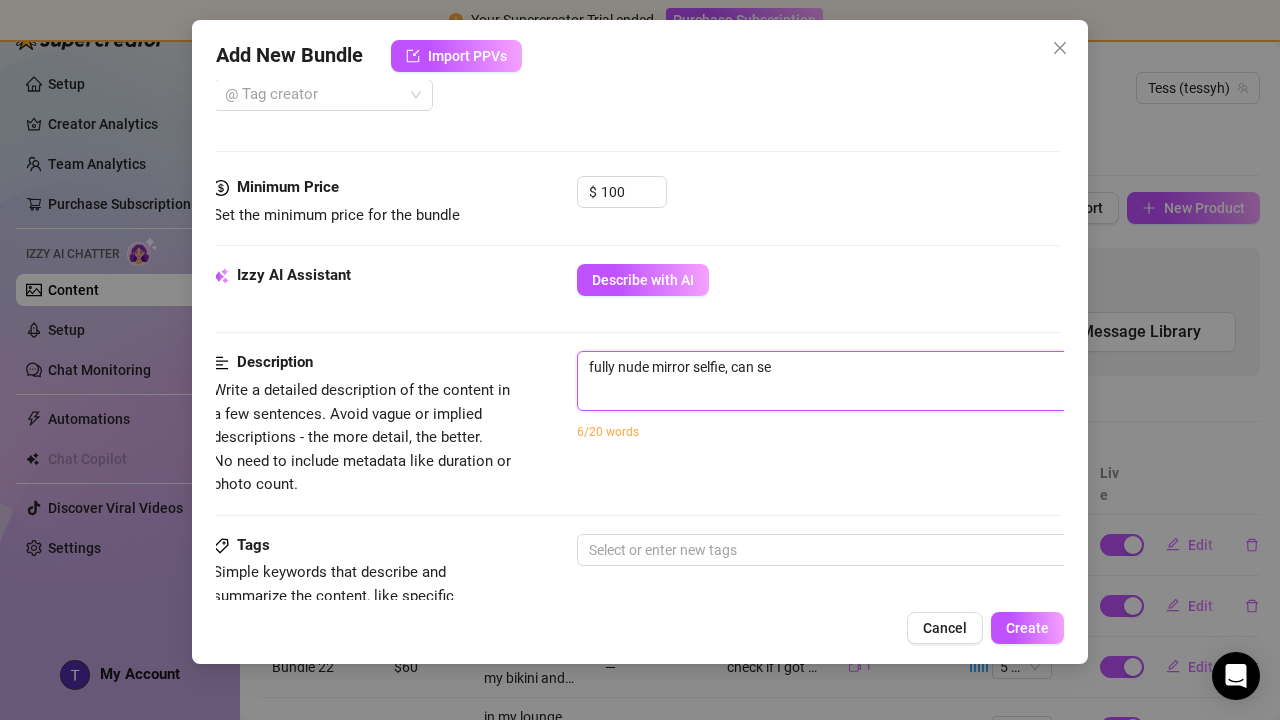type on "fully nude mirror selfie, can see" 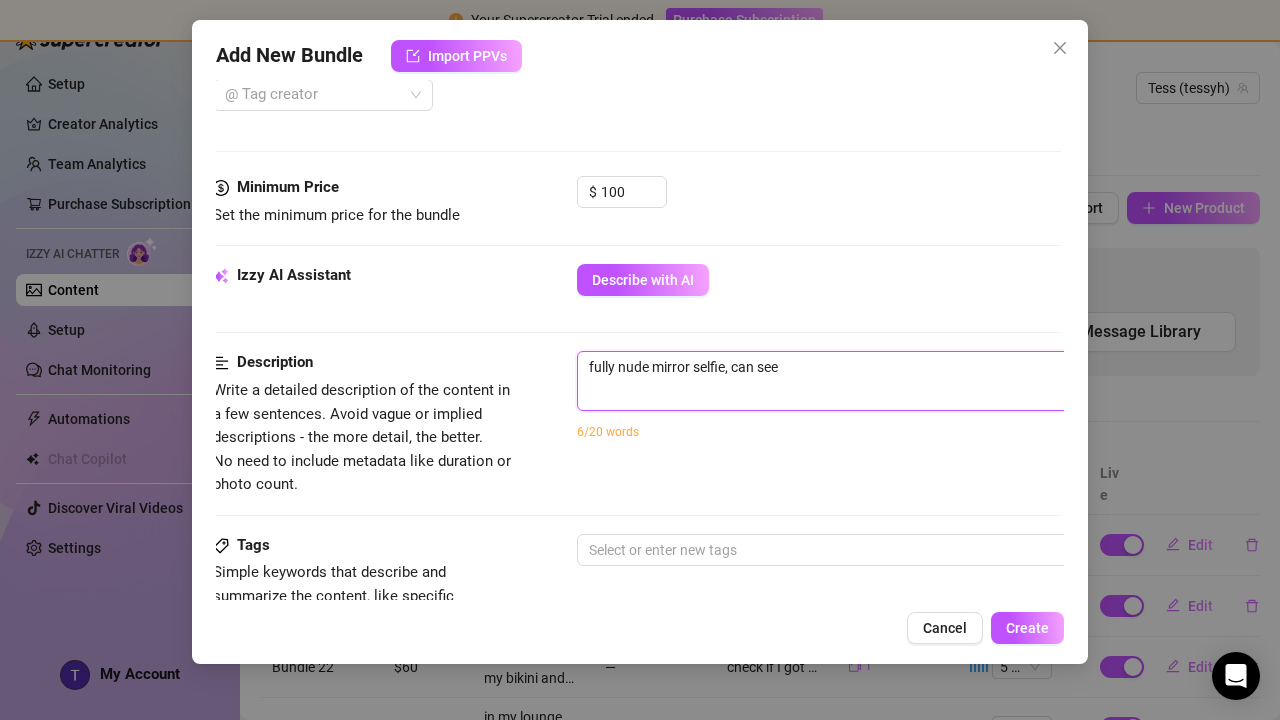 type on "fully nude mirror selfie, can see" 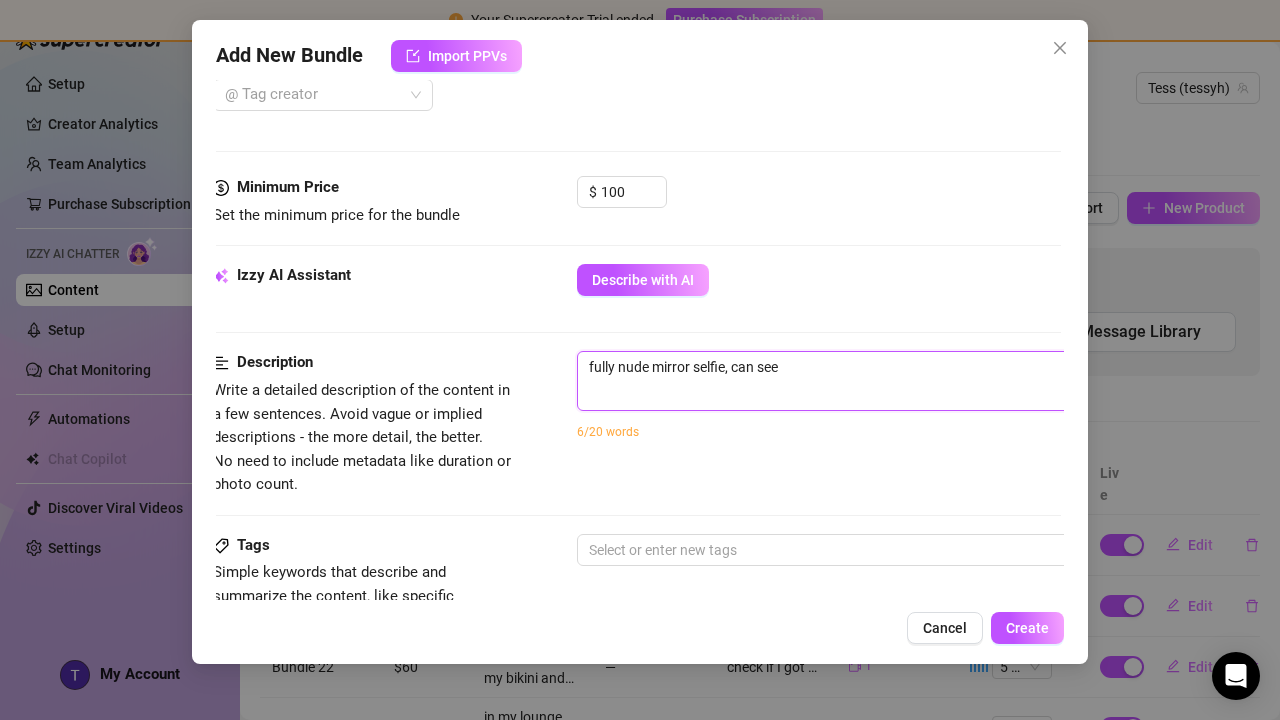 type on "fully nude mirror selfie, can see" 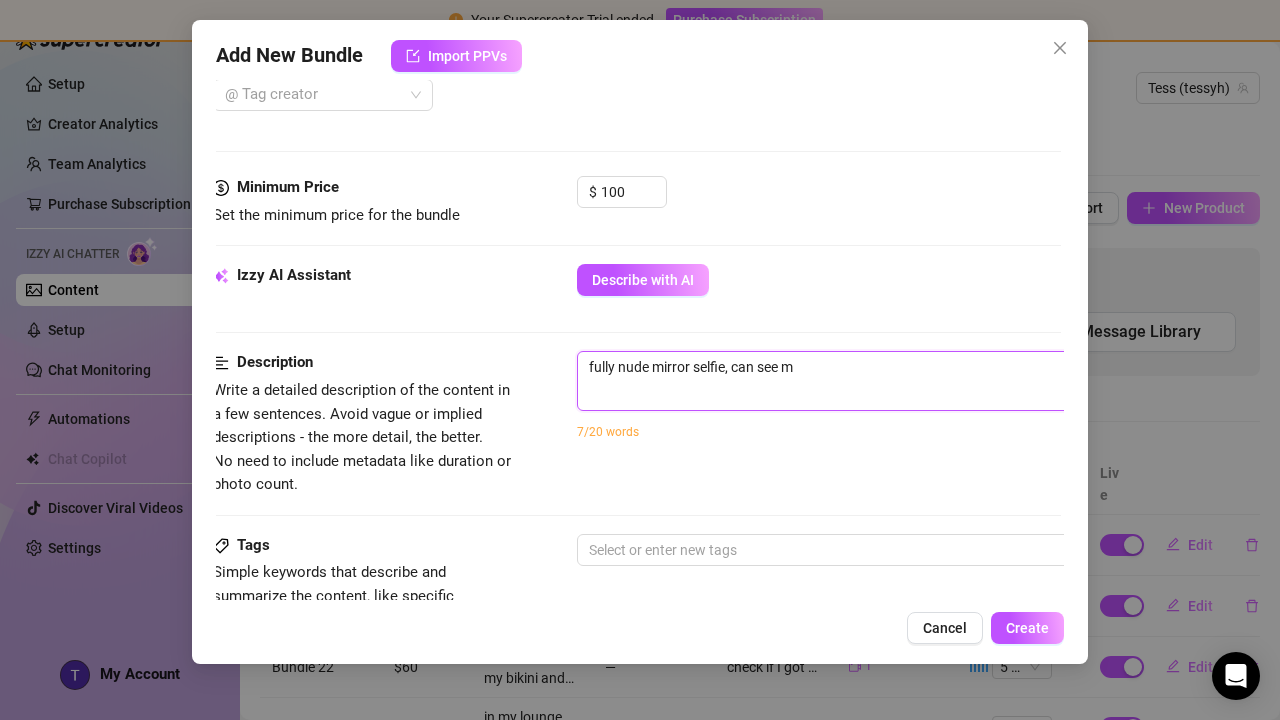 type on "fully nude mirror selfie, can see m" 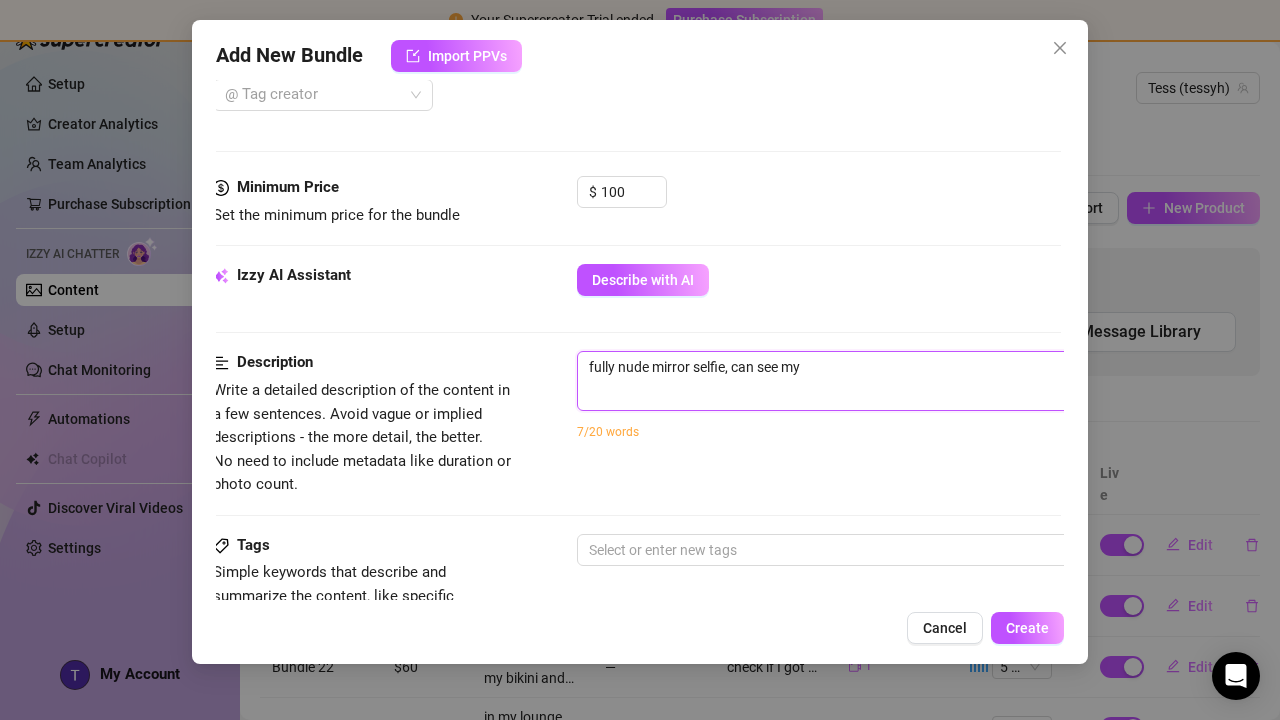 type on "fully nude mirror selfie, can see my" 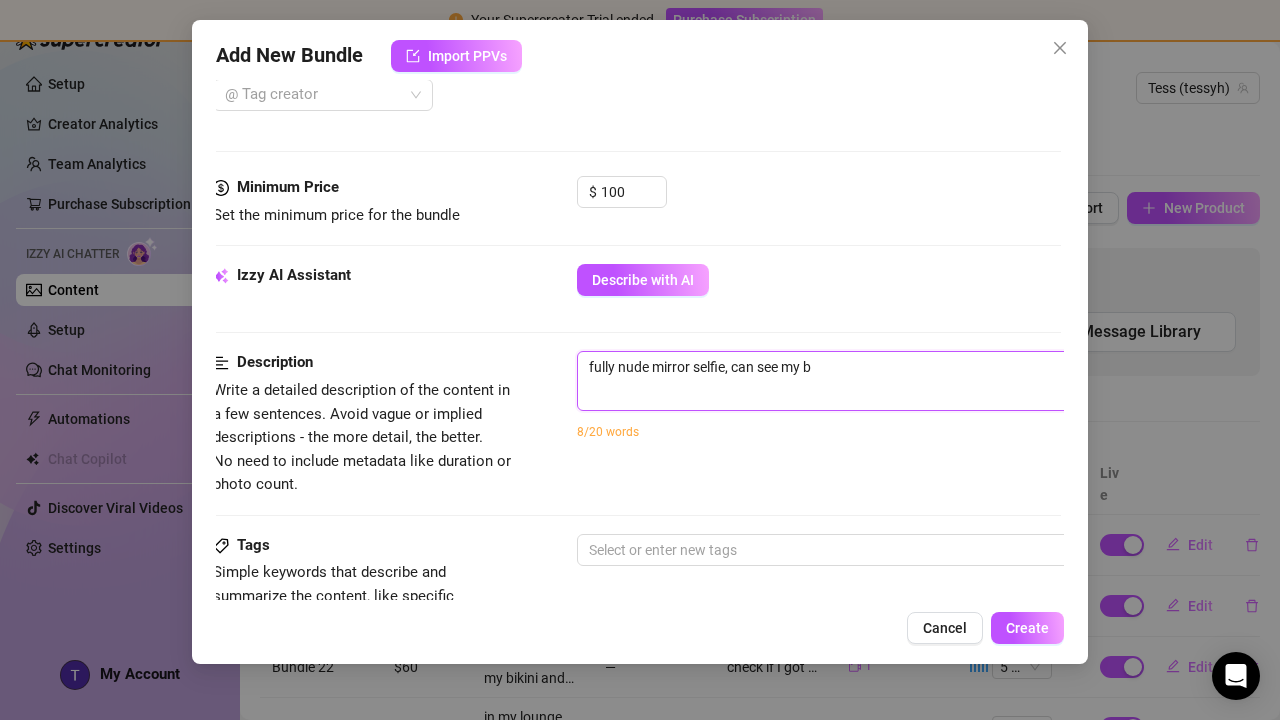 type on "fully nude mirror selfie, can see my bo" 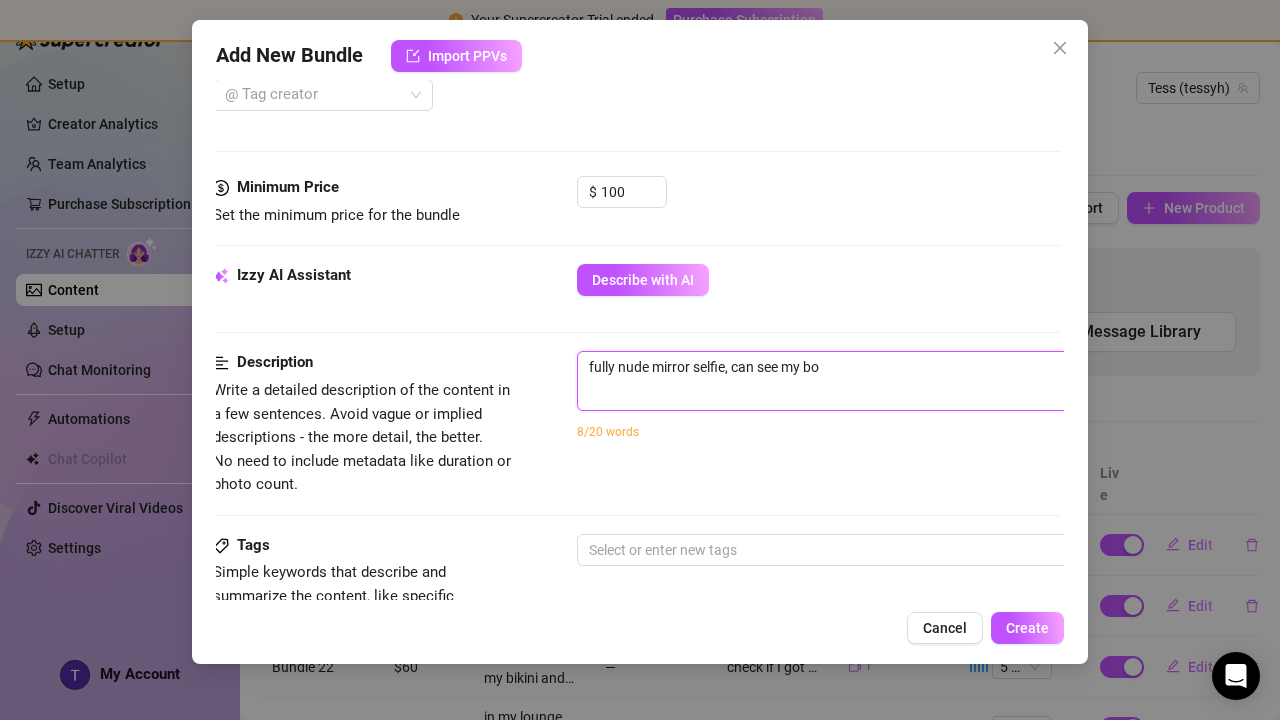 type on "fully nude mirror selfie, can see my bod" 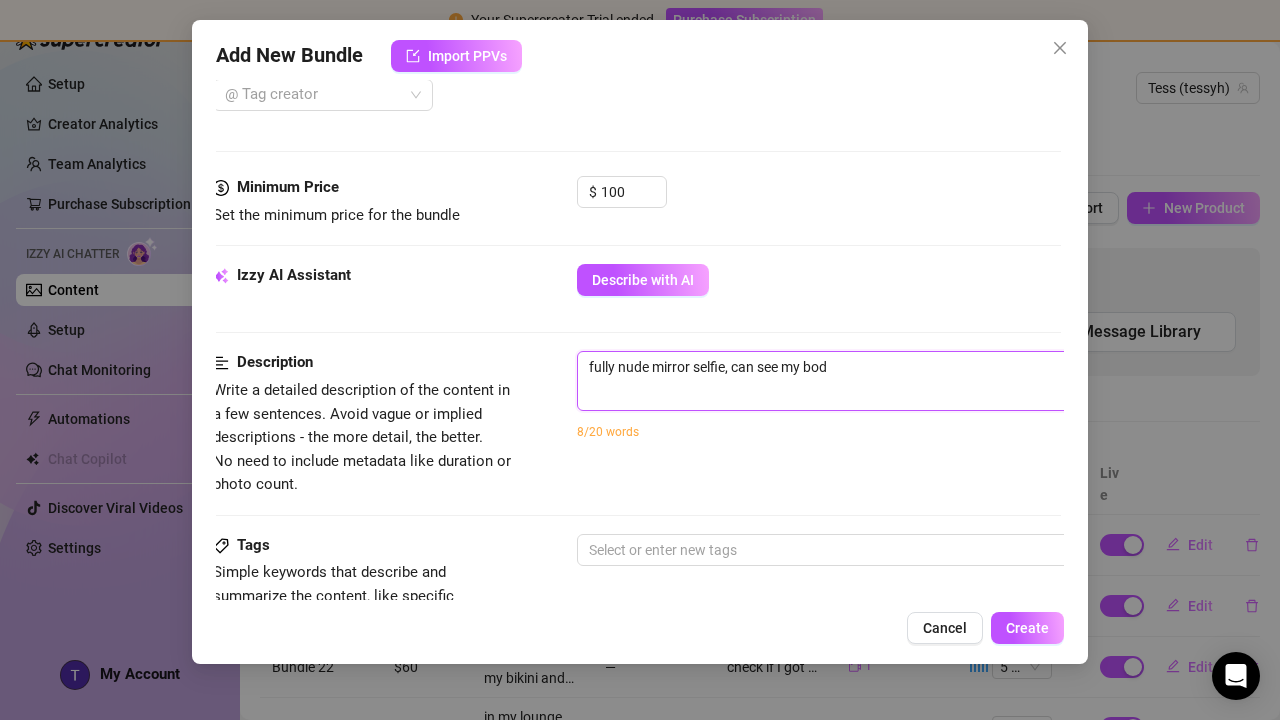 type on "fully nude mirror selfie, can see my body" 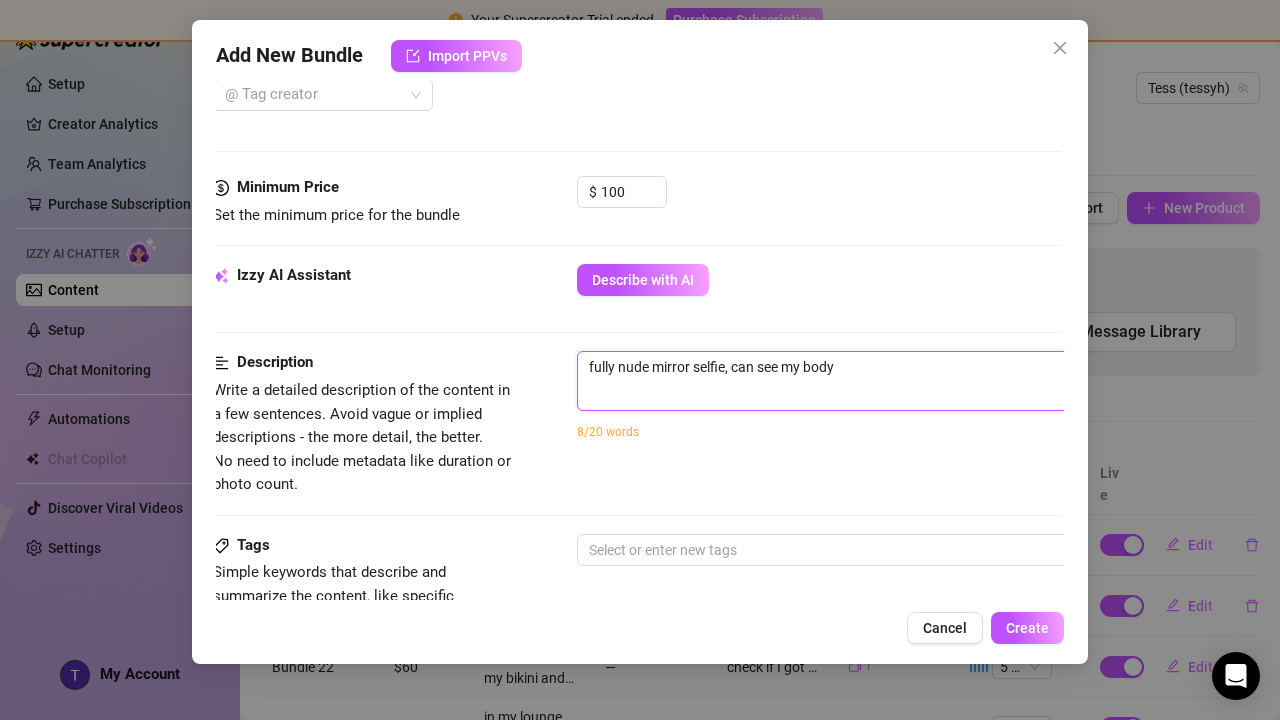 type on "fully nude mirror selfie, can see my body," 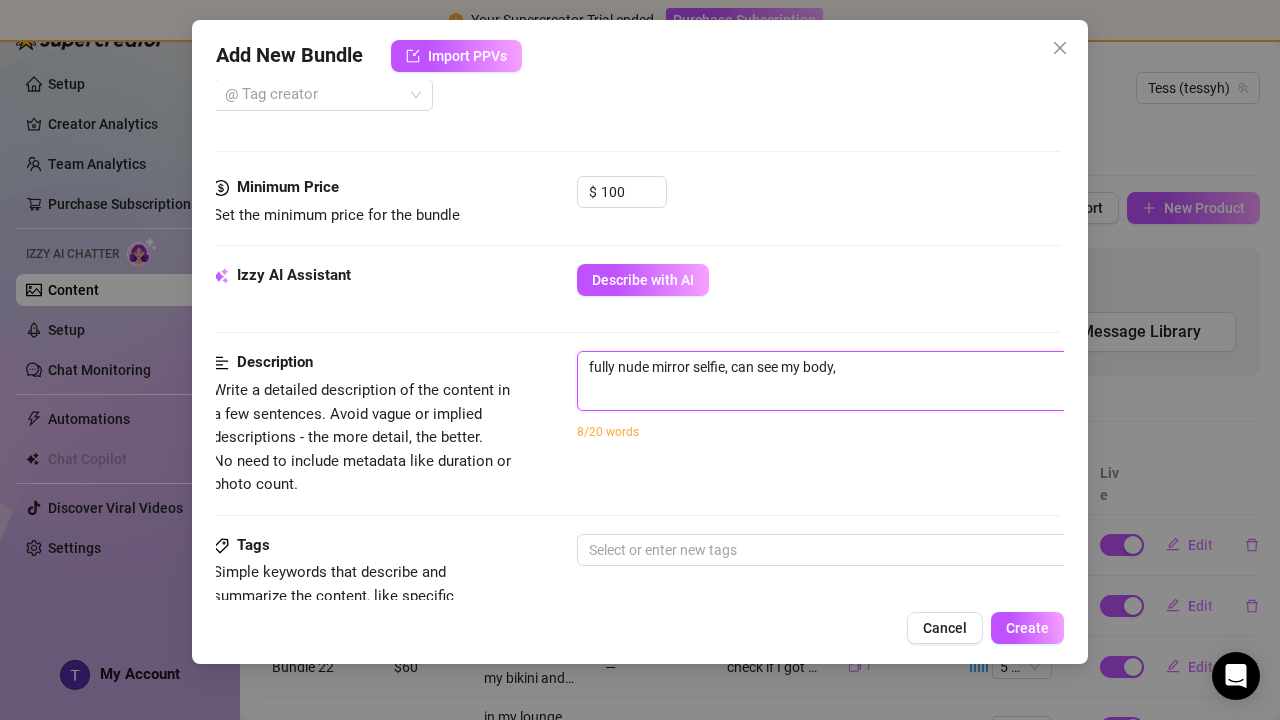 type on "fully nude mirror selfie, can see my body," 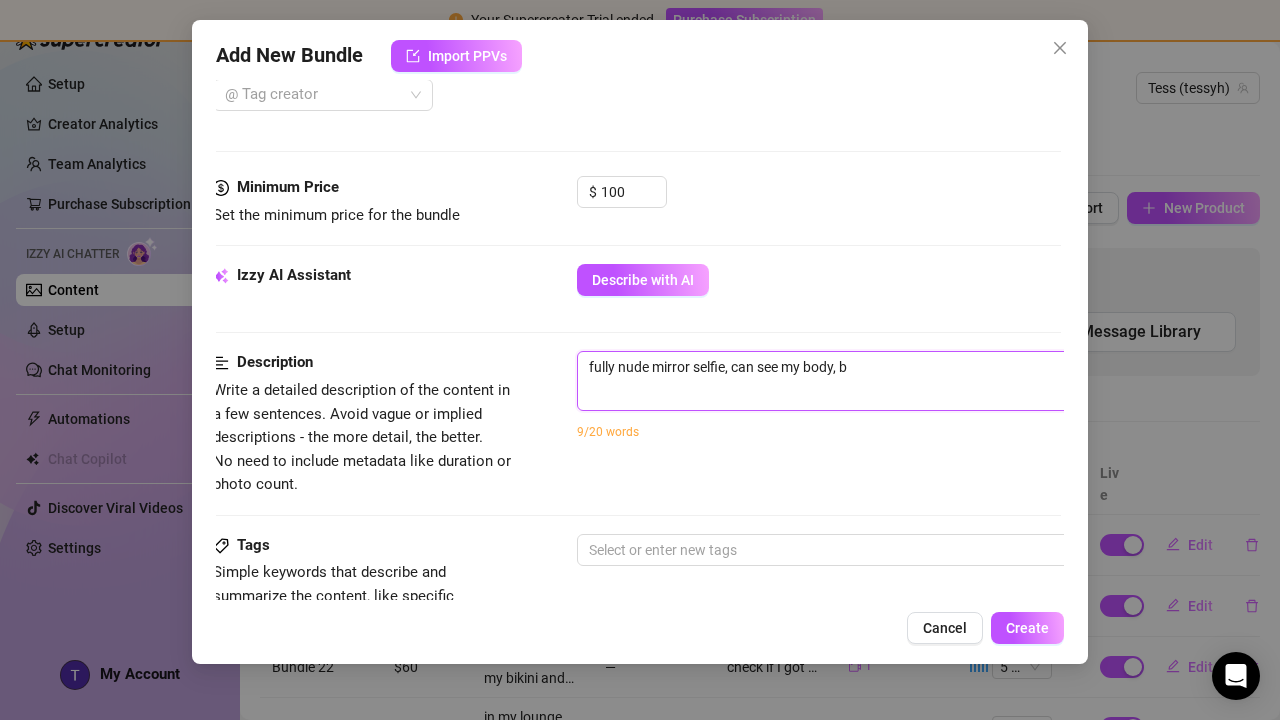 type on "fully nude mirror selfie, can see my body, bo" 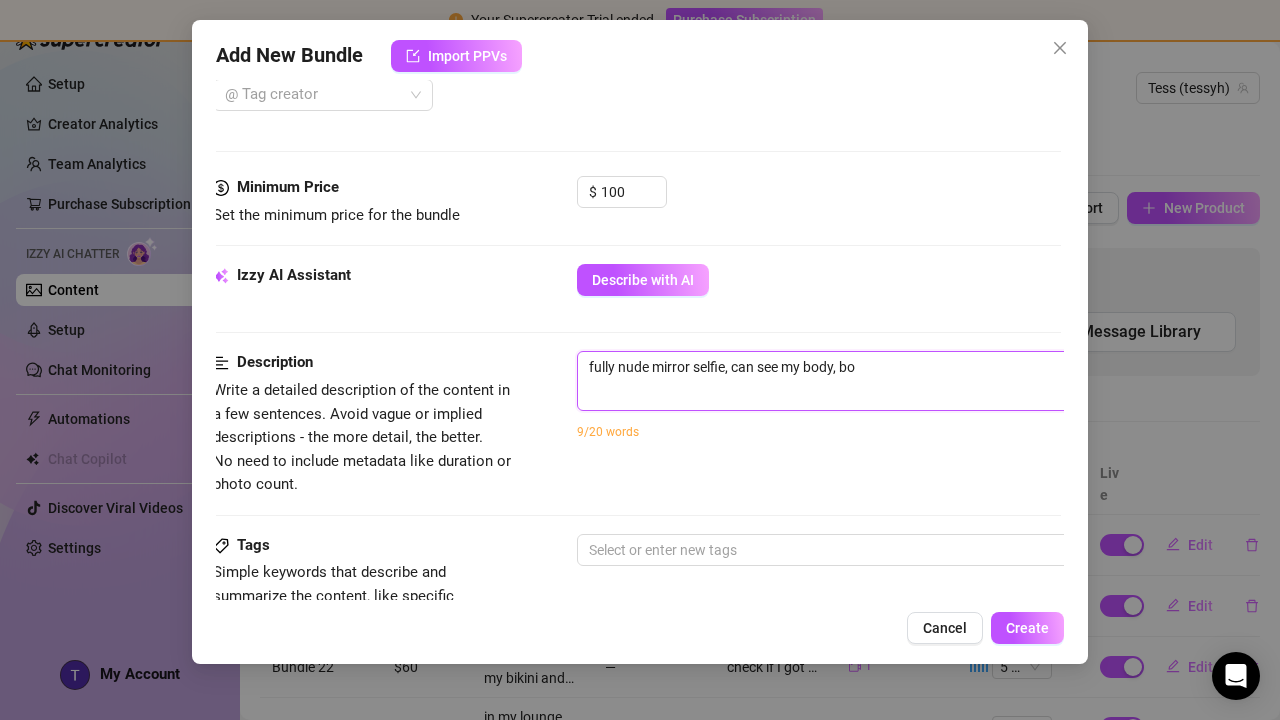 type on "fully nude mirror selfie, can see my body, boo" 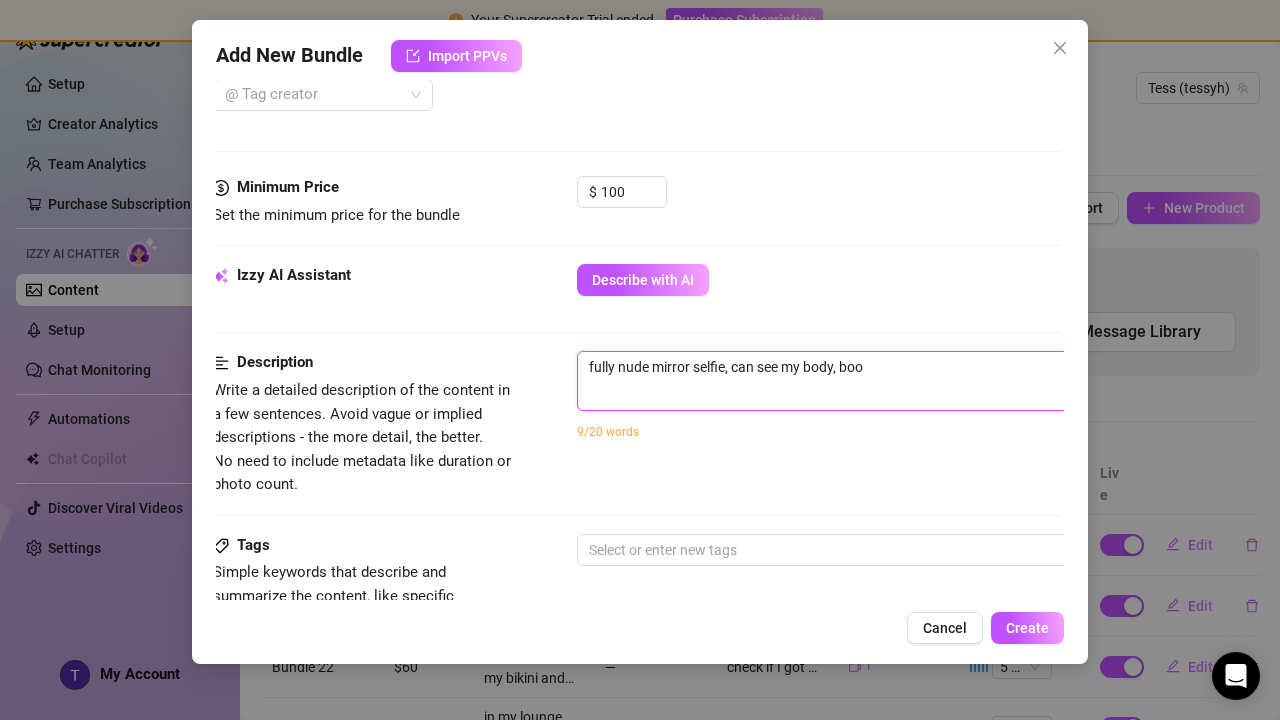 type on "fully nude mirror selfie, can see my body, boob" 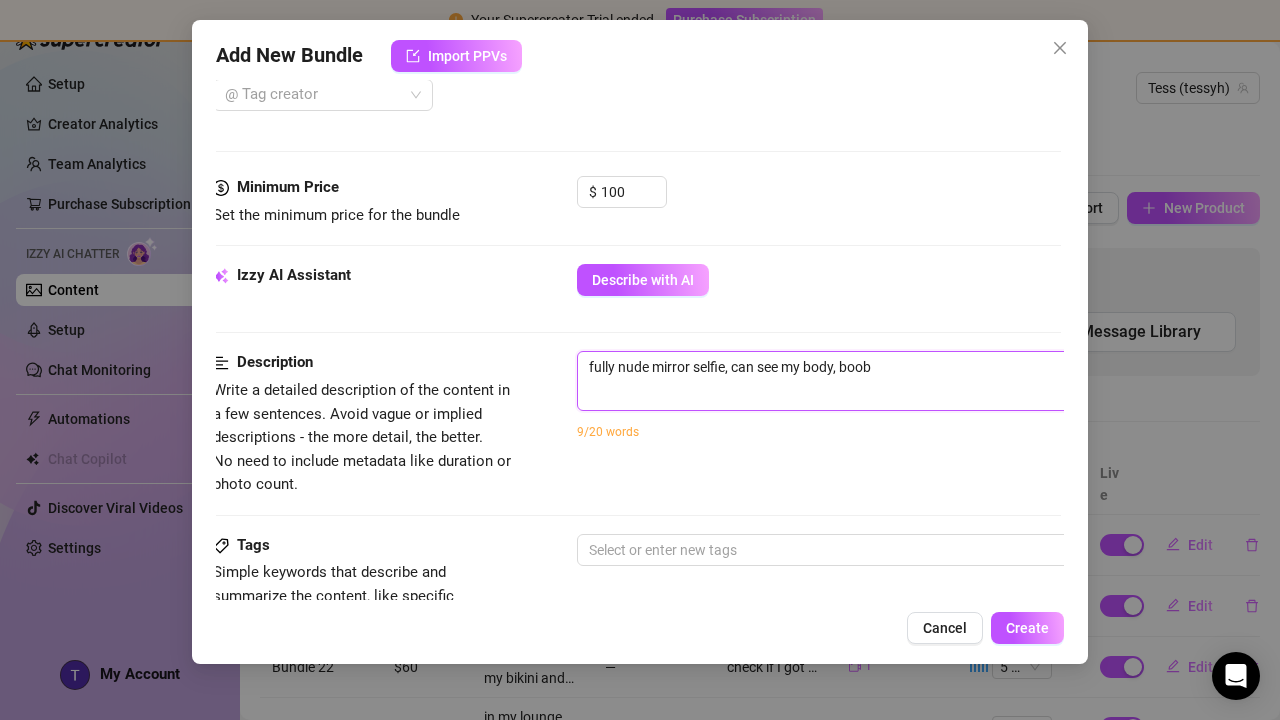 type on "fully nude mirror selfie, can see my body, boobs" 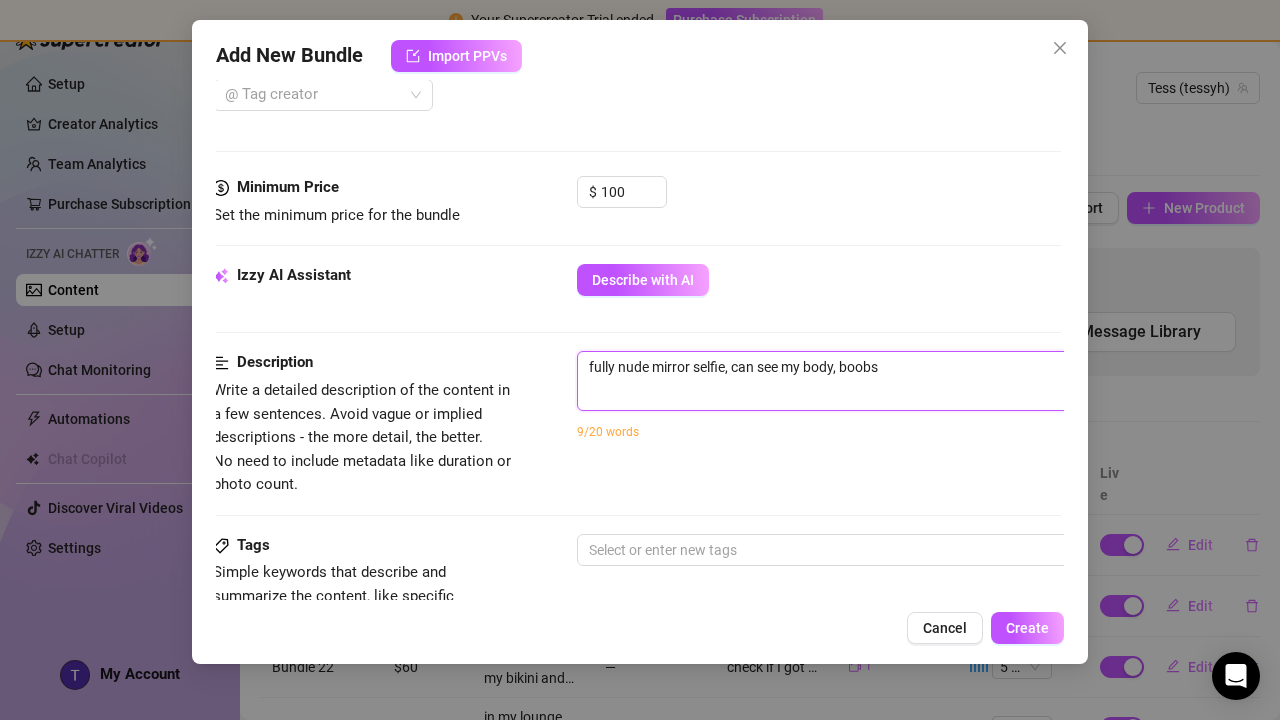 type on "fully nude mirror selfie, can see my body, boobs," 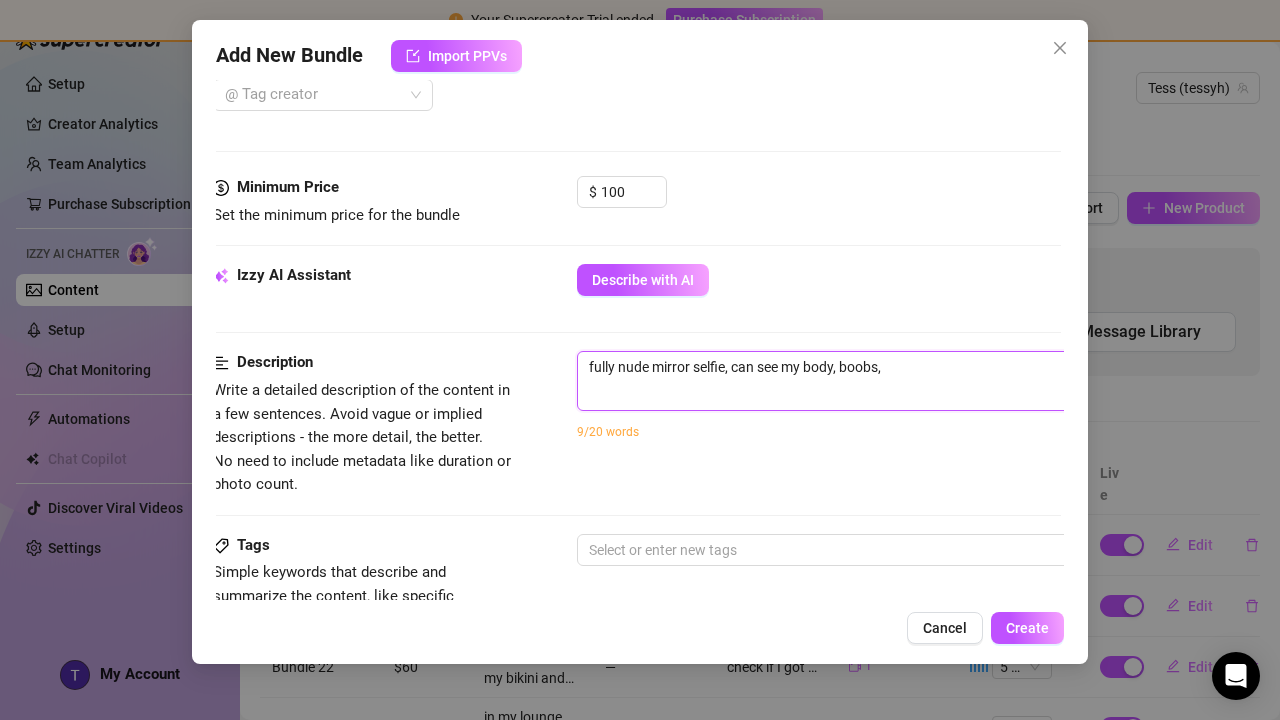type on "fully nude mirror selfie, can see my body, boobs," 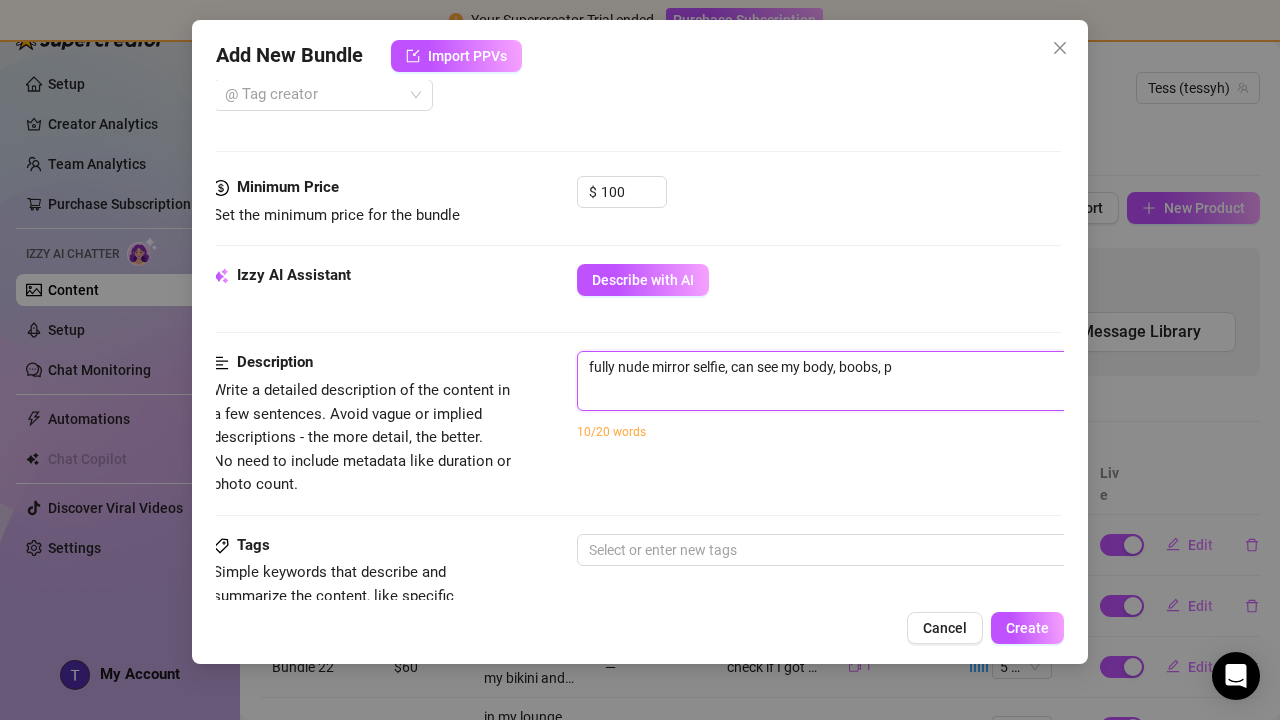 type on "fully nude mirror selfie, can see my body, boobs, pu" 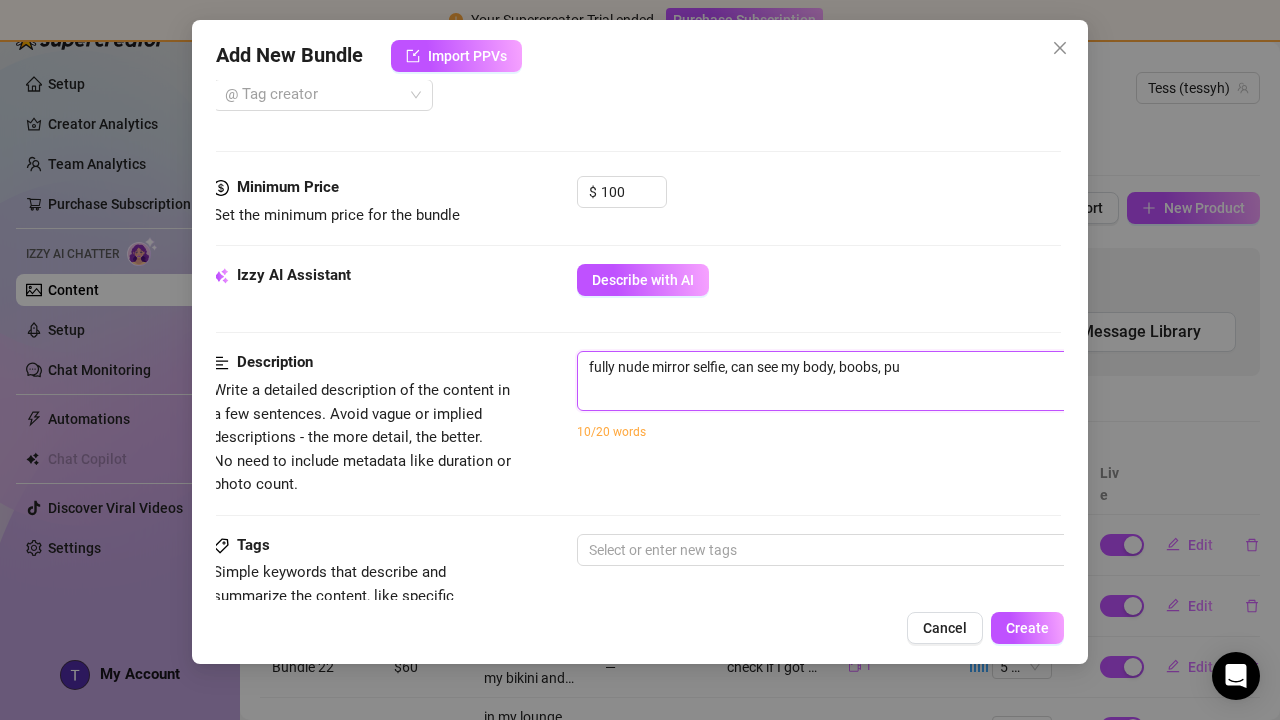 type on "fully nude mirror selfie, can see my body, boobs, pus" 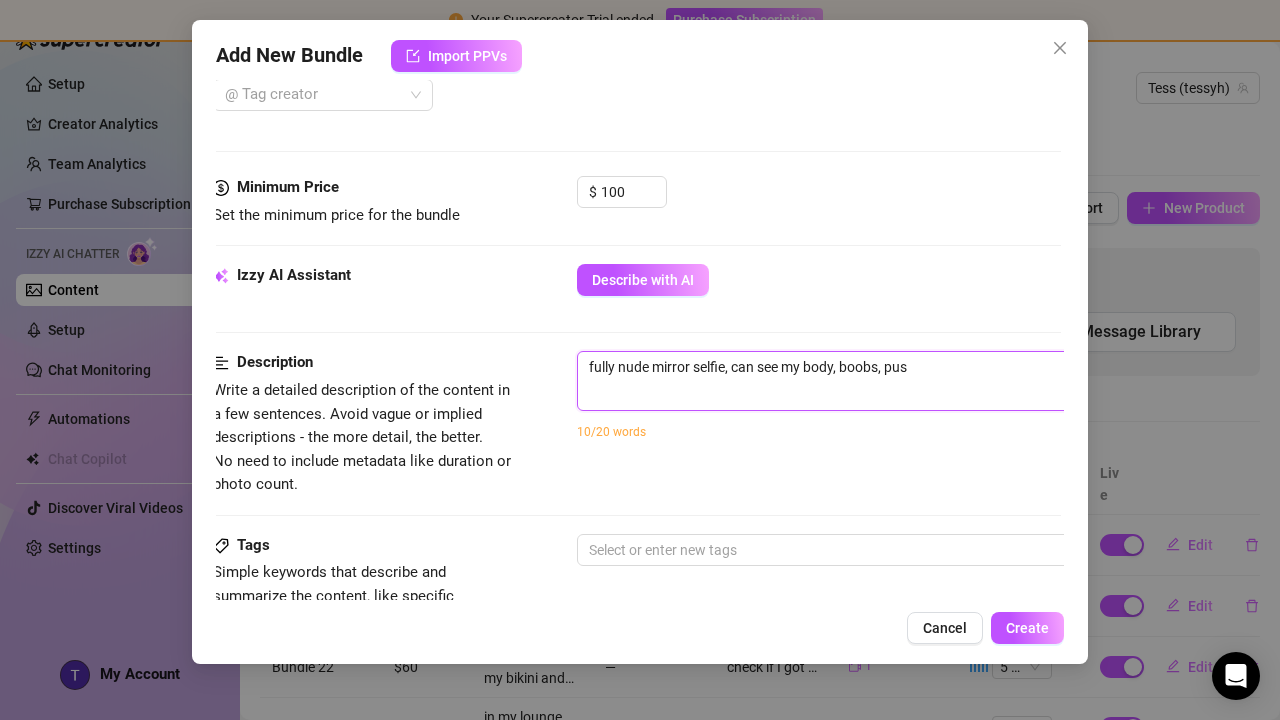 type on "fully nude mirror selfie, can see my body, boobs, puss" 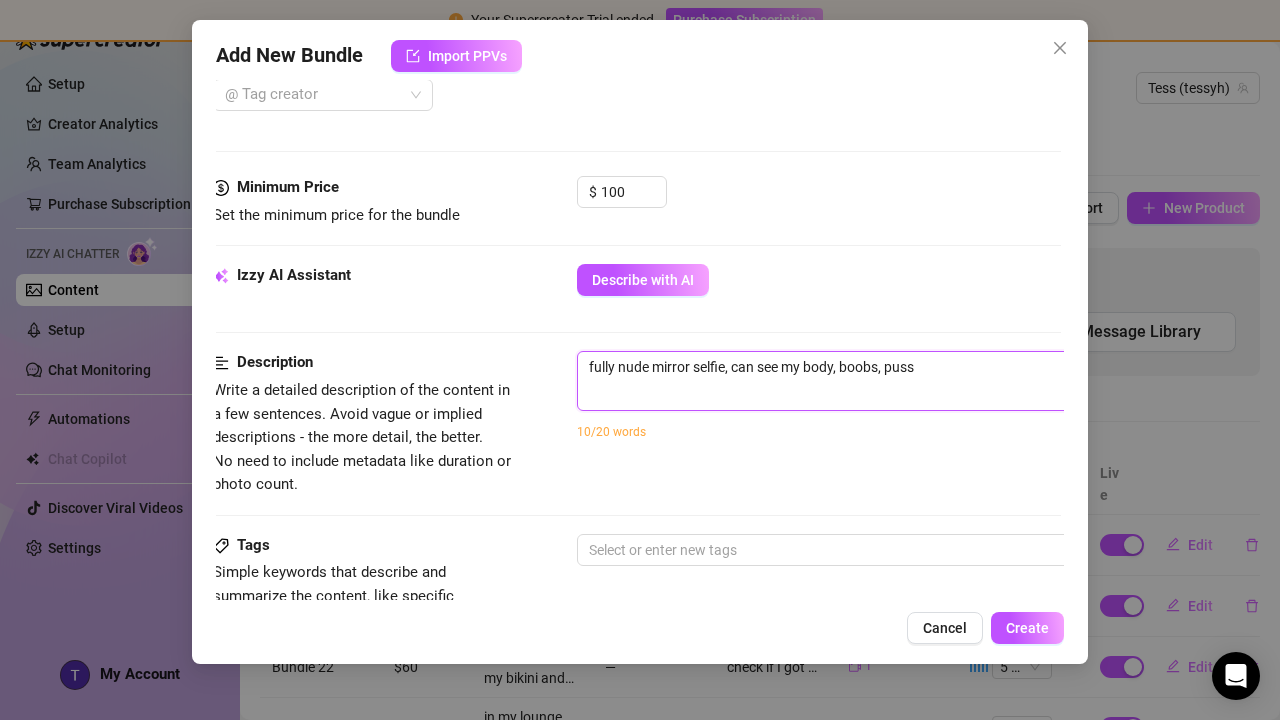 type on "fully nude mirror selfie, can see my body, boobs, pussy" 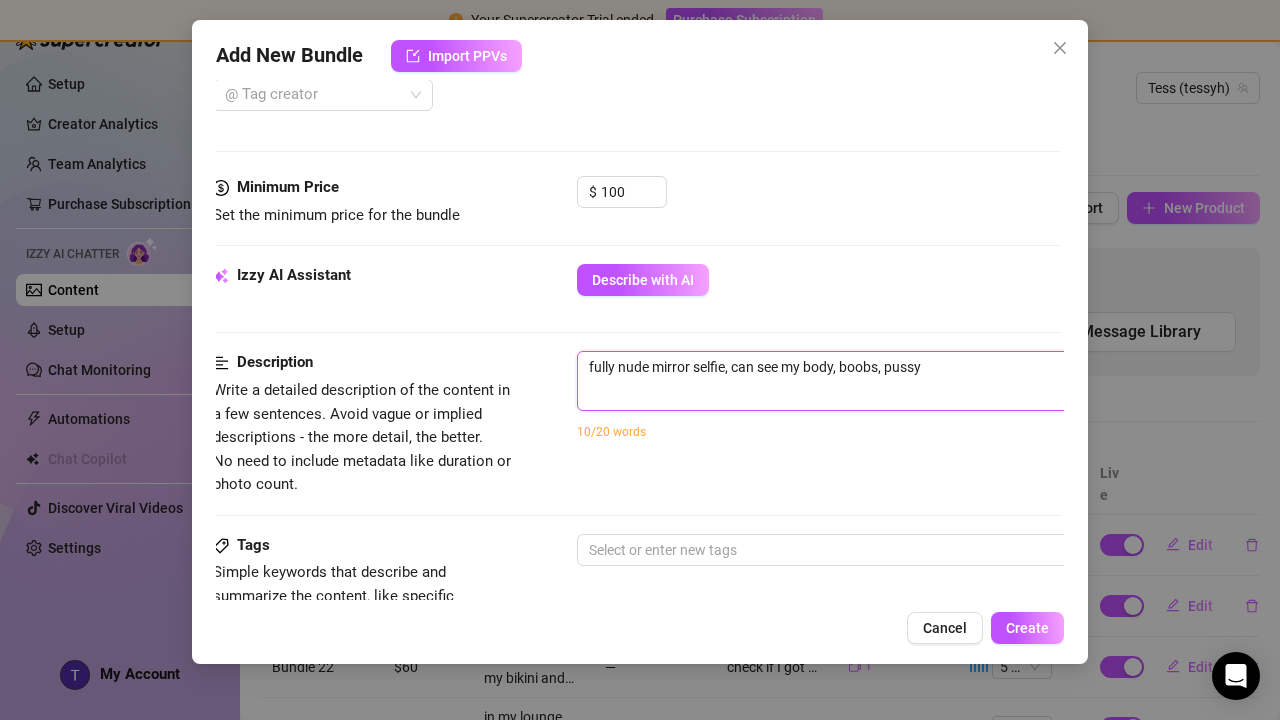 type on "fully nude mirror selfie, can see my body, boobs, pussy." 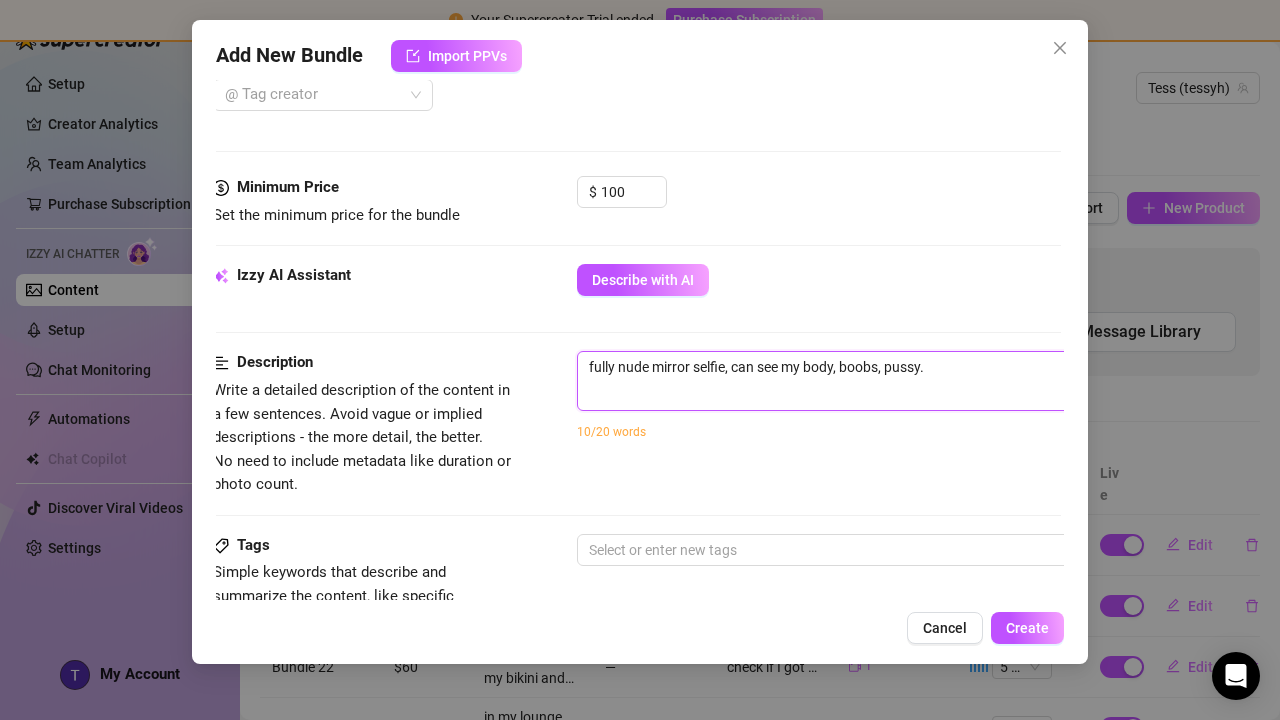type on "fully nude mirror selfie, can see my body, boobs, pussy." 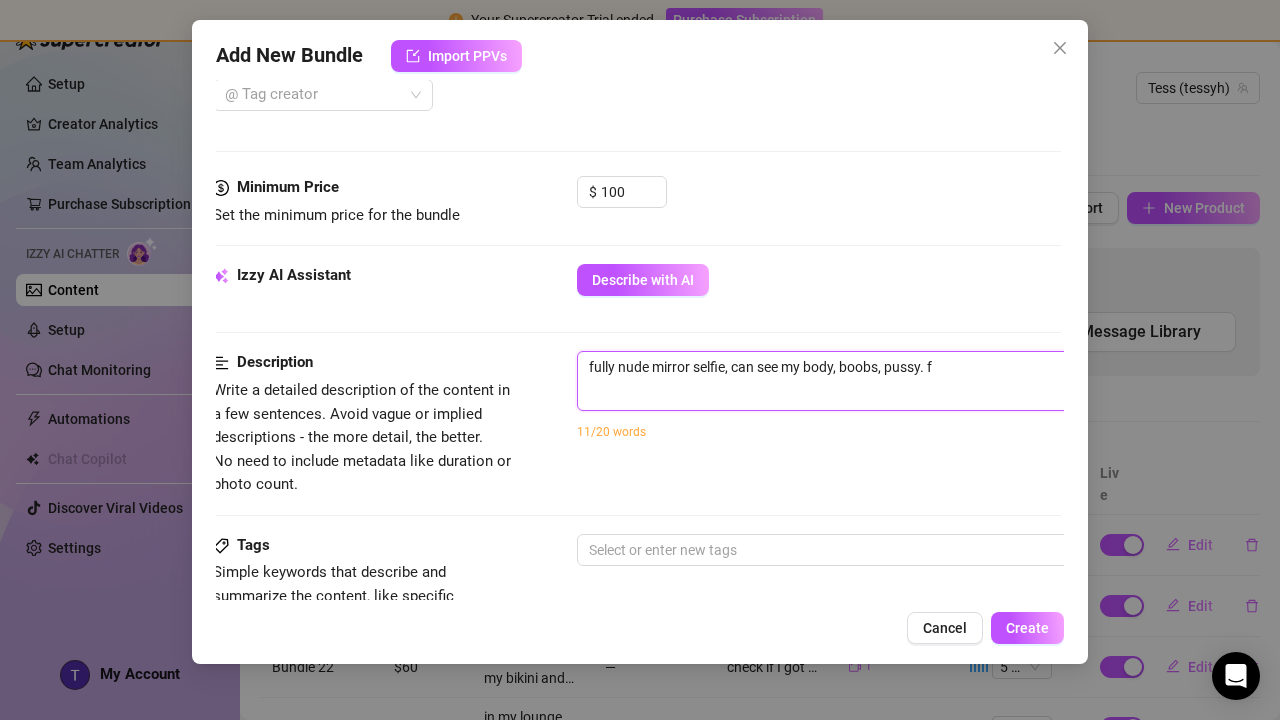type on "fully nude mirror selfie, can see my body, boobs, pussy. fi" 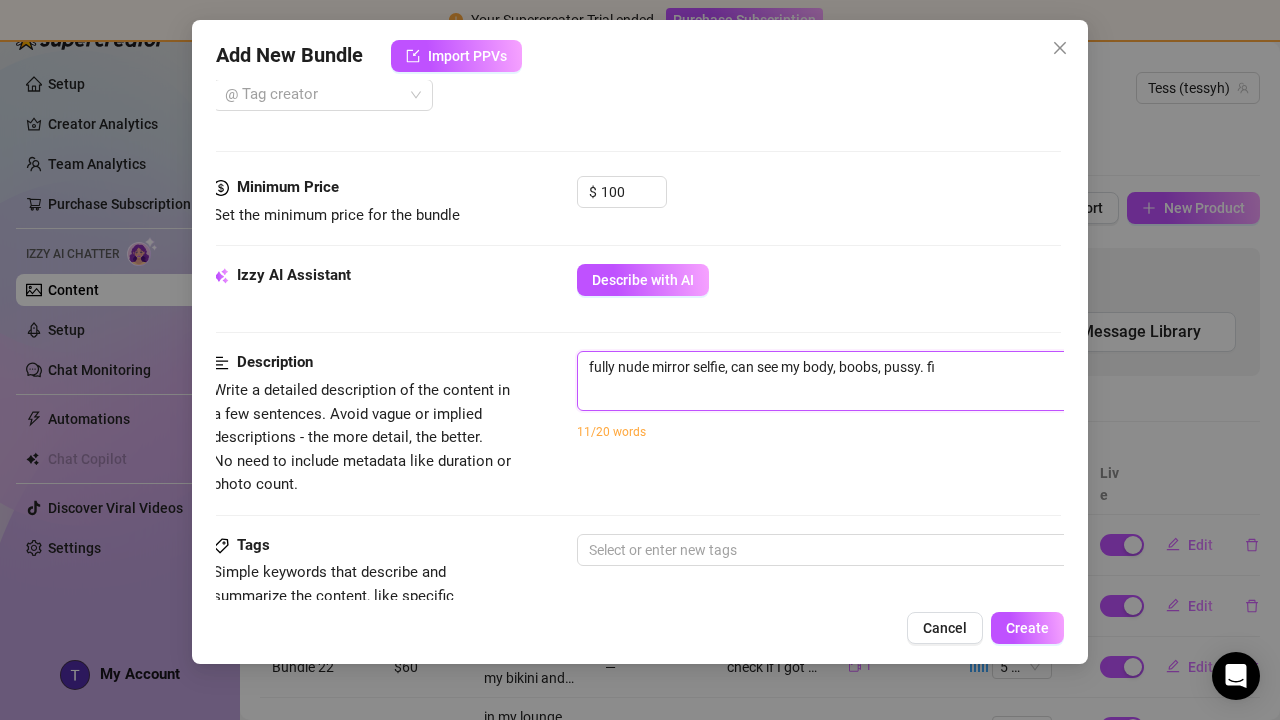 type on "fully nude mirror selfie, can see my body, boobs, pussy. fin" 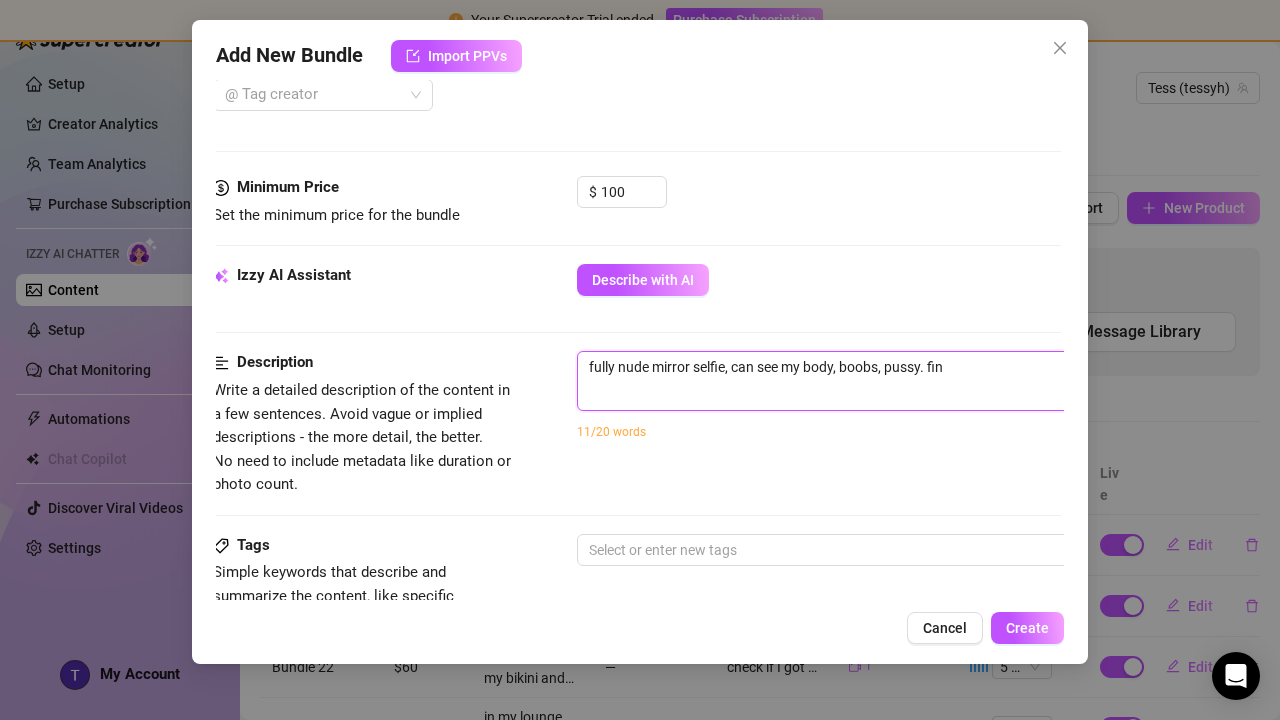 type on "fully nude mirror selfie, can see my body, boobs, pussy. fina" 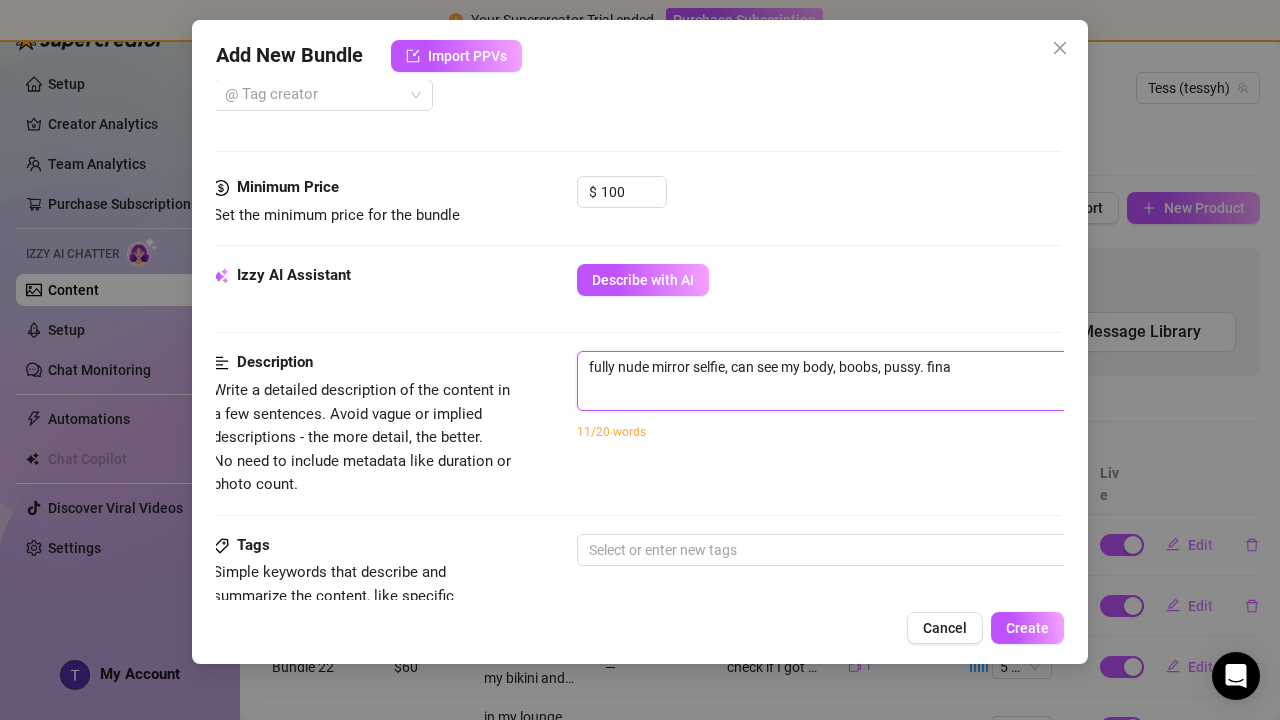 type on "fully nude mirror selfie, can see my body, boobs, pussy. fin" 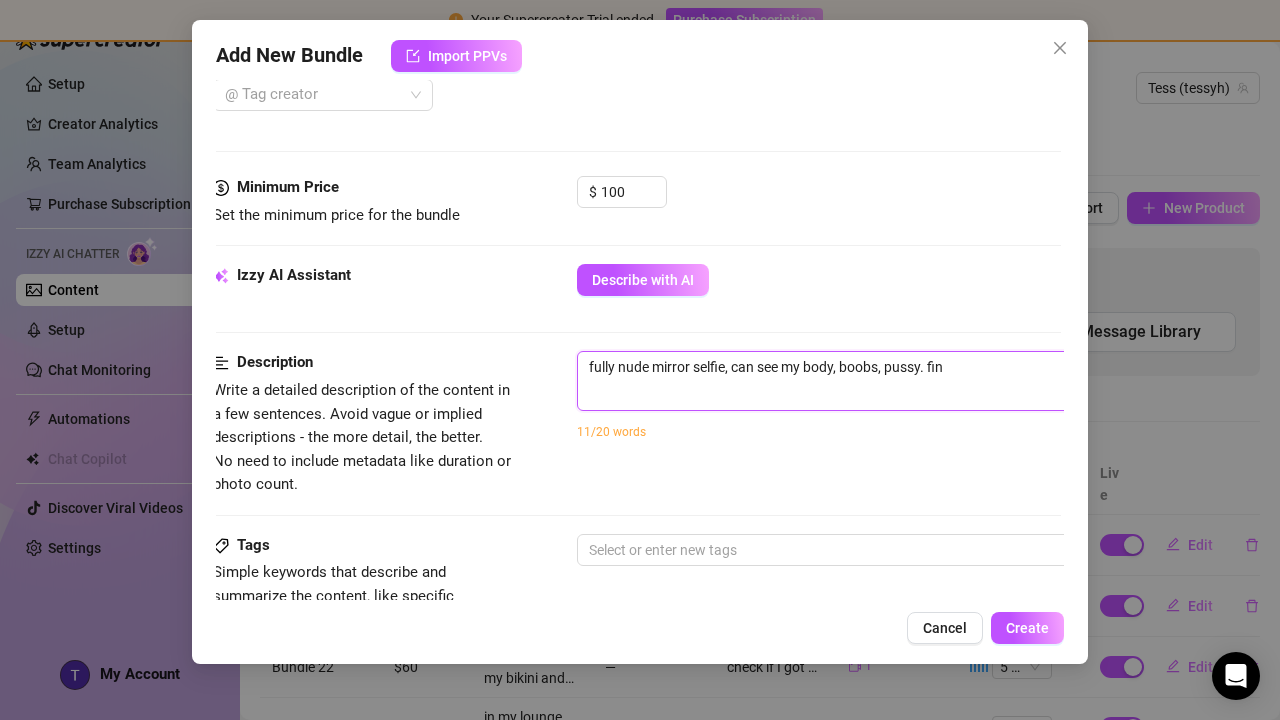 type on "fully nude mirror selfie, can see my body, boobs, pussy. fi" 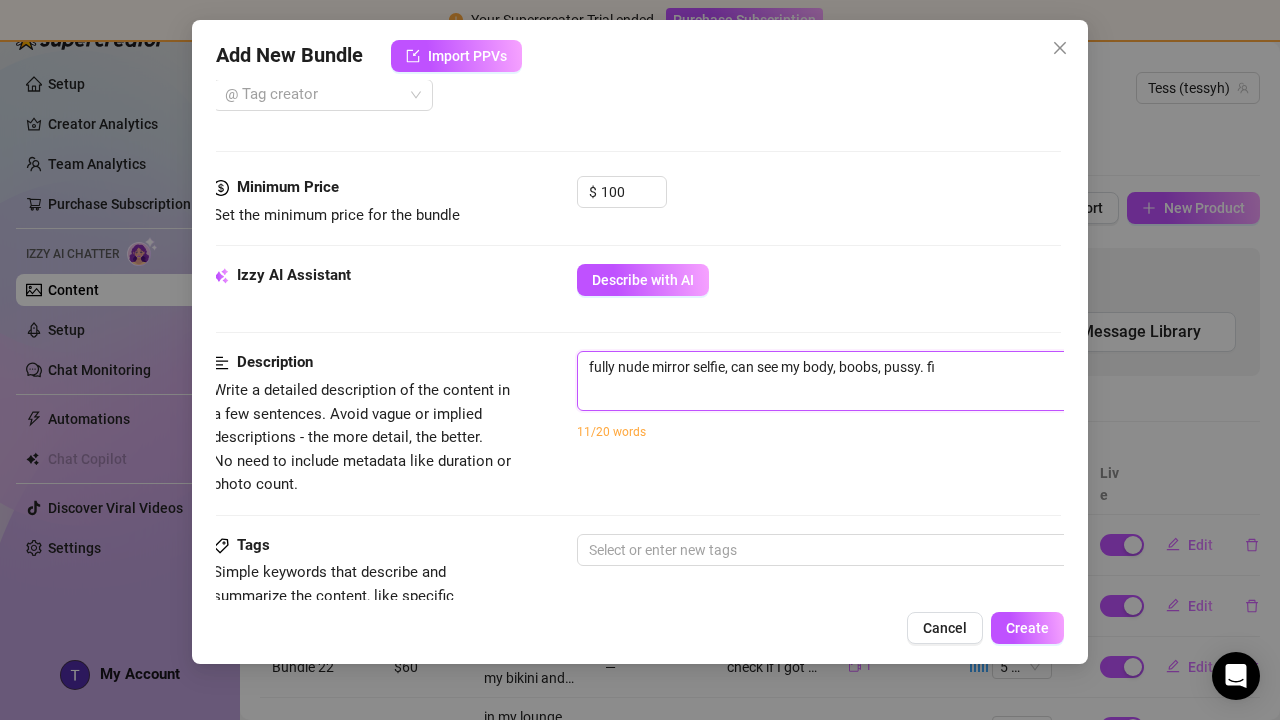 type on "fully nude mirror selfie, can see my body, boobs, pussy. f" 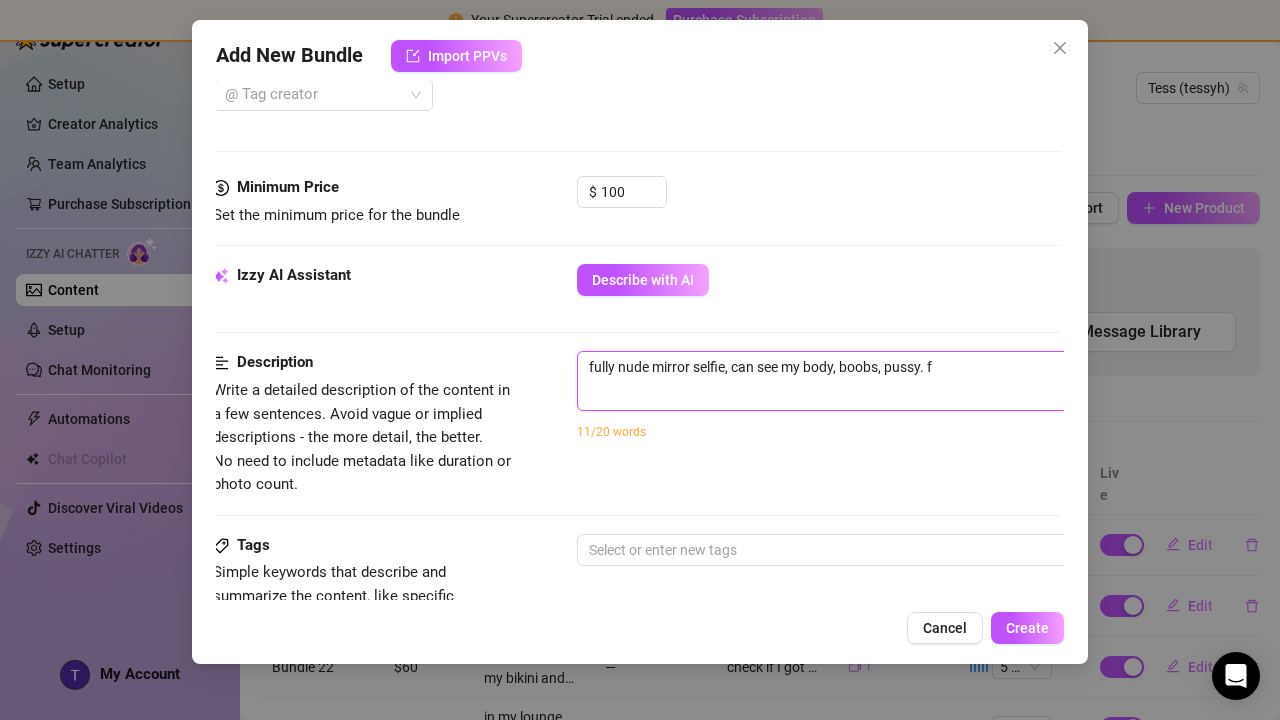 type on "fully nude mirror selfie, can see my body, boobs, pussy." 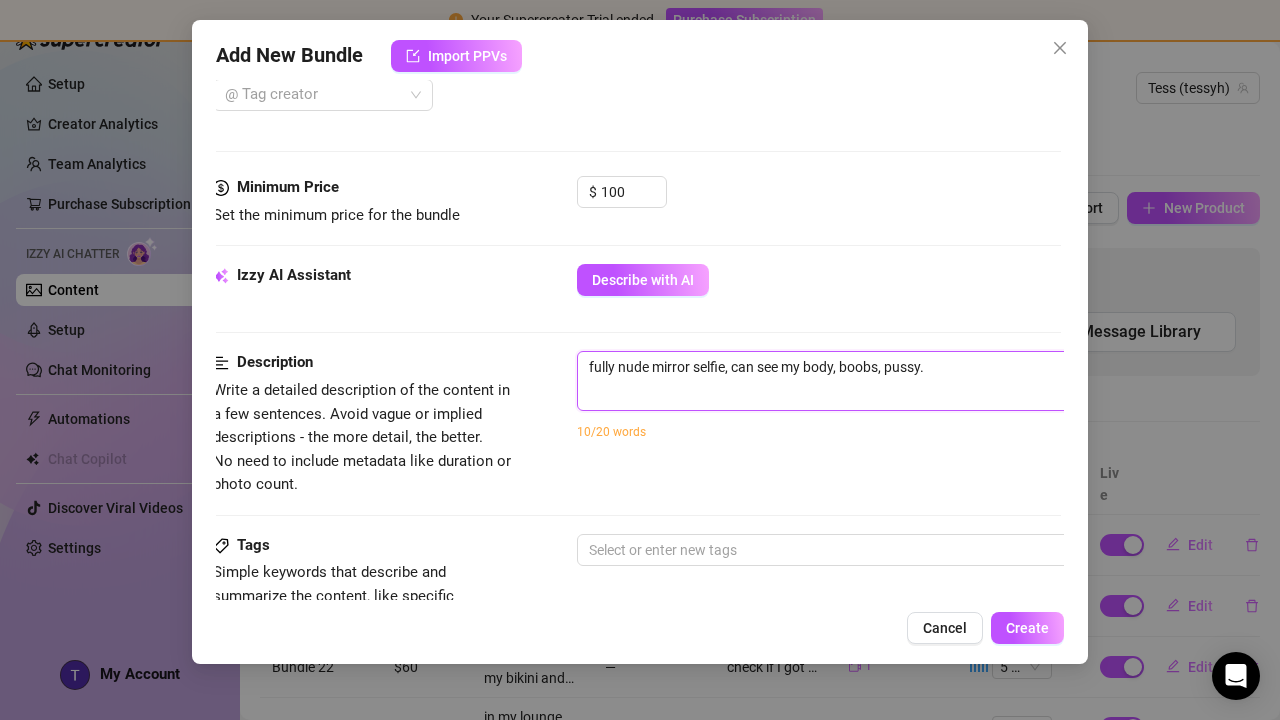 type on "fully nude mirror selfie, can see my body, boobs, pussy. s" 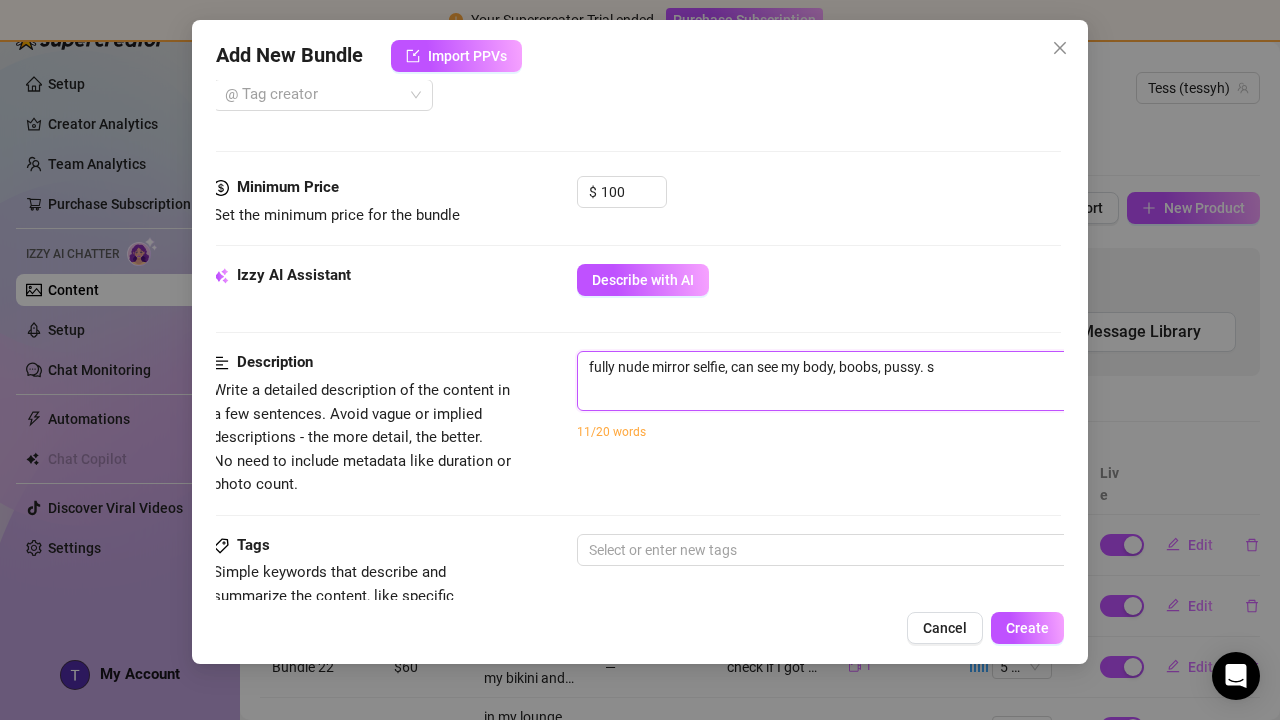 type on "fully nude mirror selfie, can see my body, boobs, pussy. st" 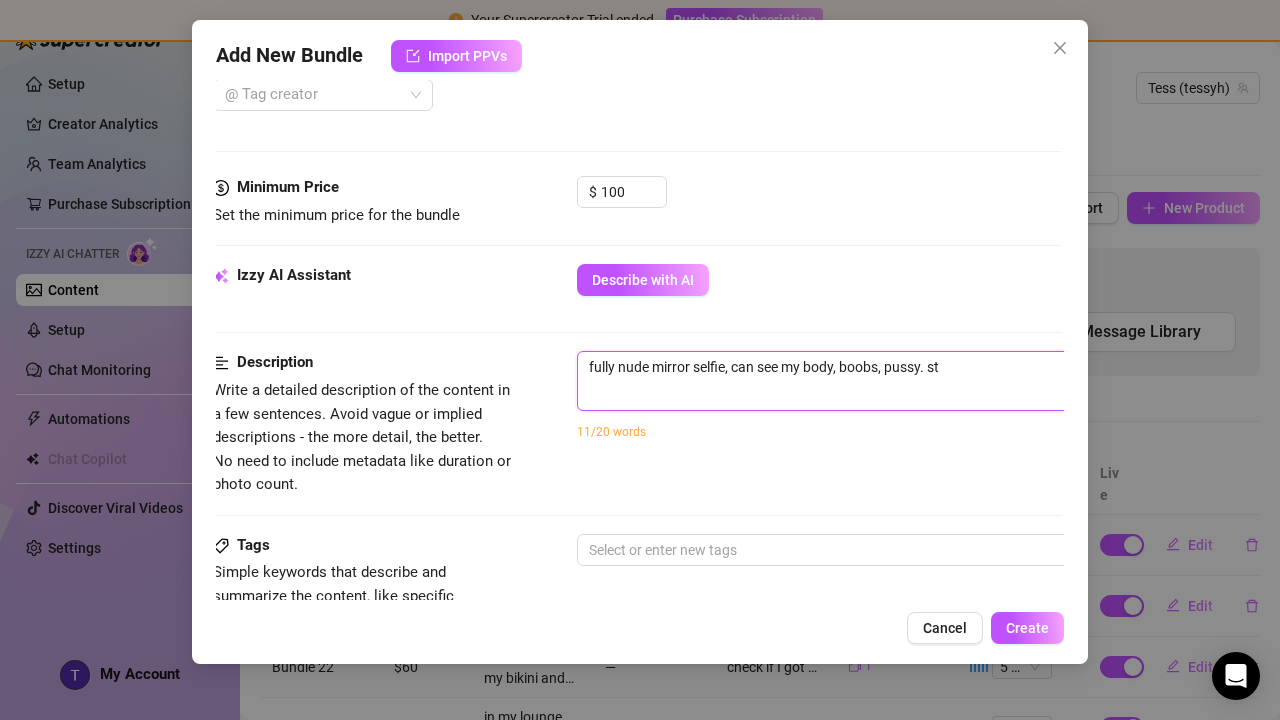 type on "fully nude mirror selfie, can see my body, boobs, pussy. sta" 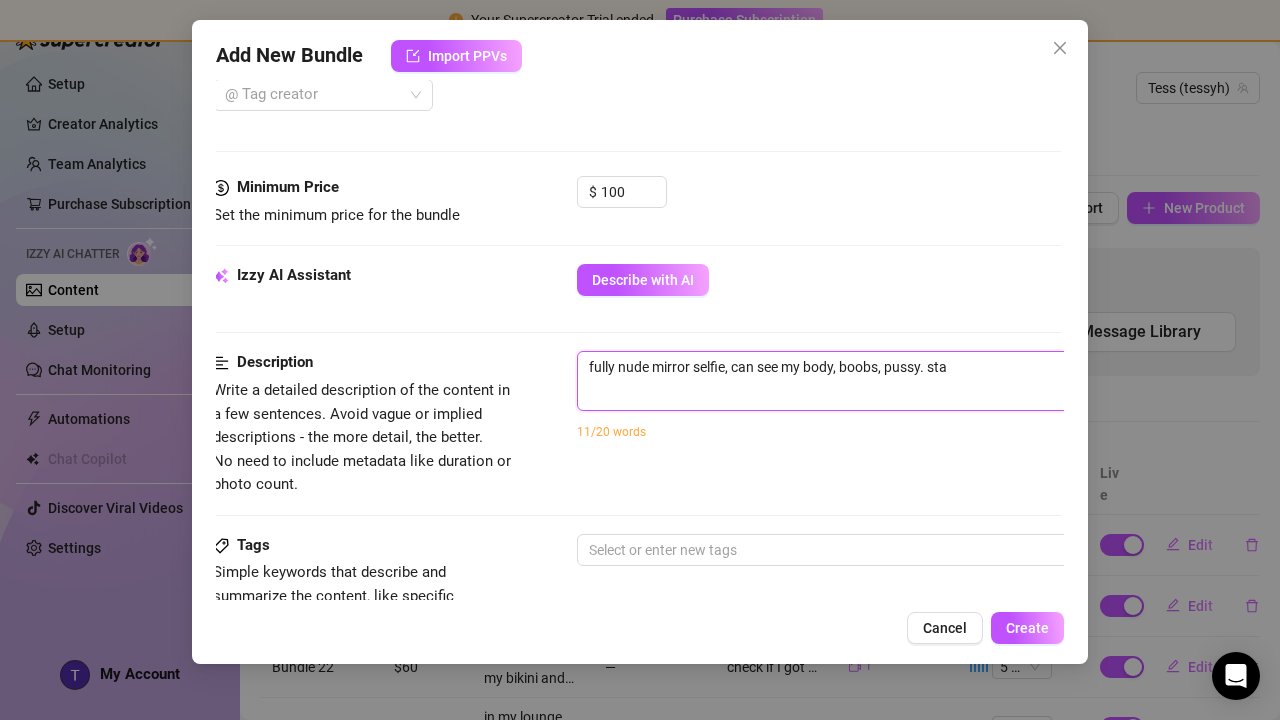 type on "fully nude mirror selfie, can see my body, boobs, pussy. stan" 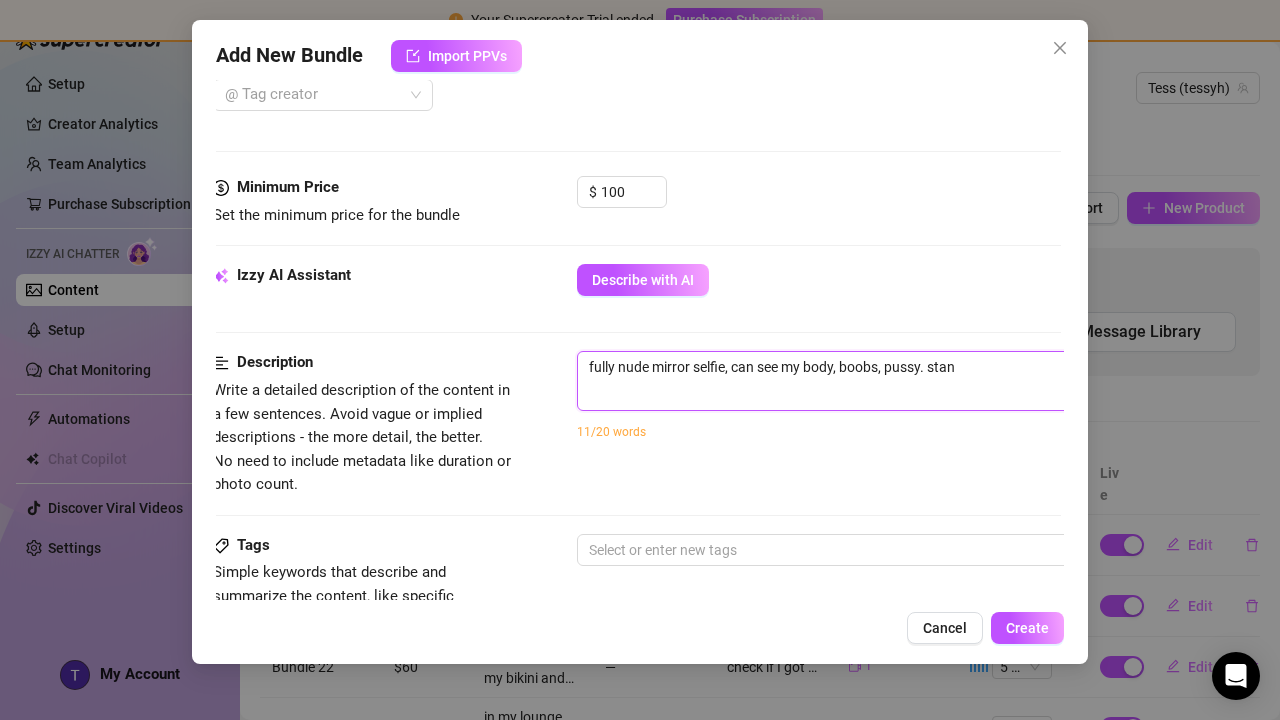 type on "fully nude mirror selfie, can see my body, boobs, pussy. stand" 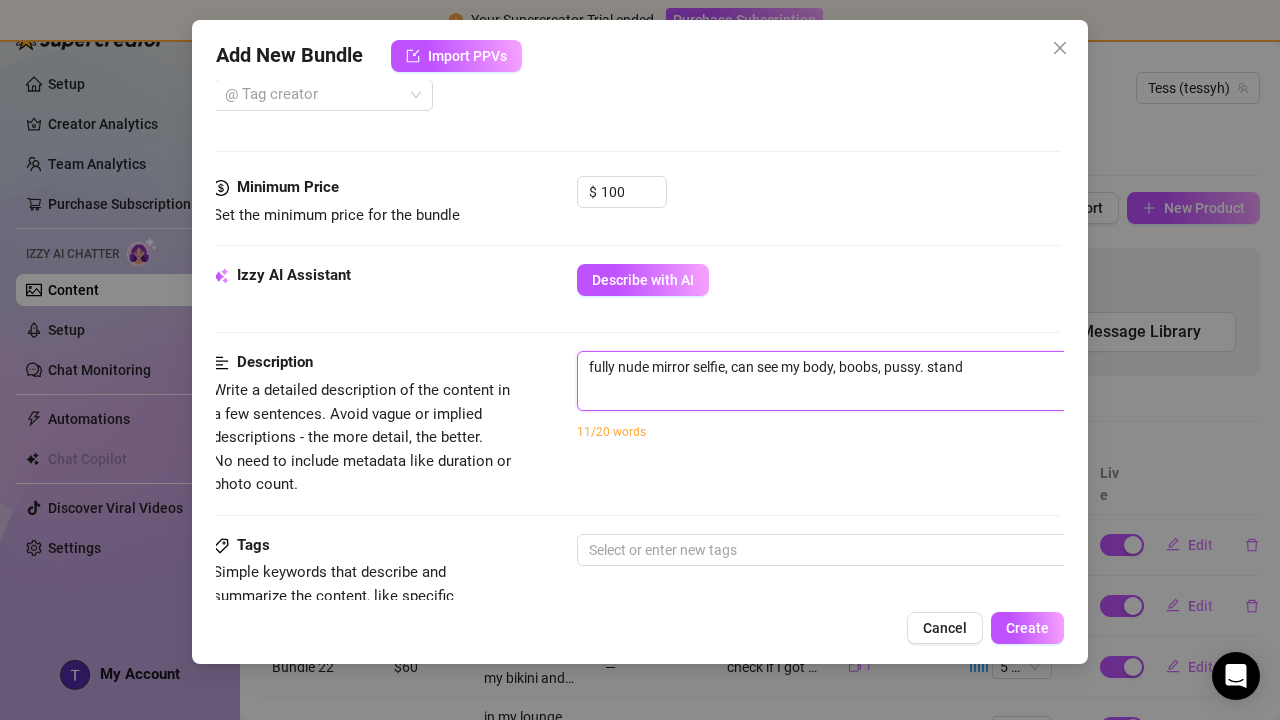 type on "fully nude mirror selfie, can see my body, boobs, pussy. standi" 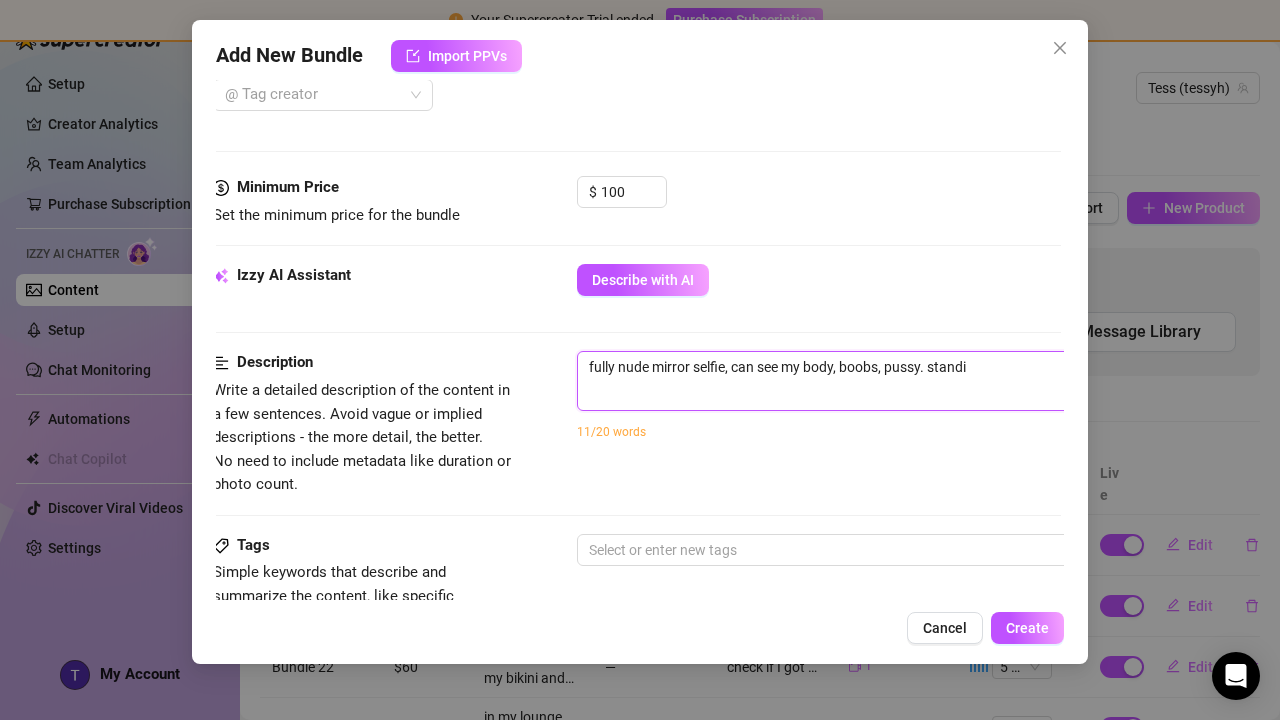 type on "fully nude mirror selfie, can see my body, boobs, pussy. standin" 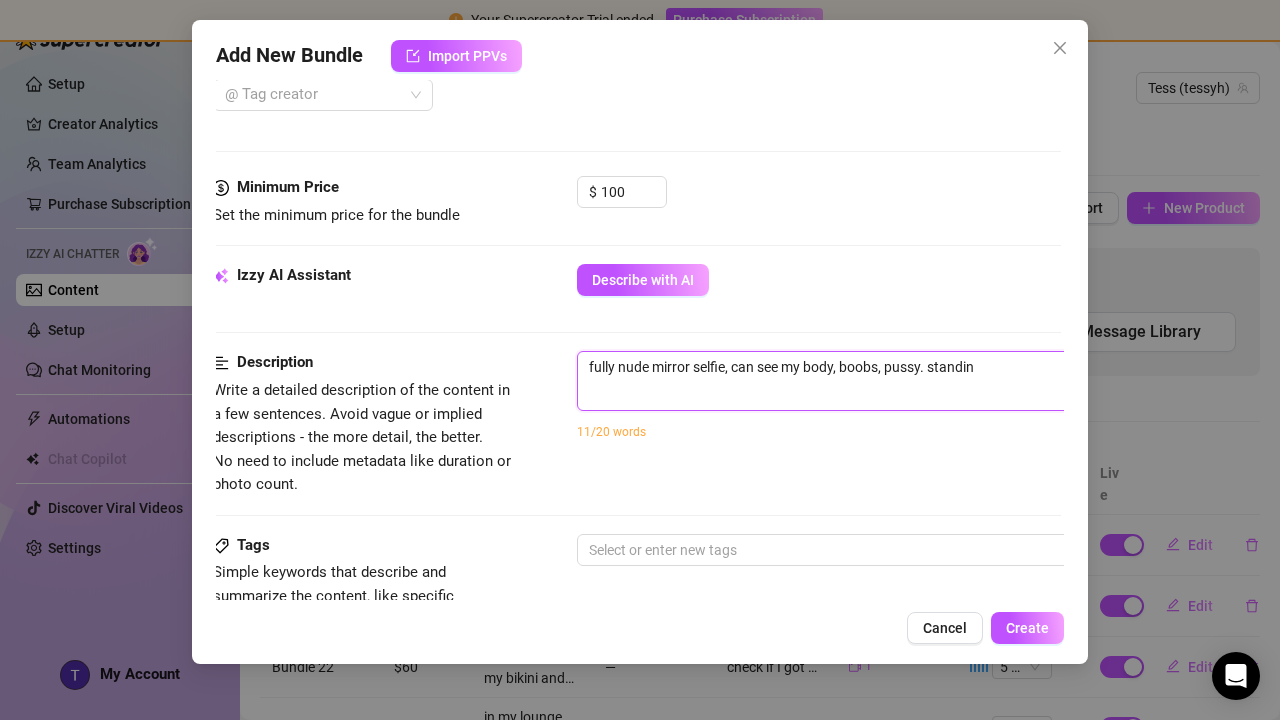 type on "fully nude mirror selfie, can see my body, boobs, pussy. standing" 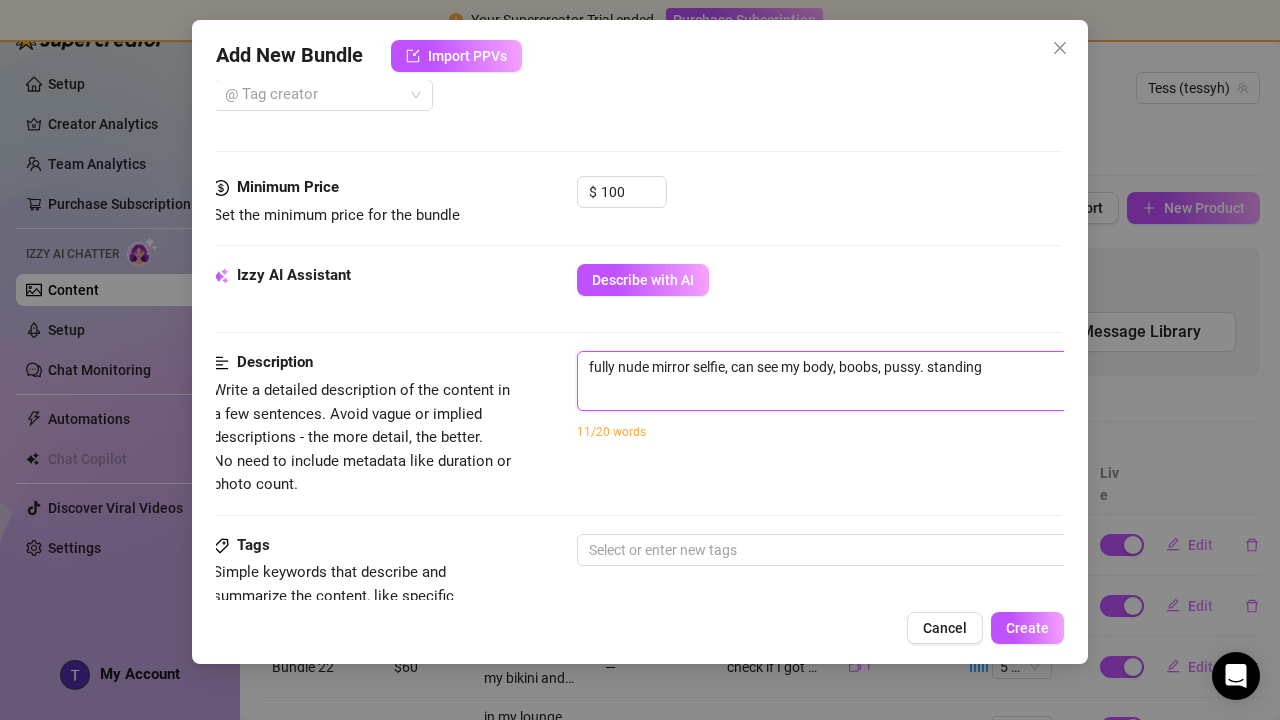 type on "fully nude mirror selfie, can see my body, boobs, pussy. standing" 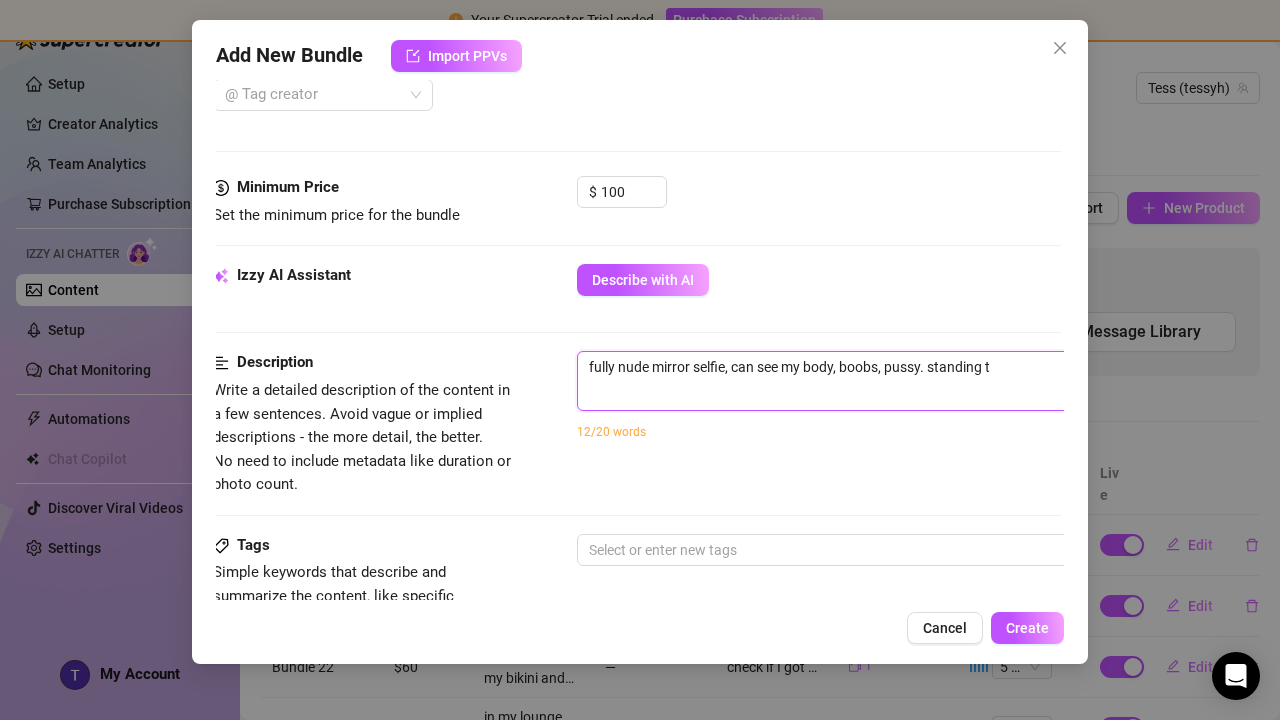 type on "fully nude mirror selfie, can see my body, boobs, pussy. standing ta" 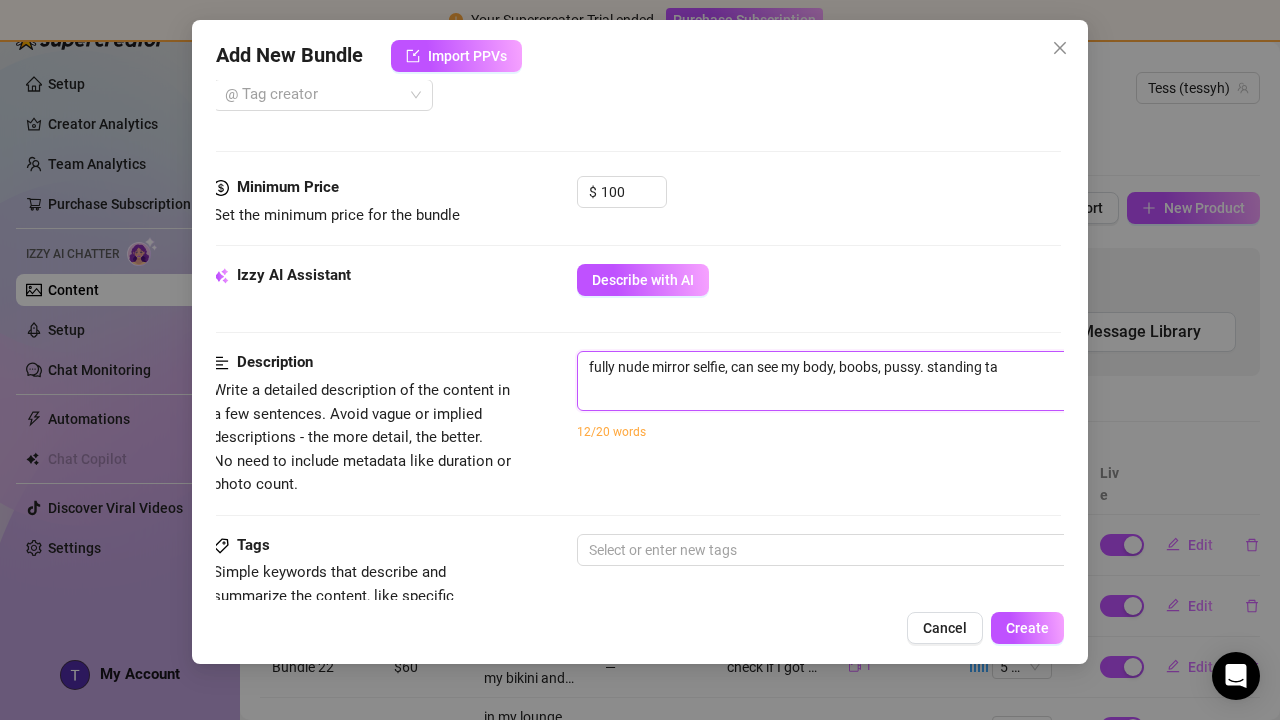 type on "fully nude mirror selfie, can see my body, boobs, pussy. standing tal" 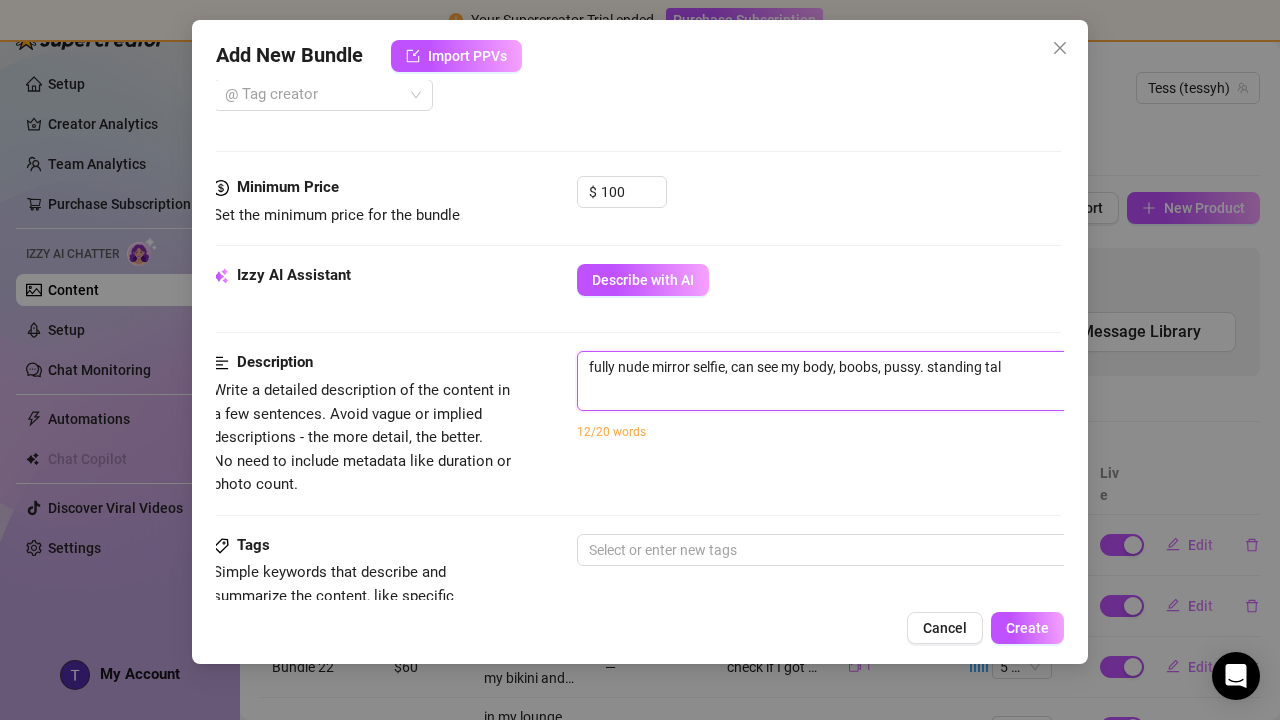 type on "fully nude mirror selfie, can see my body, boobs, pussy. standing tall" 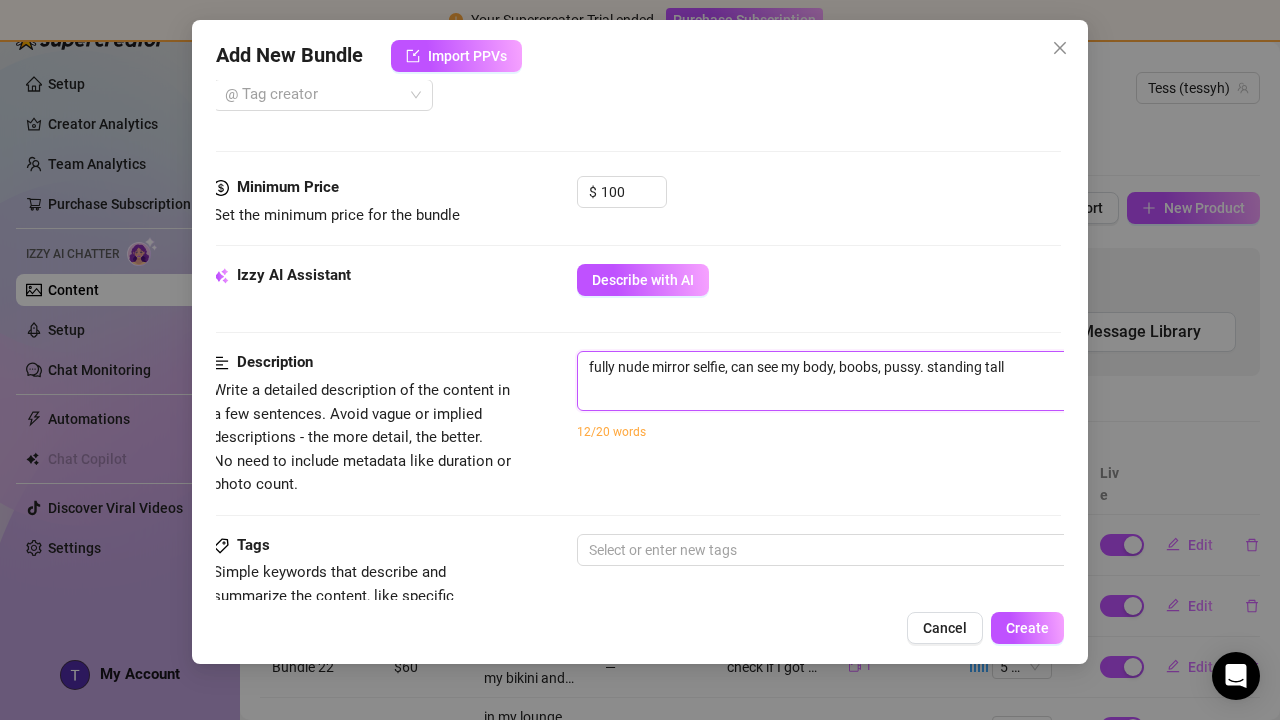 type on "fully nude mirror selfie, can see my body, boobs, pussy. standing talli" 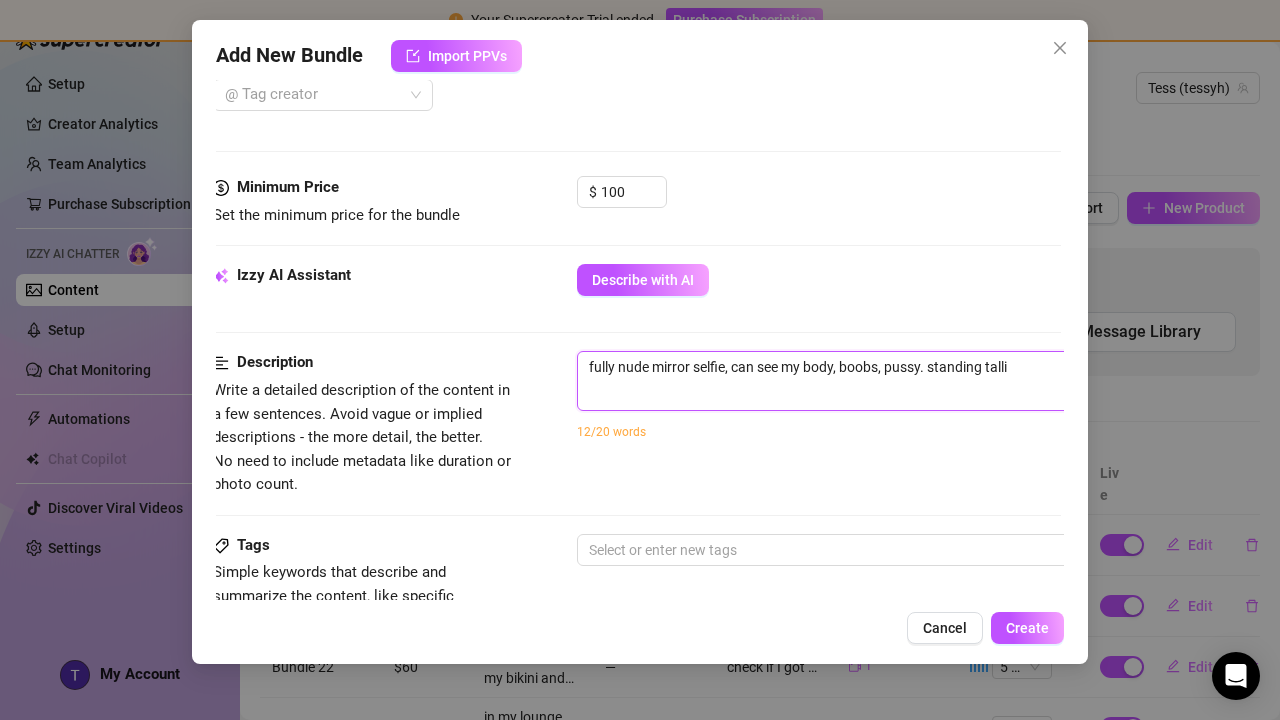 type on "fully nude mirror selfie, can see my body, boobs, pussy. standing tall" 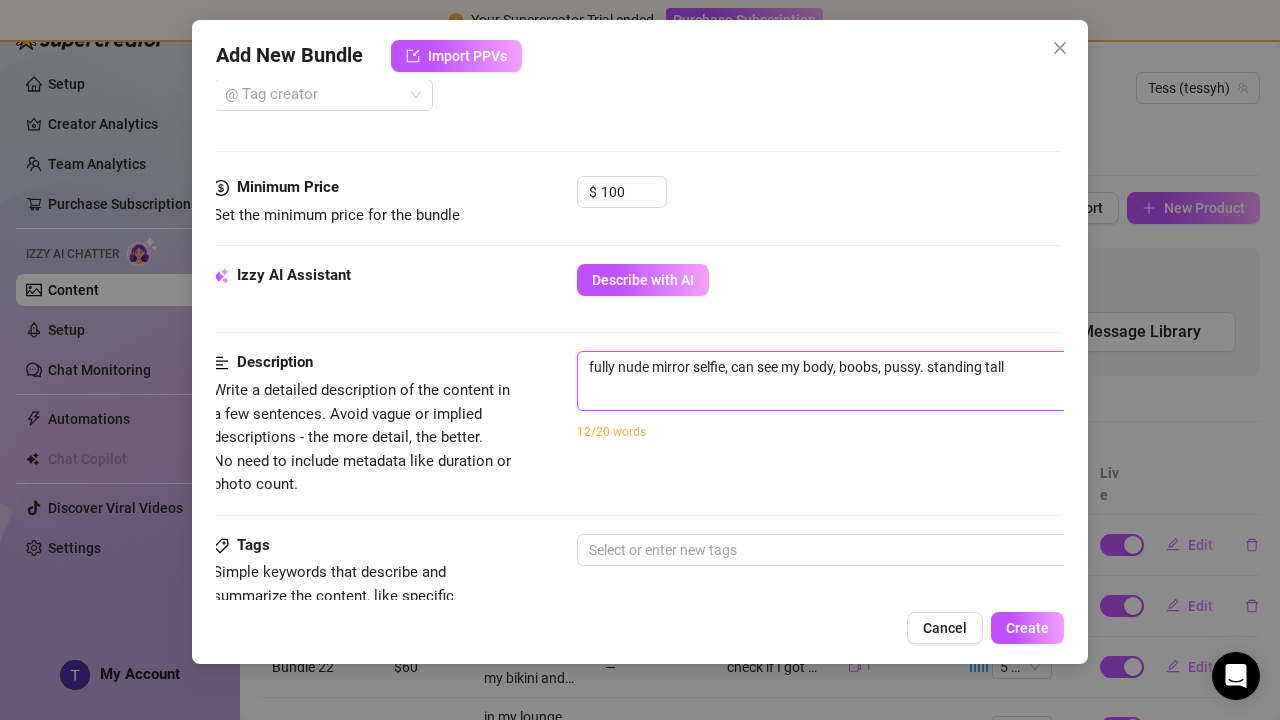 type on "fully nude mirror selfie, can see my body, boobs, pussy. standing tall" 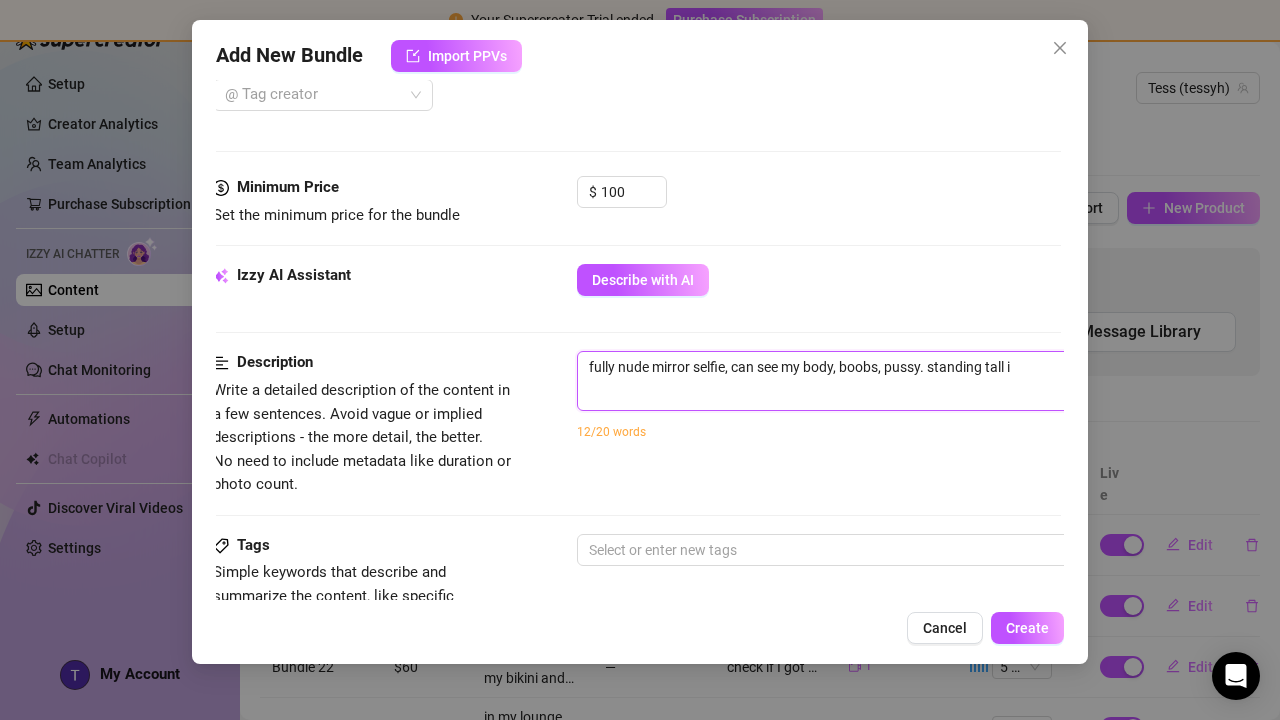 type on "fully nude mirror selfie, can see my body, boobs, pussy. standing tall in" 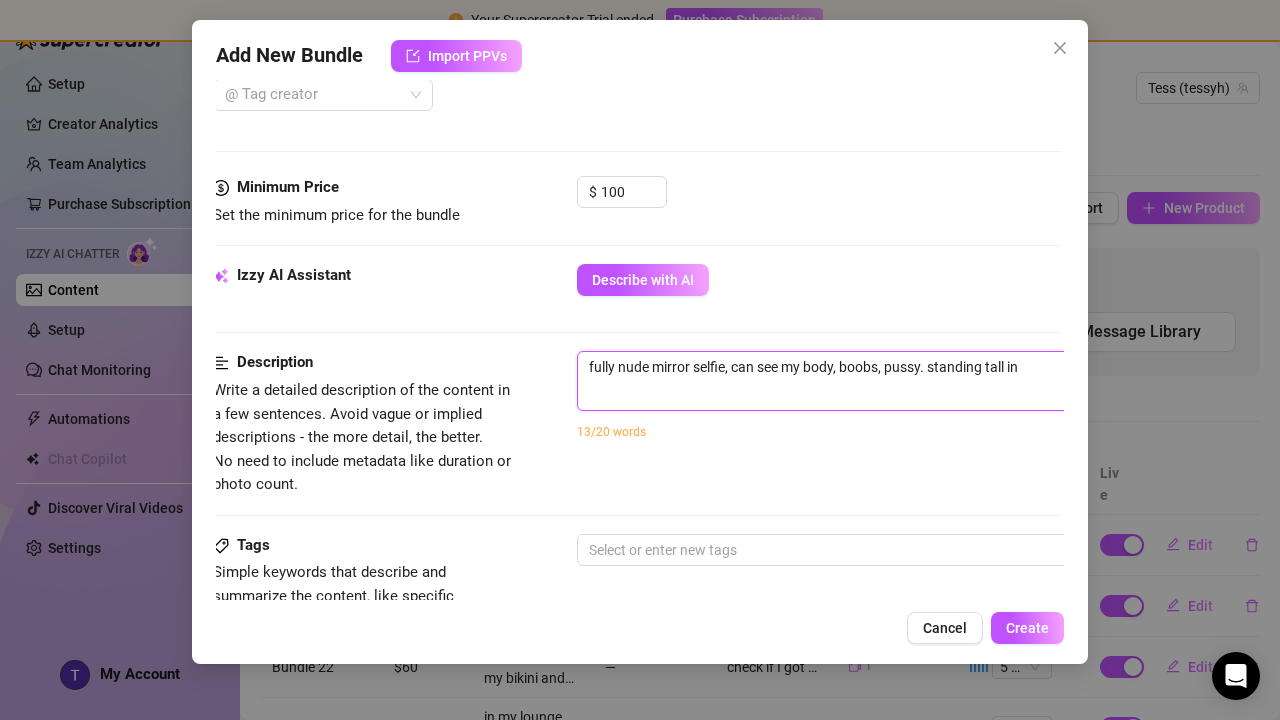 type on "fully nude mirror selfie, can see my body, boobs, pussy. standing tall in" 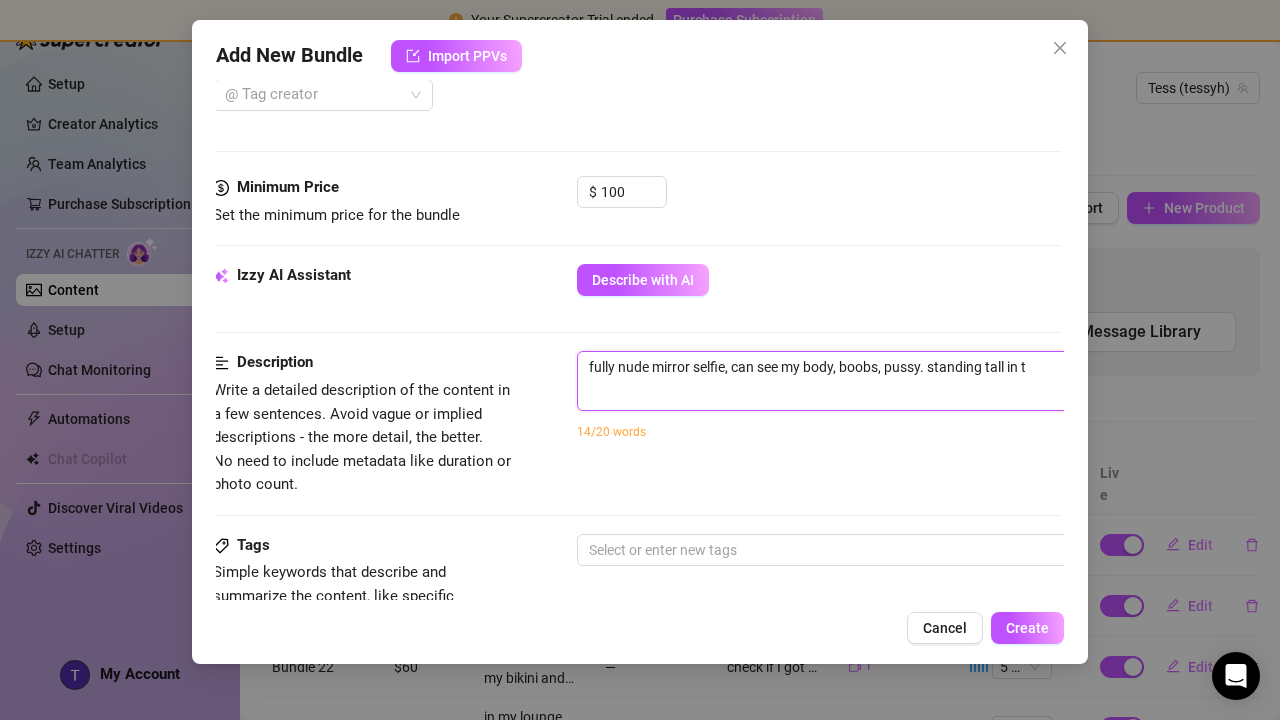 type on "fully nude mirror selfie, can see my body, boobs, pussy. standing tall in th" 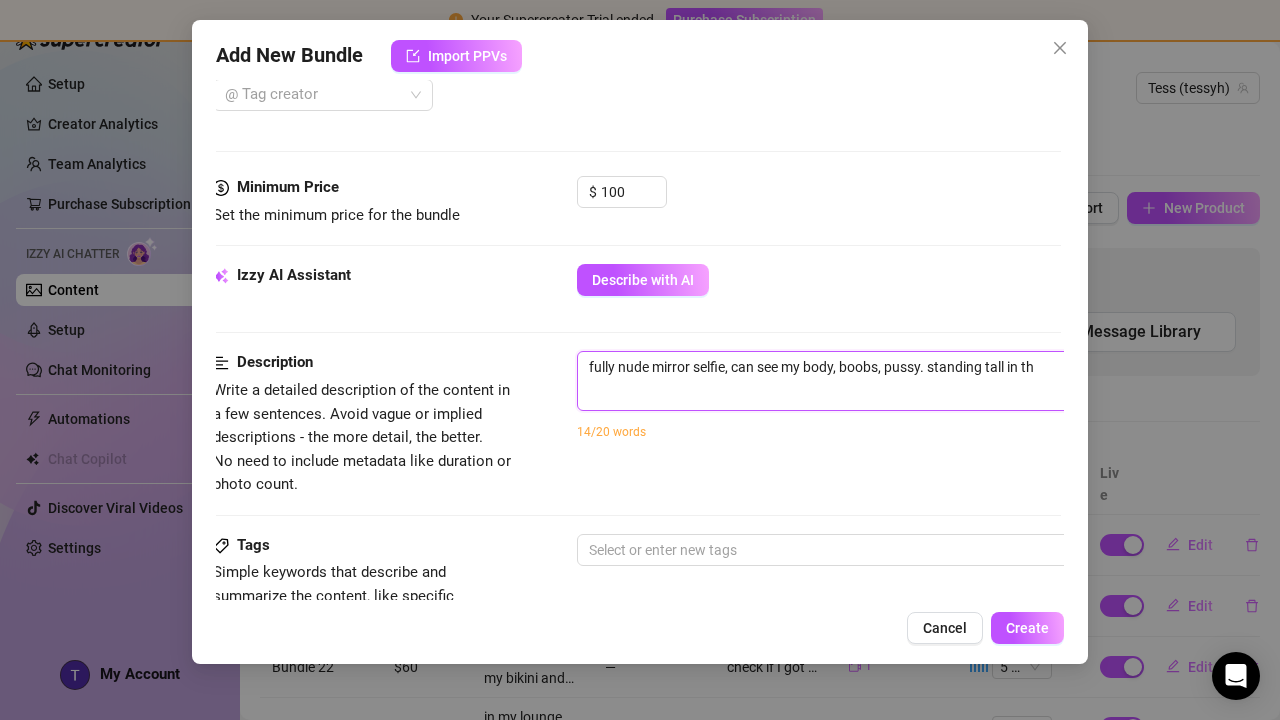 type on "fully nude mirror selfie, can see my body, boobs, pussy. standing tall in the" 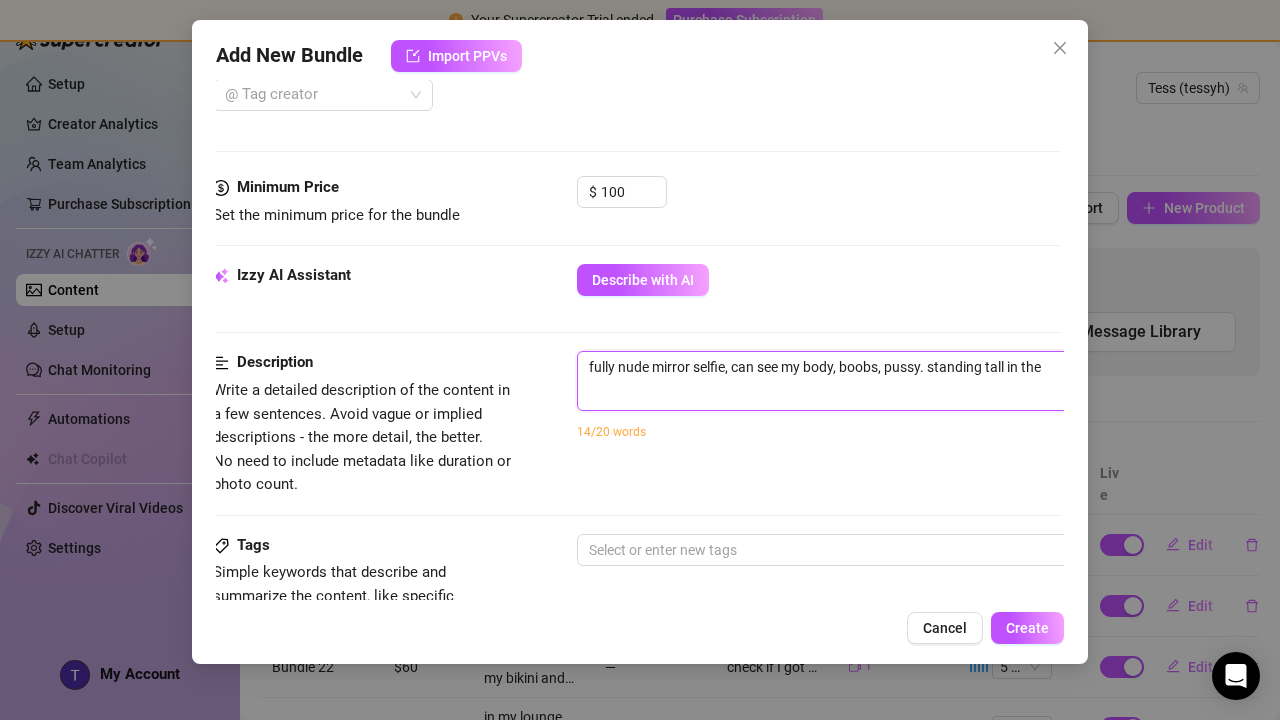 type on "fully nude mirror selfie, can see my body, boobs, pussy. standing tall in the" 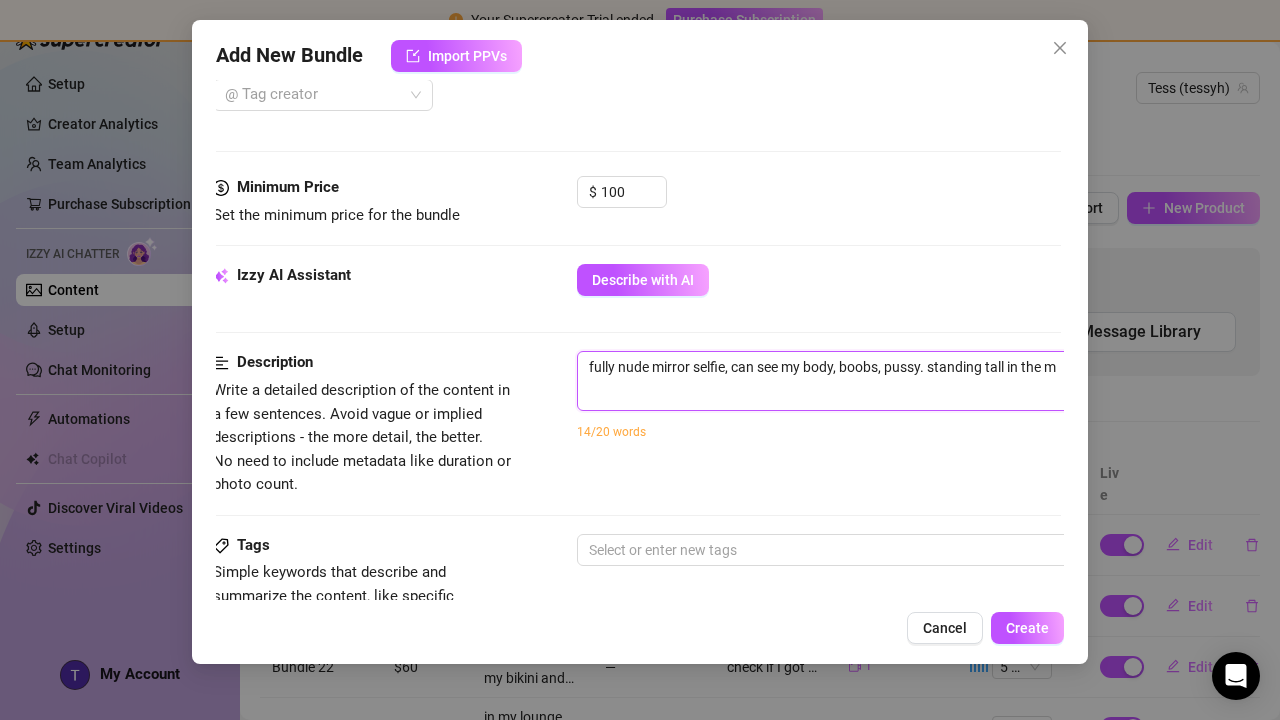 type on "fully nude mirror selfie, can see my body, boobs, pussy. standing tall in the mi" 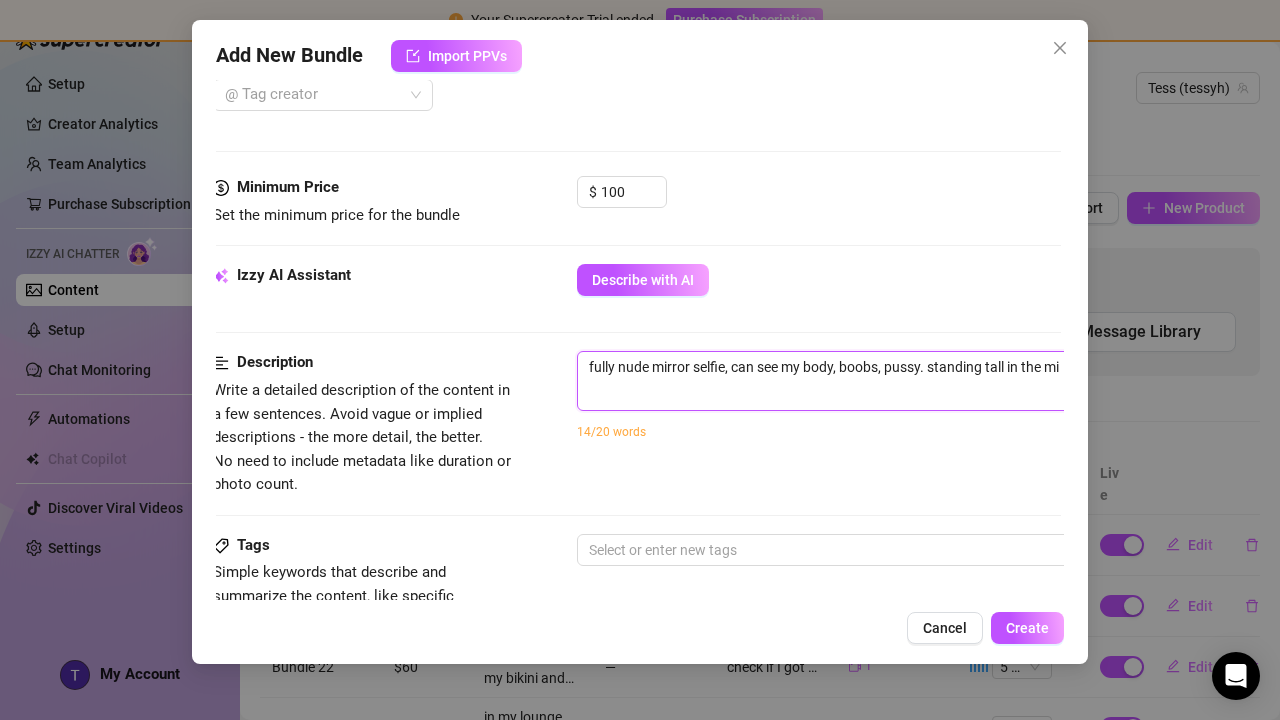 type on "fully nude mirror selfie, can see my body, boobs, pussy. standing tall in the mir" 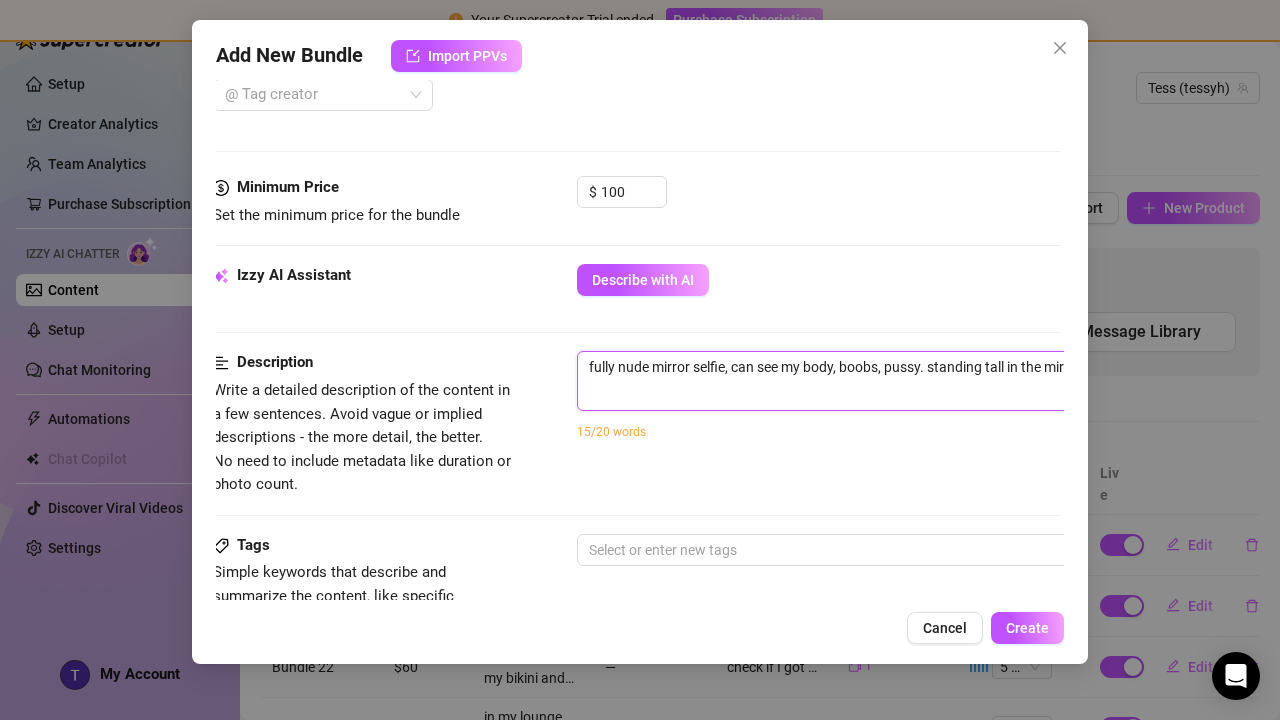 scroll, scrollTop: 550, scrollLeft: 216, axis: both 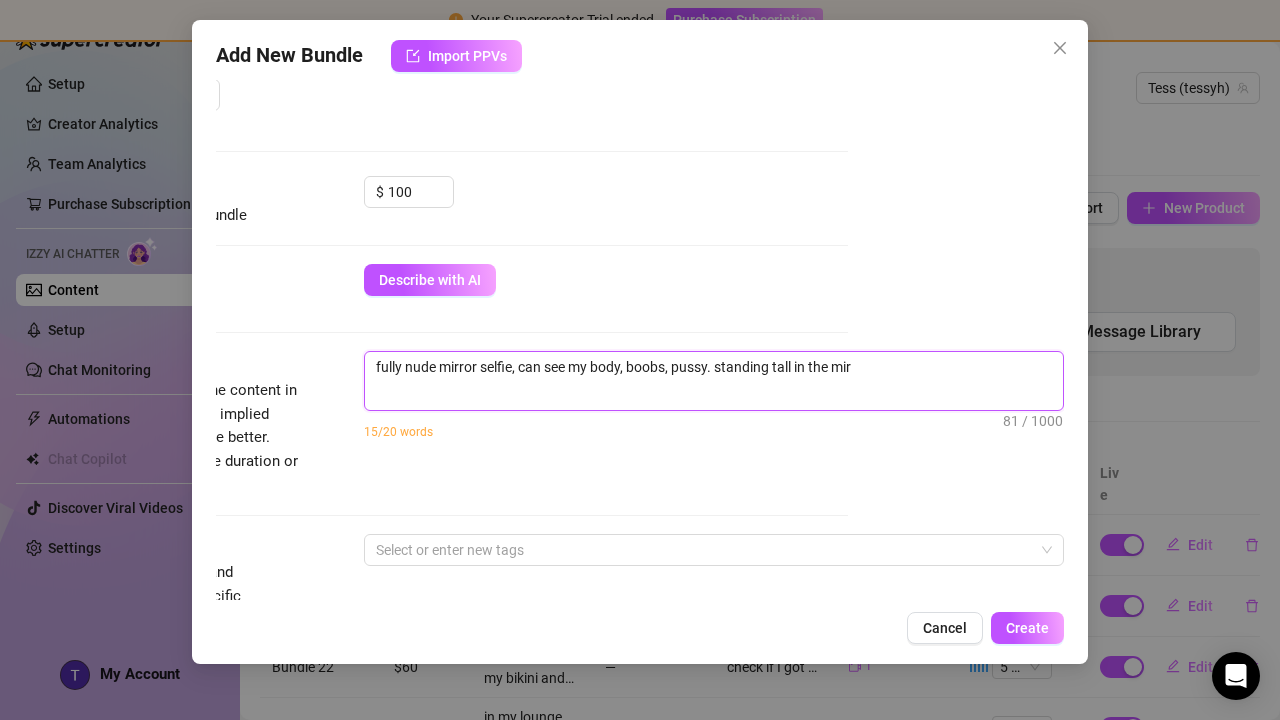 type on "fully nude mirror selfie, can see my body, boobs, pussy. standing tall in the mirr" 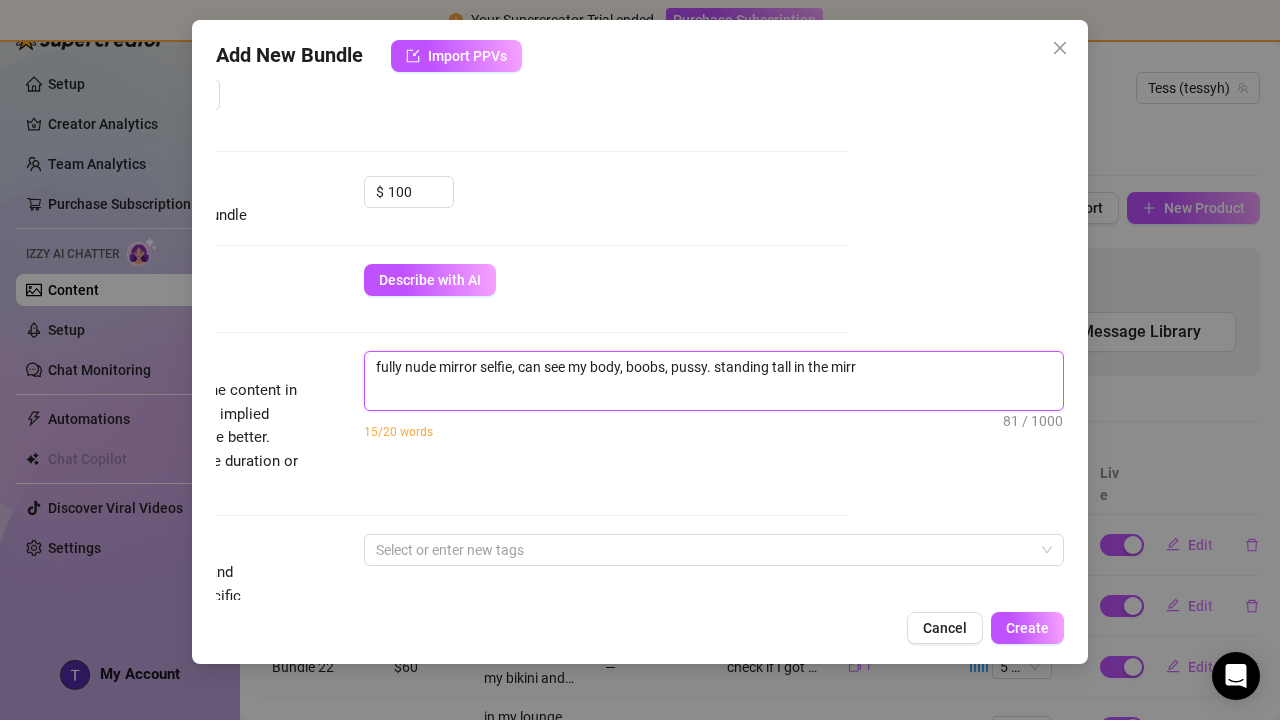 type 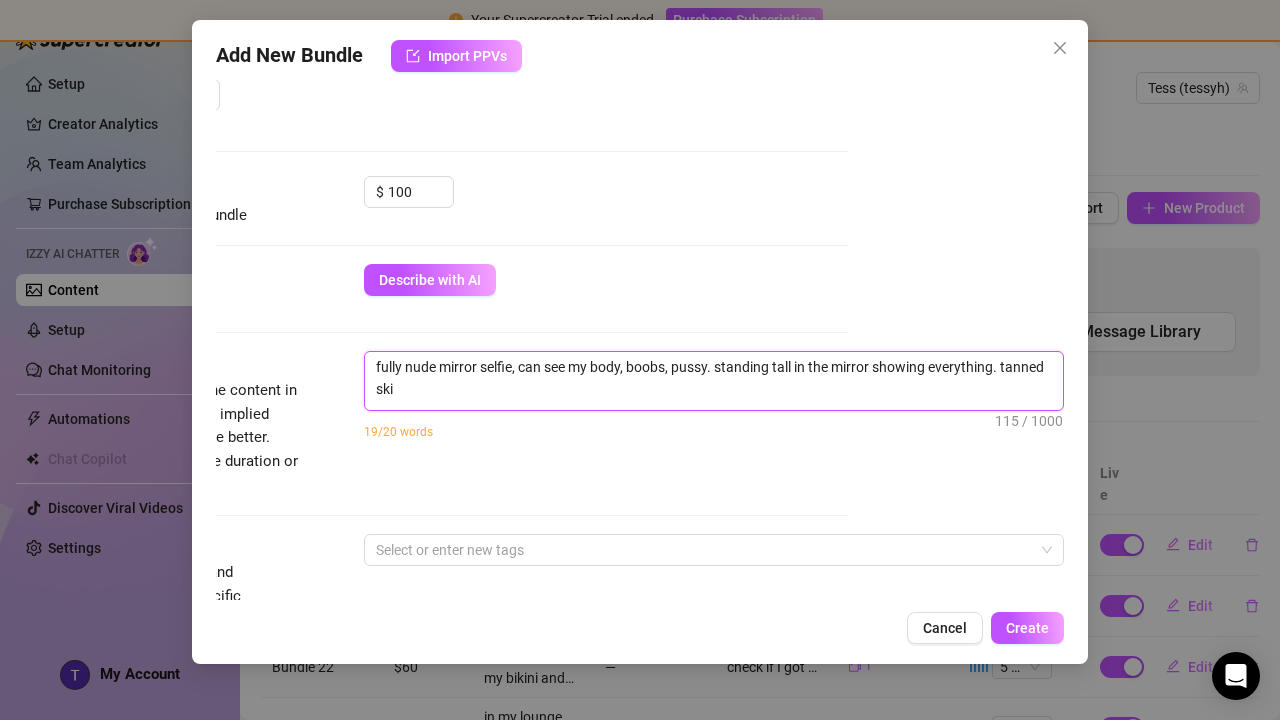 scroll, scrollTop: 0, scrollLeft: 0, axis: both 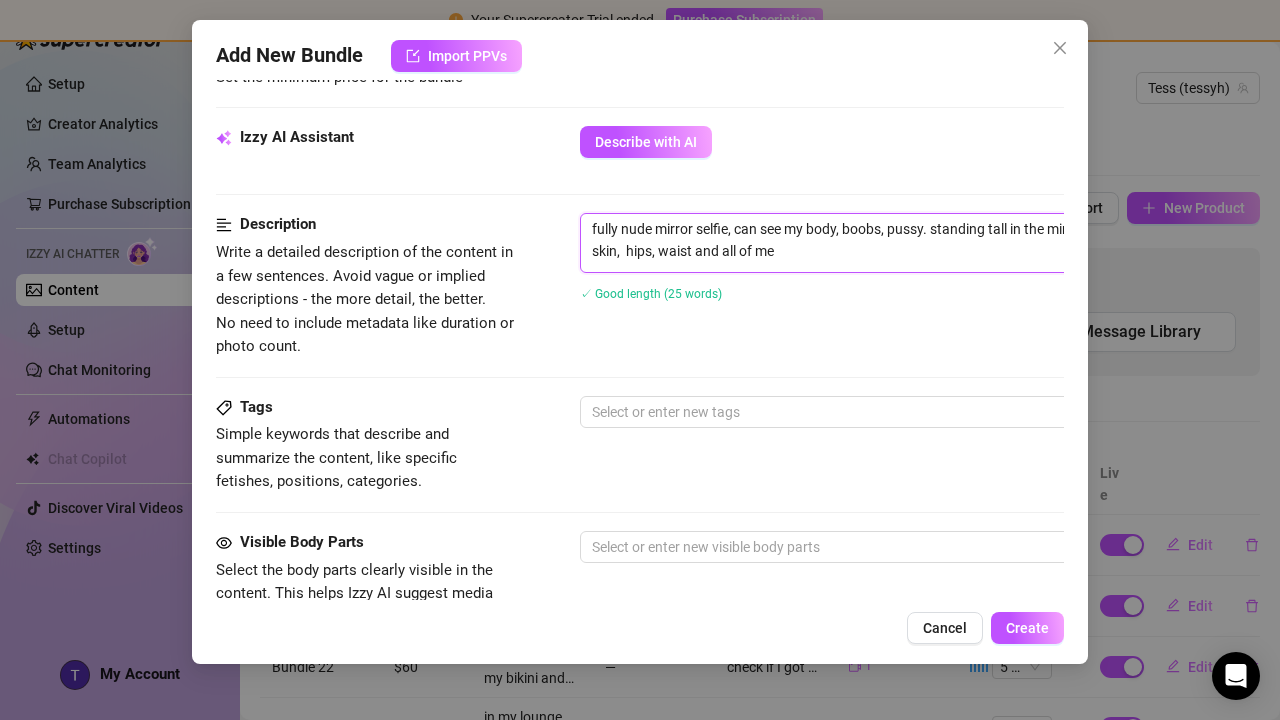 click on "fully nude mirror selfie, can see my body, boobs, pussy. standing tall in the mirror showing everything. tanned skin,  hips, waist and all of me" at bounding box center [930, 240] 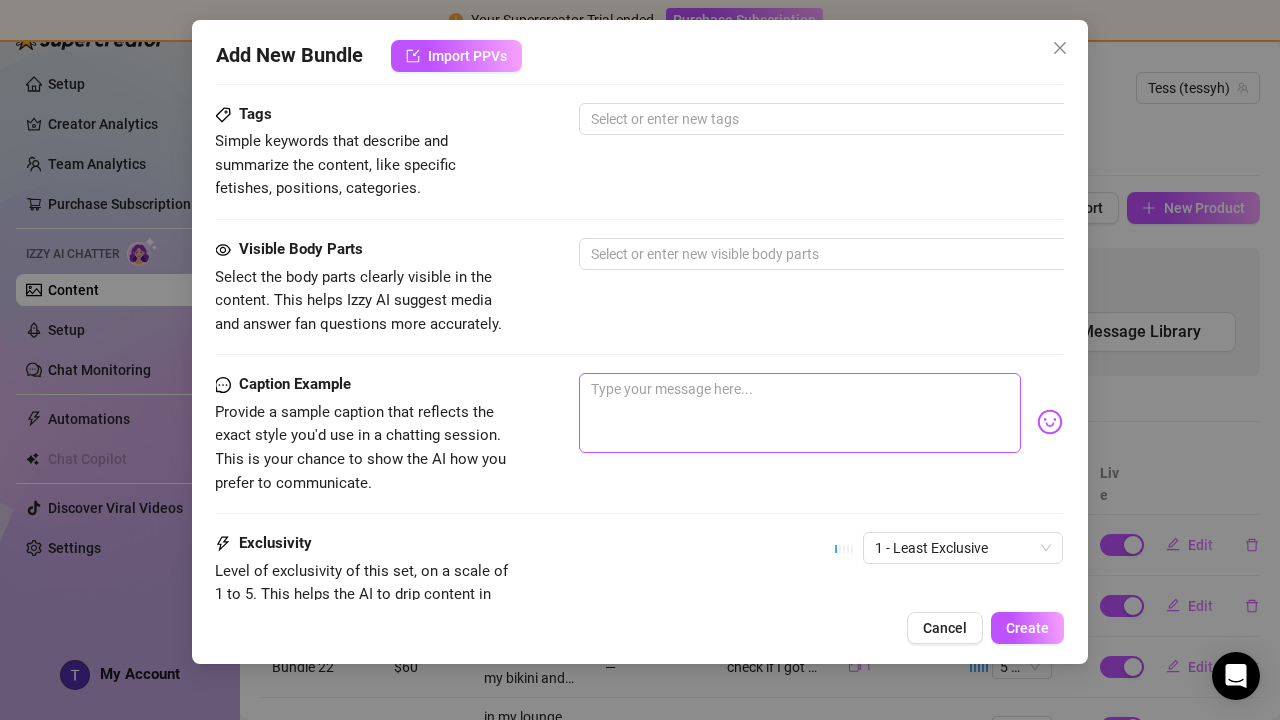scroll, scrollTop: 1004, scrollLeft: 1, axis: both 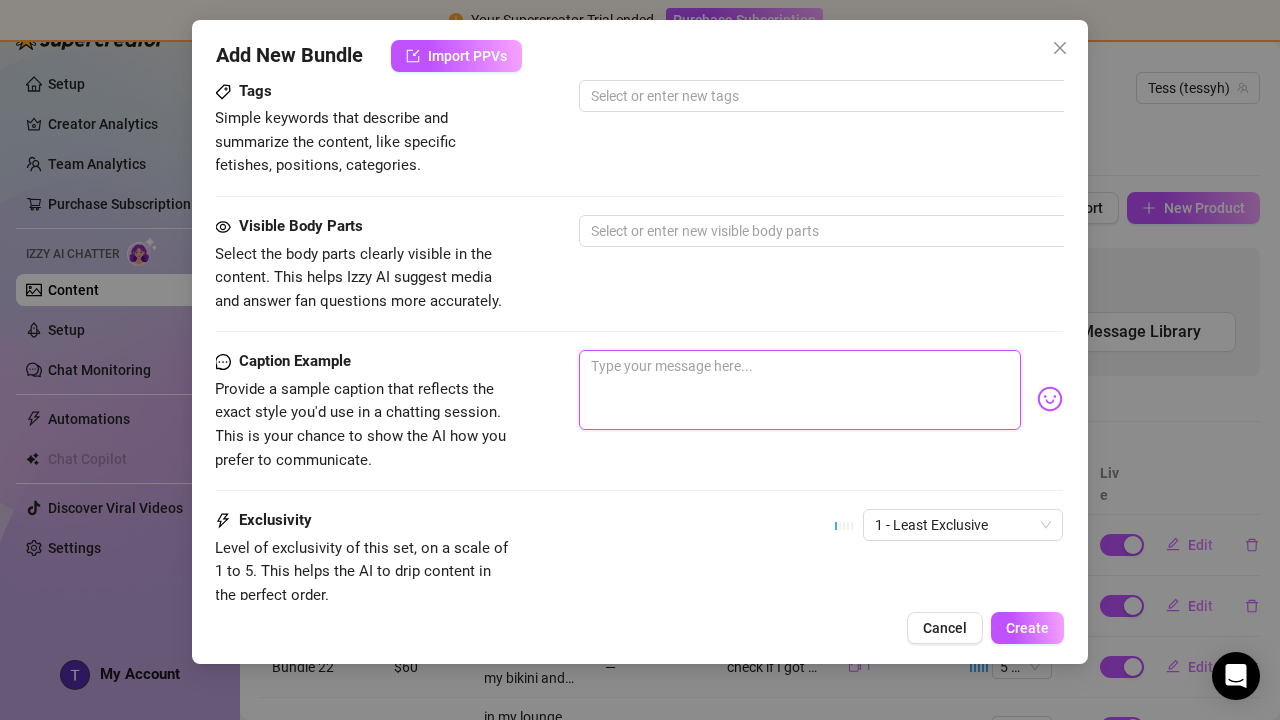 click at bounding box center [800, 390] 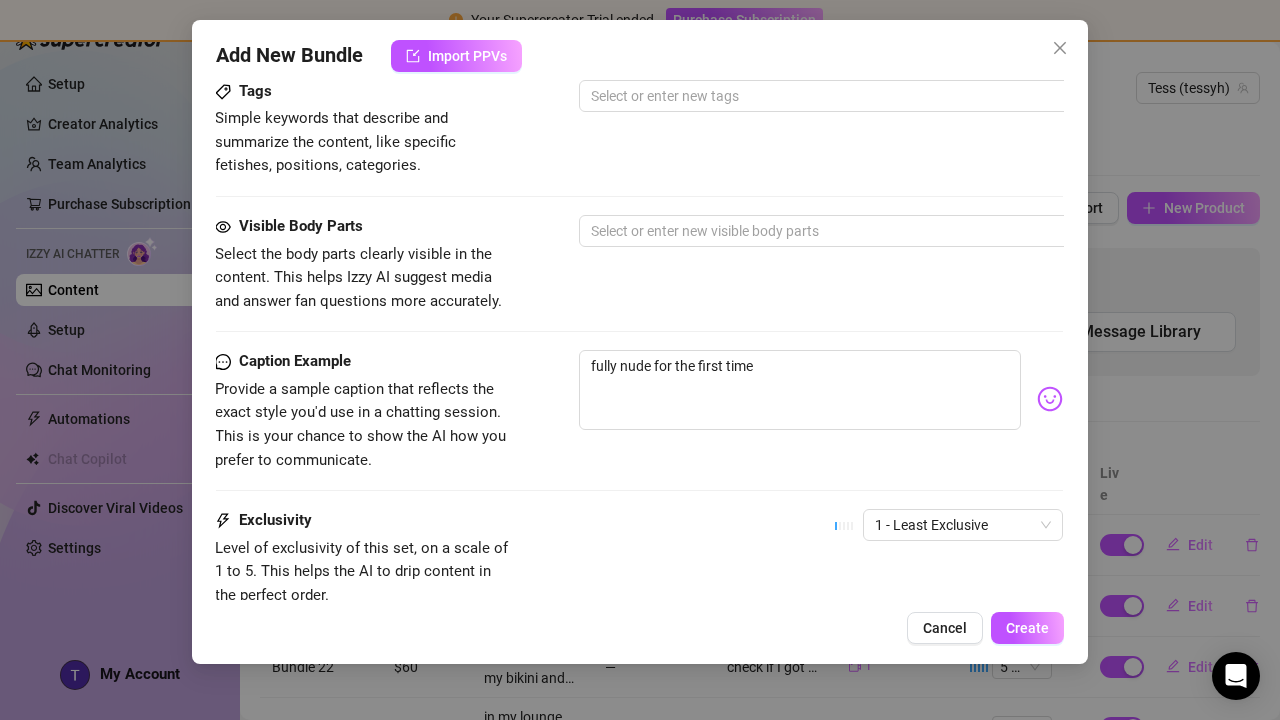 click on "Your Supercreator Trial ended. Purchase Subscription Setup Creator Analytics   Team Analytics Purchase Subscription Izzy AI Chatter Content Setup Chat Monitoring Automations Chat Copilot Discover Viral Videos Settings Izzy AI Chatter My Account Content Library Content for  Tess Tess (tessyh) Bio   82% Products 2 3 Bump Messages 0 Bio Import Bio from other creator Personal Info Chatting Lifestyle Physique Content Intimate Details Socials Train Izzy Name Required Tess Nickname(s) Gender Required Female Male Non-Binary / Genderqueer Agender Bigender Genderfluid Other Where did you grow up? Required Melbourne, Australia Where is your current homebase? (City/Area of your home) Required Bondi, Sydney What is your timezone of your current location? If you are currently traveling, choose your current location Required Australia  ( Eastern Time ) Are you currently traveling? If so, where are you right now? what are you doing there? Birth Date Required April 17th, 1996 Aries" at bounding box center [640, 360] 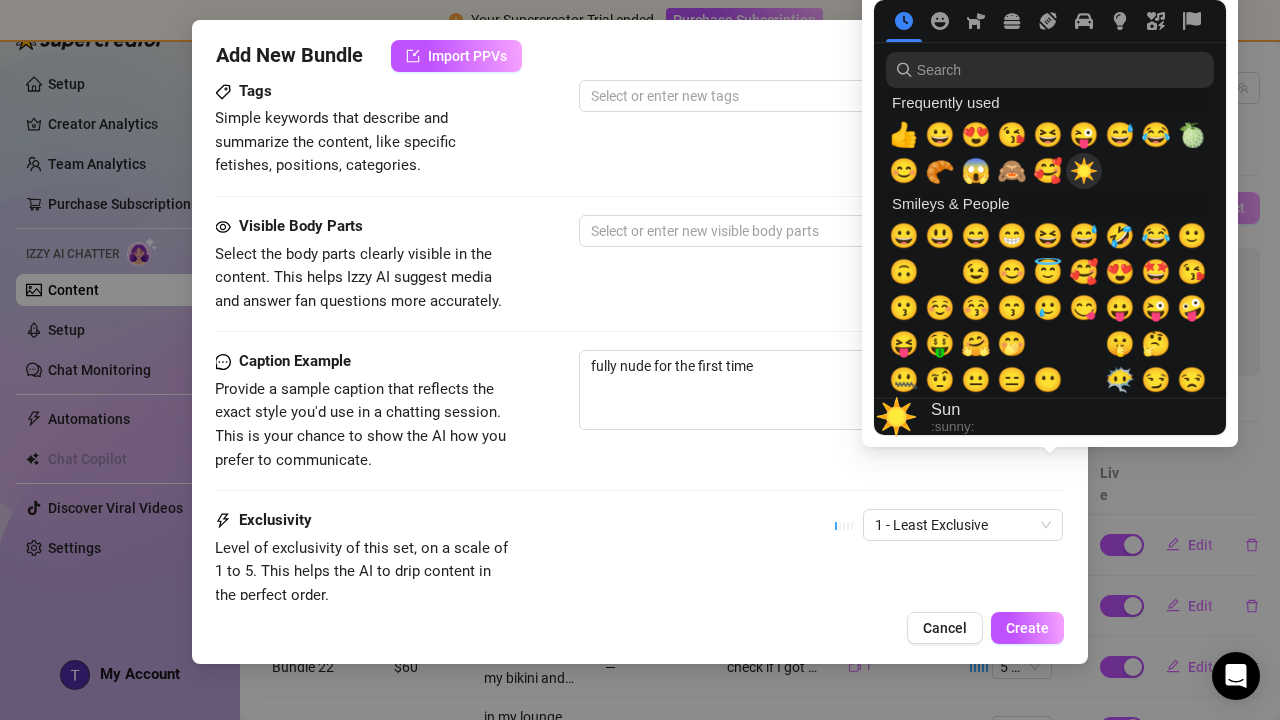 click on "☀️" at bounding box center (1084, 171) 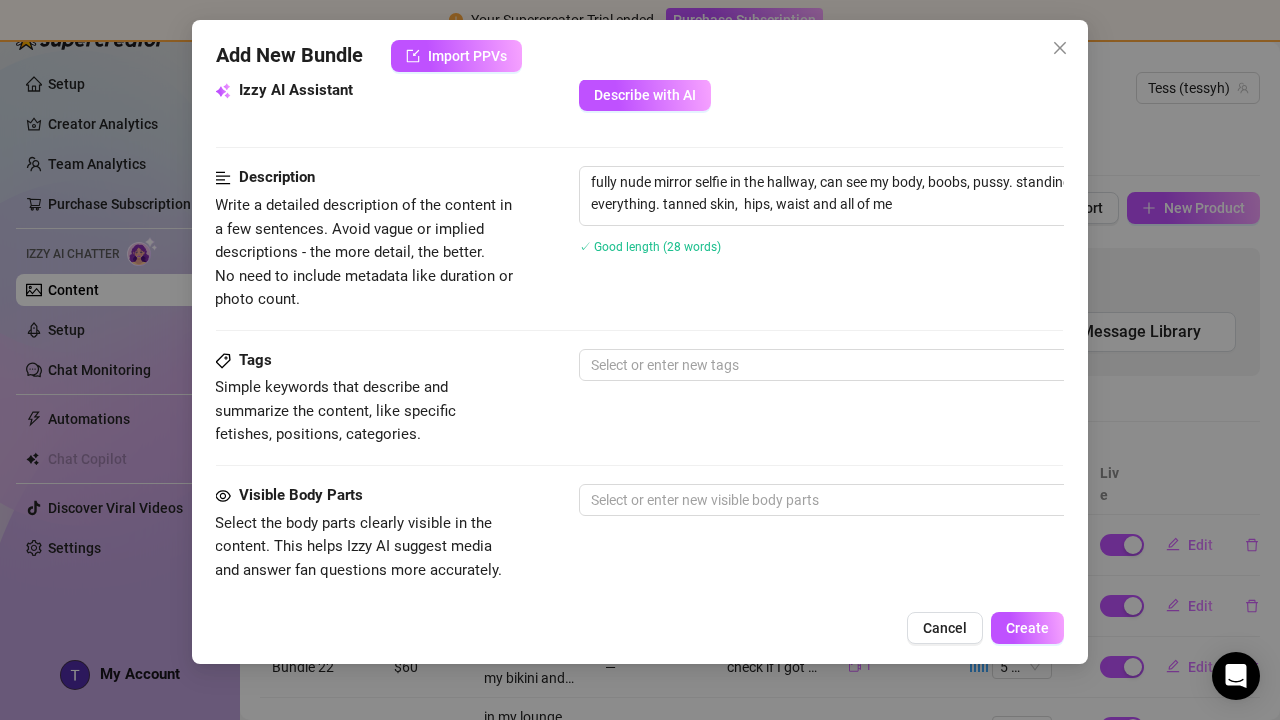 scroll, scrollTop: 727, scrollLeft: 1, axis: both 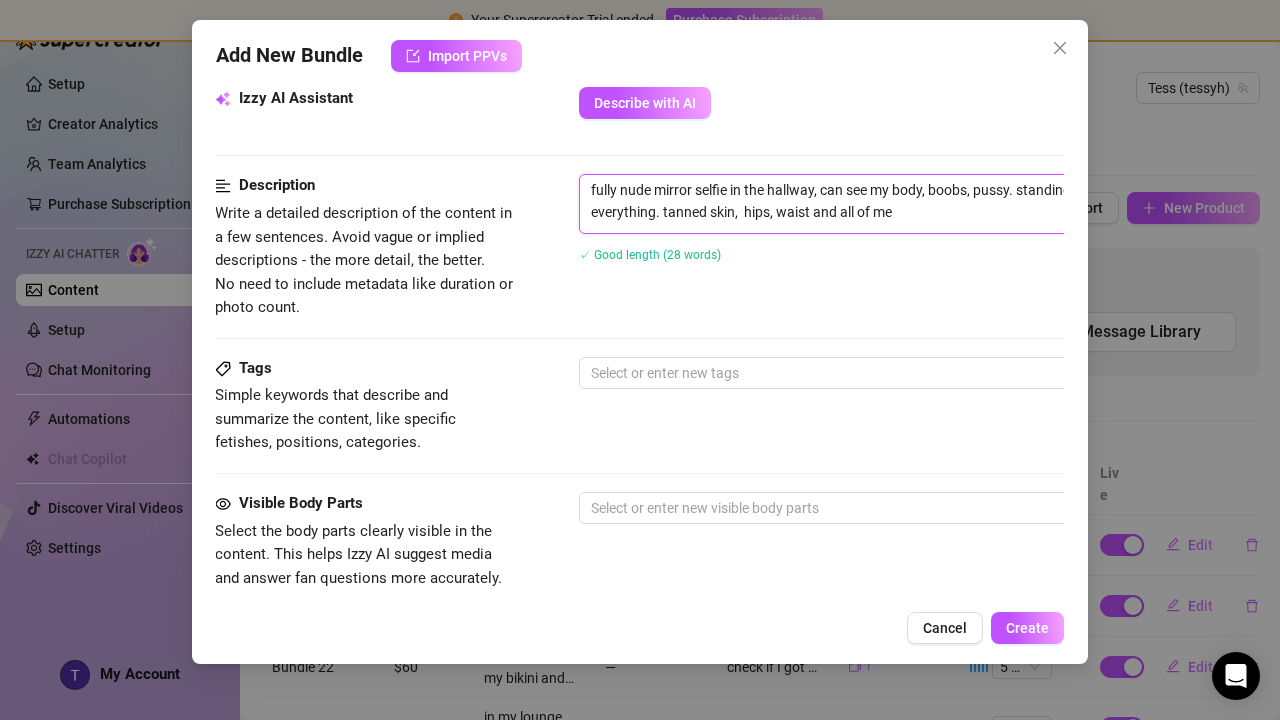 click on "fully nude mirror selfie in the hallway, can see my body, boobs, pussy. standing tall in the mirror showing everything. tanned skin,  hips, waist and all of me" at bounding box center [929, 201] 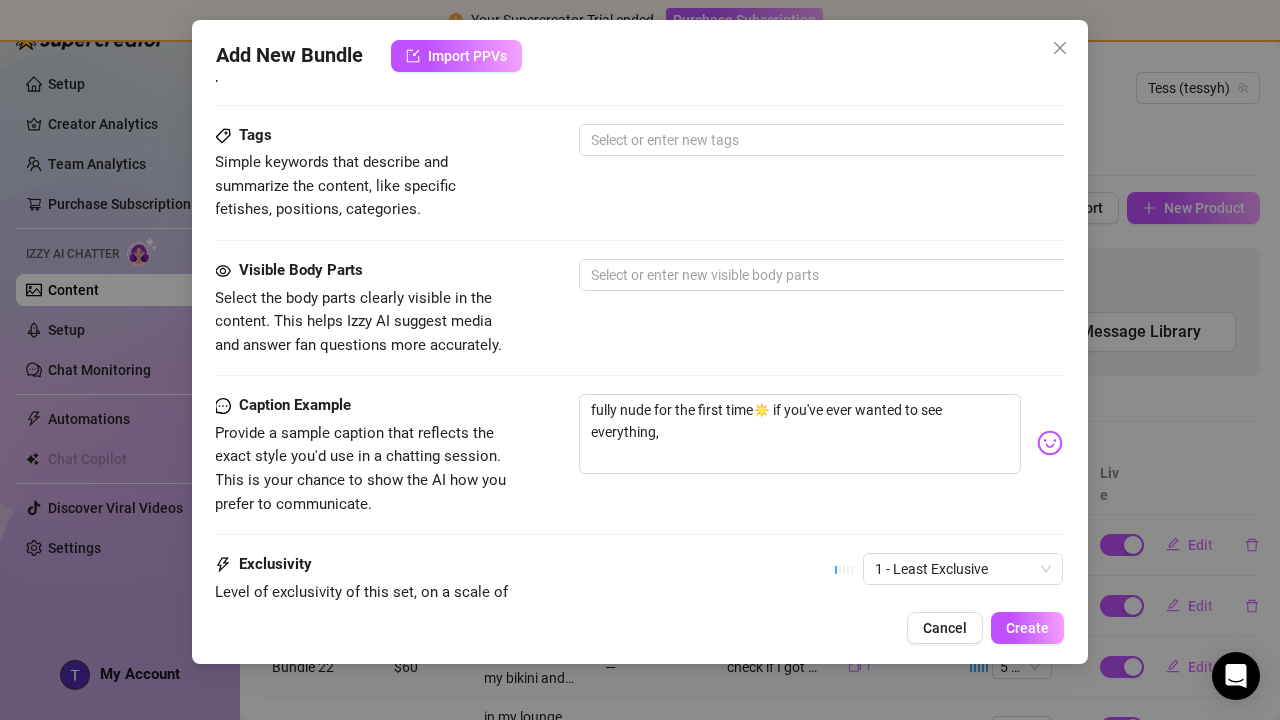 scroll, scrollTop: 964, scrollLeft: 2, axis: both 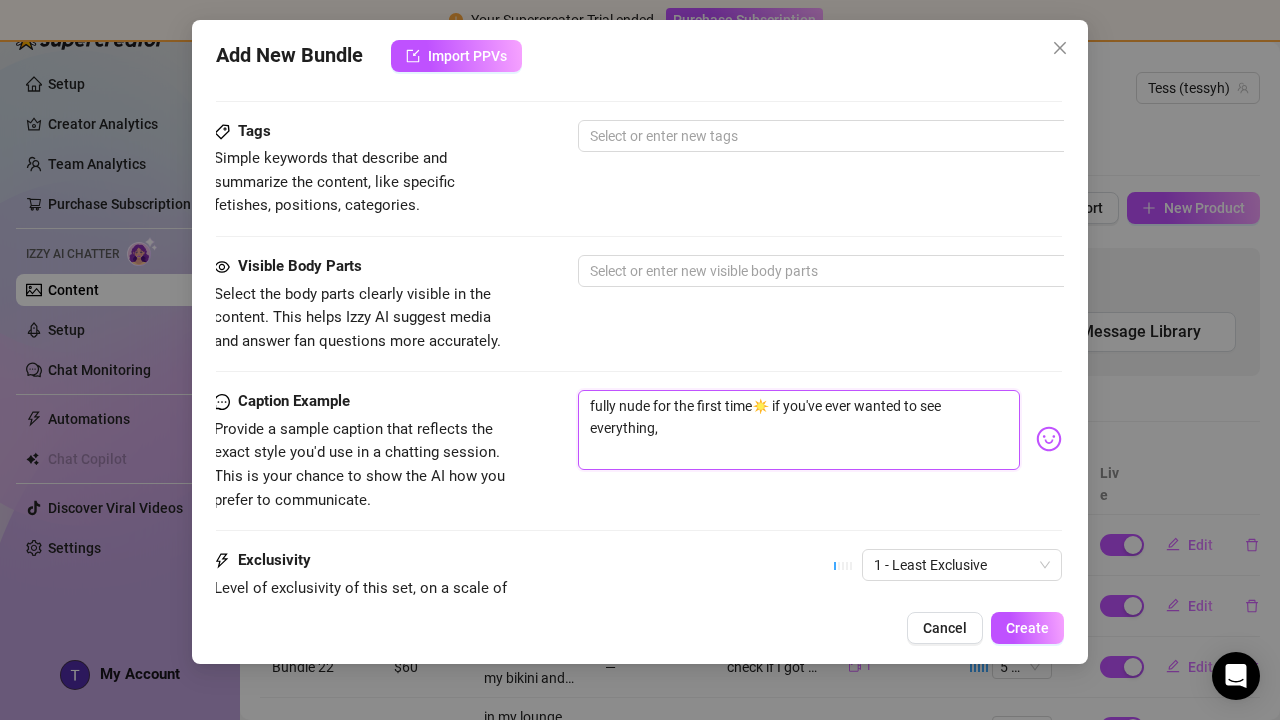 click on "fully nude for the first time☀️ if you've ever wanted to see everything," at bounding box center [799, 430] 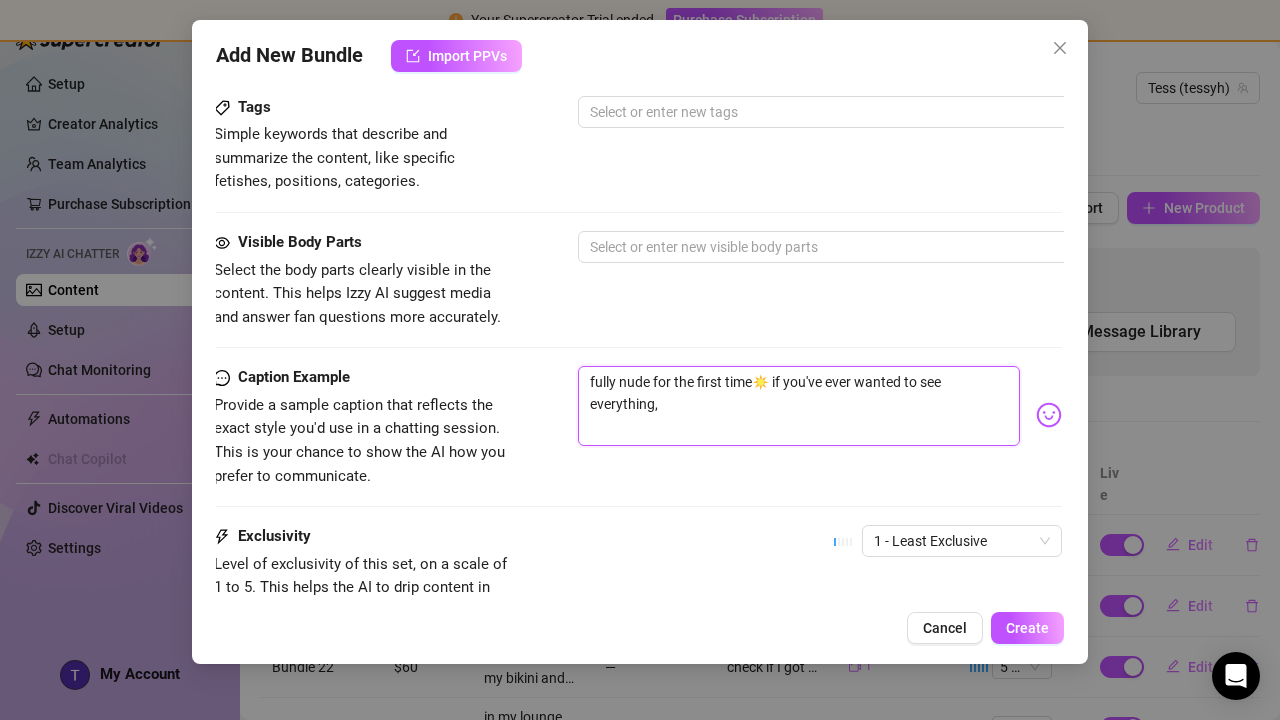 scroll, scrollTop: 991, scrollLeft: 2, axis: both 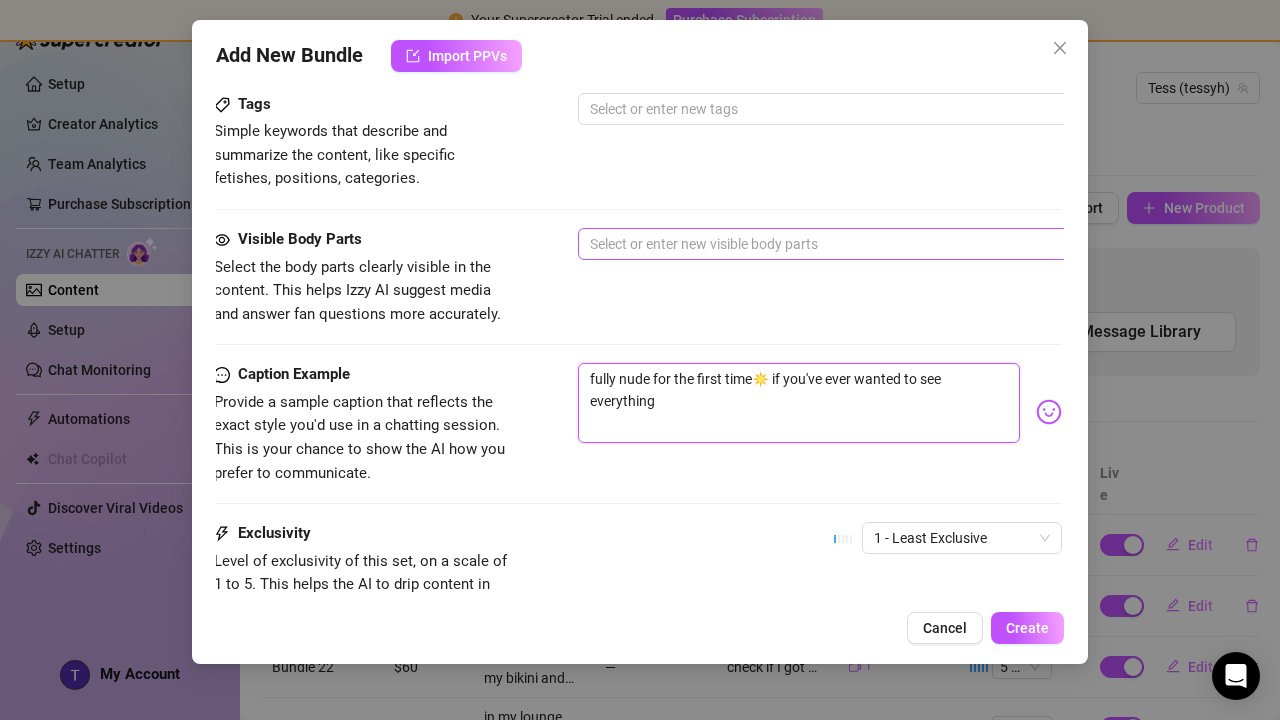 click at bounding box center (917, 244) 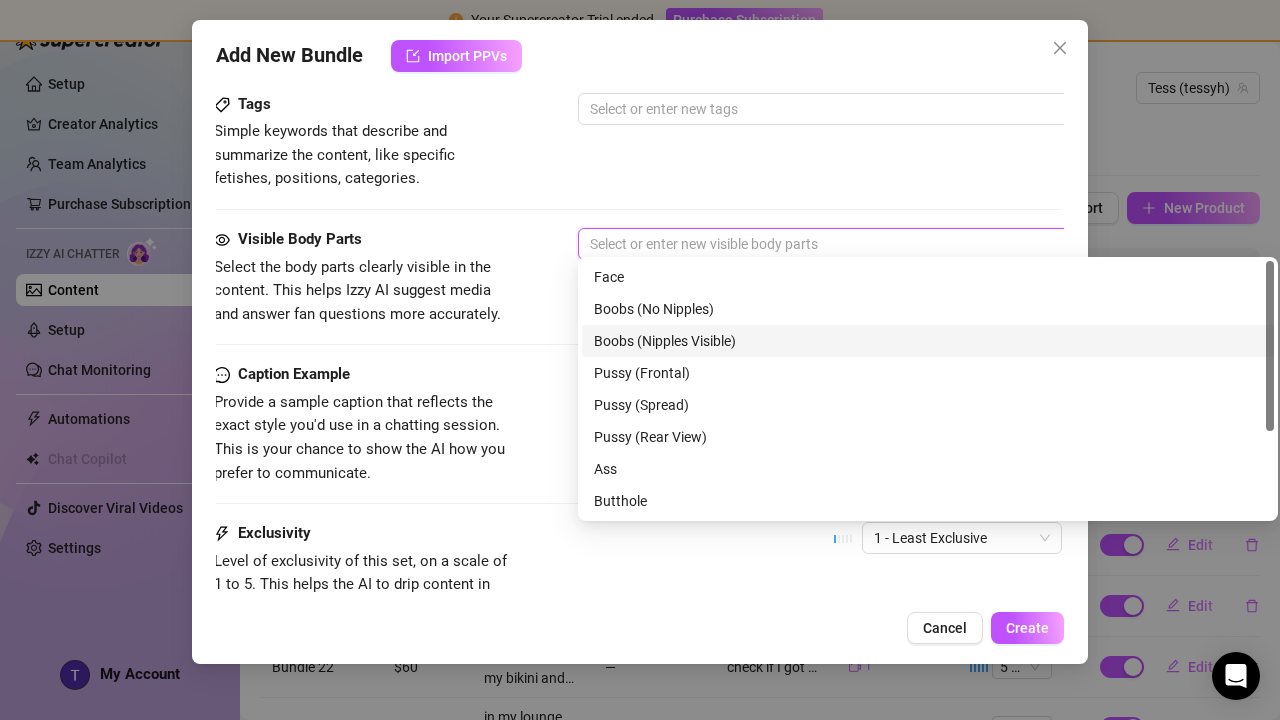 click on "Boobs (Nipples Visible)" at bounding box center (928, 341) 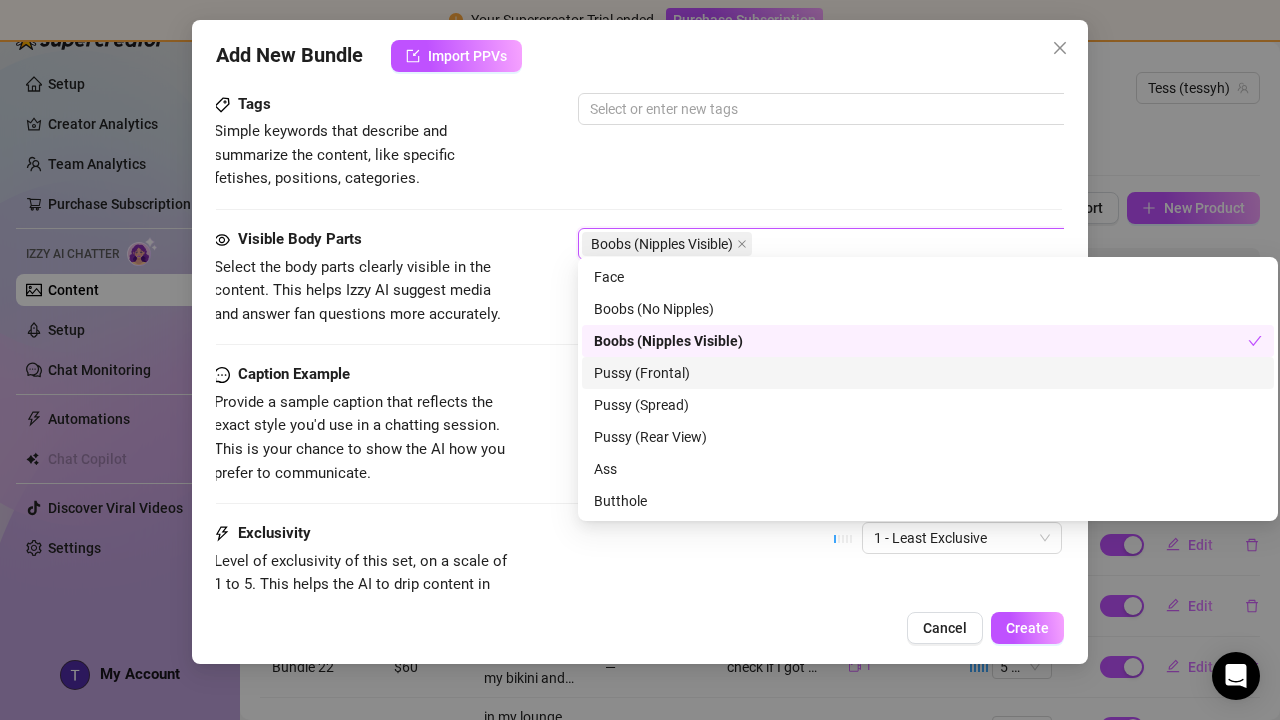 click on "Pussy (Frontal)" at bounding box center (928, 373) 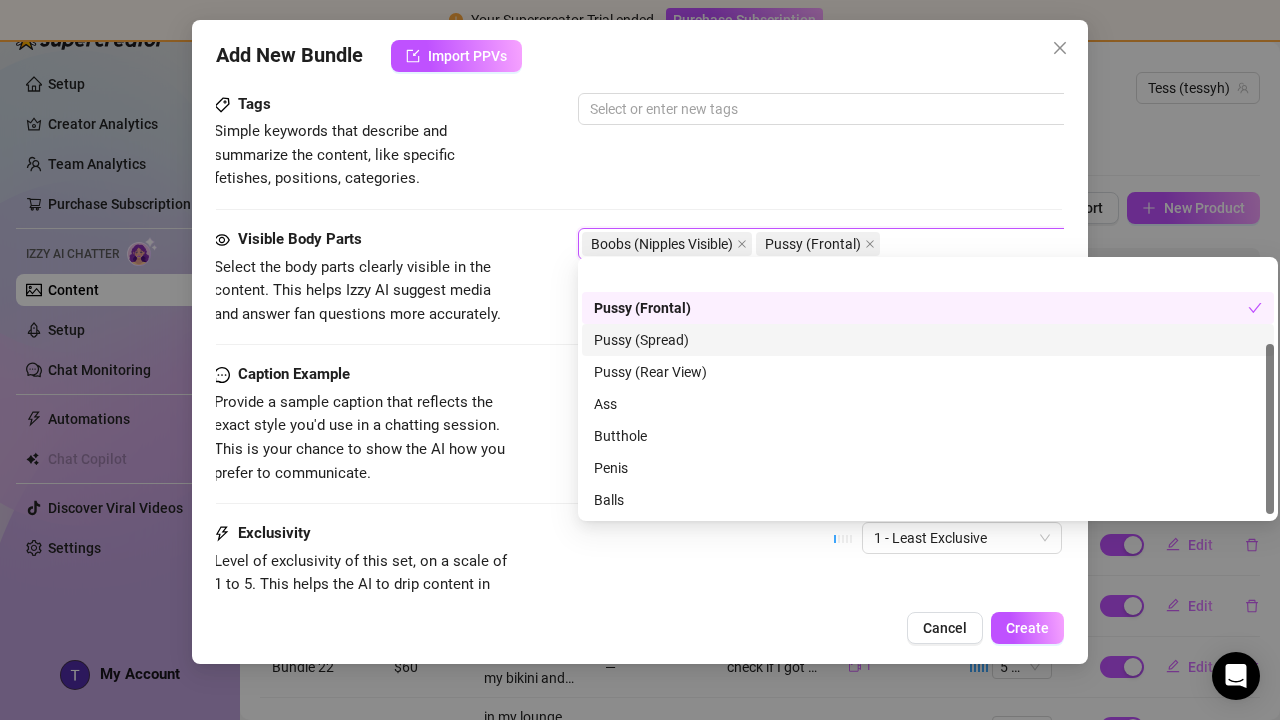 scroll, scrollTop: 128, scrollLeft: 0, axis: vertical 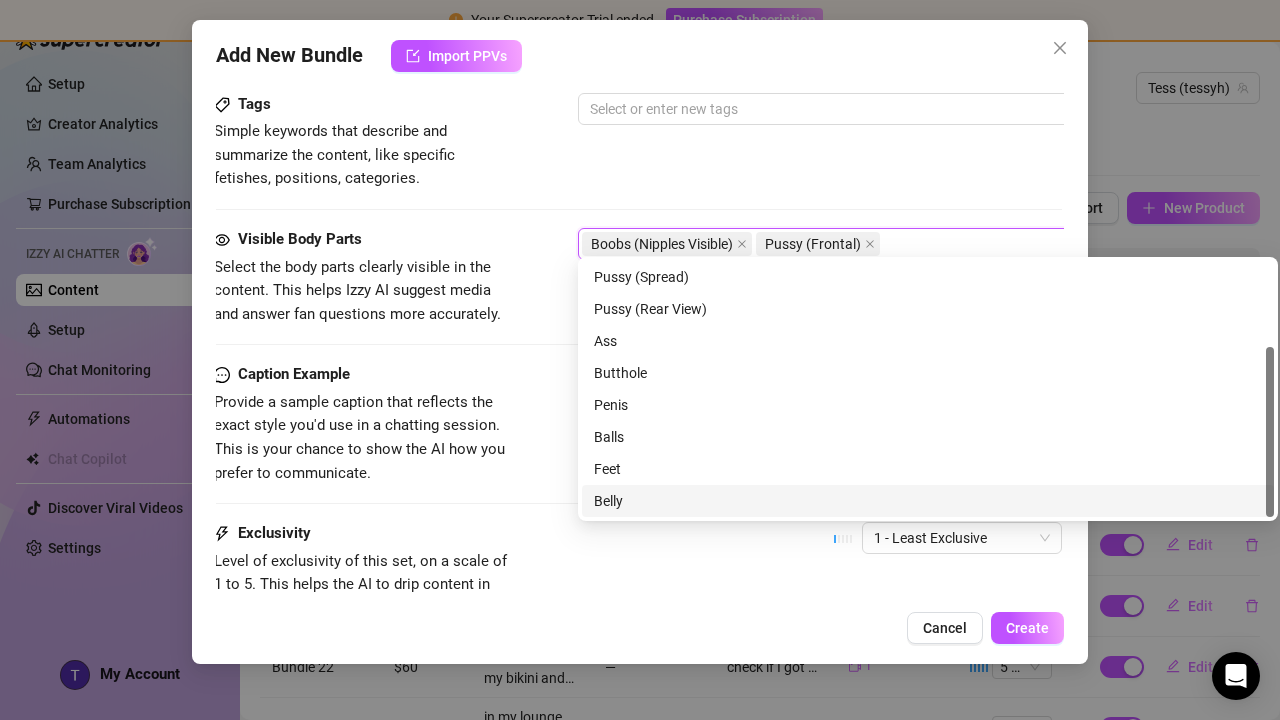 click on "Exclusivity Level of exclusivity of this set, on a scale of 1 to 5. This helps the AI to drip content in the perfect order. 1 - Least Exclusive" at bounding box center [638, 571] 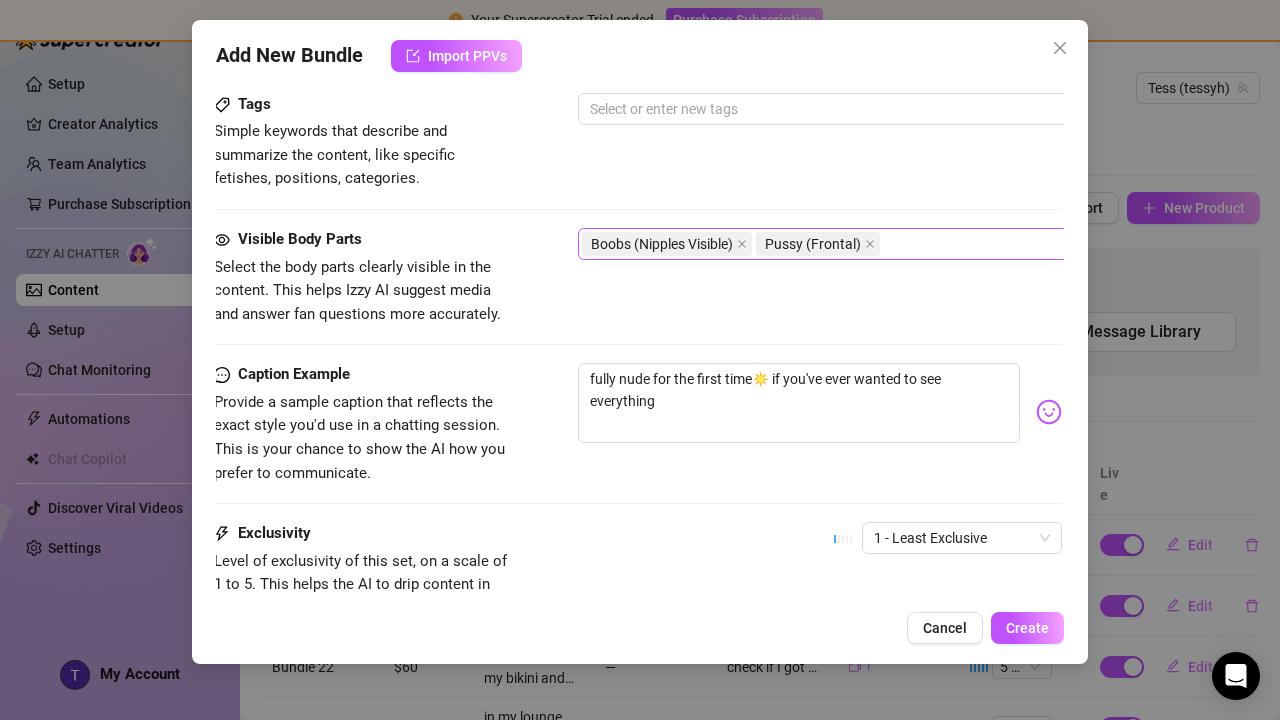 click on "Boobs (Nipples Visible) Pussy (Frontal)" at bounding box center (917, 244) 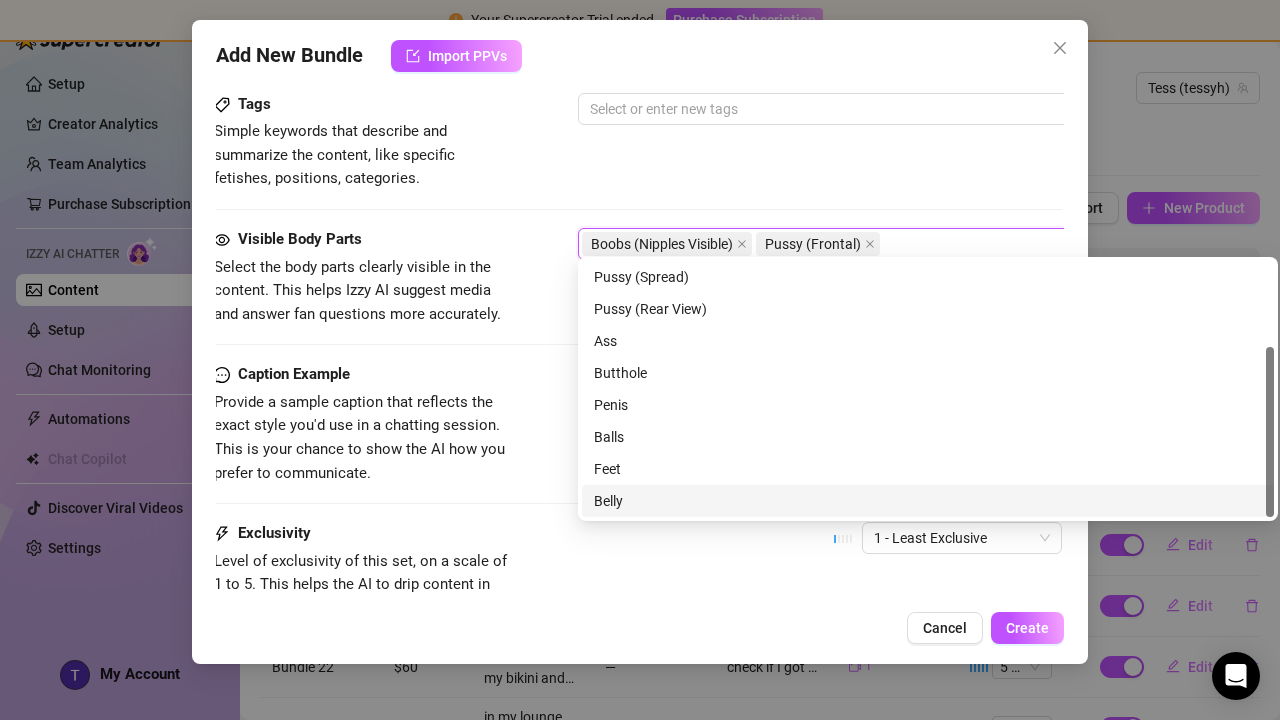 click on "Belly" at bounding box center (928, 501) 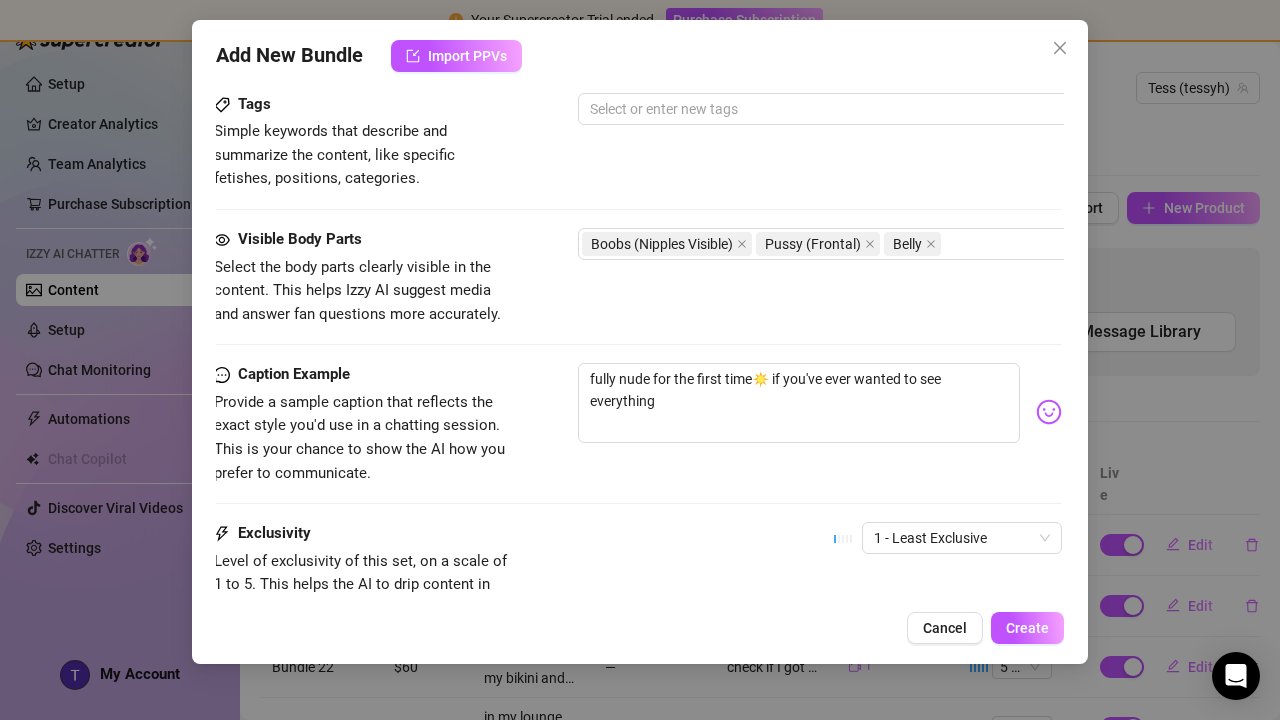 click on "Exclusivity Level of exclusivity of this set, on a scale of 1 to 5. This helps the AI to drip content in the perfect order. 1 - Least Exclusive" at bounding box center [638, 571] 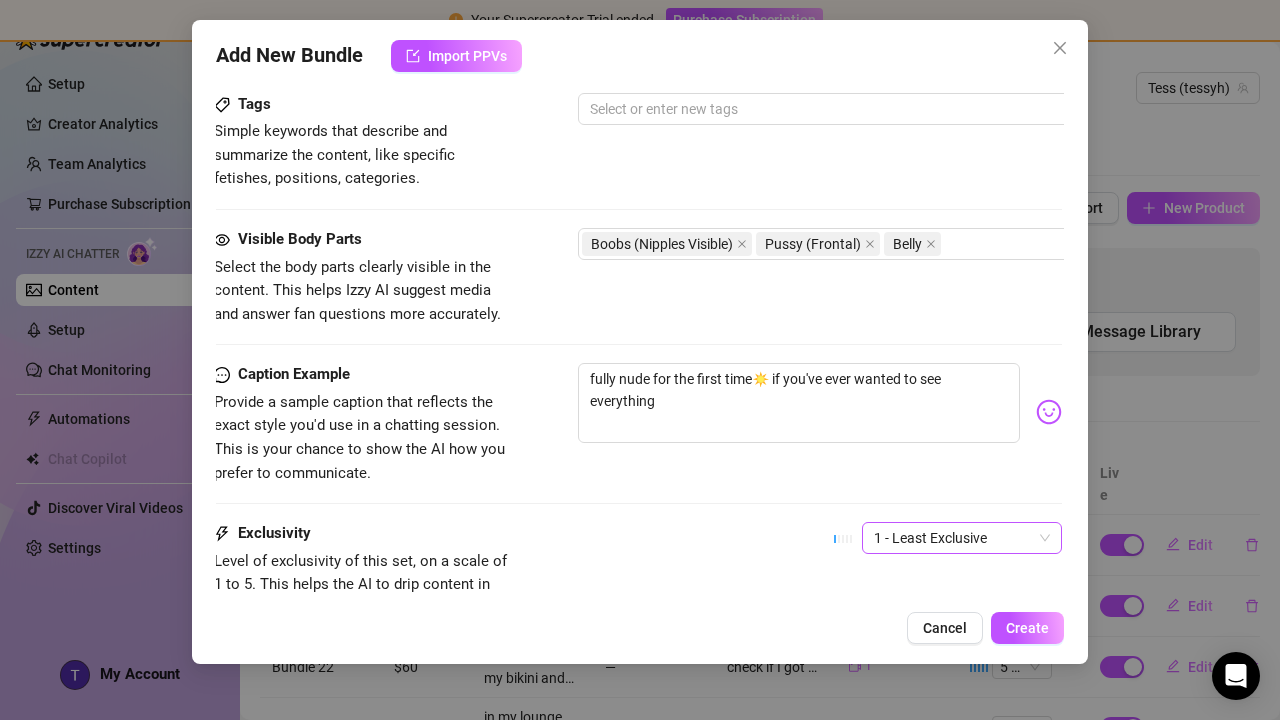 click on "1 - Least Exclusive" at bounding box center [962, 538] 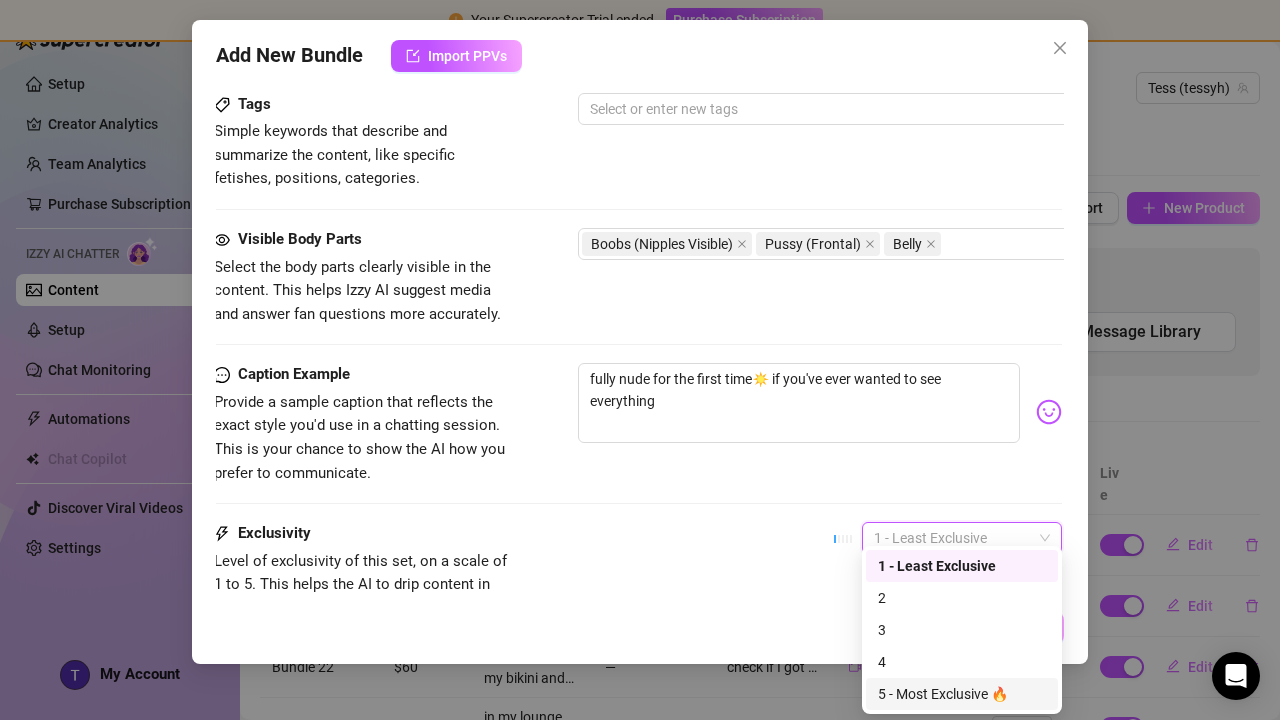 click on "5 - Most Exclusive 🔥" at bounding box center [962, 694] 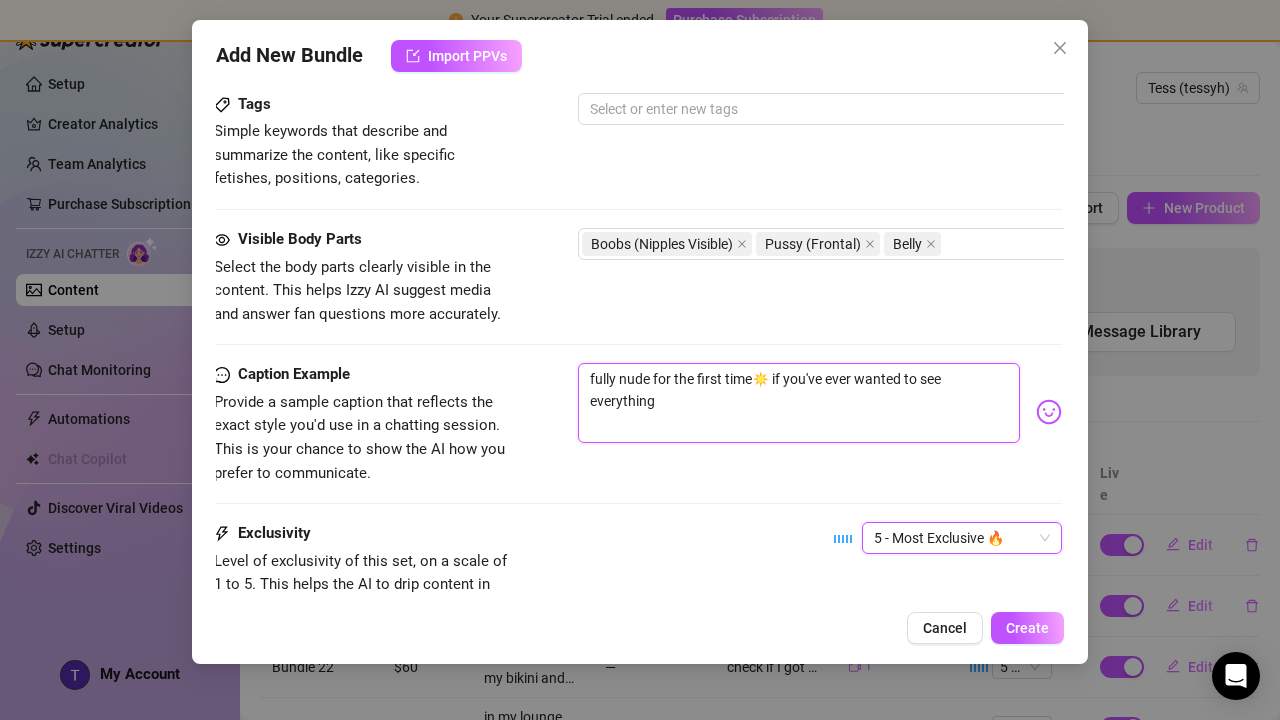 click on "fully nude for the first time☀️ if you've ever wanted to see everything" at bounding box center [799, 403] 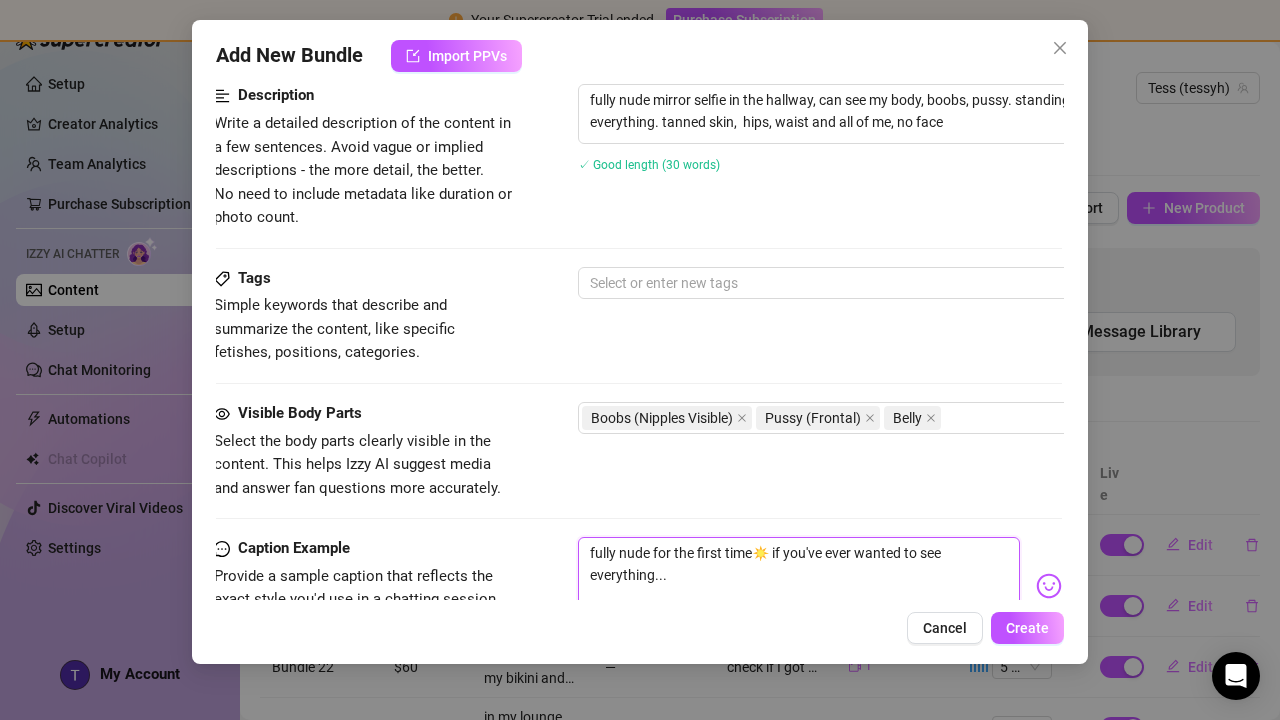 scroll, scrollTop: 818, scrollLeft: 2, axis: both 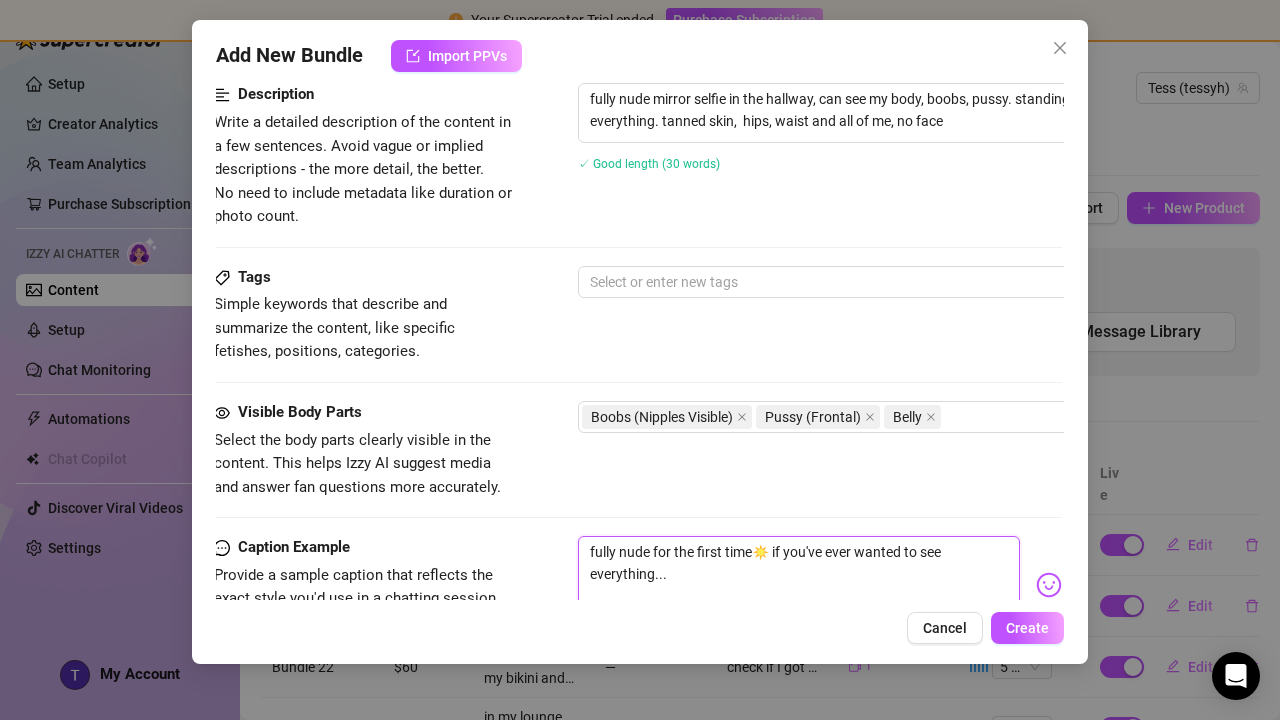 click on "fully nude for the first time☀️ if you've ever wanted to see everything..." at bounding box center [799, 576] 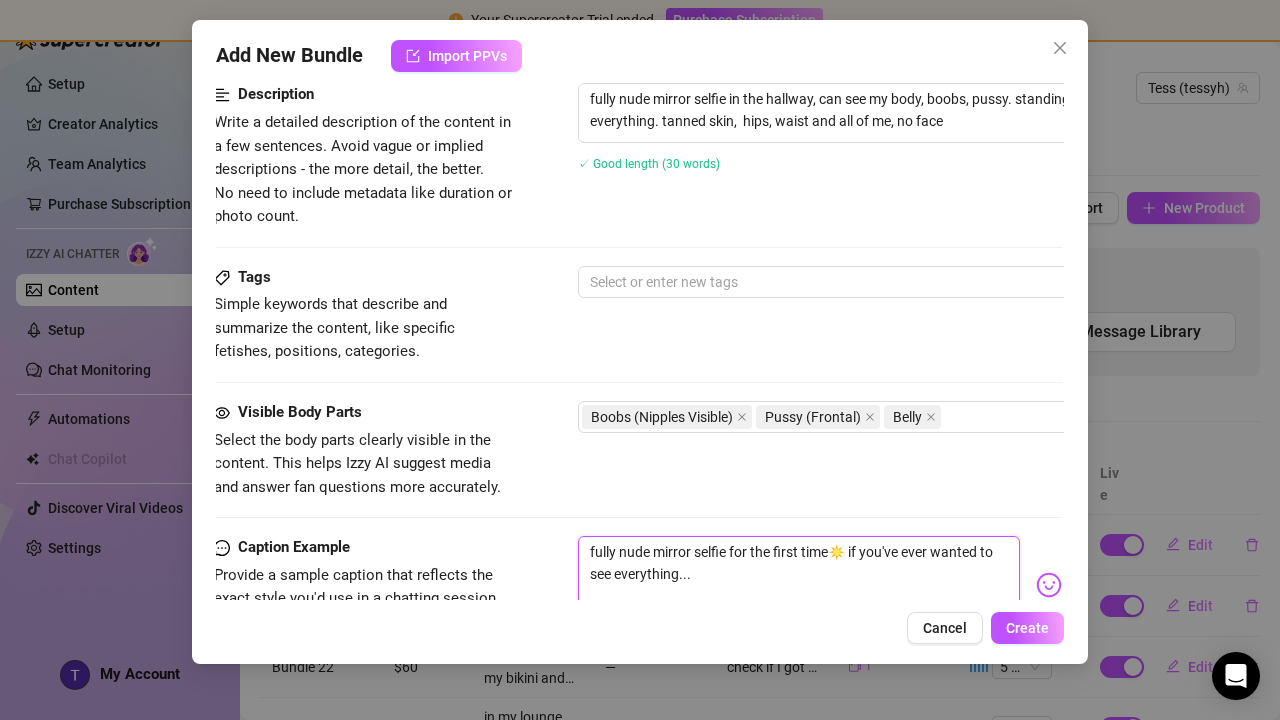 drag, startPoint x: 828, startPoint y: 548, endPoint x: 730, endPoint y: 546, distance: 98.02041 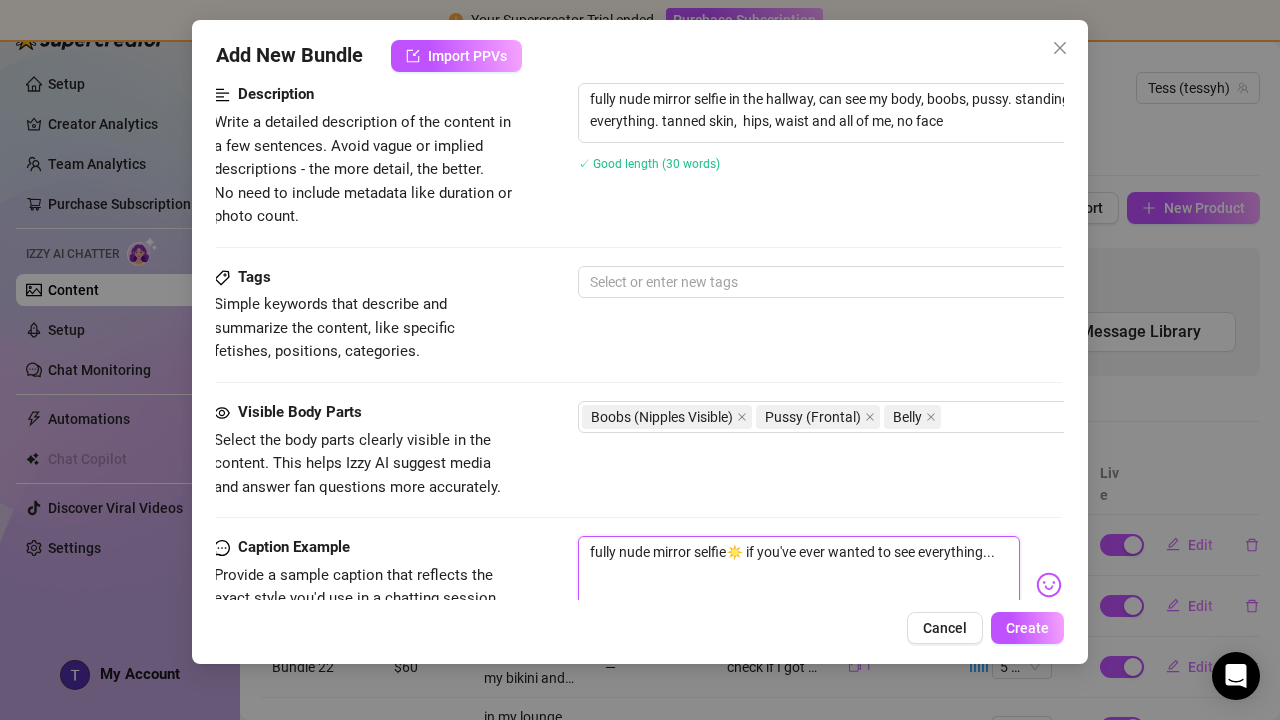 drag, startPoint x: 842, startPoint y: 545, endPoint x: 802, endPoint y: 545, distance: 40 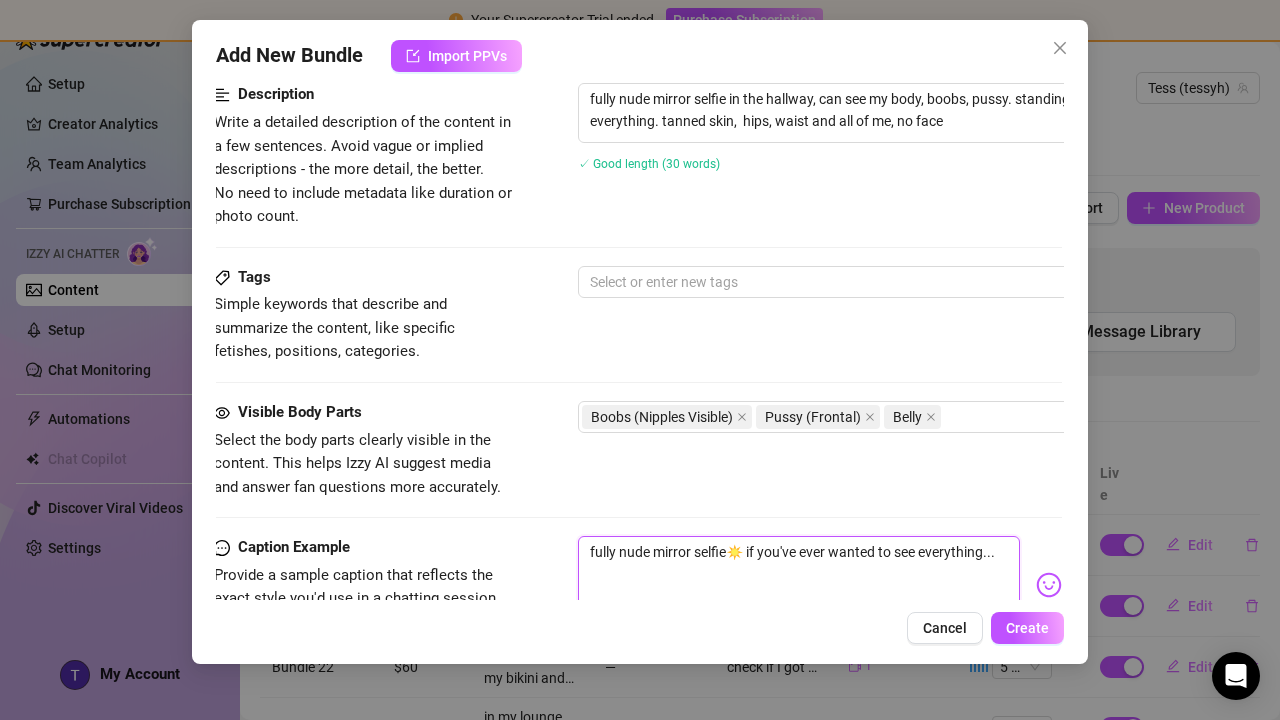 click on "fully nude mirror selfie☀️ if you've ever wanted to see everything..." at bounding box center [799, 576] 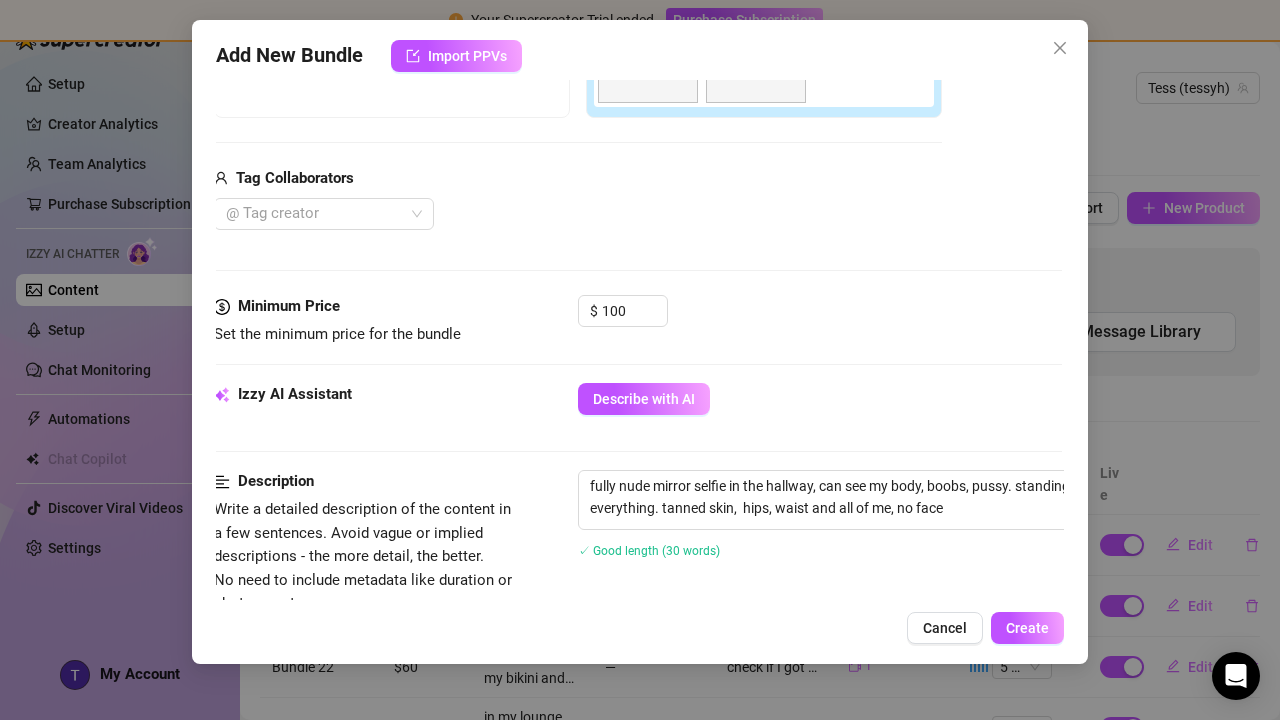 scroll, scrollTop: 430, scrollLeft: 2, axis: both 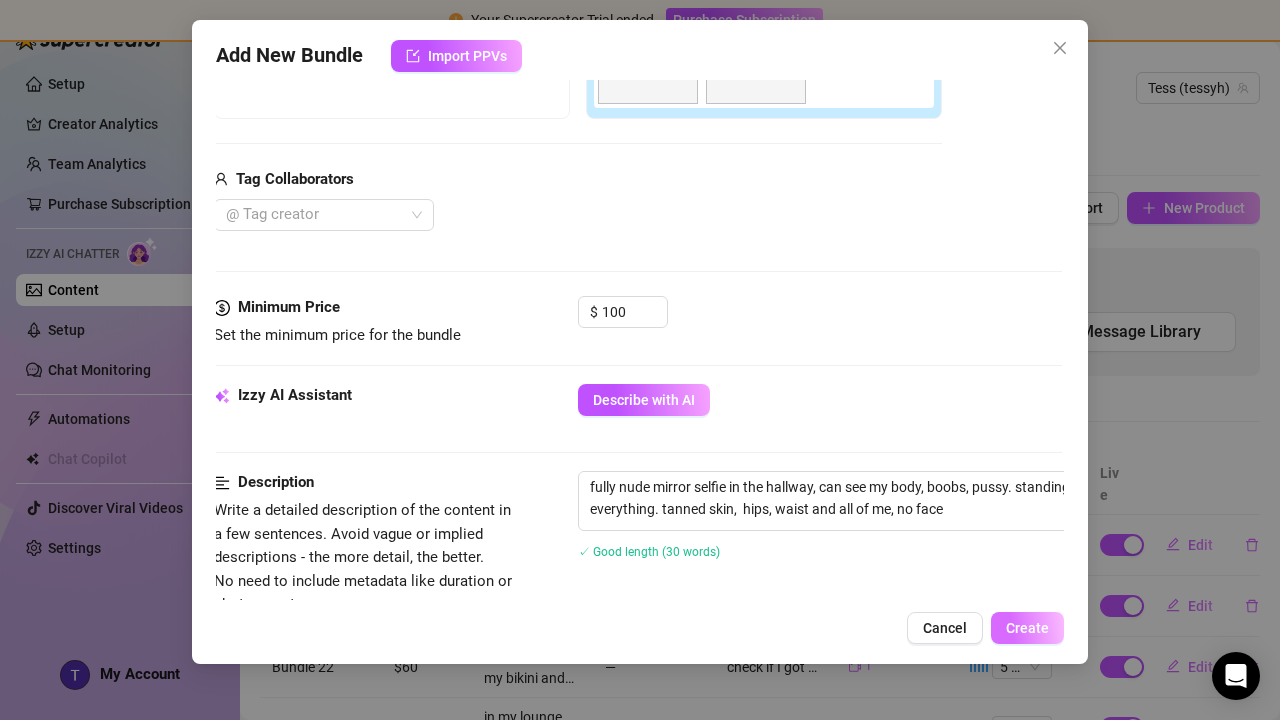 click on "Create" at bounding box center (1027, 628) 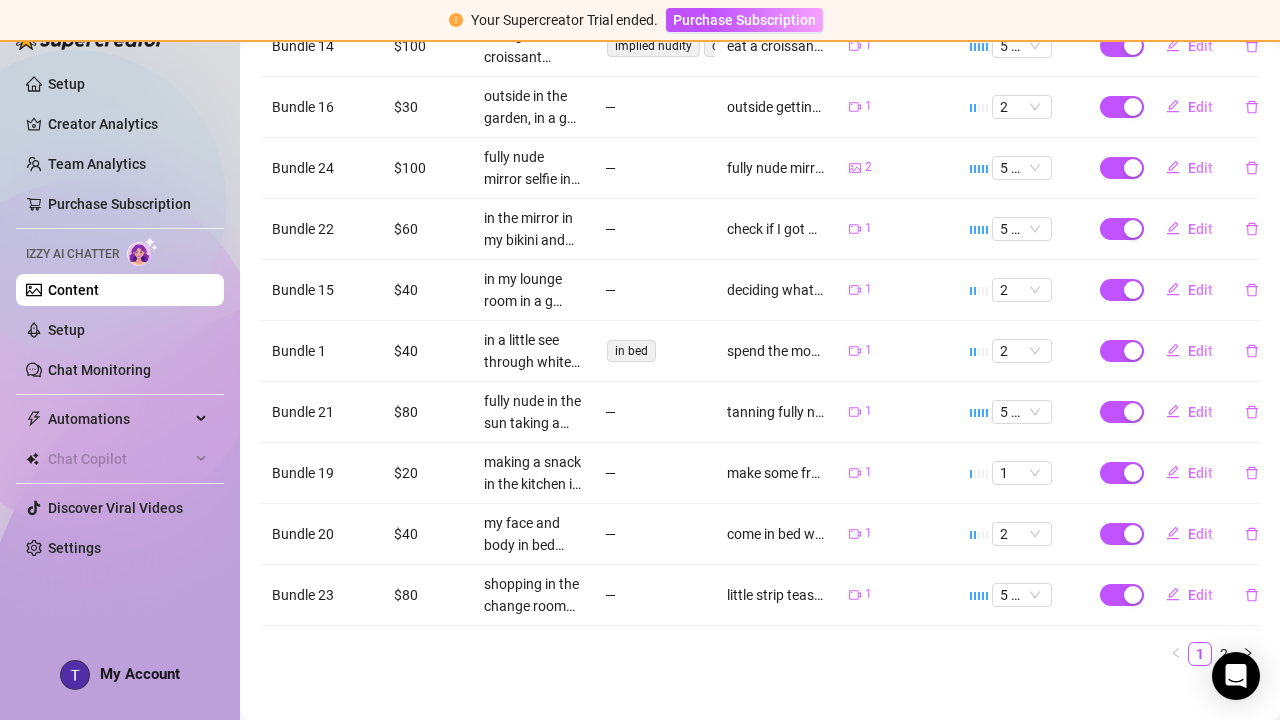 scroll, scrollTop: 498, scrollLeft: 0, axis: vertical 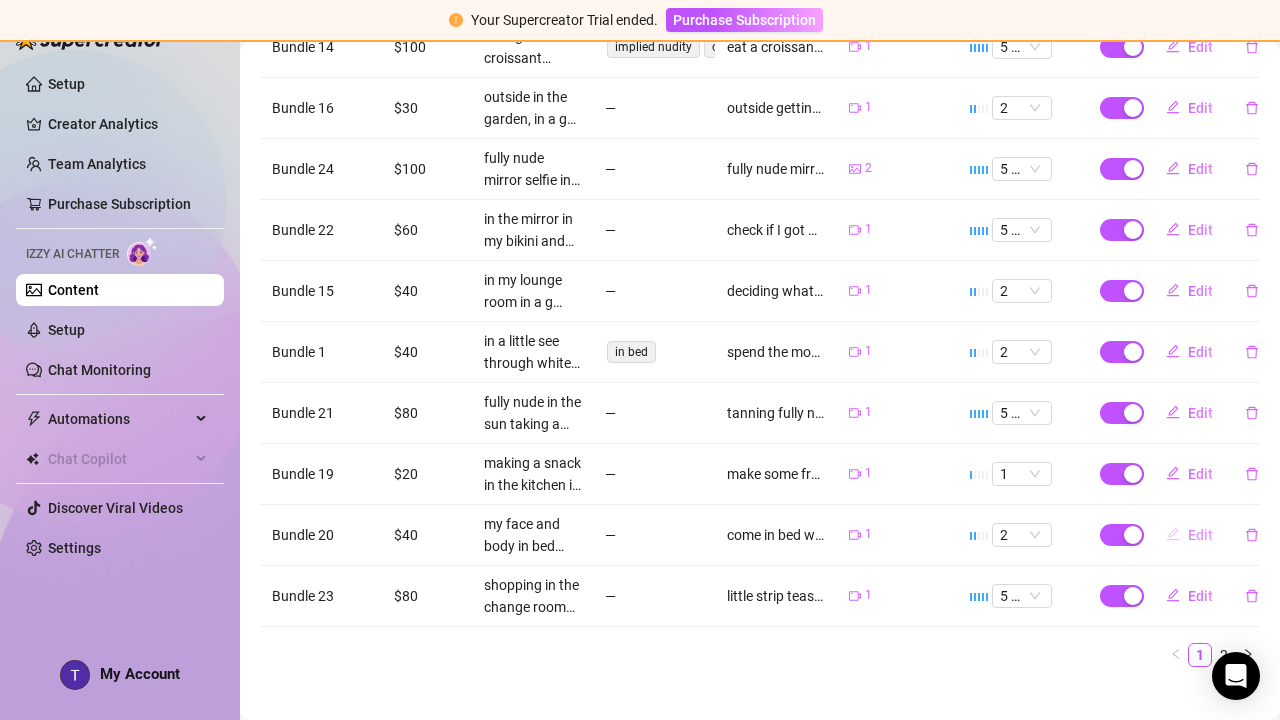 click on "Edit" at bounding box center (1189, 535) 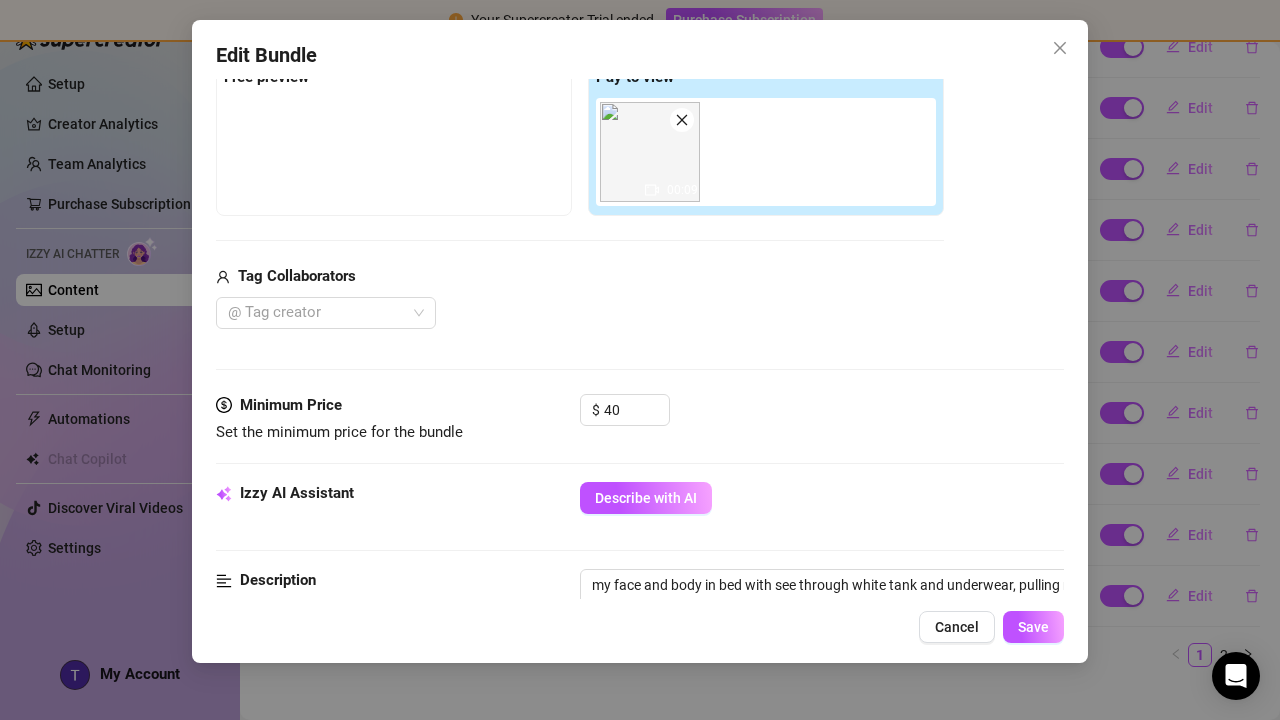scroll, scrollTop: 333, scrollLeft: 0, axis: vertical 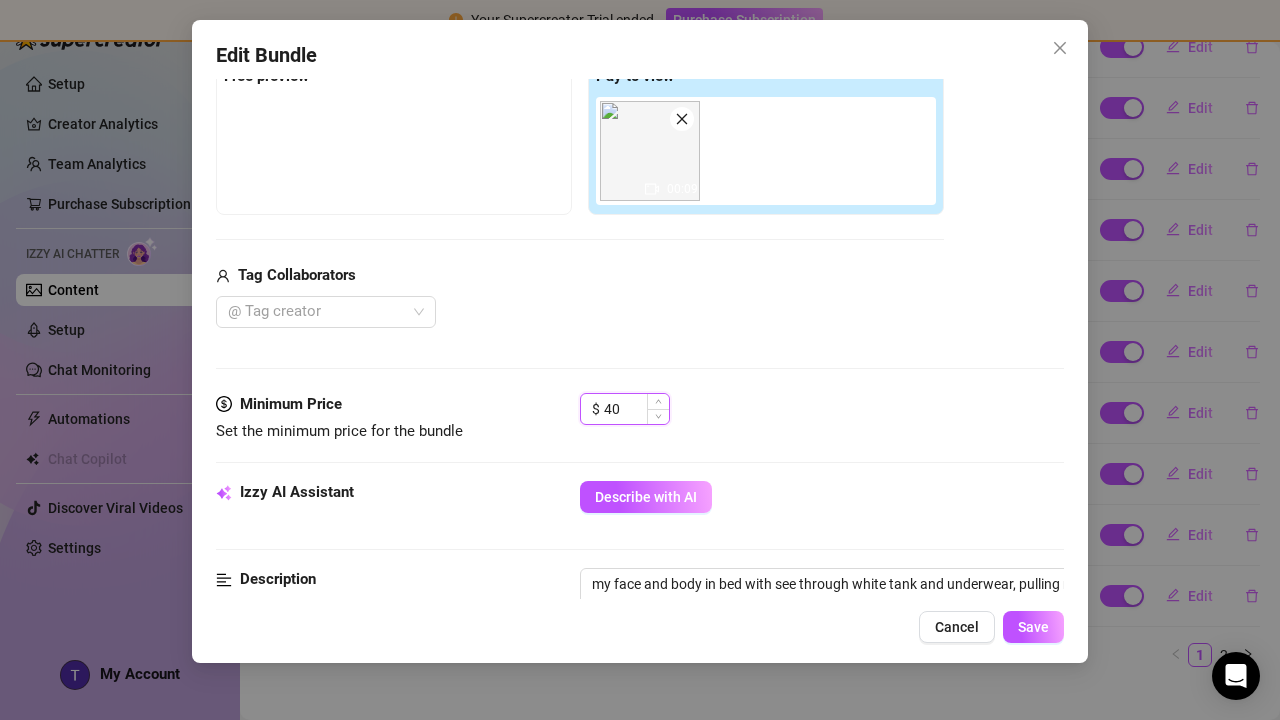 click on "40" at bounding box center [636, 409] 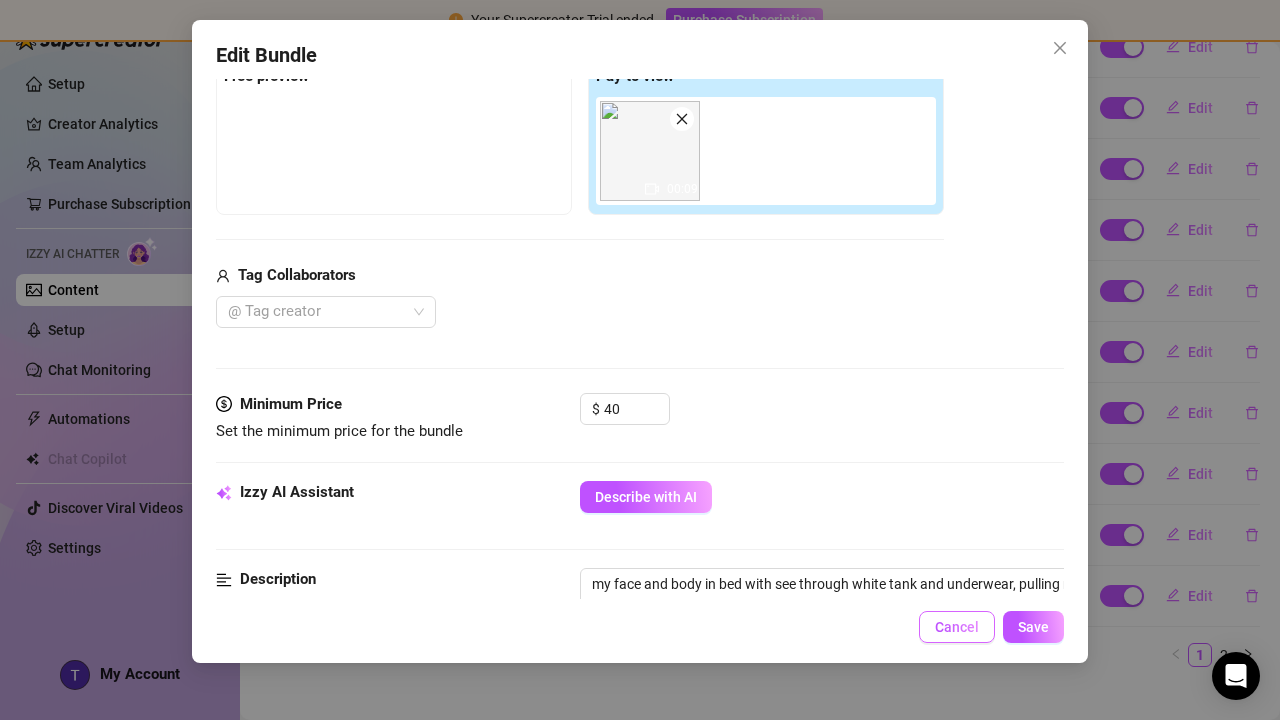 click on "Cancel" at bounding box center [957, 627] 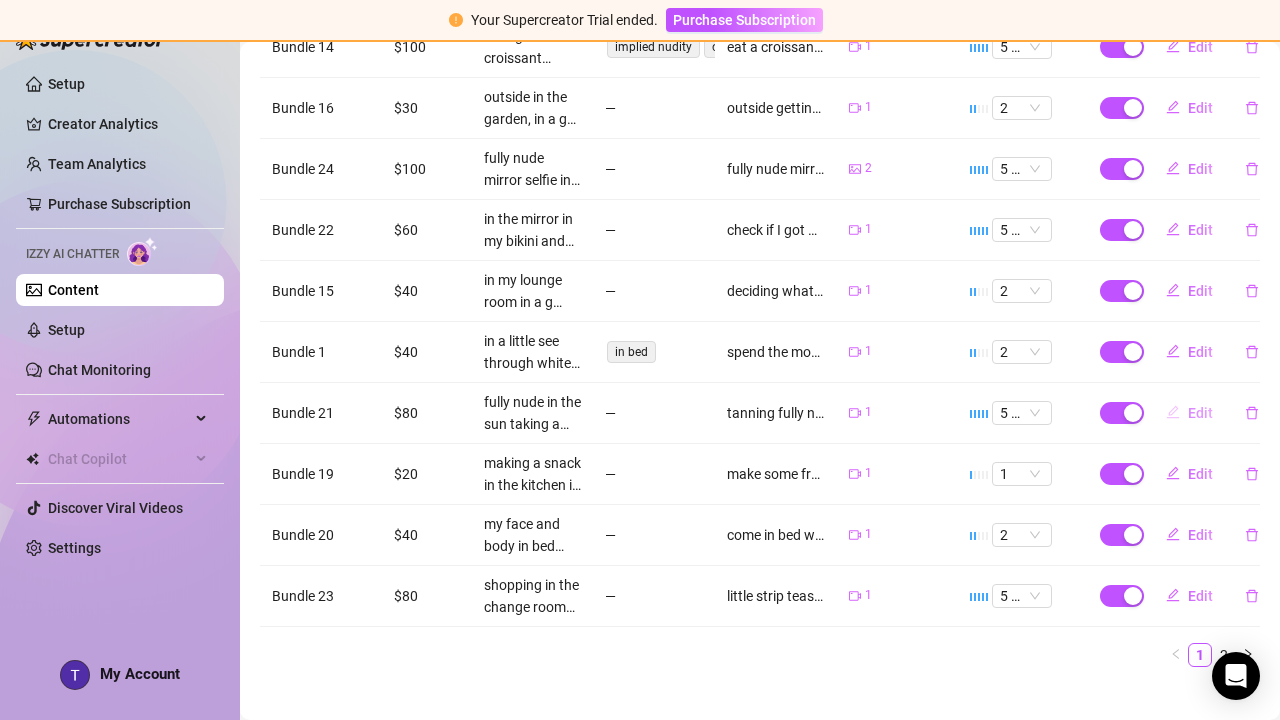 click on "Edit" at bounding box center [1189, 413] 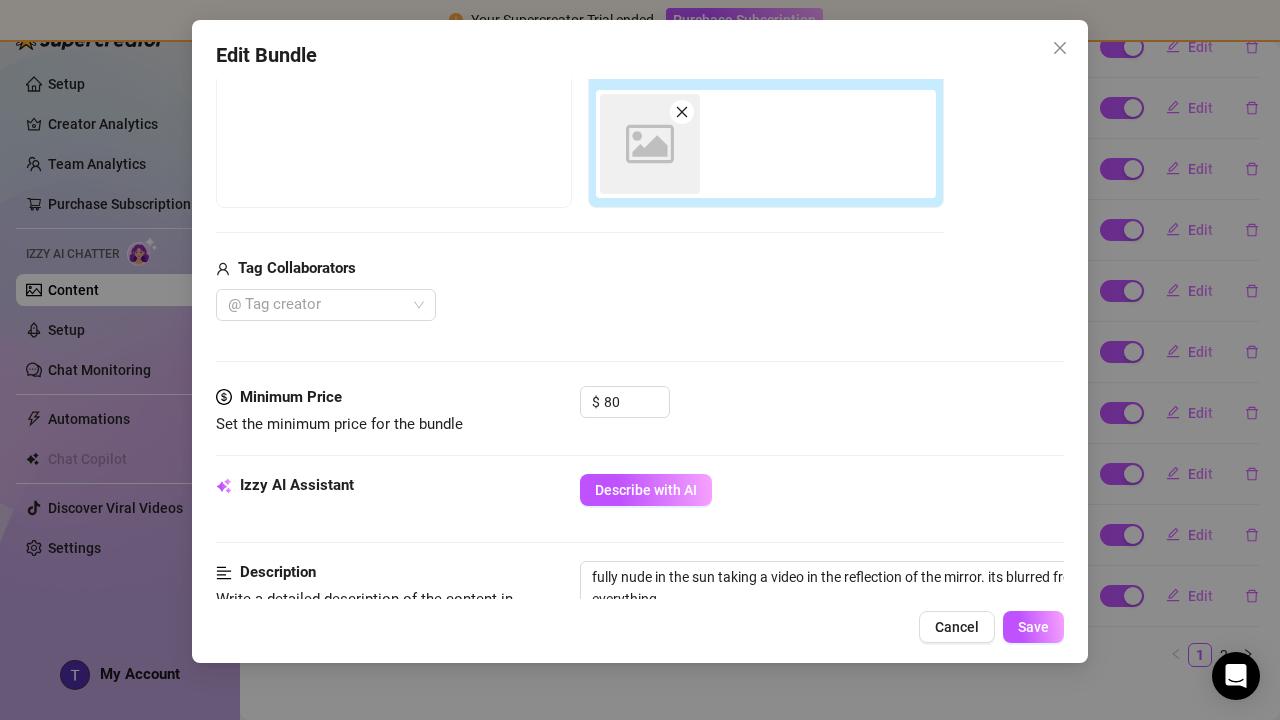 scroll, scrollTop: 362, scrollLeft: 0, axis: vertical 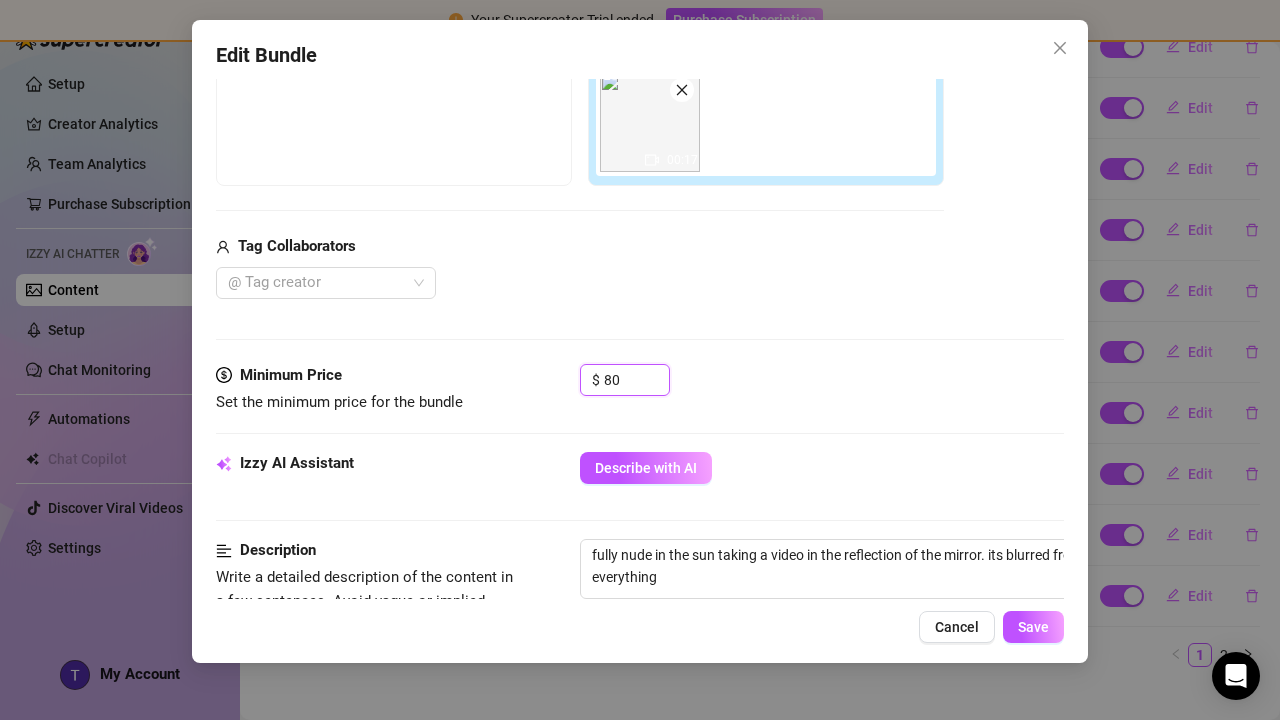 drag, startPoint x: 641, startPoint y: 381, endPoint x: 564, endPoint y: 370, distance: 77.781746 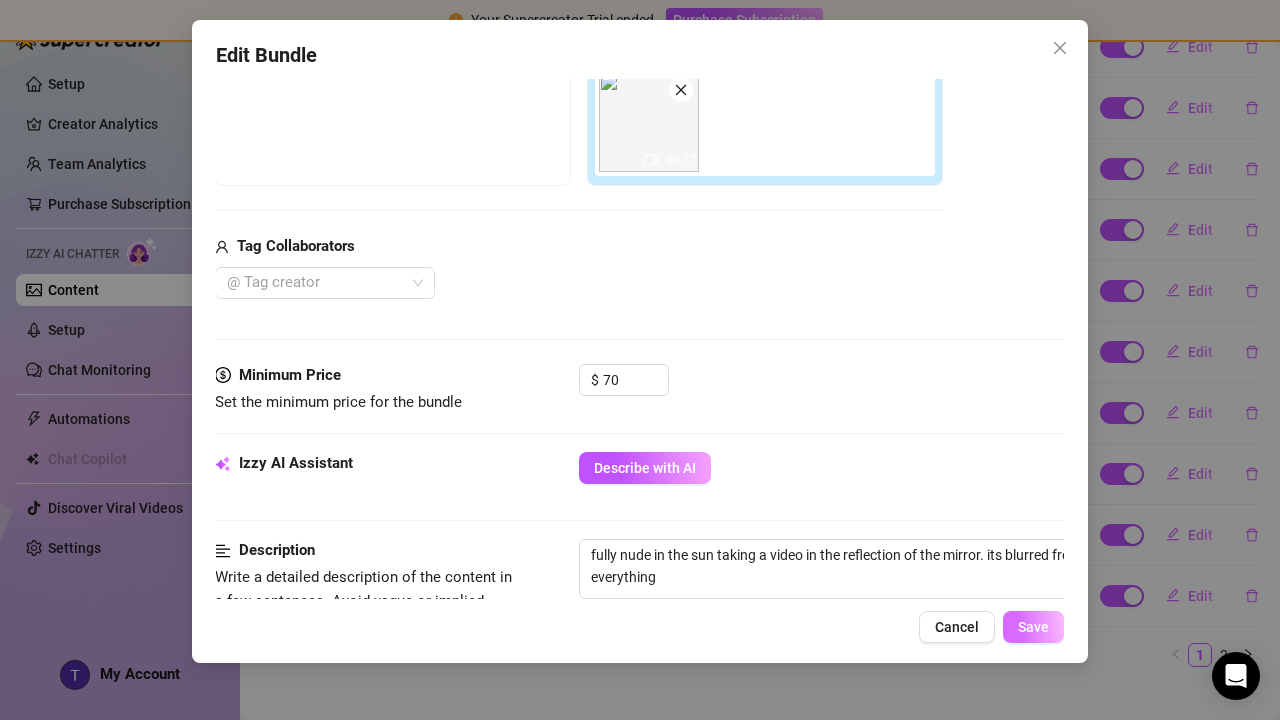 click on "Save" at bounding box center (1033, 627) 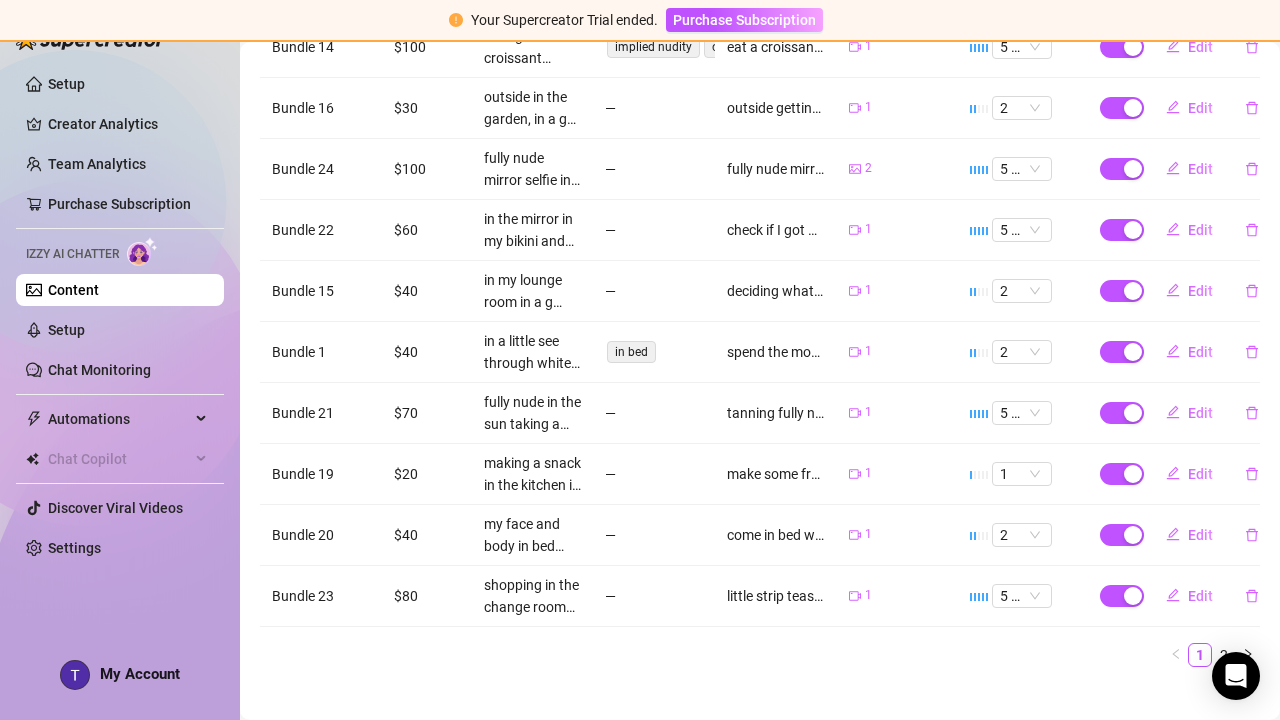 scroll, scrollTop: 0, scrollLeft: 0, axis: both 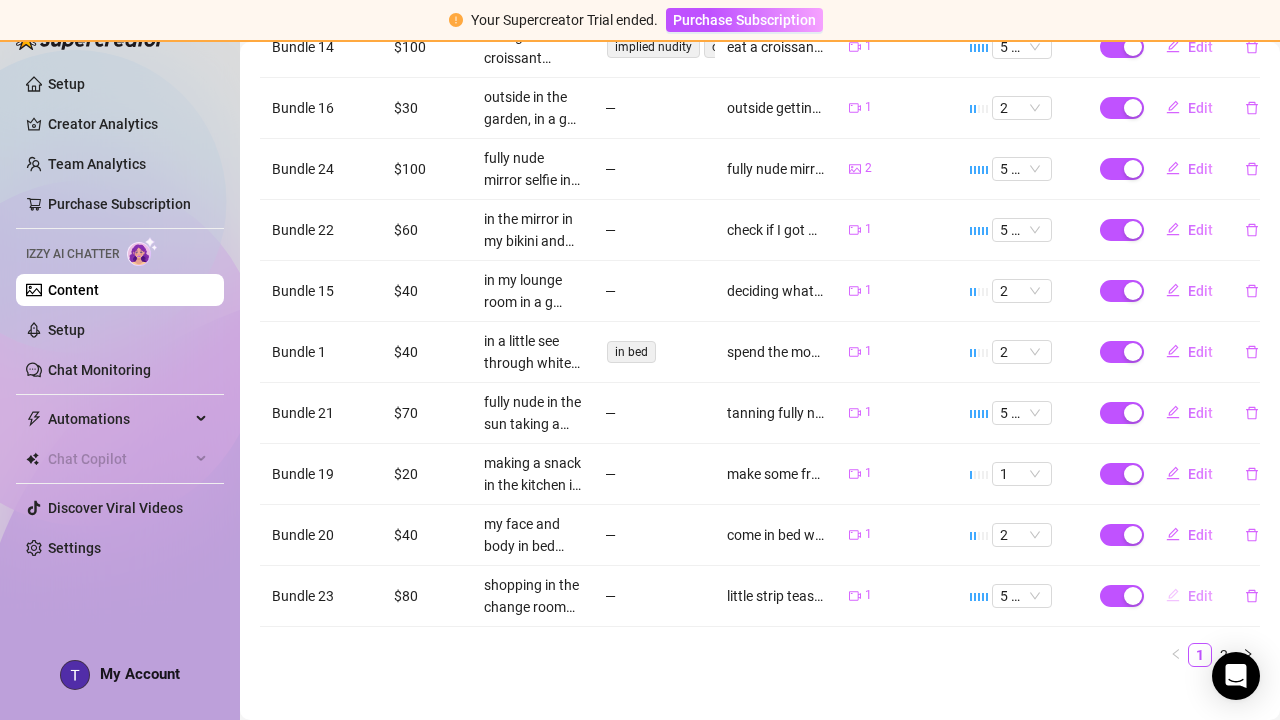 click on "Edit" at bounding box center (1200, 596) 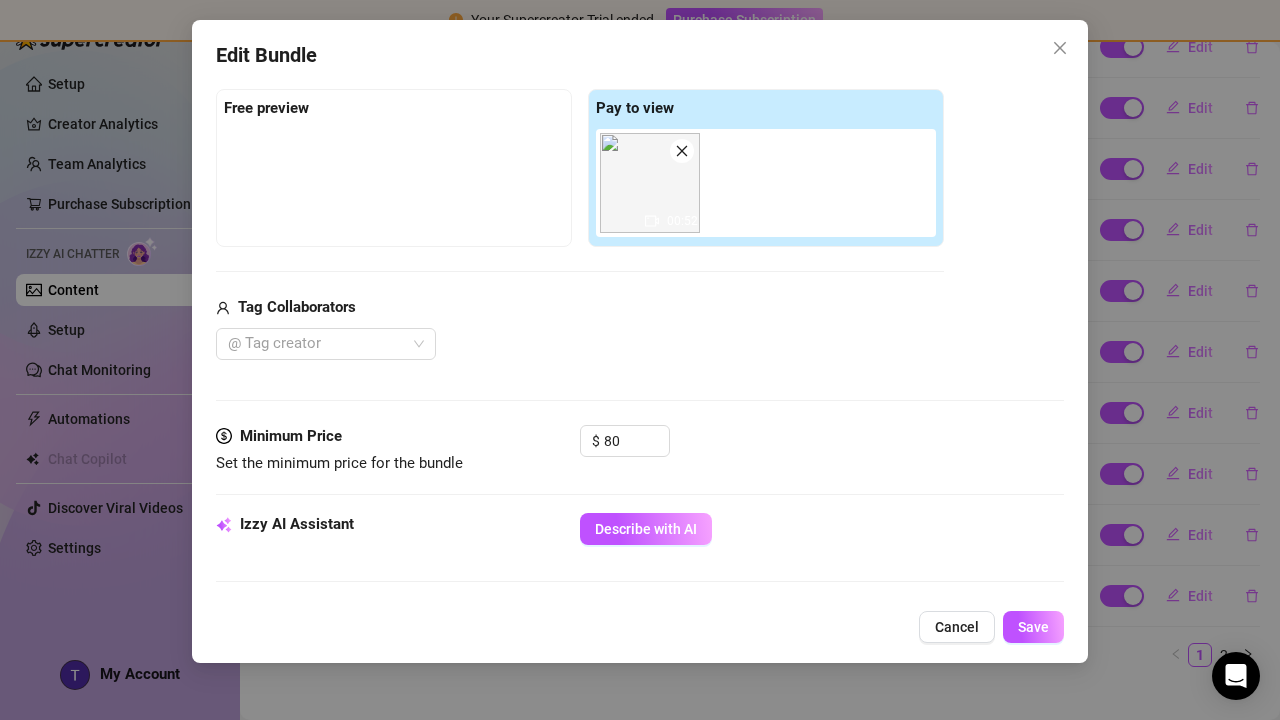 scroll, scrollTop: 312, scrollLeft: 0, axis: vertical 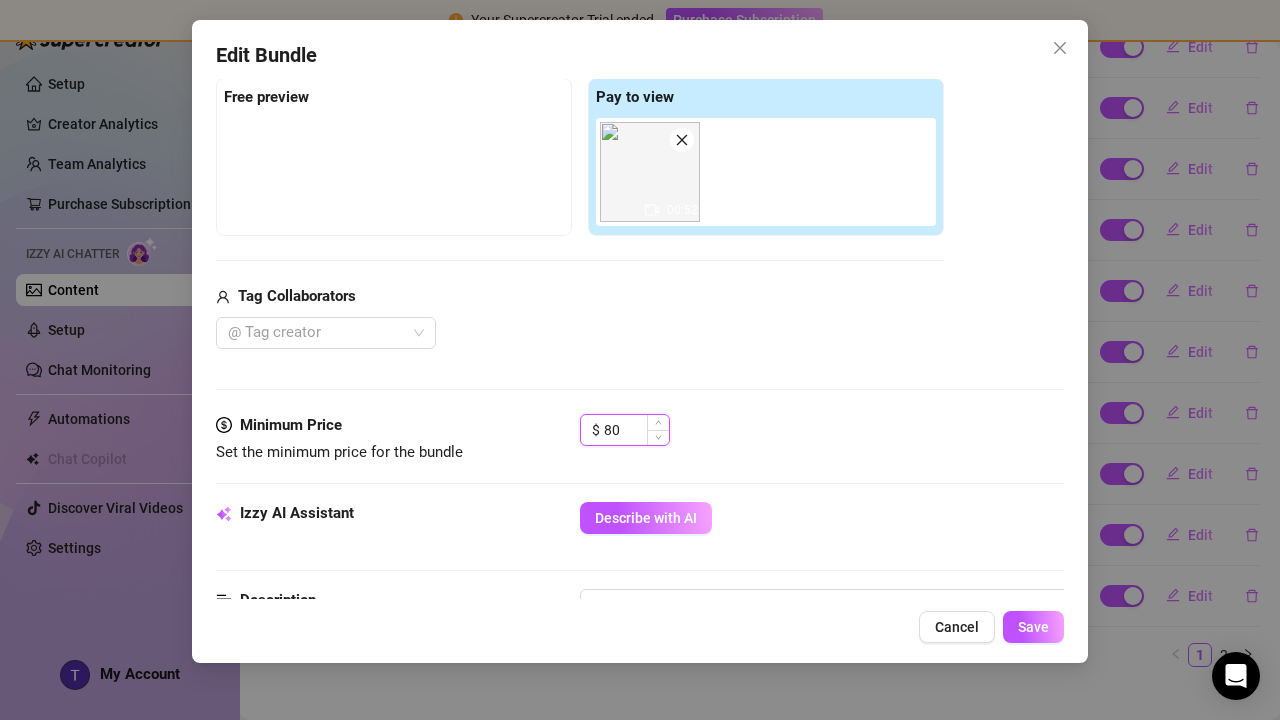 click on "80" at bounding box center [636, 430] 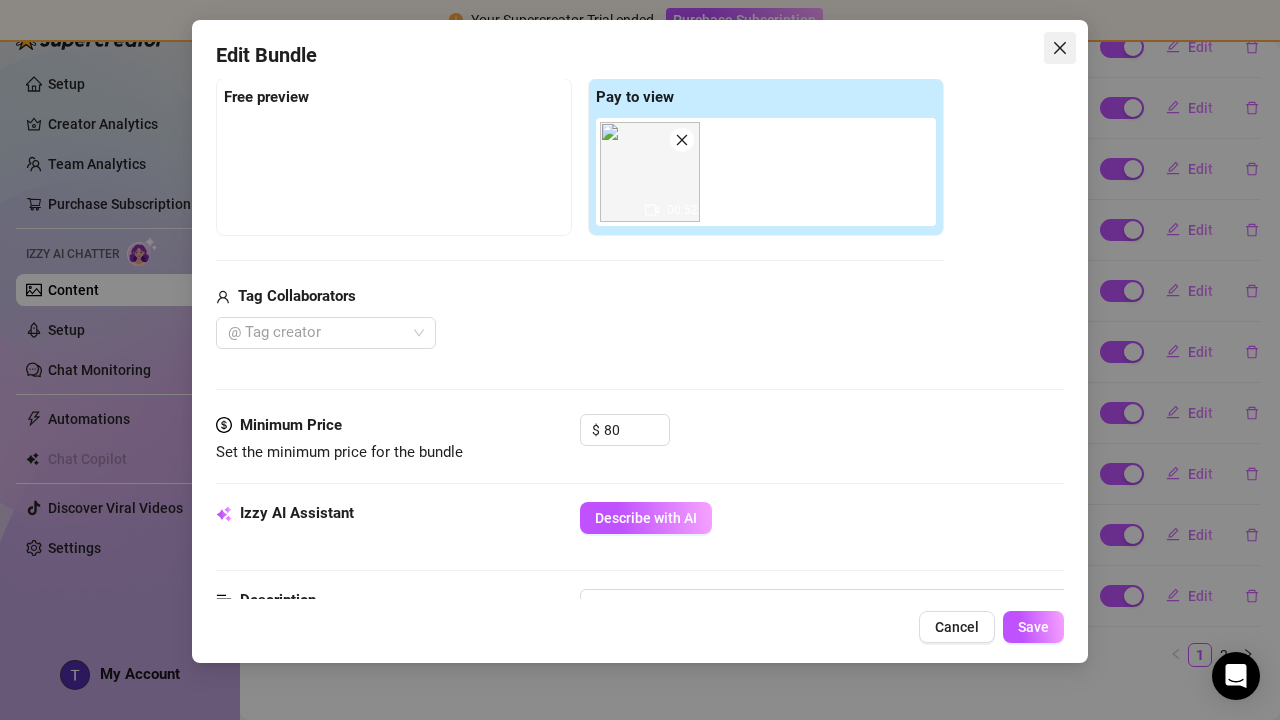click at bounding box center (1060, 48) 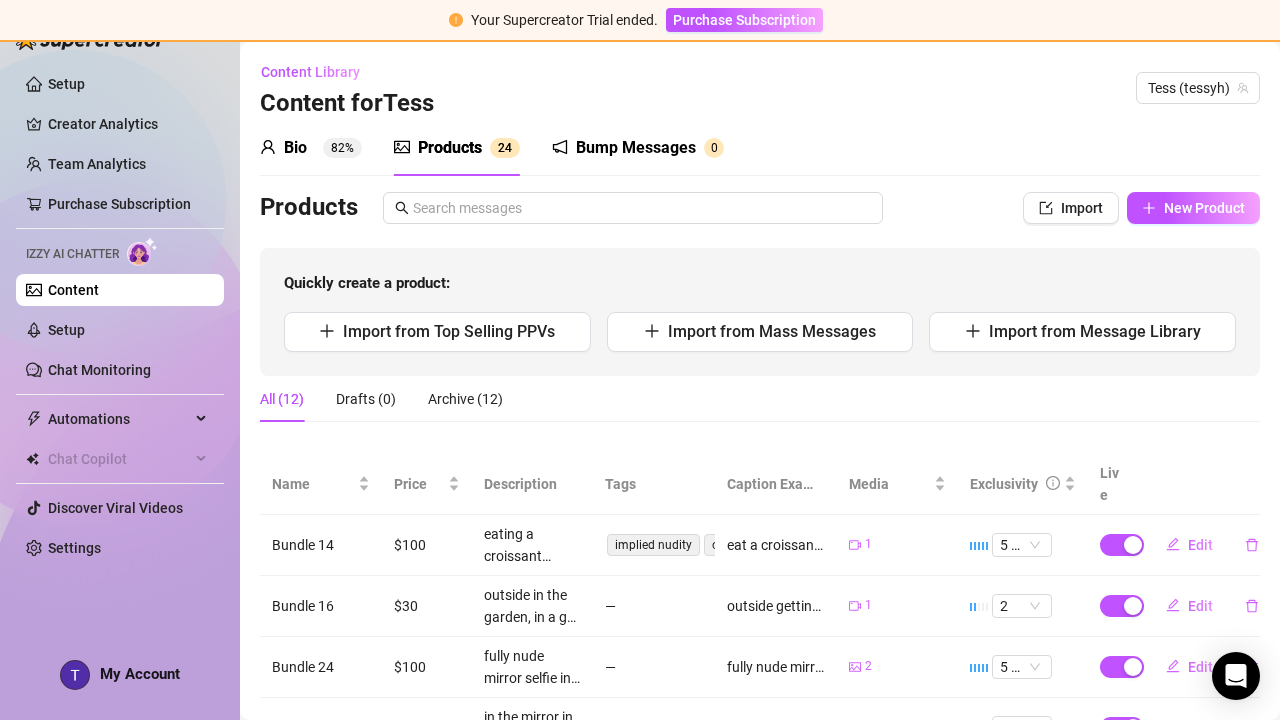 scroll, scrollTop: 0, scrollLeft: 0, axis: both 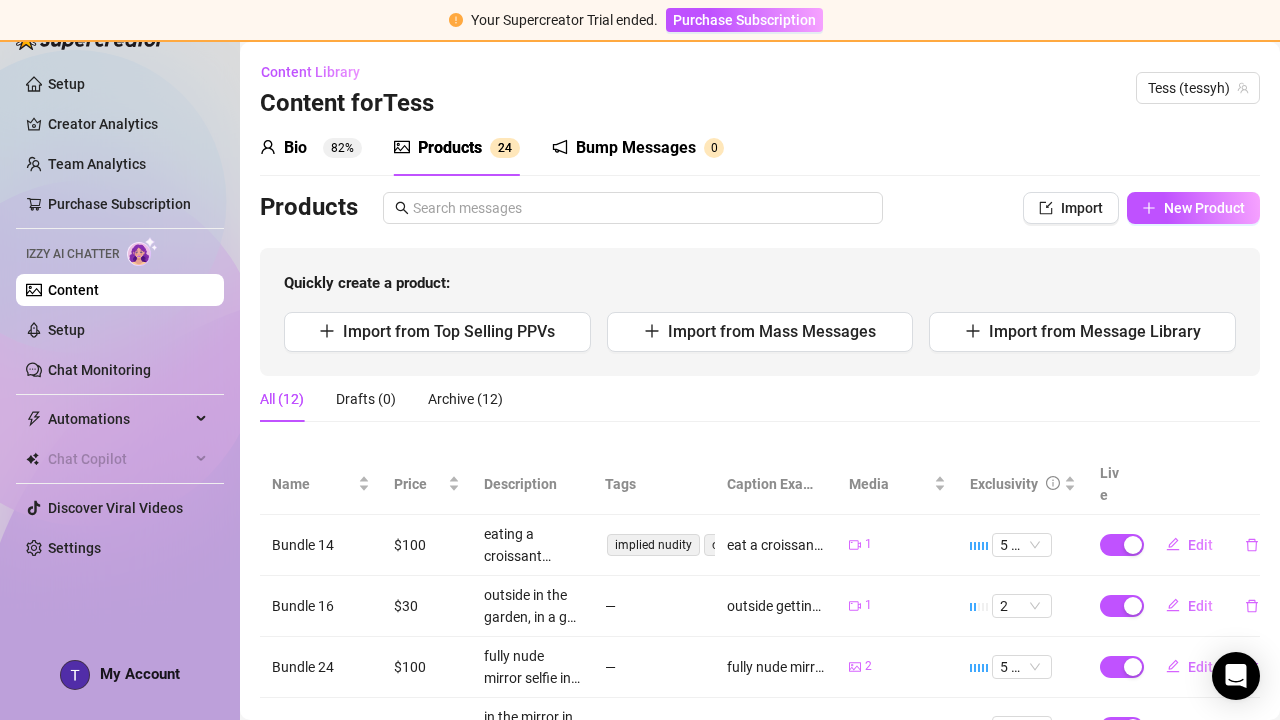 click on "Bump Messages" at bounding box center [636, 148] 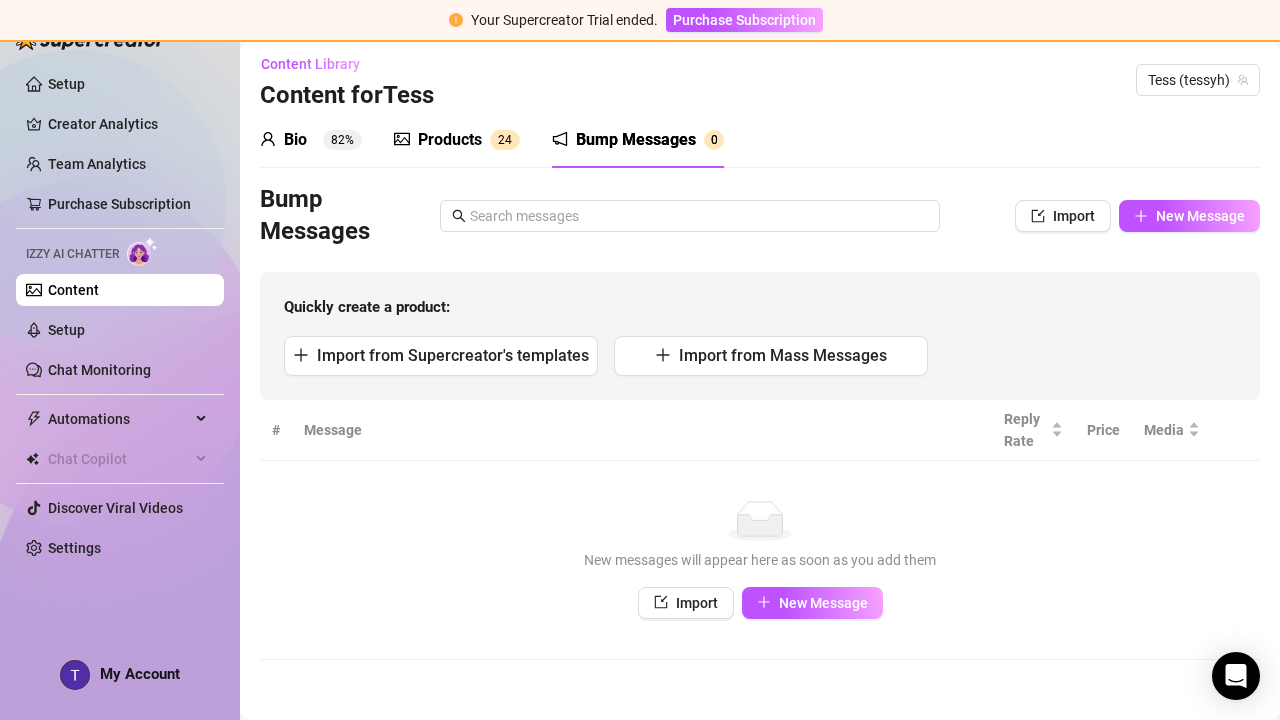 scroll, scrollTop: 7, scrollLeft: 0, axis: vertical 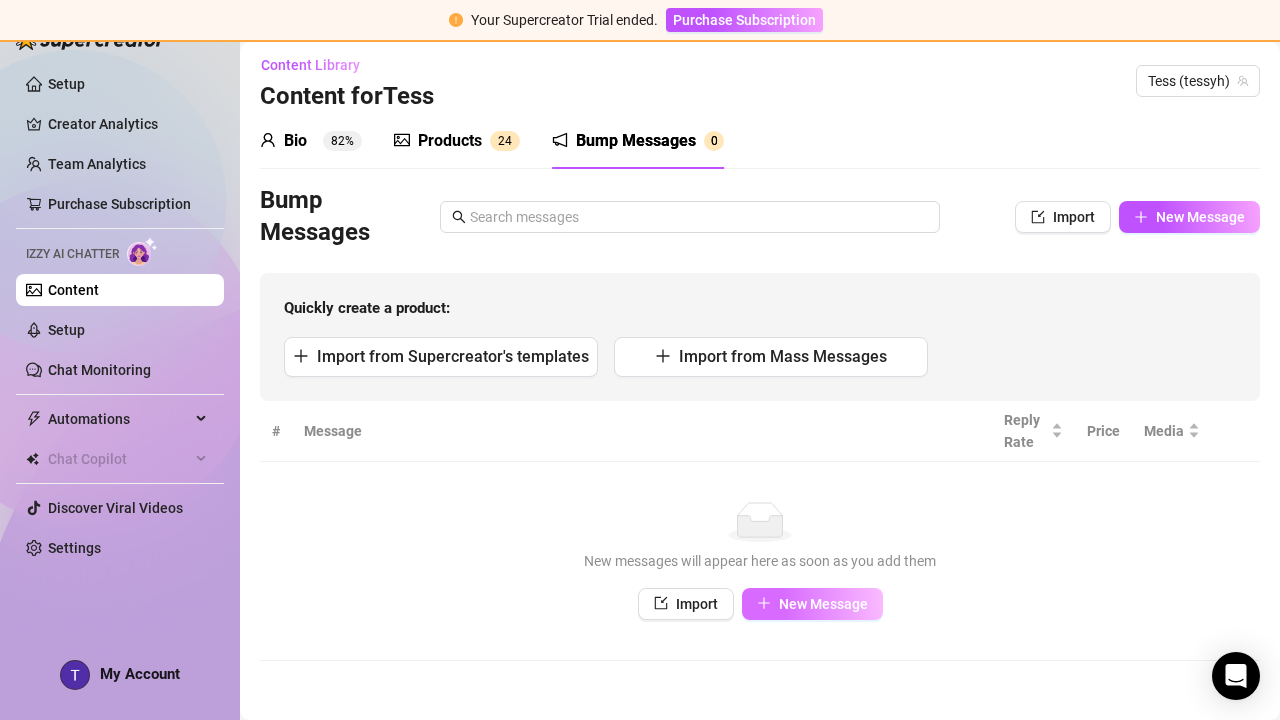 click on "New Message" at bounding box center [812, 604] 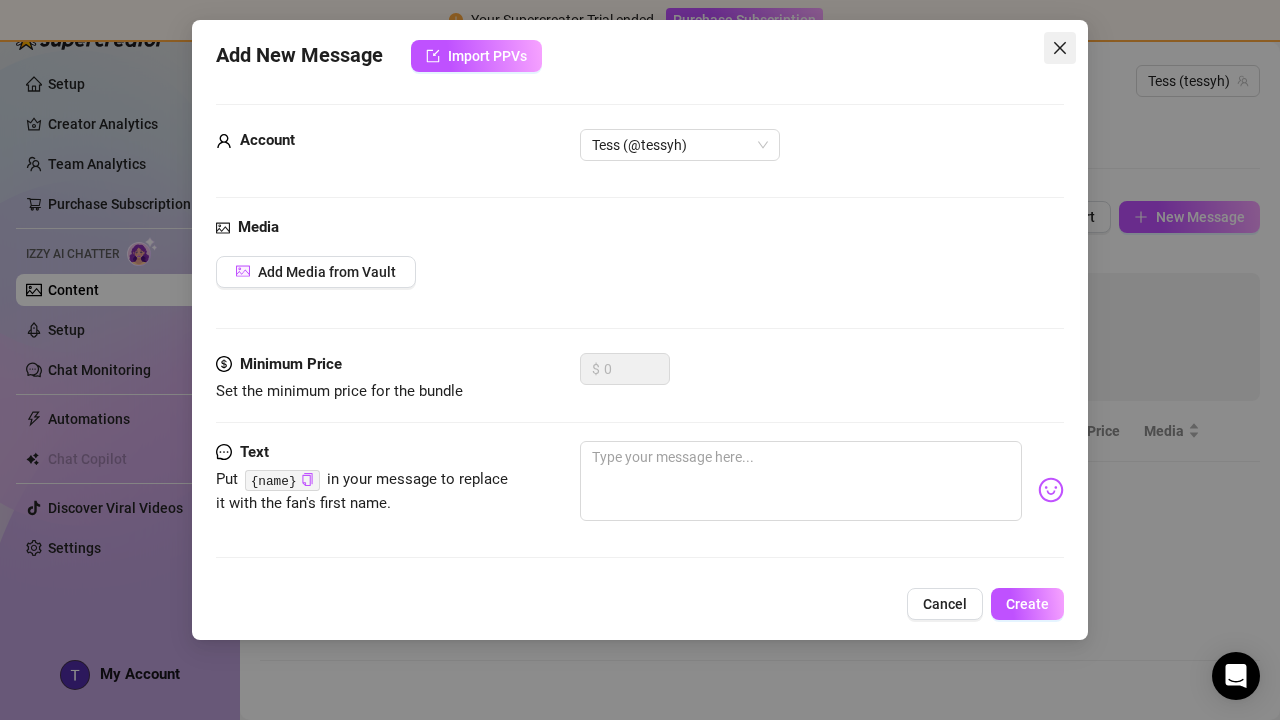 click 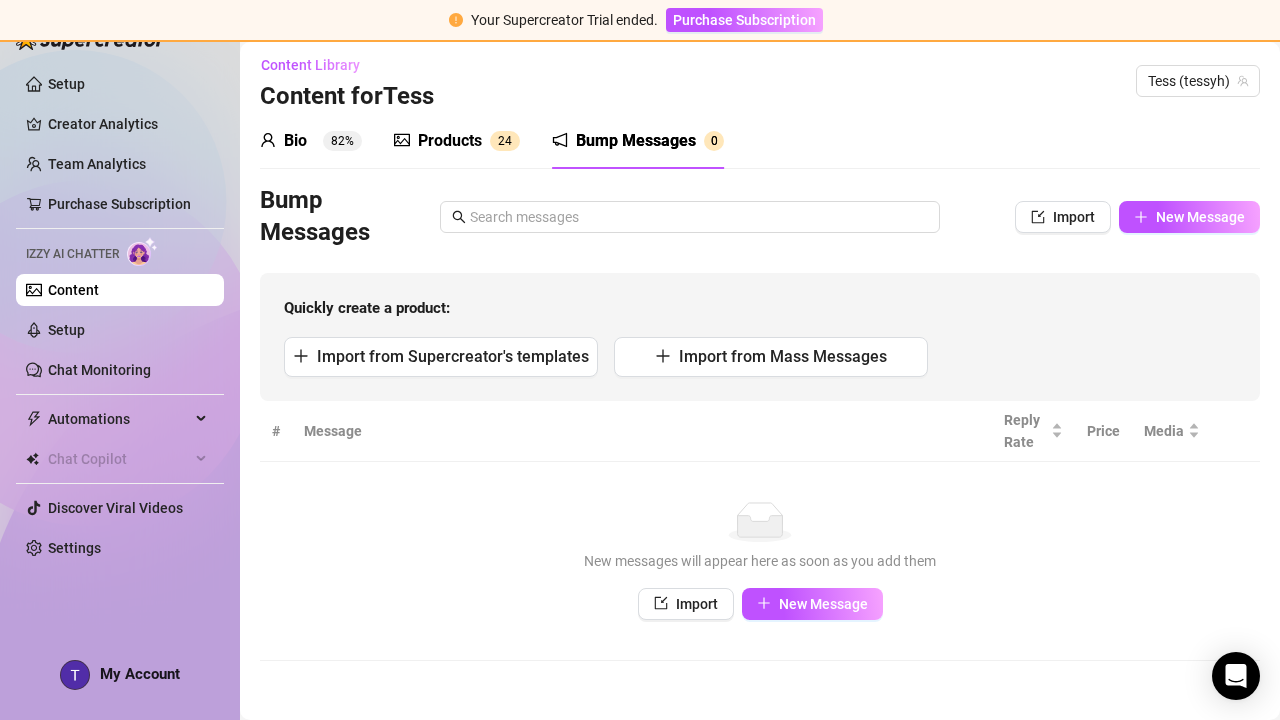 click on "82%" at bounding box center [342, 141] 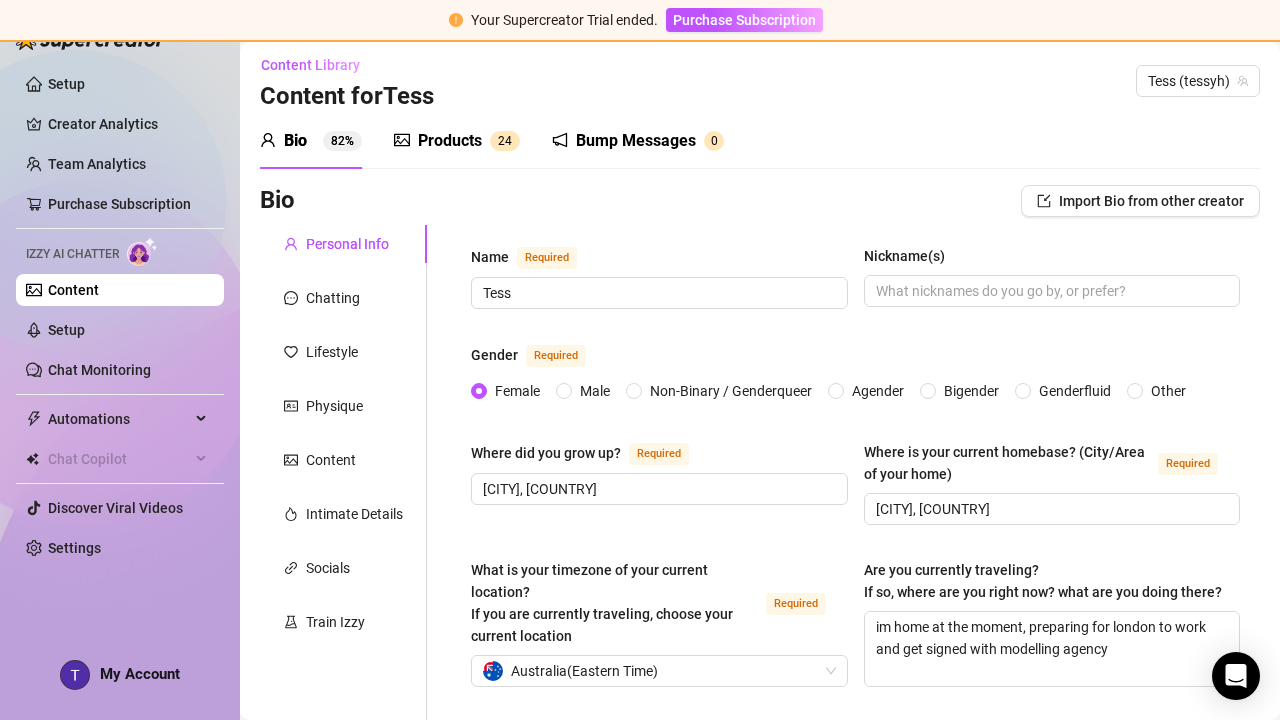 click on "Products 2 4" at bounding box center (457, 141) 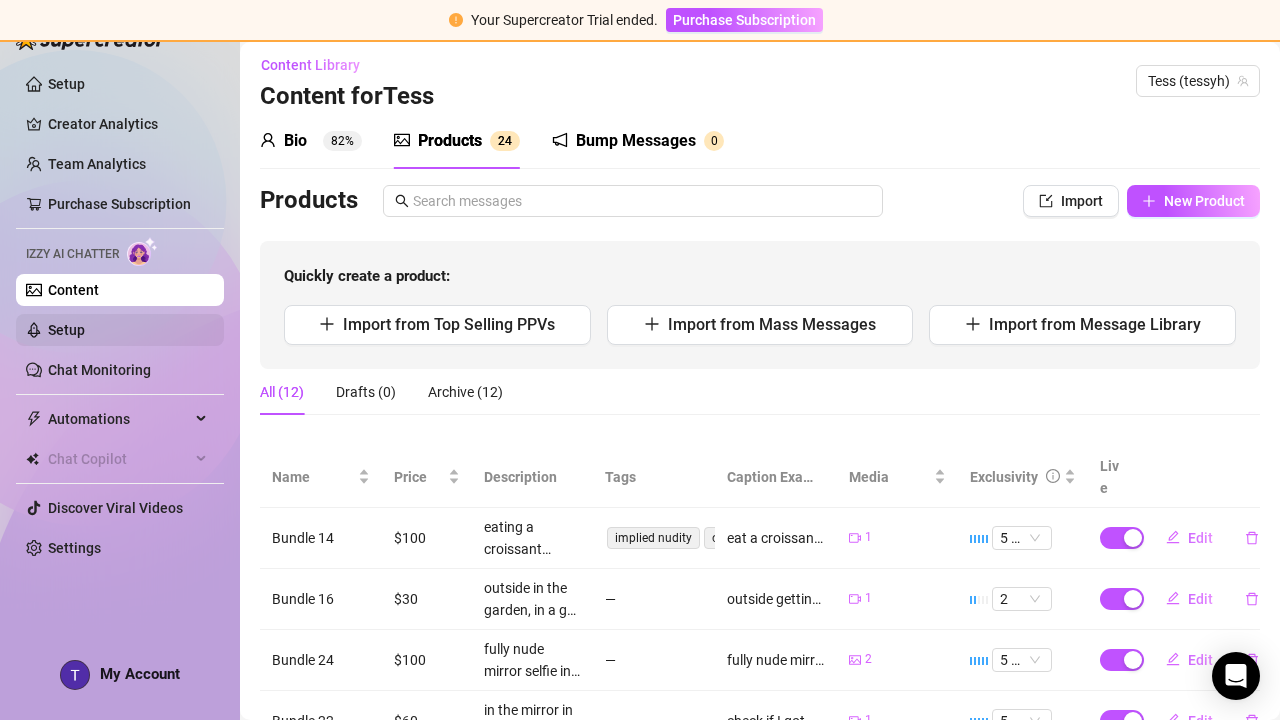 click on "Setup" at bounding box center (66, 330) 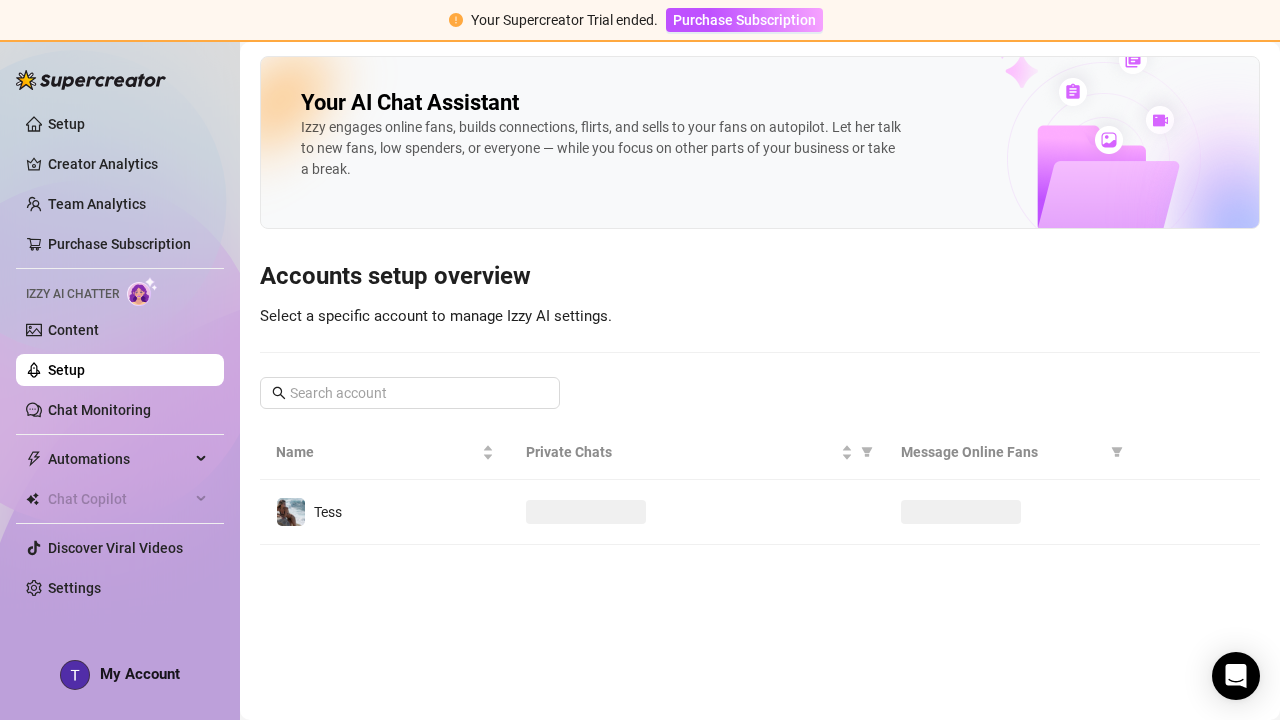 scroll, scrollTop: 0, scrollLeft: 0, axis: both 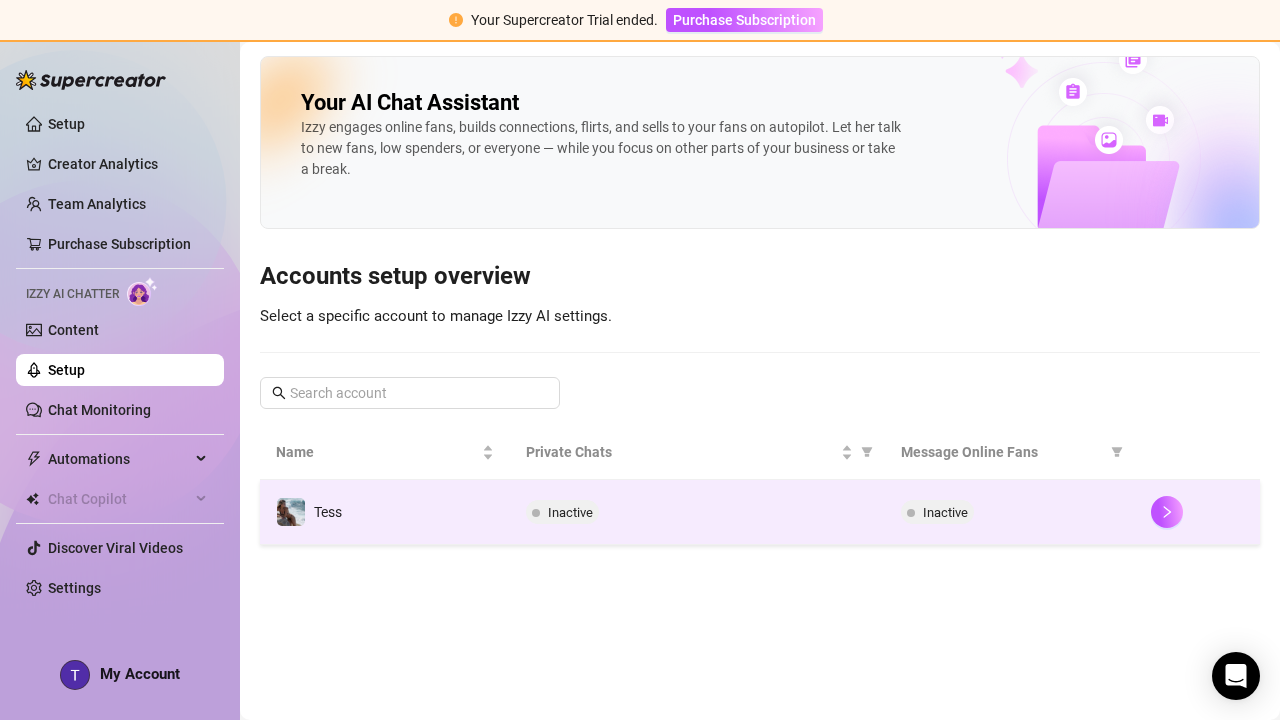 click on "Inactive" at bounding box center [570, 512] 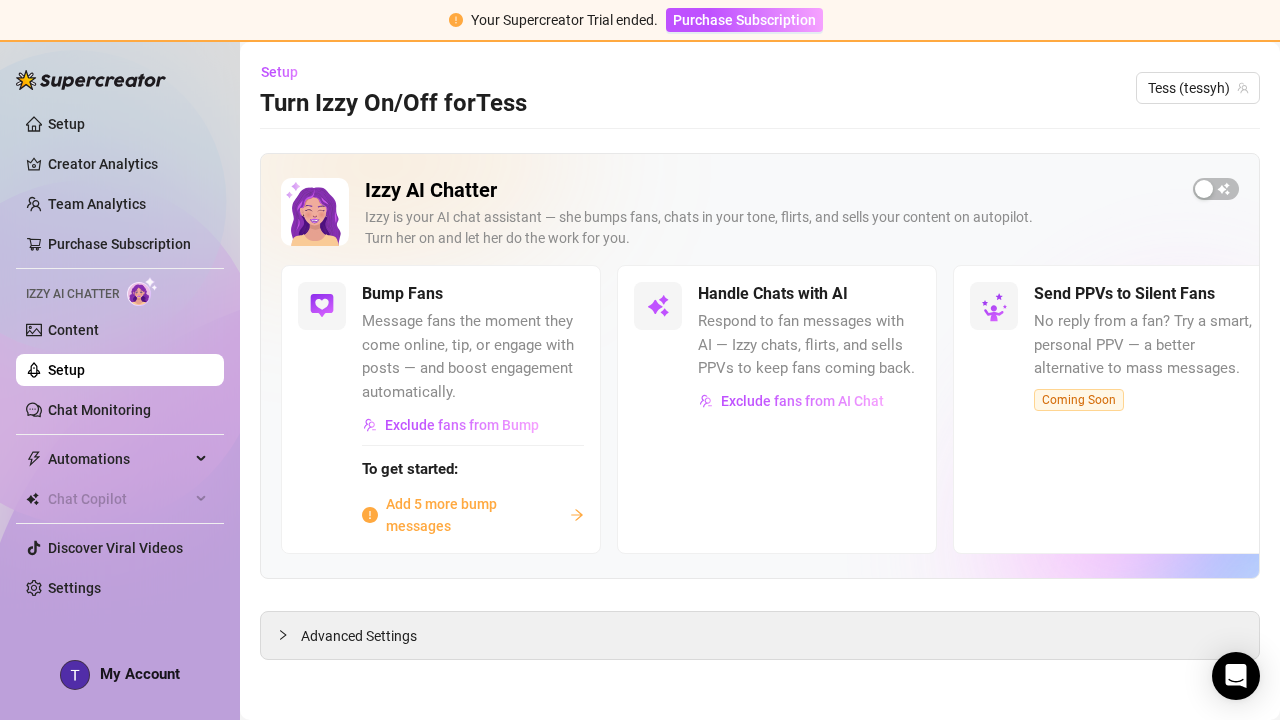 click 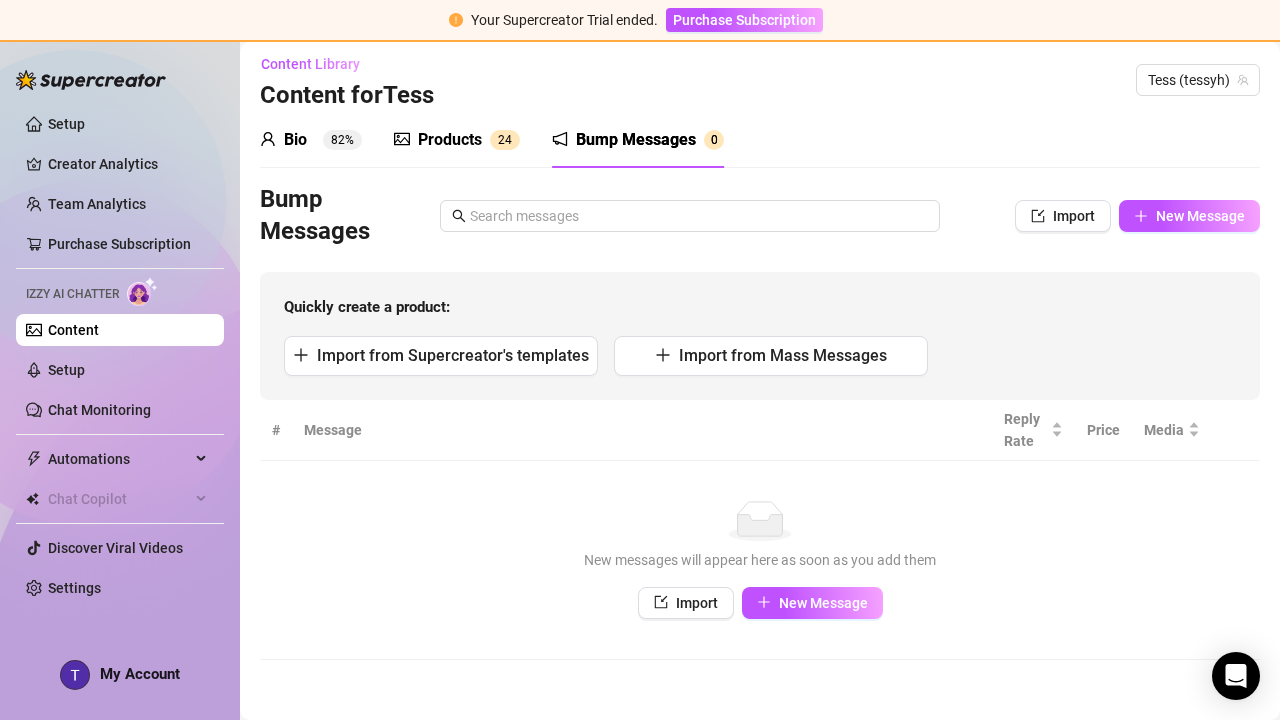 scroll, scrollTop: 7, scrollLeft: 0, axis: vertical 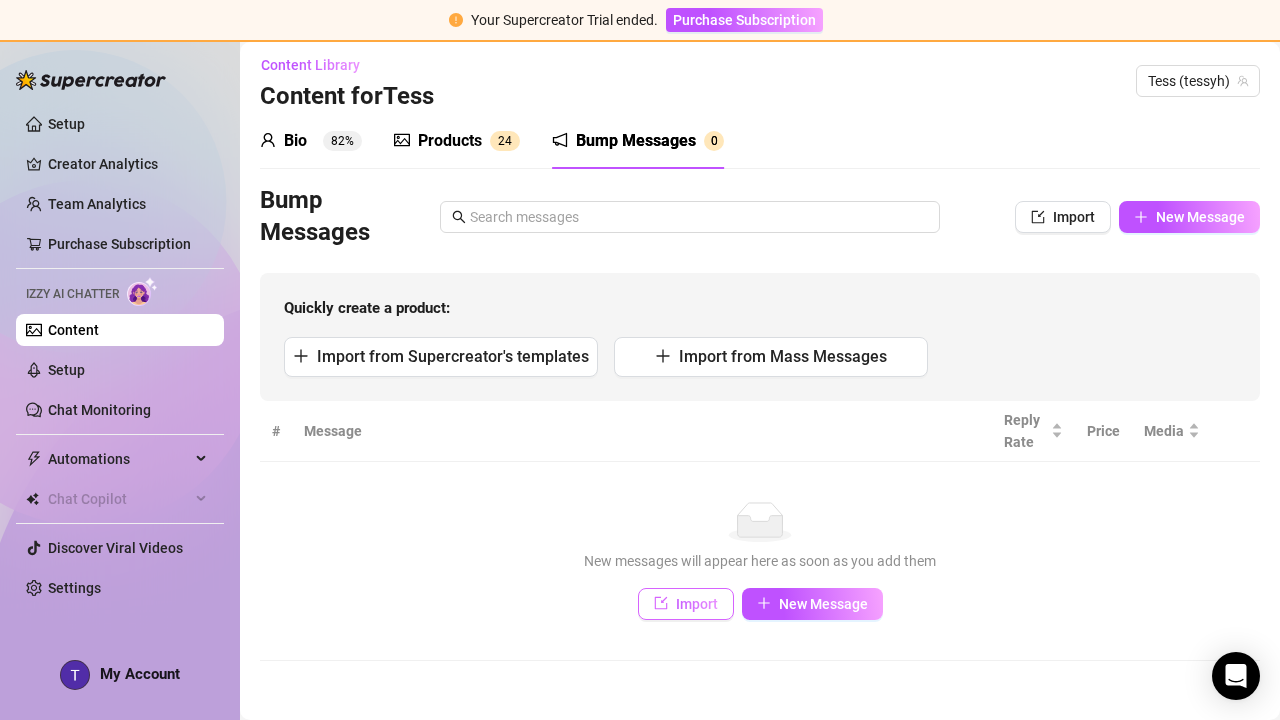 click 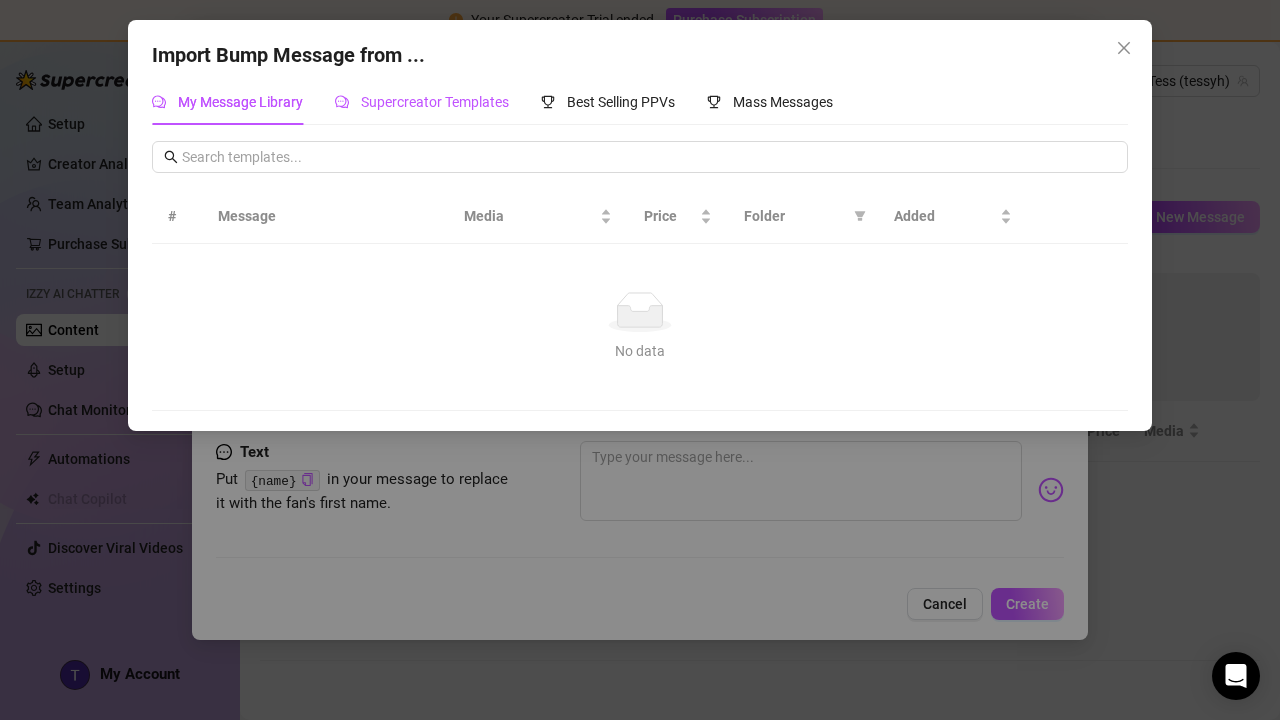 click on "Supercreator Templates" at bounding box center [435, 102] 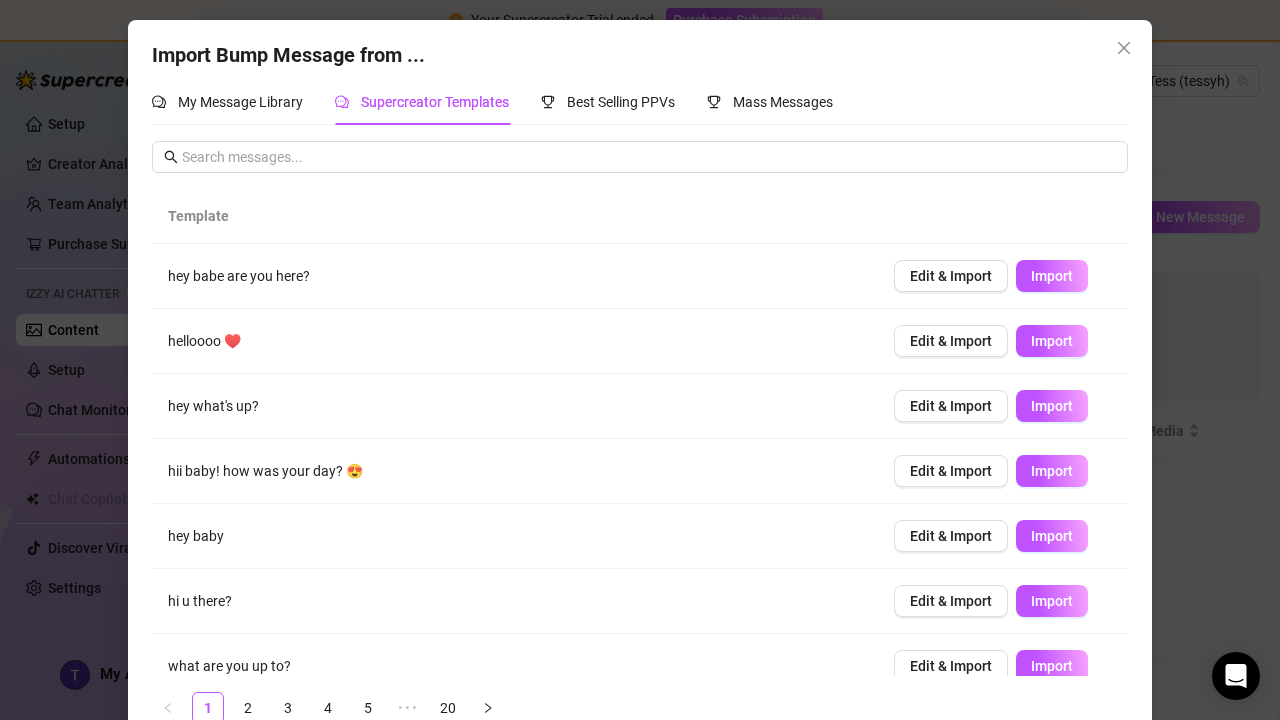 scroll, scrollTop: 50, scrollLeft: 0, axis: vertical 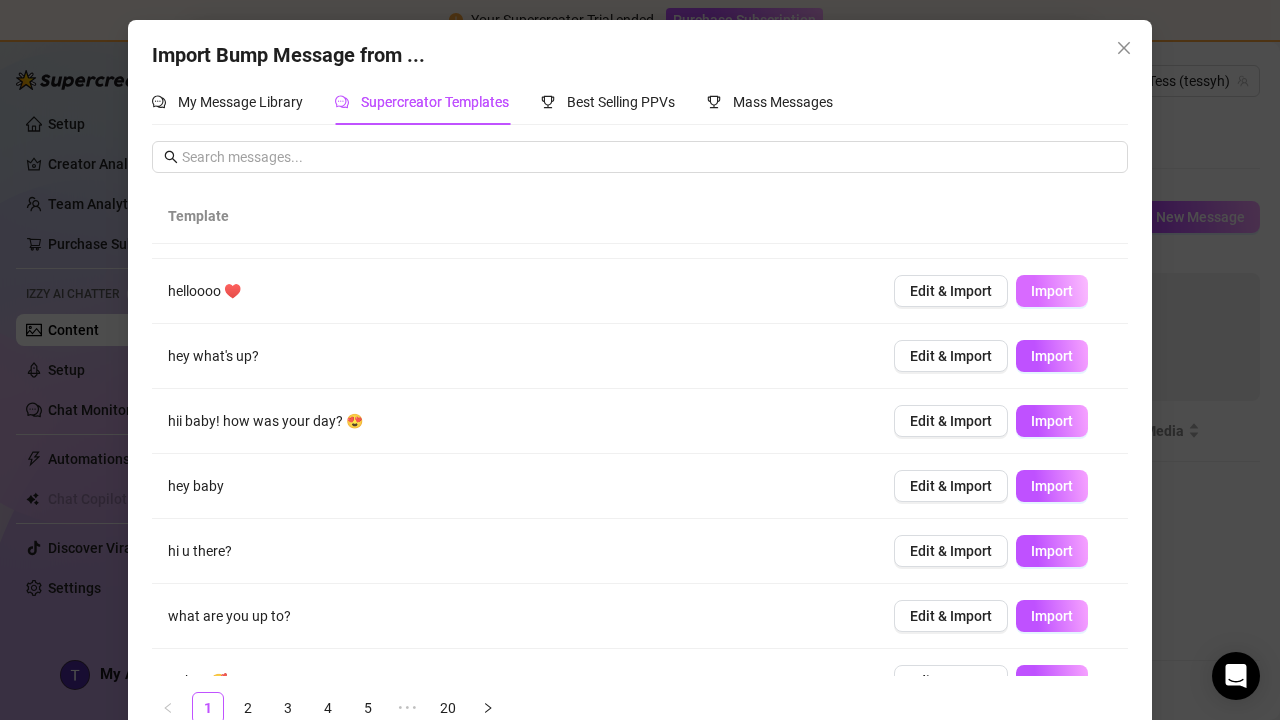 click on "Import" at bounding box center (1052, 291) 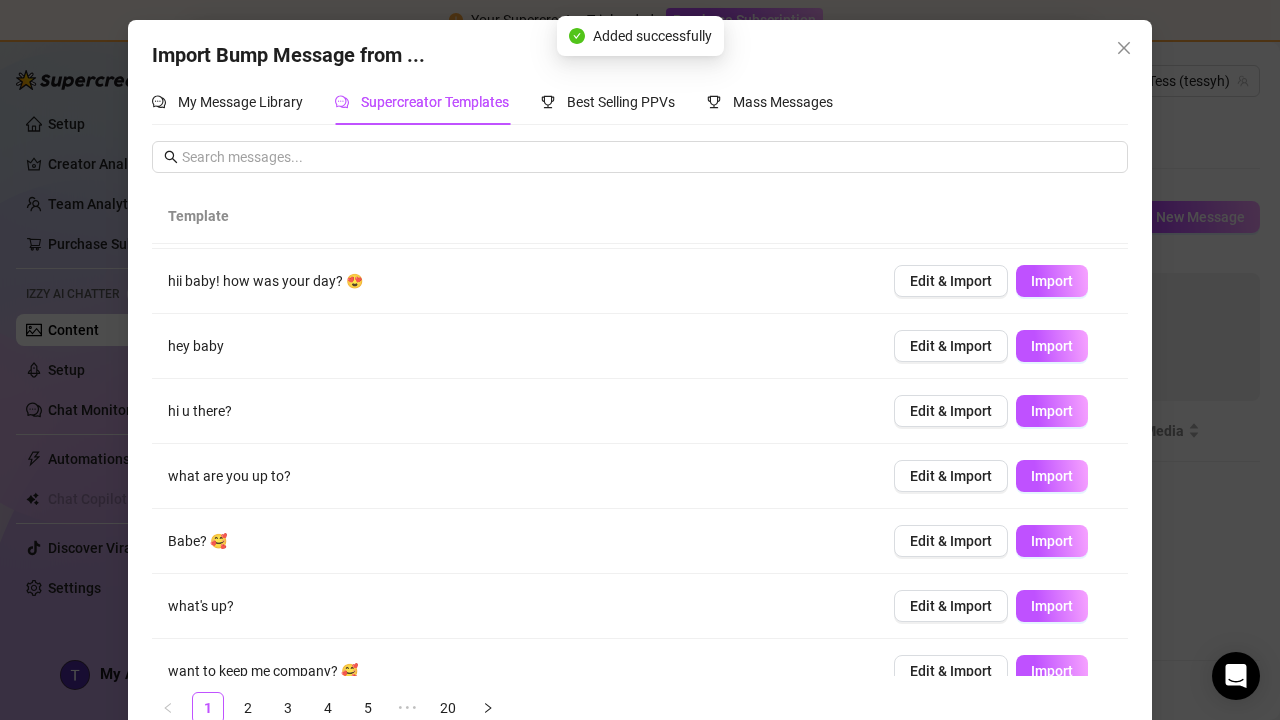 scroll, scrollTop: 221, scrollLeft: 0, axis: vertical 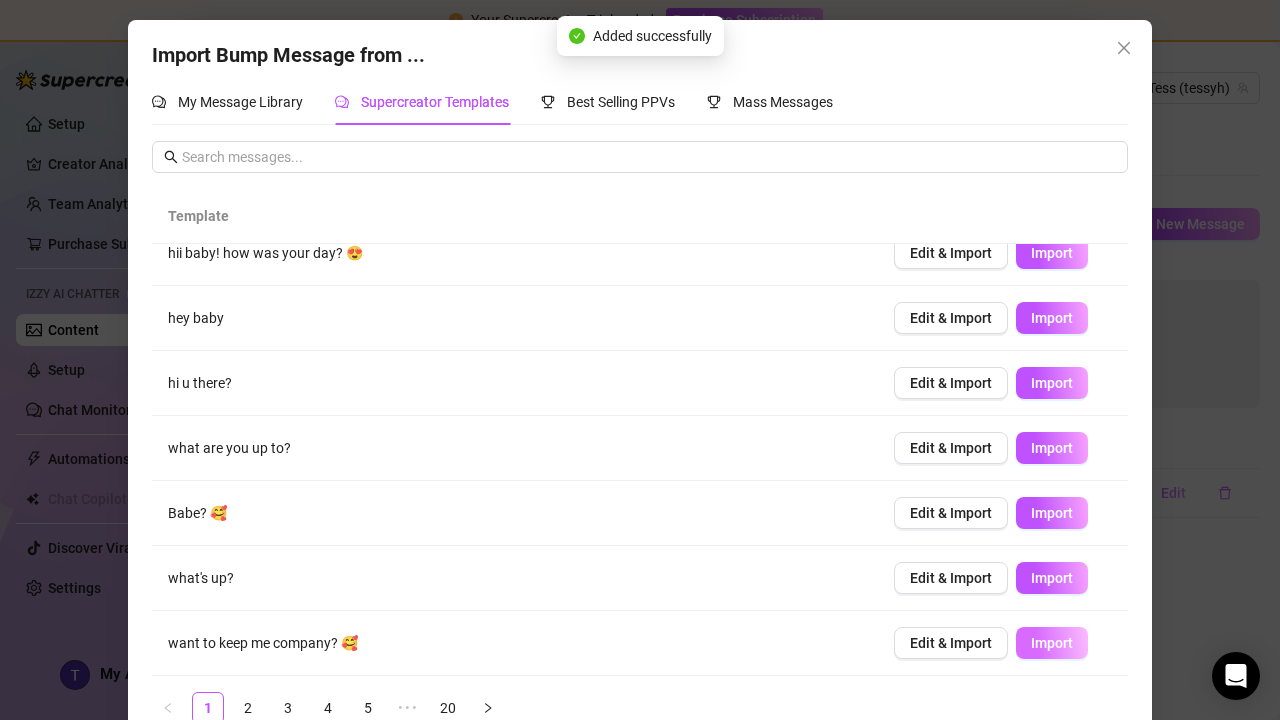 click on "Import" at bounding box center (1052, 643) 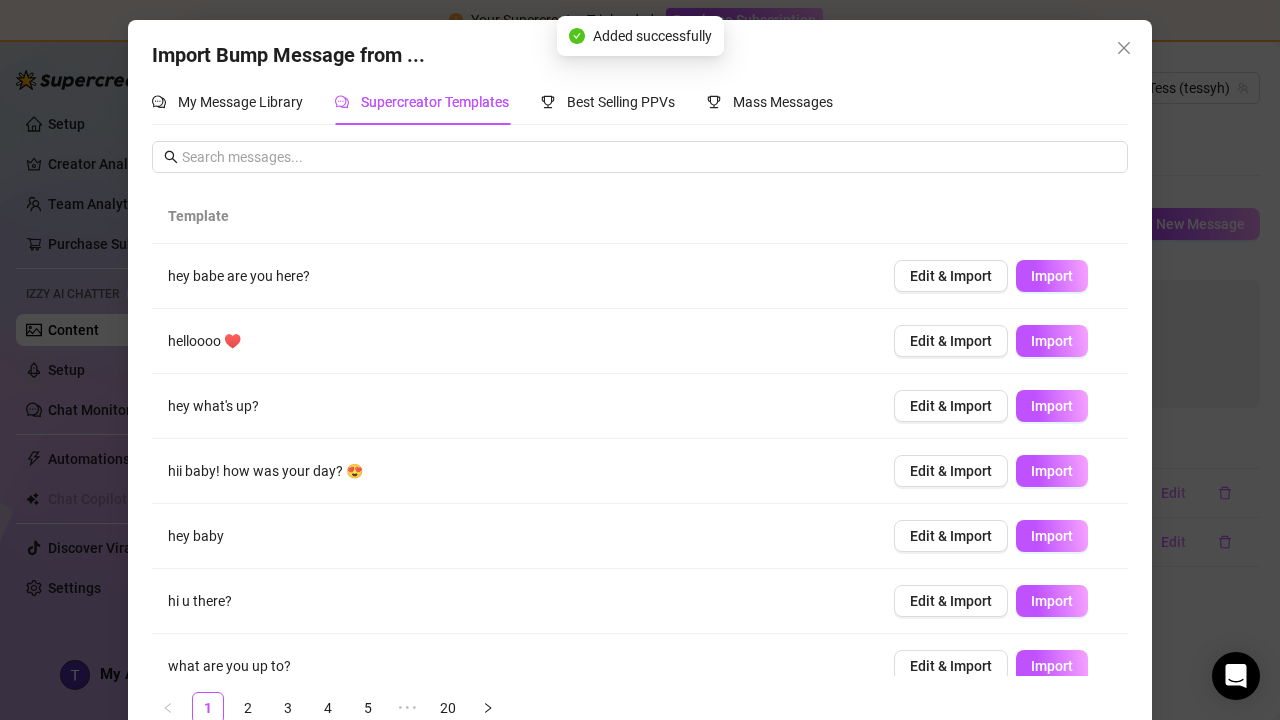 scroll, scrollTop: 0, scrollLeft: 0, axis: both 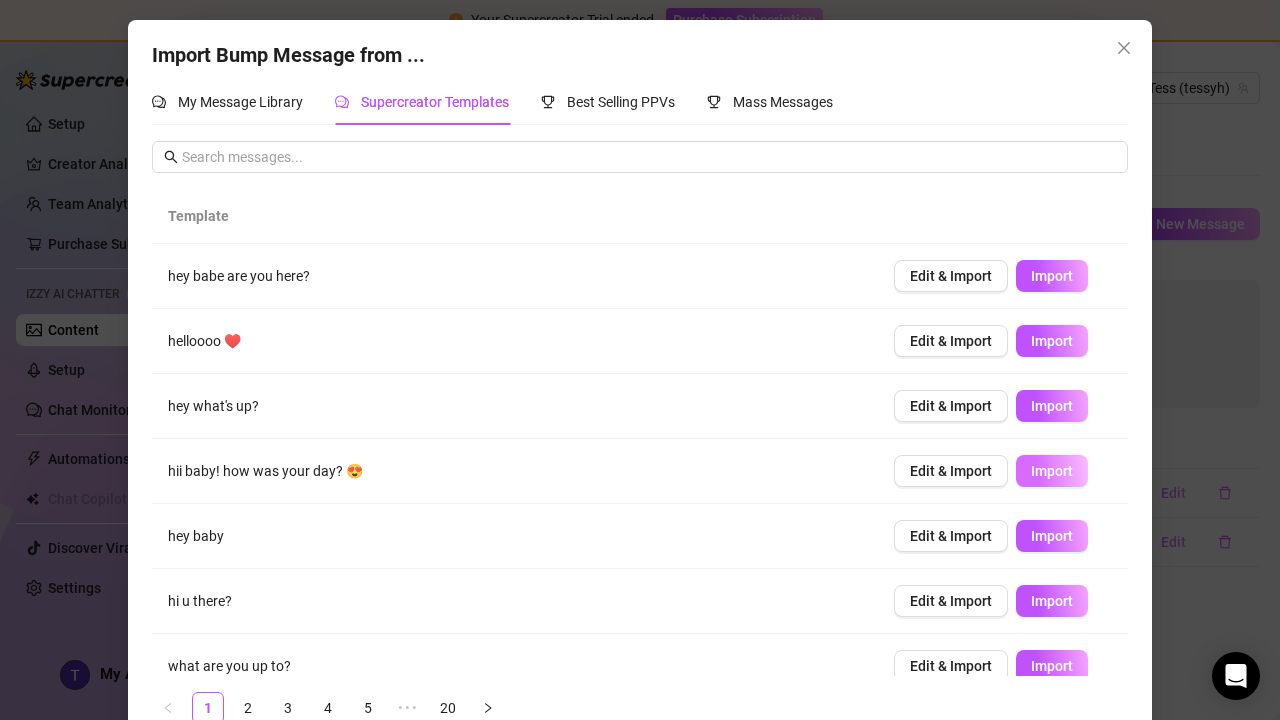 click on "Import" at bounding box center [1052, 471] 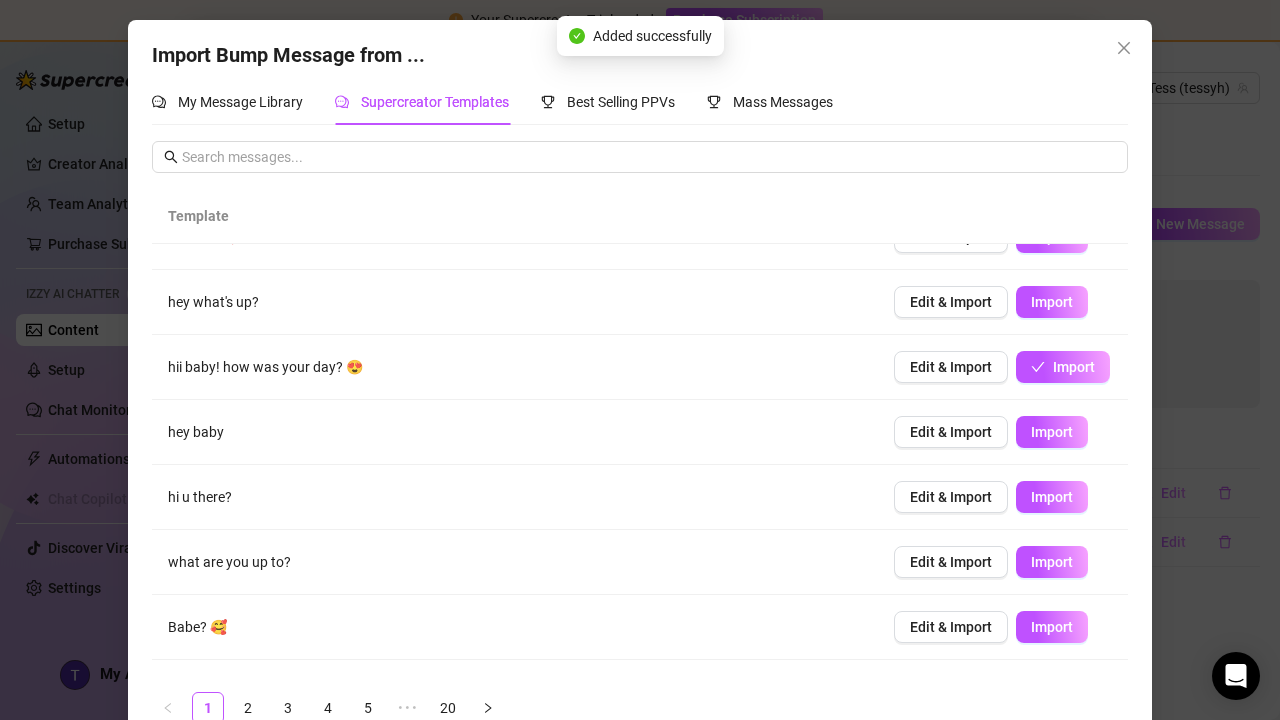 scroll, scrollTop: 215, scrollLeft: 0, axis: vertical 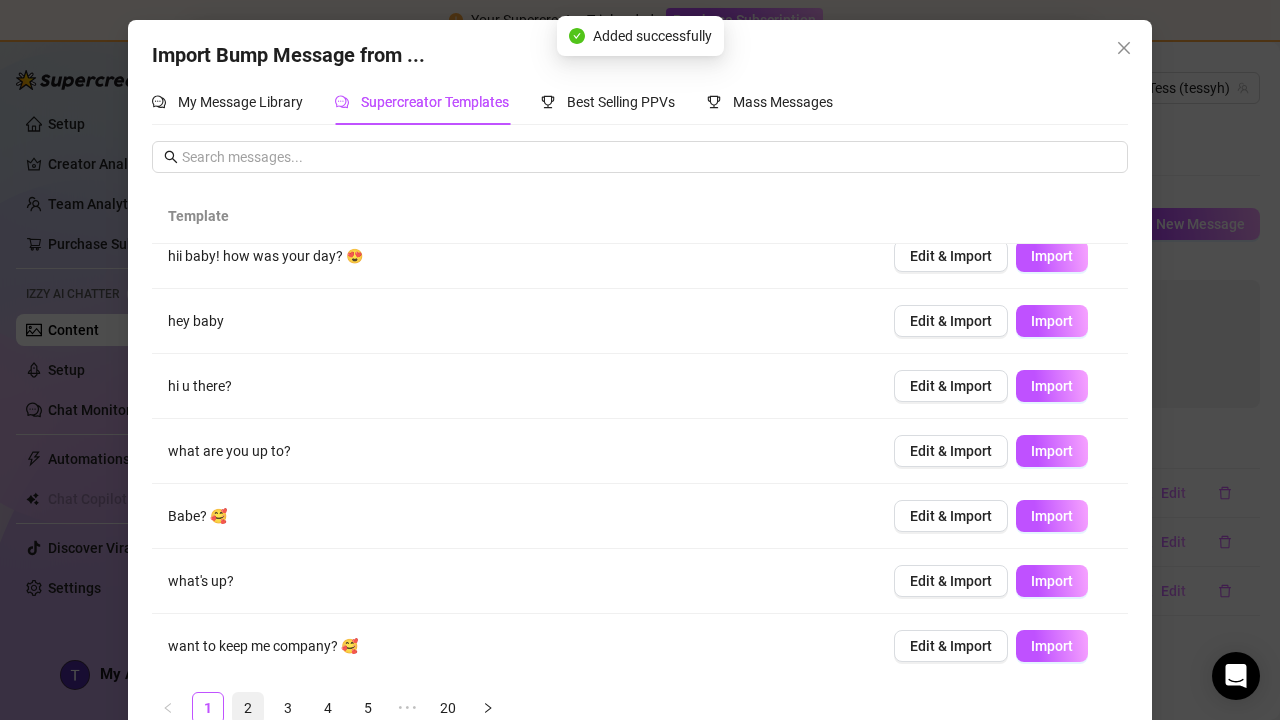 click on "2" at bounding box center (248, 708) 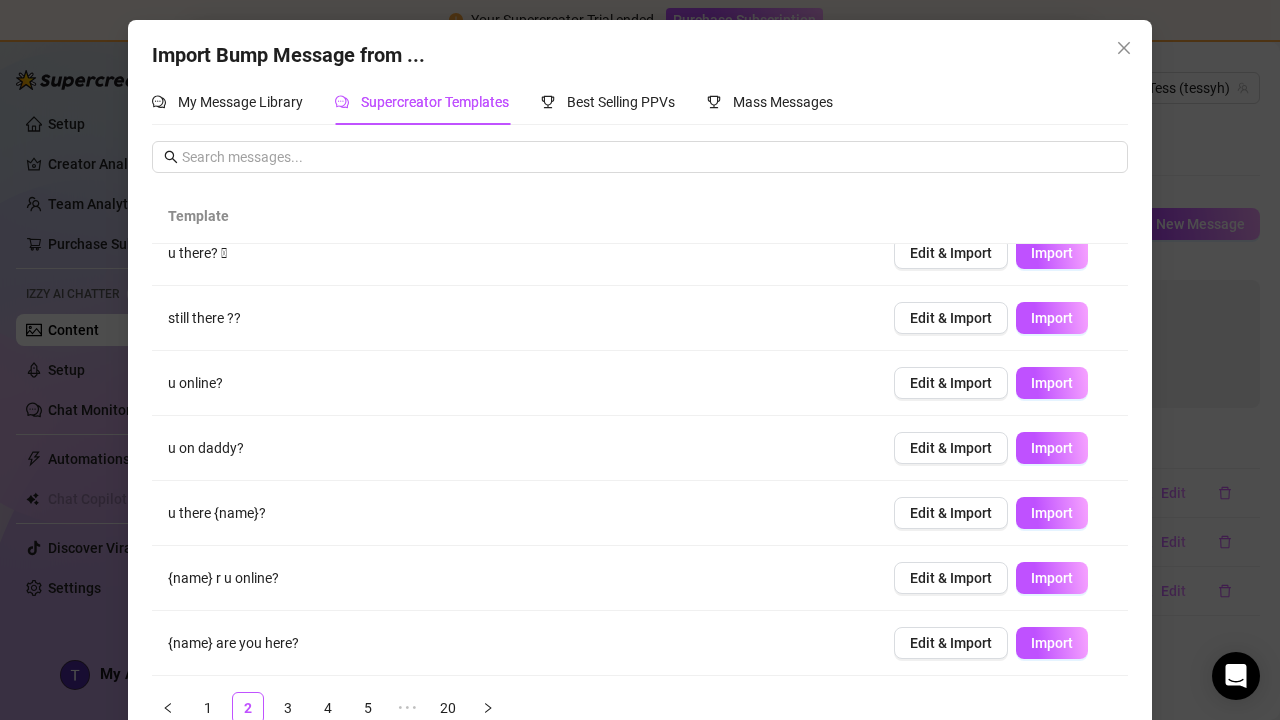 scroll, scrollTop: 218, scrollLeft: 0, axis: vertical 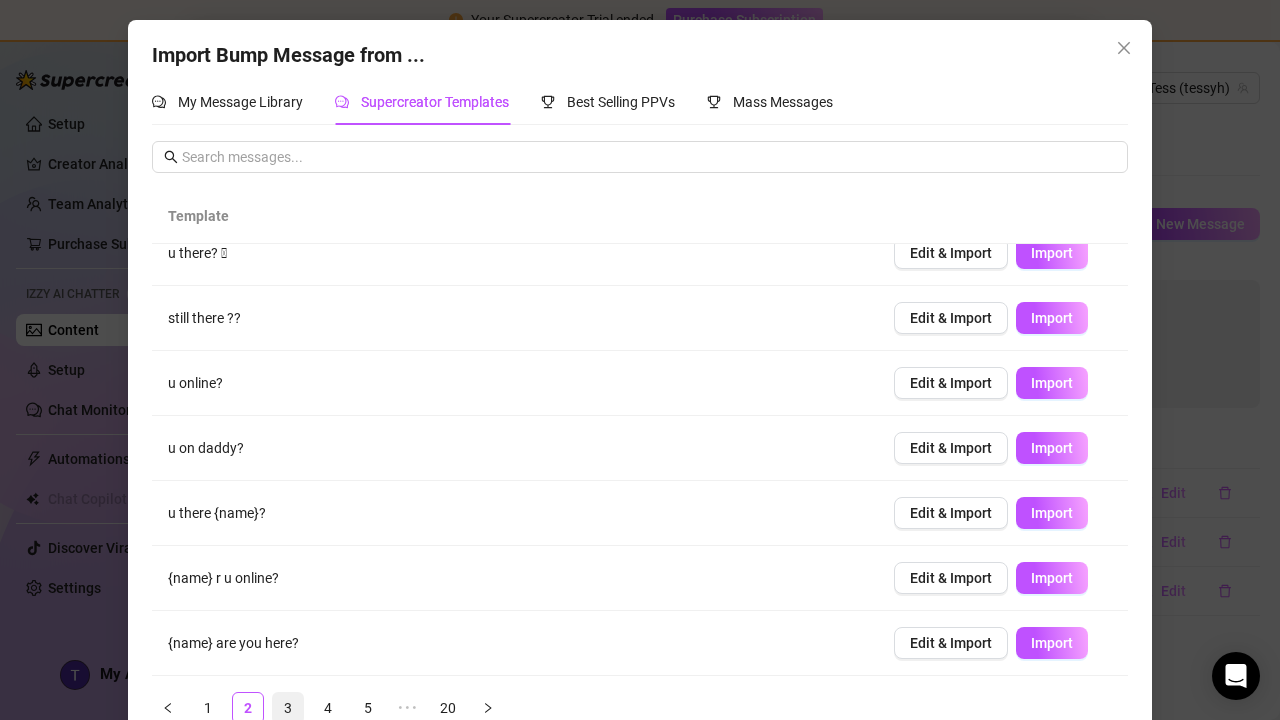click on "Template     if you were here, where would you touch me? Edit & Import Import Hey😎 Edit & Import Import Hi, {name} 🥰 Edit & Import Import u there? 🥹 Edit & Import Import still there   ?? Edit & Import Import u online? Edit & Import Import u on daddy? Edit & Import Import u there {name}? Edit & Import Import {name} r u online? Edit & Import Import {name} are you here? Edit & Import Import 1 2 3 4 5 ••• 20" at bounding box center (640, 464) 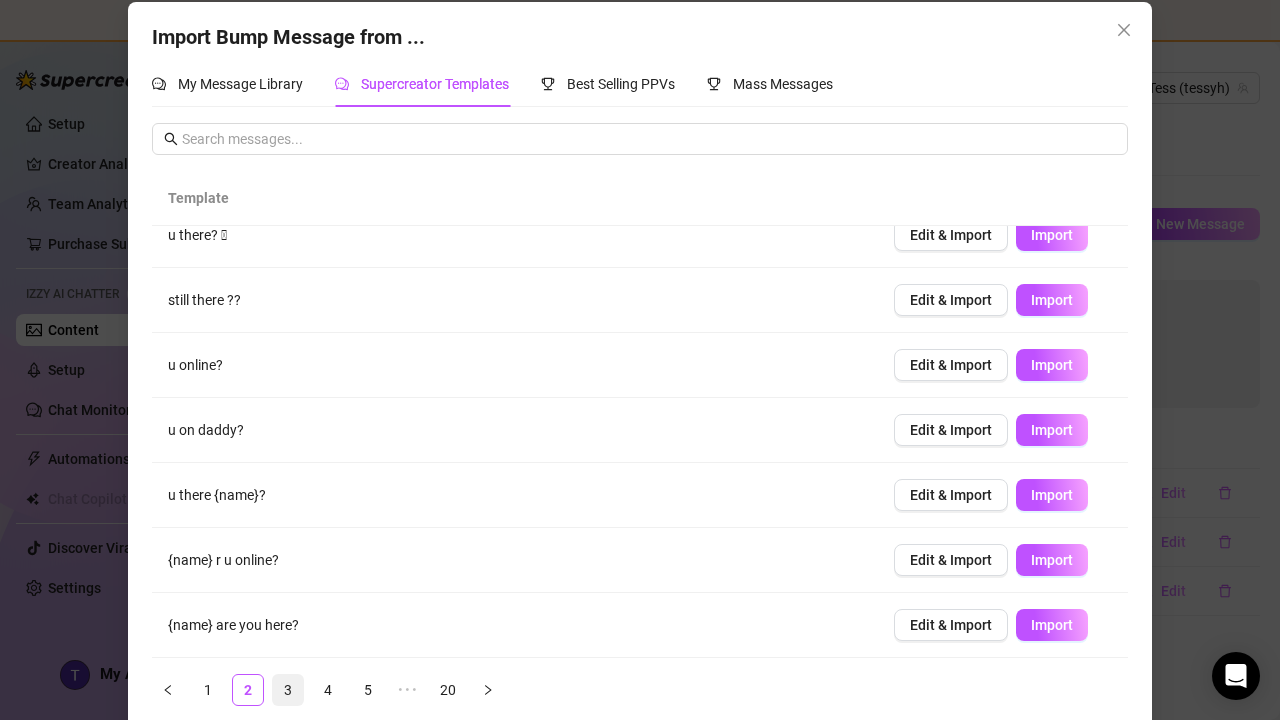 click on "3" at bounding box center (288, 690) 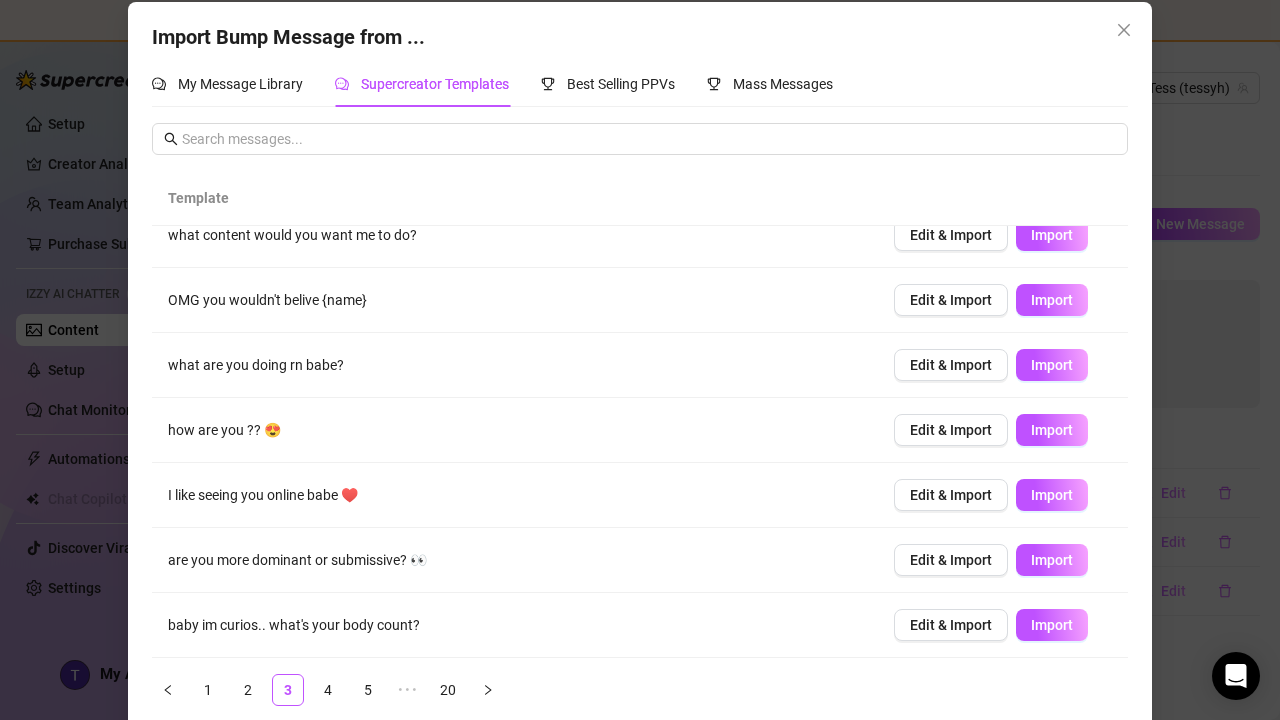 scroll, scrollTop: 218, scrollLeft: 0, axis: vertical 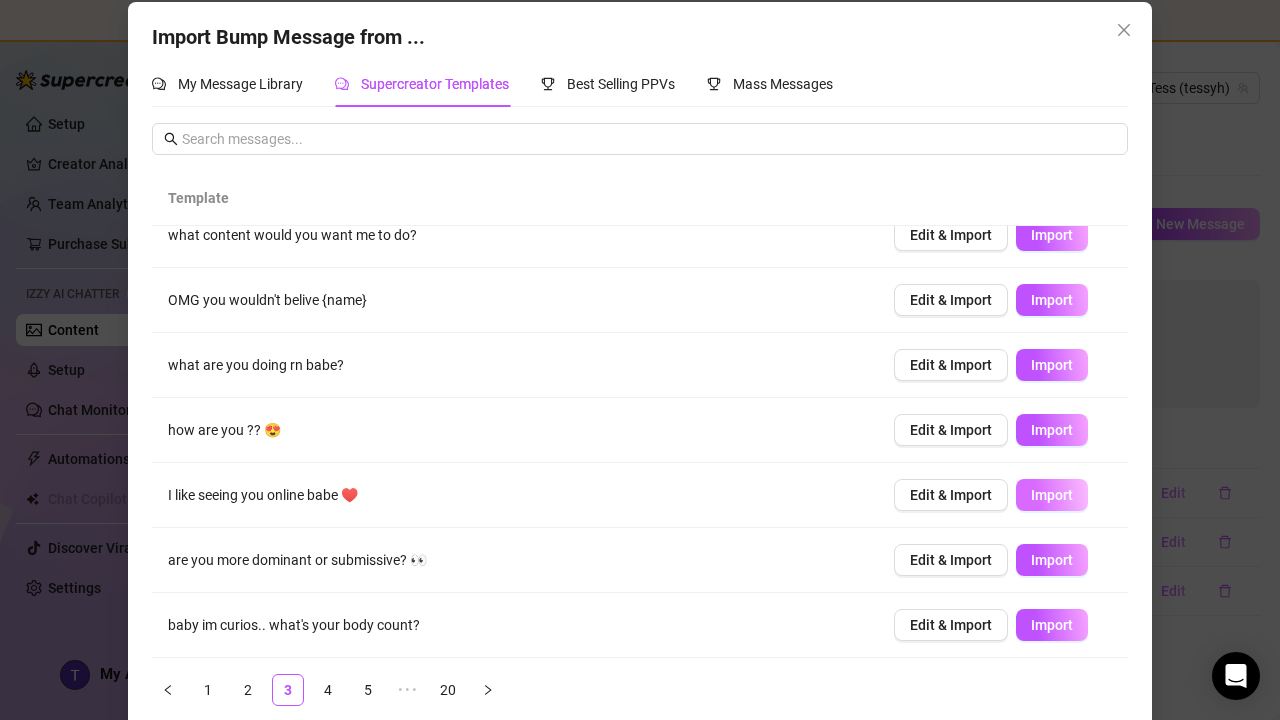 click on "Import" at bounding box center (1052, 495) 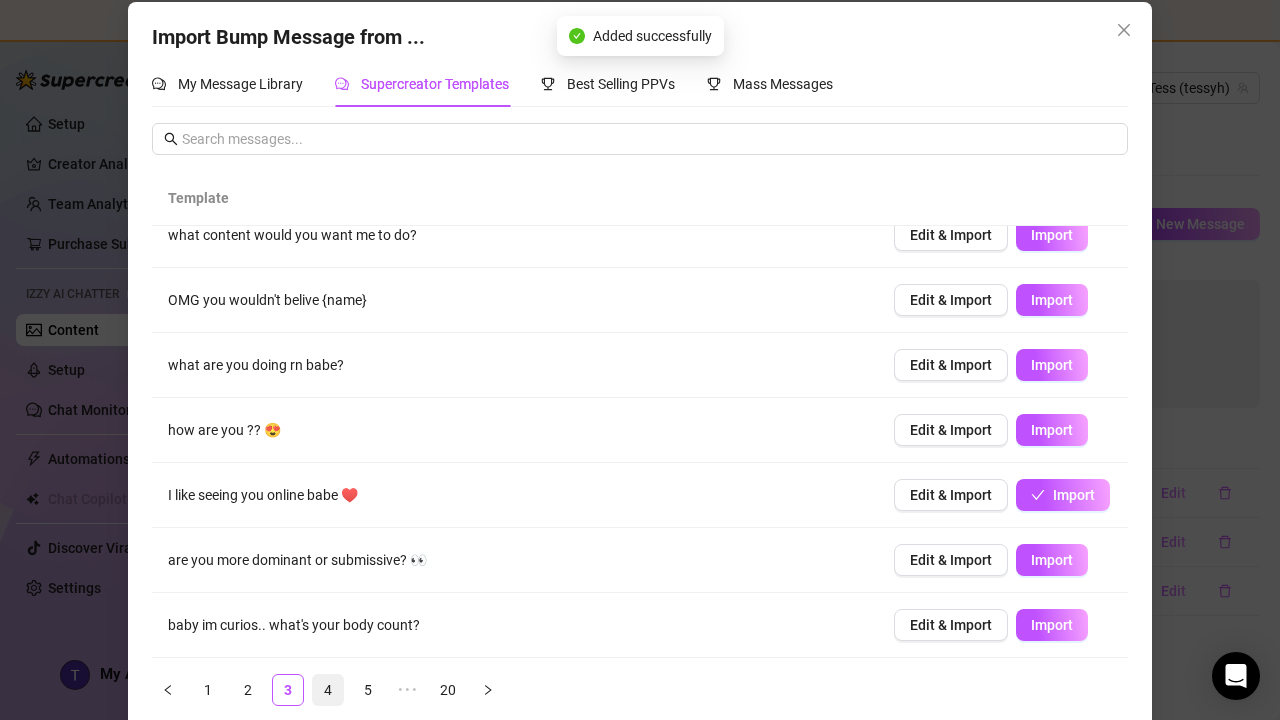 click on "4" at bounding box center (328, 690) 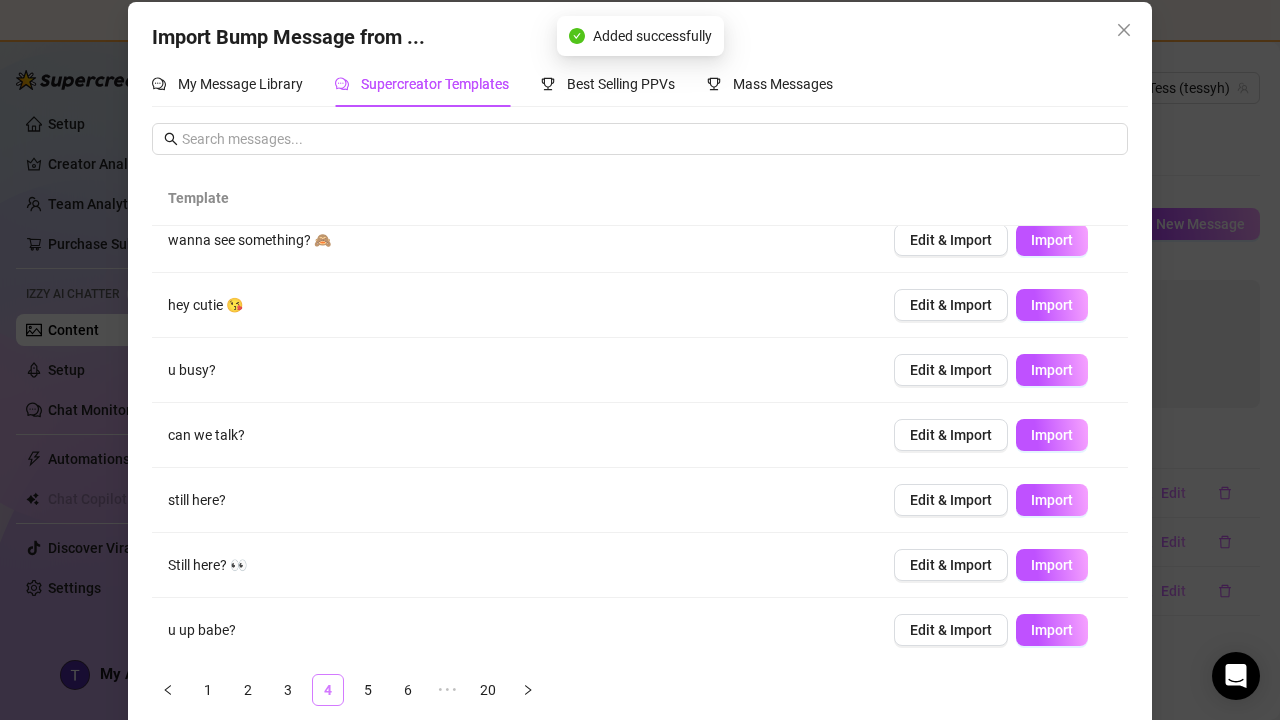 scroll, scrollTop: 0, scrollLeft: 0, axis: both 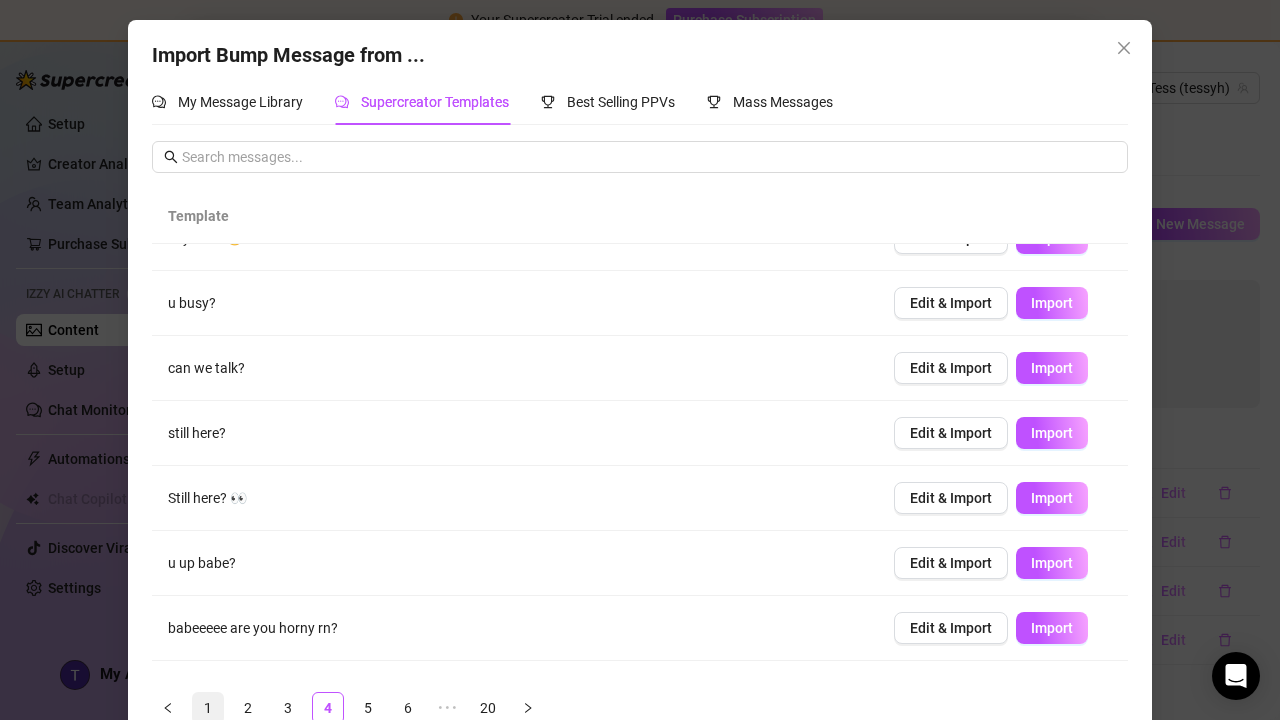 click on "1" at bounding box center [208, 708] 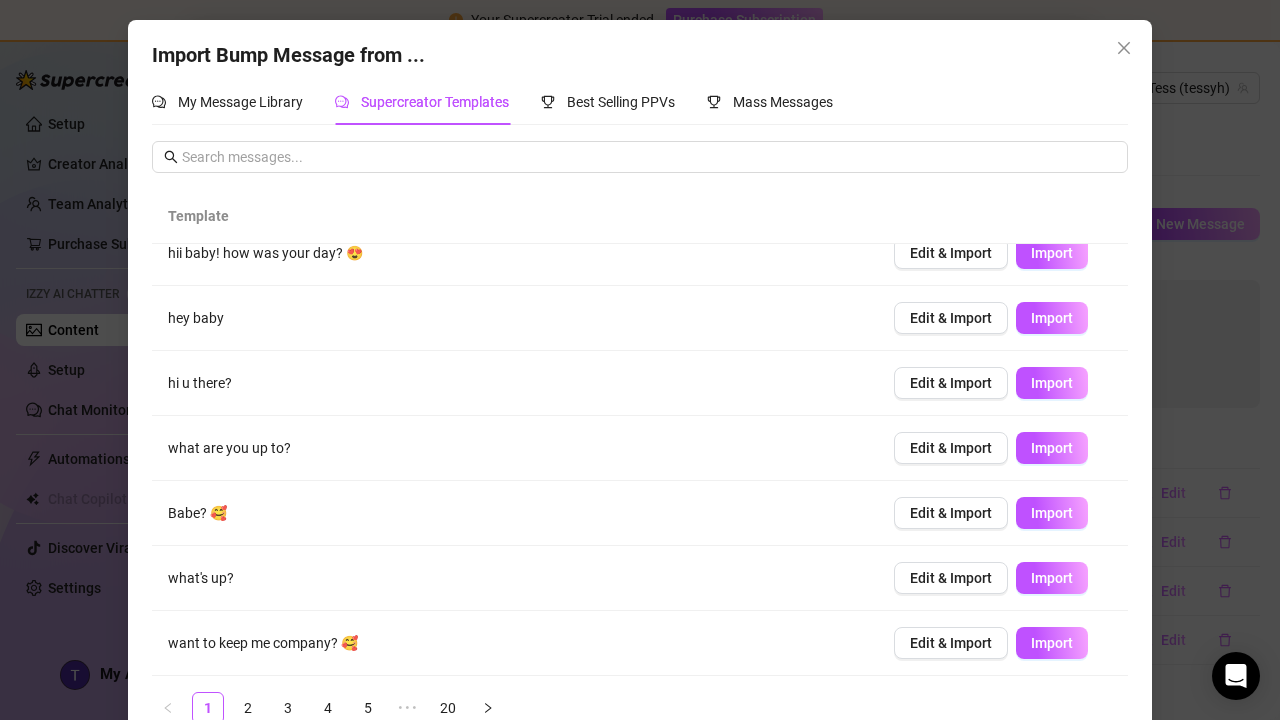 scroll, scrollTop: 218, scrollLeft: 0, axis: vertical 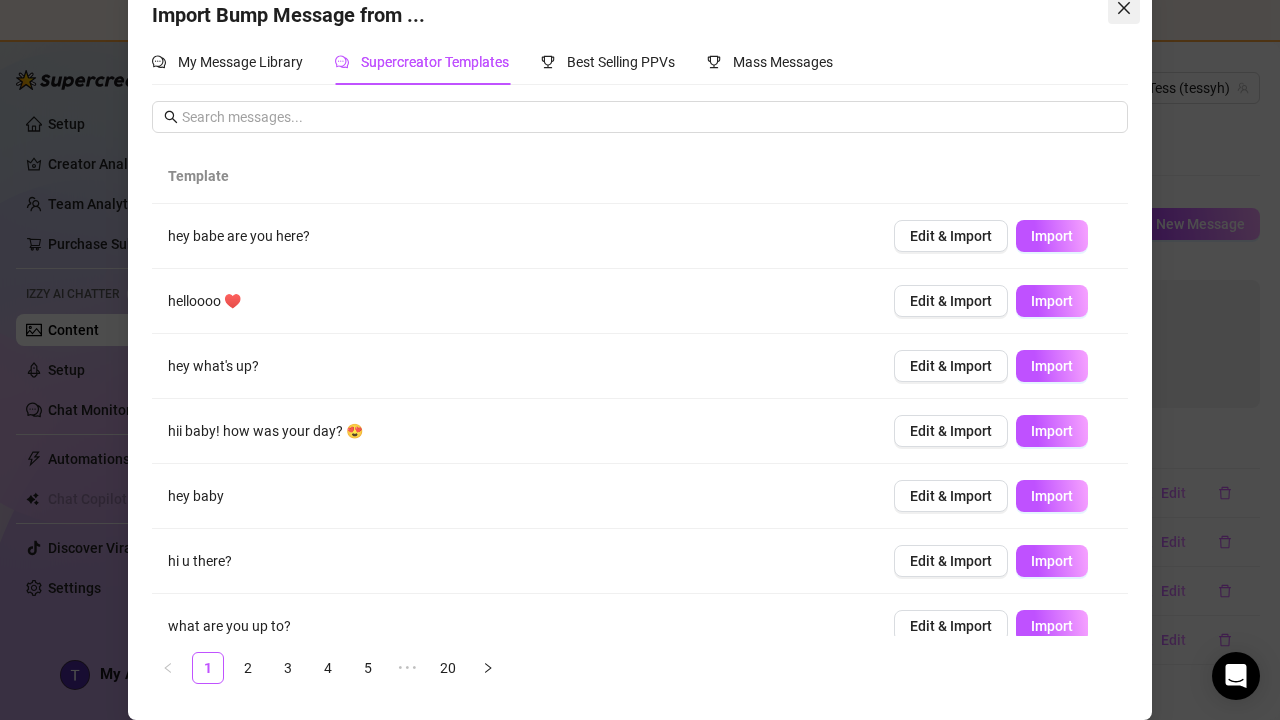 click 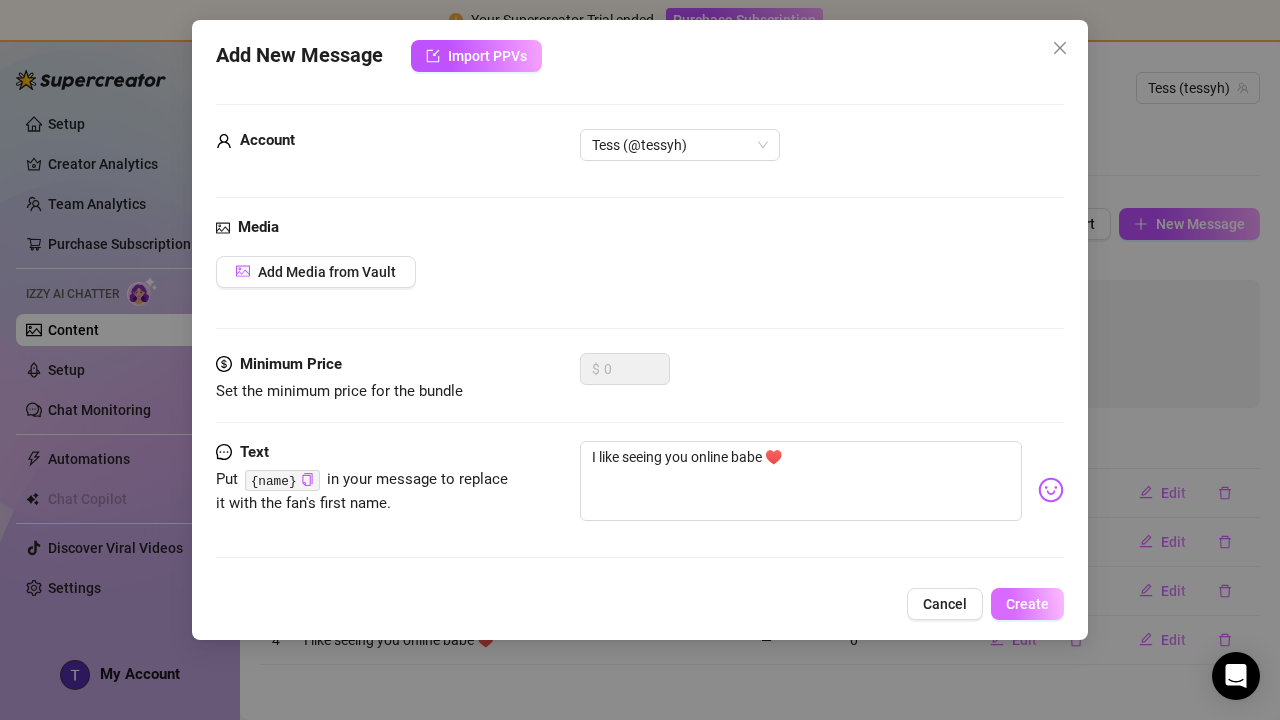 click on "Create" at bounding box center [1027, 604] 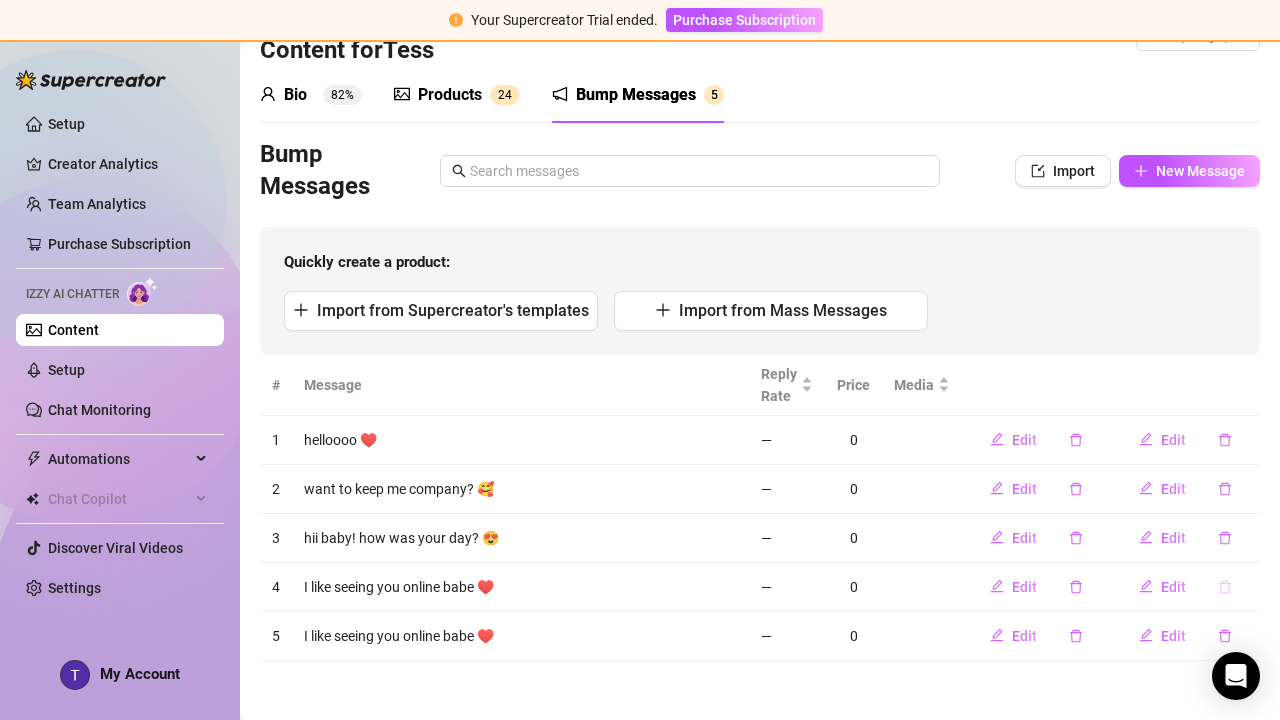 click at bounding box center [1225, 587] 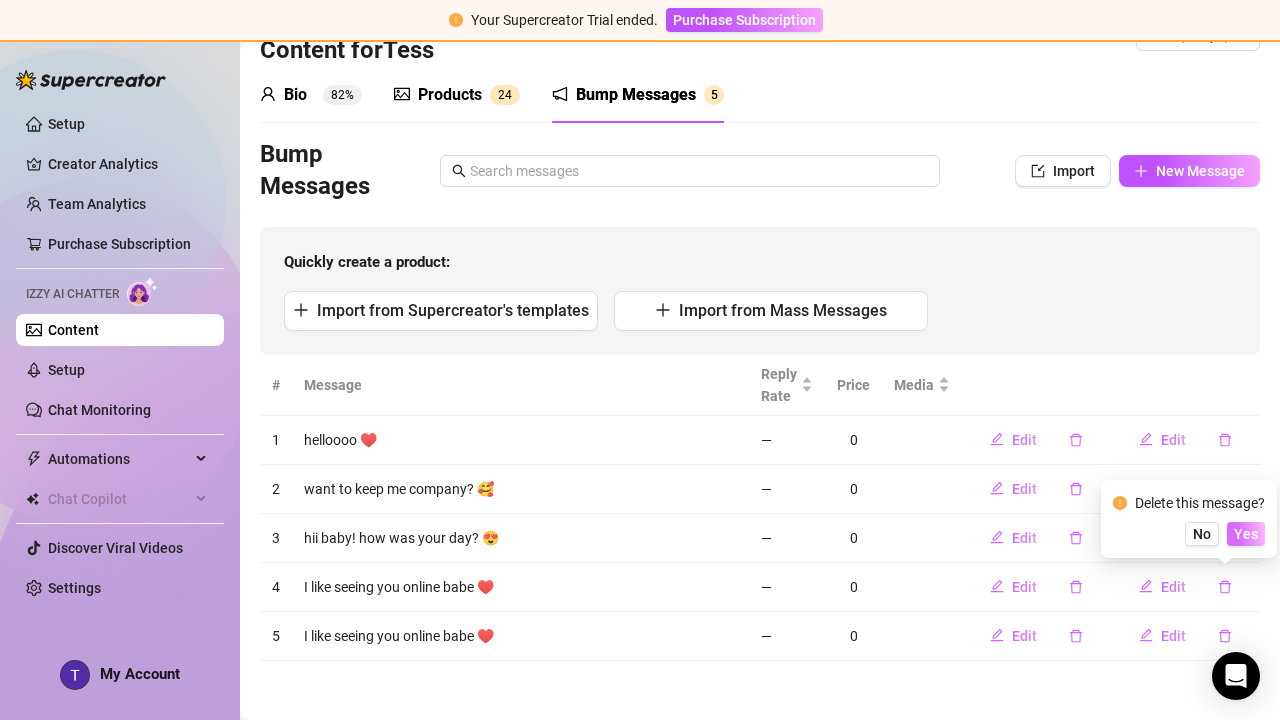 click on "Yes" at bounding box center [1246, 534] 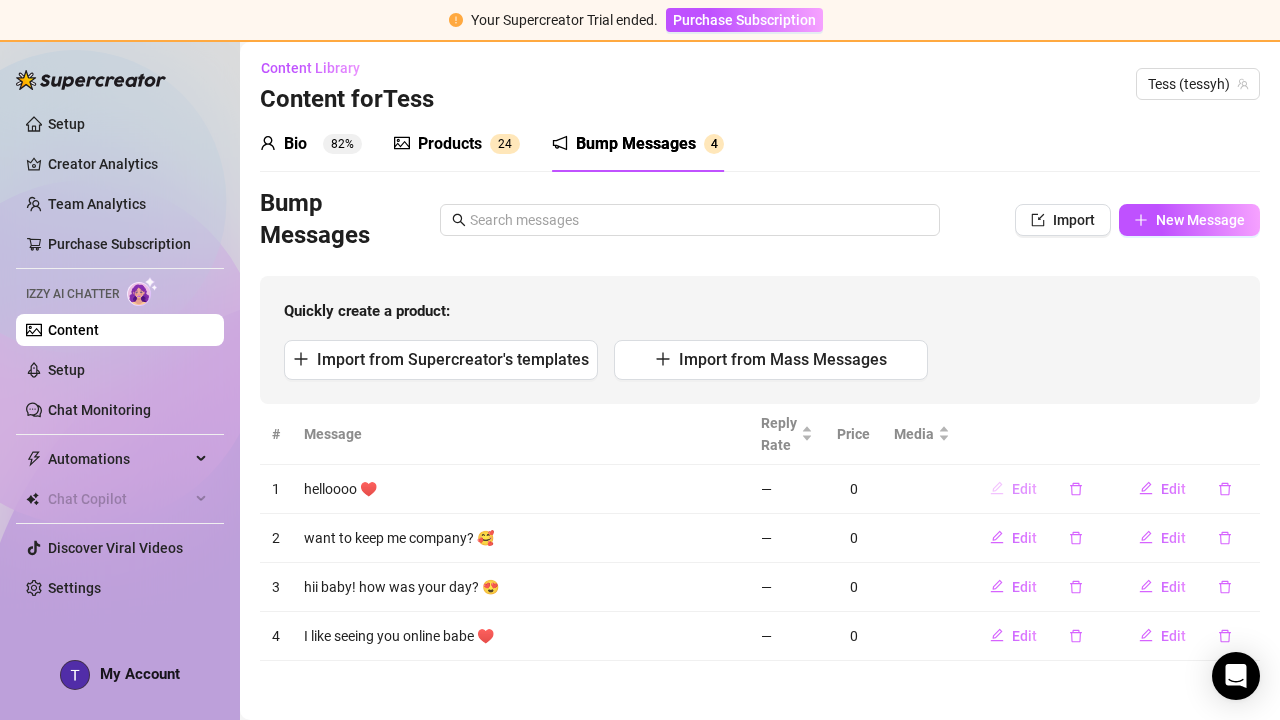 click on "Edit" at bounding box center (1013, 489) 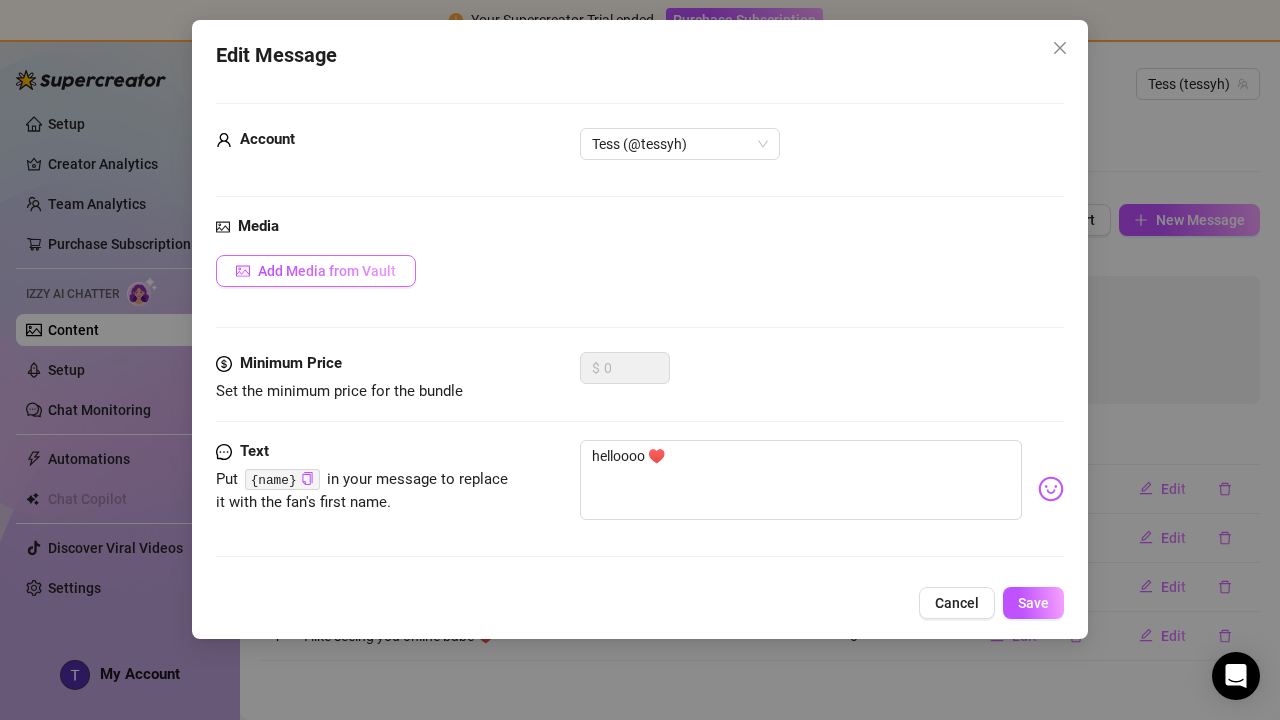 click on "Add Media from Vault" at bounding box center [316, 271] 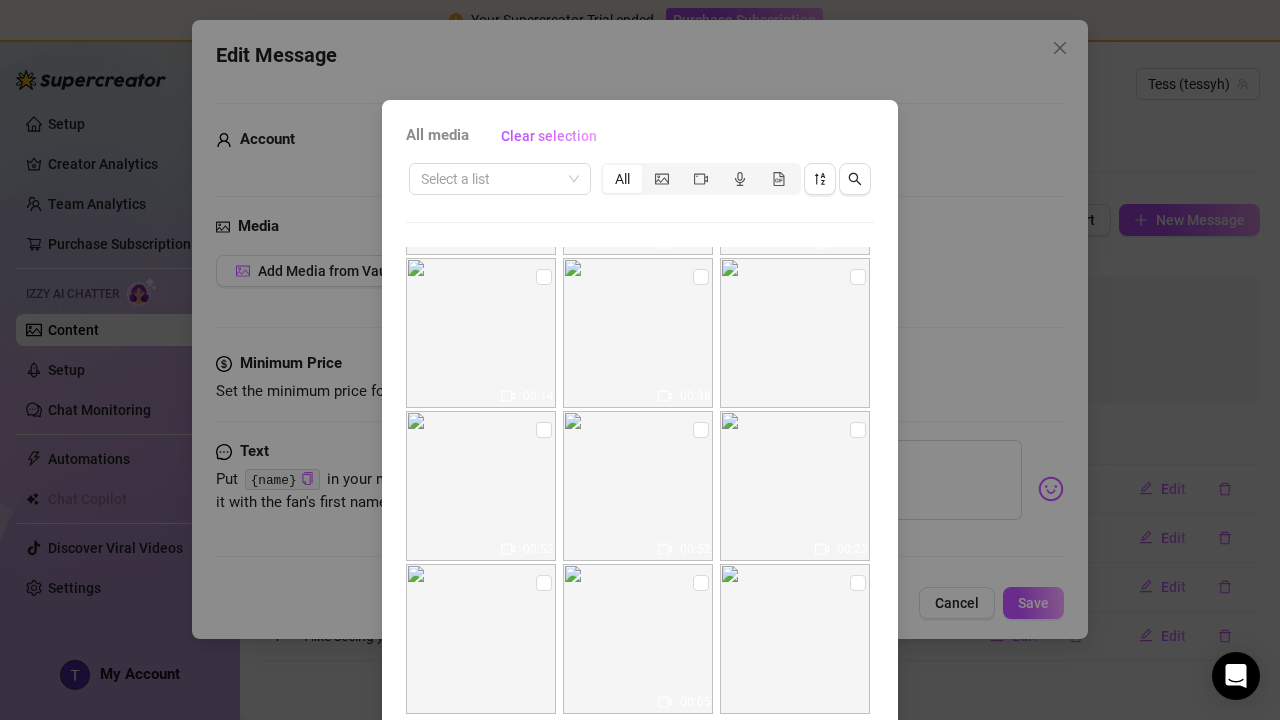 scroll, scrollTop: 754, scrollLeft: 0, axis: vertical 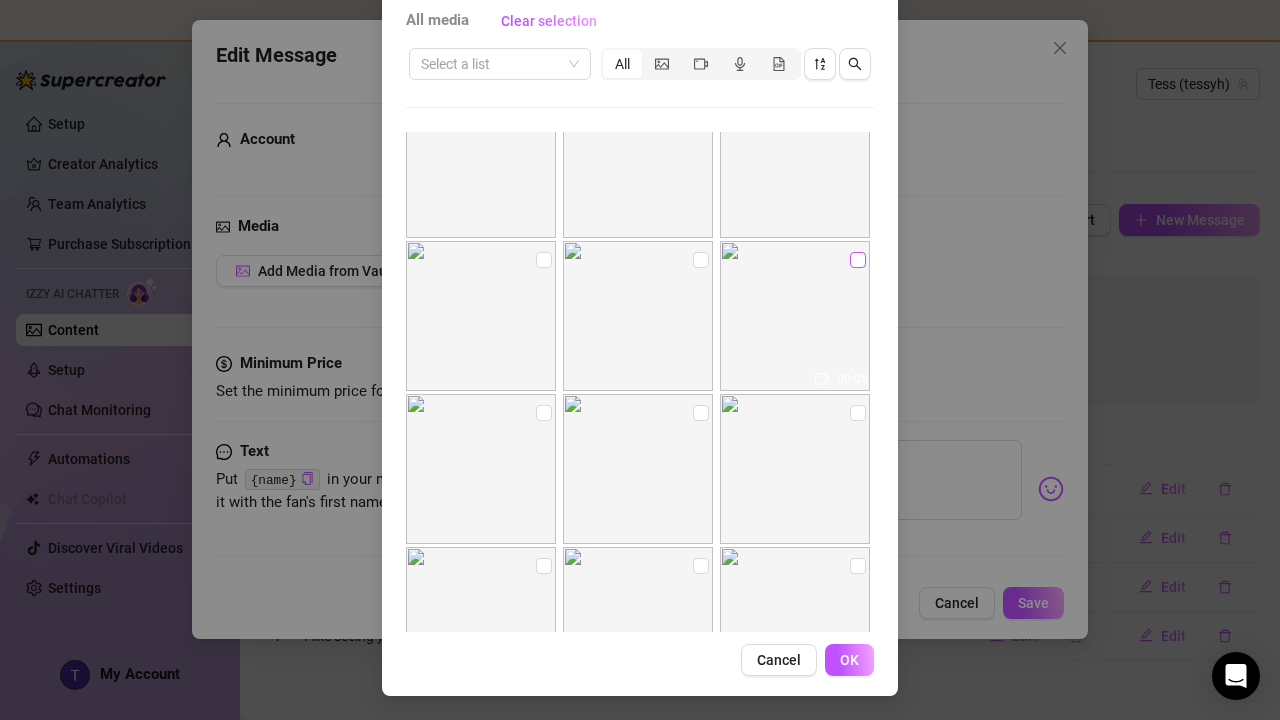 click at bounding box center (858, 260) 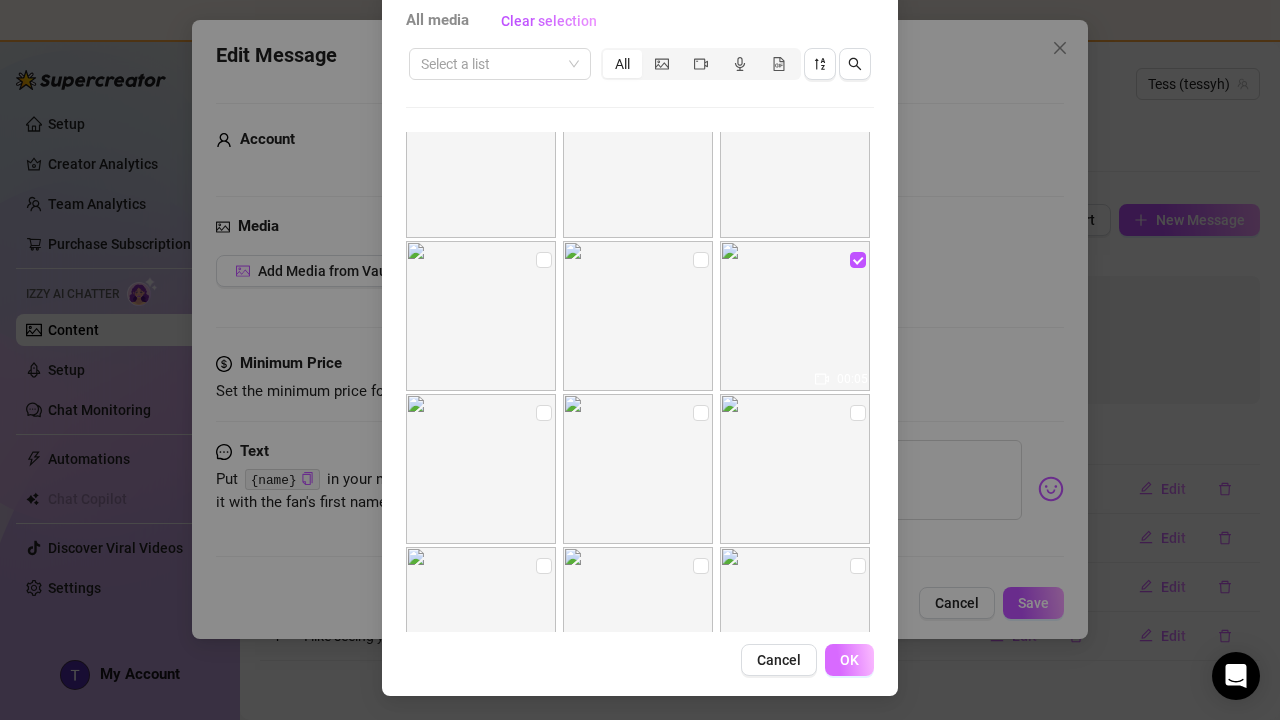 click on "OK" at bounding box center (849, 660) 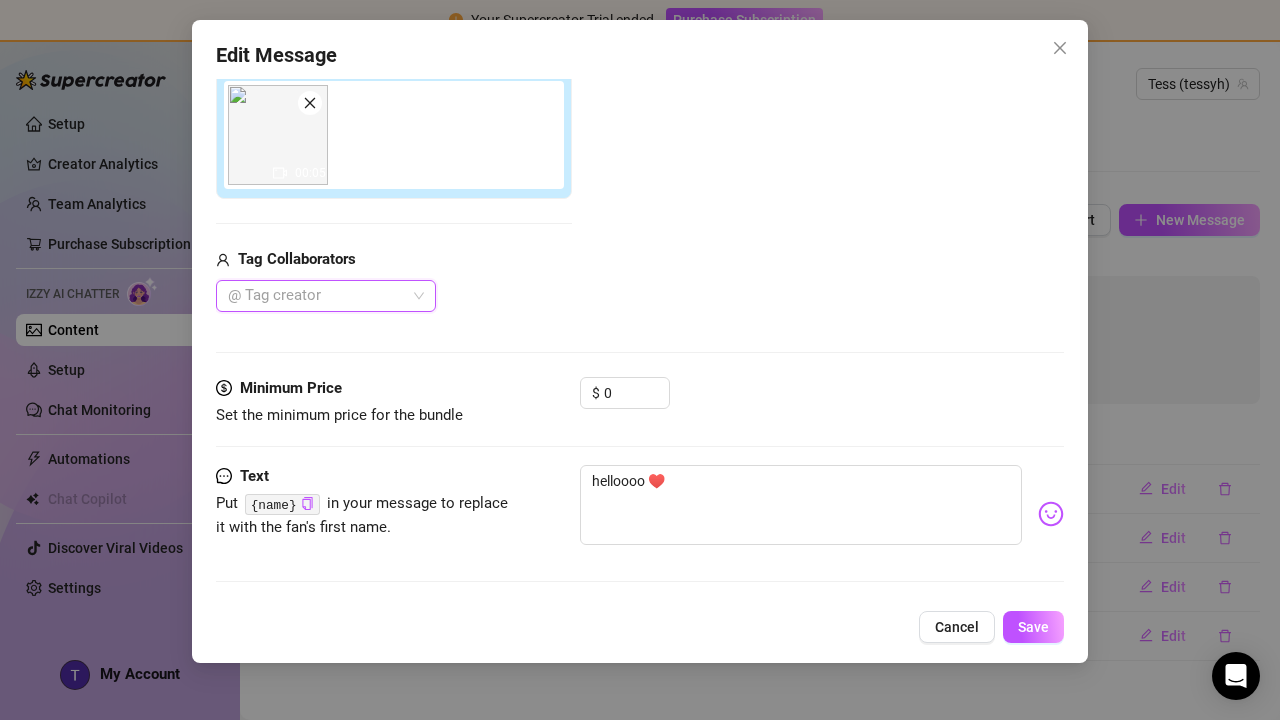 scroll, scrollTop: 261, scrollLeft: 0, axis: vertical 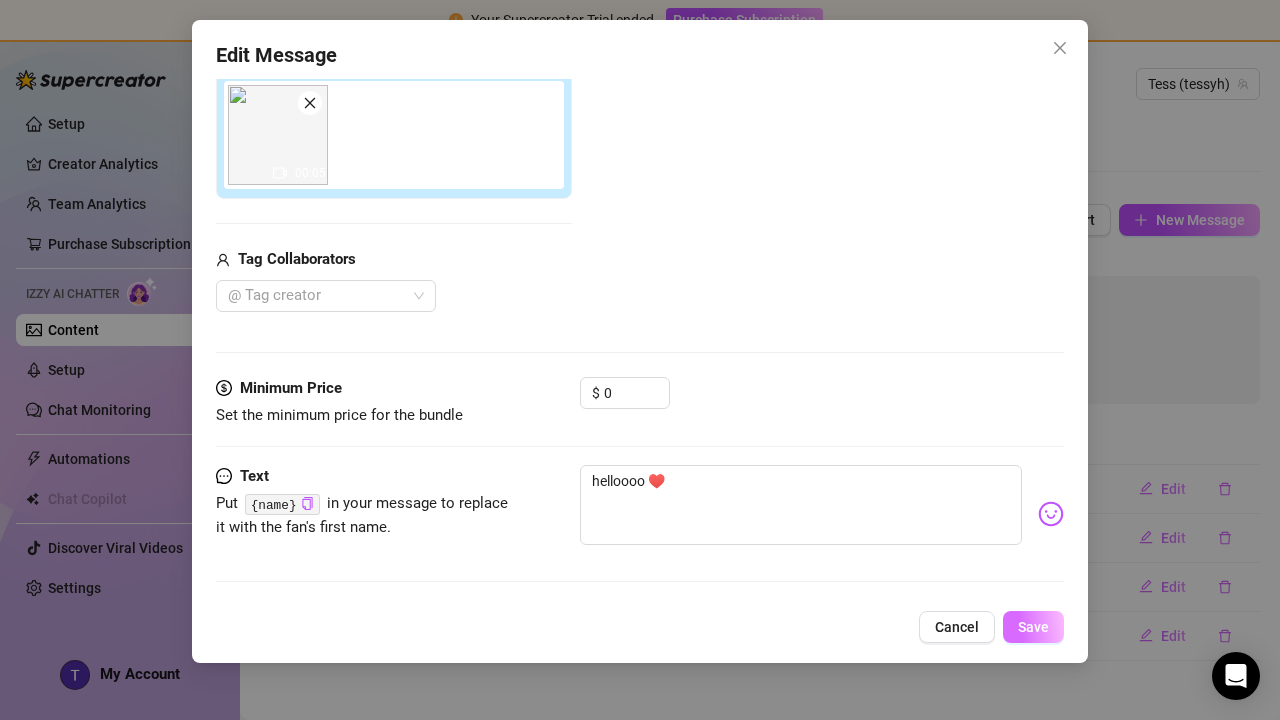 click on "Save" at bounding box center [1033, 627] 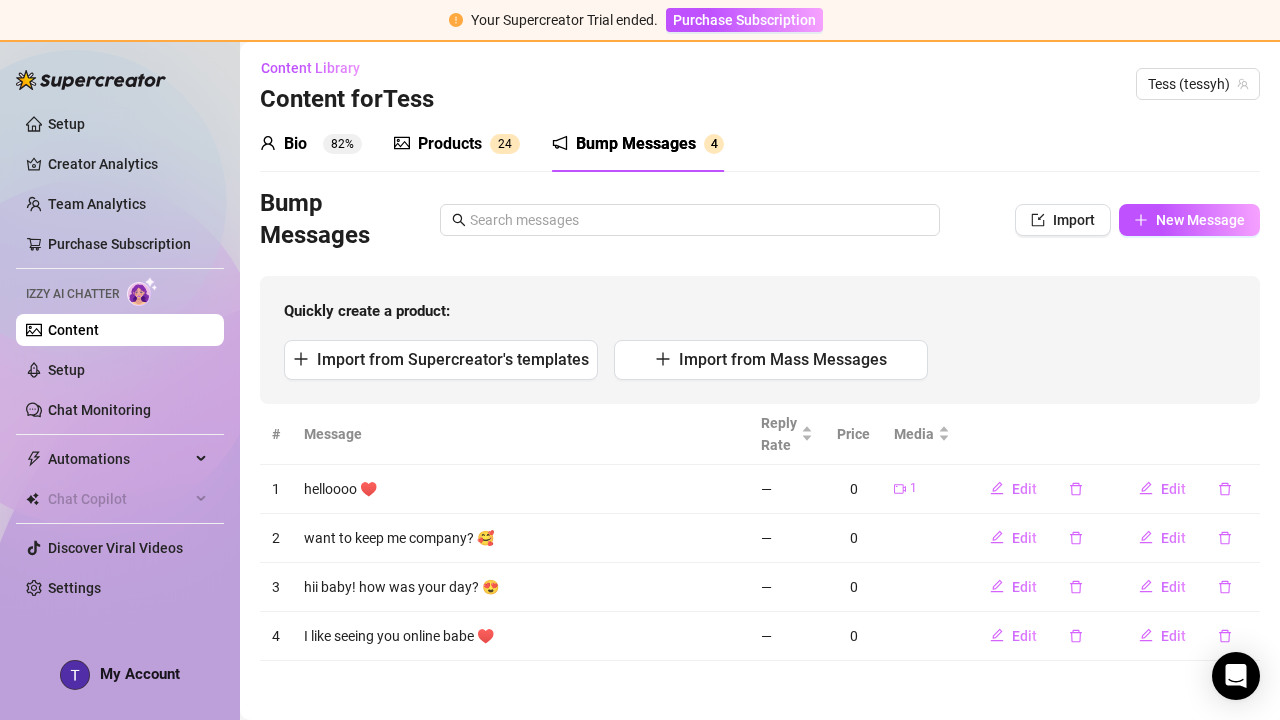 scroll, scrollTop: 0, scrollLeft: 0, axis: both 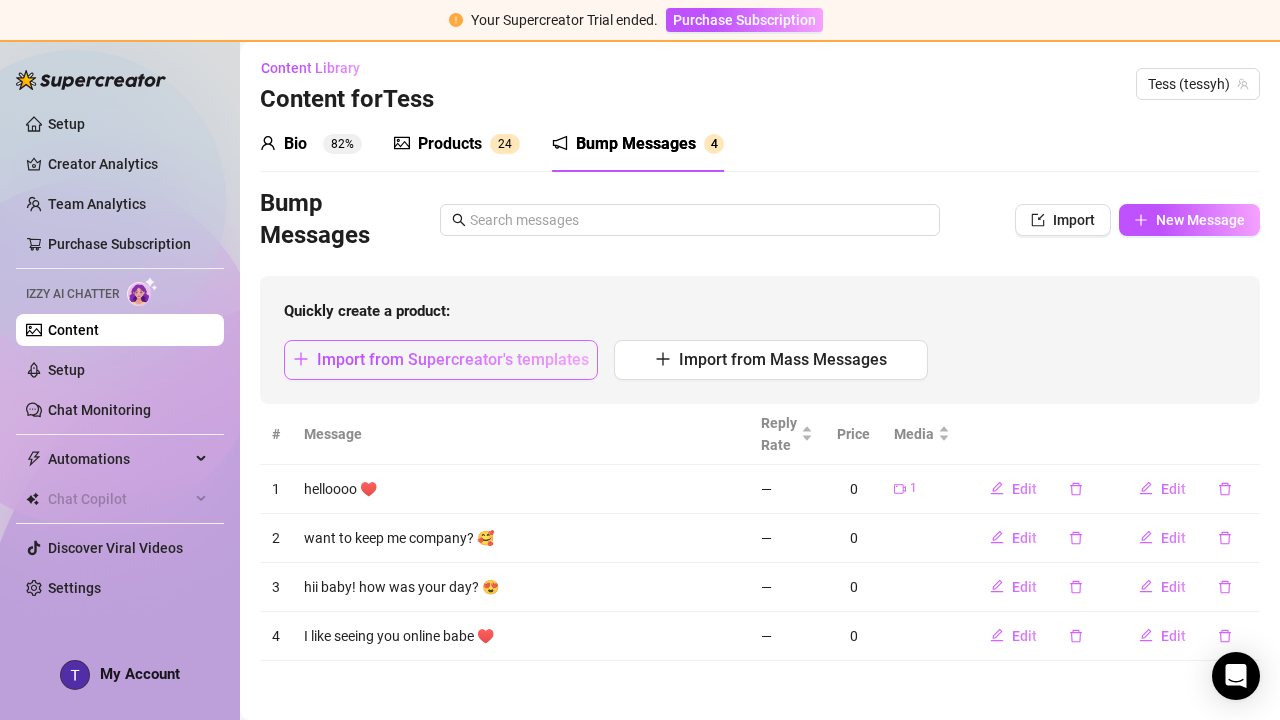 click on "Import from Supercreator's templates" at bounding box center [453, 359] 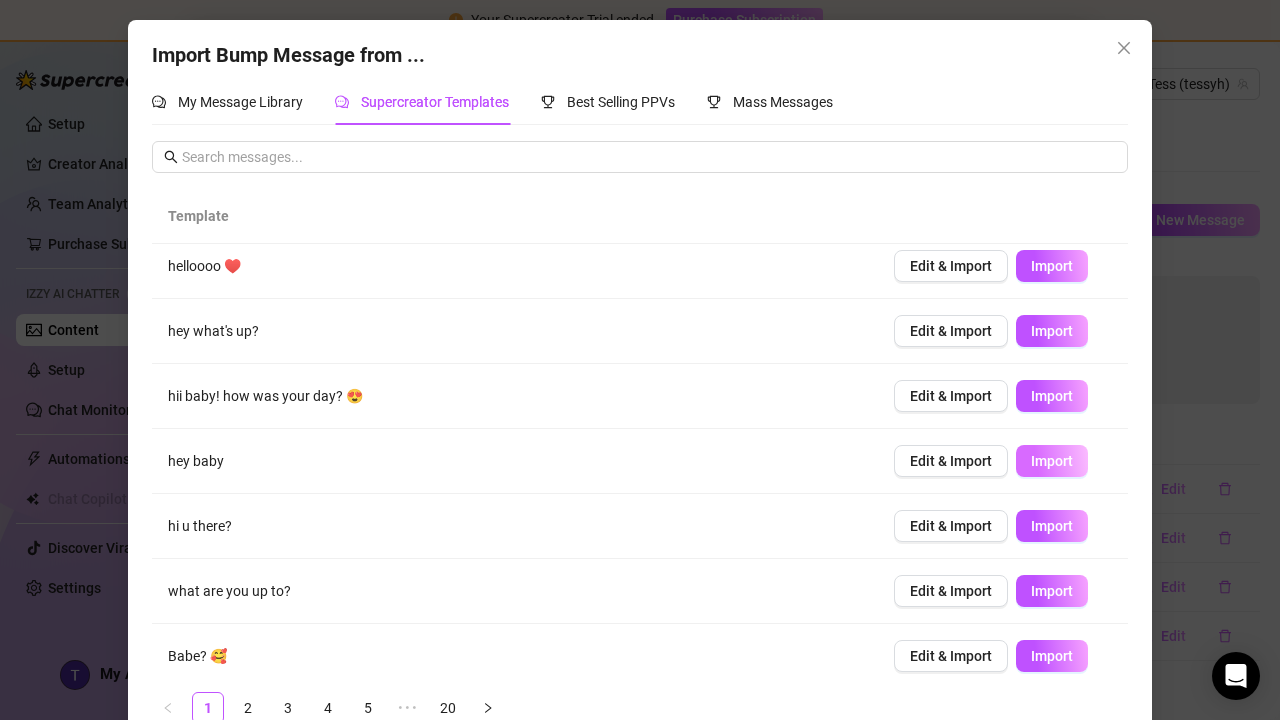 scroll, scrollTop: 79, scrollLeft: 0, axis: vertical 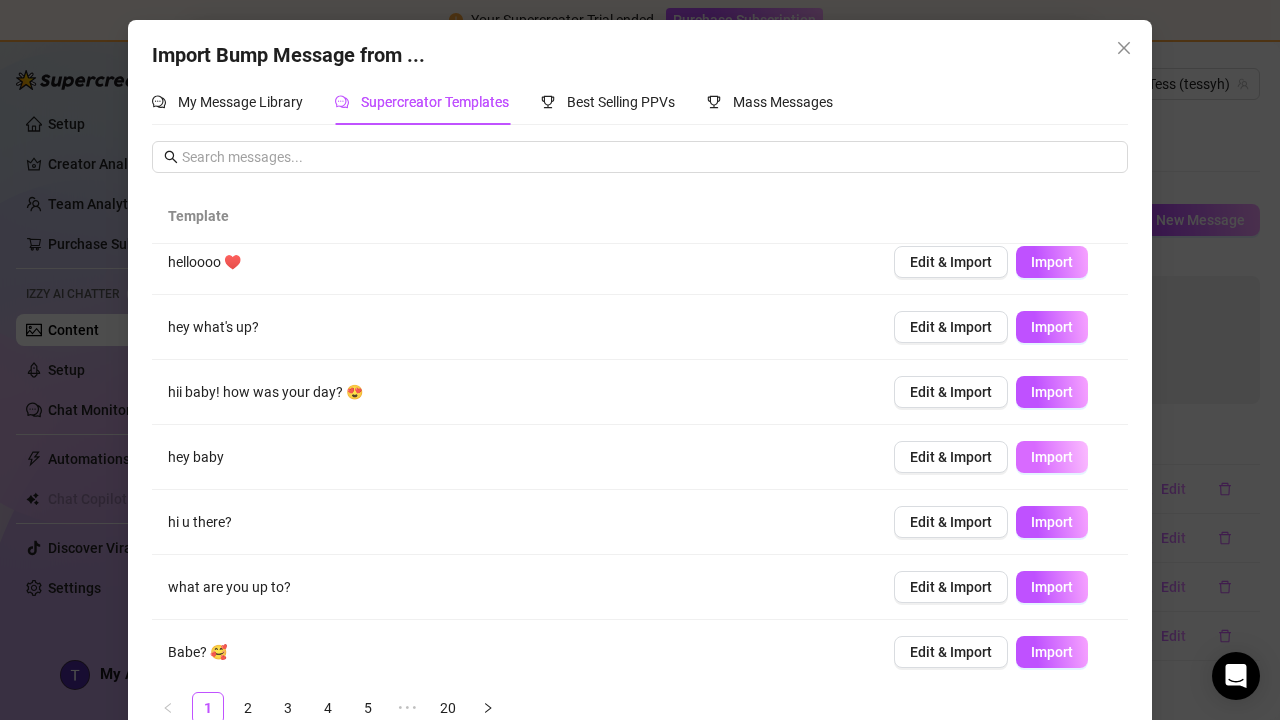 click on "Import" at bounding box center (1052, 457) 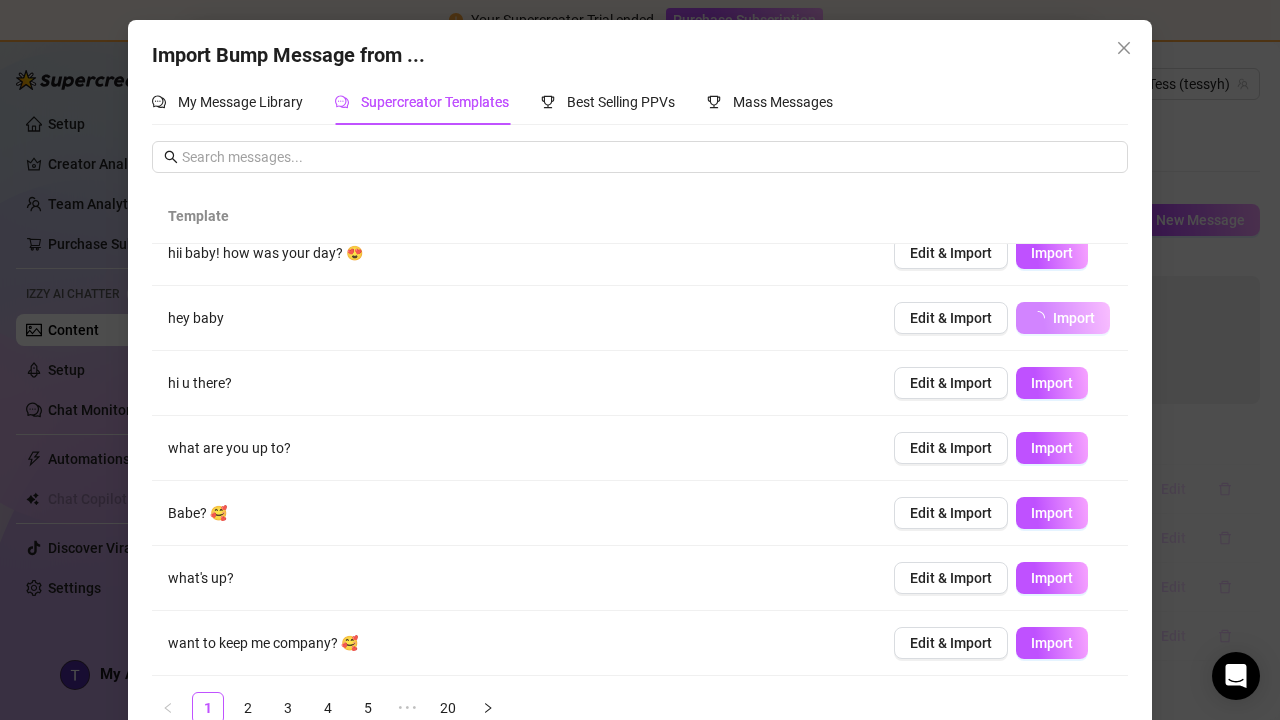 scroll, scrollTop: 218, scrollLeft: 0, axis: vertical 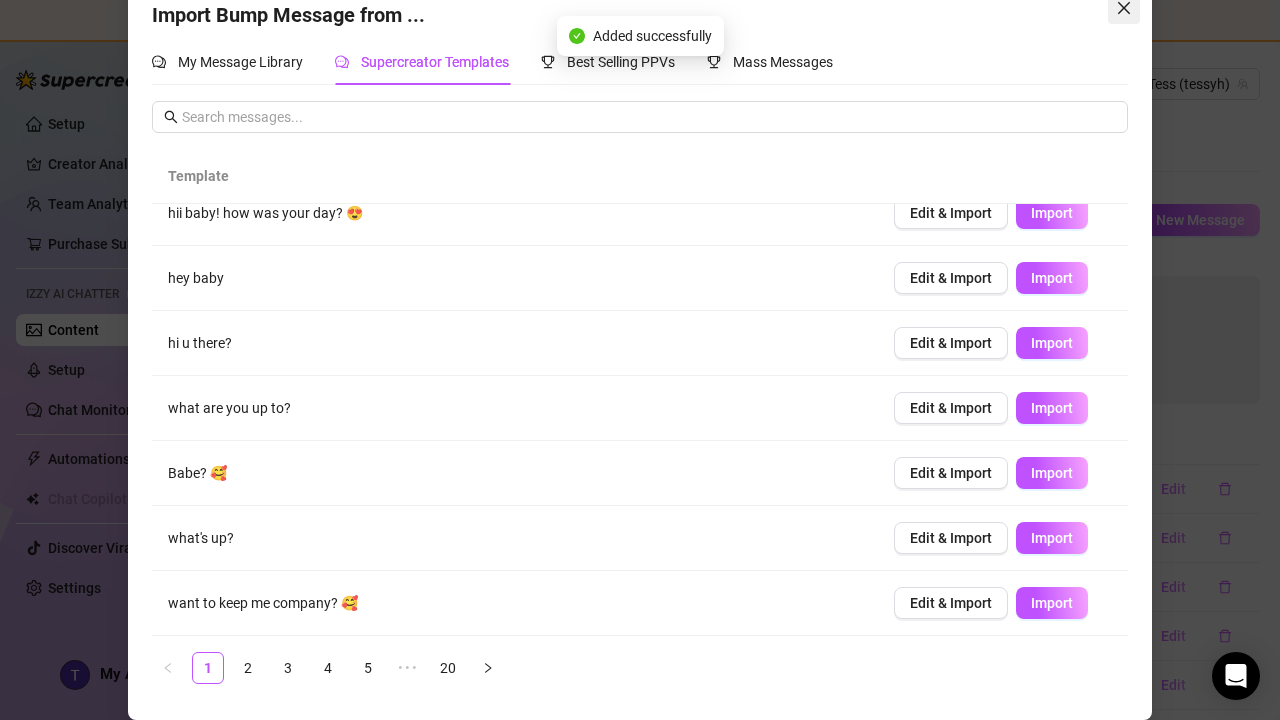 click at bounding box center (1124, 8) 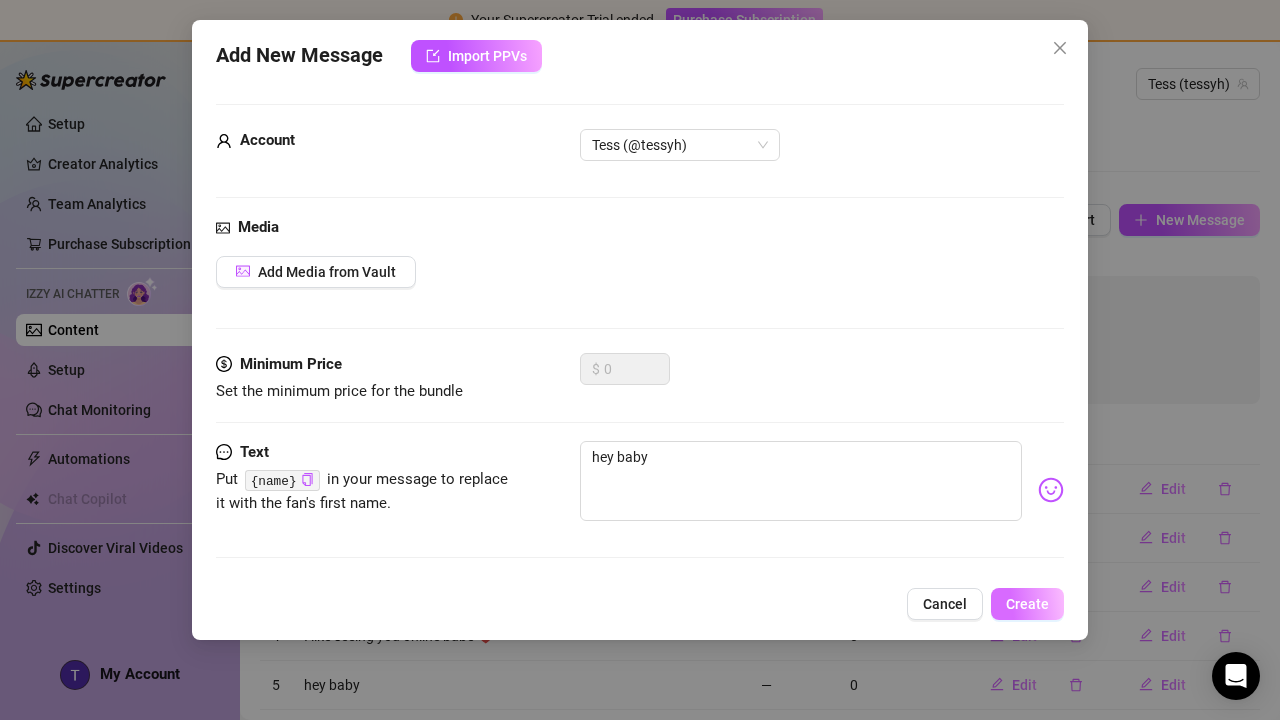 click on "Create" at bounding box center [1027, 604] 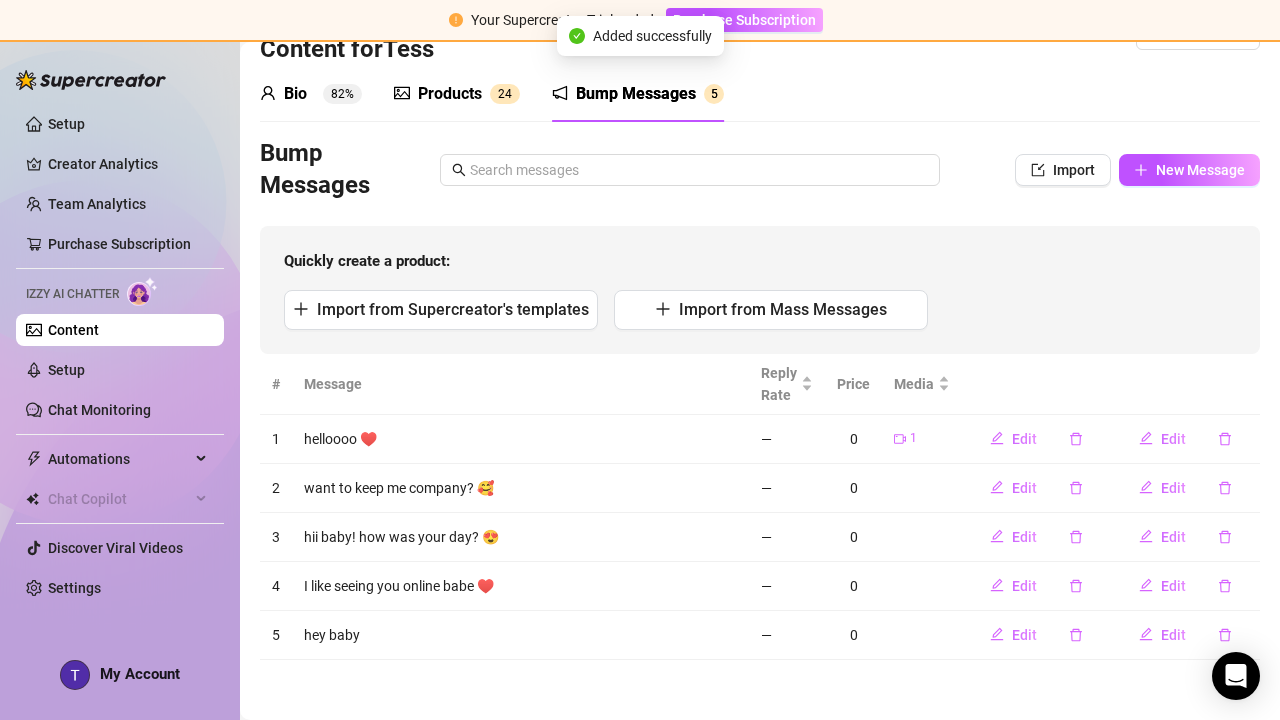 scroll, scrollTop: 53, scrollLeft: 0, axis: vertical 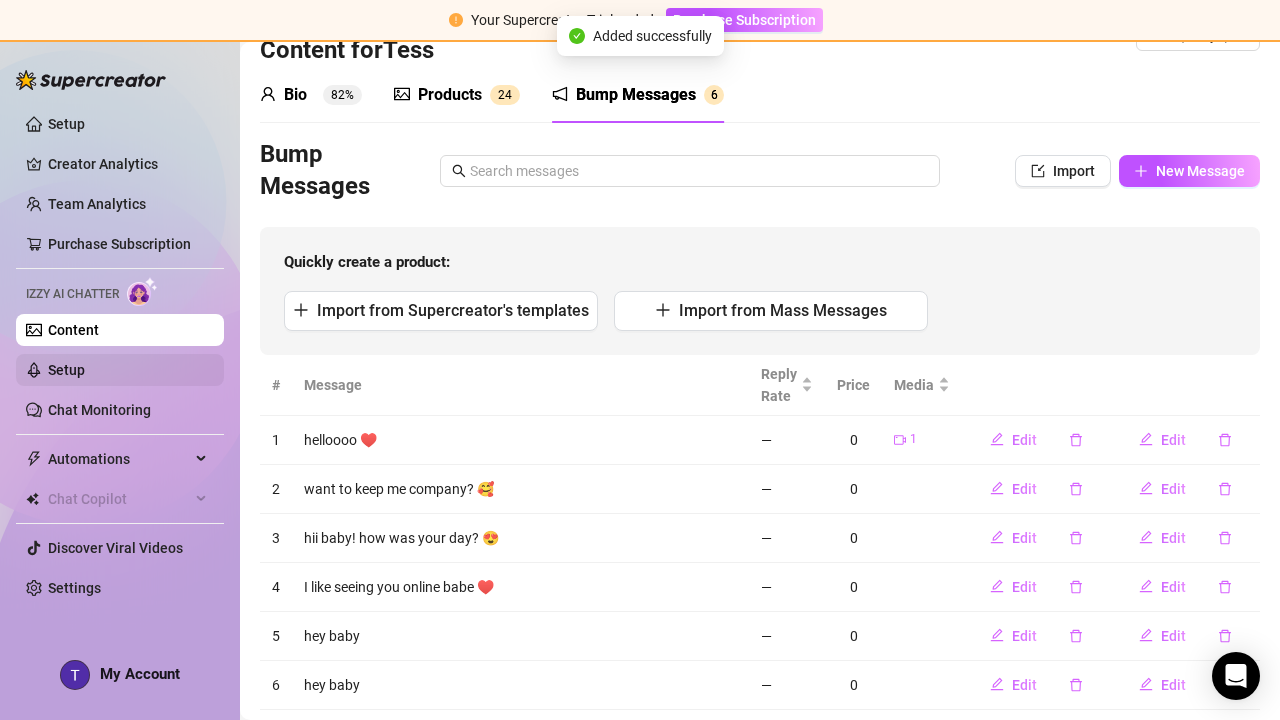 click on "Setup" at bounding box center [66, 370] 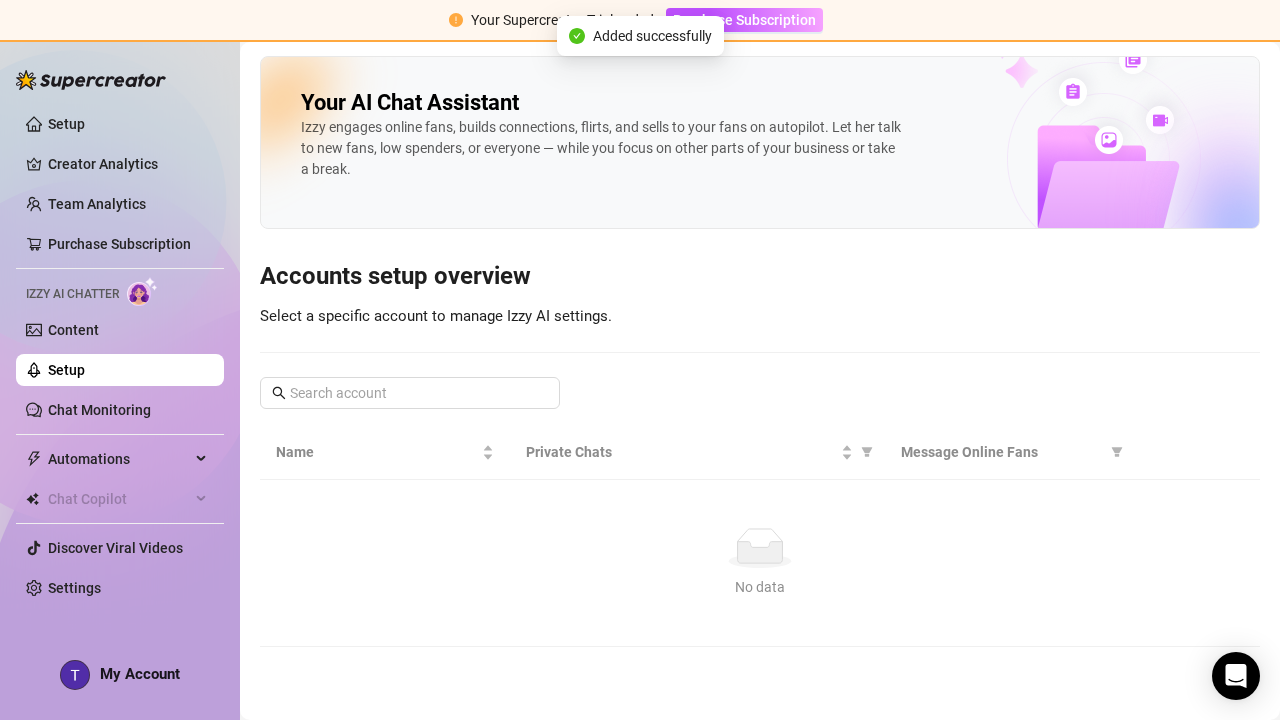 scroll, scrollTop: 0, scrollLeft: 0, axis: both 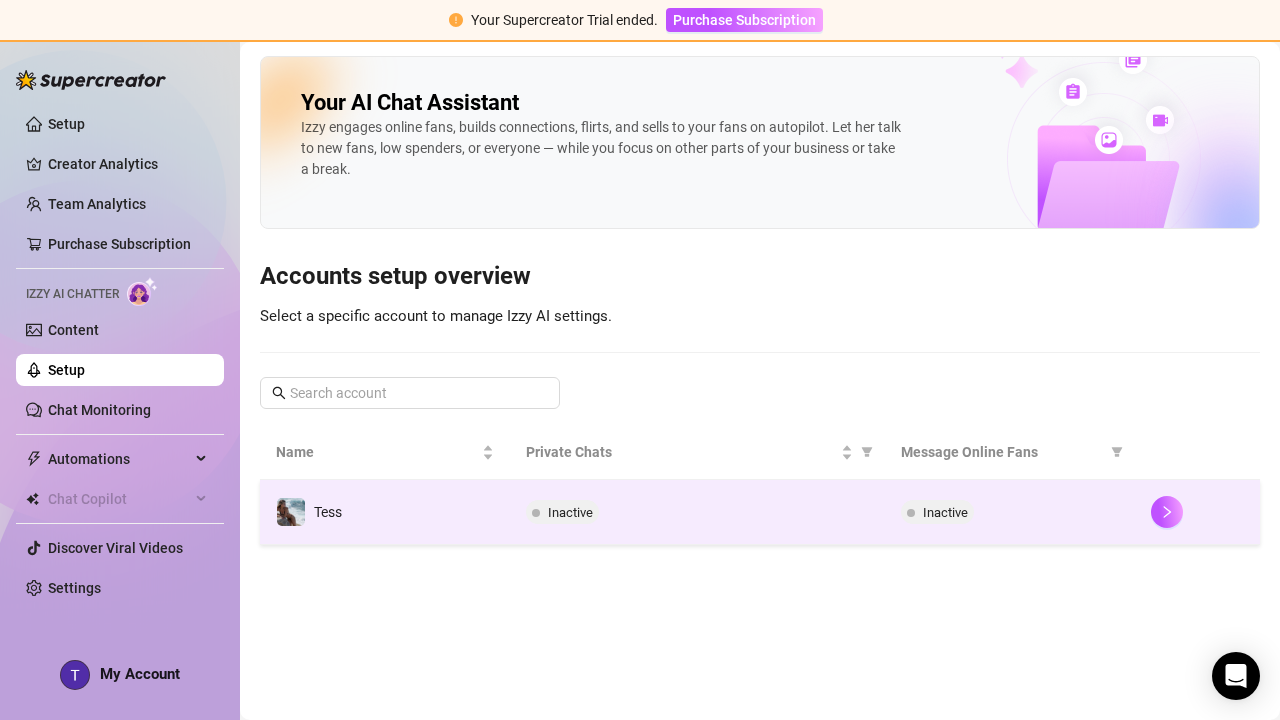 click on "Inactive" at bounding box center (570, 512) 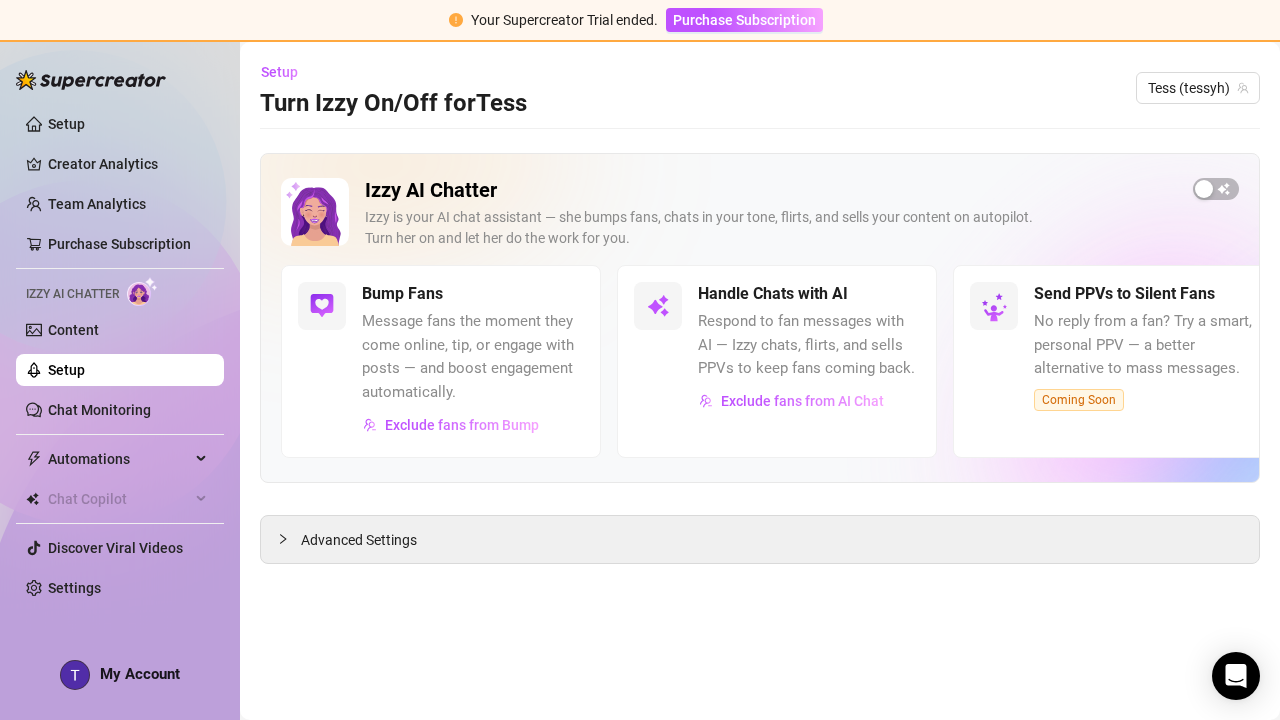 scroll, scrollTop: 0, scrollLeft: 0, axis: both 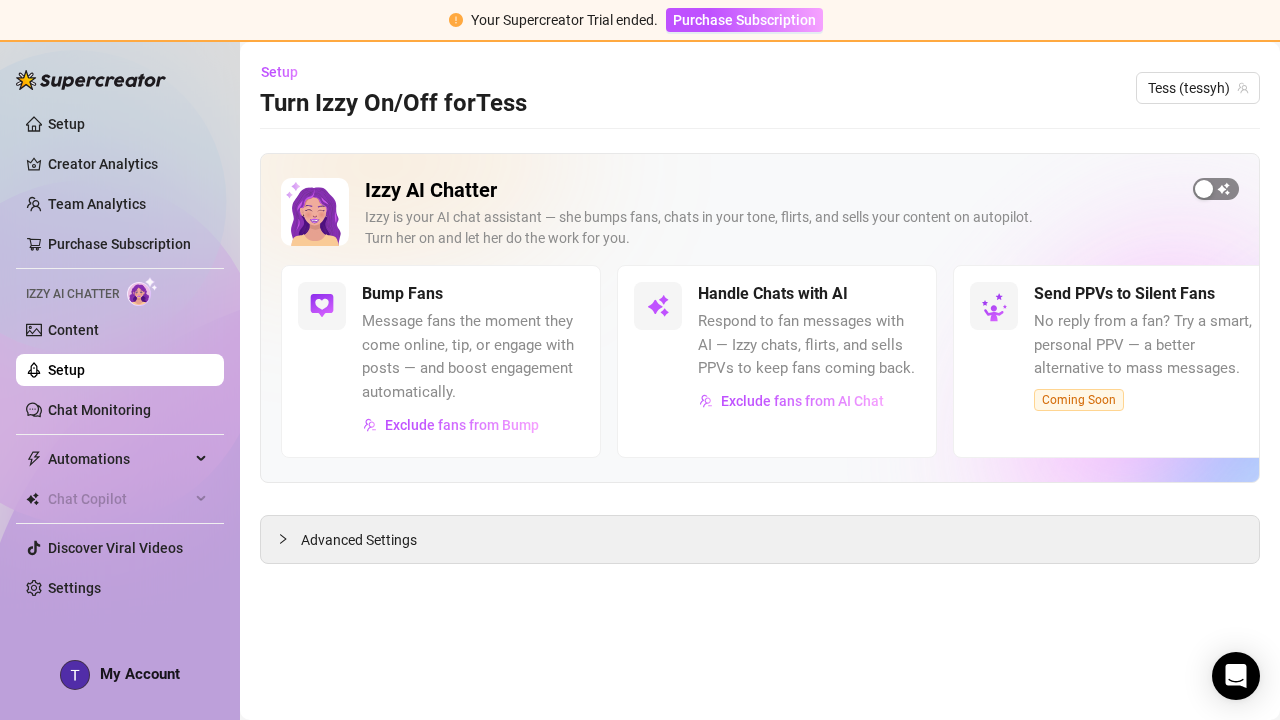 click at bounding box center [1216, 189] 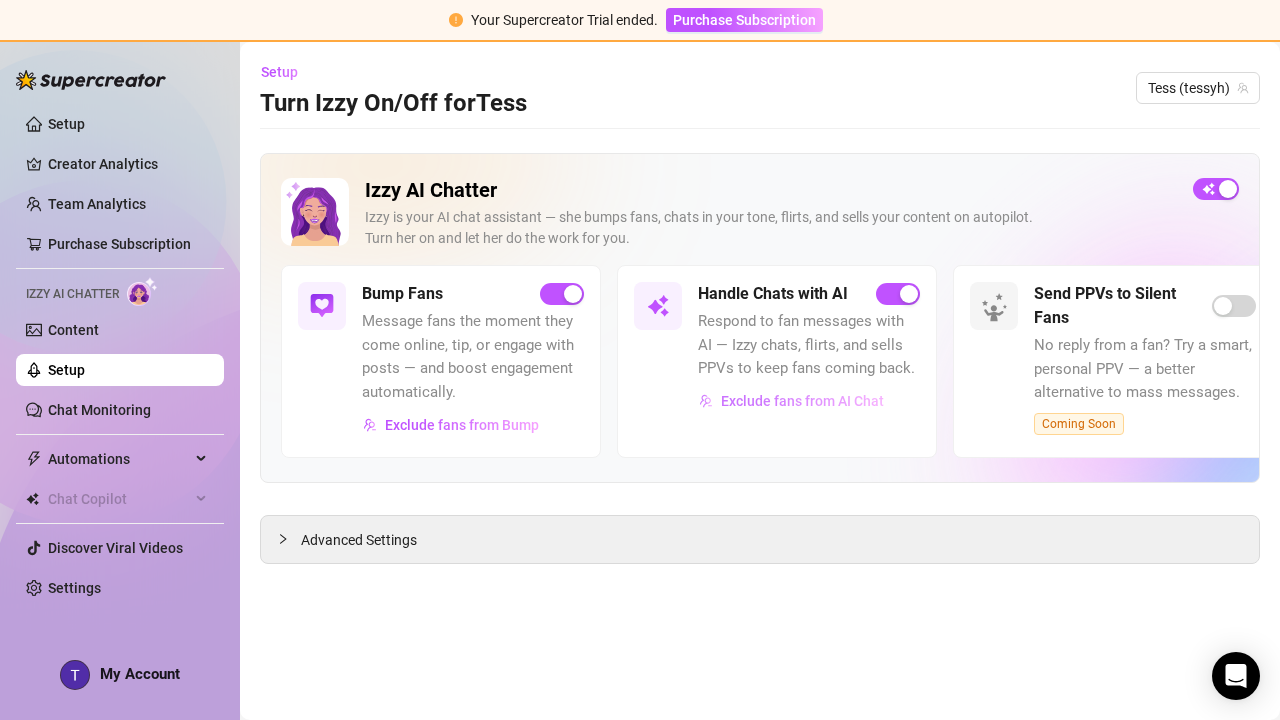 scroll, scrollTop: 0, scrollLeft: 0, axis: both 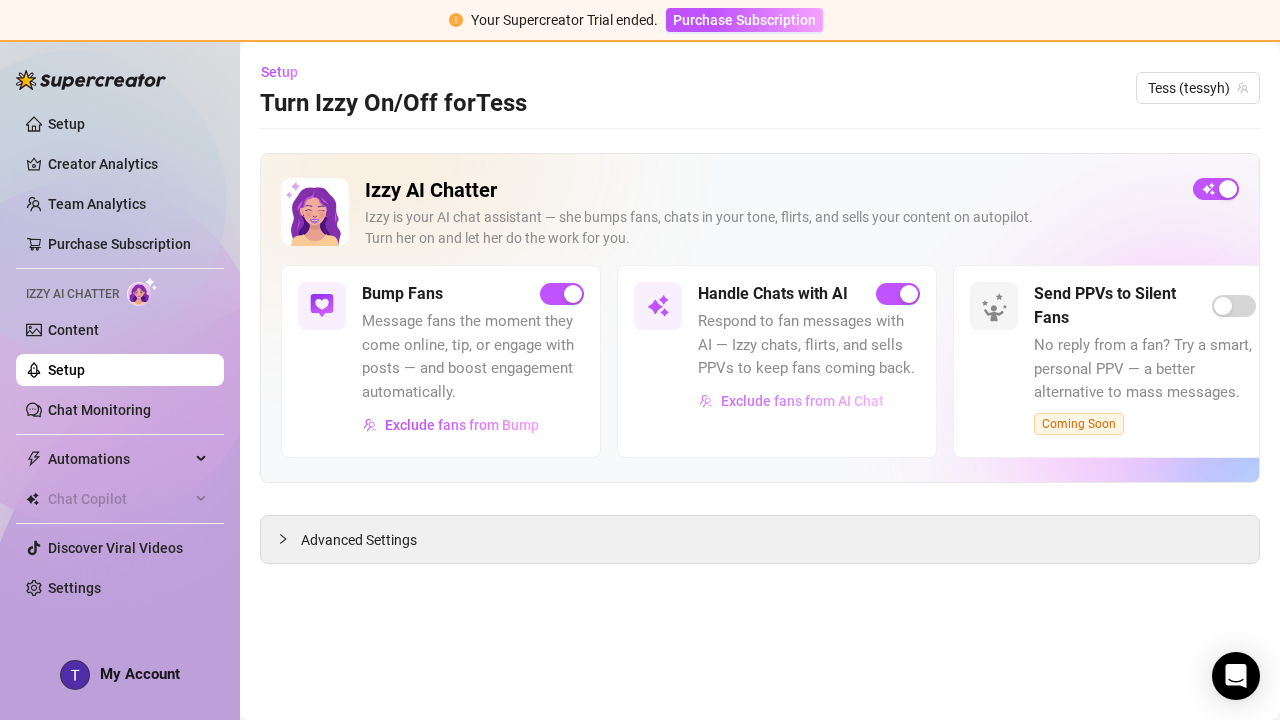 click on "Exclude fans from AI Chat" at bounding box center [802, 401] 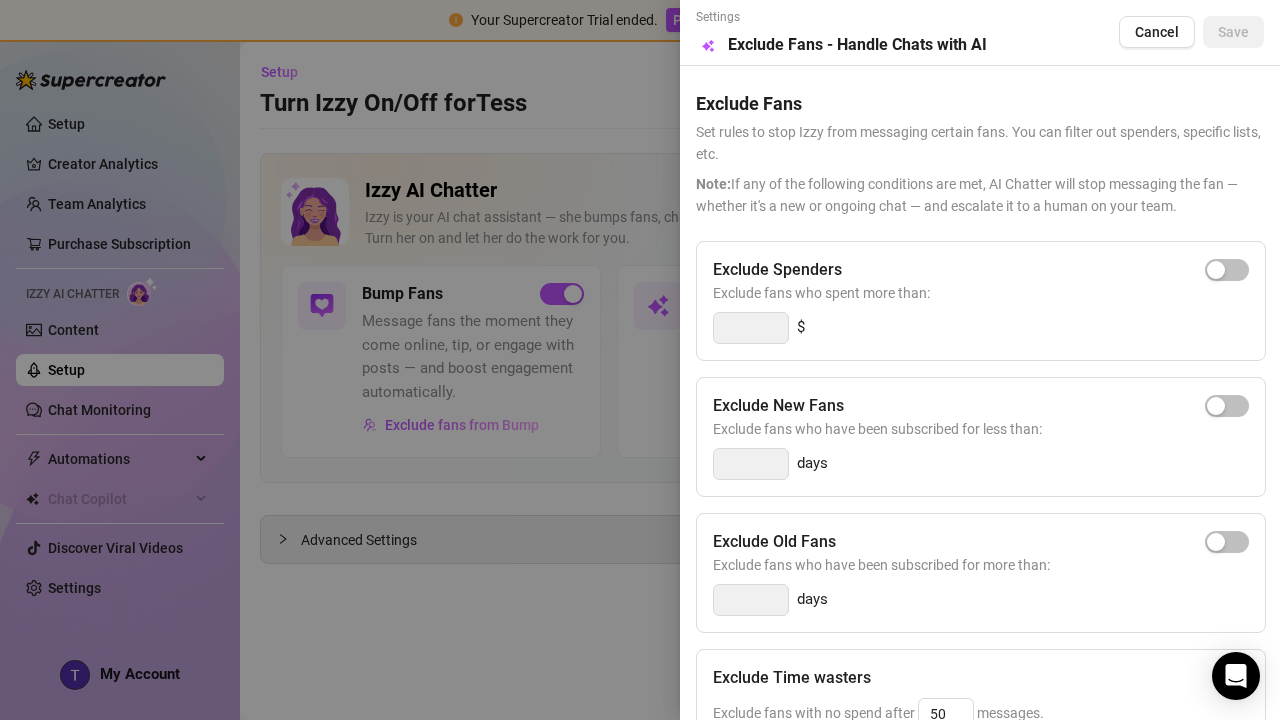 click at bounding box center (751, 328) 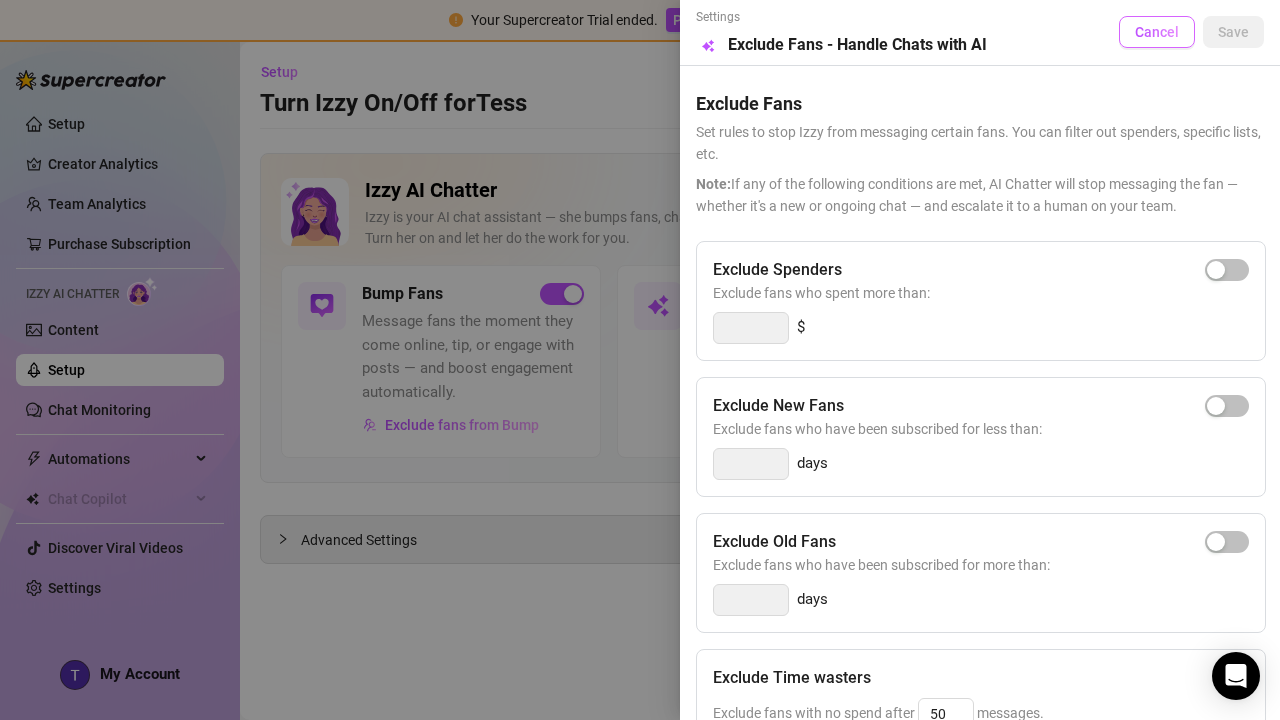 click on "Cancel" at bounding box center [1157, 32] 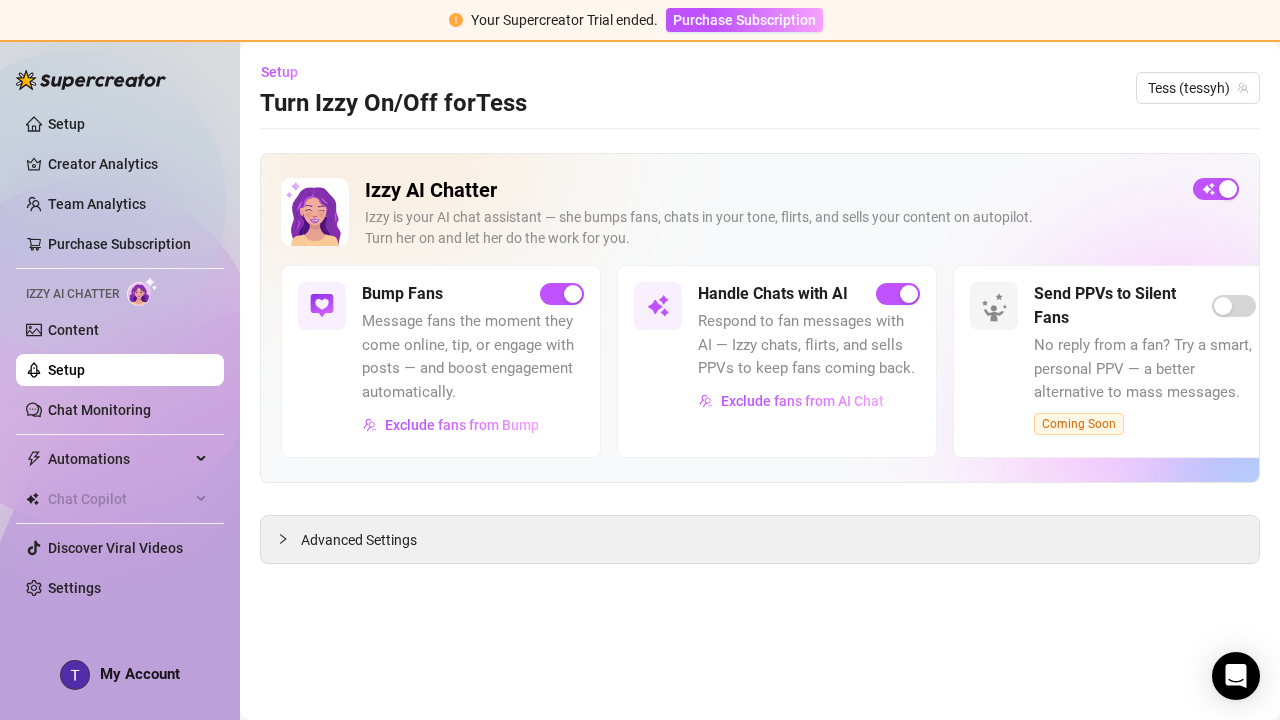 scroll, scrollTop: 0, scrollLeft: 0, axis: both 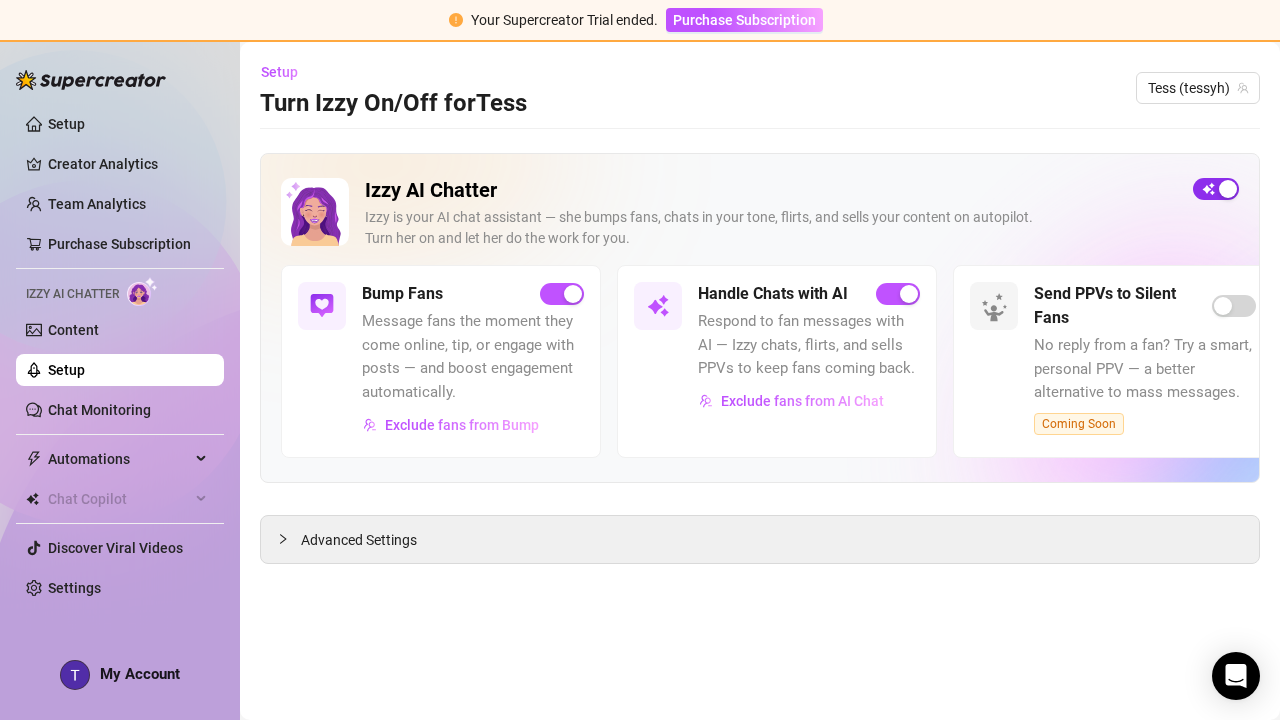click at bounding box center [1228, 189] 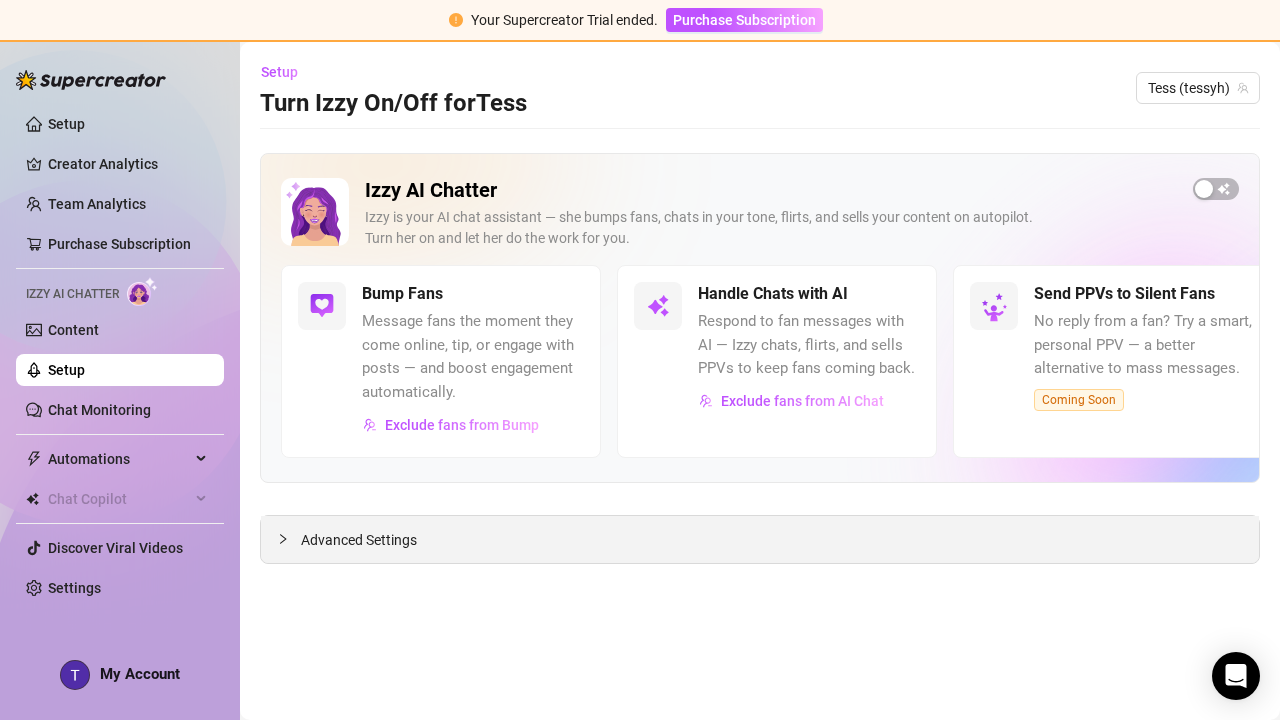 click on "Advanced Settings" at bounding box center [760, 539] 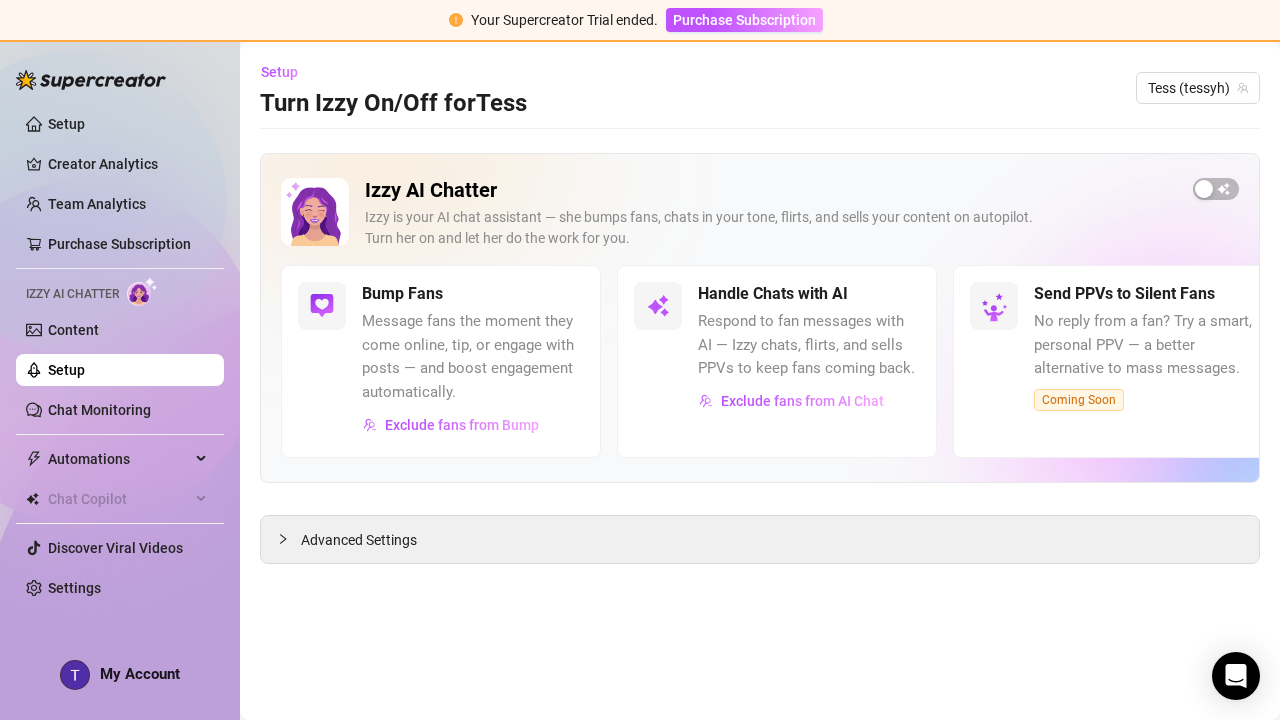 scroll, scrollTop: 0, scrollLeft: 0, axis: both 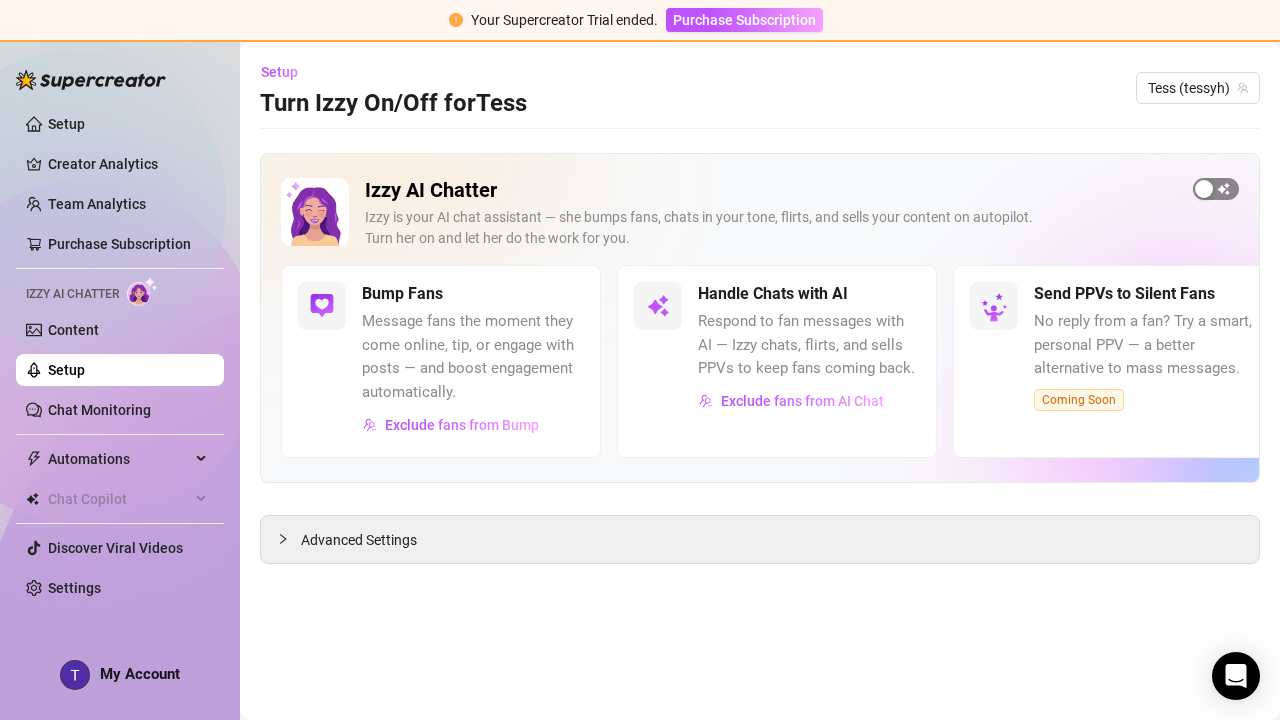 click at bounding box center [1204, 189] 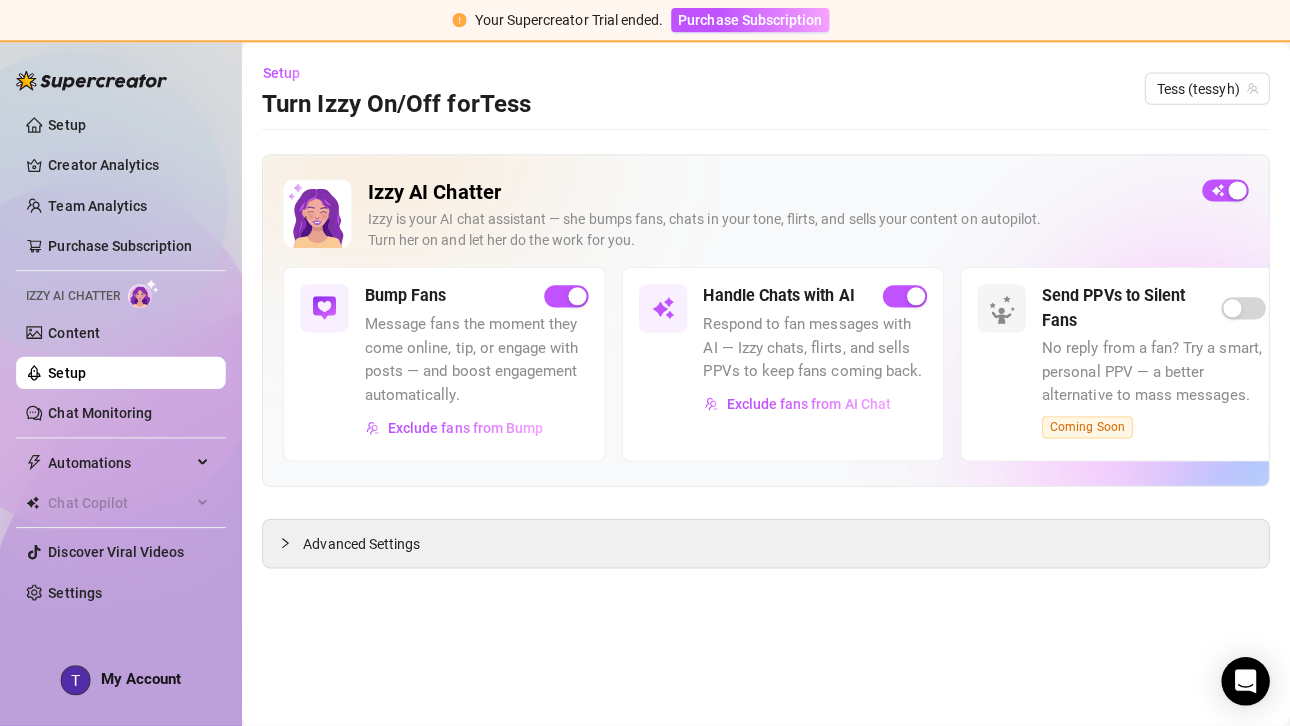 scroll, scrollTop: 0, scrollLeft: 0, axis: both 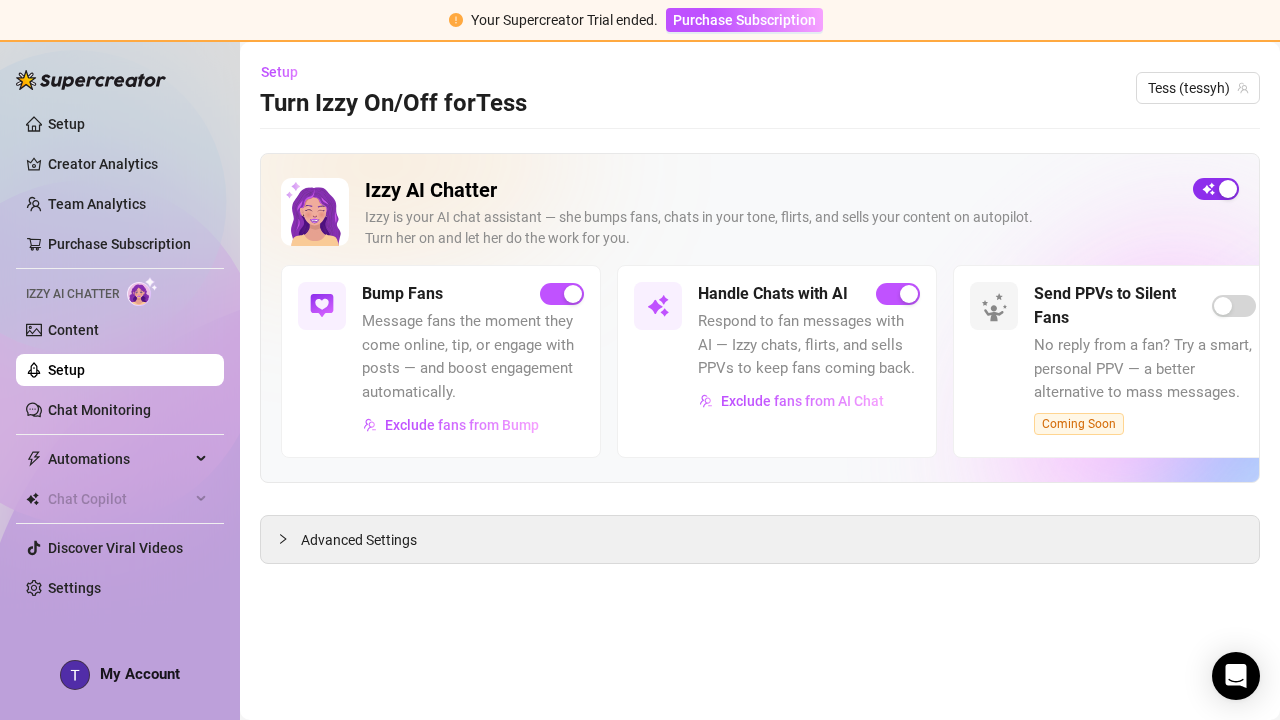 click at bounding box center [1228, 189] 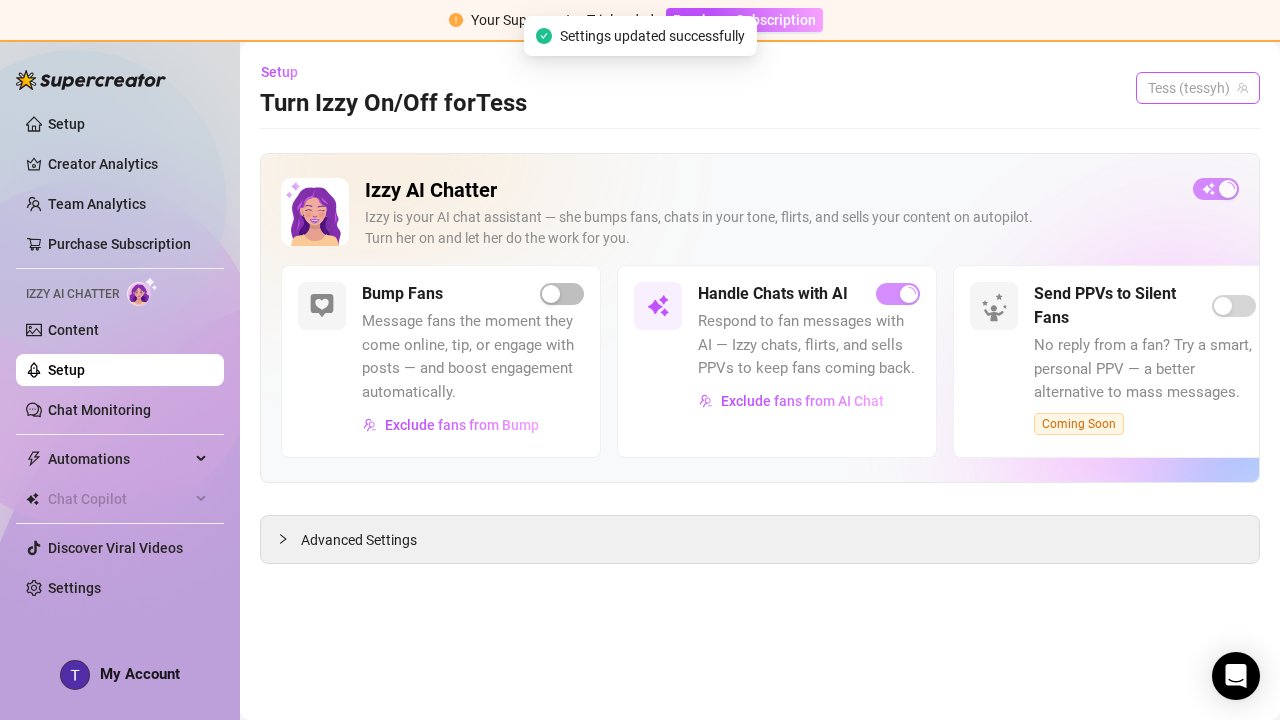 click on "Tess (tessyh)" at bounding box center (1198, 88) 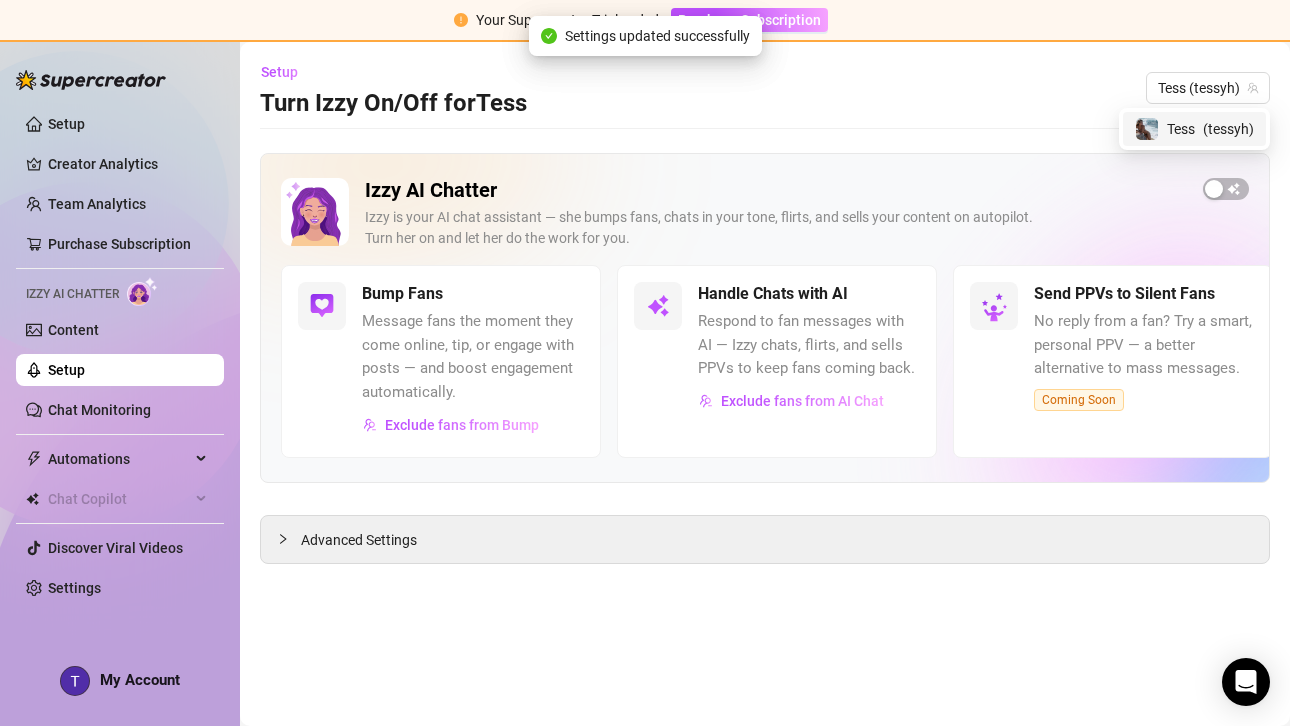 click on "Setup Turn Izzy On/Off for  Tess Tess (tessyh)" at bounding box center (765, 88) 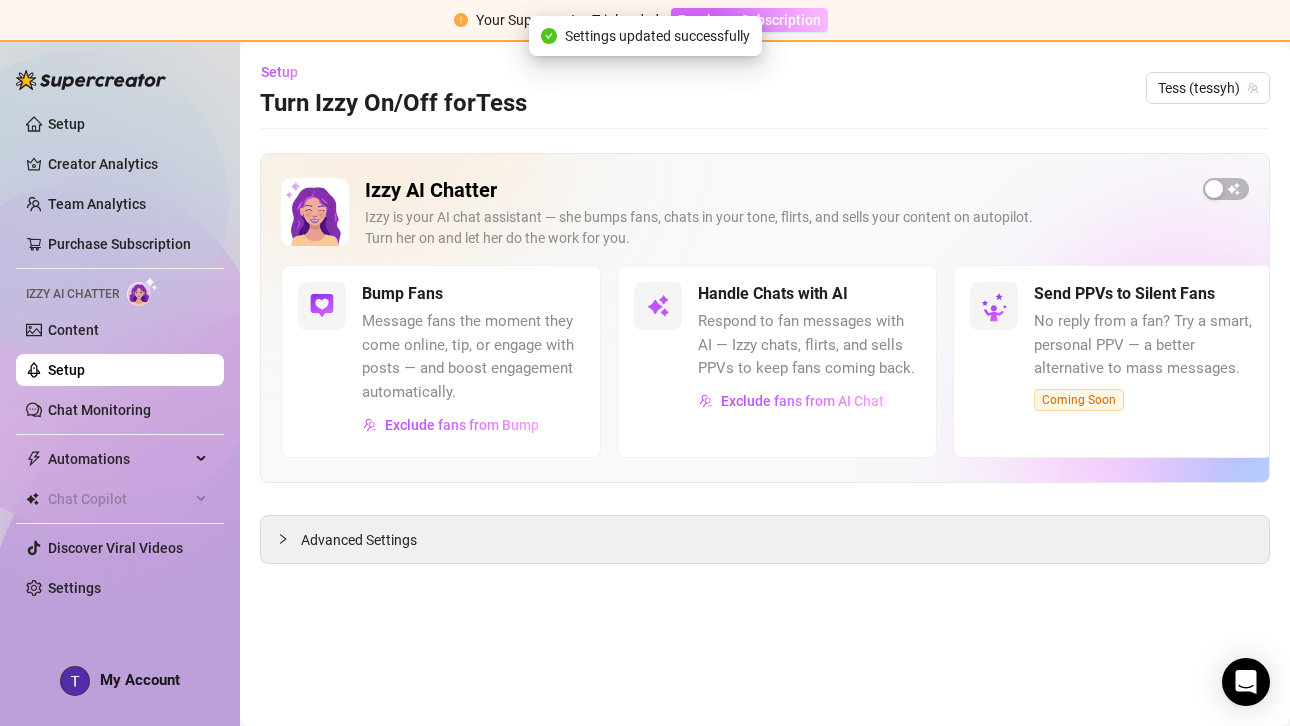 click on "Purchase Subscription" at bounding box center [749, 20] 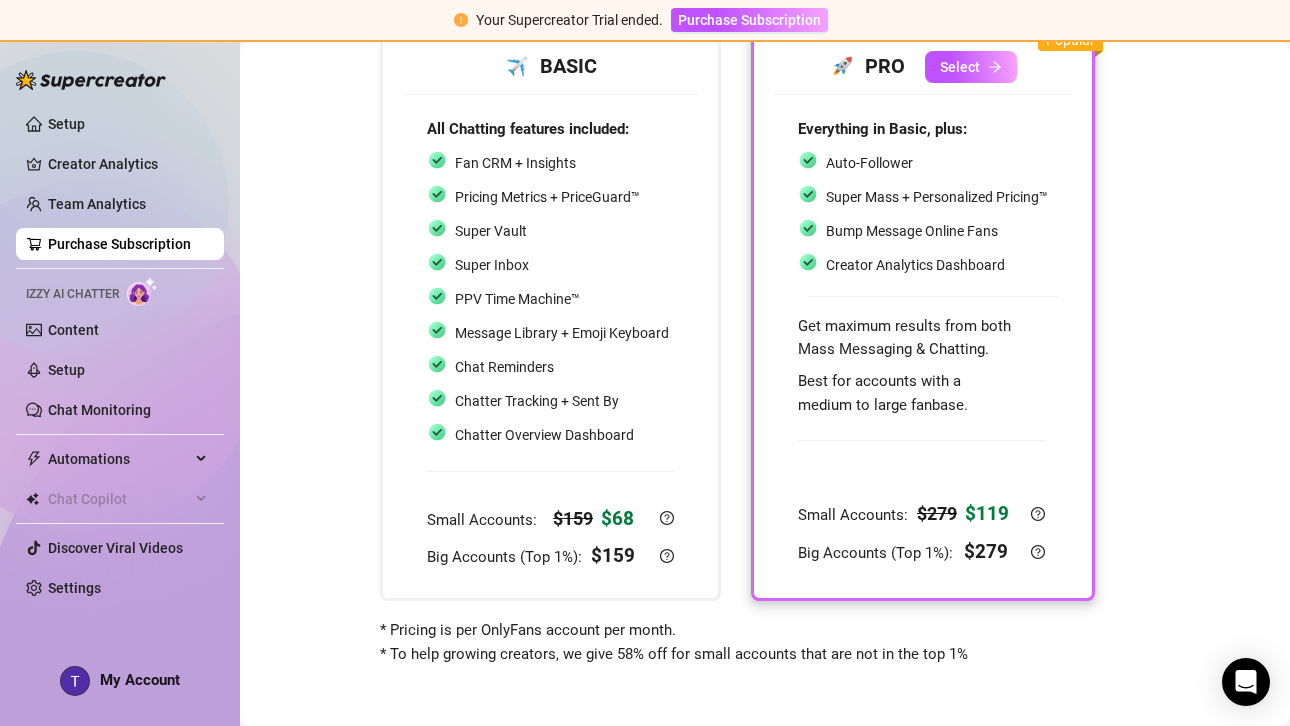 scroll, scrollTop: 153, scrollLeft: 0, axis: vertical 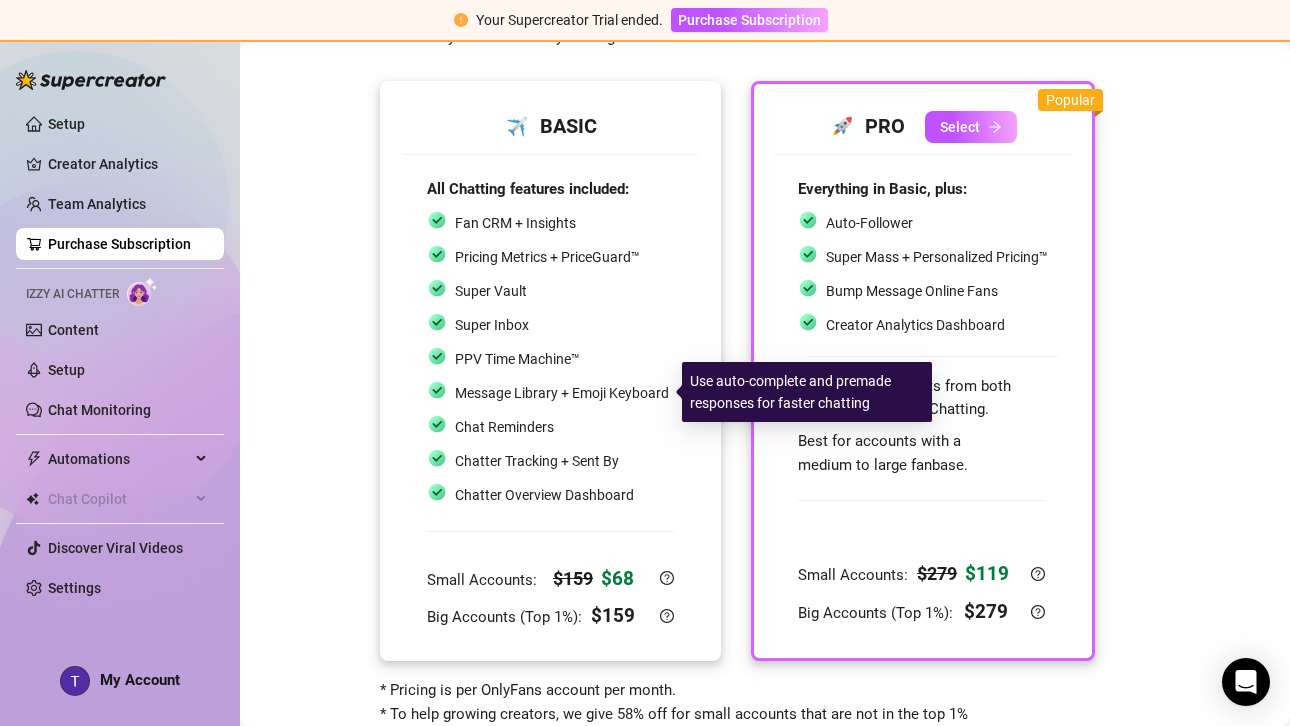 click on "Message Library + Emoji Keyboard" at bounding box center [562, 393] 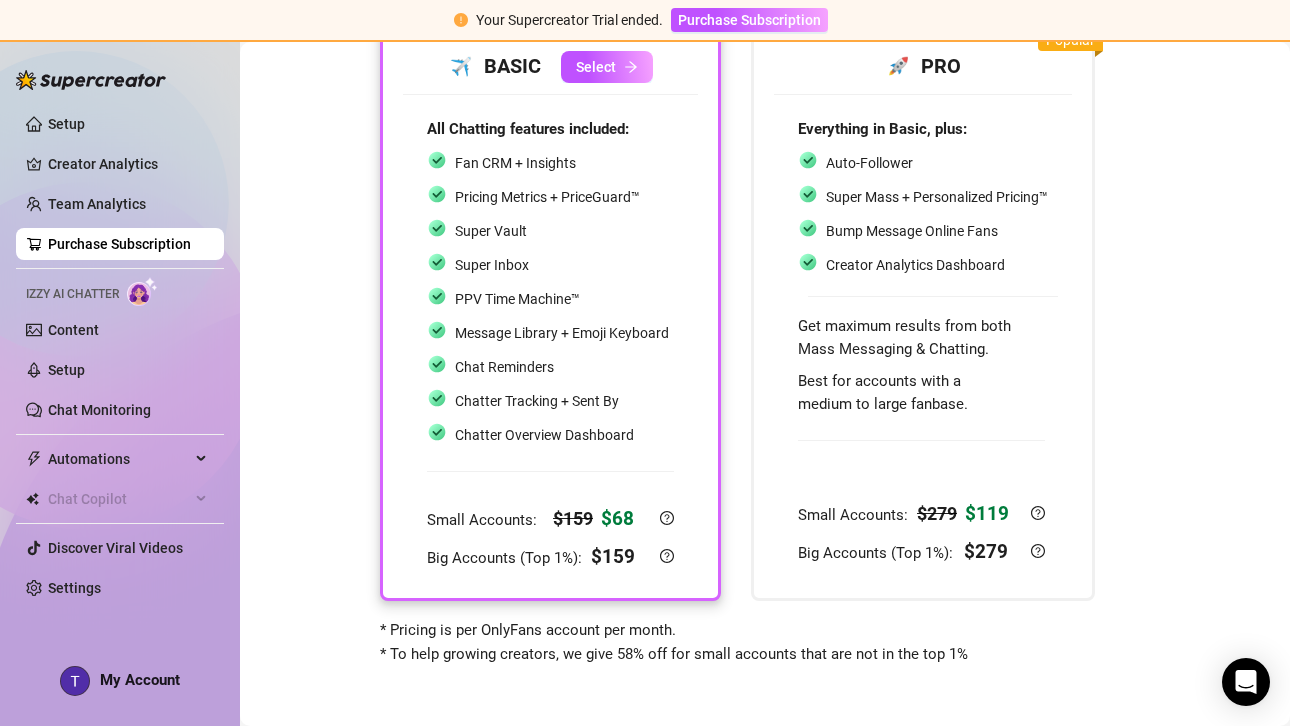 scroll, scrollTop: 153, scrollLeft: 0, axis: vertical 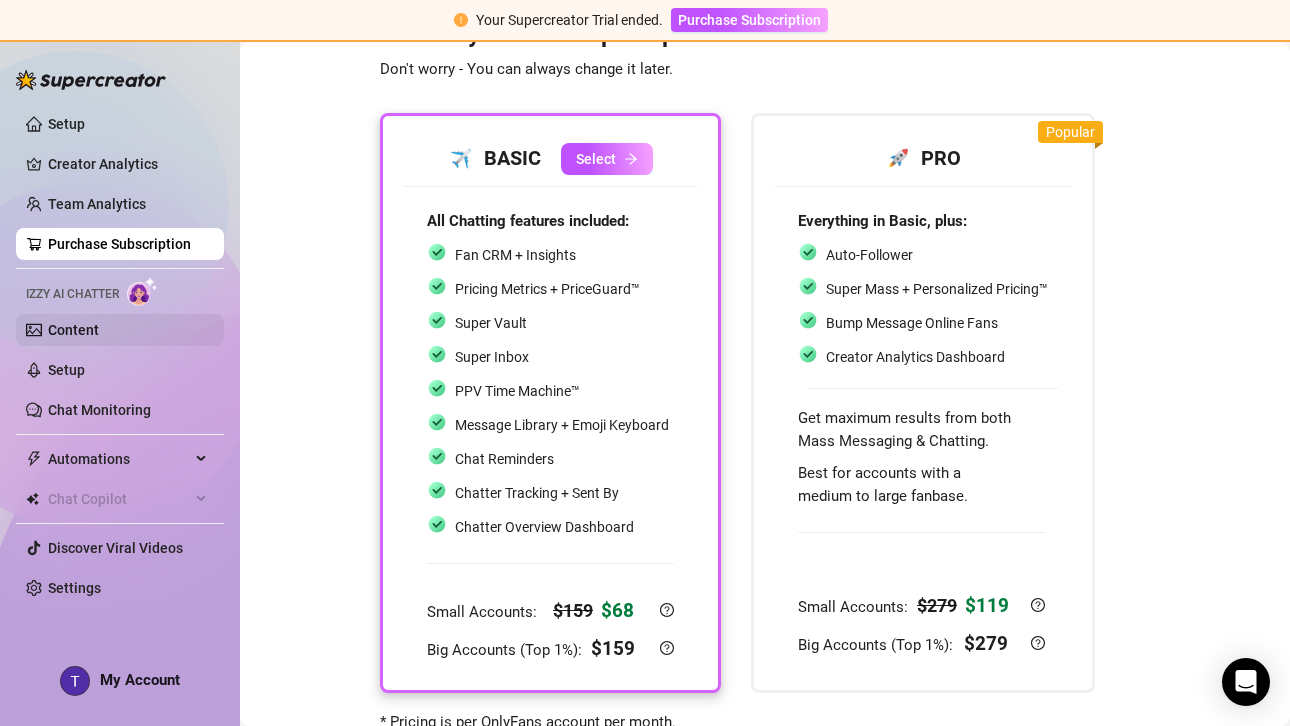 click on "Content" at bounding box center [73, 330] 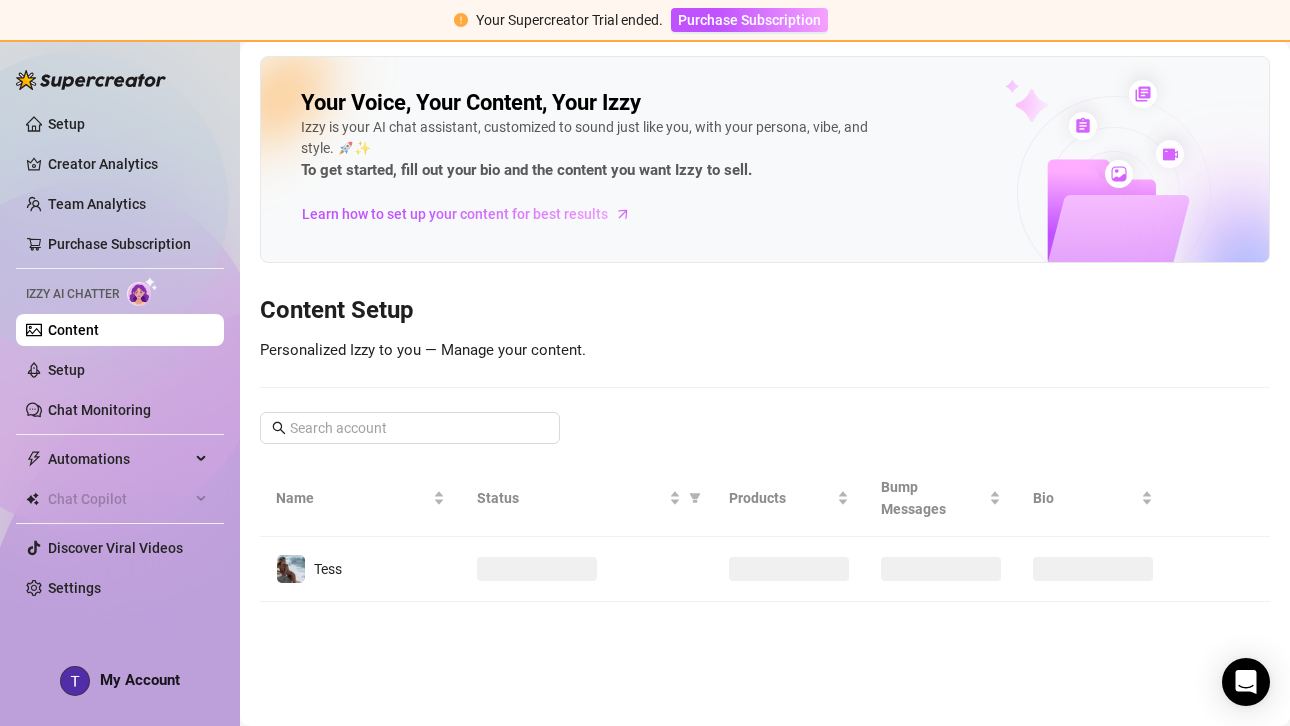 scroll, scrollTop: 0, scrollLeft: 0, axis: both 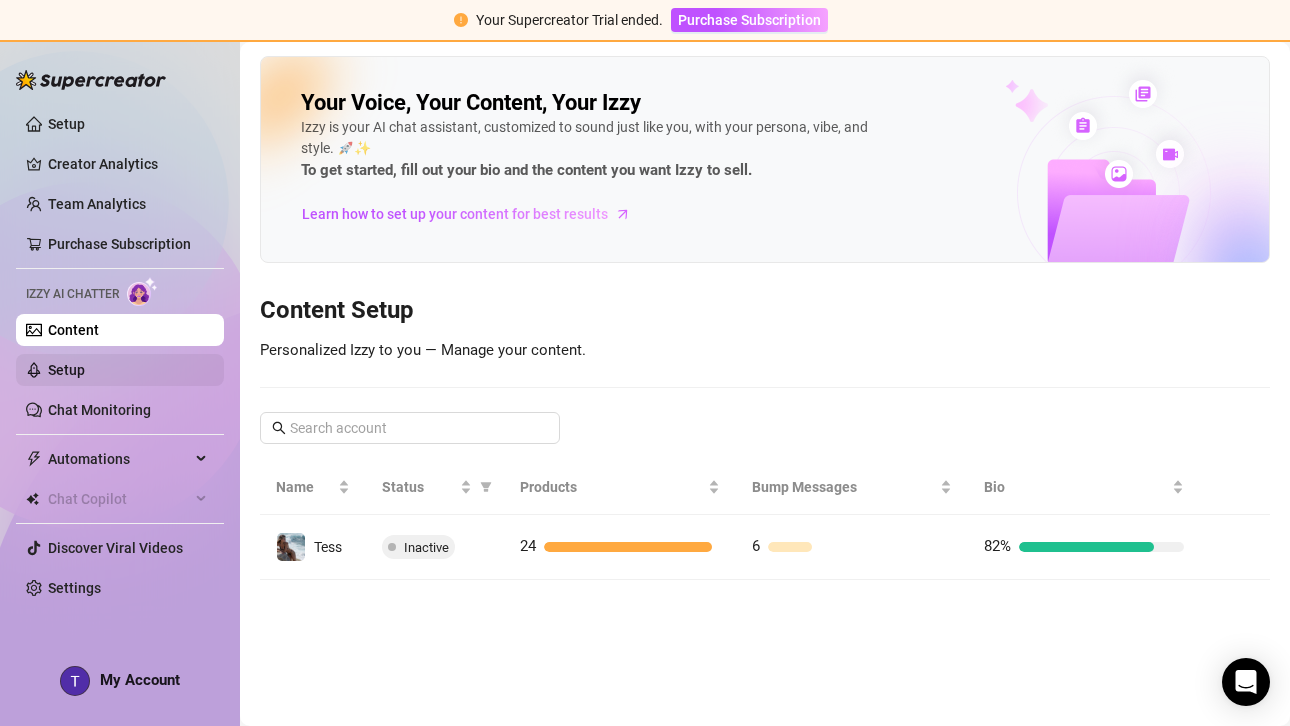 click on "Setup" at bounding box center (66, 370) 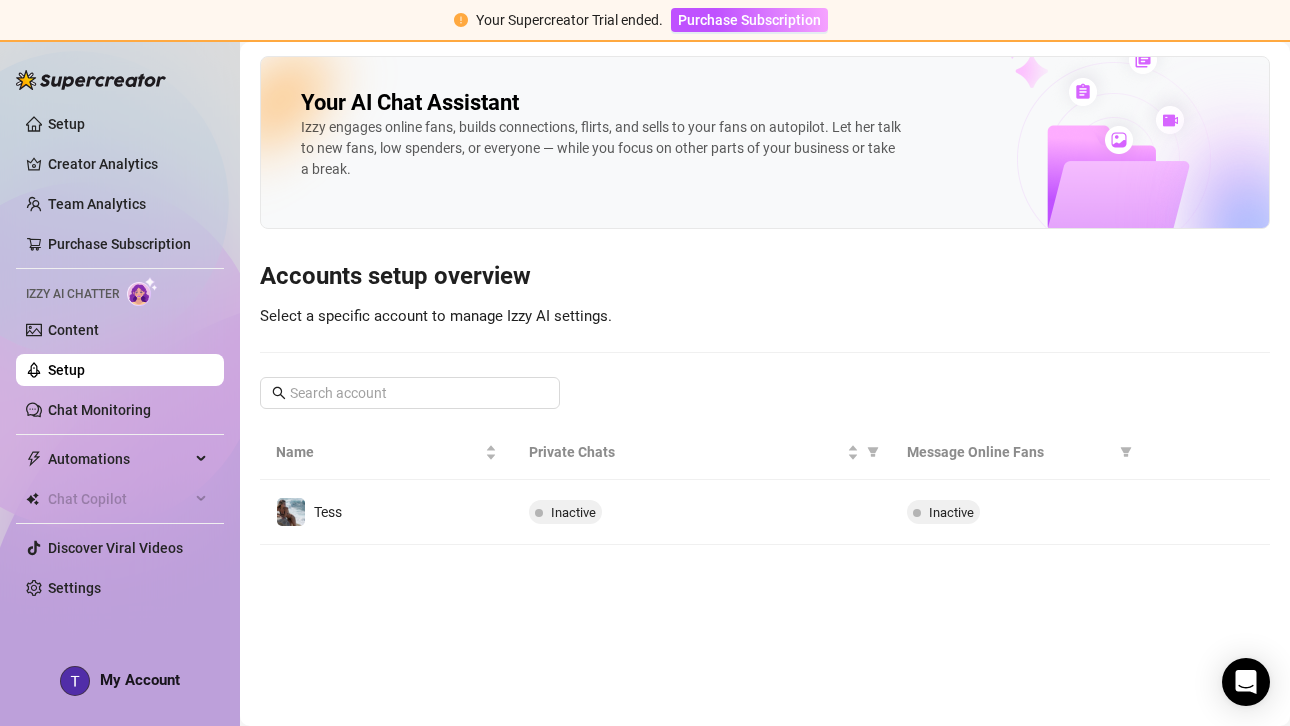 click on "Setup" at bounding box center [66, 370] 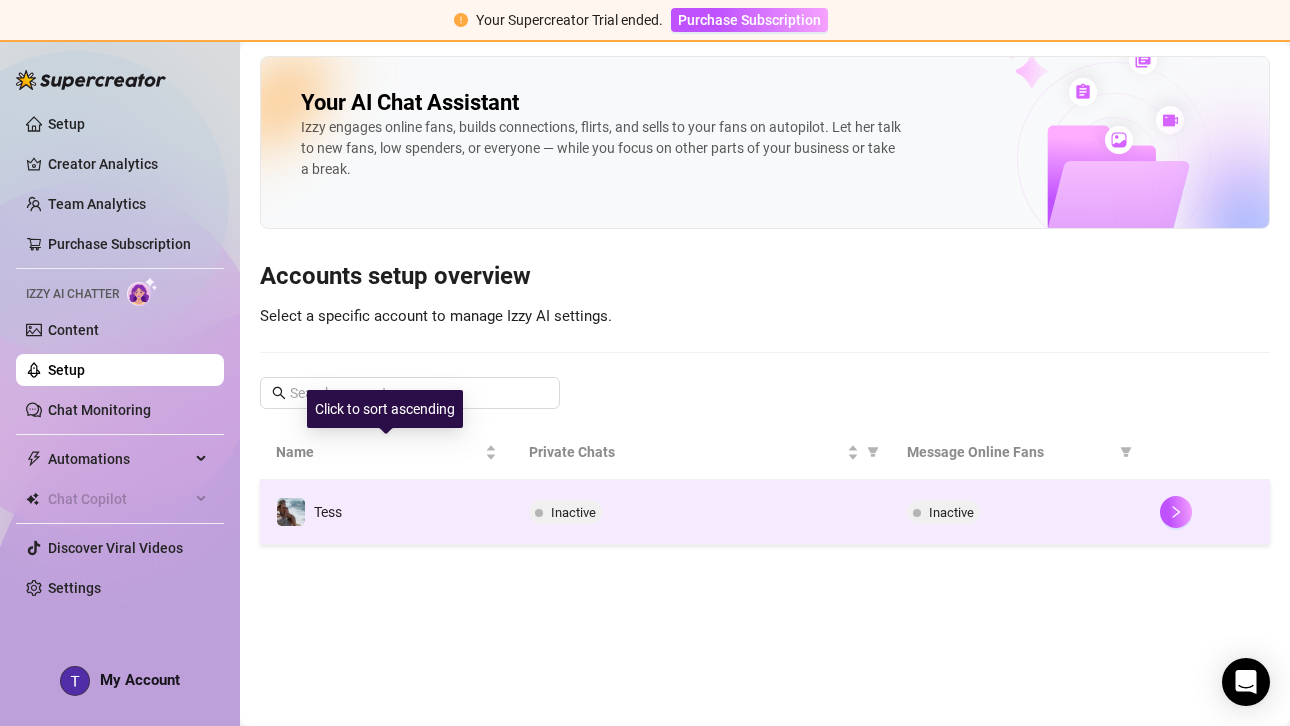 click on "Tess" at bounding box center (386, 512) 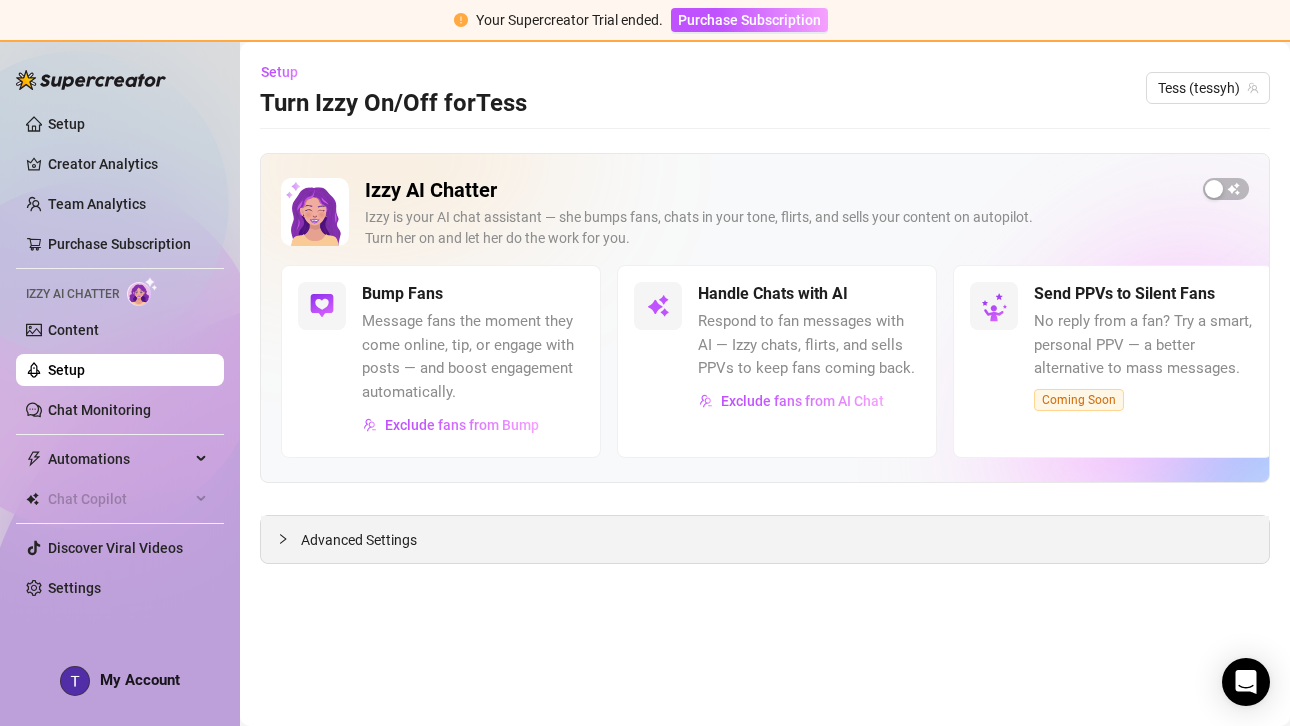 scroll, scrollTop: 0, scrollLeft: 0, axis: both 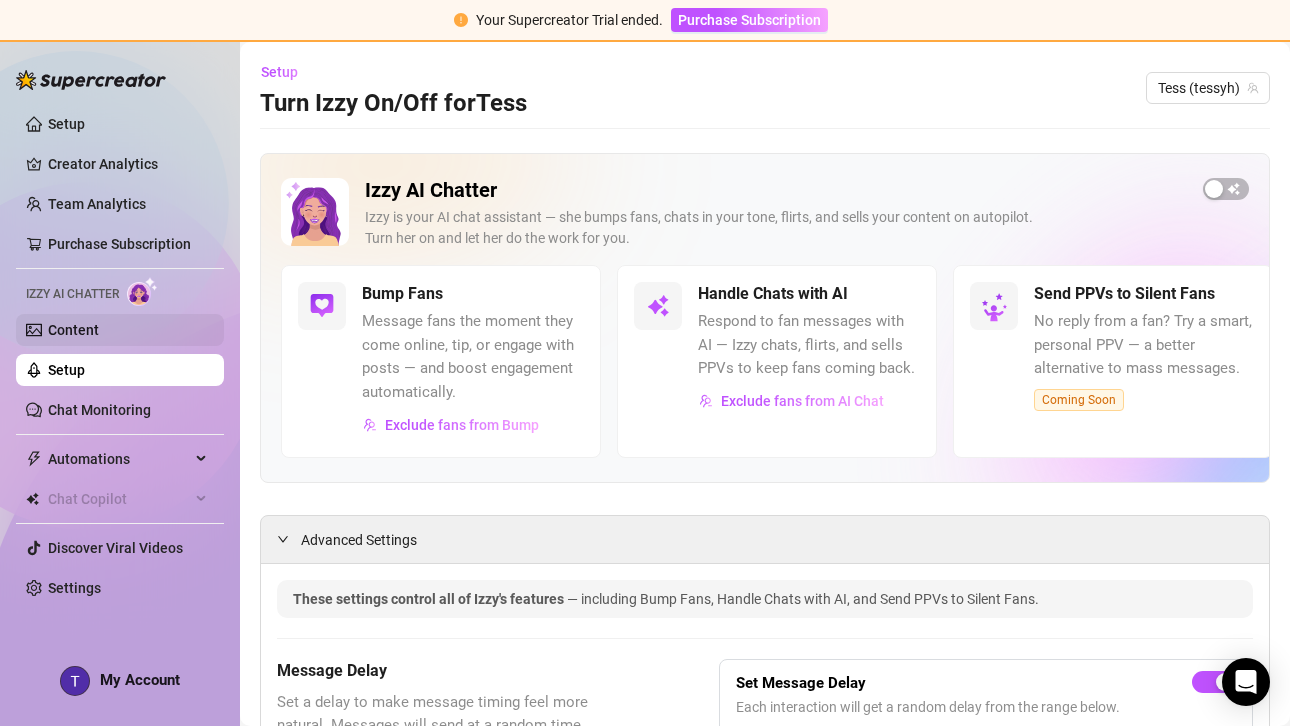 click on "Content" at bounding box center (73, 330) 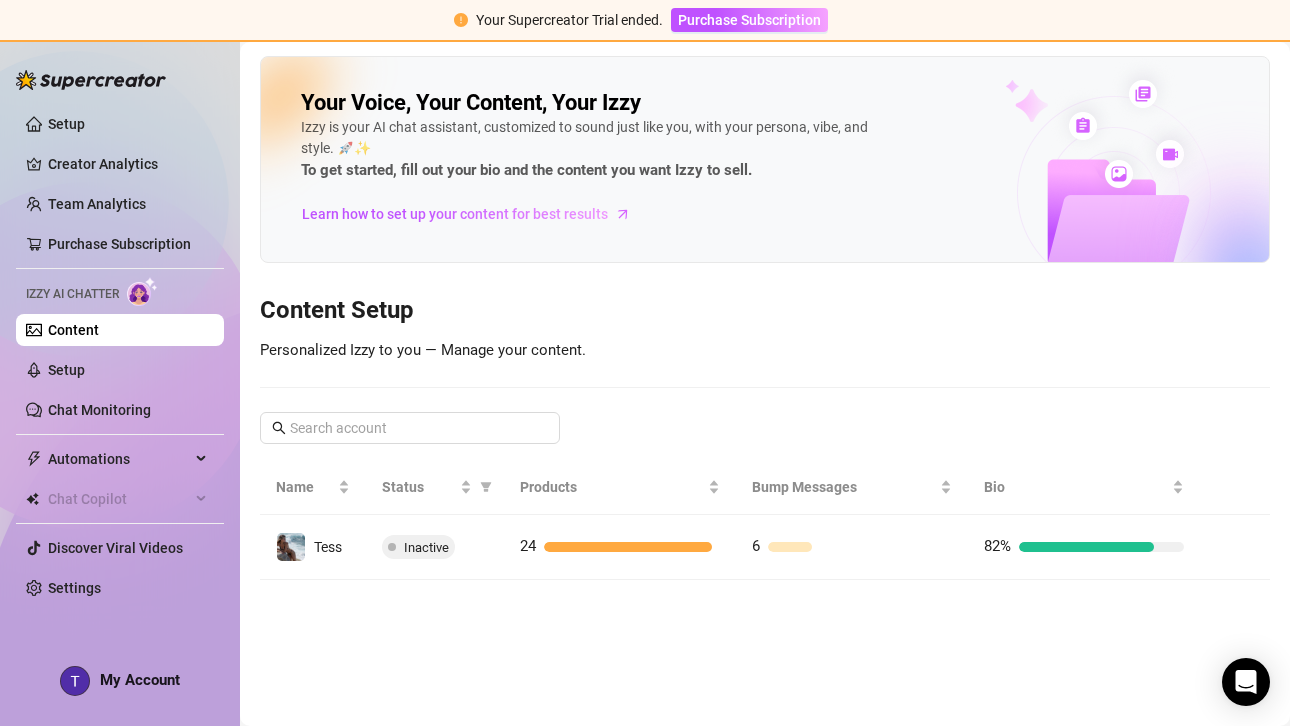 click on "Izzy AI Chatter" at bounding box center [72, 294] 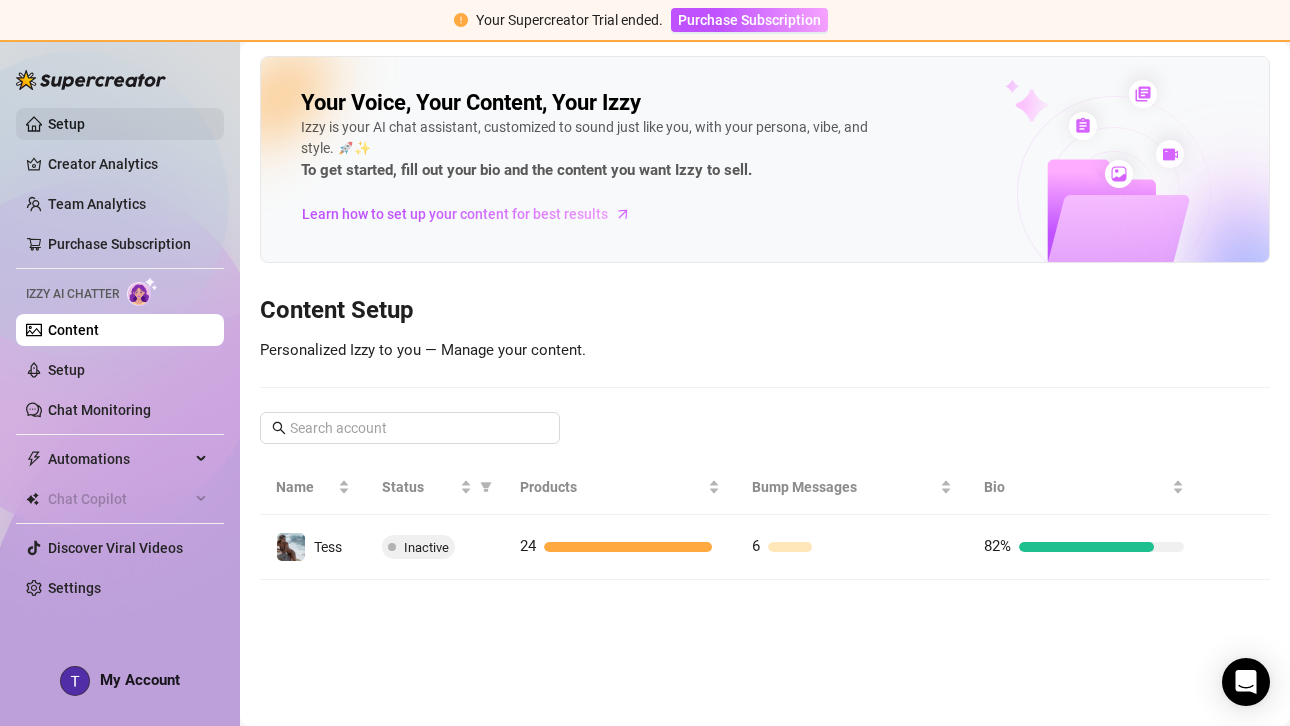 click on "Setup" at bounding box center (66, 124) 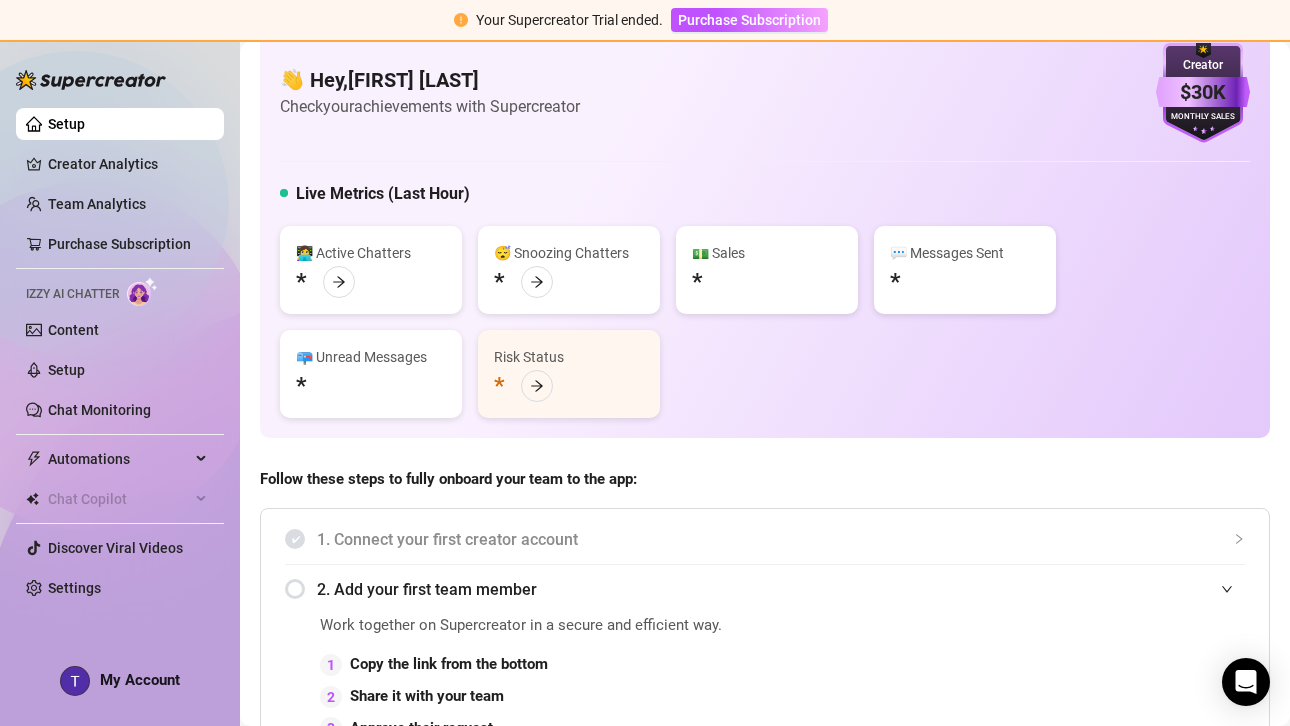 scroll, scrollTop: 58, scrollLeft: 0, axis: vertical 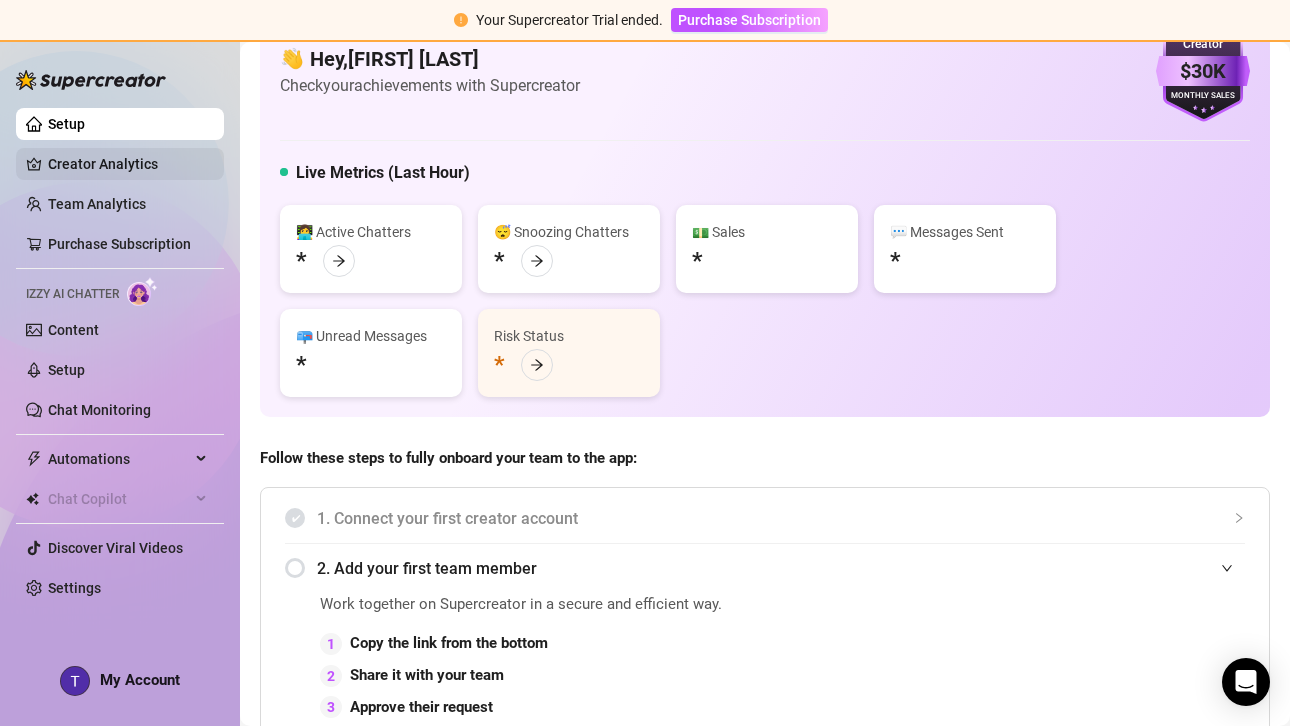 click on "Creator Analytics" at bounding box center [128, 164] 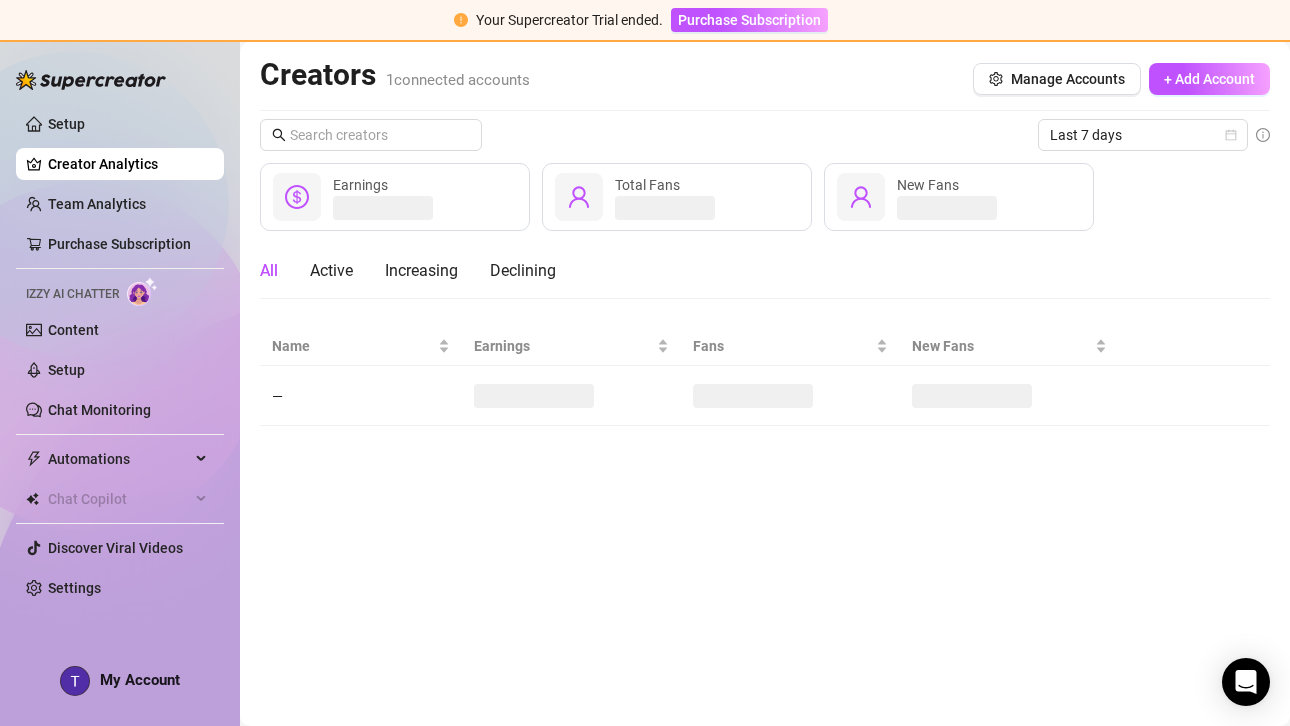 scroll, scrollTop: 0, scrollLeft: 0, axis: both 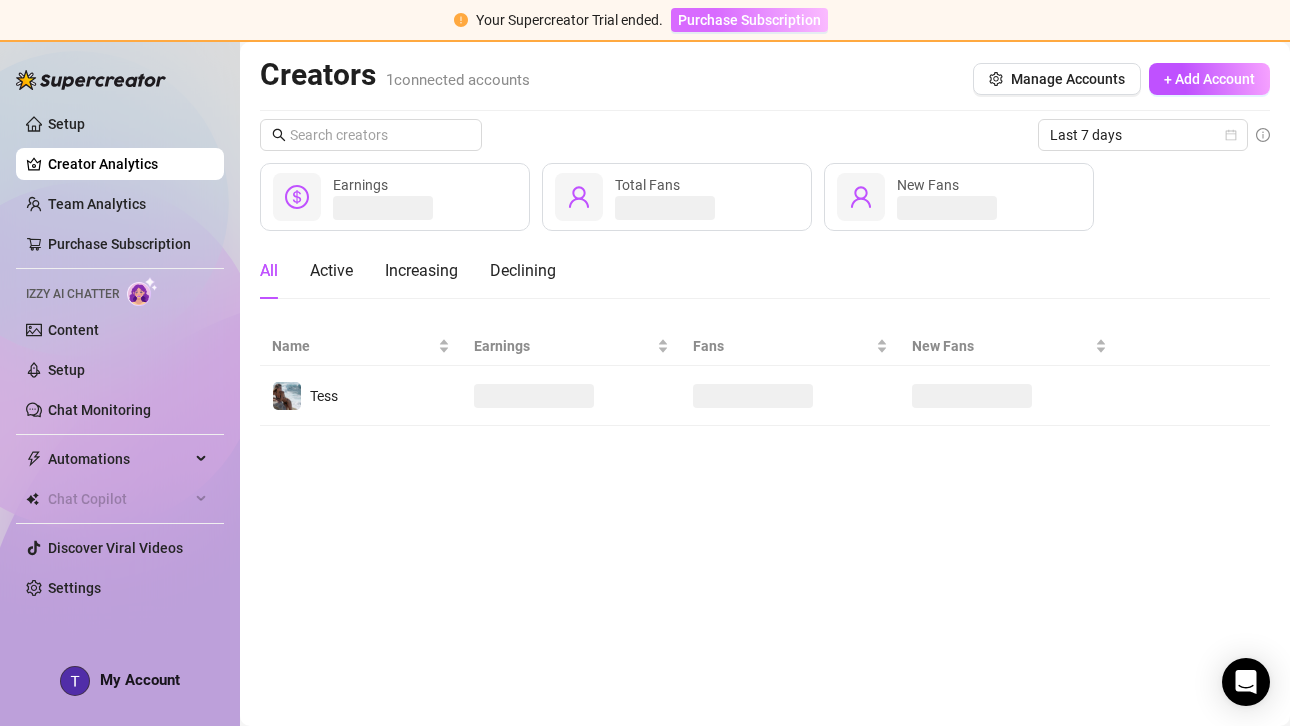 click on "Purchase Subscription" at bounding box center (749, 20) 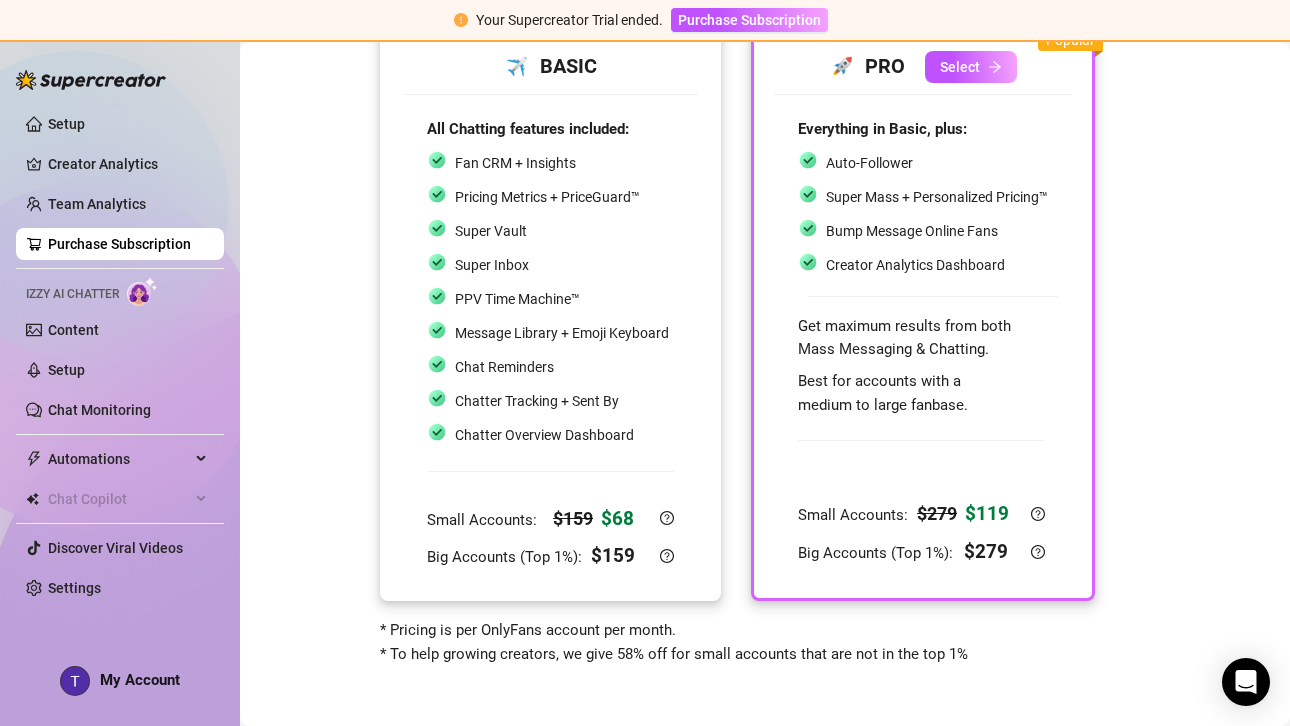 scroll, scrollTop: 153, scrollLeft: 0, axis: vertical 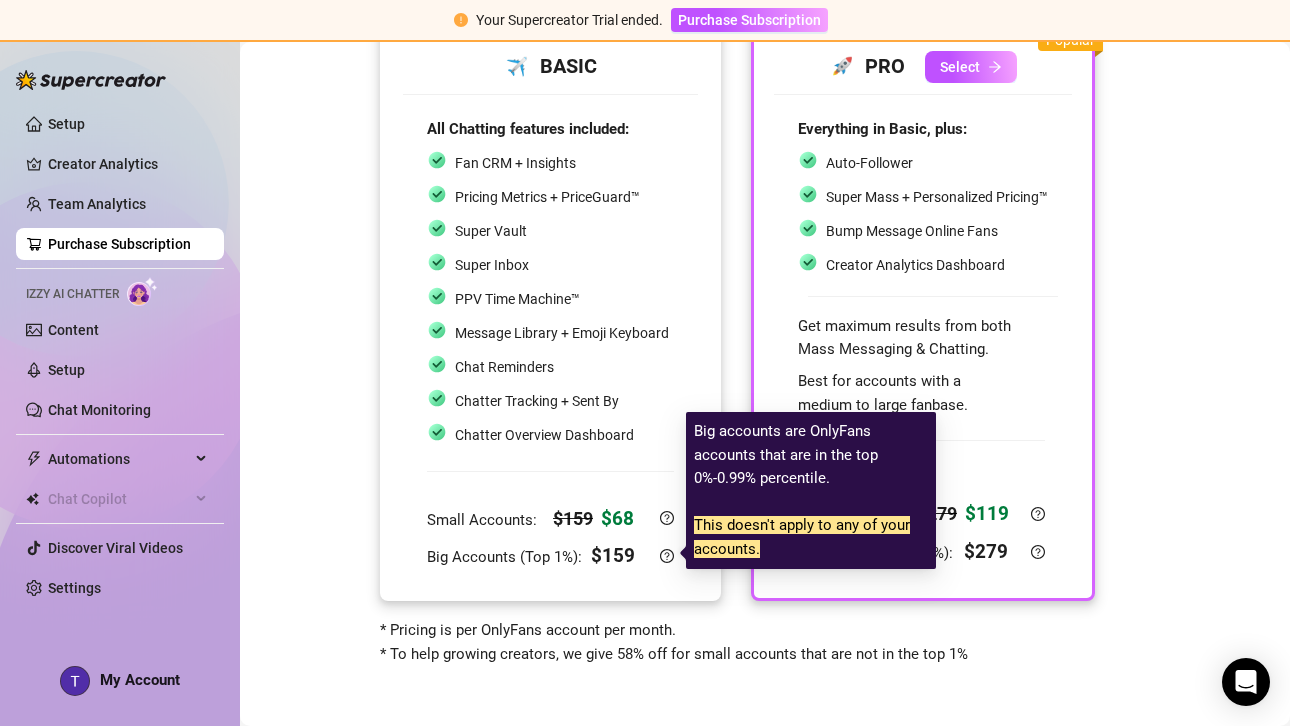 click at bounding box center (550, 476) 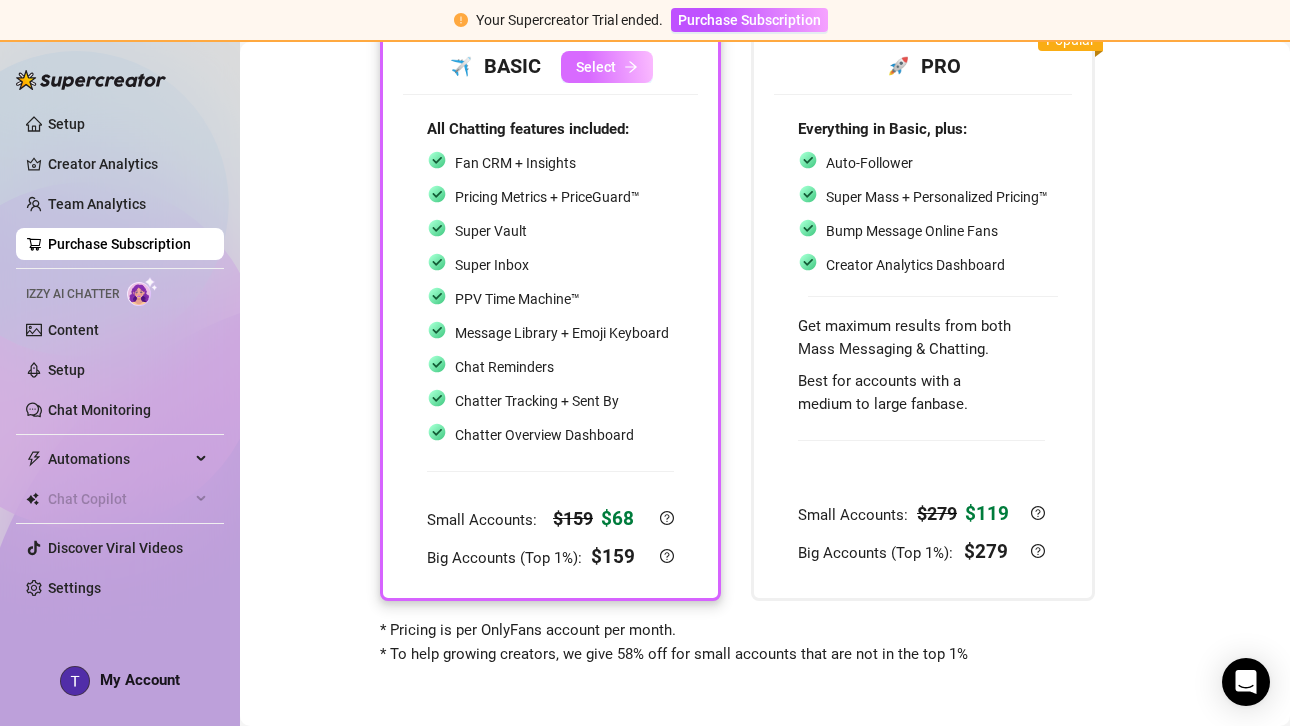 click on "Select" at bounding box center [607, 67] 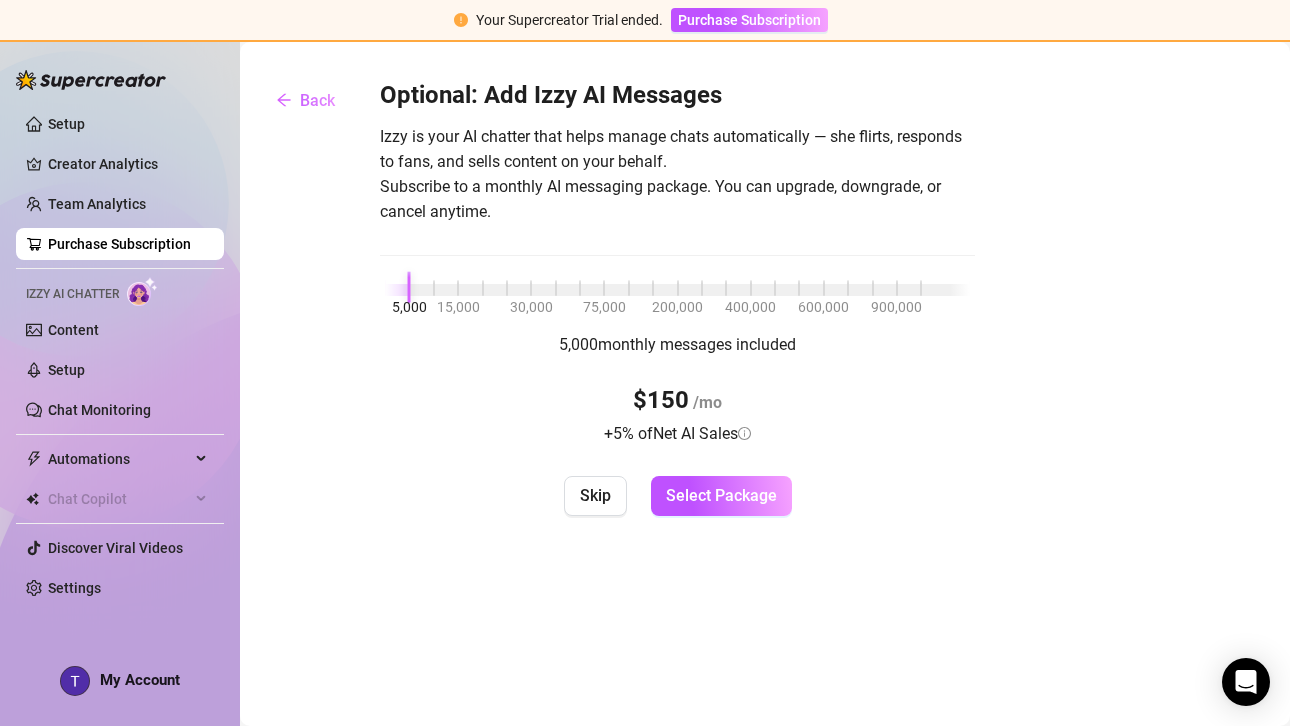 scroll, scrollTop: 0, scrollLeft: 0, axis: both 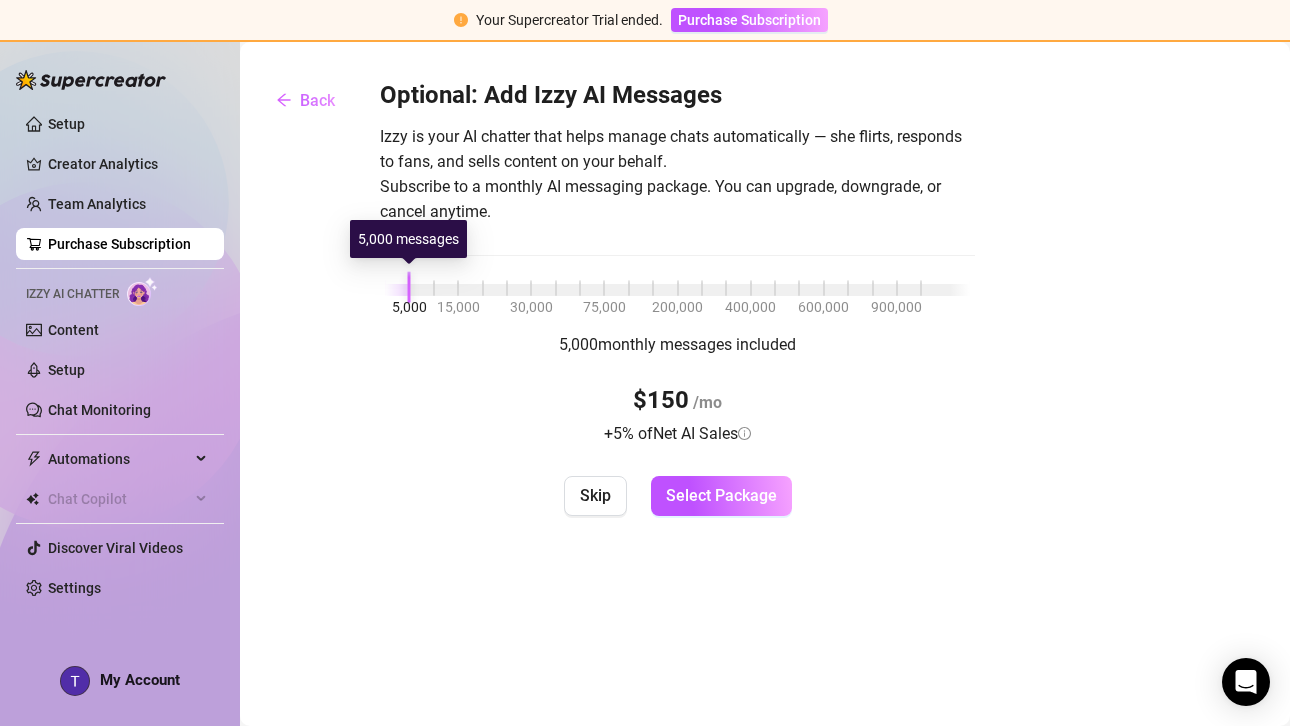 drag, startPoint x: 413, startPoint y: 287, endPoint x: 371, endPoint y: 278, distance: 42.953465 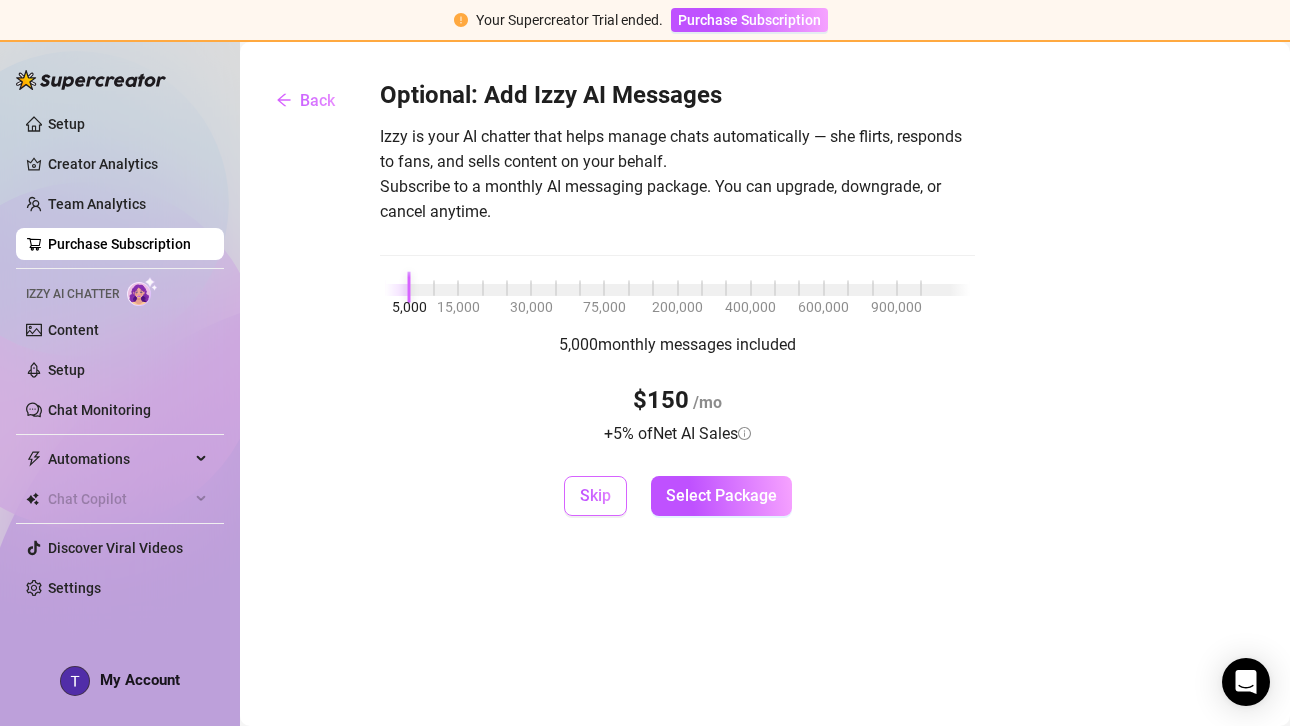 click on "Skip" at bounding box center [595, 496] 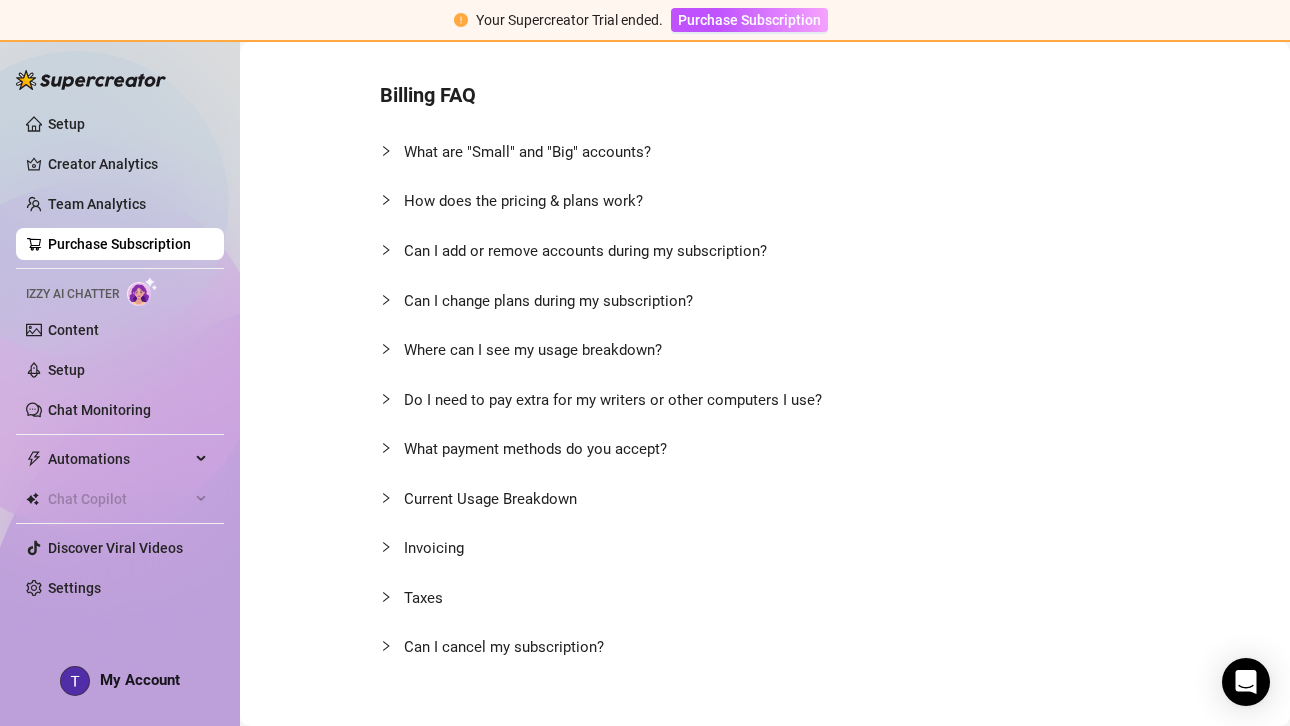 scroll, scrollTop: 454, scrollLeft: 0, axis: vertical 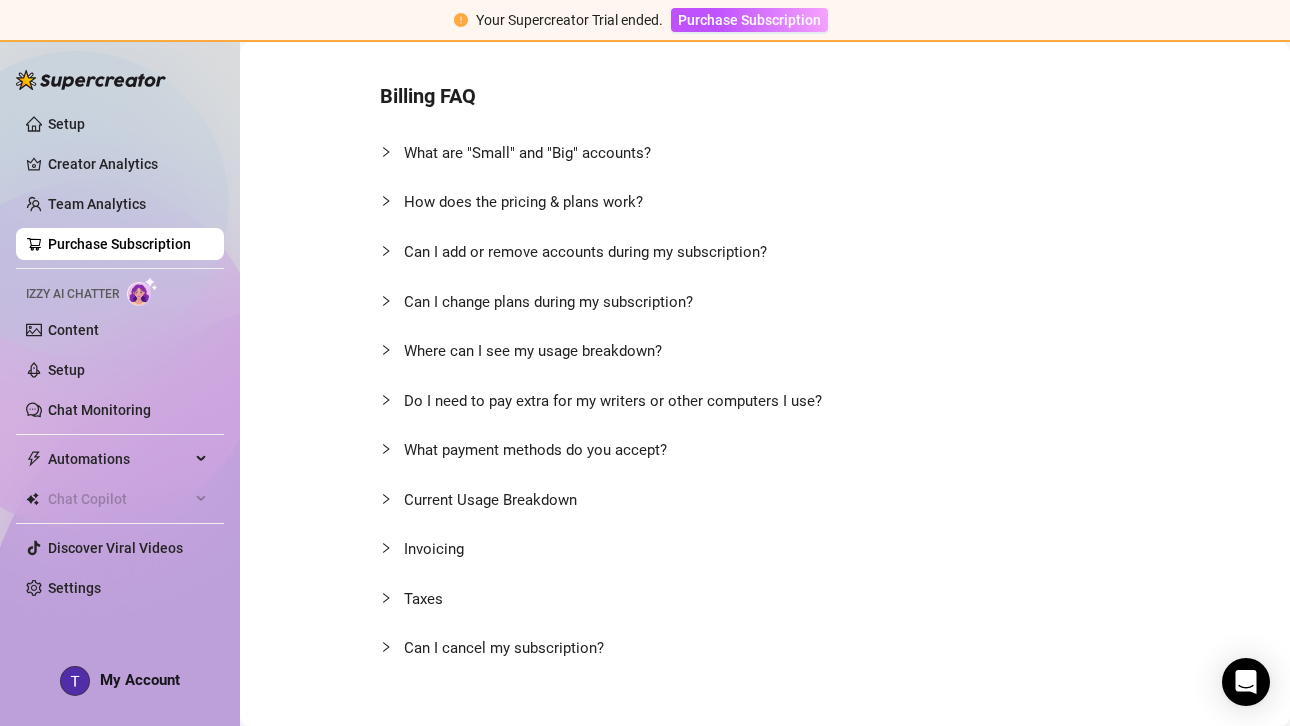 click on "Can I cancel my subscription?" at bounding box center (504, 648) 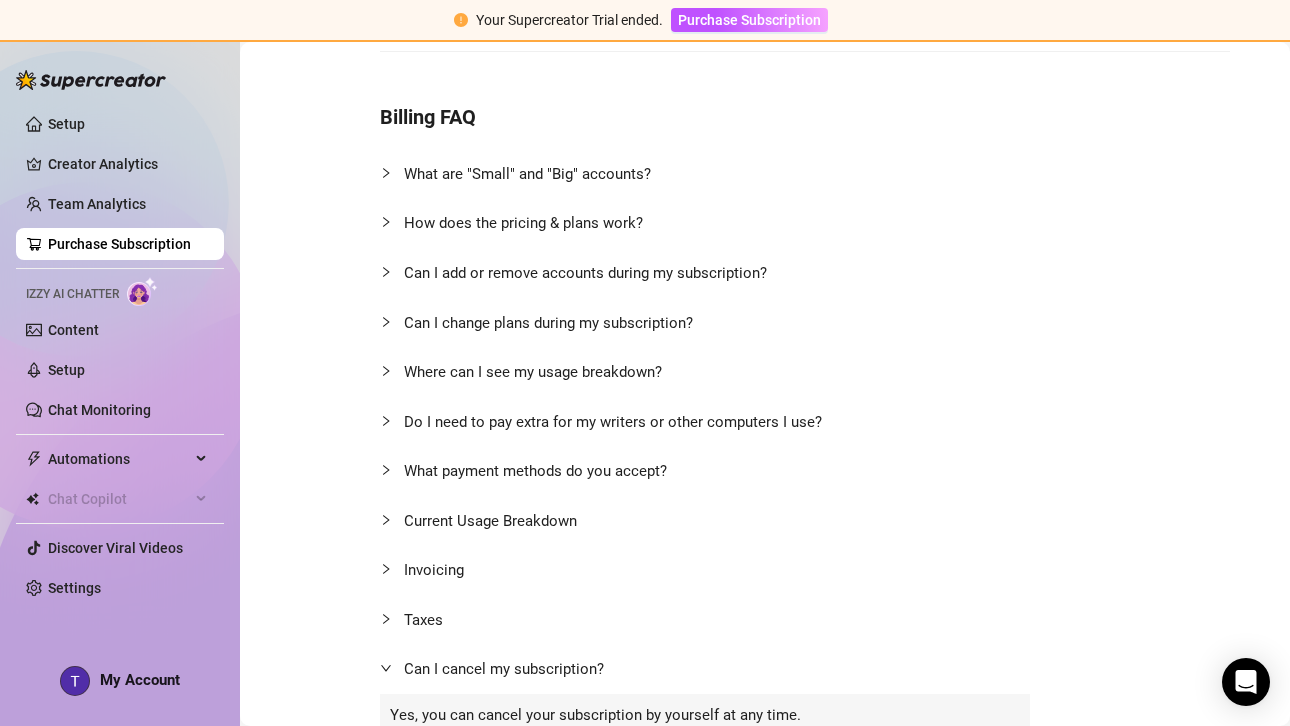 scroll, scrollTop: 388, scrollLeft: 0, axis: vertical 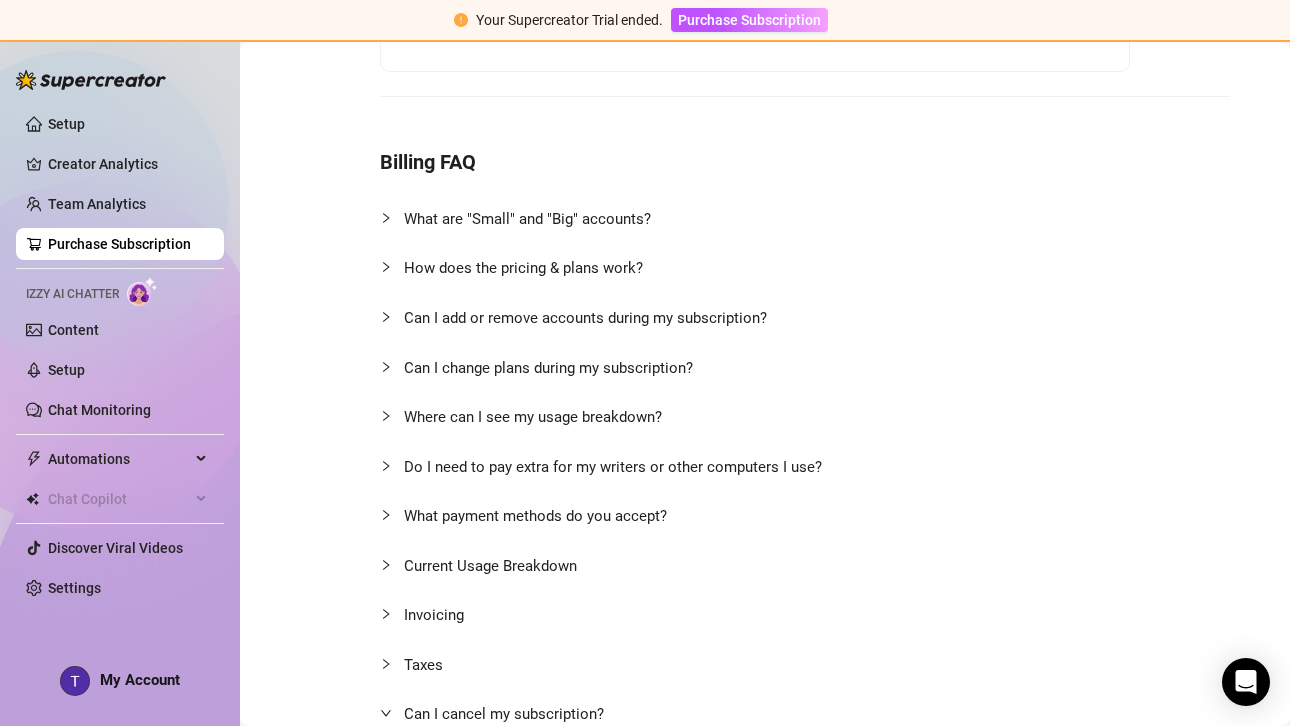 click on "What are "Small" and "Big" accounts?" at bounding box center (527, 219) 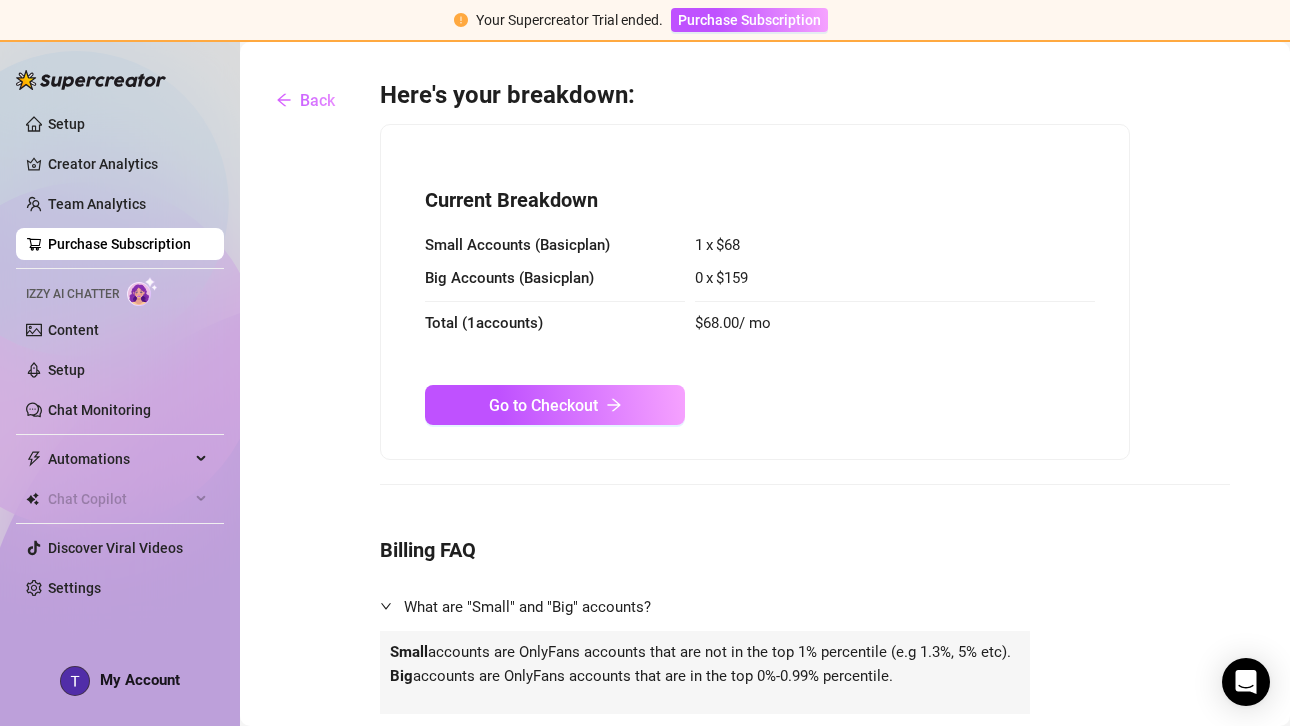 scroll, scrollTop: 0, scrollLeft: 0, axis: both 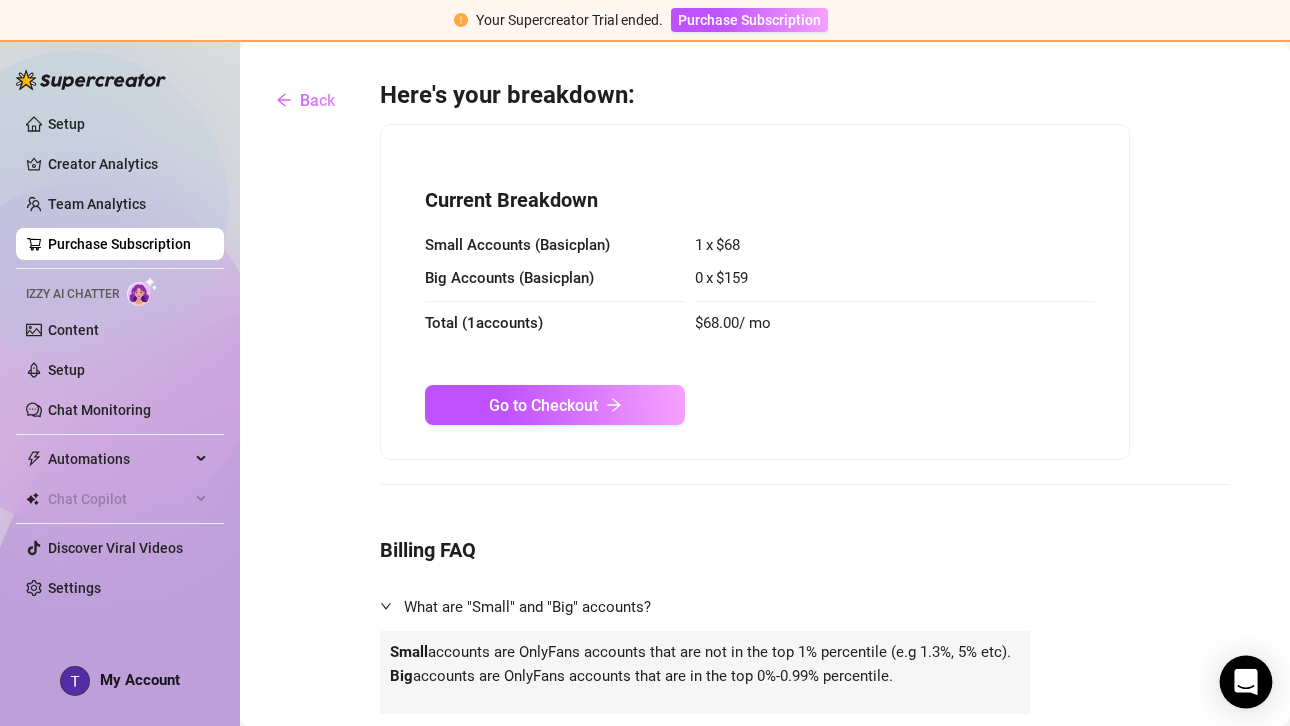 click 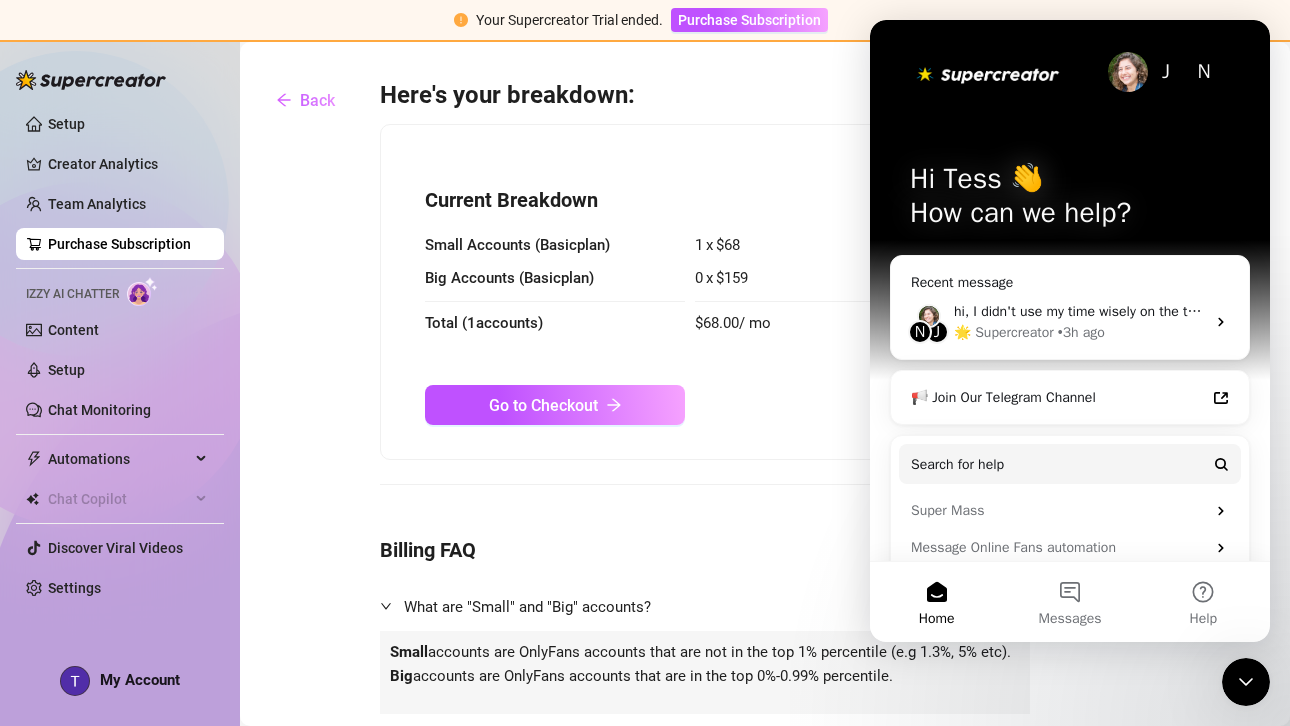 scroll, scrollTop: 0, scrollLeft: 0, axis: both 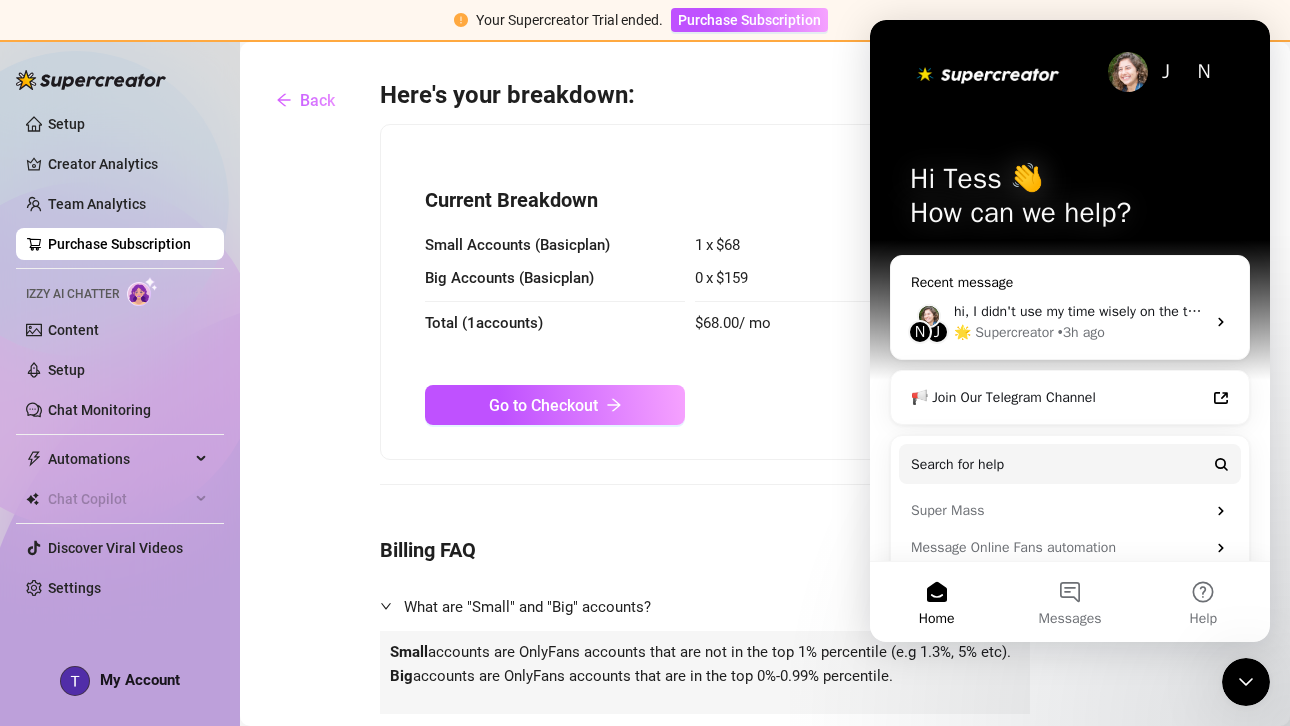 click on "•  3h ago" at bounding box center (1081, 332) 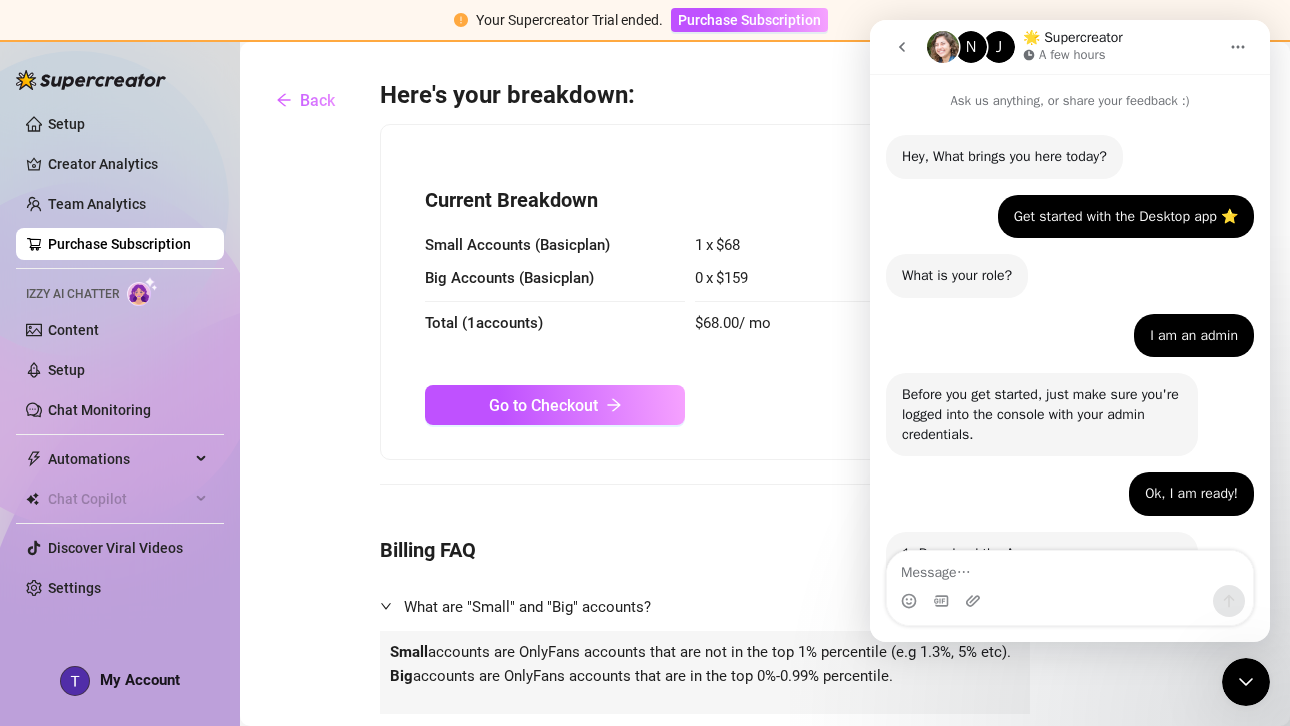 scroll, scrollTop: 1691, scrollLeft: 0, axis: vertical 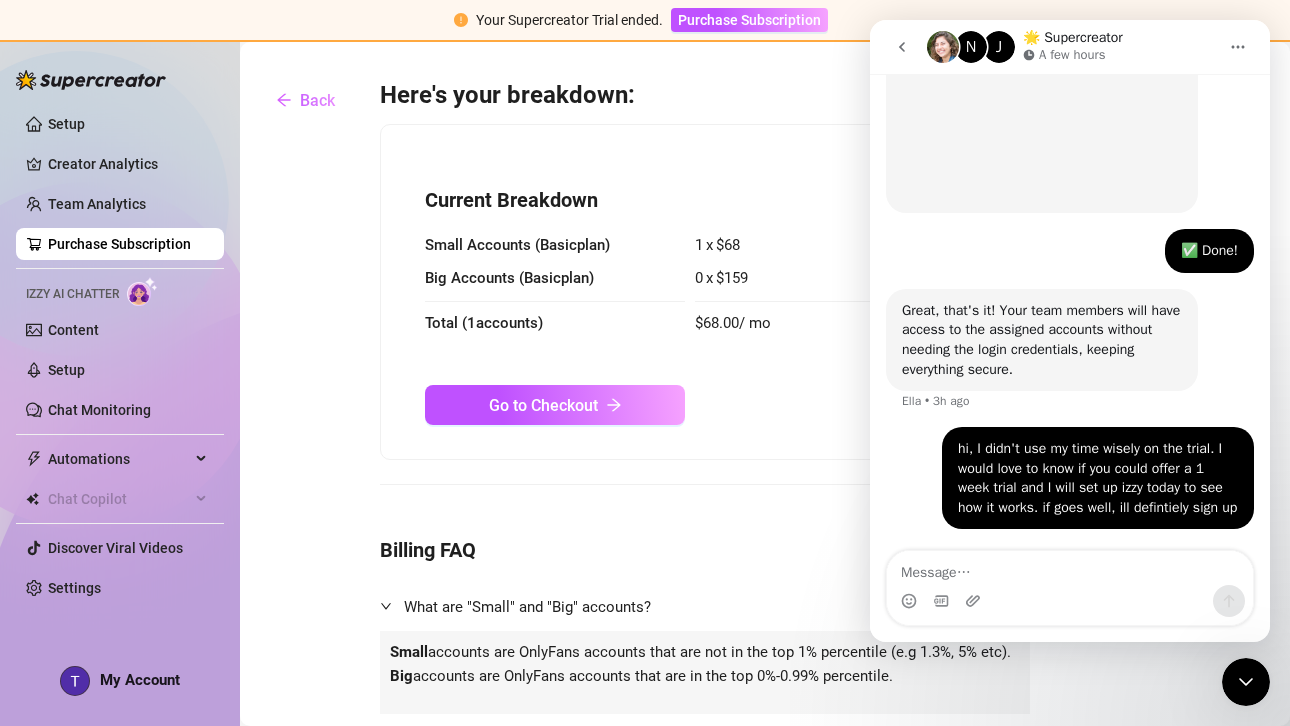 click on "Here's your breakdown: Current Breakdown Small Accounts ( Basic  plan) 1  x  $ 68 Big Accounts ( Basic  plan) 0  x  $ 159 Total ( 1  accounts ) $ 68.00  / mo Go to Checkout Billing FAQ What are "Small" and "Big" accounts? Small  accounts are OnlyFans accounts that are not in the top 1% percentile (e.g 1.3%, 5% etc). Big  accounts are OnlyFans accounts that are in the top 0%-0.99% percentile. How does the pricing & plans work? Can I add or remove accounts during my subscription? Can I change plans during my subscription? Where can I see my usage breakdown? Do I need to pay extra for my writers or other computers I use? What payment methods do you accept? Current Usage Breakdown Invoicing Taxes Can I cancel my subscription? Yes, you can cancel your subscription by yourself at any time." at bounding box center (765, 674) 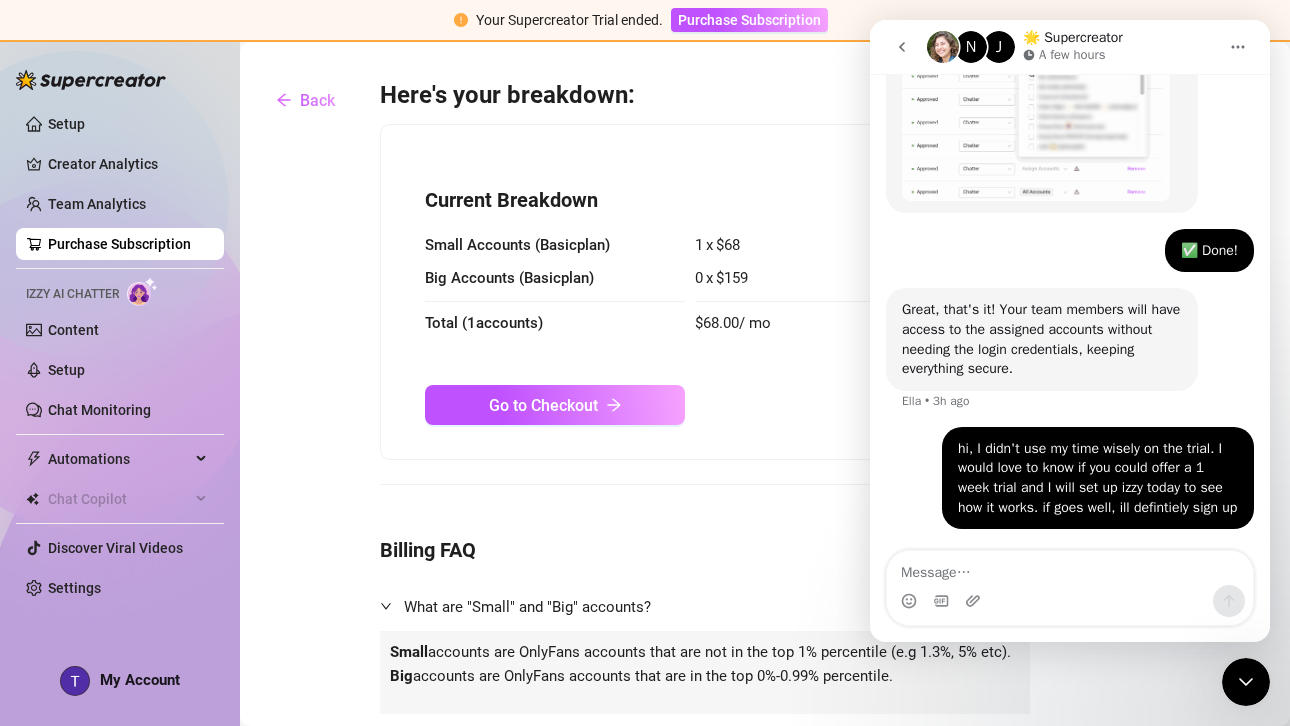 scroll, scrollTop: 1721, scrollLeft: 0, axis: vertical 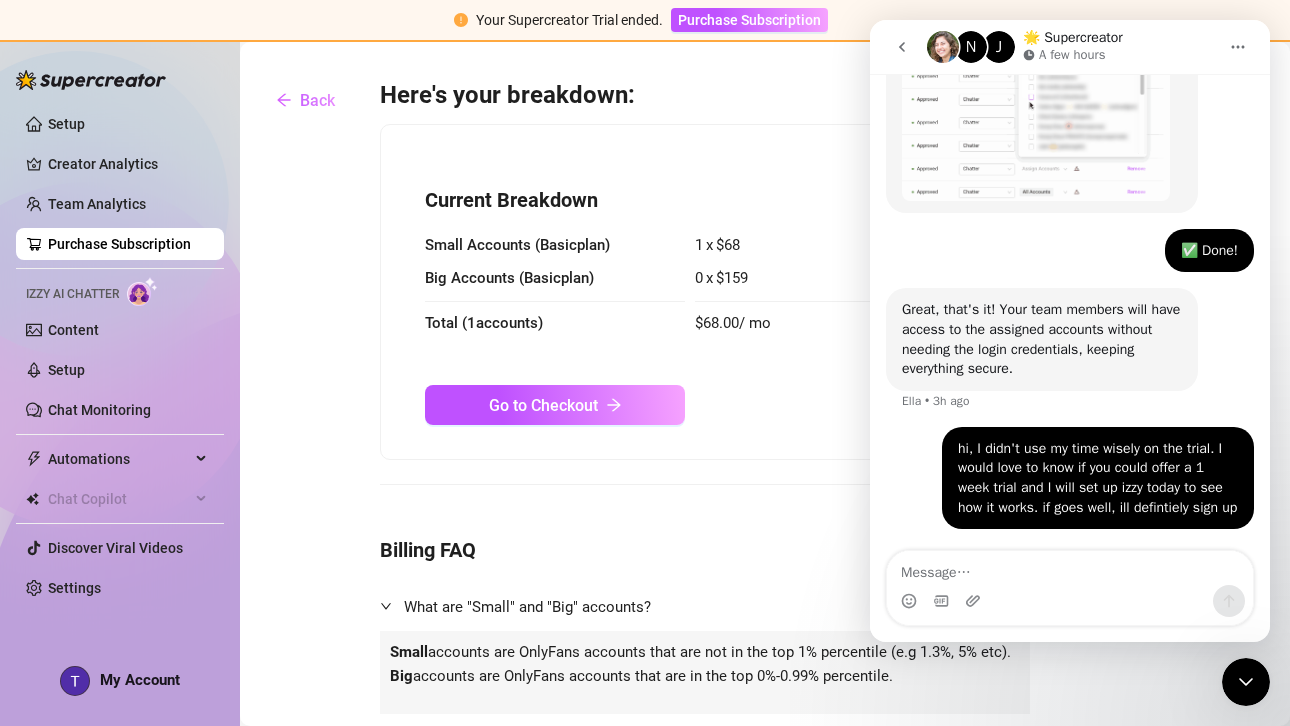 click on "Current Breakdown" at bounding box center [755, 200] 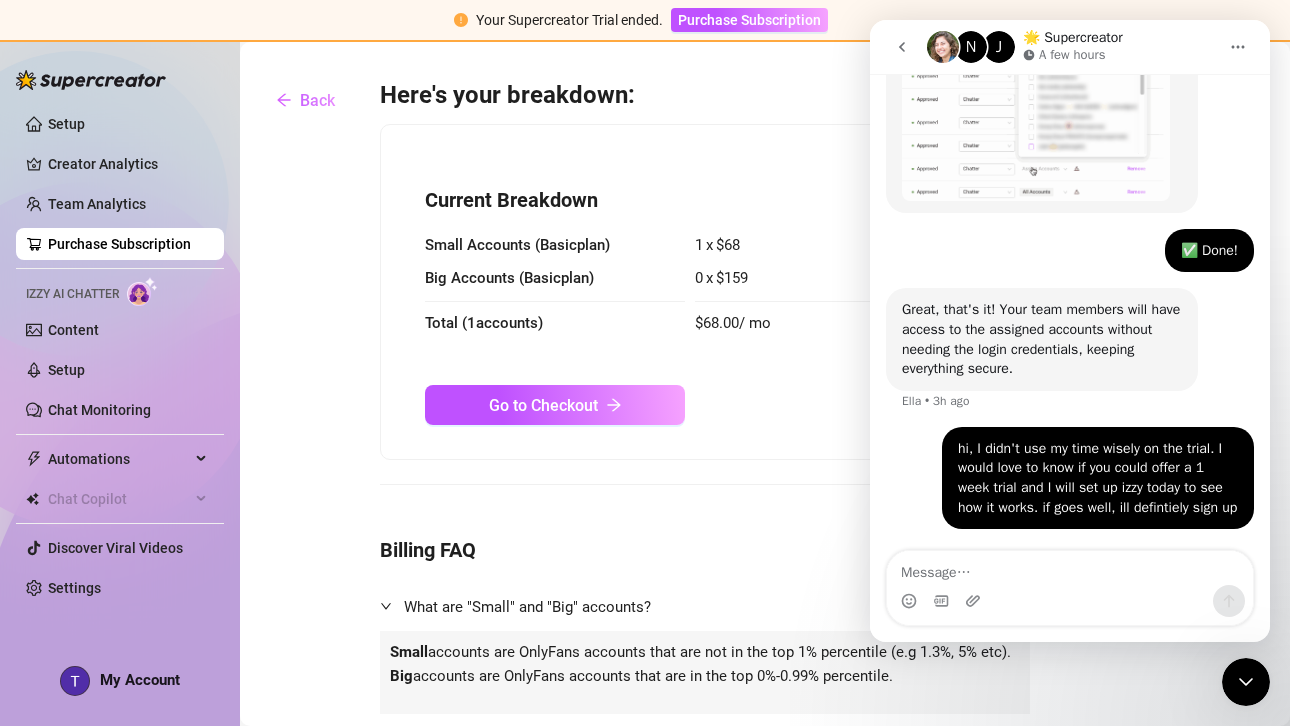 click 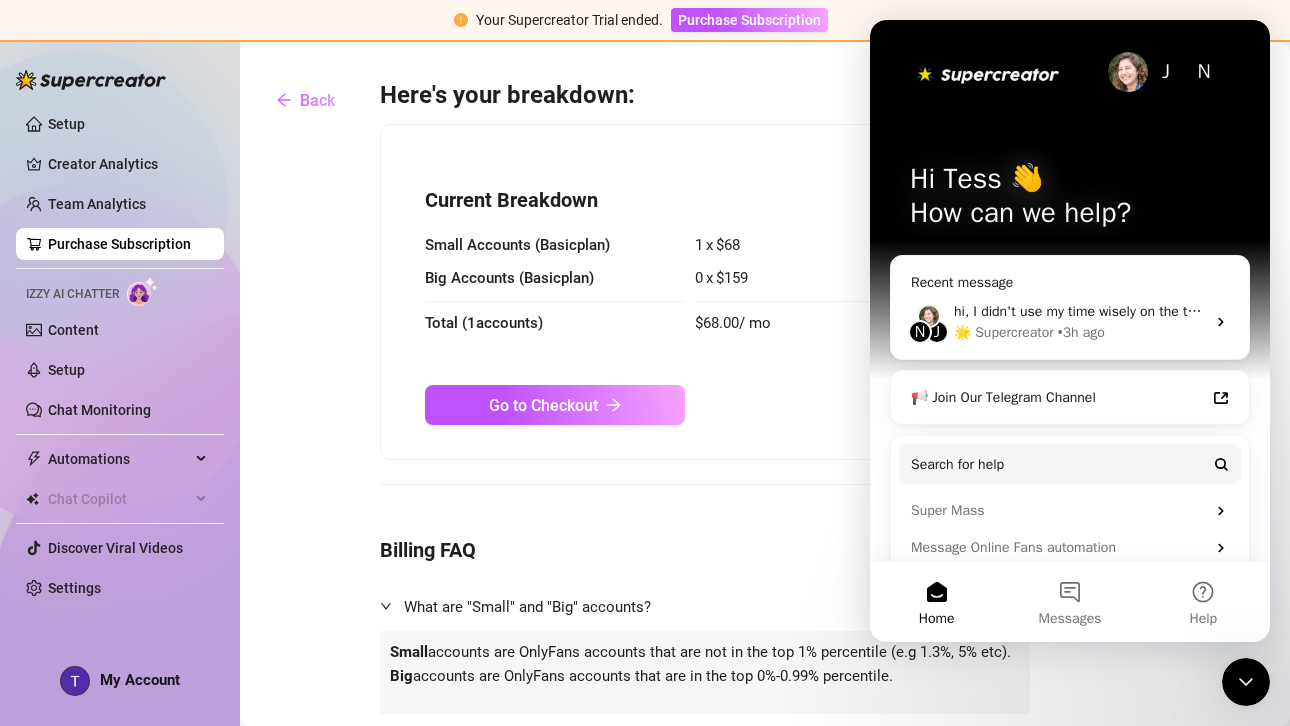 scroll, scrollTop: 0, scrollLeft: 0, axis: both 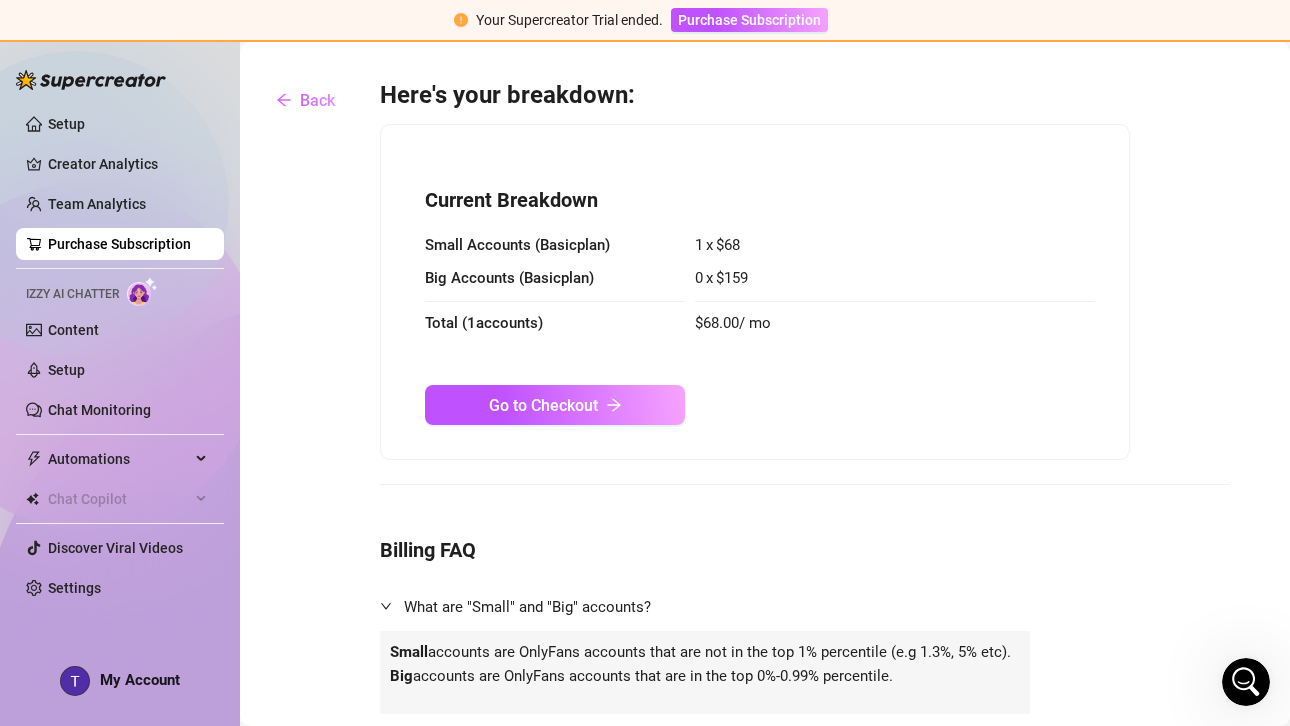 click on "Purchase Subscription" at bounding box center (119, 244) 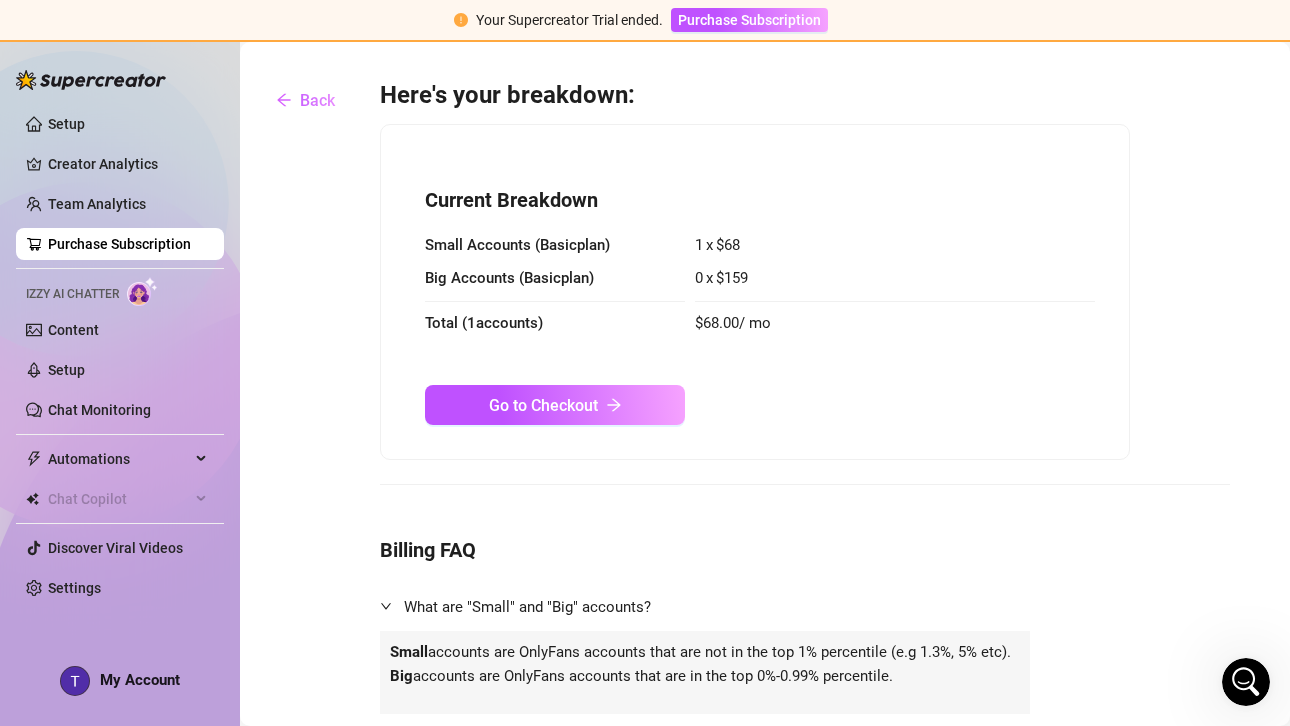 scroll, scrollTop: 0, scrollLeft: 0, axis: both 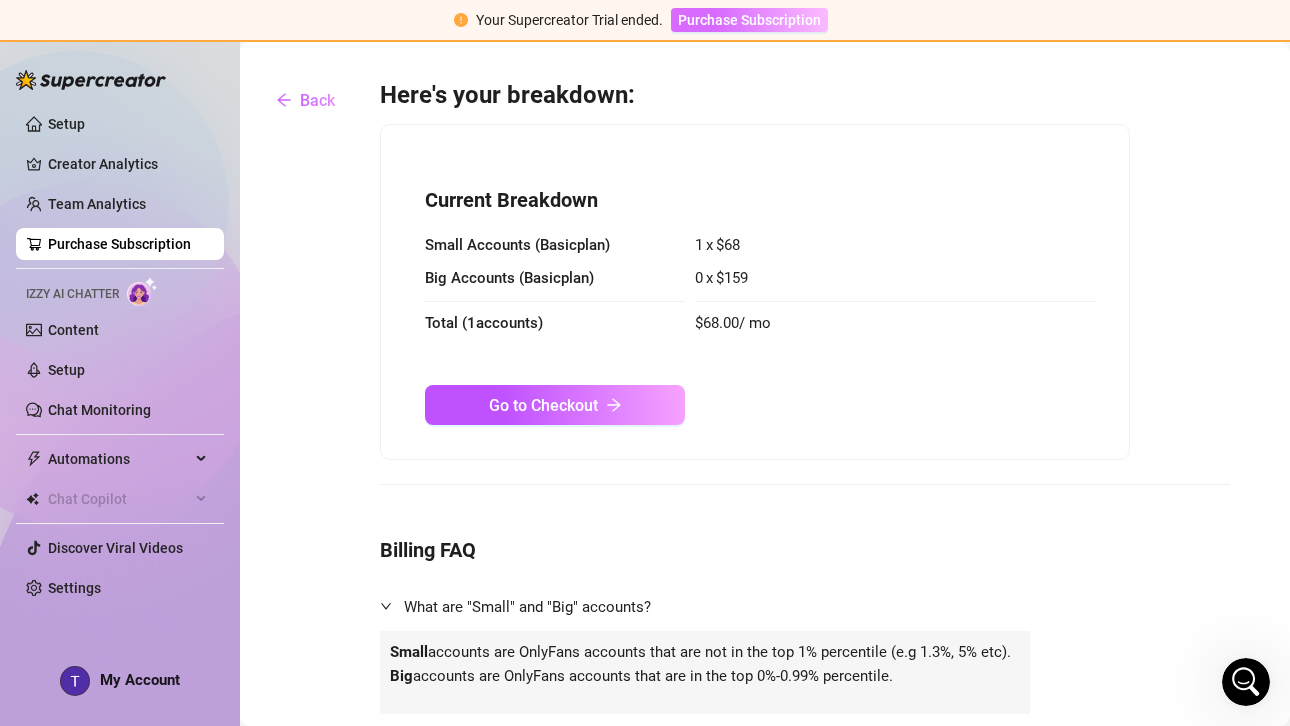 click on "Purchase Subscription" at bounding box center (749, 20) 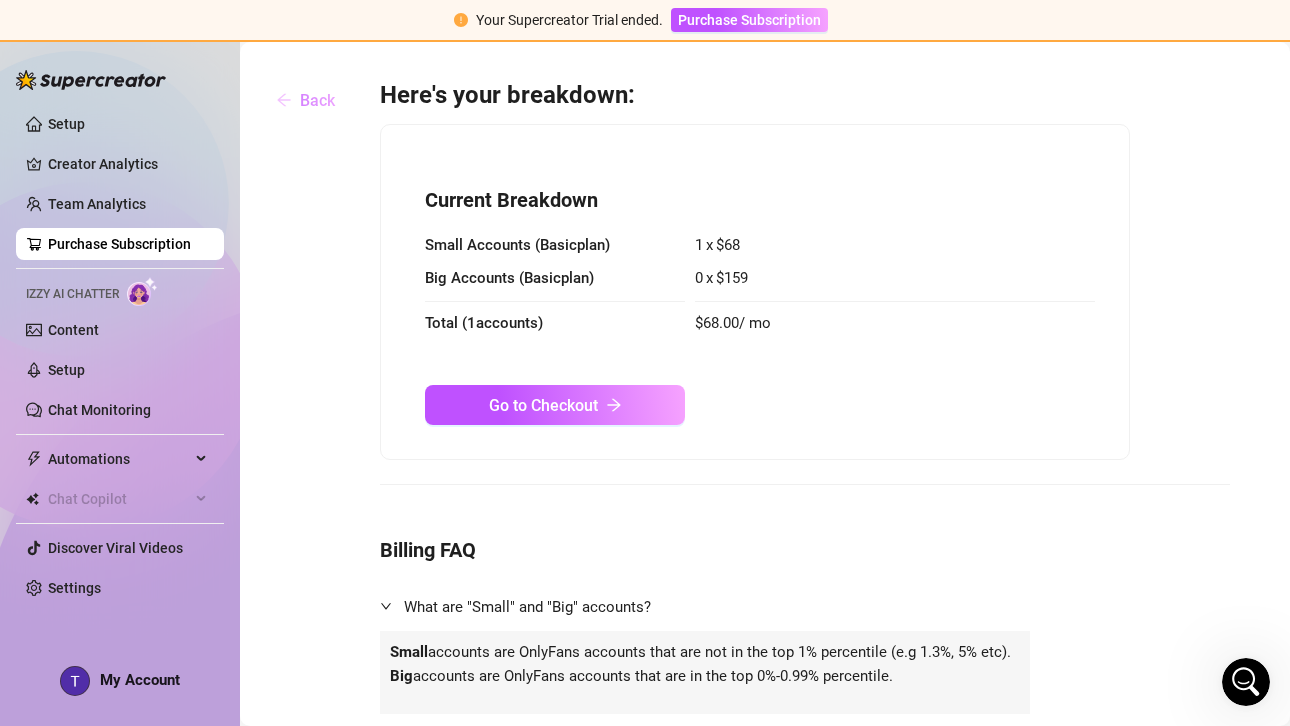 click on "Back" at bounding box center (317, 100) 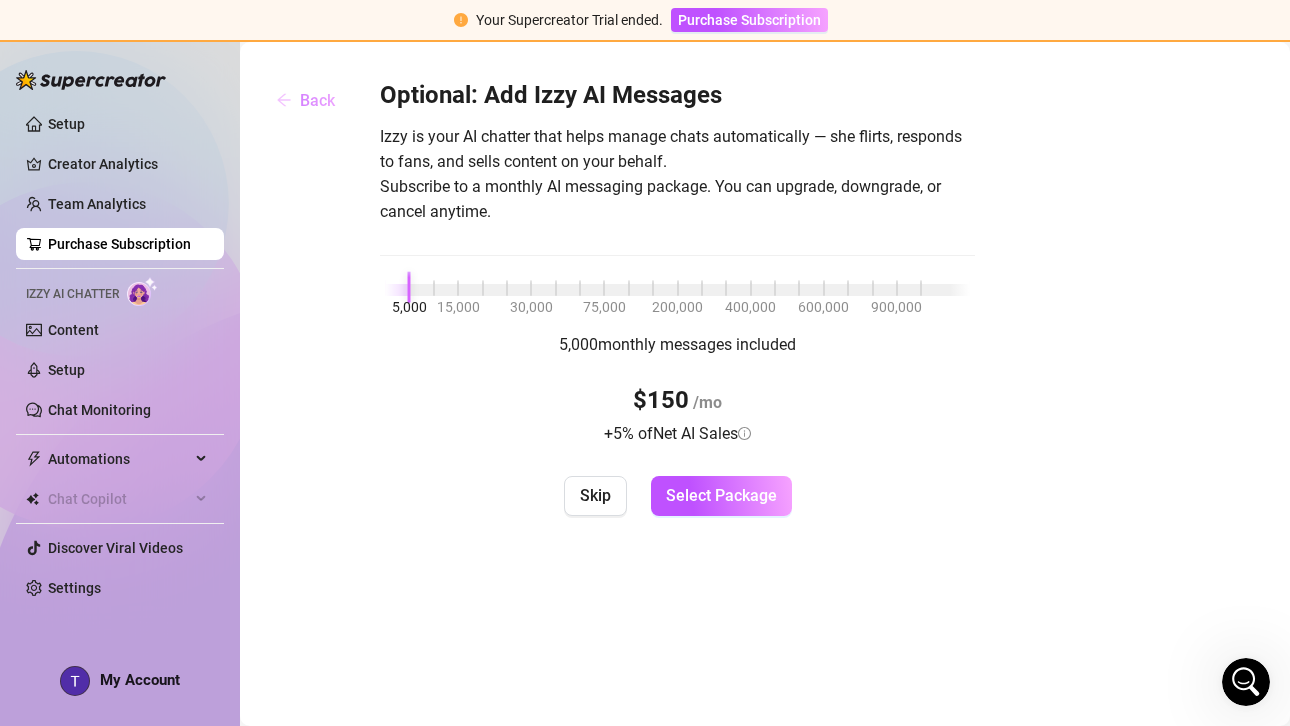 click on "Back" at bounding box center (317, 100) 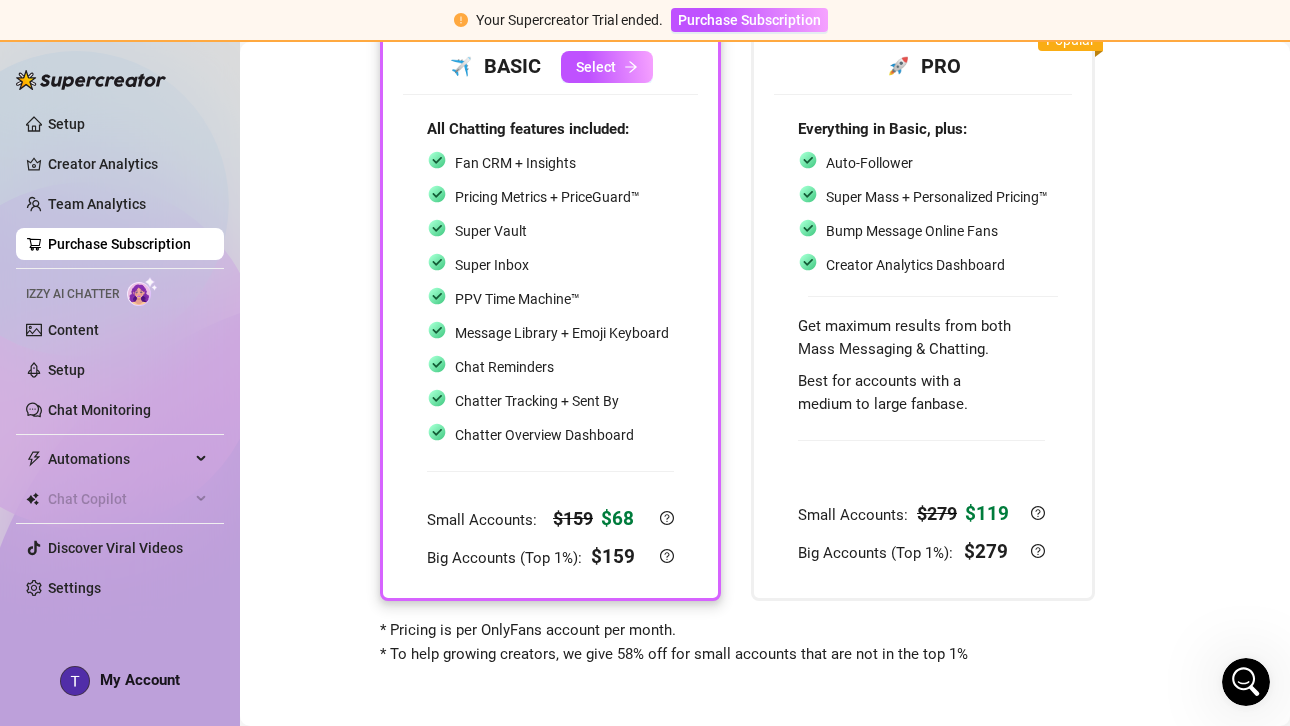 scroll, scrollTop: 153, scrollLeft: 0, axis: vertical 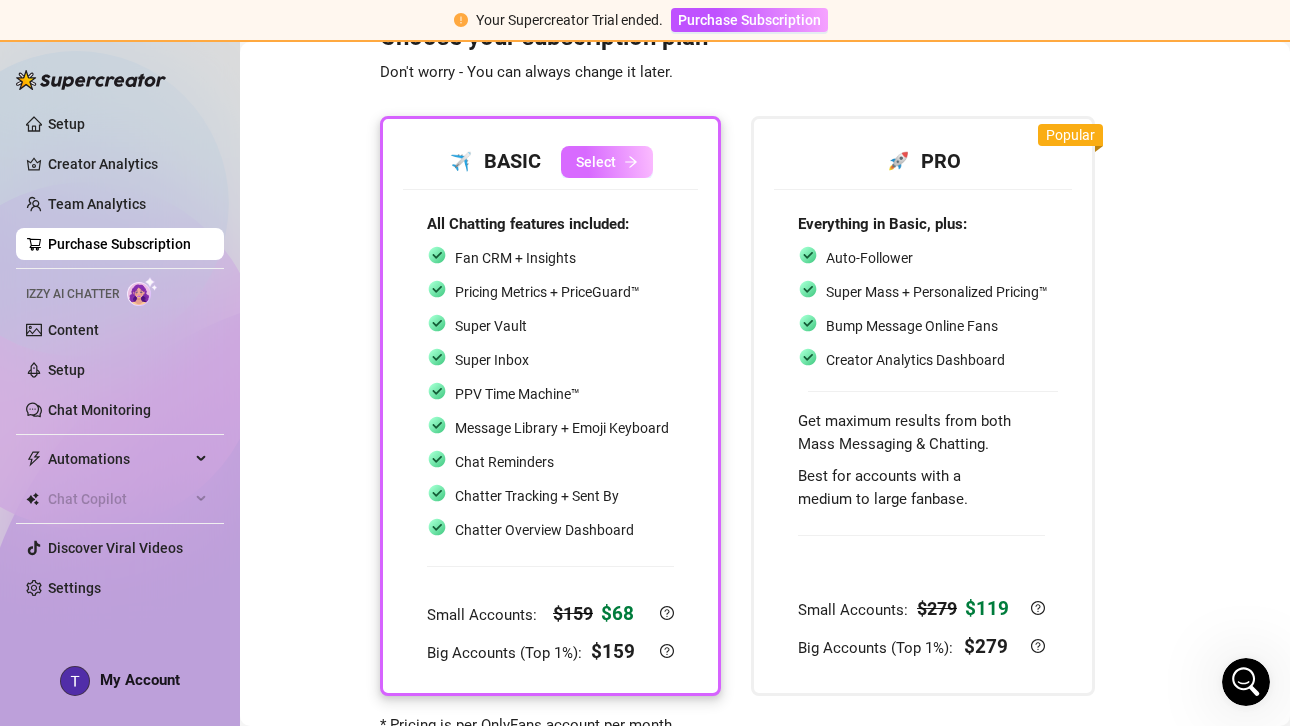 click 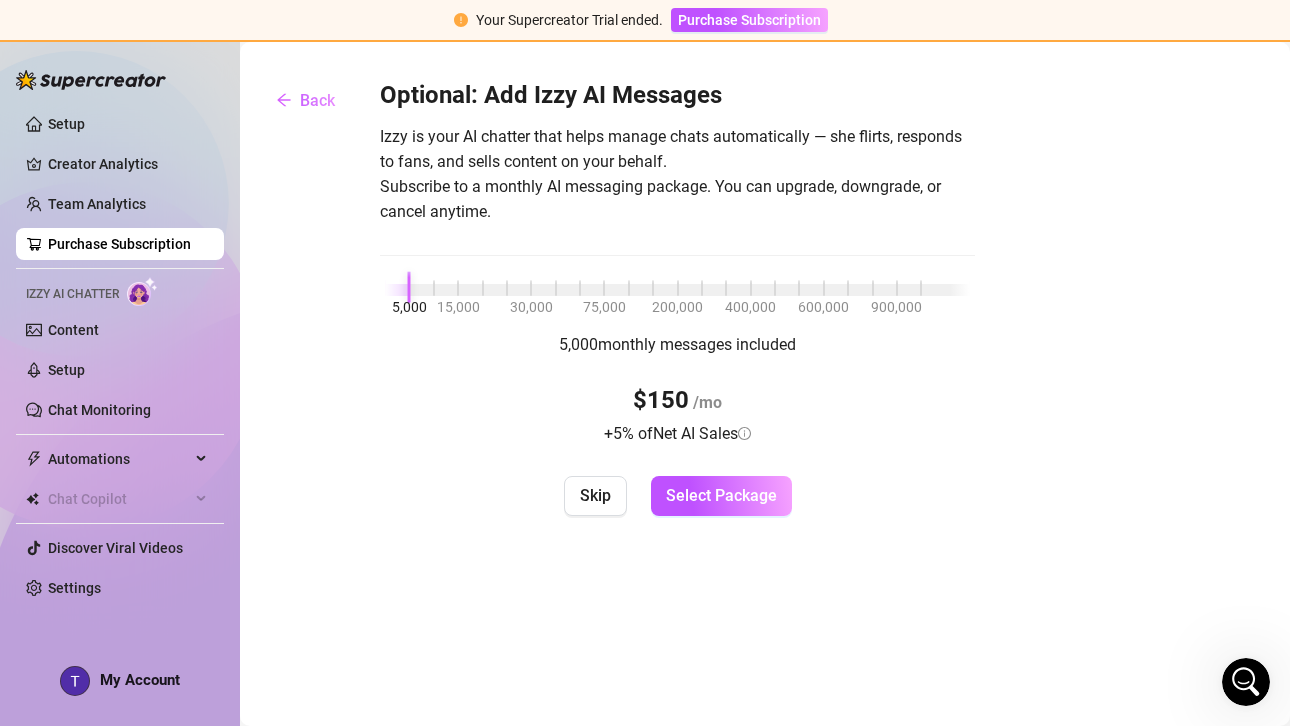scroll, scrollTop: 0, scrollLeft: 0, axis: both 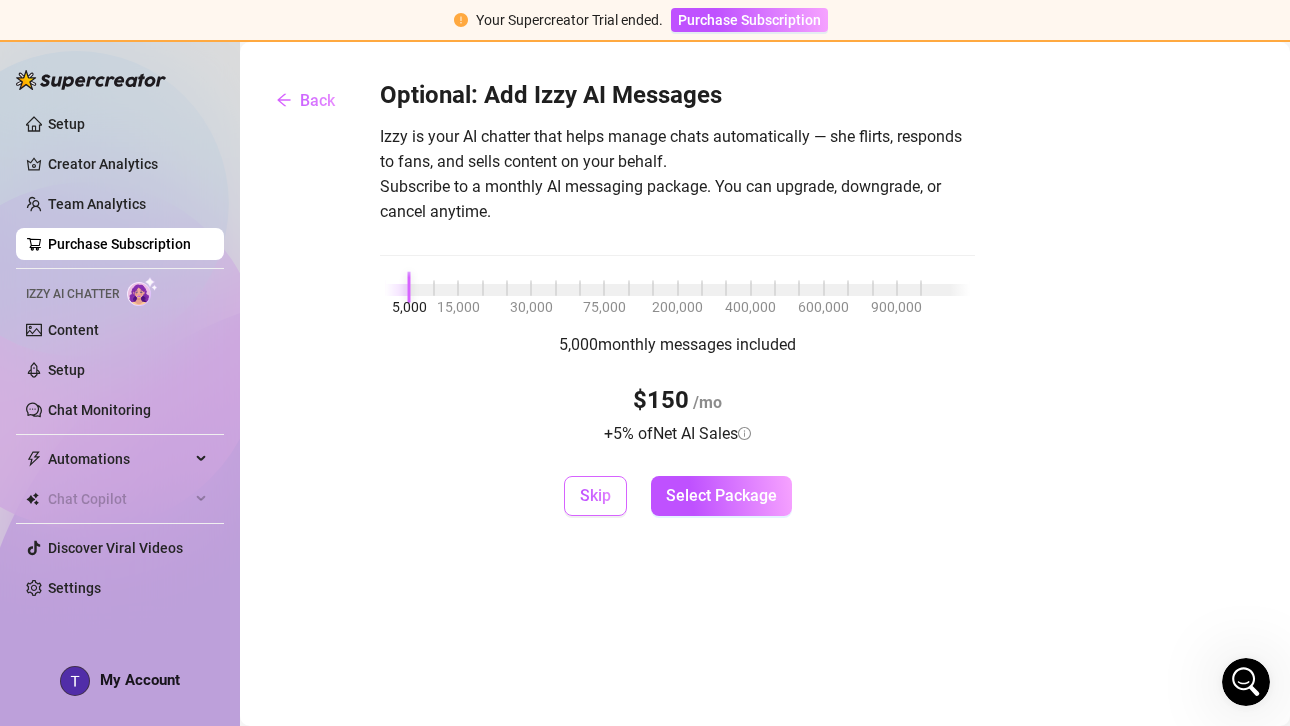 click on "Skip" at bounding box center [595, 495] 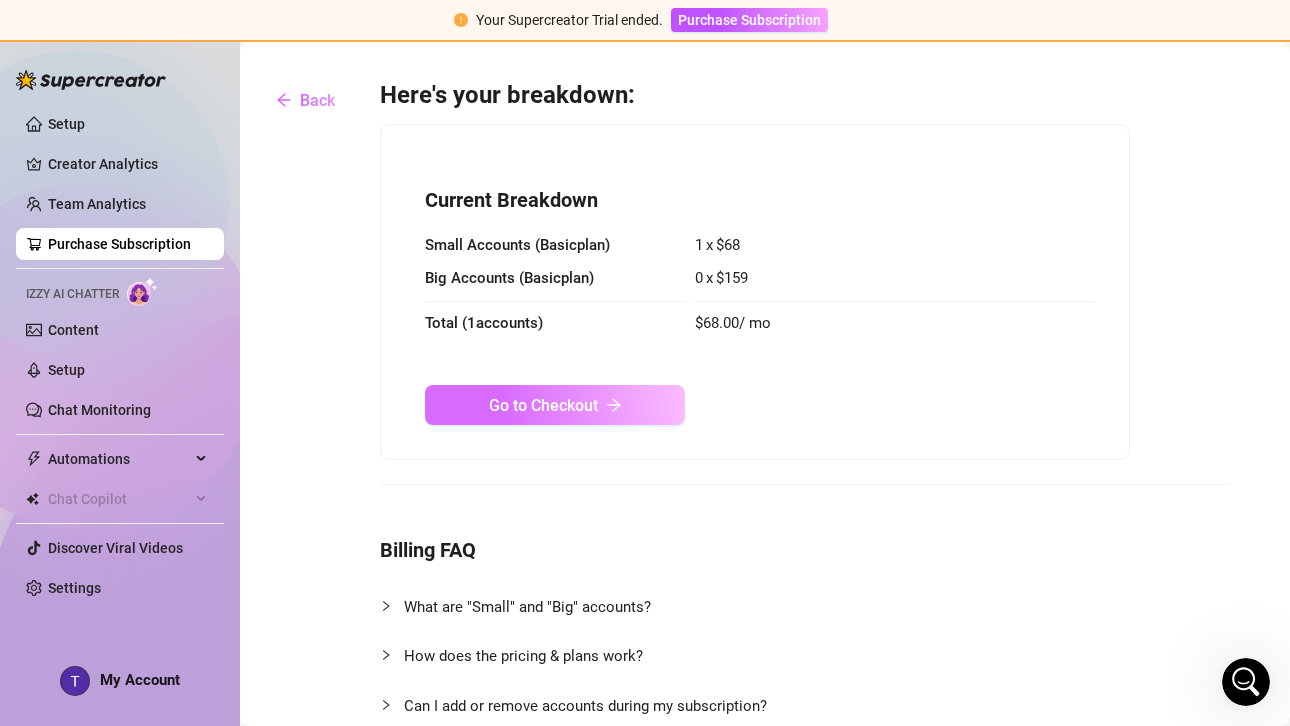 click on "Go to Checkout" at bounding box center (543, 405) 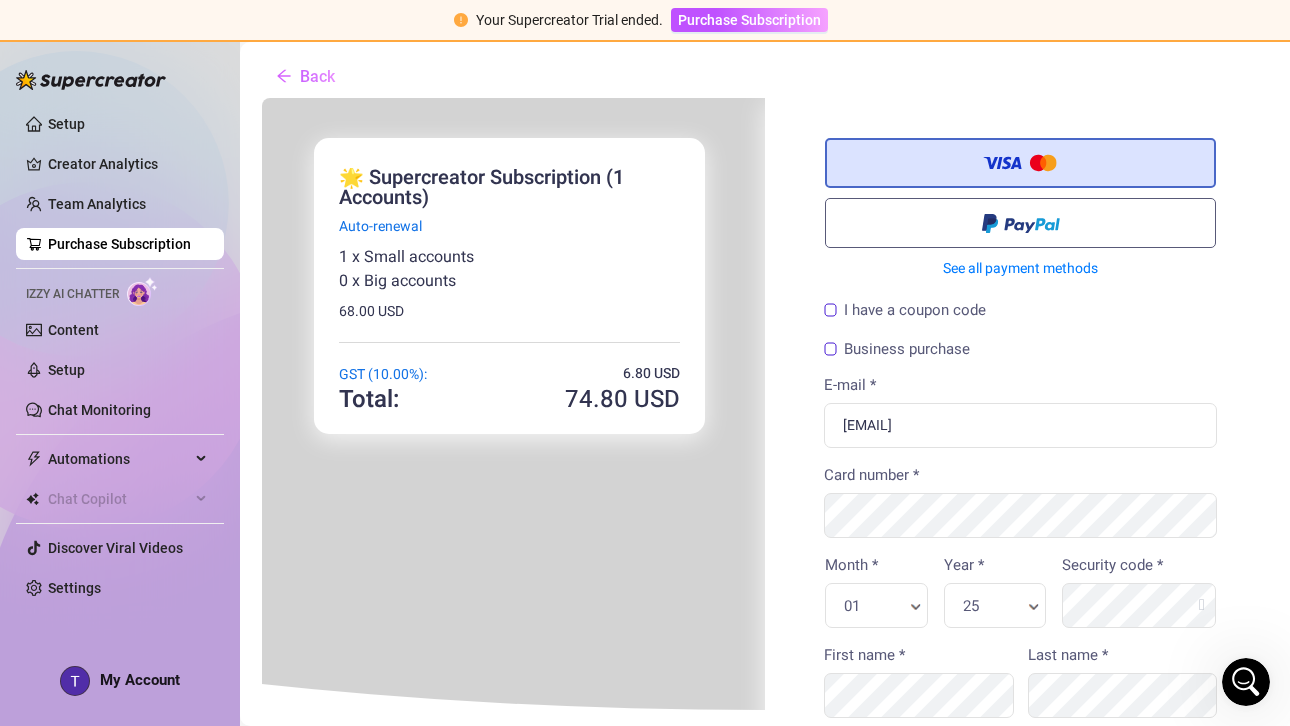 click on "Year *
25     Year *             Year *" at bounding box center [993, 589] 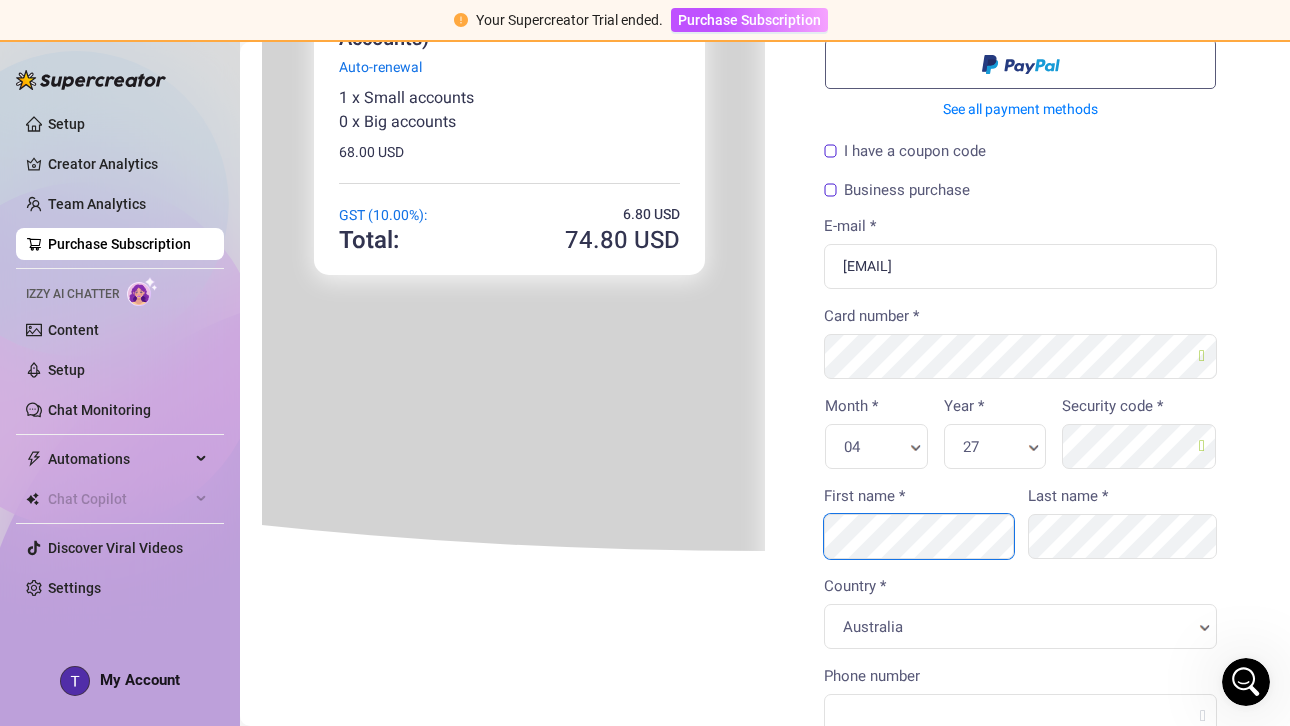 scroll, scrollTop: 161, scrollLeft: 0, axis: vertical 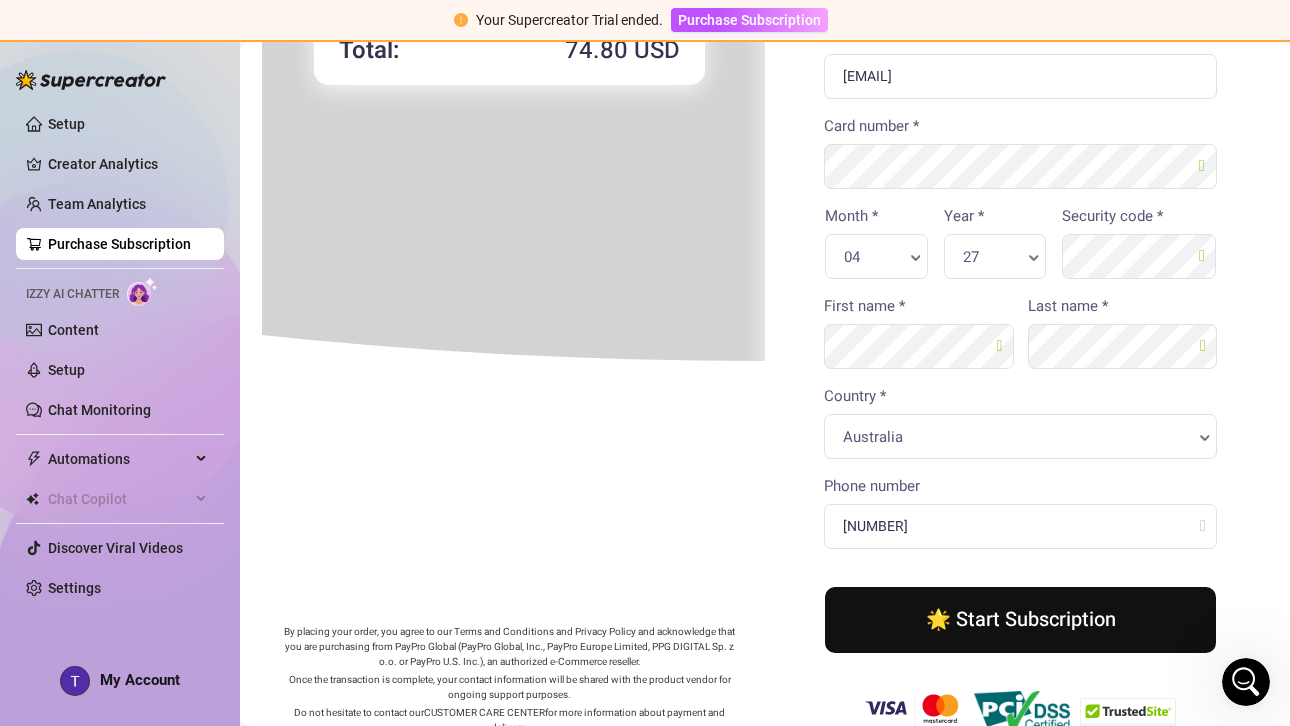click on "🌟 Start Subscription" at bounding box center (1018, 618) 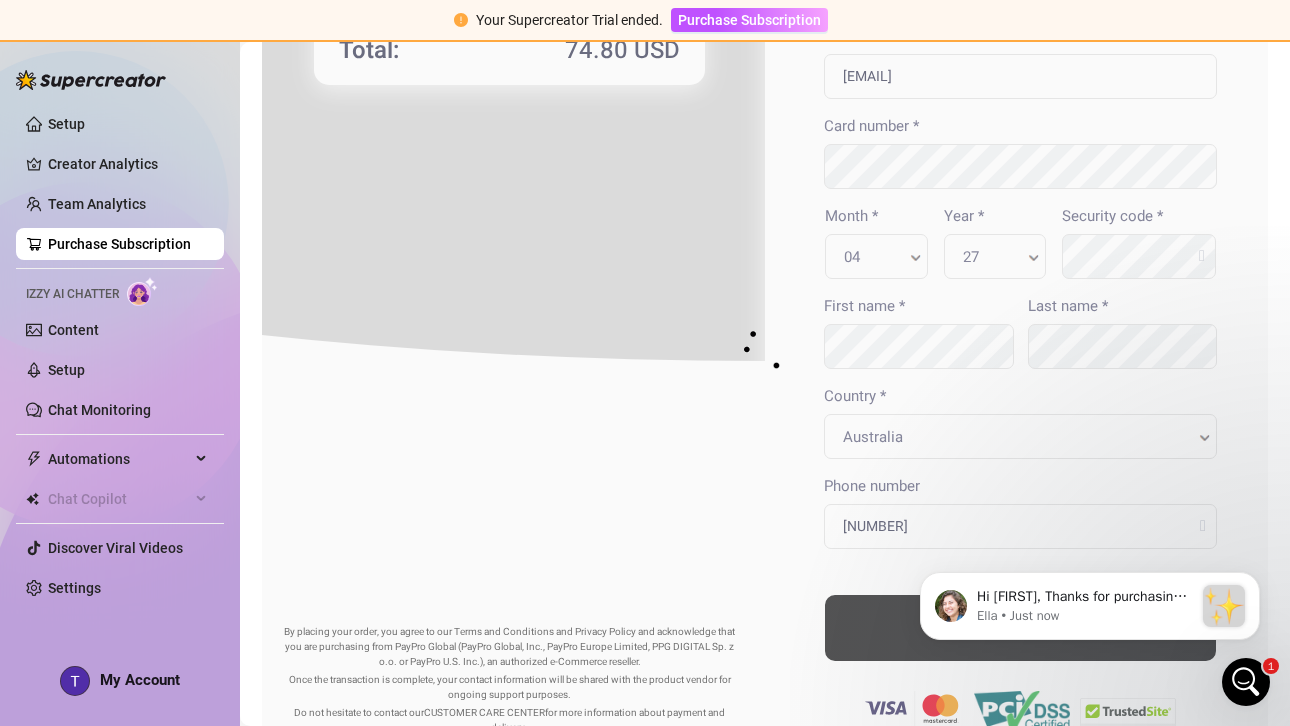 scroll, scrollTop: 0, scrollLeft: 0, axis: both 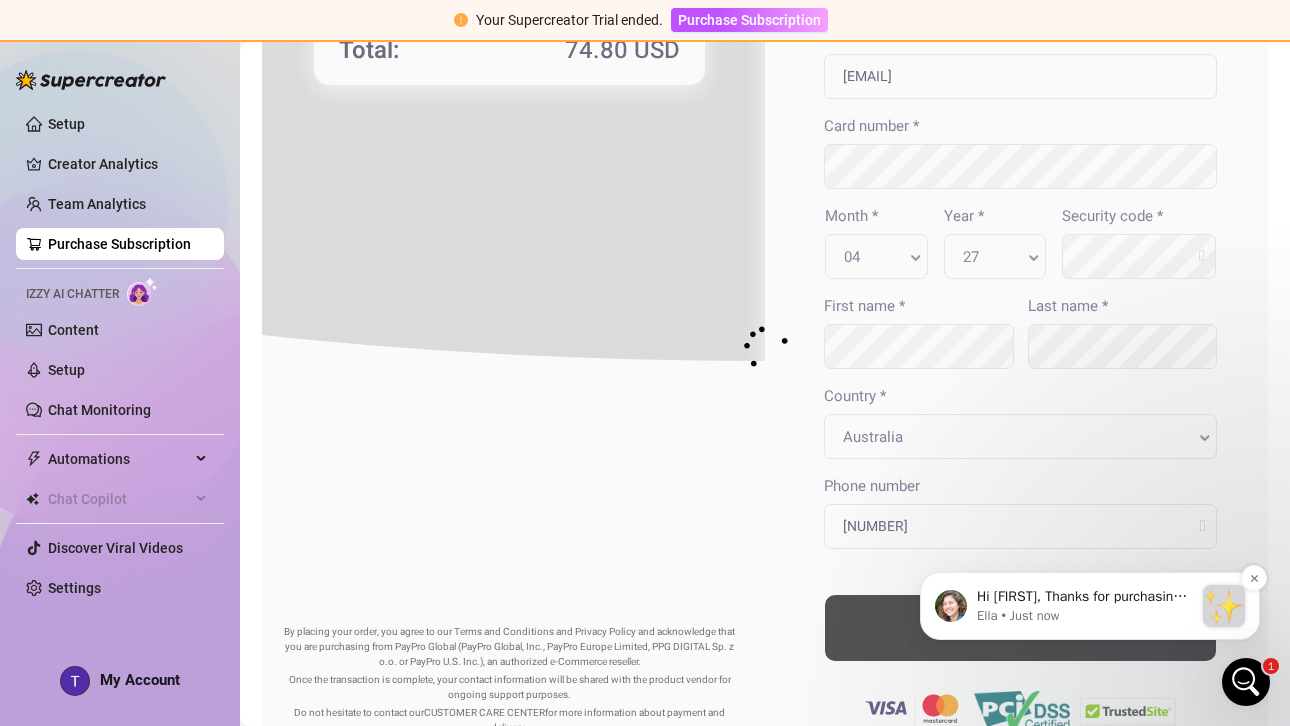 click on "Hi Tess,   Thanks for purchasing Supercreator!  :sparkles: Your order is now under review by our payment processor, PayPro Global. Just to clarify, that doesn’t mean anything is wrong - it’s just an extra safety precaution our payment processor takes.  If your account is not activated within the next 5 minutes, please check your inbox (tesshomann@gmail.com) for messages from PayPro Global - they will probably reach out to verify some details. If you need any assistance or you encounter any delays, we recommend to contact PayPro Global directly through live chat, phone, or email to resolve any issue - they have 24/7 support.  To speed things up, please give them your Order ID: 37407704   If you're feeling unsure about what to do next or if you need any further assistance, just drop us a message here, and we'll be happy to help you out! We're here to support you every step of the way. ⭐️" at bounding box center [1085, 597] 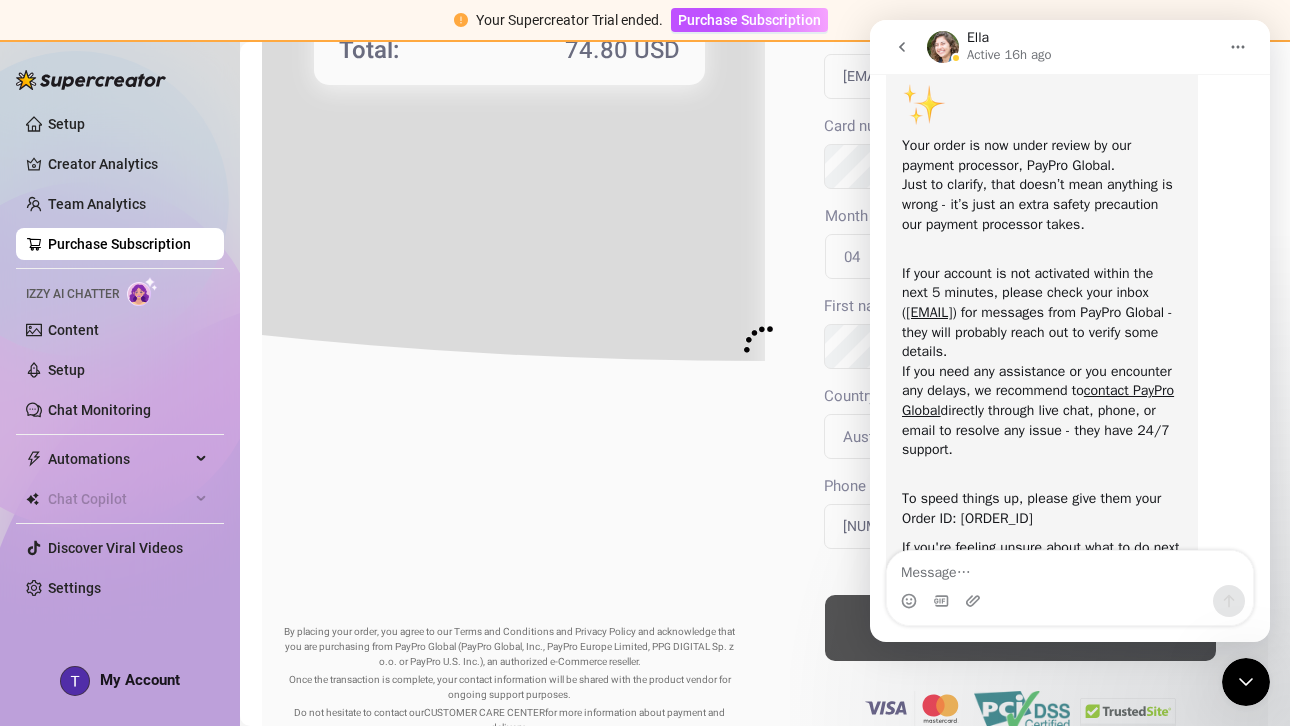 scroll, scrollTop: 120, scrollLeft: 0, axis: vertical 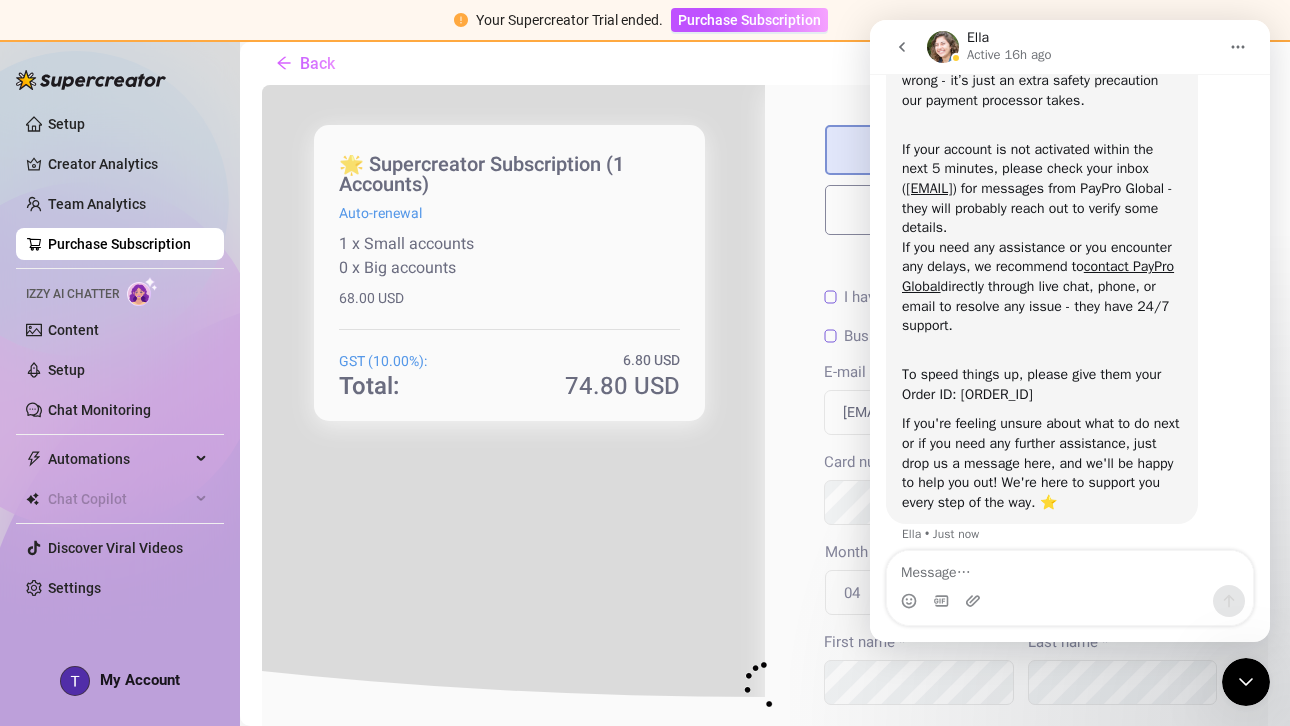 click 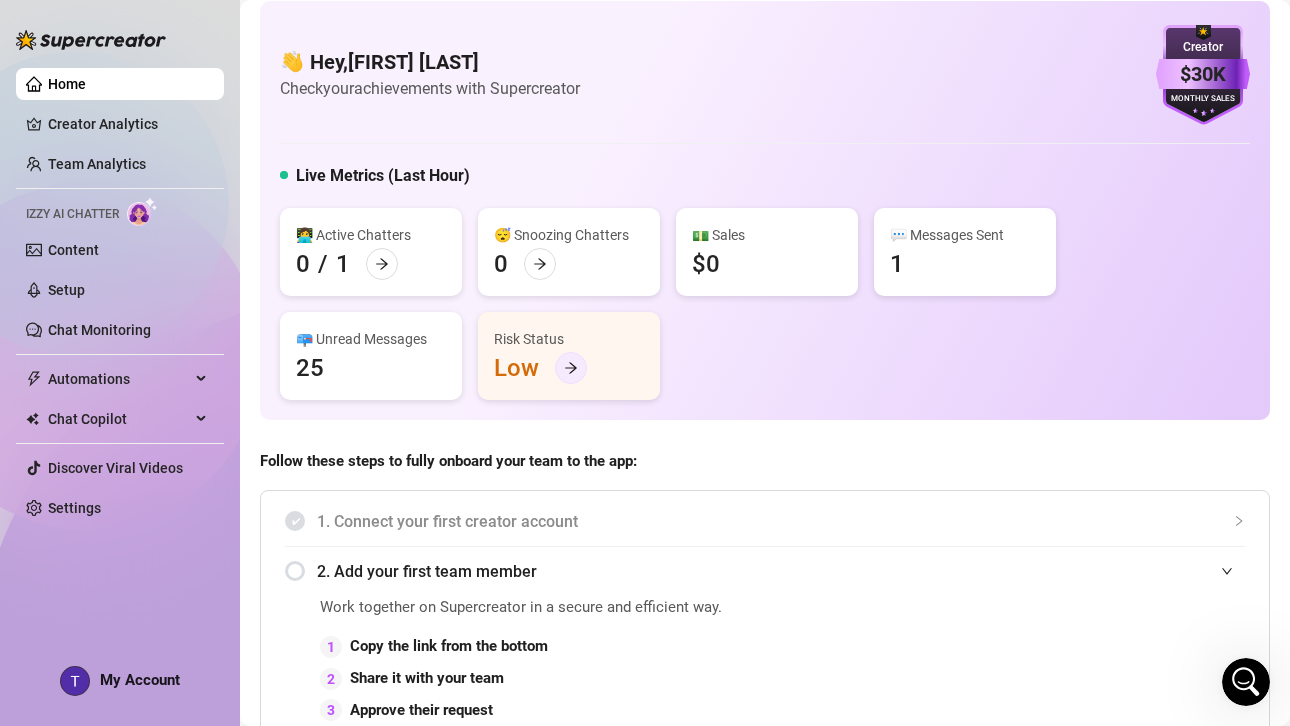click at bounding box center [571, 368] 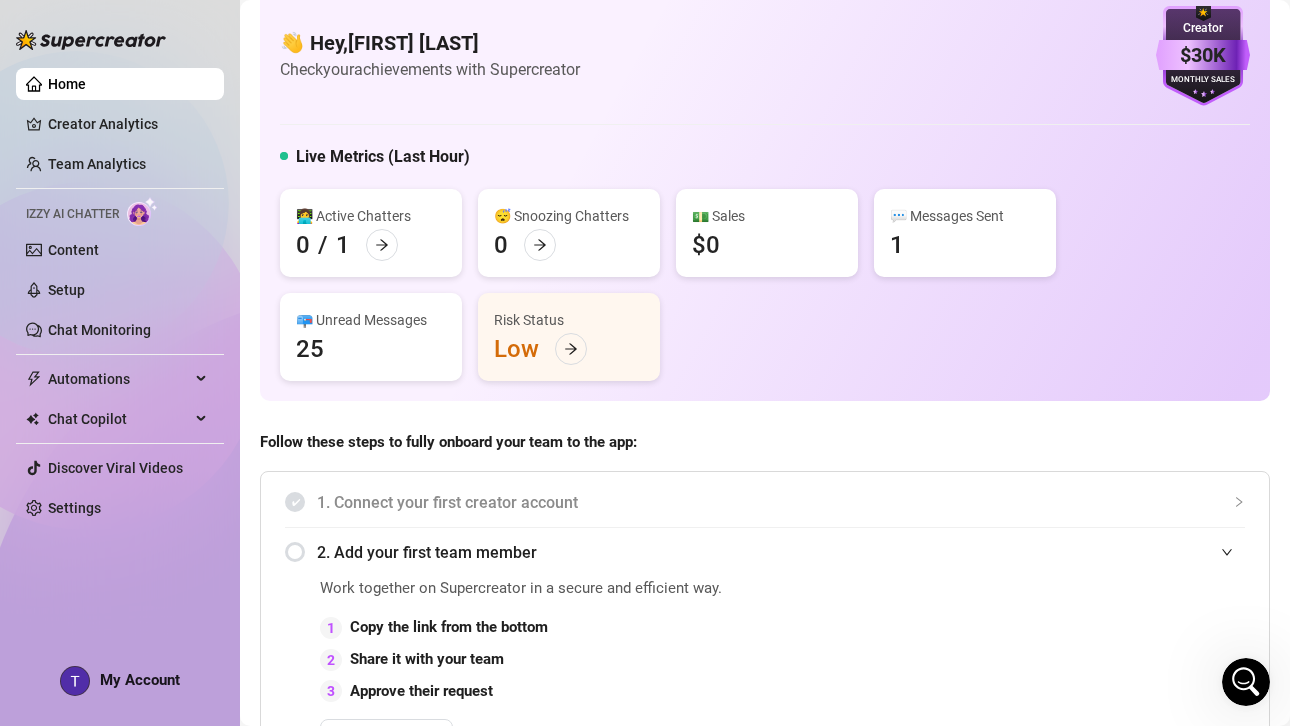 scroll, scrollTop: 31, scrollLeft: 0, axis: vertical 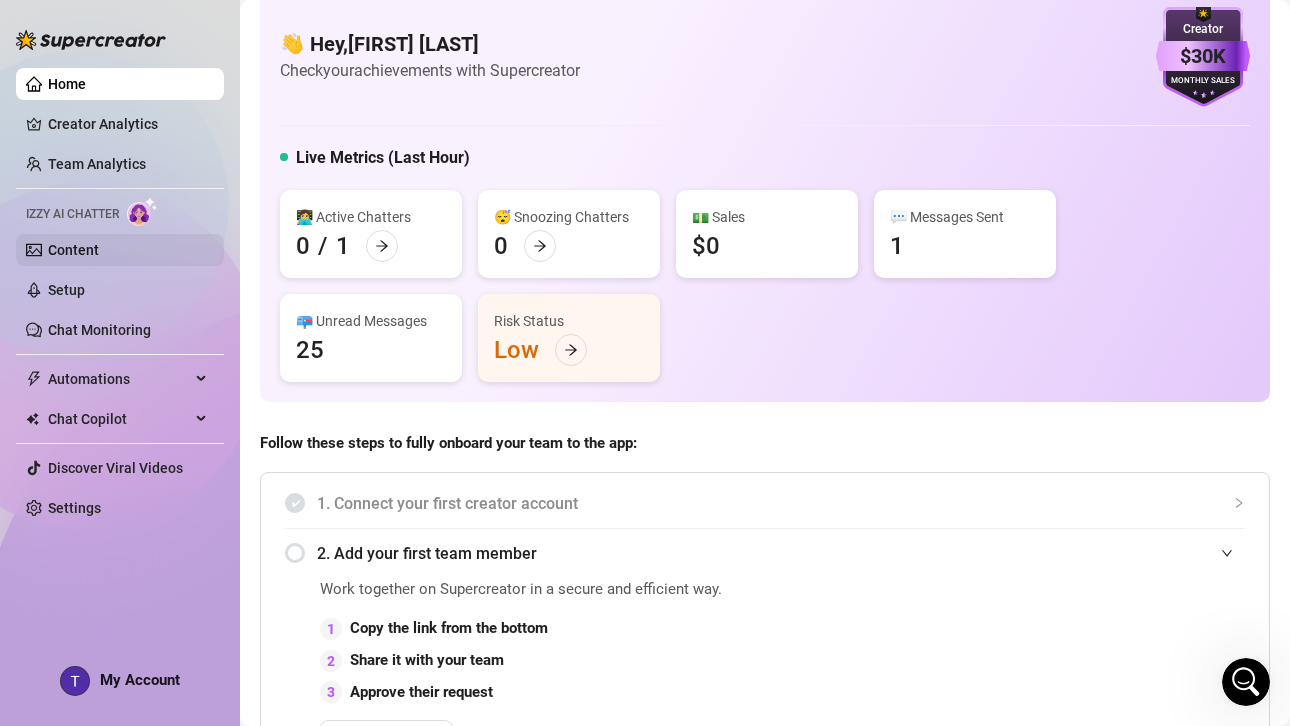 click on "Content" at bounding box center [73, 250] 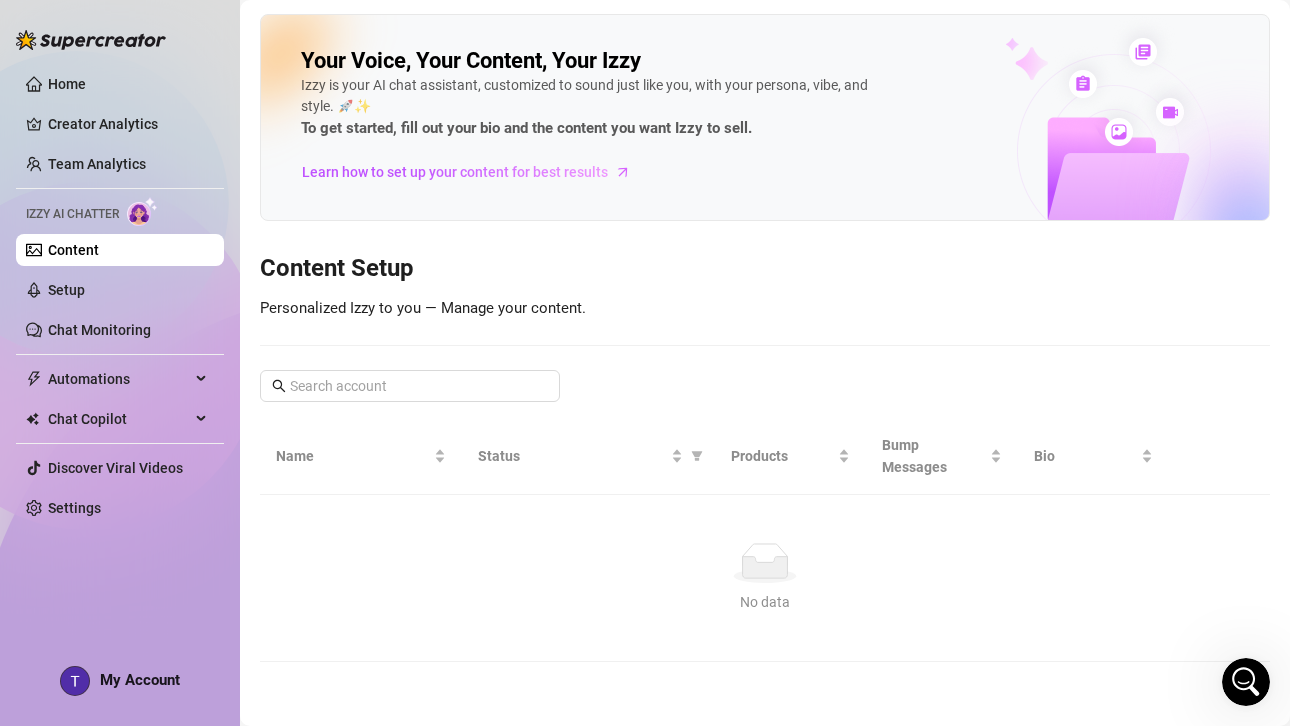 scroll, scrollTop: 0, scrollLeft: 0, axis: both 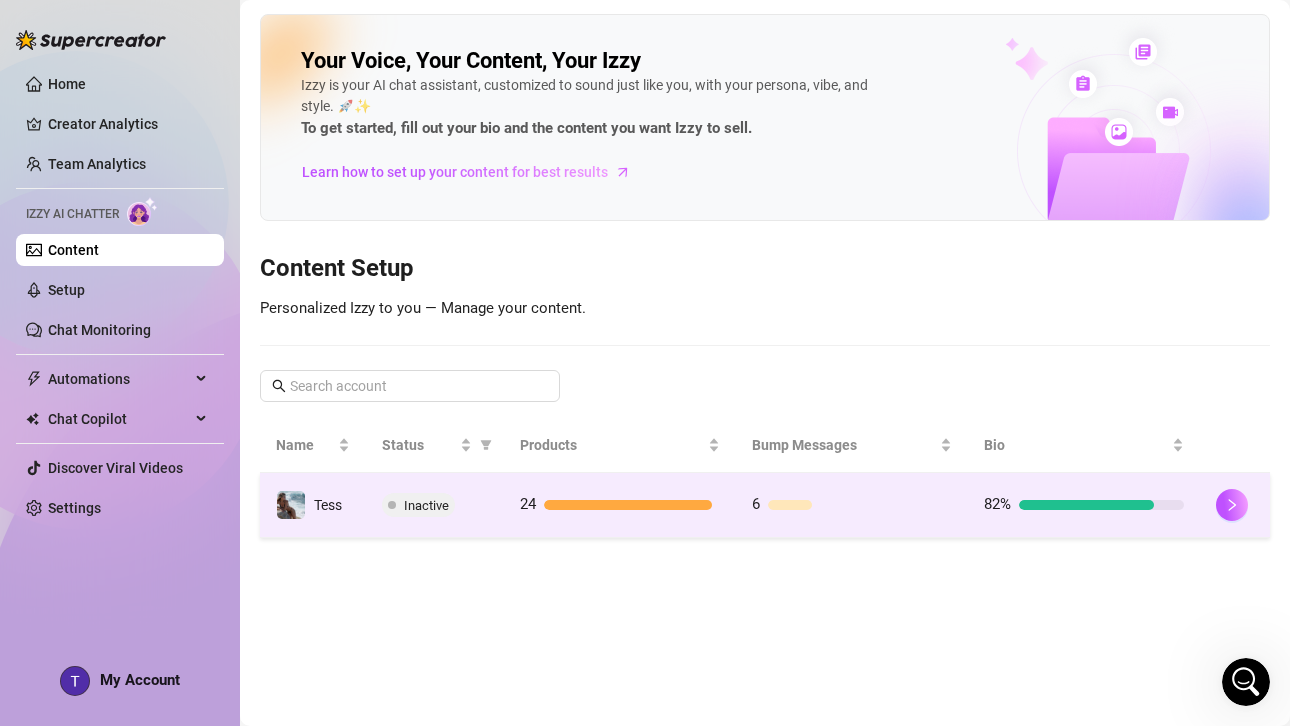 click on "6" at bounding box center [852, 505] 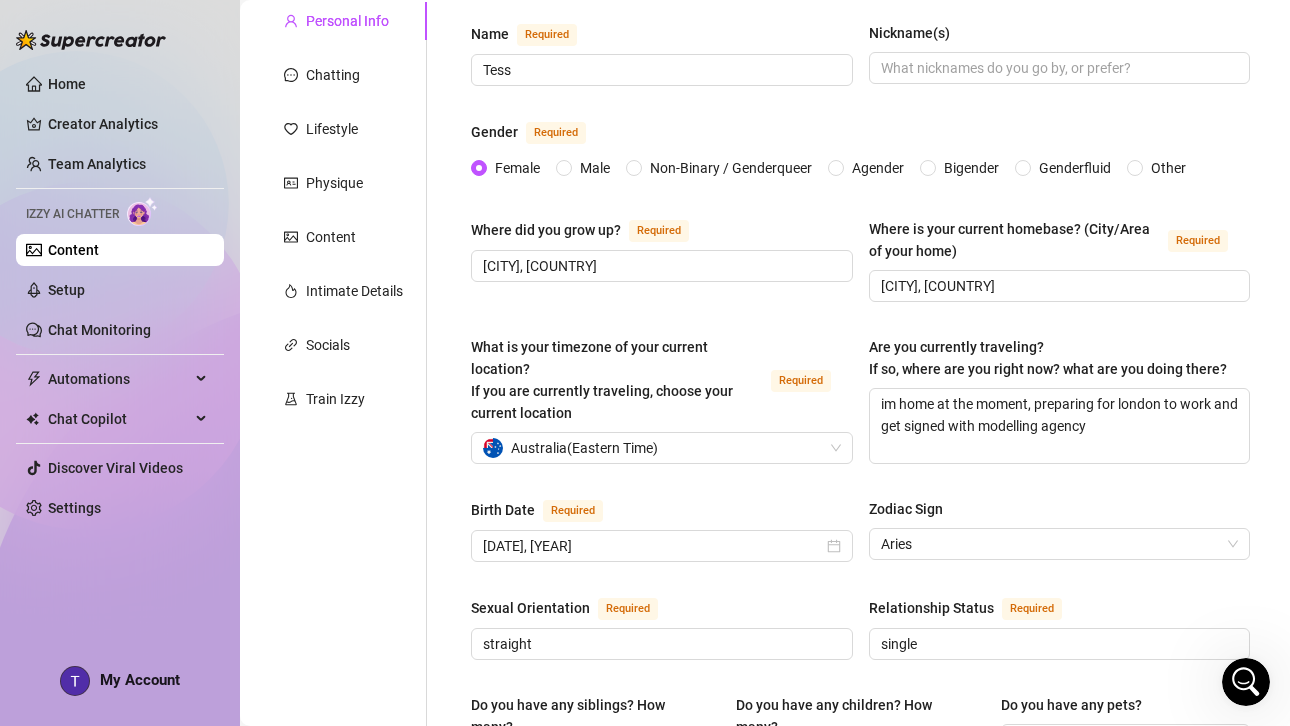 scroll, scrollTop: 134, scrollLeft: 0, axis: vertical 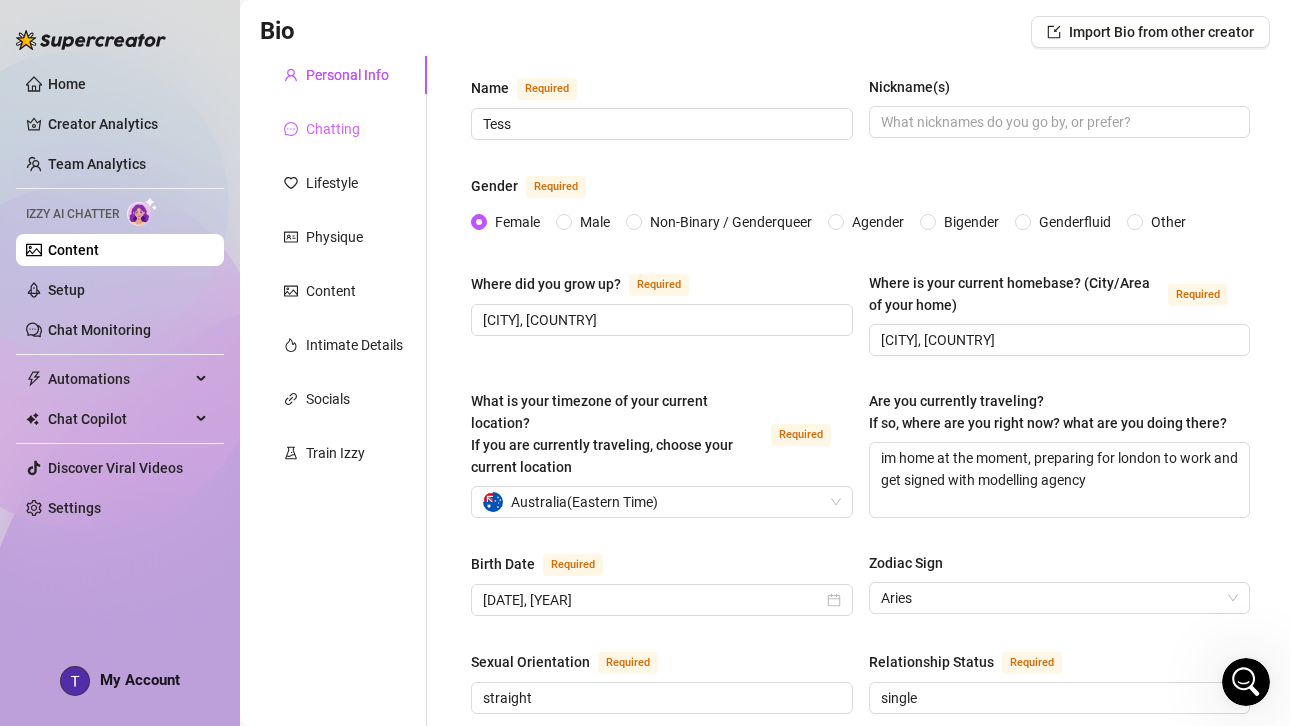 click on "Chatting" at bounding box center [343, 129] 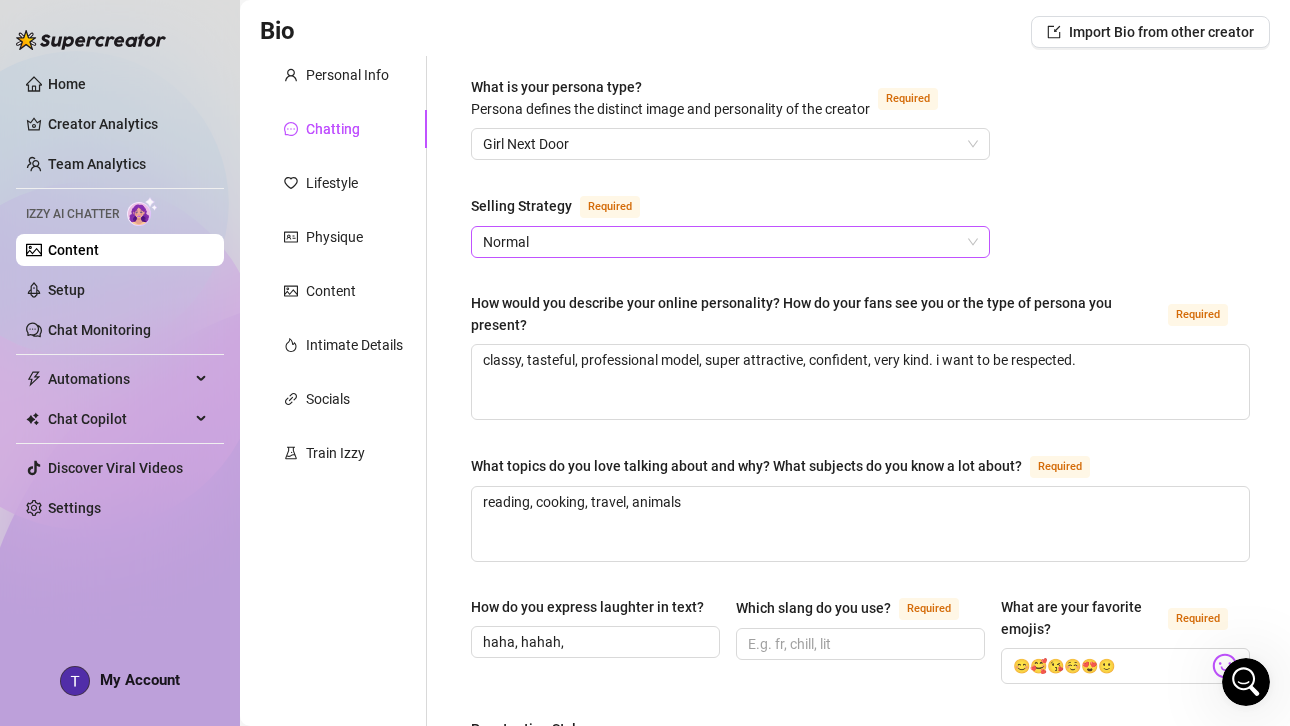 click on "Normal" at bounding box center [730, 242] 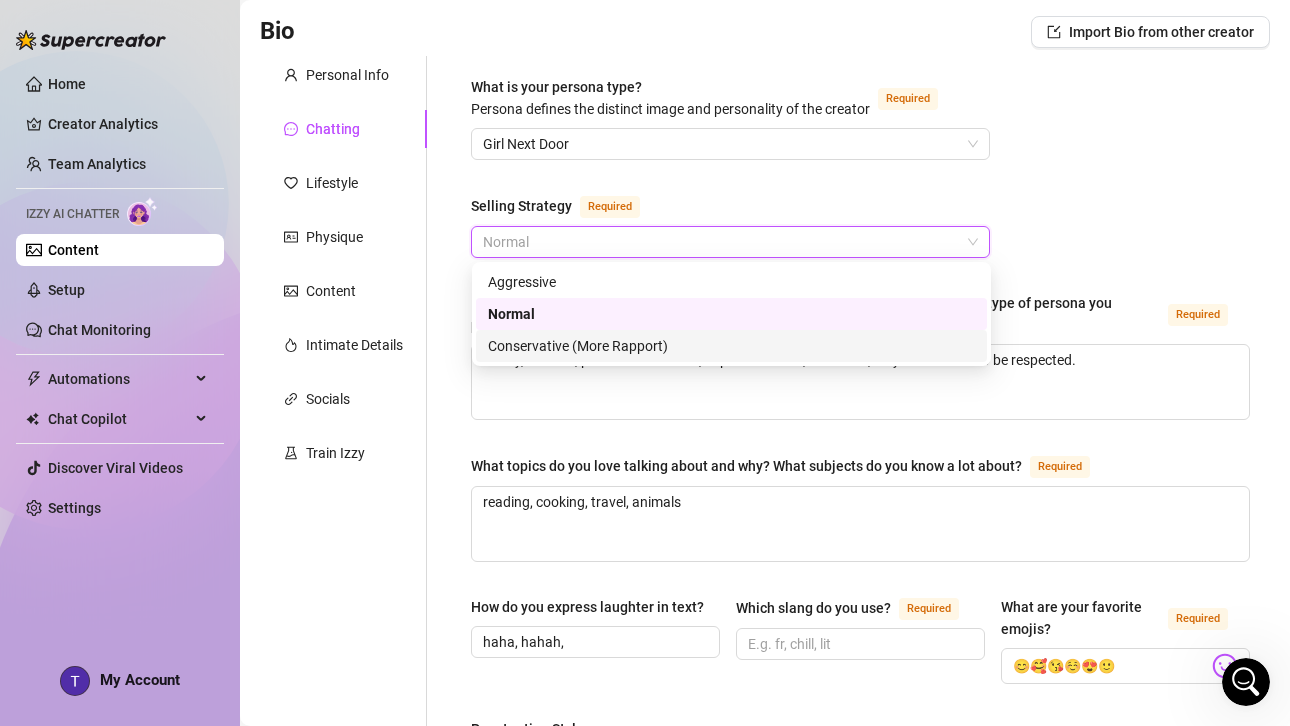 click on "Conservative (More Rapport)" at bounding box center [731, 346] 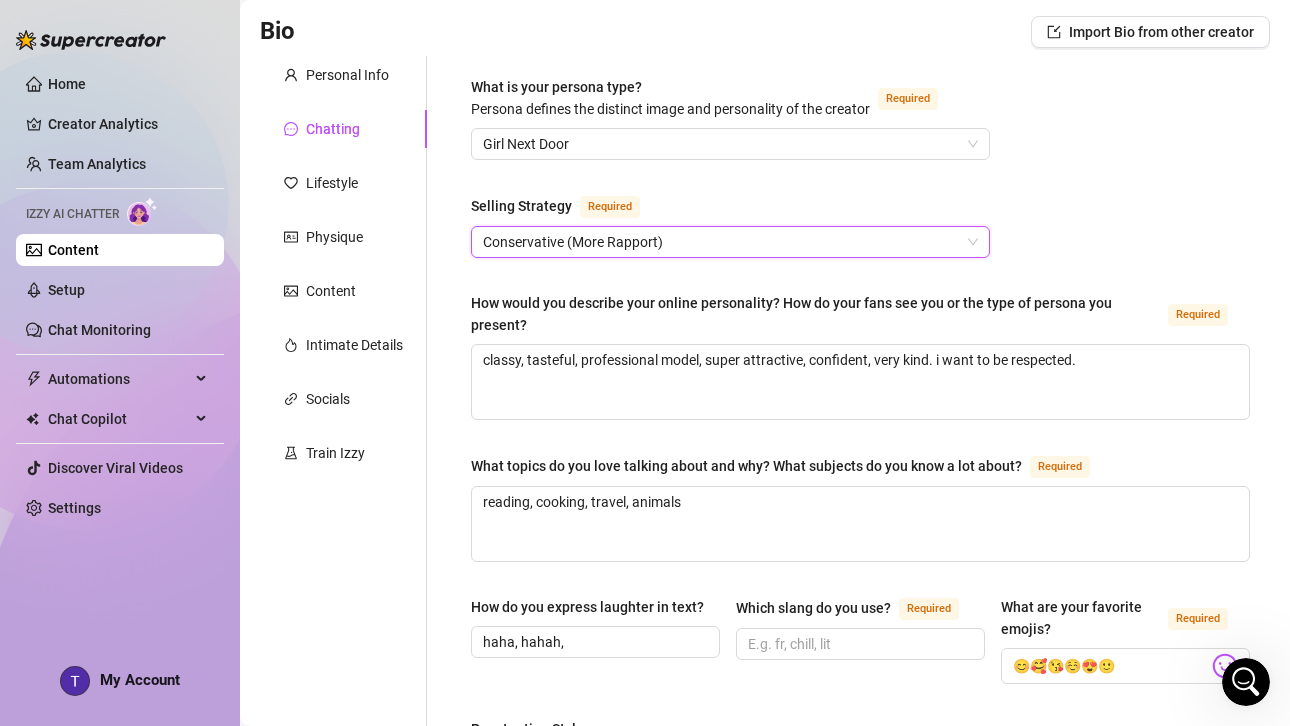 click on "What is your persona type? Persona defines the distinct image and personality of the creator Required Girl Next Door Selling Strategy Required Conservative (More Rapport) Conservative (More Rapport) How would you describe your online personality? How do your fans see you or the type of persona you present? Required classy, tasteful, professional model, super attractive, confident, very kind. i want to be respected. What topics do you love talking about and why? What subjects do you know a lot about? Required reading, cooking, travel, animals How do you express laughter in text? haha, hahah, Which slang do you use? Required What are your favorite emojis? Required 😊🥰😘☺️😍🙂 Punctuation Style Minimal Casual Proper Capitalization Style Lowercase Proper Names Proper Writing Level Relaxed Mixed Proper Respond to fans in their native language, even if it’s not one you speak. If turned off, the AI will only reply in the languages you selected under Personal tab (English). 132 / 150 Required" at bounding box center (860, 833) 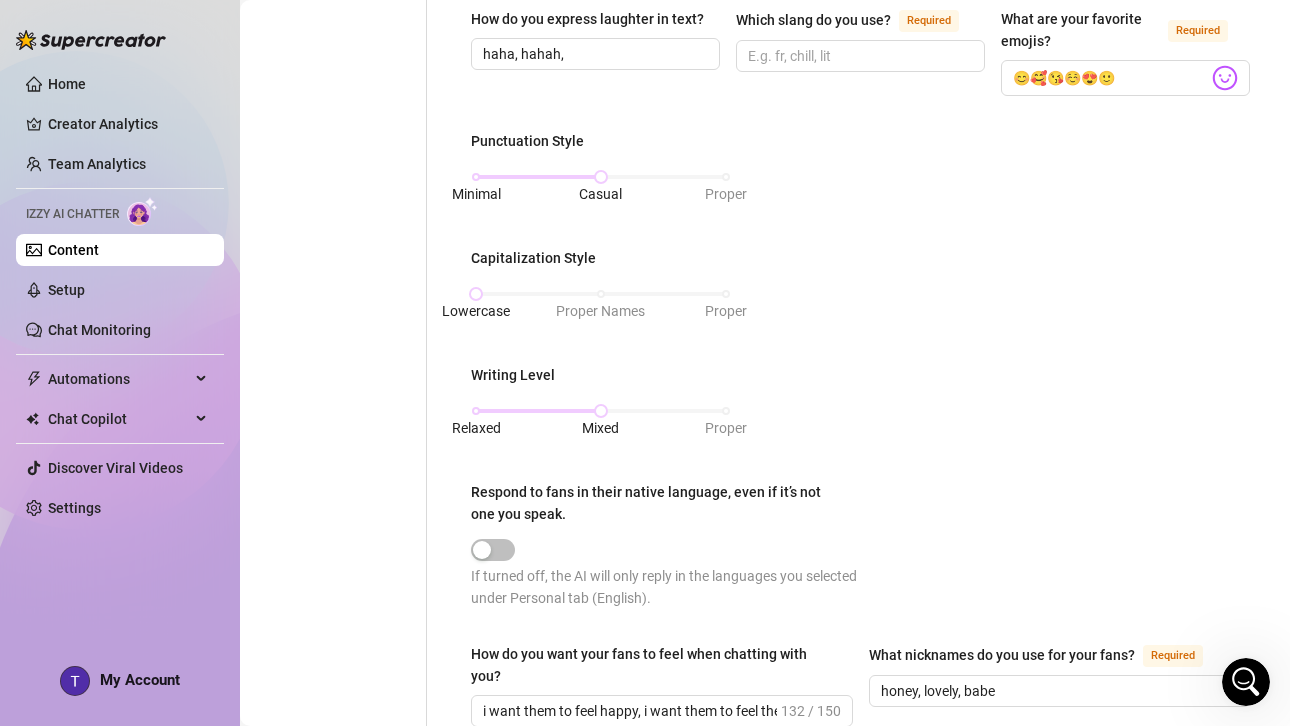 scroll, scrollTop: 728, scrollLeft: 0, axis: vertical 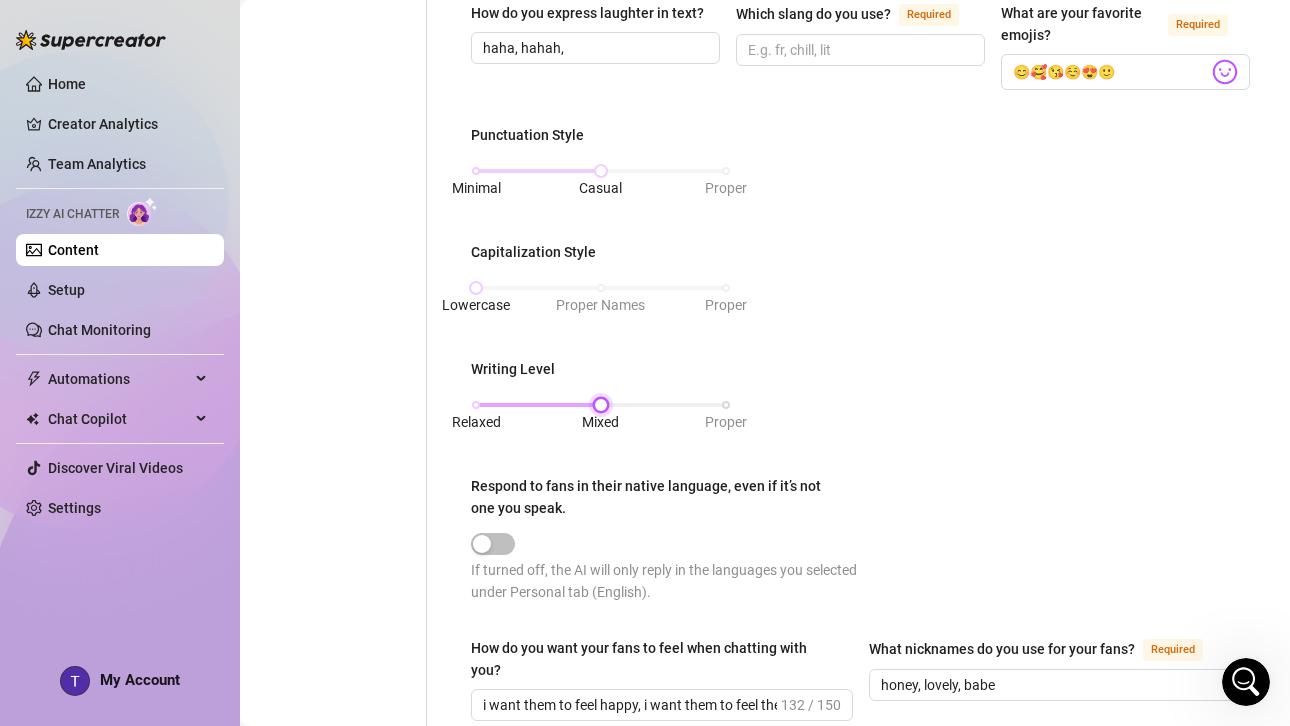 click on "Relaxed Mixed Proper" at bounding box center [601, 405] 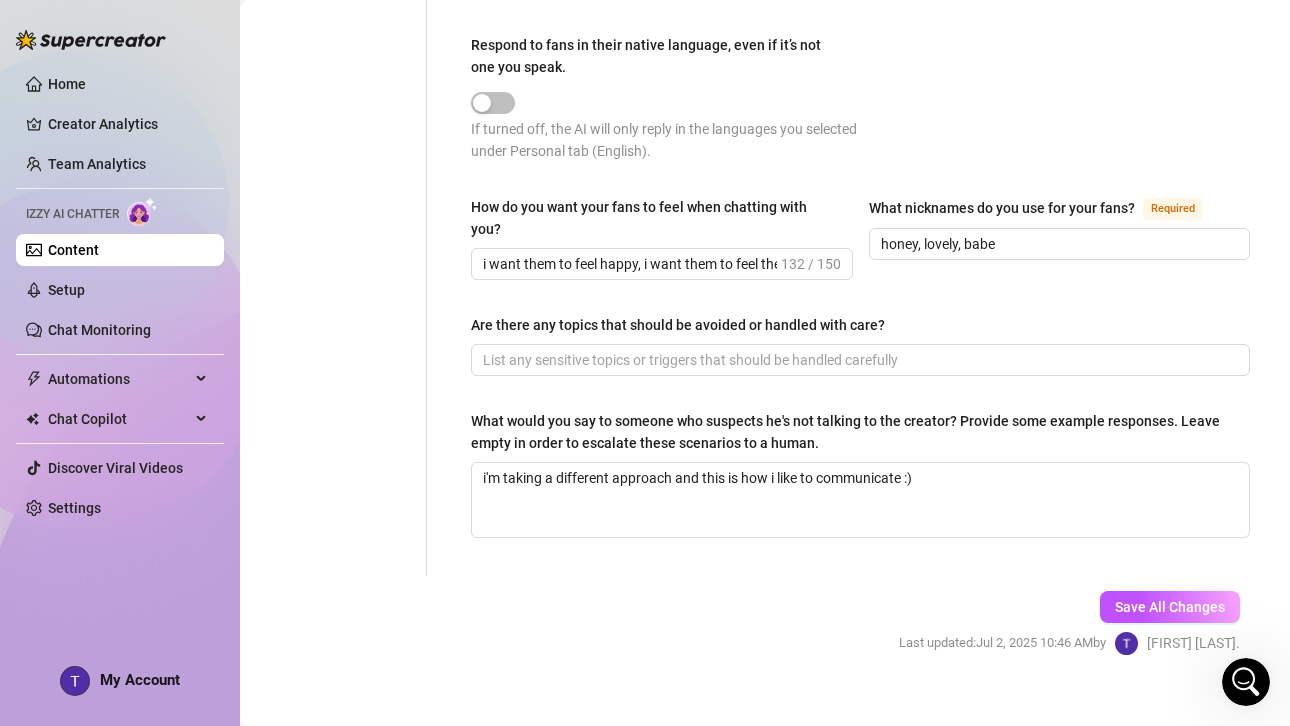 scroll, scrollTop: 1174, scrollLeft: 0, axis: vertical 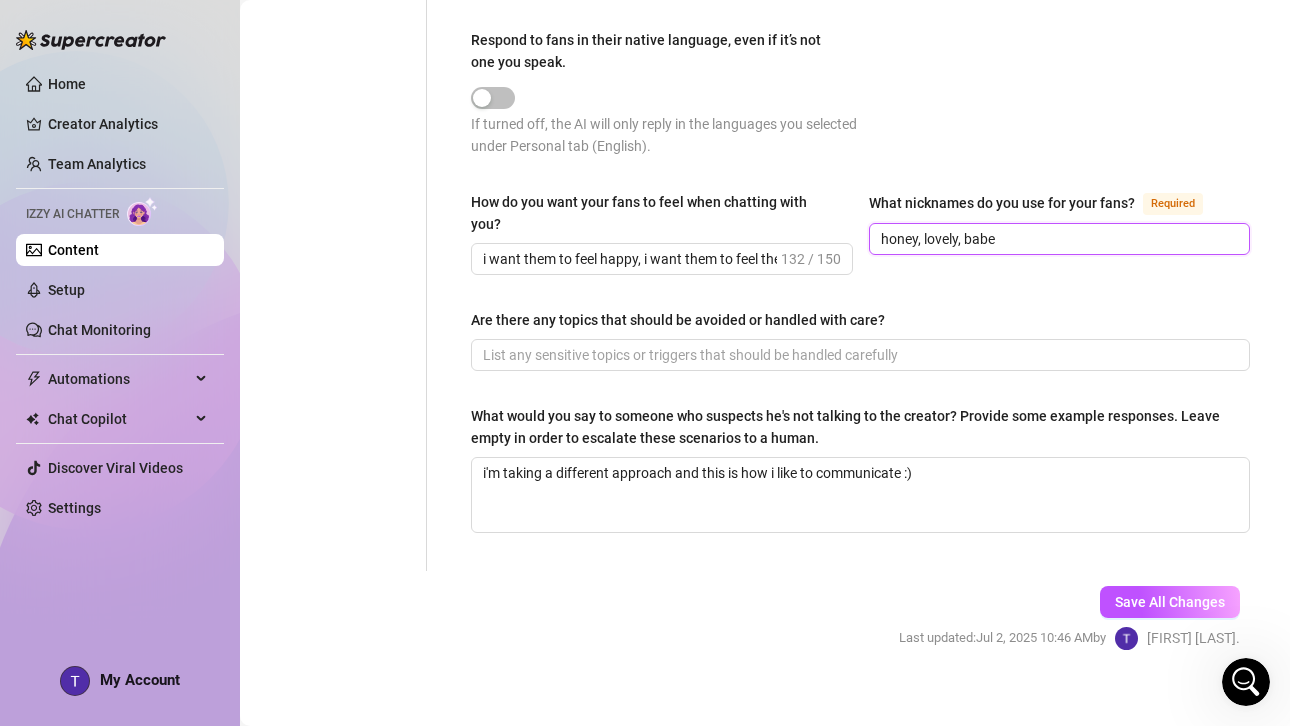 click on "honey, lovely, babe" at bounding box center (1058, 239) 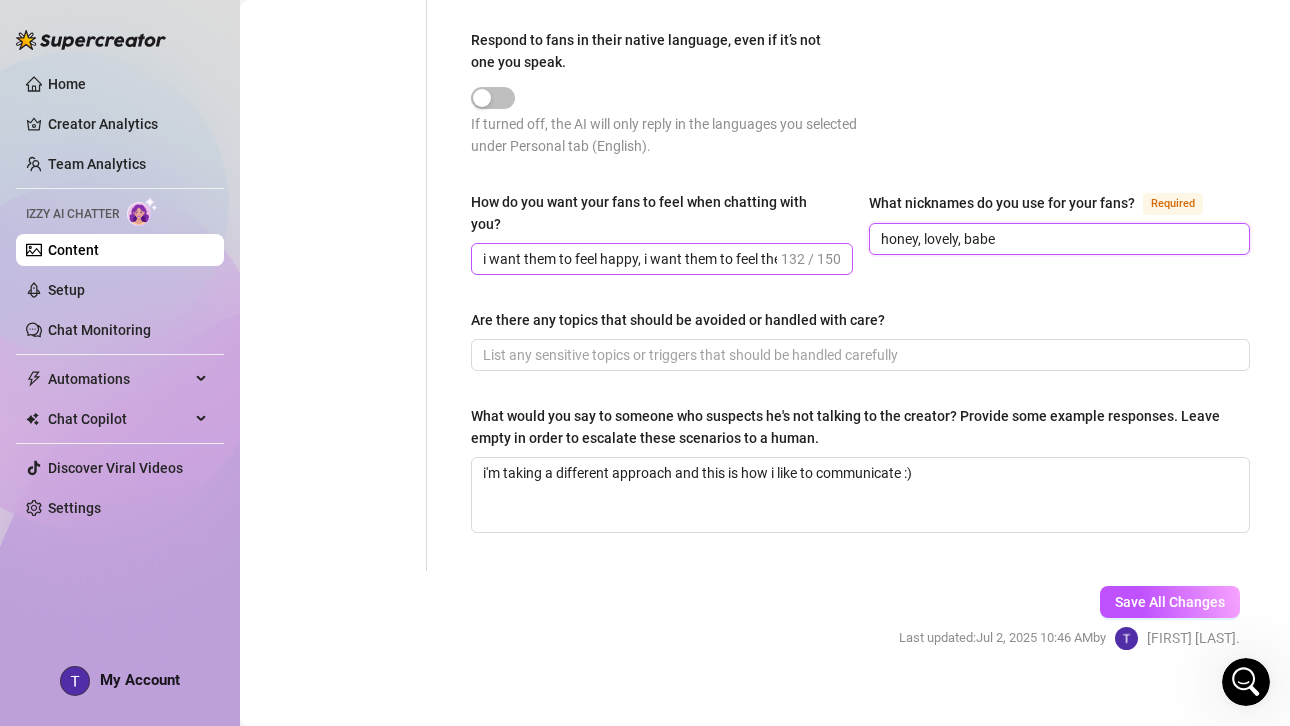 drag, startPoint x: 920, startPoint y: 239, endPoint x: 789, endPoint y: 224, distance: 131.85599 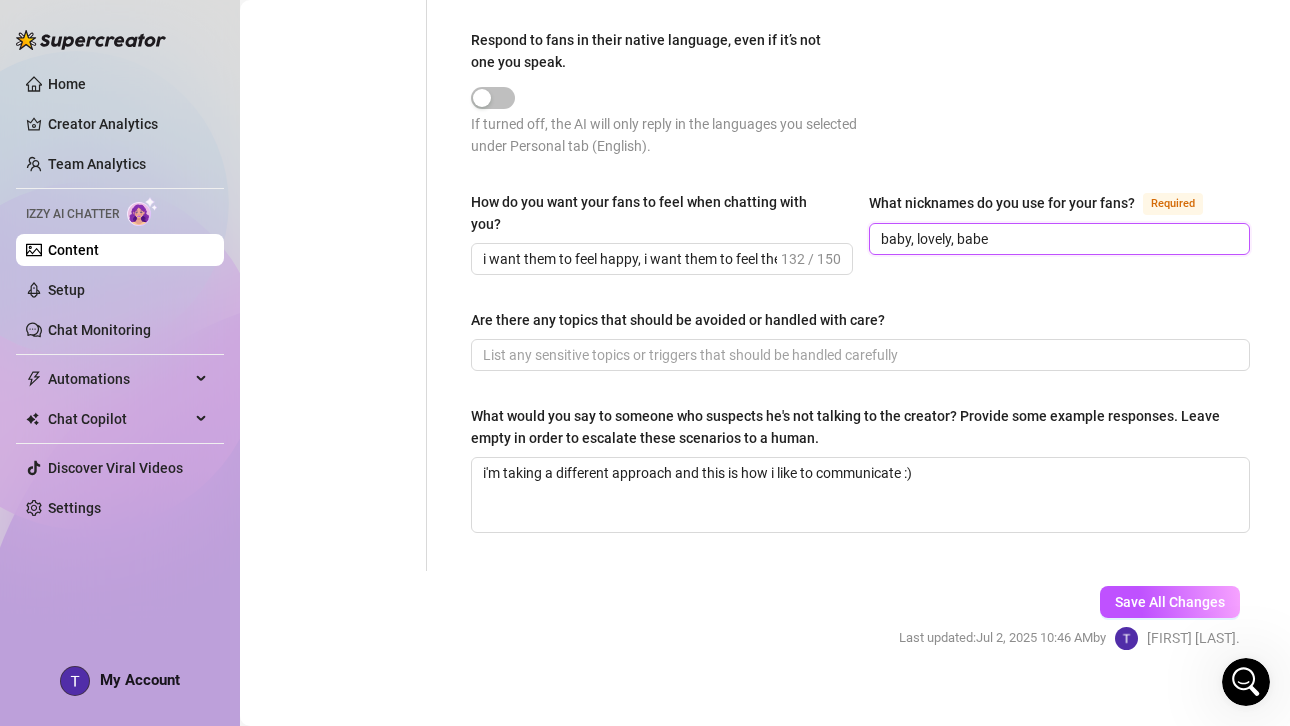 drag, startPoint x: 949, startPoint y: 233, endPoint x: 919, endPoint y: 237, distance: 30.265491 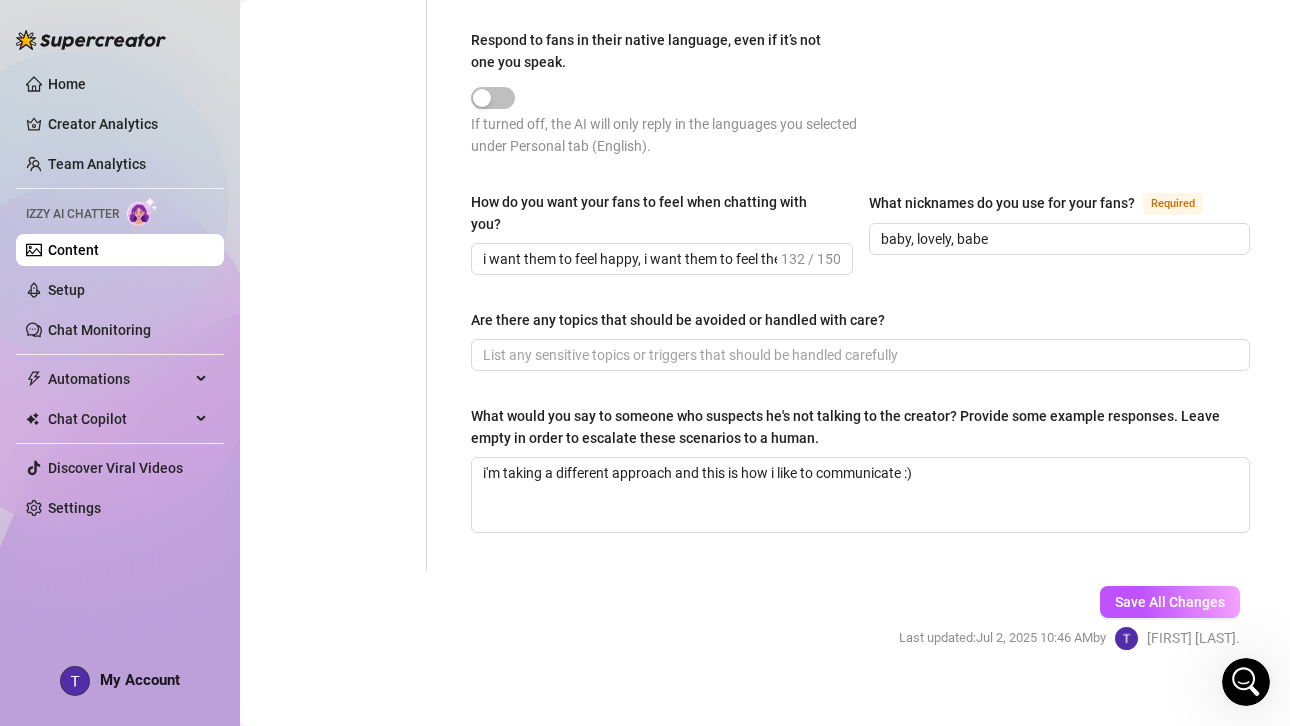 click on "Are there any topics that should be avoided or handled with care?" at bounding box center (860, 324) 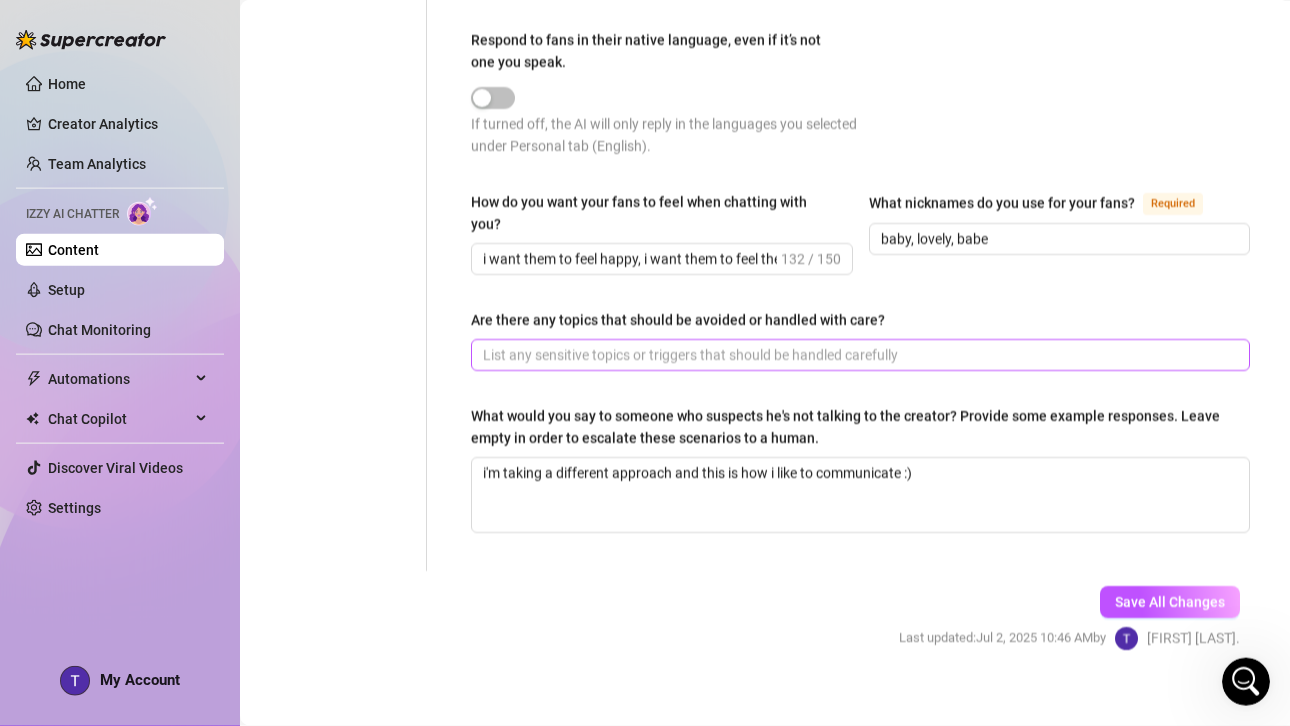 scroll, scrollTop: 0, scrollLeft: 0, axis: both 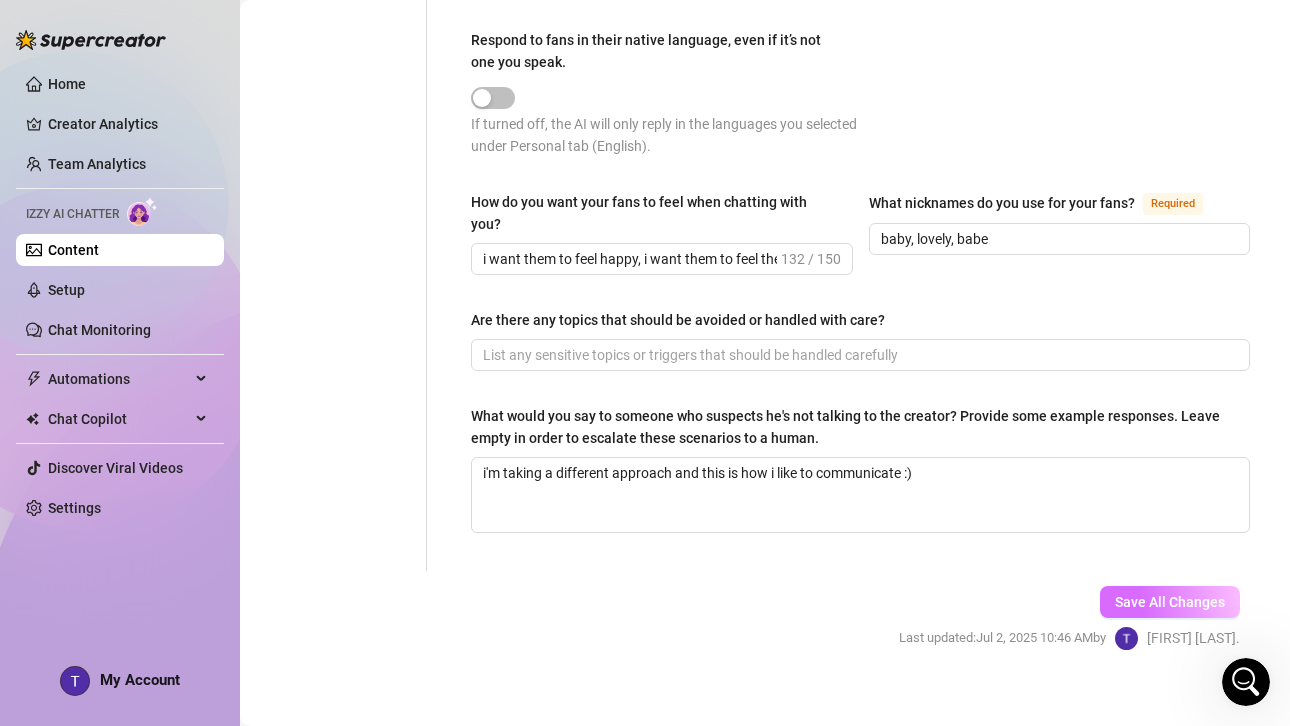 click on "Save All Changes" at bounding box center [1170, 602] 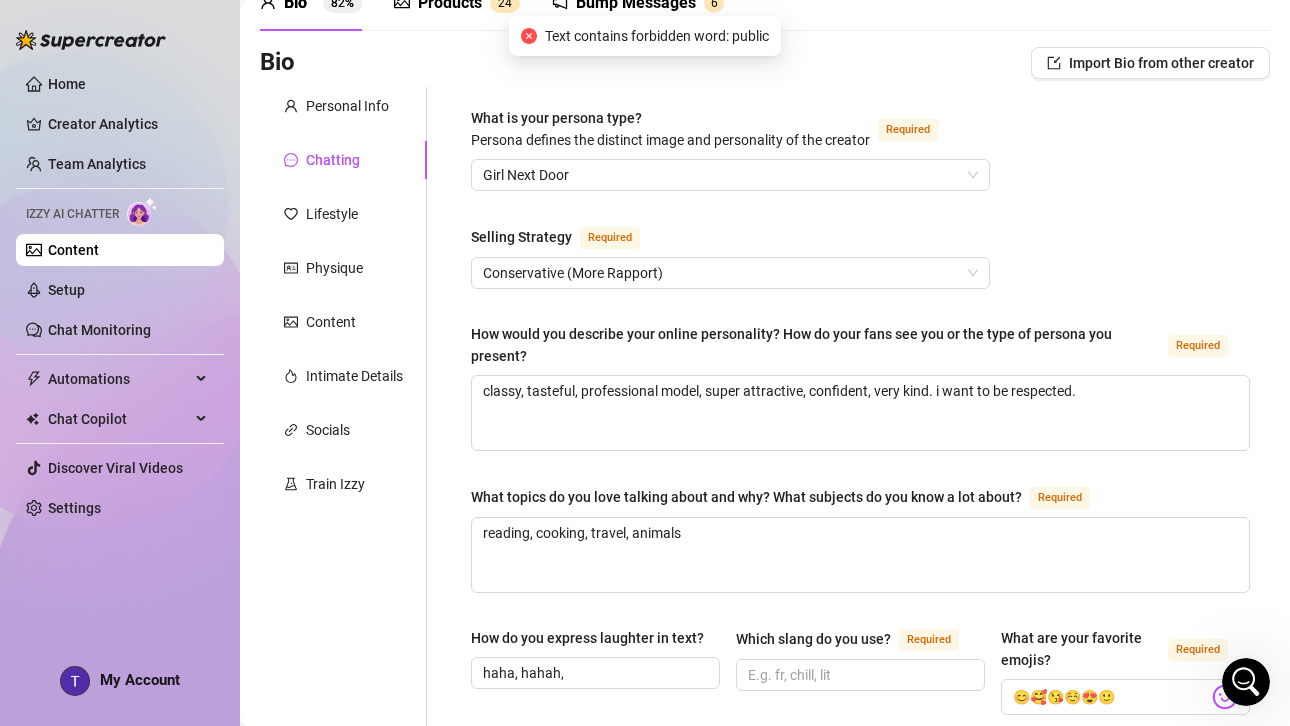 scroll, scrollTop: 2, scrollLeft: 0, axis: vertical 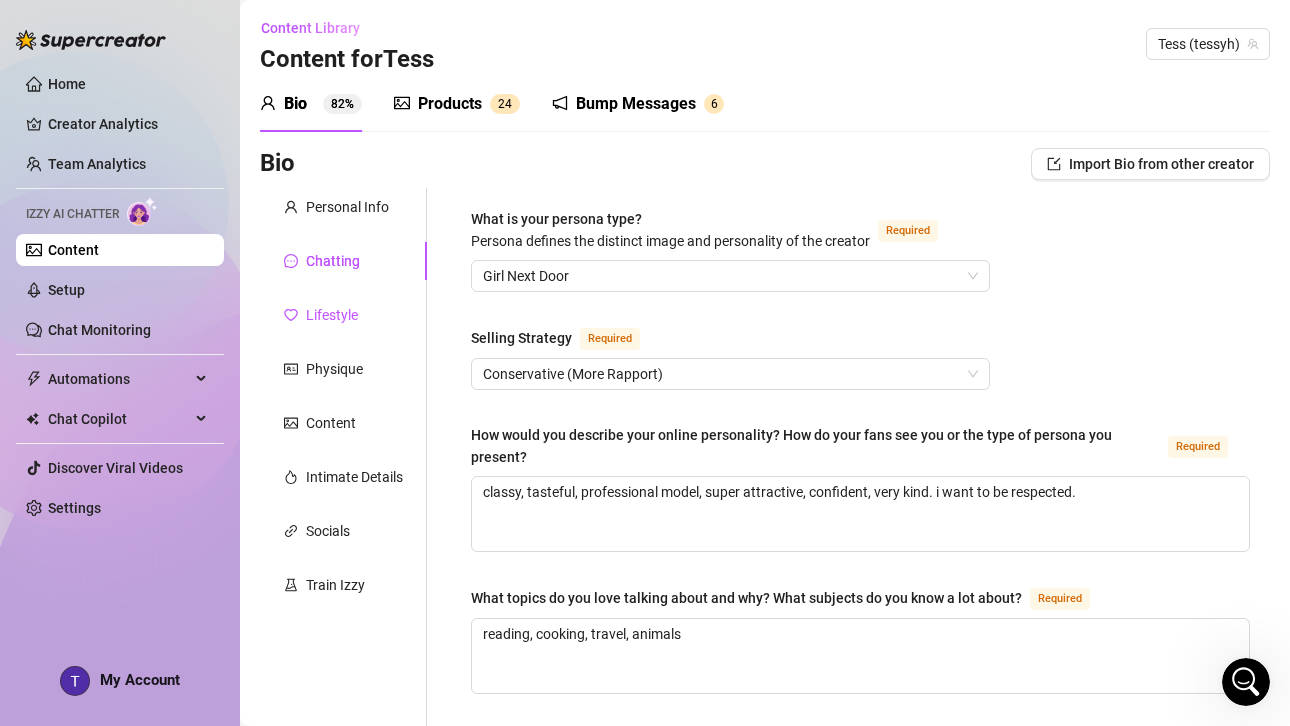 click on "Lifestyle" at bounding box center [332, 315] 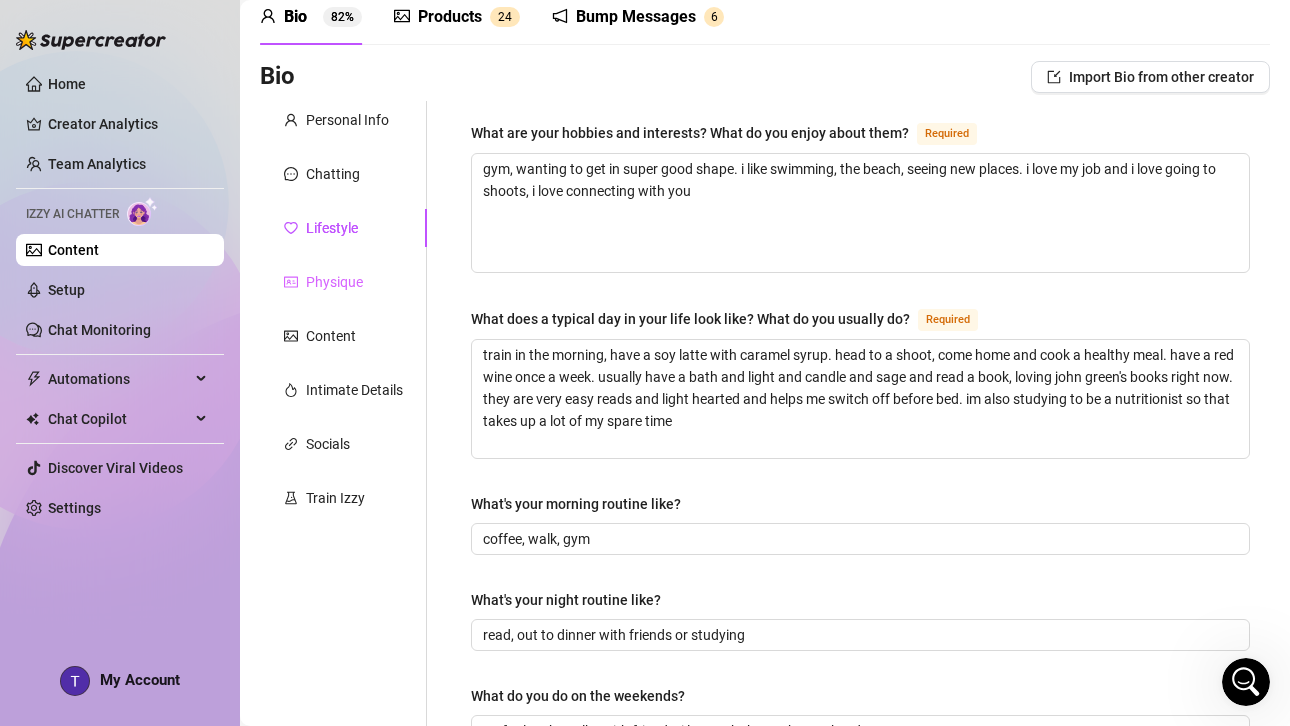 scroll, scrollTop: 69, scrollLeft: 0, axis: vertical 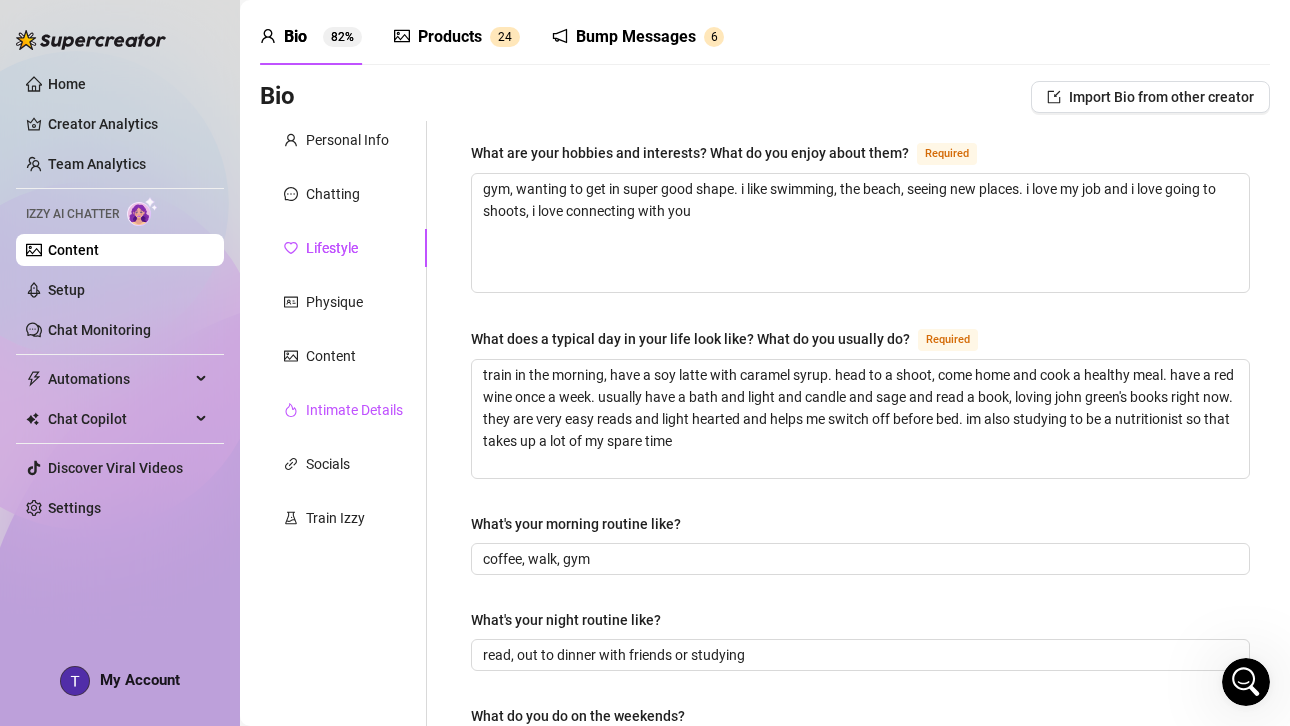 click on "Intimate Details" at bounding box center [354, 410] 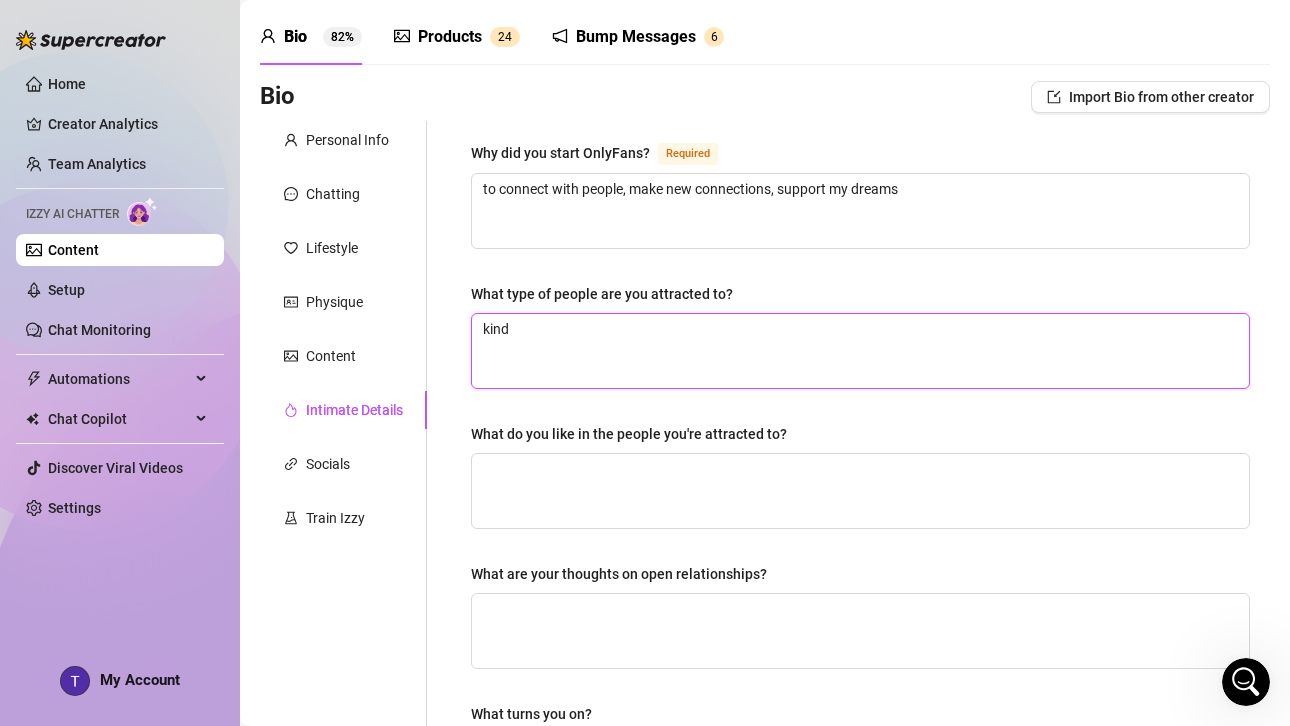 drag, startPoint x: 536, startPoint y: 362, endPoint x: 447, endPoint y: 334, distance: 93.30059 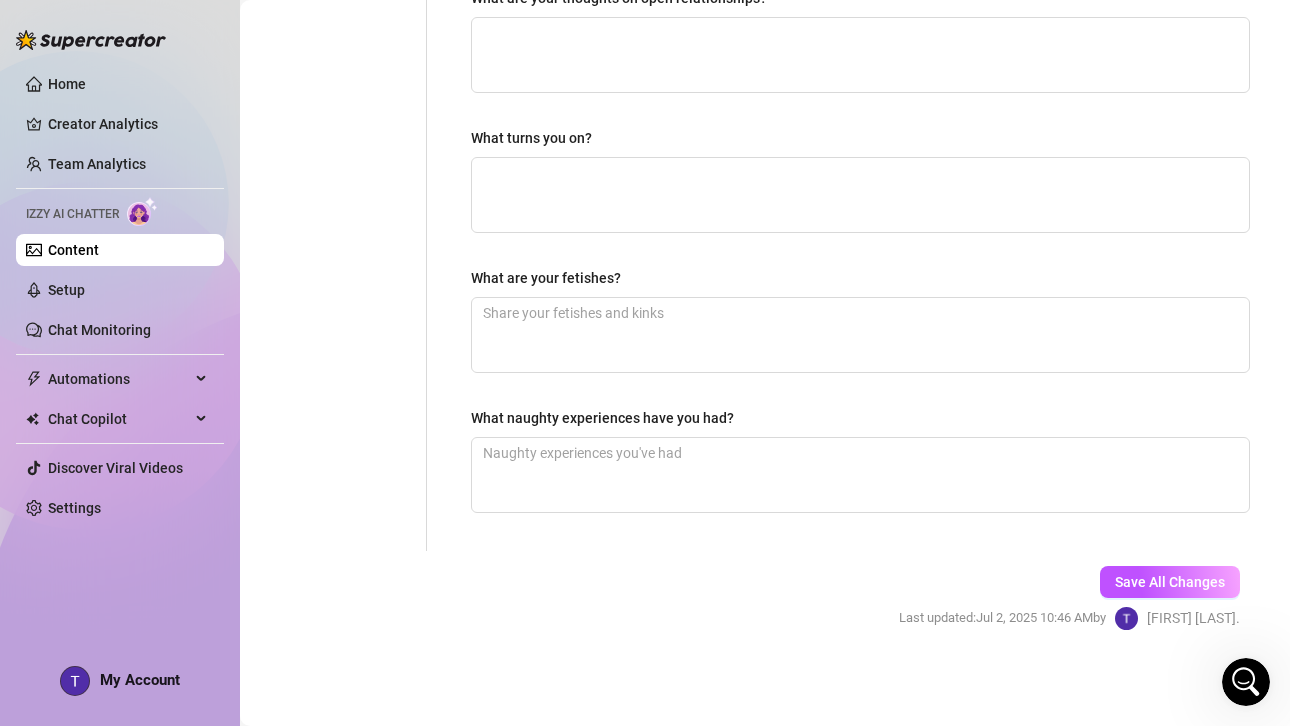 scroll, scrollTop: 645, scrollLeft: 0, axis: vertical 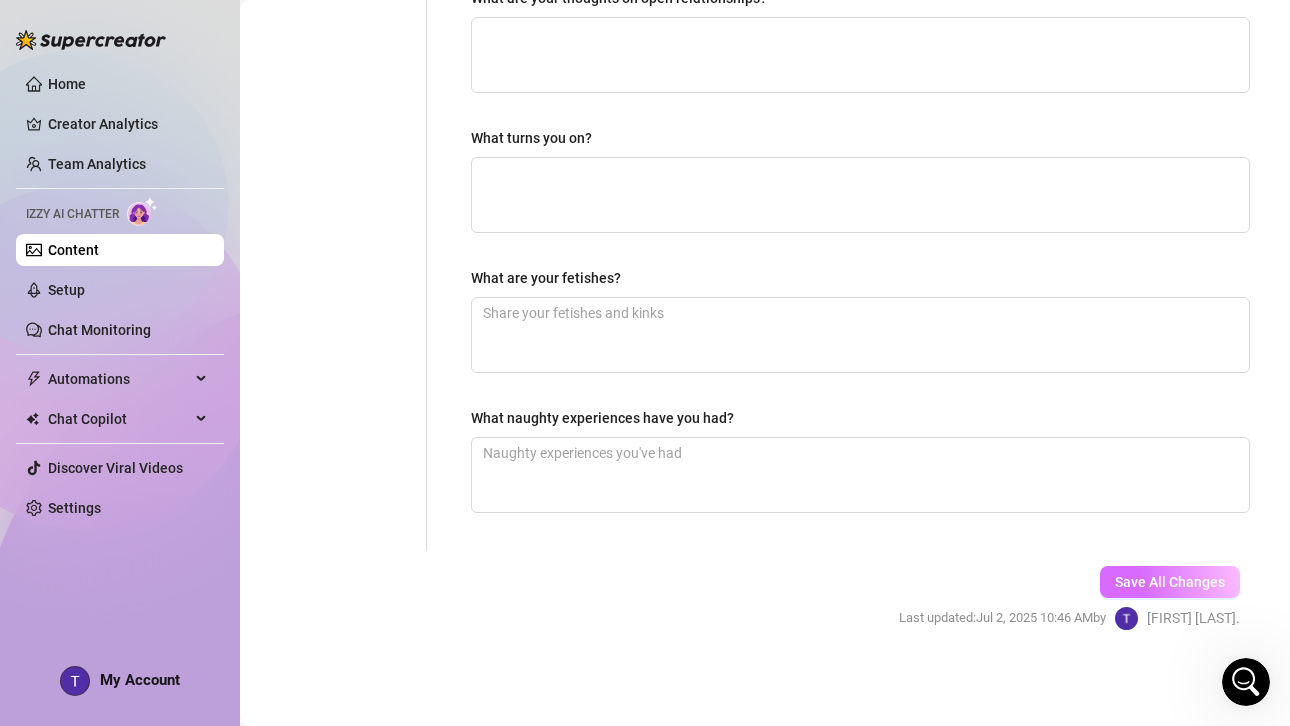 click on "Save All Changes" at bounding box center (1170, 582) 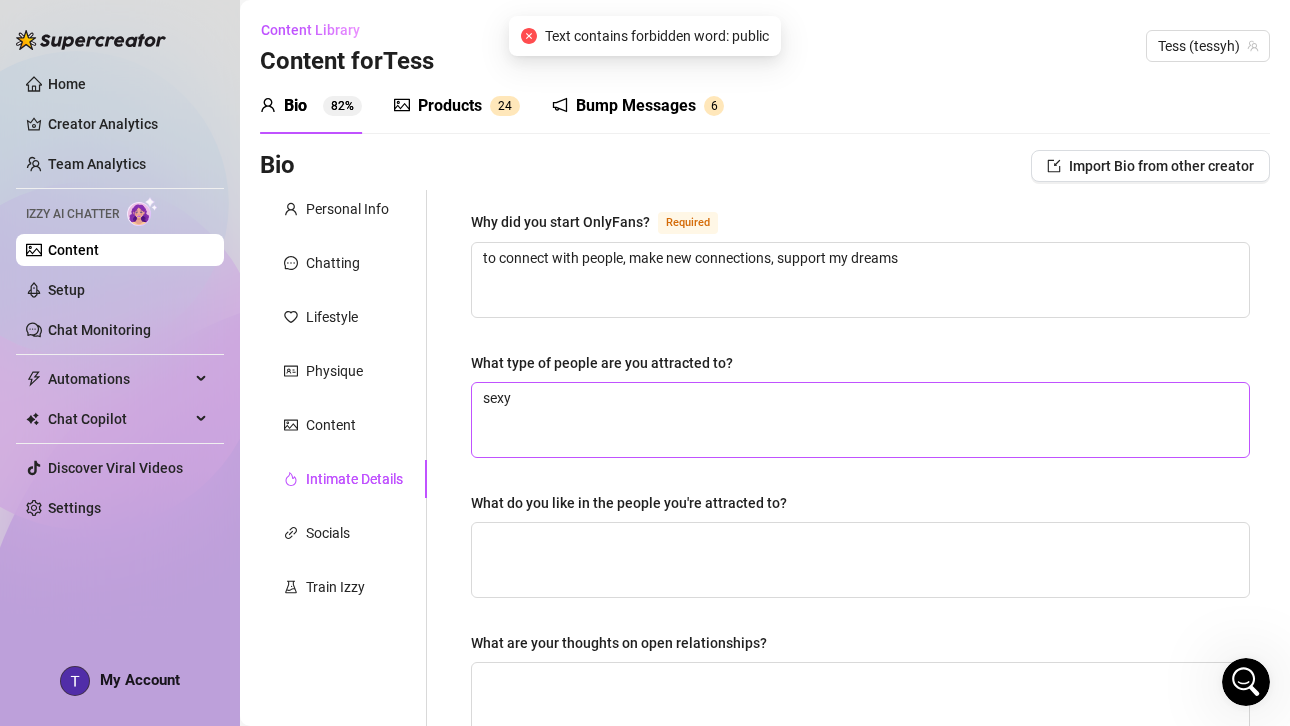 scroll, scrollTop: 0, scrollLeft: 0, axis: both 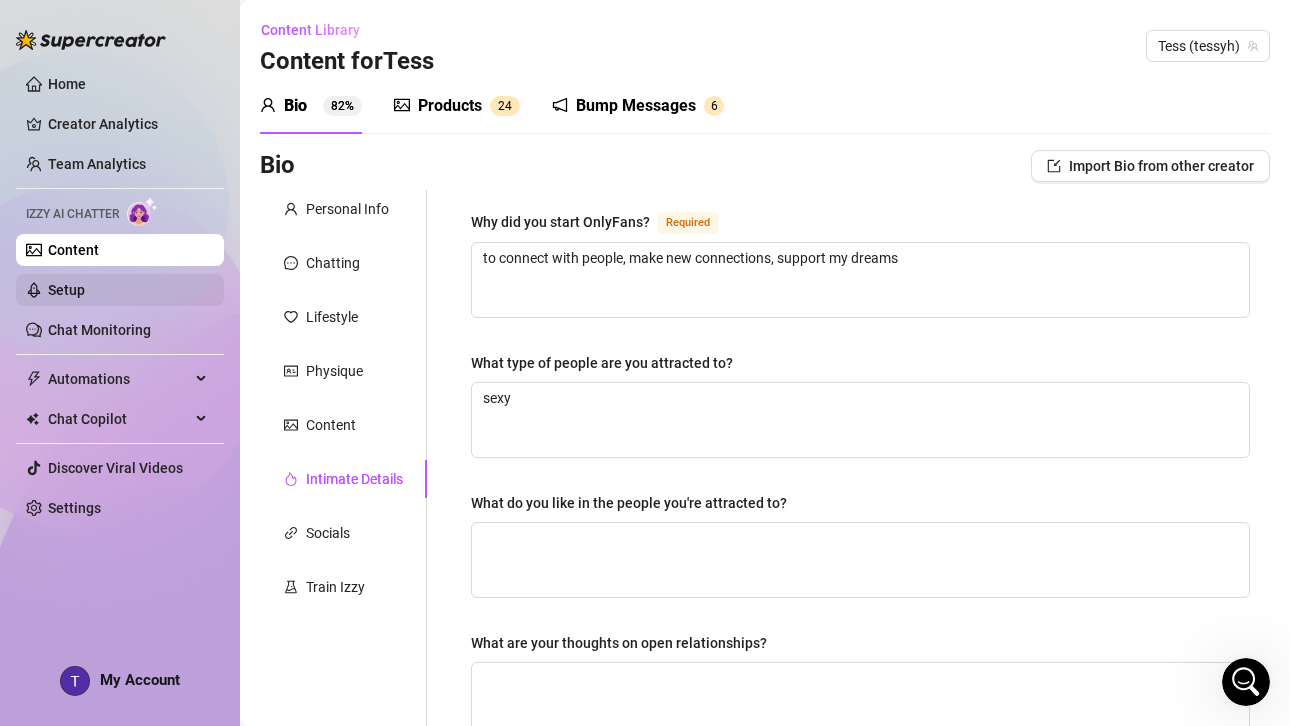 click on "Setup" at bounding box center [66, 290] 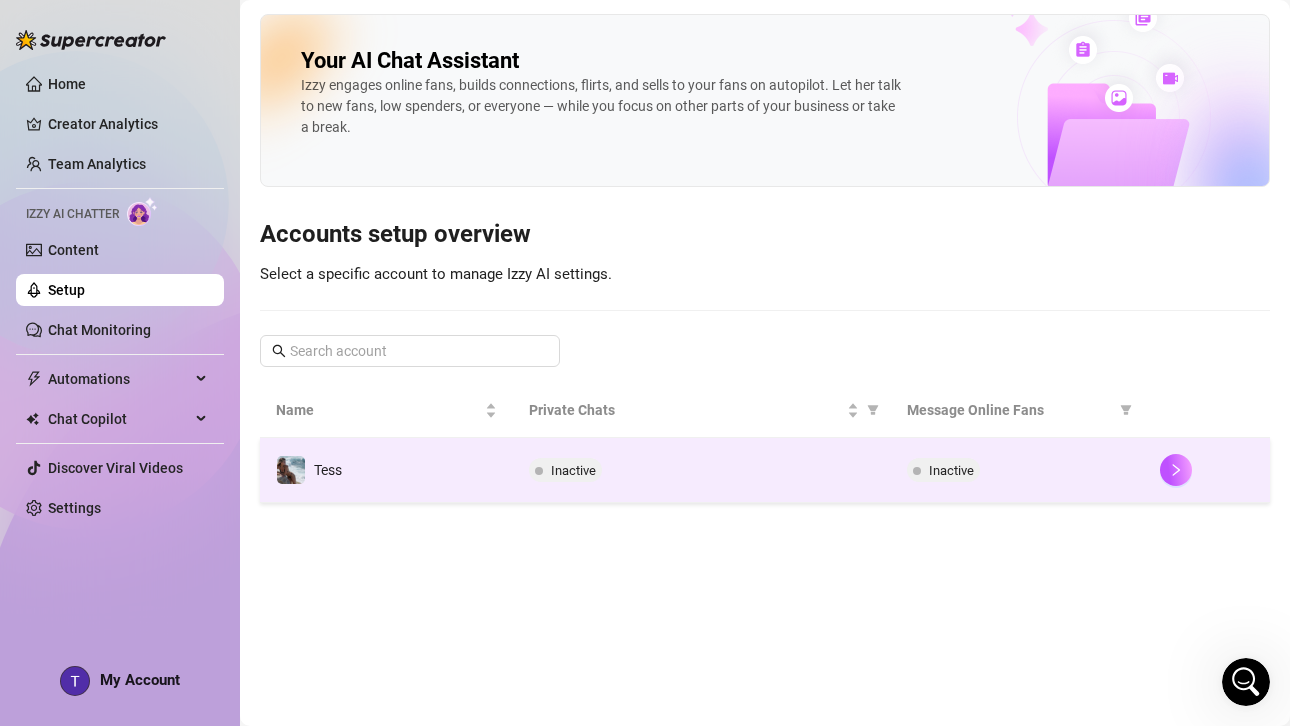 click on "Inactive" at bounding box center [702, 470] 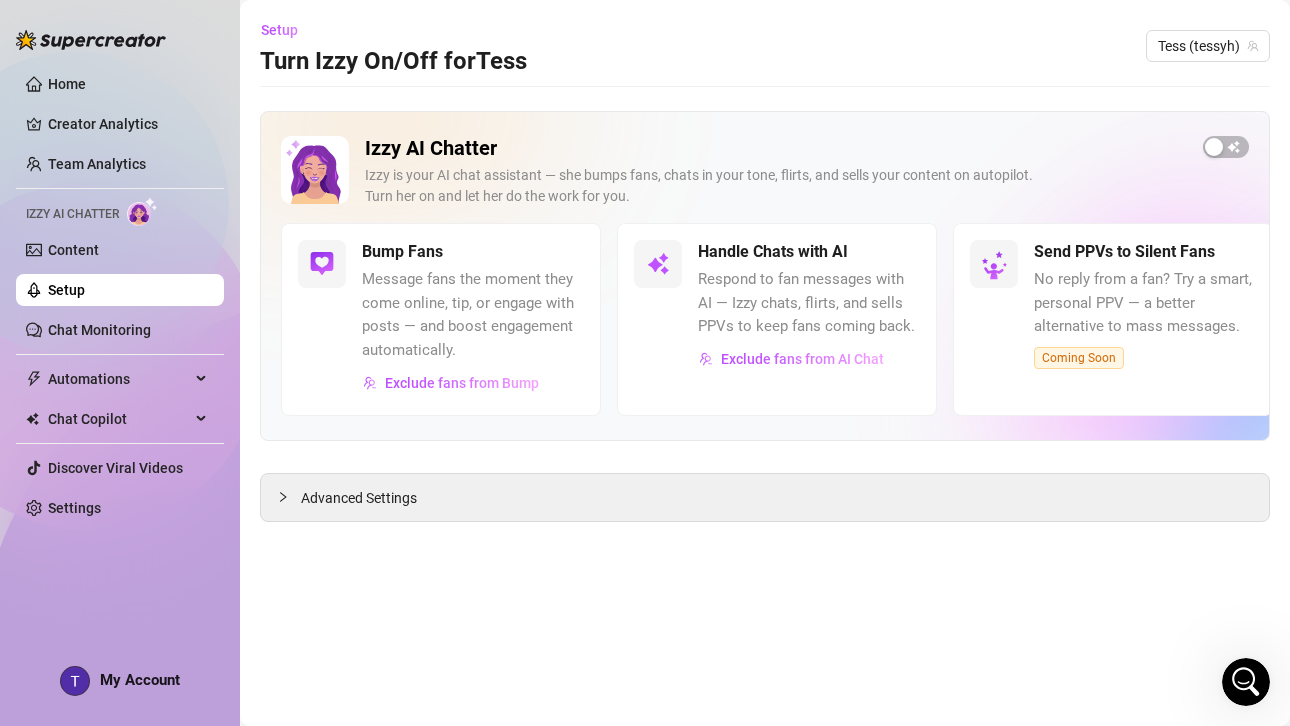 scroll, scrollTop: 0, scrollLeft: 0, axis: both 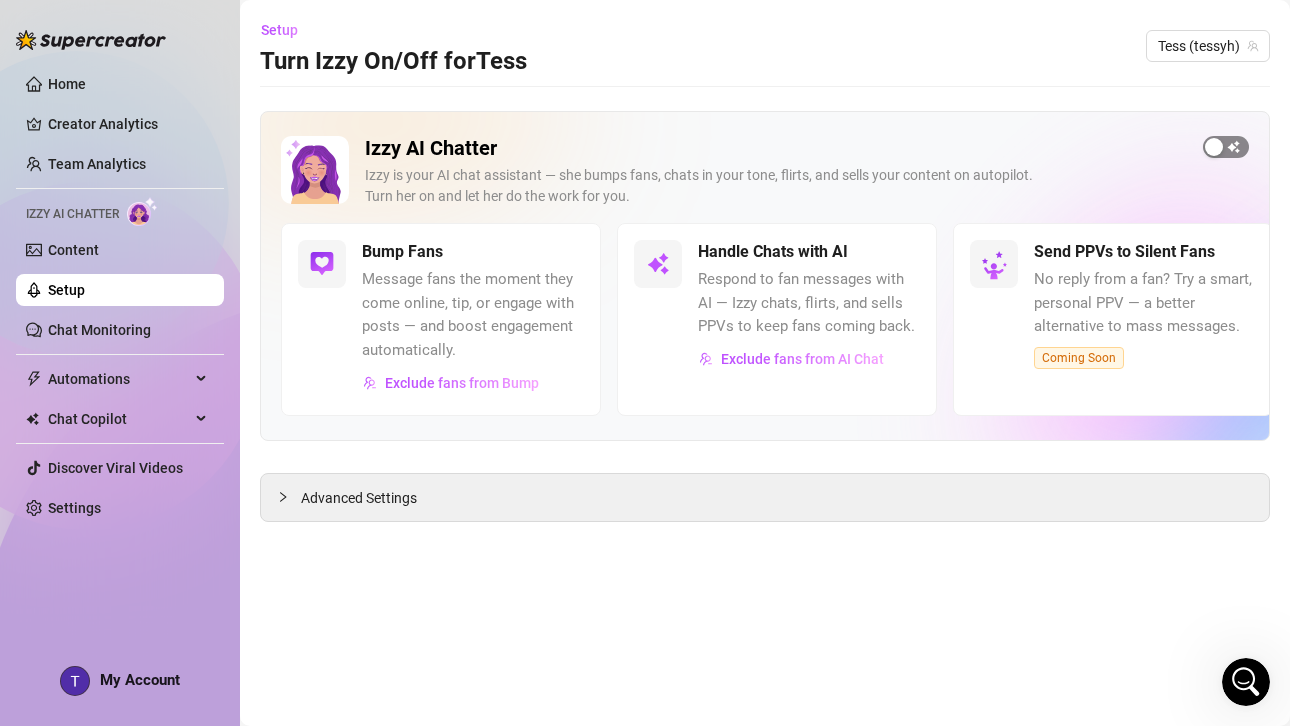 click at bounding box center [1214, 147] 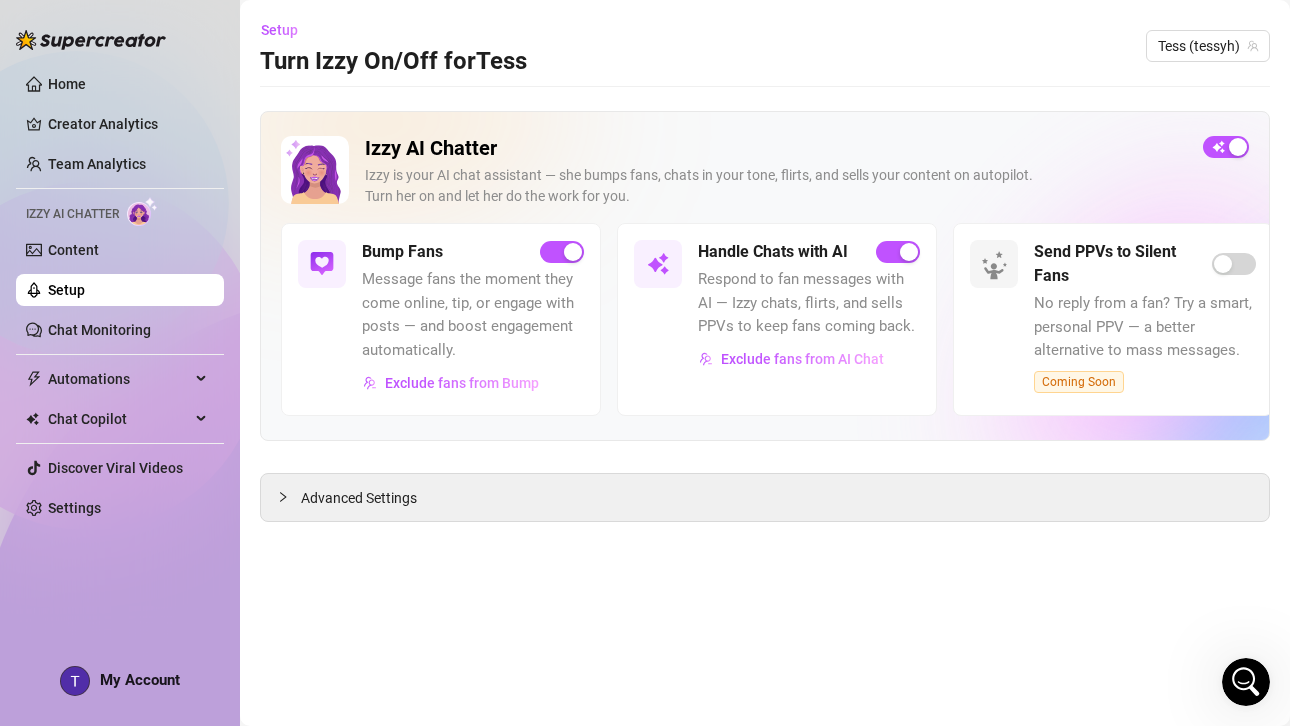scroll, scrollTop: 0, scrollLeft: 0, axis: both 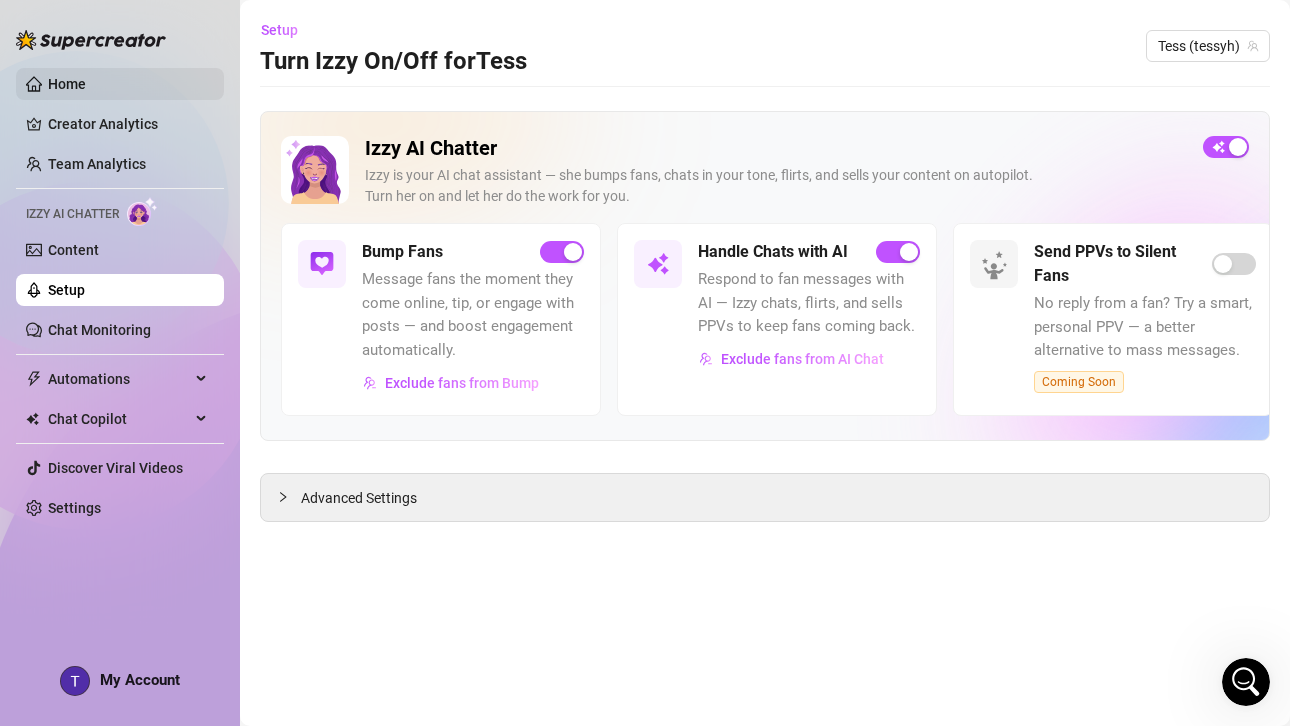 click on "Home" at bounding box center (67, 84) 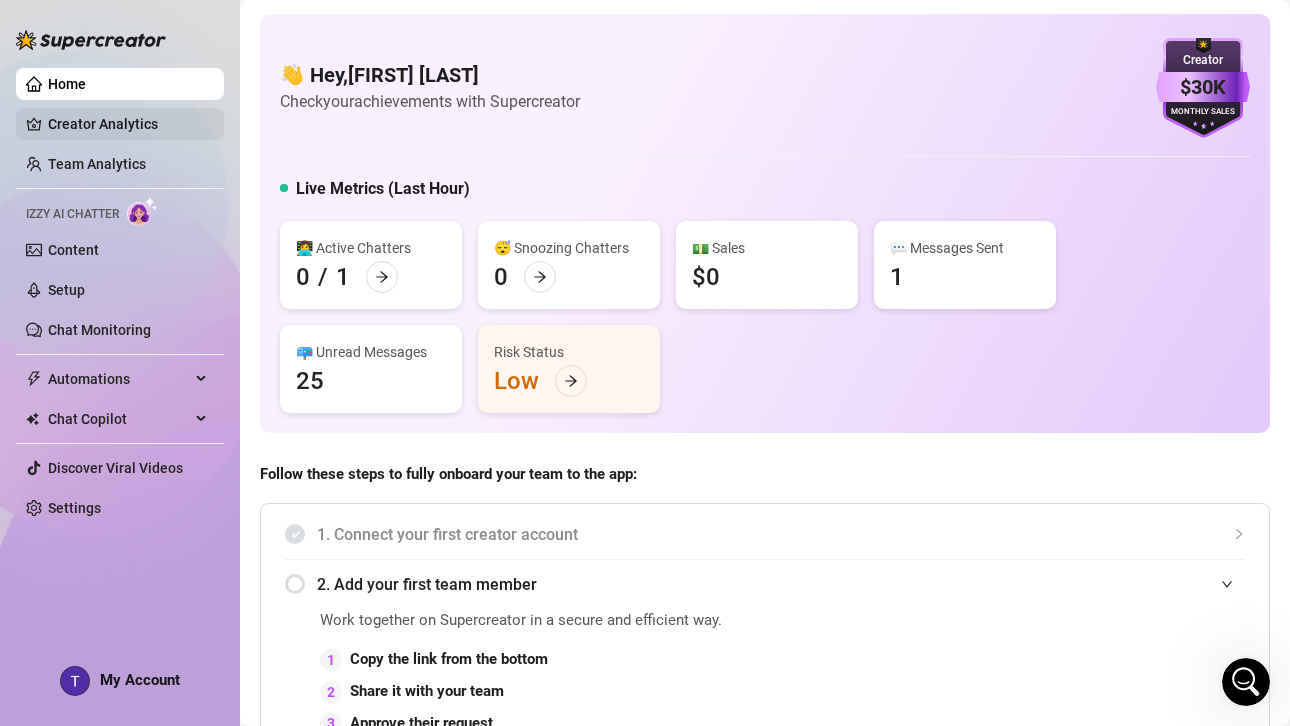 click on "Creator Analytics" at bounding box center [128, 124] 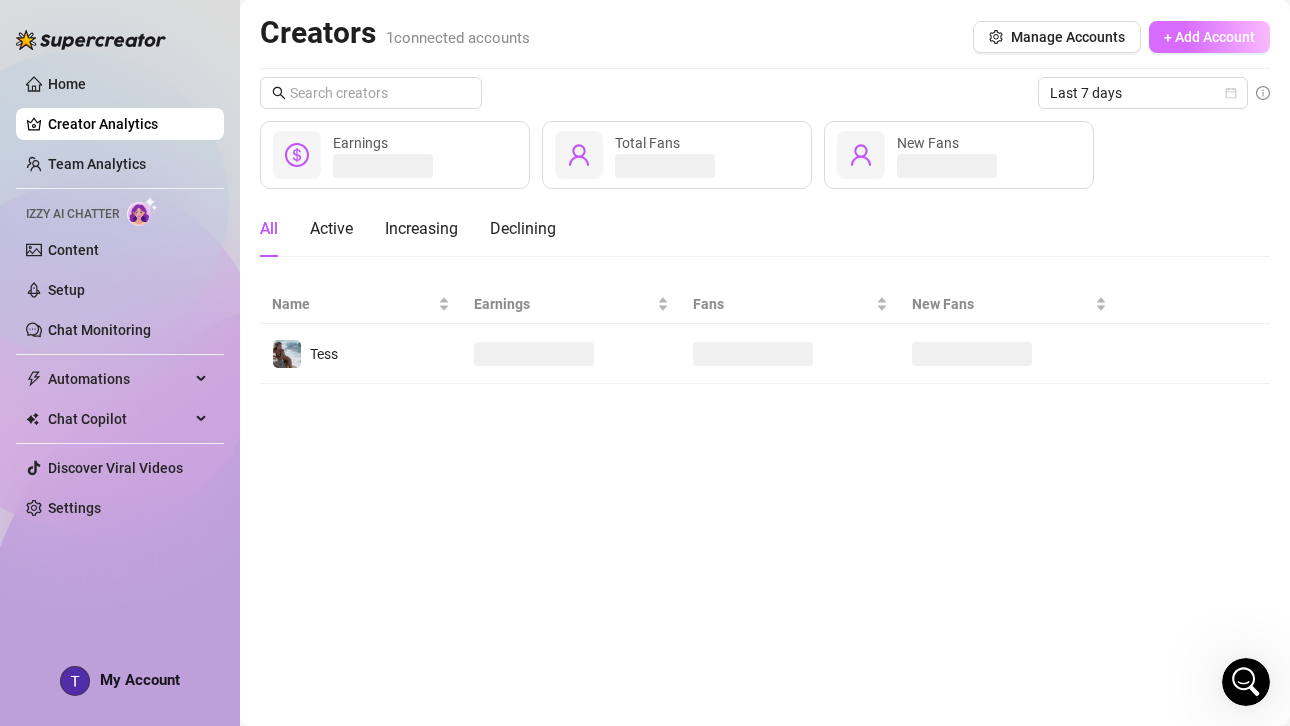 click on "+ Add Account" at bounding box center (1209, 37) 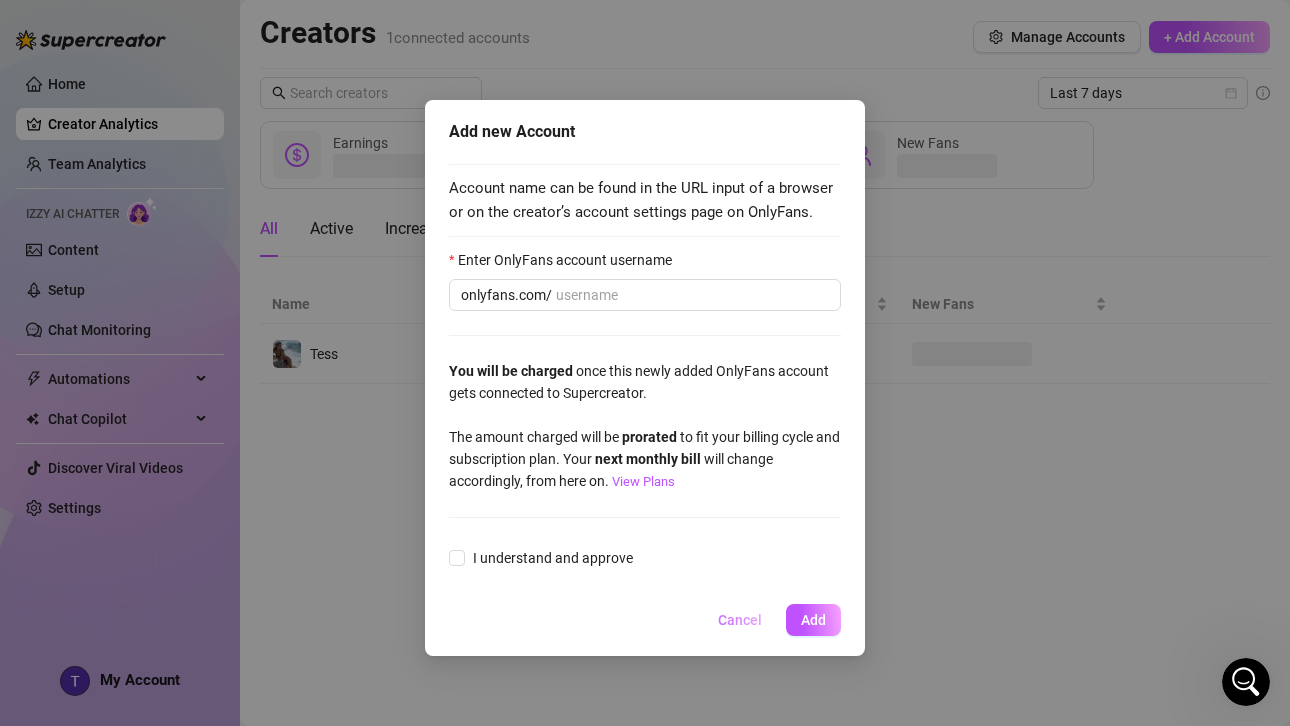 click on "Cancel" at bounding box center (740, 620) 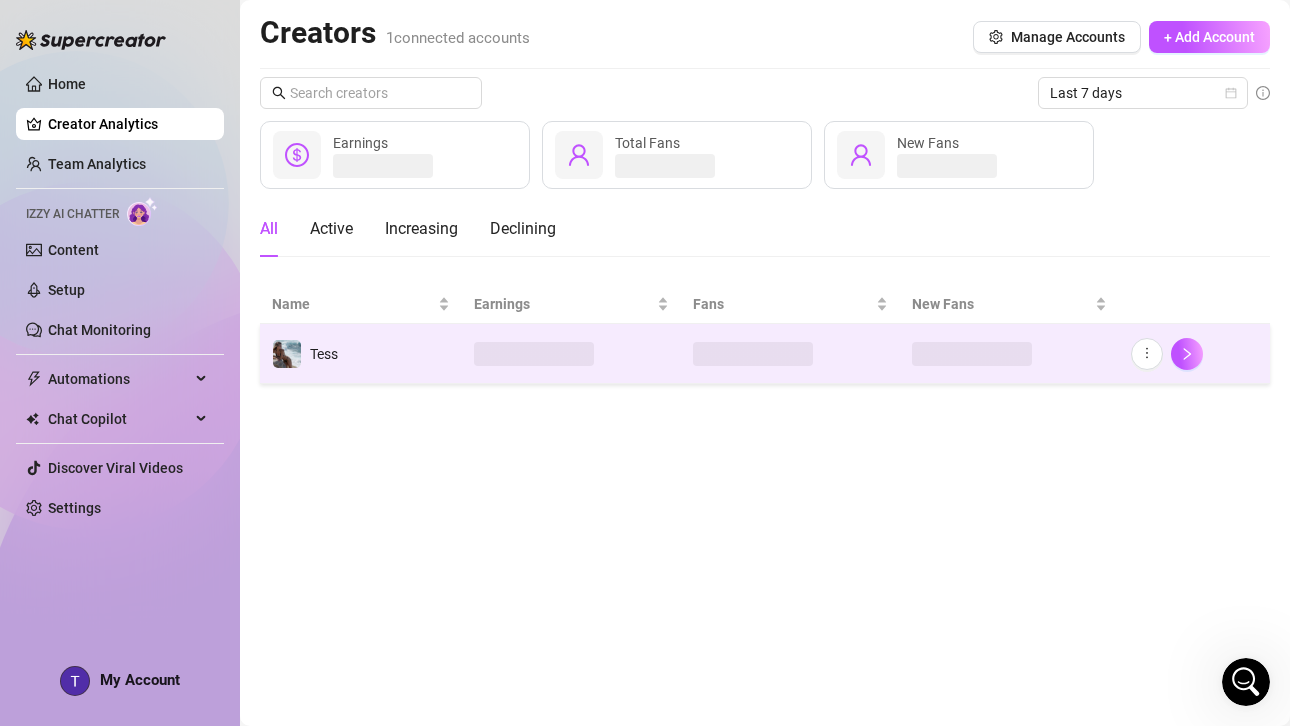 click at bounding box center (534, 354) 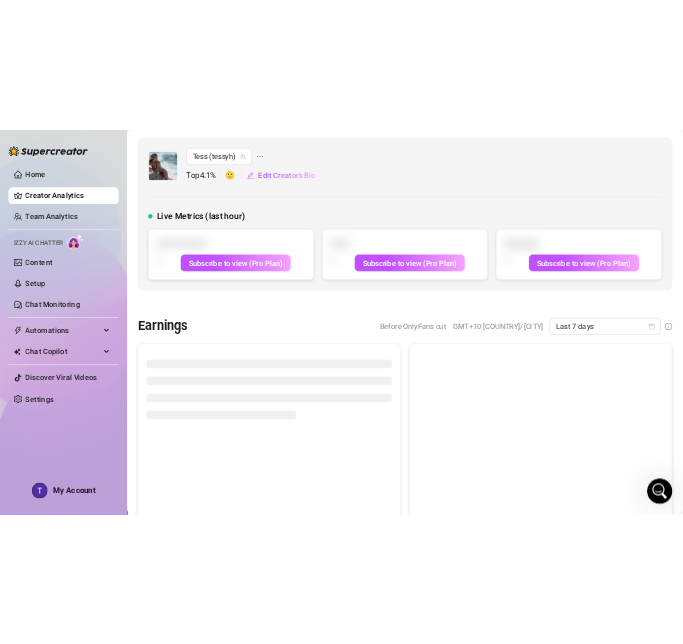 scroll, scrollTop: 0, scrollLeft: 0, axis: both 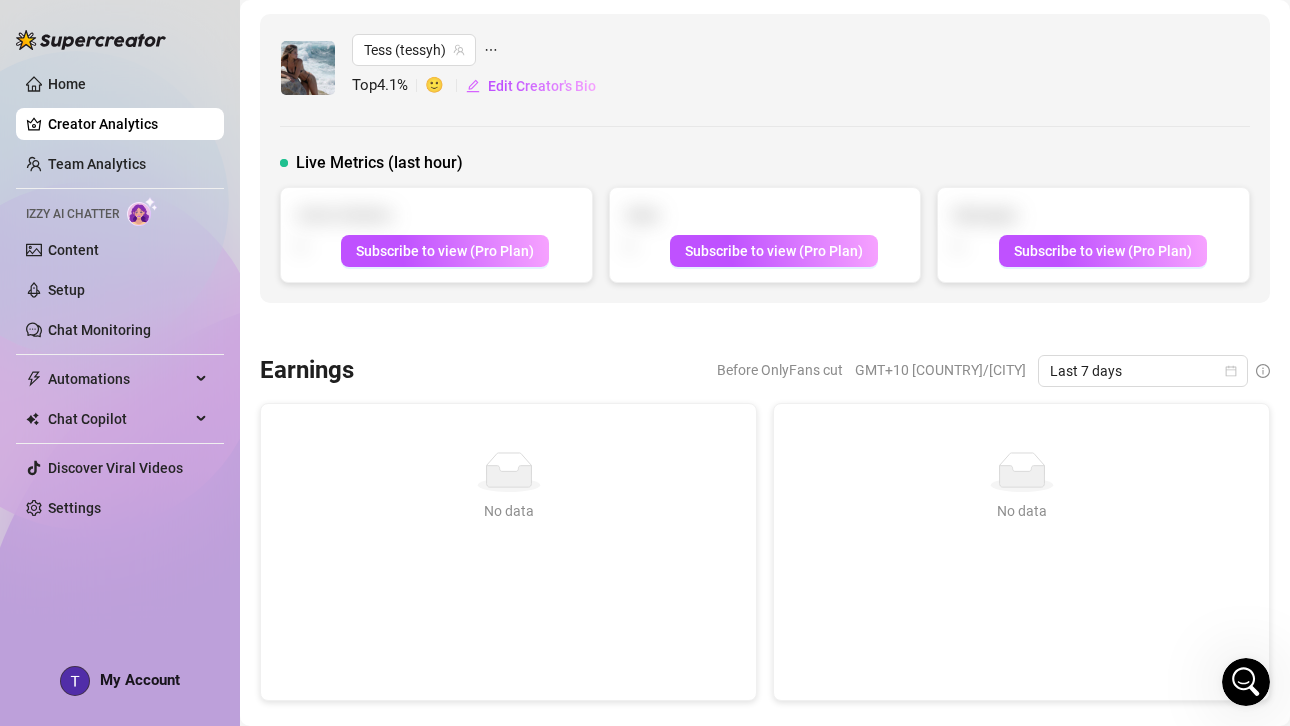 click at bounding box center [91, 40] 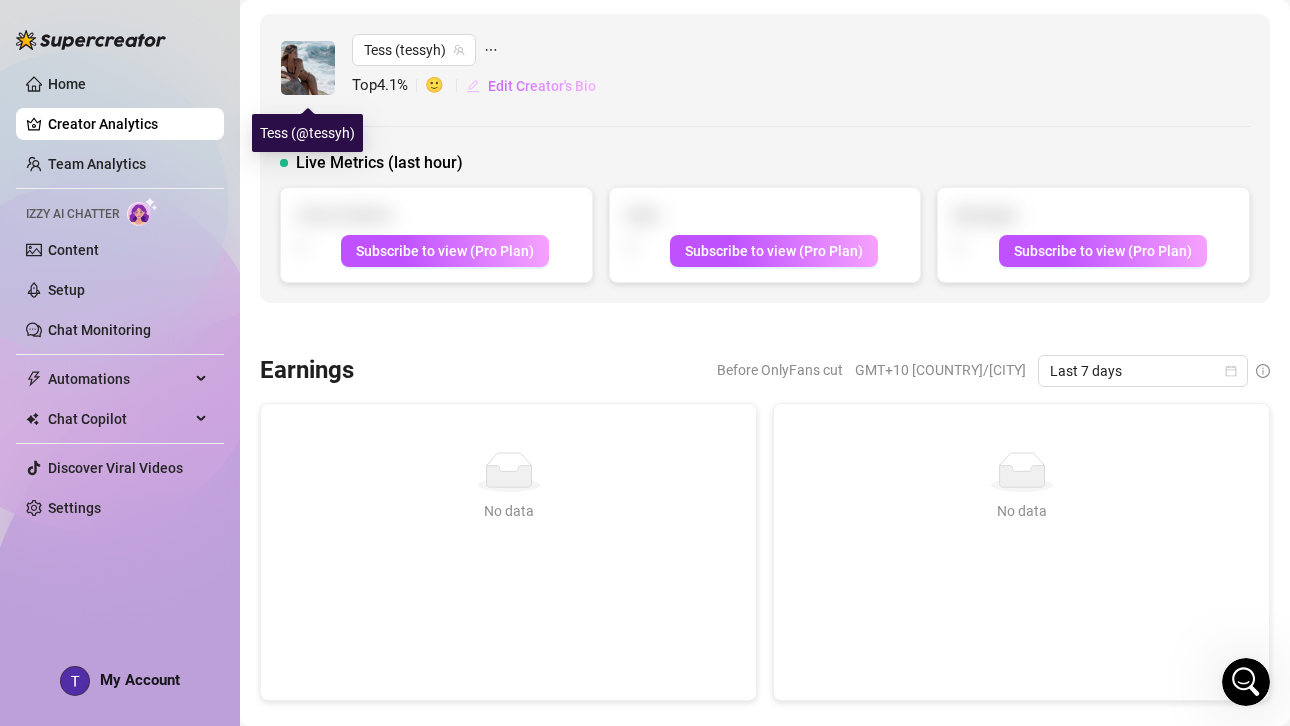 click on "Edit Creator's Bio" at bounding box center [542, 86] 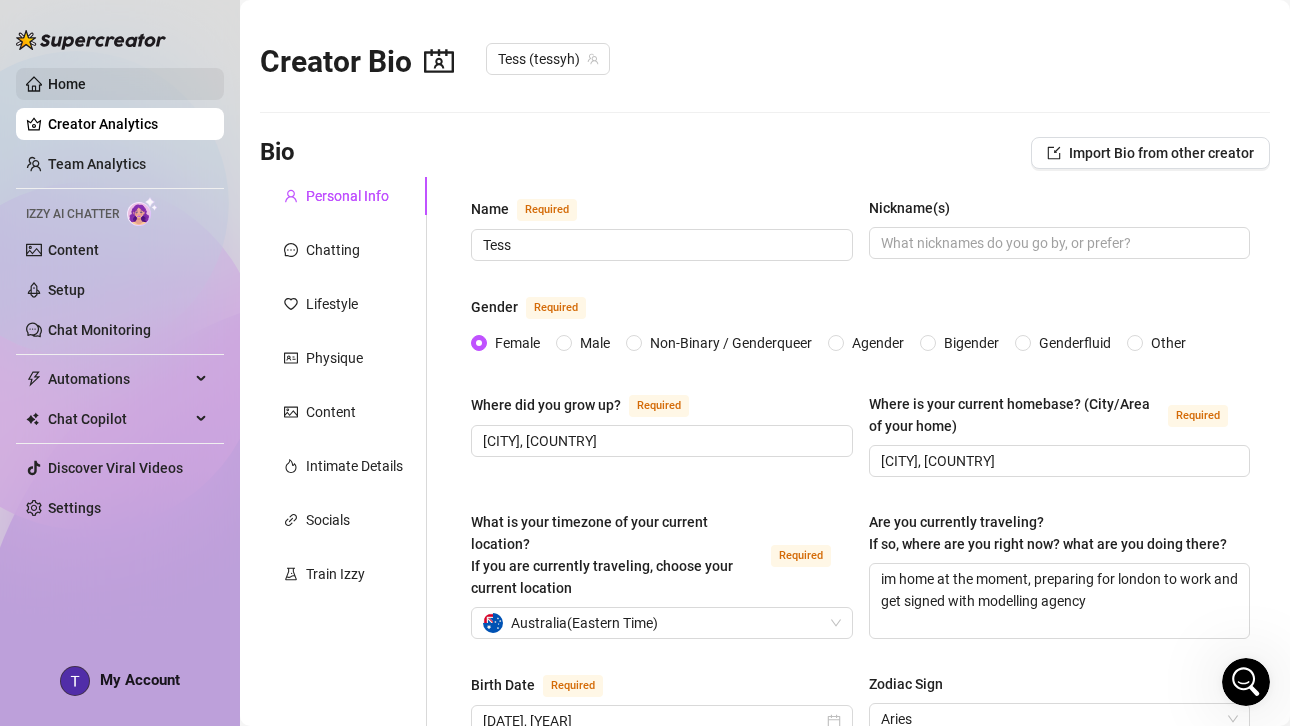click on "Home" at bounding box center [67, 84] 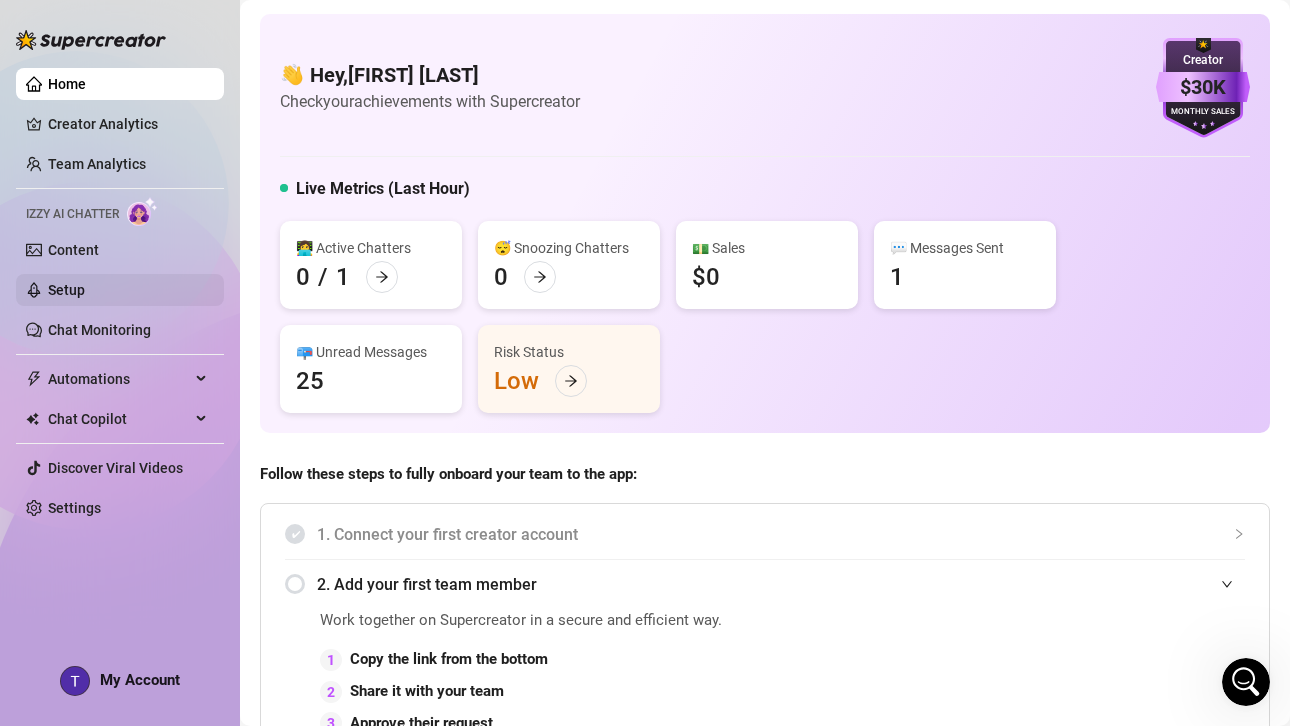 click on "Setup" at bounding box center [66, 290] 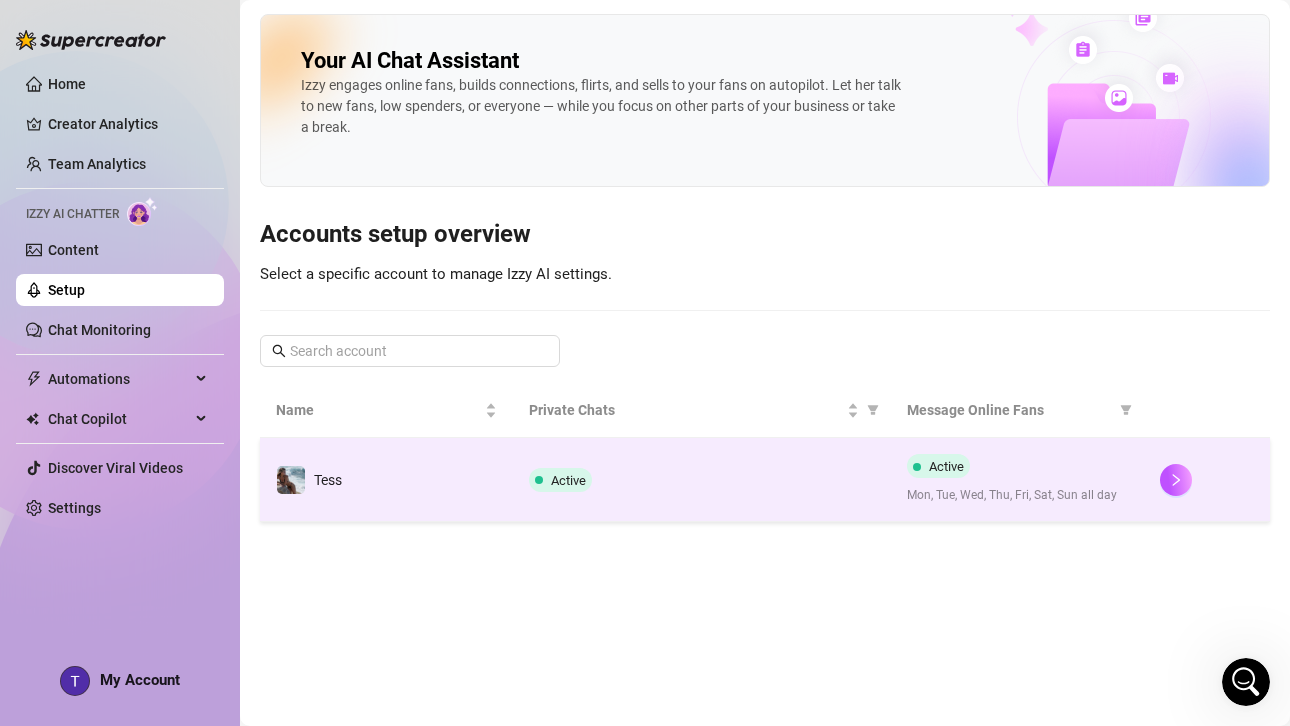 click on "Active" at bounding box center [702, 480] 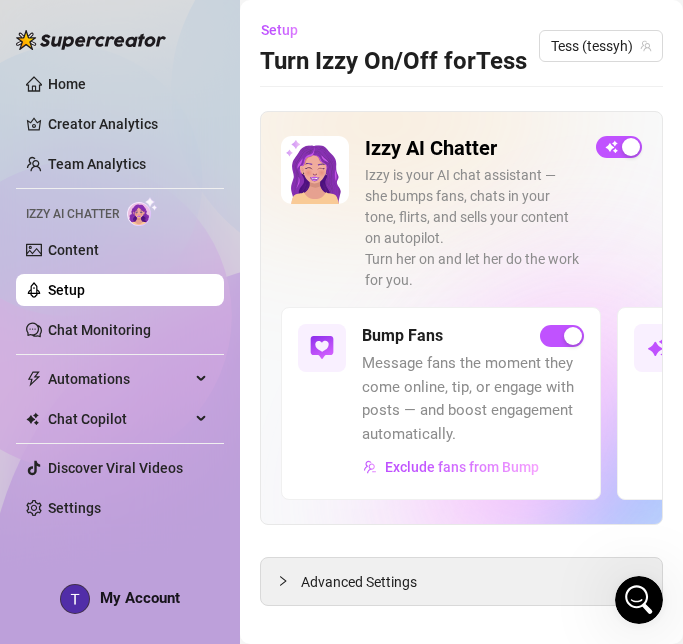 scroll, scrollTop: 166, scrollLeft: 0, axis: vertical 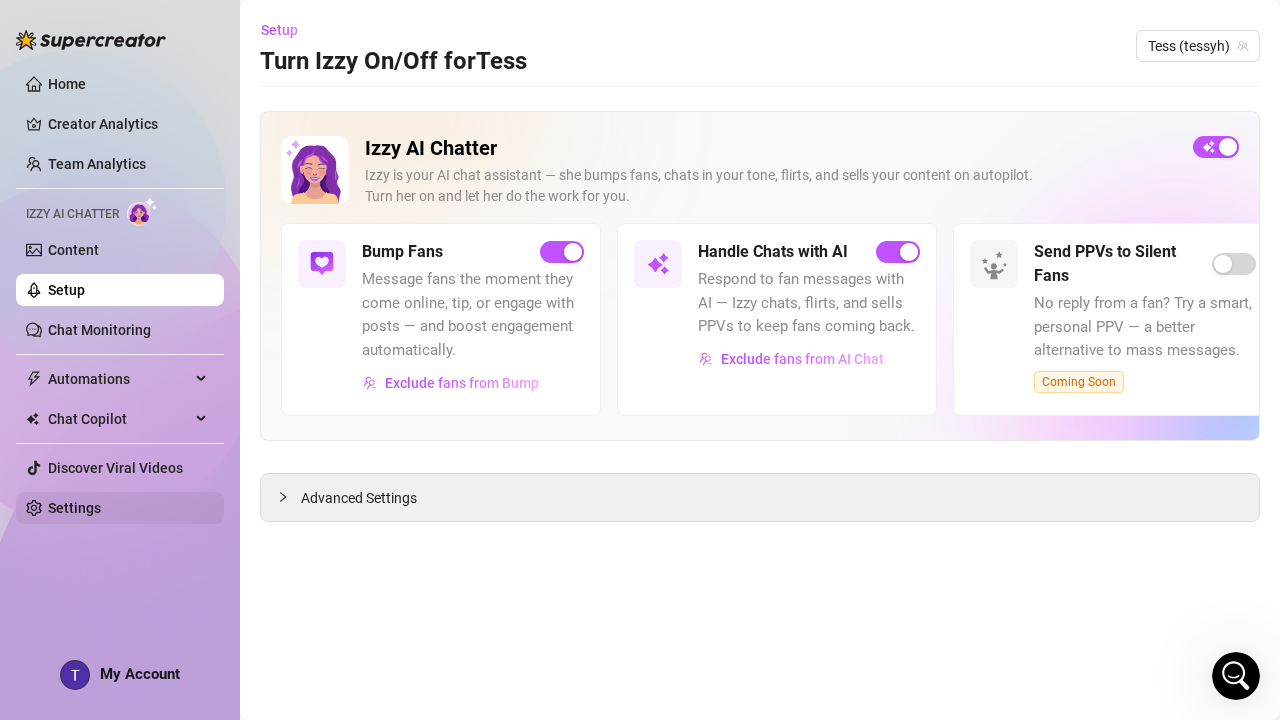 click on "Settings" at bounding box center (74, 508) 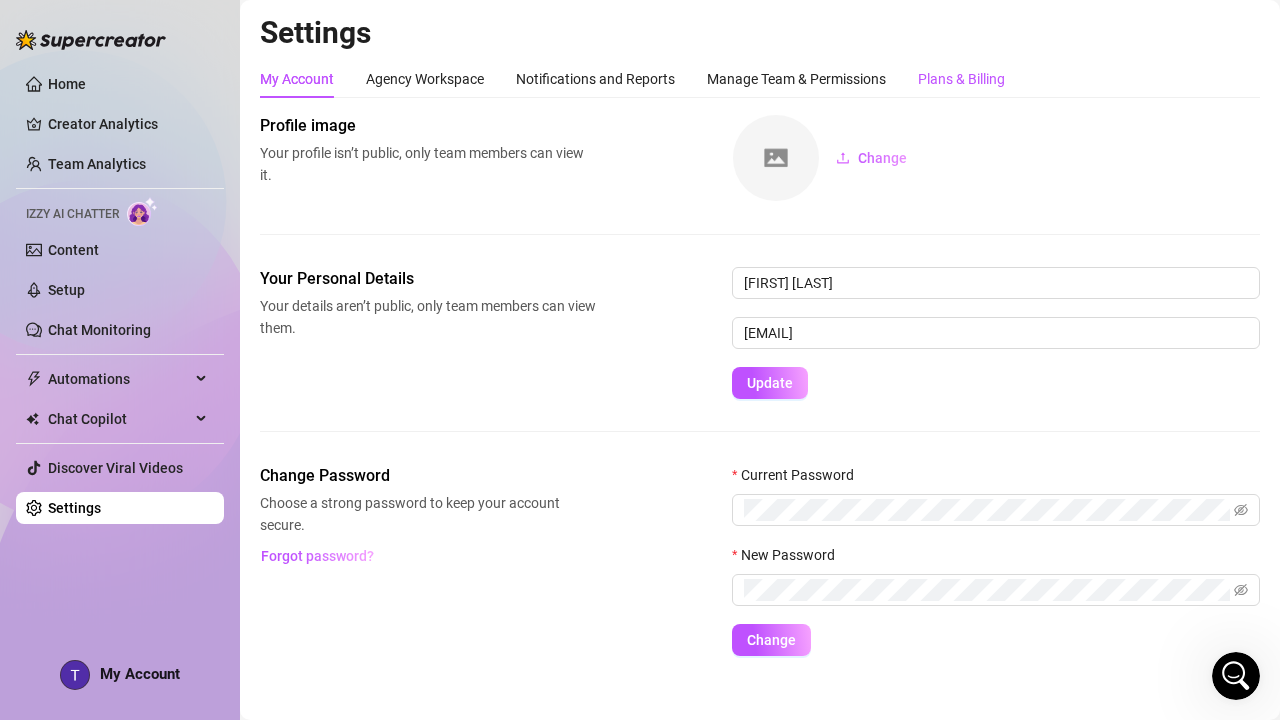 click on "Plans & Billing" at bounding box center [961, 79] 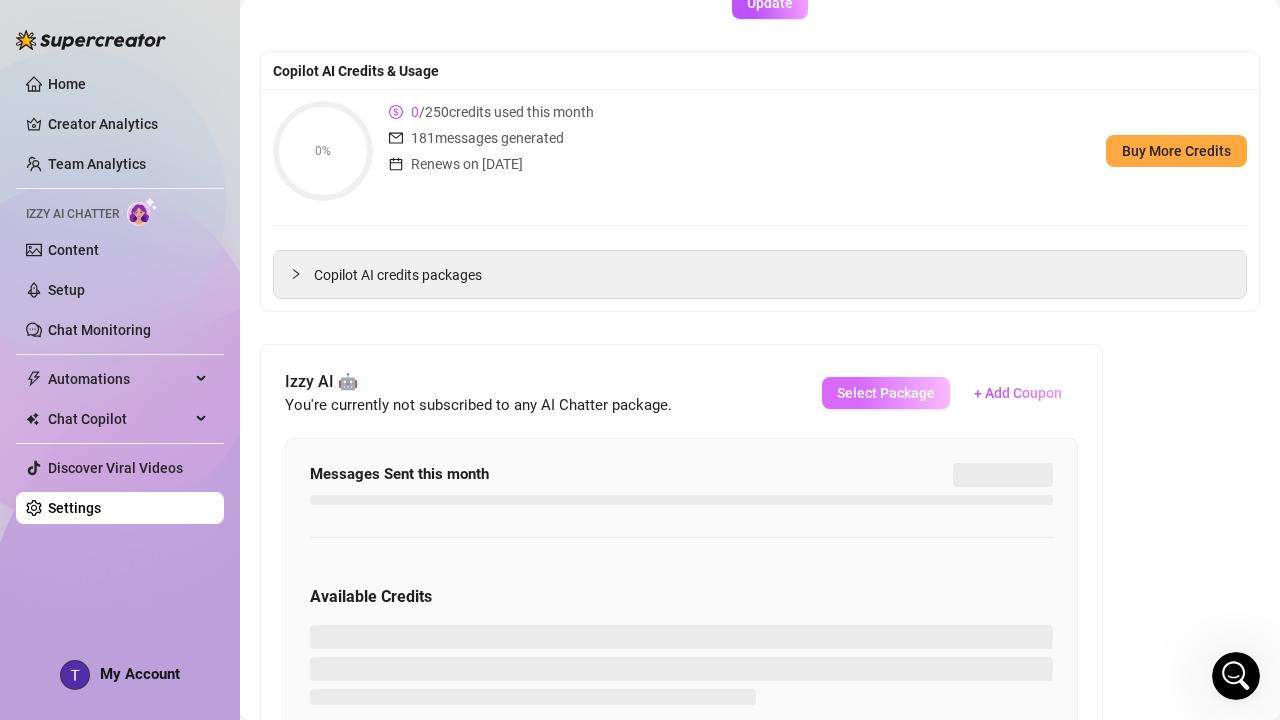 scroll, scrollTop: 247, scrollLeft: 0, axis: vertical 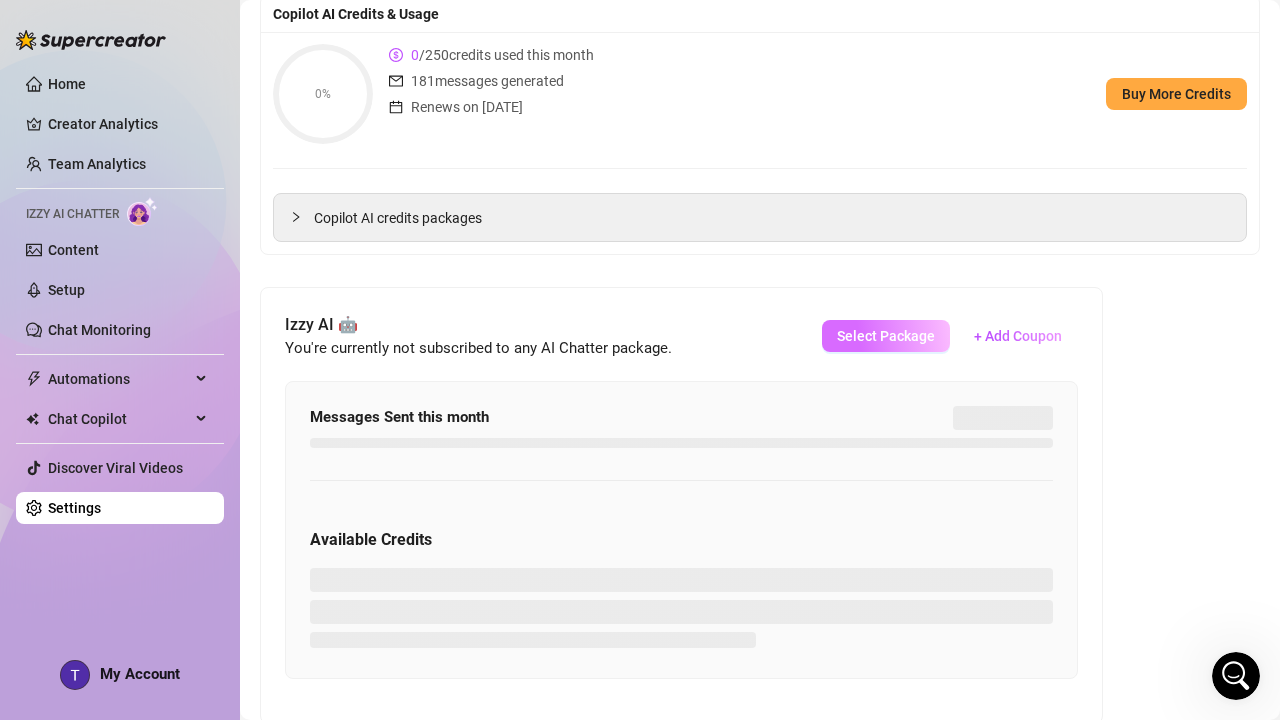 click on "Select Package" at bounding box center [886, 336] 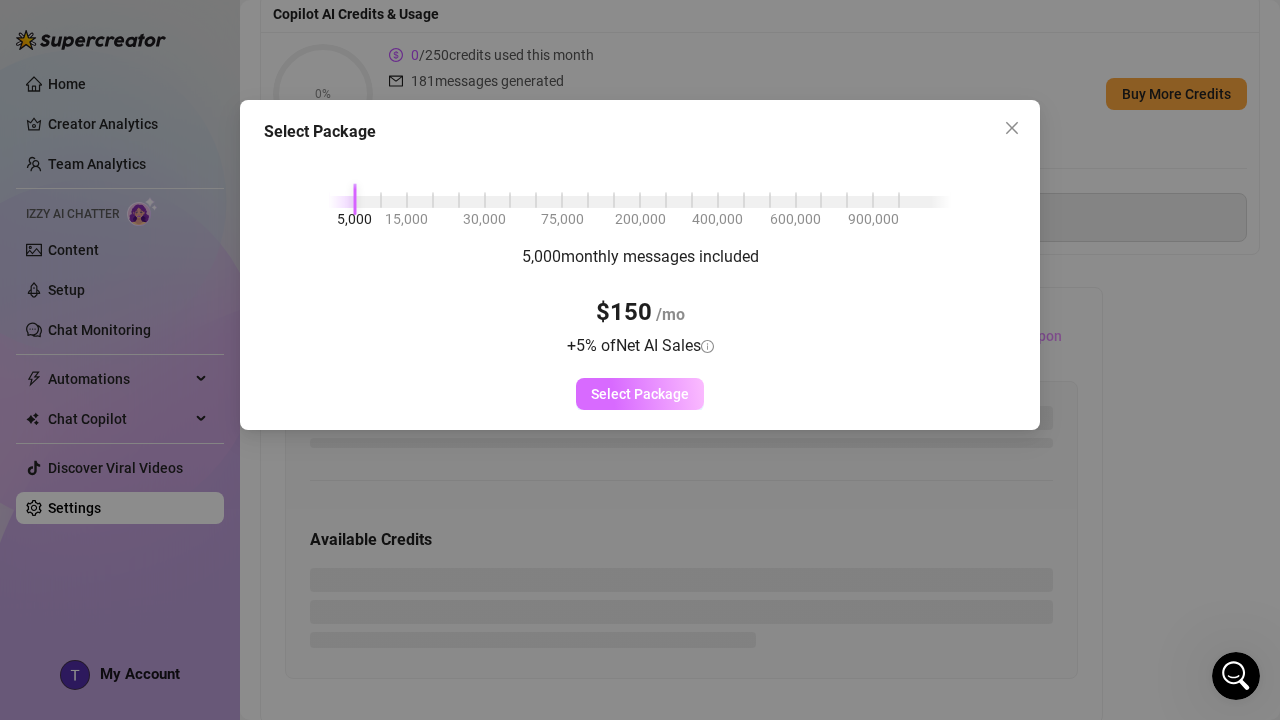 click on "Select Package" at bounding box center [640, 394] 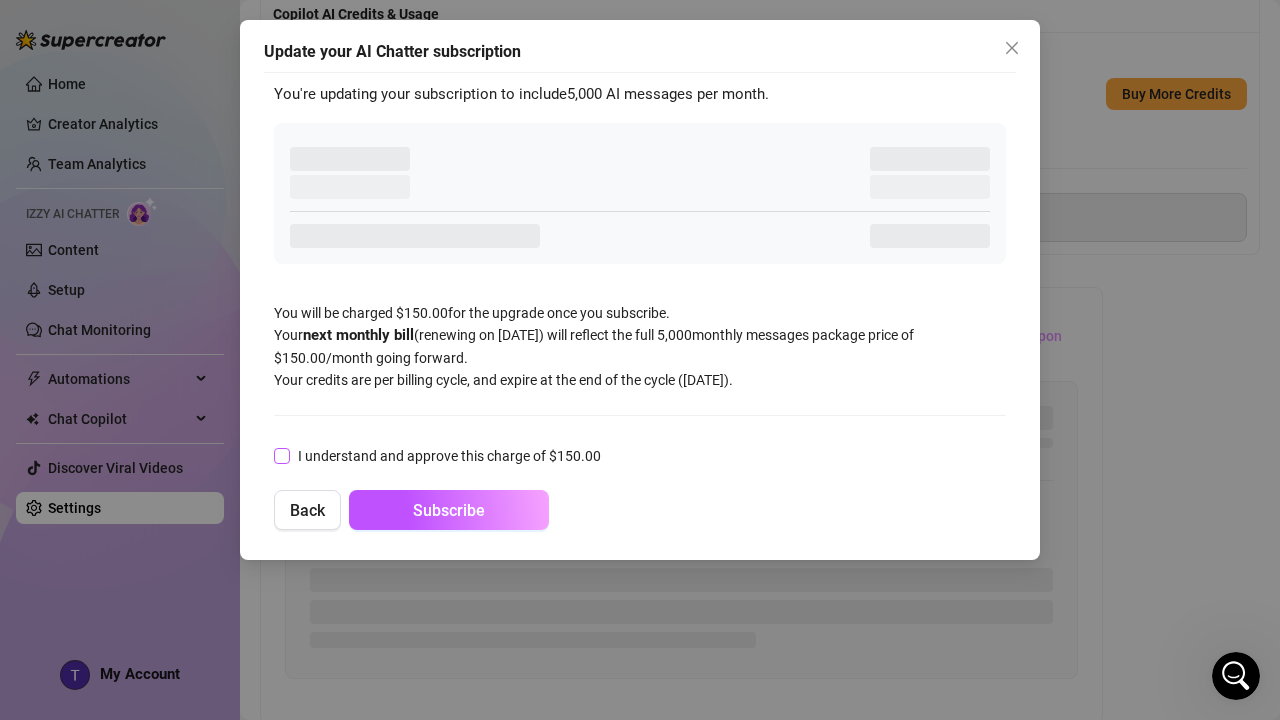click on "I understand and approve this charge of $ 150.00" at bounding box center [449, 456] 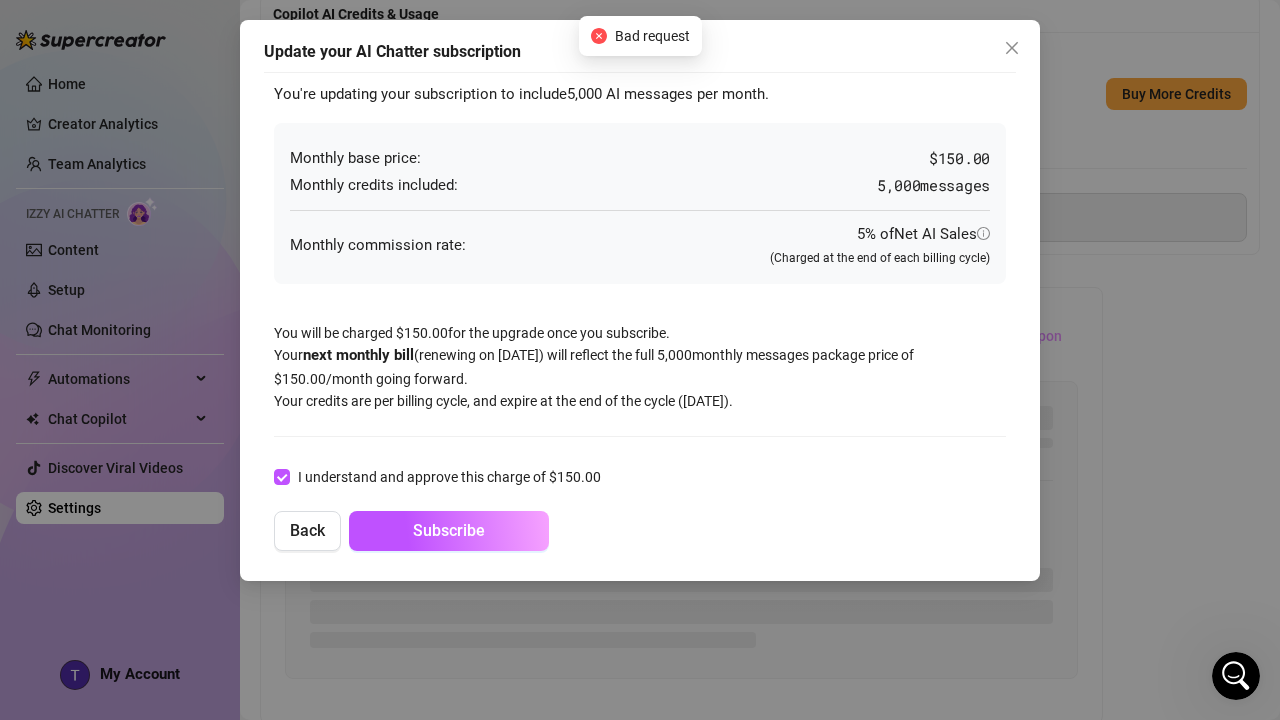 click on "I understand and approve this charge of $ 150.00 Back Subscribe" at bounding box center [640, 506] 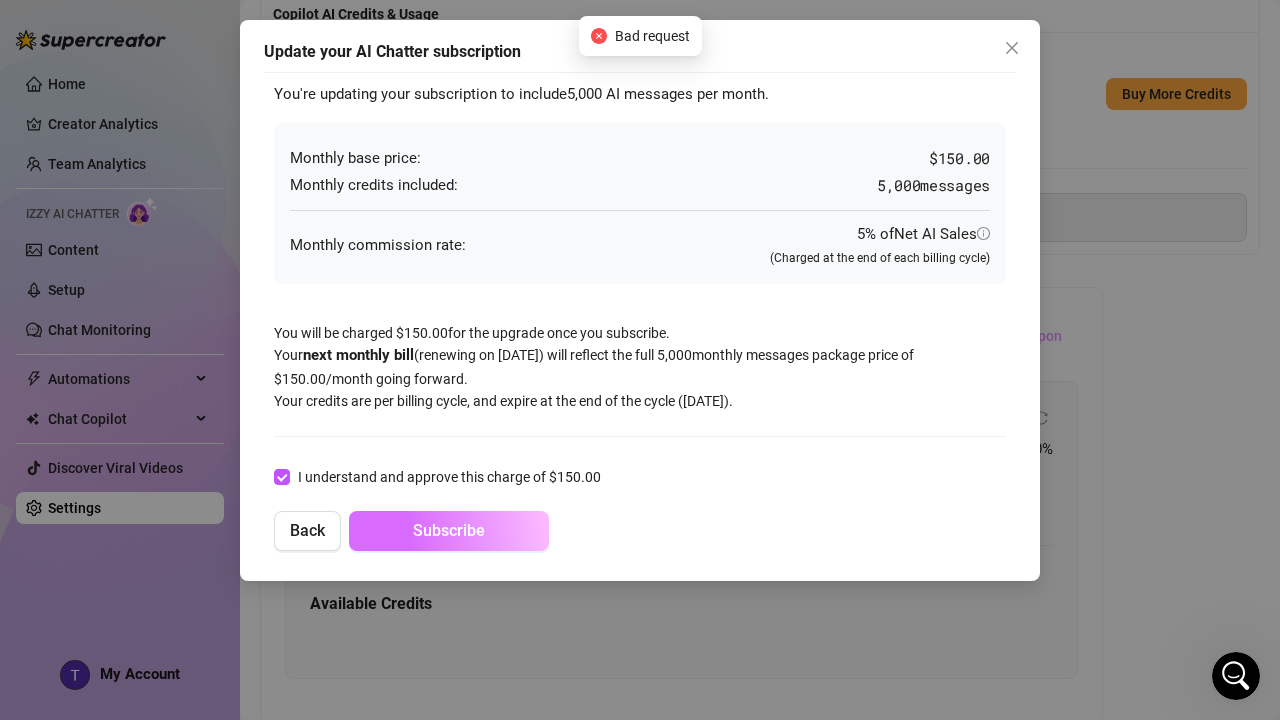 click on "Subscribe" at bounding box center [449, 531] 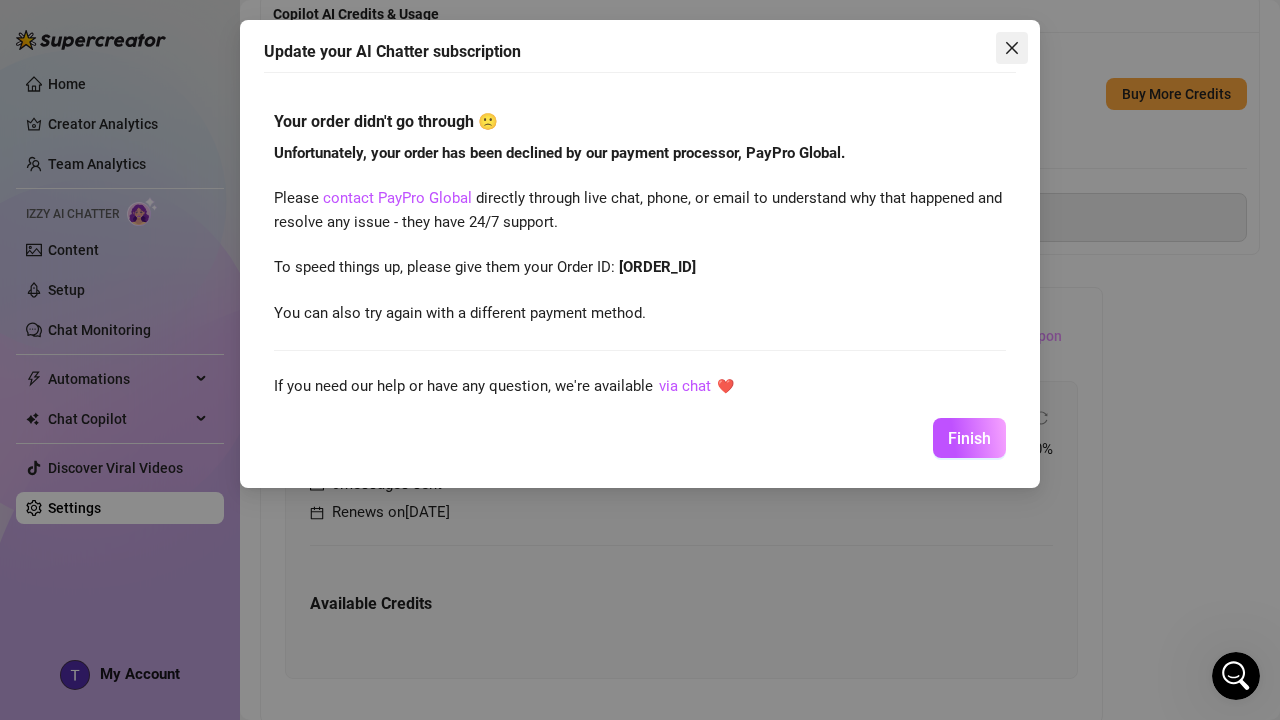 click at bounding box center [1012, 48] 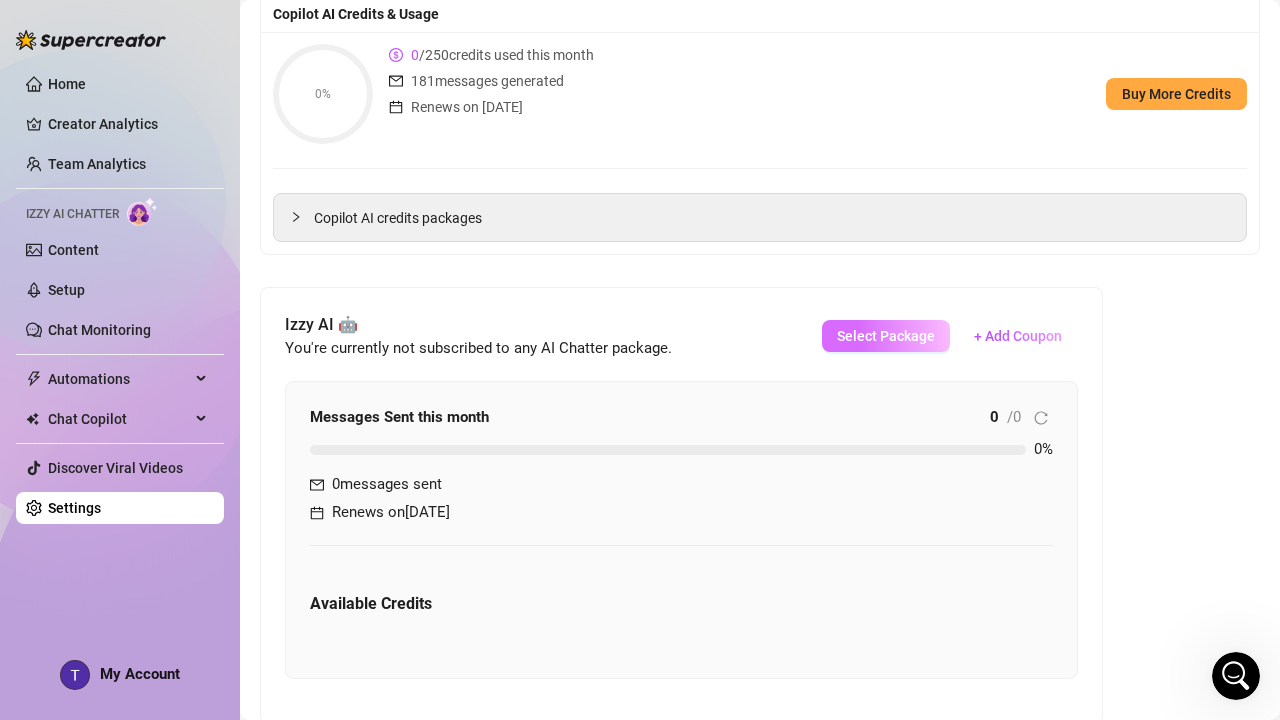 click on "Select Package" at bounding box center [886, 336] 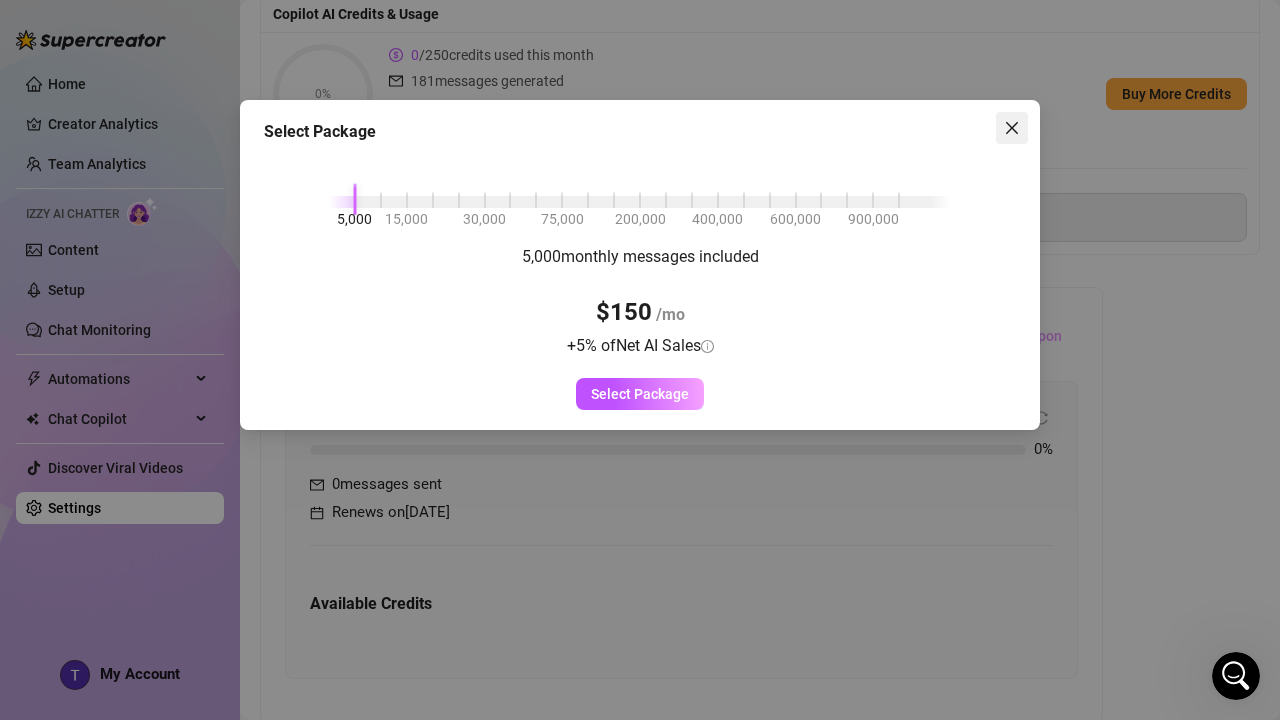 click 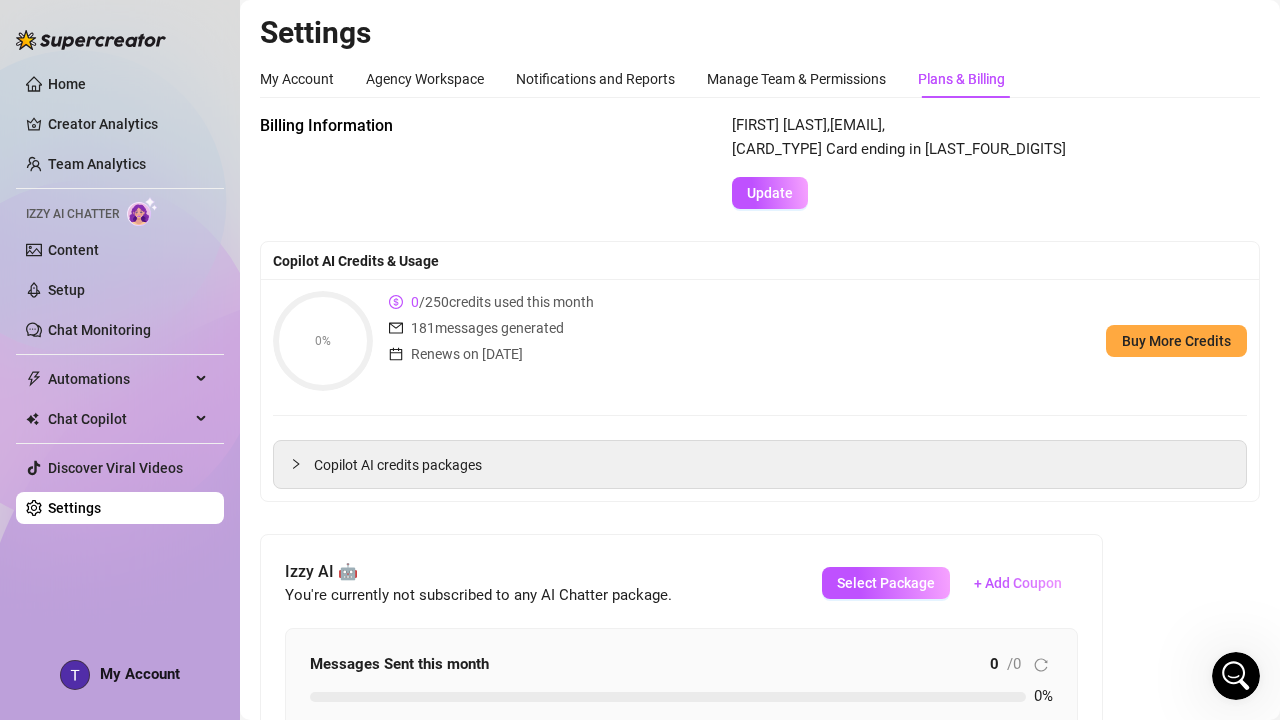 scroll, scrollTop: 0, scrollLeft: 0, axis: both 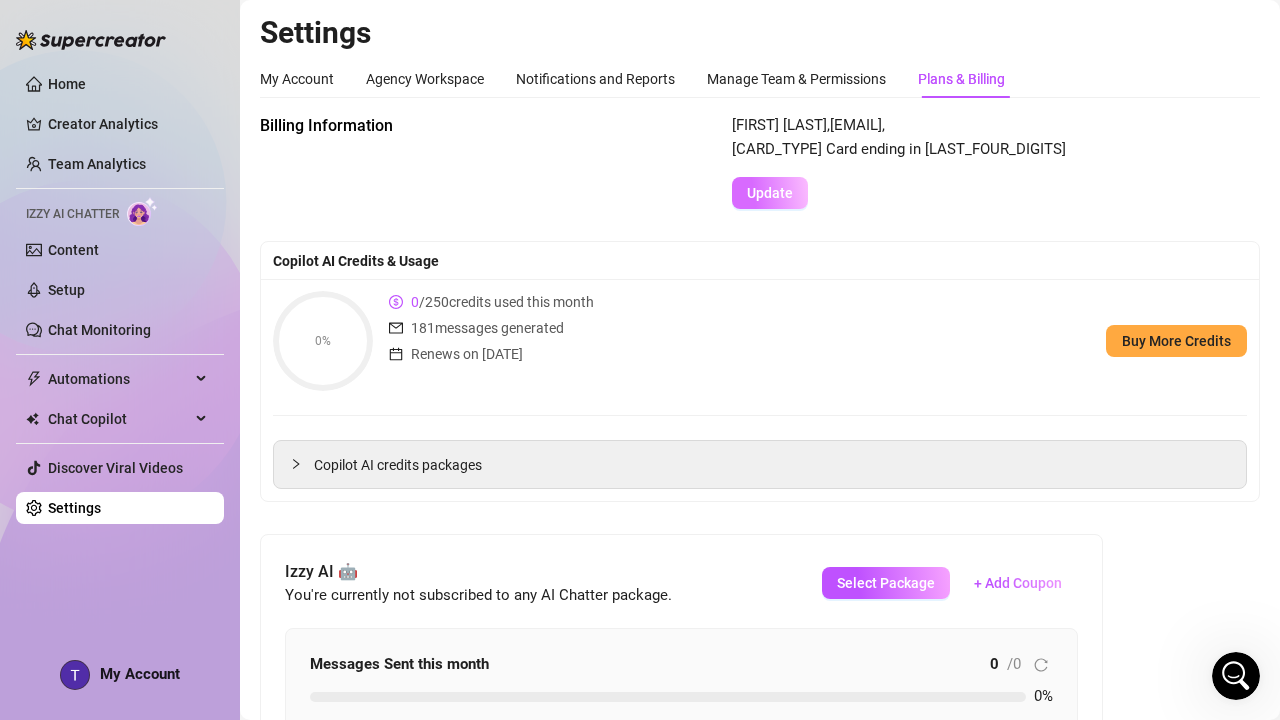 click on "Update" at bounding box center (770, 193) 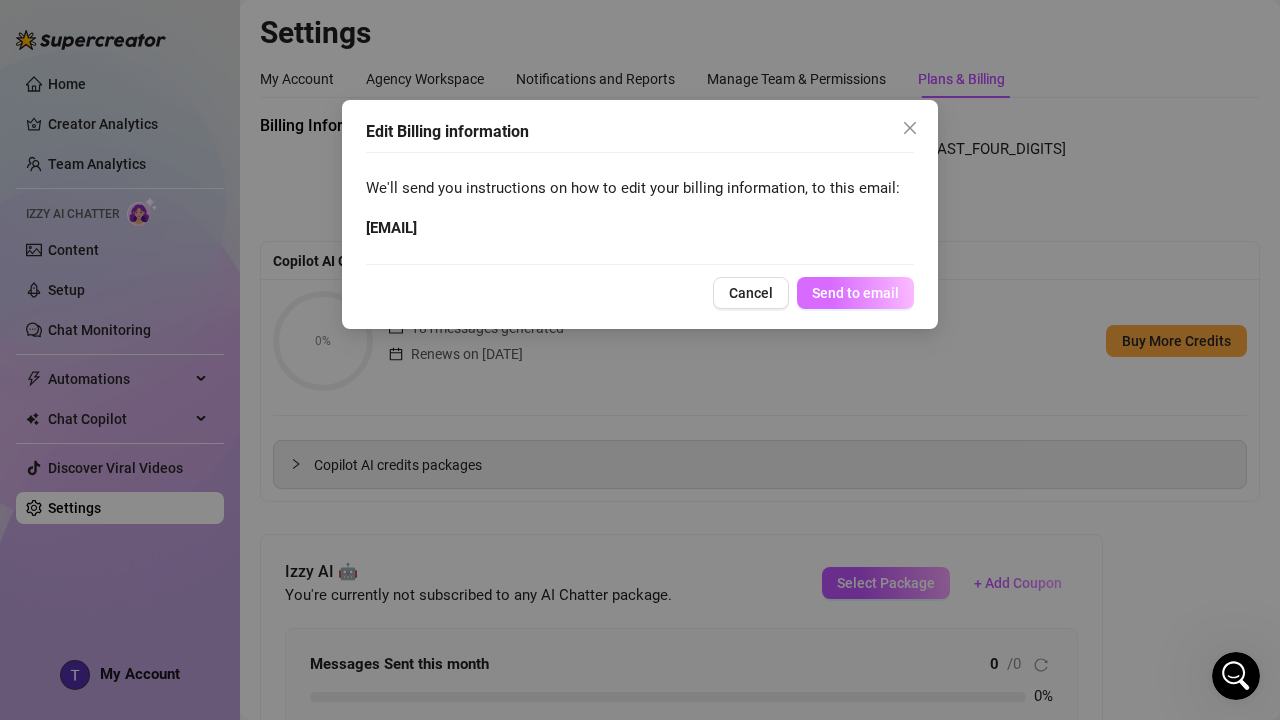 click on "Send to email" at bounding box center (855, 293) 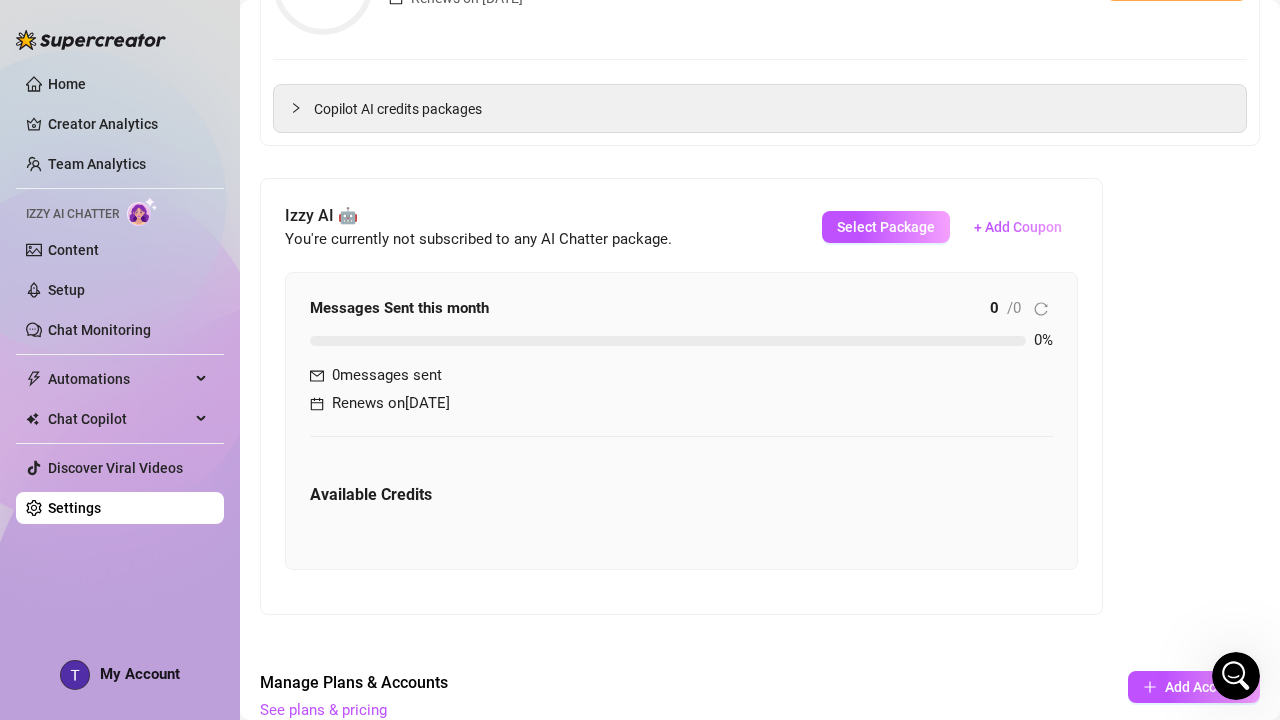 scroll, scrollTop: 359, scrollLeft: 0, axis: vertical 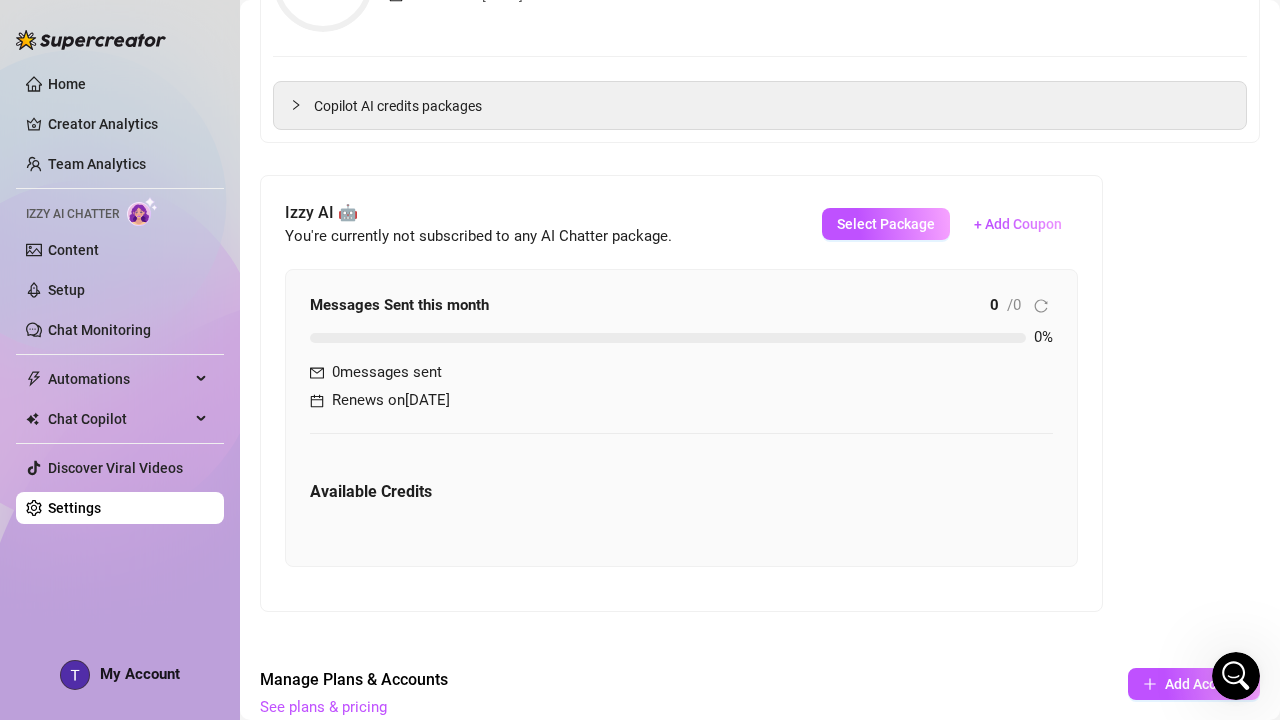 click on "Izzy AI 🤖 You're currently not subscribed to any AI Chatter package. Select Package + Add Coupon" at bounding box center [681, 224] 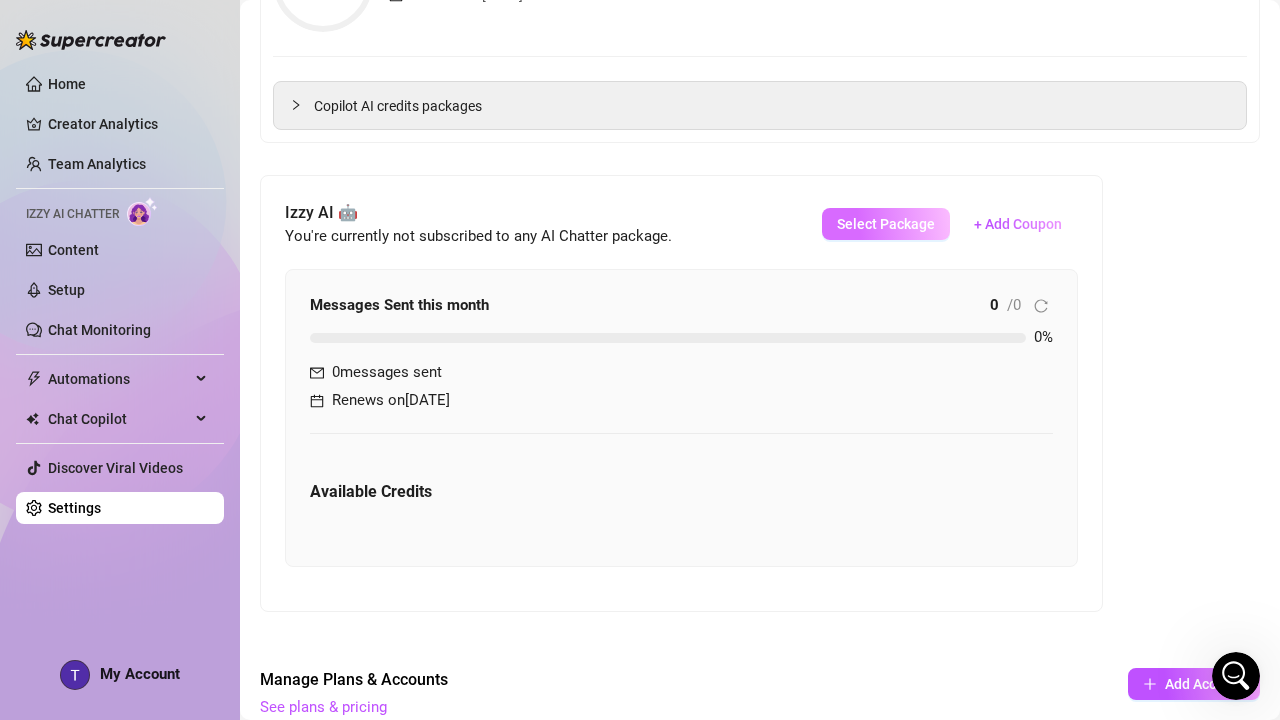 click on "Select Package" at bounding box center [886, 224] 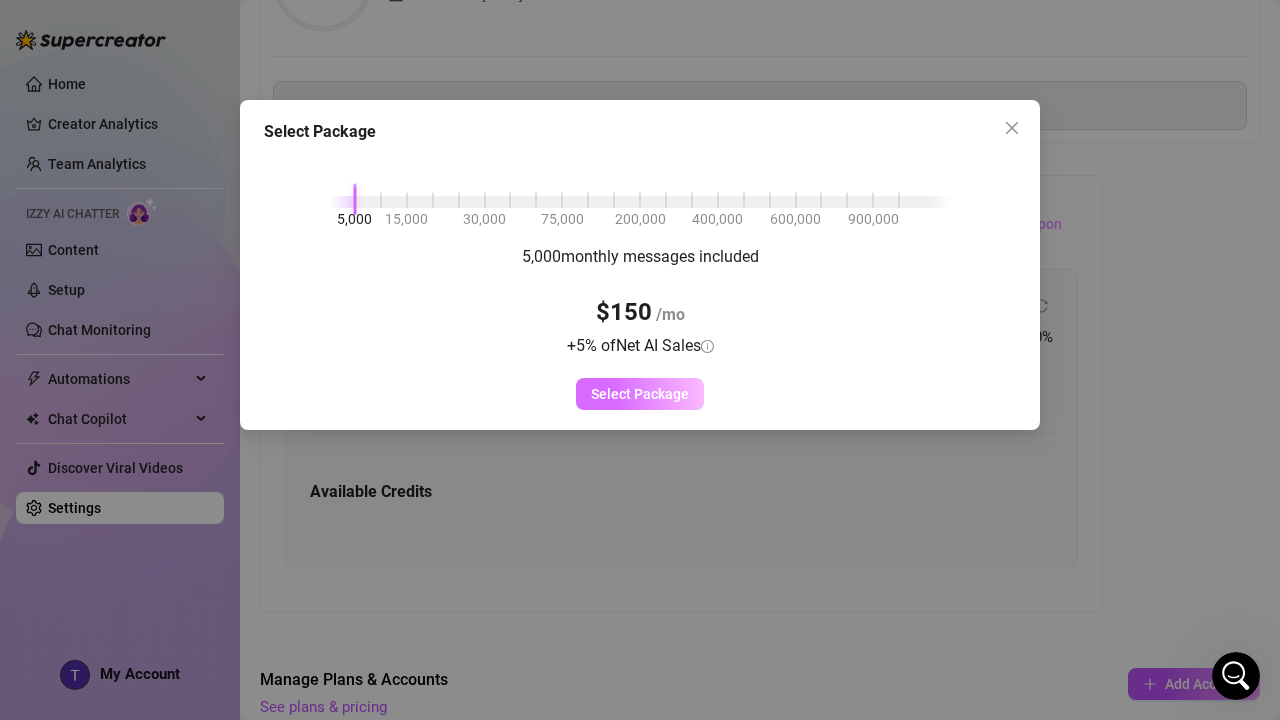 click on "Select Package" at bounding box center [640, 394] 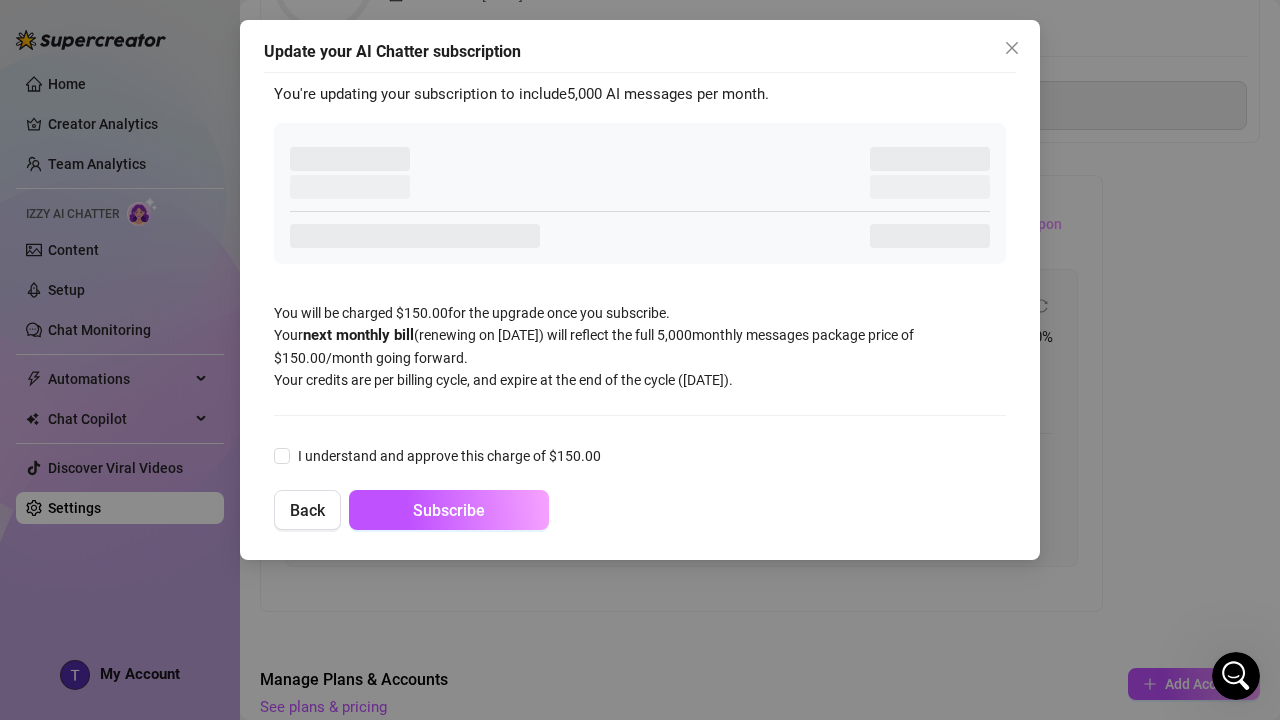 click on "You're updating your subscription to include  5,000   AI messages per month. You will be charged $ 150.00  for the upgrade once you subscribe. Your  next monthly bill  (renewing on   September 8th ) will reflect the full   5,000  monthly messages package price of $ 150.00 /month going forward. Your credits are per billing cycle, and expire at the end of the cycle ( September 8th ). I understand and approve this charge of $ 150.00 Back Subscribe" at bounding box center (640, 306) 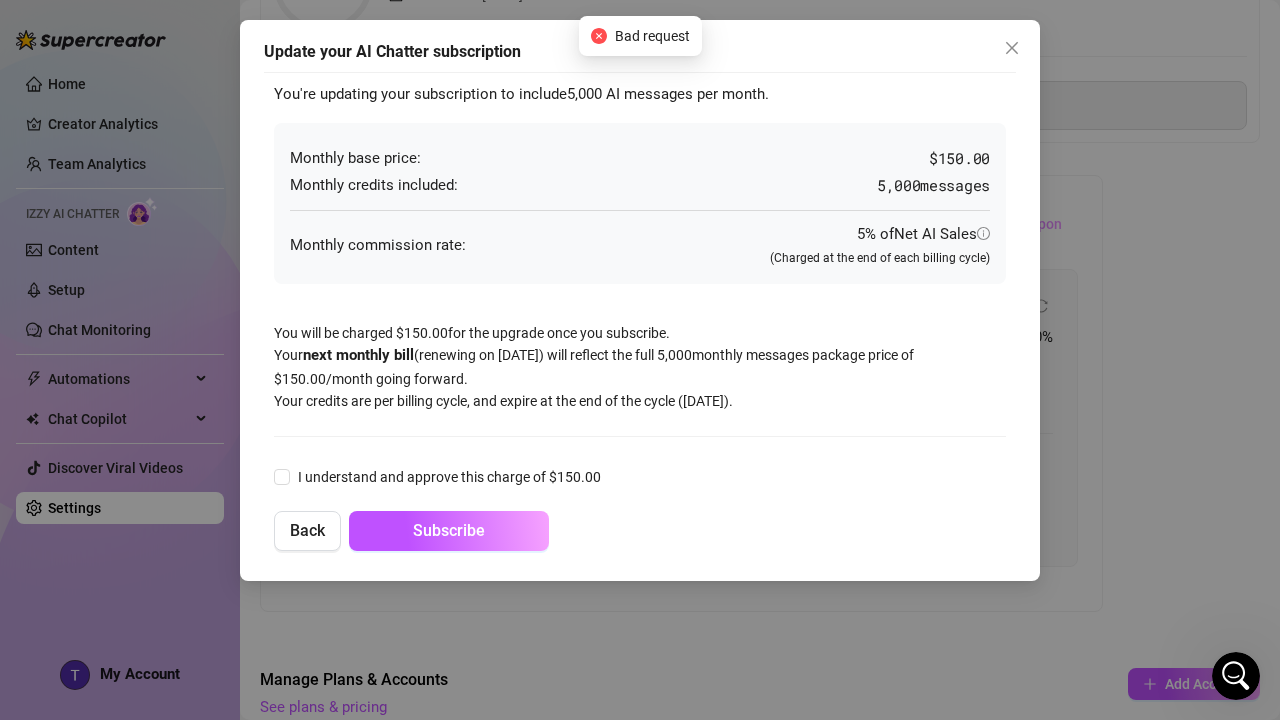 click on "I understand and approve this charge of $ 150.00" at bounding box center (640, 477) 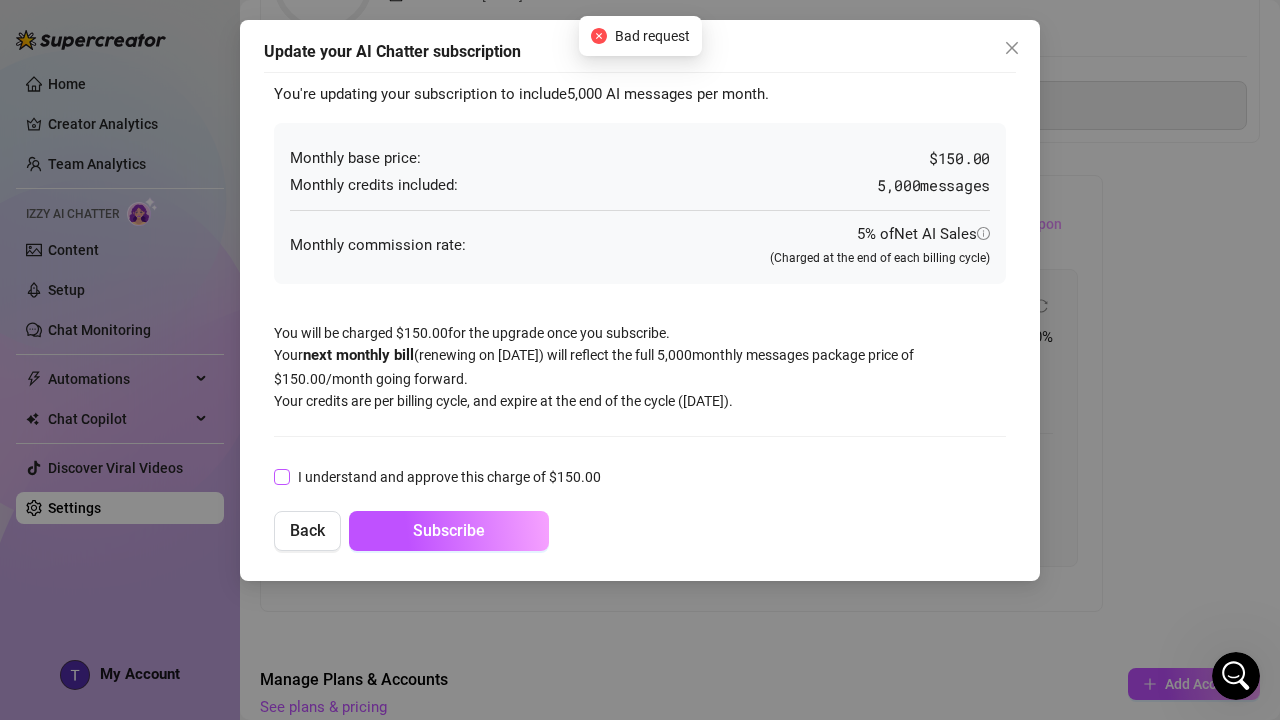 click on "I understand and approve this charge of $ 150.00" at bounding box center (449, 477) 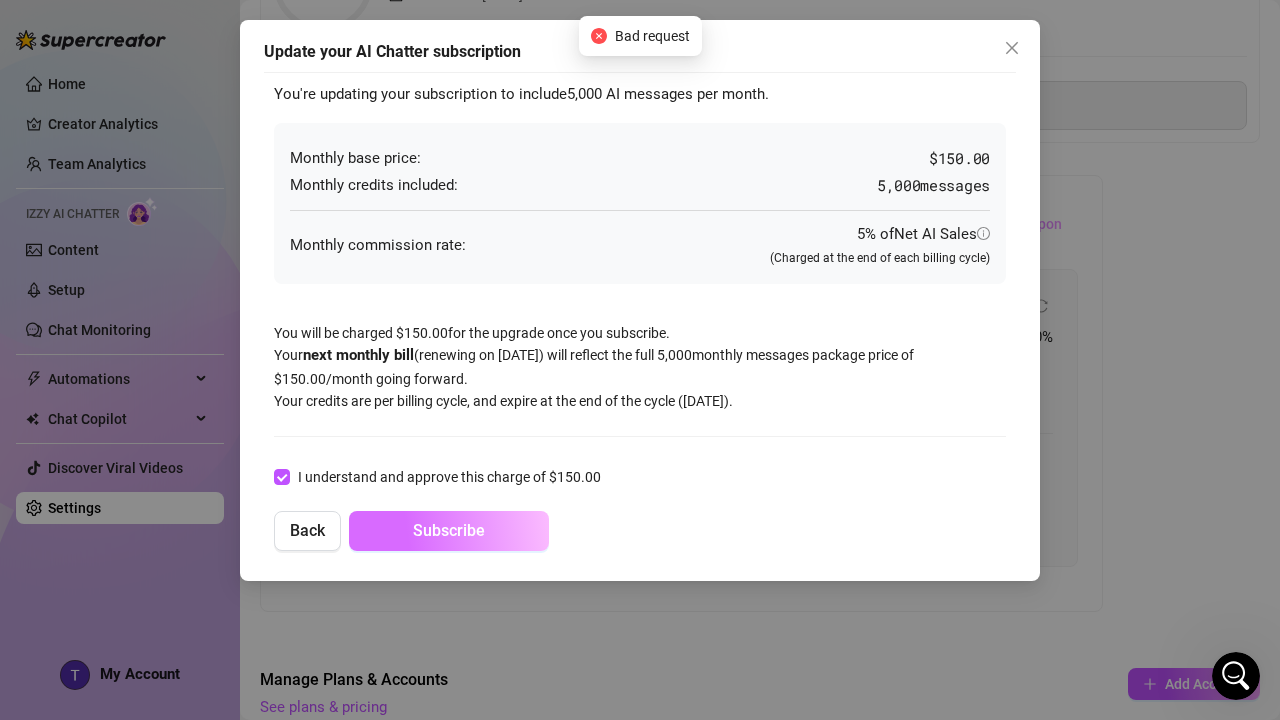 click on "Subscribe" at bounding box center (449, 531) 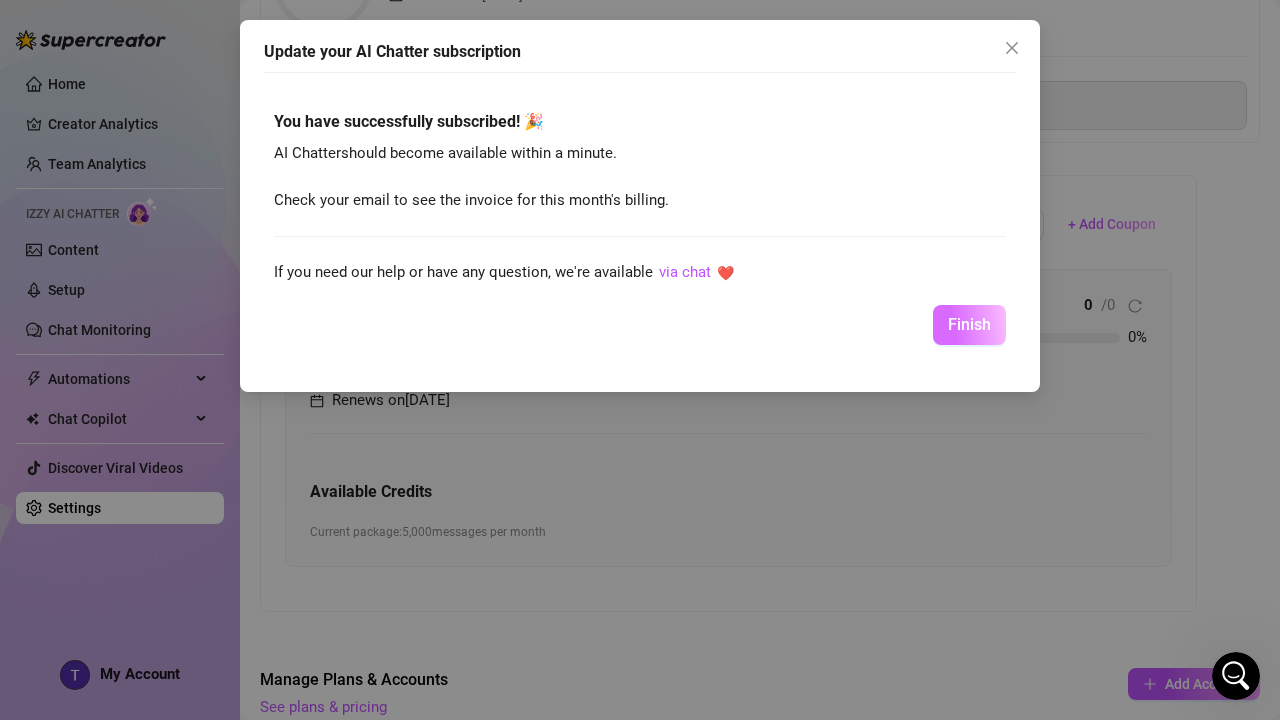 click on "Finish" at bounding box center [969, 325] 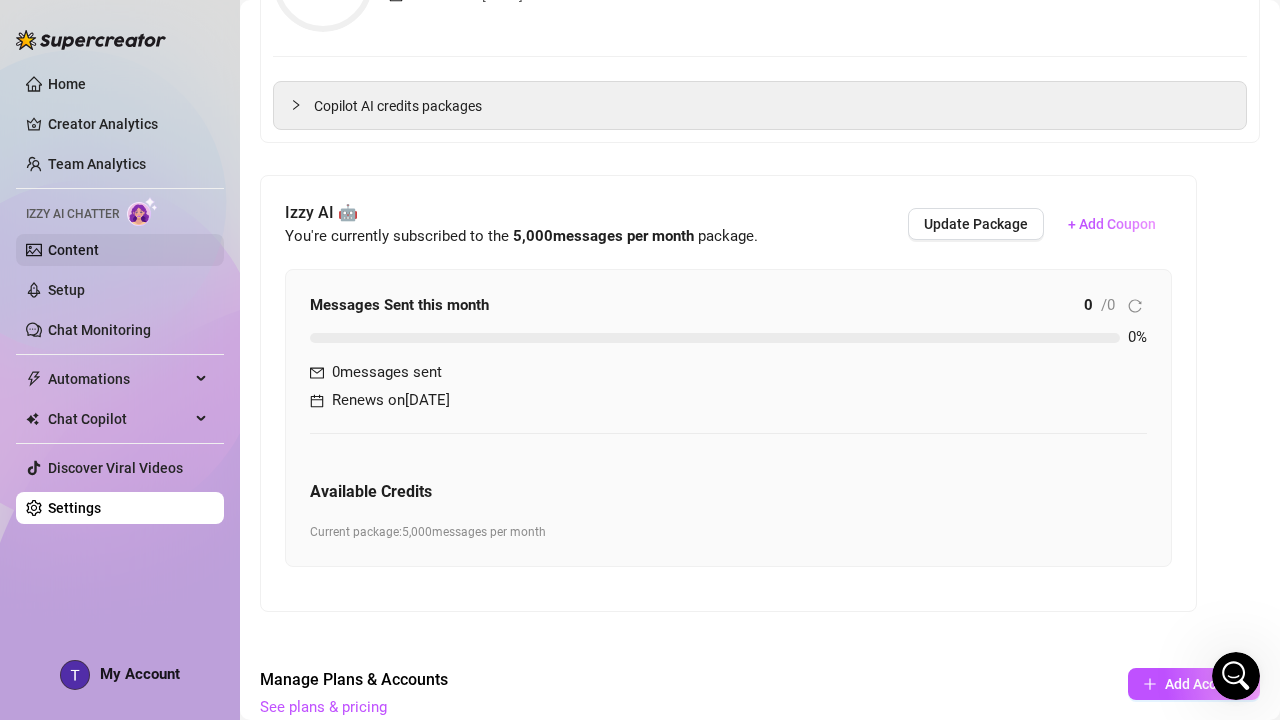 click on "Content" at bounding box center (73, 250) 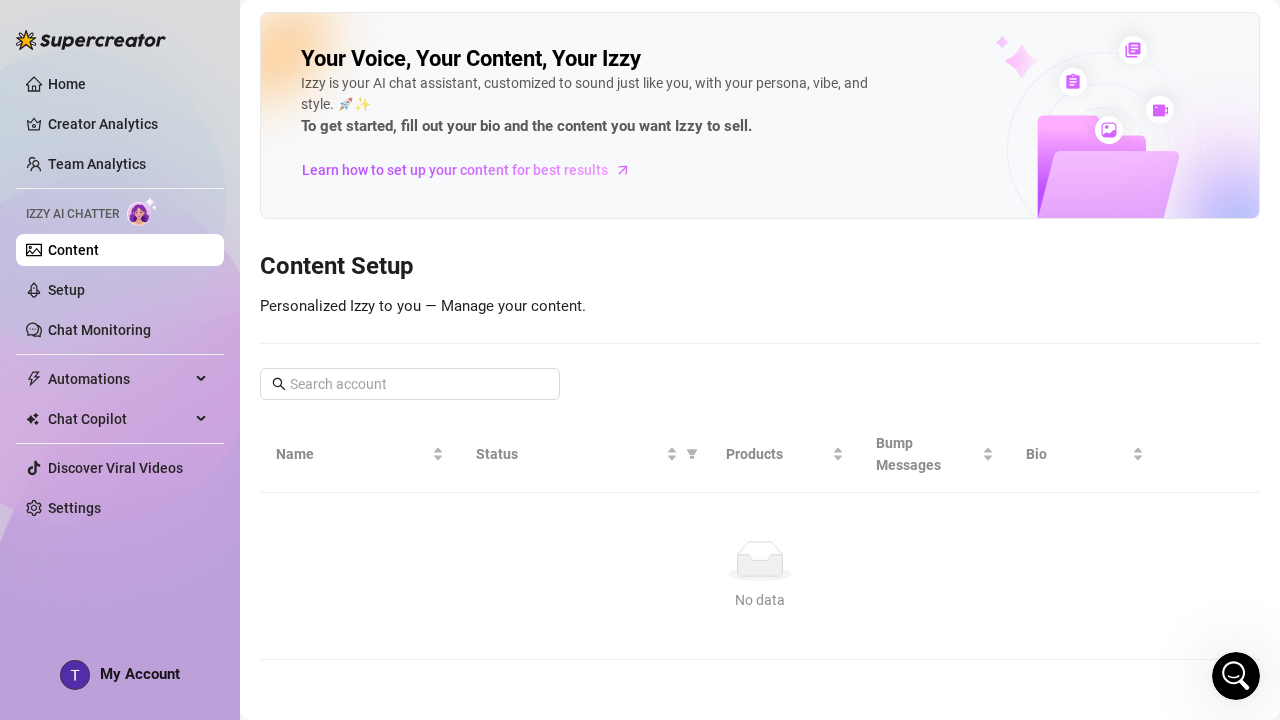 scroll, scrollTop: 0, scrollLeft: 0, axis: both 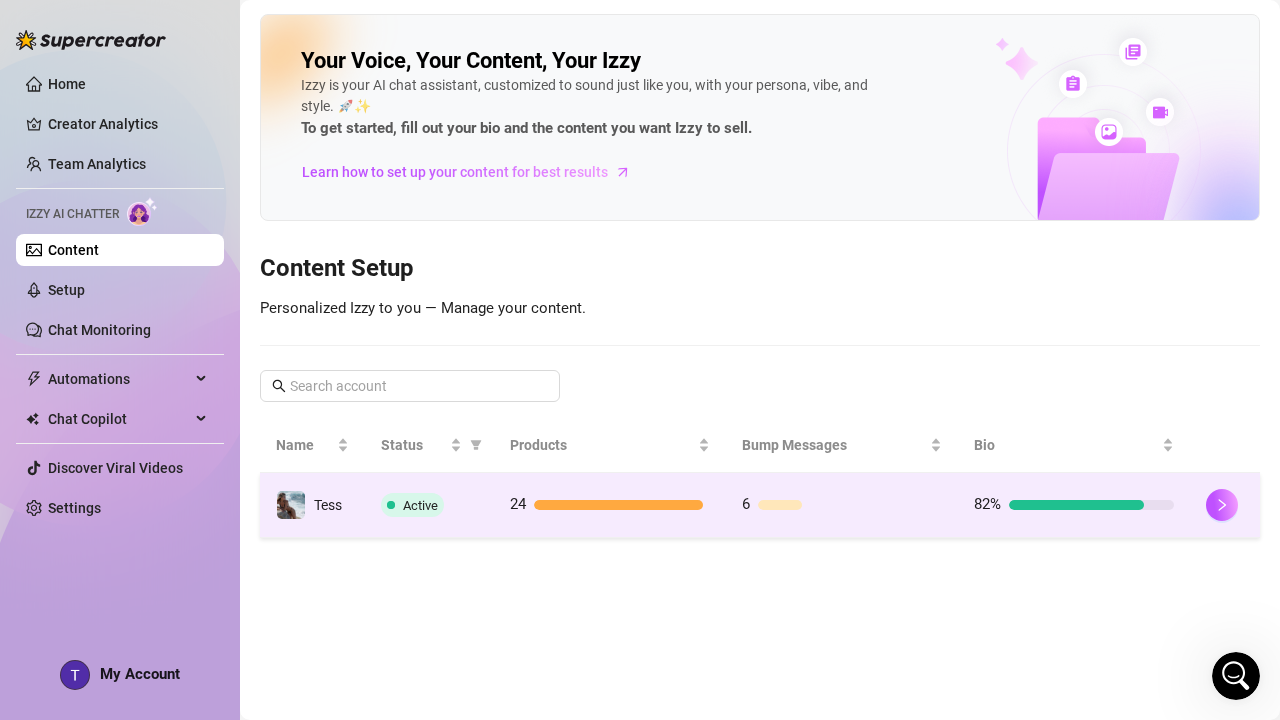 click on "24" at bounding box center (610, 505) 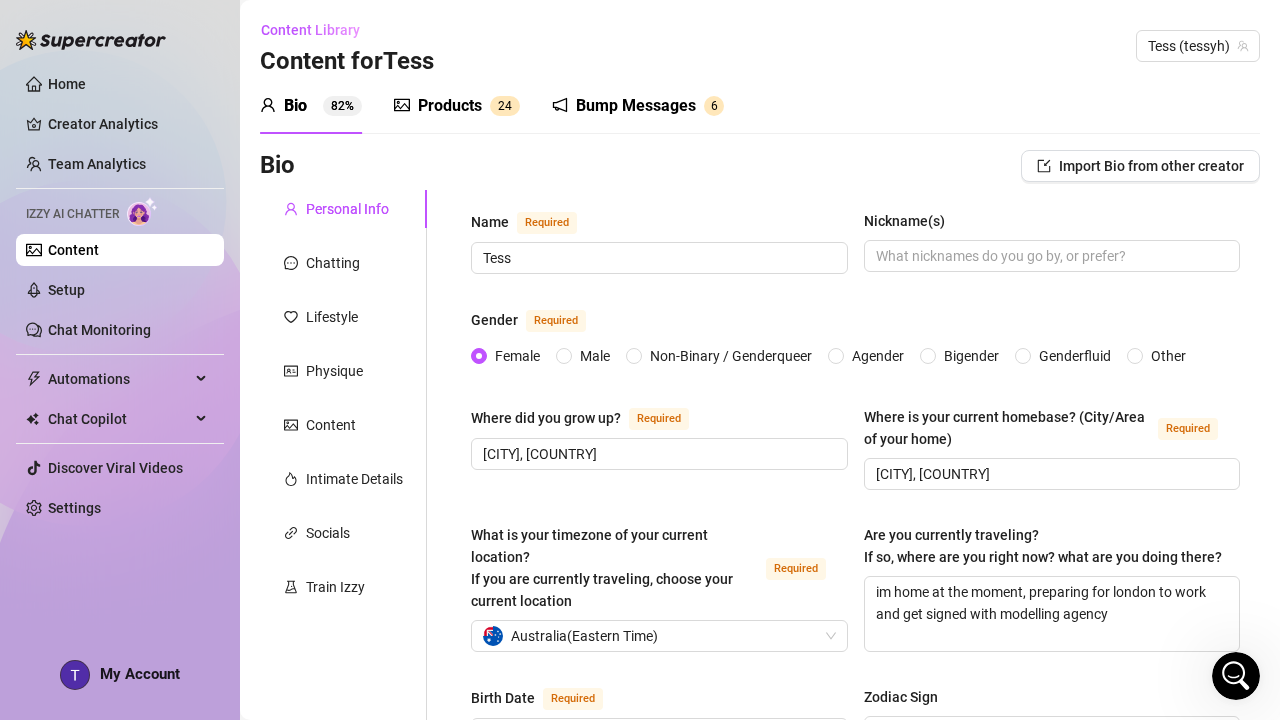click on "Products" at bounding box center (450, 106) 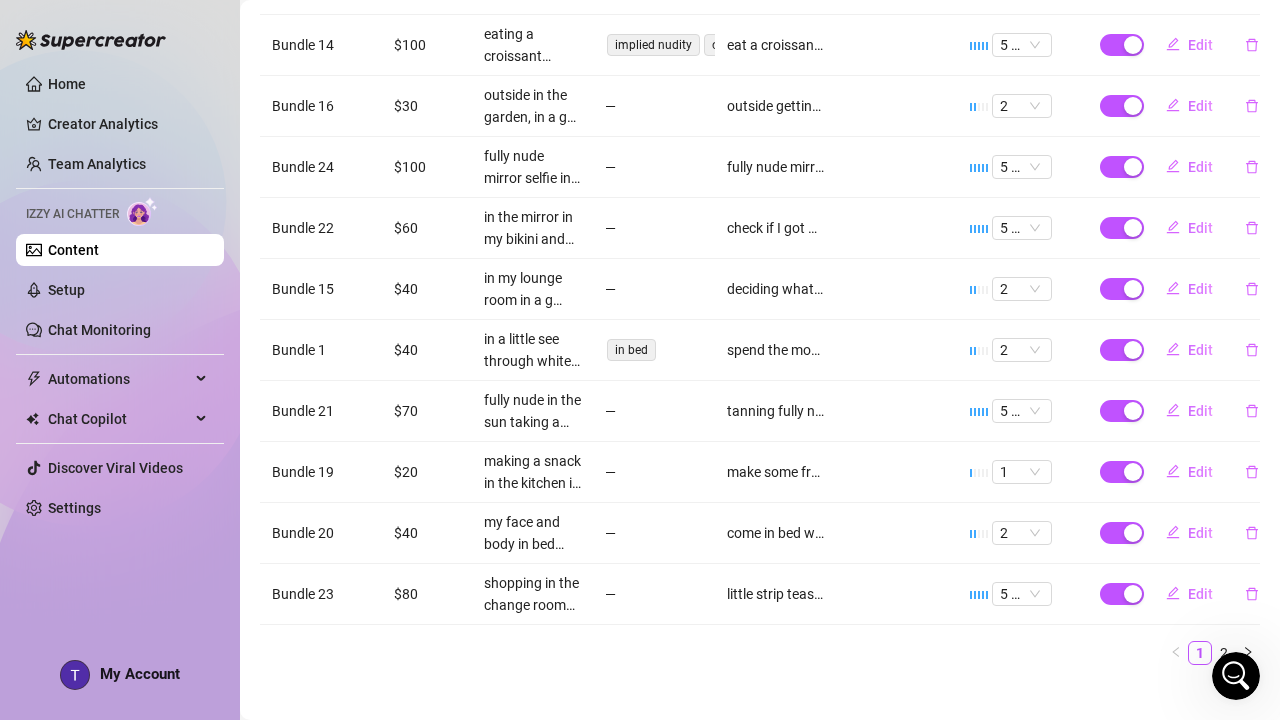 scroll, scrollTop: 457, scrollLeft: 0, axis: vertical 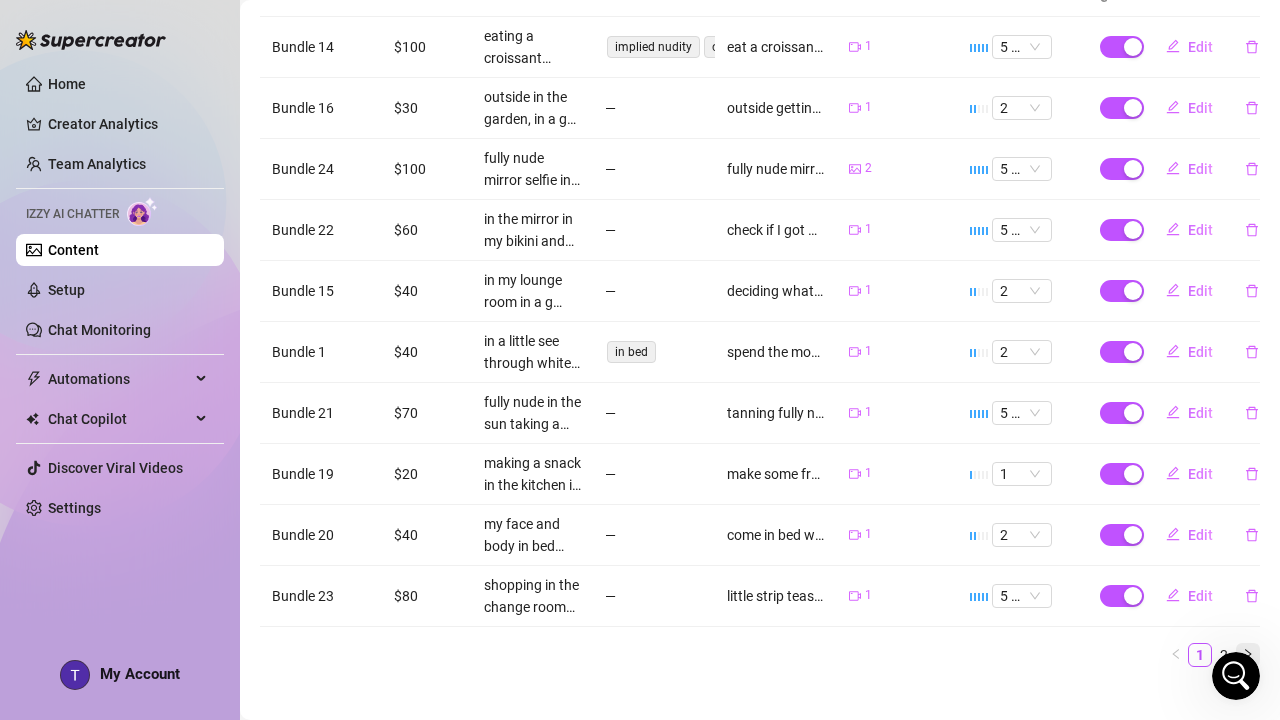 click at bounding box center [1248, 655] 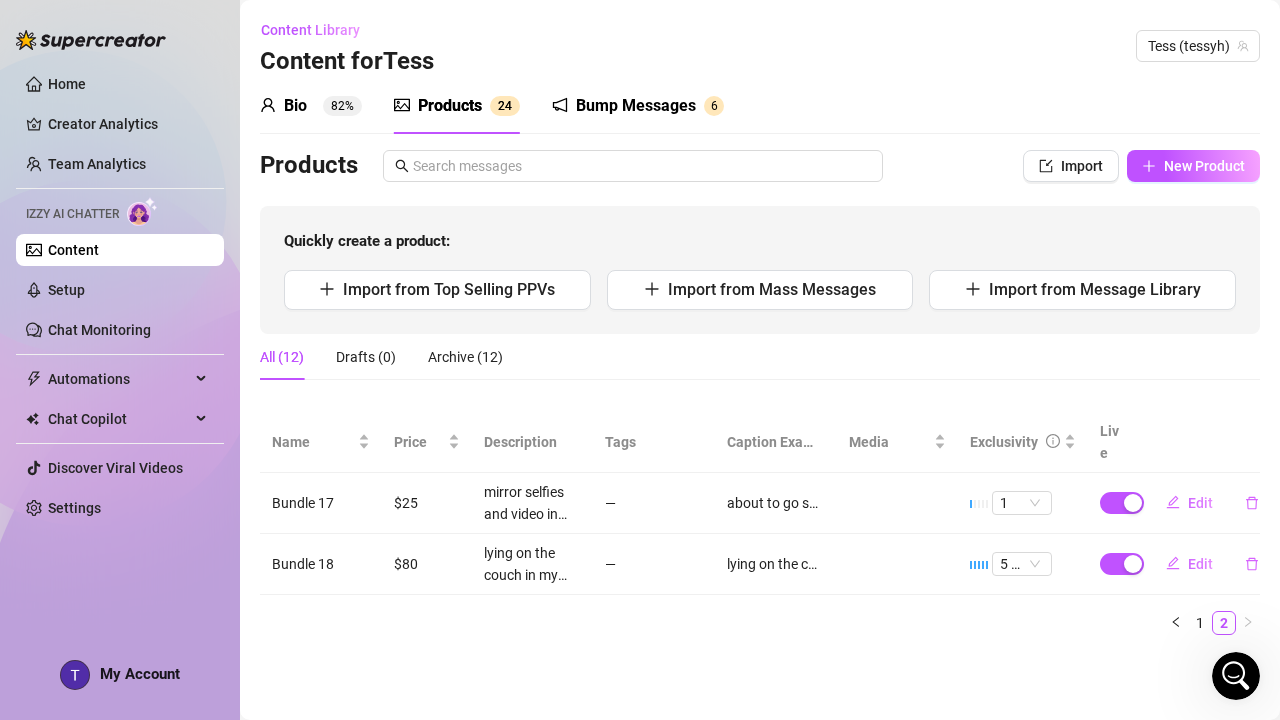 scroll, scrollTop: 0, scrollLeft: 0, axis: both 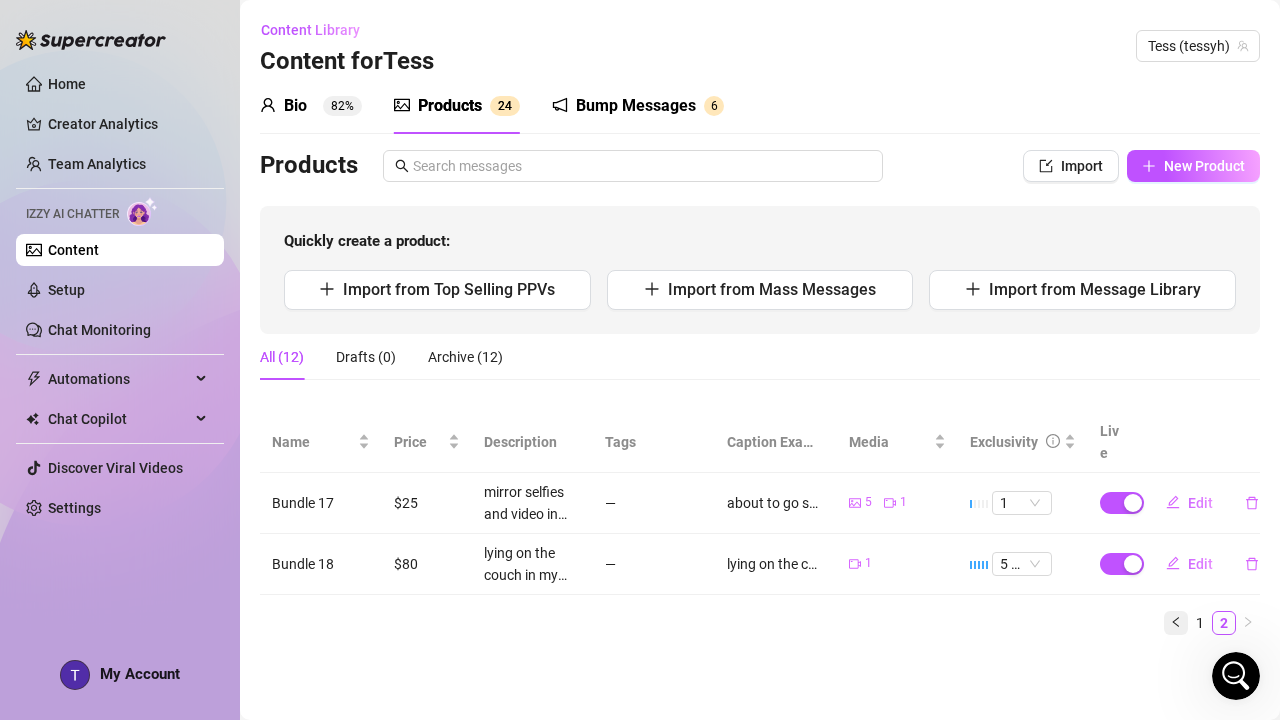 click 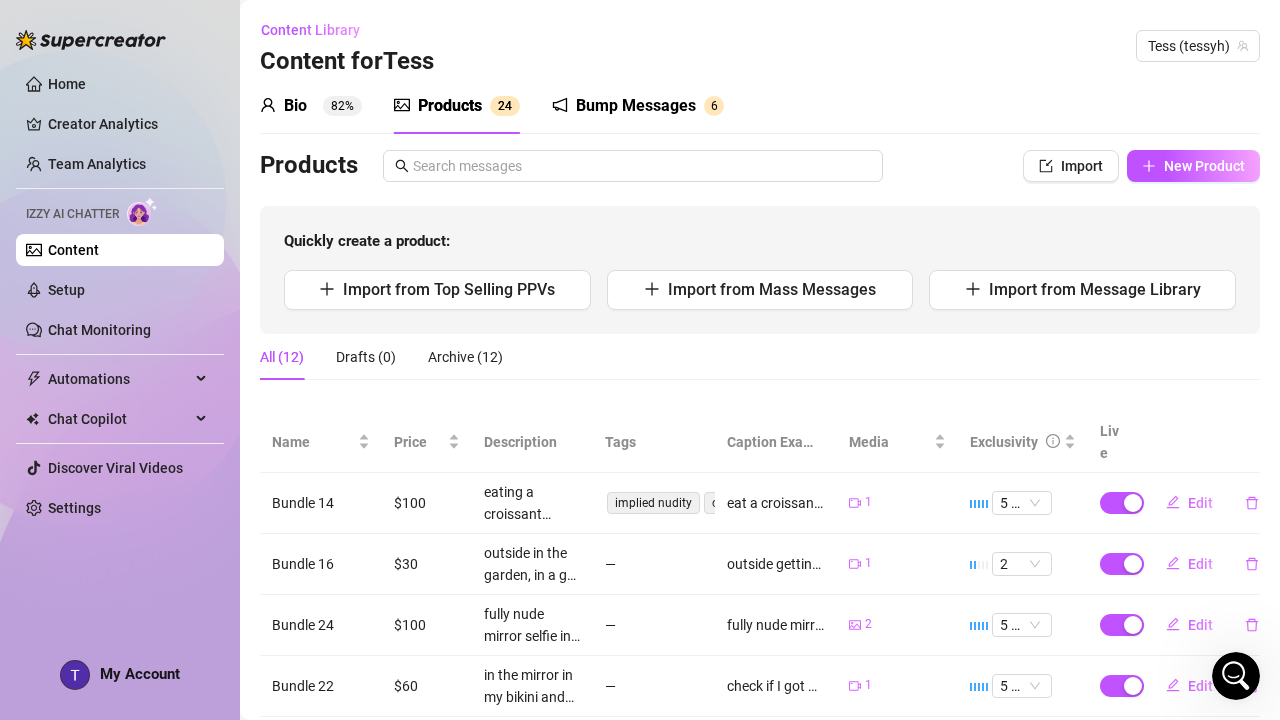scroll, scrollTop: 0, scrollLeft: 0, axis: both 